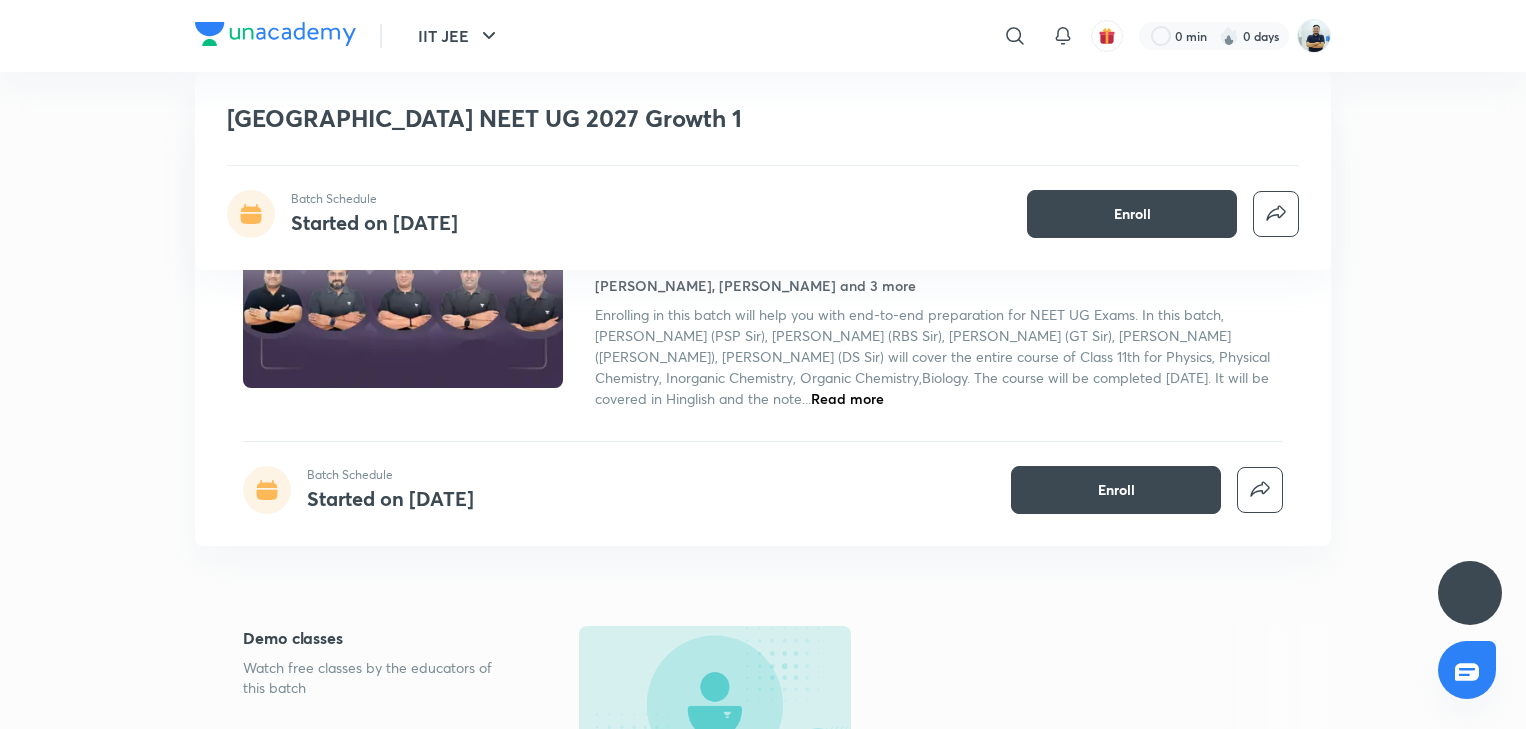 scroll, scrollTop: 970, scrollLeft: 0, axis: vertical 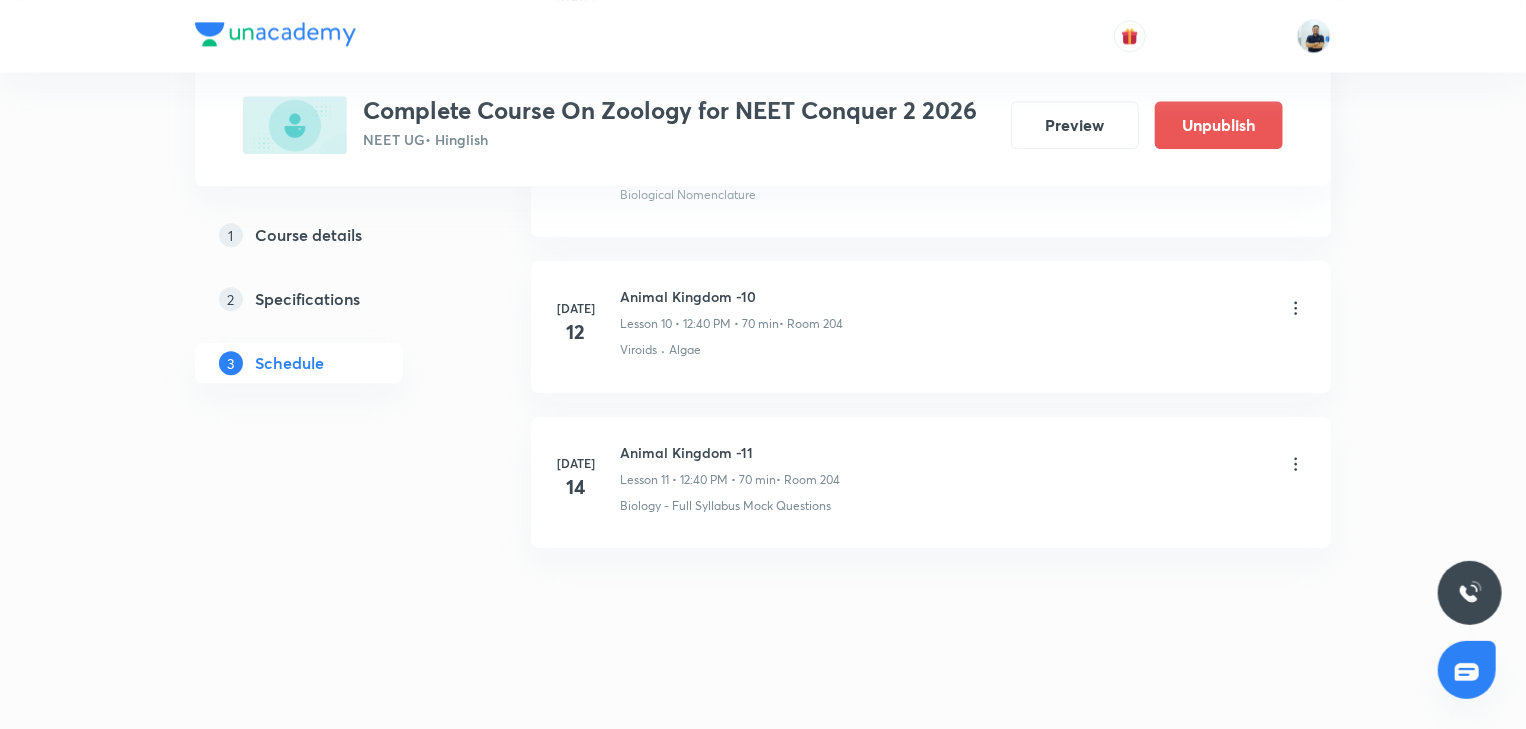 click 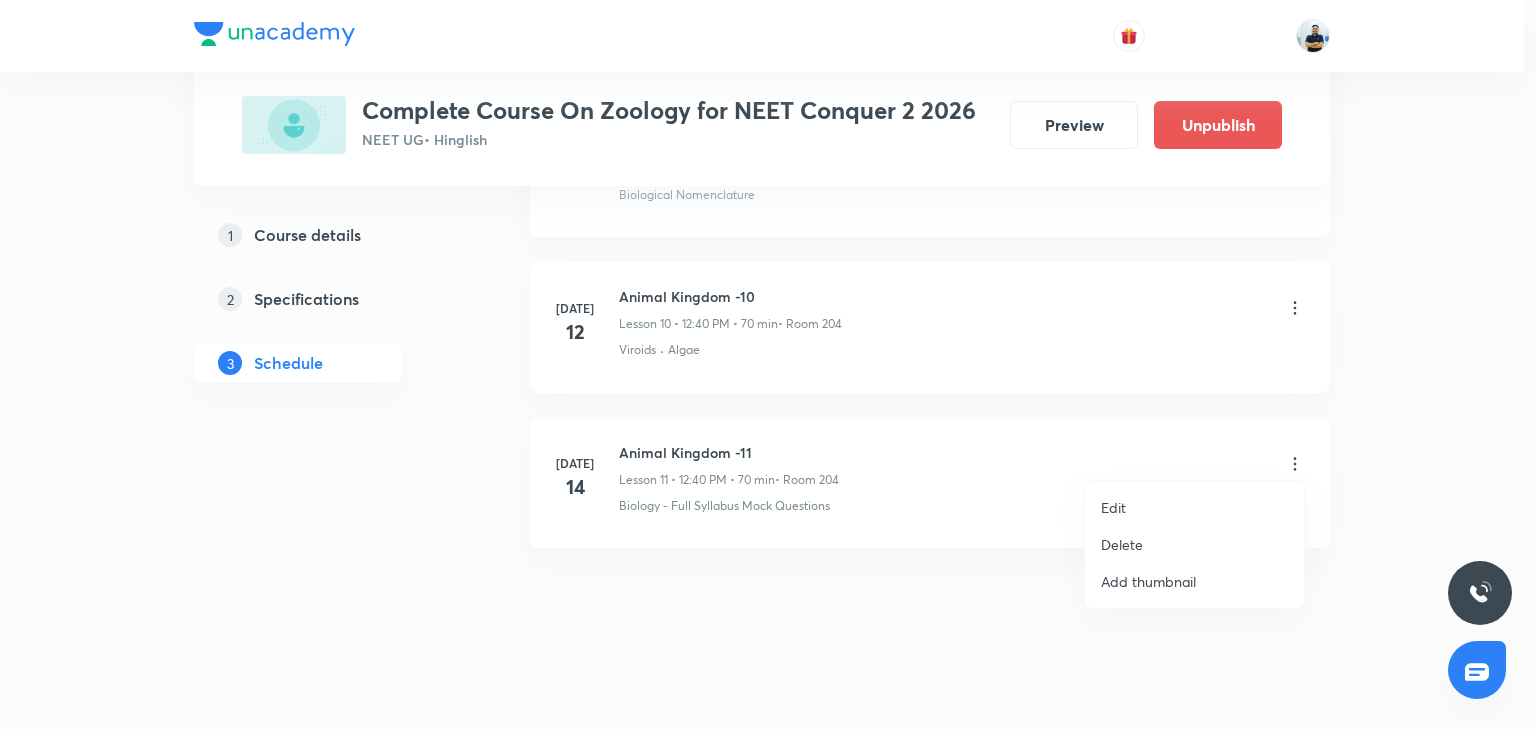 click on "Edit" at bounding box center [1194, 507] 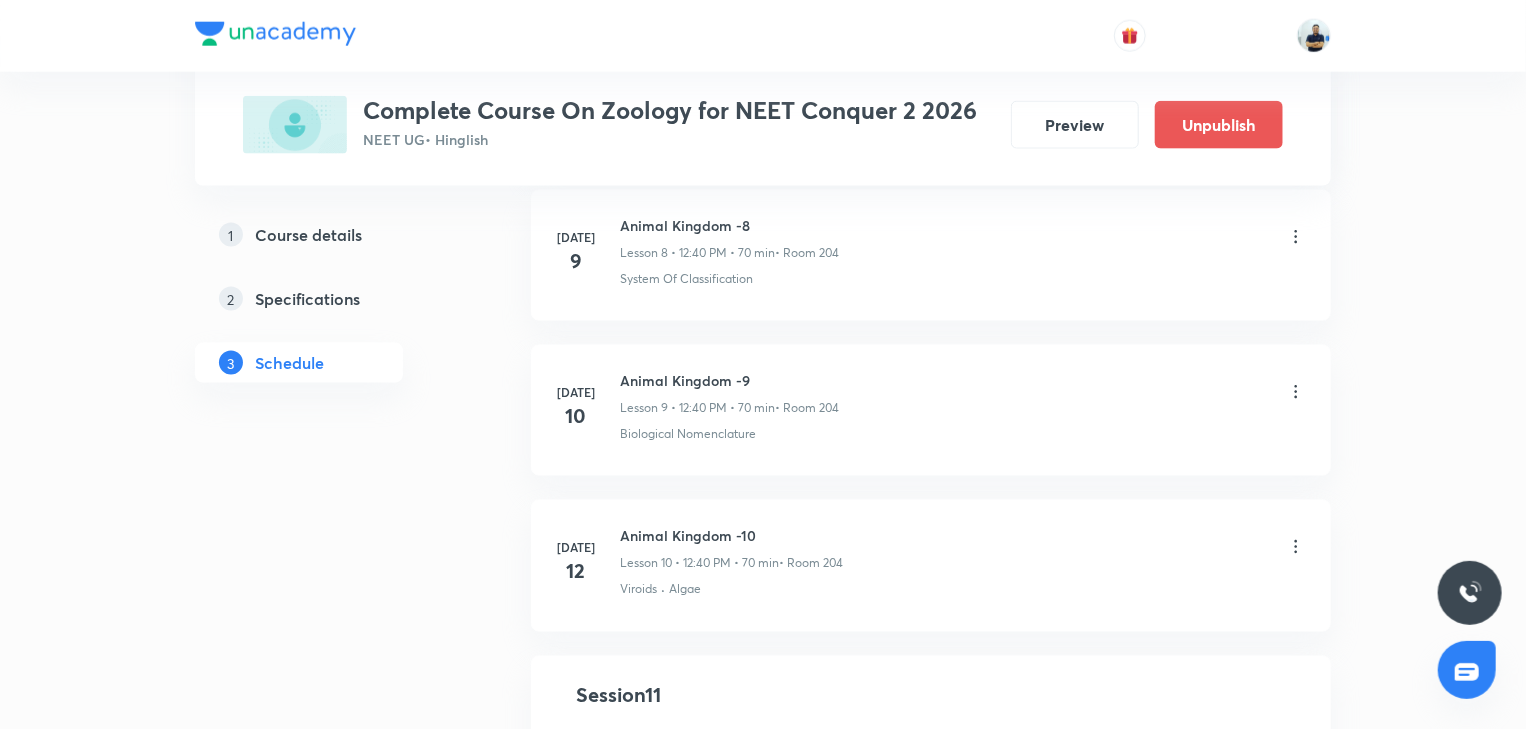 scroll, scrollTop: 1863, scrollLeft: 0, axis: vertical 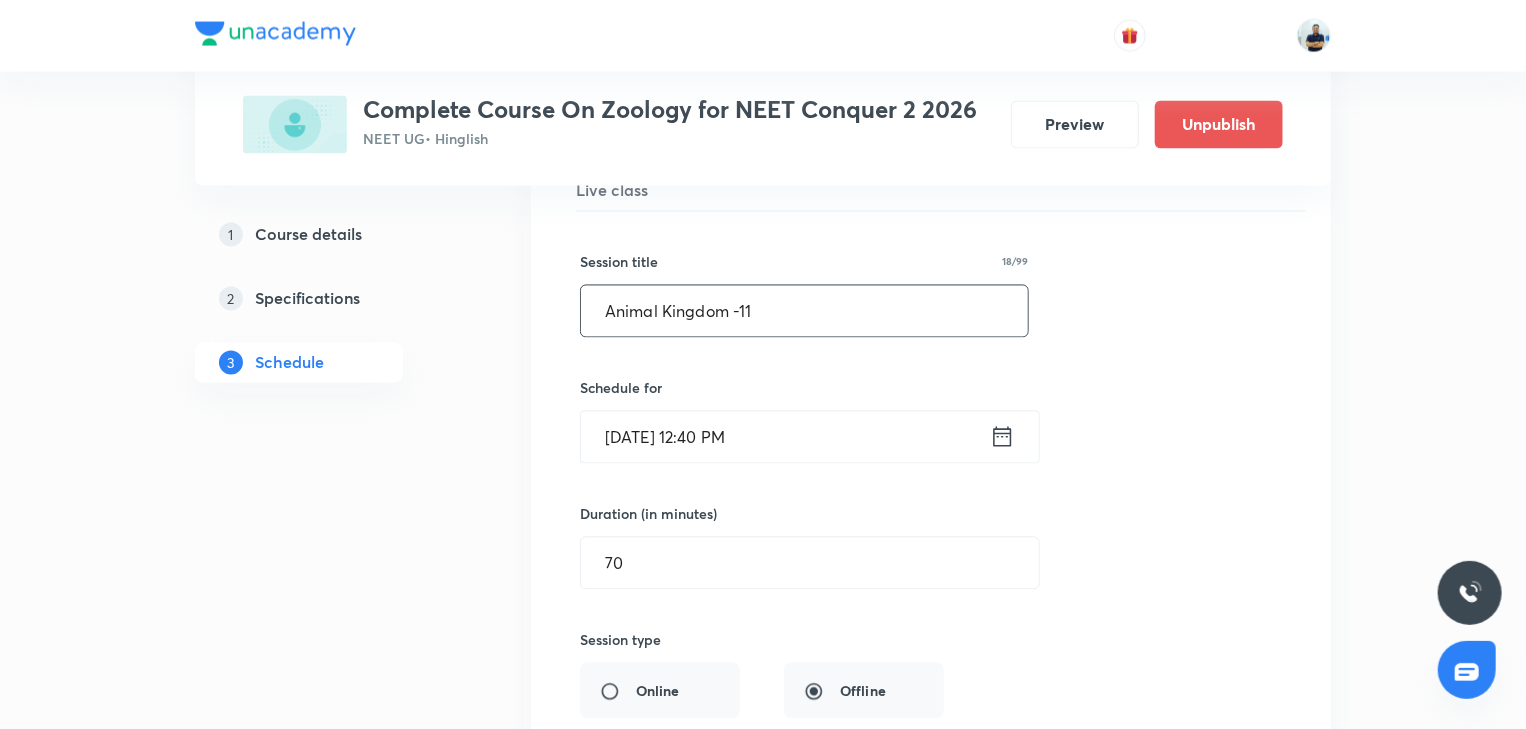 drag, startPoint x: 744, startPoint y: 321, endPoint x: 171, endPoint y: 350, distance: 573.7334 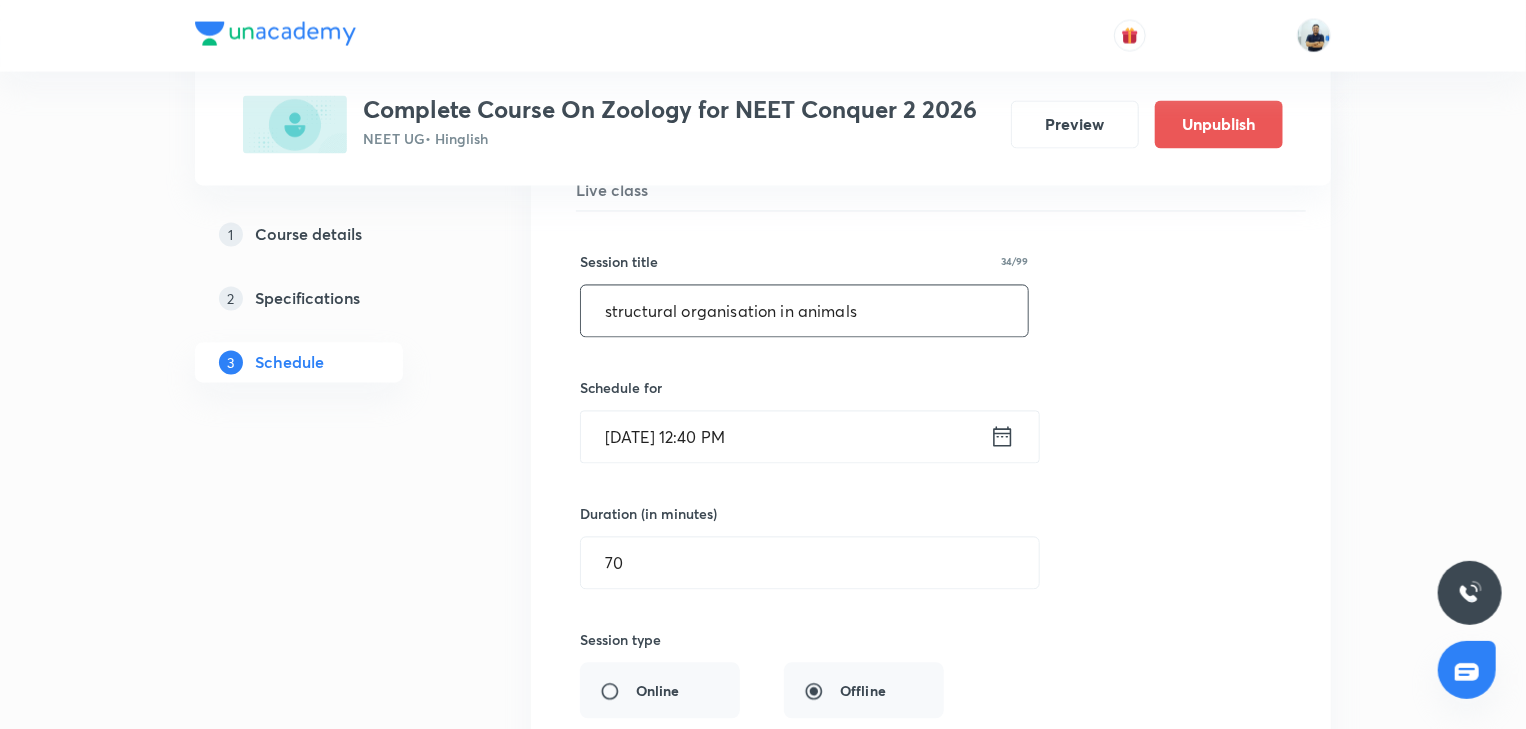 drag, startPoint x: 613, startPoint y: 312, endPoint x: 519, endPoint y: 312, distance: 94 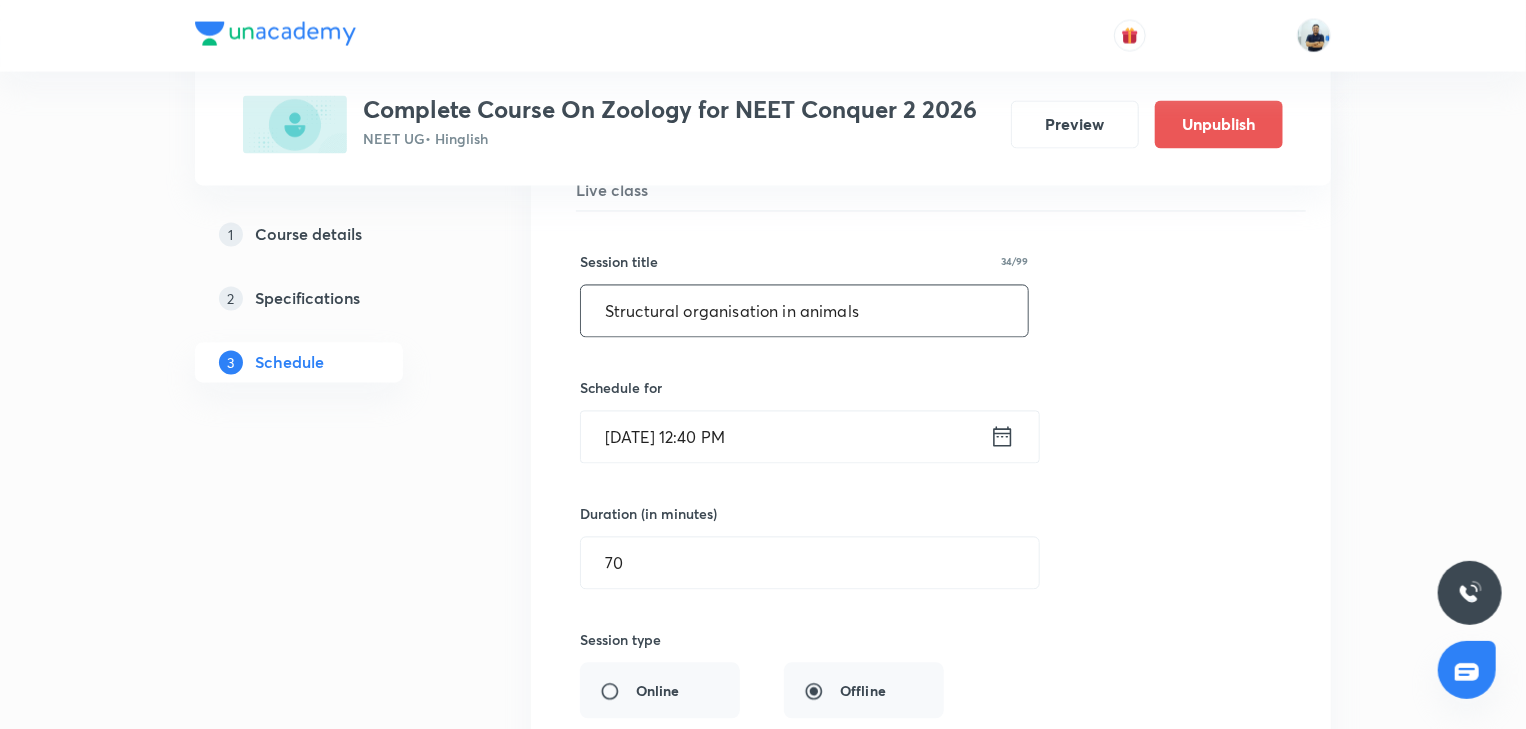 click on "Structural organisation in animals" at bounding box center (804, 311) 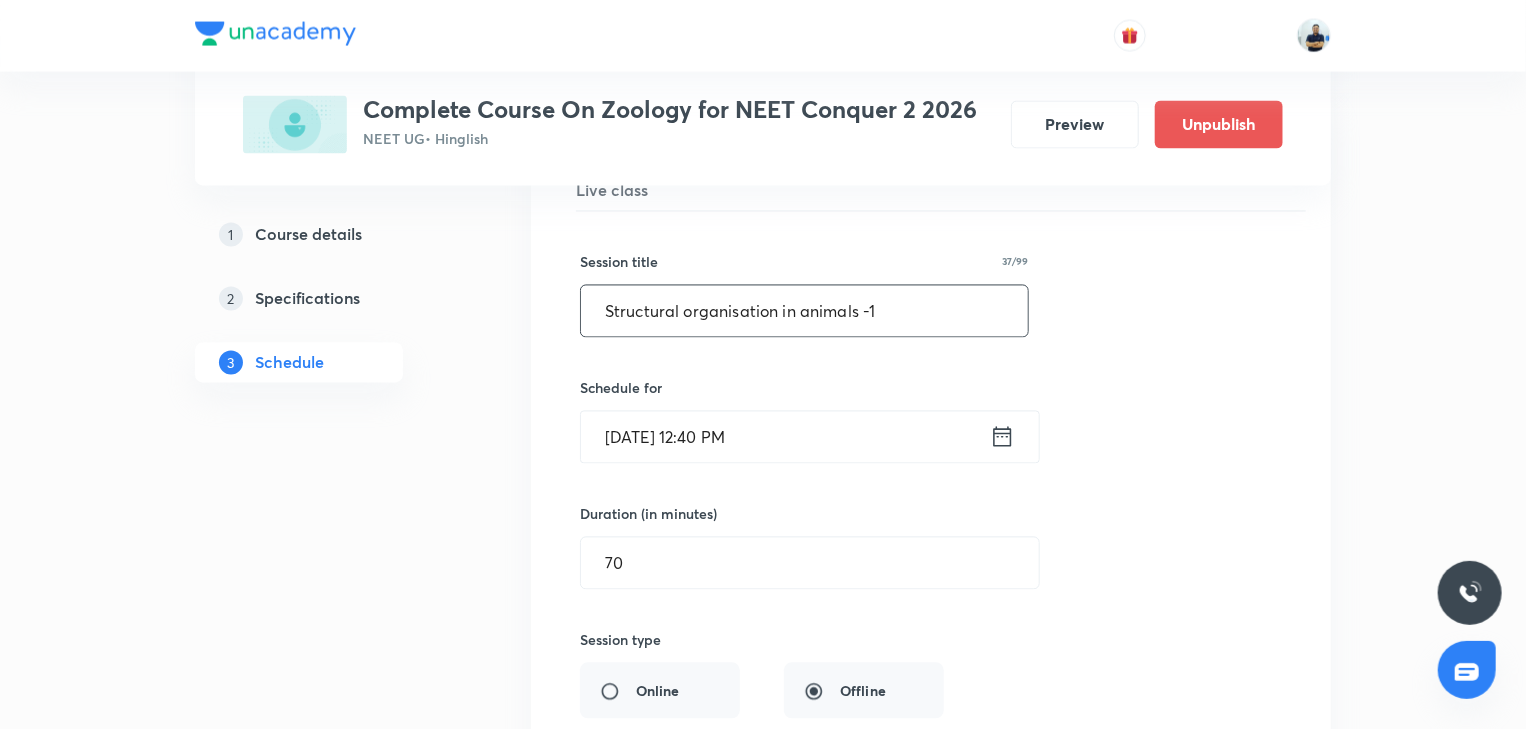 scroll, scrollTop: 2423, scrollLeft: 0, axis: vertical 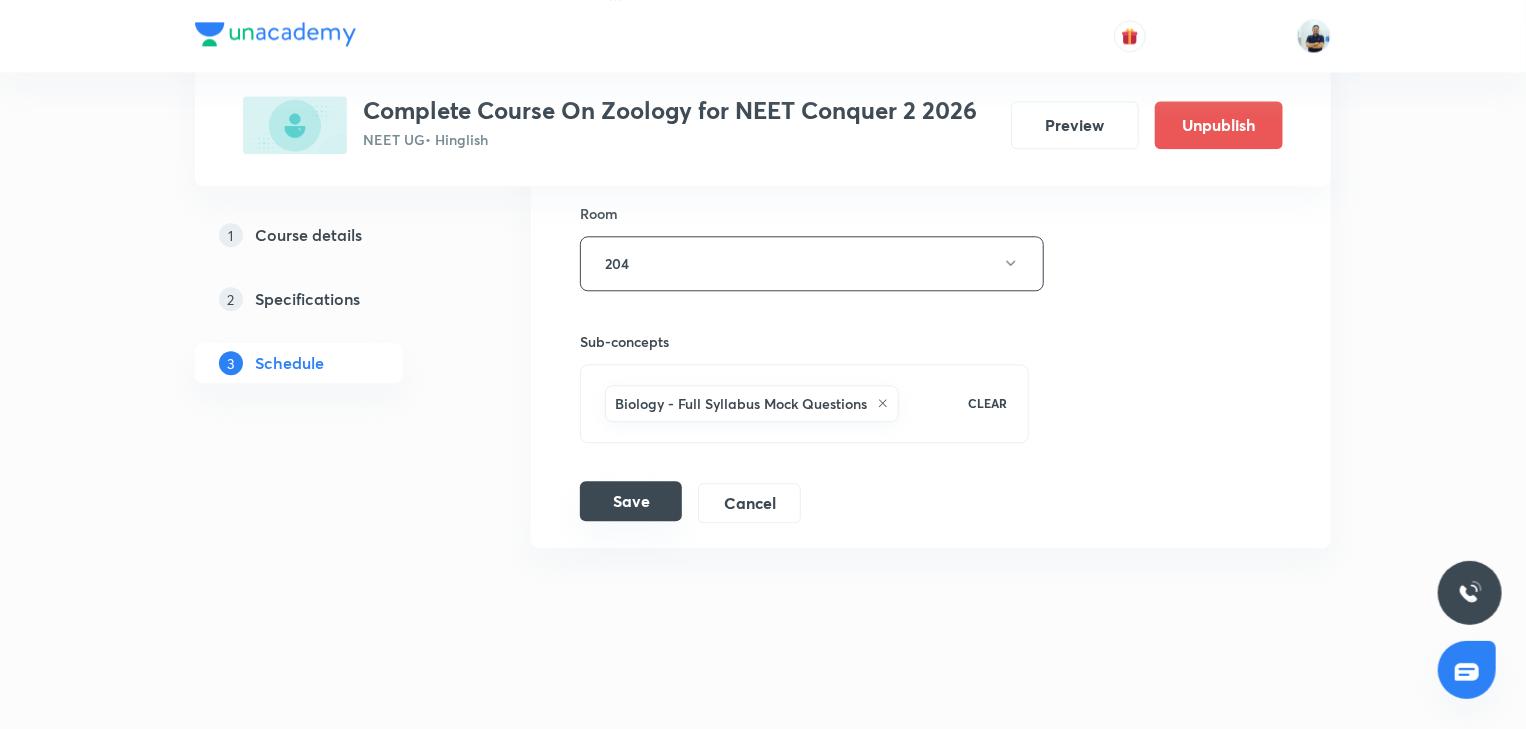 type on "Structural organisation in animals -1" 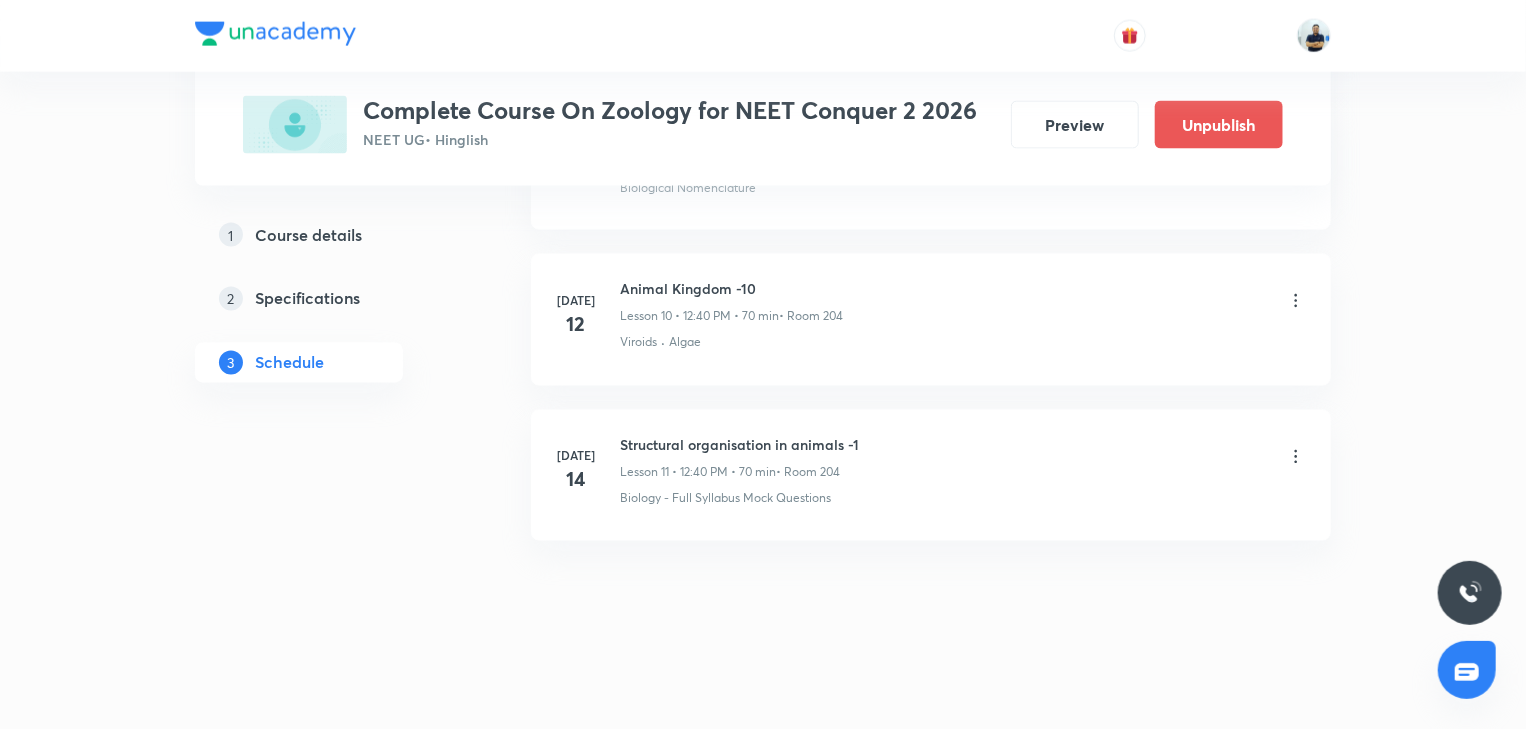 scroll, scrollTop: 1656, scrollLeft: 0, axis: vertical 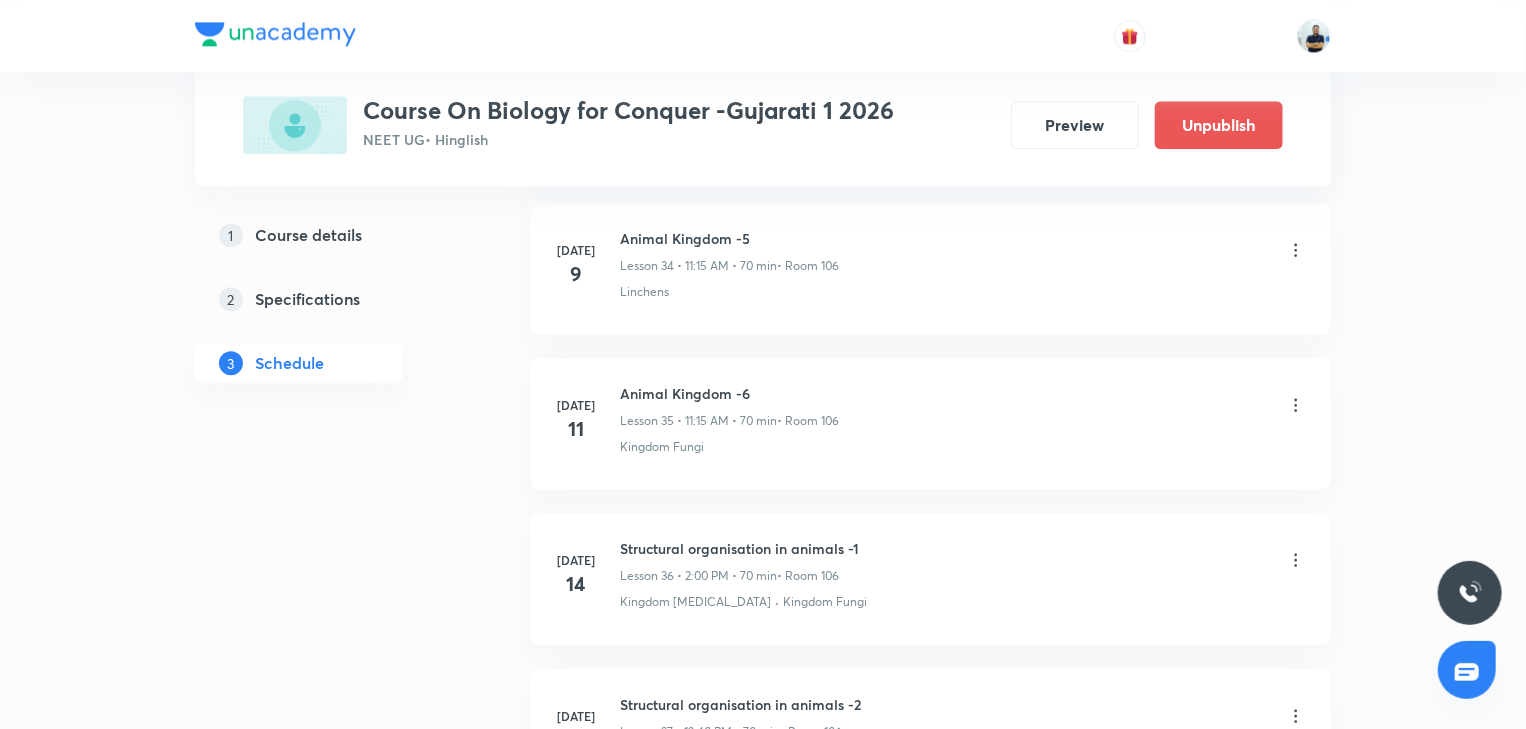 click on "Animal Kingdom -6" at bounding box center (729, 393) 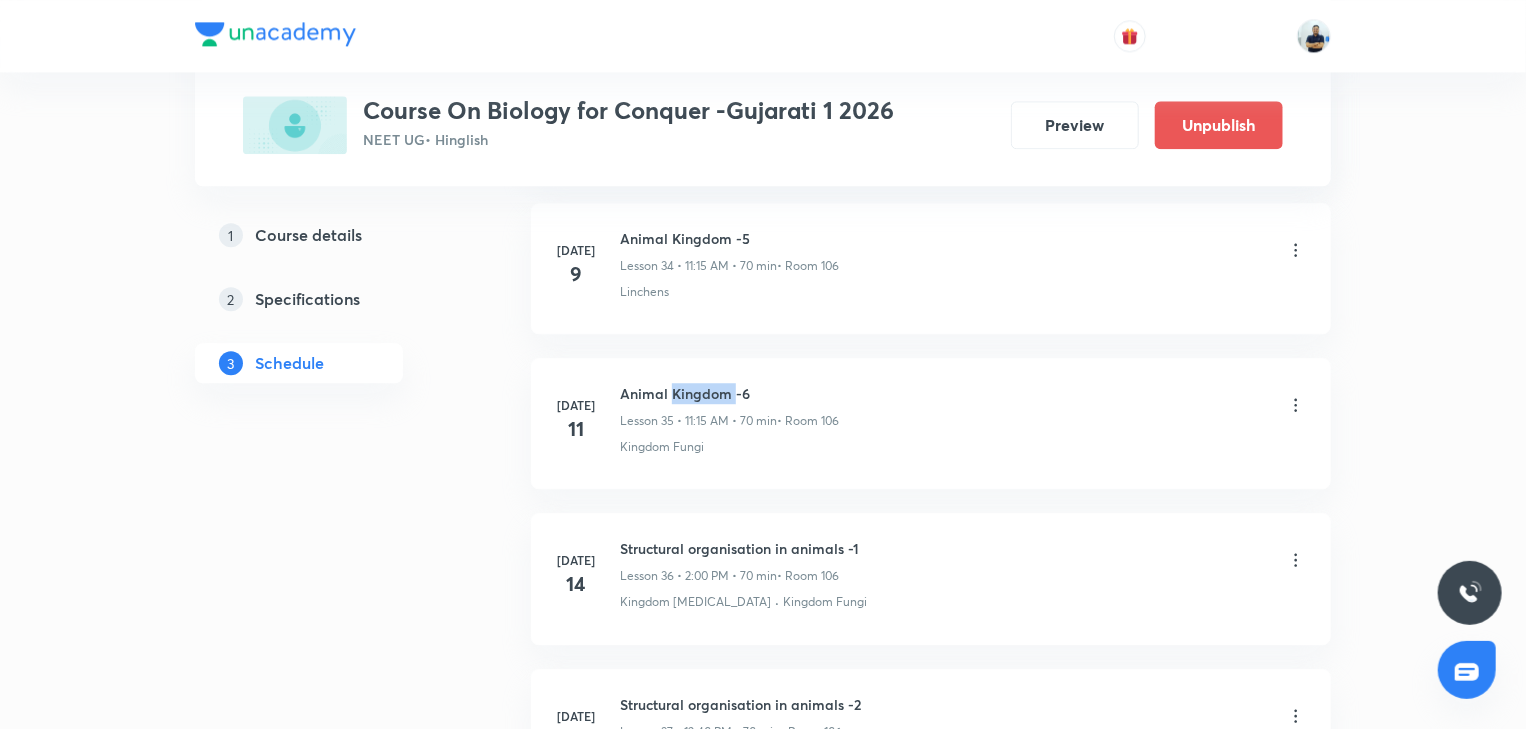 click on "Animal Kingdom -6" at bounding box center (729, 393) 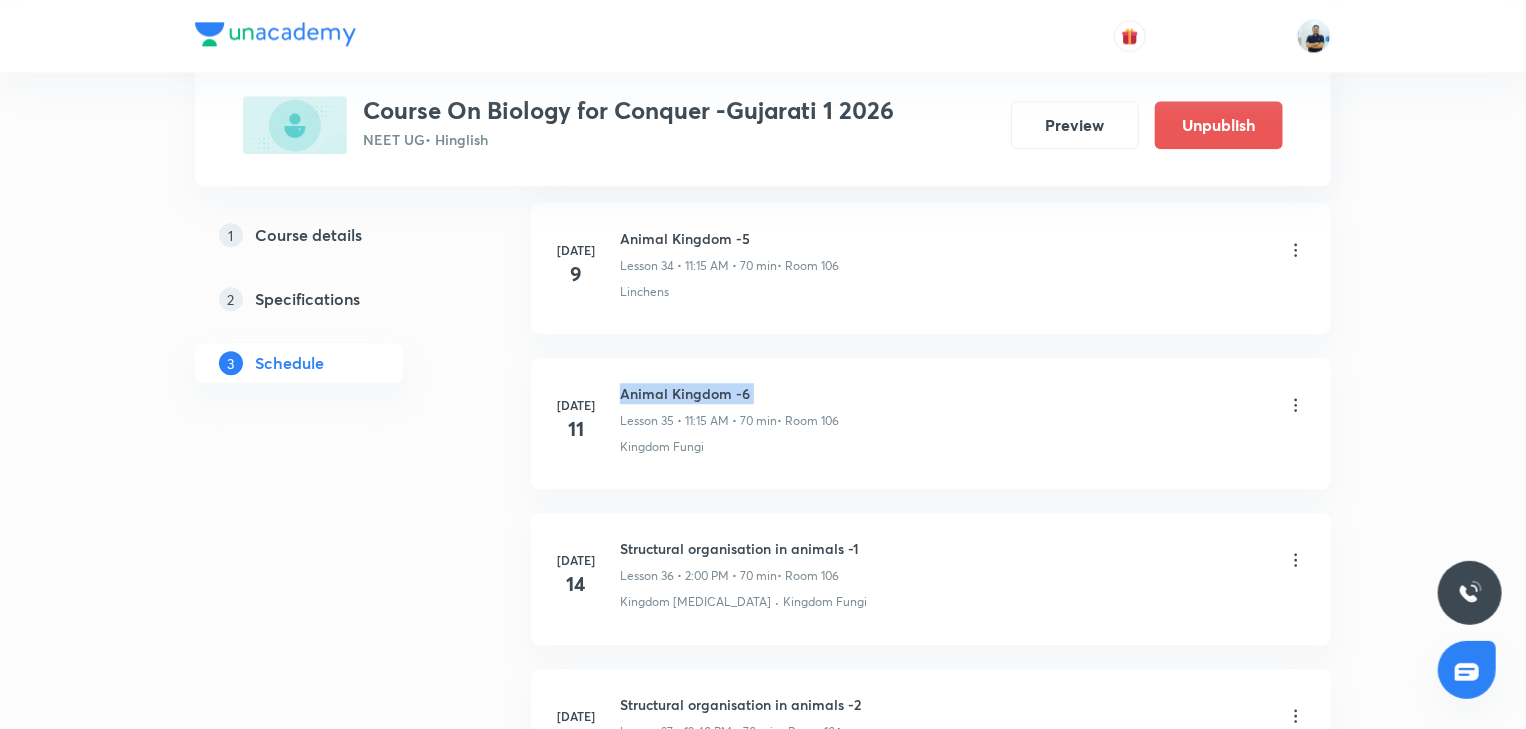 click on "Animal Kingdom -6" at bounding box center [729, 393] 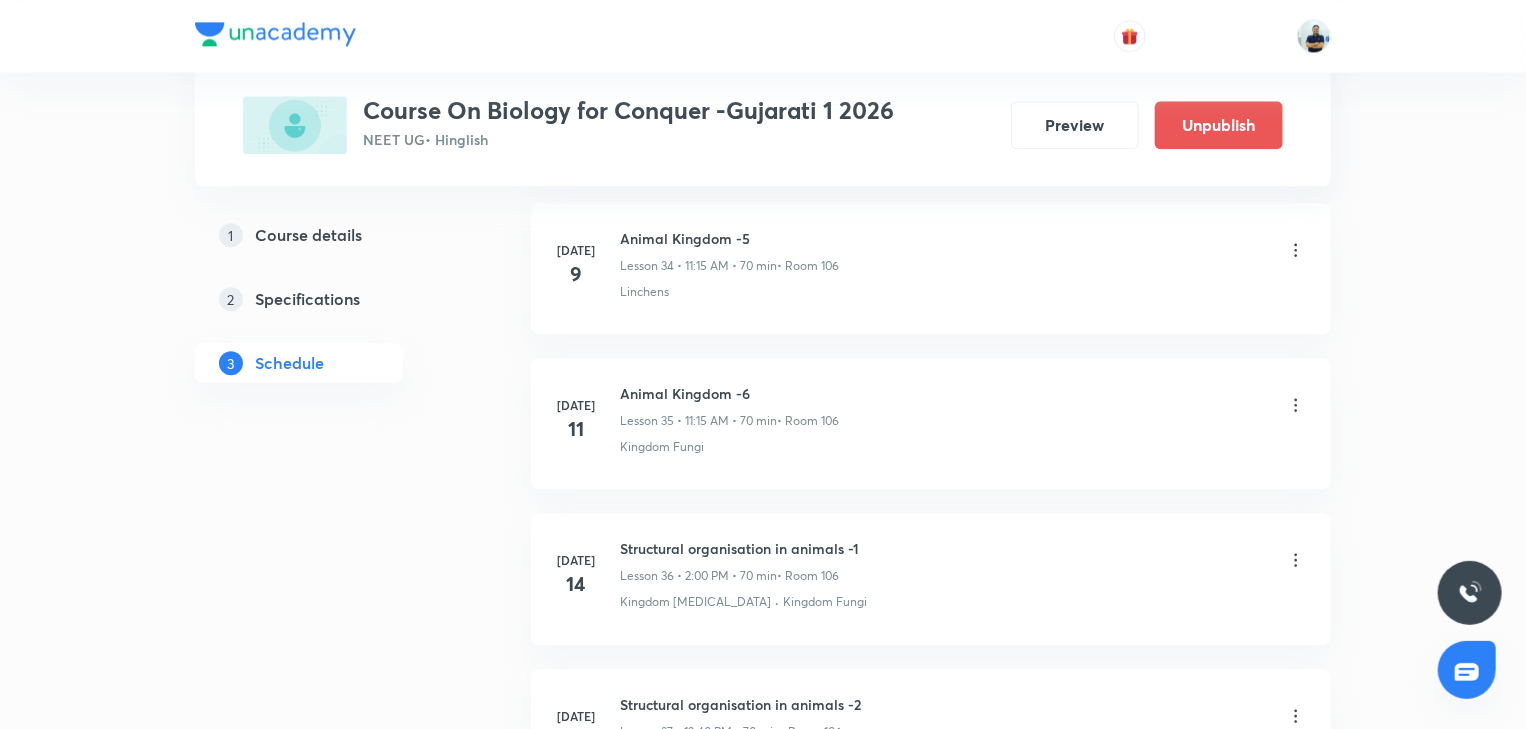 click 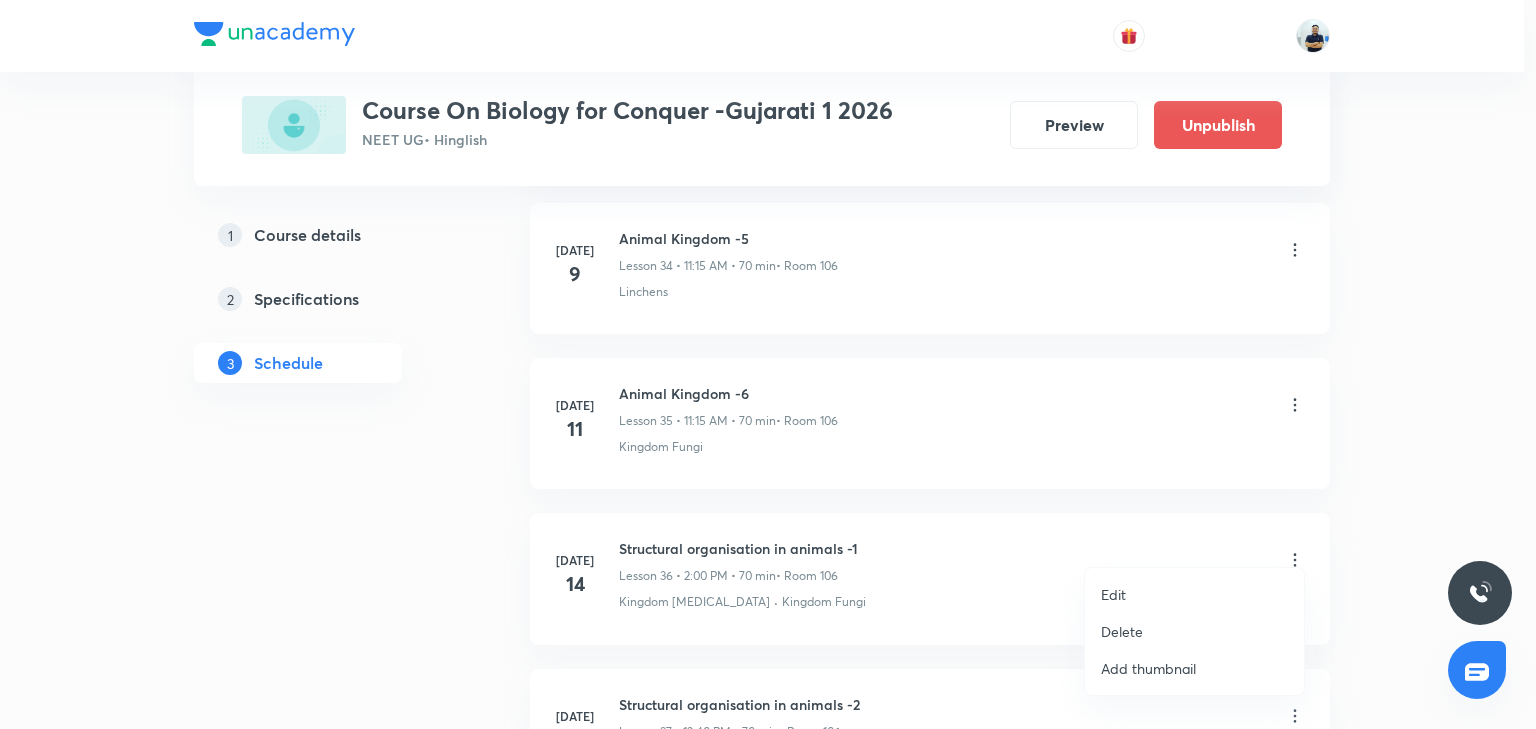 click on "Edit" at bounding box center [1113, 594] 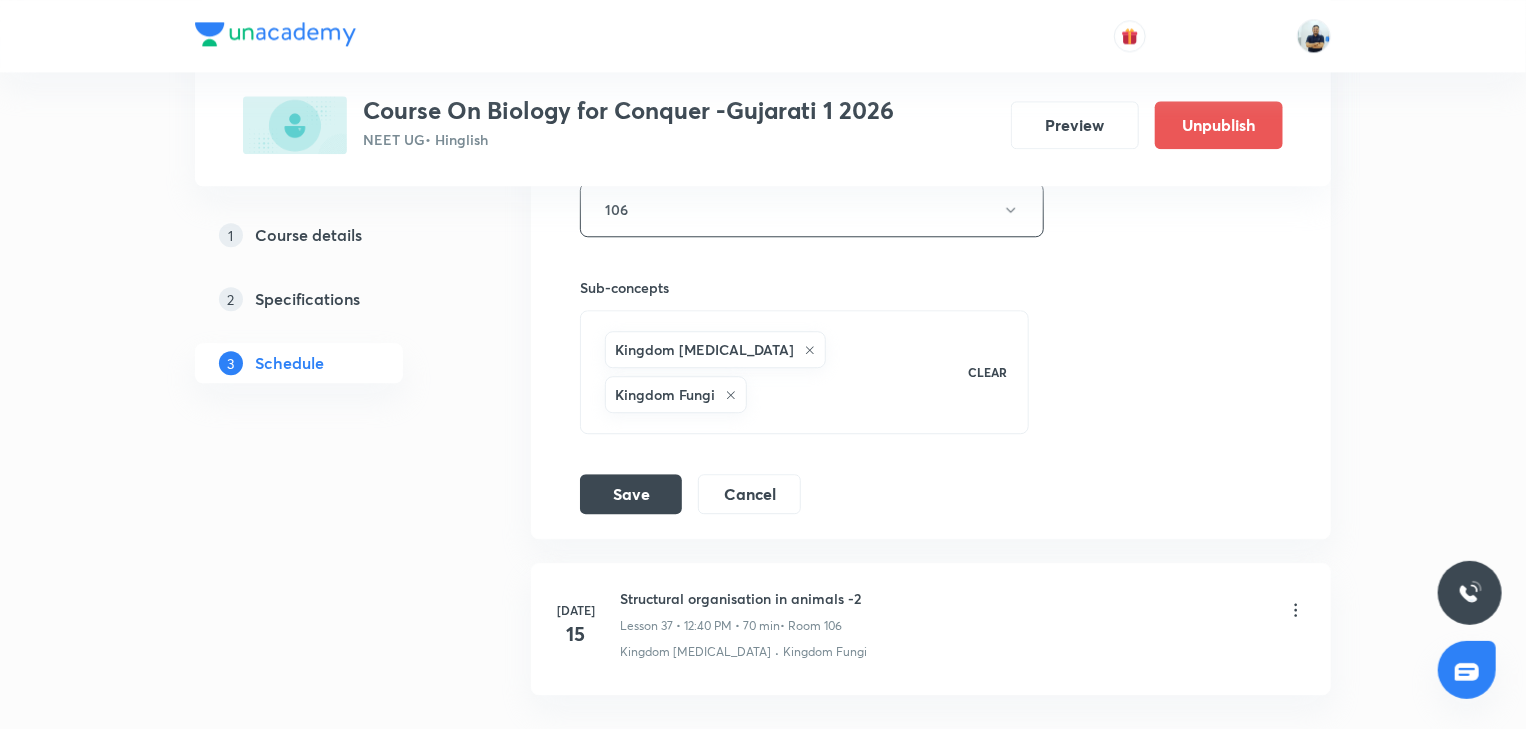 scroll, scrollTop: 5796, scrollLeft: 0, axis: vertical 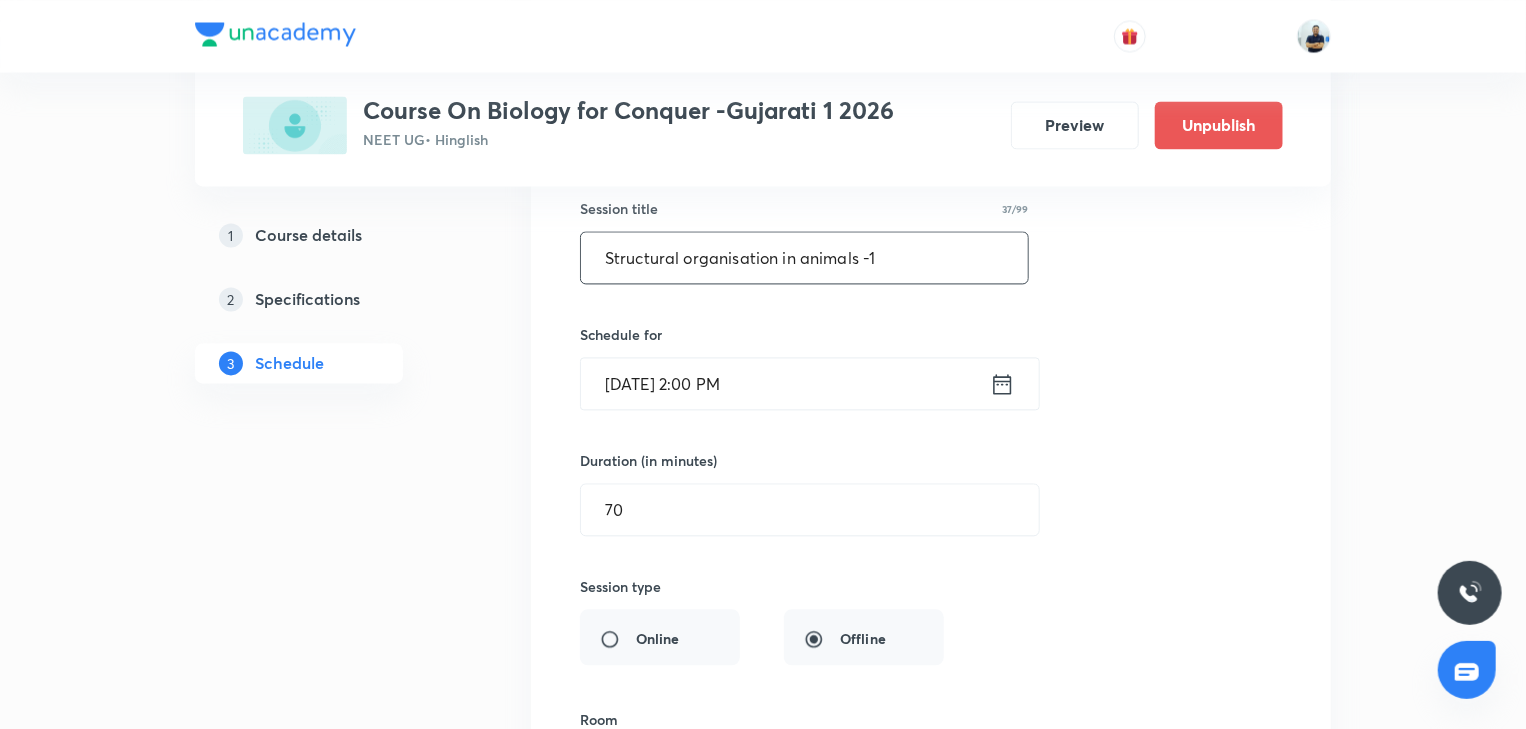 drag, startPoint x: 833, startPoint y: 256, endPoint x: 333, endPoint y: 312, distance: 503.12622 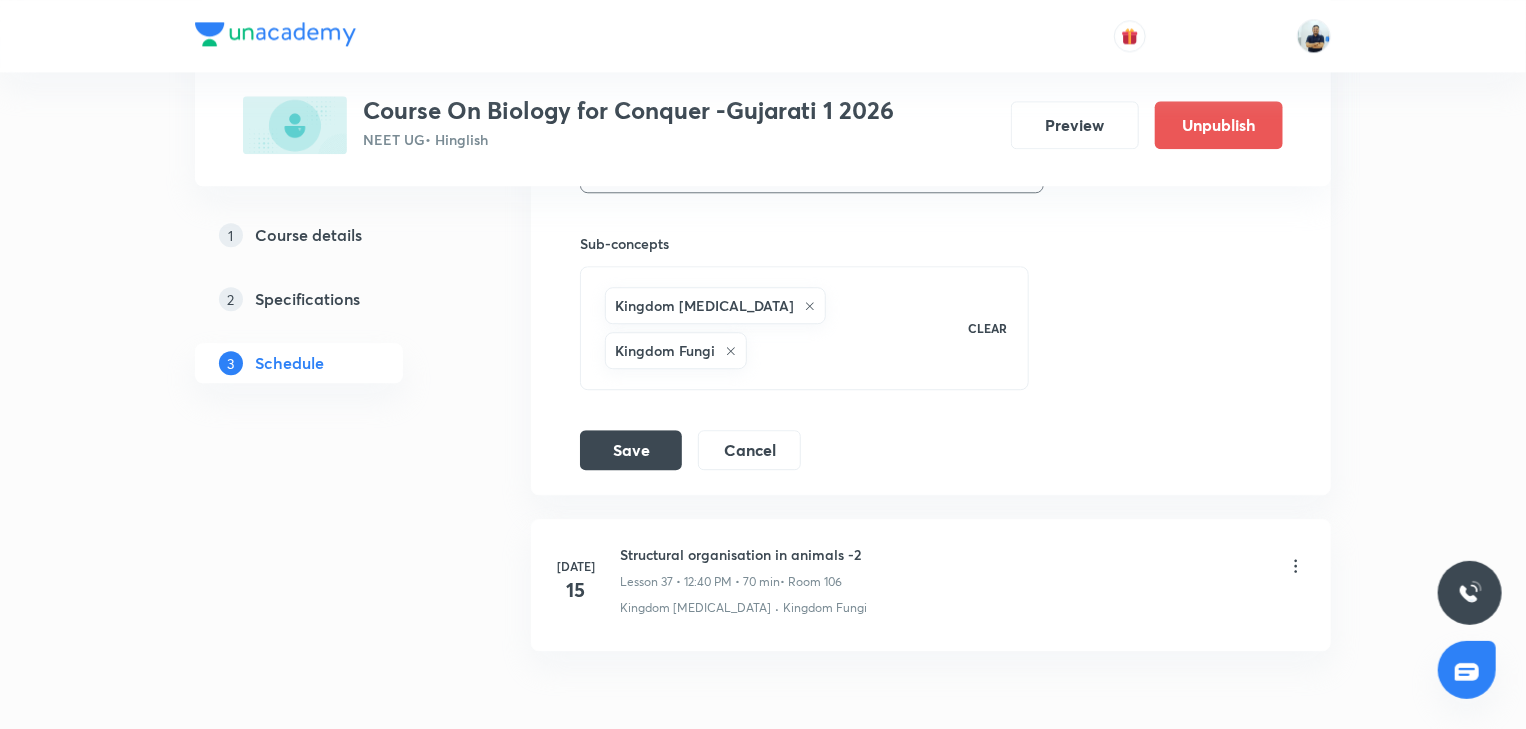 scroll, scrollTop: 6448, scrollLeft: 0, axis: vertical 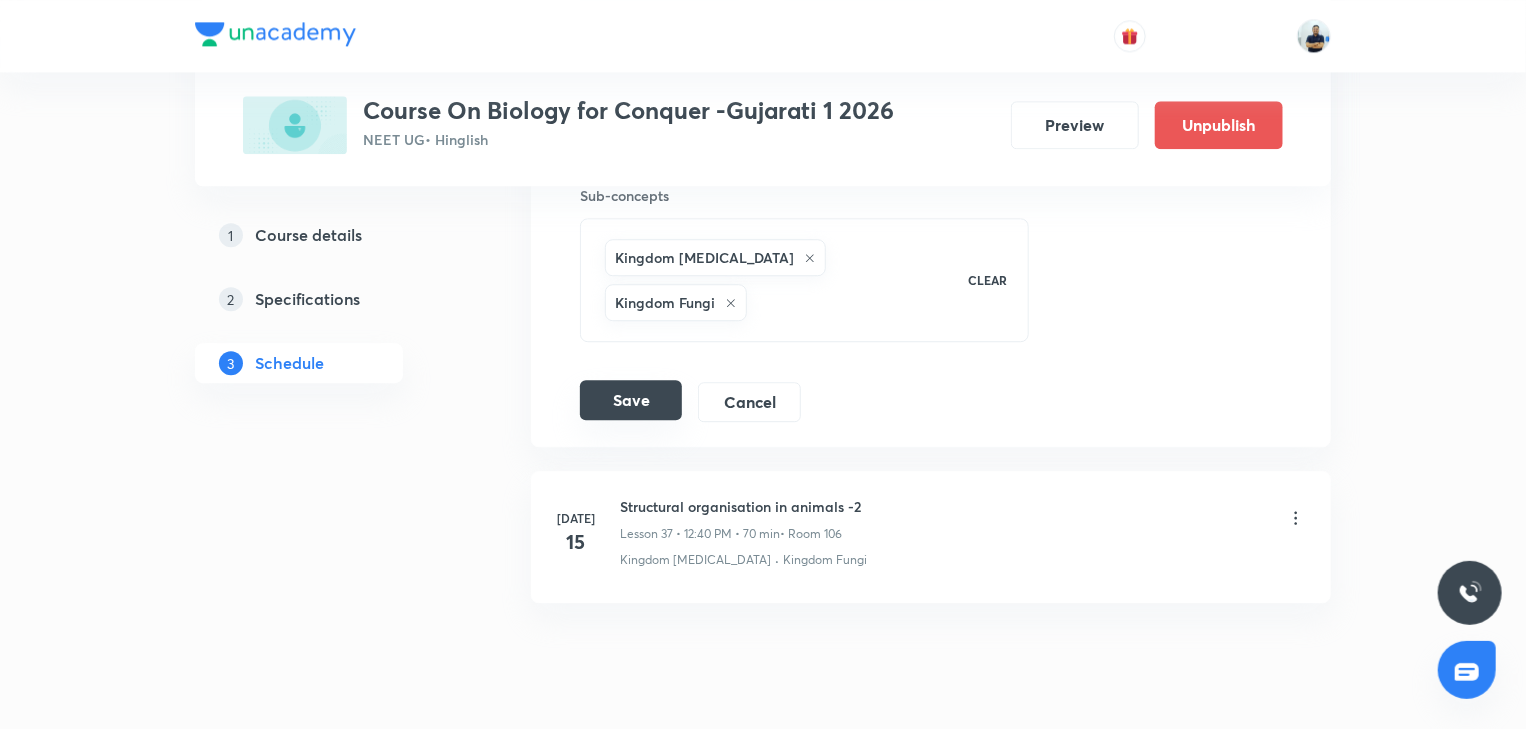 type on "Animal Kingdom -7" 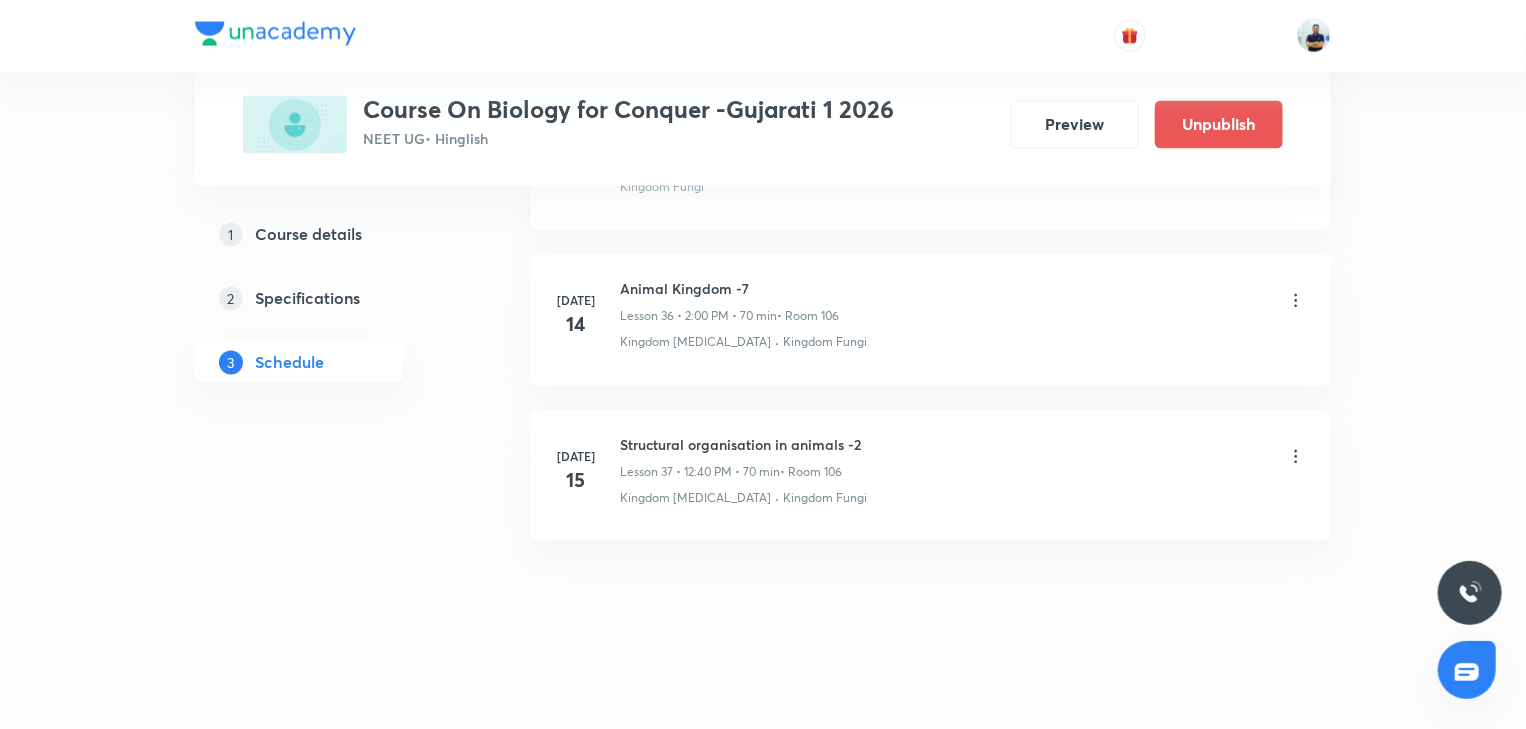 scroll, scrollTop: 5681, scrollLeft: 0, axis: vertical 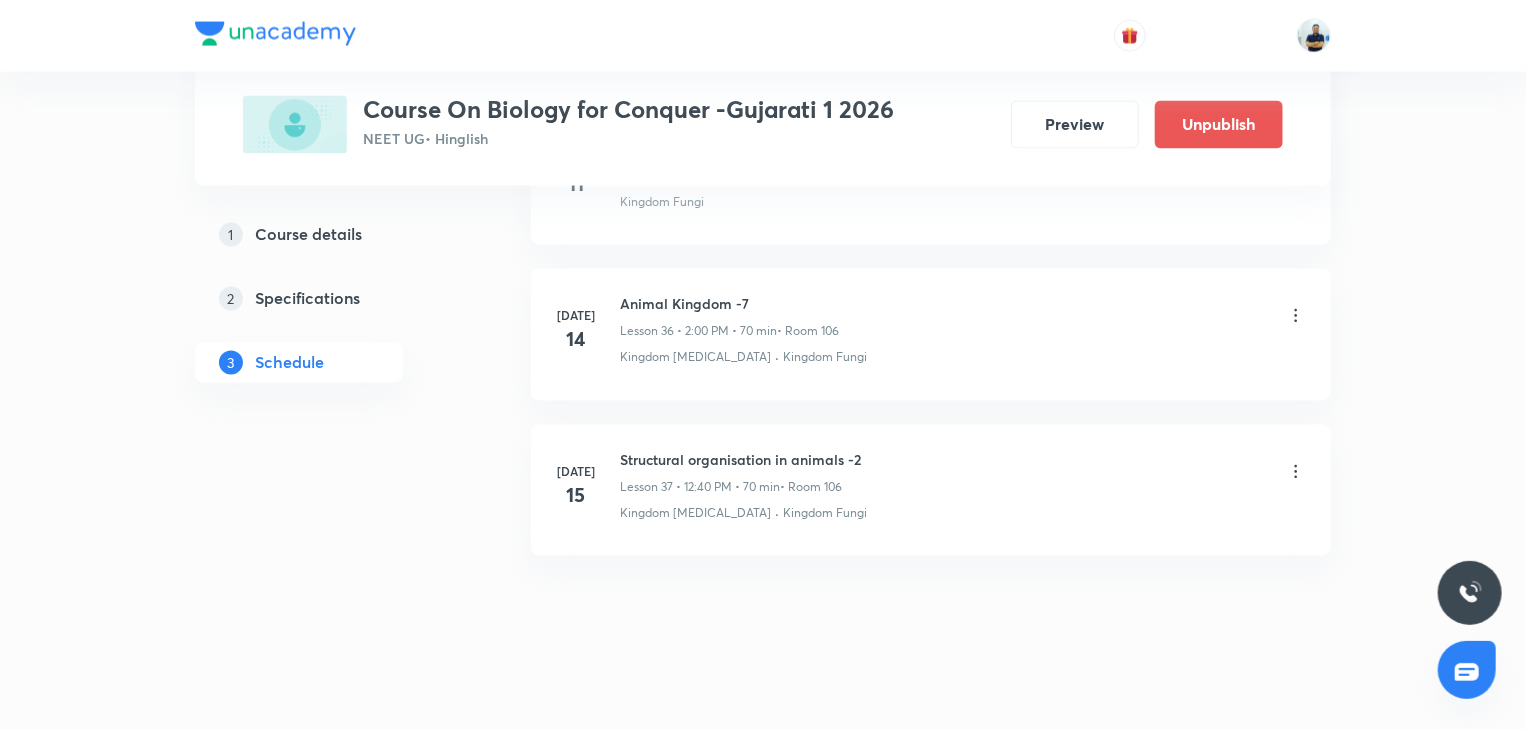 click 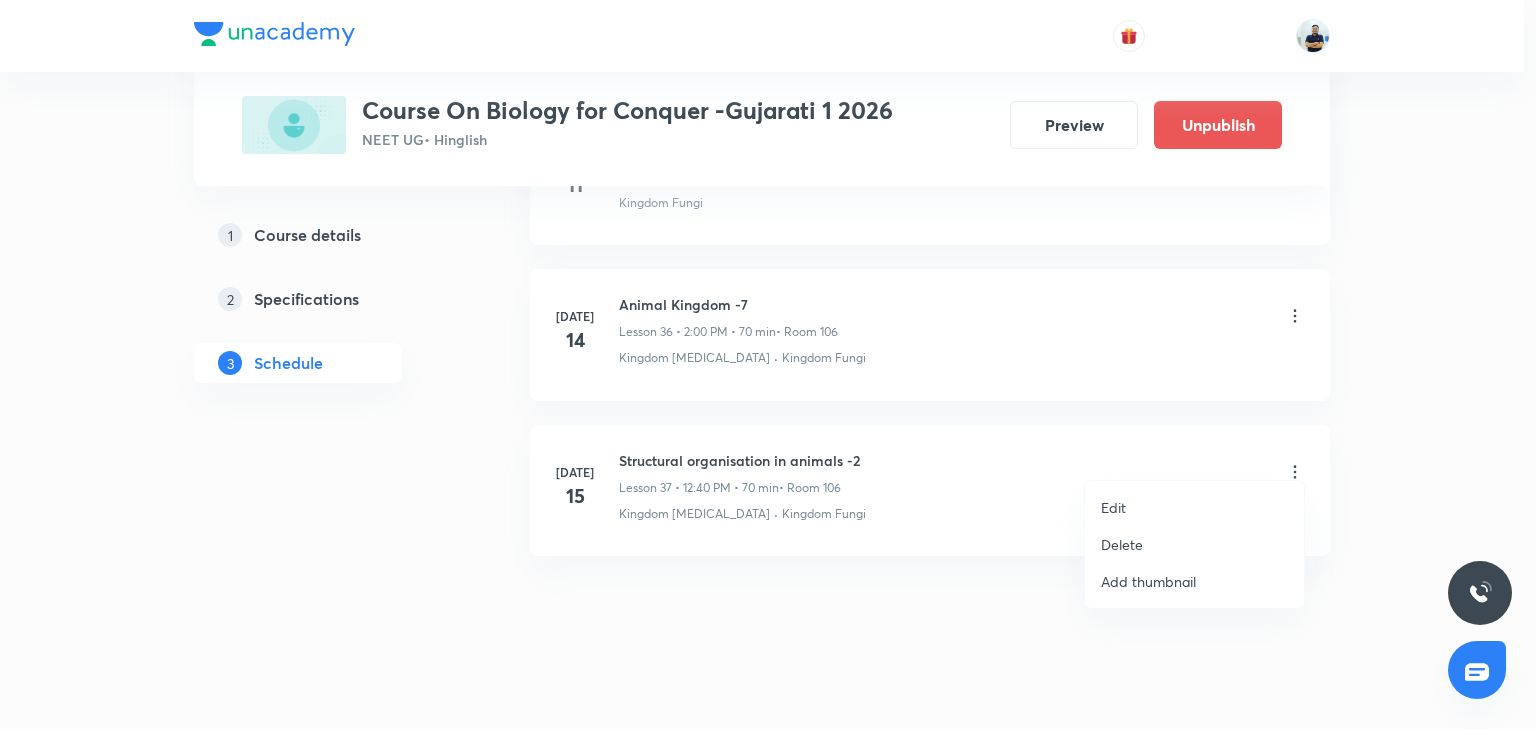 click on "Edit" at bounding box center [1194, 507] 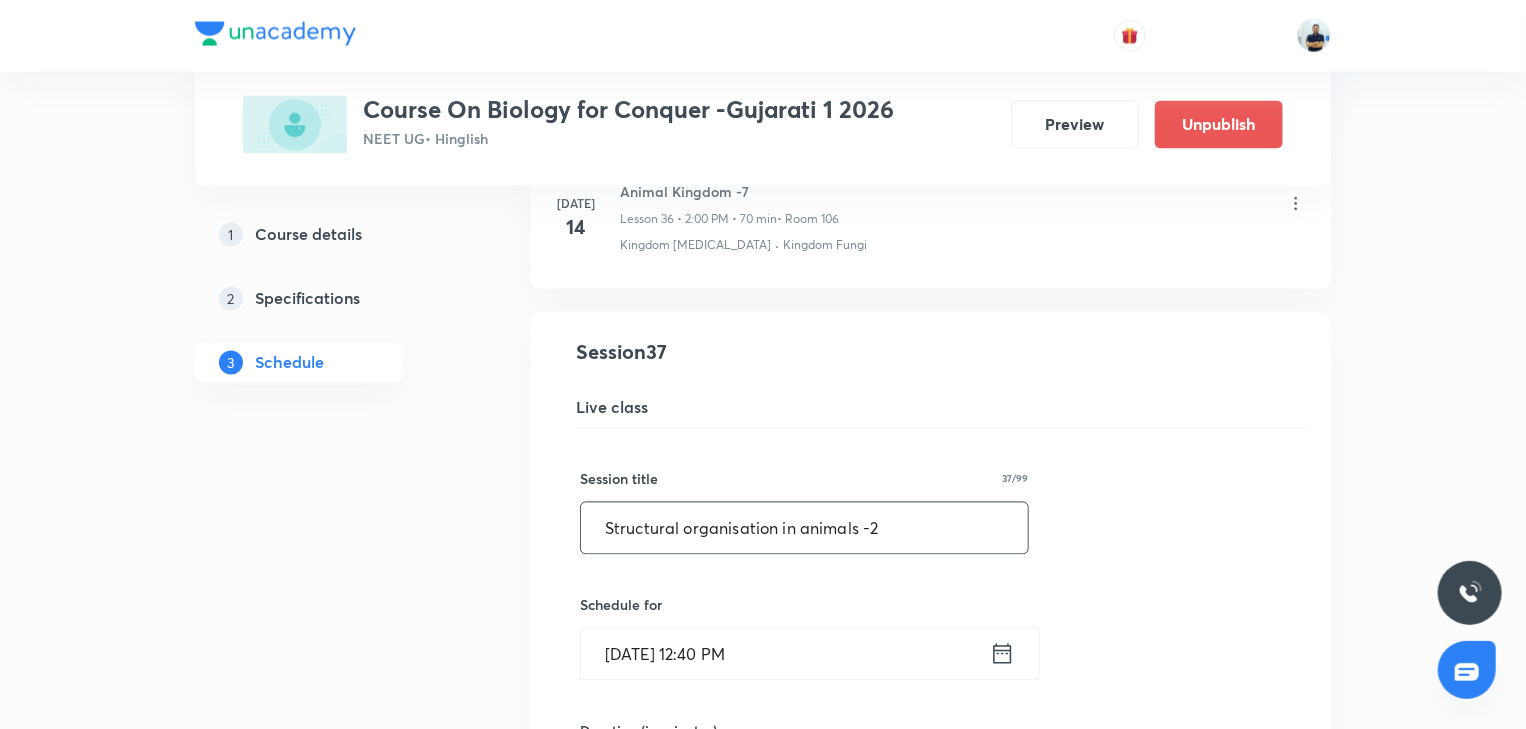 click on "Structural organisation in animals -2" at bounding box center [804, 528] 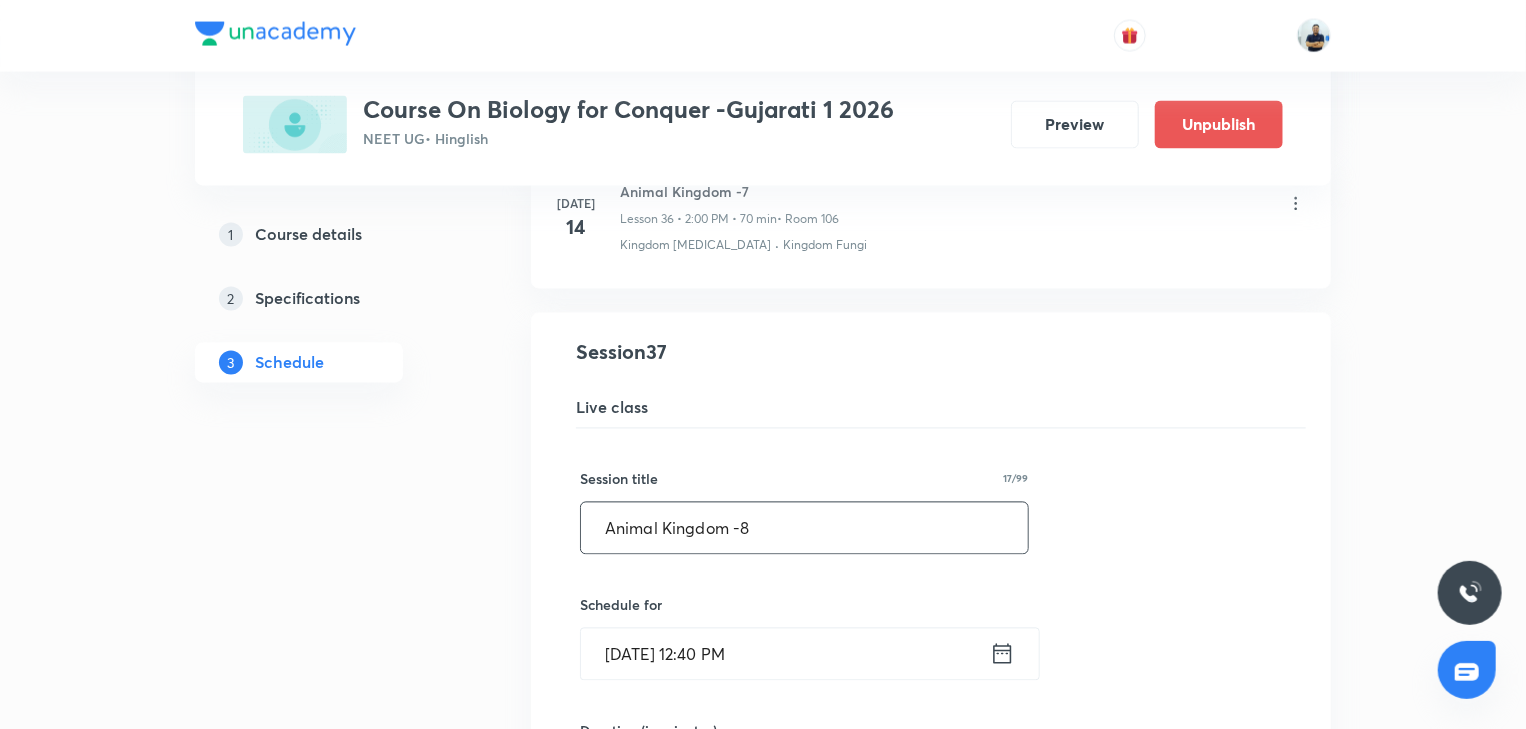 scroll, scrollTop: 6241, scrollLeft: 0, axis: vertical 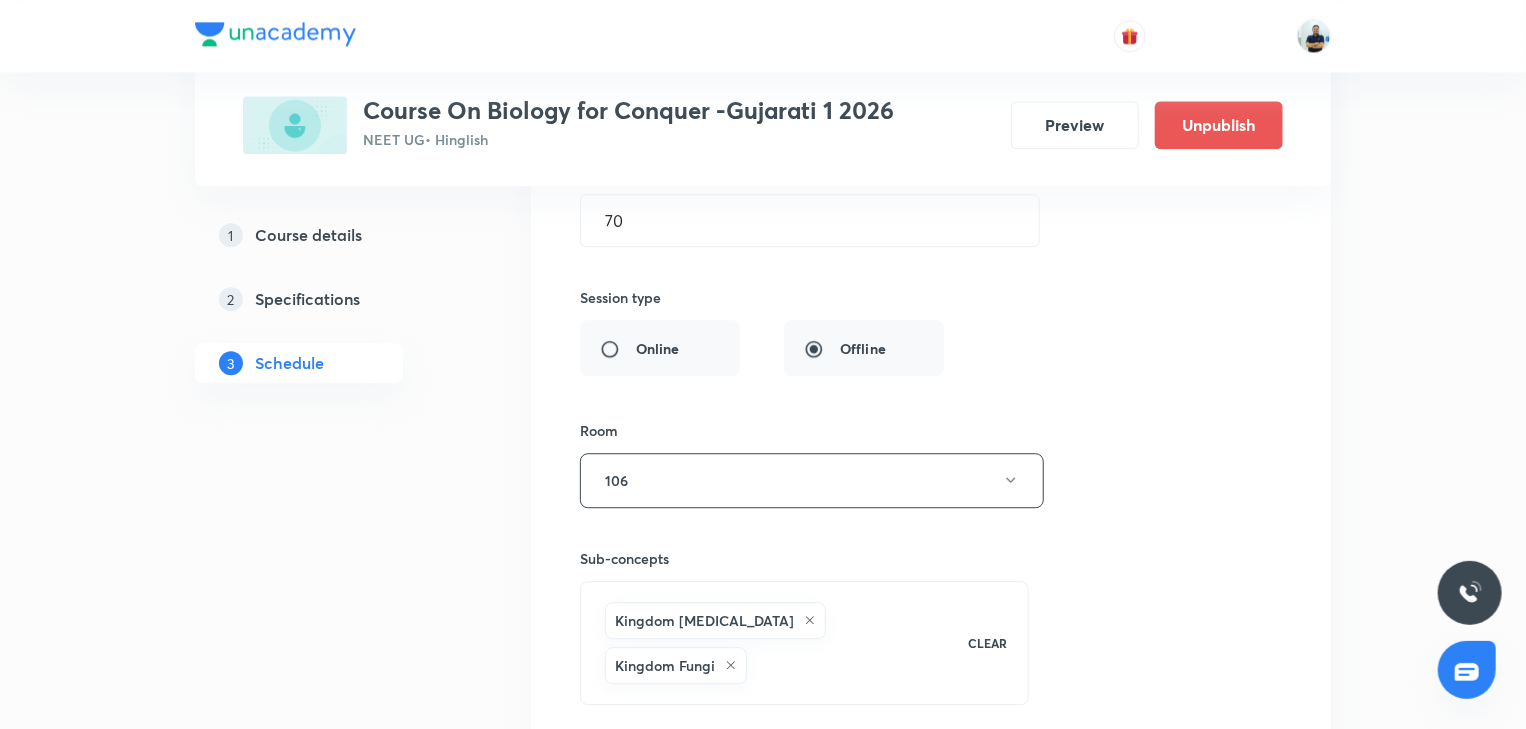 type on "Animal Kingdom -8" 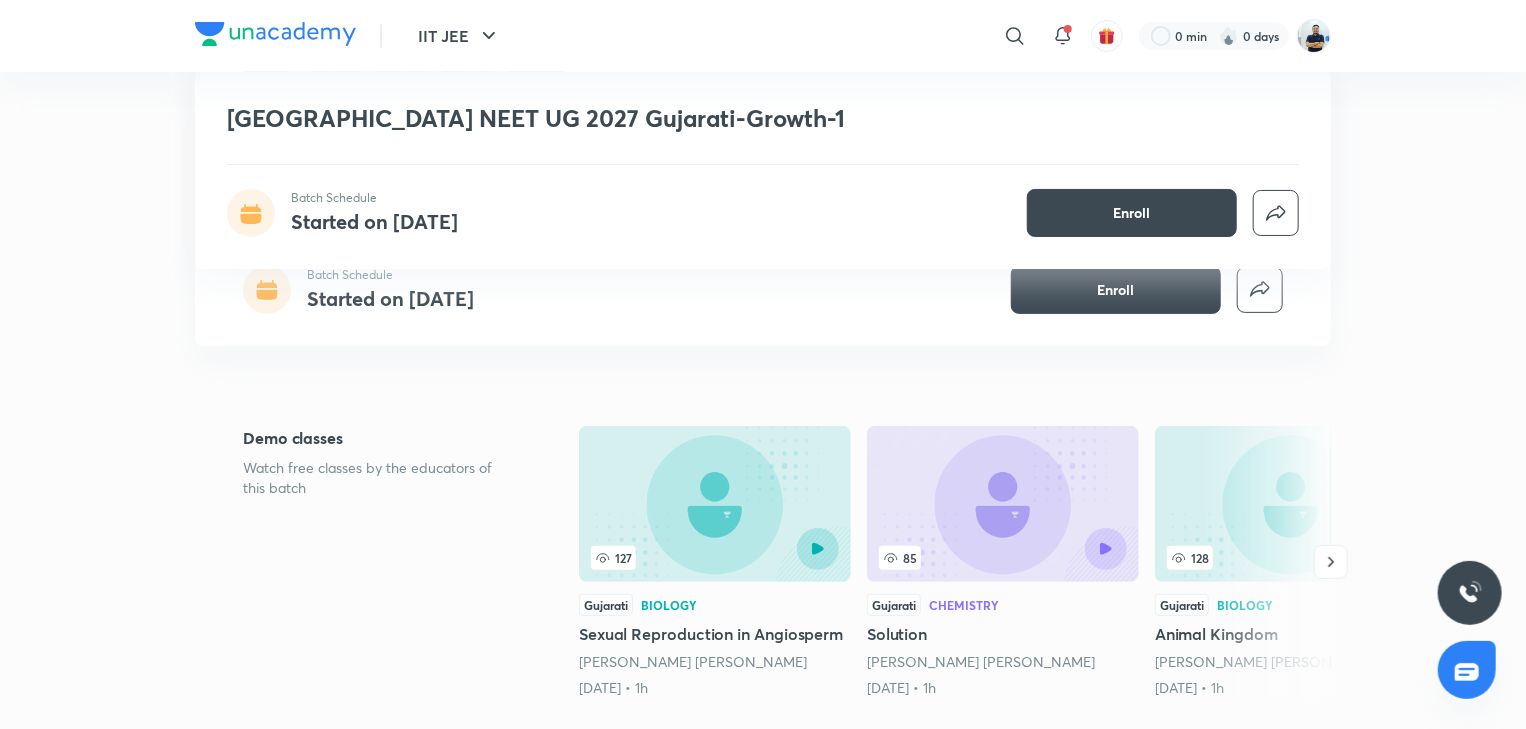 scroll, scrollTop: 2723, scrollLeft: 0, axis: vertical 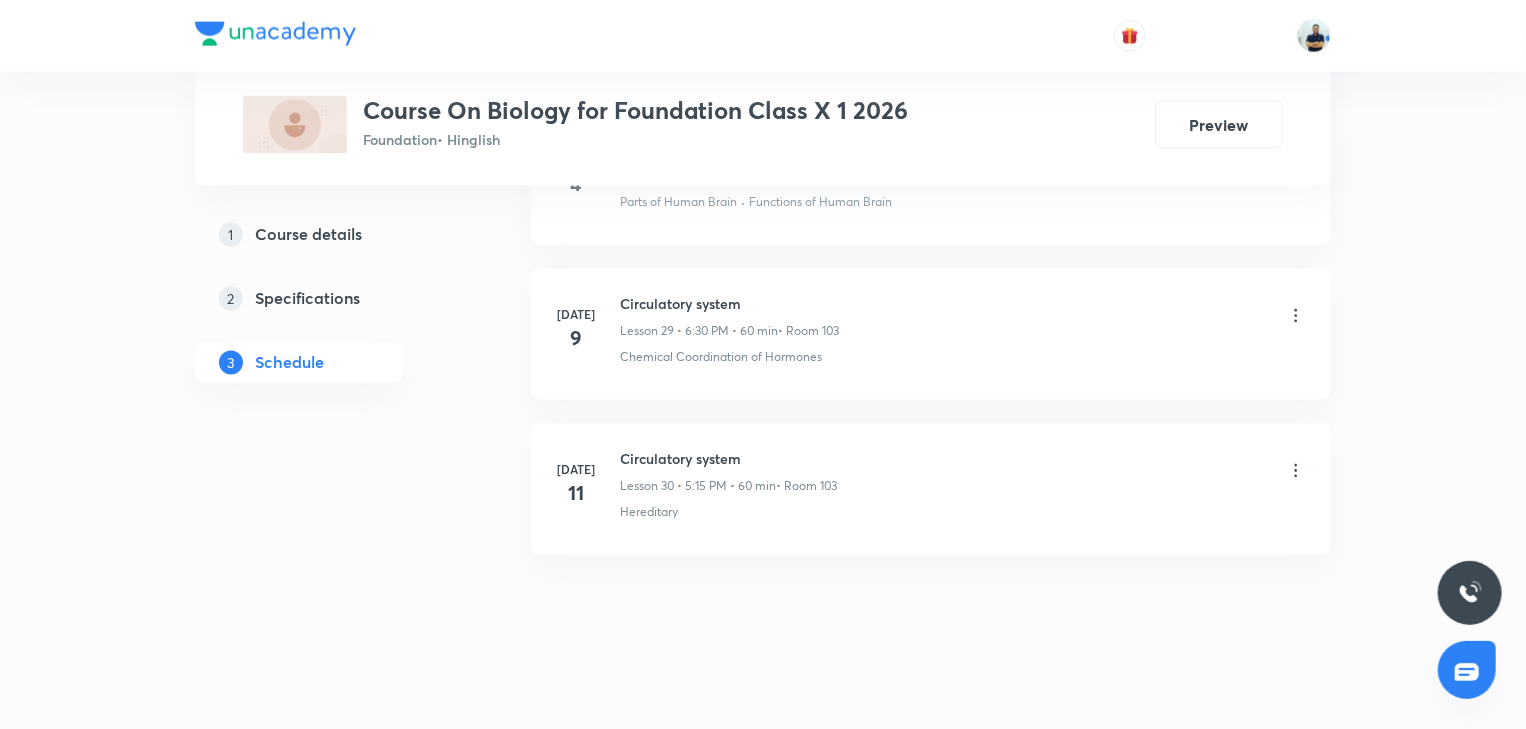 click on "Circulatory system" at bounding box center [728, 459] 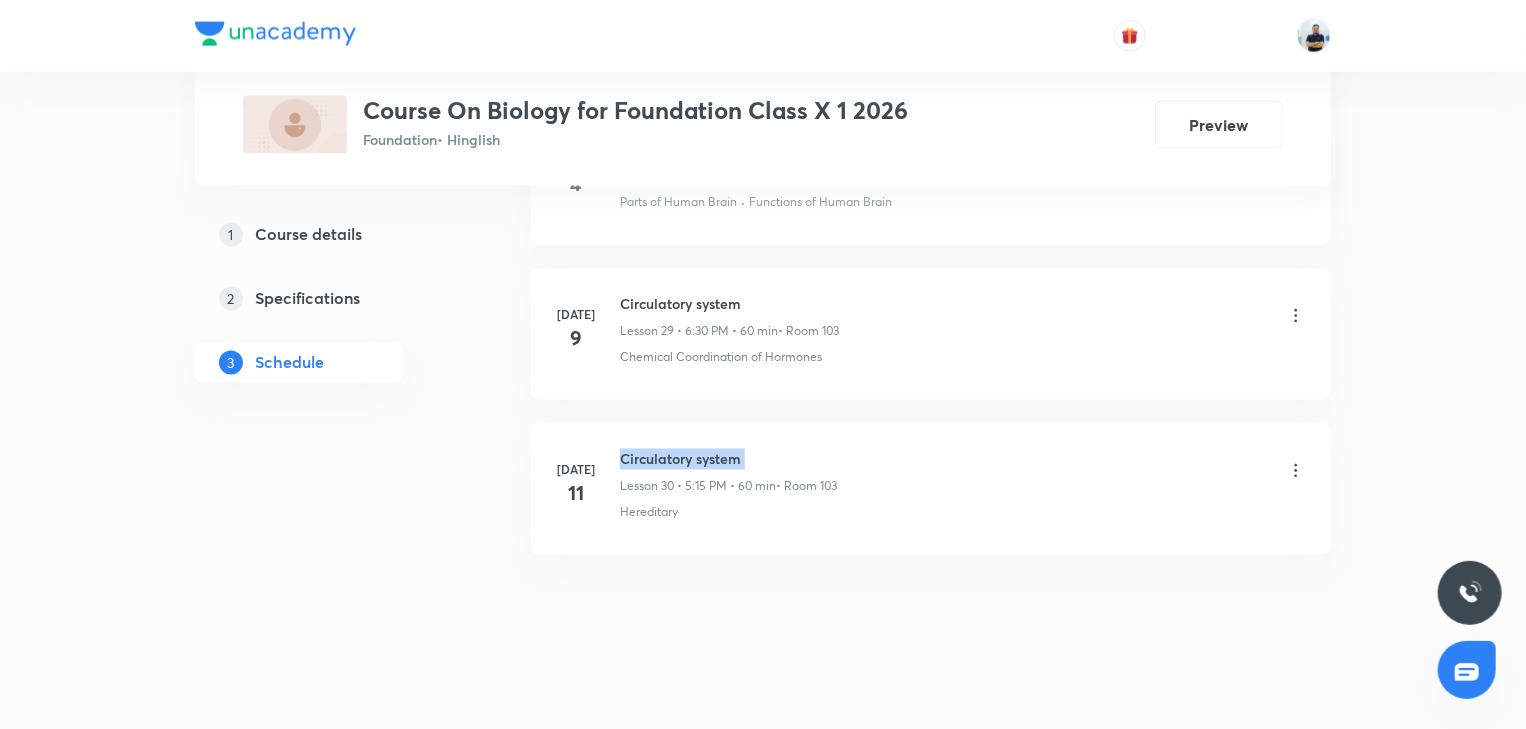 click on "Circulatory system" at bounding box center [728, 459] 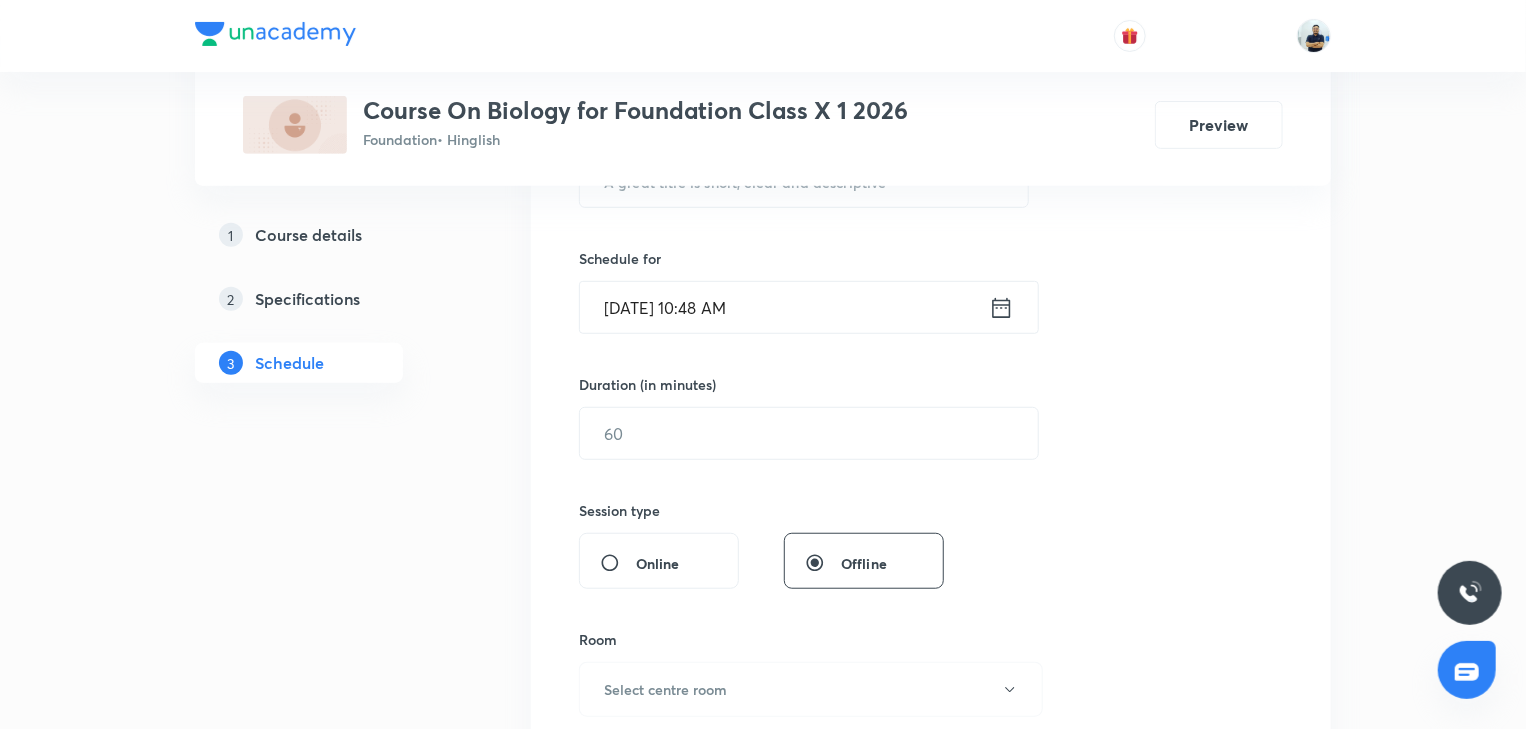scroll, scrollTop: 0, scrollLeft: 0, axis: both 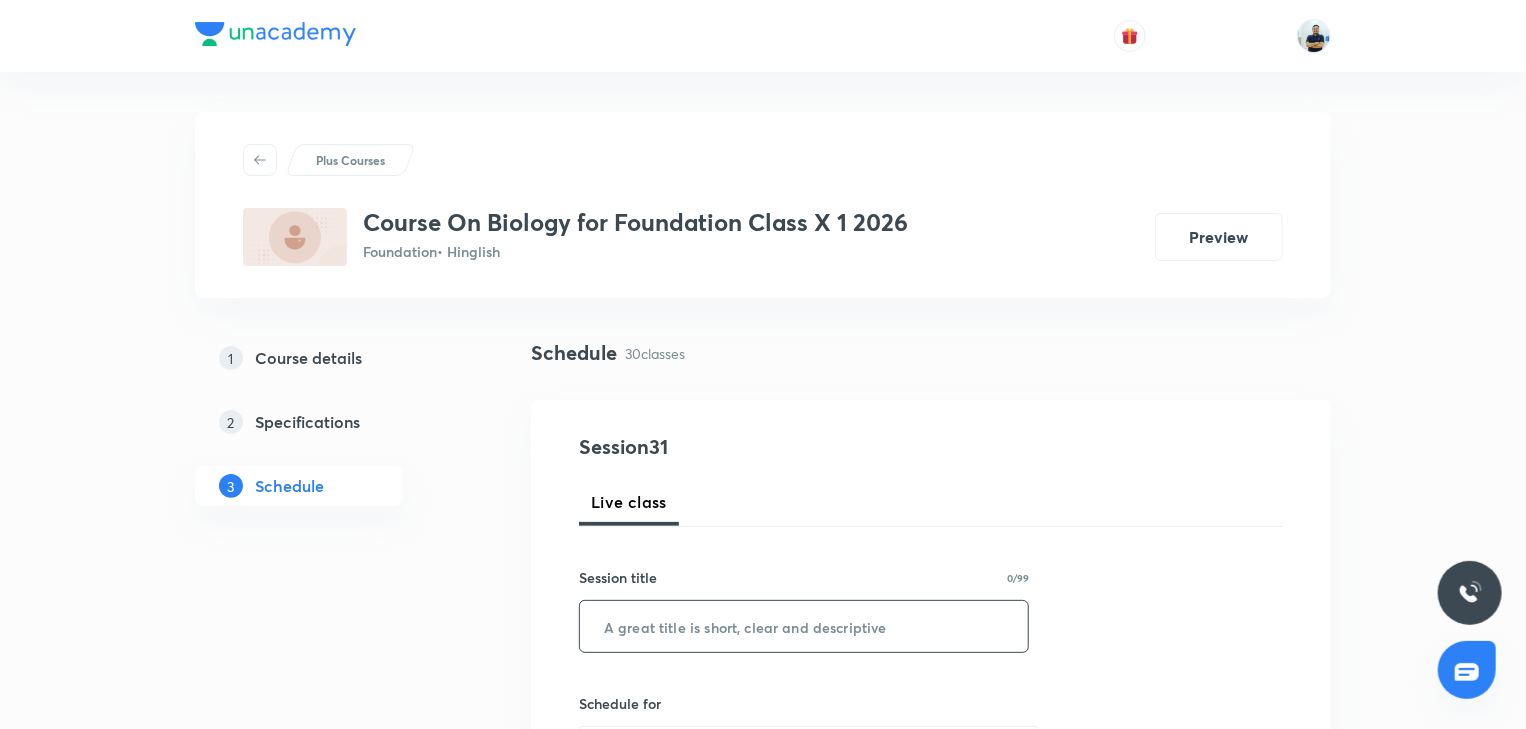click at bounding box center (804, 626) 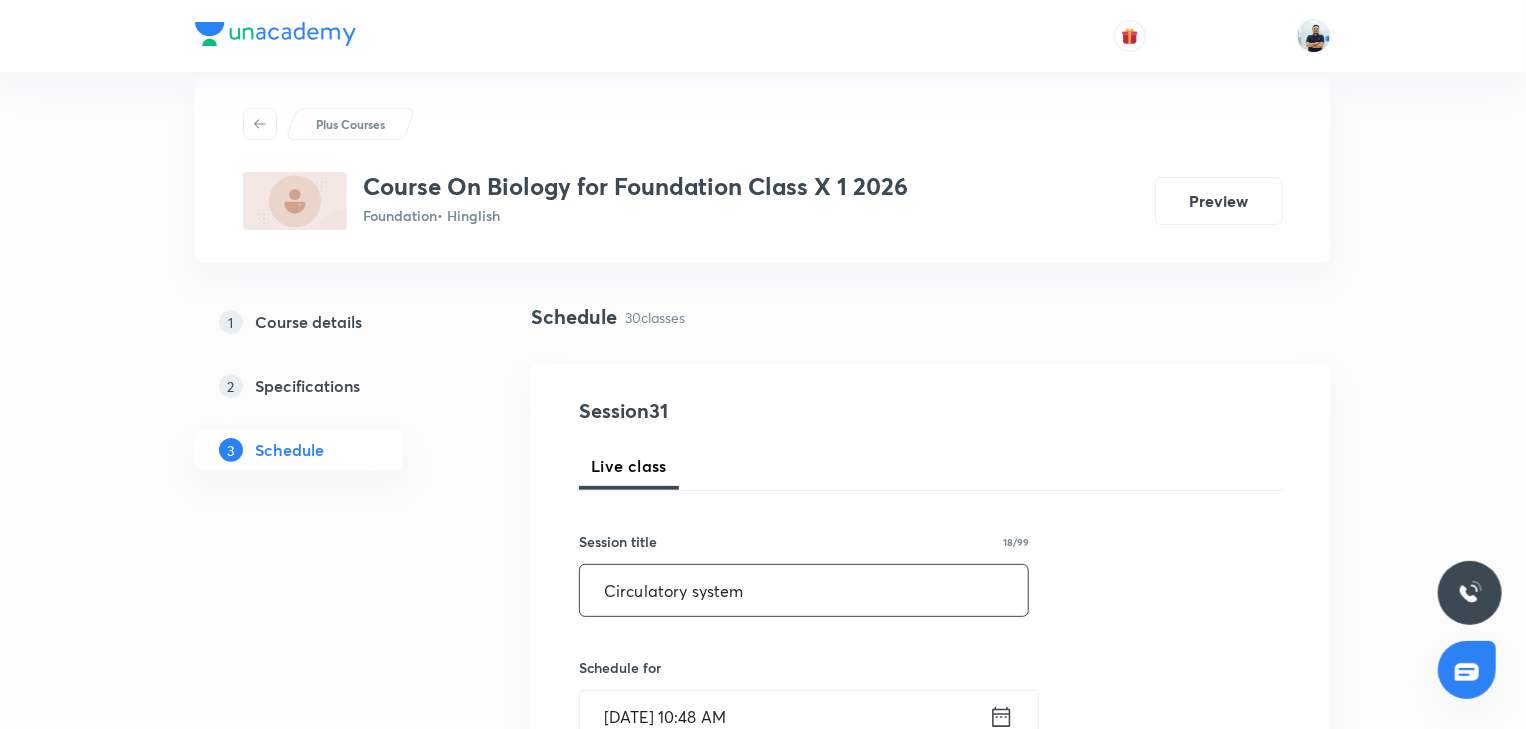 scroll, scrollTop: 280, scrollLeft: 0, axis: vertical 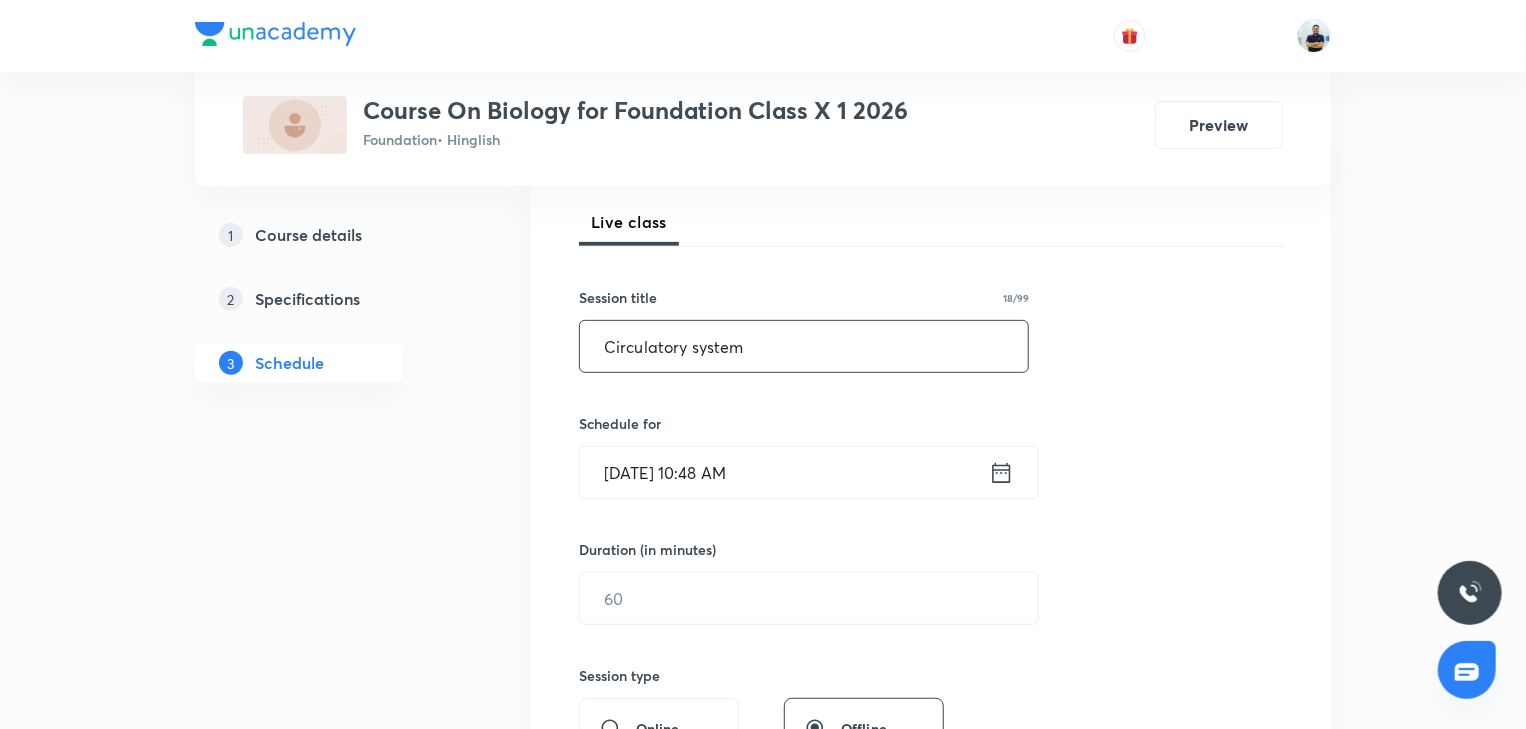 type on "Circulatory system" 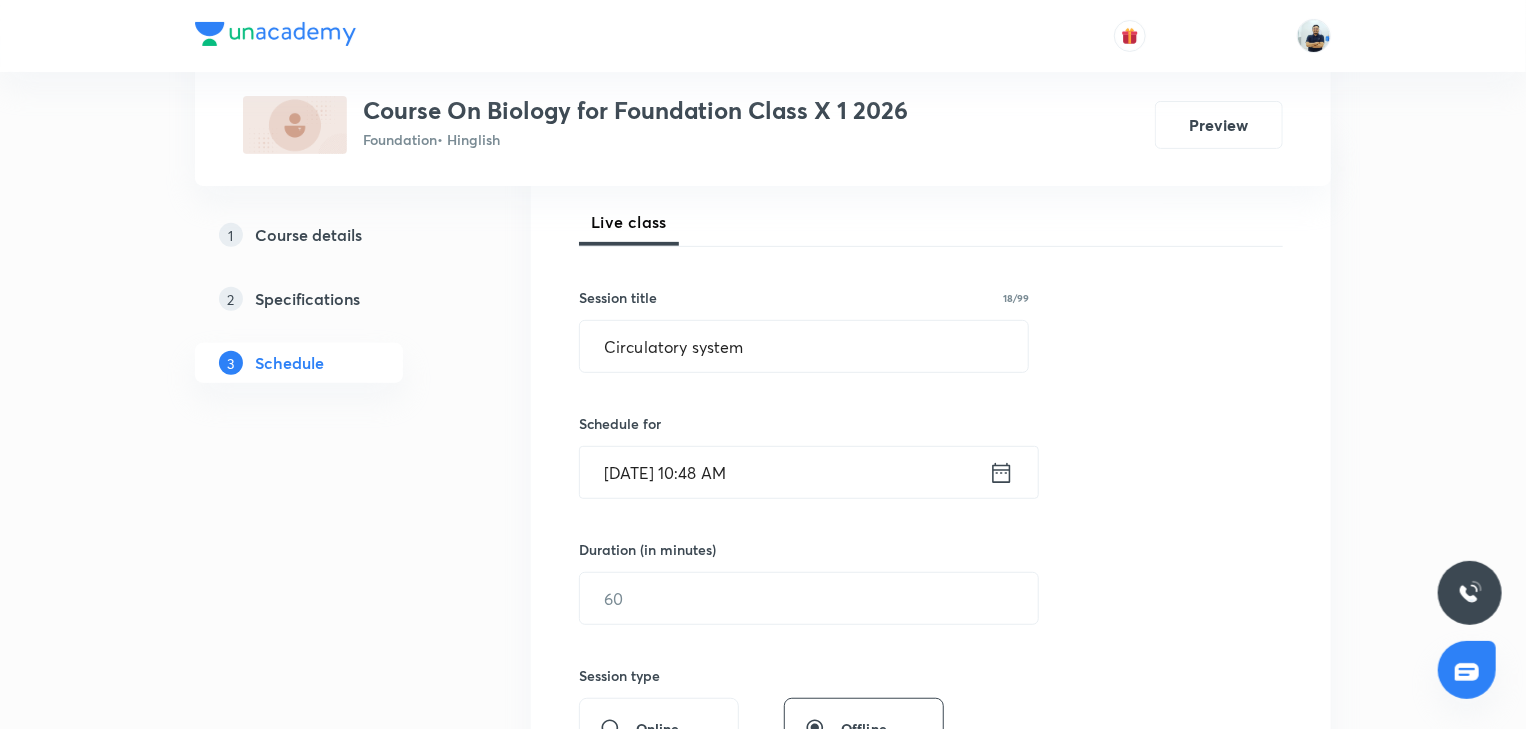 click on "[DATE] 10:48 AM" at bounding box center [784, 472] 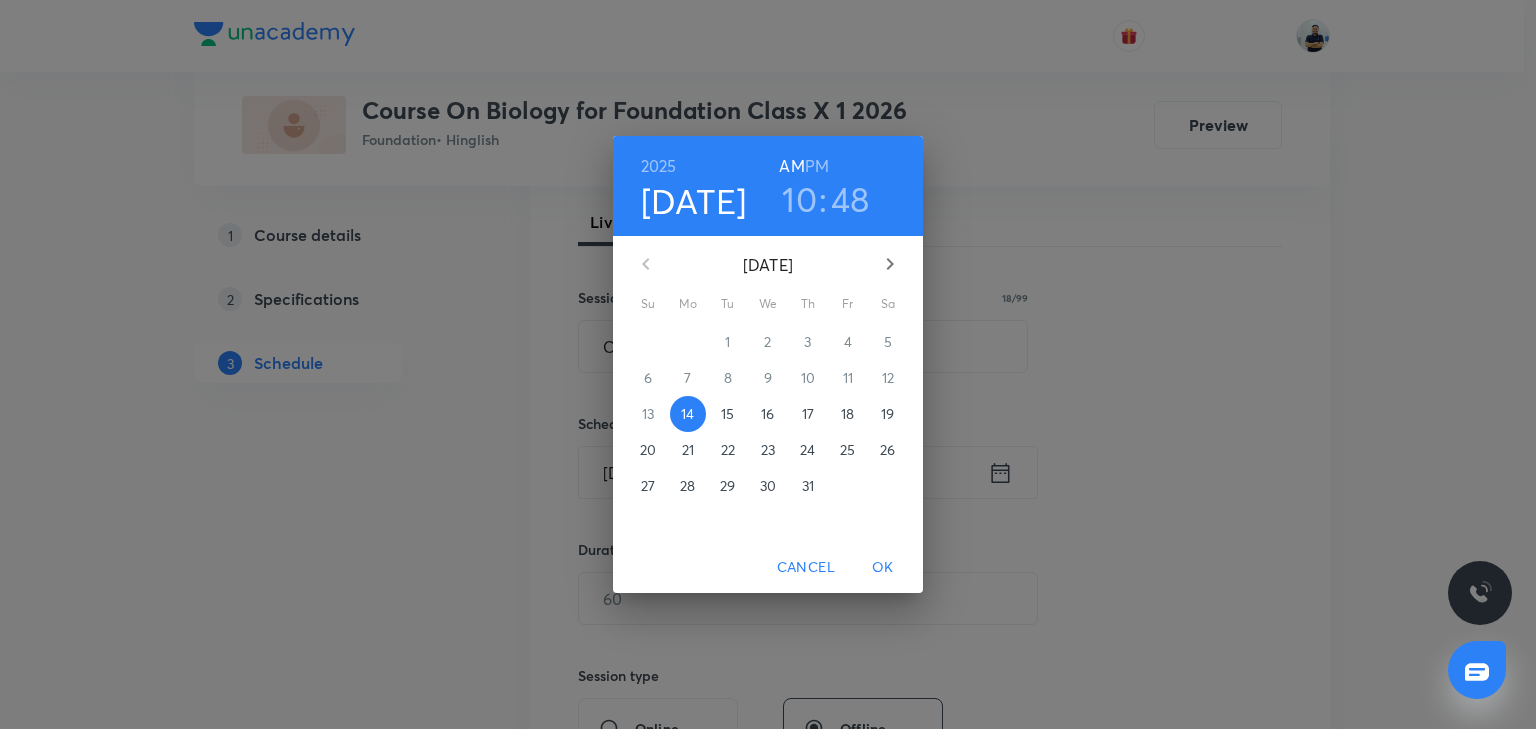 click on "PM" at bounding box center [817, 166] 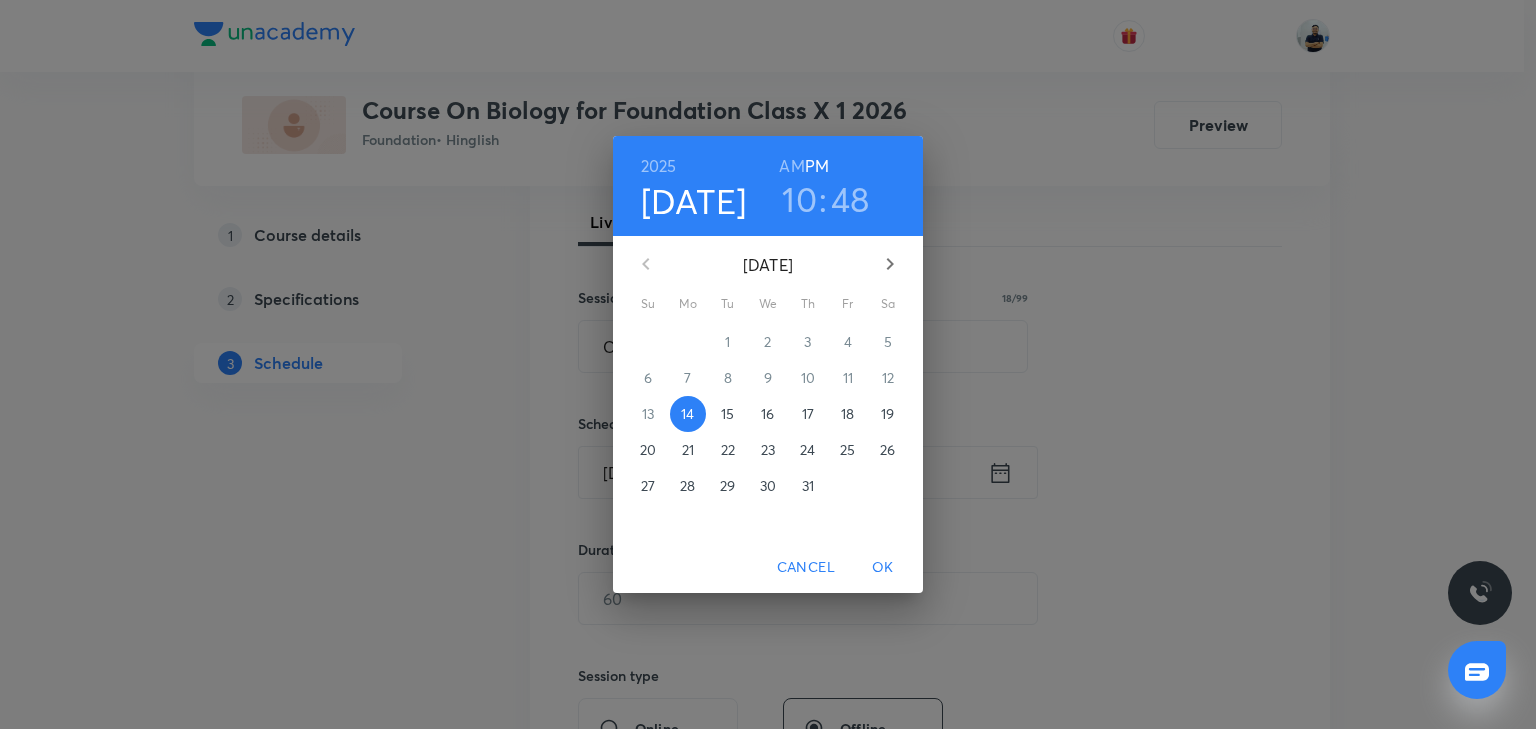 click on "10" at bounding box center (799, 199) 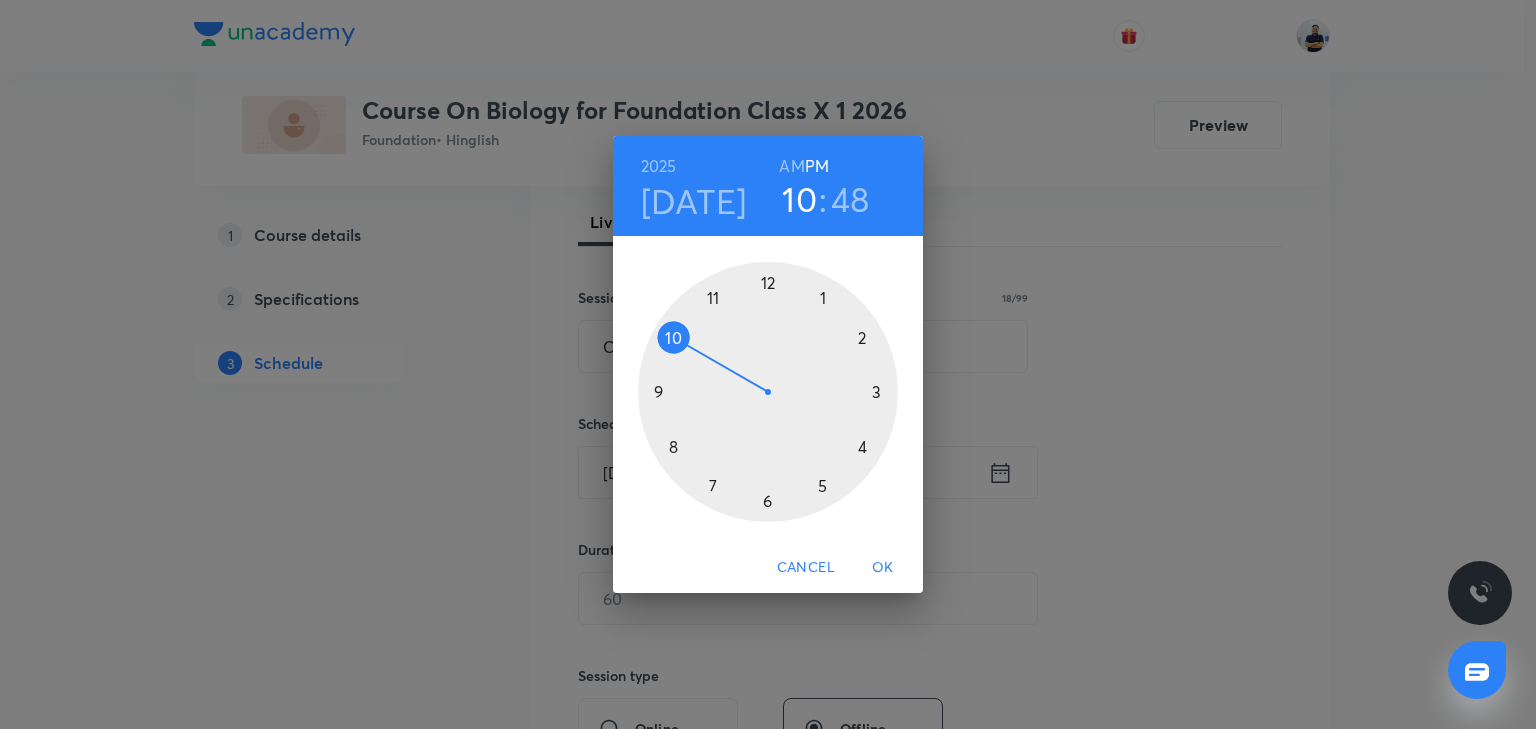 click at bounding box center (768, 392) 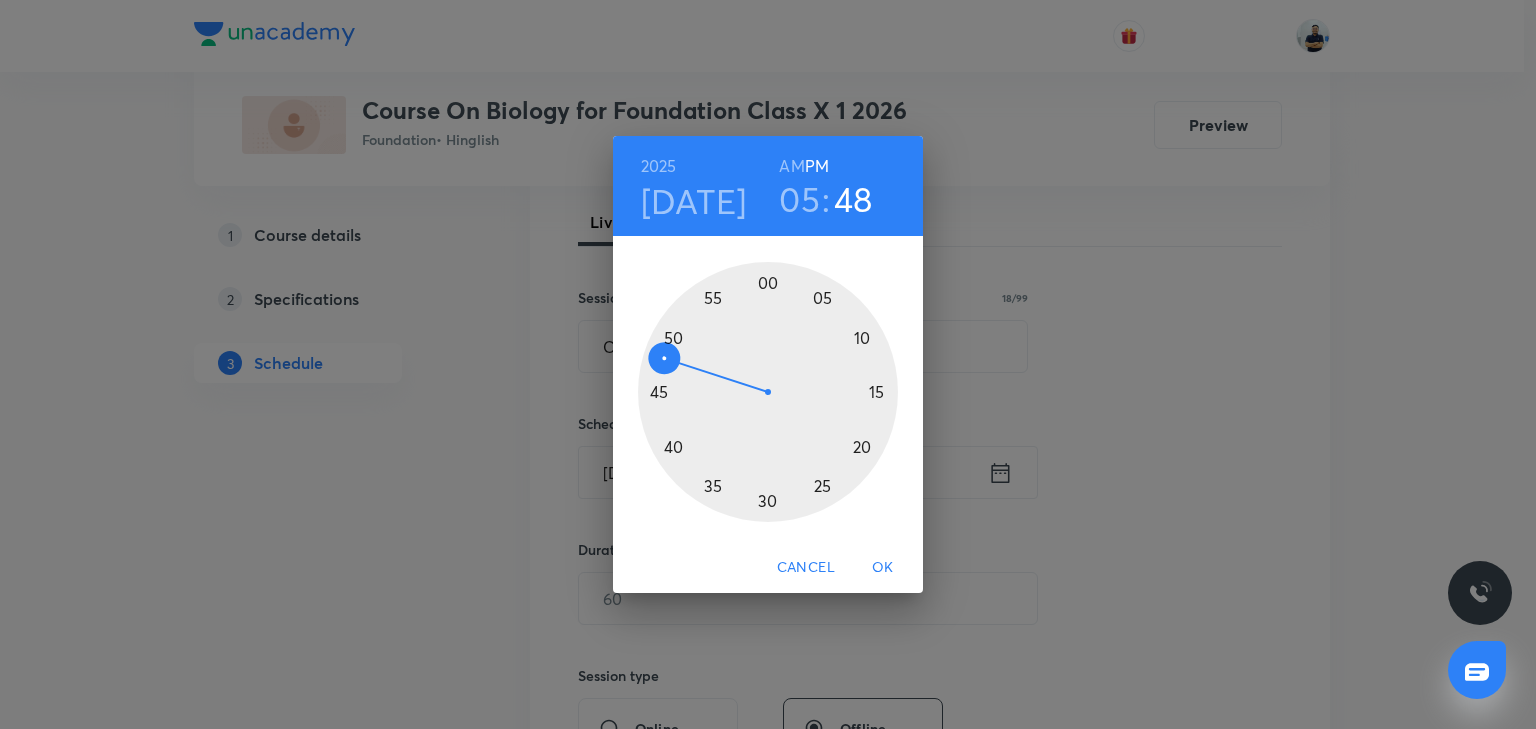 click at bounding box center [768, 392] 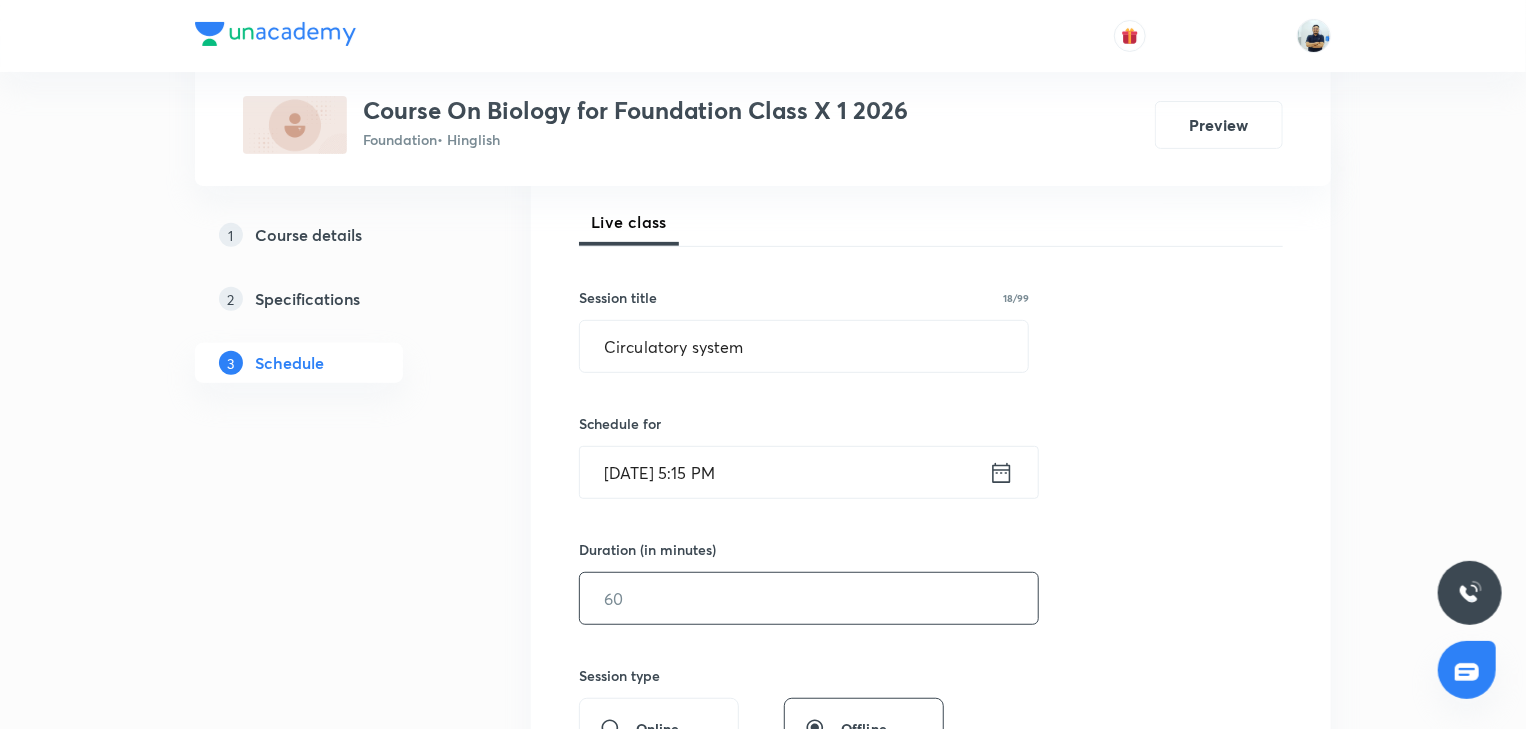 click at bounding box center [809, 598] 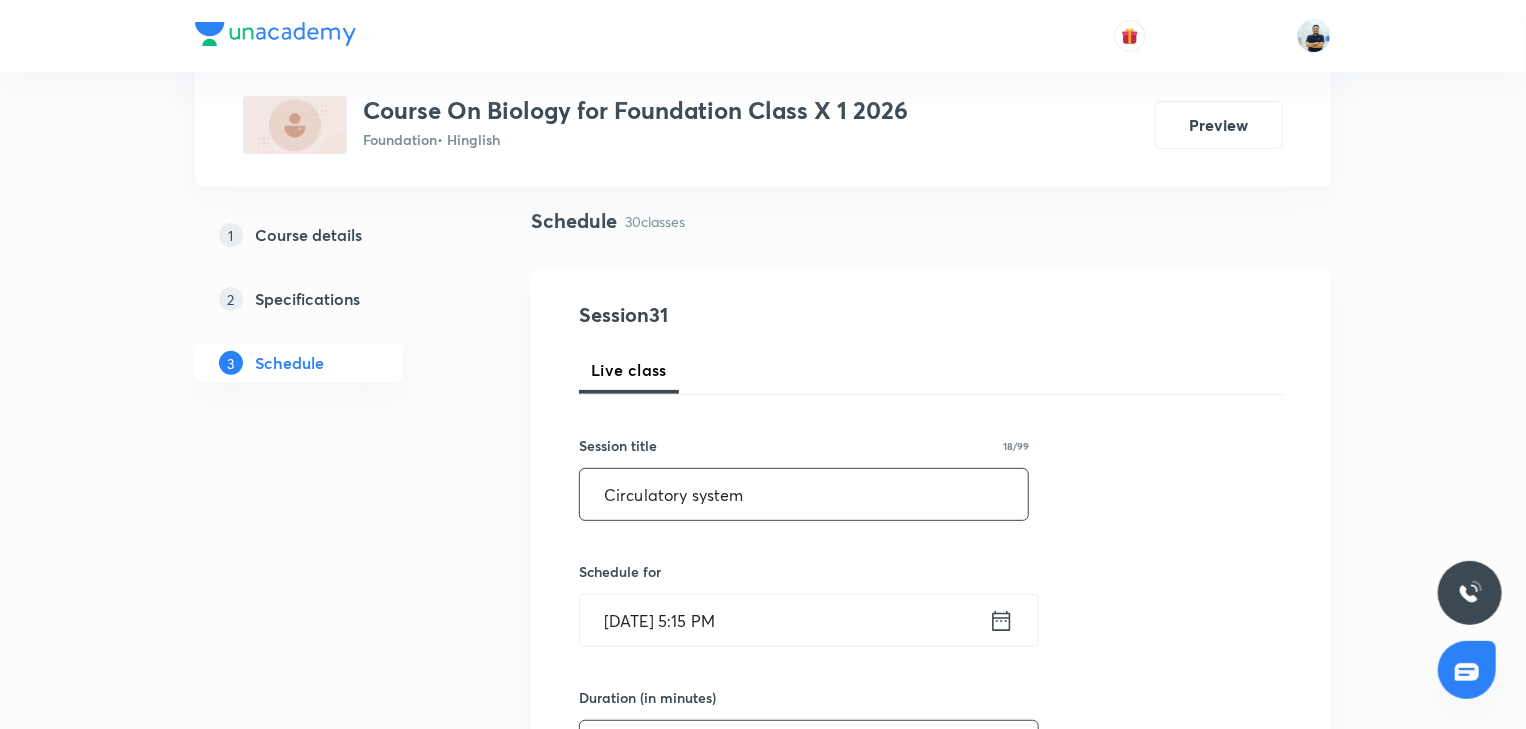 scroll, scrollTop: 560, scrollLeft: 0, axis: vertical 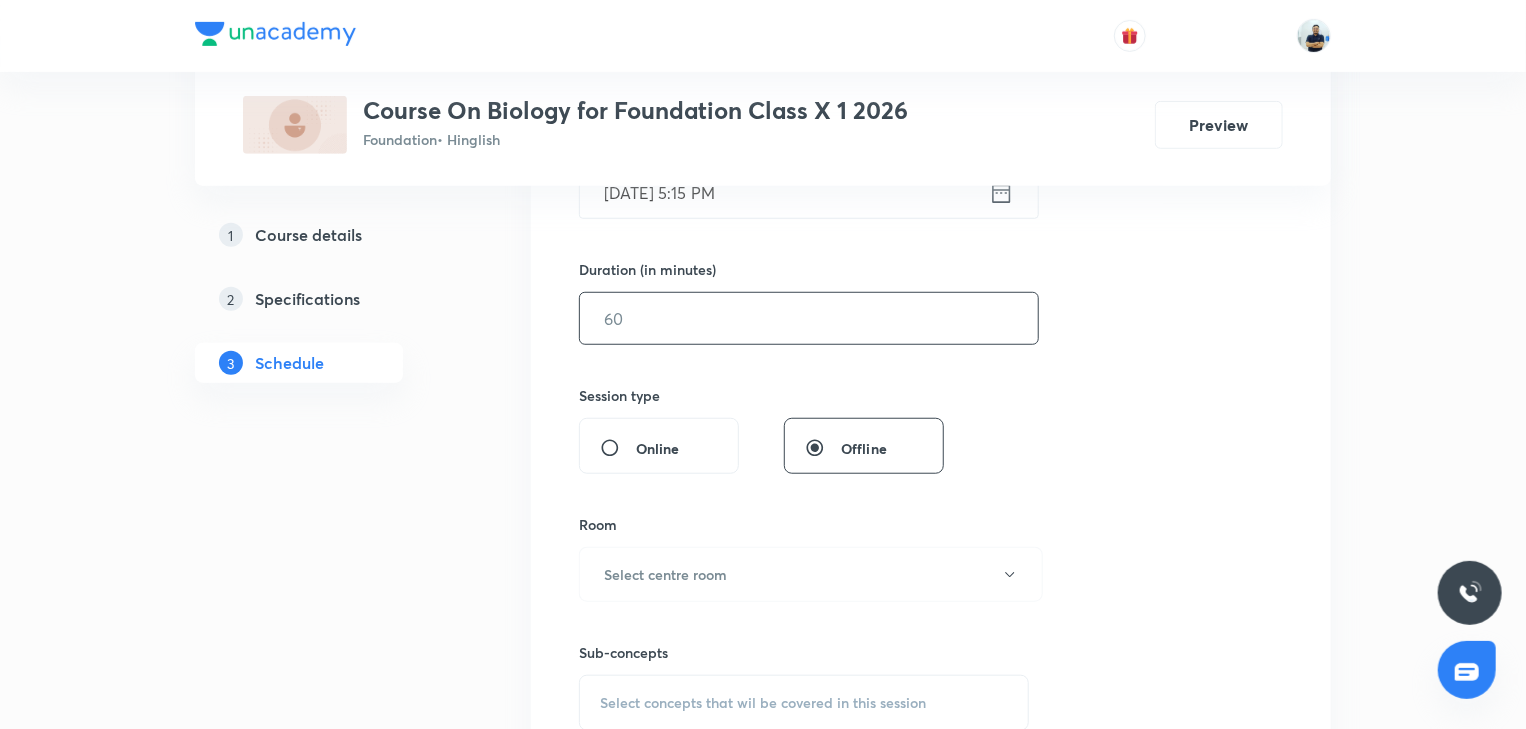 click at bounding box center (809, 318) 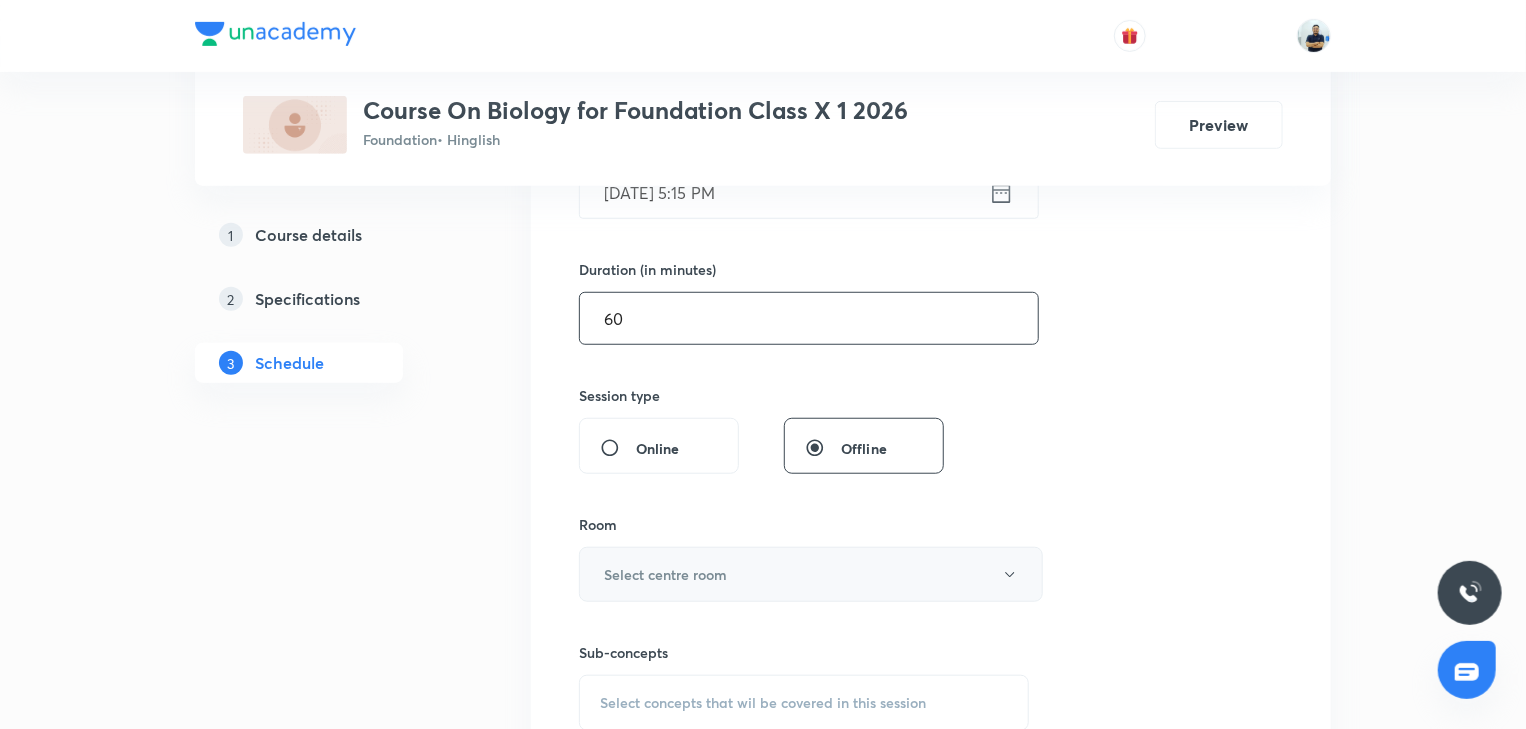 type on "60" 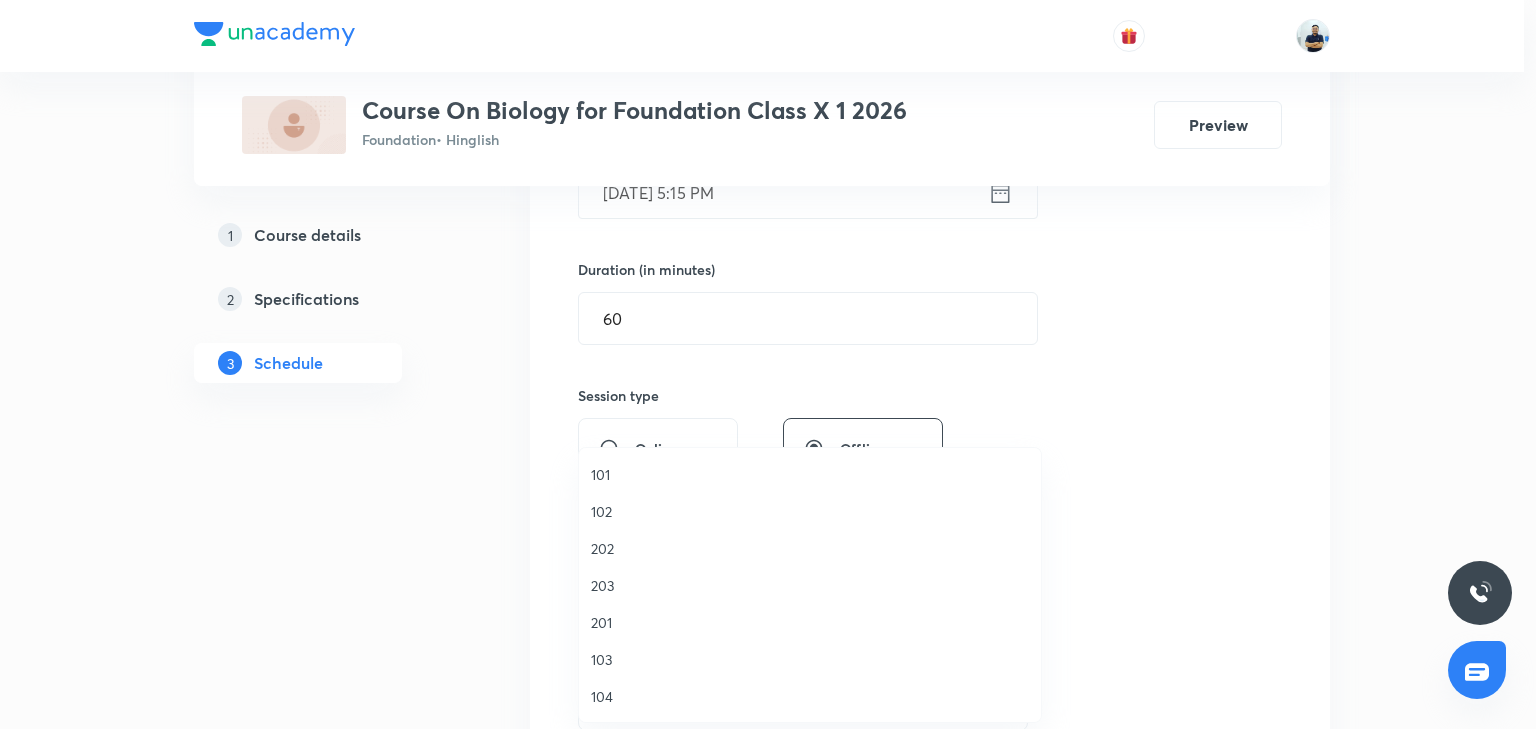 click on "103" at bounding box center (810, 659) 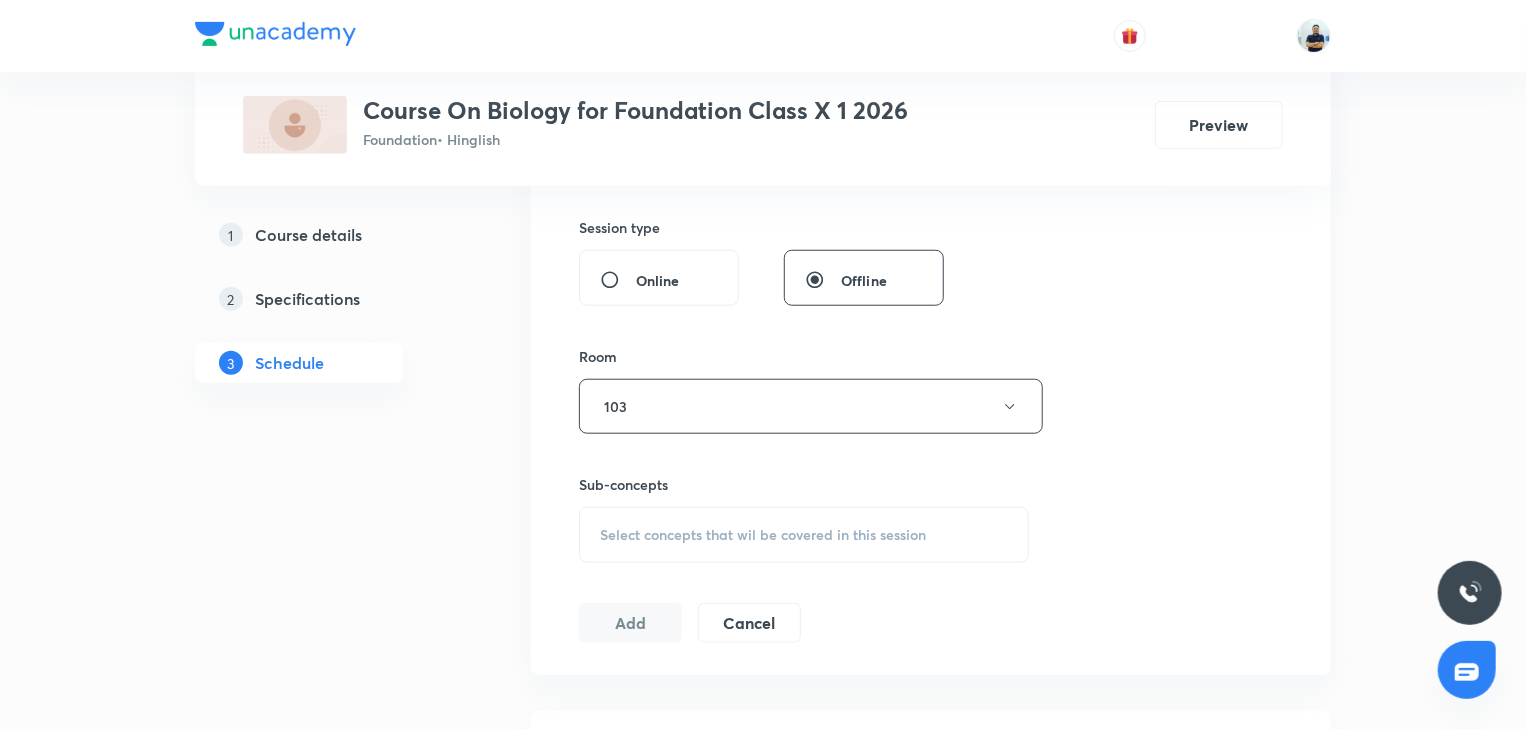 click on "Select concepts that wil be covered in this session" at bounding box center [763, 535] 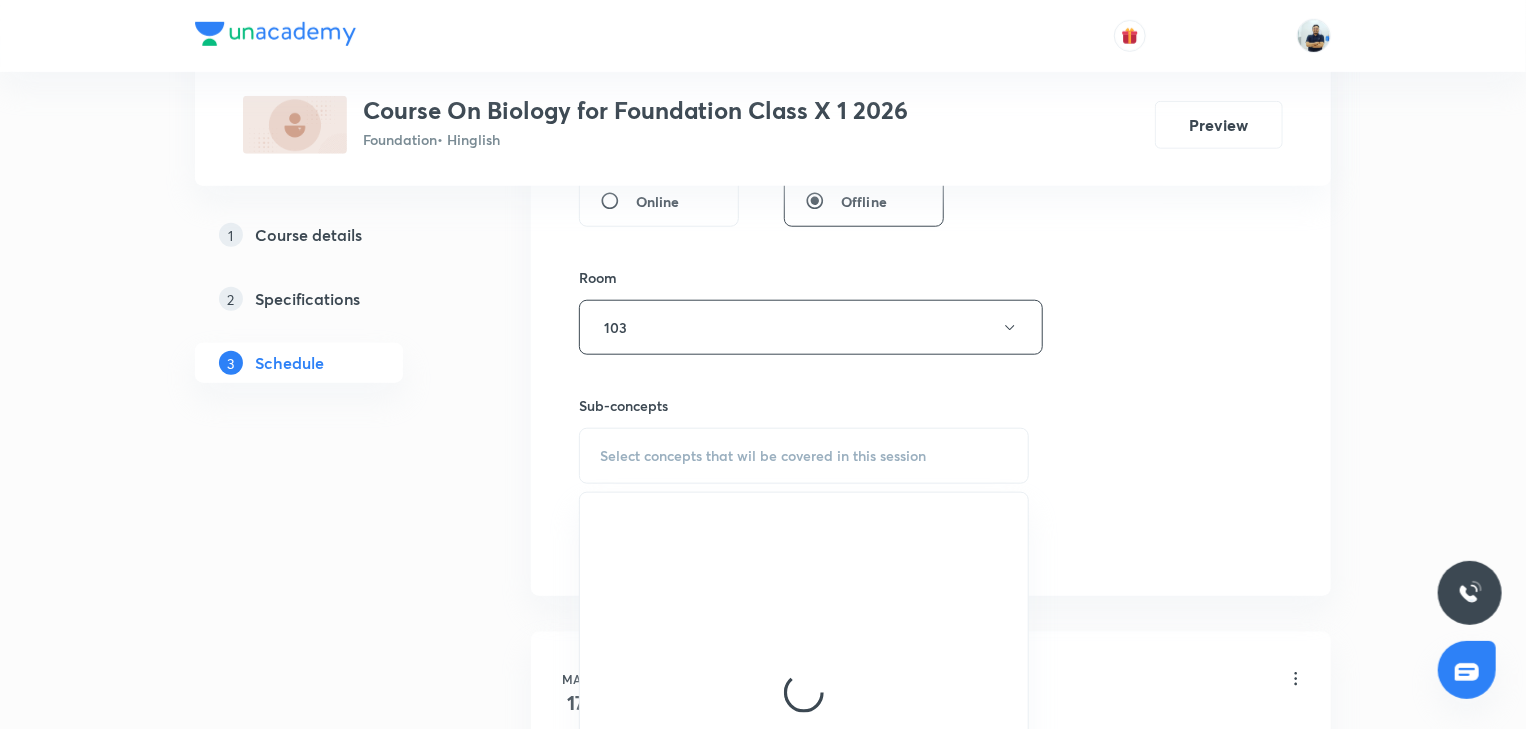 scroll, scrollTop: 952, scrollLeft: 0, axis: vertical 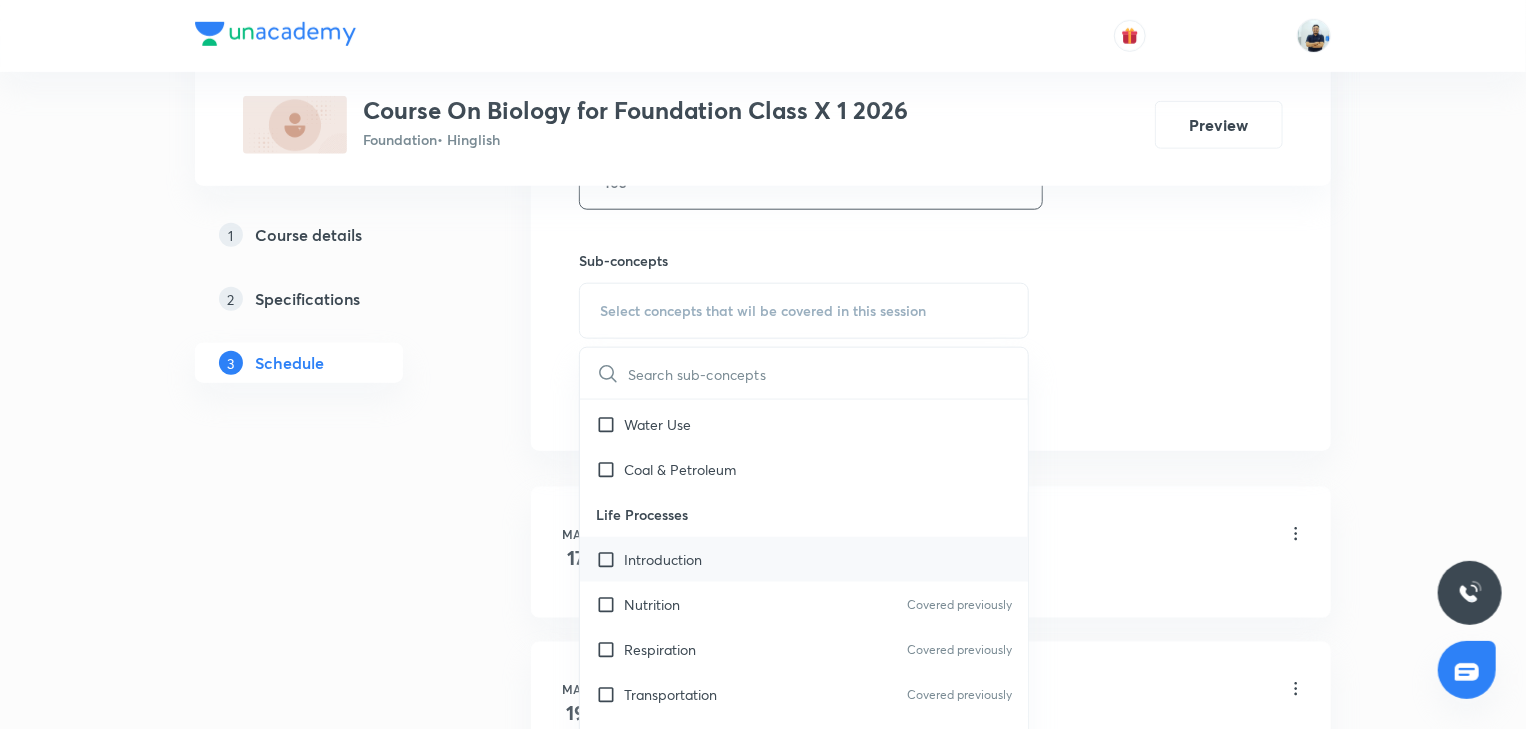 click on "Introduction" at bounding box center [804, 559] 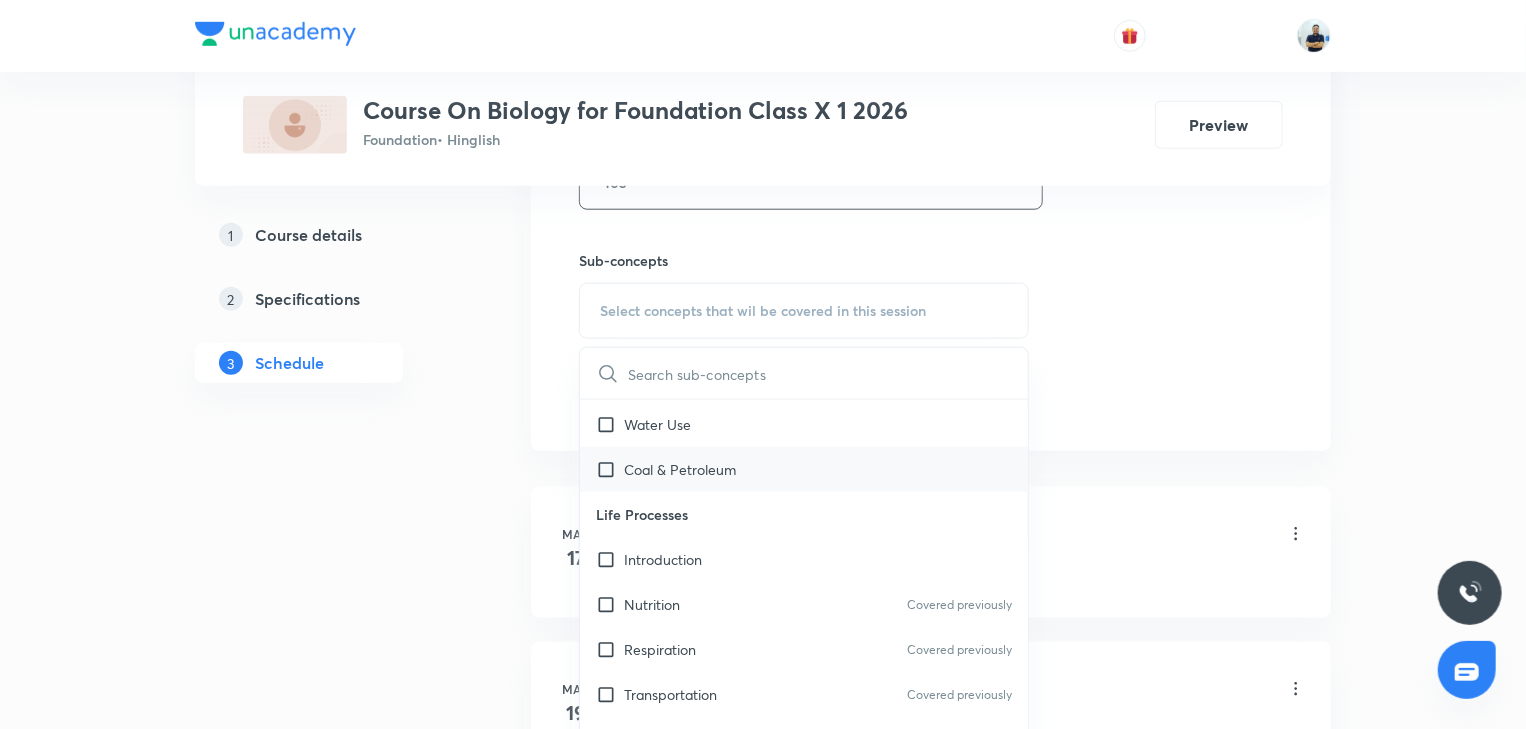 checkbox on "true" 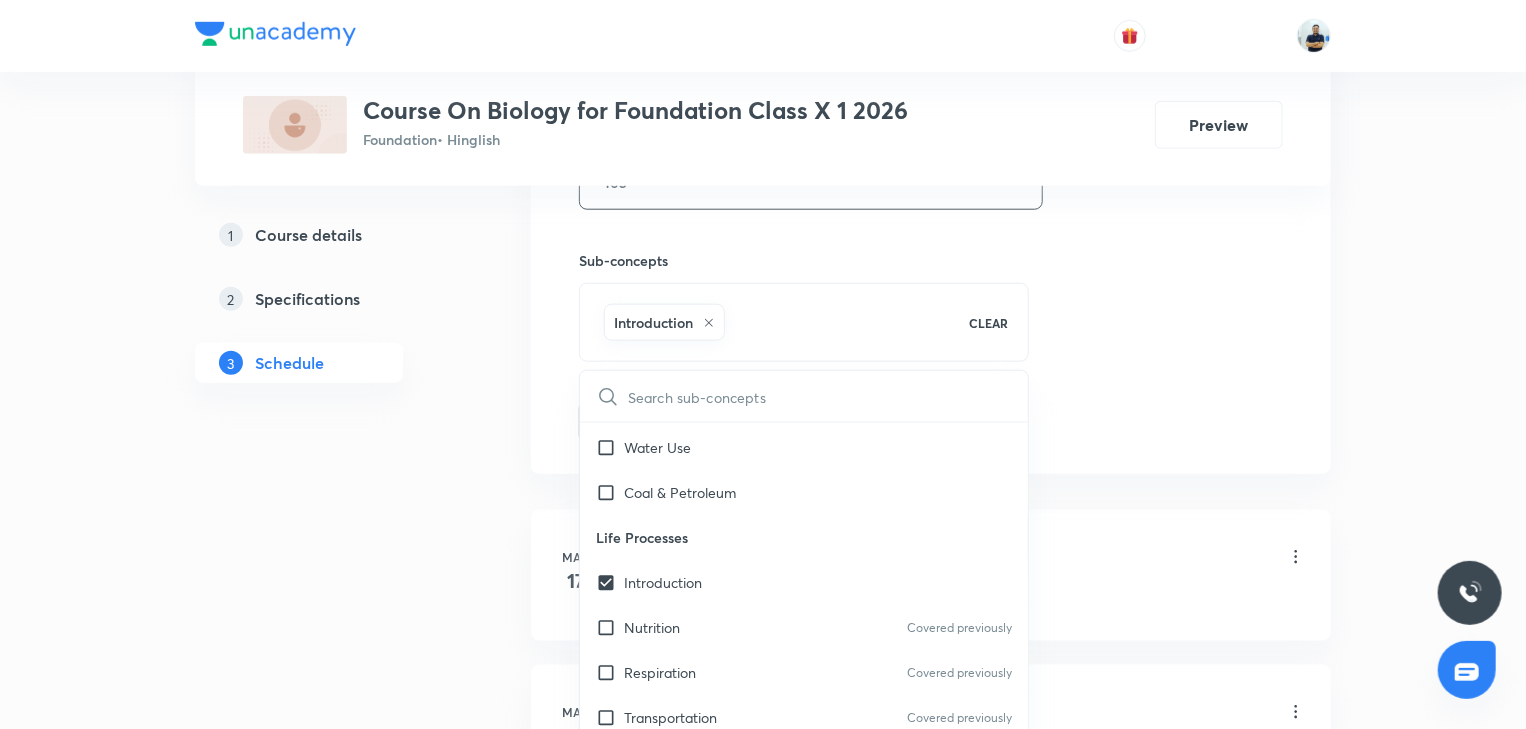 click on "Schedule 30  classes Session  31 Live class Session title 18/99 Circulatory system ​ Schedule for Jul 14, 2025, 5:15 PM ​ Duration (in minutes) 60 ​   Session type Online Offline Room 103 Sub-concepts Introduction CLEAR ​ Control & Coordination Control & Coordination in Animals Control & Coordination in Plants Covered previously Human Brain Parts of Human Brain Covered previously Functions of Human Brain Covered previously Chemical Coordination of Hormones Covered previously Reproduction Reproduction in Plants Reproduction in Animals Reproduction in Humans Covered previously Sex Determination in Humans Covered previously Heredity & Evolution Variations Covered previously Hereditary Covered previously Evolution Covered previously Our Environment Waste Covered previously Ecosystem Covered previously Management of Natural Resources Natural Resource Plans Covered previously Environment Friendly Decision Covered previously Forest & Wild Life Covered previously Water Use Coal & Petroleum Life Processes ECG" at bounding box center [931, 2338] 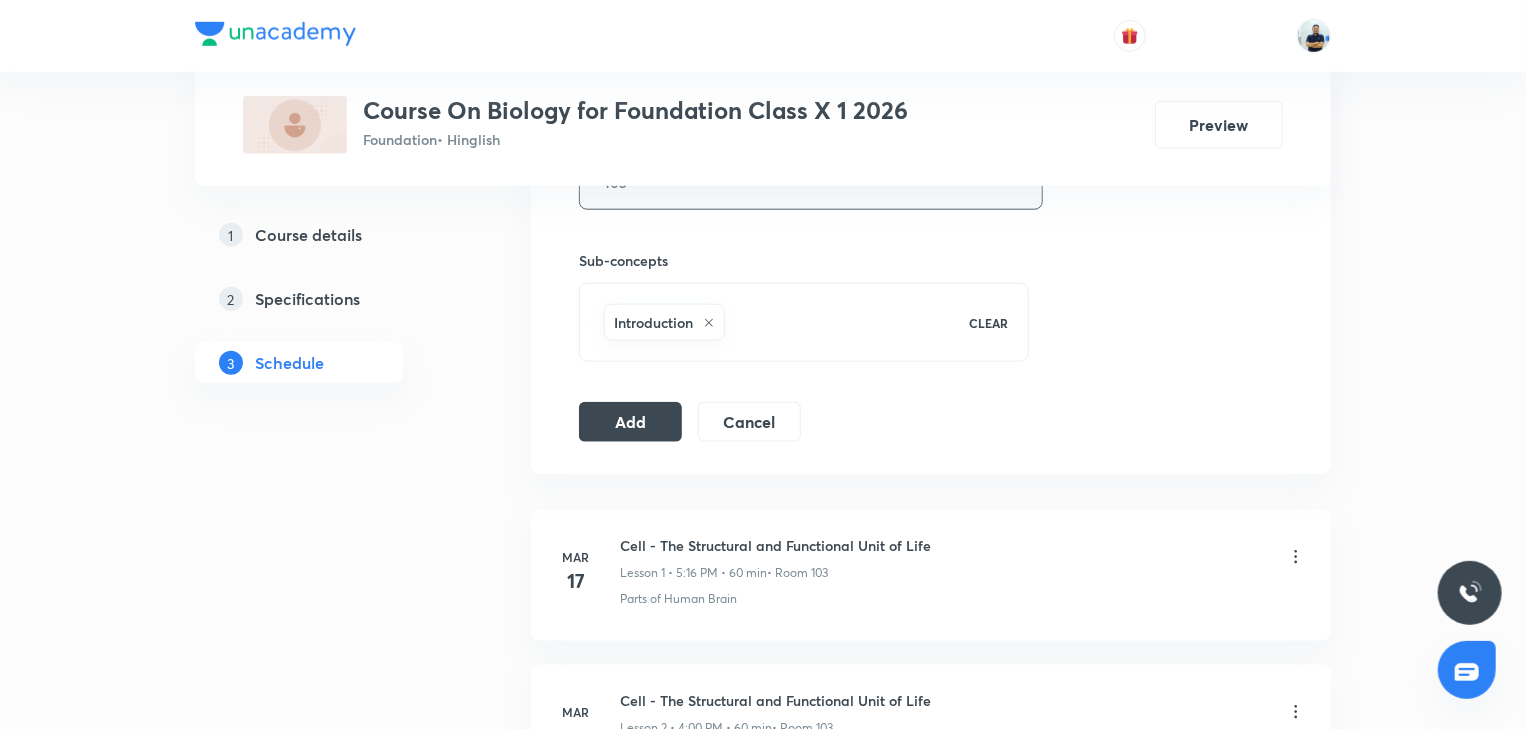 click on "103" at bounding box center [811, 182] 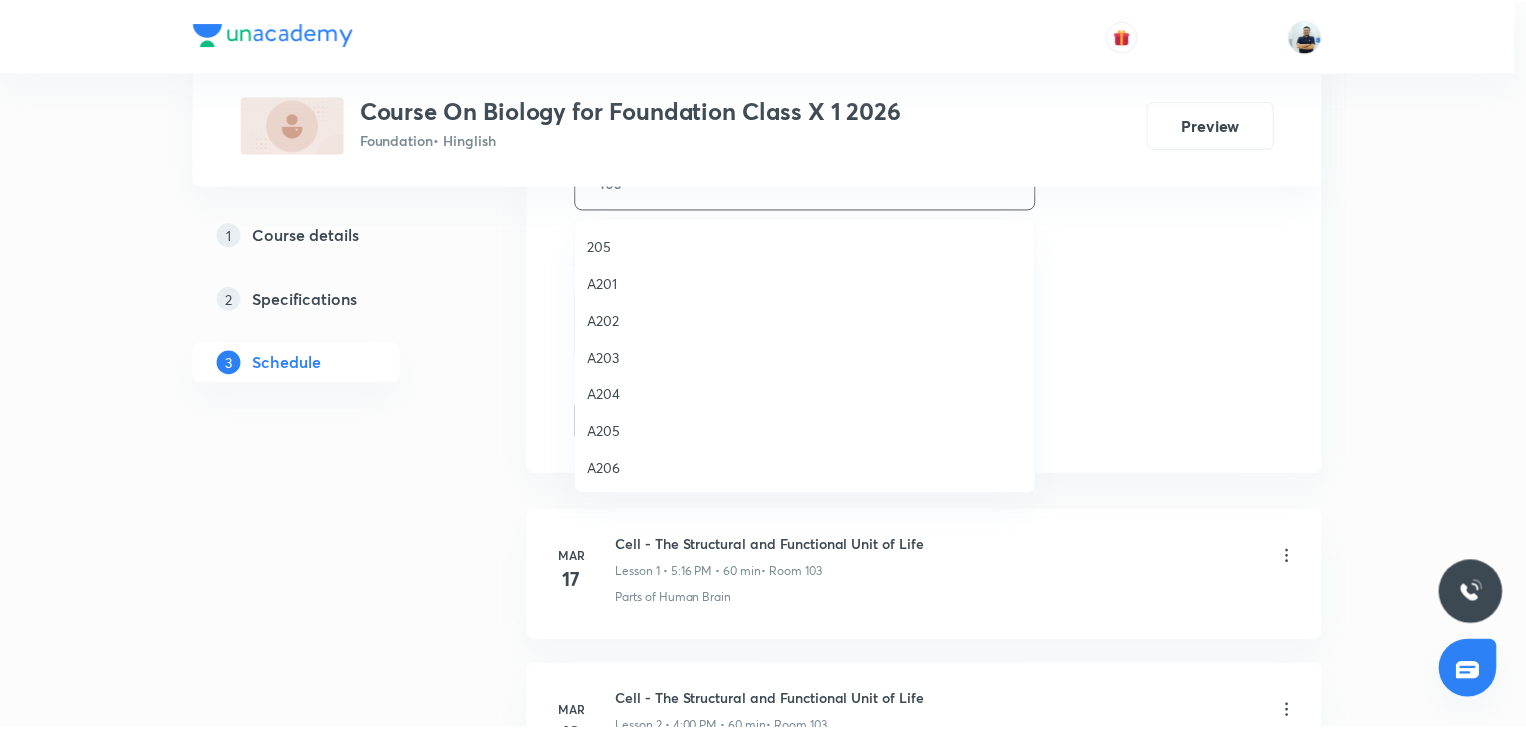 scroll, scrollTop: 370, scrollLeft: 0, axis: vertical 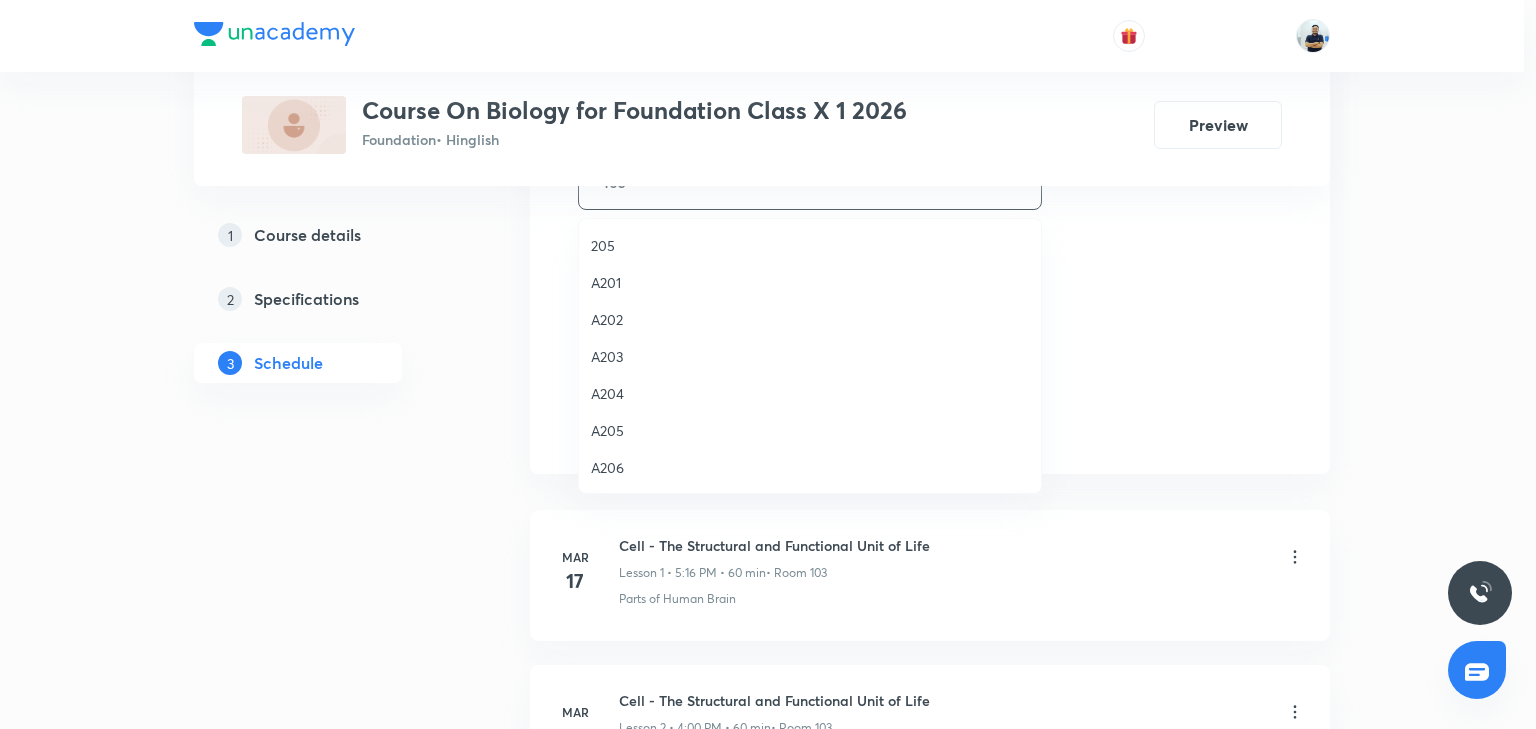 click on "A204" at bounding box center [810, 393] 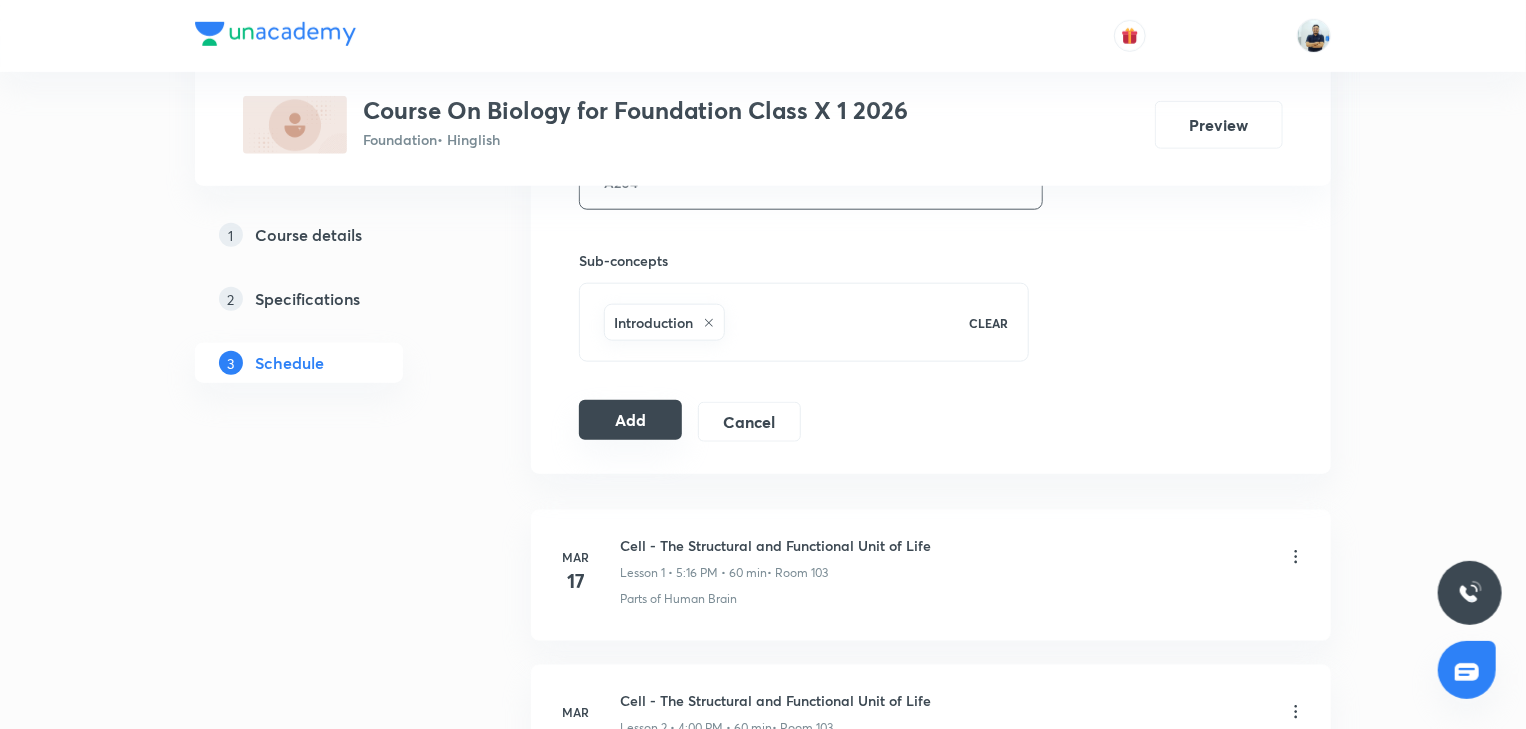 click on "Add" at bounding box center (630, 420) 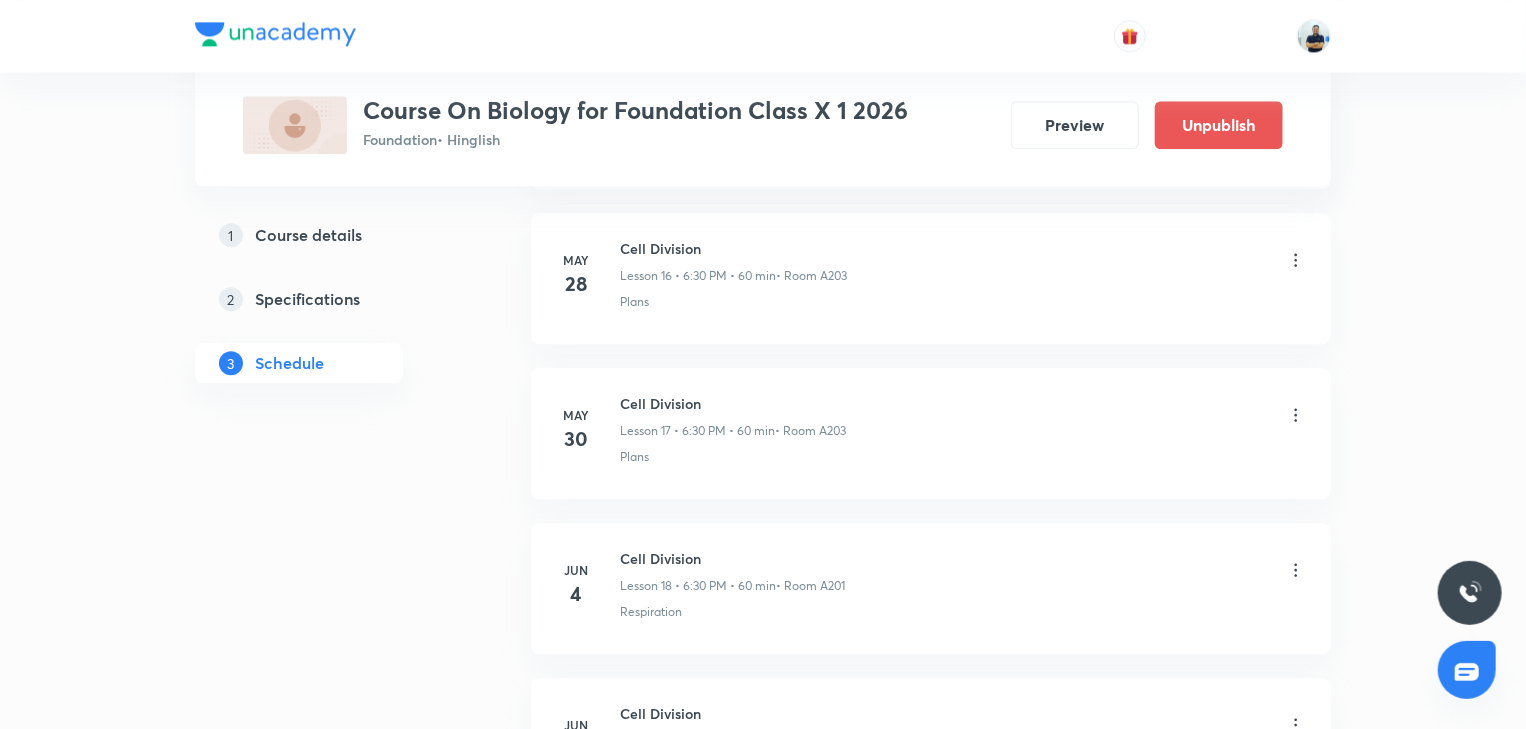 scroll, scrollTop: 4750, scrollLeft: 0, axis: vertical 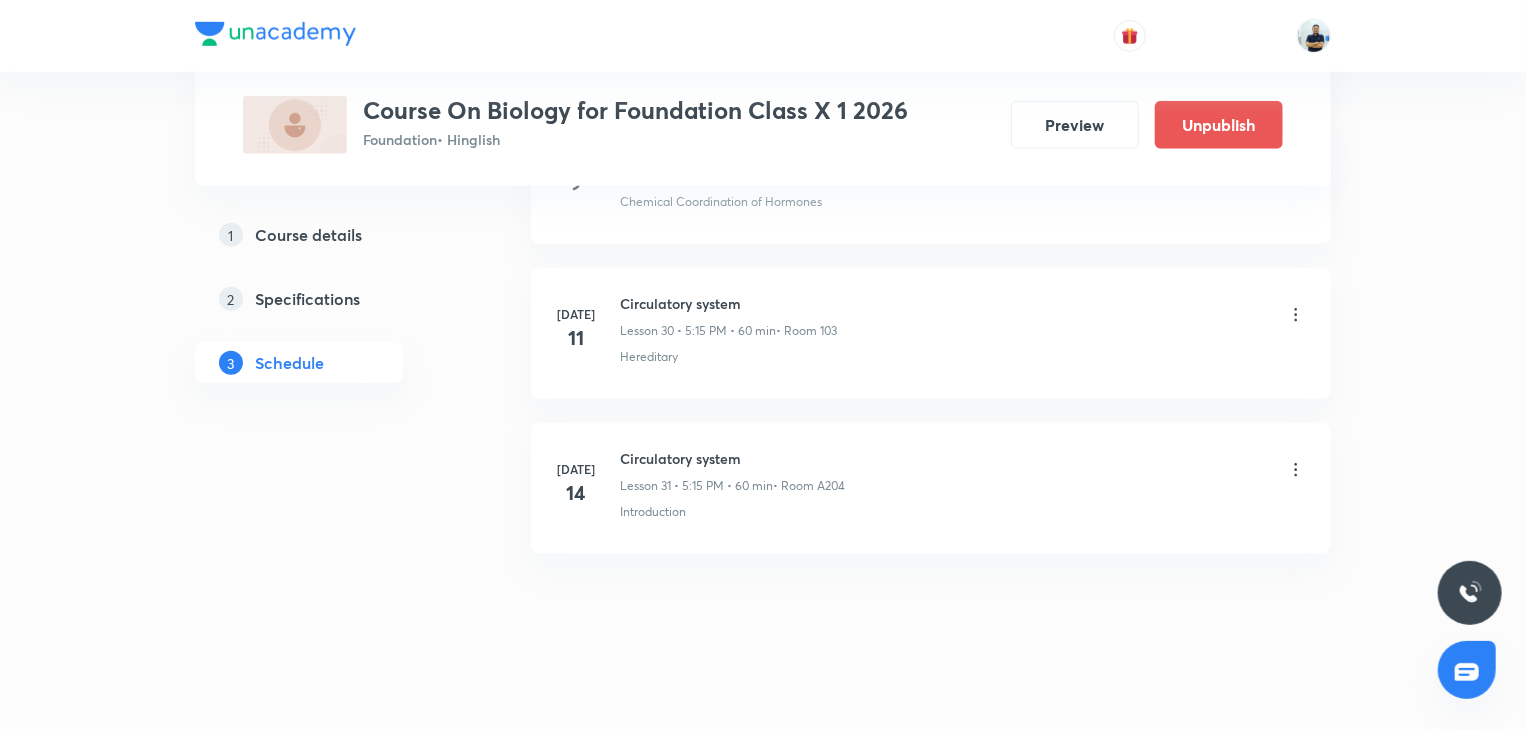 click on "Circulatory system" at bounding box center (732, 458) 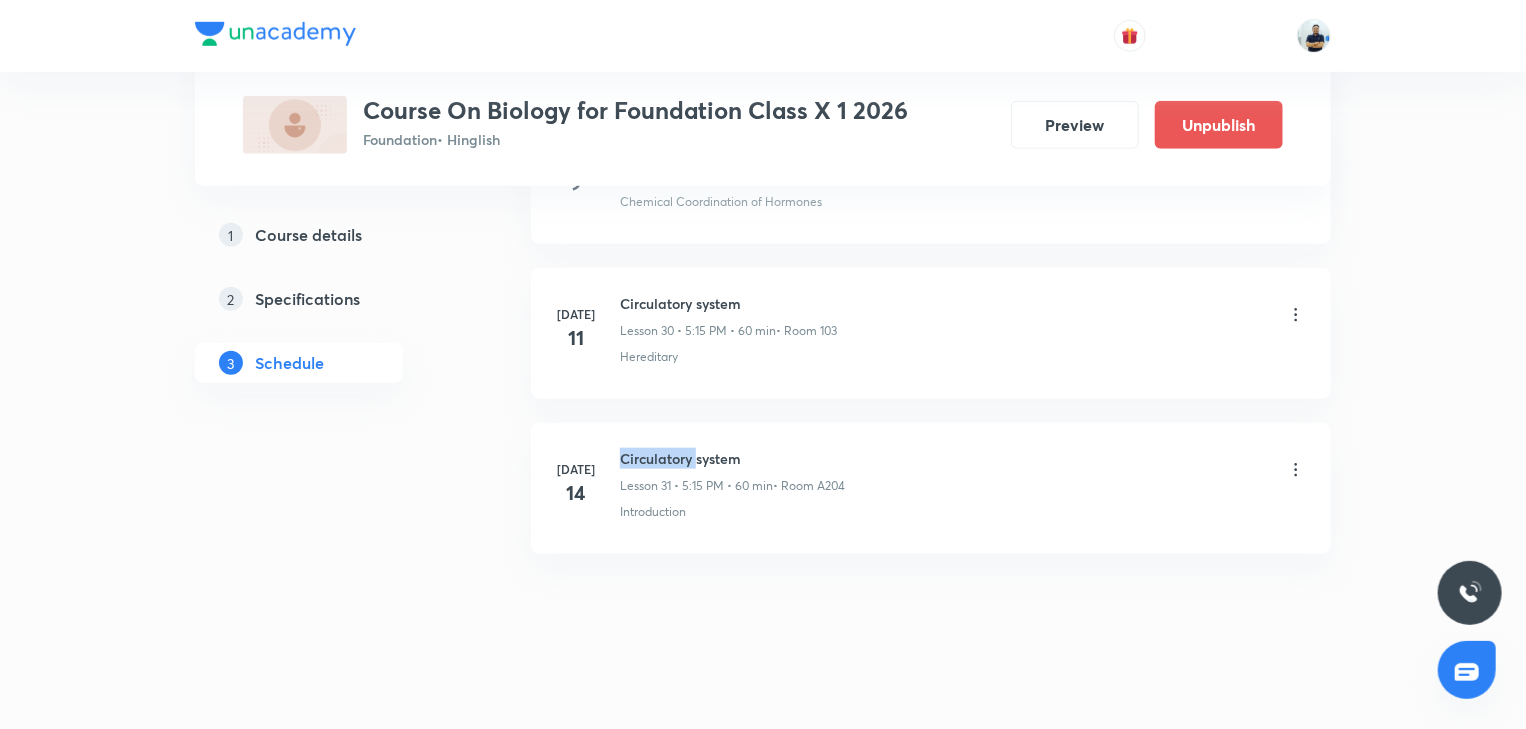 click on "Circulatory system" at bounding box center (732, 458) 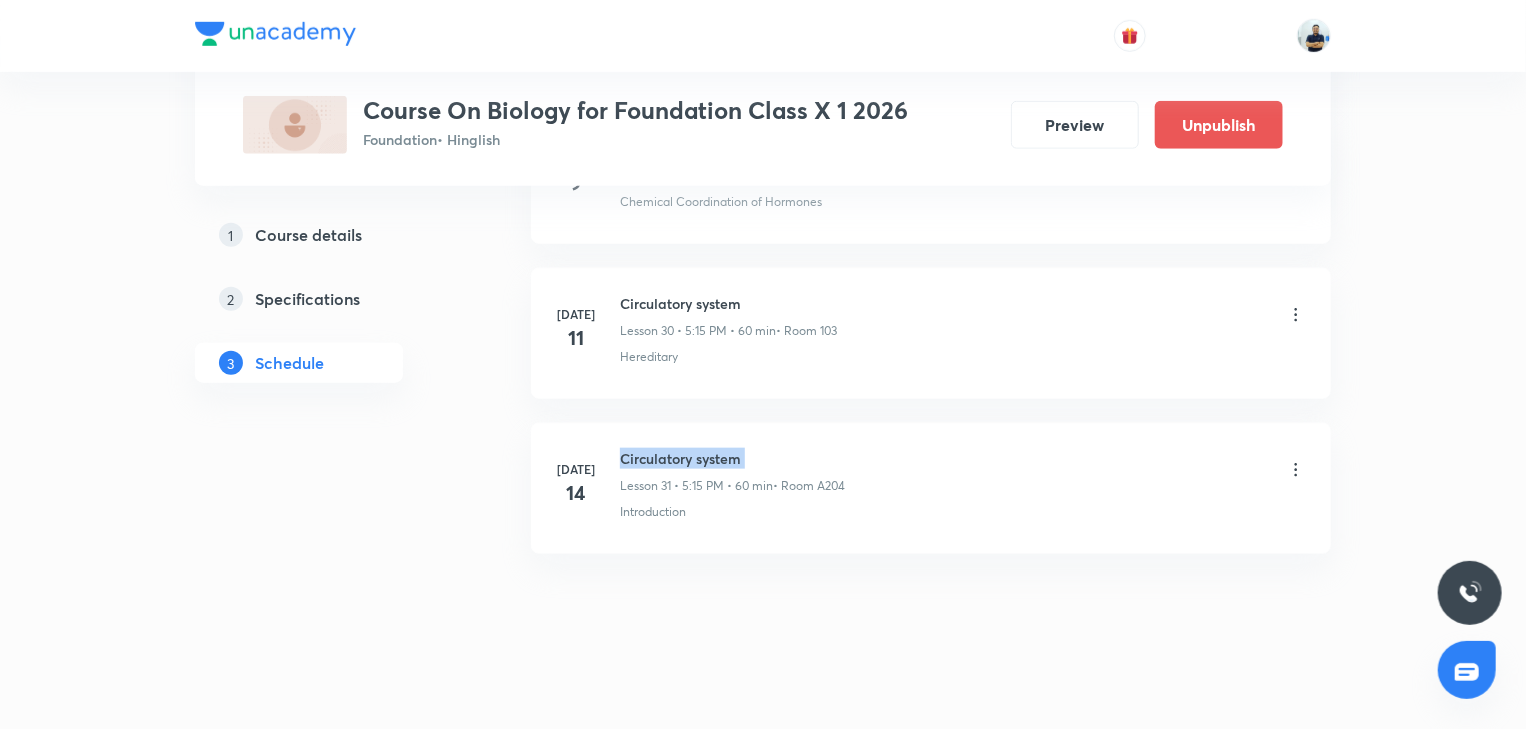 click on "Circulatory system" at bounding box center [732, 458] 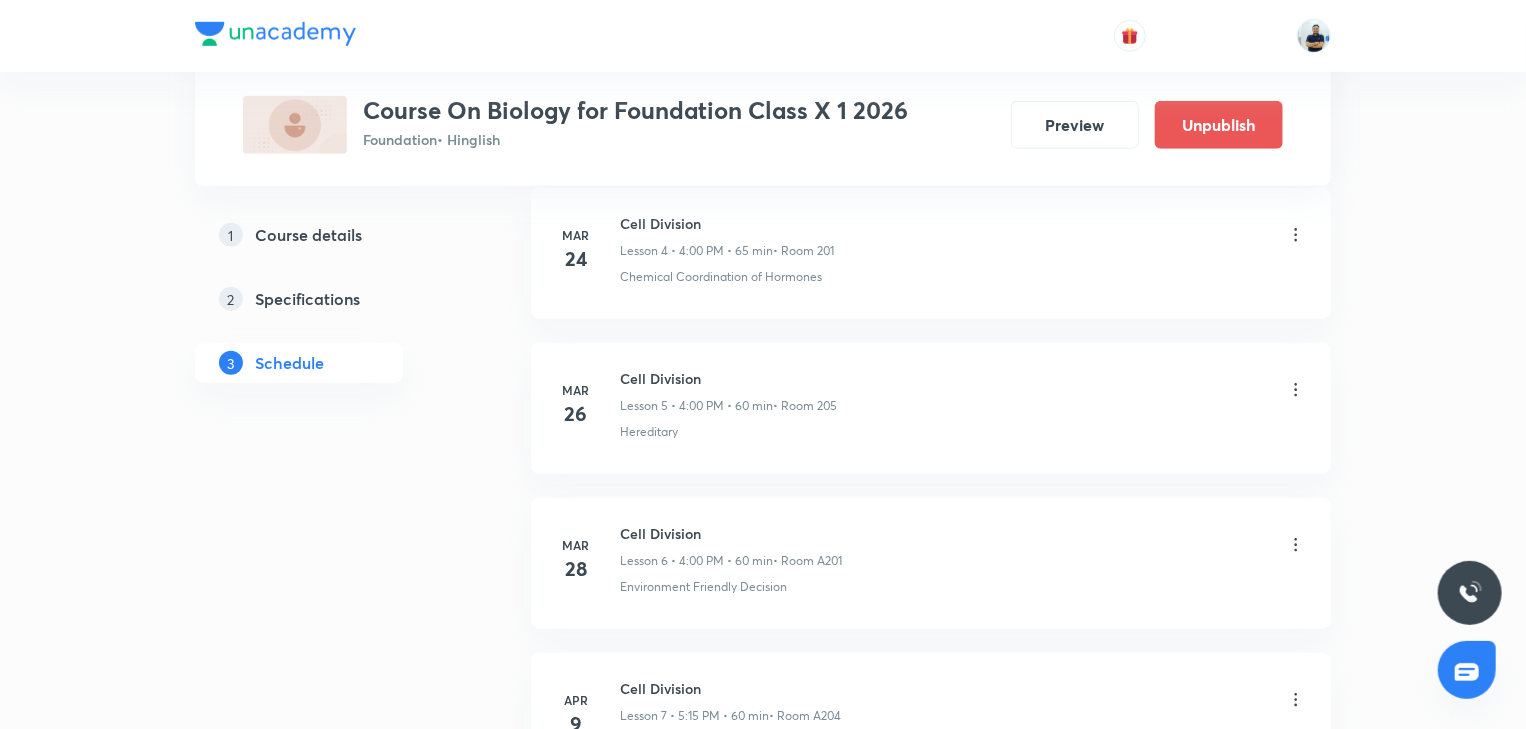 scroll, scrollTop: 0, scrollLeft: 0, axis: both 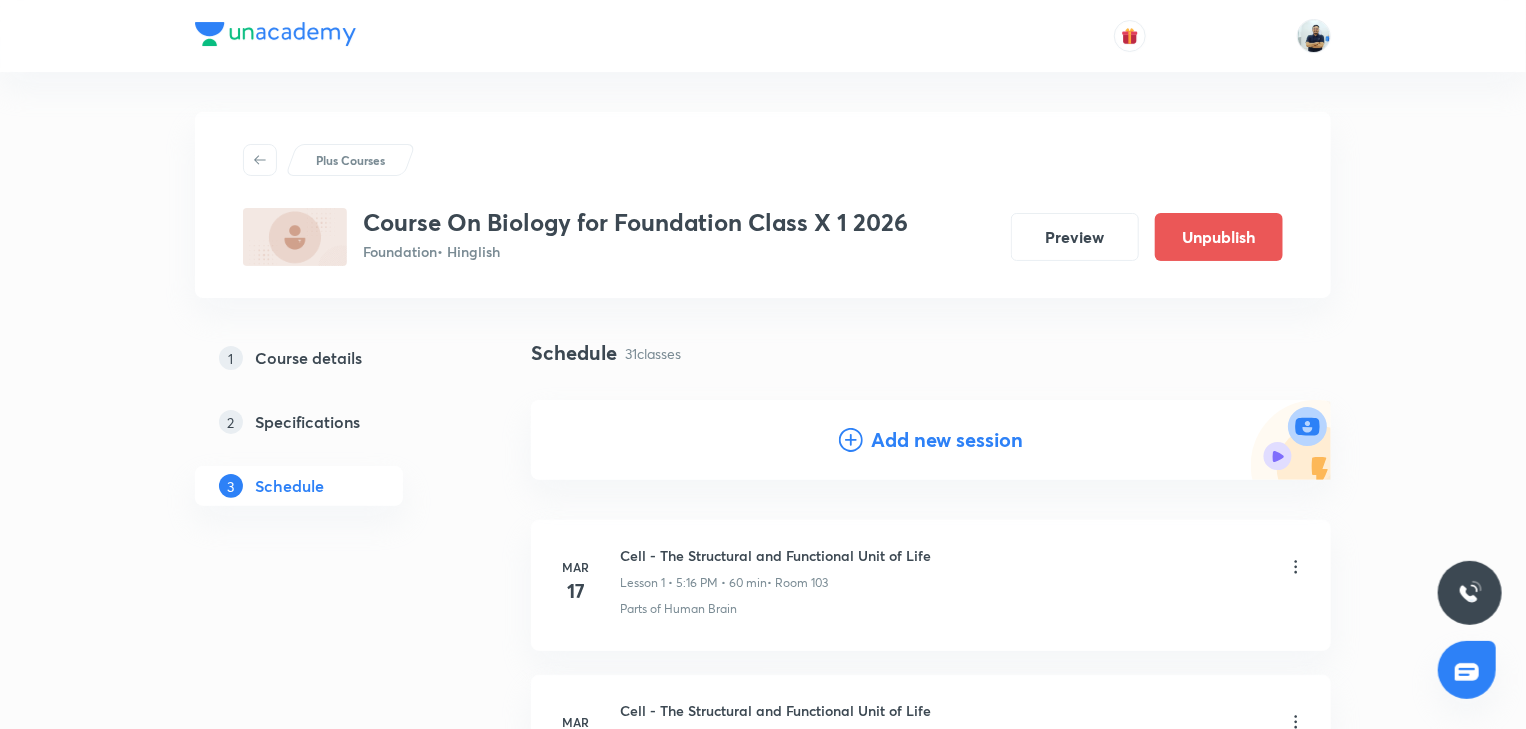 click on "Add new session" at bounding box center [931, 440] 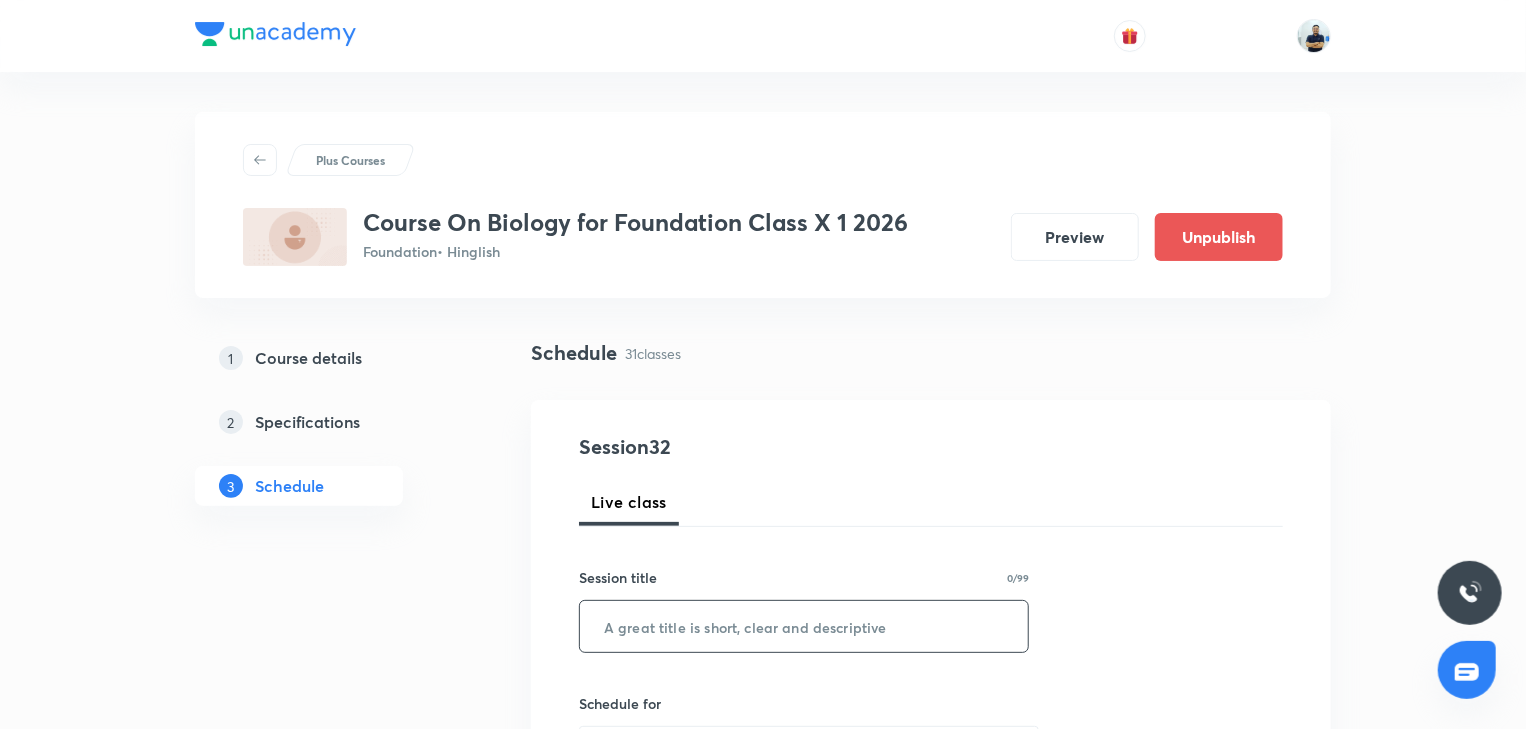 click at bounding box center [804, 626] 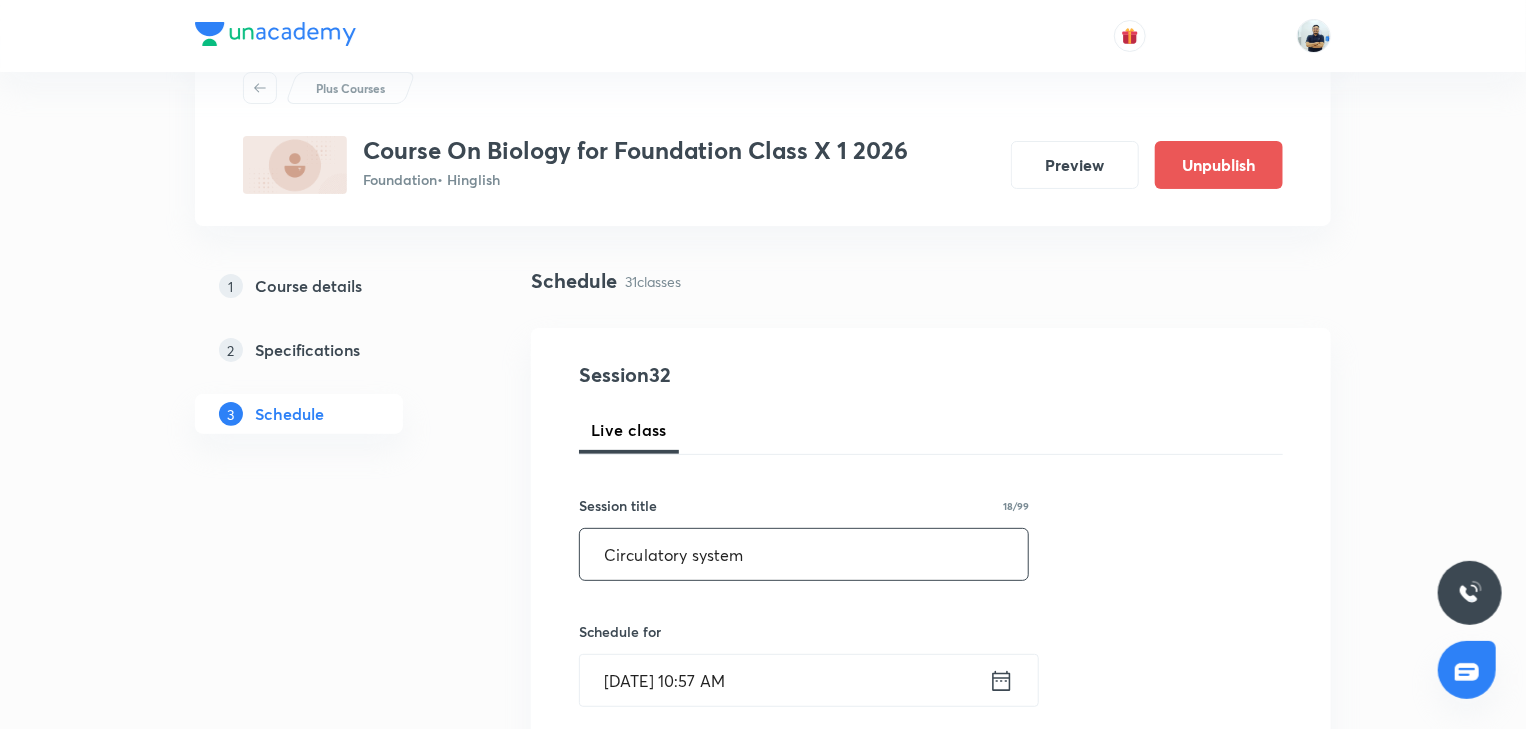 scroll, scrollTop: 74, scrollLeft: 0, axis: vertical 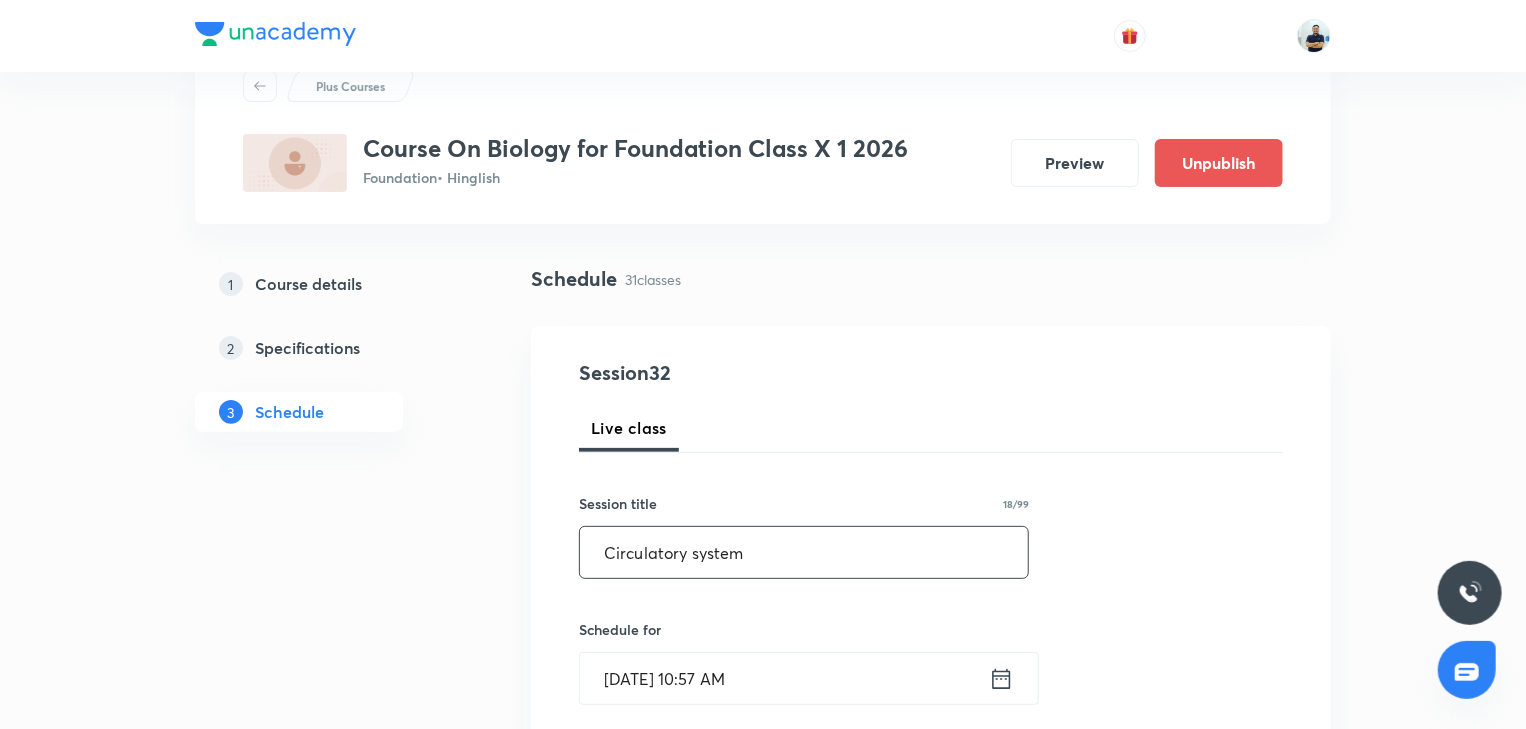 type on "Circulatory system" 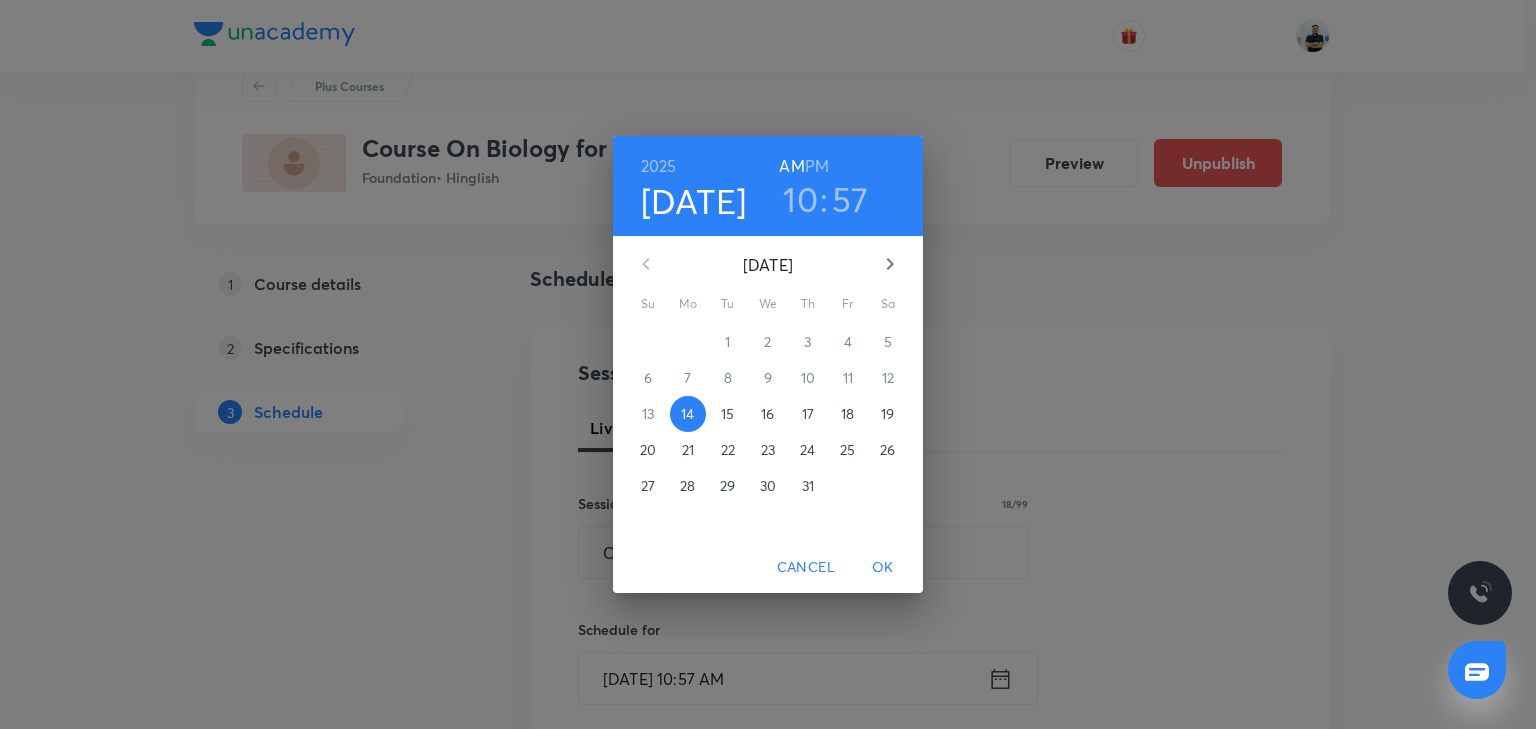 click on "16" at bounding box center [767, 414] 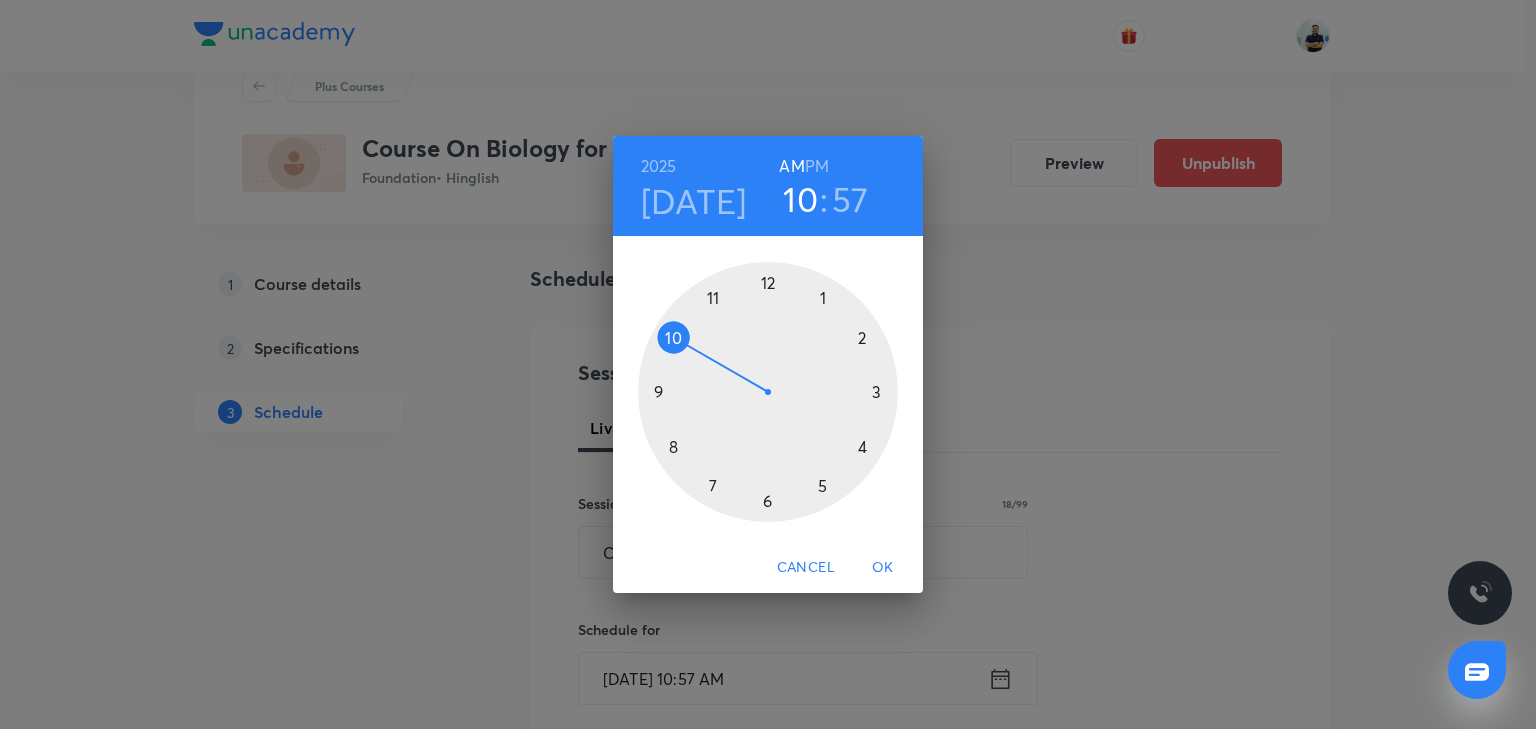 click on "PM" at bounding box center [817, 166] 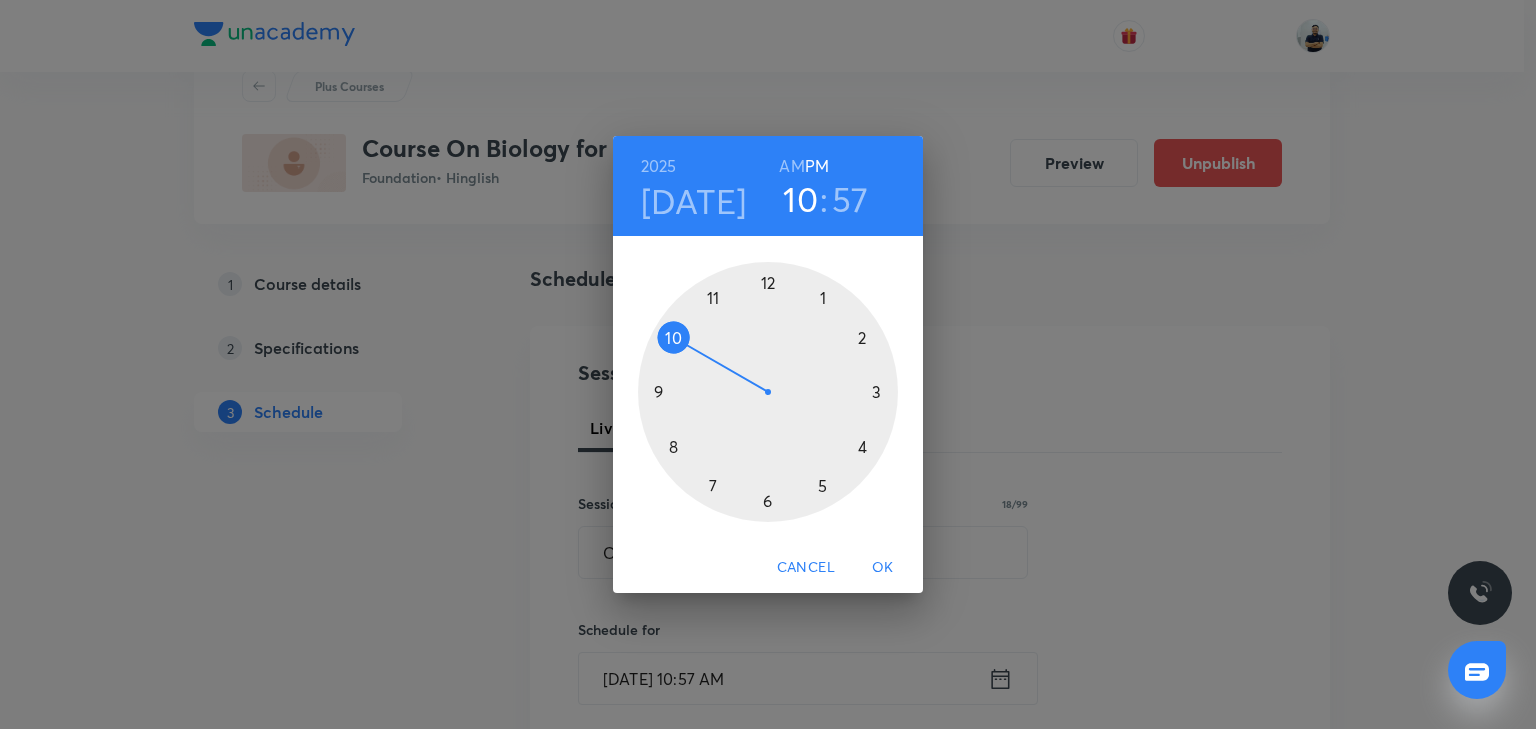 click at bounding box center [768, 392] 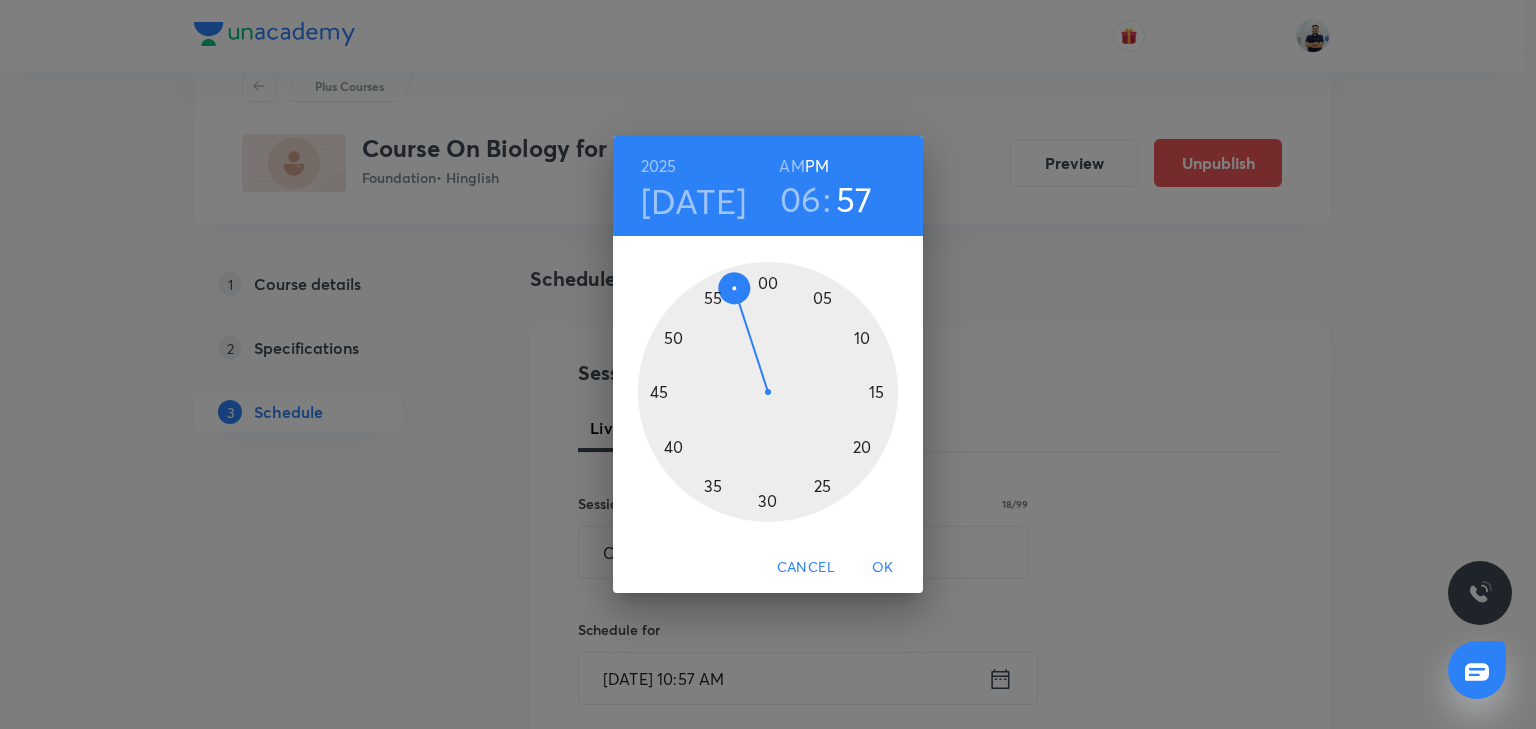 click at bounding box center [768, 392] 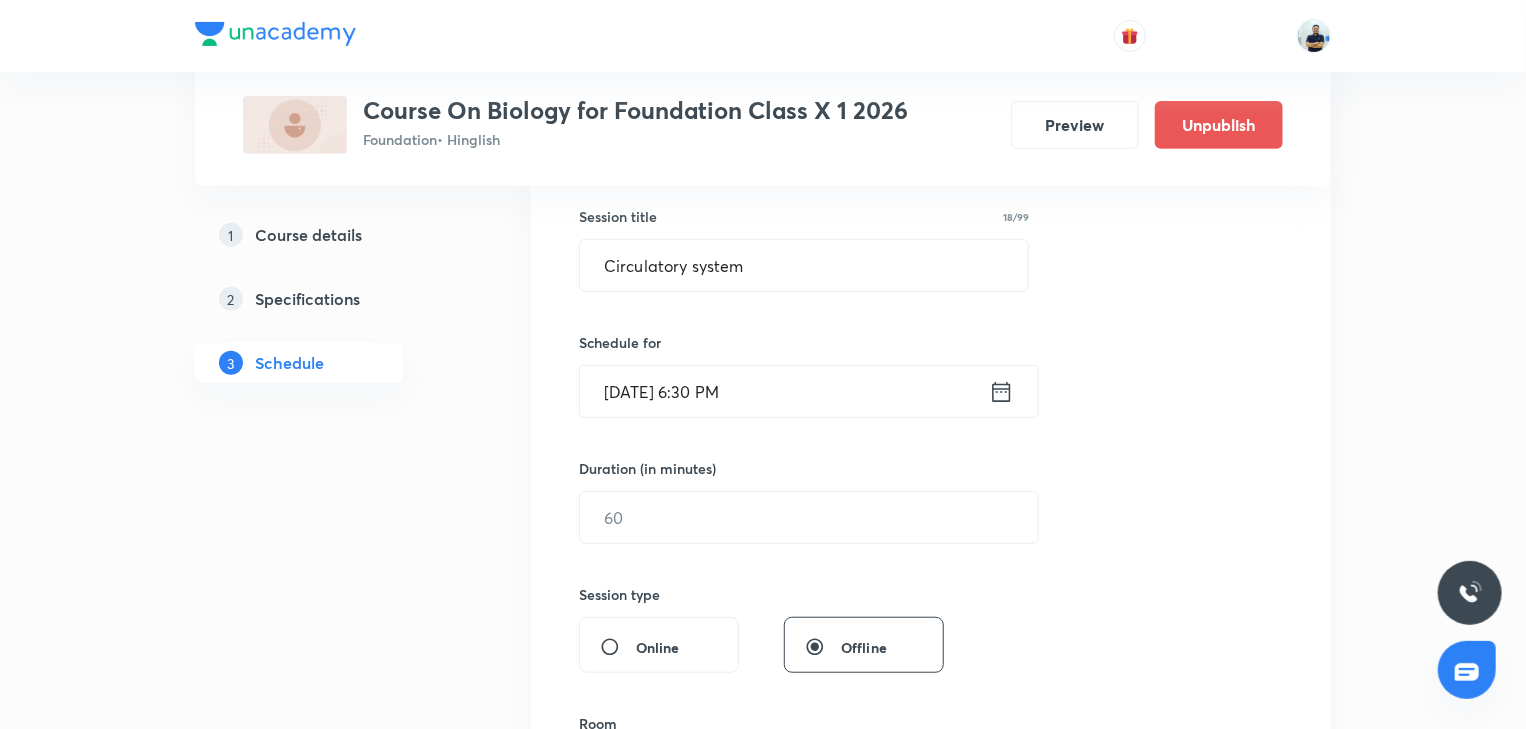 scroll, scrollTop: 373, scrollLeft: 0, axis: vertical 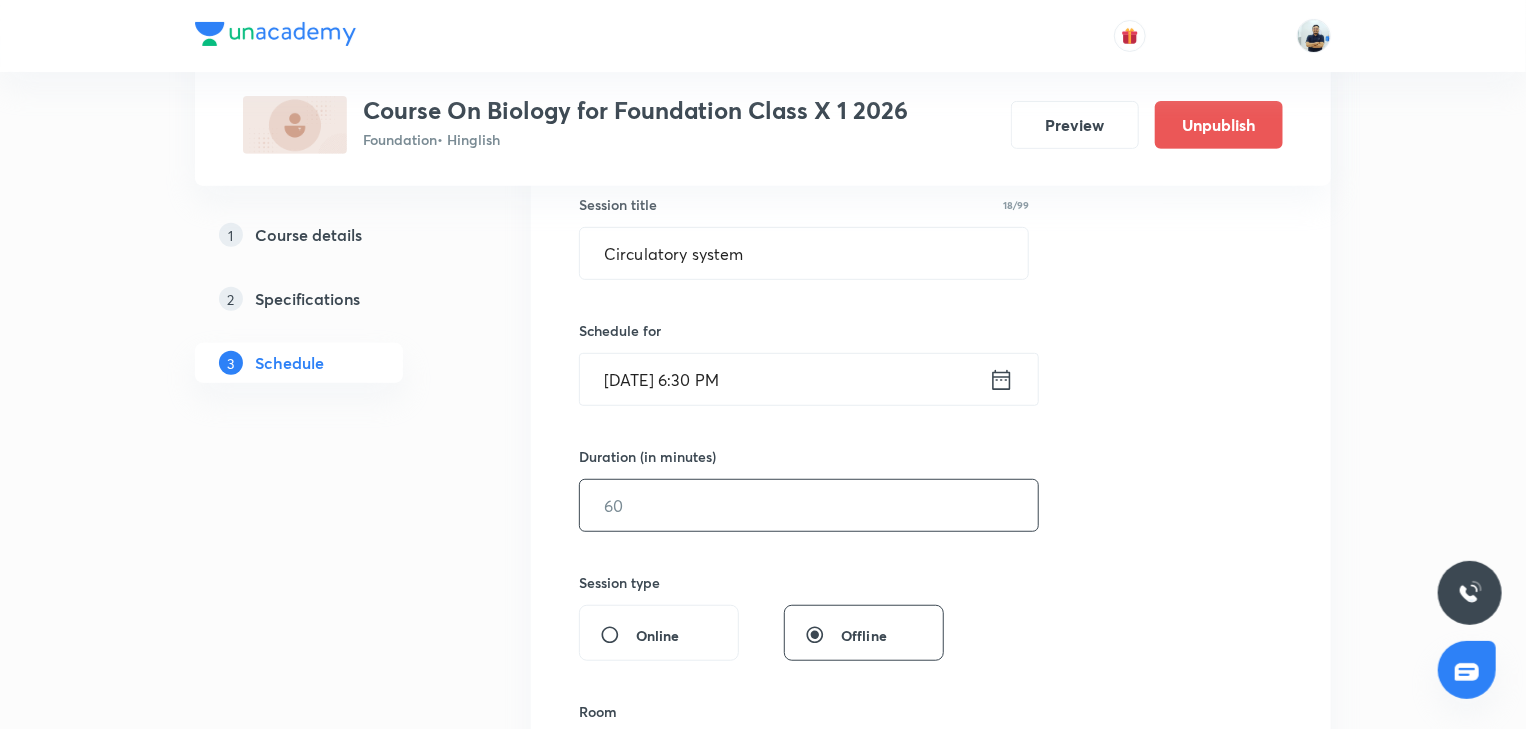click at bounding box center [809, 505] 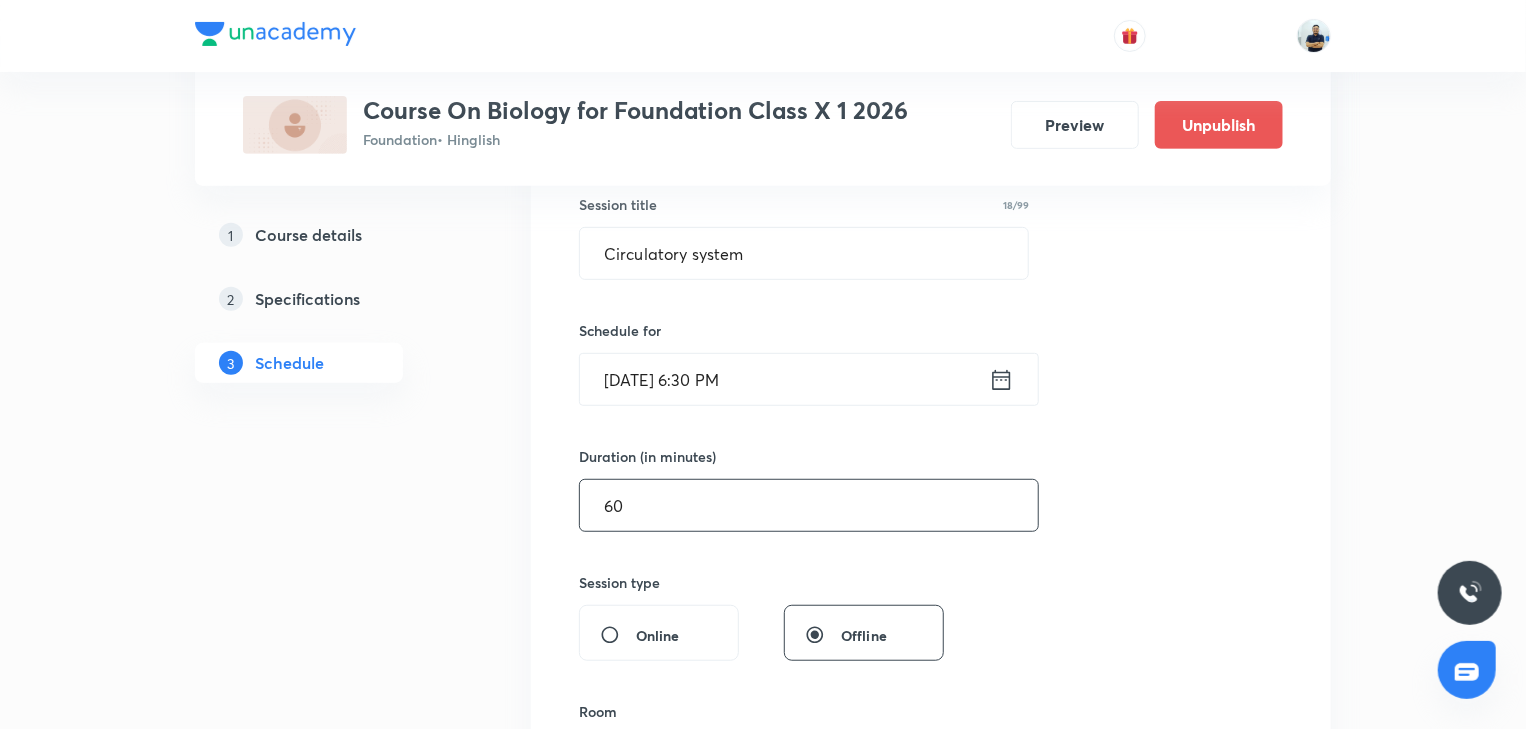 scroll, scrollTop: 933, scrollLeft: 0, axis: vertical 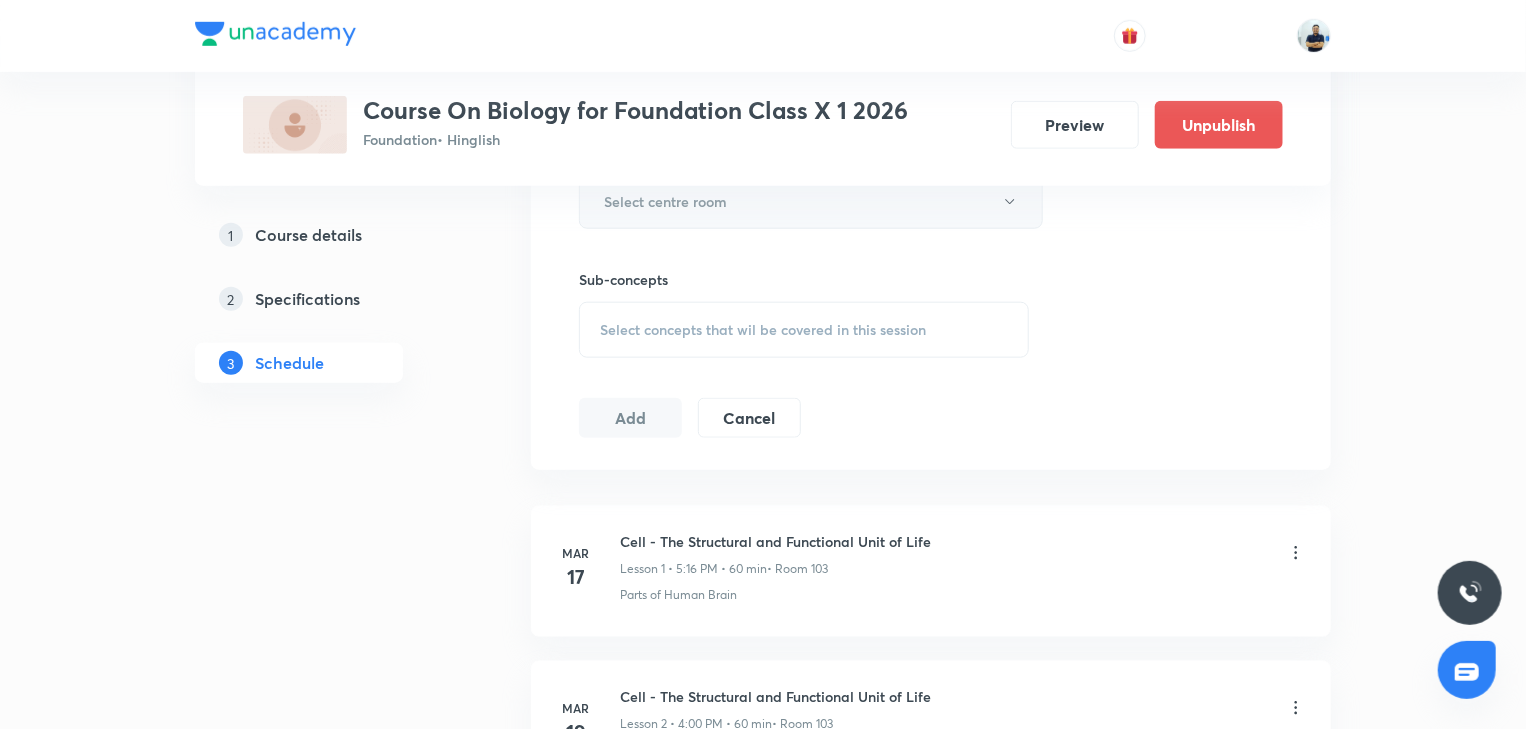 type on "60" 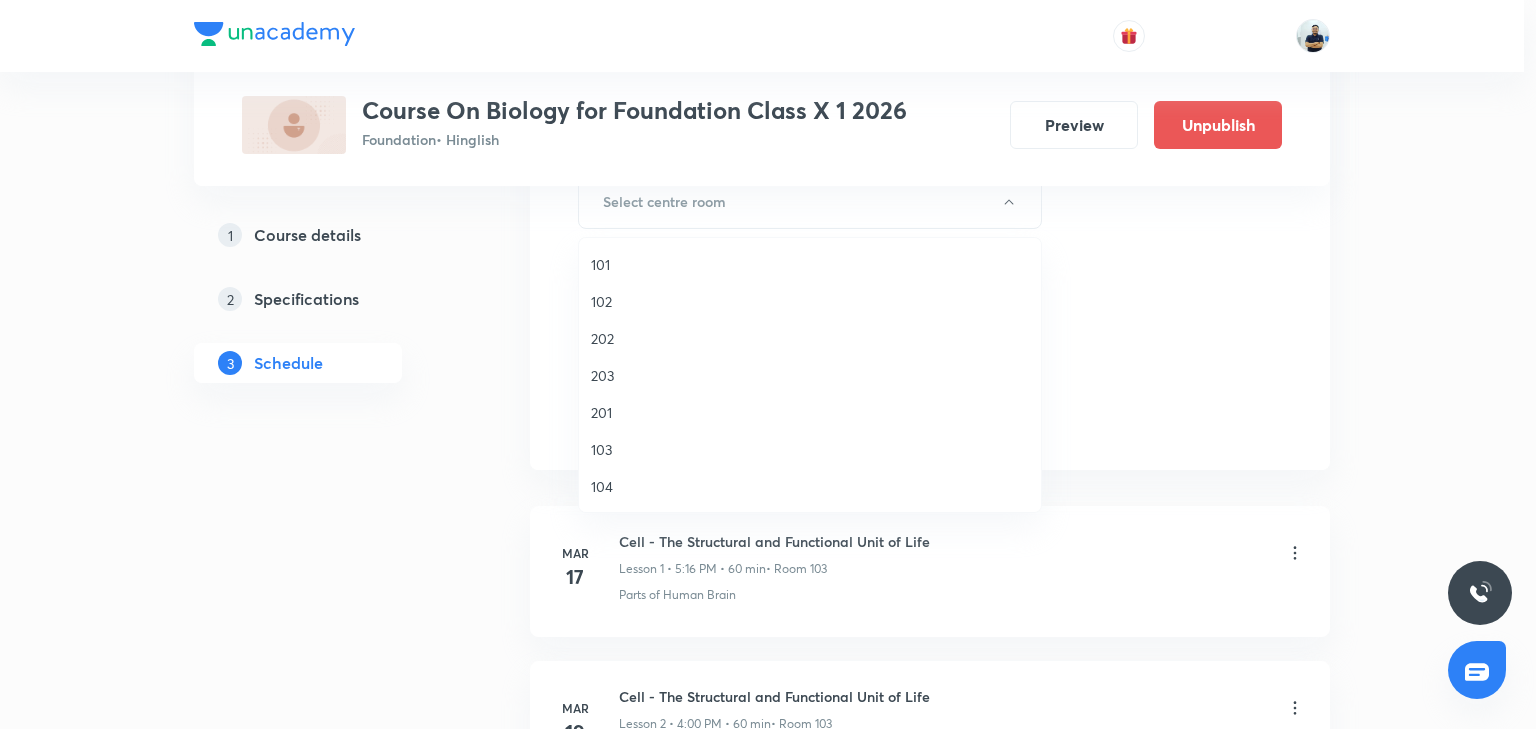 click on "103" at bounding box center [810, 449] 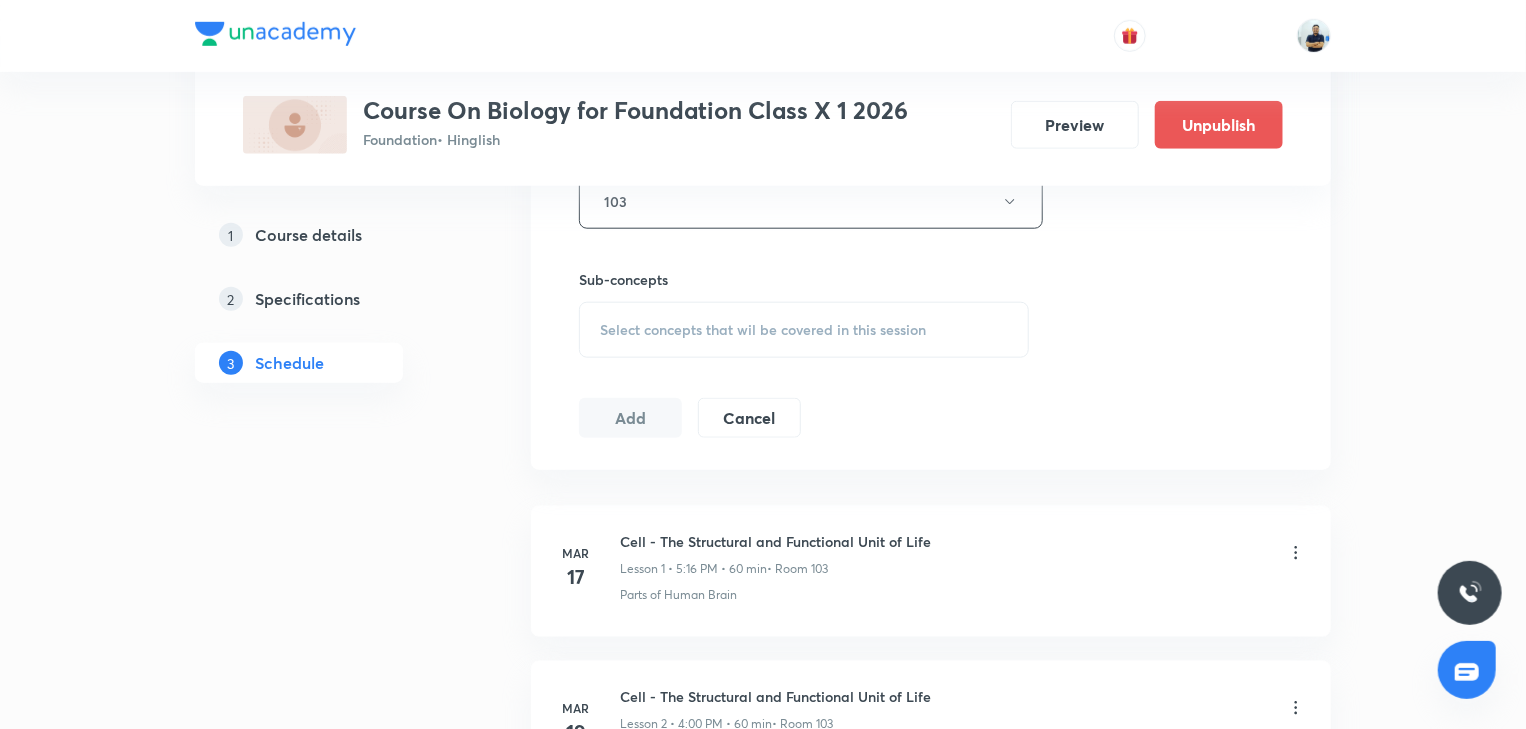 click on "Select concepts that wil be covered in this session" at bounding box center [763, 330] 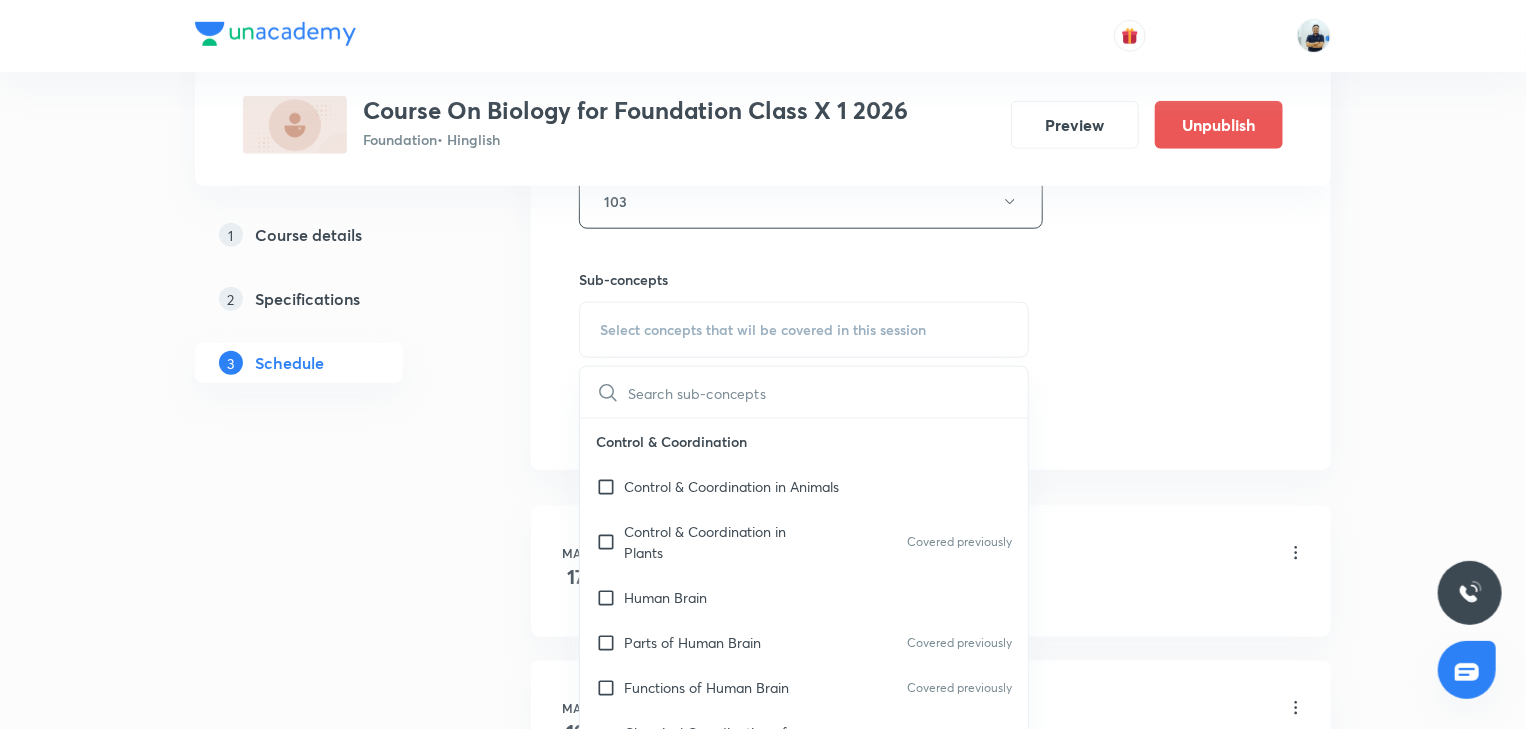 scroll, scrollTop: 560, scrollLeft: 0, axis: vertical 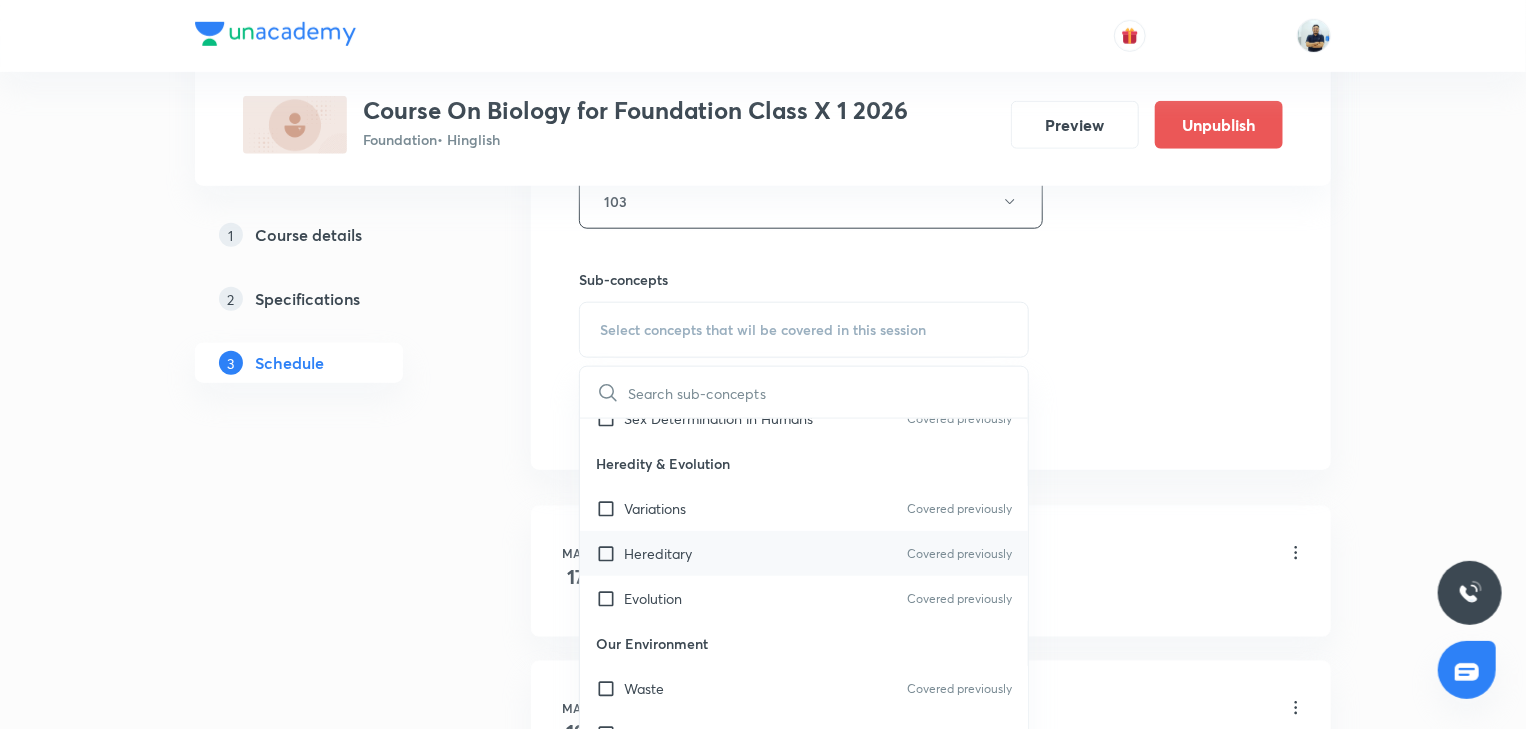 click on "Hereditary Covered previously" at bounding box center [804, 553] 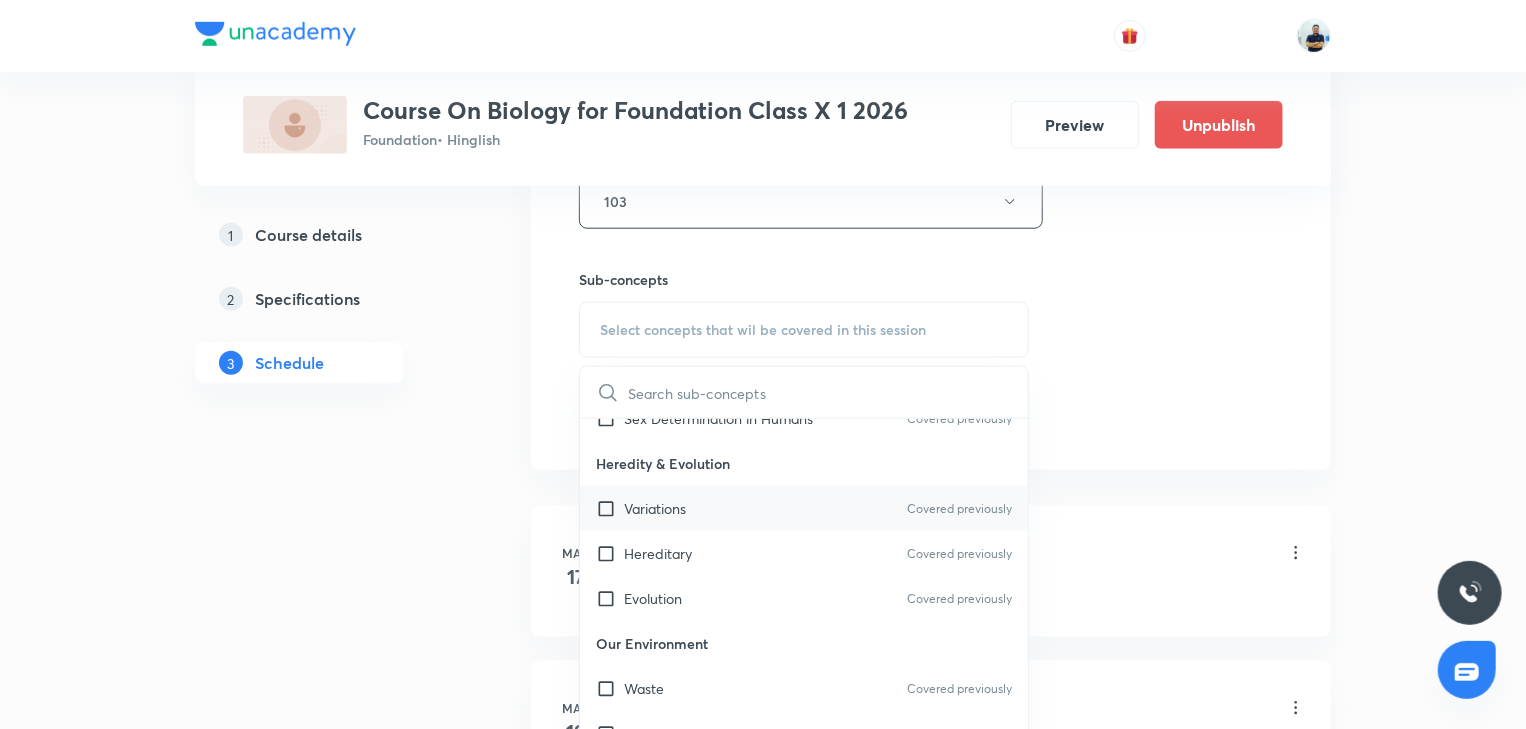 checkbox on "true" 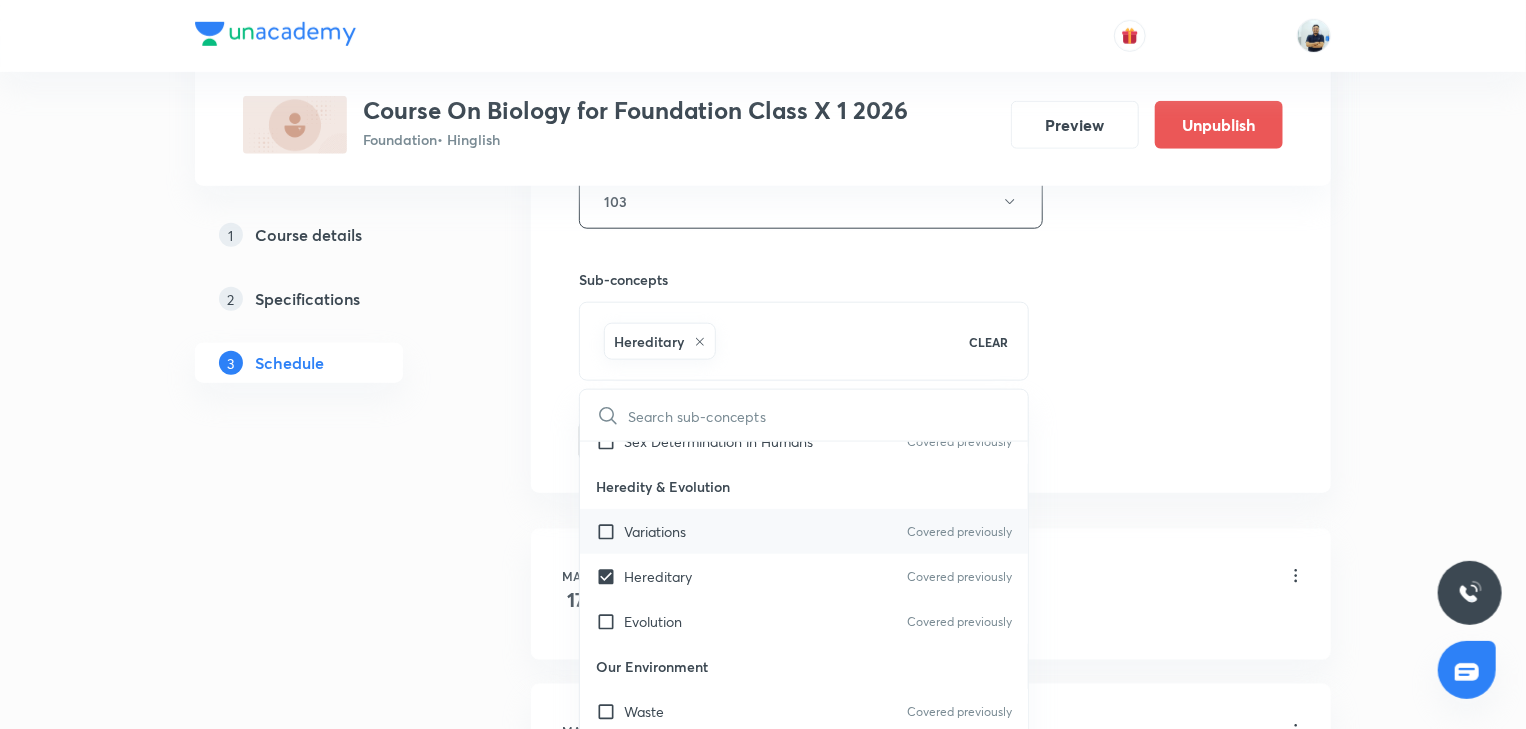 click on "Variations Covered previously" at bounding box center (804, 531) 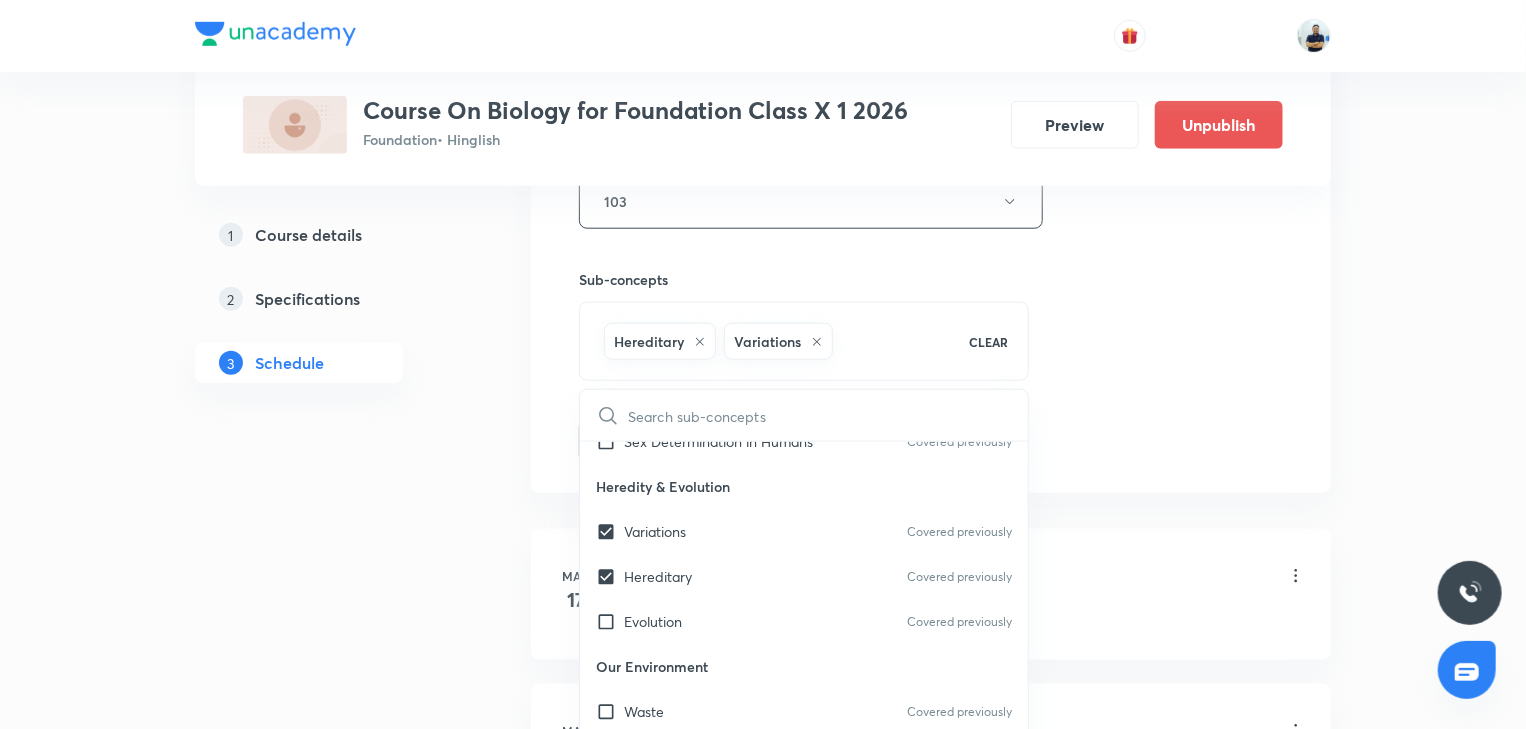 click on "Mar 17 Cell - The Structural and Functional Unit of Life Lesson 1 • 5:16 PM • 60 min  • Room 103 Parts of Human Brain Mar 19 Cell - The Structural and Functional Unit of Life Lesson 2 • 4:00 PM • 60 min  • Room 103 Evolution Mar 21 Cell Division Lesson 3 • 4:00 PM • 60 min  • Room 106 Parts of Human Brain Mar 24 Cell Division Lesson 4 • 4:00 PM • 65 min  • Room 201 Chemical Coordination of Hormones Mar 26 Cell Division Lesson 5 • 4:00 PM • 60 min  • Room 205 Hereditary Mar 28 Cell Division Lesson 6 • 4:00 PM • 60 min  • Room A201 Environment Friendly Decision Apr 9 Cell Division Lesson 7 • 5:15 PM • 60 min  • Room A204 Nutrition Apr 11 Cell Division Lesson 8 • 6:30 PM • 60 min  • Room A204 INtroduction Apr 16 Cell Division Lesson 9 • 4:00 PM • 60 min  • Room 201 Forest & Wild Life Apr 18 Cell Division Lesson 10 • 6:30 PM • 60 min  • Room A204 Plans Apr 23 Cell Division Lesson 11 • 6:30 PM • 60 min  • Room 101 Pteridophytes Apr 25 Apr" at bounding box center (931, 2929) 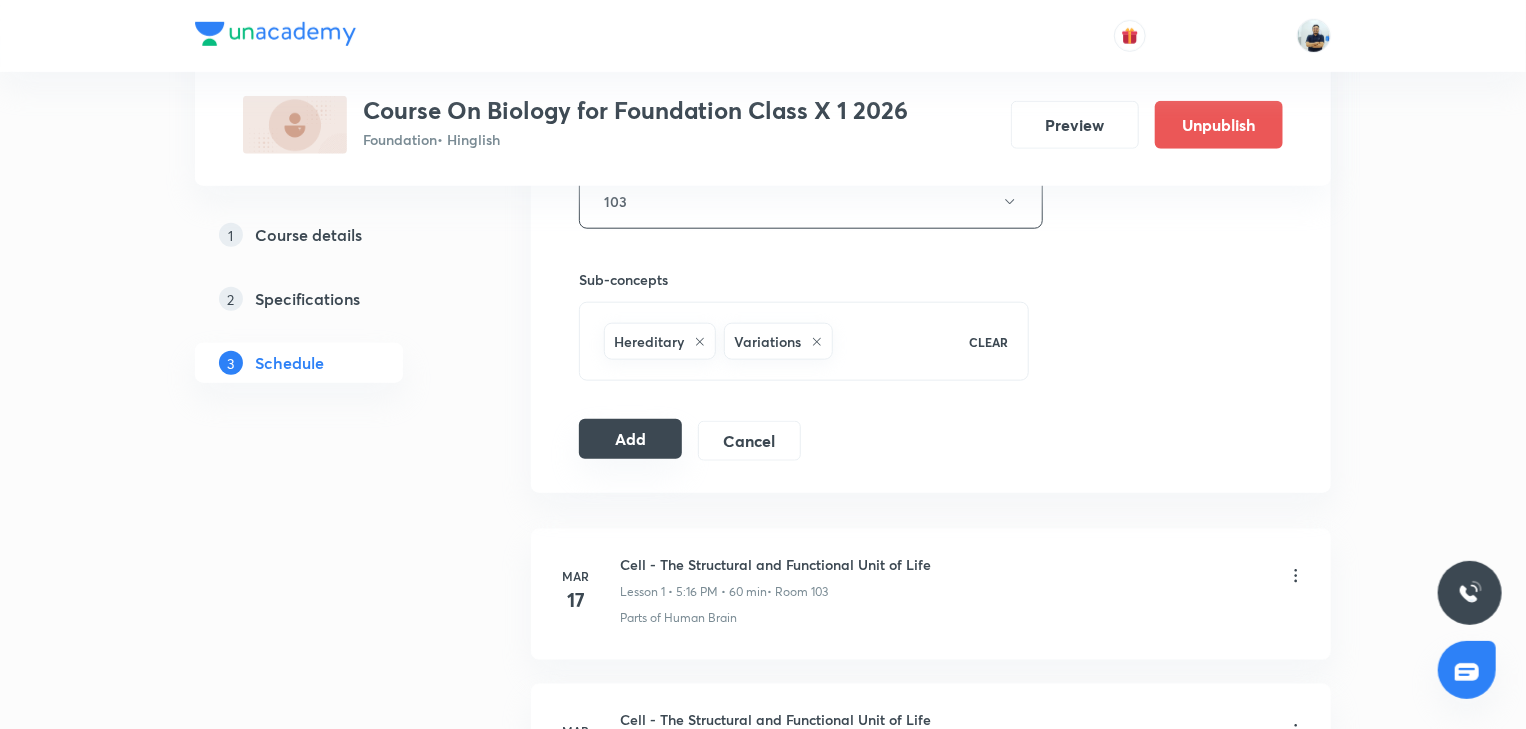 click on "Add" at bounding box center (630, 439) 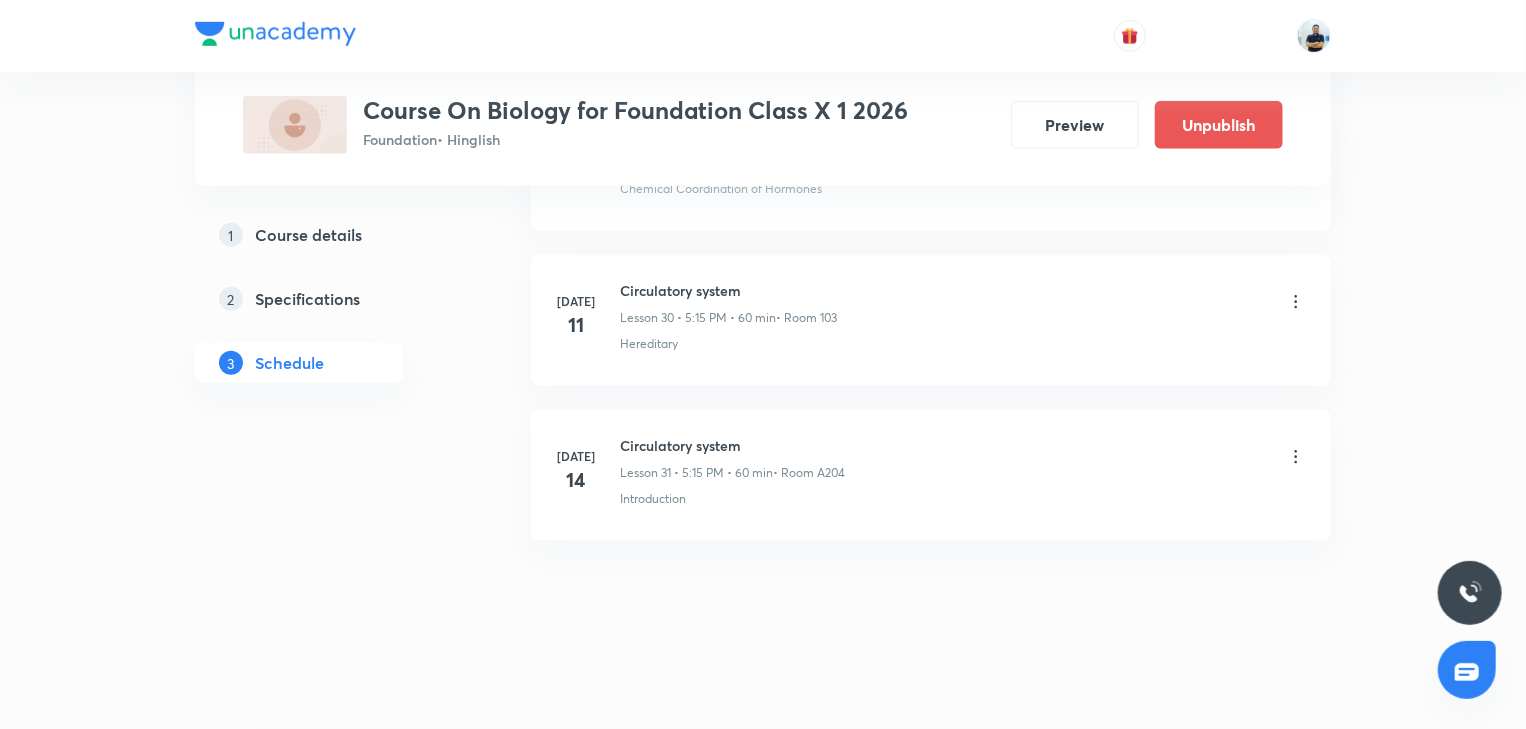 scroll, scrollTop: 4750, scrollLeft: 0, axis: vertical 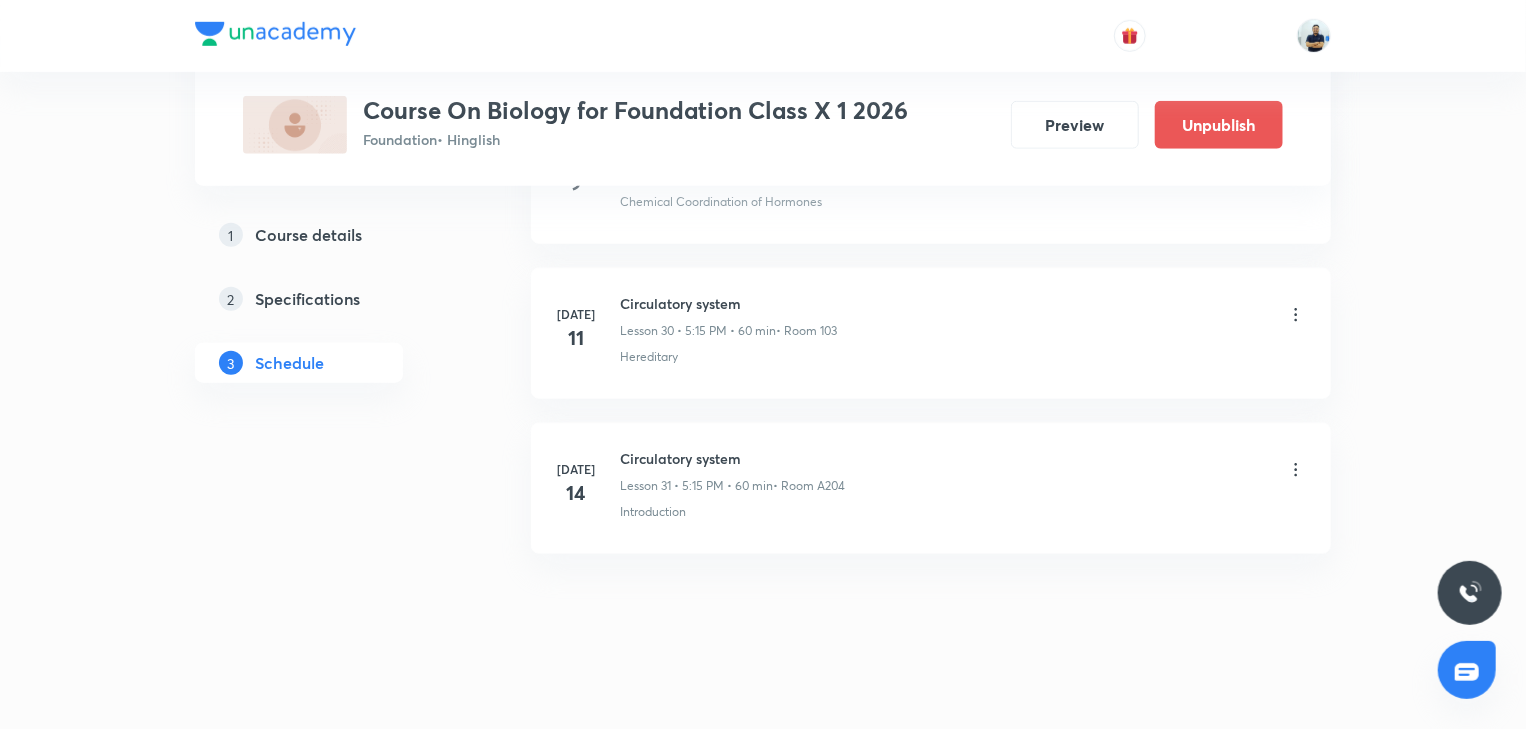 click on "Schedule 31  classes Add new session Mar 17 Cell - The Structural and Functional Unit of Life Lesson 1 • 5:16 PM • 60 min  • Room 103 Parts of Human Brain Mar 19 Cell - The Structural and Functional Unit of Life Lesson 2 • 4:00 PM • 60 min  • Room 103 Evolution Mar 21 Cell Division Lesson 3 • 4:00 PM • 60 min  • Room 106 Parts of Human Brain Mar 24 Cell Division Lesson 4 • 4:00 PM • 65 min  • Room 201 Chemical Coordination of Hormones Mar 26 Cell Division Lesson 5 • 4:00 PM • 60 min  • Room 205 Hereditary Mar 28 Cell Division Lesson 6 • 4:00 PM • 60 min  • Room A201 Environment Friendly Decision Apr 9 Cell Division Lesson 7 • 5:15 PM • 60 min  • Room A204 Nutrition Apr 11 Cell Division Lesson 8 • 6:30 PM • 60 min  • Room A204 INtroduction Apr 16 Cell Division Lesson 9 • 4:00 PM • 60 min  • Room 201 Forest & Wild Life Apr 18 Cell Division Lesson 10 • 6:30 PM • 60 min  • Room A204 Plans Apr 23 Cell Division Lesson 11 • 6:30 PM • 60 min 25" at bounding box center [931, -1853] 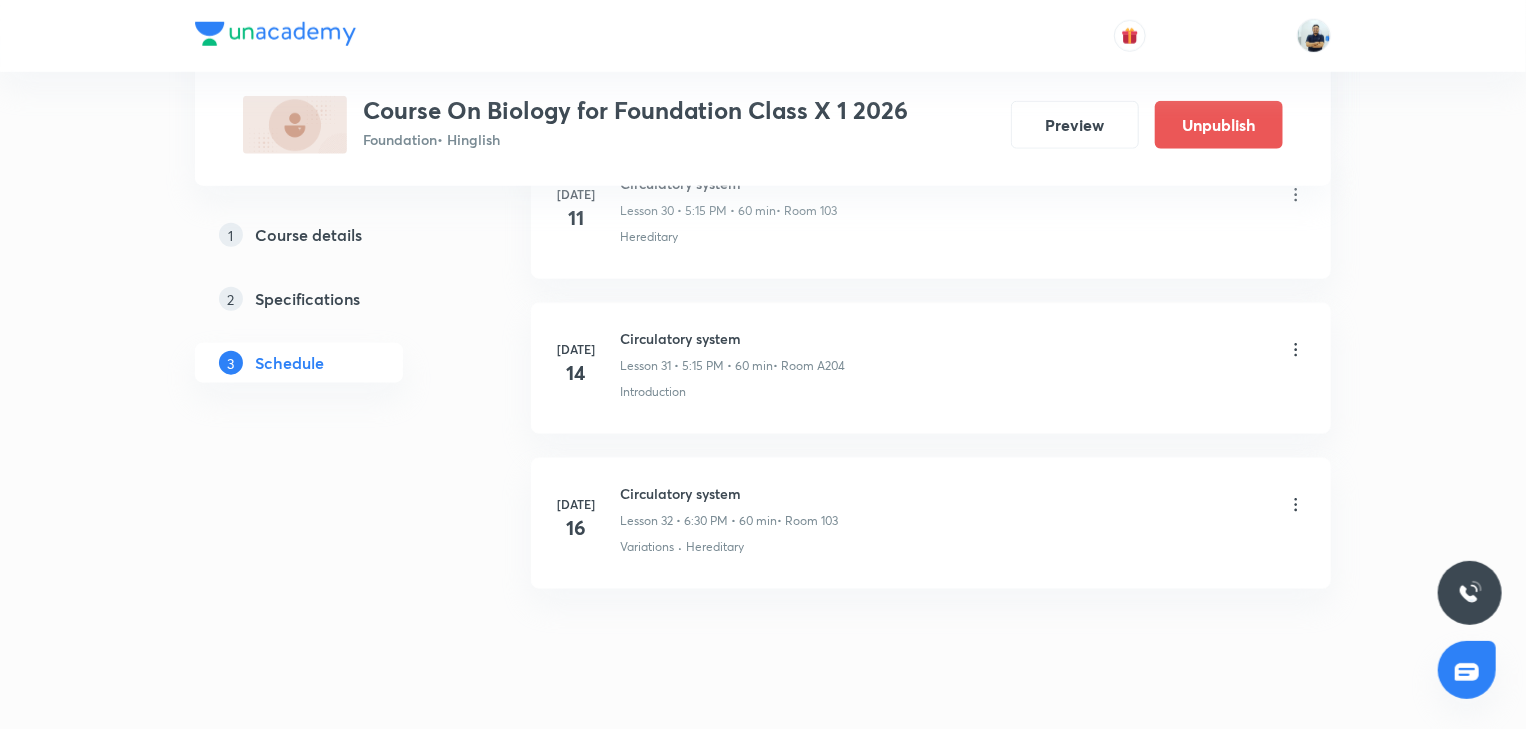 scroll, scrollTop: 4905, scrollLeft: 0, axis: vertical 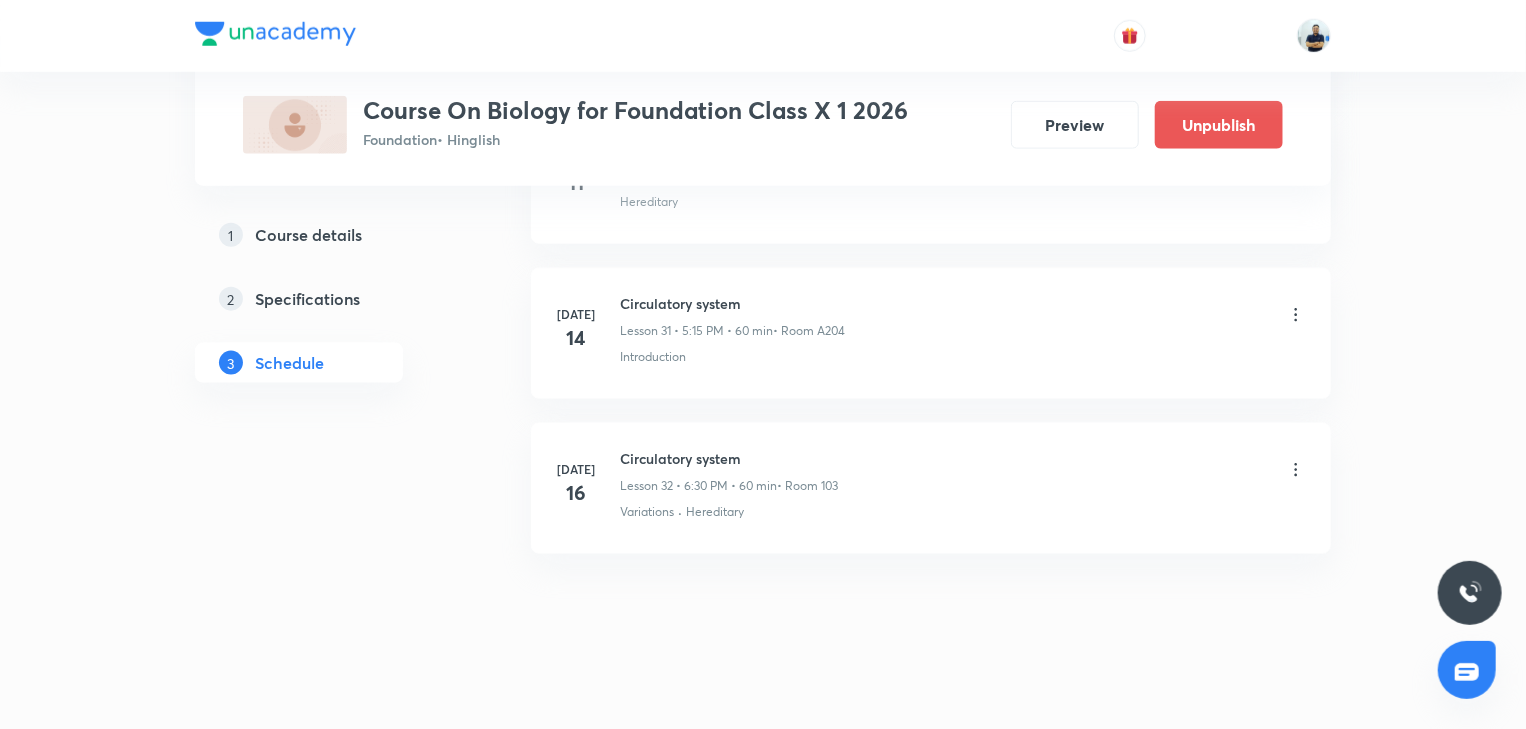 click on "Circulatory system" at bounding box center [729, 458] 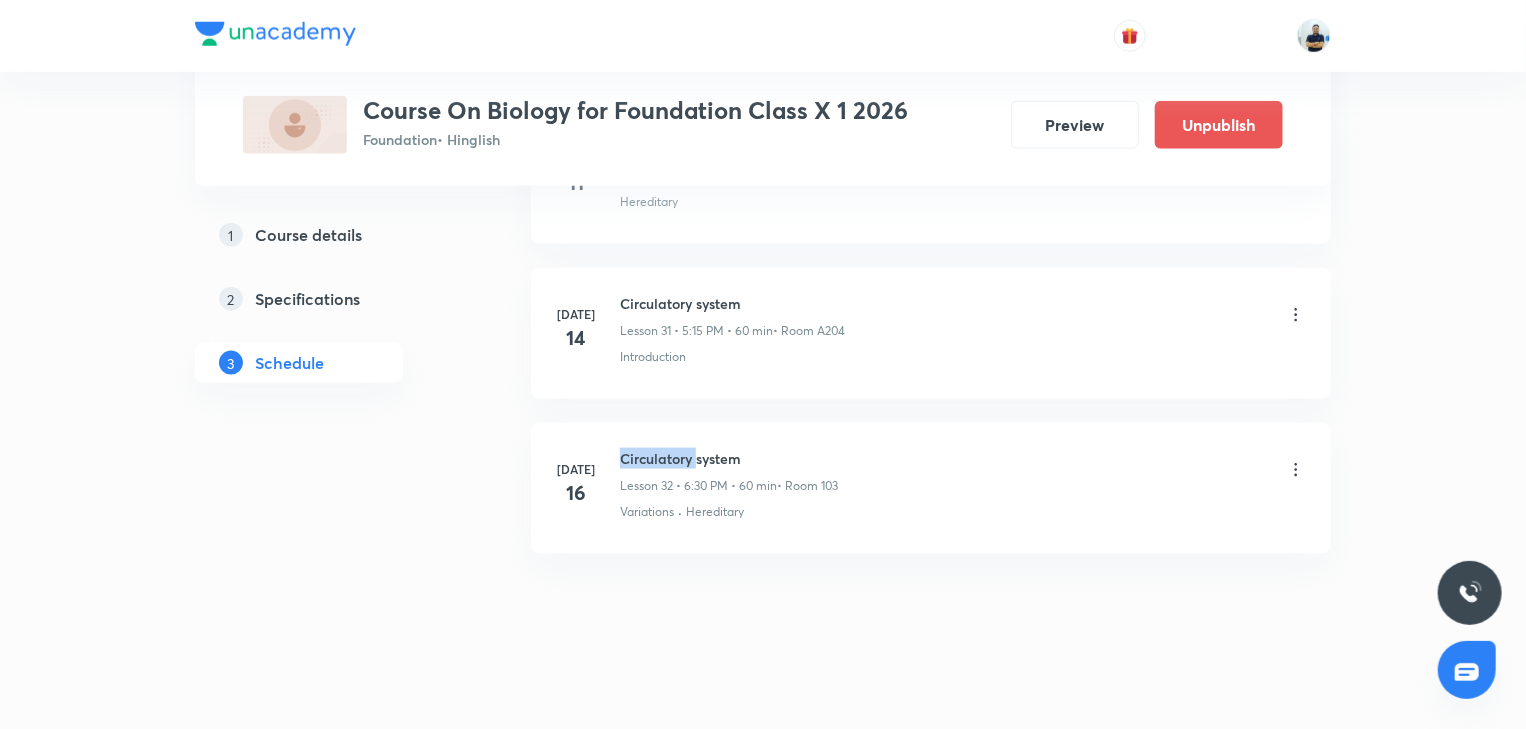 click on "Circulatory system" at bounding box center [729, 458] 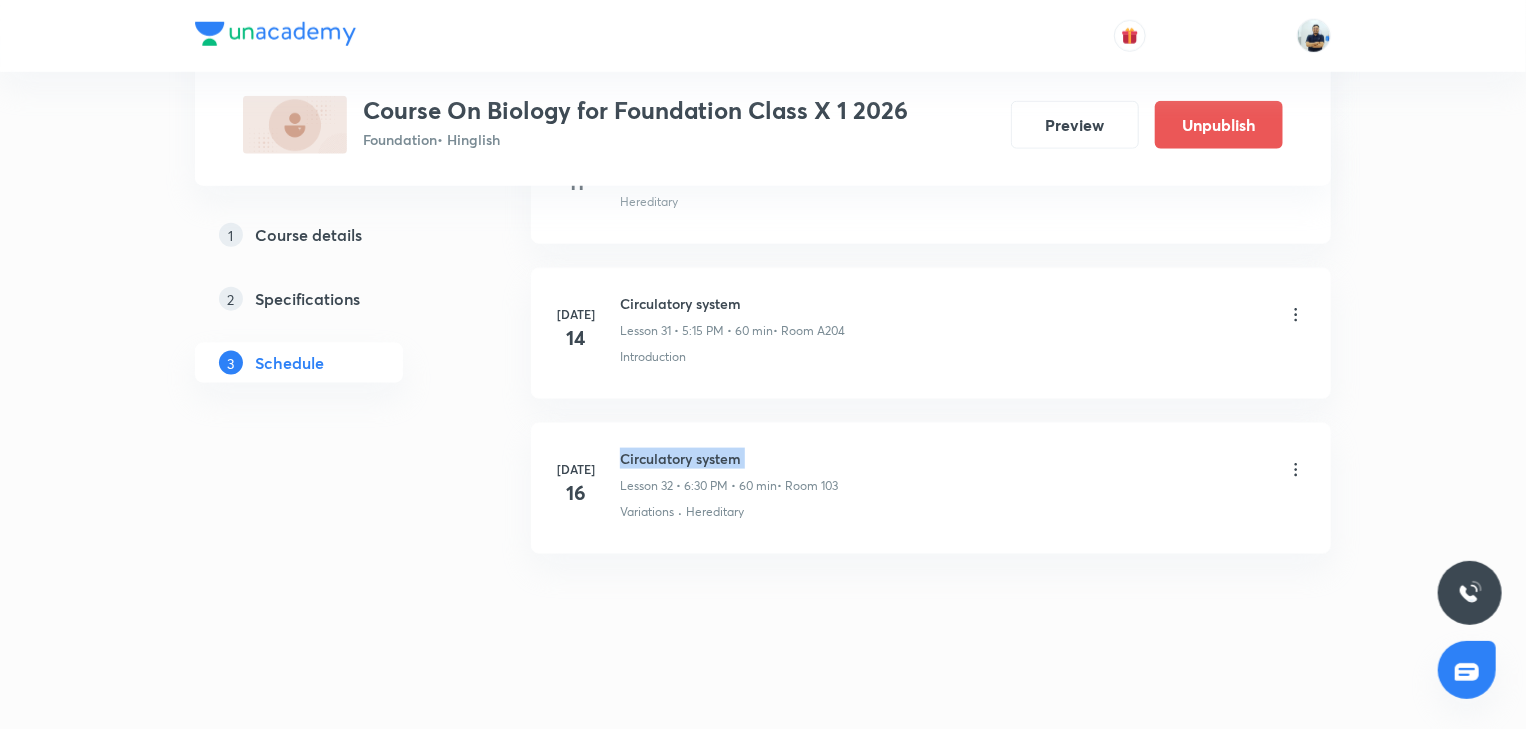 click on "Circulatory system" at bounding box center [729, 458] 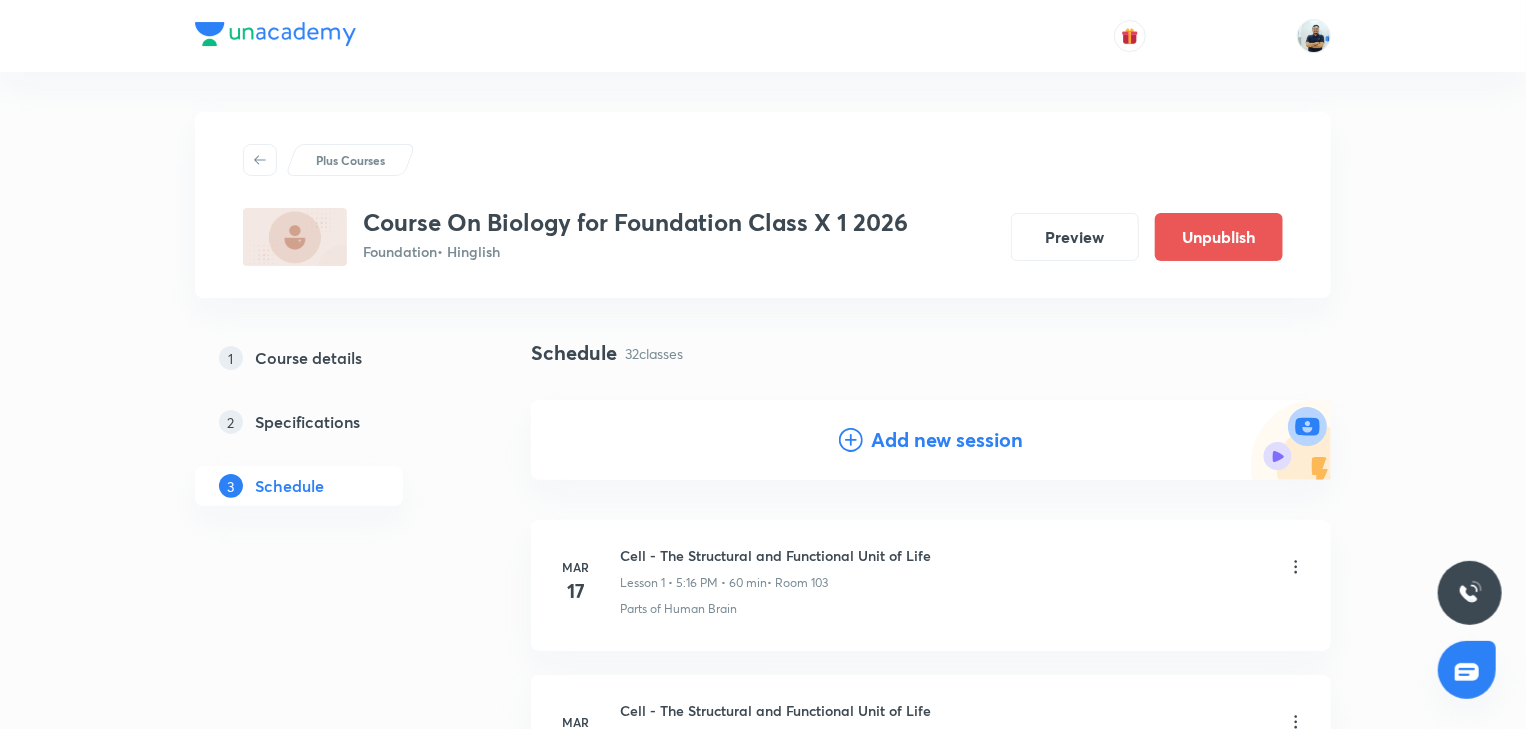 click on "Add new session" at bounding box center [947, 440] 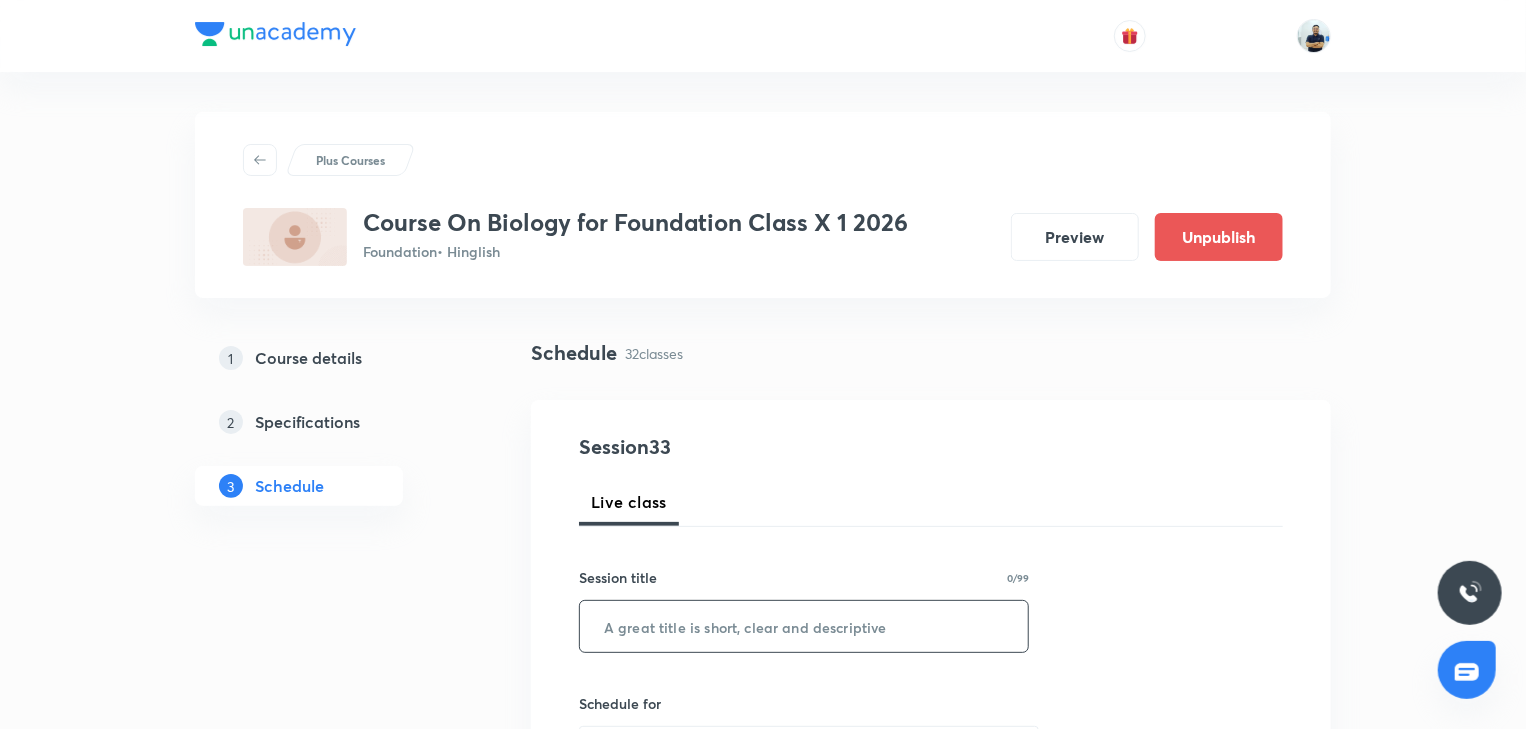 click at bounding box center (804, 626) 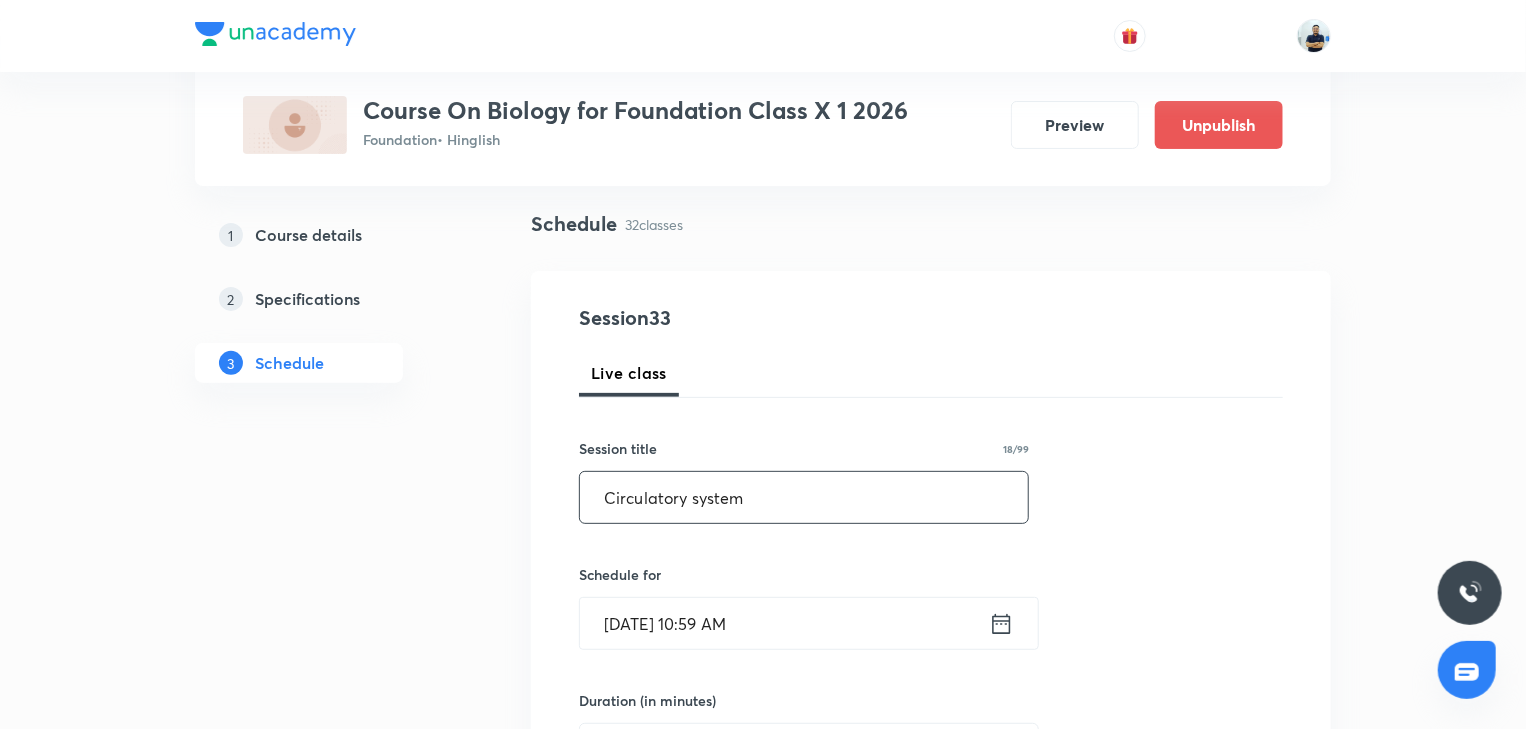 scroll, scrollTop: 130, scrollLeft: 0, axis: vertical 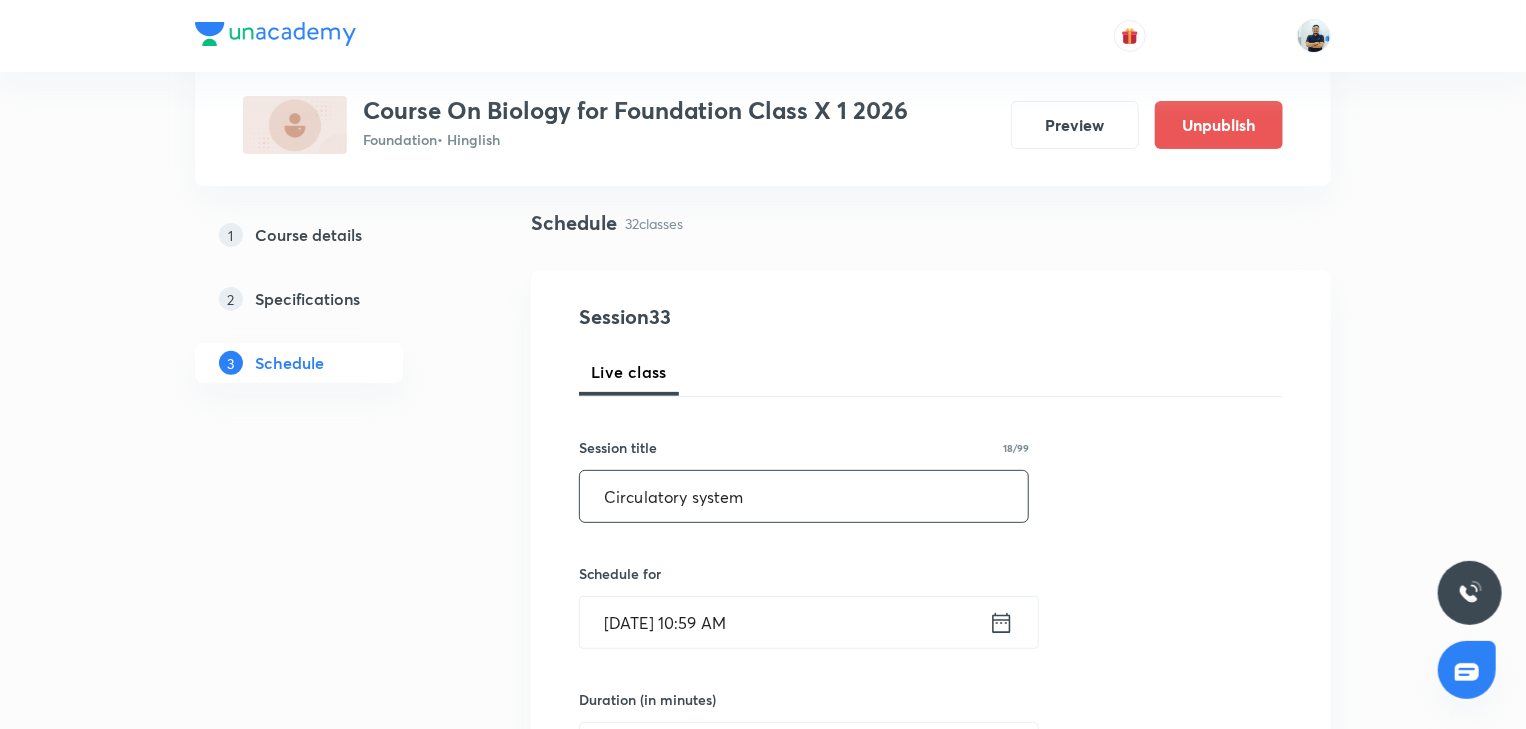 type on "Circulatory system" 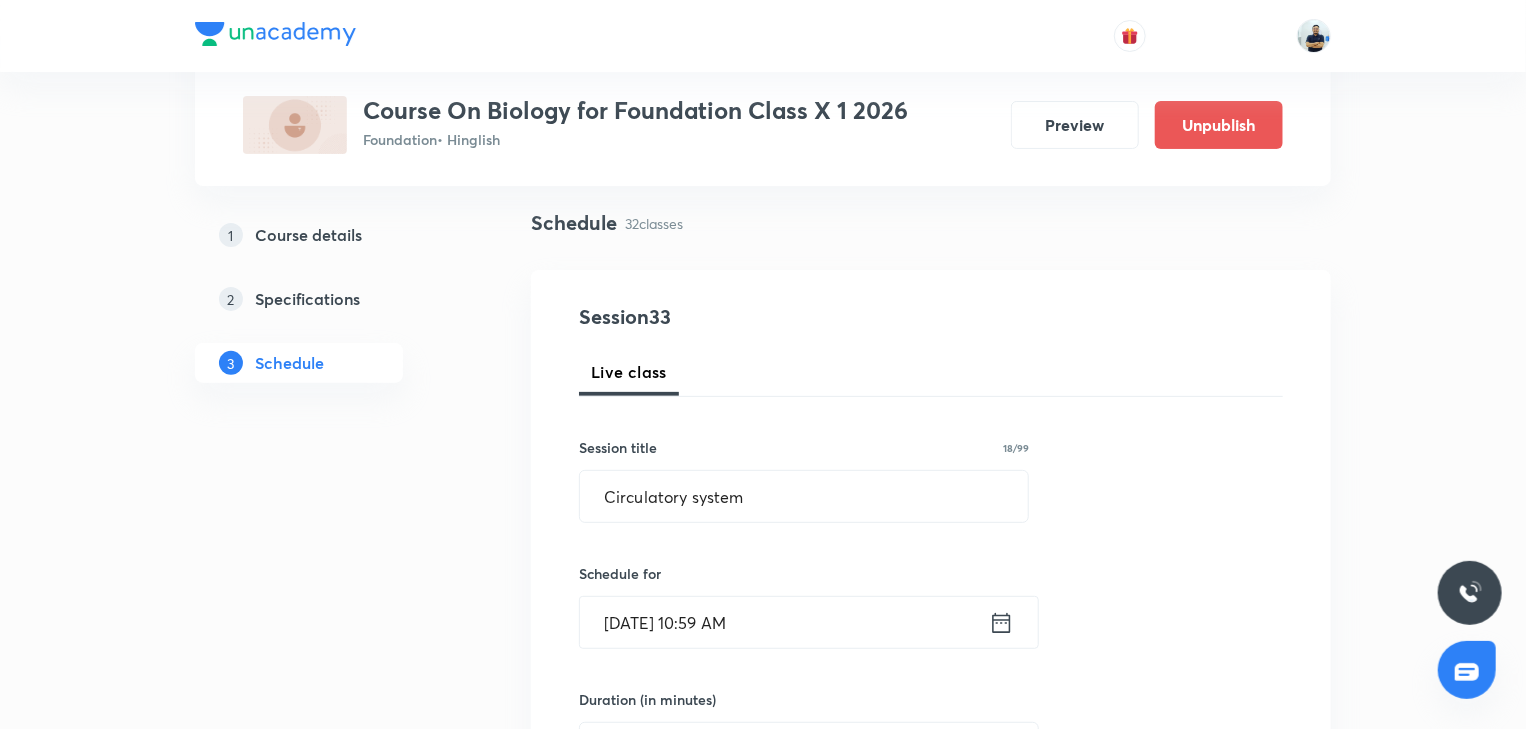 click on "Jul 14, 2025, 10:59 AM" at bounding box center [784, 622] 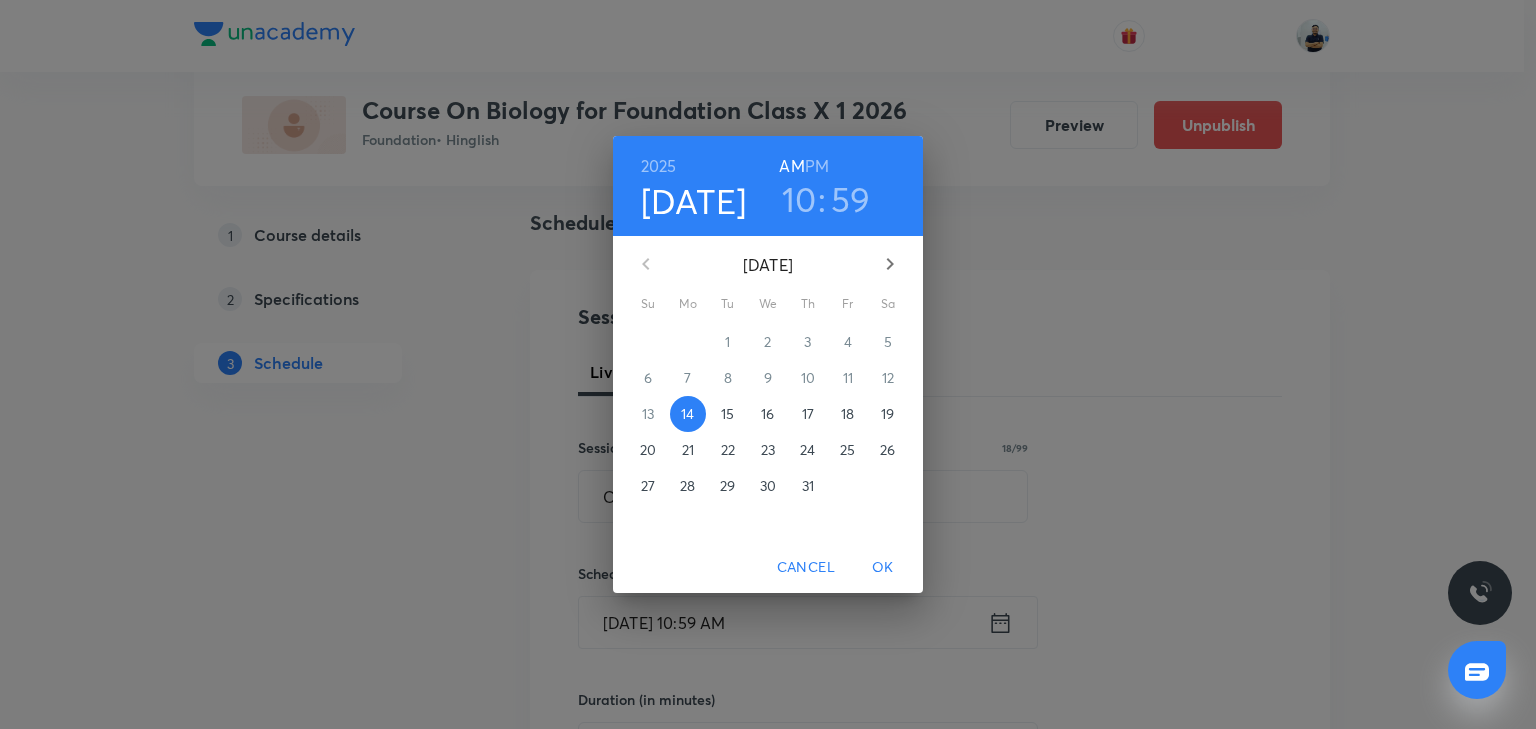 click on "18" at bounding box center (847, 414) 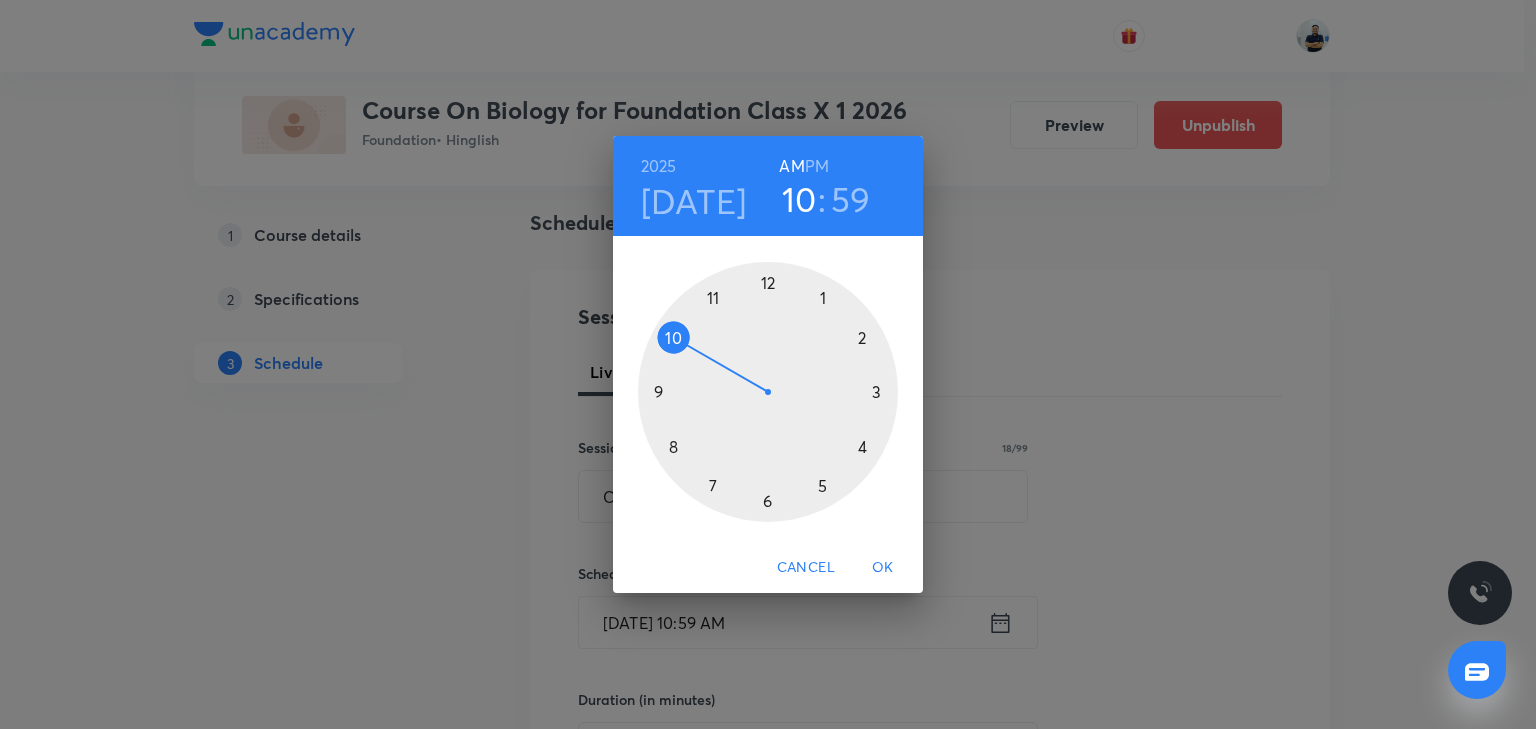 click at bounding box center (768, 392) 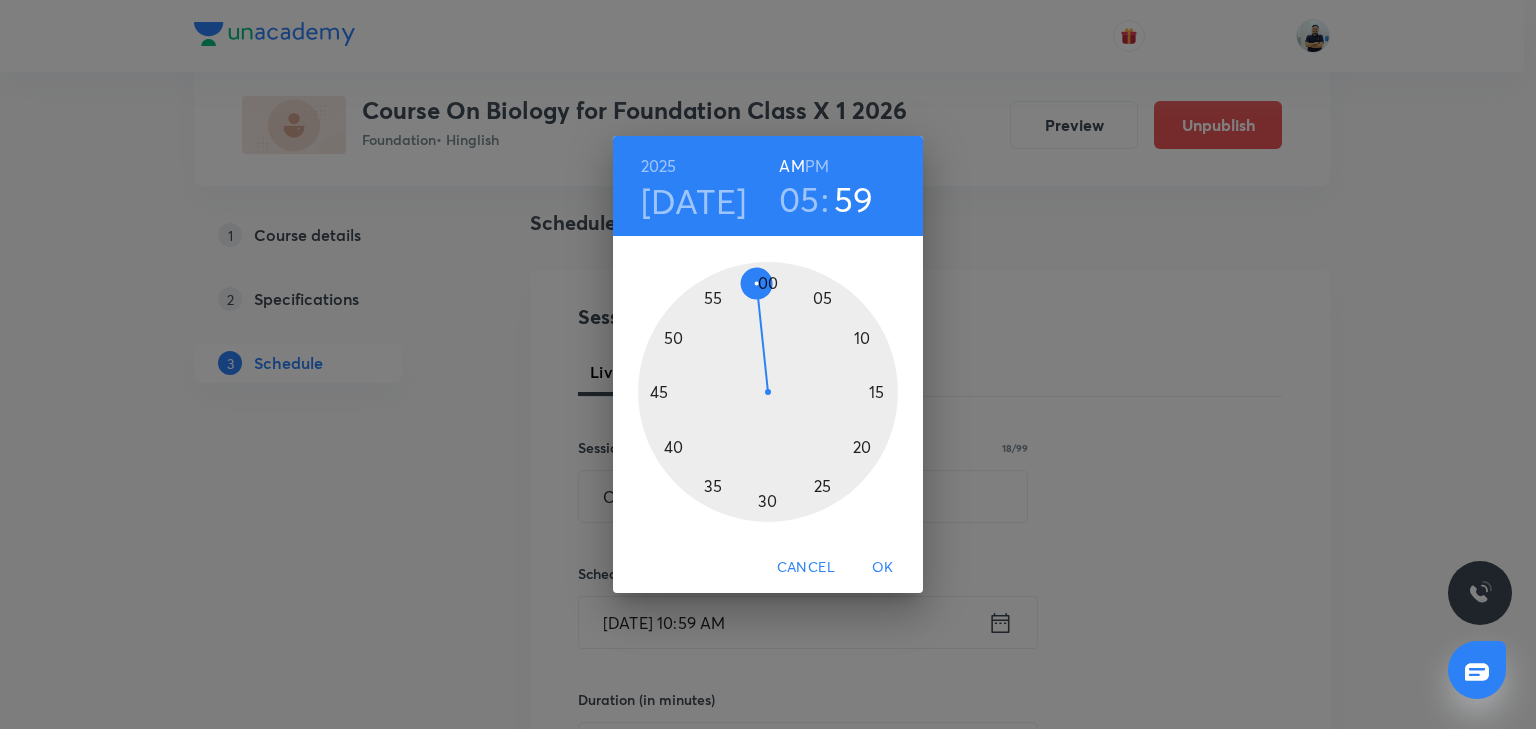 click at bounding box center (768, 392) 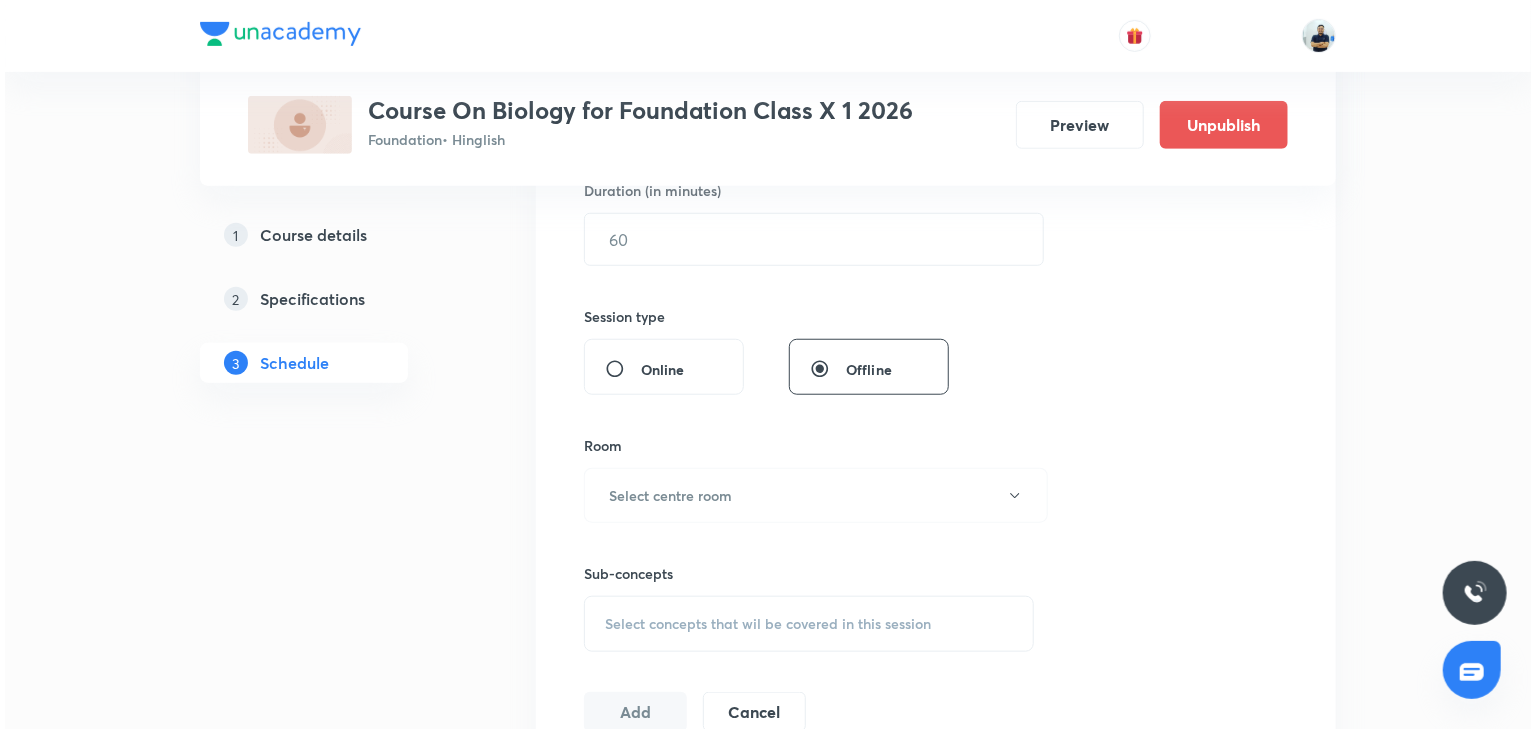 scroll, scrollTop: 410, scrollLeft: 0, axis: vertical 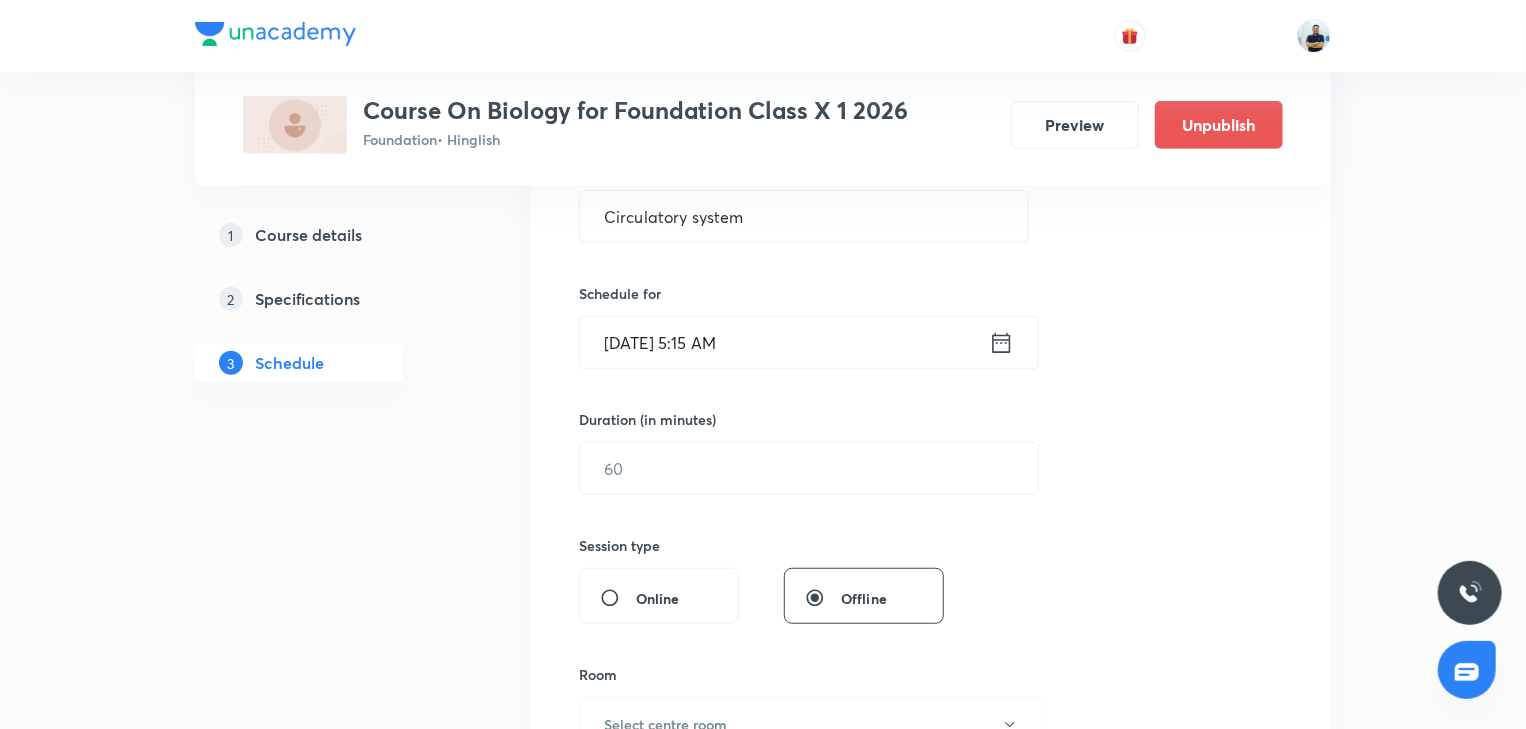 click on "Jul 18, 2025, 5:15 AM" at bounding box center (784, 342) 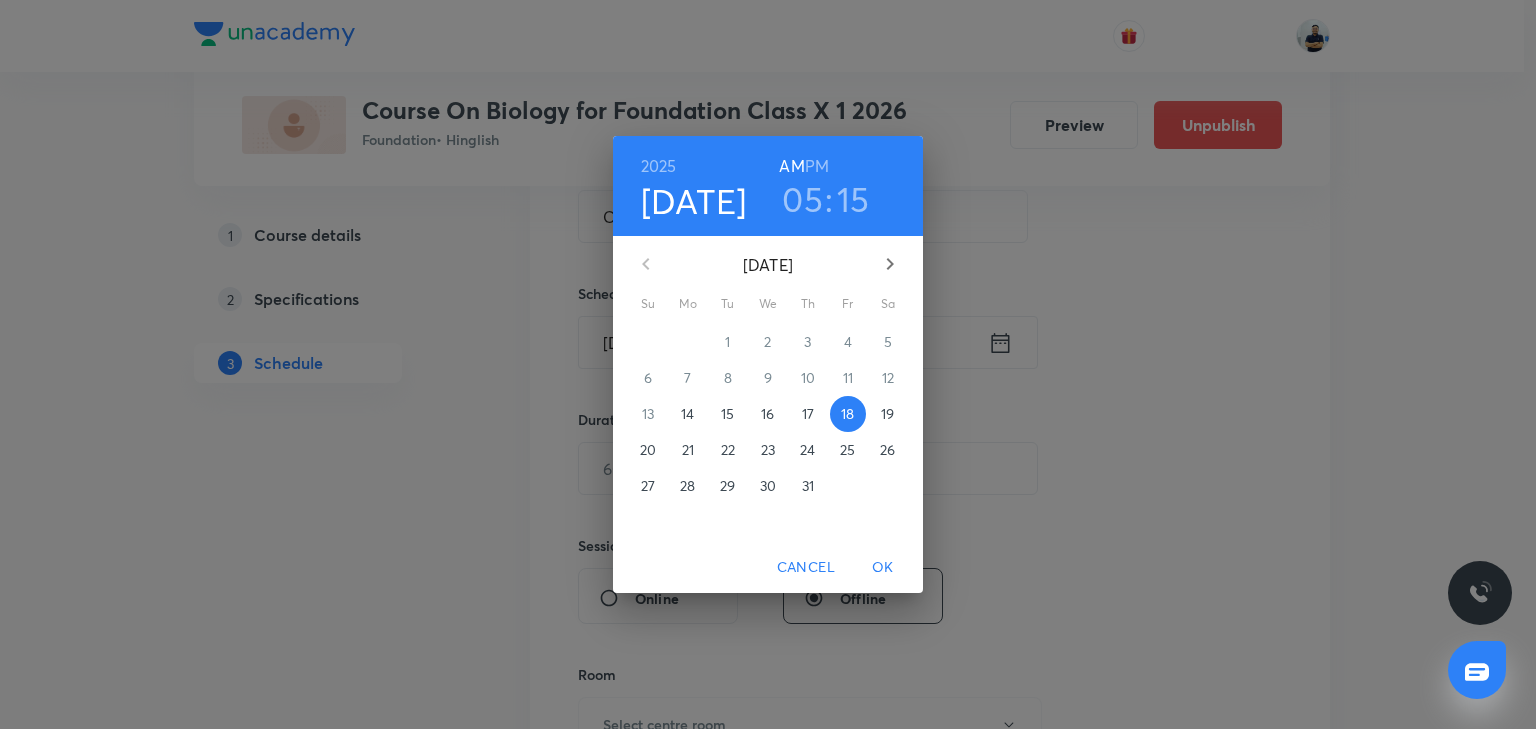 click on "PM" at bounding box center (817, 166) 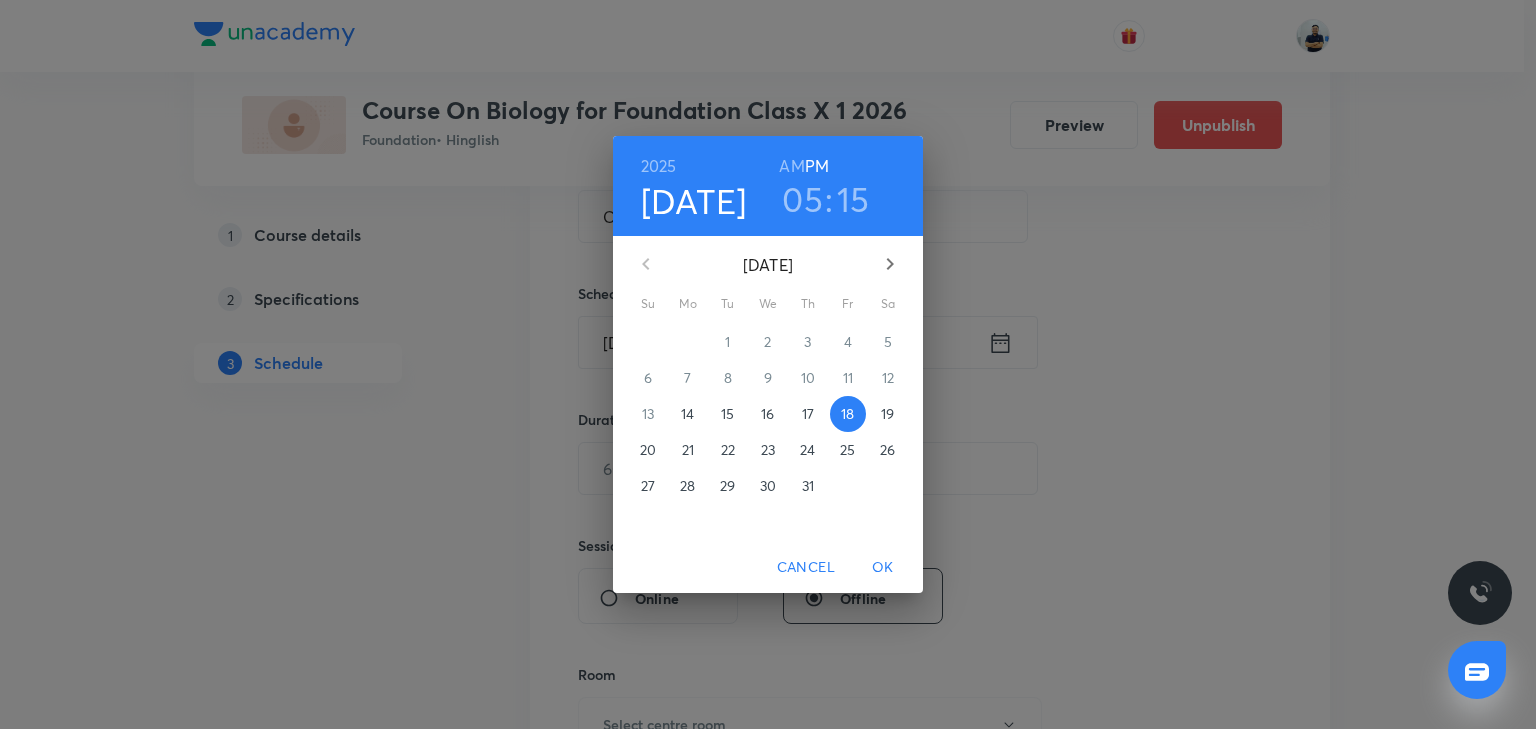 click on "OK" at bounding box center (883, 567) 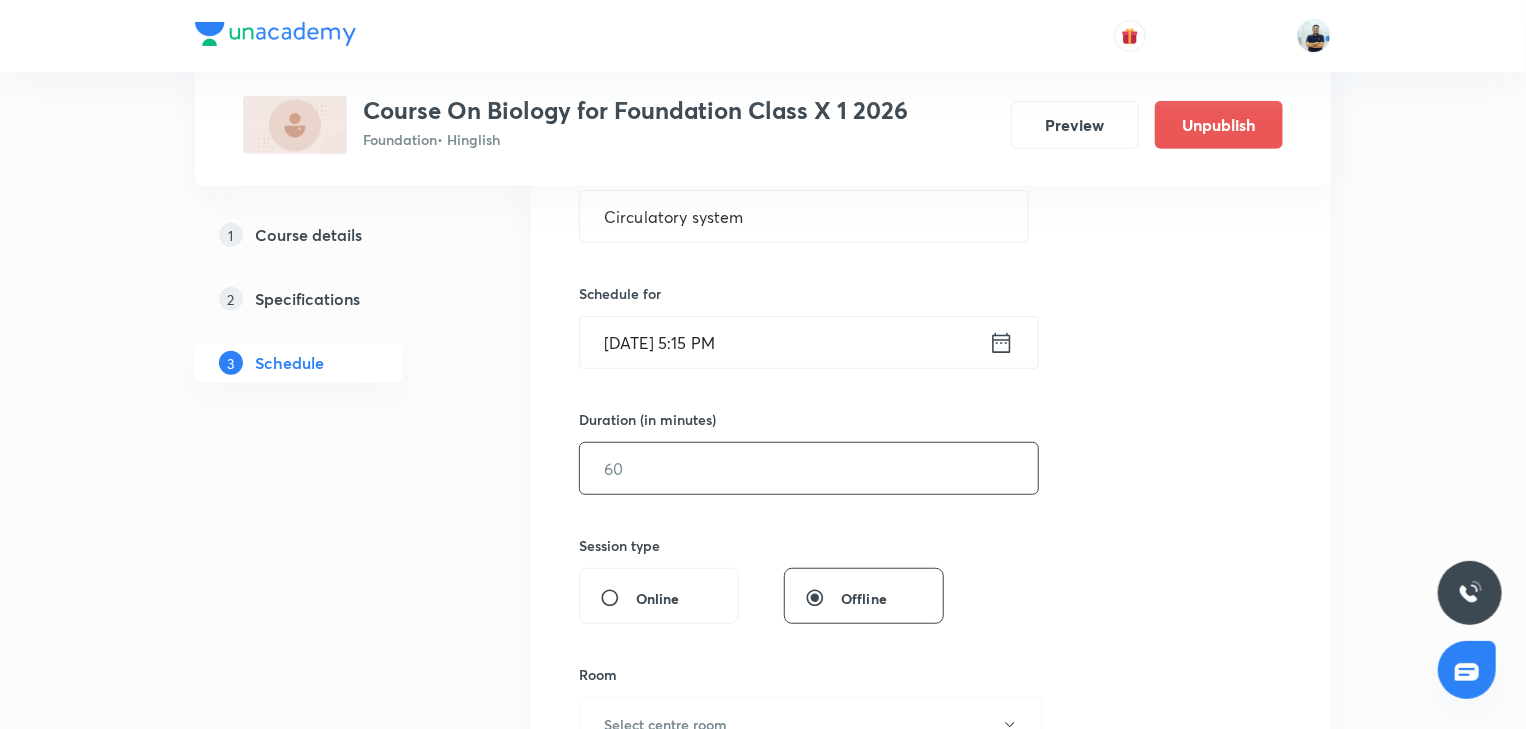 click at bounding box center (809, 468) 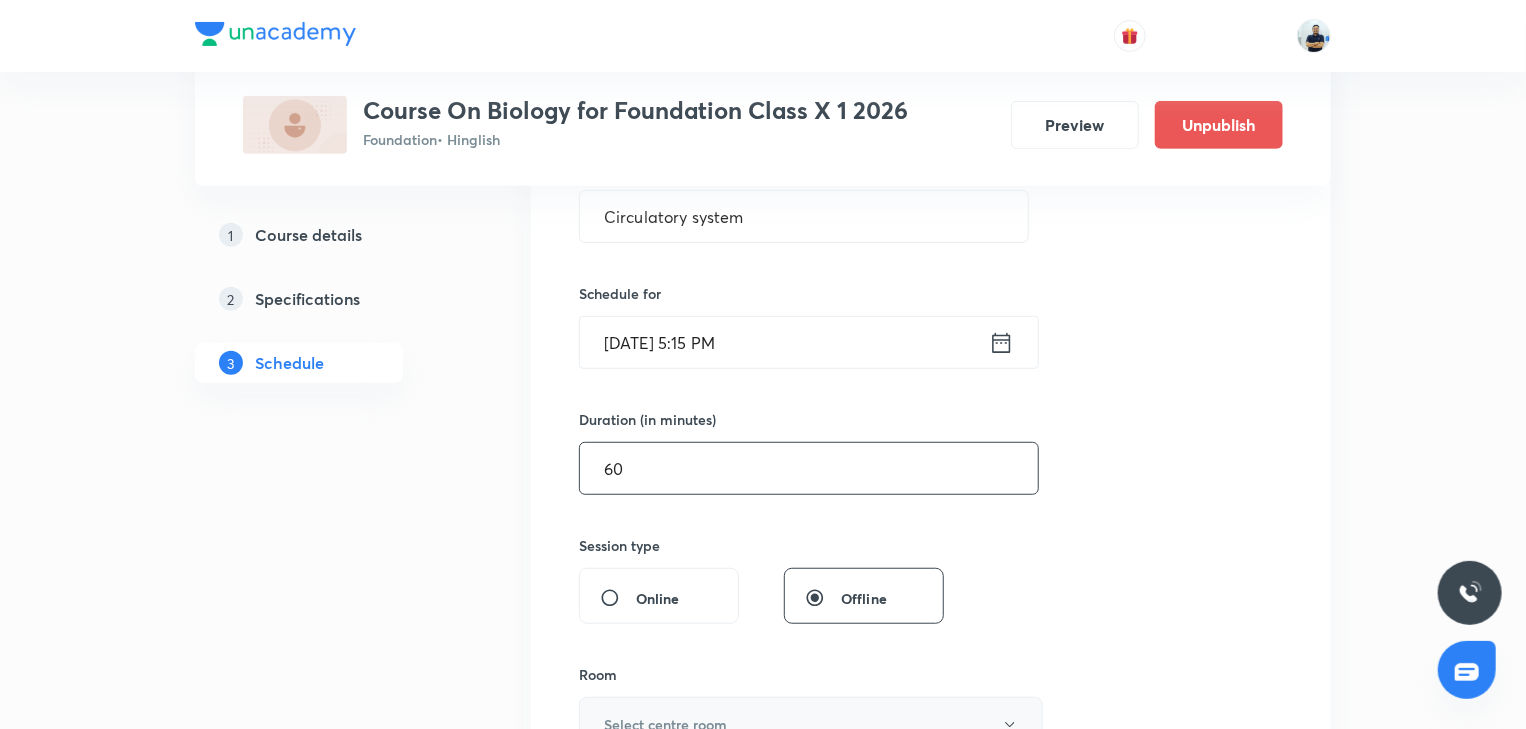 type on "60" 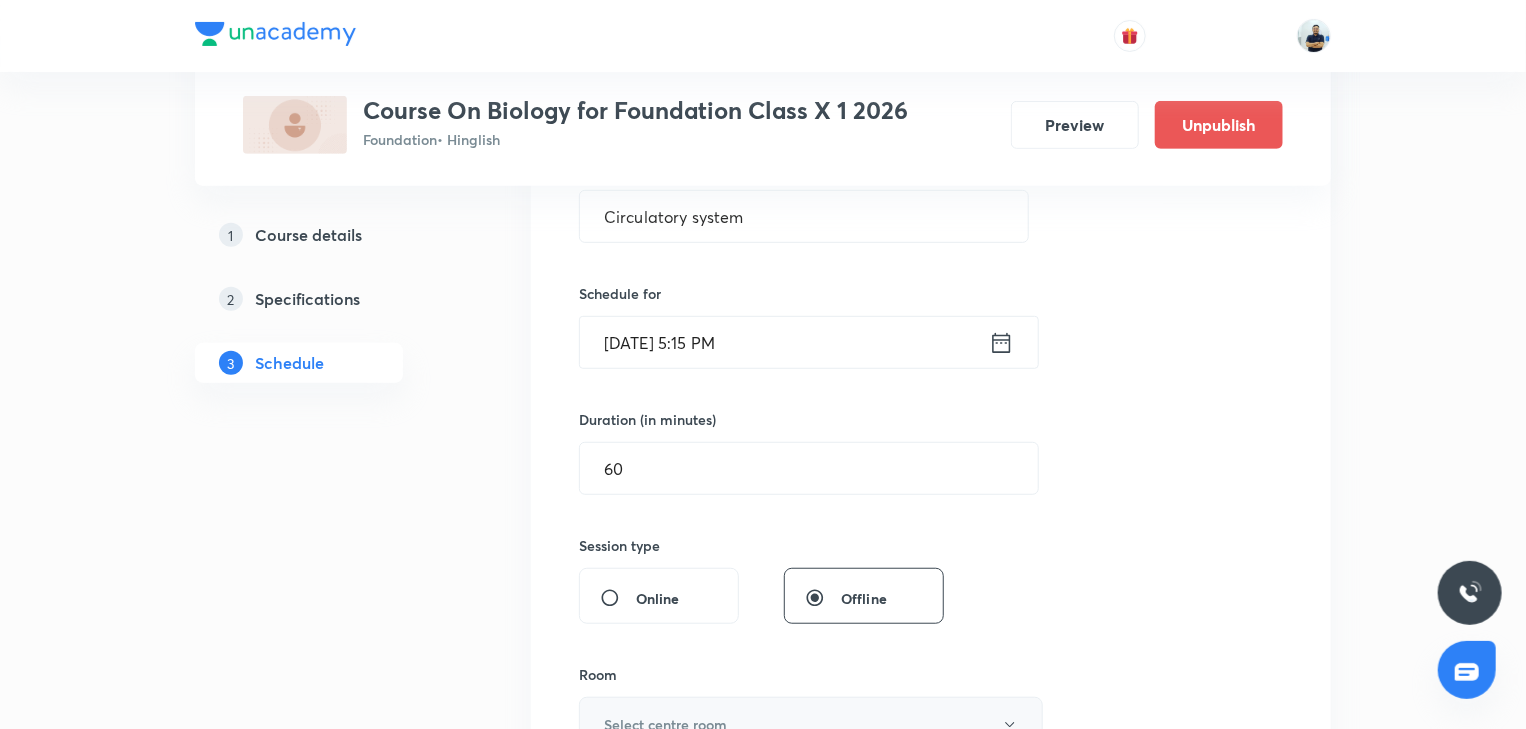 click on "Select centre room" at bounding box center (811, 724) 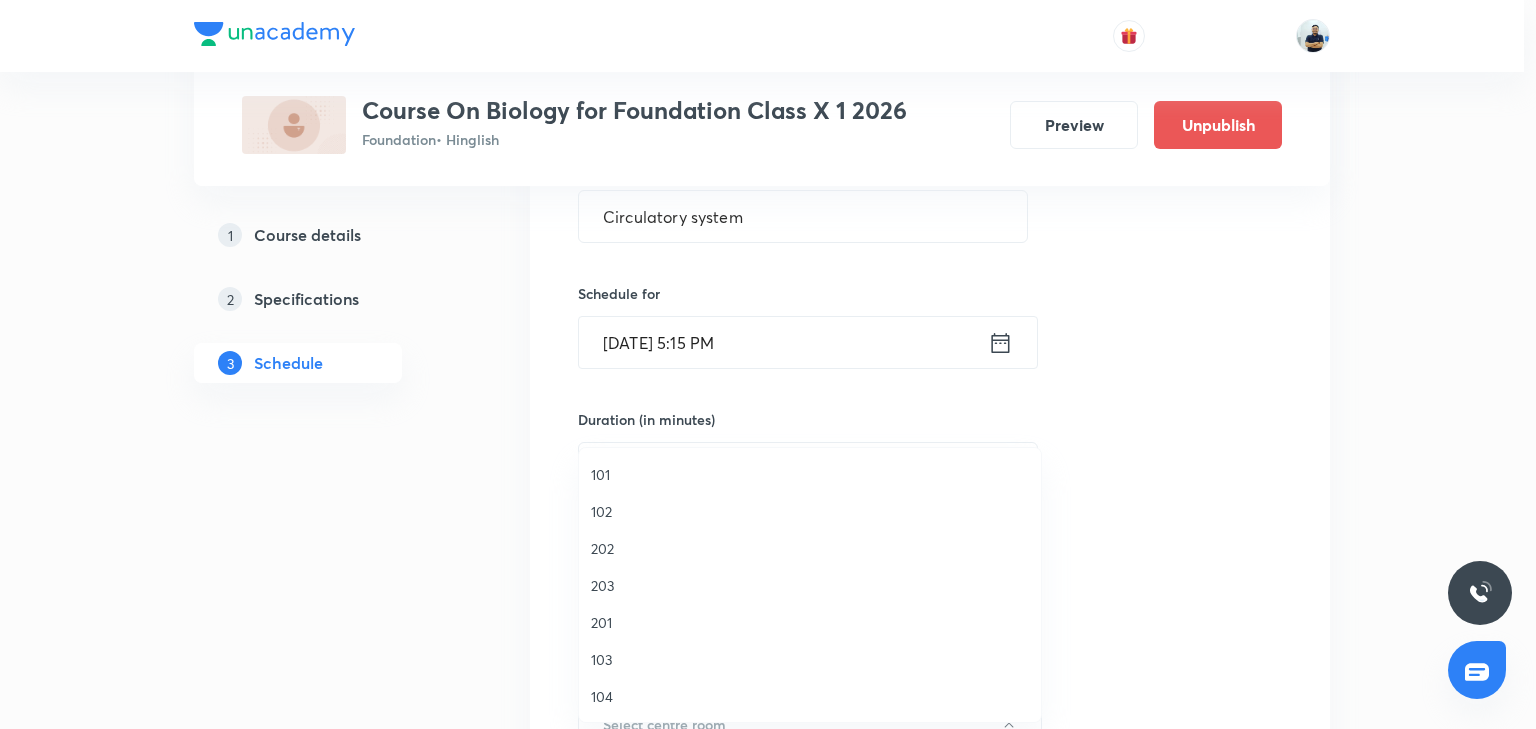 scroll, scrollTop: 370, scrollLeft: 0, axis: vertical 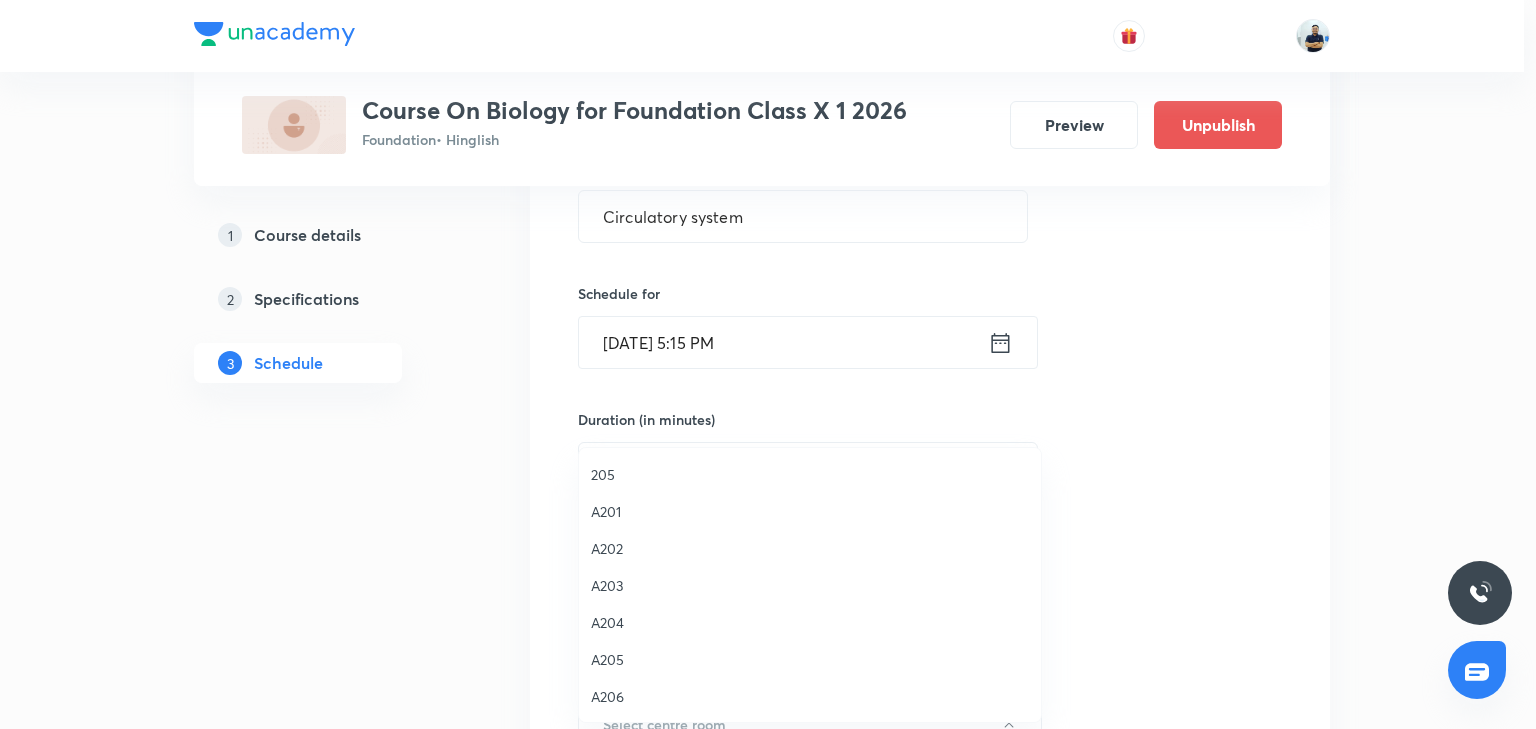 click on "A206" at bounding box center (810, 696) 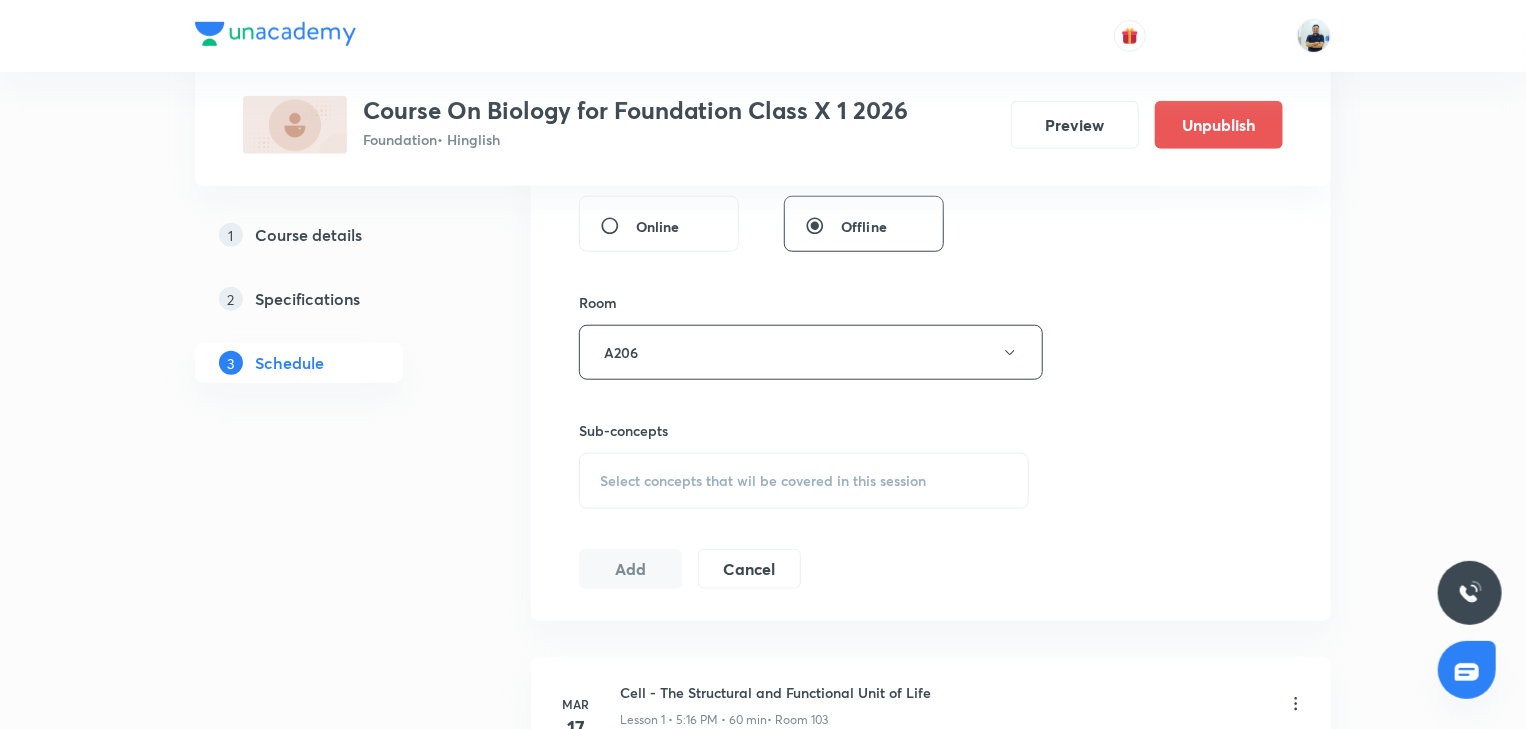 scroll, scrollTop: 804, scrollLeft: 0, axis: vertical 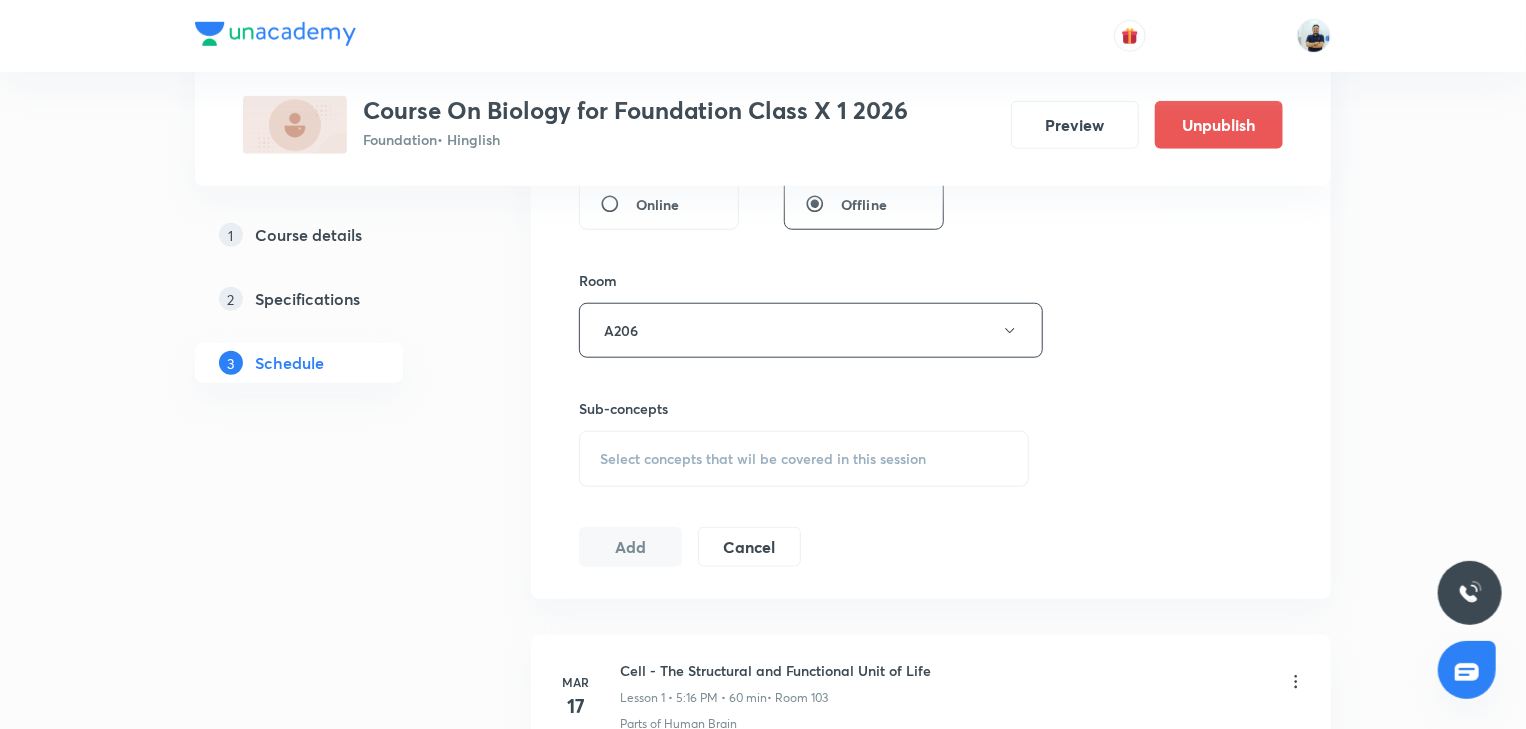 click on "Select concepts that wil be covered in this session" at bounding box center (763, 459) 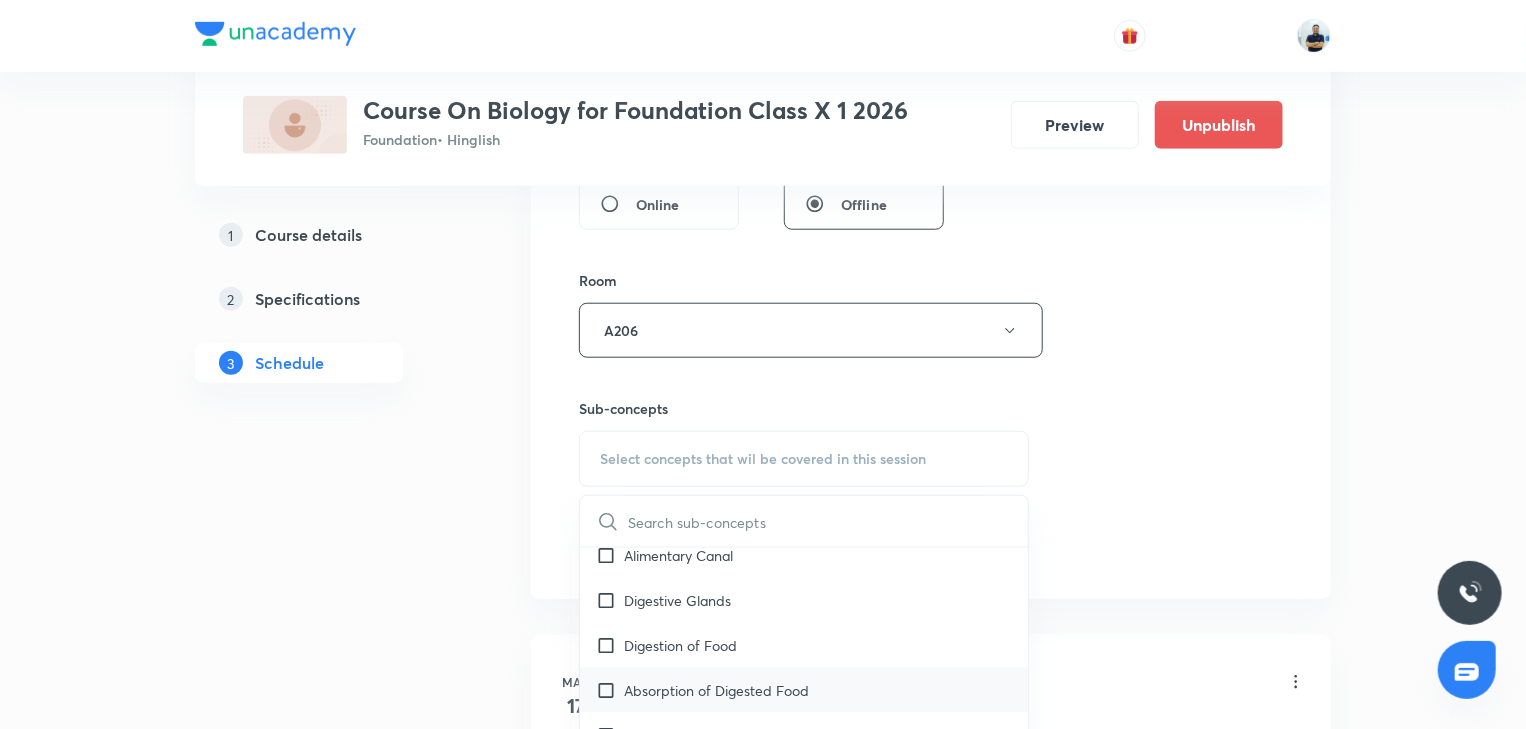 scroll, scrollTop: 1680, scrollLeft: 0, axis: vertical 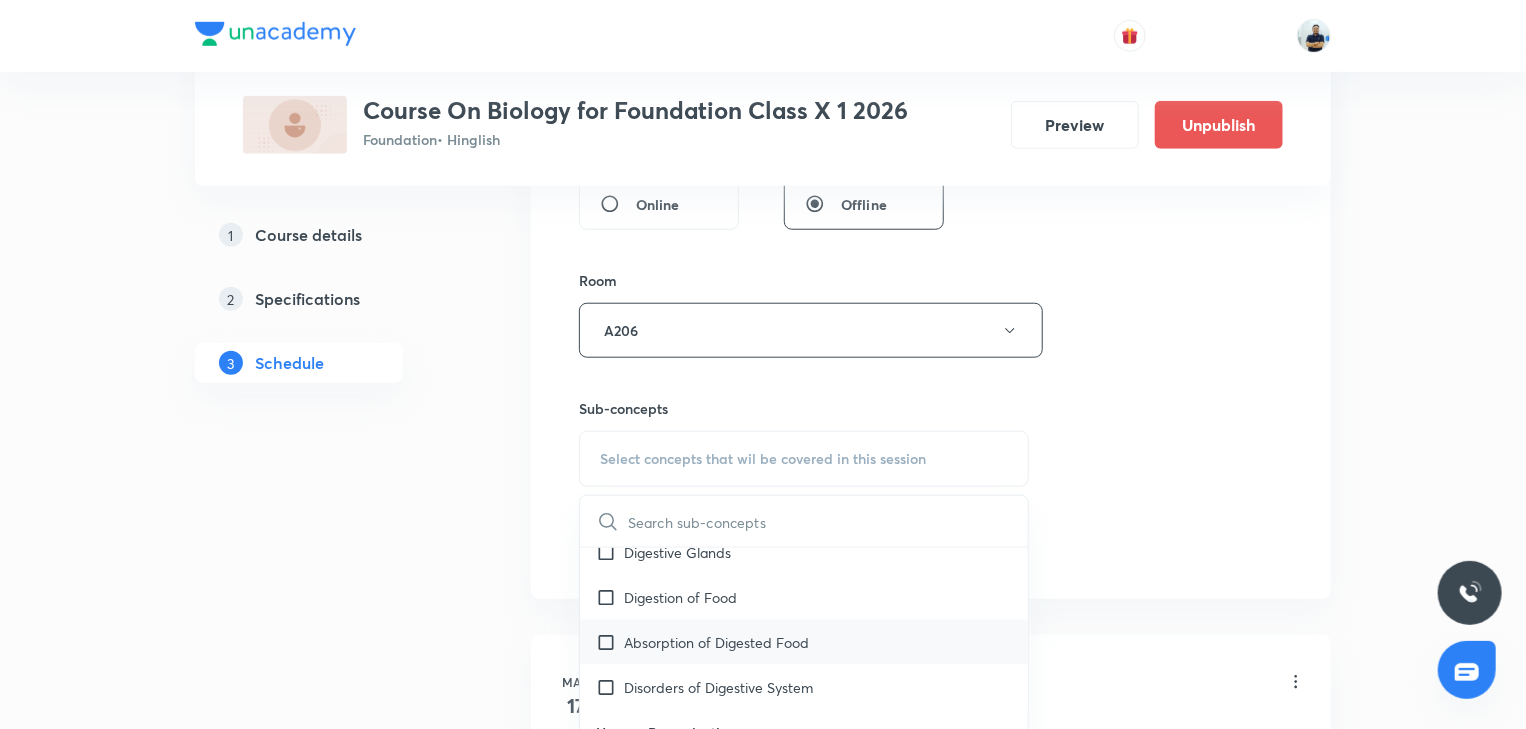 click on "Absorption of Digested Food" at bounding box center (804, 642) 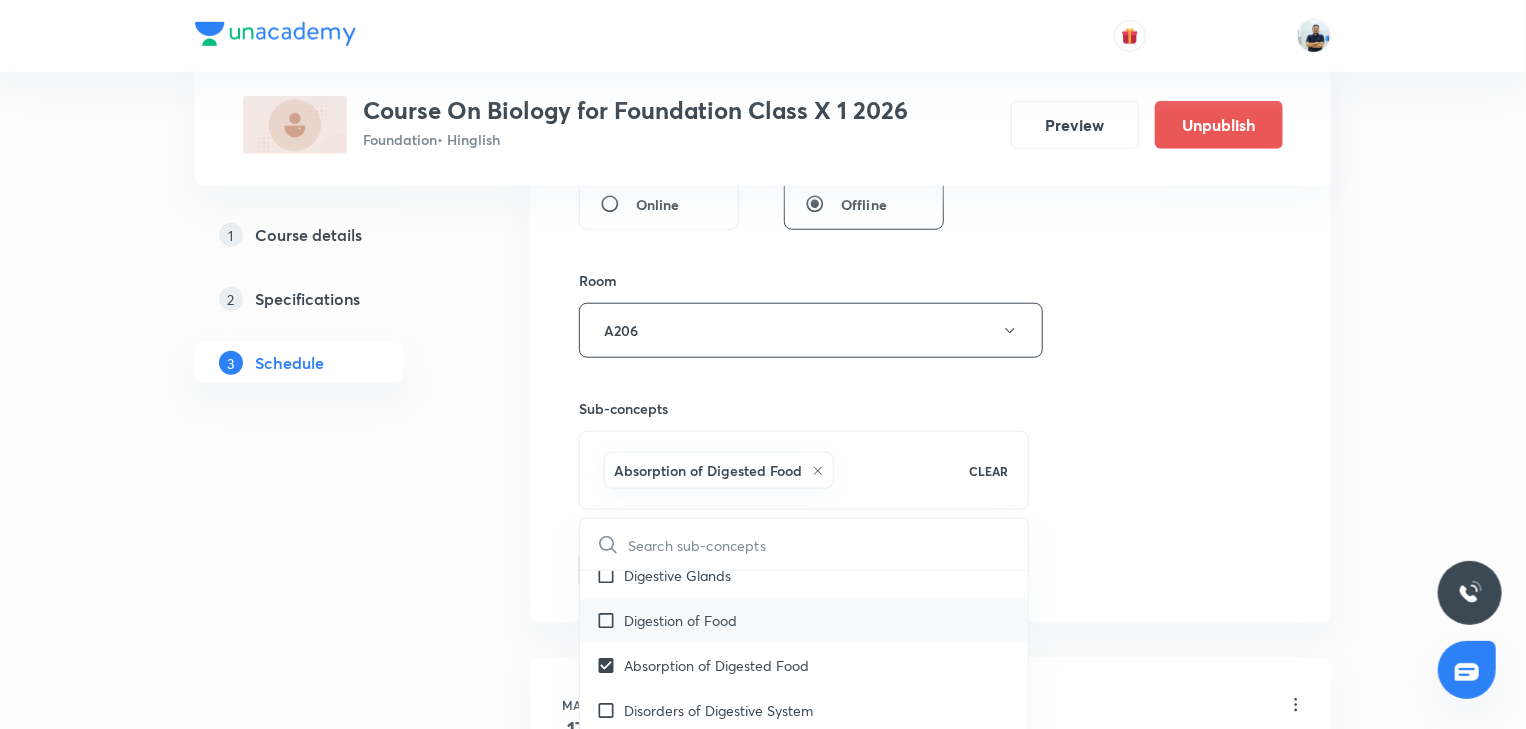 checkbox on "true" 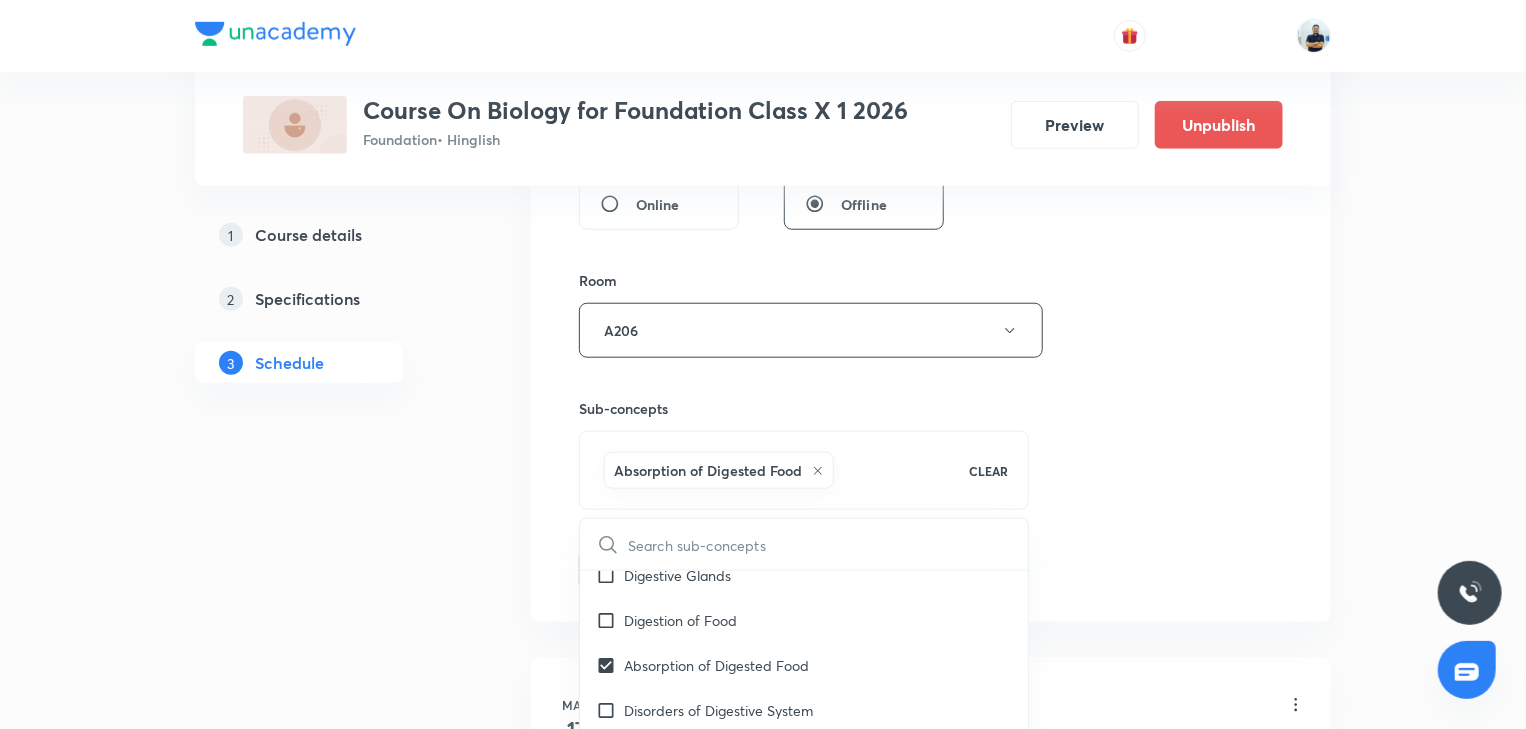 checkbox on "true" 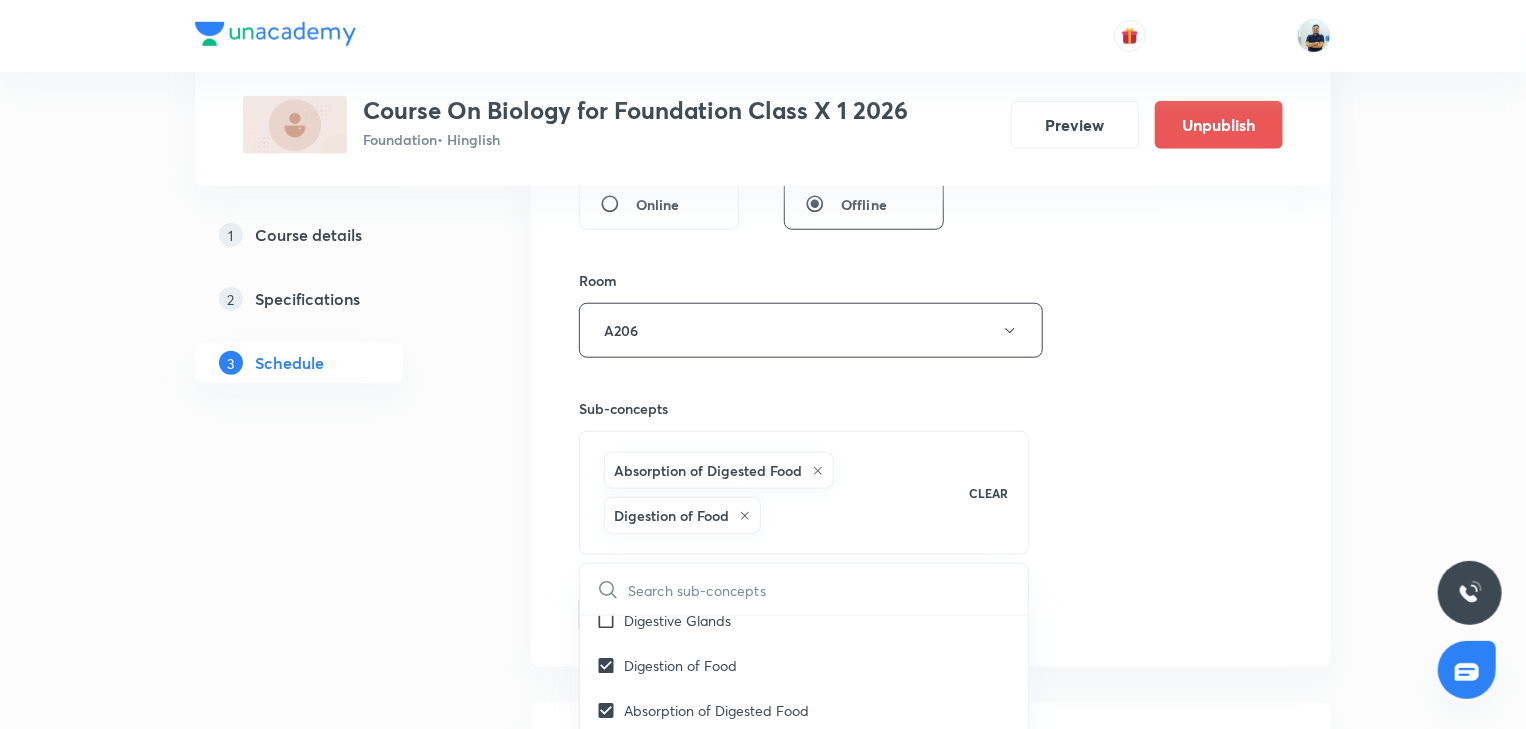 click on "Session  33 Live class Session title 18/99 Circulatory system ​ Schedule for Jul 18, 2025, 5:15 PM ​ Duration (in minutes) 60 ​   Session type Online Offline Room A206 Sub-concepts Absorption of Digested Food Digestion of Food CLEAR ​ Control & Coordination Control & Coordination in Animals Control & Coordination in Plants Covered previously Human Brain Parts of Human Brain Covered previously Functions of Human Brain Covered previously Chemical Coordination of Hormones Covered previously Reproduction Reproduction in Plants Reproduction in Animals Reproduction in Humans Covered previously Sex Determination in Humans Covered previously Heredity & Evolution Variations Covered previously Hereditary Covered previously Evolution Covered previously Our Environment Waste Covered previously Ecosystem Covered previously Management of Natural Resources Natural Resource Plans Covered previously Environment Friendly Decision Covered previously Forest & Wild Life Covered previously Water Use Coal & Petroleum Lymph" at bounding box center [931, 131] 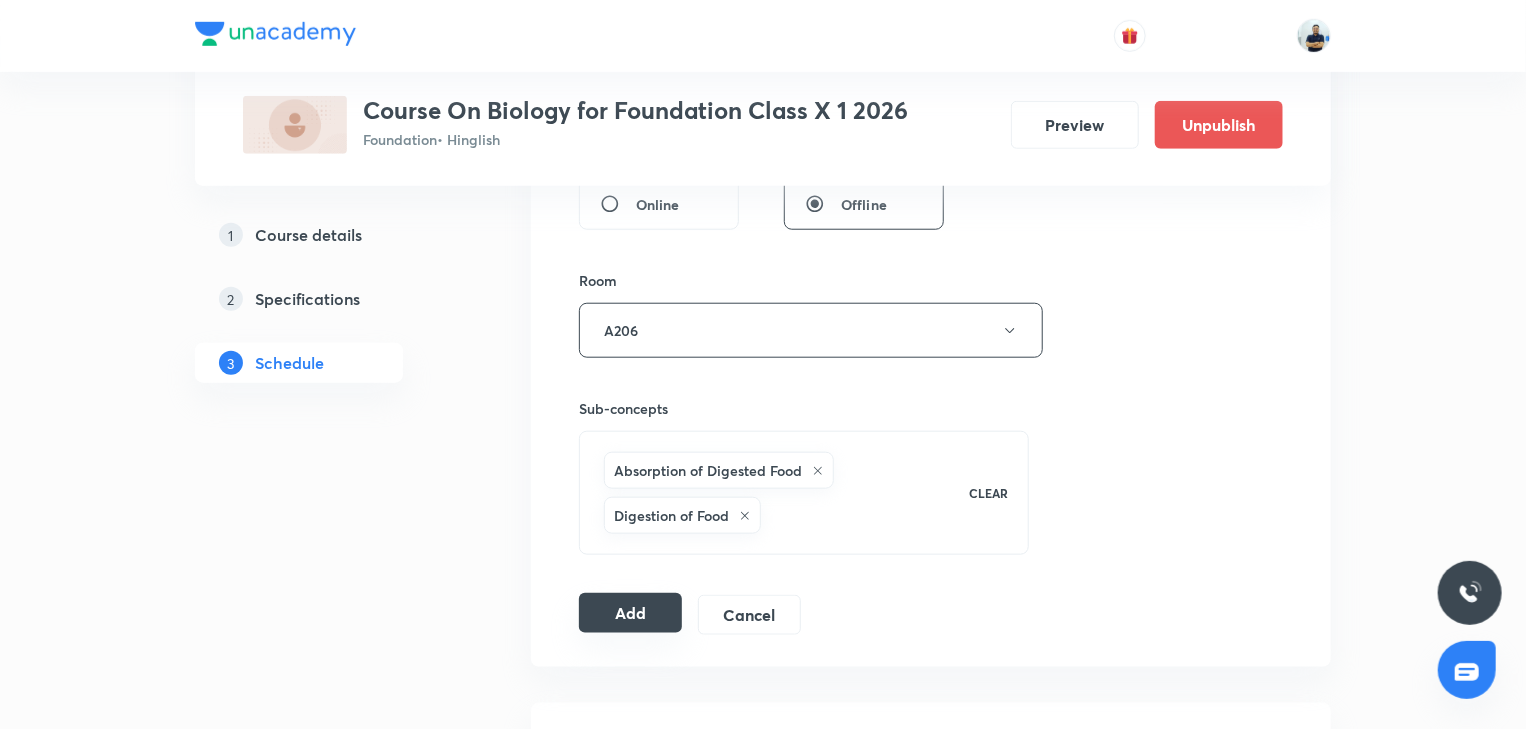 click on "Add" at bounding box center (630, 613) 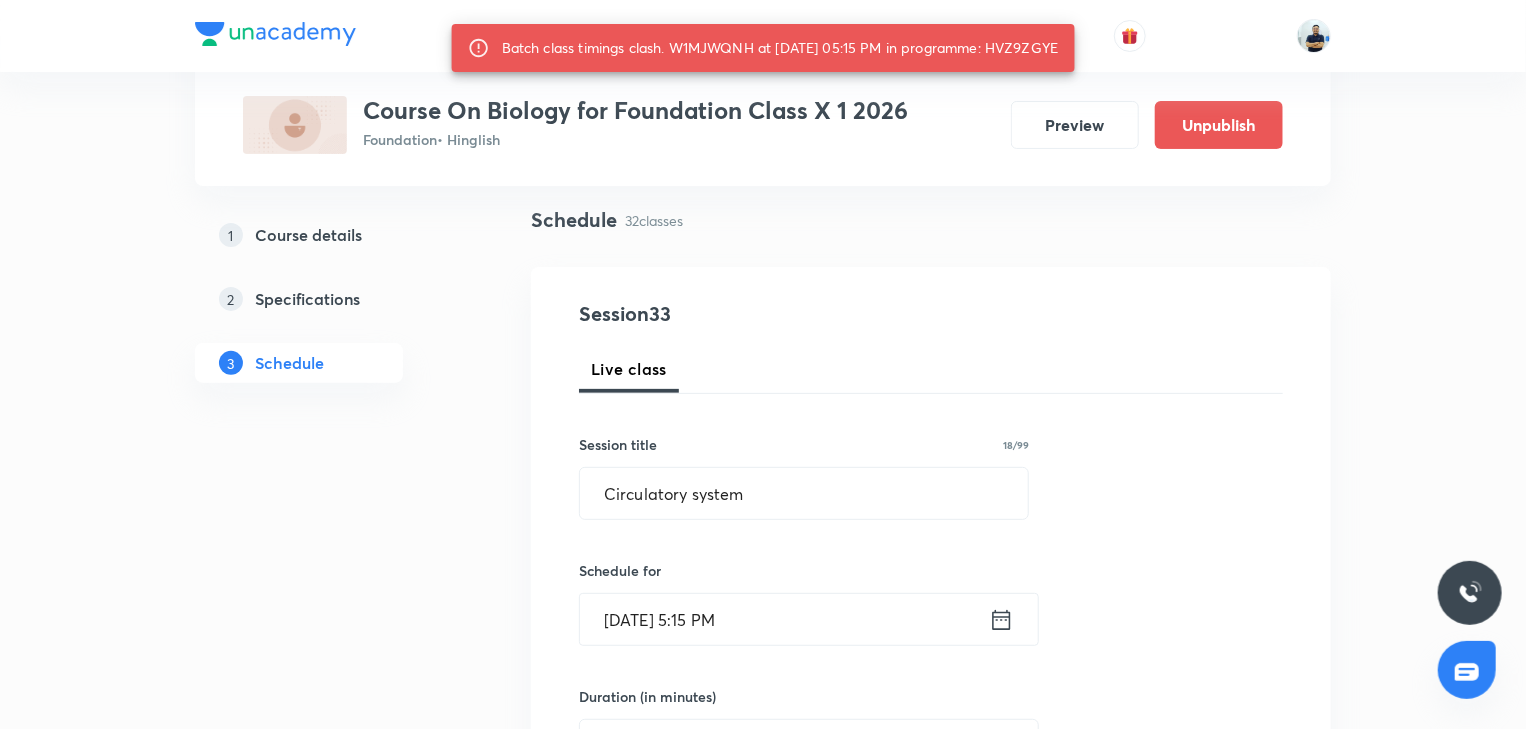 scroll, scrollTop: 0, scrollLeft: 0, axis: both 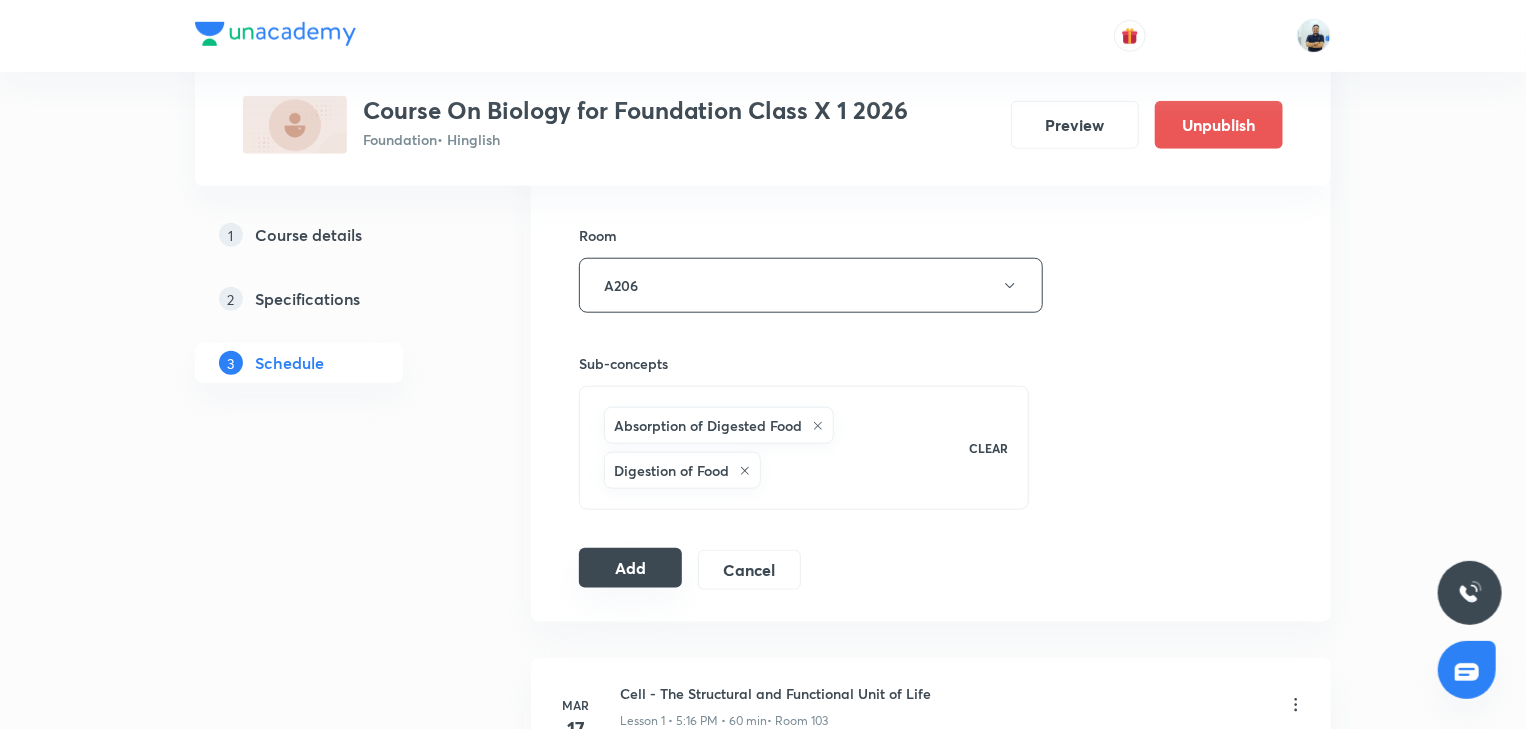 click on "Add" at bounding box center [630, 568] 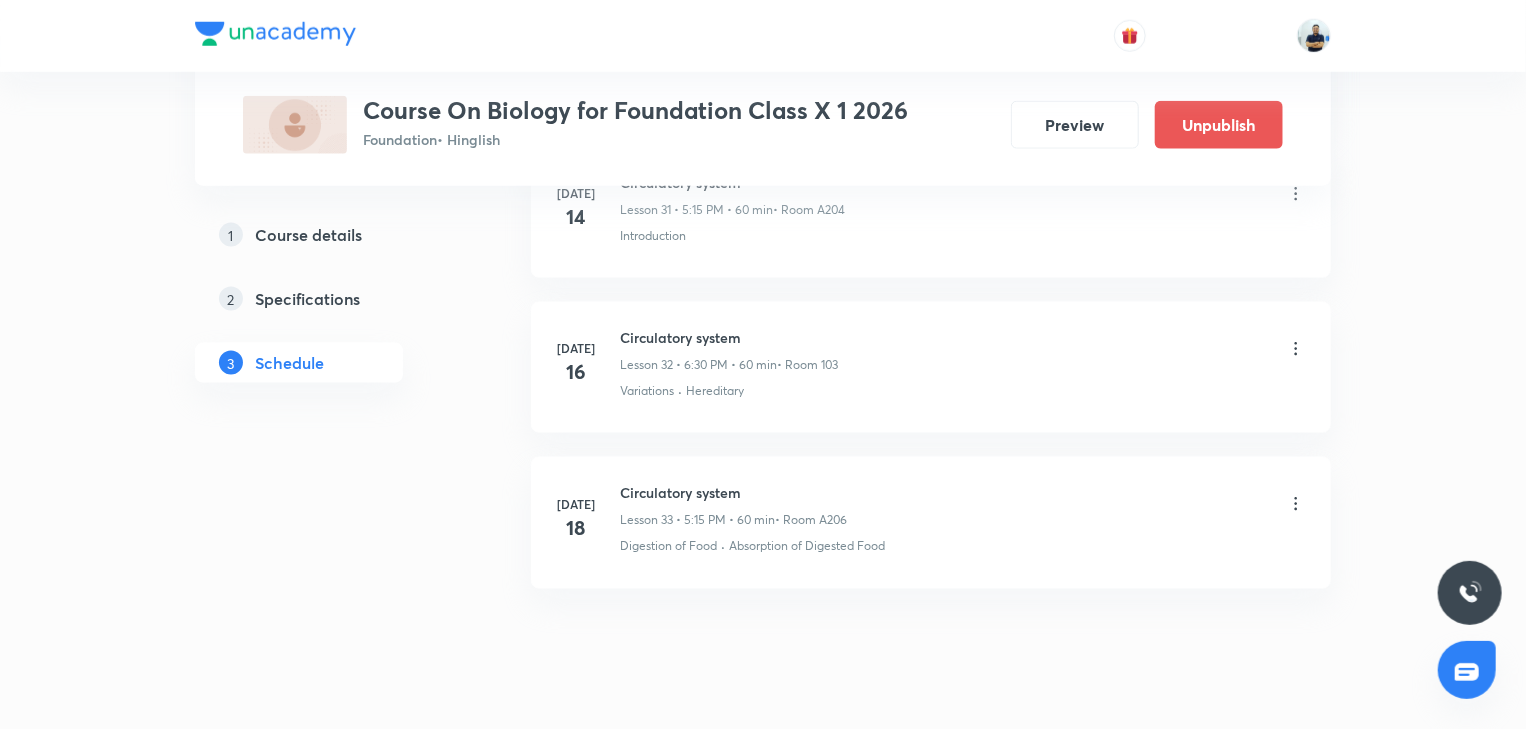 scroll, scrollTop: 5060, scrollLeft: 0, axis: vertical 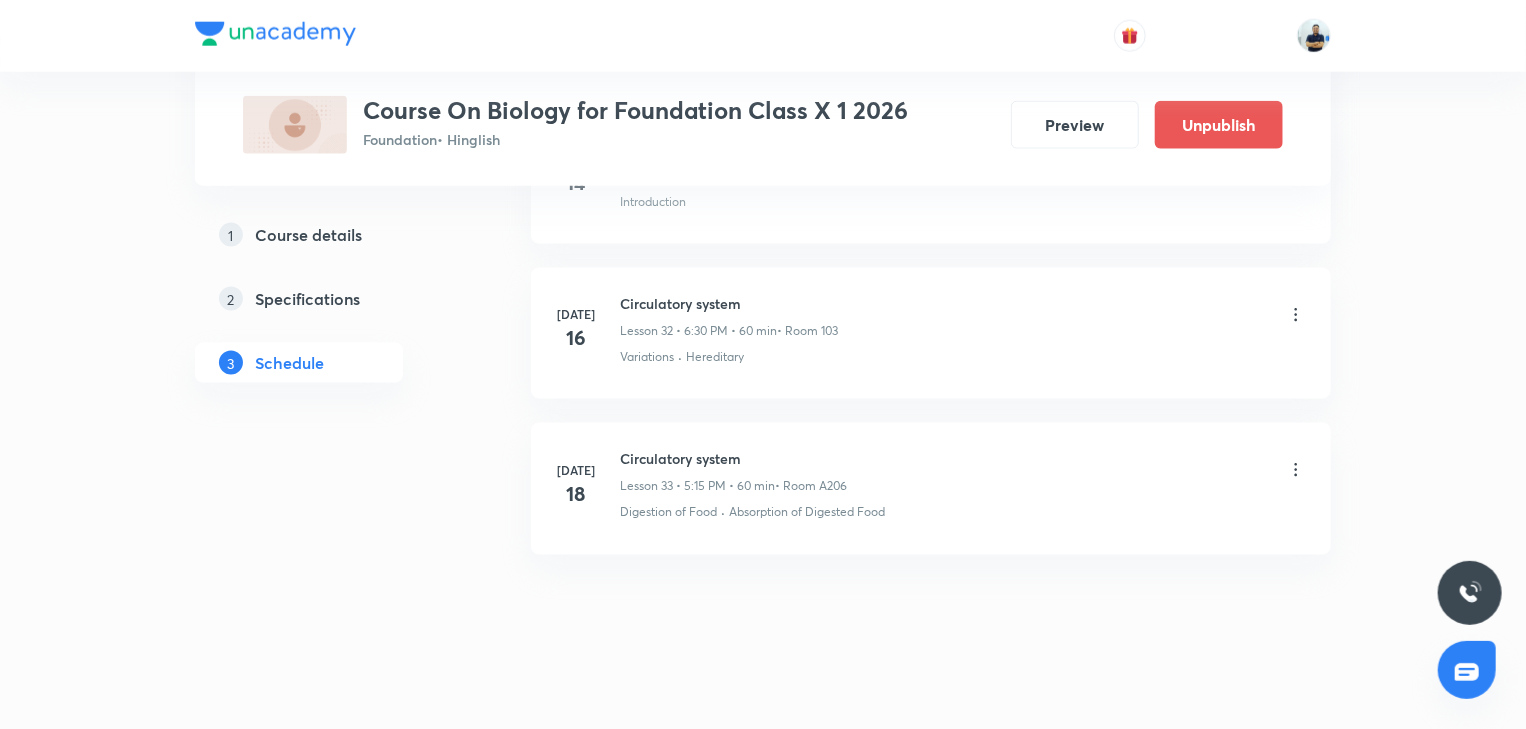 click on "Course On Biology for Foundation Class X 1 2026" at bounding box center (635, 110) 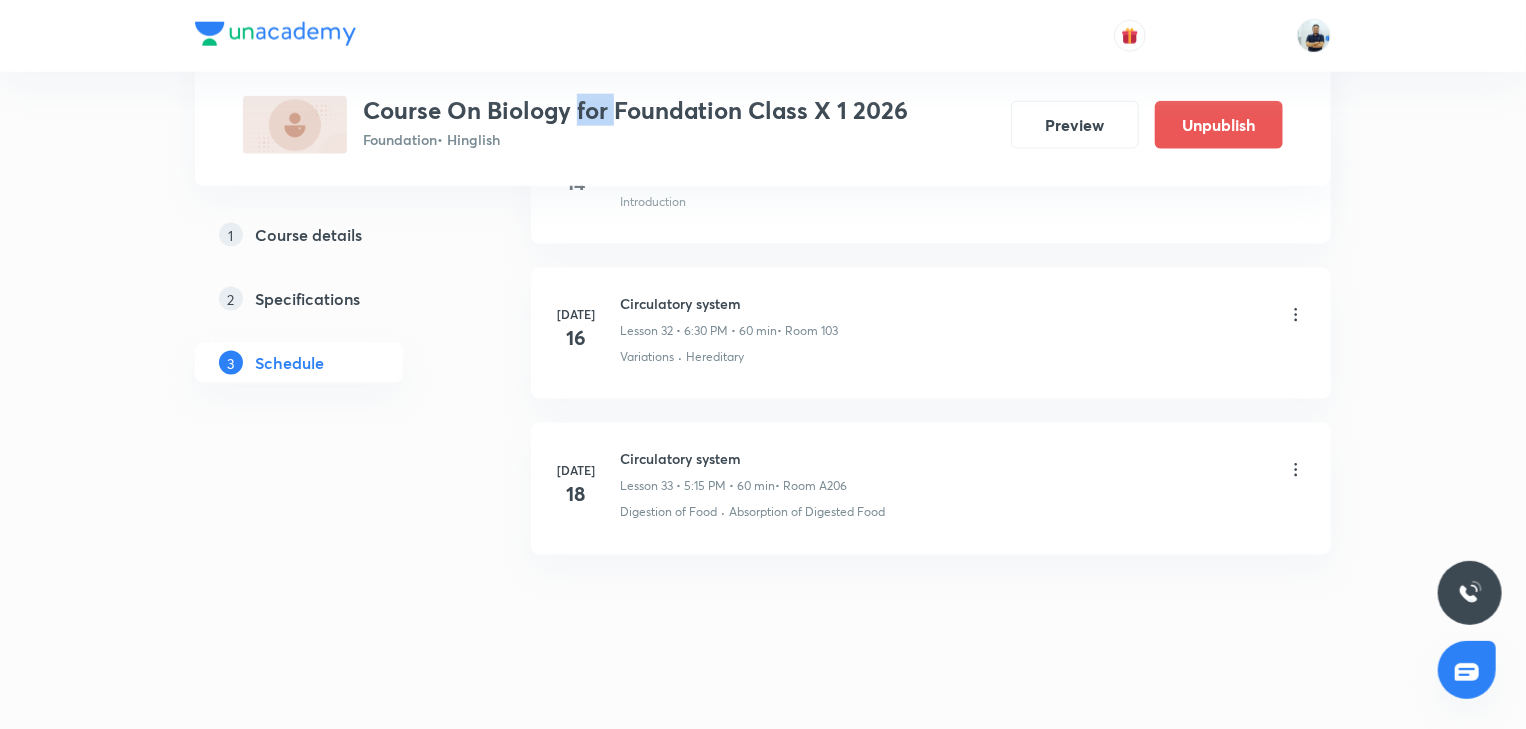 click on "Course On Biology for Foundation Class X 1 2026" at bounding box center (635, 110) 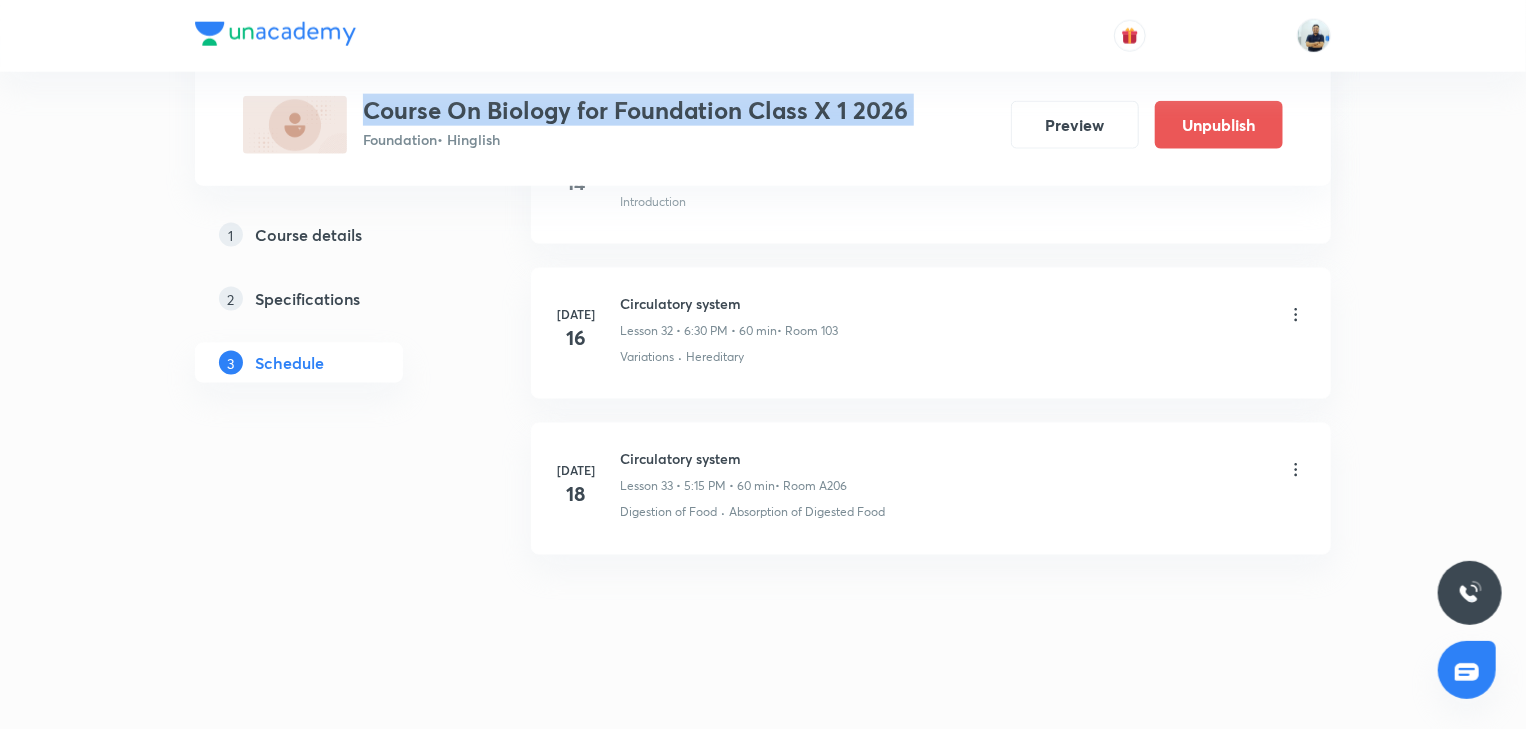 click on "Course On Biology for Foundation Class X 1 2026" at bounding box center [635, 110] 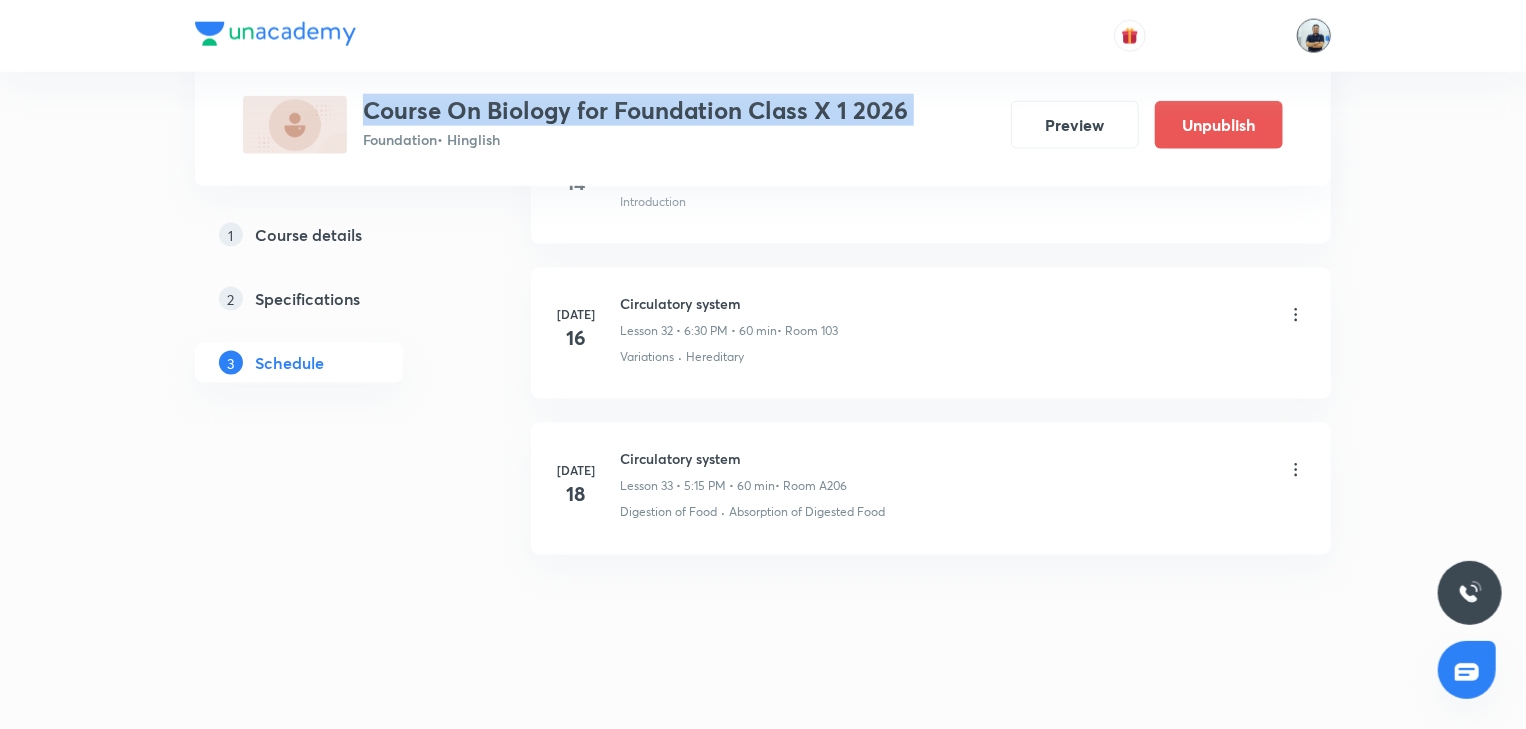 click at bounding box center (1314, 36) 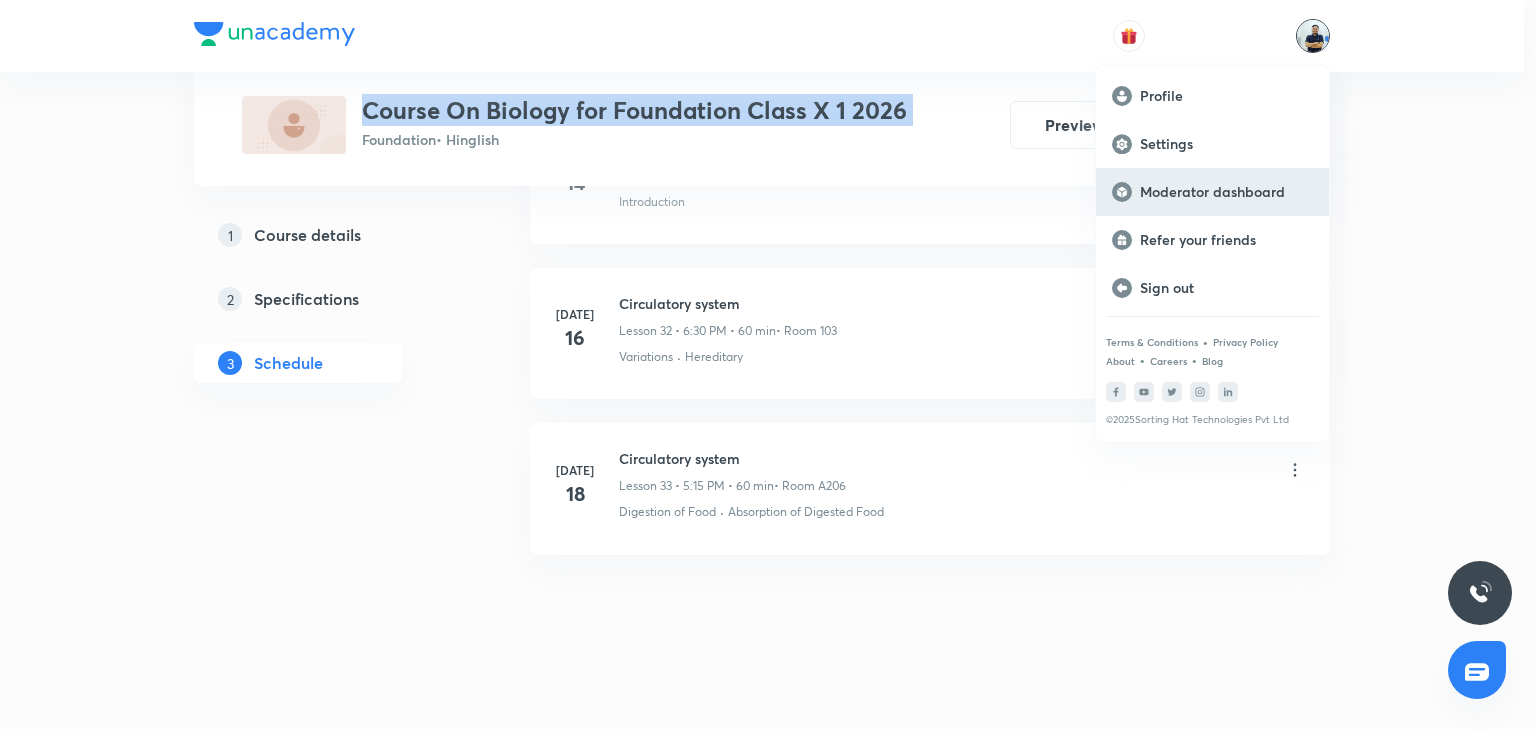 click on "Moderator dashboard" at bounding box center (1212, 192) 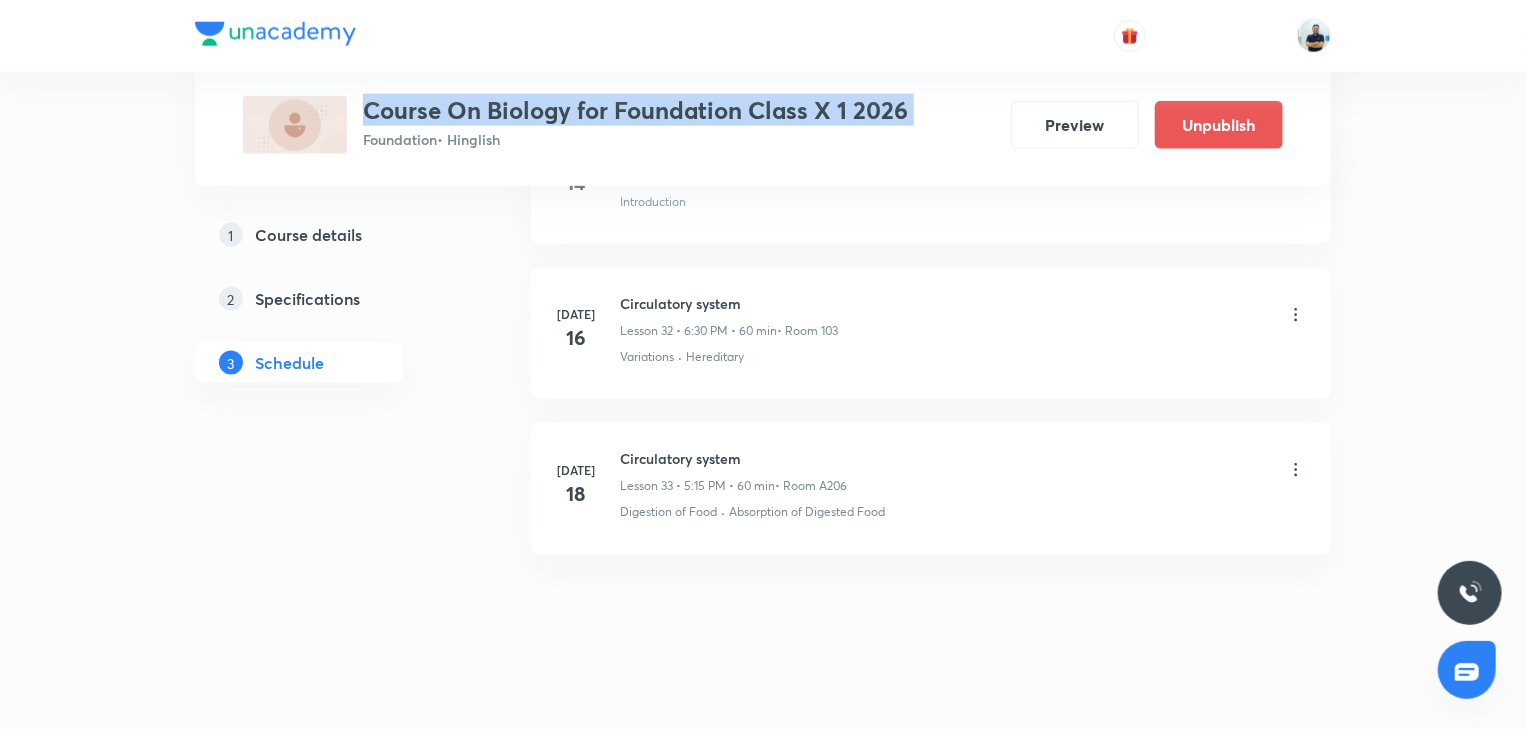 click on "2 Specifications" at bounding box center [331, 299] 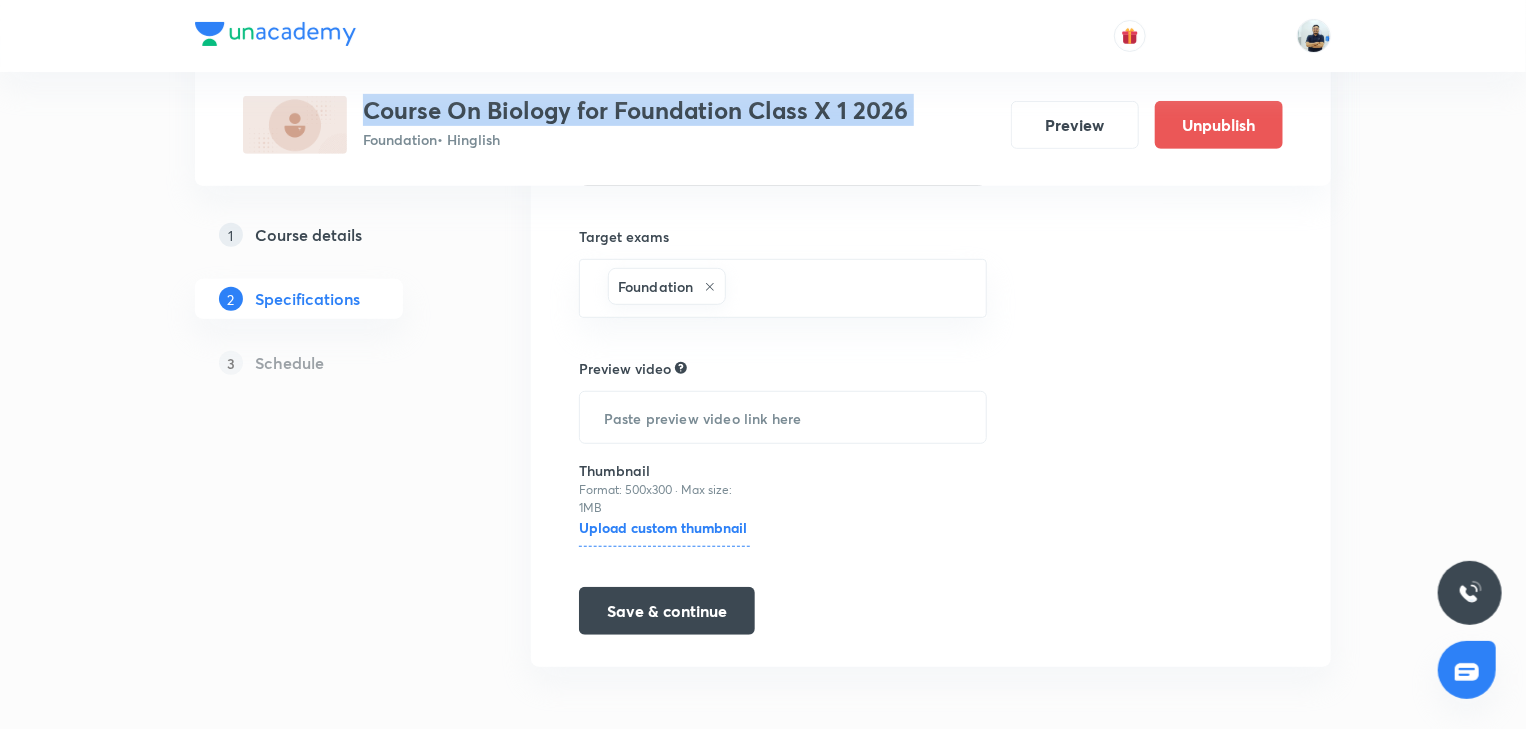 scroll, scrollTop: 0, scrollLeft: 0, axis: both 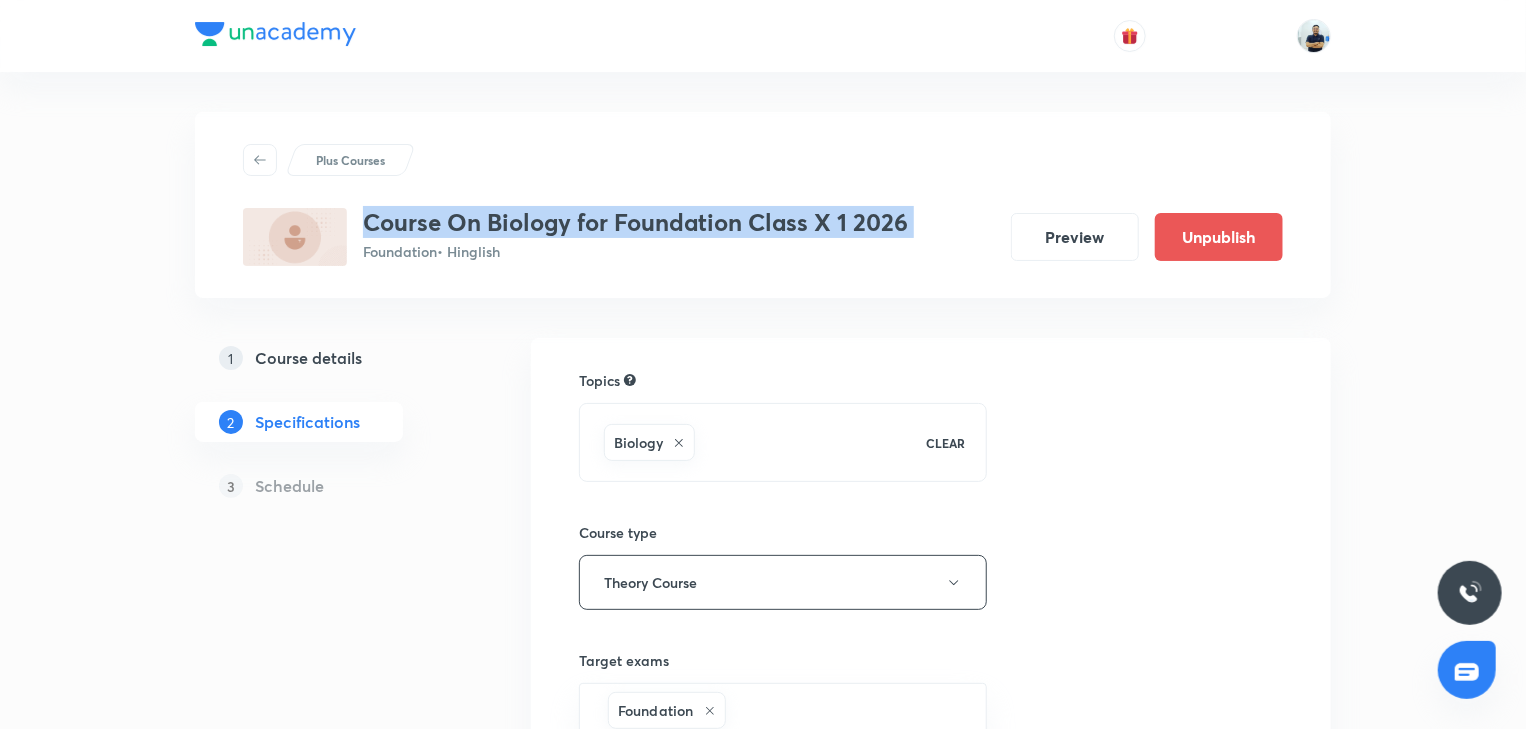 click on "Course details" at bounding box center [308, 358] 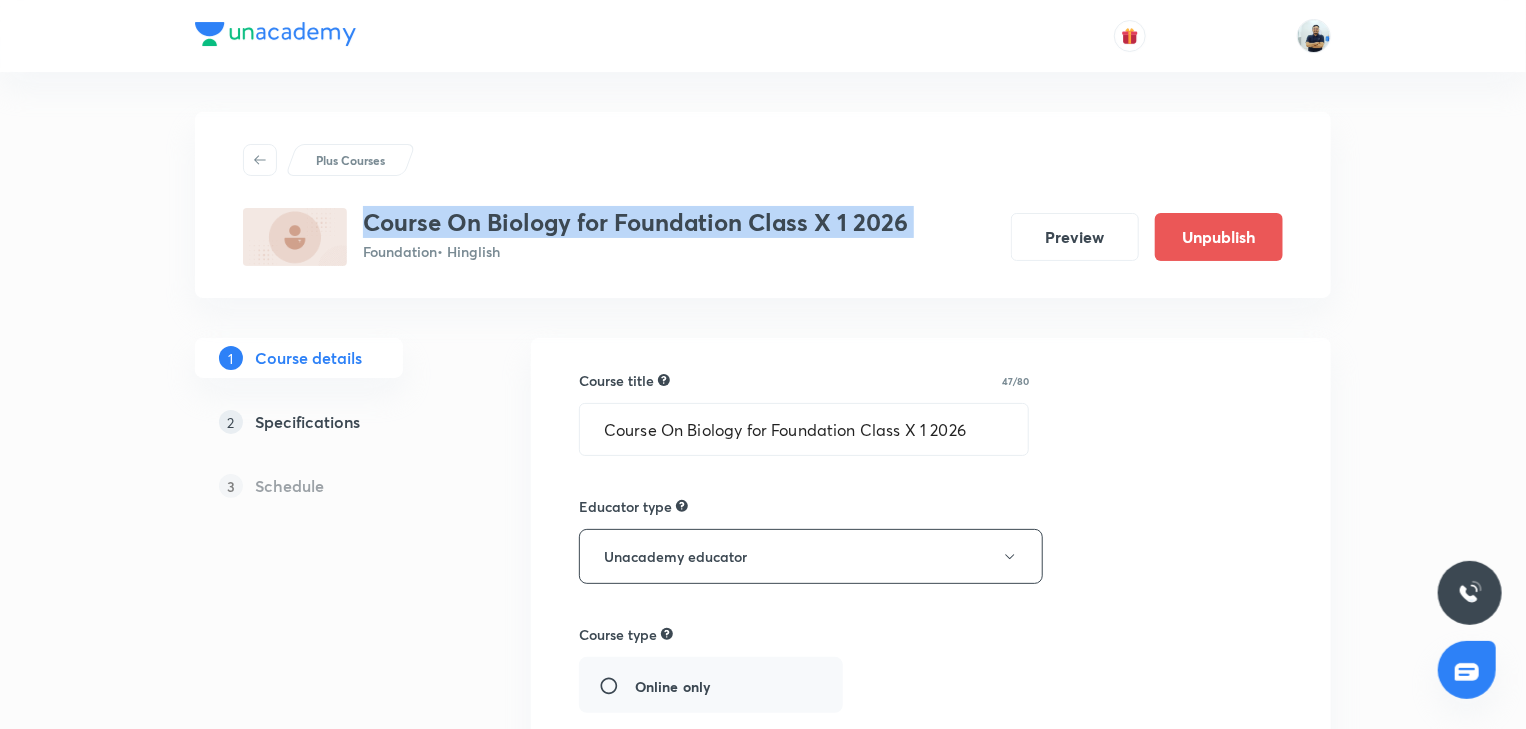 scroll, scrollTop: 560, scrollLeft: 0, axis: vertical 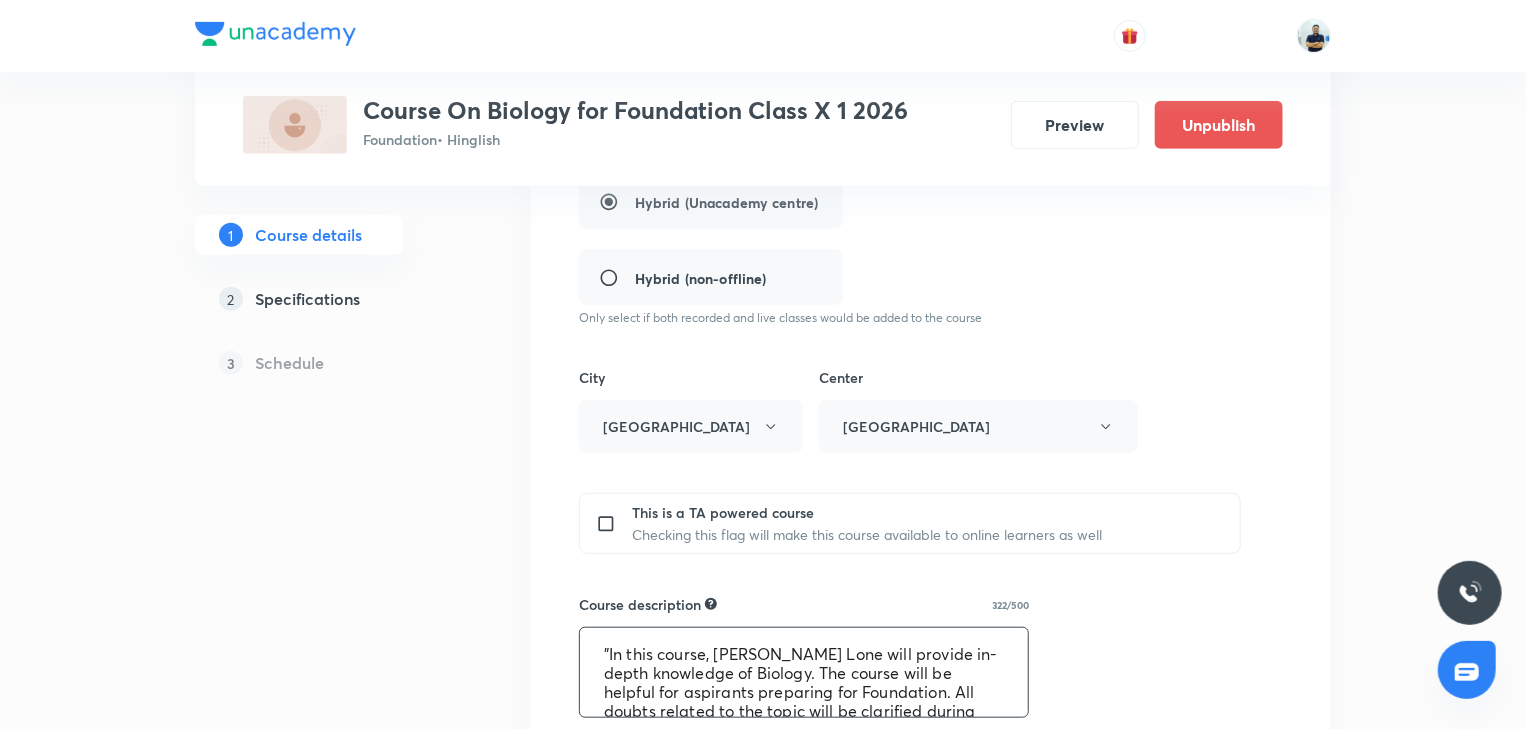 click on ""In this course, Firdous Lone will provide in-depth knowledge of Biology. The course will be helpful for aspirants preparing for Foundation. All doubts related to the topic will be clarified during the doubt-clearing sessions in the course. The course will be covered in Hinglish and the notes will be provided in English"" at bounding box center (804, 672) 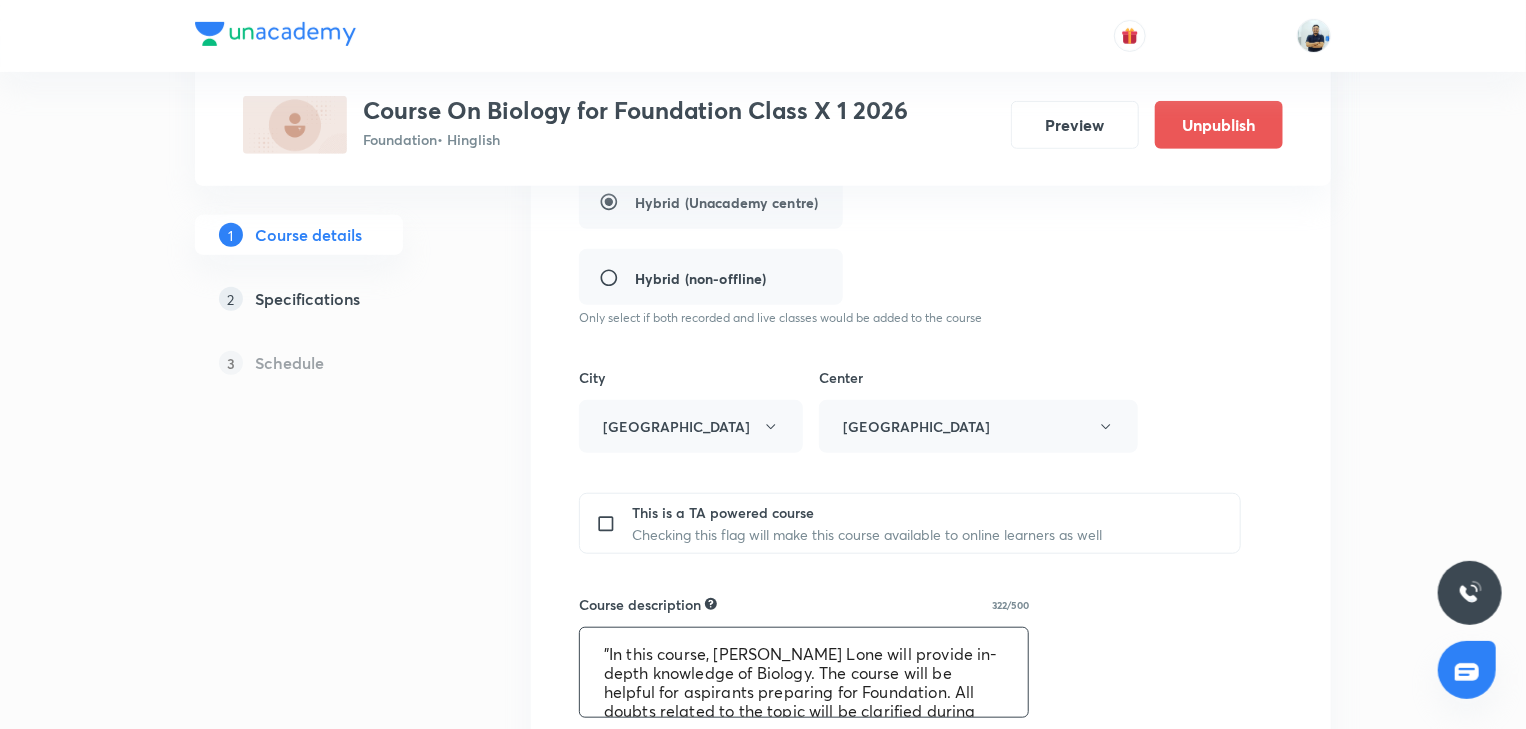 scroll, scrollTop: 1247, scrollLeft: 0, axis: vertical 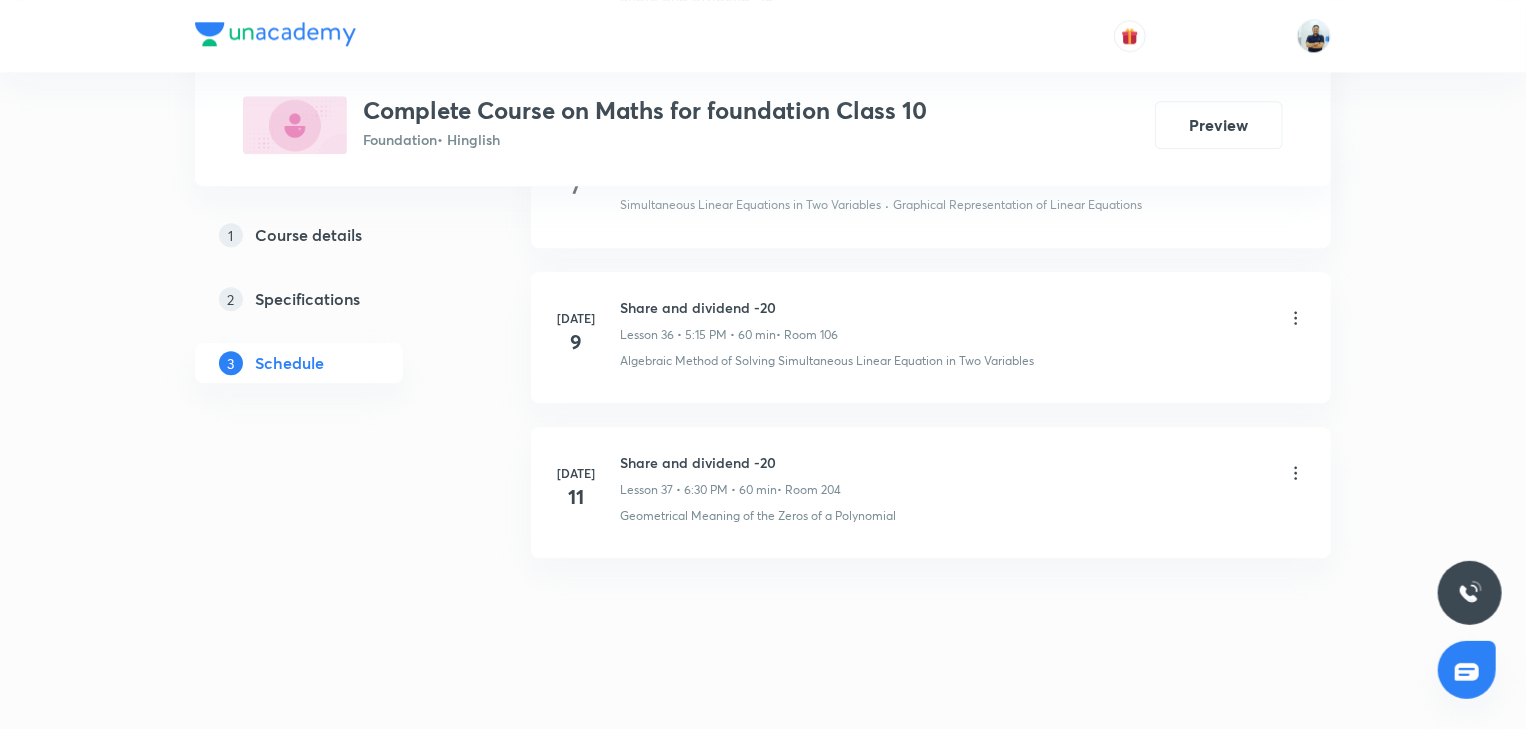 click on "Share and dividend -20" at bounding box center [730, 462] 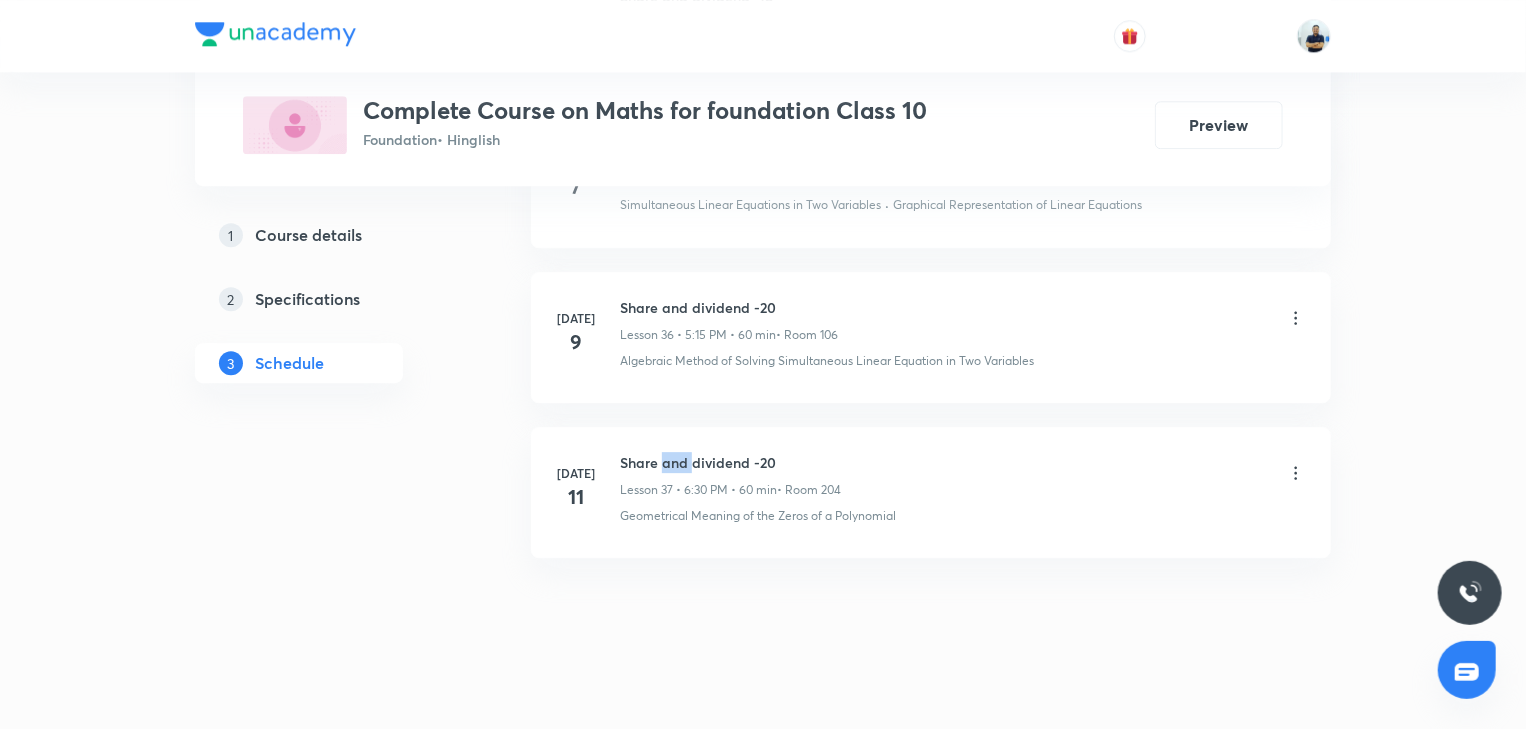 click on "Share and dividend -20" at bounding box center [730, 462] 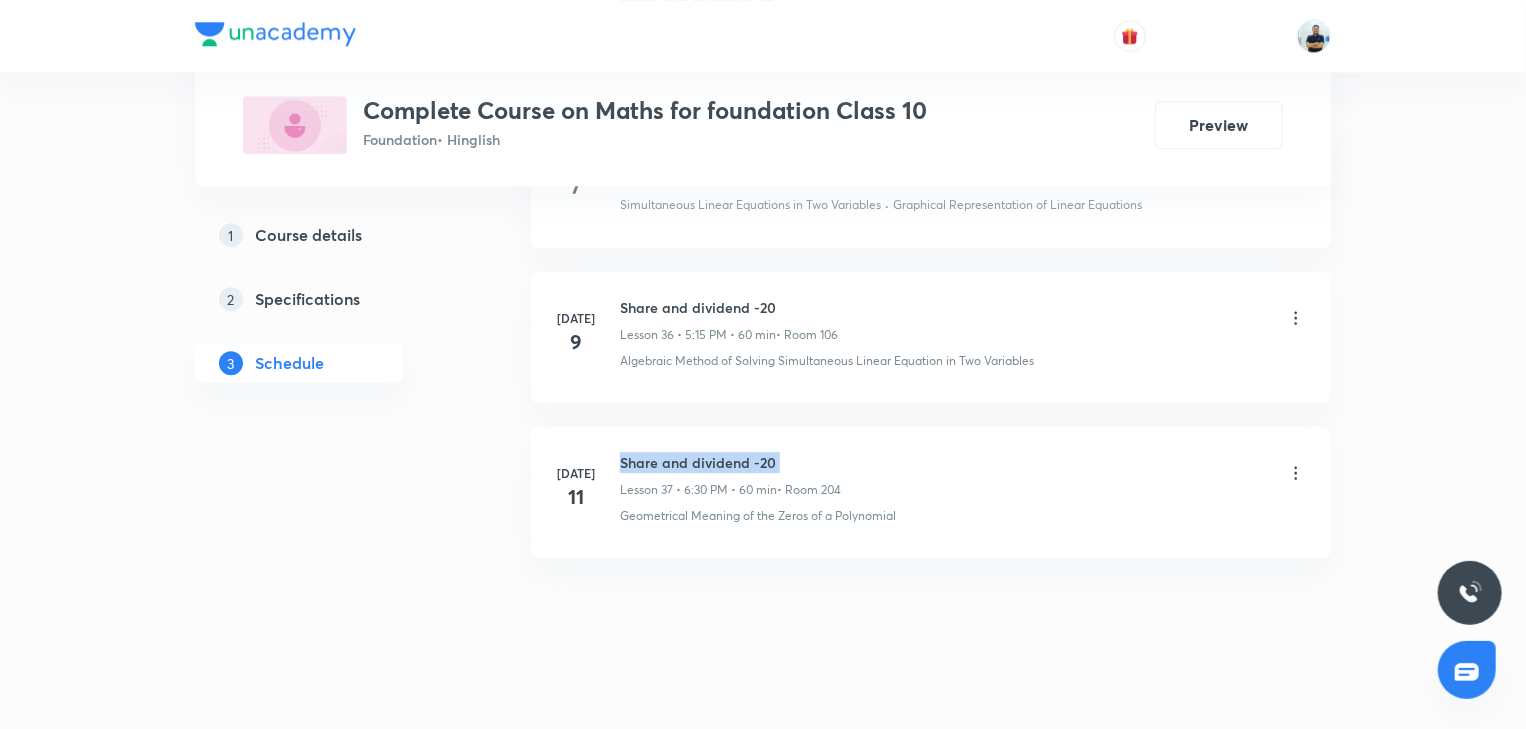 click on "Share and dividend -20" at bounding box center [730, 462] 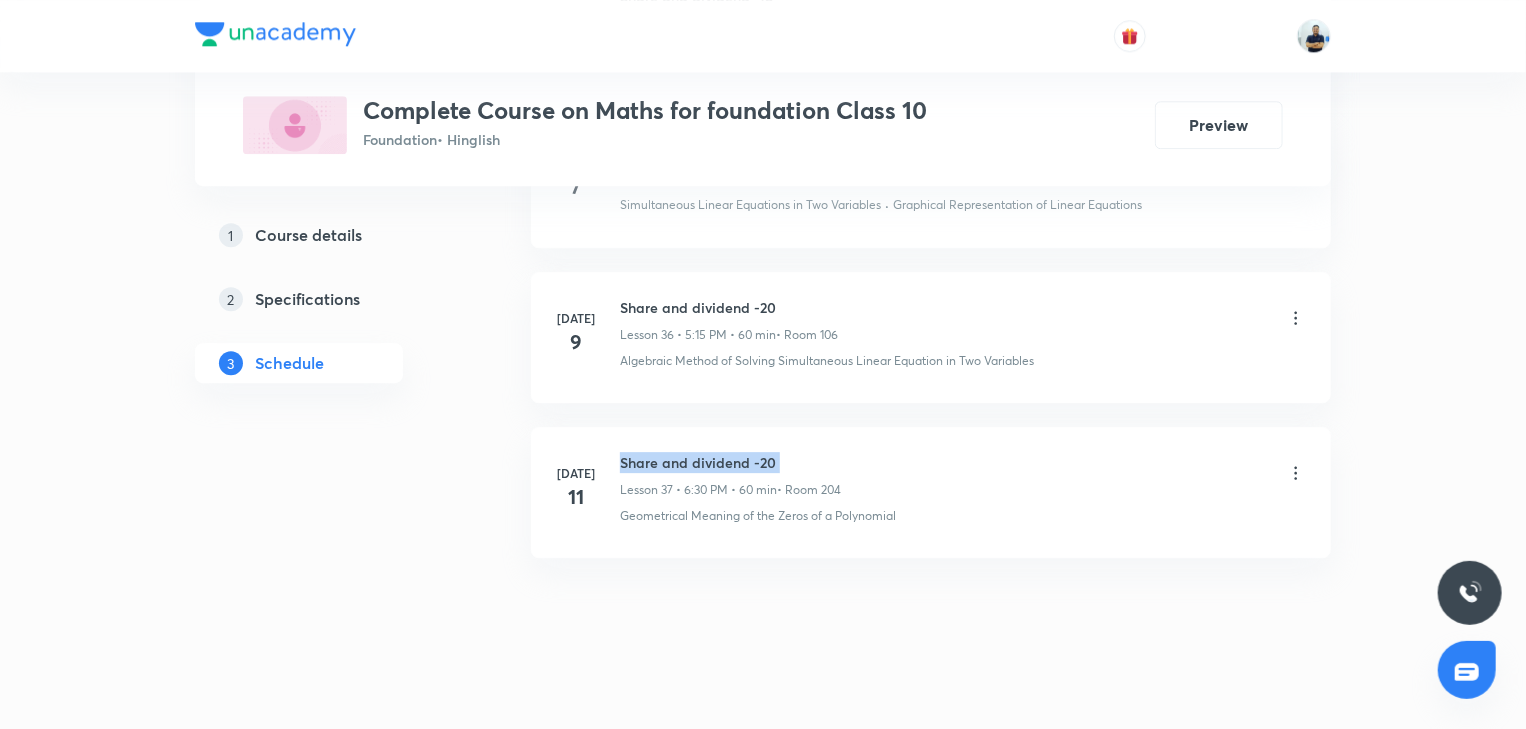 copy on "Share and dividend -20" 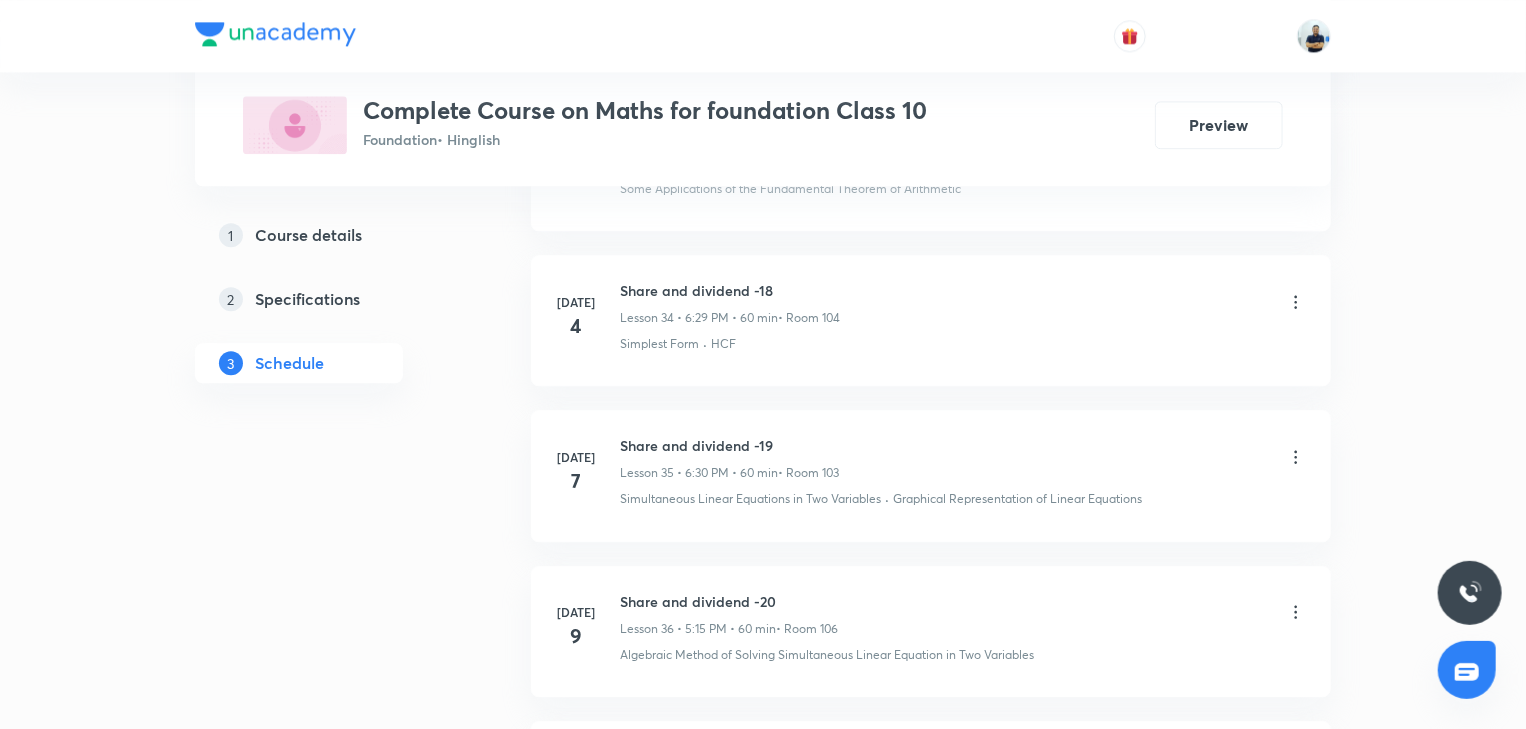 scroll, scrollTop: 6633, scrollLeft: 0, axis: vertical 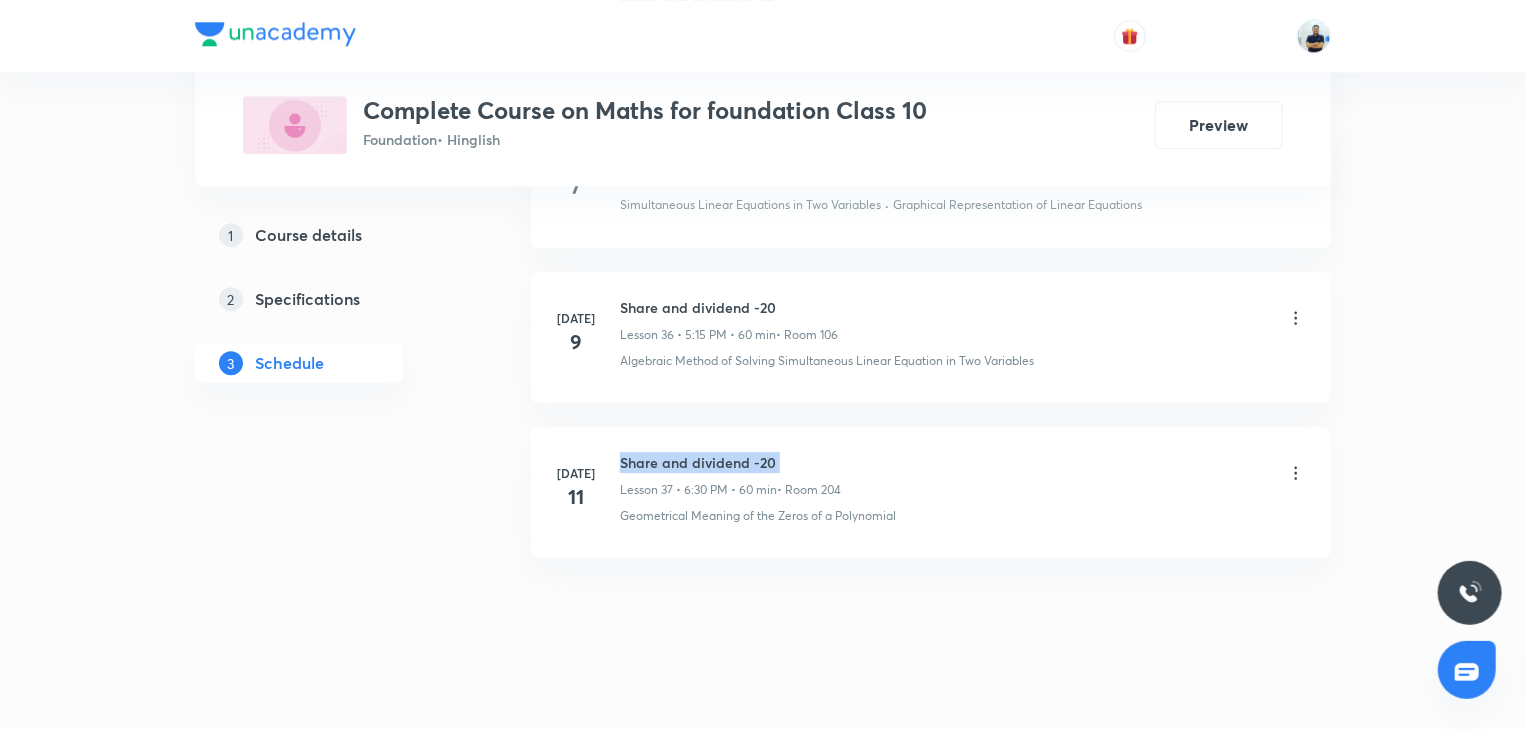 copy on "Share and dividend -20" 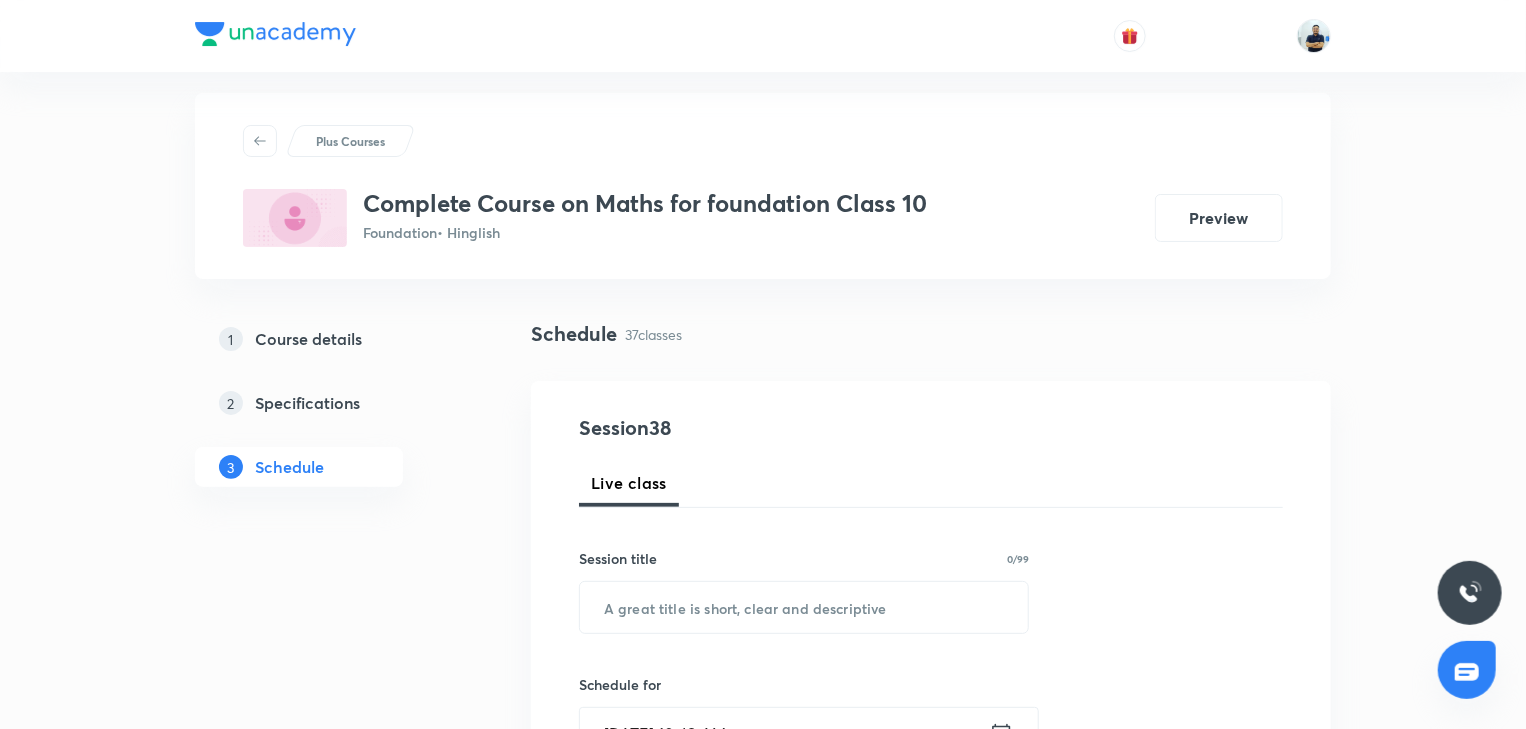 scroll, scrollTop: 0, scrollLeft: 0, axis: both 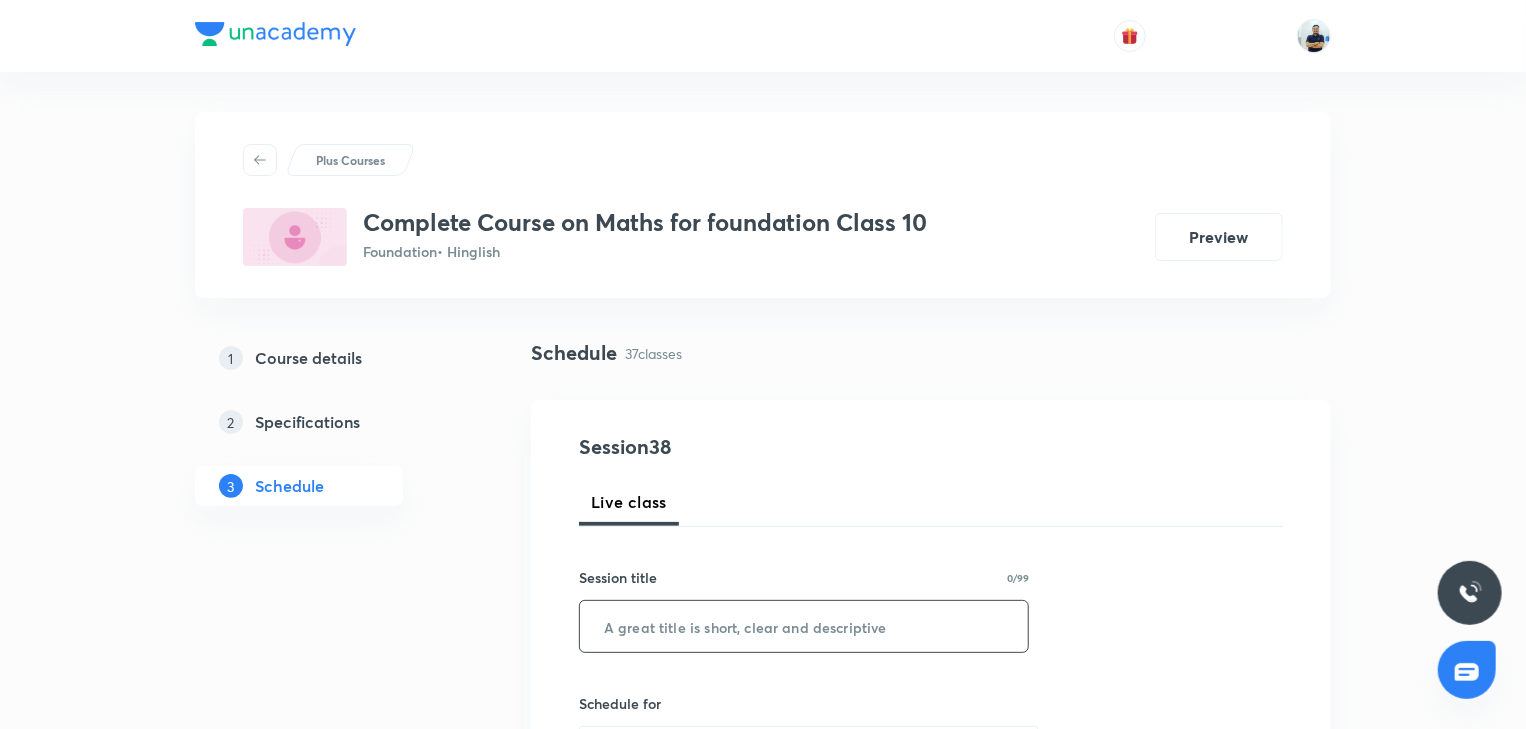 click at bounding box center [804, 626] 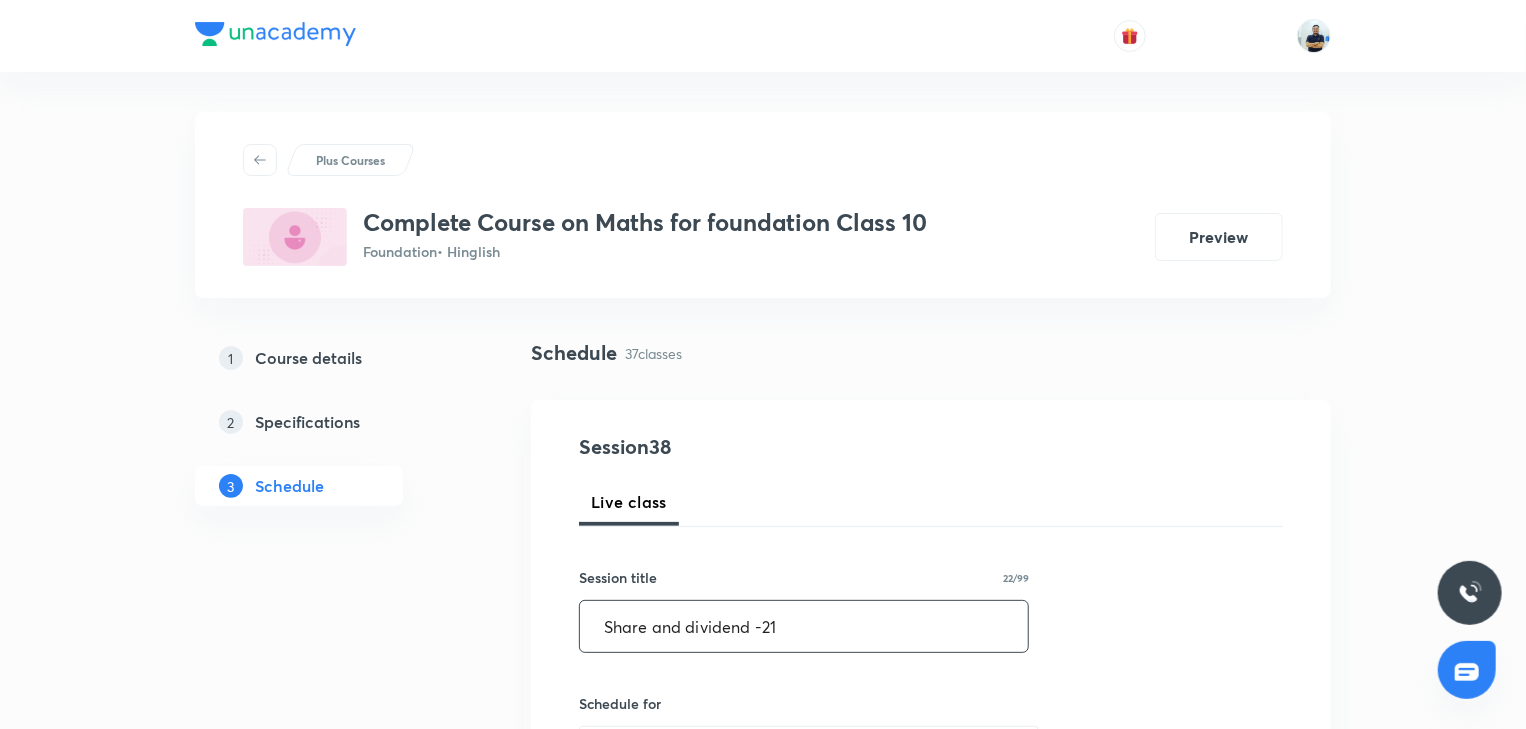 type on "Share and dividend -21" 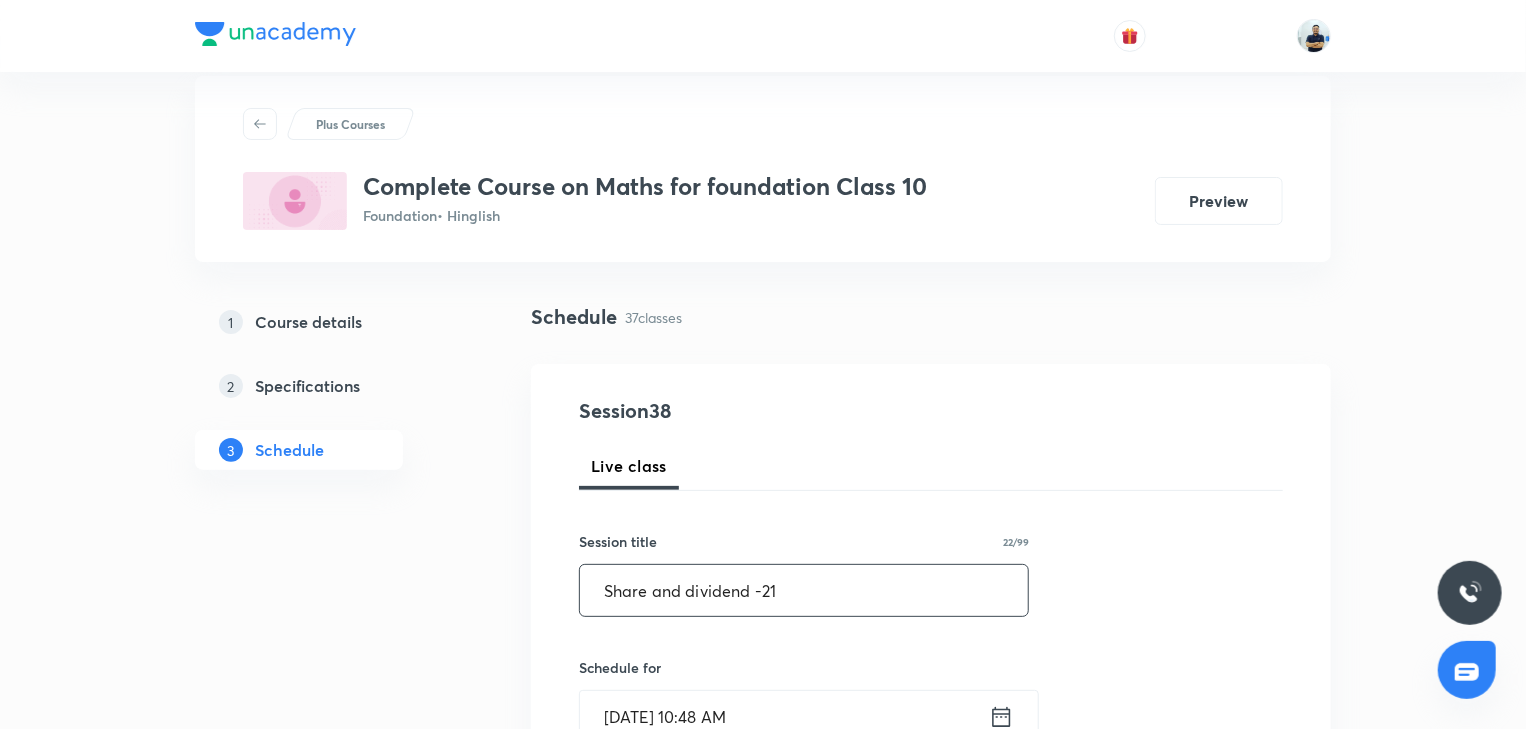 scroll, scrollTop: 37, scrollLeft: 0, axis: vertical 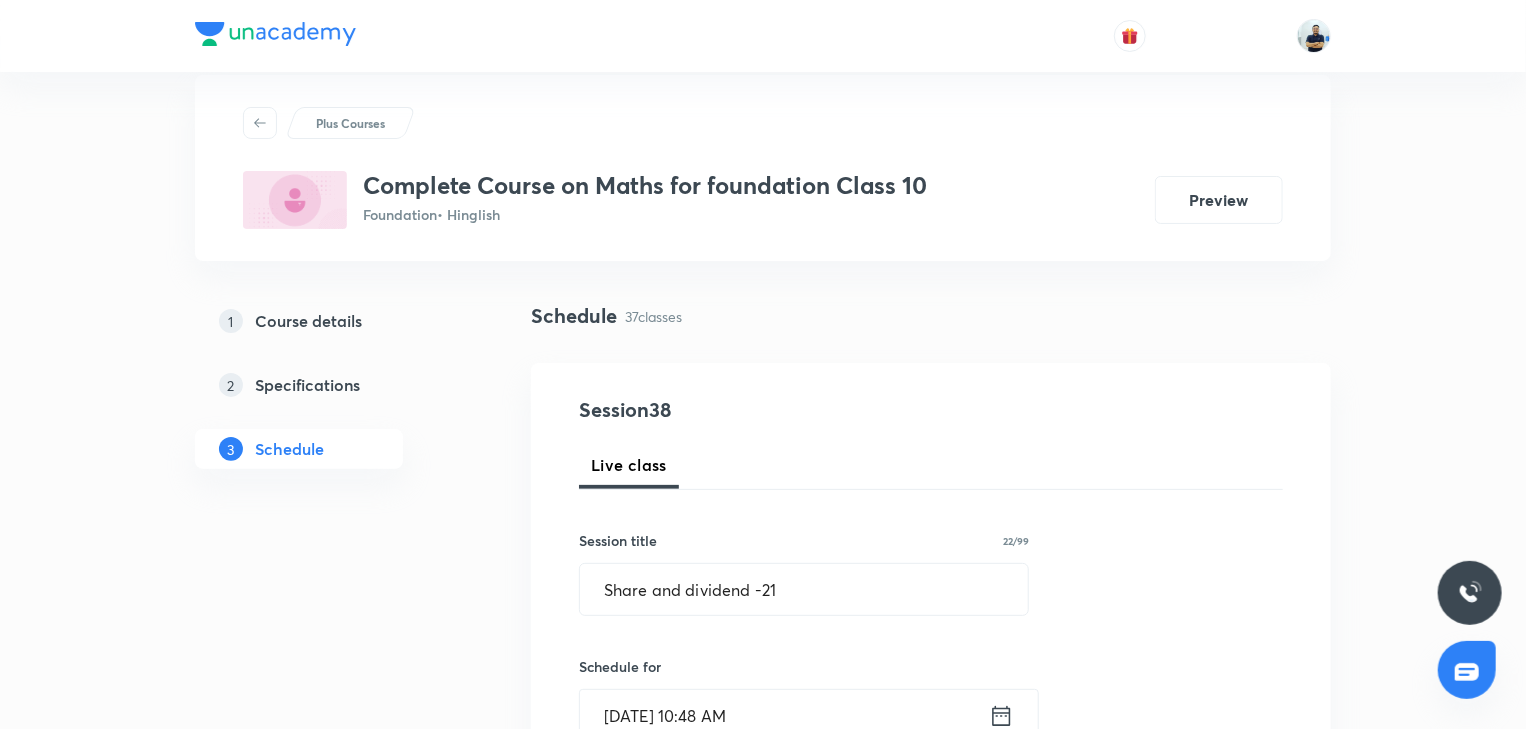 click on "Jul 14, 2025, 10:48 AM" at bounding box center (784, 715) 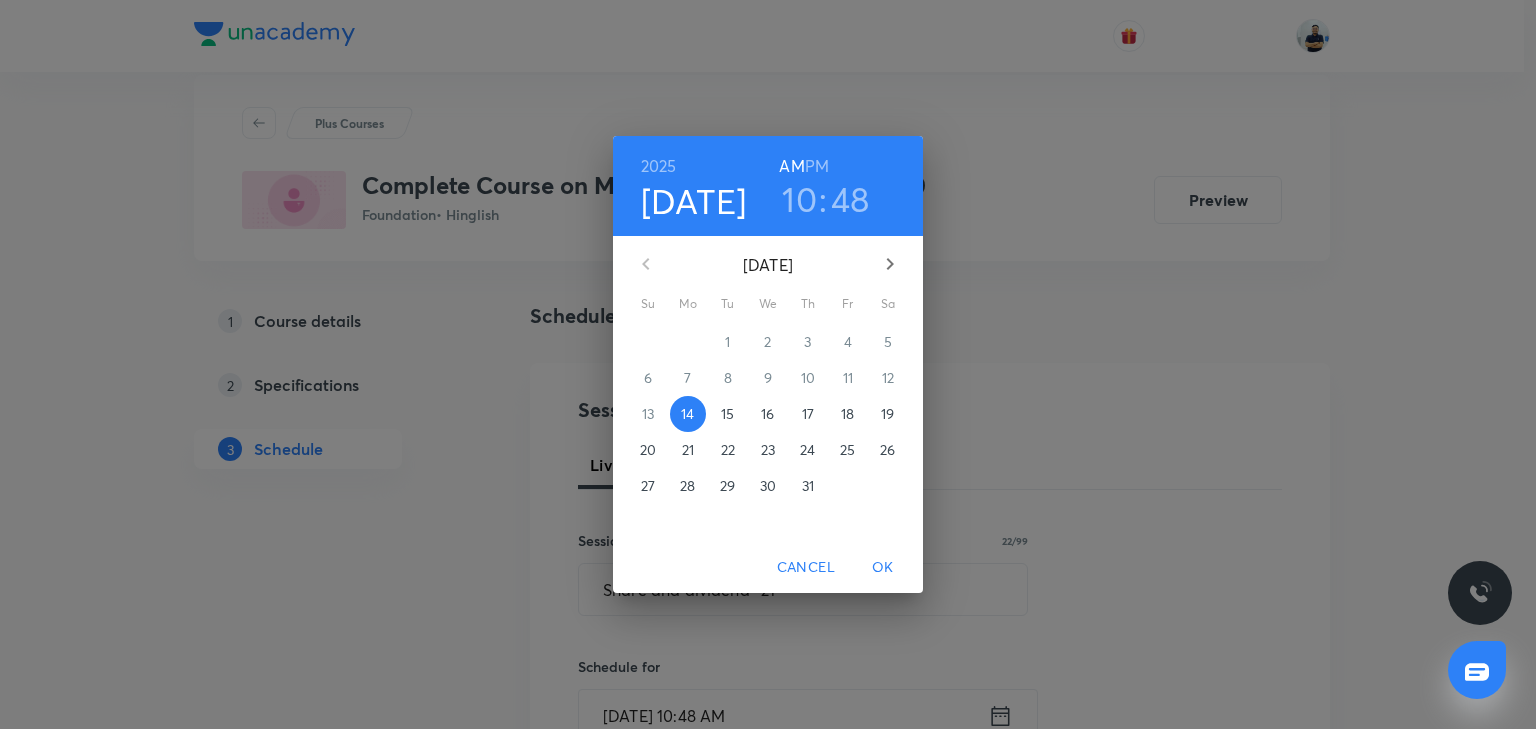 click on "PM" at bounding box center [817, 166] 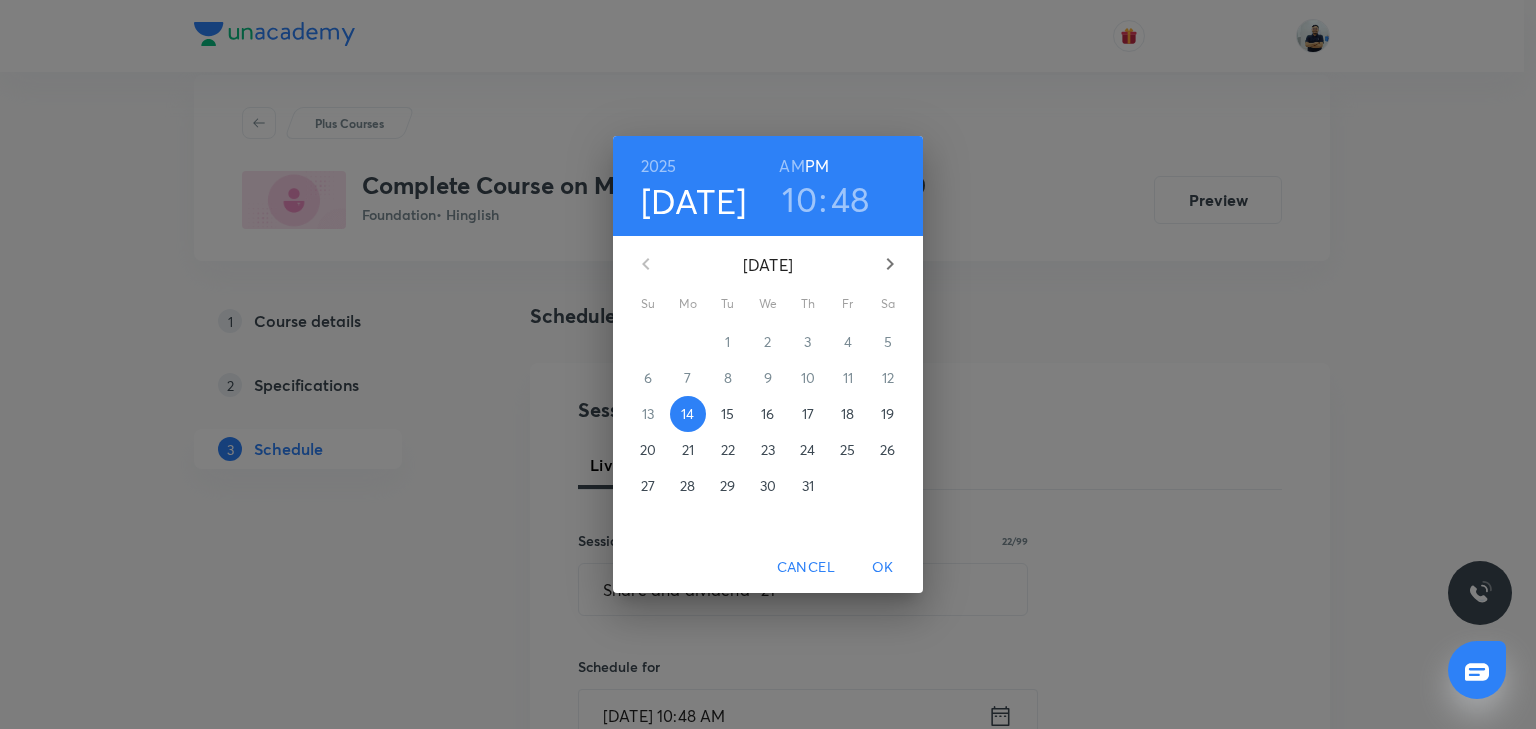click on "10" at bounding box center (799, 199) 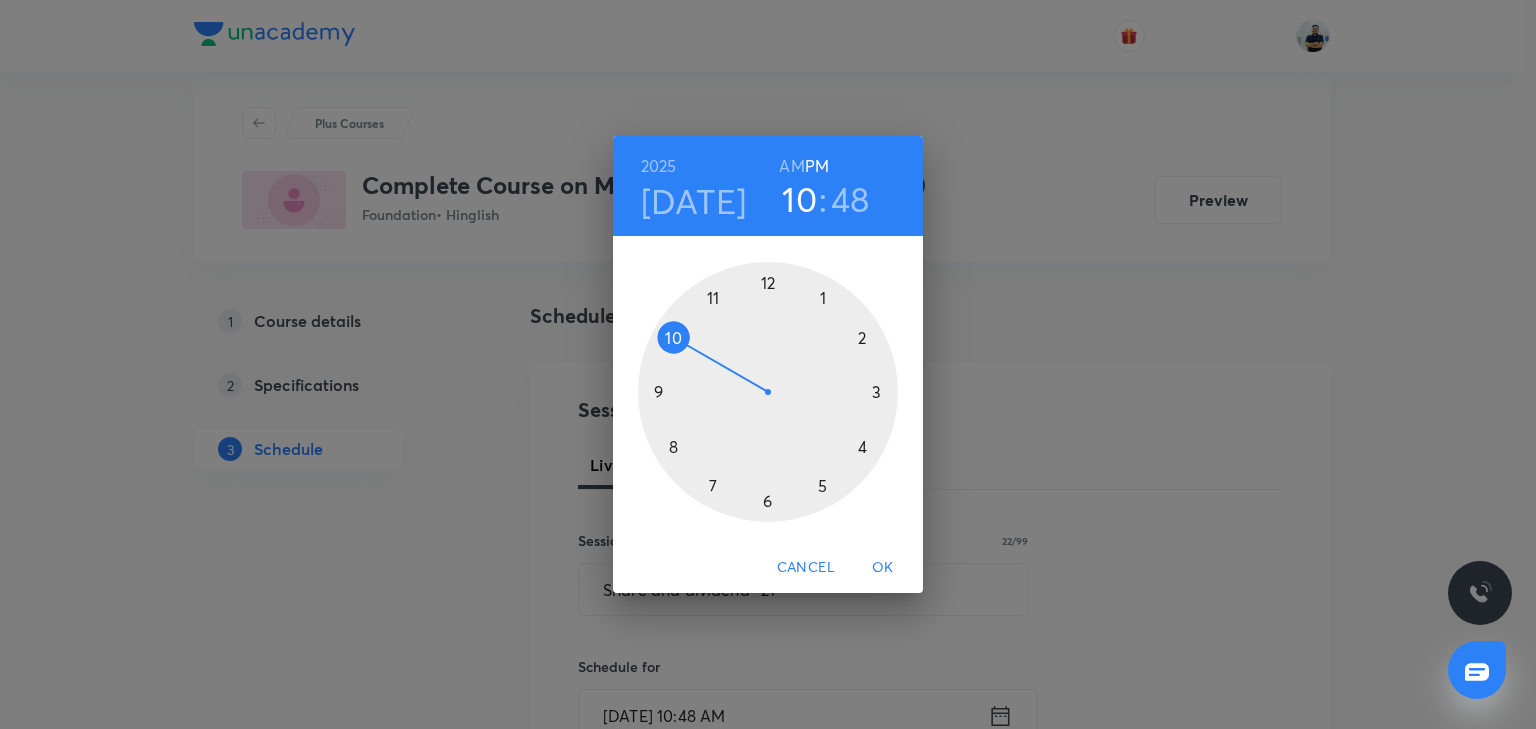 click at bounding box center [768, 392] 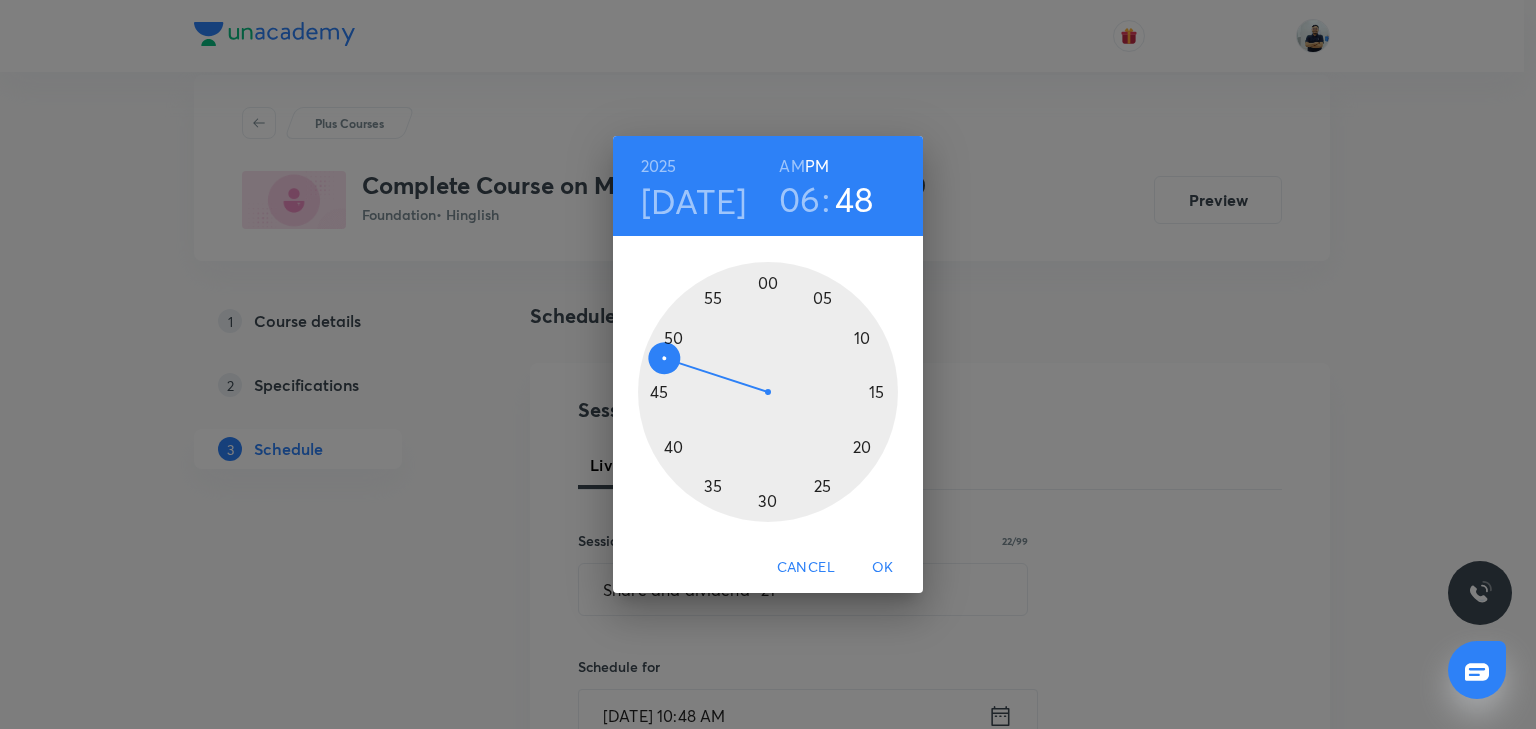 click at bounding box center (768, 392) 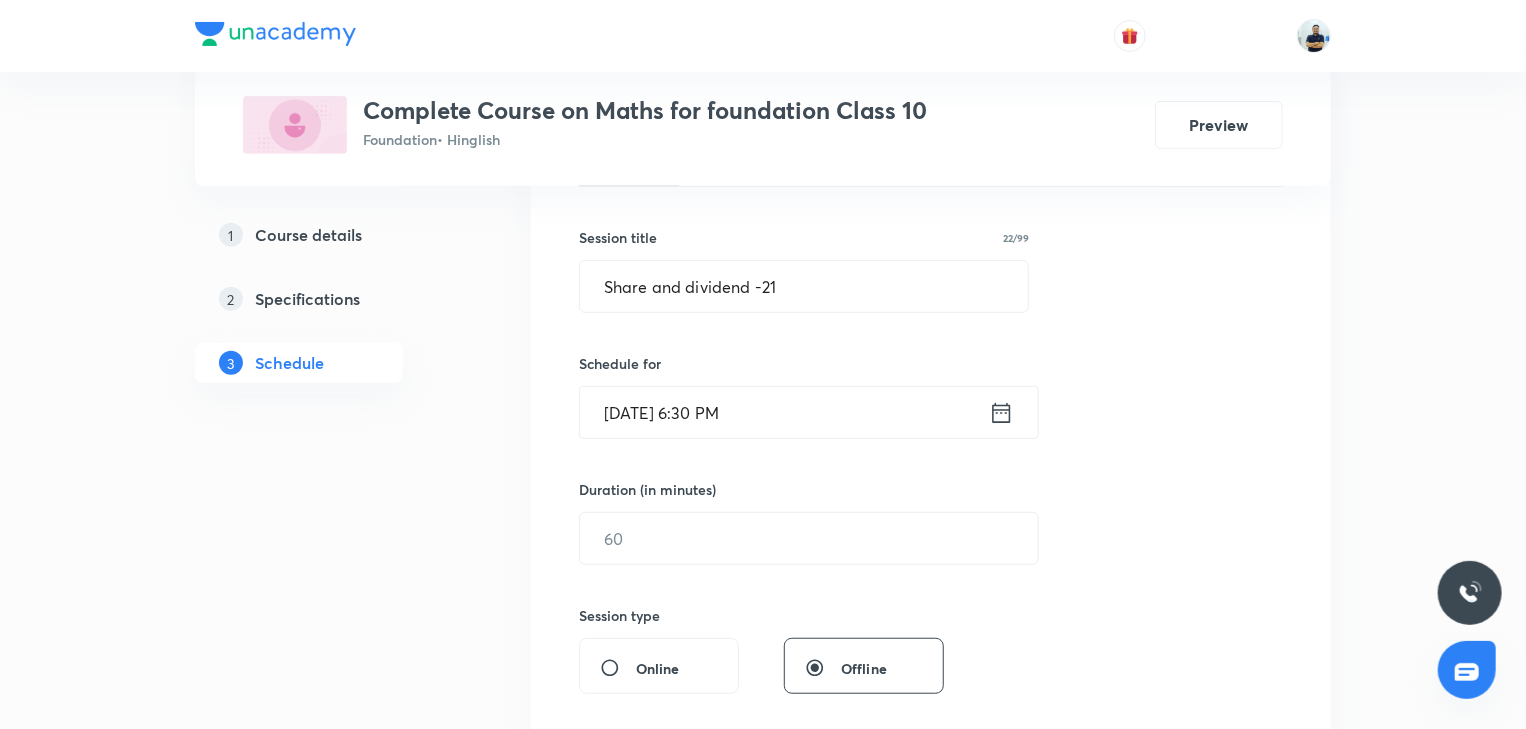 scroll, scrollTop: 504, scrollLeft: 0, axis: vertical 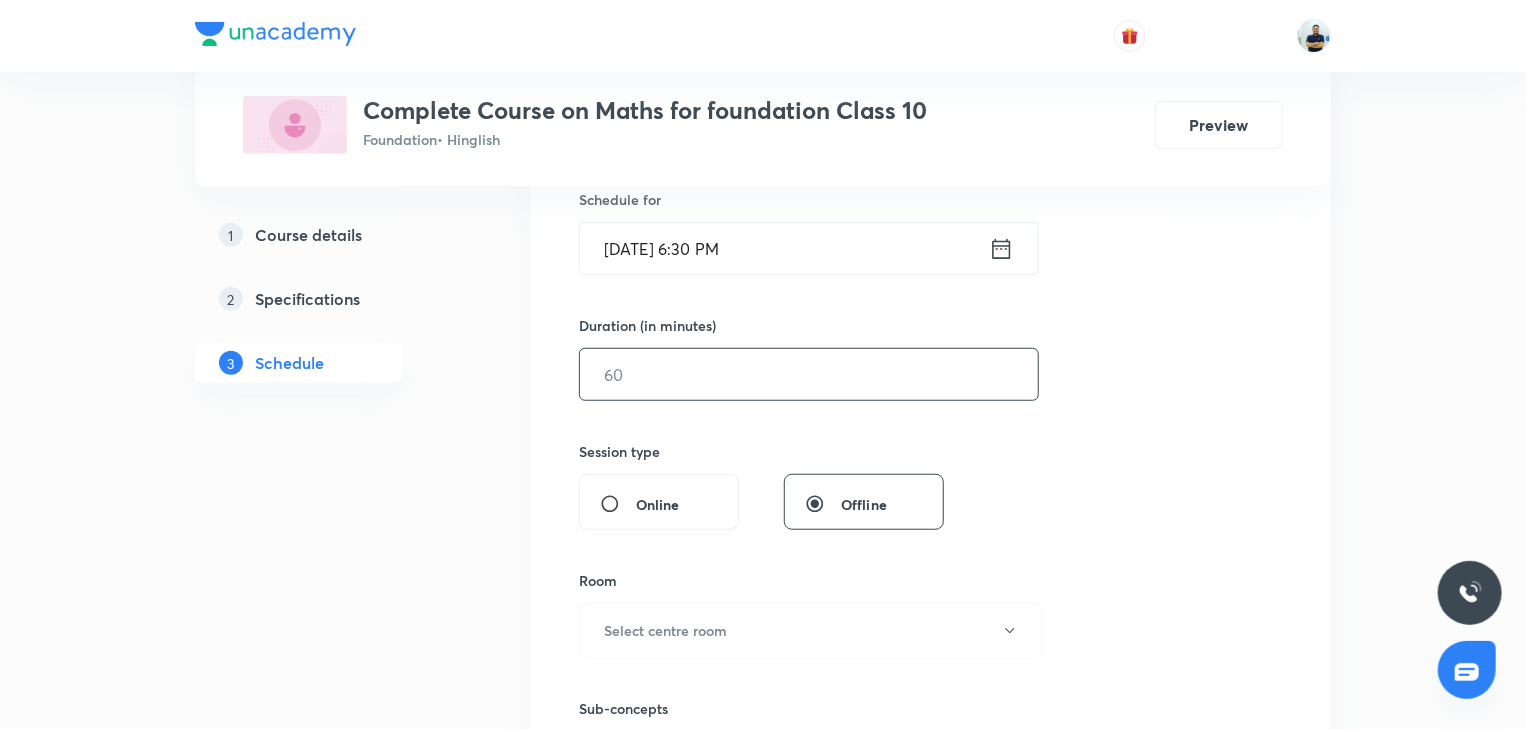 click at bounding box center [809, 374] 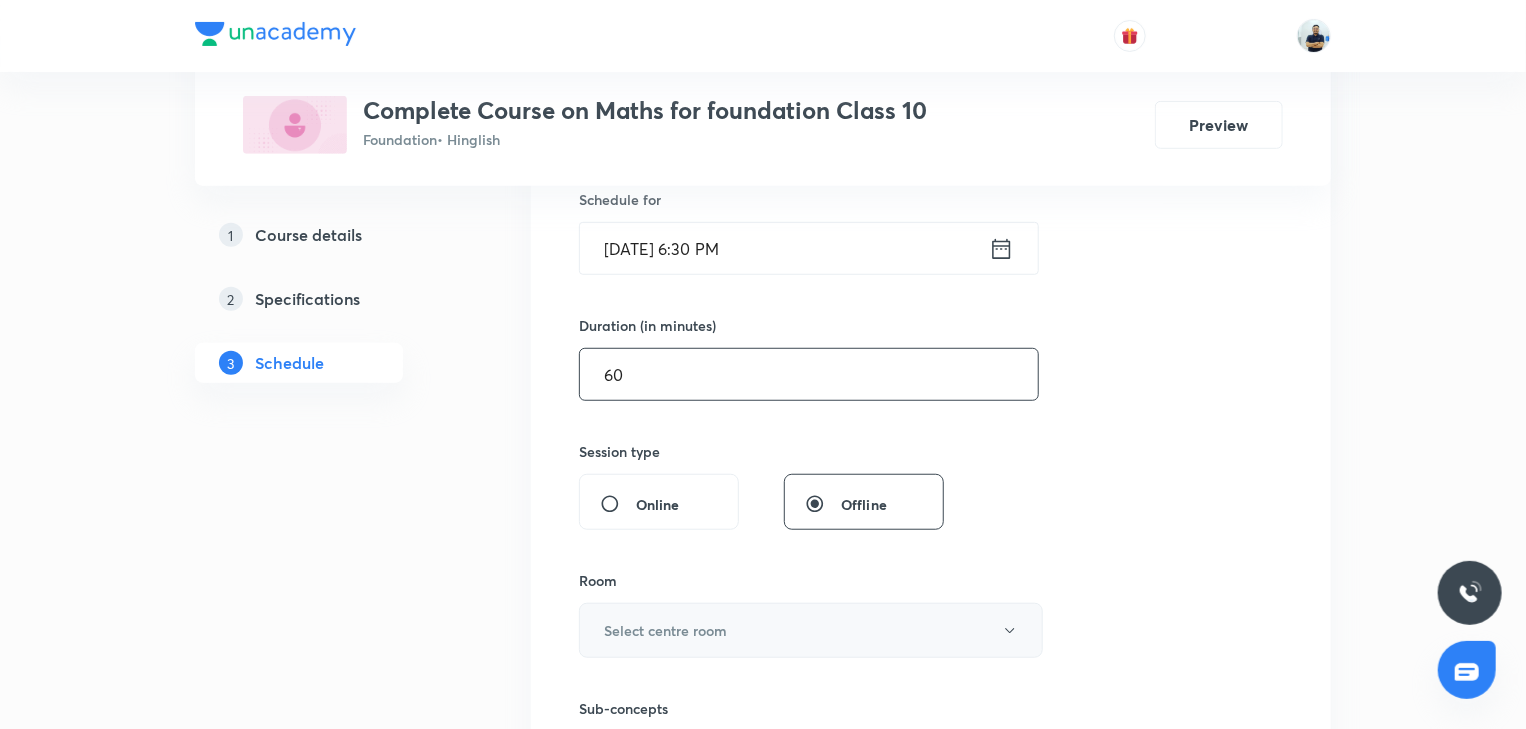 type on "60" 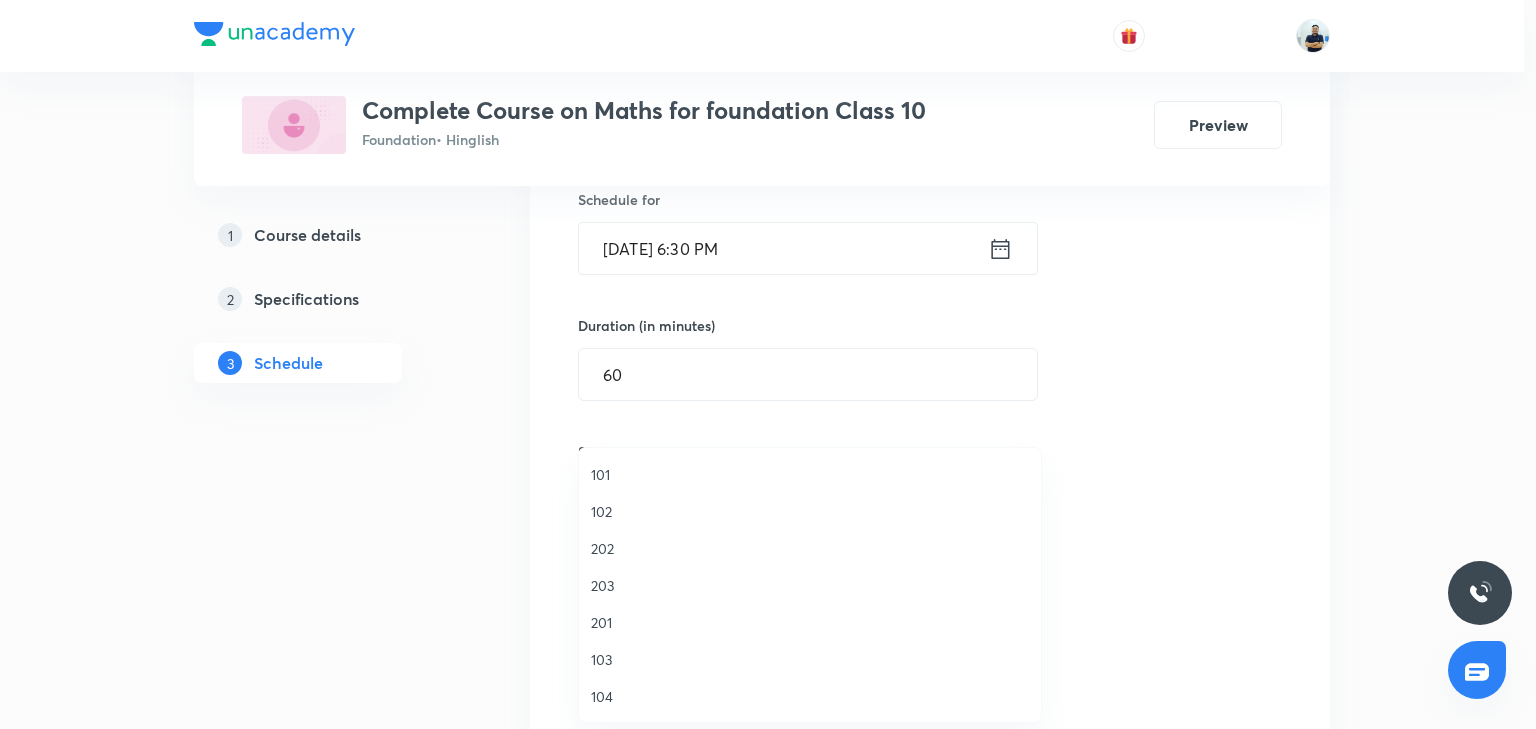 click on "104" at bounding box center [810, 696] 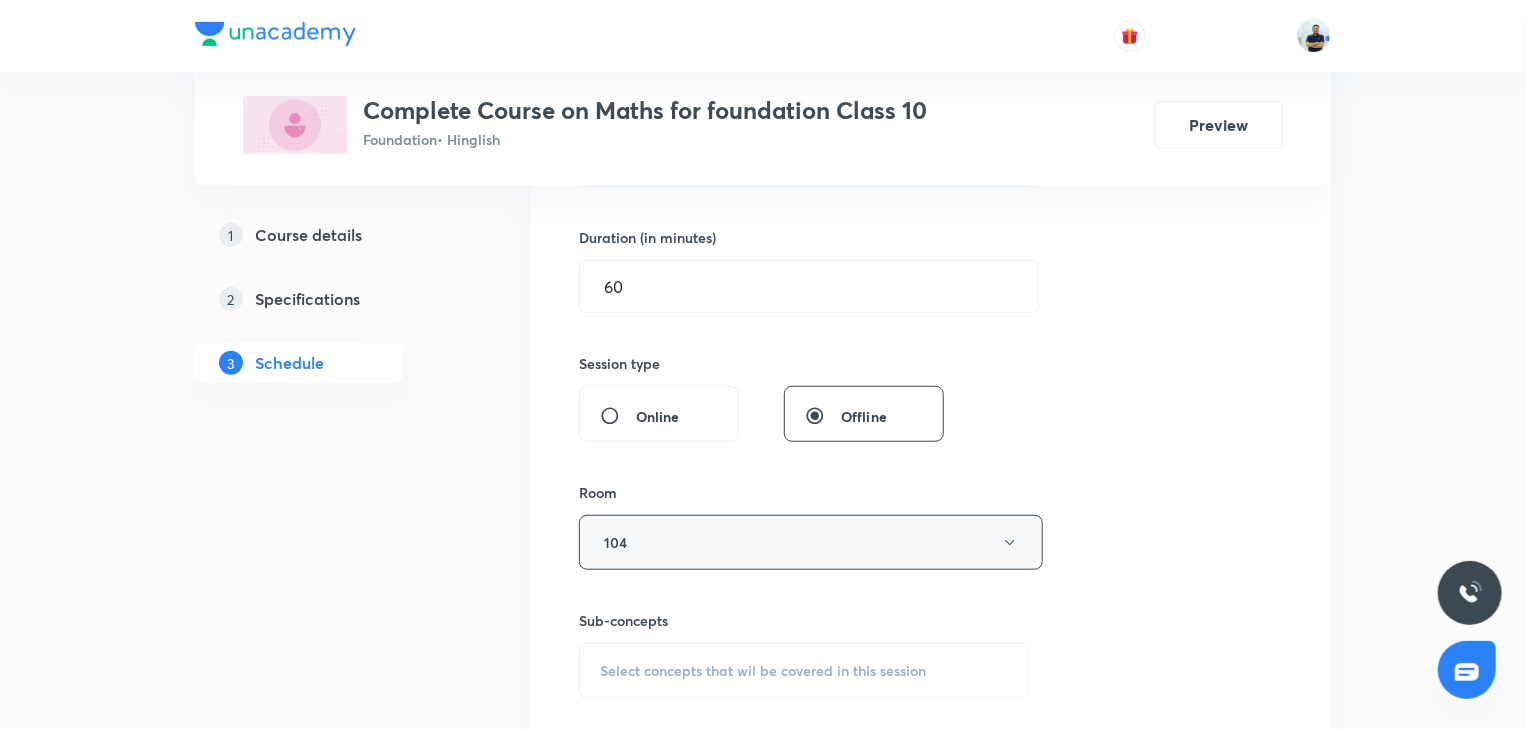 scroll, scrollTop: 672, scrollLeft: 0, axis: vertical 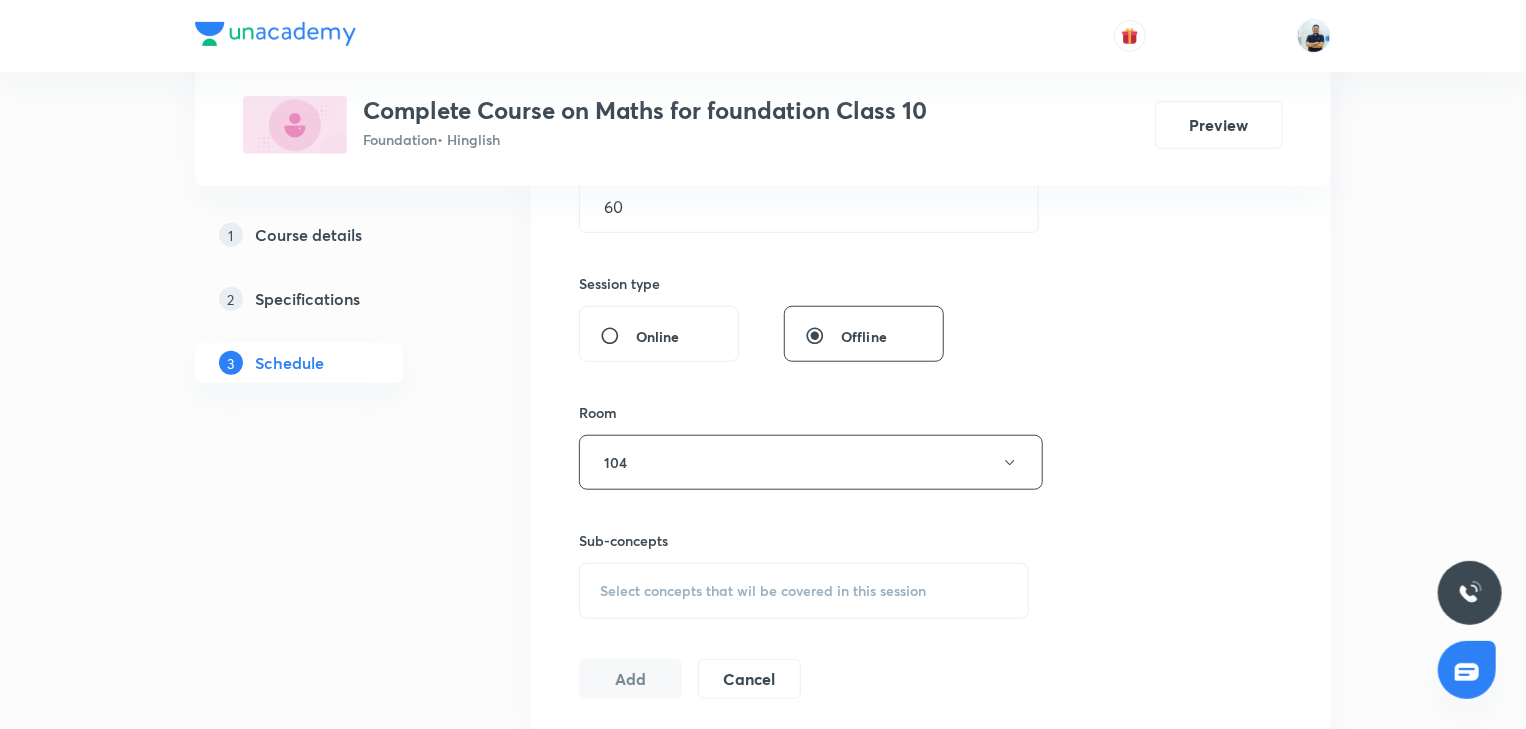 click on "Select concepts that wil be covered in this session" at bounding box center (763, 591) 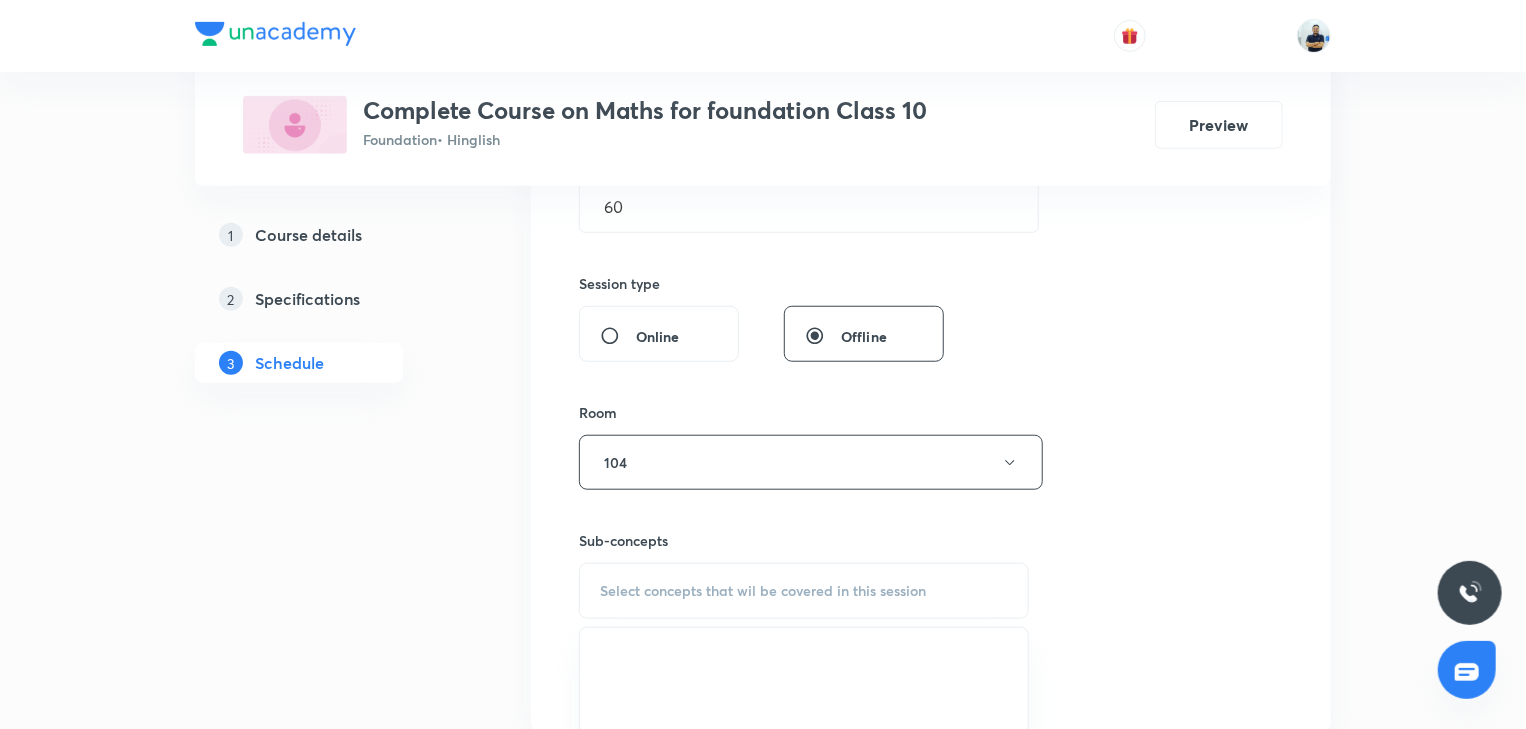 scroll, scrollTop: 1232, scrollLeft: 0, axis: vertical 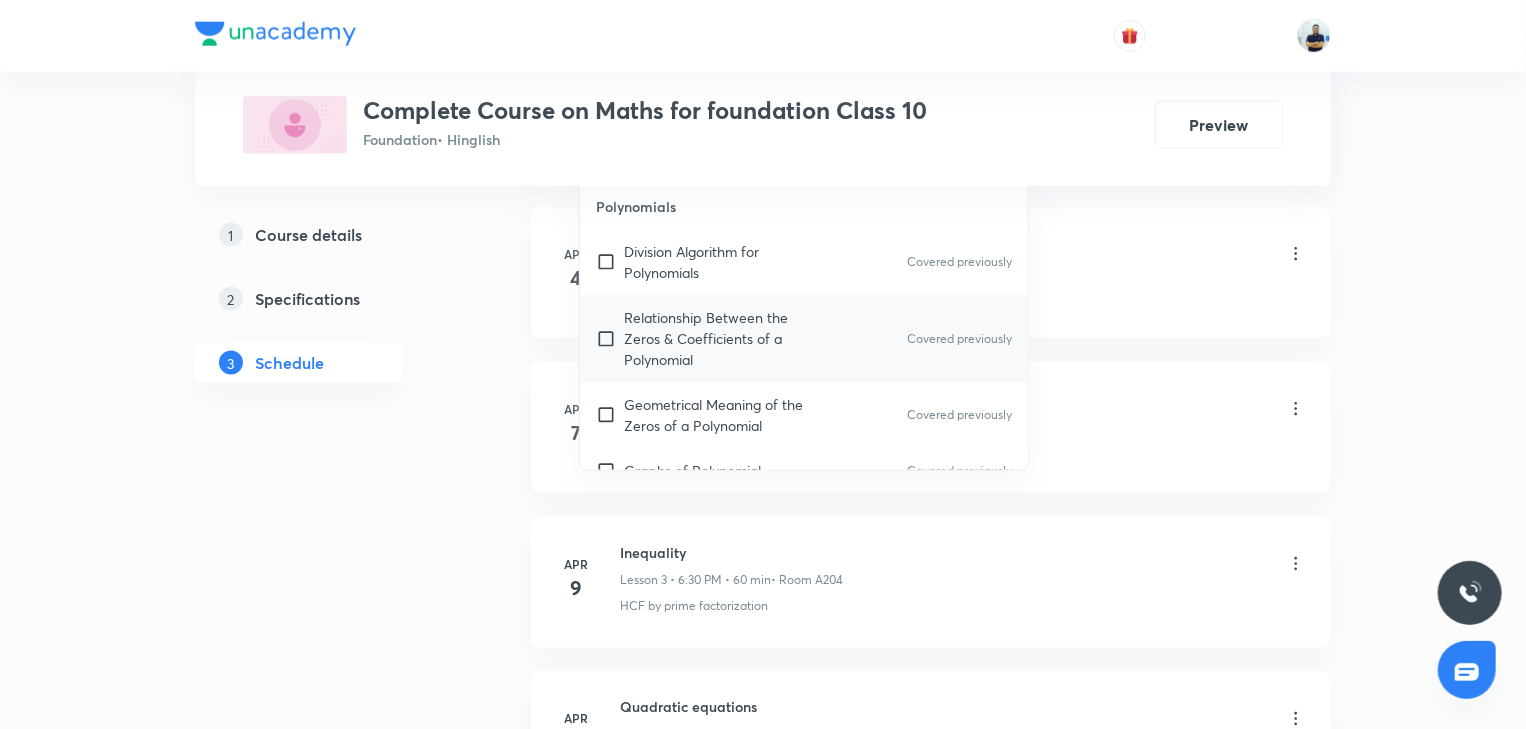 drag, startPoint x: 683, startPoint y: 368, endPoint x: 664, endPoint y: 335, distance: 38.078865 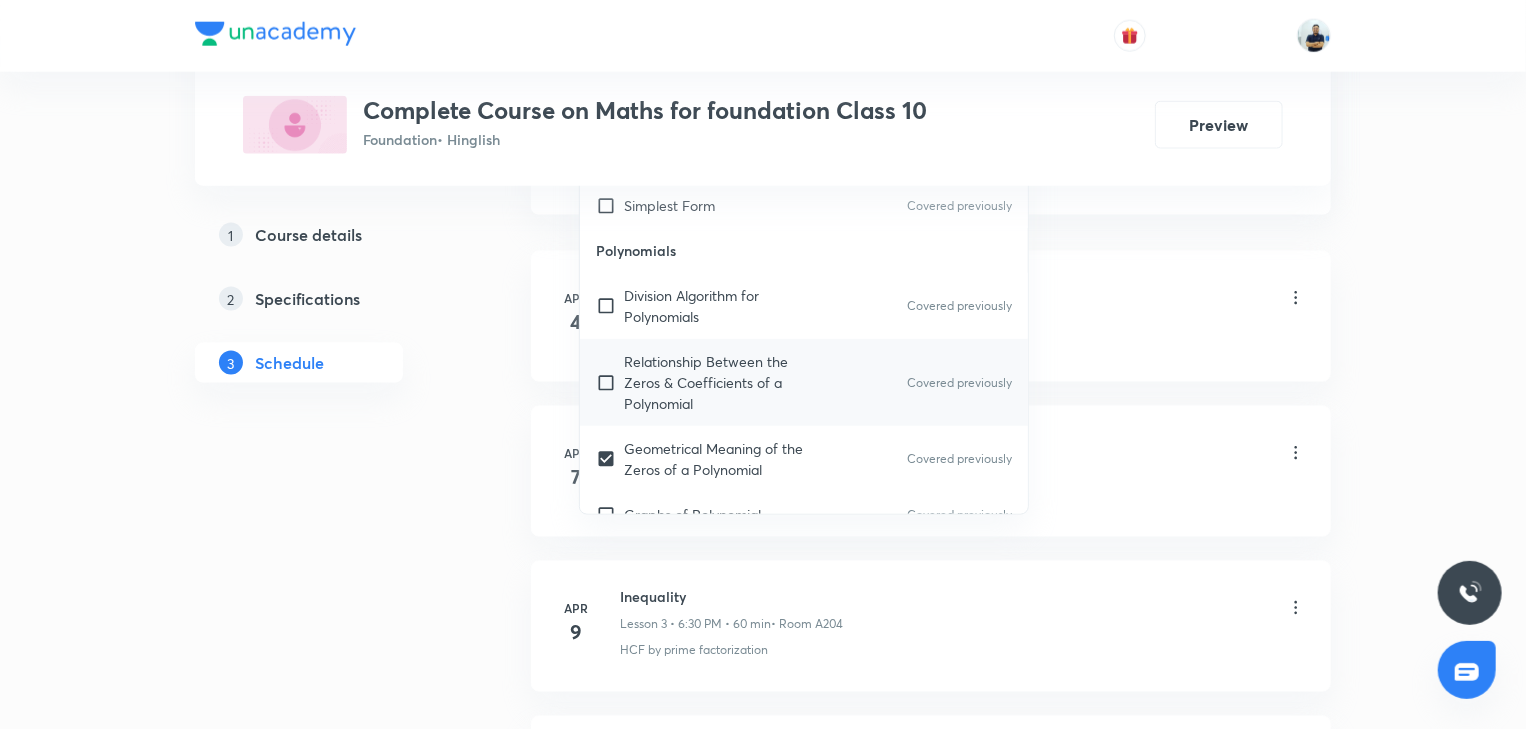 click on "Relationship Between the Zeros & Coefficients of a Polynomial" at bounding box center [725, 382] 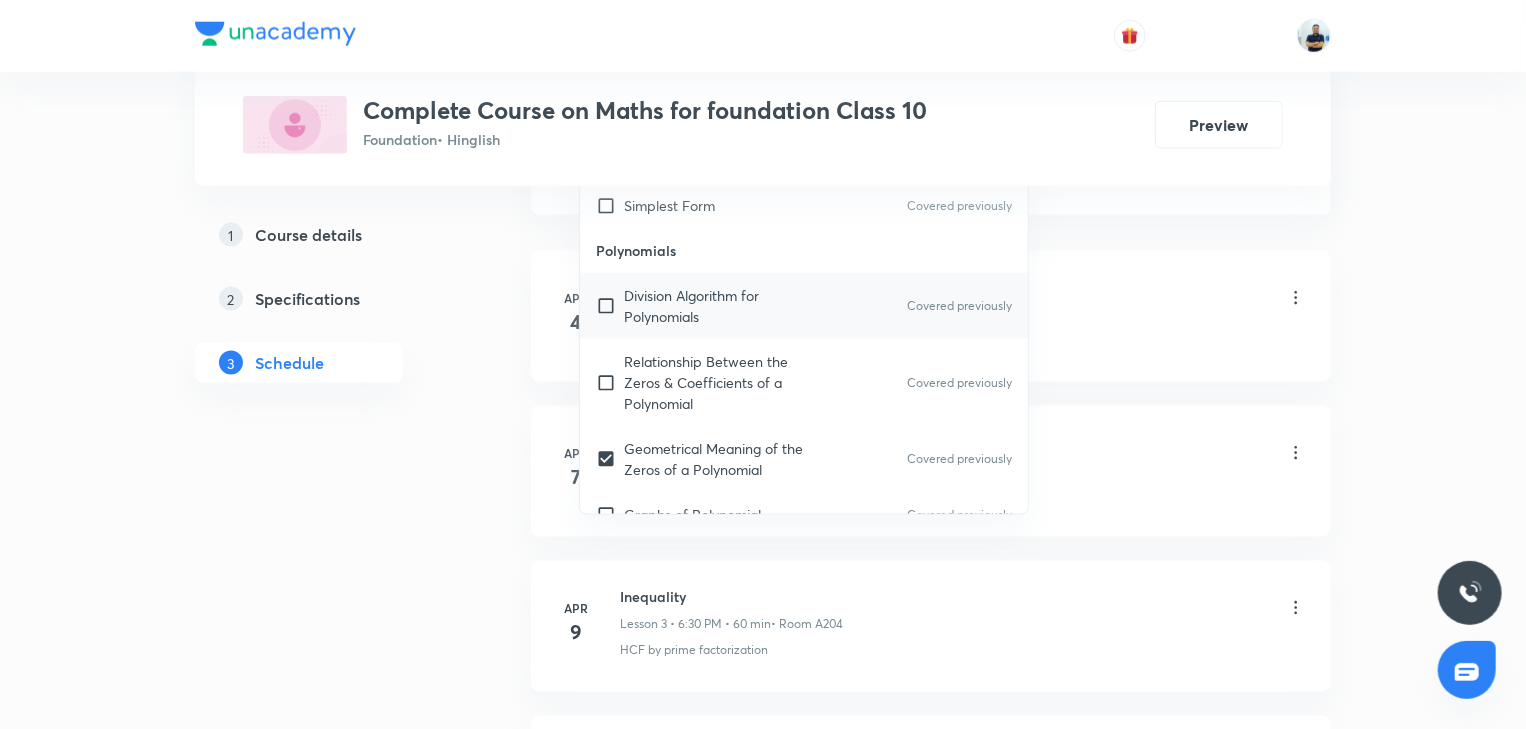 checkbox on "true" 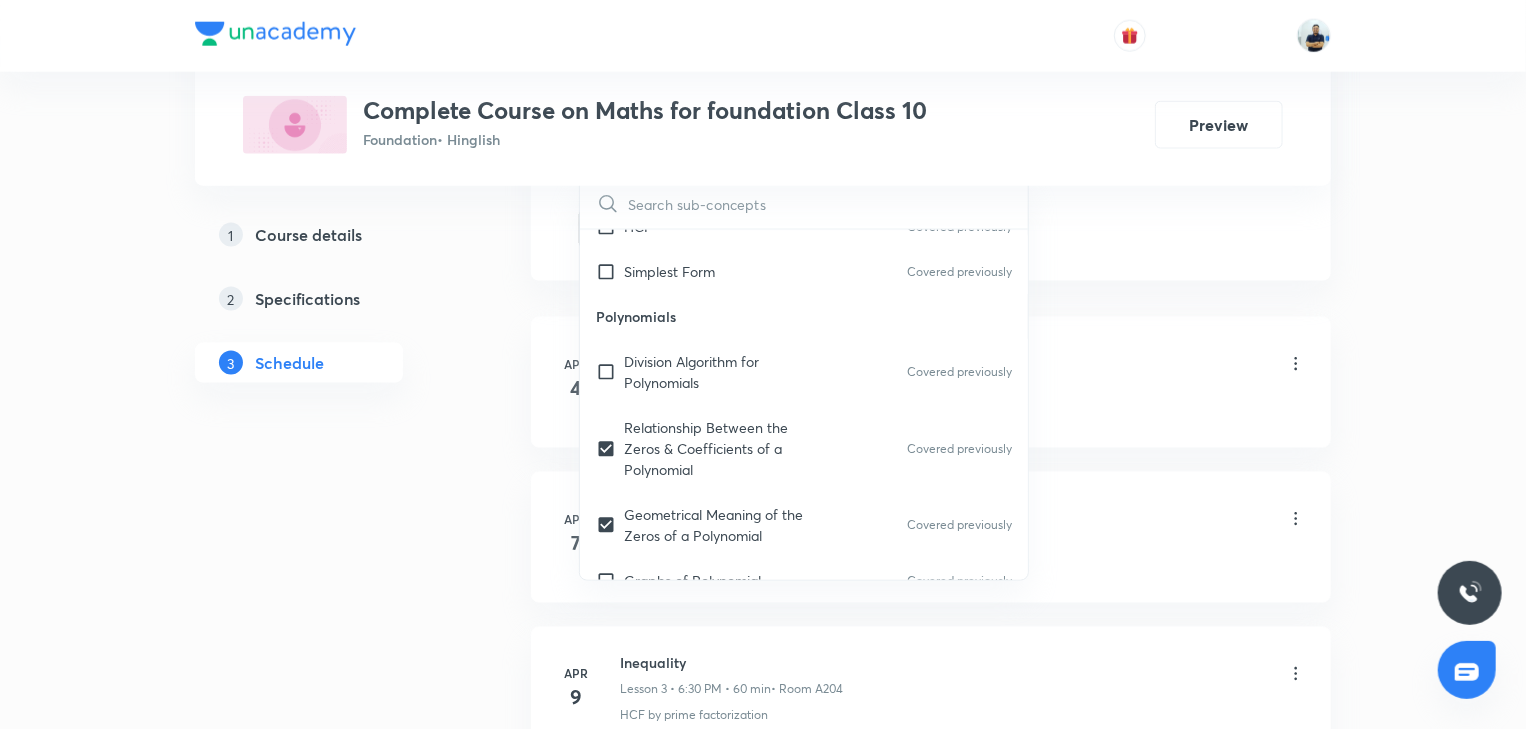 click on "Inequality Lesson 1 • 6:30 PM • 60 min  • Room 203" at bounding box center (963, 365) 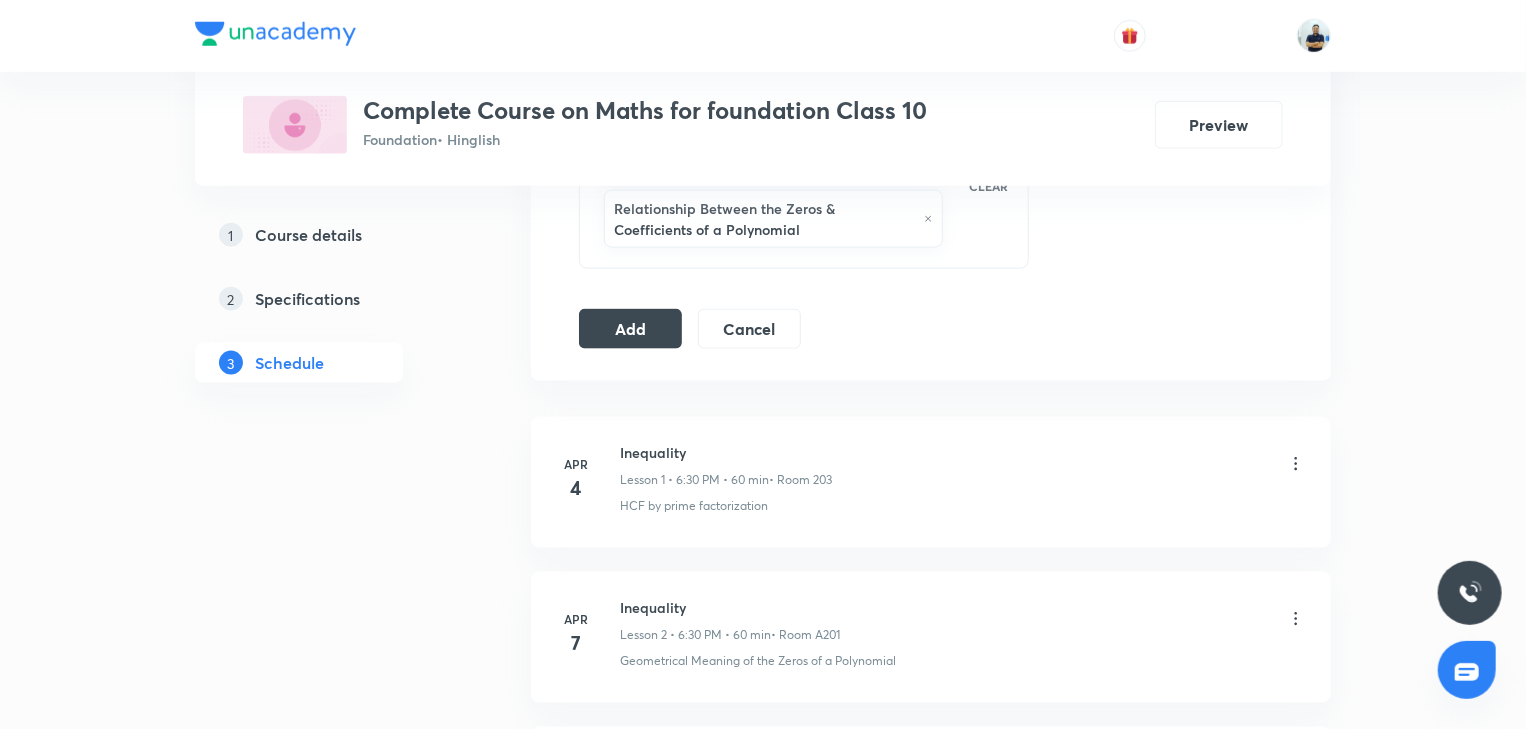 scroll, scrollTop: 1232, scrollLeft: 0, axis: vertical 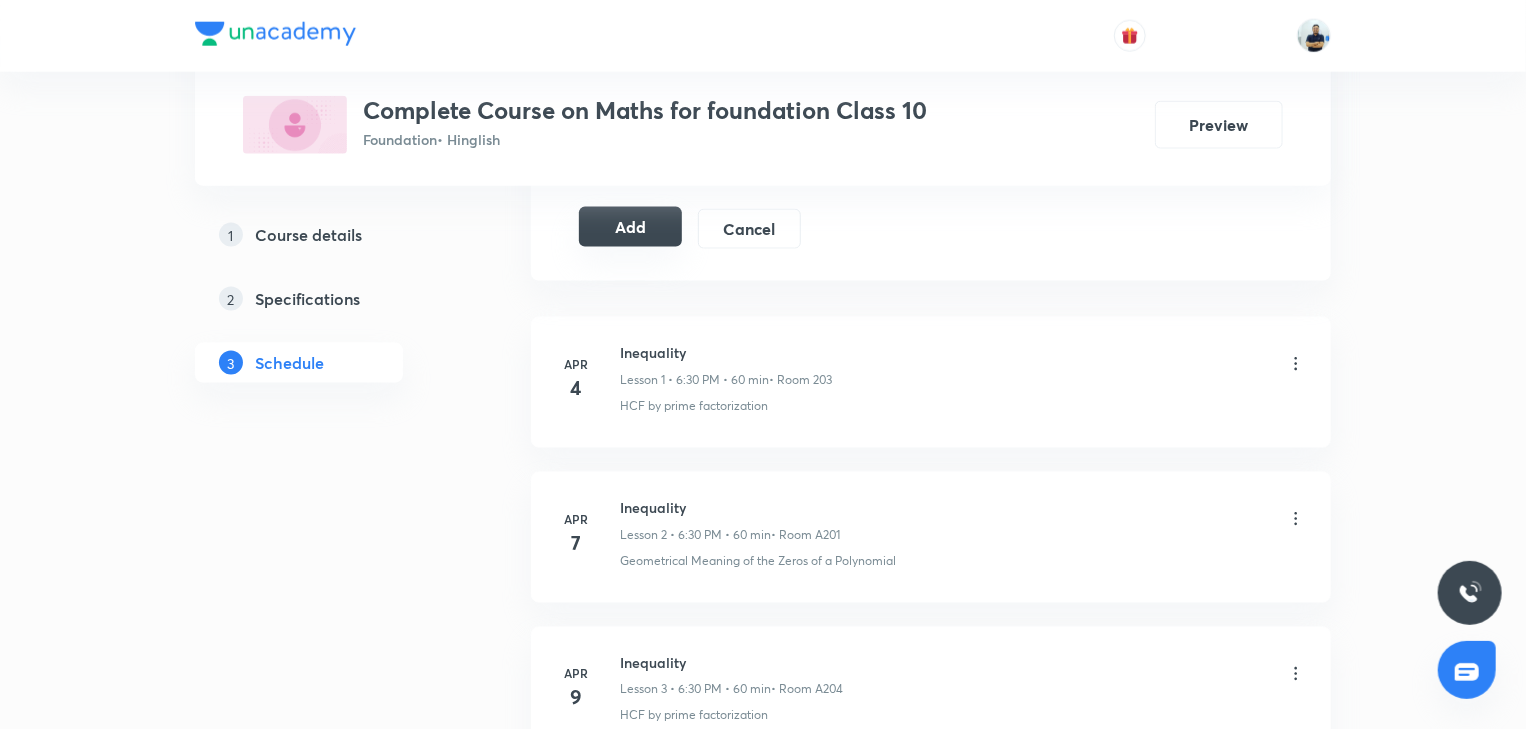 click on "Add" at bounding box center [630, 227] 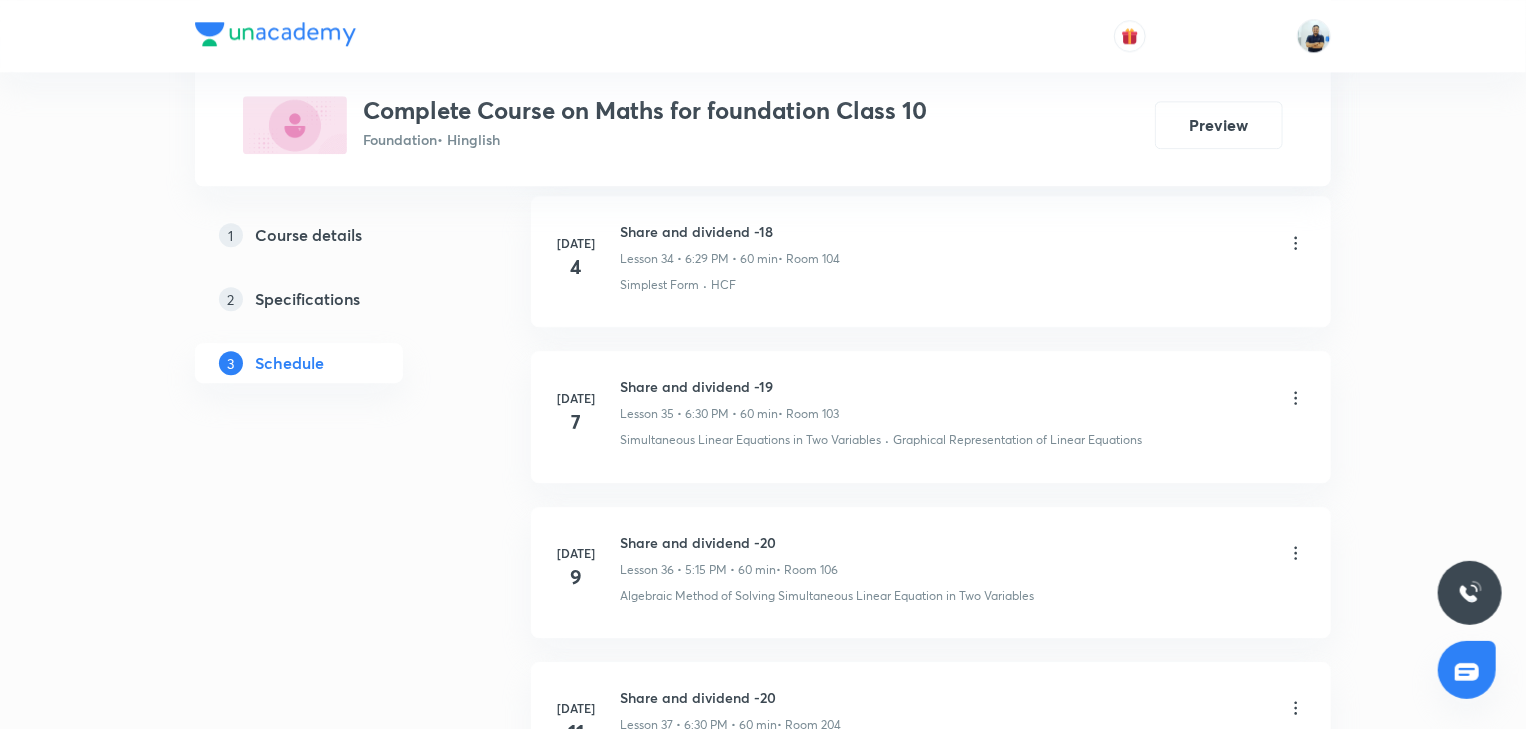scroll, scrollTop: 6742, scrollLeft: 0, axis: vertical 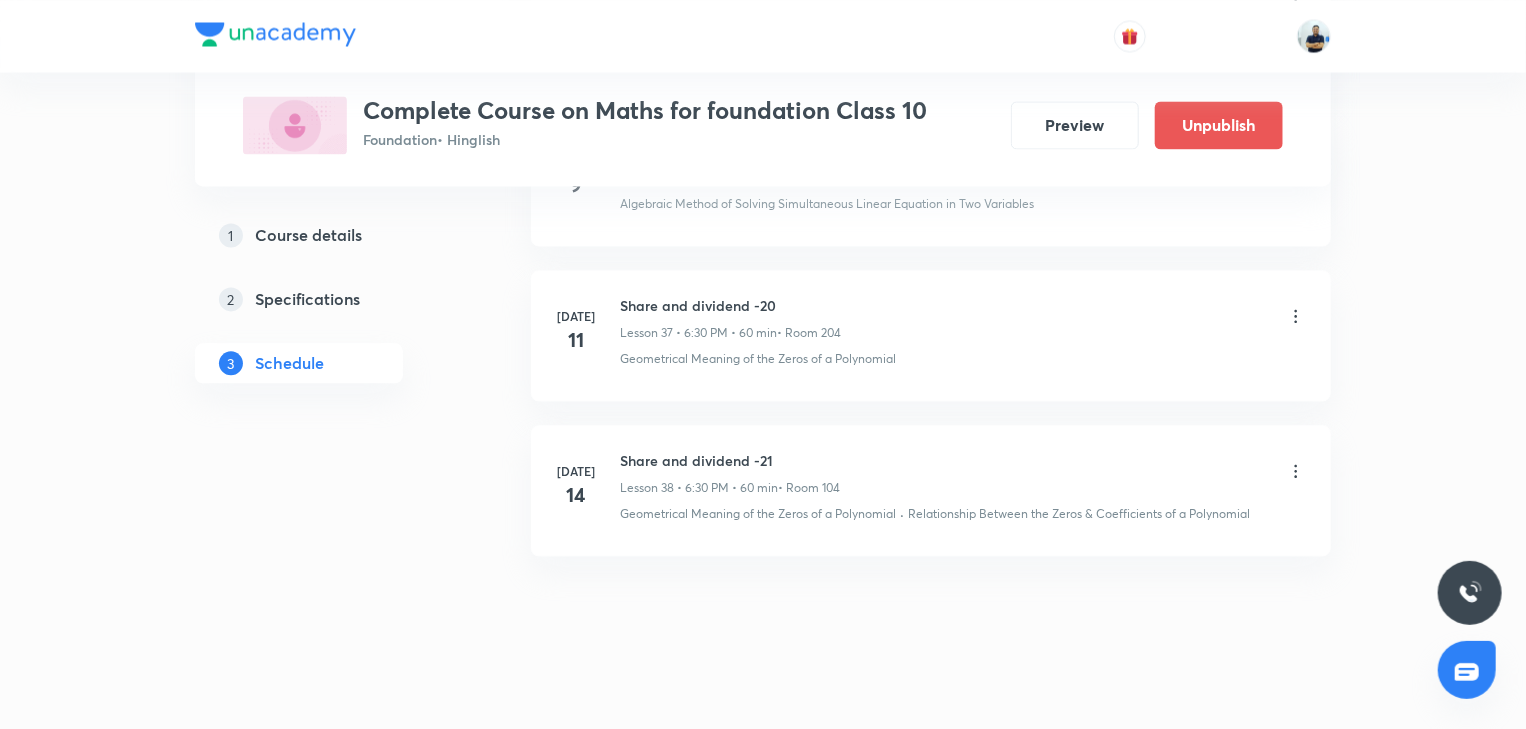 click on "Jul 14 Share and dividend -21 Lesson 38 • 6:30 PM • 60 min  • Room 104 Geometrical Meaning of the Zeros of a Polynomial · Relationship Between the Zeros & Coefficients of a Polynomial" at bounding box center [931, 490] 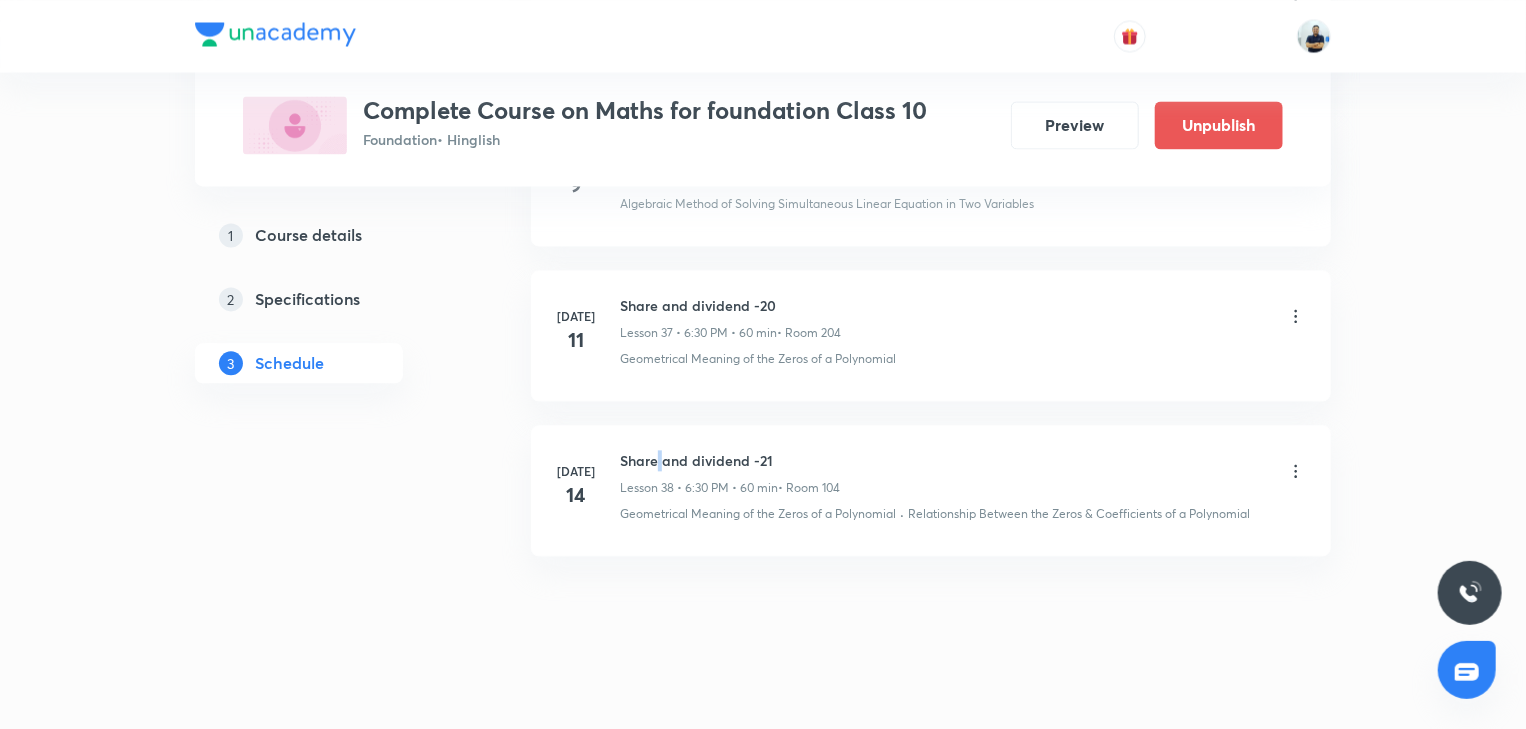 click on "Share and dividend -21" at bounding box center (730, 460) 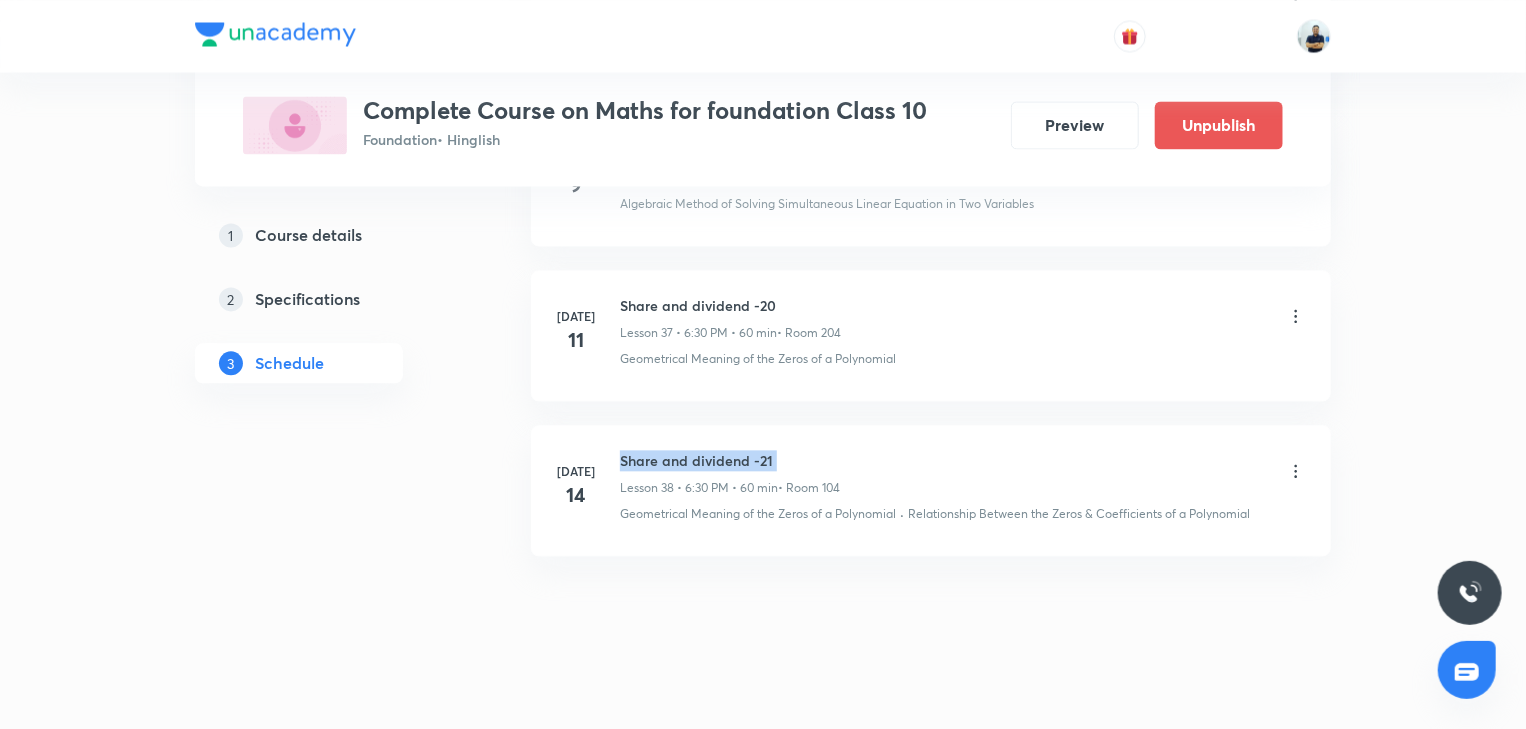 click on "Share and dividend -21" at bounding box center [730, 460] 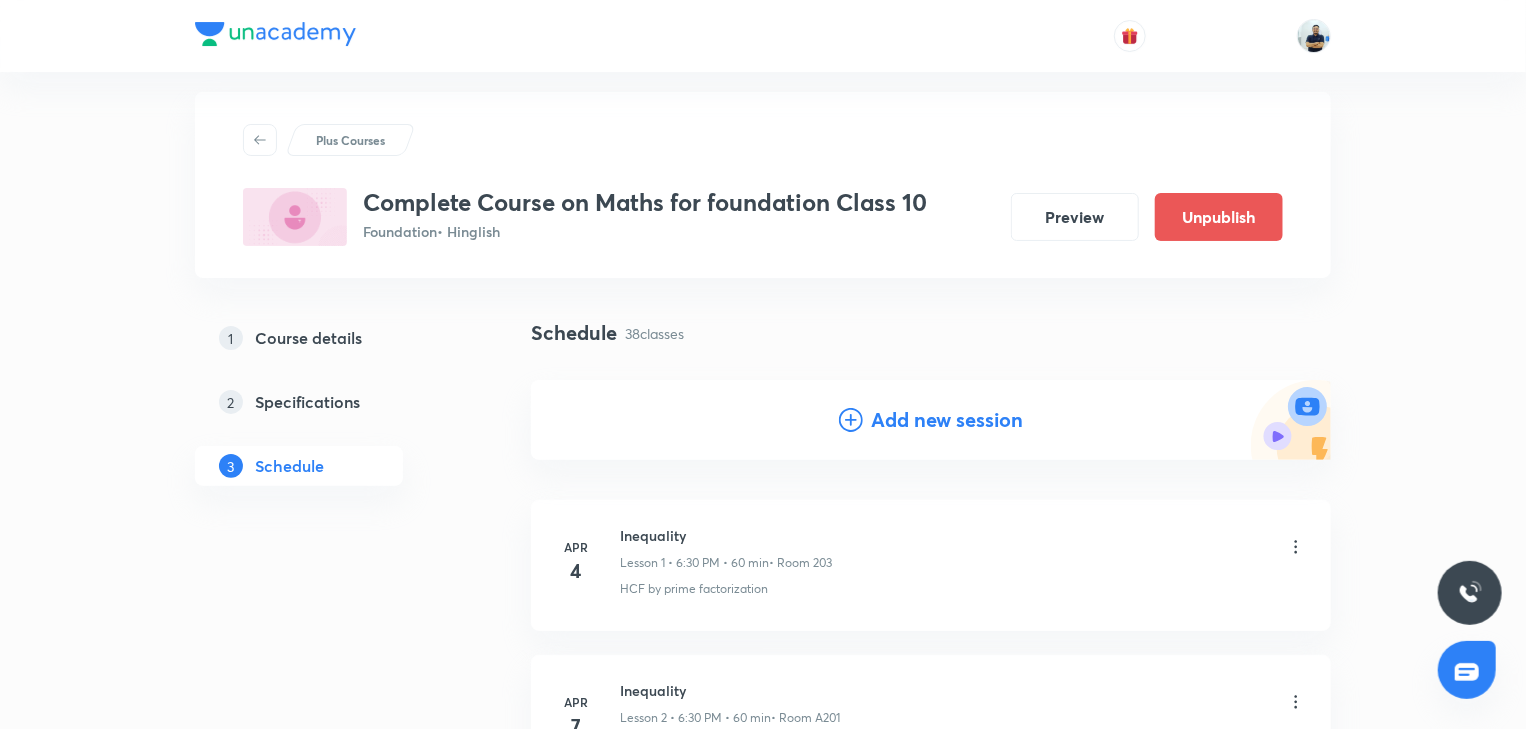 scroll, scrollTop: 0, scrollLeft: 0, axis: both 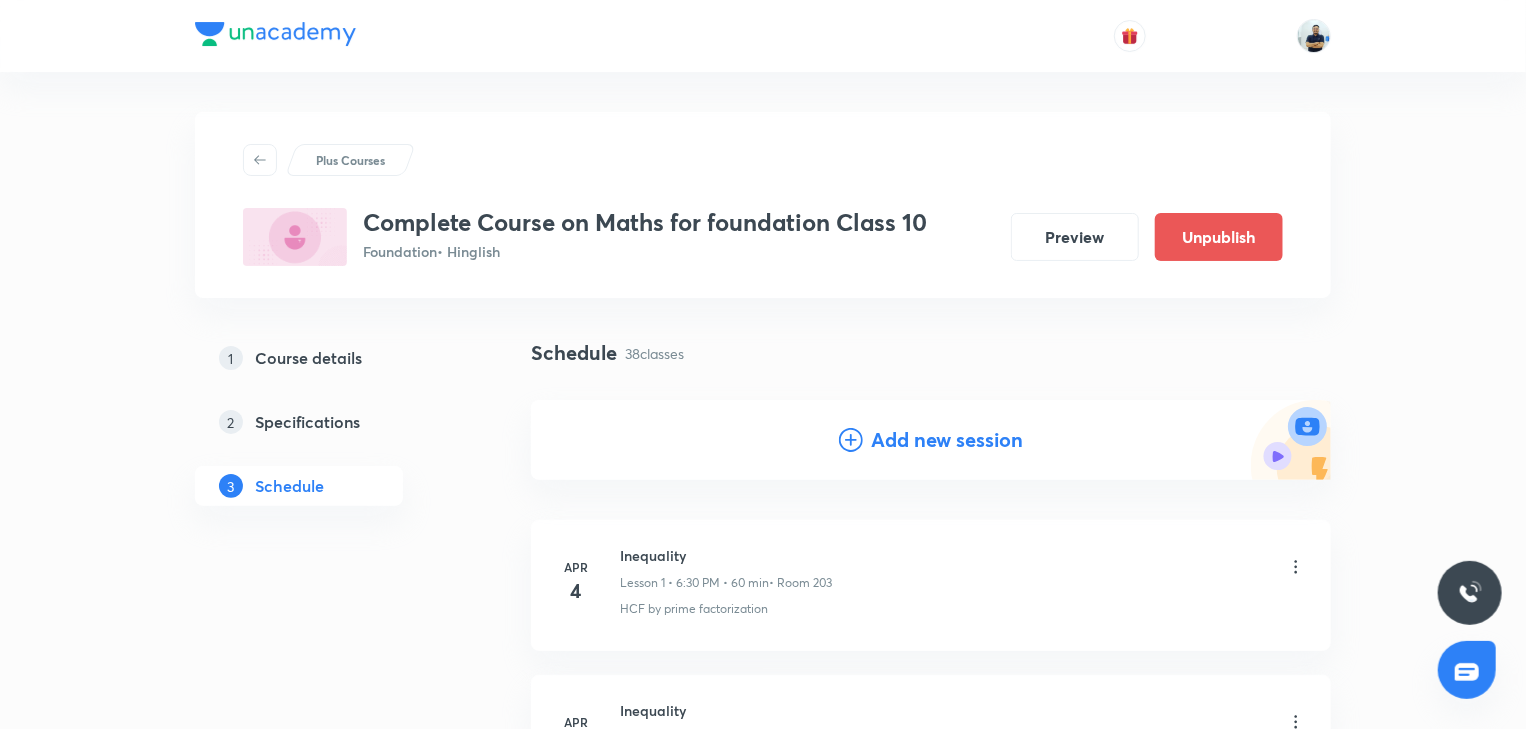 click on "Add new session" at bounding box center [947, 440] 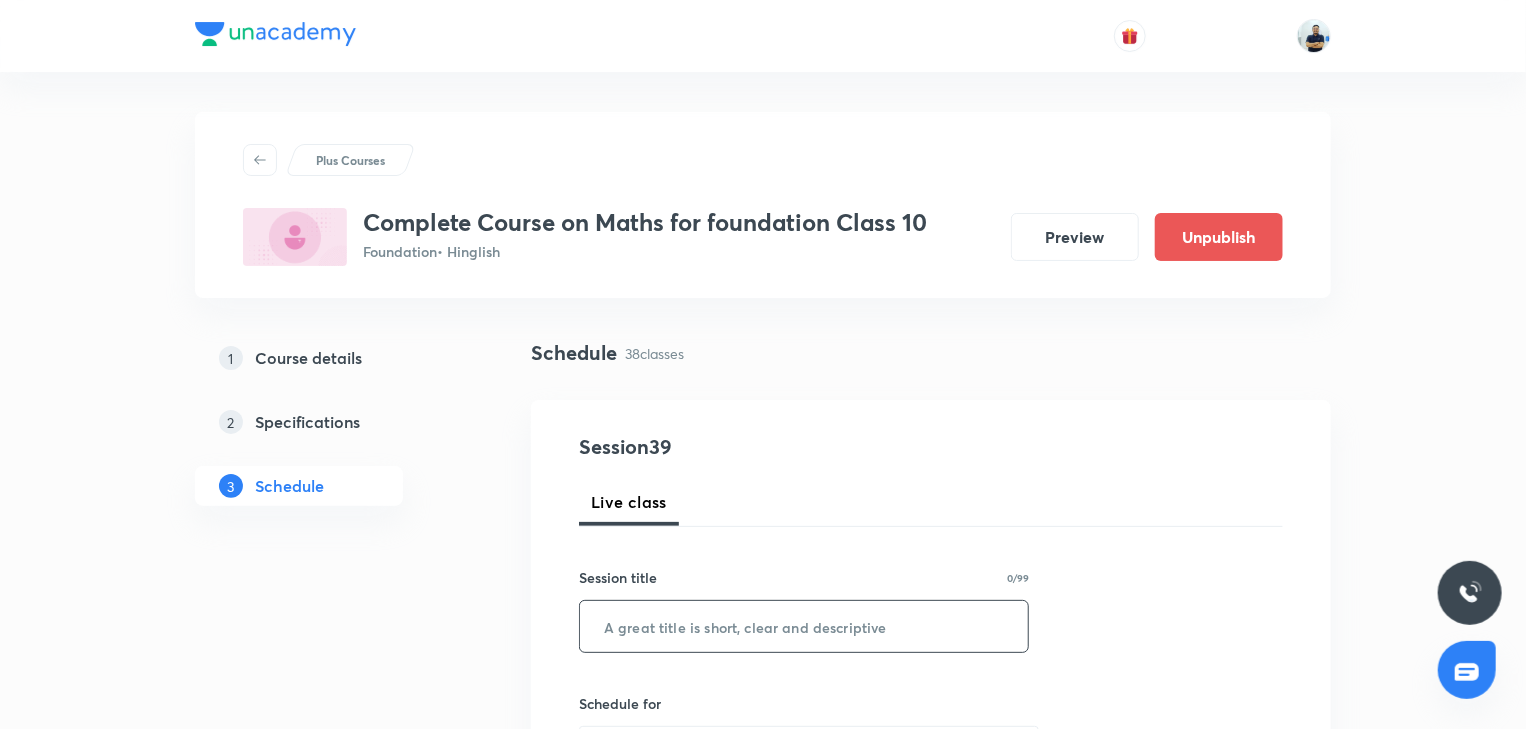 click at bounding box center [804, 626] 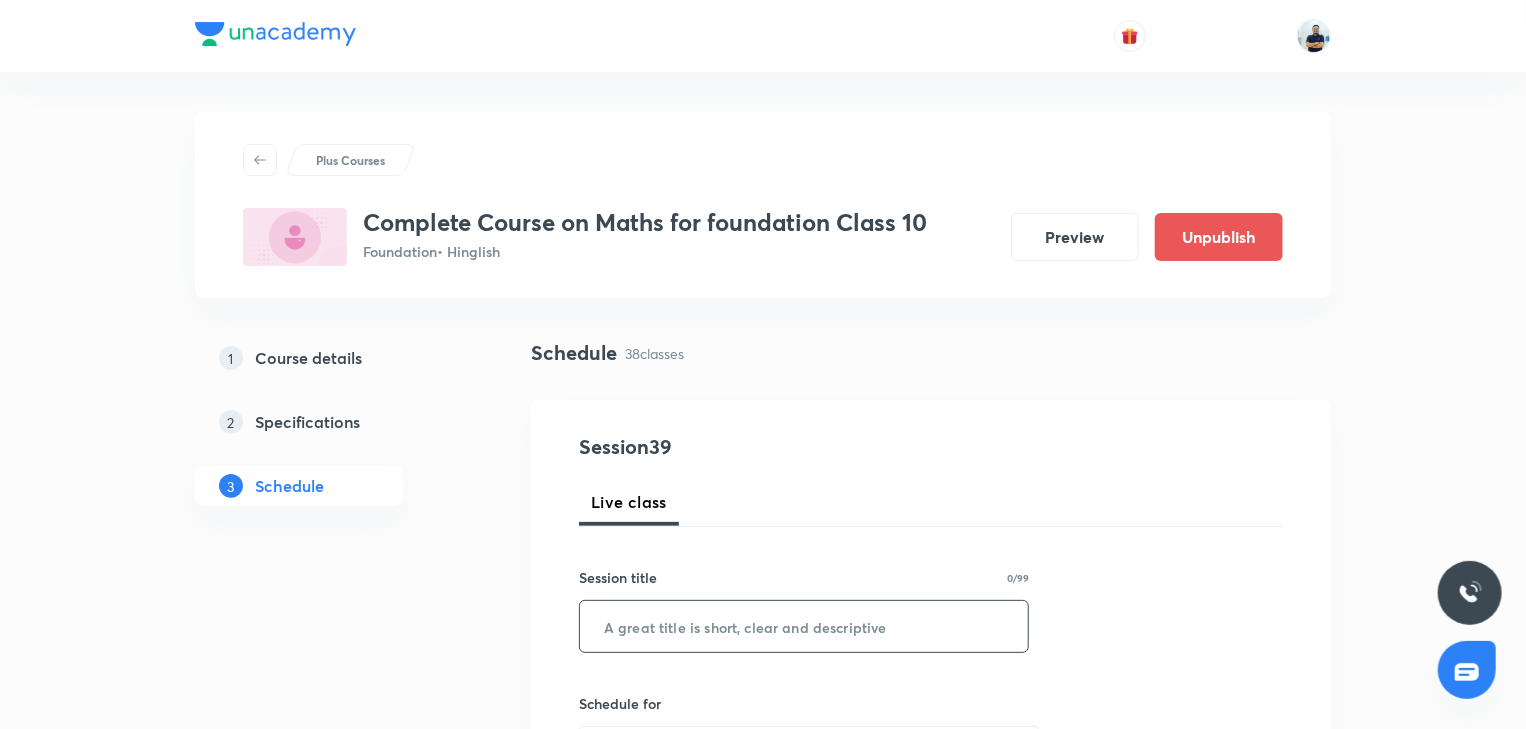paste on "Share and dividend -21" 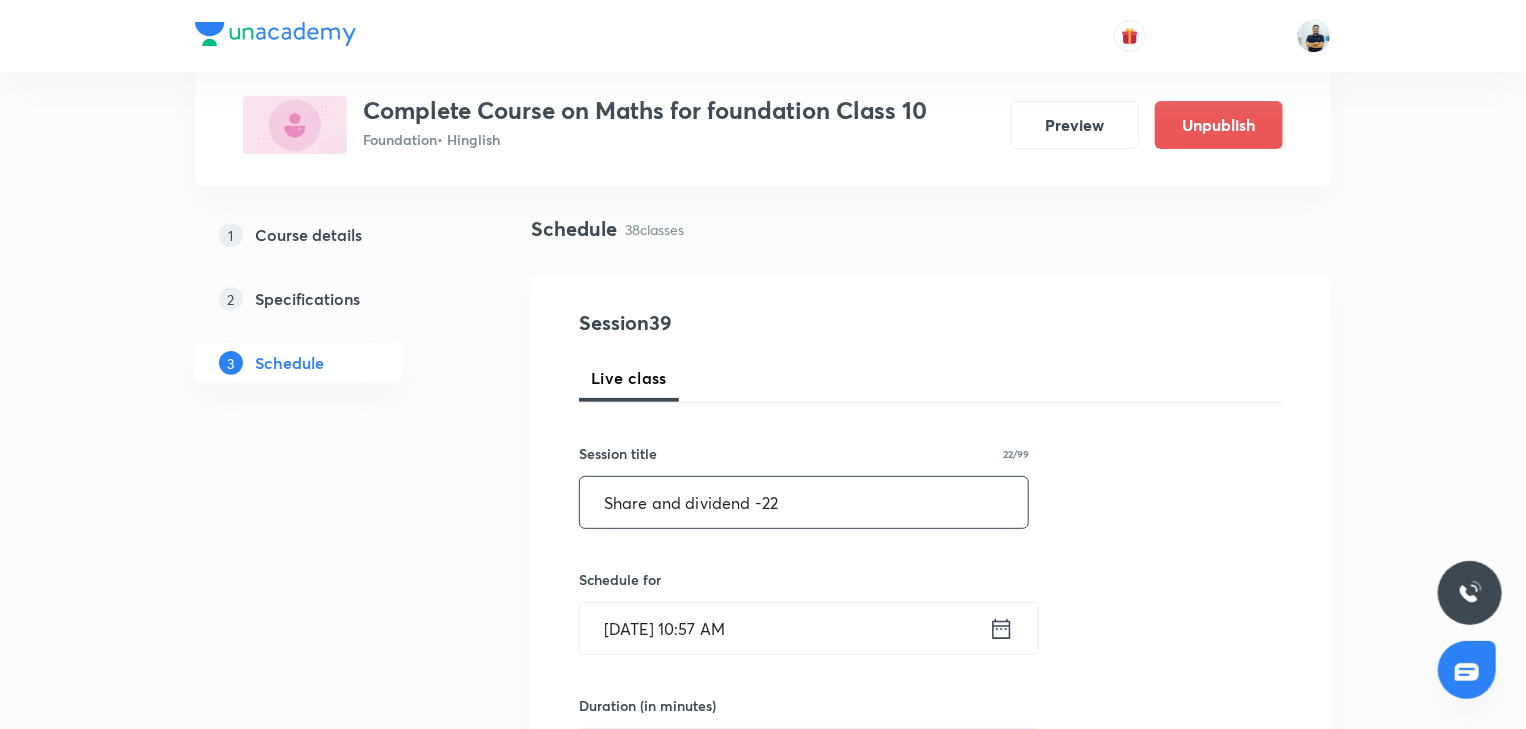 scroll, scrollTop: 186, scrollLeft: 0, axis: vertical 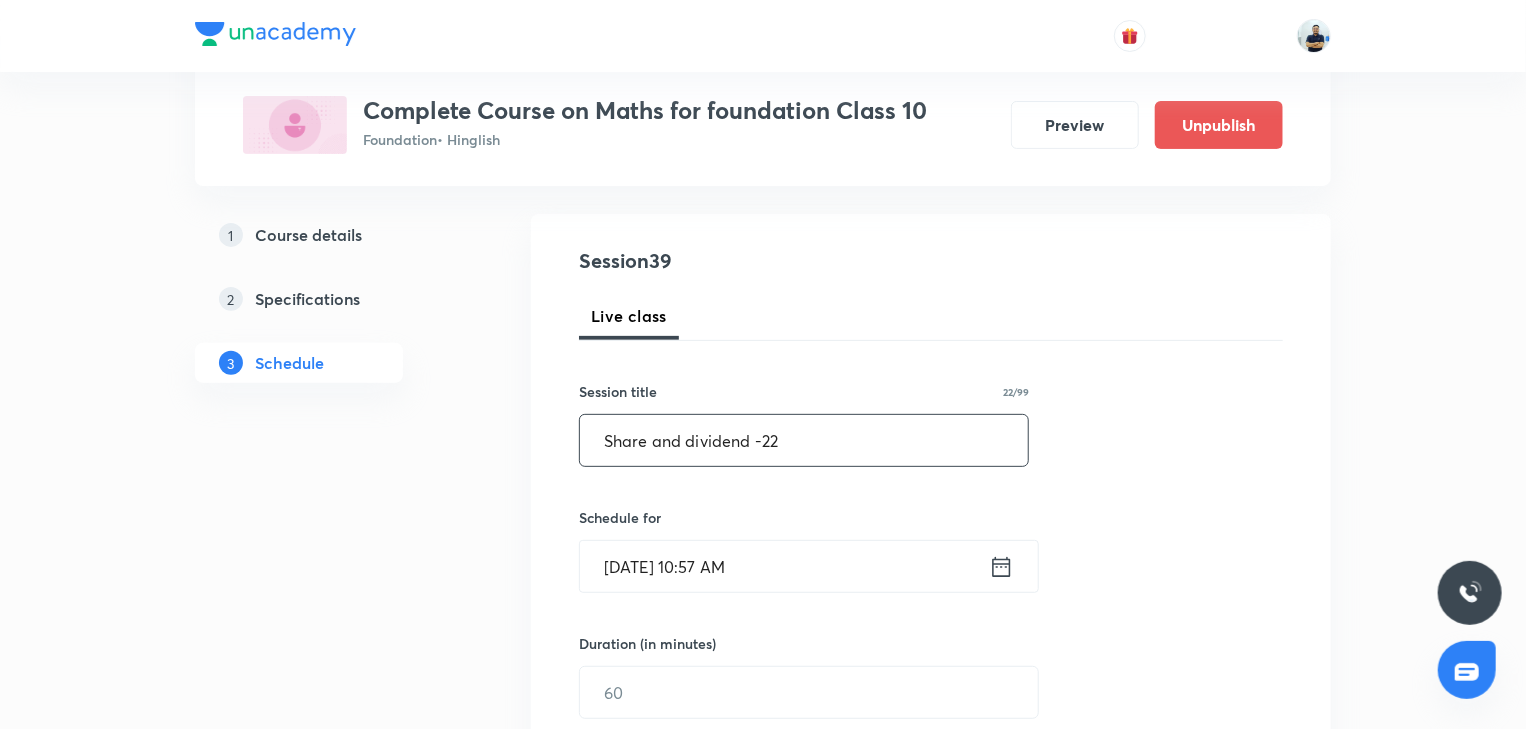type on "Share and dividend -22" 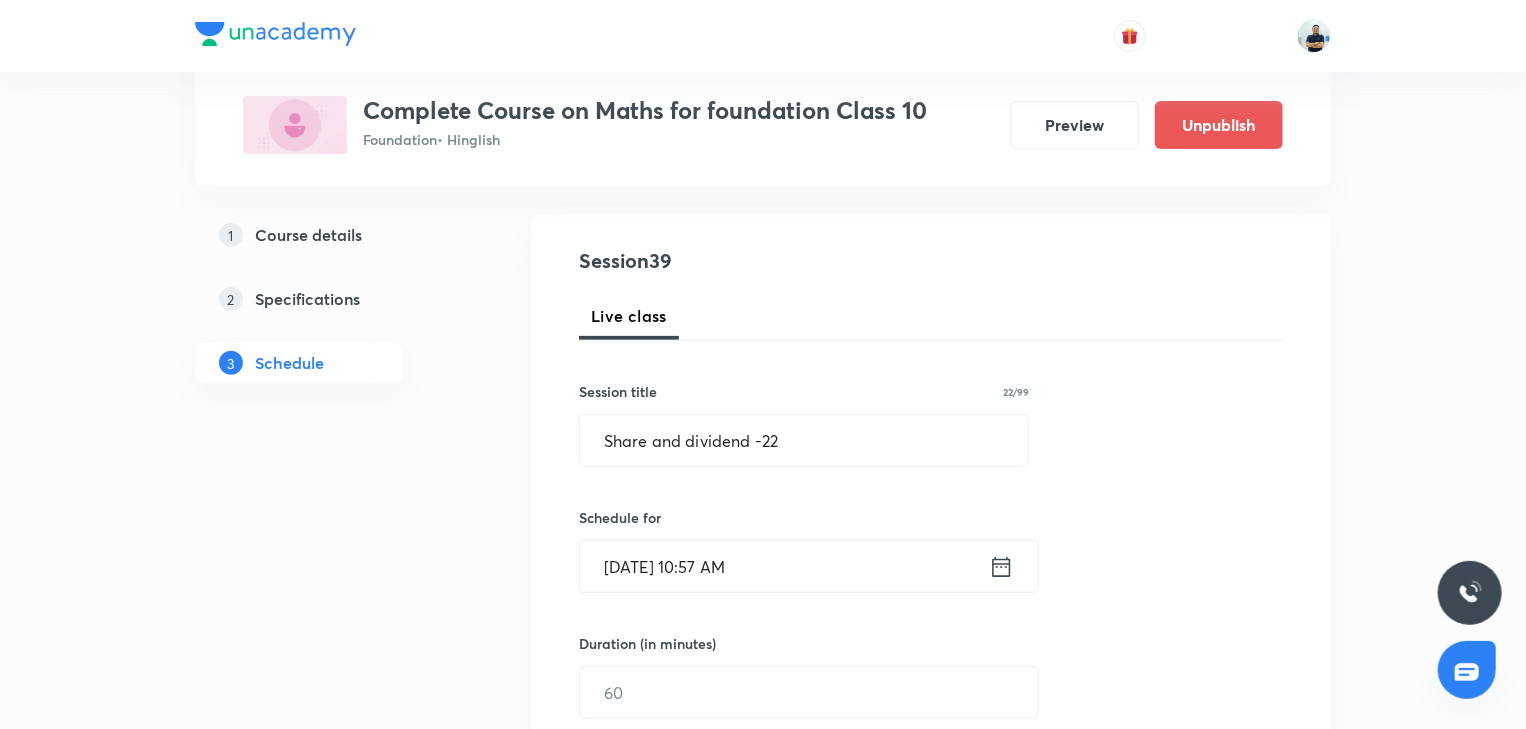 click on "Jul 14, 2025, 10:57 AM" at bounding box center (784, 566) 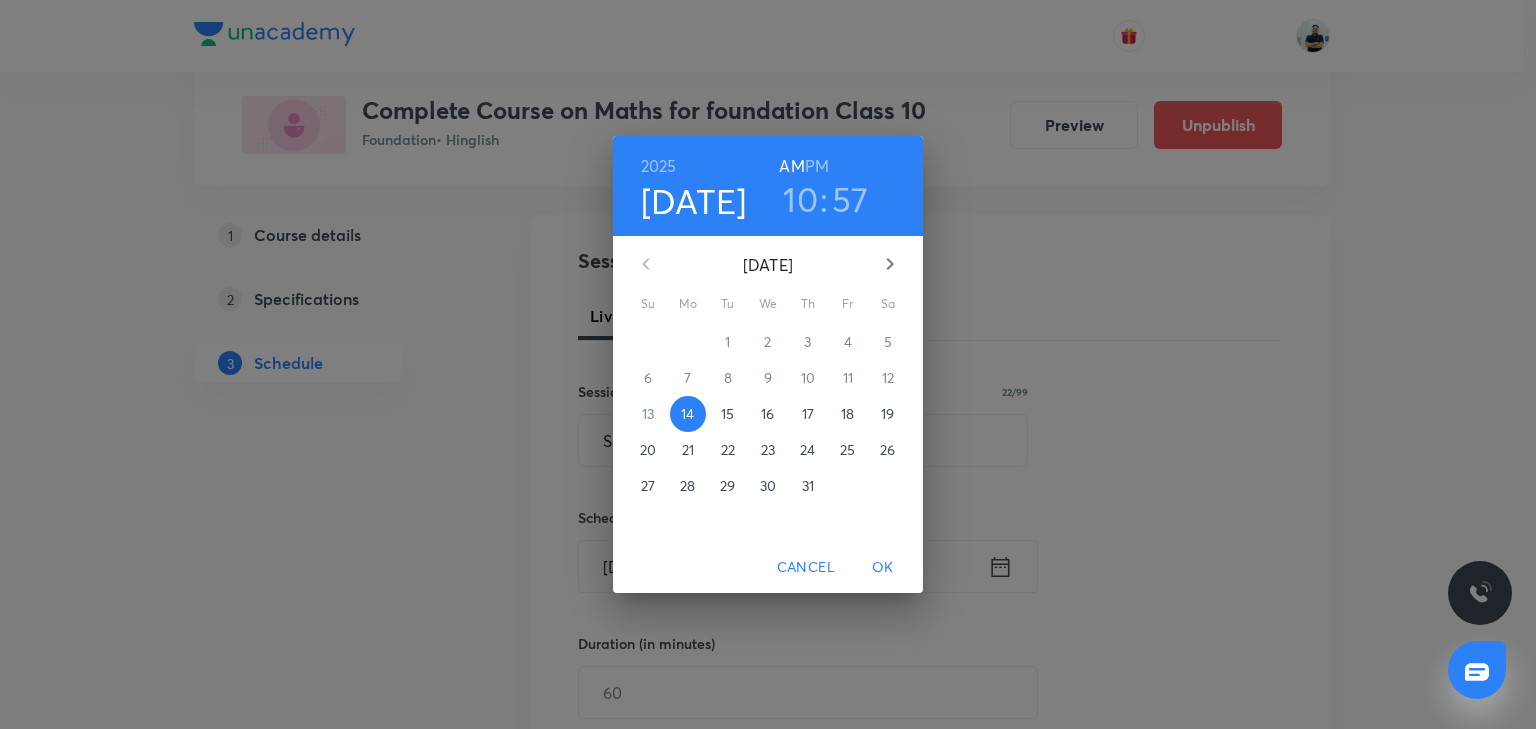 click on "16" at bounding box center [768, 414] 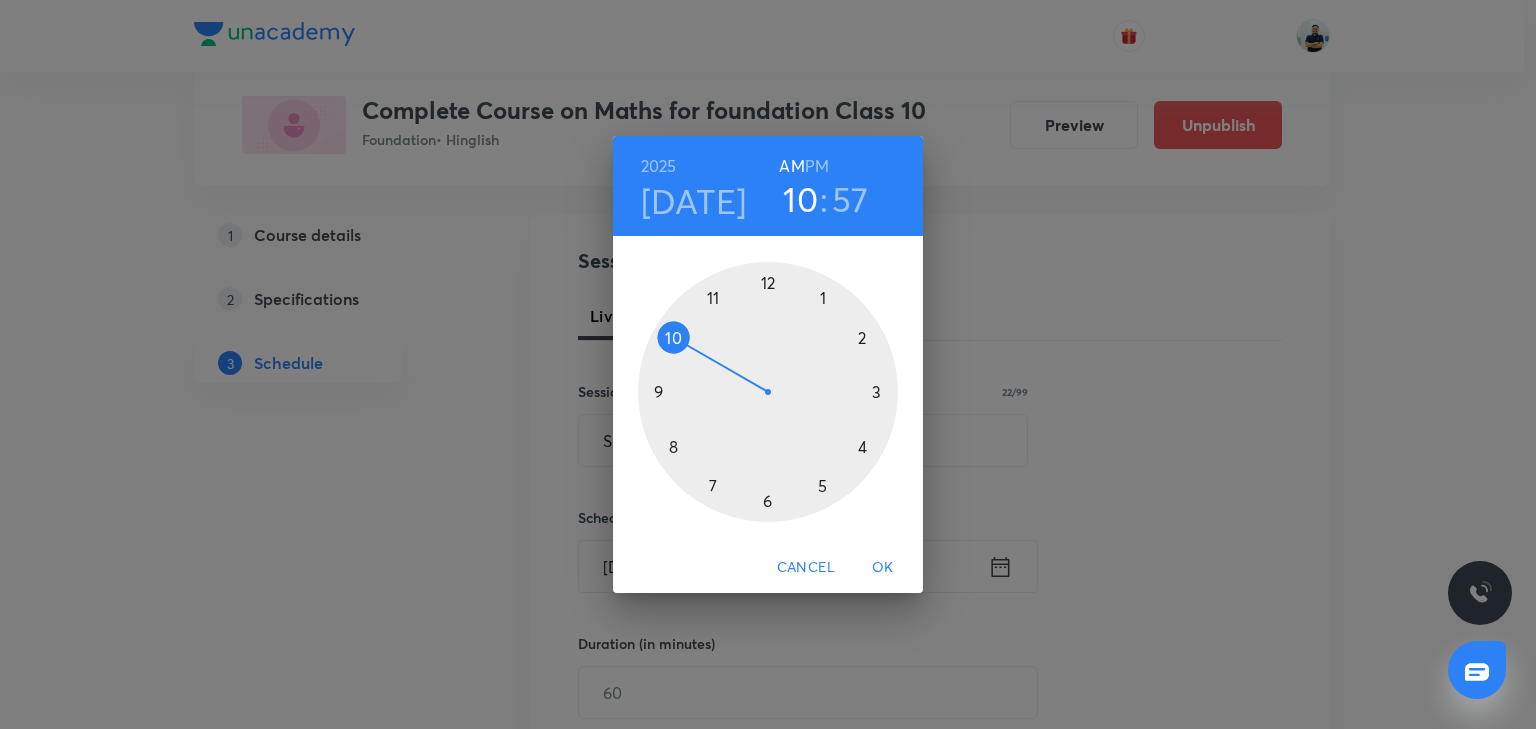 click on "PM" at bounding box center (817, 166) 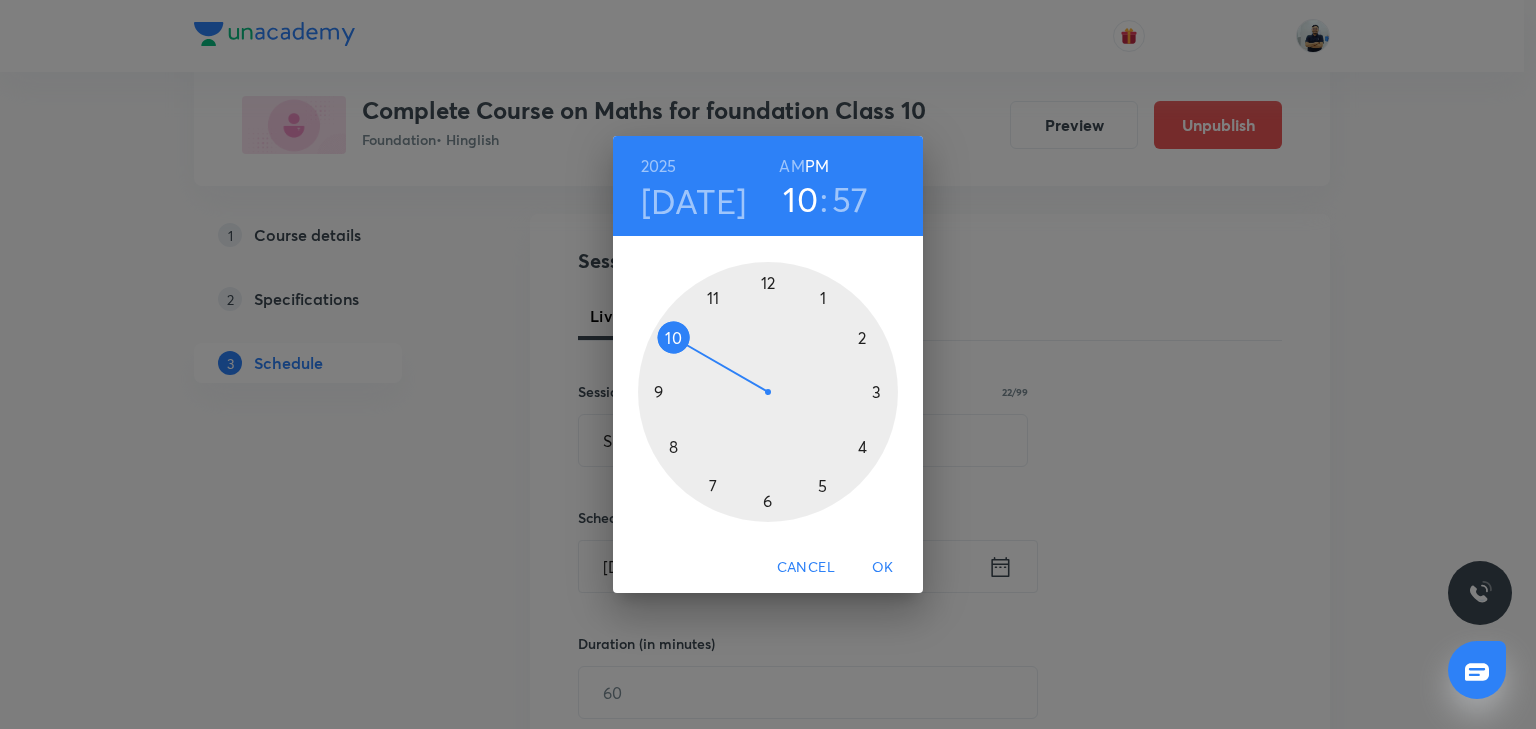 drag, startPoint x: 826, startPoint y: 496, endPoint x: 846, endPoint y: 462, distance: 39.446167 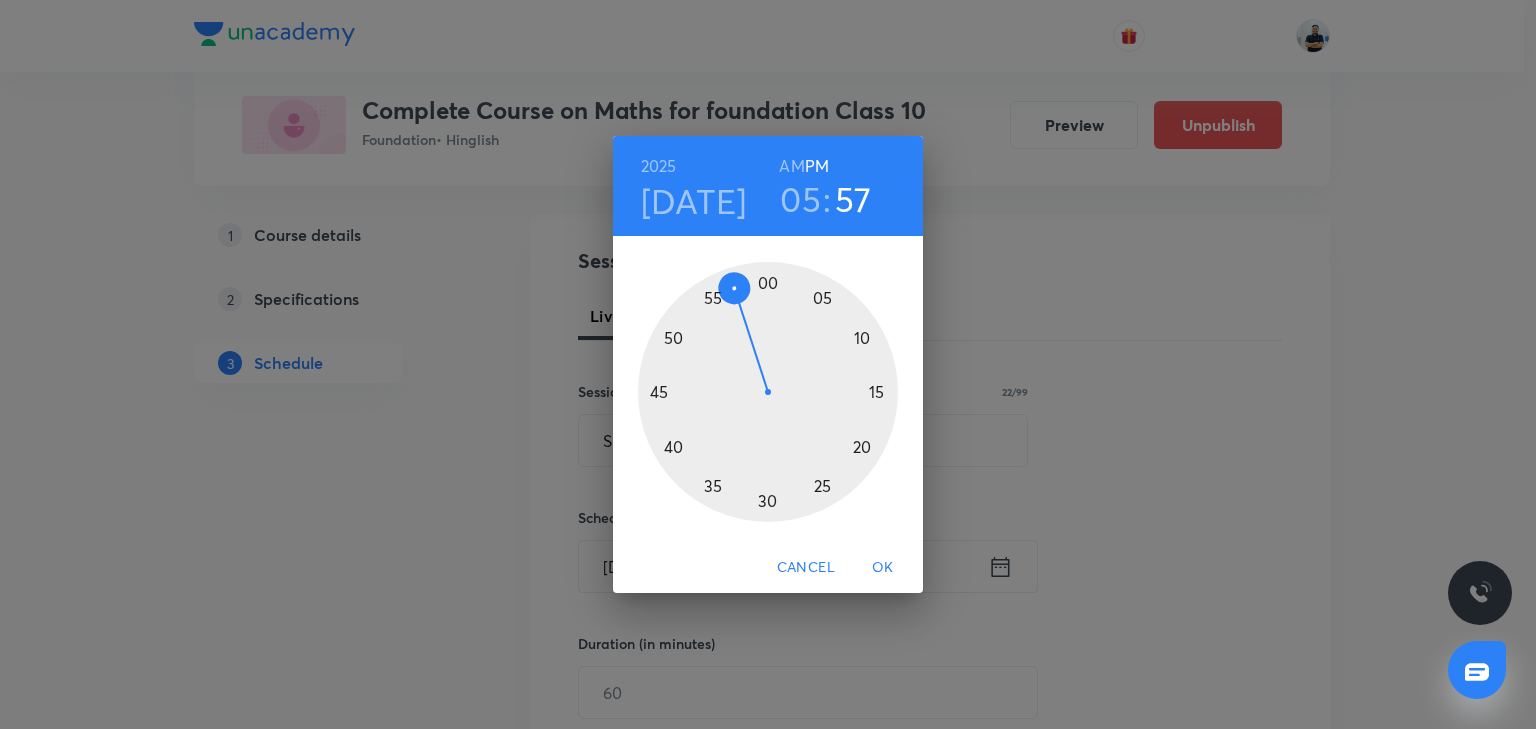 click at bounding box center [768, 392] 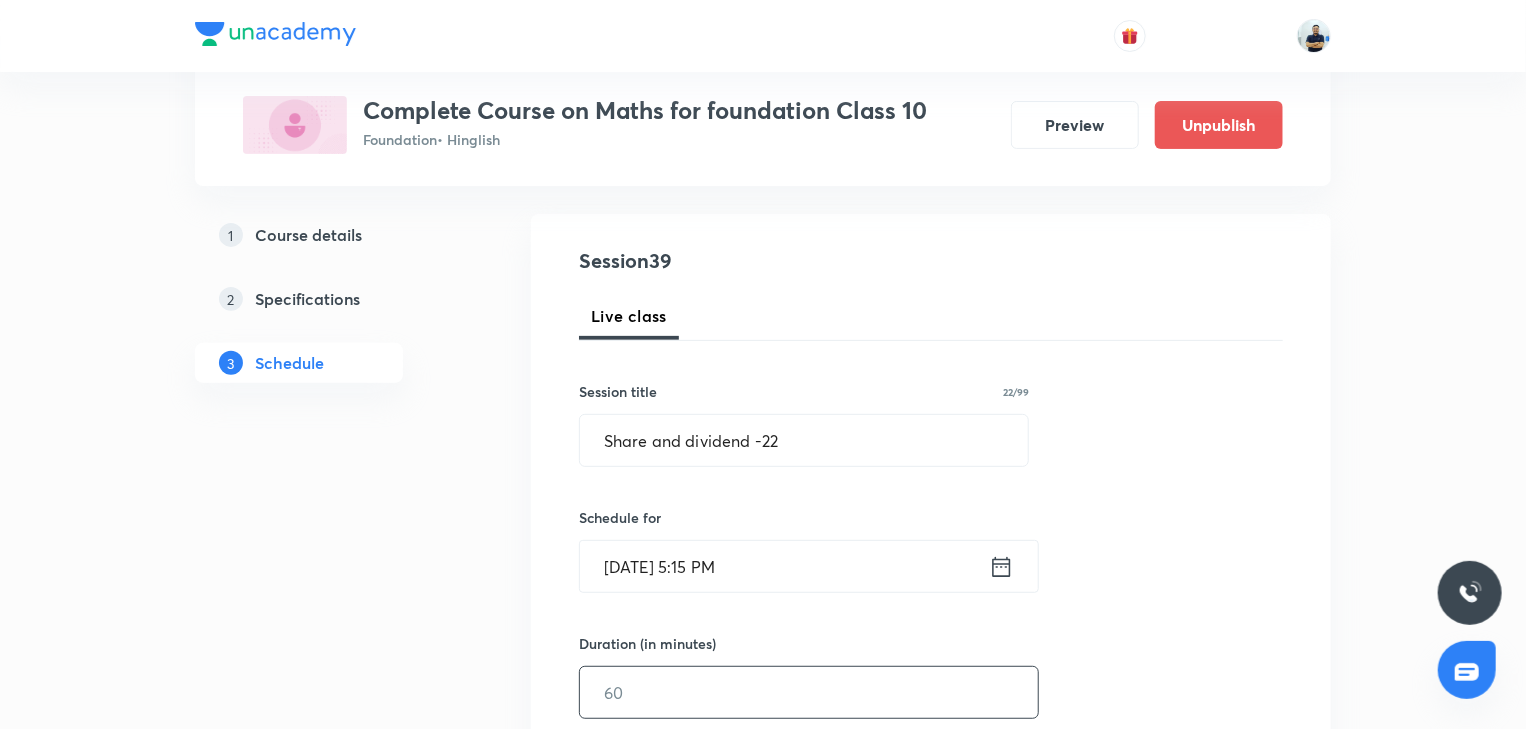 click at bounding box center [809, 692] 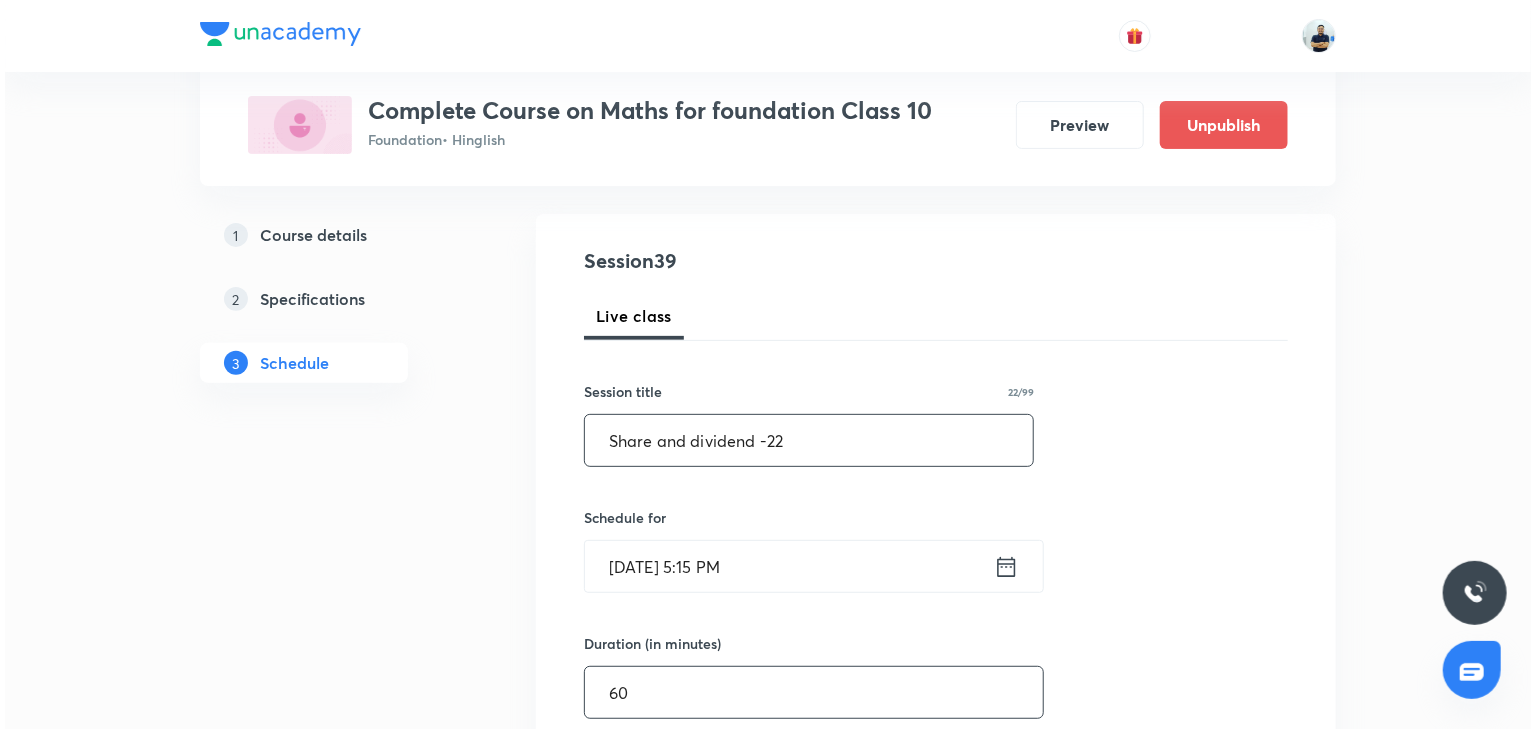 scroll, scrollTop: 746, scrollLeft: 0, axis: vertical 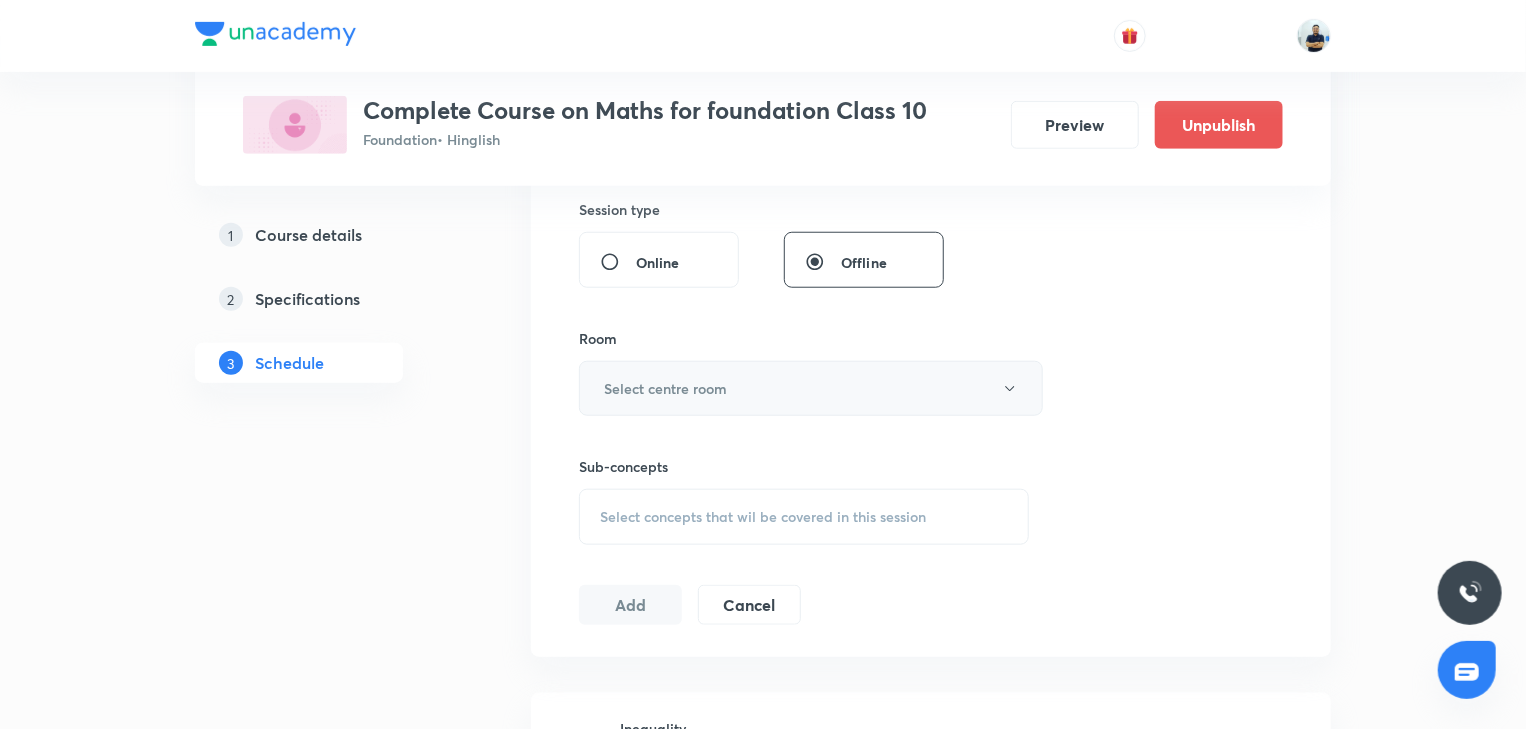 type on "60" 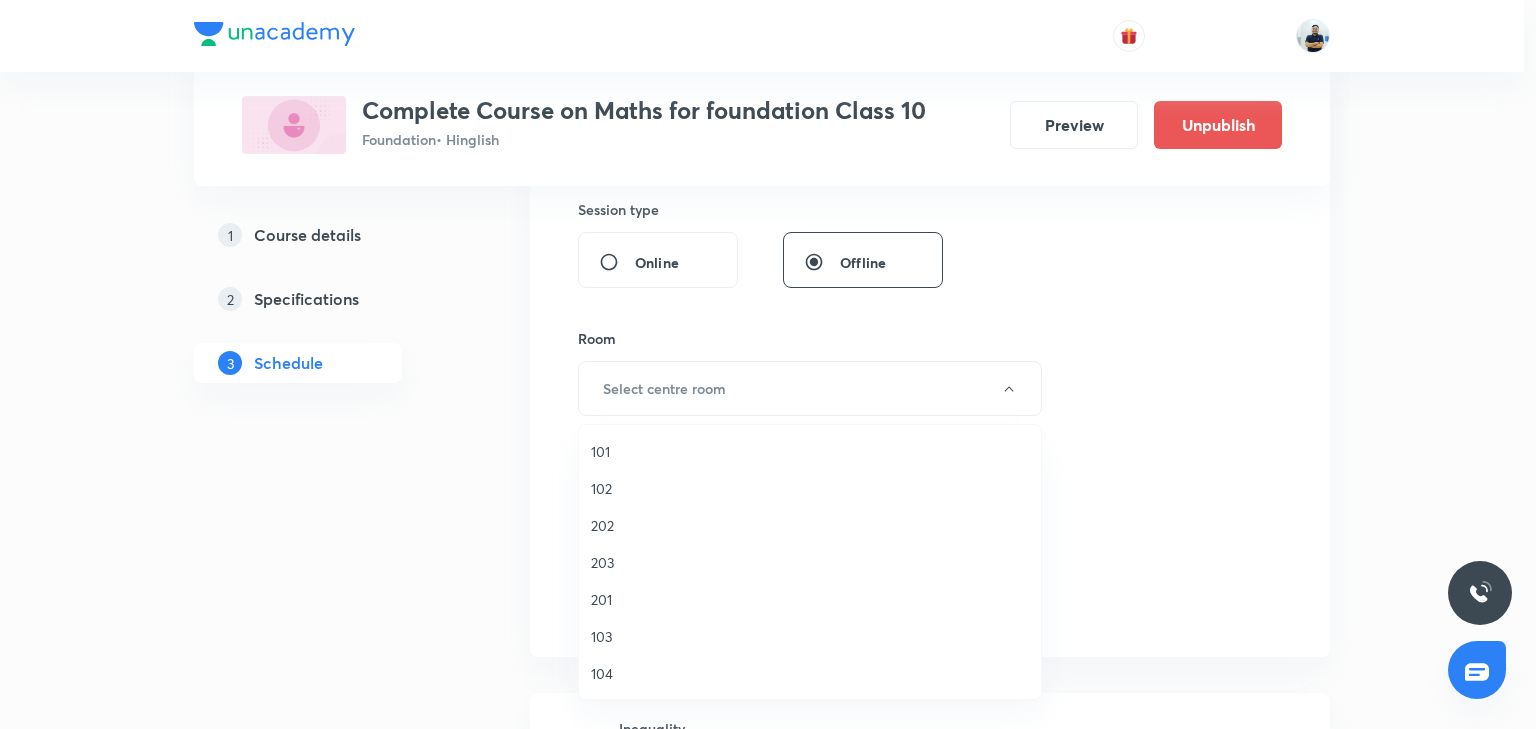 click on "201" at bounding box center [810, 599] 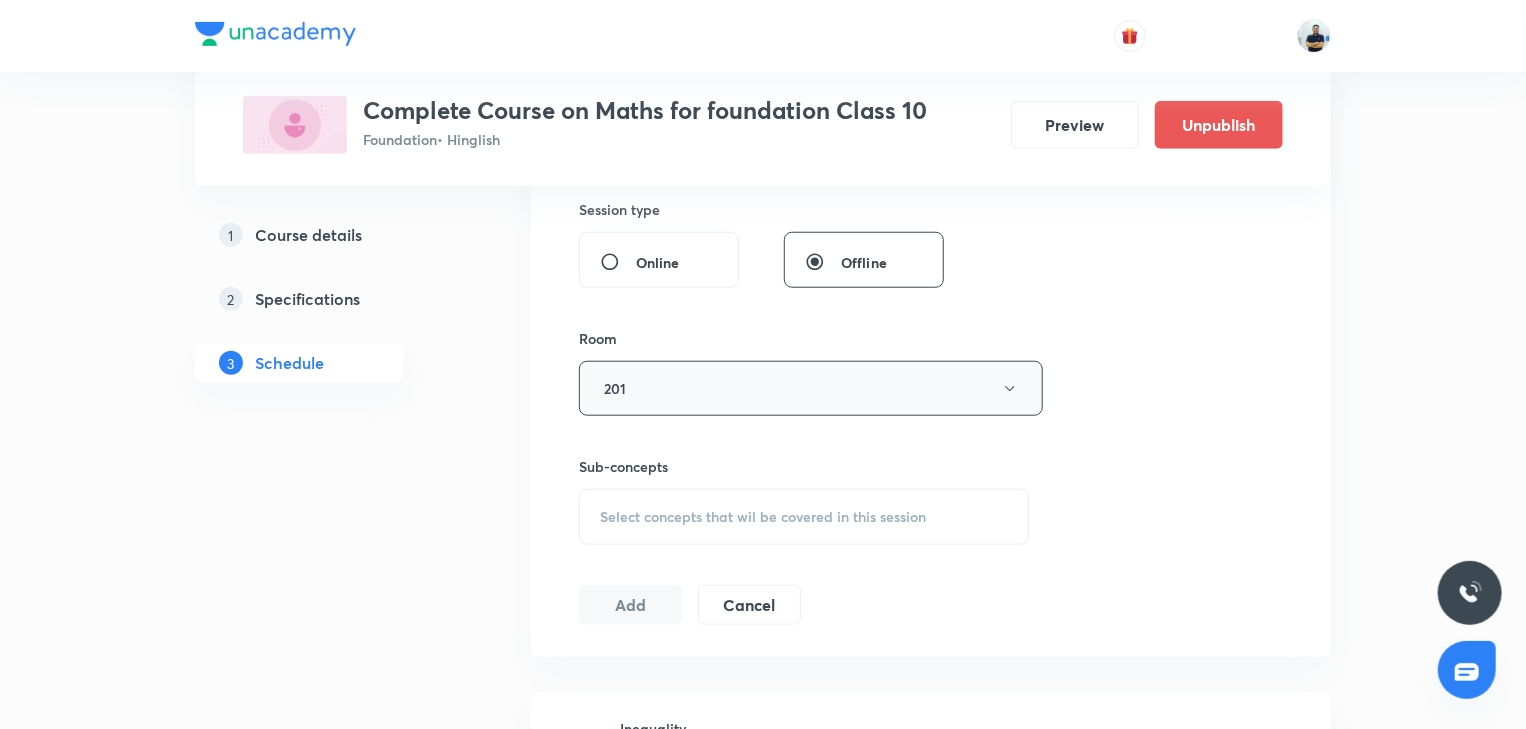 click on "201" at bounding box center [811, 388] 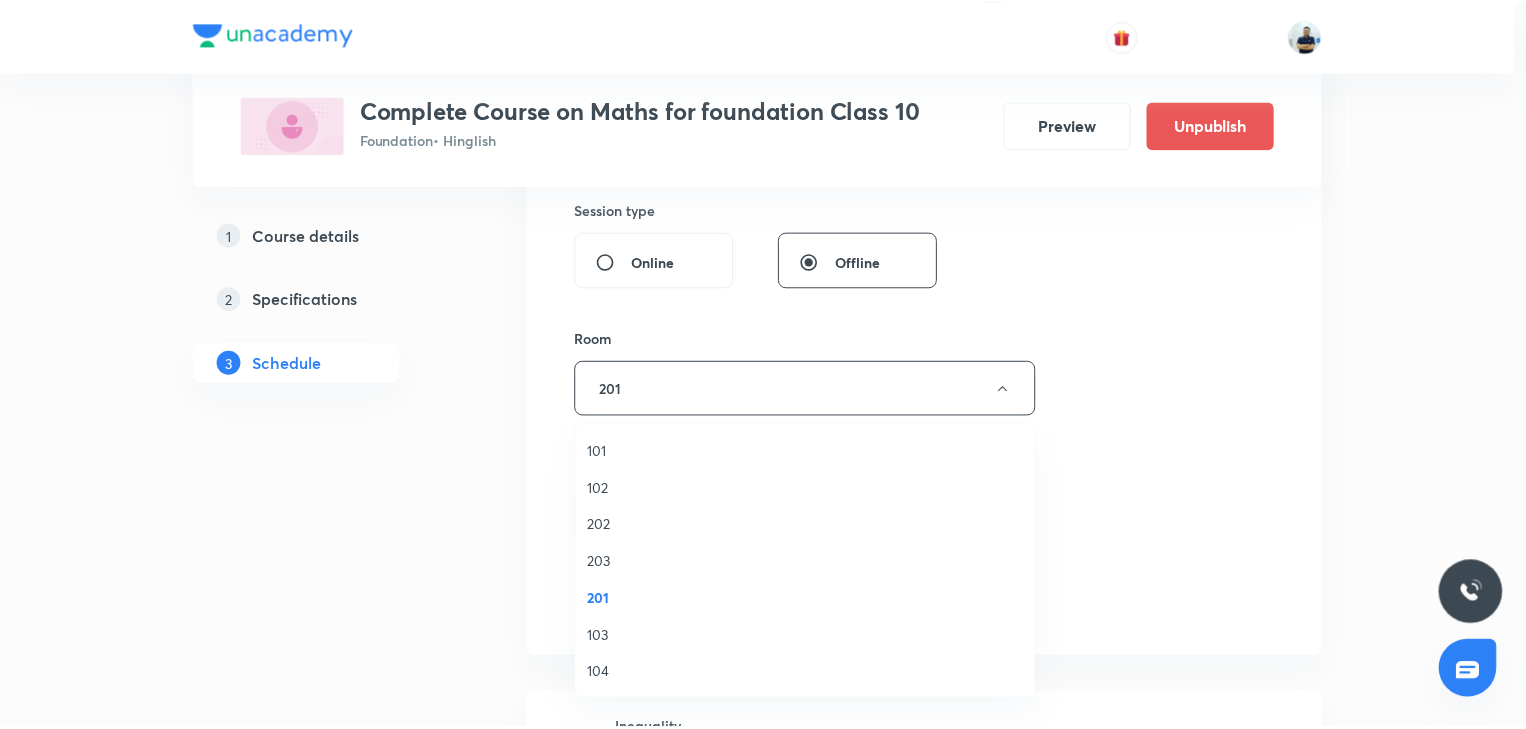 scroll, scrollTop: 370, scrollLeft: 0, axis: vertical 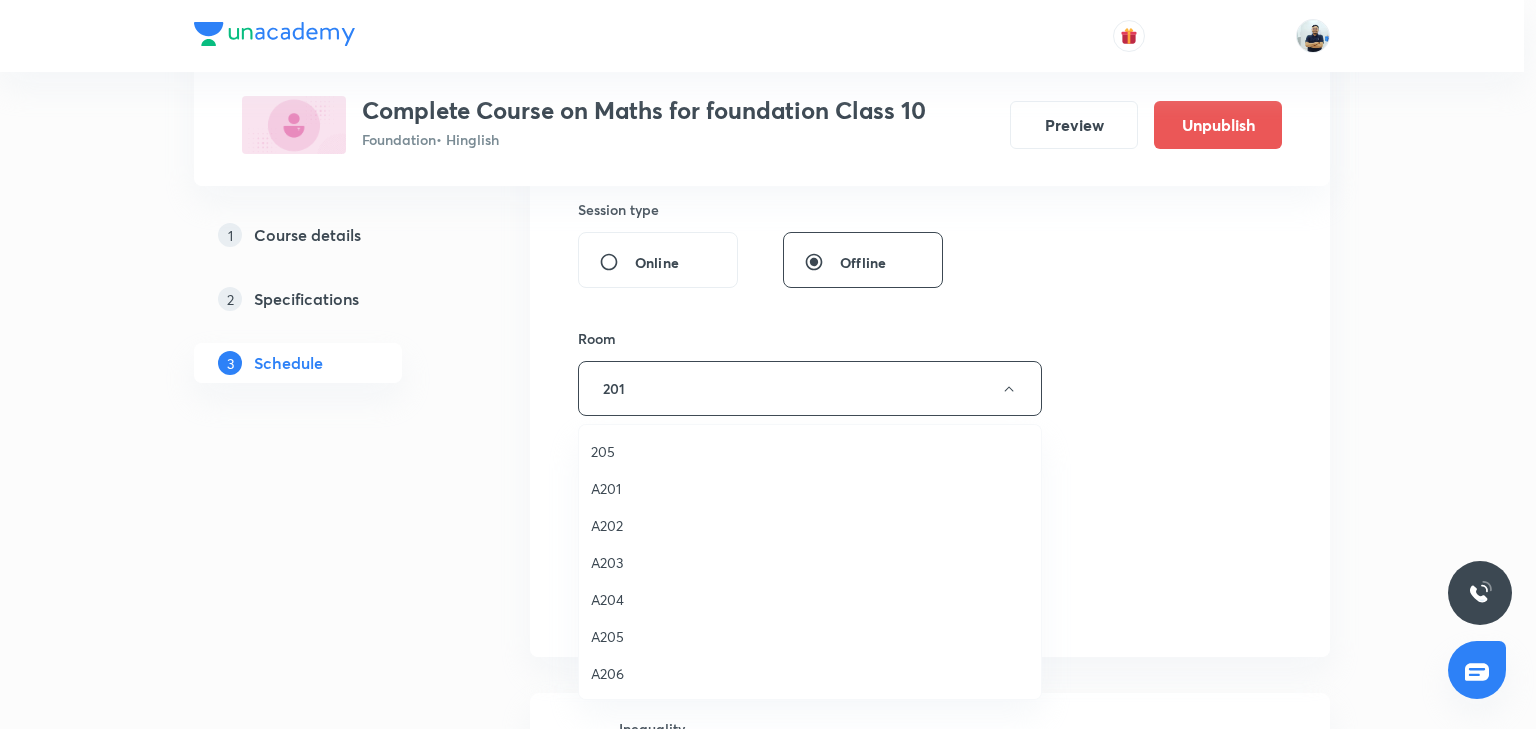 click on "A206" at bounding box center [810, 673] 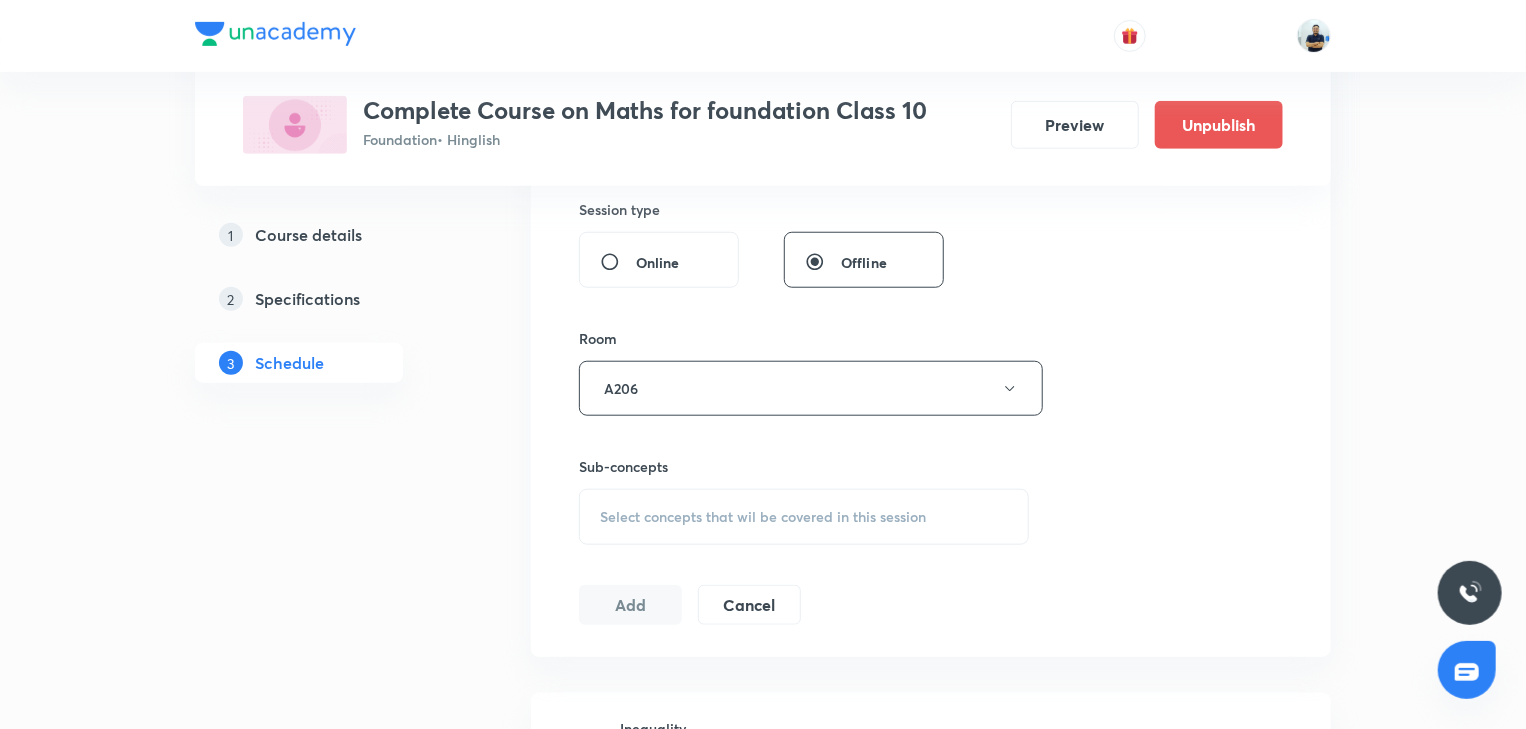 click on "Select concepts that wil be covered in this session" at bounding box center (763, 517) 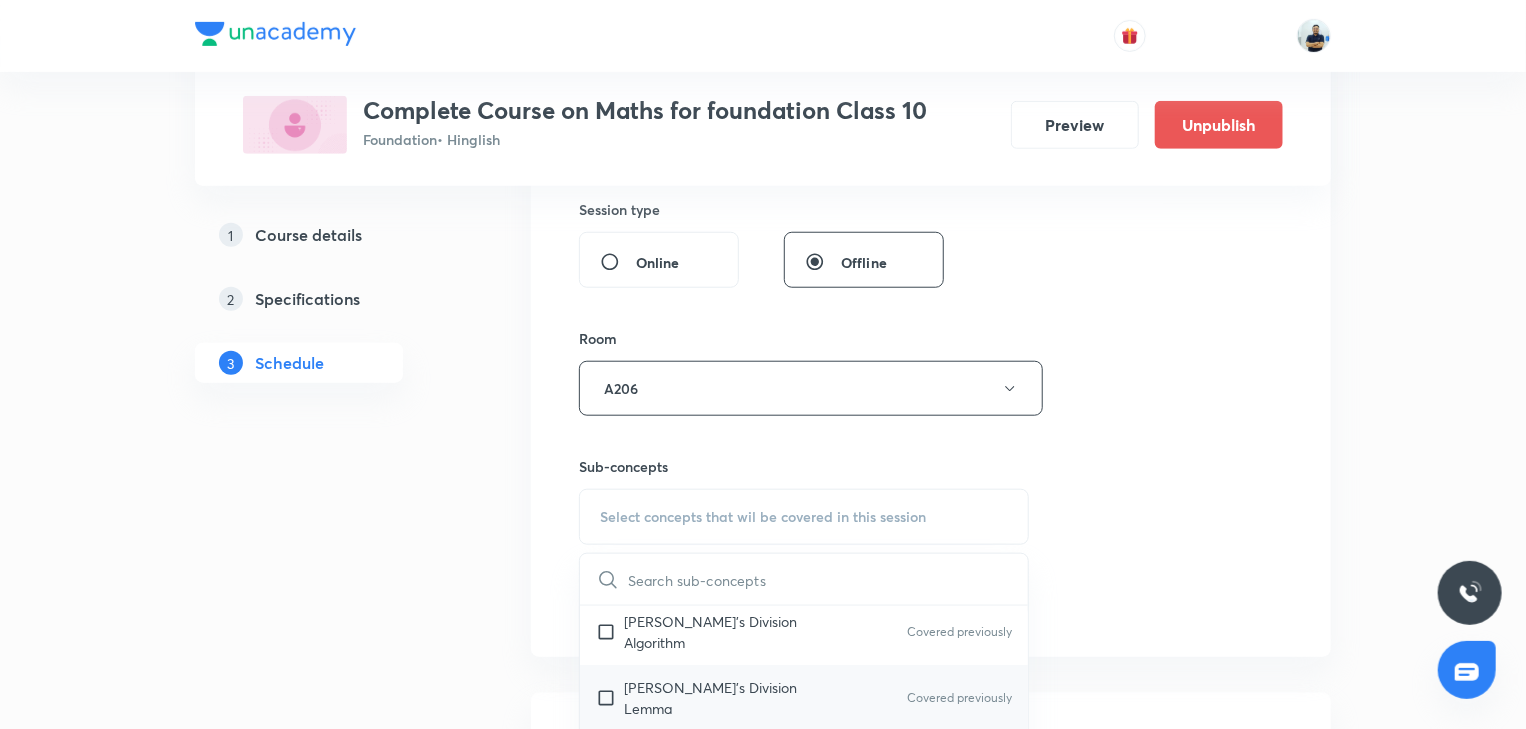 scroll, scrollTop: 186, scrollLeft: 0, axis: vertical 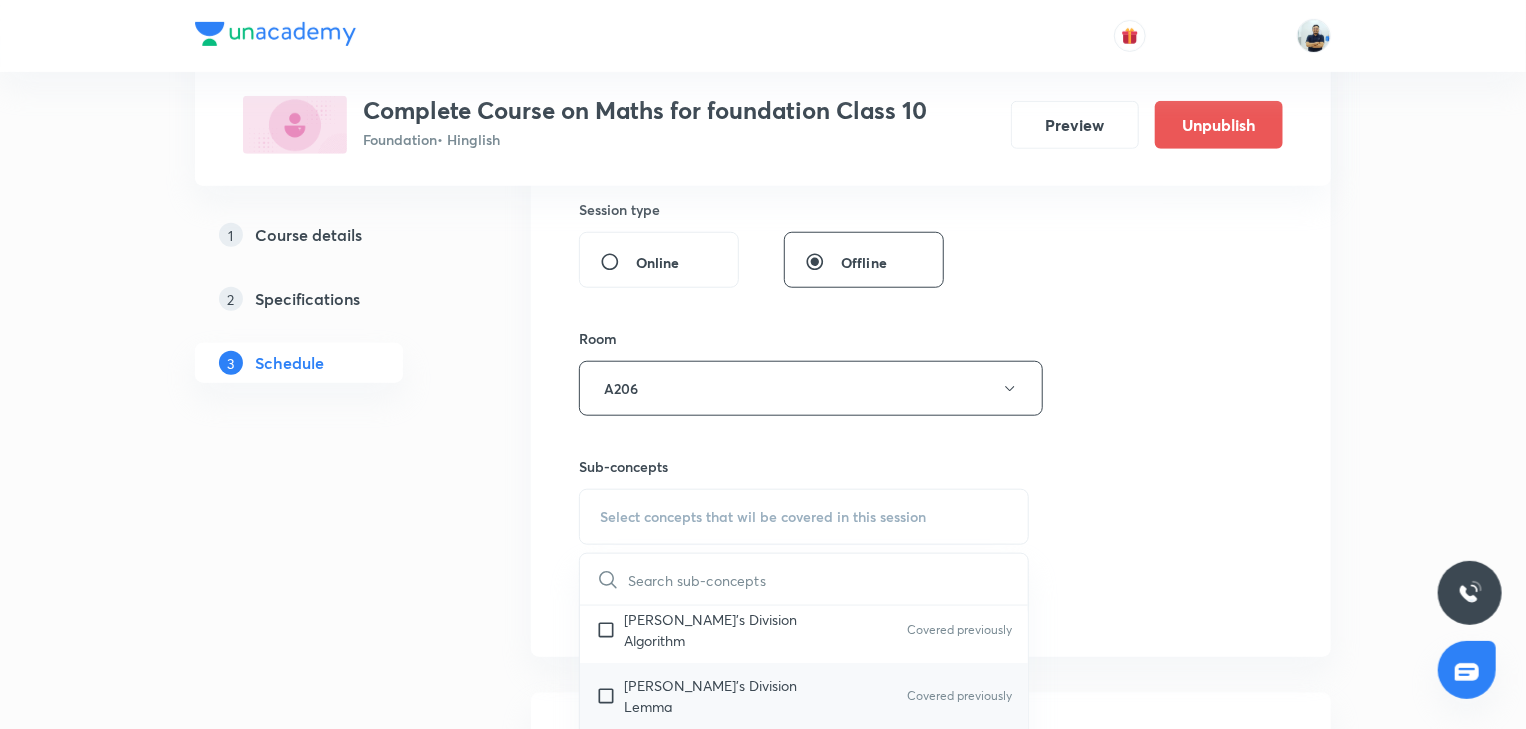 click on "Euclid's Division Lemma" at bounding box center (725, 696) 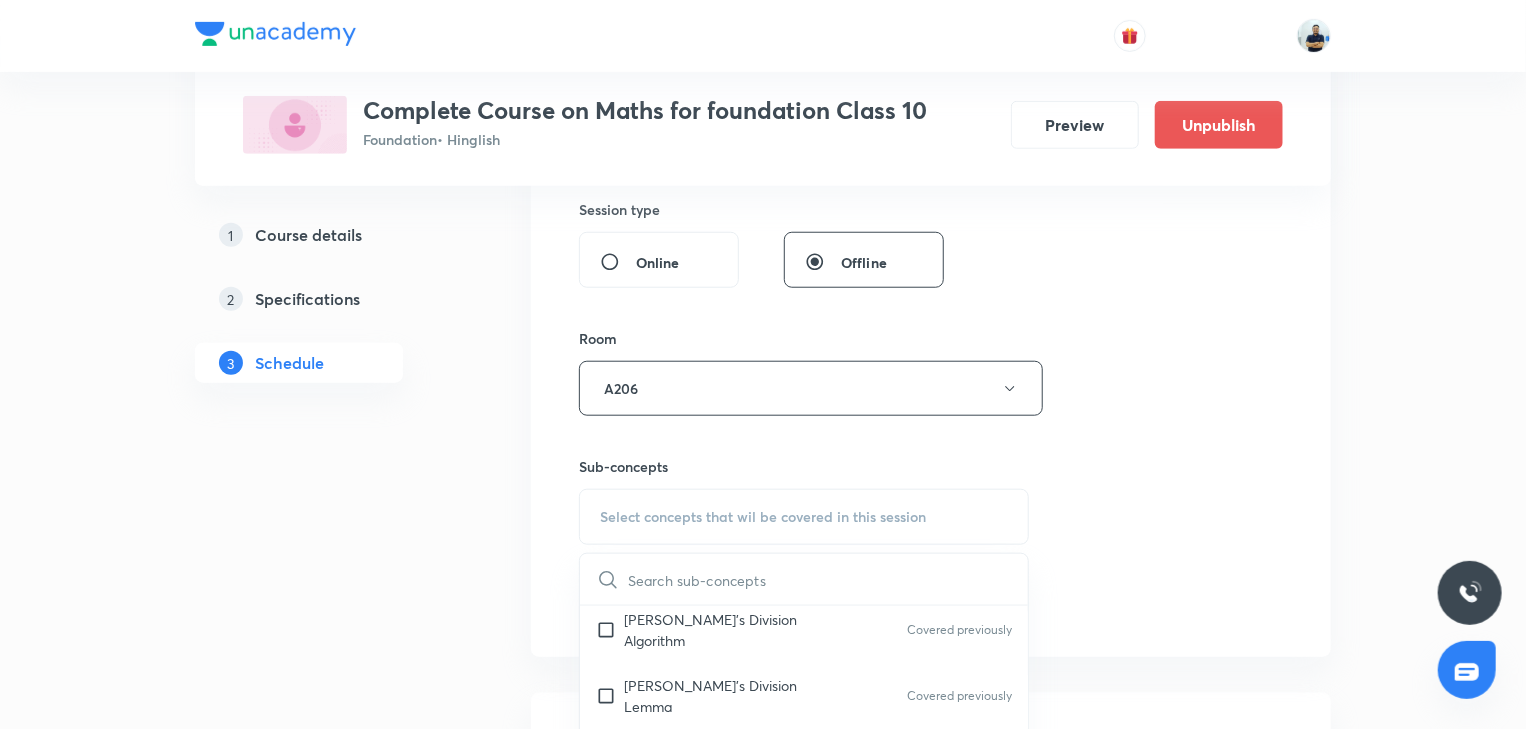 checkbox on "true" 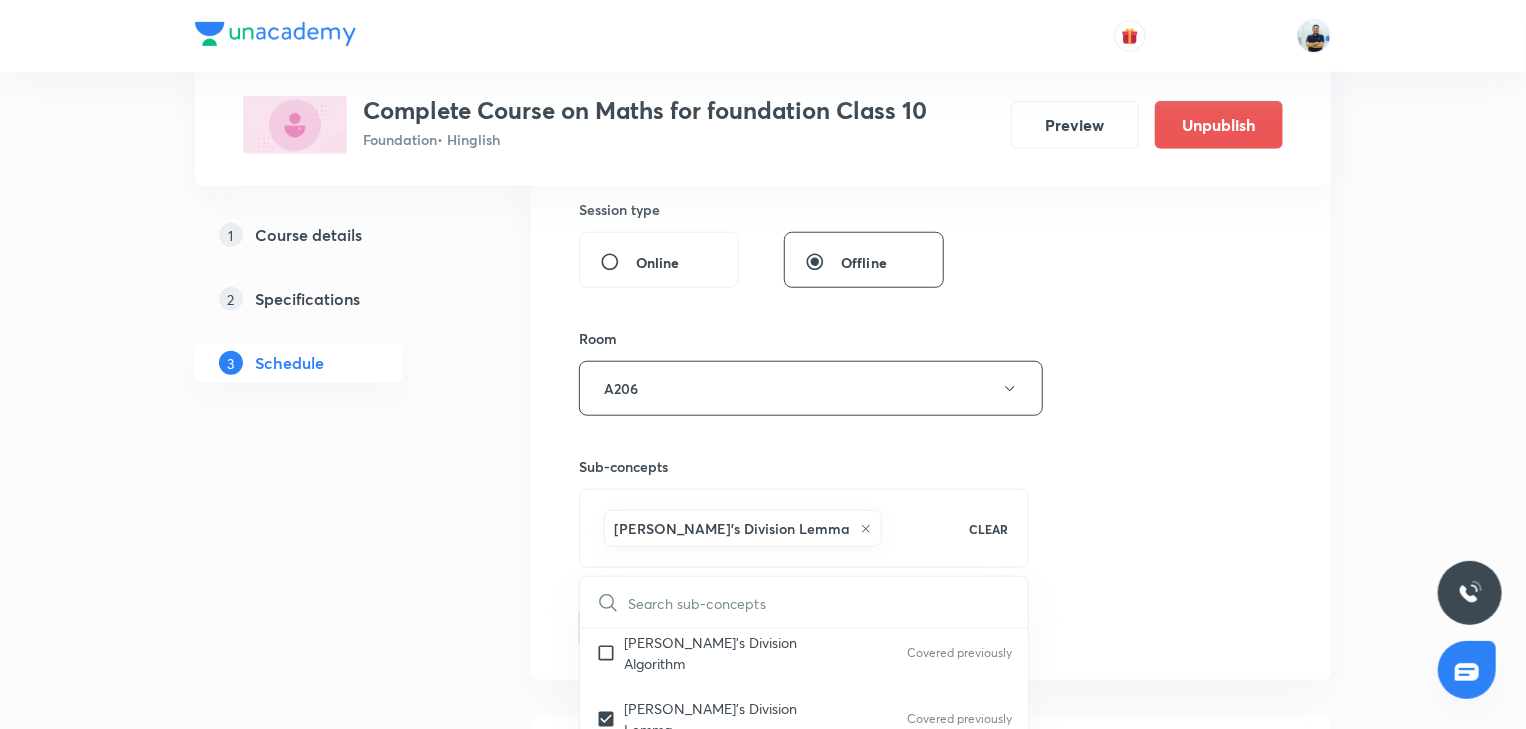 click on "Session  39 Live class Session title 22/99 Share and dividend -22 ​ Schedule for Jul 16, 2025, 5:15 PM ​ Duration (in minutes) 60 ​   Session type Online Offline Room A206 Sub-concepts Euclid's Division Lemma CLEAR ​ Real Numbers Some Applications of the Fundamental Theorem  of Arithmetic Covered previously The Fundamental Theorem Arithmetic Euclid's Division Algorithm Covered previously Euclid's Division Lemma Covered previously Divisibility Covered previously Introduction Classification of Number HCF by prime factorization Covered previously Relation between HCF and LCM HCF Covered previously Simplest Form Covered previously Polynomials Division Algorithm for Polynomials Covered previously Relationship Between the Zeros & Coefficients of a Polynomial Covered previously Geometrical Meaning of the Zeros of a Polynomial Covered previously Graphs of Polynomial Covered previously Basic and Revision Covered previously Relation between roots Root satisfy equation Zeroes of Polynomial Covered previously Add" at bounding box center [931, 167] 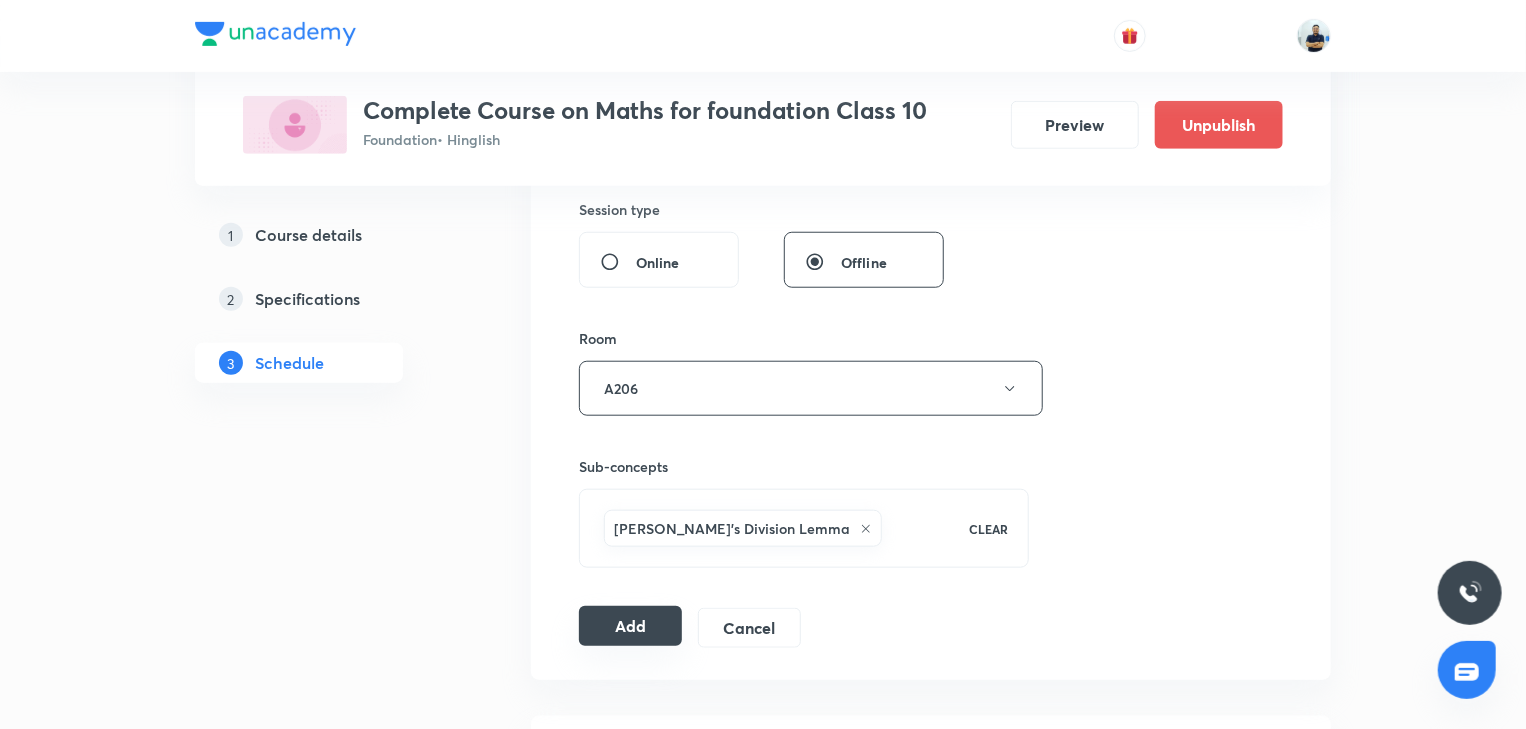 click on "Add" at bounding box center (630, 626) 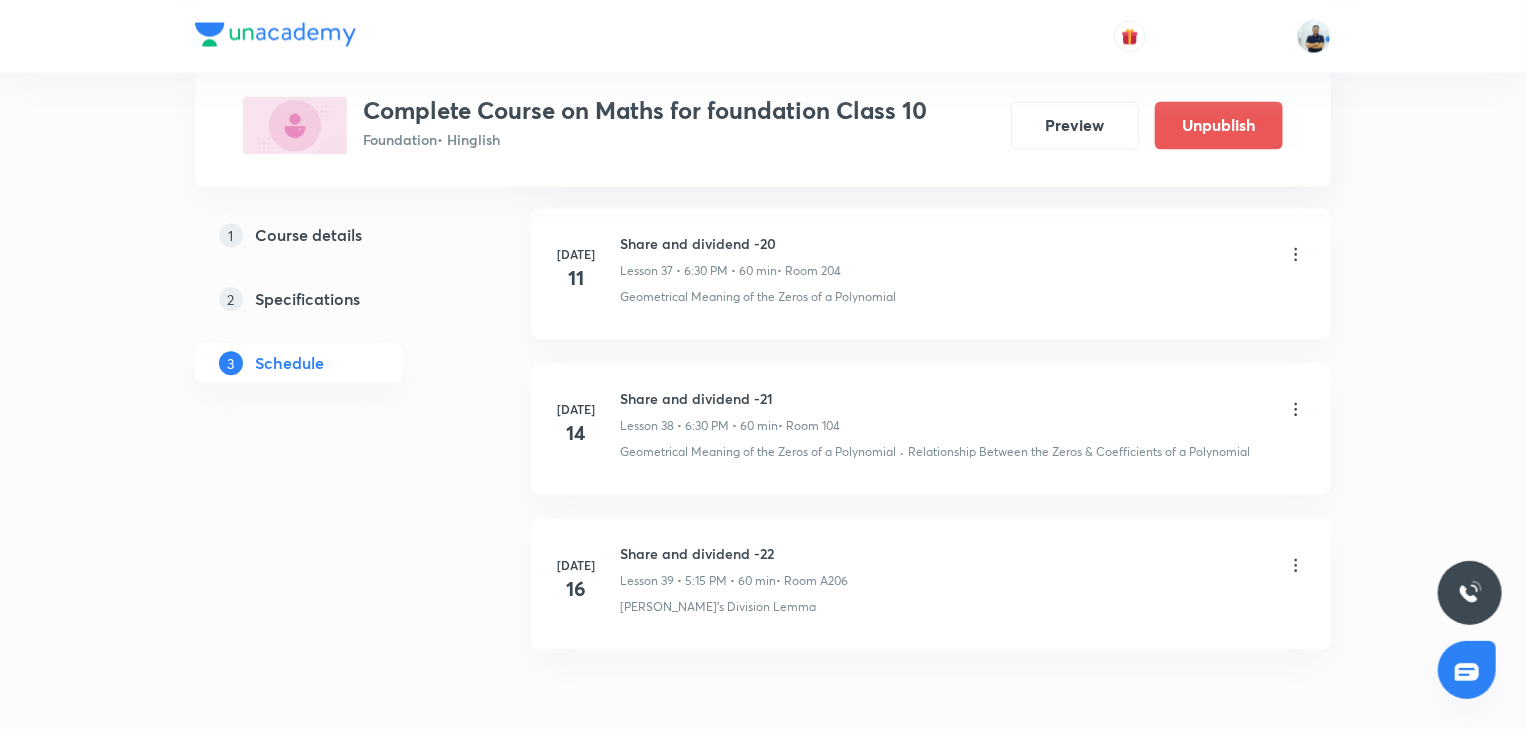 scroll, scrollTop: 6025, scrollLeft: 0, axis: vertical 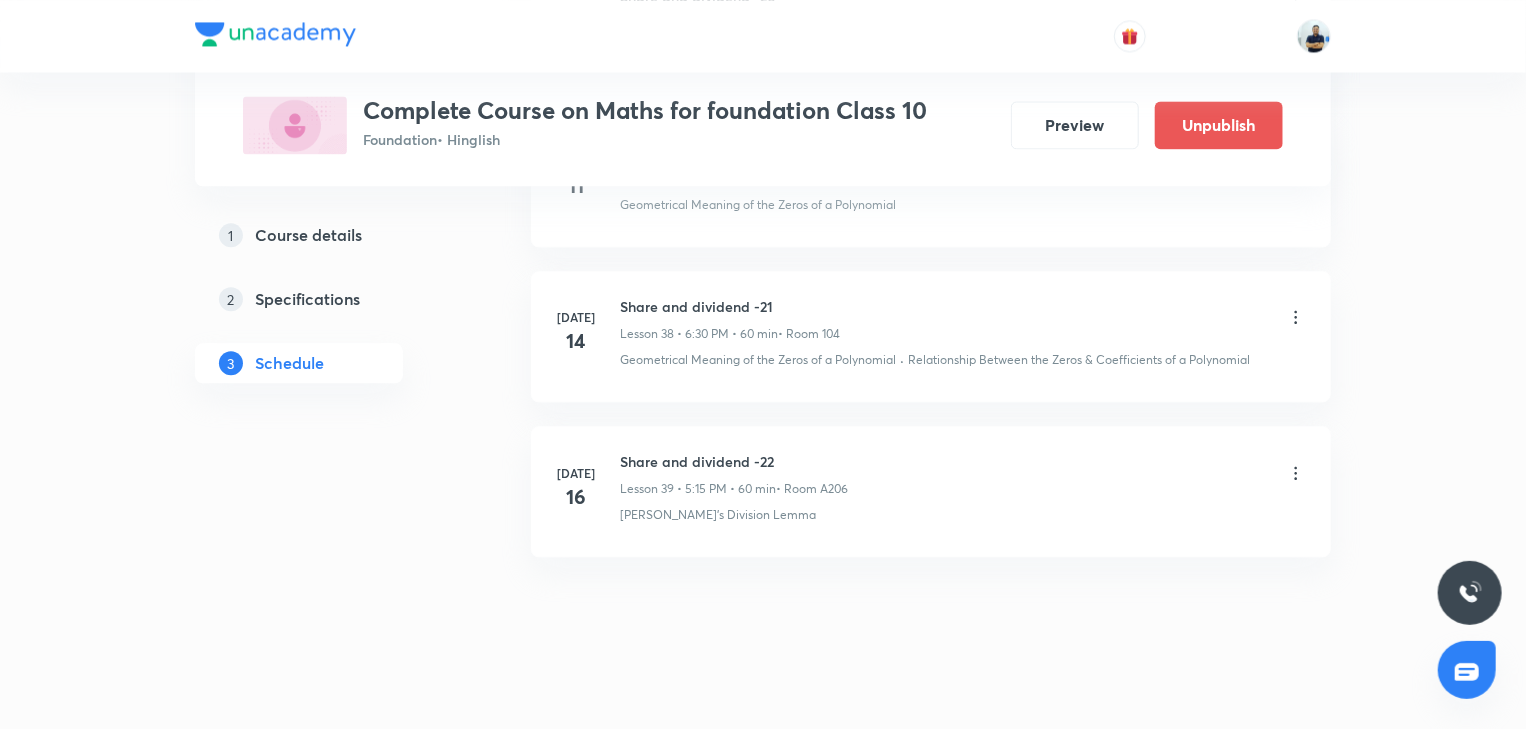click on "Share and dividend -22" at bounding box center (734, 461) 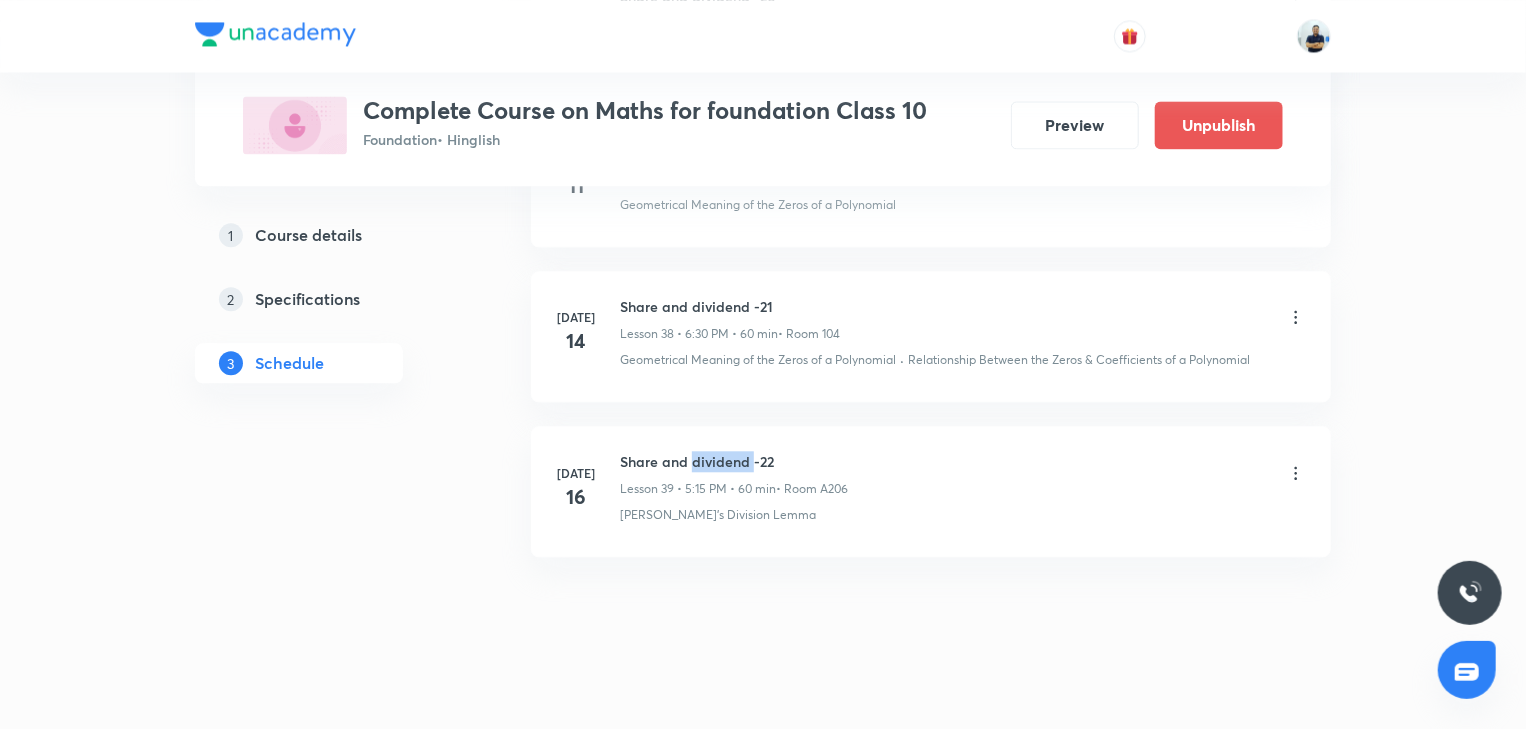 click on "Share and dividend -22" at bounding box center [734, 461] 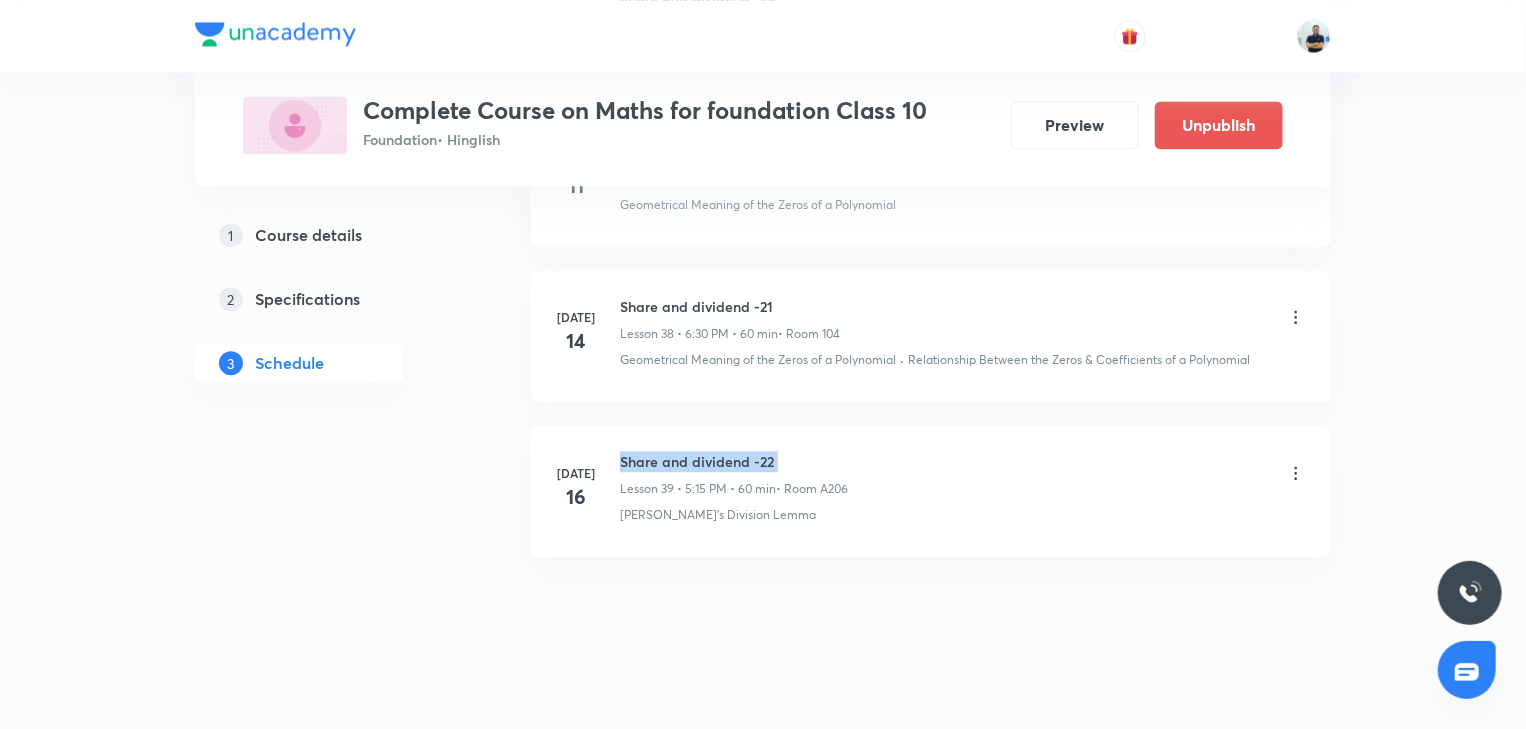 click on "Share and dividend -22" at bounding box center (734, 461) 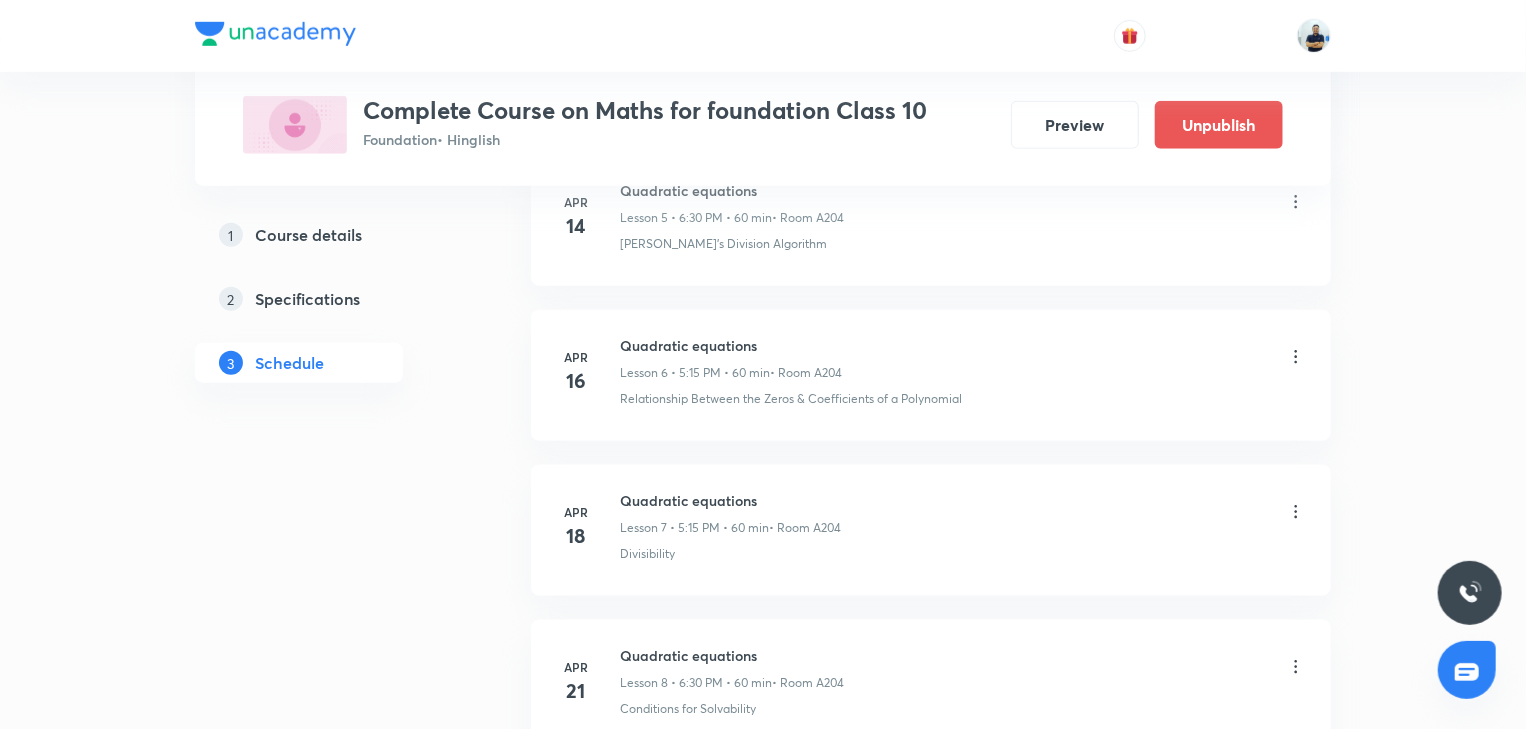 scroll, scrollTop: 0, scrollLeft: 0, axis: both 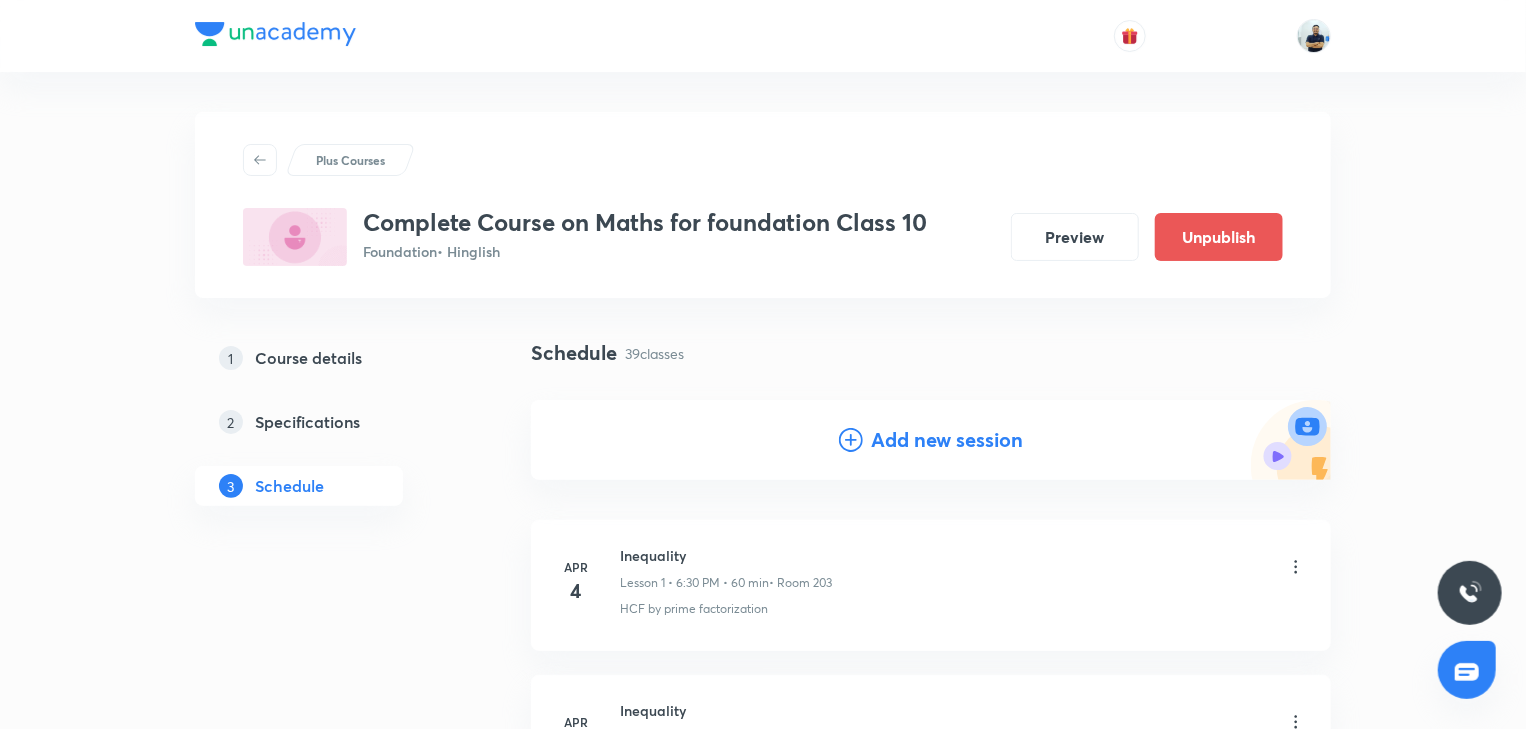 click on "Add new session" at bounding box center (947, 440) 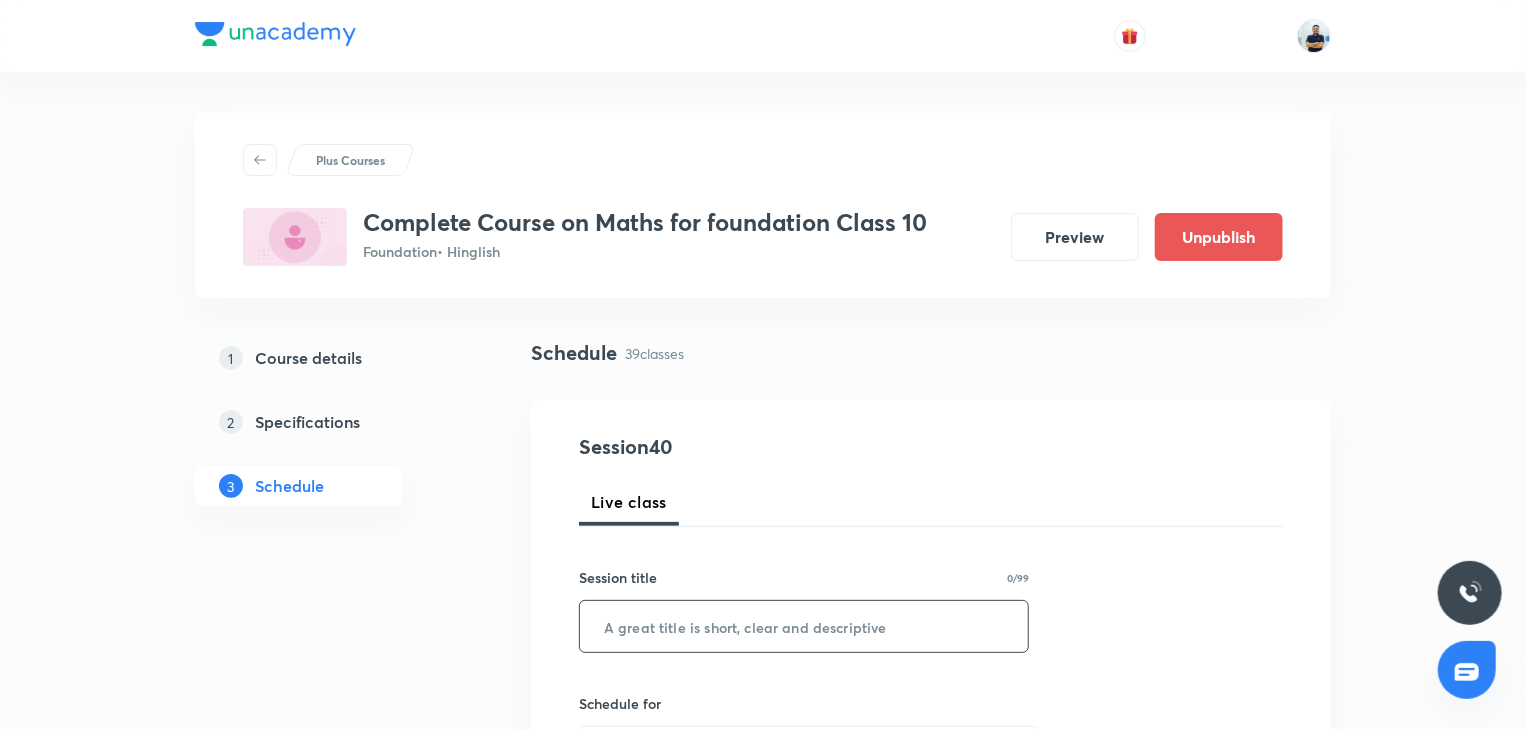 click at bounding box center (804, 626) 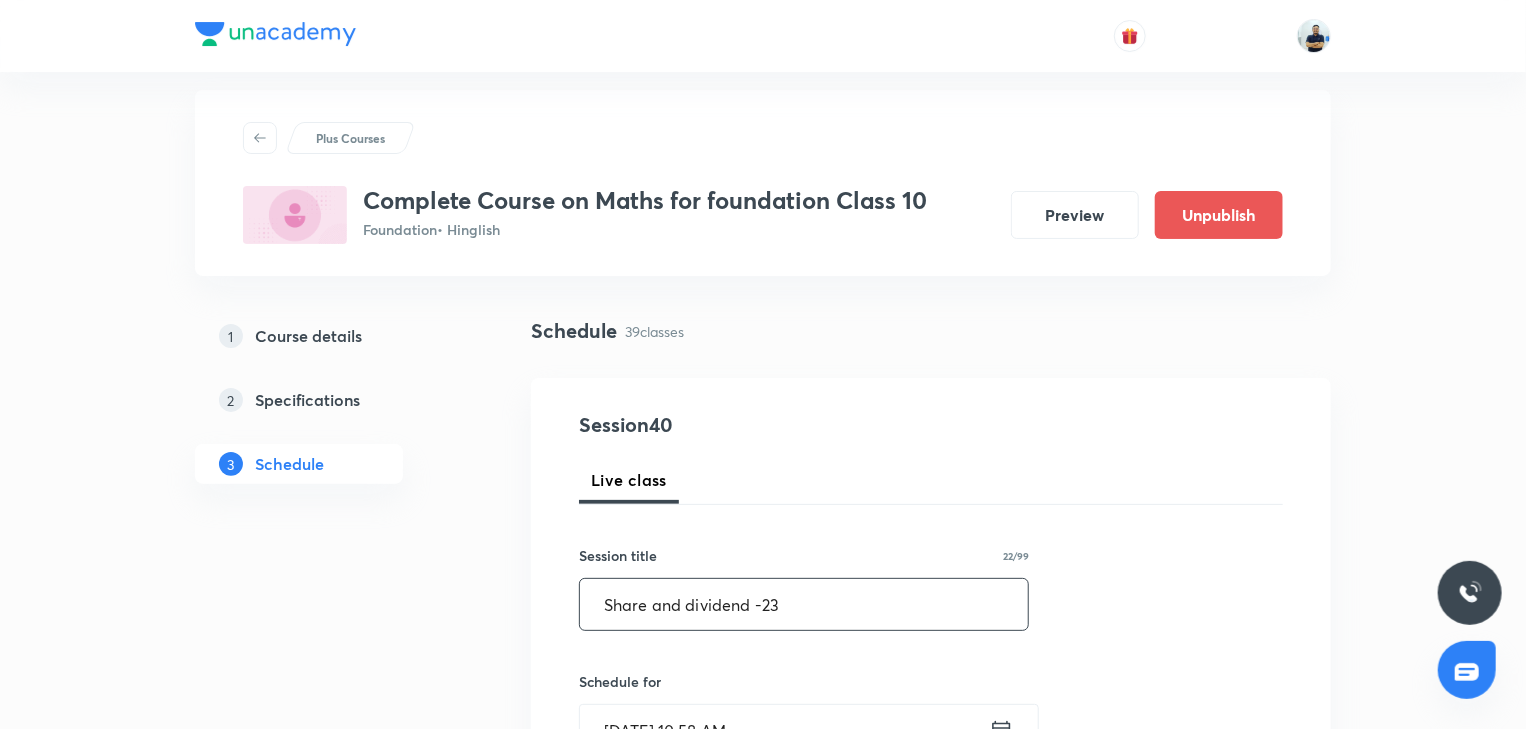 scroll, scrollTop: 37, scrollLeft: 0, axis: vertical 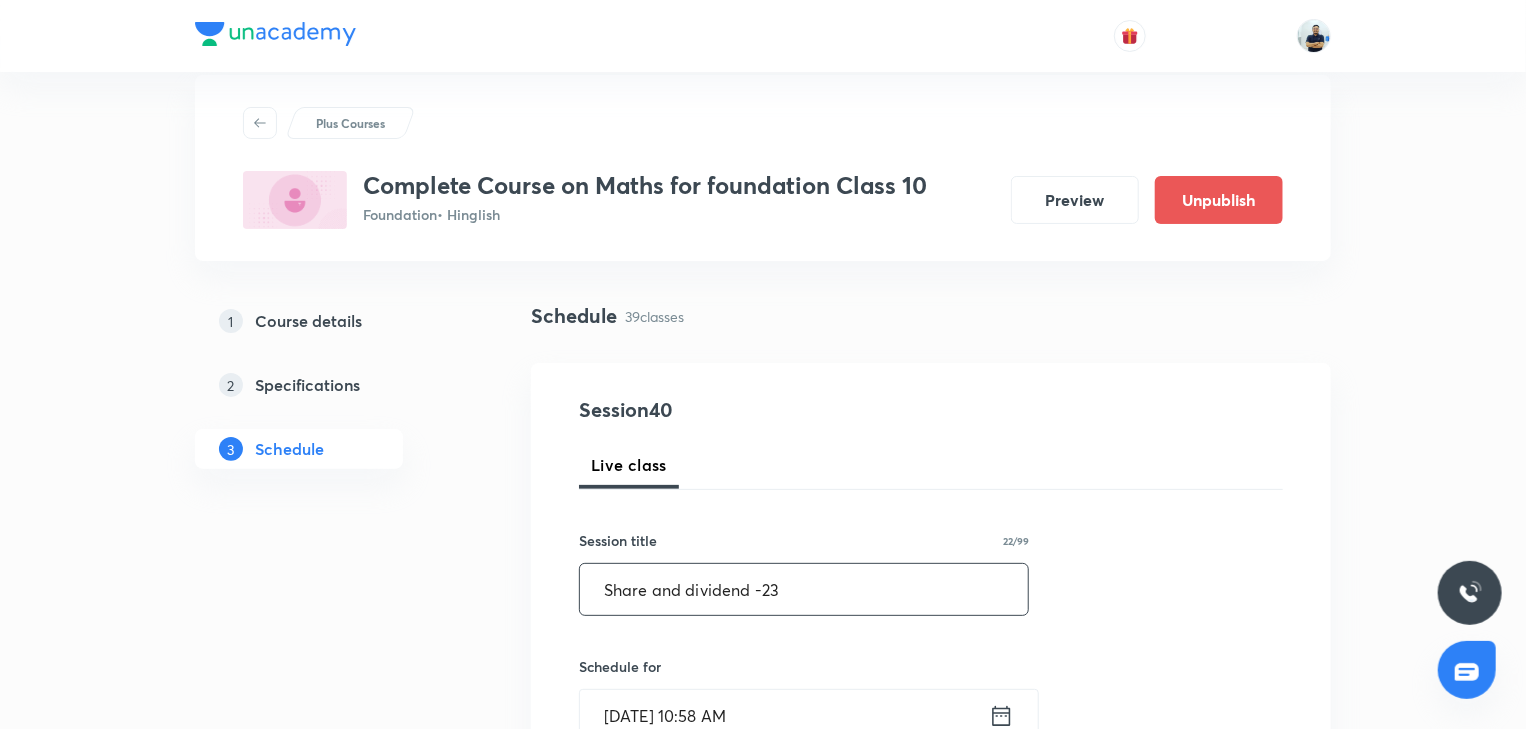 type on "Share and dividend -23" 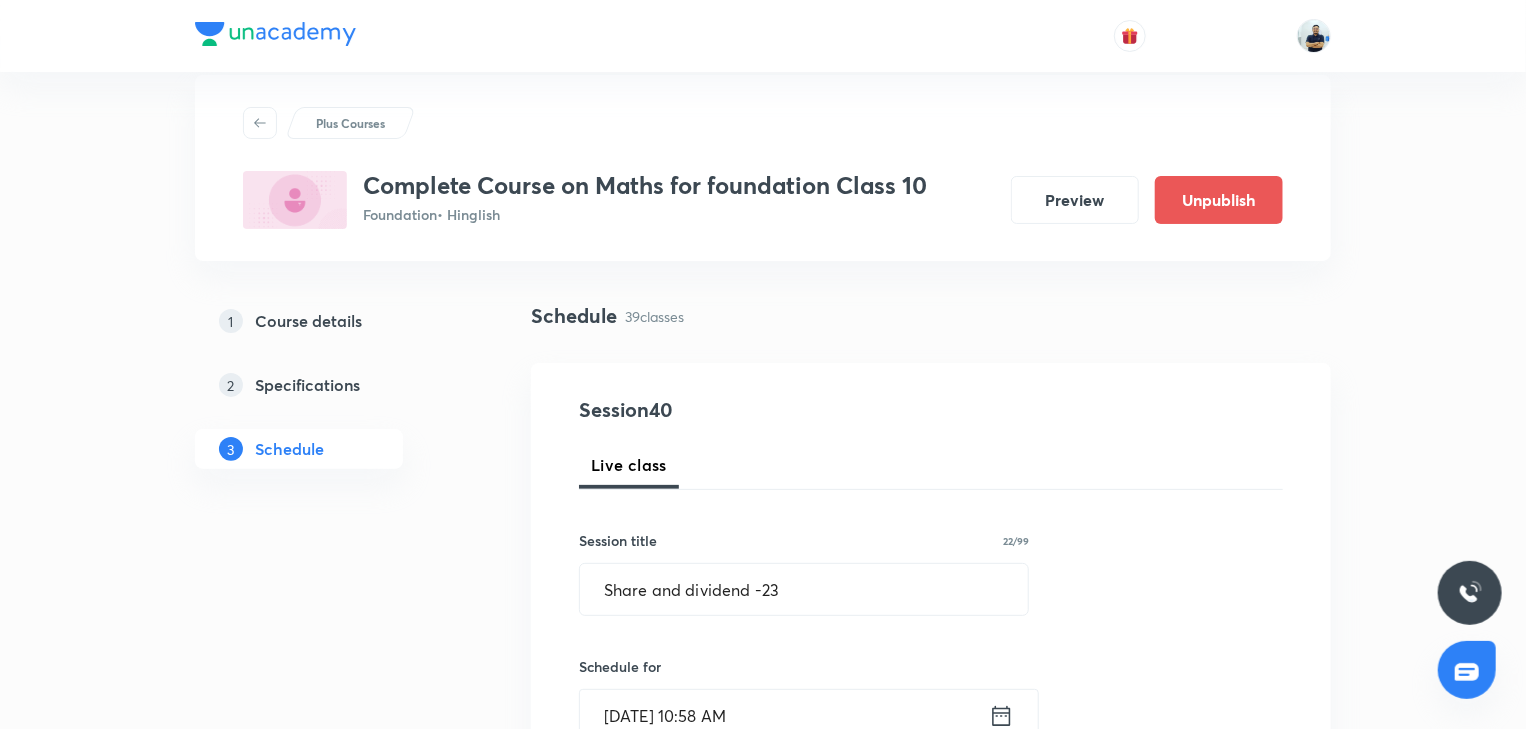 click on "Jul 14, 2025, 10:58 AM" at bounding box center (784, 715) 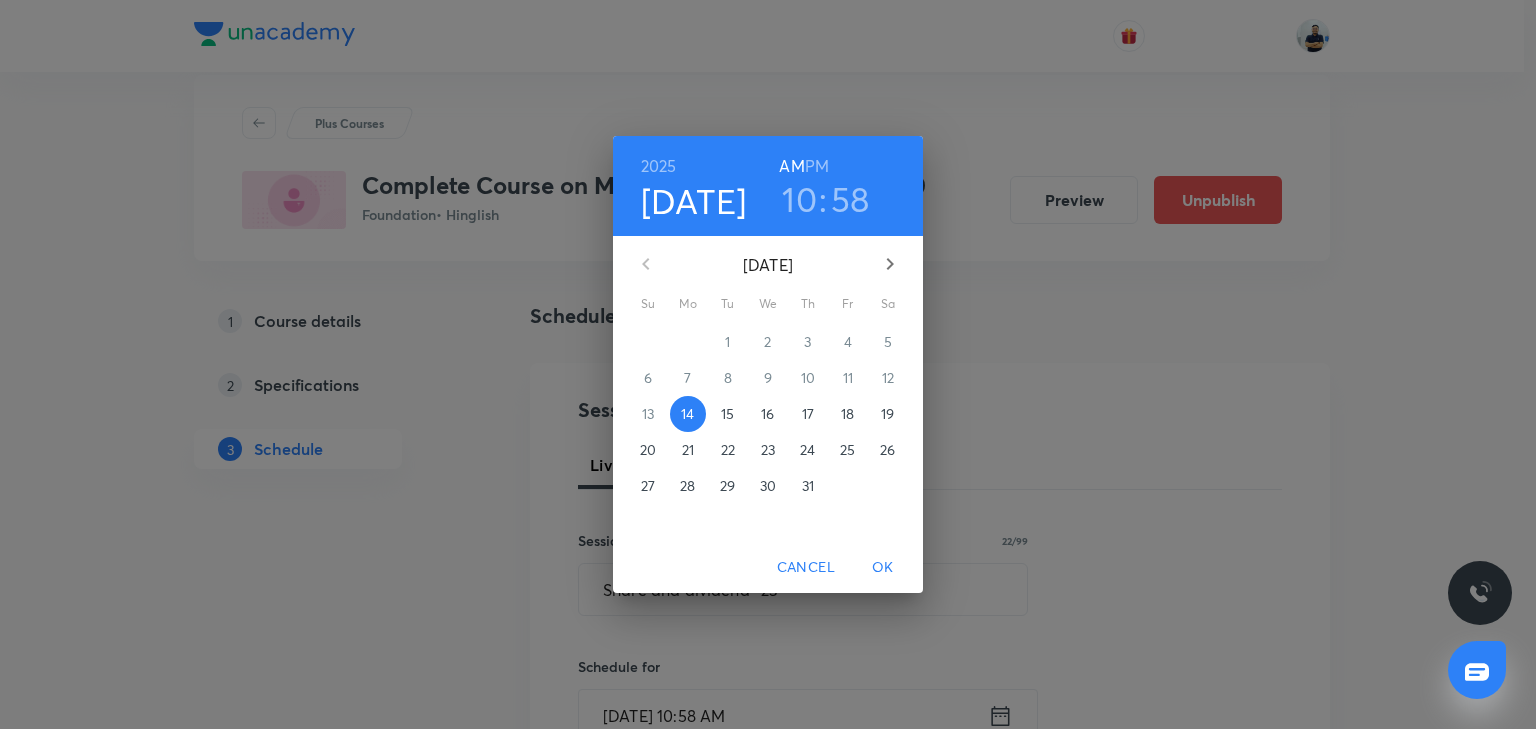 click on "18" at bounding box center (847, 414) 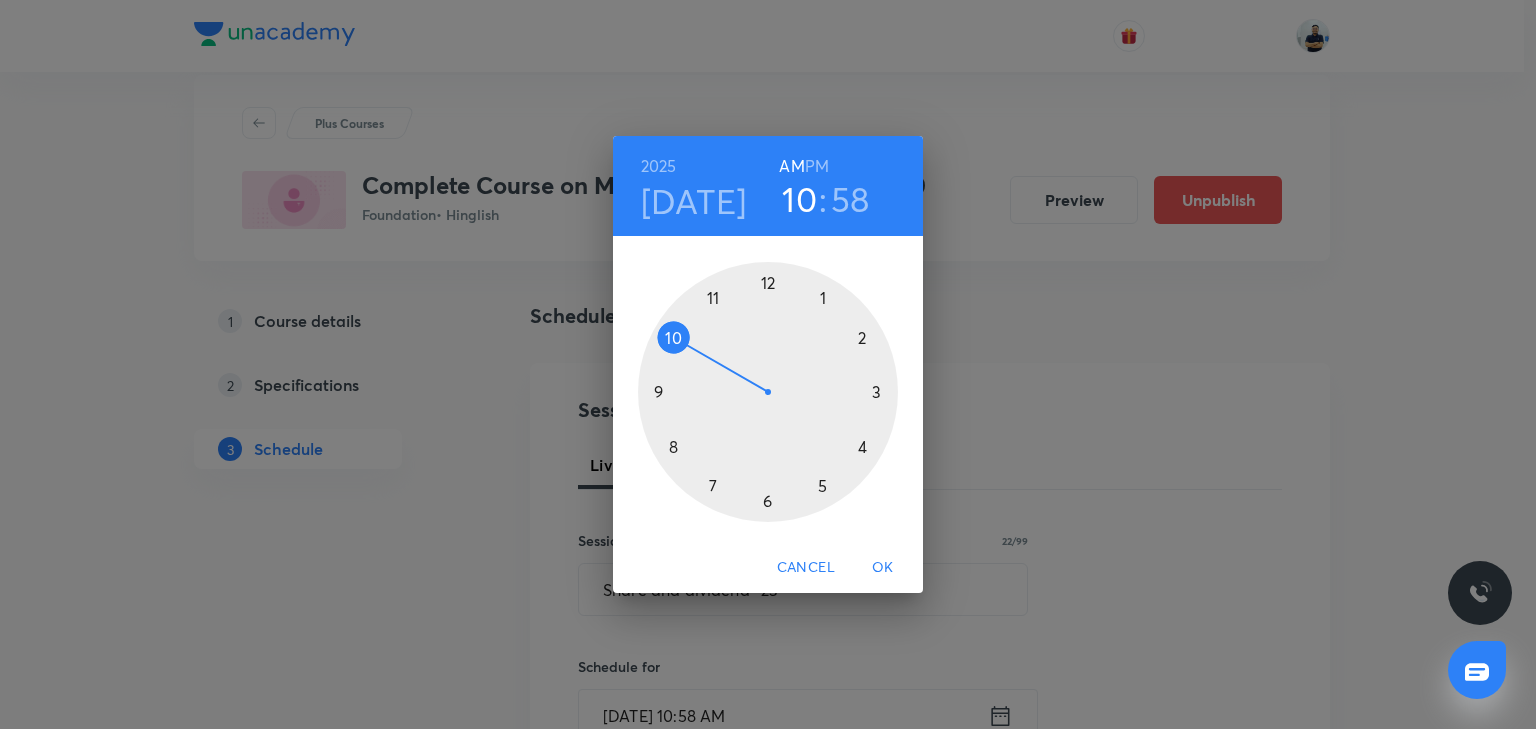 drag, startPoint x: 819, startPoint y: 489, endPoint x: 848, endPoint y: 440, distance: 56.938564 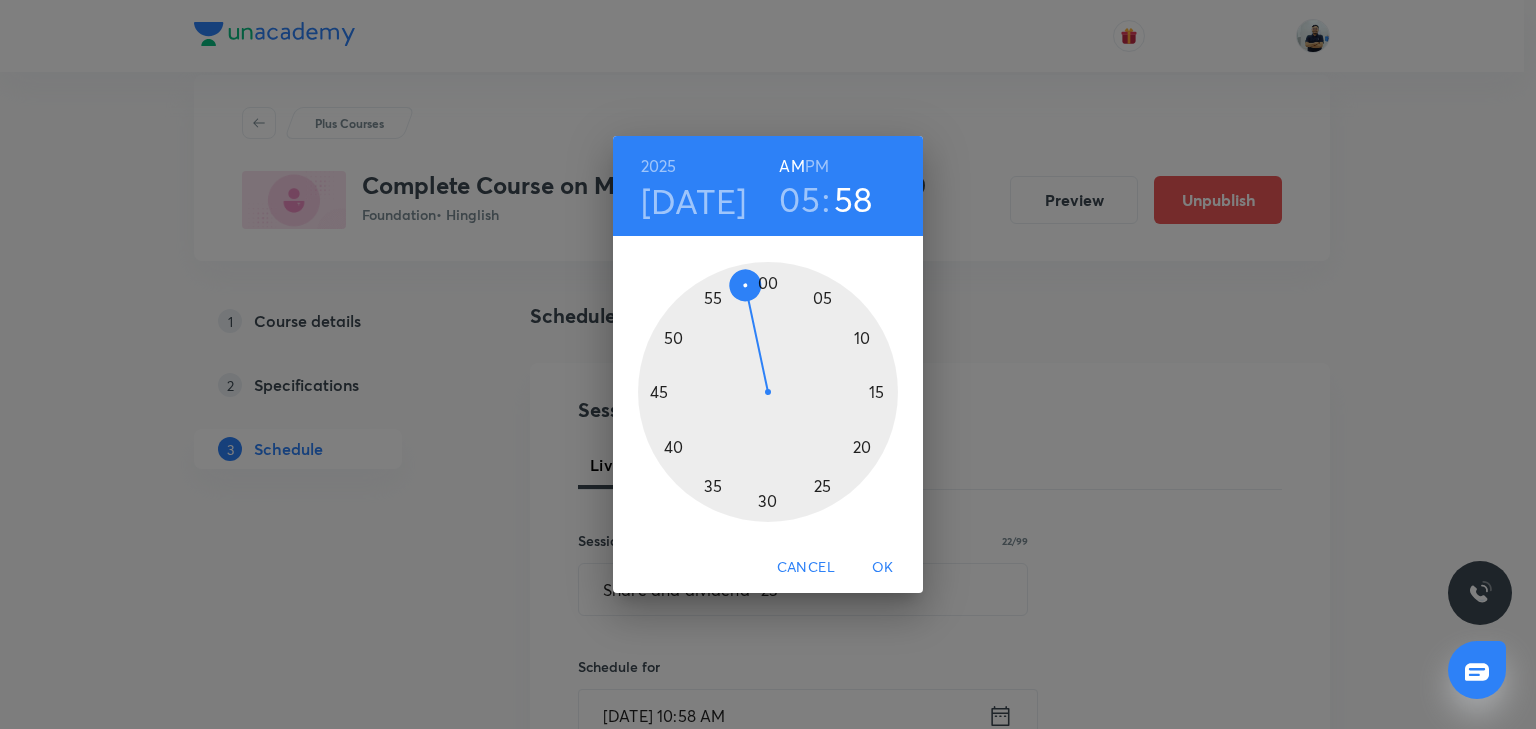 click at bounding box center (768, 392) 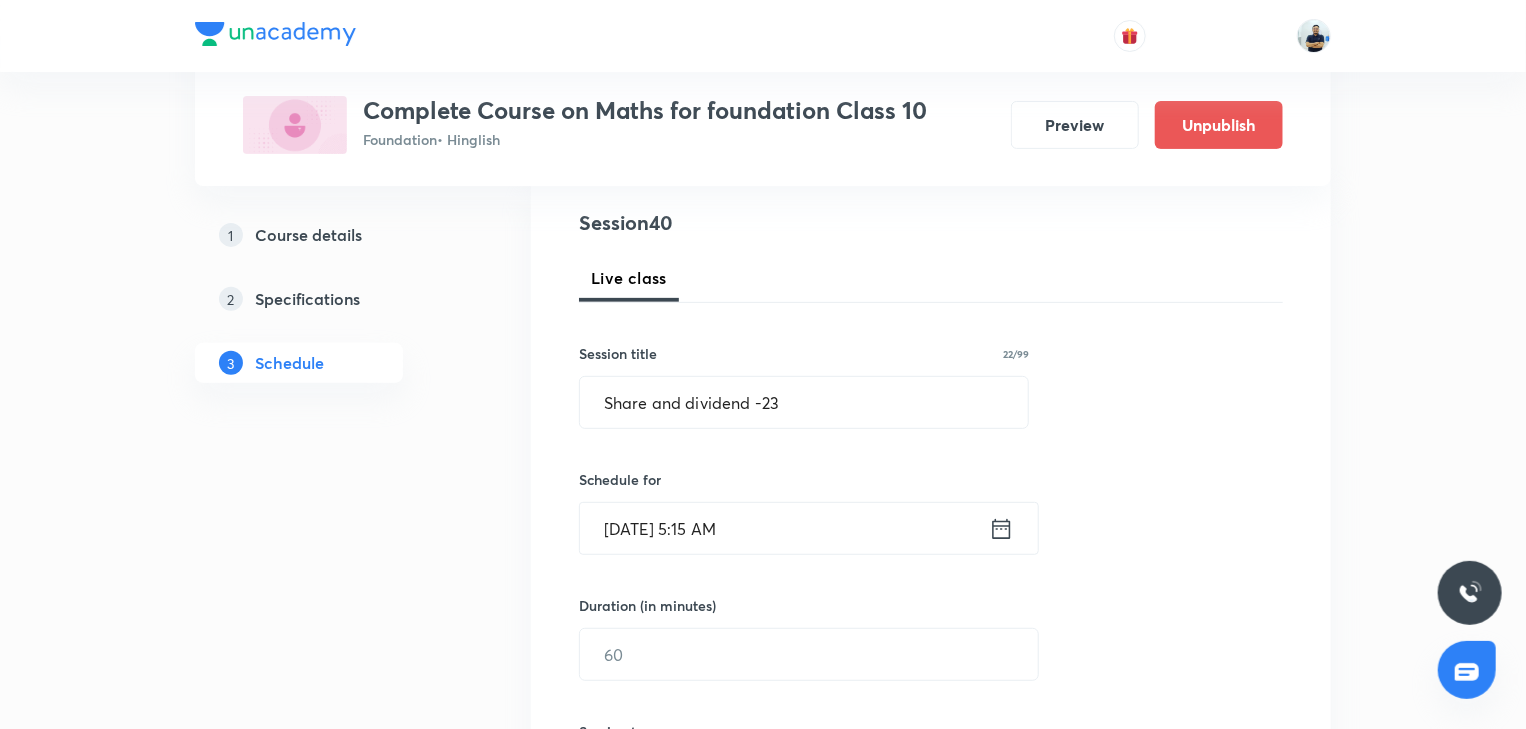 scroll, scrollTop: 280, scrollLeft: 0, axis: vertical 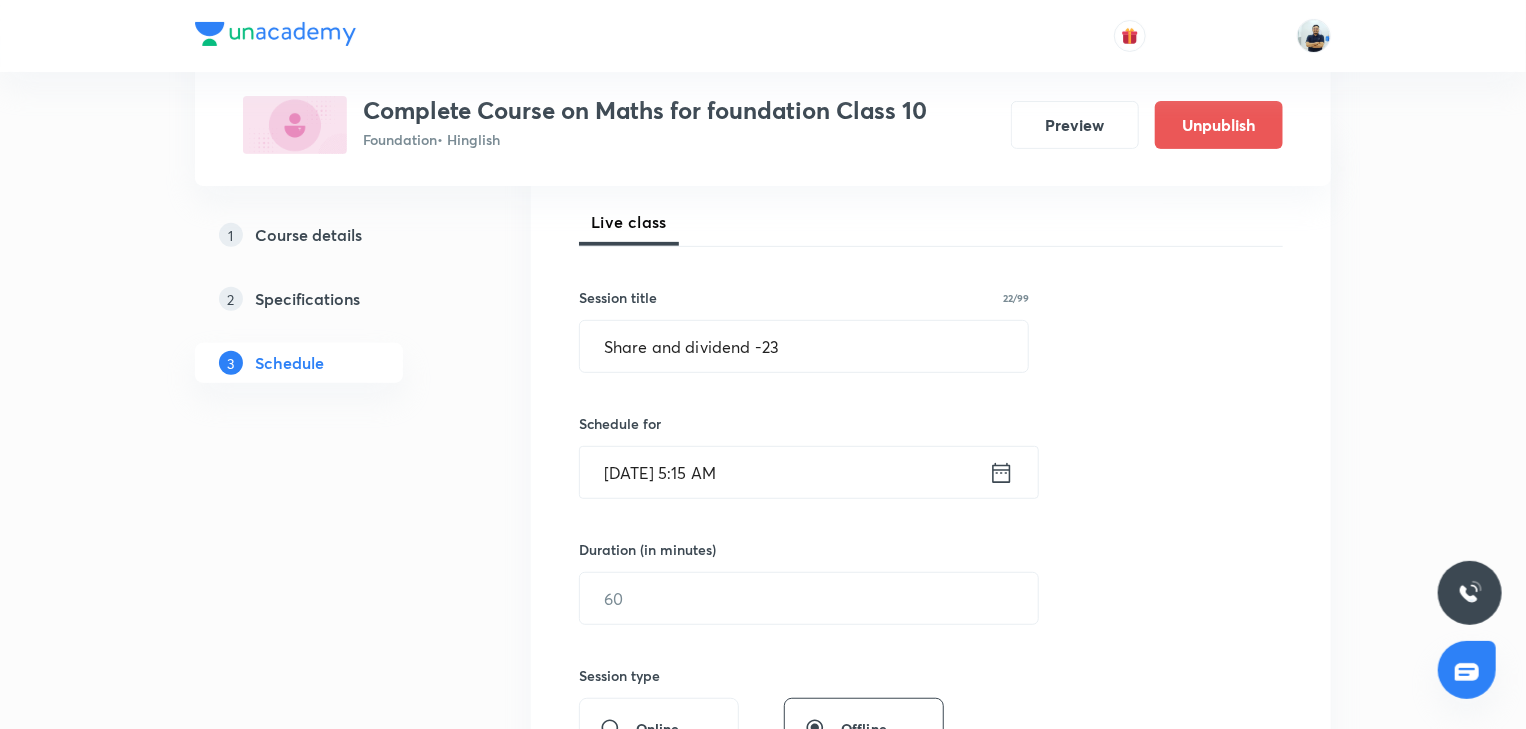 click on "Jul 18, 2025, 5:15 AM" at bounding box center (784, 472) 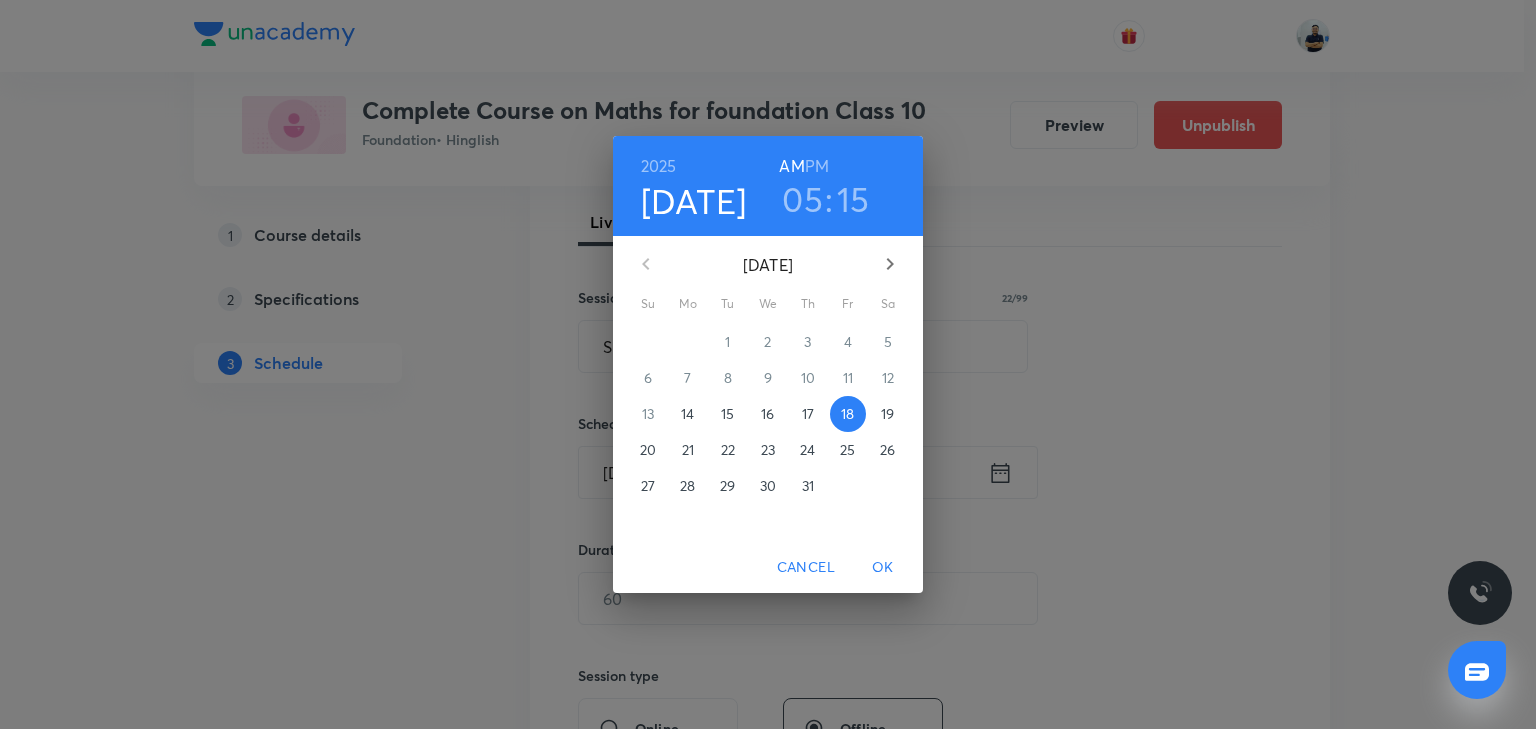 click on "PM" at bounding box center (817, 166) 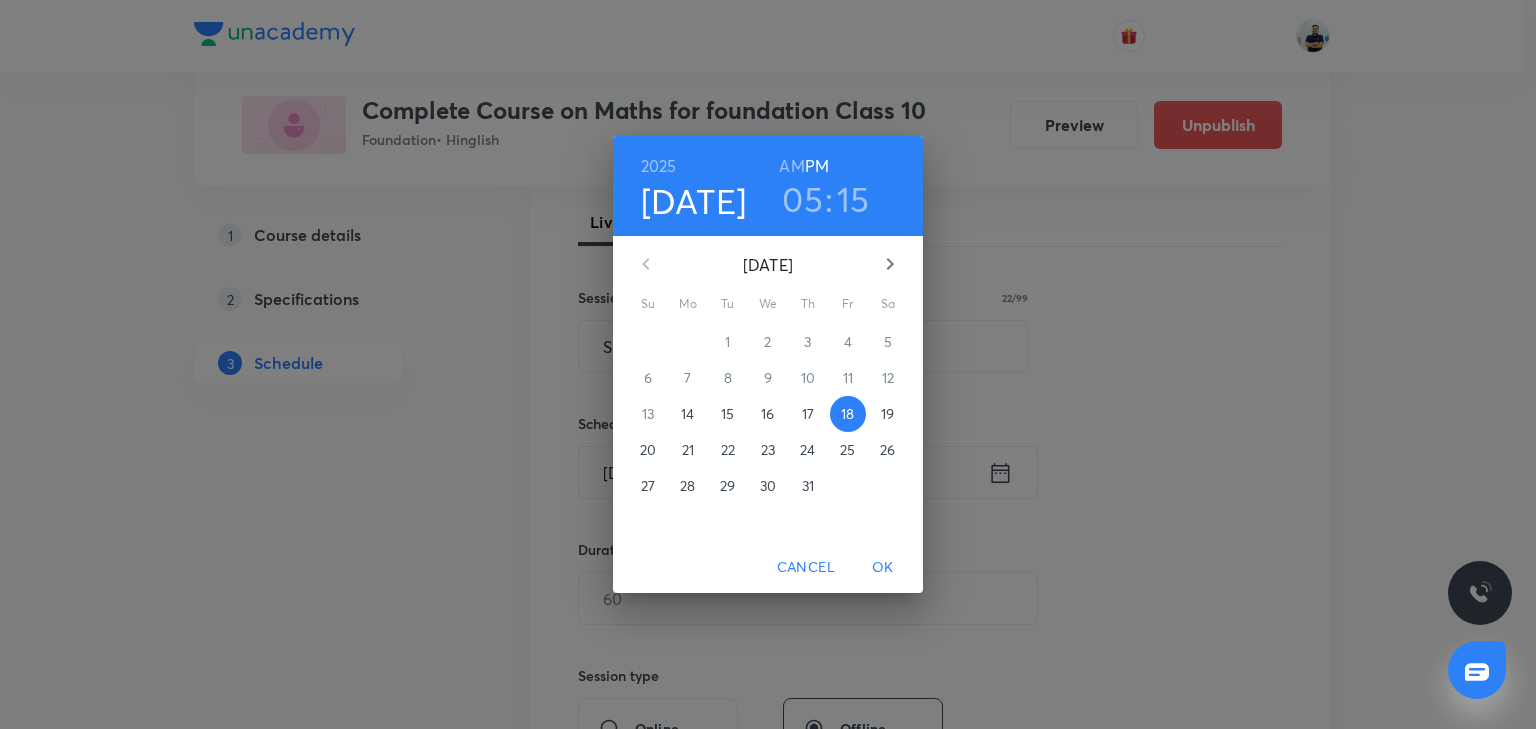 click on "OK" at bounding box center (883, 567) 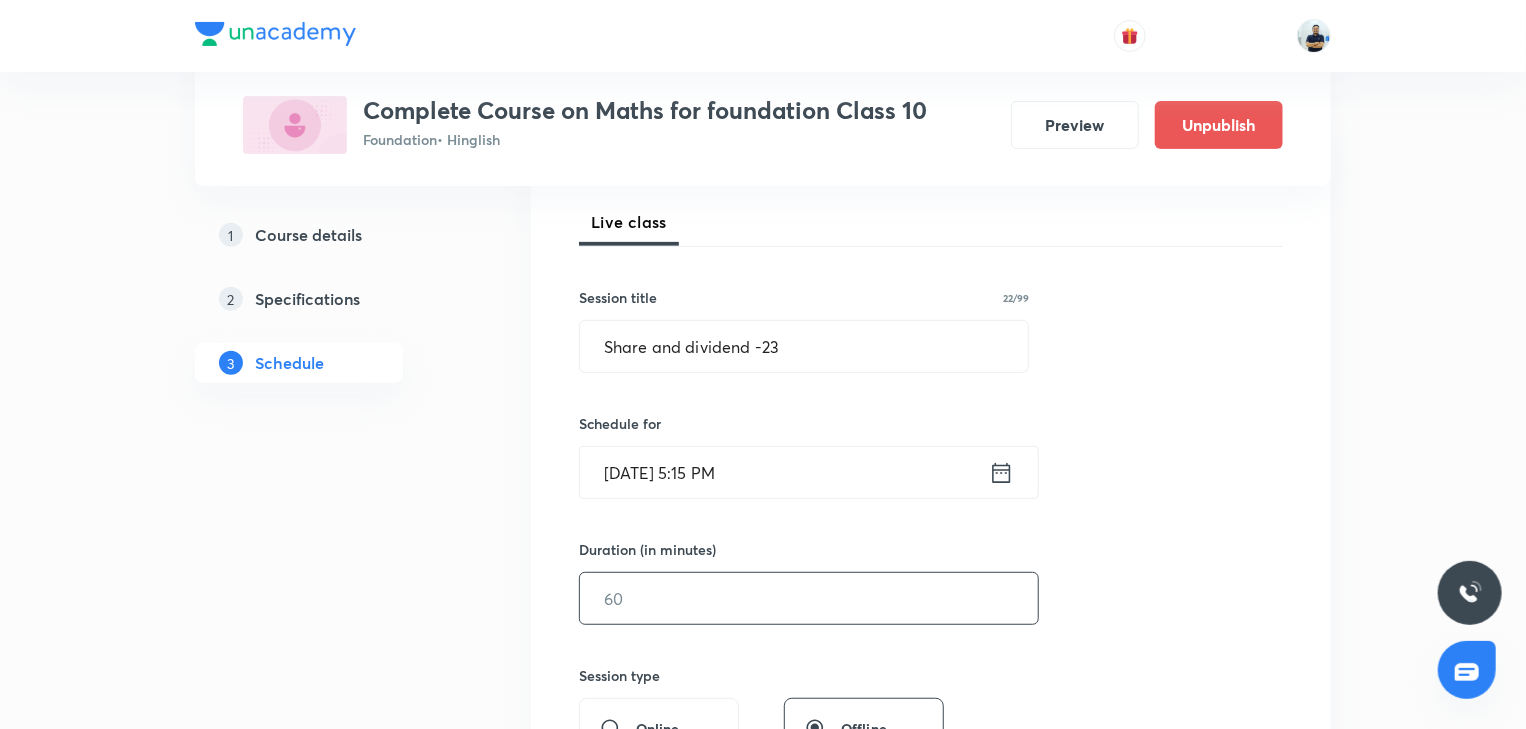 click at bounding box center [809, 598] 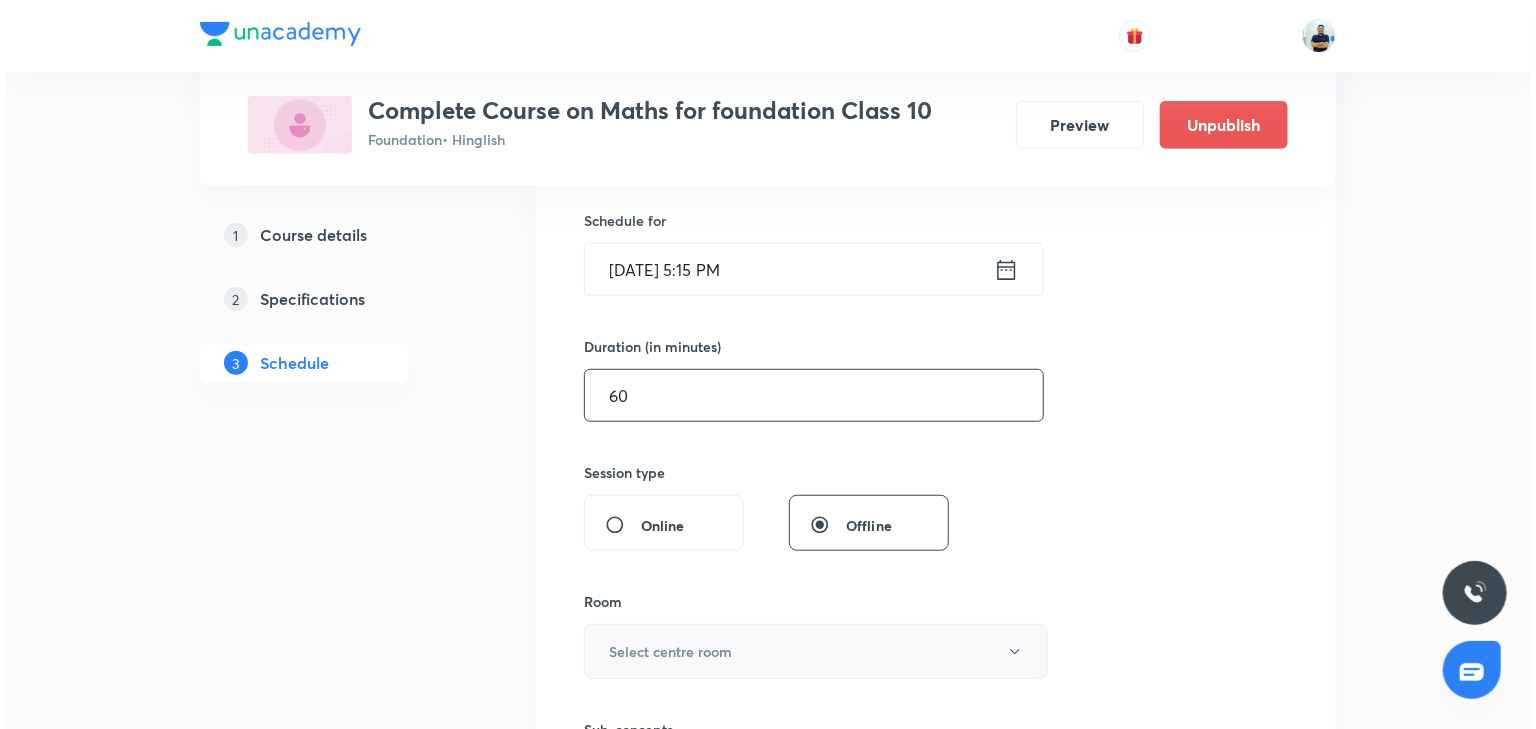 scroll, scrollTop: 485, scrollLeft: 0, axis: vertical 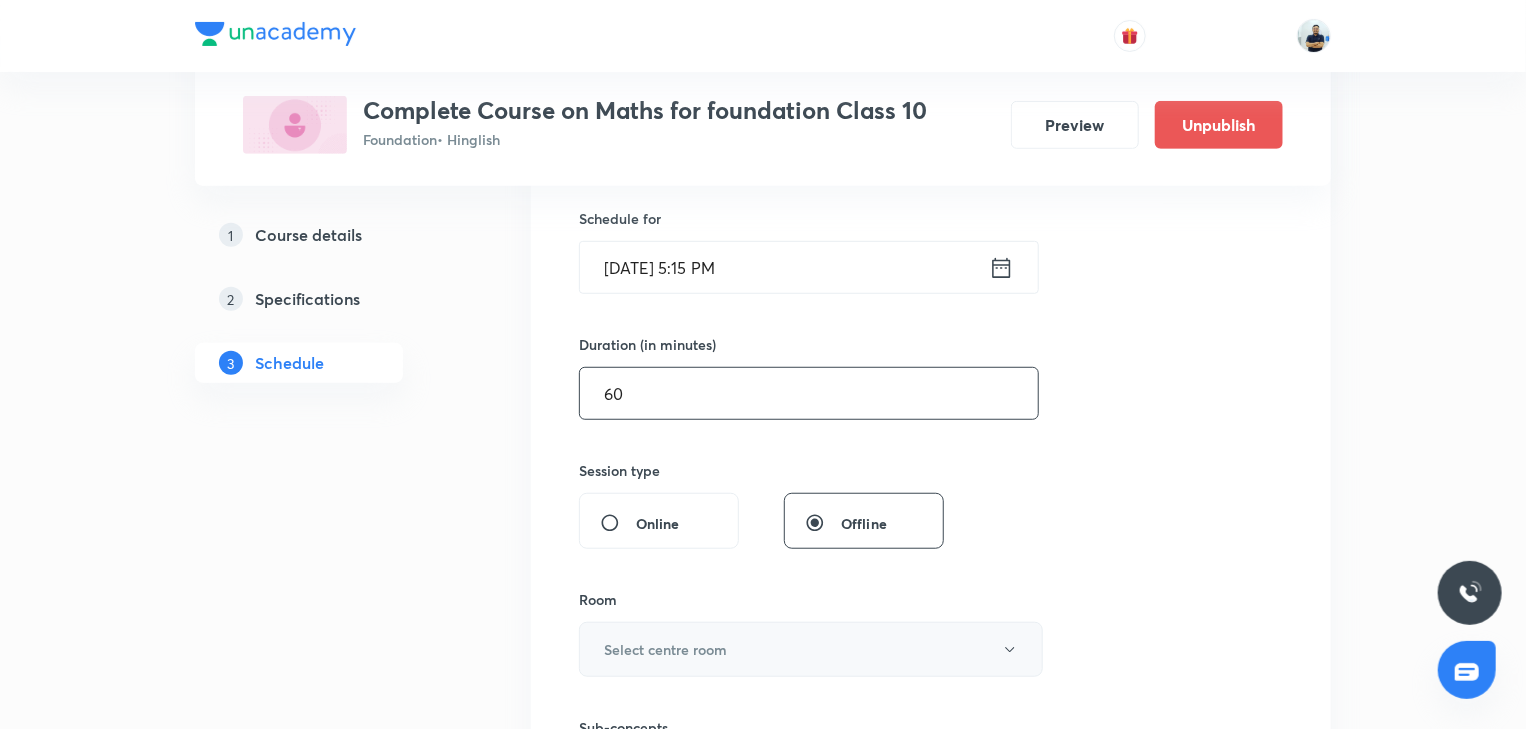 type on "60" 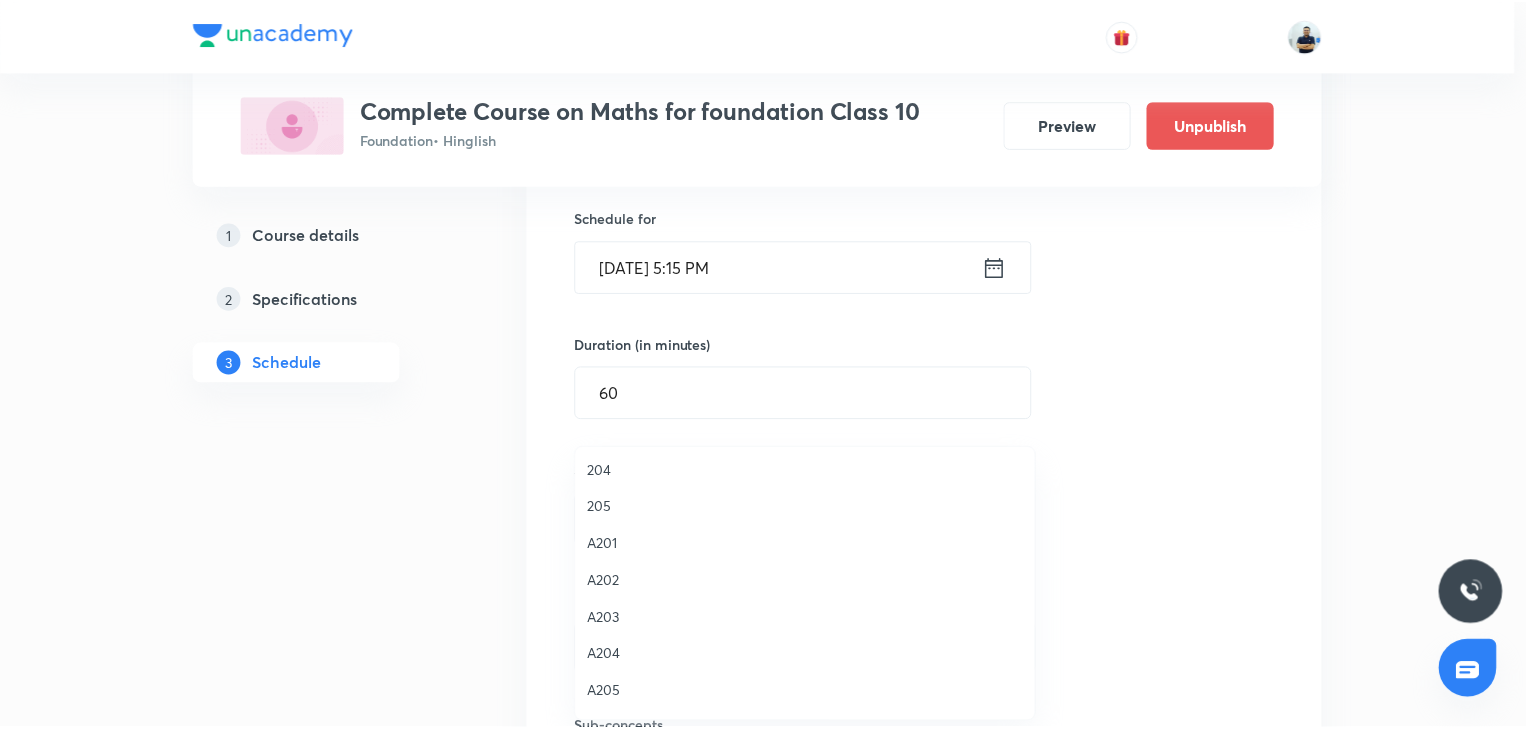 scroll, scrollTop: 370, scrollLeft: 0, axis: vertical 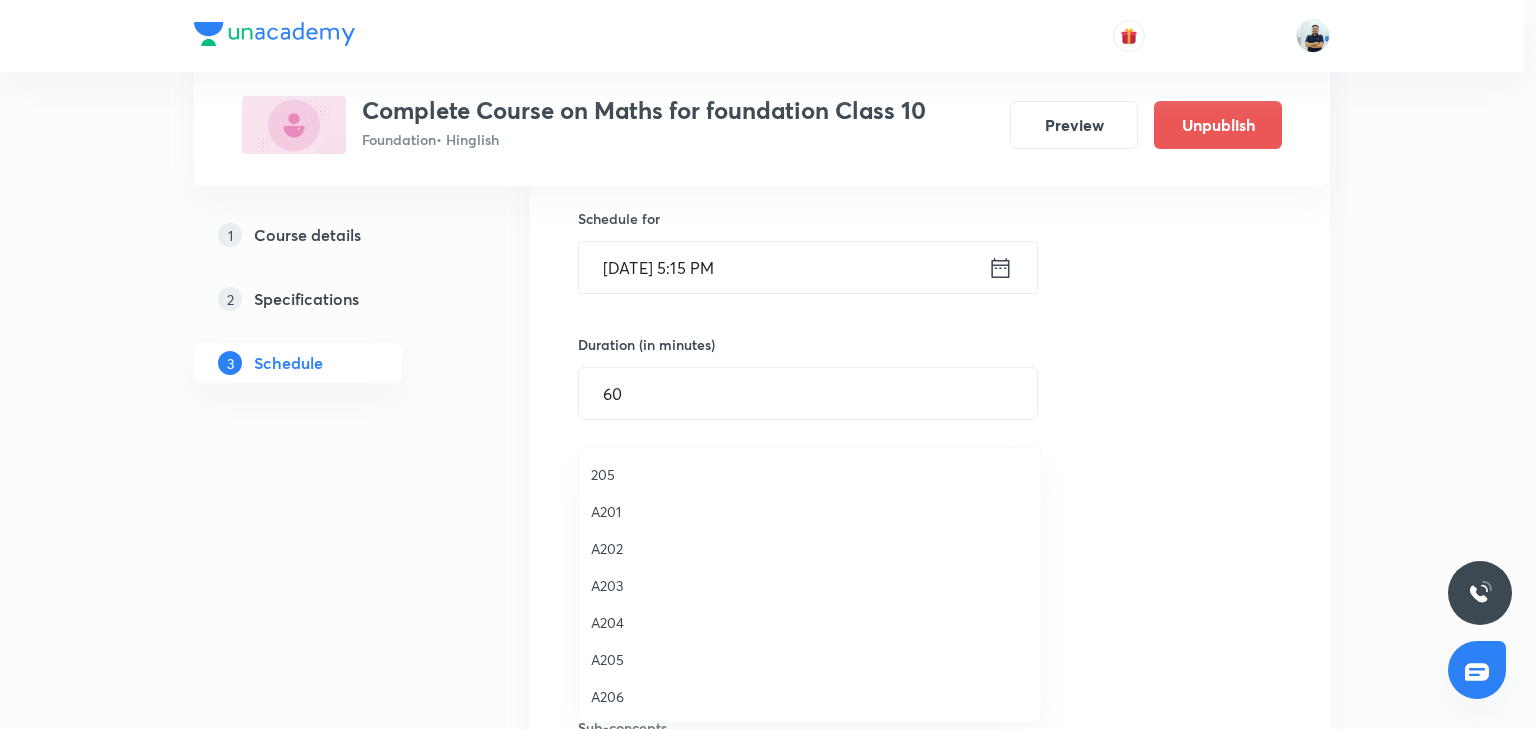 click on "A206" at bounding box center (810, 696) 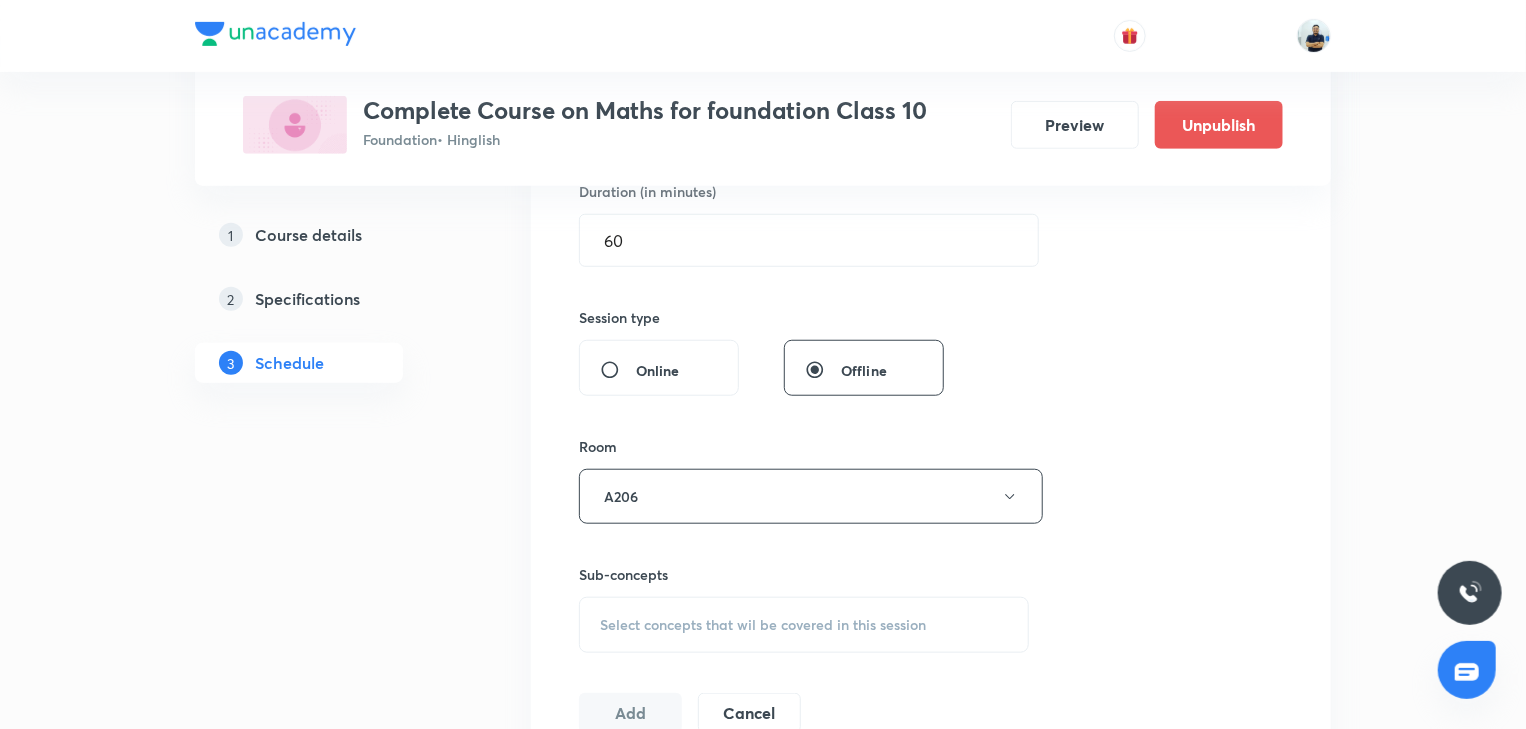 scroll, scrollTop: 802, scrollLeft: 0, axis: vertical 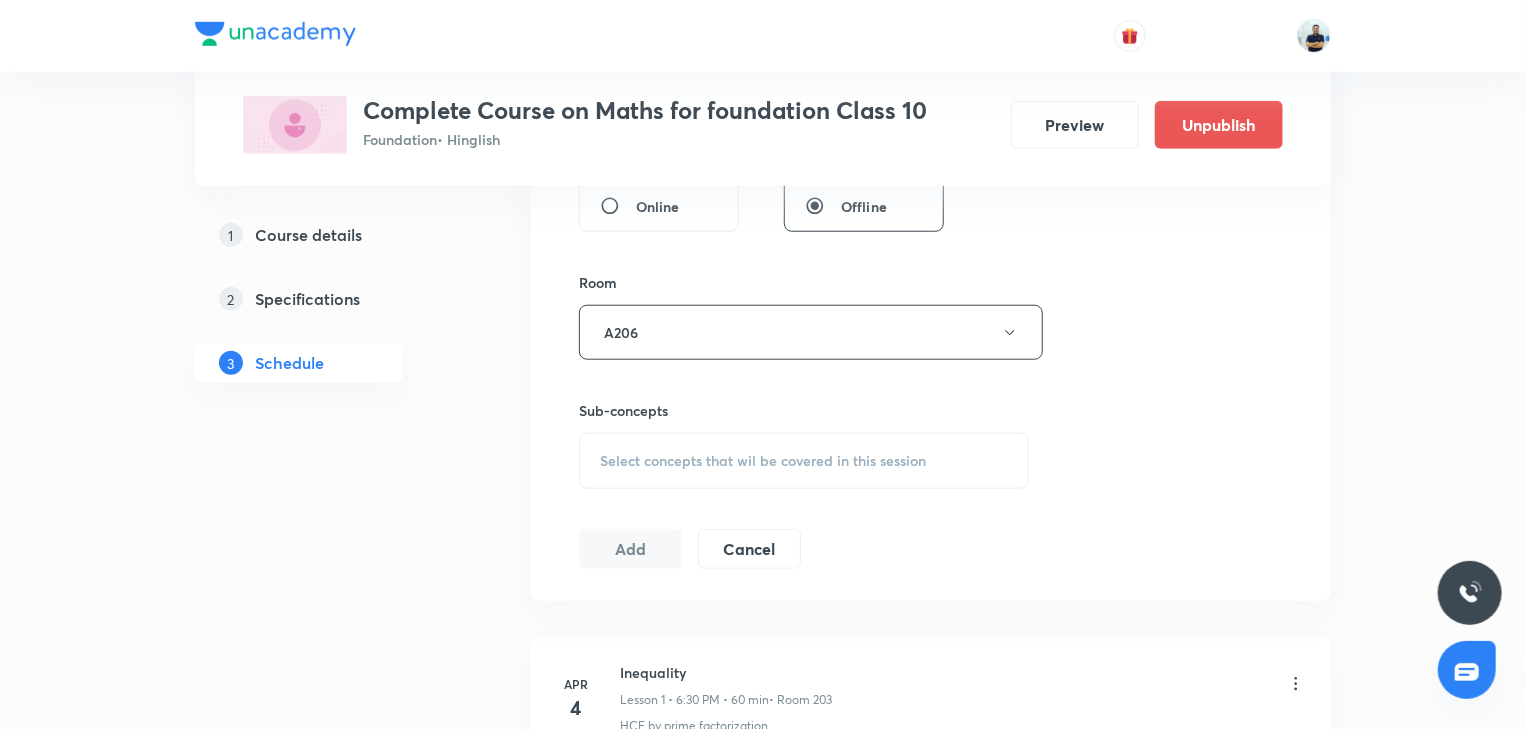 click on "Select concepts that wil be covered in this session" at bounding box center [763, 461] 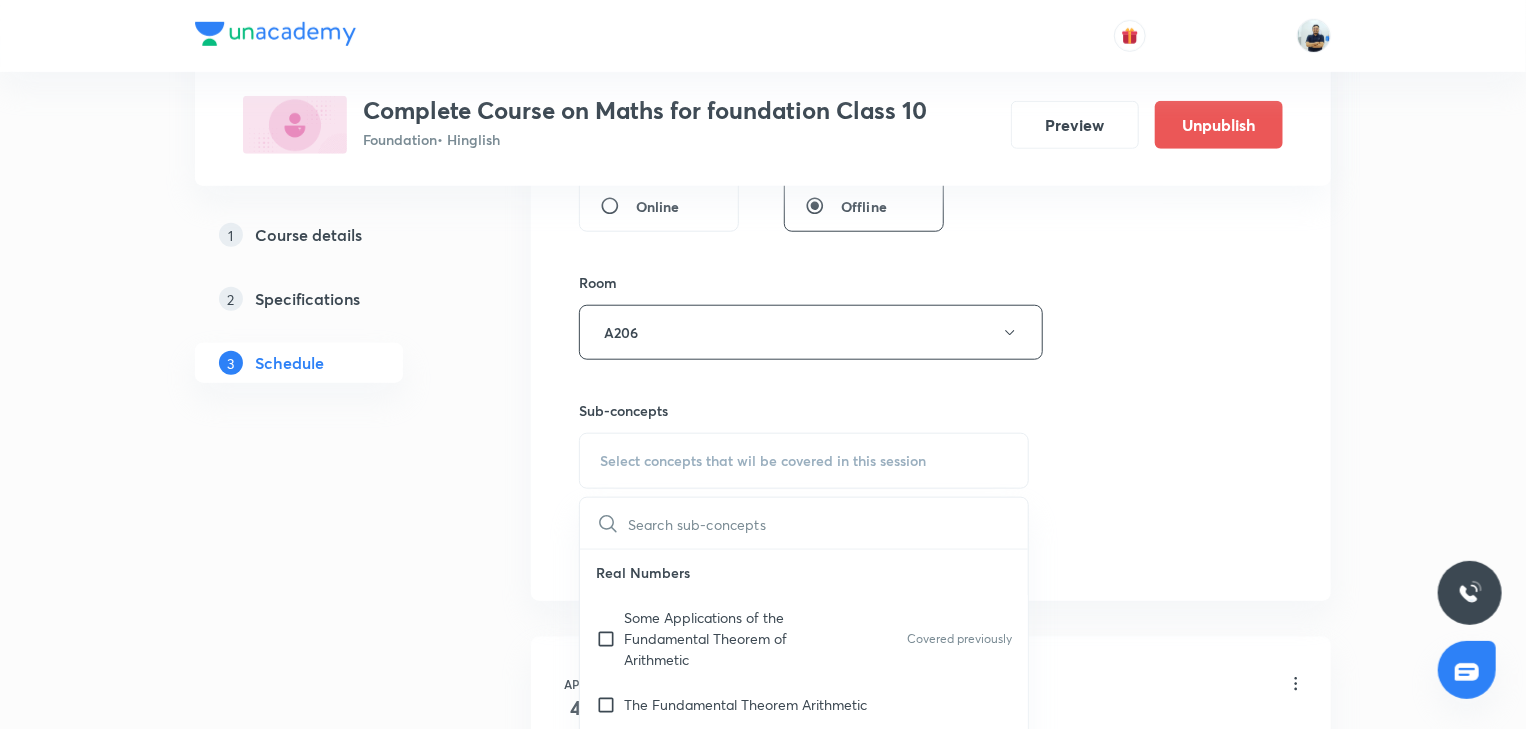 scroll, scrollTop: 821, scrollLeft: 0, axis: vertical 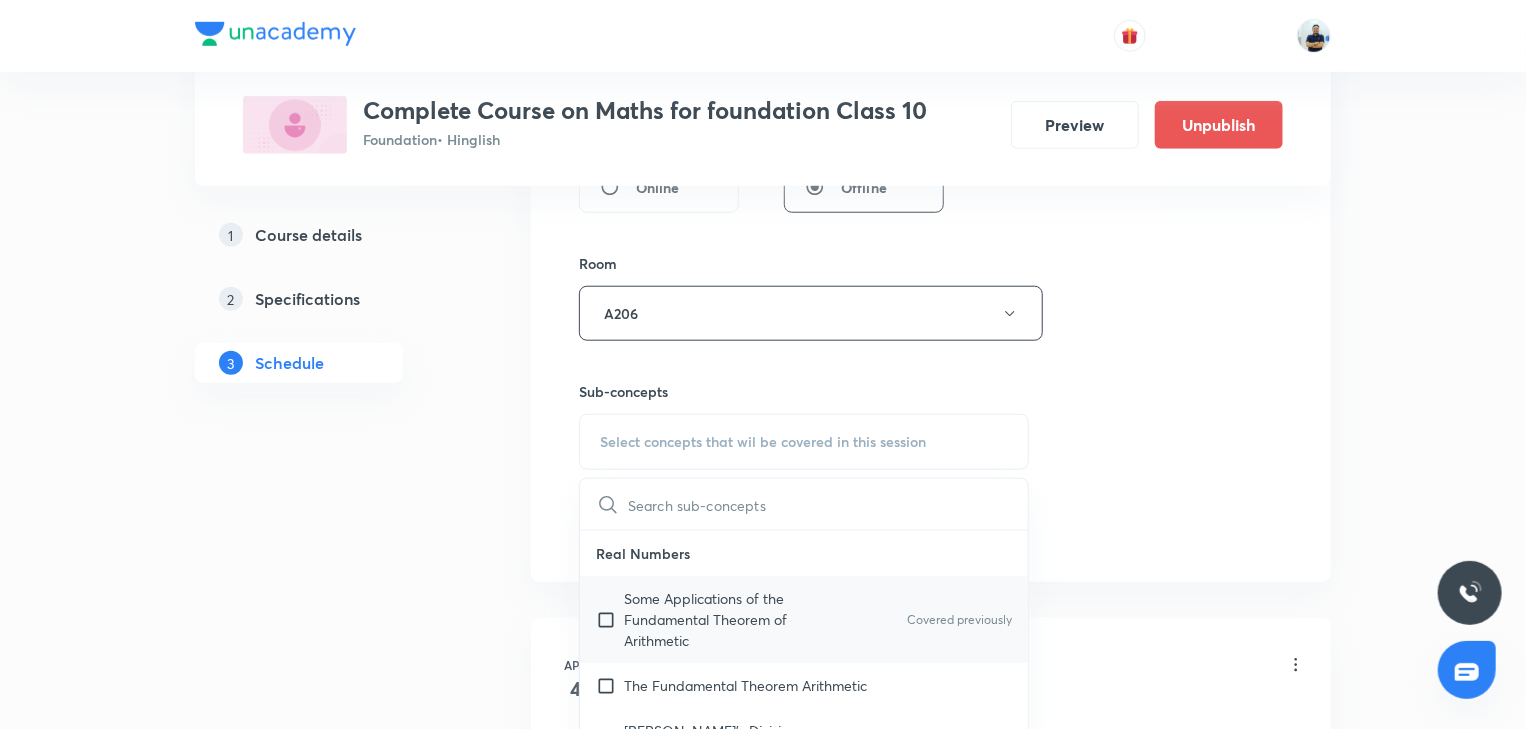 click on "Some Applications of the Fundamental Theorem  of Arithmetic" at bounding box center [725, 619] 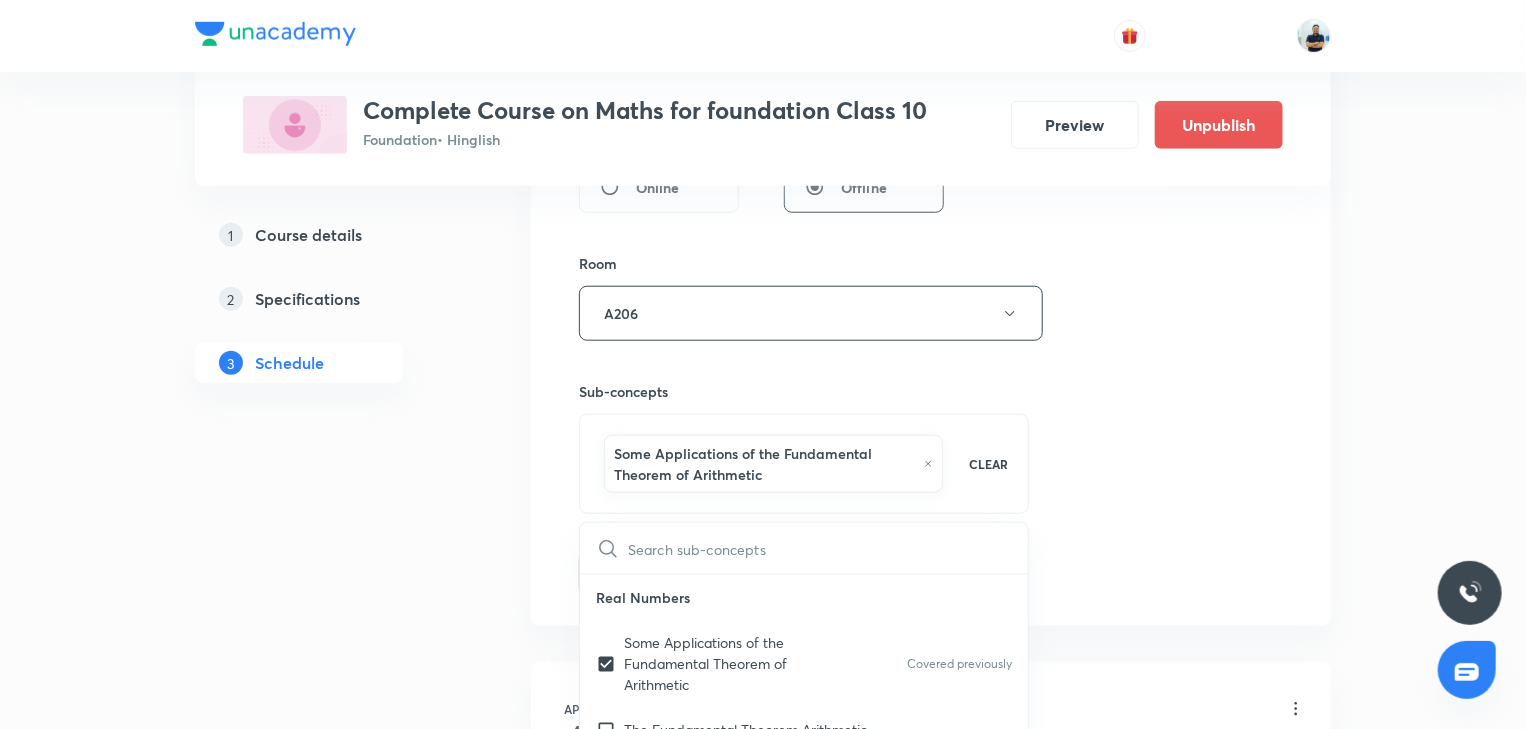 click on "Session  40 Live class Session title 22/99 Share and dividend -23 ​ Schedule for Jul 18, 2025, 5:15 PM ​ Duration (in minutes) 60 ​   Session type Online Offline Room A206 Sub-concepts Some Applications of the Fundamental Theorem  of Arithmetic CLEAR ​ Real Numbers Some Applications of the Fundamental Theorem  of Arithmetic Covered previously The Fundamental Theorem Arithmetic Euclid's Division Algorithm Covered previously Euclid's Division Lemma Covered previously Divisibility Covered previously Introduction Classification of Number HCF by prime factorization Covered previously Relation between HCF and LCM HCF Covered previously Simplest Form Covered previously Polynomials Division Algorithm for Polynomials Covered previously Relationship Between the Zeros & Coefficients of a Polynomial Covered previously Geometrical Meaning of the Zeros of a Polynomial Covered previously Graphs of Polynomial Covered previously Basic and Revision Covered previously Relation between roots Root satisfy equation D ≥ 0" at bounding box center (931, 102) 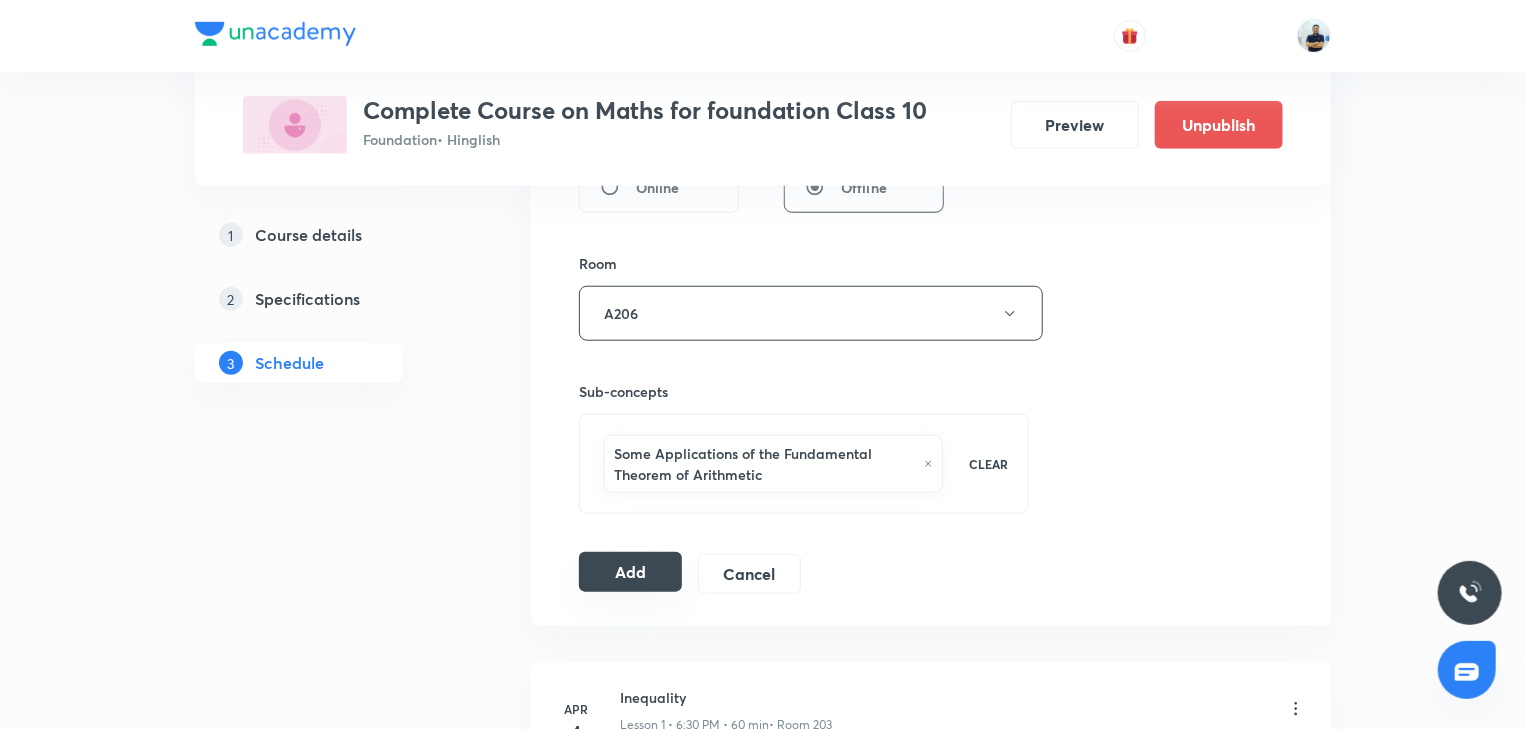 click on "Add" at bounding box center [630, 572] 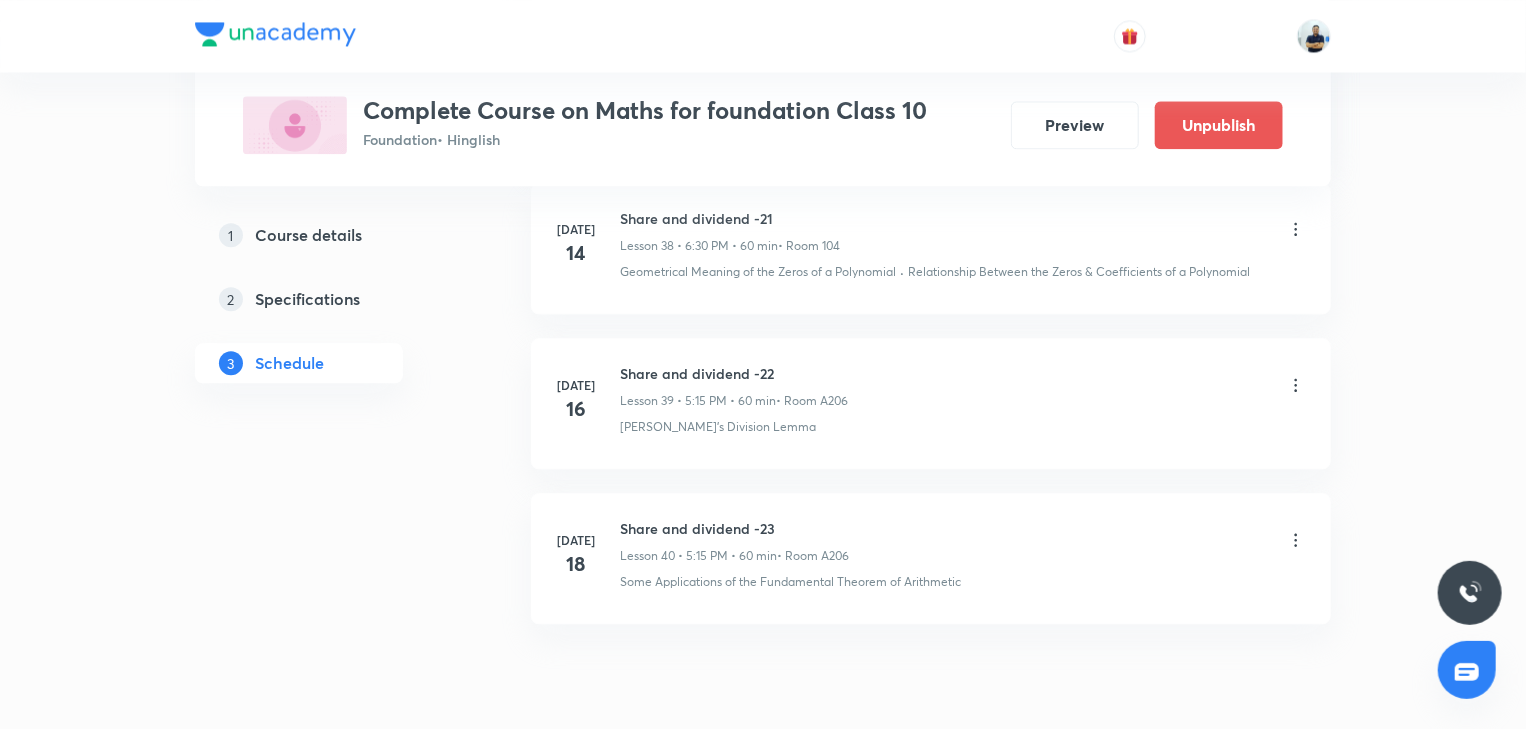 scroll, scrollTop: 6180, scrollLeft: 0, axis: vertical 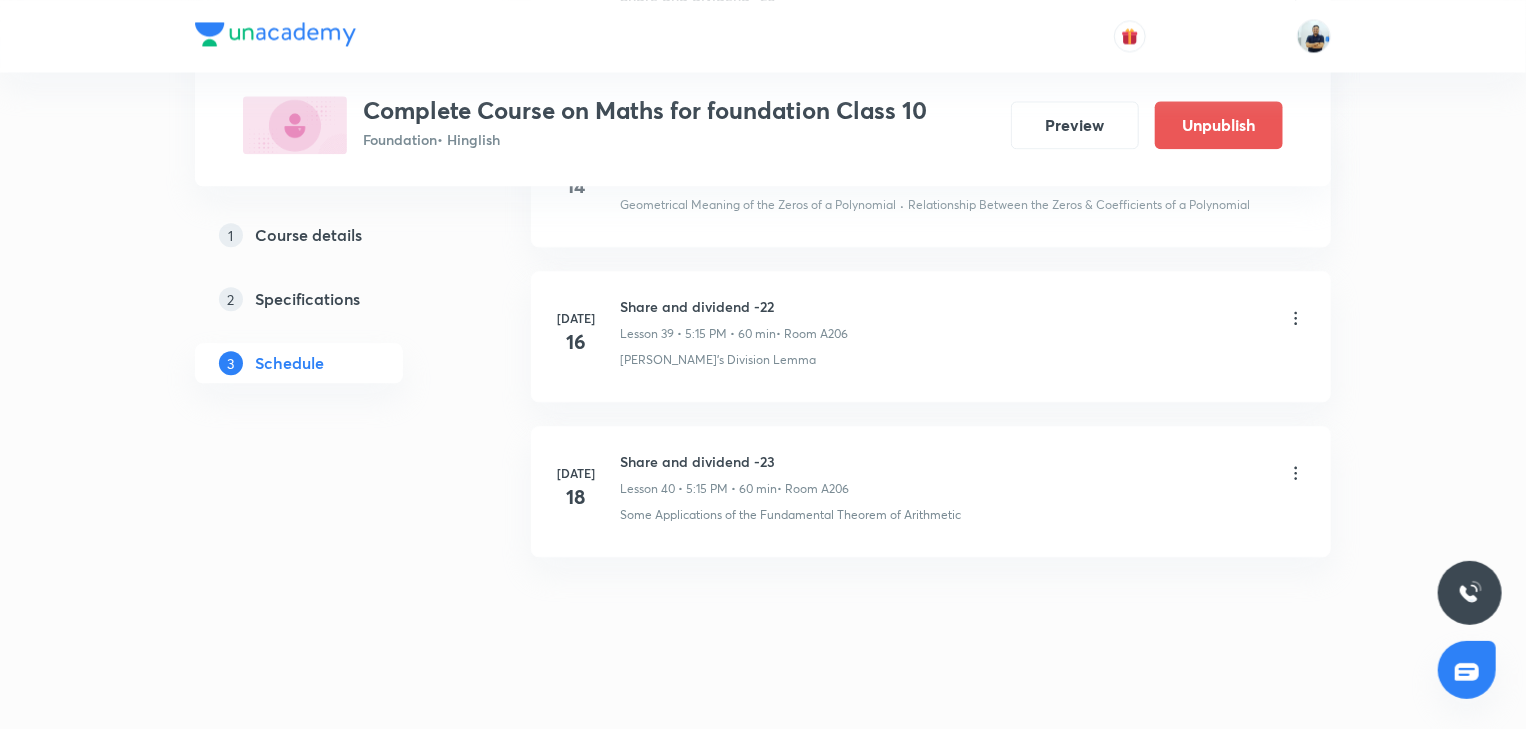click 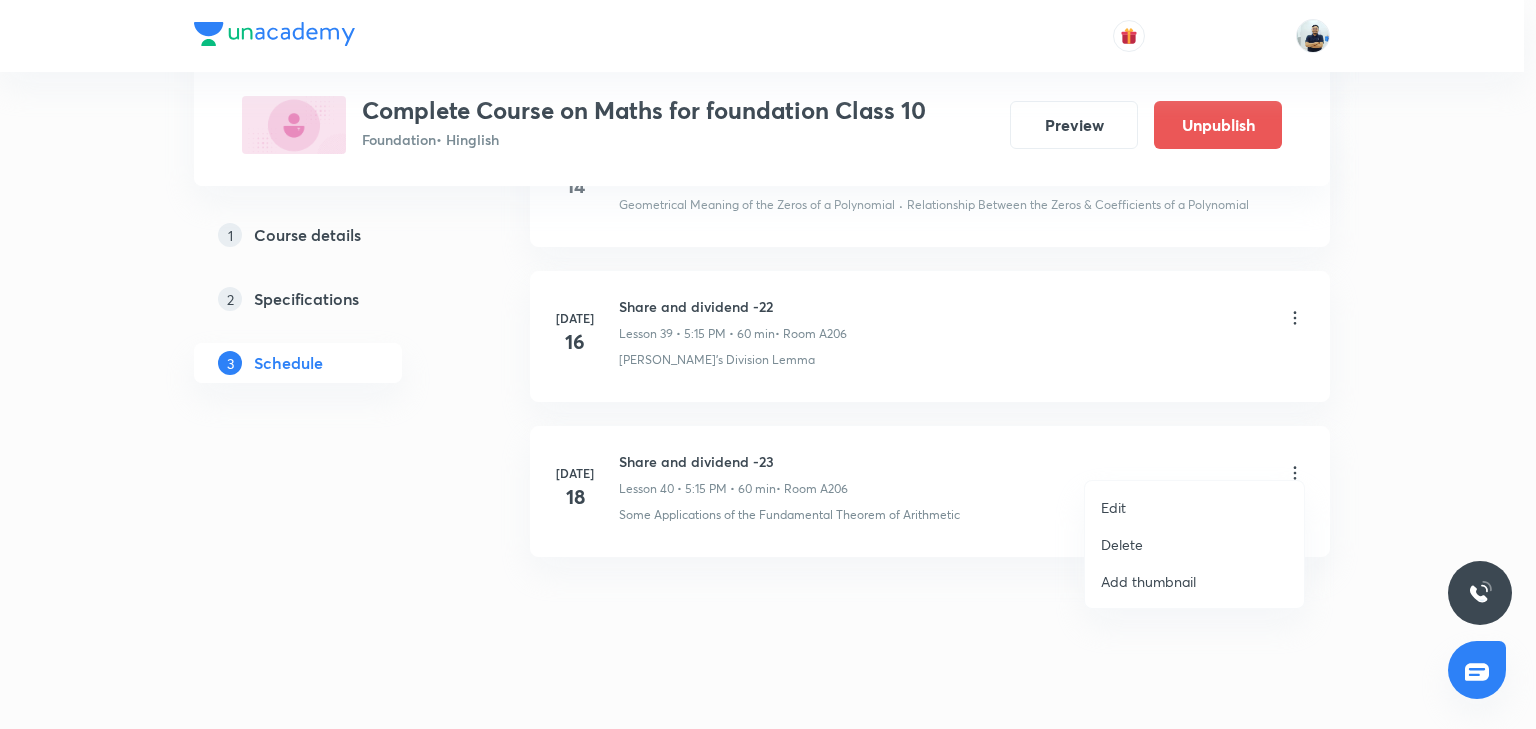 click on "Edit" at bounding box center (1113, 507) 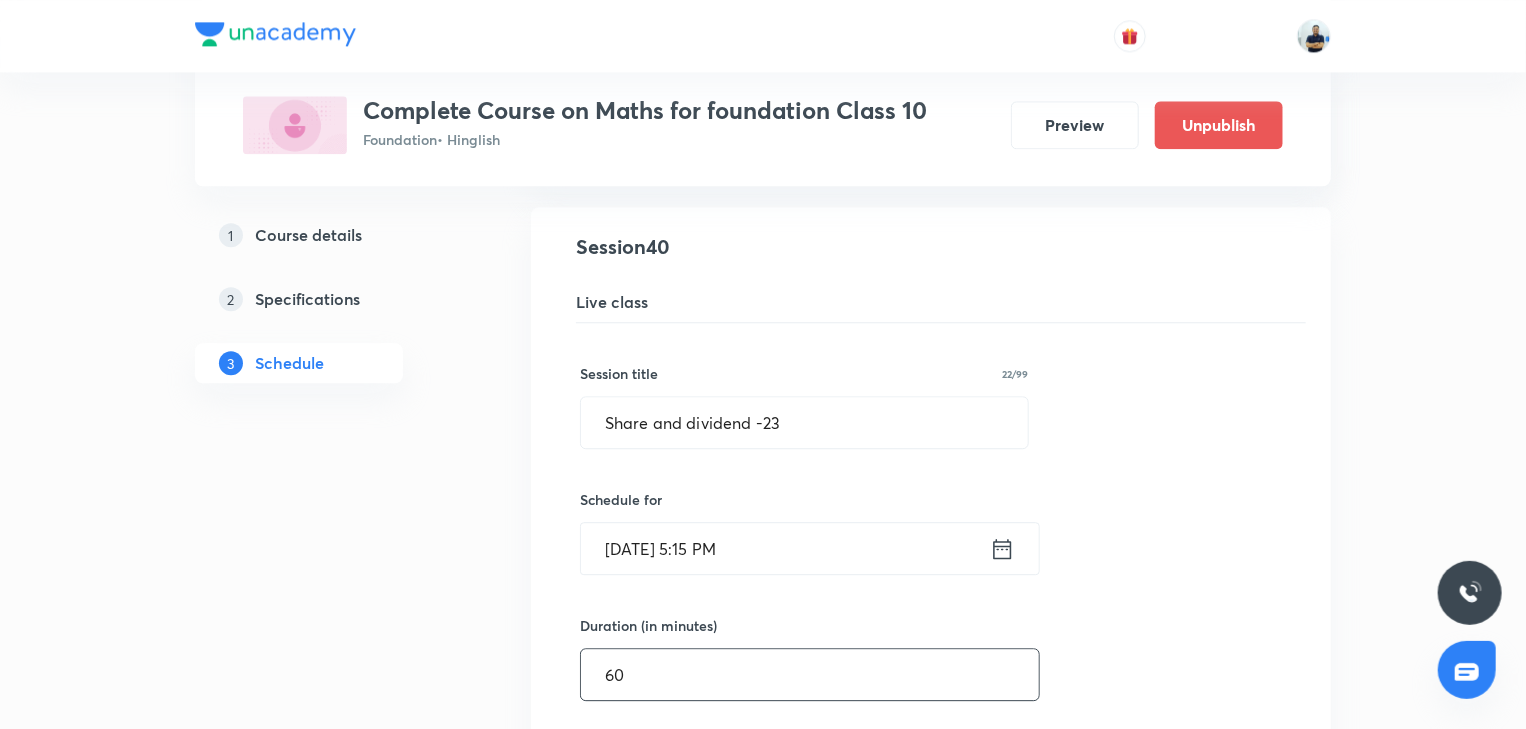 scroll, scrollTop: 6292, scrollLeft: 0, axis: vertical 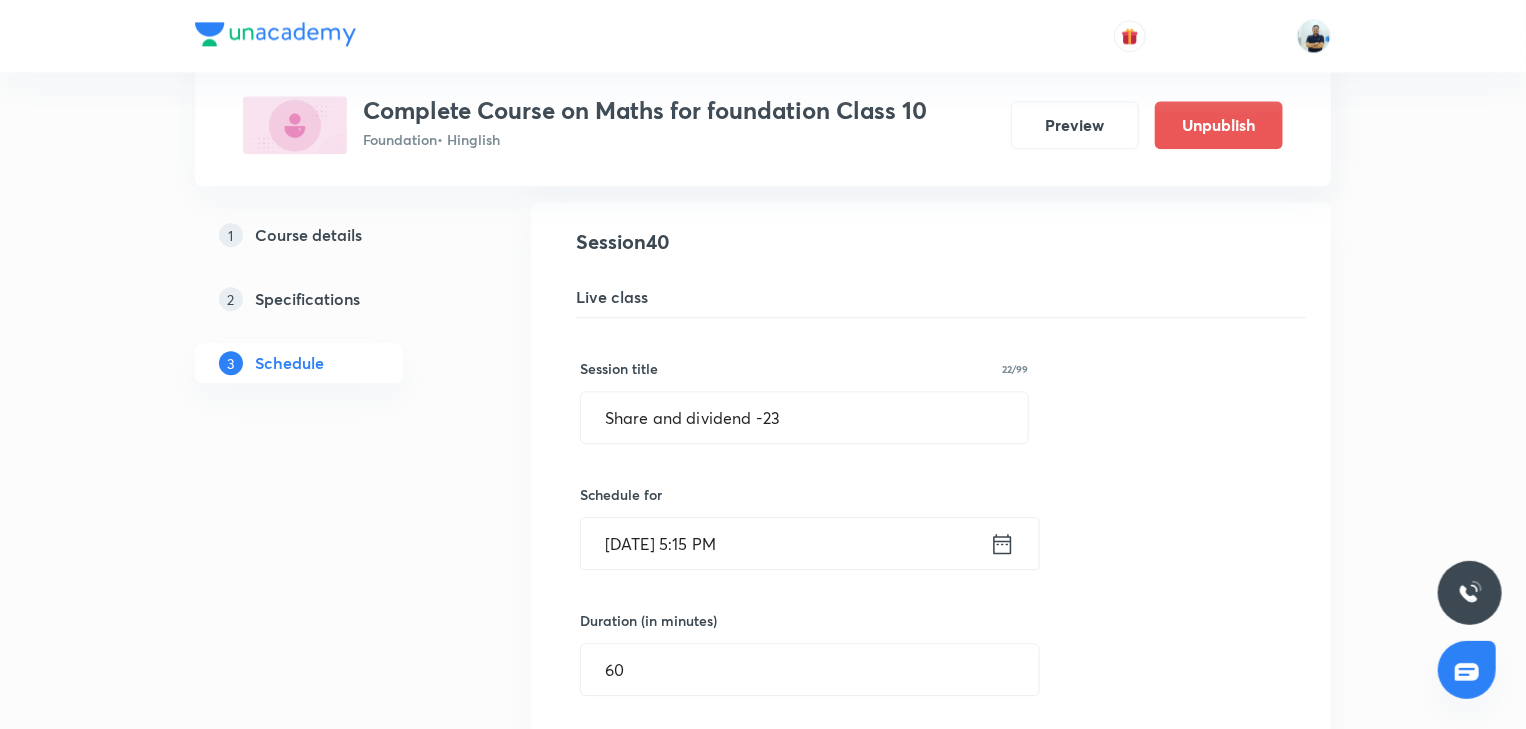 click on "Jul 18, 2025, 5:15 PM" at bounding box center (785, 543) 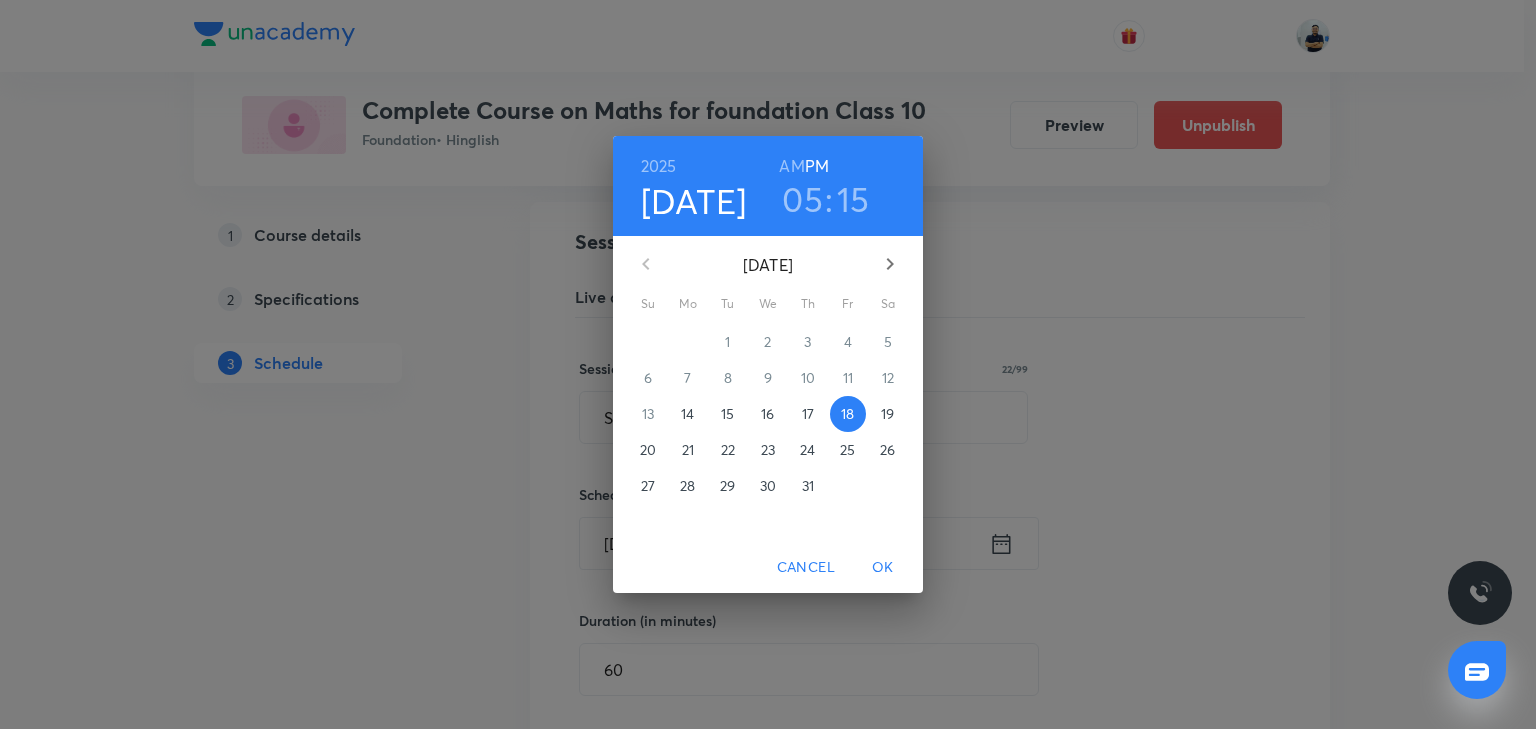 click on "05" at bounding box center [802, 199] 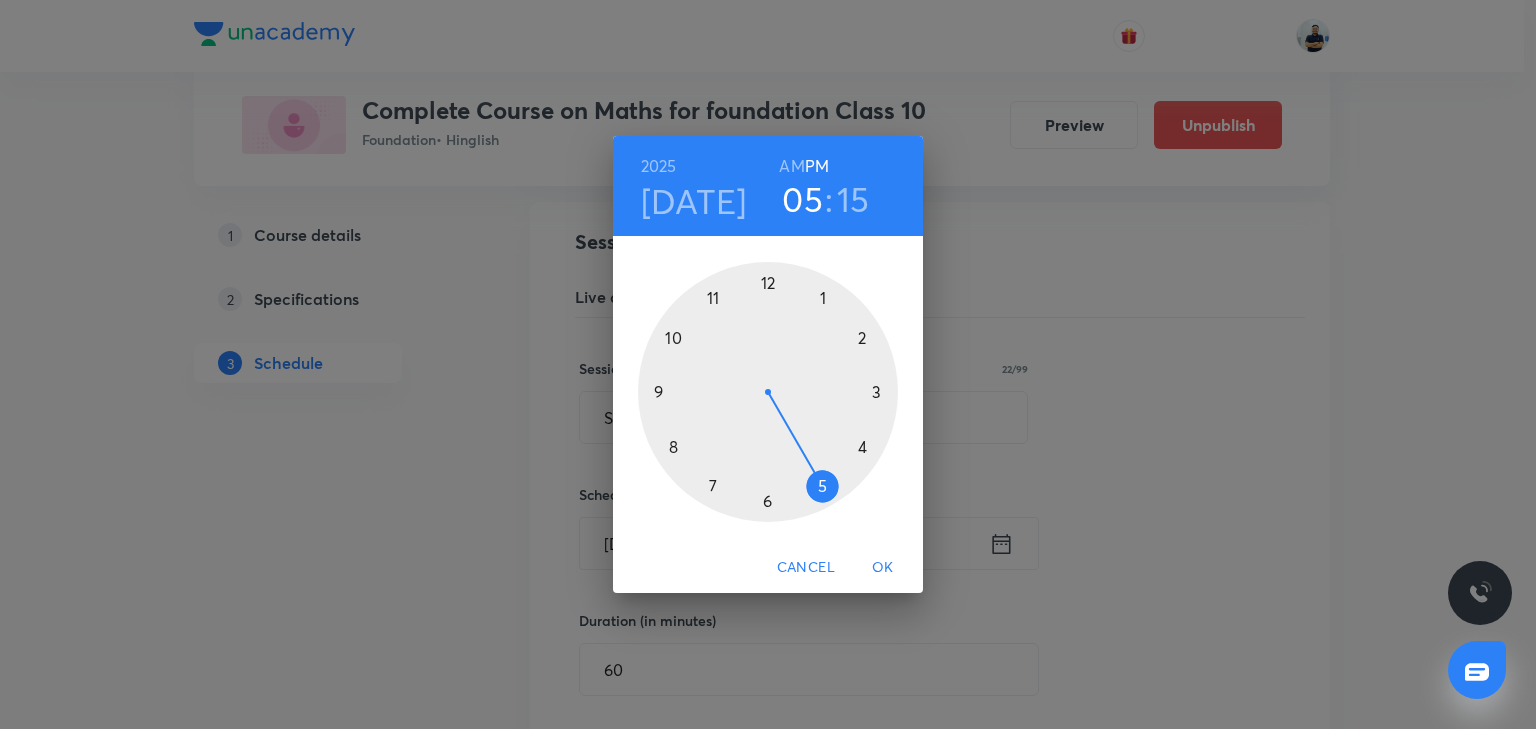 click at bounding box center [768, 392] 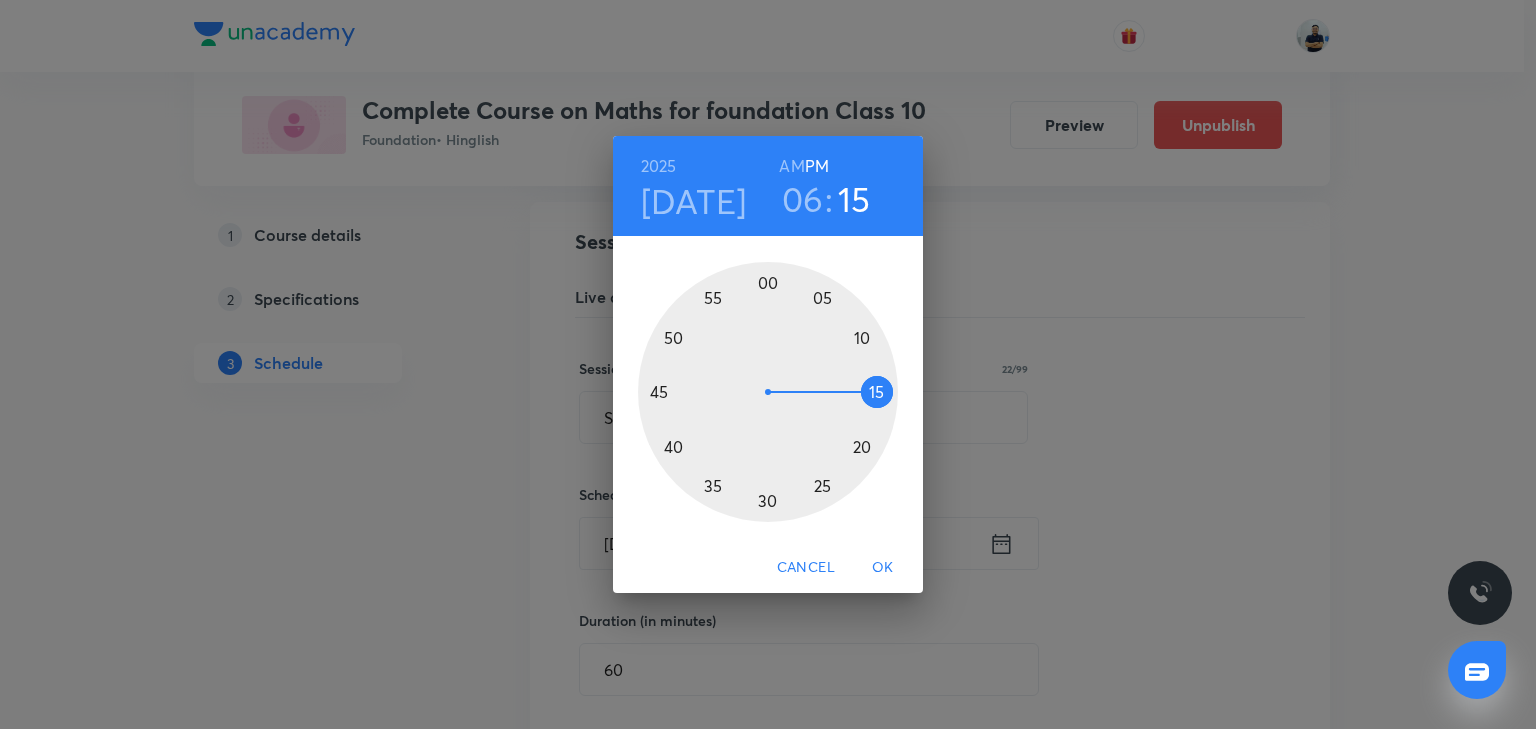 click at bounding box center [768, 392] 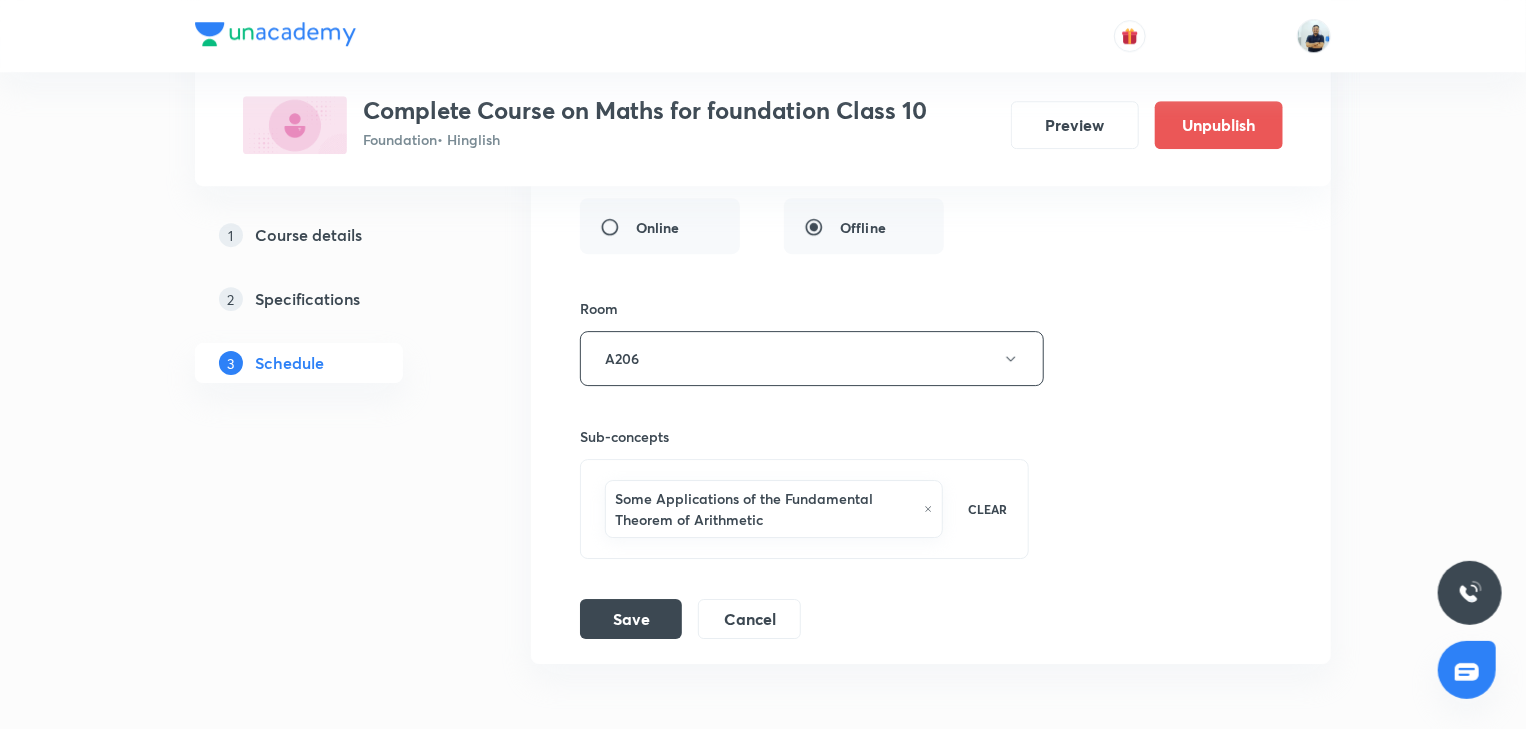scroll, scrollTop: 6968, scrollLeft: 0, axis: vertical 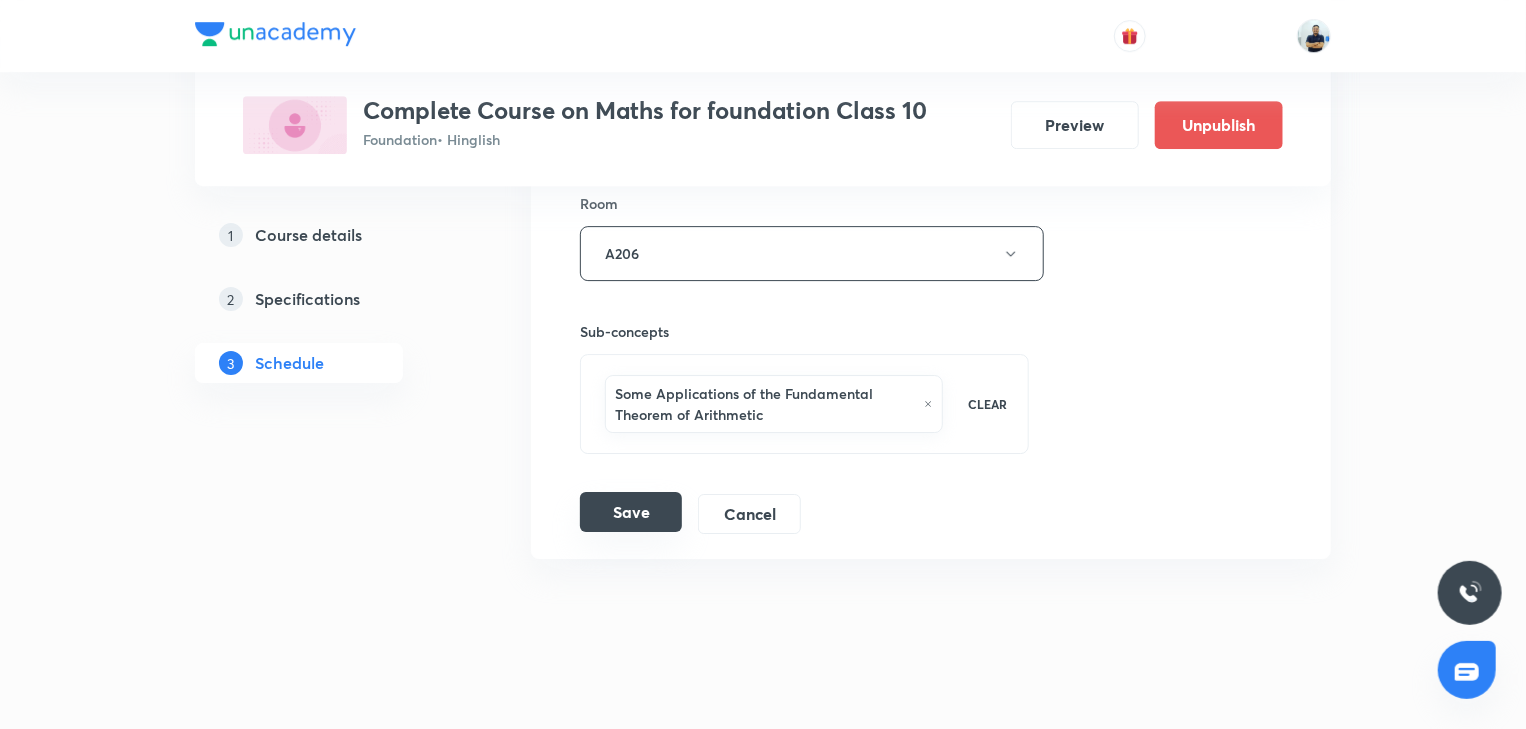 click on "Save" at bounding box center [631, 512] 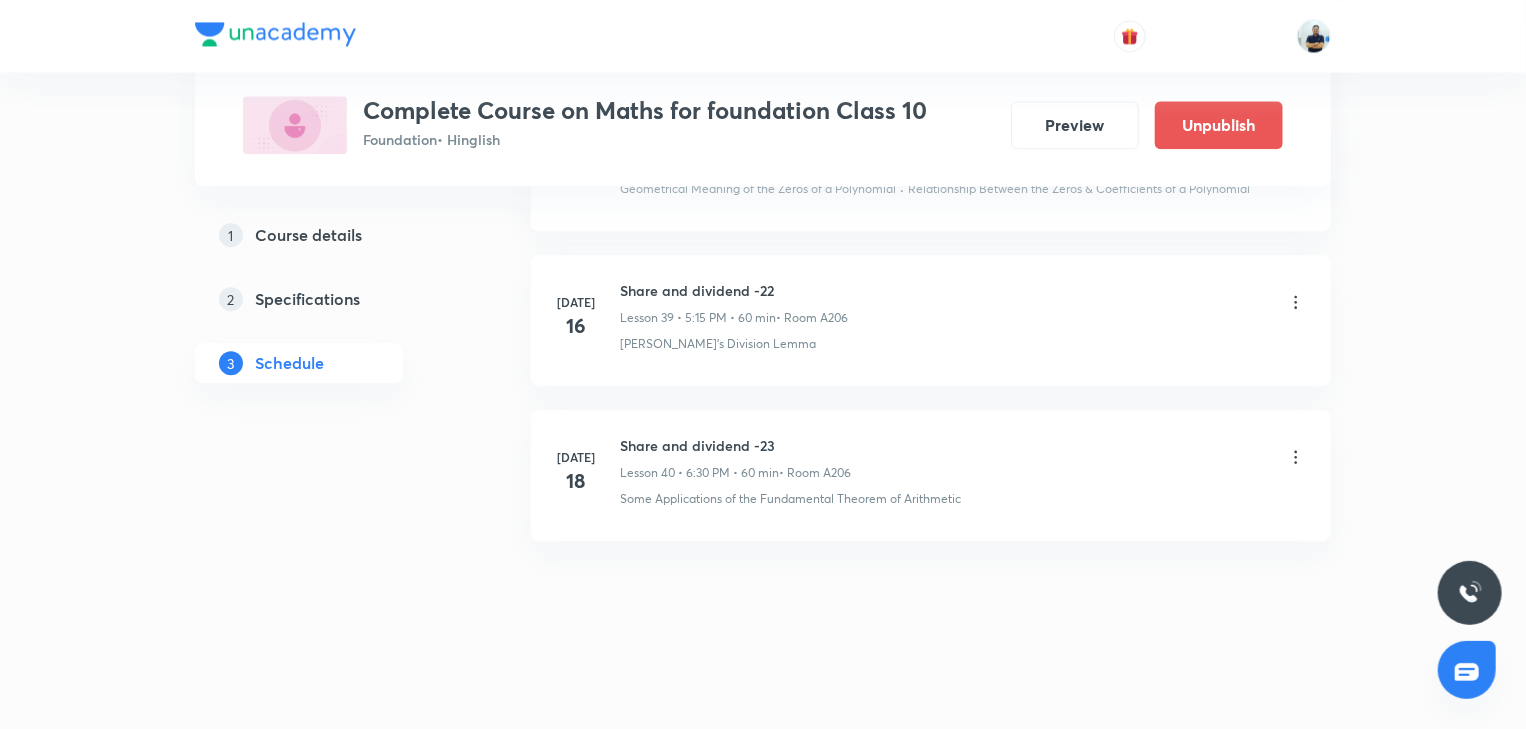 scroll, scrollTop: 6180, scrollLeft: 0, axis: vertical 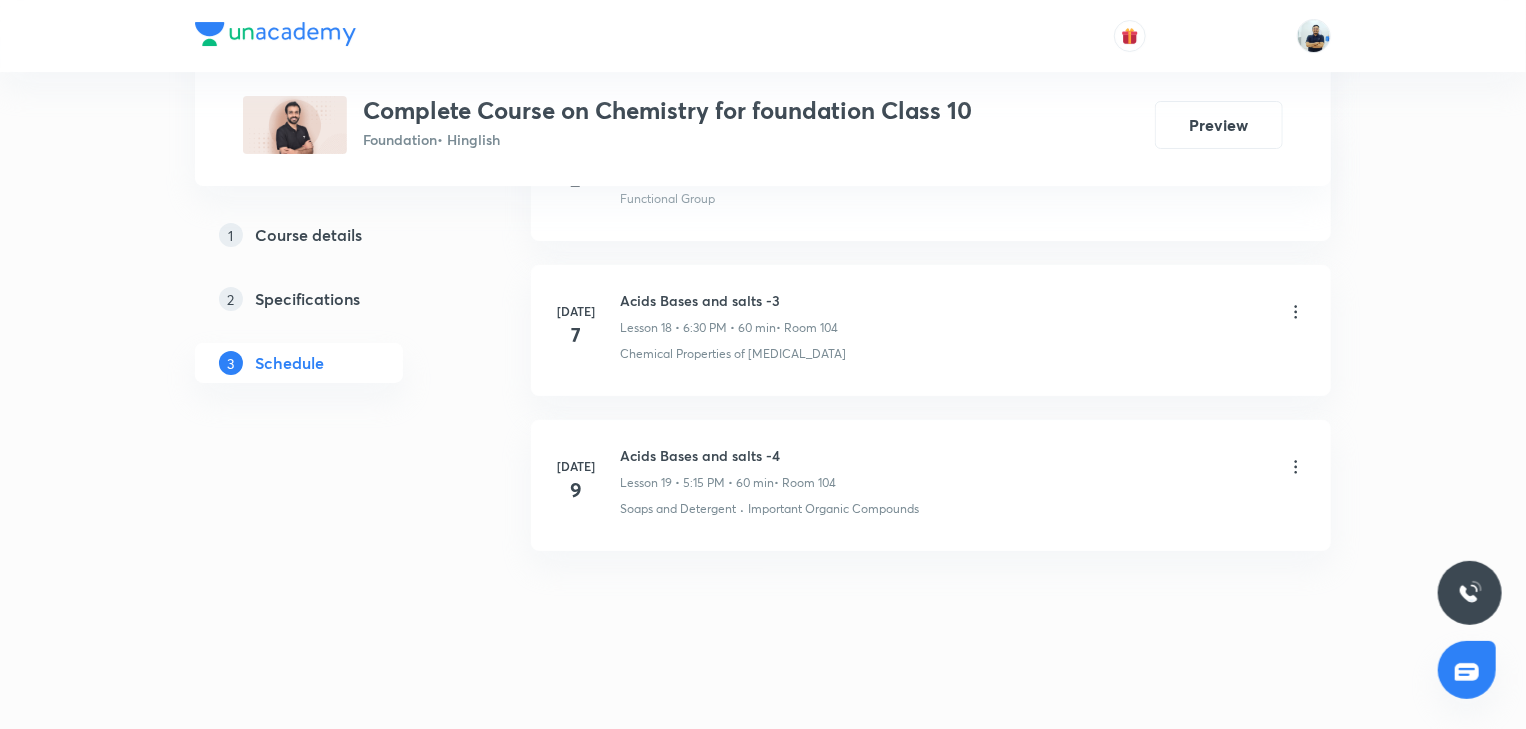click on "Acids Bases and salts -4" at bounding box center [728, 455] 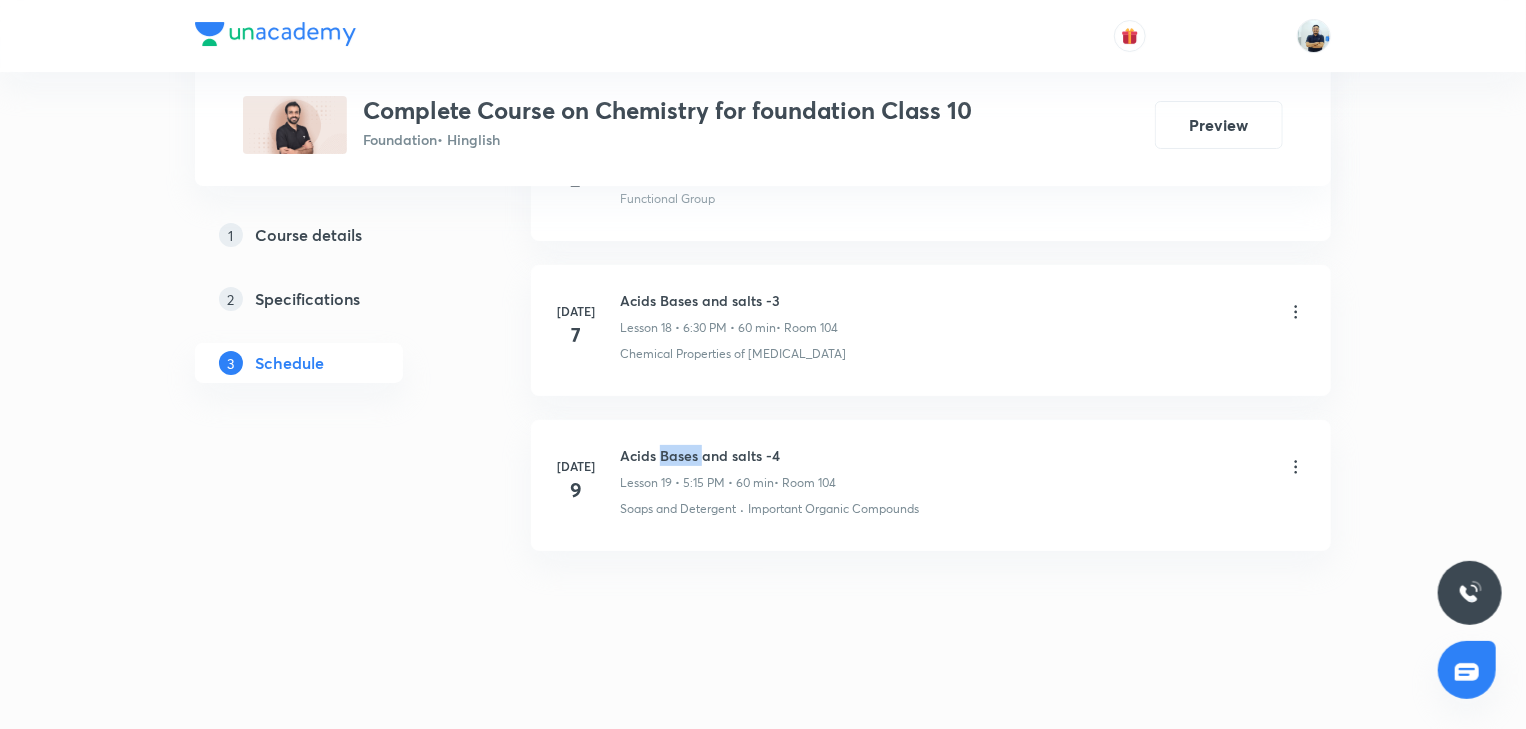 click on "Acids Bases and salts -4" at bounding box center [728, 455] 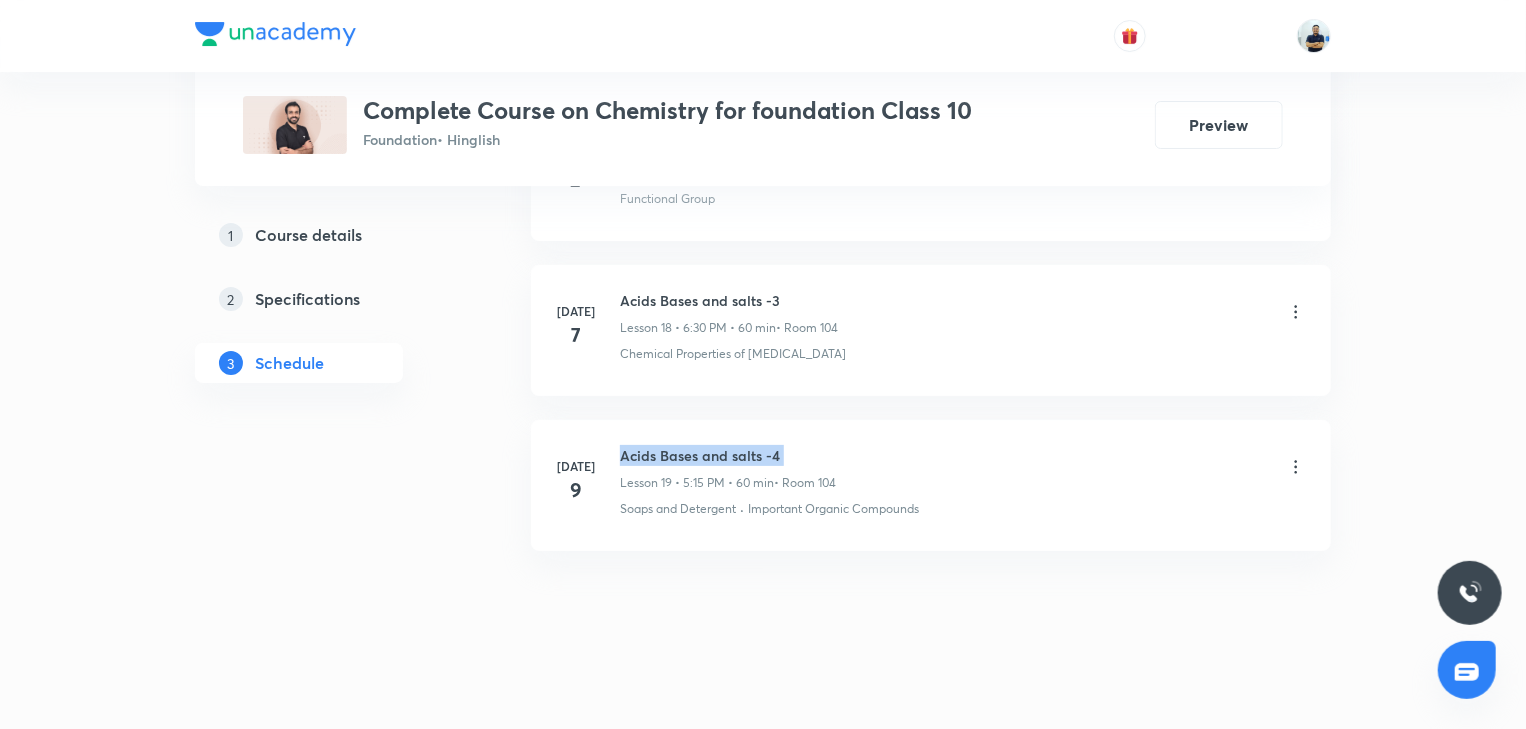 click on "Acids Bases and salts -4" at bounding box center (728, 455) 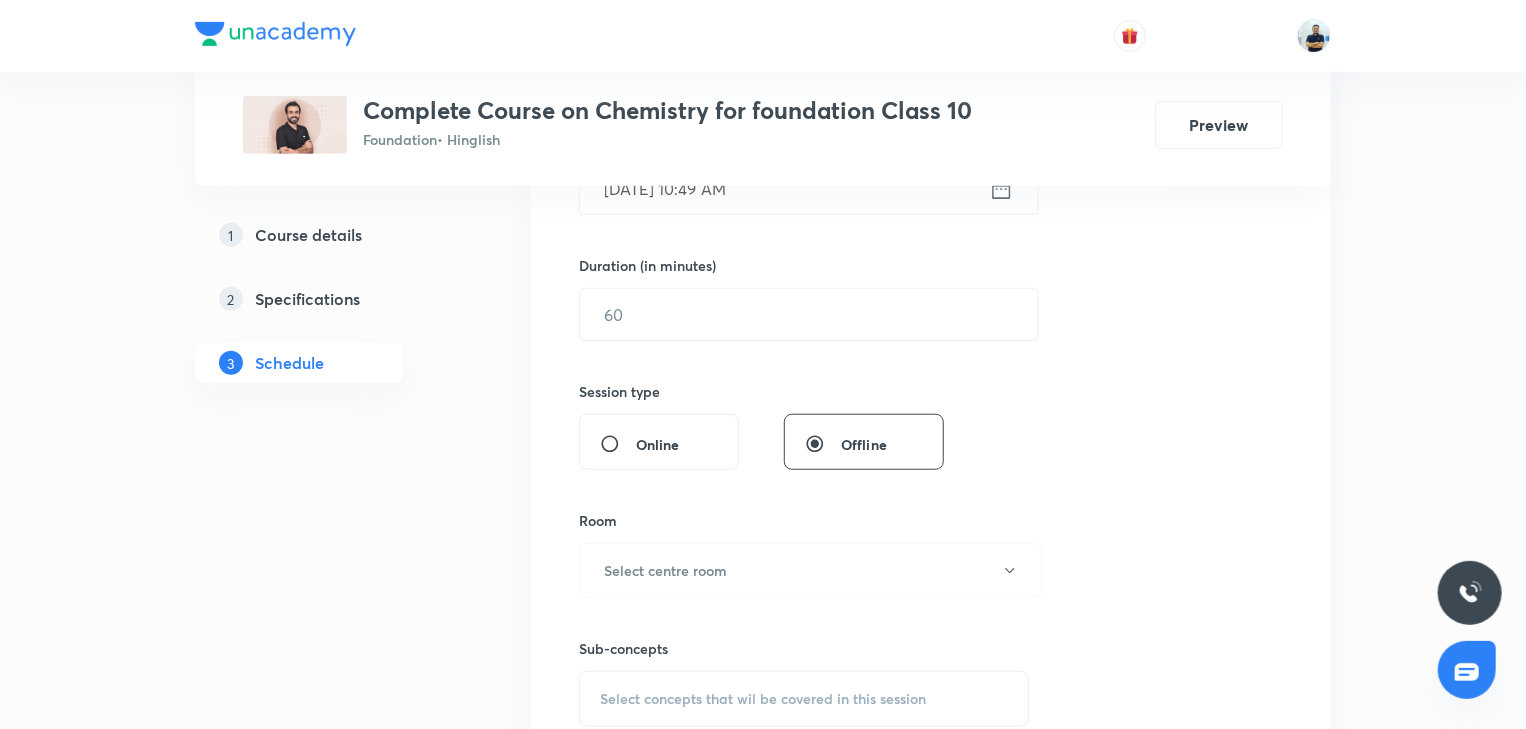 scroll, scrollTop: 0, scrollLeft: 0, axis: both 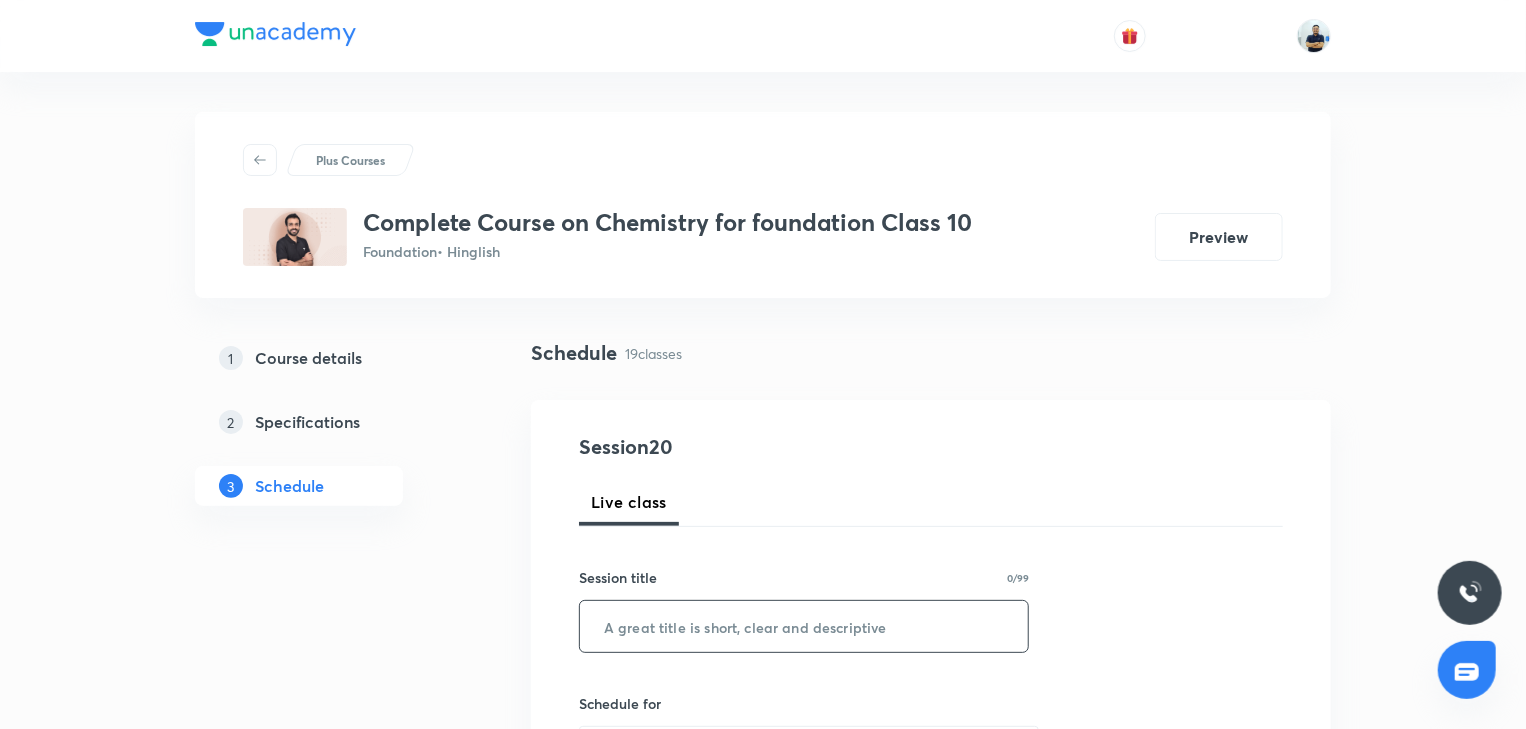 click at bounding box center [804, 626] 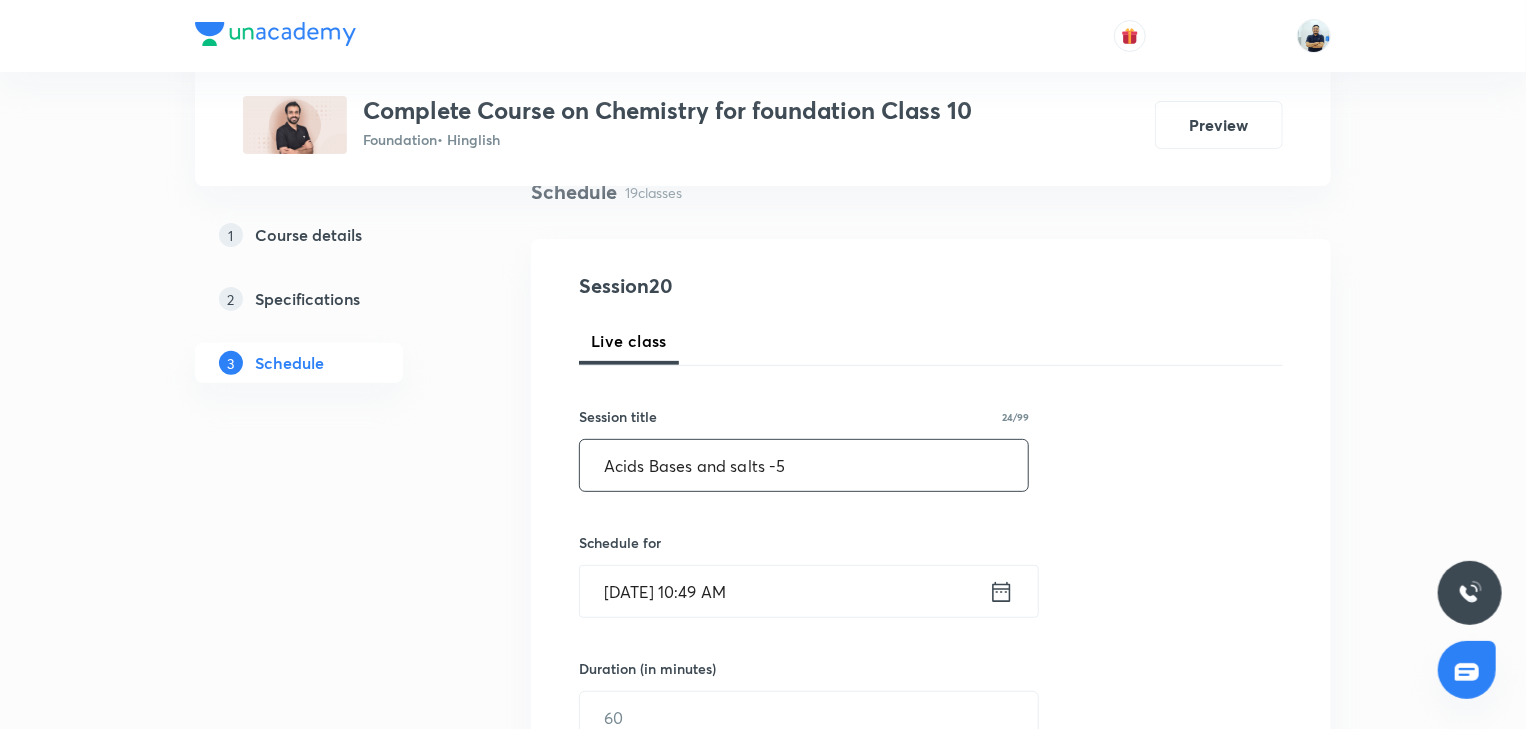 scroll, scrollTop: 186, scrollLeft: 0, axis: vertical 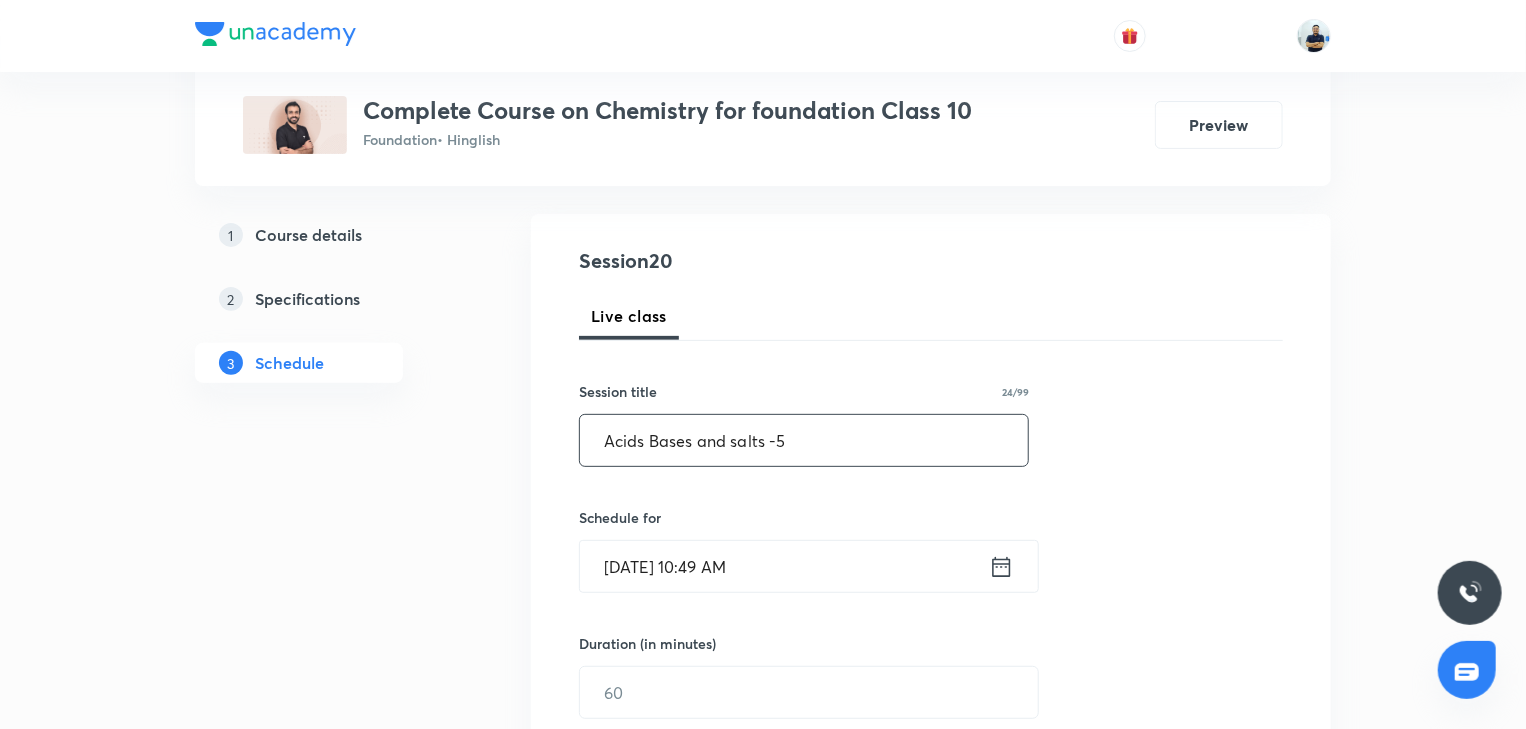 type on "Acids Bases and salts -5" 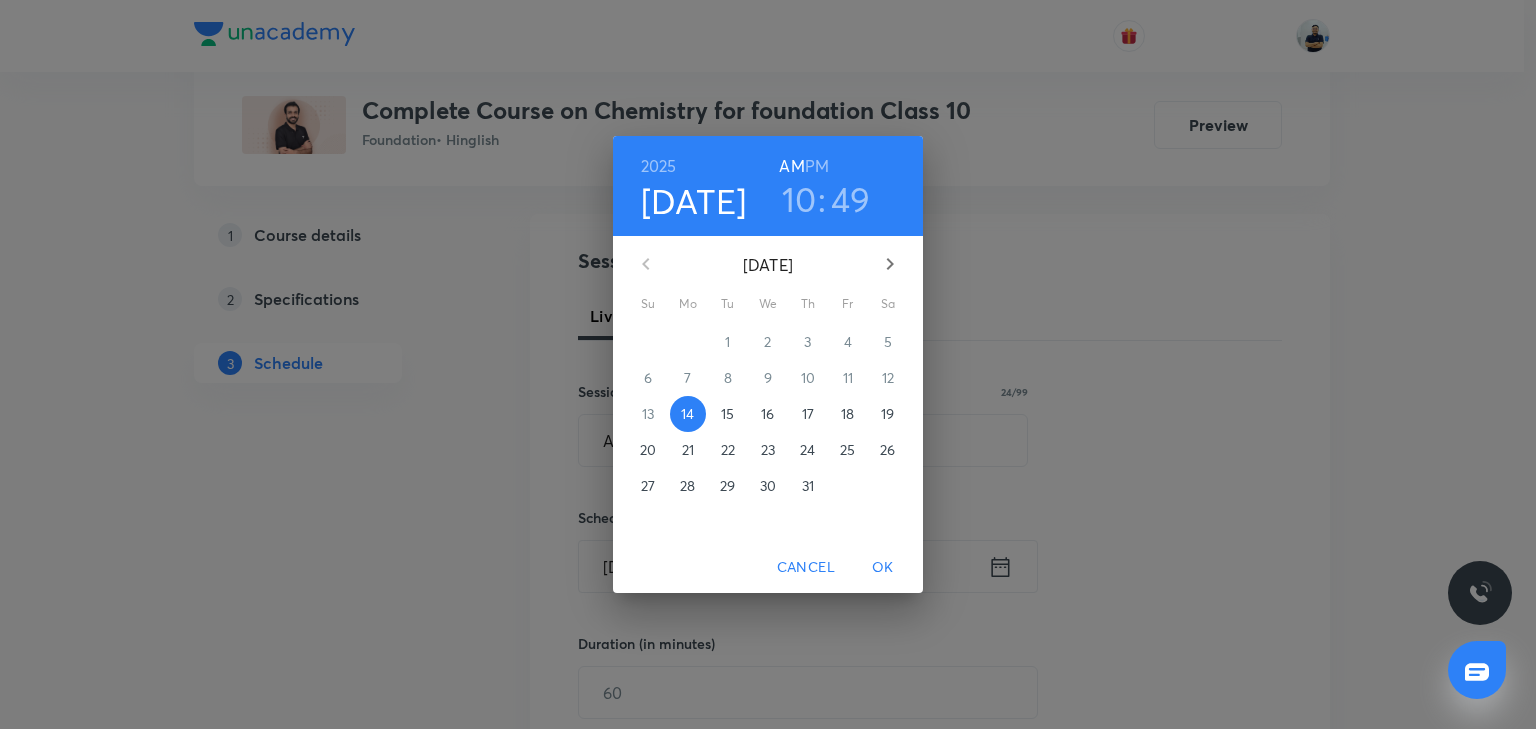 click on "16" at bounding box center [767, 414] 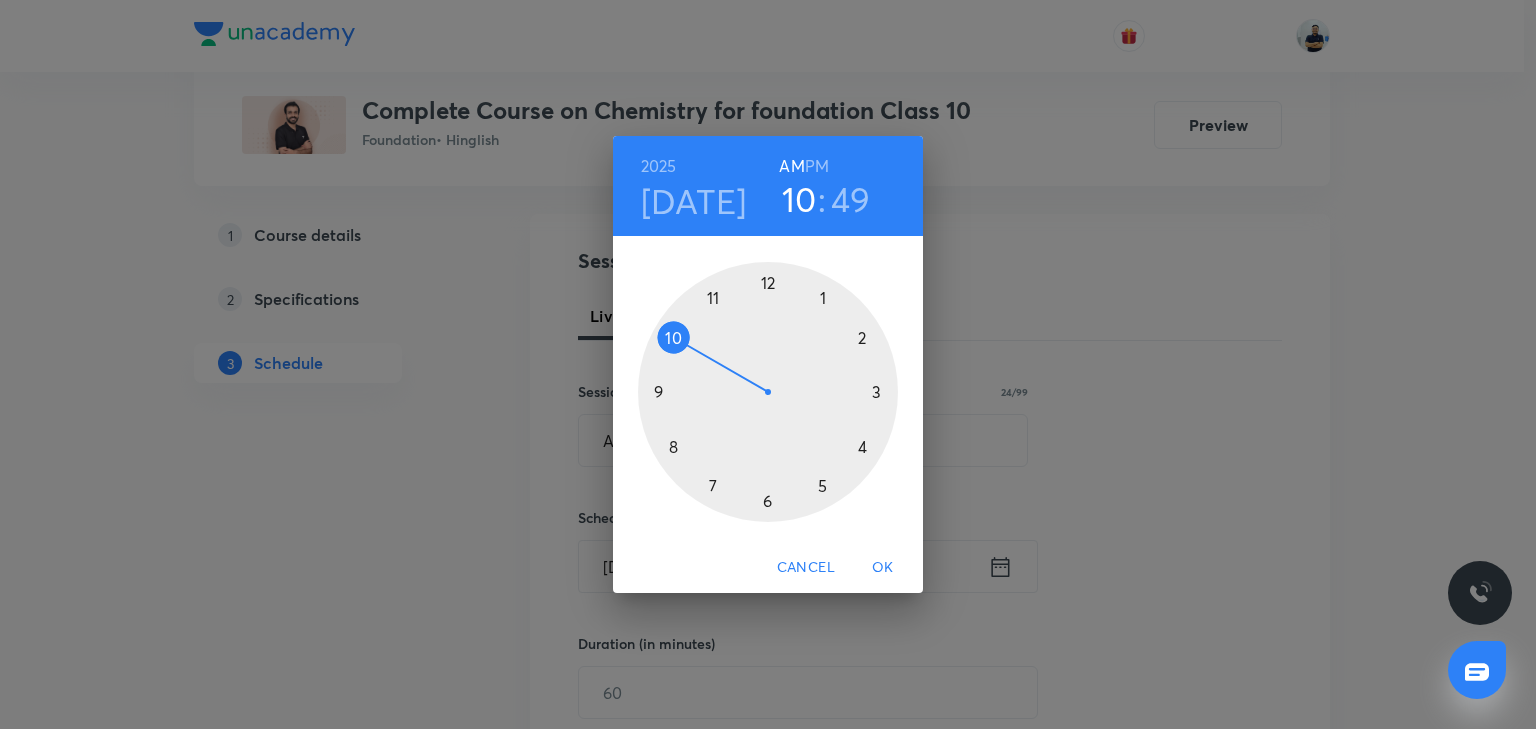 click on "PM" at bounding box center [817, 166] 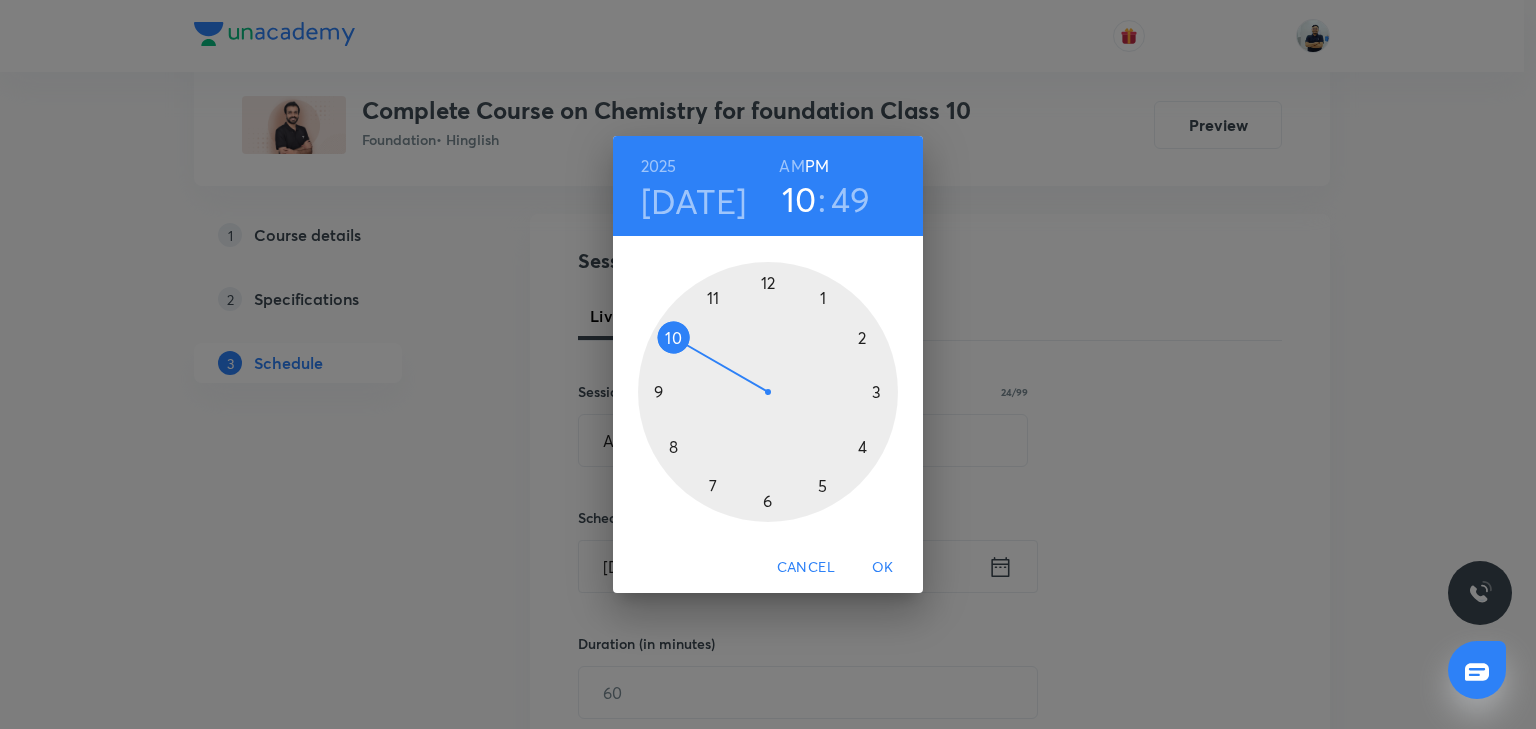 click at bounding box center [768, 392] 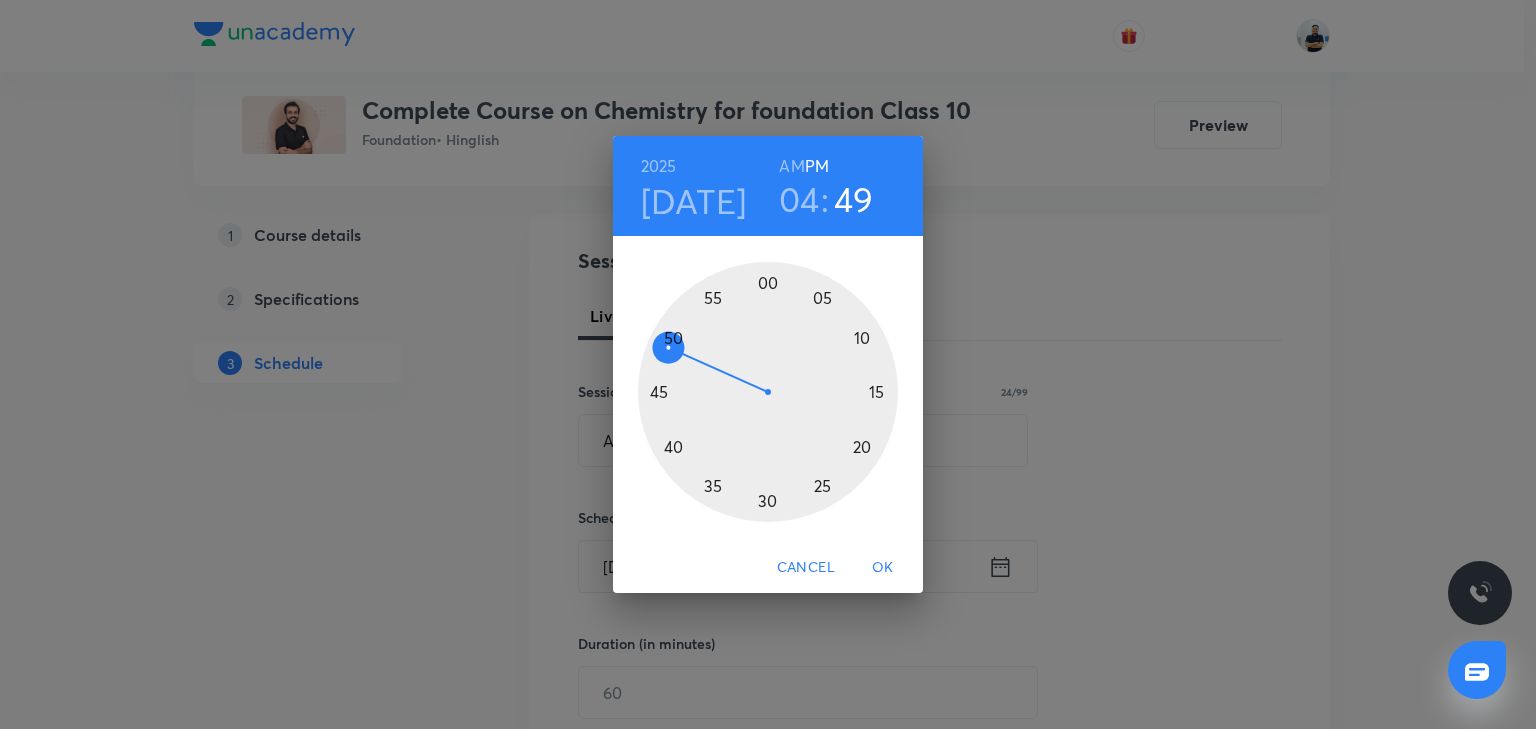 click at bounding box center (768, 392) 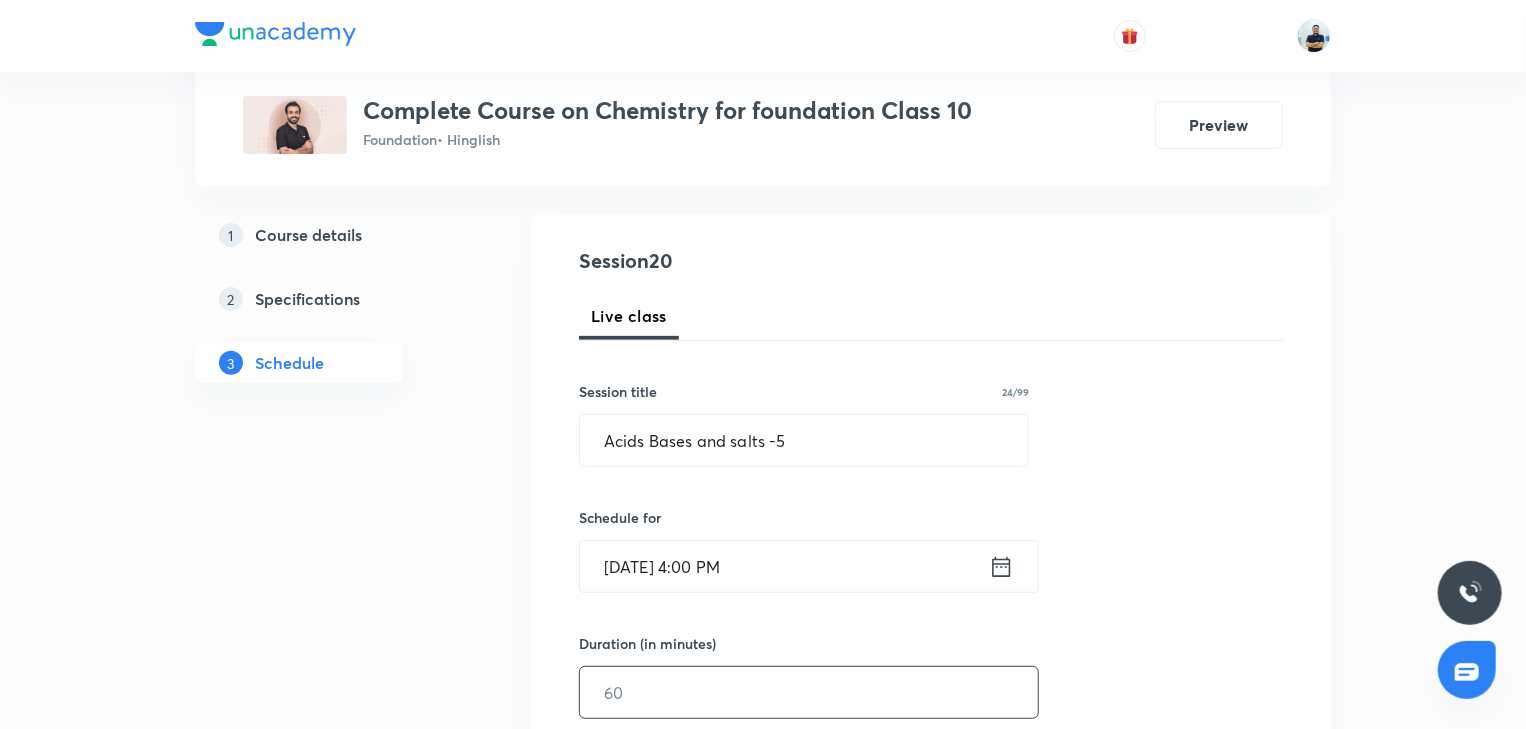 click at bounding box center (809, 692) 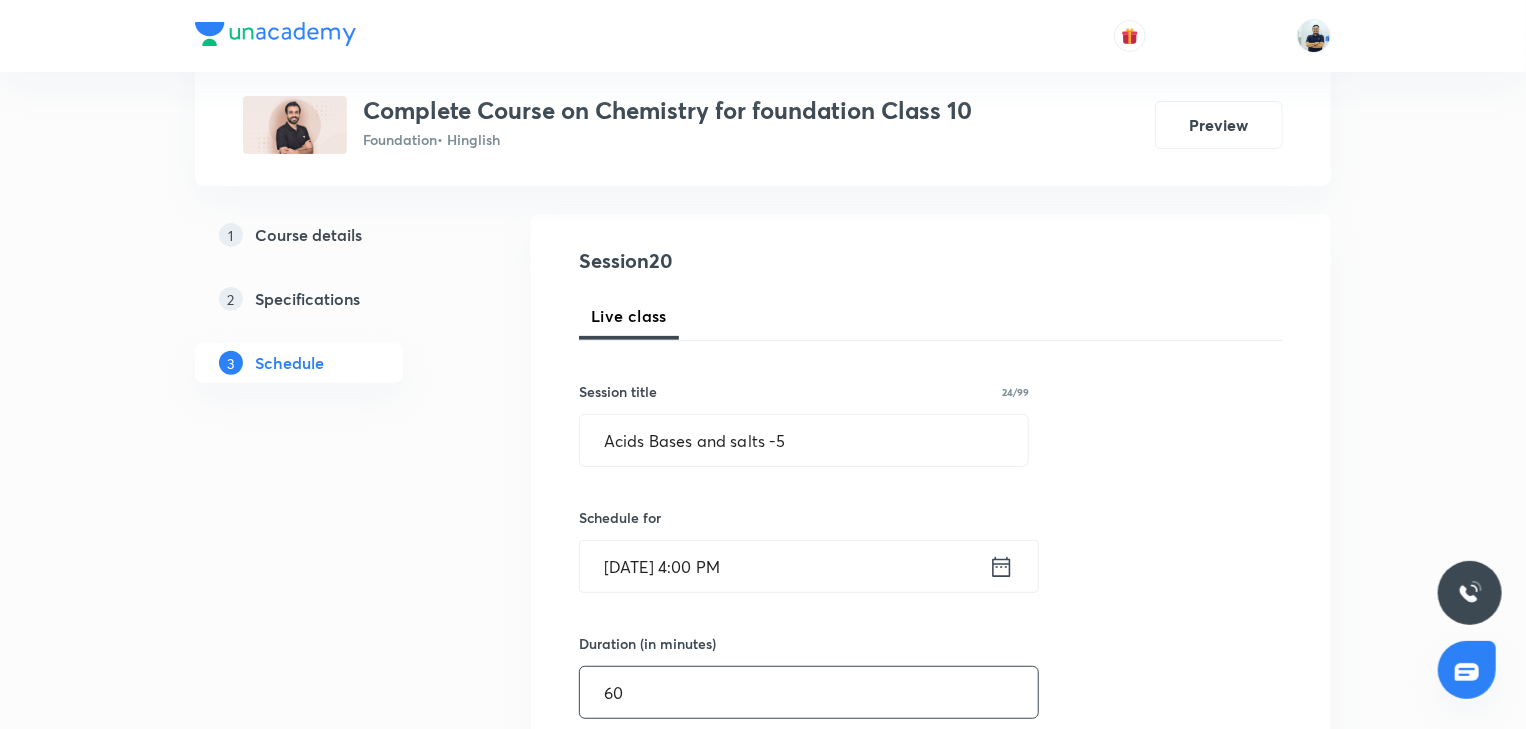 scroll, scrollTop: 746, scrollLeft: 0, axis: vertical 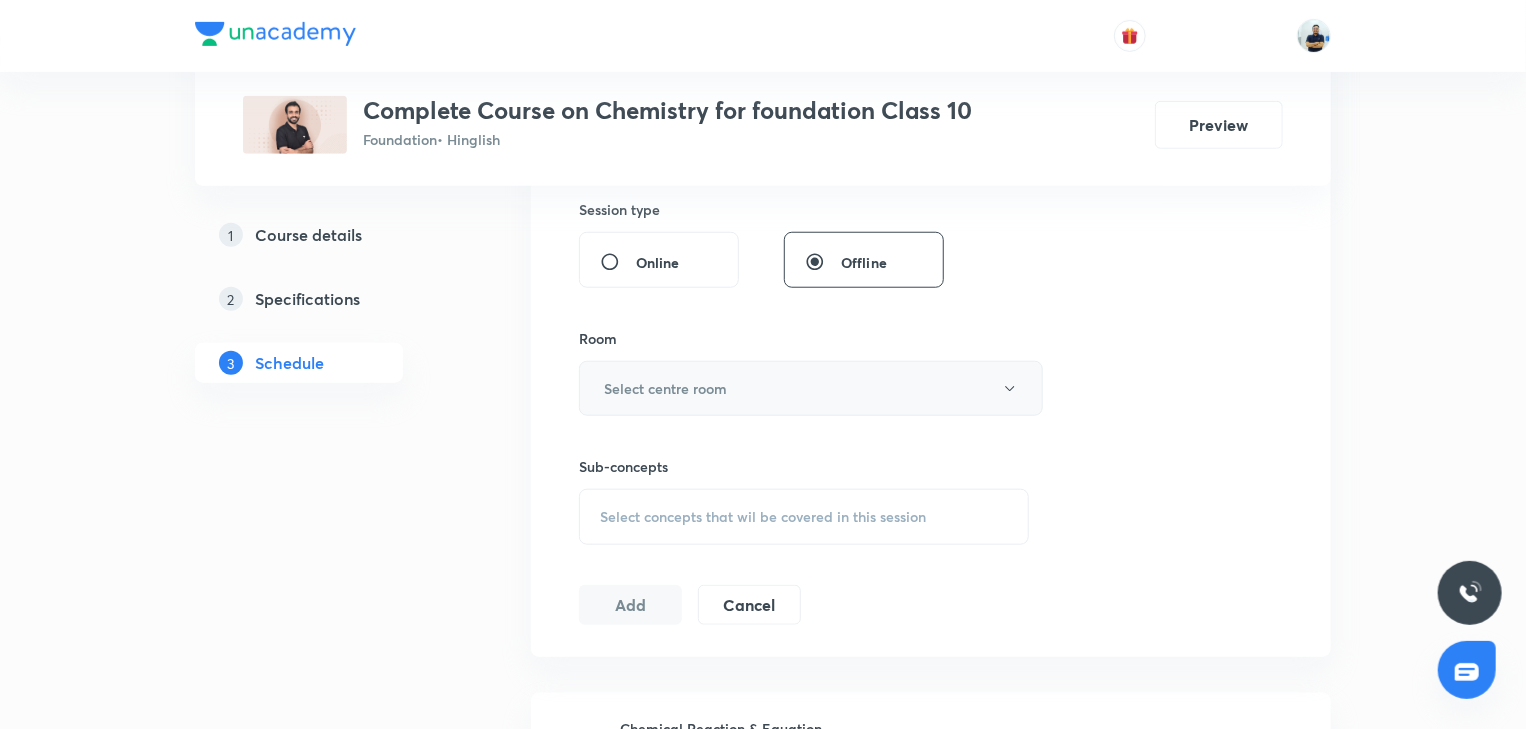 type on "60" 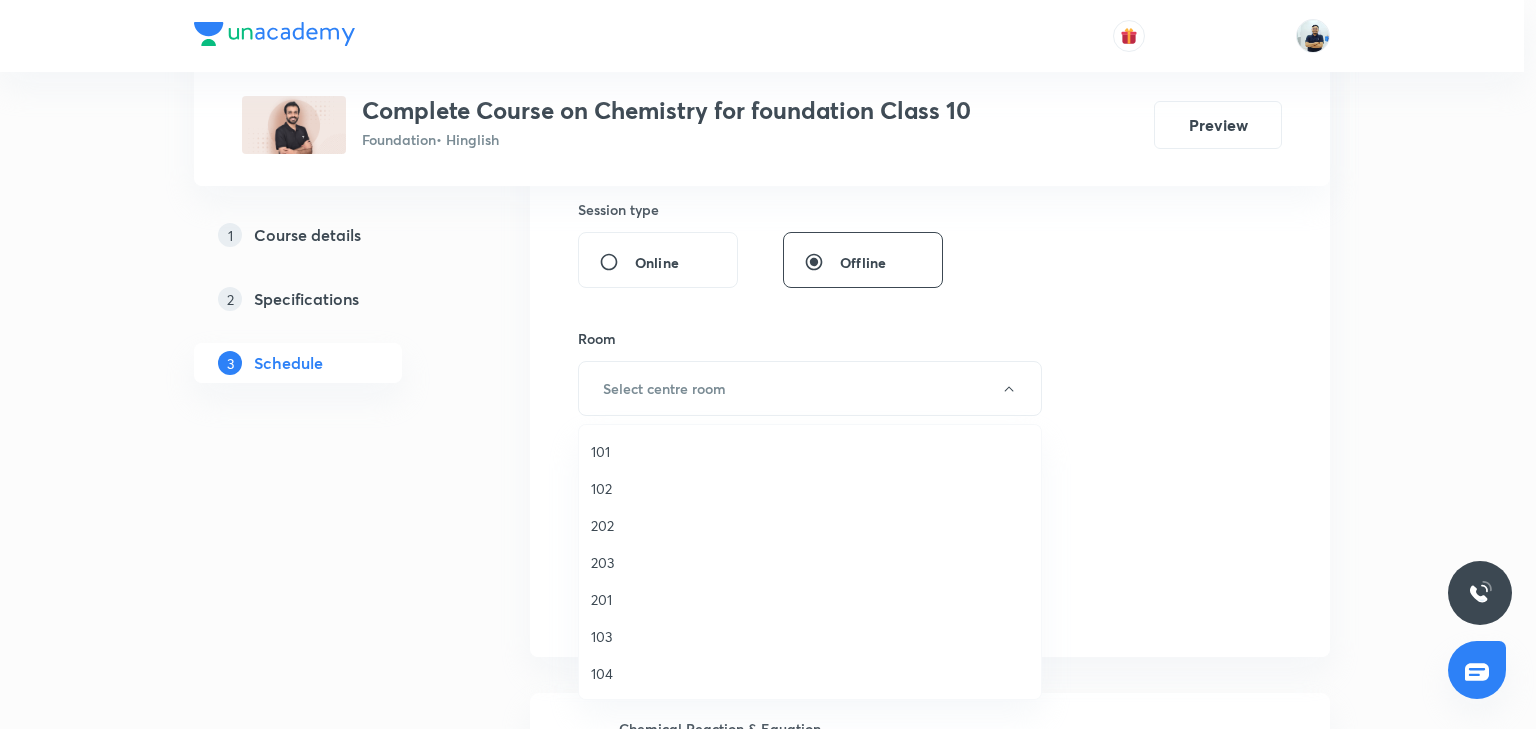 click on "103" at bounding box center (810, 636) 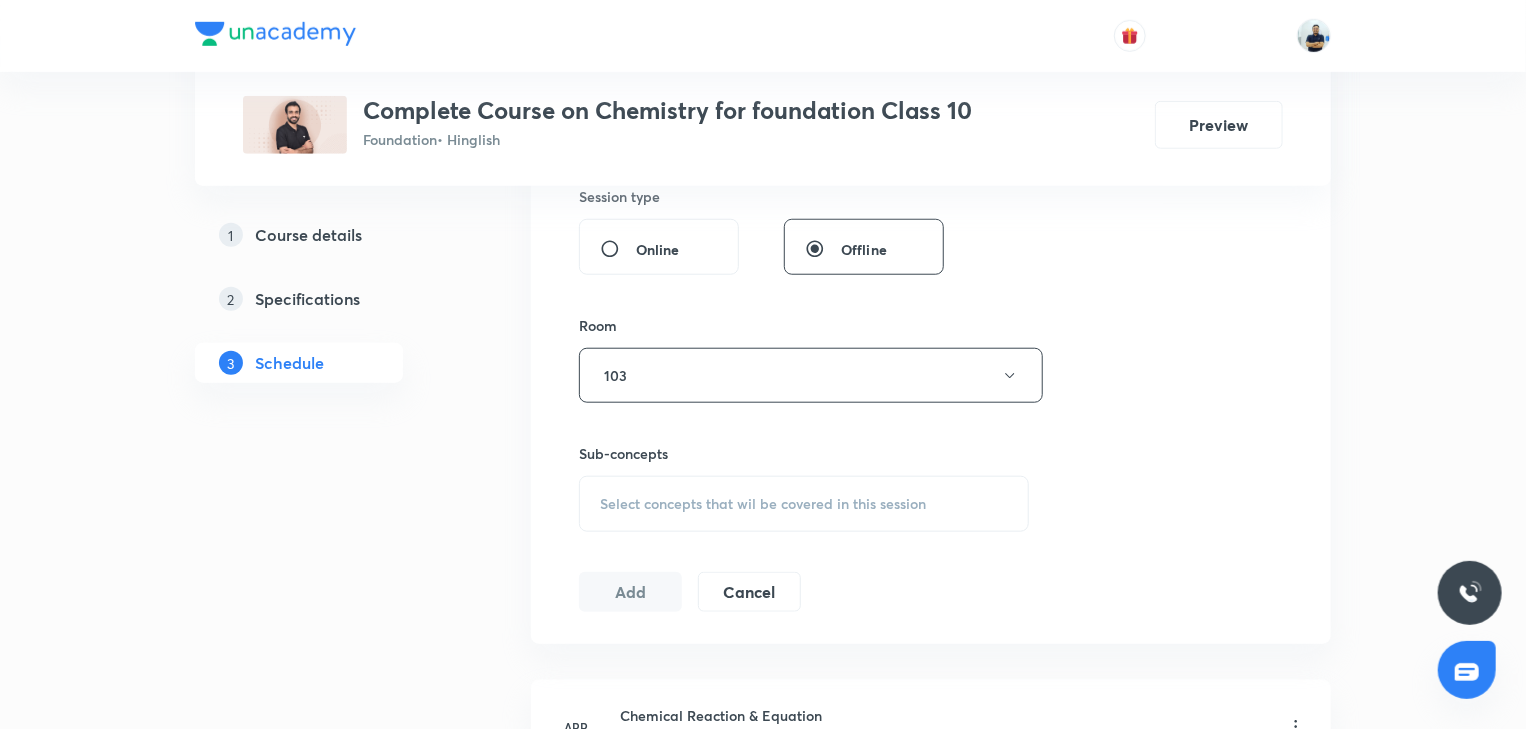 scroll, scrollTop: 765, scrollLeft: 0, axis: vertical 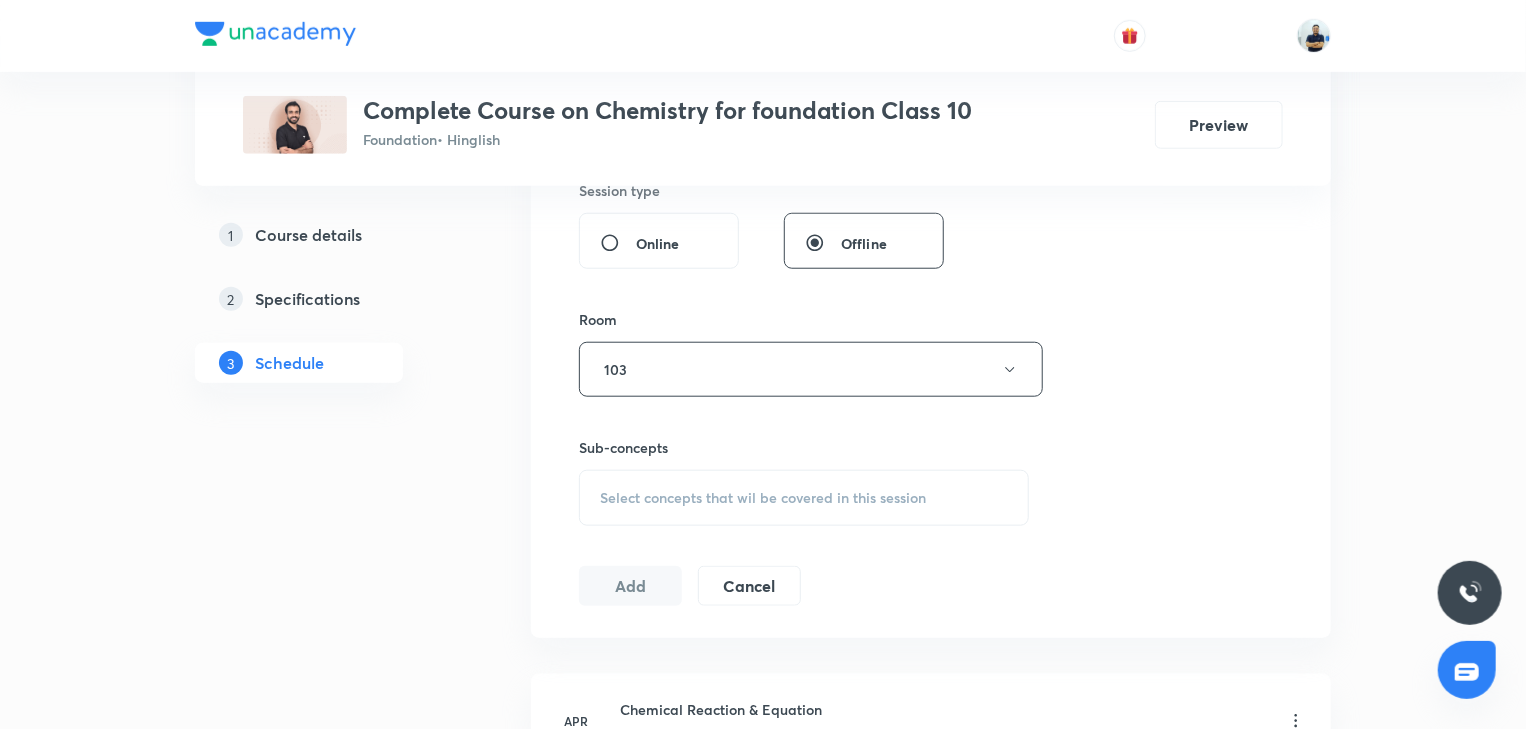 click on "Select concepts that wil be covered in this session" at bounding box center (804, 498) 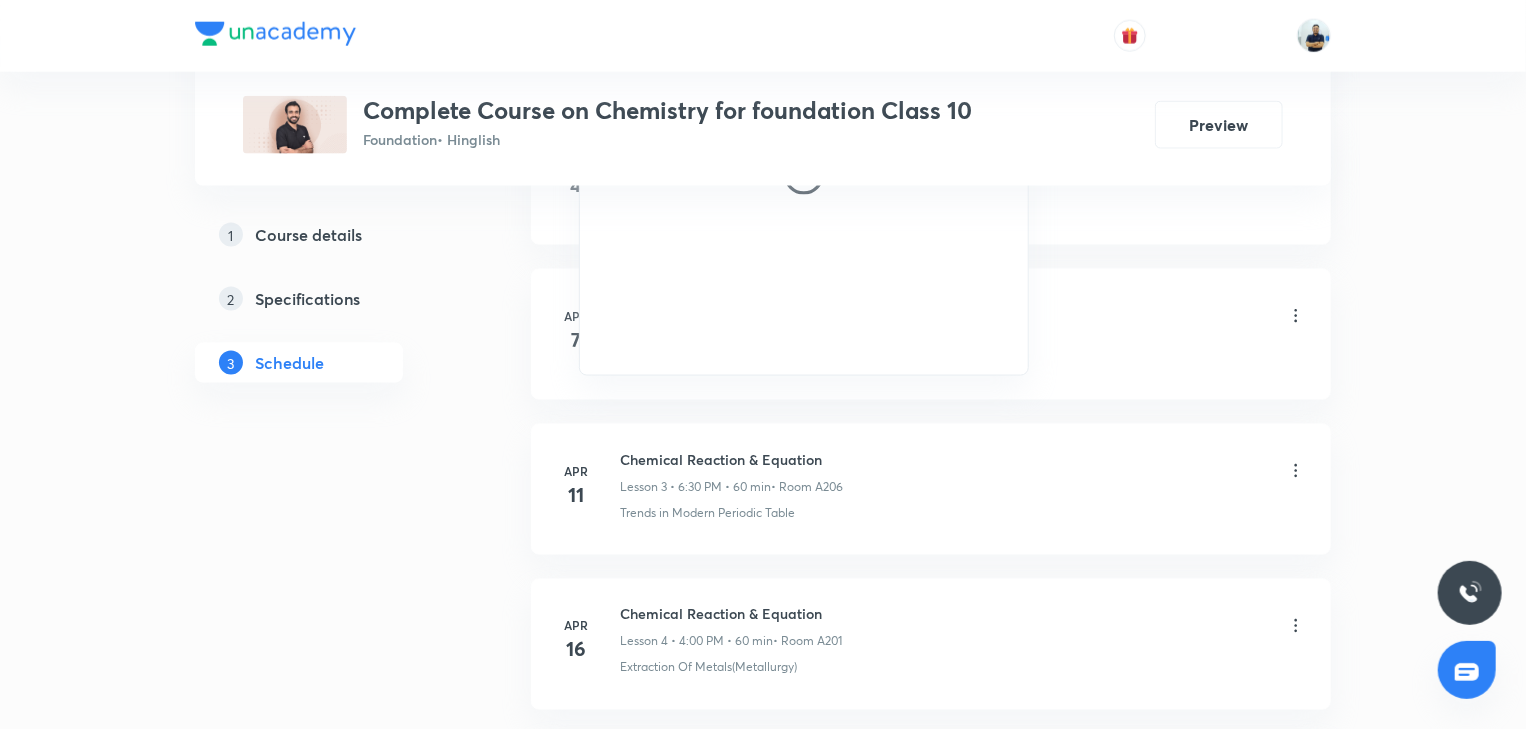 scroll, scrollTop: 765, scrollLeft: 0, axis: vertical 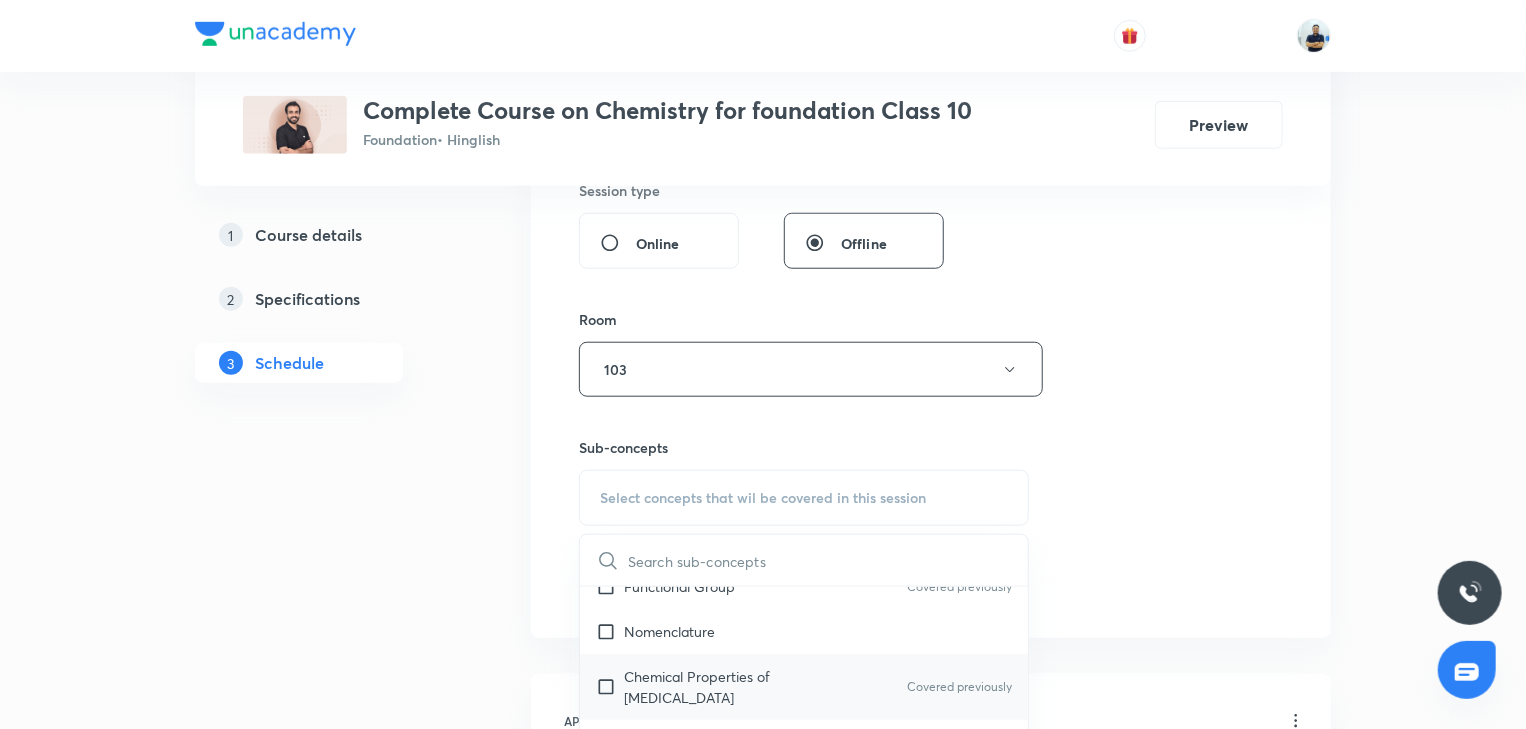 click on "Chemical Properties of [MEDICAL_DATA] Covered previously" at bounding box center [804, 687] 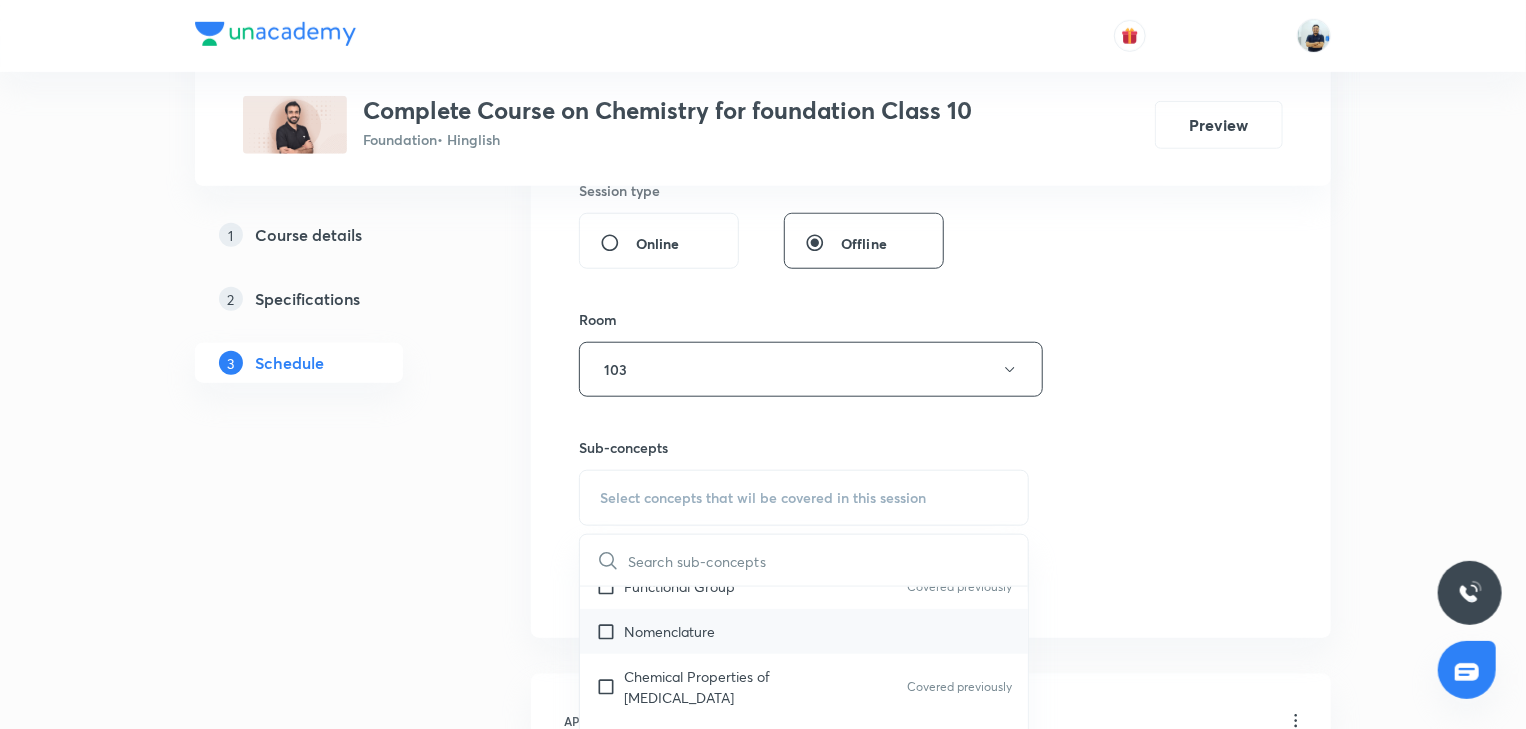 checkbox on "true" 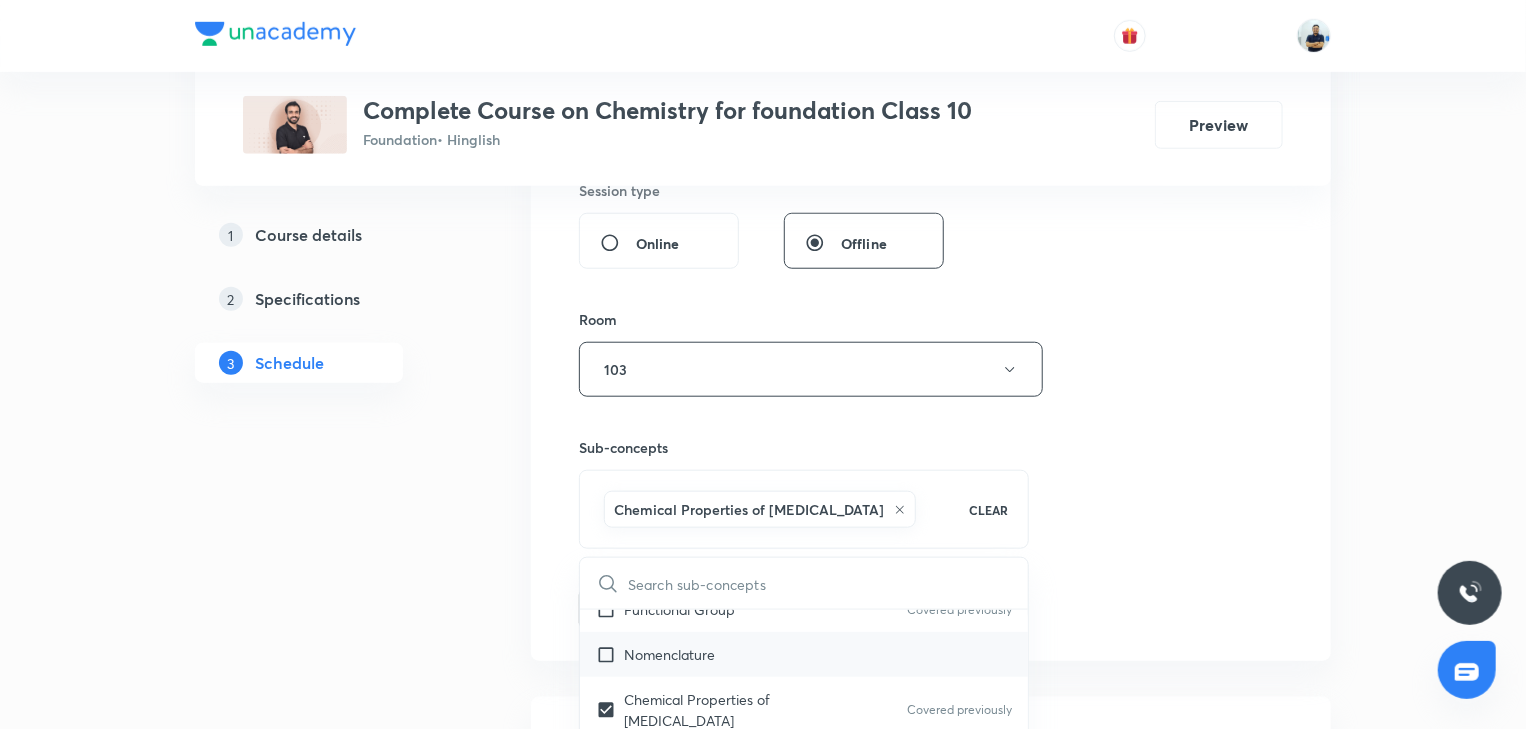 click on "Nomenclature" at bounding box center [669, 654] 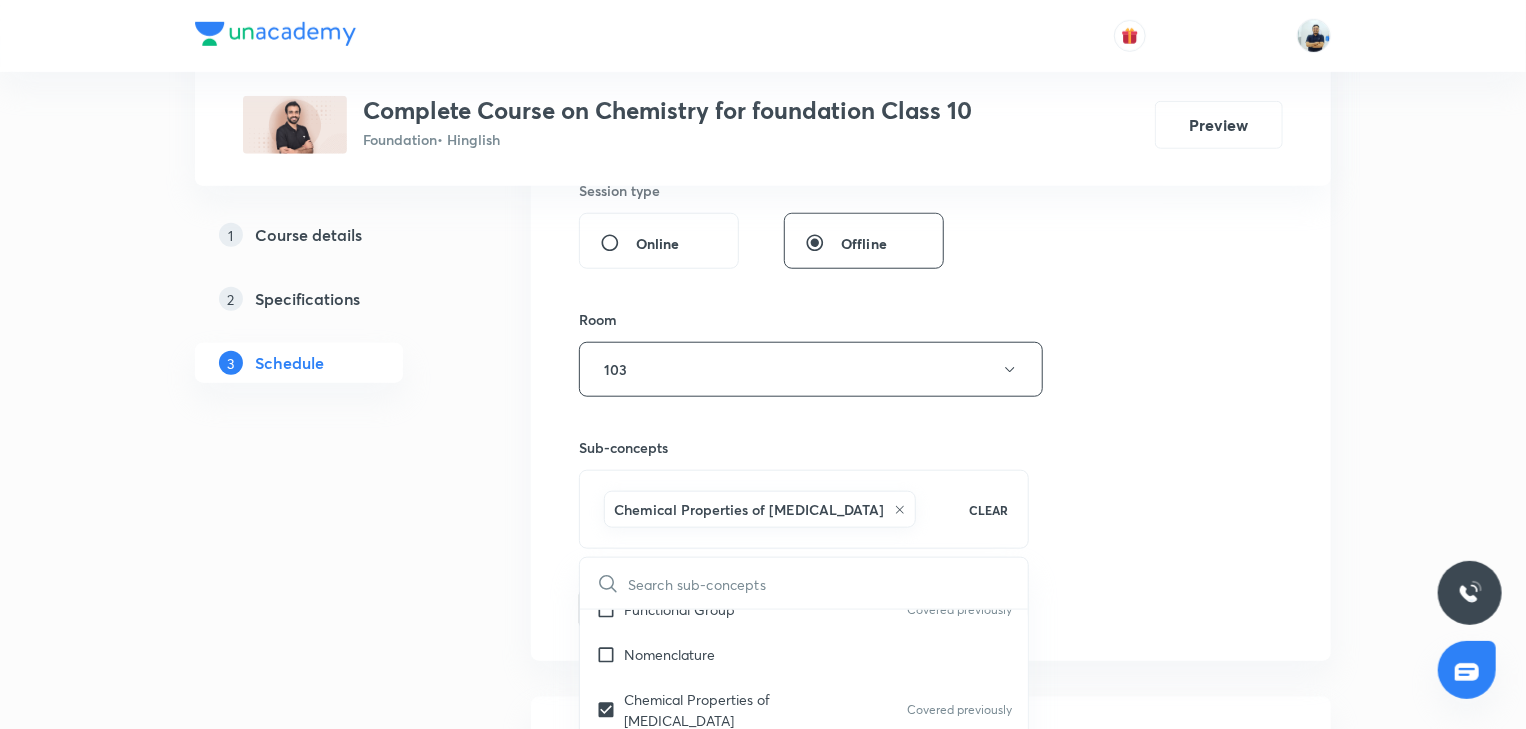 checkbox on "true" 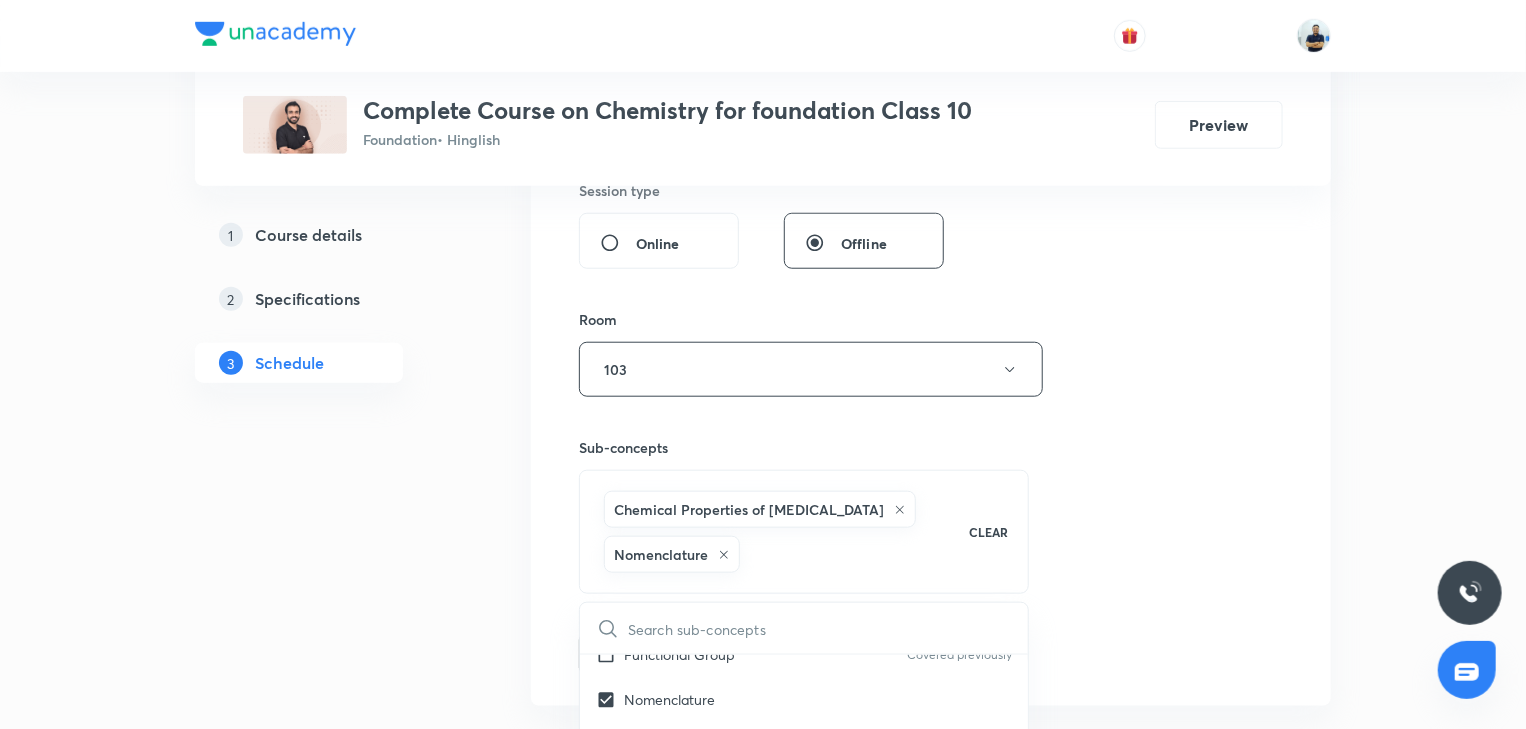 click on "Session  20 Live class Session title 24/99 Acids Bases and salts -5 ​ Schedule for Jul 16, 2025, 4:00 PM ​ Duration (in minutes) 60 ​   Session type Online Offline Room 103 Sub-concepts Chemical Properties of Hydrocarbons Nomenclature CLEAR ​ Periodic Classification Of Elements Need of Classification & Early Attempts Dev. of Modern Periodic Table Covered previously Trends in Modern Periodic Table Covered previously Reaction of Metal Carbonates and Bicarbonates with Acids Covered previously Carbon and Its Compounds Introduction Carbon Unique Properties Covalent Bonding Organic Compound Representation Concept of Hydrocarbons Functional Group Covered previously Nomenclature Chemical Properties of Hydrocarbons Covered previously Important Organic Compounds Covered previously Soaps and Detergent Covered previously Metals And Non Metals Physical Properties of Metal & Nonmetals Chemical Properties Of Metal & Metal Oxides Reaction of Metal With Non Metal Extraction Of Metals(Metallurgy) Covered previously Ore" at bounding box center [931, 170] 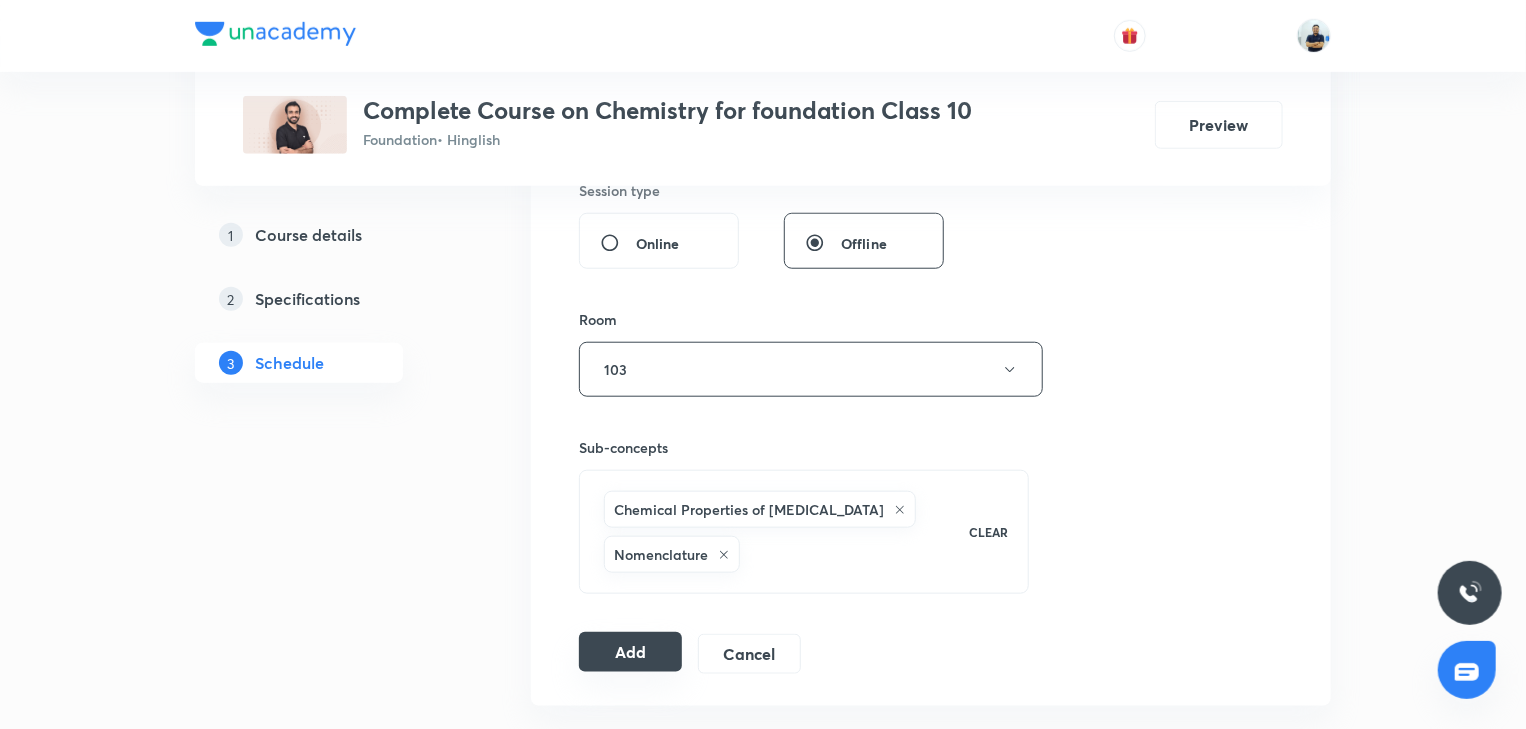 click on "Add" at bounding box center (630, 652) 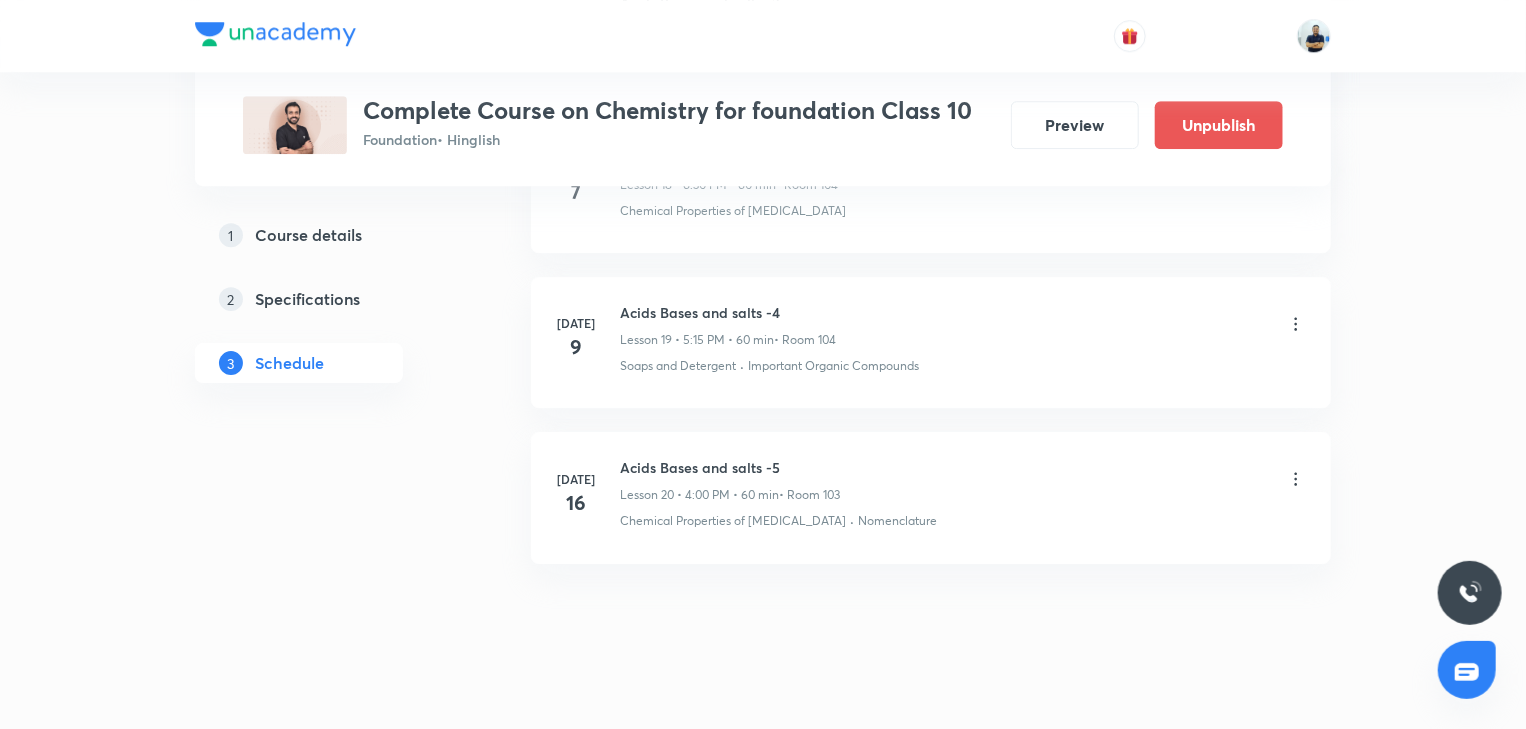 scroll, scrollTop: 3051, scrollLeft: 0, axis: vertical 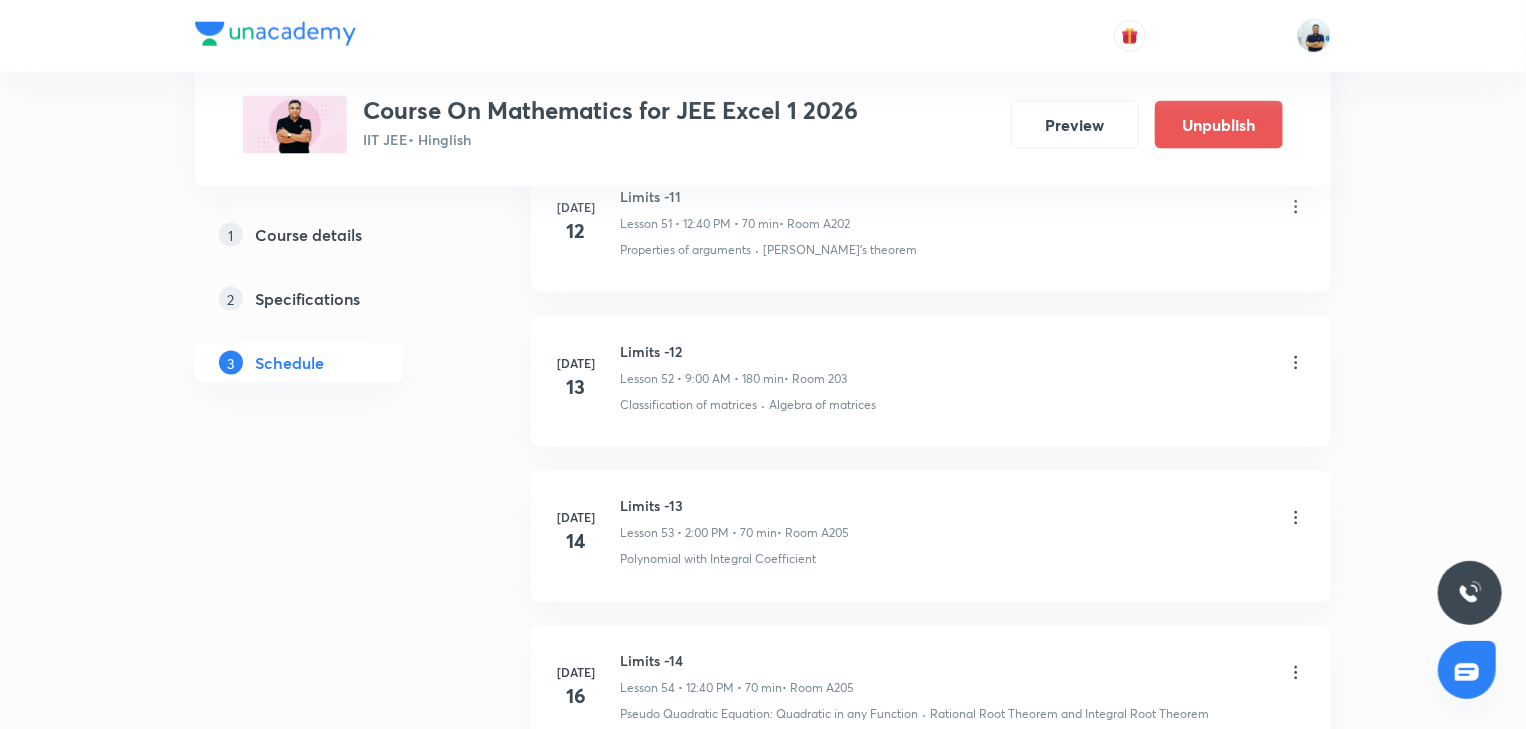 click 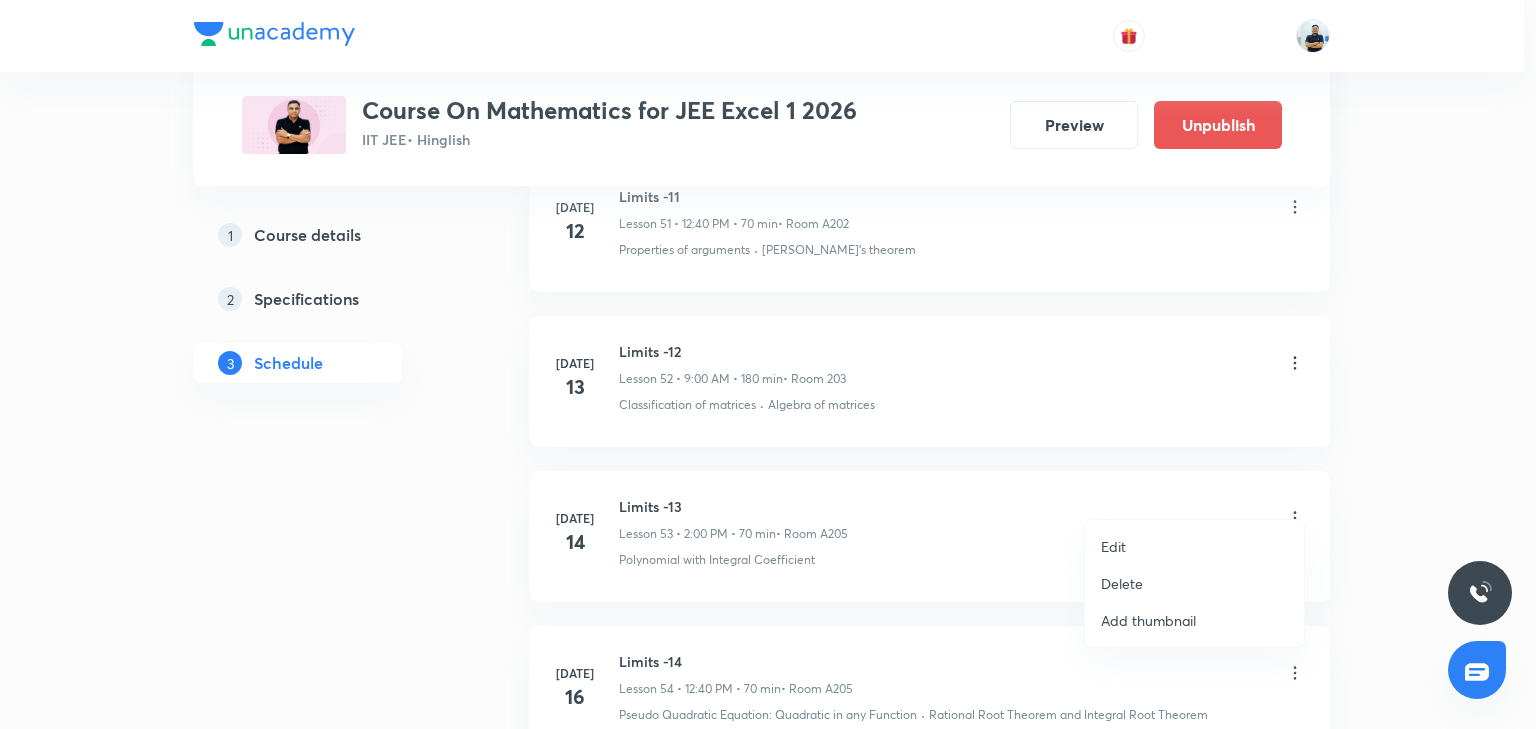 click on "Edit" at bounding box center [1194, 546] 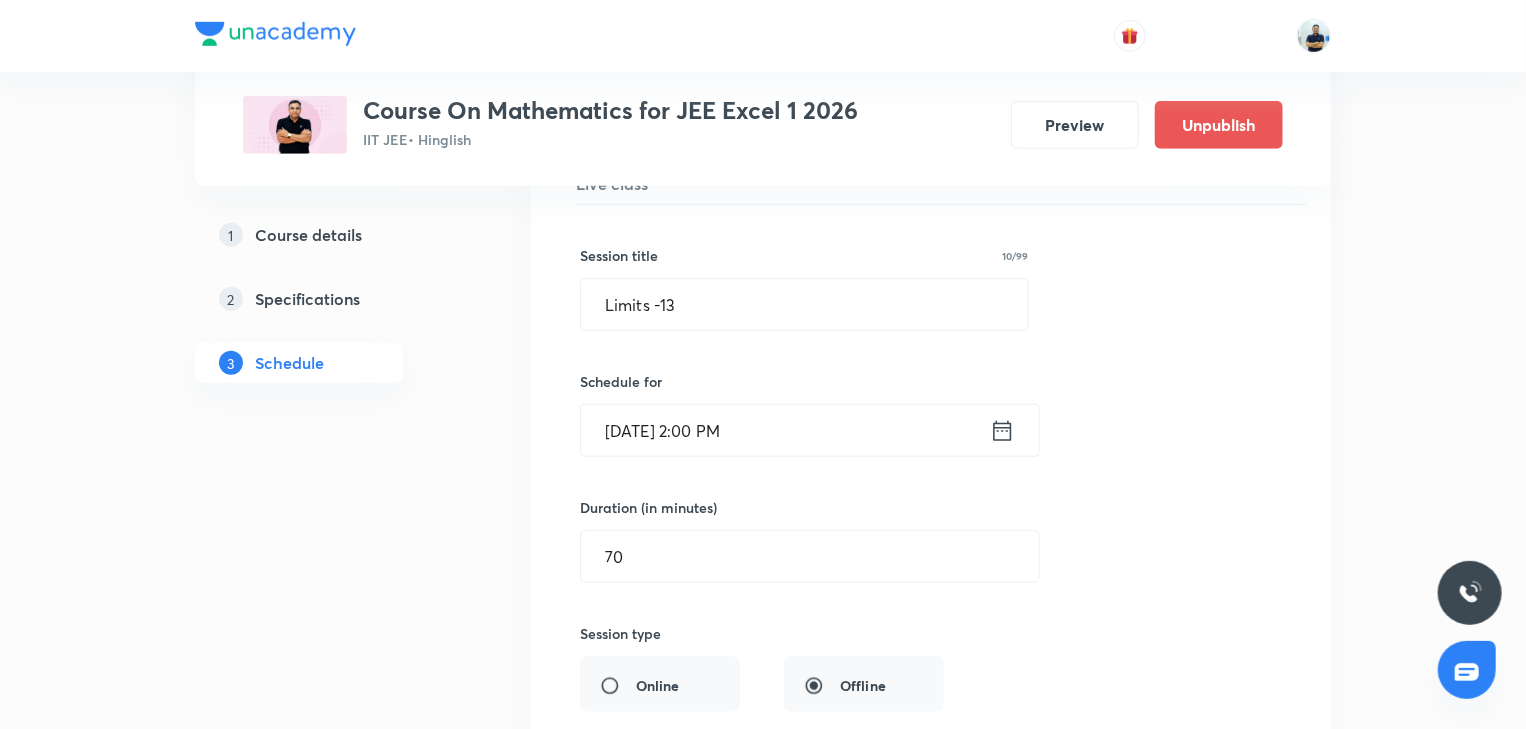scroll, scrollTop: 8363, scrollLeft: 0, axis: vertical 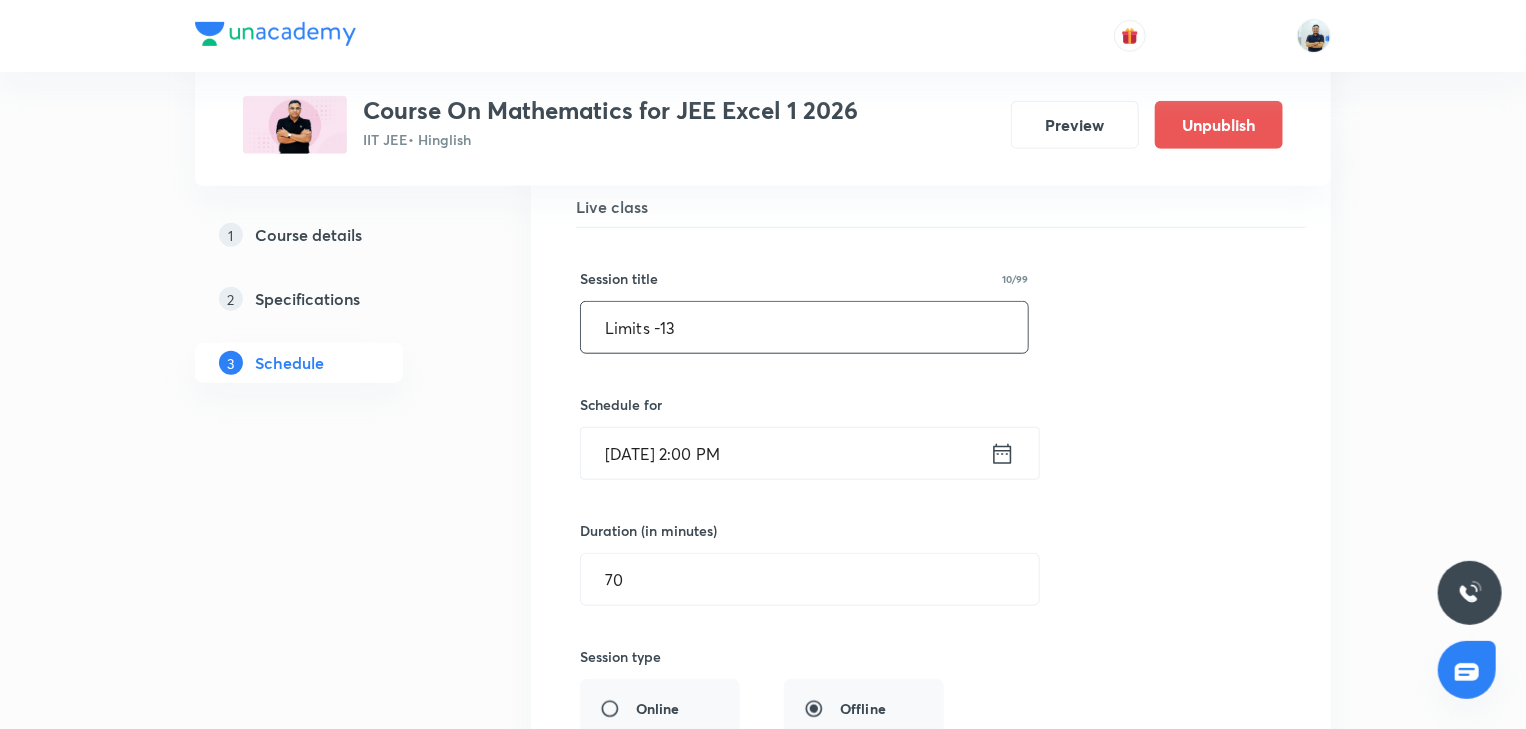 drag, startPoint x: 628, startPoint y: 301, endPoint x: 336, endPoint y: 285, distance: 292.43802 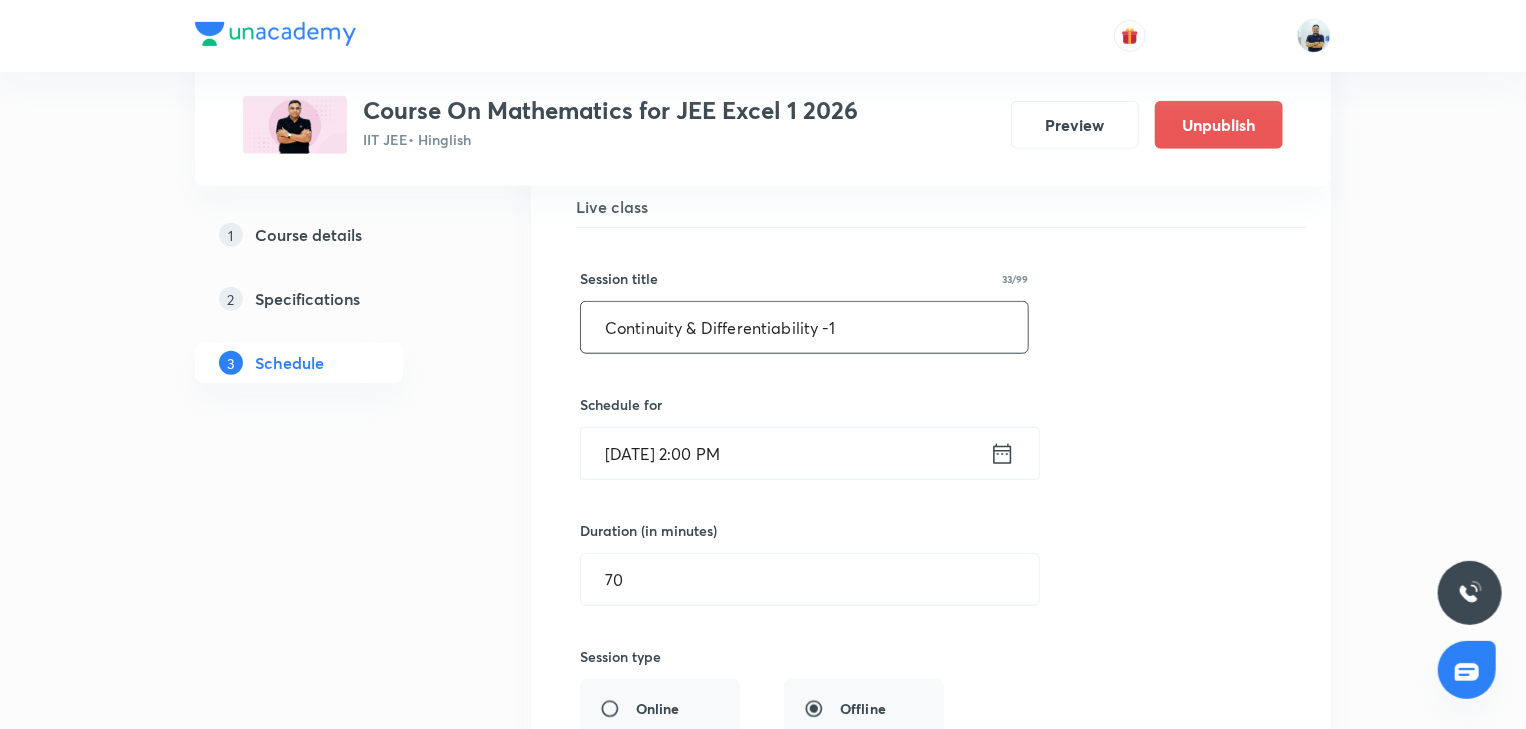 drag, startPoint x: 895, startPoint y: 316, endPoint x: 285, endPoint y: 342, distance: 610.55383 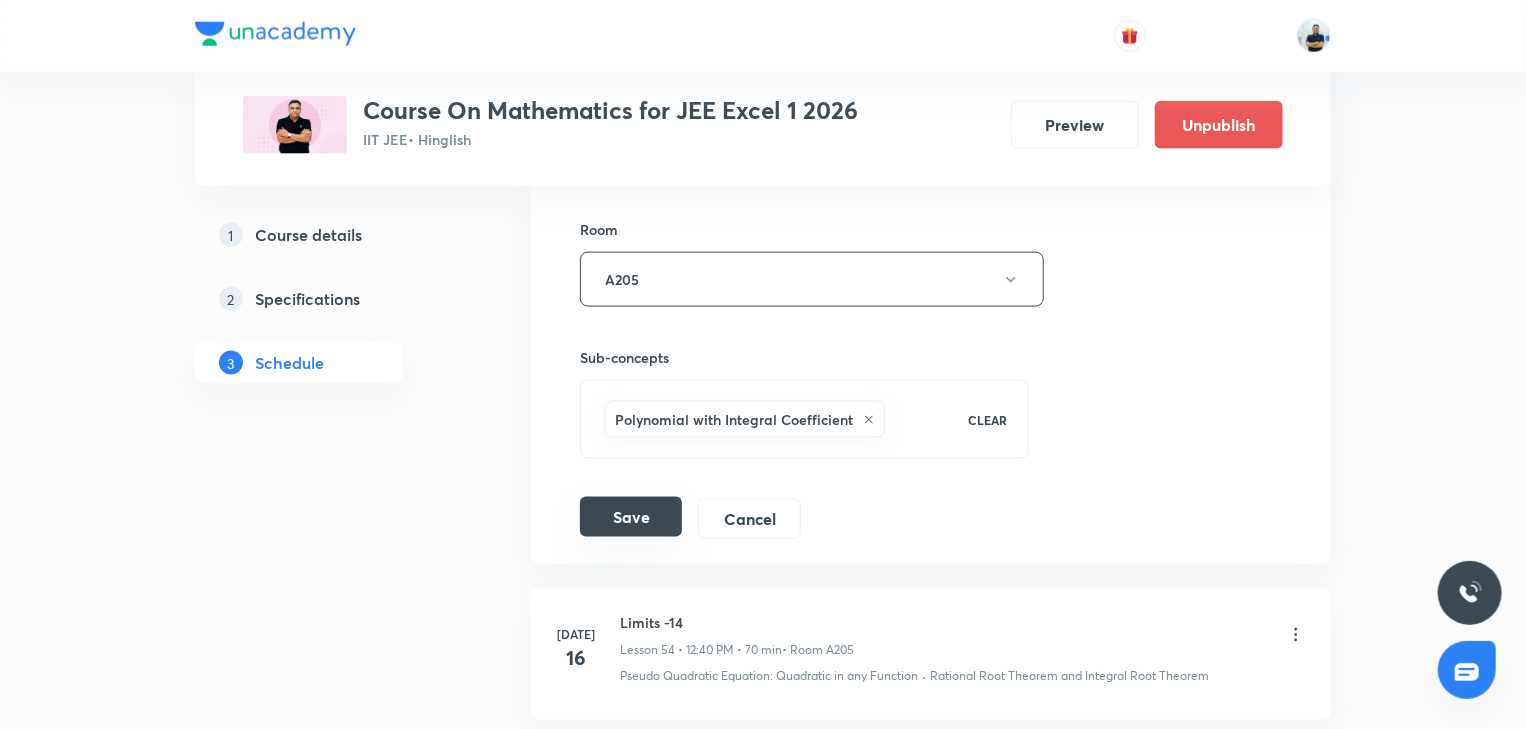 type on "Continuity & Differentiability -1" 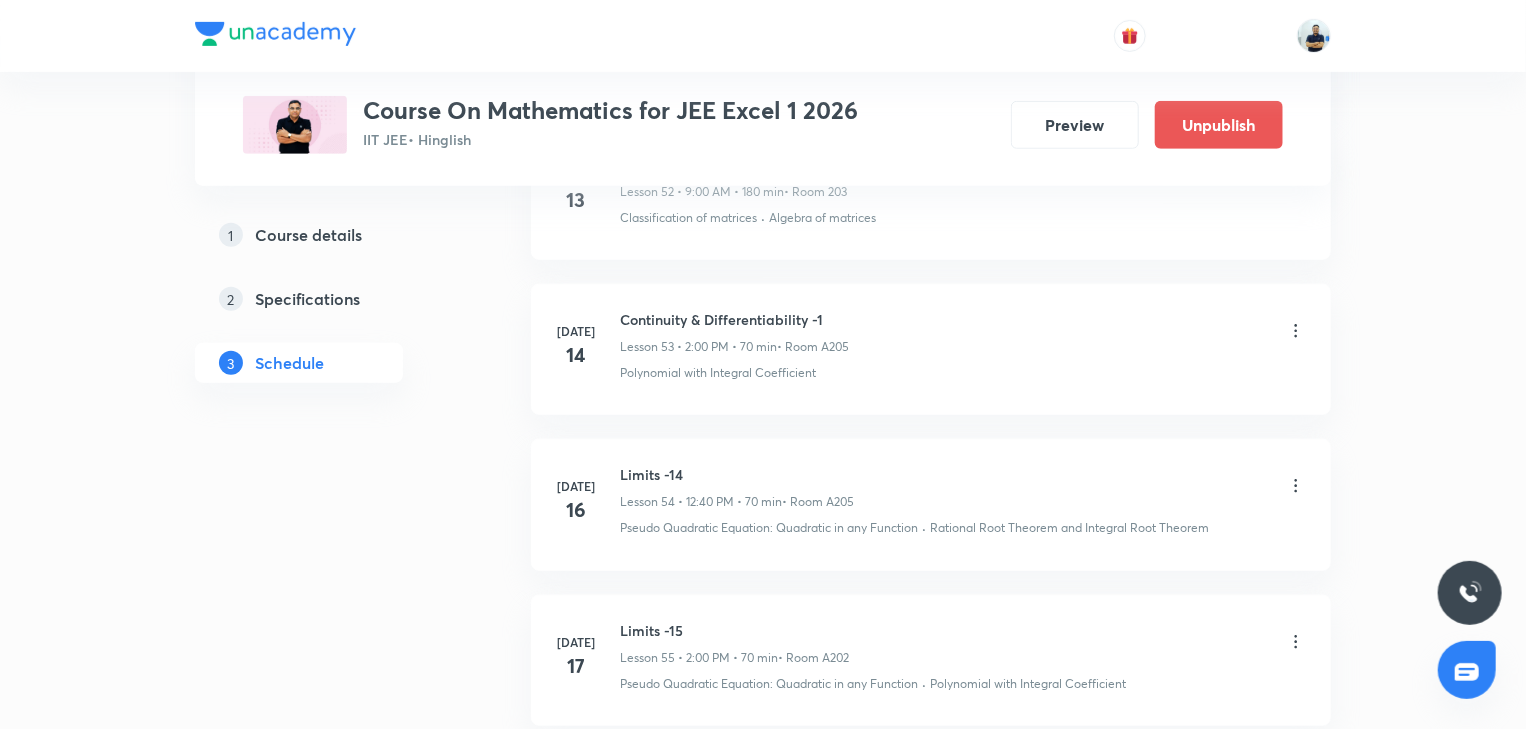 scroll, scrollTop: 8267, scrollLeft: 0, axis: vertical 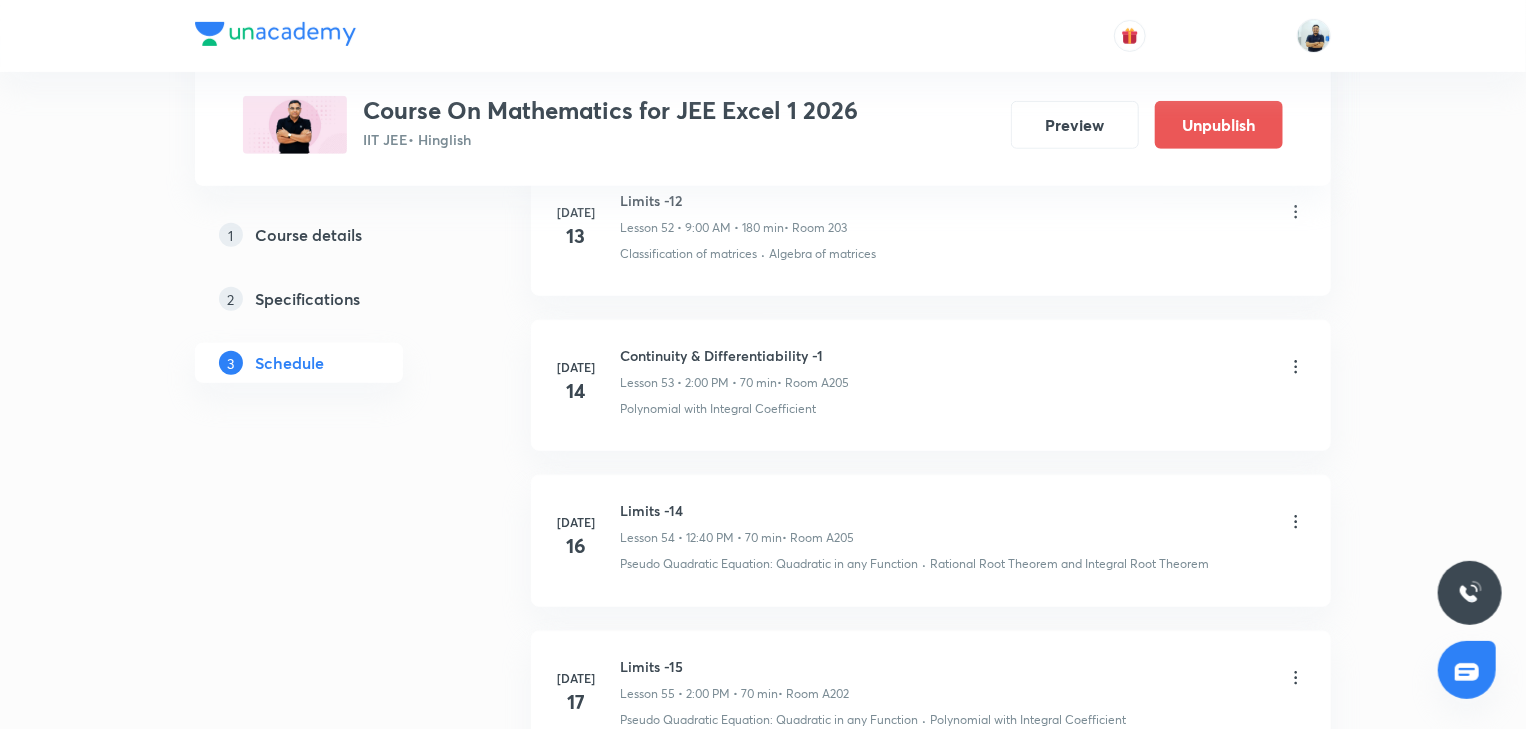 click 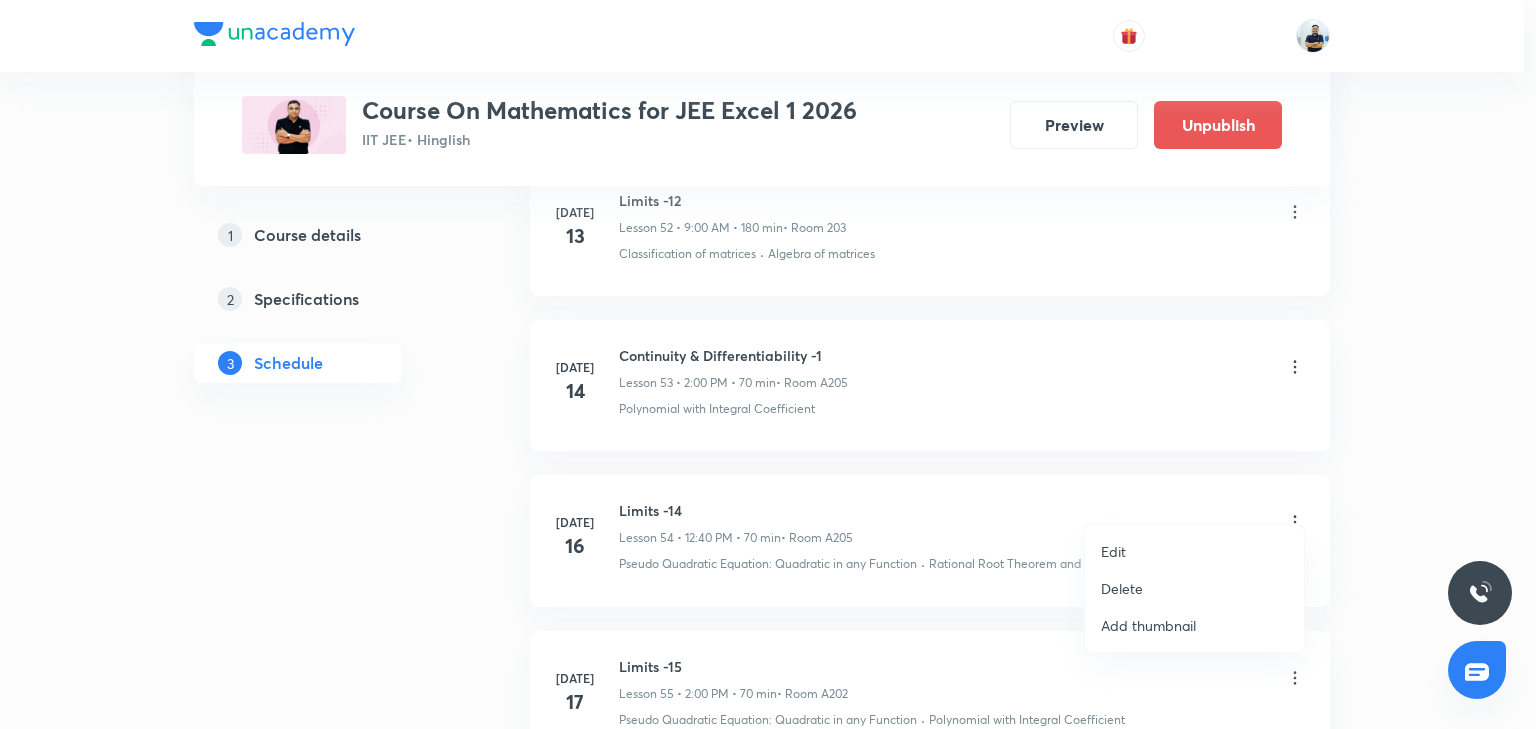 click on "Edit" at bounding box center (1194, 551) 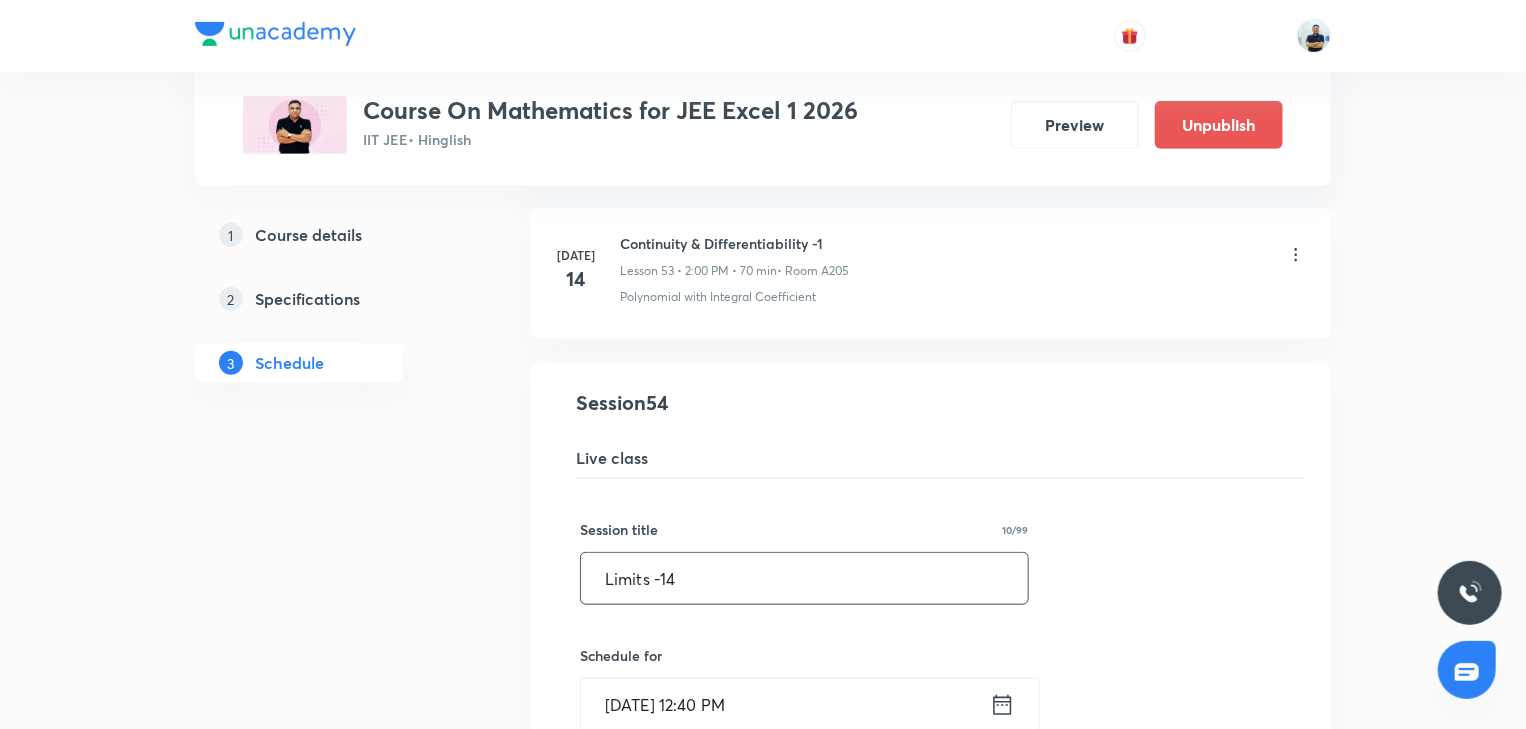drag, startPoint x: 643, startPoint y: 544, endPoint x: 405, endPoint y: 544, distance: 238 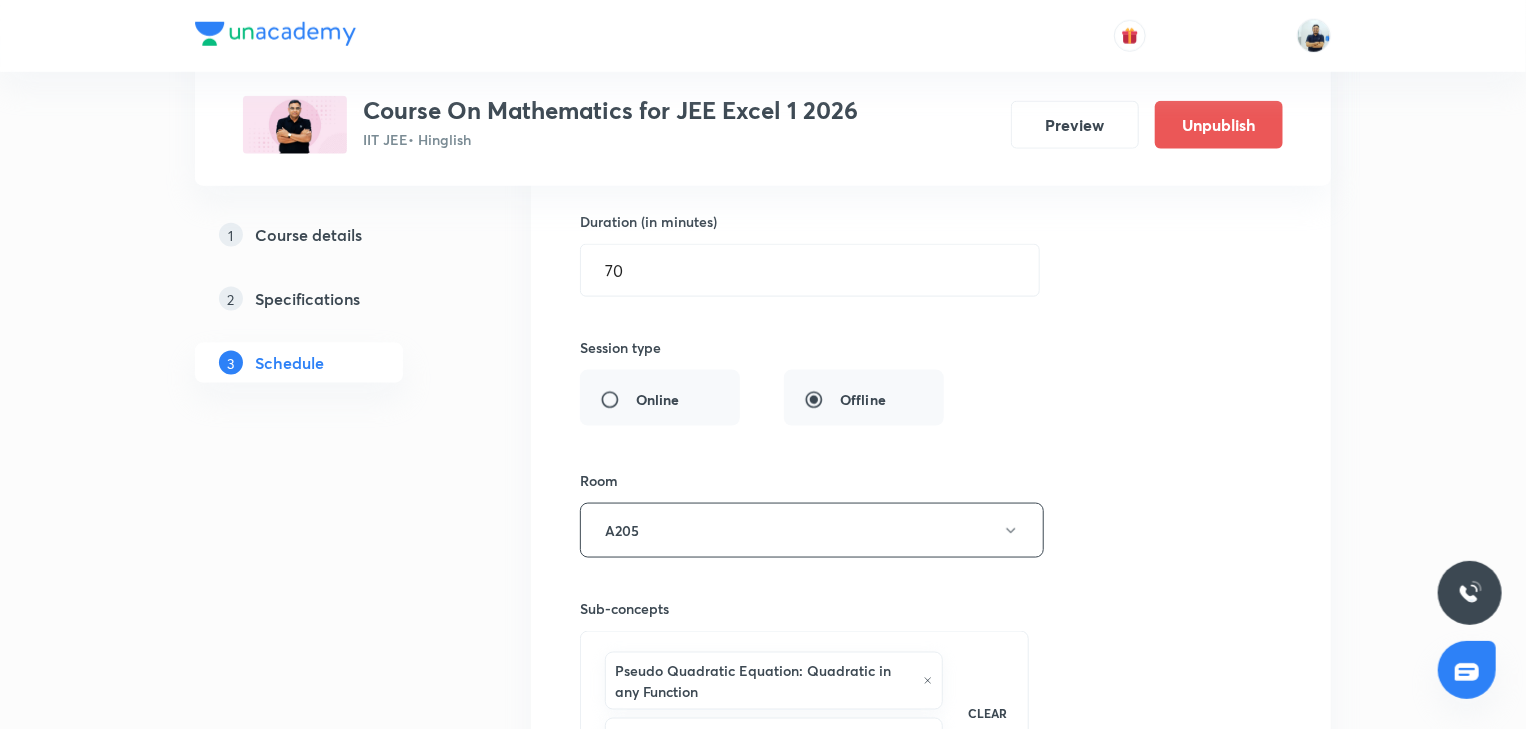 scroll, scrollTop: 9387, scrollLeft: 0, axis: vertical 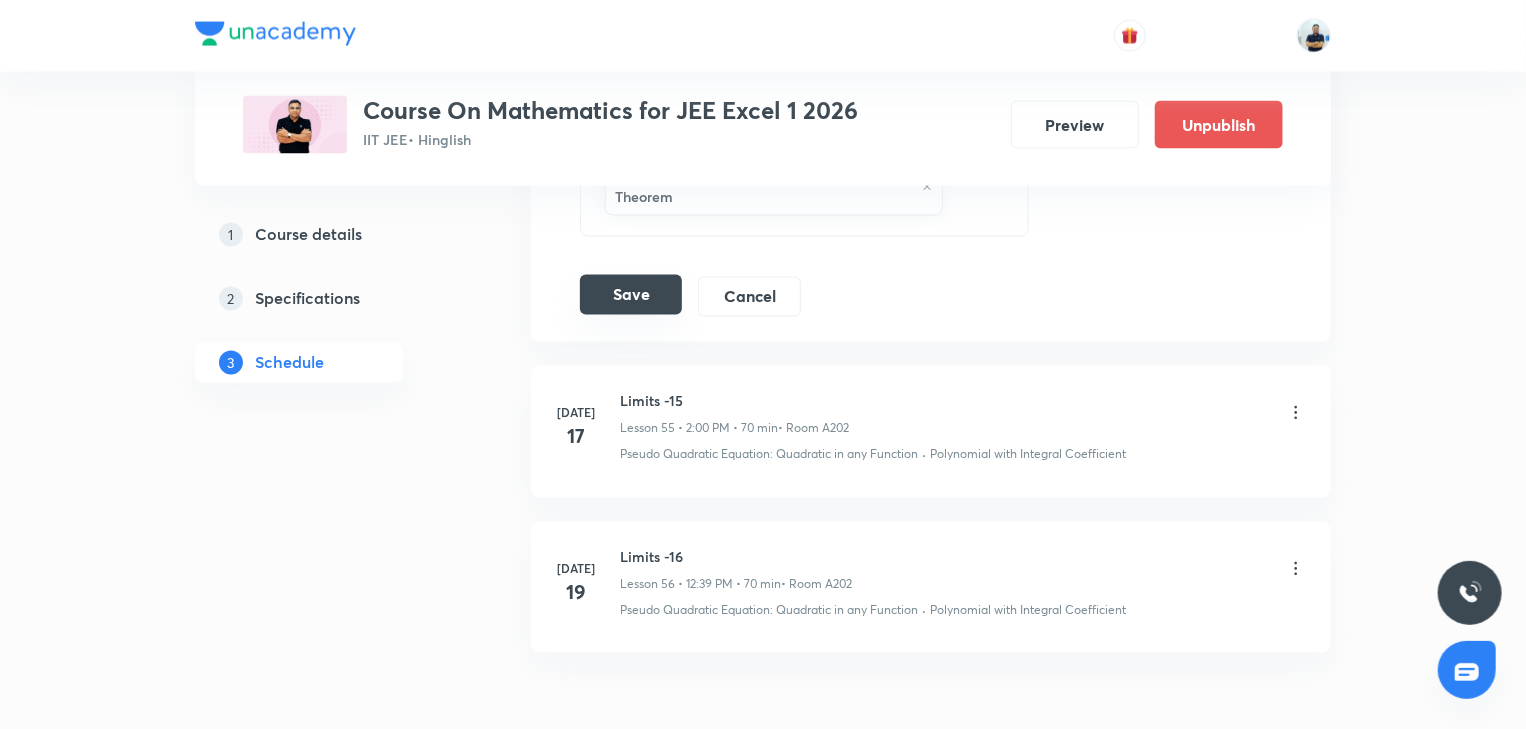 type on "Continuity & Differentiability -2" 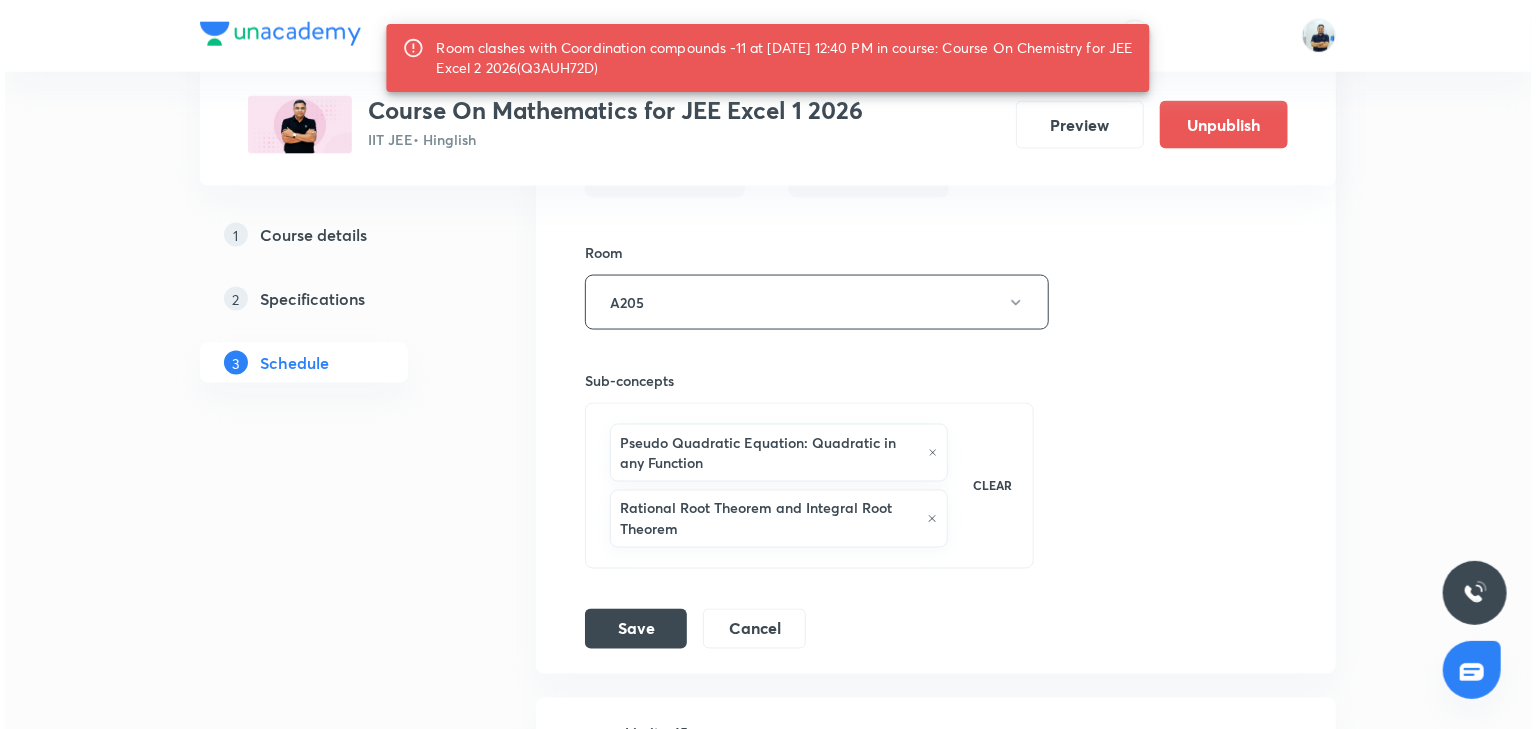 scroll, scrollTop: 8883, scrollLeft: 0, axis: vertical 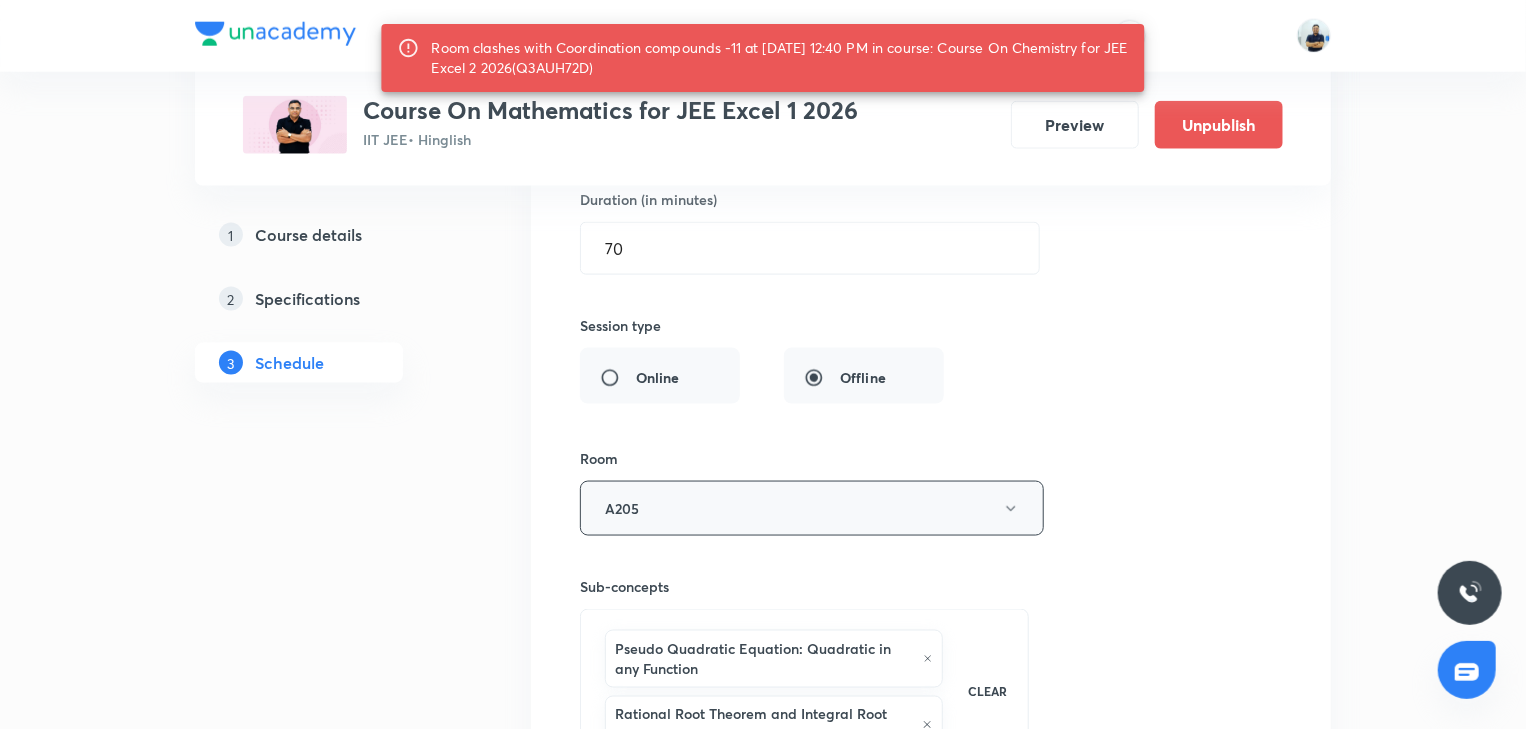 click on "A205" at bounding box center [812, 508] 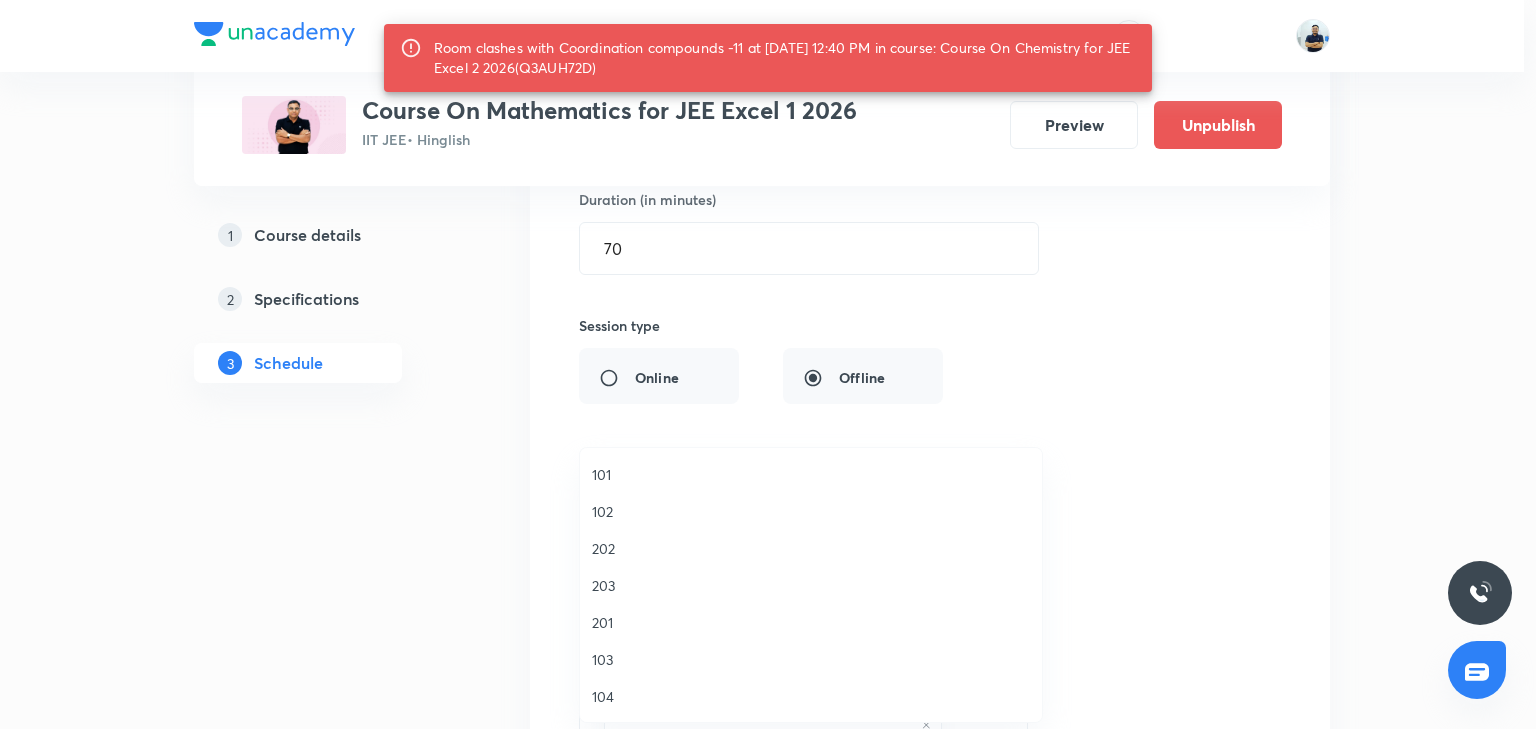 scroll, scrollTop: 370, scrollLeft: 0, axis: vertical 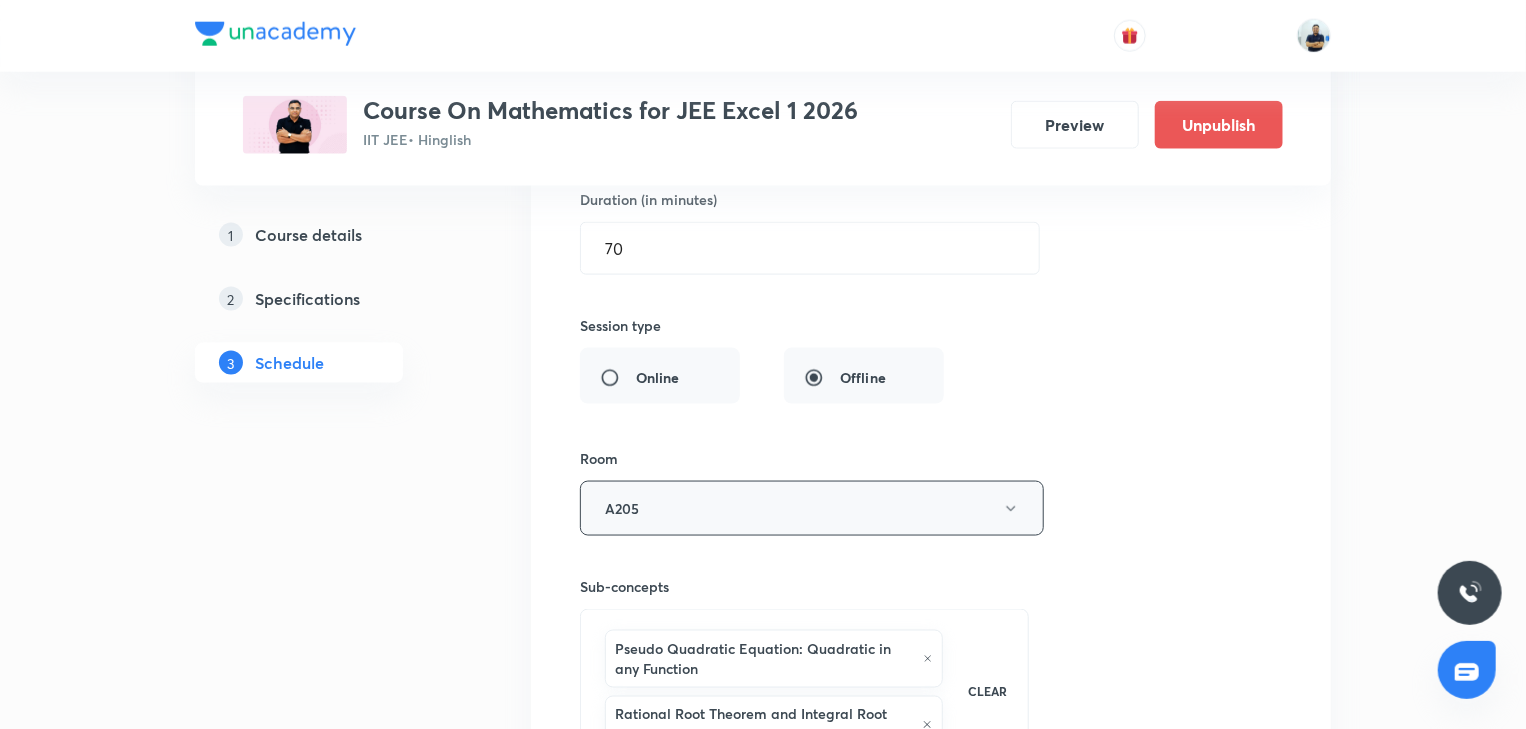 click on "A205" at bounding box center (812, 508) 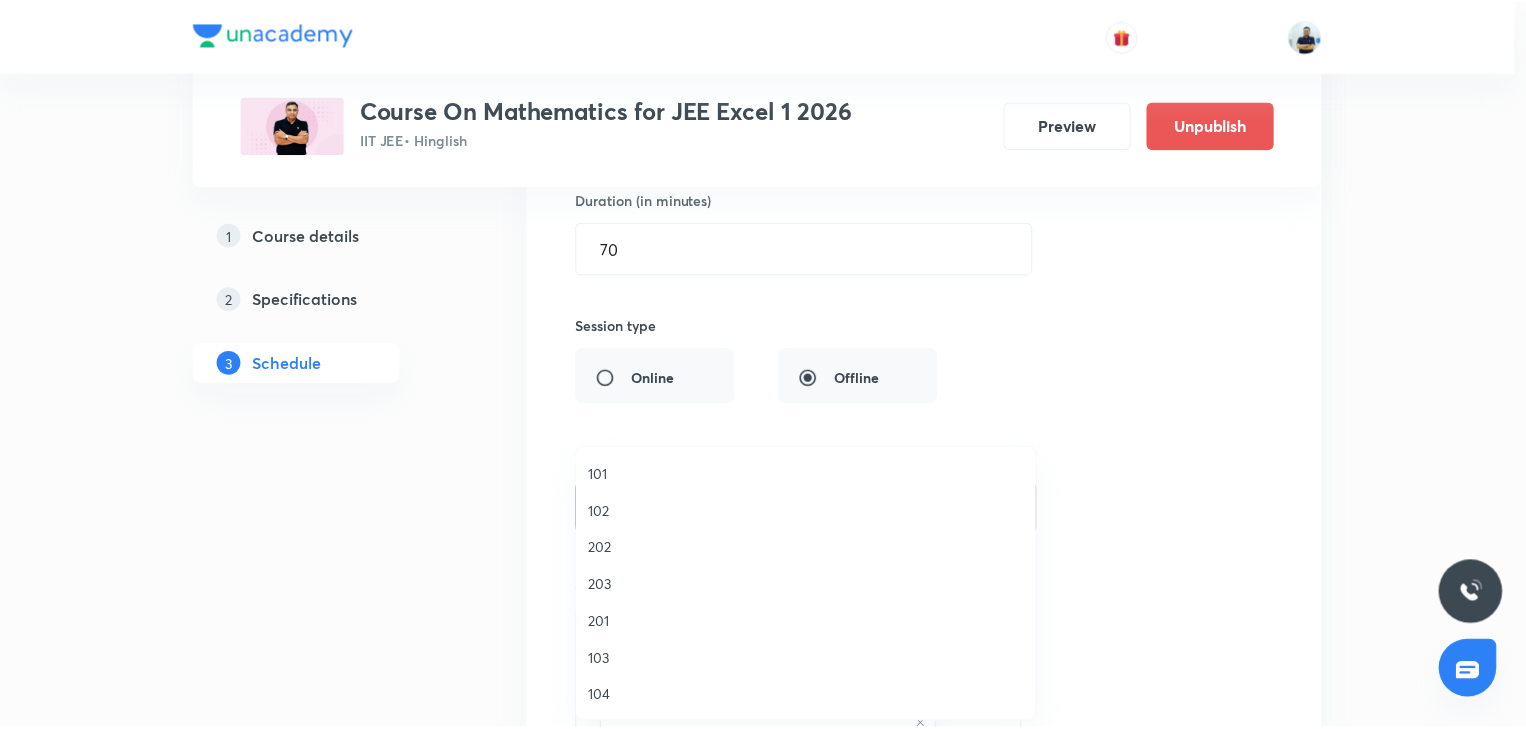 scroll, scrollTop: 370, scrollLeft: 0, axis: vertical 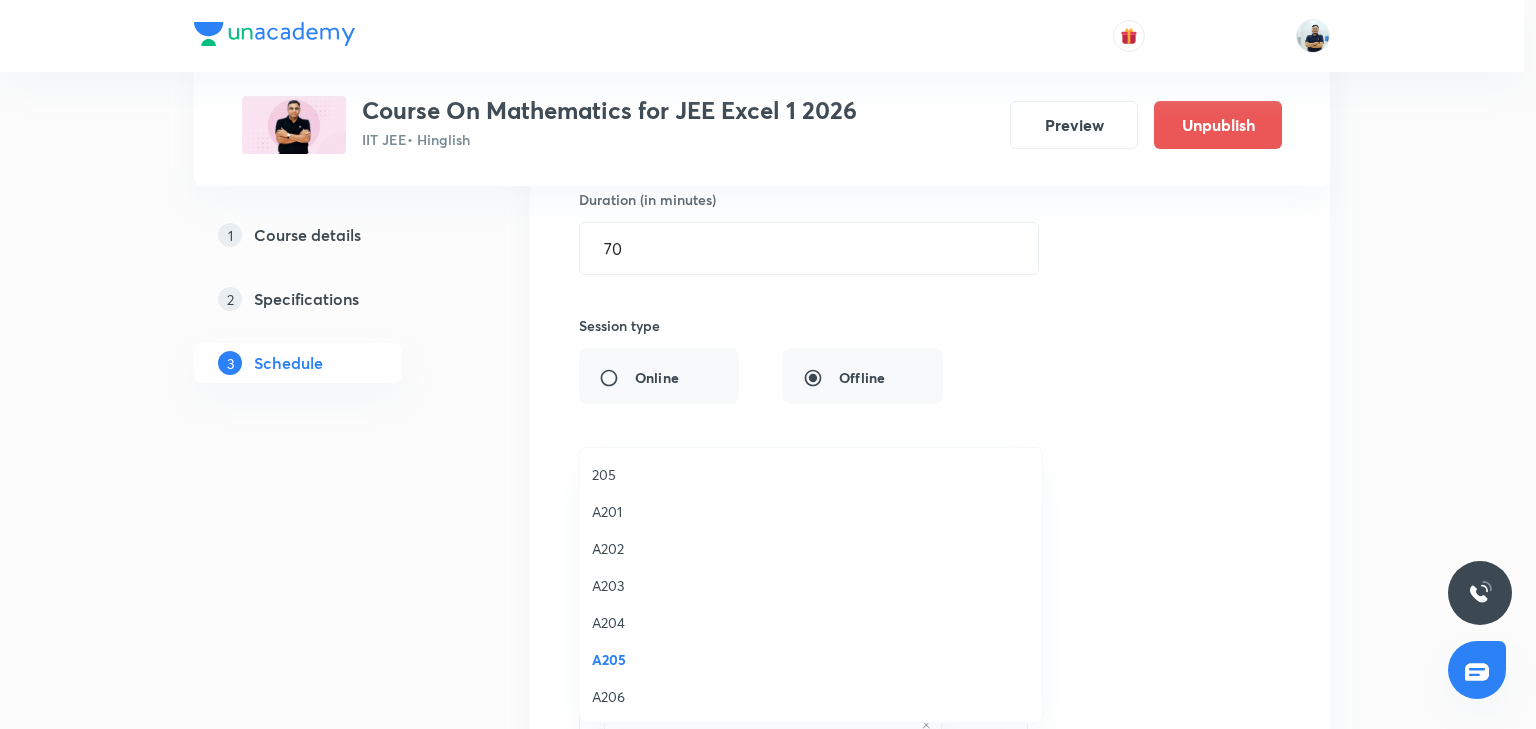 click on "A206" at bounding box center [811, 696] 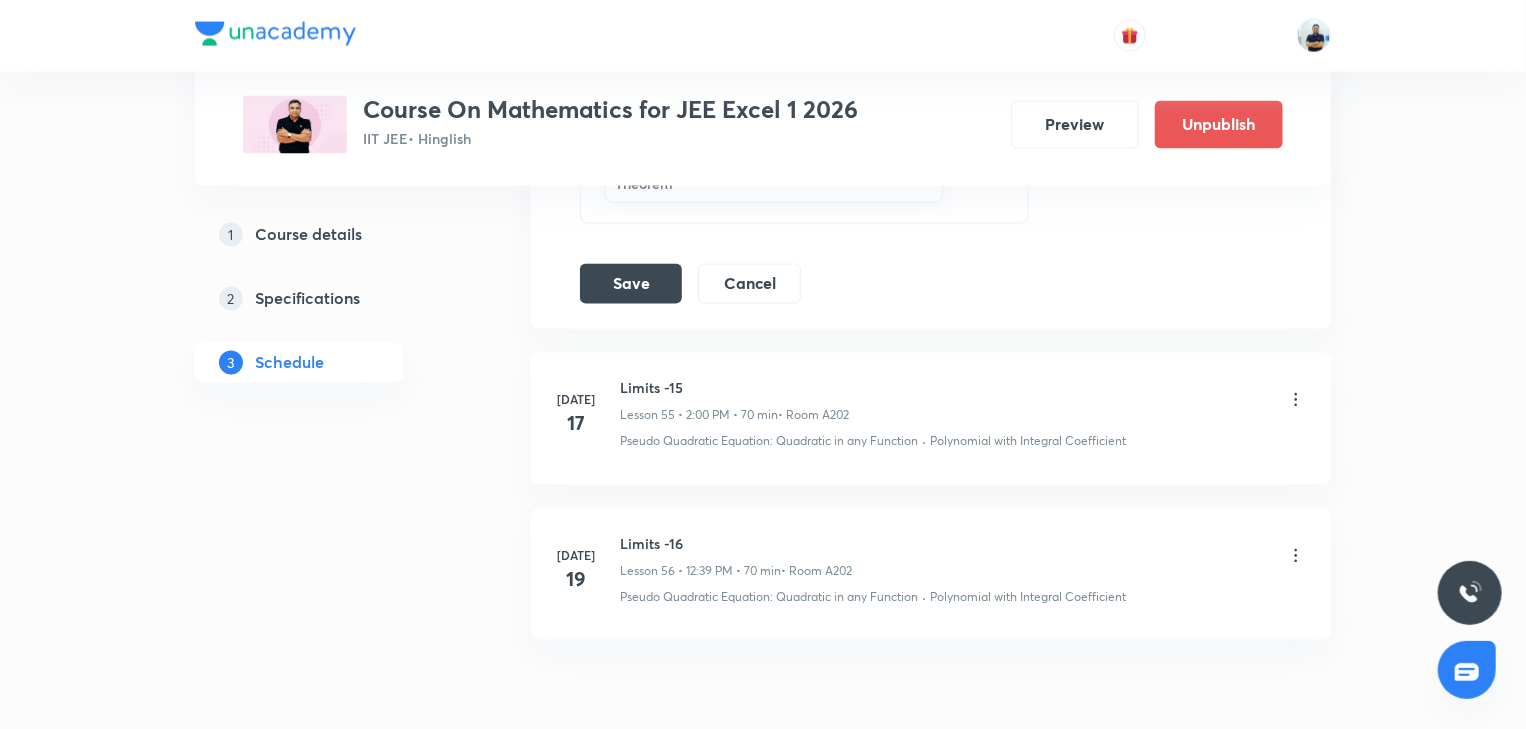 scroll, scrollTop: 9443, scrollLeft: 0, axis: vertical 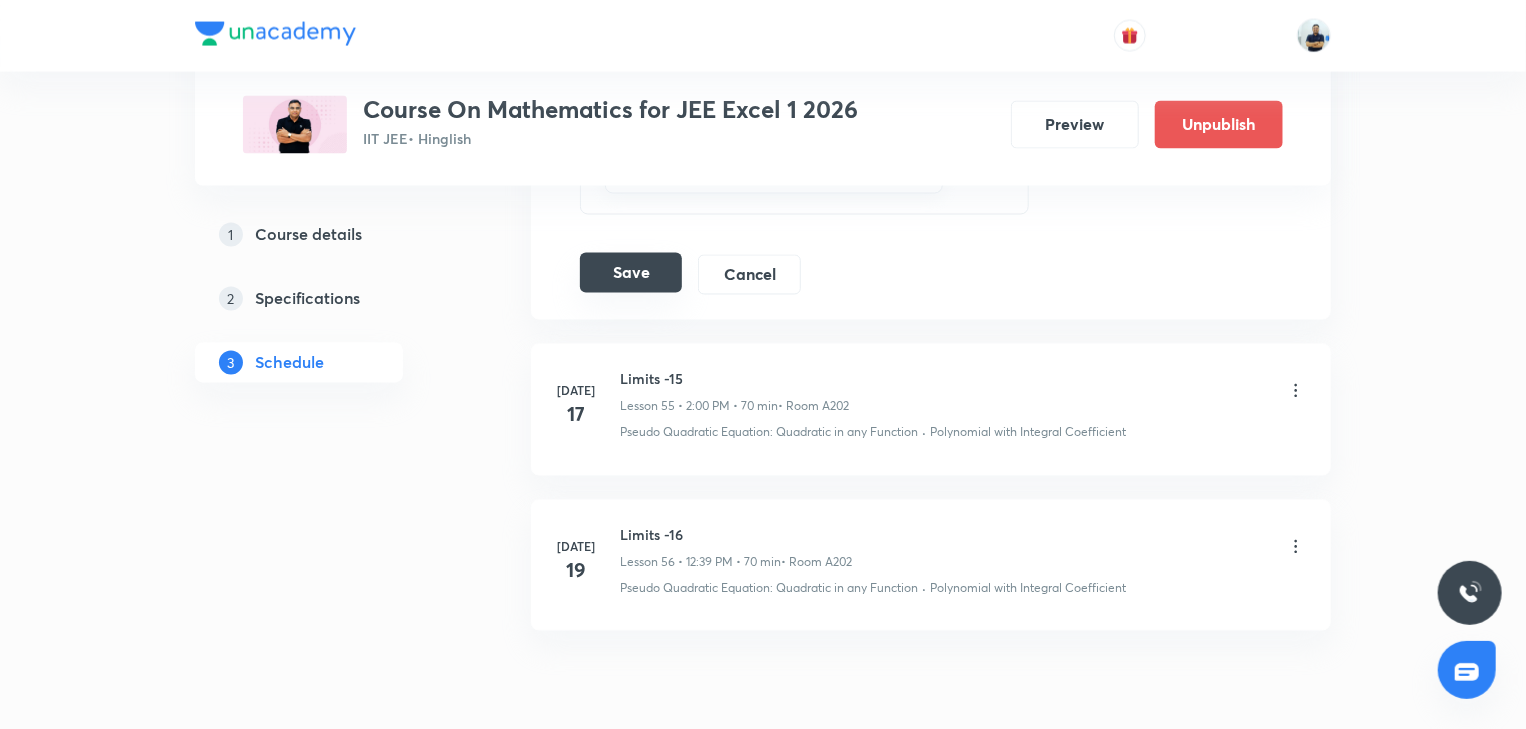 click on "Save" at bounding box center [631, 273] 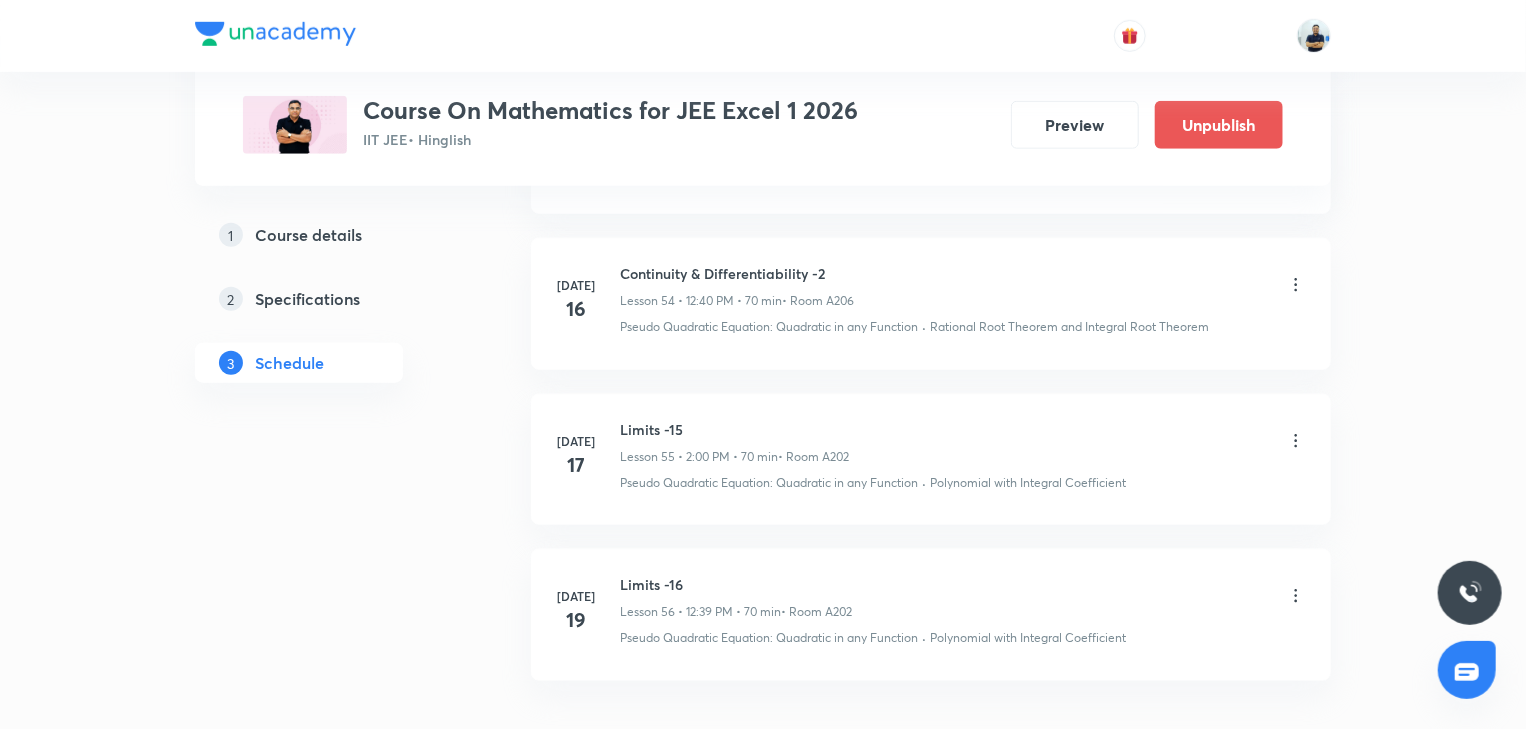 scroll, scrollTop: 8491, scrollLeft: 0, axis: vertical 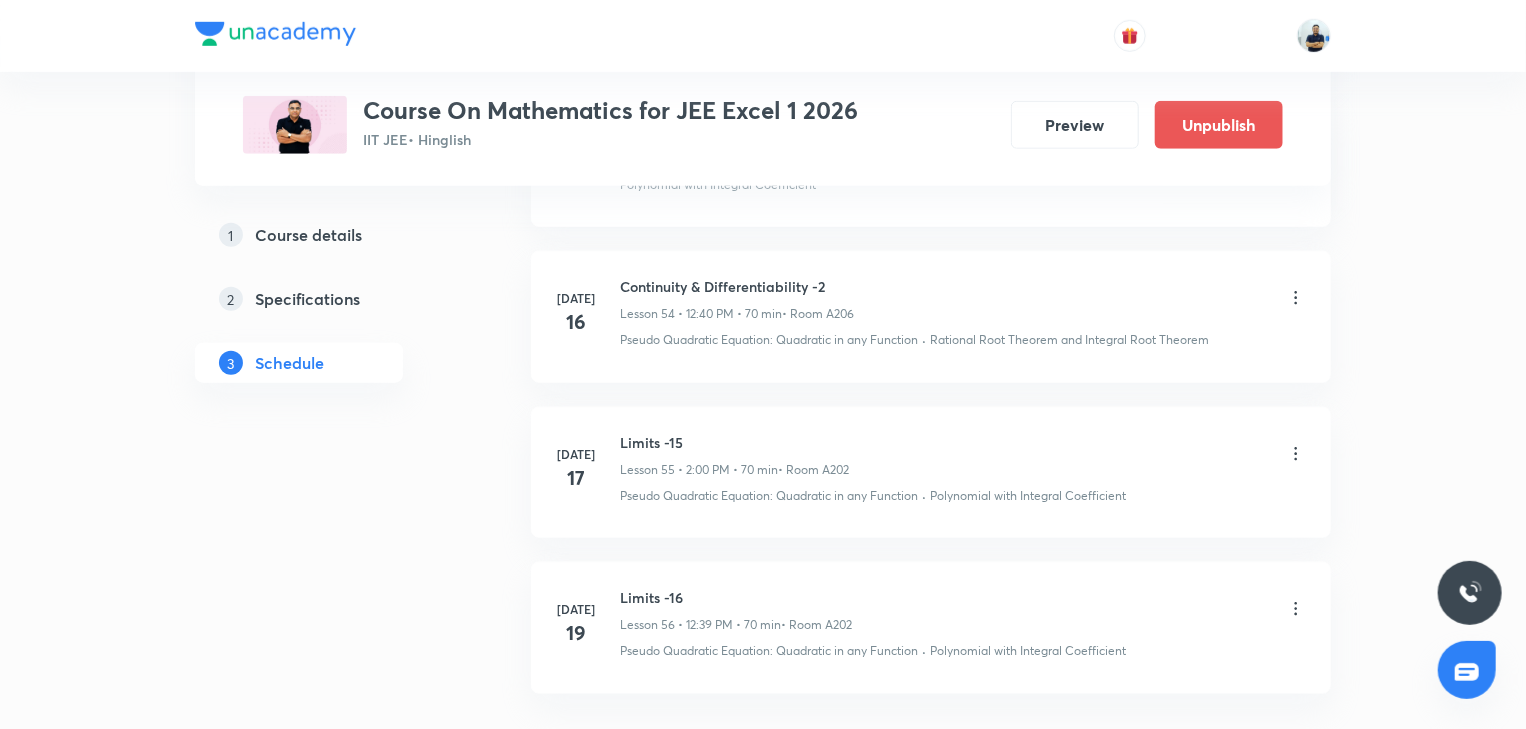 click 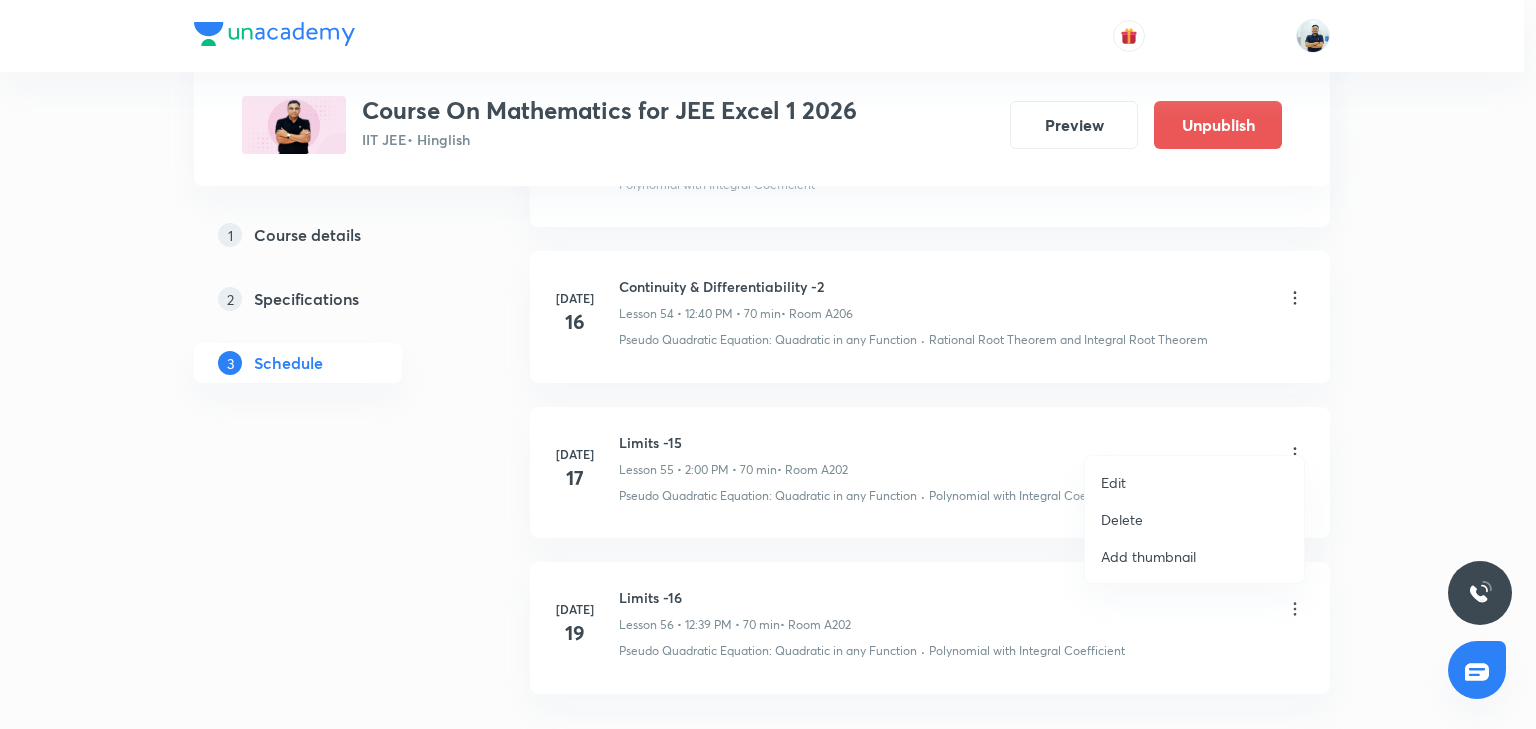 click on "Edit" at bounding box center (1194, 482) 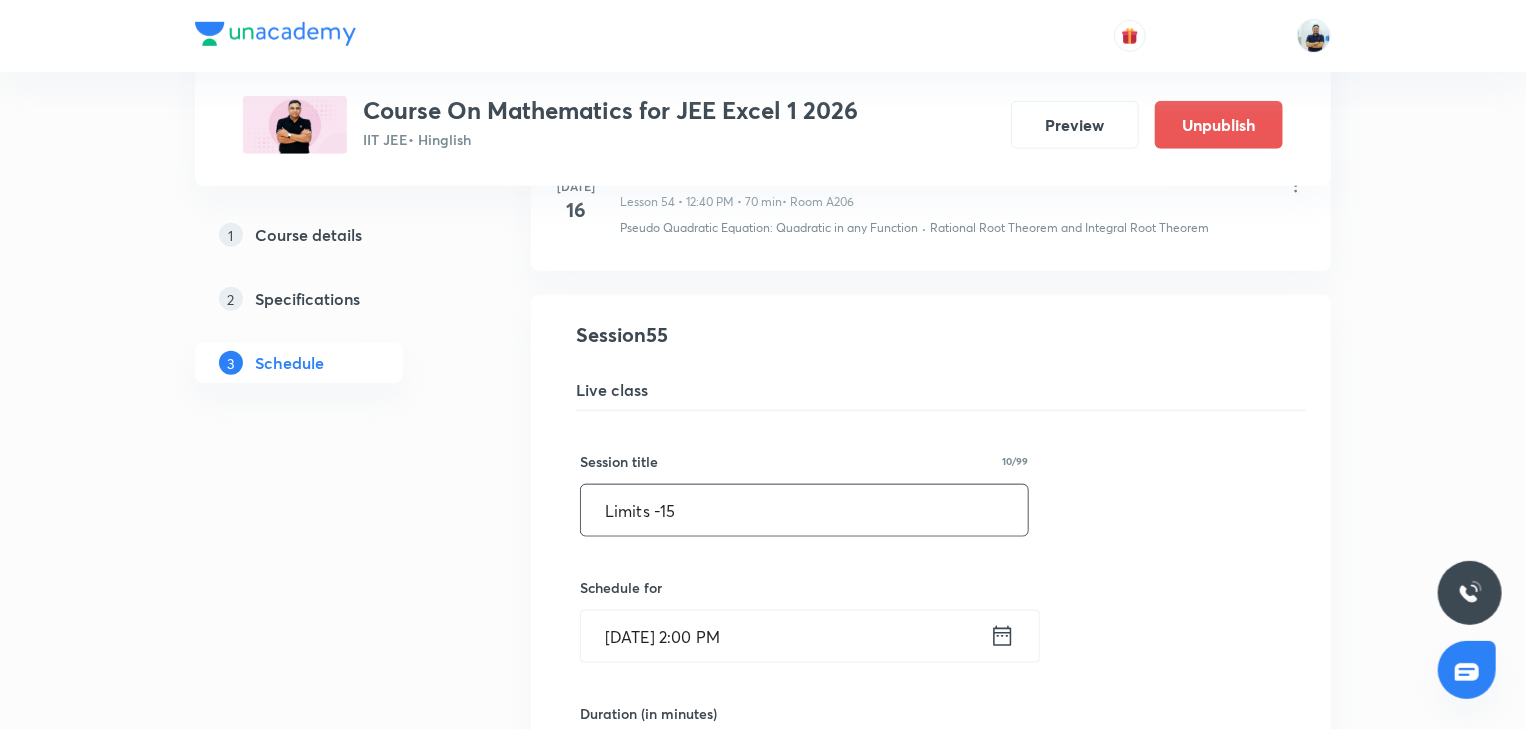 drag, startPoint x: 816, startPoint y: 488, endPoint x: 247, endPoint y: 548, distance: 572.1547 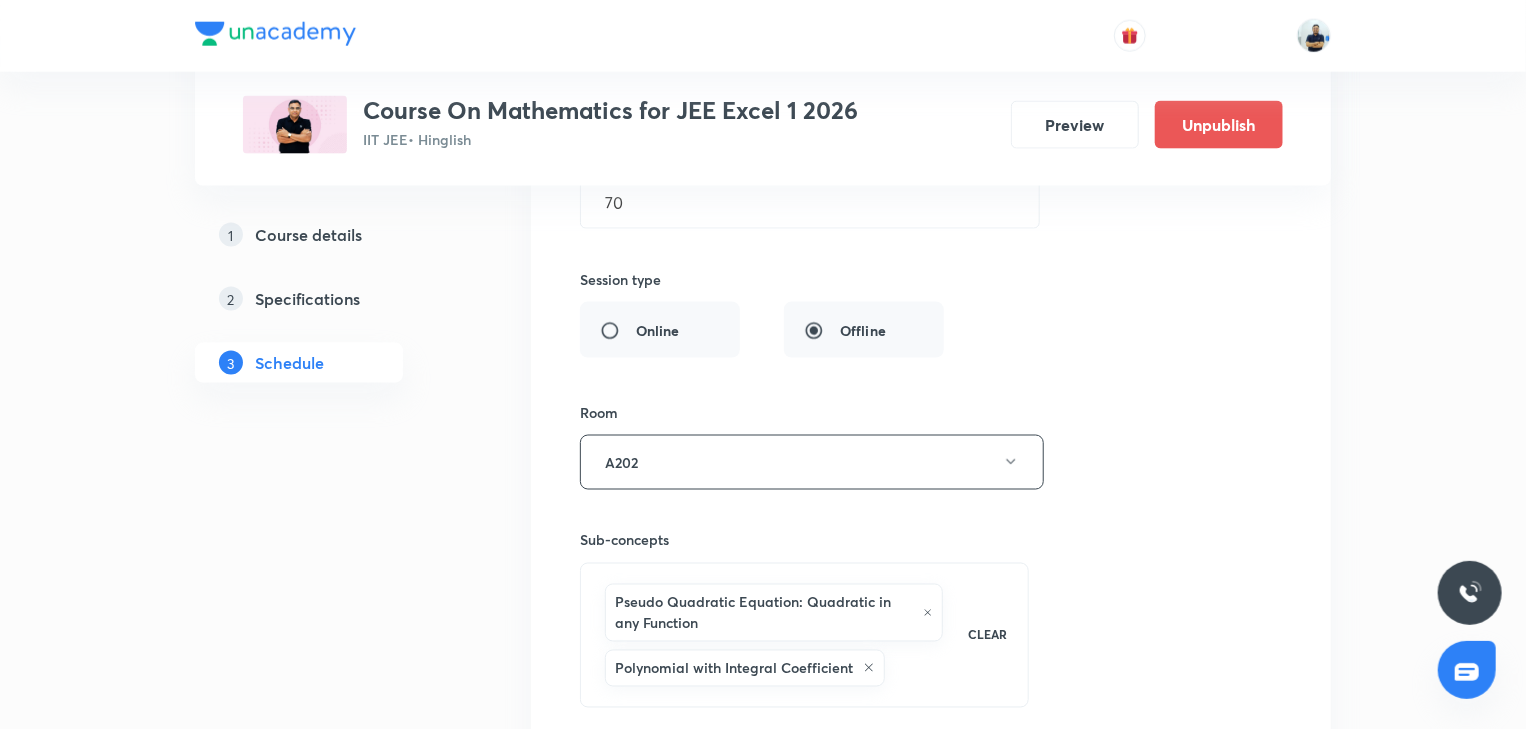 scroll, scrollTop: 9453, scrollLeft: 0, axis: vertical 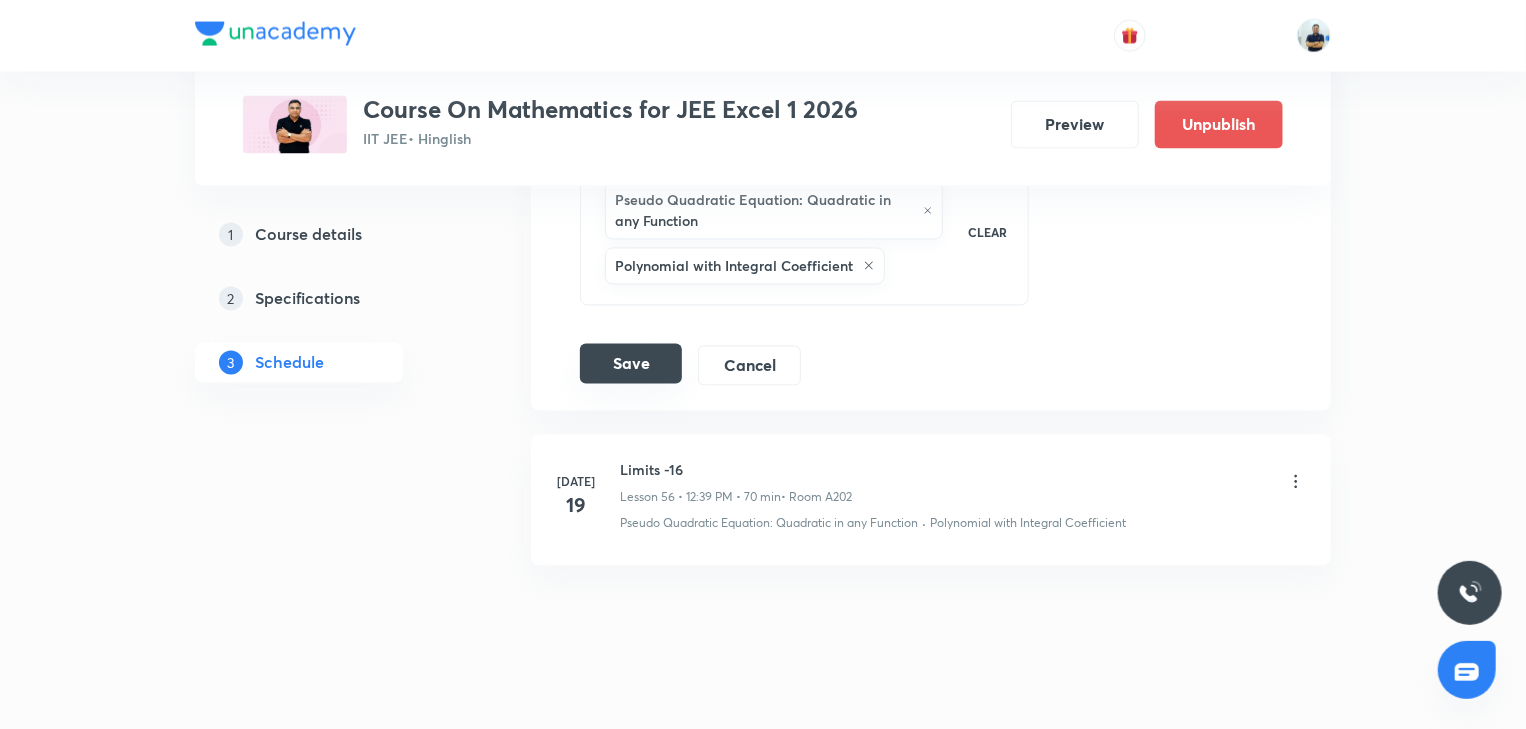 type on "Continuity & Differentiability -3" 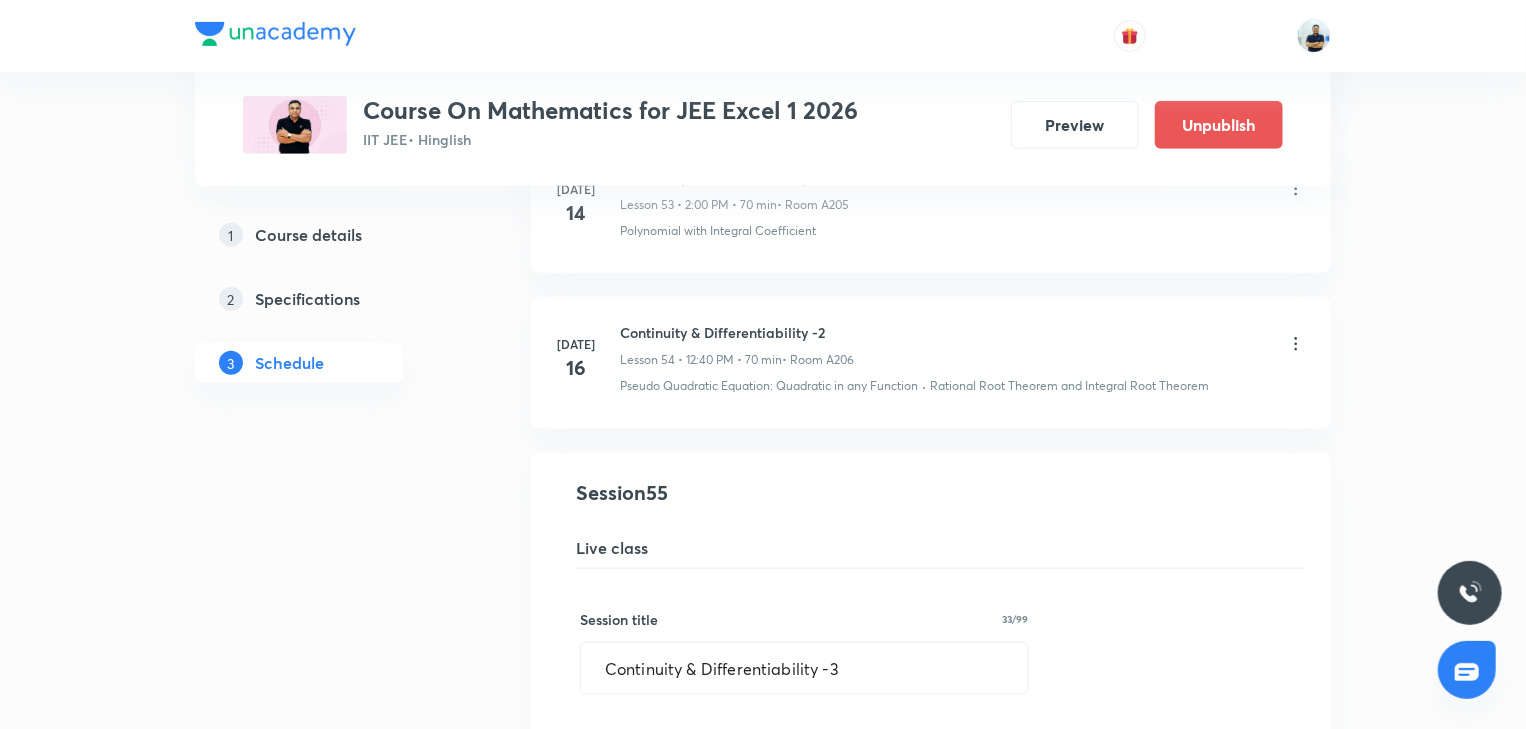 scroll, scrollTop: 9453, scrollLeft: 0, axis: vertical 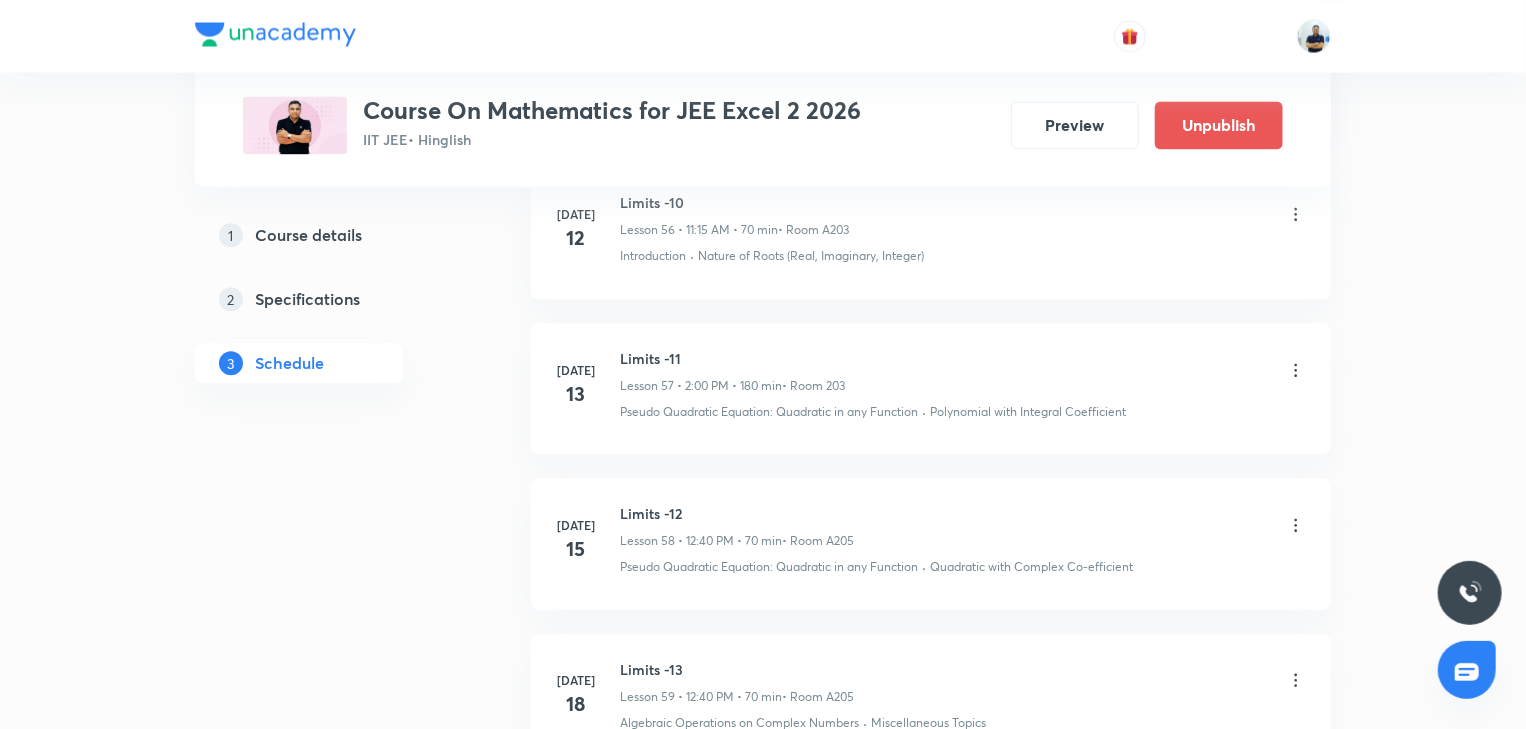 click 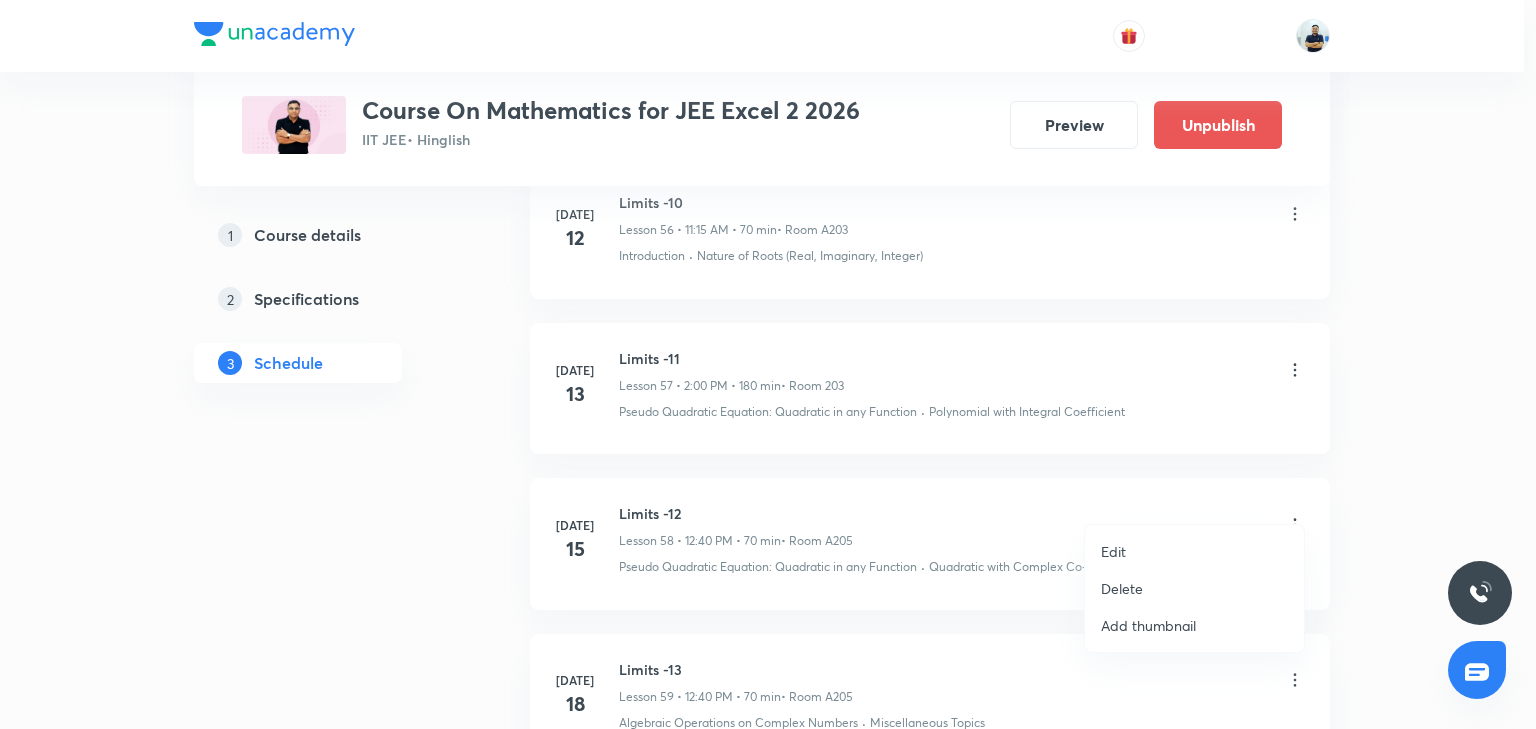 click on "Edit" at bounding box center (1113, 551) 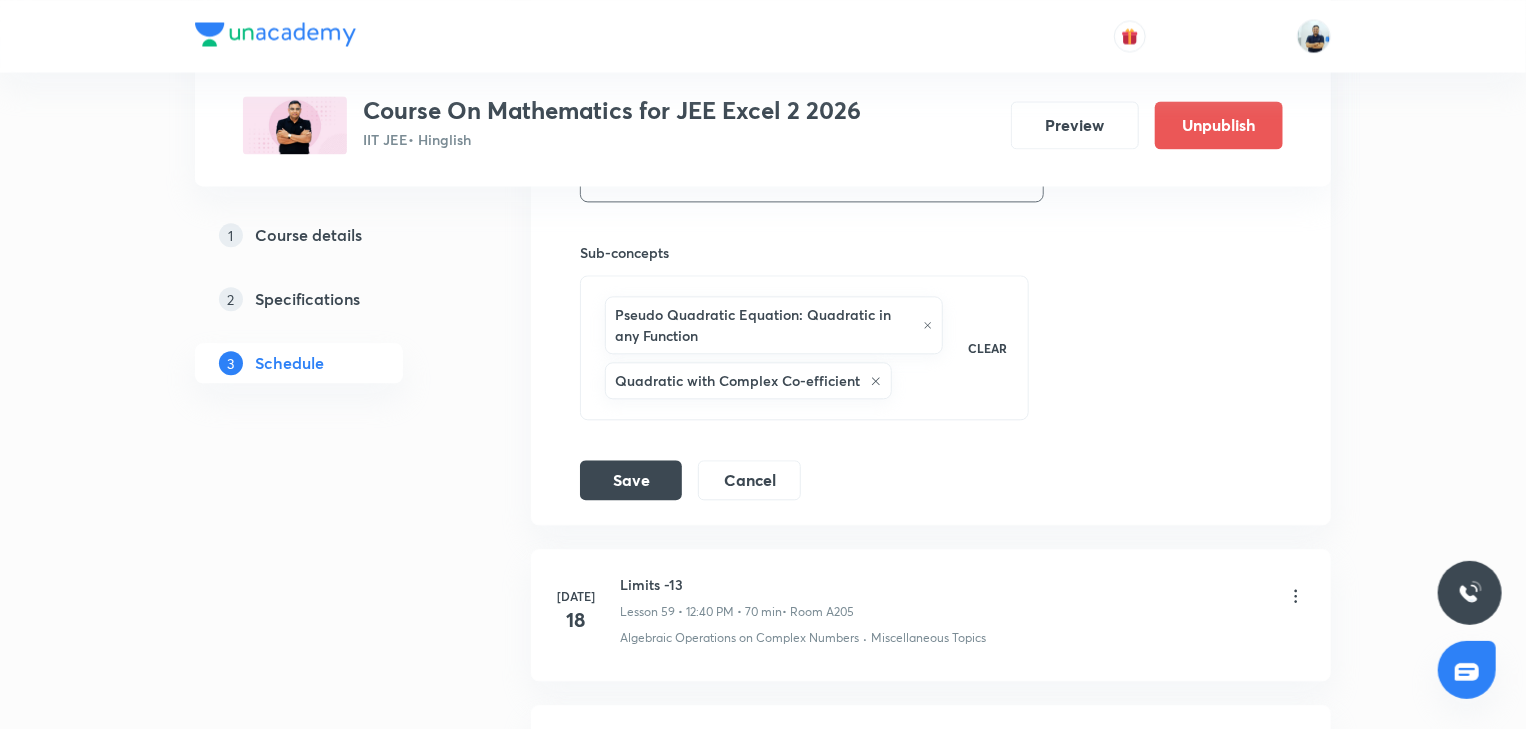 scroll, scrollTop: 9244, scrollLeft: 0, axis: vertical 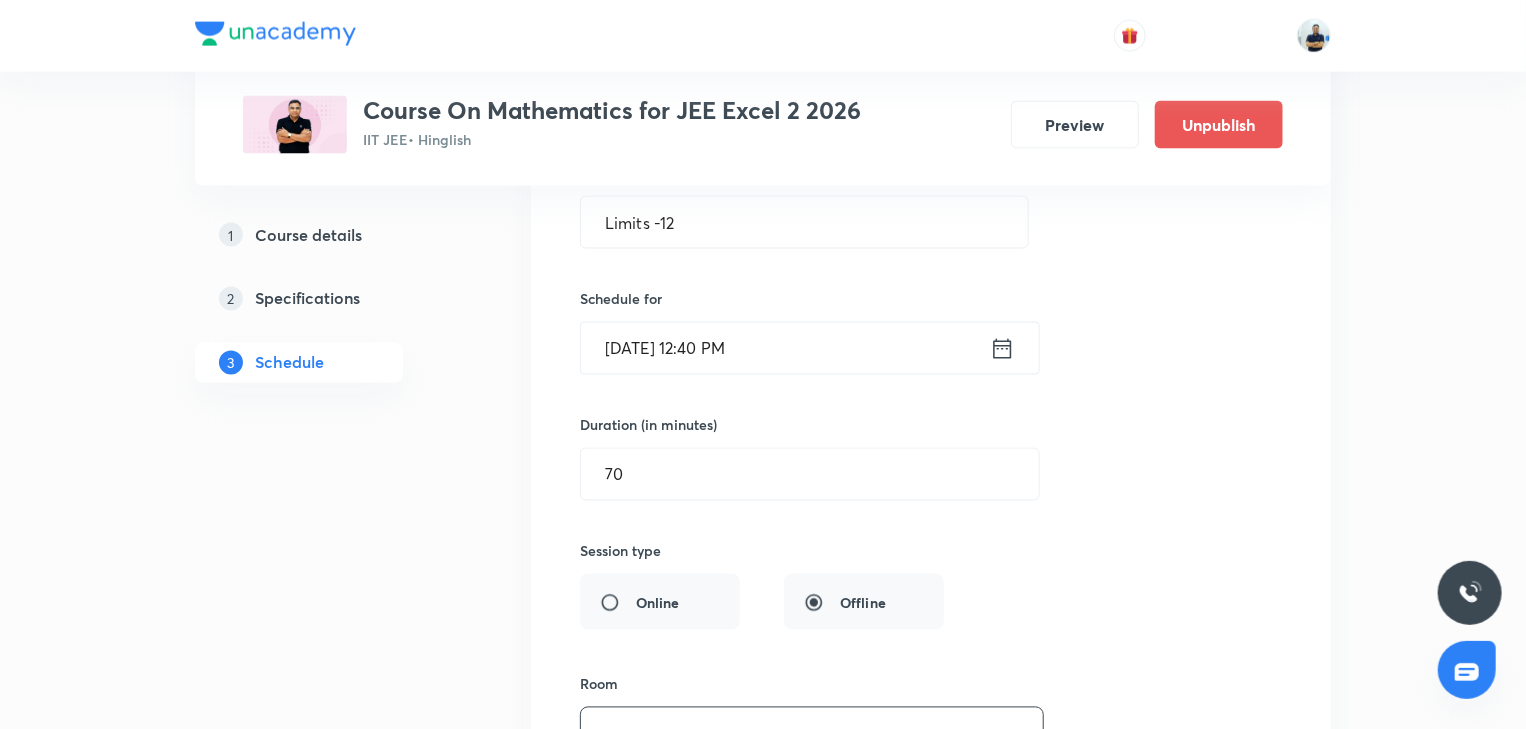 drag, startPoint x: 406, startPoint y: 231, endPoint x: 387, endPoint y: 236, distance: 19.646883 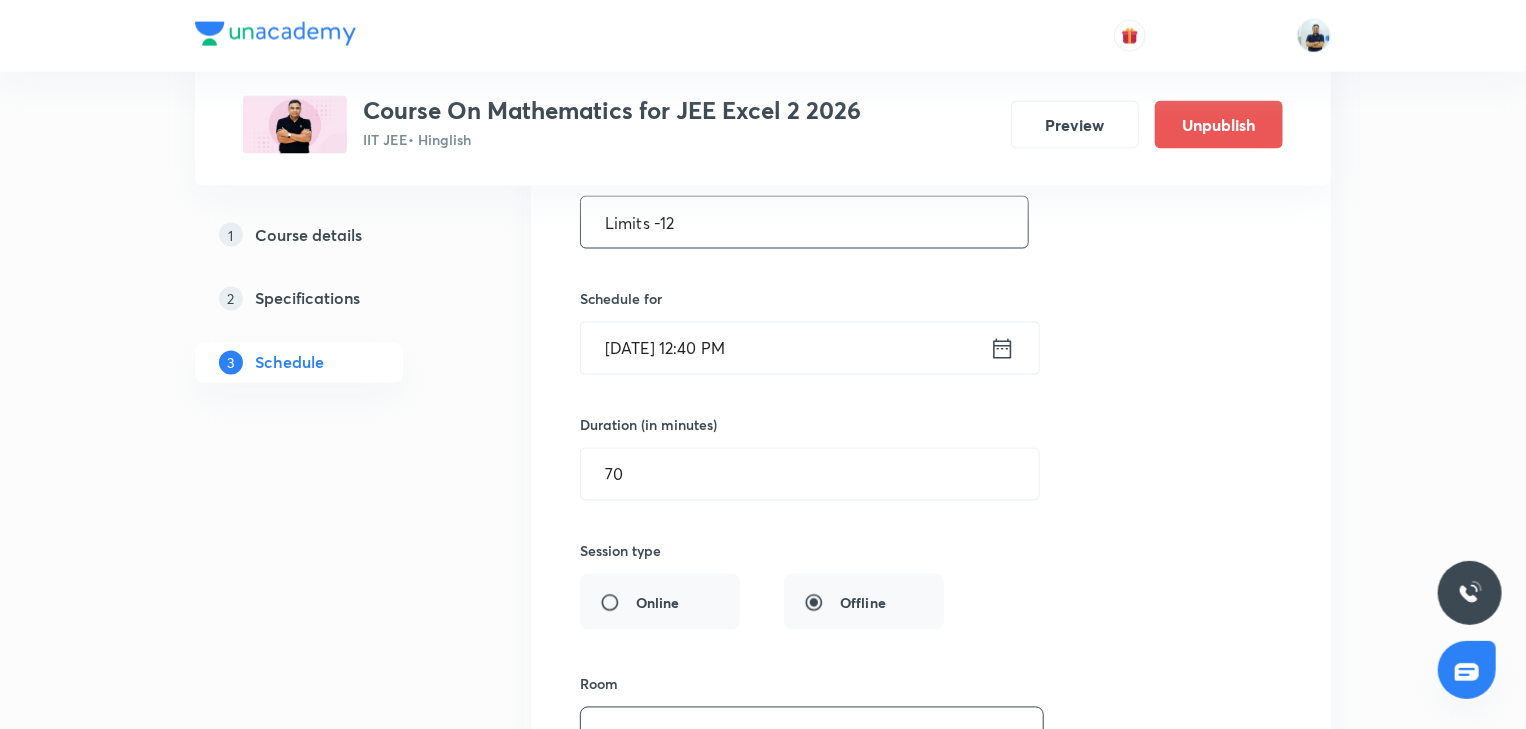 paste on "Continuity & Differentiability -1" 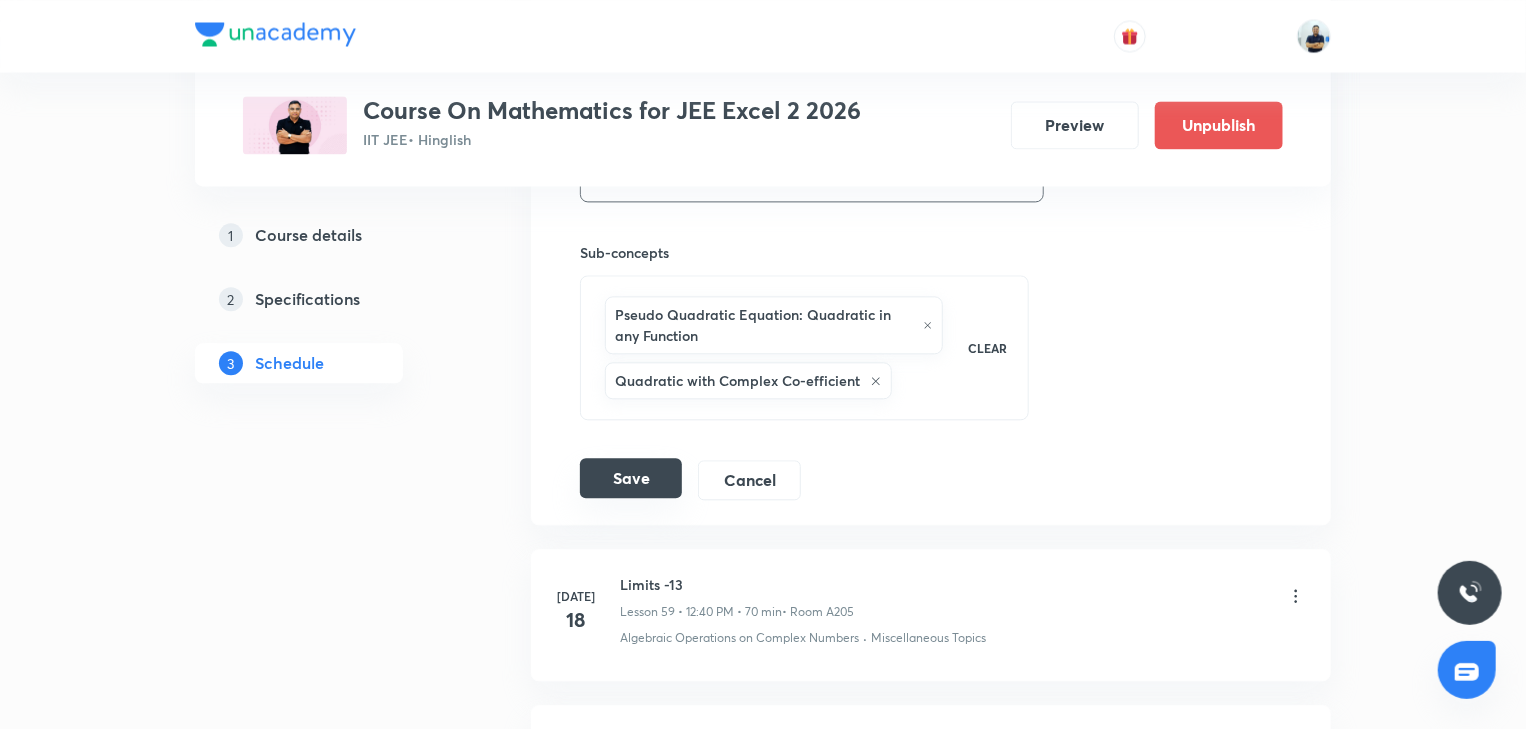 type on "Continuity & Differentiability -1" 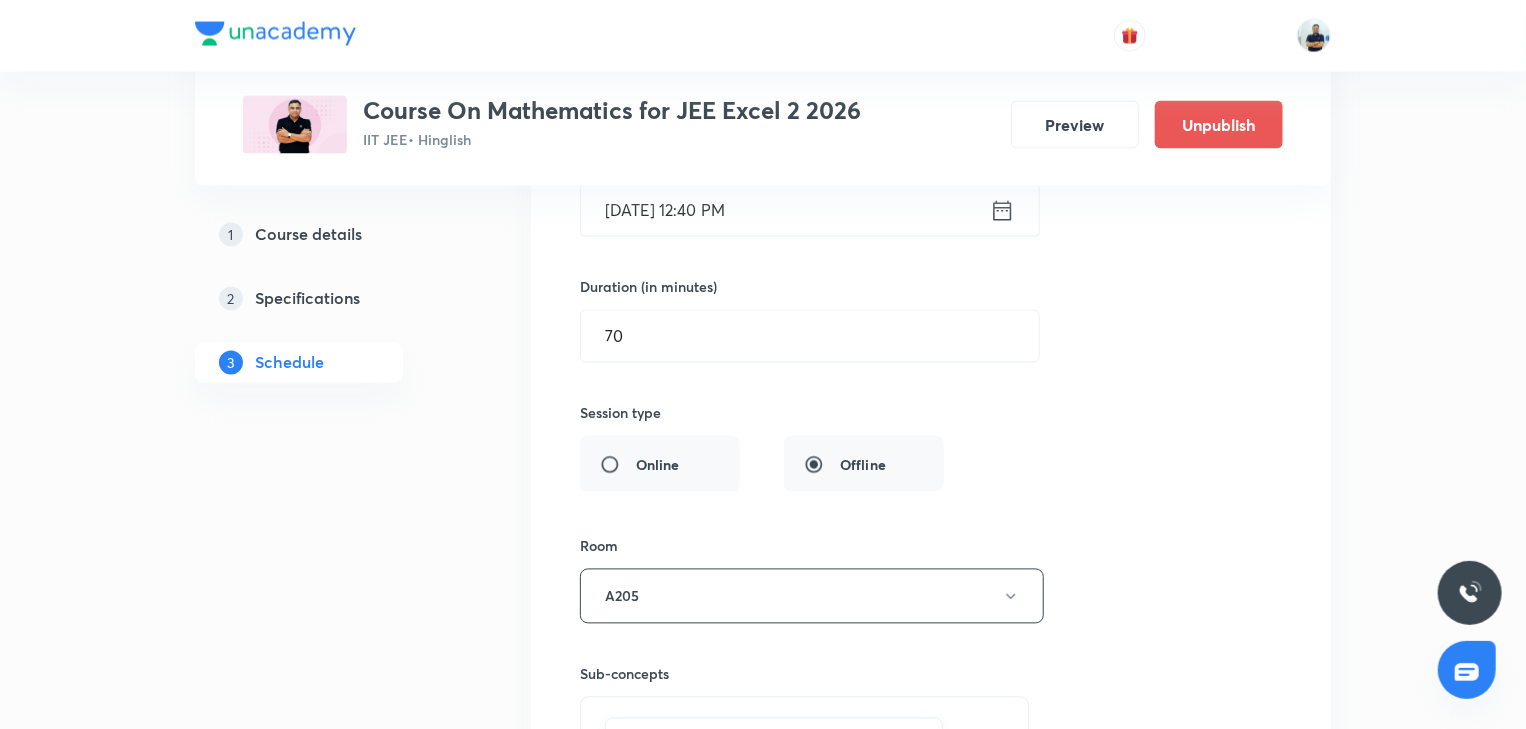 scroll, scrollTop: 9942, scrollLeft: 0, axis: vertical 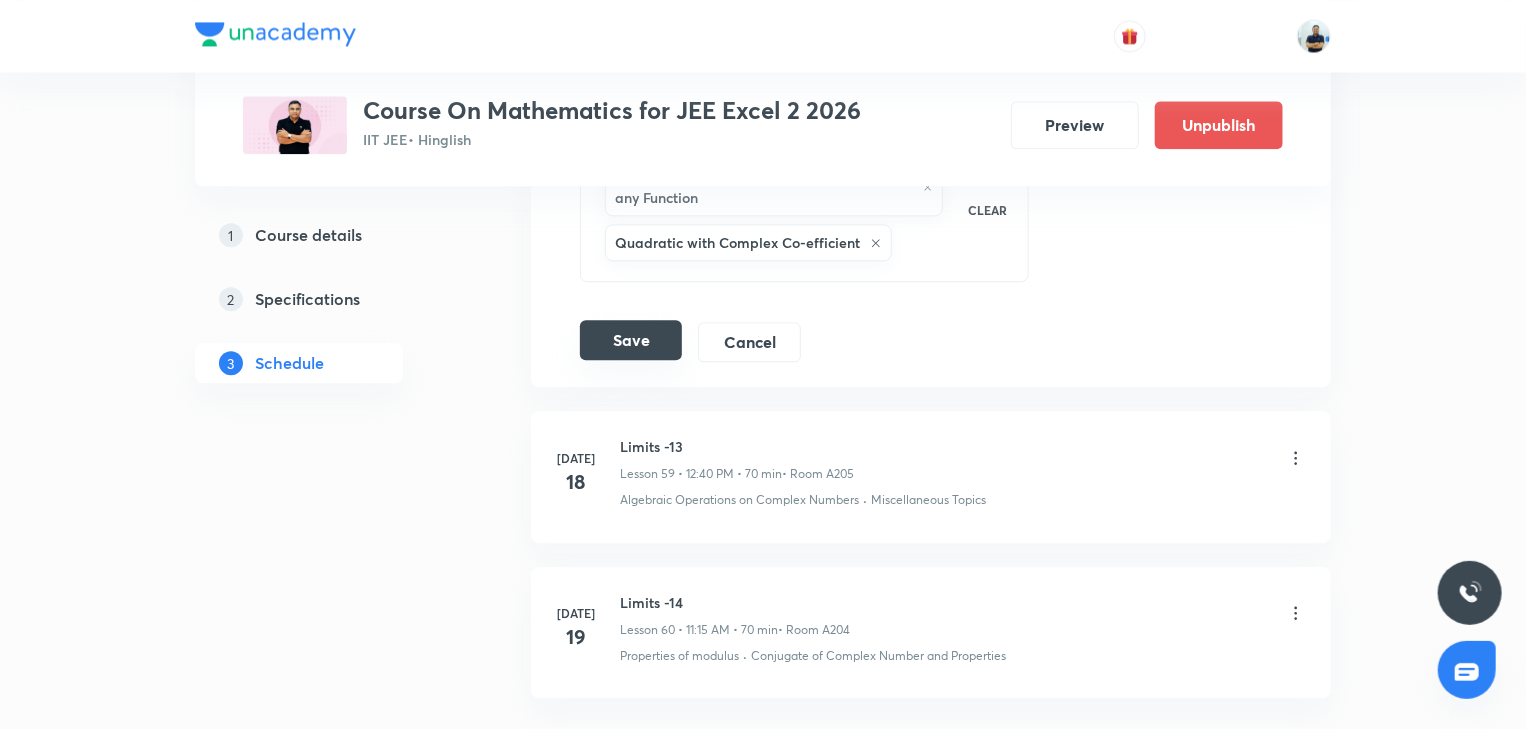 click on "Save" at bounding box center [631, 340] 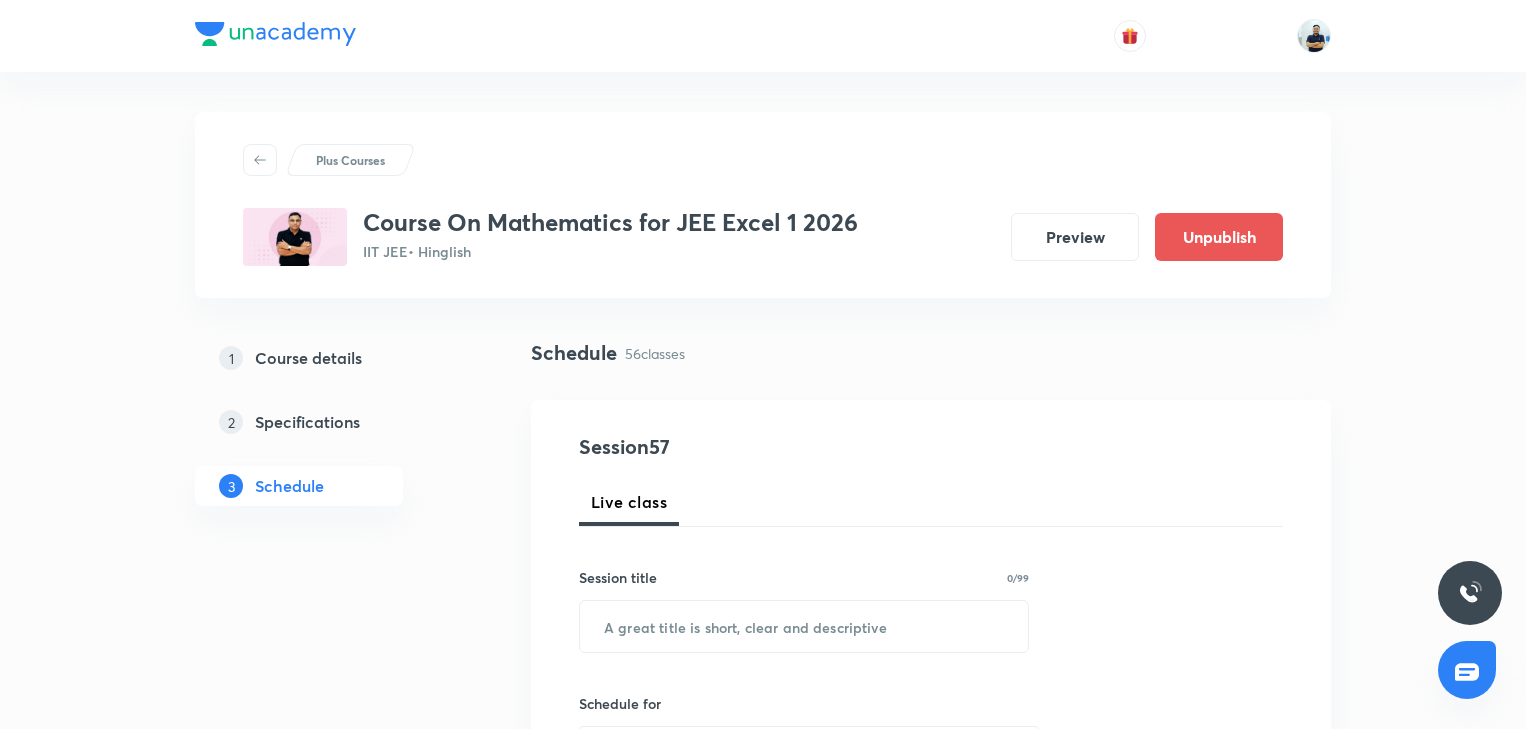 scroll, scrollTop: 9539, scrollLeft: 0, axis: vertical 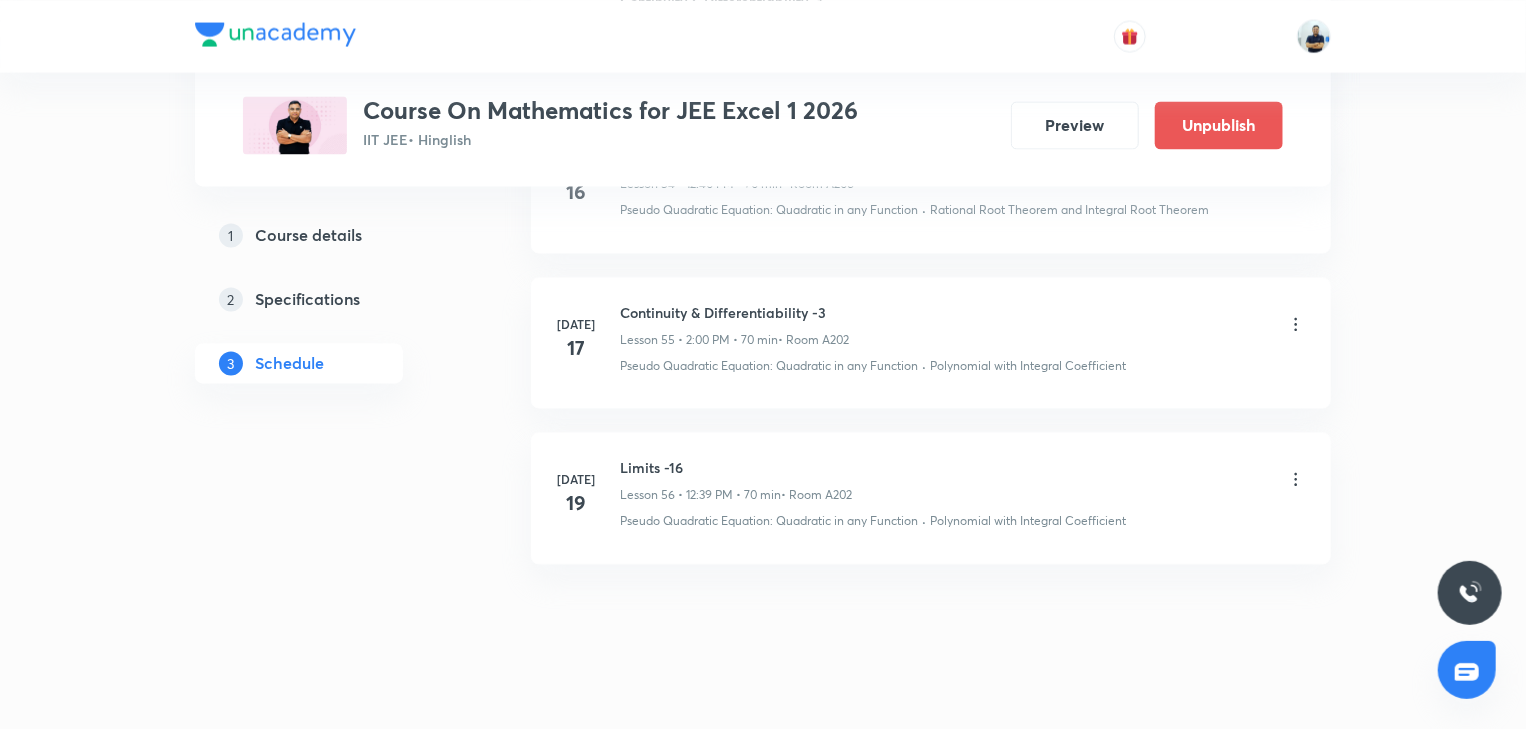 click 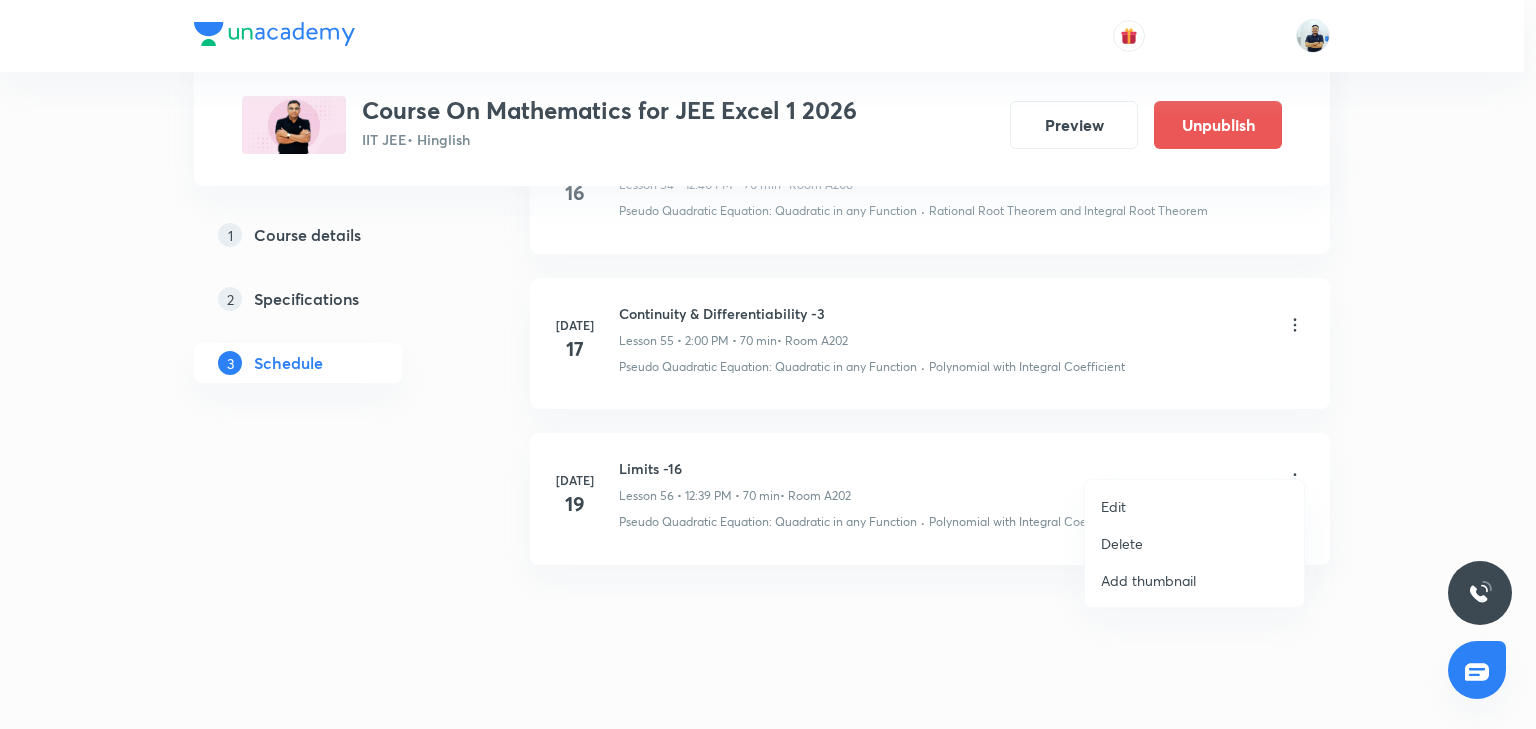 click on "Edit" at bounding box center [1113, 506] 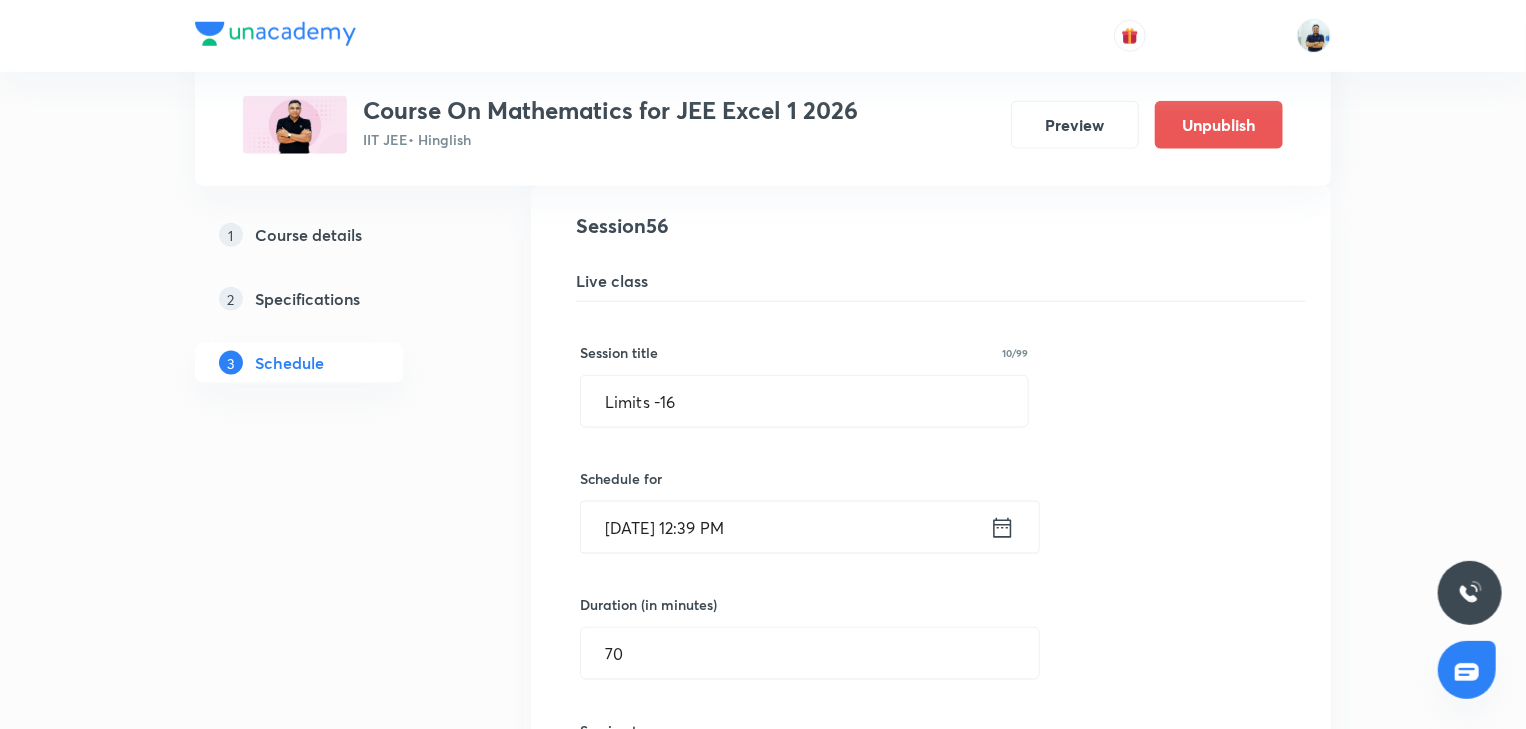 scroll, scrollTop: 8744, scrollLeft: 0, axis: vertical 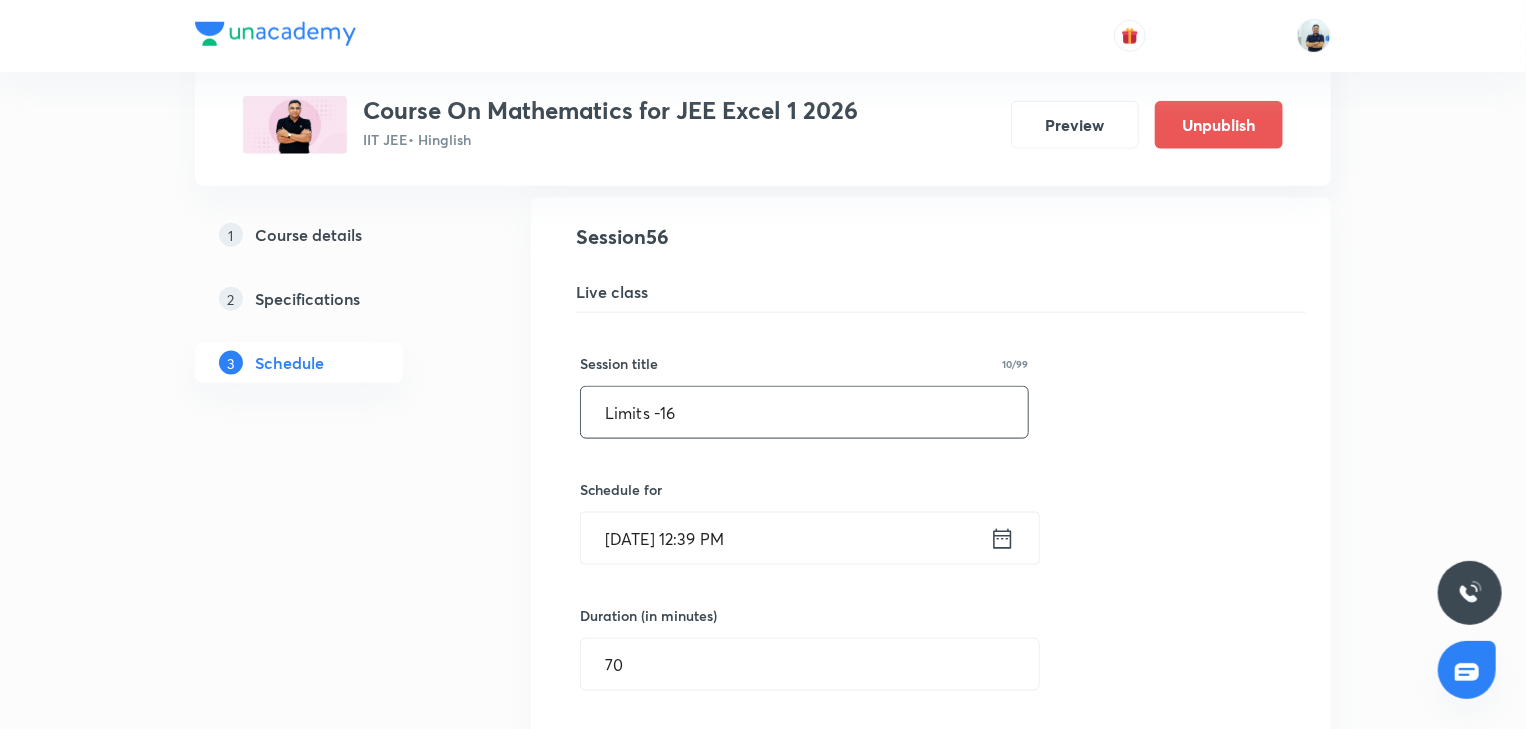 drag, startPoint x: 796, startPoint y: 388, endPoint x: 208, endPoint y: 408, distance: 588.34 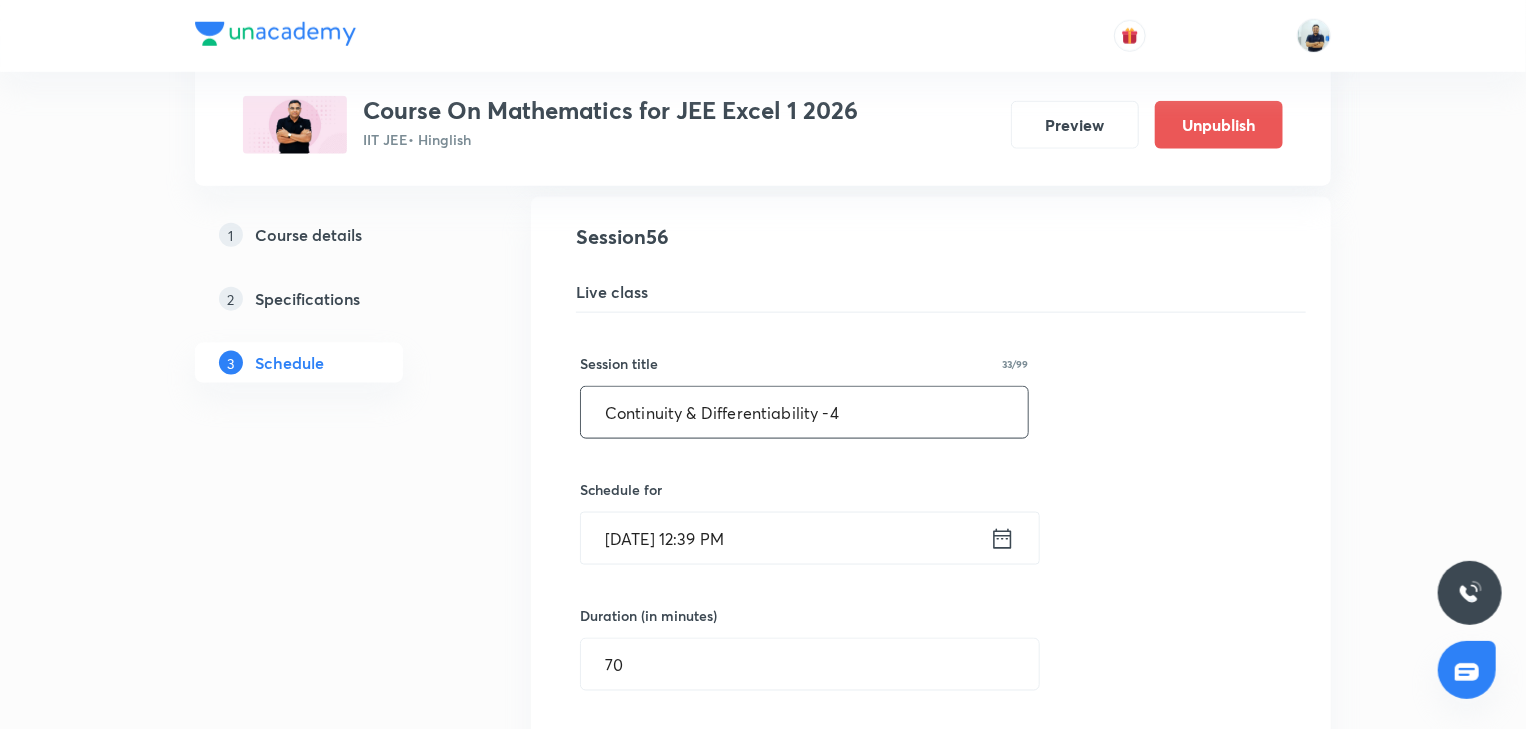 scroll, scrollTop: 9304, scrollLeft: 0, axis: vertical 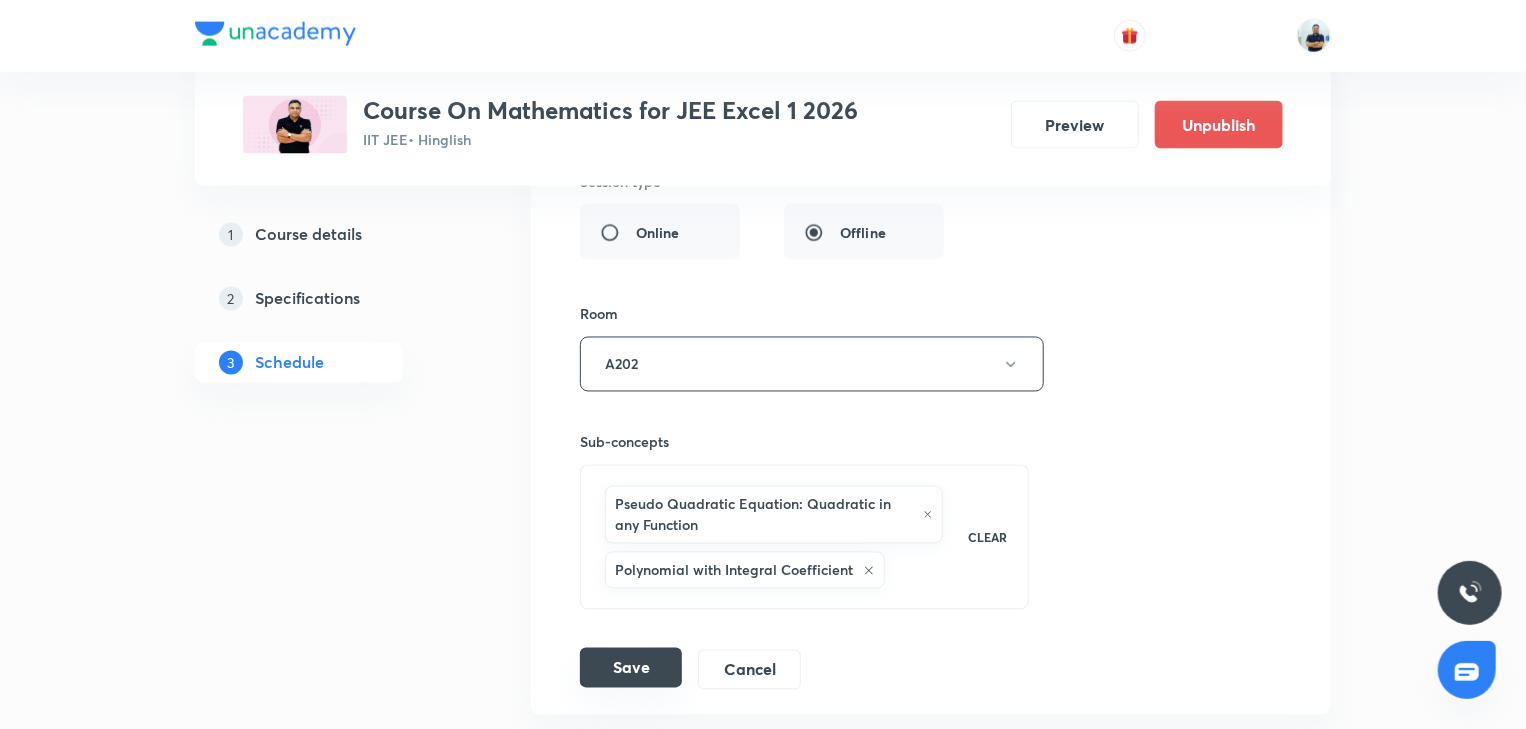 type on "Continuity & Differentiability -4" 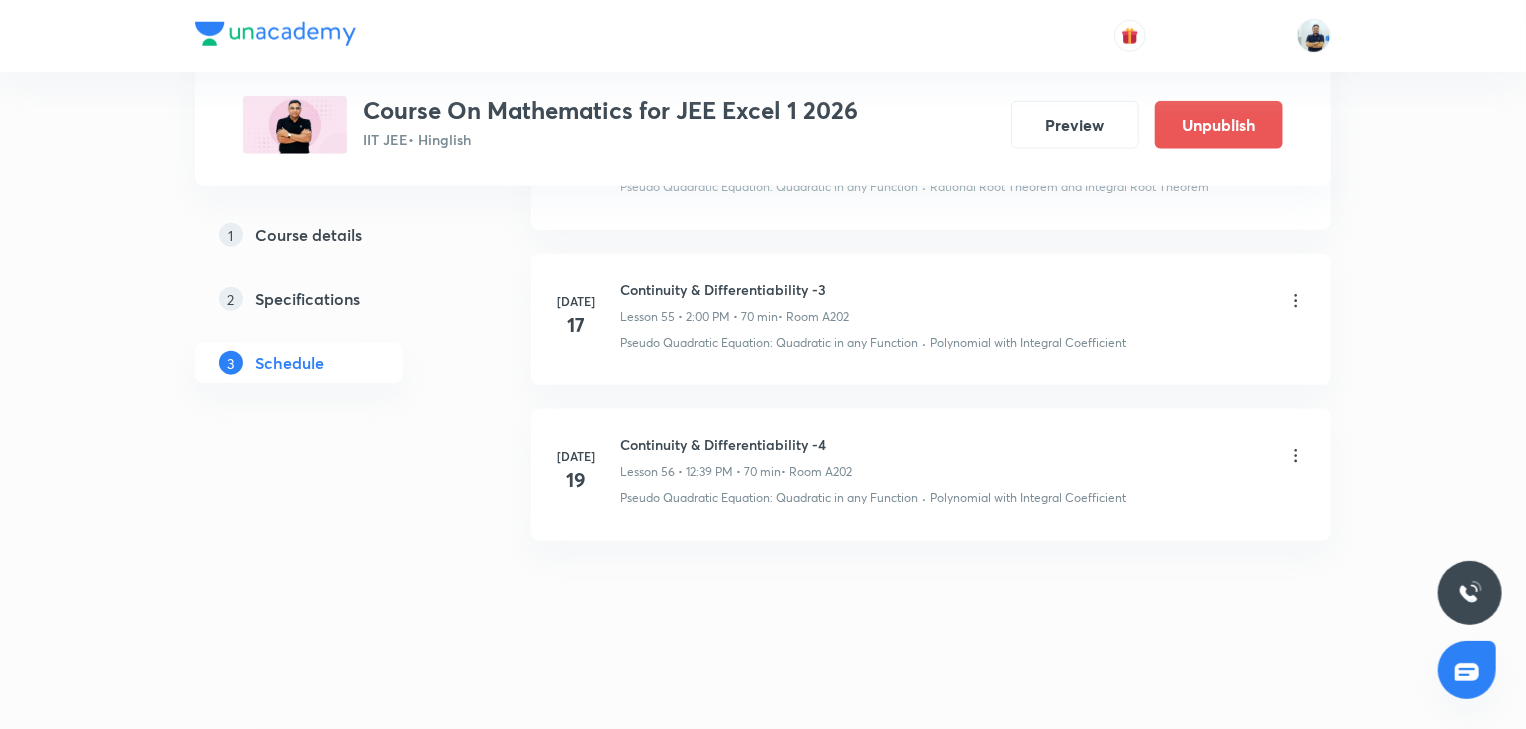 scroll, scrollTop: 8621, scrollLeft: 0, axis: vertical 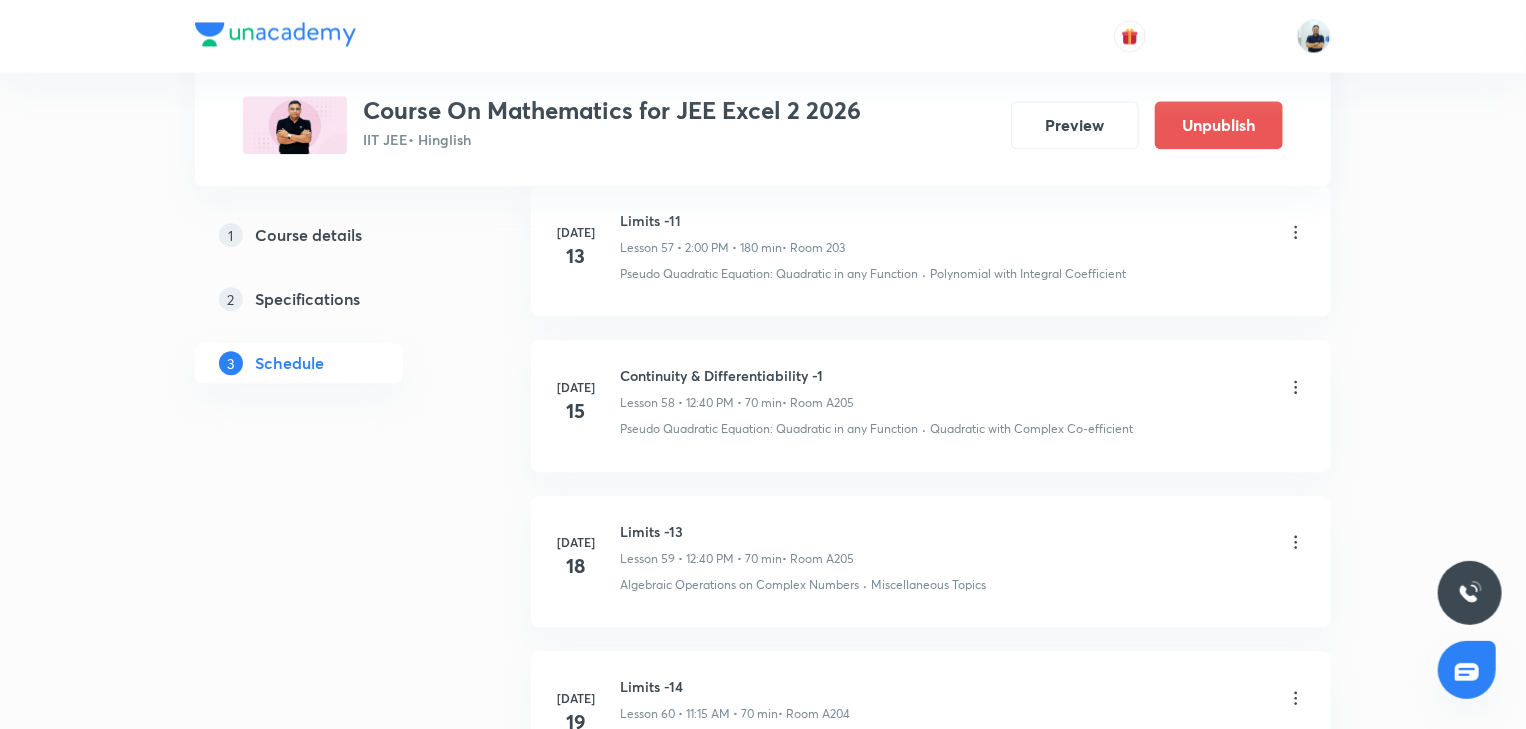 click 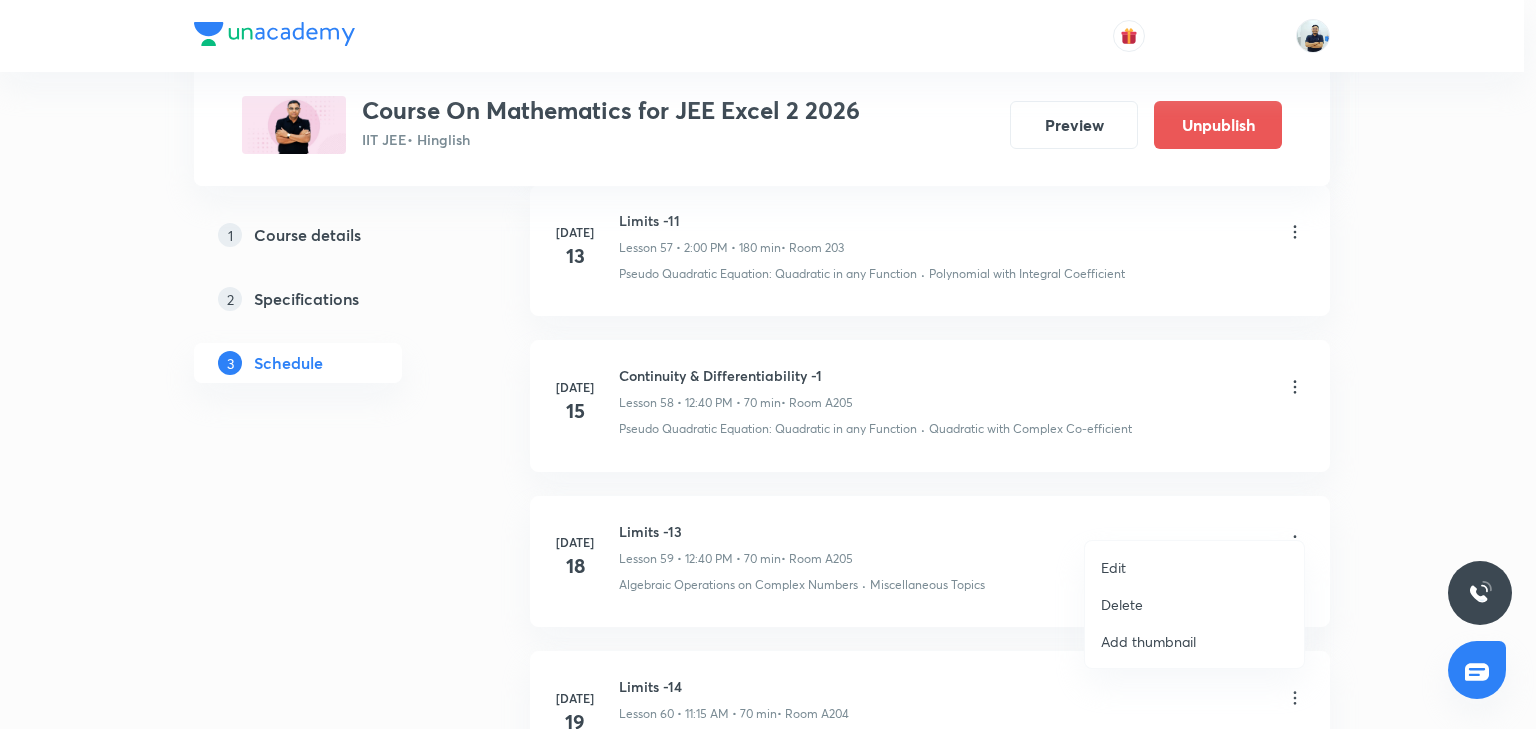 click on "Edit" at bounding box center [1194, 567] 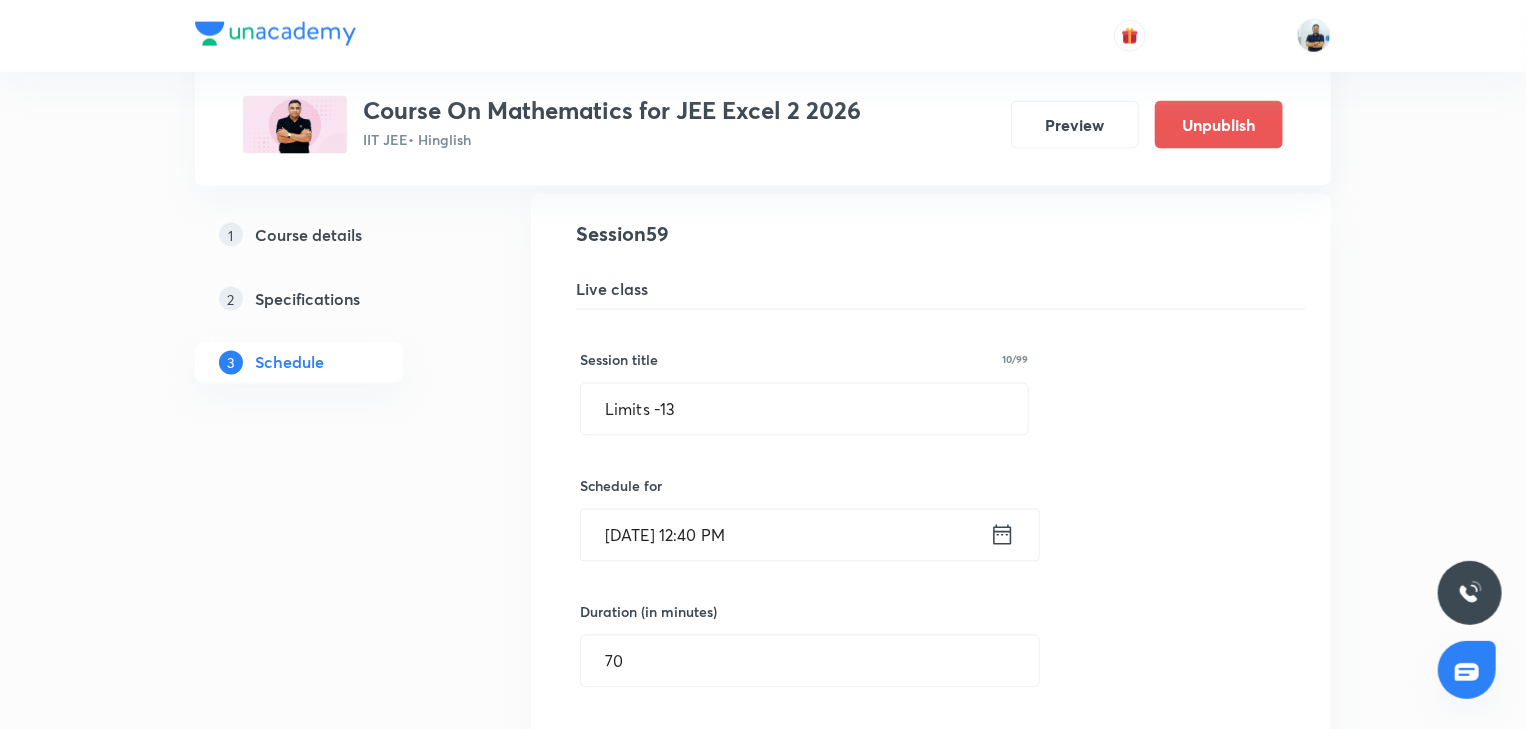 scroll, scrollTop: 9214, scrollLeft: 0, axis: vertical 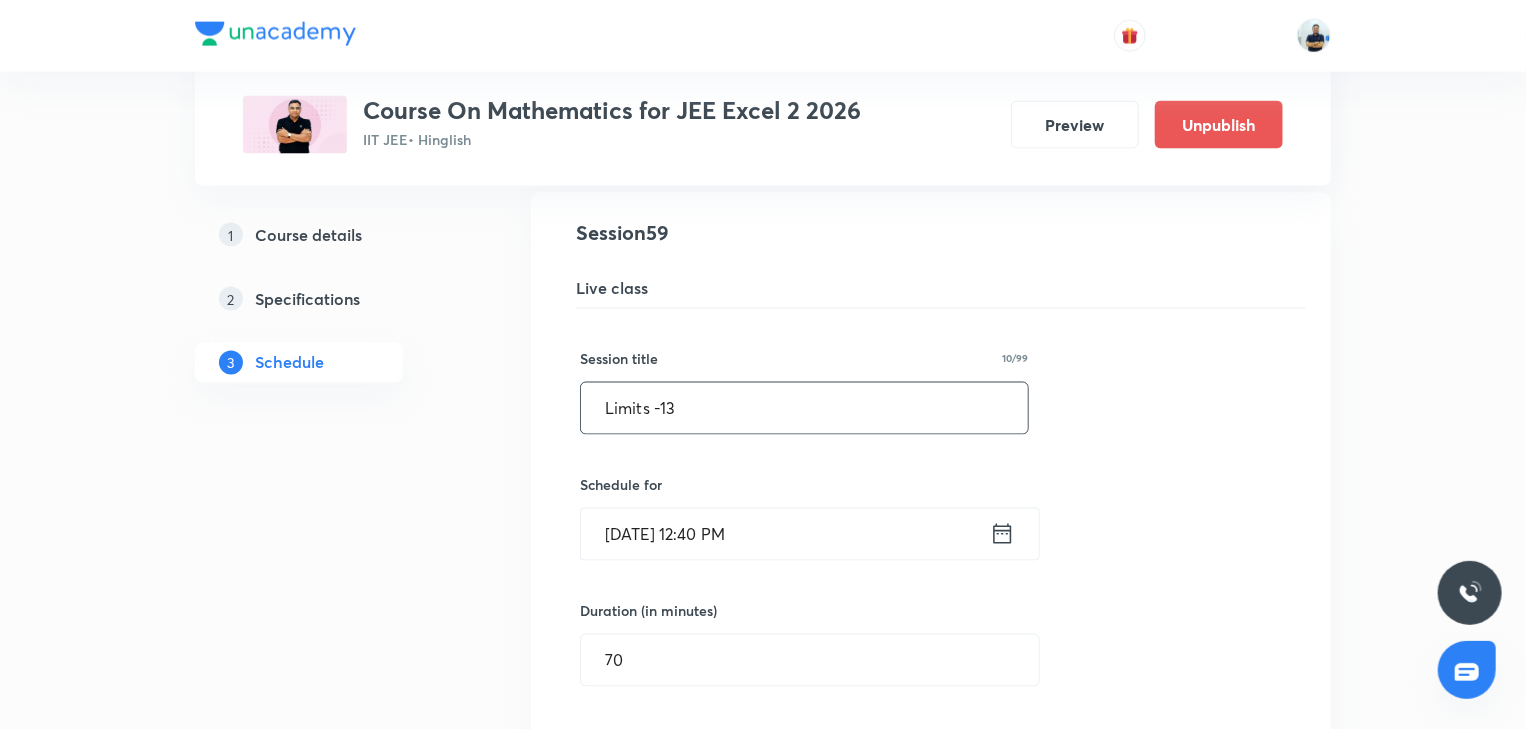 drag, startPoint x: 692, startPoint y: 401, endPoint x: 327, endPoint y: 405, distance: 365.0219 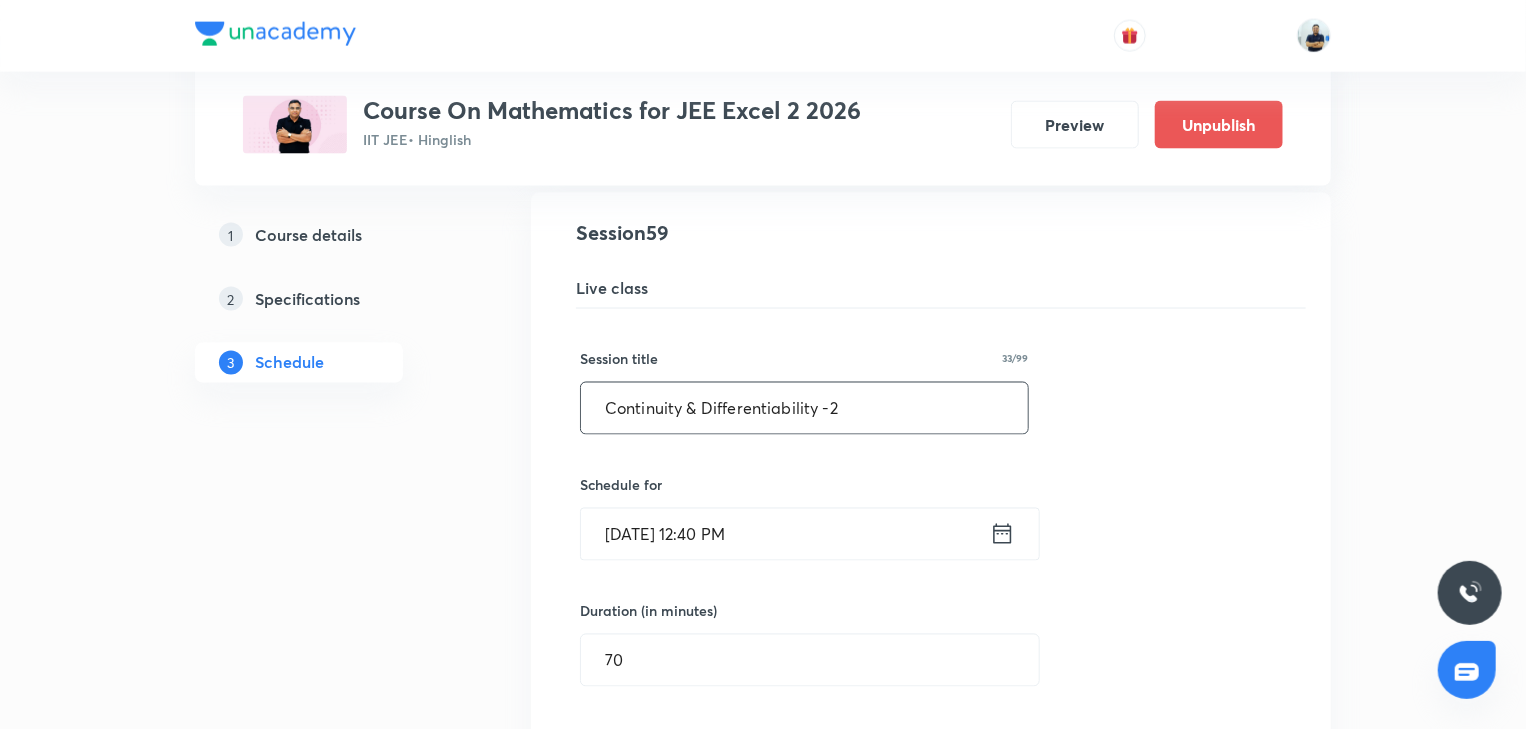 scroll, scrollTop: 9774, scrollLeft: 0, axis: vertical 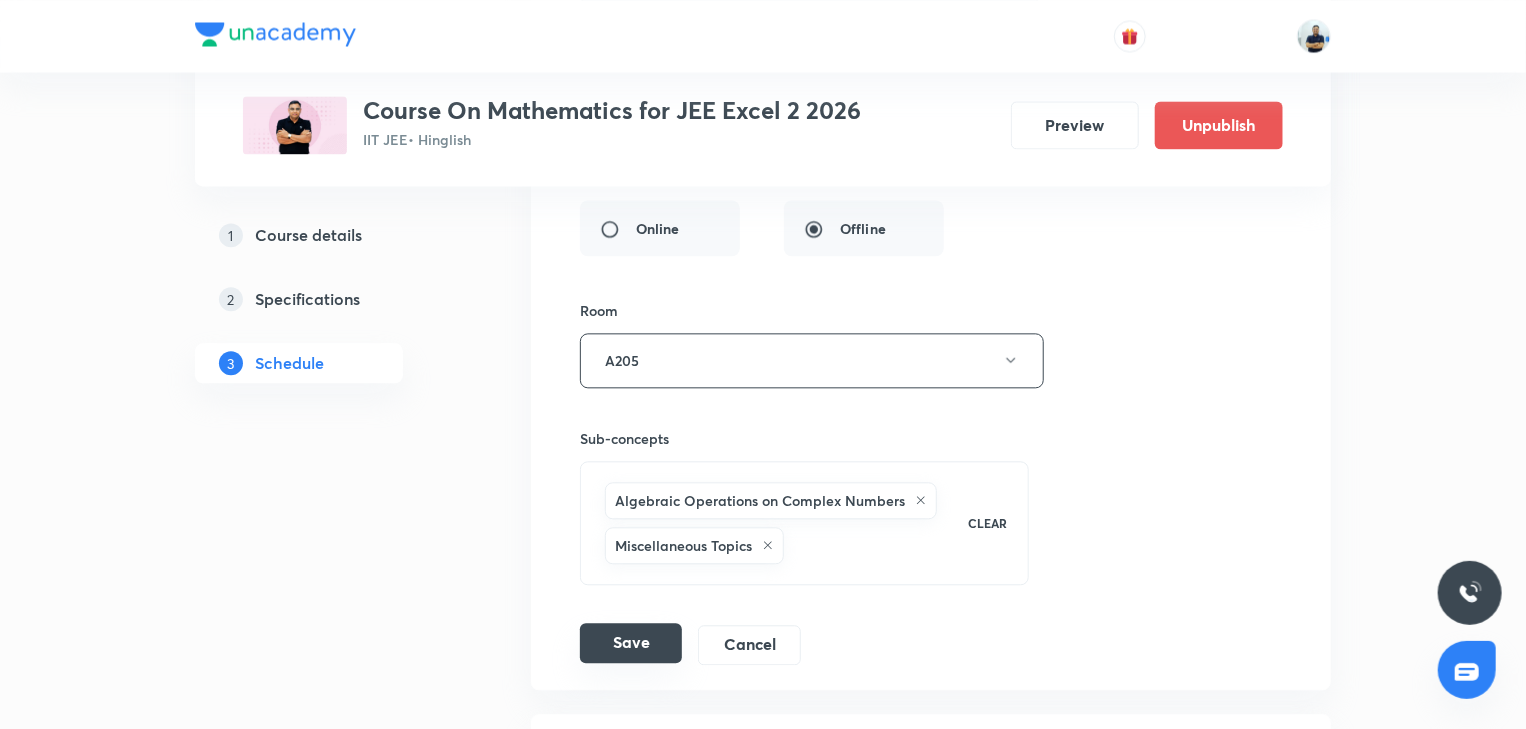 type on "Continuity & Differentiability -2" 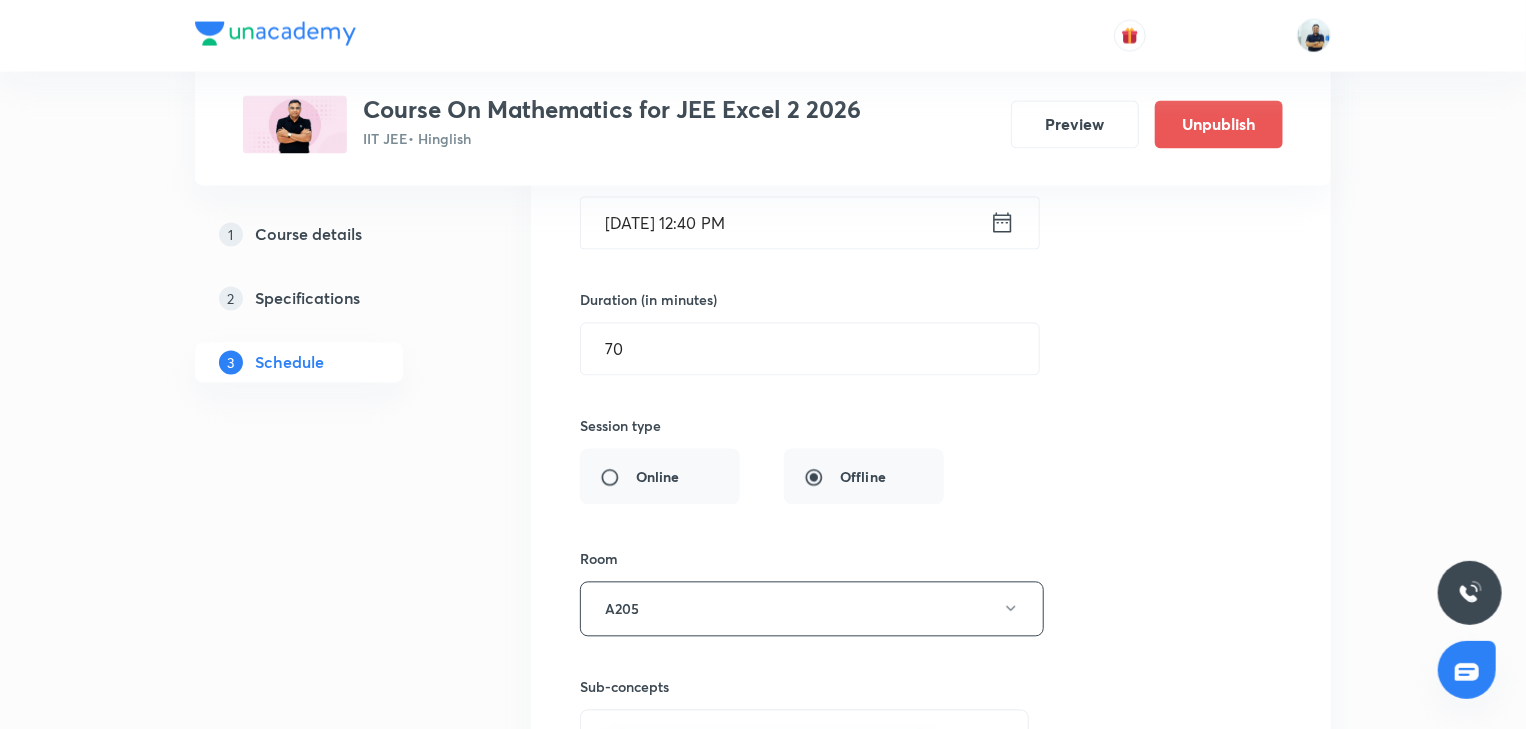 scroll, scrollTop: 10051, scrollLeft: 0, axis: vertical 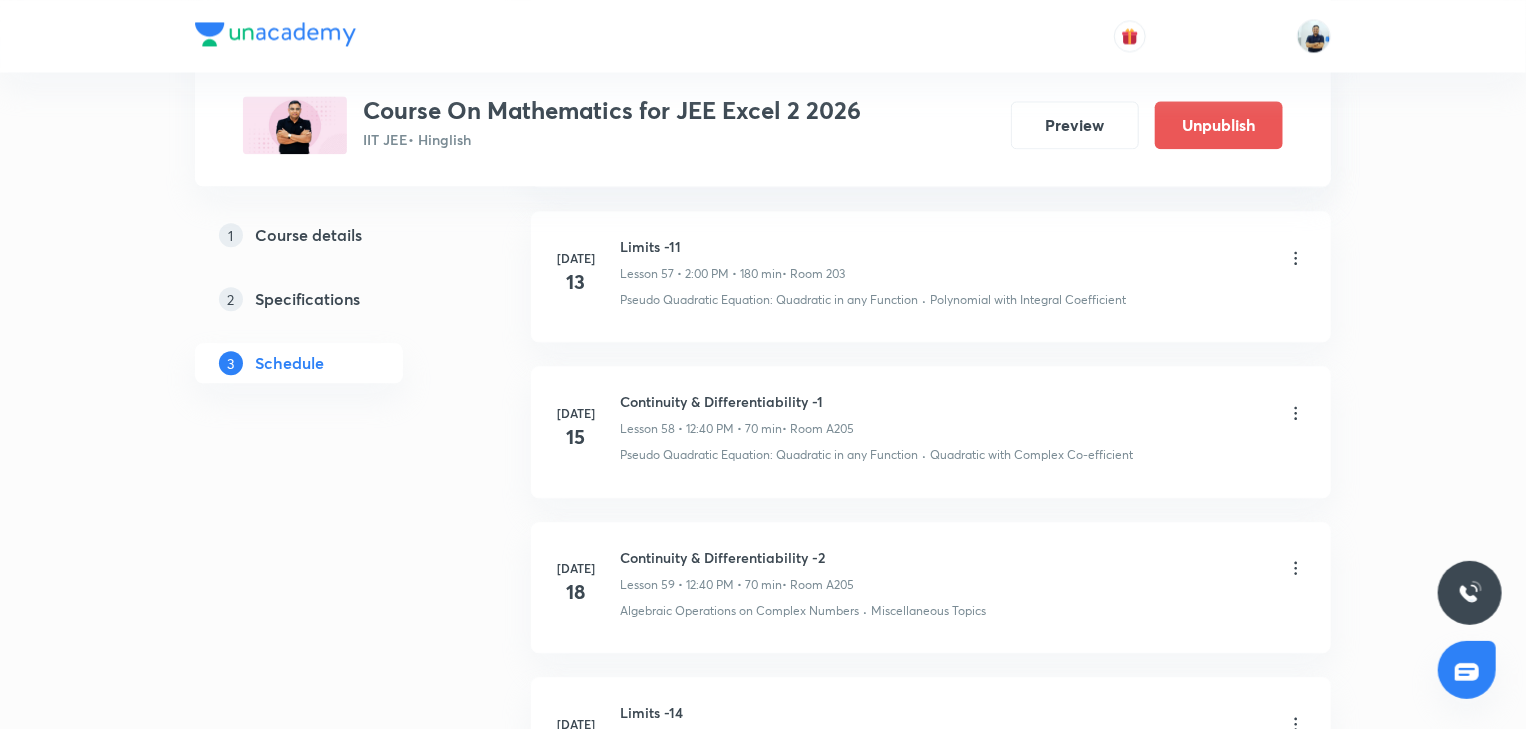 click 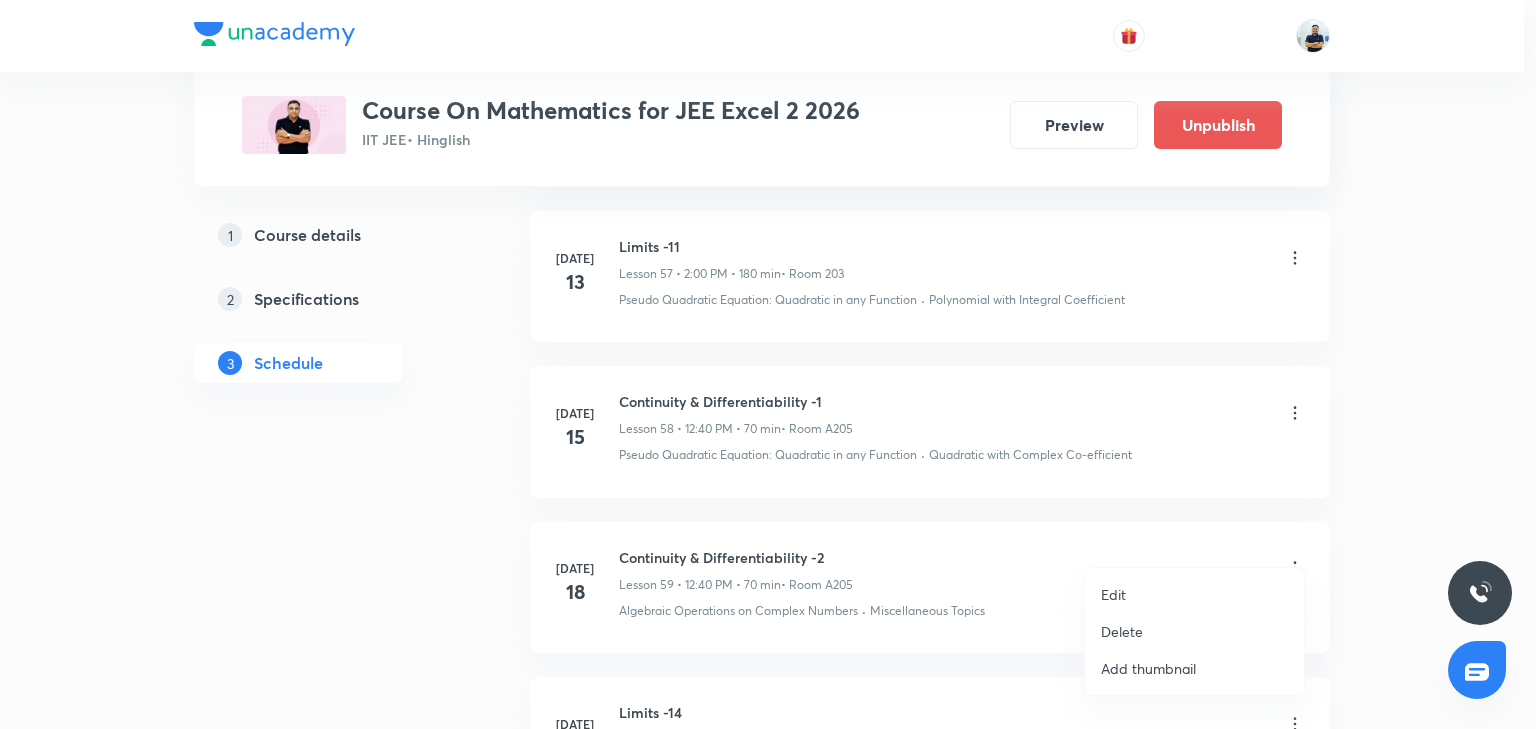 click on "Edit" at bounding box center [1194, 594] 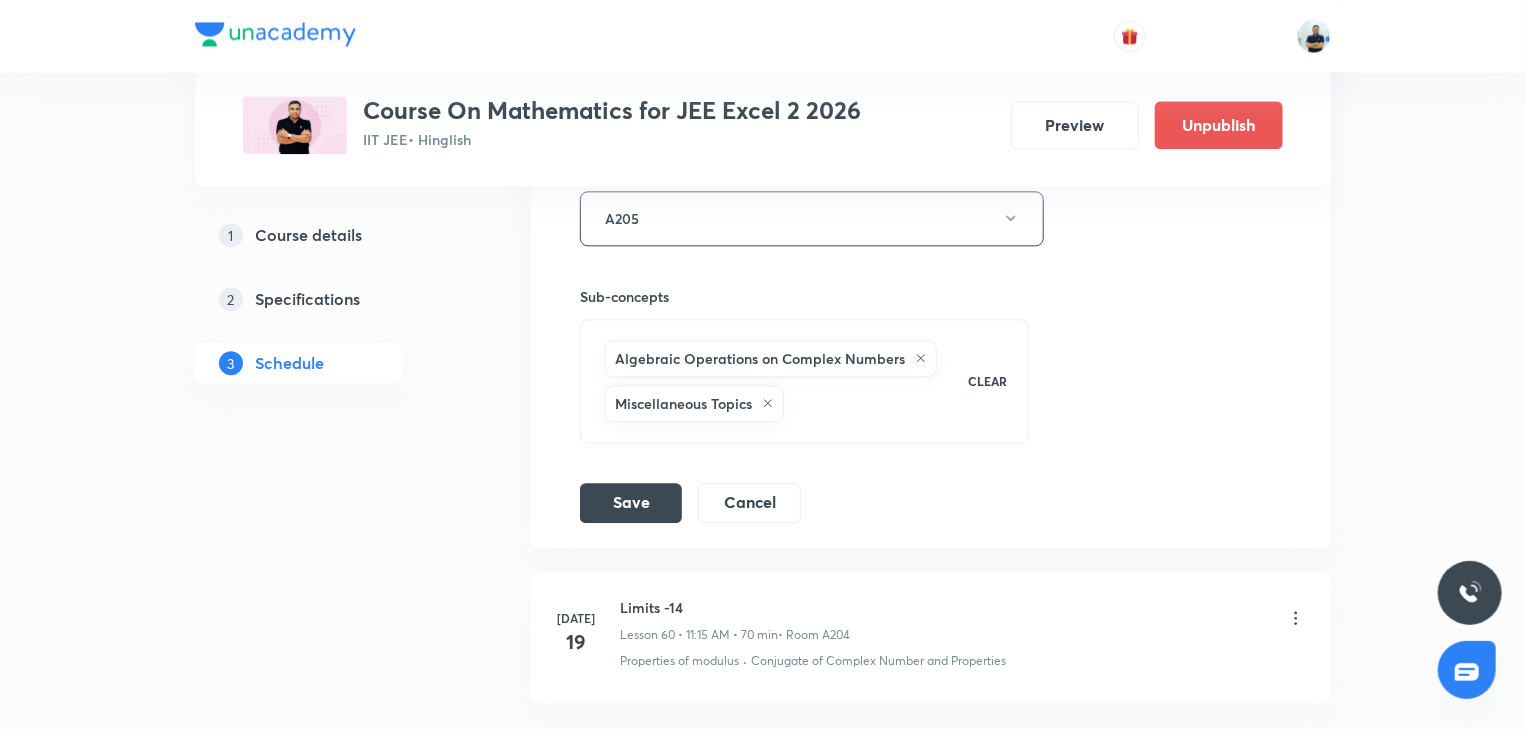 scroll, scrollTop: 9356, scrollLeft: 0, axis: vertical 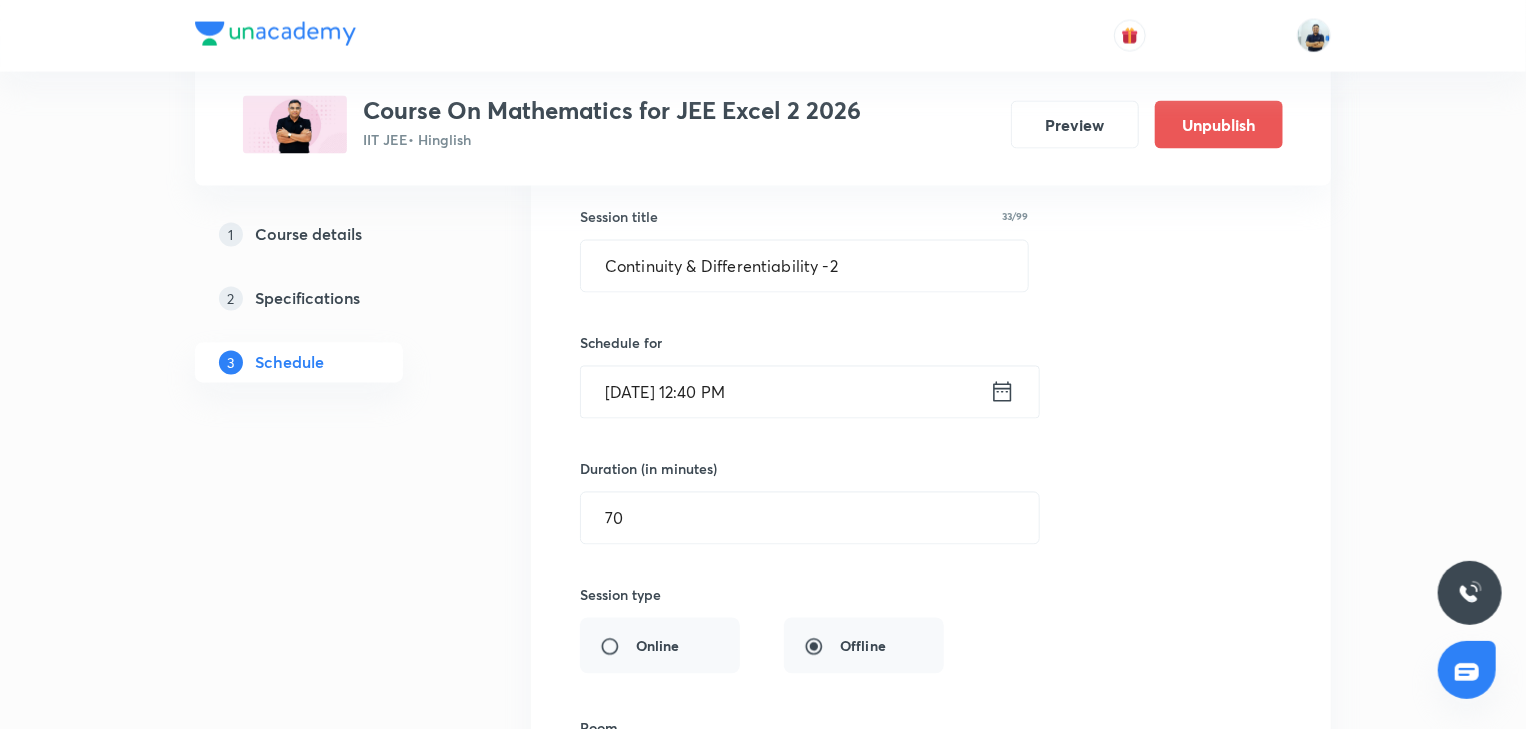 click on "Jul 18, 2025, 12:40 PM" at bounding box center [785, 392] 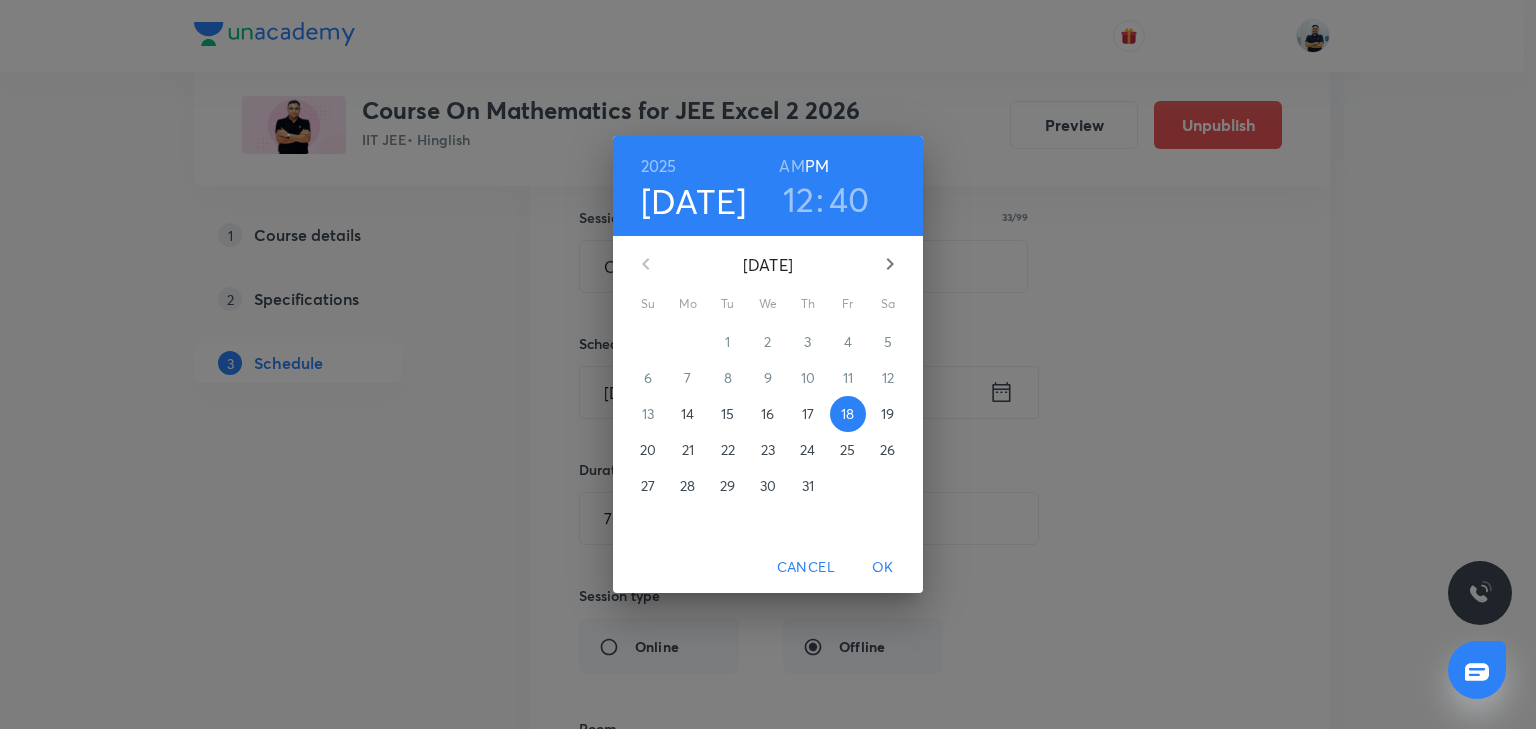 click on "16" at bounding box center [768, 414] 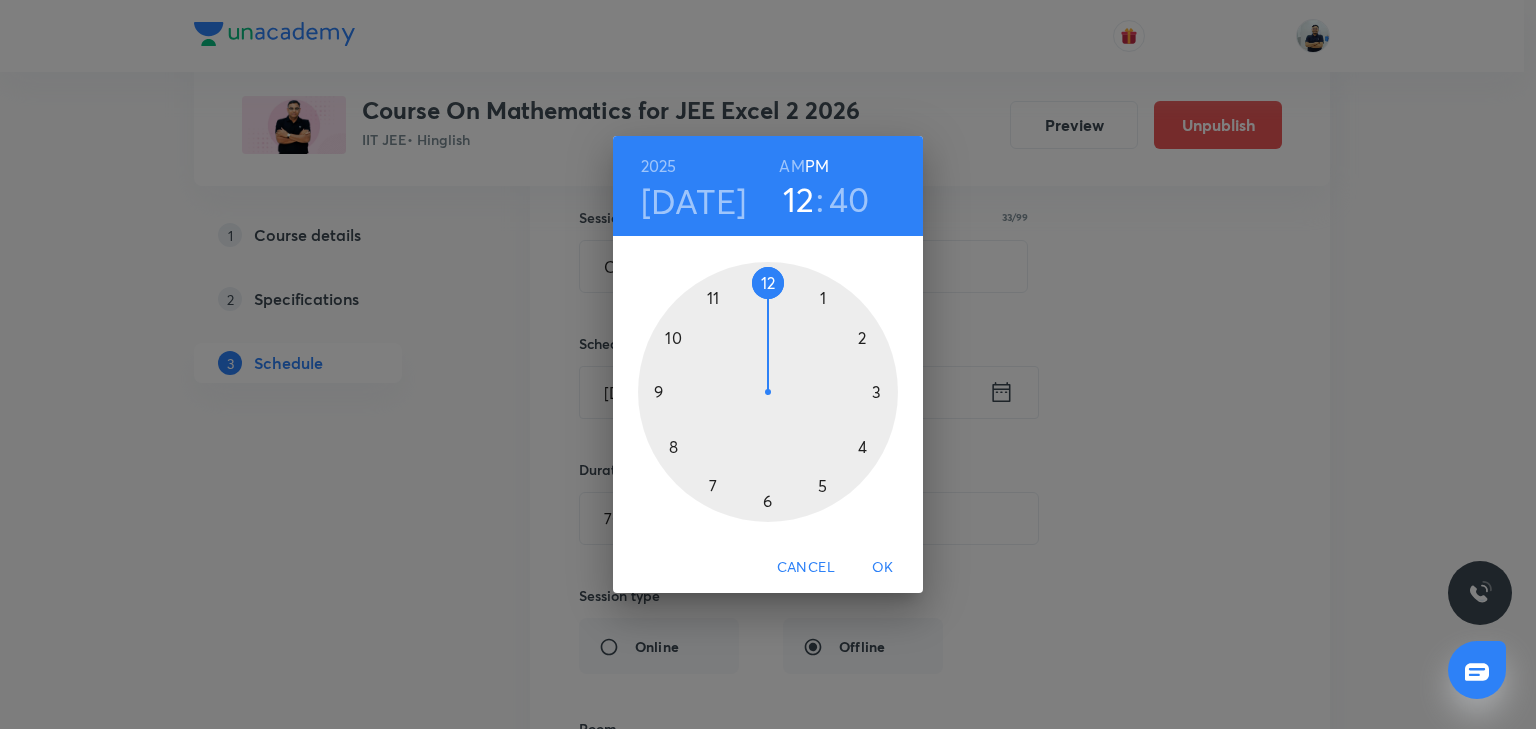 click on "OK" at bounding box center [883, 567] 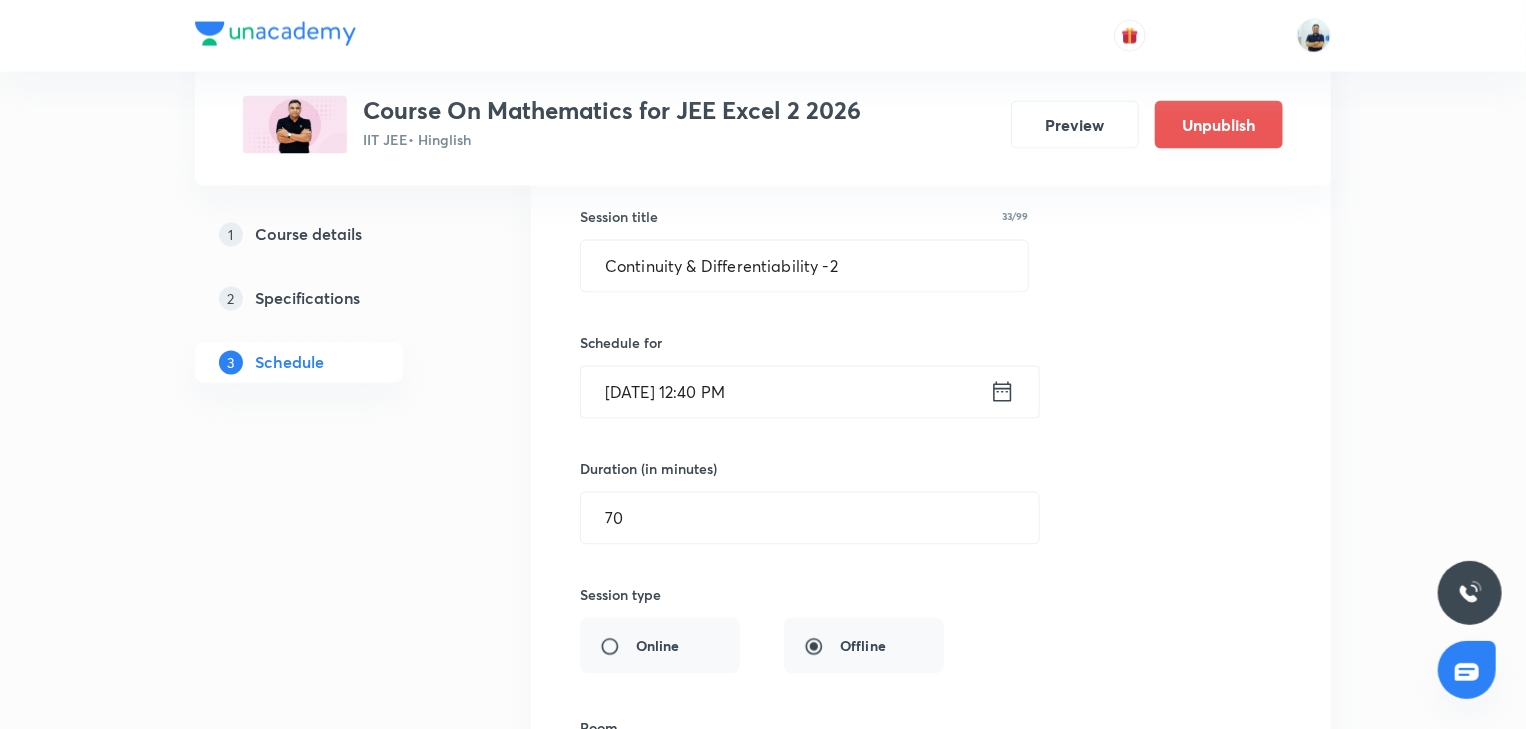 scroll, scrollTop: 9916, scrollLeft: 0, axis: vertical 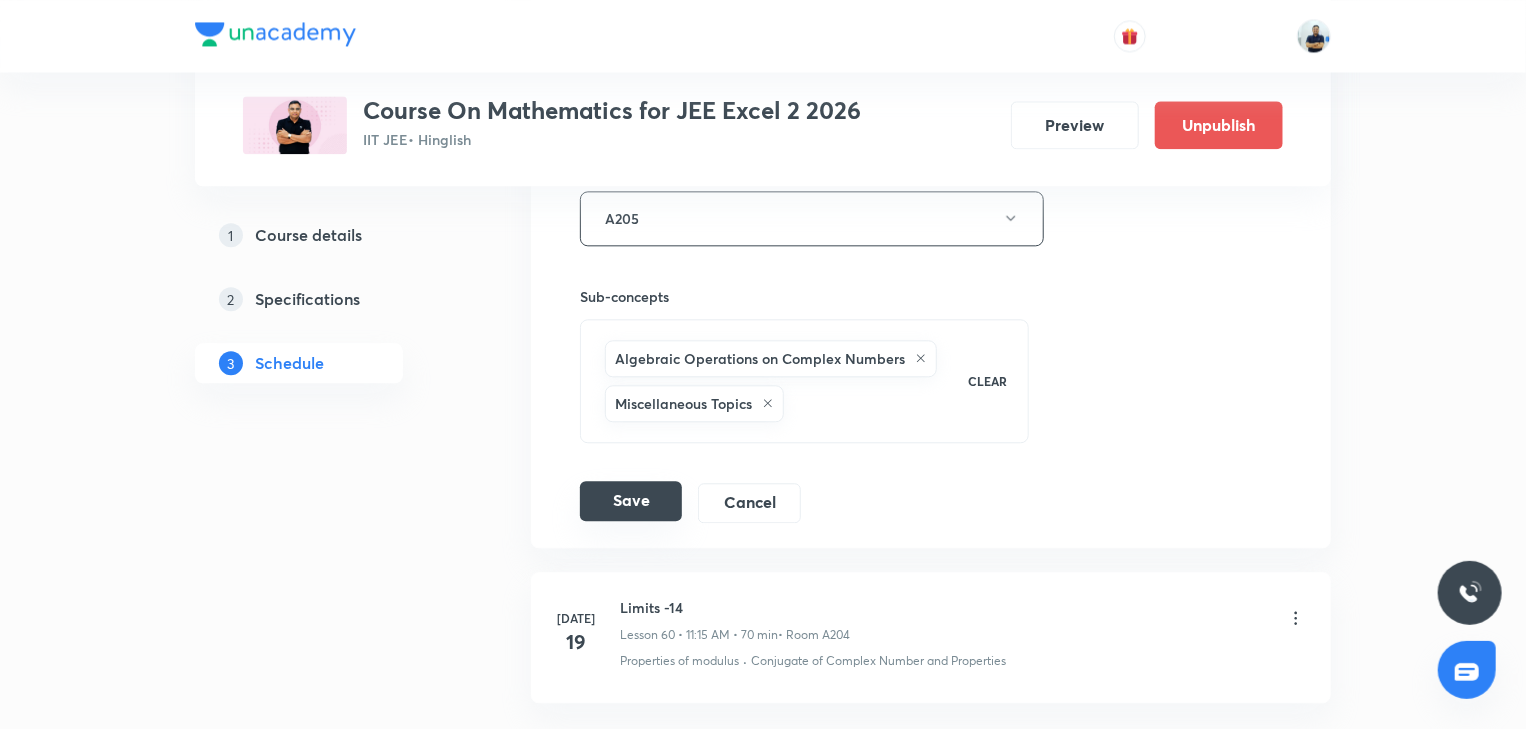 click on "Save" at bounding box center [631, 501] 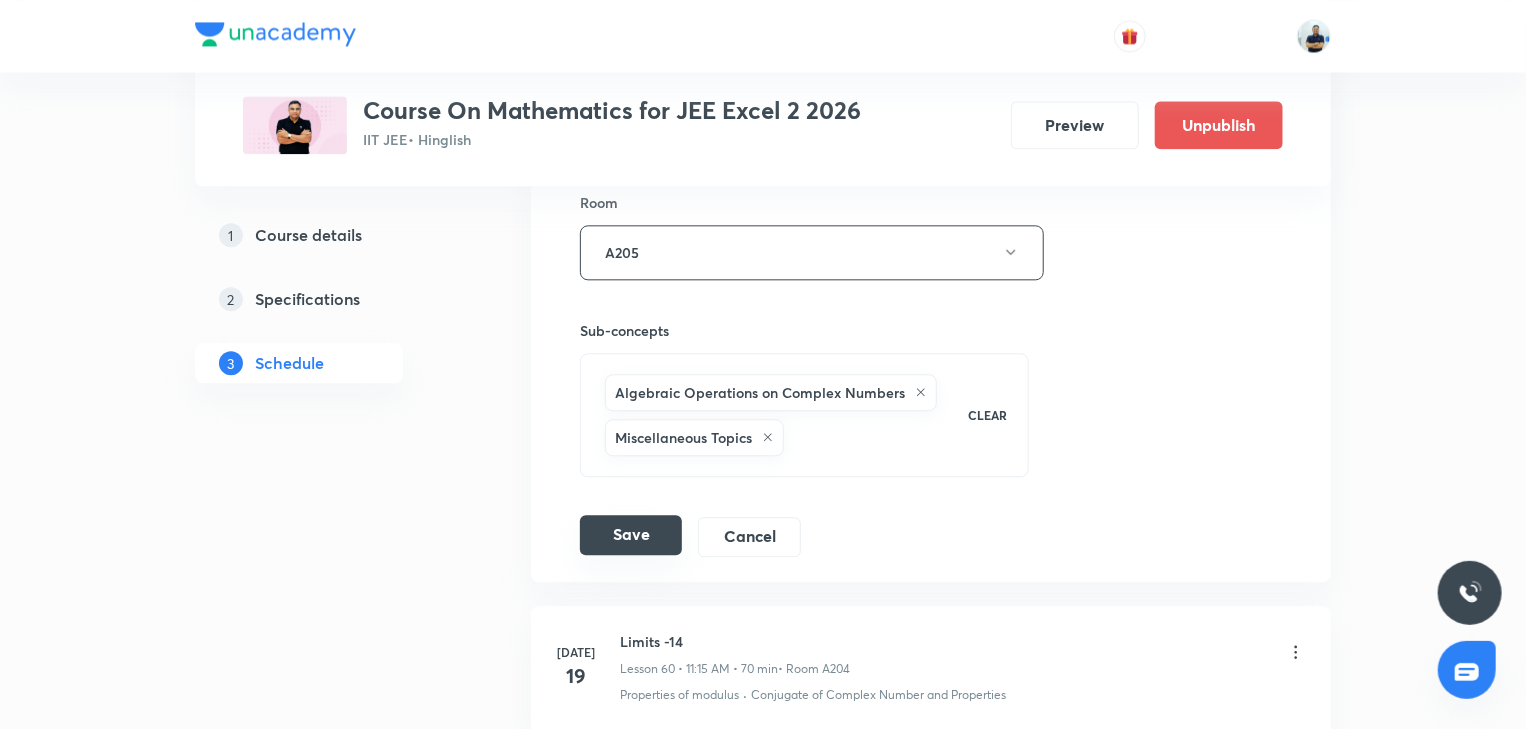 click on "Save" at bounding box center (631, 535) 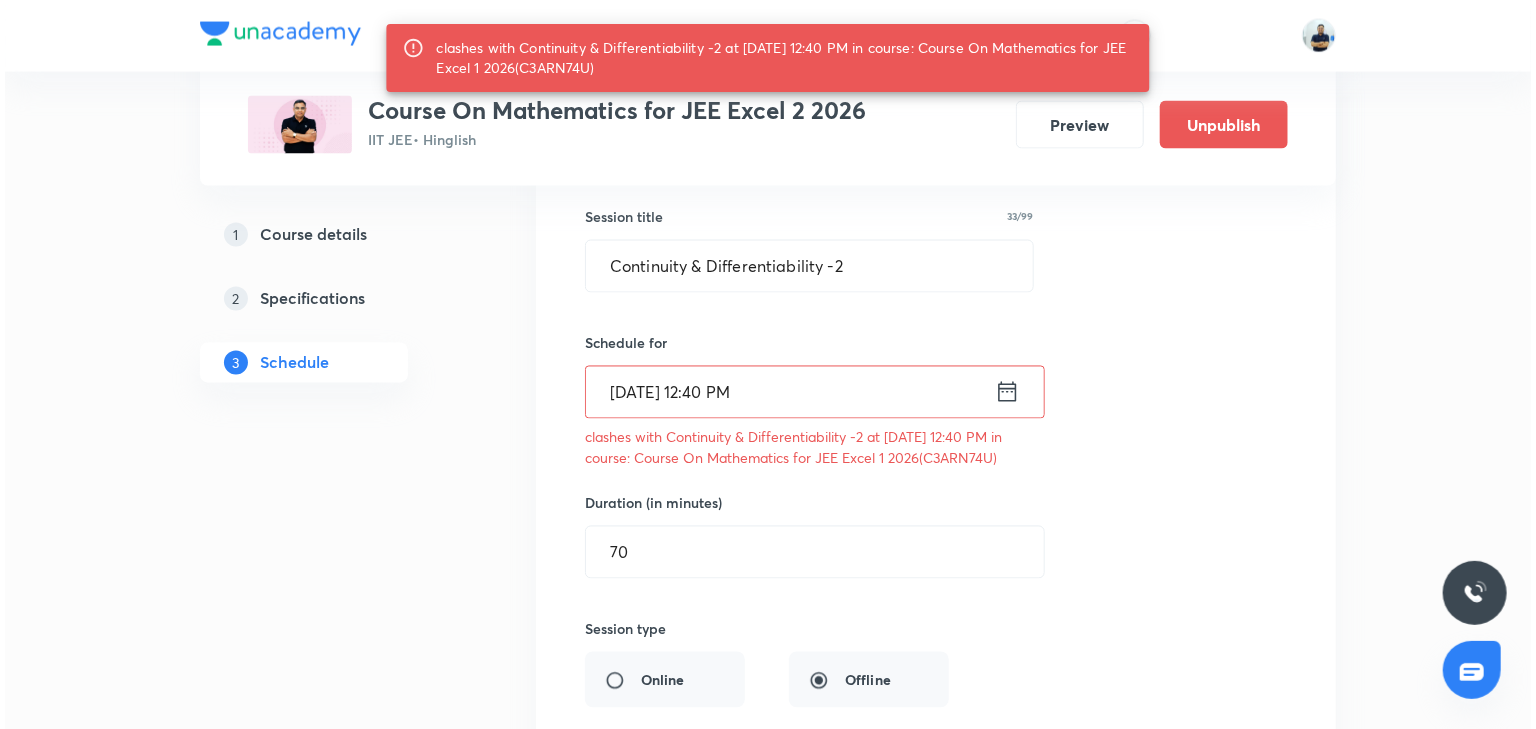 scroll, scrollTop: 9916, scrollLeft: 0, axis: vertical 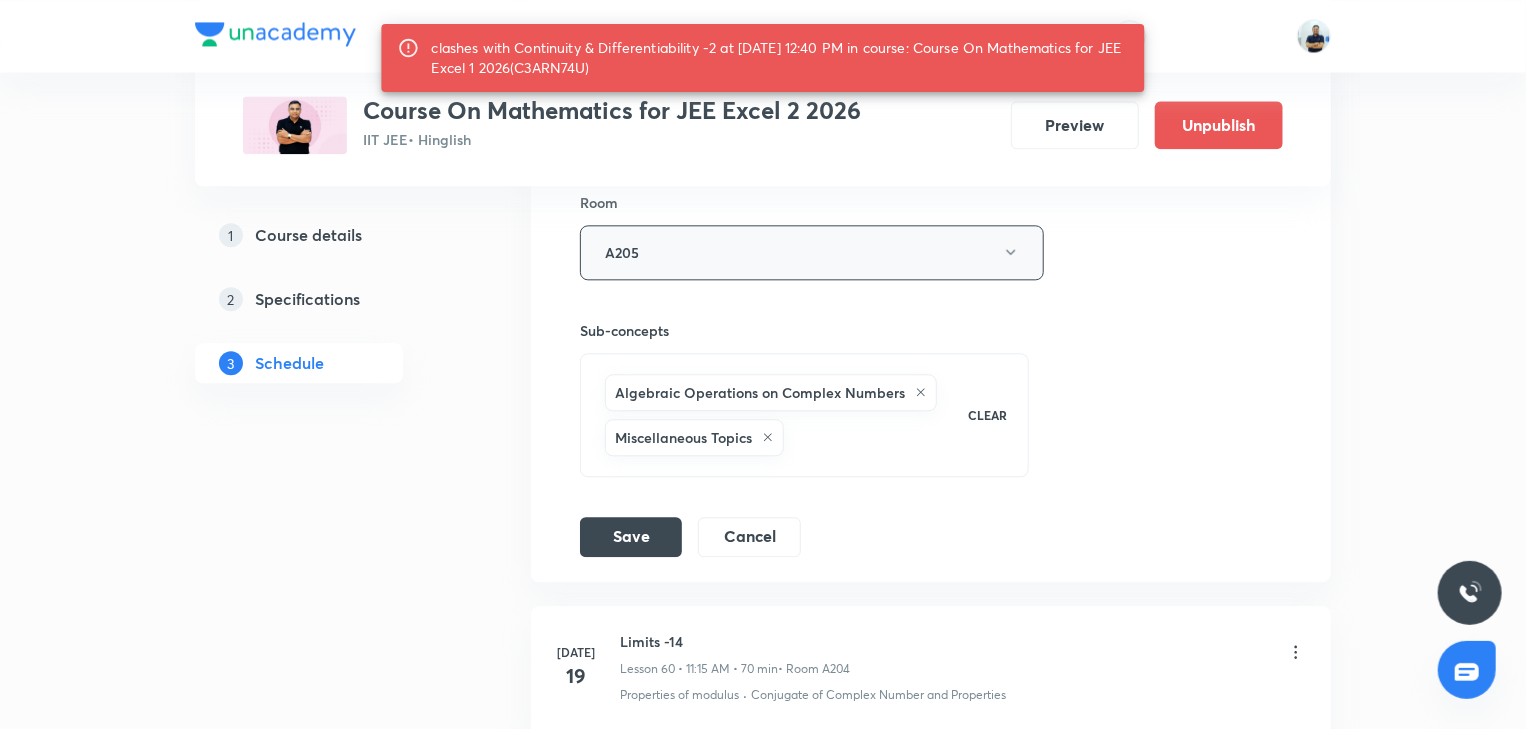 click on "A205" at bounding box center [812, 252] 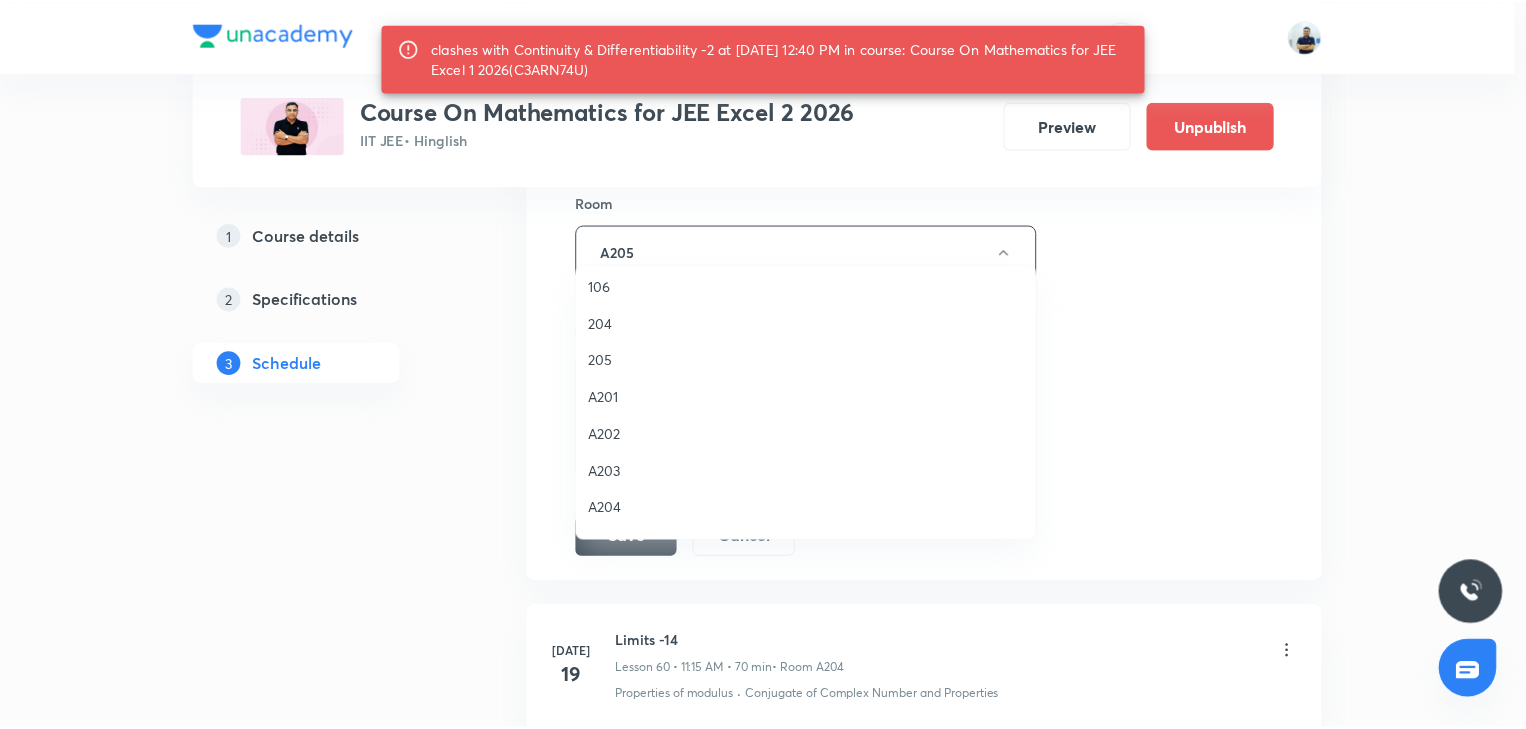 scroll, scrollTop: 370, scrollLeft: 0, axis: vertical 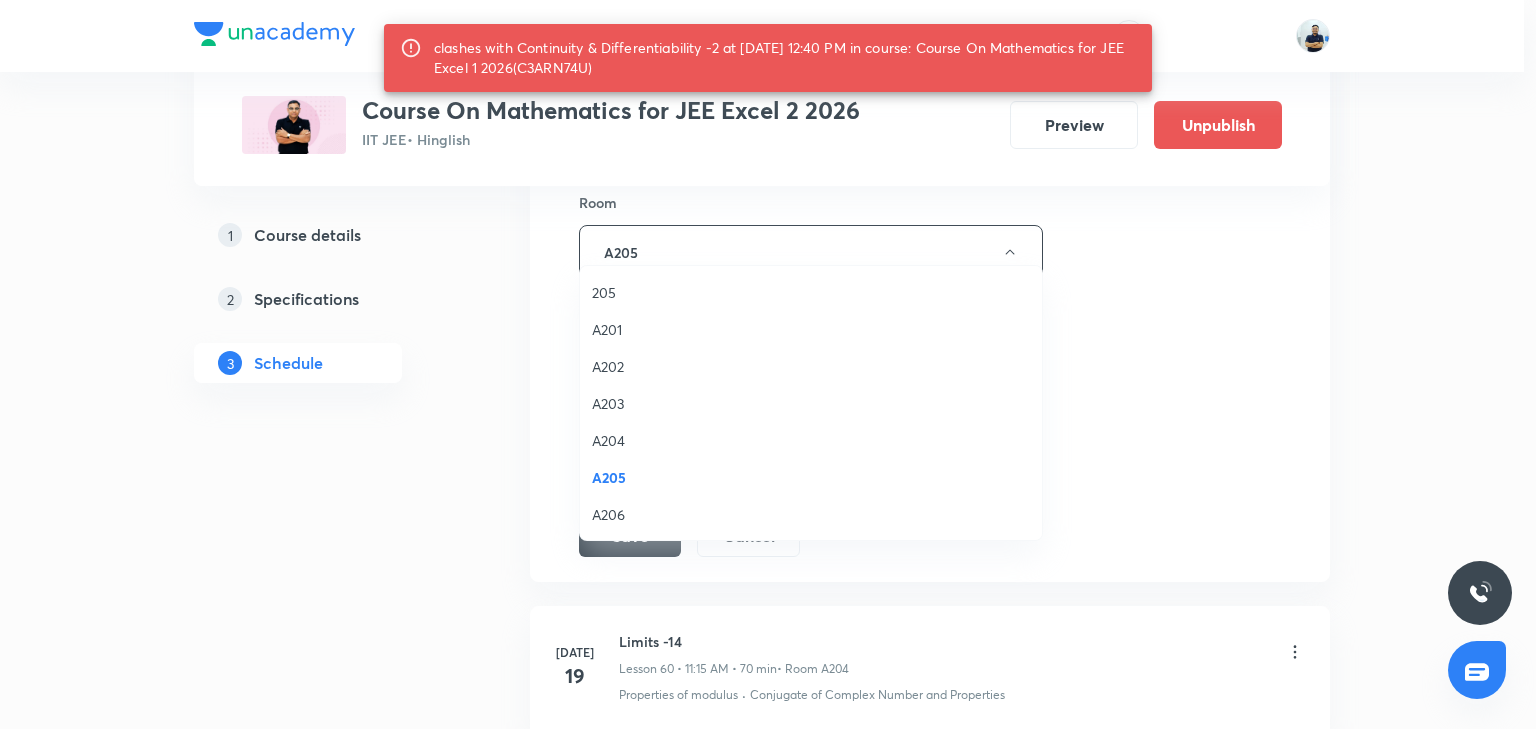 click on "A206" at bounding box center [811, 514] 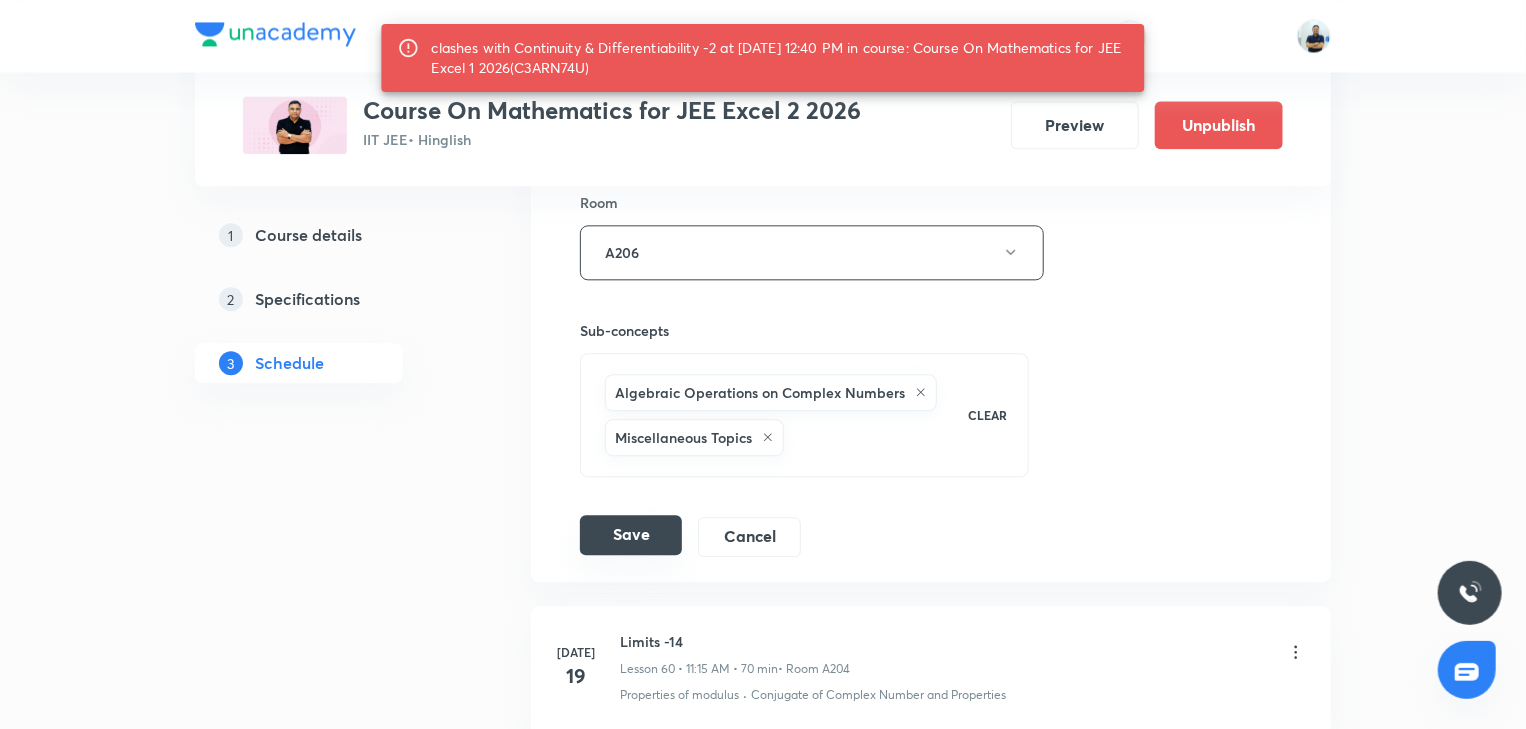 click on "Save" at bounding box center [631, 535] 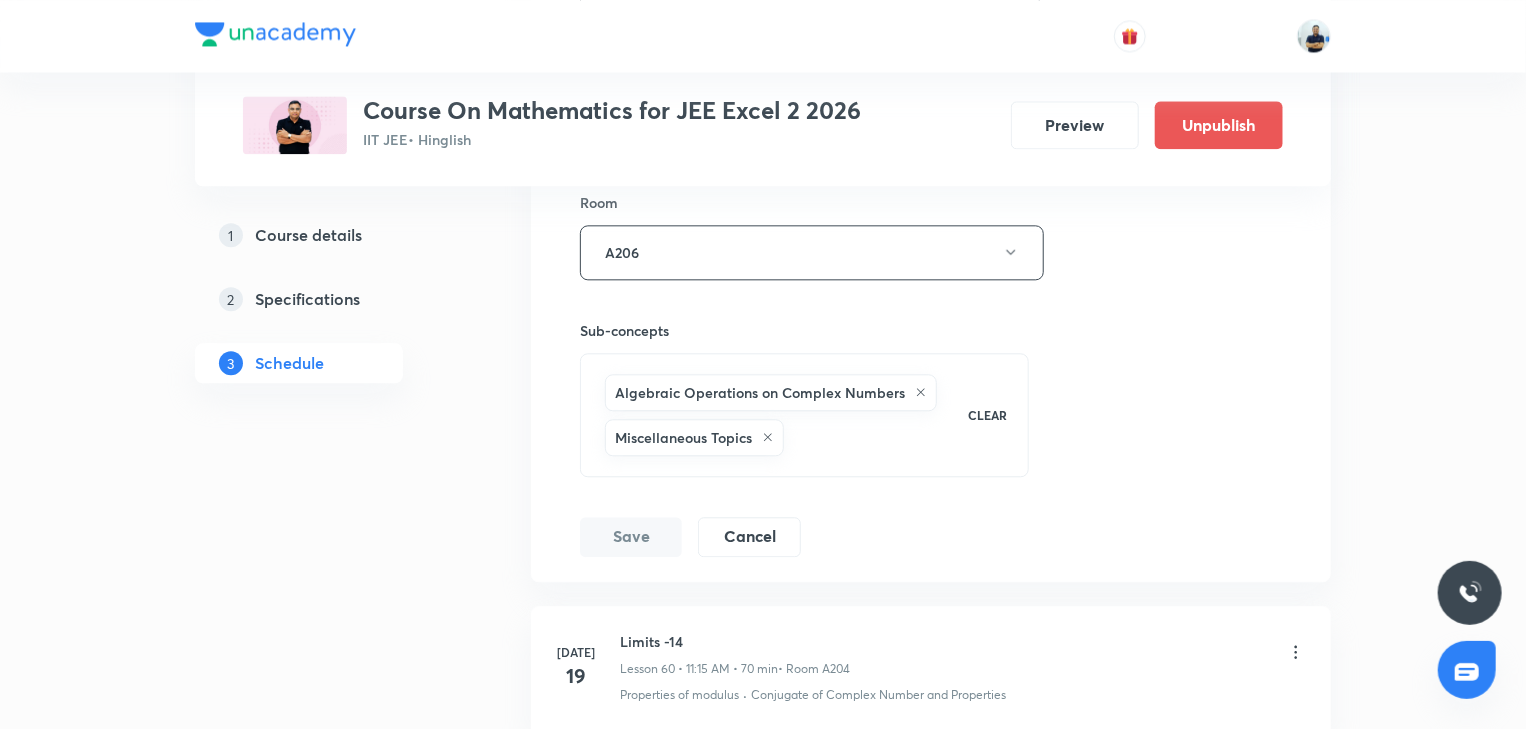 scroll, scrollTop: 9356, scrollLeft: 0, axis: vertical 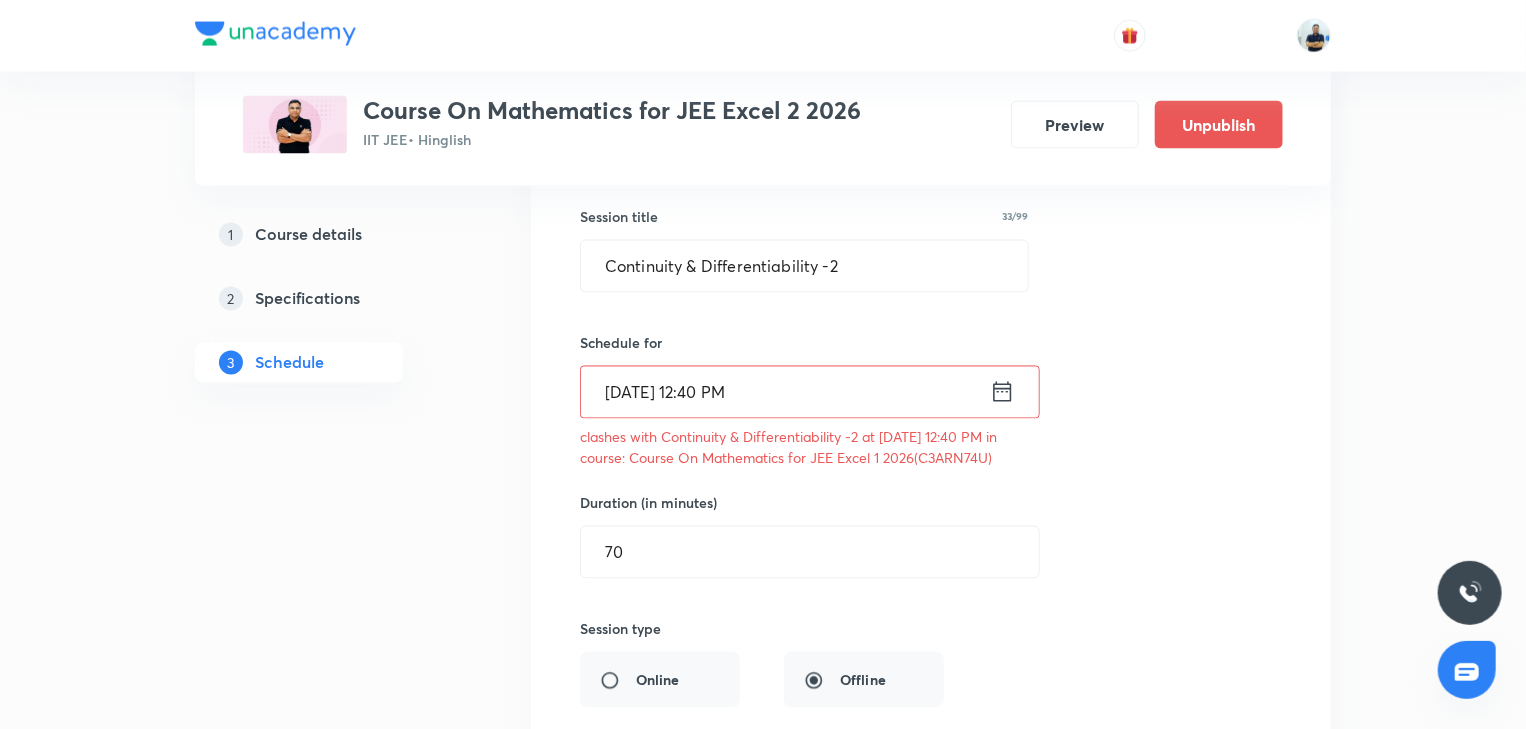 click on "Jul 16, 2025, 12:40 PM" at bounding box center (785, 392) 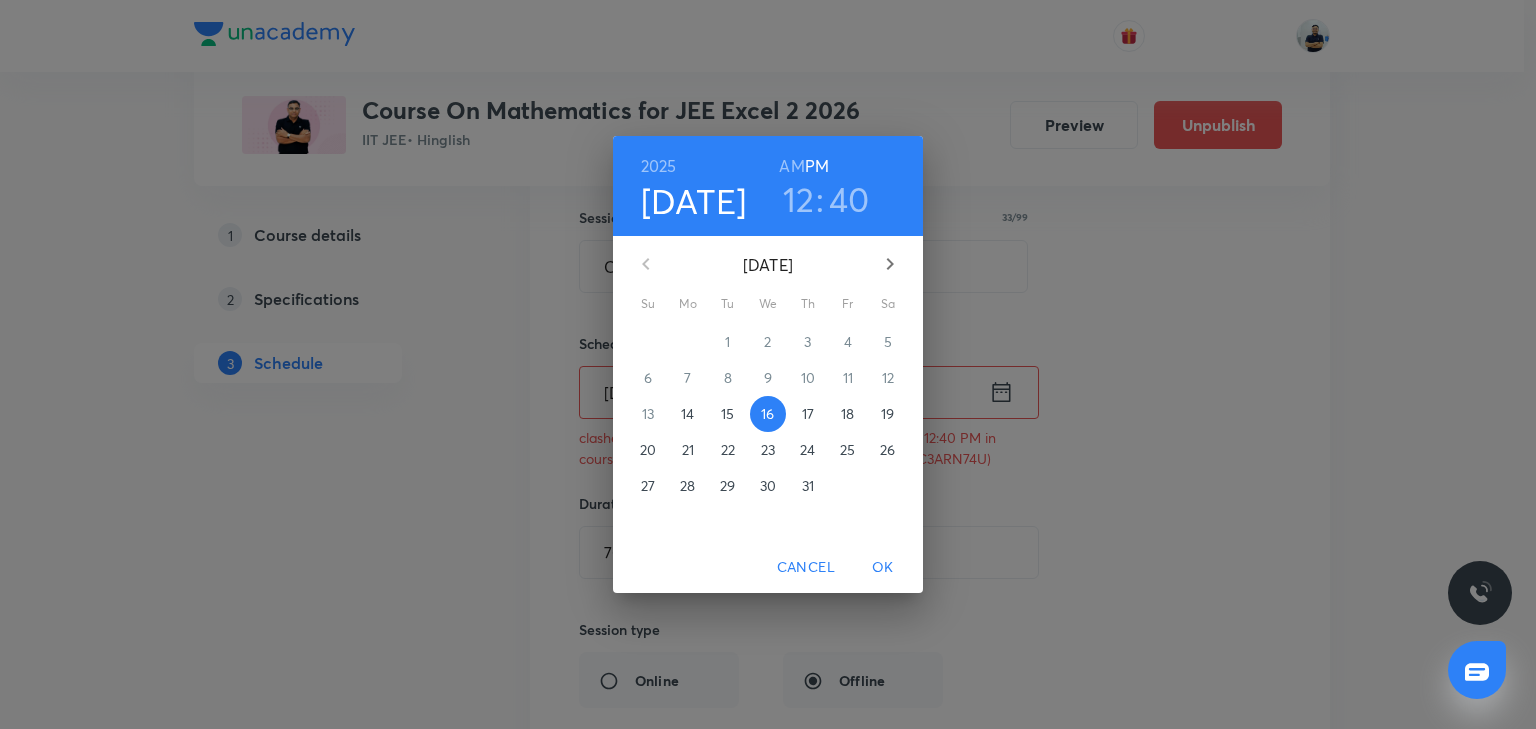 click on "AM" at bounding box center (791, 166) 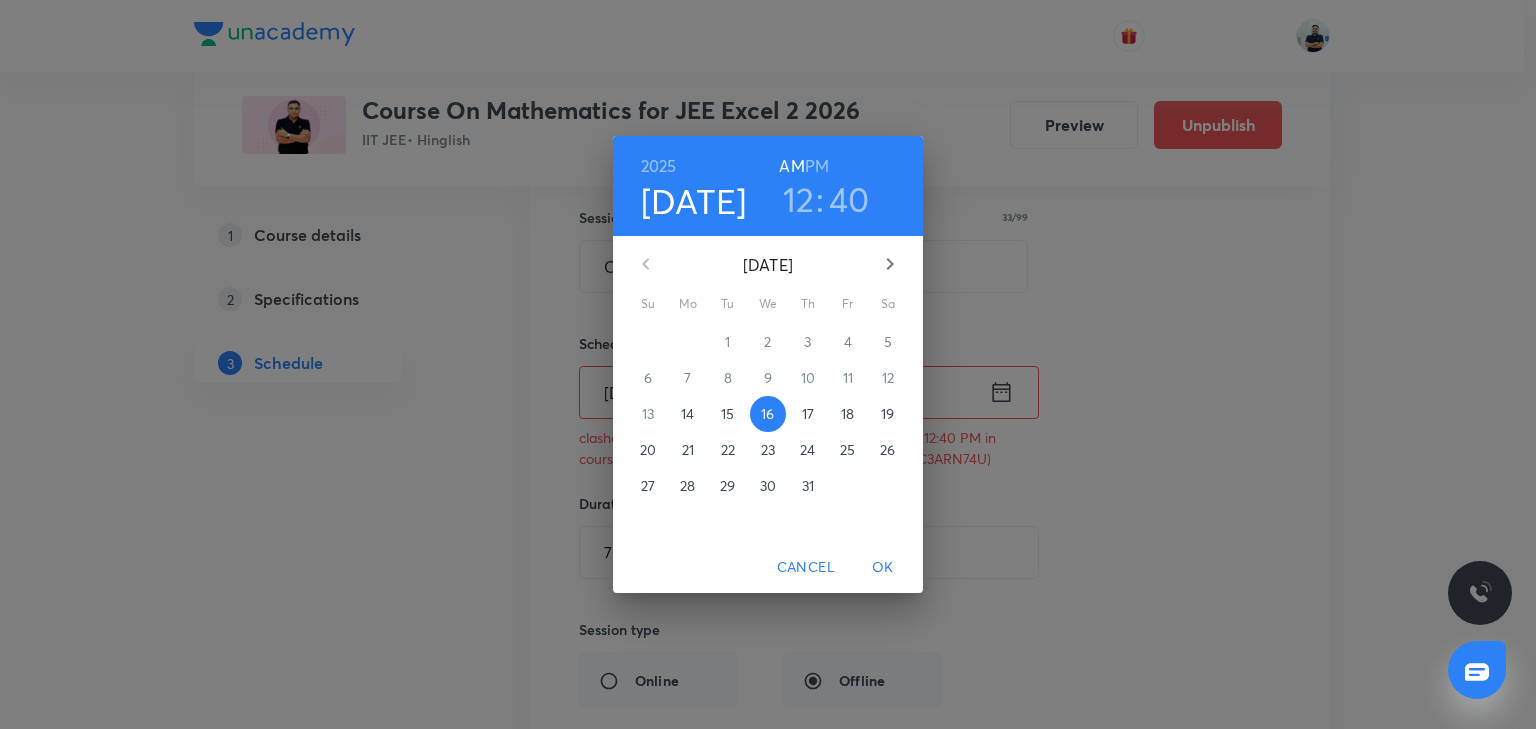 click on "12" at bounding box center [799, 199] 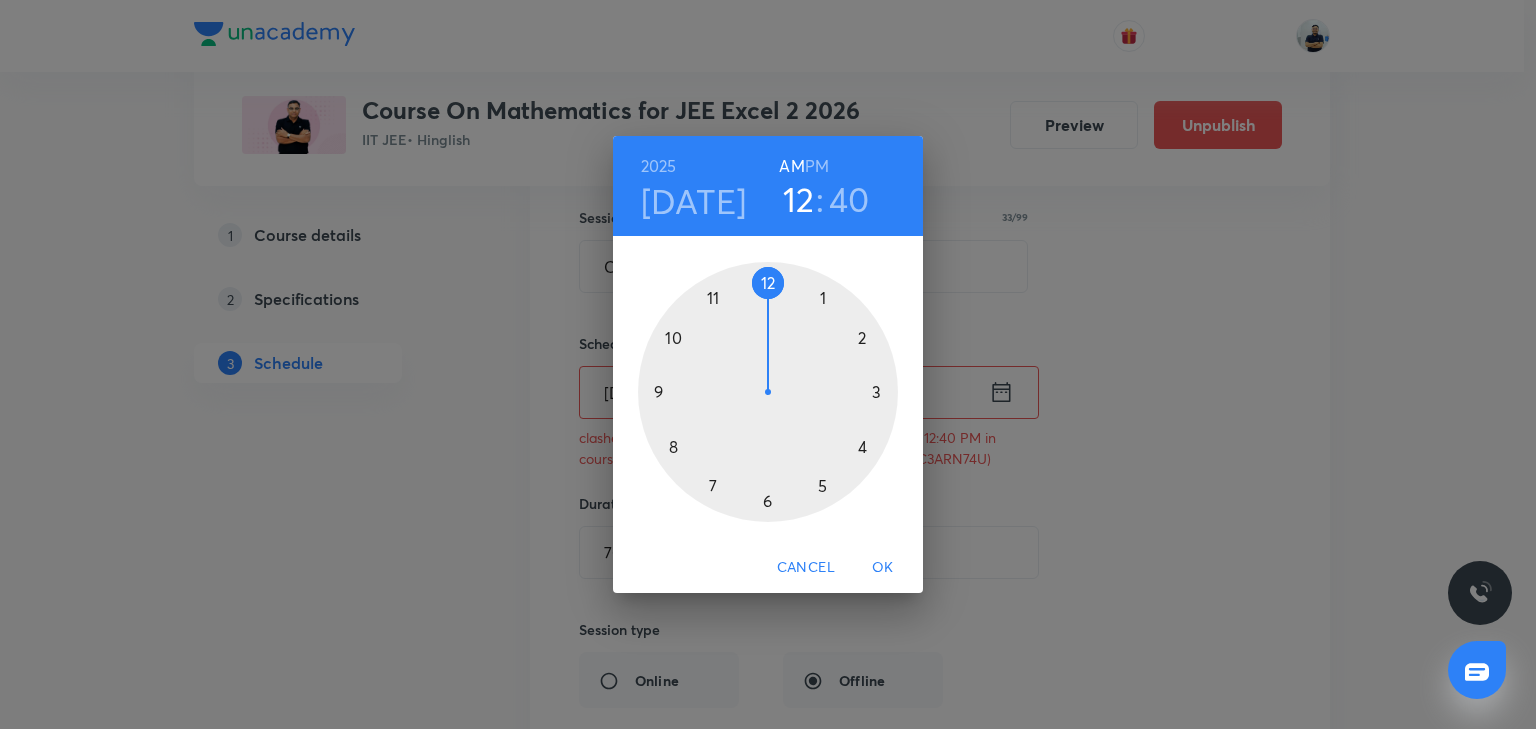 click at bounding box center (768, 392) 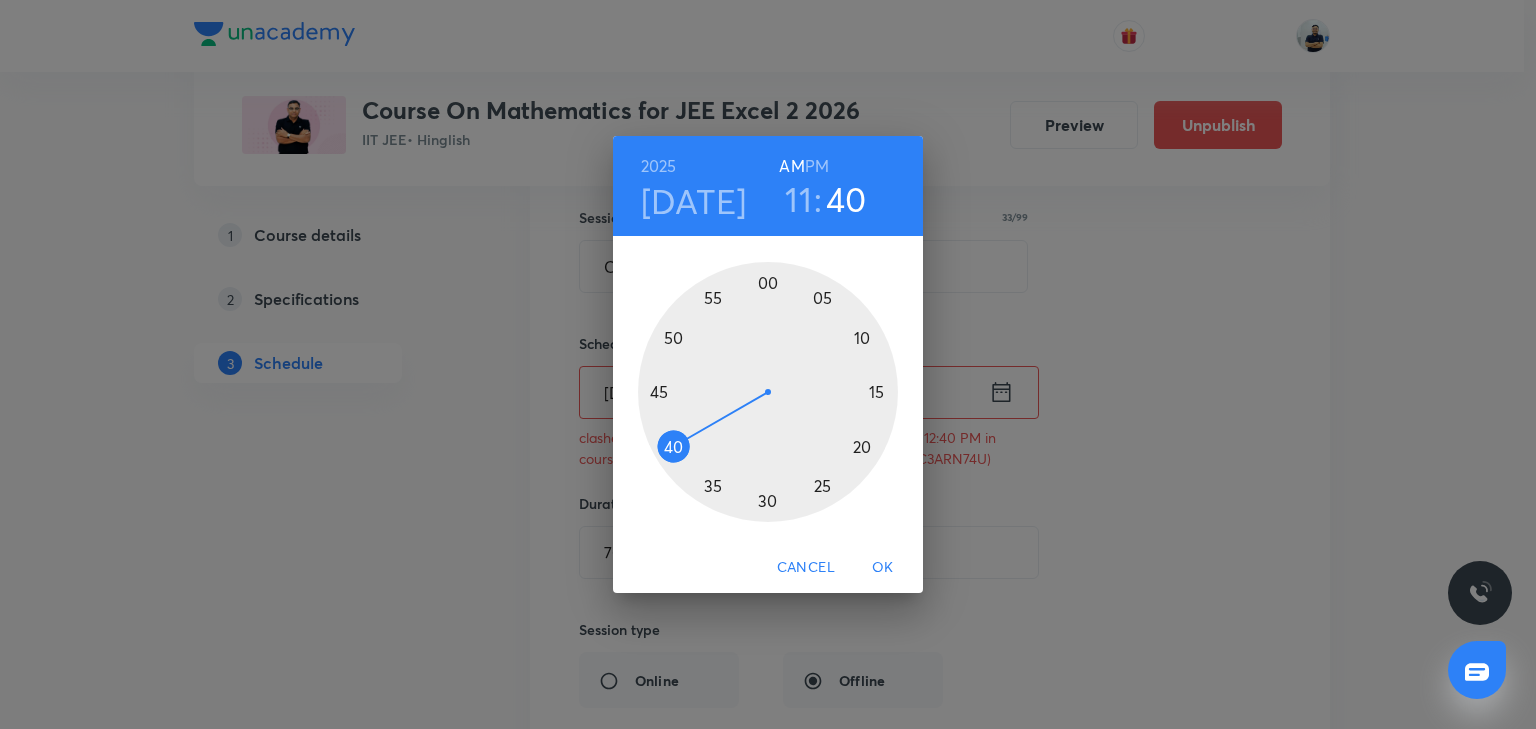 click at bounding box center [768, 392] 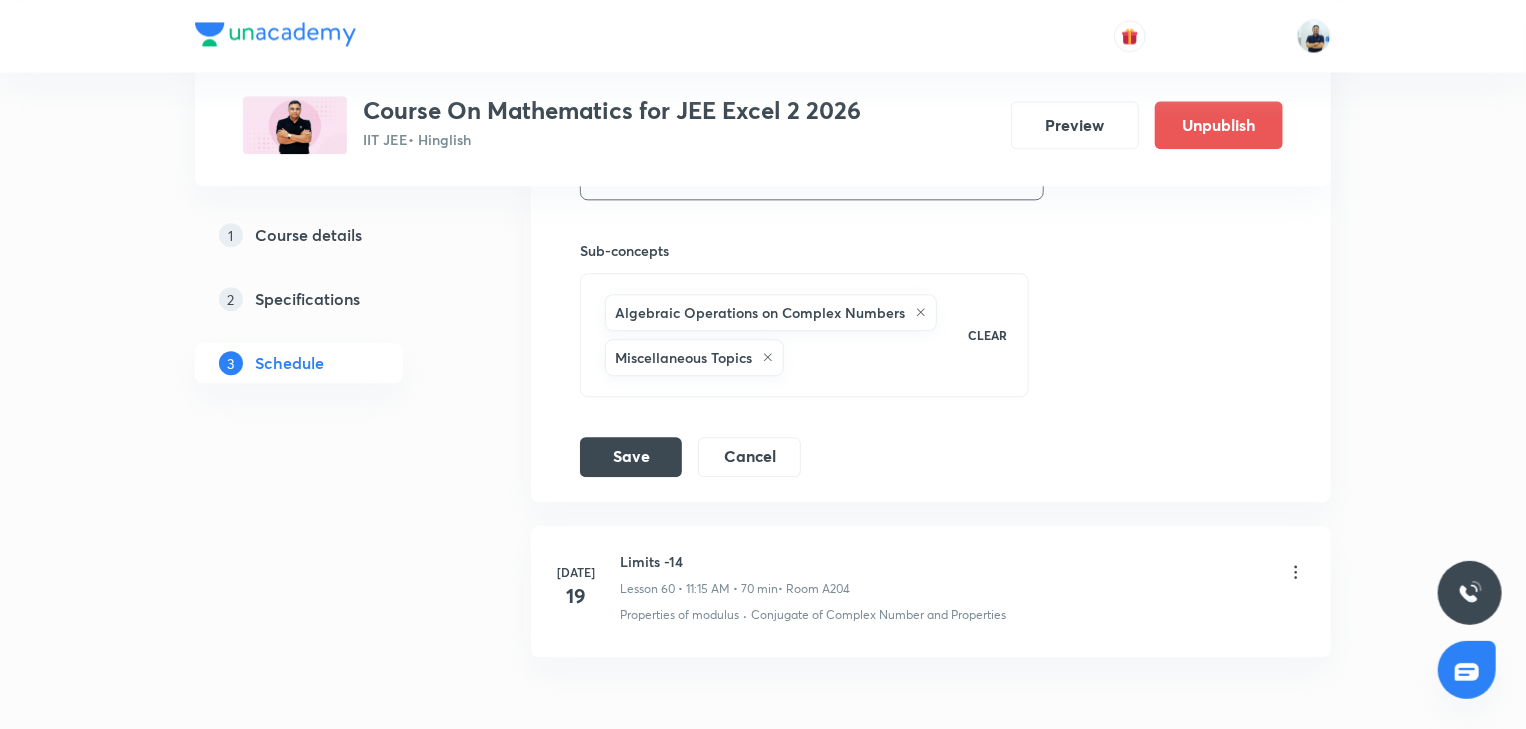 scroll, scrollTop: 10085, scrollLeft: 0, axis: vertical 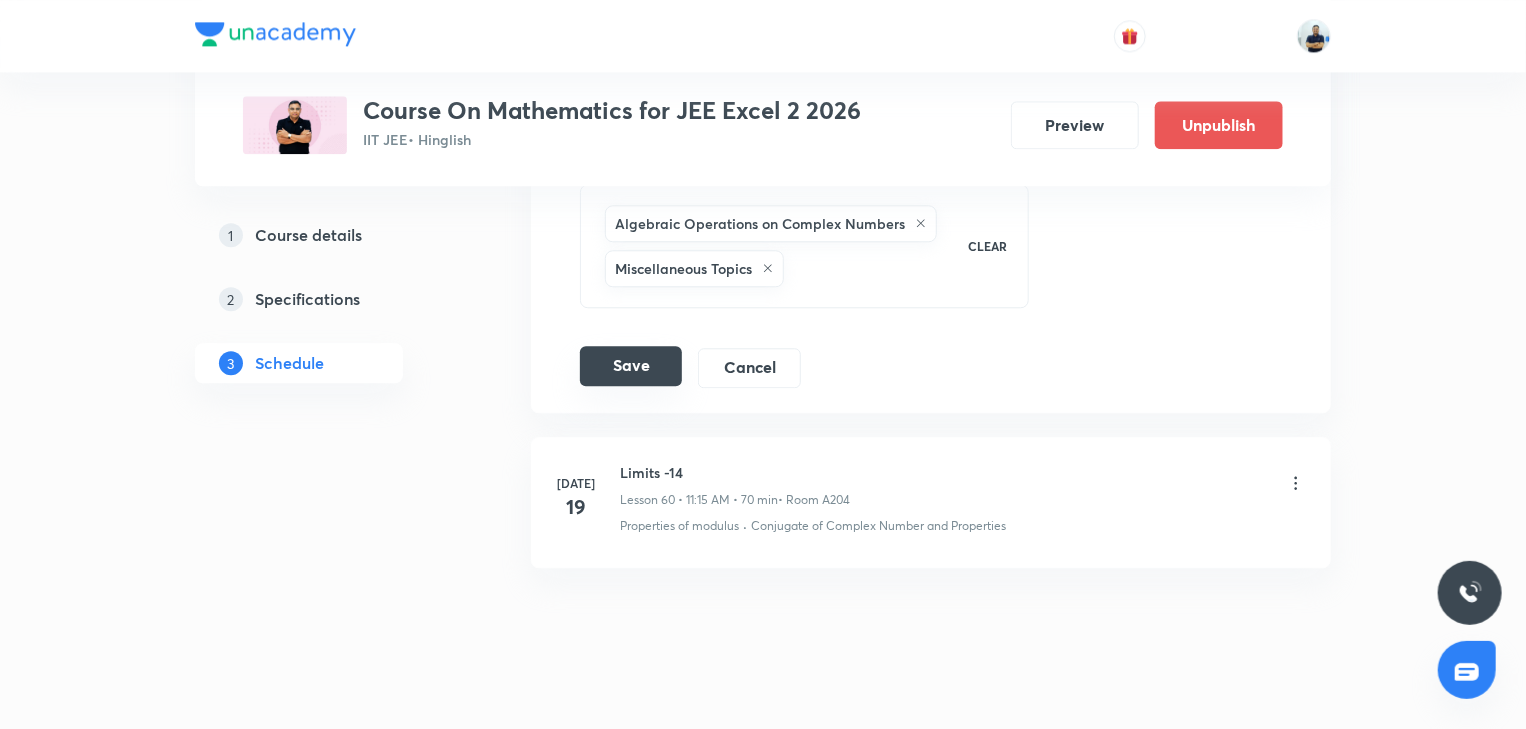 click on "Save" at bounding box center [631, 366] 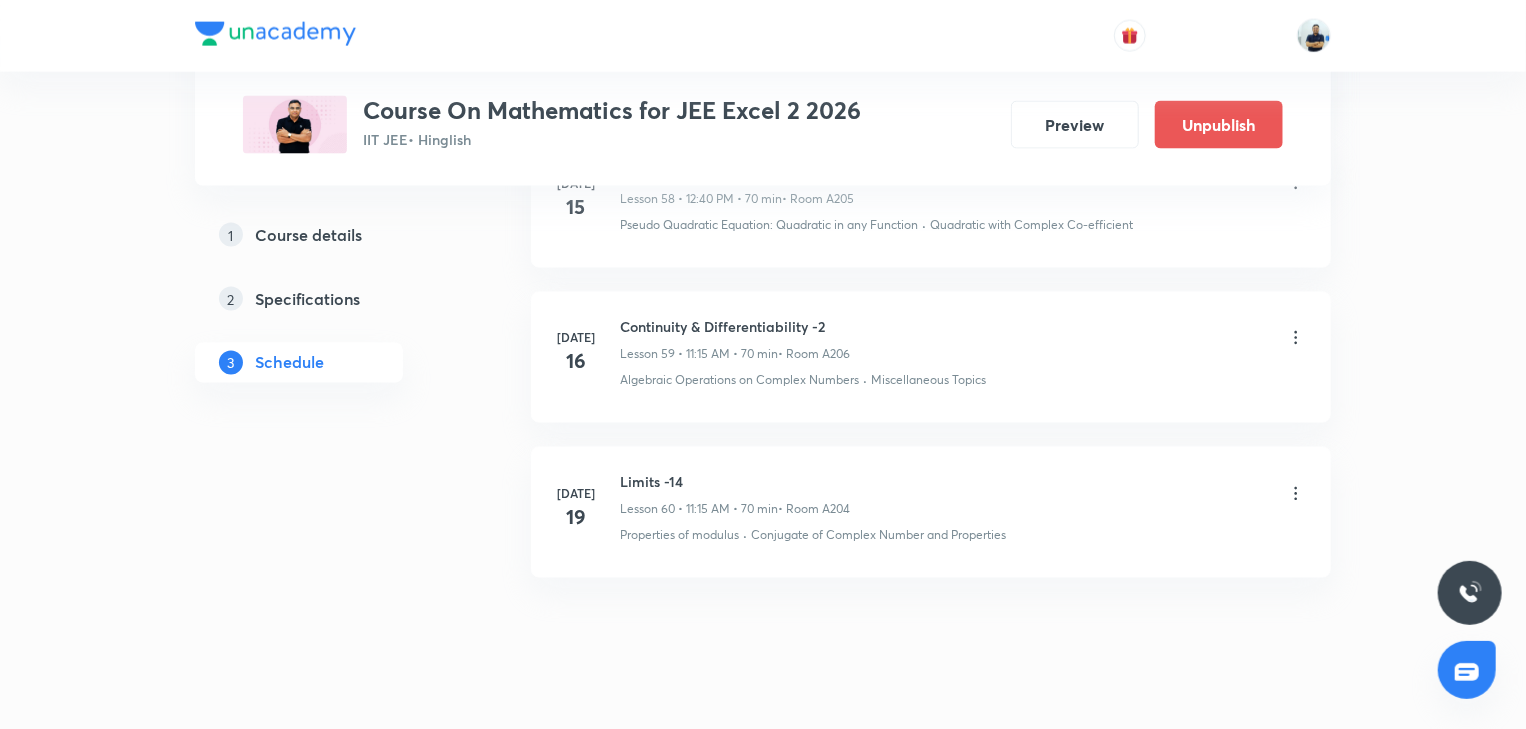 scroll, scrollTop: 9203, scrollLeft: 0, axis: vertical 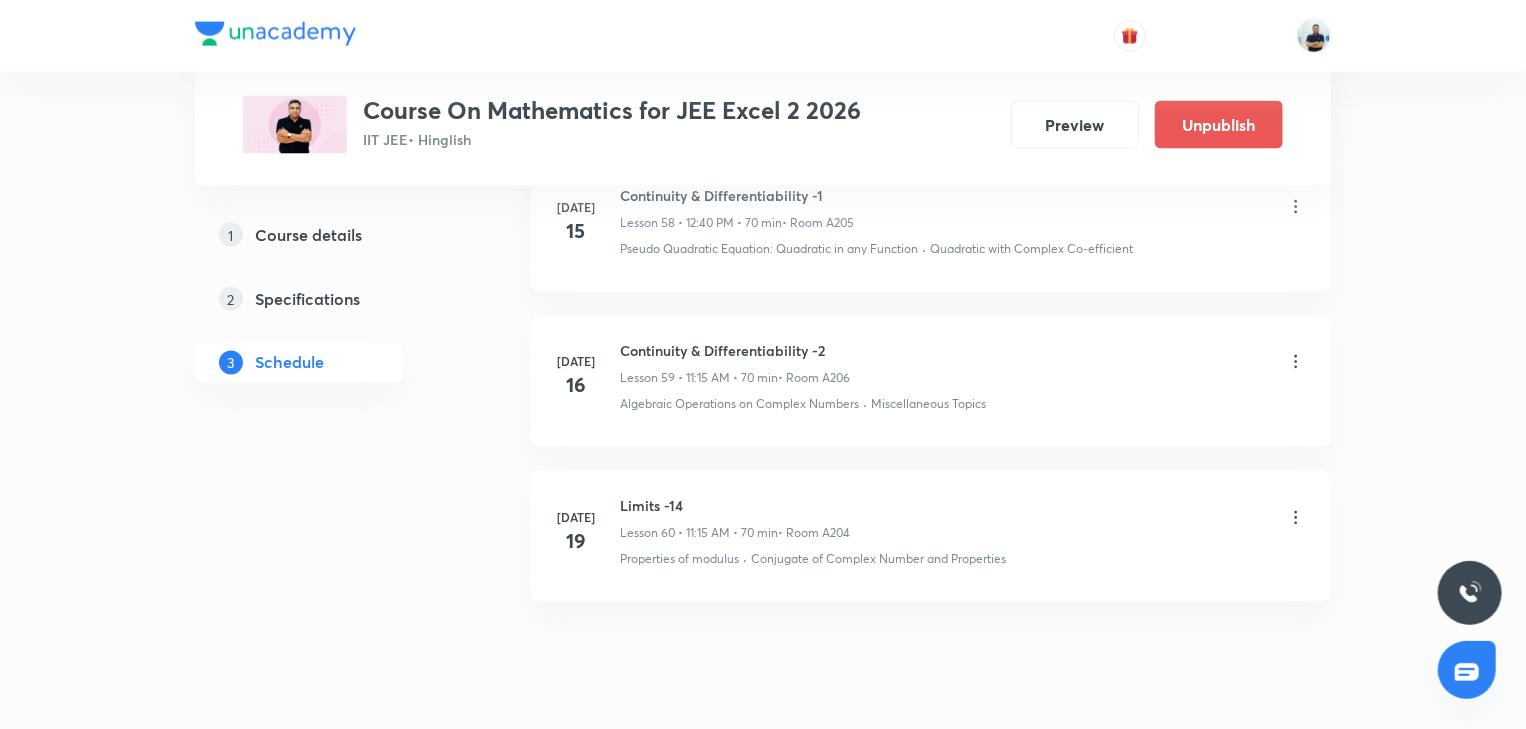 click on "Jul 16 Continuity & Differentiability -2 Lesson 59 • 11:15 AM • 70 min  • Room A206 Algebraic Operations on Complex Numbers · Miscellaneous Topics" at bounding box center (931, 381) 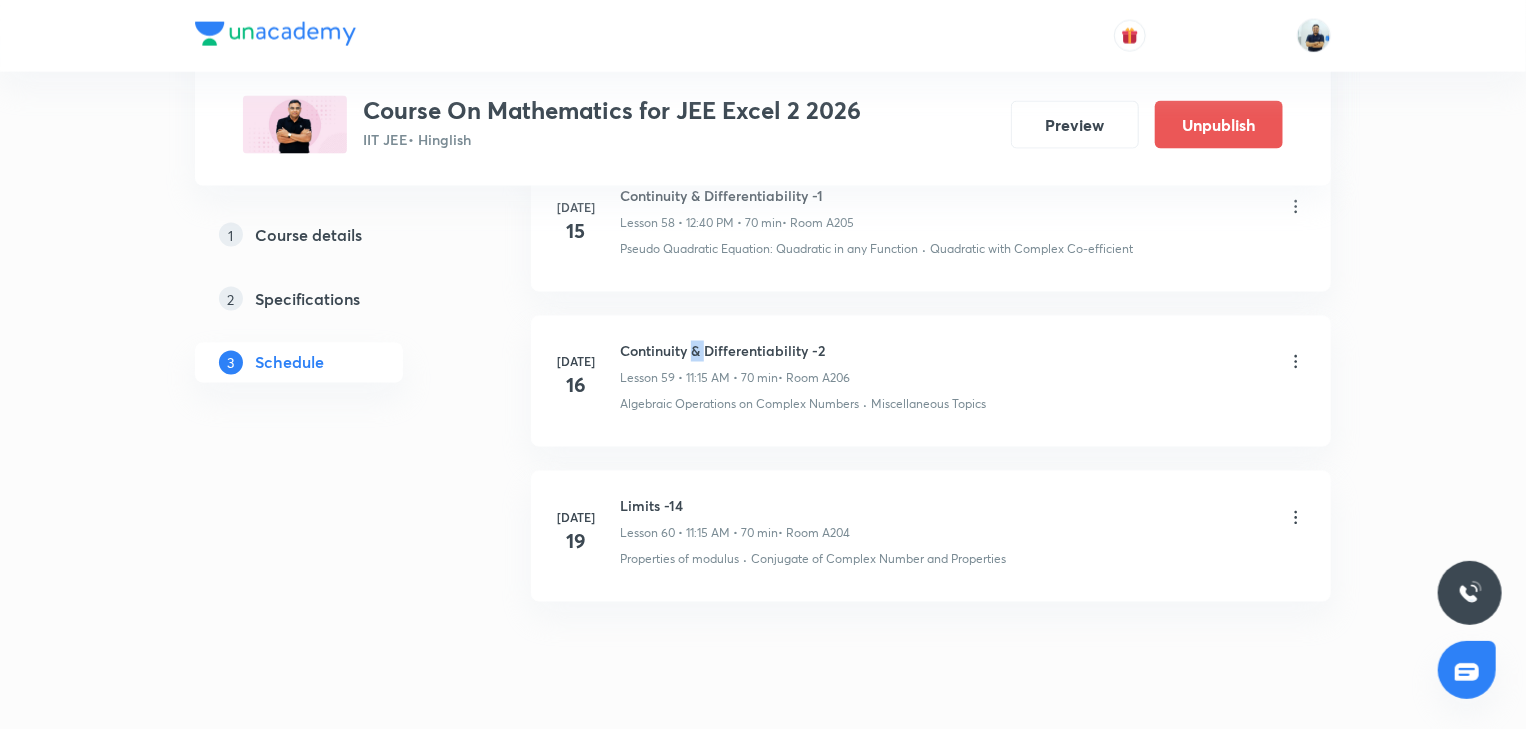 click on "Continuity & Differentiability -2" at bounding box center [735, 351] 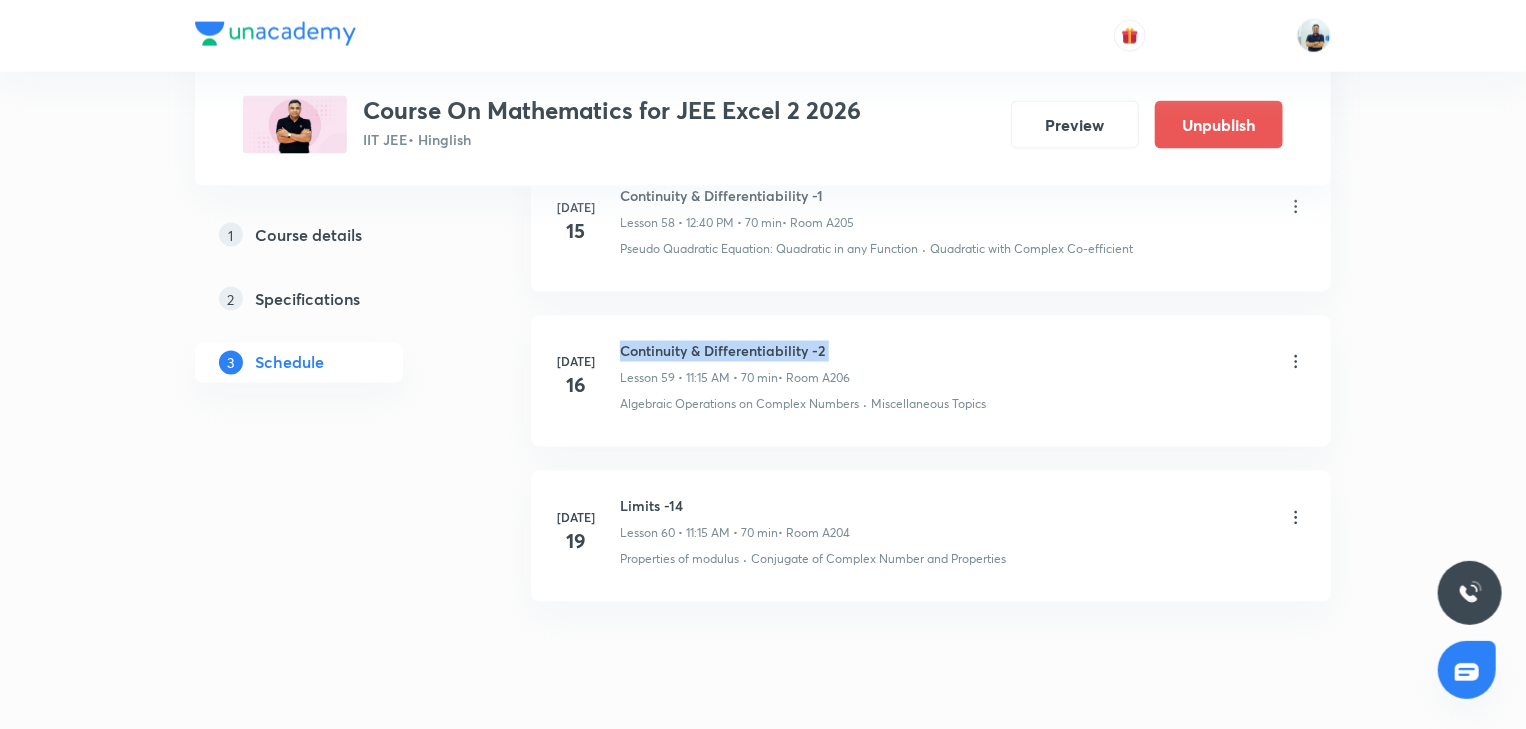 click on "Continuity & Differentiability -2" at bounding box center (735, 351) 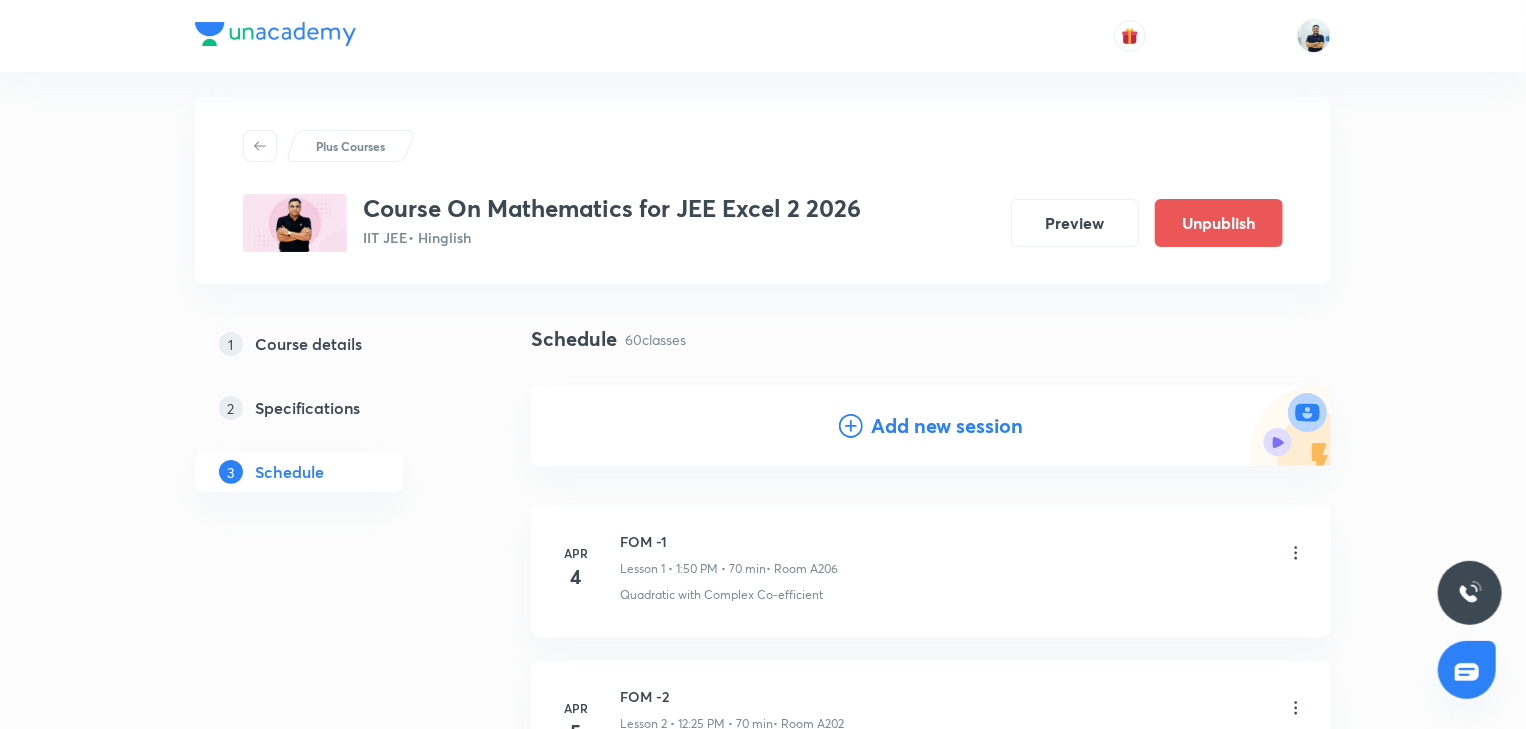 scroll, scrollTop: 0, scrollLeft: 0, axis: both 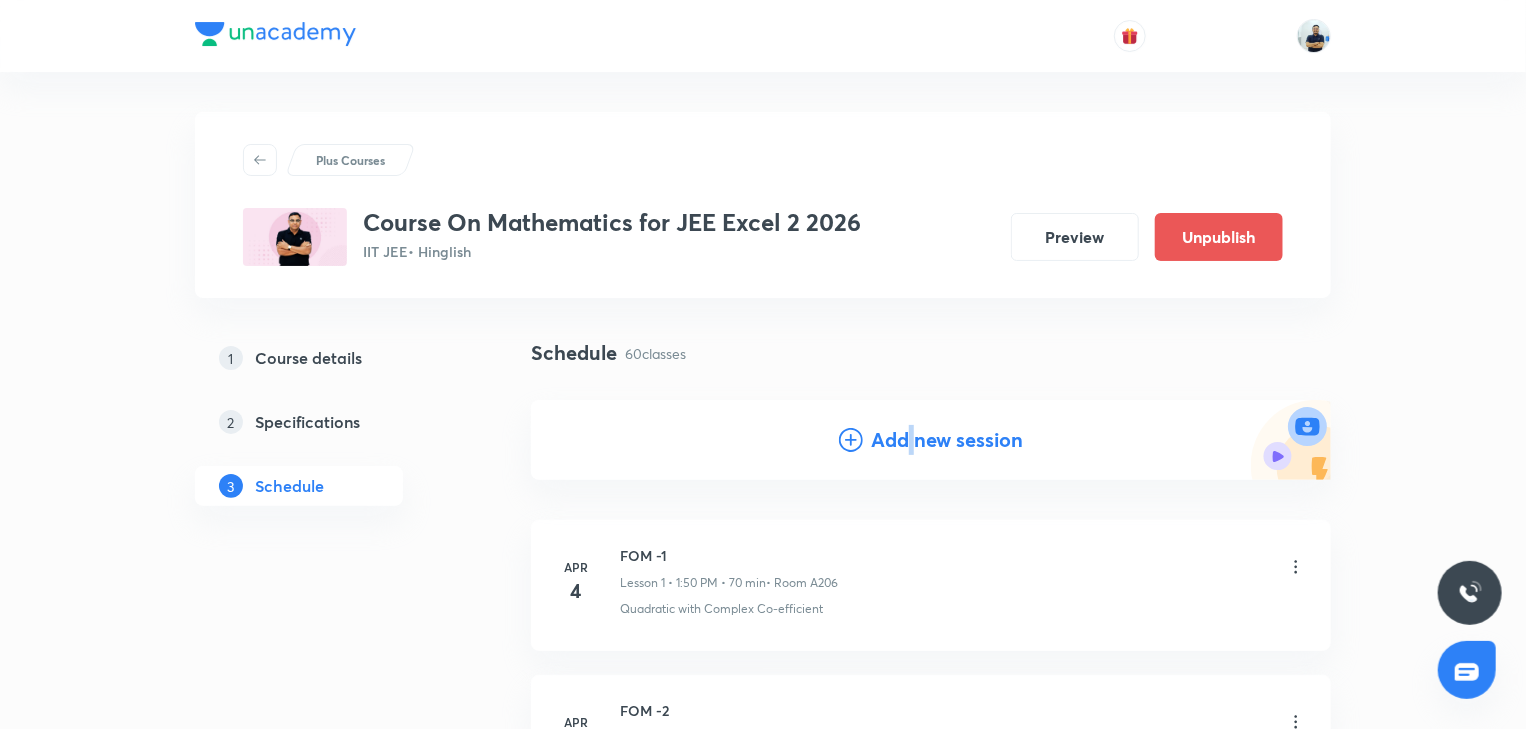 click on "Add new session" at bounding box center (947, 440) 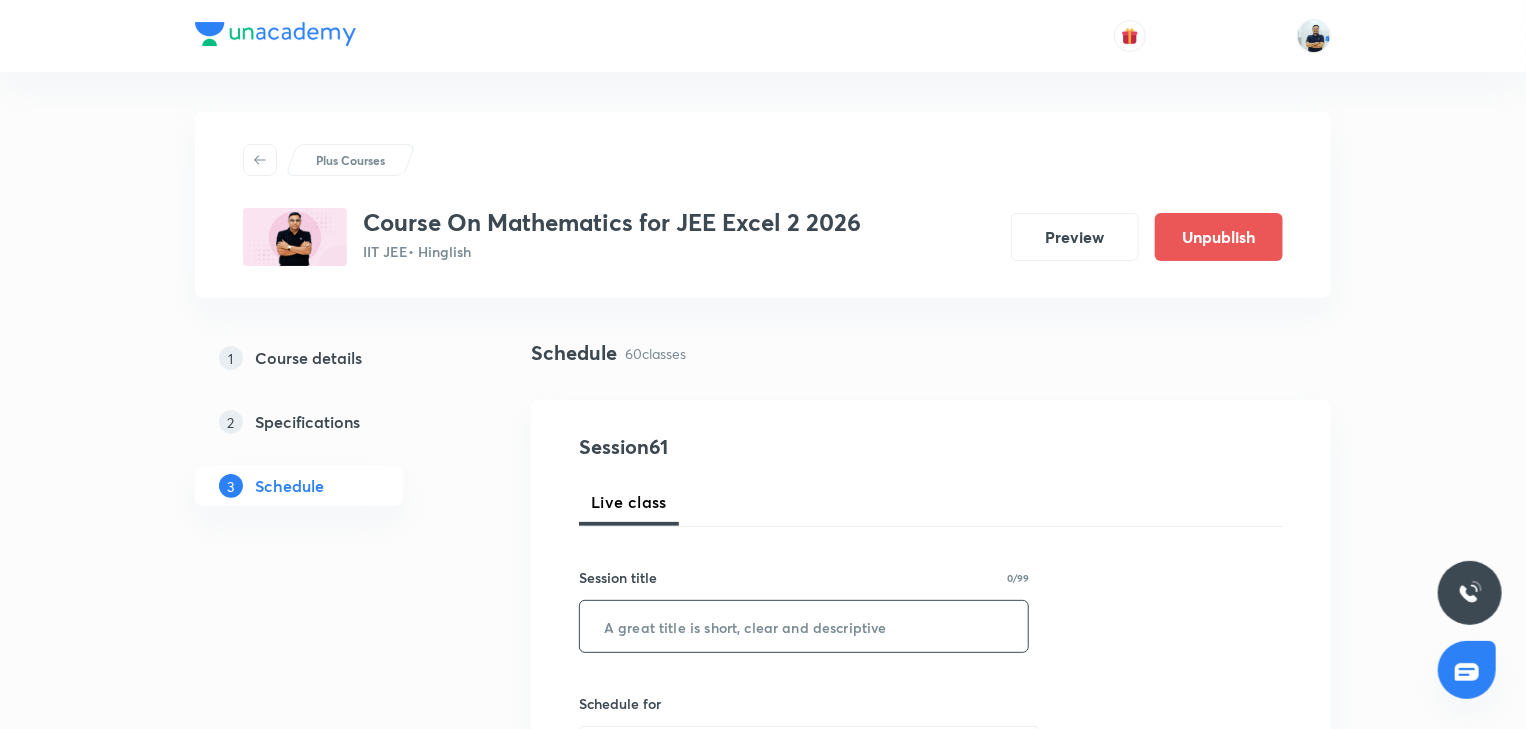 click at bounding box center [804, 626] 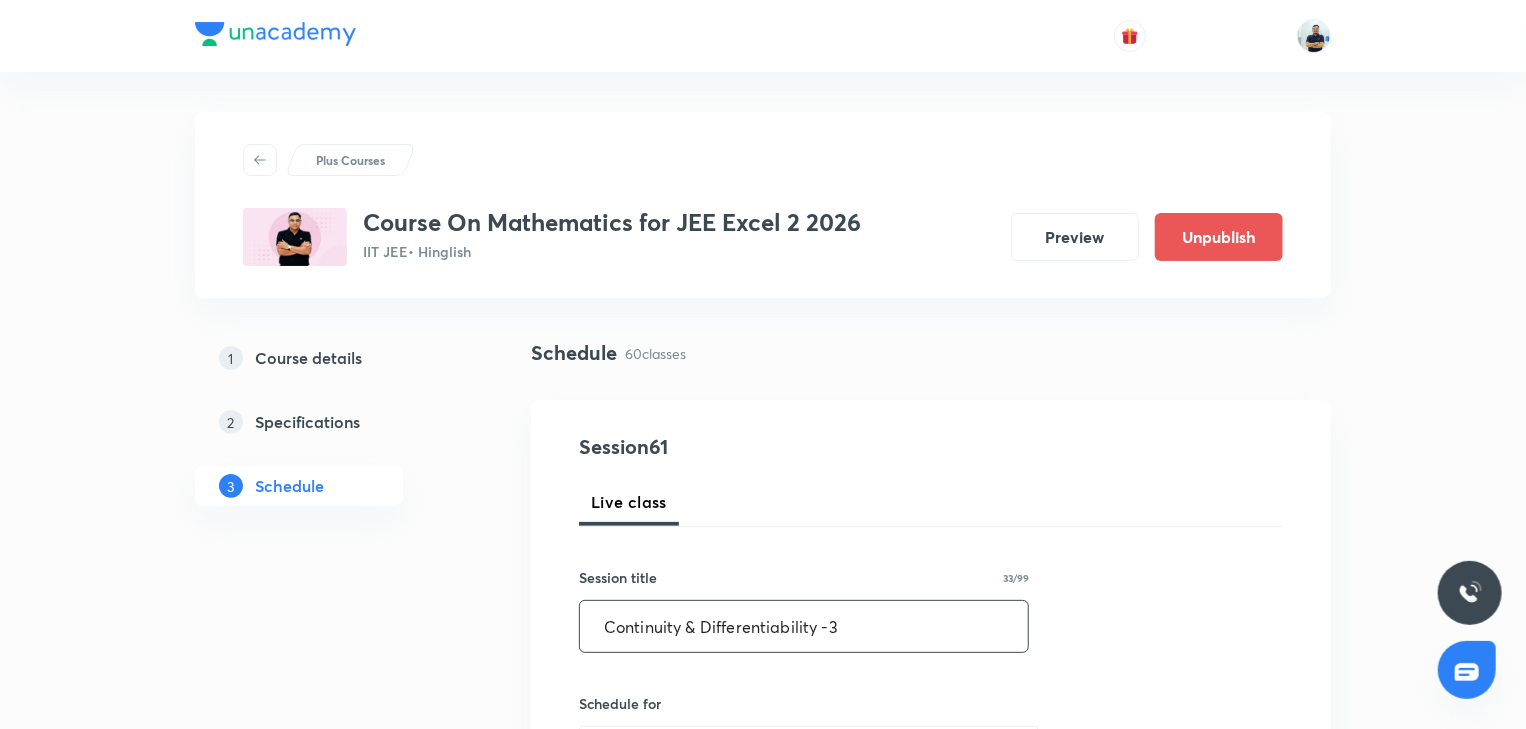 type on "Continuity & Differentiability -3" 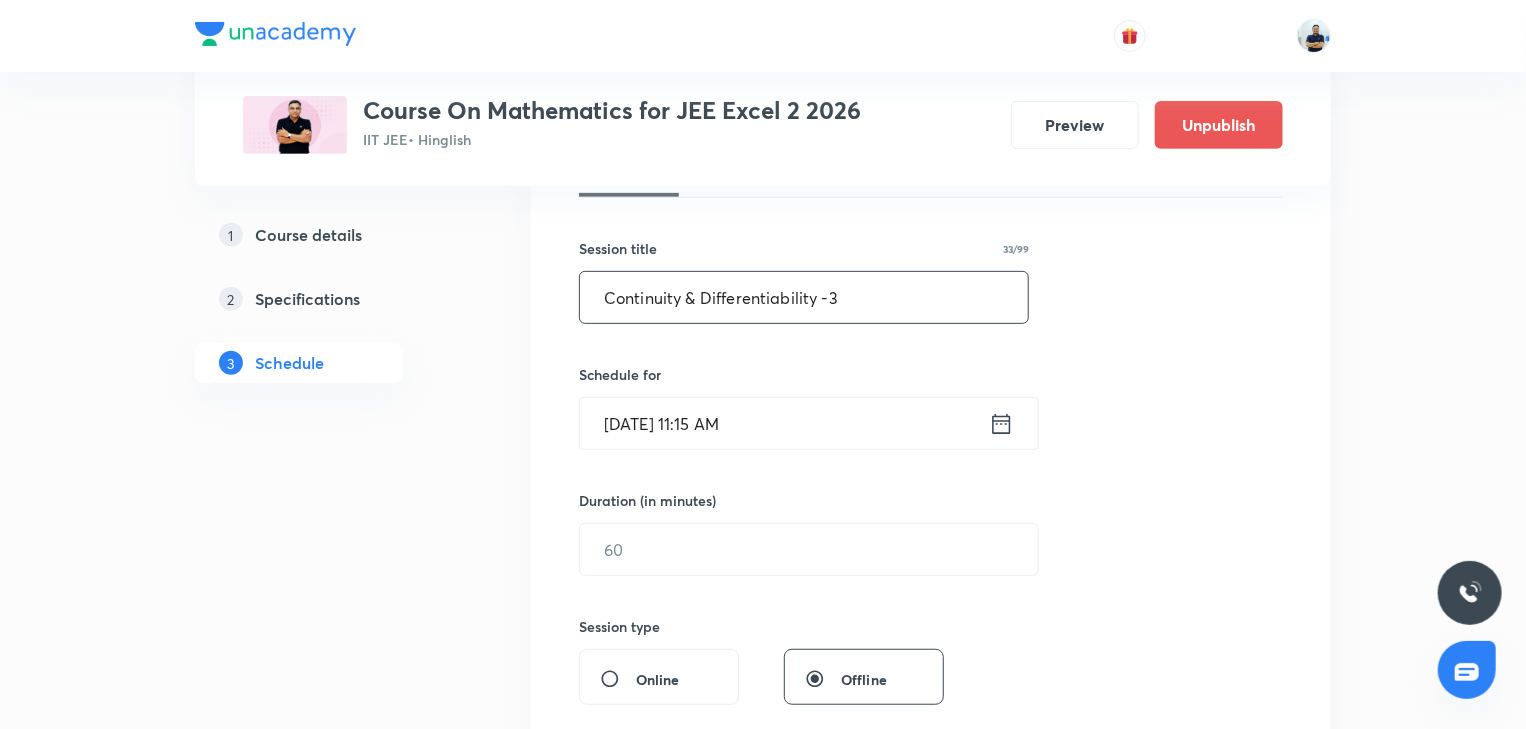 scroll, scrollTop: 336, scrollLeft: 0, axis: vertical 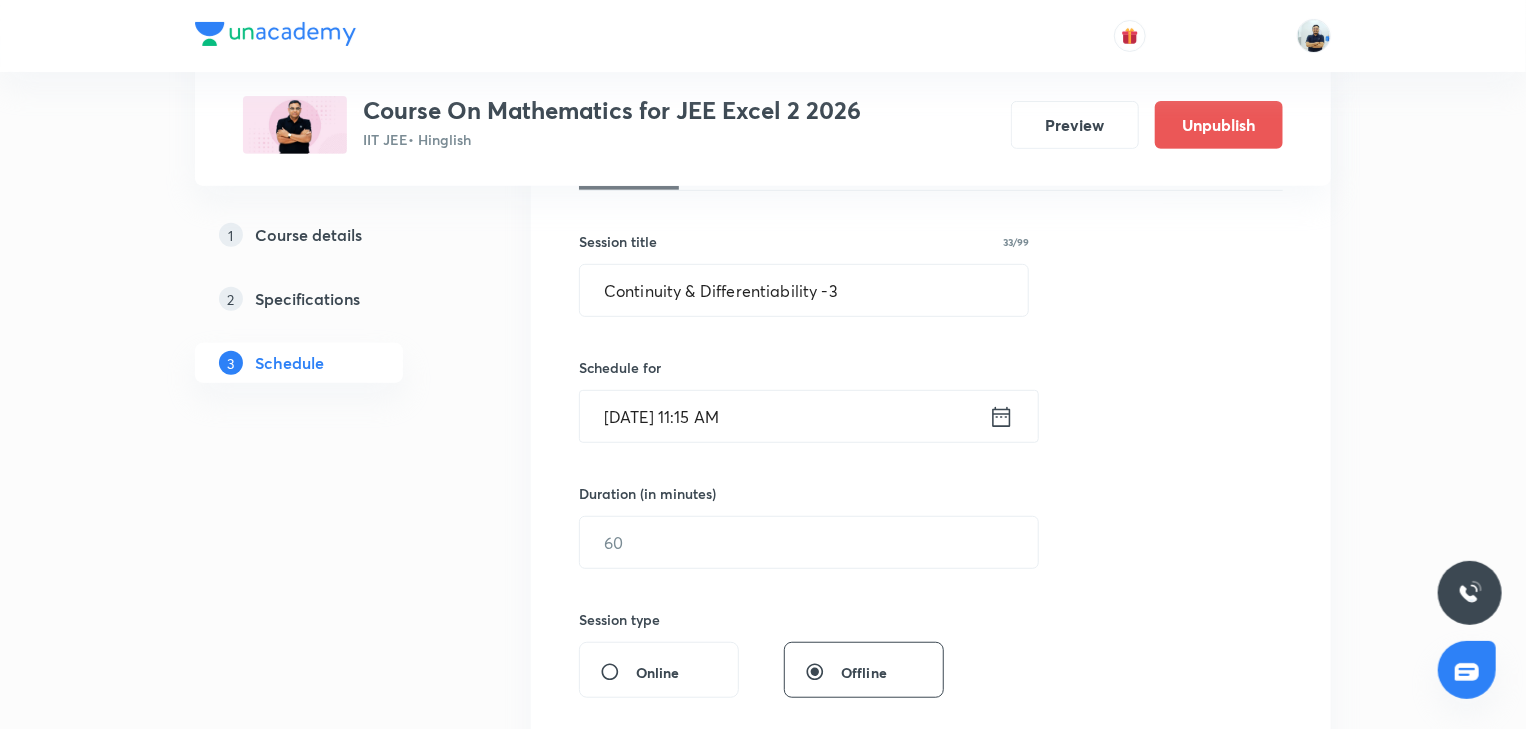 click on "Jul 14, 2025, 11:15 AM" at bounding box center (784, 416) 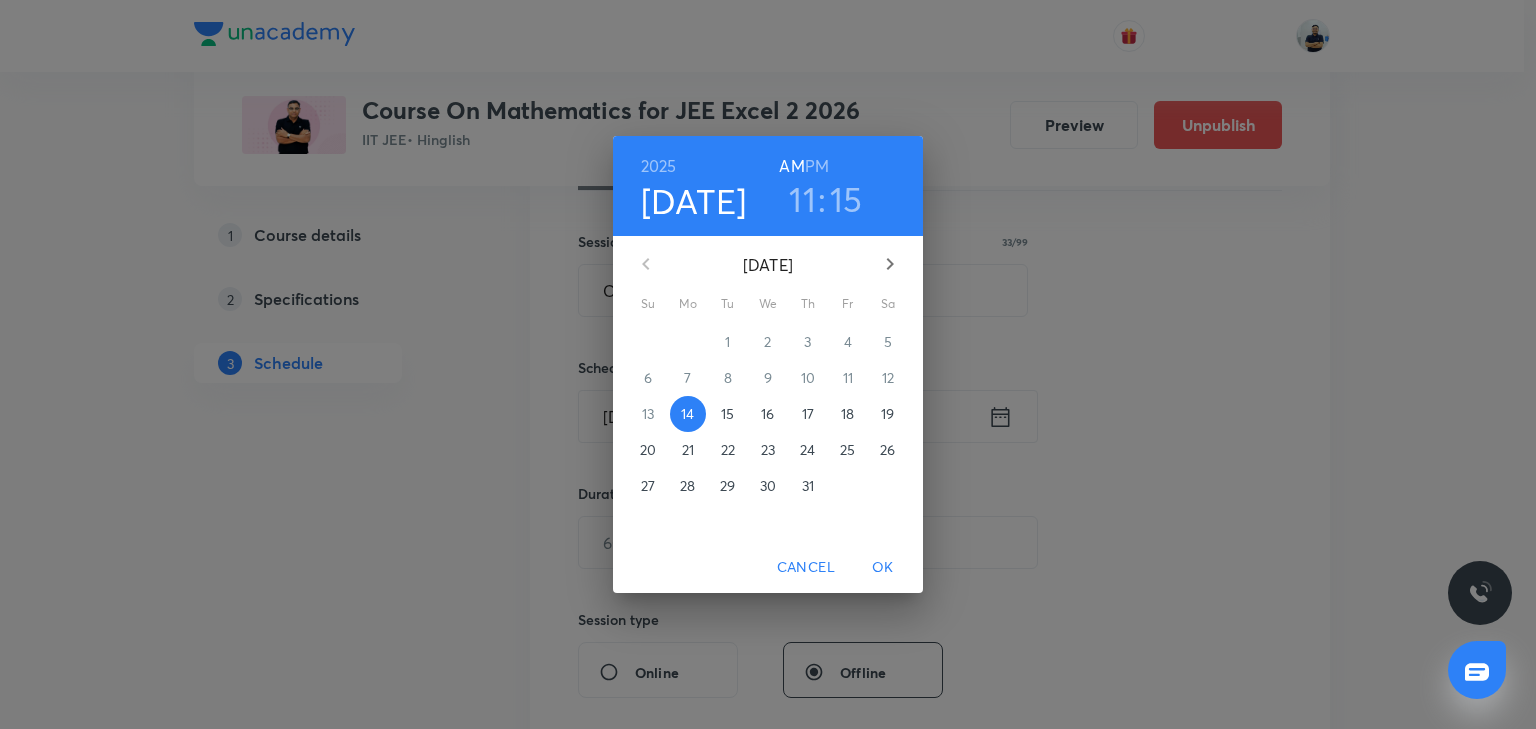 click on "18" at bounding box center [847, 414] 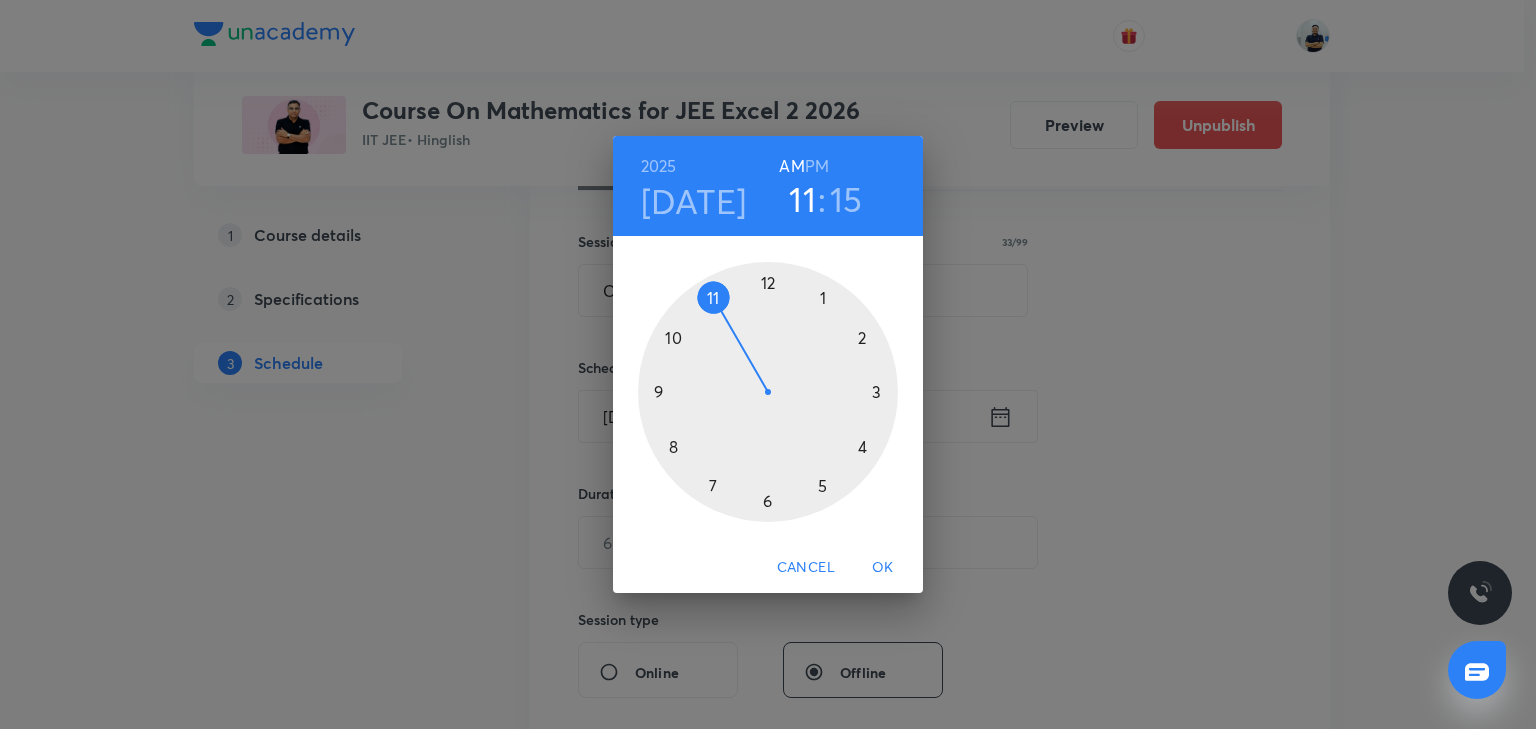 click on "PM" at bounding box center [817, 166] 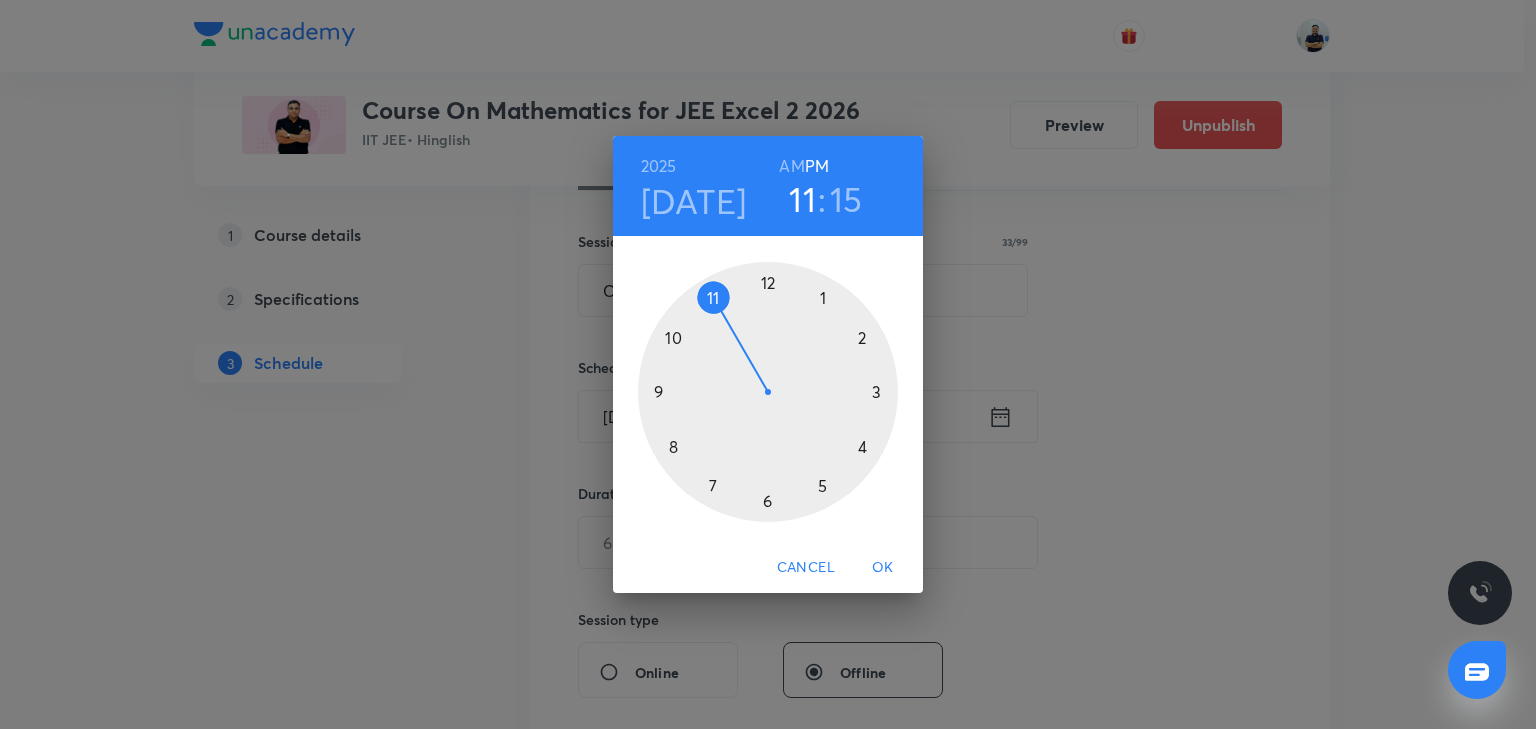 click at bounding box center (768, 392) 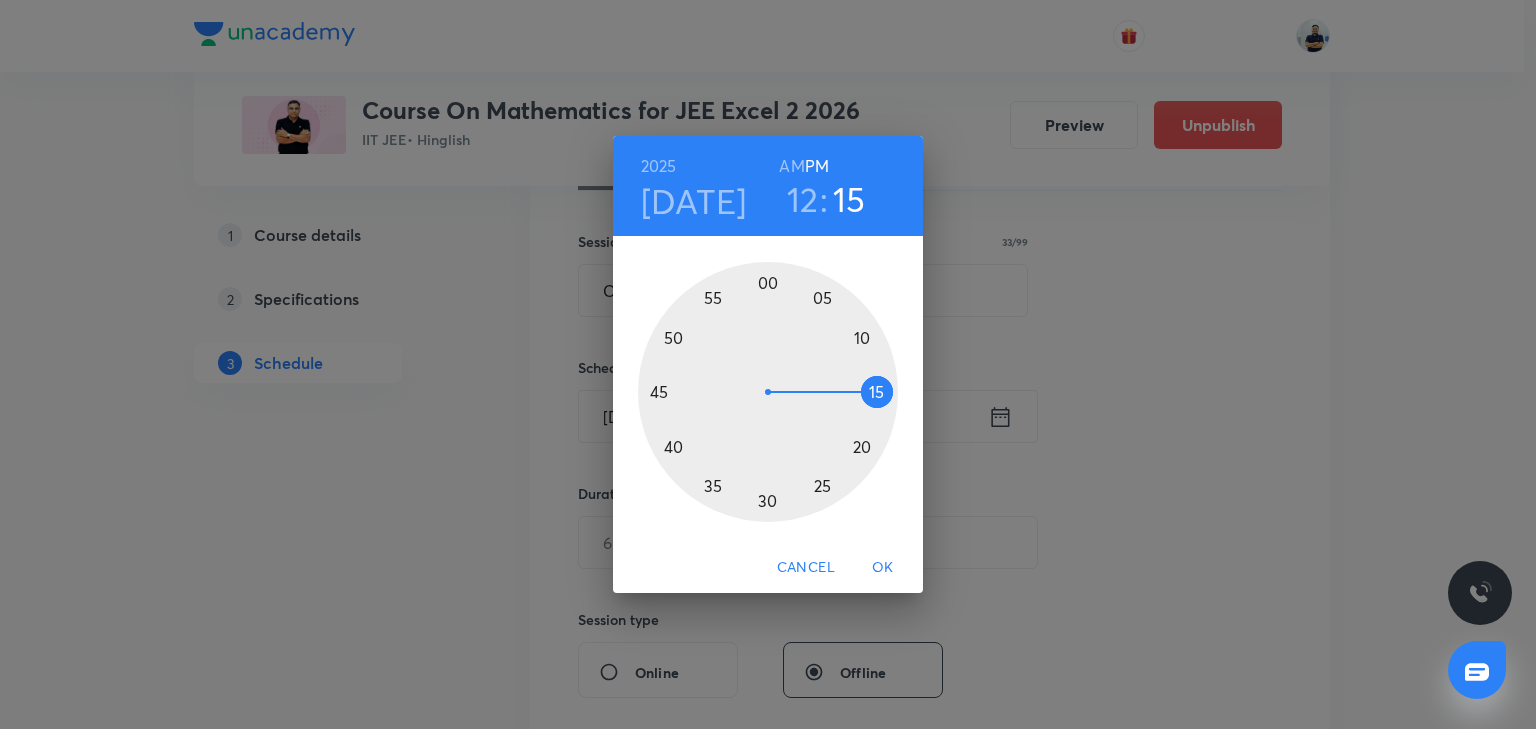 click at bounding box center (768, 392) 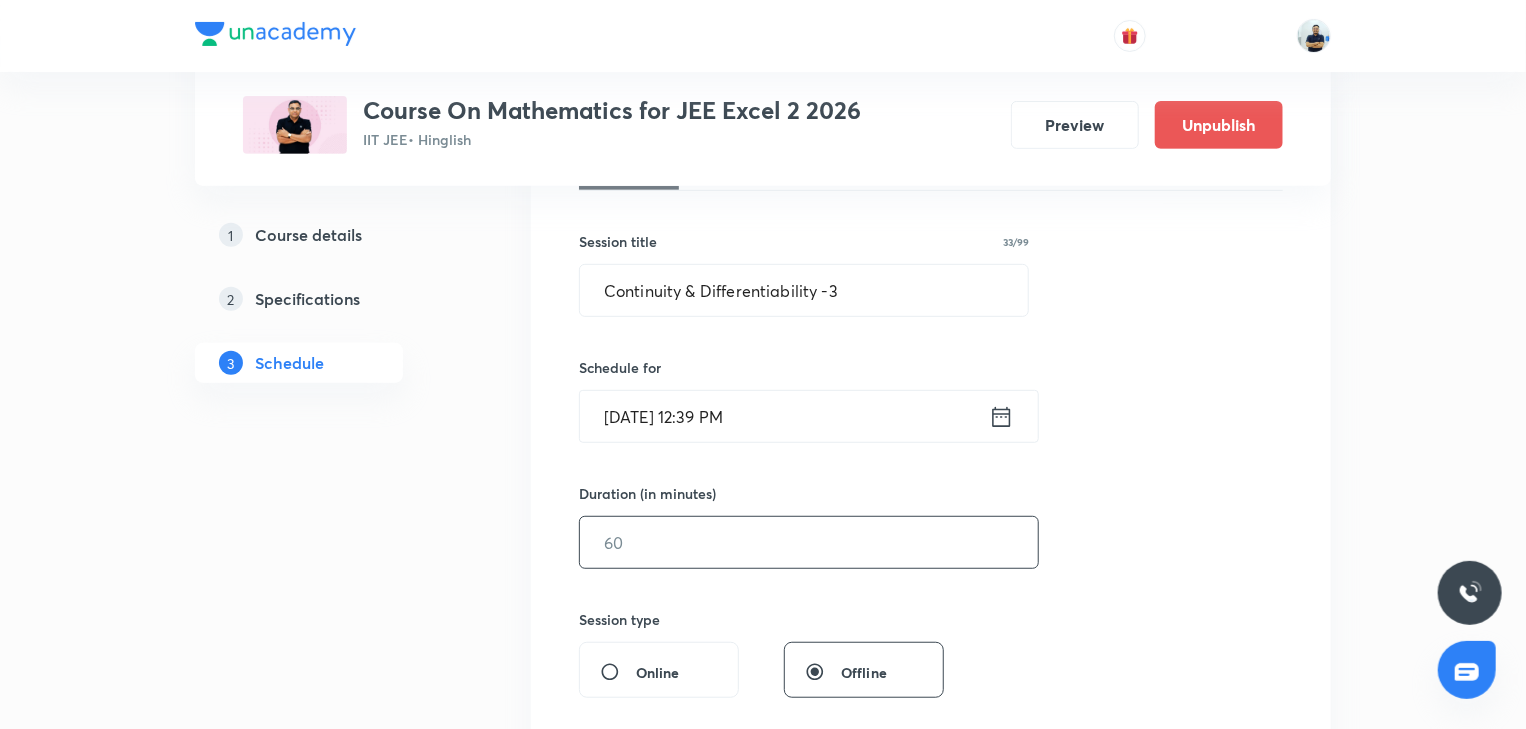 click at bounding box center (809, 542) 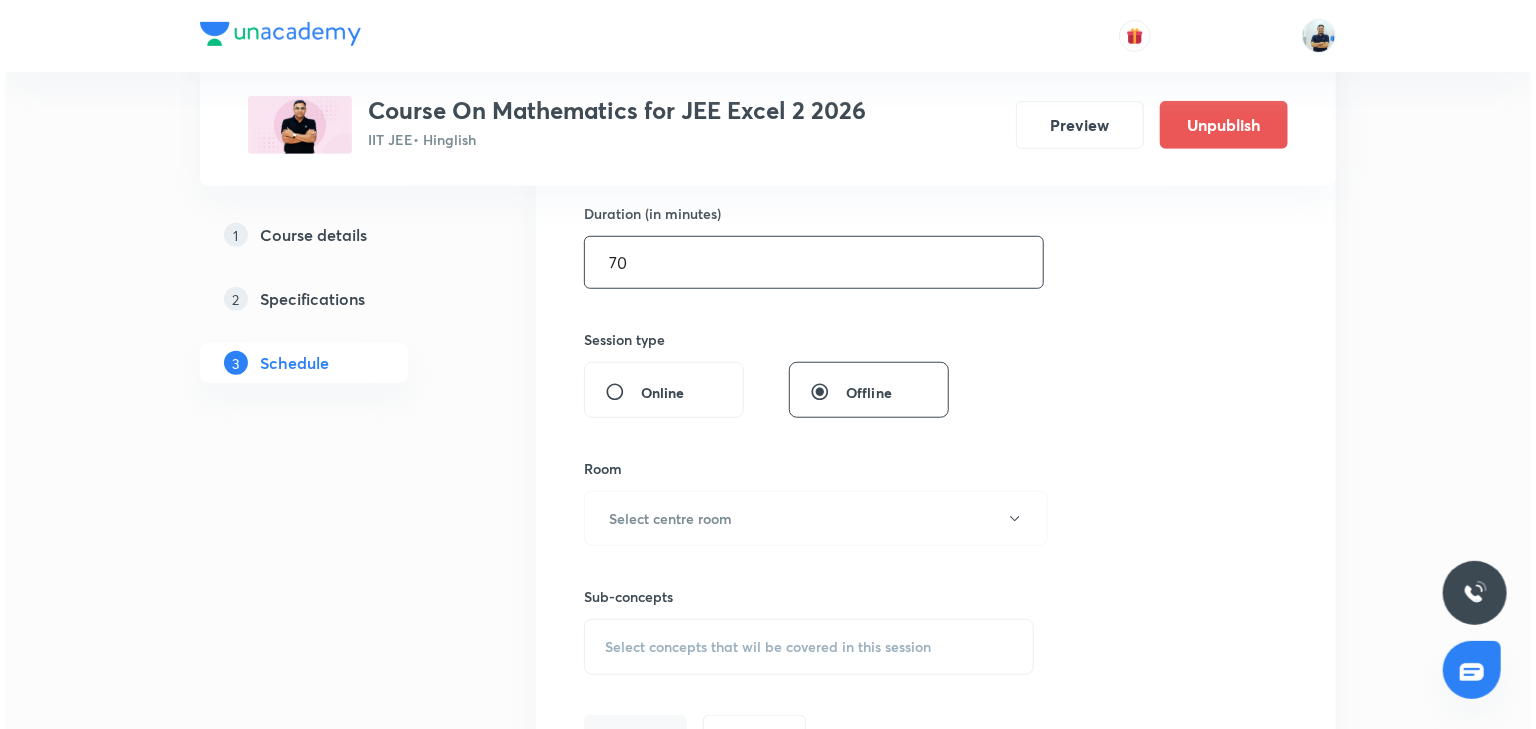 scroll, scrollTop: 672, scrollLeft: 0, axis: vertical 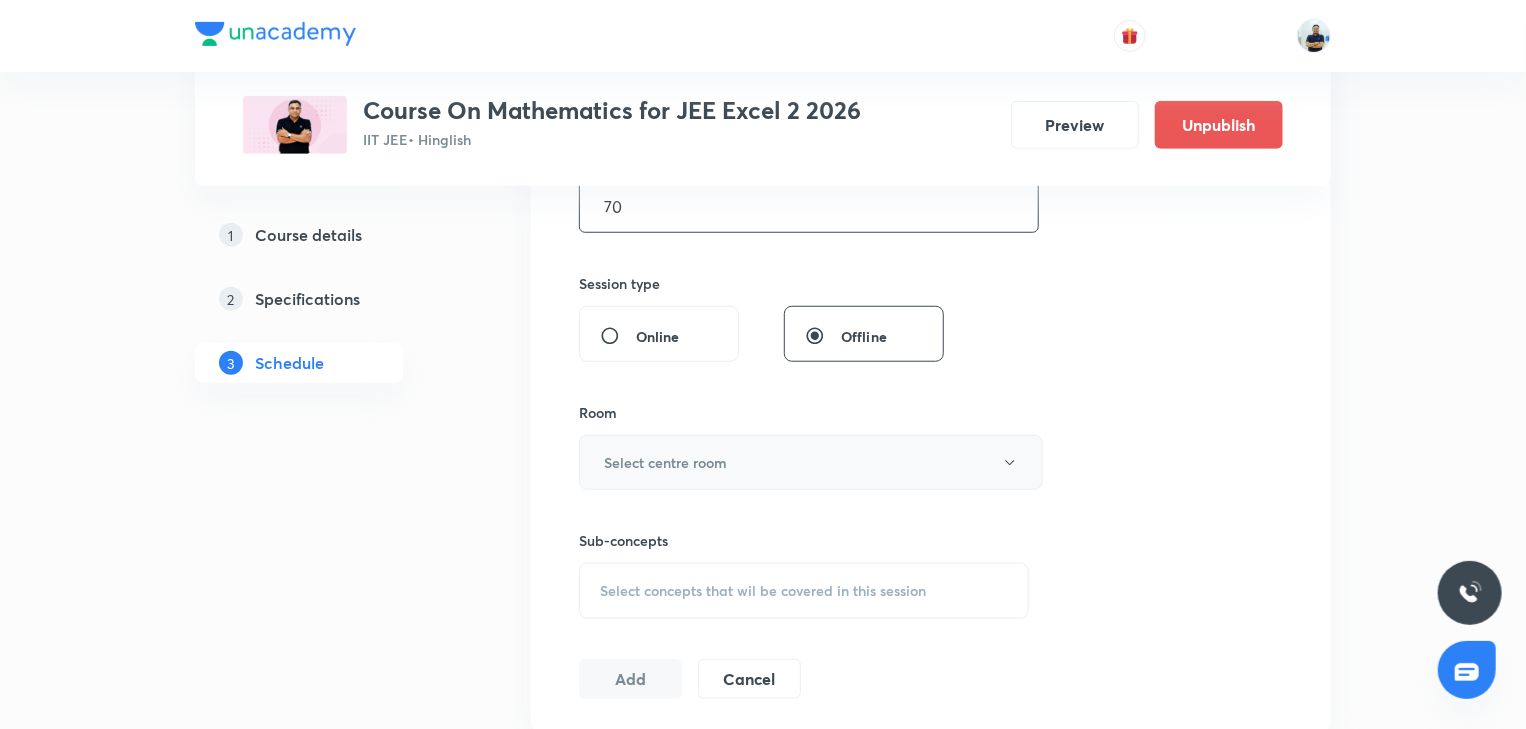 type on "70" 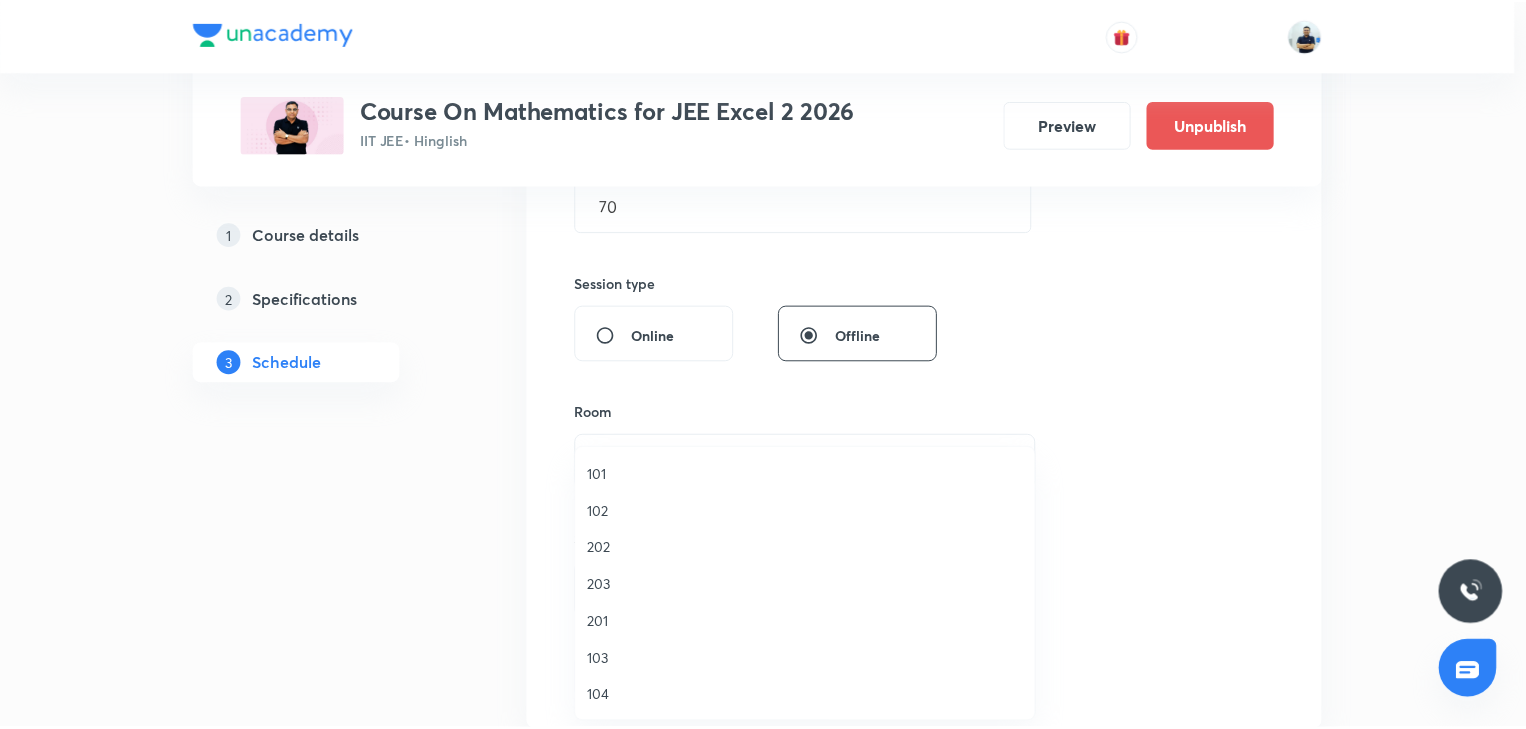 scroll, scrollTop: 370, scrollLeft: 0, axis: vertical 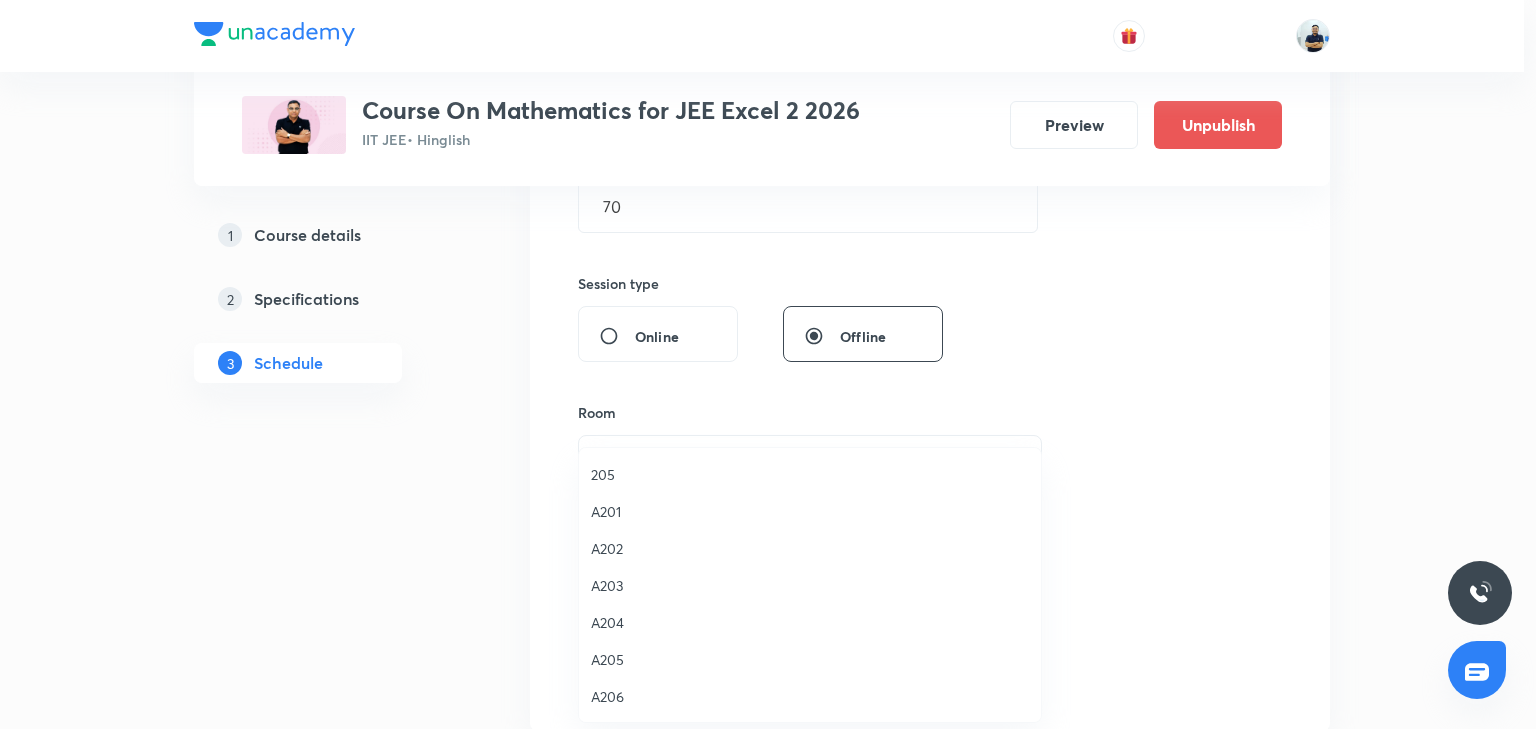 click on "A206" at bounding box center (810, 696) 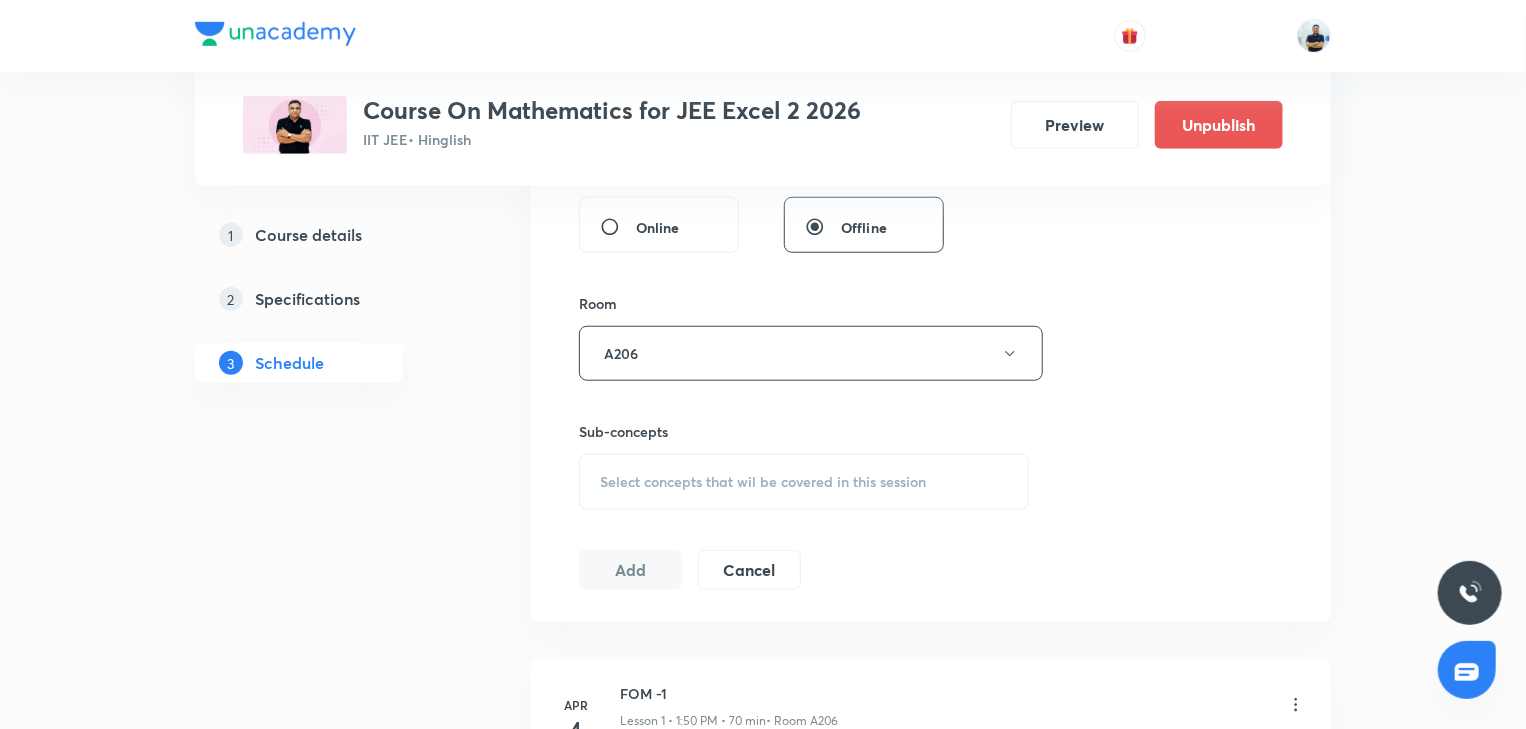scroll, scrollTop: 784, scrollLeft: 0, axis: vertical 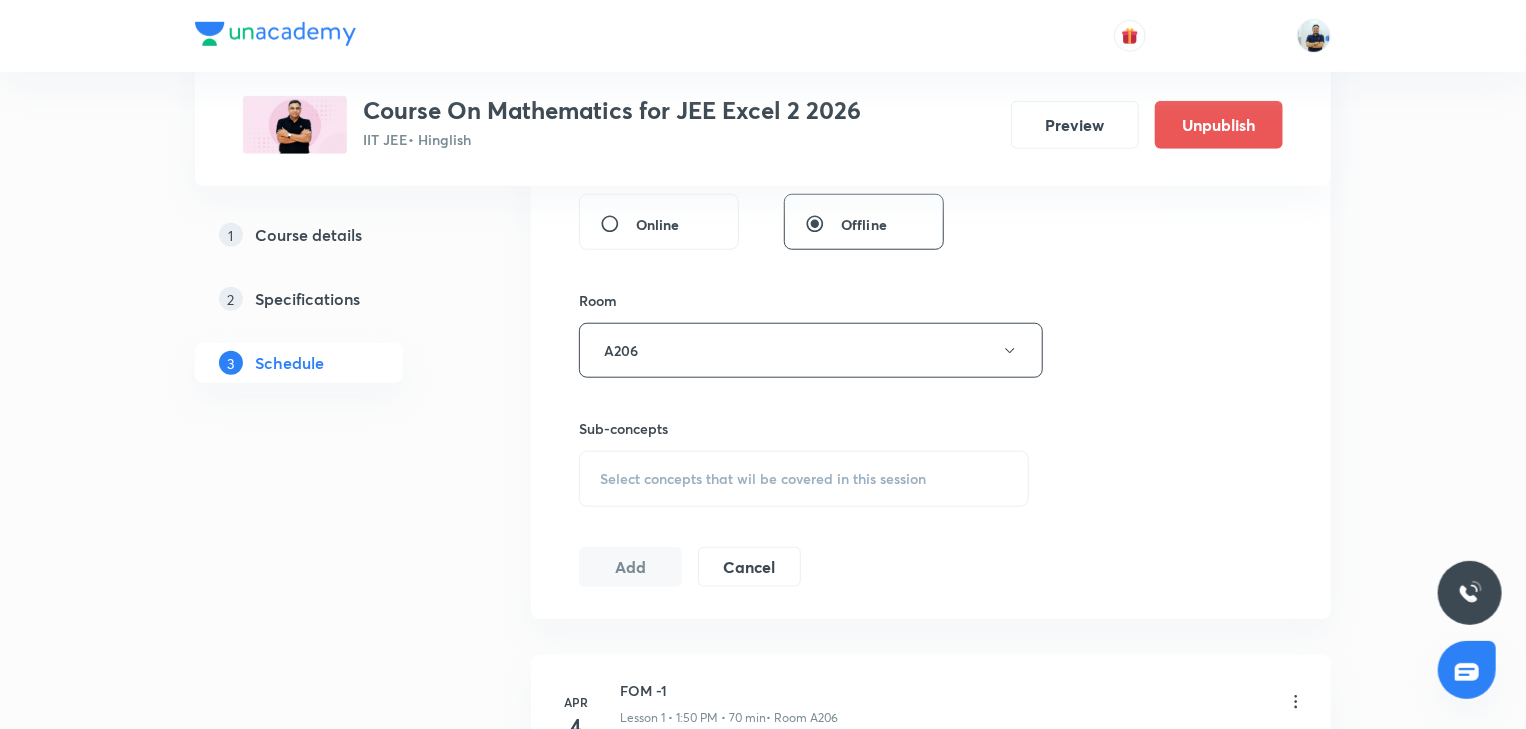 click on "Select concepts that wil be covered in this session" at bounding box center [763, 479] 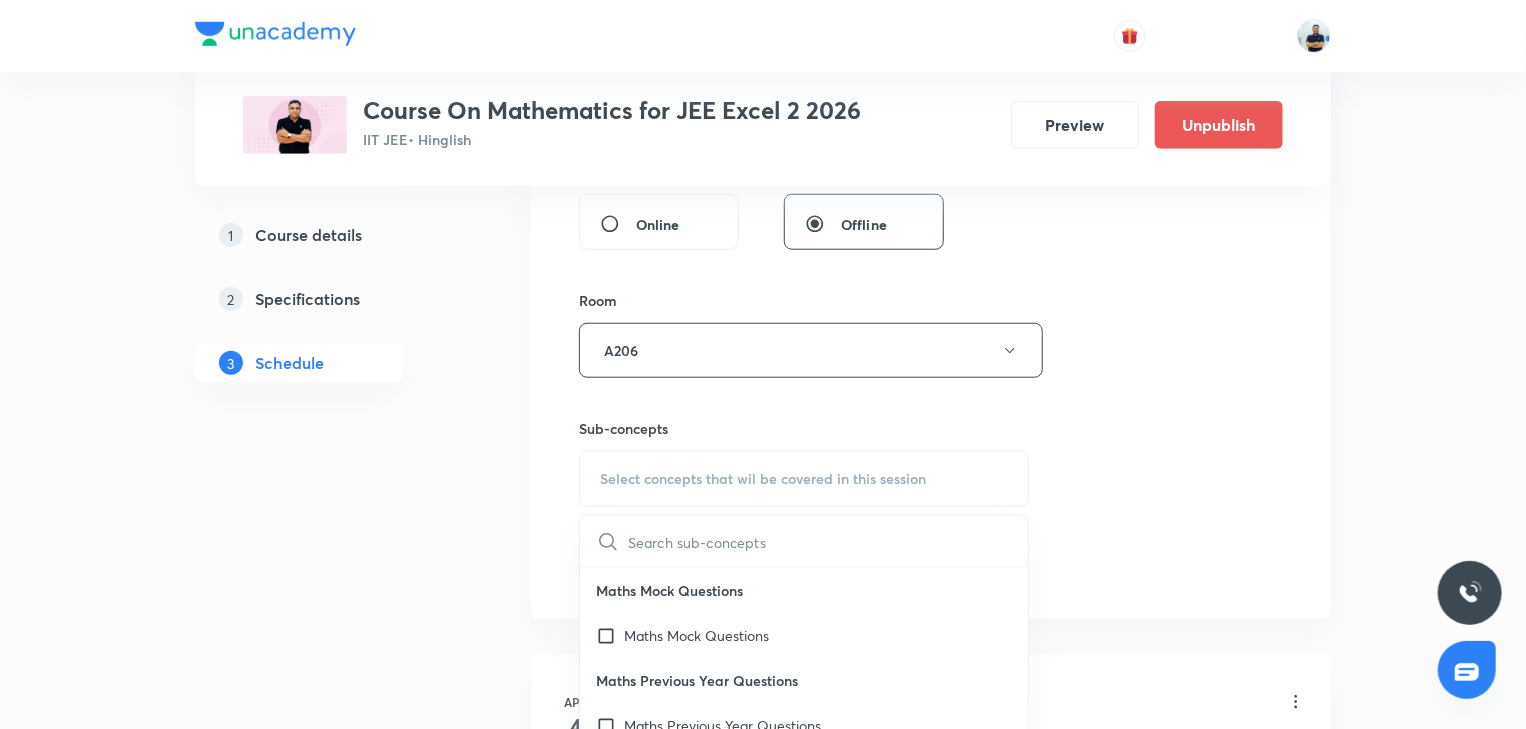 scroll, scrollTop: 560, scrollLeft: 0, axis: vertical 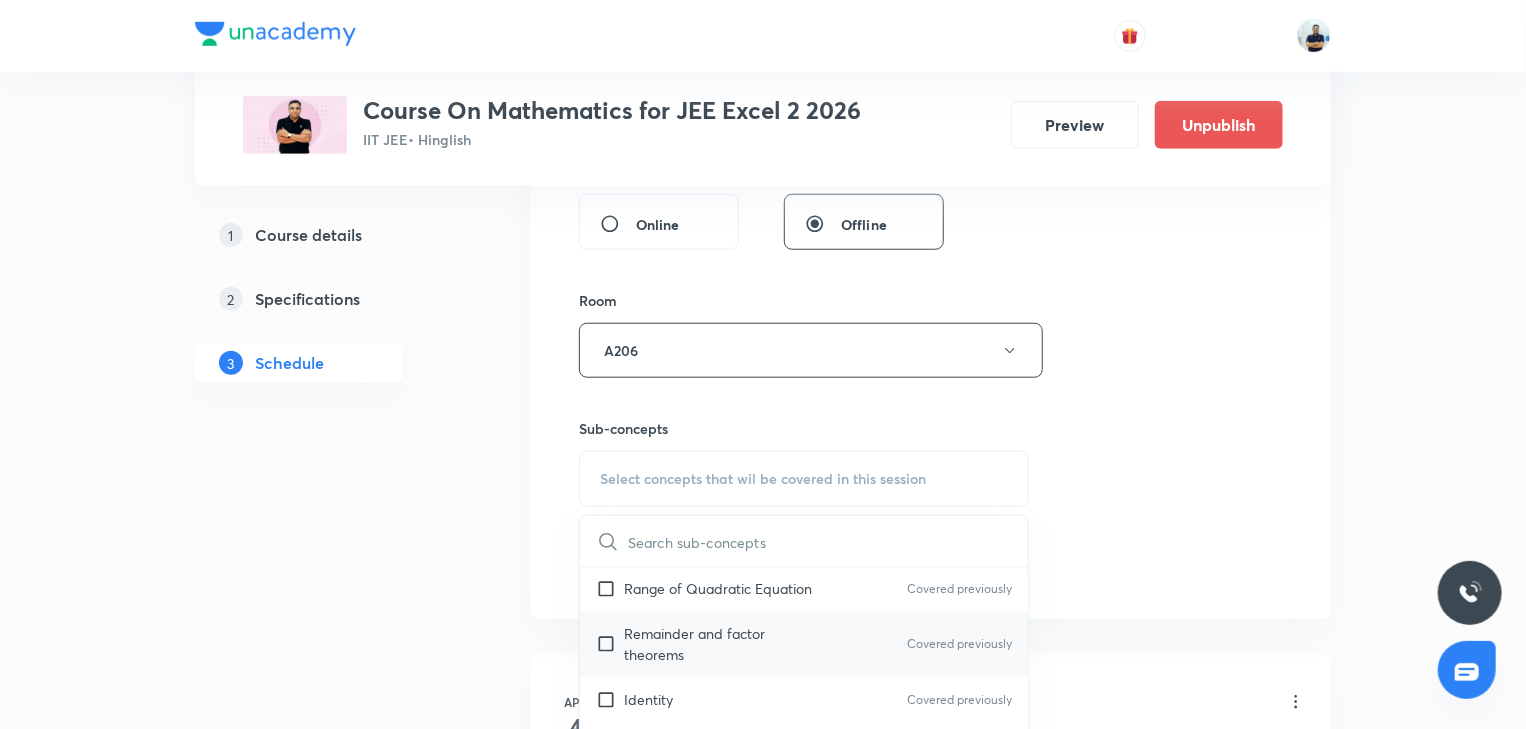 click on "Remainder and factor theorems" at bounding box center (725, 644) 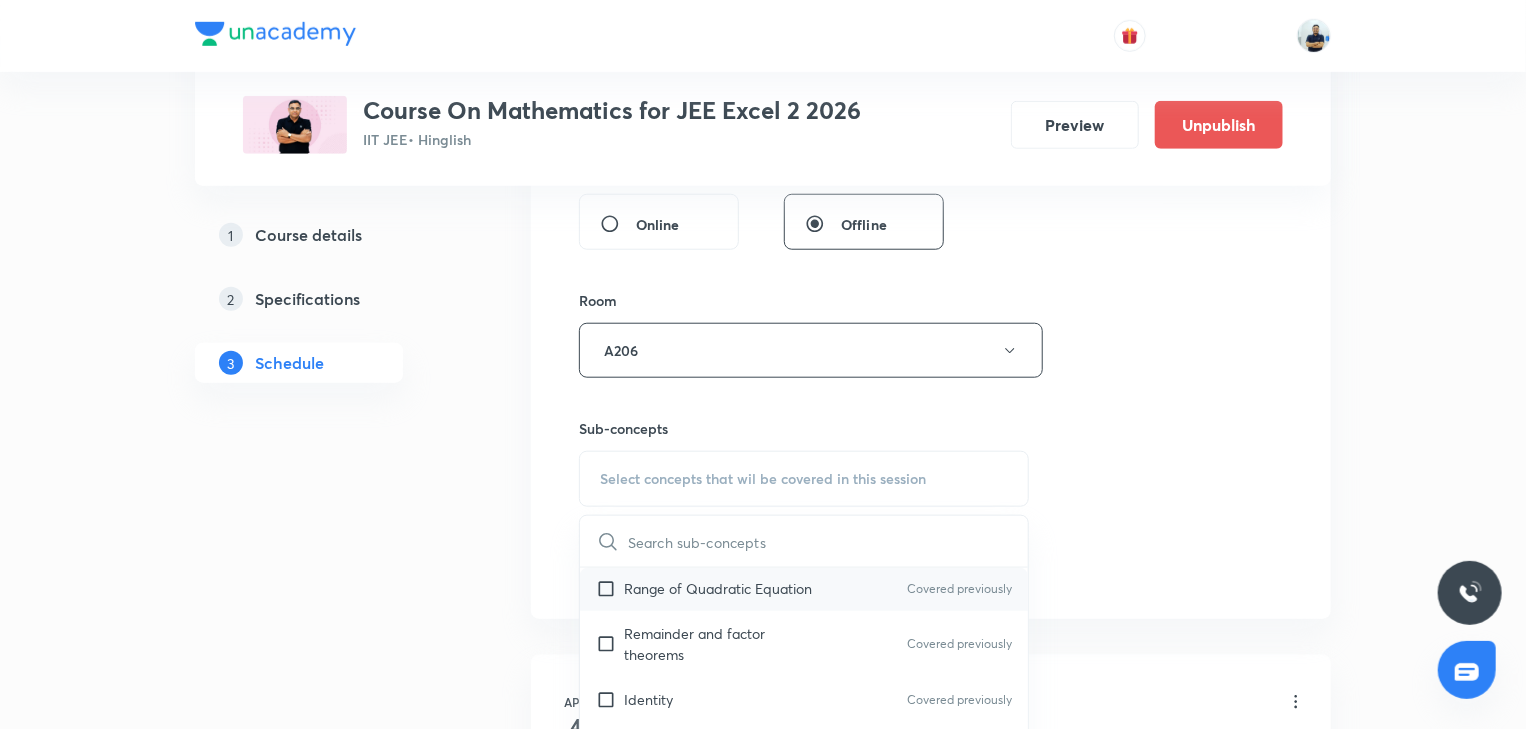checkbox on "true" 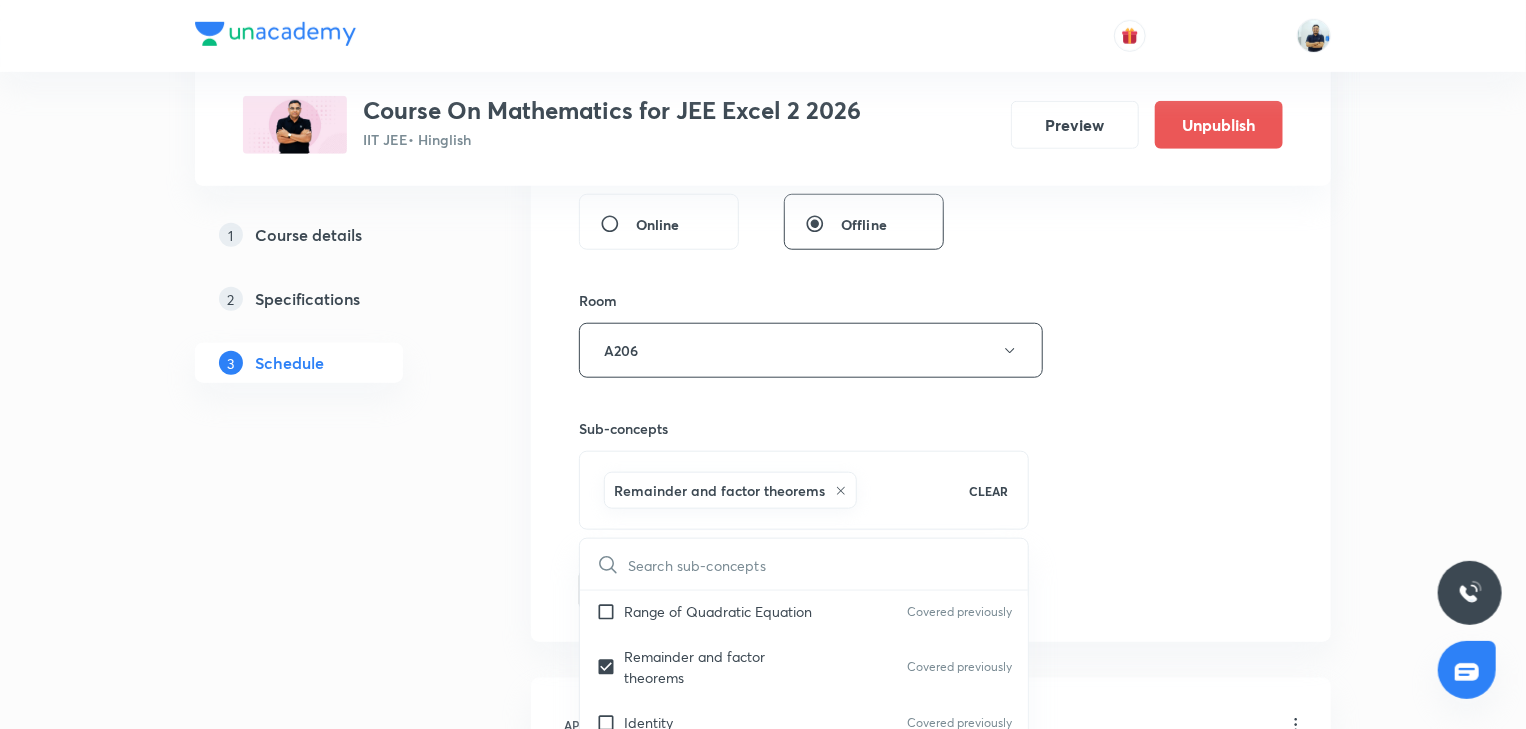 click on "Session  61 Live class Session title 33/99 Continuity & Differentiability -3 ​ Schedule for Jul 18, 2025, 12:39 PM ​ Duration (in minutes) 70 ​   Session type Online Offline Room A206 Sub-concepts Remainder and factor theorems CLEAR ​ Maths Mock Questions Maths Mock Questions Maths Previous Year Questions Maths Previous Year Questions Theory of equations Degree, Value Based & Equation Covered previously Geometrical Meaning of the Zeroes of a Polynomial Location of roots Covered previously Geometrical meaning of Roots of an equation Covered previously Points in solving an equation Graph of Quadratic Expression & its Analysis Covered previously Range of Quadratic Equation Covered previously Remainder and factor theorems Covered previously Identity Covered previously Quadratic equations Covered previously Common Roots Covered previously Location of Roots Covered previously General Equation of Second Degree in Variable x and y Covered previously Theory of Equations Relation Between Roots and Coefficients" at bounding box center [931, 129] 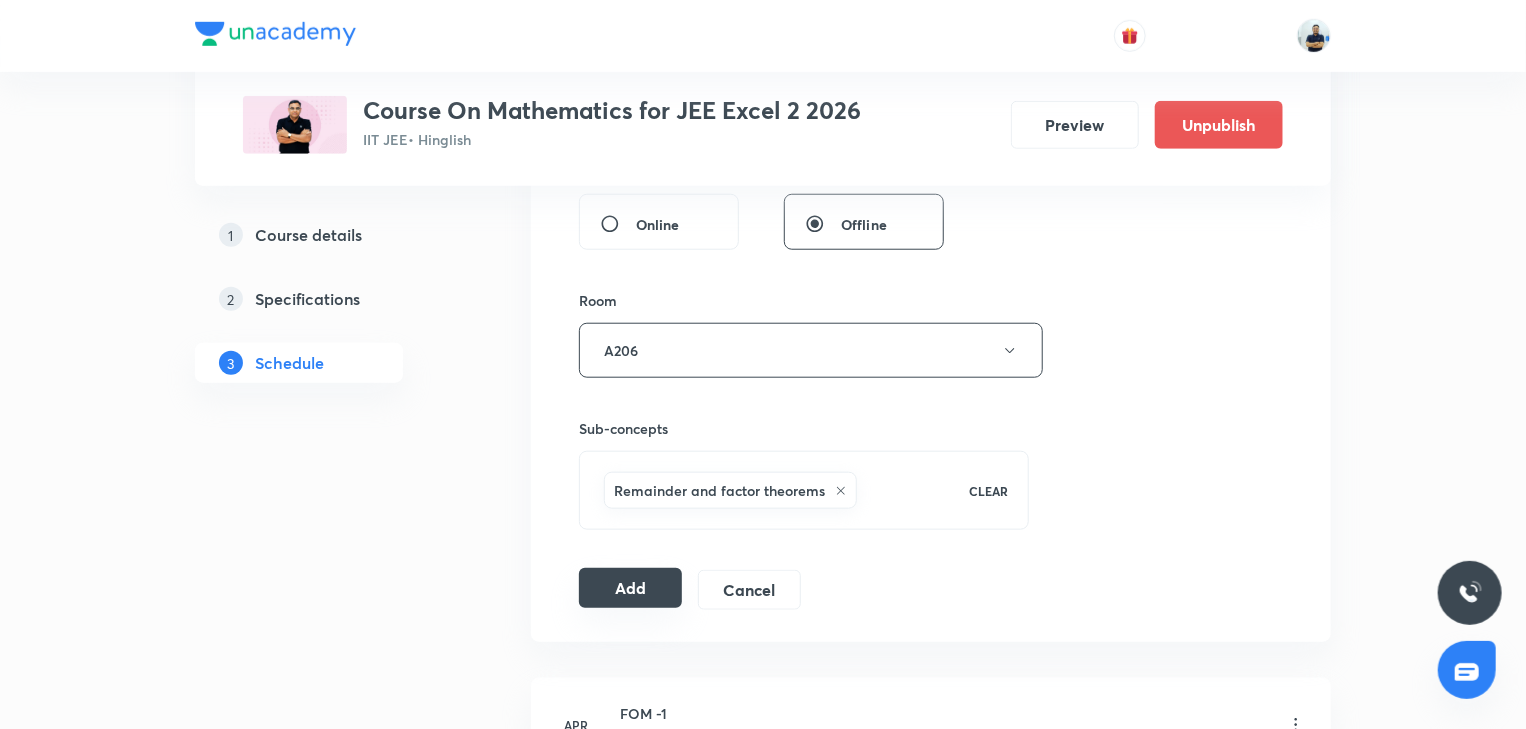 click on "Add" at bounding box center [630, 588] 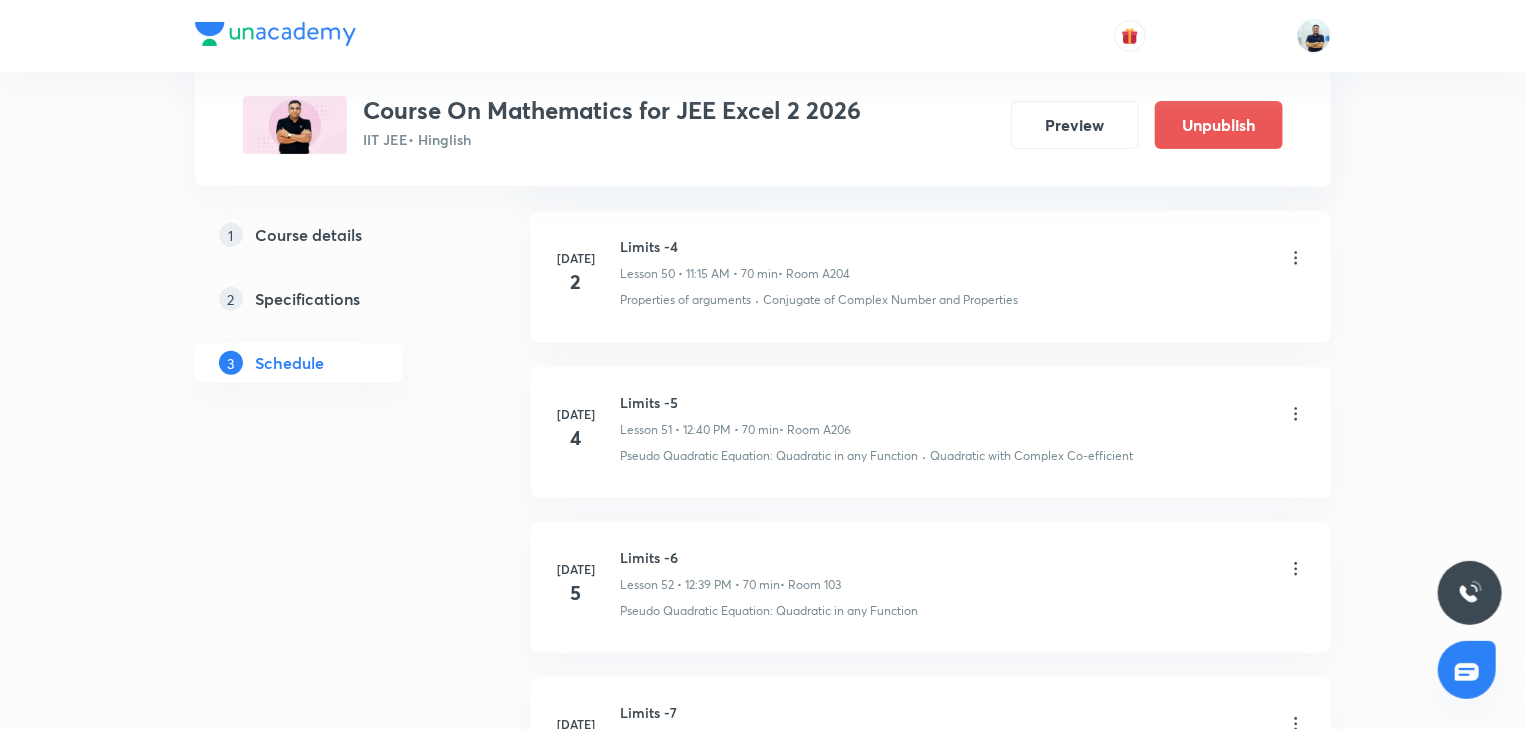 scroll, scrollTop: 9240, scrollLeft: 0, axis: vertical 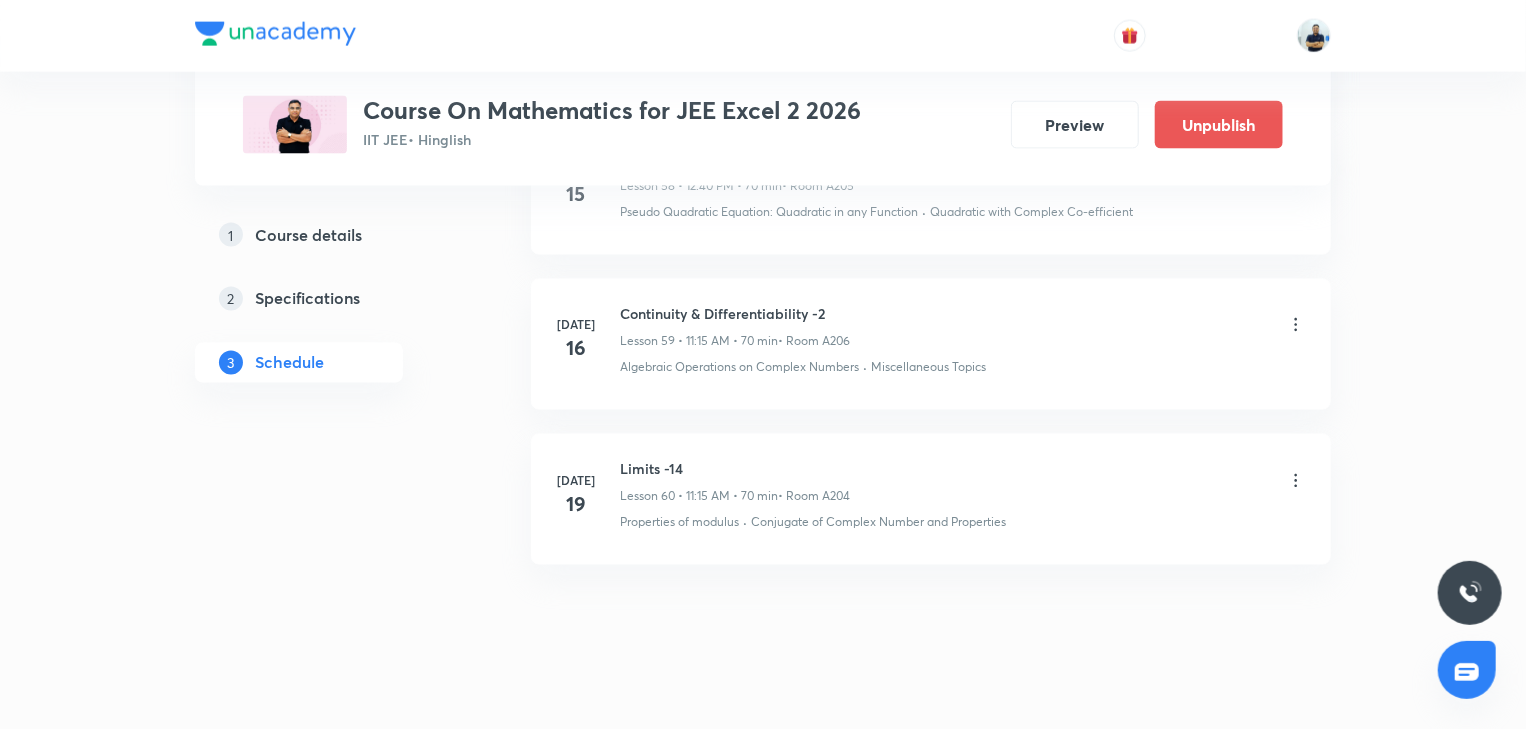 click 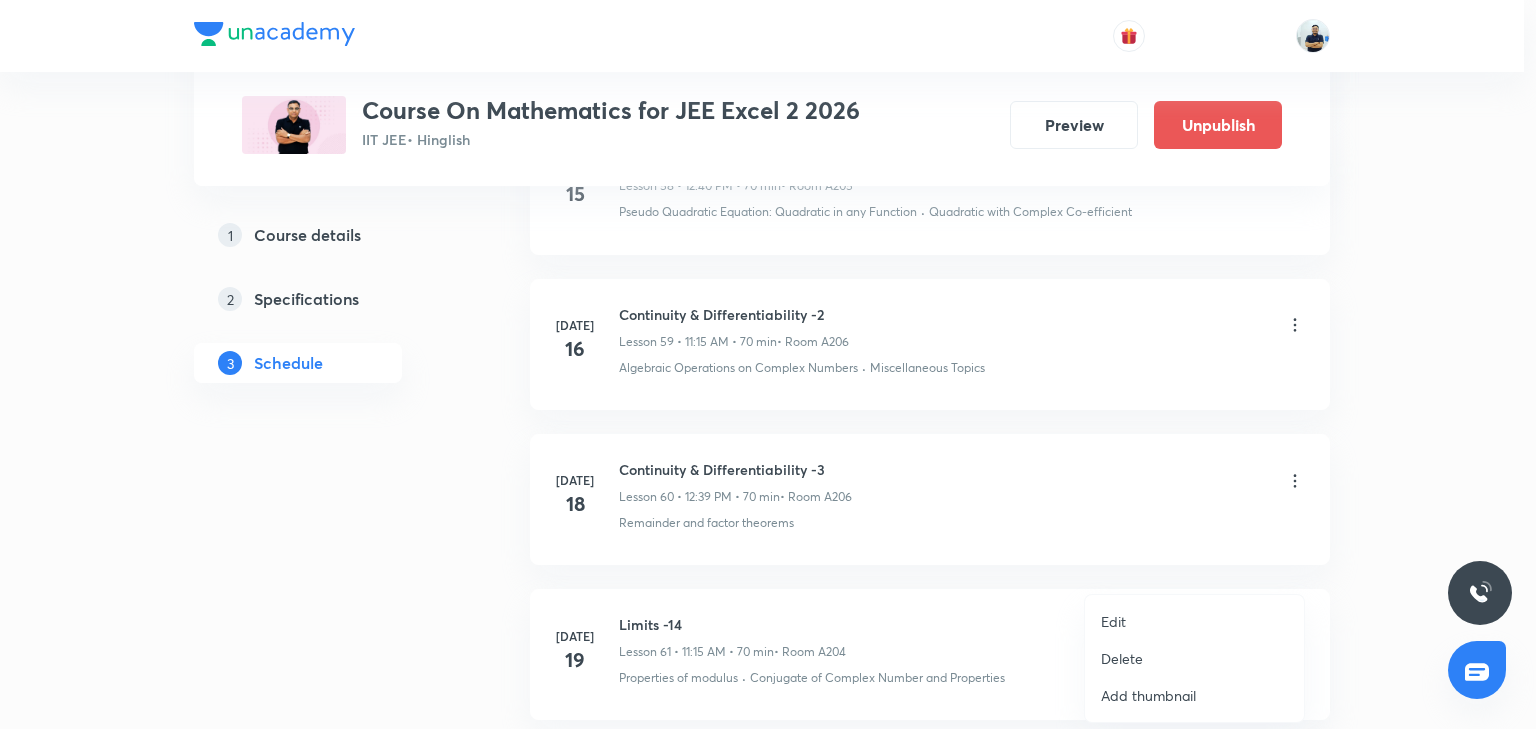 click on "Edit" at bounding box center [1113, 621] 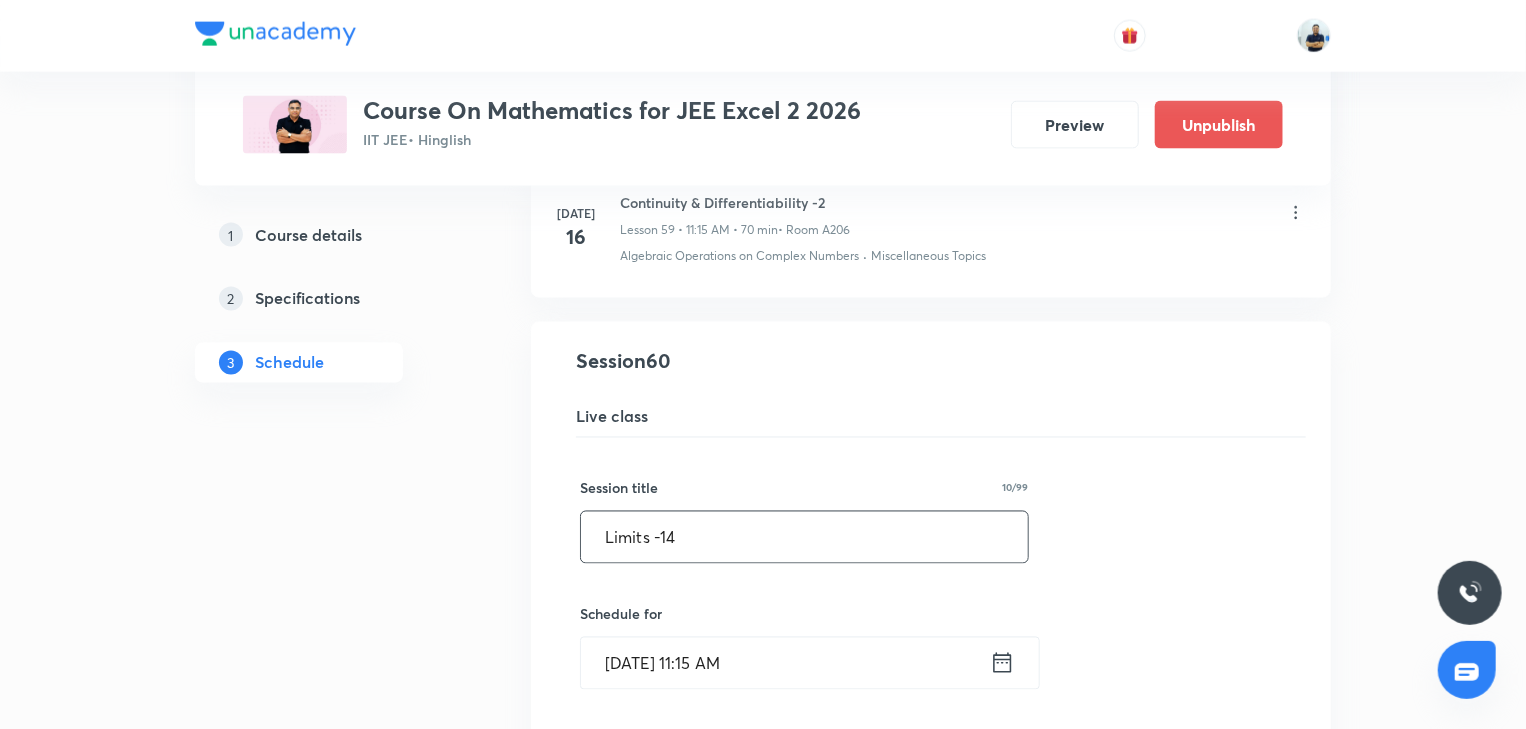 drag, startPoint x: 708, startPoint y: 529, endPoint x: 286, endPoint y: 583, distance: 425.44095 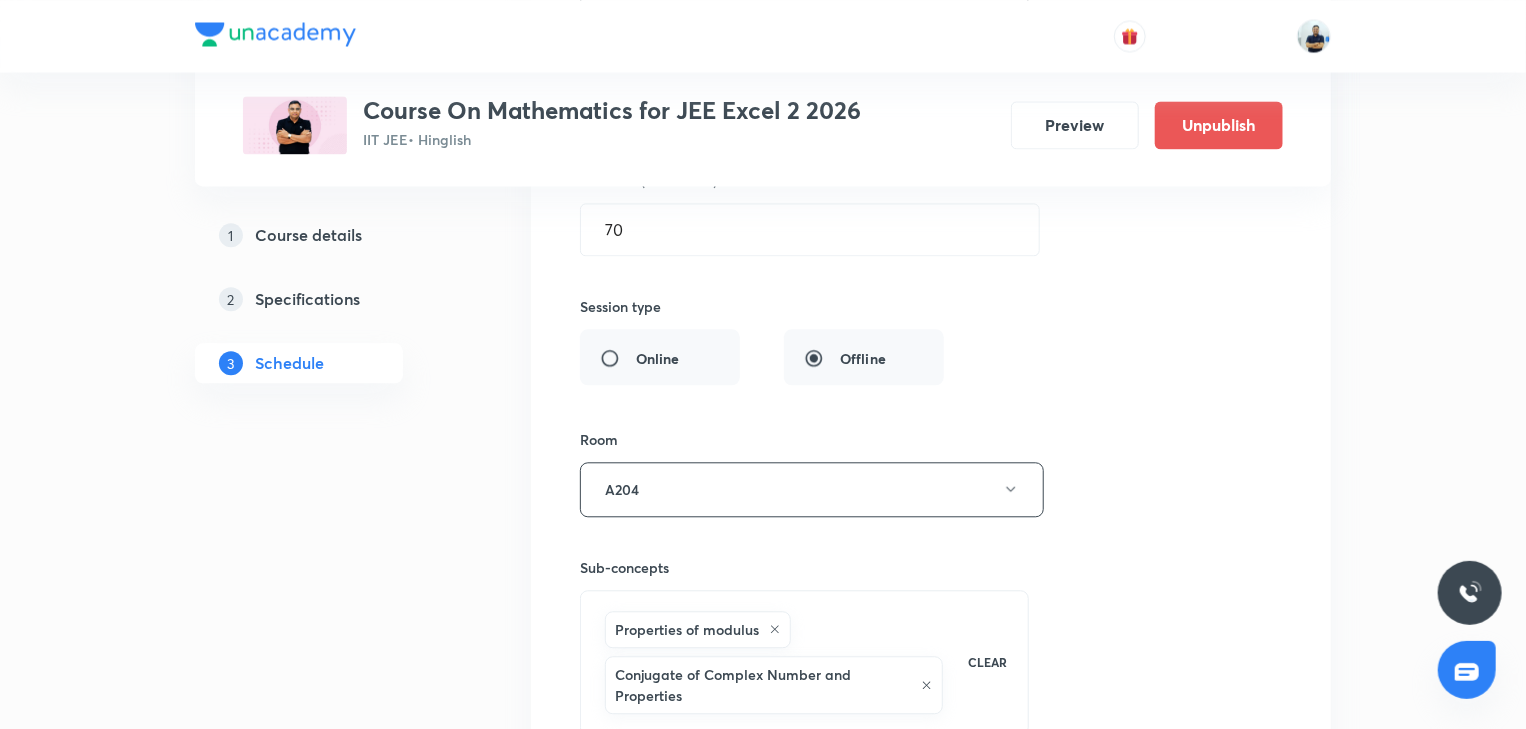 scroll, scrollTop: 10360, scrollLeft: 0, axis: vertical 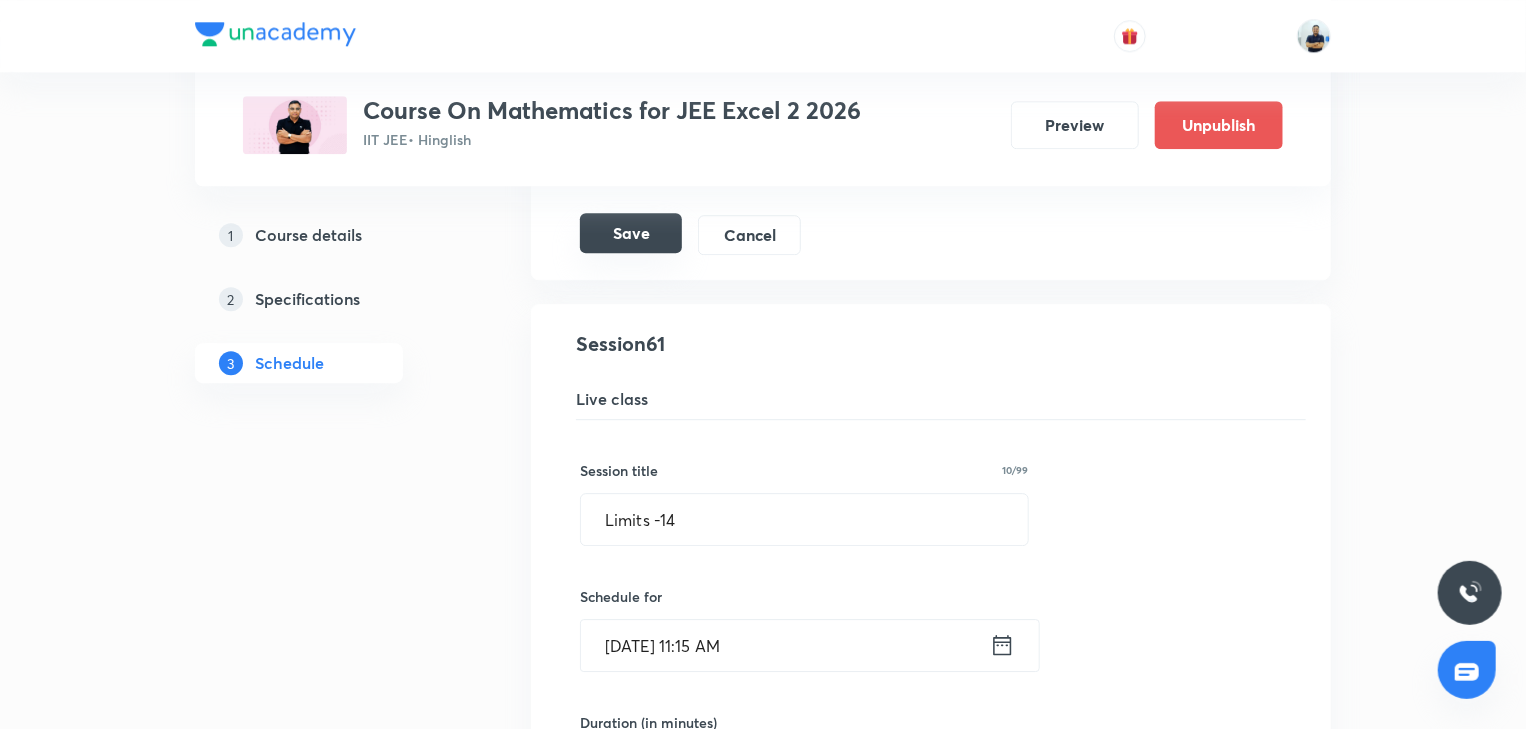 type on "Continuity & Differentiability -4" 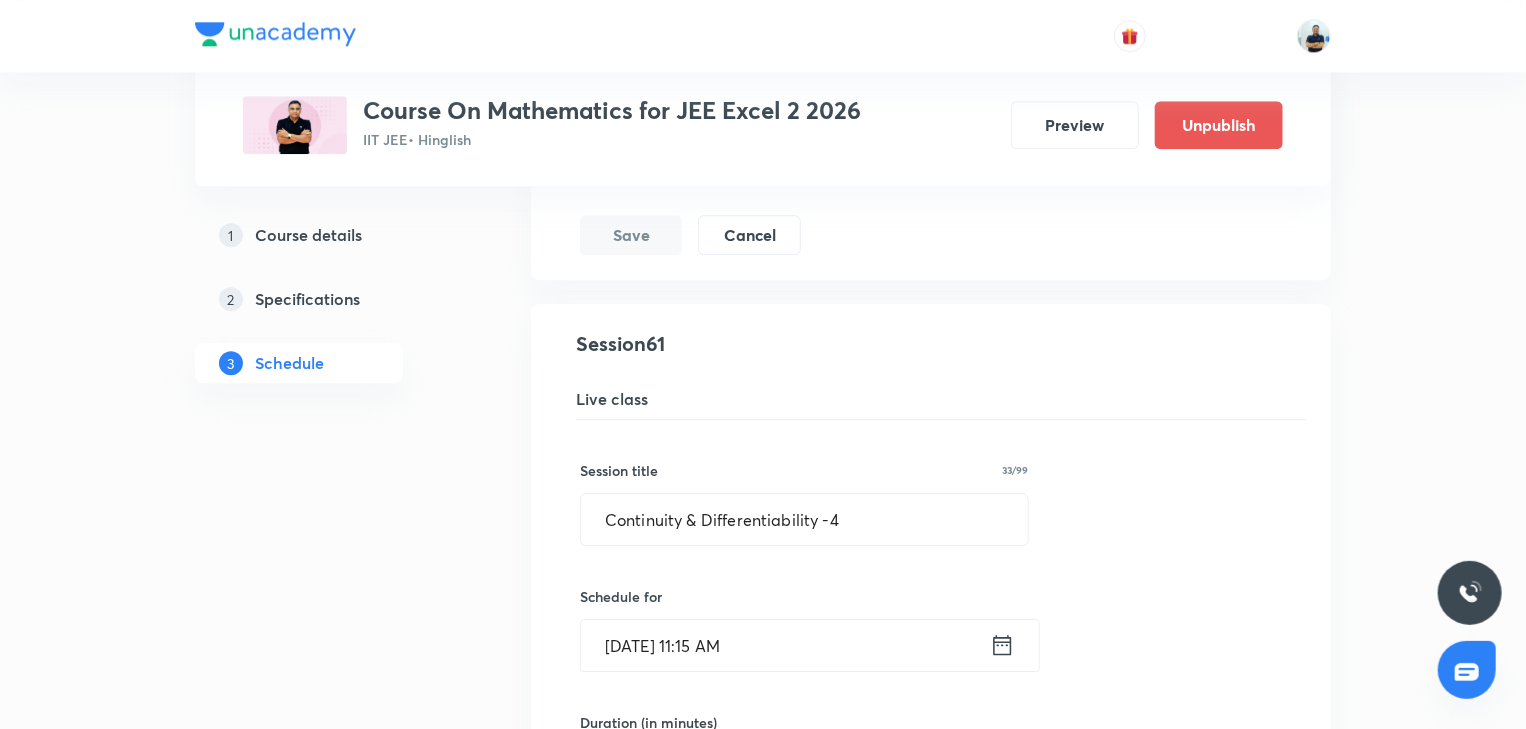 scroll, scrollTop: 9395, scrollLeft: 0, axis: vertical 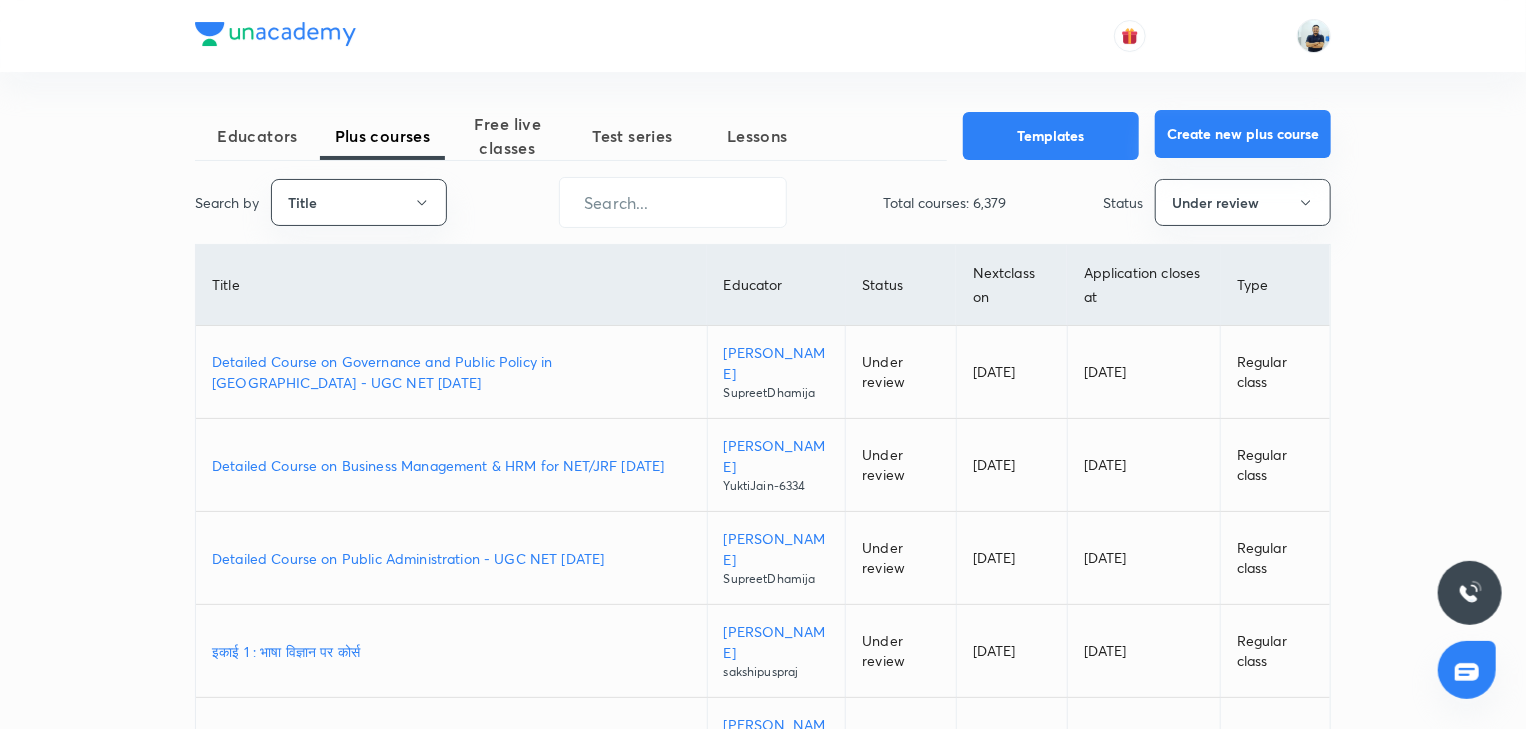 click on "Create new plus course" at bounding box center (1243, 134) 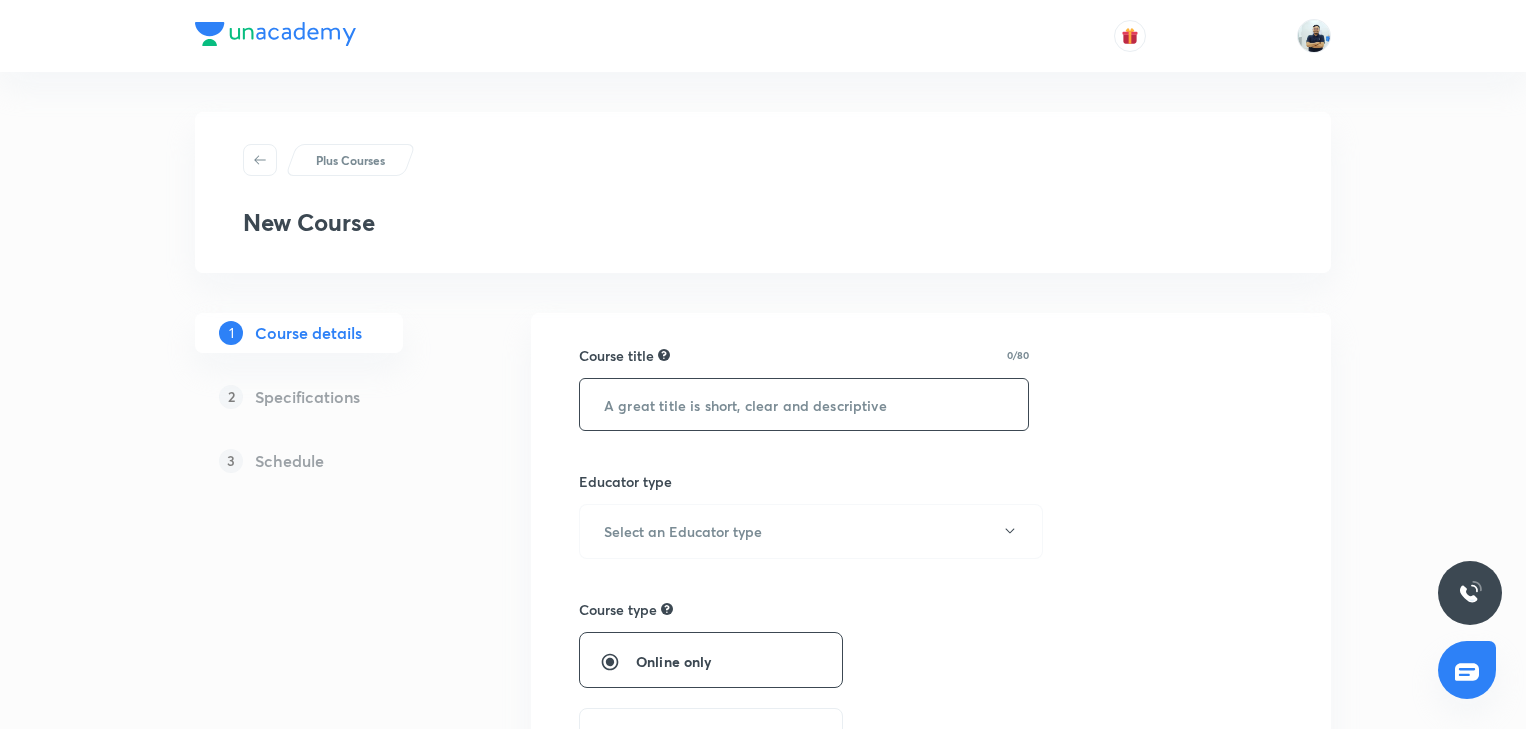 scroll, scrollTop: 0, scrollLeft: 0, axis: both 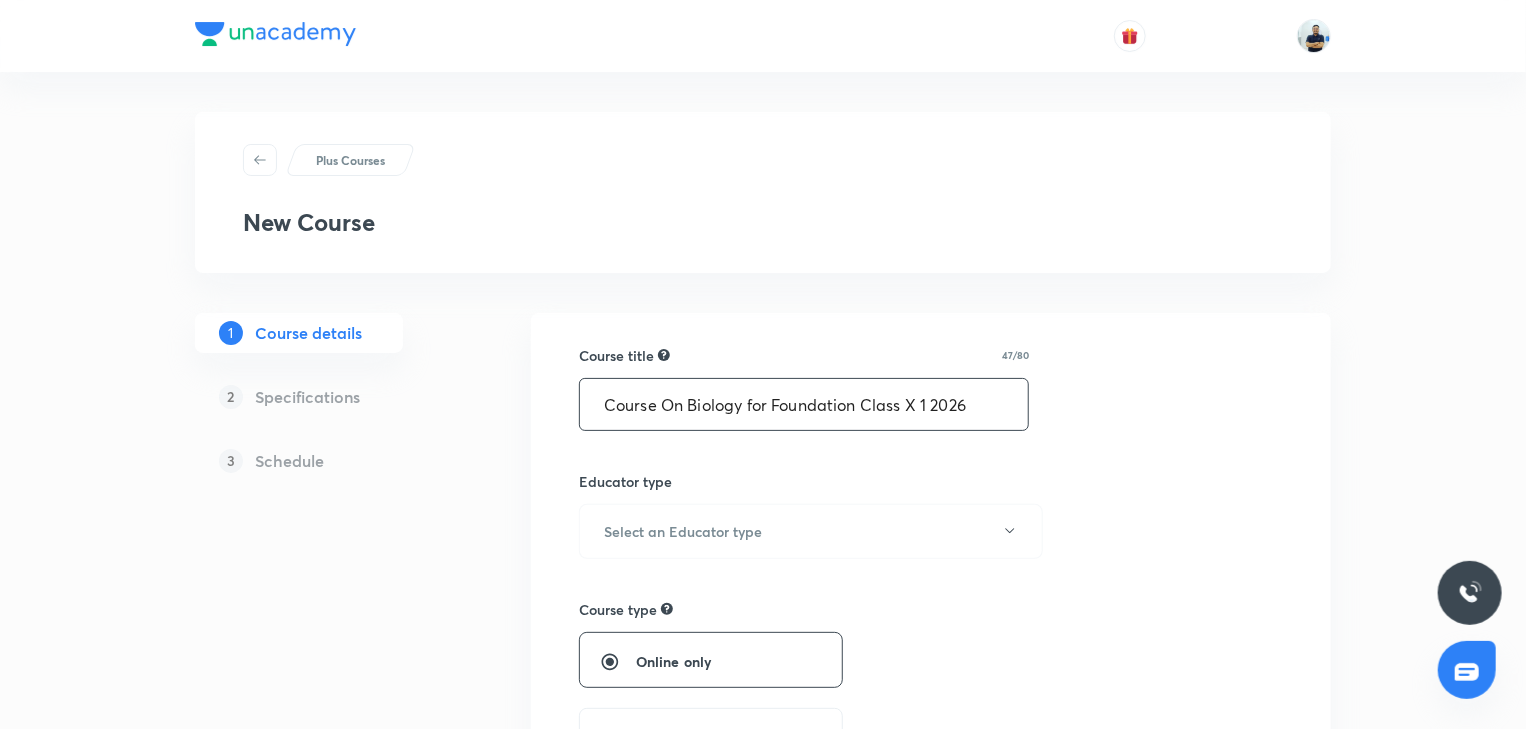 click on "Course On Biology for Foundation Class X 1 2026" at bounding box center (804, 404) 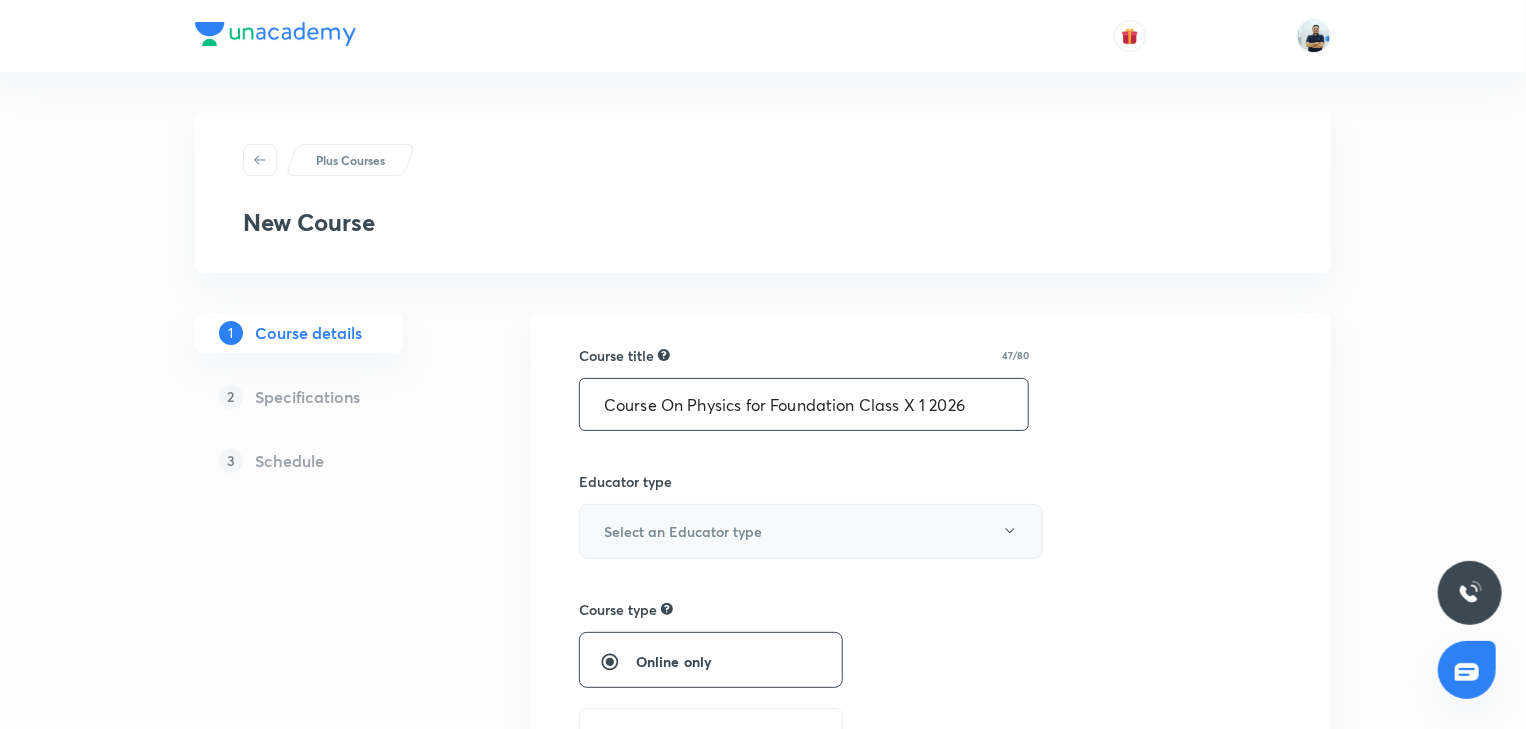 type on "Course On Physics for Foundation Class X 1 2026" 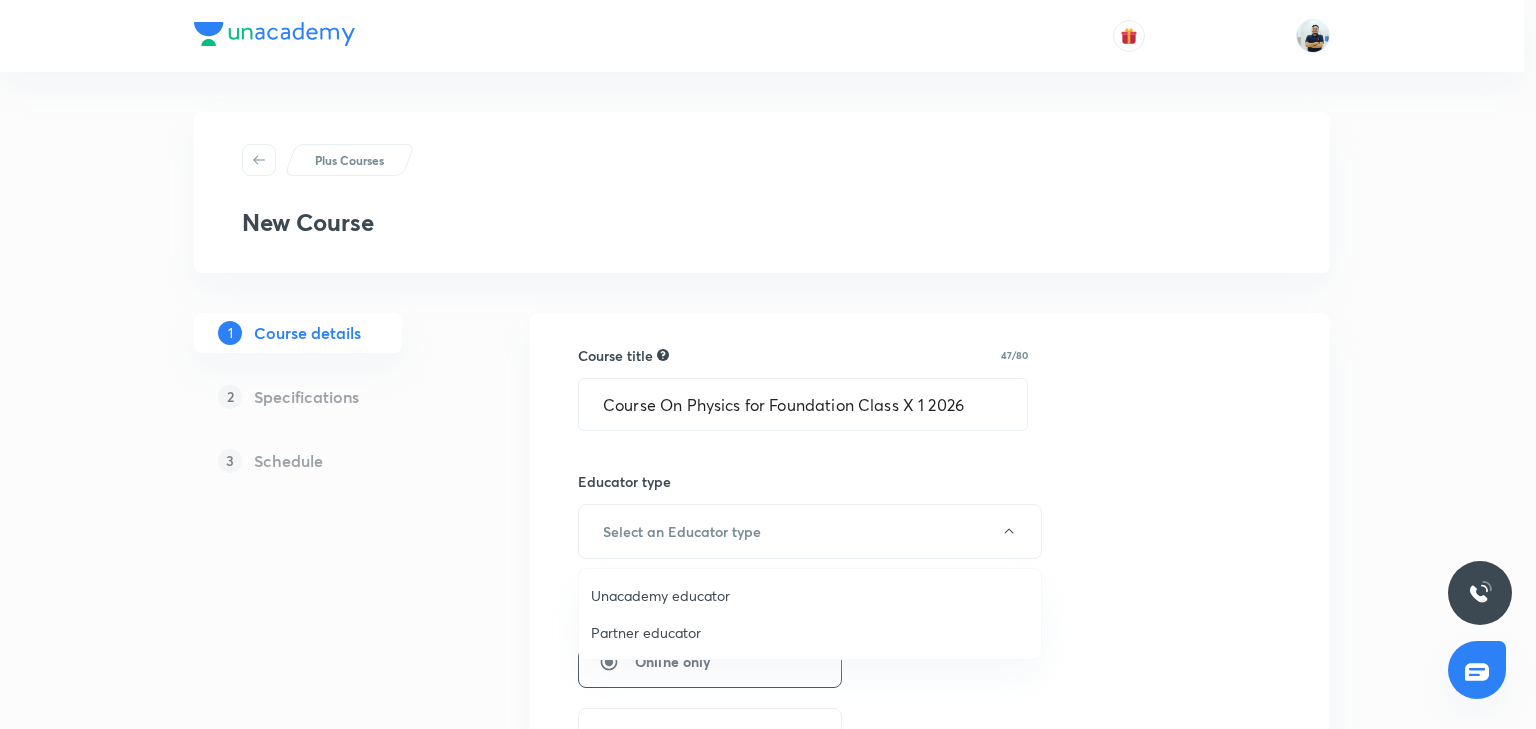 click on "Unacademy educator" at bounding box center (810, 595) 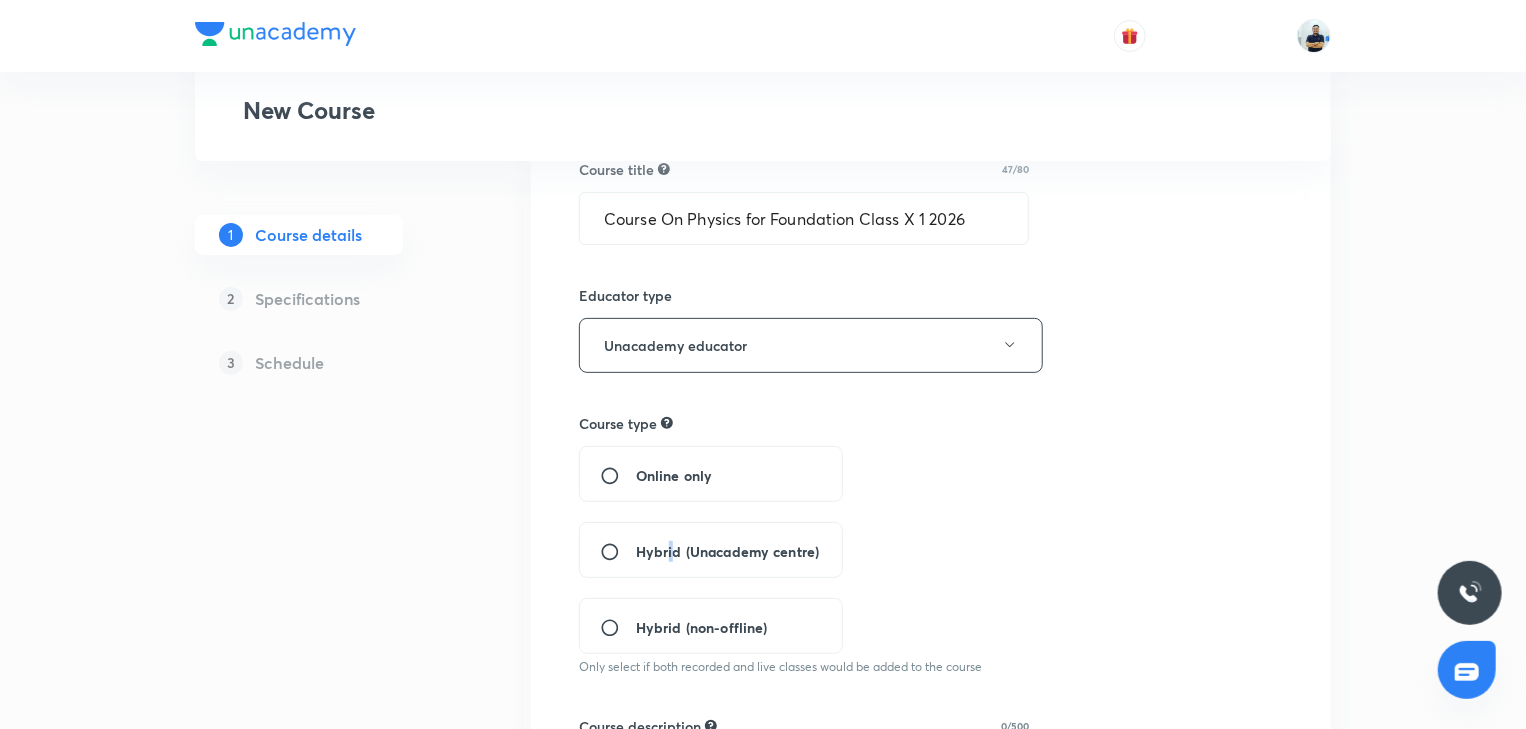click on "Hybrid (Unacademy centre)" at bounding box center (727, 551) 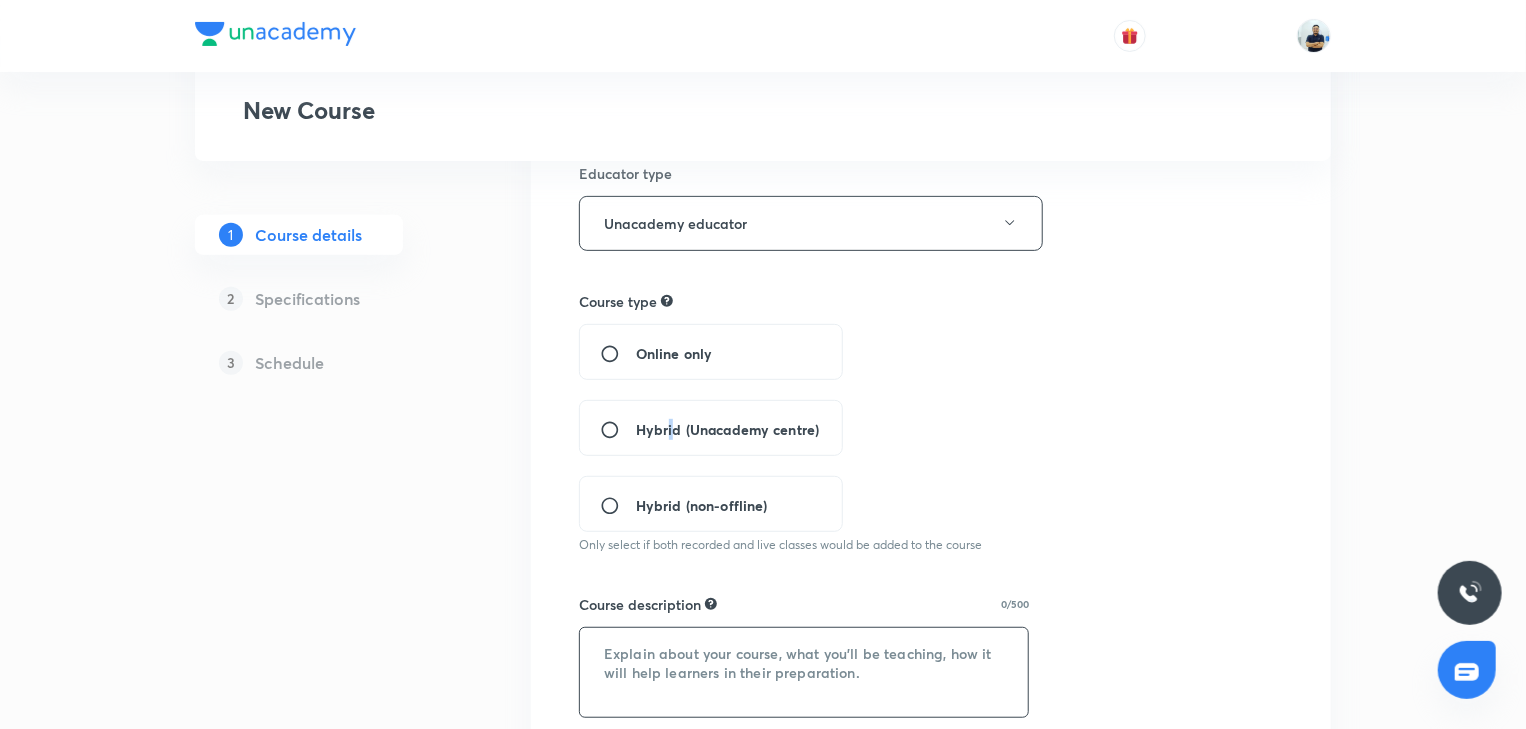 scroll, scrollTop: 466, scrollLeft: 0, axis: vertical 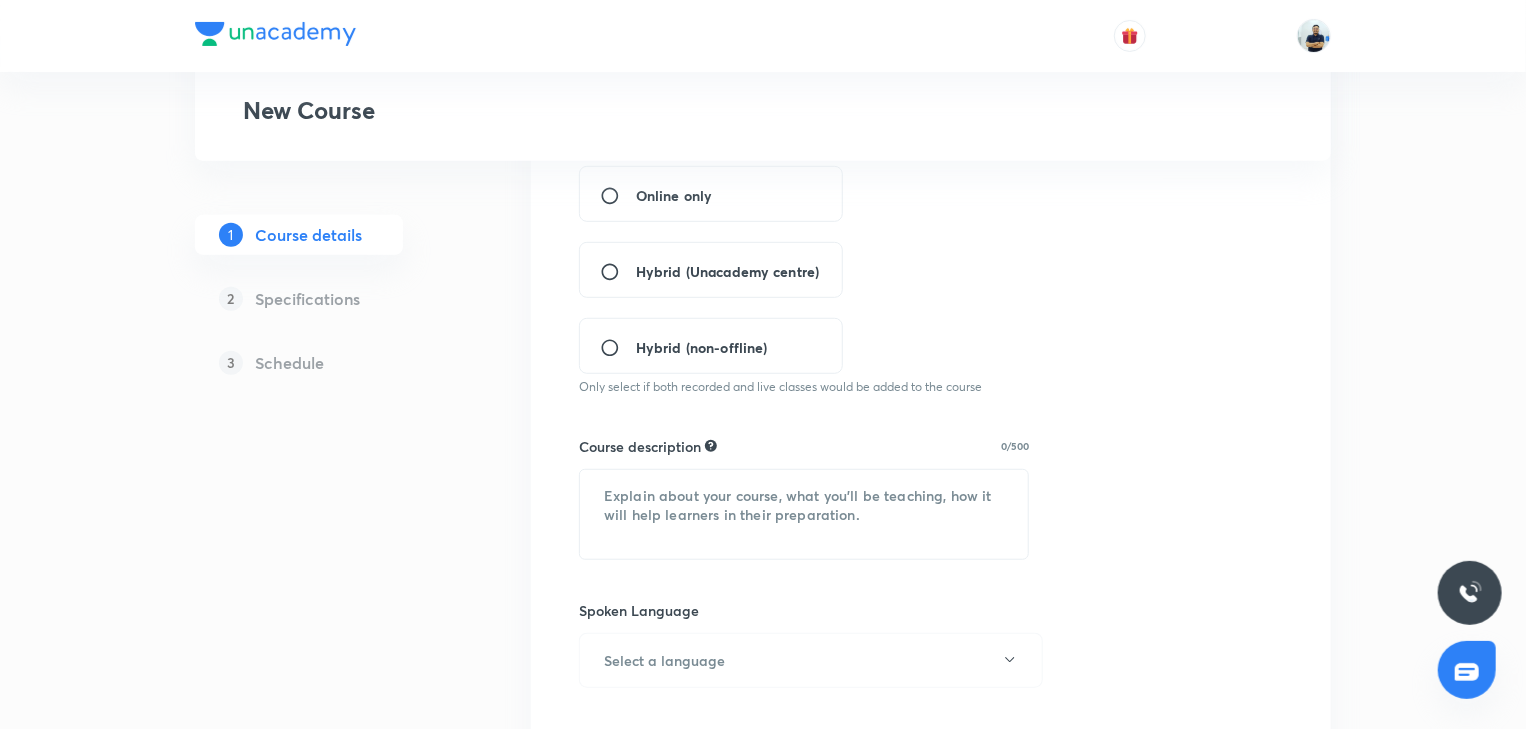click on "Hybrid (Unacademy centre)" at bounding box center [711, 270] 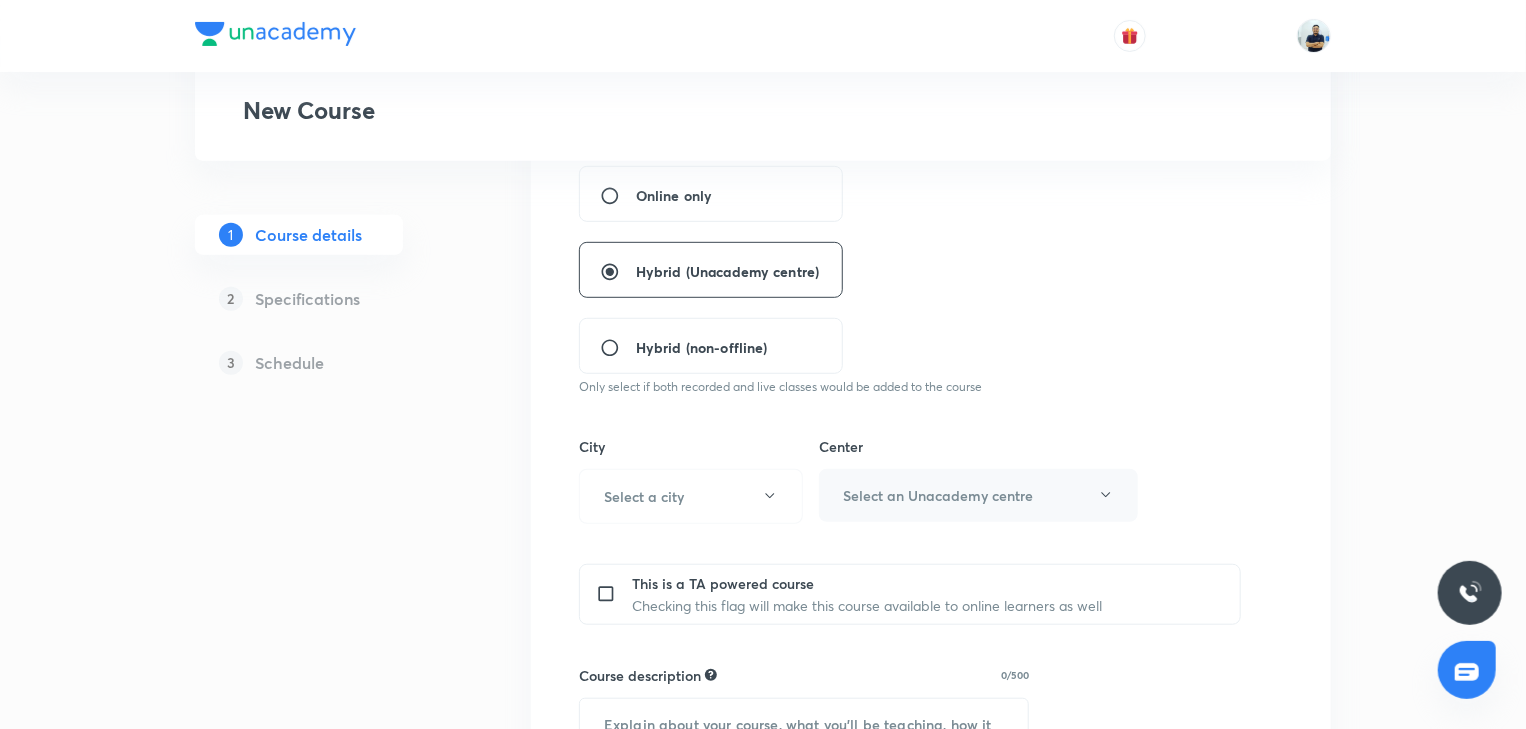 scroll, scrollTop: 1026, scrollLeft: 0, axis: vertical 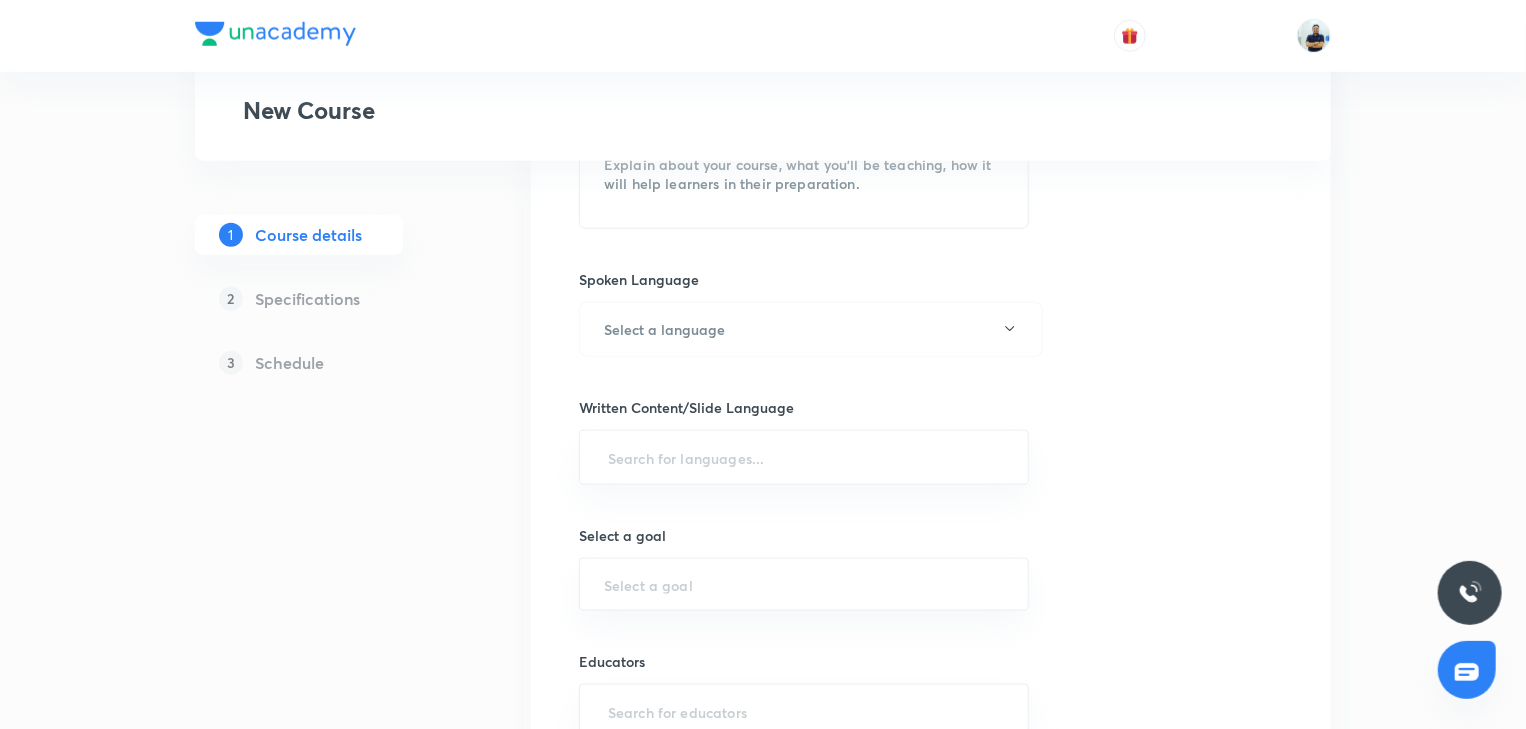 click on "Plus Courses New Course" at bounding box center [763, 80] 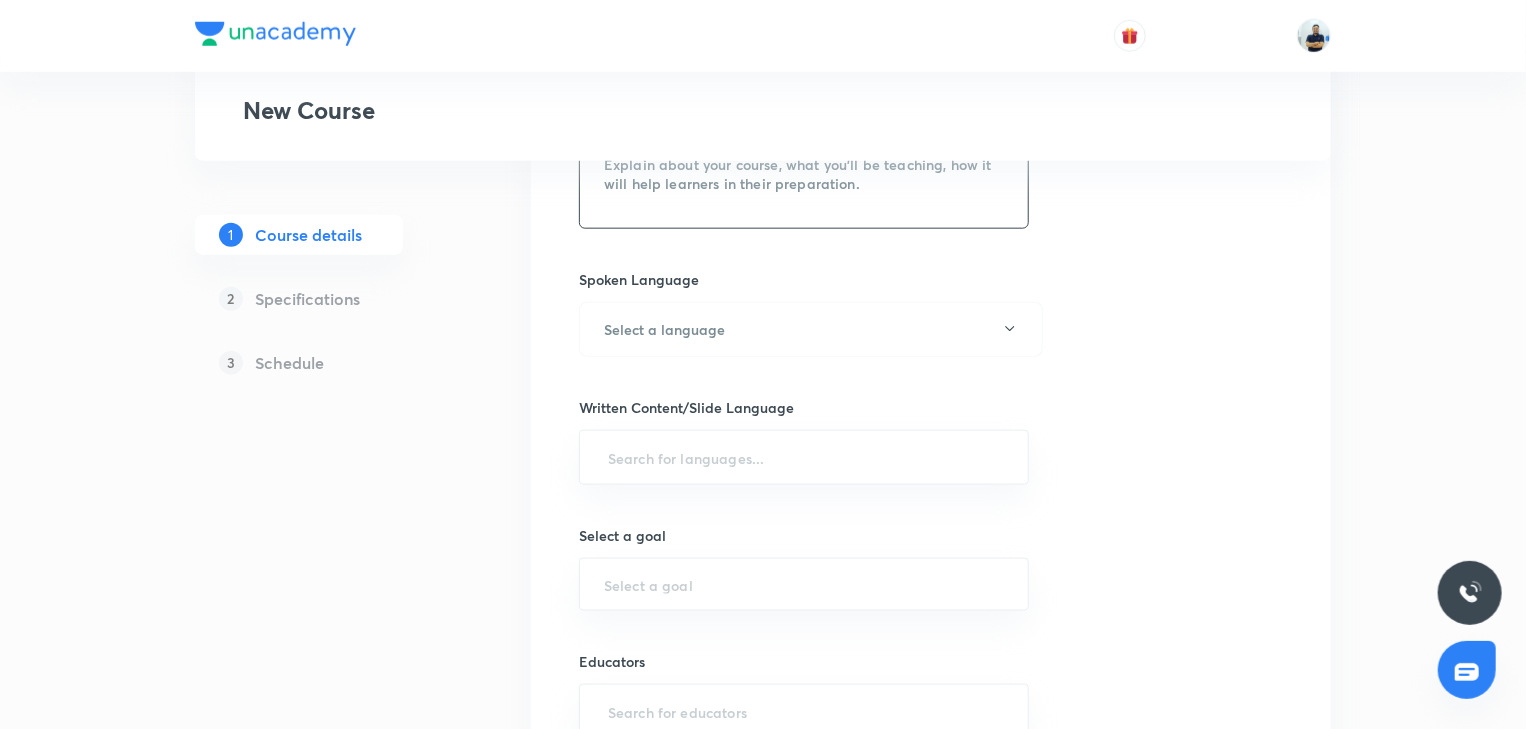 click at bounding box center (804, 183) 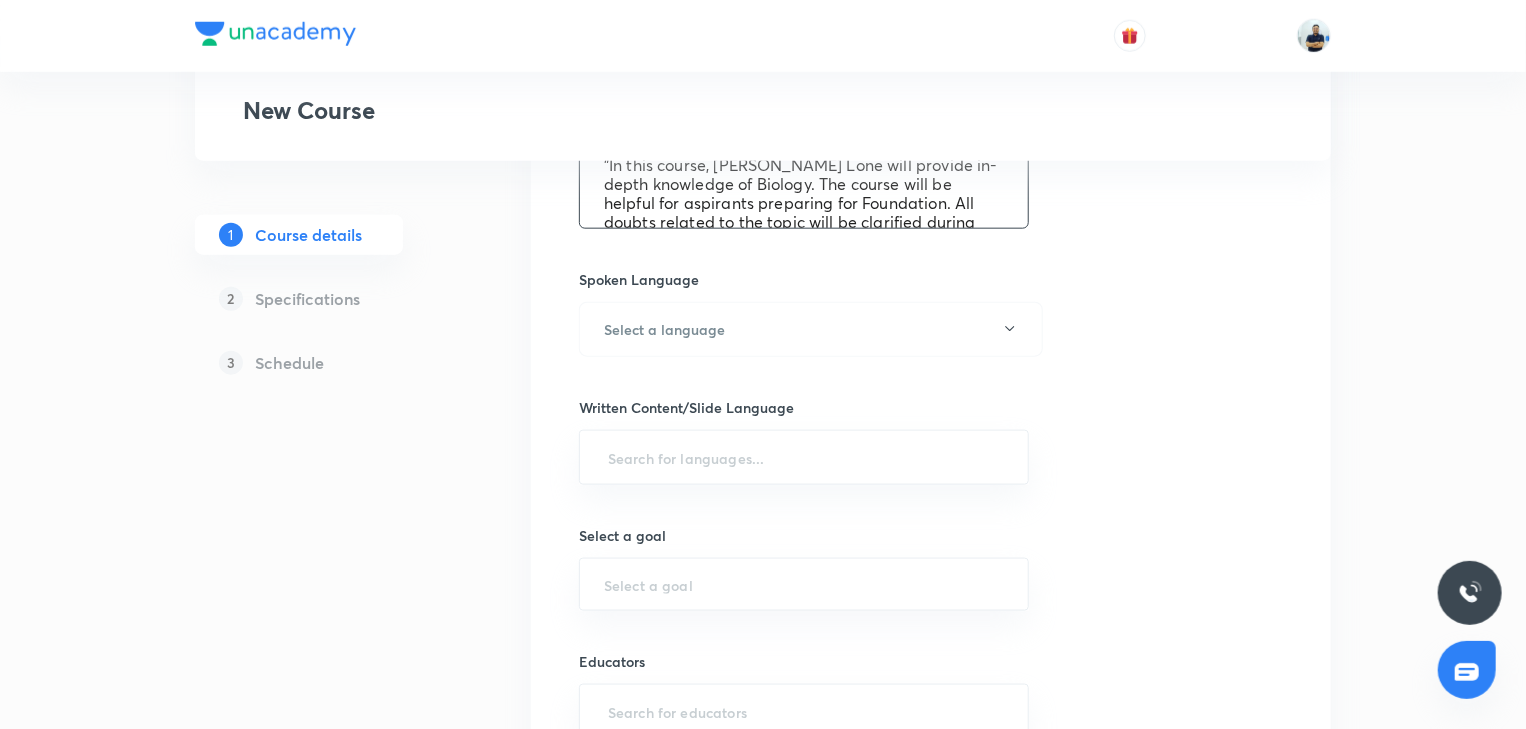 scroll, scrollTop: 61, scrollLeft: 0, axis: vertical 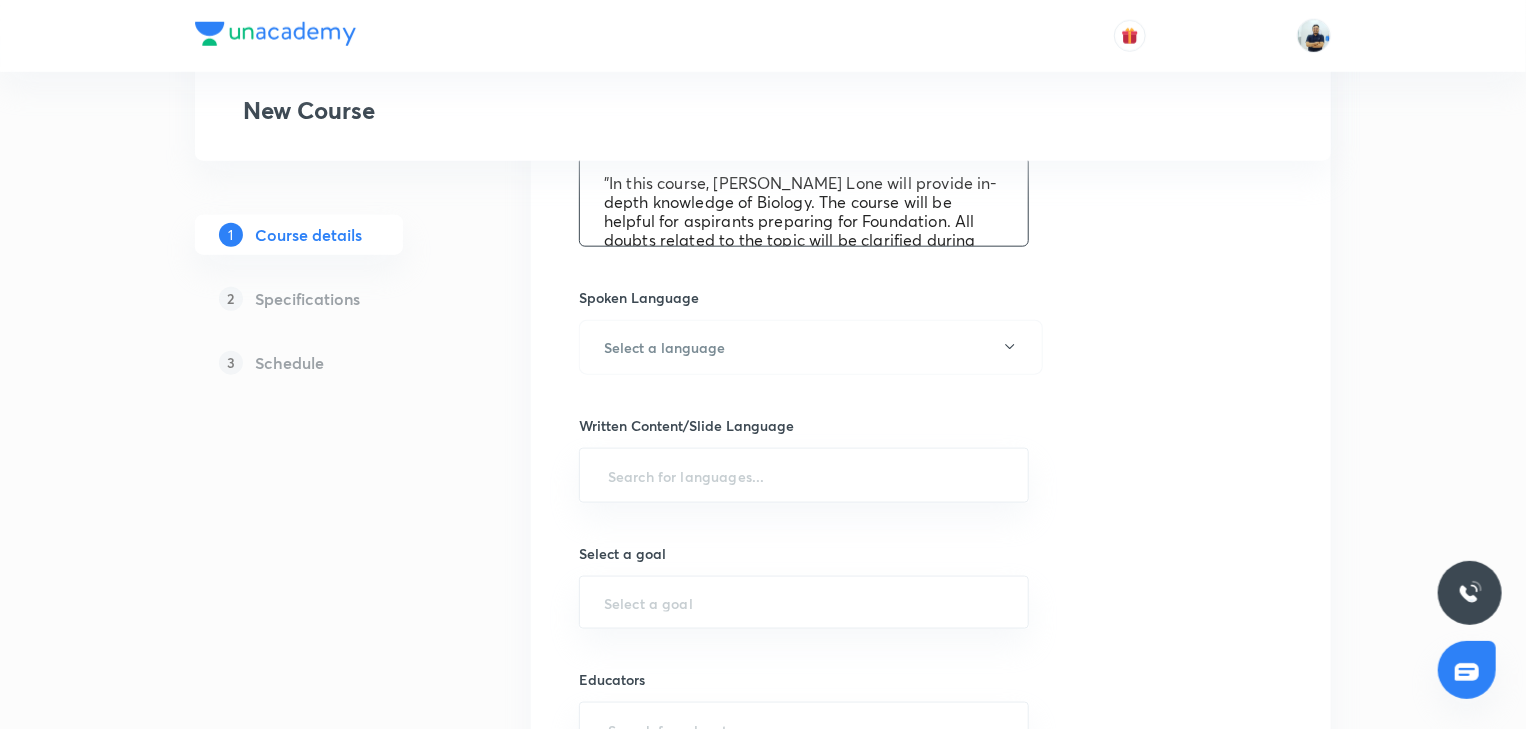 drag, startPoint x: 716, startPoint y: 178, endPoint x: 812, endPoint y: 186, distance: 96.332756 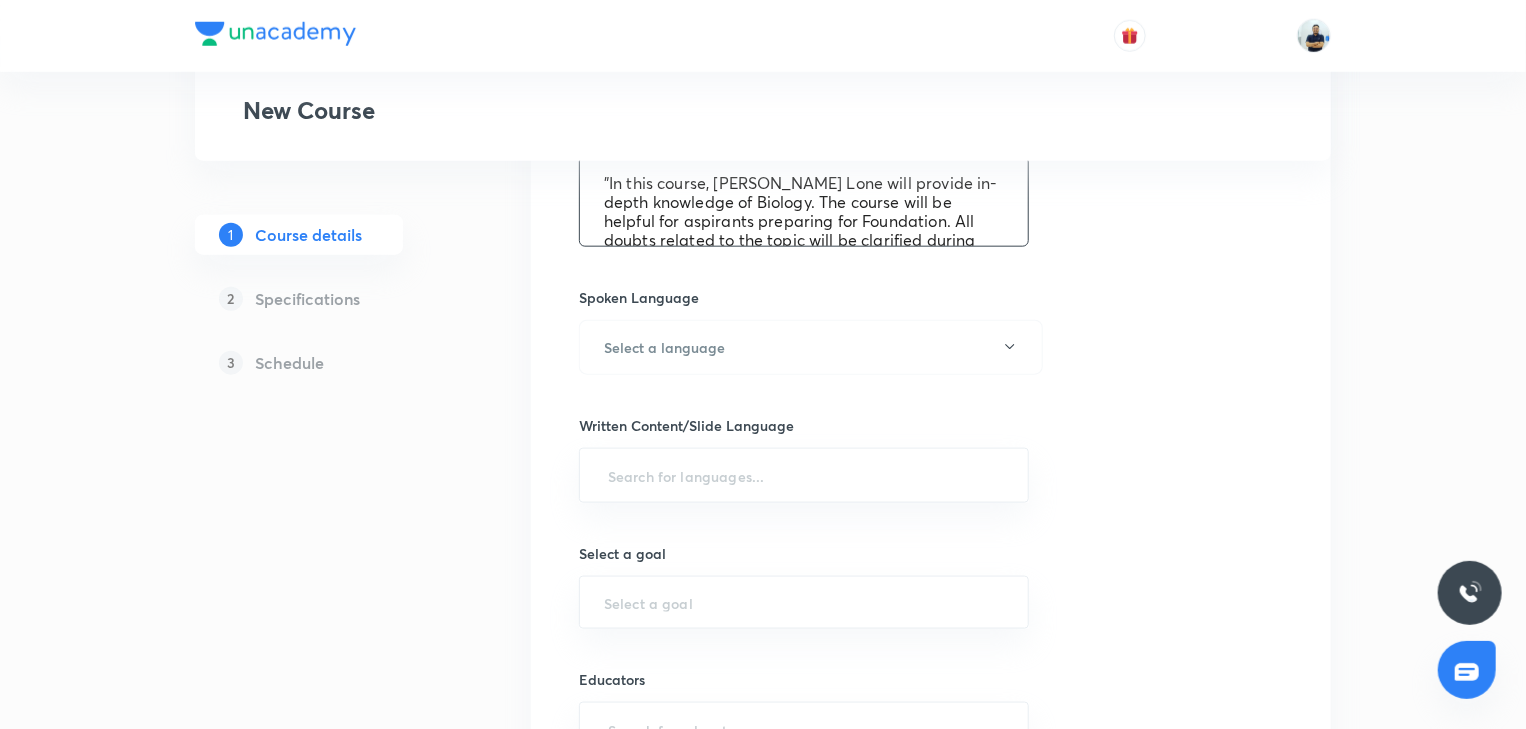 click on ""In this course, Firdous Lone will provide in-depth knowledge of Biology. The course will be helpful for aspirants preparing for Foundation. All doubts related to the topic will be clarified during the doubt-clearing sessions in the course. The course will be covered in Hinglish and the notes will be provided in English"" at bounding box center [804, 201] 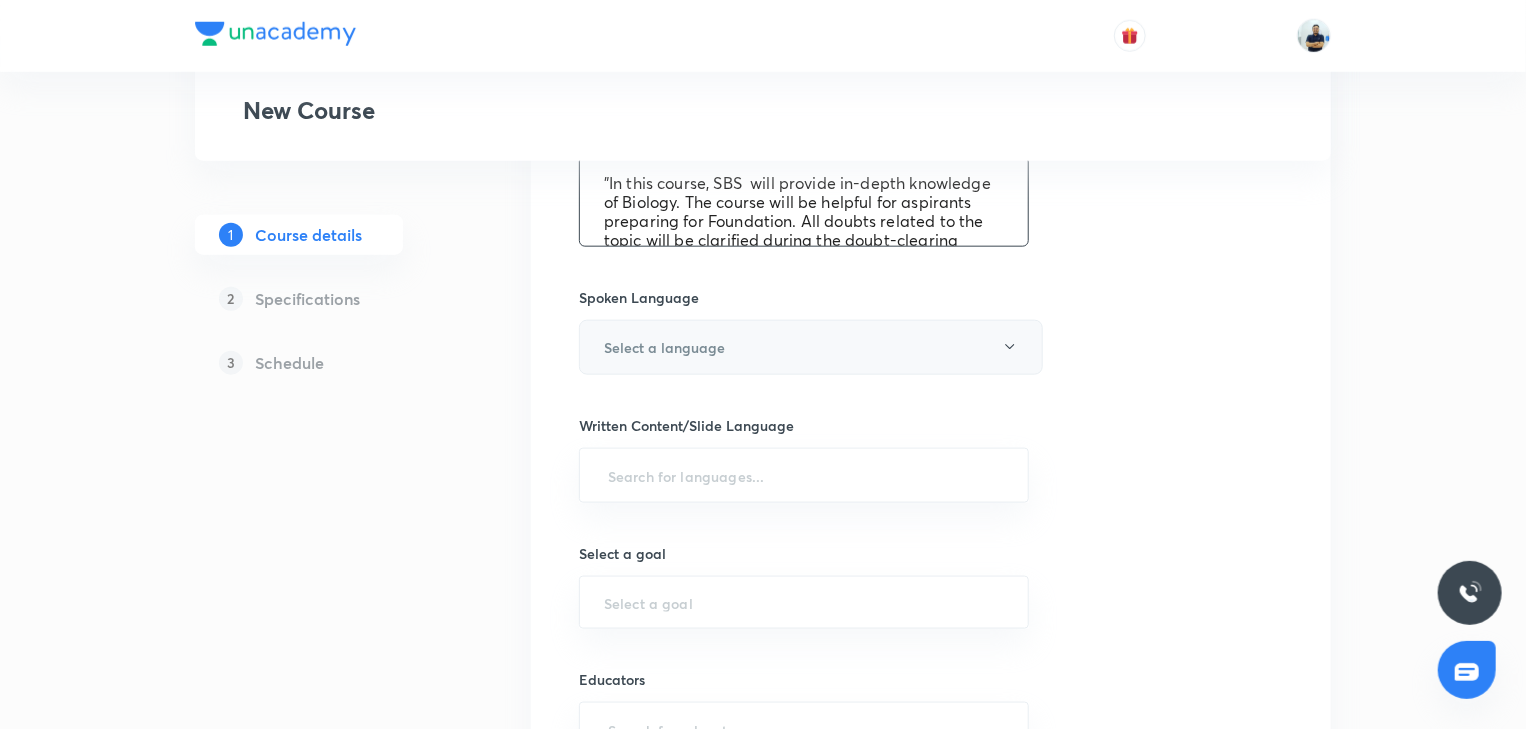 type on ""In this course, SBS  will provide in-depth knowledge of Biology. The course will be helpful for aspirants preparing for Foundation. All doubts related to the topic will be clarified during the doubt-clearing sessions in the course. The course will be covered in Hinglish and the notes will be provided in English"" 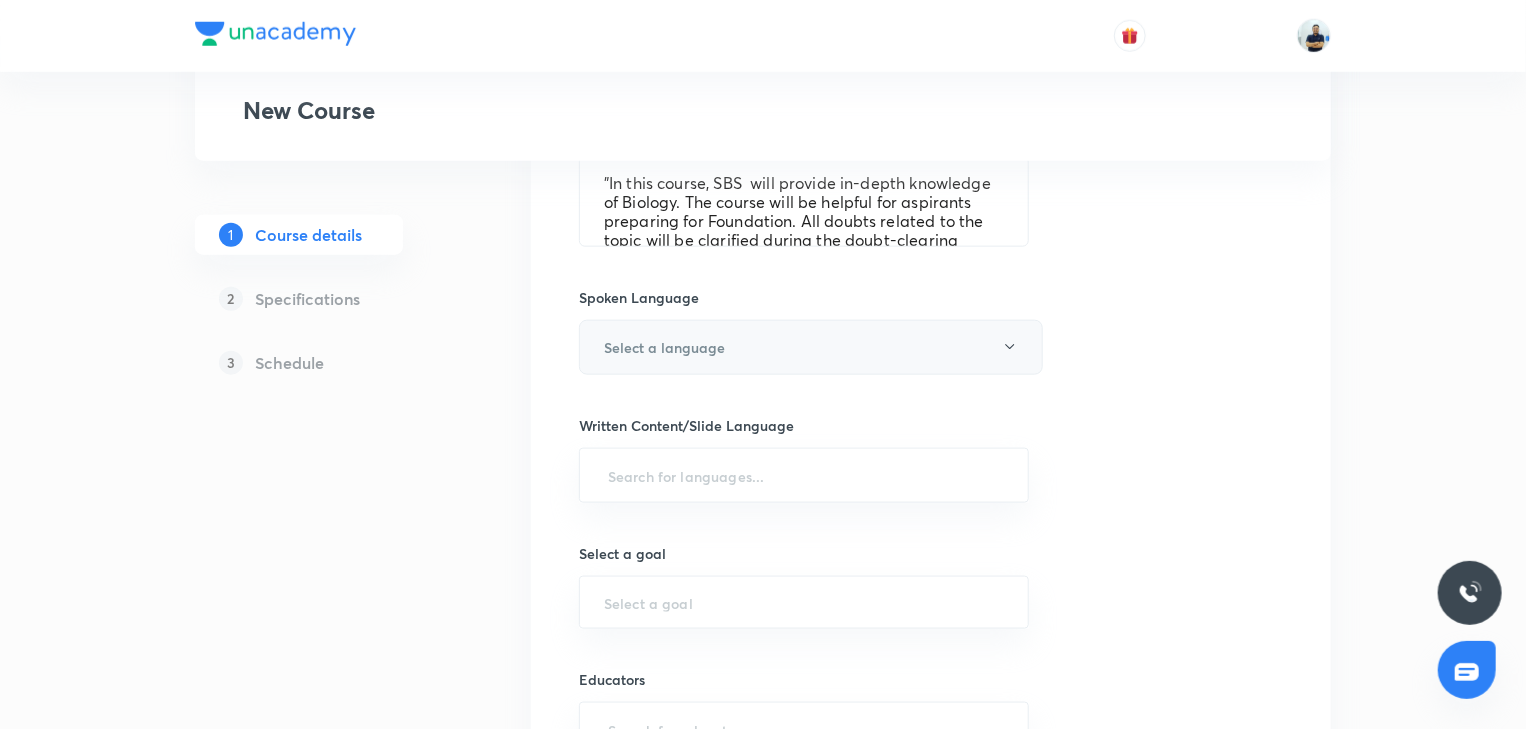 click on "Select a language" at bounding box center [811, 347] 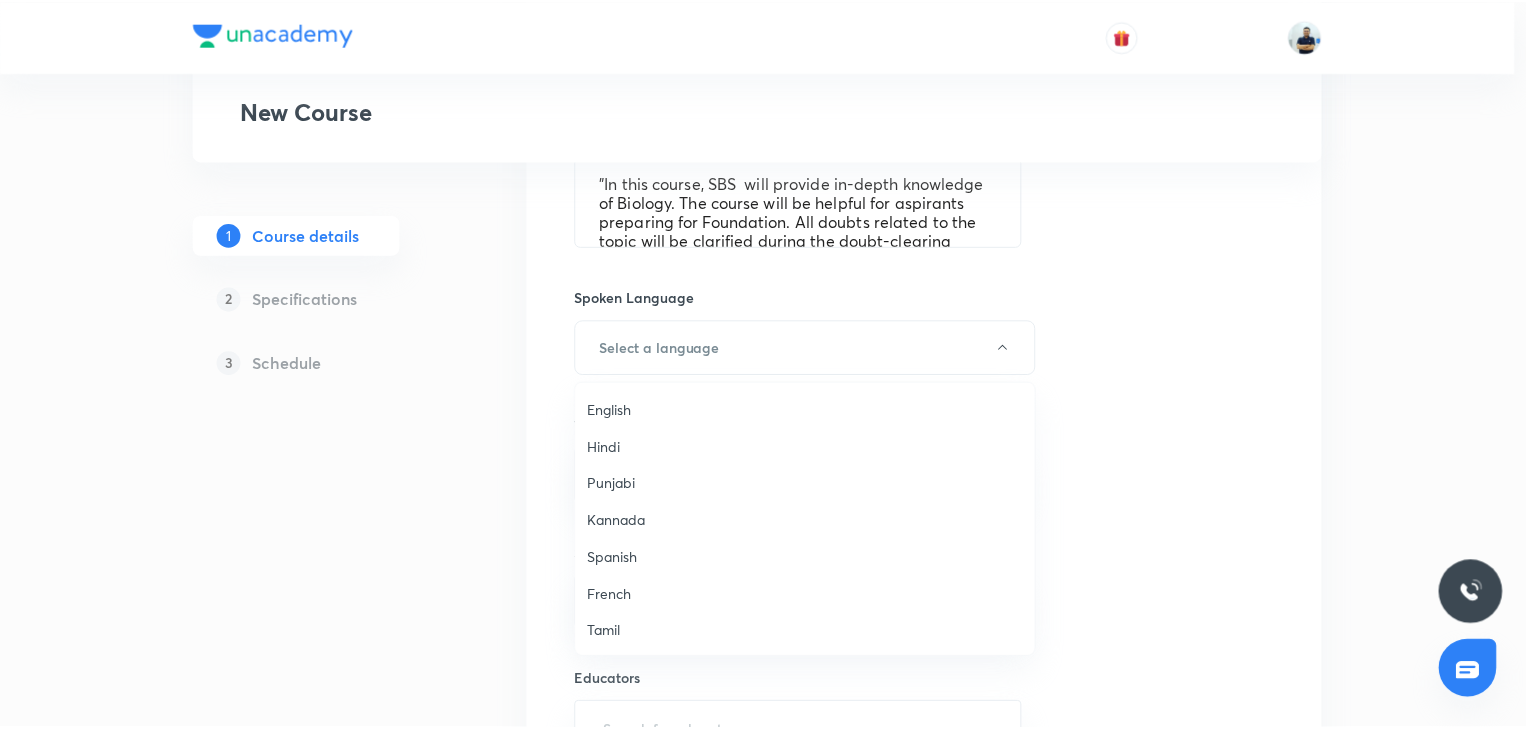 scroll, scrollTop: 592, scrollLeft: 0, axis: vertical 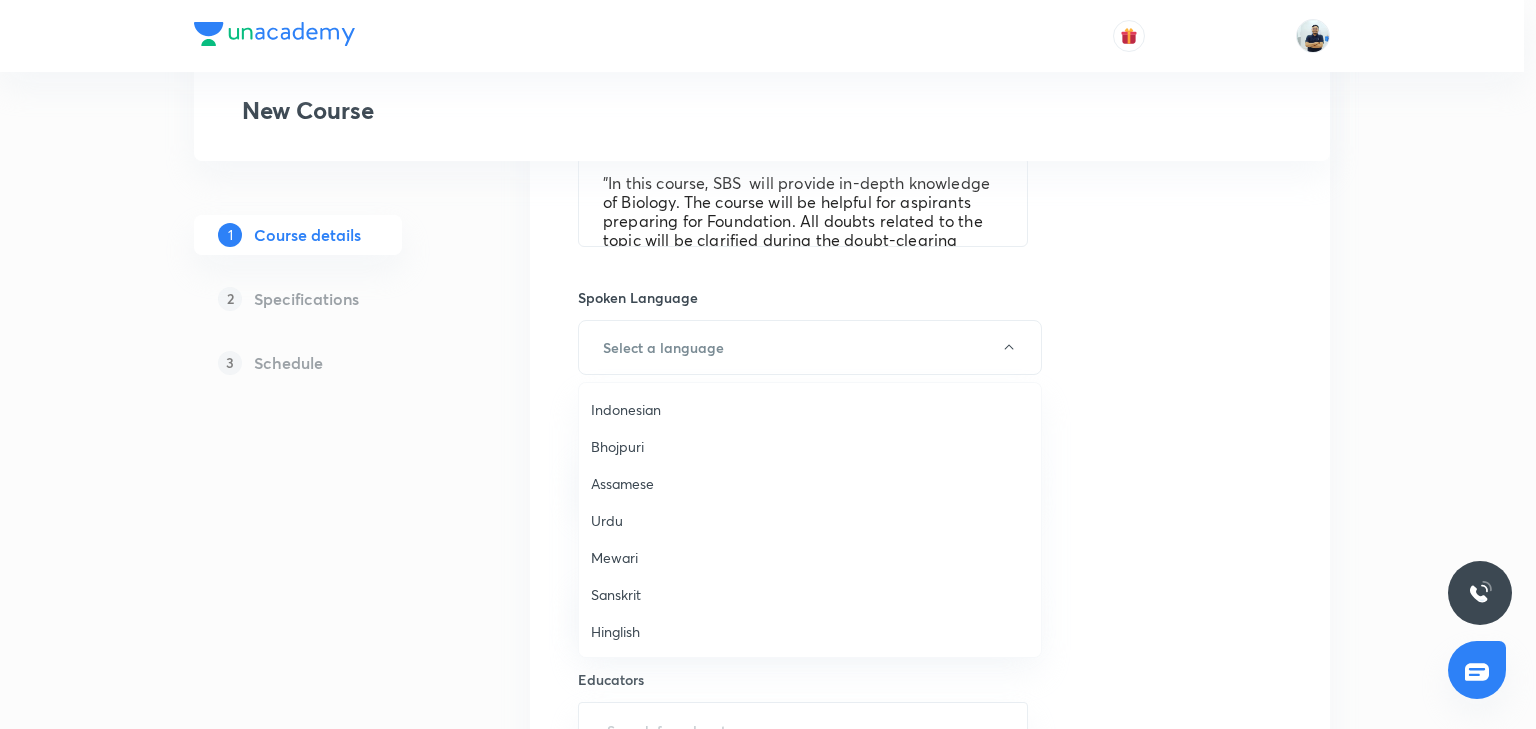 click on "Hinglish" at bounding box center (810, 631) 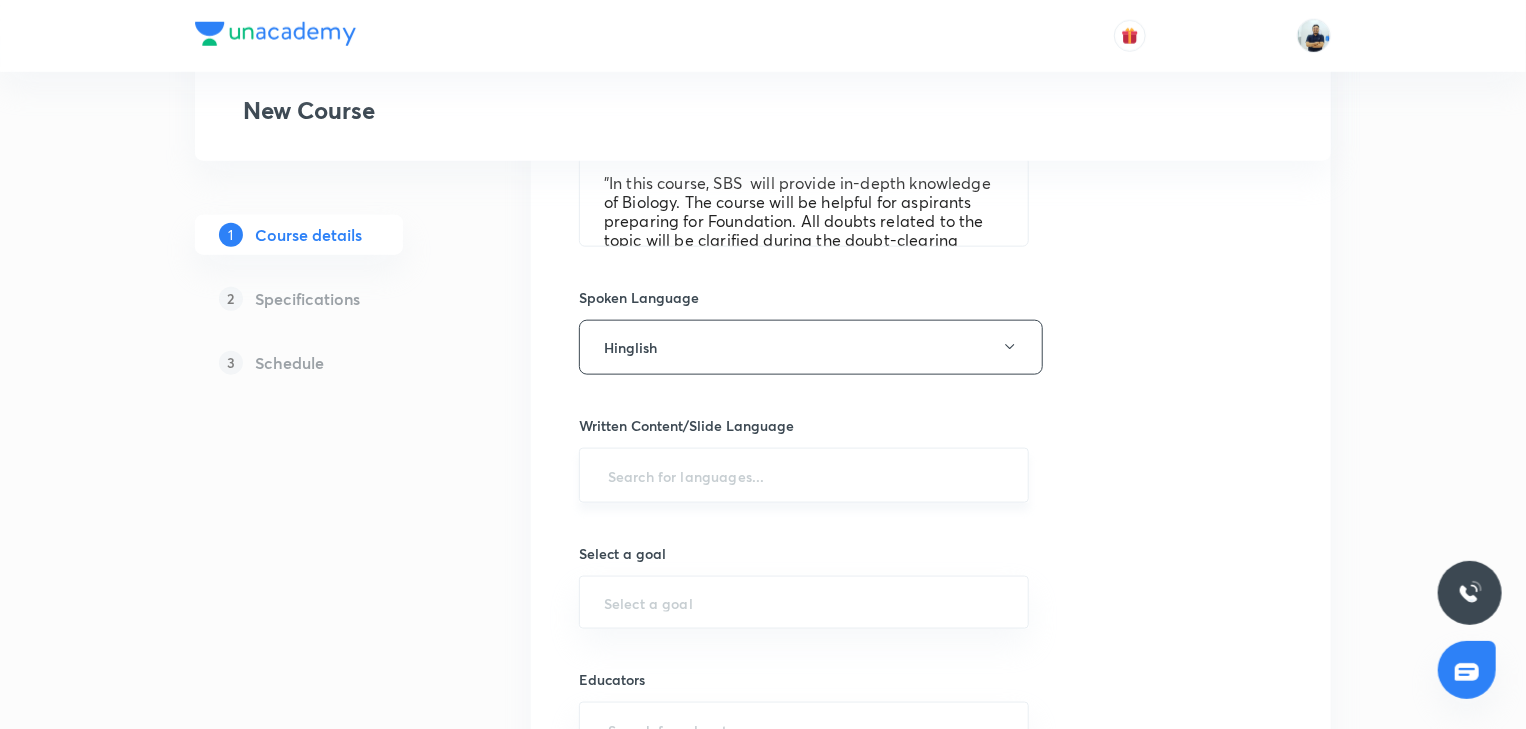 click at bounding box center (804, 475) 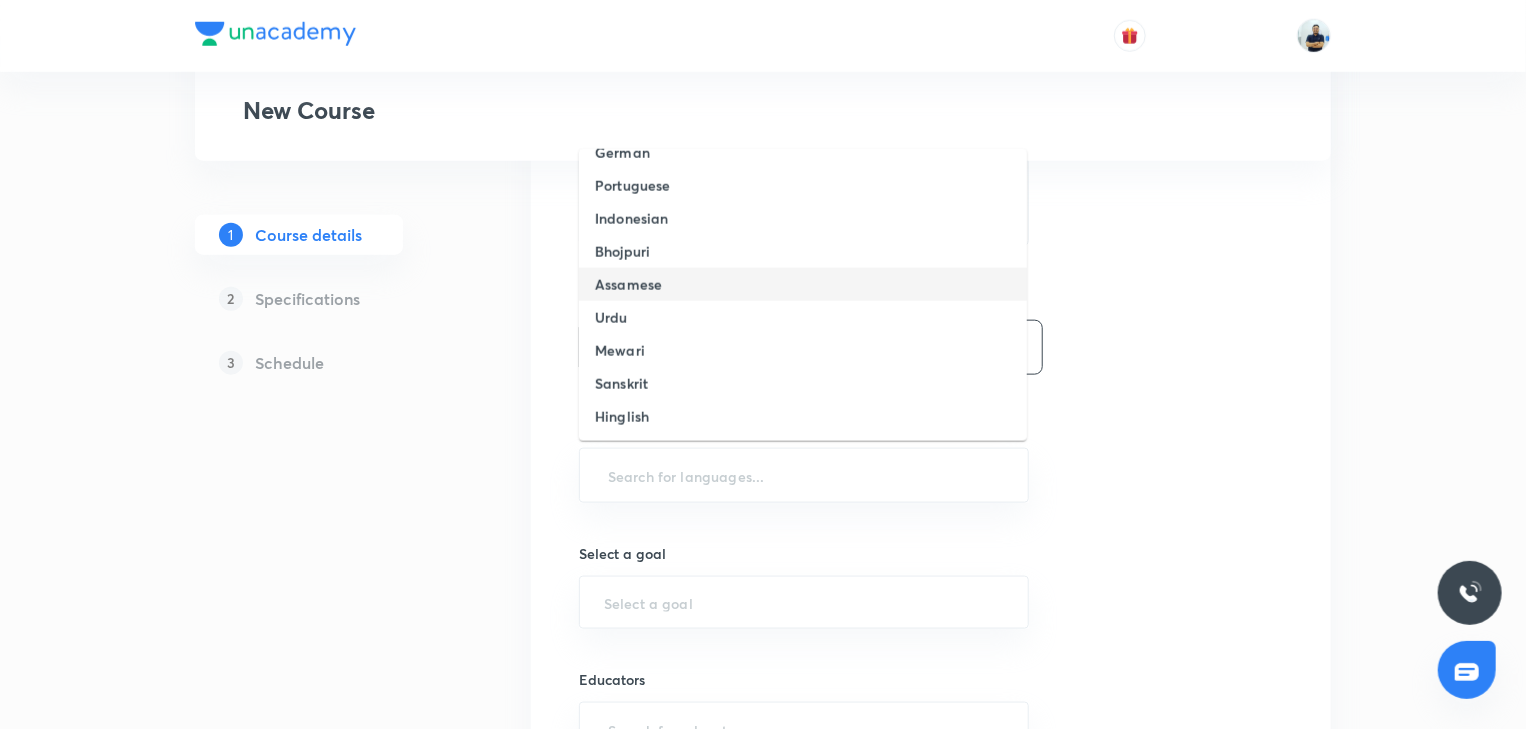 scroll, scrollTop: 0, scrollLeft: 0, axis: both 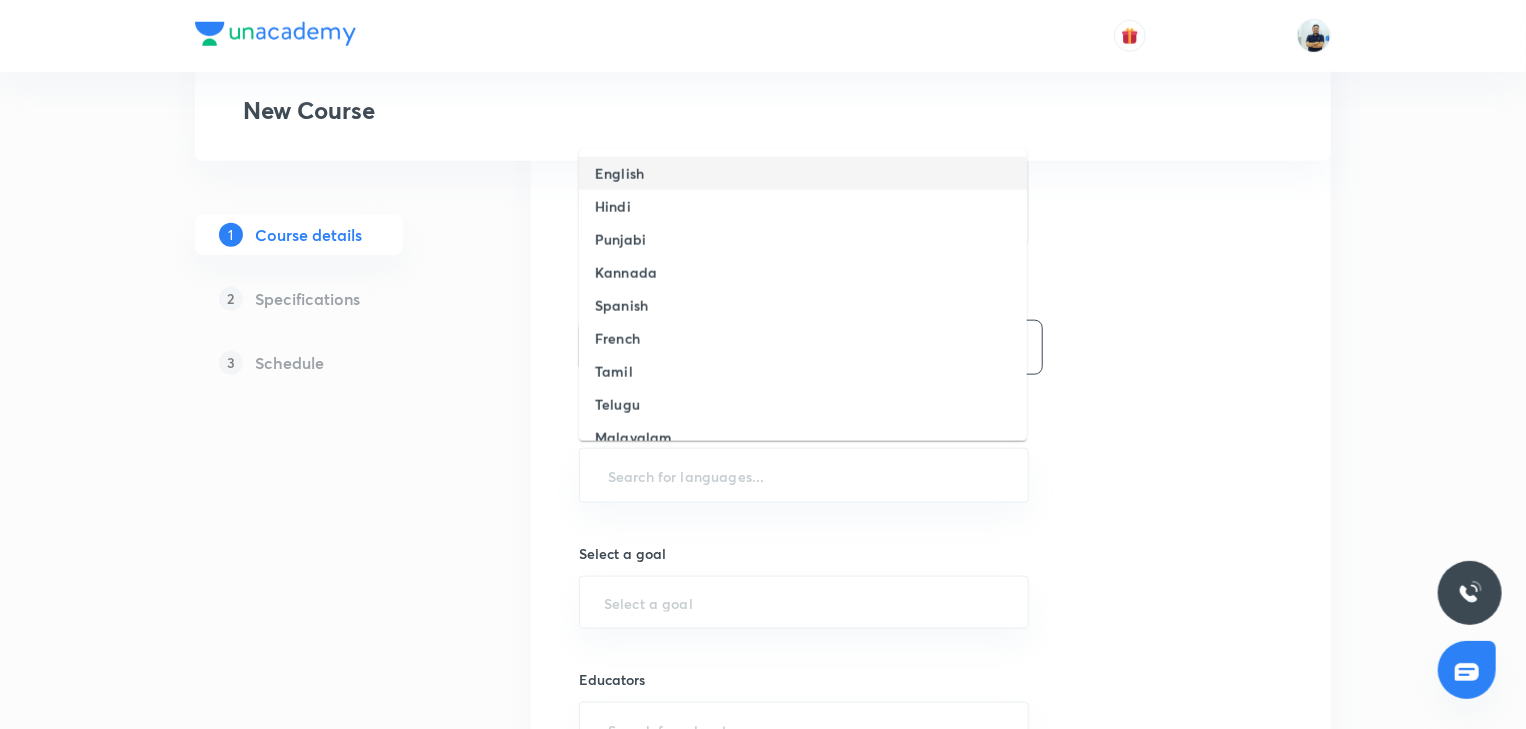 click on "English" at bounding box center [803, 173] 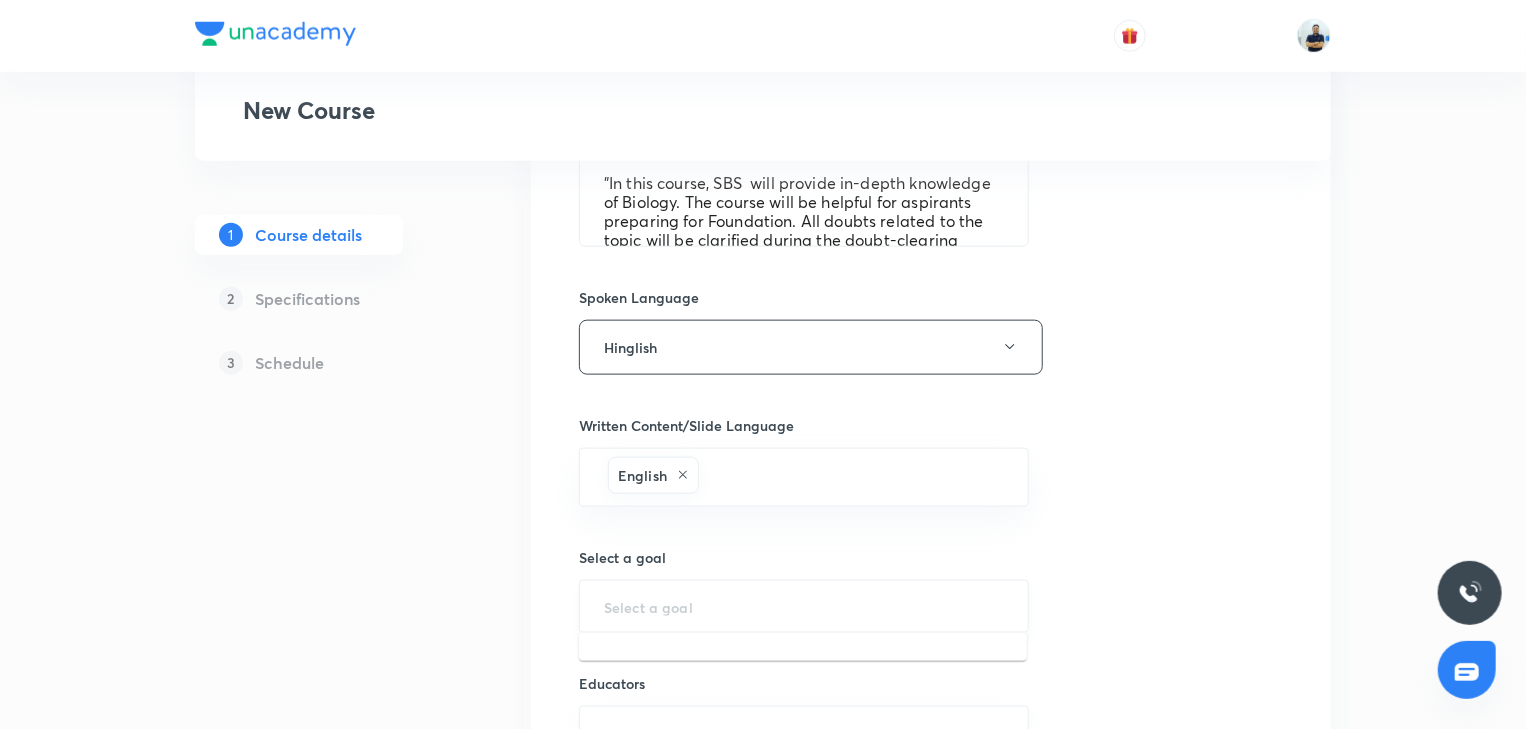 click at bounding box center (804, 606) 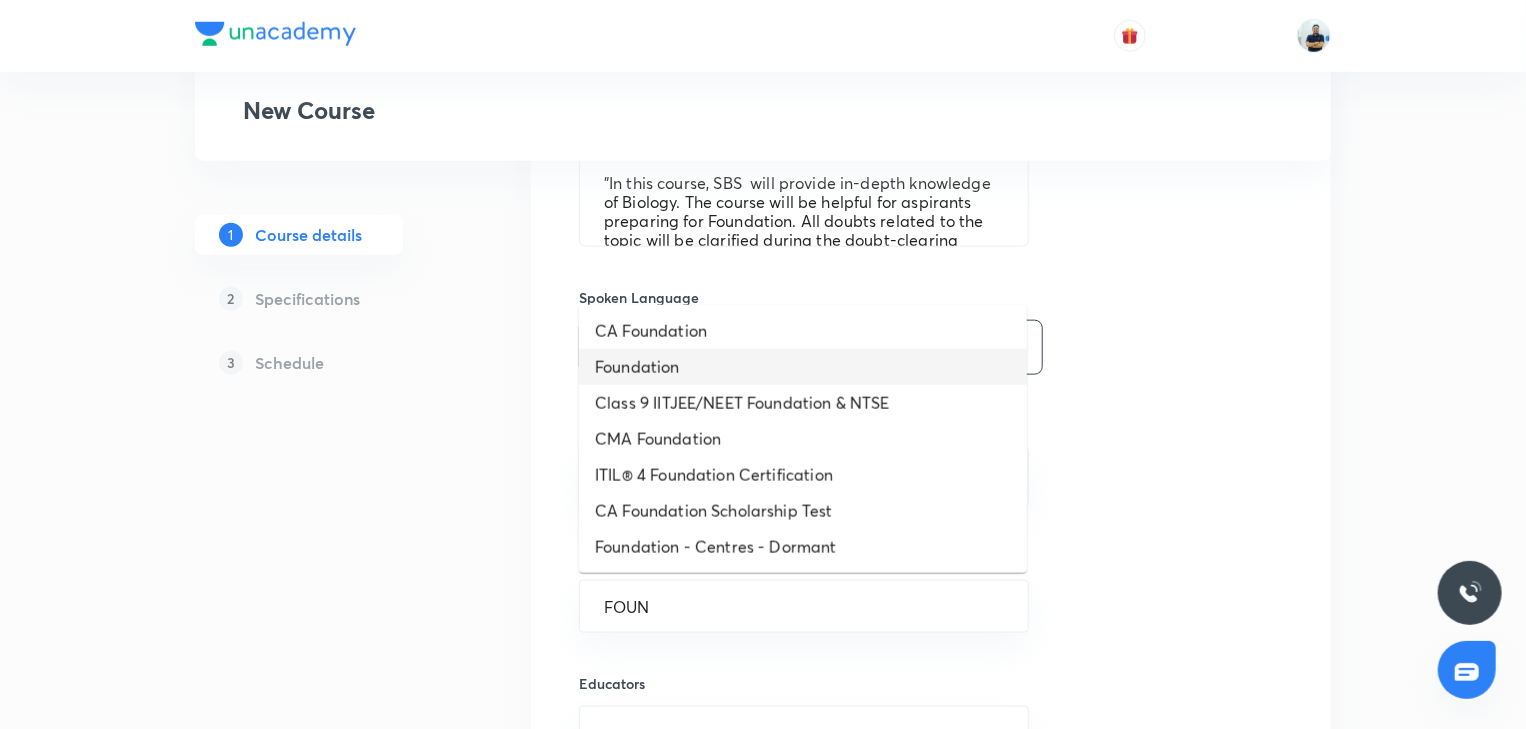 click on "Foundation" at bounding box center (803, 367) 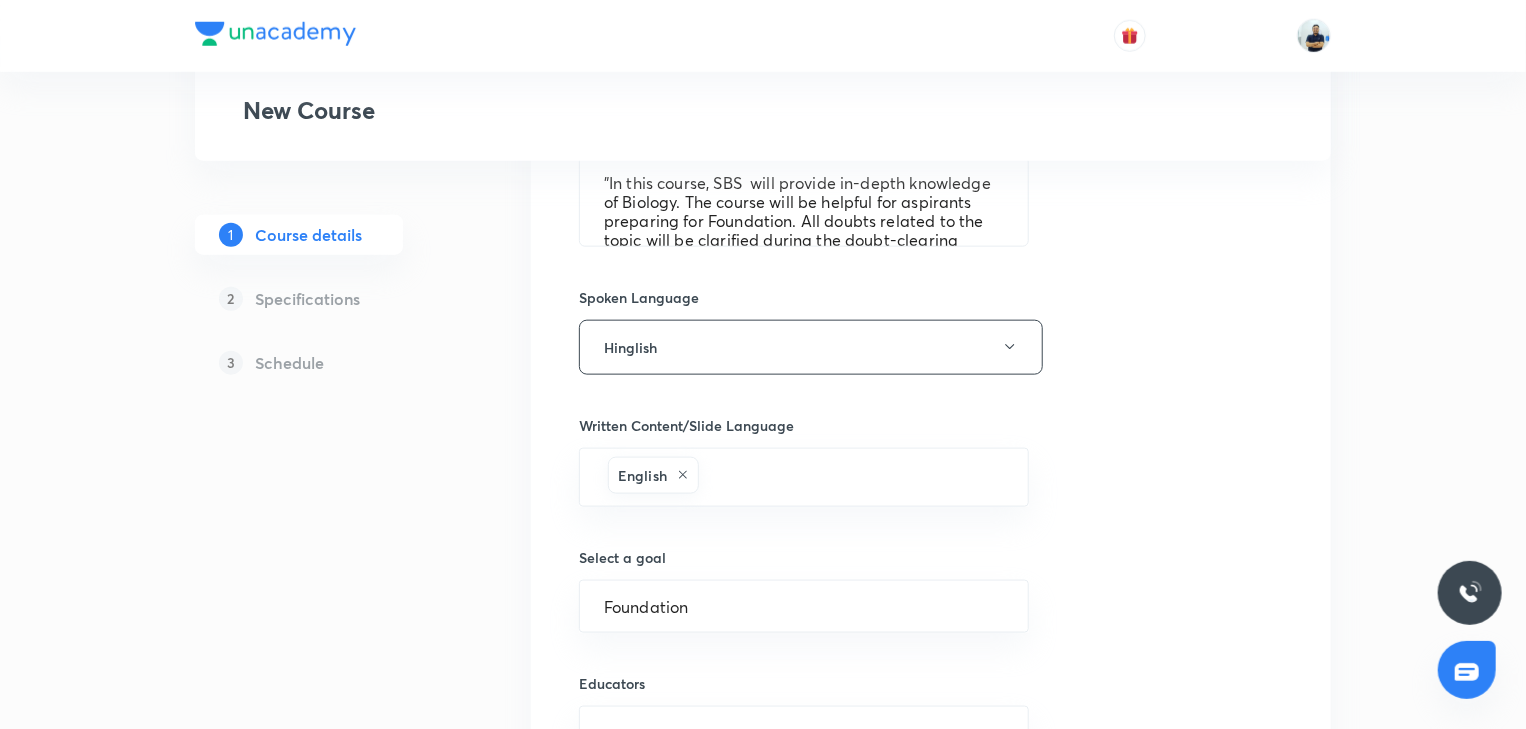 click on "Course title 47/80 Course On Physics for Foundation Class X 1 2026 ​ Educator type Unacademy educator   Course type Online only Hybrid (Unacademy centre) Hybrid (non-offline) Only select if both recorded and live classes would be added to the course City Select a city Center Select an Unacademy centre This is a TA powered course Checking this flag will make this course available to online learners as well Course description 314/500 "In this course, SBS  will provide in-depth knowledge of Biology. The course will be helpful for aspirants preparing for Foundation. All doubts related to the topic will be clarified during the doubt-clearing sessions in the course. The course will be covered in Hinglish and the notes will be provided in English" ​ Spoken Language Hinglish Written Content/Slide Language English ​ Select a goal Foundation ​ Educators ​ Save & continue" at bounding box center (931, 93) 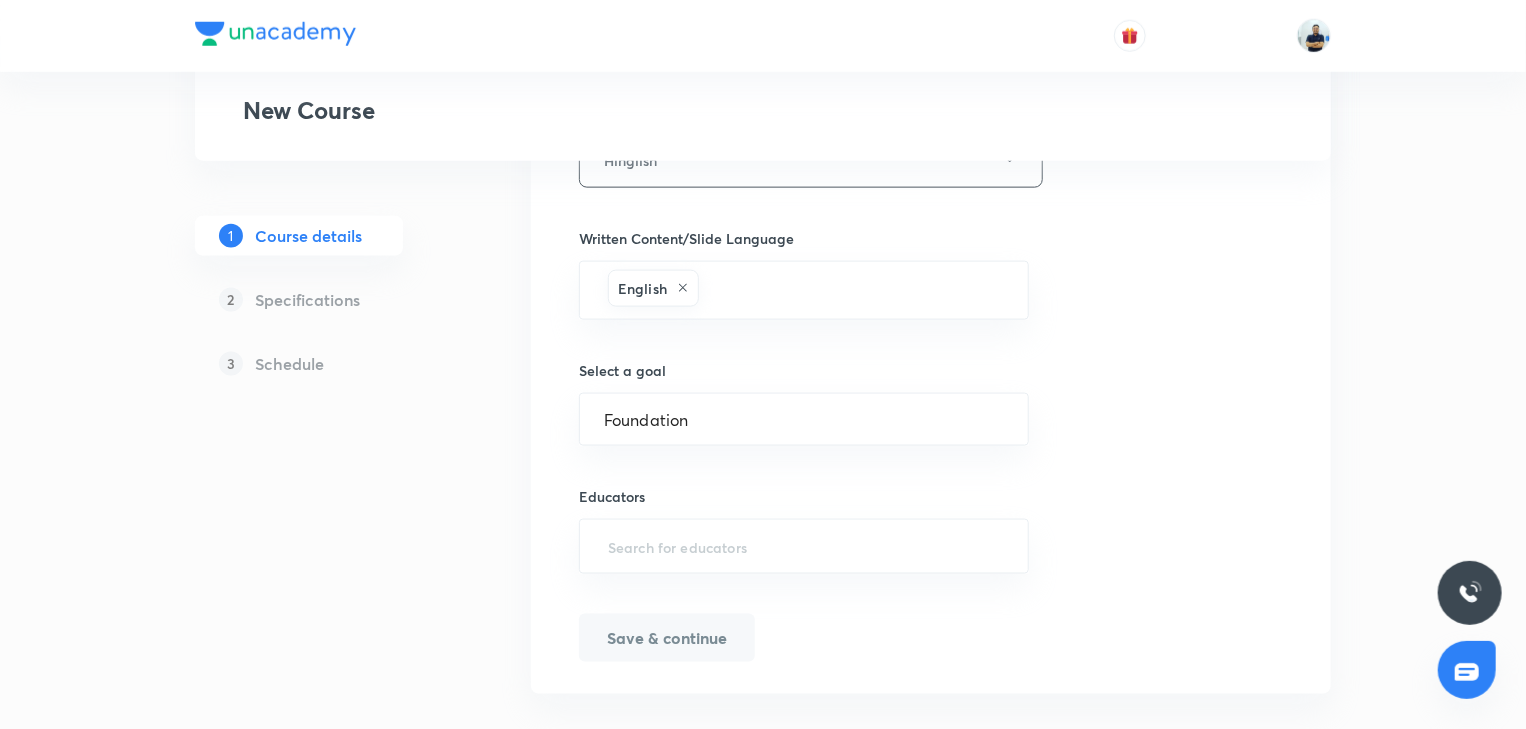scroll, scrollTop: 1220, scrollLeft: 0, axis: vertical 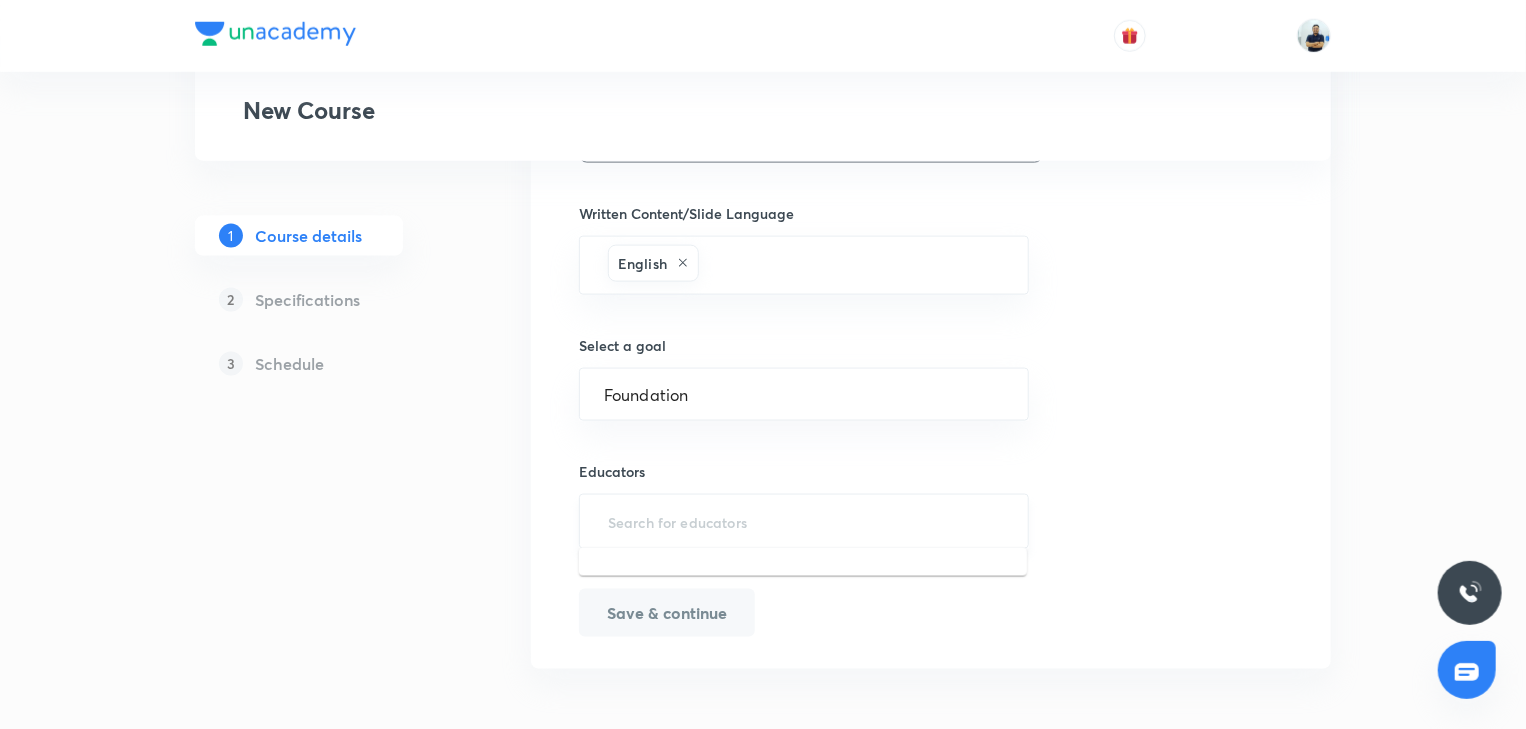 click at bounding box center [804, 521] 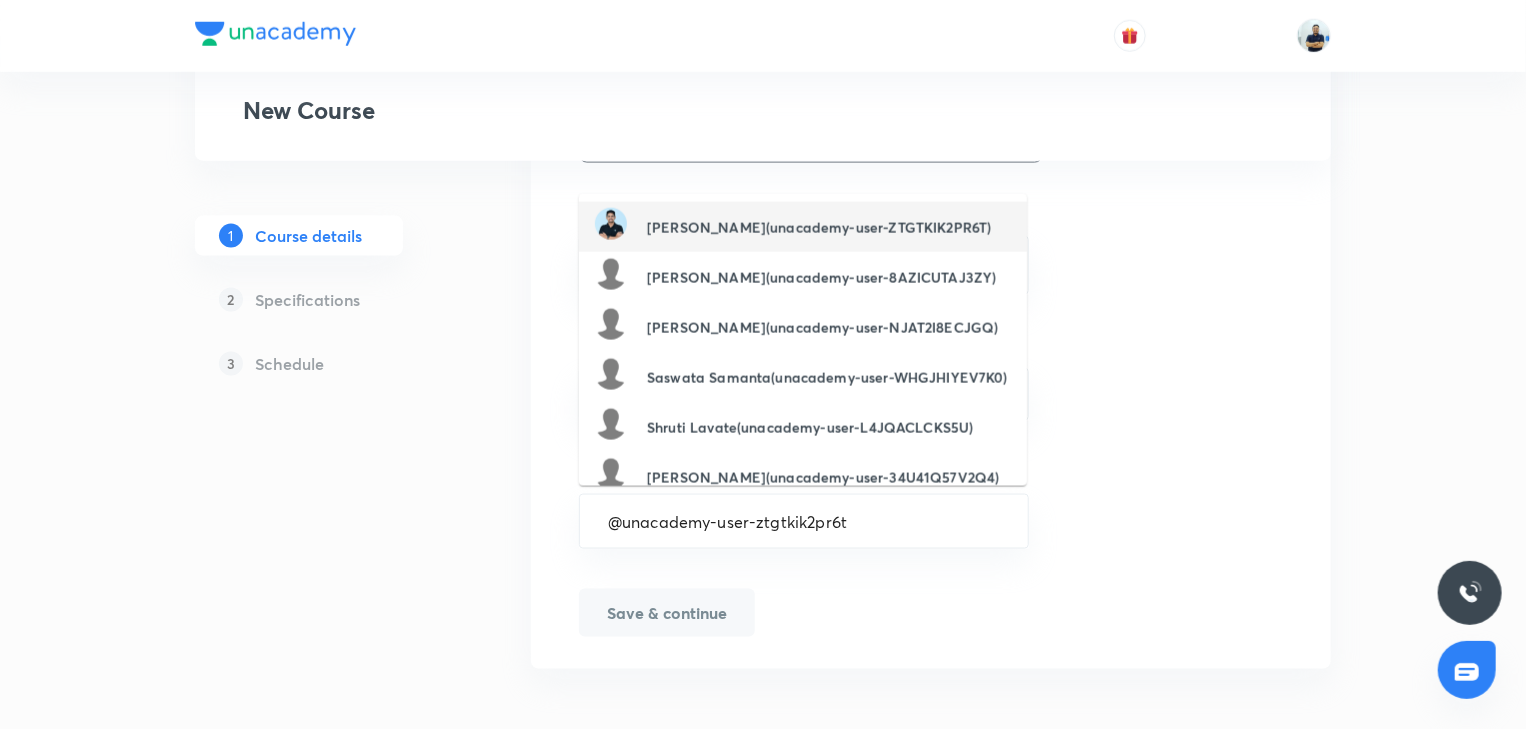 click on "Shubham Sharma(unacademy-user-ZTGTKIK2PR6T)" at bounding box center (819, 227) 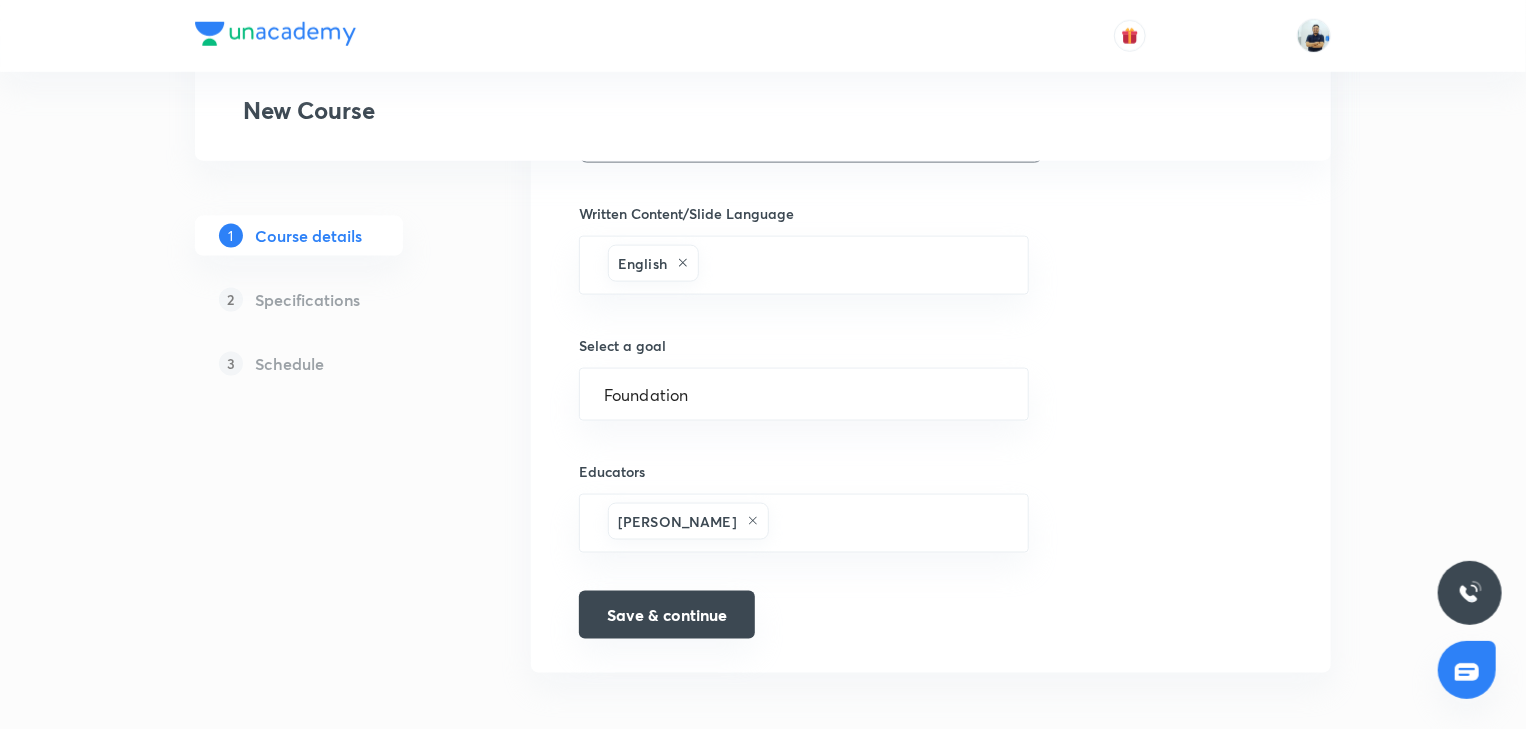 click on "Save & continue" at bounding box center [667, 615] 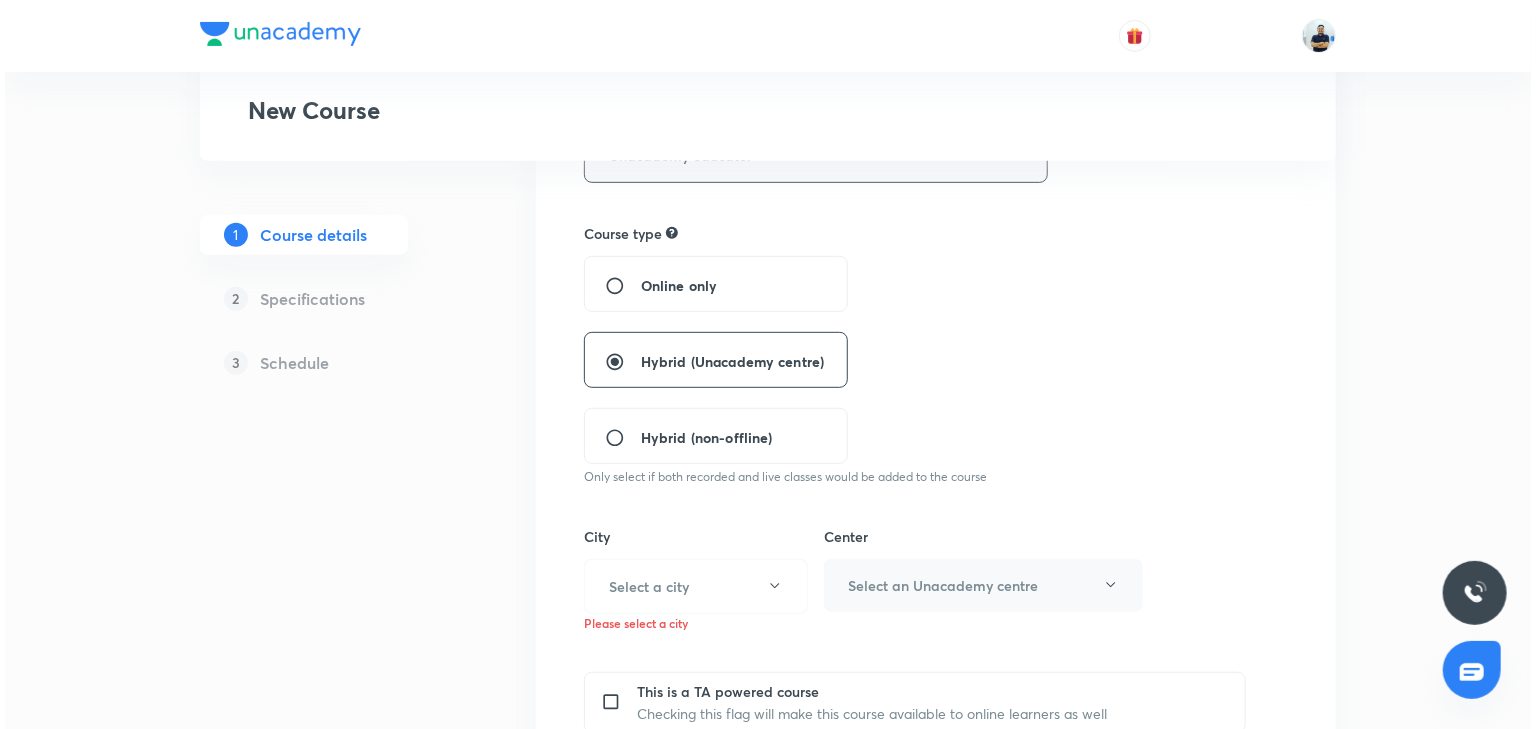 scroll, scrollTop: 383, scrollLeft: 0, axis: vertical 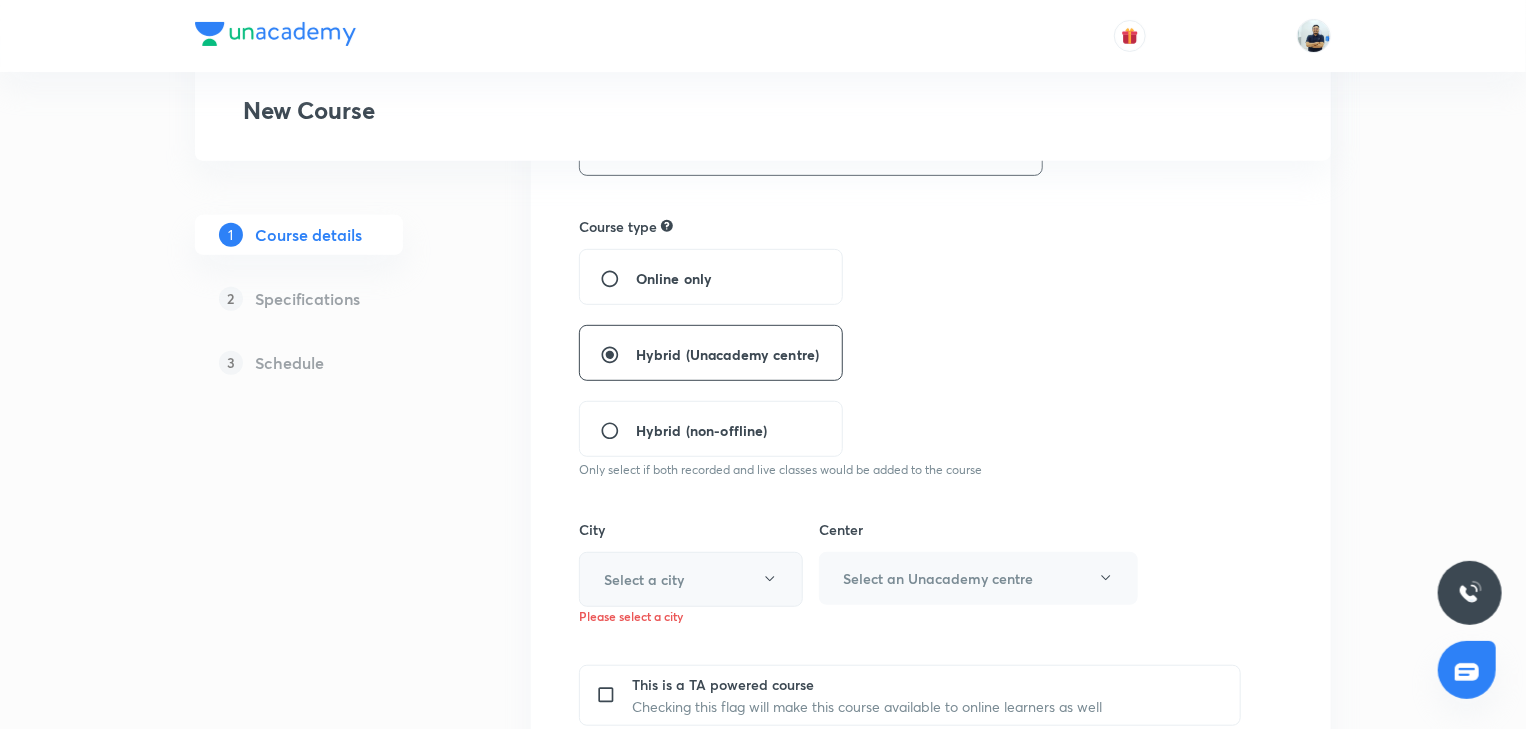 click on "Select a city" at bounding box center (644, 579) 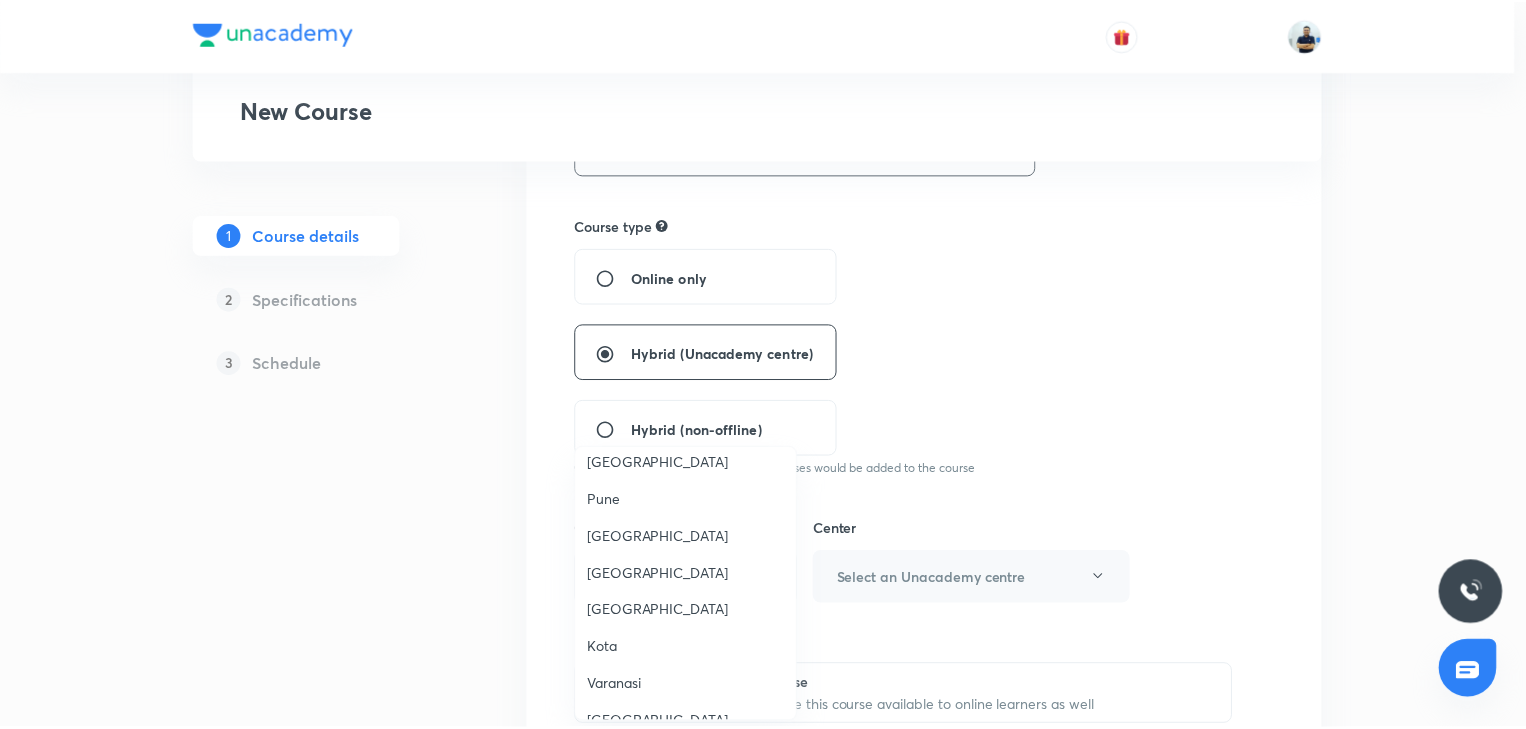 scroll, scrollTop: 1572, scrollLeft: 0, axis: vertical 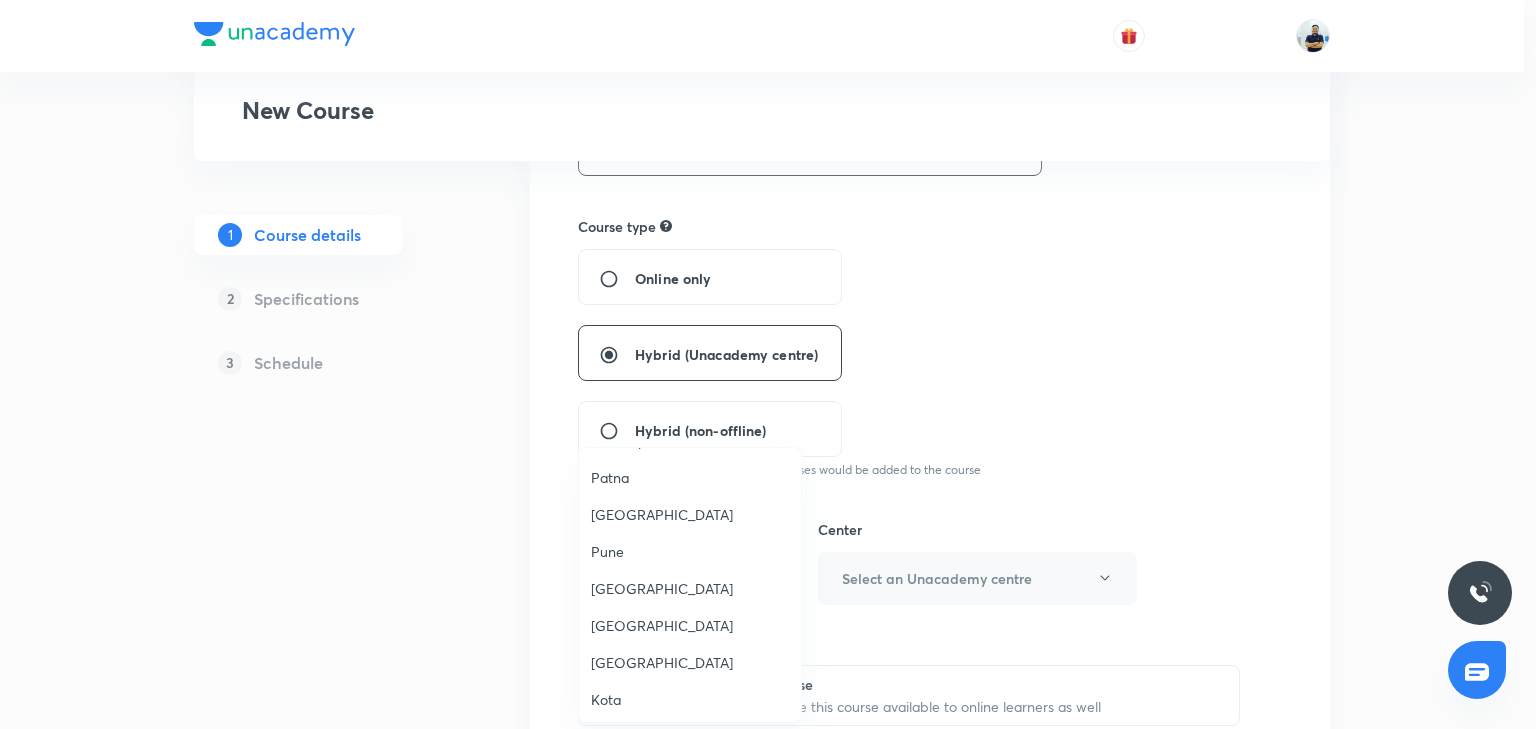 click on "Ahmedabad" at bounding box center [690, 514] 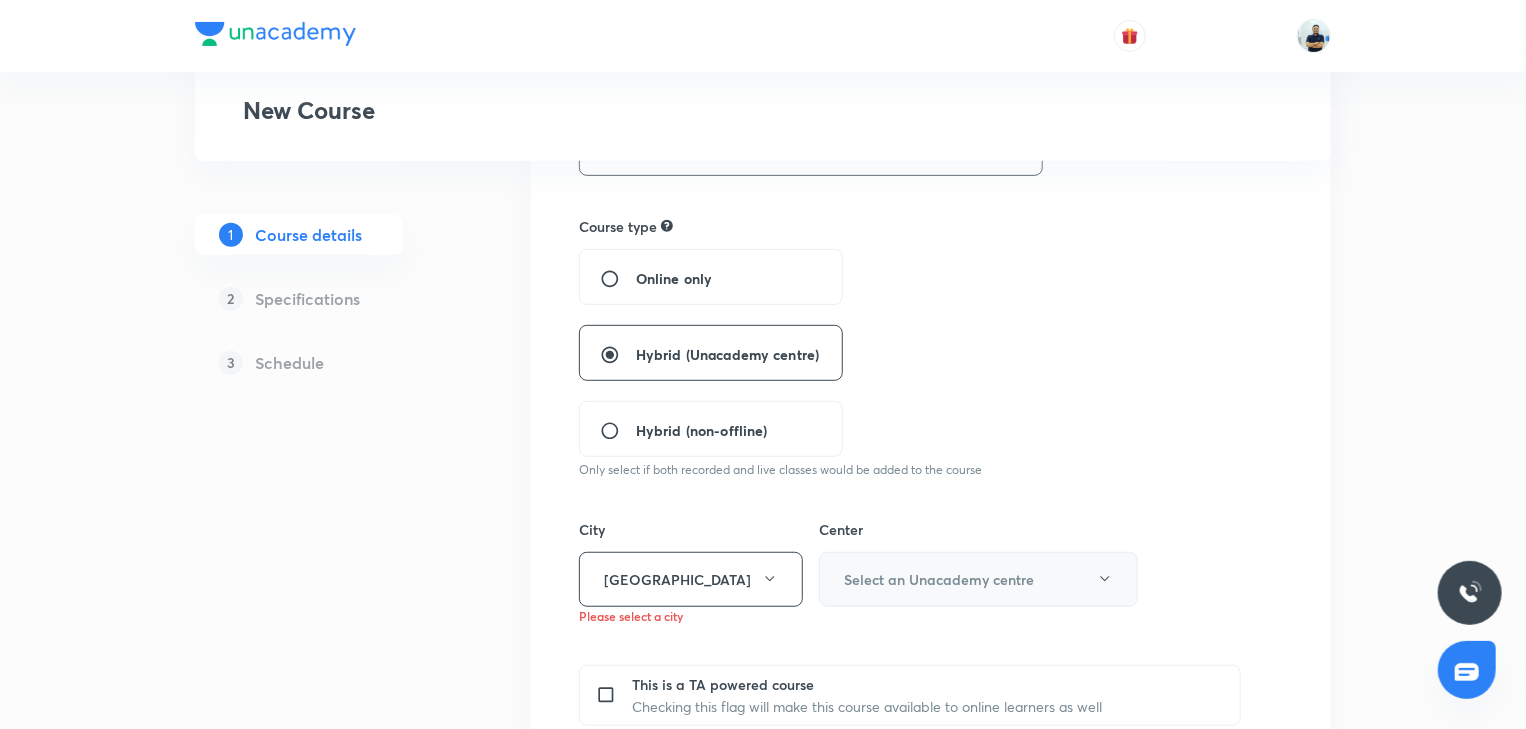 click on "Select an Unacademy centre" at bounding box center (939, 579) 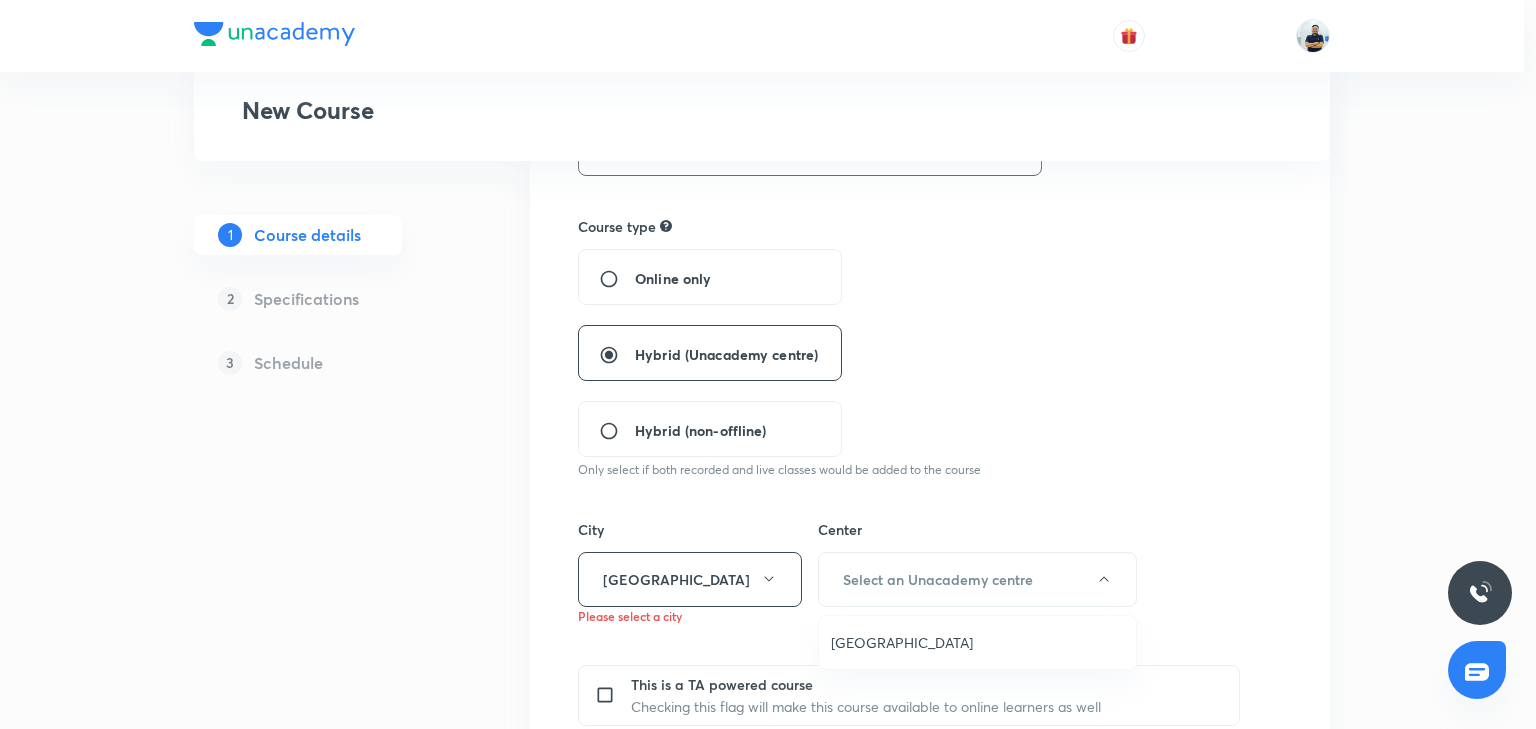 click on "Ahmedabad Center" at bounding box center (977, 642) 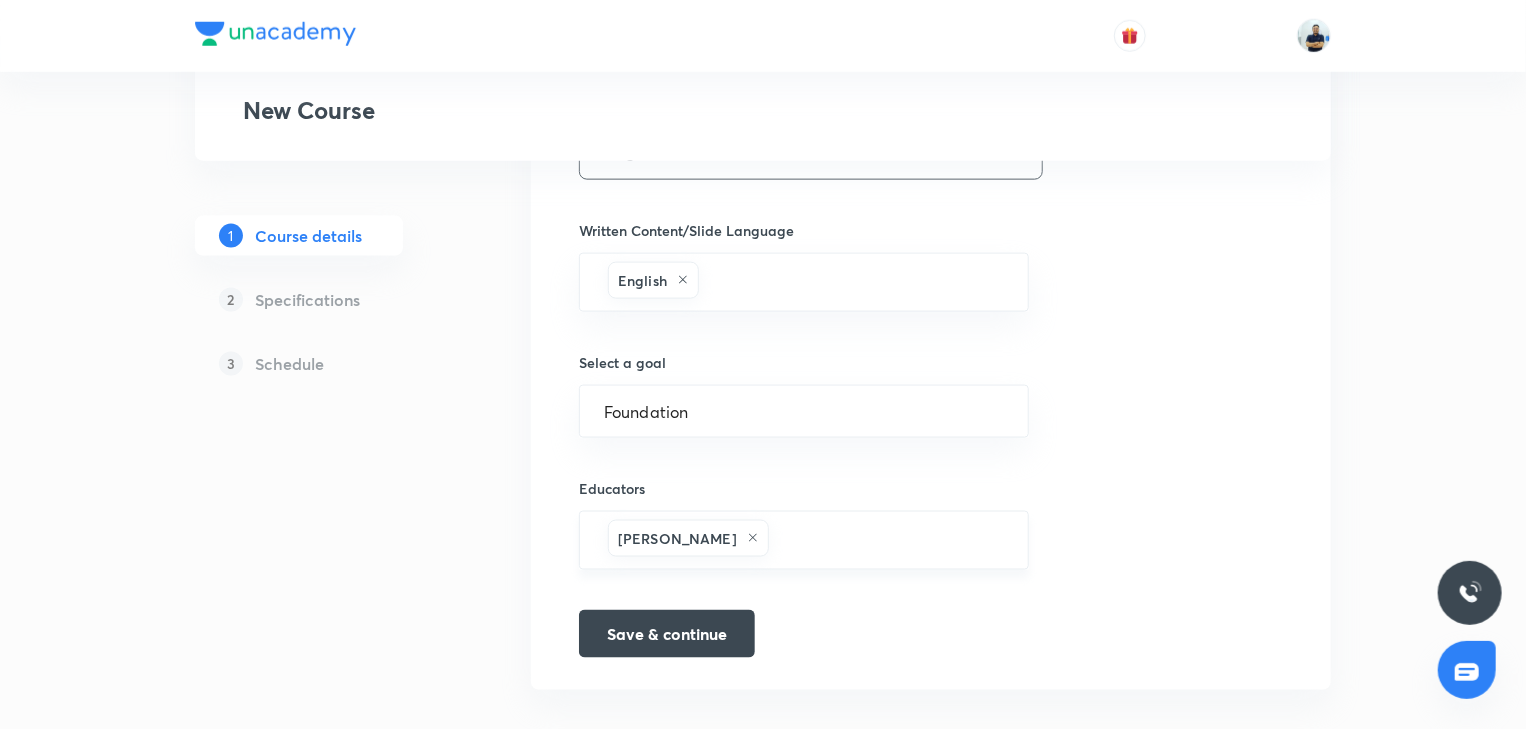 scroll, scrollTop: 1241, scrollLeft: 0, axis: vertical 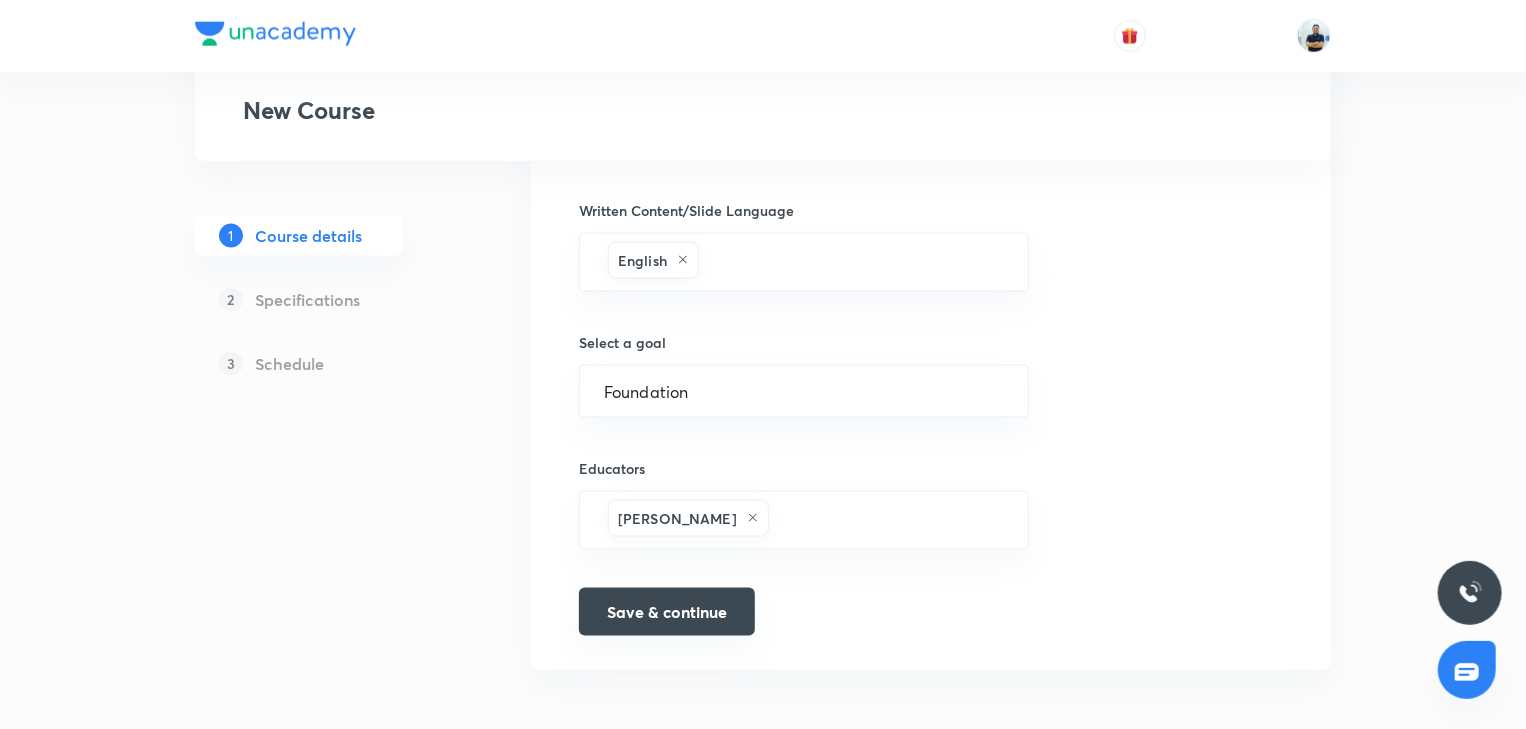 click on "Save & continue" at bounding box center (667, 612) 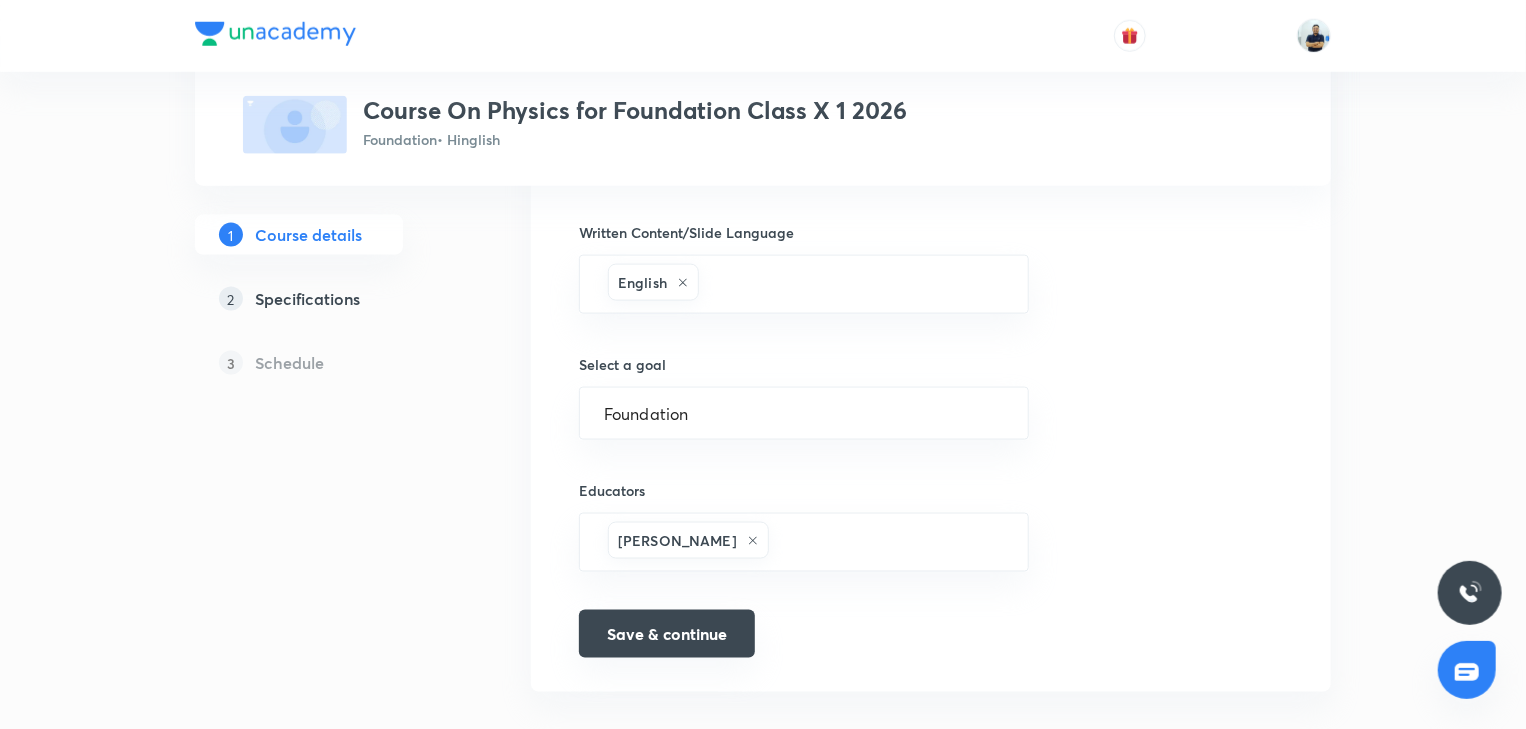 scroll, scrollTop: 1247, scrollLeft: 0, axis: vertical 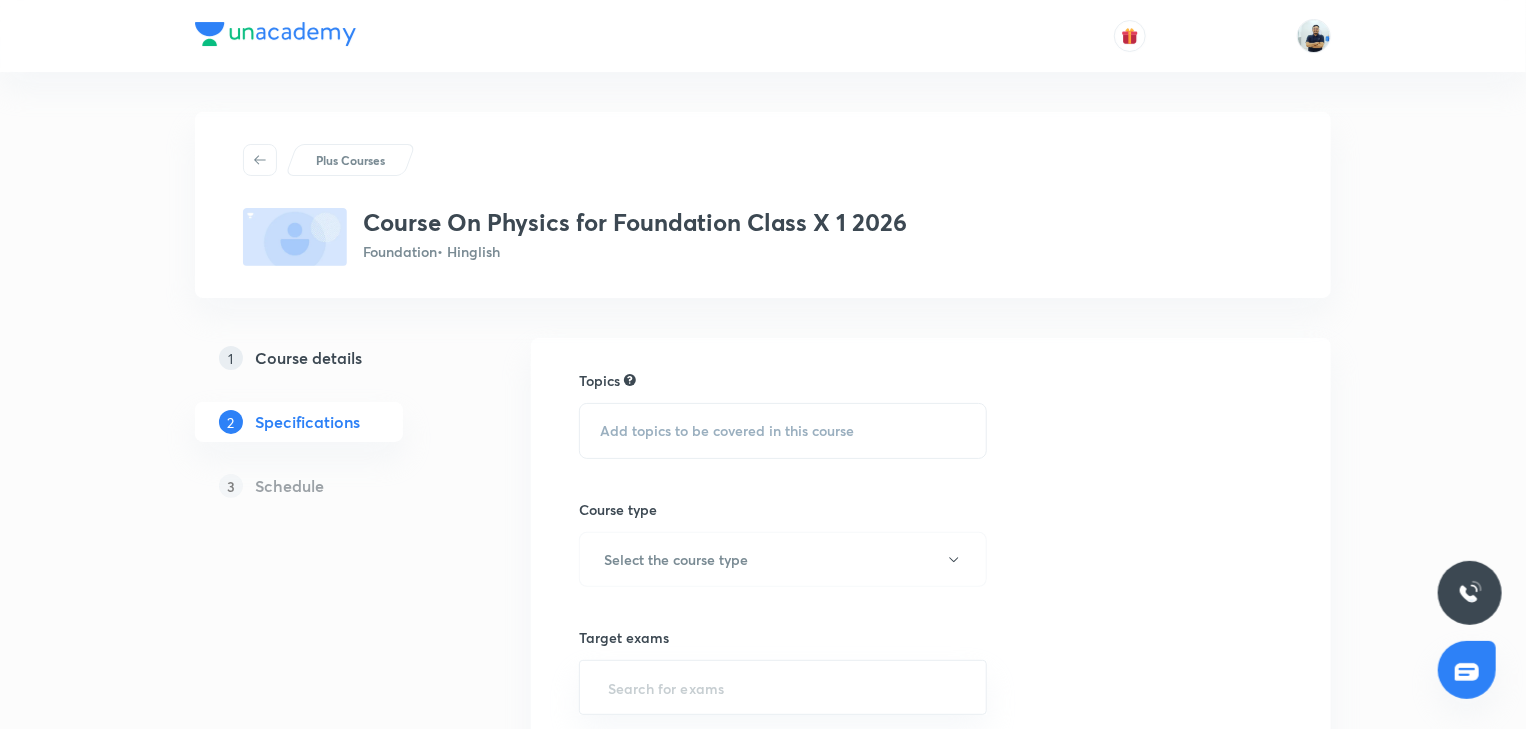 click on "Add topics to be covered in this course" at bounding box center (727, 431) 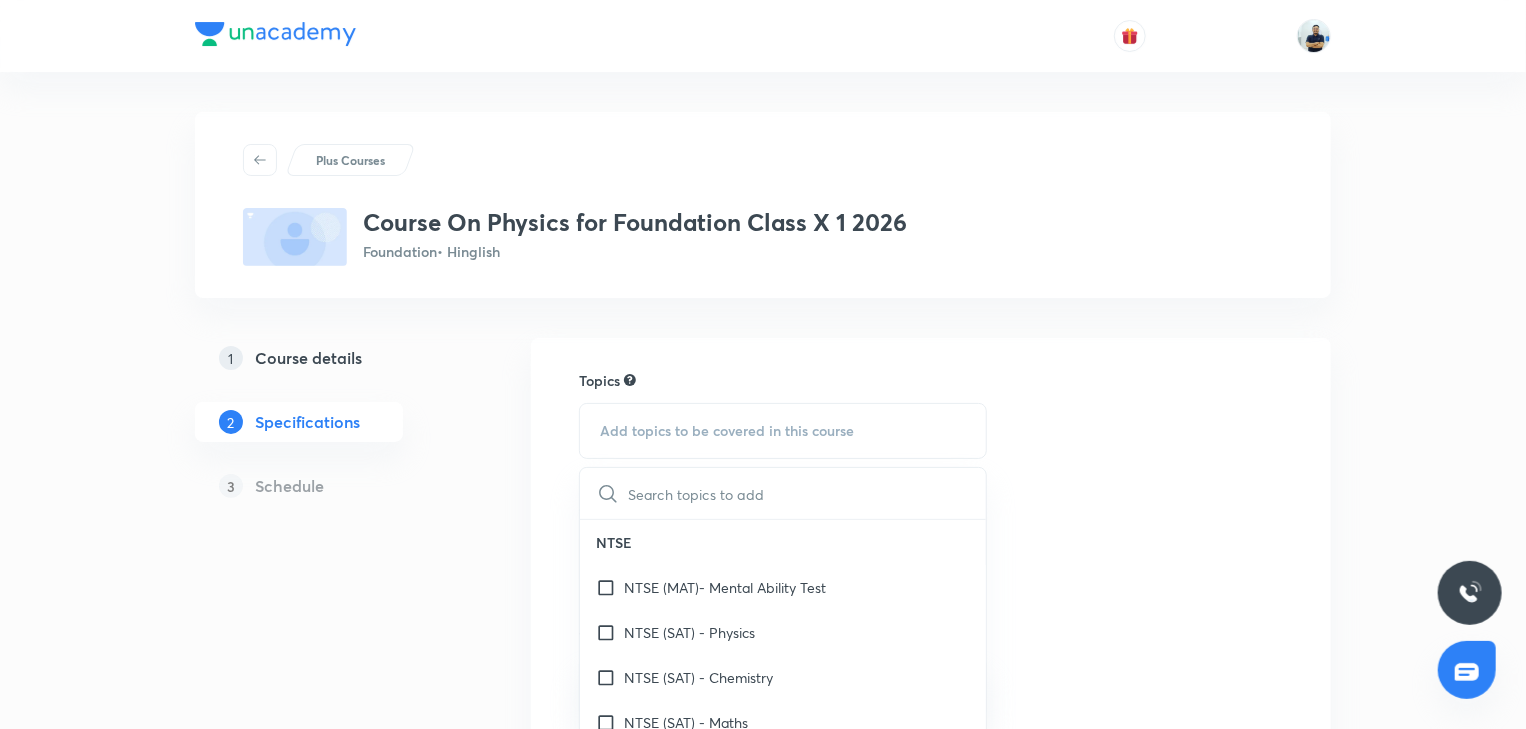 scroll, scrollTop: 1680, scrollLeft: 0, axis: vertical 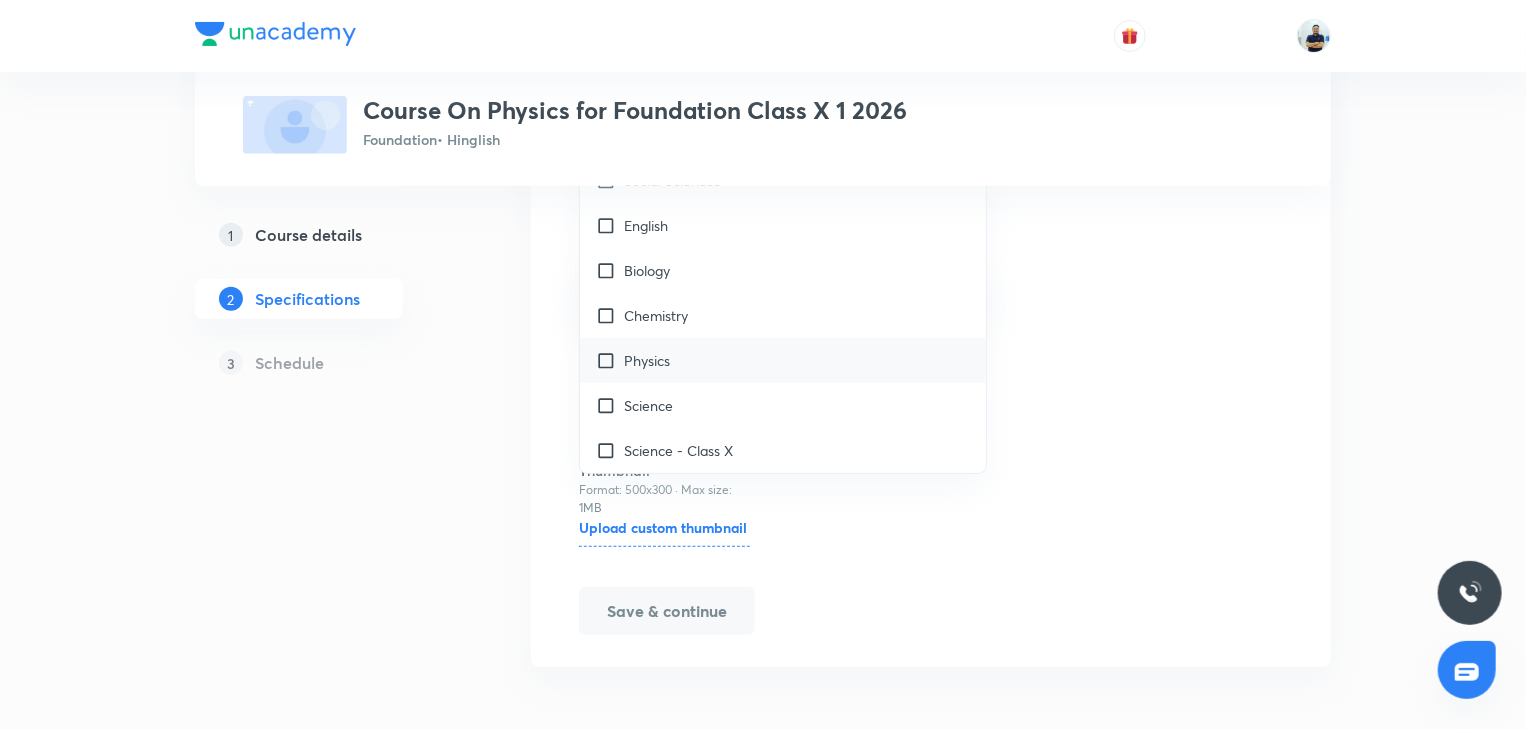 click on "Physics" at bounding box center (783, 360) 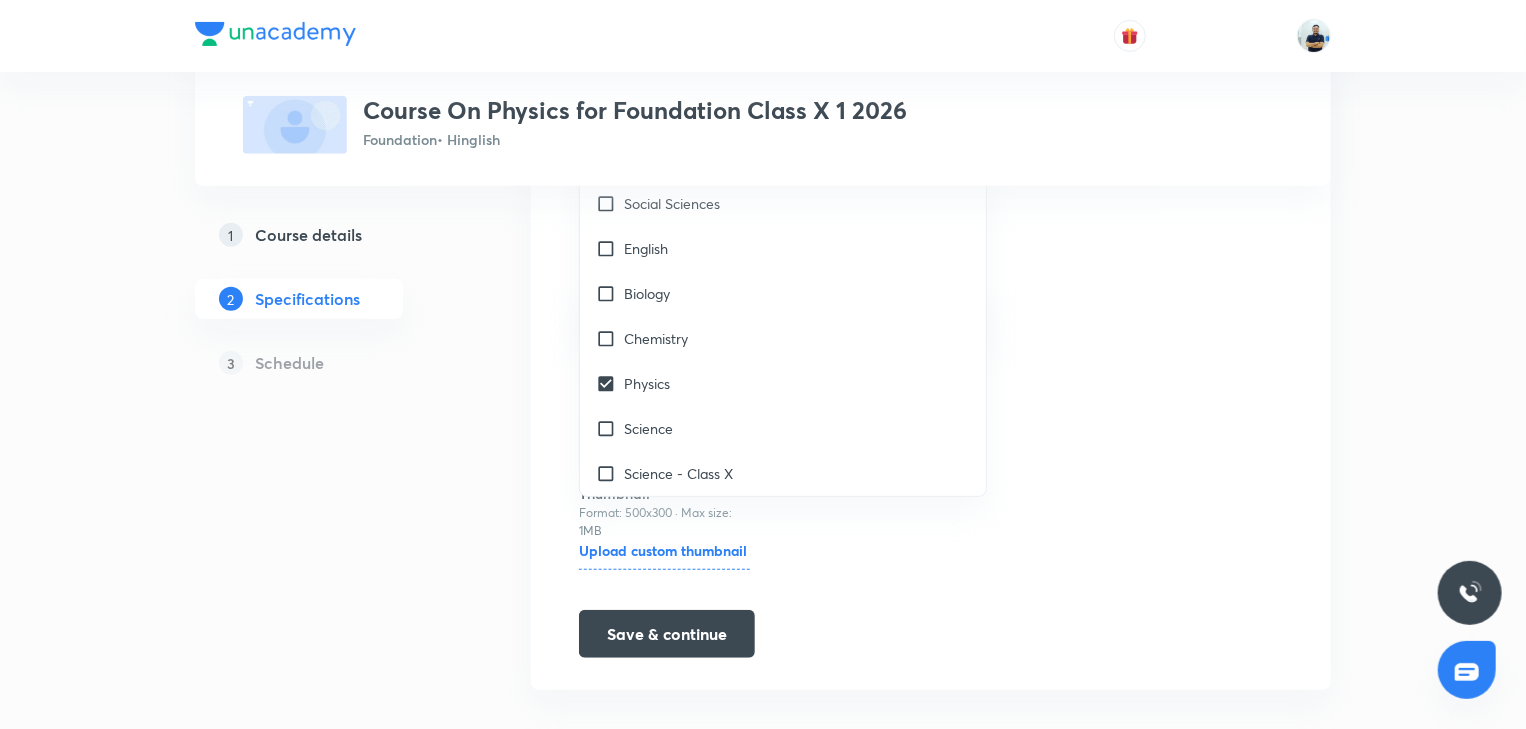 click on "Topics Physics CLEAR ​ NTSE NTSE (MAT)- Mental Ability Test NTSE (SAT) - Physics NTSE (SAT) - Chemistry NTSE (SAT) - Maths NTSE (SAT) - Biology PRMO NTSE (SAT)- Social Studies Science - NTSE Maths - NTSE MAT - NTSE Language Test (LT) English - NTSE SAT - History SAT - Geography Verbal and Non Verbal Analogy Arithmetic Aptitude SAT - Civics Foundation Class 8 Mathematics Geography Civics Physics English Biology Chemistry History Hindi Sanskrit Mental Ability Olympiads PRMO NSEJS -Chemistry NSEJS -Biology NSEJS -Physics IMO NSE - Biology NSE - Chemistry NSE - Physics Foundation Class X Mathematics Social Sciences English Biology Chemistry Physics Science Science - Class X Hindi Mathematics all chapter Mathematics - Class X Aptitude Foundation Class IX Mathematics Chemistry Physics English Social Sciences Biology Science - Class IX Science Hindi Mathematics - Class IX Mental Ability MH-Board Class X Physics Mathematics Chemistry SST Biology English KVPY KVPY - Maths KVPY - Chemistry KVPY - Biology Course type" at bounding box center (931, 315) 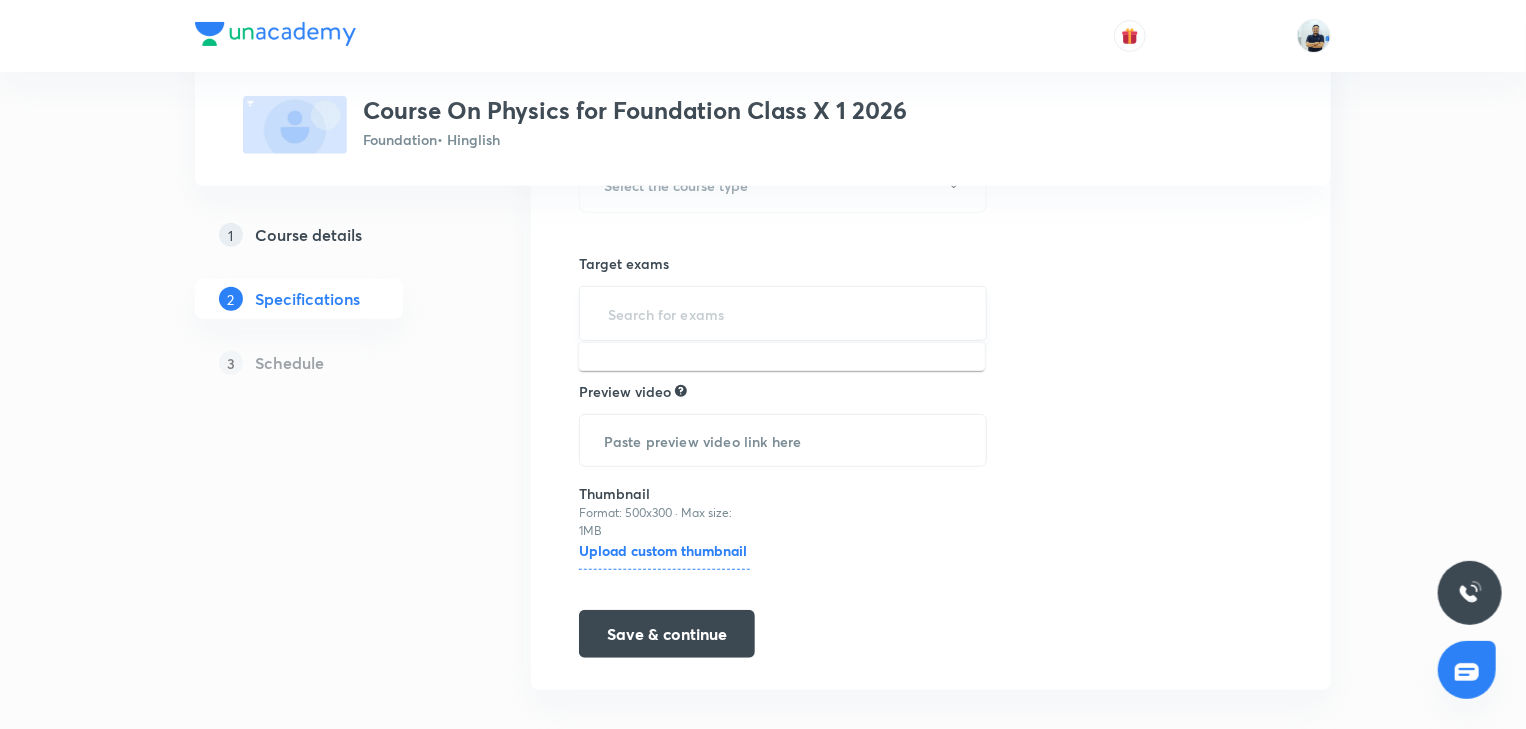 click at bounding box center (783, 313) 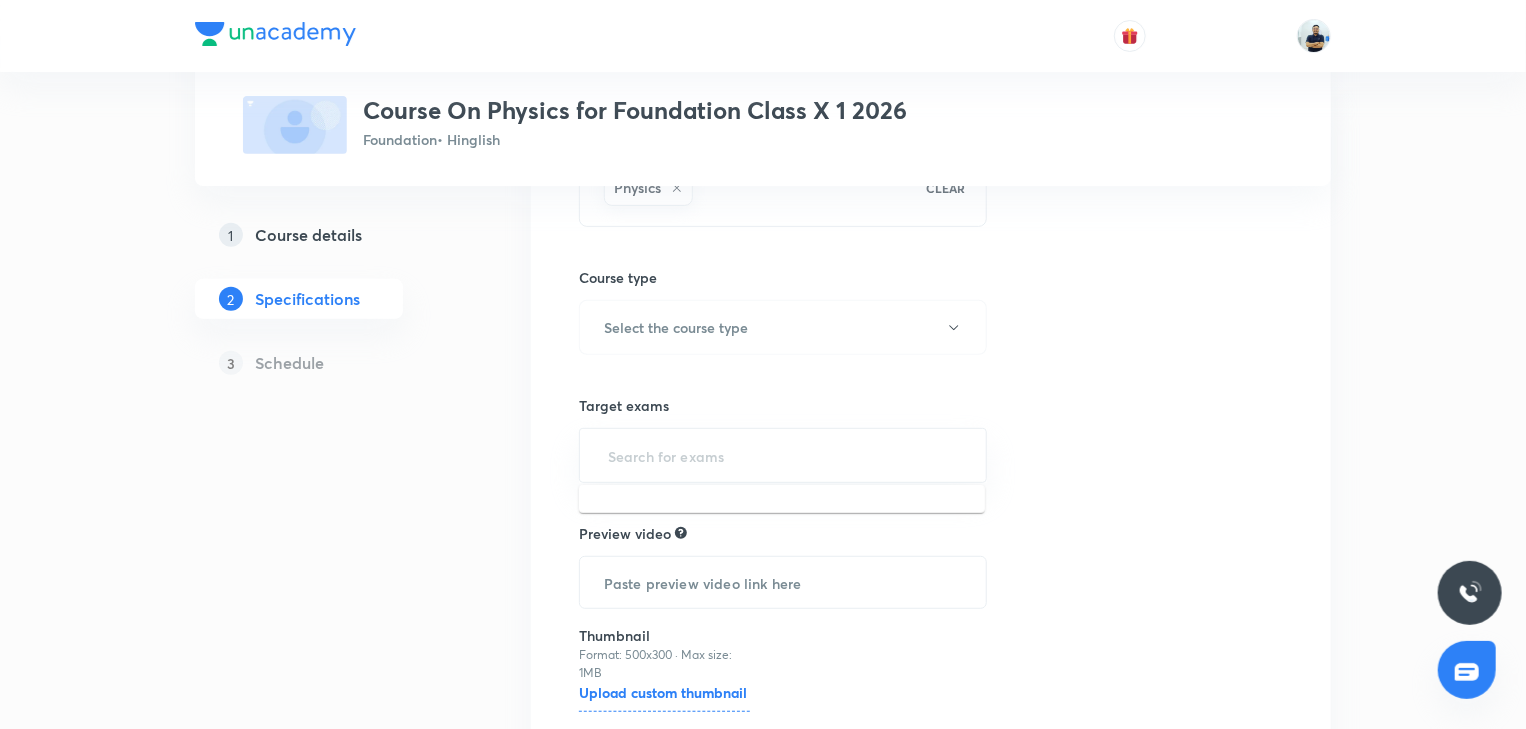 scroll, scrollTop: 248, scrollLeft: 0, axis: vertical 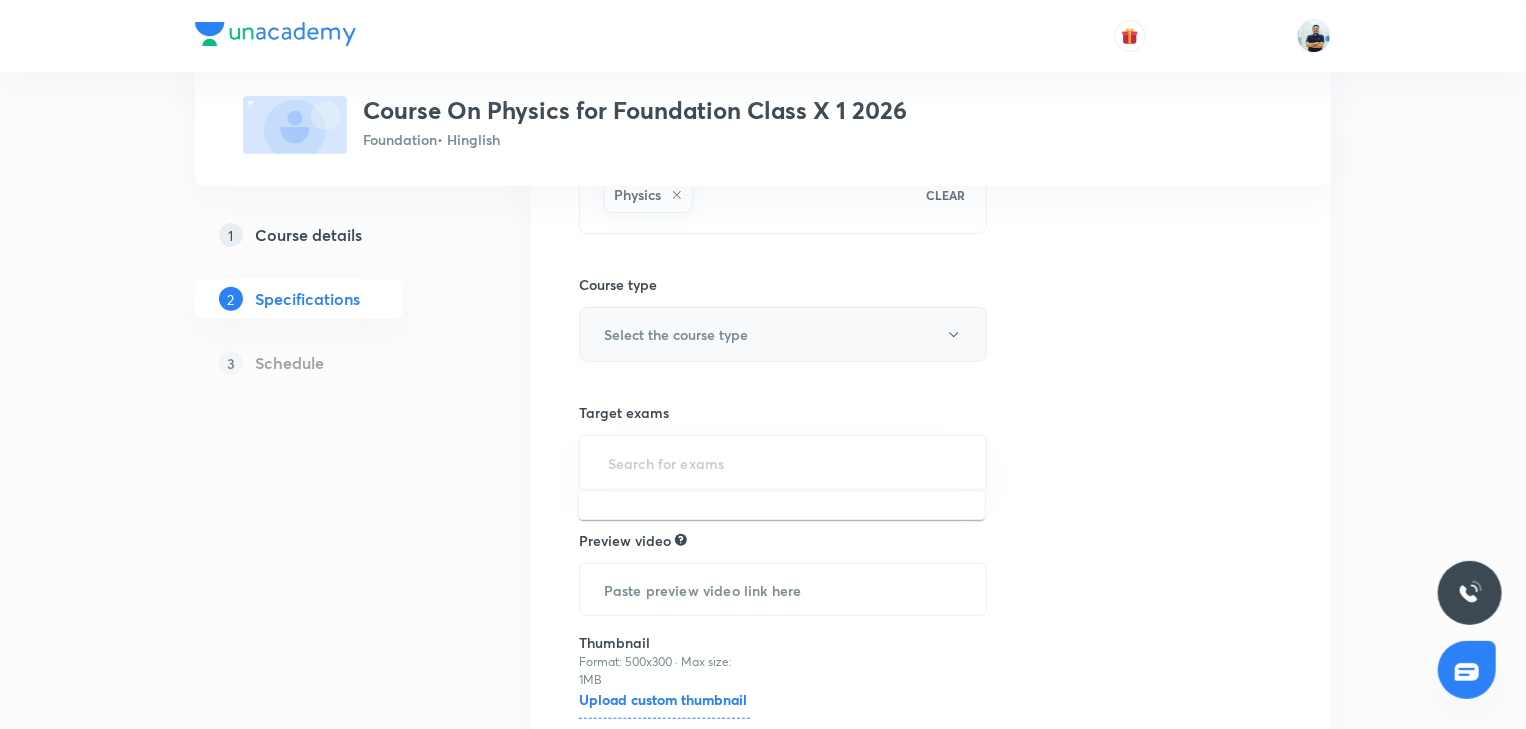 click on "Select the course type" at bounding box center [676, 334] 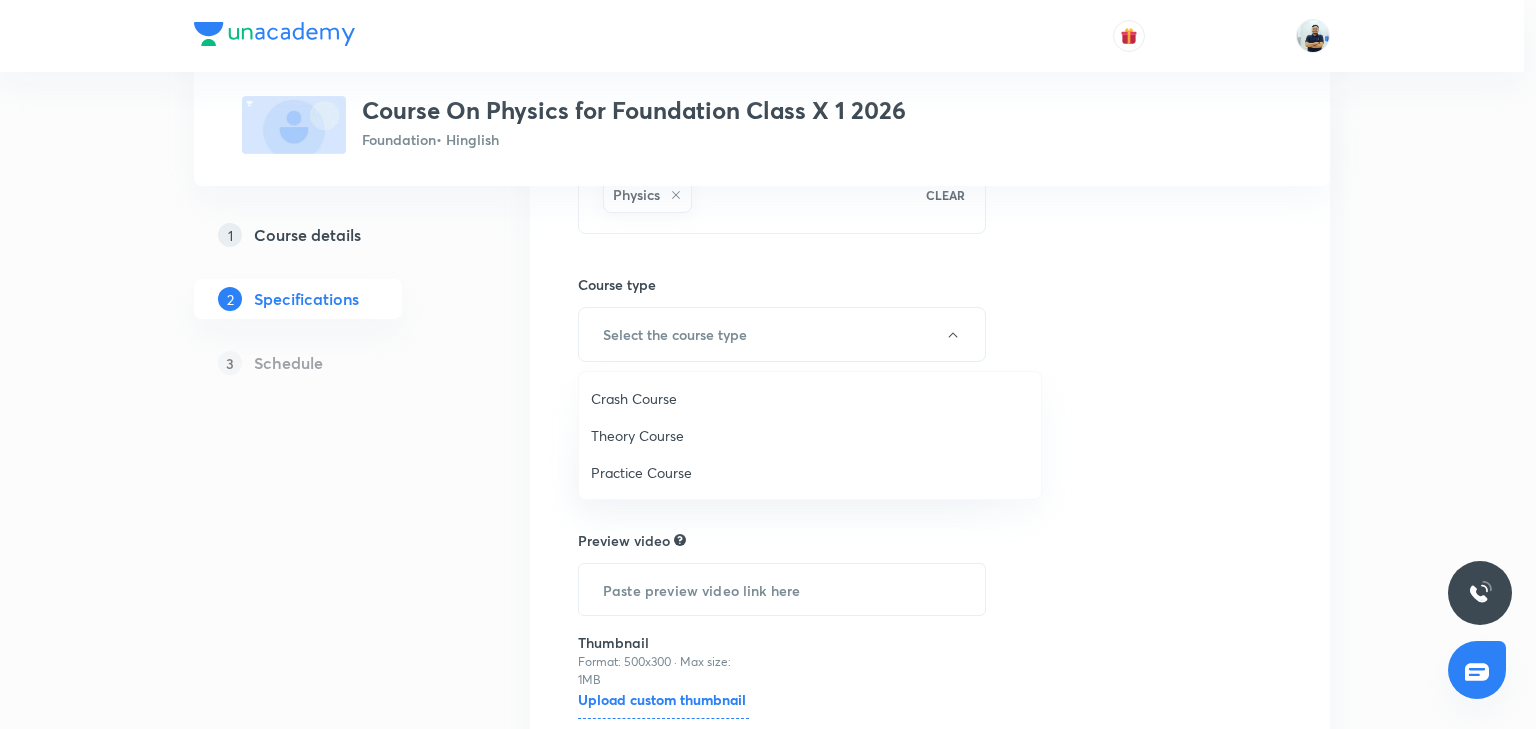 click on "Theory Course" at bounding box center [810, 435] 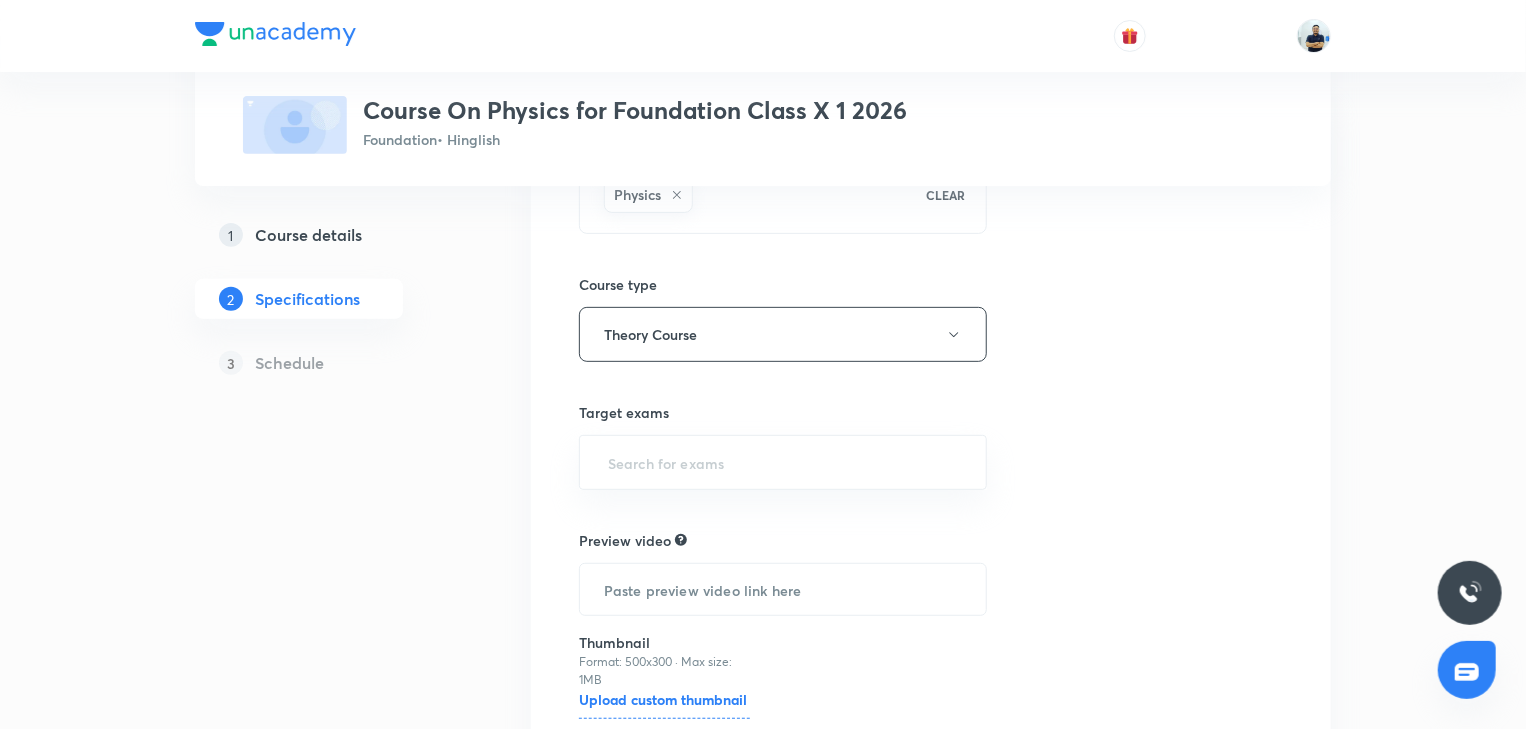 click on "Target exams ​" at bounding box center [783, 446] 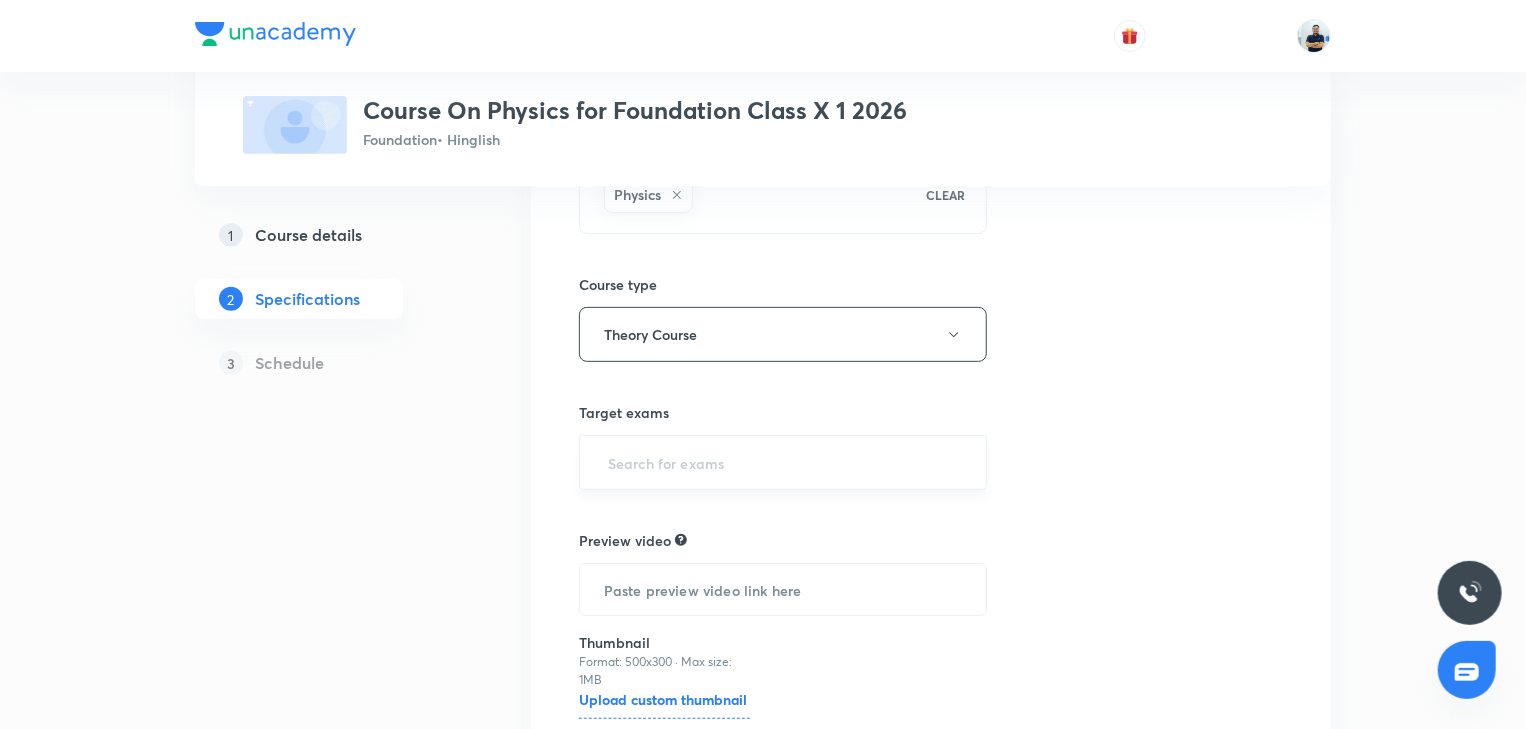 click at bounding box center [783, 462] 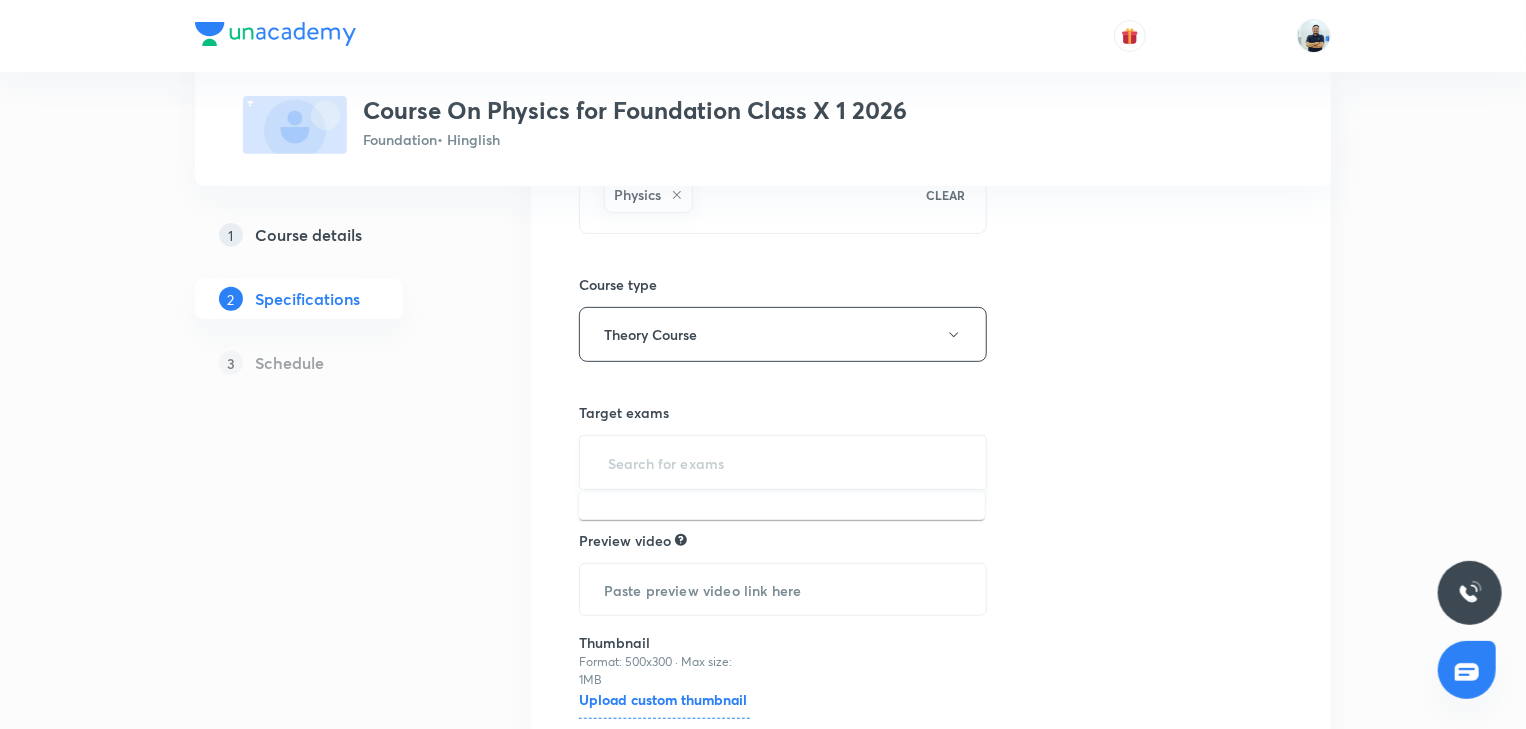 click at bounding box center (783, 462) 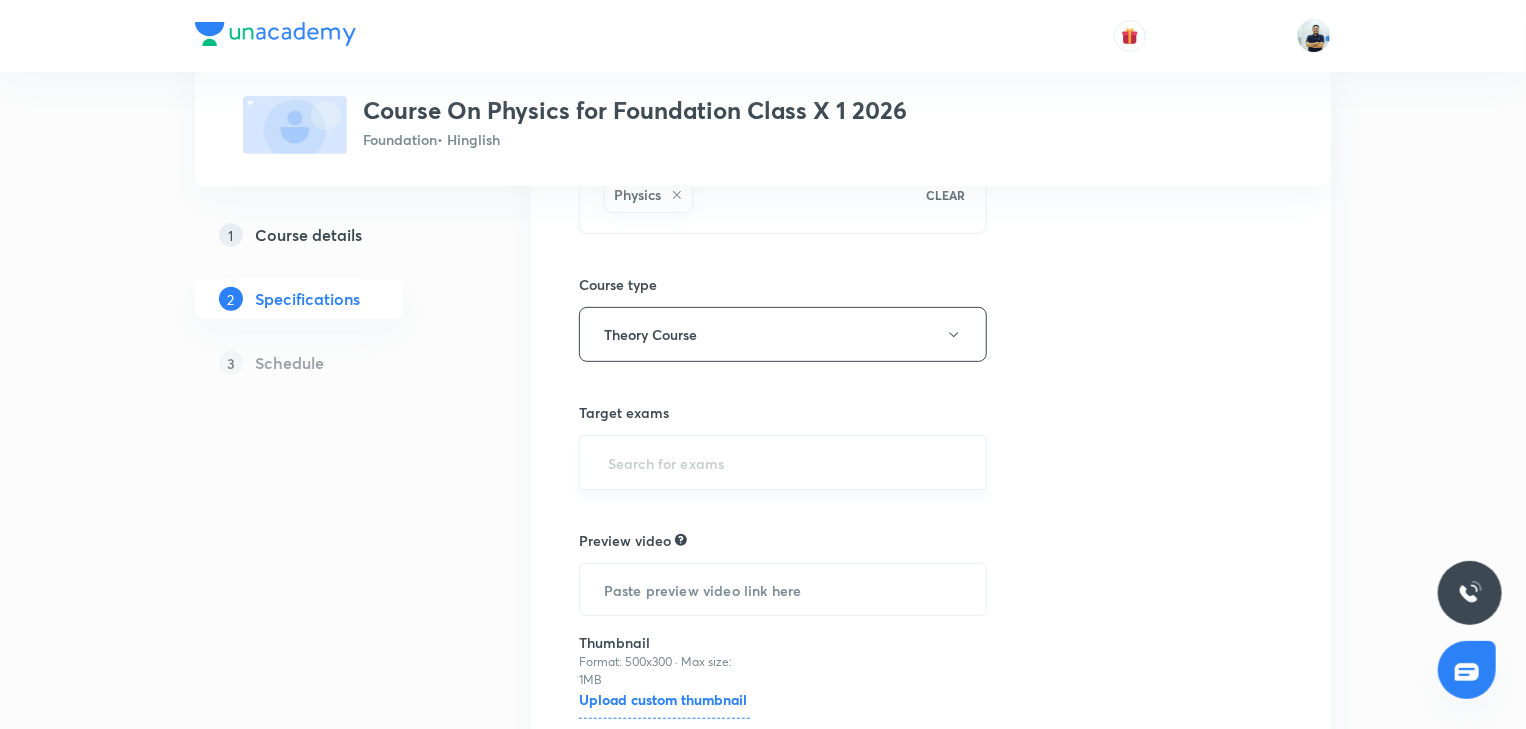 click at bounding box center [783, 462] 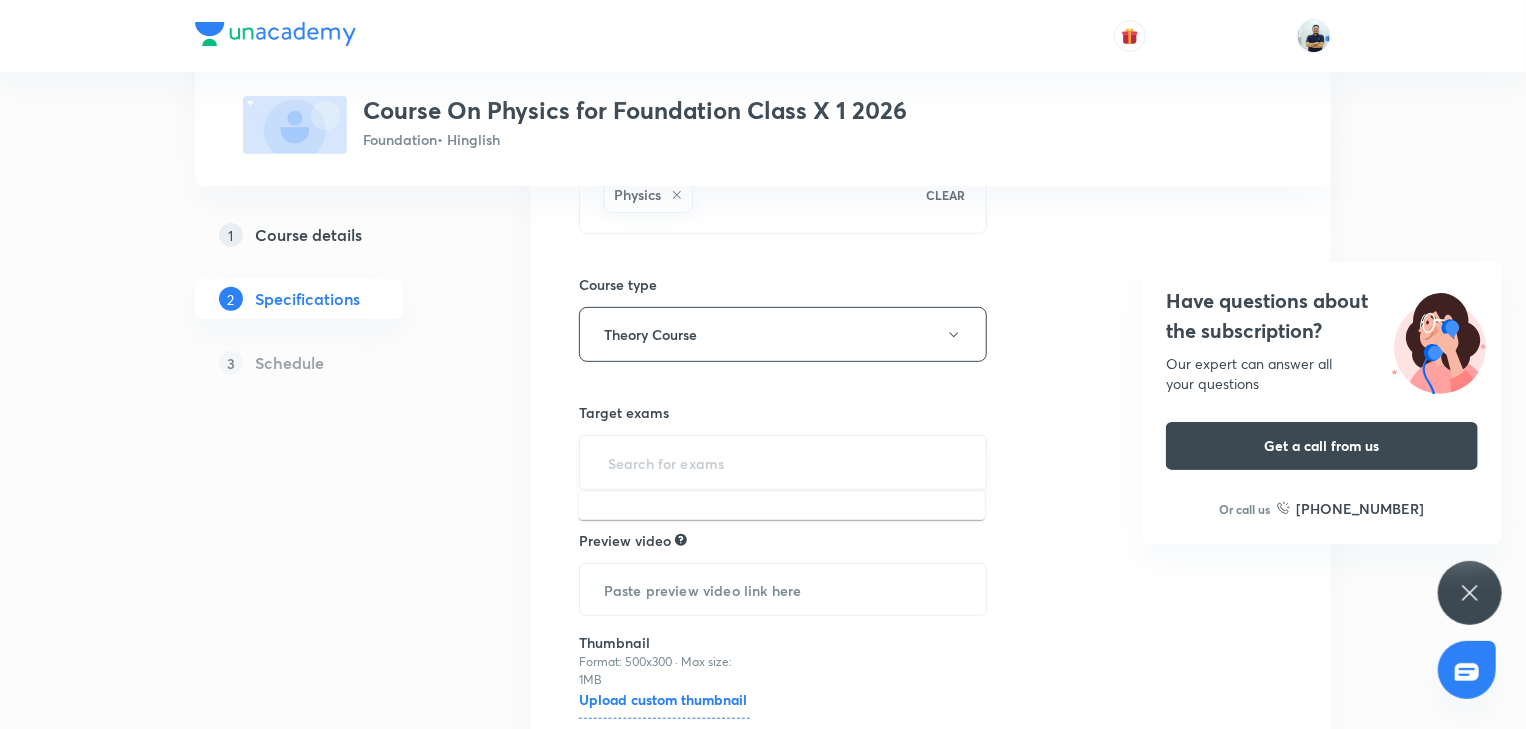 click at bounding box center (783, 462) 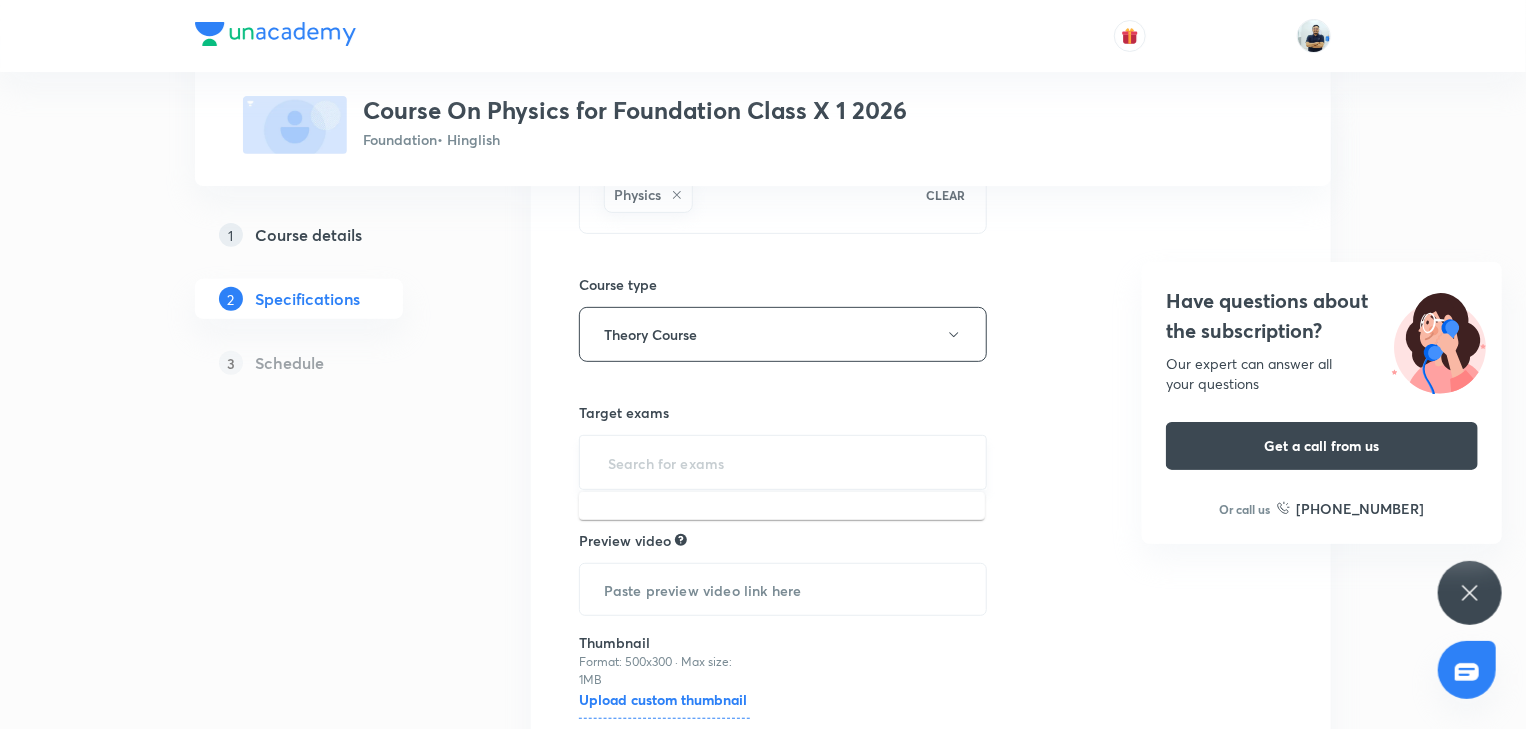 click at bounding box center (783, 462) 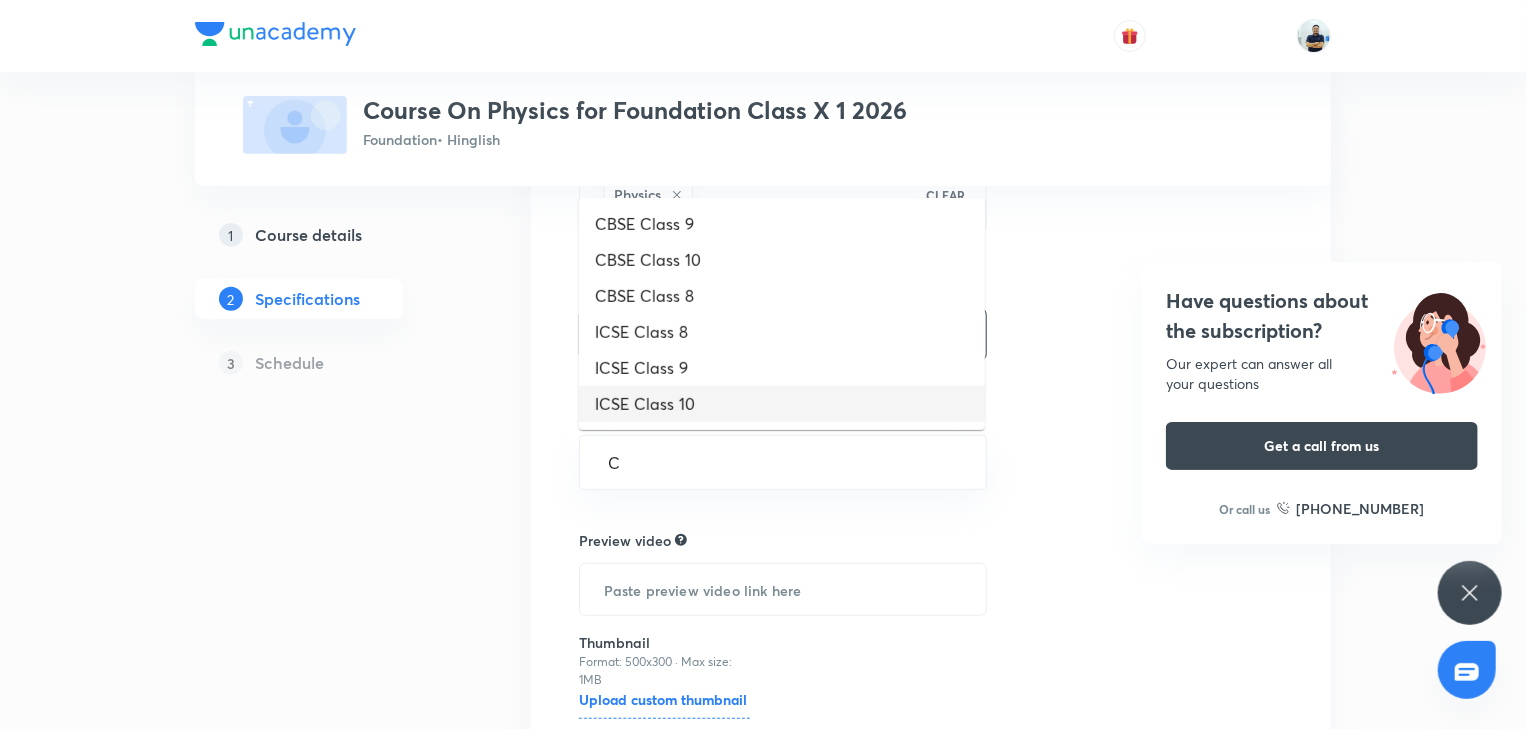 click on "ICSE Class 10" at bounding box center [782, 404] 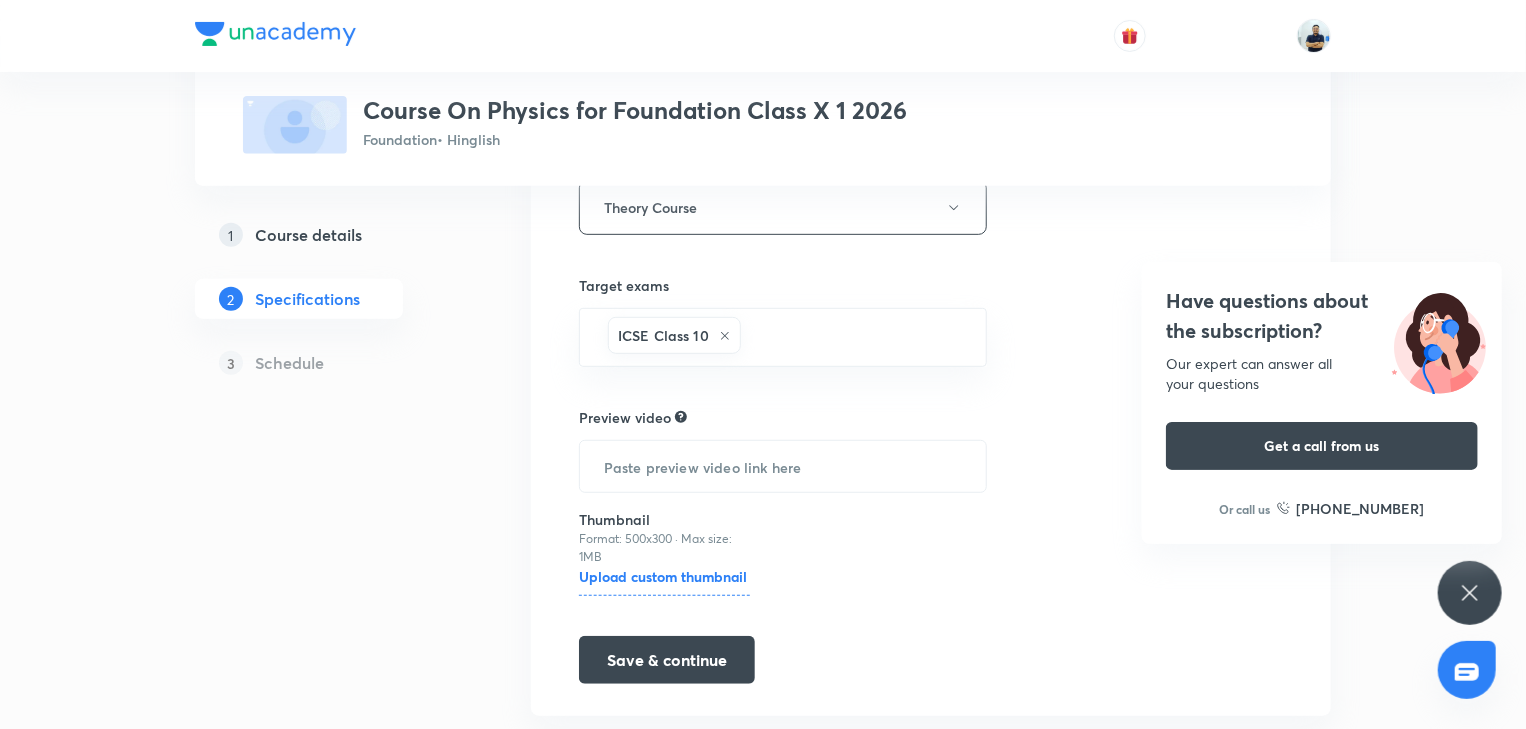 scroll, scrollTop: 416, scrollLeft: 0, axis: vertical 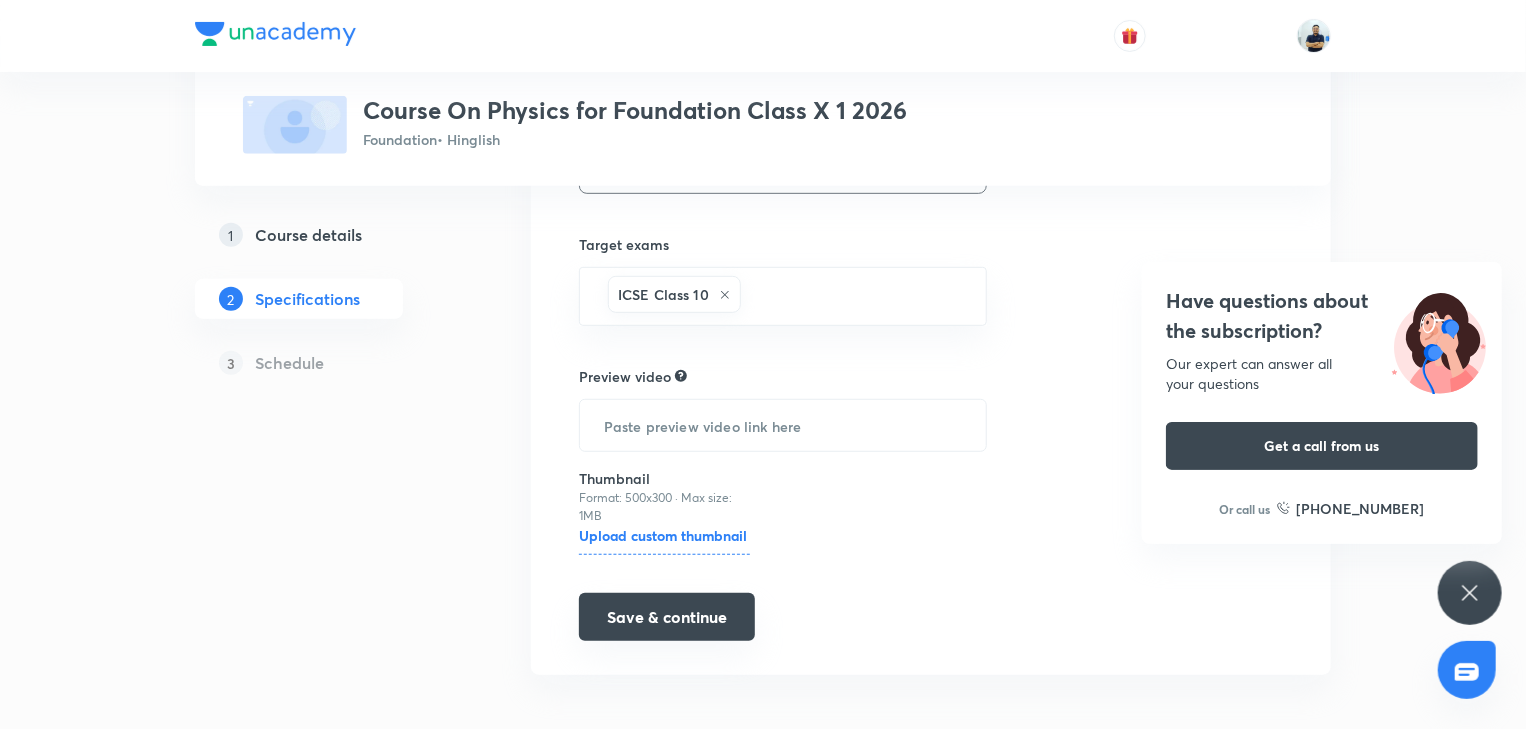 click on "Save & continue" at bounding box center [667, 617] 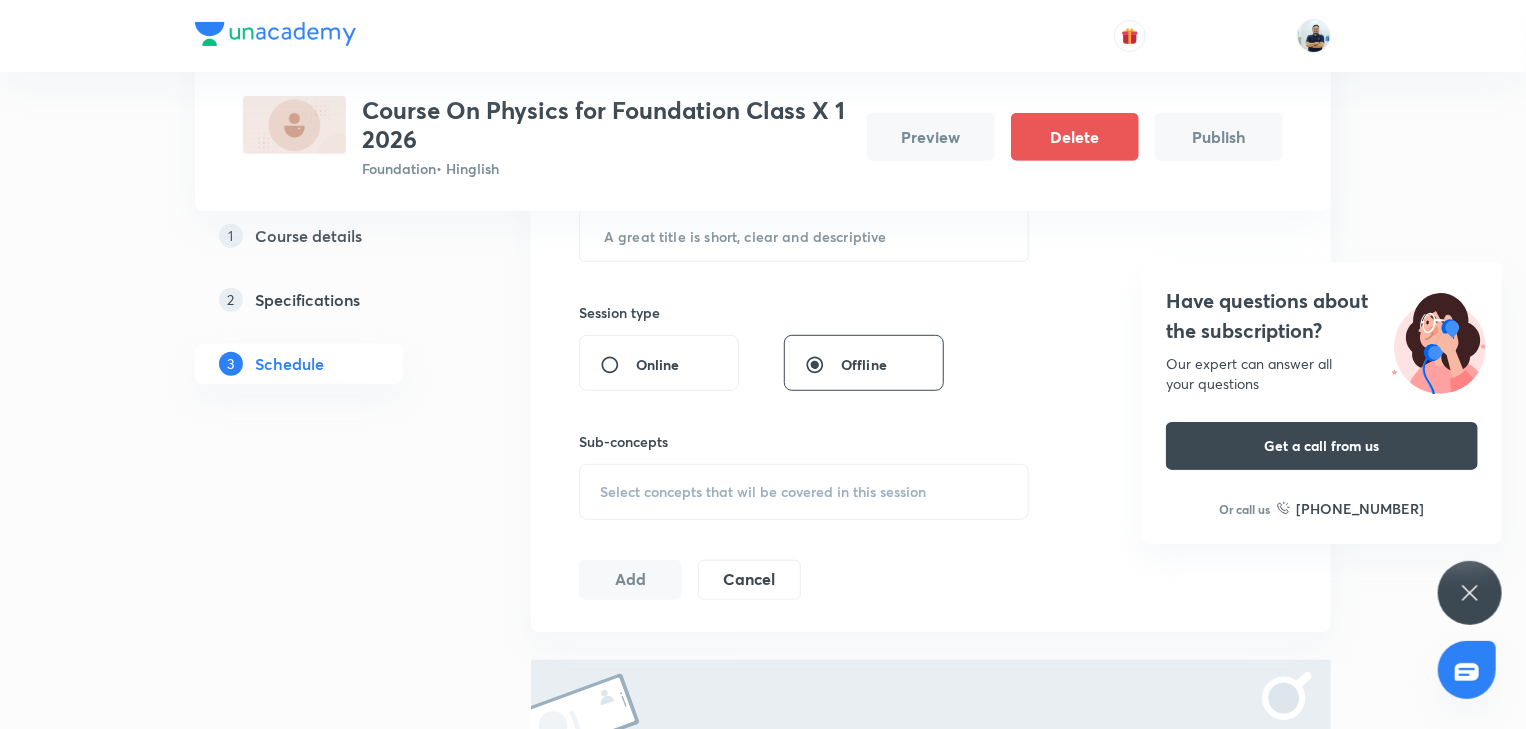 scroll, scrollTop: 0, scrollLeft: 0, axis: both 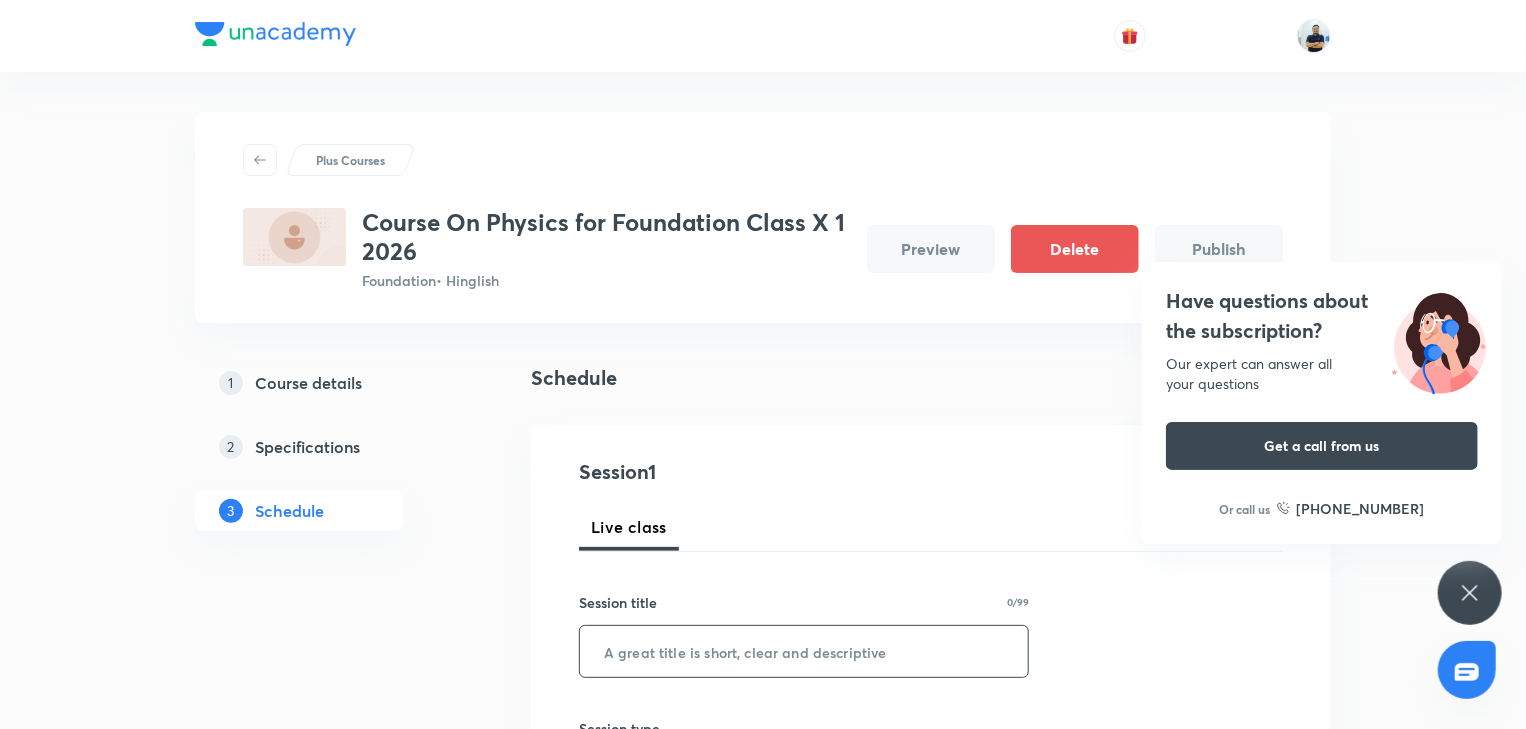 click at bounding box center (804, 651) 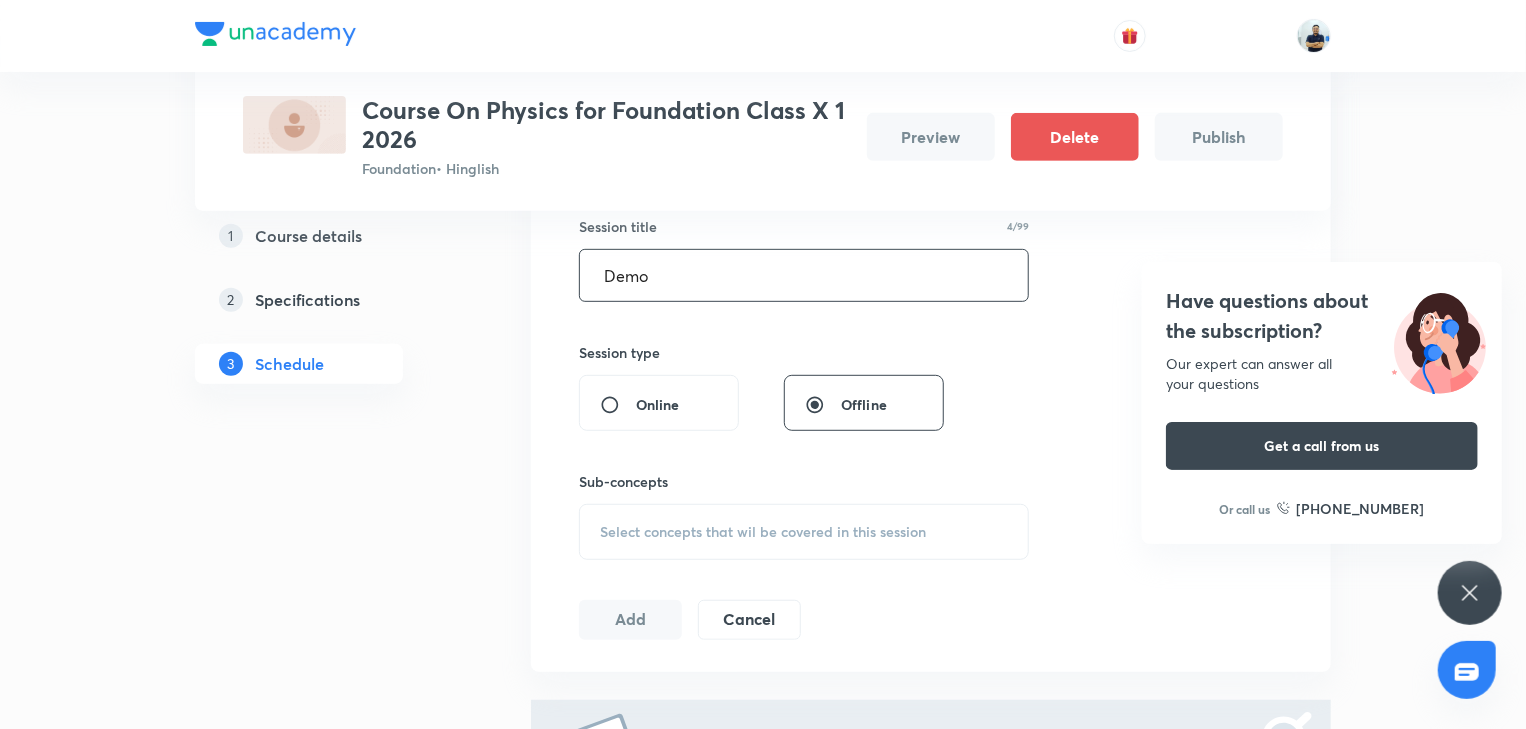 scroll, scrollTop: 448, scrollLeft: 0, axis: vertical 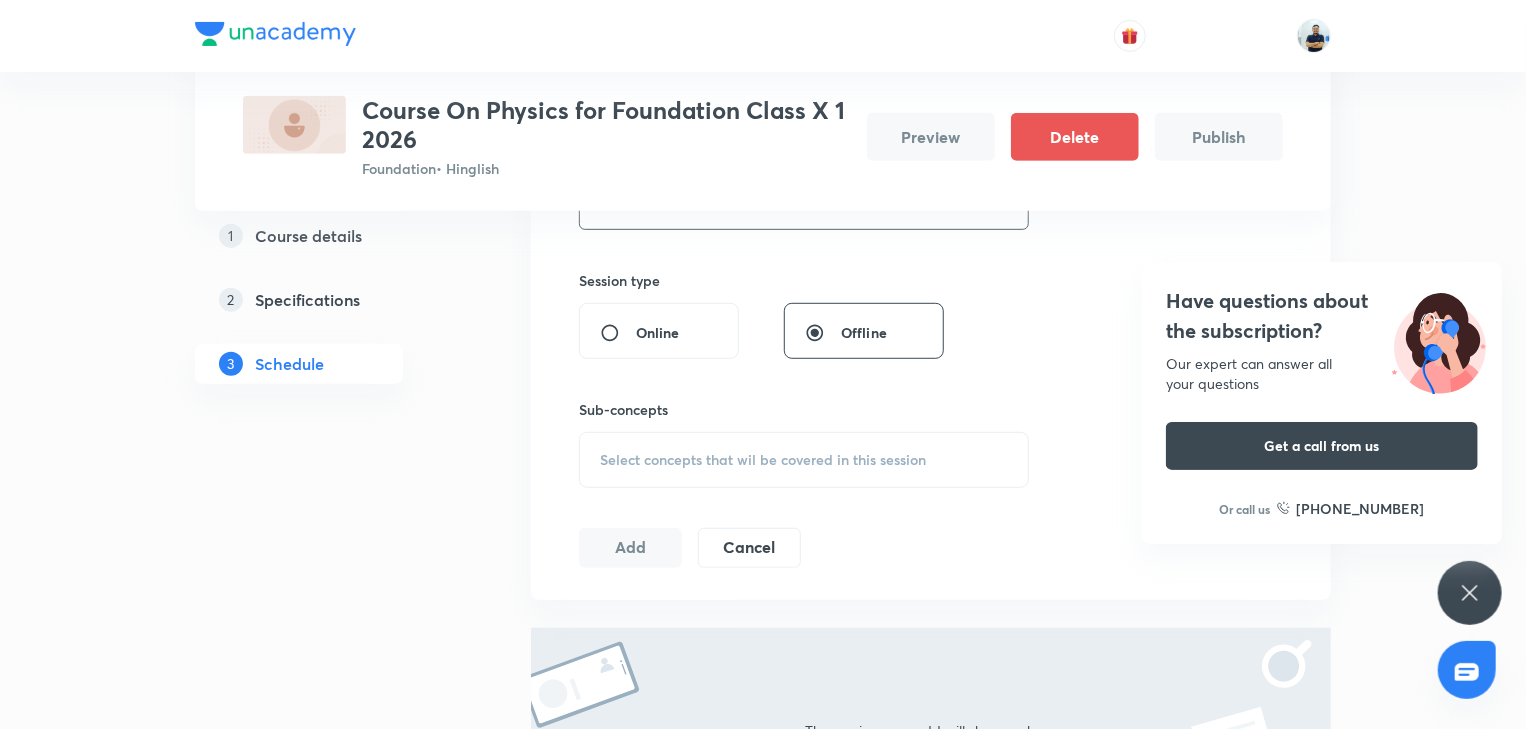 type on "Demo" 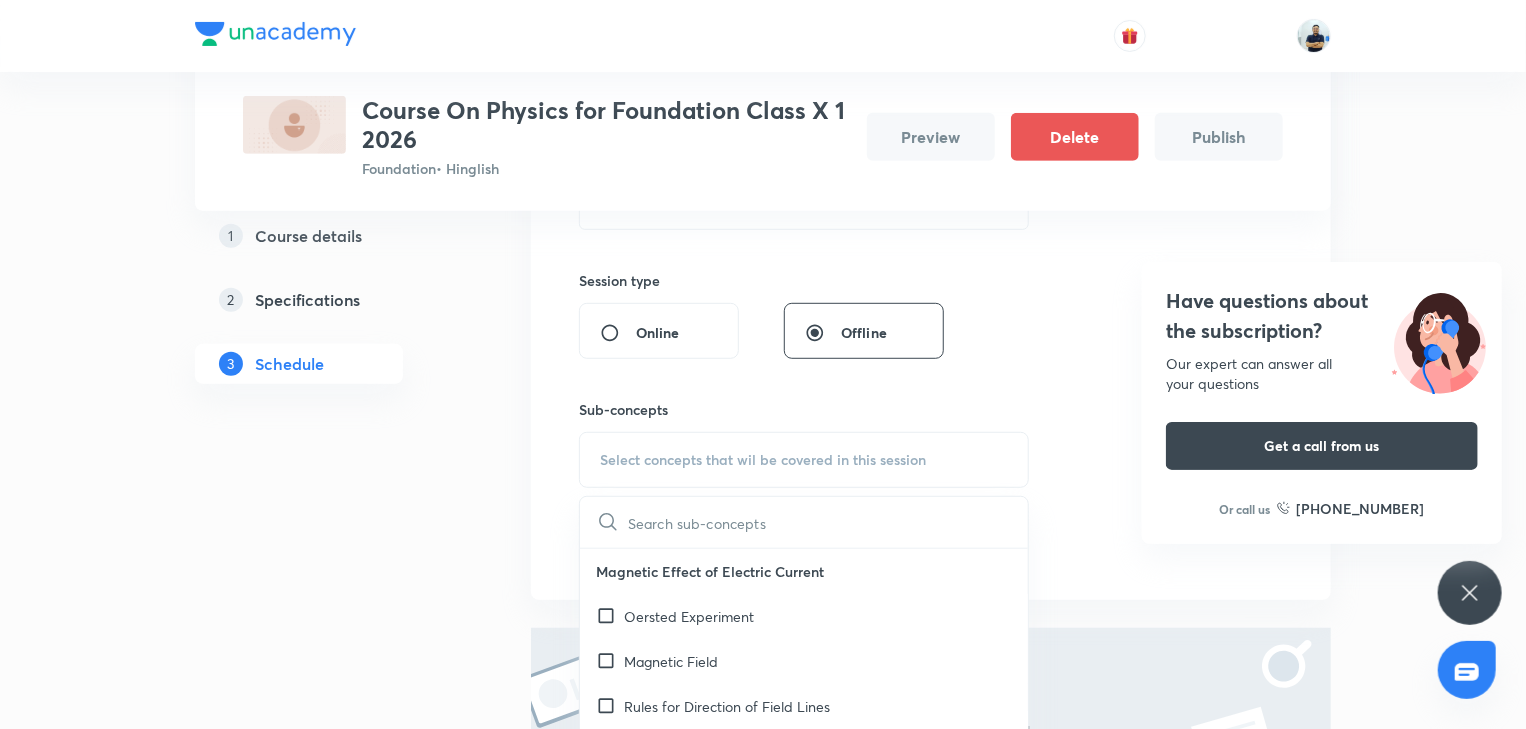 scroll, scrollTop: 1120, scrollLeft: 0, axis: vertical 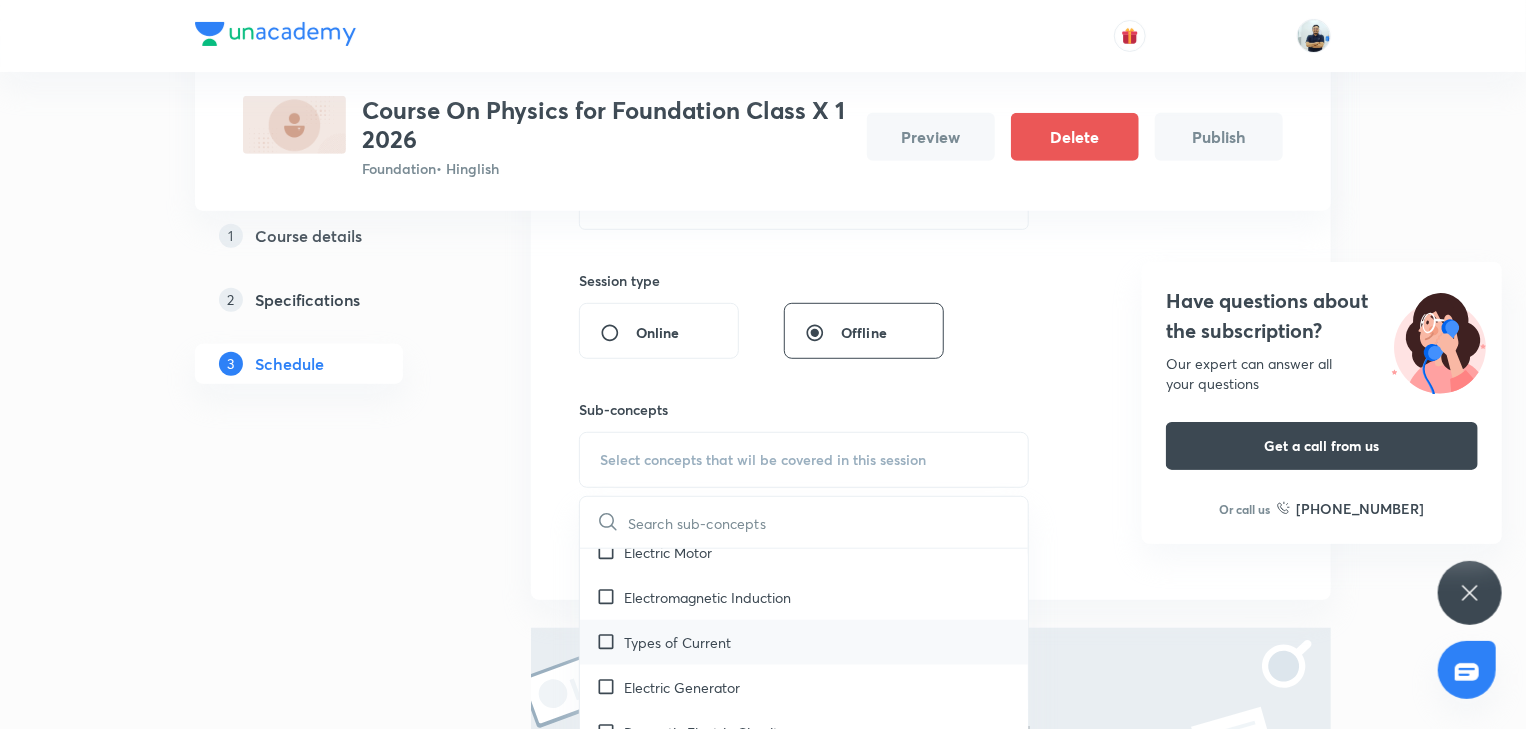 click on "Types of Current" at bounding box center [804, 642] 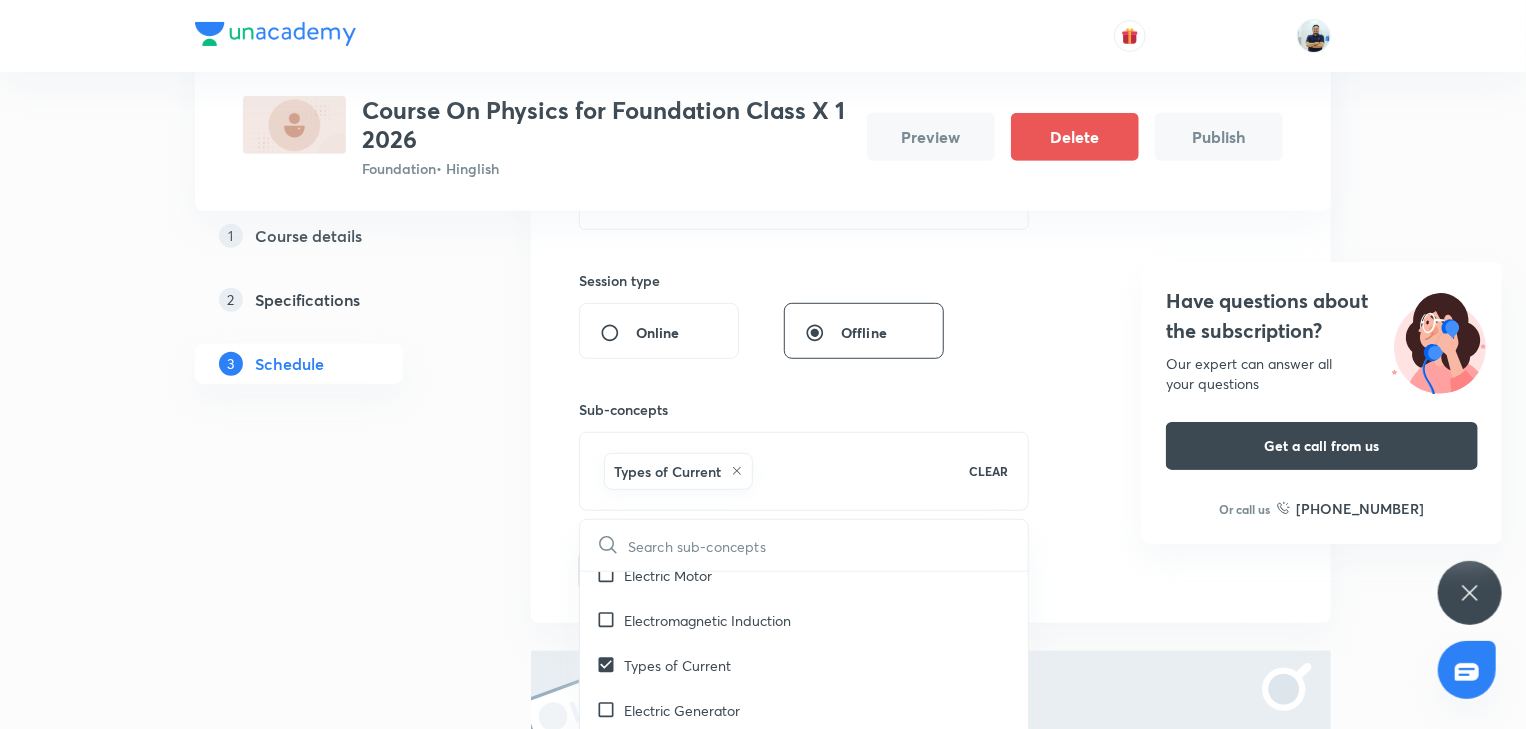 drag, startPoint x: 1180, startPoint y: 612, endPoint x: 1100, endPoint y: 609, distance: 80.05623 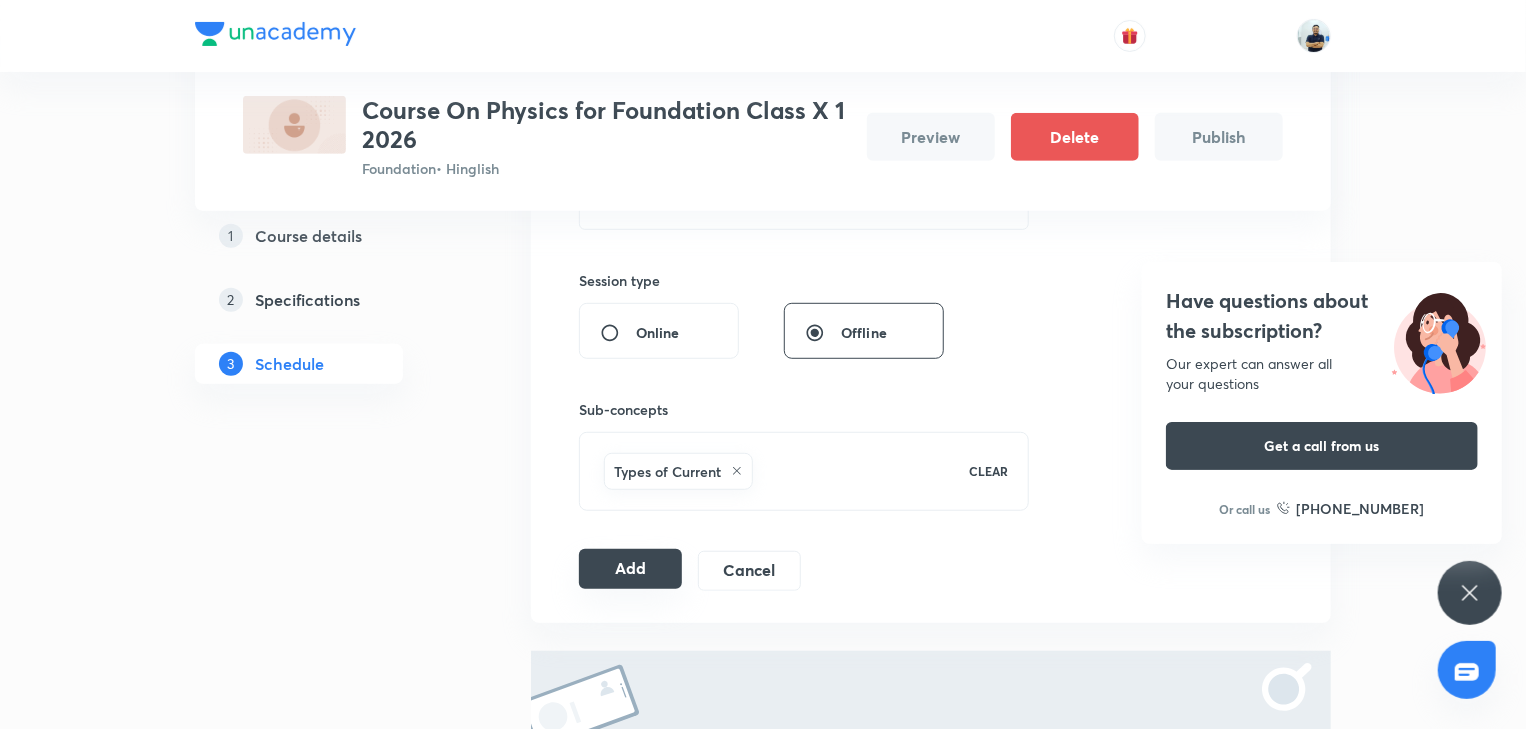 click on "Add" at bounding box center (630, 569) 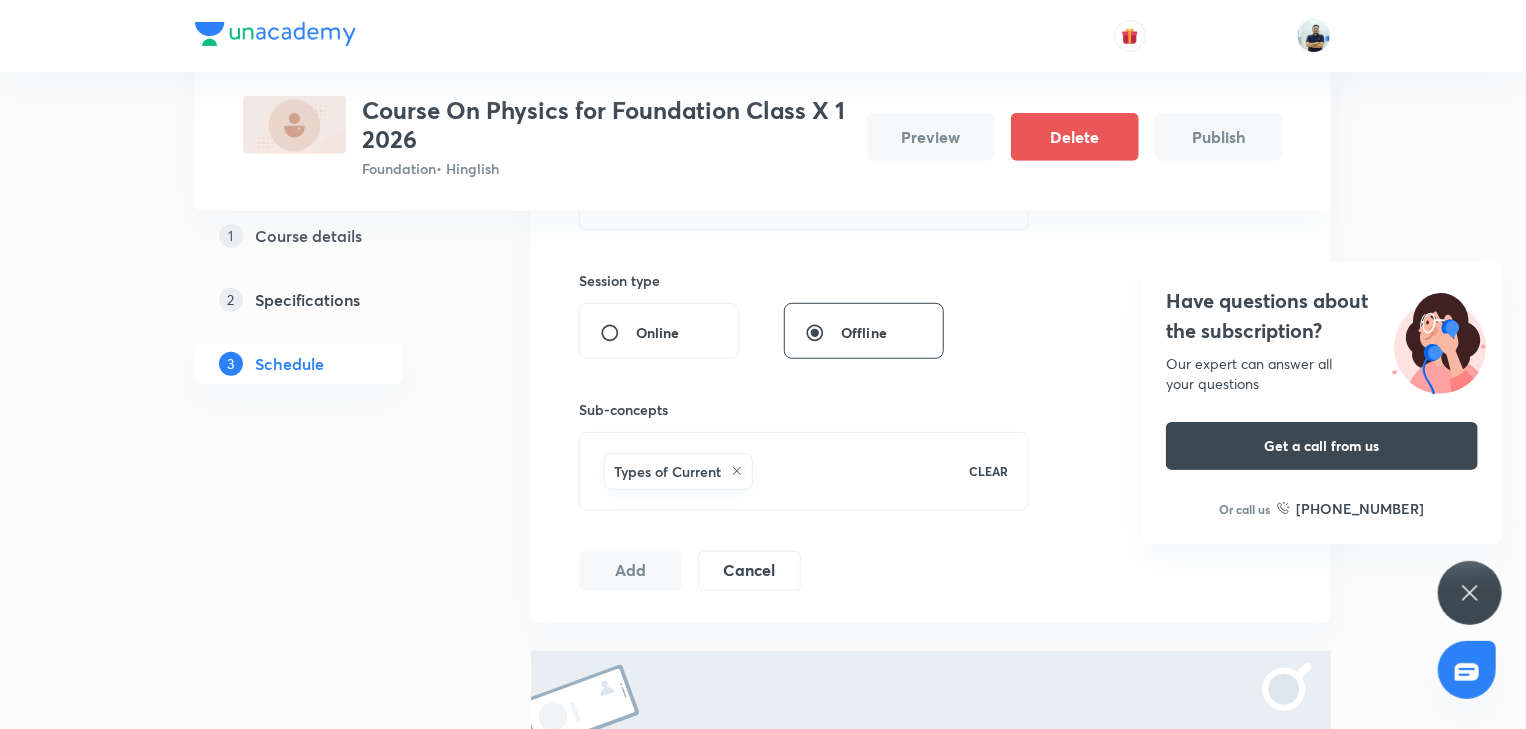 click on "Have questions about the subscription? Our expert can answer all your questions Get a call from us Or call us +91 8585858585" at bounding box center (1470, 593) 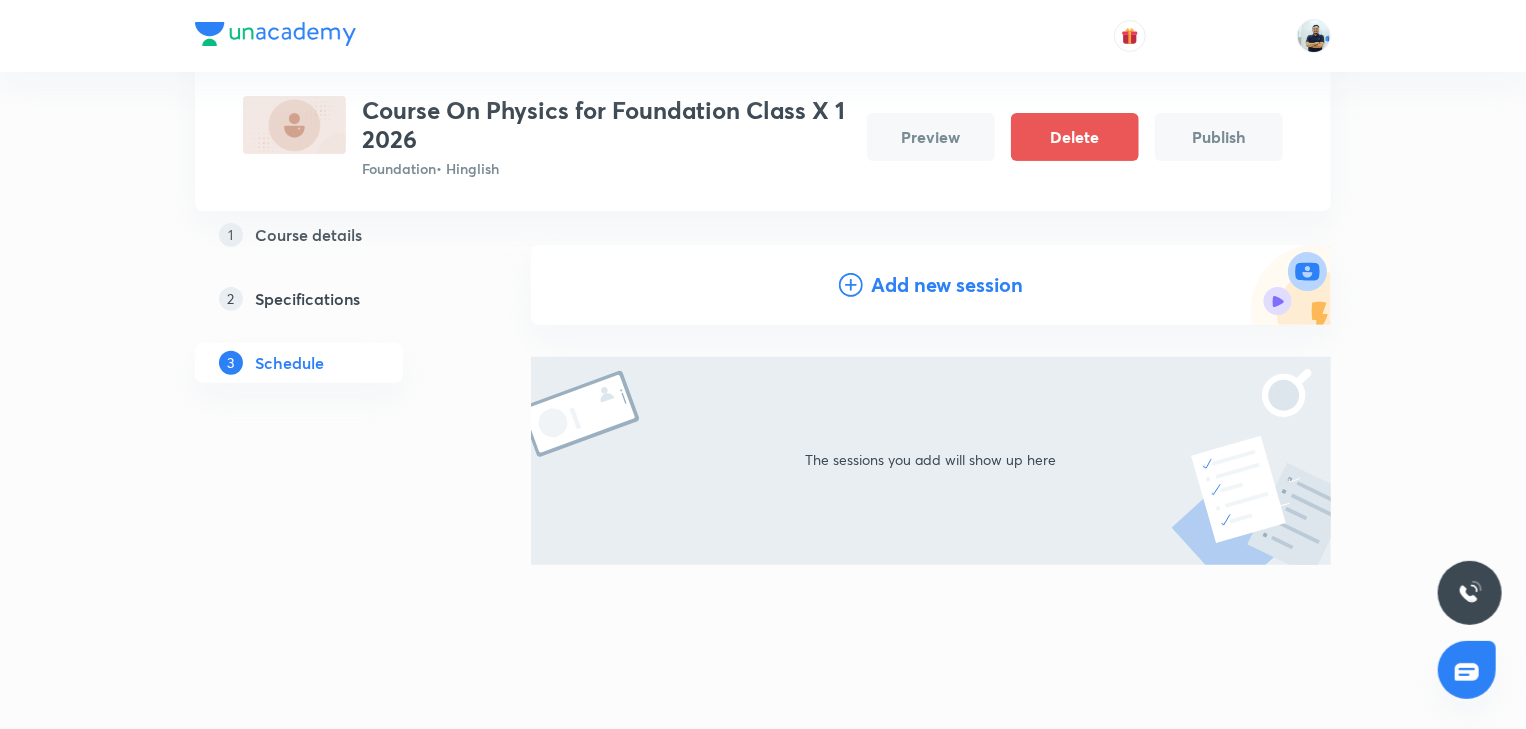 scroll, scrollTop: 152, scrollLeft: 0, axis: vertical 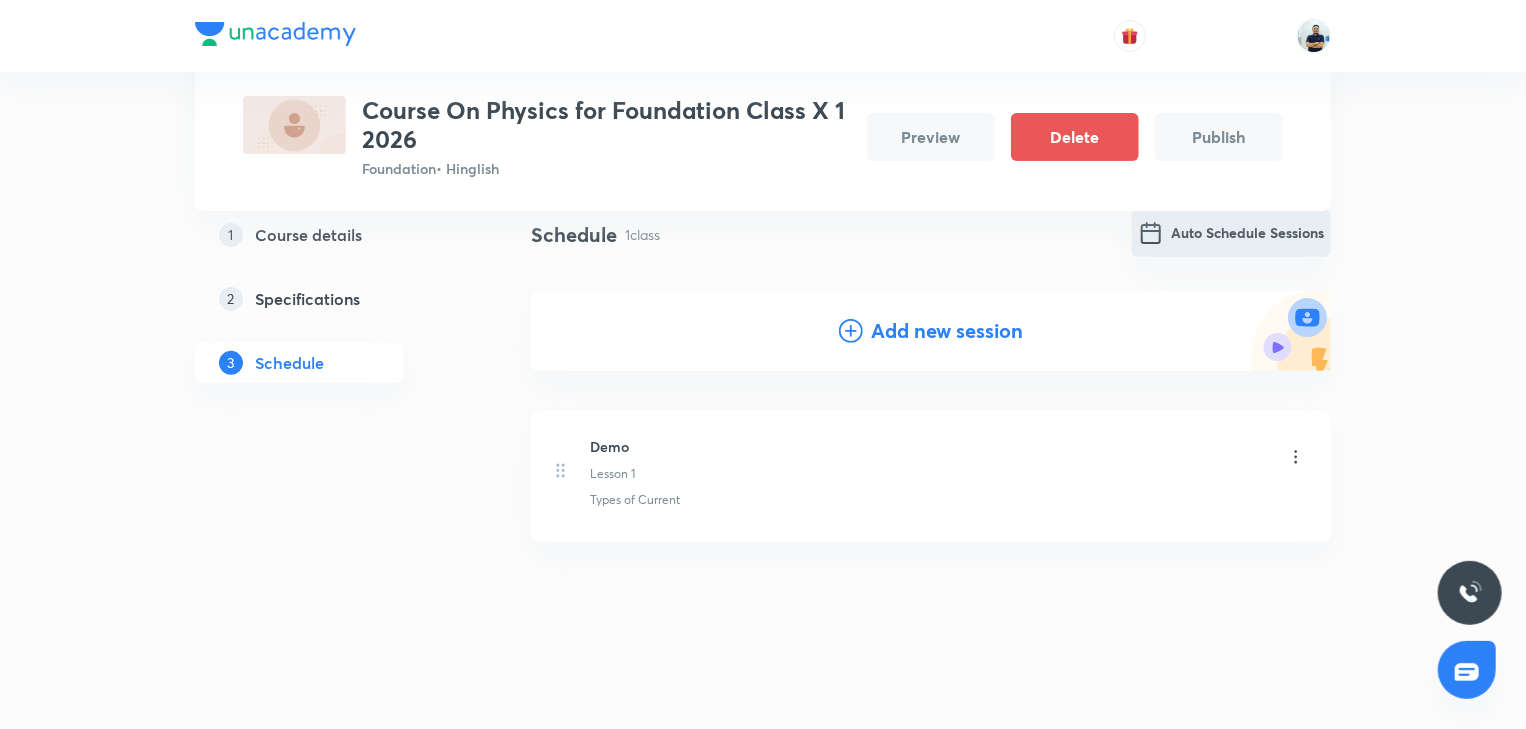 click on "Auto Schedule Sessions" at bounding box center [1231, 233] 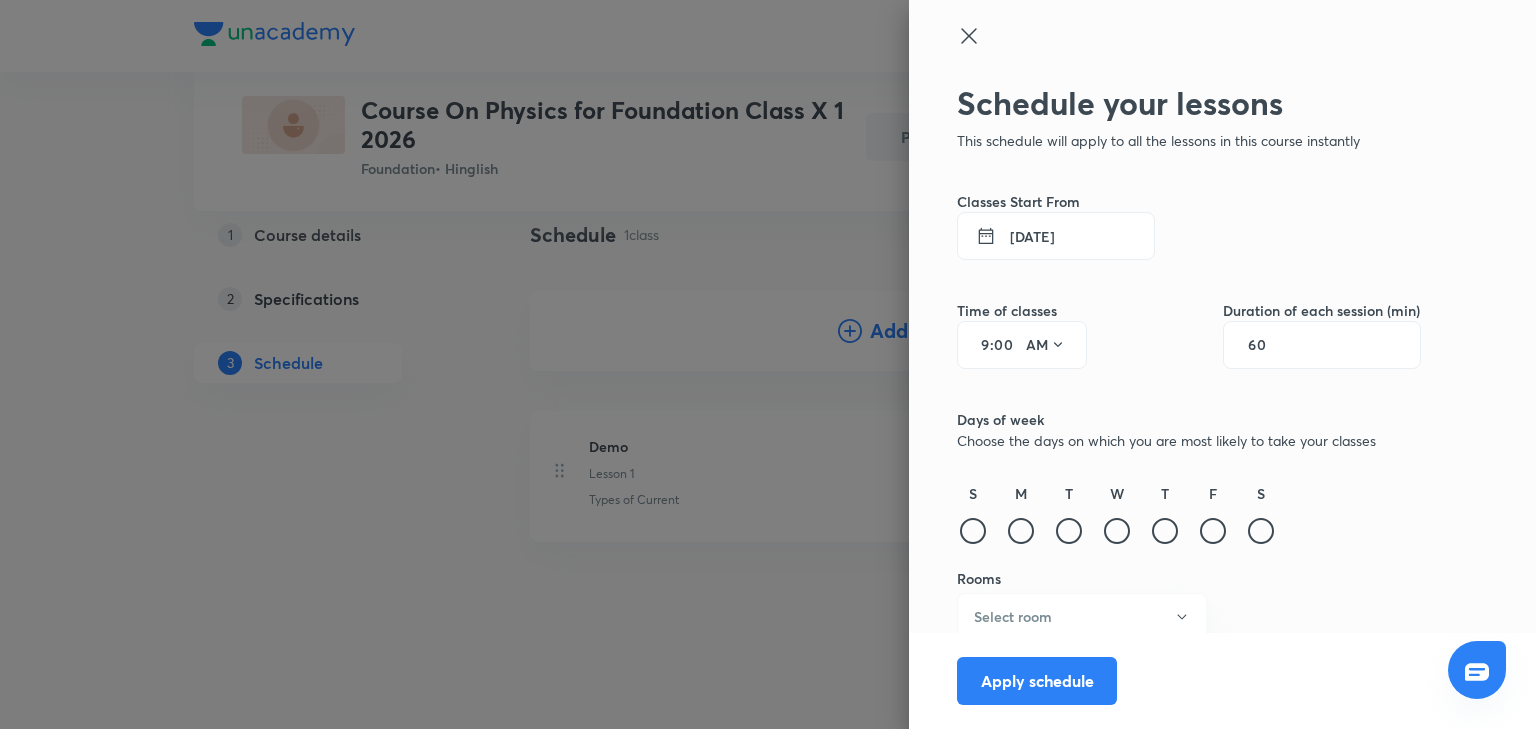 click on "14 Jul 2025" at bounding box center (1056, 236) 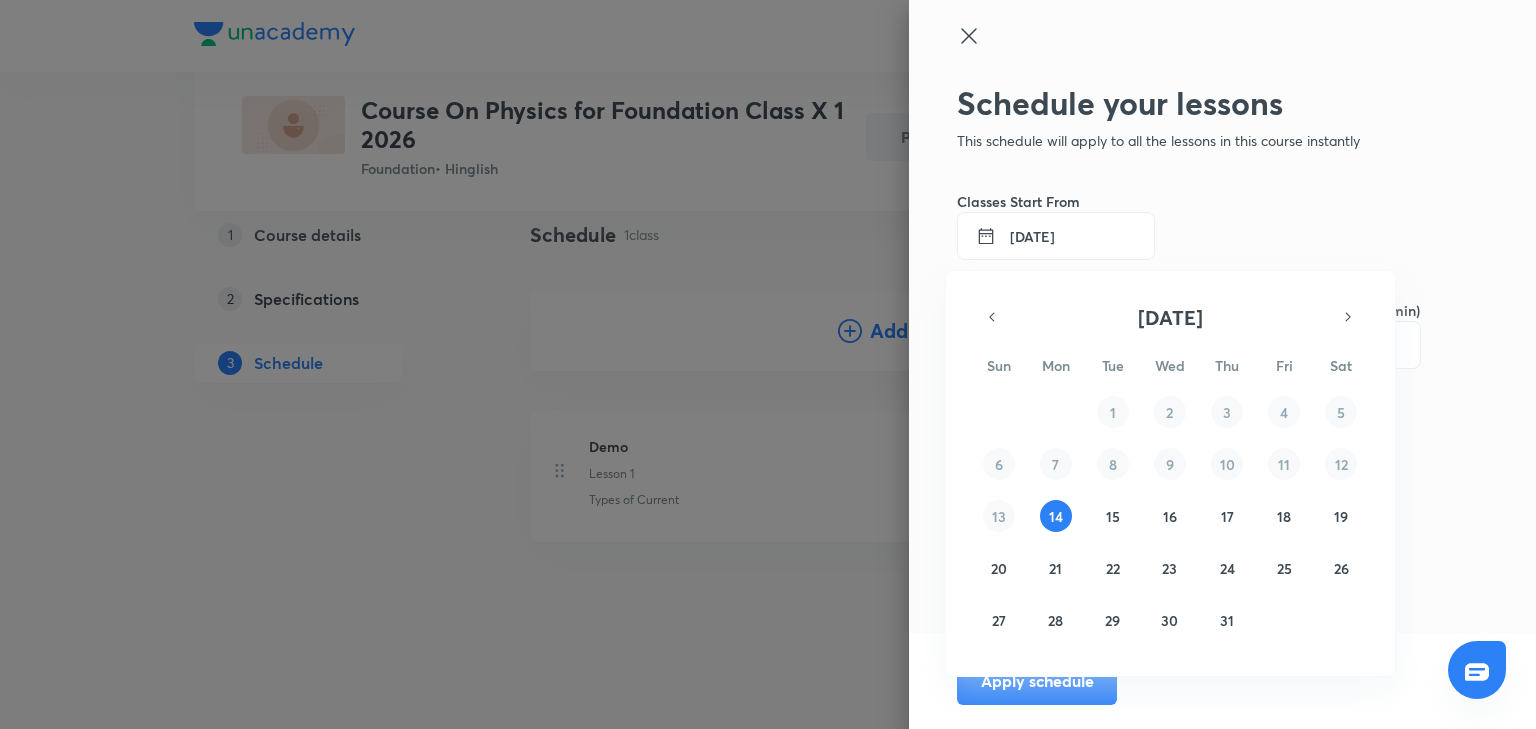 click at bounding box center (768, 364) 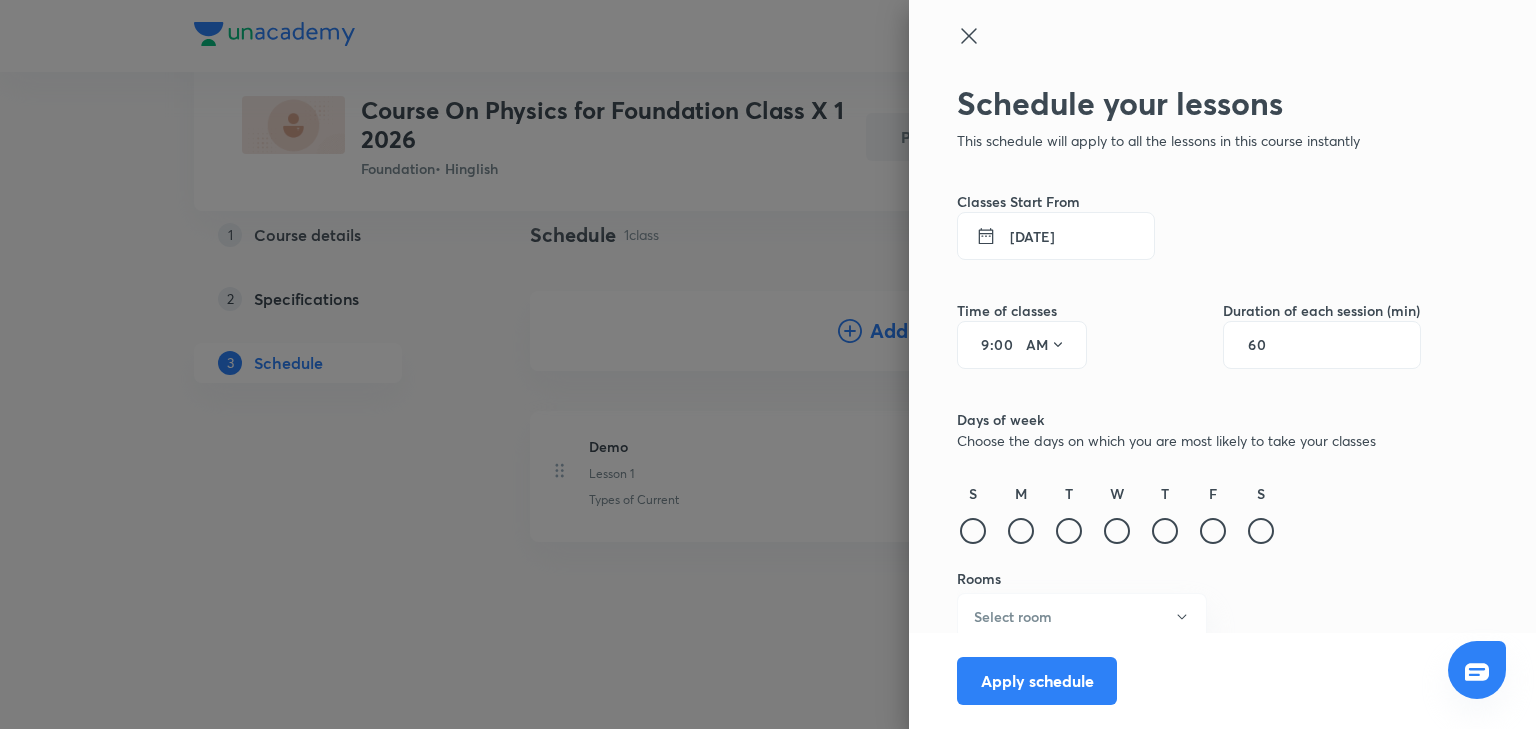 click on "14 Jul 2025" at bounding box center [1189, 236] 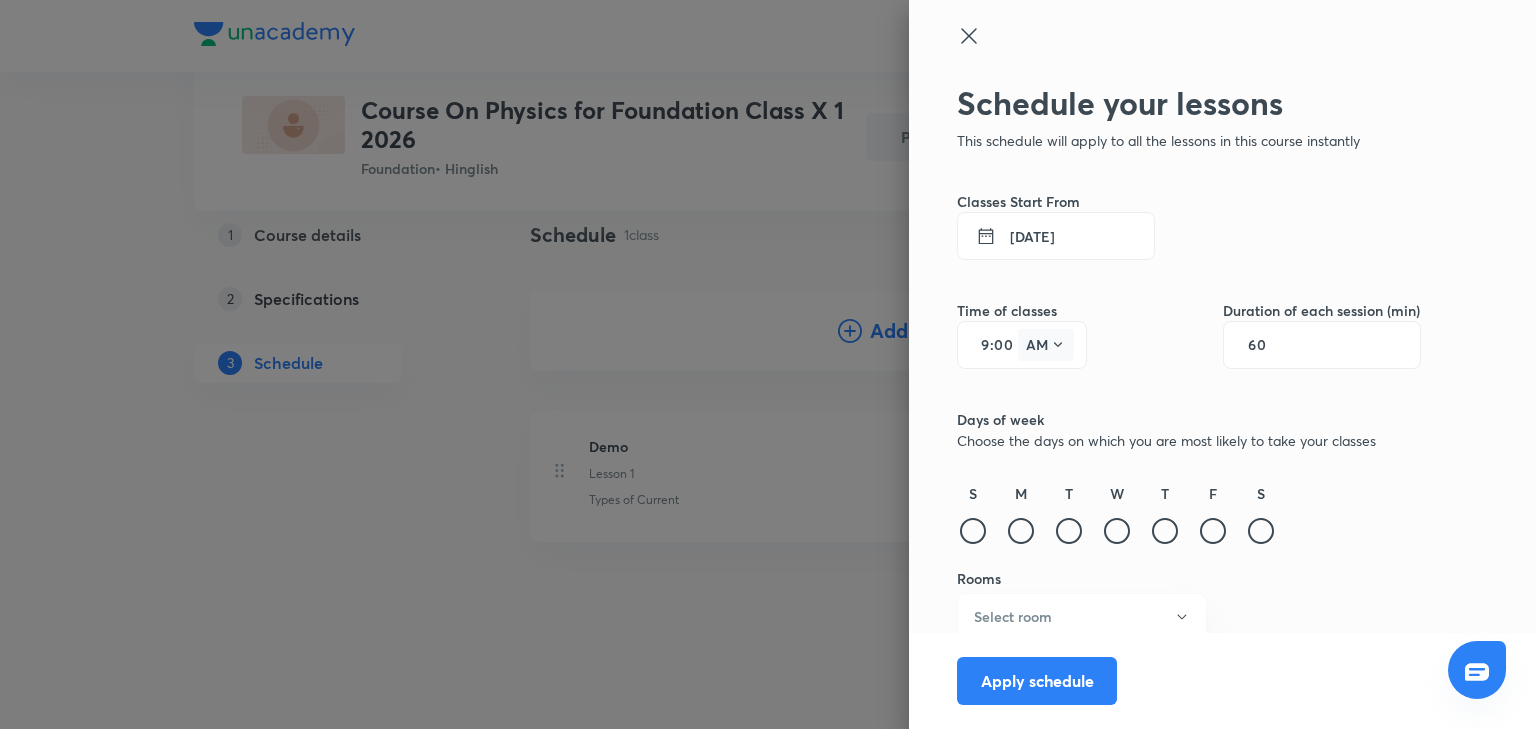 click on "AM" at bounding box center (1046, 345) 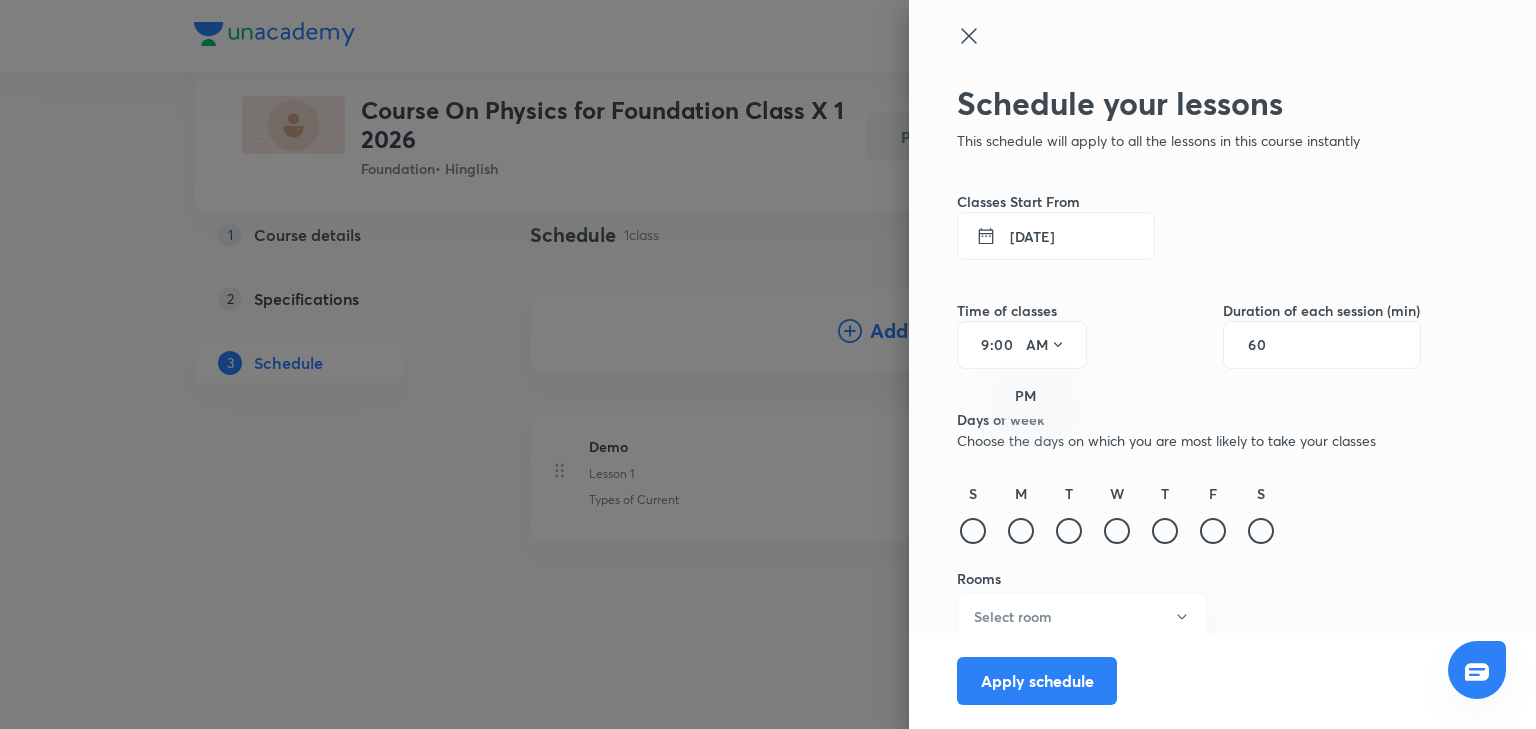 click on "PM" at bounding box center [1035, 396] 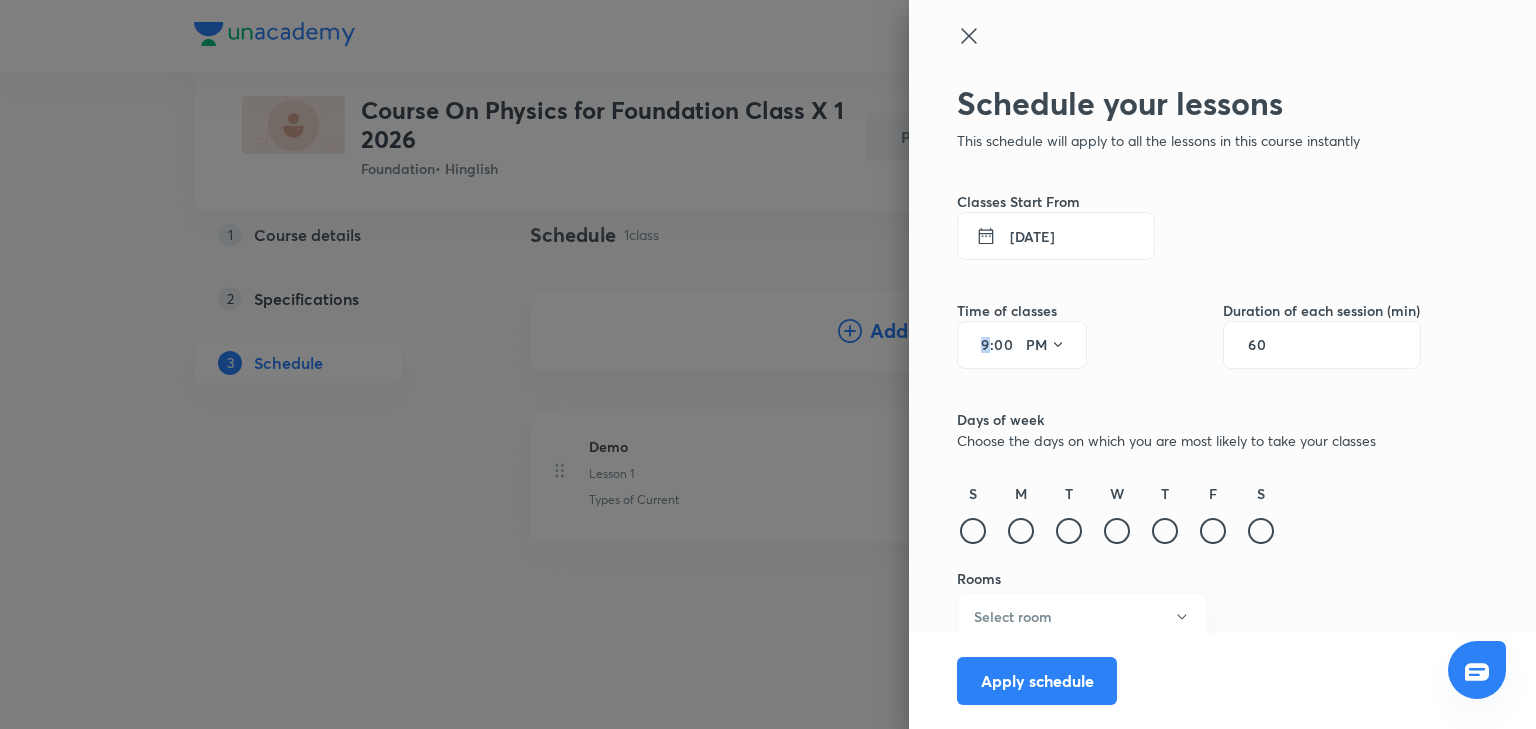 drag, startPoint x: 977, startPoint y: 353, endPoint x: 958, endPoint y: 352, distance: 19.026299 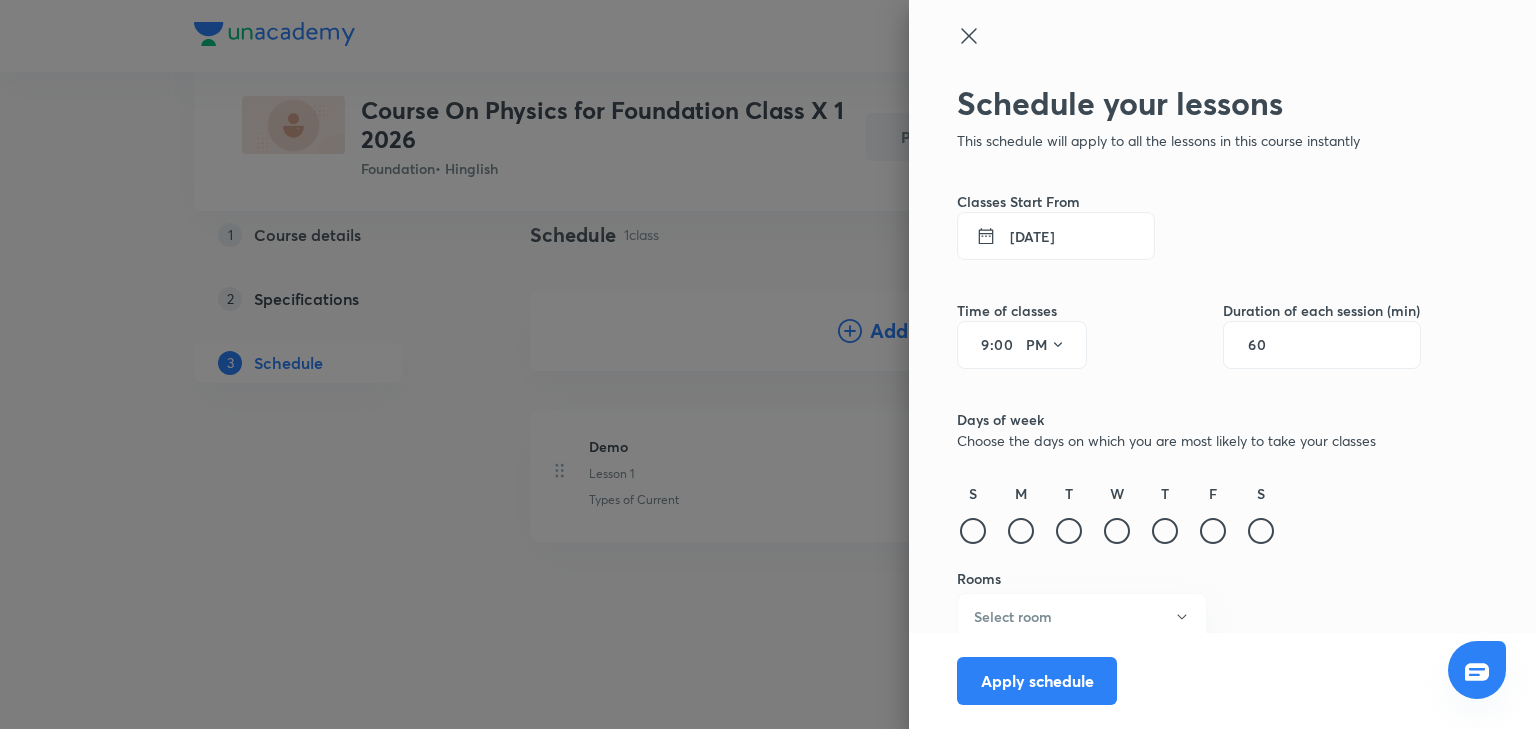 click on "9   : 00 PM" at bounding box center [1022, 345] 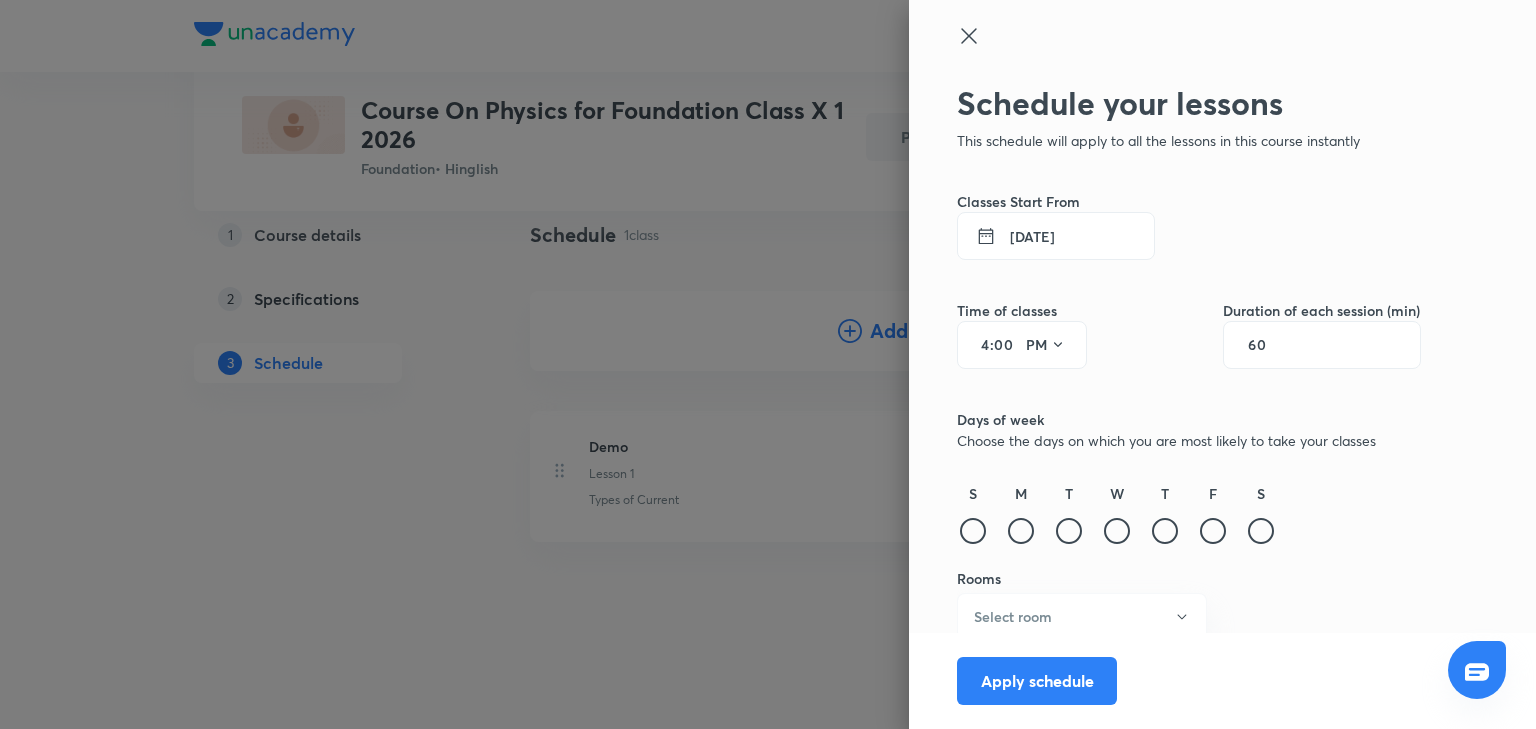 click on "60" at bounding box center [1267, 345] 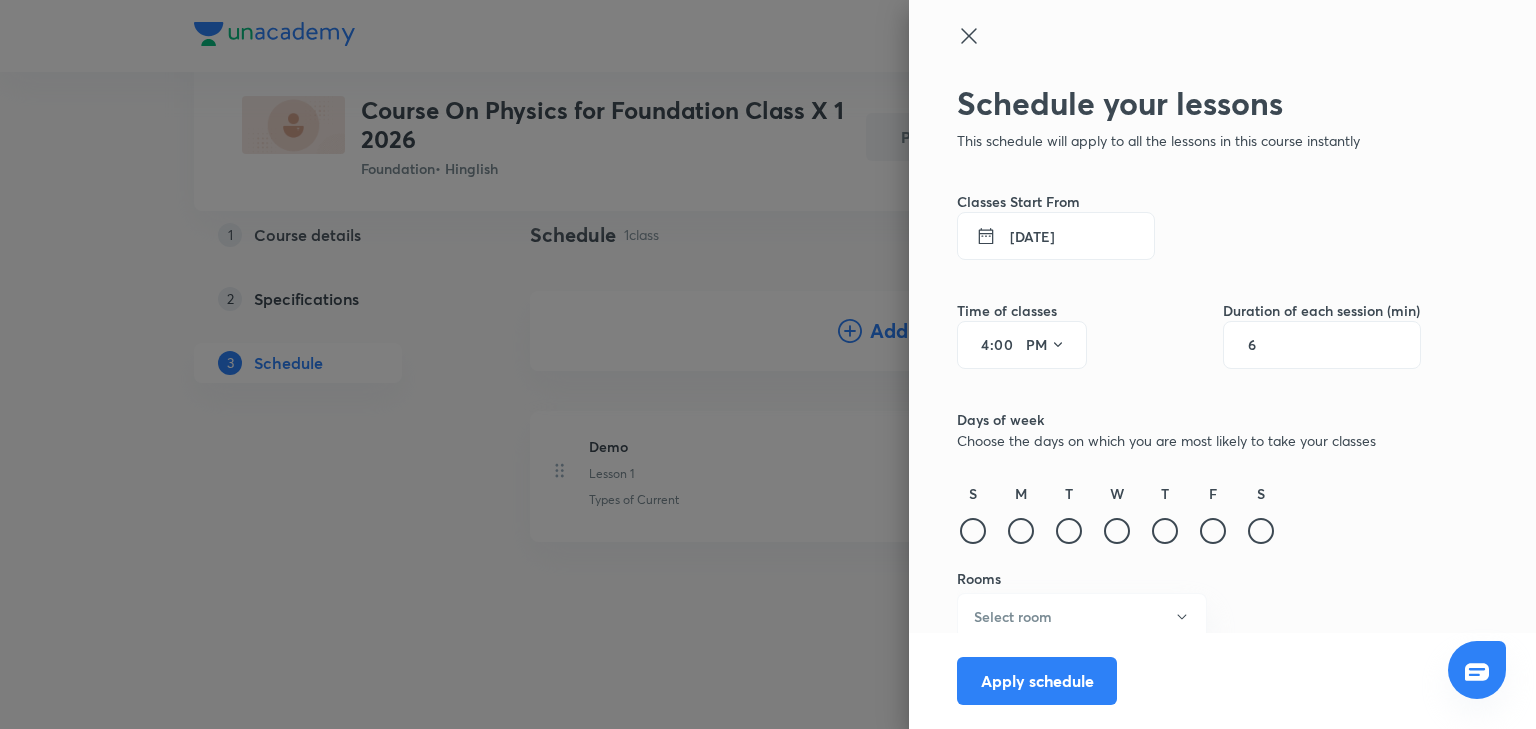 type on "60" 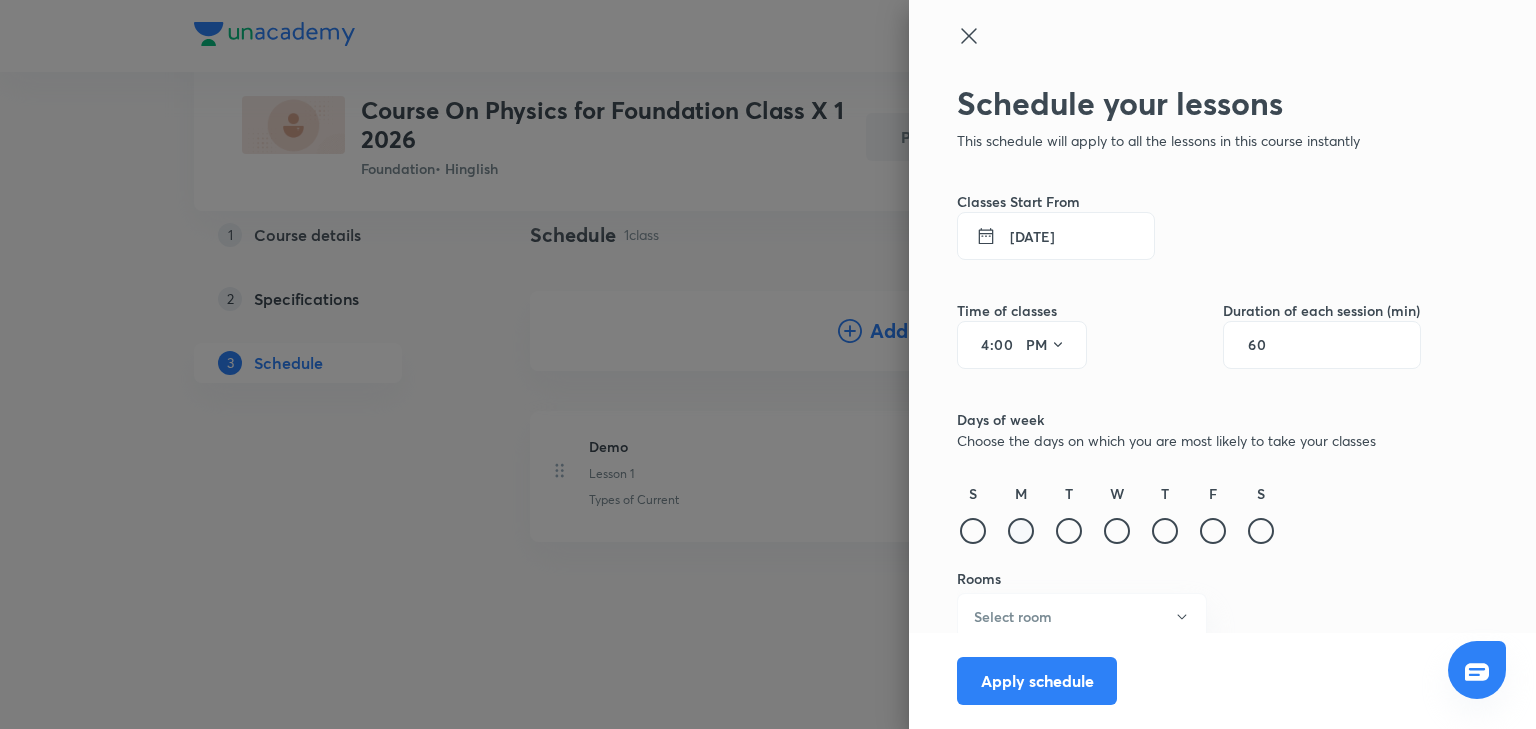 click at bounding box center (1021, 531) 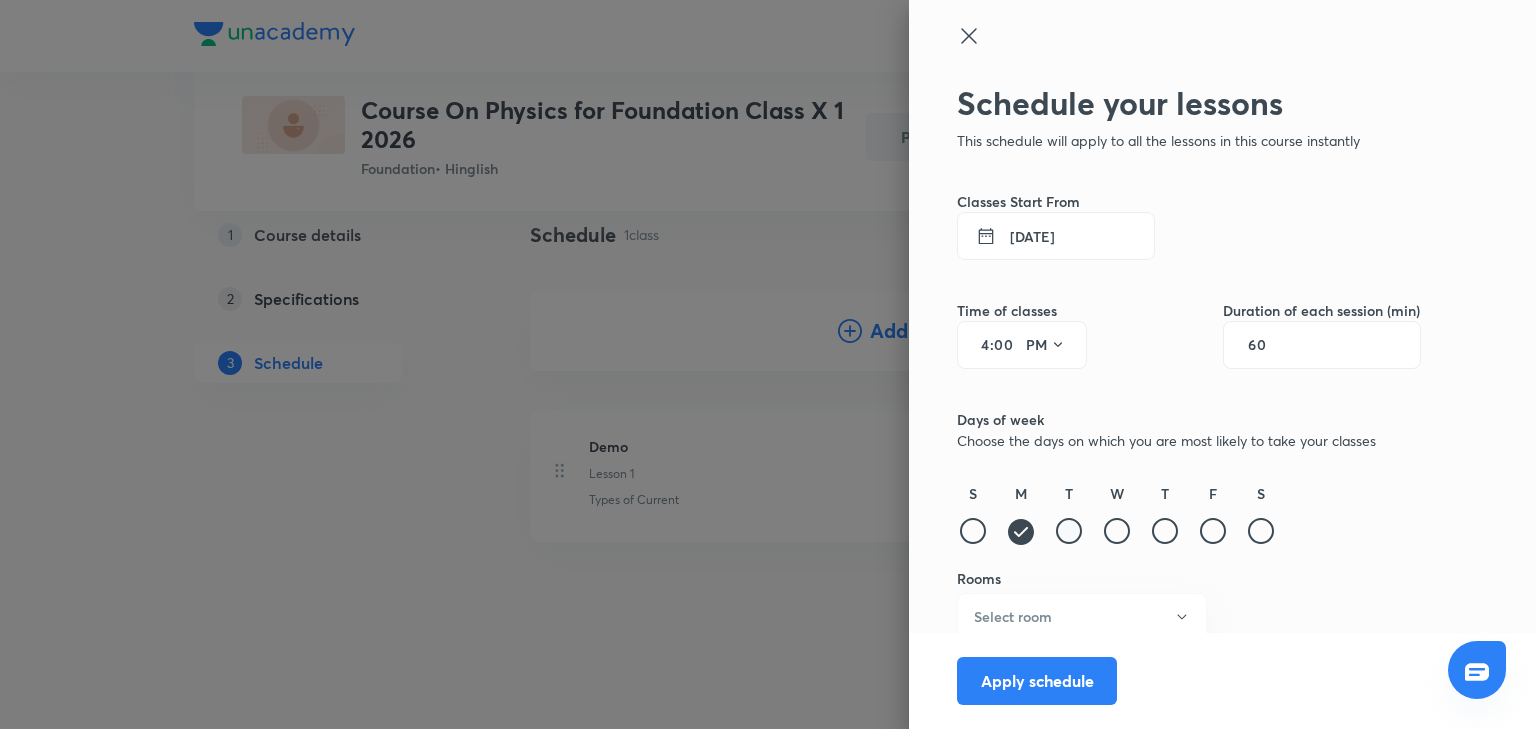 click at bounding box center [1069, 531] 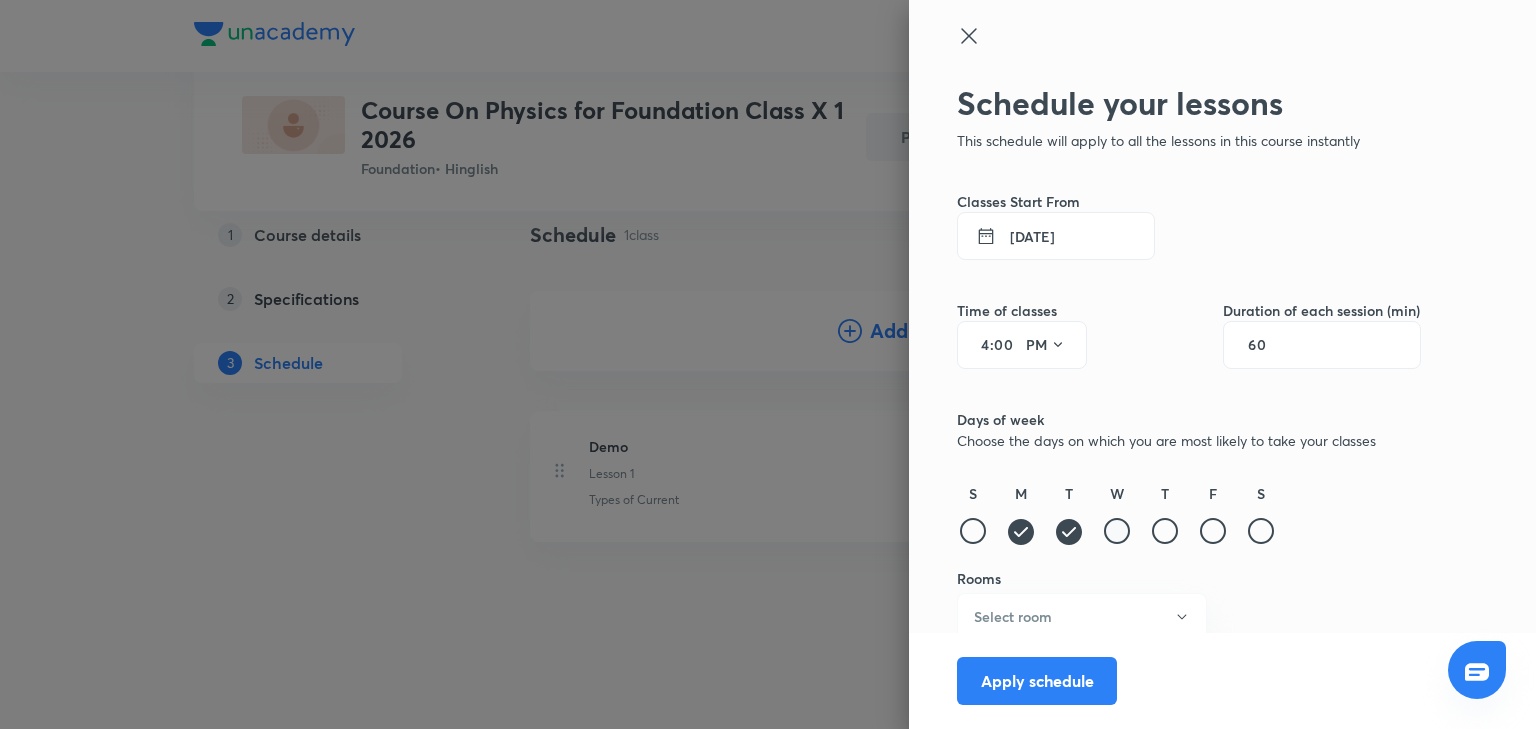 click at bounding box center [1117, 531] 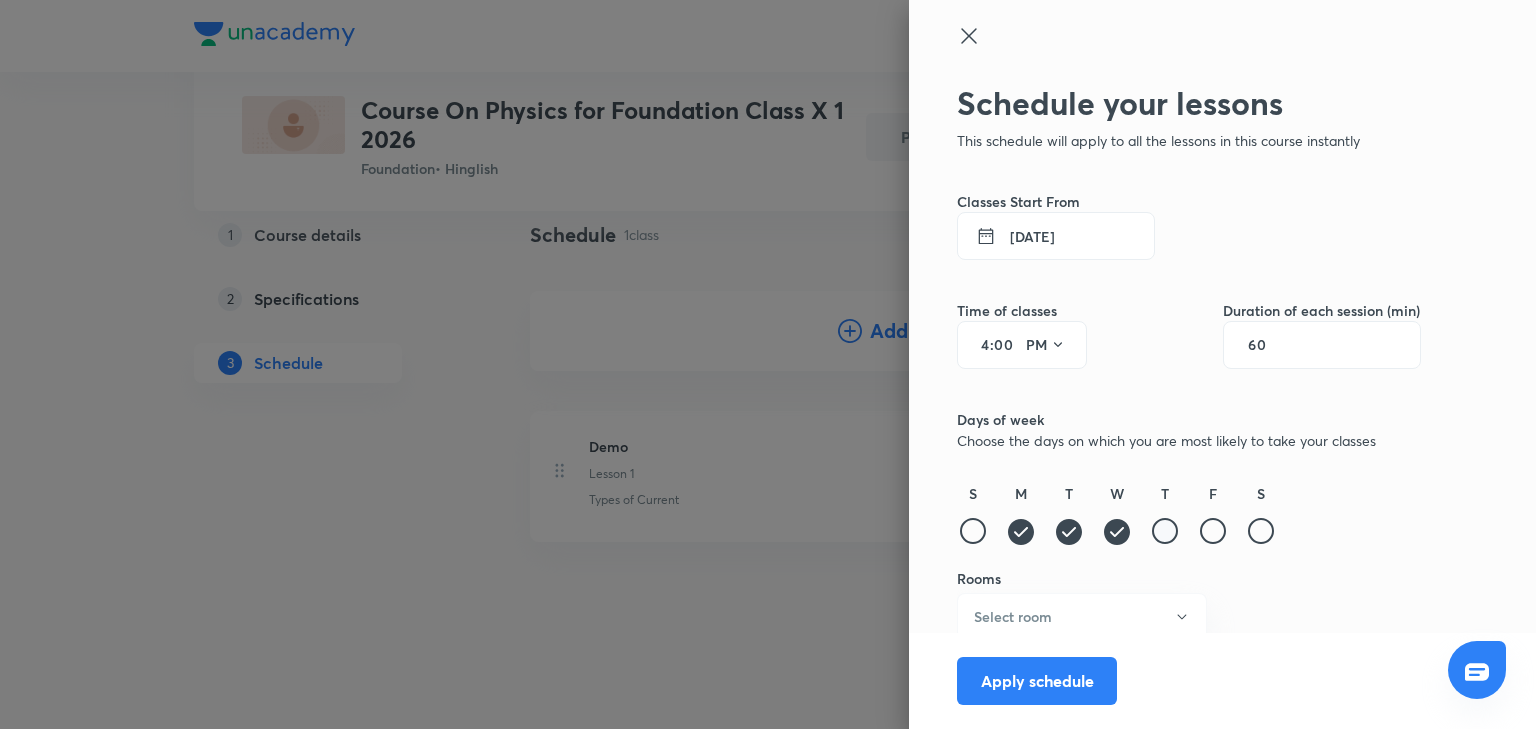 click at bounding box center (1165, 531) 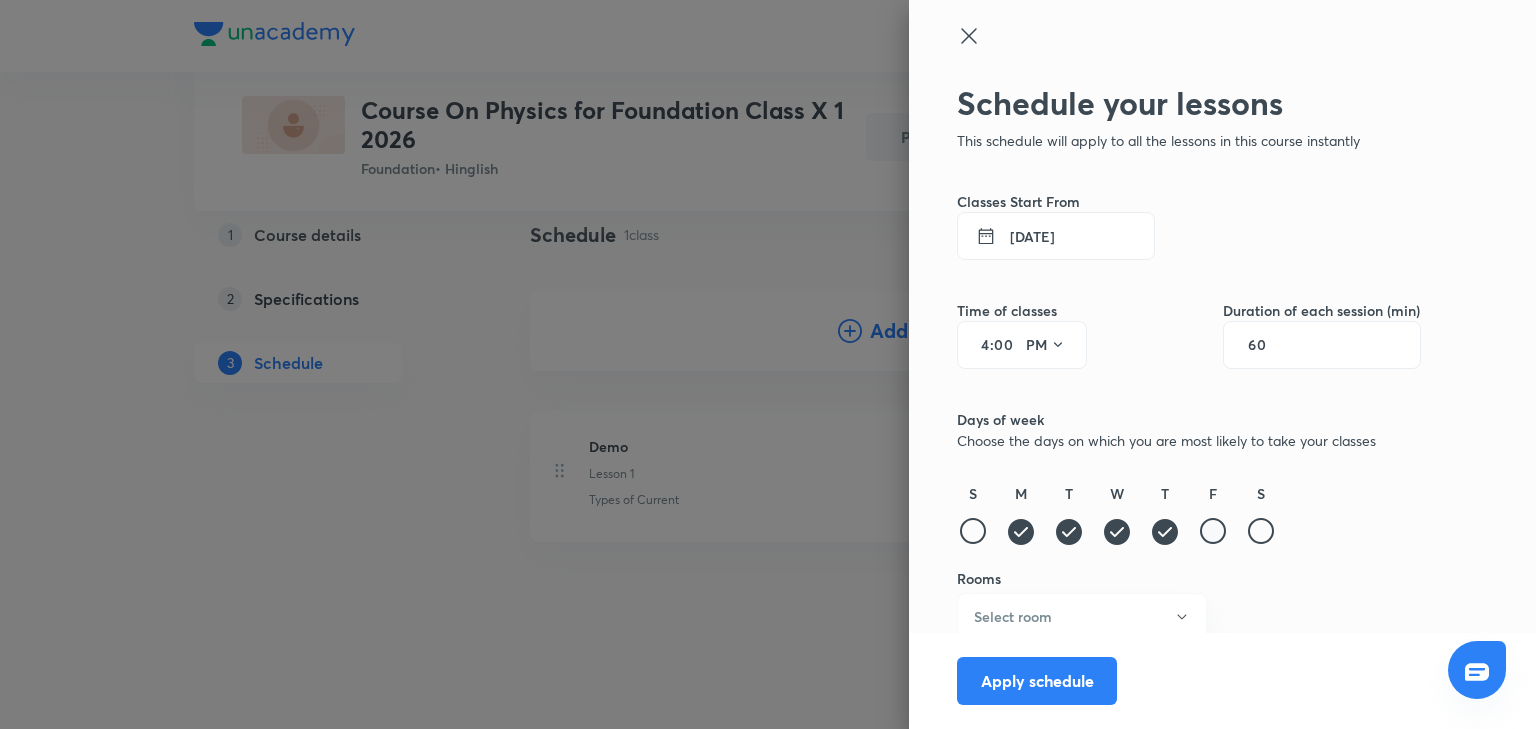 click at bounding box center (1213, 531) 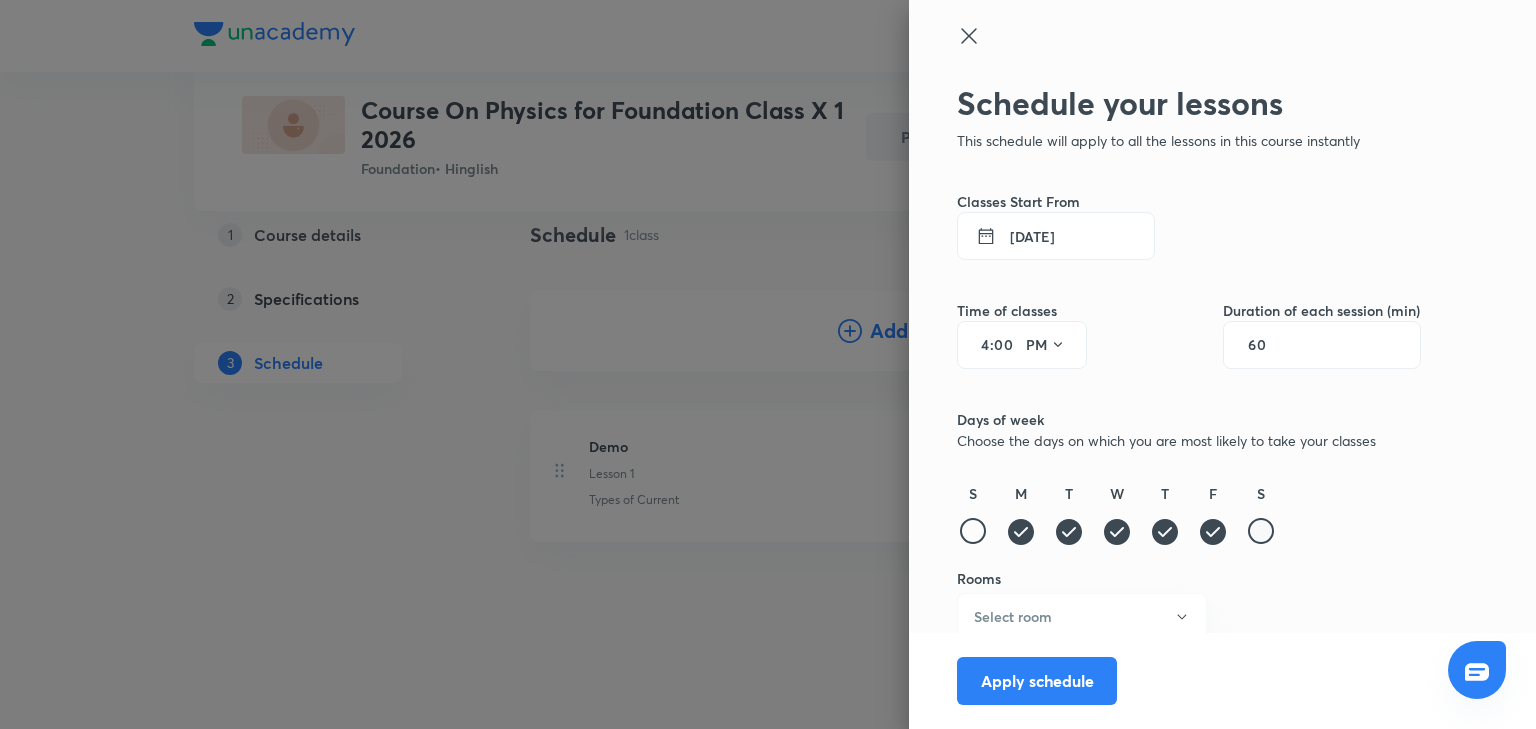 click at bounding box center (1261, 531) 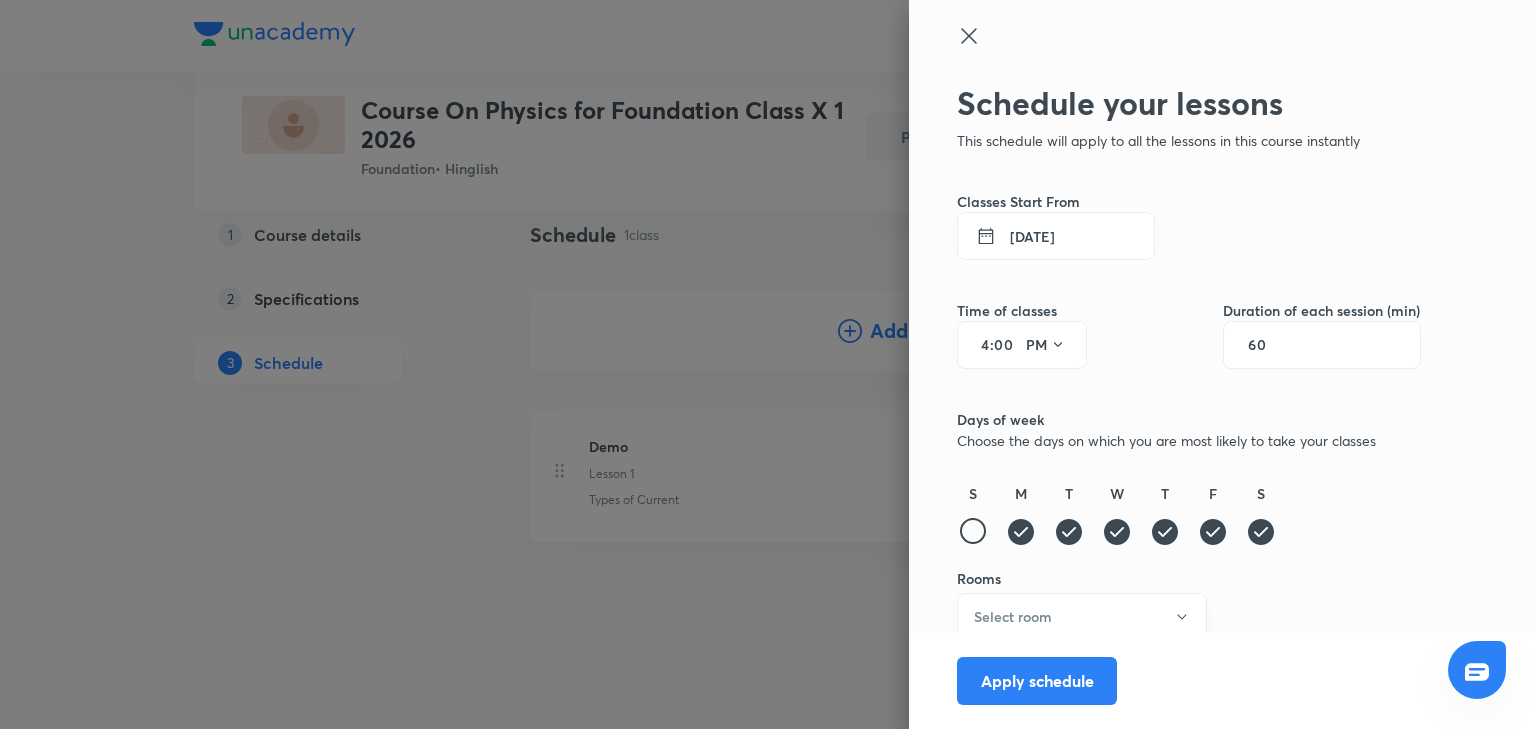 click on "Select room" at bounding box center (1082, 616) 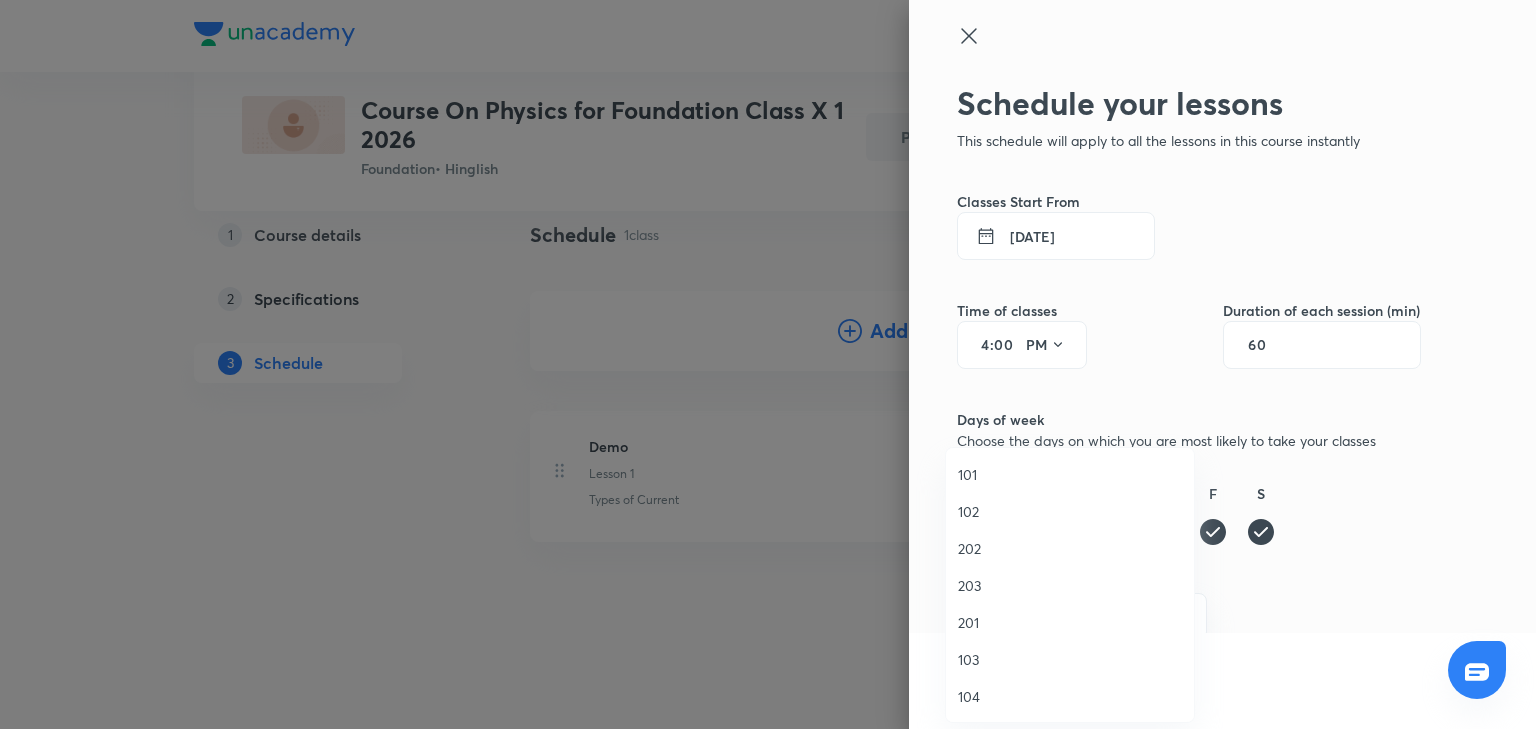click on "103" at bounding box center [1070, 659] 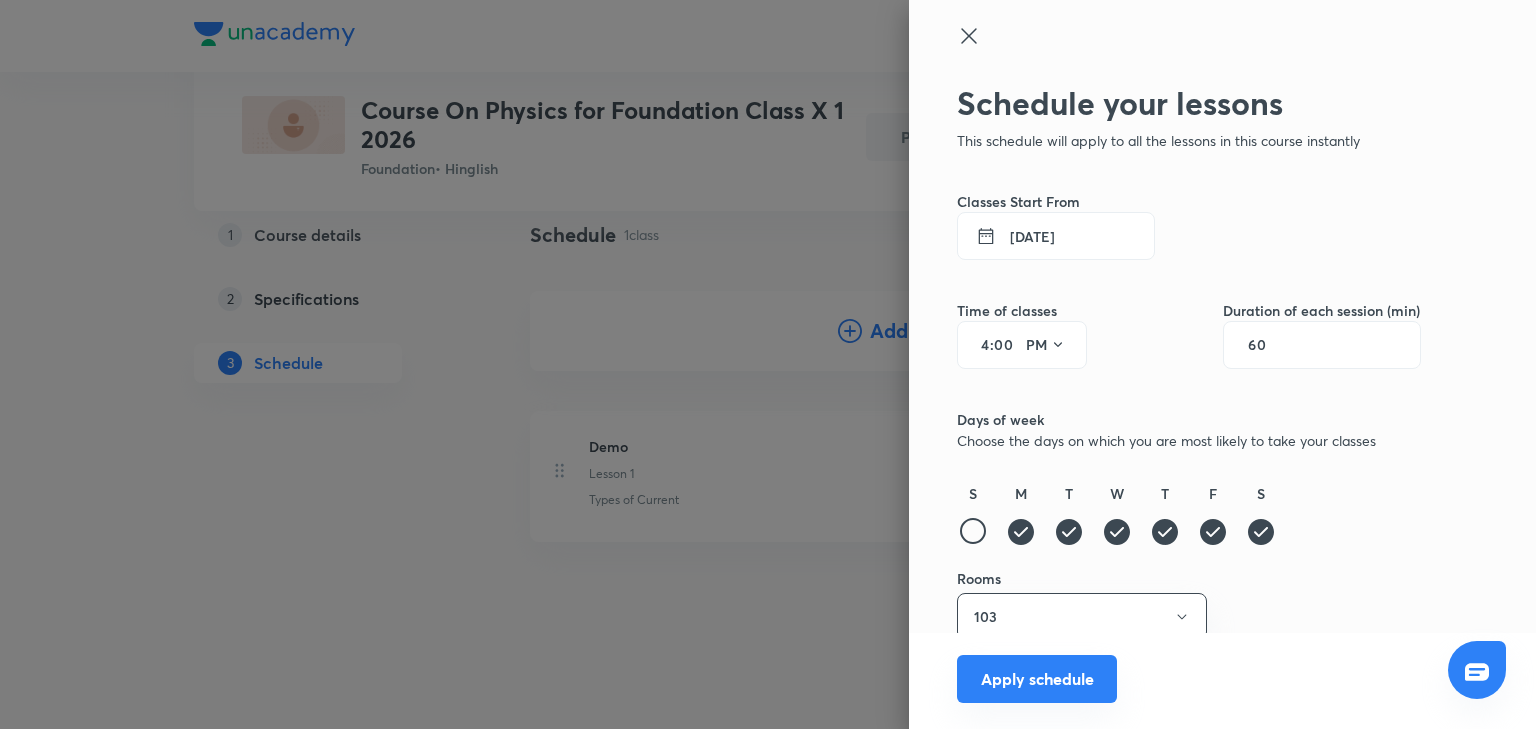 click on "Apply schedule" at bounding box center (1037, 679) 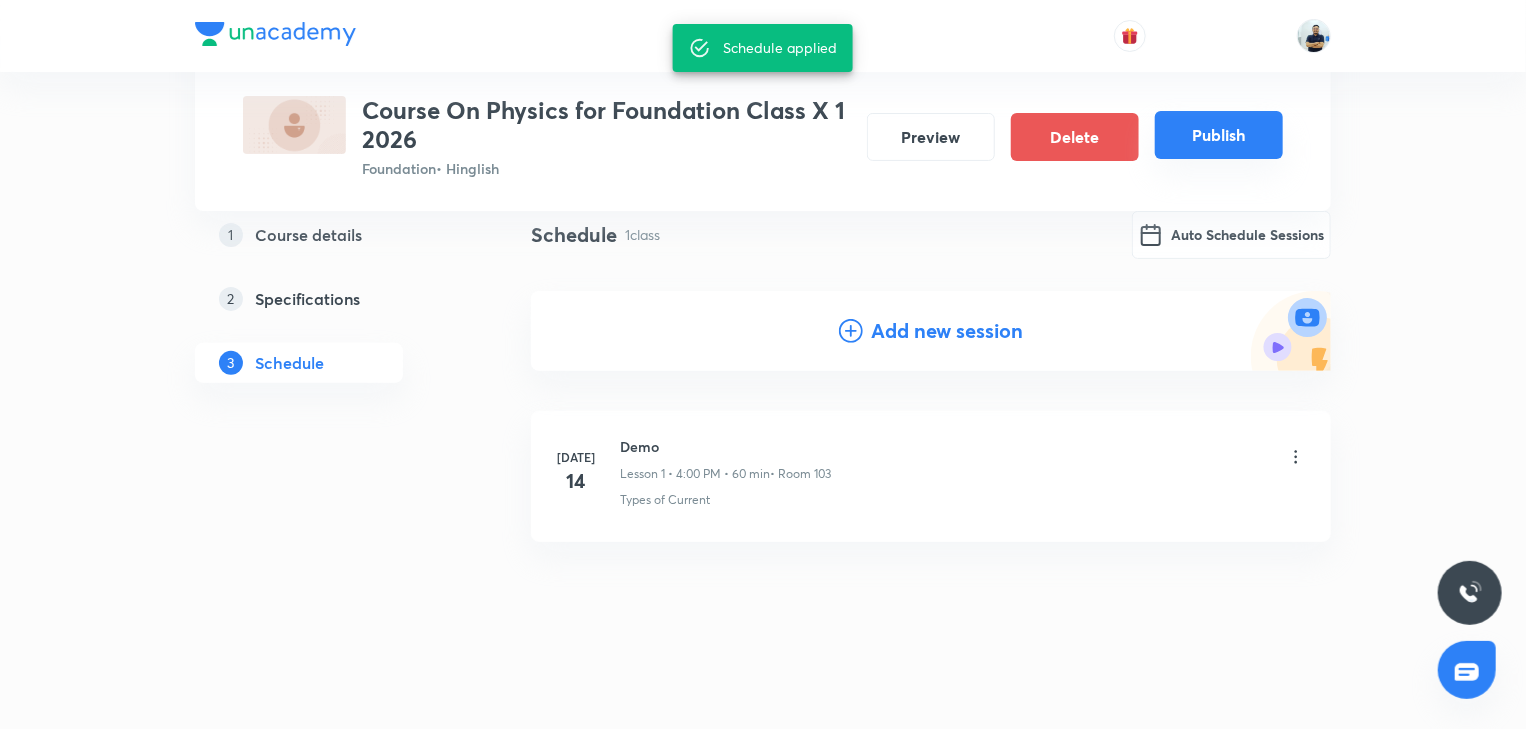 click on "Publish" at bounding box center (1219, 135) 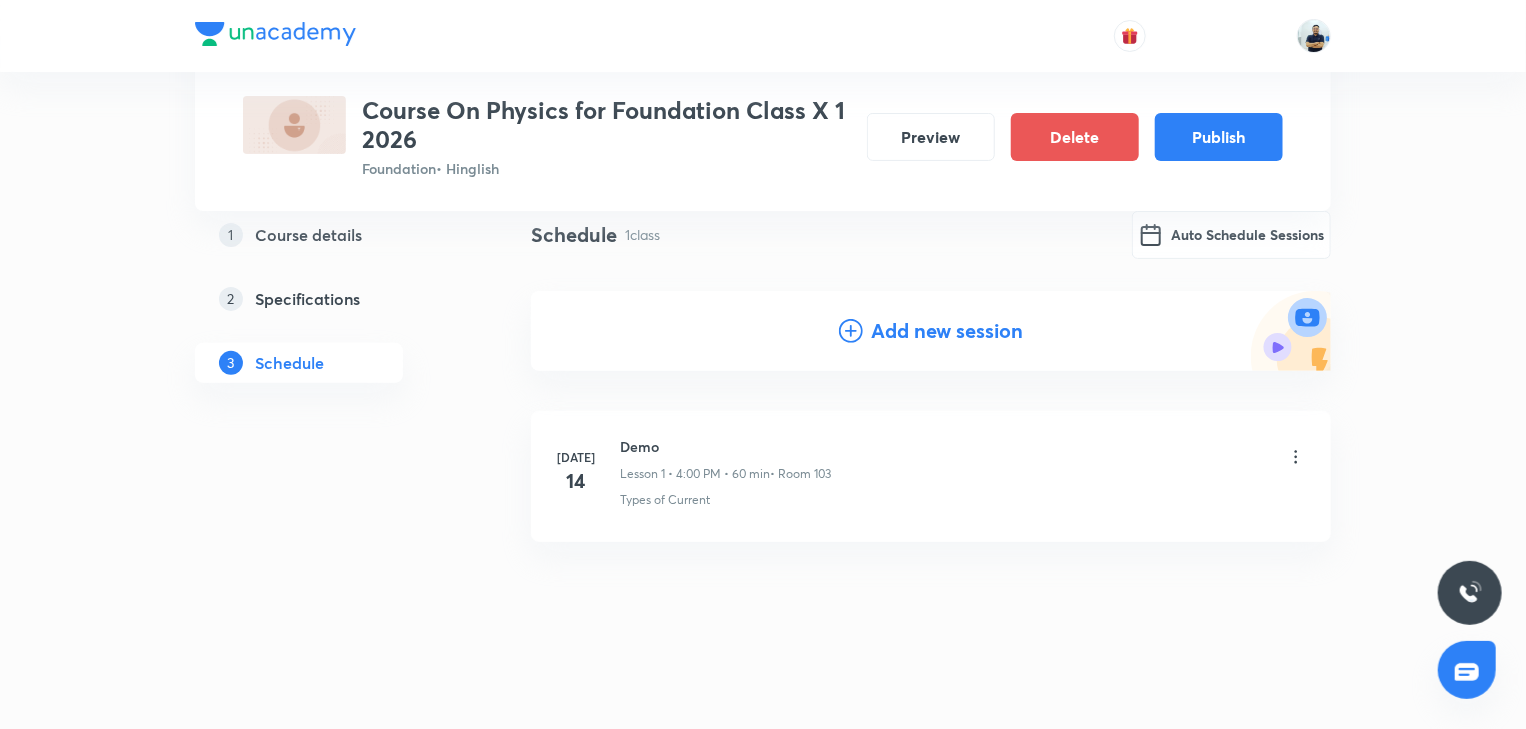 scroll, scrollTop: 109, scrollLeft: 0, axis: vertical 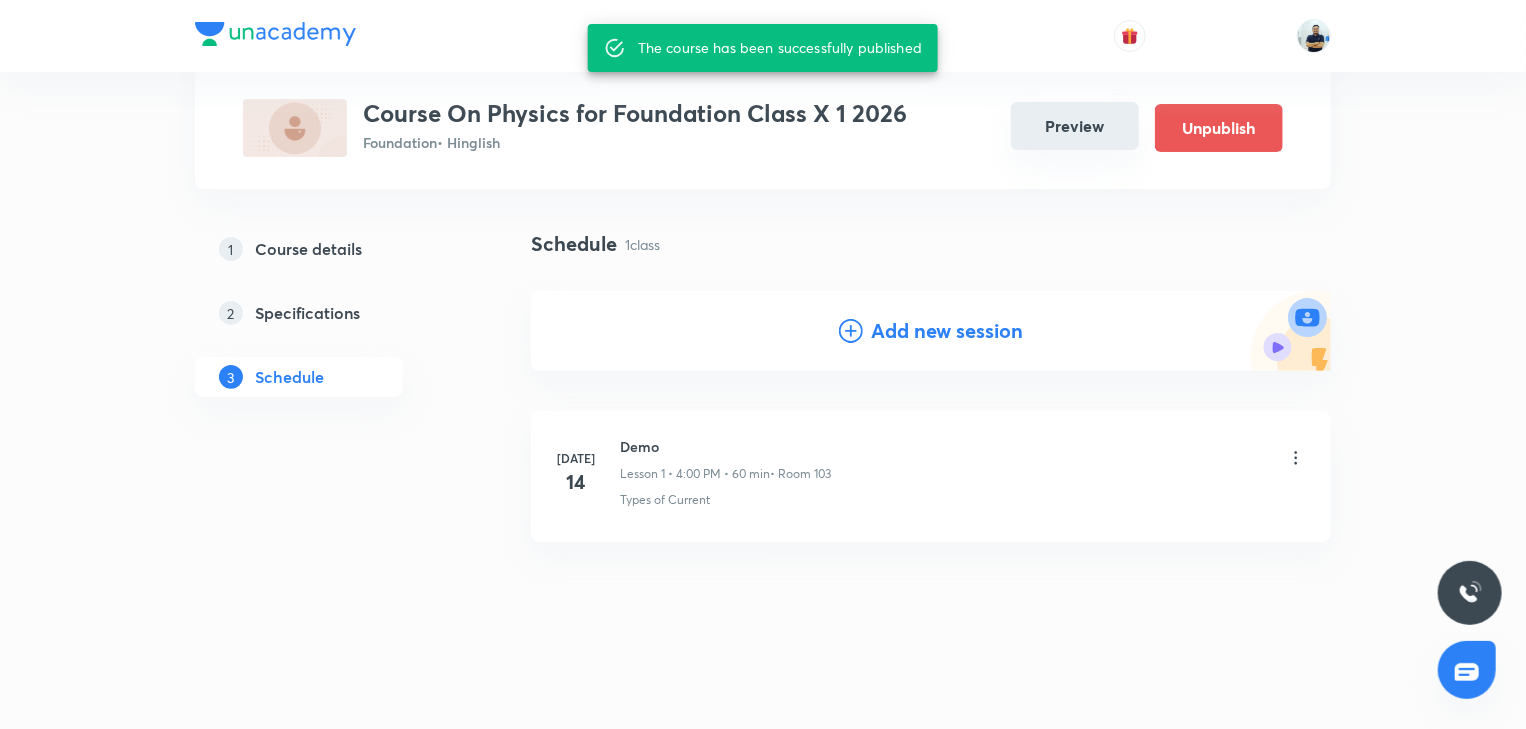 click on "Preview" at bounding box center (1075, 126) 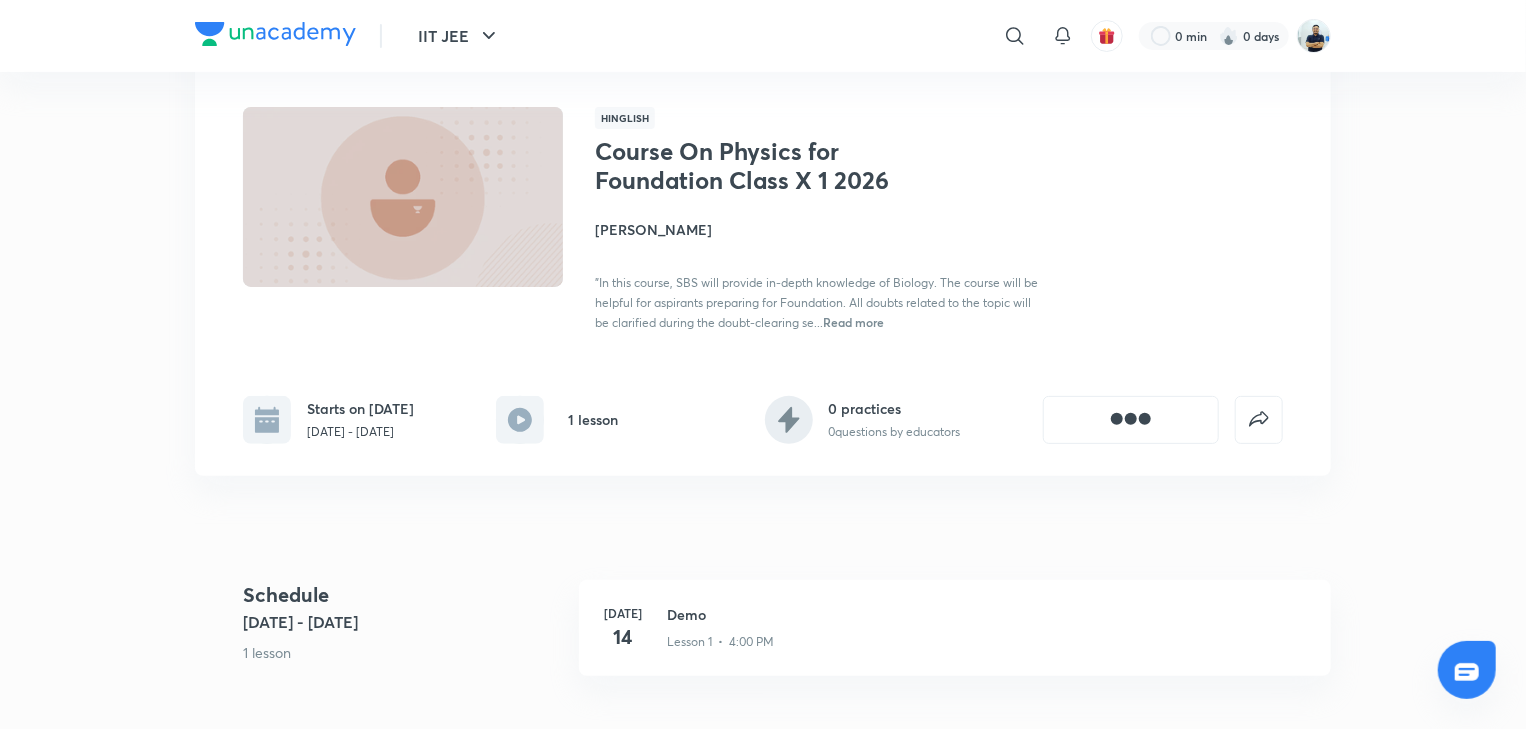 scroll, scrollTop: 0, scrollLeft: 0, axis: both 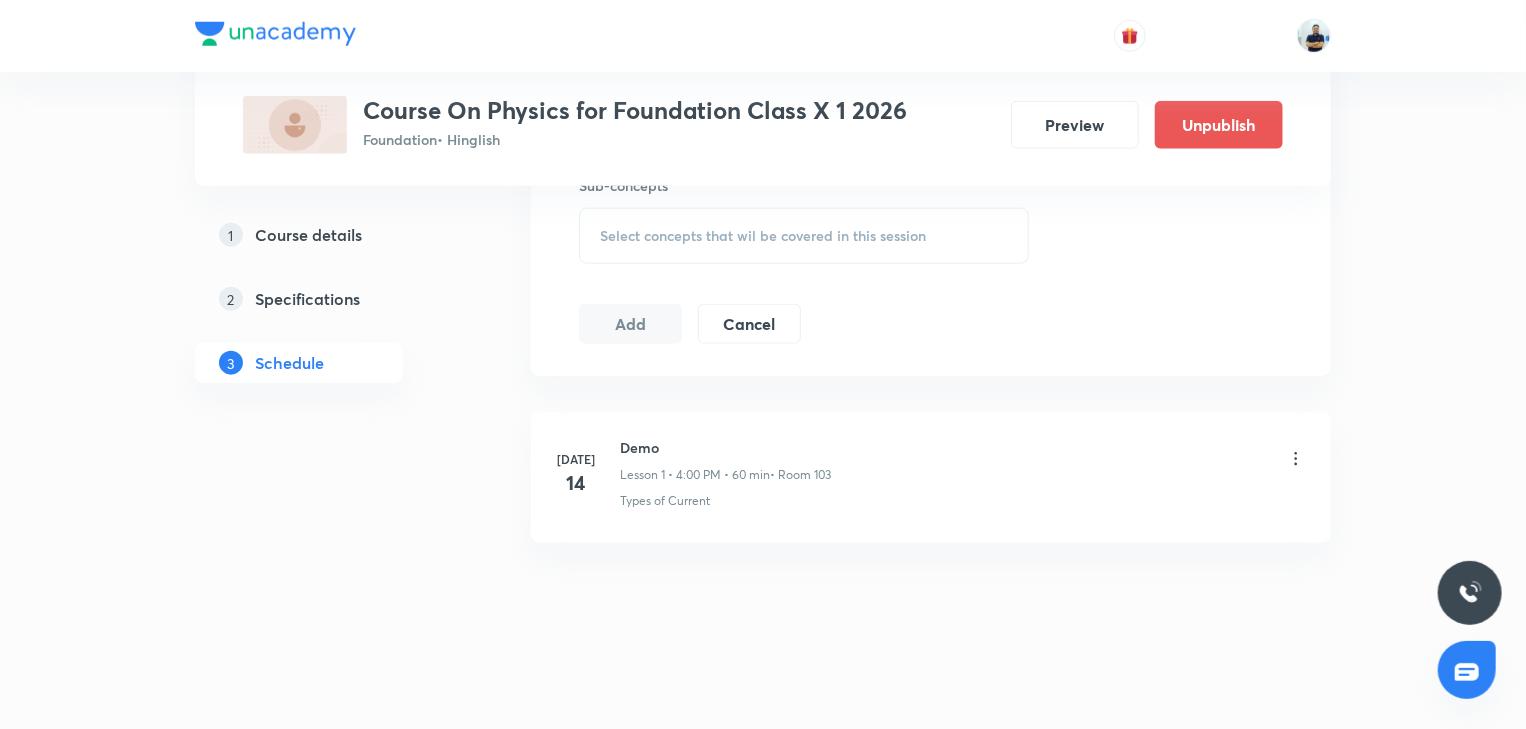 click 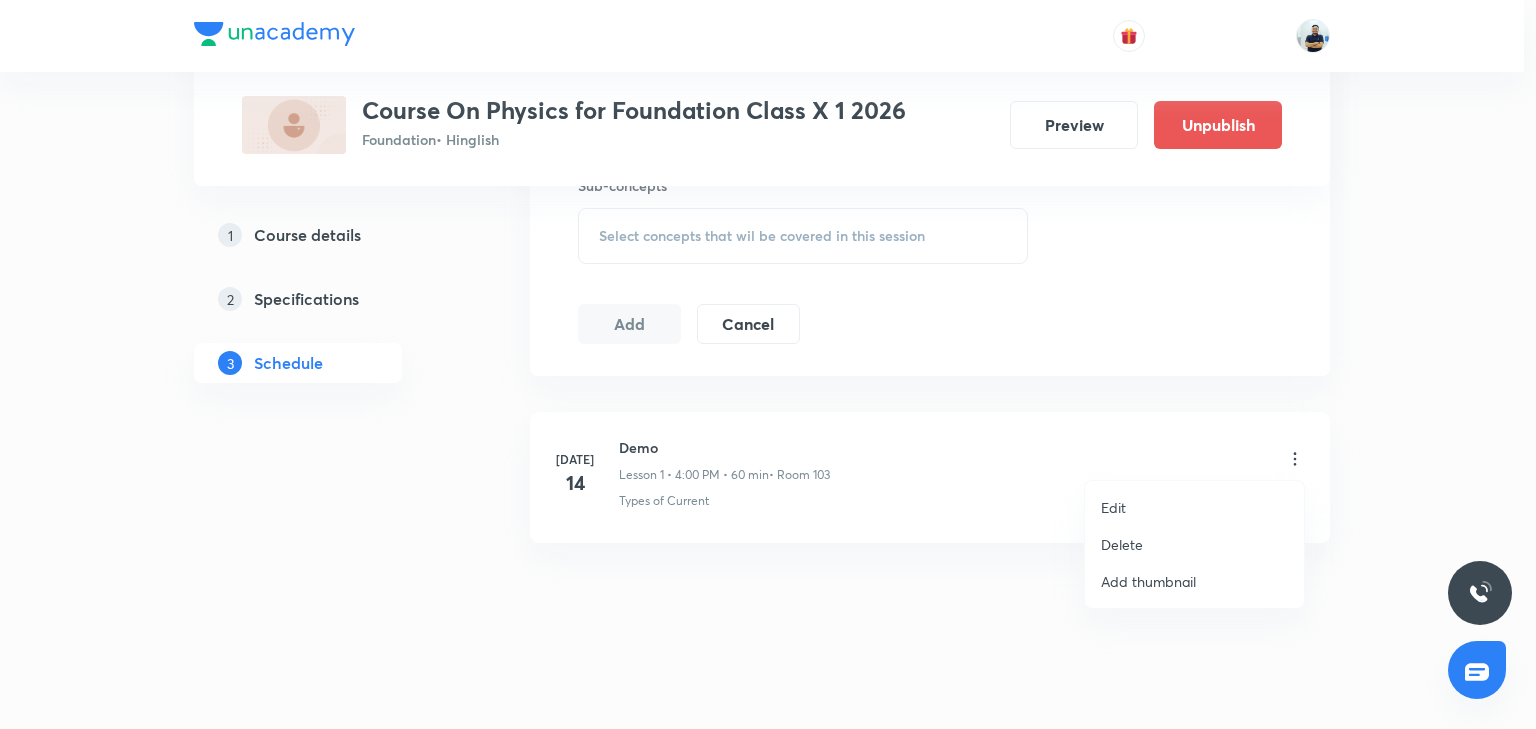 click on "Edit" at bounding box center [1194, 507] 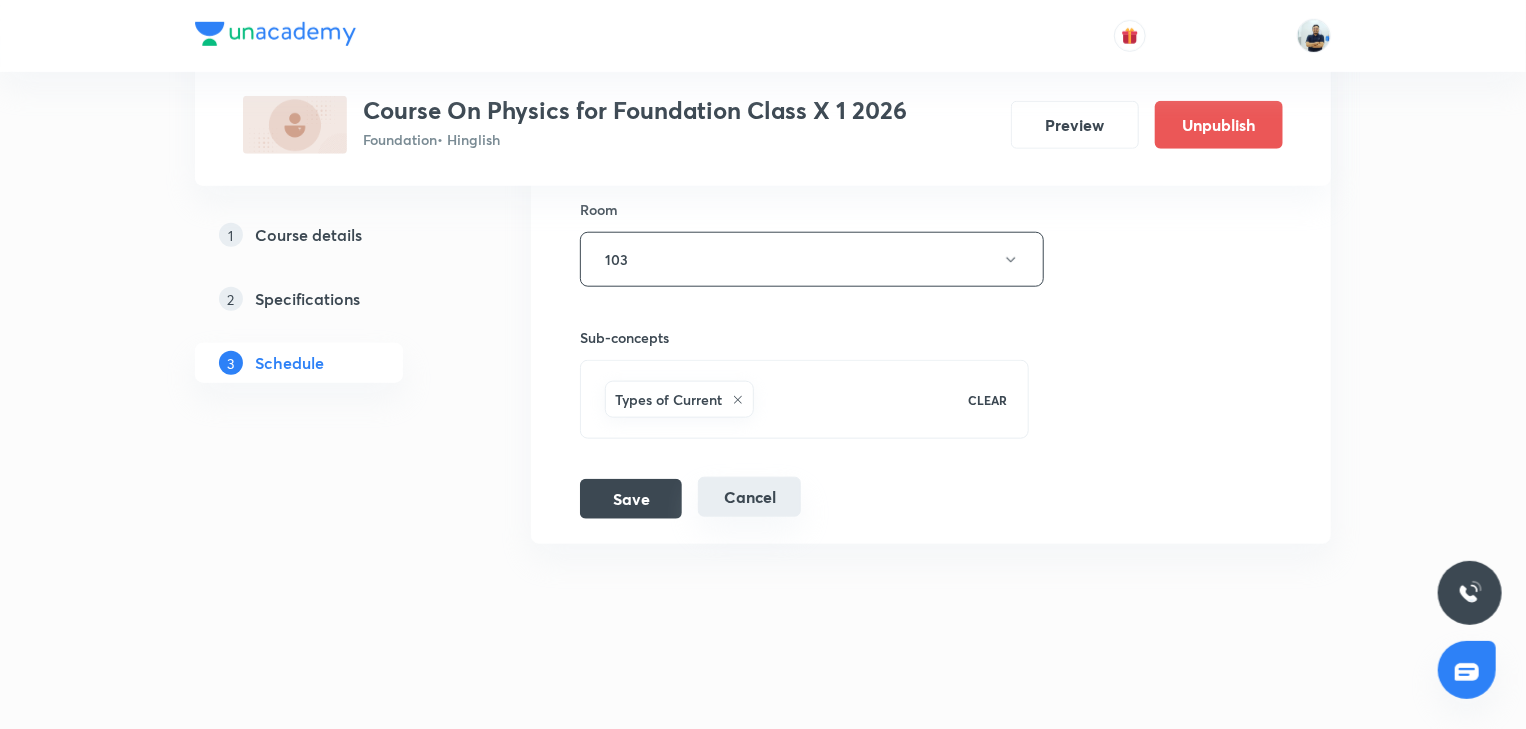 scroll, scrollTop: 0, scrollLeft: 0, axis: both 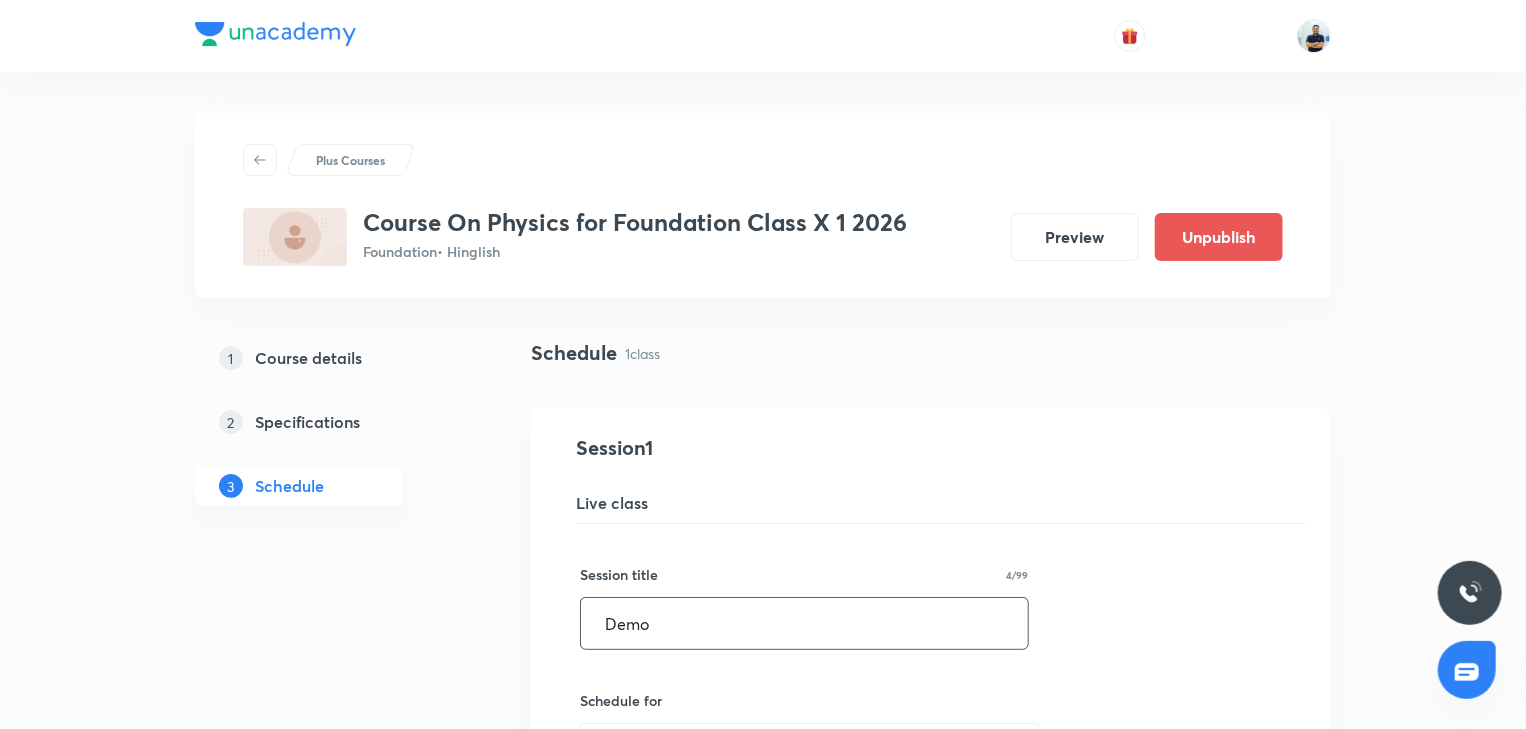 drag, startPoint x: 632, startPoint y: 630, endPoint x: 392, endPoint y: 649, distance: 240.75092 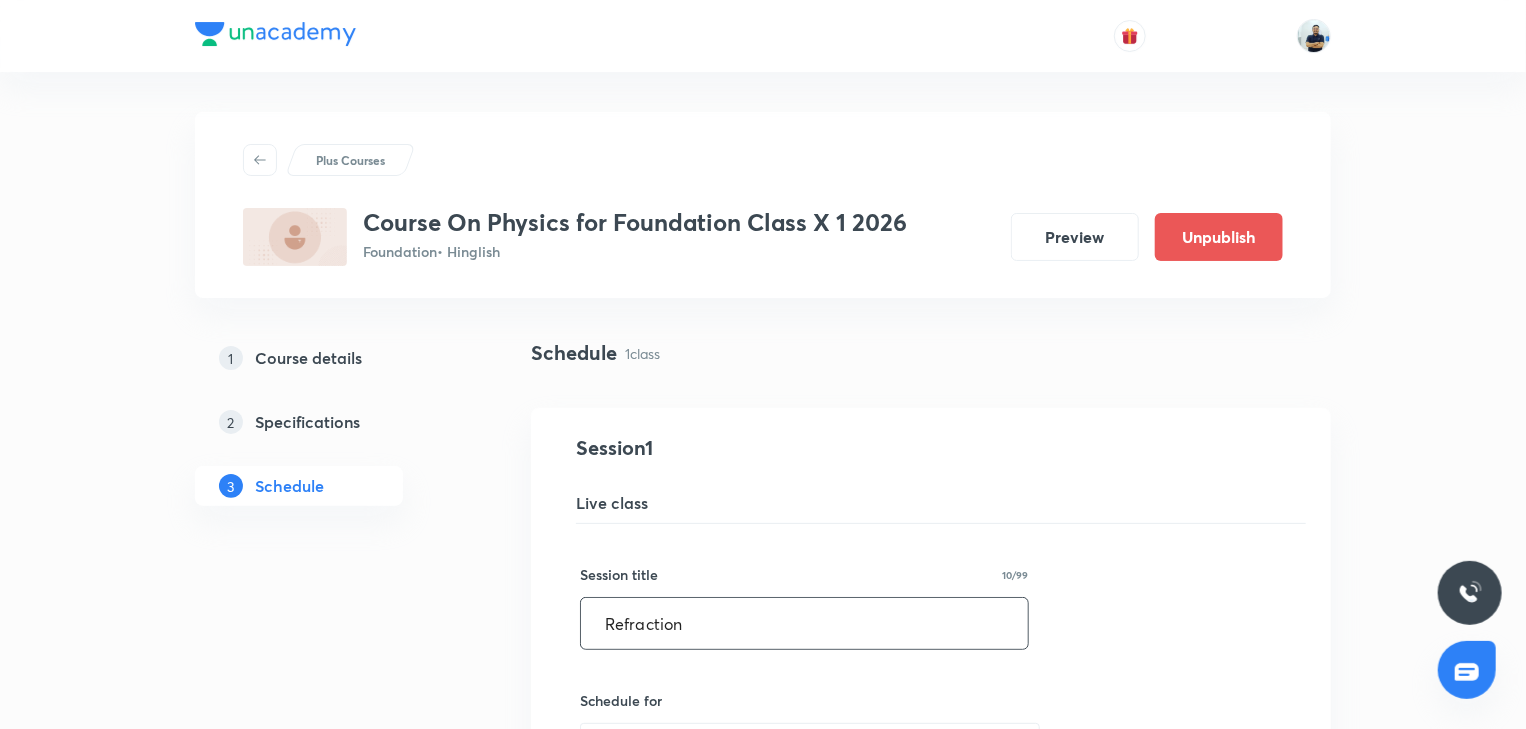 scroll, scrollTop: 876, scrollLeft: 0, axis: vertical 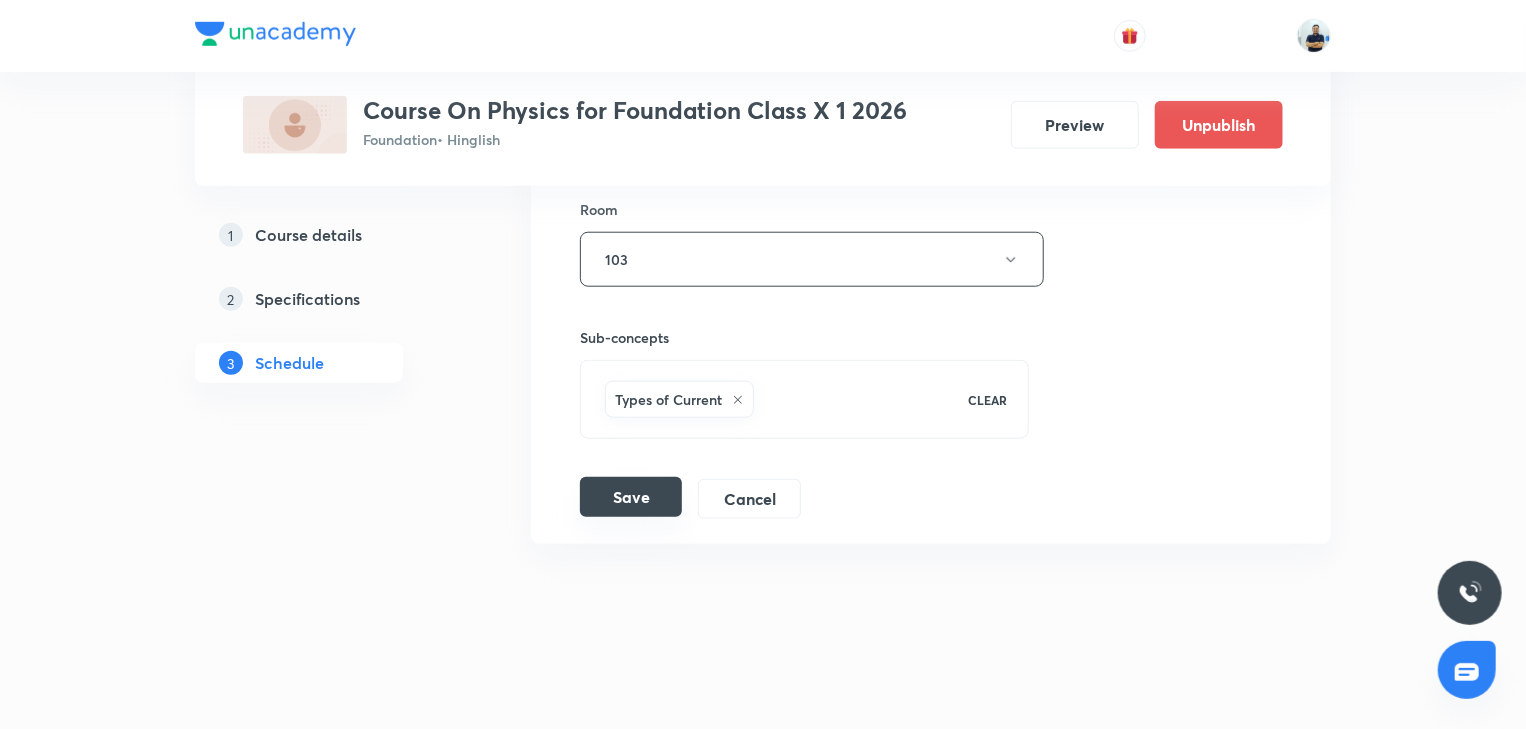 type on "Refraction" 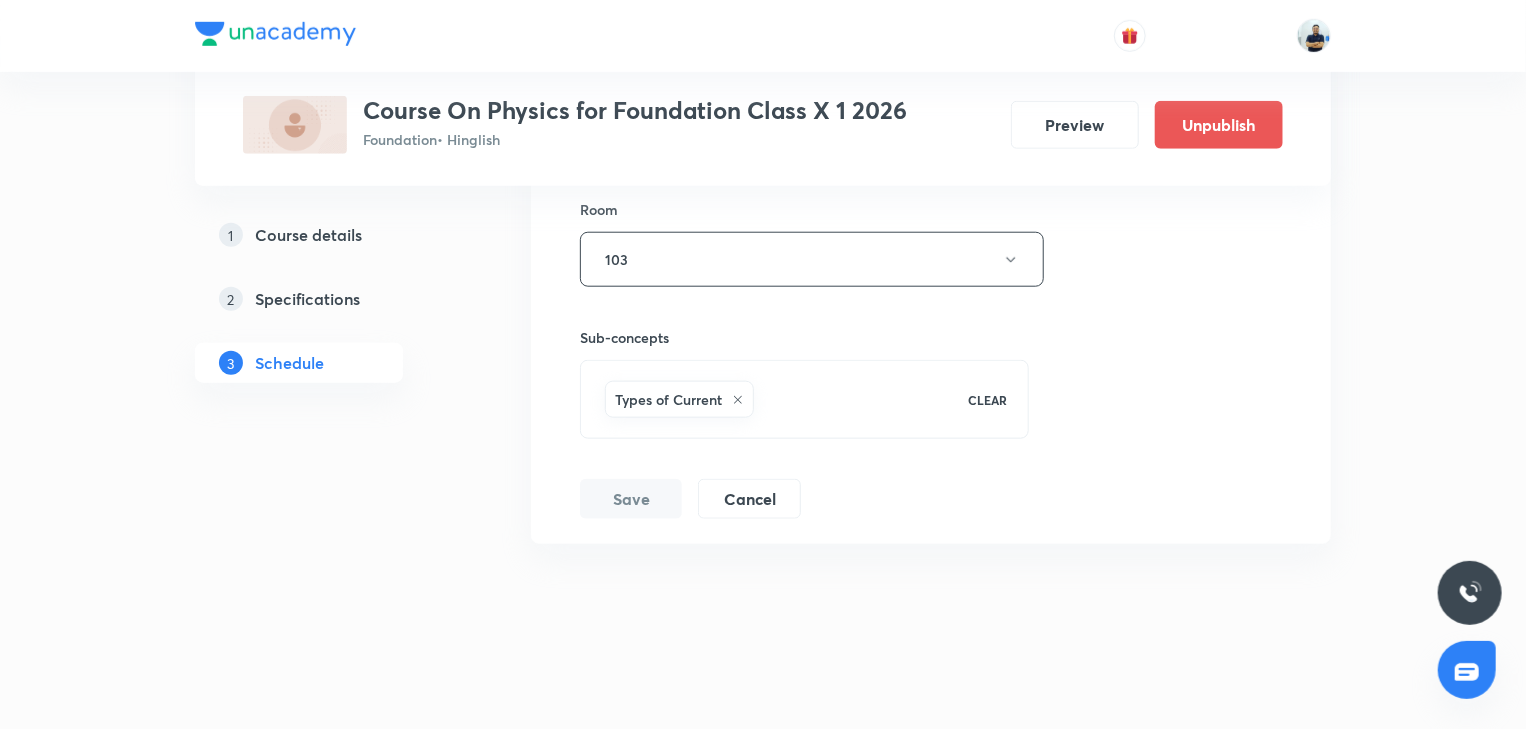 scroll, scrollTop: 109, scrollLeft: 0, axis: vertical 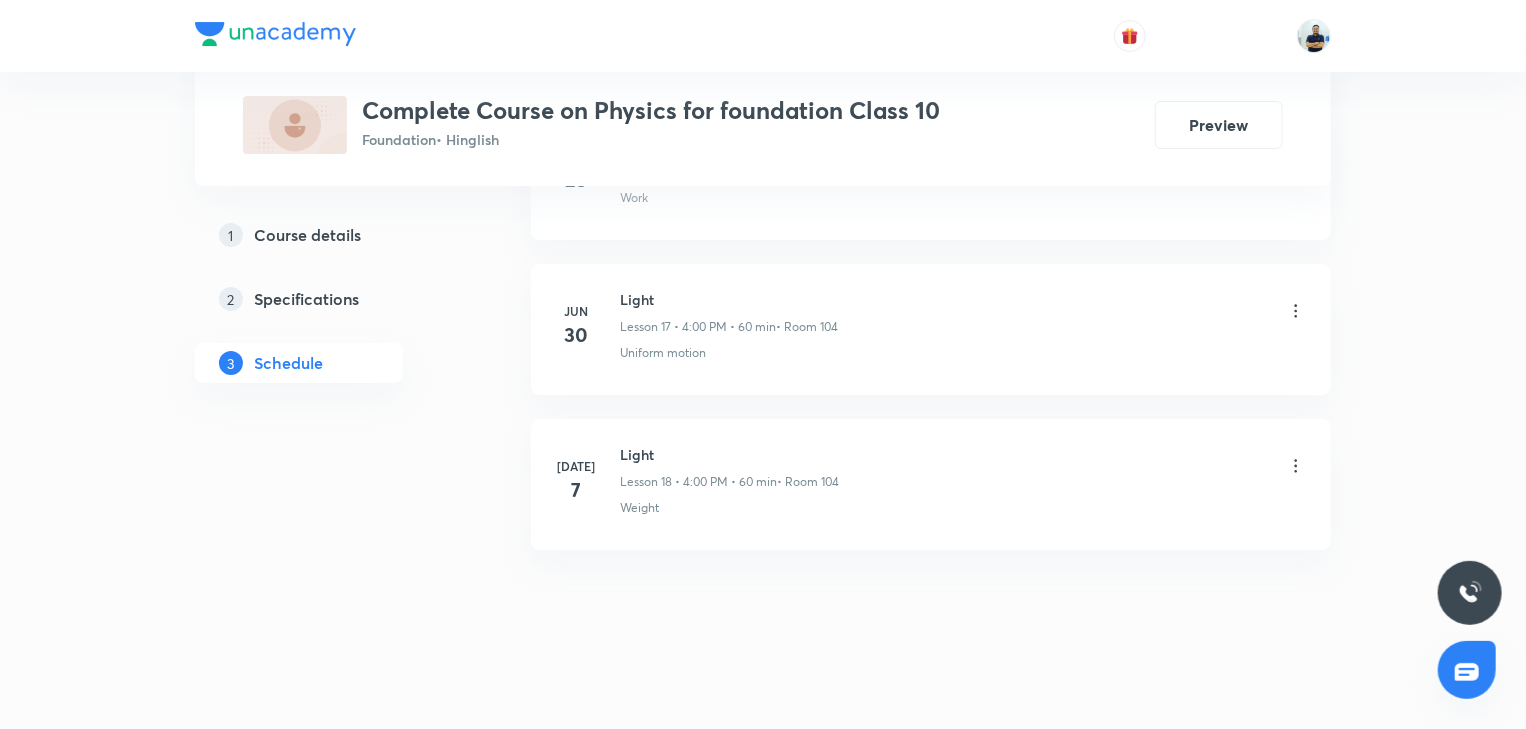 click on "Light" at bounding box center [729, 454] 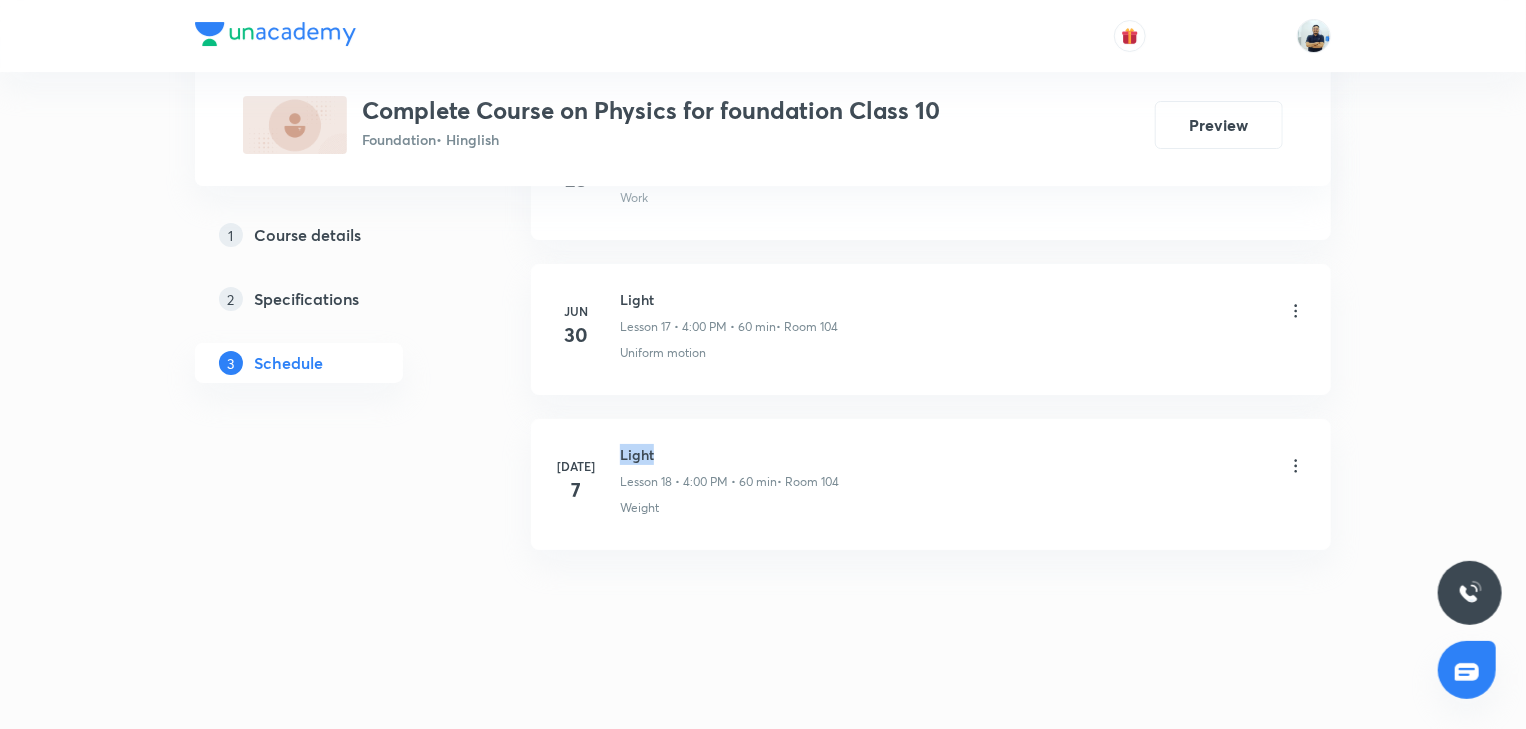 click on "Light" at bounding box center [729, 454] 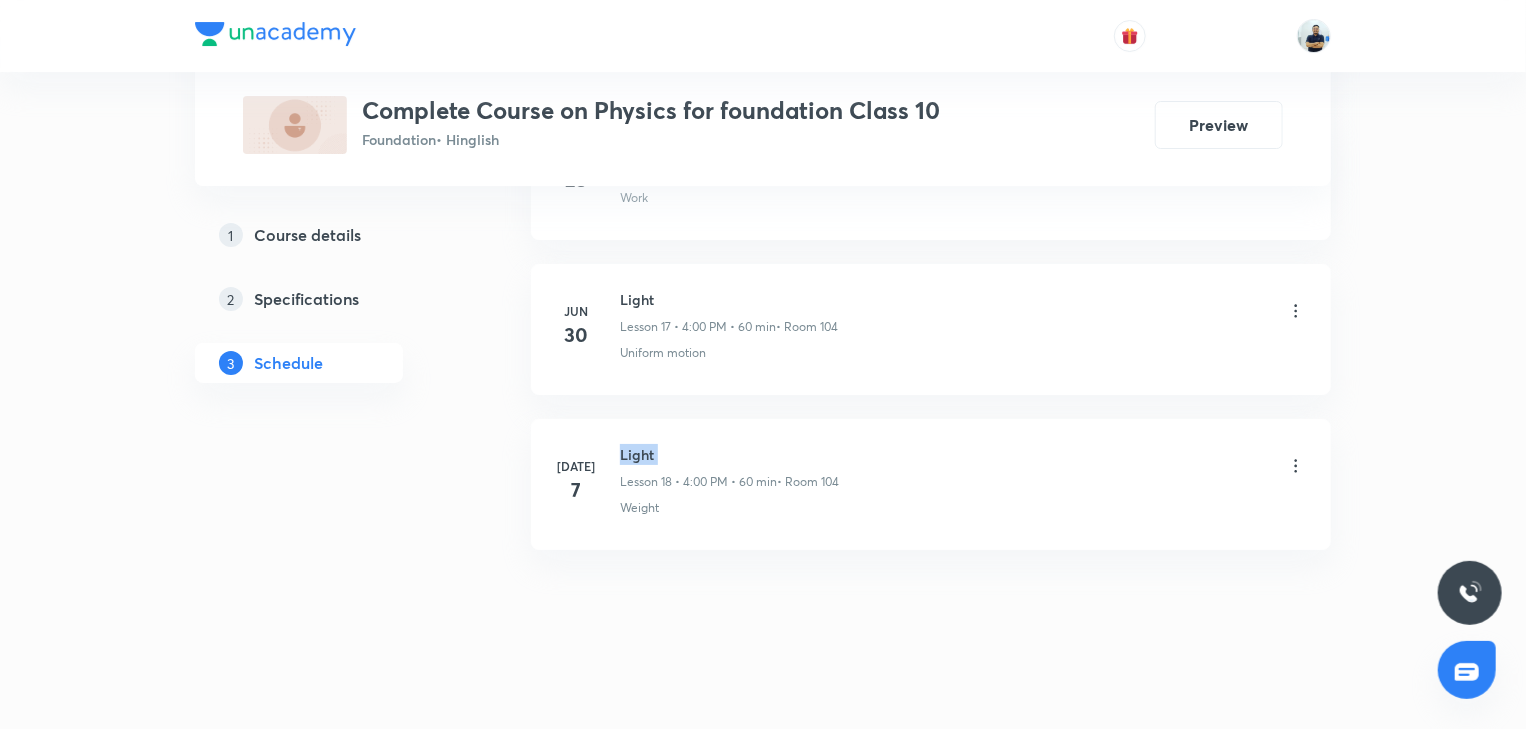 click on "Light" at bounding box center [729, 454] 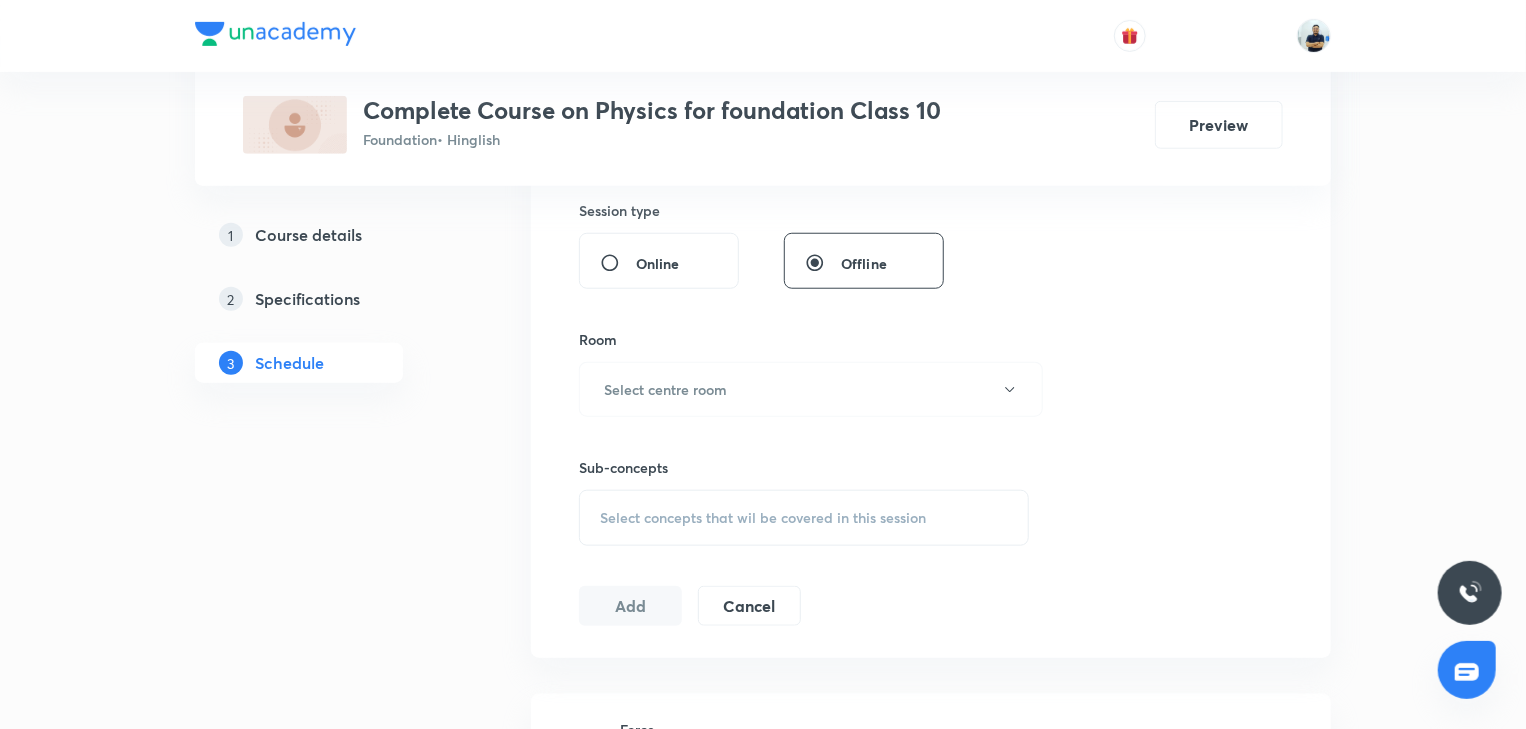 scroll, scrollTop: 0, scrollLeft: 0, axis: both 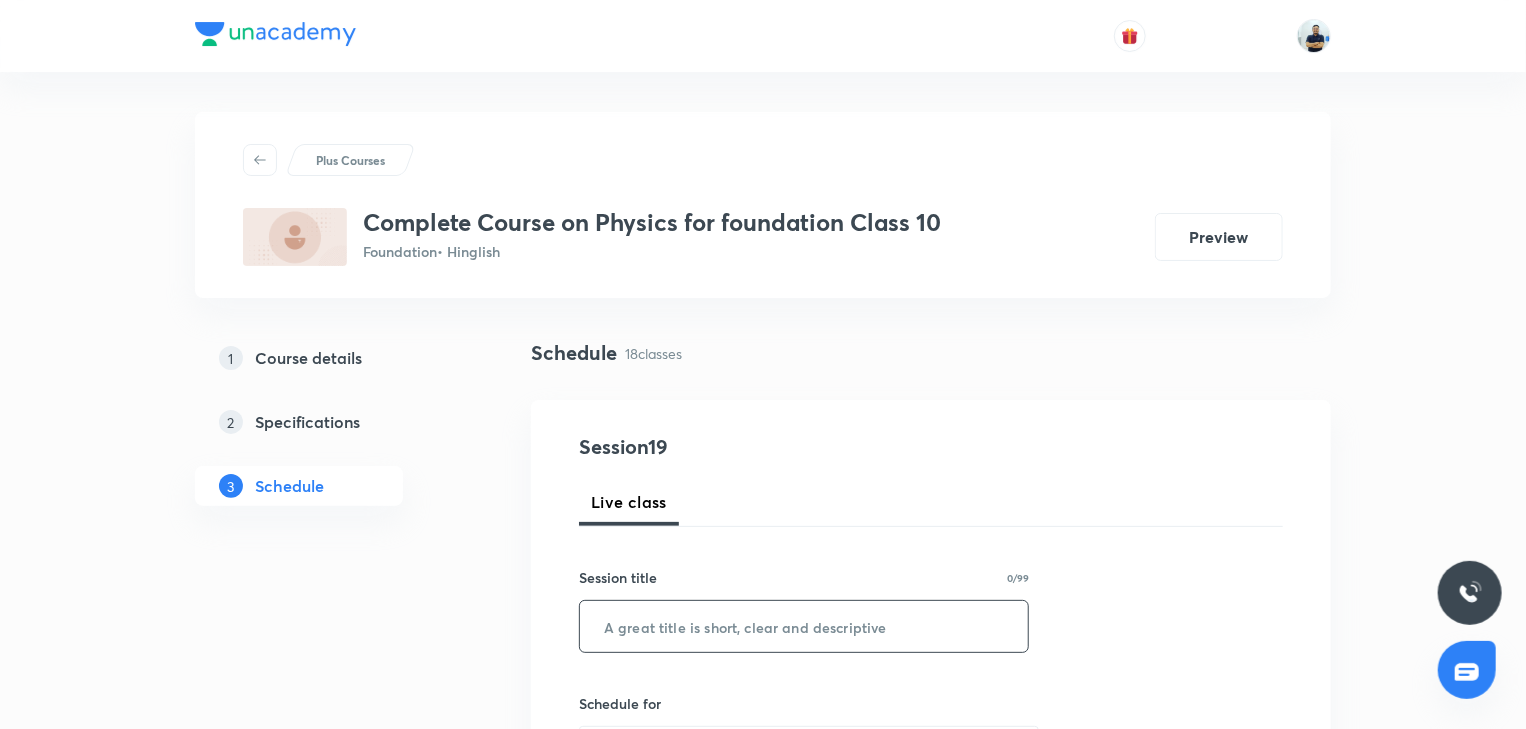 click at bounding box center (804, 626) 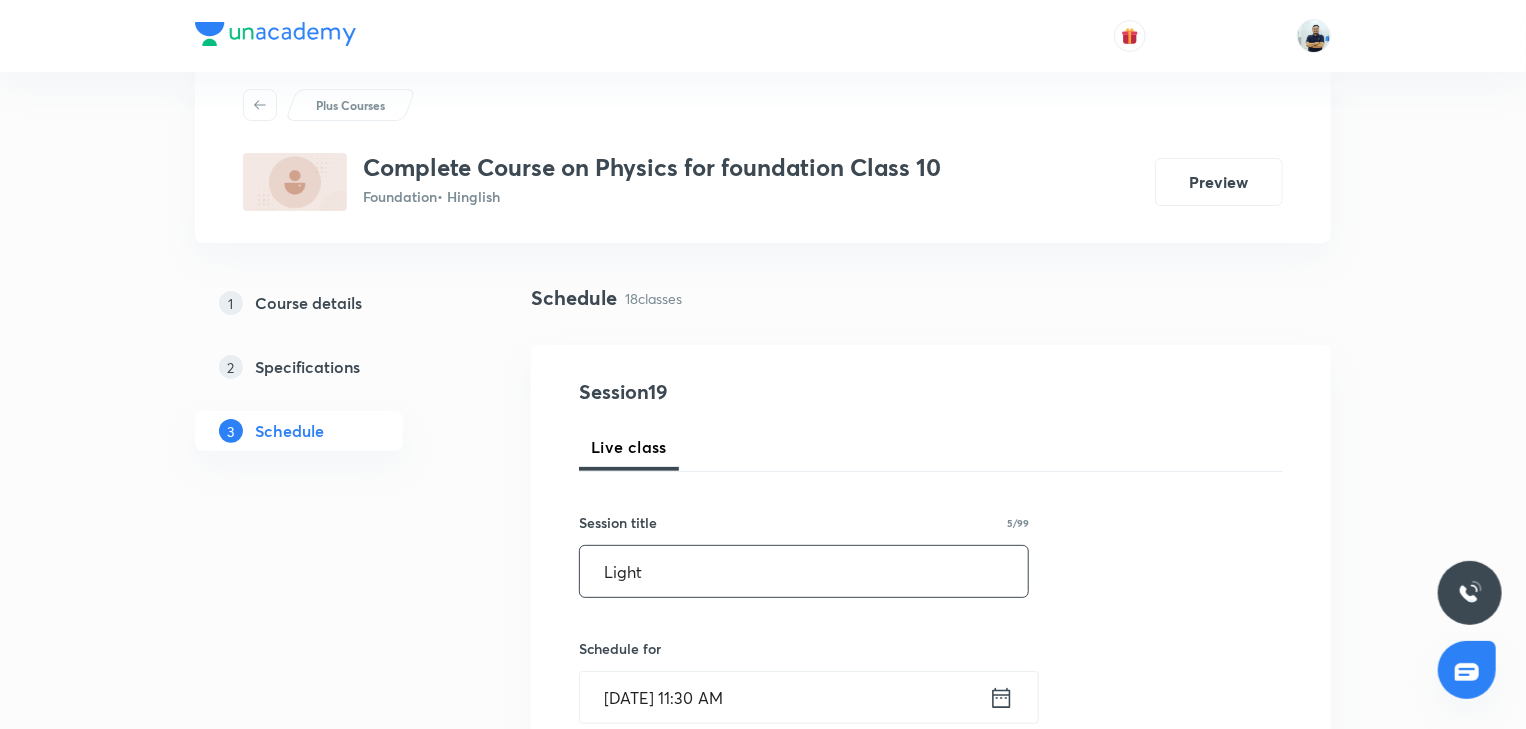 scroll, scrollTop: 56, scrollLeft: 0, axis: vertical 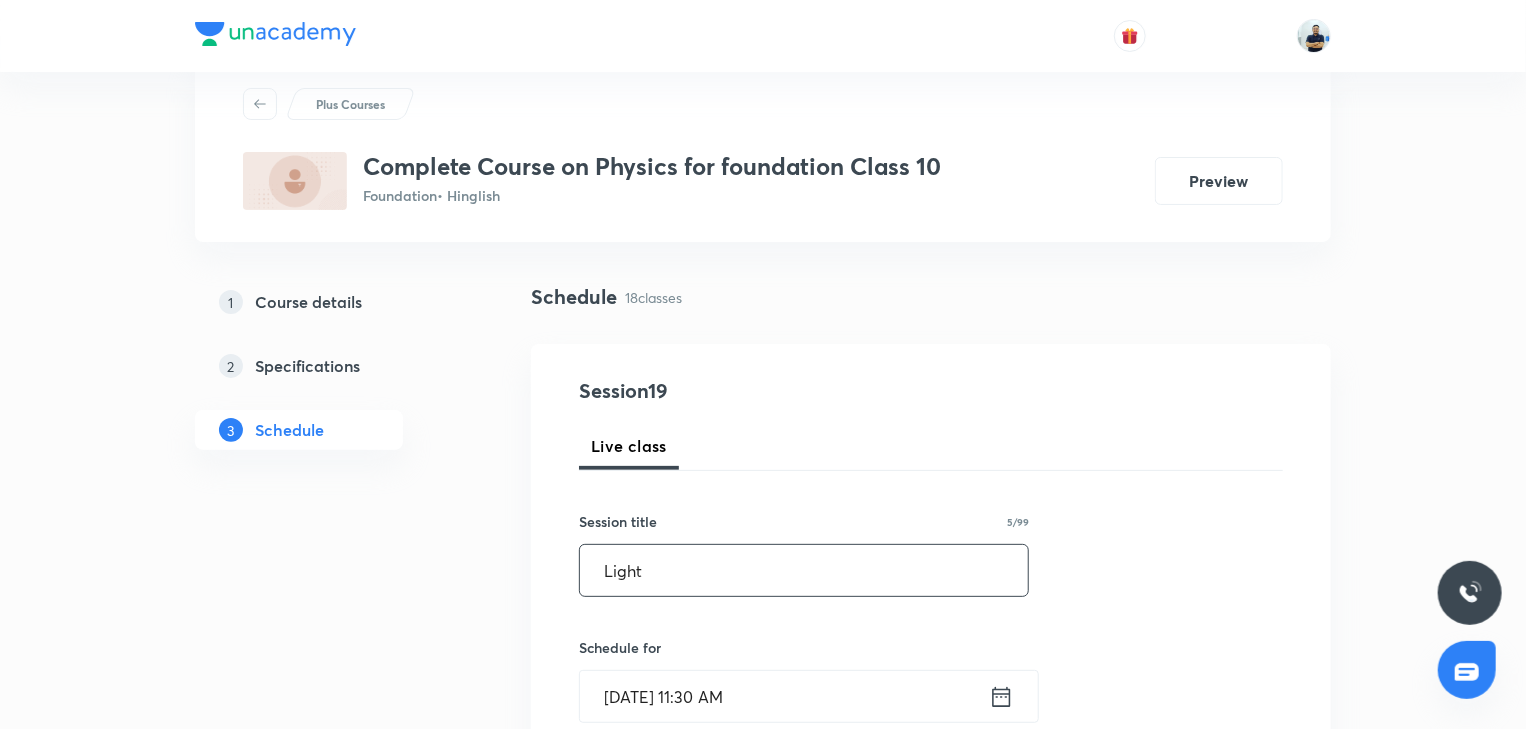 type on "Light" 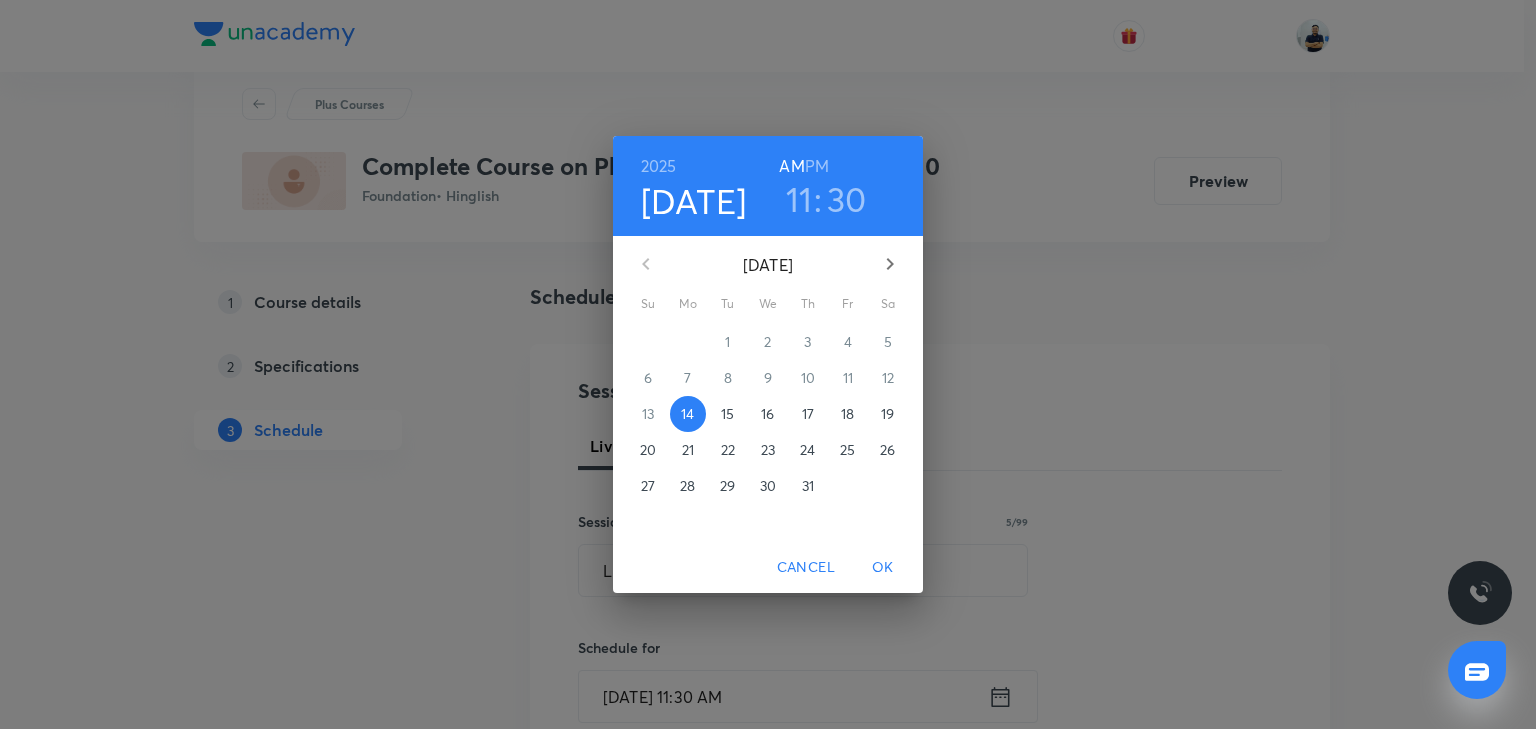 click on "PM" at bounding box center [817, 166] 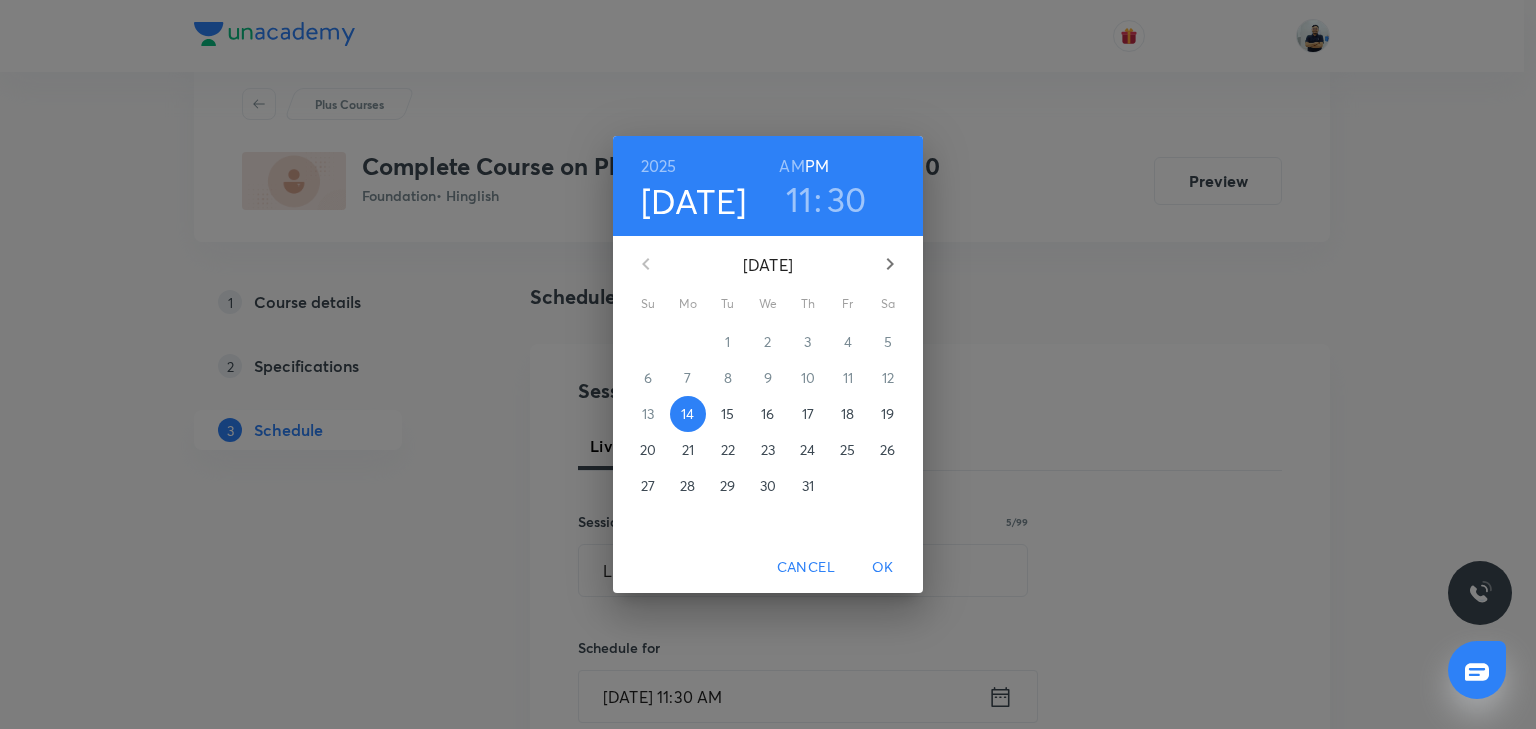 click on "11" at bounding box center (799, 199) 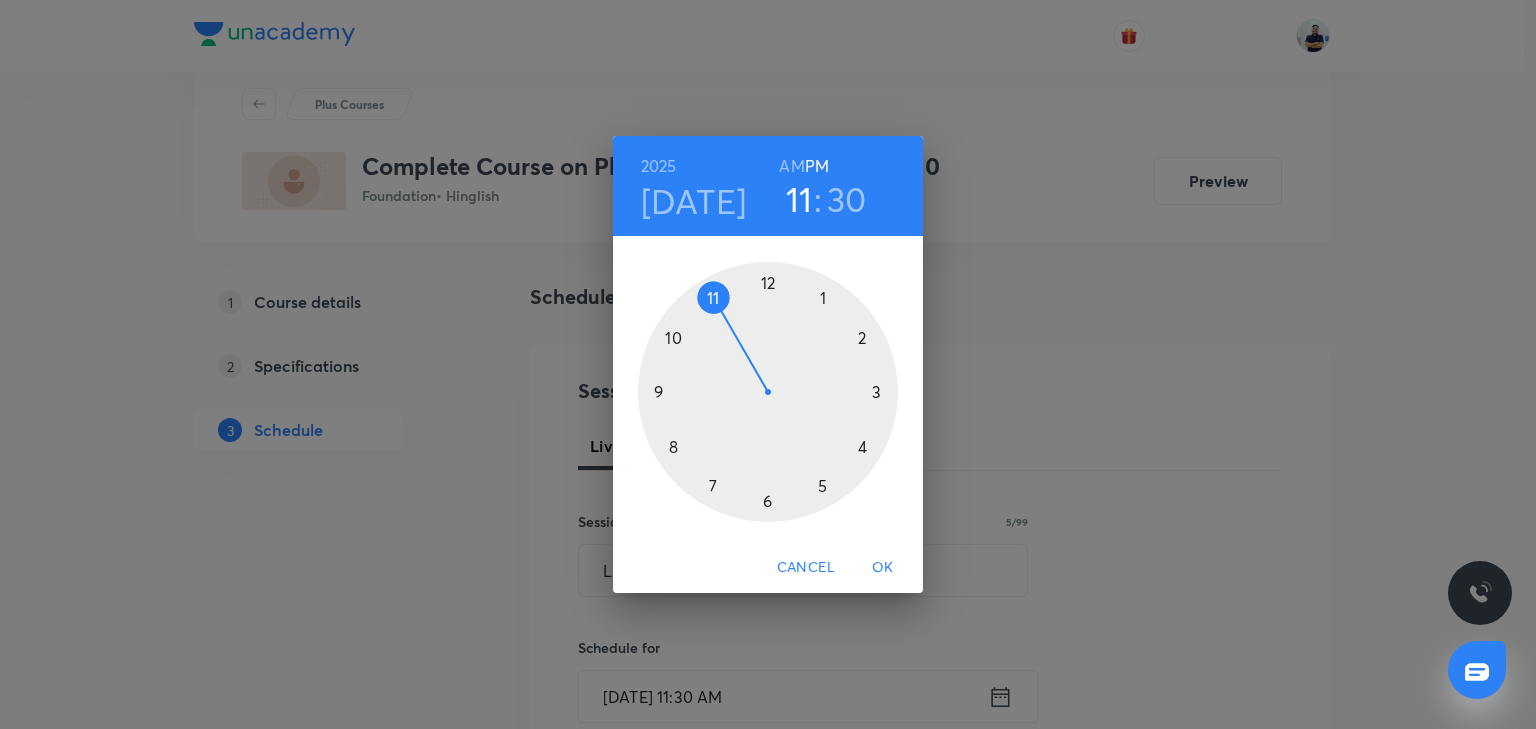 click at bounding box center [768, 392] 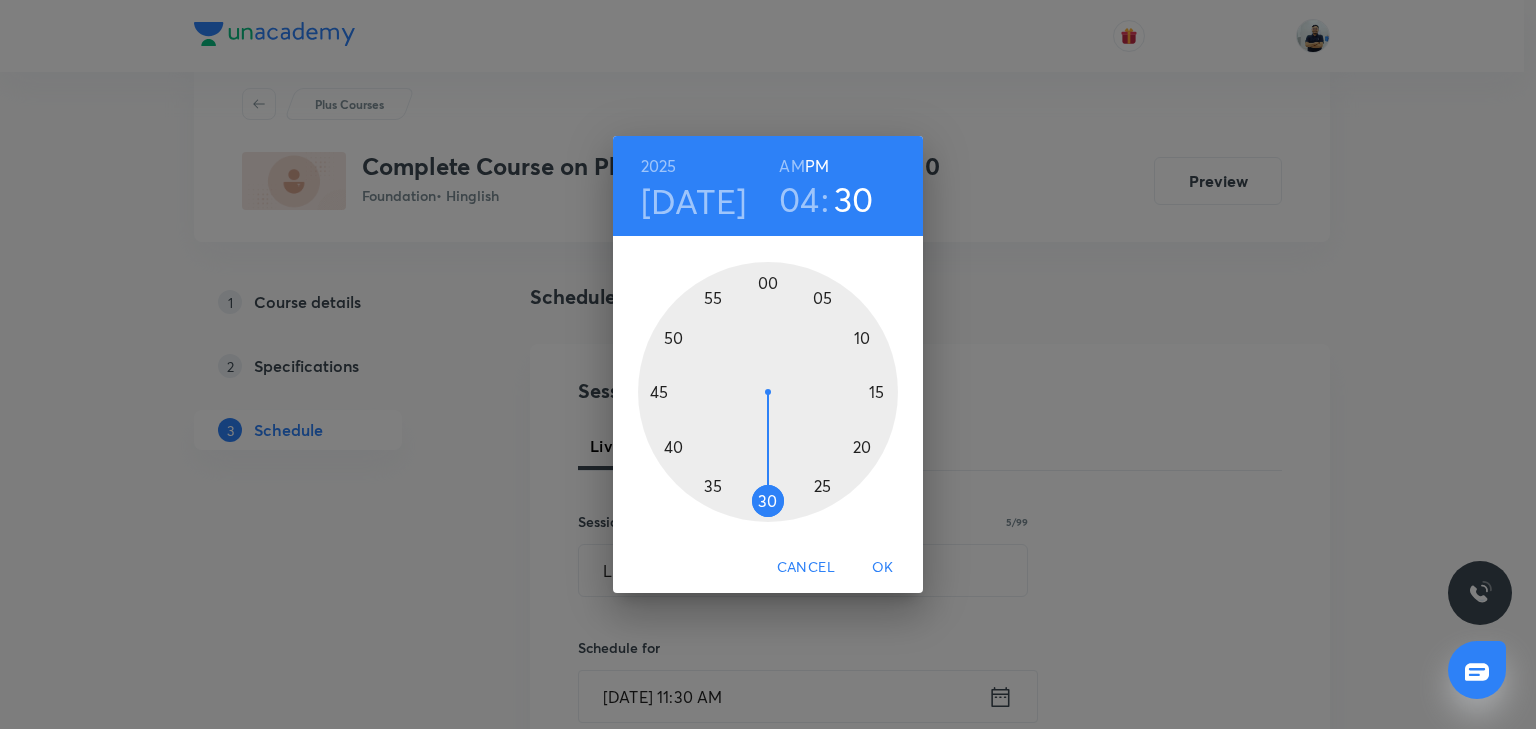 click at bounding box center [768, 392] 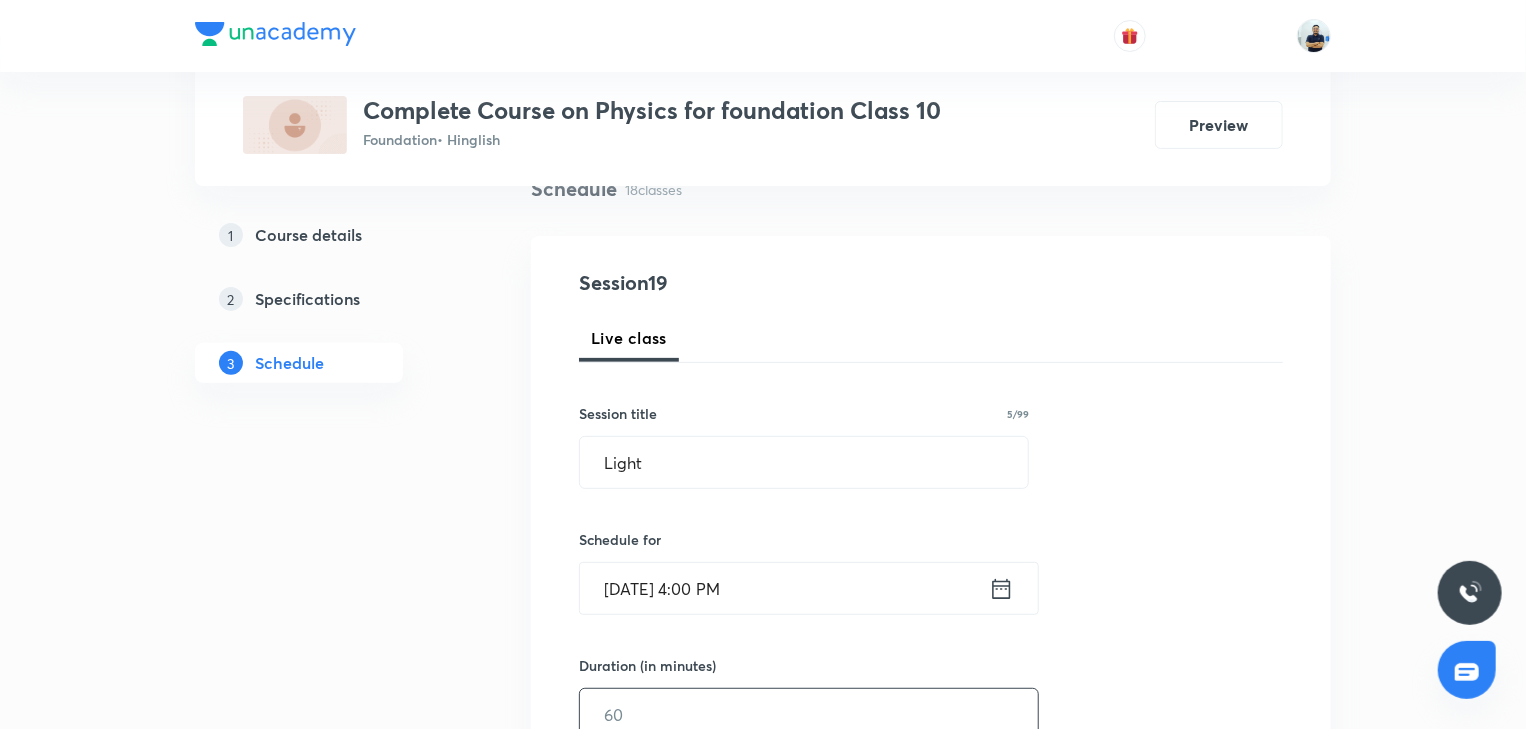 scroll, scrollTop: 205, scrollLeft: 0, axis: vertical 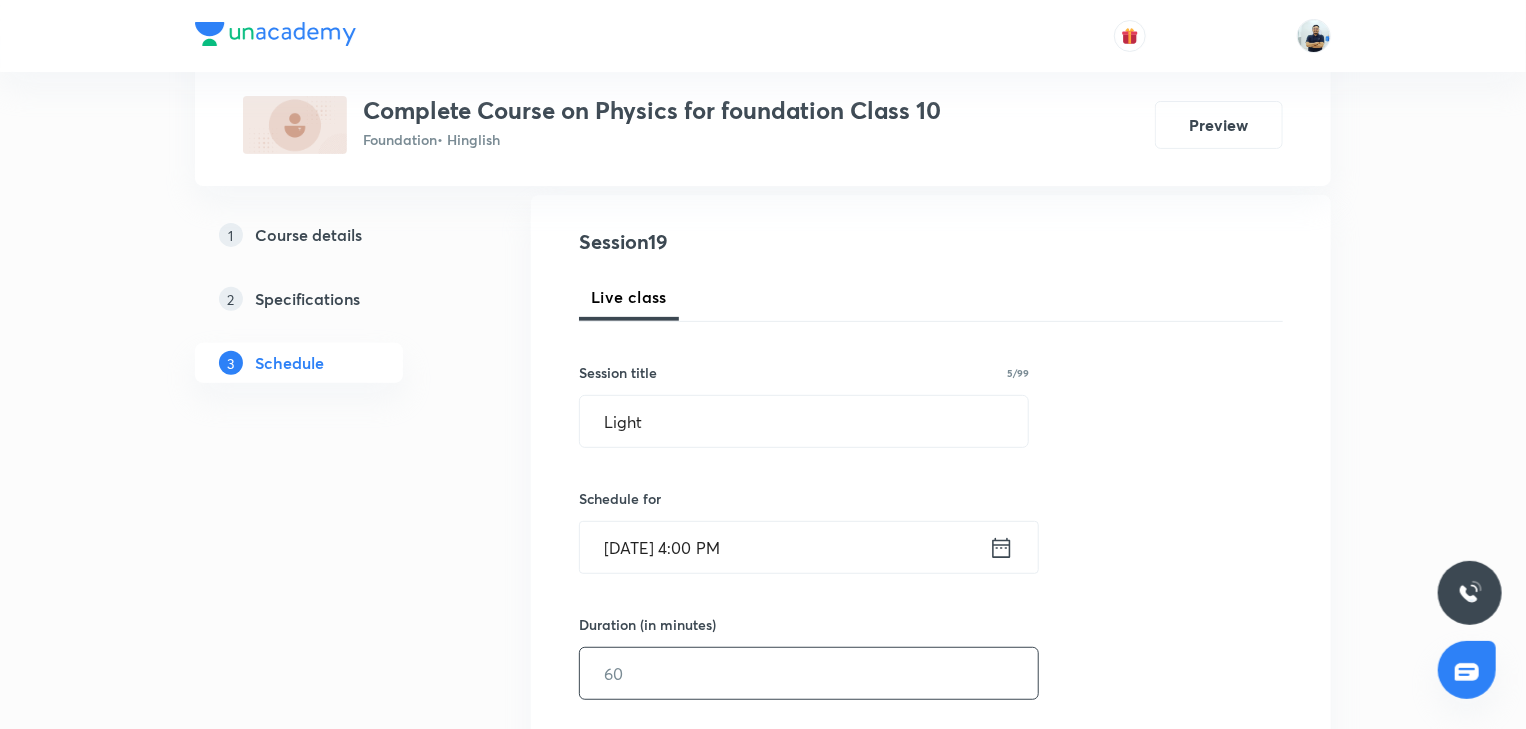 click at bounding box center [809, 673] 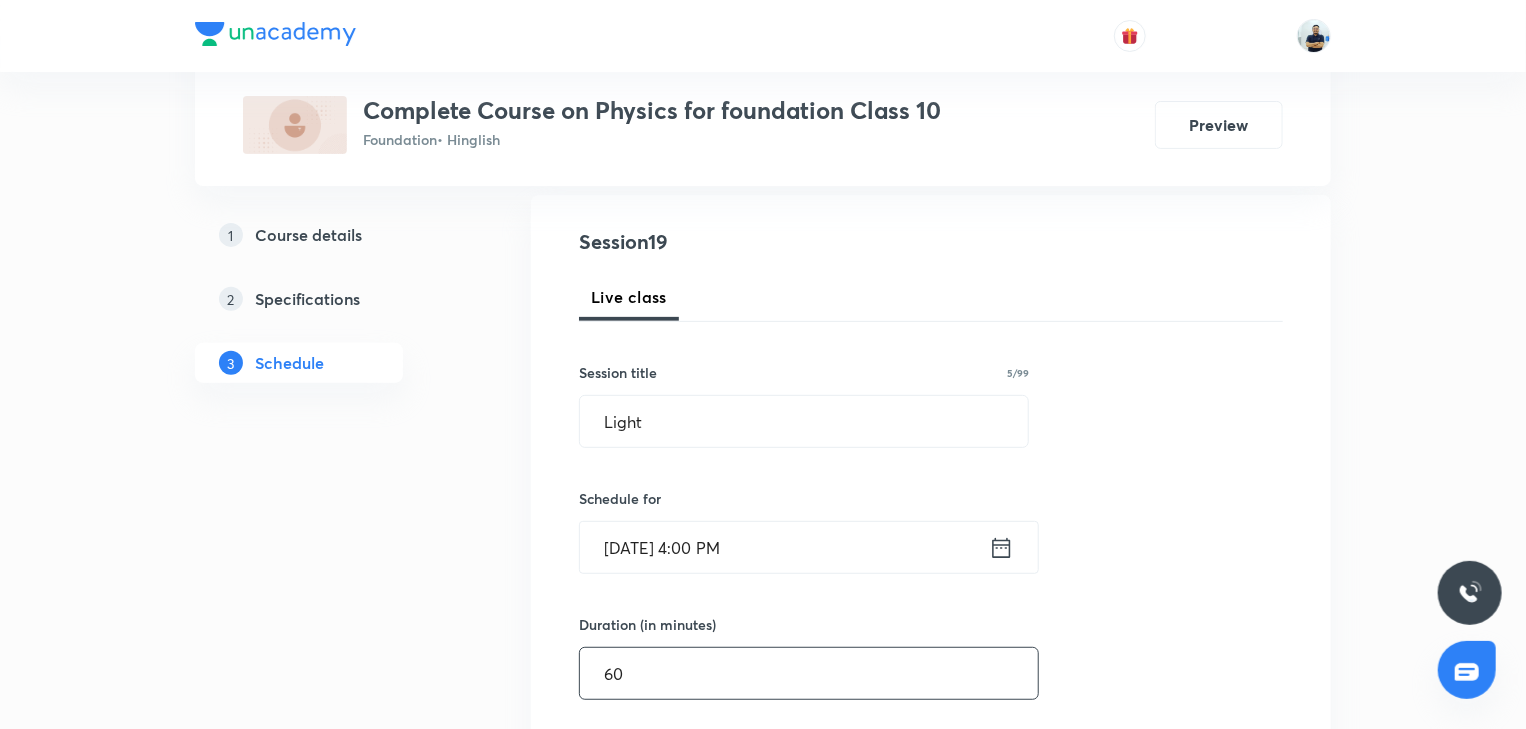 scroll, scrollTop: 765, scrollLeft: 0, axis: vertical 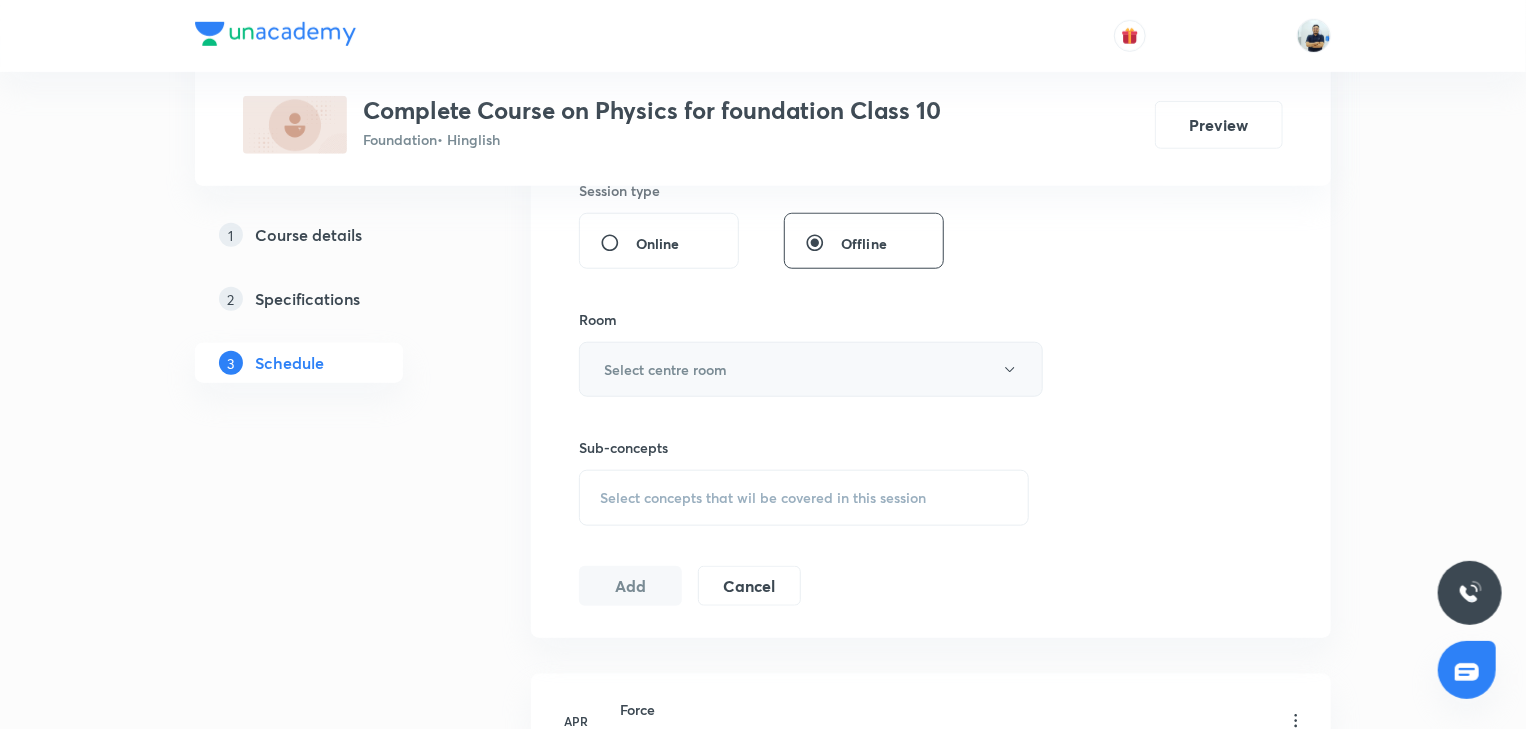 type on "60" 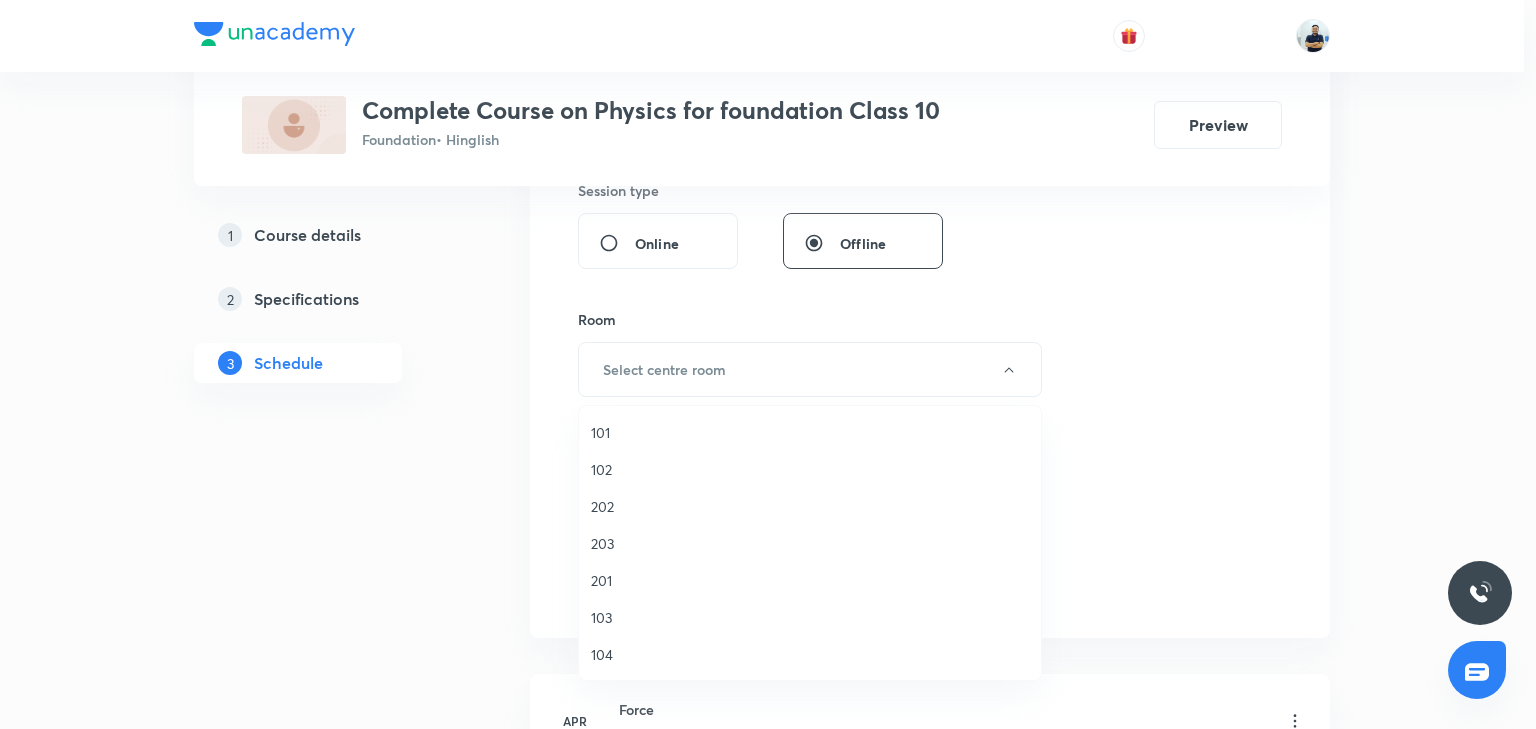 click on "104" at bounding box center (810, 654) 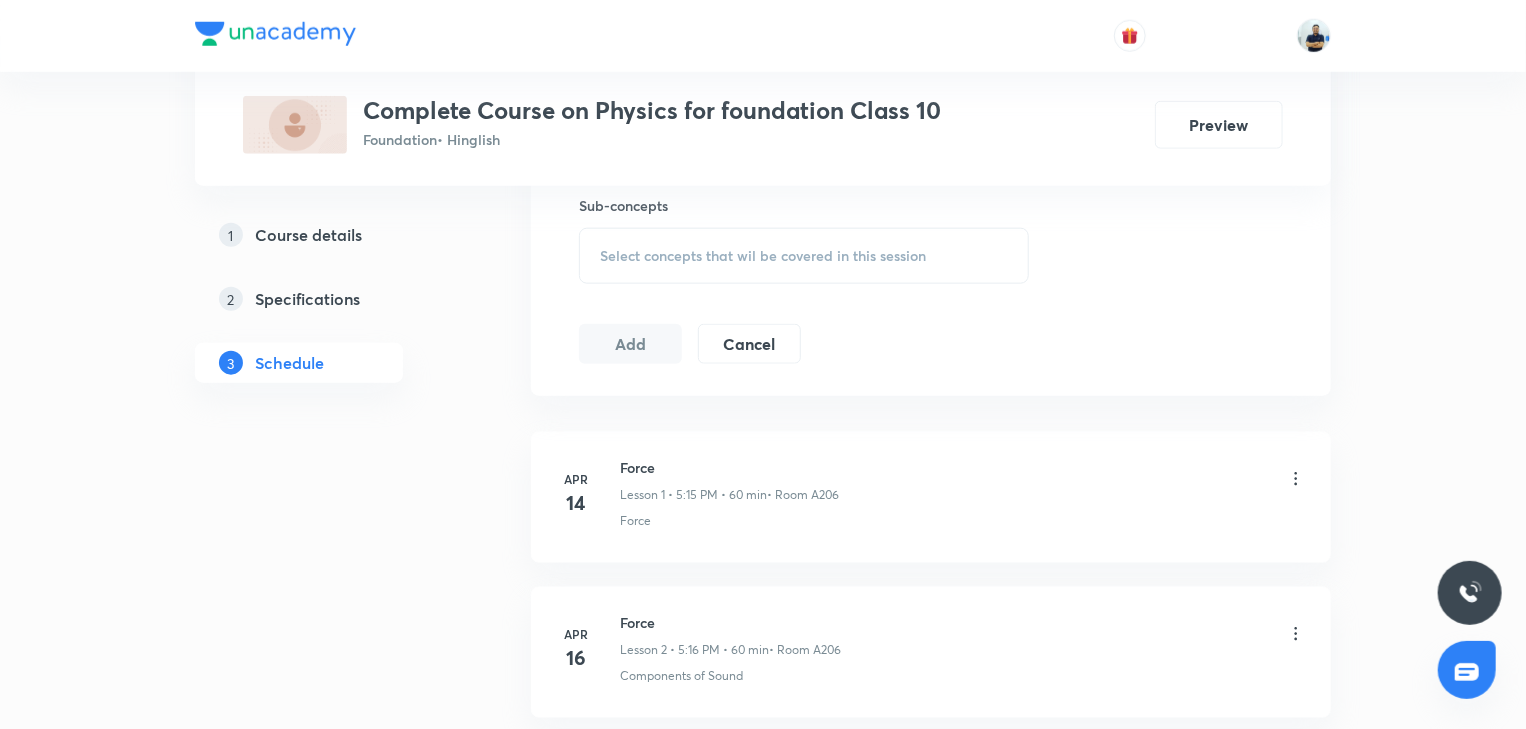 scroll, scrollTop: 1008, scrollLeft: 0, axis: vertical 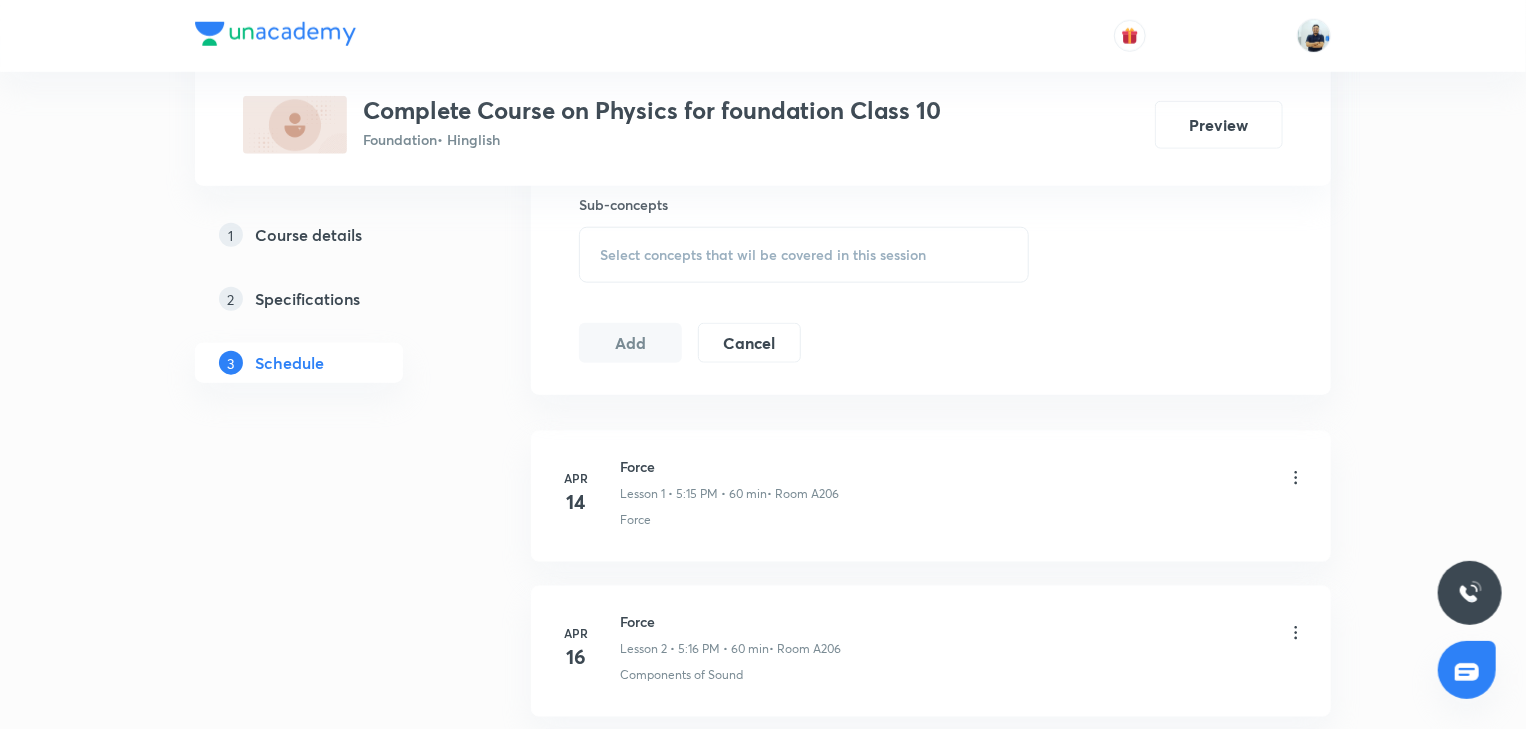 click on "Select concepts that wil be covered in this session" at bounding box center [763, 255] 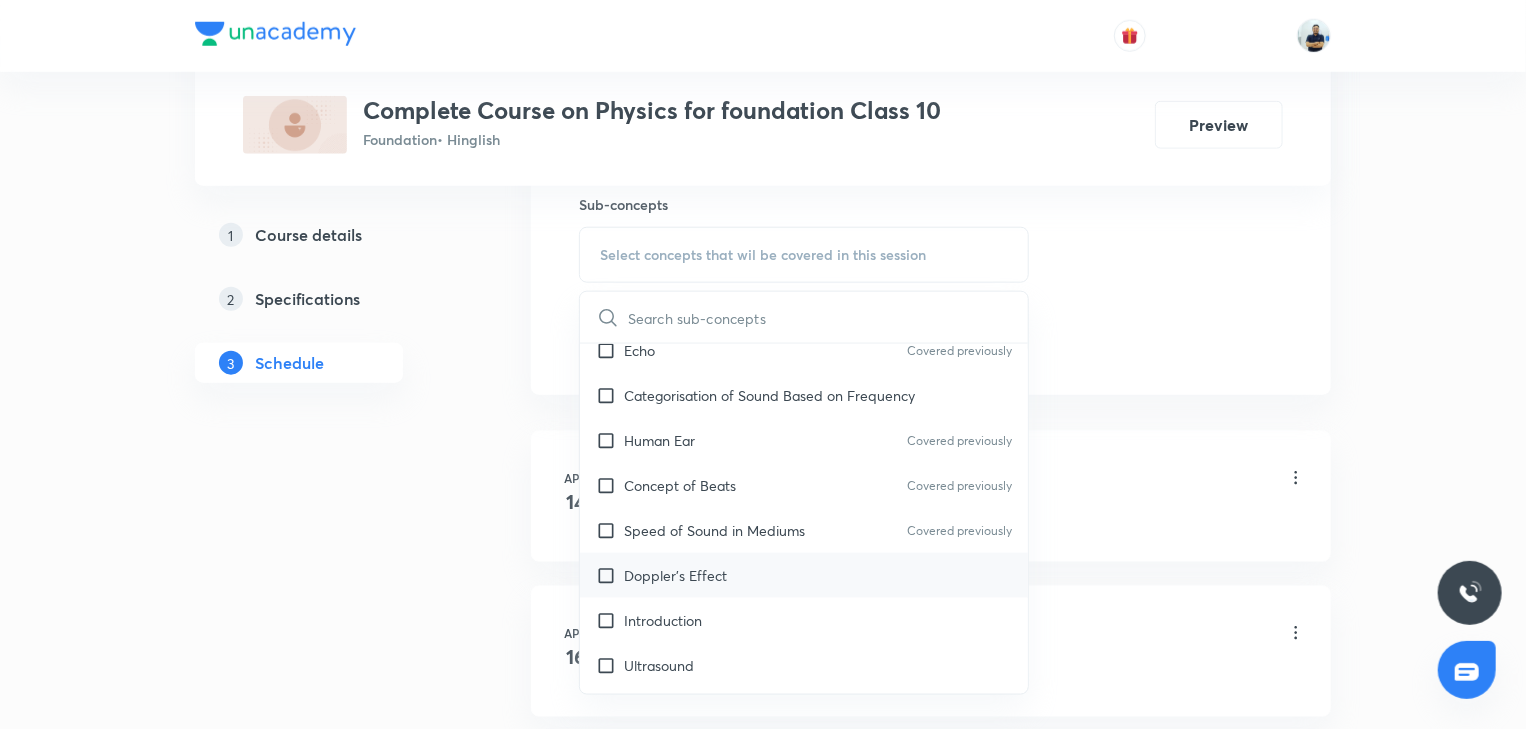 scroll, scrollTop: 1120, scrollLeft: 0, axis: vertical 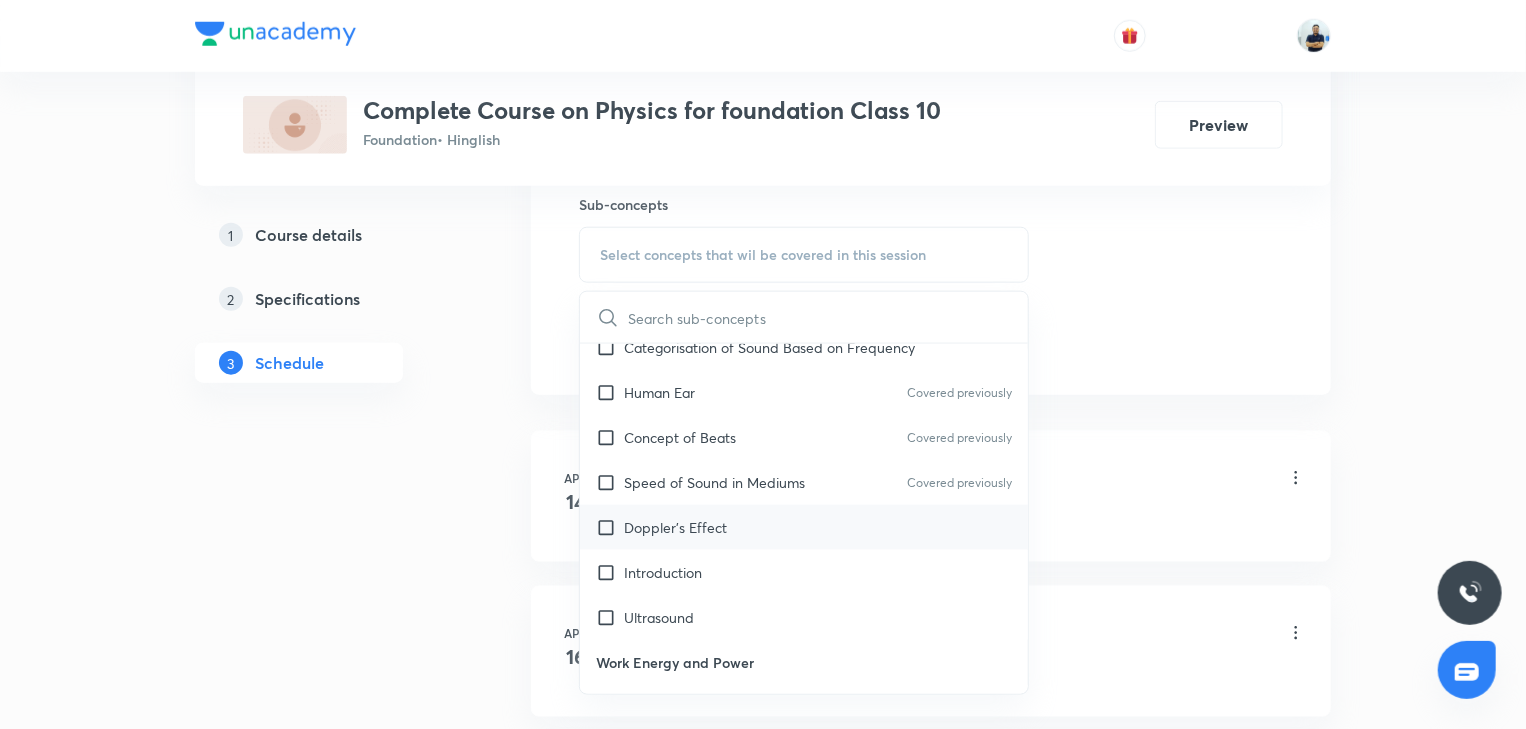 click on "Doppler's Effect" at bounding box center (804, 527) 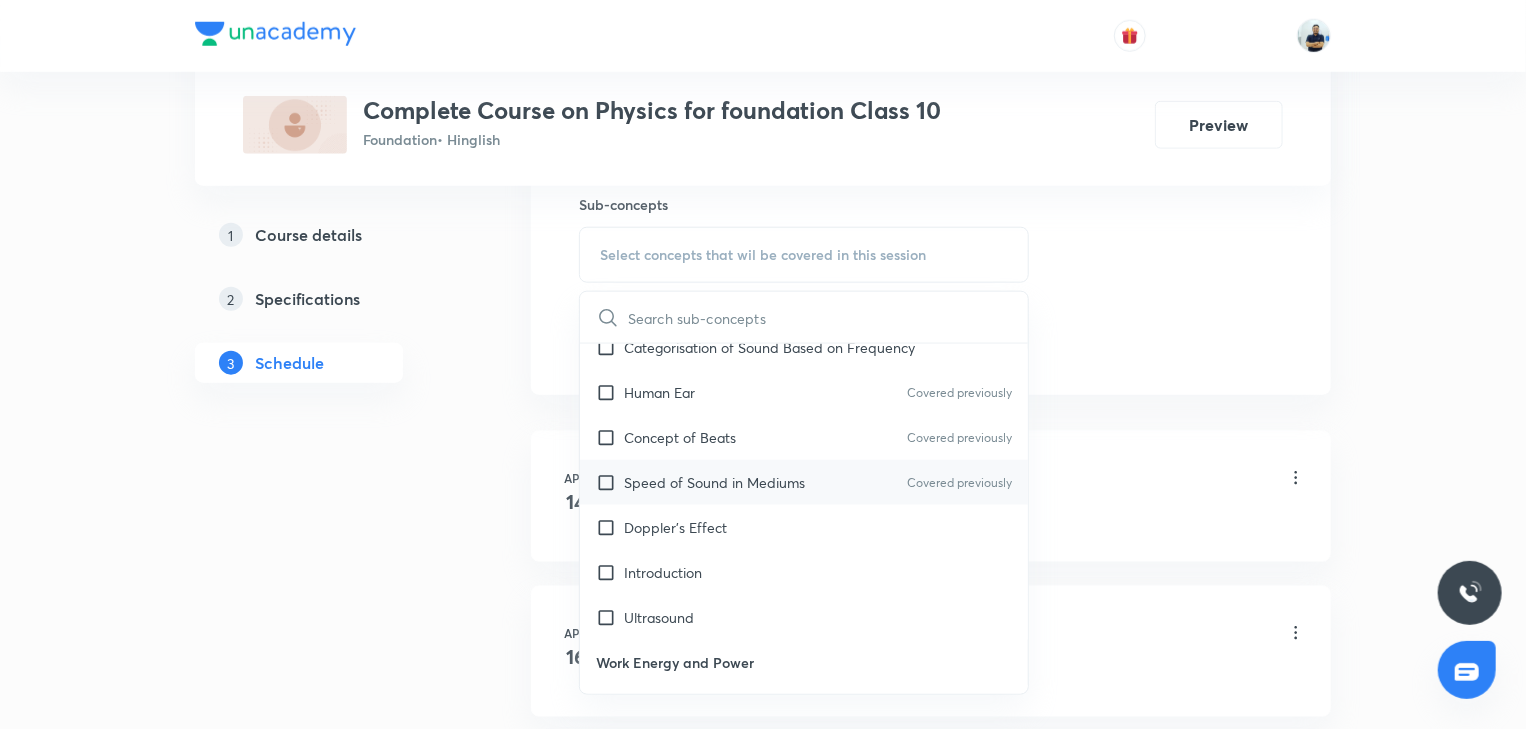 checkbox on "true" 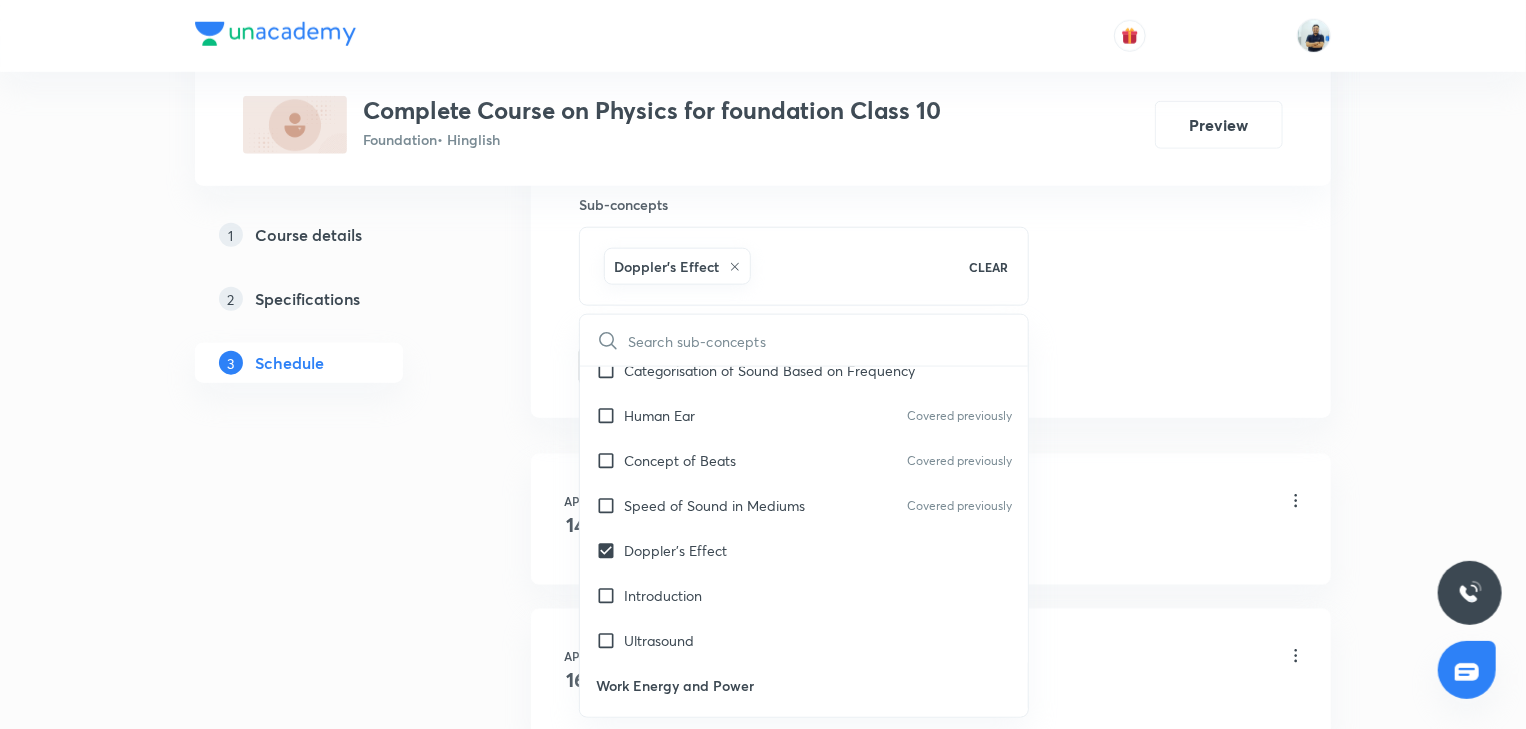 click on "[DATE] Force Lesson 1 • 5:15 PM • 60 min  • Room A206 Force [DATE] Force Lesson 2 • 5:16 PM • 60 min  • Room A206 Components of Sound [DATE] Force Lesson 3 • 6:30 PM • 60 min  • Room A205 Balanced and Unbalanced force [DATE] Force Lesson 4 • 6:30 PM • 60 min  • Room A206 [PERSON_NAME] Laws [DATE] Force Lesson 5 • 5:15 PM • 60 min  • Room A205 Motion · Acceleration [DATE] Force Lesson 6 • 5:15 PM • 60 min  • Room A205 Energy · Work [DATE] Force Lesson 7 • 6:30 PM • 60 min  • Room A202 Work [DATE] Force Lesson 8 • 6:30 PM • 60 min  • Room A205 Work [DATE] Force Lesson 9 • 6:31 PM • 60 min  • Room A206 Concept of Beats · Speed of Sound in Mediums [DATE] Light Lesson 10 • 5:15 PM • 60 min  • Room A203 Echo · Properties of Sound Wave [DATE] Light Lesson 11 • 4:00 PM • 60 min  • Room A203 Balanced and Unbalanced force [DATE] Light Lesson 12 • 5:15 PM • 60 min  • Room A203 Archimedes Las · Weight [DATE] Light  • Room A204 Energy [DATE]" at bounding box center [931, 1846] 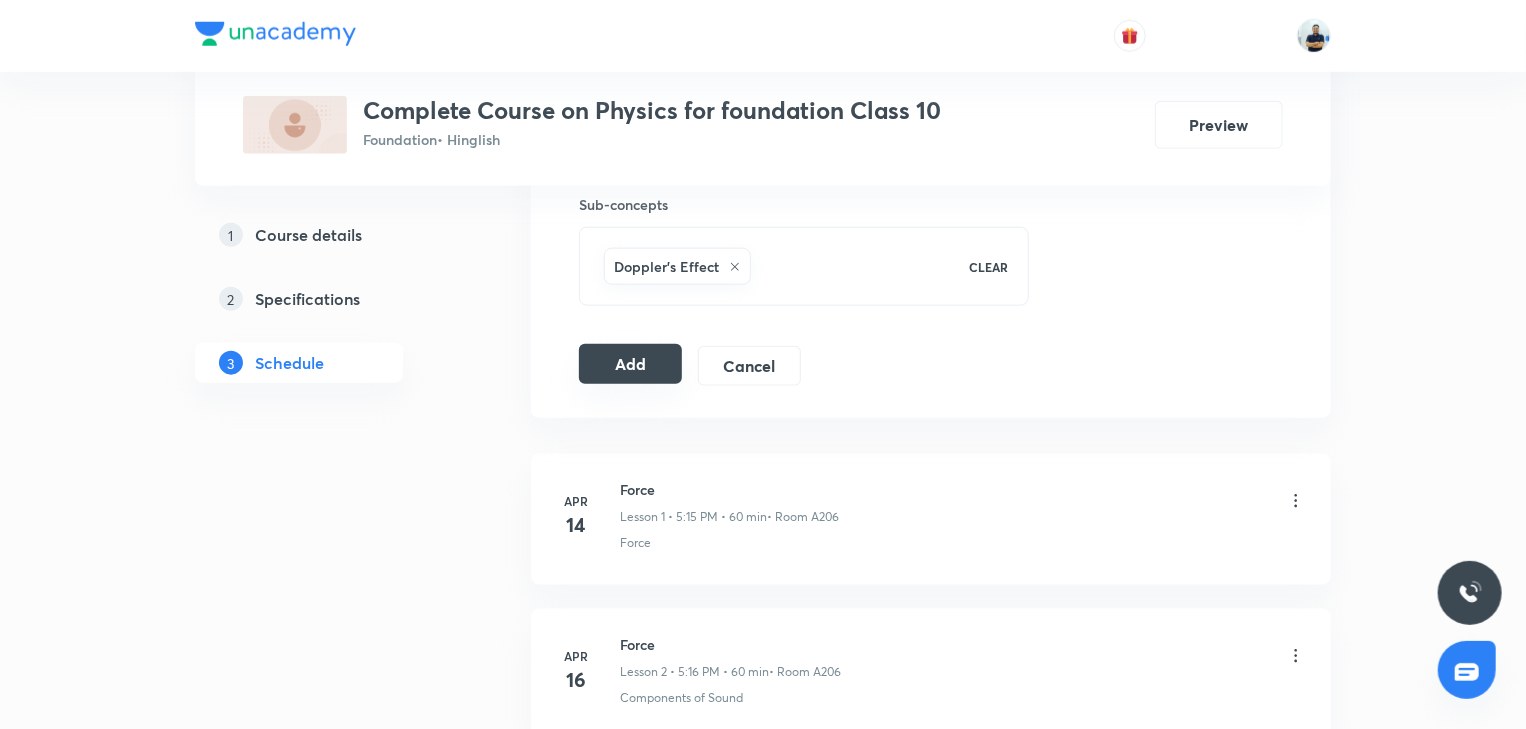 click on "Add" at bounding box center (630, 364) 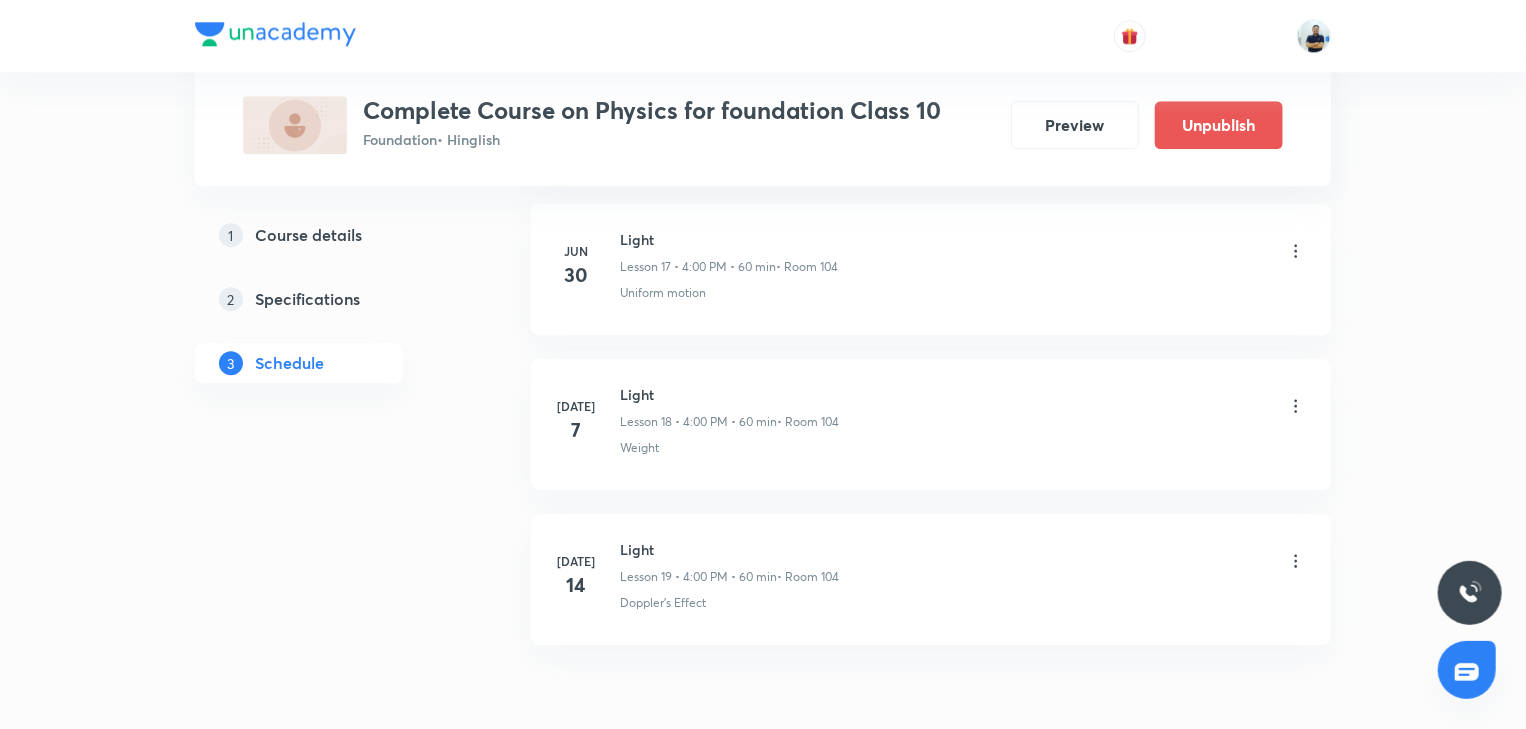 scroll, scrollTop: 2895, scrollLeft: 0, axis: vertical 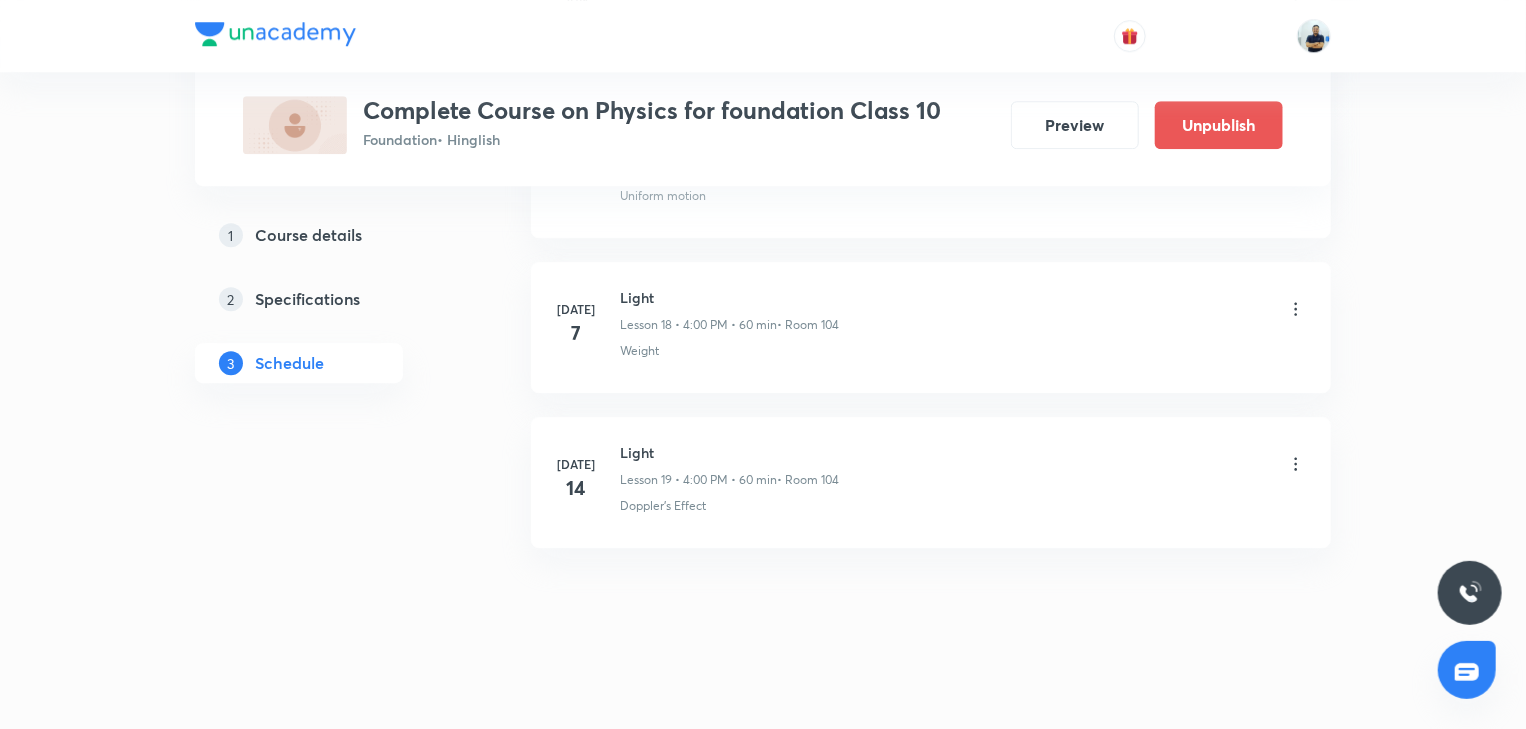 click on "Light" at bounding box center (729, 452) 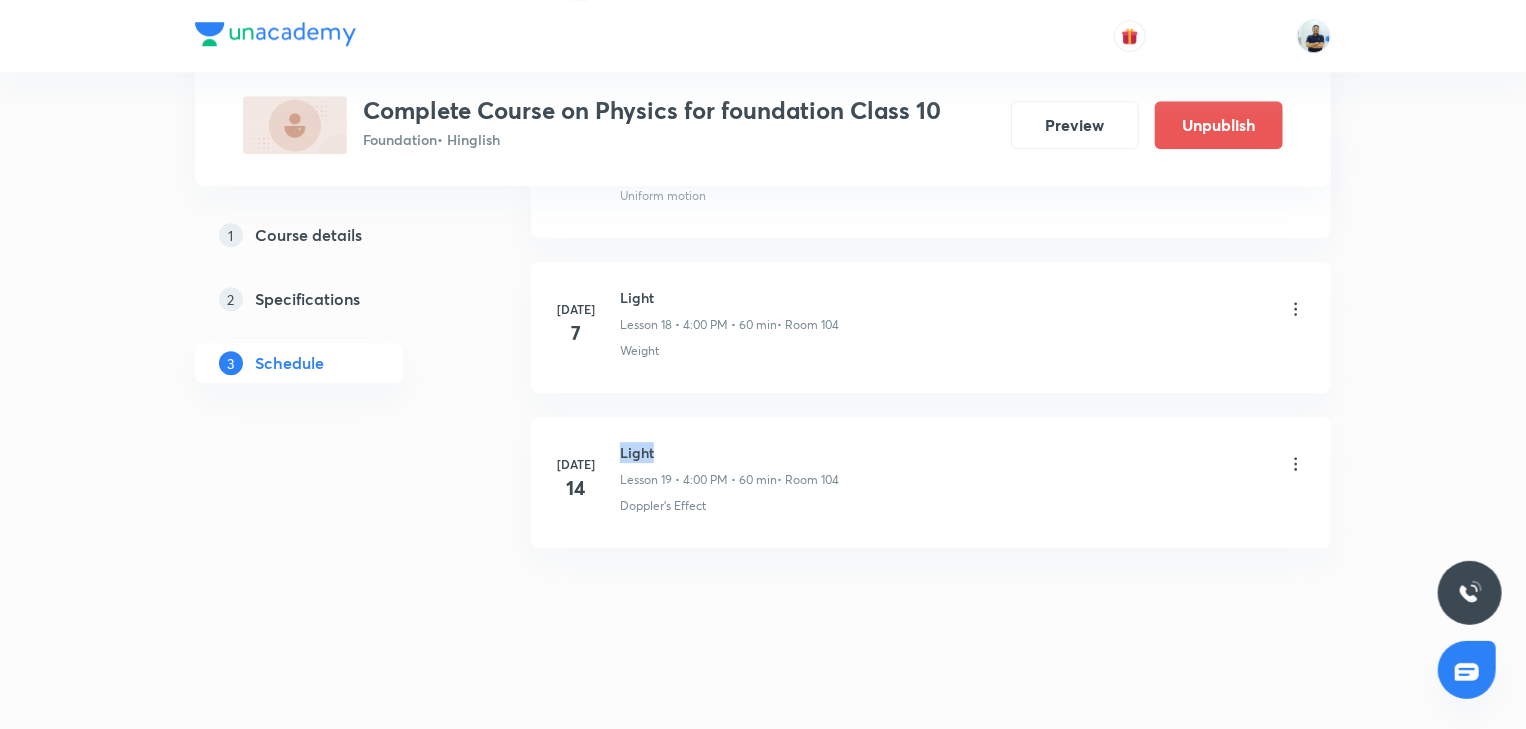 click on "Light" at bounding box center (729, 452) 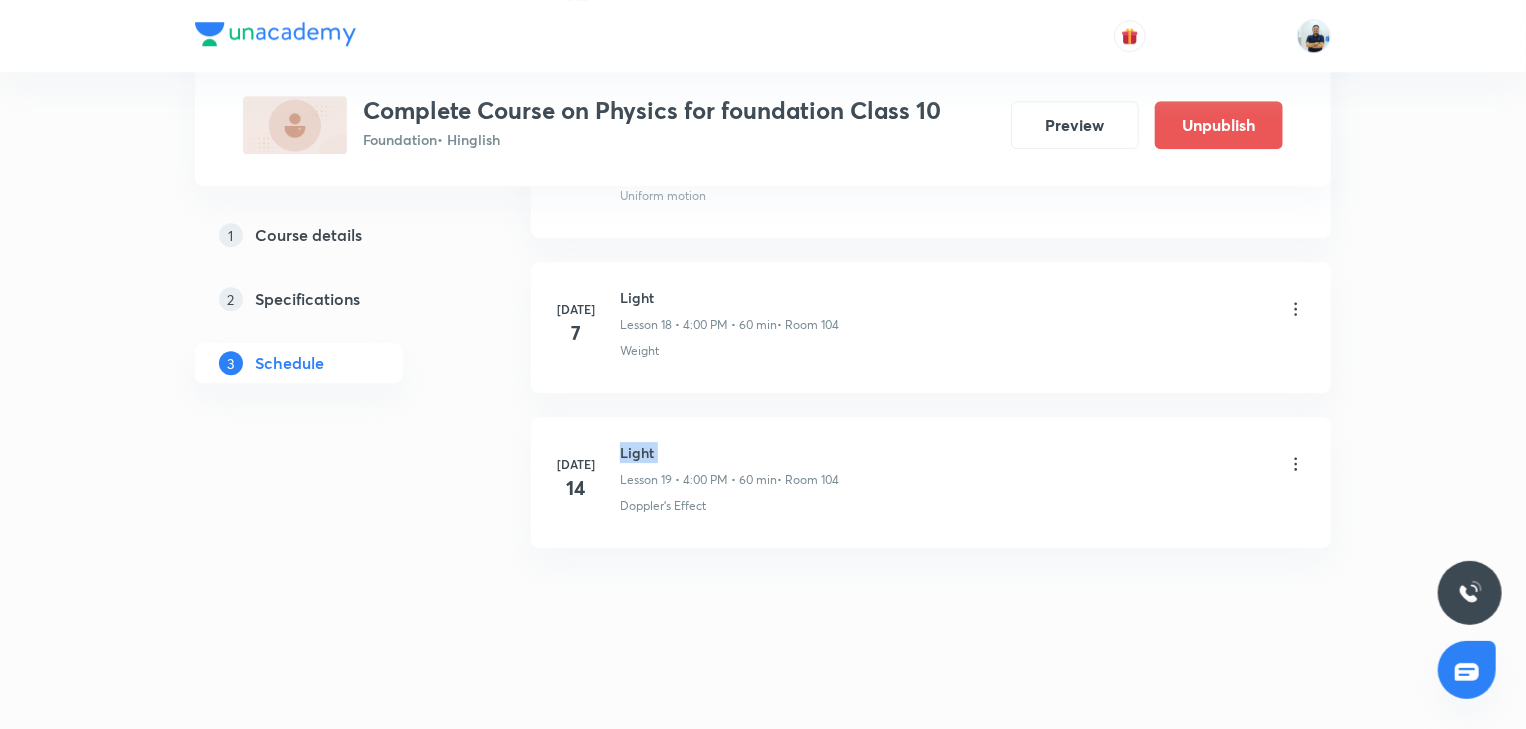 click on "Light" at bounding box center [729, 452] 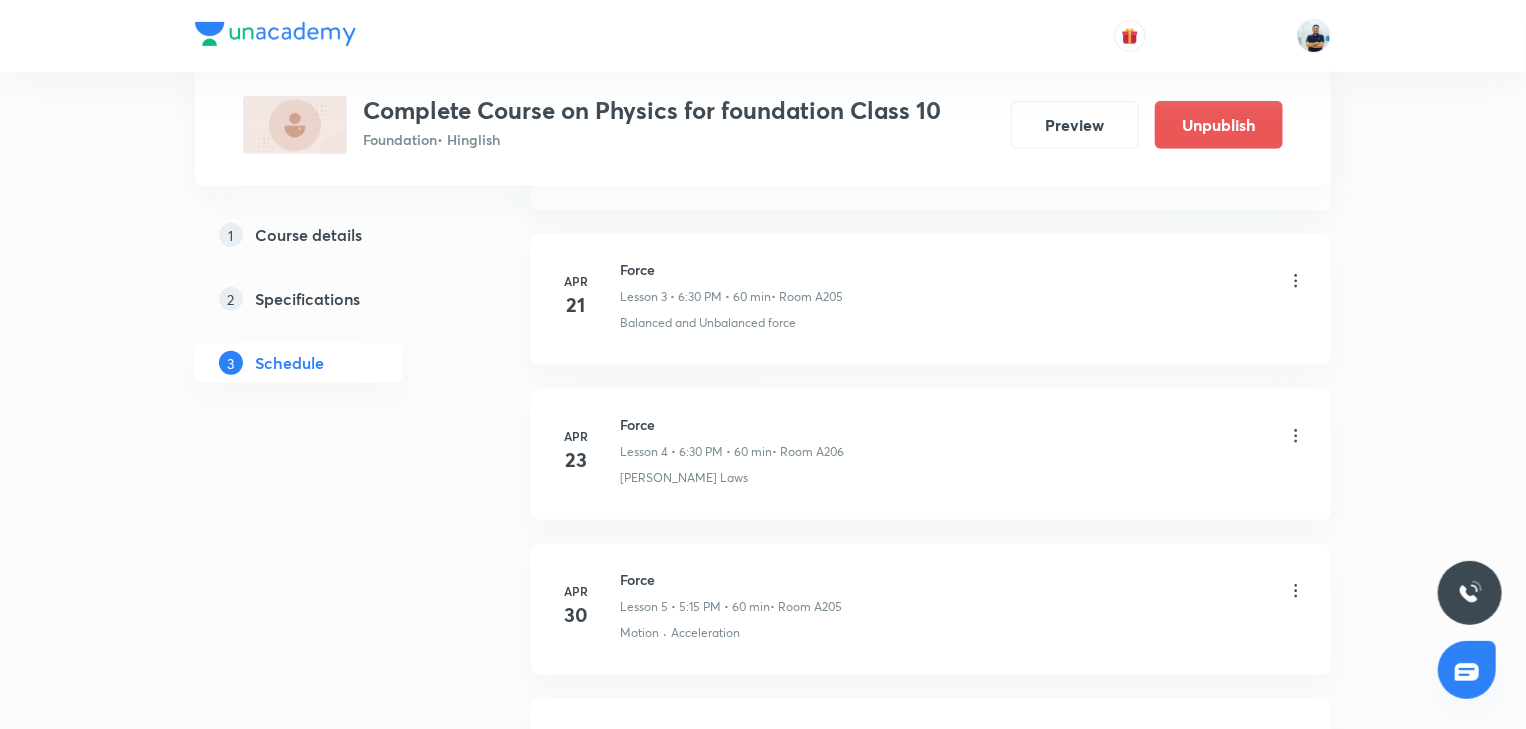 scroll, scrollTop: 0, scrollLeft: 0, axis: both 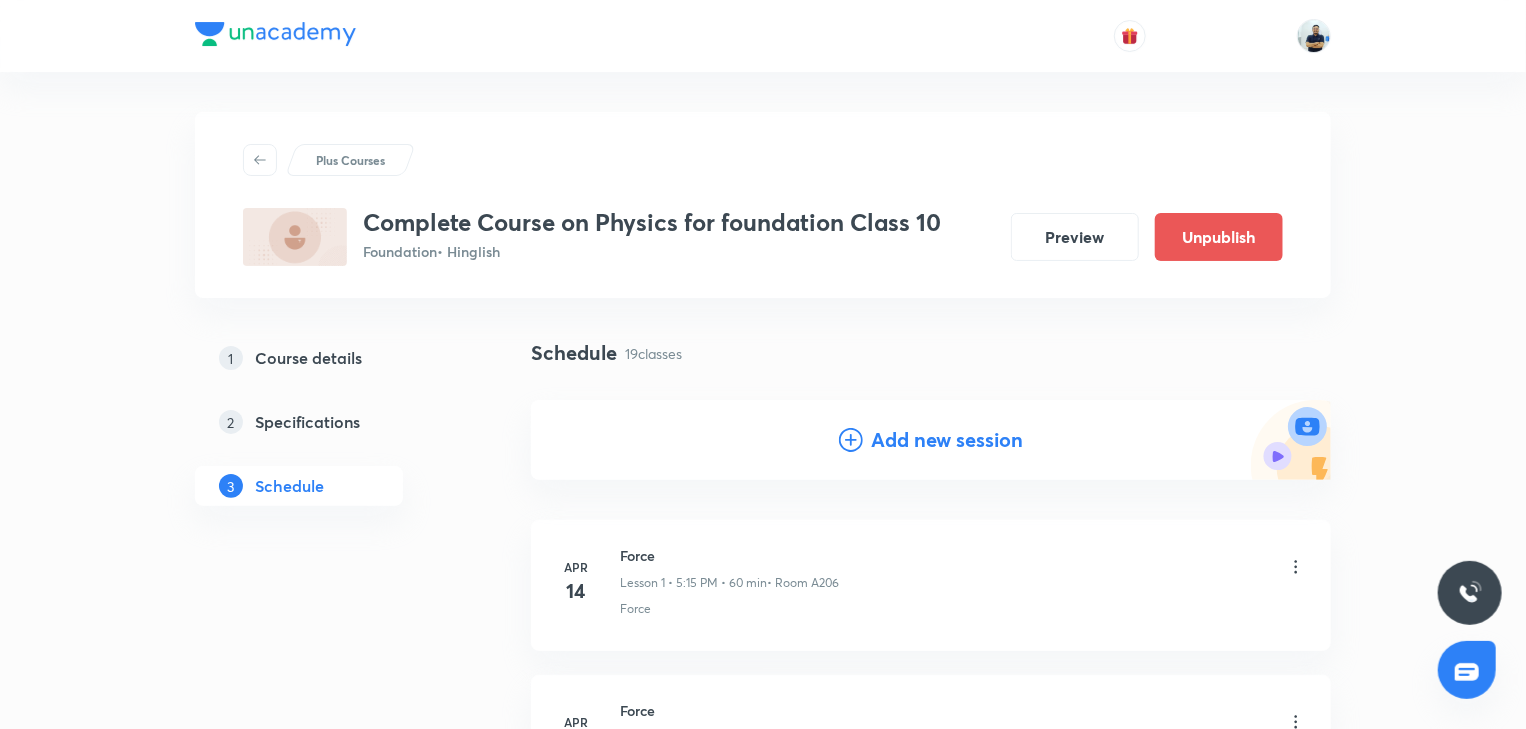 click on "Add new session" at bounding box center (947, 440) 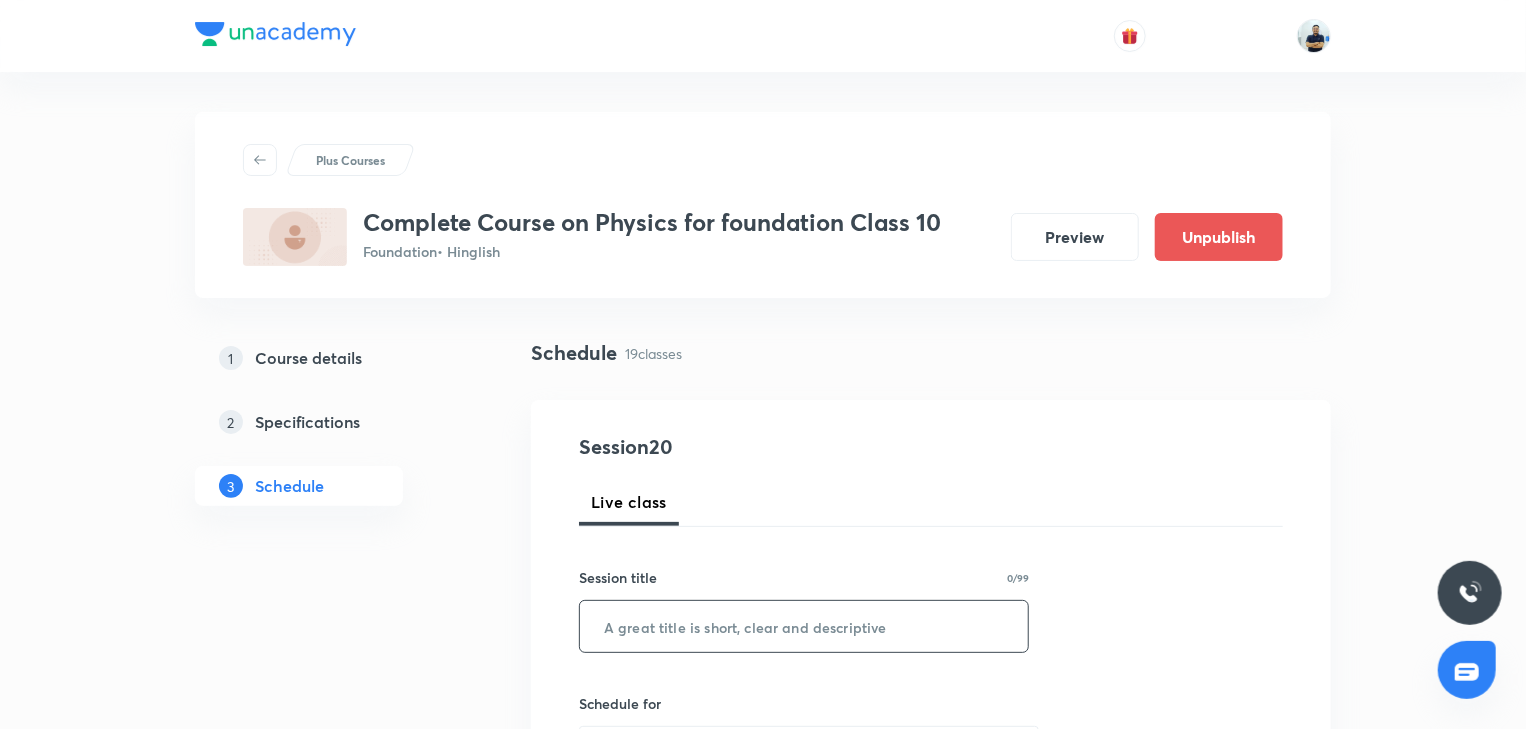 click at bounding box center (804, 626) 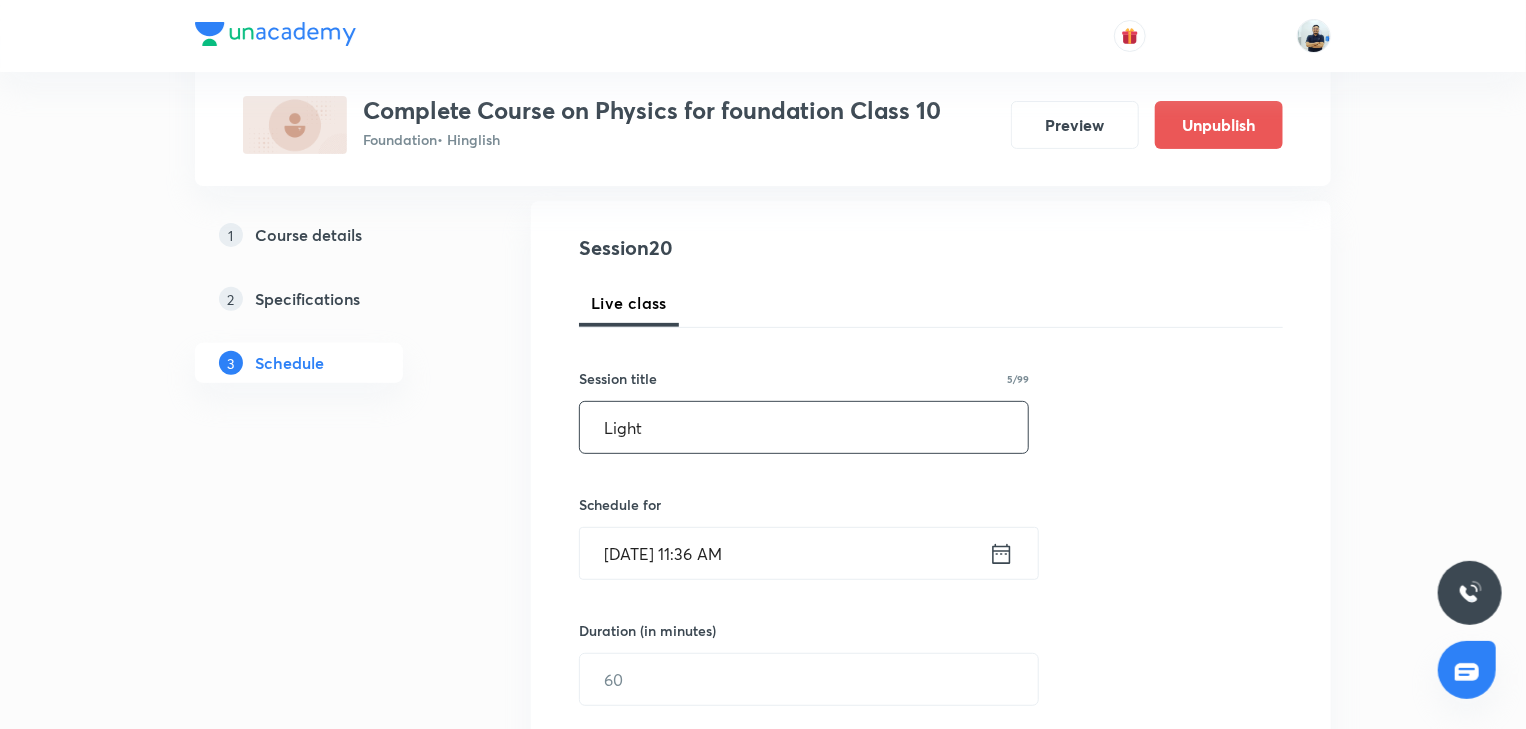 scroll, scrollTop: 205, scrollLeft: 0, axis: vertical 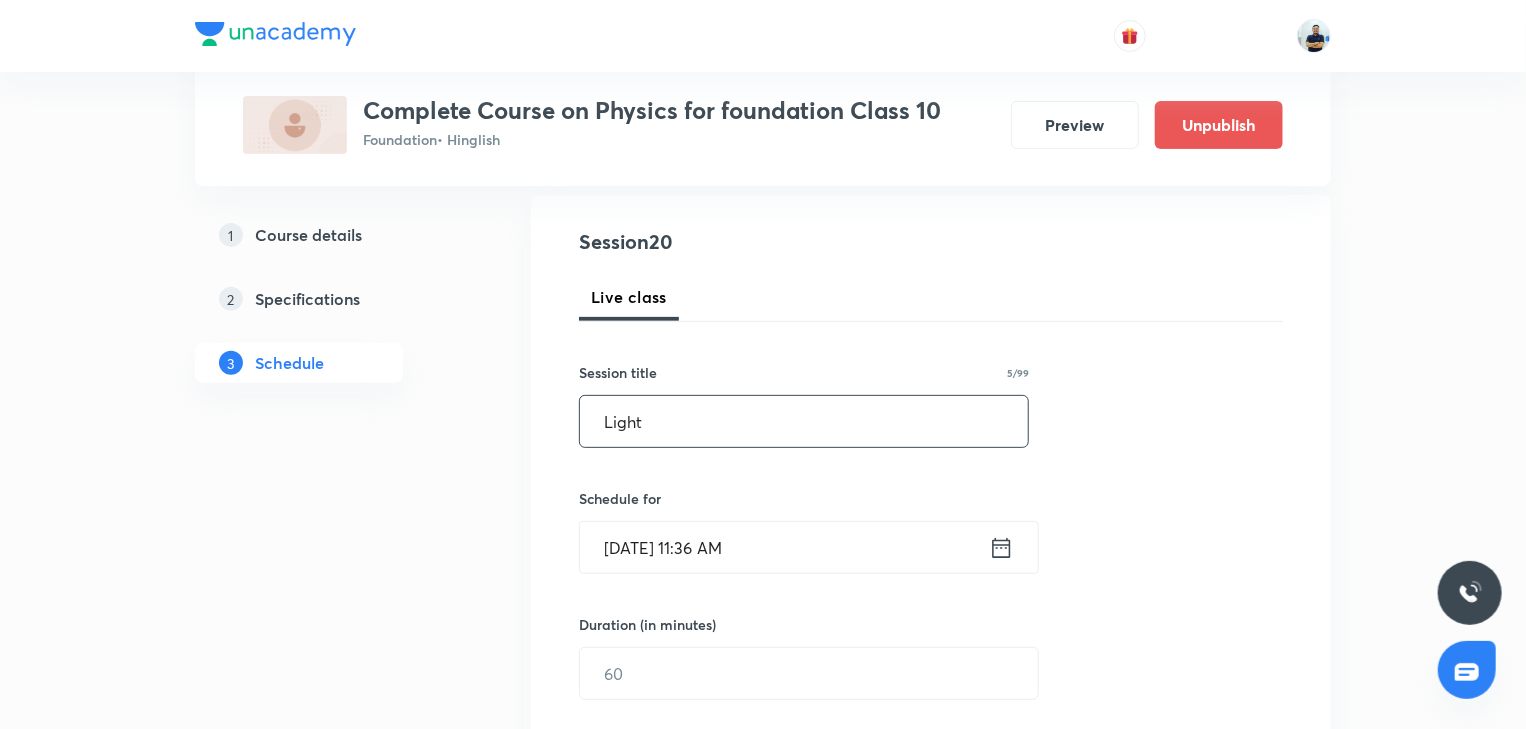 type on "Light" 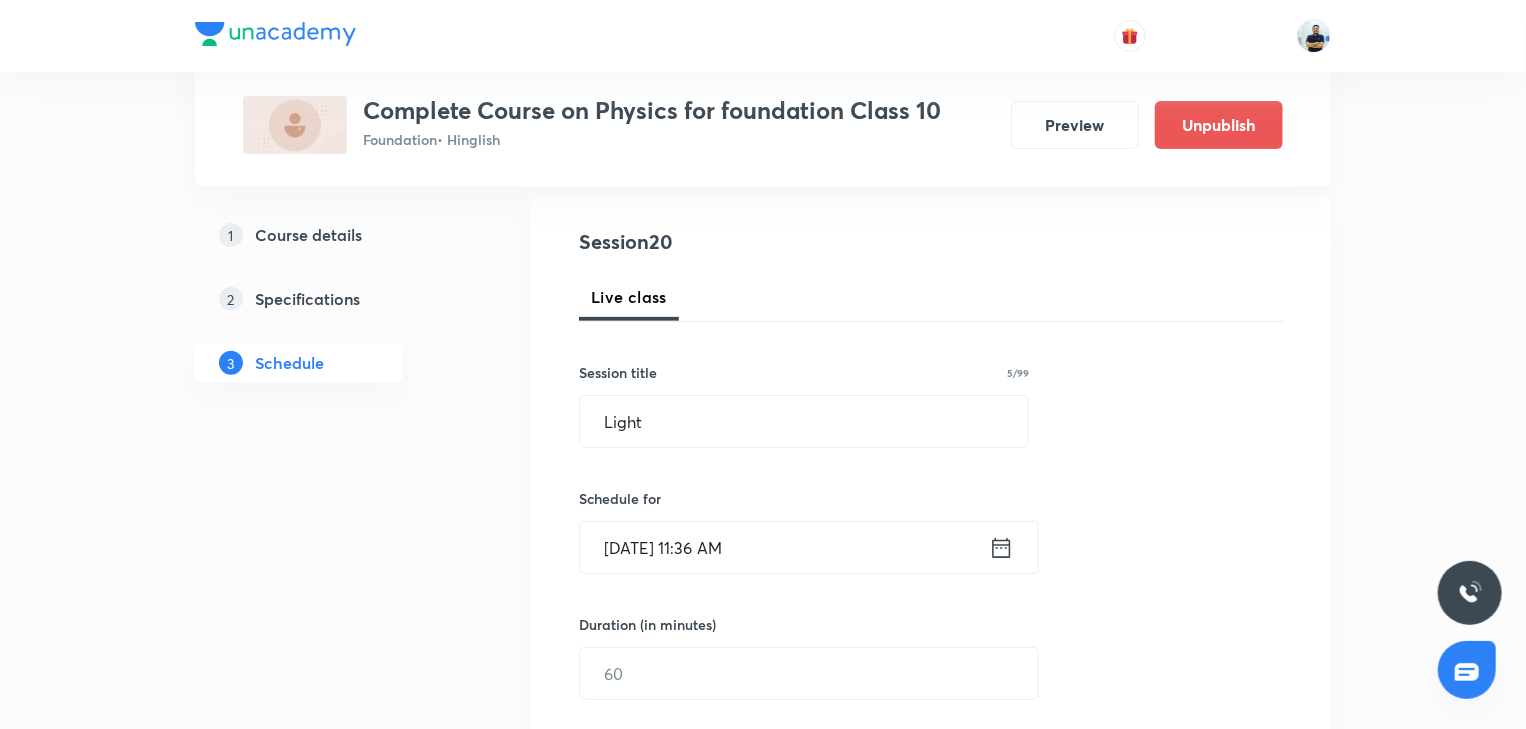 click on "[DATE] 11:36 AM" at bounding box center (784, 547) 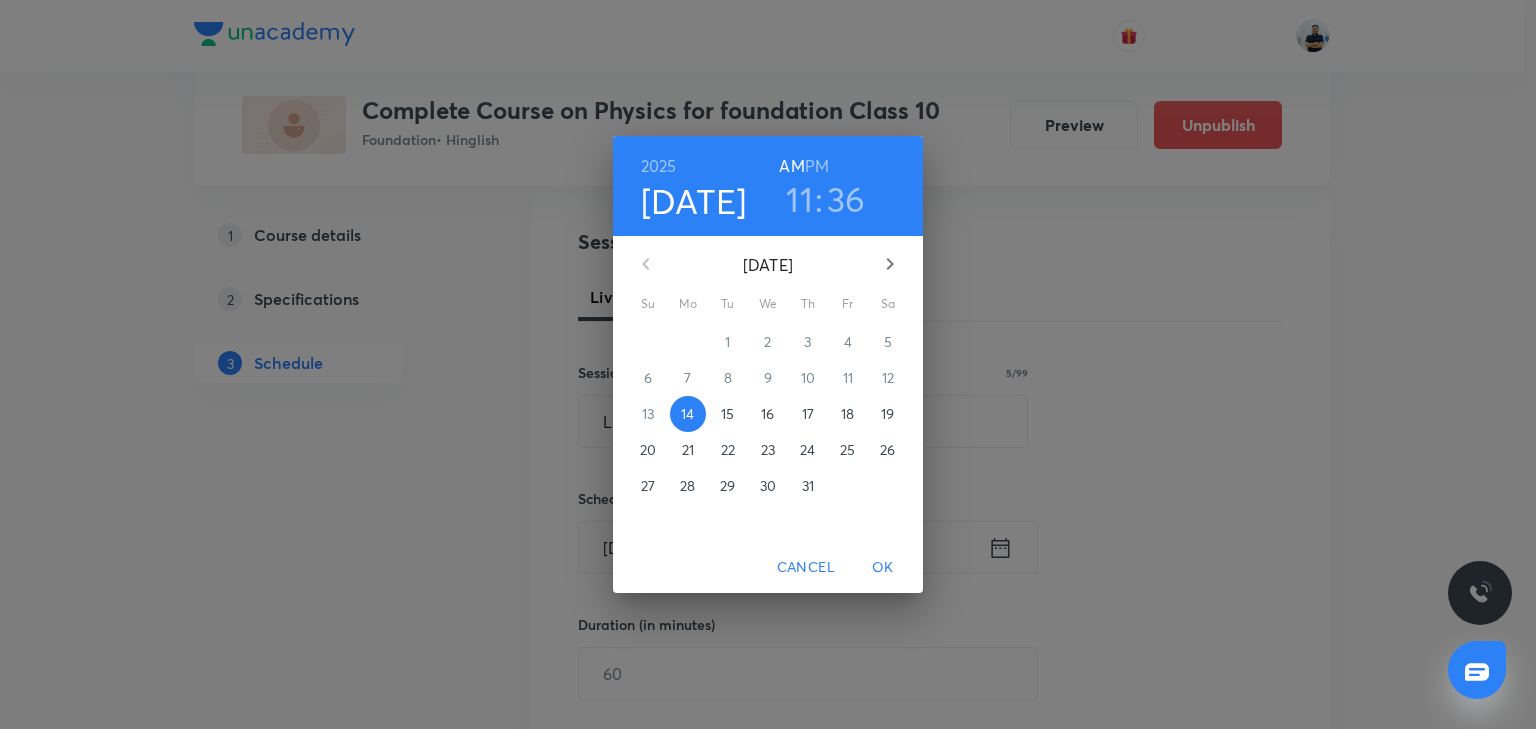 click on "16" at bounding box center [768, 414] 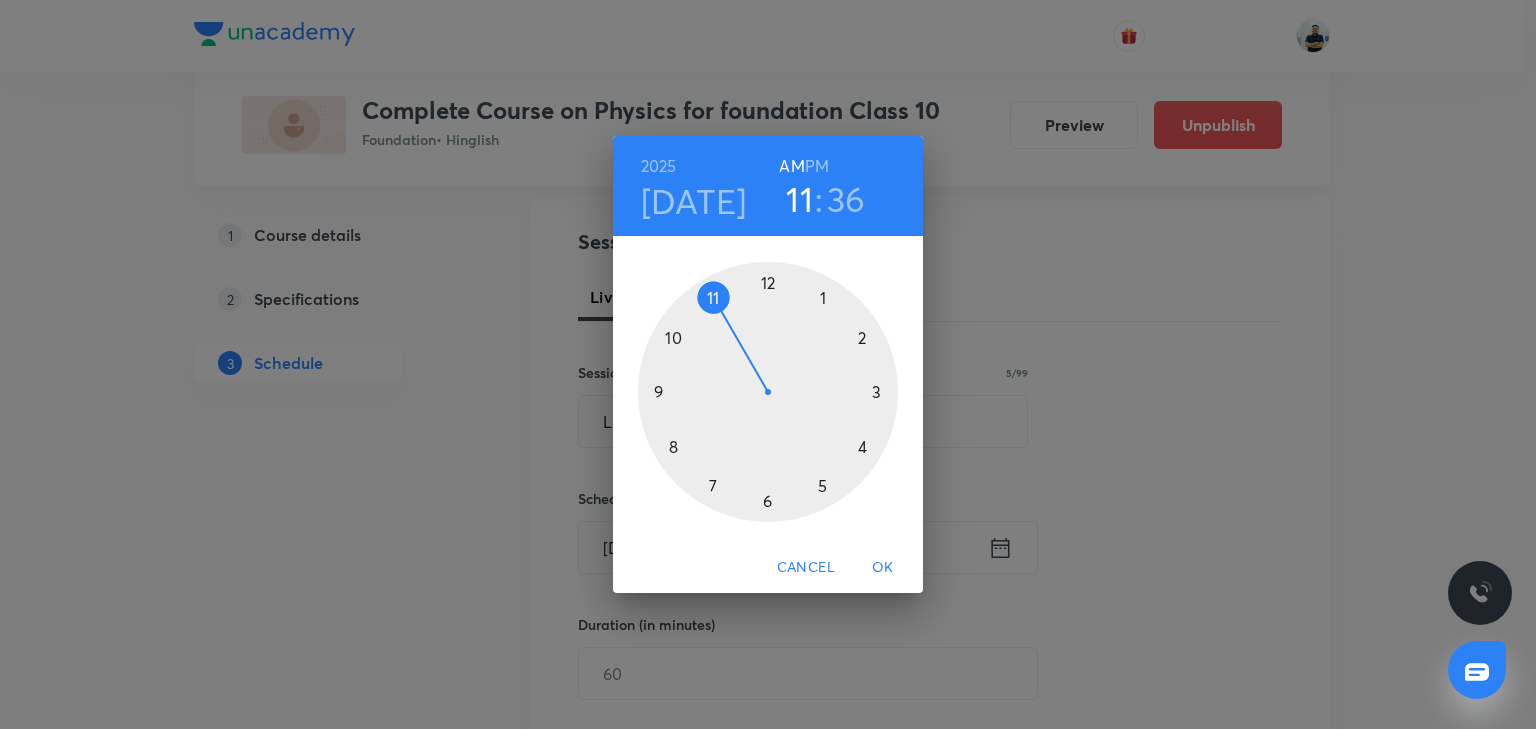 click on "PM" at bounding box center (817, 166) 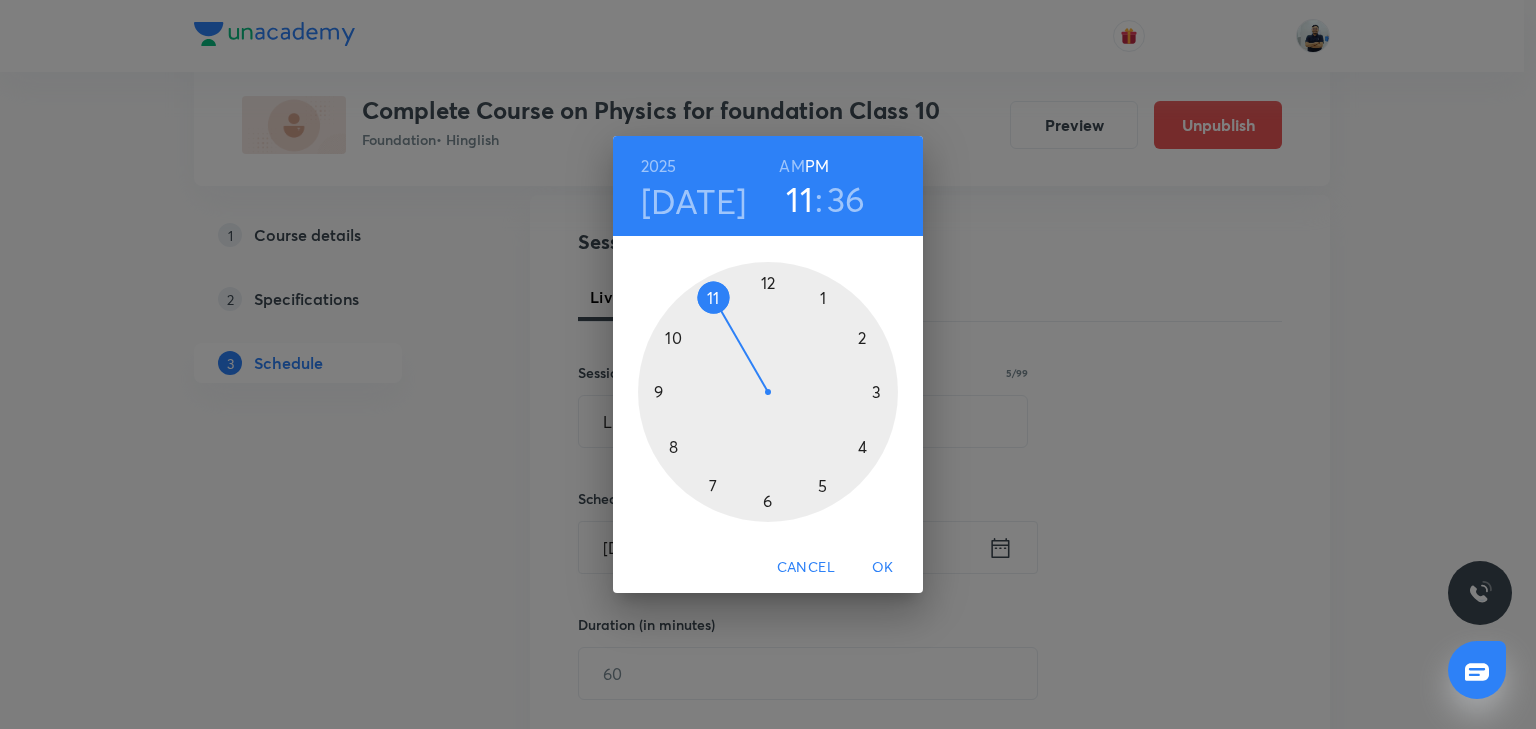 type 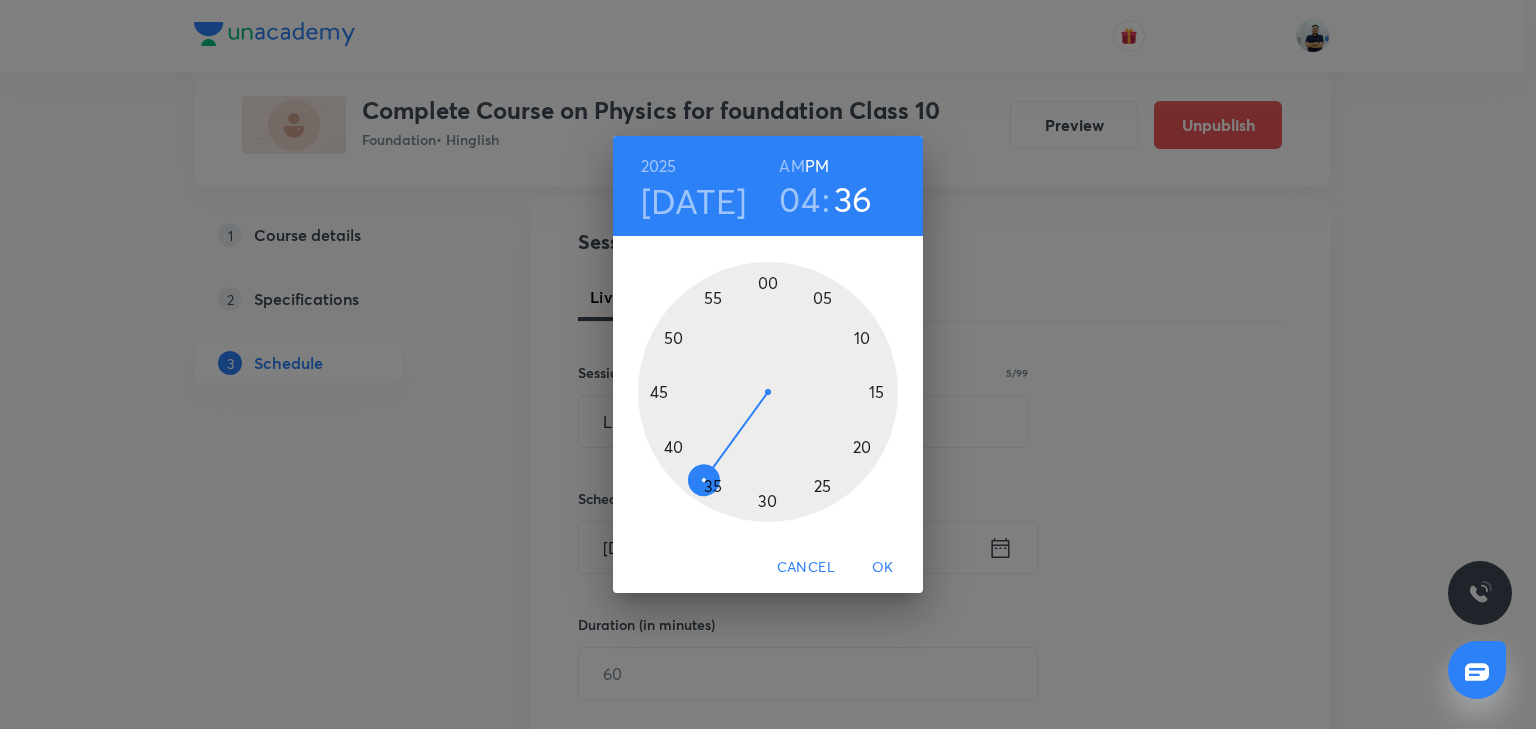 click at bounding box center [768, 392] 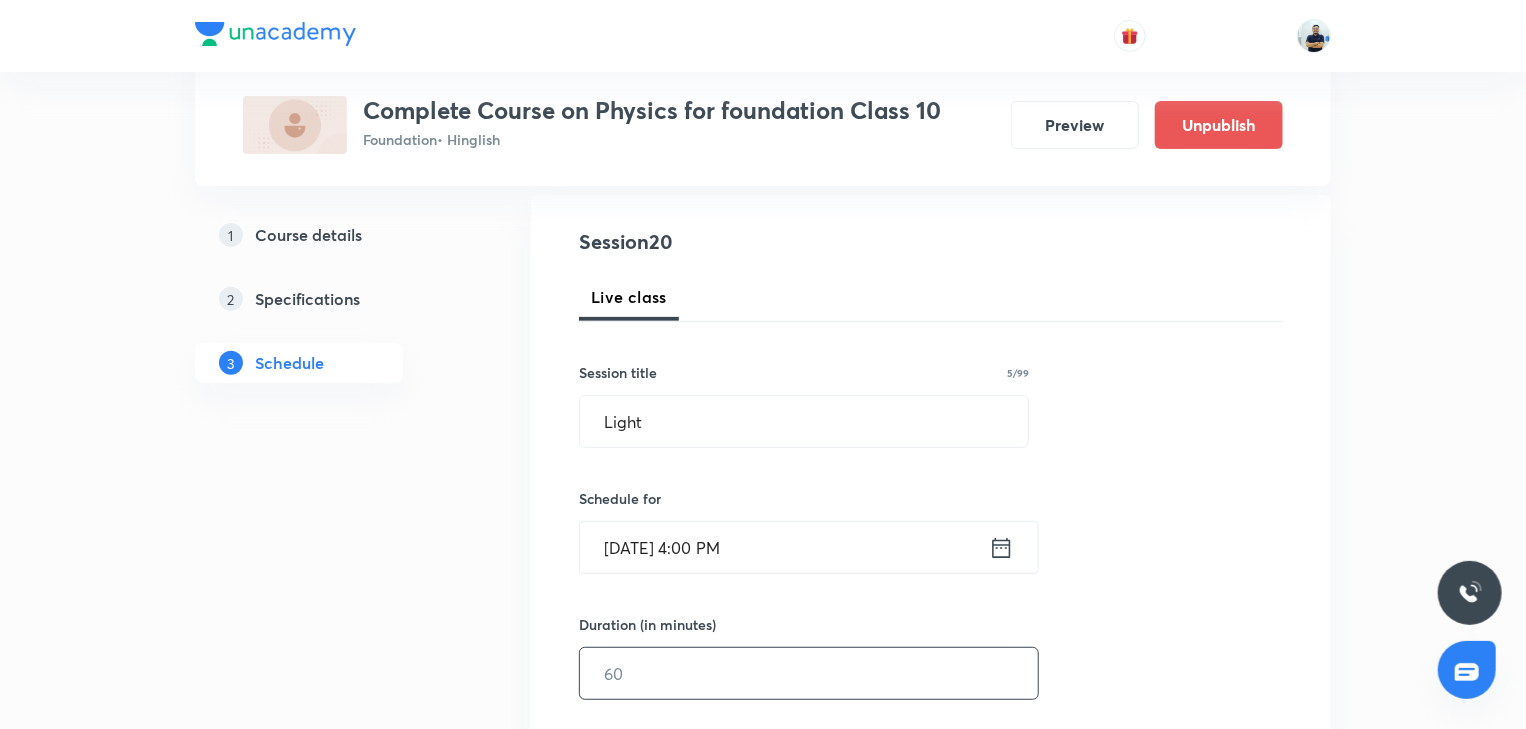 click at bounding box center [809, 673] 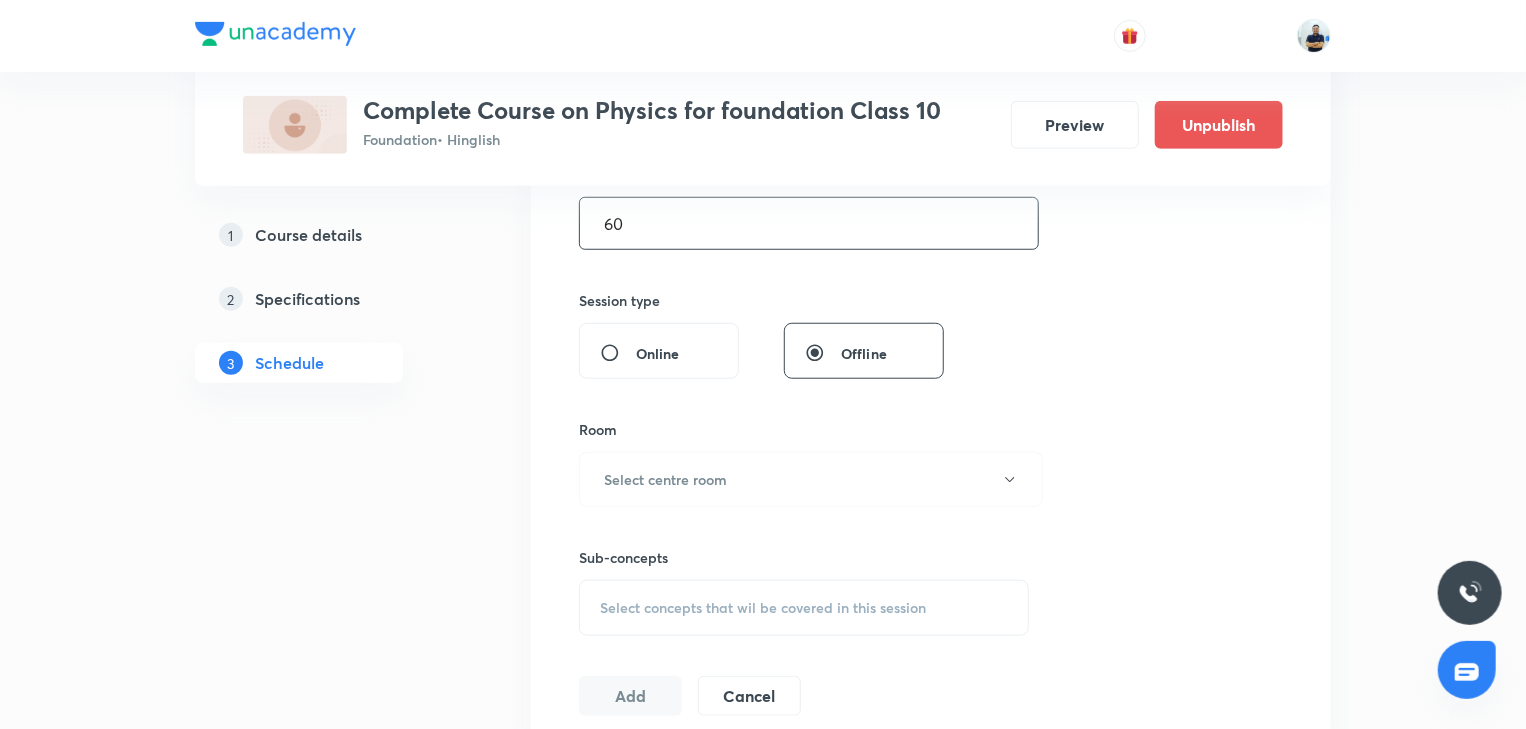 scroll, scrollTop: 765, scrollLeft: 0, axis: vertical 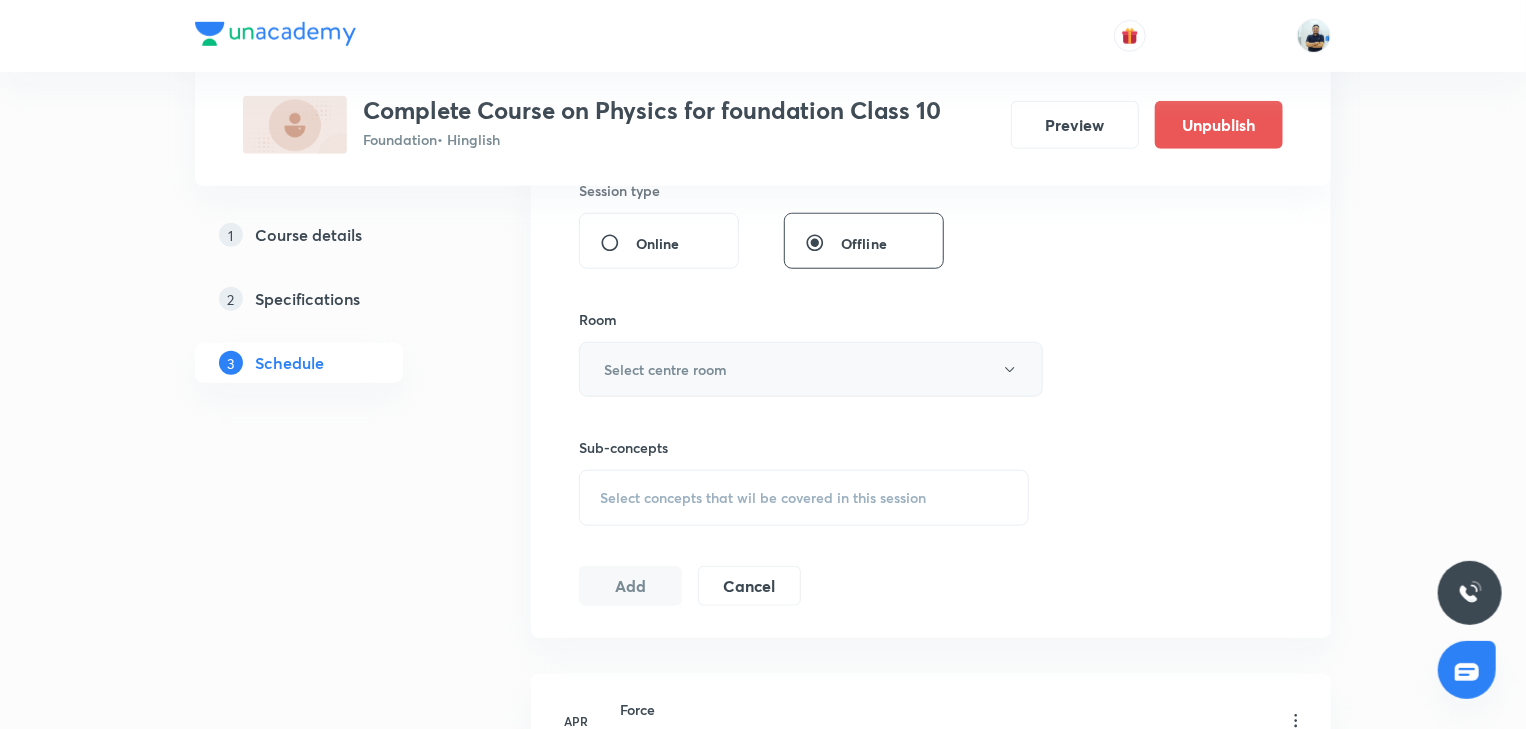 type on "60" 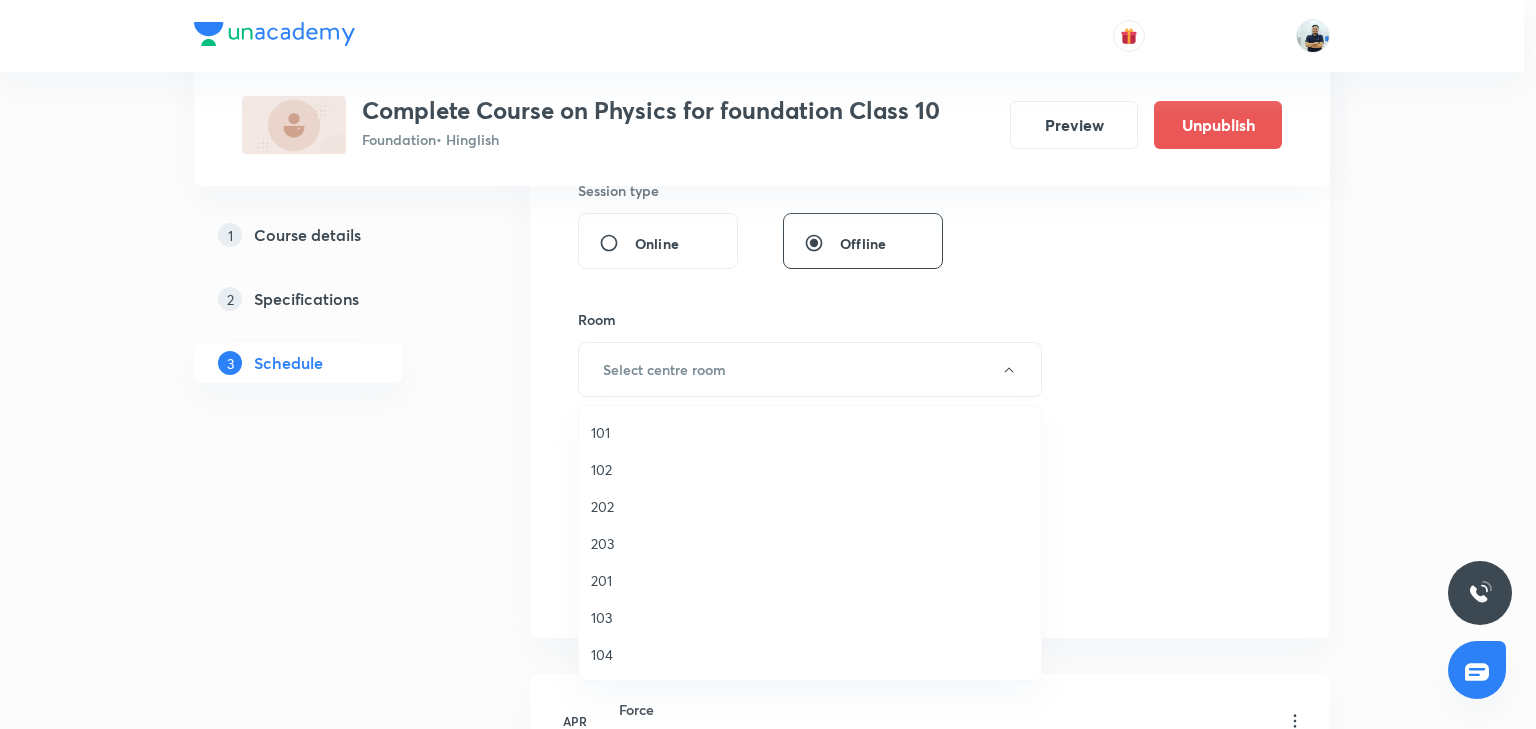 click on "103" at bounding box center [810, 617] 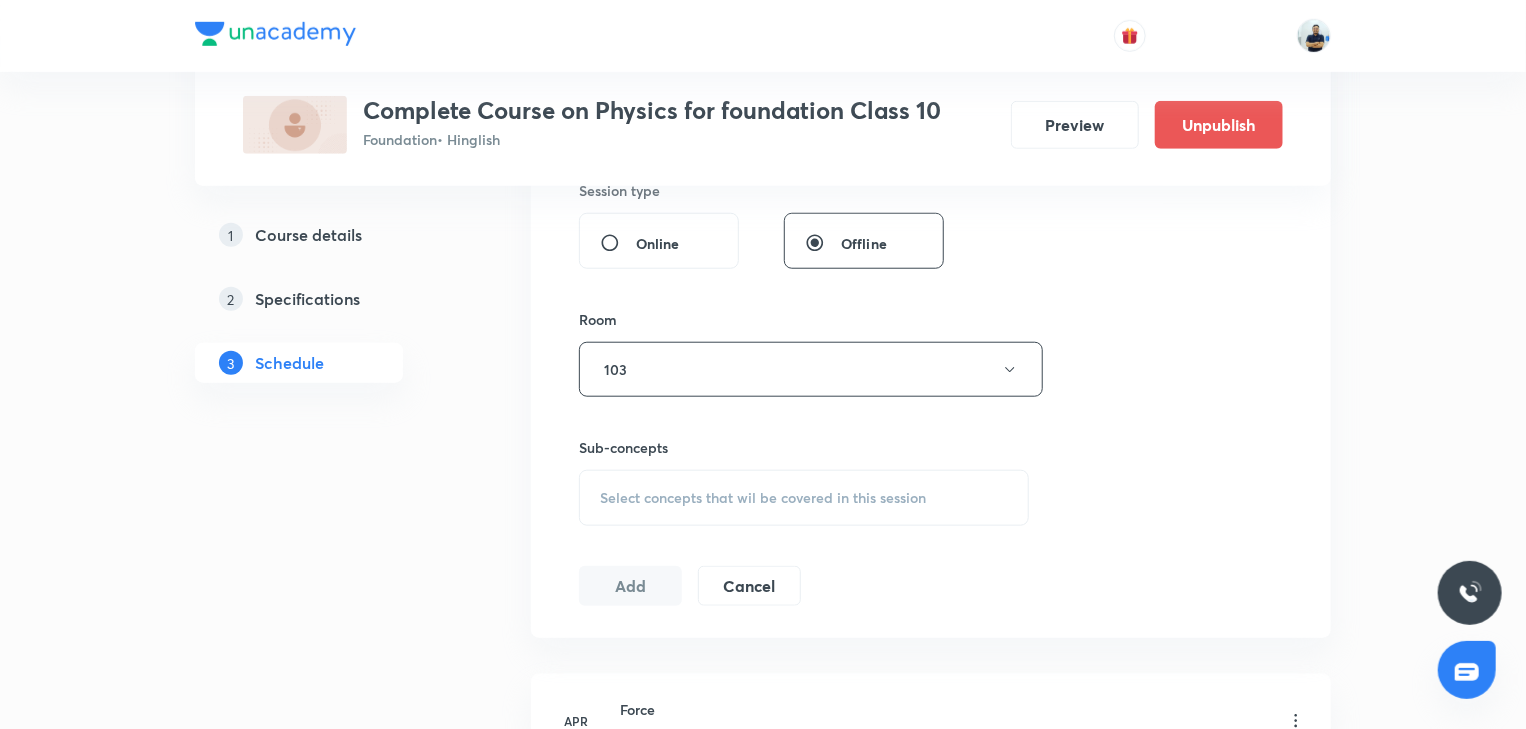 click on "Select concepts that wil be covered in this session" at bounding box center (763, 498) 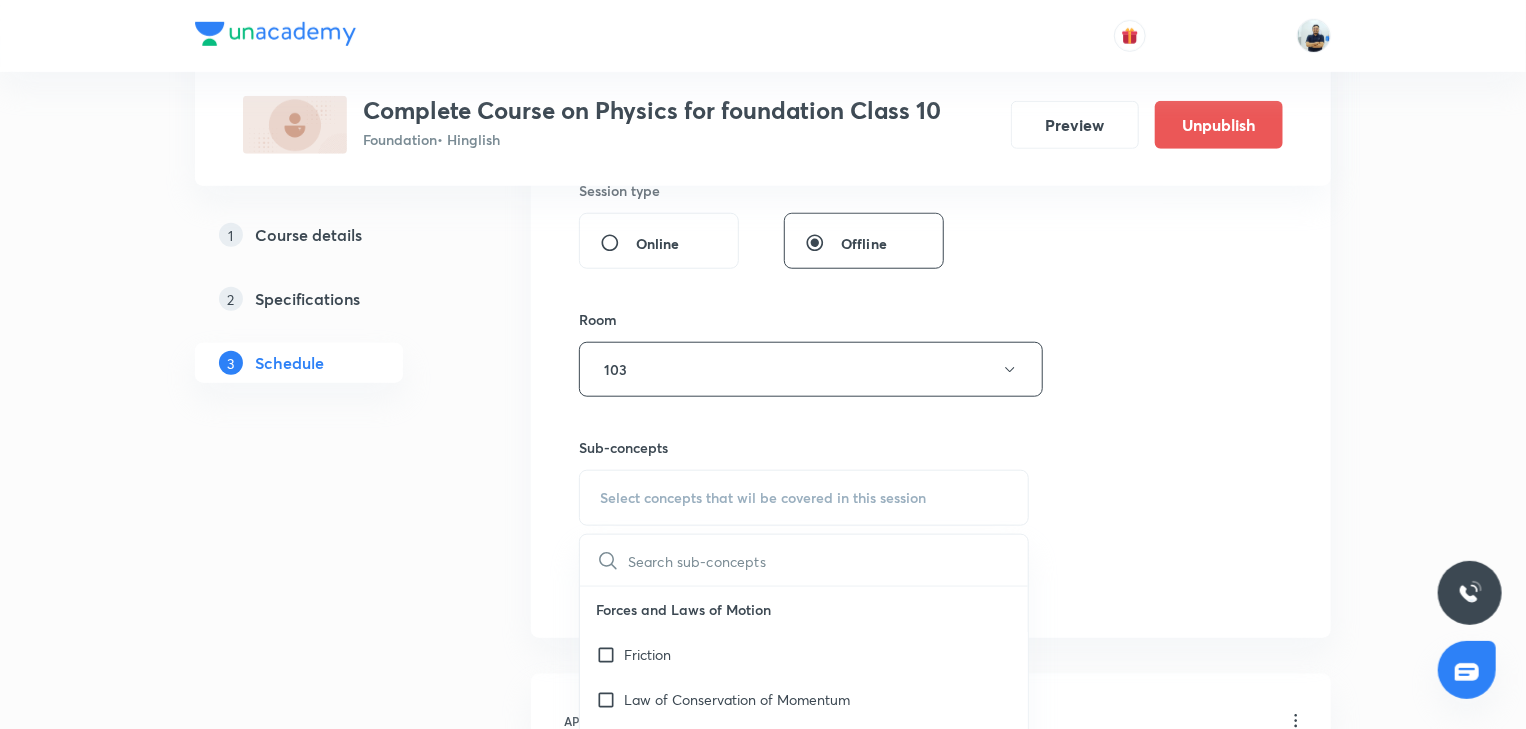 scroll, scrollTop: 1120, scrollLeft: 0, axis: vertical 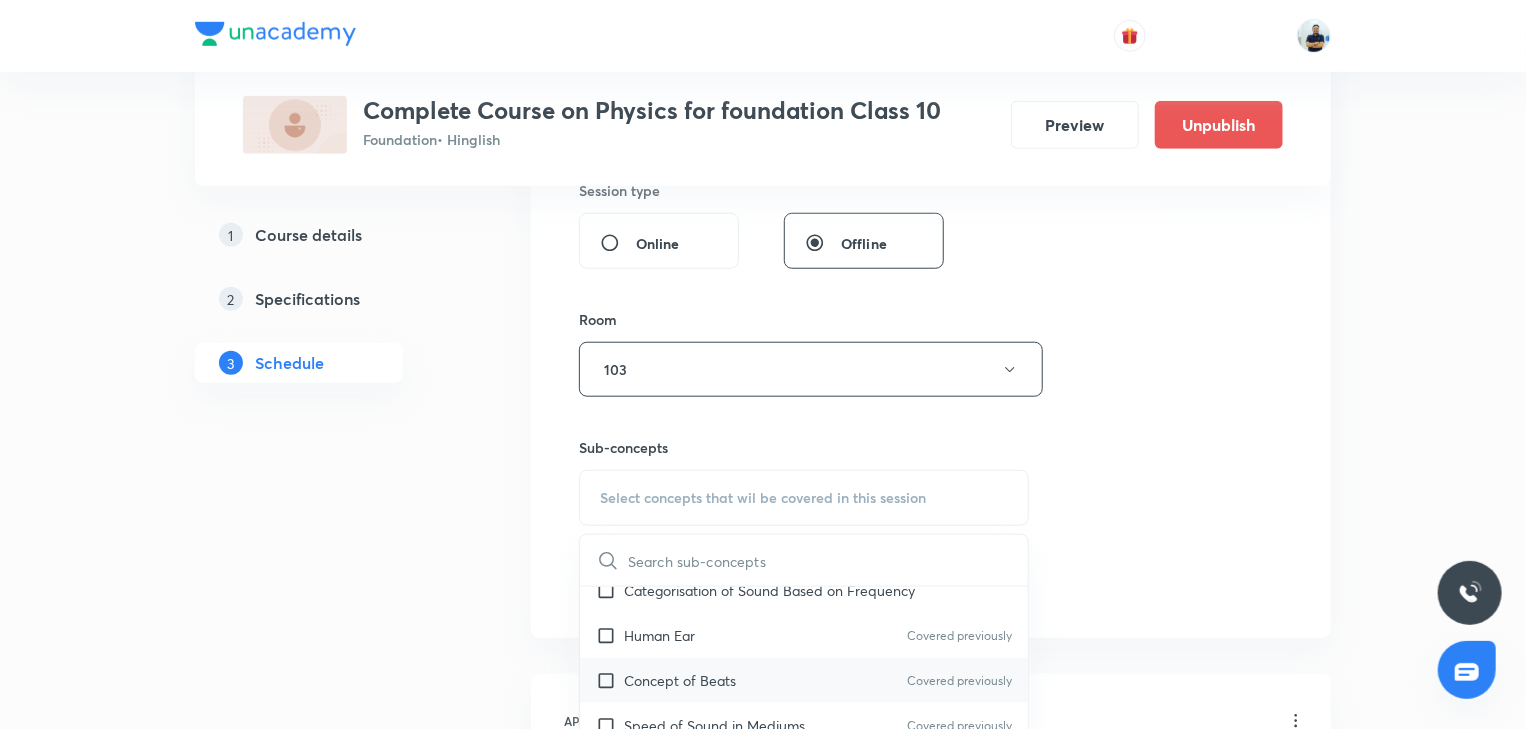 click on "Concept of Beats Covered previously" at bounding box center [804, 680] 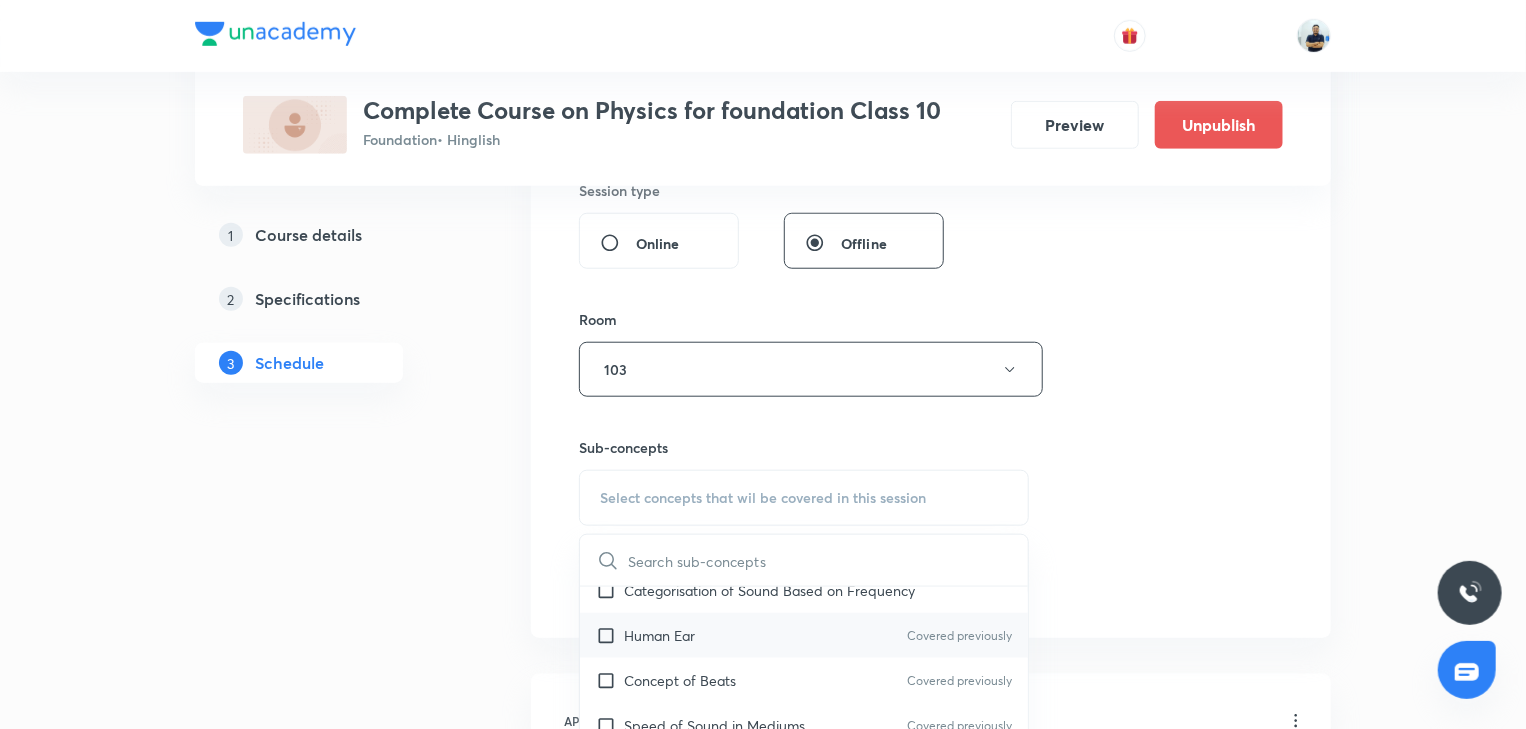 checkbox on "true" 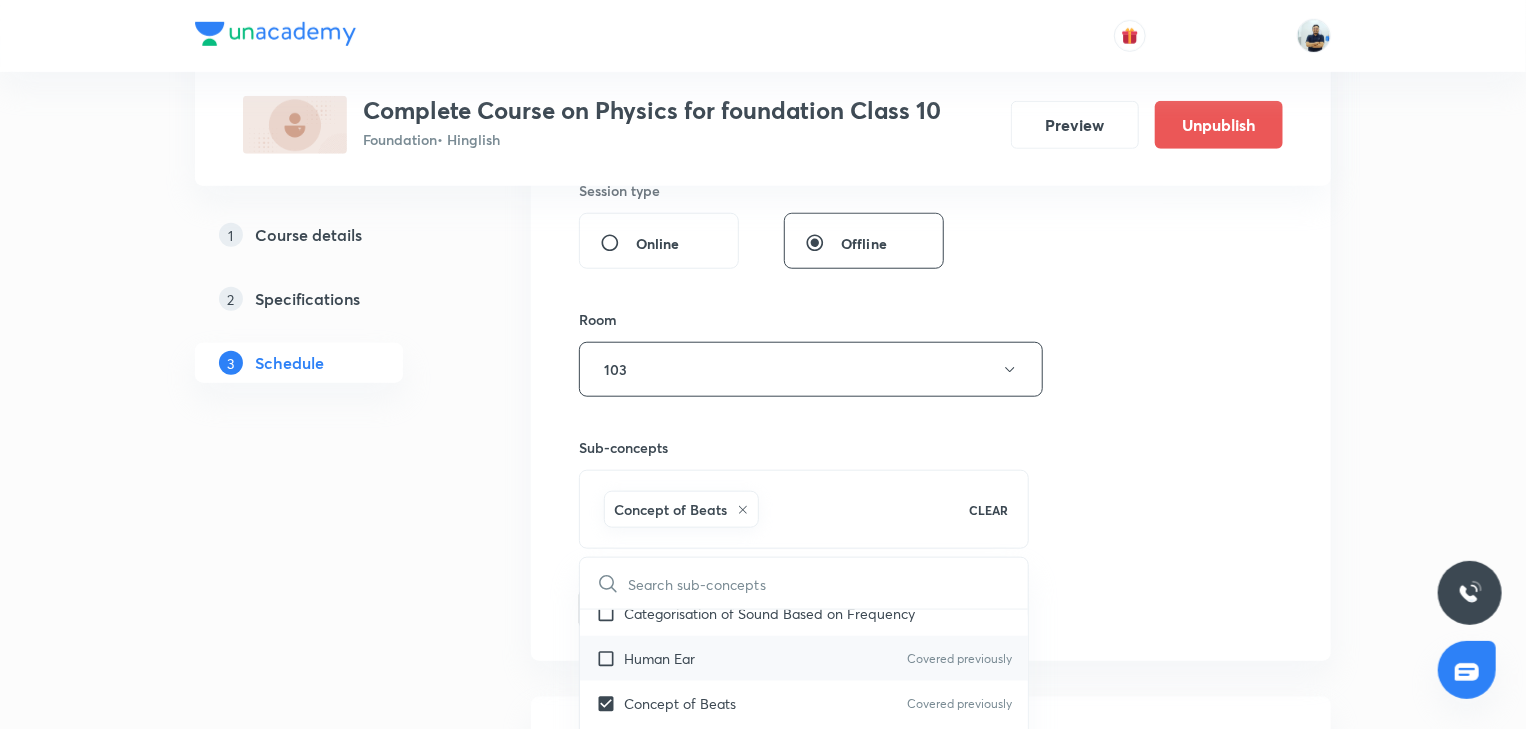 click on "Human Ear" at bounding box center (659, 658) 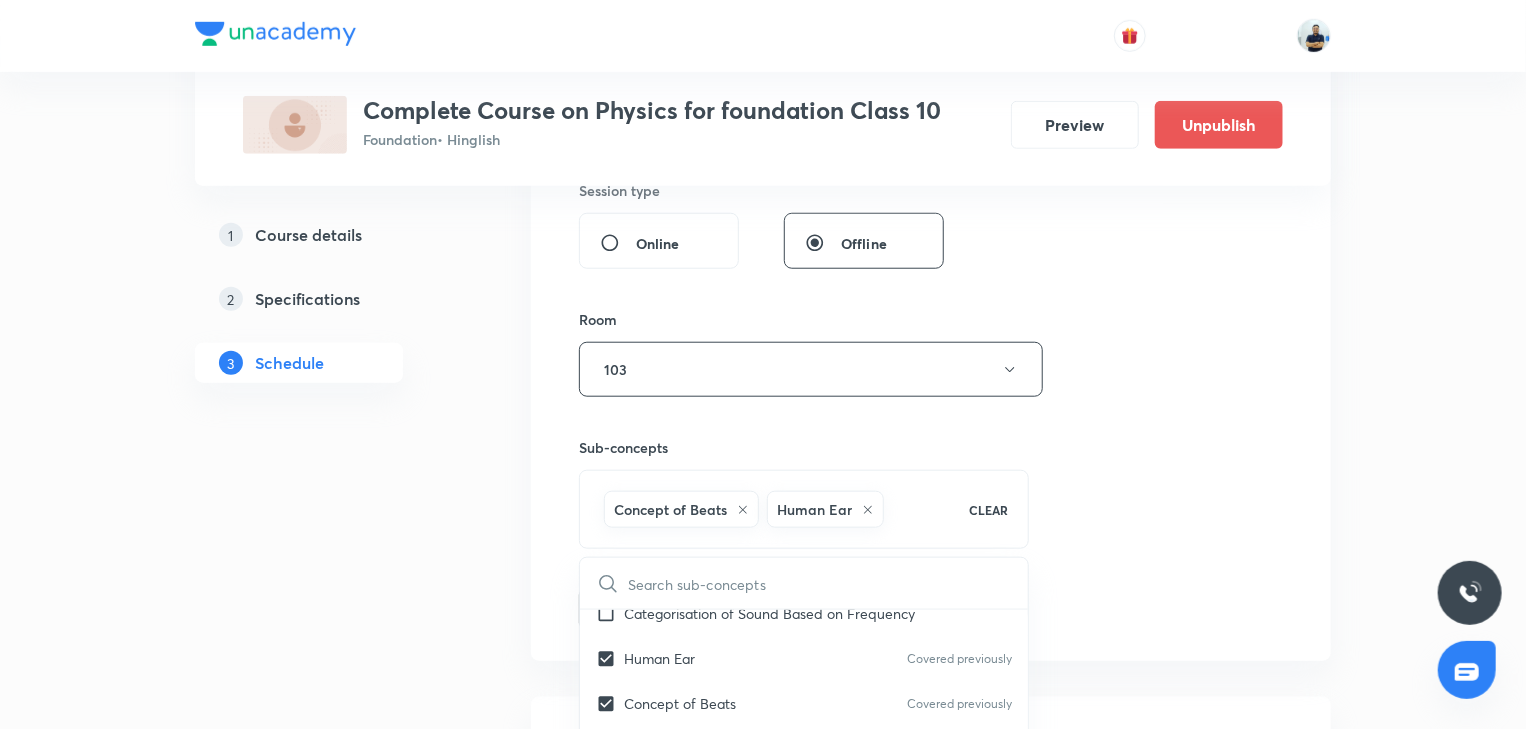 click on "Session  20 Live class Session title 5/99 Light ​ Schedule for Jul 16, 2025, 4:00 PM ​ Duration (in minutes) 60 ​   Session type Online Offline Room 103 Sub-concepts Concept of Beats Human Ear CLEAR ​ Forces and Laws of Motion Friction Law of Conservation of Momentum Newton's Second Law of Motion Newton Laws of Motion SI Unit System of Force Force Covered previously Newton's First Law Momentum Acceleration and Force Relationship Linear Momentum Inertia Vector Quantity Uniform motion Covered previously Balanced and Unbalanced force Covered previously Archimedes Las Covered previously Weight Covered previously Forces and Laws of Motion Sound Sound as a Wave Components of Sound Covered previously Properties of Sound Wave Covered previously Echo Covered previously Categorisation of Sound Based on Frequency Human Ear Covered previously Concept of Beats Covered previously Speed of Sound in Mediums Covered previously Doppler's Effect Covered previously Introduction Ultrasound Work Energy and Power Work Power" at bounding box center (931, 148) 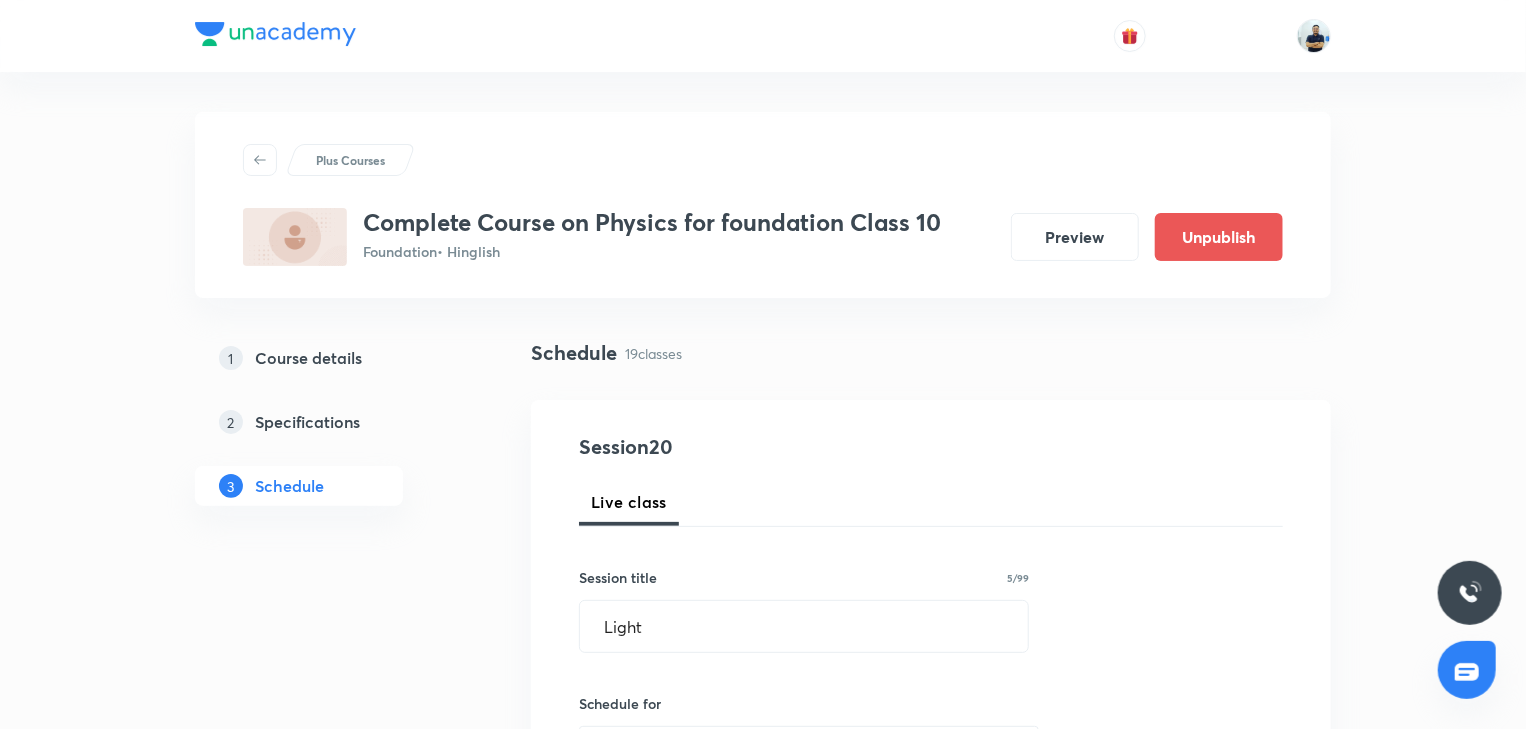 scroll, scrollTop: 1120, scrollLeft: 0, axis: vertical 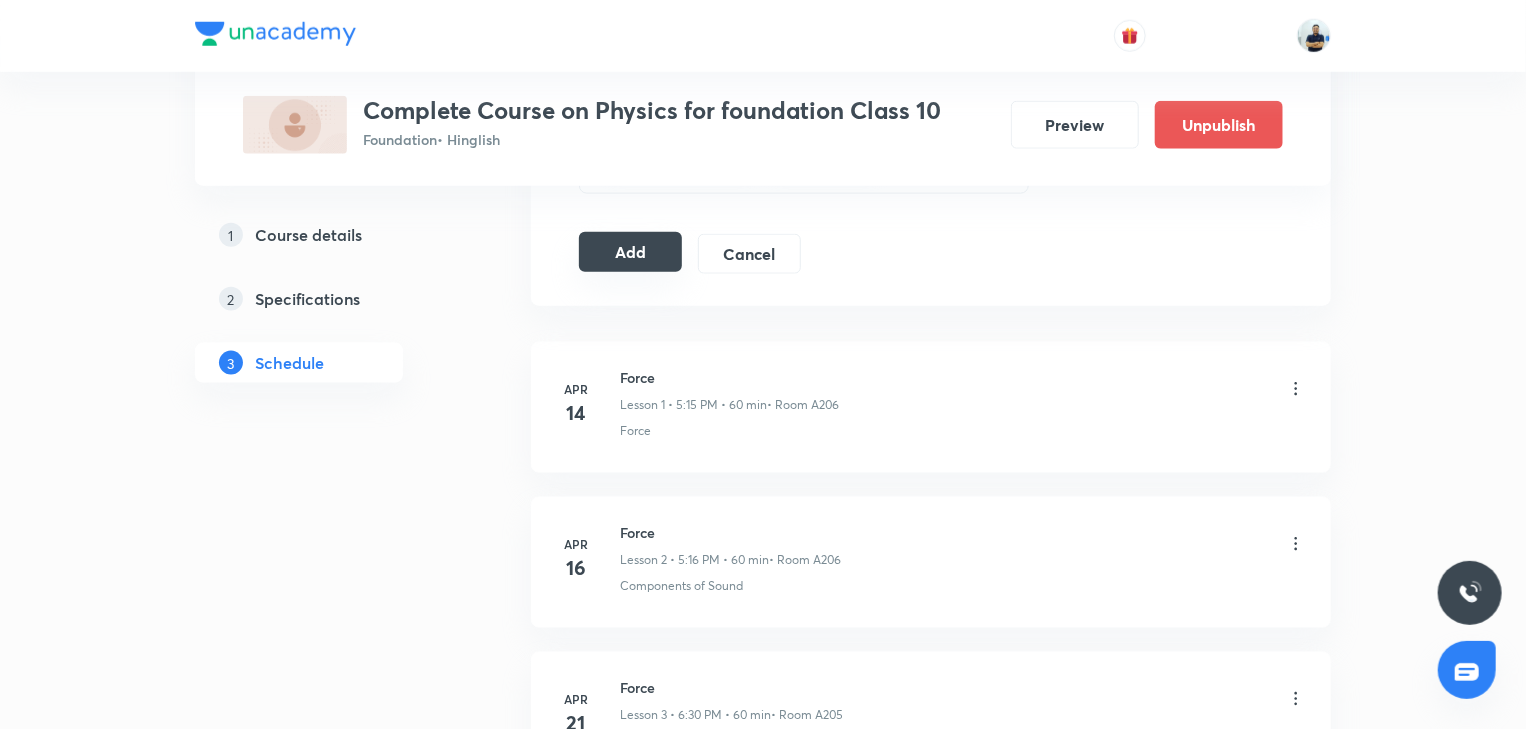 click on "Add" at bounding box center (630, 252) 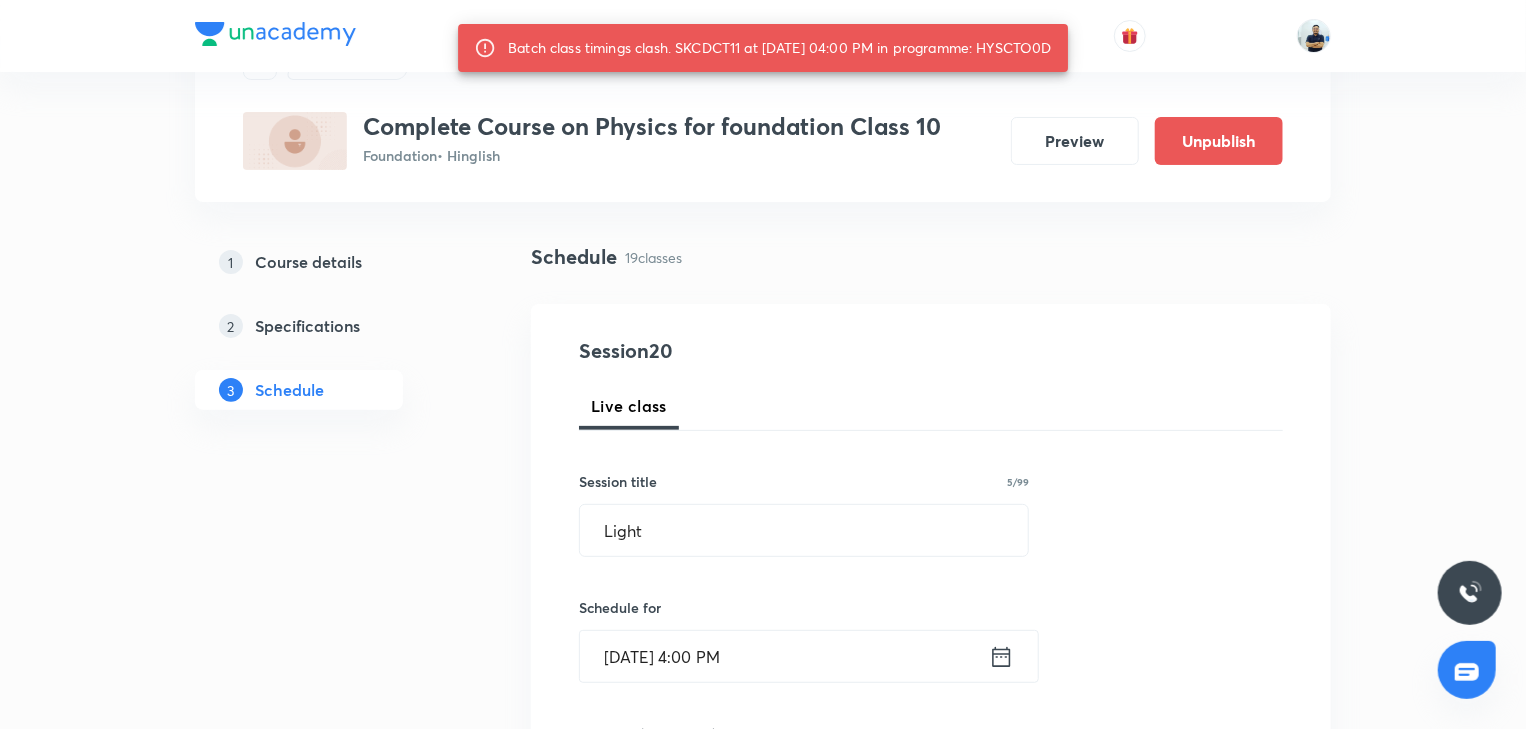 scroll, scrollTop: 224, scrollLeft: 0, axis: vertical 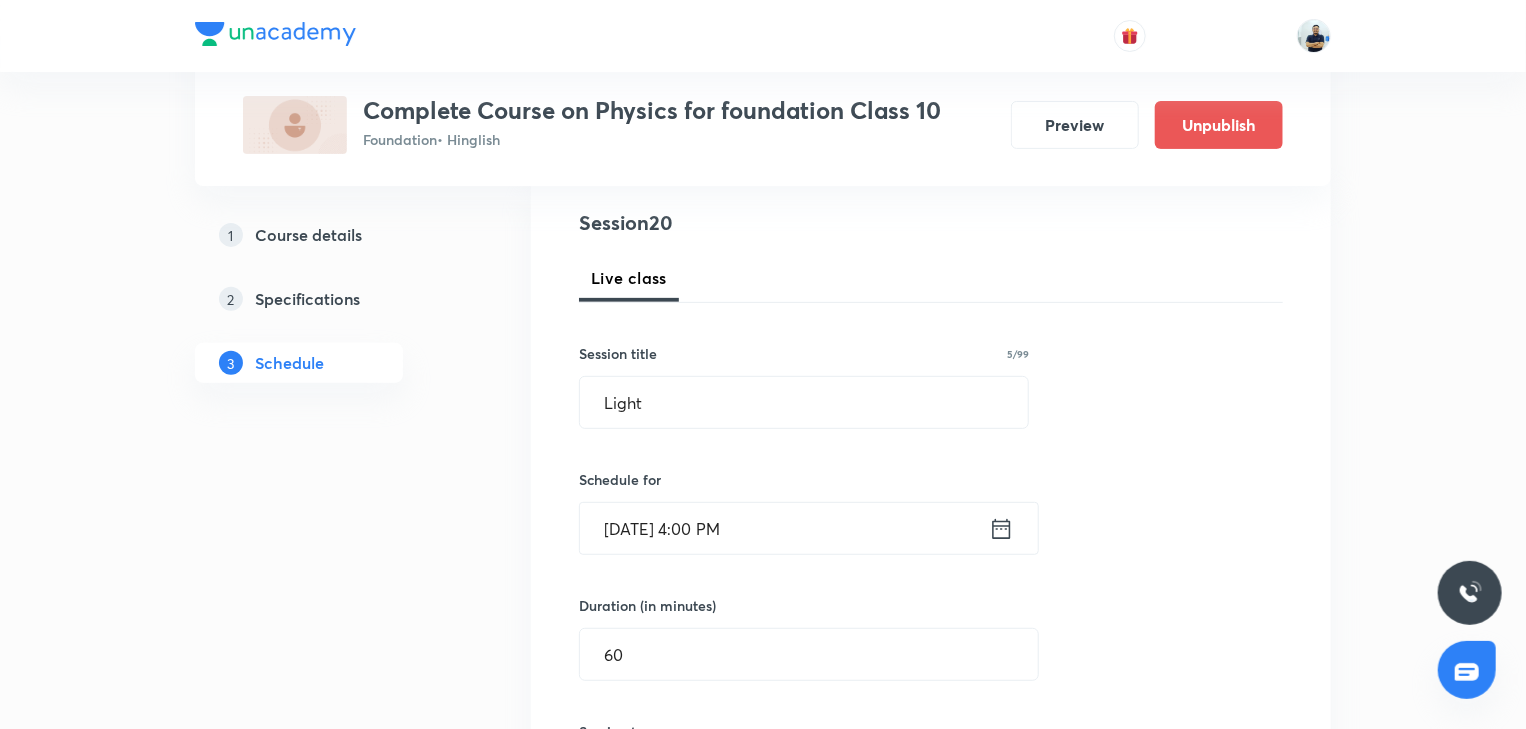 type 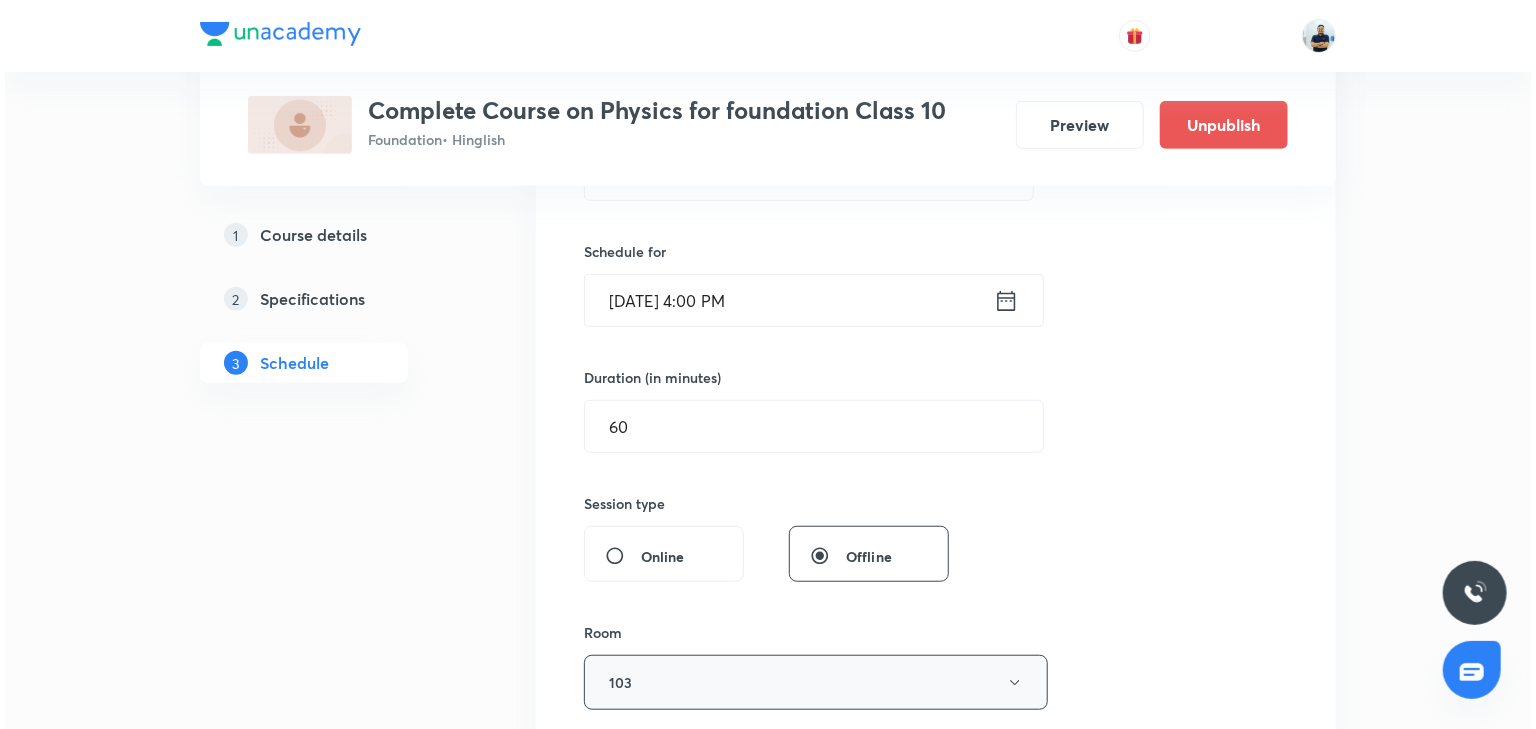 scroll, scrollTop: 474, scrollLeft: 0, axis: vertical 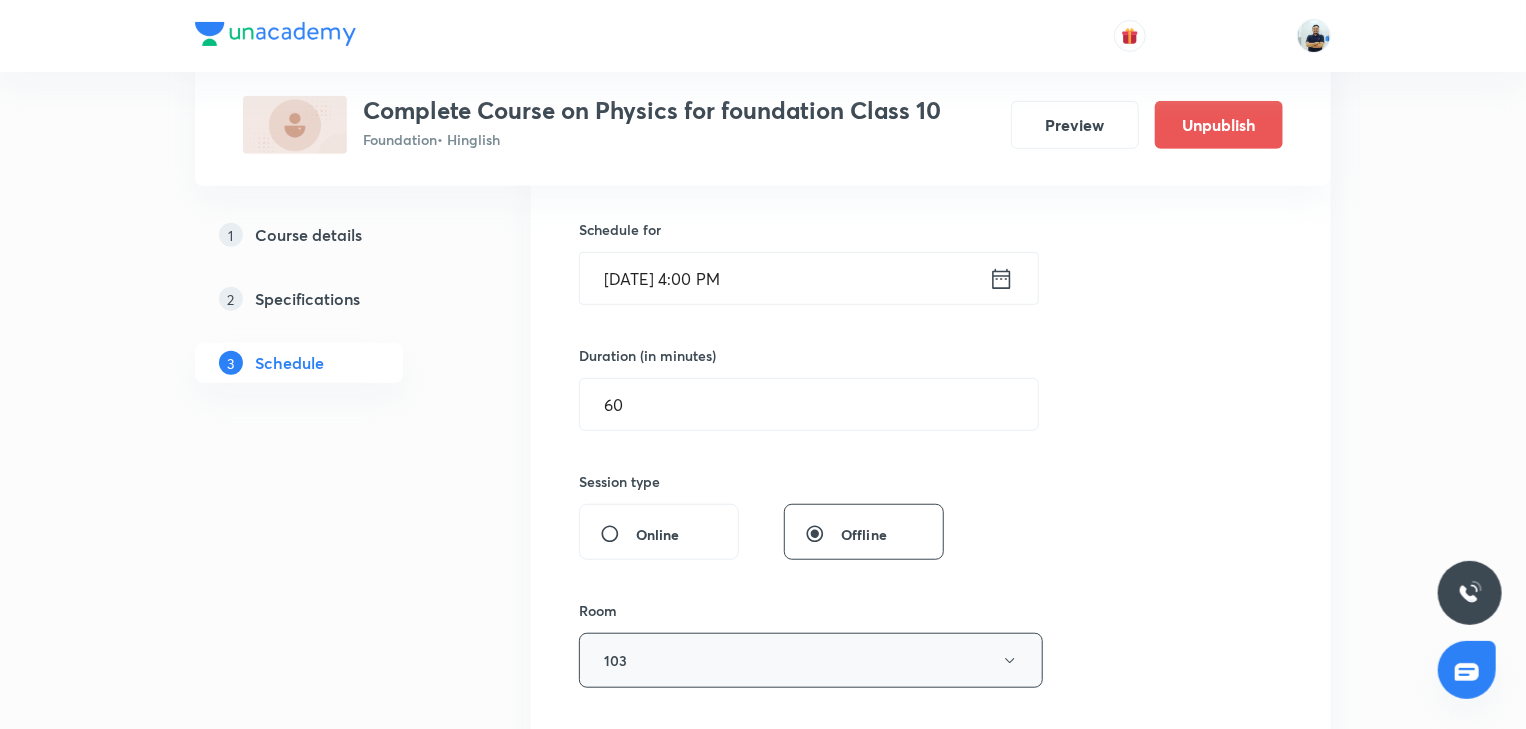 click on "103" at bounding box center [811, 660] 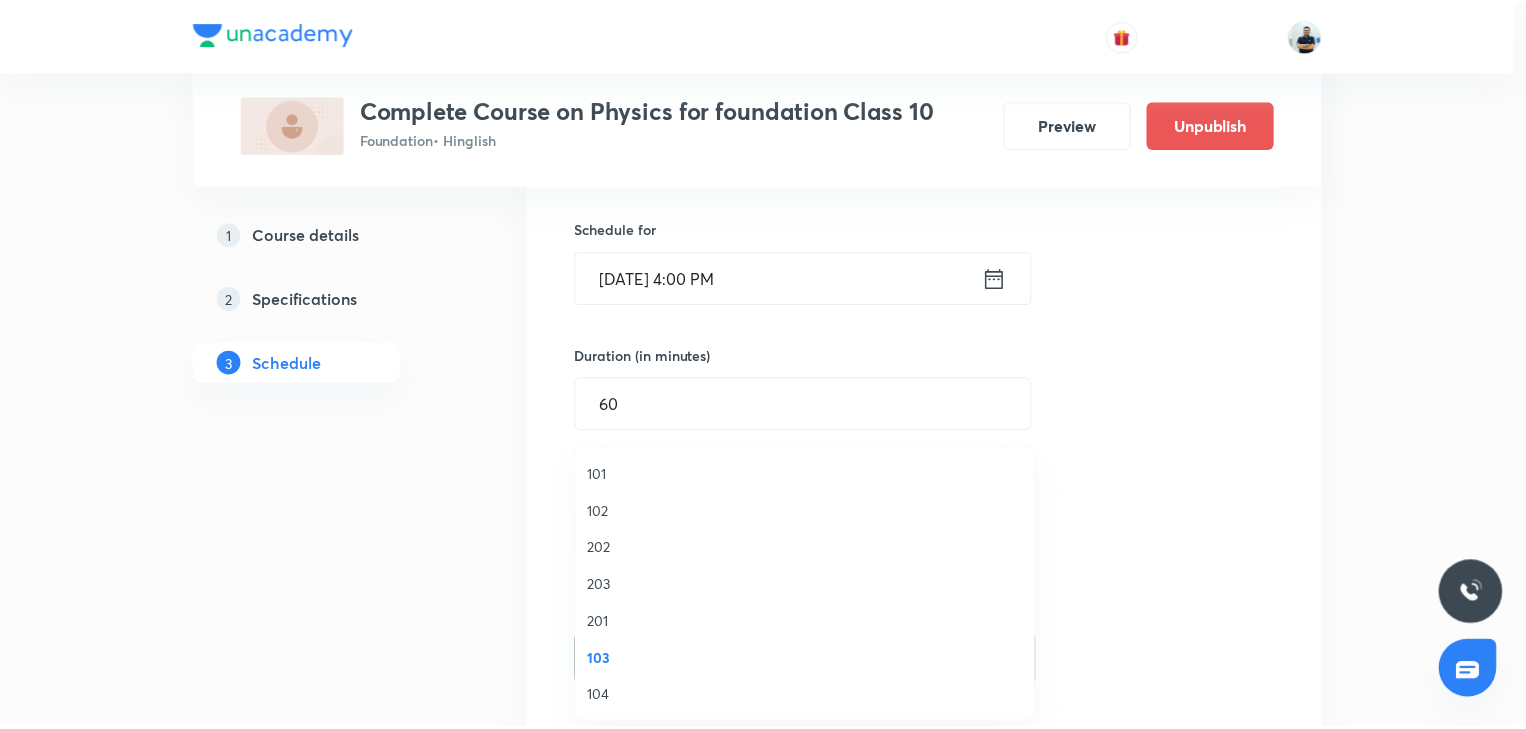 scroll, scrollTop: 370, scrollLeft: 0, axis: vertical 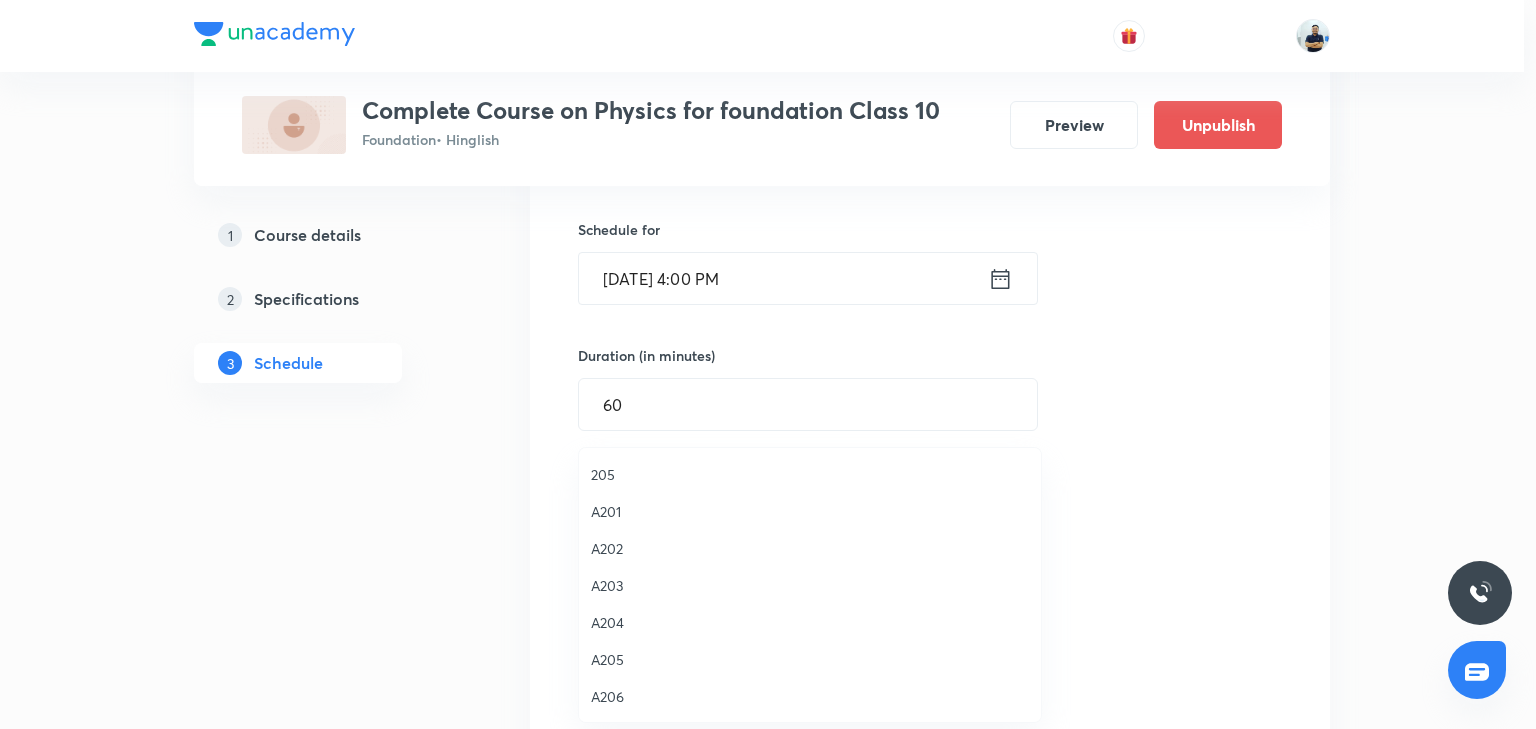 click on "A204" at bounding box center [810, 622] 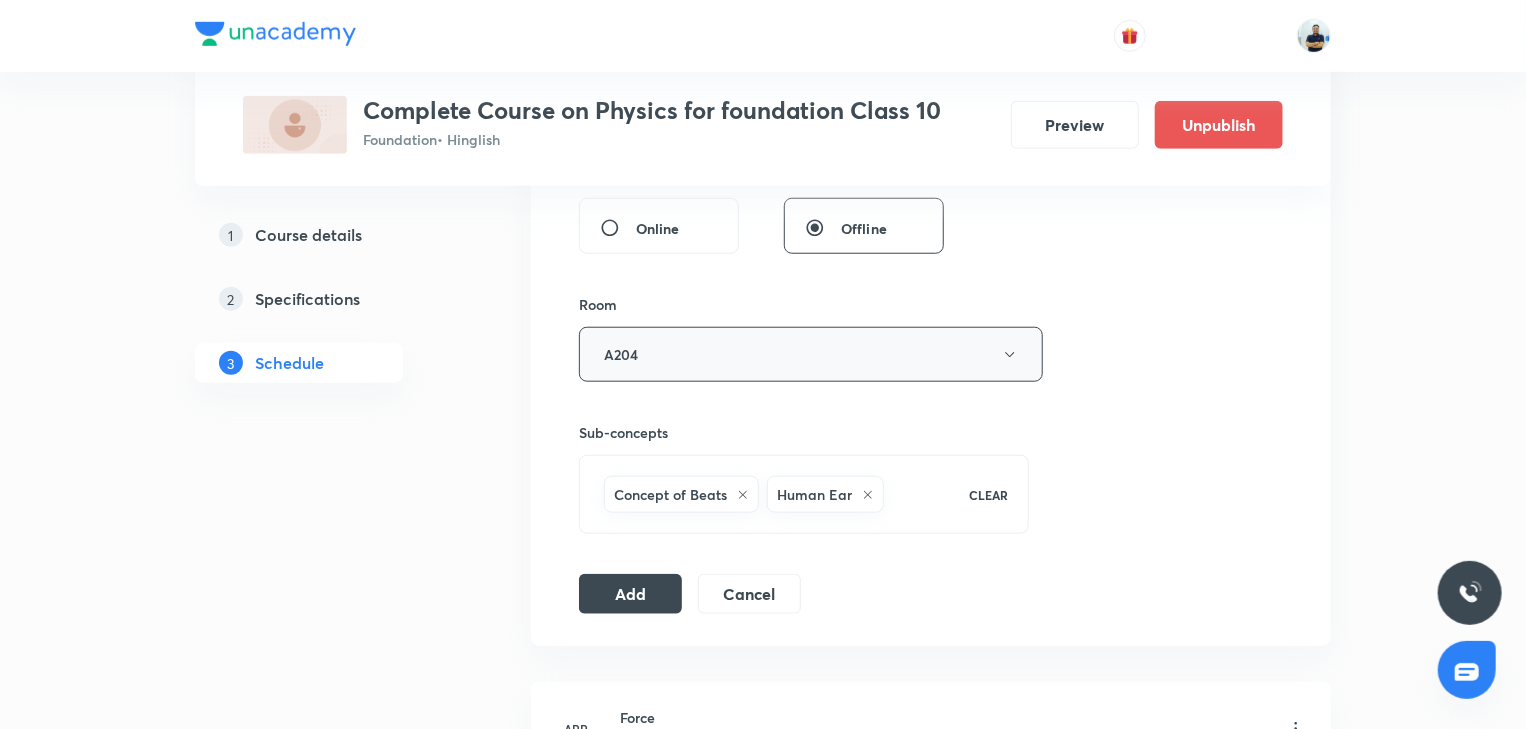 scroll, scrollTop: 1052, scrollLeft: 0, axis: vertical 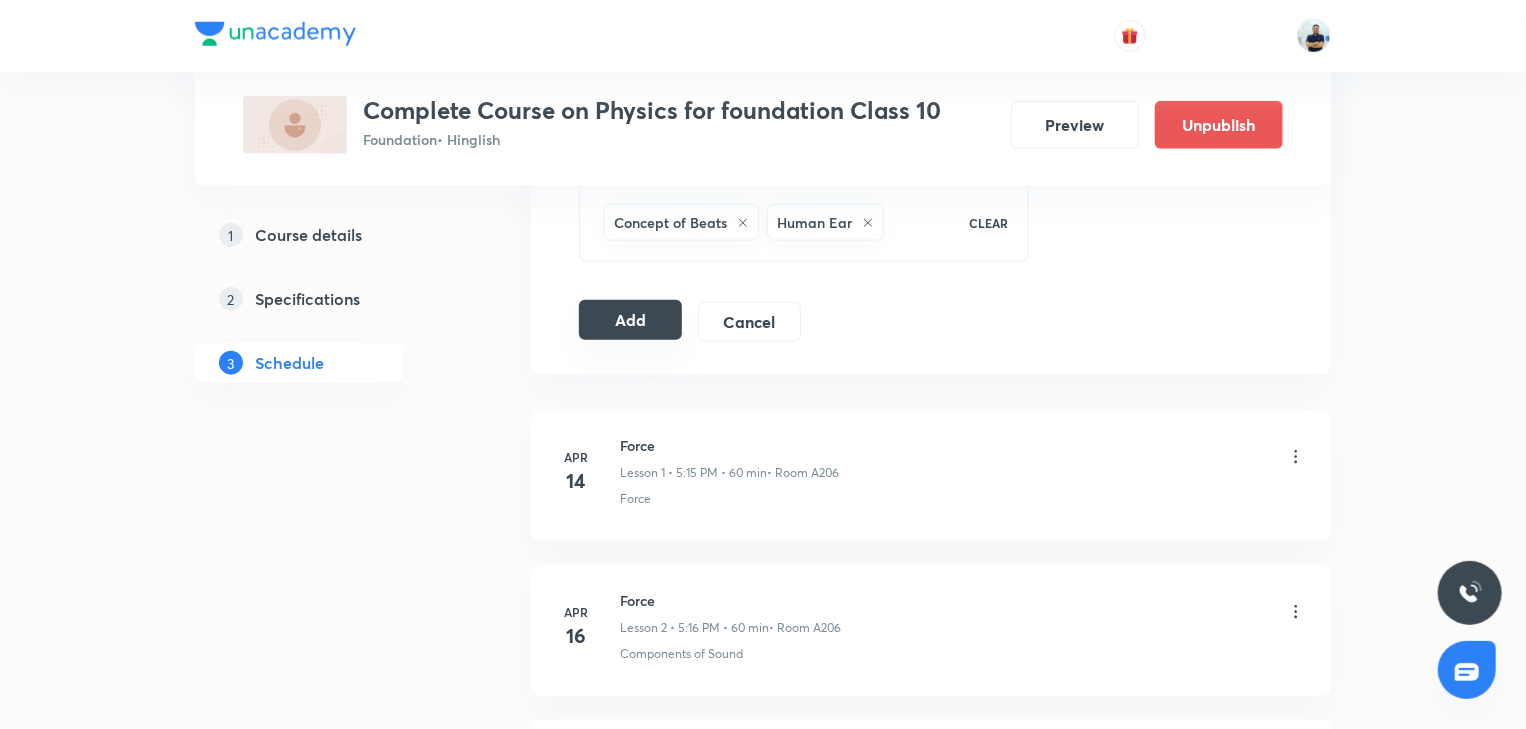 click on "Add" at bounding box center [630, 320] 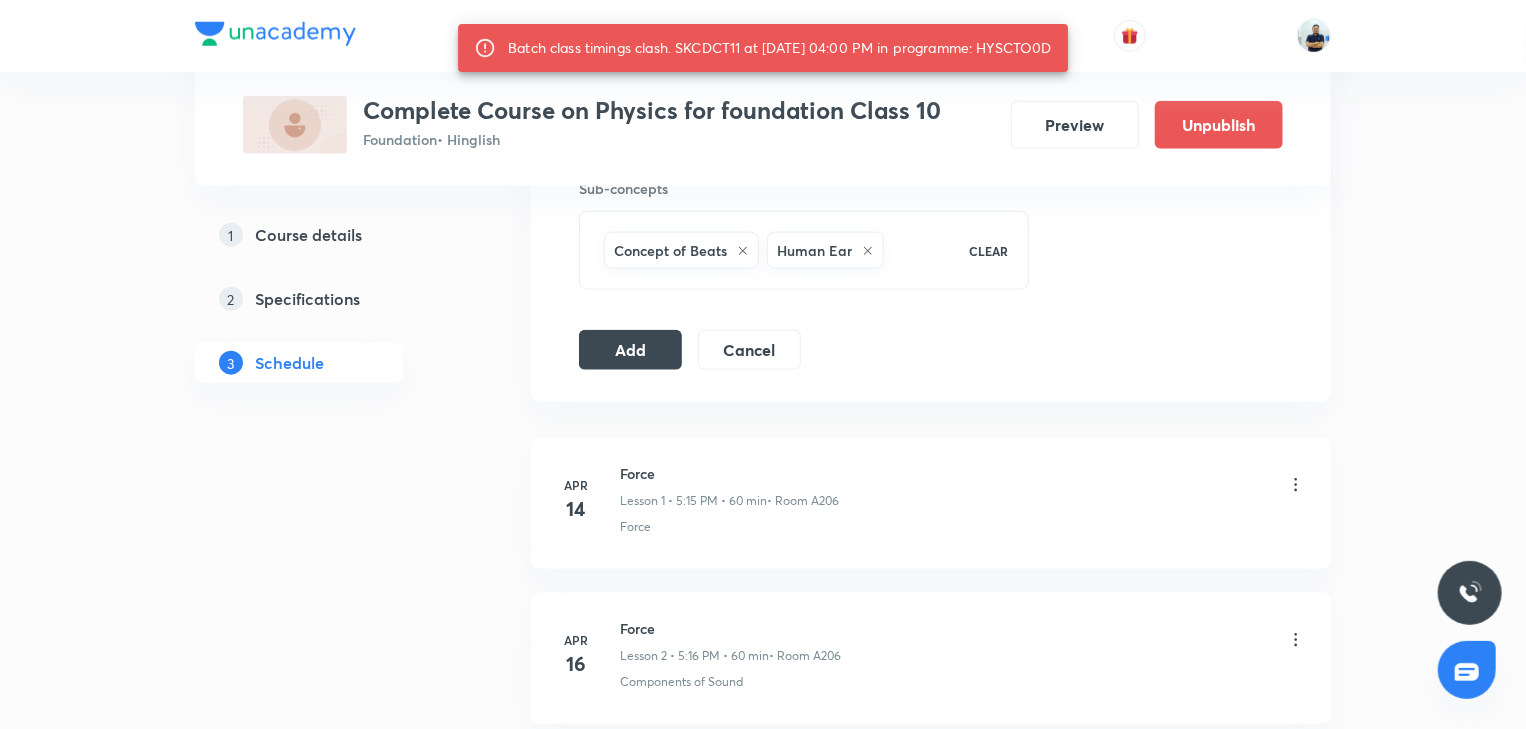 scroll, scrollTop: 0, scrollLeft: 0, axis: both 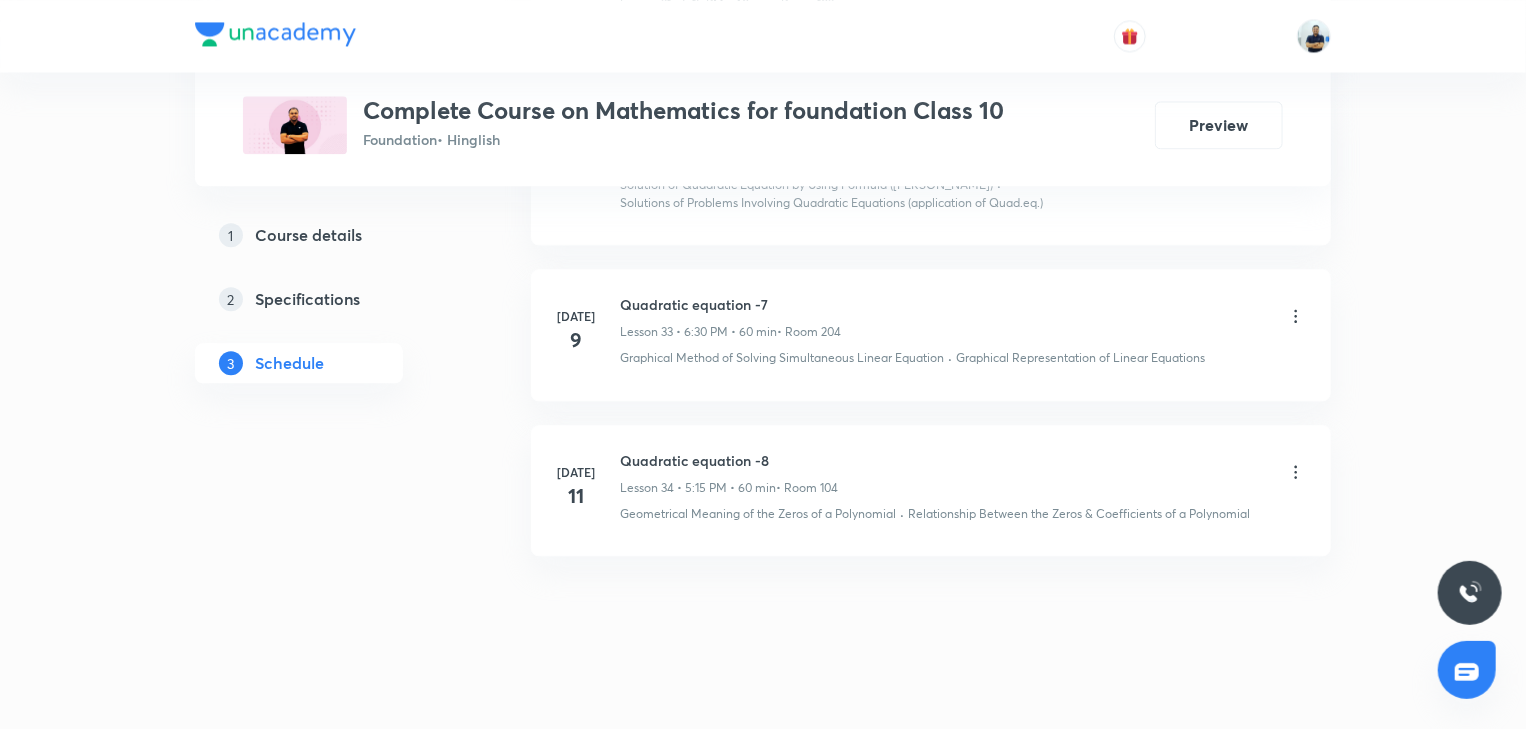 click on "Quadratic equation -8" at bounding box center (729, 460) 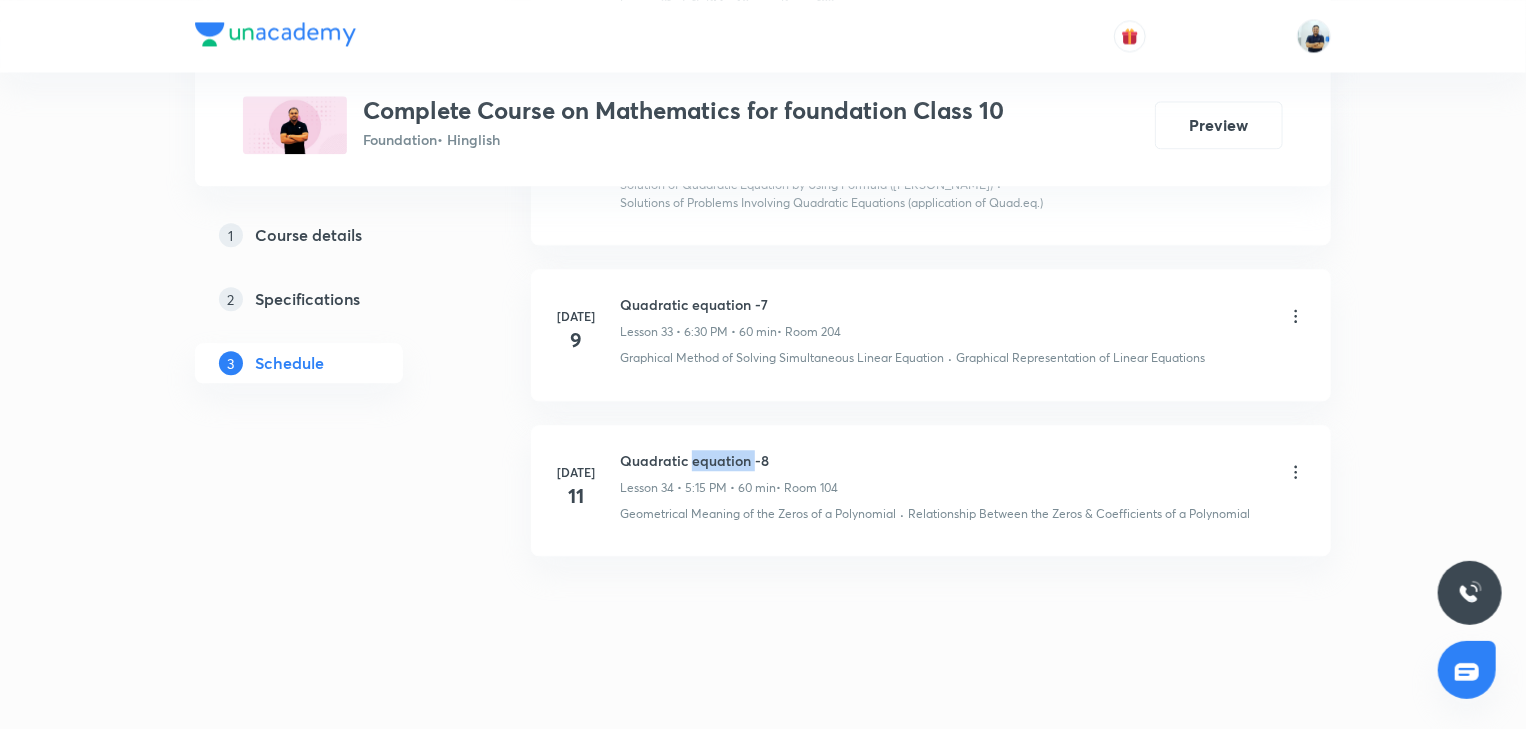 click on "Quadratic equation -8" at bounding box center (729, 460) 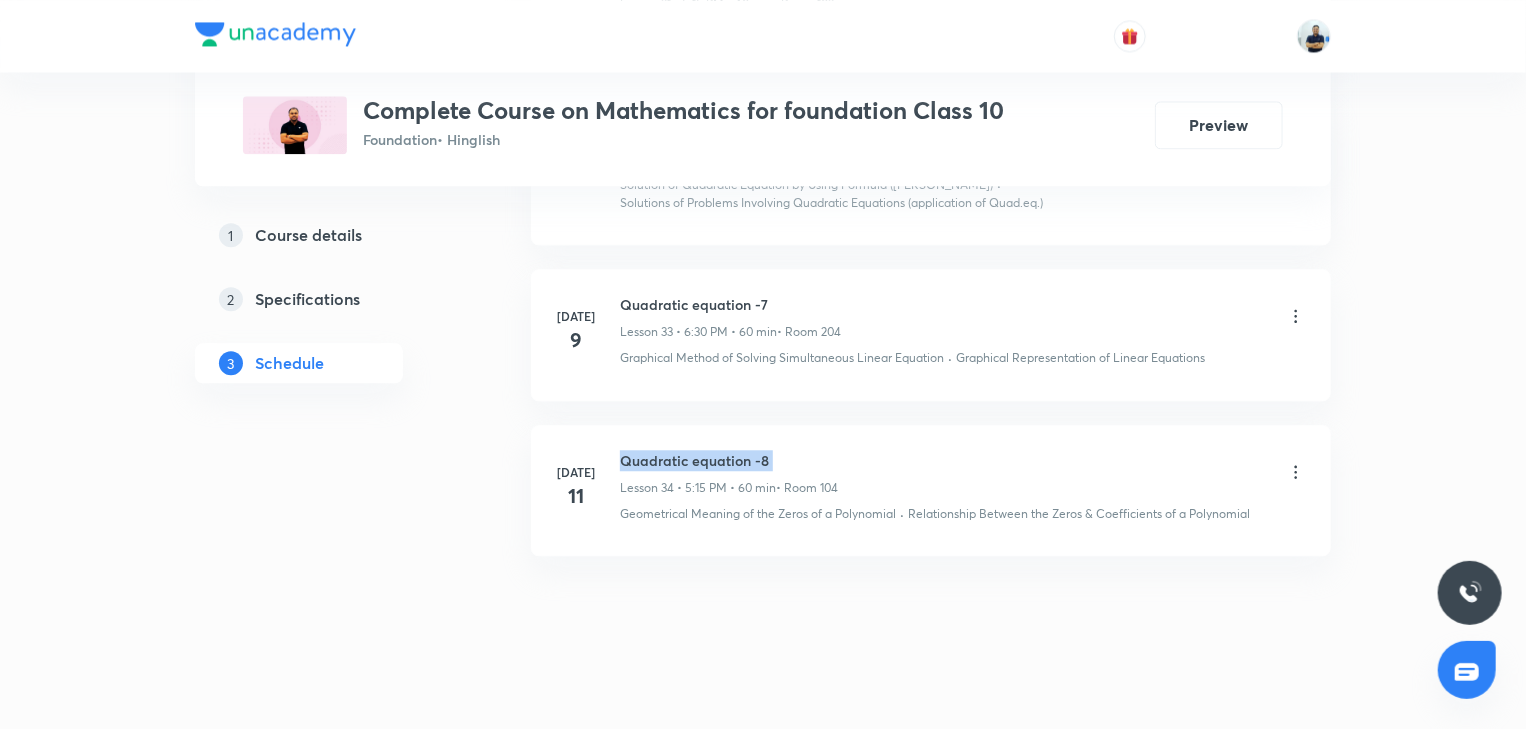 click on "Quadratic equation -8" at bounding box center (729, 460) 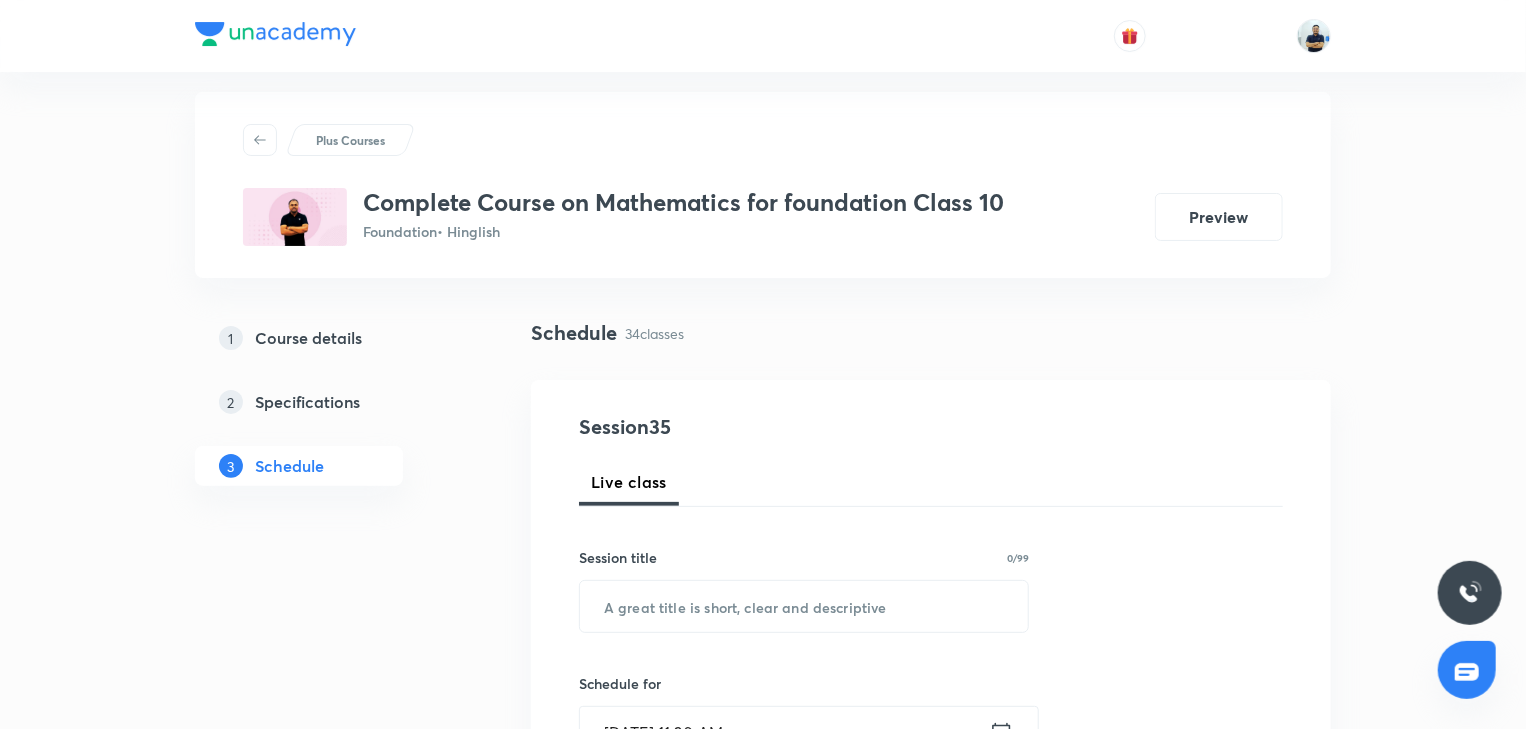 scroll, scrollTop: 0, scrollLeft: 0, axis: both 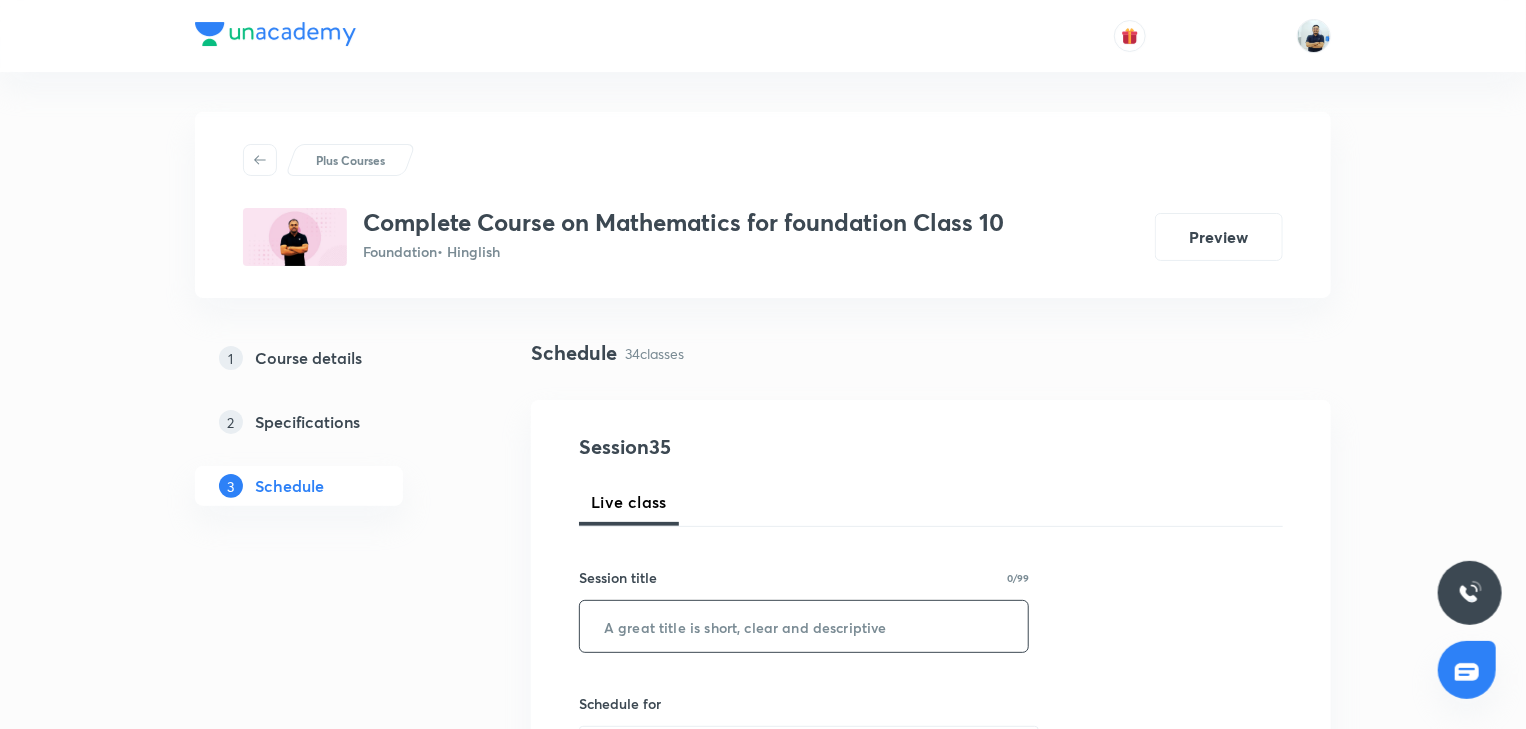 click at bounding box center (804, 626) 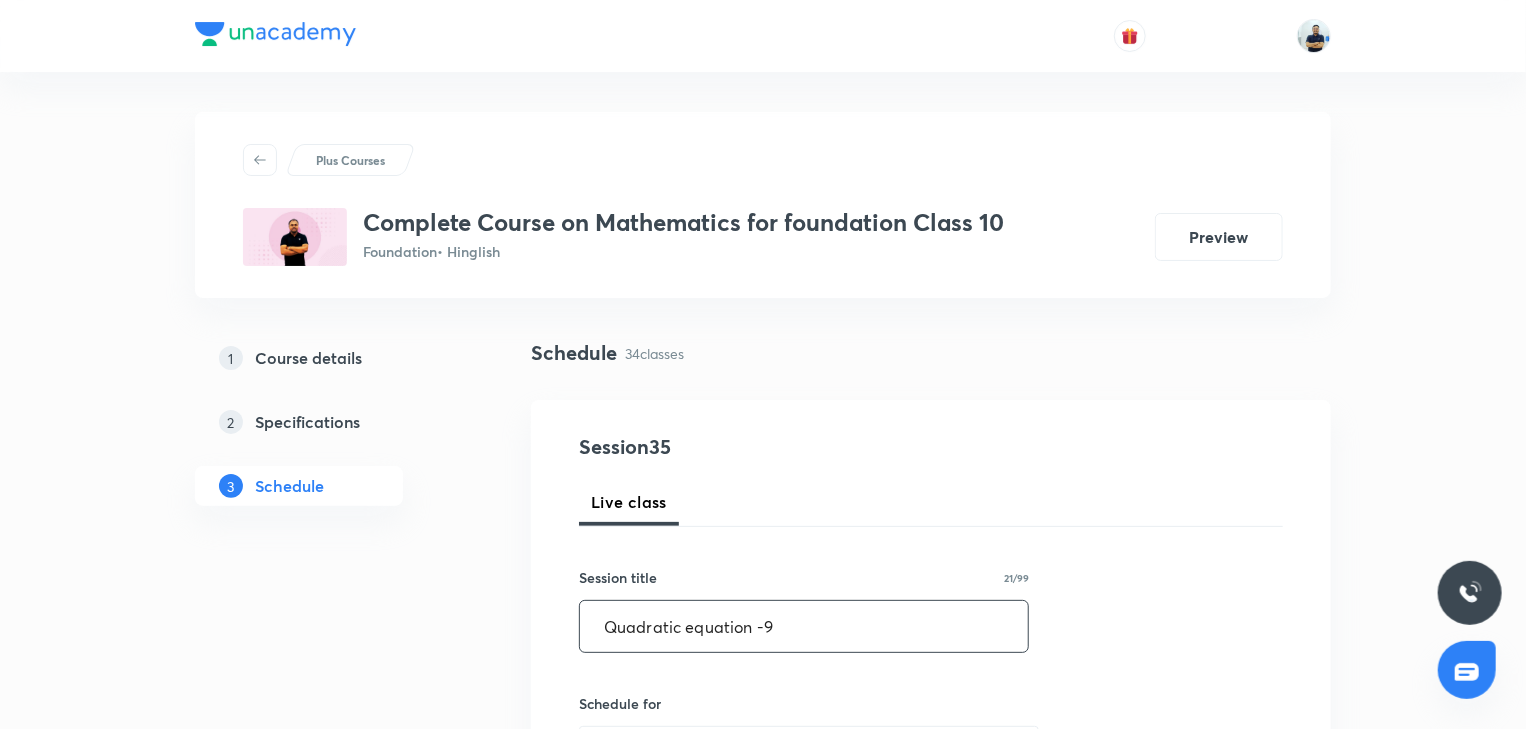 type on "Quadratic equation -9" 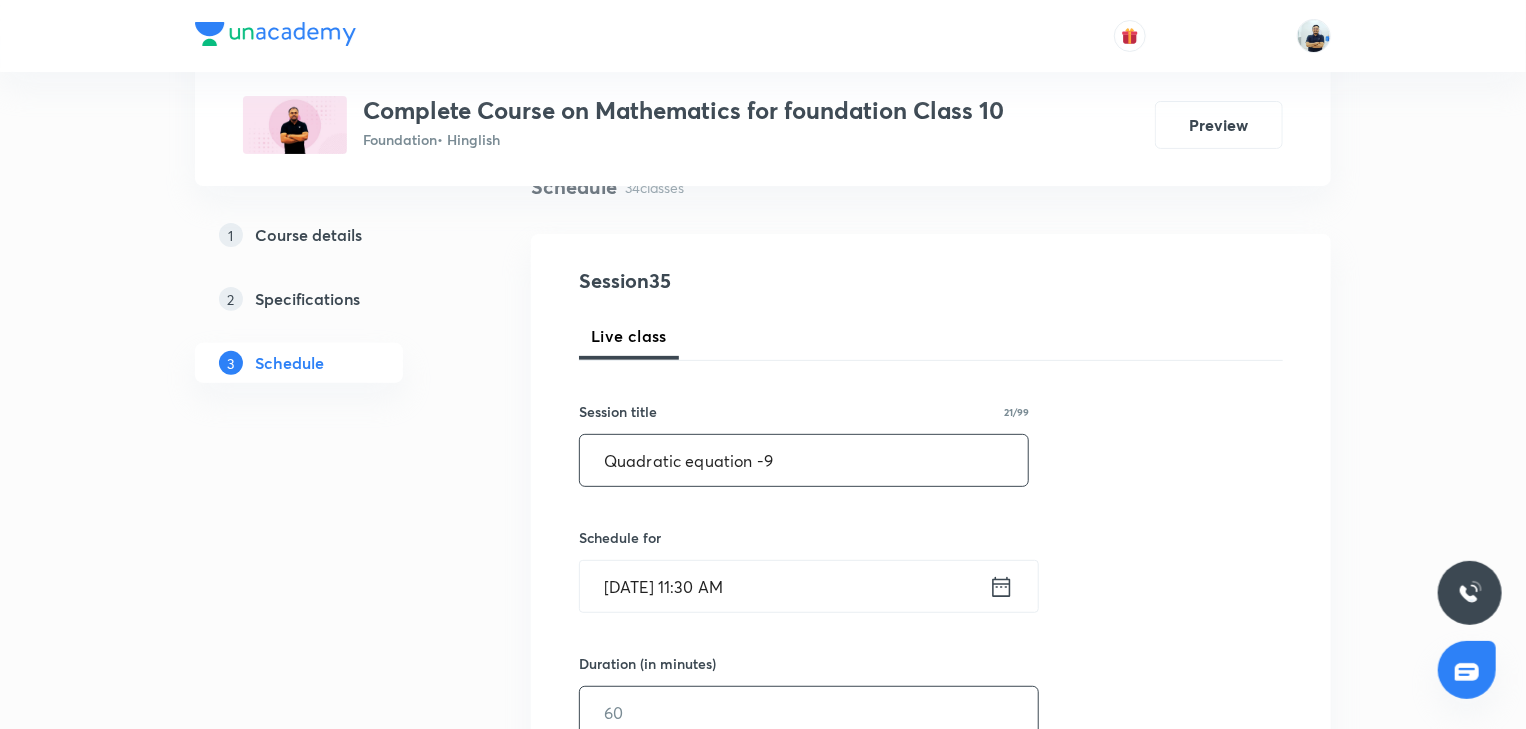 scroll, scrollTop: 354, scrollLeft: 0, axis: vertical 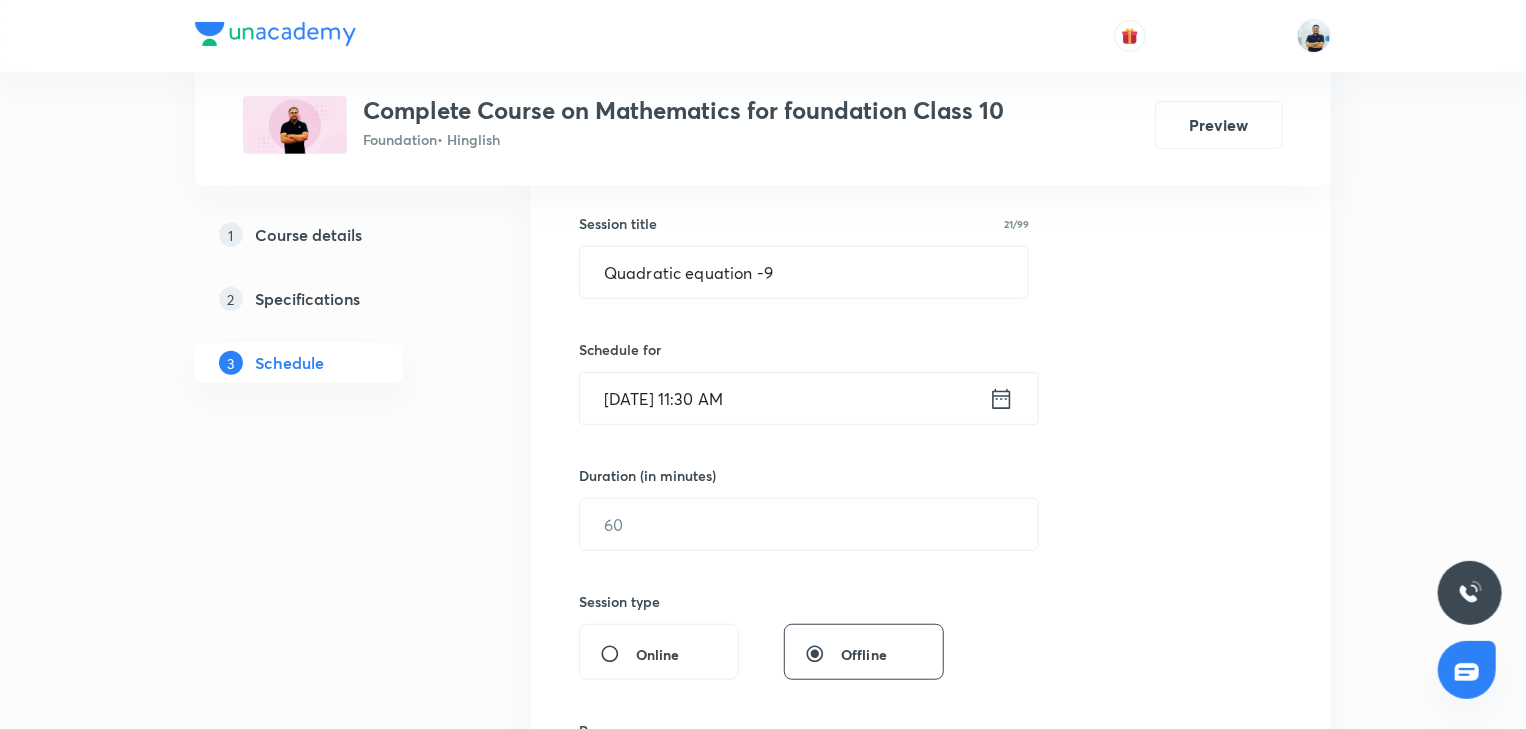 click on "[DATE] 11:30 AM" at bounding box center [784, 398] 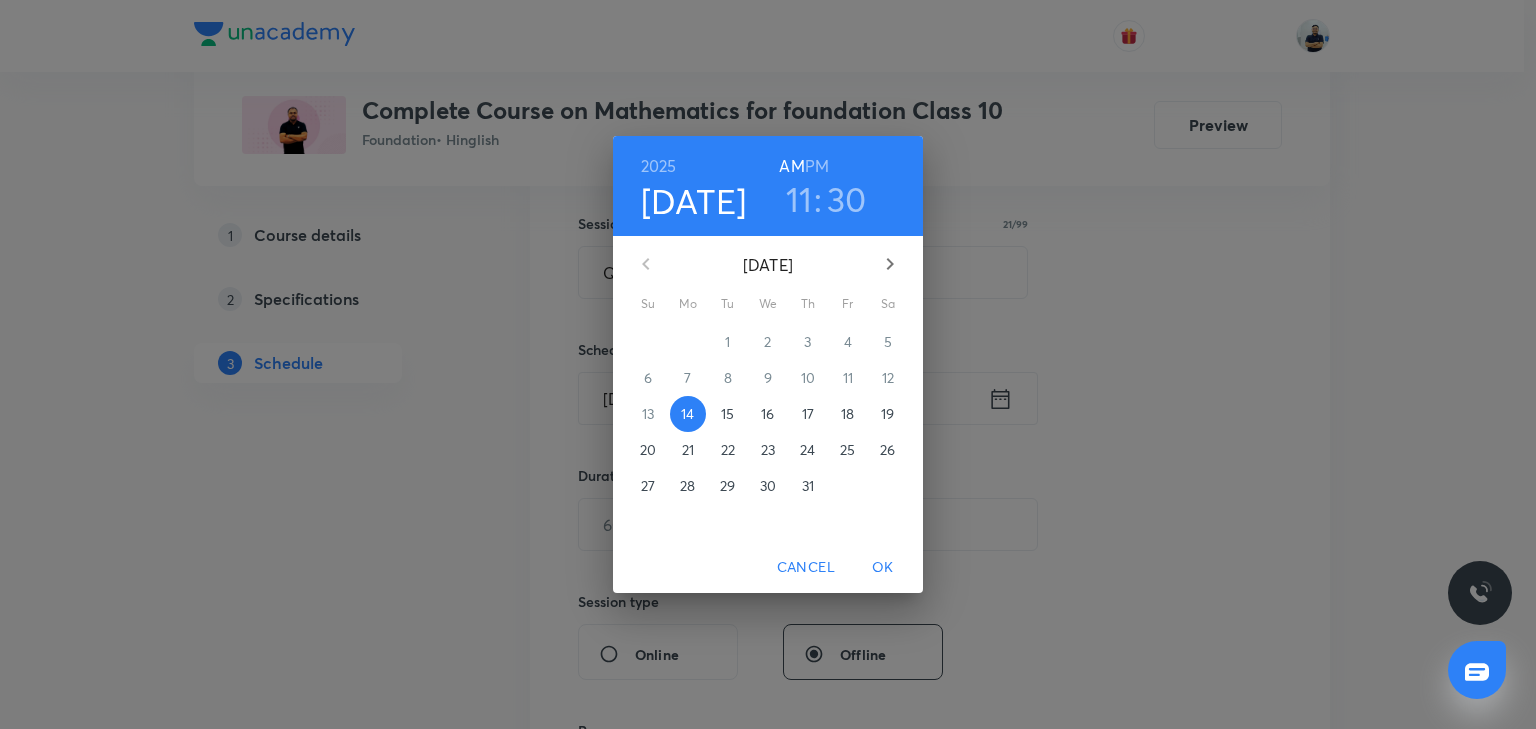 click on "[DATE] 11 : 30 AM PM" at bounding box center [768, 186] 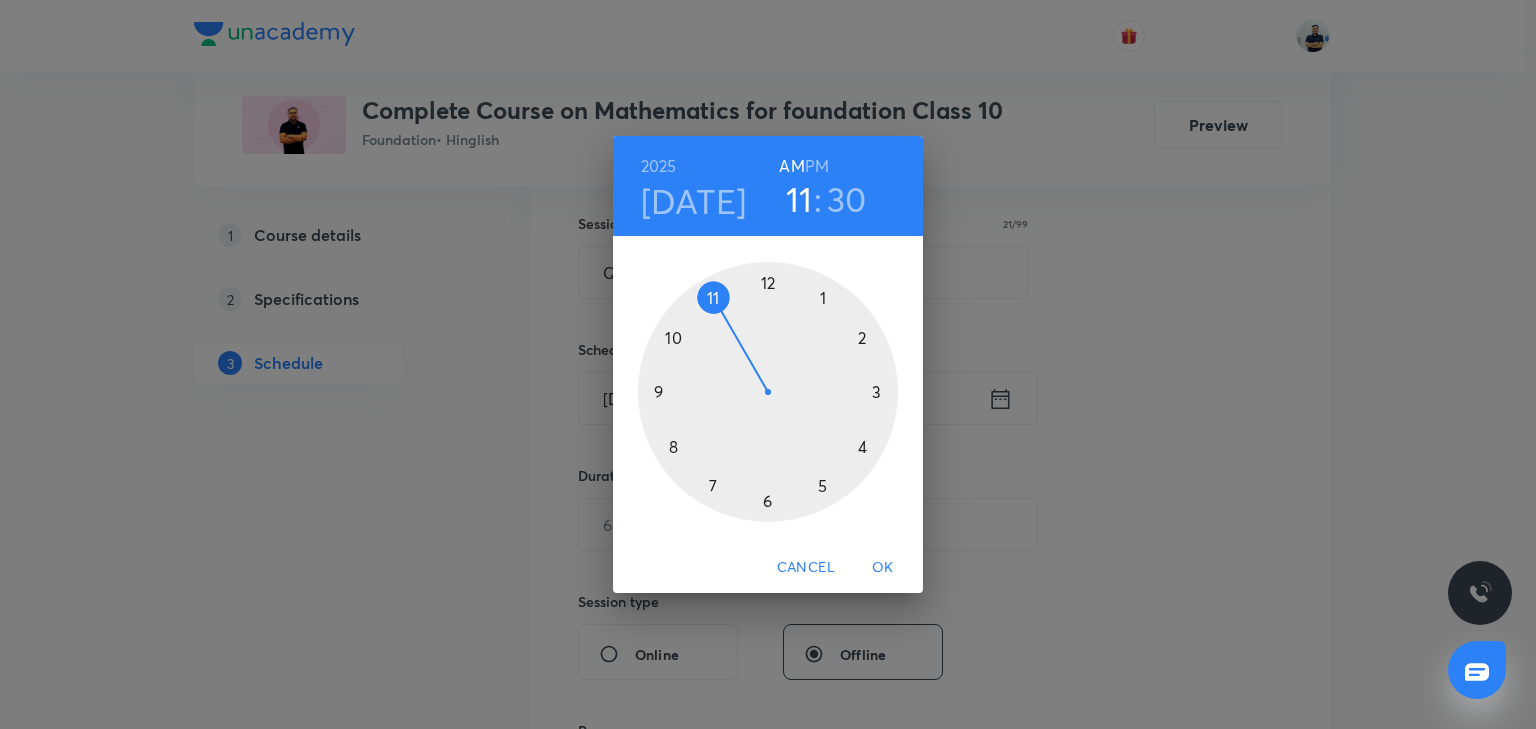 click on "PM" at bounding box center [817, 166] 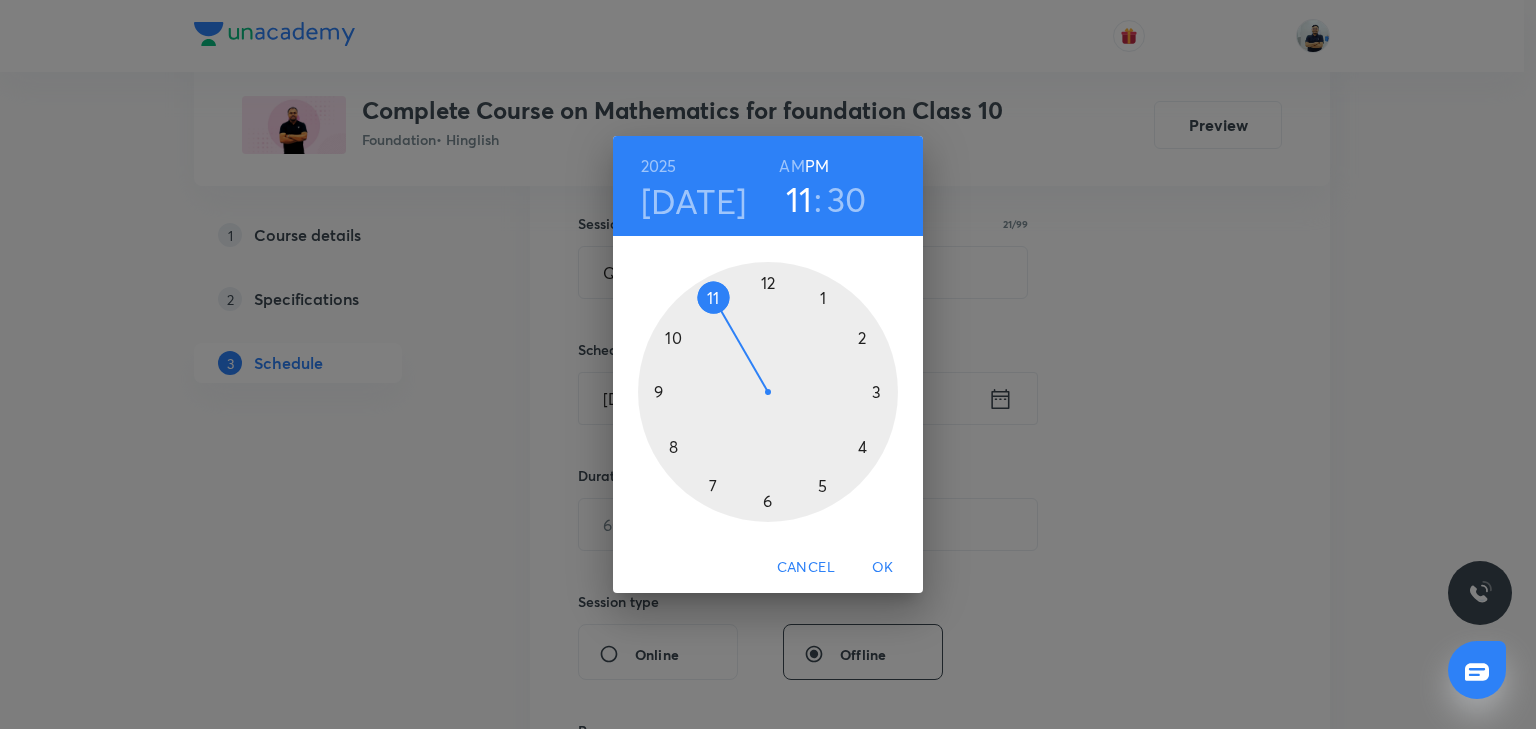 click at bounding box center [768, 392] 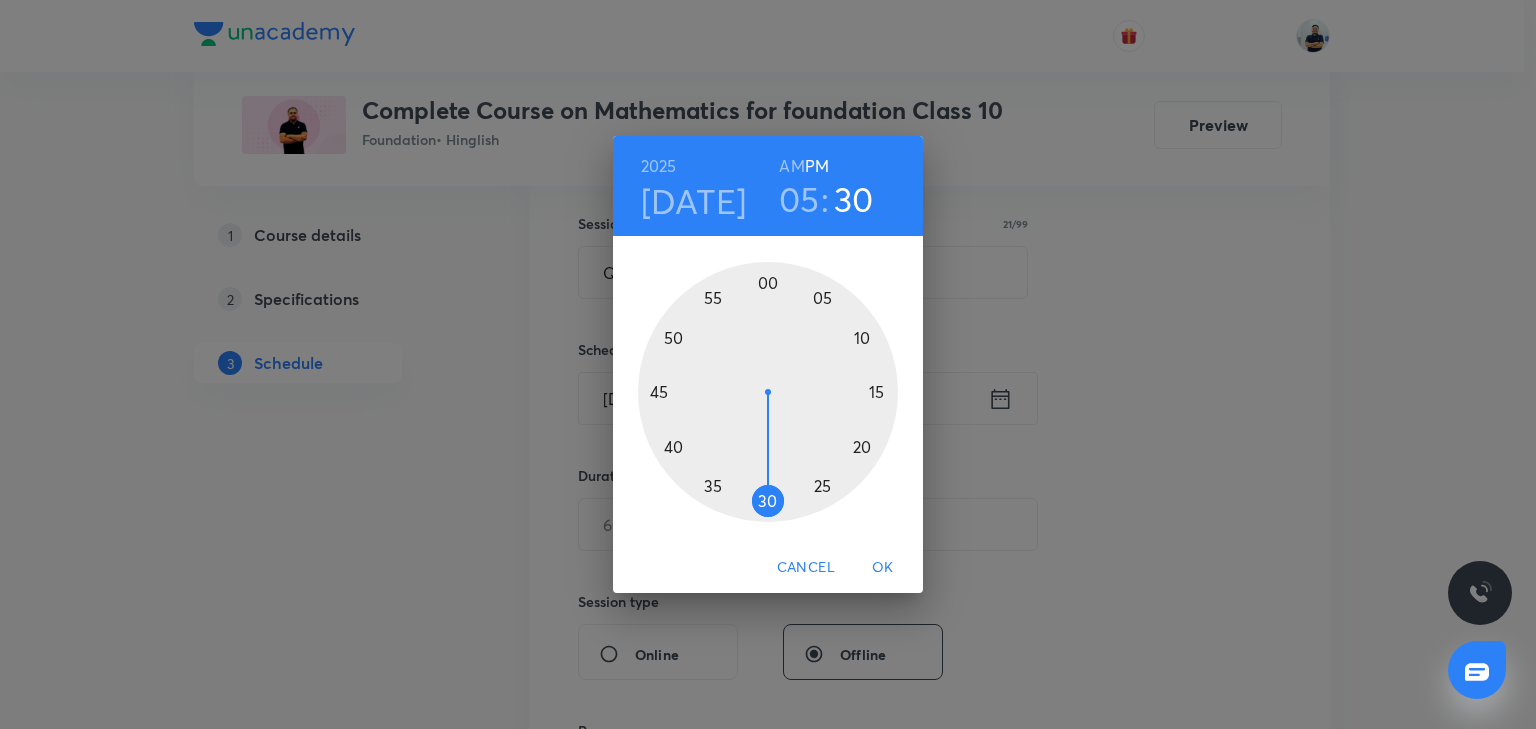 click at bounding box center (768, 392) 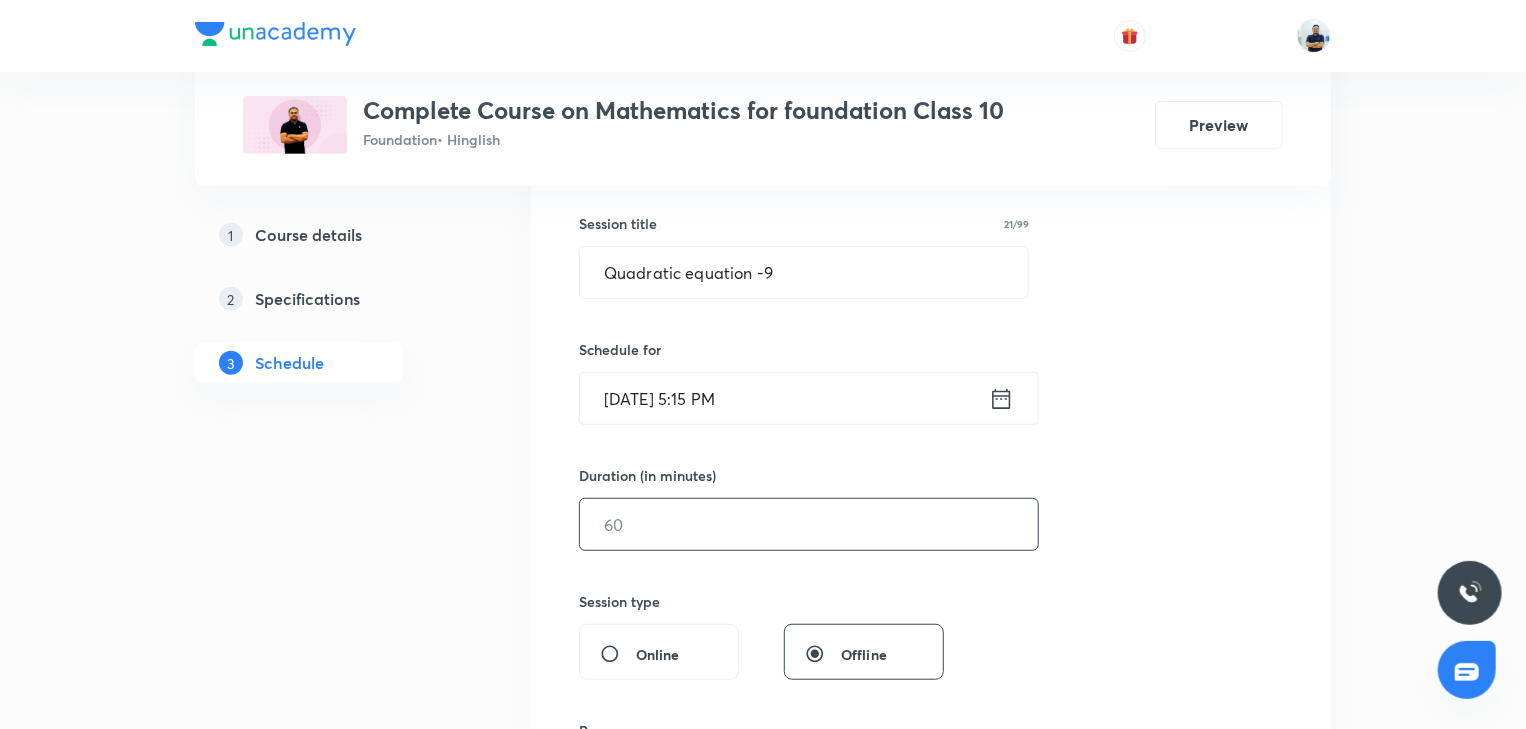 click at bounding box center (809, 524) 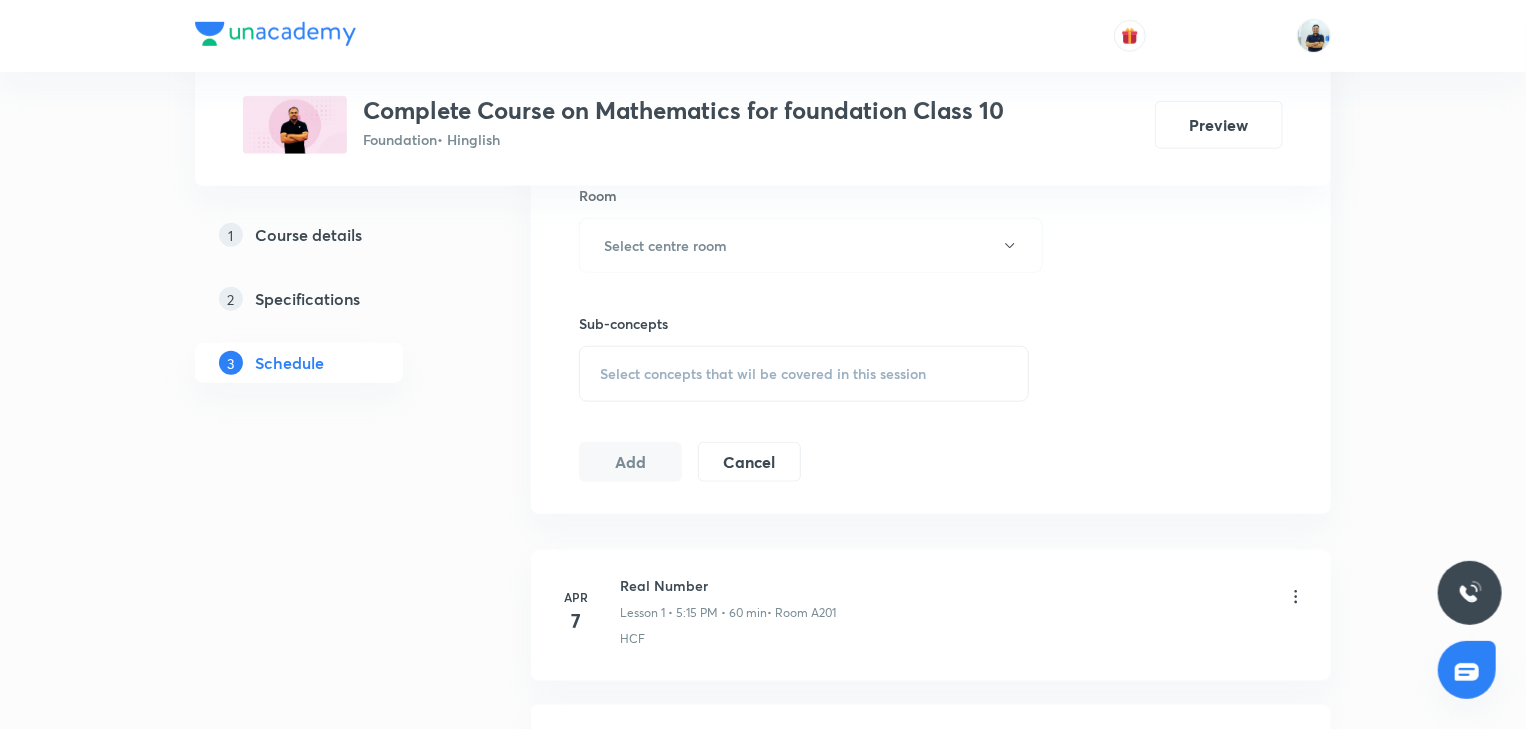scroll, scrollTop: 914, scrollLeft: 0, axis: vertical 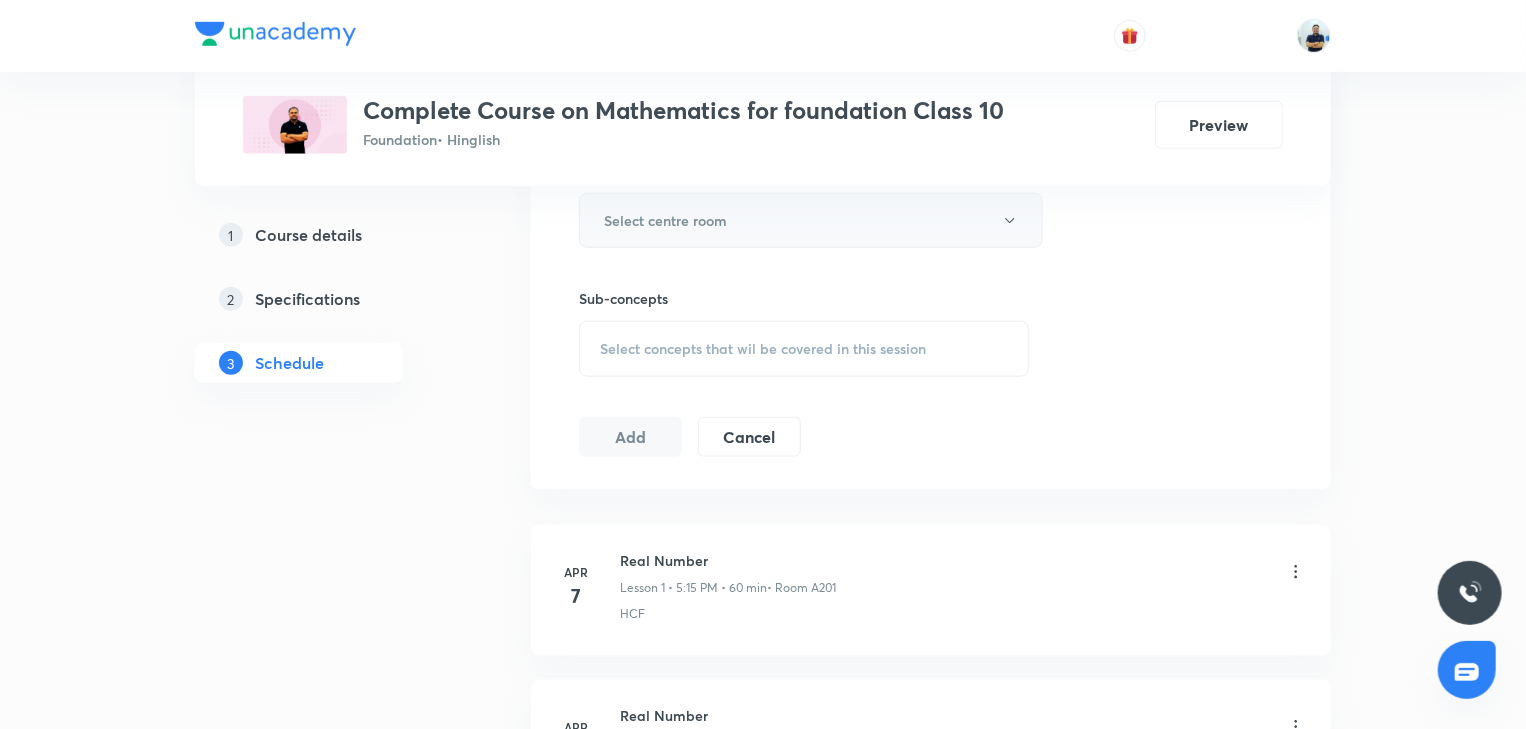 type on "60" 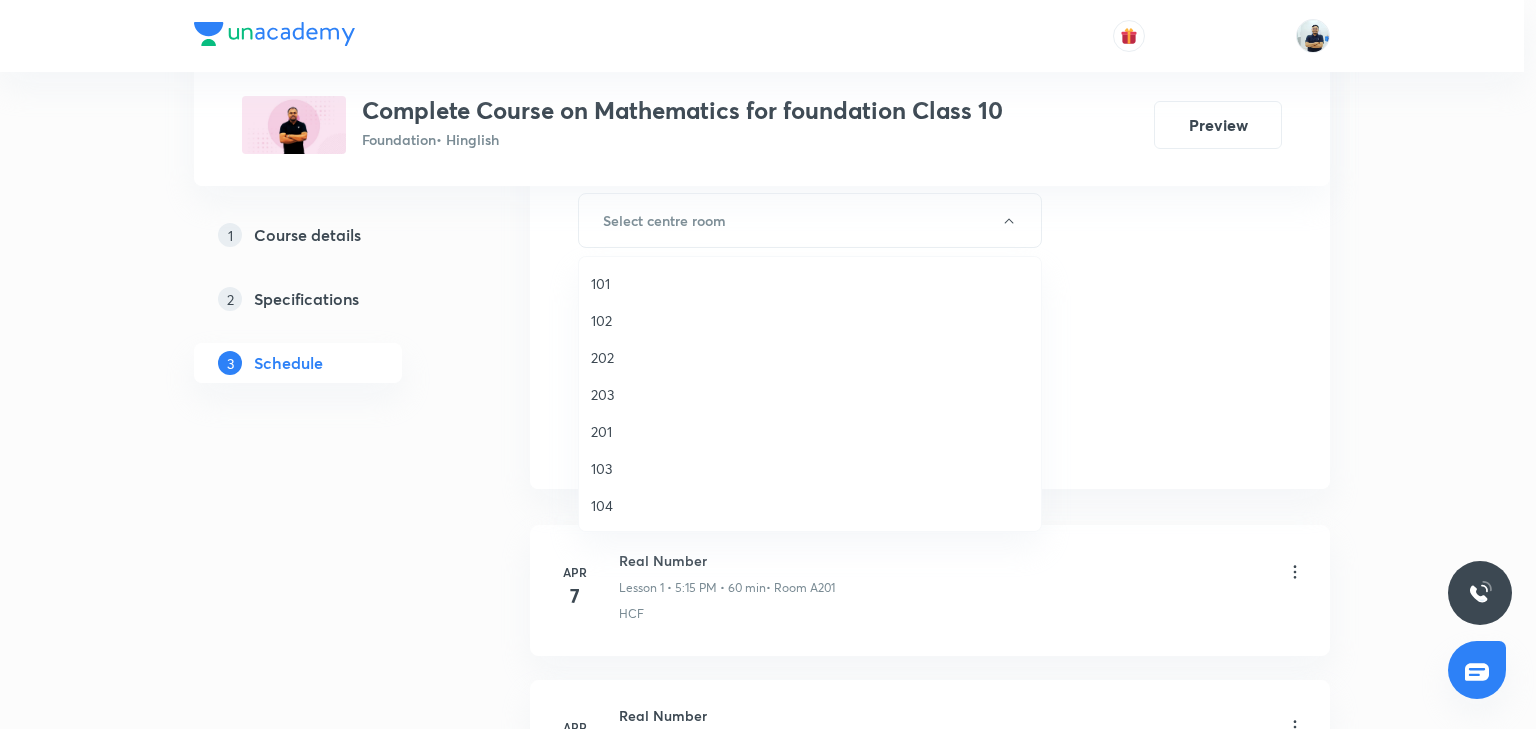 click on "103" at bounding box center (810, 468) 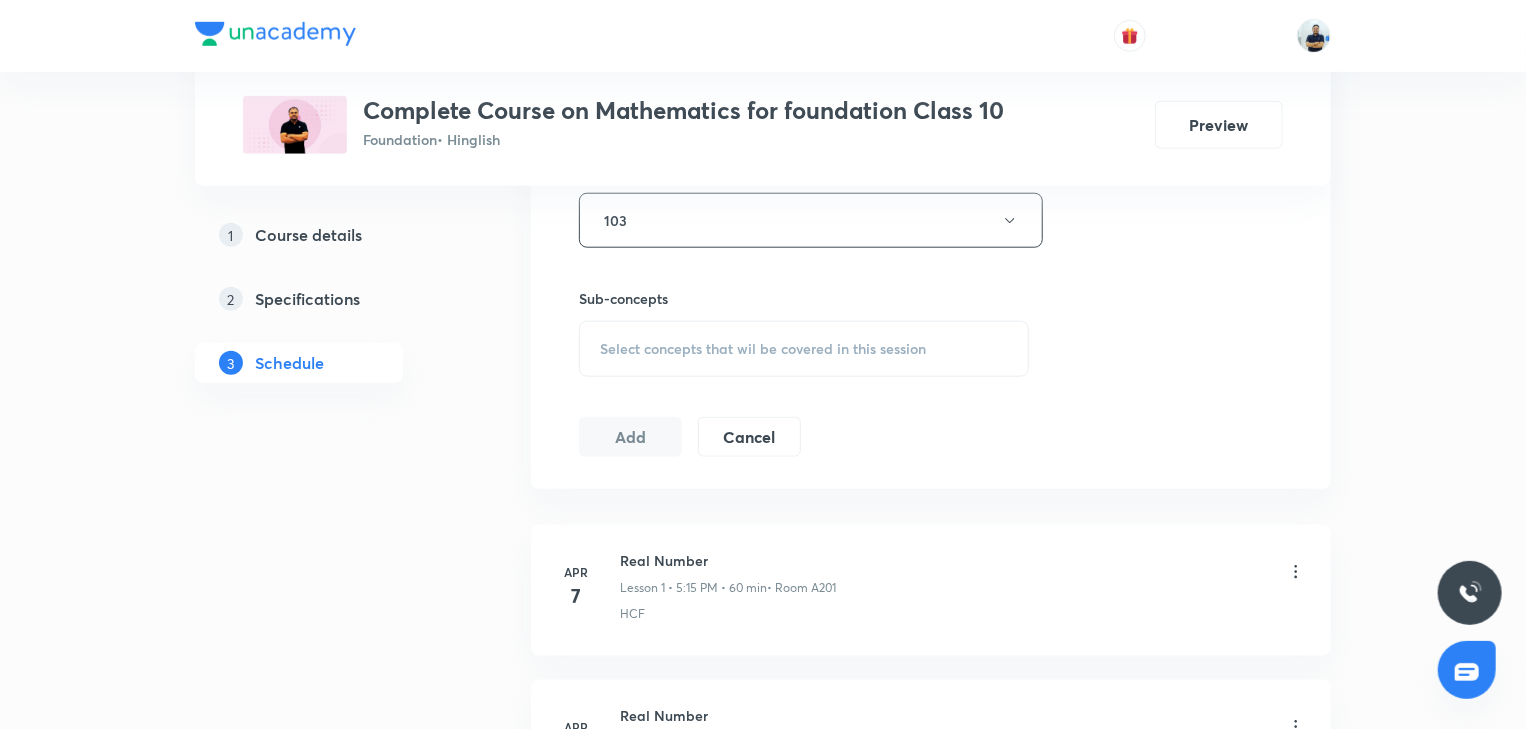 click on "Select concepts that wil be covered in this session" at bounding box center [763, 349] 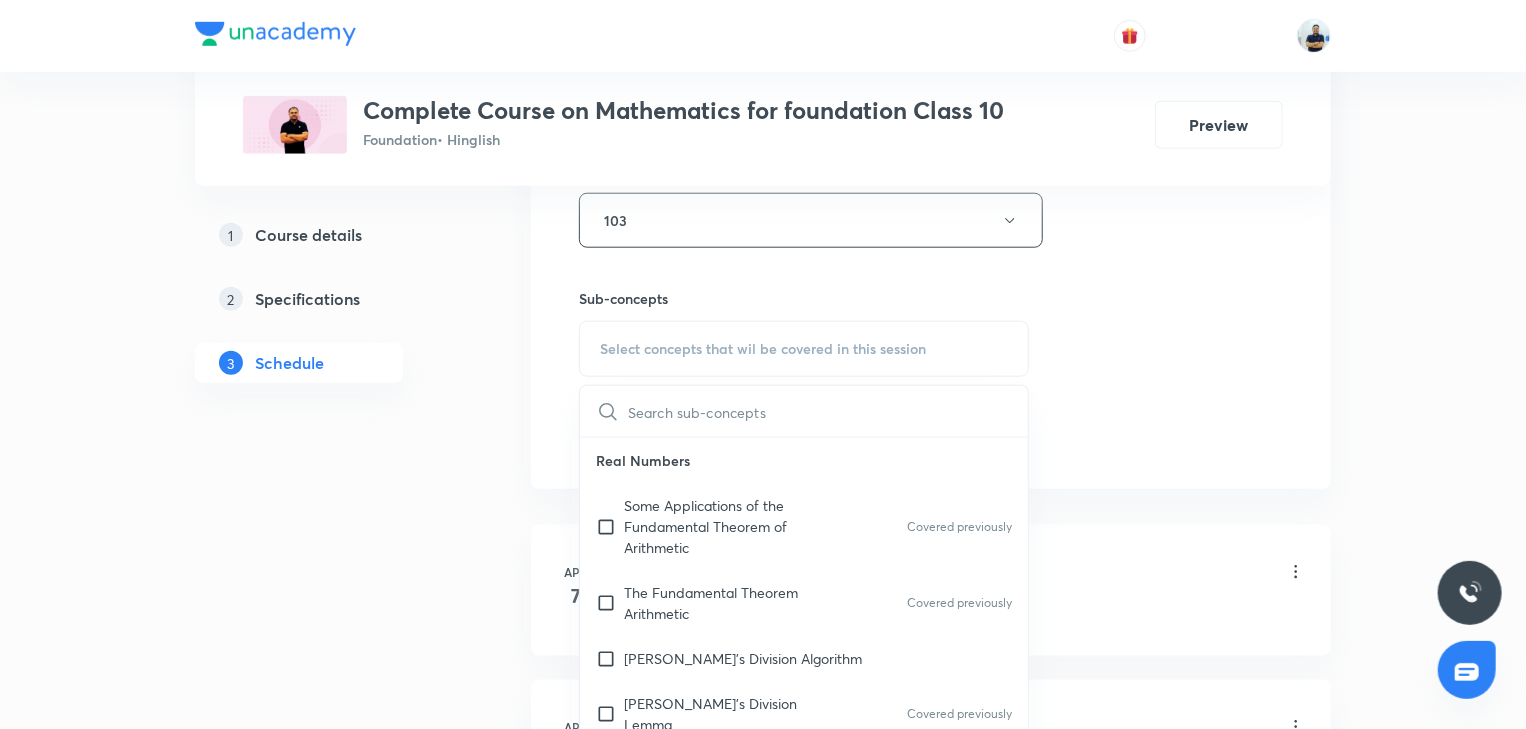 scroll, scrollTop: 1120, scrollLeft: 0, axis: vertical 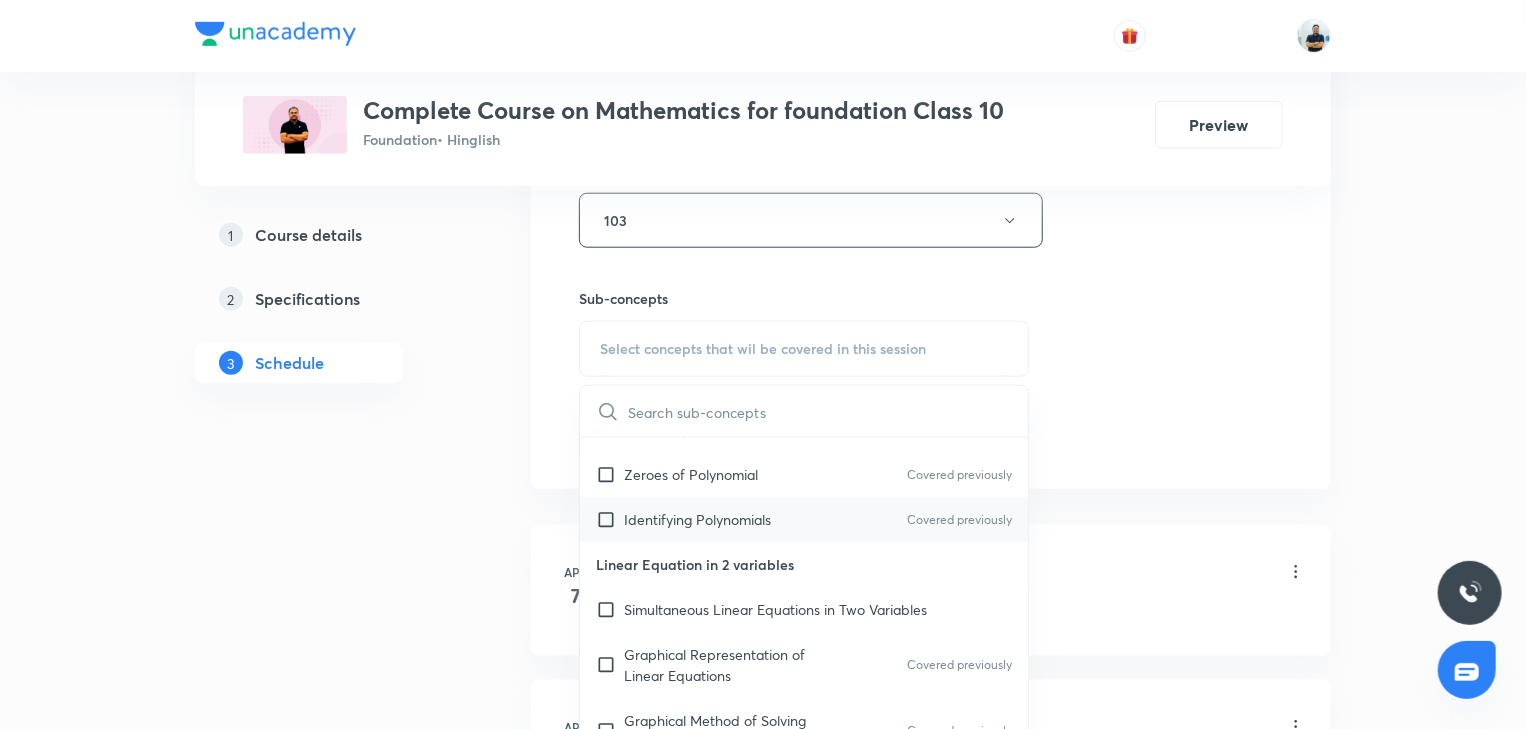 drag, startPoint x: 705, startPoint y: 583, endPoint x: 788, endPoint y: 539, distance: 93.941475 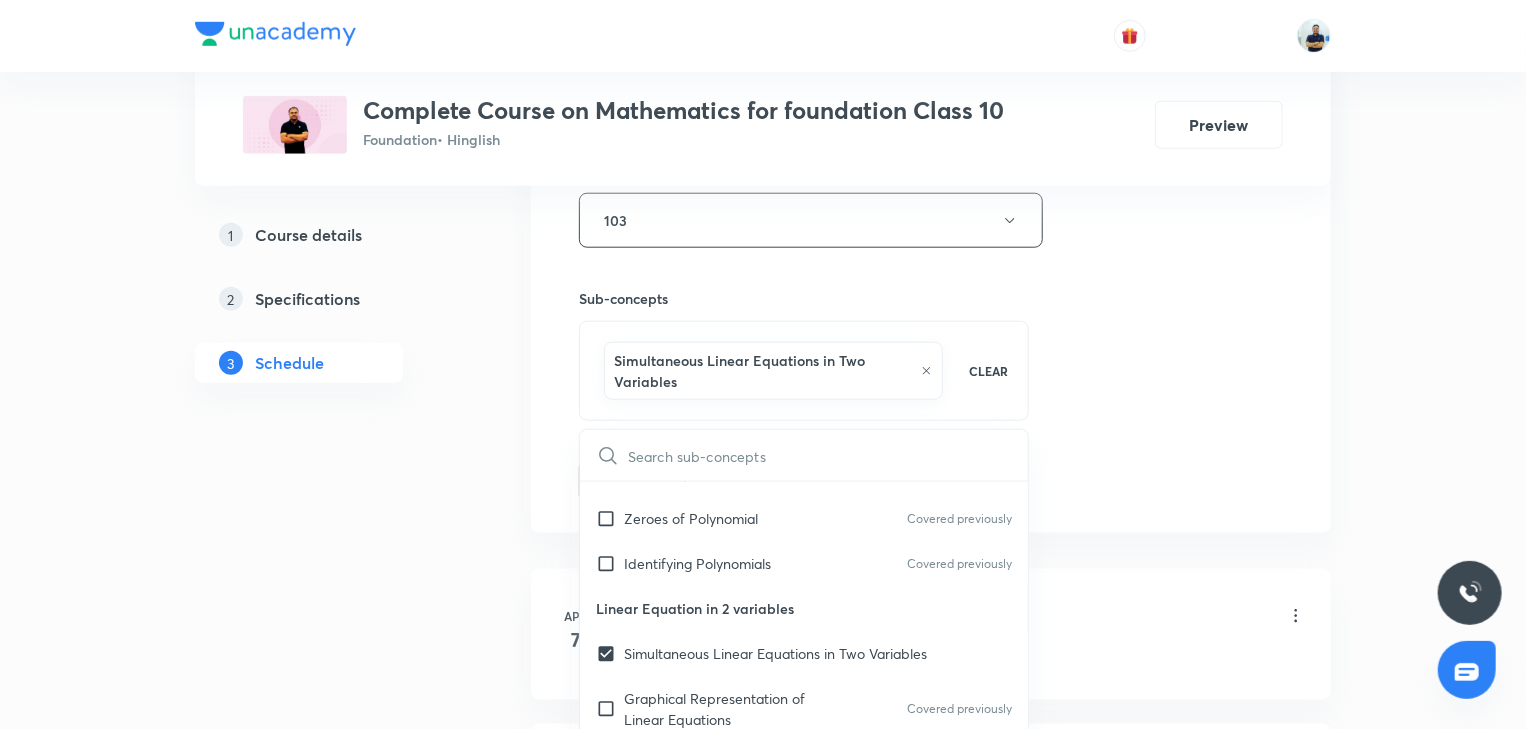 click on "Session  35 Live class Session title 21/99 Quadratic equation -9 ​ Schedule for Jul 14, 2025, 5:15 PM ​ Duration (in minutes) 60 ​   Session type Online Offline Room 103 Sub-concepts Simultaneous Linear Equations in Two Variables CLEAR ​ Real Numbers Some Applications of the Fundamental Theorem  of Arithmetic Covered previously The Fundamental Theorem Arithmetic Covered previously Euclid's Division Algorithm Euclid's Division Lemma Covered previously Divisibility Covered previously Introduction Classification of Number HCF by prime factorization Relation between HCF and LCM HCF Covered previously Simplest Form Covered previously Polynomials Division Algorithm for Polynomials Covered previously Relationship Between the Zeros & Coefficients of a Polynomial Covered previously Geometrical Meaning of the Zeros of a Polynomial Covered previously Graphs of Polynomial Basic and Revision Relation between roots Covered previously Root satisfy equation Covered previously Covered previously Zeroes of Polynomial" at bounding box center [931, 9] 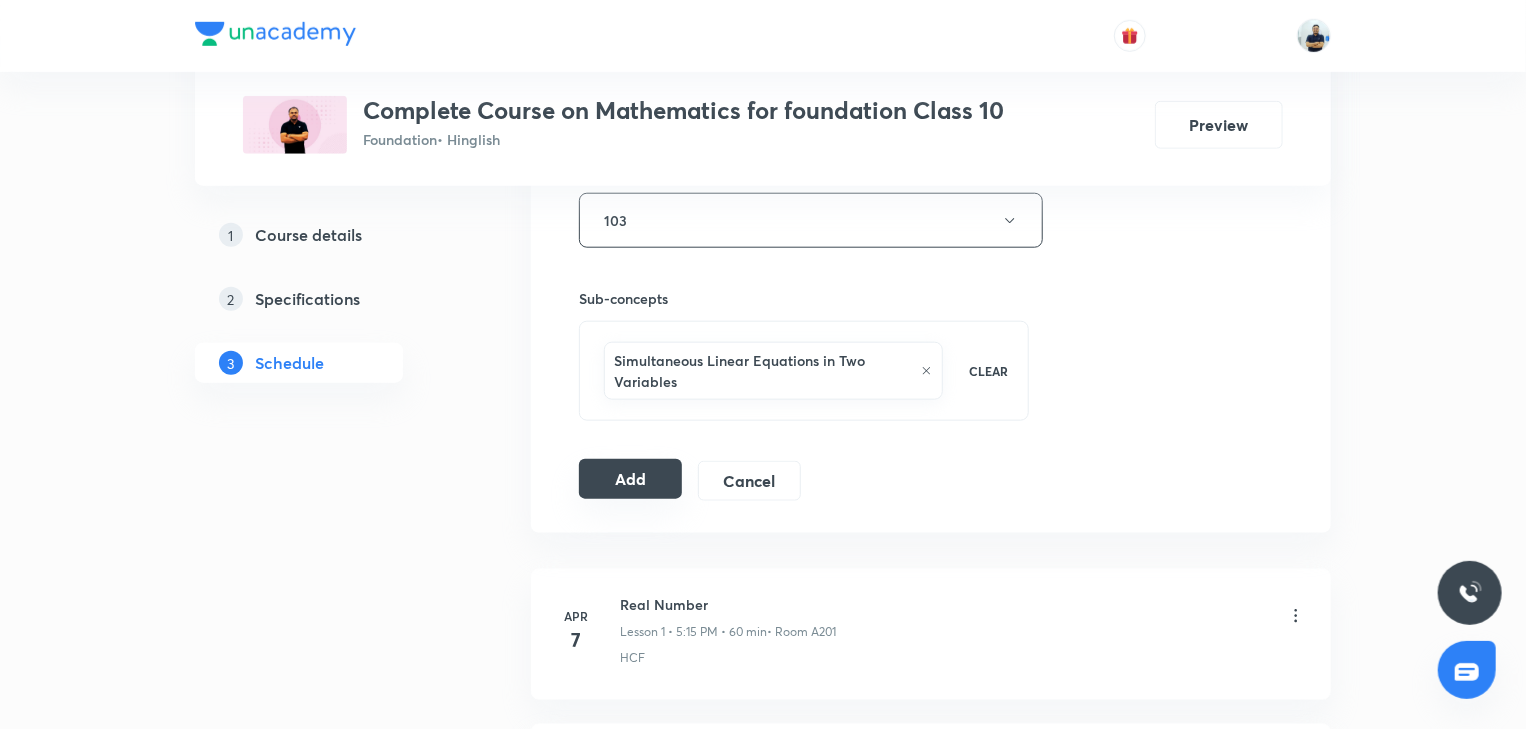 click on "Add" at bounding box center (630, 479) 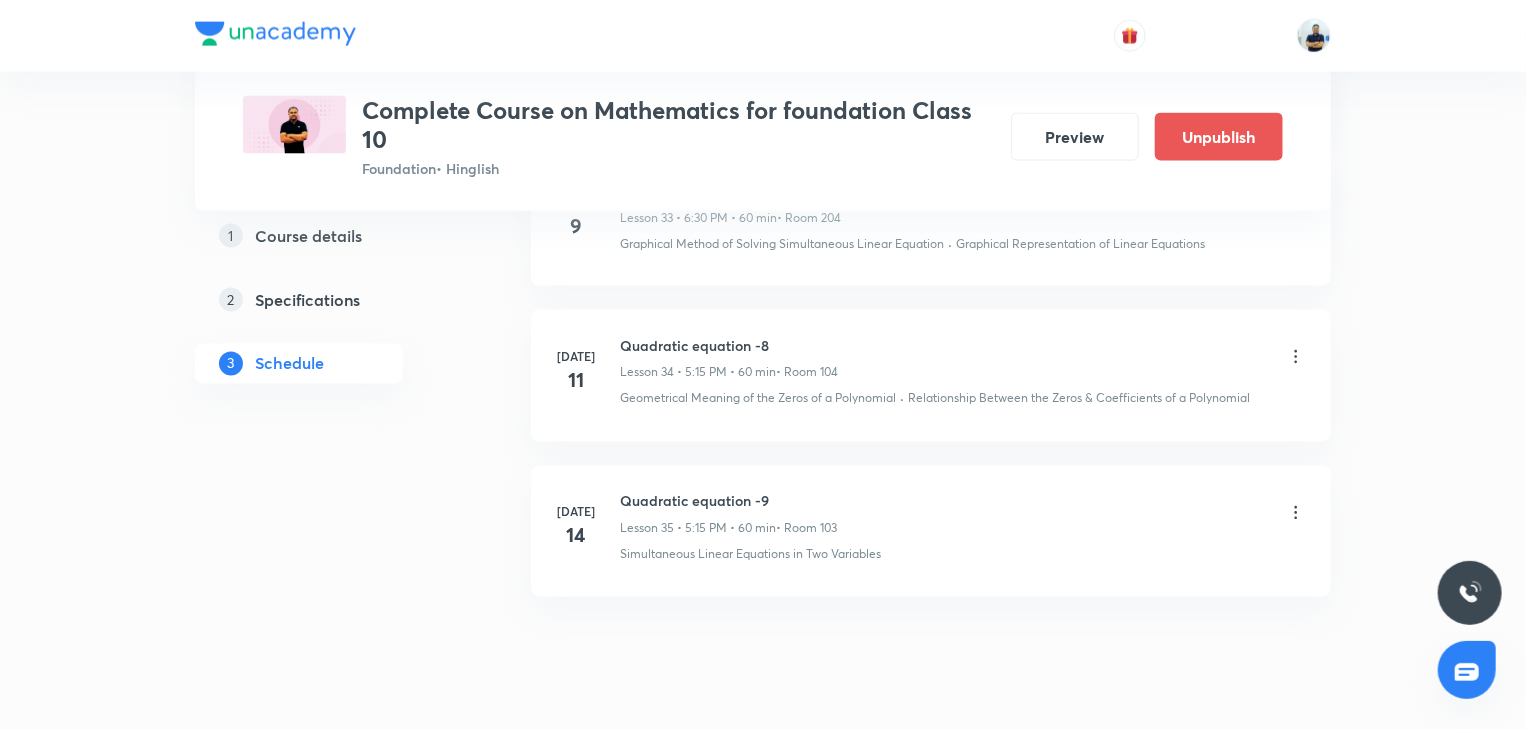 scroll, scrollTop: 5415, scrollLeft: 0, axis: vertical 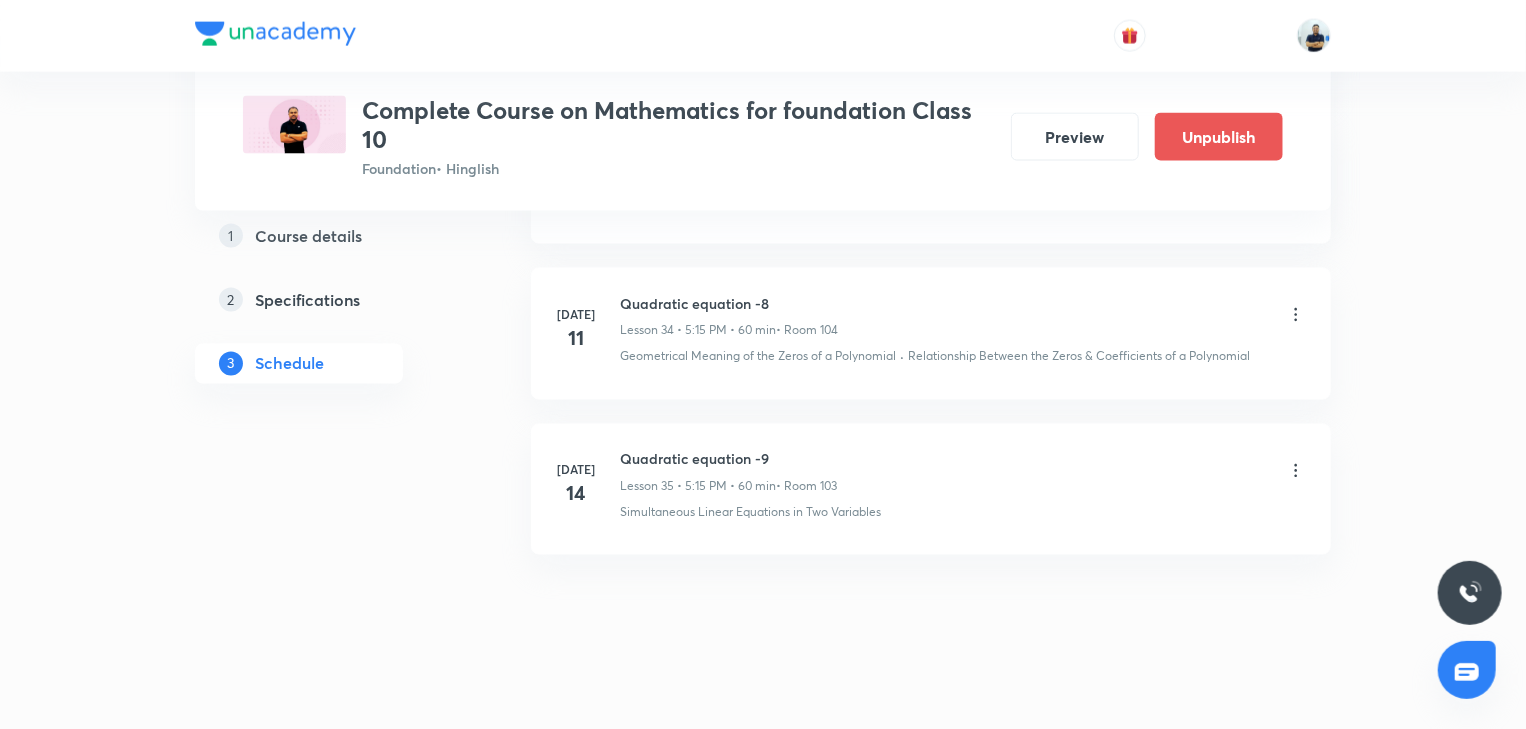 click on "Quadratic equation -9" at bounding box center (728, 459) 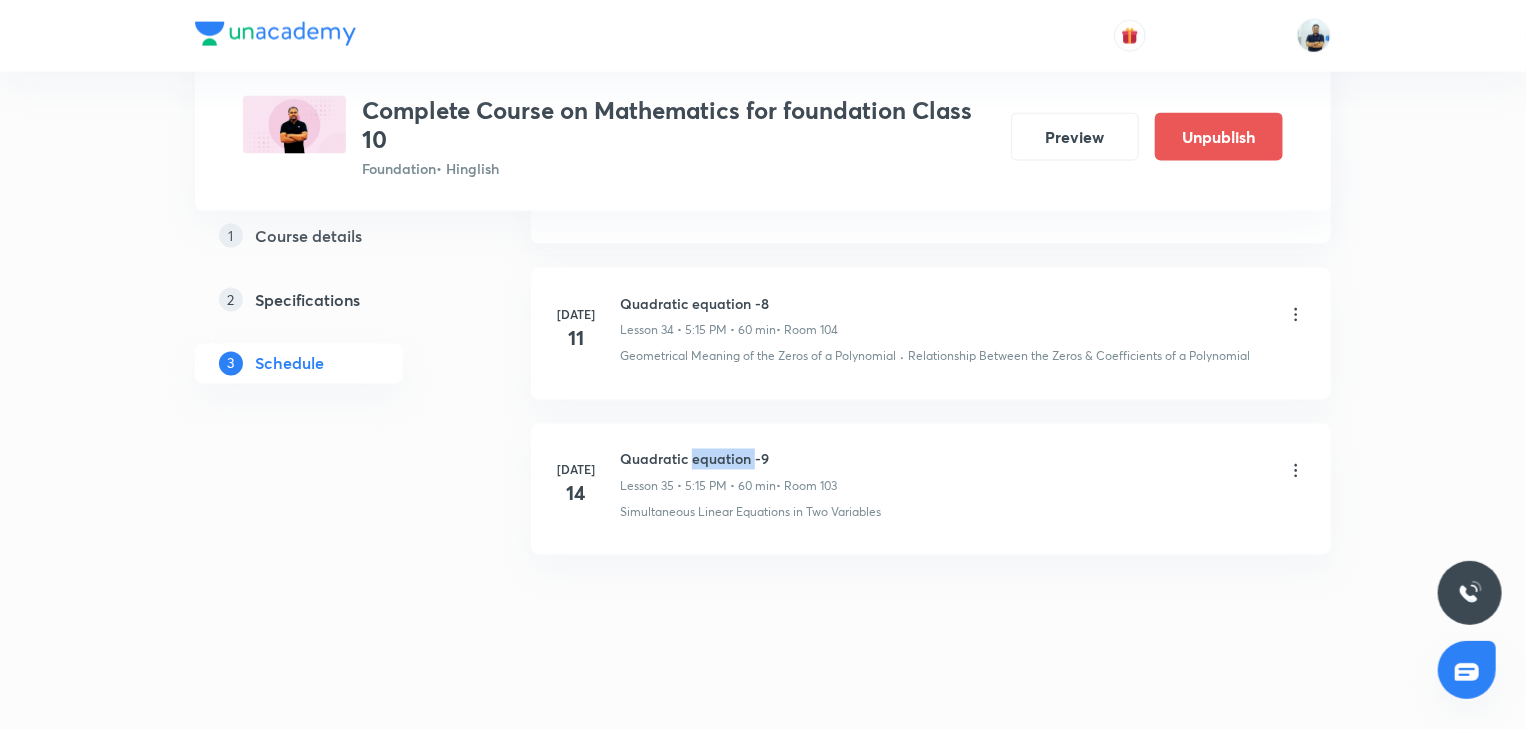 click on "Quadratic equation -9" at bounding box center (728, 459) 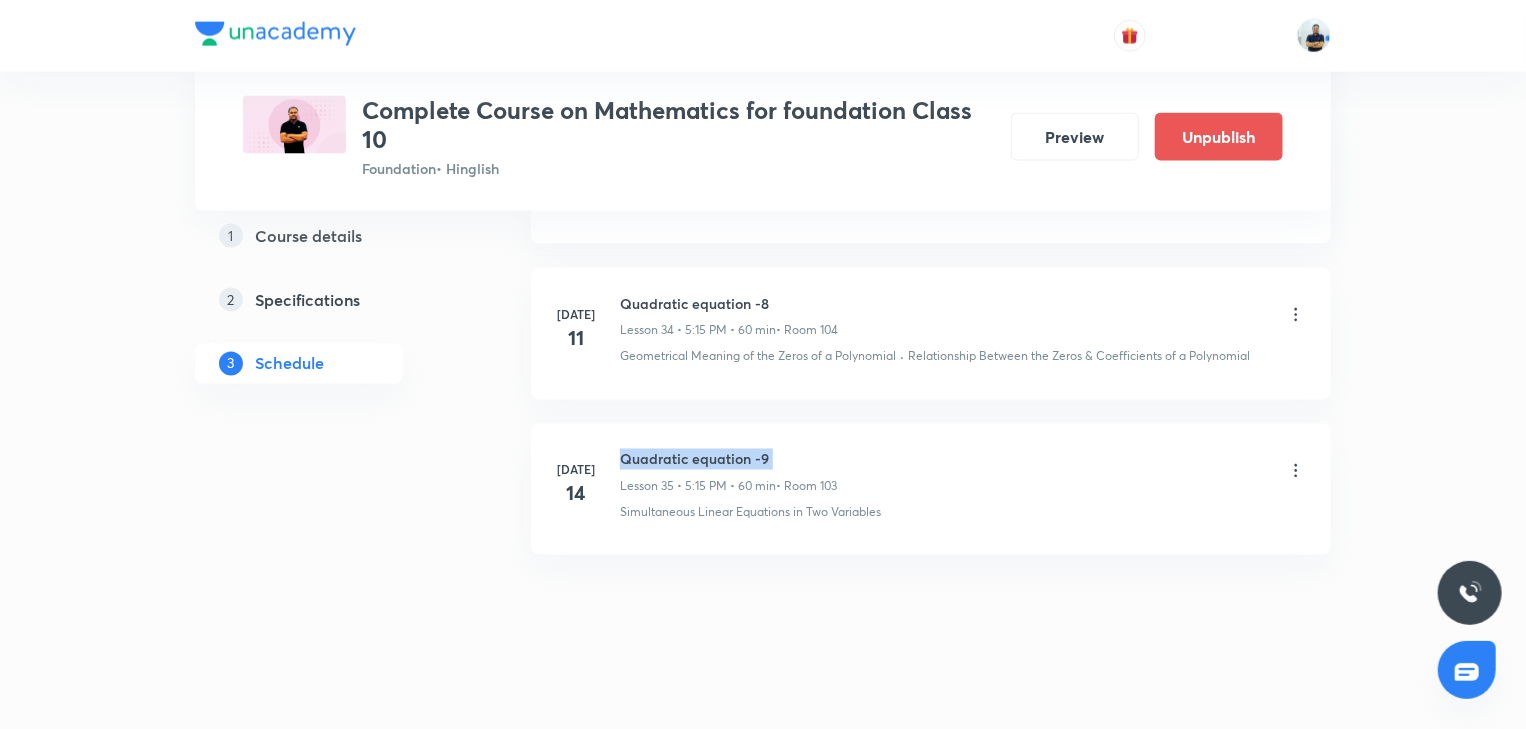 click on "Quadratic equation -9" at bounding box center (728, 459) 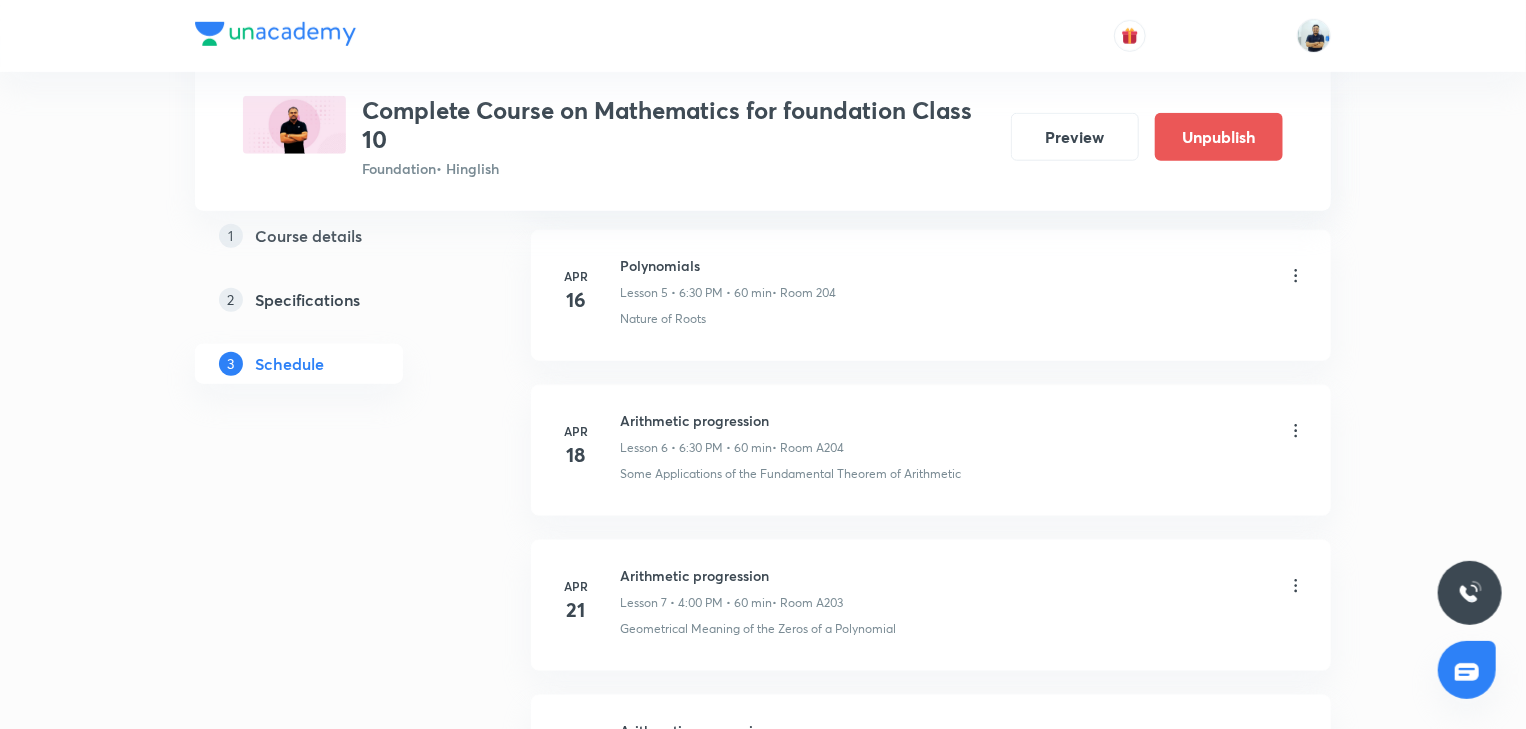 scroll, scrollTop: 0, scrollLeft: 0, axis: both 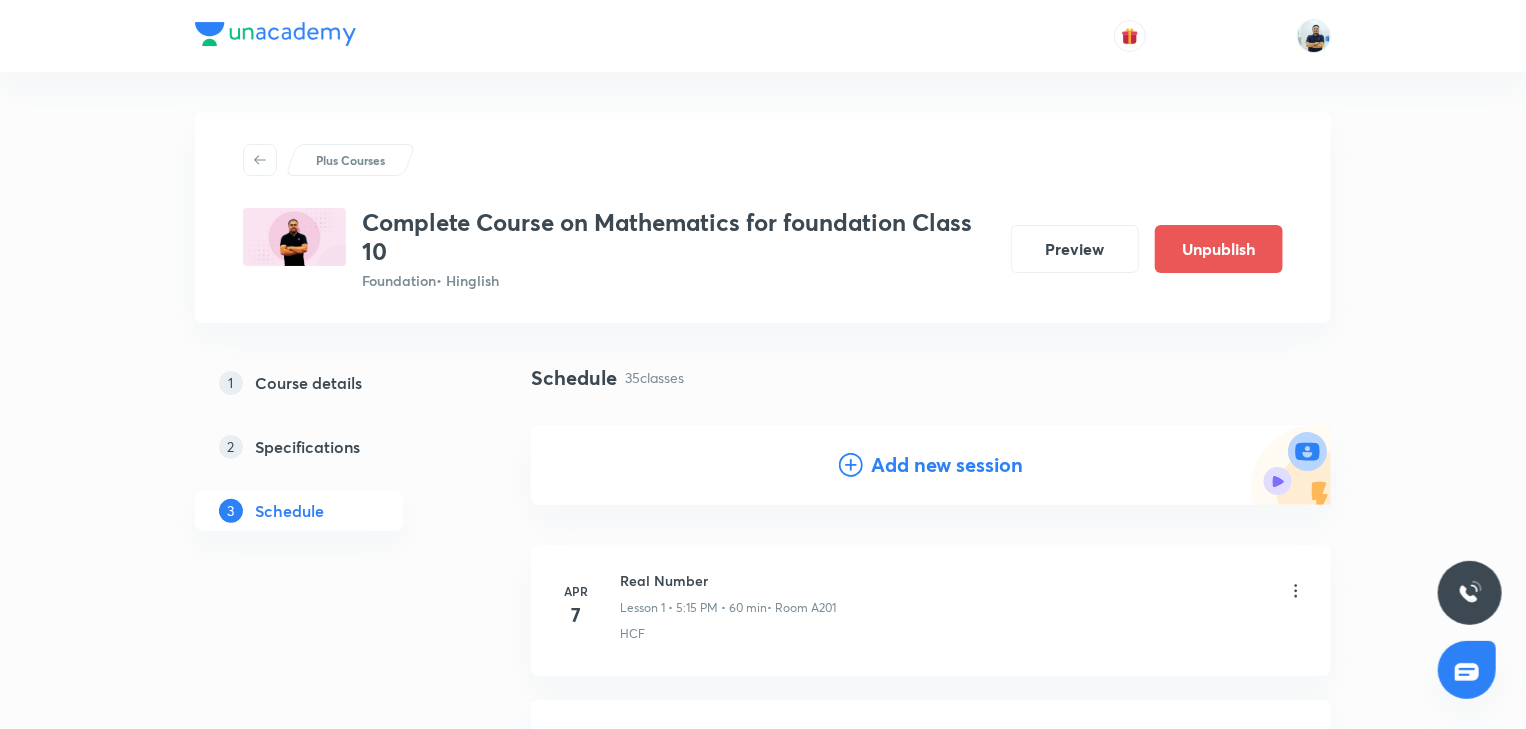 click on "Add new session" at bounding box center (947, 465) 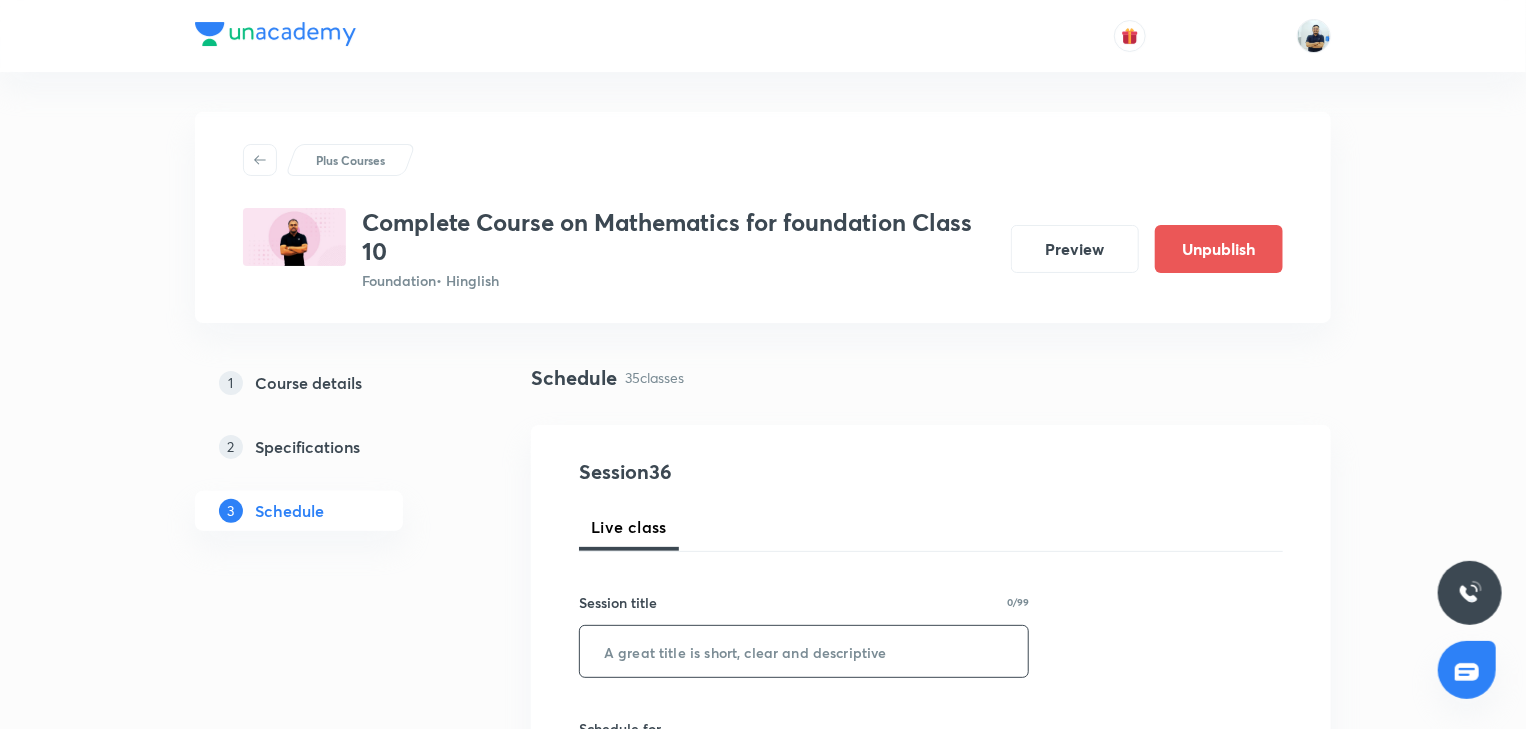 click at bounding box center (804, 651) 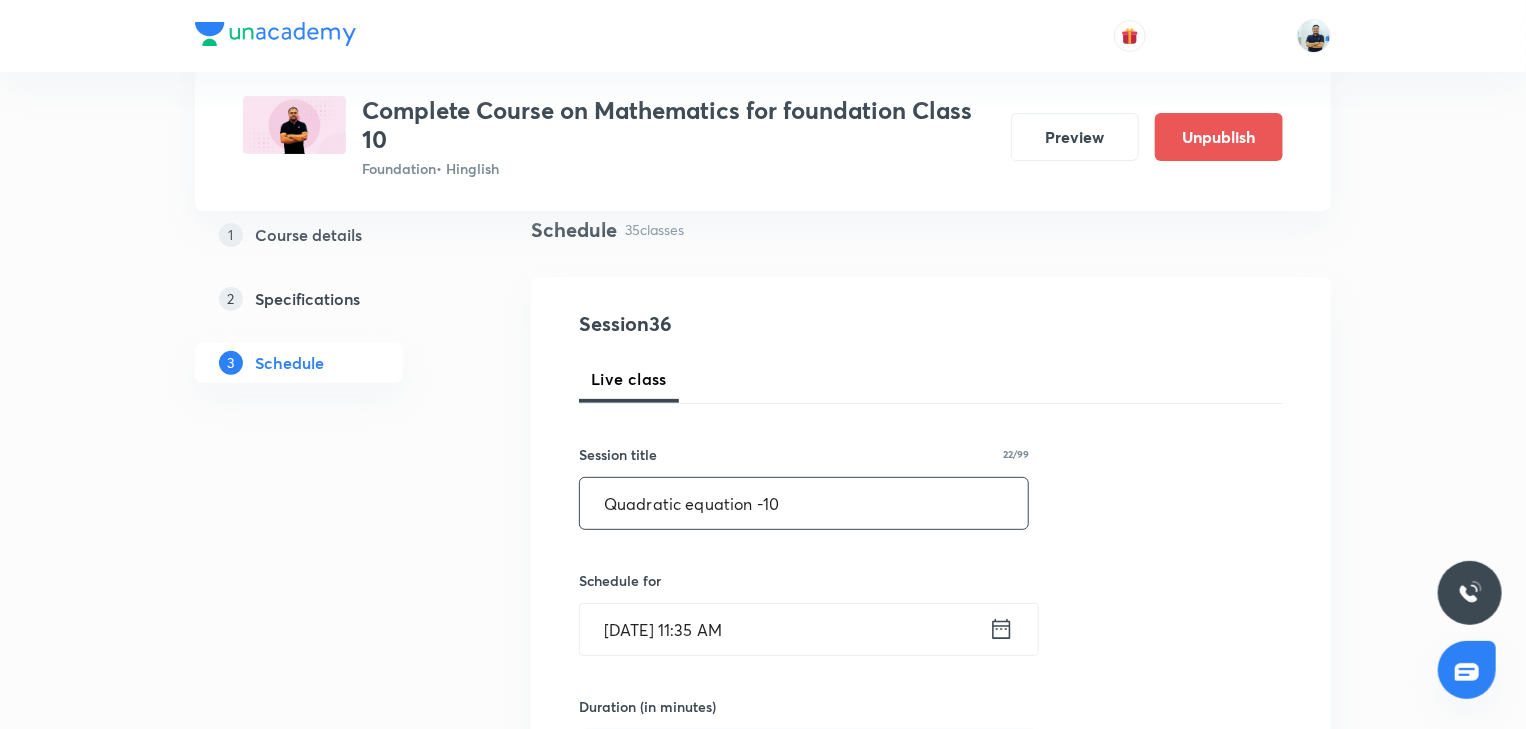 scroll, scrollTop: 205, scrollLeft: 0, axis: vertical 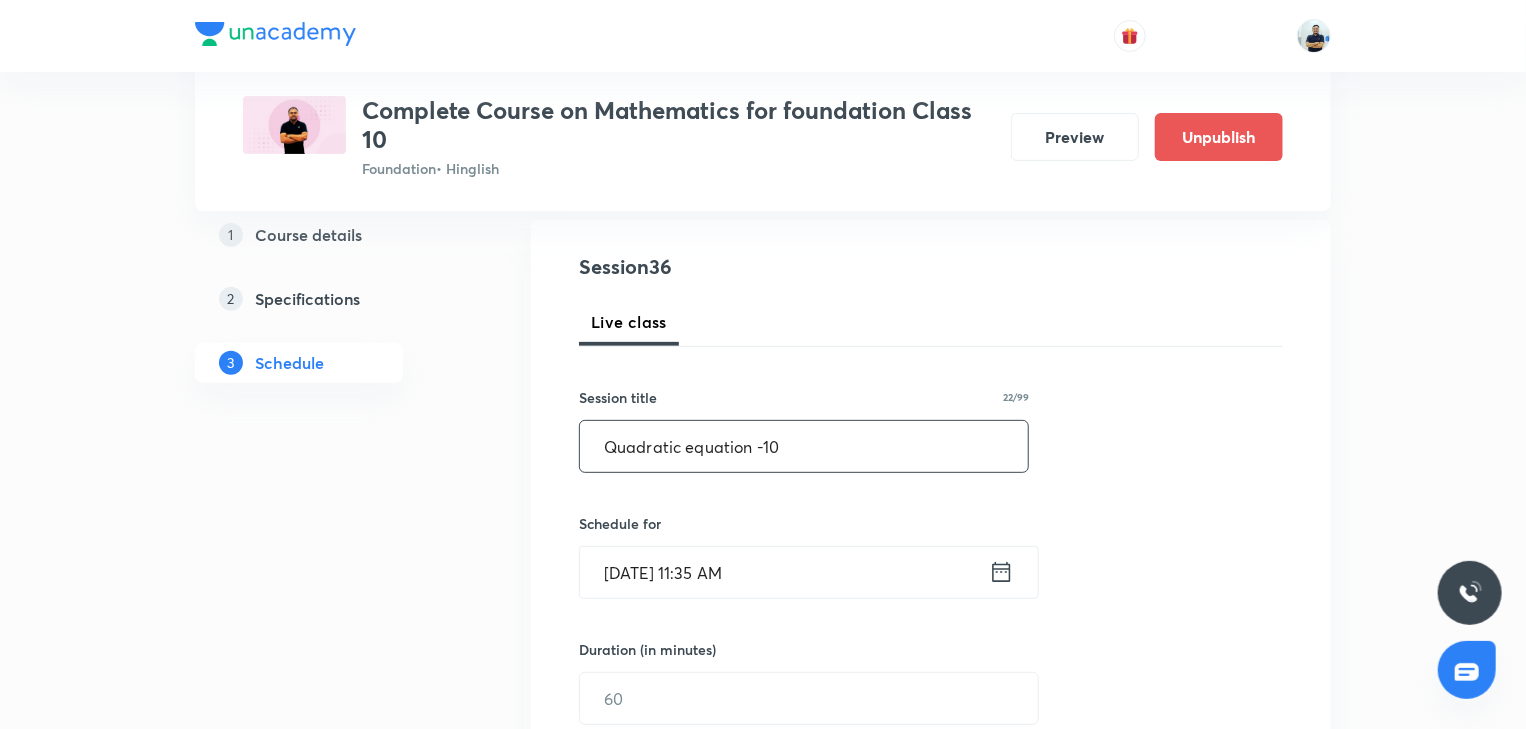 type on "Quadratic equation -10" 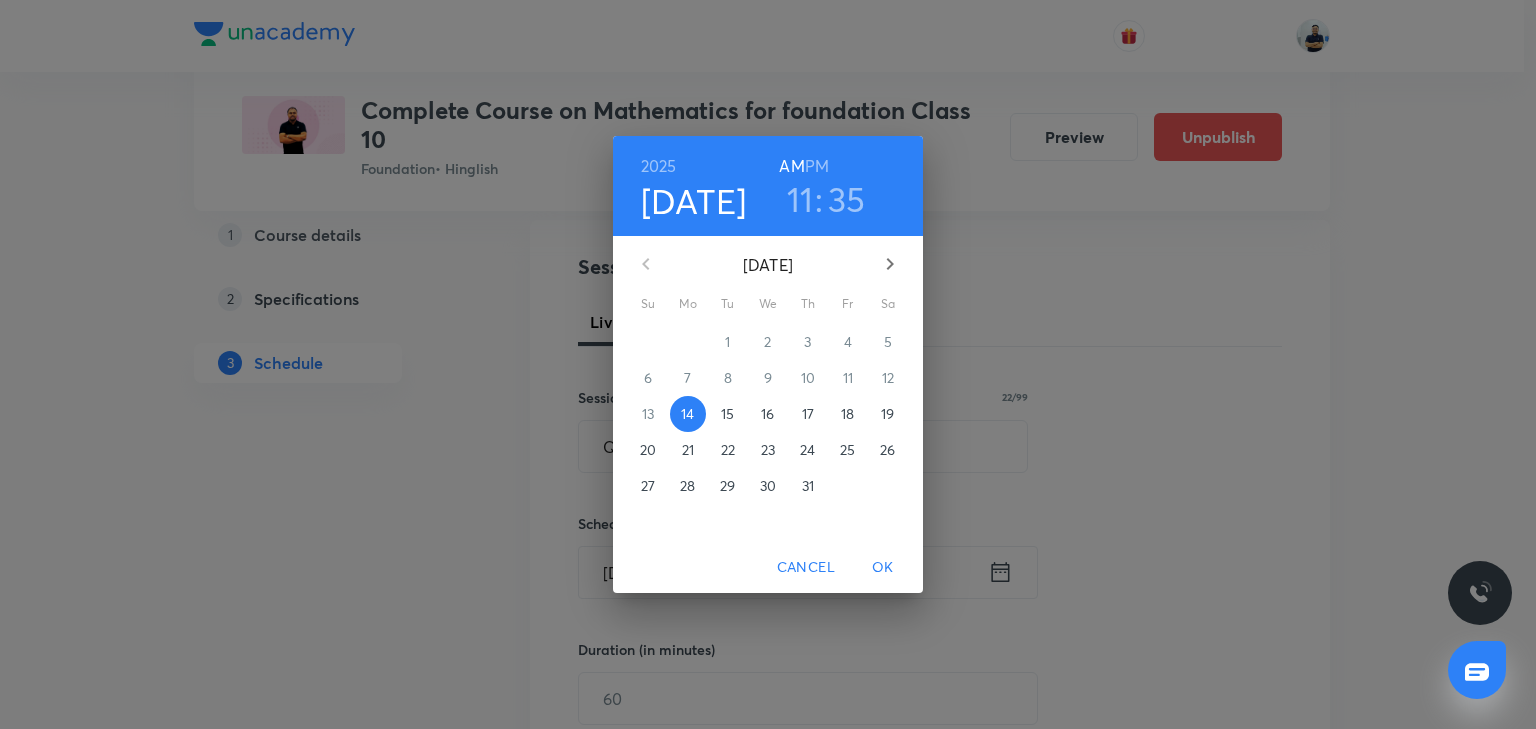 click on "16" at bounding box center [767, 414] 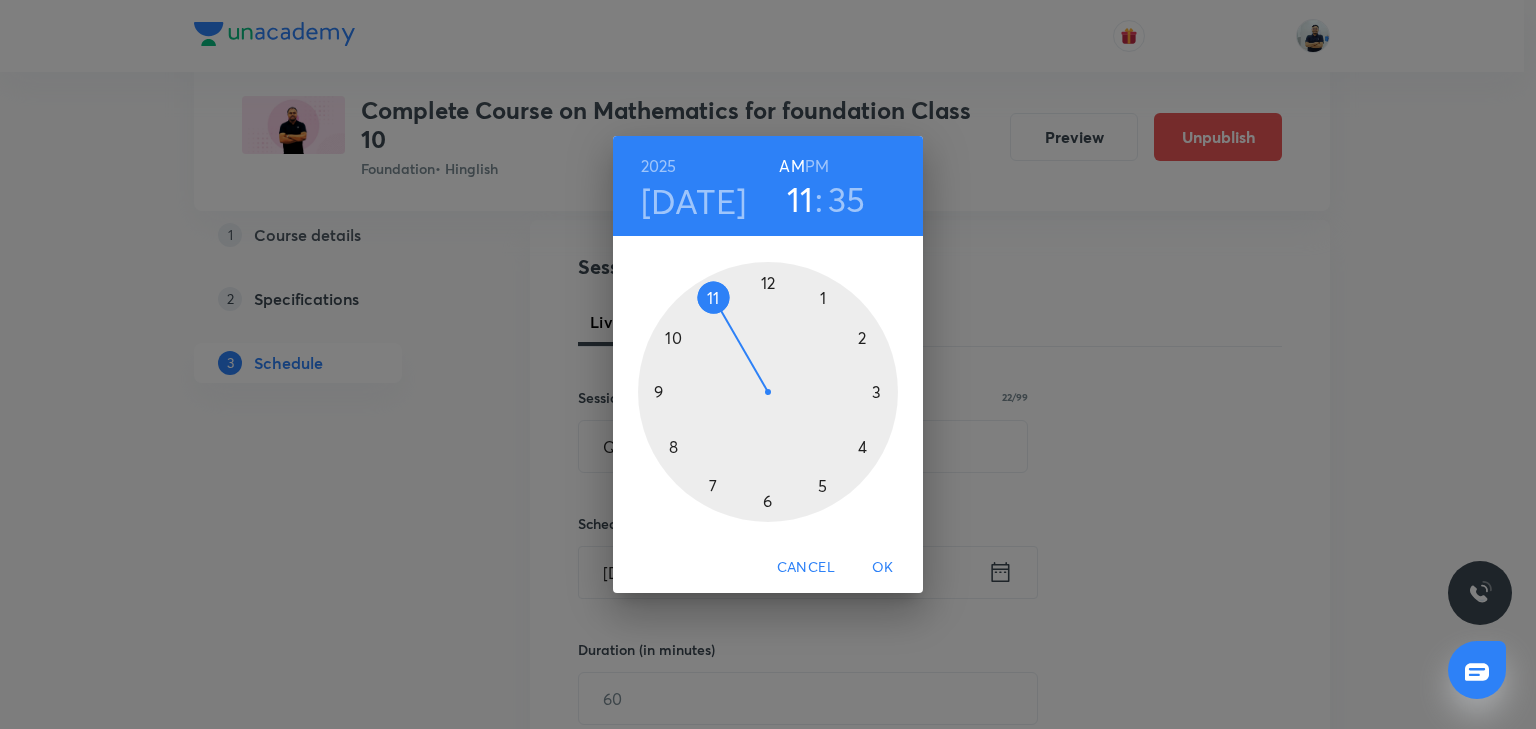 click at bounding box center [768, 392] 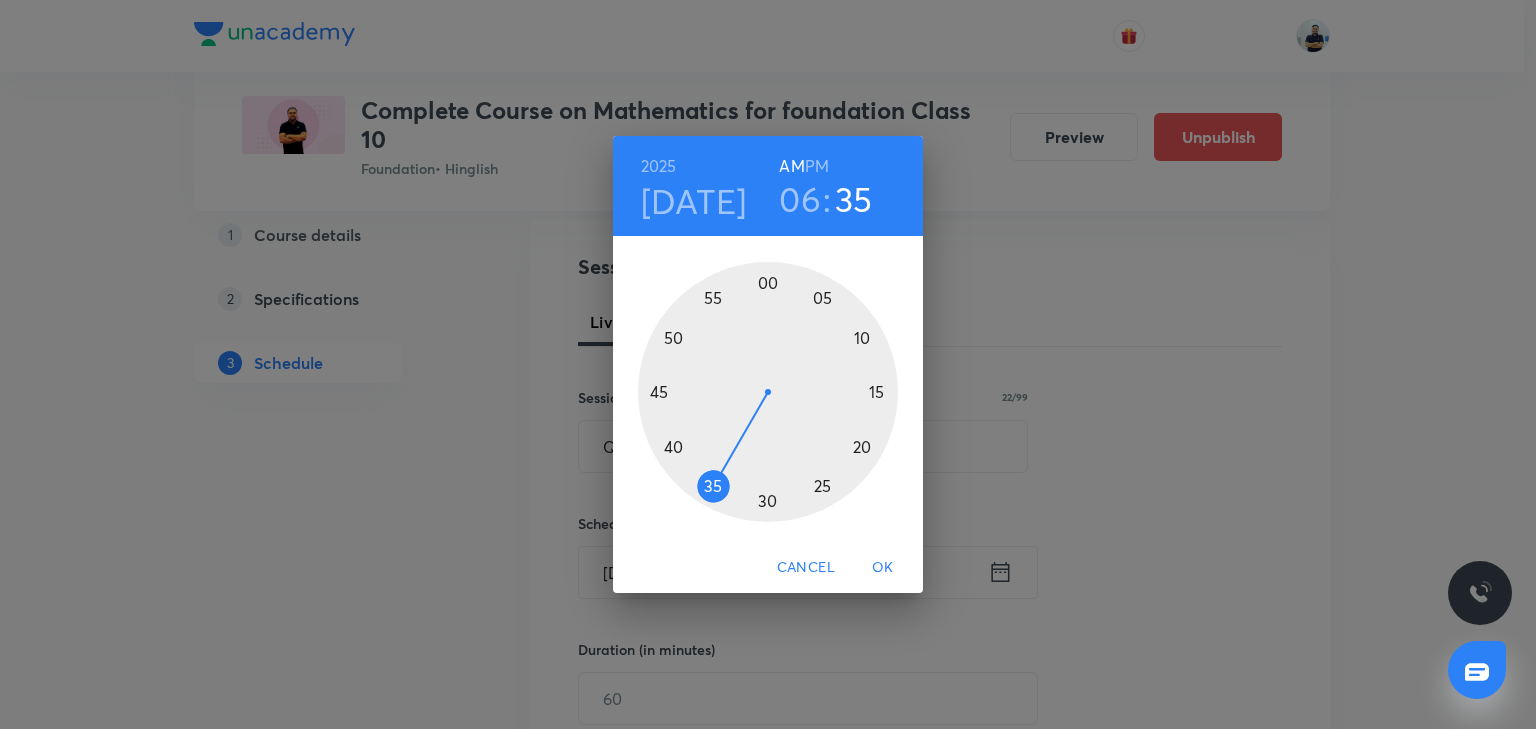 click on "PM" at bounding box center (817, 166) 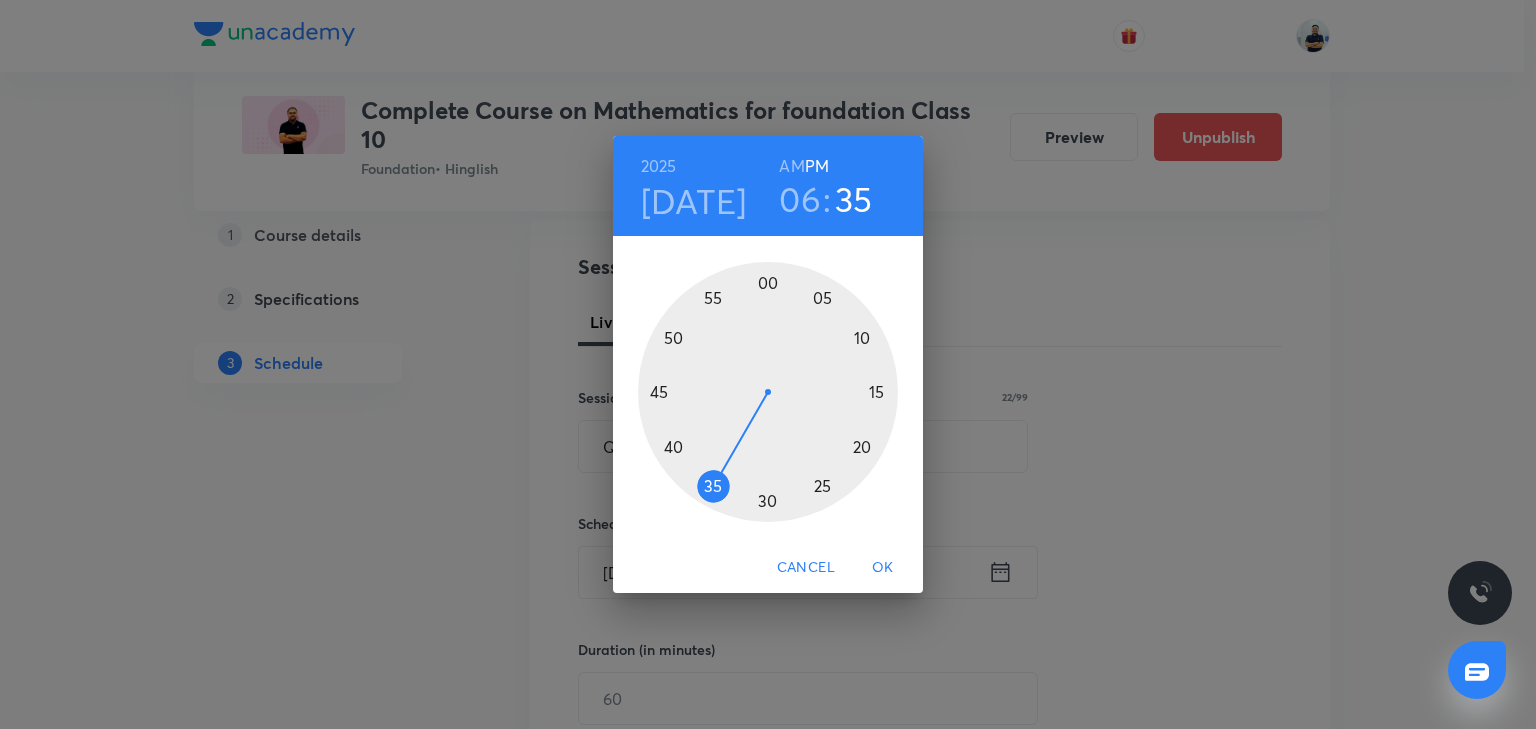 click at bounding box center [768, 392] 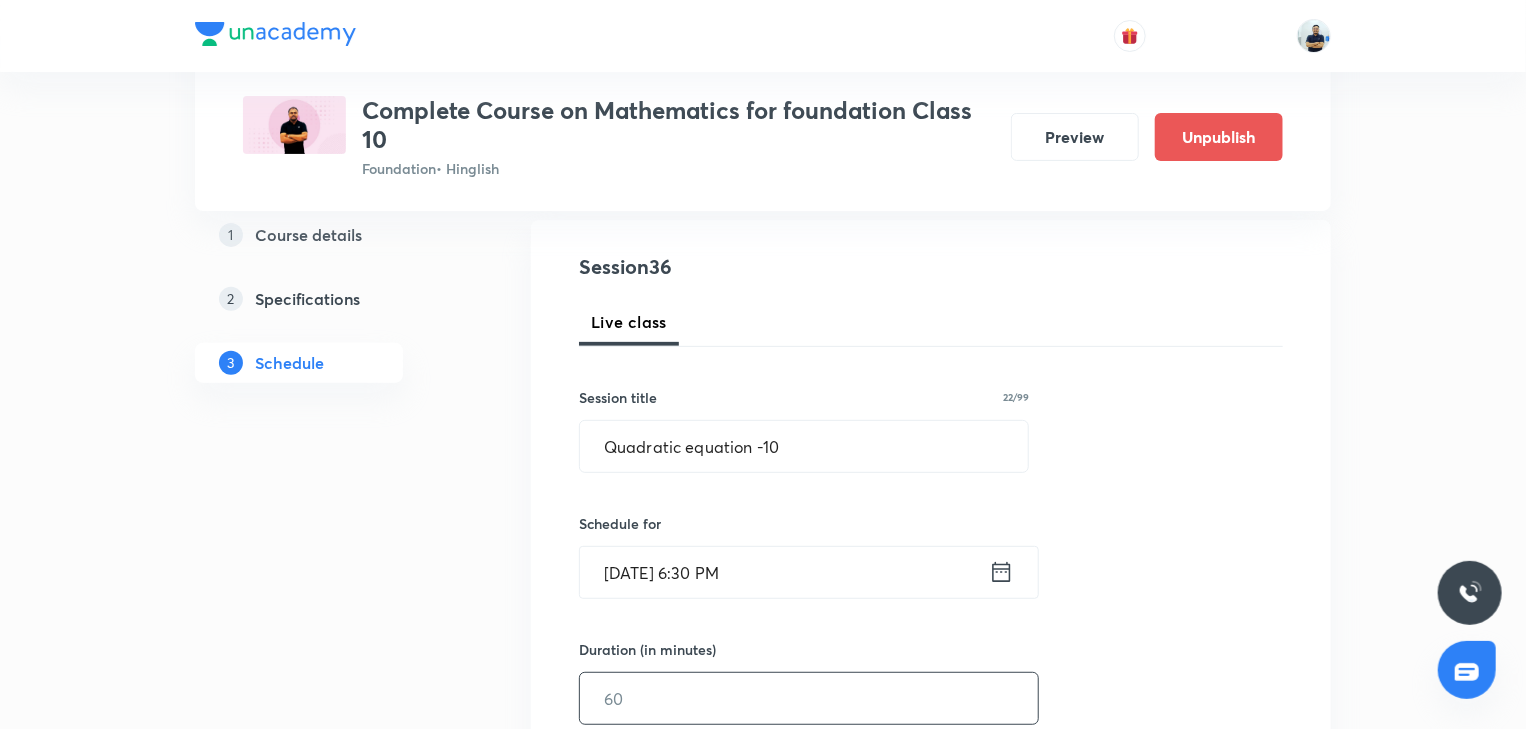 click at bounding box center (809, 698) 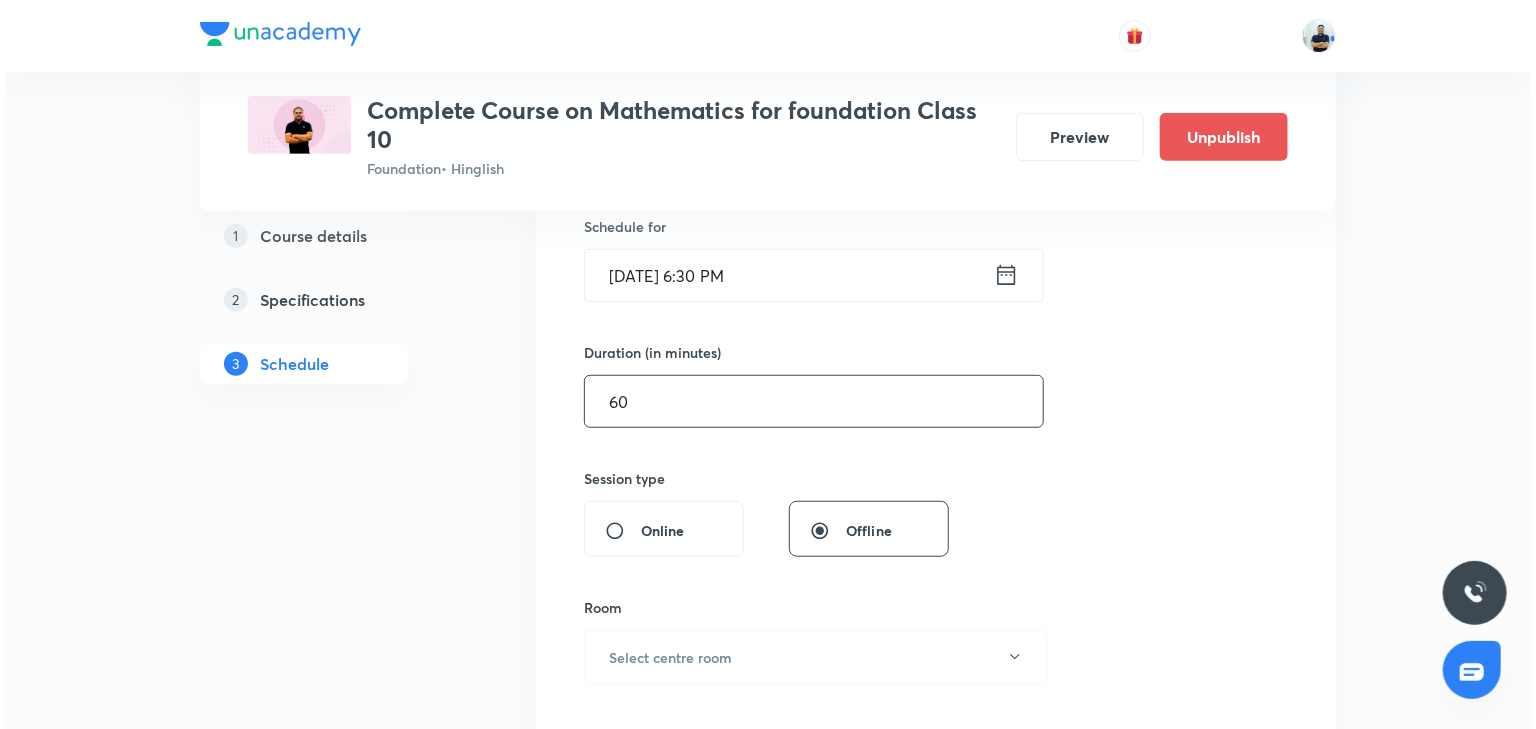 scroll, scrollTop: 504, scrollLeft: 0, axis: vertical 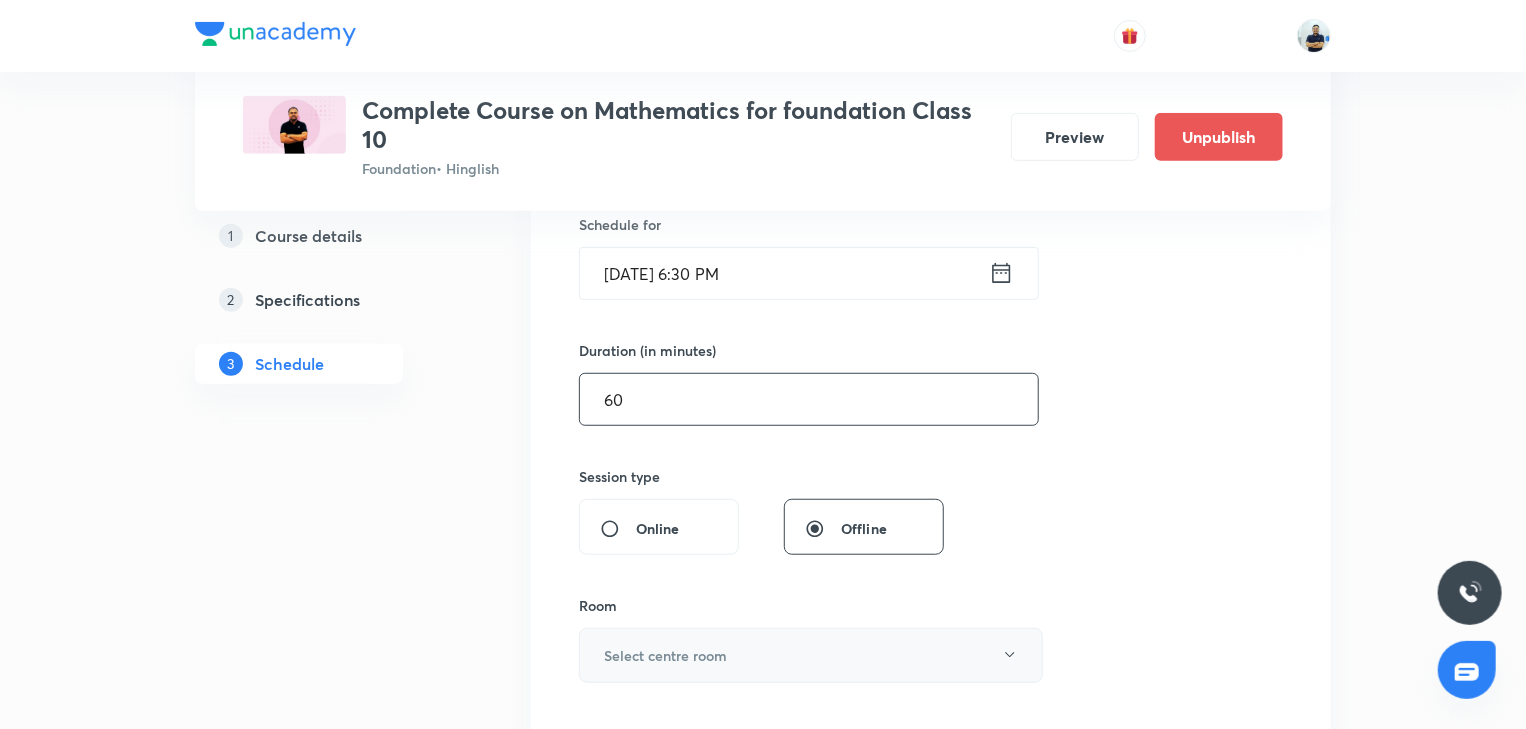 type on "60" 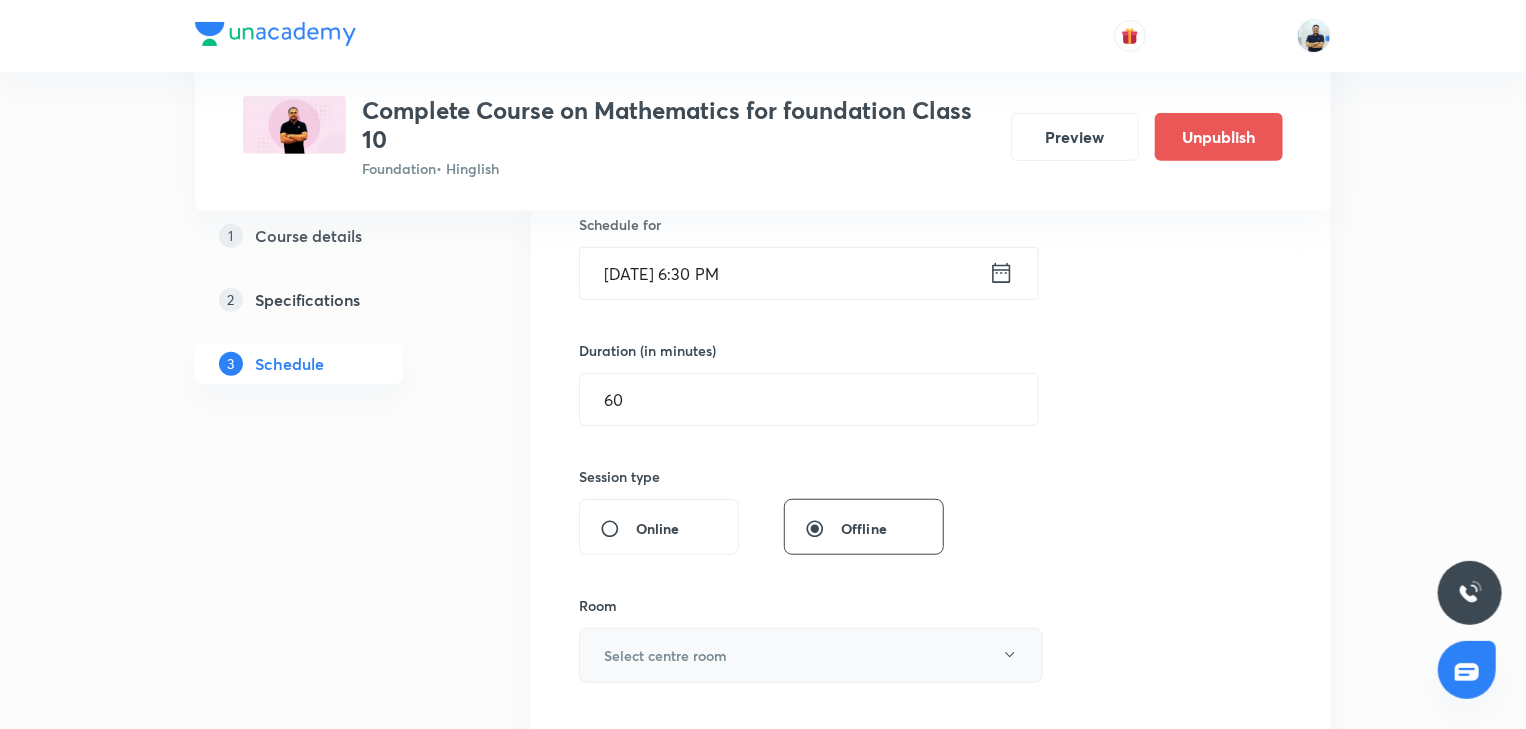 click on "Select centre room" at bounding box center (665, 655) 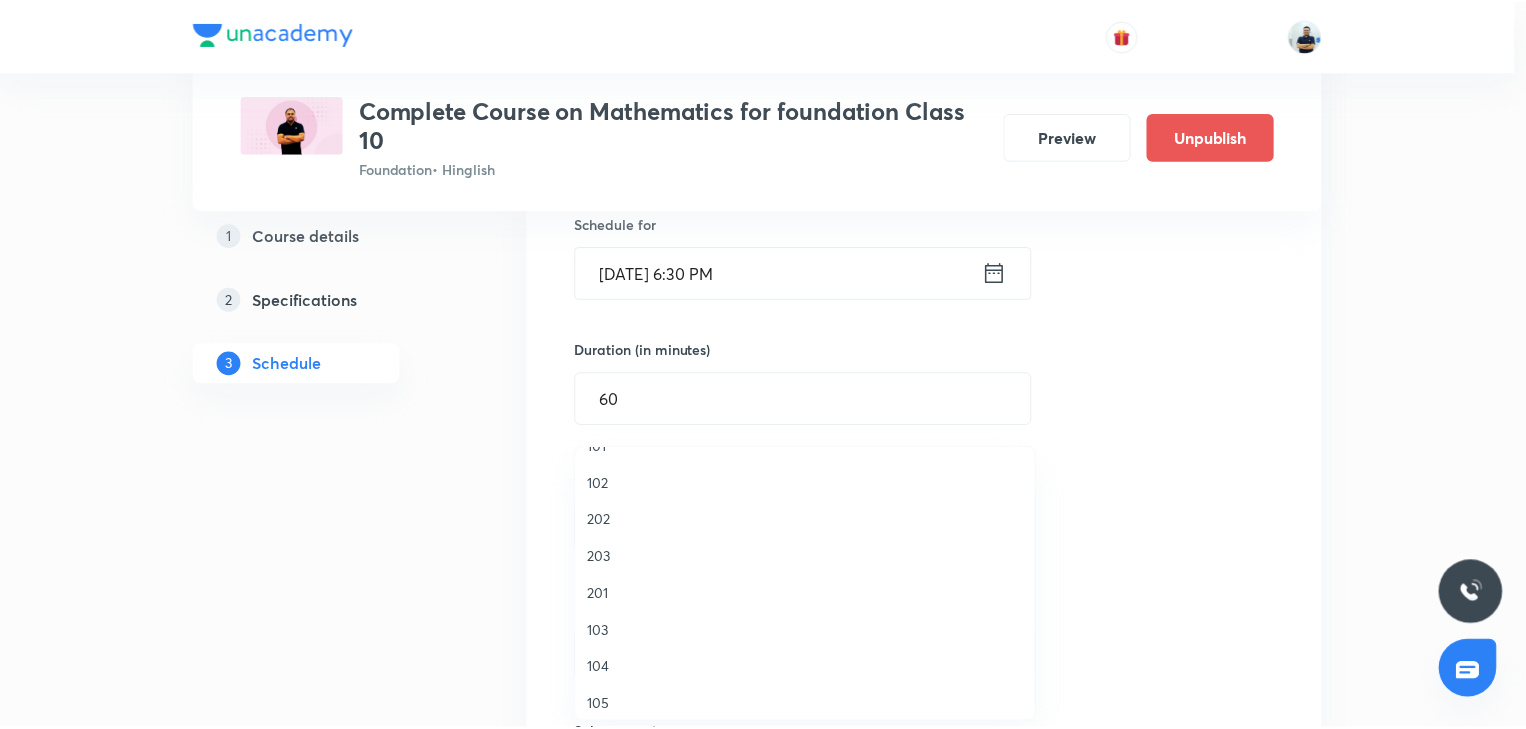 scroll, scrollTop: 56, scrollLeft: 0, axis: vertical 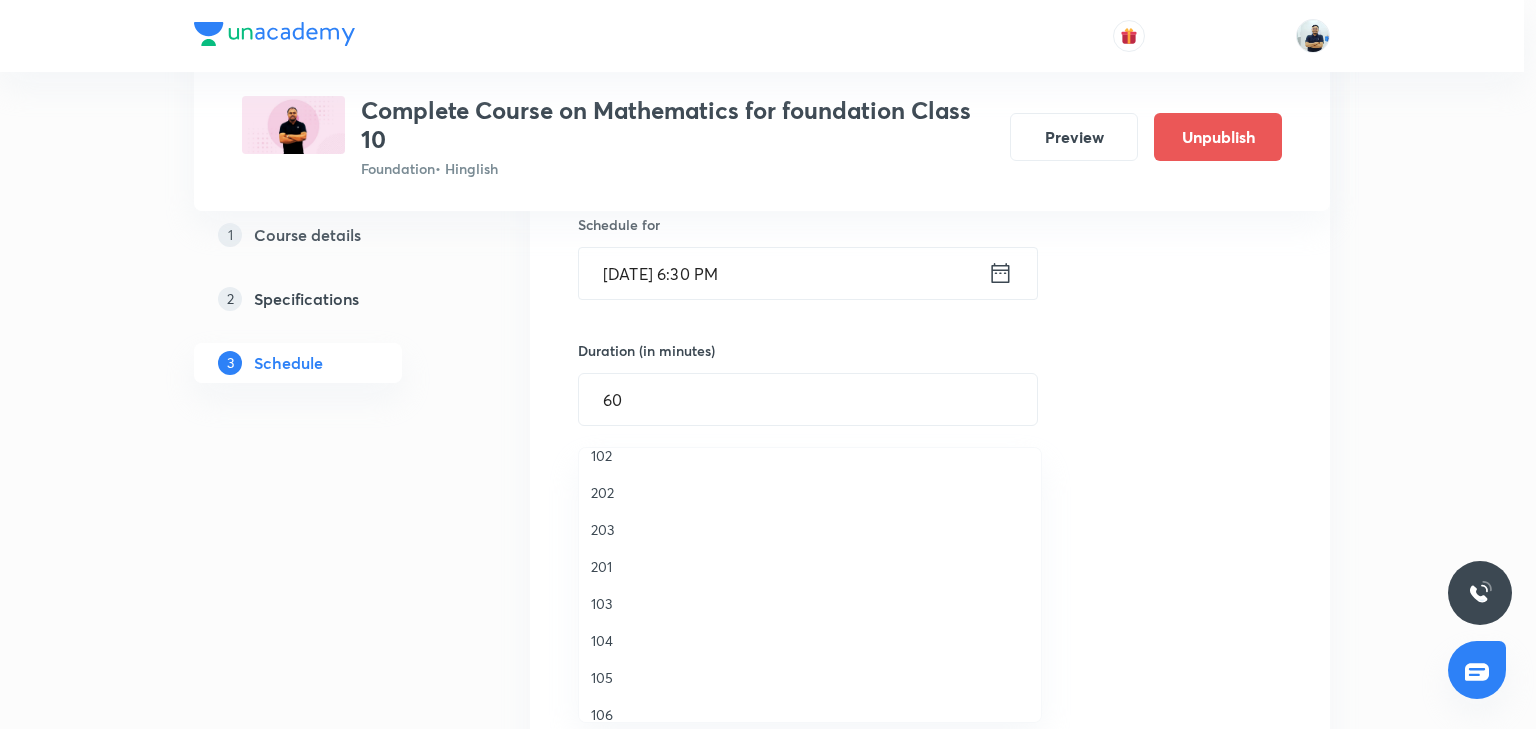 click on "103" at bounding box center [810, 603] 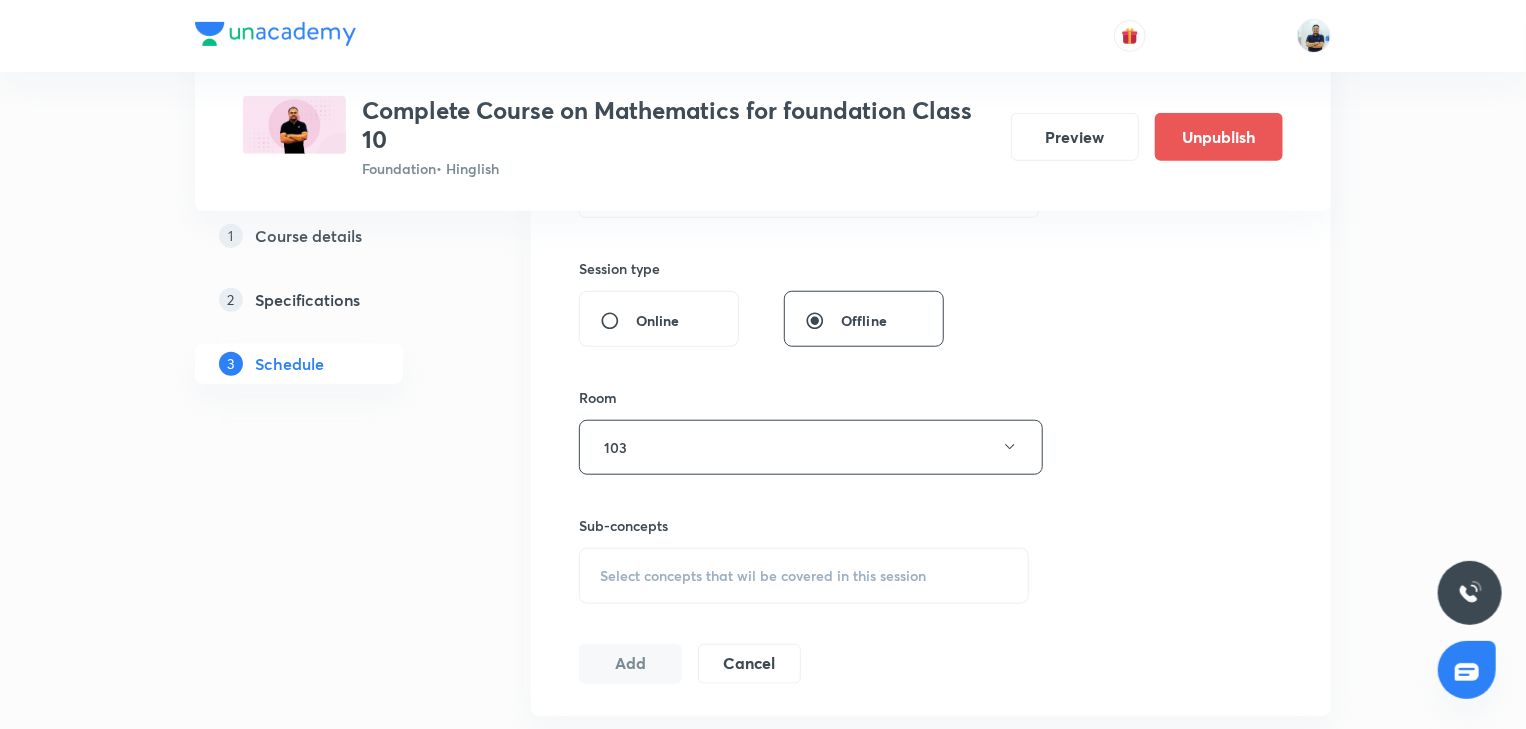 scroll, scrollTop: 746, scrollLeft: 0, axis: vertical 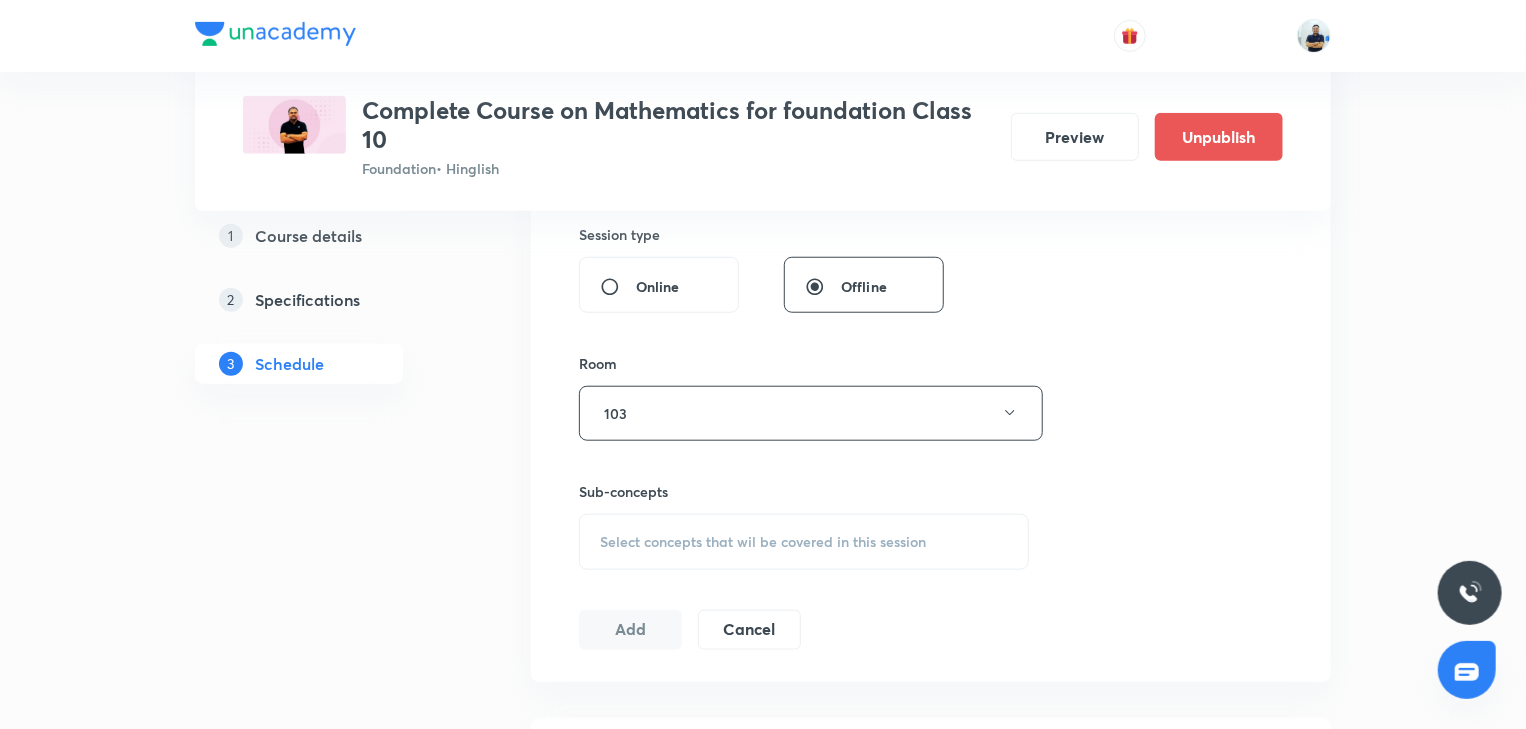 click on "Select concepts that wil be covered in this session" at bounding box center (763, 542) 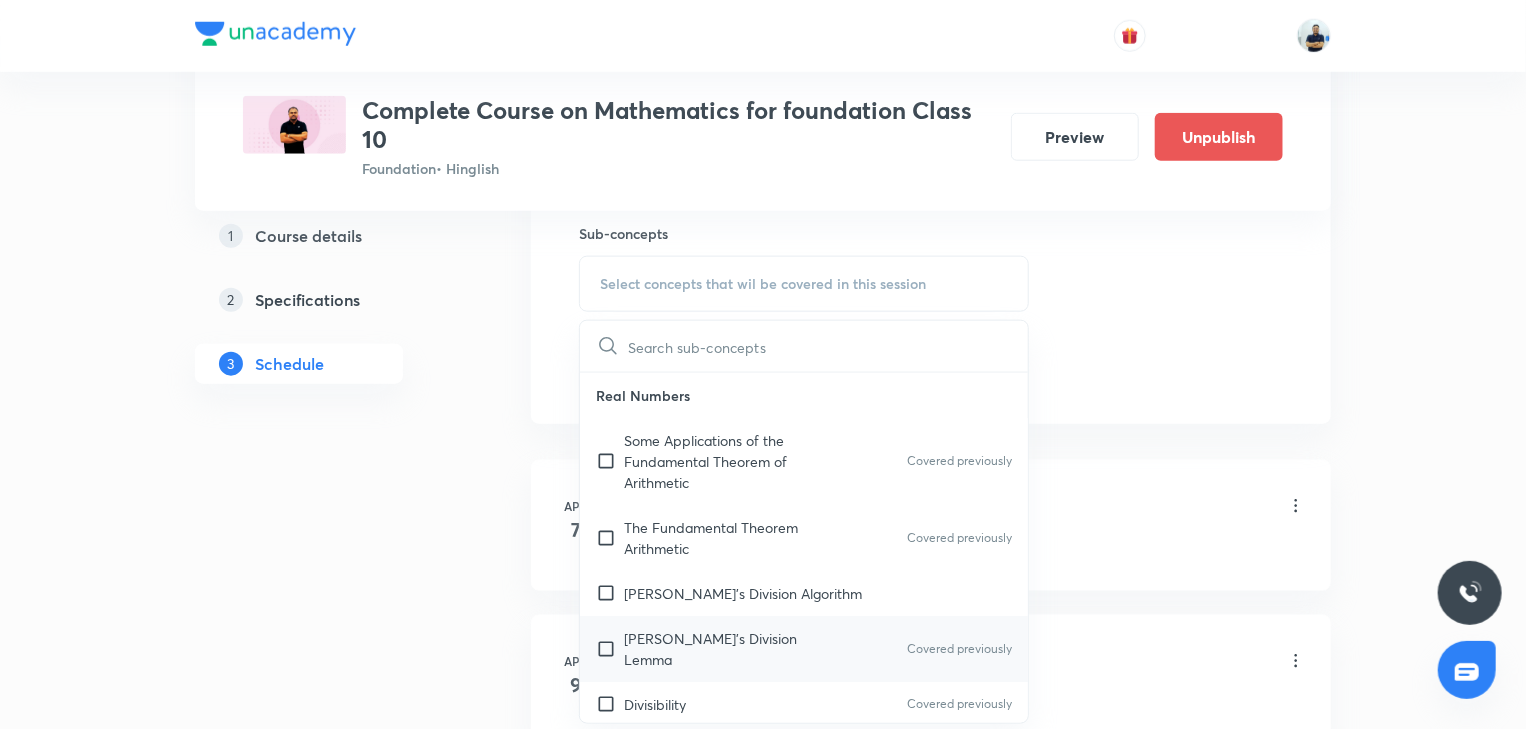 scroll, scrollTop: 1045, scrollLeft: 0, axis: vertical 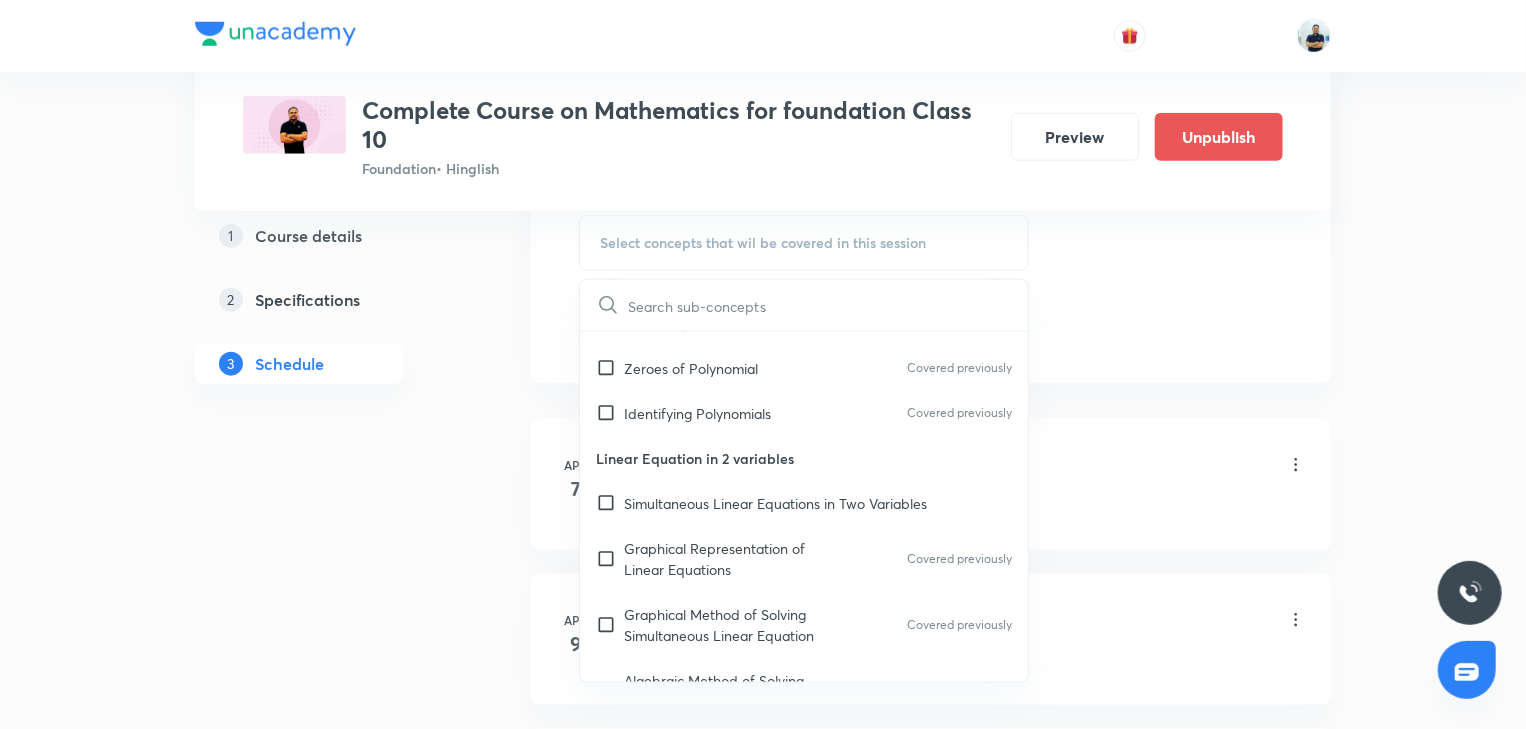 drag, startPoint x: 666, startPoint y: 520, endPoint x: 656, endPoint y: 479, distance: 42.201897 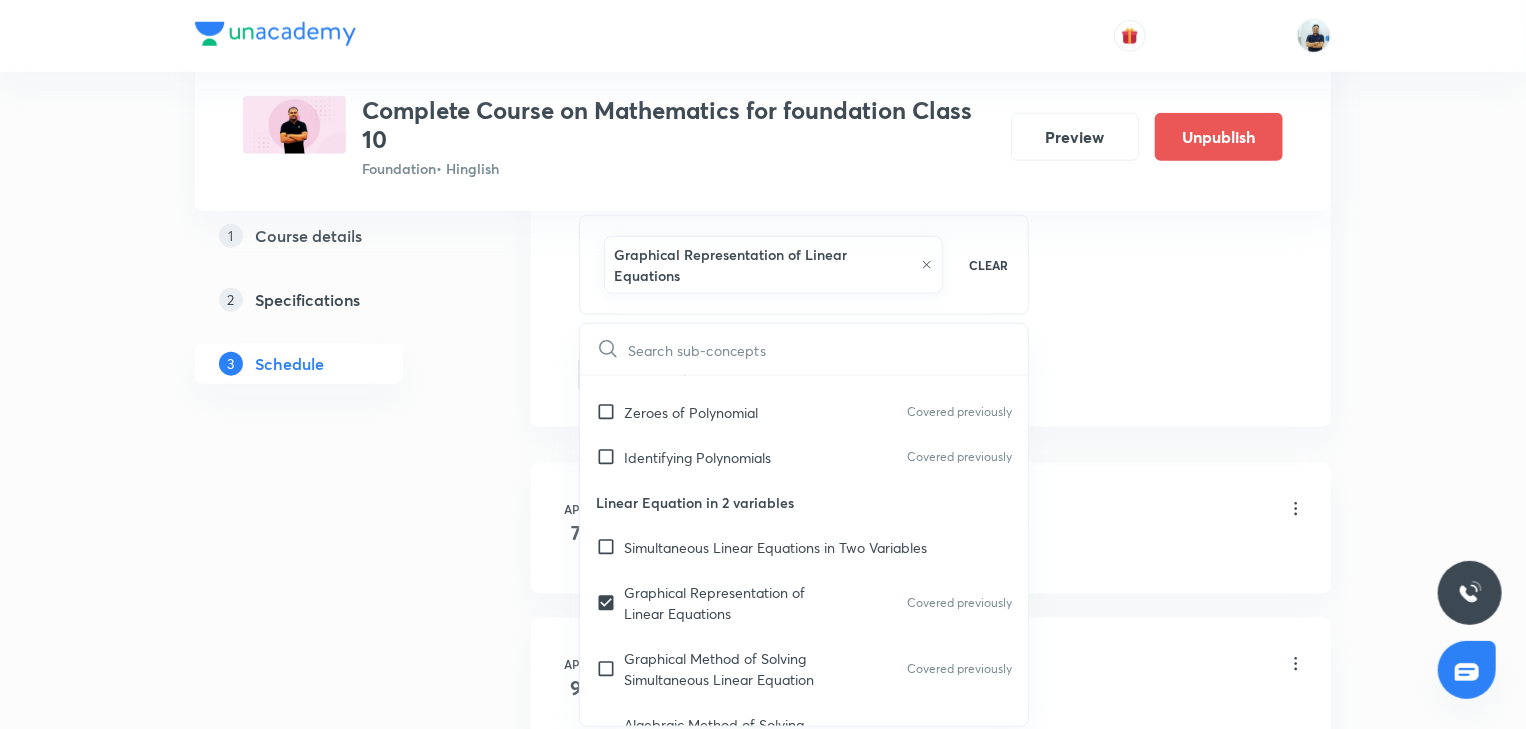 click on "Linear Equation in 2 variables" at bounding box center [804, 502] 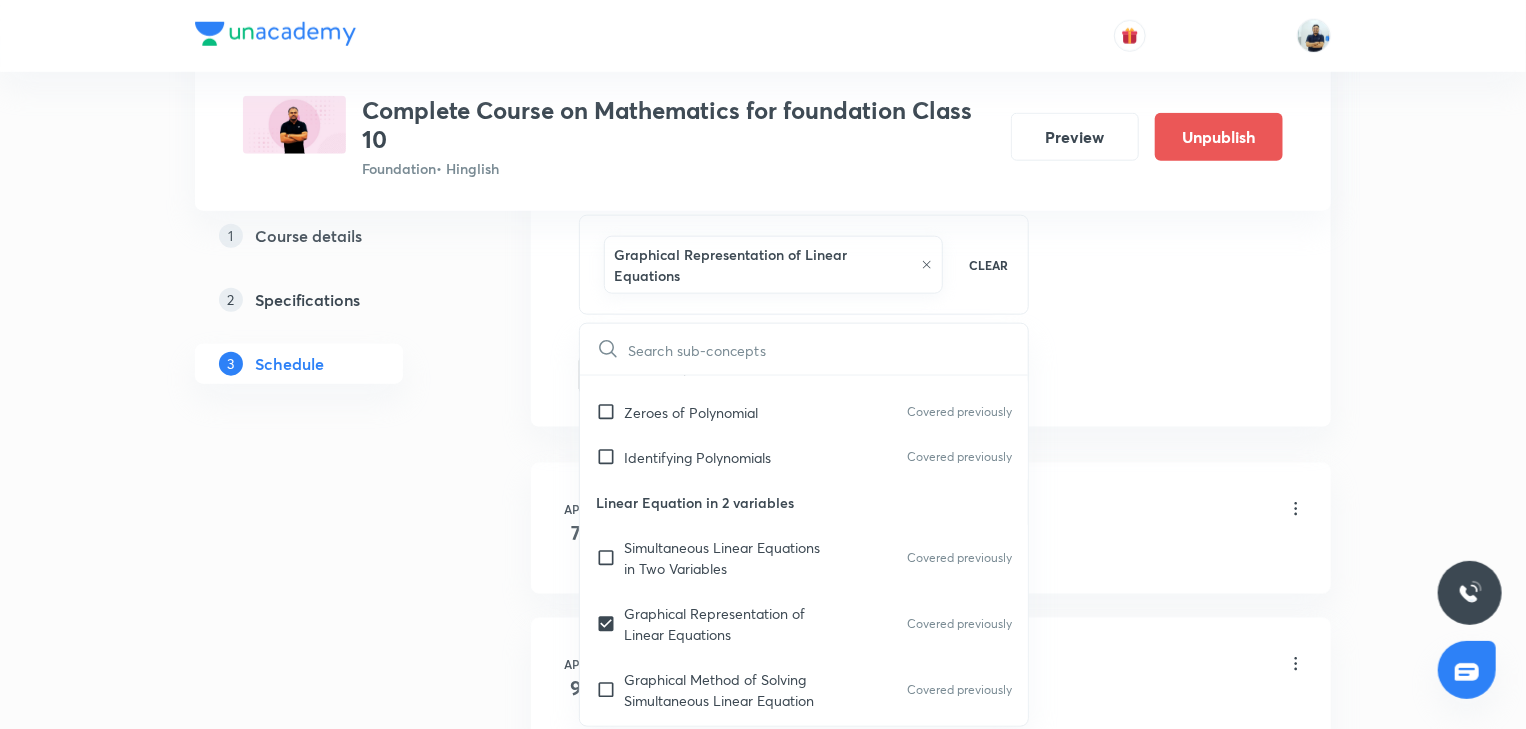 click on "Real Number Lesson 1 • 5:15 PM • 60 min  • Room A201" at bounding box center [963, 511] 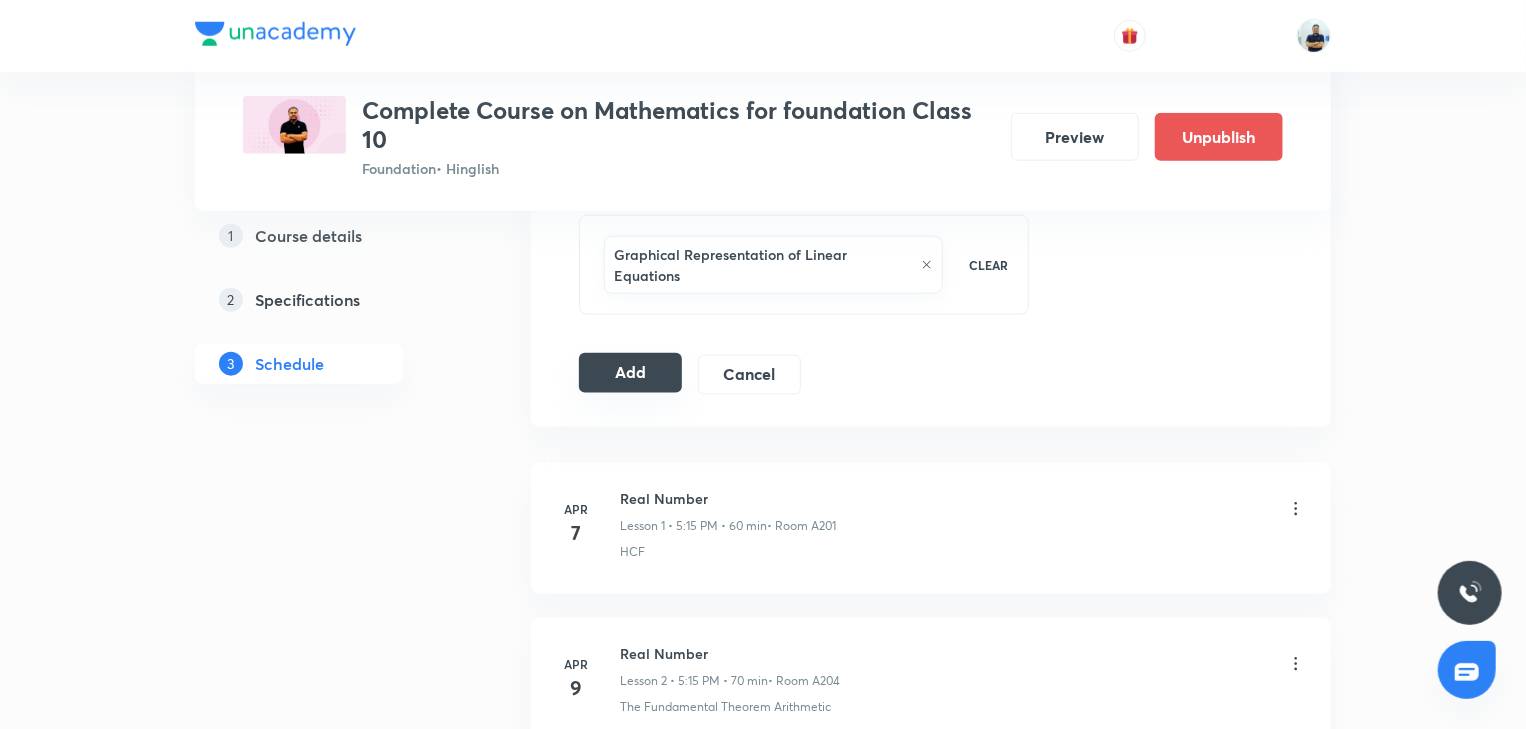 click on "Add" at bounding box center (630, 373) 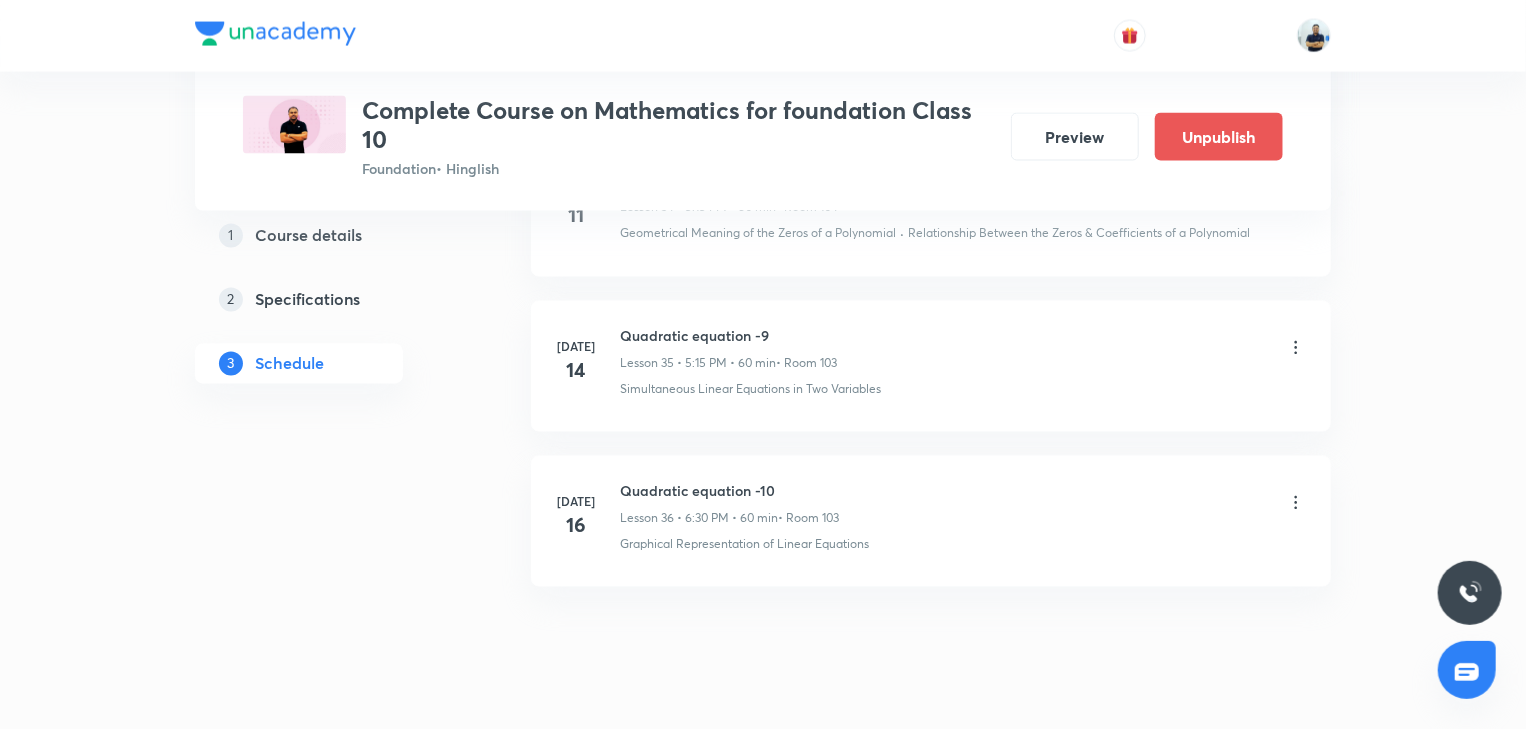 scroll, scrollTop: 5569, scrollLeft: 0, axis: vertical 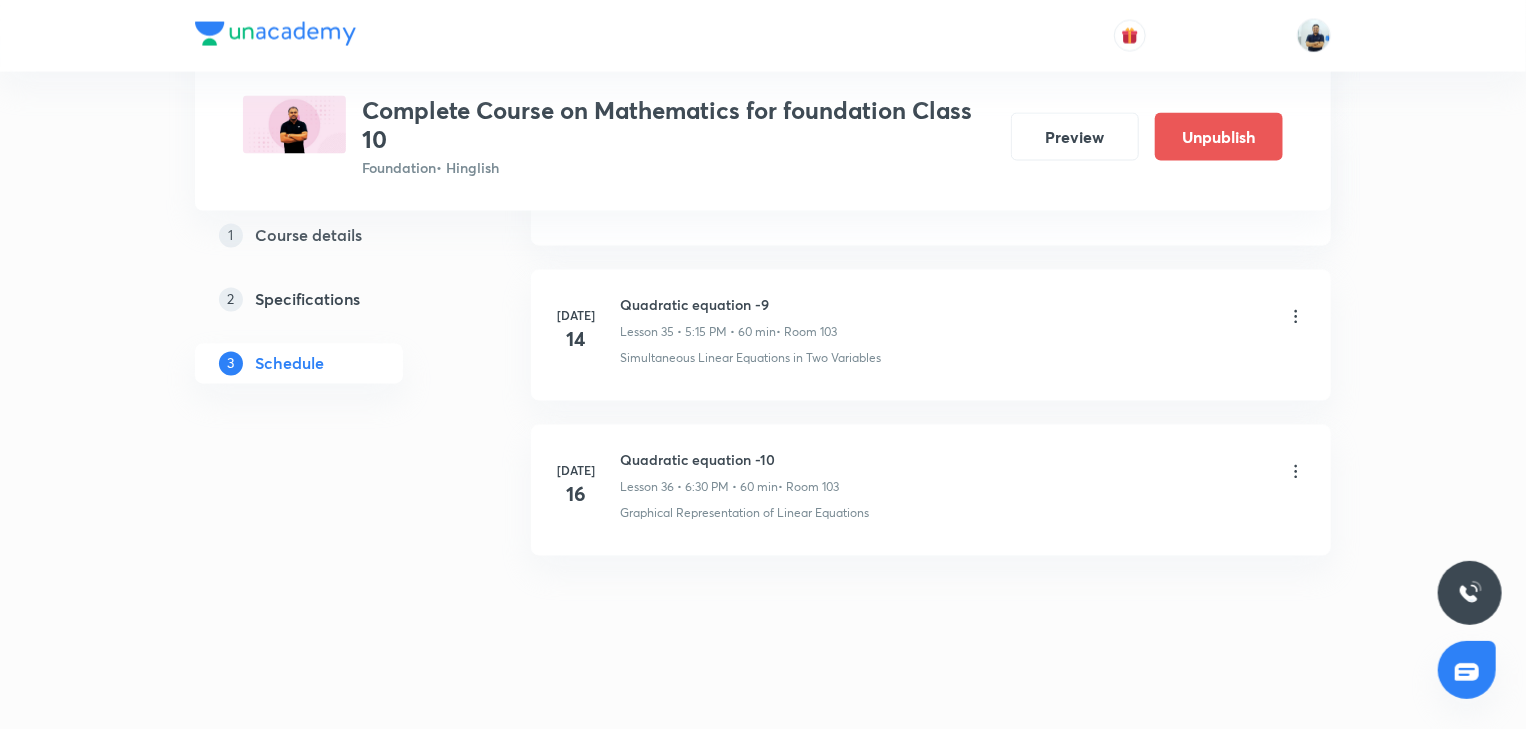 click on "Quadratic equation -10" at bounding box center (729, 460) 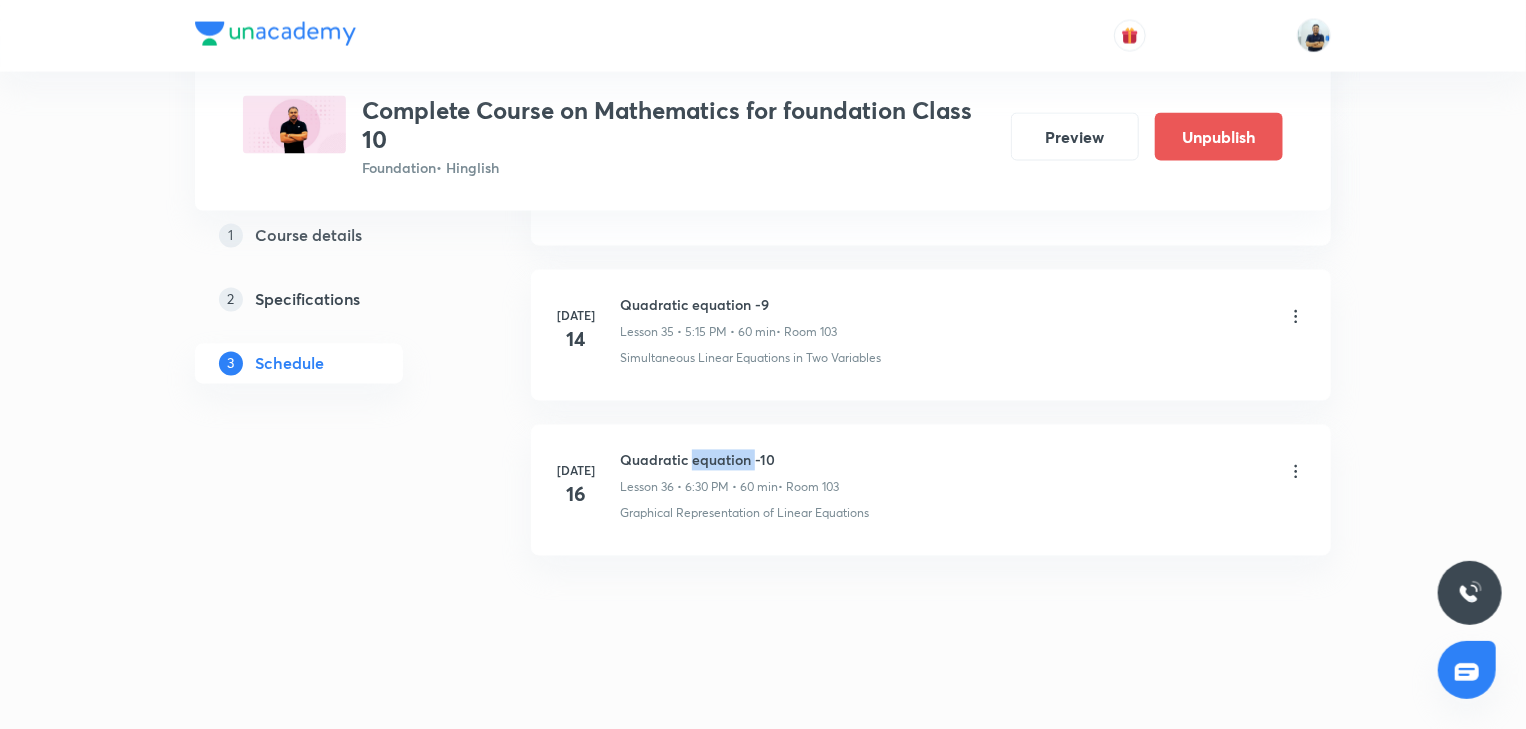 click on "Quadratic equation -10" at bounding box center [729, 460] 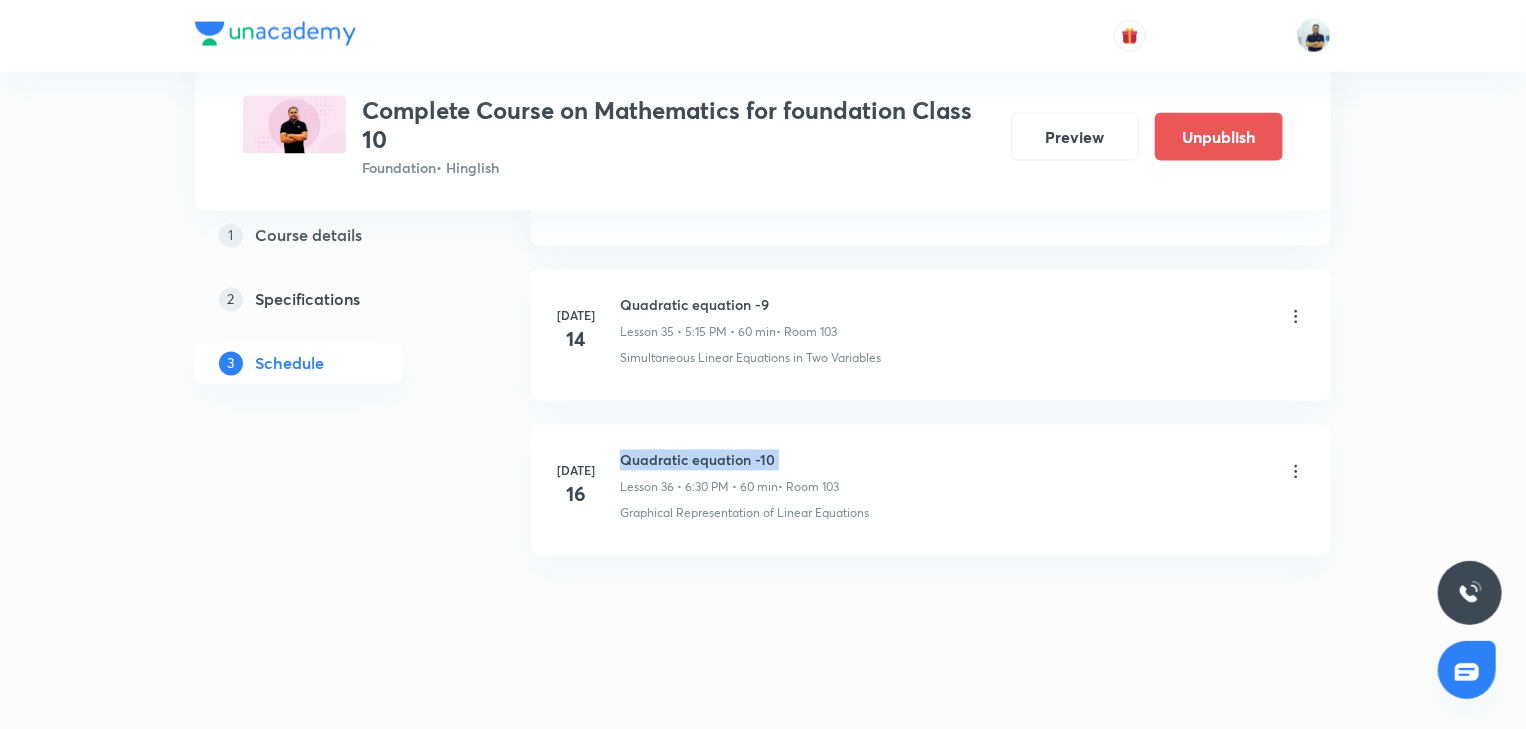 click on "Quadratic equation -10" at bounding box center [729, 460] 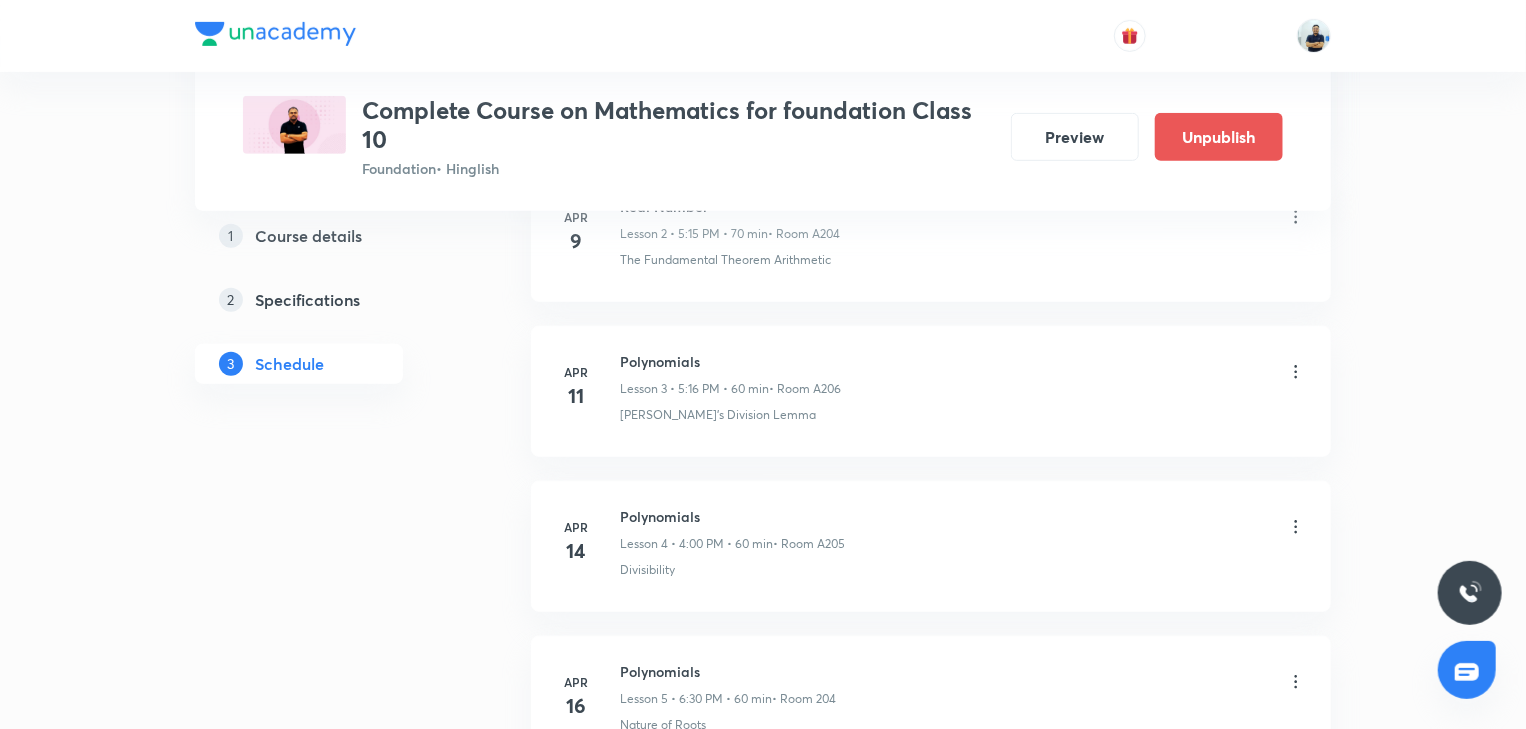 scroll, scrollTop: 0, scrollLeft: 0, axis: both 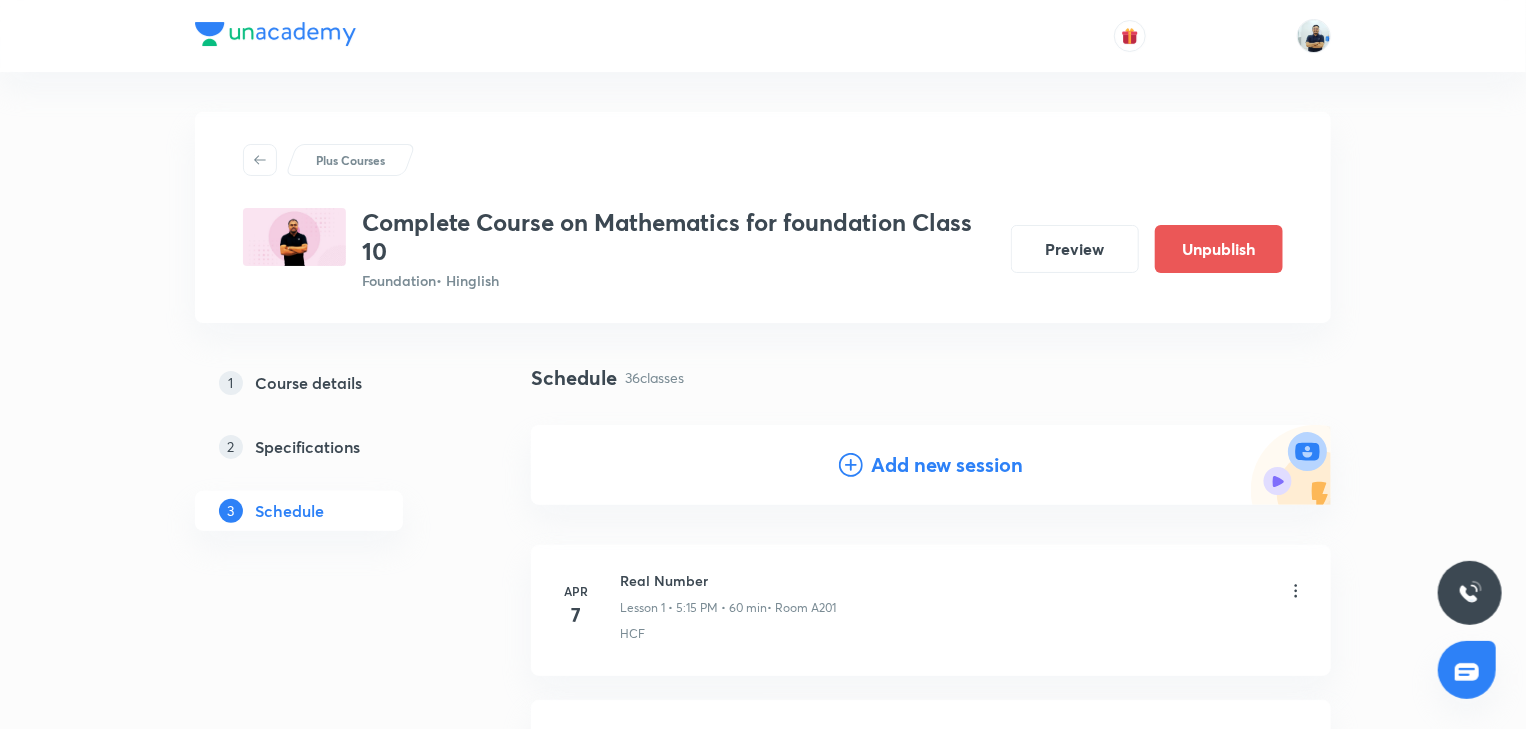click on "Add new session" at bounding box center (947, 465) 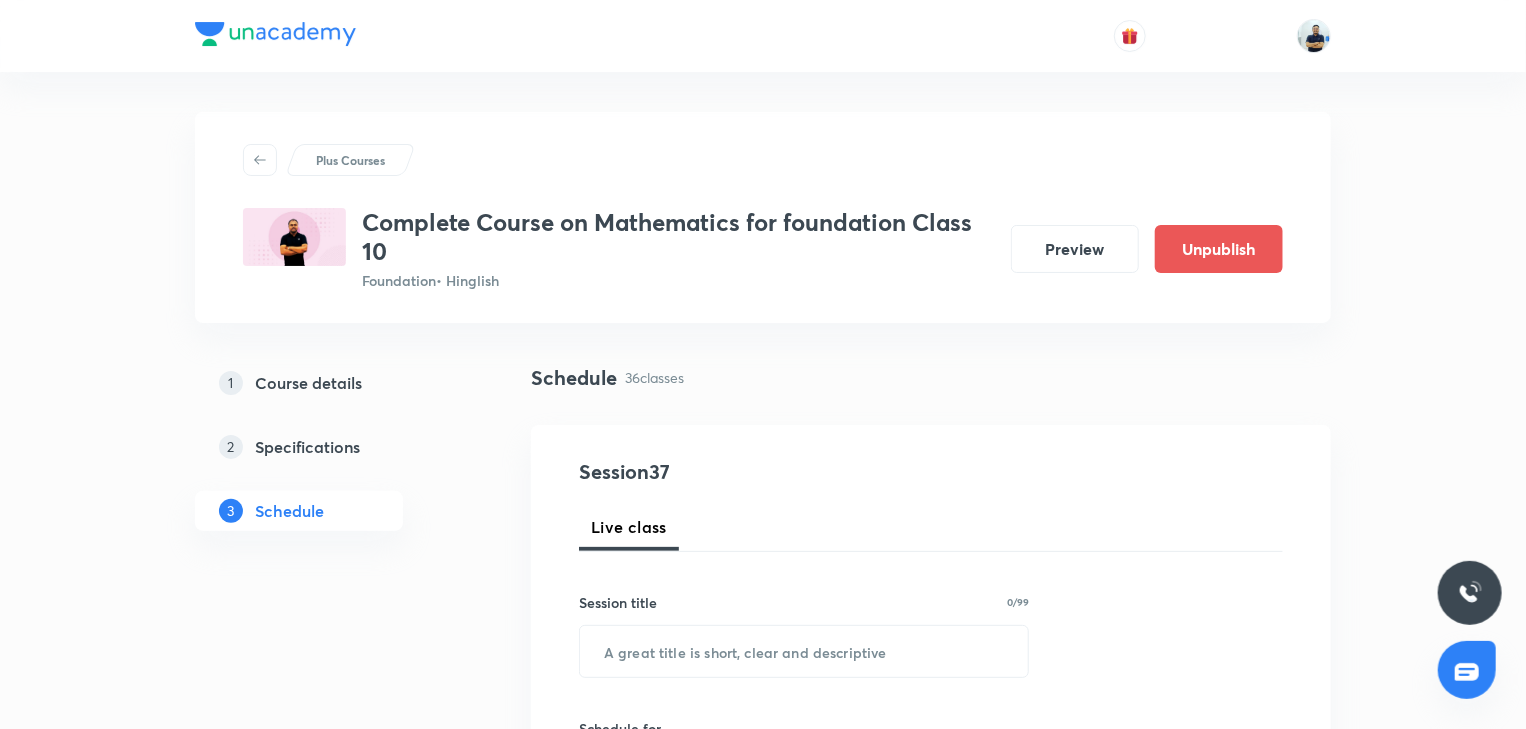 click on "Session title 0/99 ​" at bounding box center (804, 635) 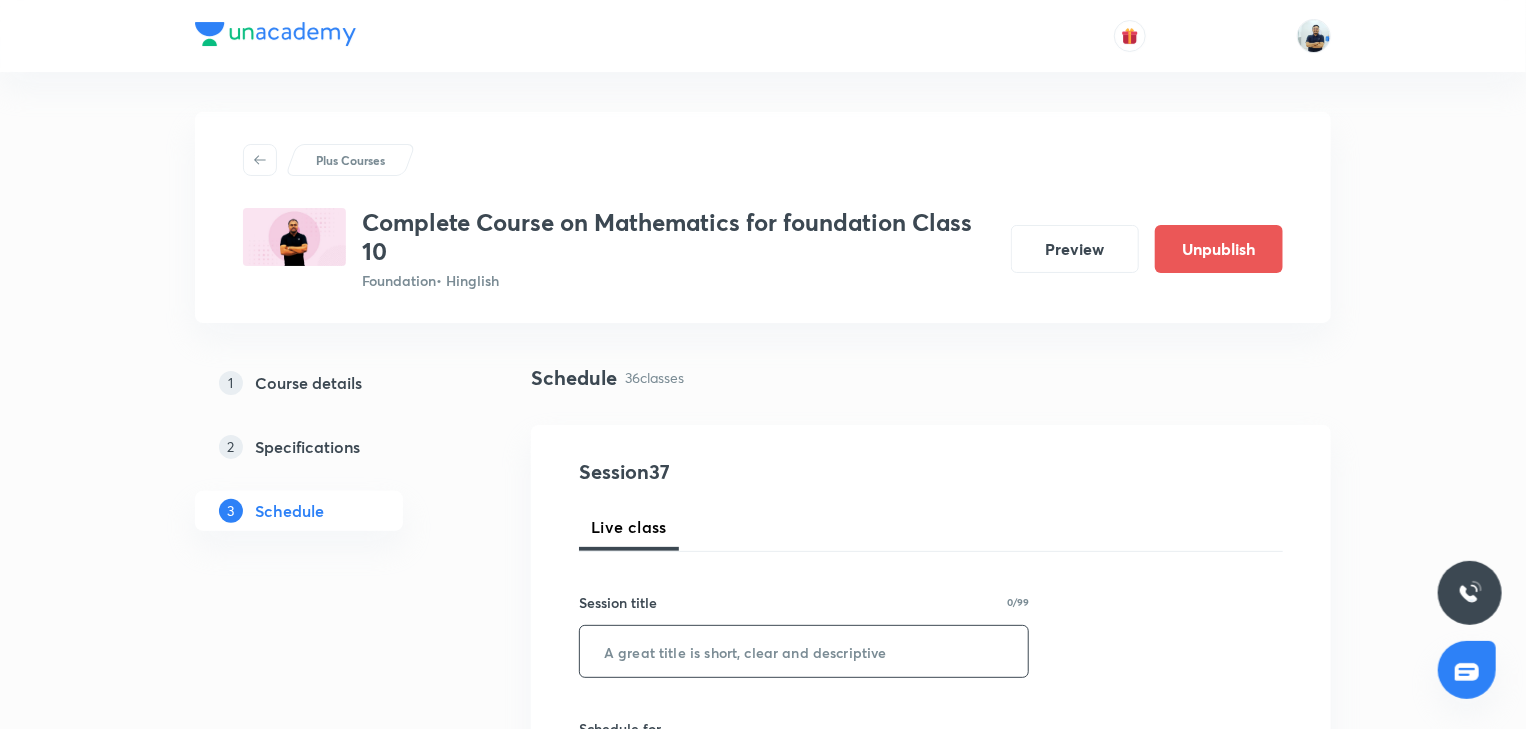 click at bounding box center [804, 651] 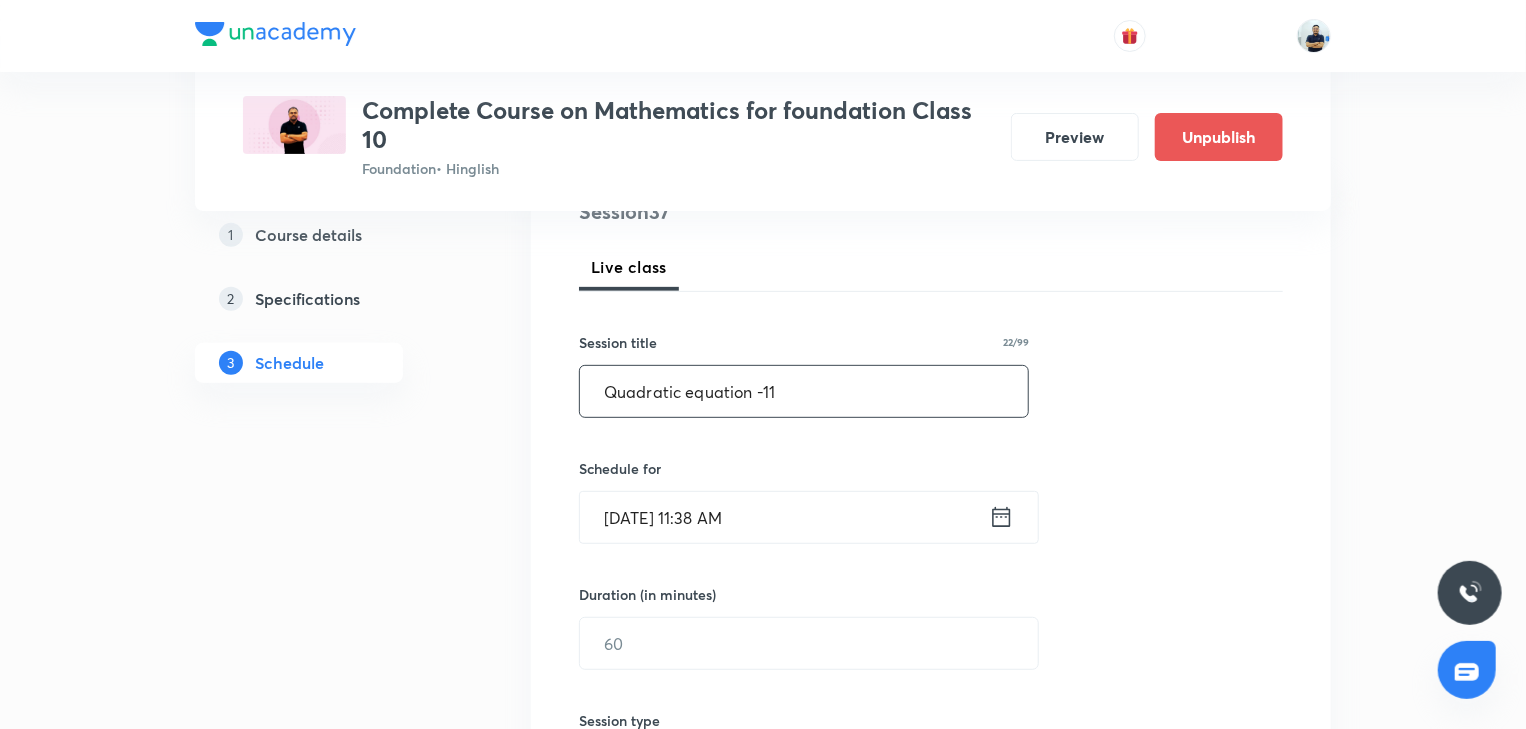 scroll, scrollTop: 261, scrollLeft: 0, axis: vertical 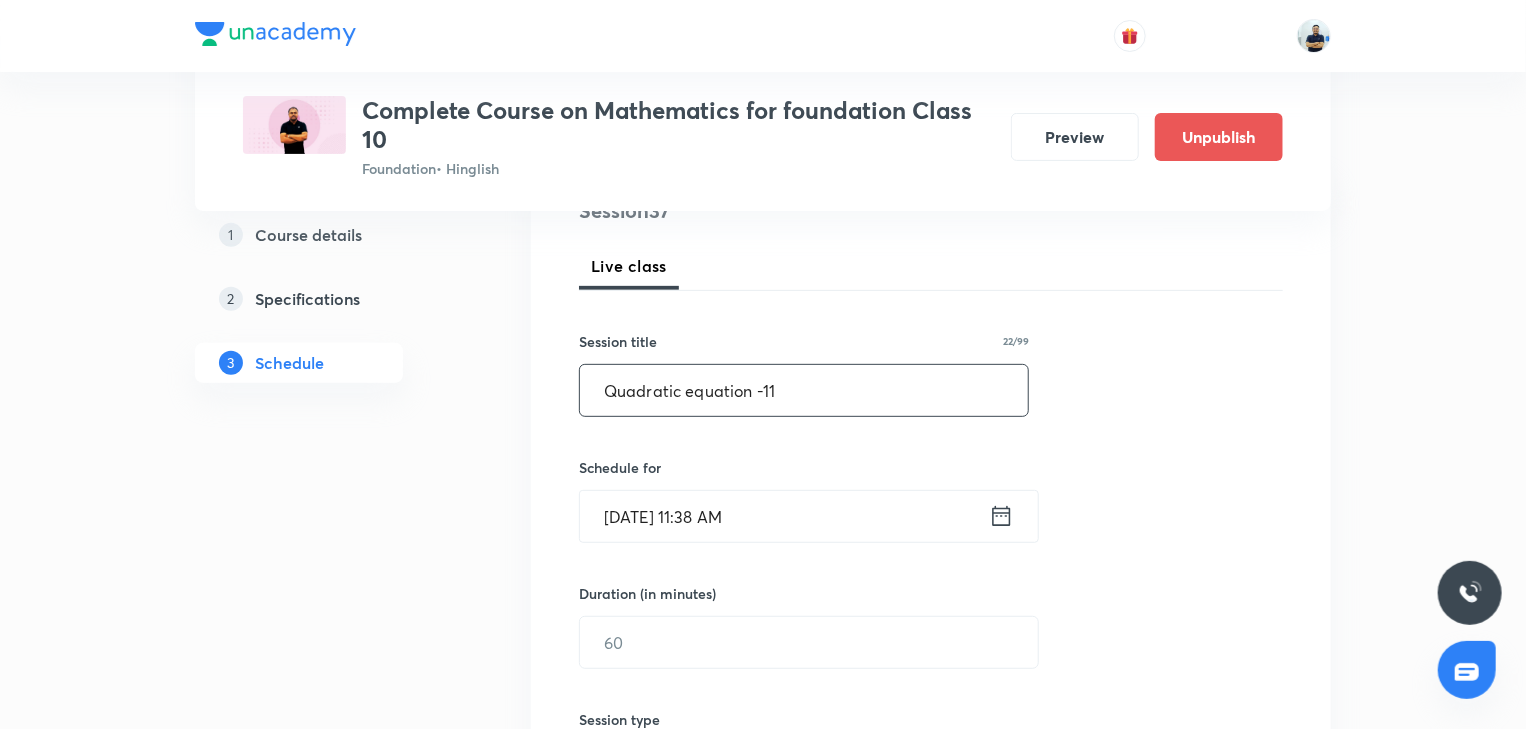 type on "Quadratic equation -11" 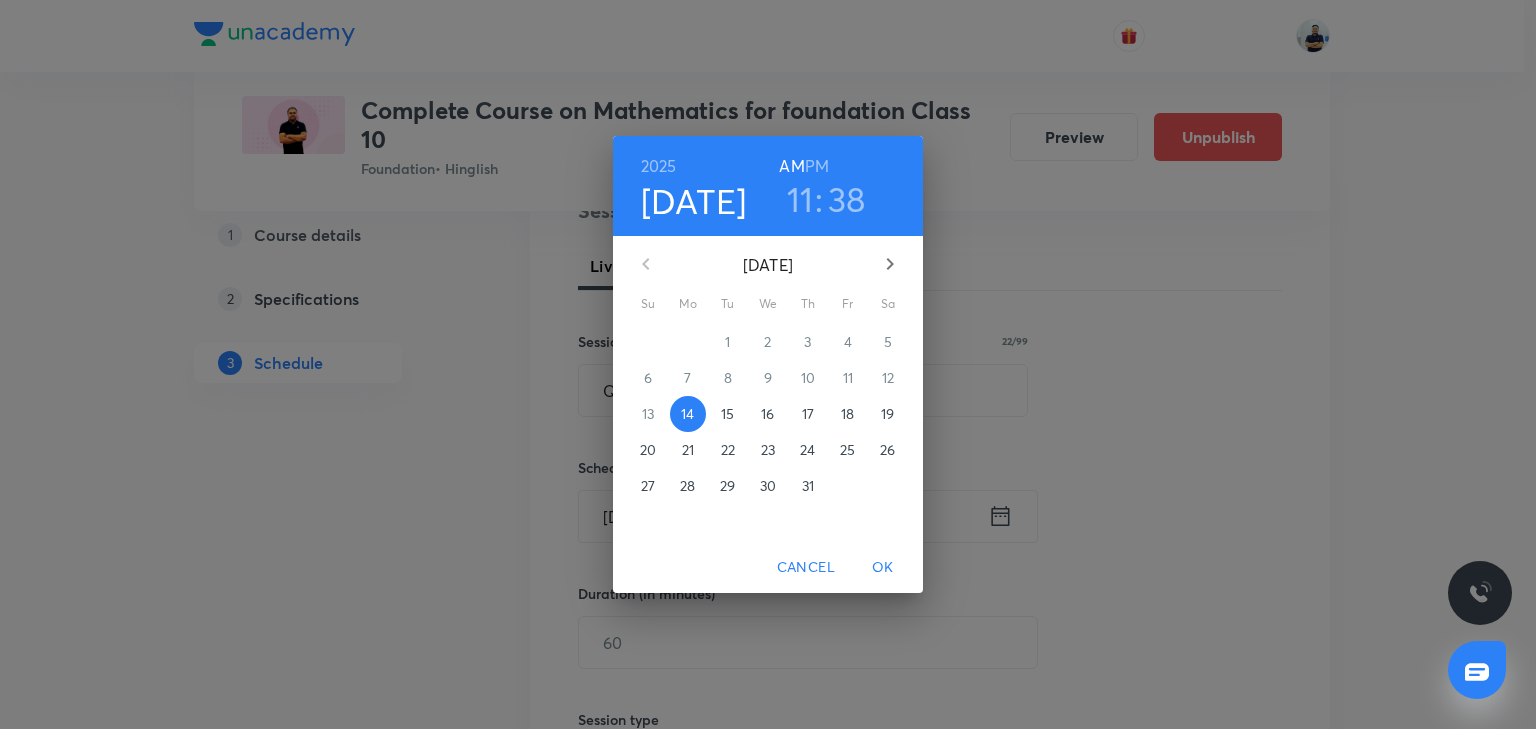 click on "18" at bounding box center (848, 414) 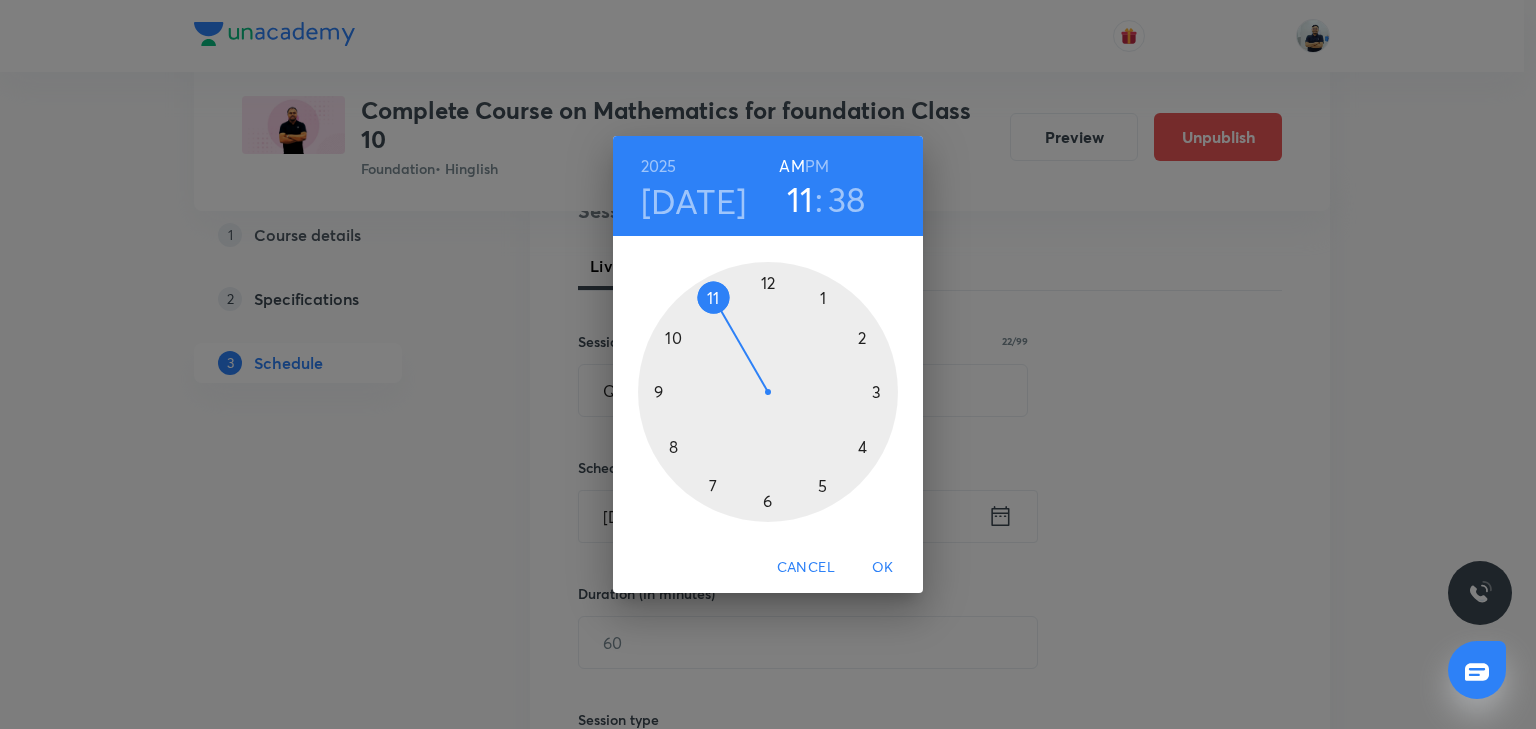 click on "PM" at bounding box center [817, 166] 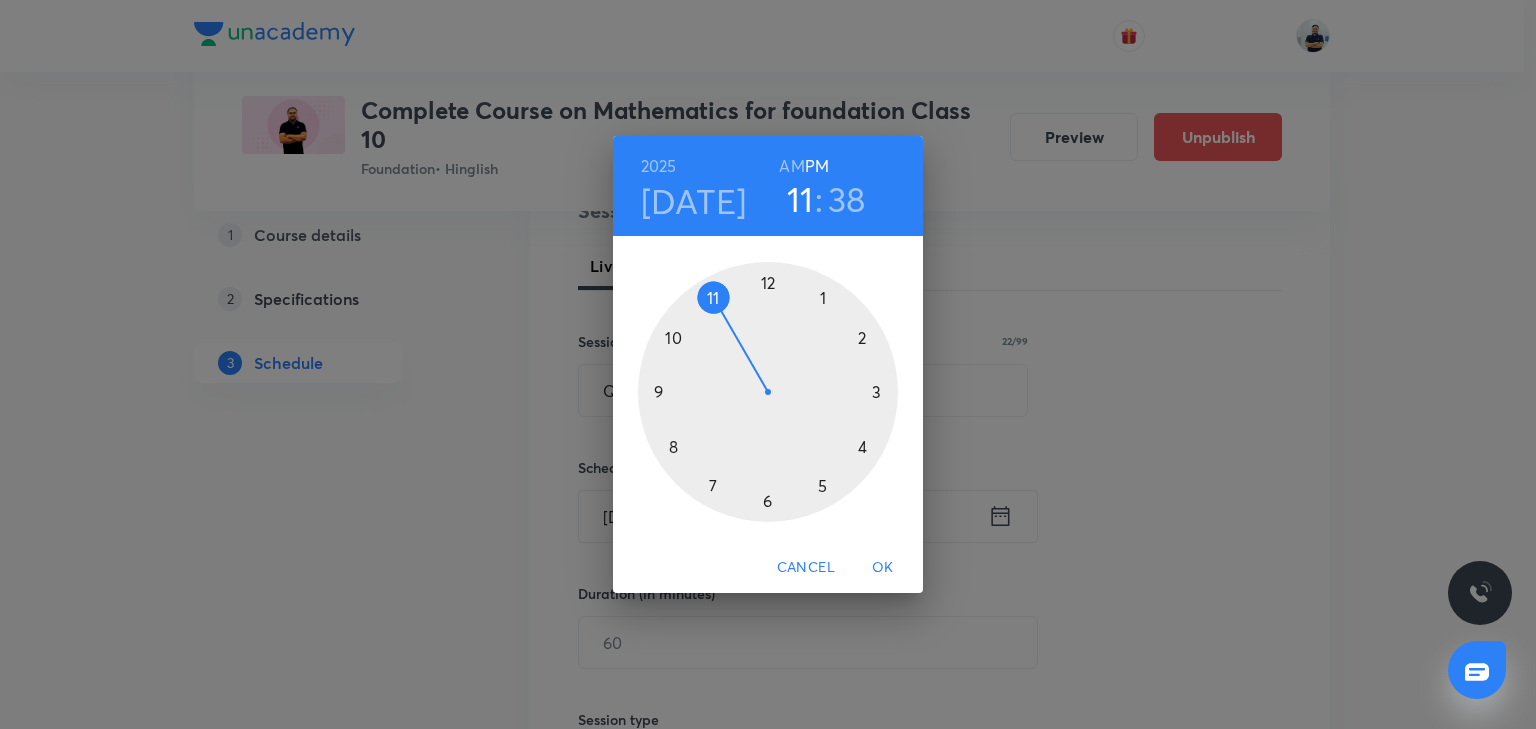 click at bounding box center (768, 392) 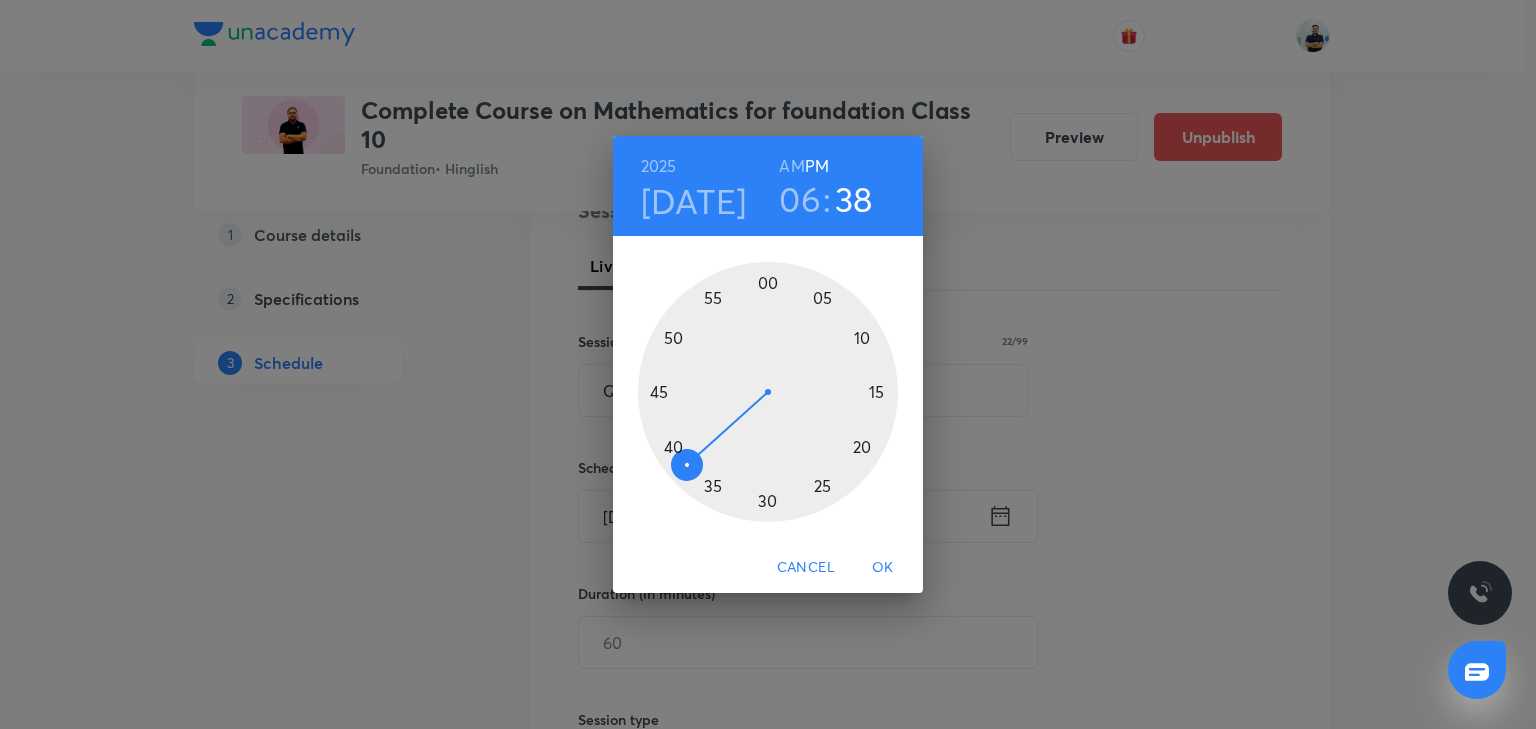 click at bounding box center [768, 392] 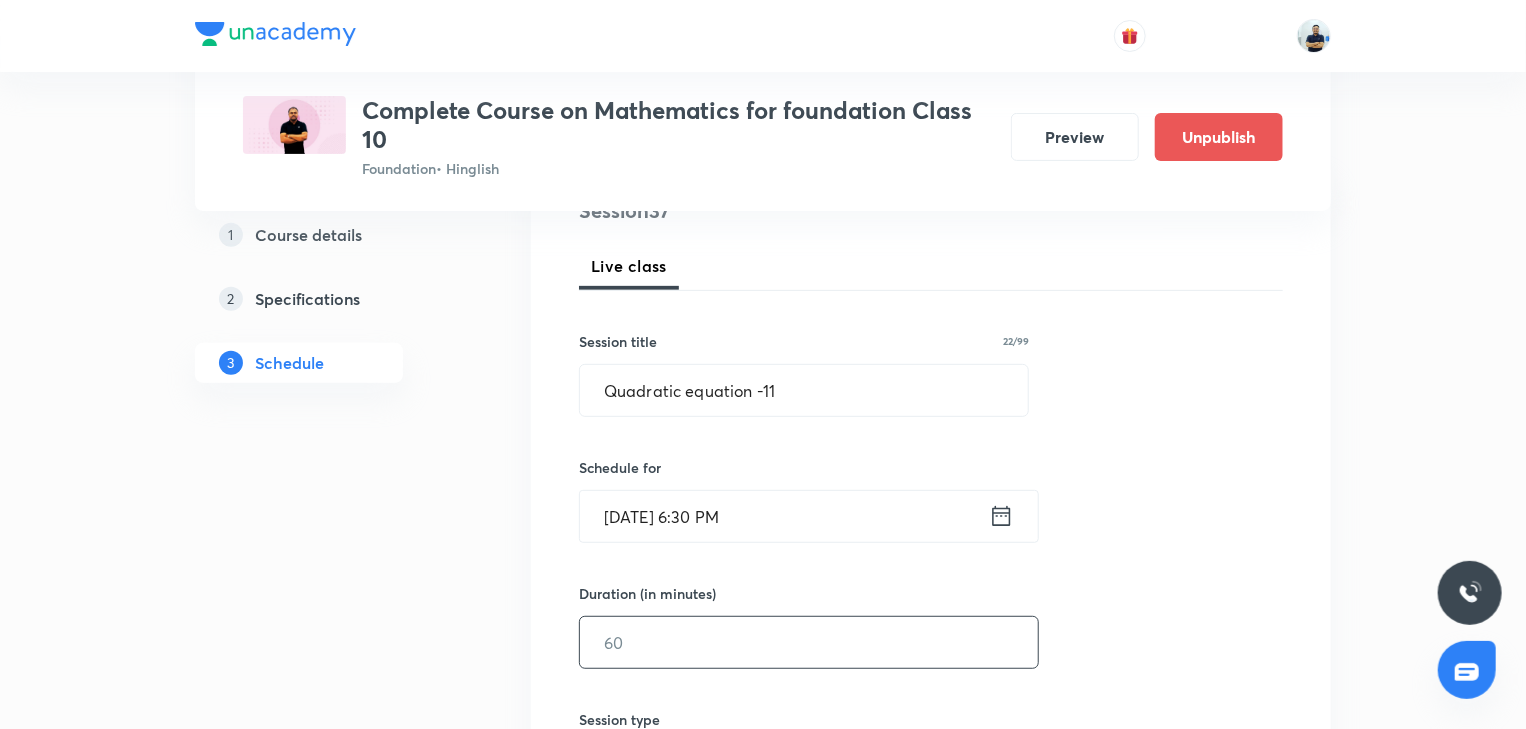 click at bounding box center [809, 642] 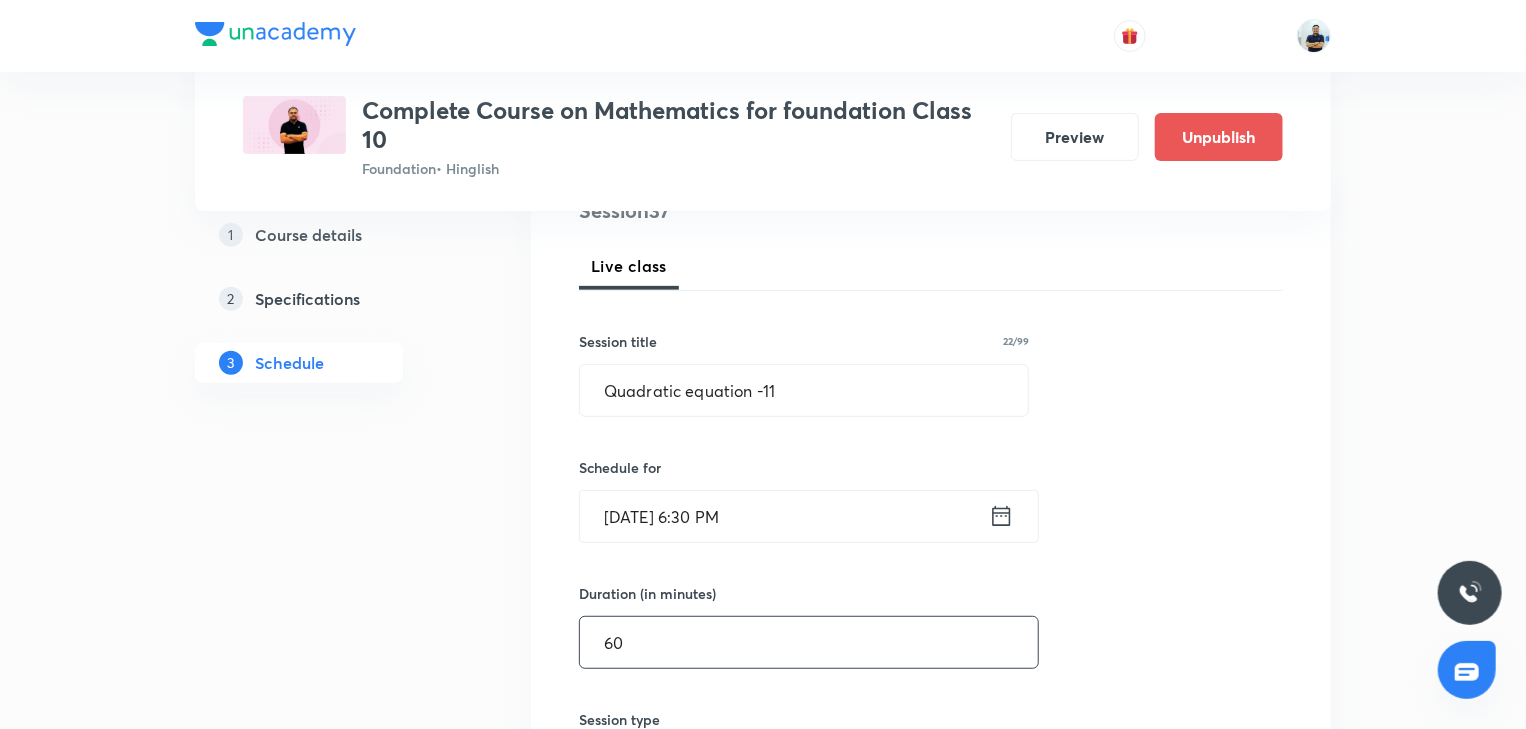 scroll, scrollTop: 821, scrollLeft: 0, axis: vertical 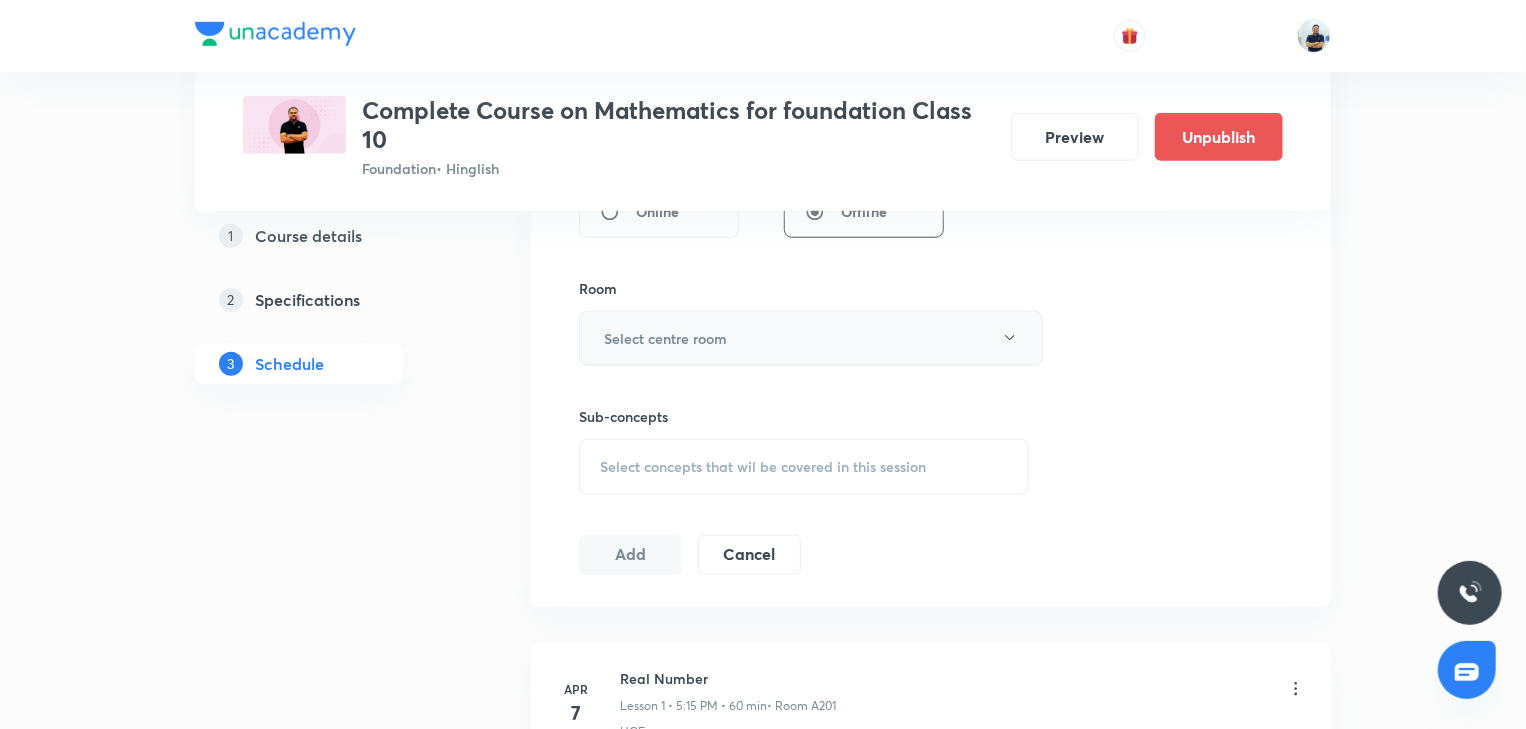 type on "60" 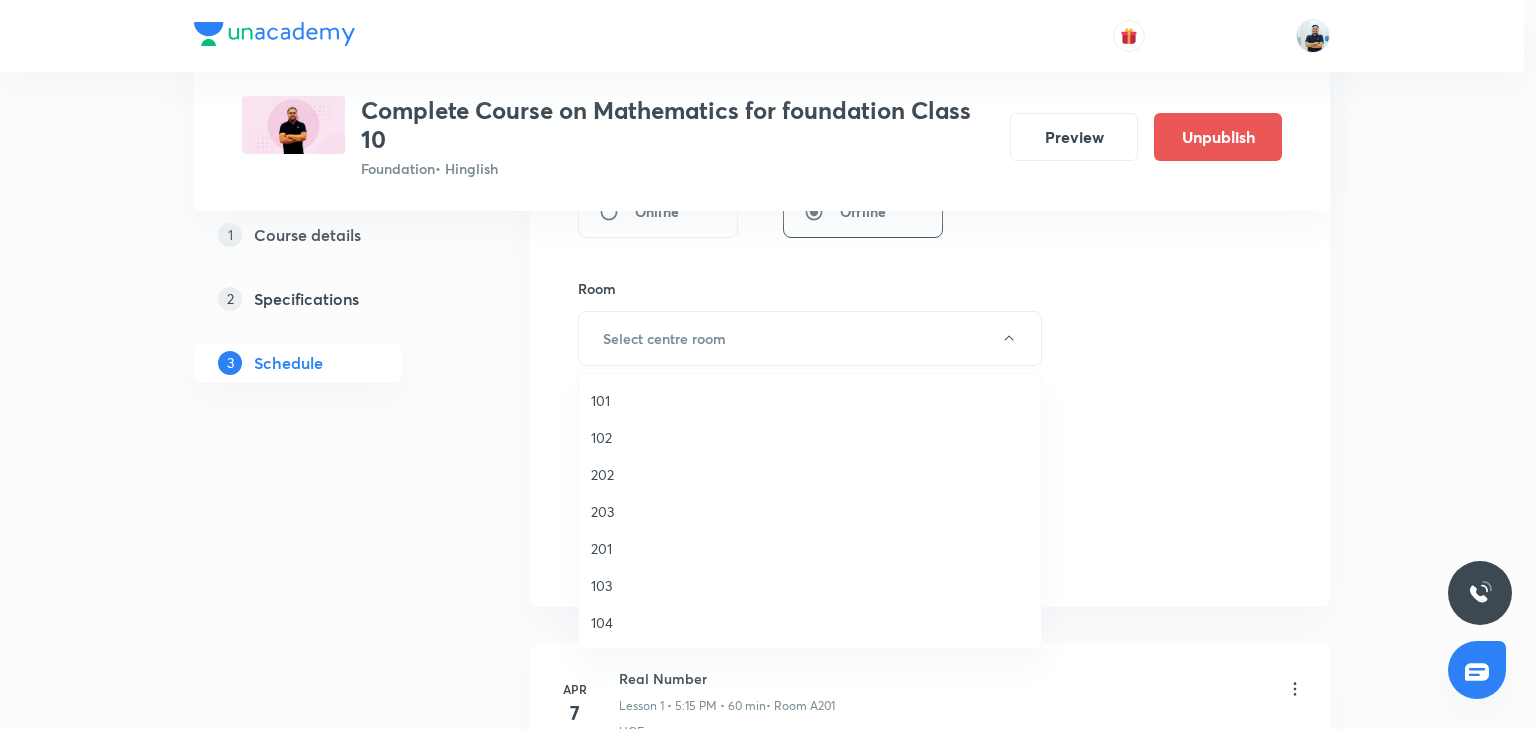 click on "103" at bounding box center (810, 585) 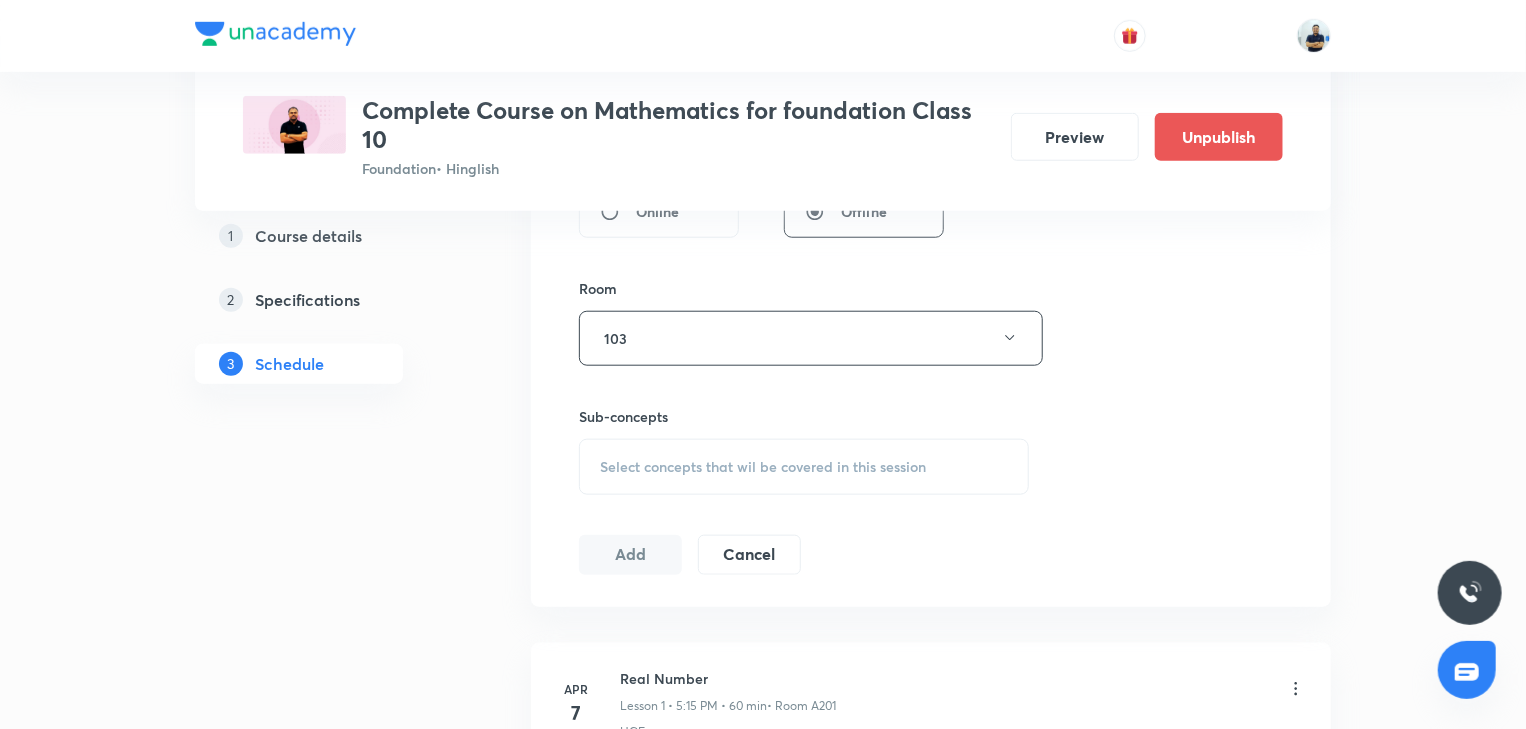 click on "Select concepts that wil be covered in this session" at bounding box center [763, 467] 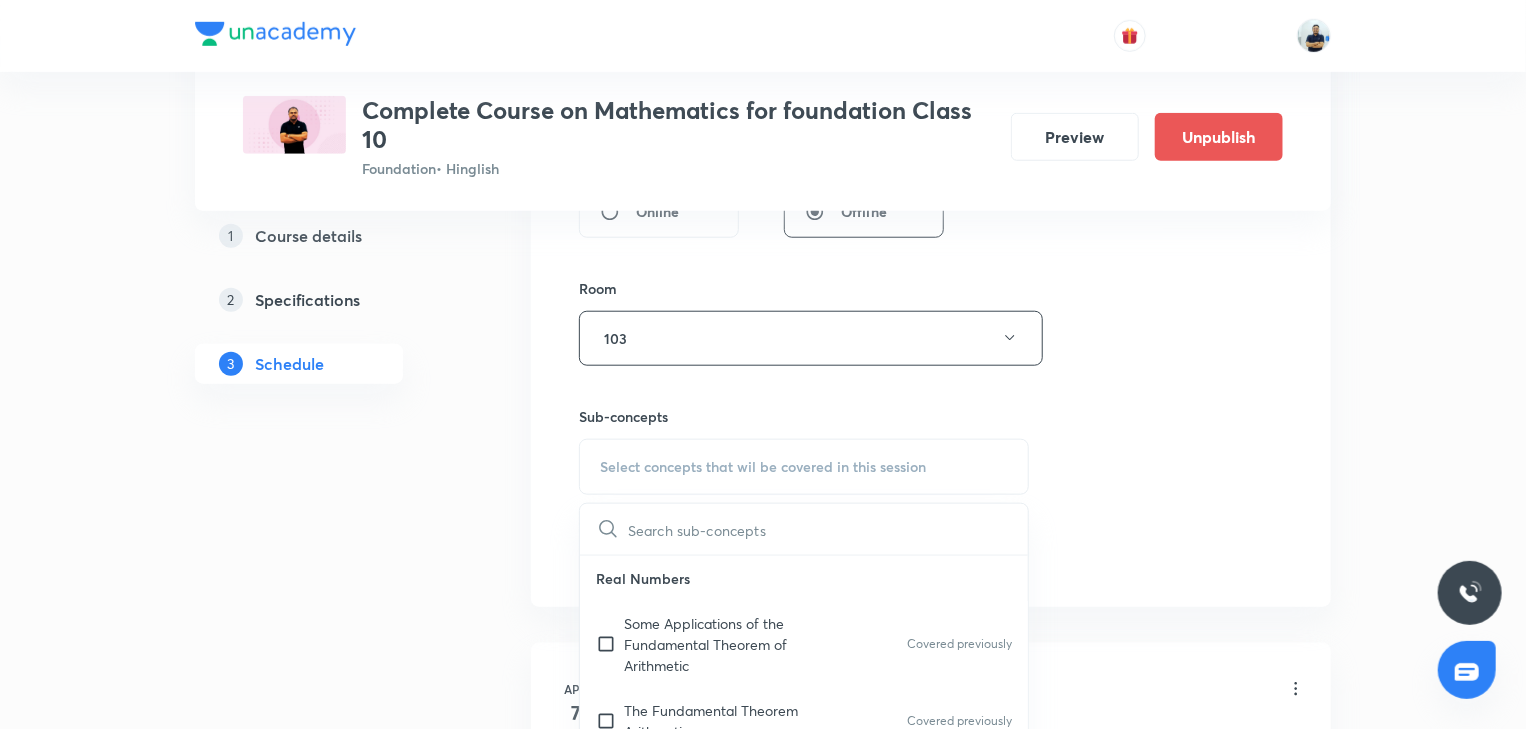 scroll, scrollTop: 560, scrollLeft: 0, axis: vertical 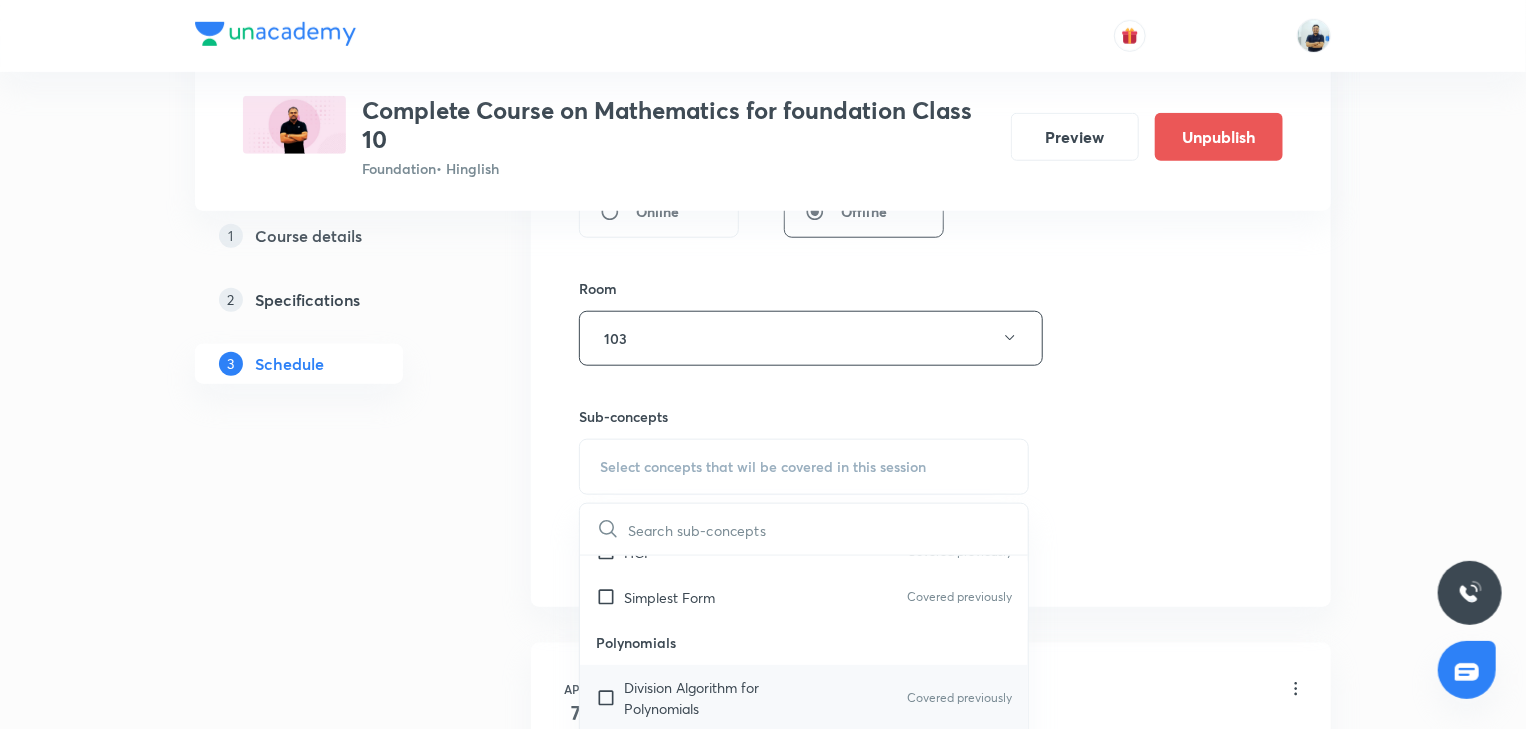 click on "Division Algorithm for Polynomials" at bounding box center (725, 698) 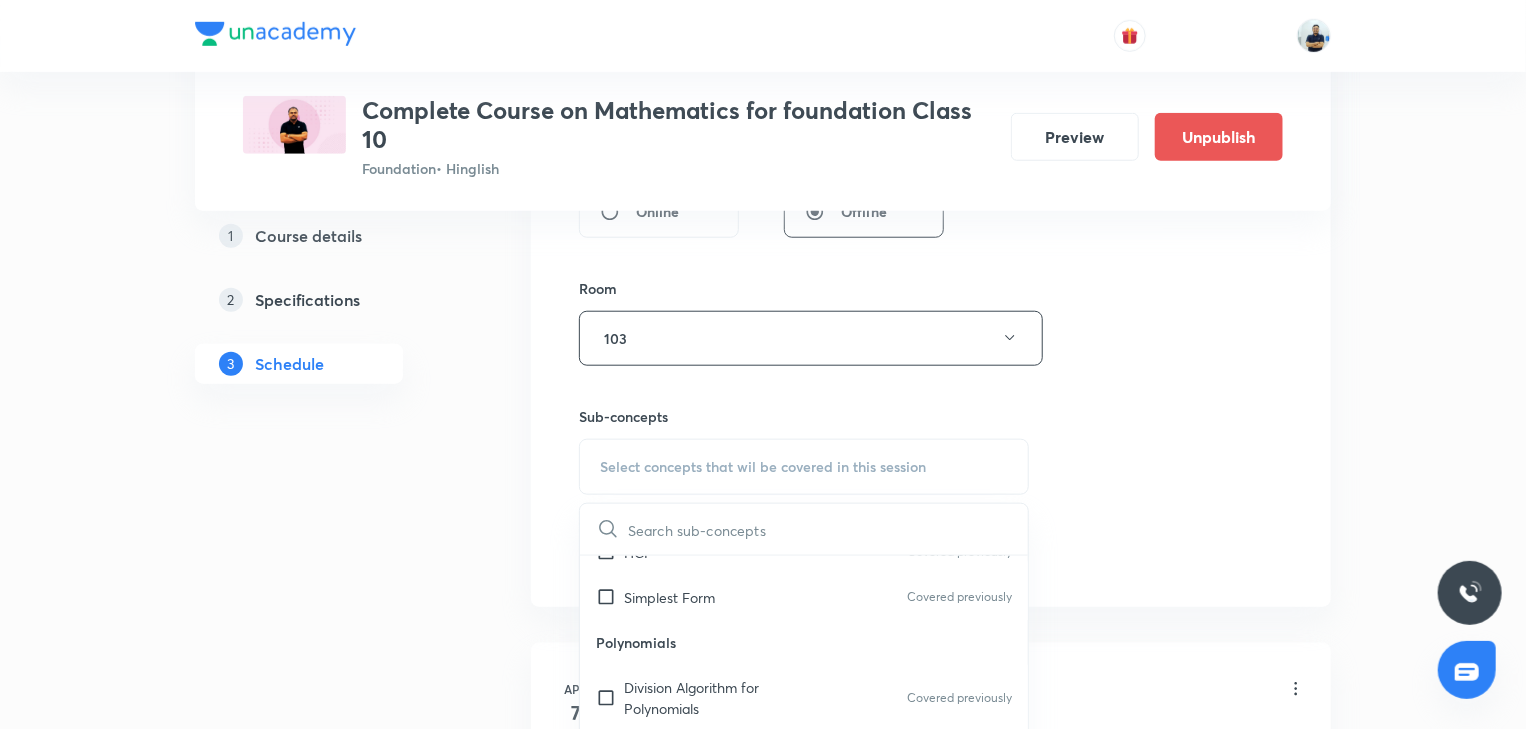 checkbox on "true" 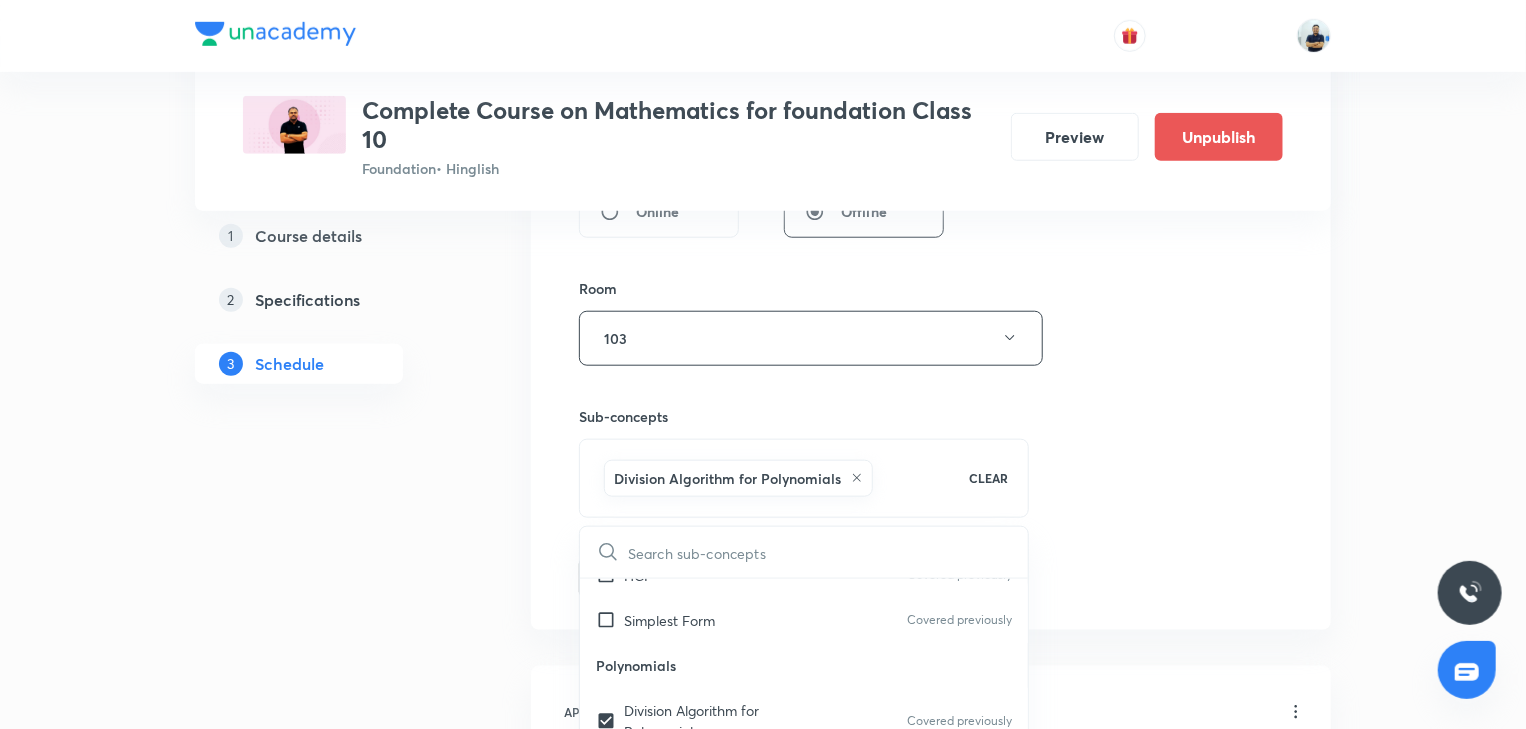 click on "Session  37 Live class Session title 22/99 Quadratic equation -11 ​ Schedule for Jul 18, 2025, 6:30 PM ​ Duration (in minutes) 60 ​   Session type Online Offline Room 103 Sub-concepts Division Algorithm for Polynomials CLEAR ​ Real Numbers Some Applications of the Fundamental Theorem  of Arithmetic Covered previously The Fundamental Theorem Arithmetic Covered previously Euclid's Division Algorithm Euclid's Division Lemma Covered previously Divisibility Covered previously Introduction Classification of Number HCF by prime factorization Relation between HCF and LCM HCF Covered previously Simplest Form Covered previously Polynomials Division Algorithm for Polynomials Covered previously Relationship Between the Zeros & Coefficients of a Polynomial Covered previously Geometrical Meaning of the Zeros of a Polynomial Covered previously Graphs of Polynomial Basic and Revision Relation between roots Covered previously Root satisfy equation Covered previously Finding Polynomial by using sum and product of roots" at bounding box center [931, 117] 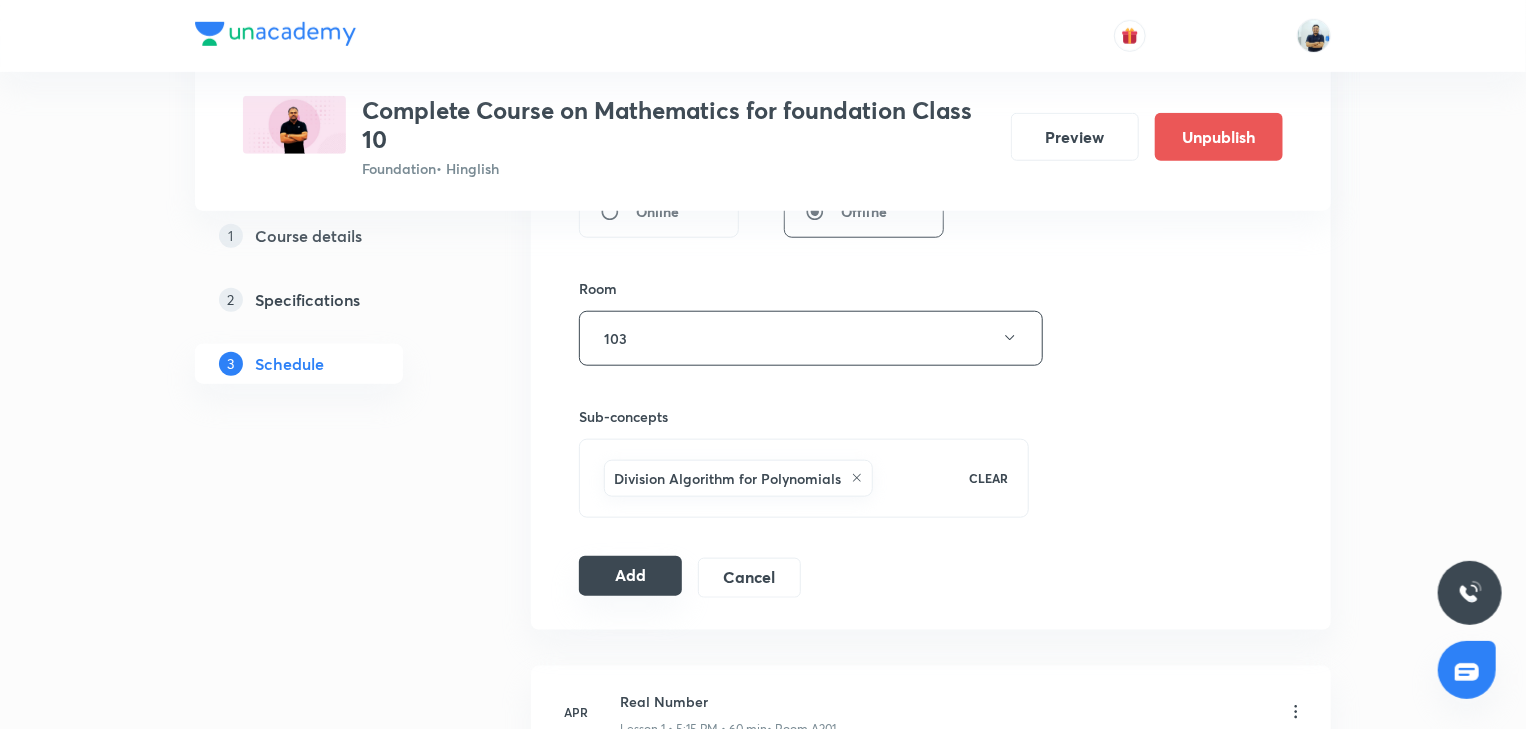 click on "Add" at bounding box center [630, 576] 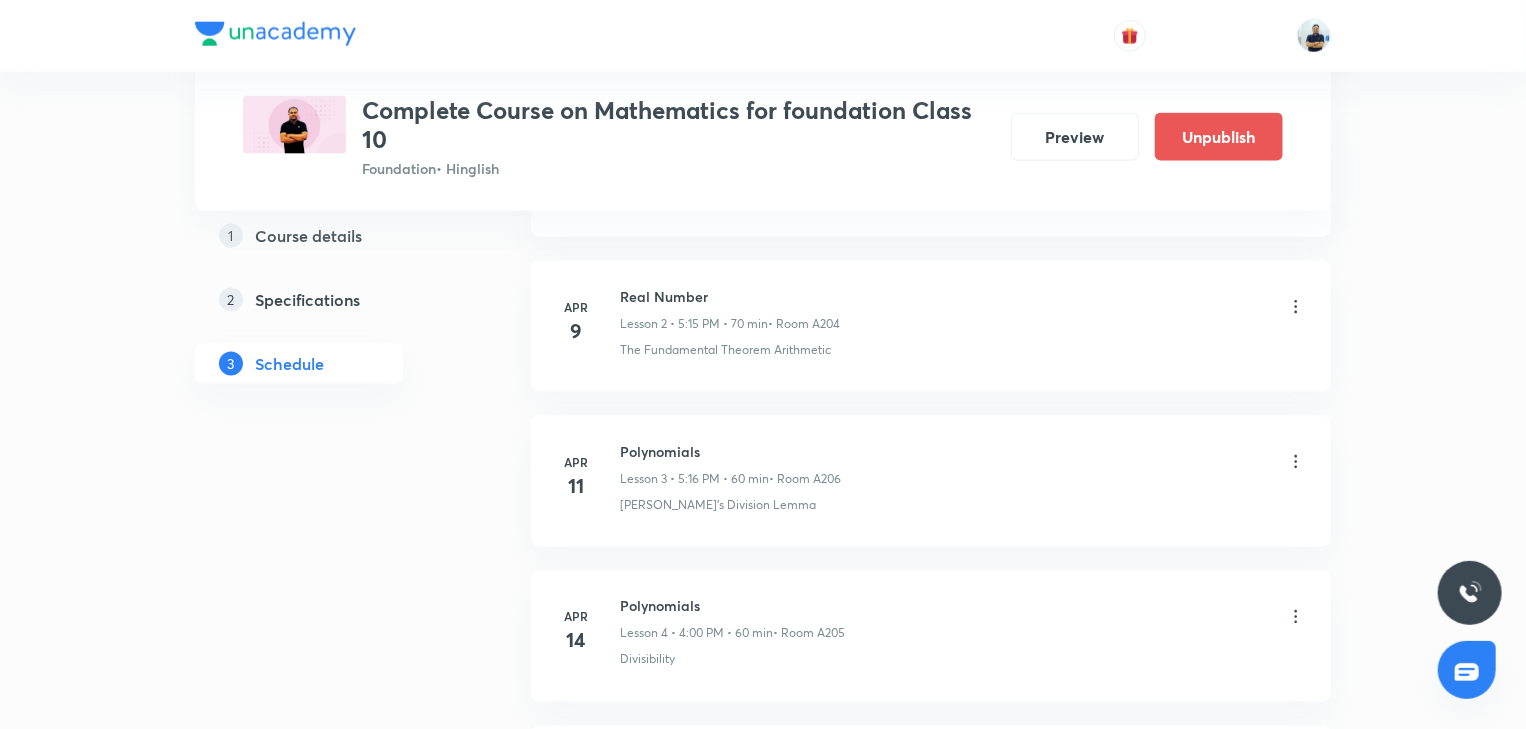 scroll, scrollTop: 821, scrollLeft: 0, axis: vertical 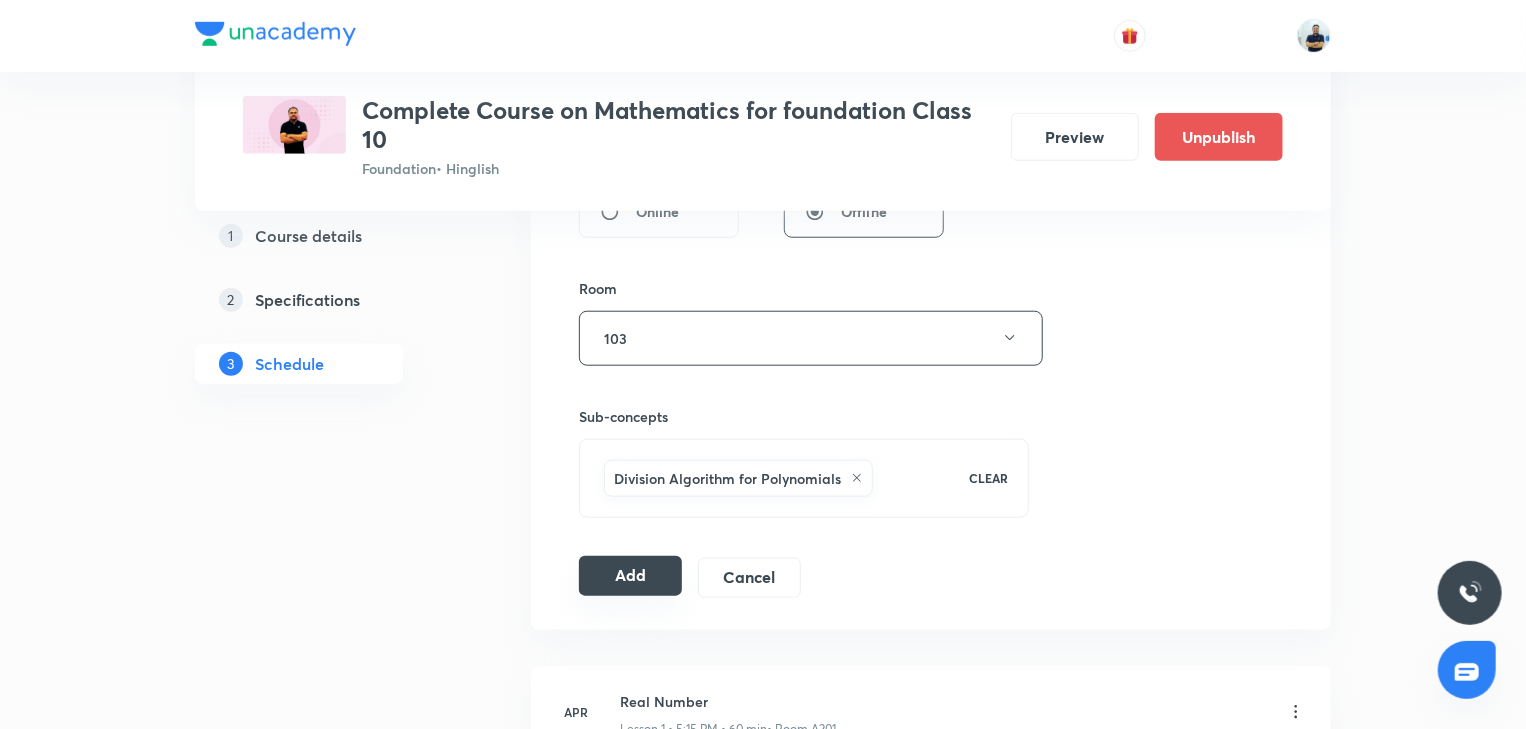click on "Add" at bounding box center [630, 576] 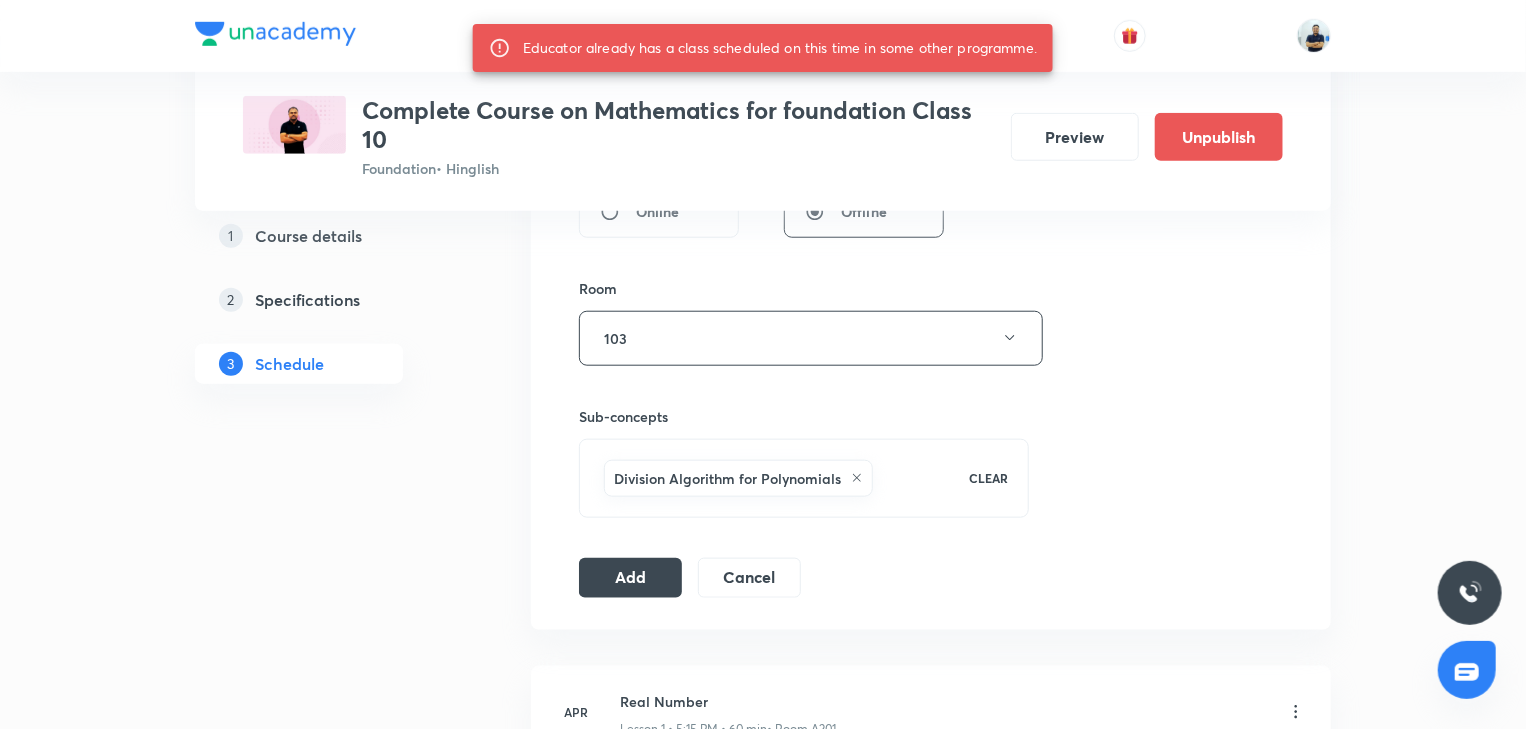 scroll, scrollTop: 392, scrollLeft: 0, axis: vertical 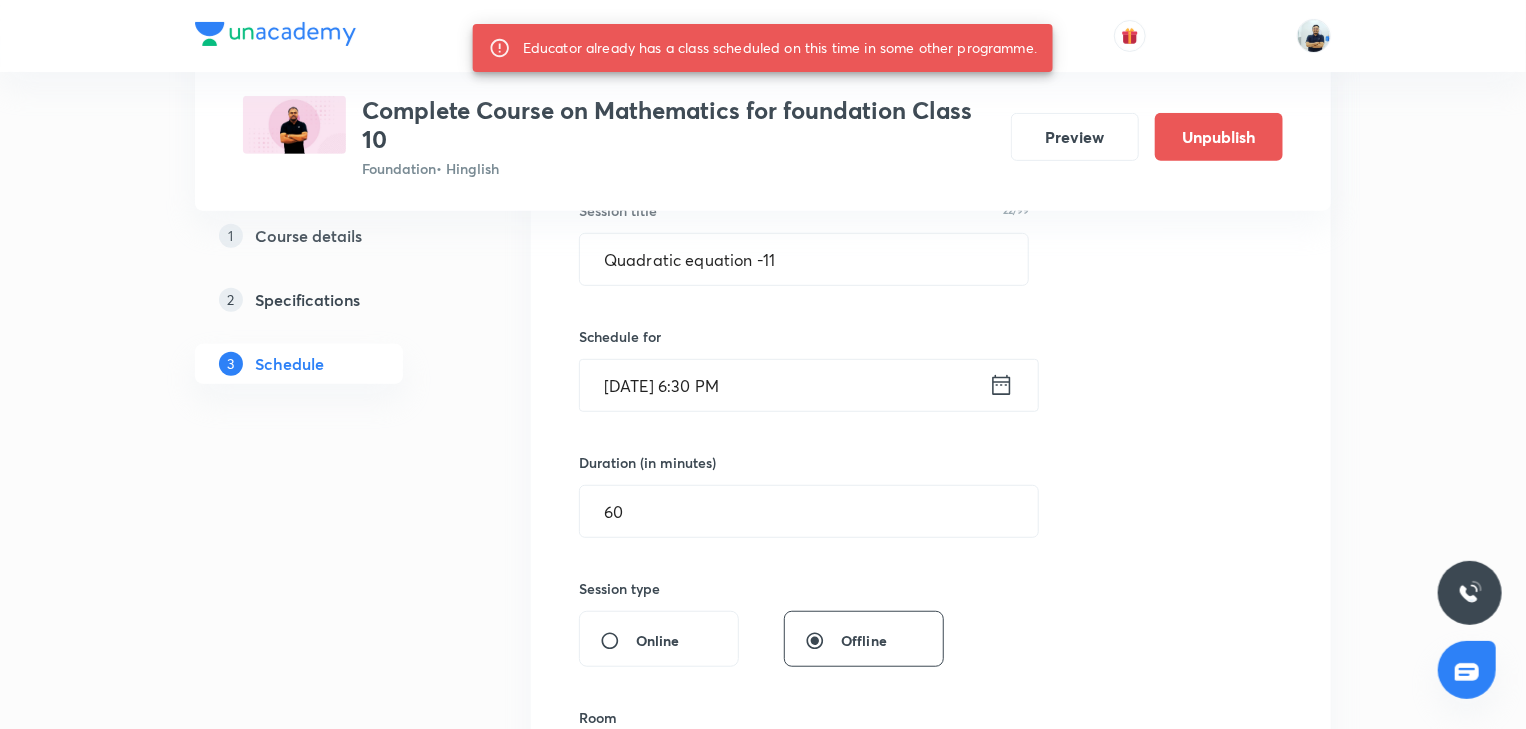 type 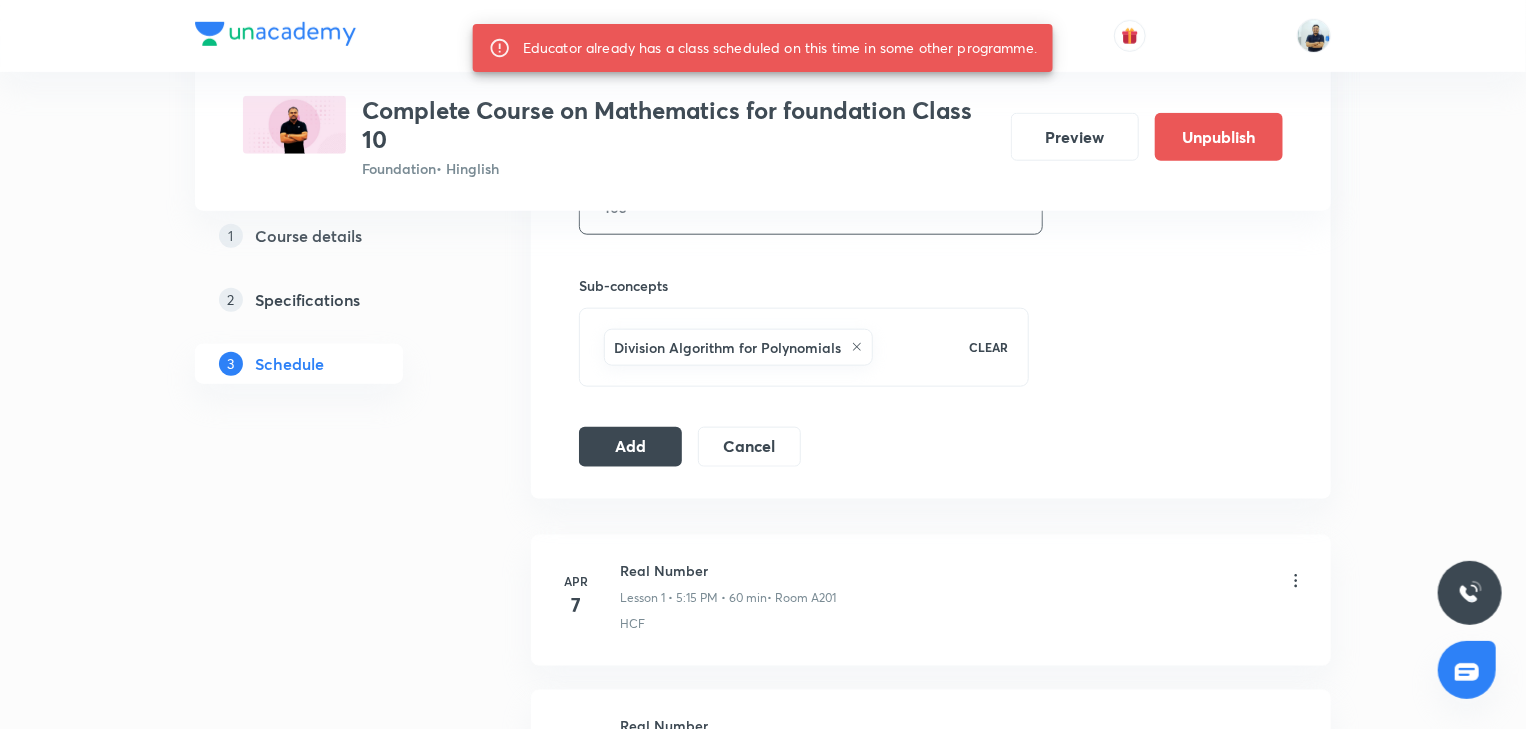 scroll, scrollTop: 392, scrollLeft: 0, axis: vertical 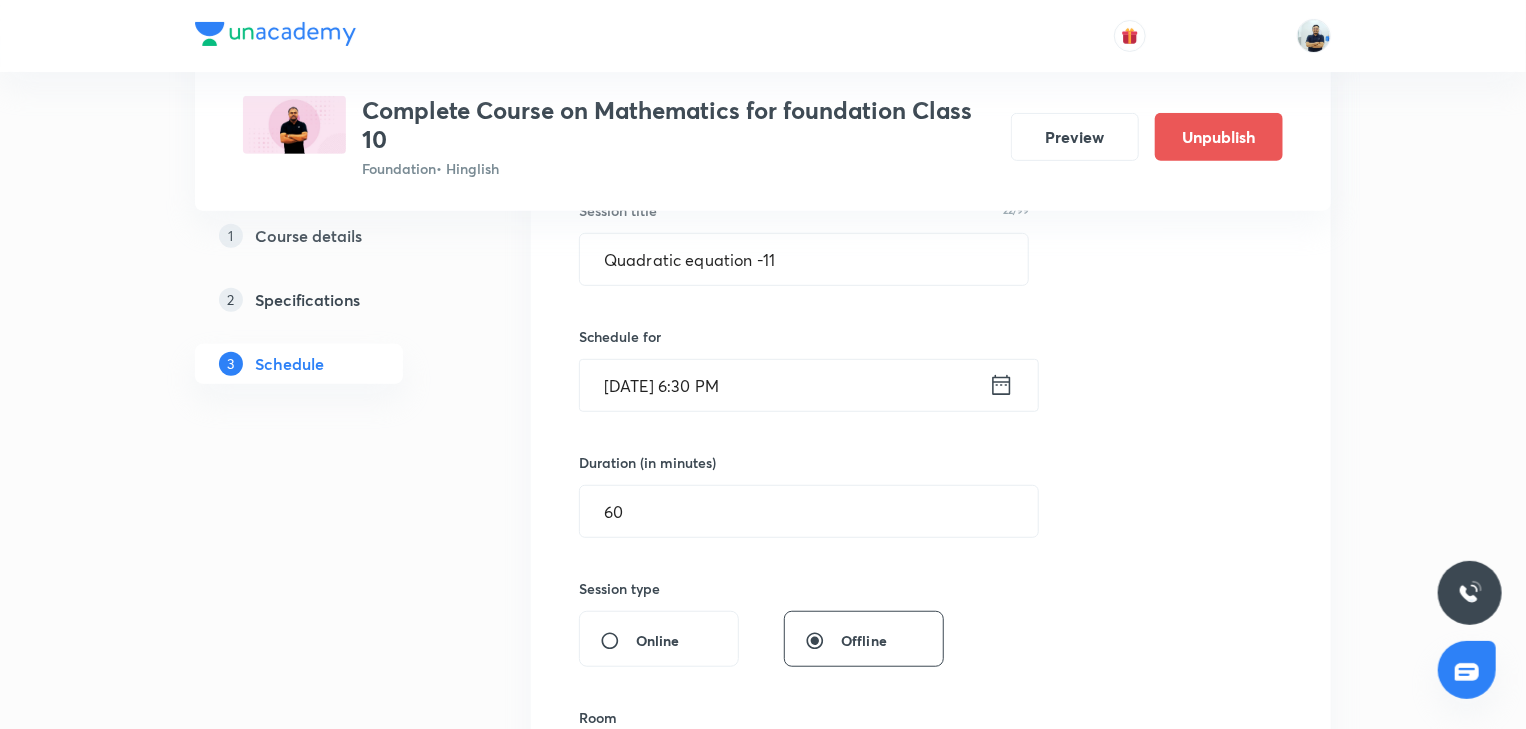click on "Jul 18, 2025, 6:30 PM" at bounding box center (784, 385) 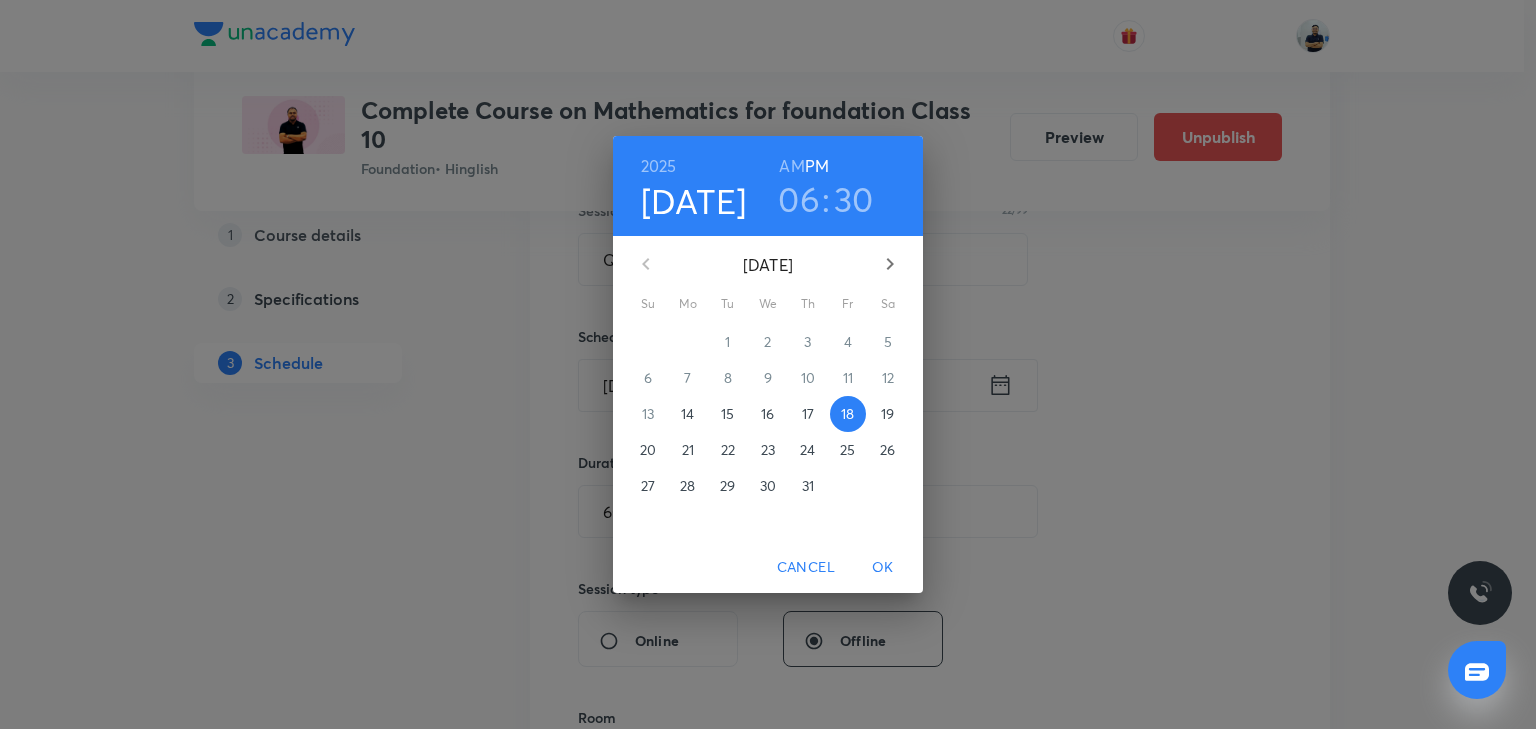 click on "06" at bounding box center (799, 199) 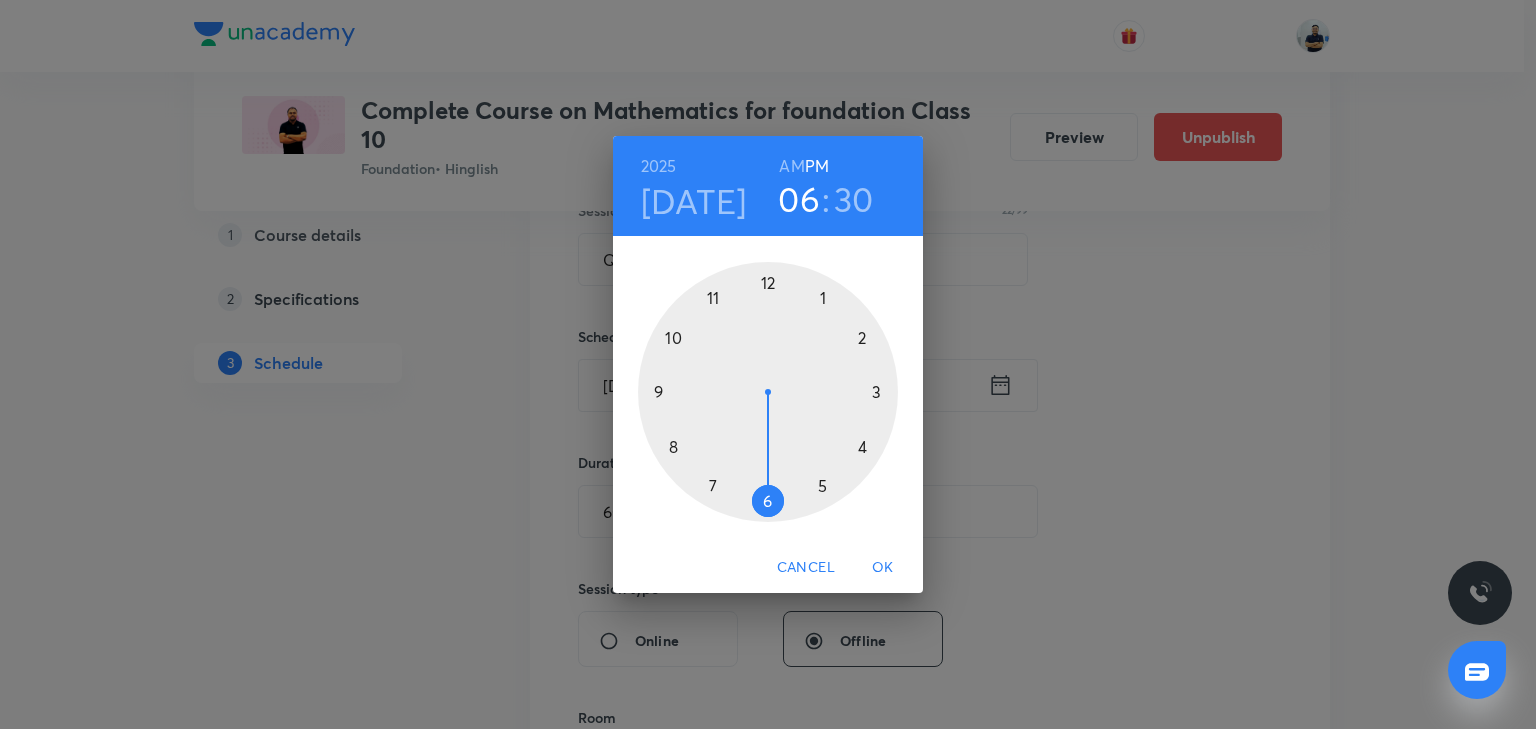 click at bounding box center [768, 392] 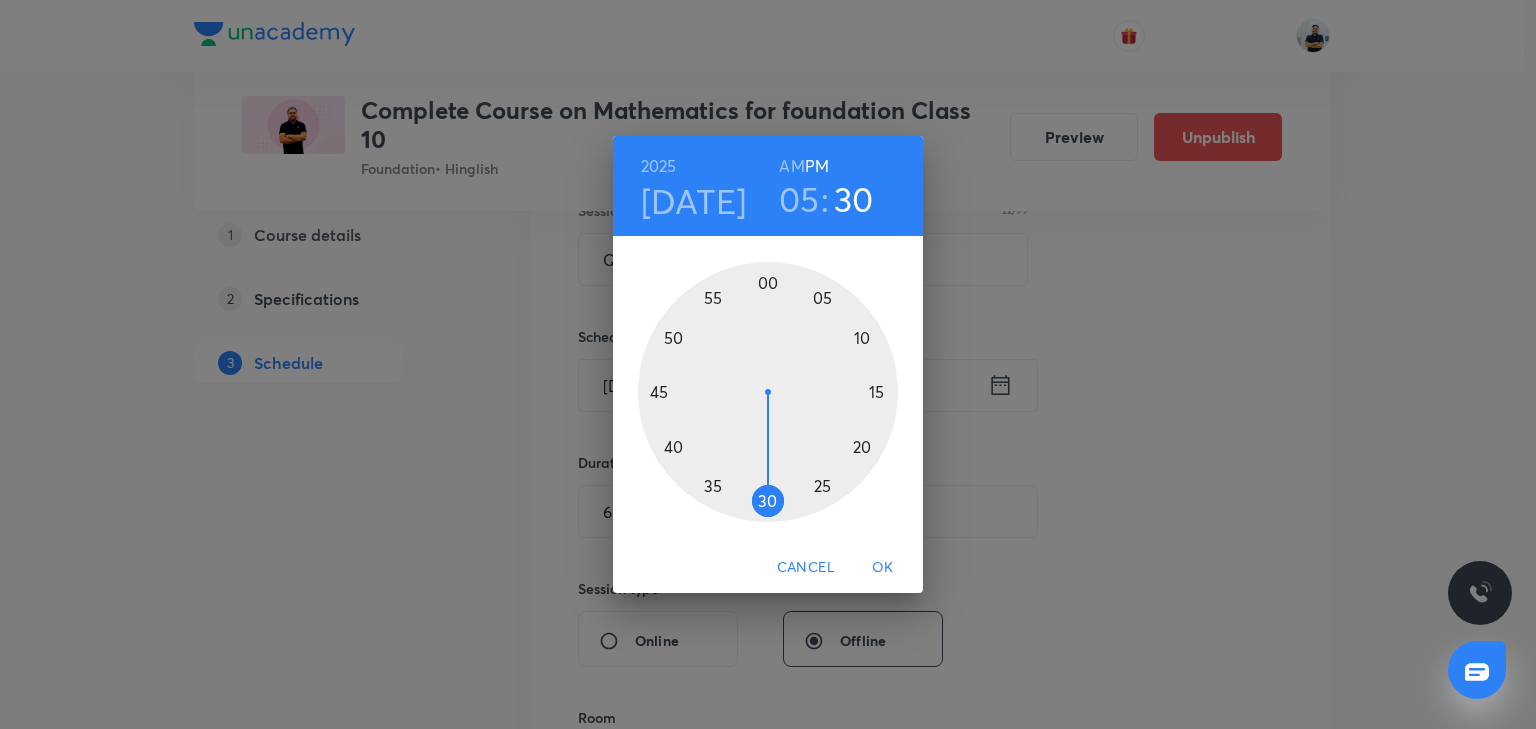 click at bounding box center [768, 392] 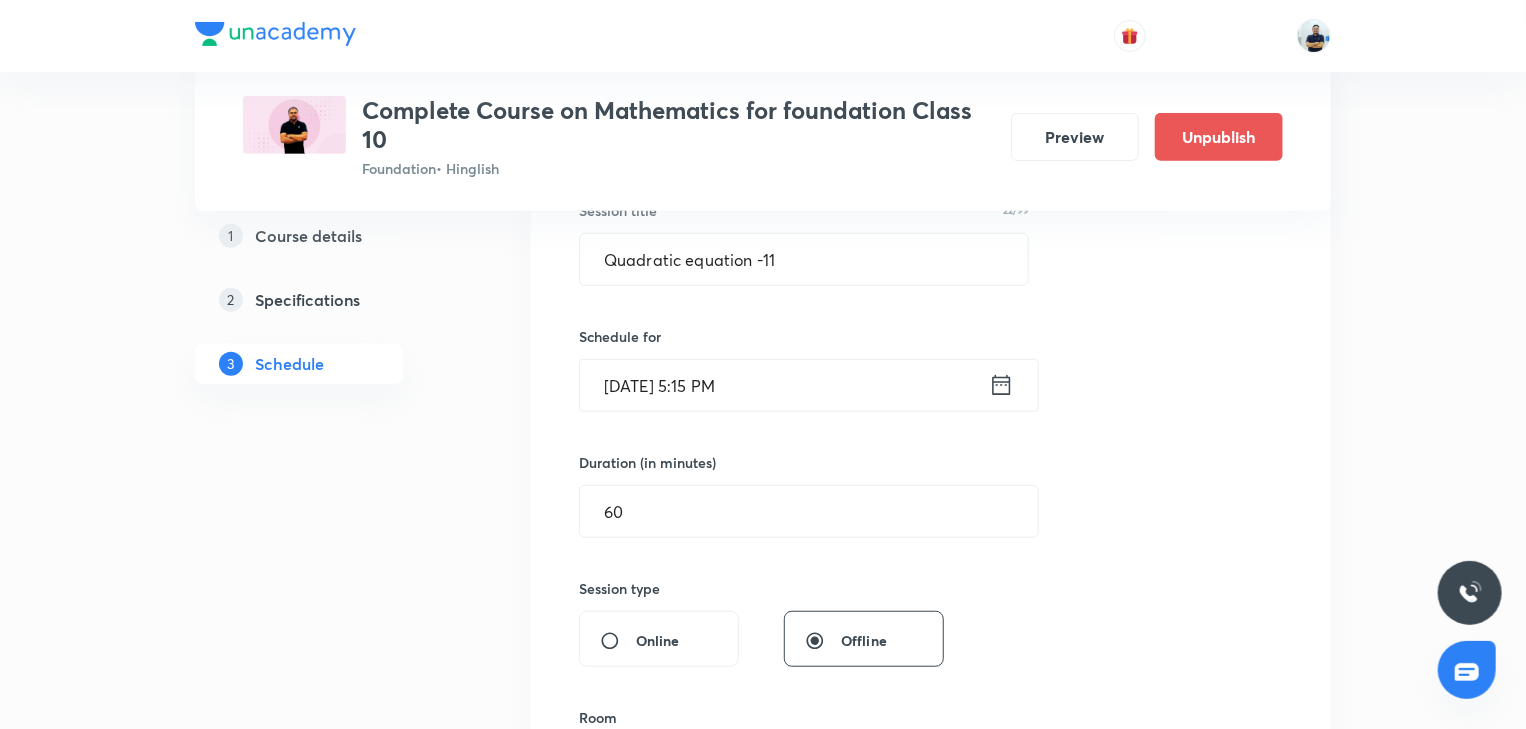 scroll, scrollTop: 952, scrollLeft: 0, axis: vertical 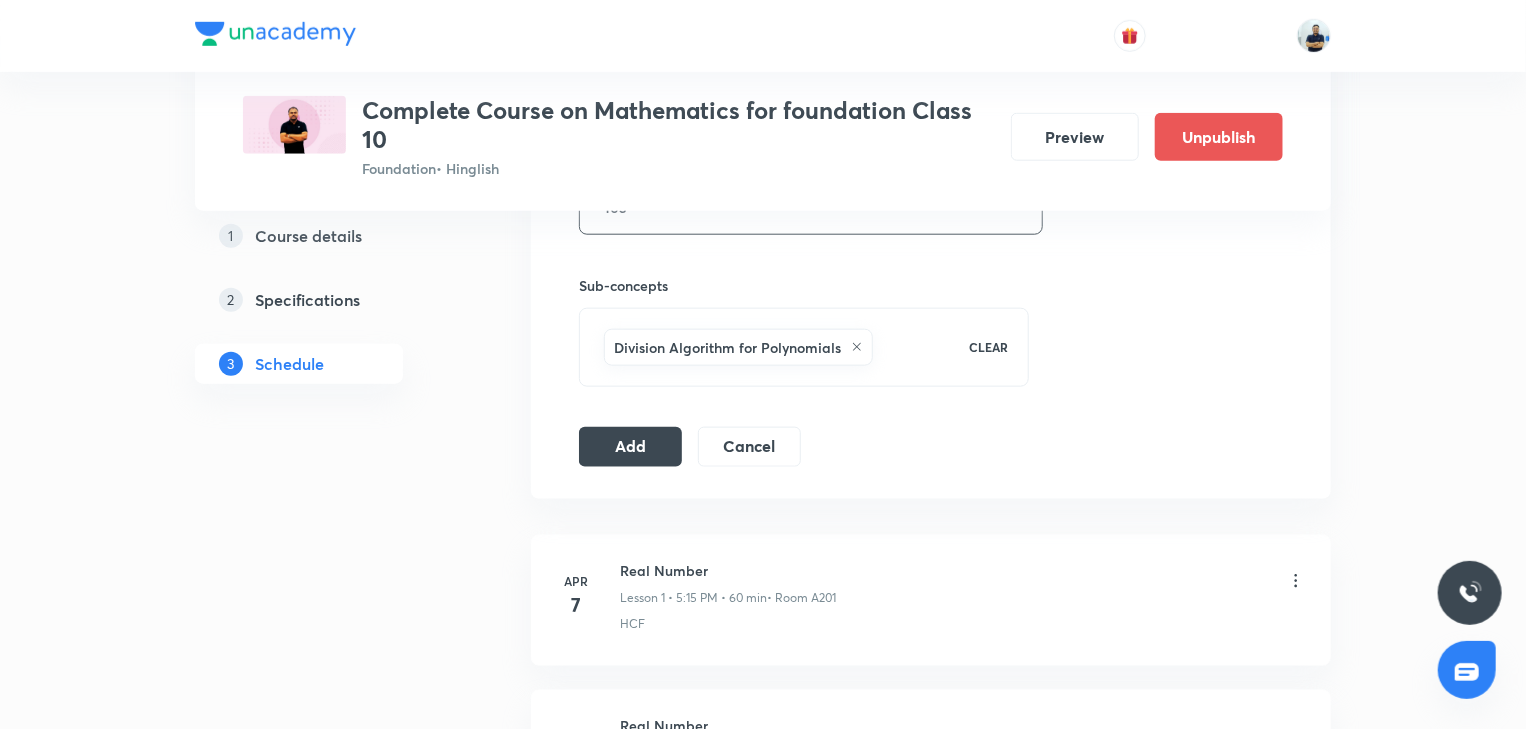 click on "Add" at bounding box center [630, 447] 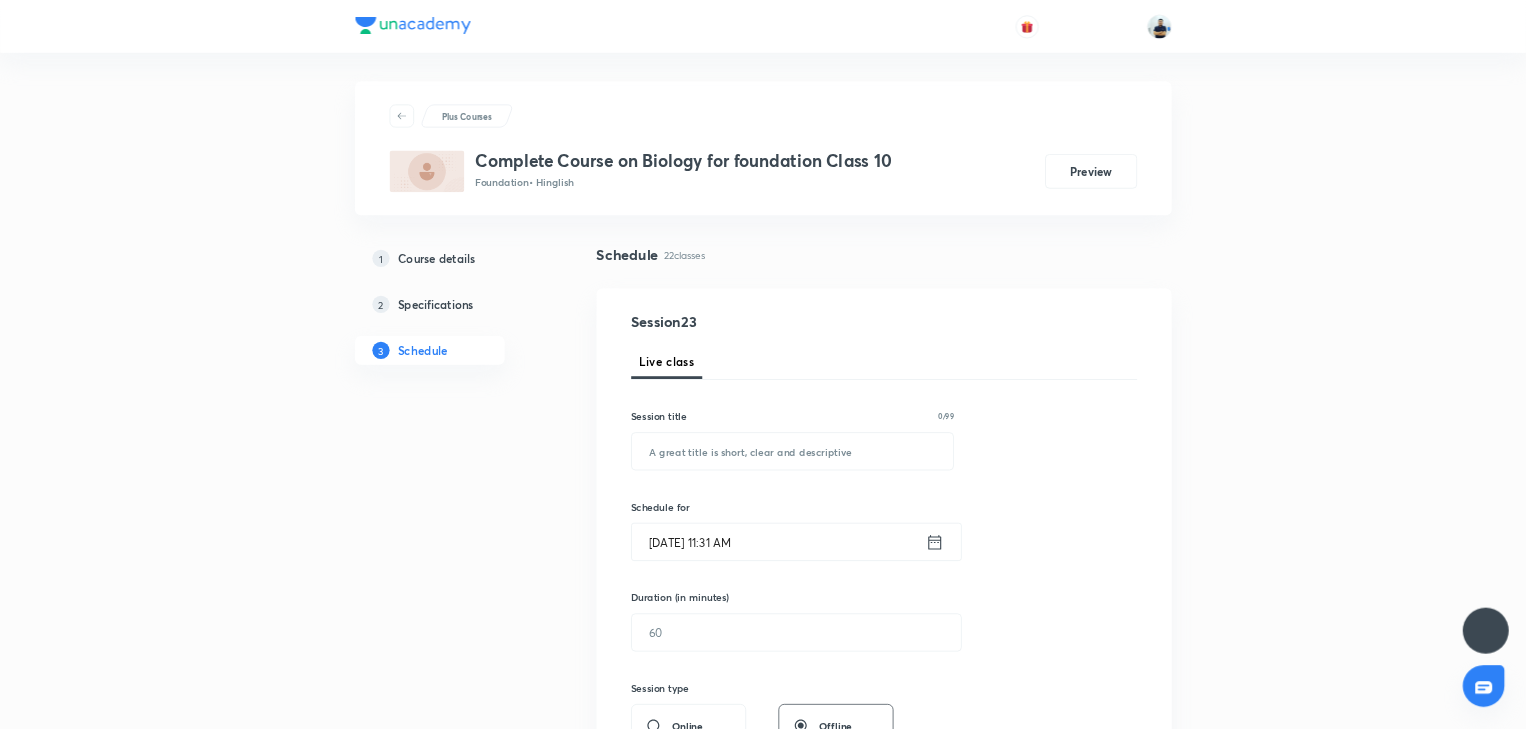 scroll, scrollTop: 0, scrollLeft: 0, axis: both 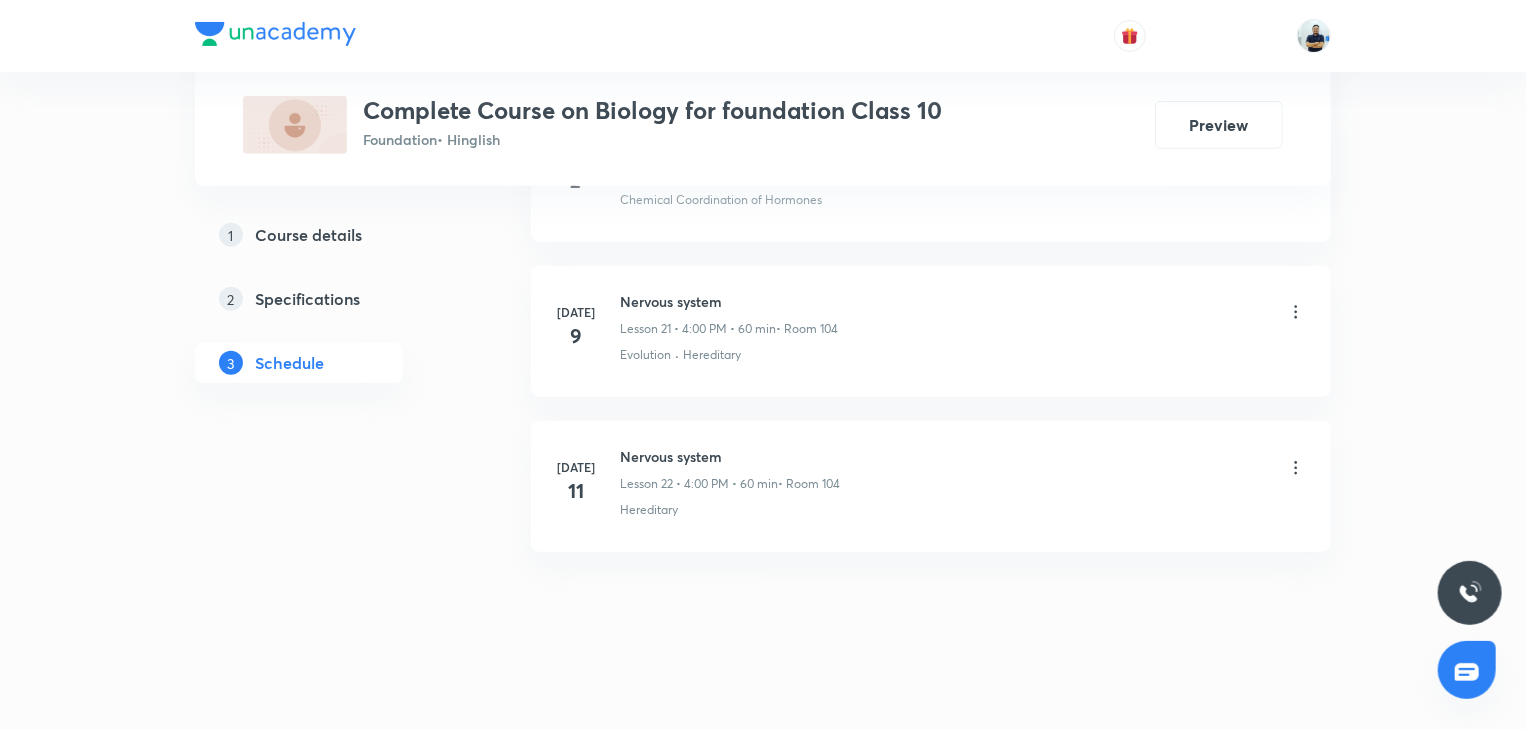 click on "Nervous system" at bounding box center (730, 456) 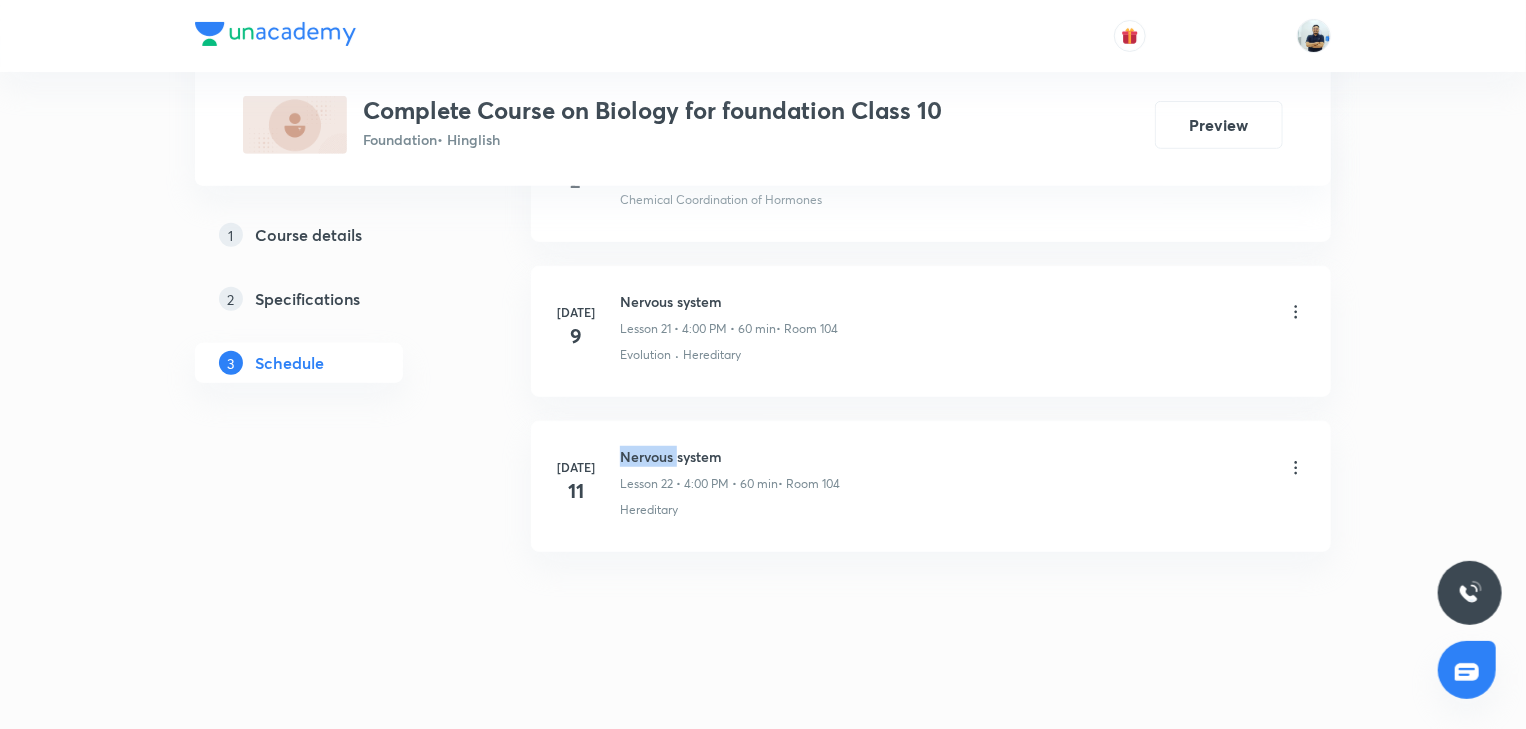 click on "Nervous system" at bounding box center [730, 456] 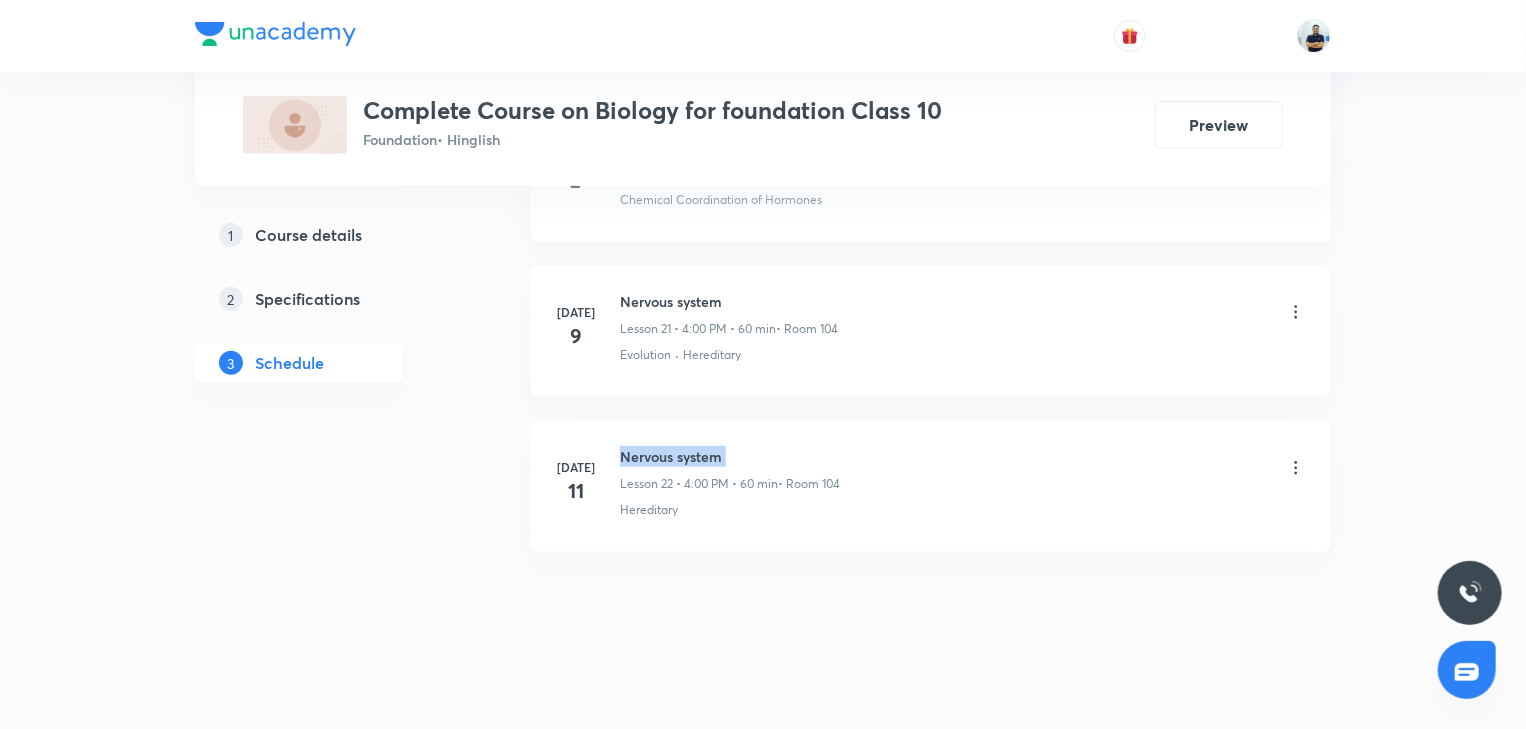 click on "Nervous system" at bounding box center [730, 456] 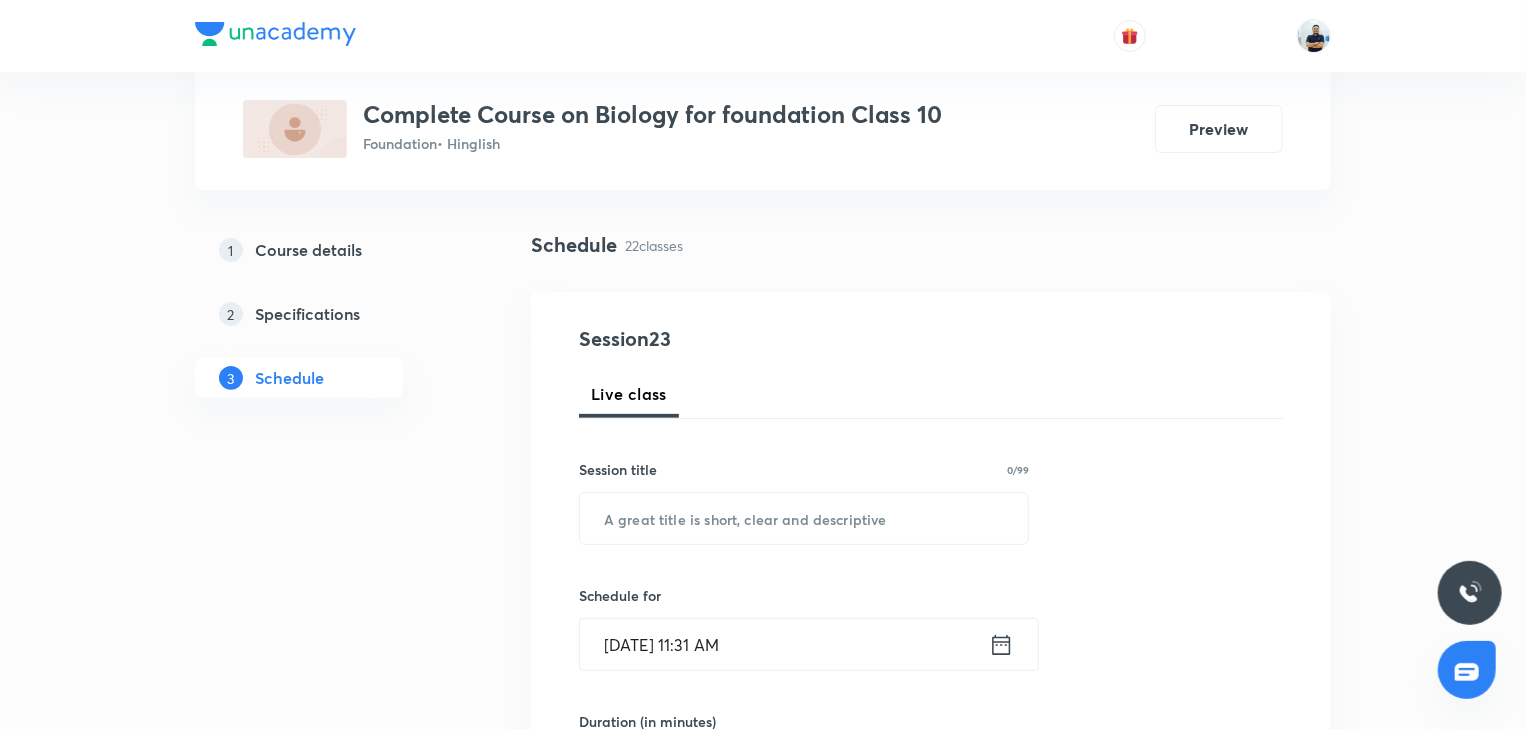 scroll, scrollTop: 0, scrollLeft: 0, axis: both 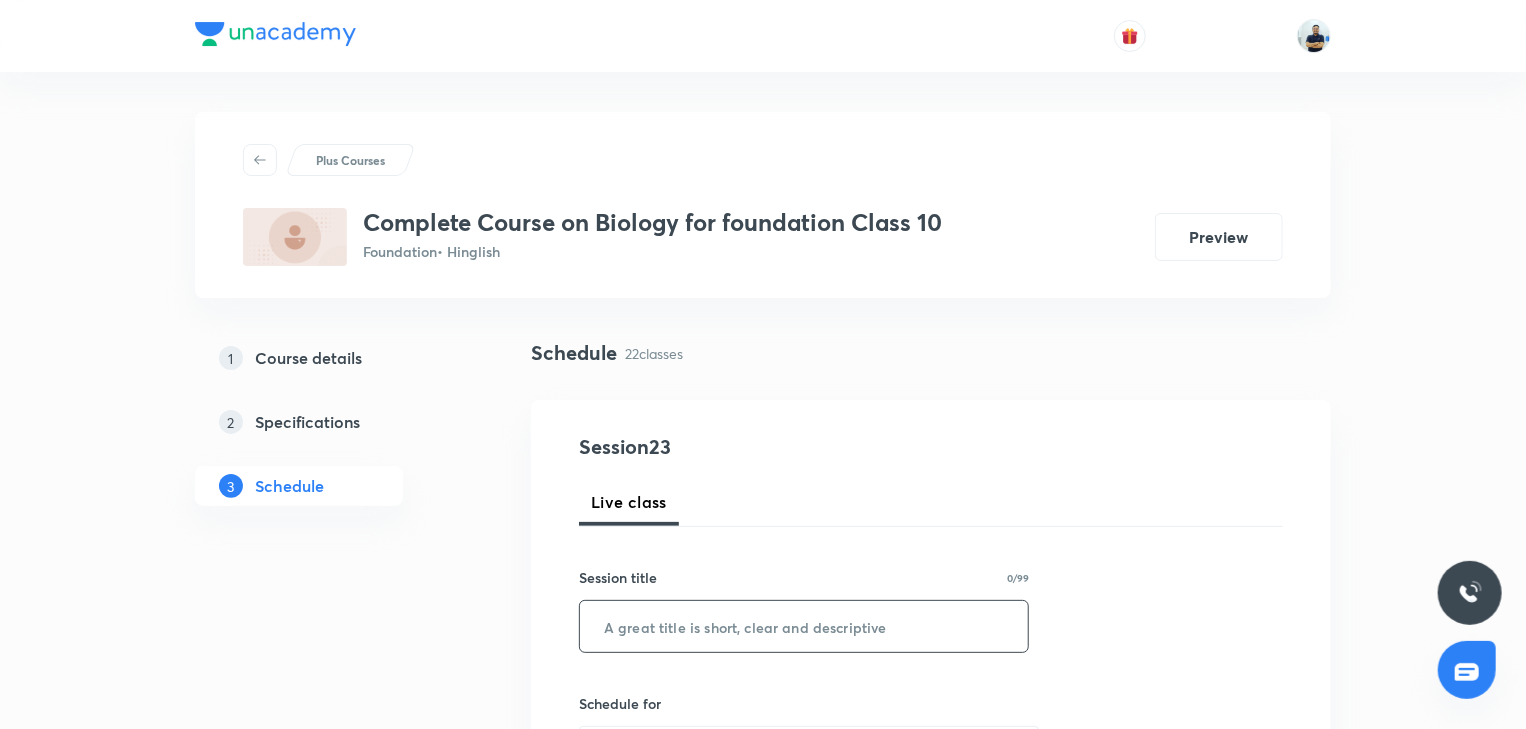 click at bounding box center [804, 626] 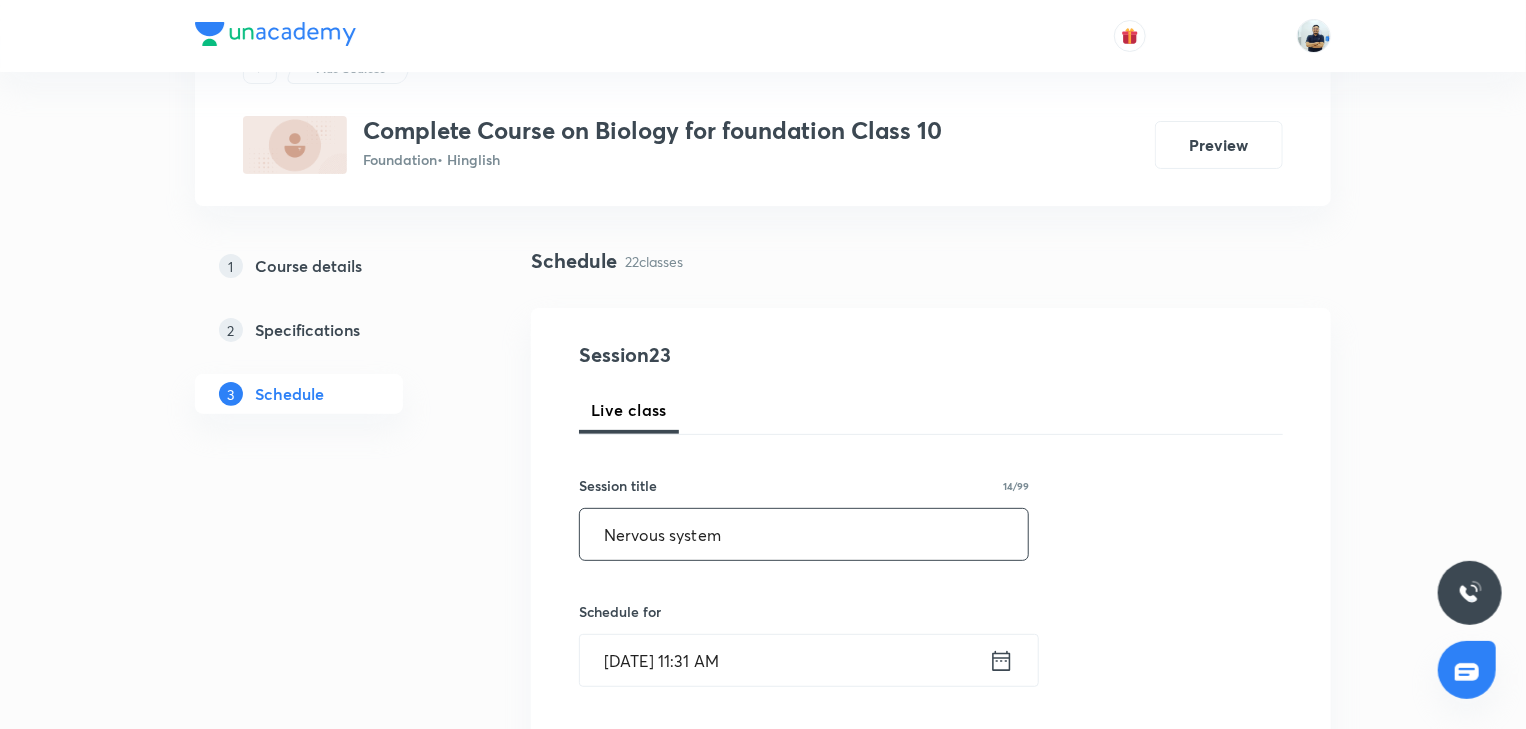 scroll, scrollTop: 93, scrollLeft: 0, axis: vertical 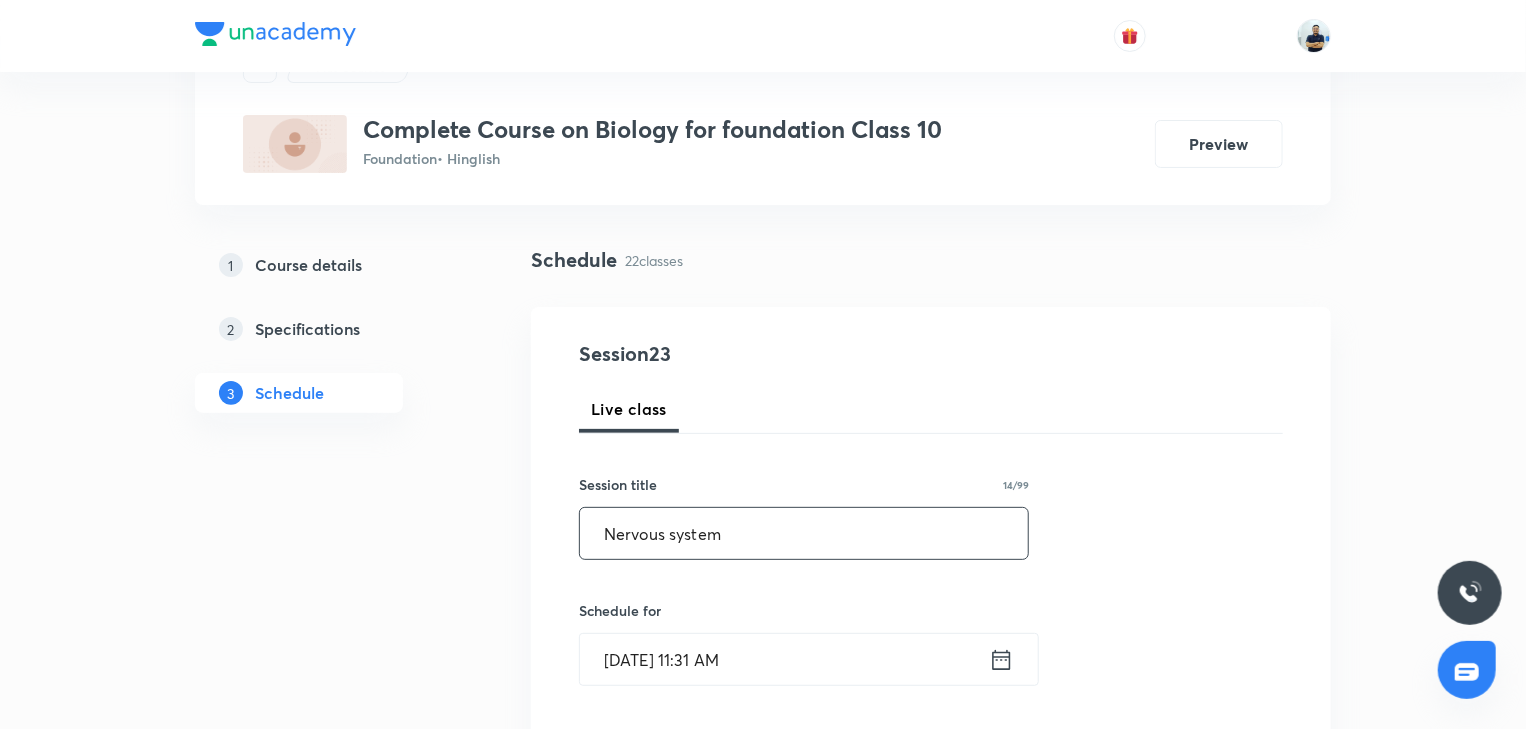 type on "Nervous system" 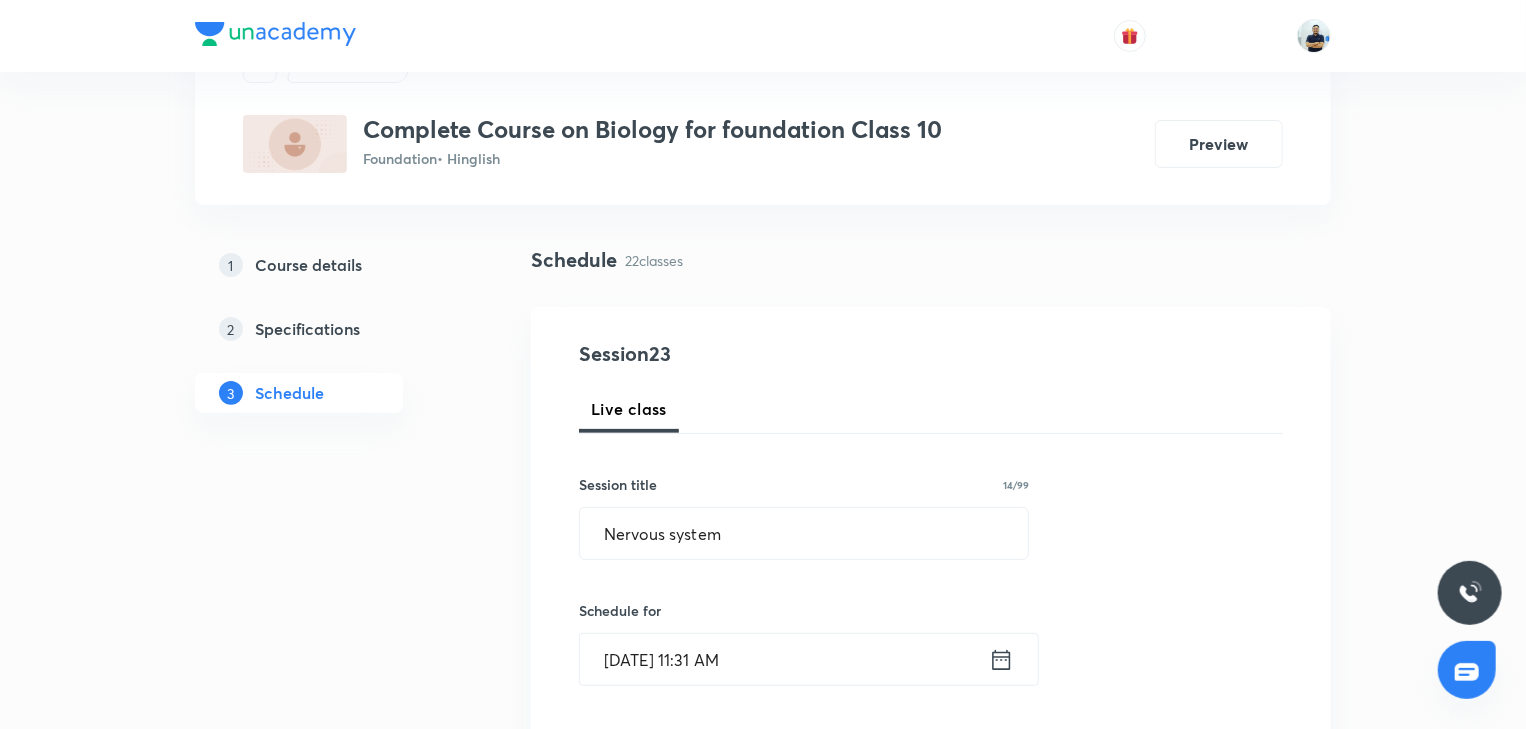 click on "Jul 14, 2025, 11:31 AM" at bounding box center (784, 659) 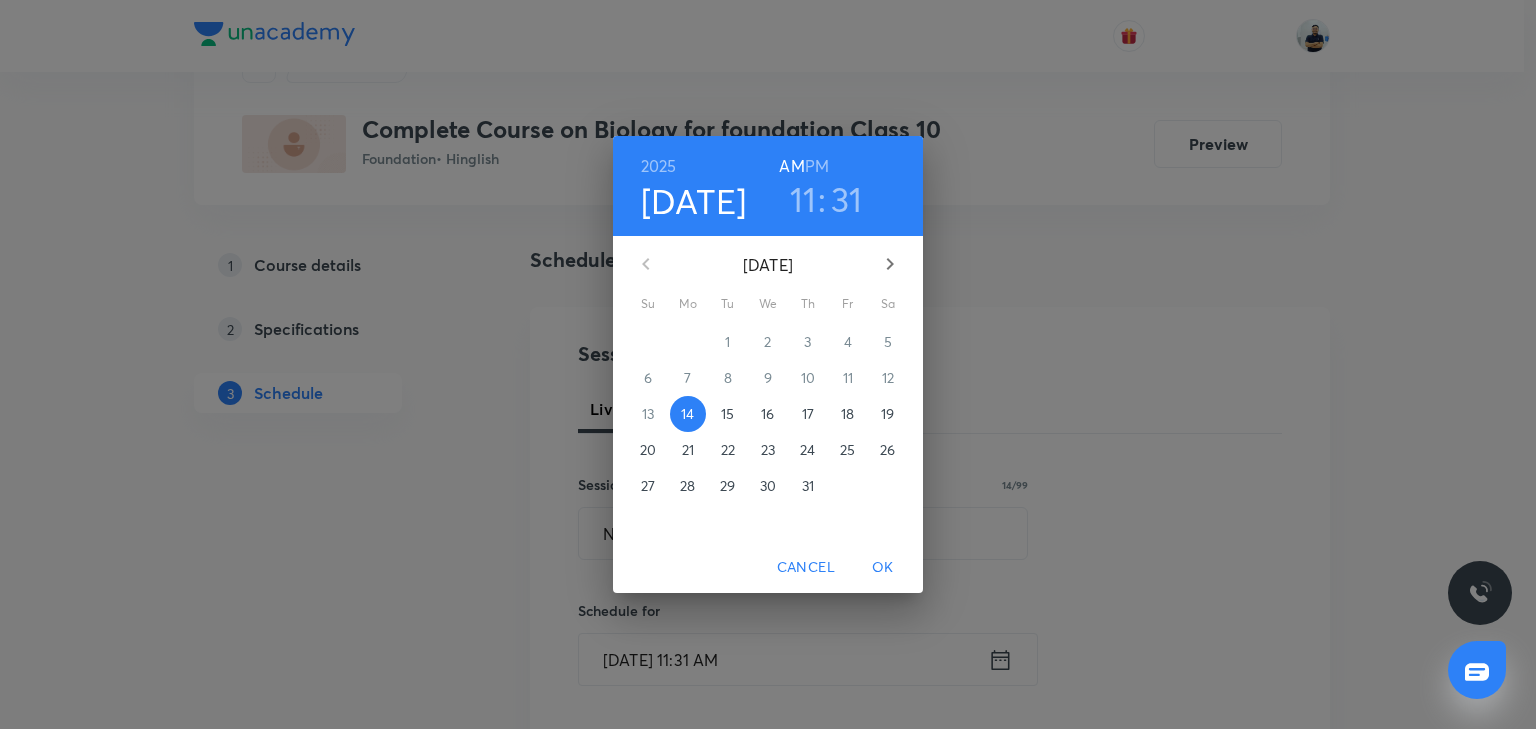 click on "PM" at bounding box center [817, 166] 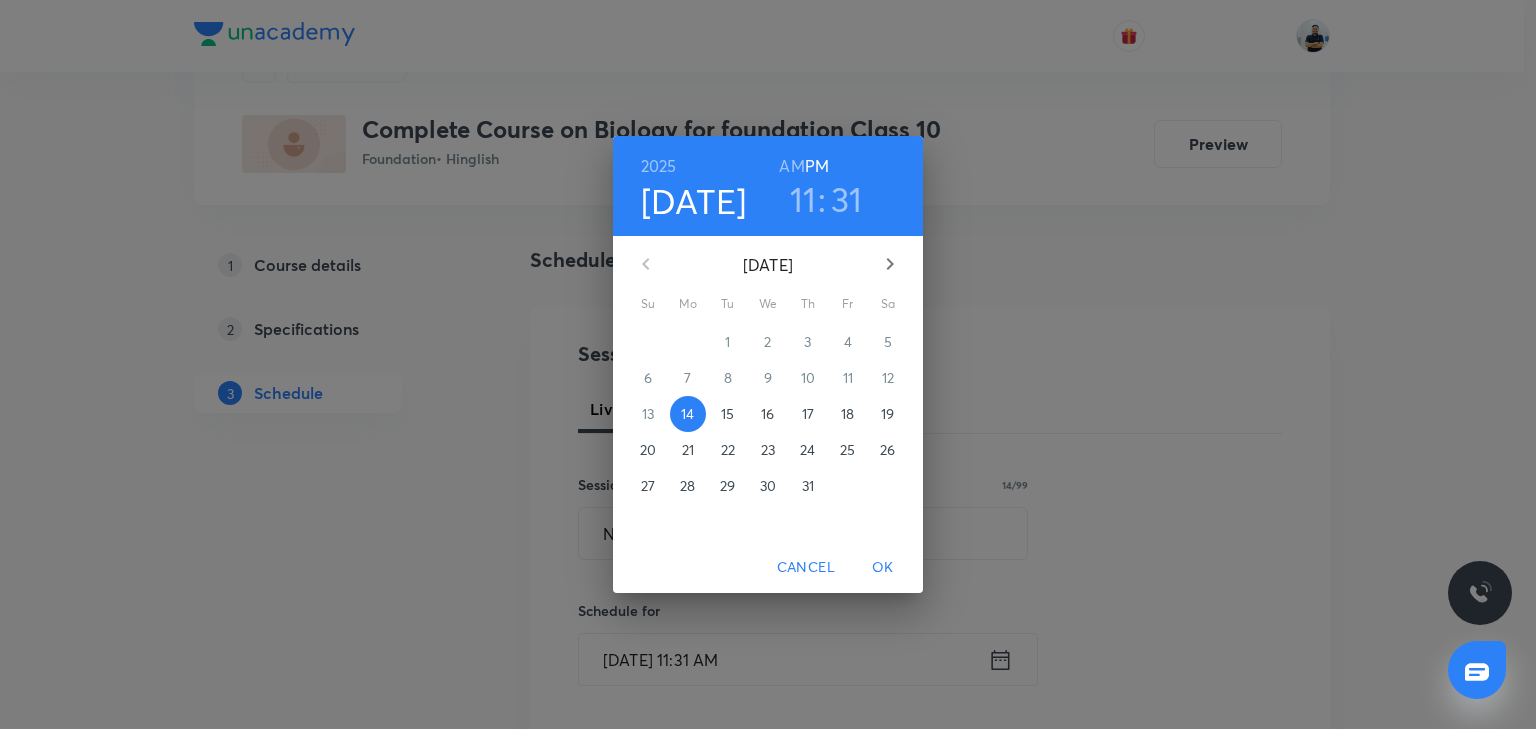 drag, startPoint x: 816, startPoint y: 201, endPoint x: 812, endPoint y: 219, distance: 18.439089 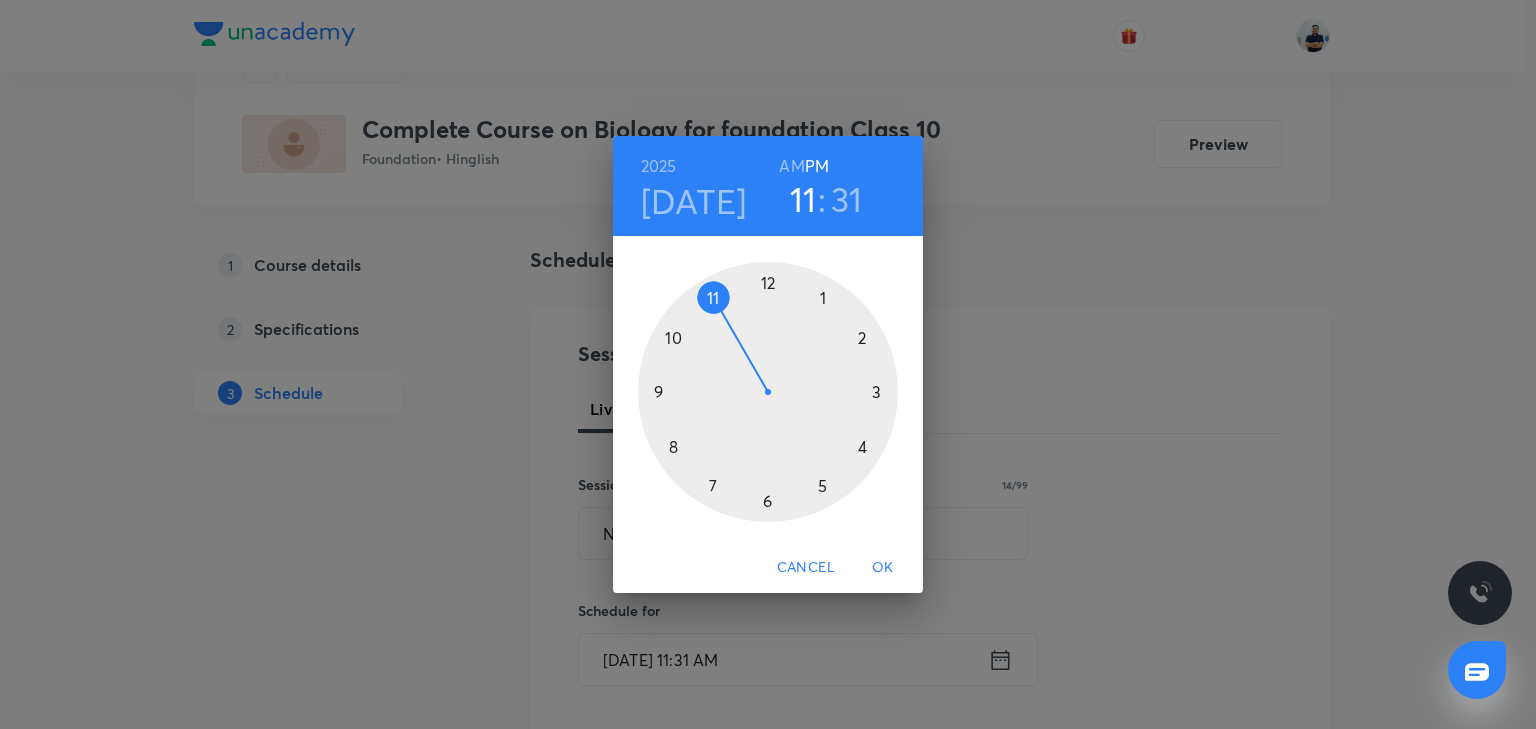click at bounding box center [768, 392] 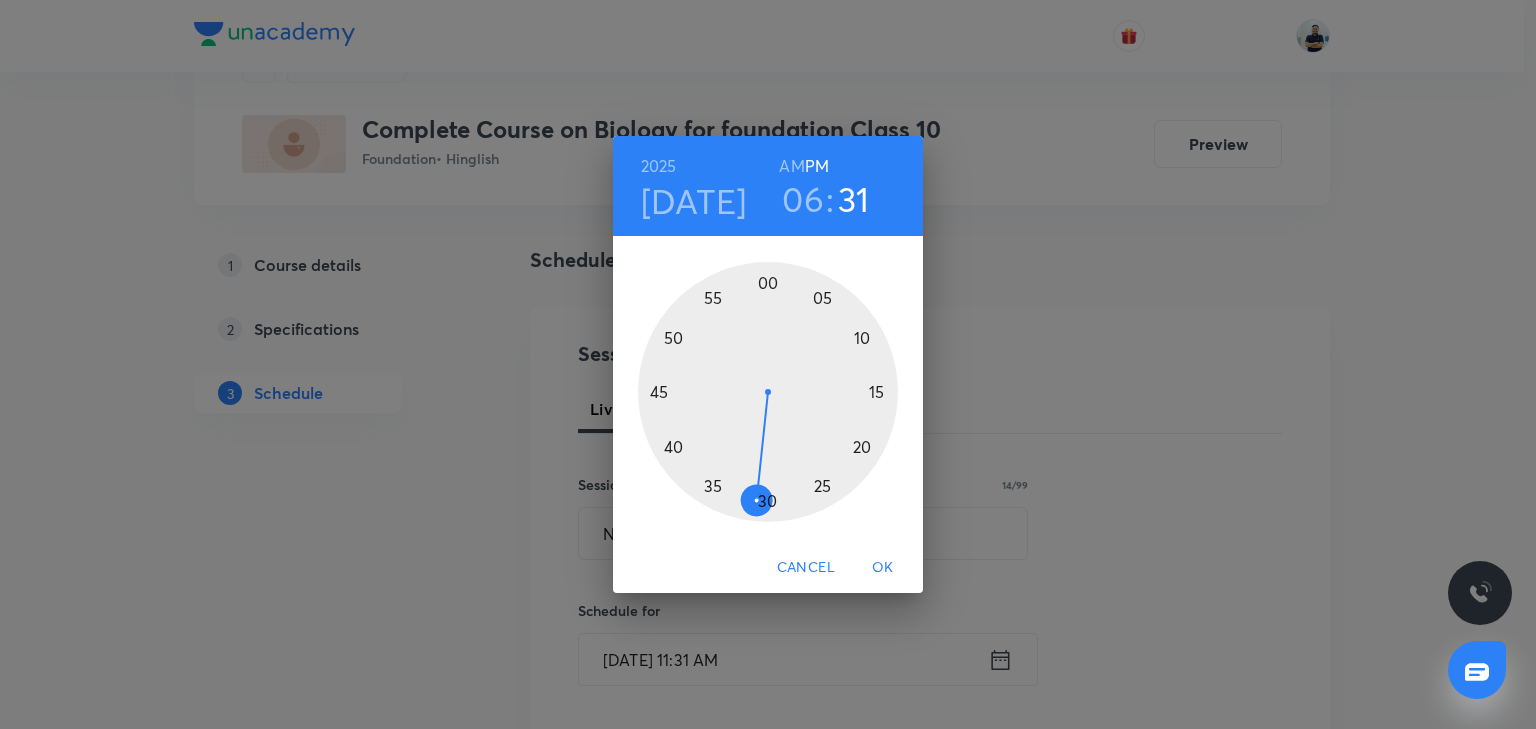 click at bounding box center (768, 392) 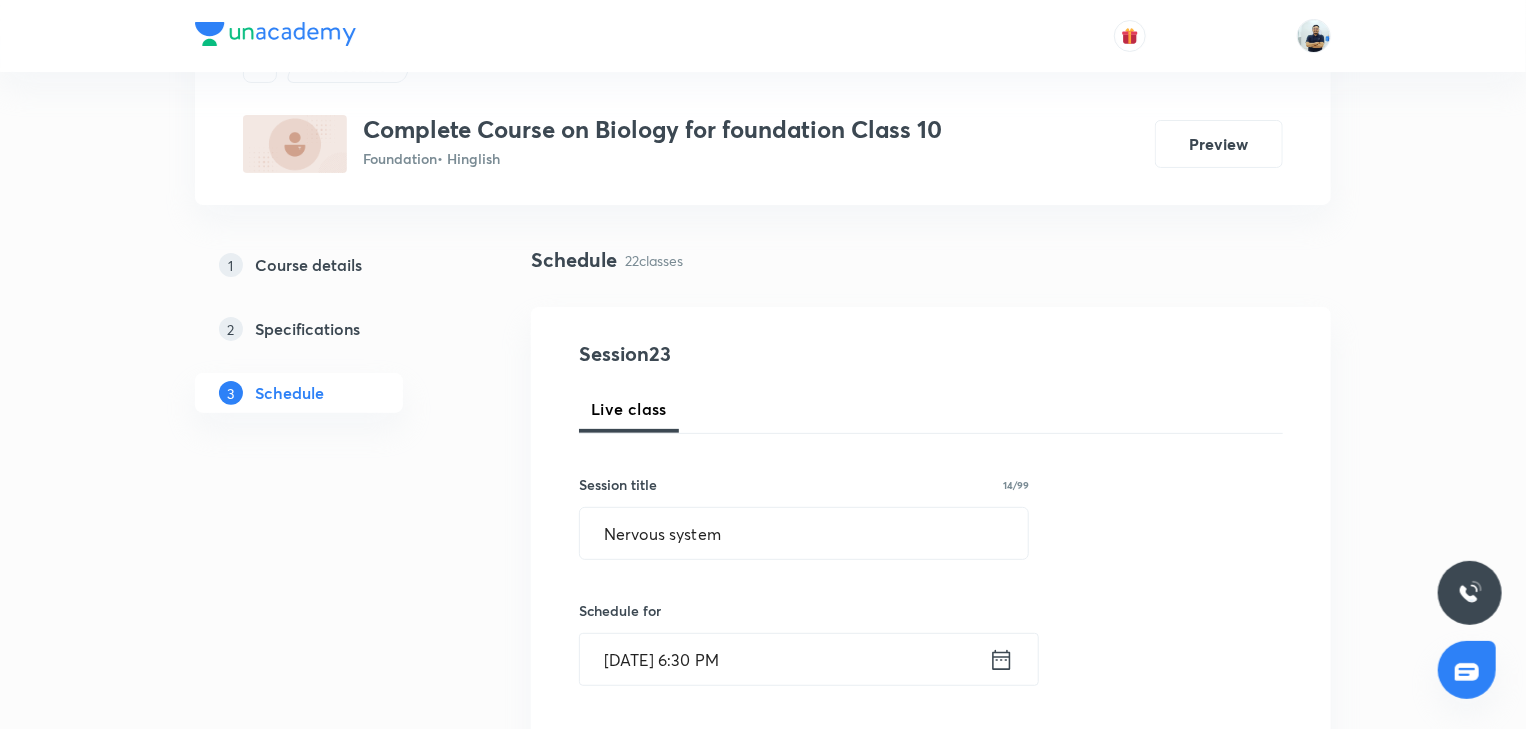 scroll, scrollTop: 653, scrollLeft: 0, axis: vertical 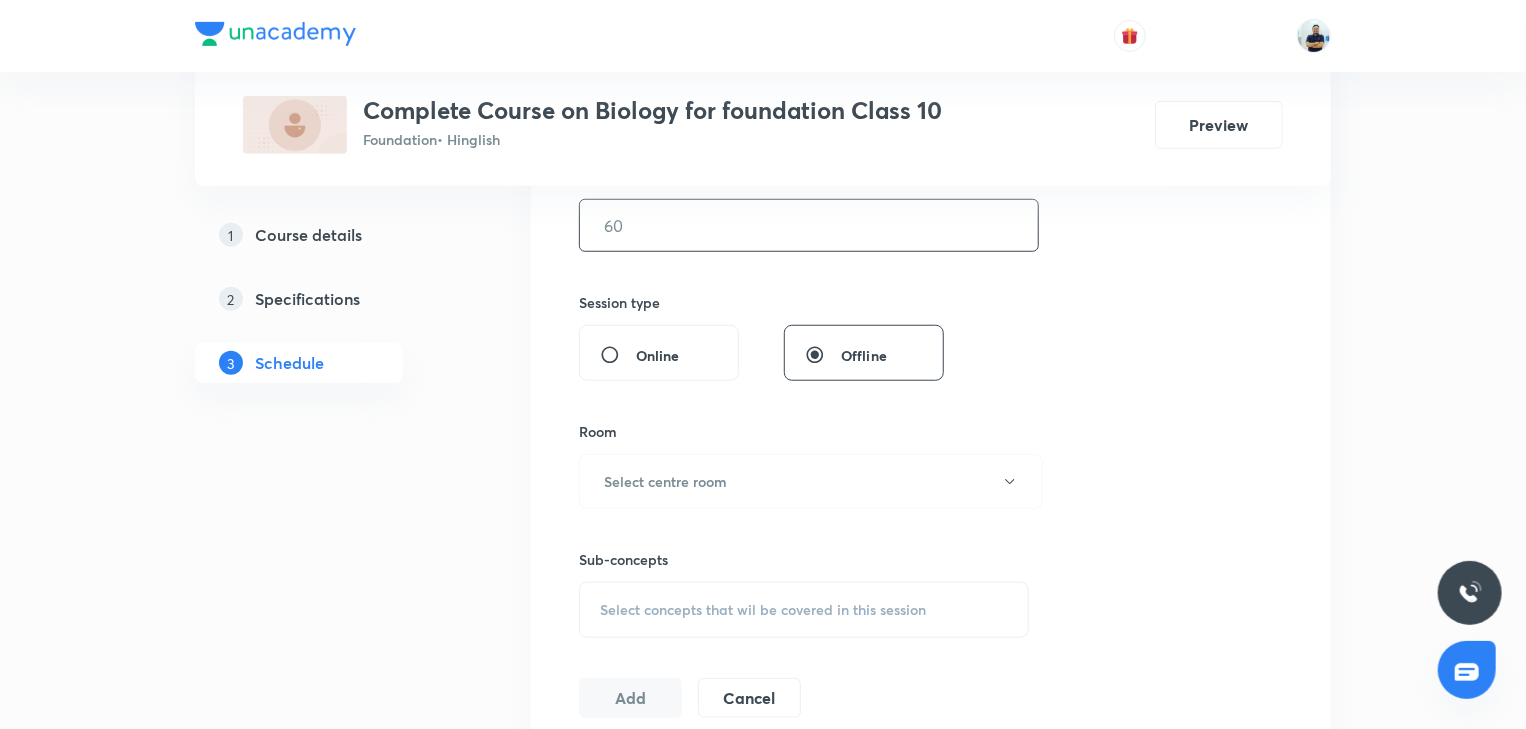 click at bounding box center [809, 225] 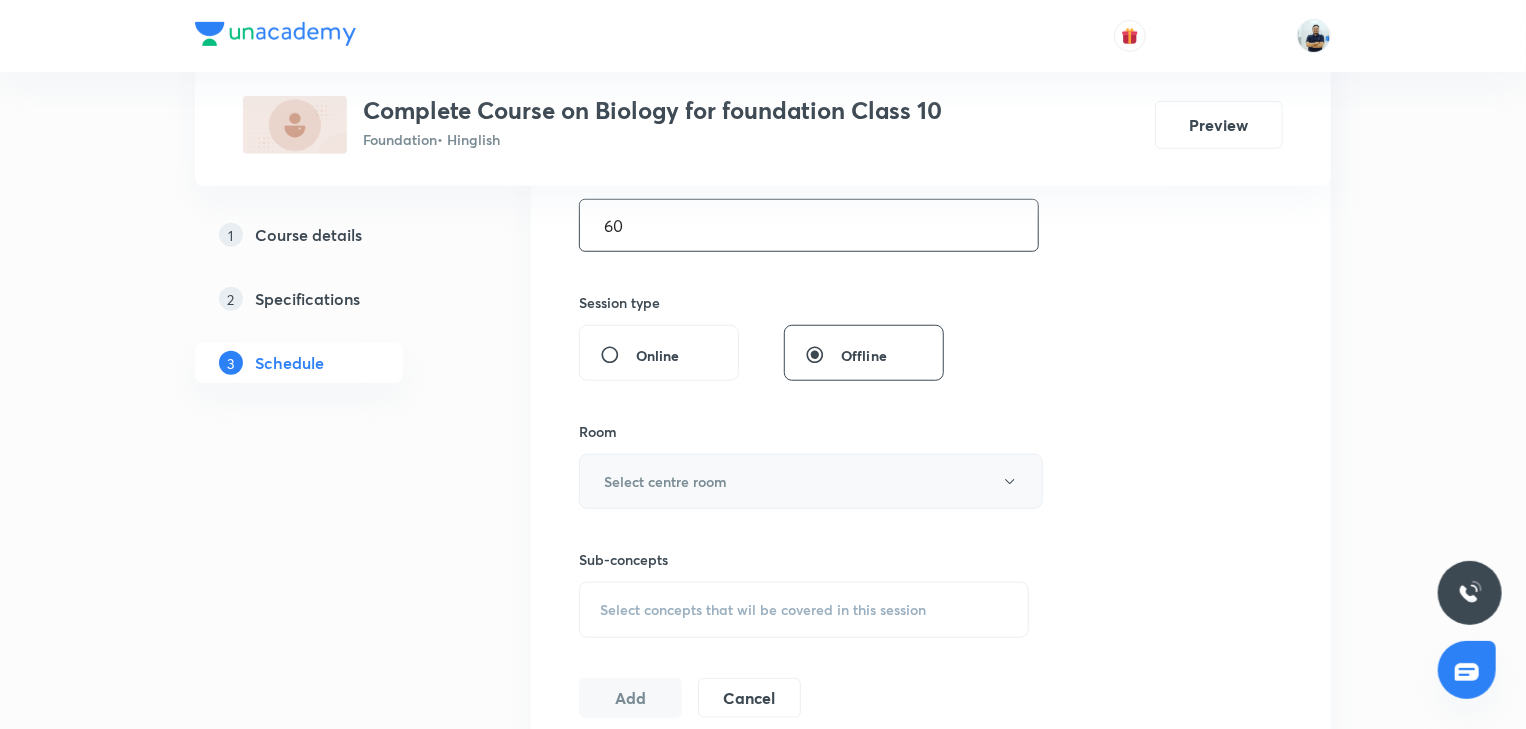 type on "60" 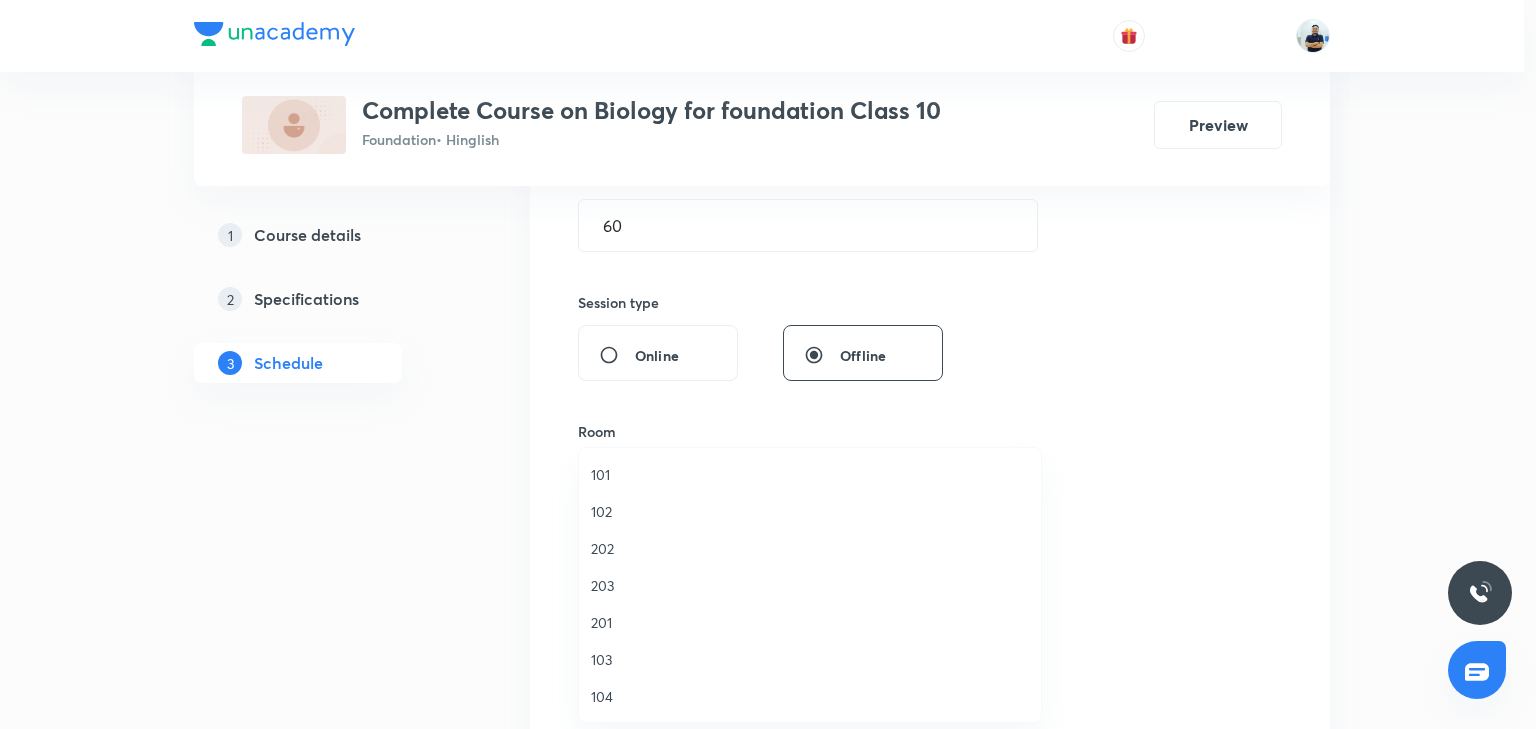 click on "104" at bounding box center [810, 696] 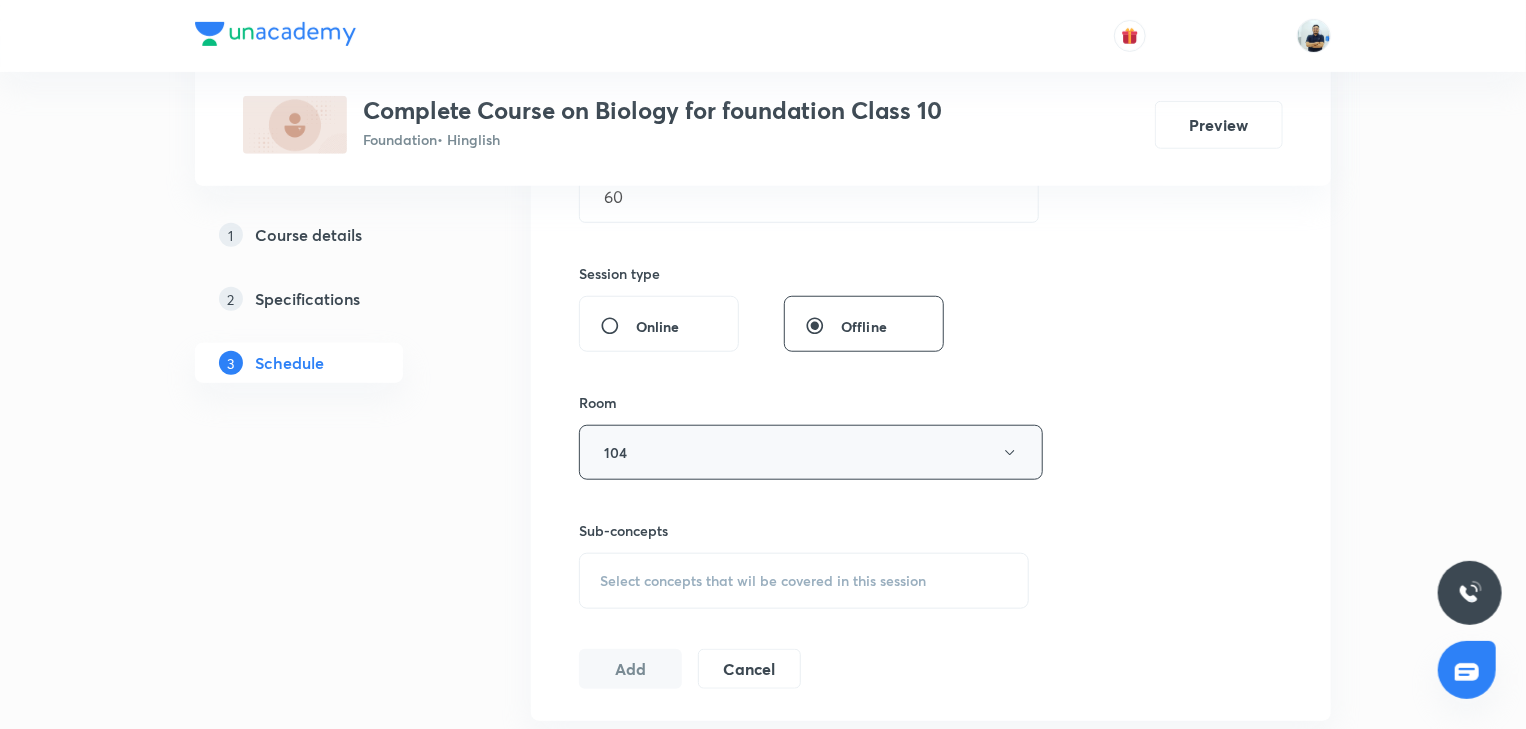 scroll, scrollTop: 690, scrollLeft: 0, axis: vertical 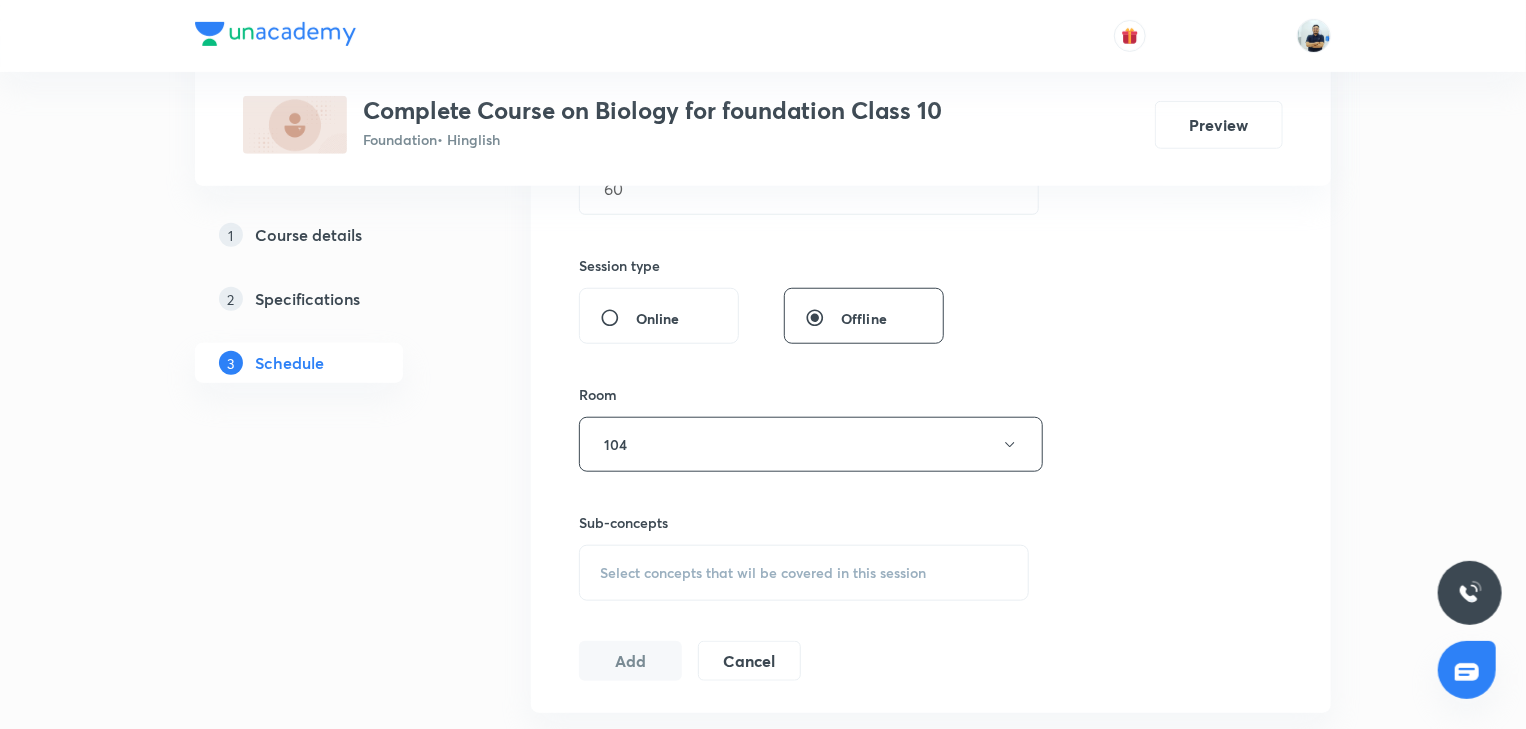 click on "Select concepts that wil be covered in this session" at bounding box center [804, 573] 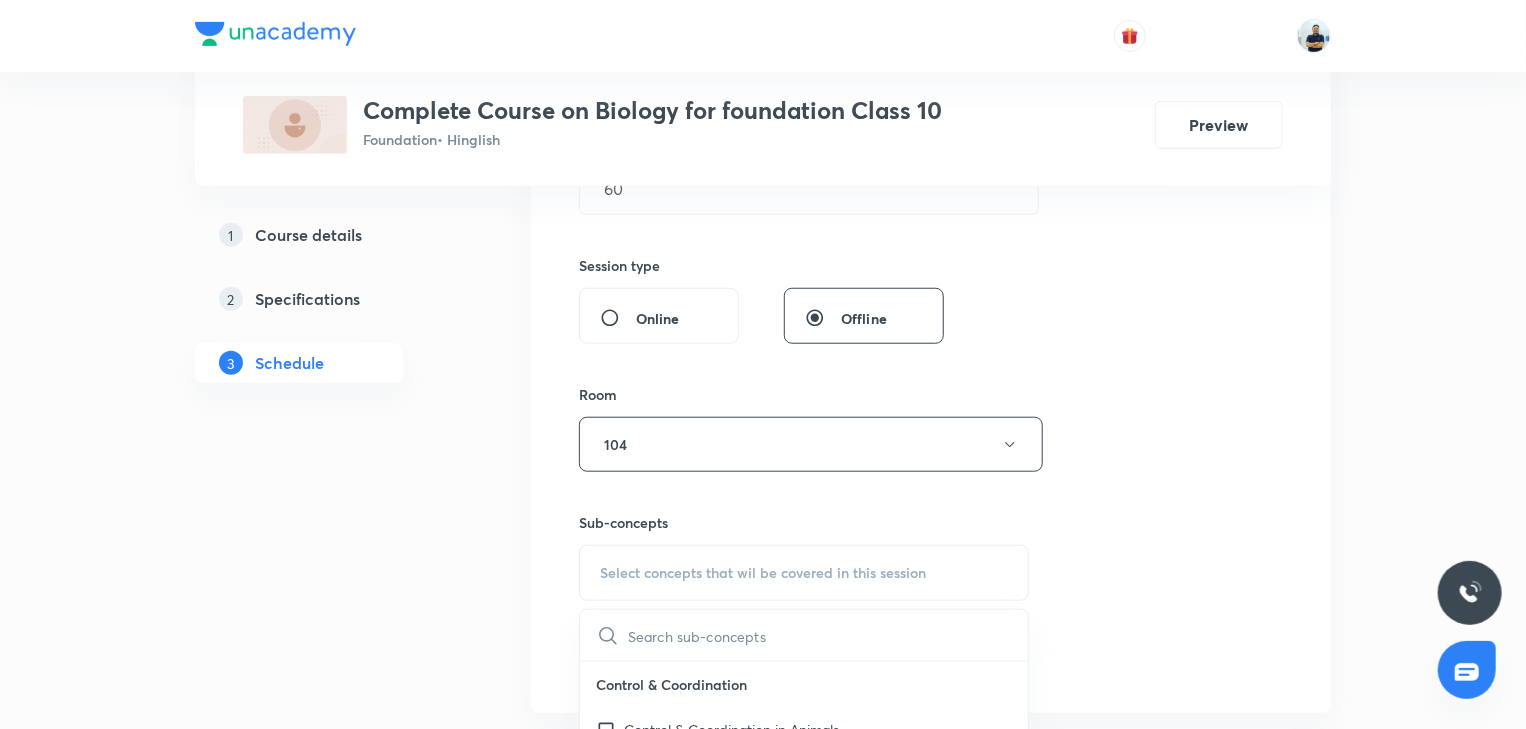 scroll, scrollTop: 1026, scrollLeft: 0, axis: vertical 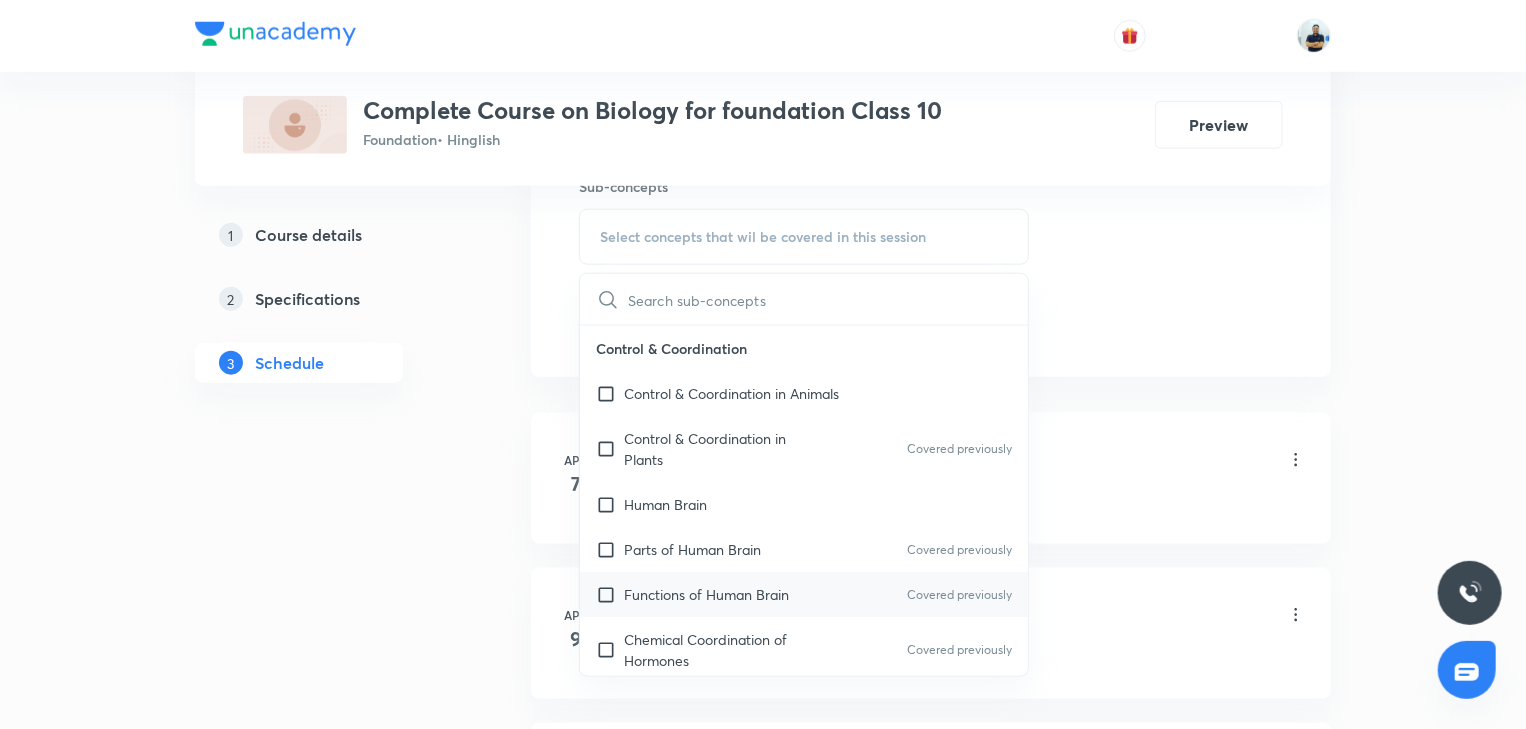 click on "Functions of Human Brain Covered previously" at bounding box center (804, 594) 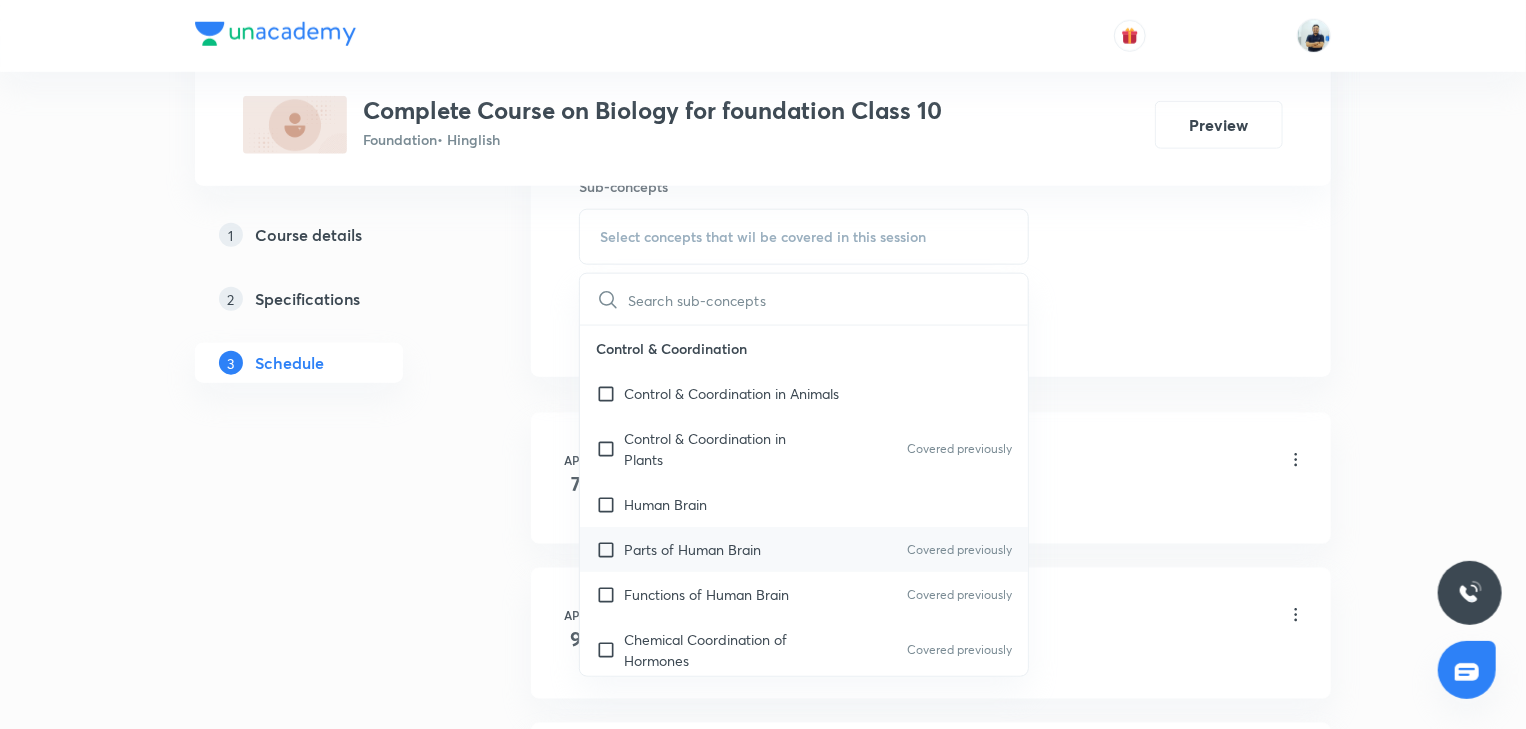 checkbox on "true" 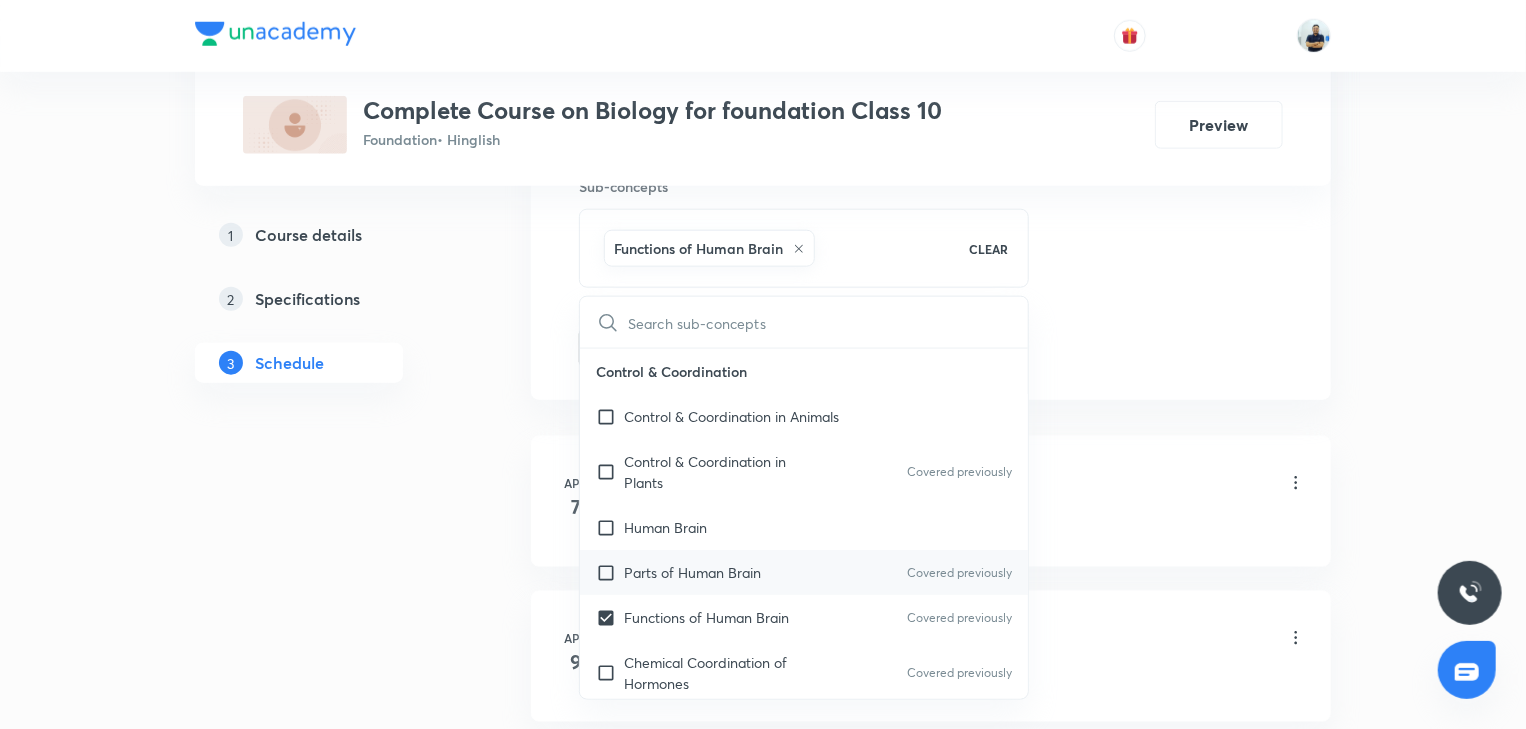 click on "Parts of Human Brain Covered previously" at bounding box center [804, 572] 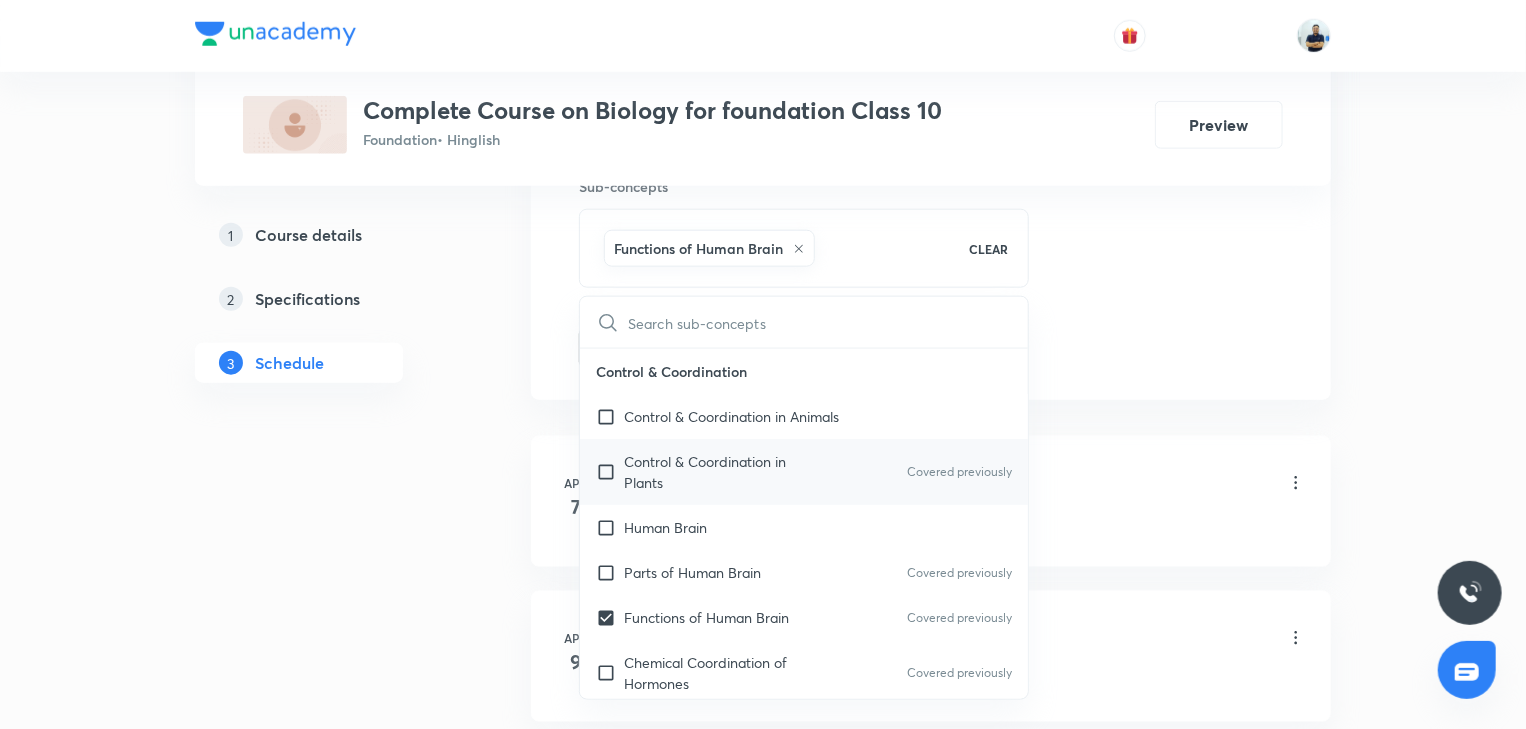 checkbox on "true" 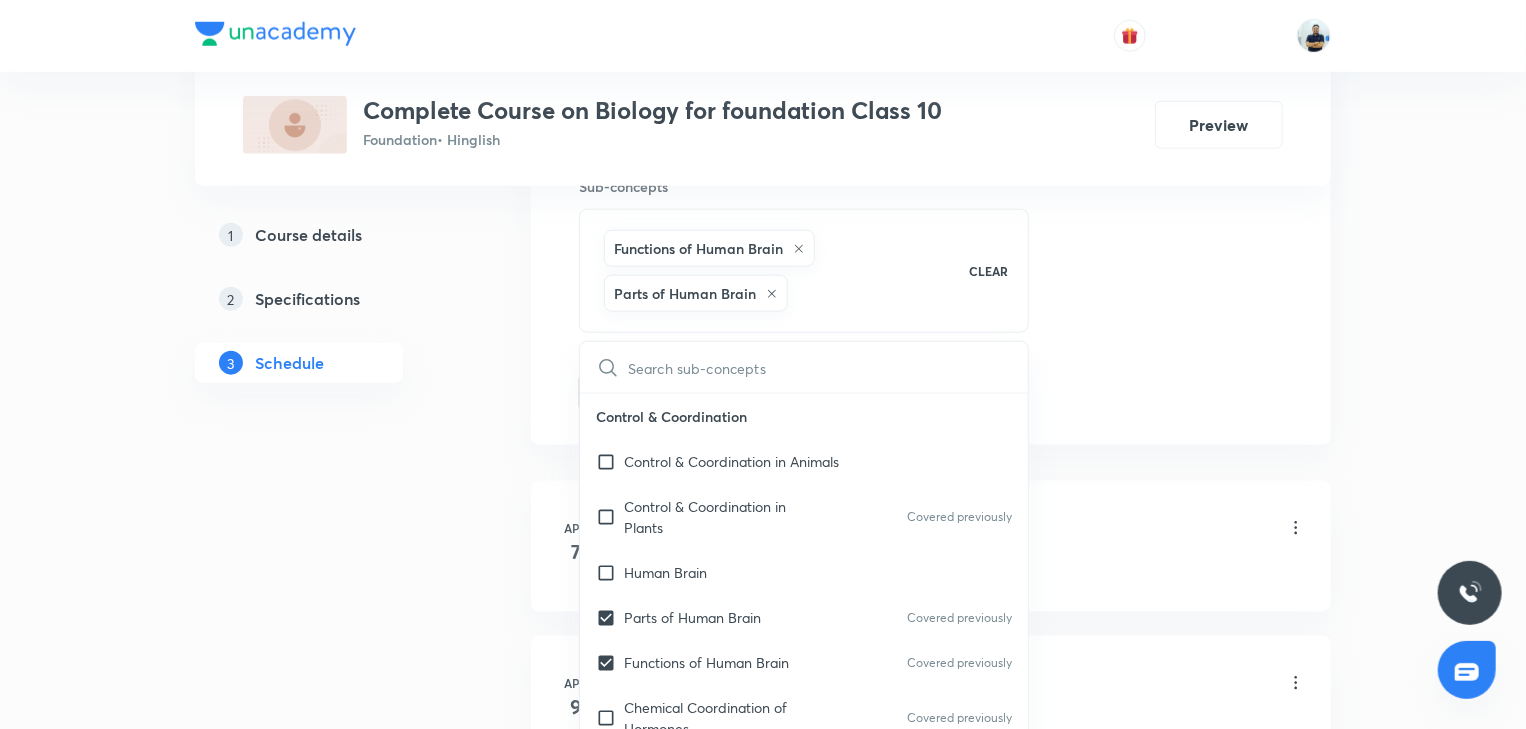 click on "Apr 7 Biology Lesson 1 • 6:30 PM • 60 min  • Room 203 Reproduction in Humans" at bounding box center (931, 546) 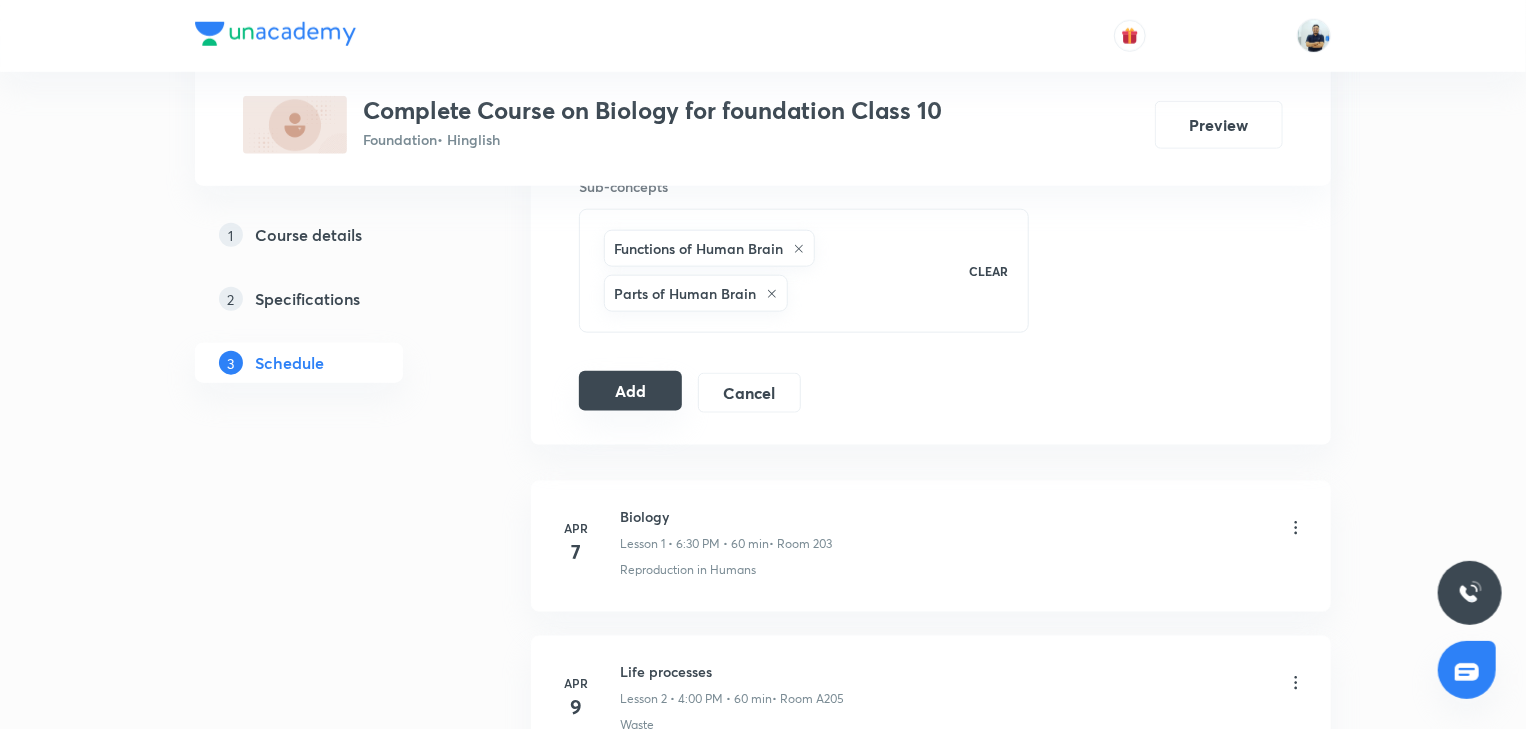 click on "Add" at bounding box center [630, 391] 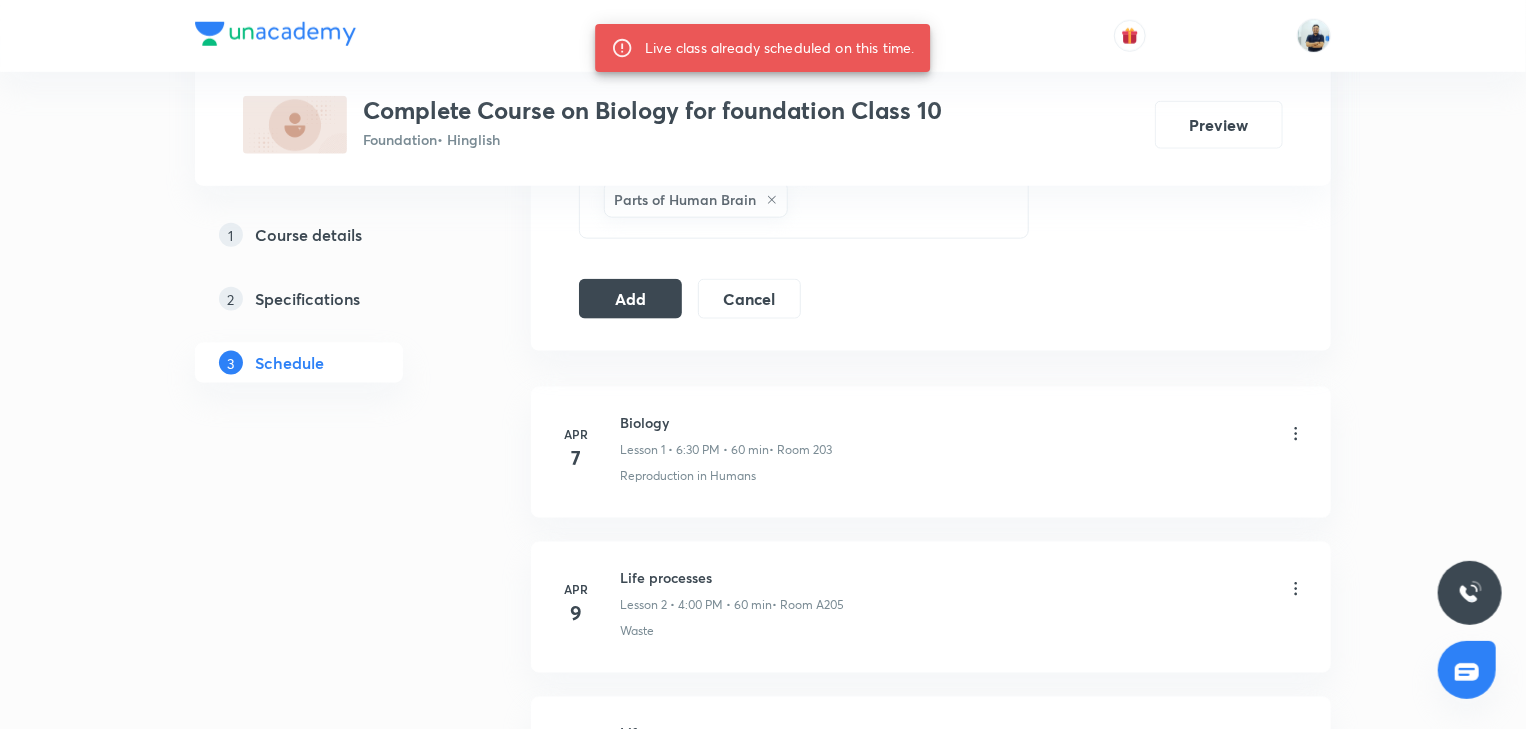 scroll, scrollTop: 0, scrollLeft: 0, axis: both 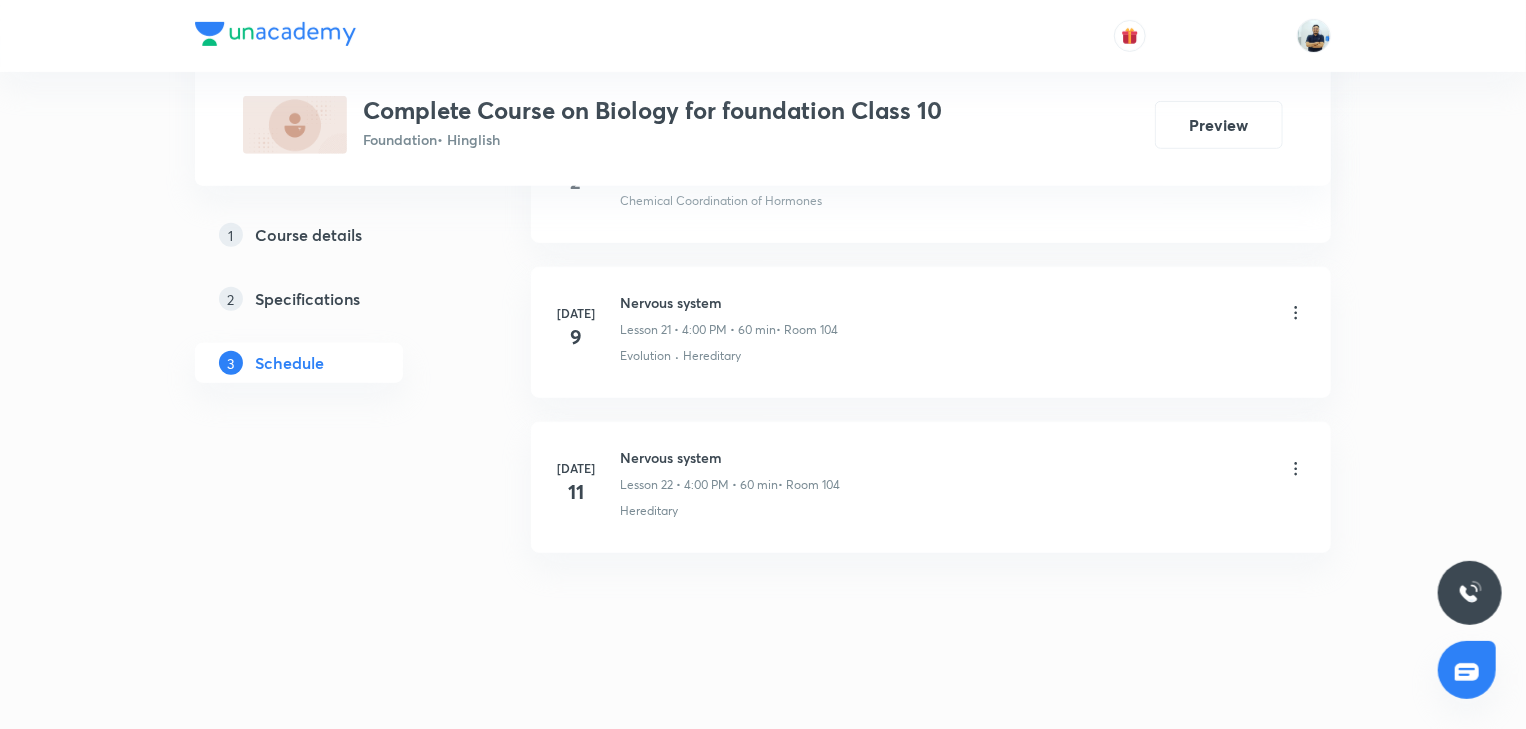 type 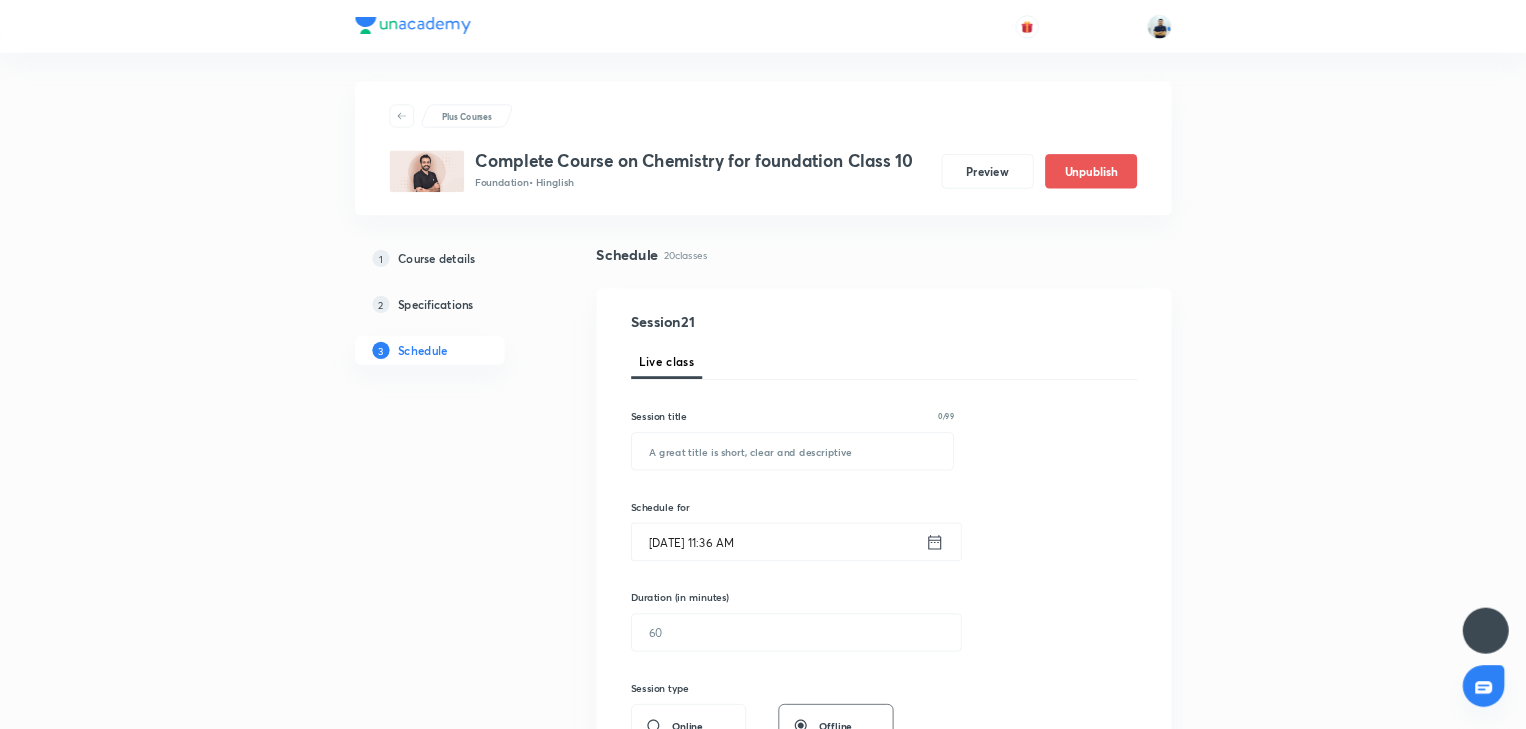 scroll, scrollTop: 0, scrollLeft: 0, axis: both 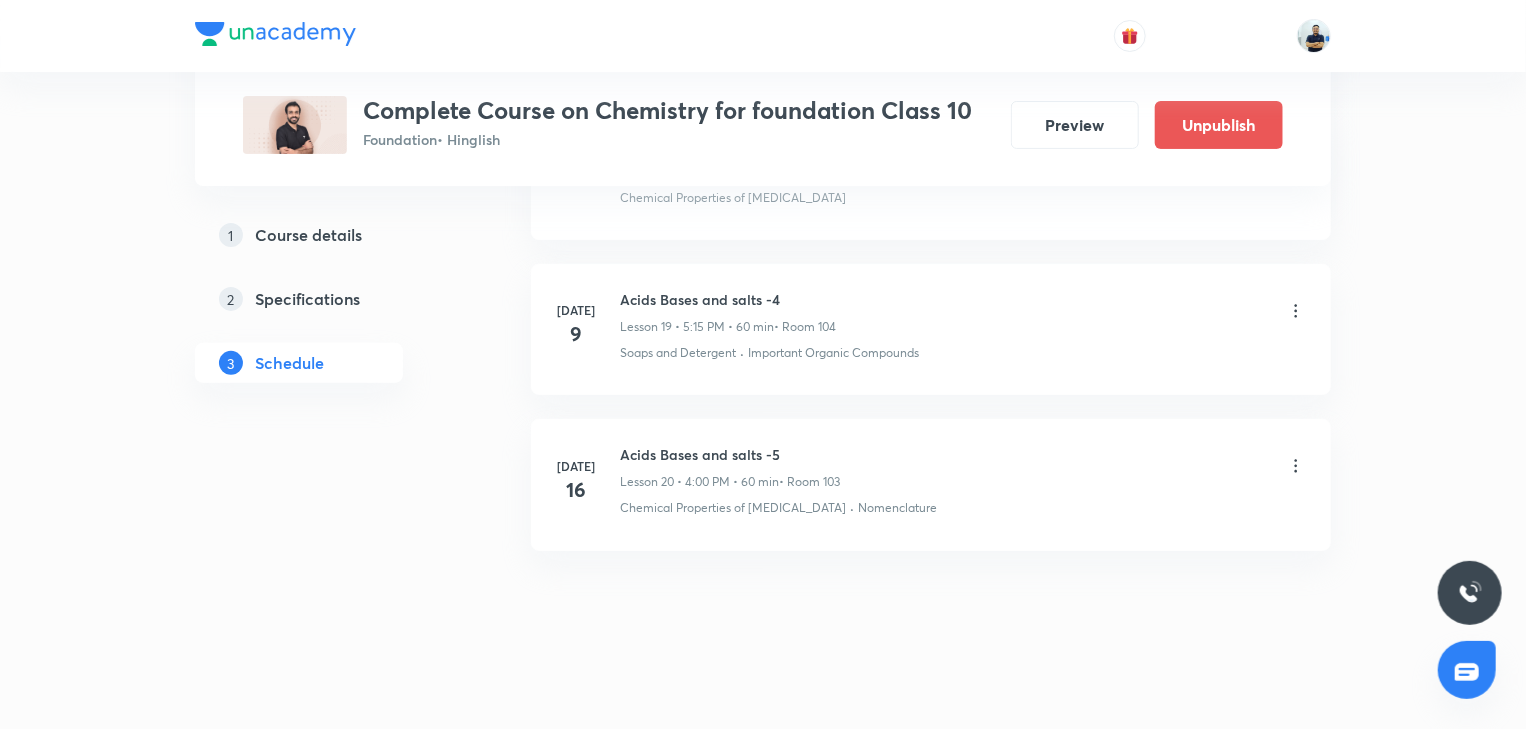 click 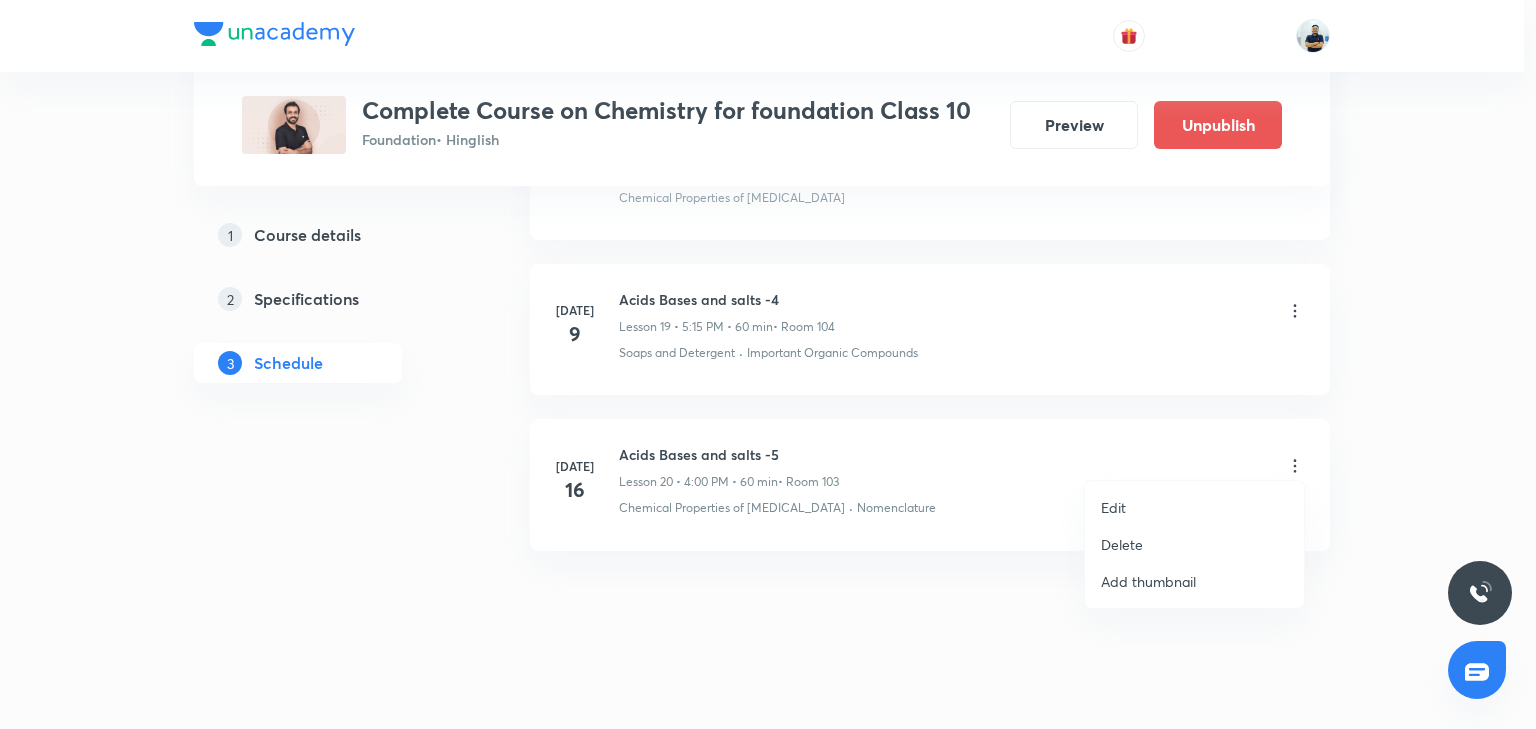 click at bounding box center (768, 364) 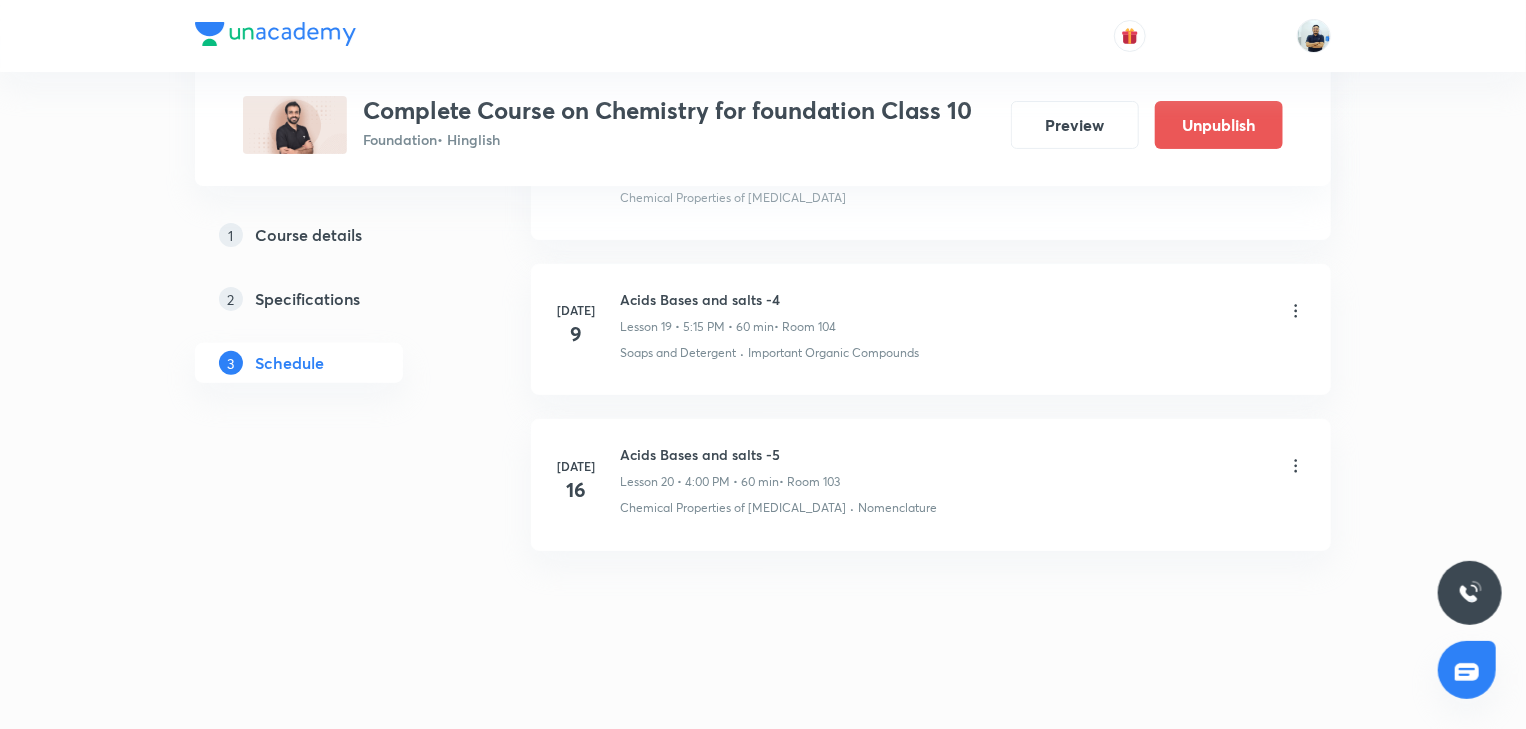 click 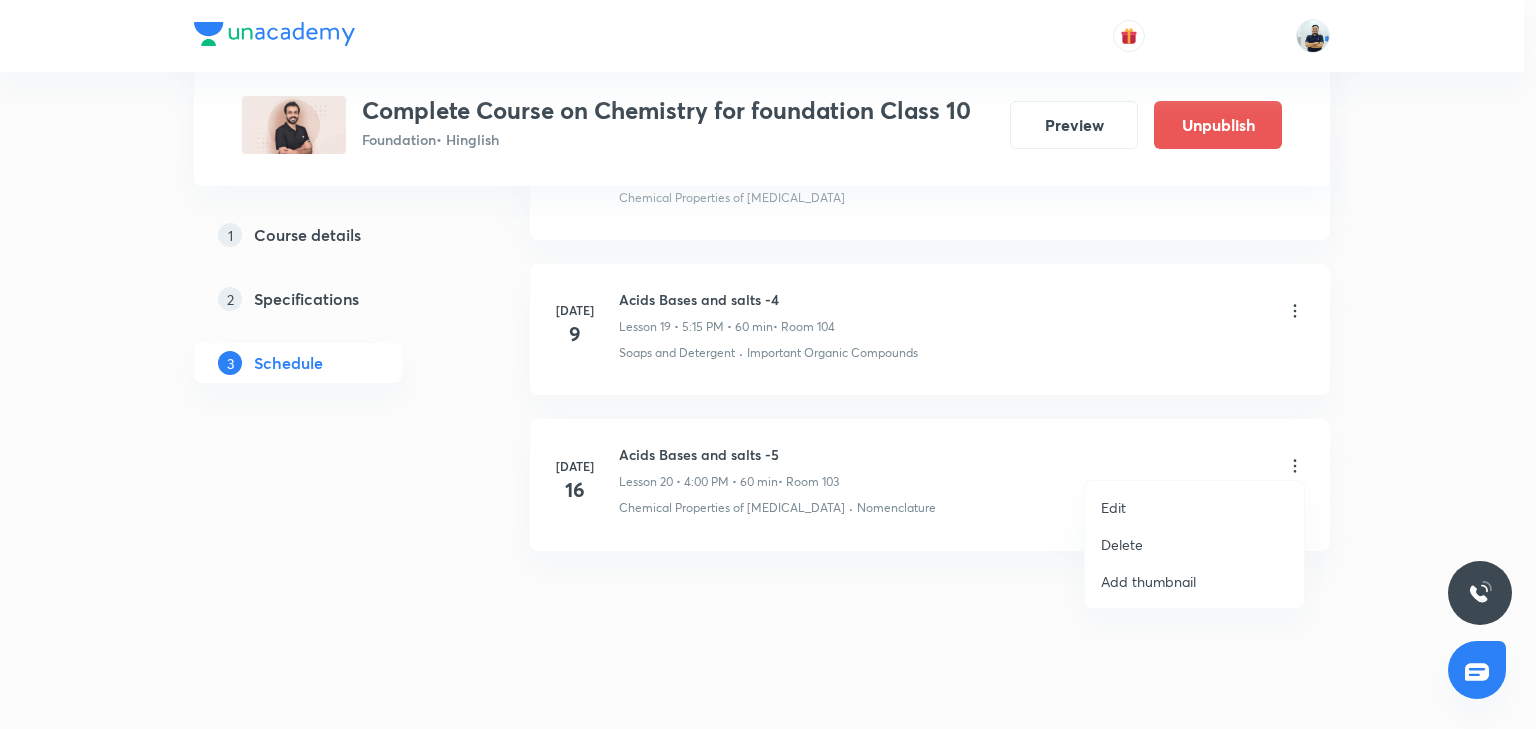 click on "Edit" at bounding box center (1194, 507) 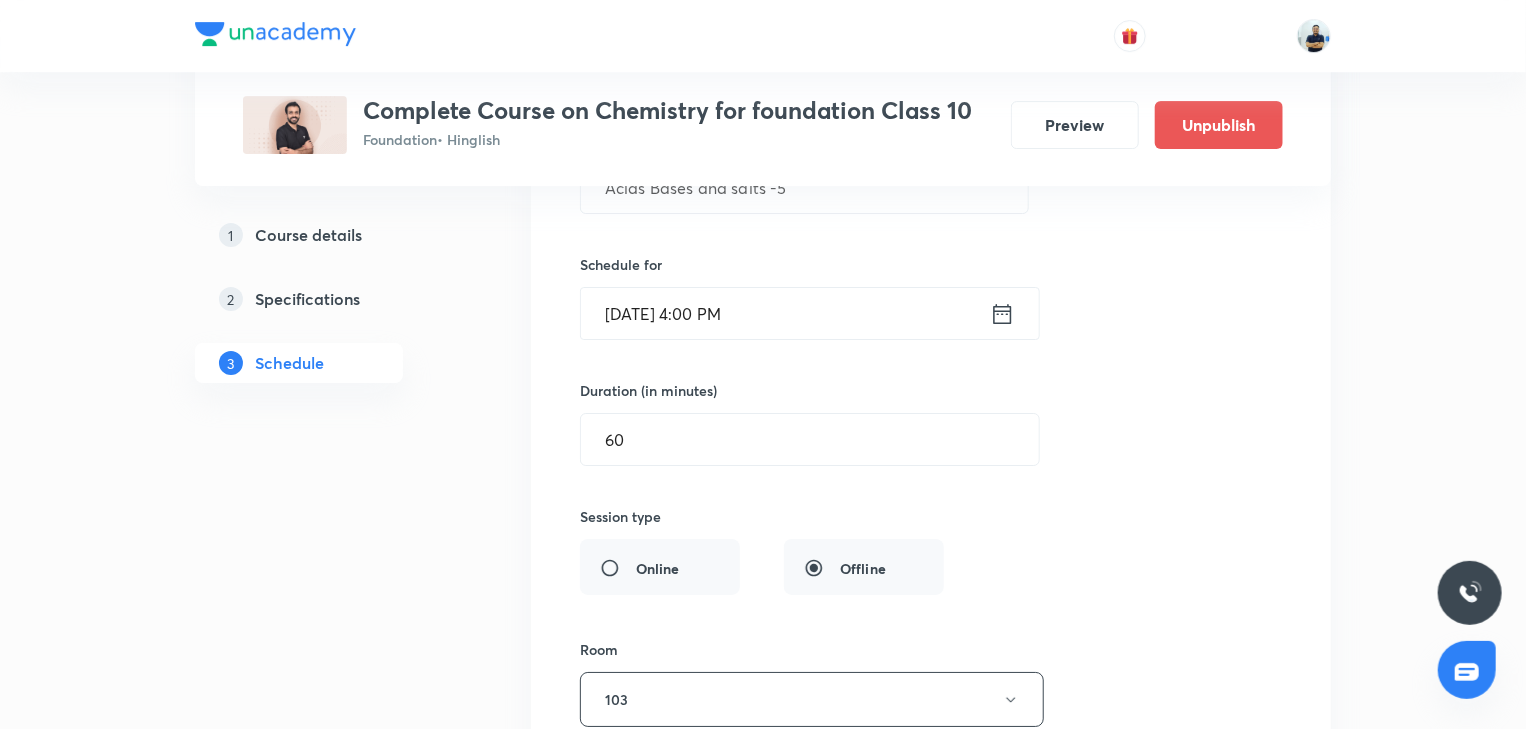 scroll, scrollTop: 3301, scrollLeft: 0, axis: vertical 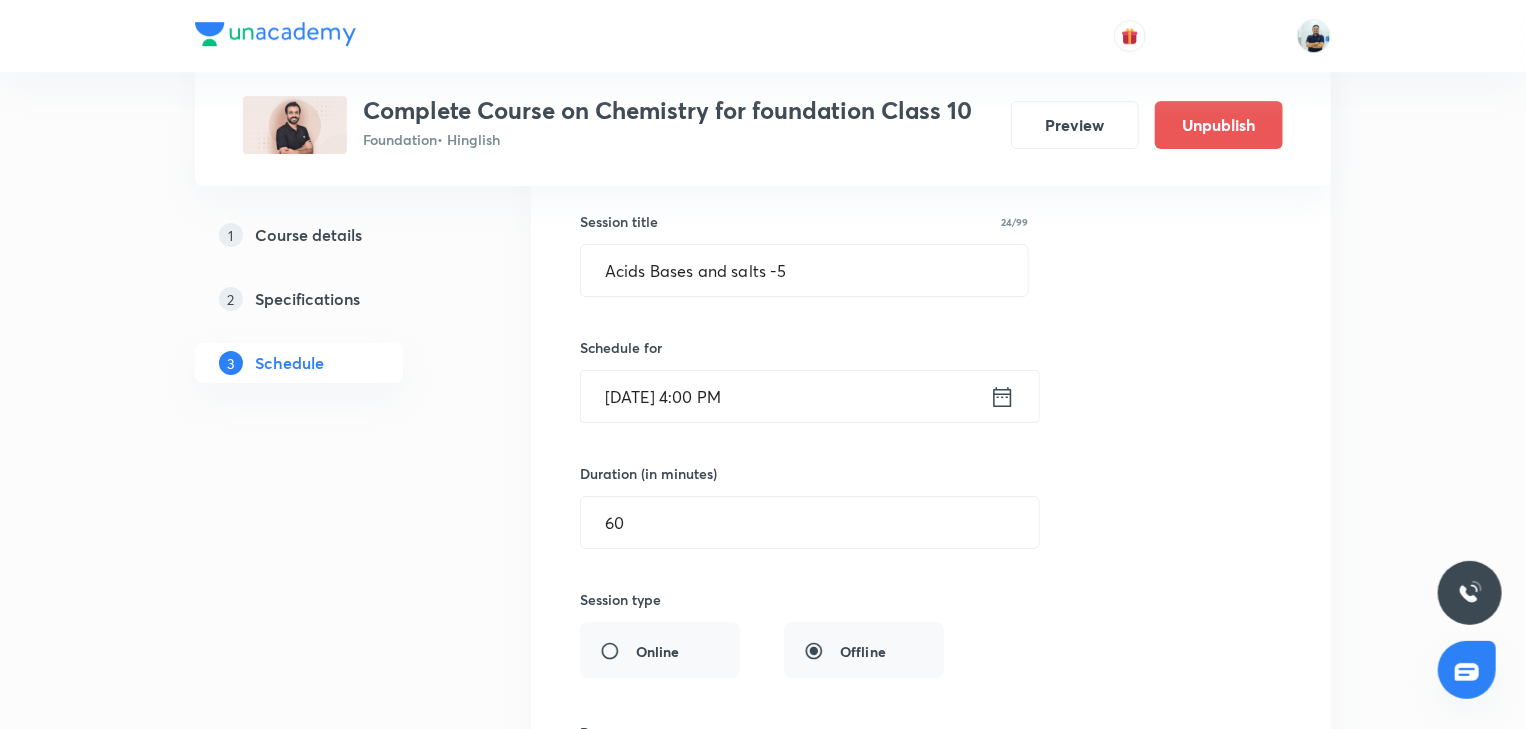 click on "[DATE] 4:00 PM" at bounding box center (785, 396) 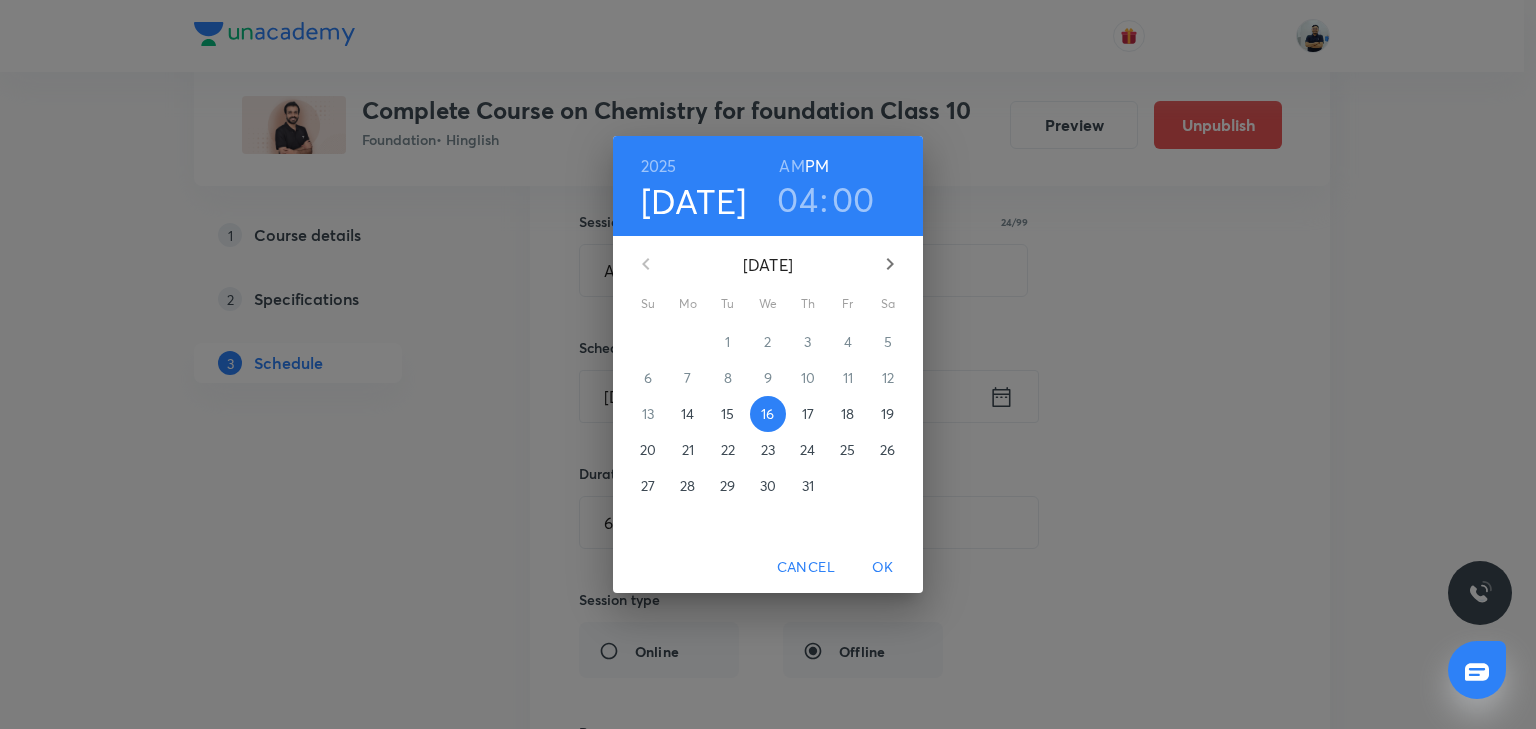 click on "04" at bounding box center [797, 199] 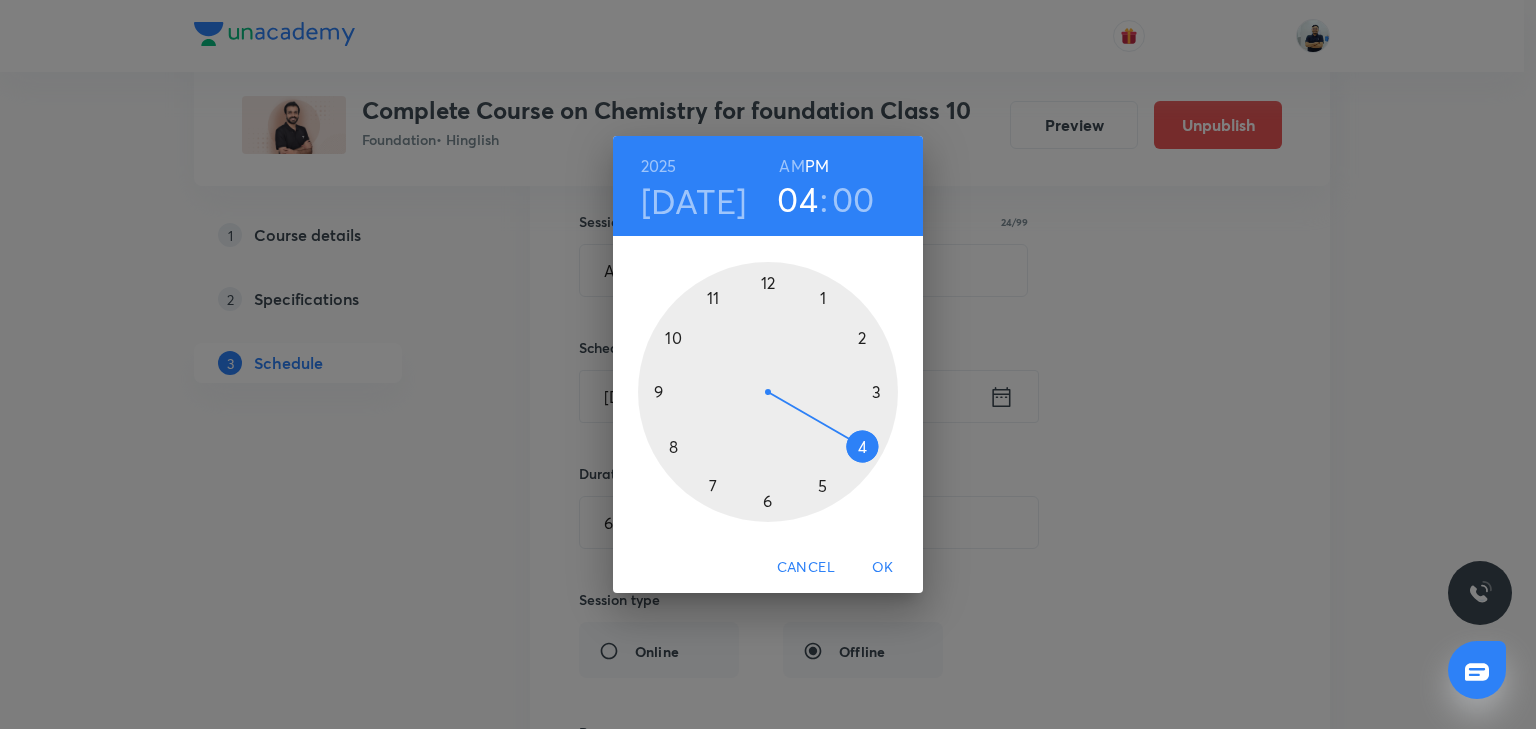 click at bounding box center [768, 392] 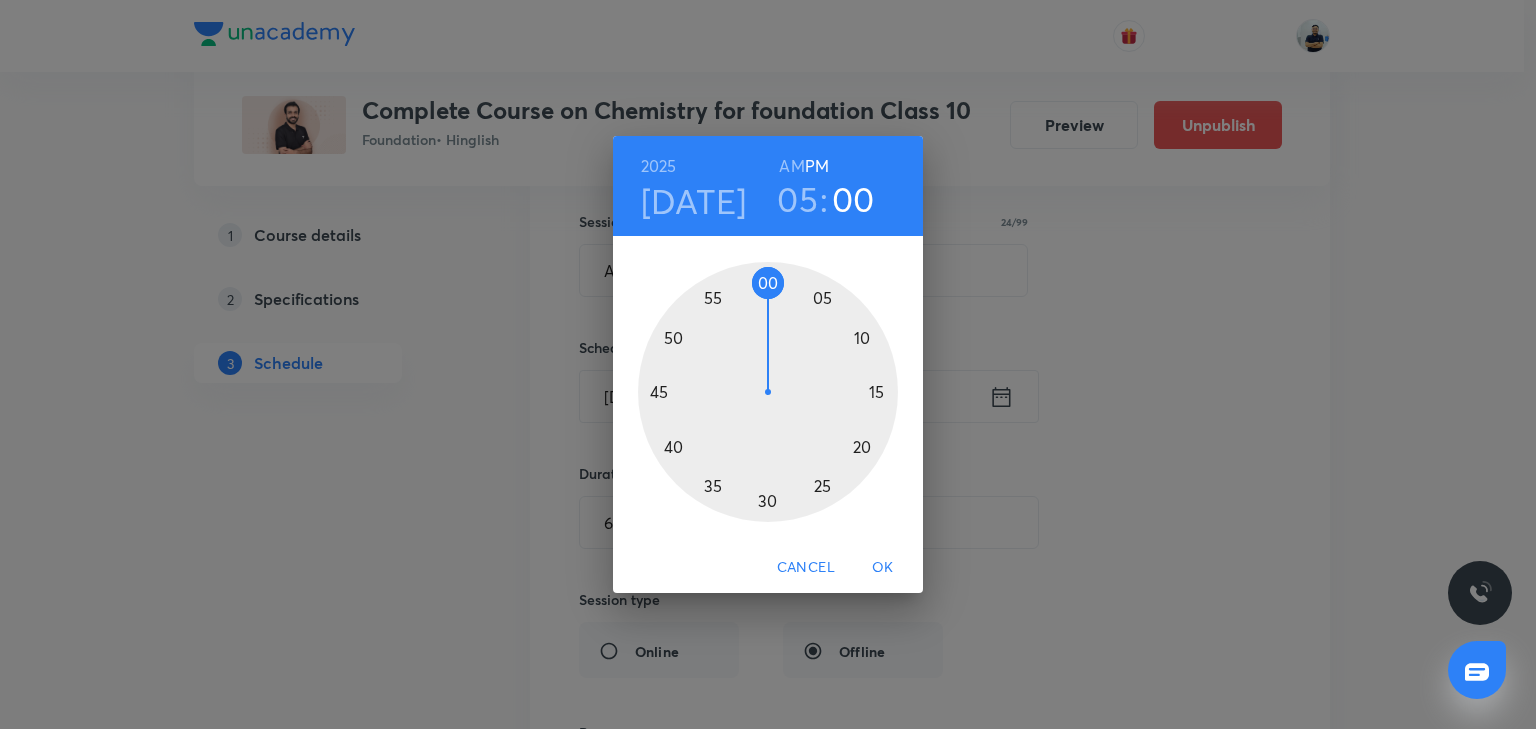 click at bounding box center (768, 392) 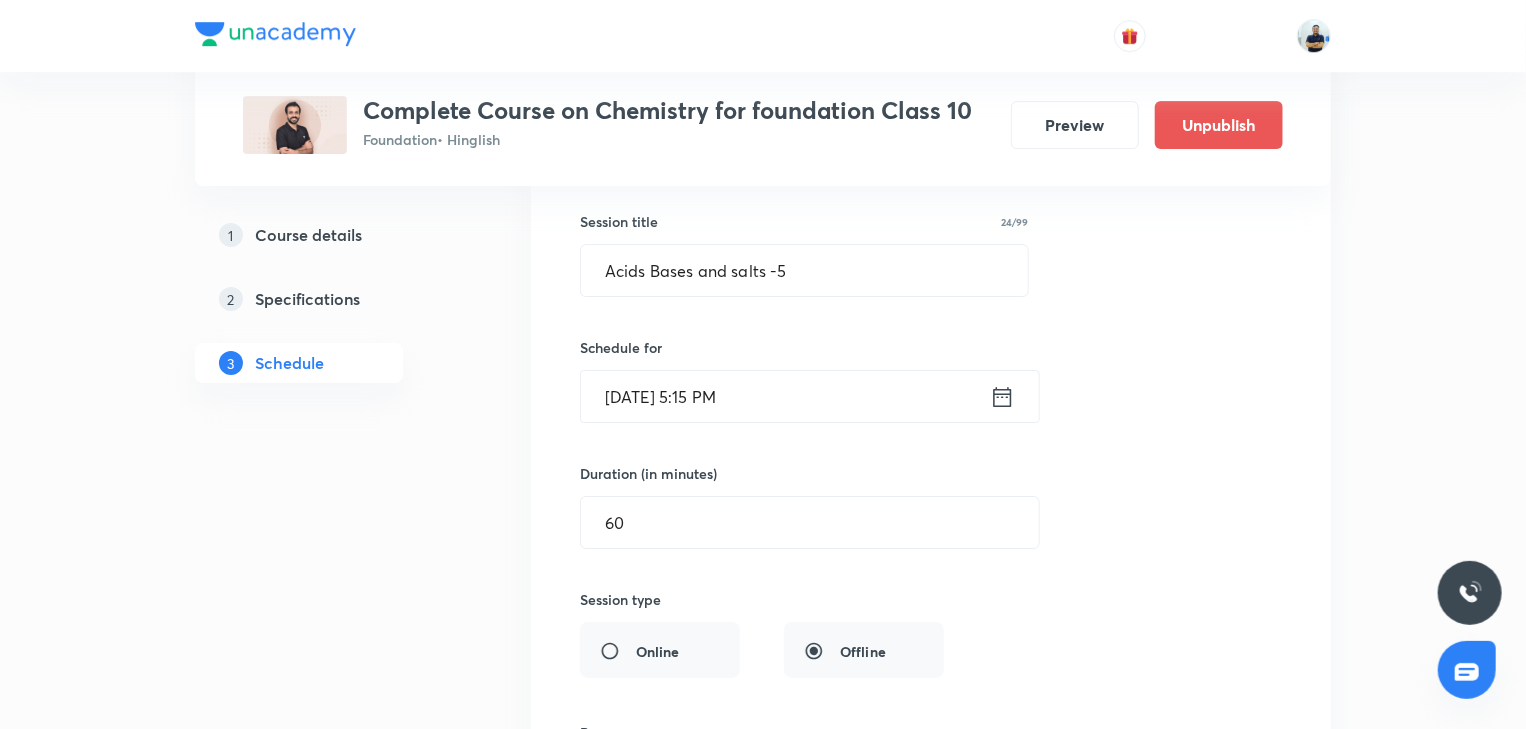 scroll, scrollTop: 3861, scrollLeft: 0, axis: vertical 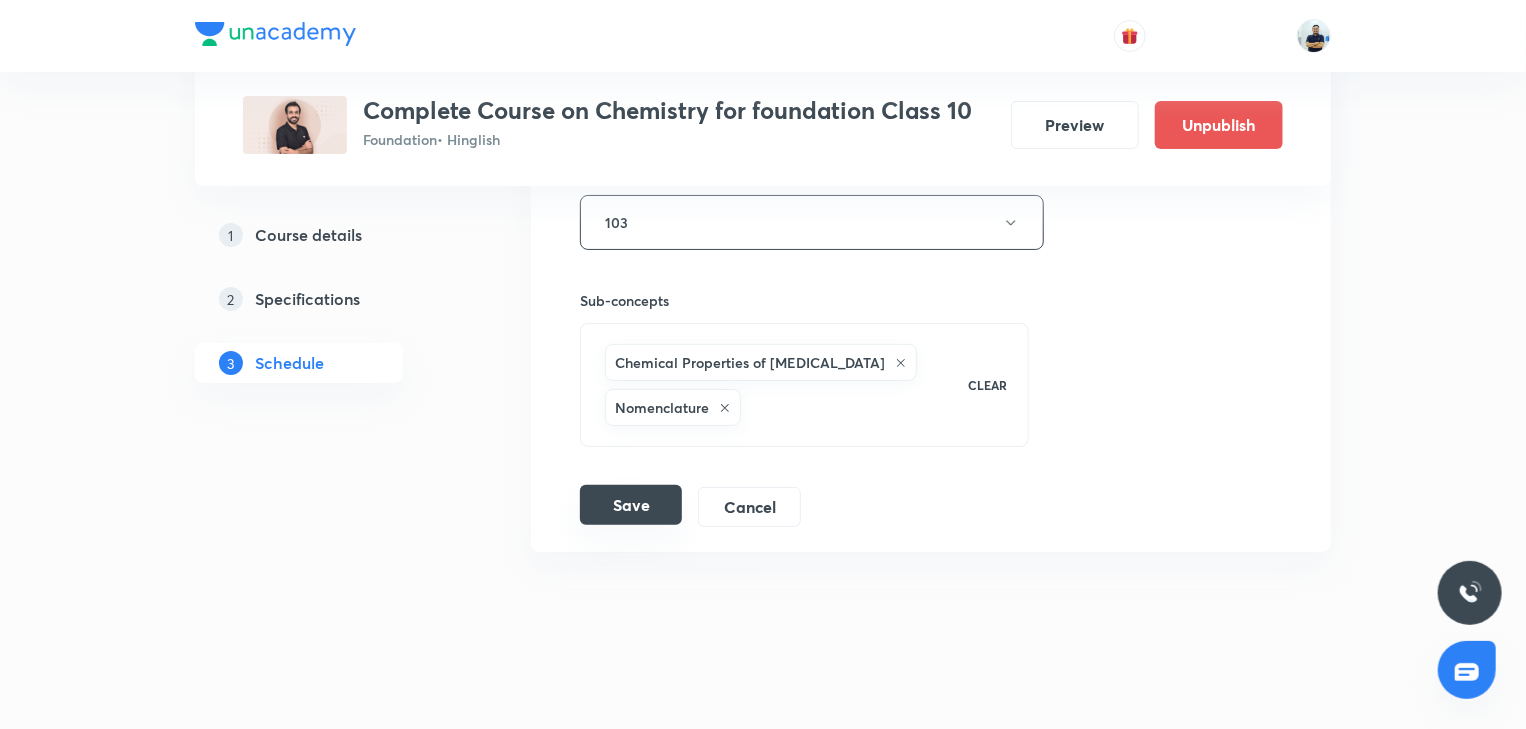 click on "Save" at bounding box center (631, 505) 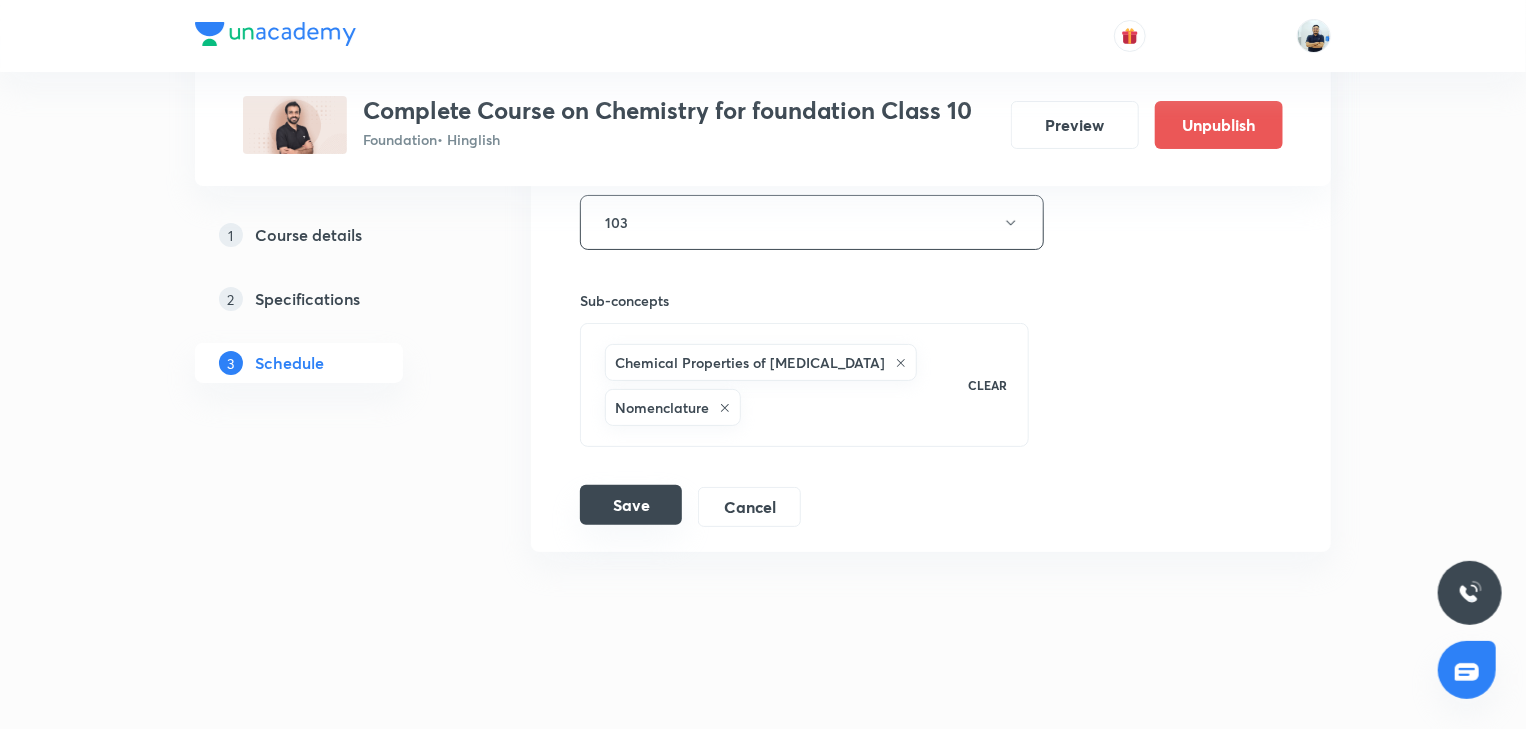 click on "Save" at bounding box center (631, 505) 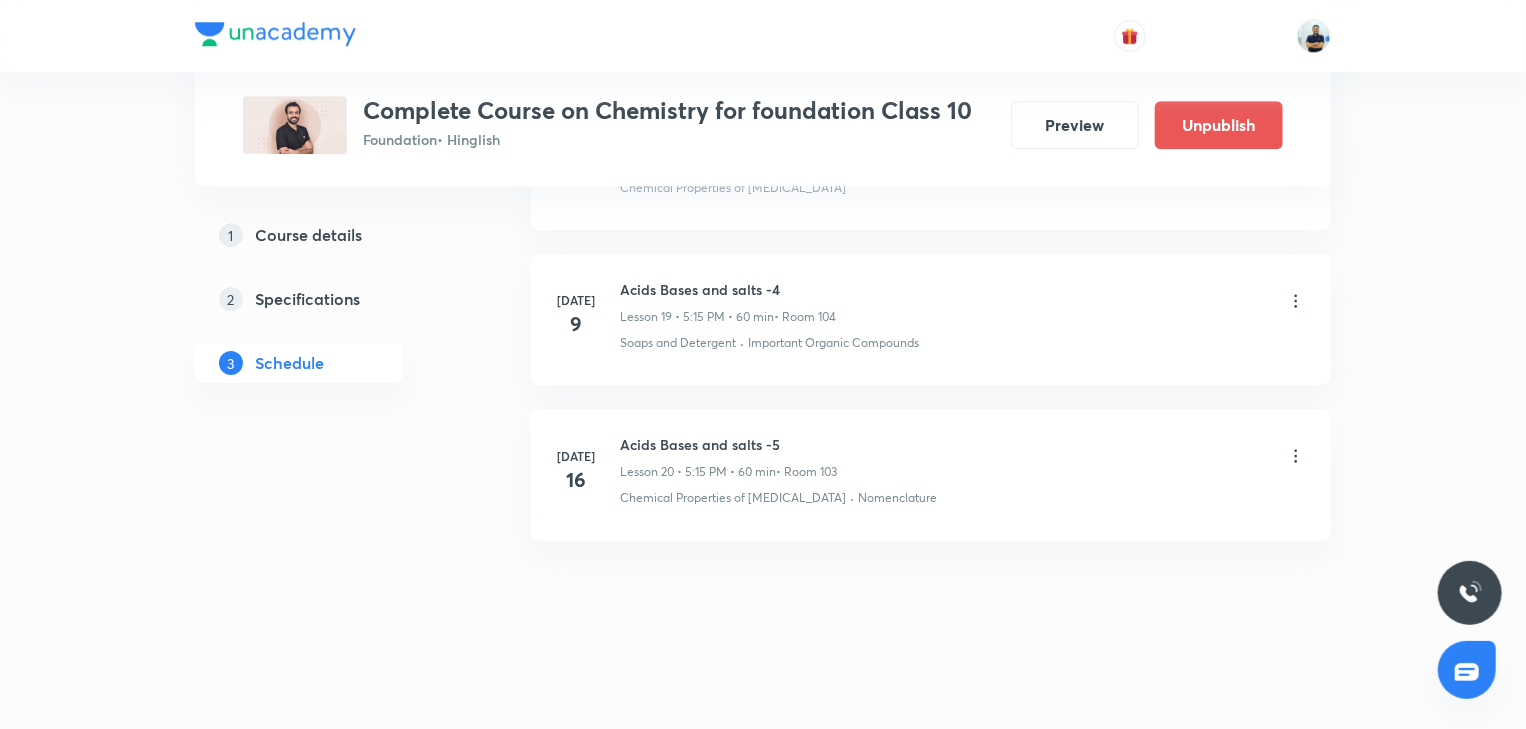 scroll, scrollTop: 3051, scrollLeft: 0, axis: vertical 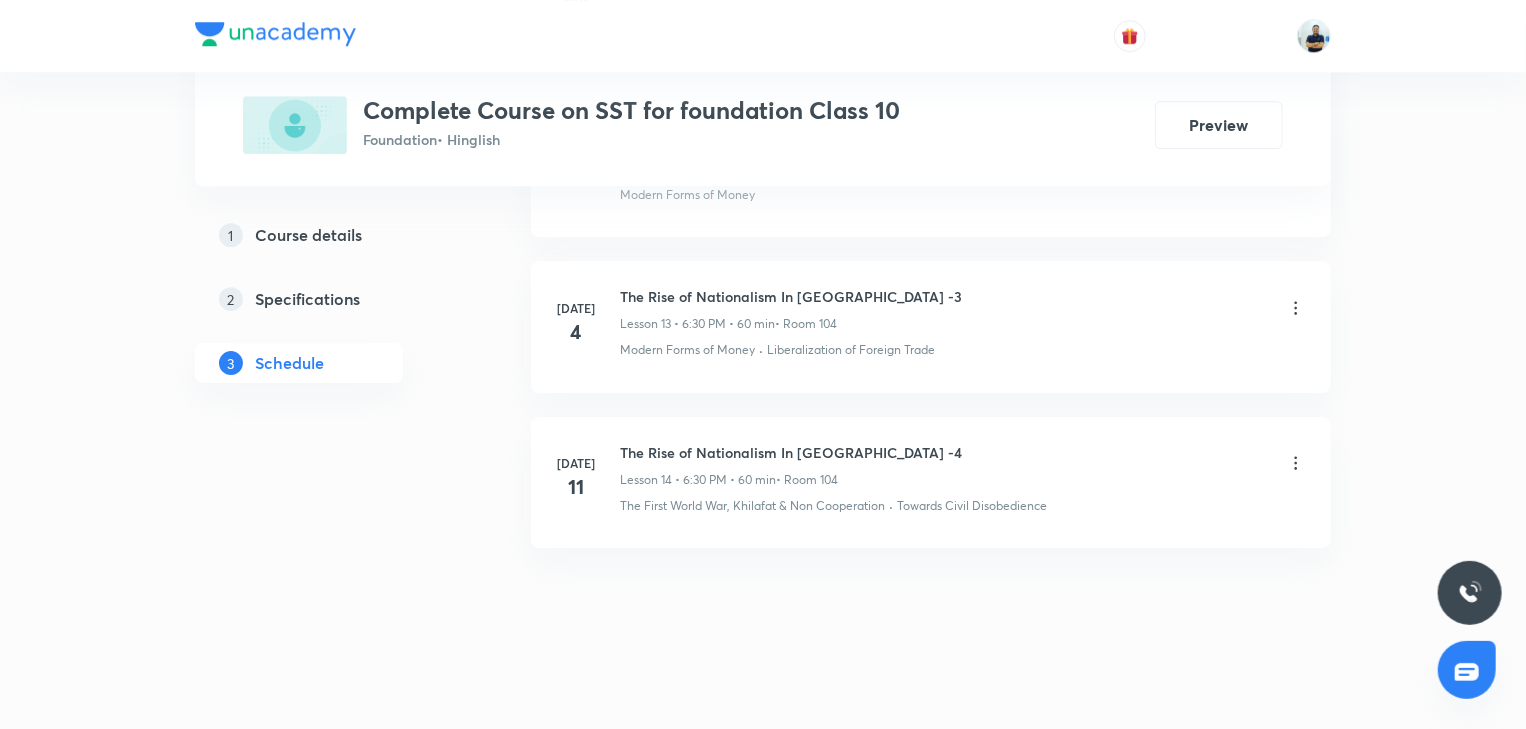 click on "The Rise of Nationalism In [GEOGRAPHIC_DATA] -4" at bounding box center [791, 452] 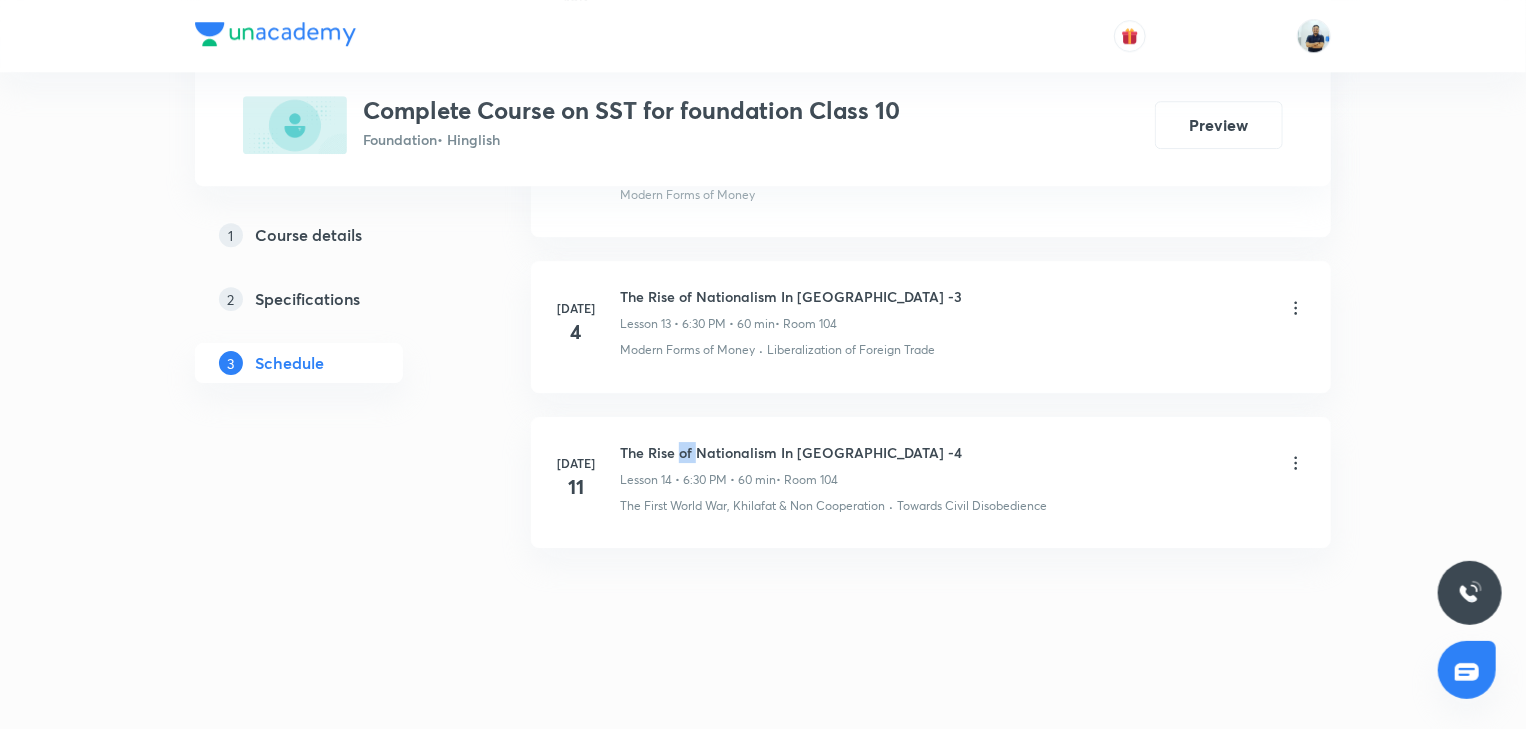 click on "The Rise of Nationalism In [GEOGRAPHIC_DATA] -4" at bounding box center [791, 452] 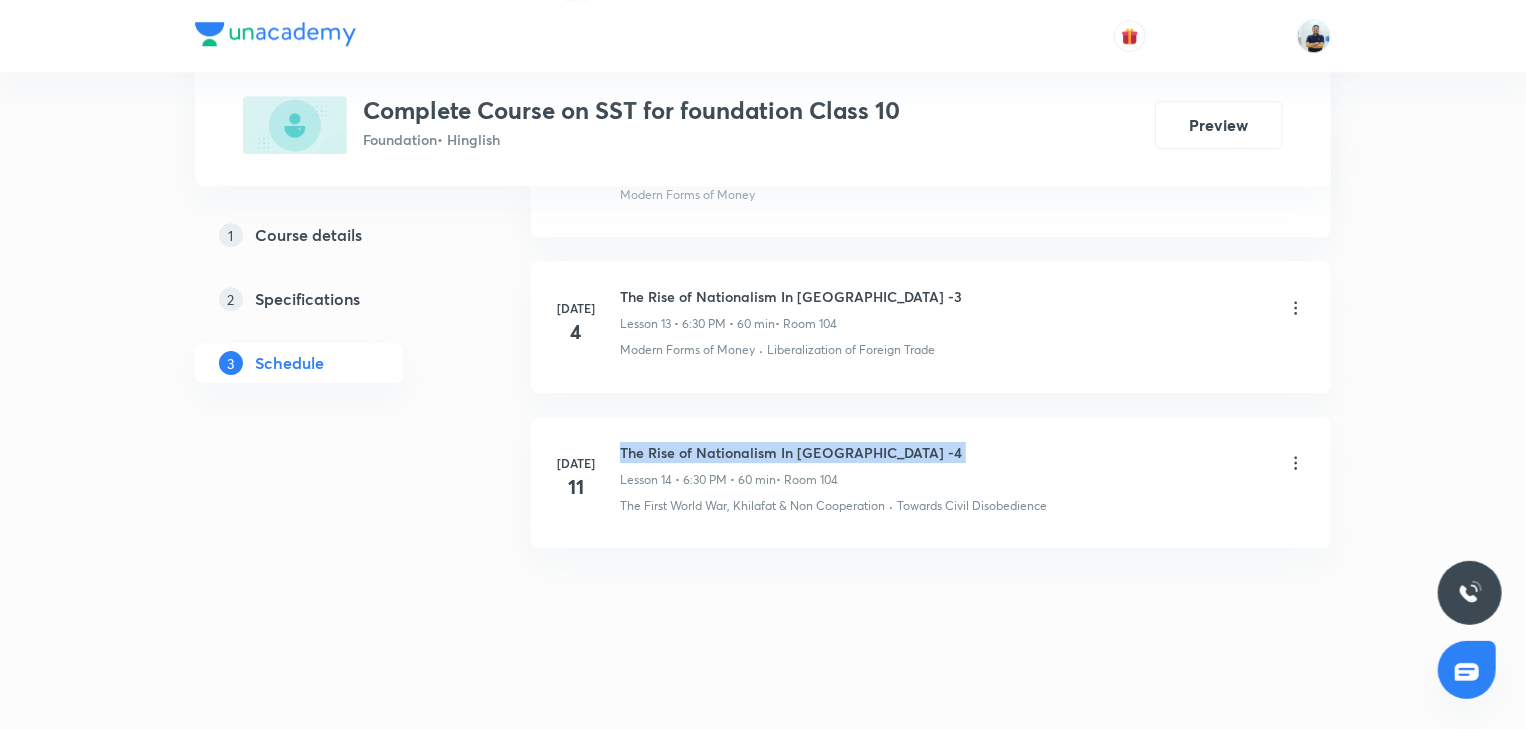 click on "The Rise of Nationalism In [GEOGRAPHIC_DATA] -4" at bounding box center (791, 452) 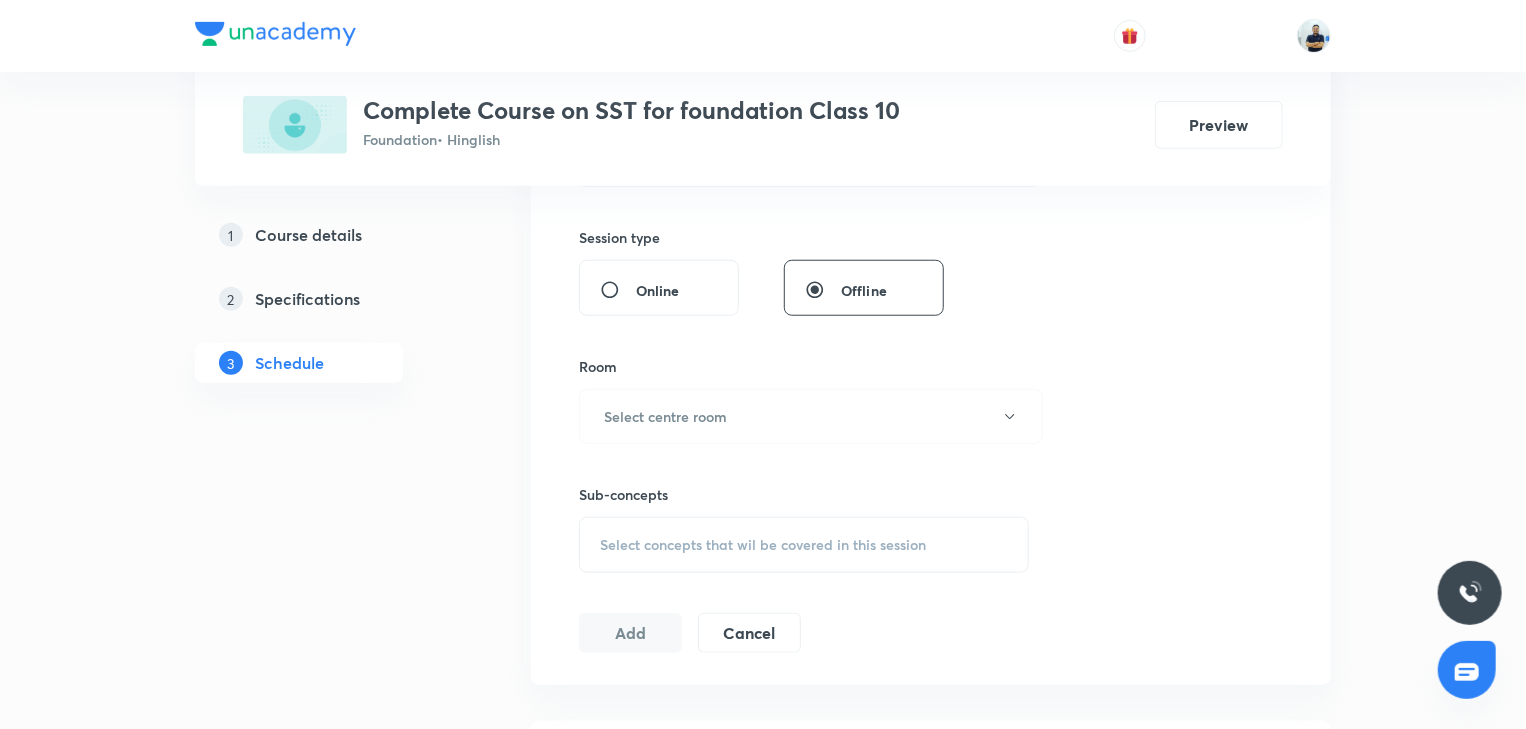 scroll, scrollTop: 0, scrollLeft: 0, axis: both 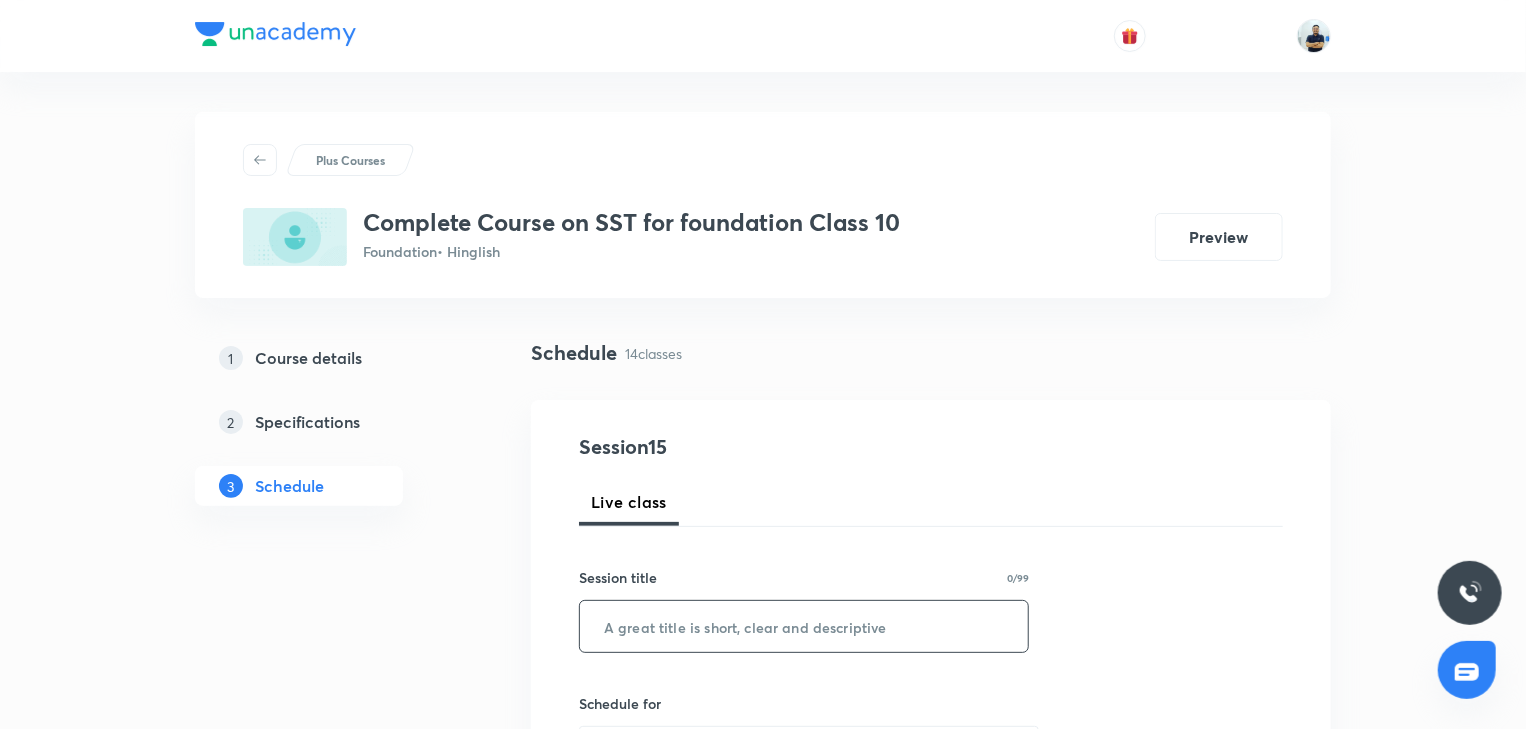 click at bounding box center (804, 626) 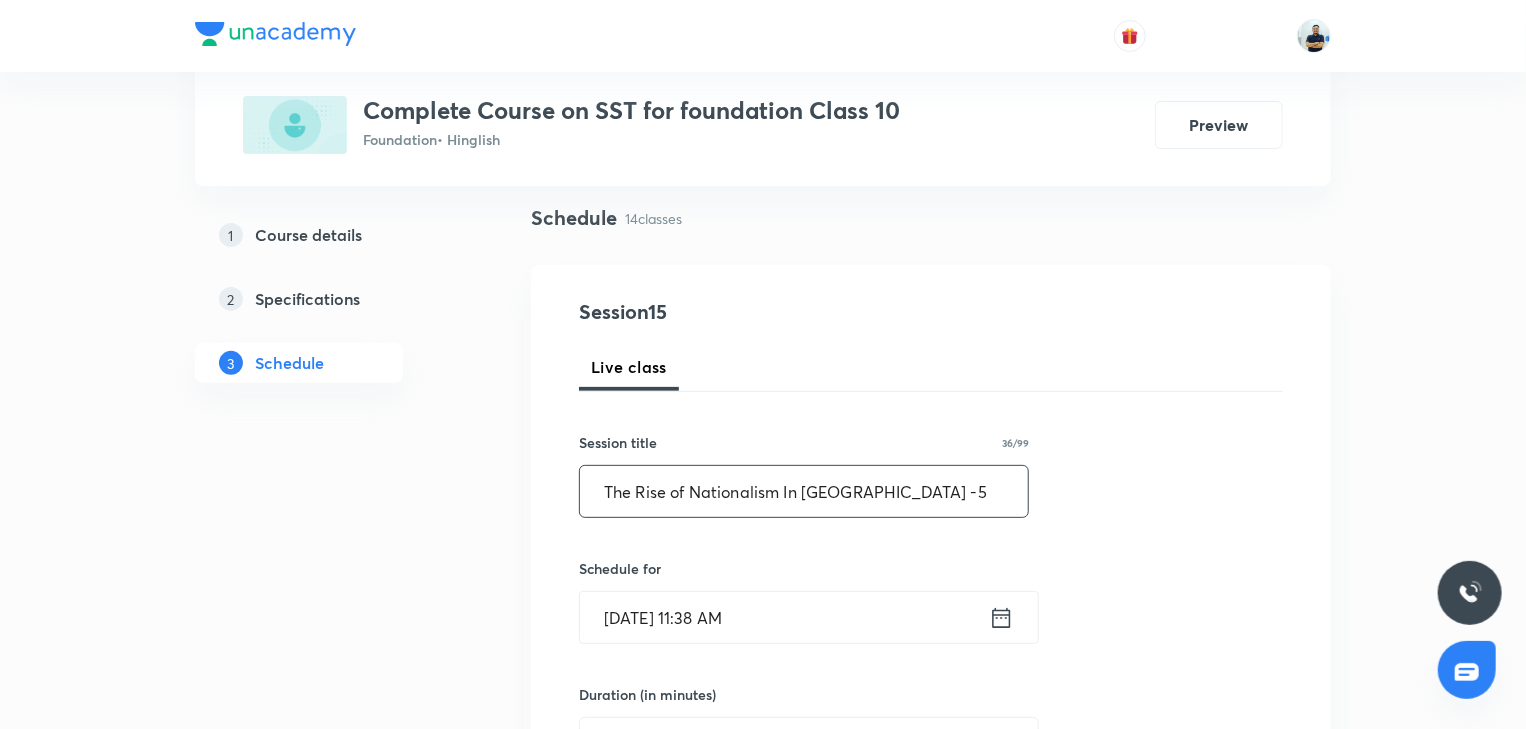 scroll, scrollTop: 149, scrollLeft: 0, axis: vertical 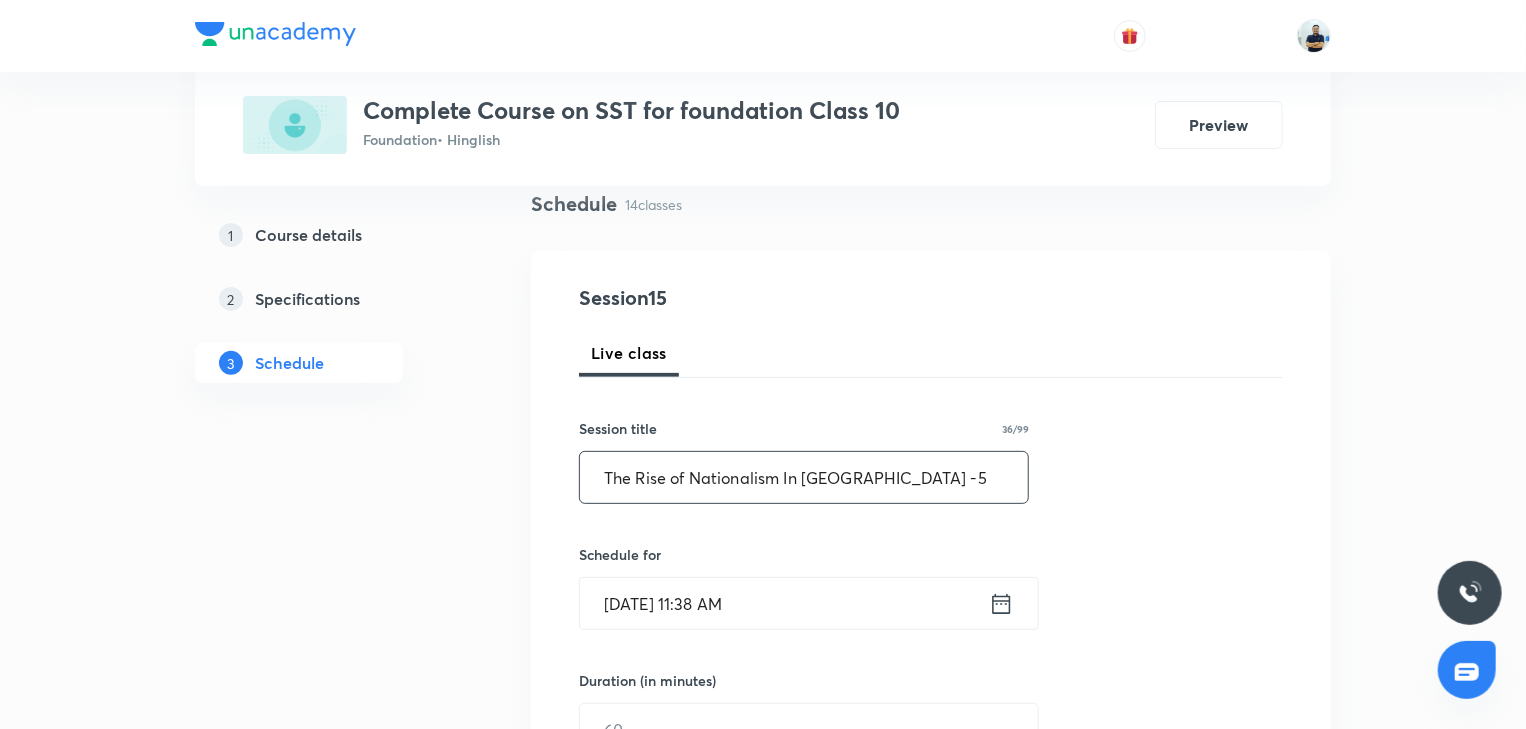type on "The Rise of Nationalism In [GEOGRAPHIC_DATA] -5" 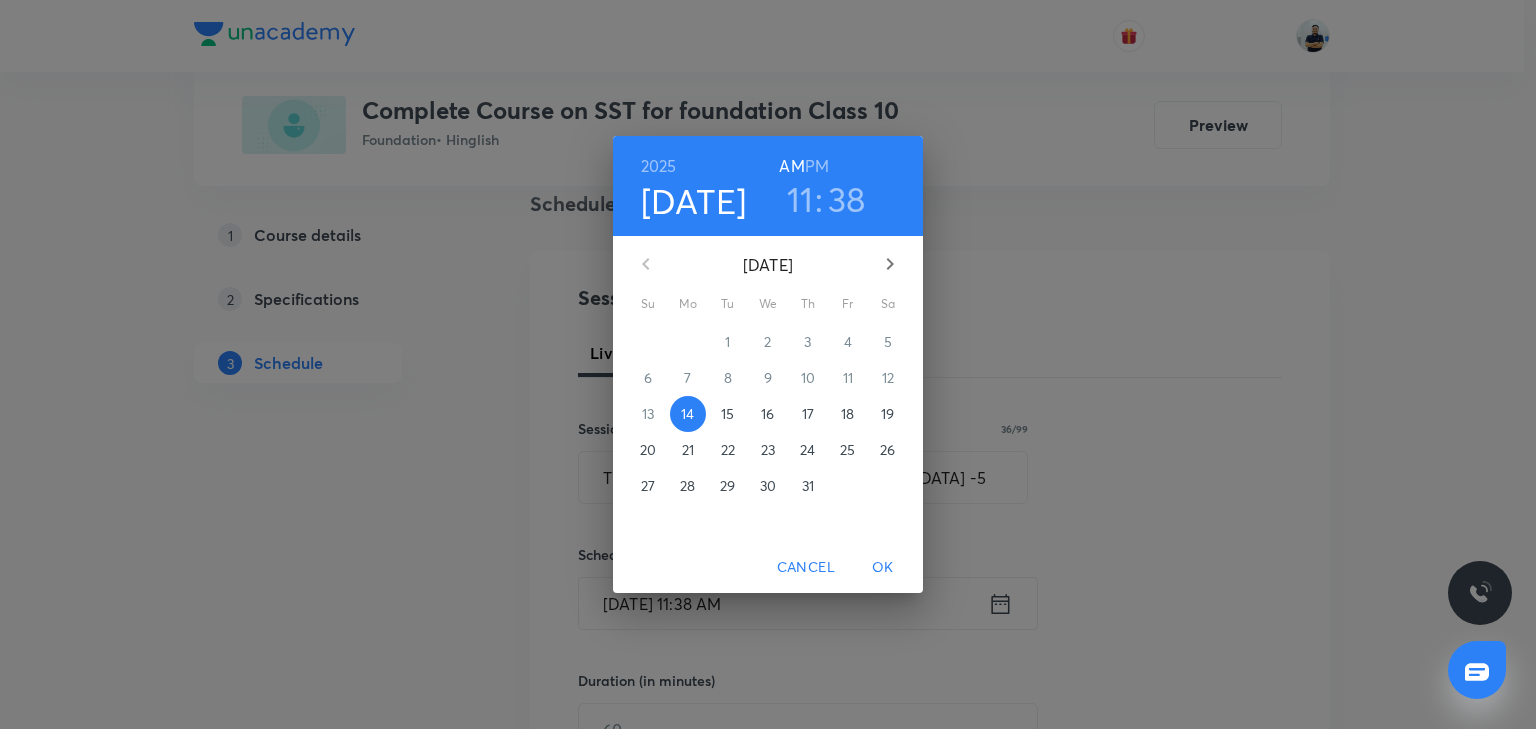 click on "18" at bounding box center (847, 414) 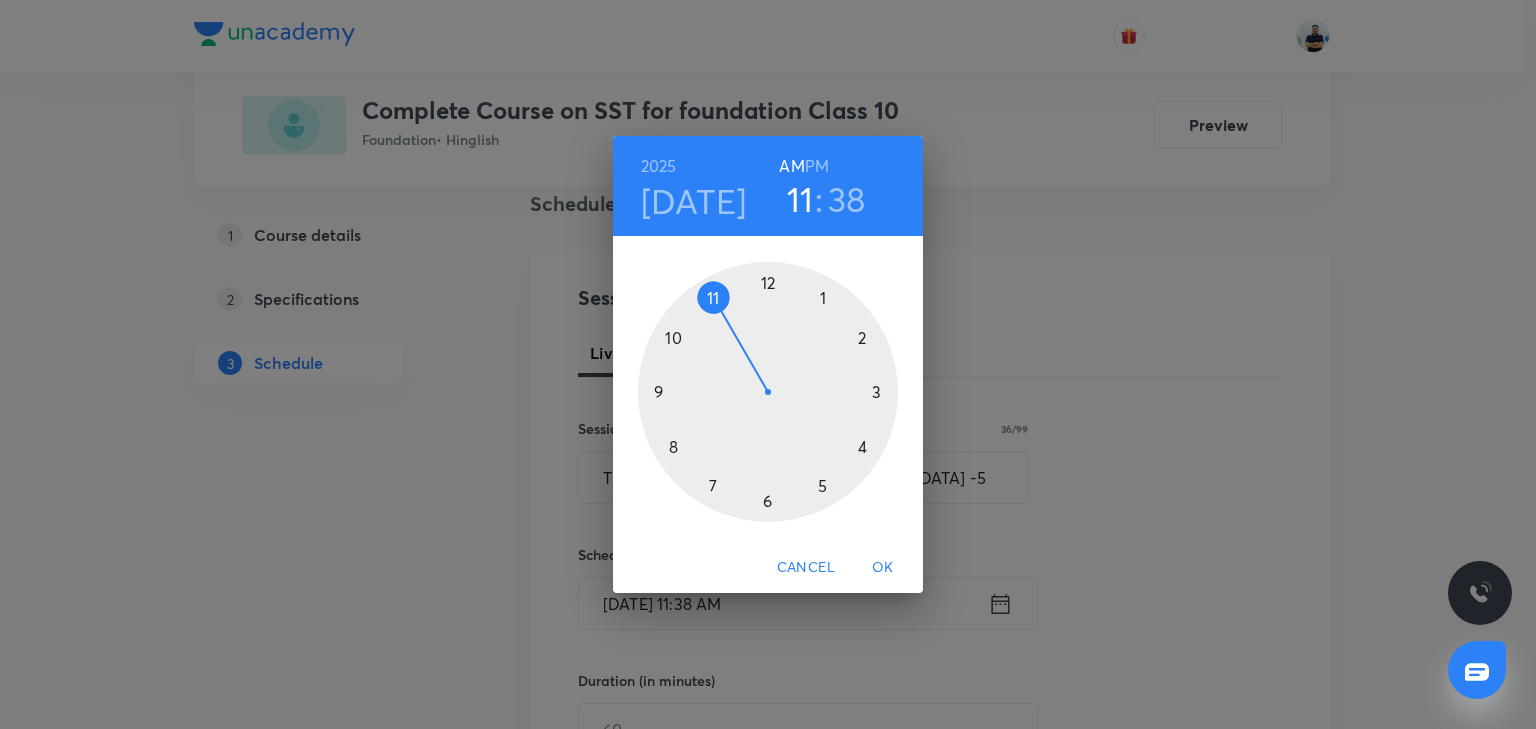 click at bounding box center [768, 392] 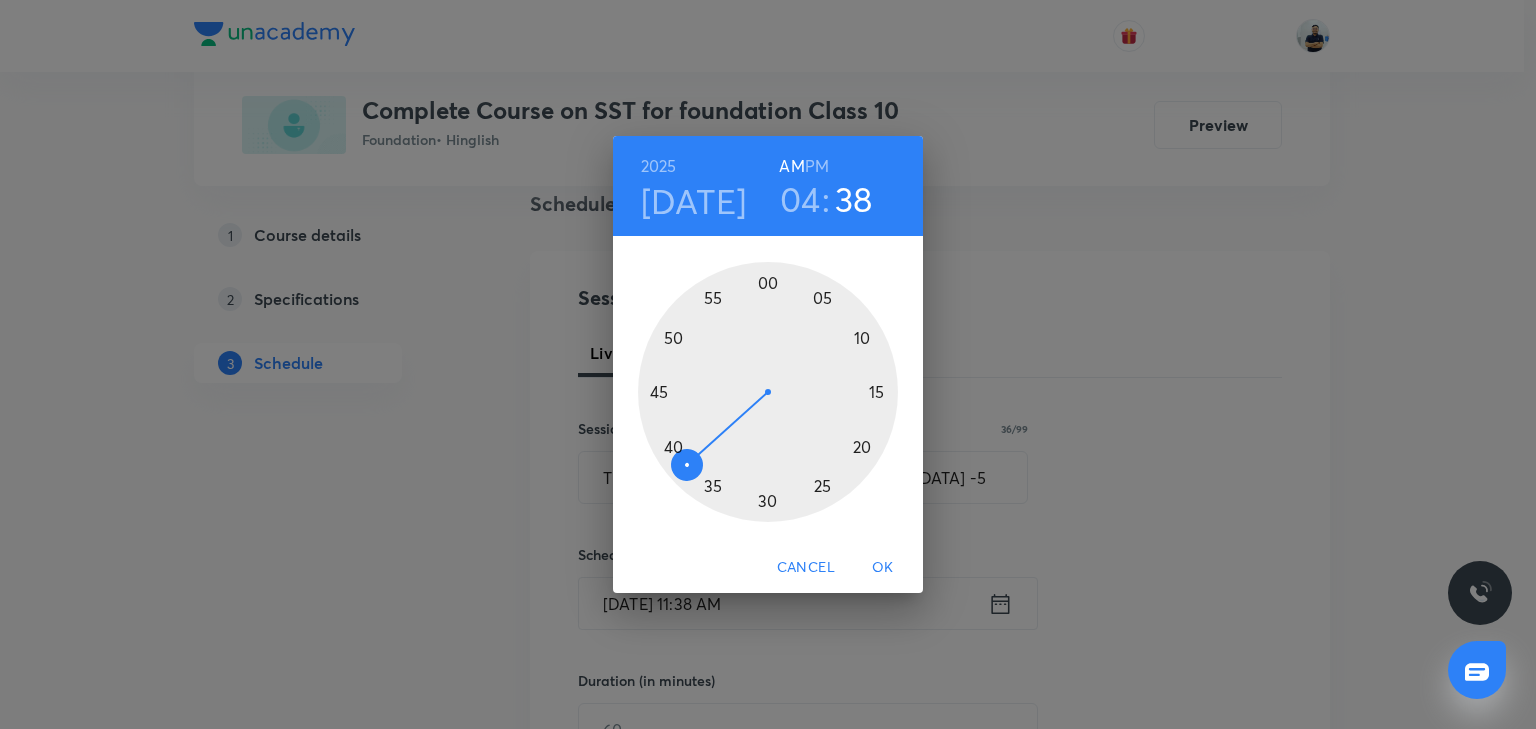 click at bounding box center [768, 392] 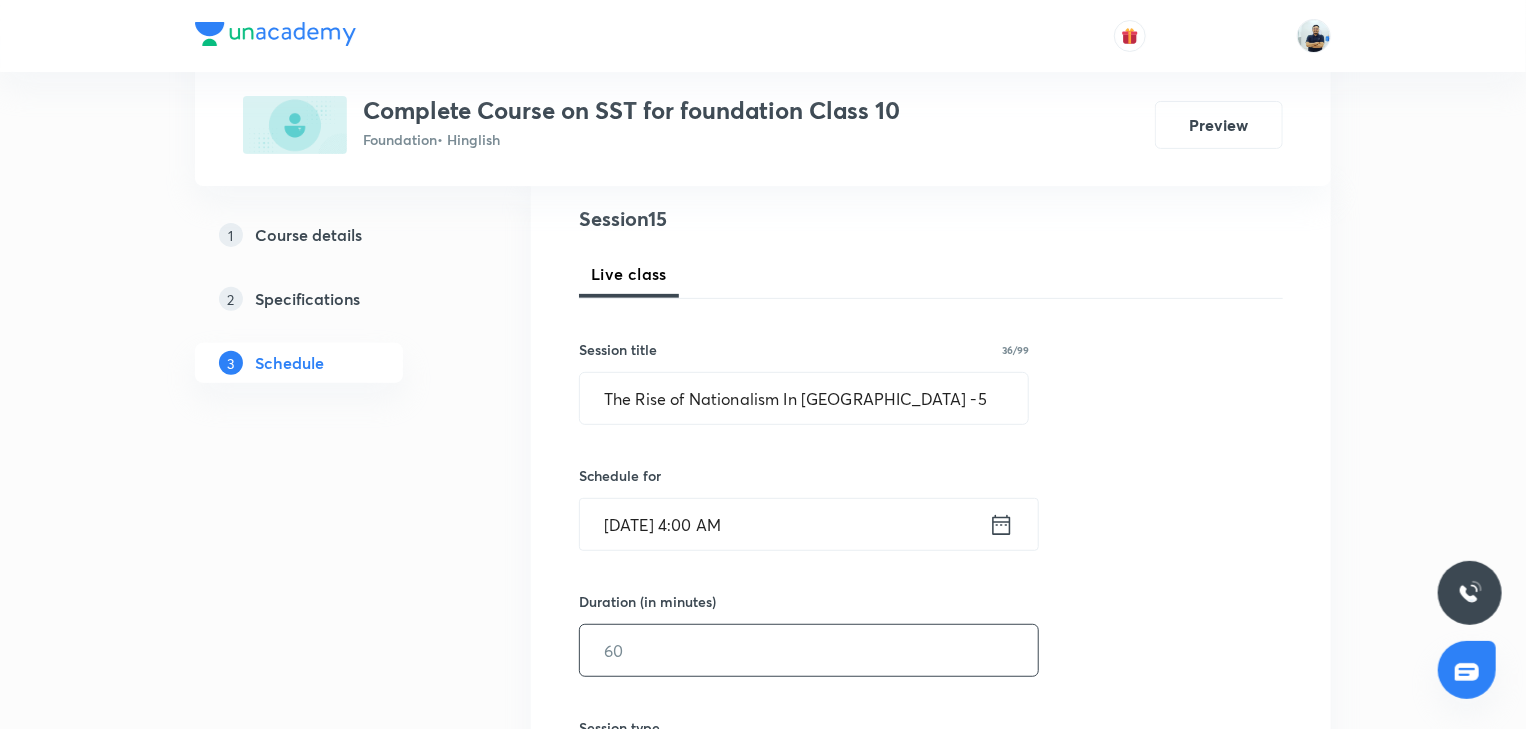 scroll, scrollTop: 261, scrollLeft: 0, axis: vertical 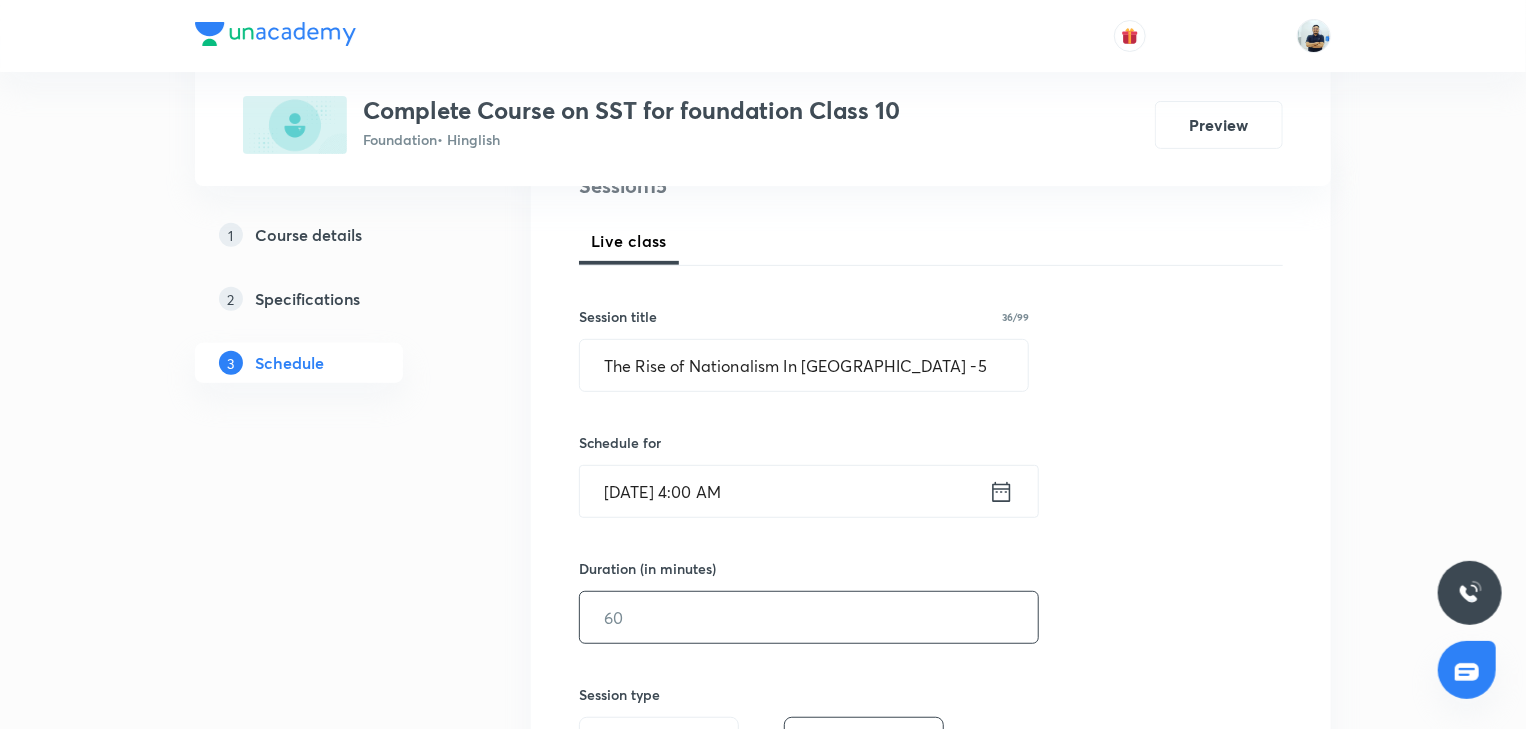click at bounding box center [809, 617] 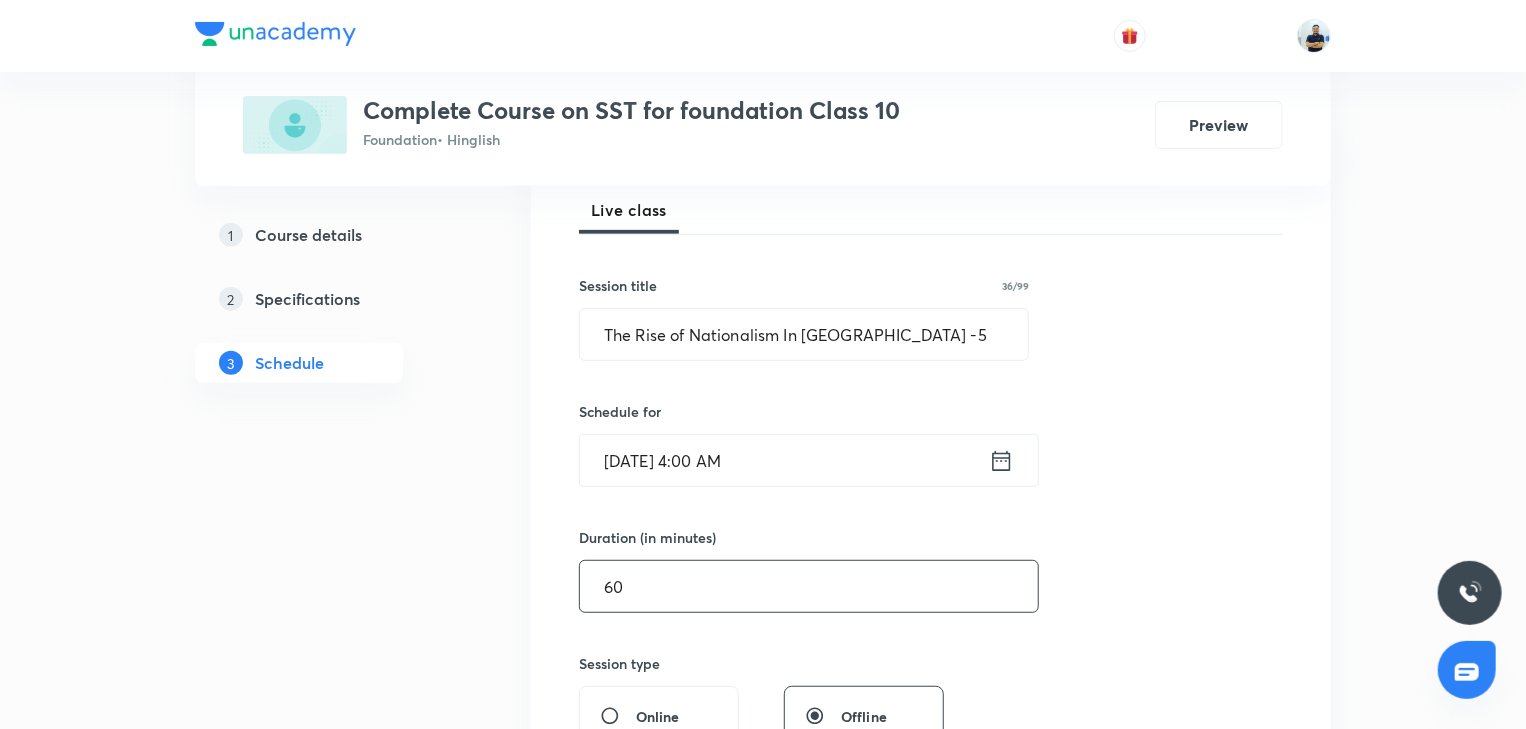 scroll, scrollTop: 821, scrollLeft: 0, axis: vertical 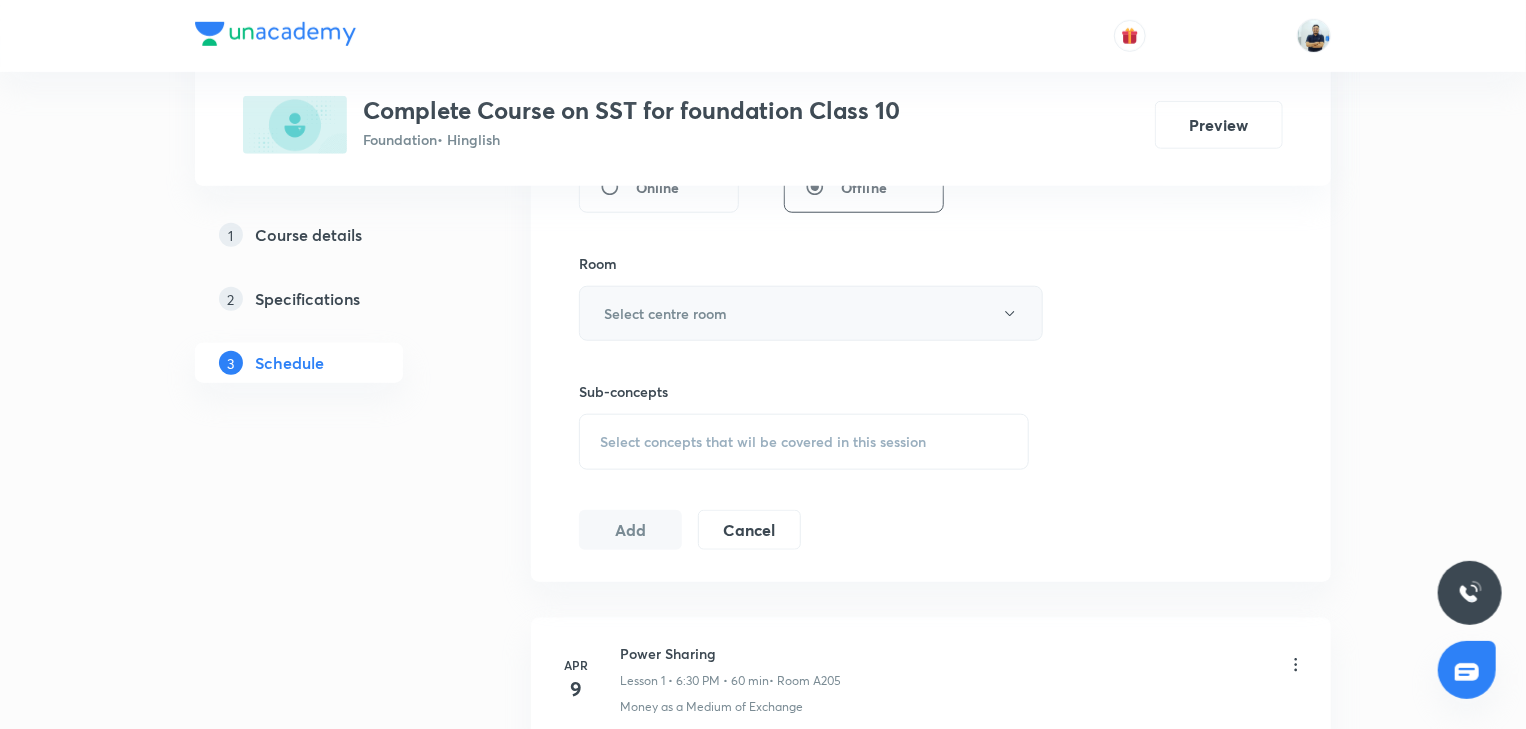 type on "60" 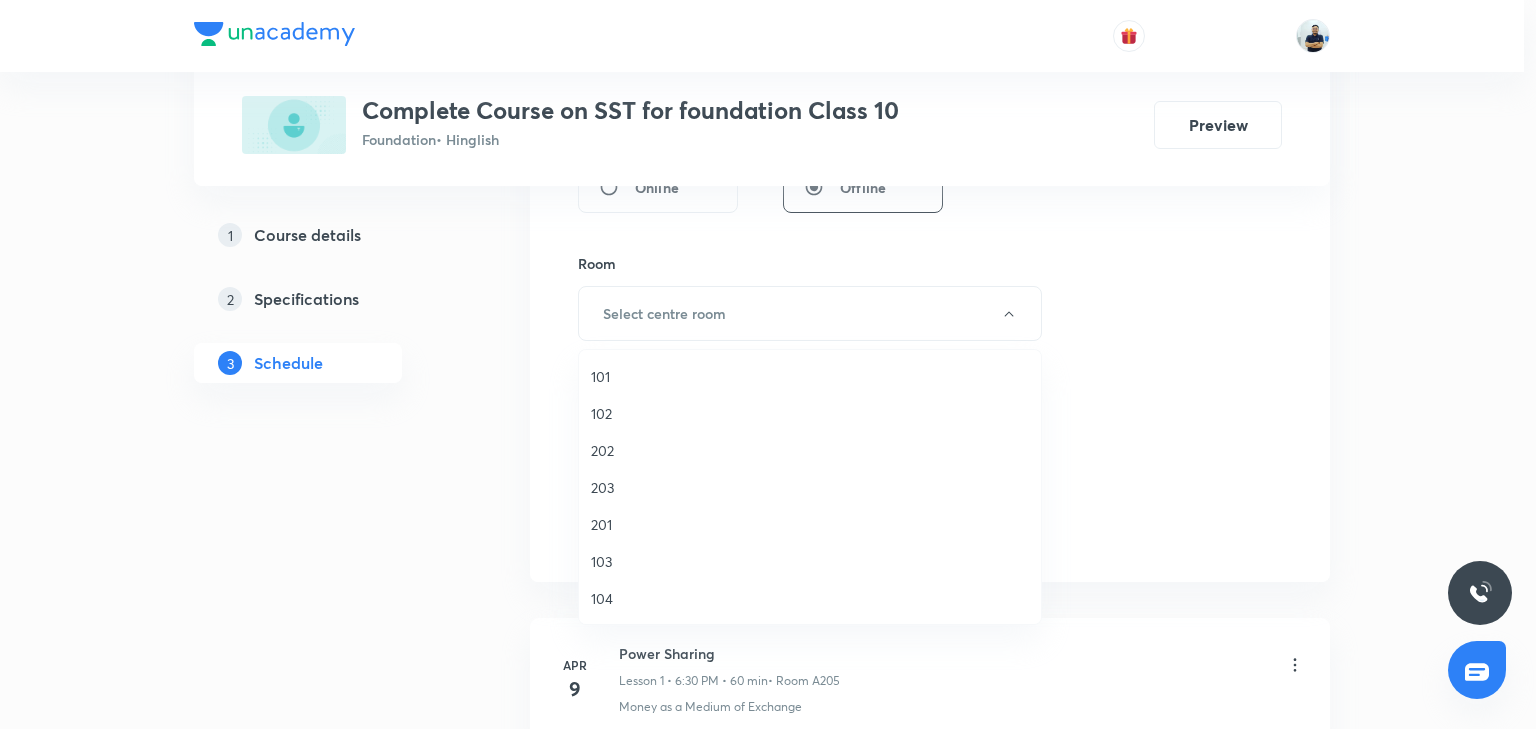 click on "104" at bounding box center (810, 598) 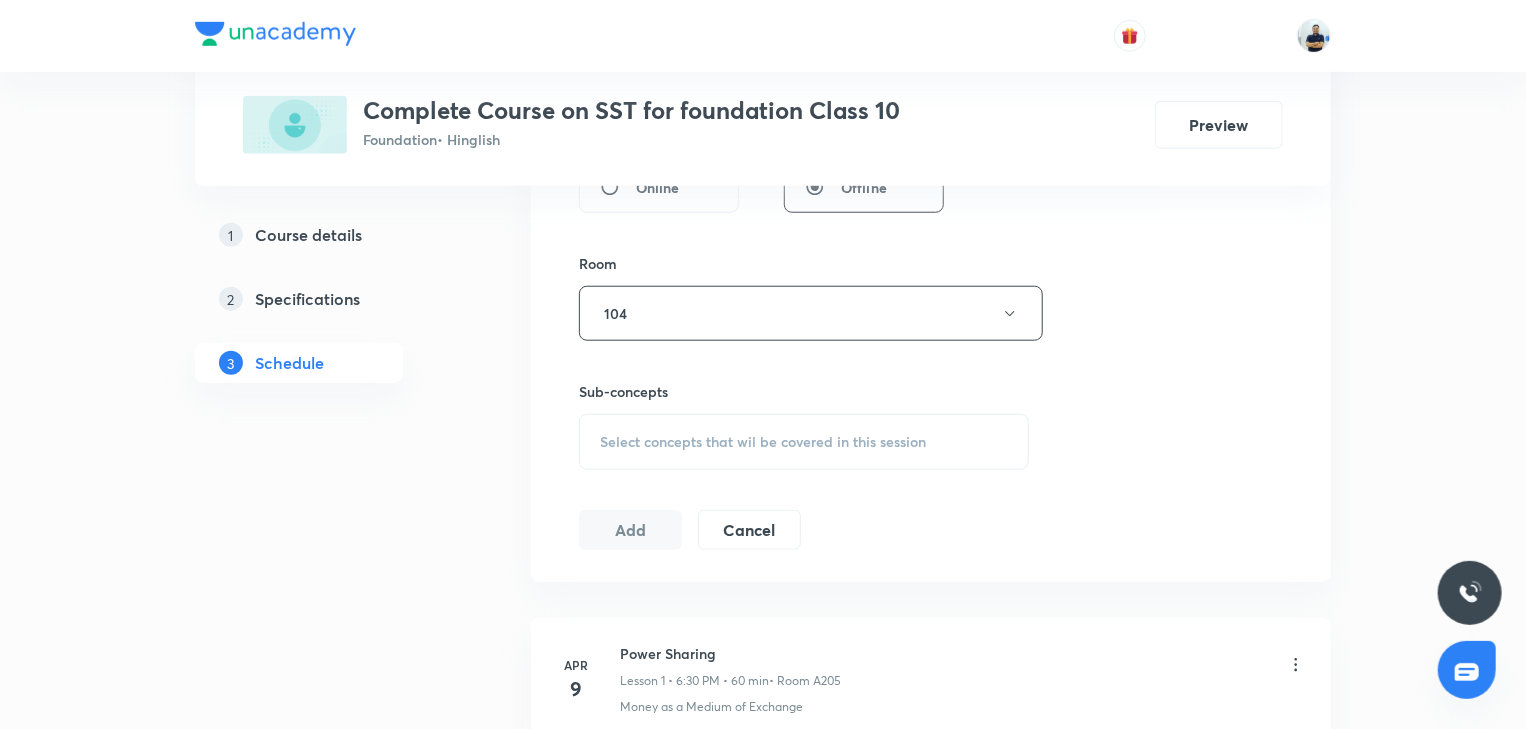 click on "Select concepts that wil be covered in this session" at bounding box center (804, 442) 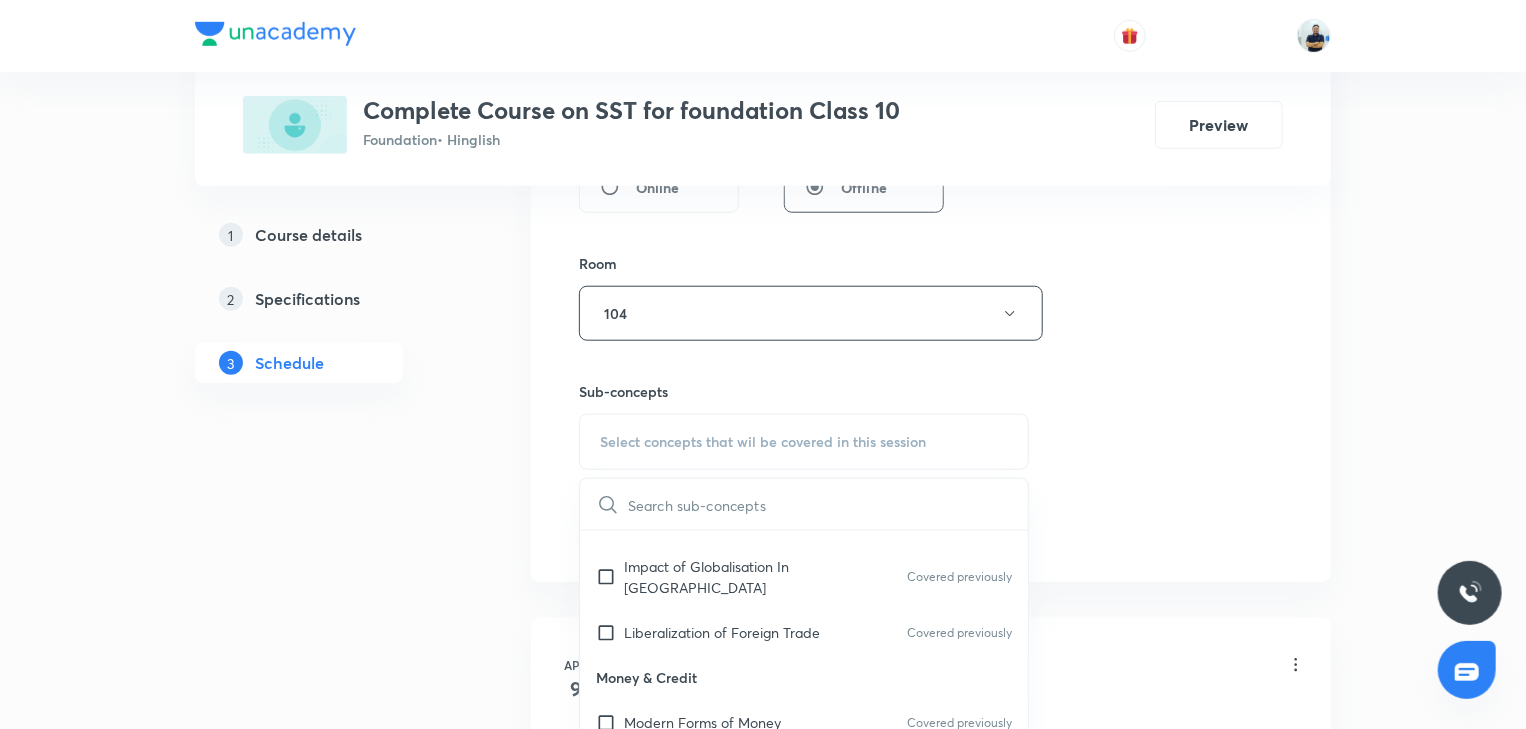 scroll, scrollTop: 560, scrollLeft: 0, axis: vertical 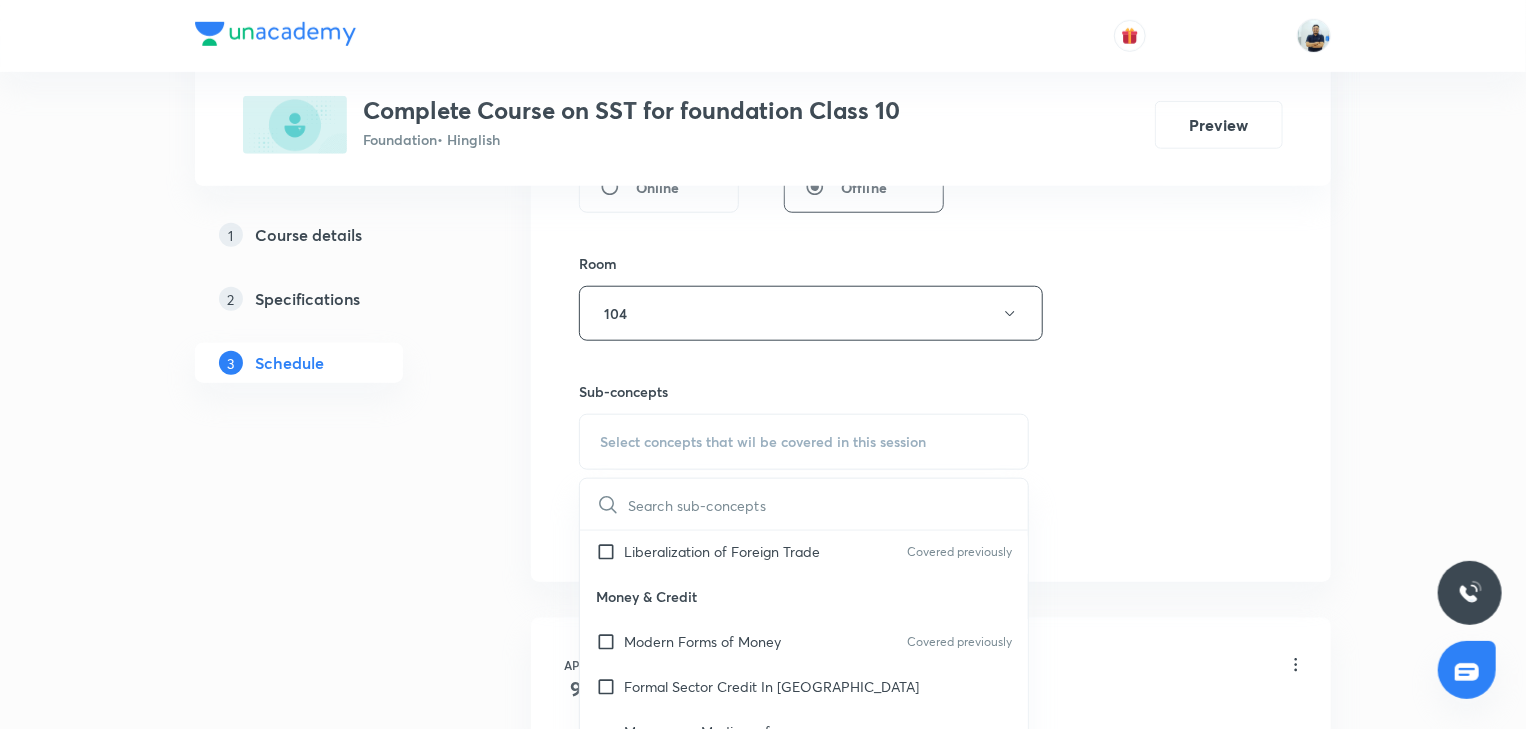 click on "Modern Forms of Money" at bounding box center (702, 641) 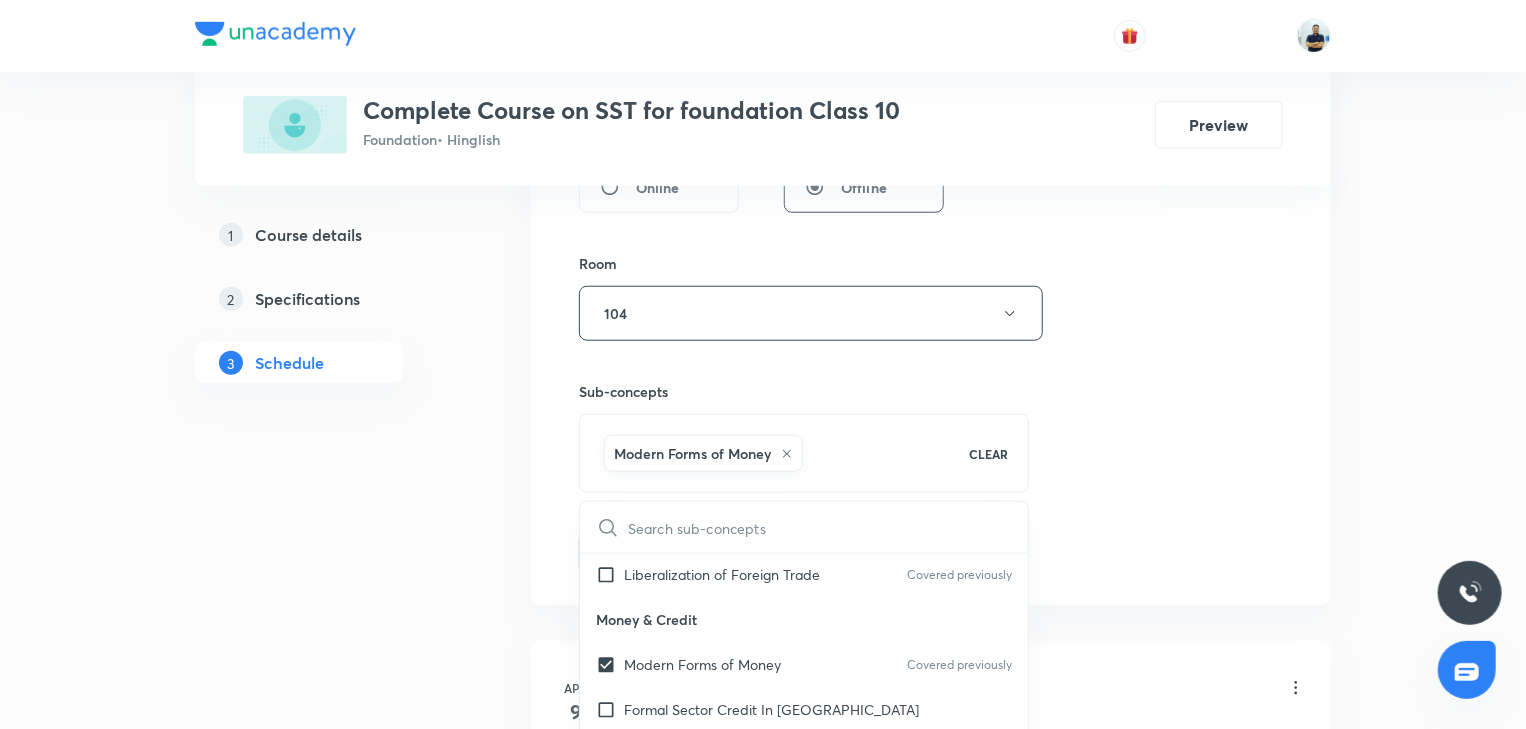 drag, startPoint x: 1104, startPoint y: 608, endPoint x: 1022, endPoint y: 606, distance: 82.02438 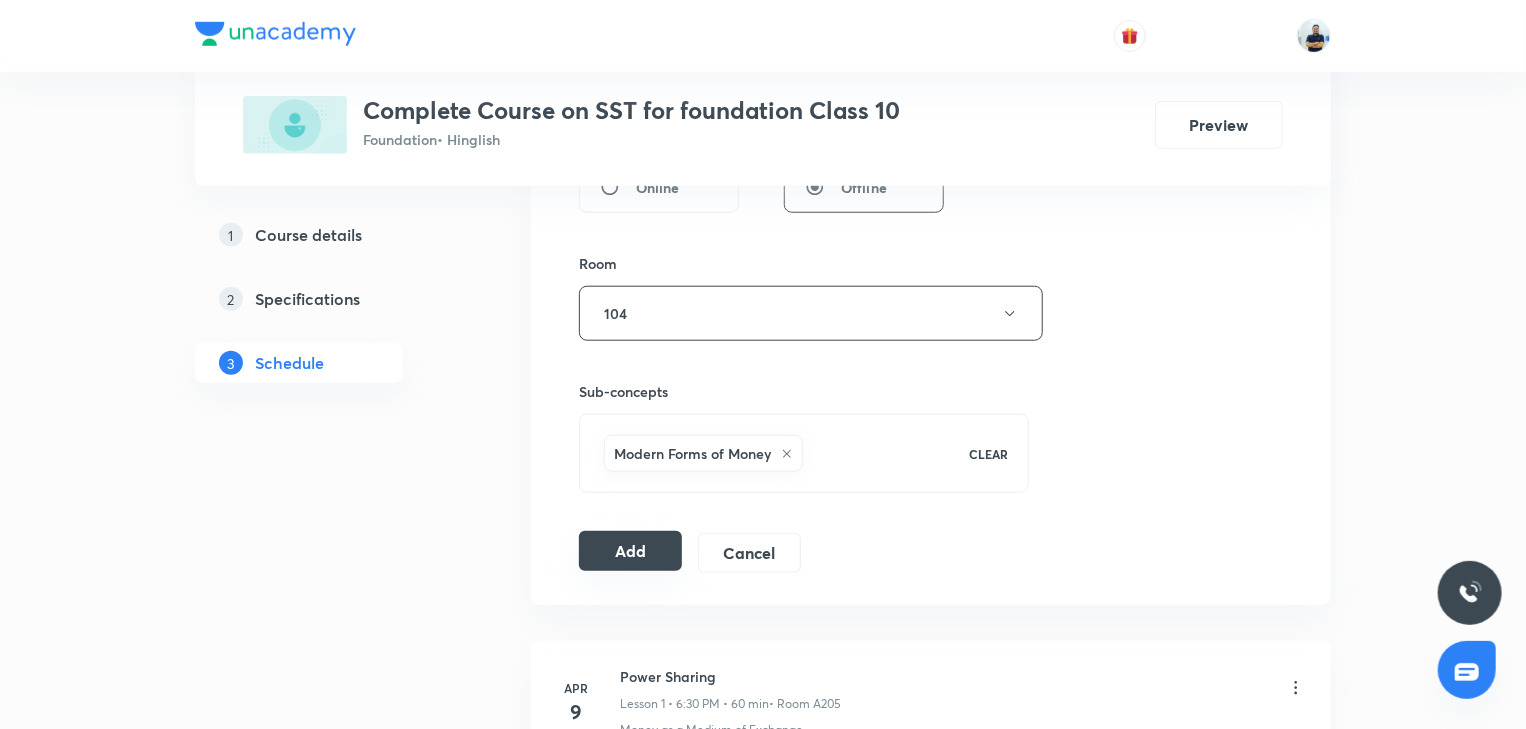 click on "Add" at bounding box center (630, 551) 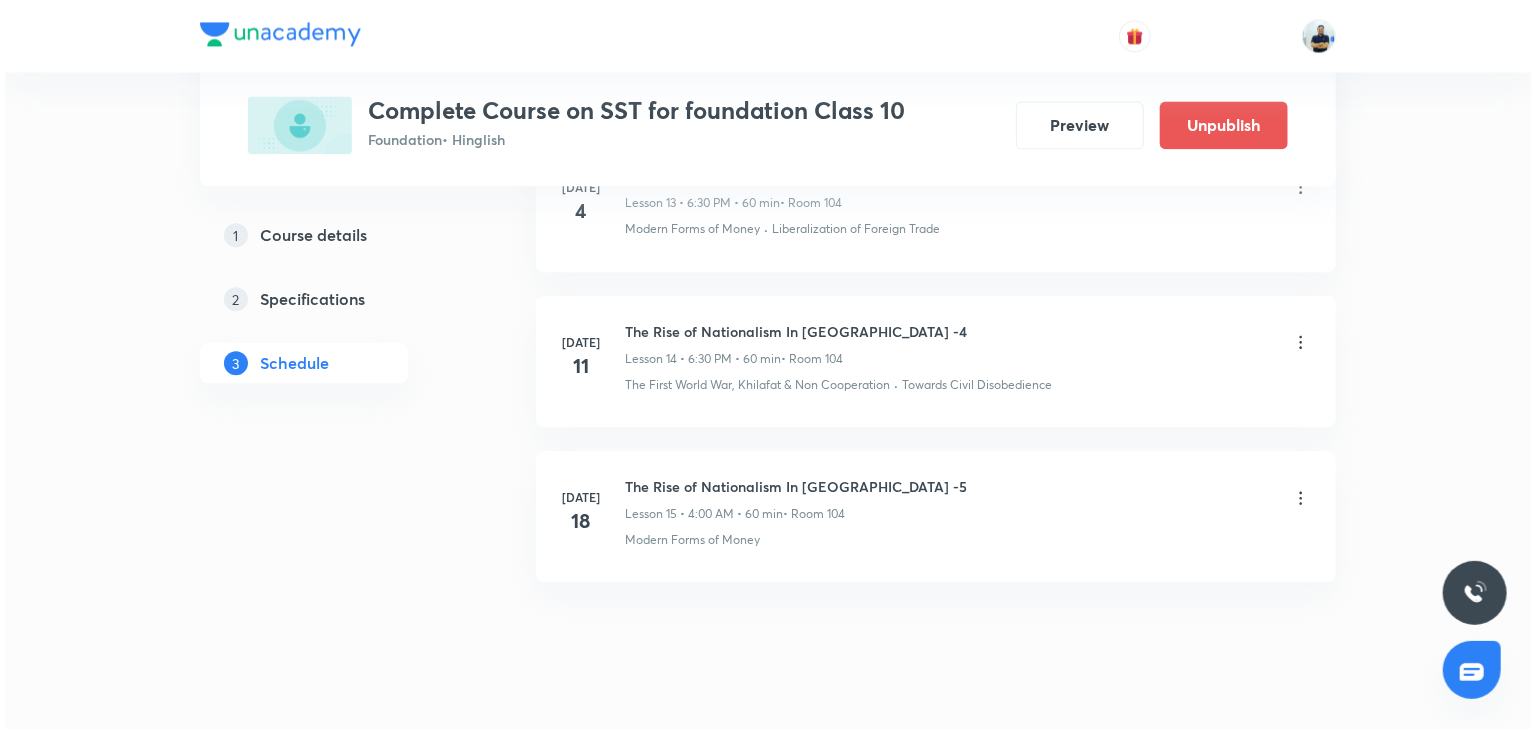 scroll, scrollTop: 2276, scrollLeft: 0, axis: vertical 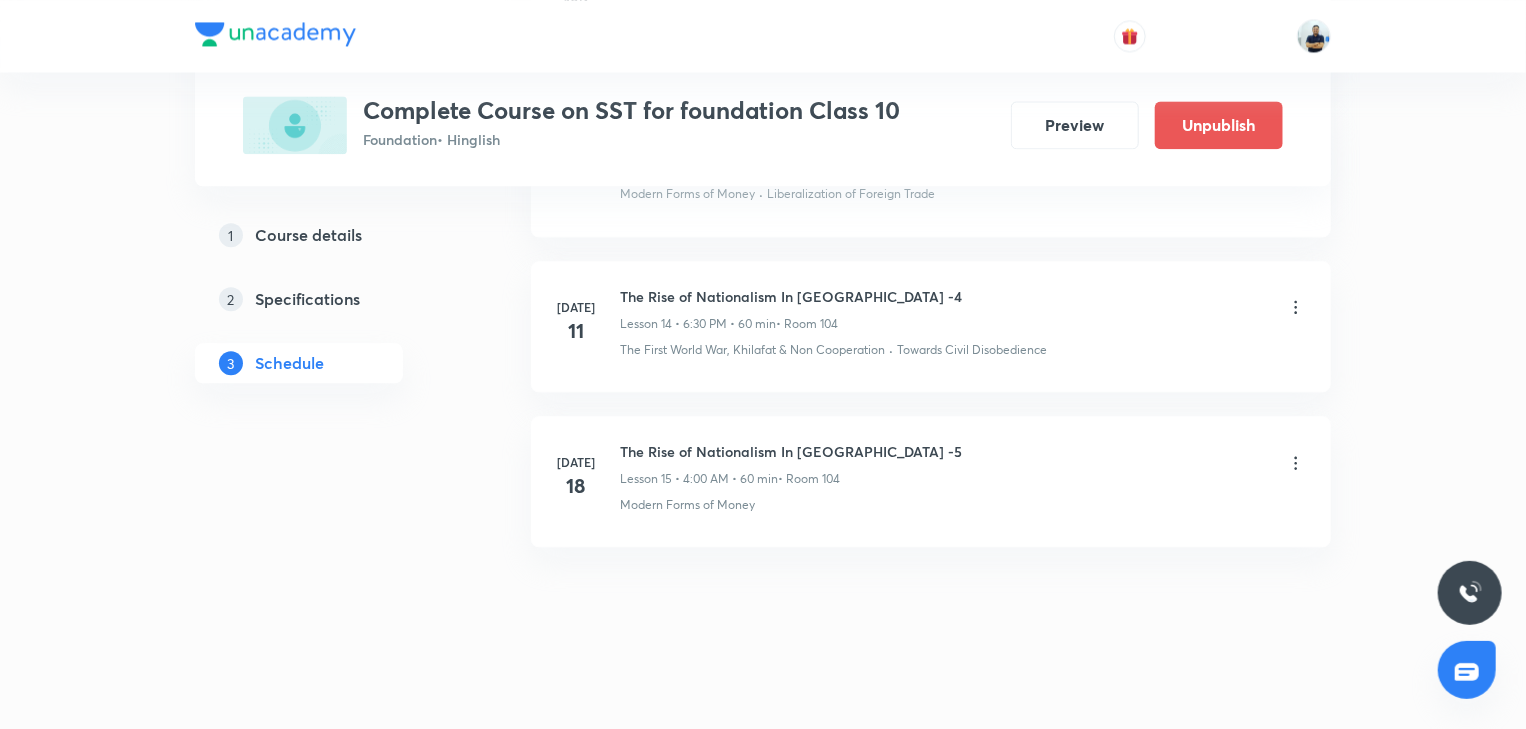 click 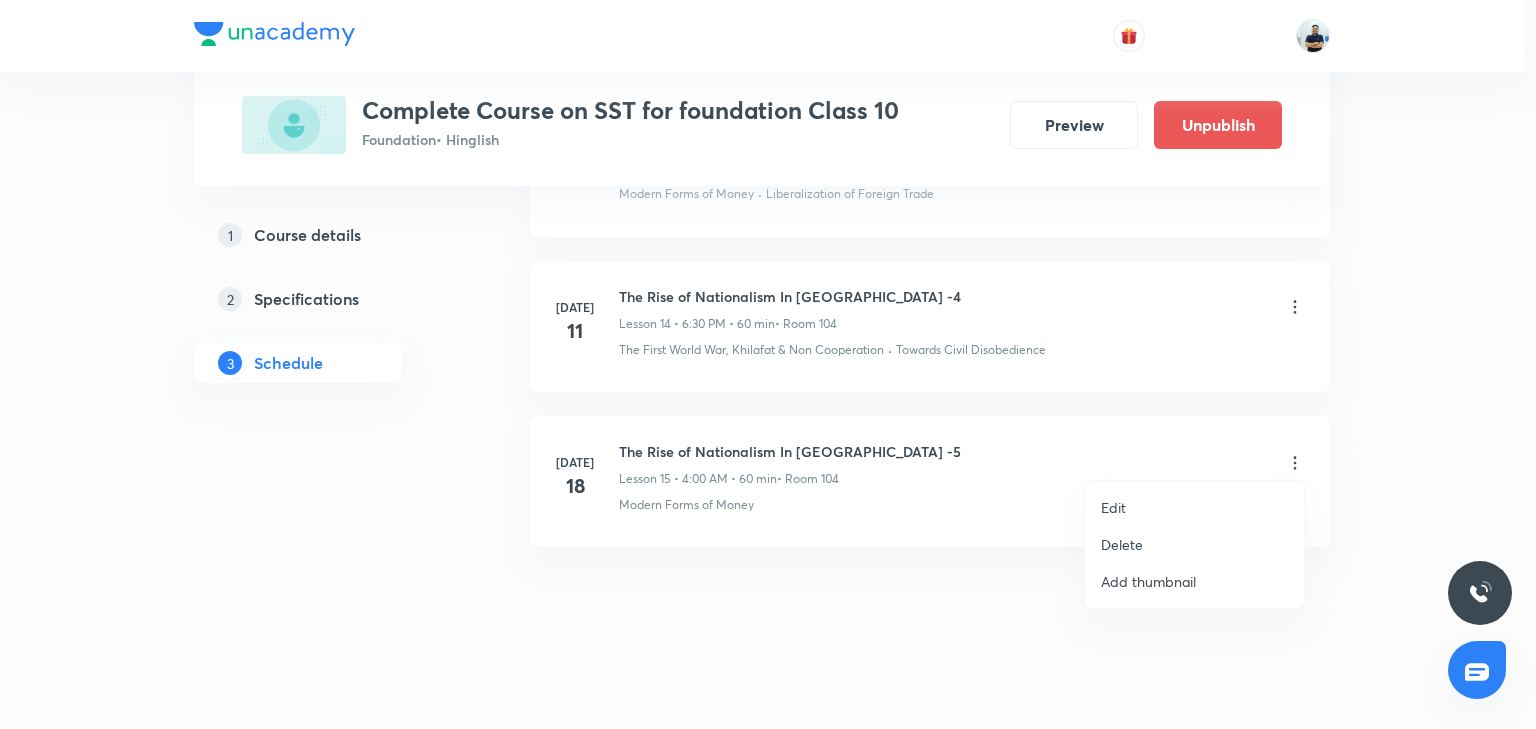 click on "Edit" at bounding box center (1194, 507) 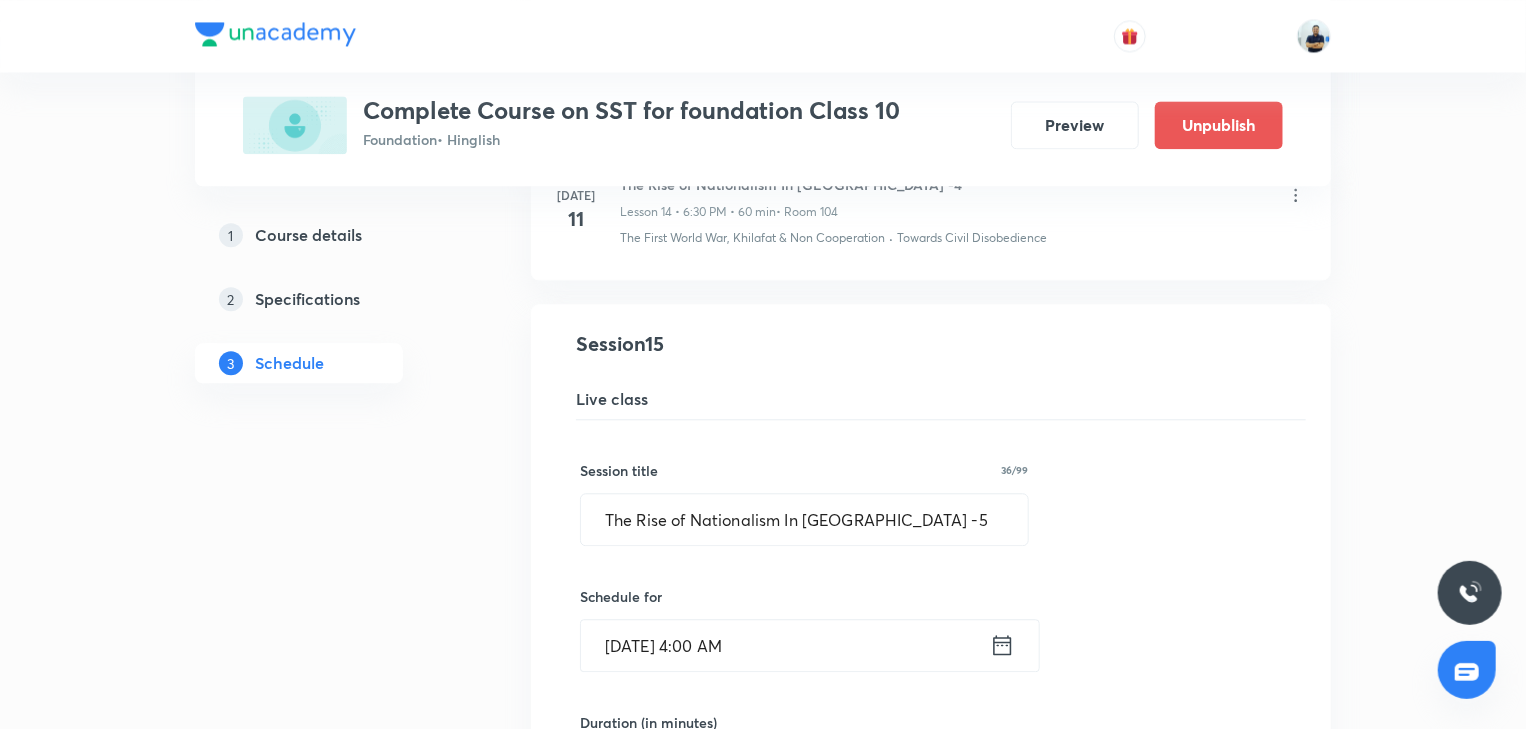 click on "Jul 18, 2025, 4:00 AM" at bounding box center [785, 645] 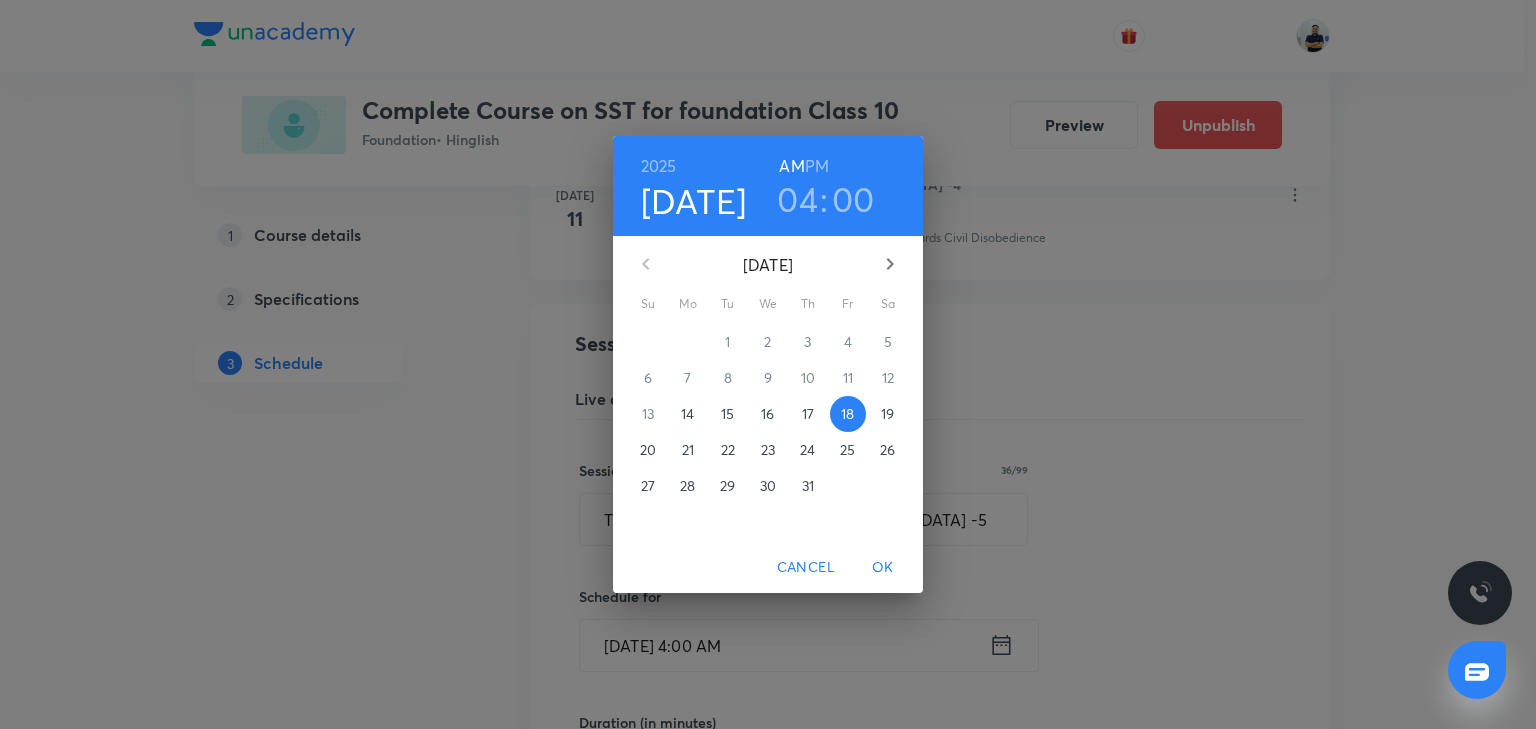 click on "PM" at bounding box center [817, 166] 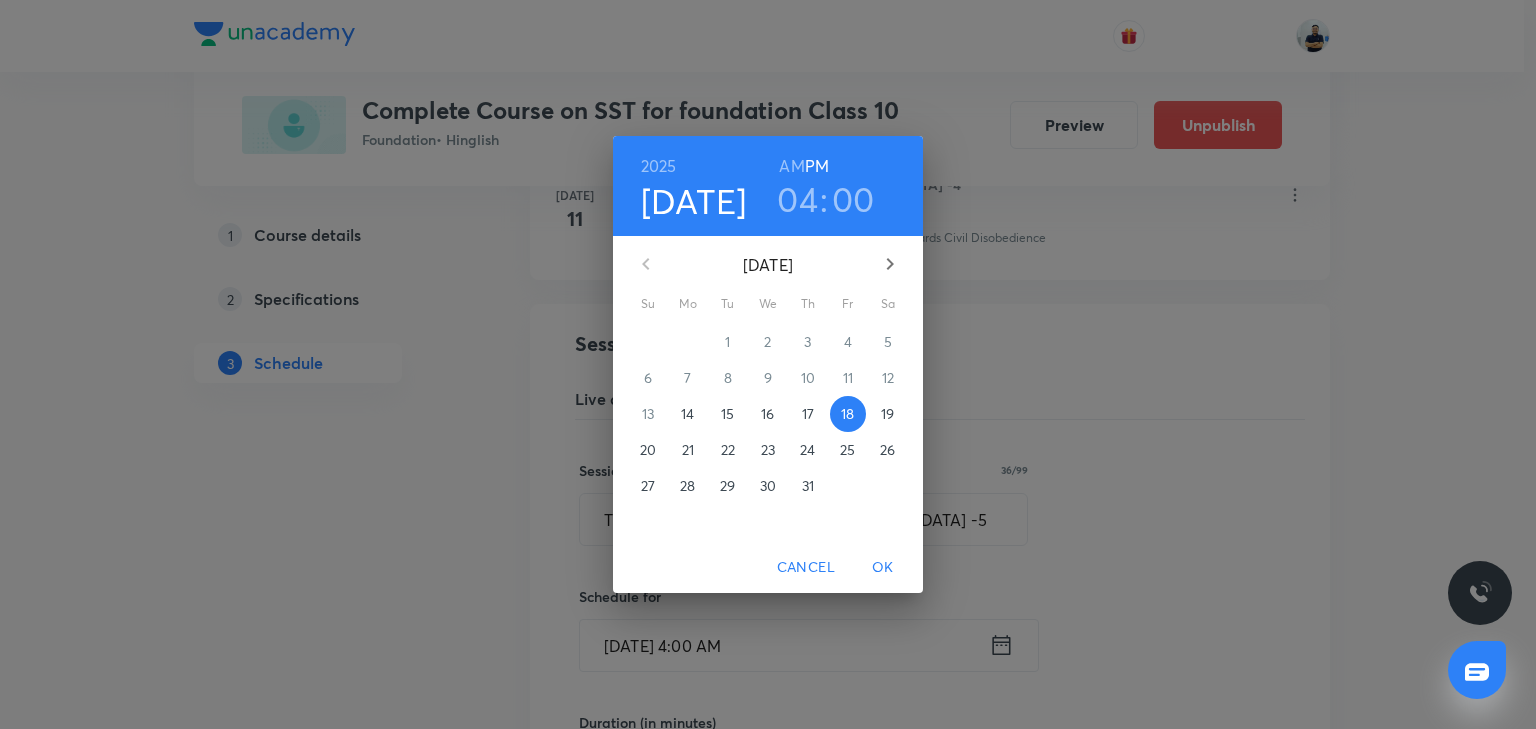 drag, startPoint x: 896, startPoint y: 570, endPoint x: 826, endPoint y: 528, distance: 81.63332 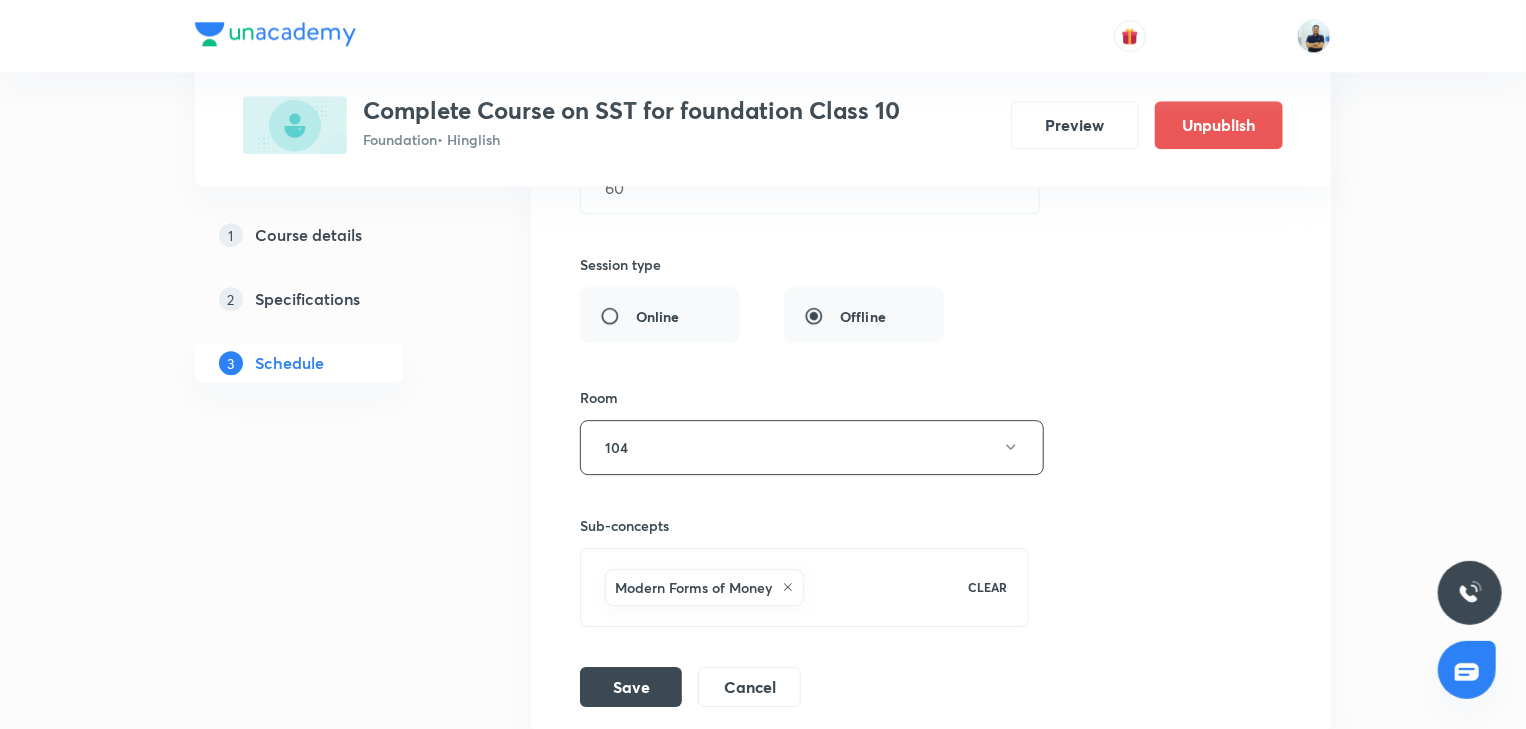 scroll, scrollTop: 3042, scrollLeft: 0, axis: vertical 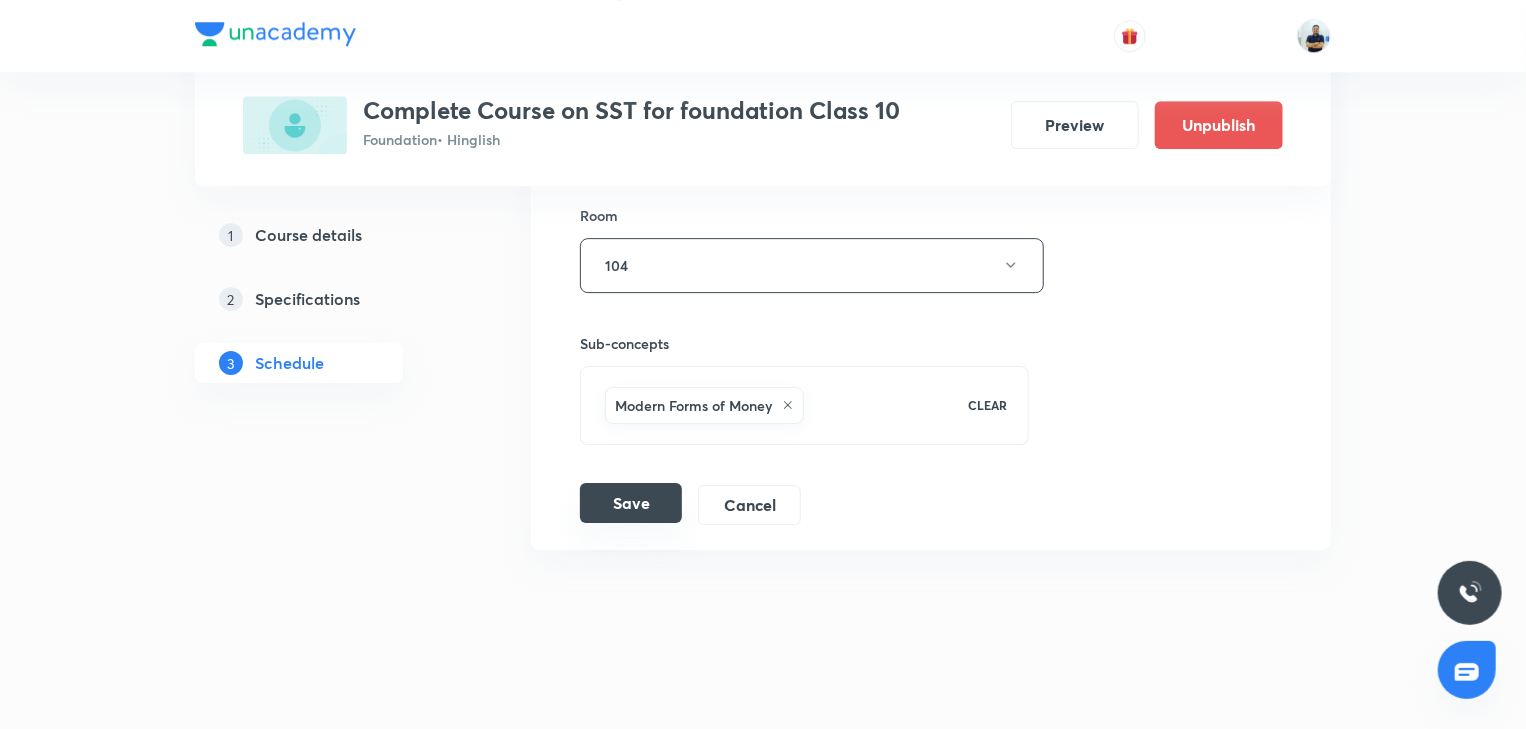 click on "Save" at bounding box center (631, 503) 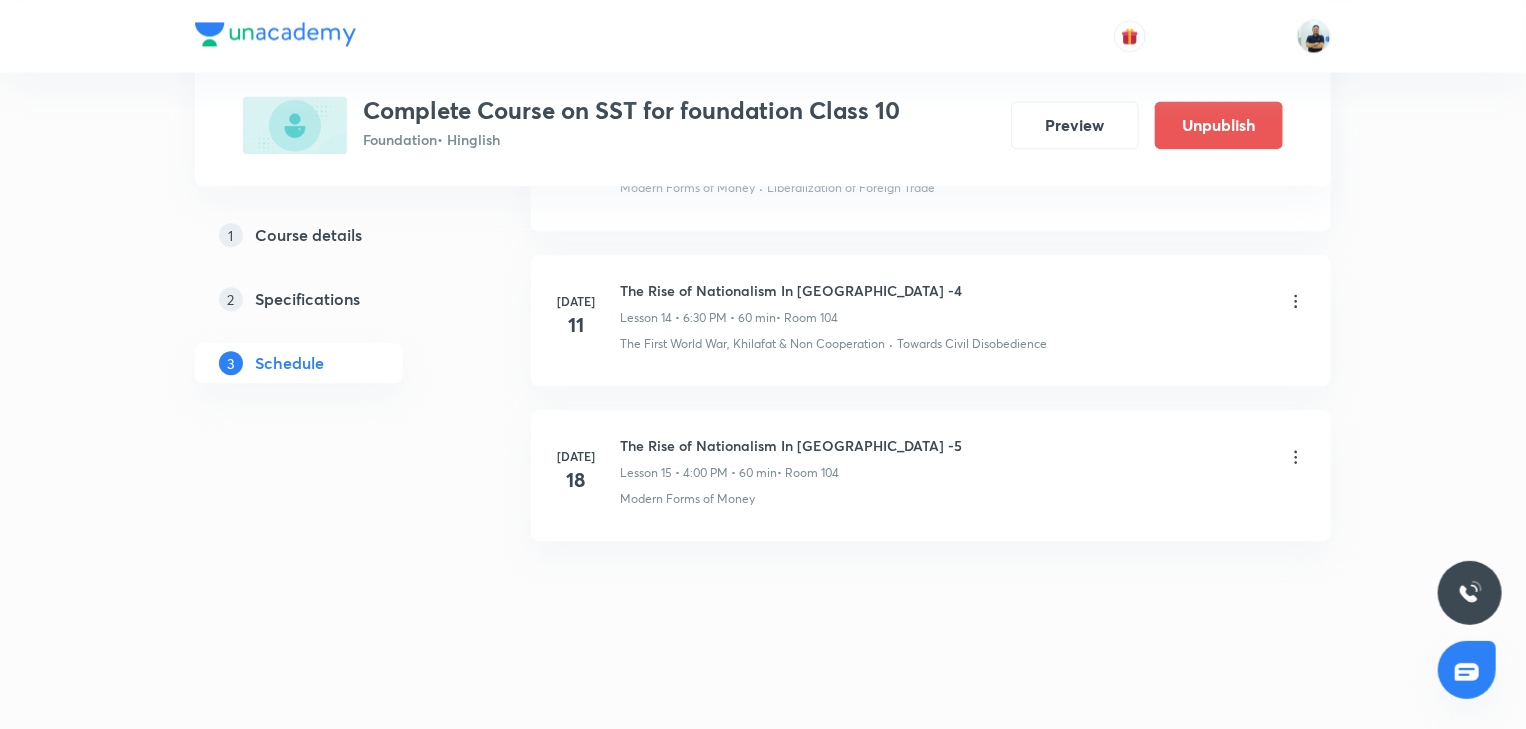 scroll, scrollTop: 2276, scrollLeft: 0, axis: vertical 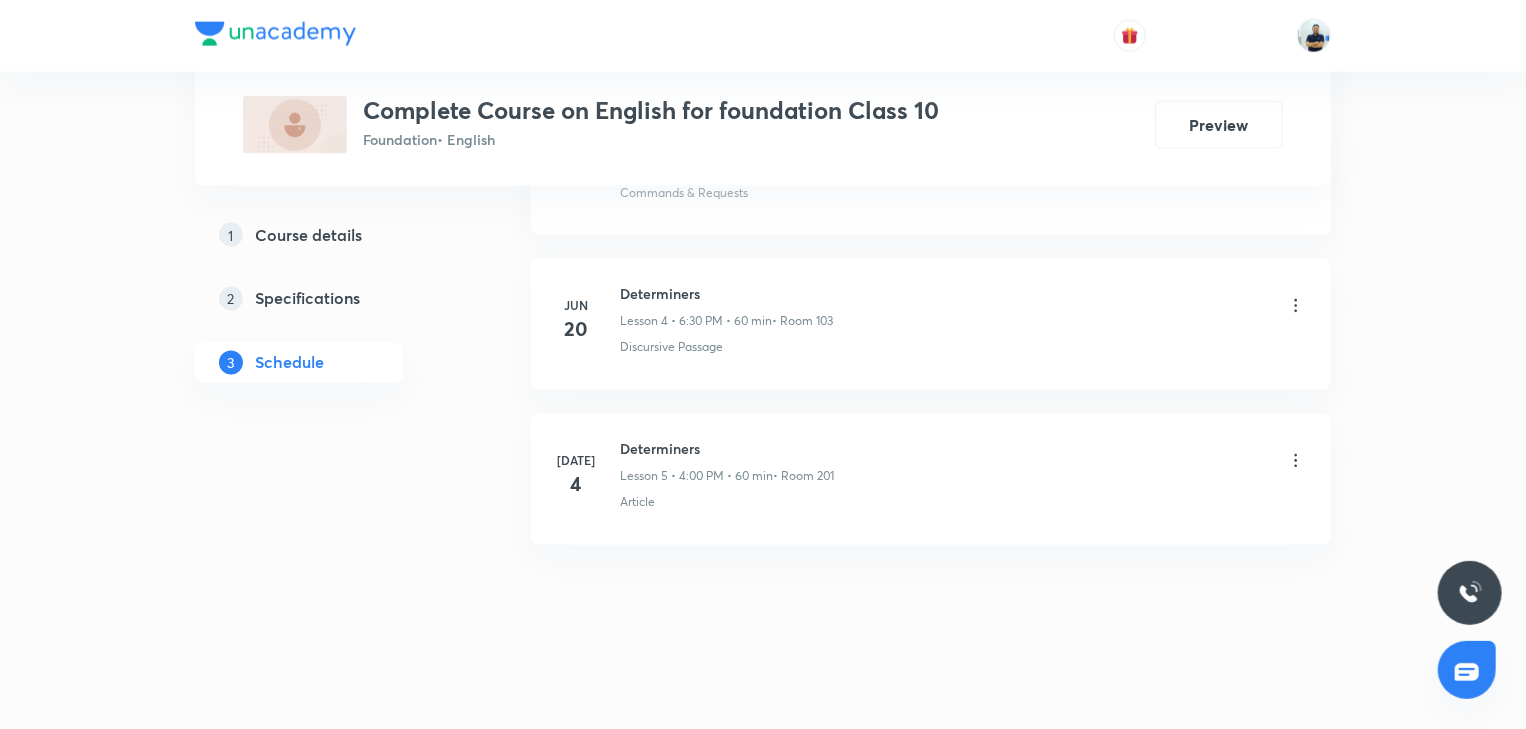 click on "Determiners" at bounding box center [727, 449] 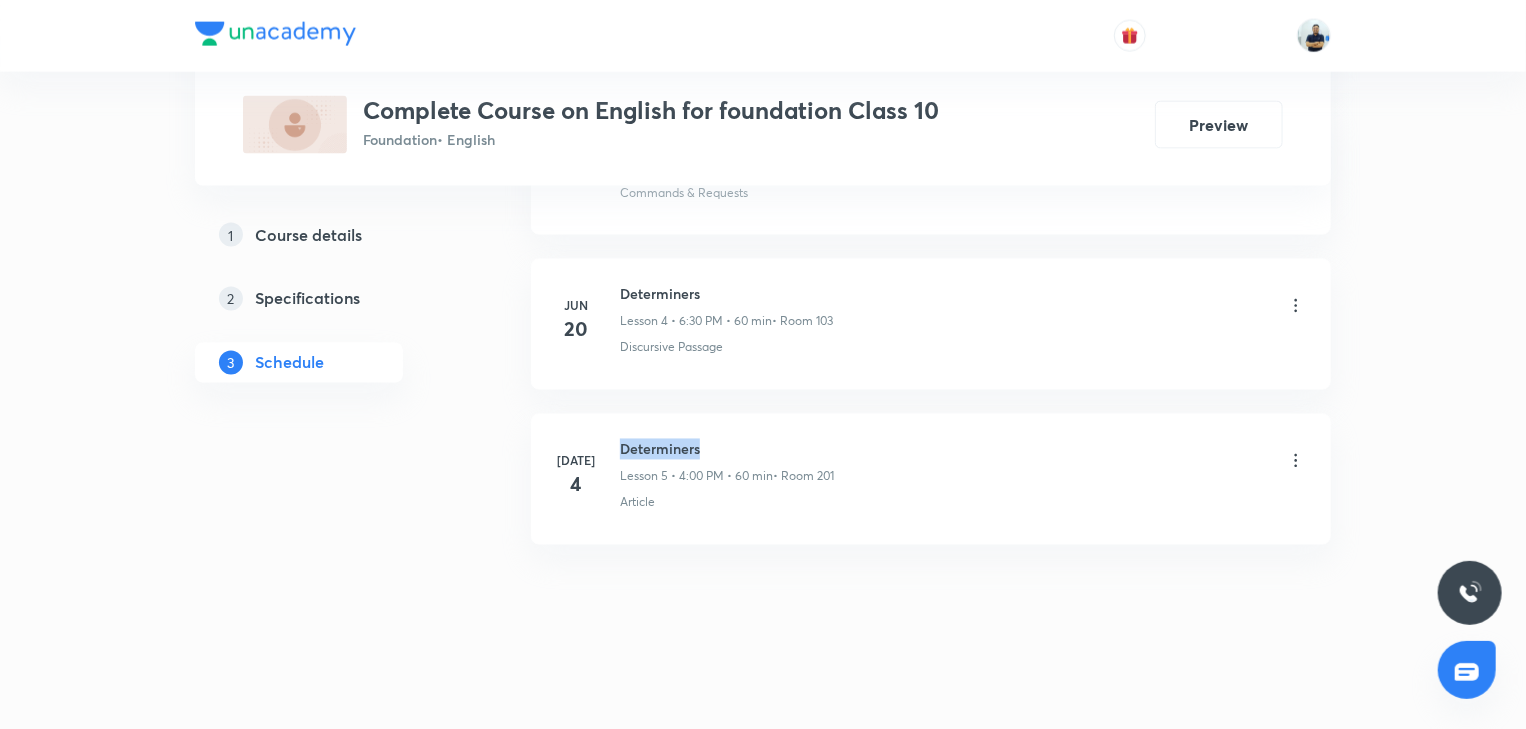 click on "Determiners" at bounding box center (727, 449) 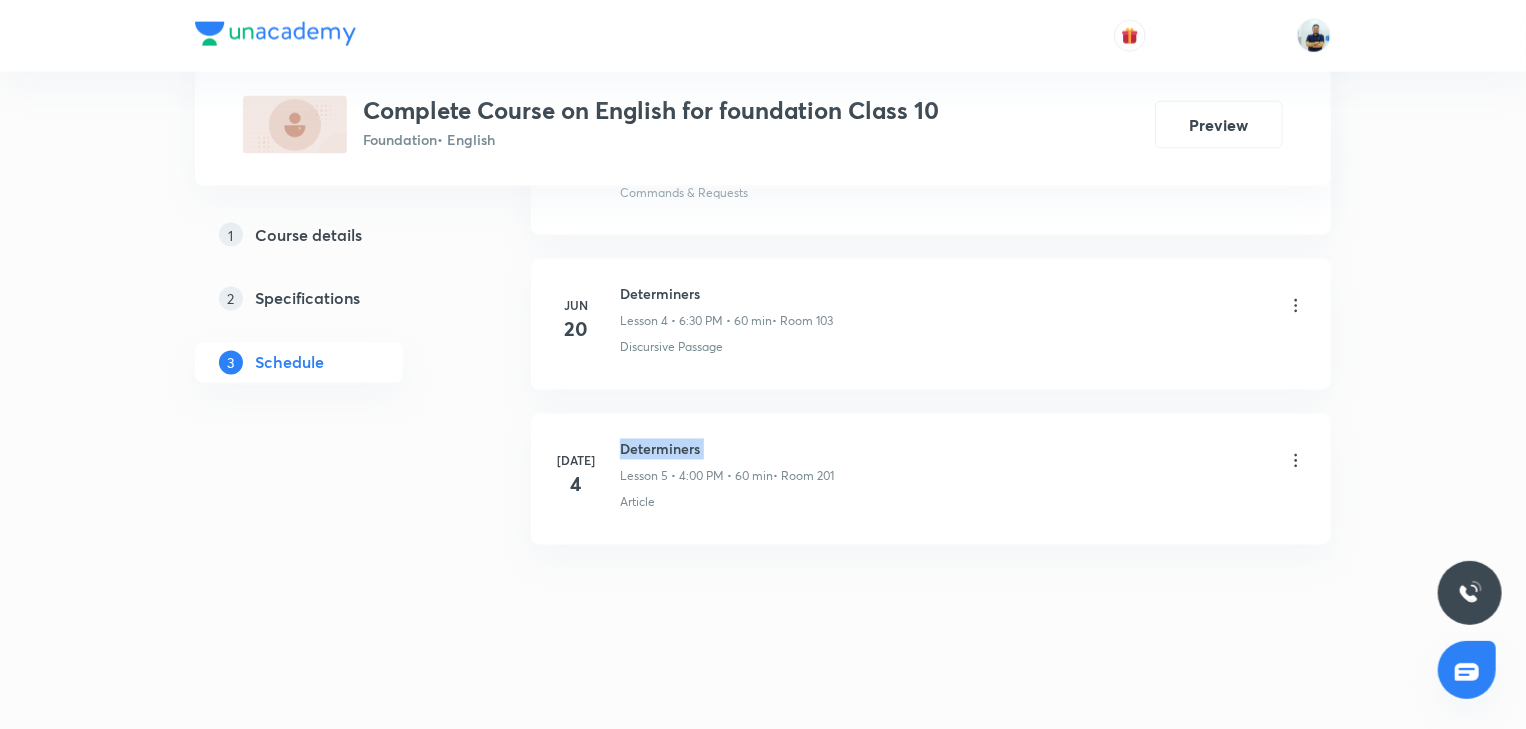 click on "Determiners" at bounding box center [727, 449] 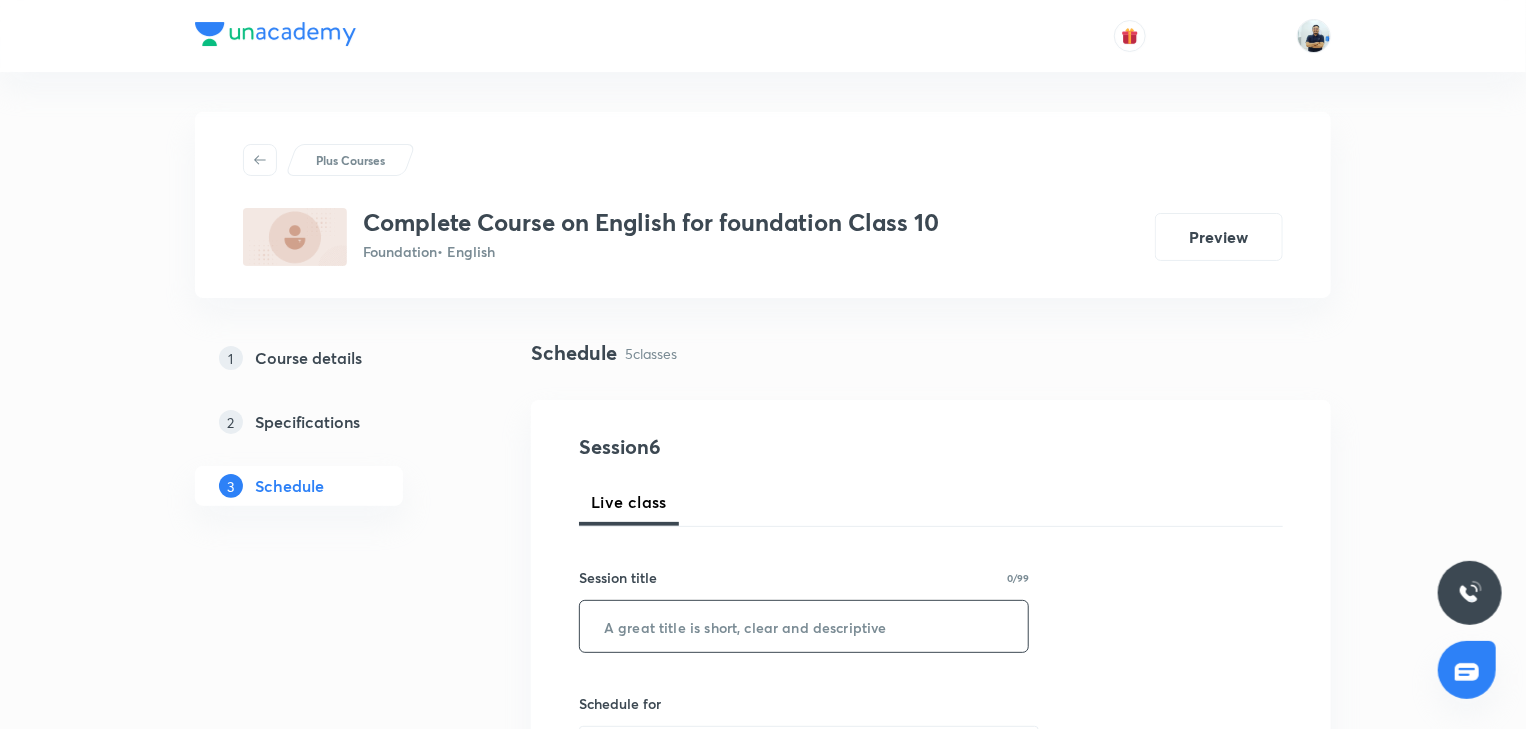 click at bounding box center (804, 626) 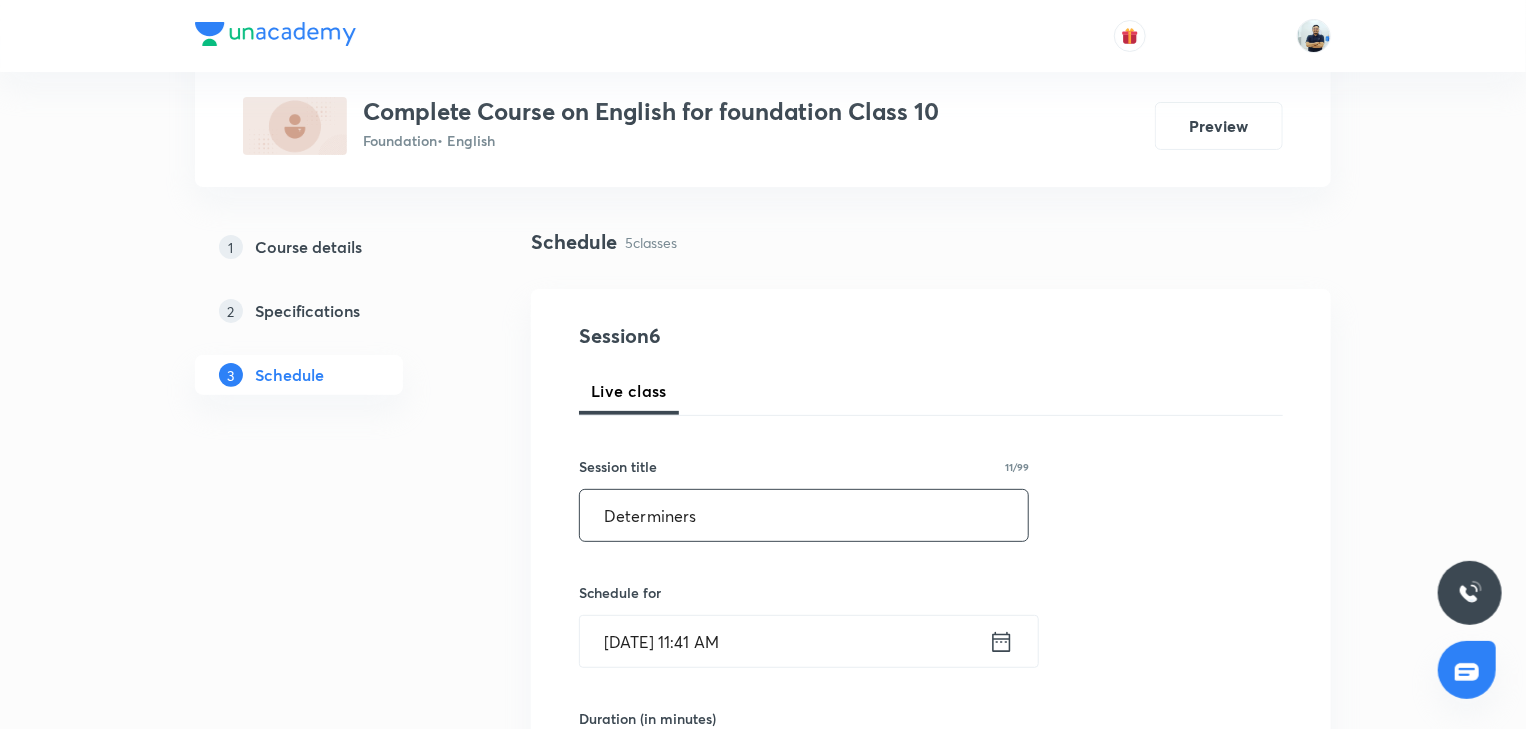 scroll, scrollTop: 112, scrollLeft: 0, axis: vertical 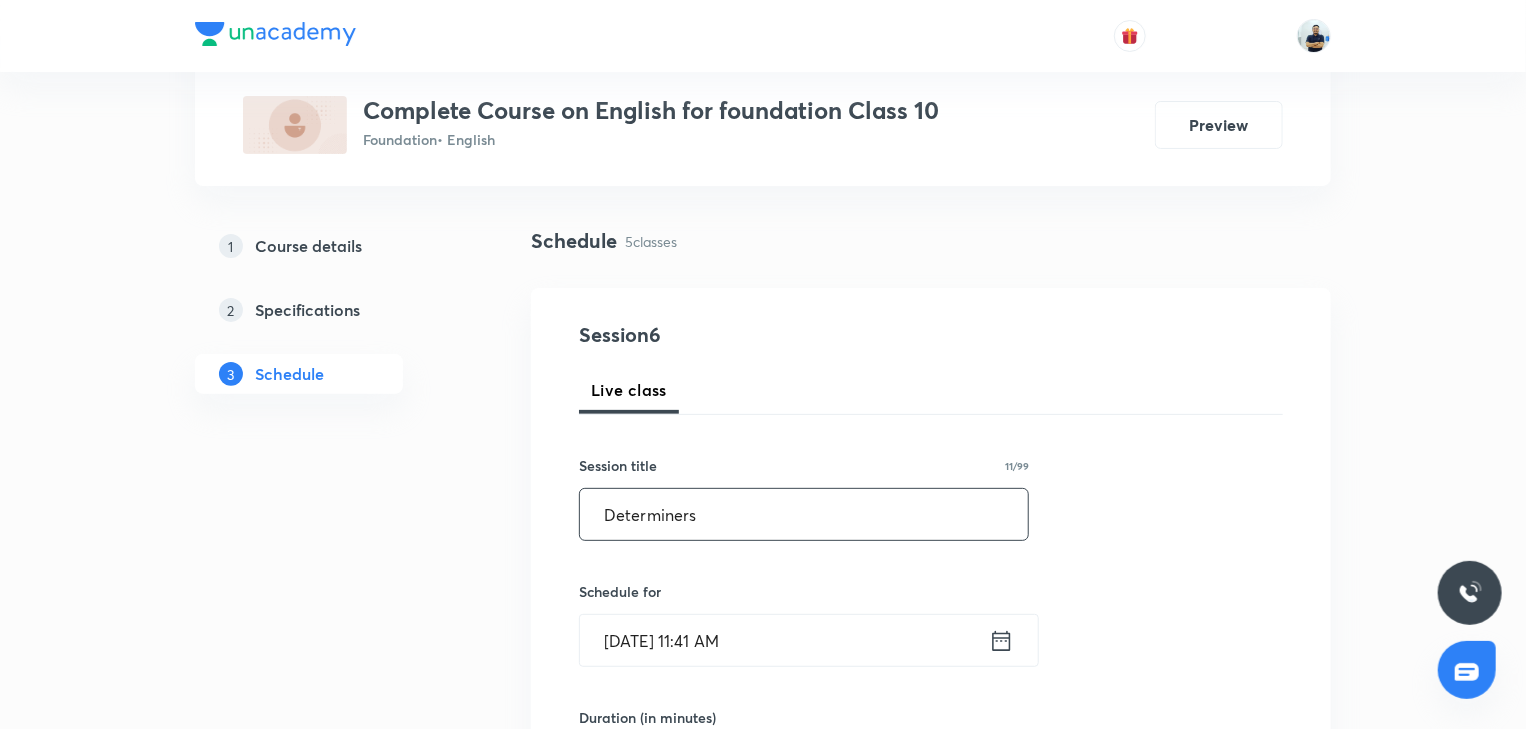 type on "Determiners" 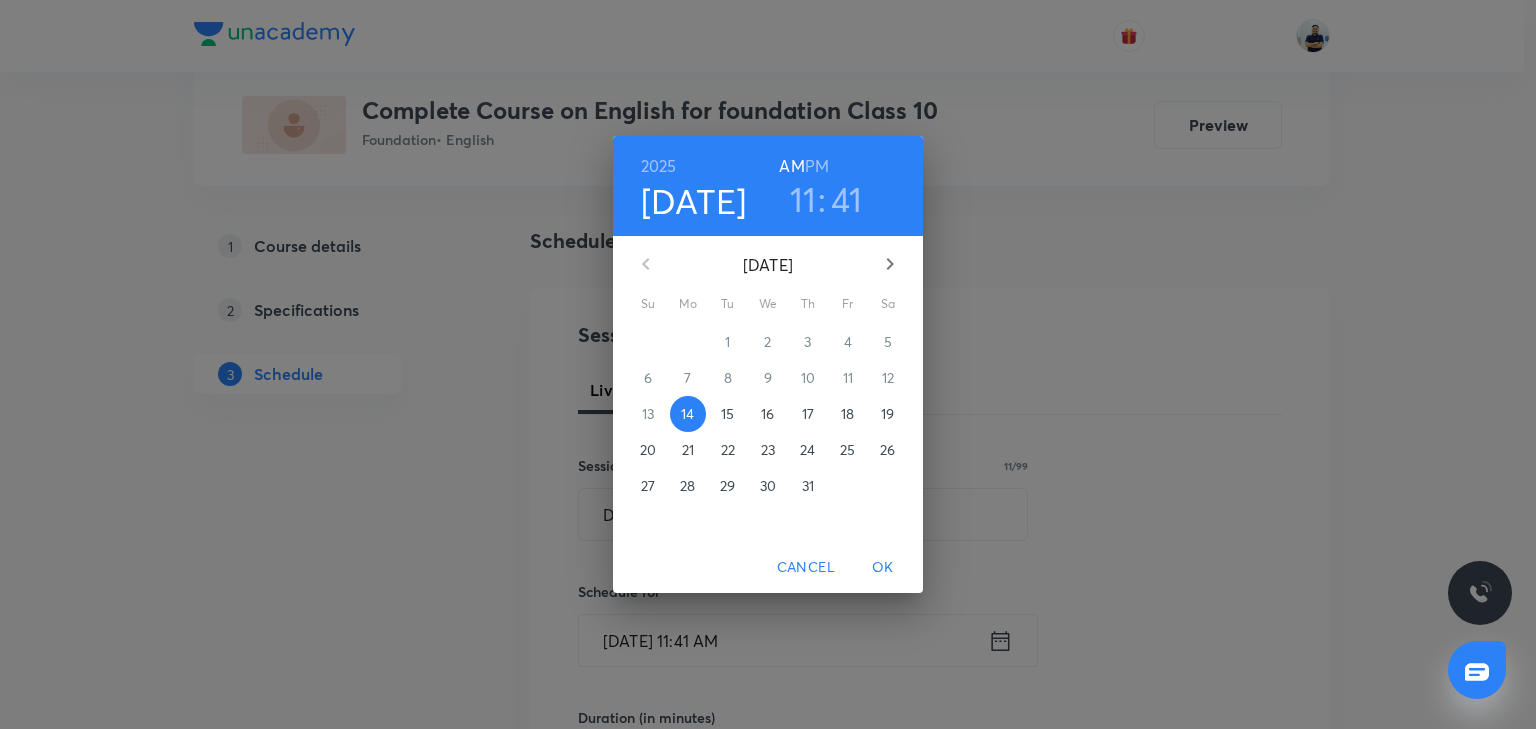 click on "18" at bounding box center [848, 414] 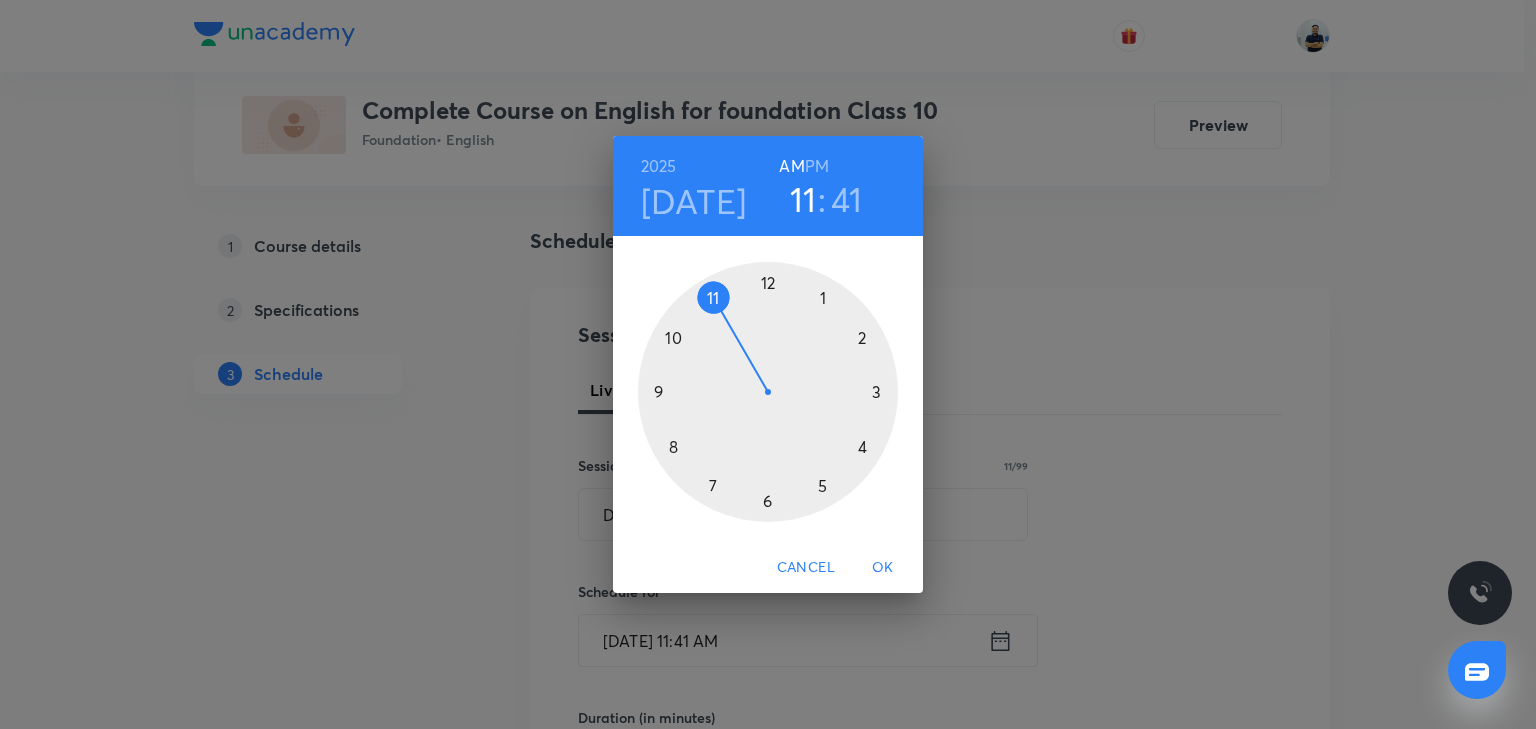 click at bounding box center [768, 392] 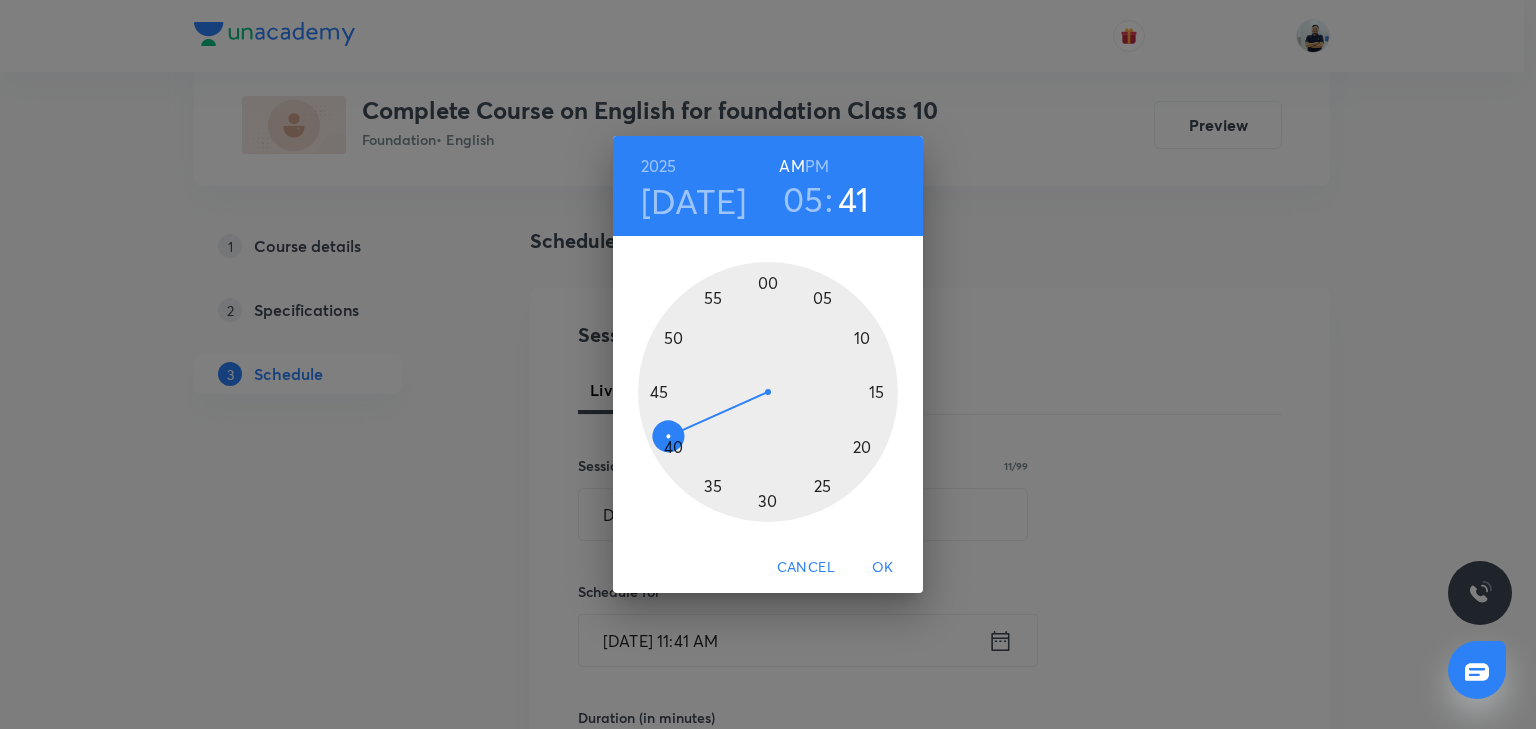 click at bounding box center (768, 392) 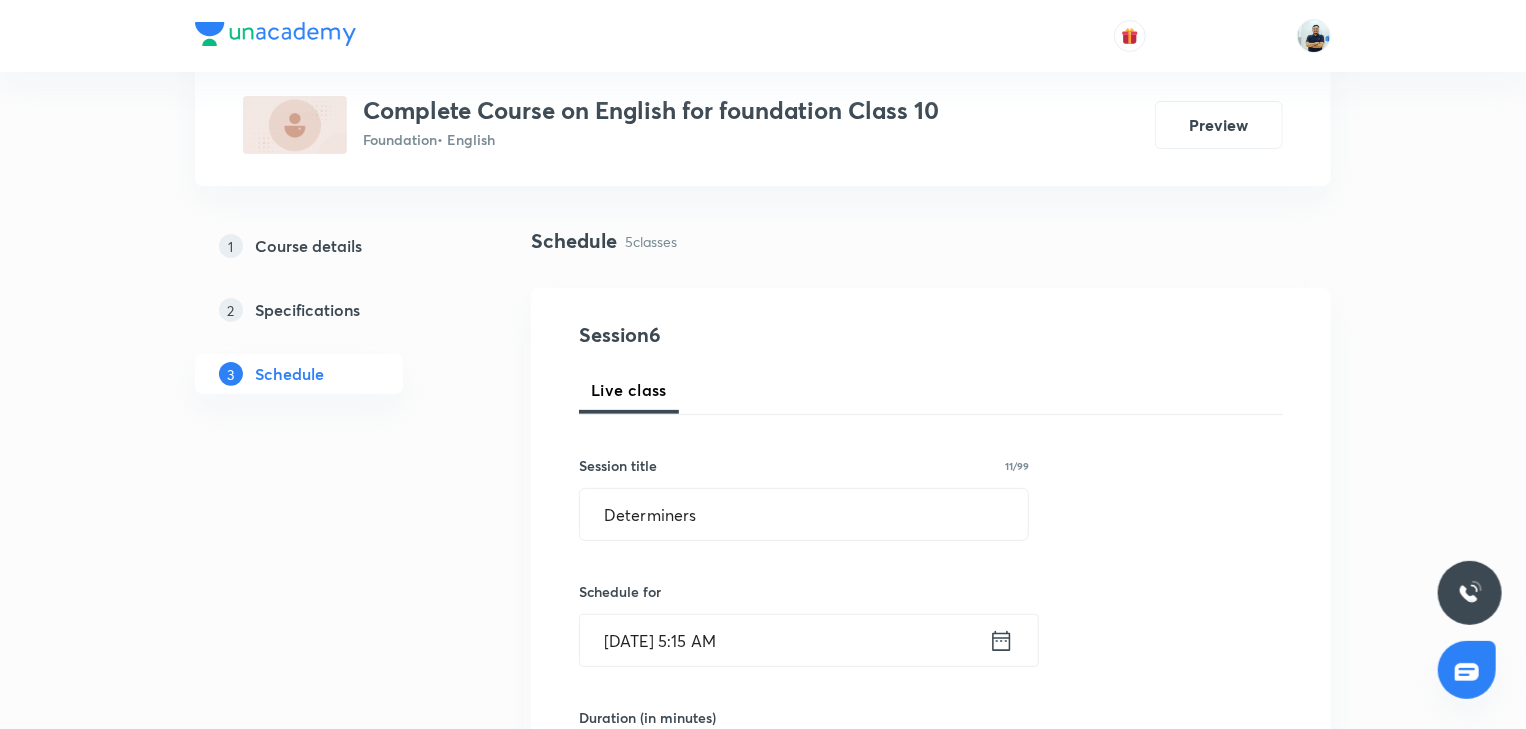 click on "Jul 18, 2025, 5:15 AM" at bounding box center [784, 640] 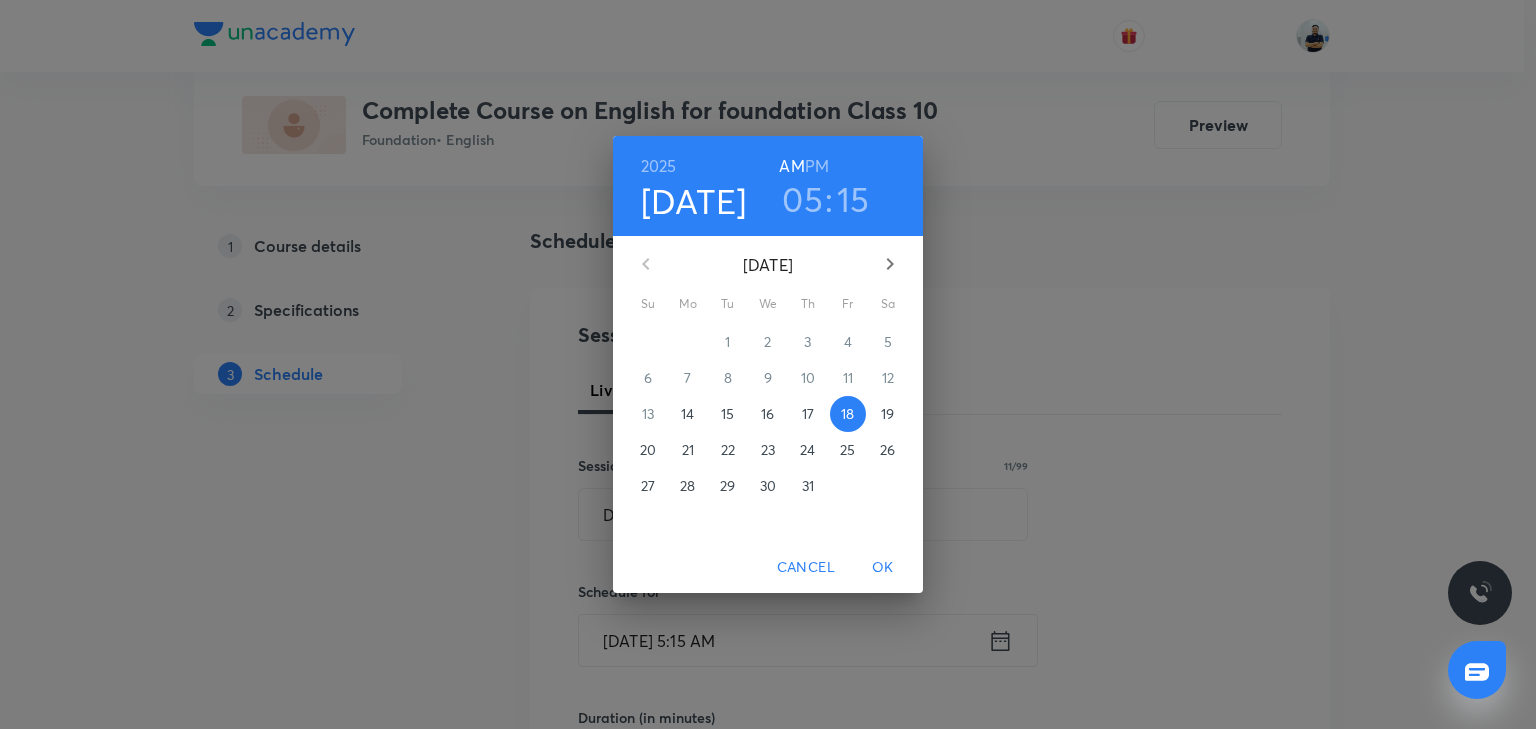 click on "PM" at bounding box center [817, 166] 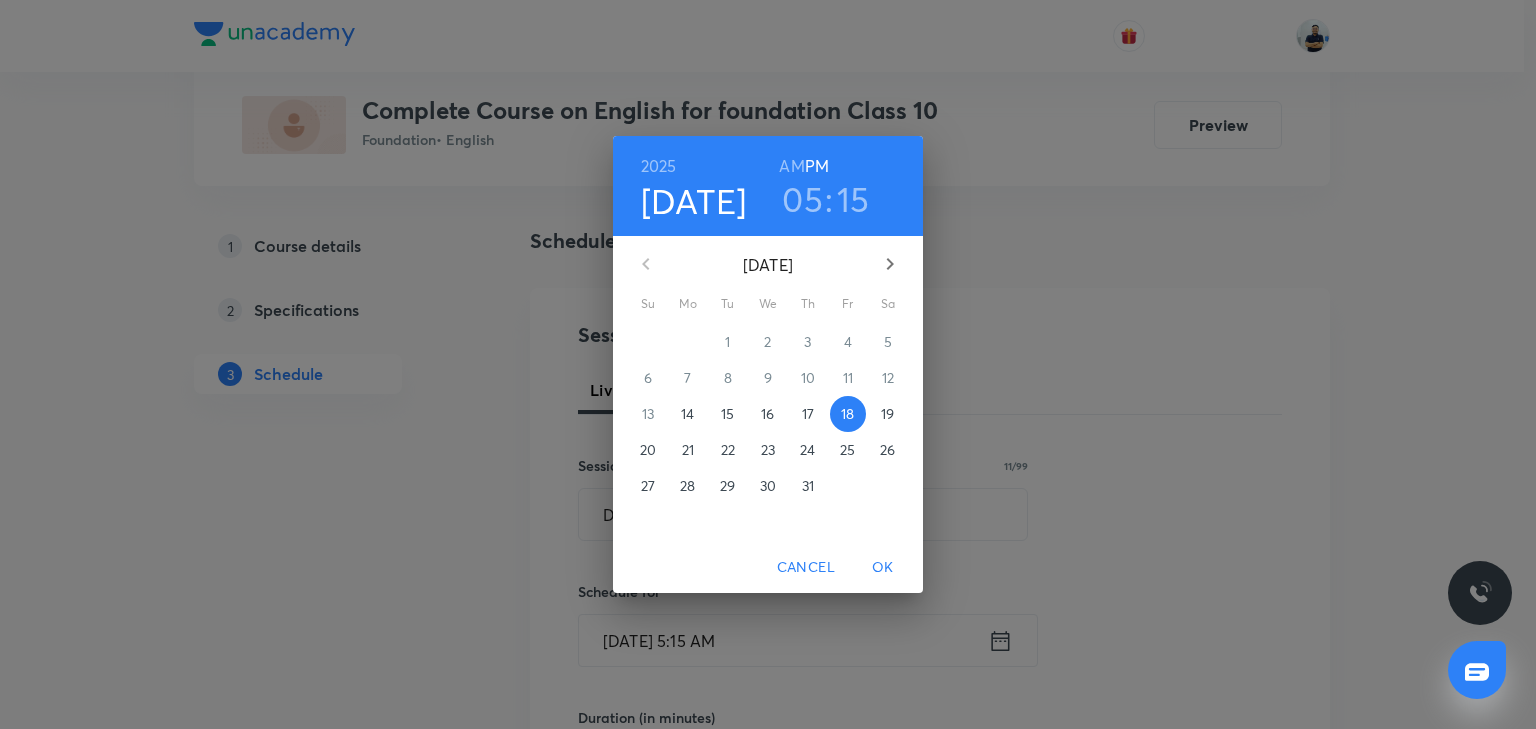 click on "OK" at bounding box center (883, 567) 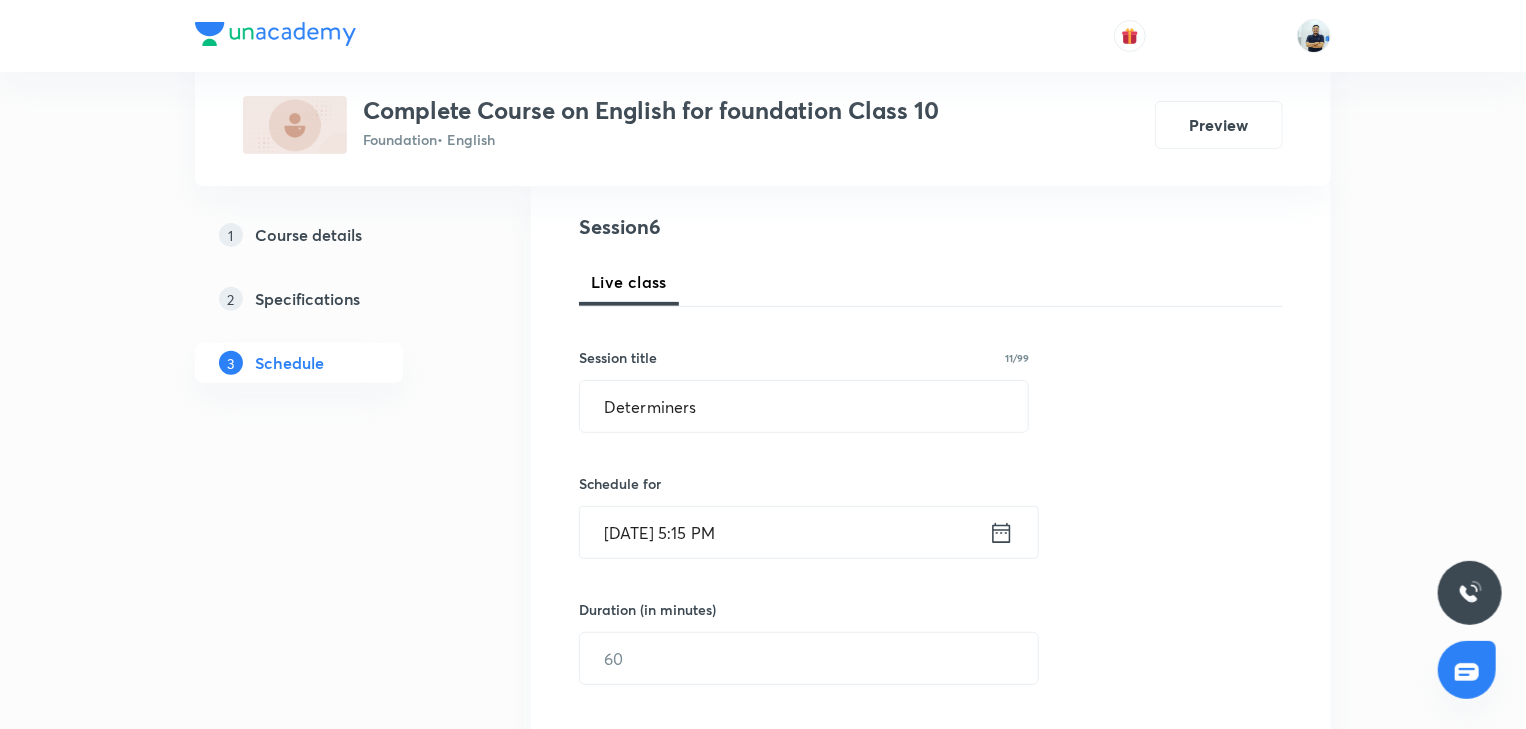 scroll, scrollTop: 336, scrollLeft: 0, axis: vertical 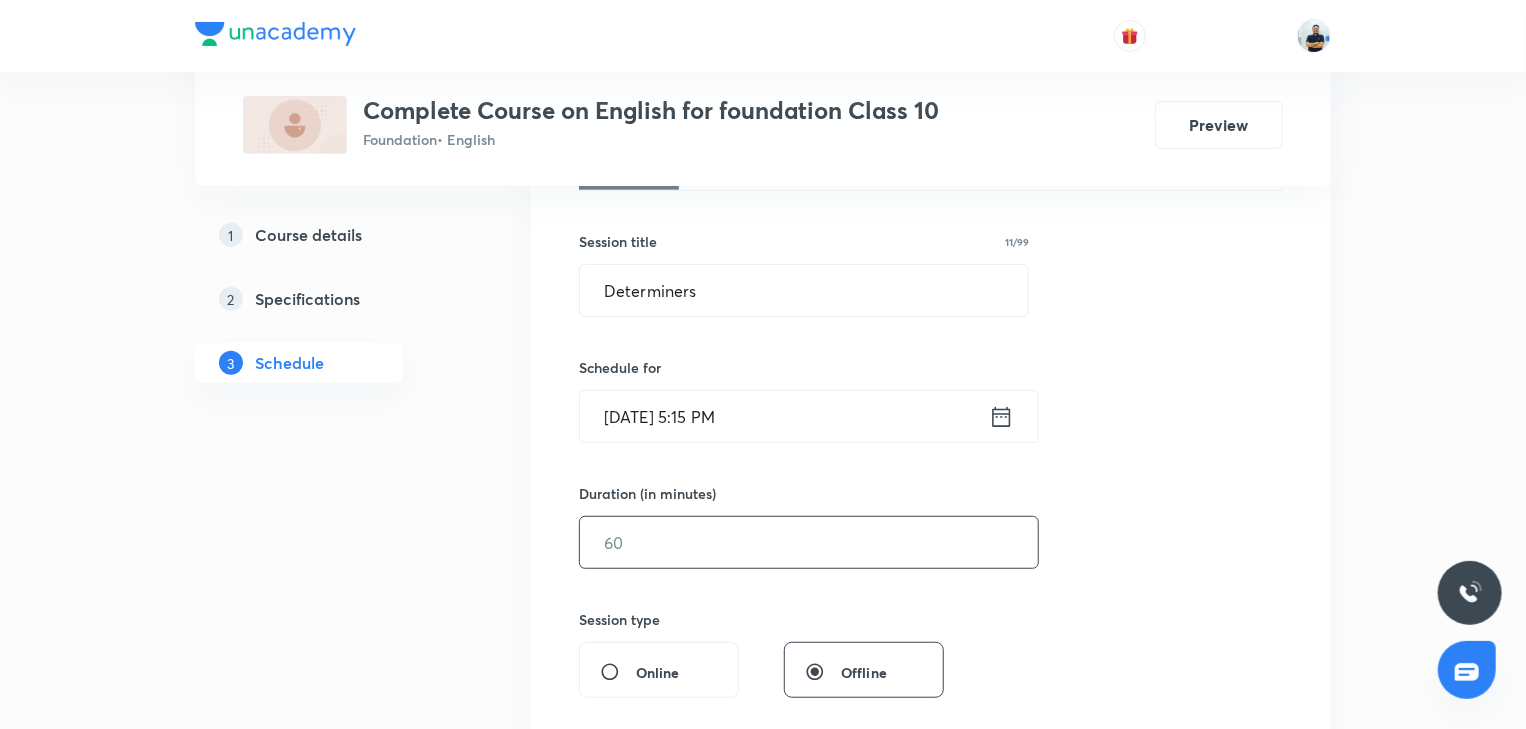 click at bounding box center [809, 542] 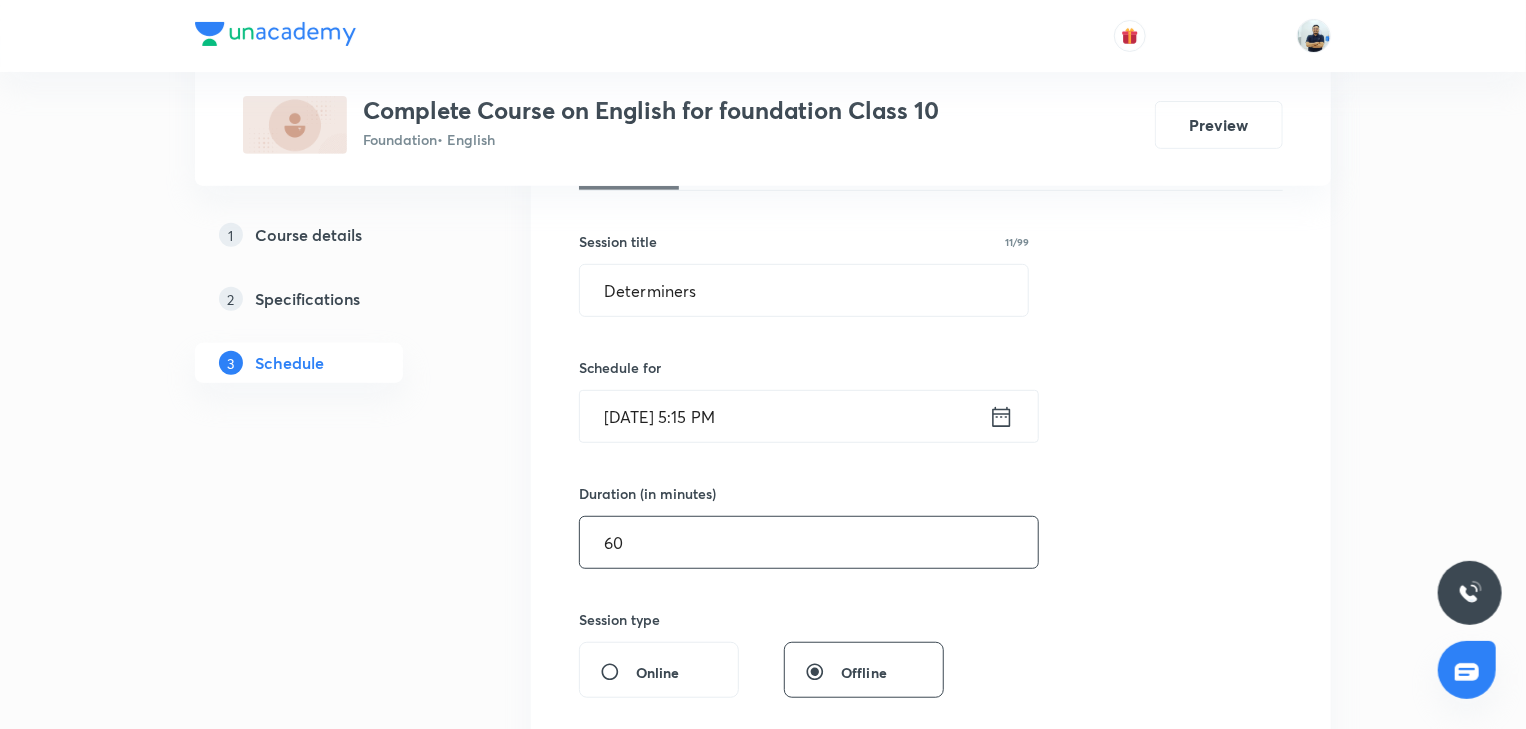scroll, scrollTop: 896, scrollLeft: 0, axis: vertical 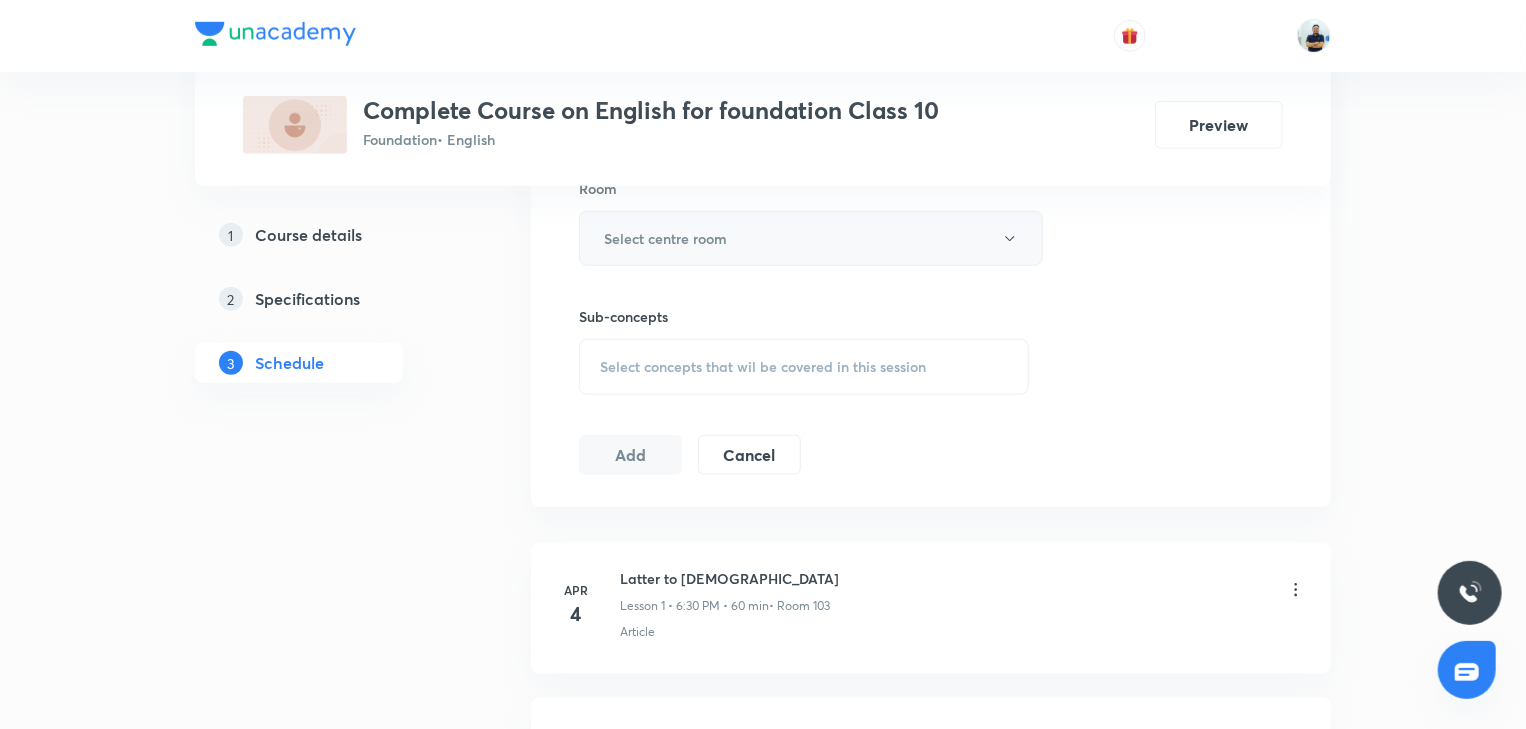 type on "60" 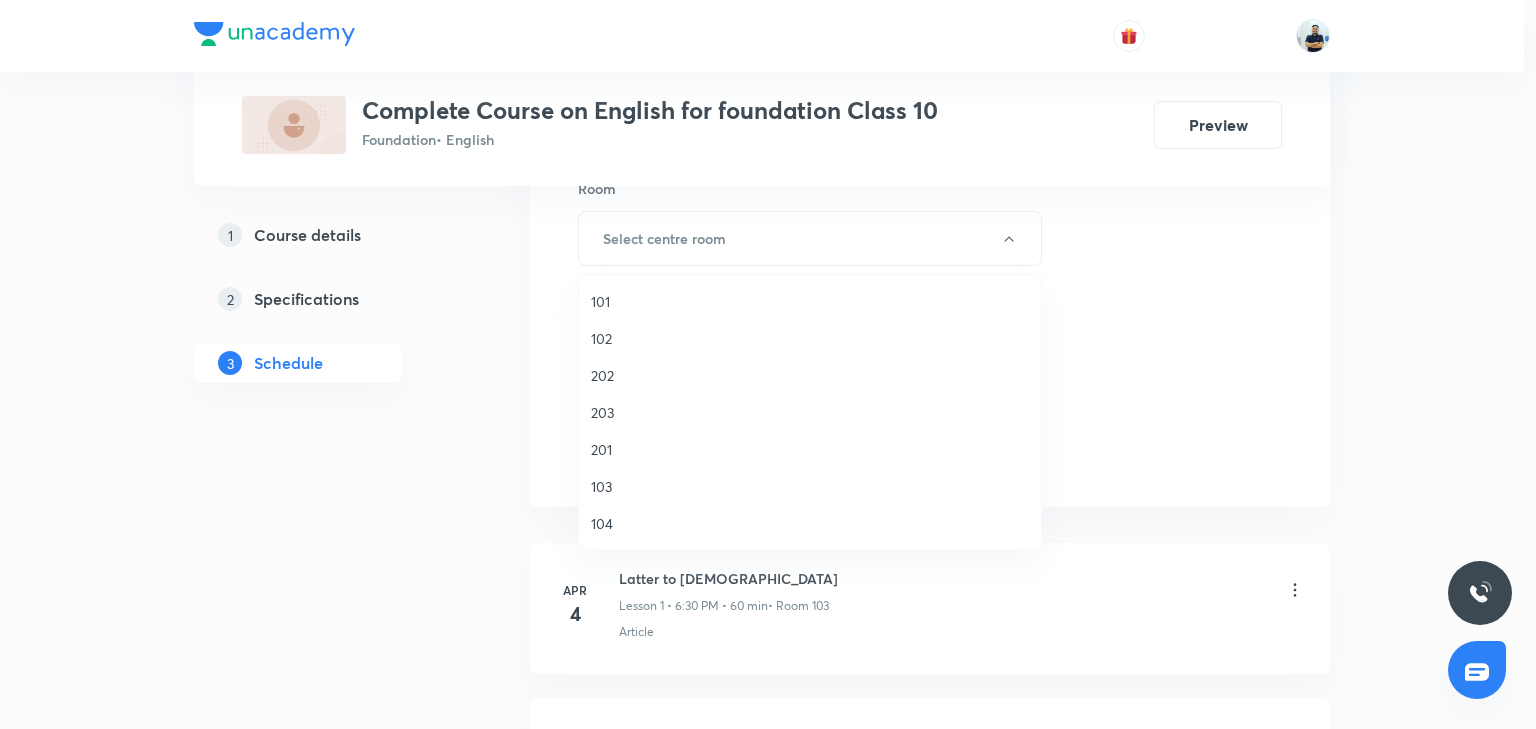 click on "103" at bounding box center (810, 486) 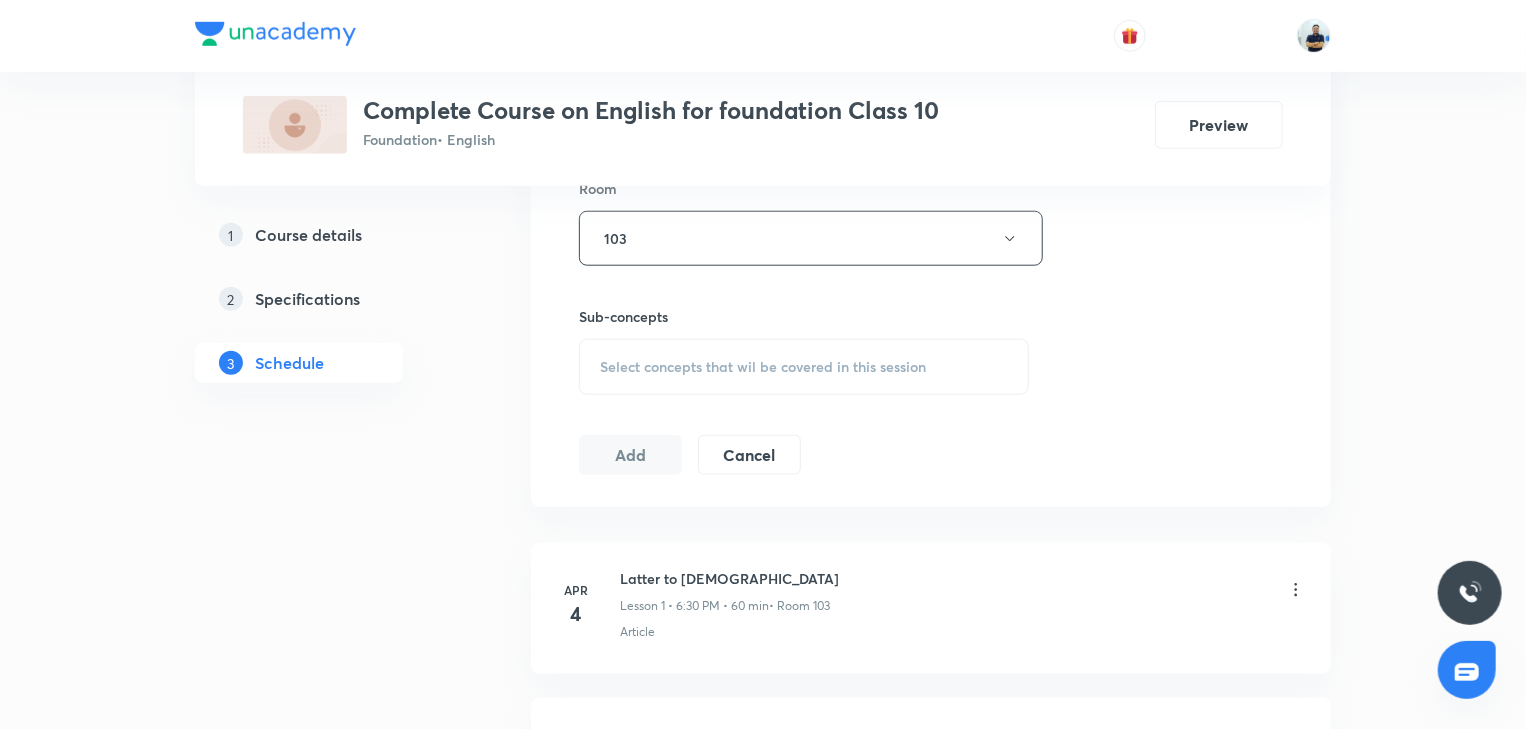 click on "Select concepts that wil be covered in this session" at bounding box center [763, 367] 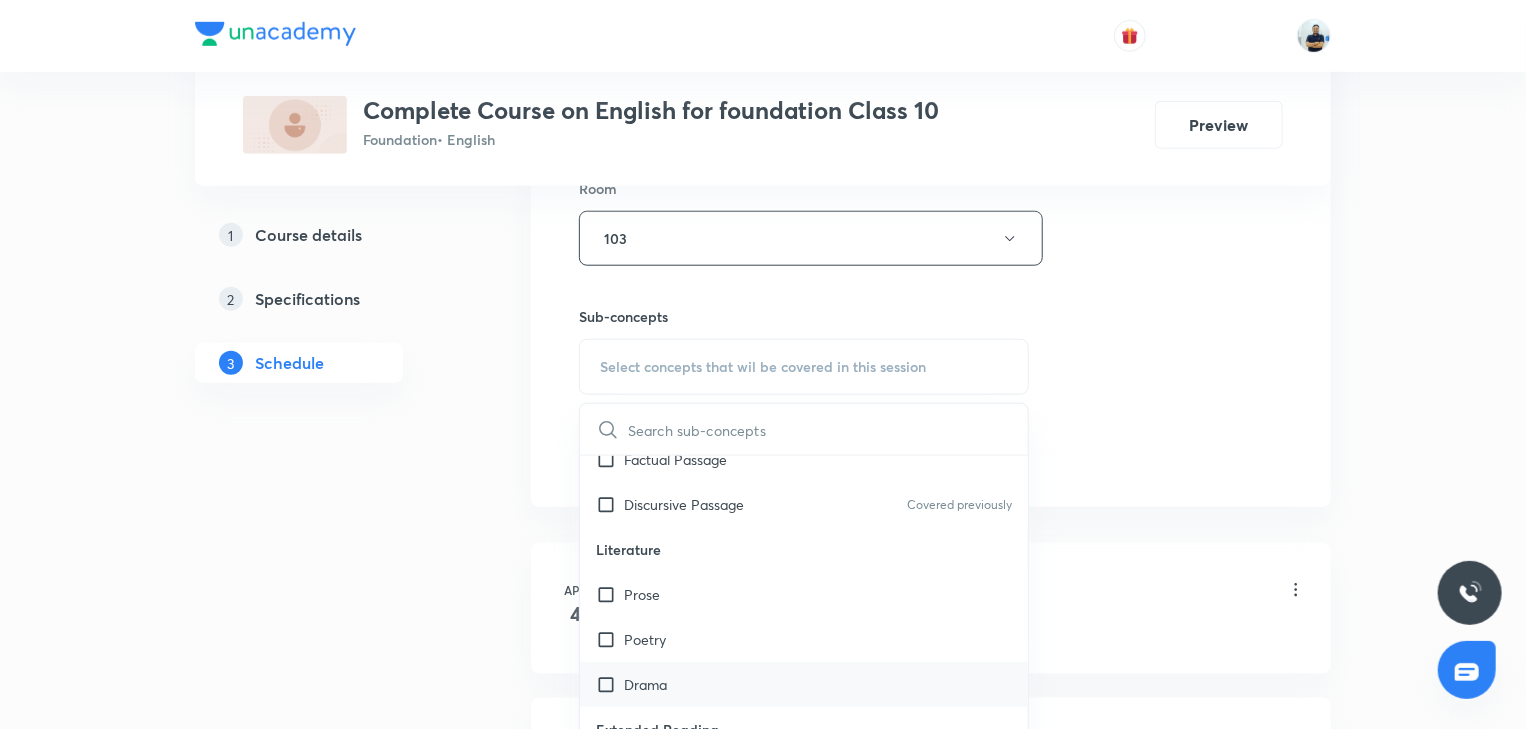 scroll, scrollTop: 909, scrollLeft: 0, axis: vertical 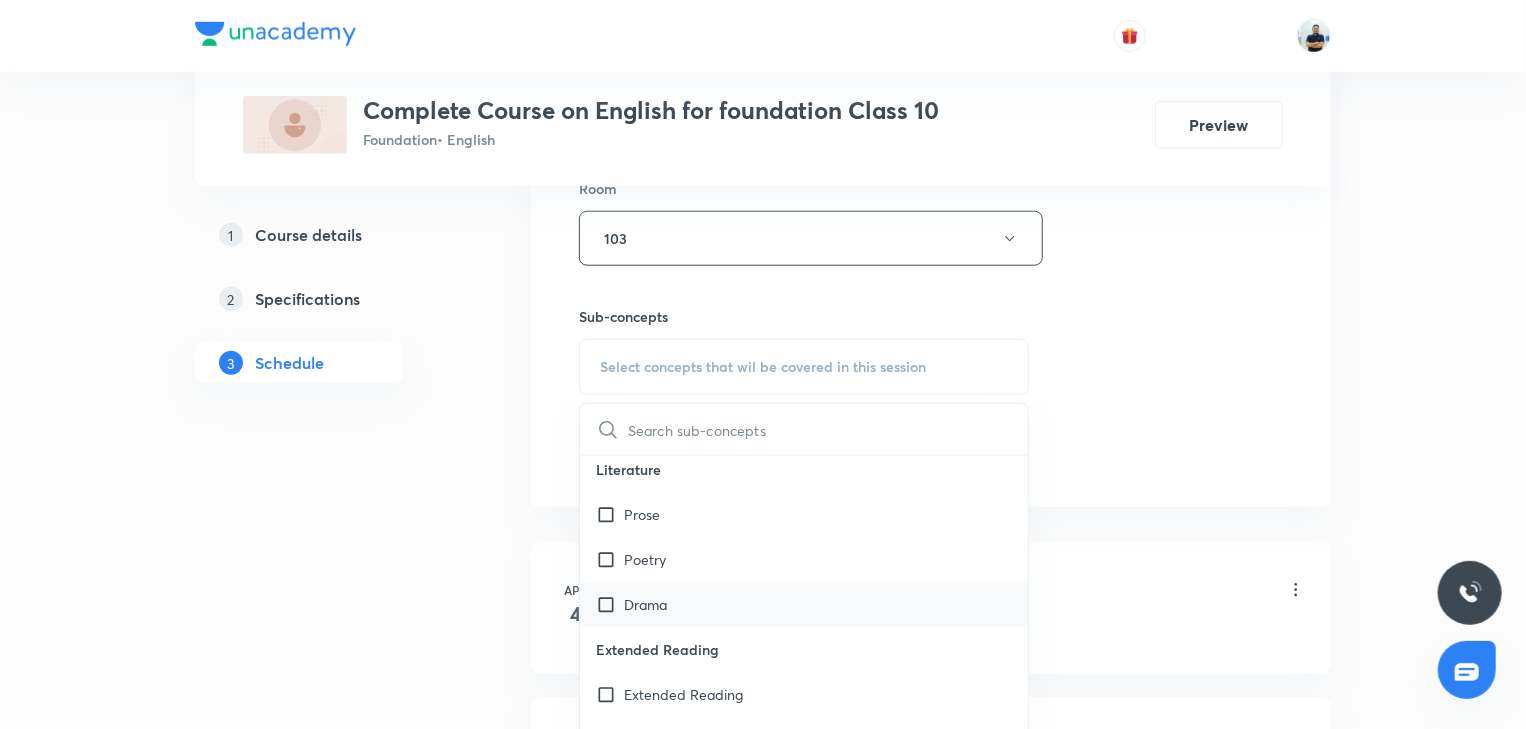 click on "Drama" at bounding box center (804, 604) 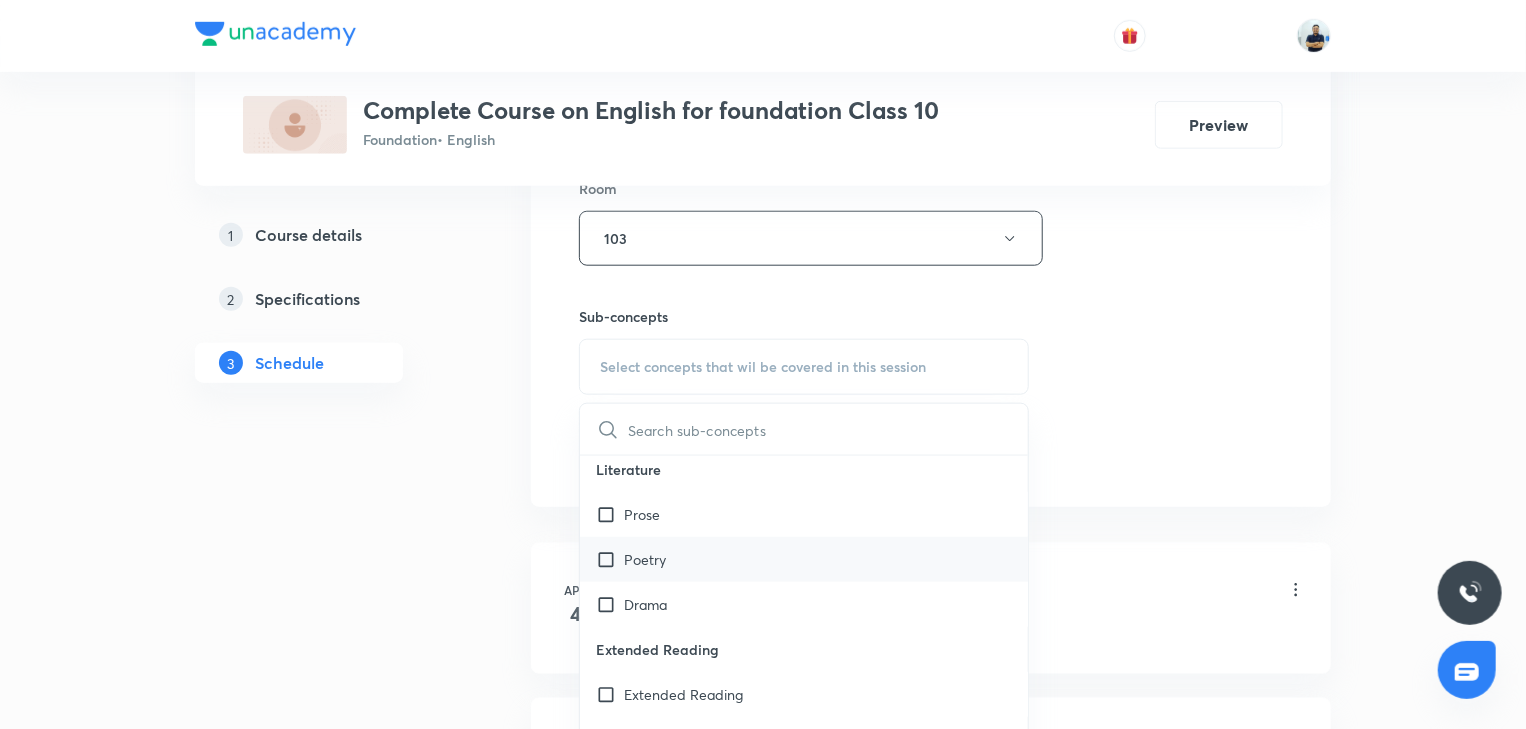 checkbox on "true" 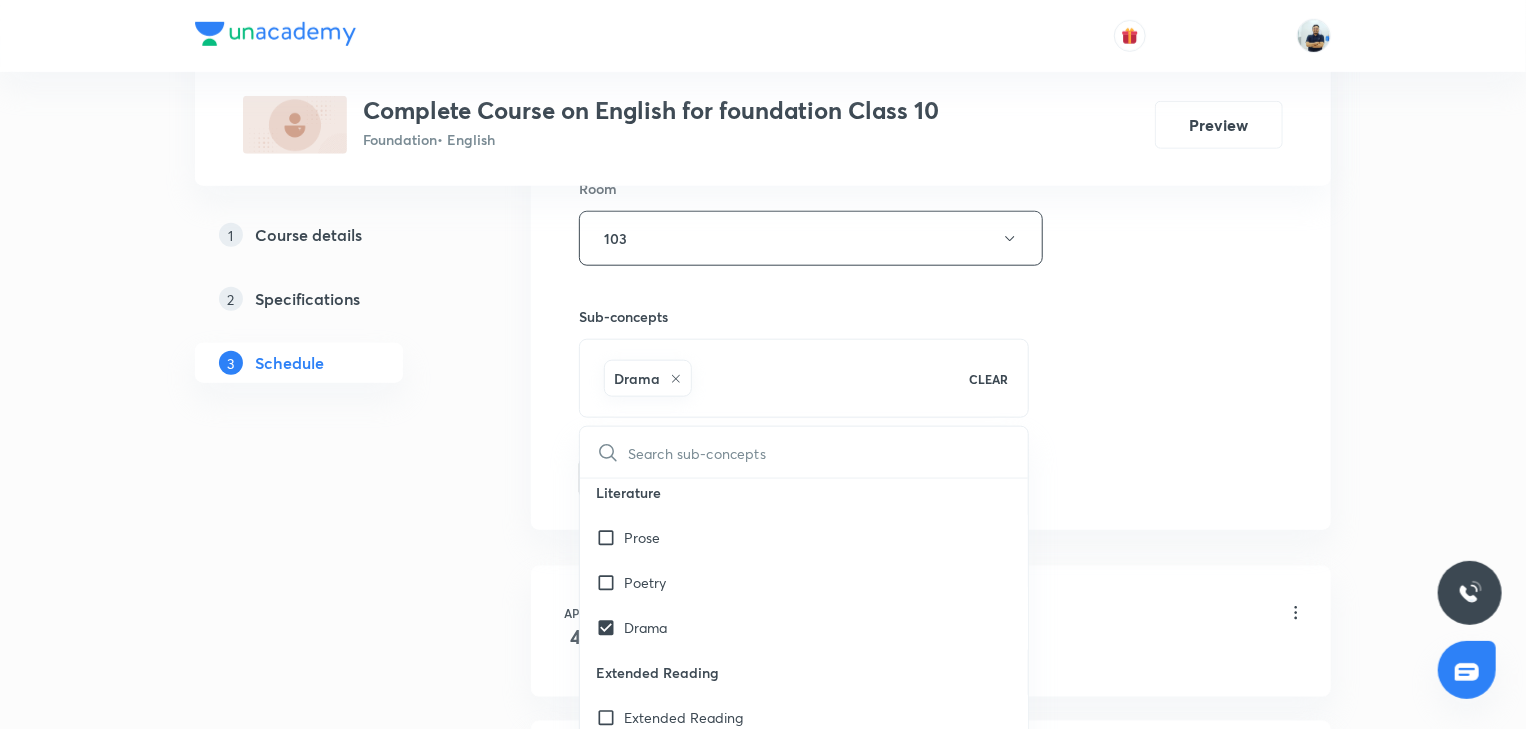 click on "Schedule 5  classes Session  6 Live class Session title 11/99 Determiners ​ Schedule for Jul 18, 2025, 5:15 PM ​ Duration (in minutes) 60 ​   Session type Online Offline Room 103 Sub-concepts Drama CLEAR ​ Grammar Tenses Covered previously Modals Use of Passive Voice Subject Verb Agreement Commands & Requests Covered previously Statements Questions Noun Clauses Adverbs Relative Clauses Determinants Prepositions Writing Skills Formal Letter Article Covered previously Short Story Writing Reading Skills Factual Passage Discursive Passage Covered previously Literature Prose Poetry Drama Extended Reading Extended Reading Workbook Workbook Add Cancel Apr 4 Latter to god Lesson 1 • 6:30 PM • 60 min  • Room 103 Article Apr 18 Determiners Lesson 2 • 5:15 PM • 60 min  • Room A204 Tenses May 30 Determiners Lesson 3 • 6:30 PM • 60 min  • Room A204 Commands & Requests Jun 20 Determiners Lesson 4 • 6:30 PM • 60 min  • Room 103 Discursive Passage Jul 4 Determiners  • Room 201 Article" at bounding box center [931, 455] 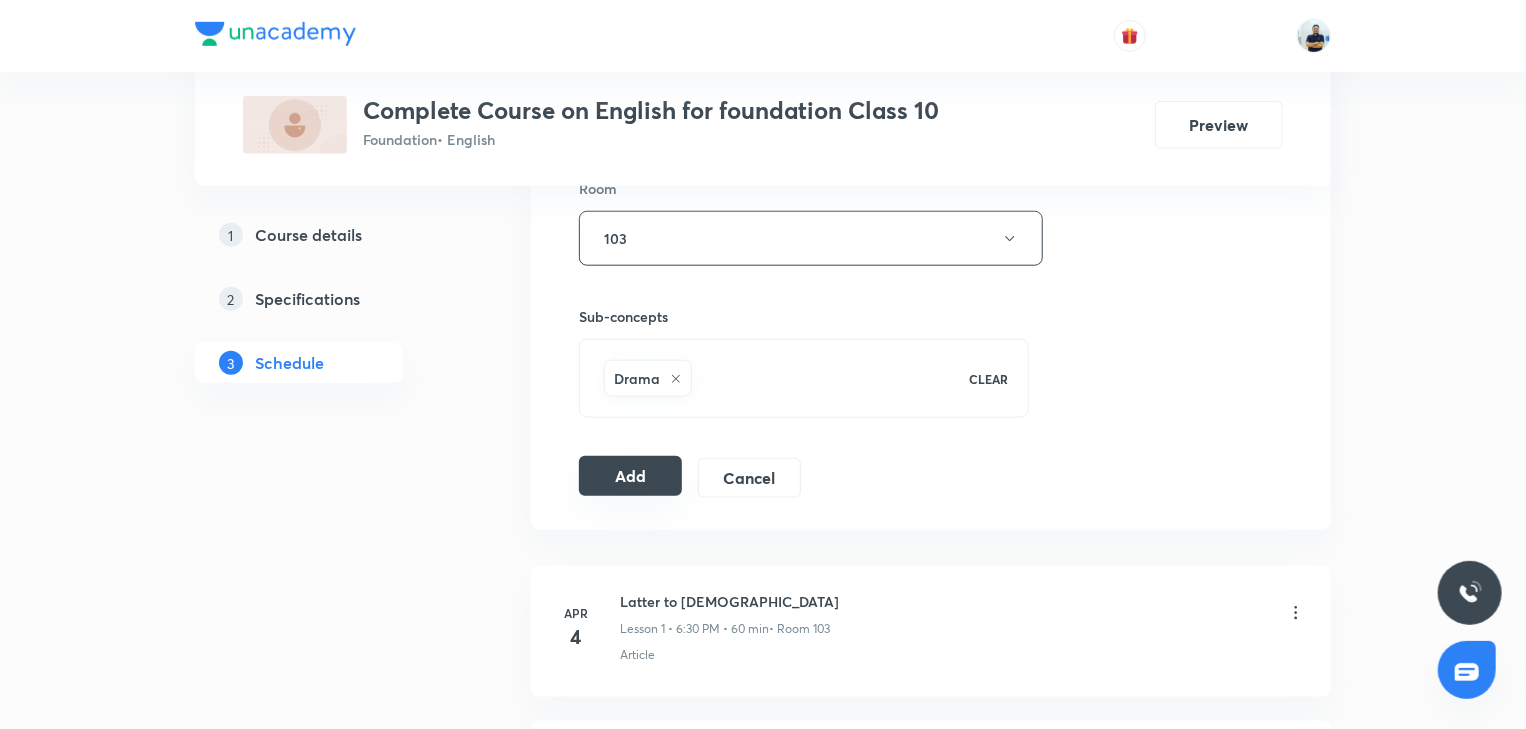 click on "Add" at bounding box center (630, 476) 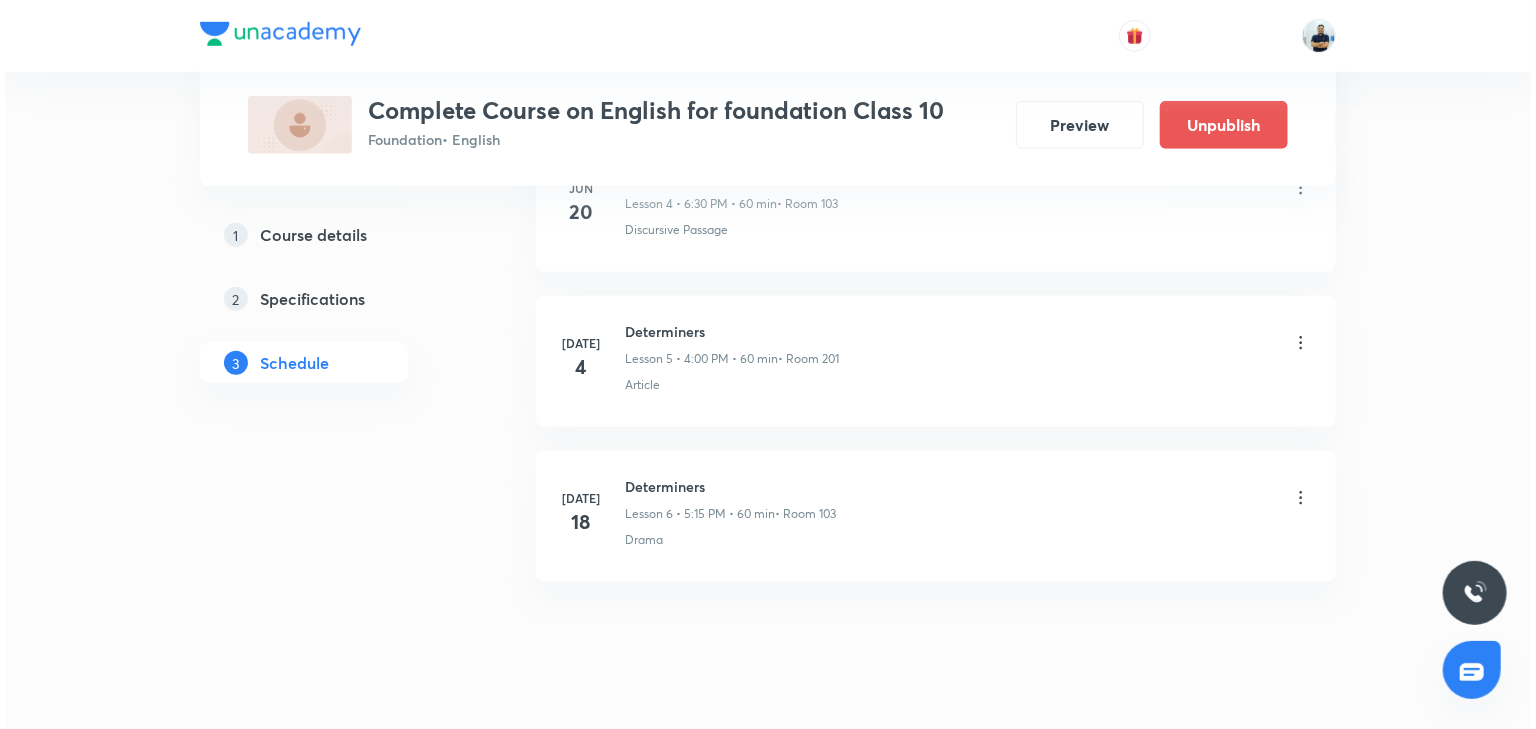 scroll, scrollTop: 883, scrollLeft: 0, axis: vertical 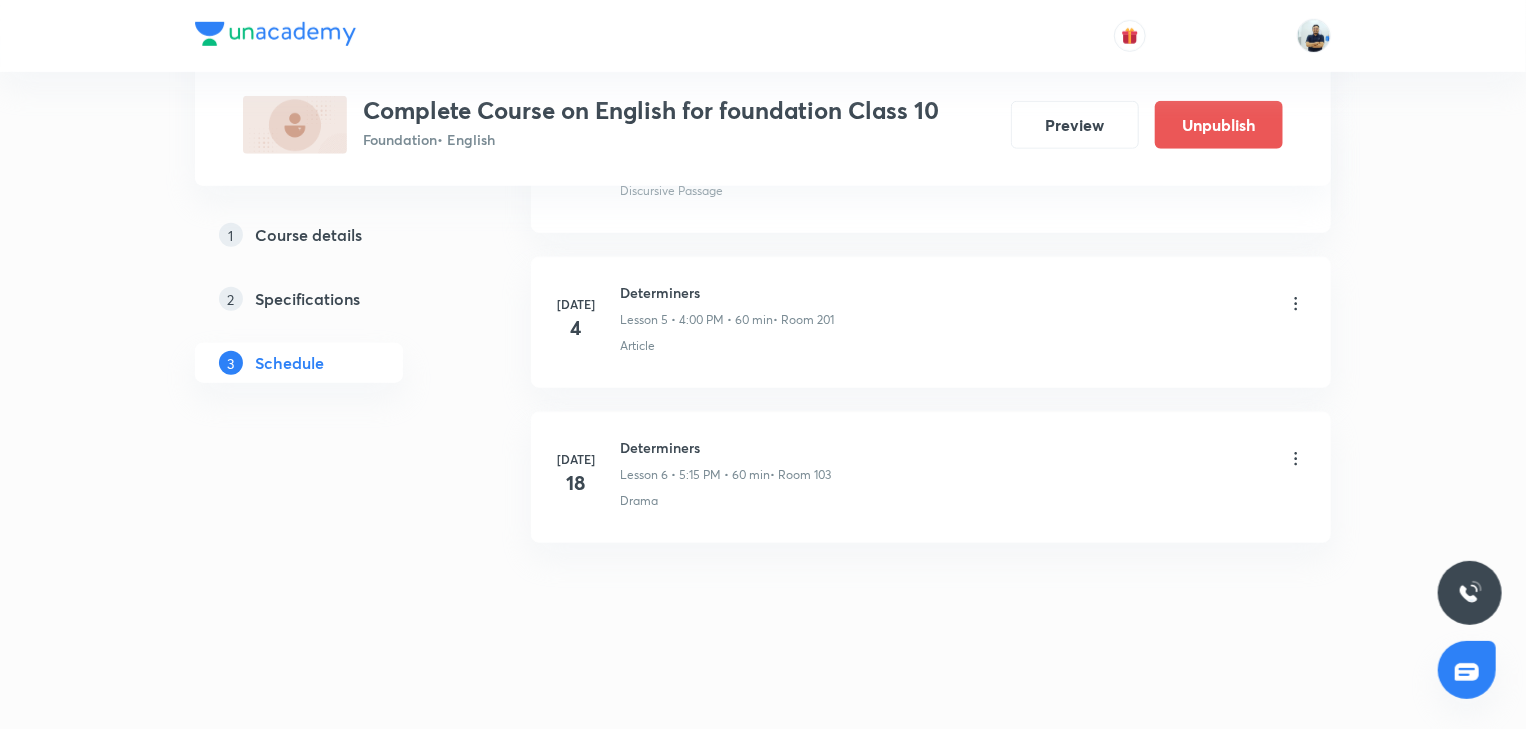 click 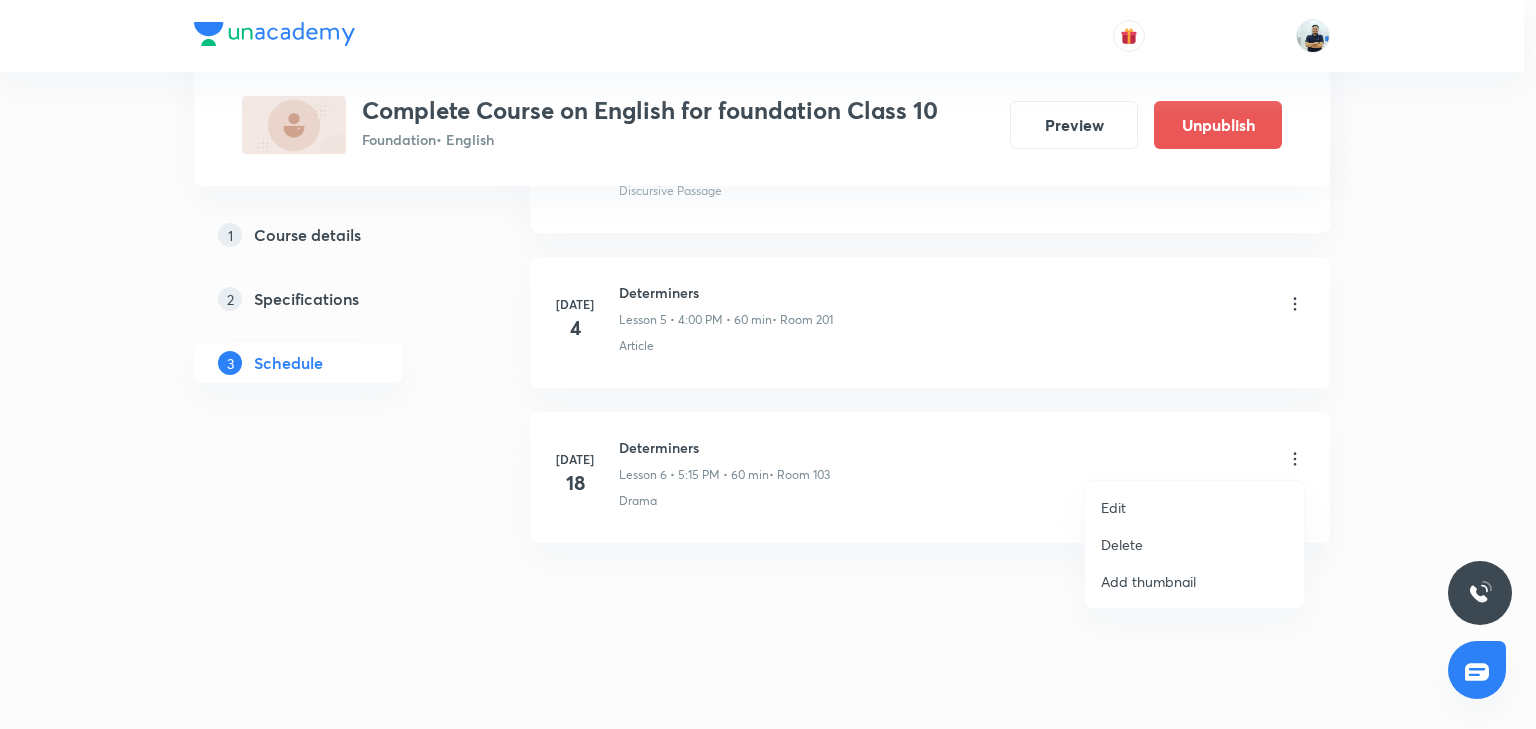 click on "Edit" at bounding box center [1113, 507] 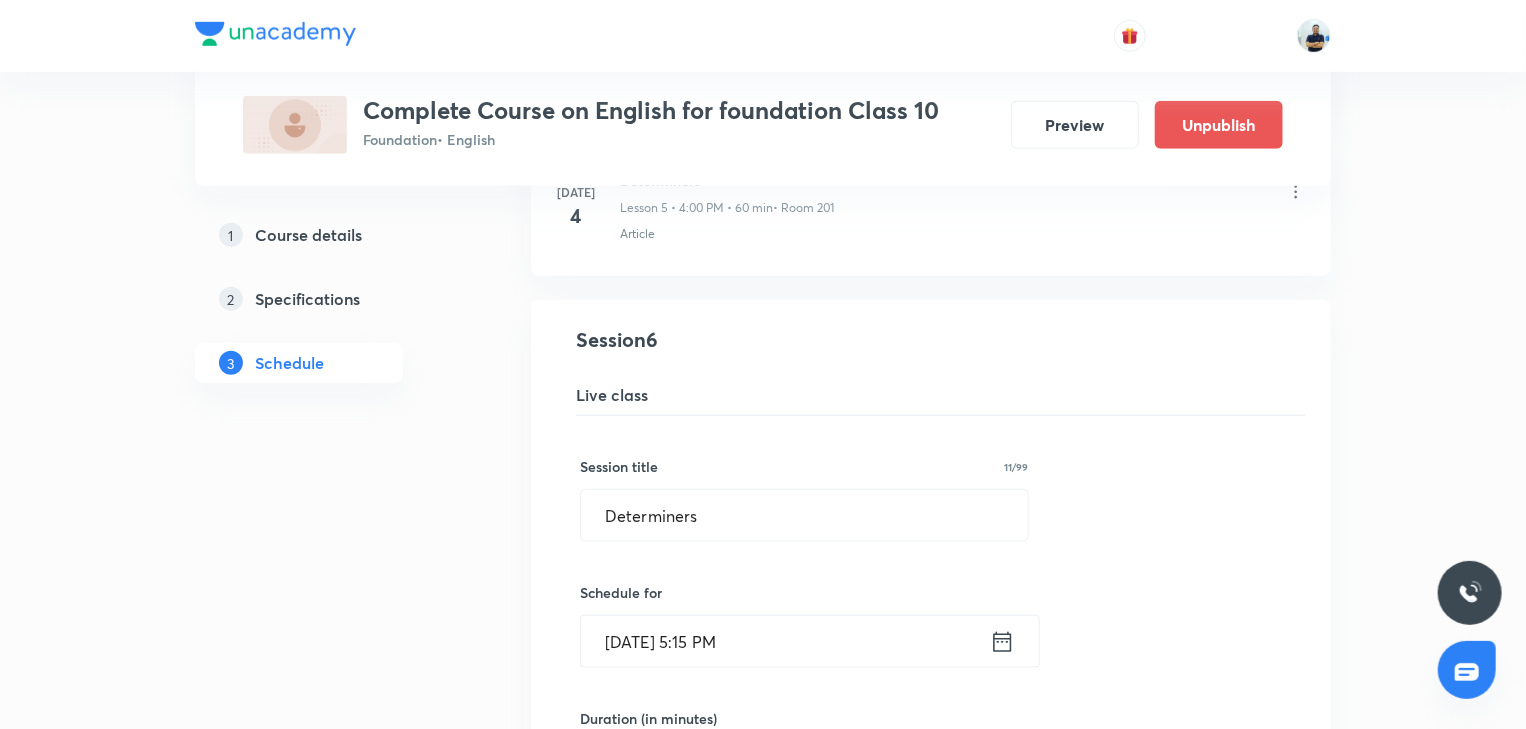 click on "[DATE] 5:15 PM" at bounding box center [785, 641] 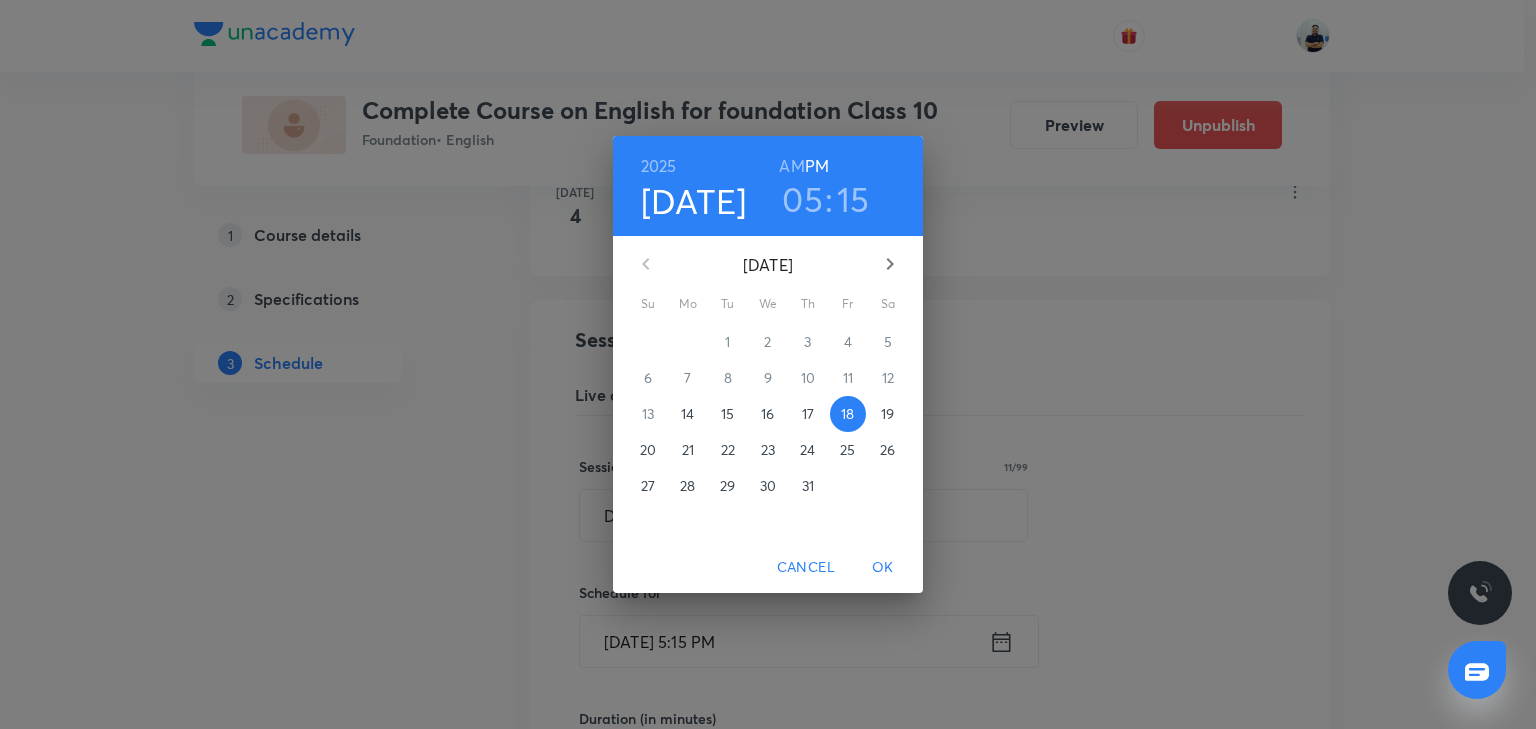 click on "05" at bounding box center [802, 199] 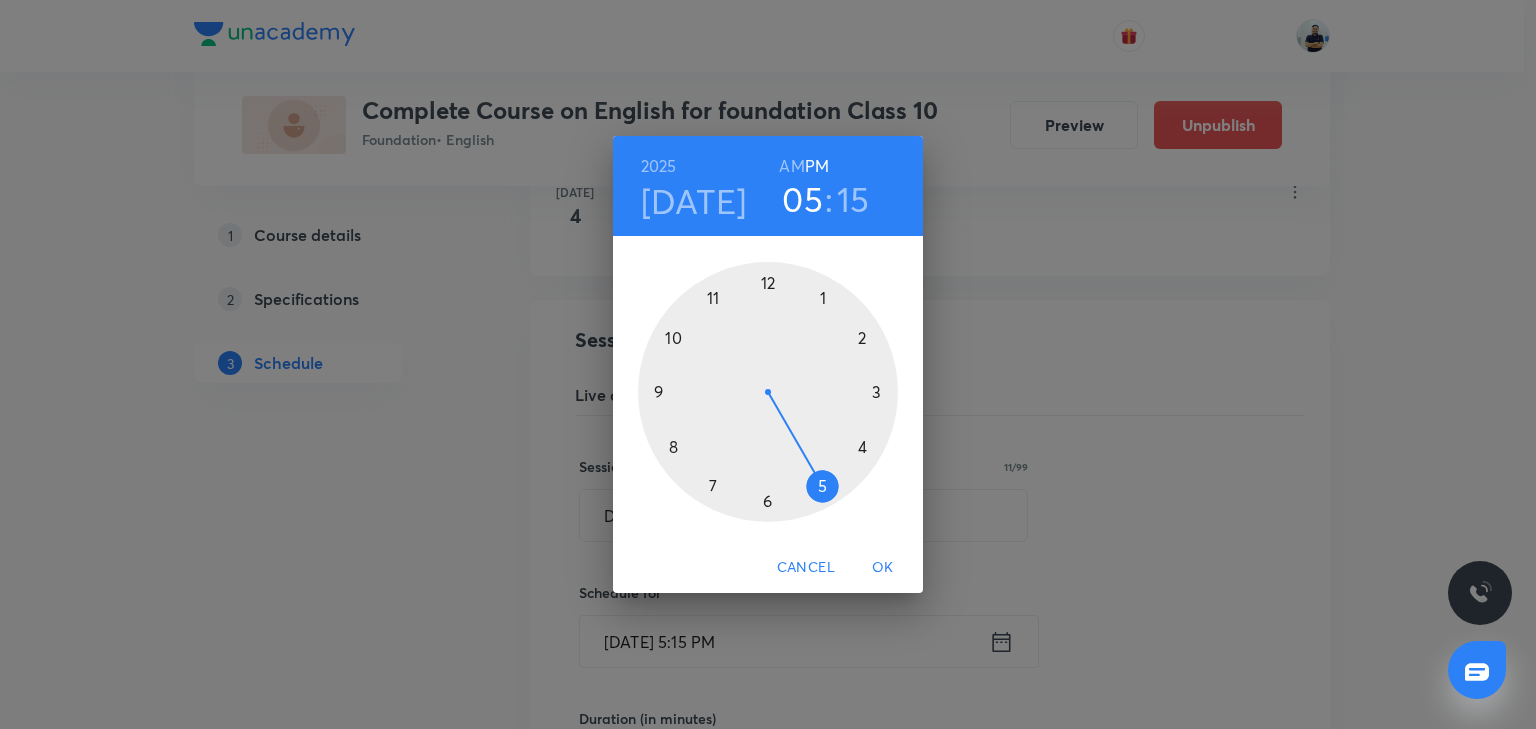 click at bounding box center (768, 392) 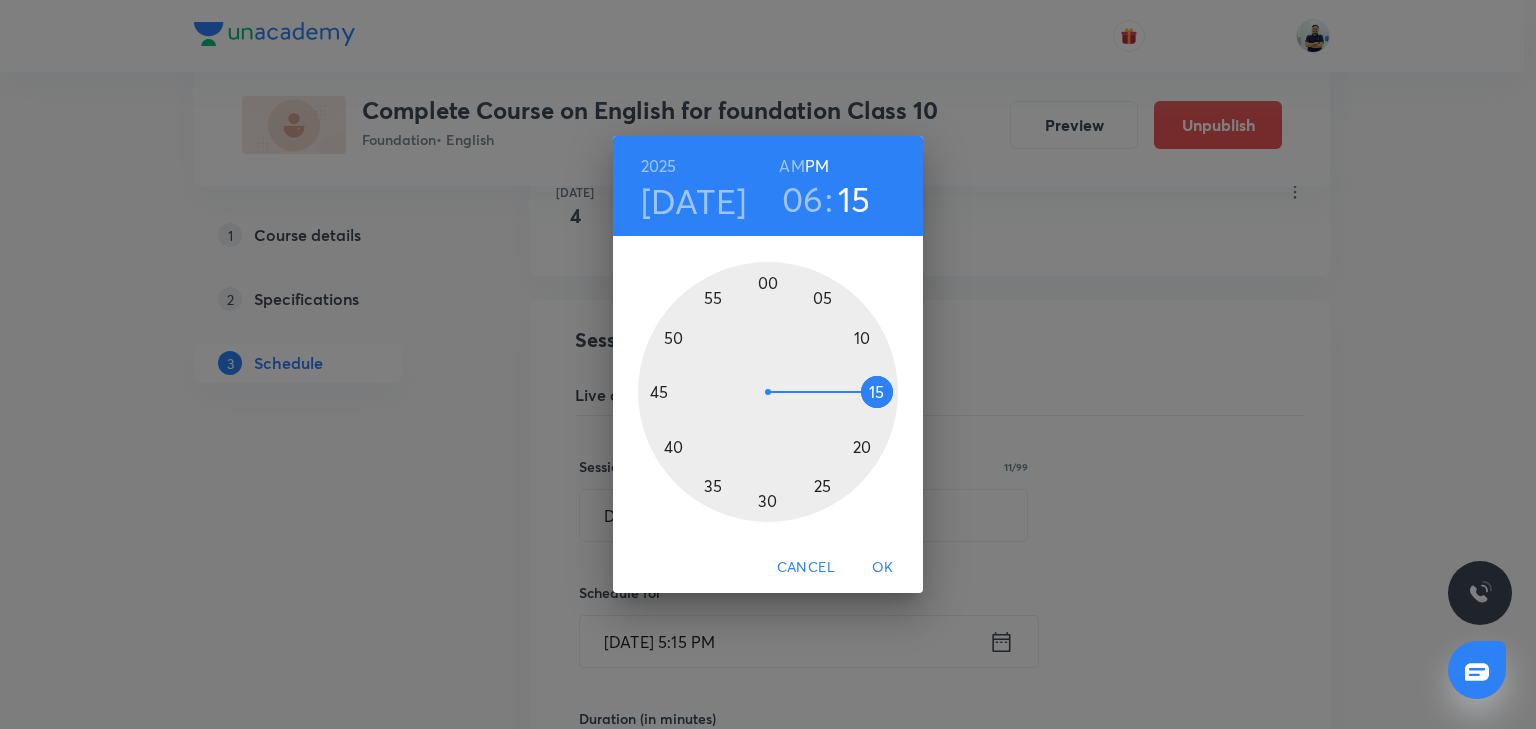 click at bounding box center [768, 392] 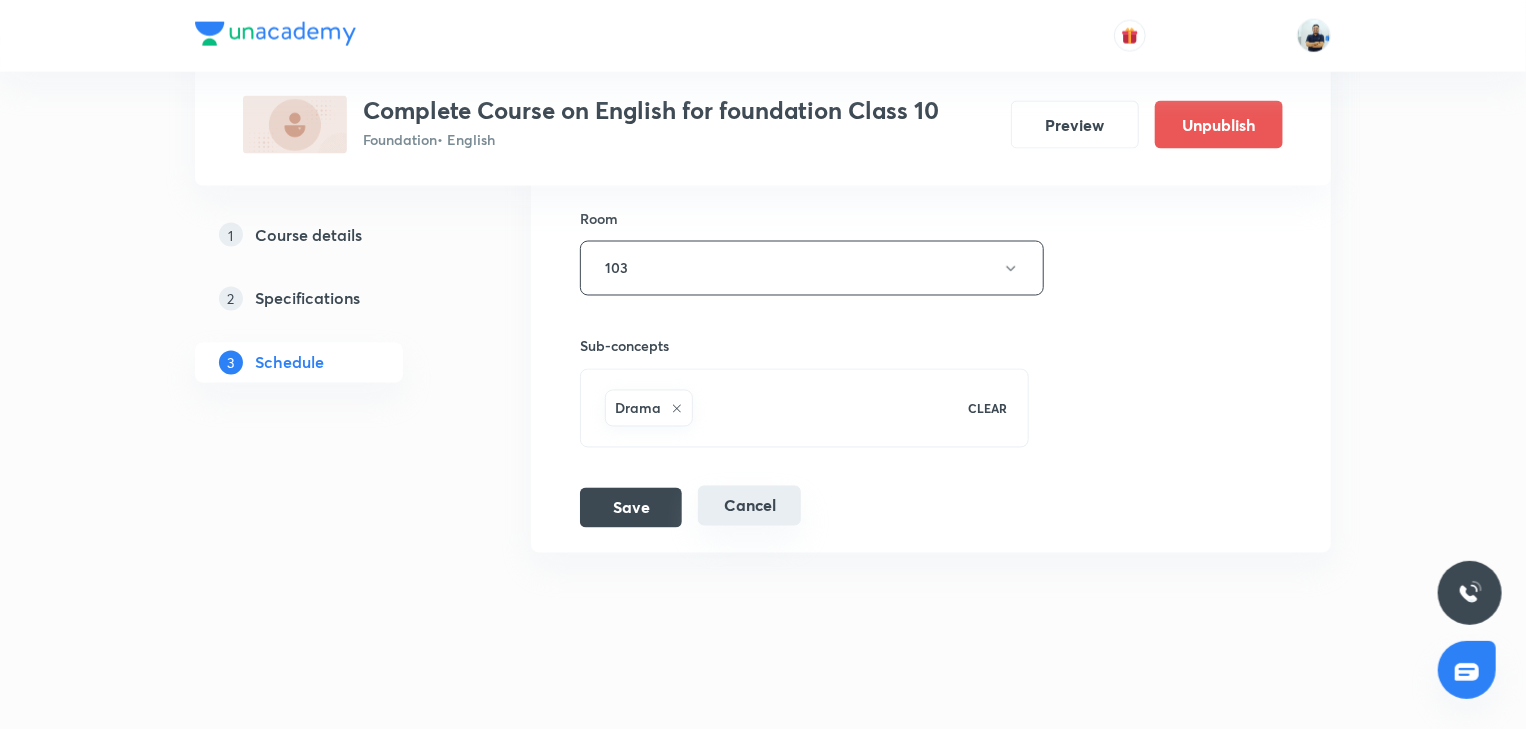 scroll, scrollTop: 1649, scrollLeft: 0, axis: vertical 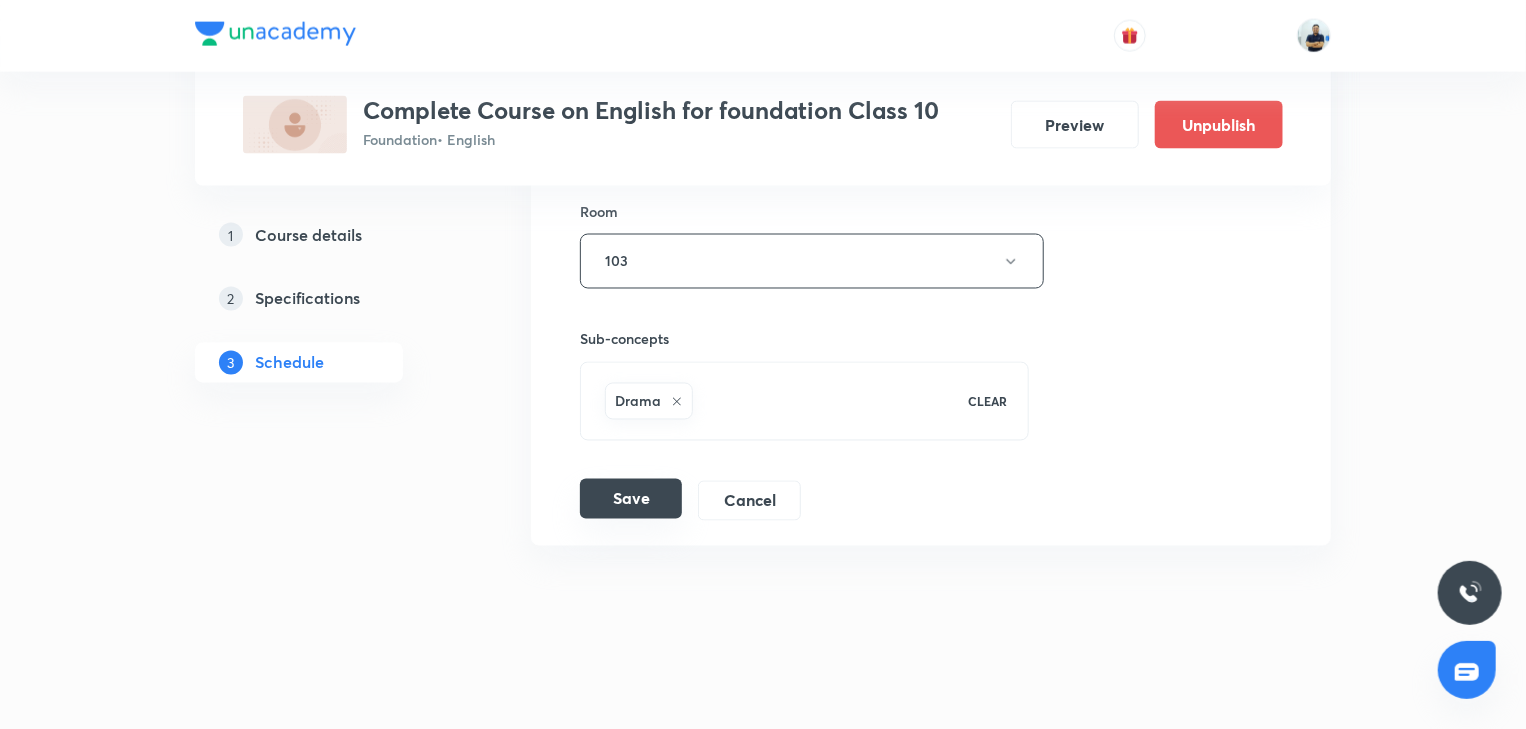 click on "Save" at bounding box center (631, 499) 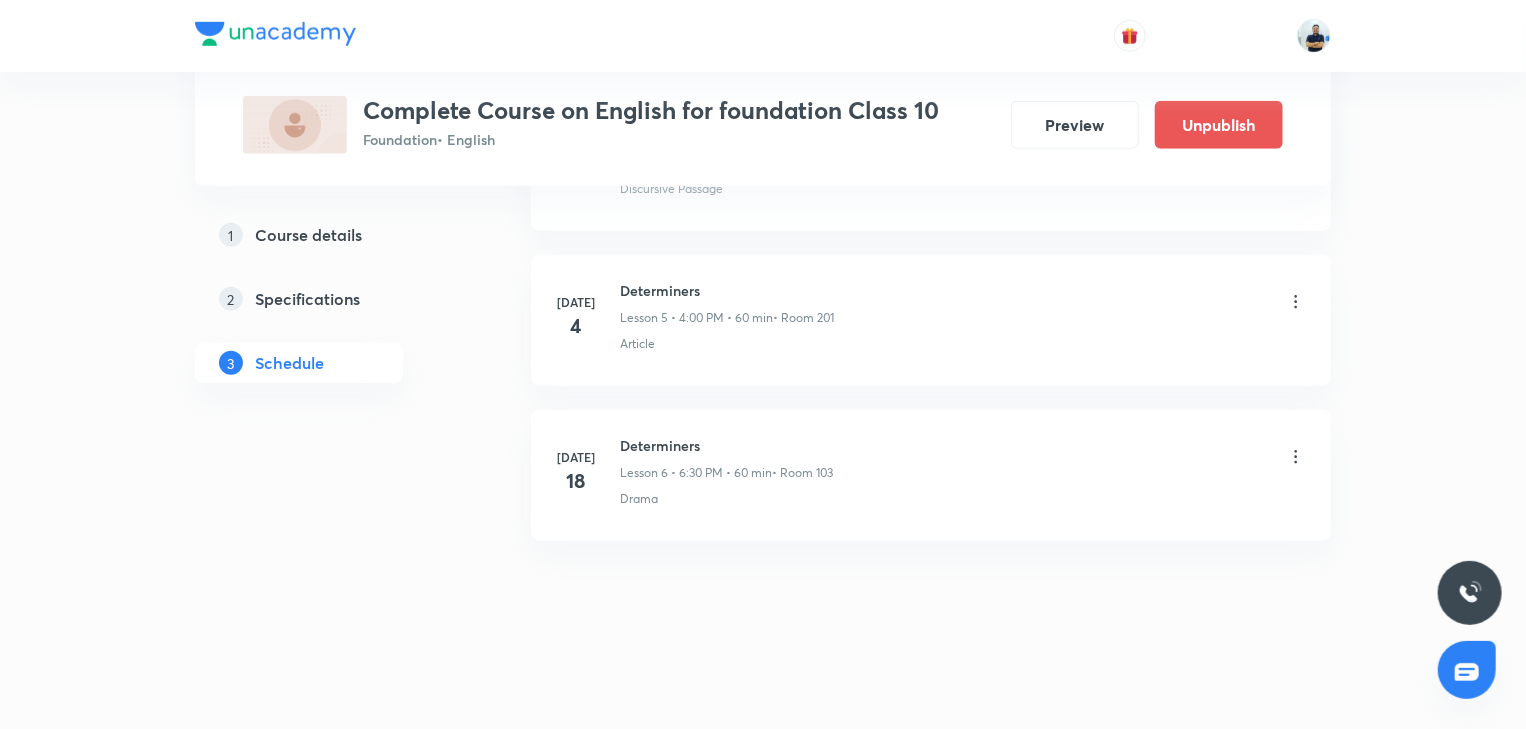 scroll, scrollTop: 883, scrollLeft: 0, axis: vertical 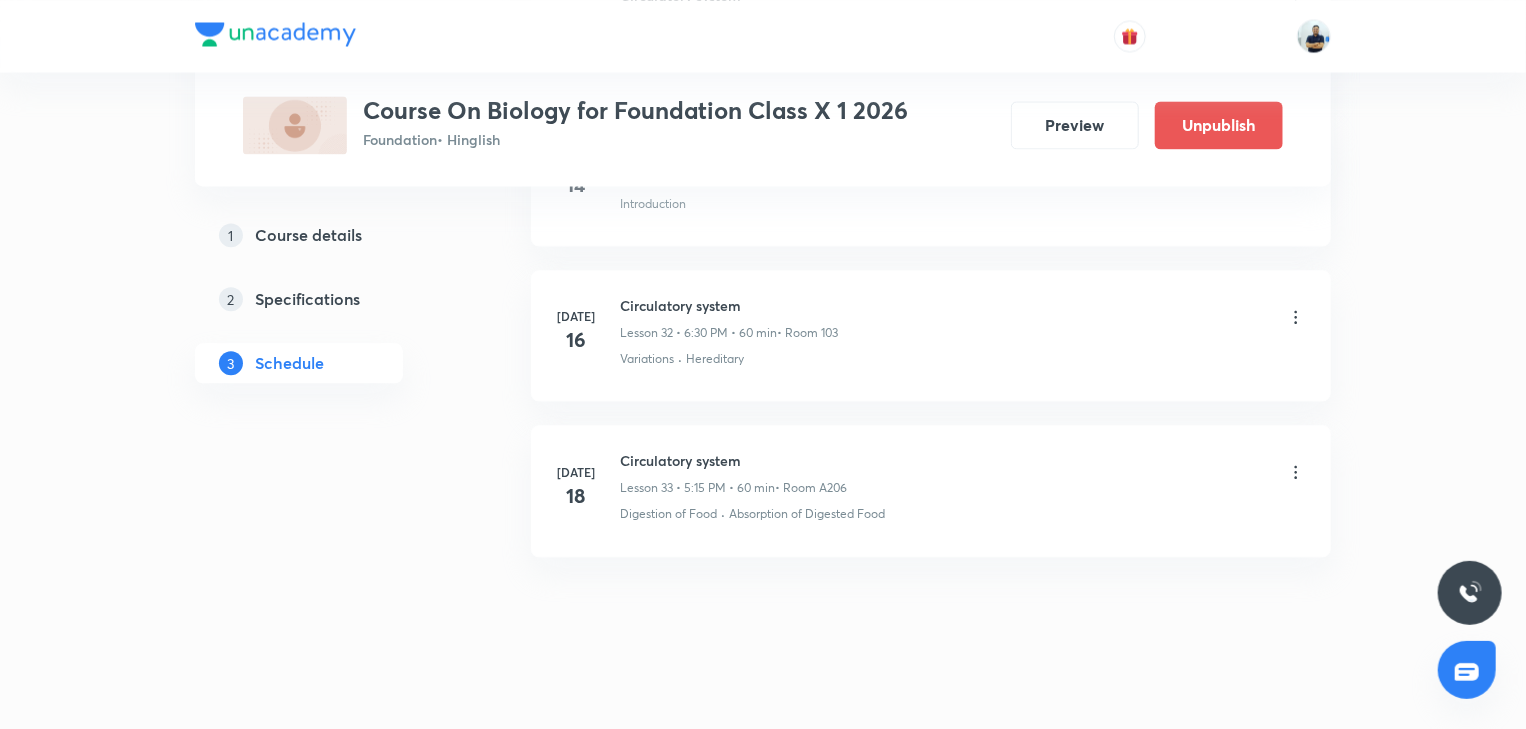 click on "Circulatory system" at bounding box center [733, 460] 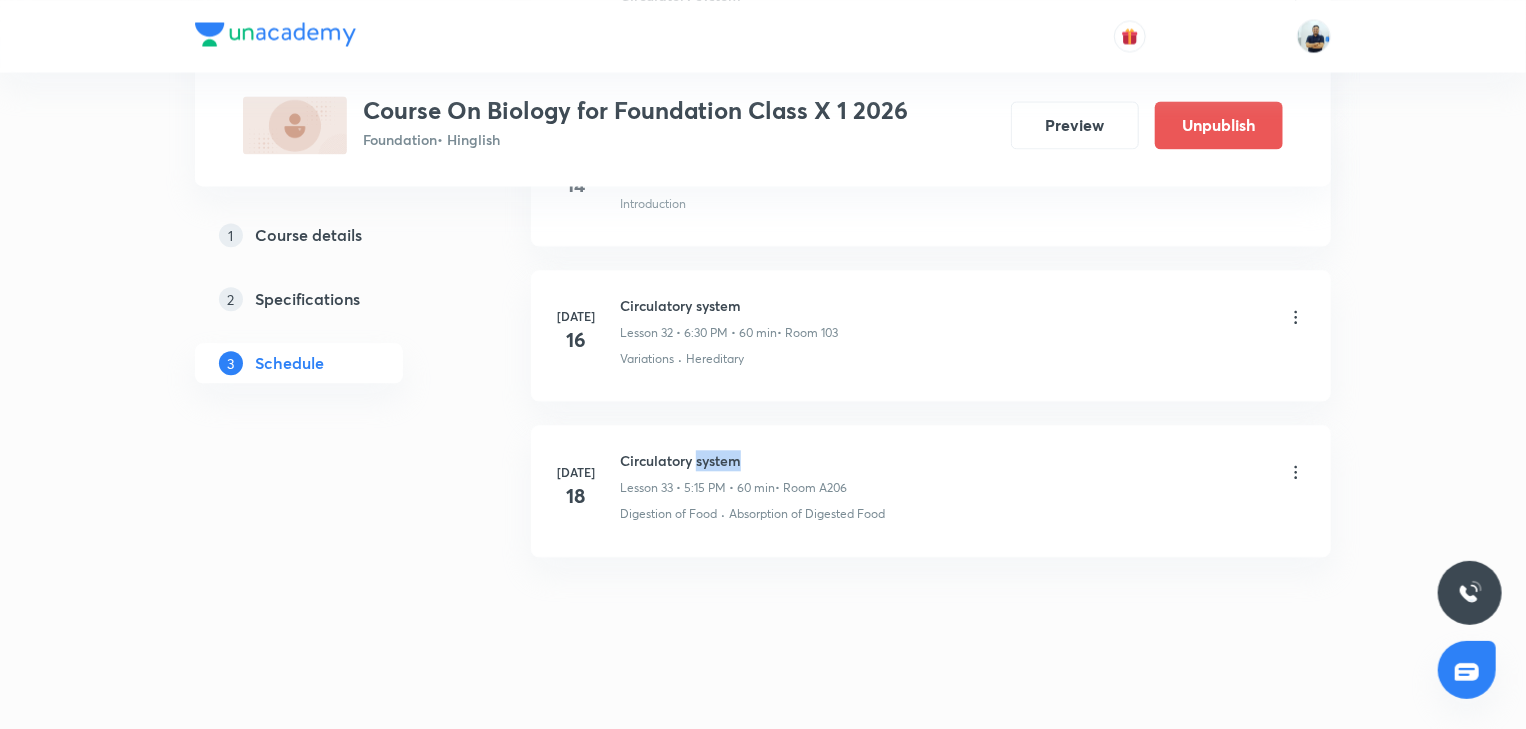 click on "Circulatory system" at bounding box center [733, 460] 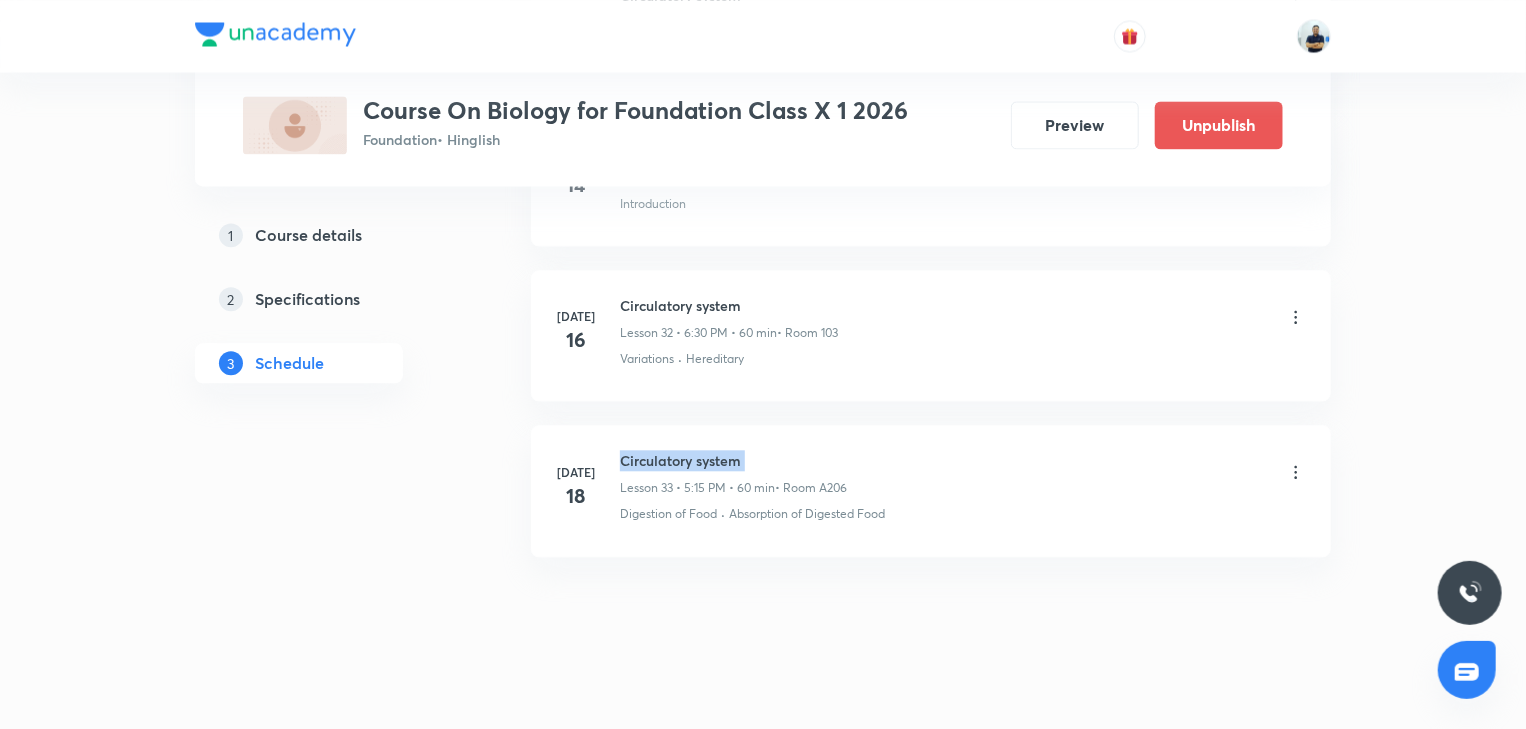 click on "Circulatory system" at bounding box center [733, 460] 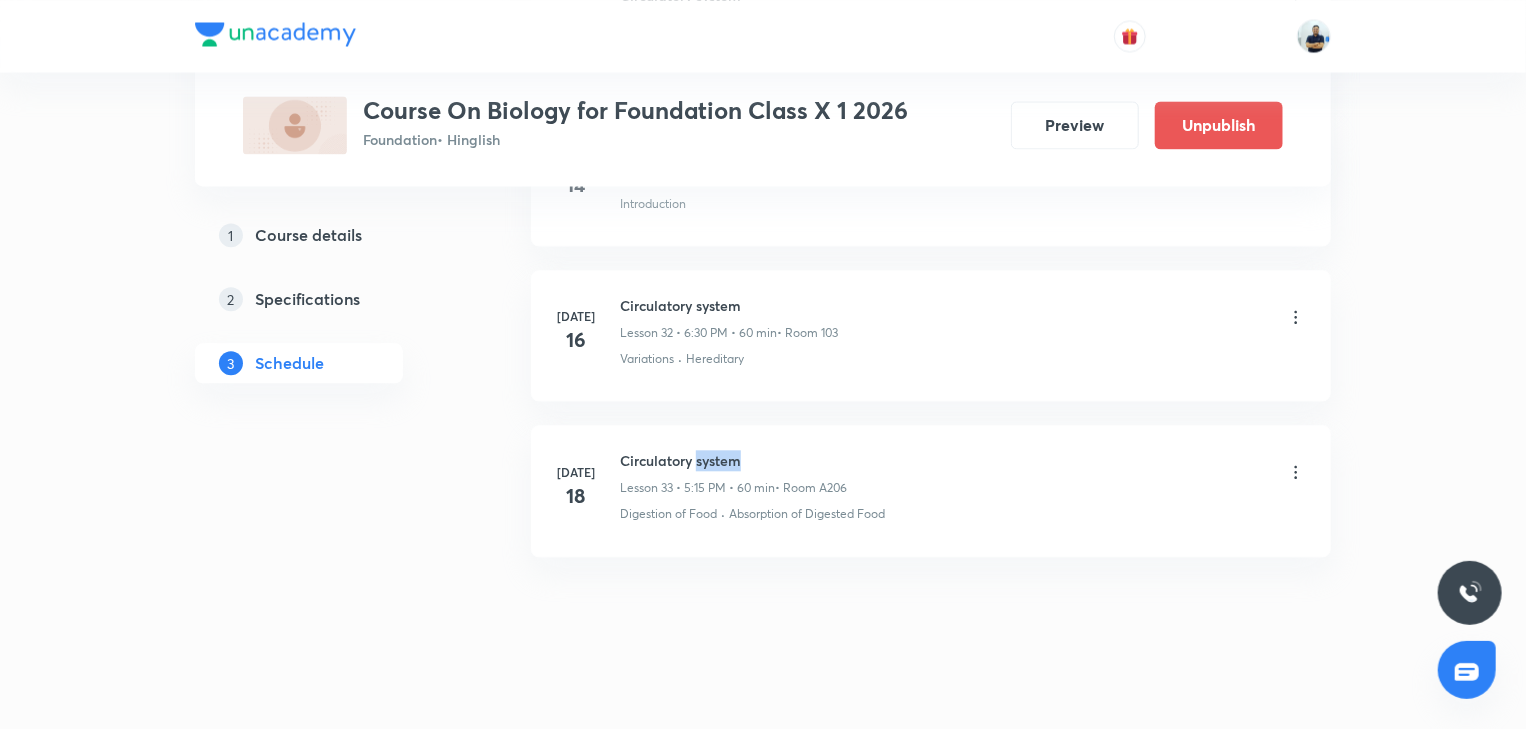 click on "Circulatory system" at bounding box center [733, 460] 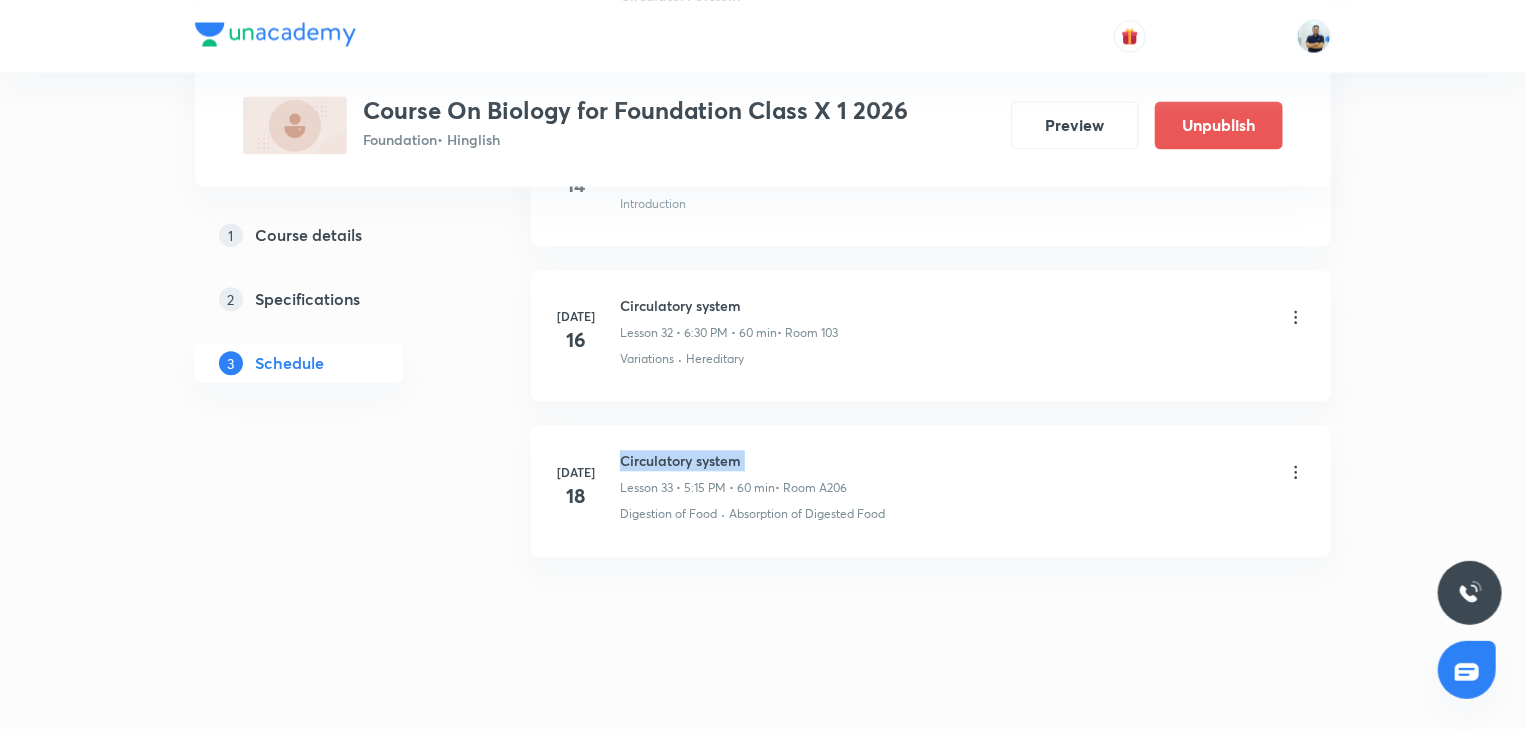 click on "Circulatory system" at bounding box center [733, 460] 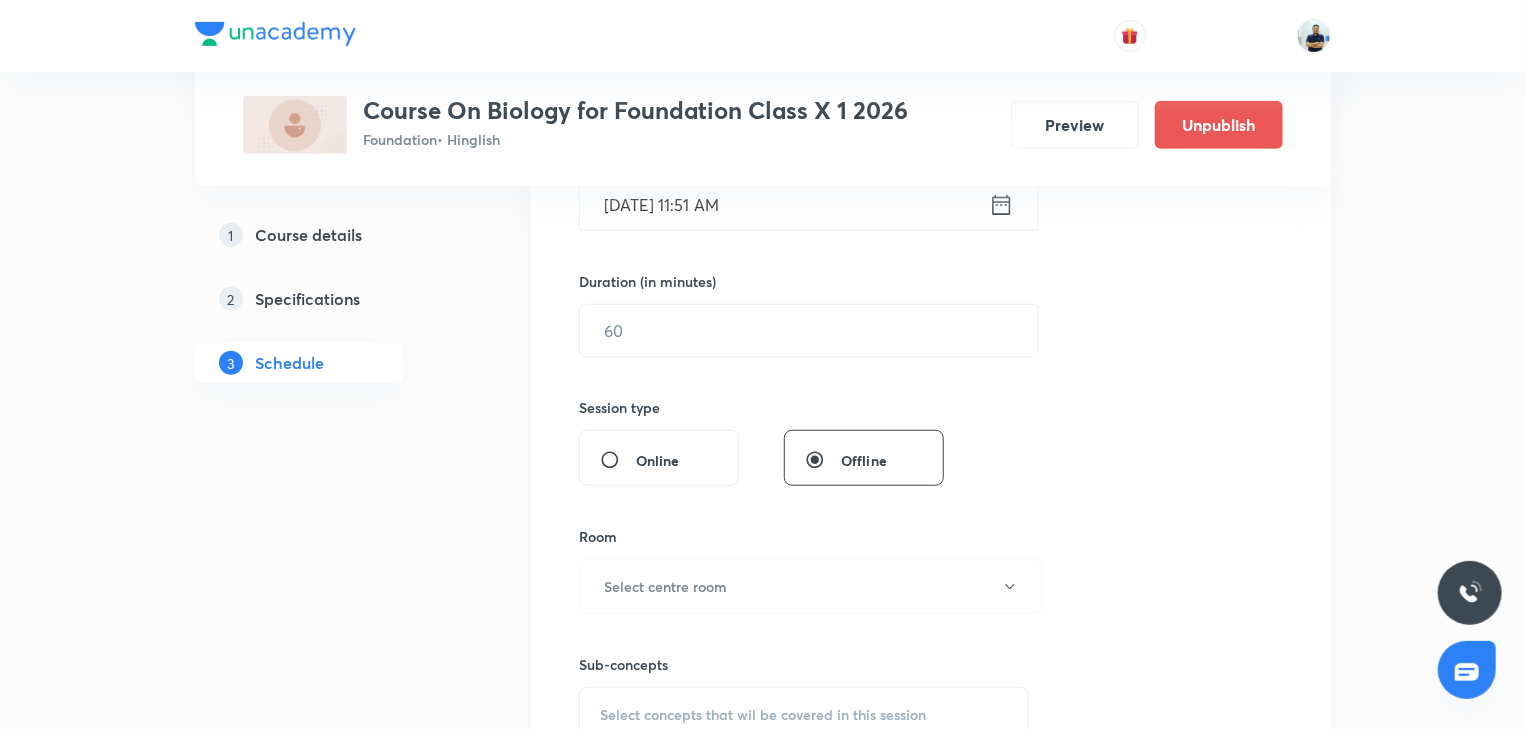 scroll, scrollTop: 0, scrollLeft: 0, axis: both 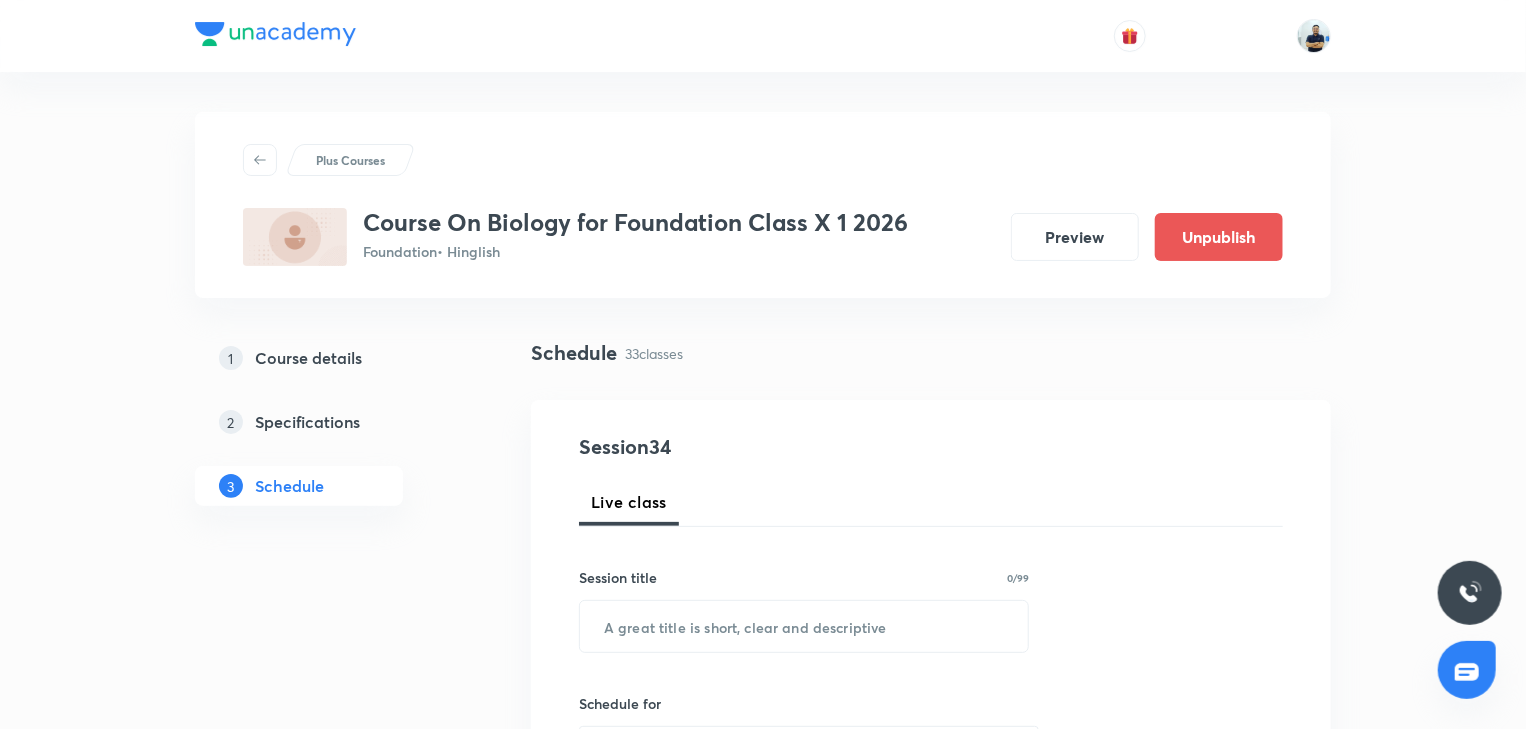 click on "Session title 0/99 ​" at bounding box center [804, 610] 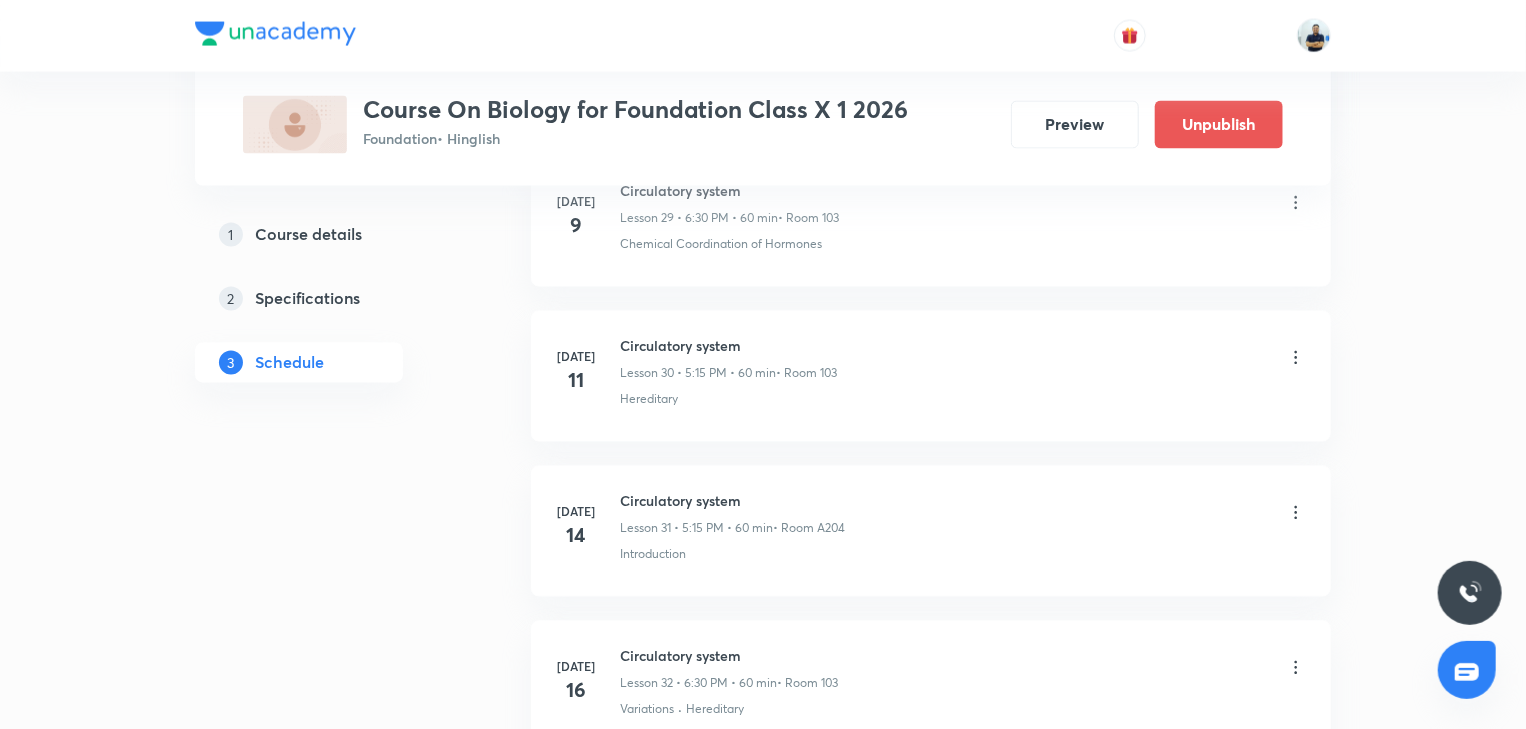 scroll, scrollTop: 5585, scrollLeft: 0, axis: vertical 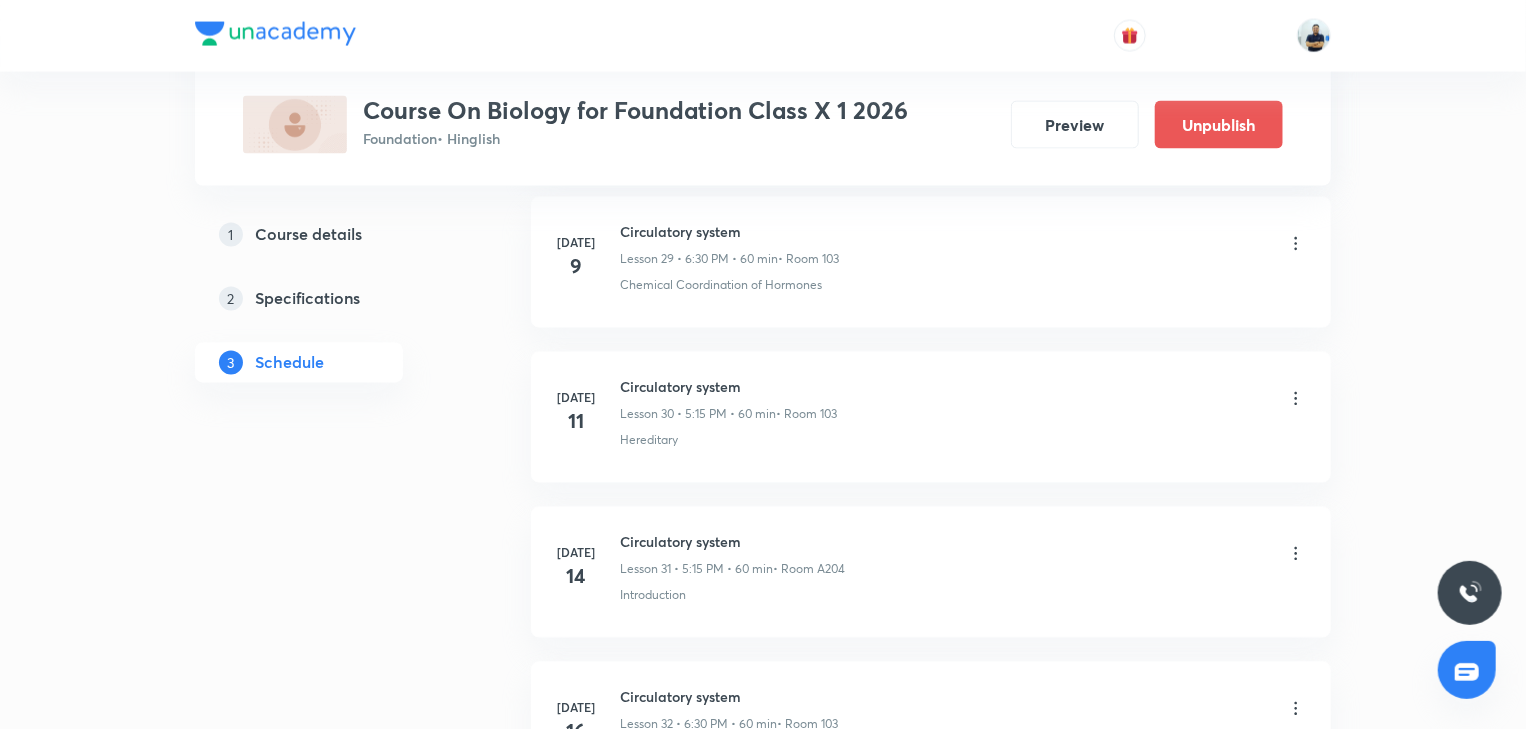 click 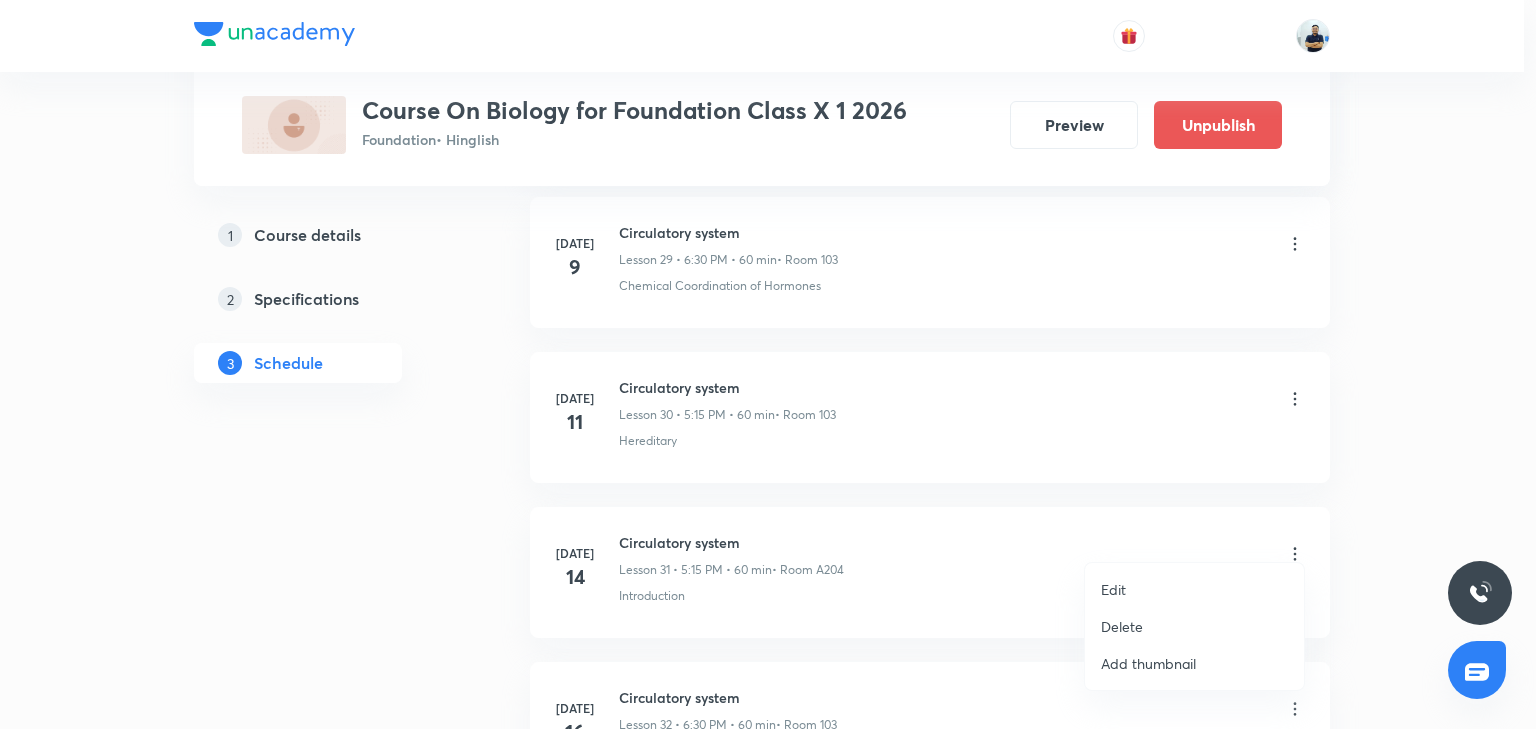 click on "Edit" at bounding box center (1194, 589) 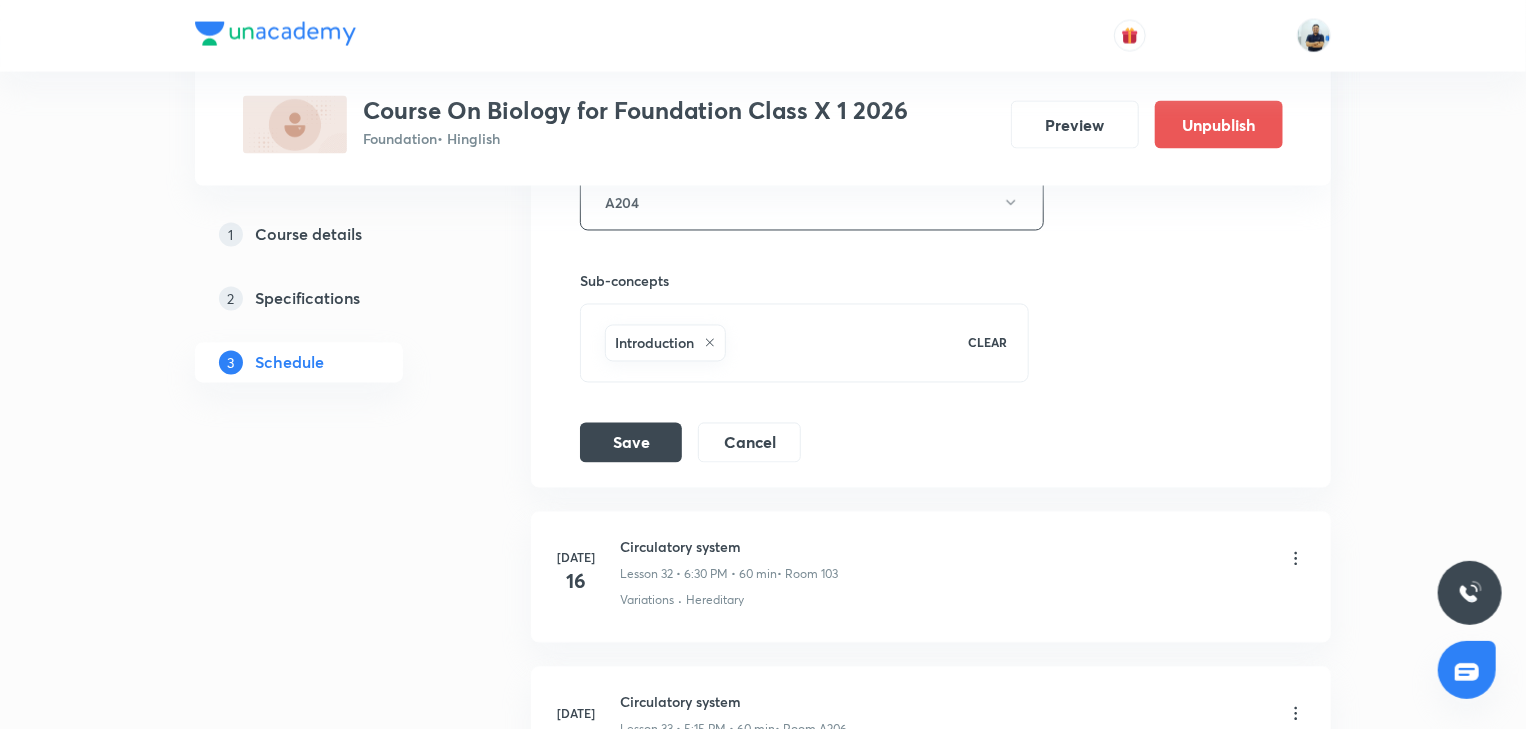 scroll, scrollTop: 5025, scrollLeft: 0, axis: vertical 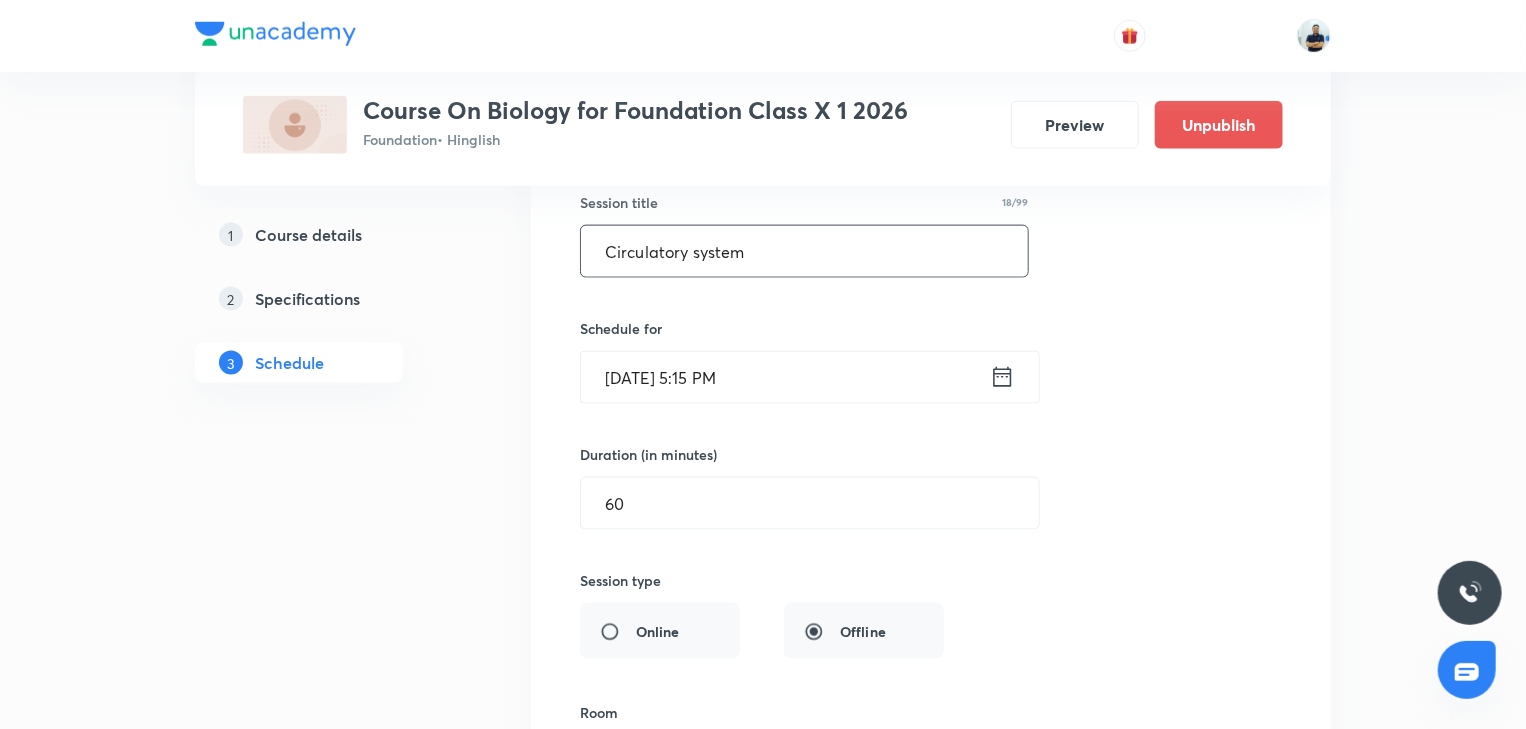 drag, startPoint x: 796, startPoint y: 234, endPoint x: 368, endPoint y: 227, distance: 428.05725 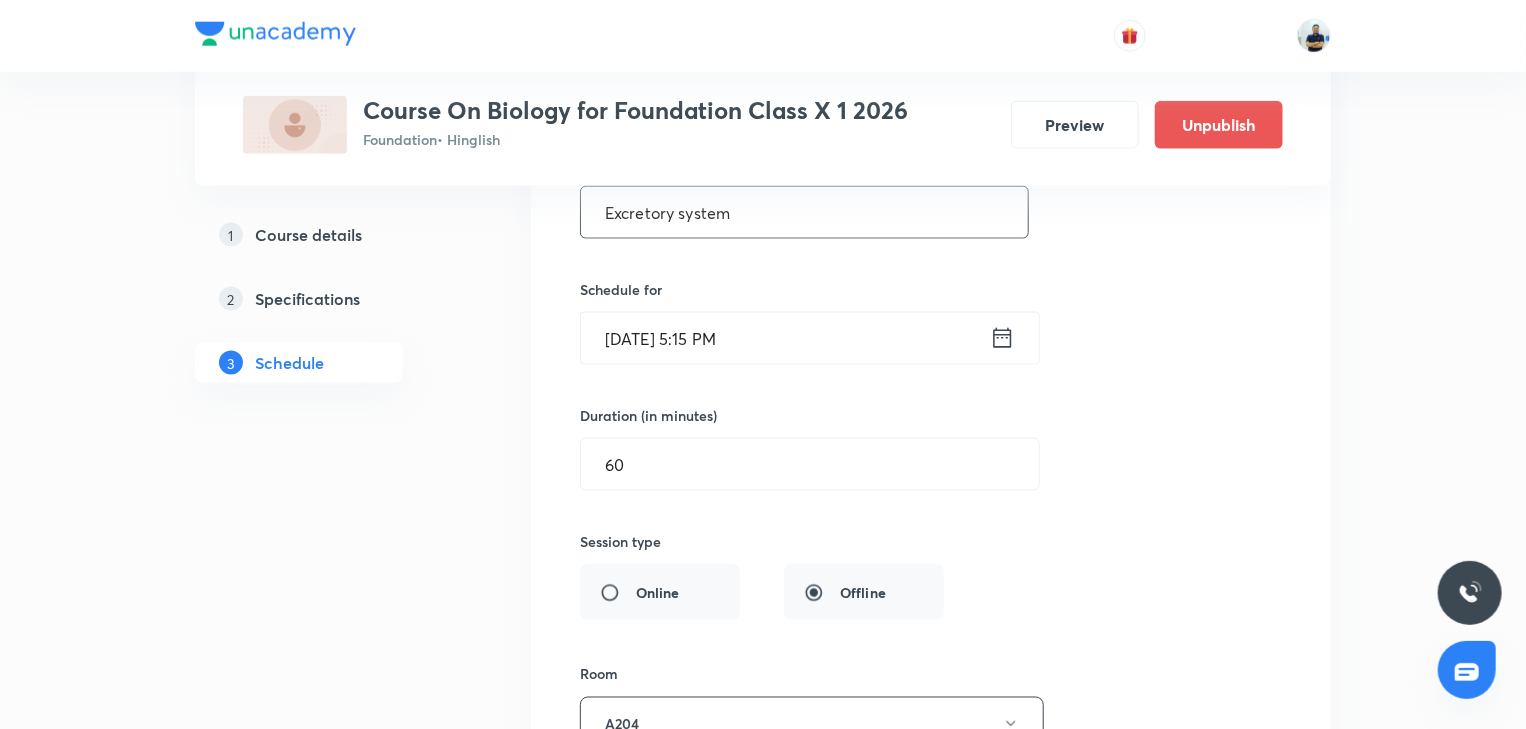 scroll, scrollTop: 5827, scrollLeft: 0, axis: vertical 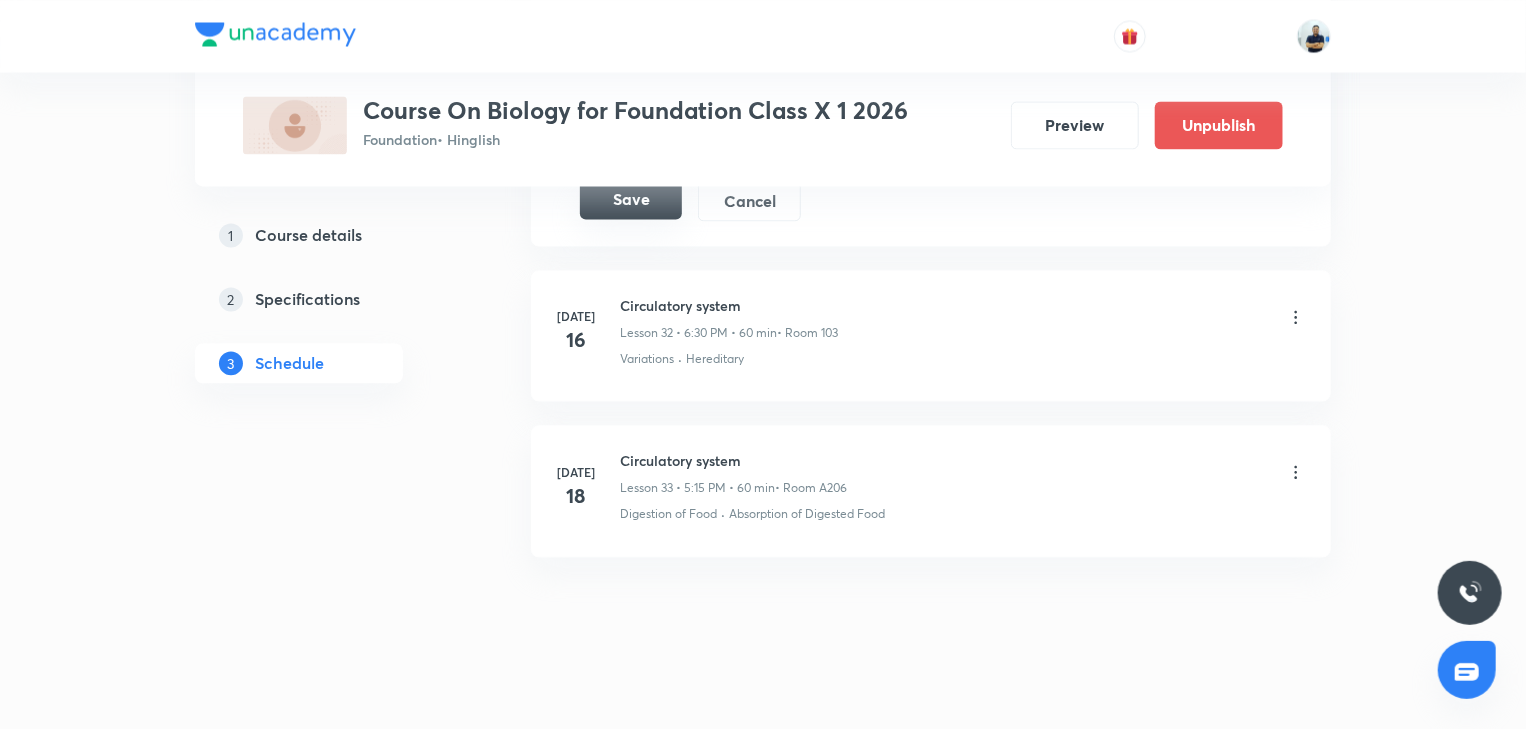type on "Excretory system" 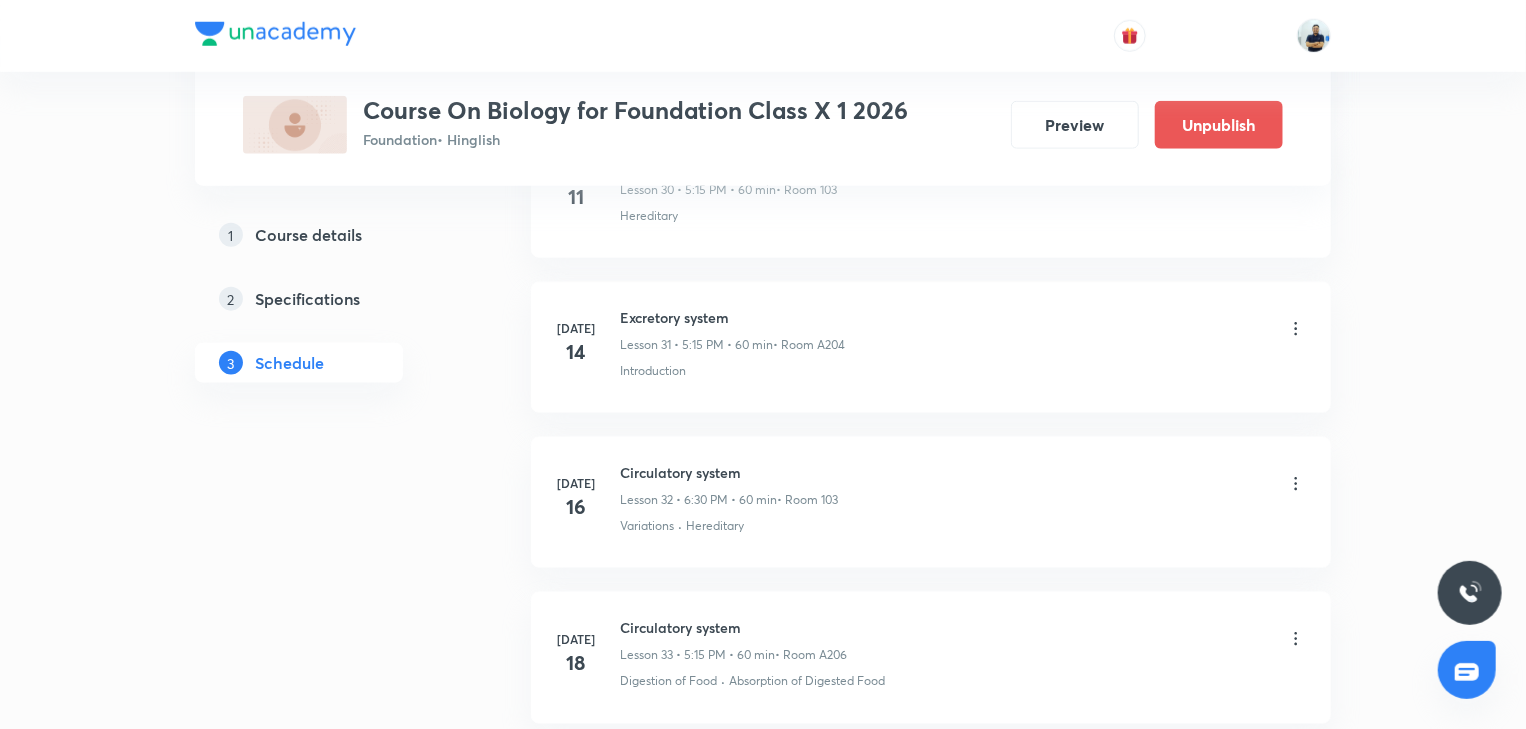 scroll, scrollTop: 4836, scrollLeft: 0, axis: vertical 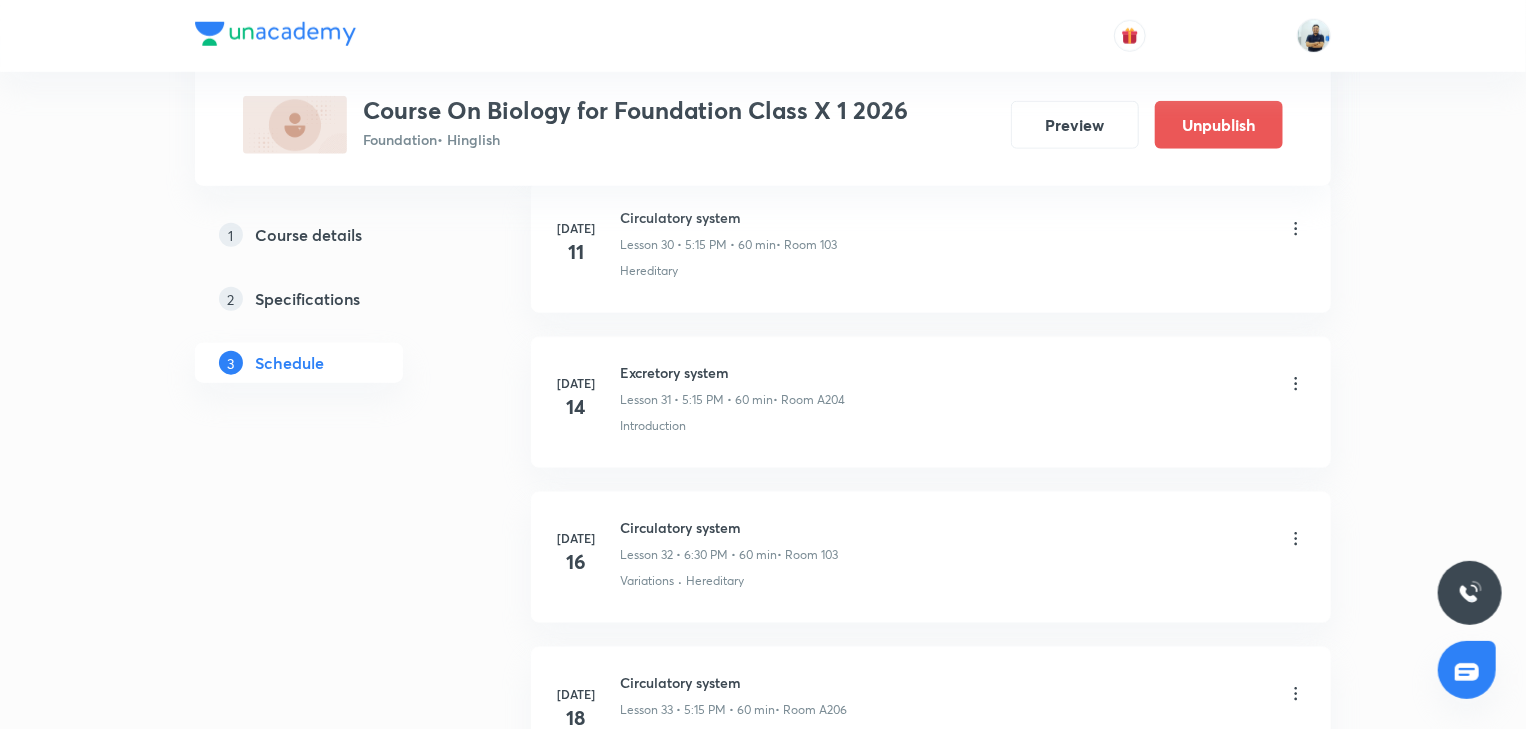click 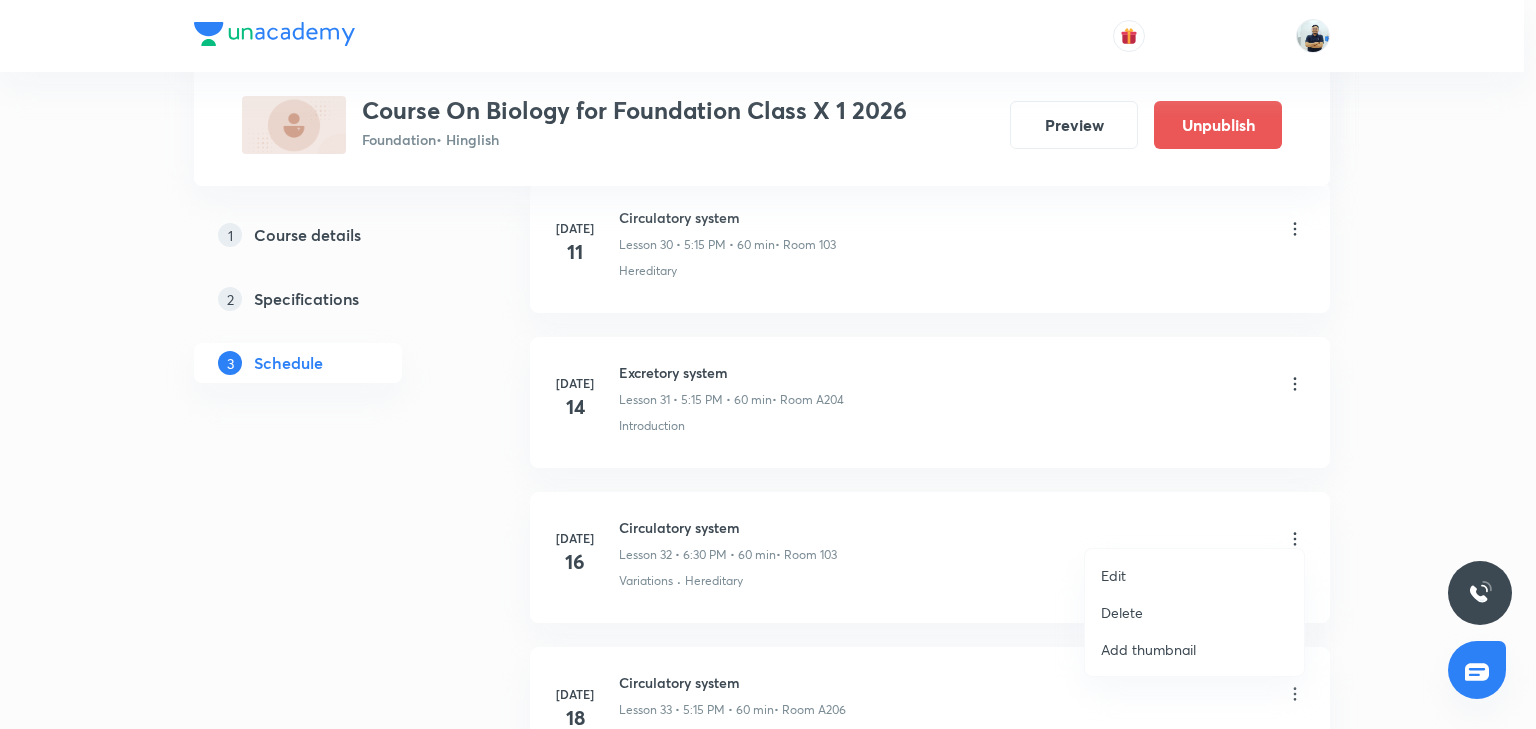 click on "Edit" at bounding box center (1194, 575) 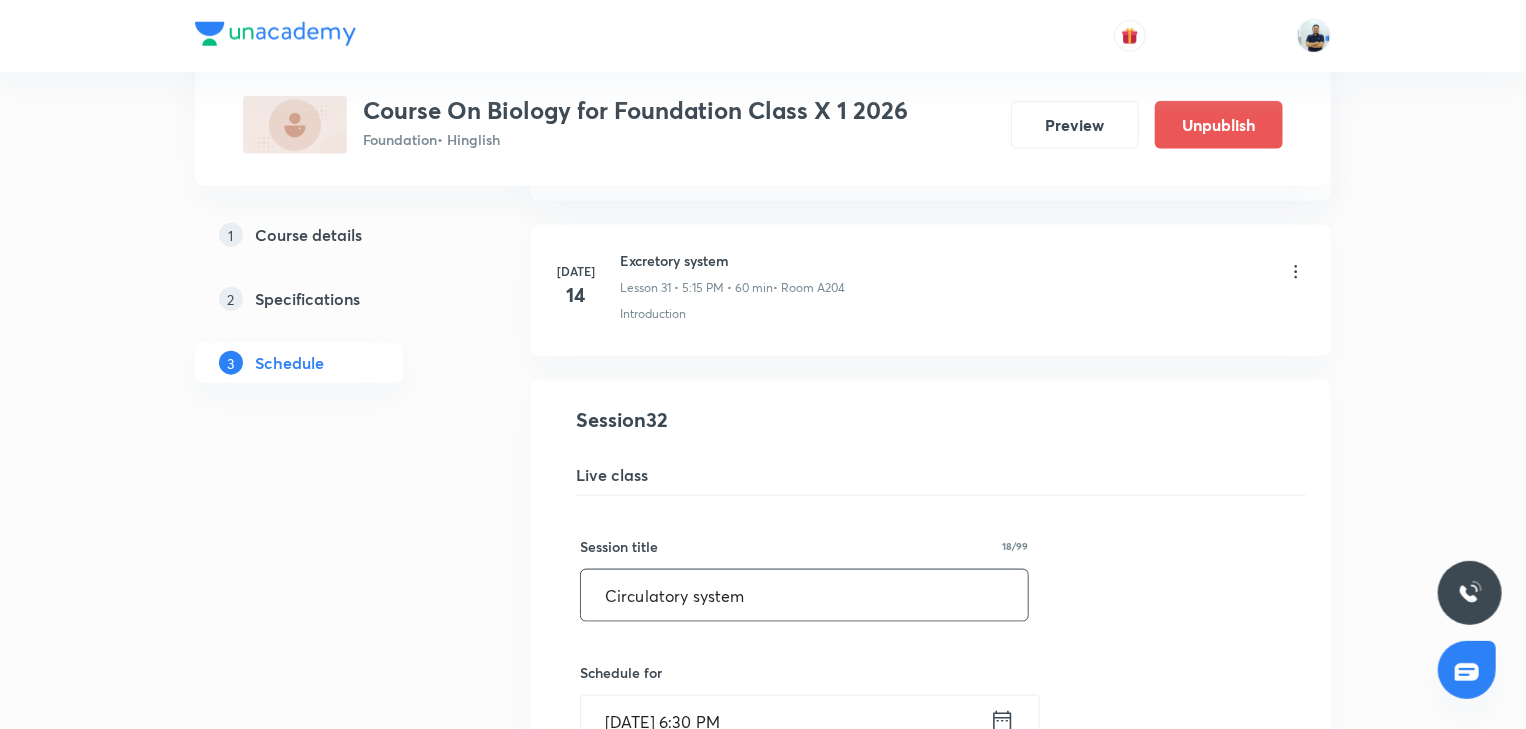 drag, startPoint x: 796, startPoint y: 584, endPoint x: 288, endPoint y: 588, distance: 508.01575 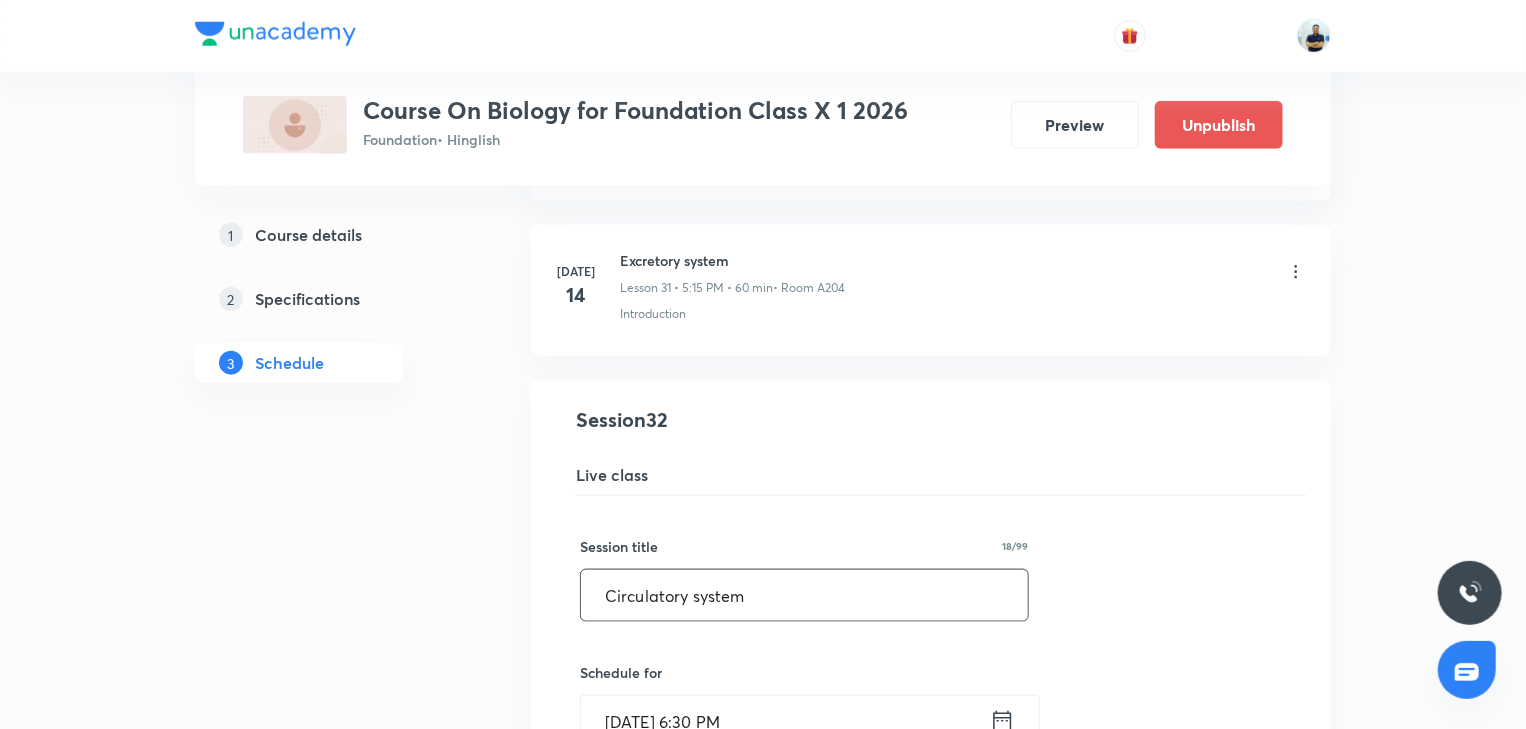paste on "Excre" 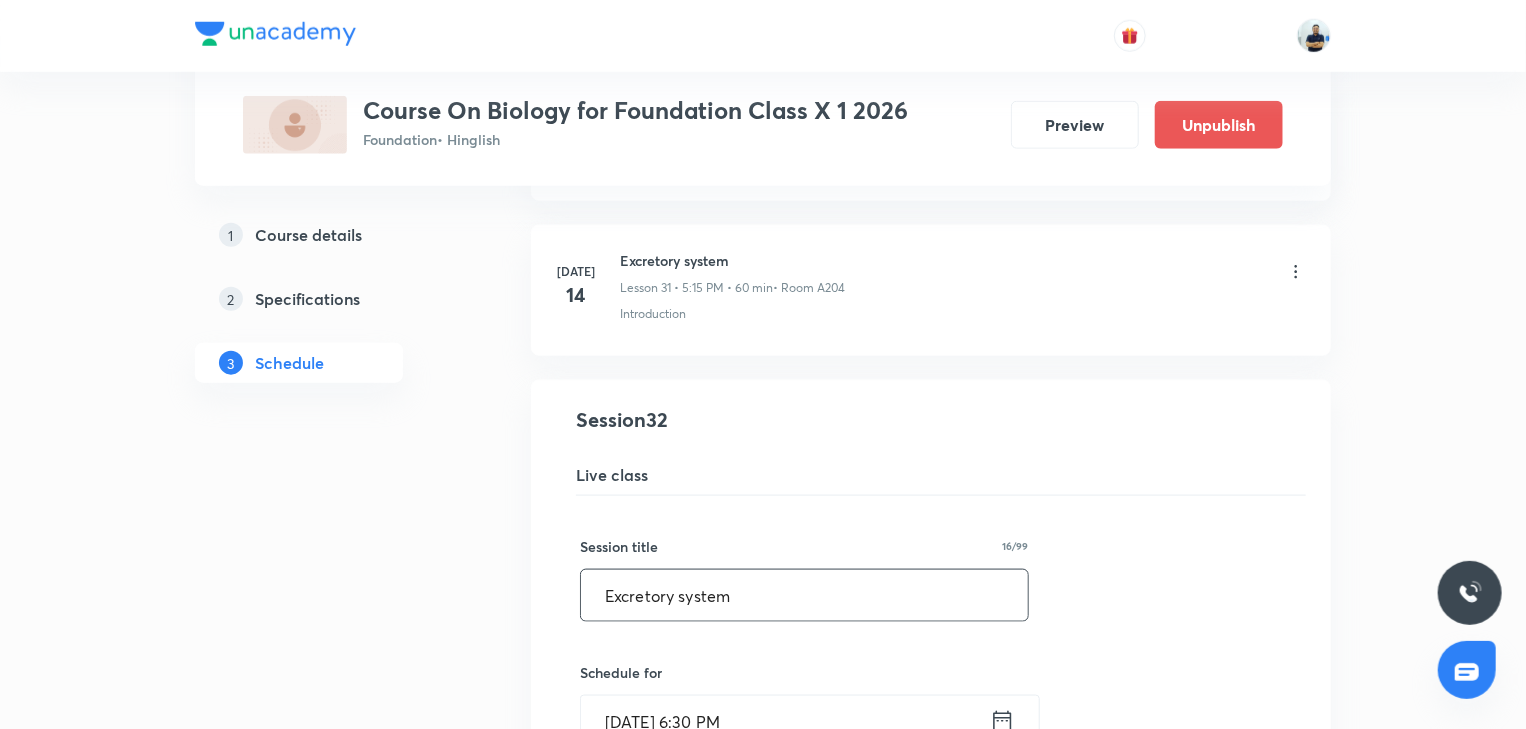 scroll, scrollTop: 5826, scrollLeft: 0, axis: vertical 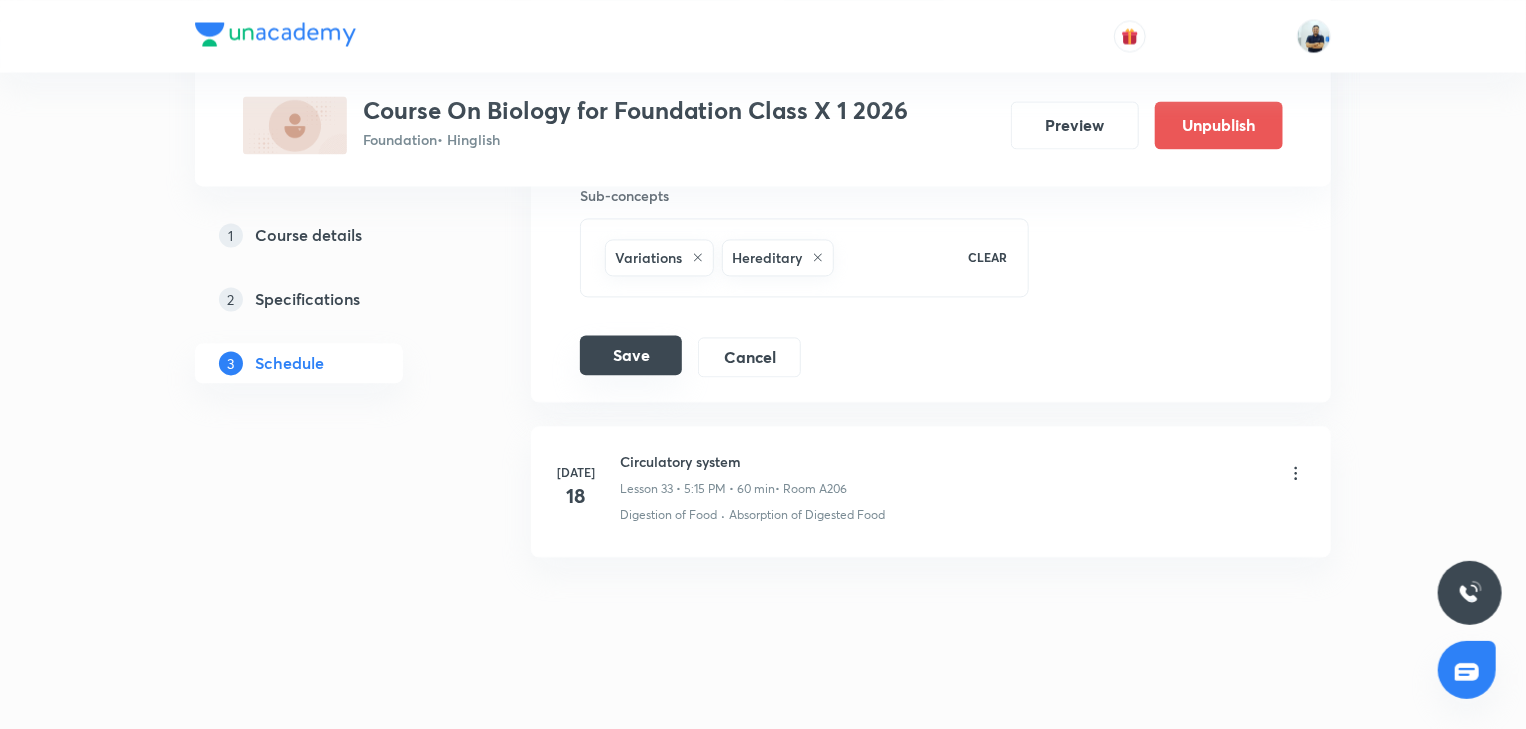type on "Excretory system" 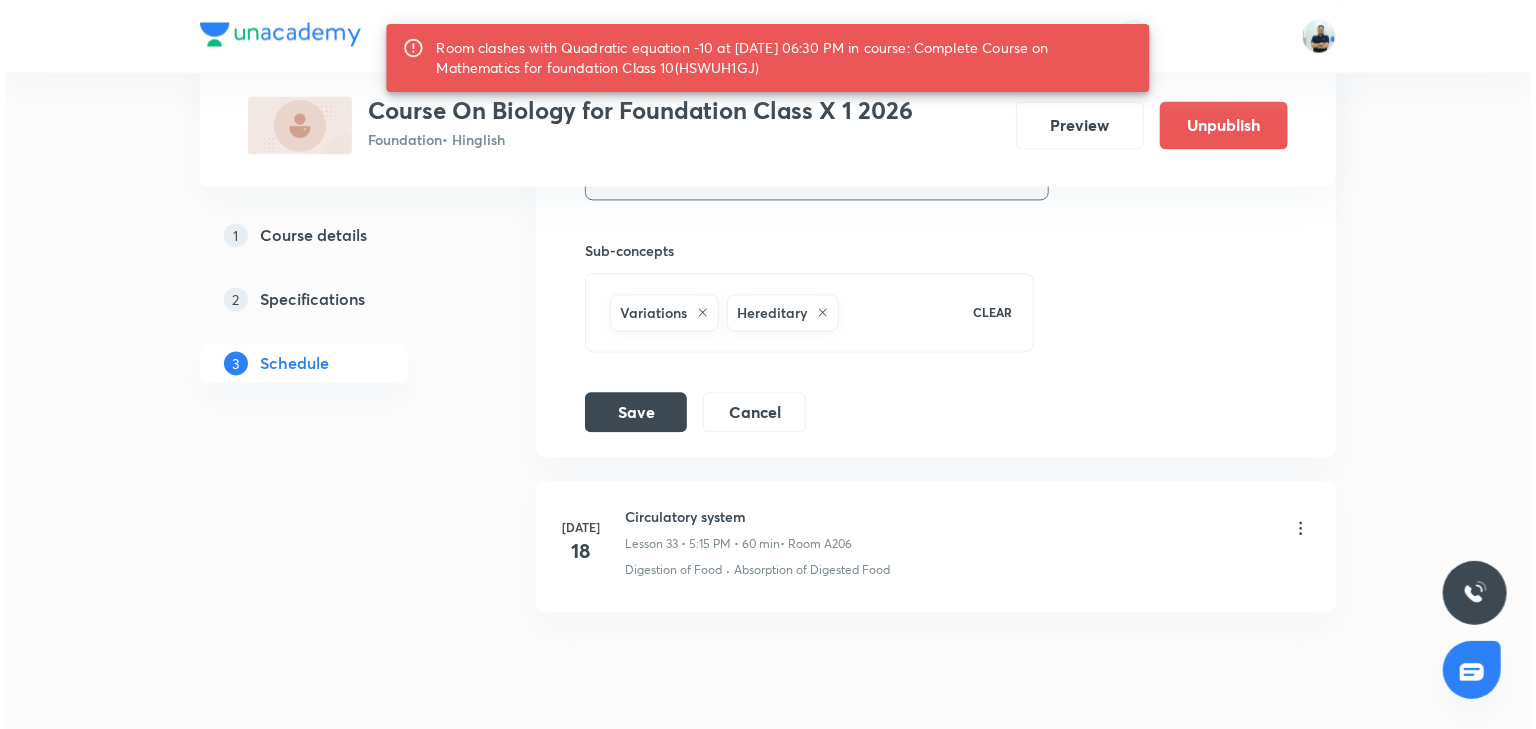 scroll, scrollTop: 5416, scrollLeft: 0, axis: vertical 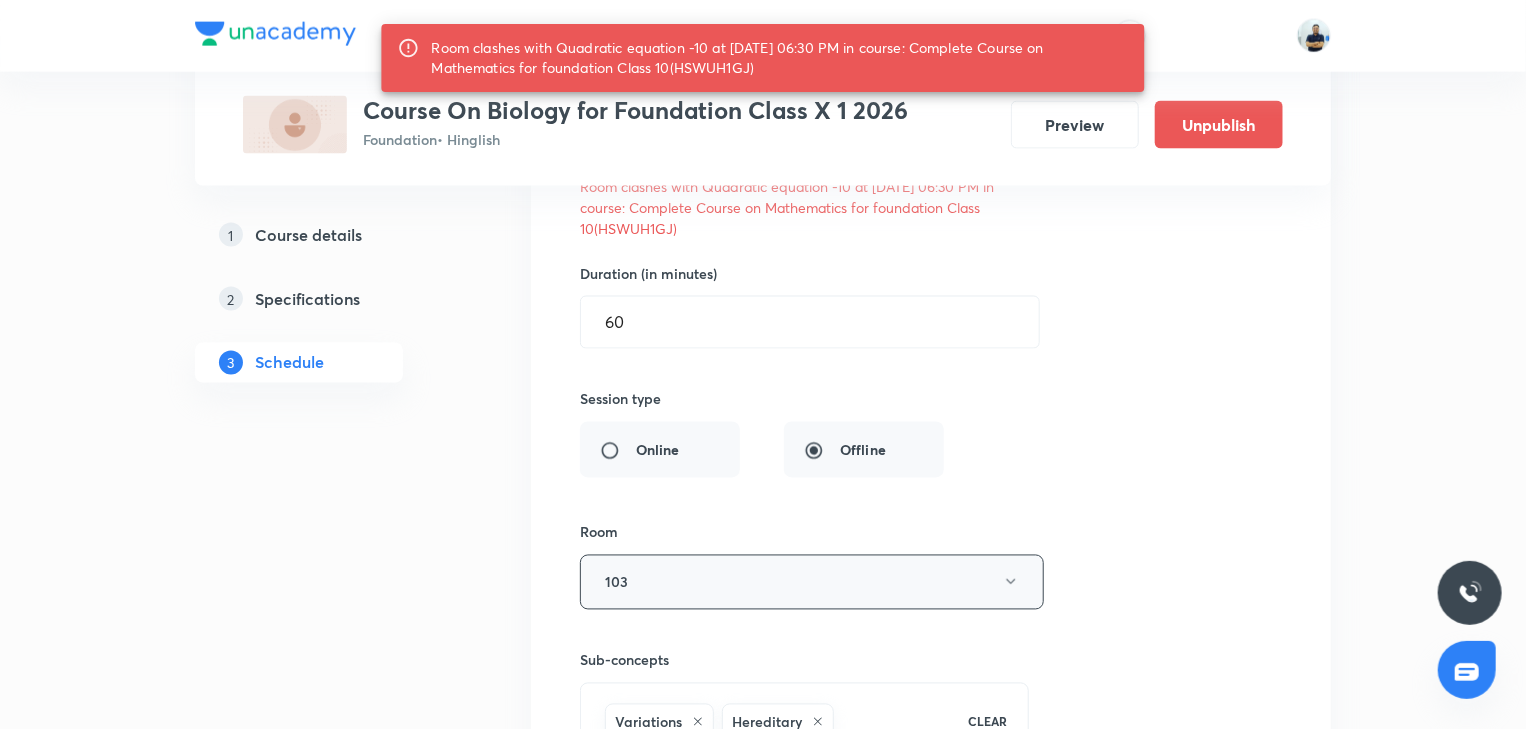 click on "103" at bounding box center (812, 582) 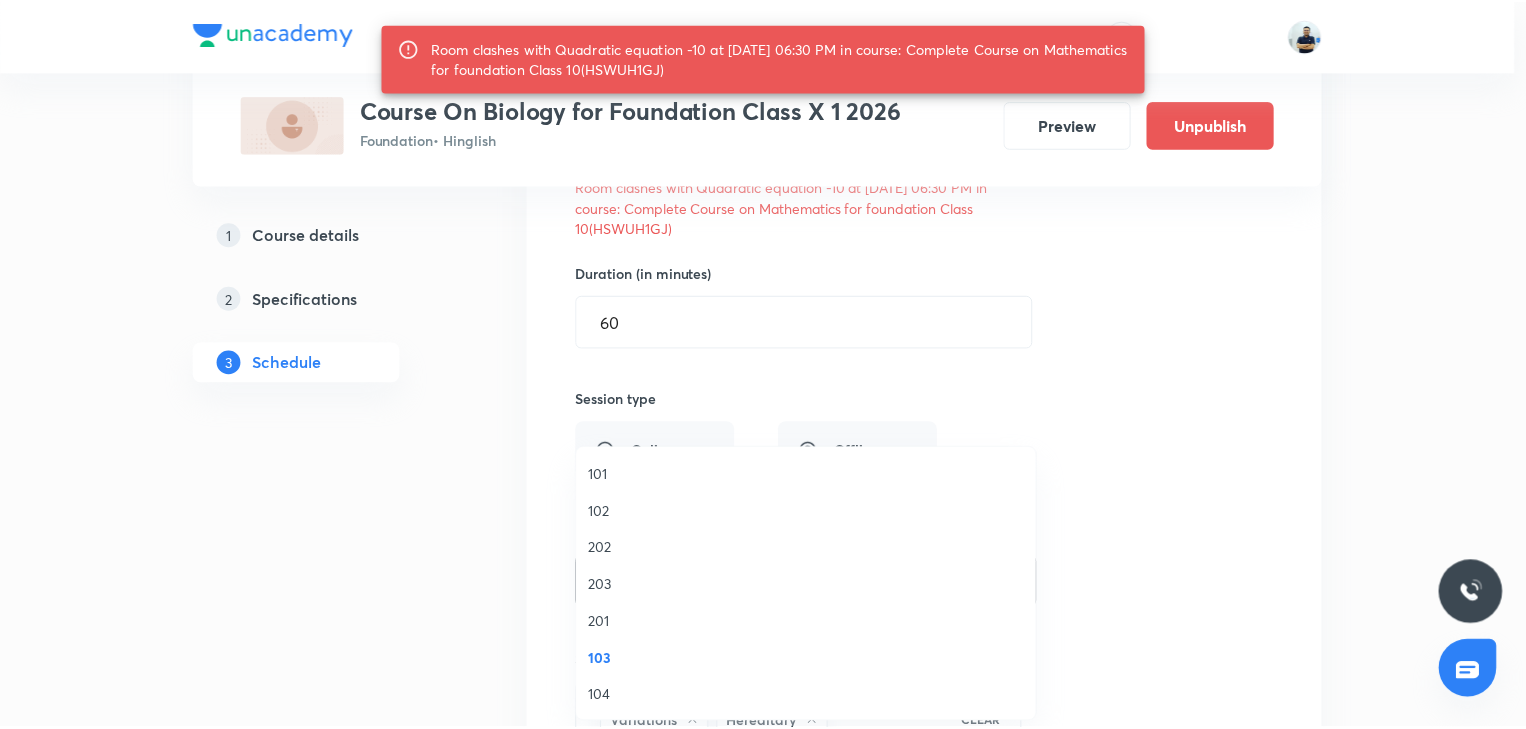 scroll, scrollTop: 370, scrollLeft: 0, axis: vertical 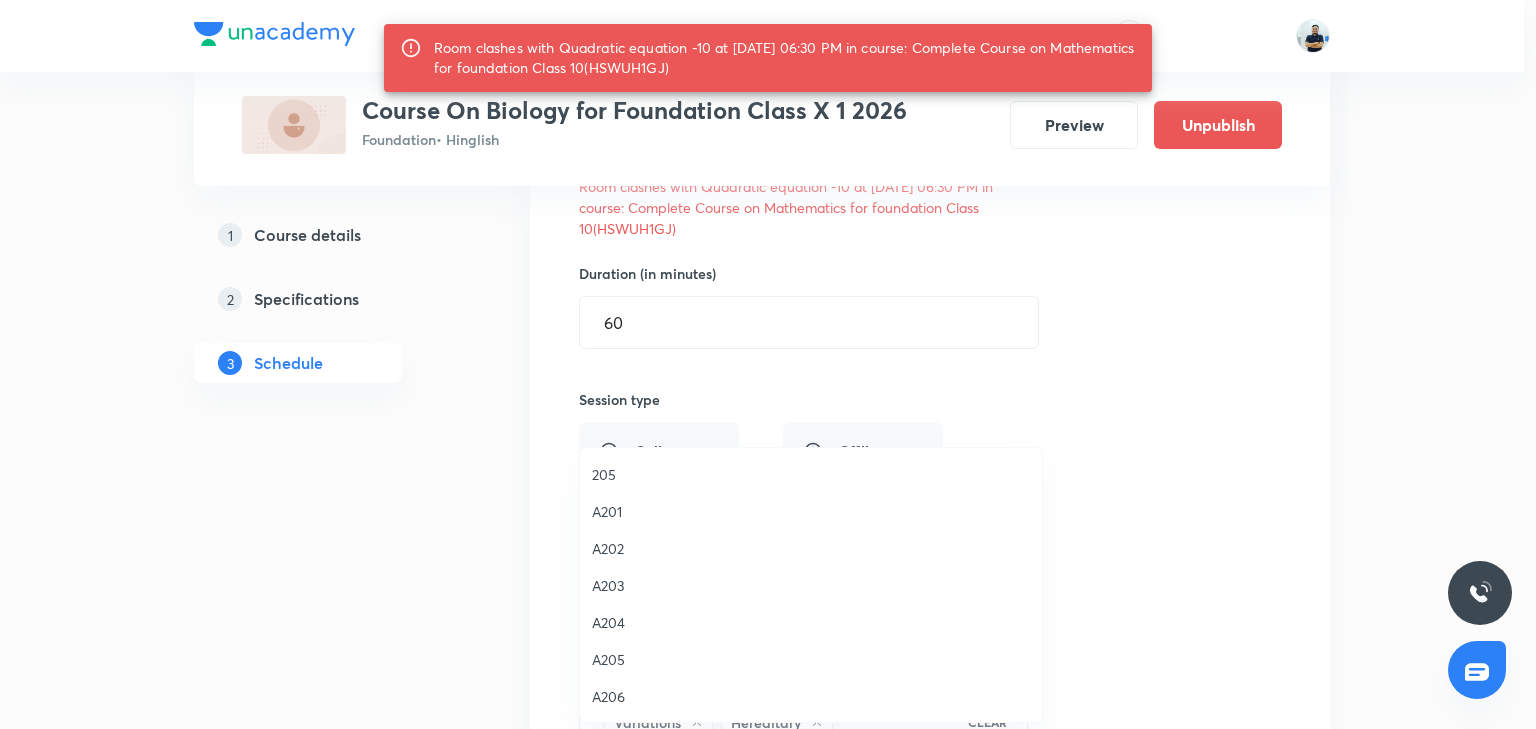 click on "A204" at bounding box center [811, 622] 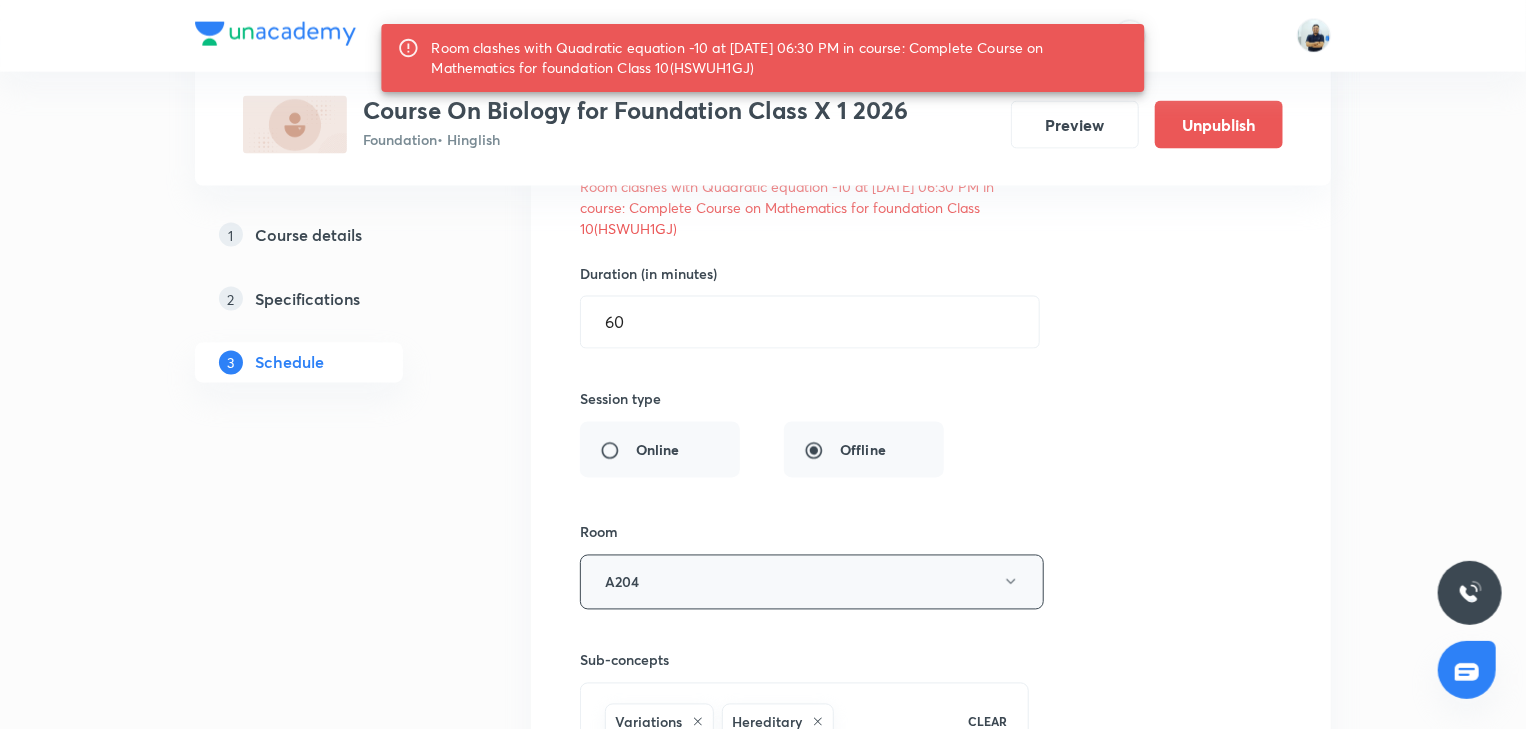 scroll, scrollTop: 5881, scrollLeft: 0, axis: vertical 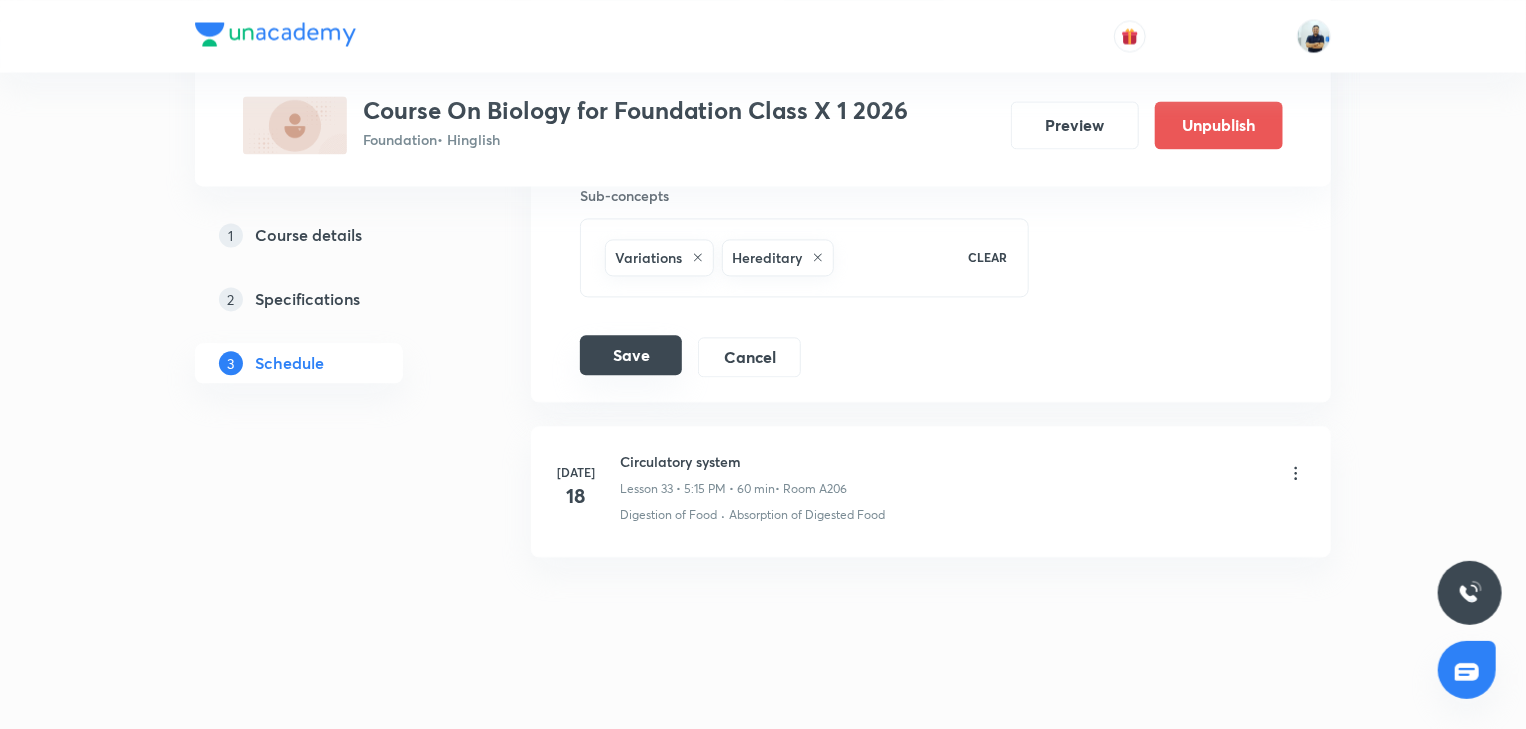 click on "Save" at bounding box center [631, 355] 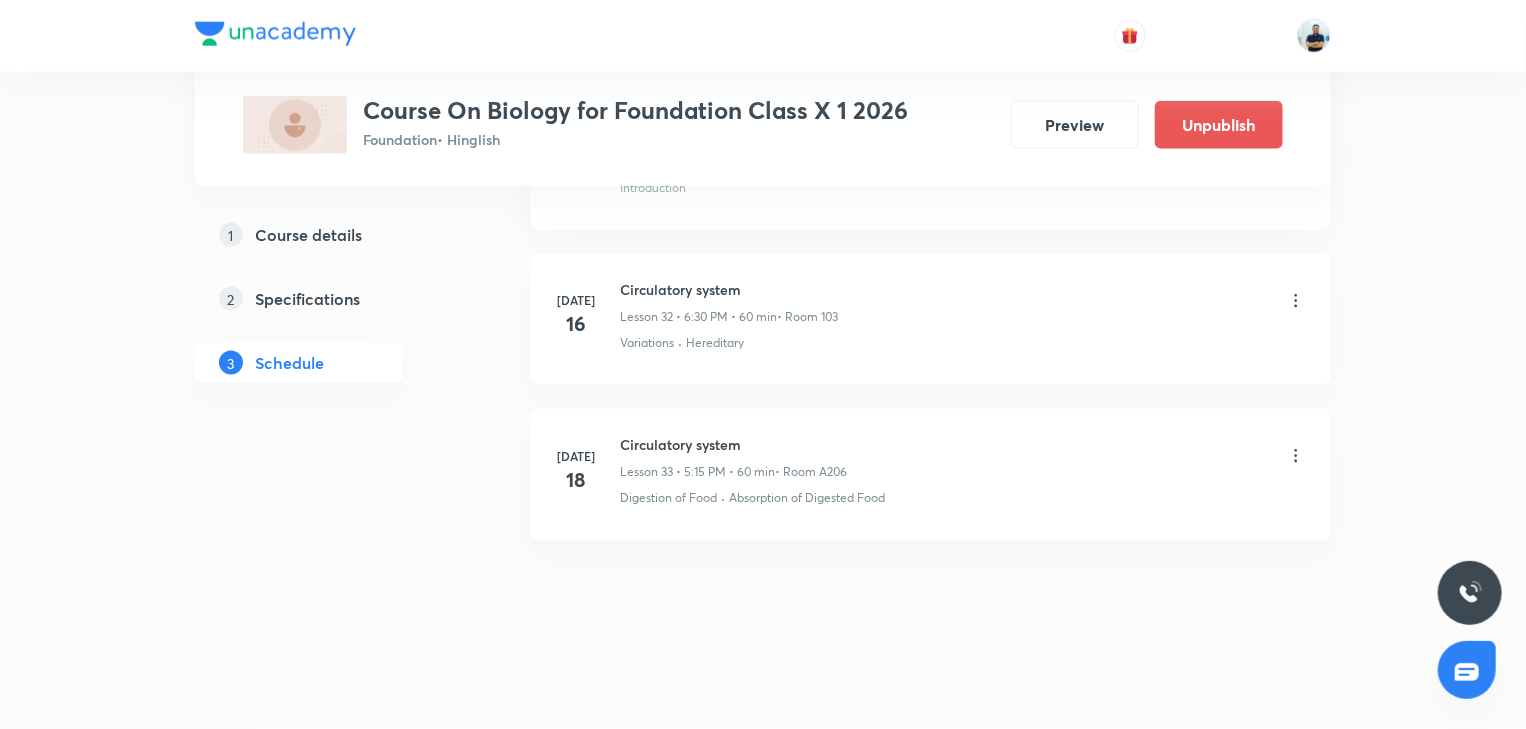 scroll, scrollTop: 5060, scrollLeft: 0, axis: vertical 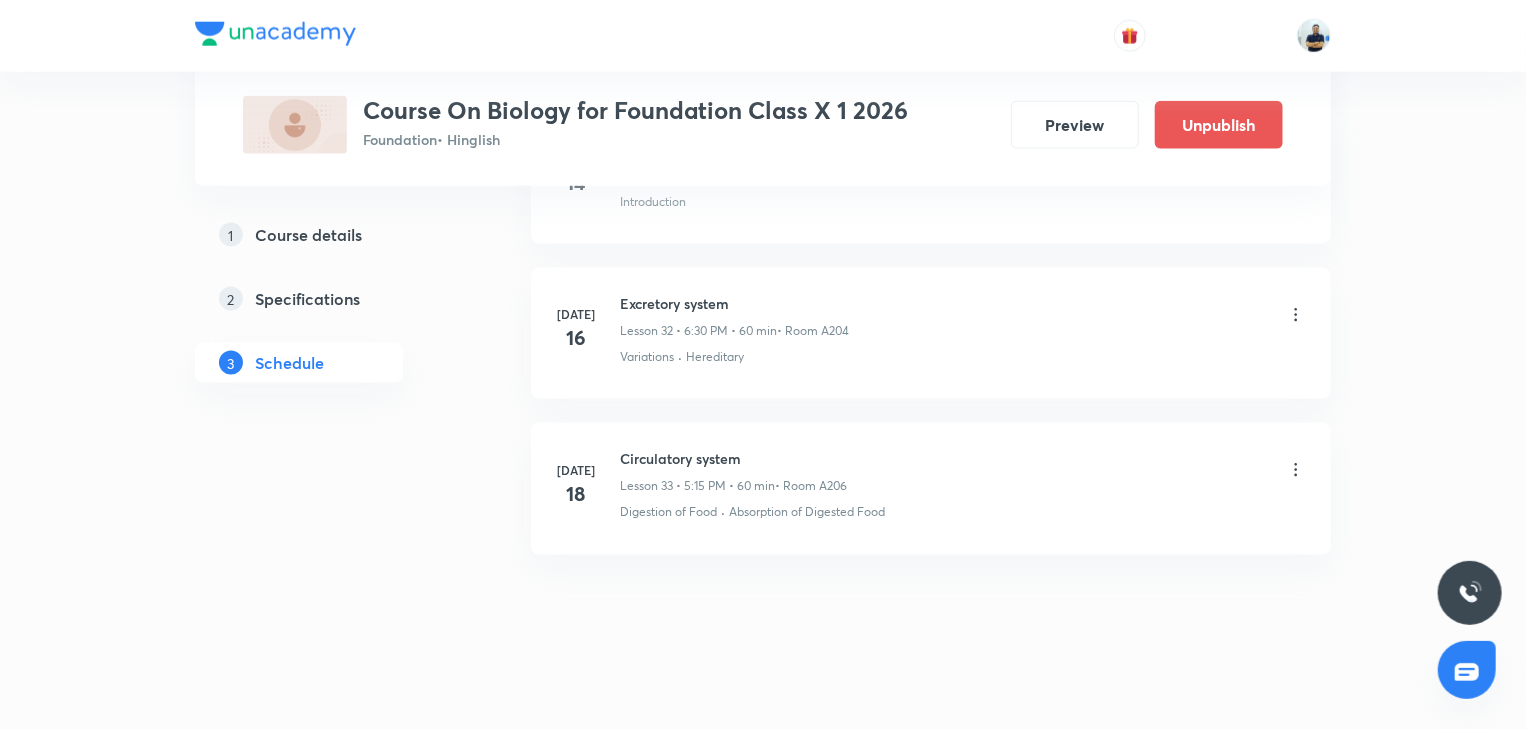click 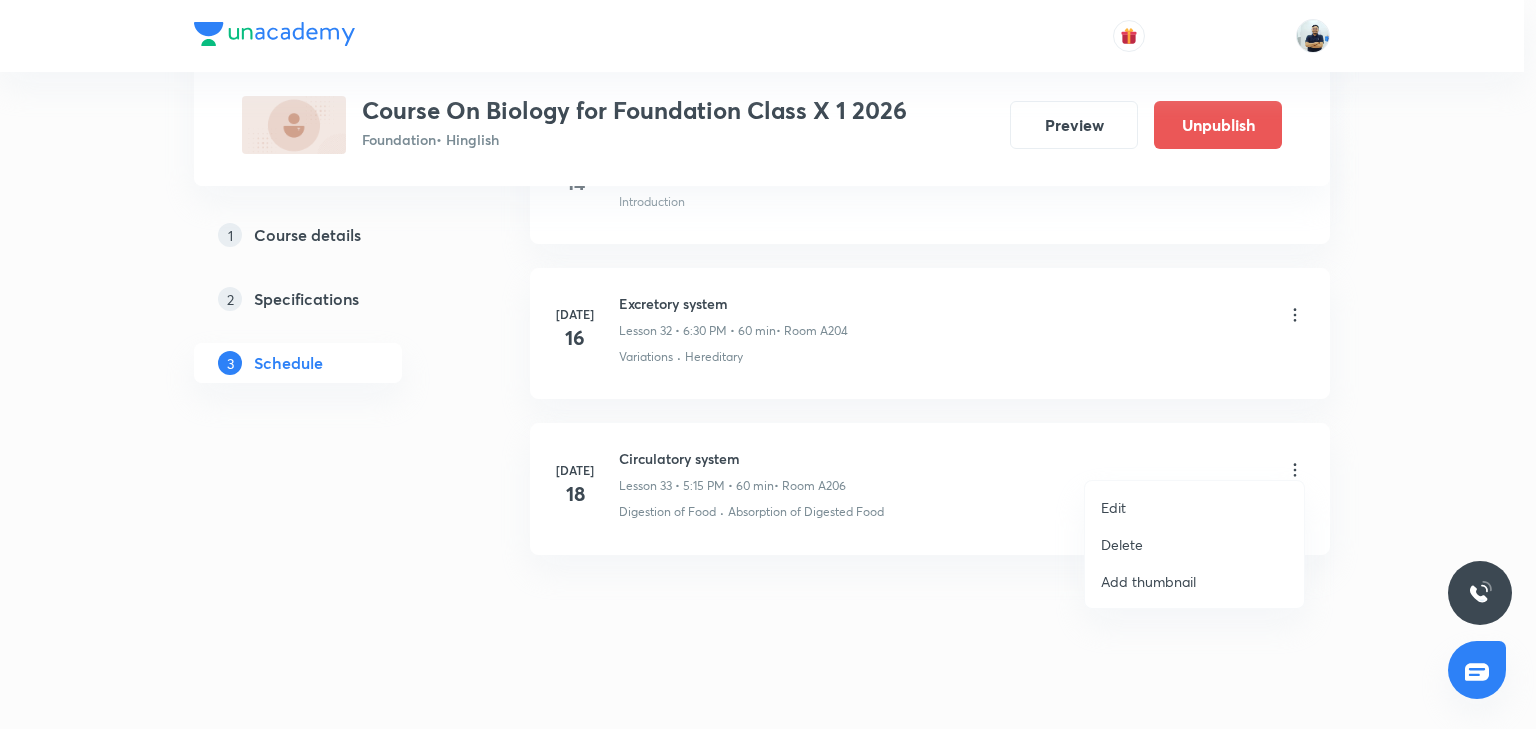 click on "Edit" at bounding box center [1113, 507] 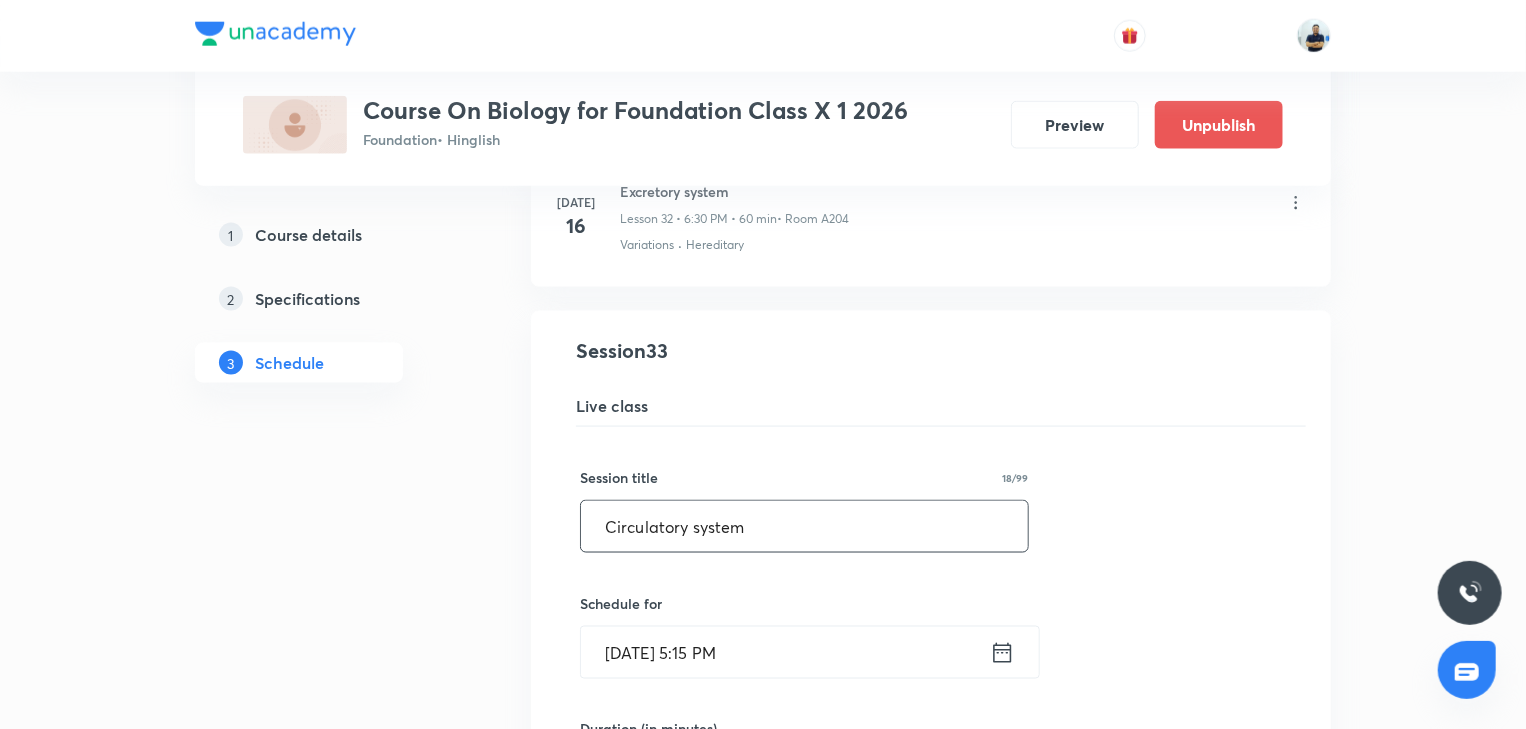 drag, startPoint x: 792, startPoint y: 526, endPoint x: 82, endPoint y: 552, distance: 710.4759 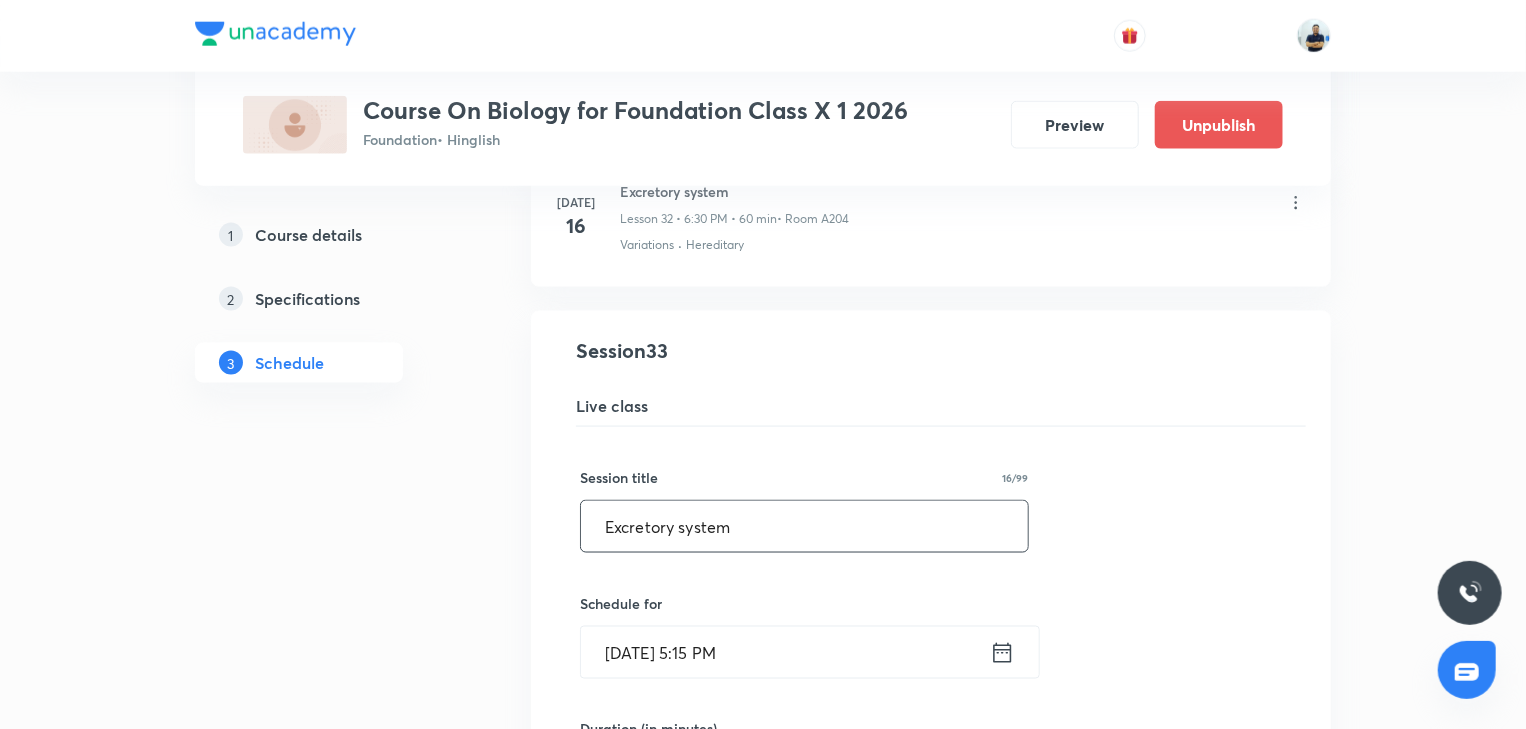 scroll, scrollTop: 5871, scrollLeft: 0, axis: vertical 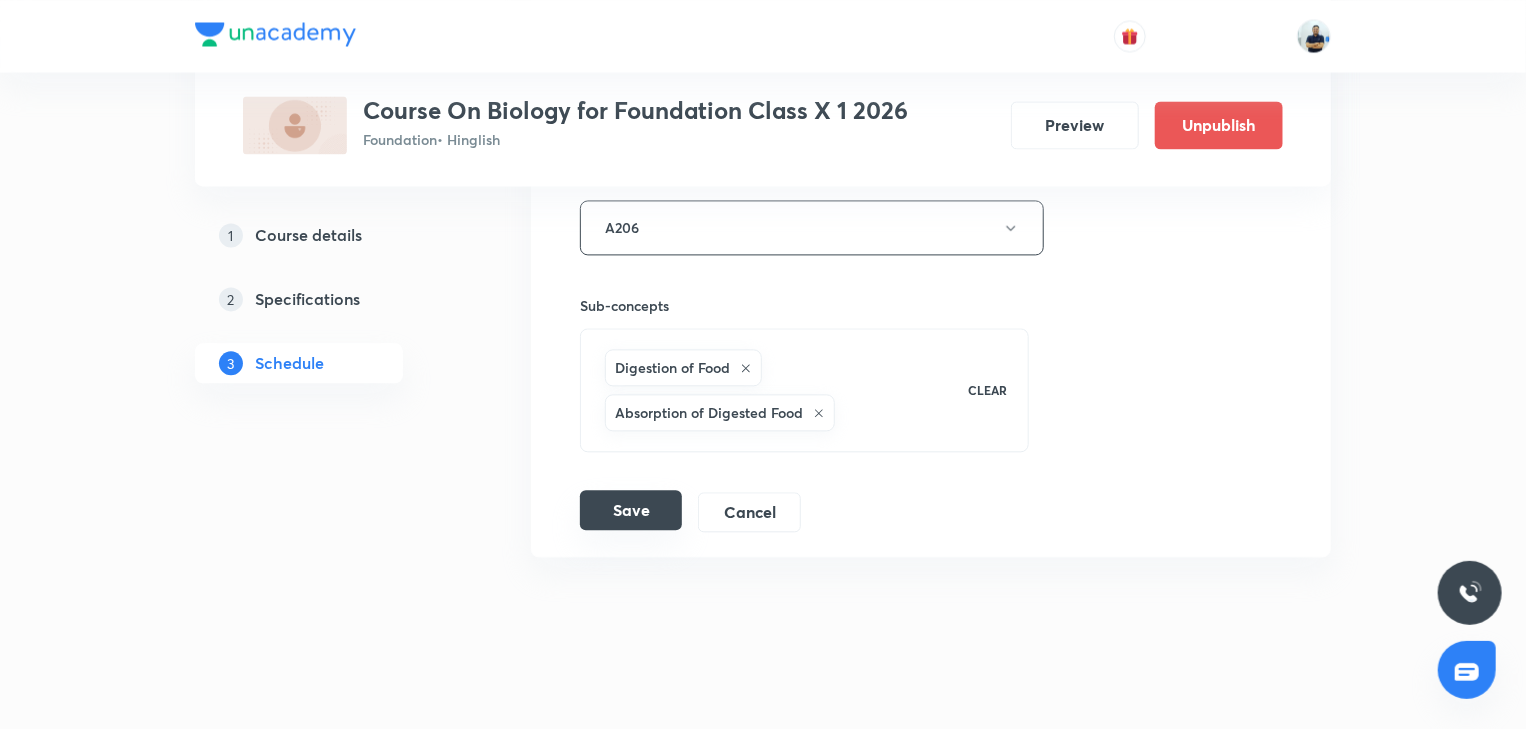 type on "Excretory system" 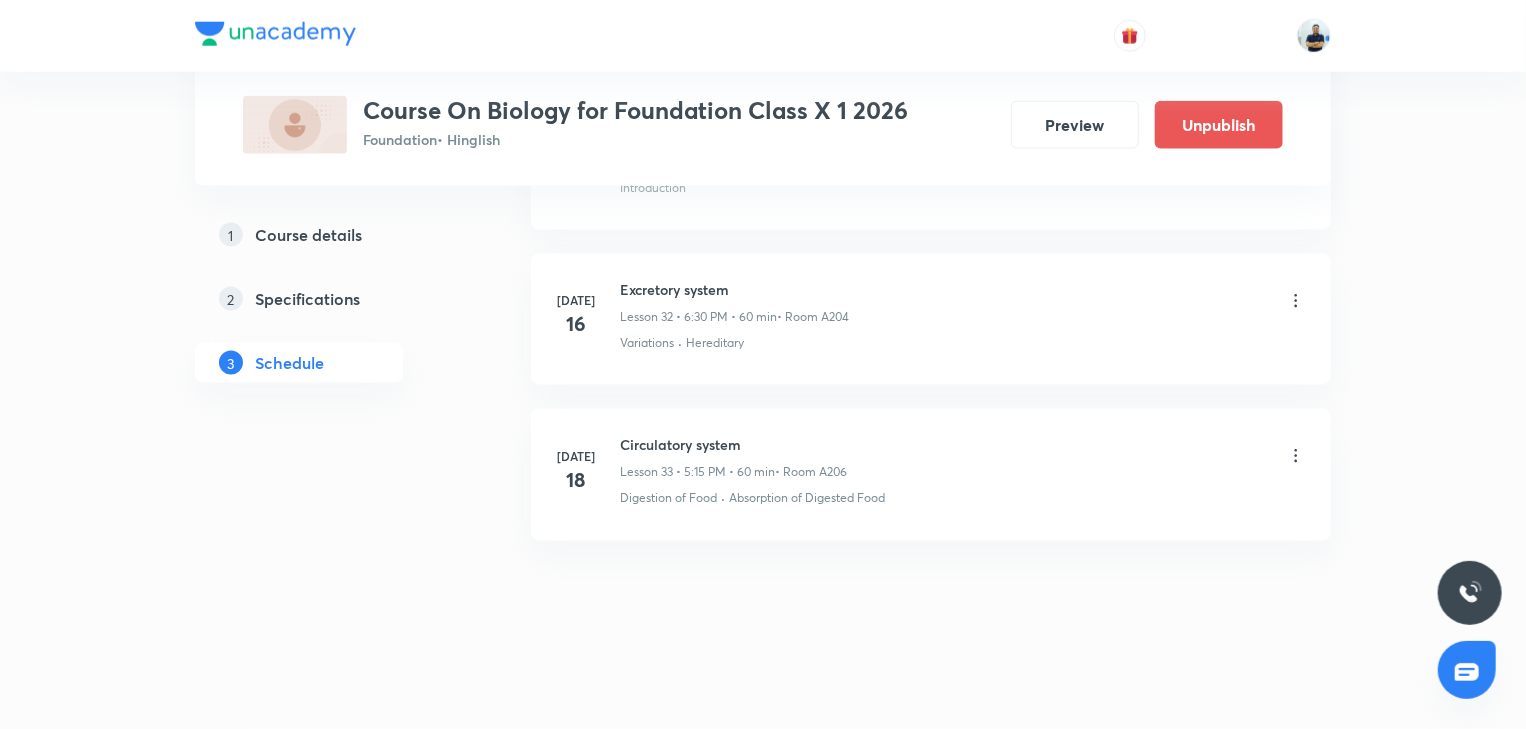 scroll, scrollTop: 5060, scrollLeft: 0, axis: vertical 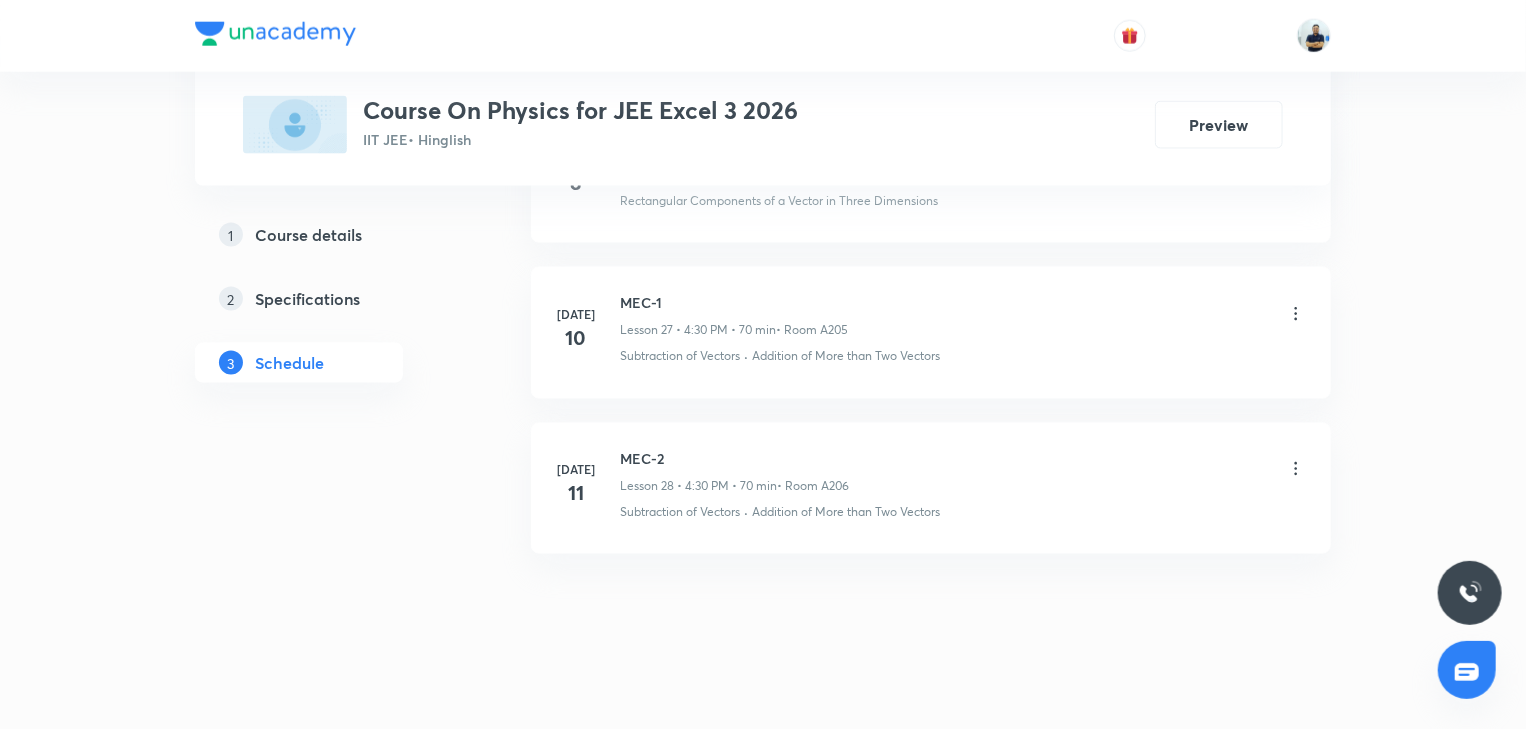click on "MEC-2" at bounding box center (734, 458) 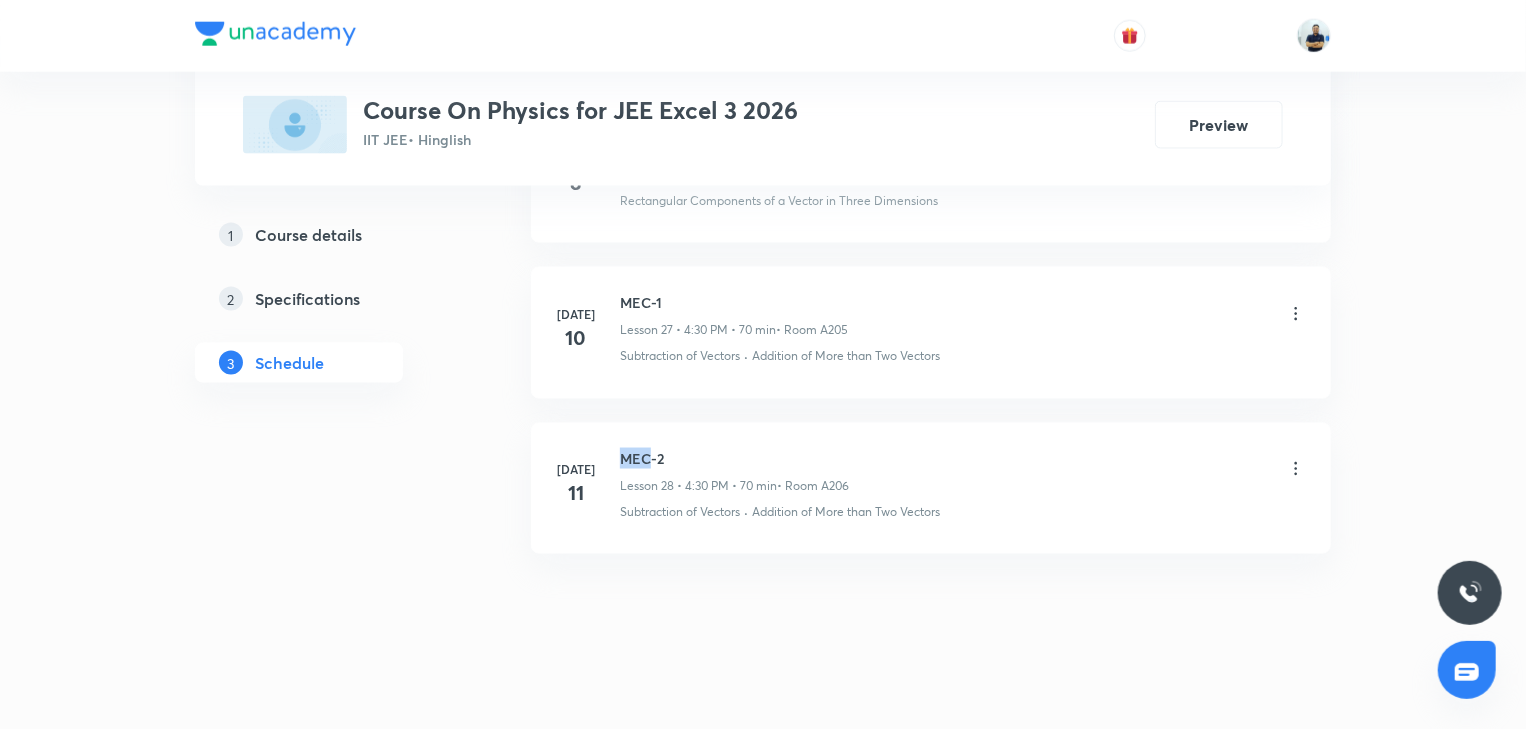 click on "MEC-2" at bounding box center (734, 458) 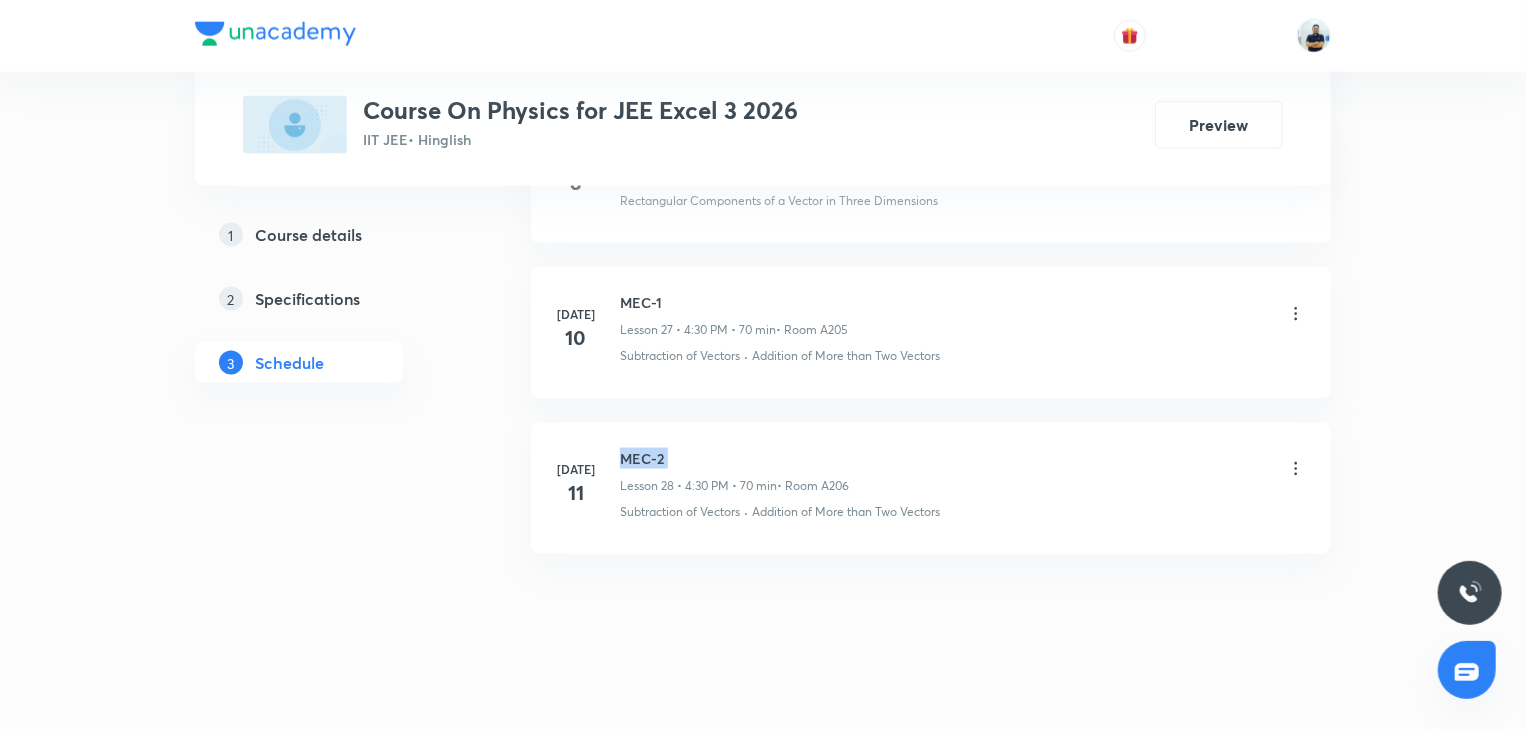 click on "MEC-2" at bounding box center [734, 458] 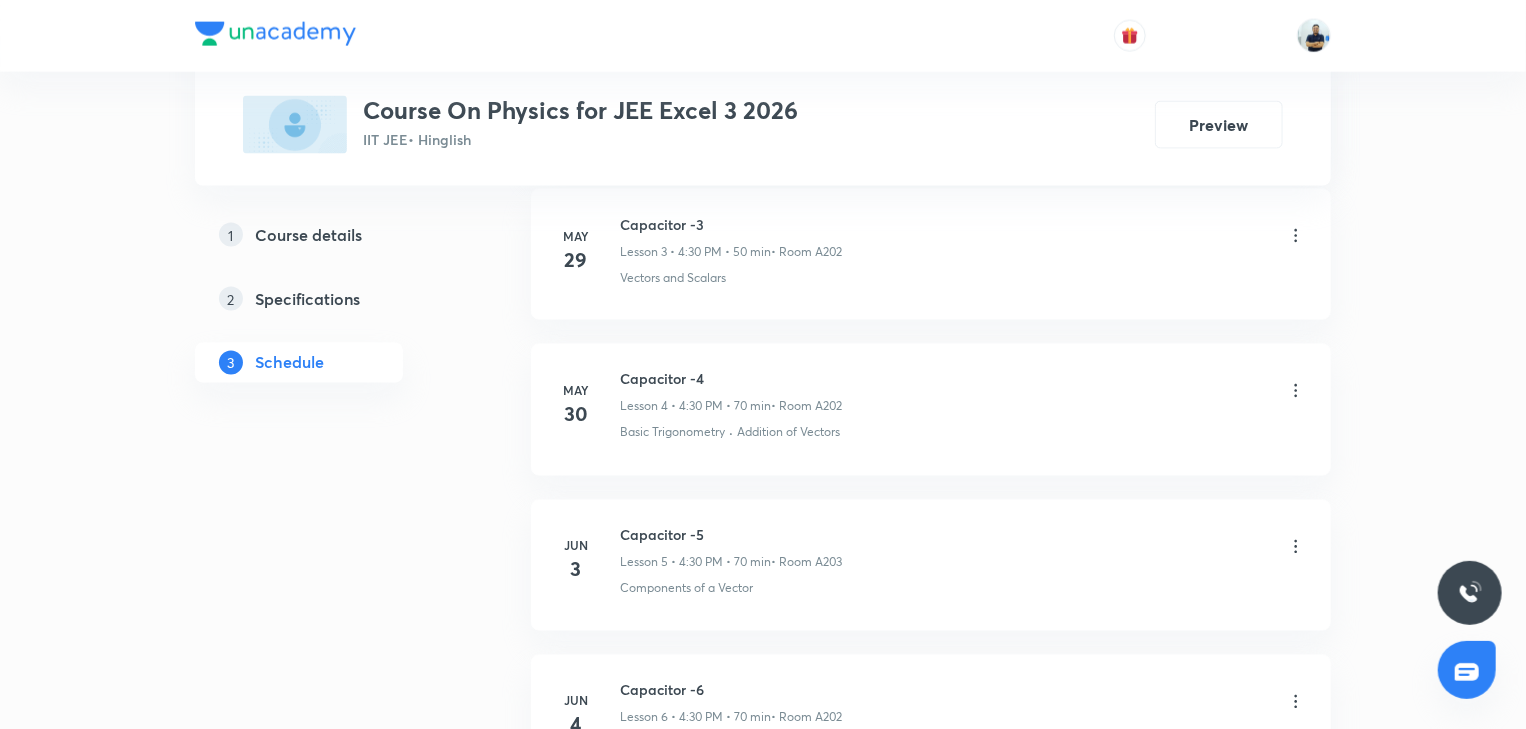 scroll, scrollTop: 0, scrollLeft: 0, axis: both 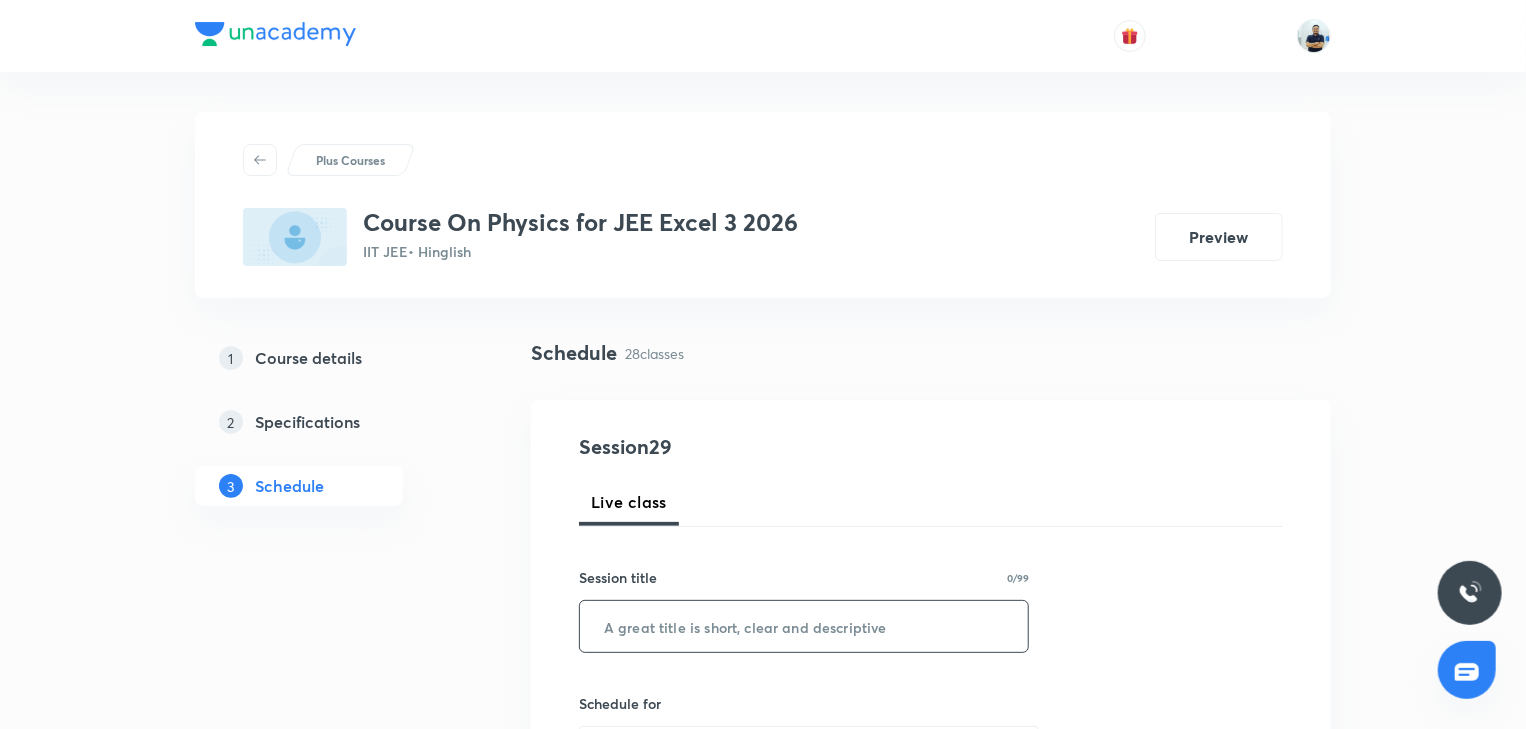 click at bounding box center (804, 626) 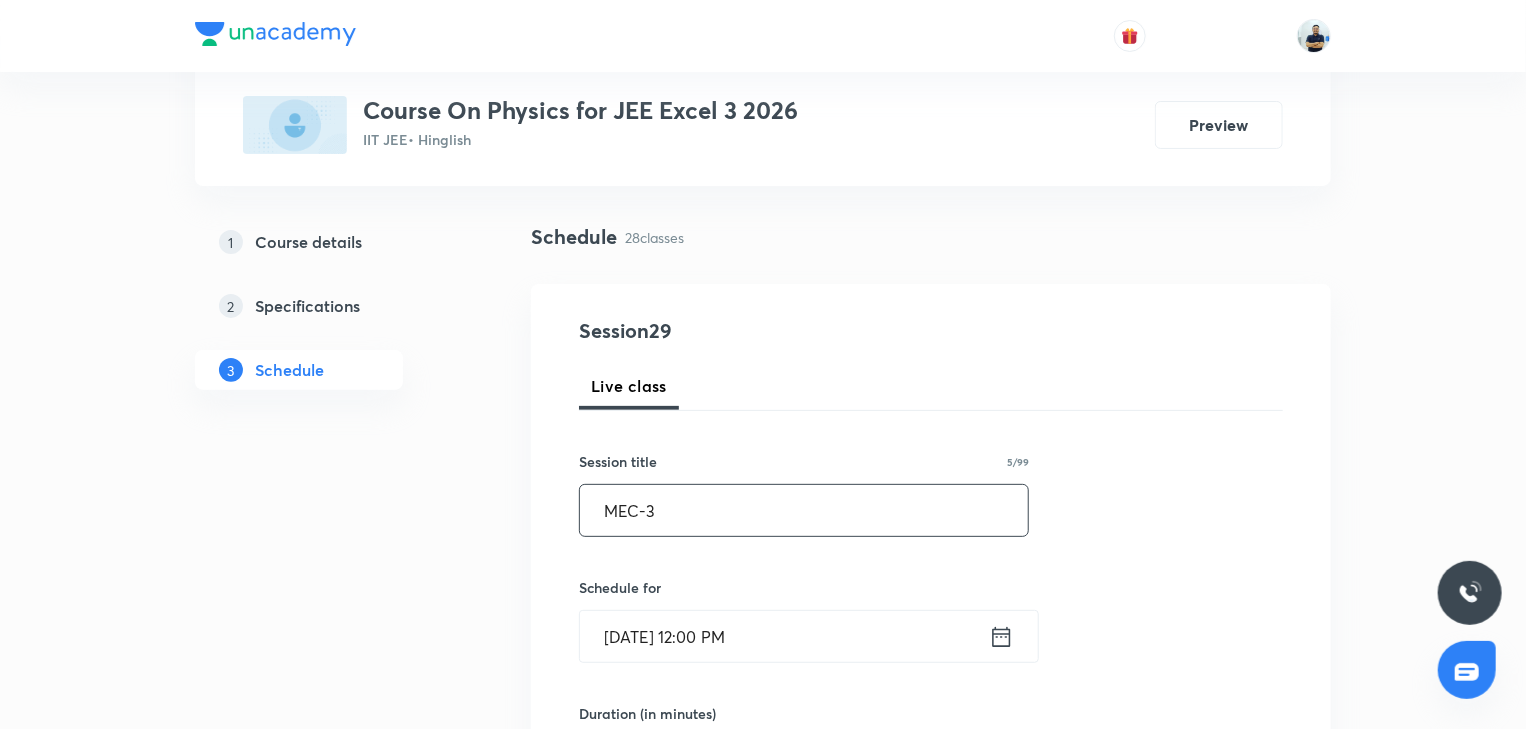 scroll, scrollTop: 261, scrollLeft: 0, axis: vertical 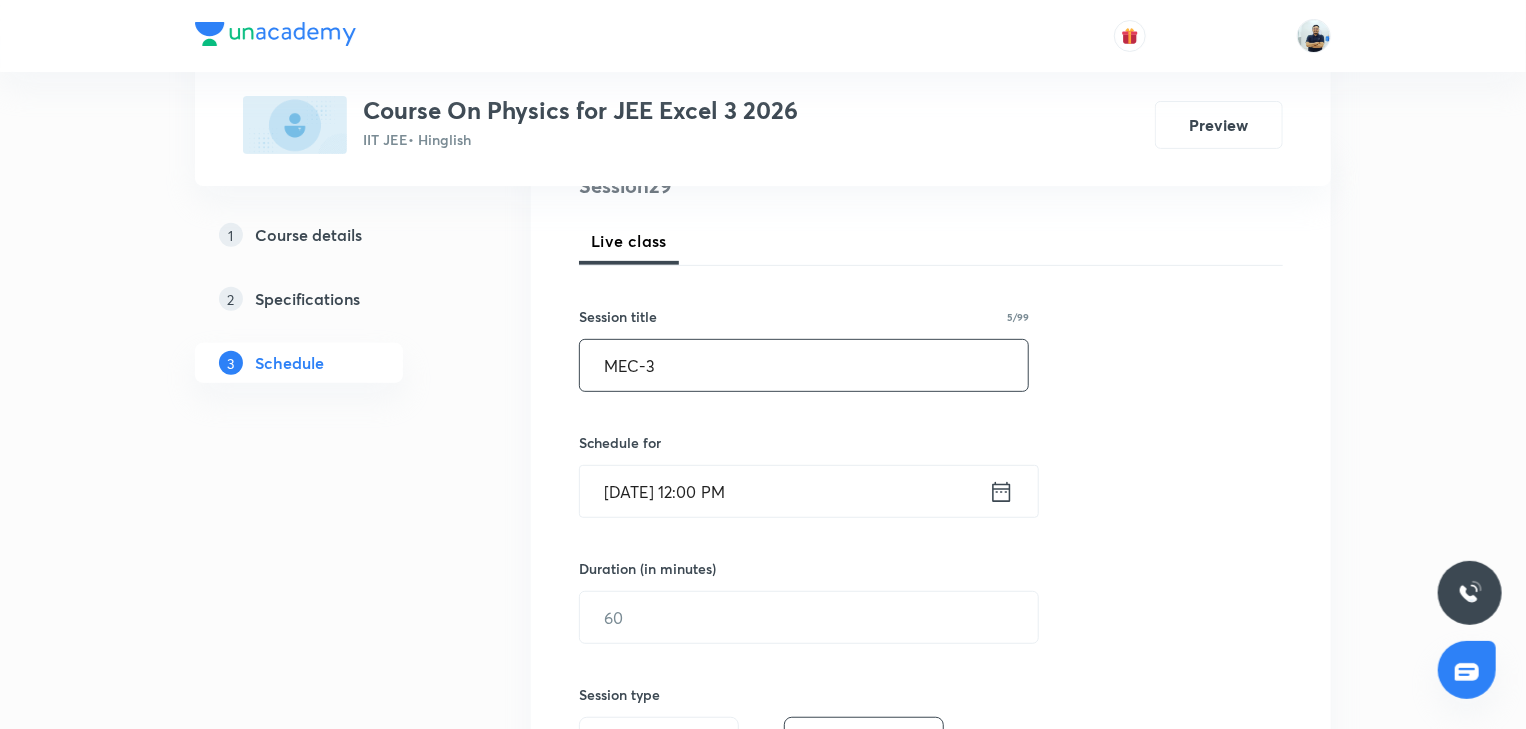 type on "MEC-3" 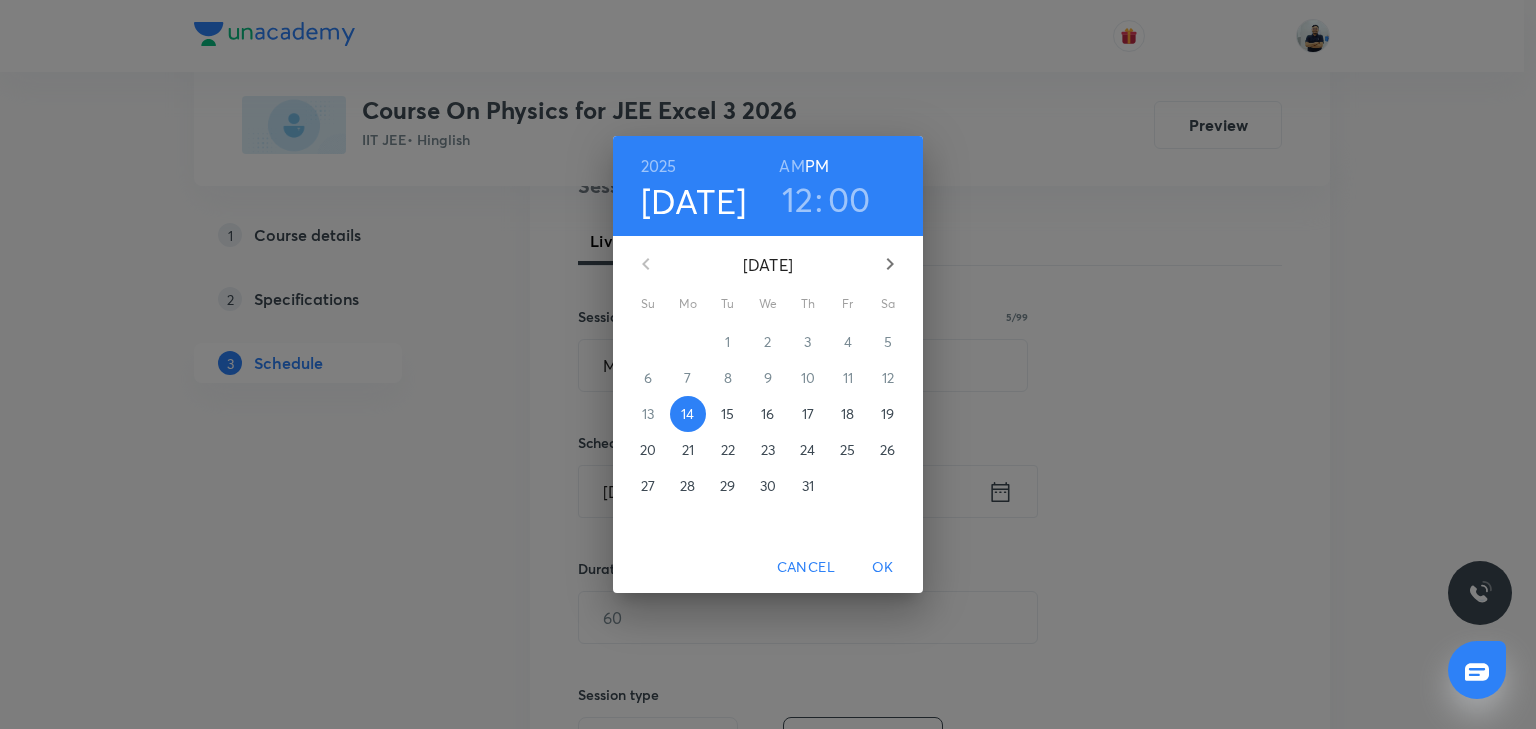 click on "15" at bounding box center [727, 414] 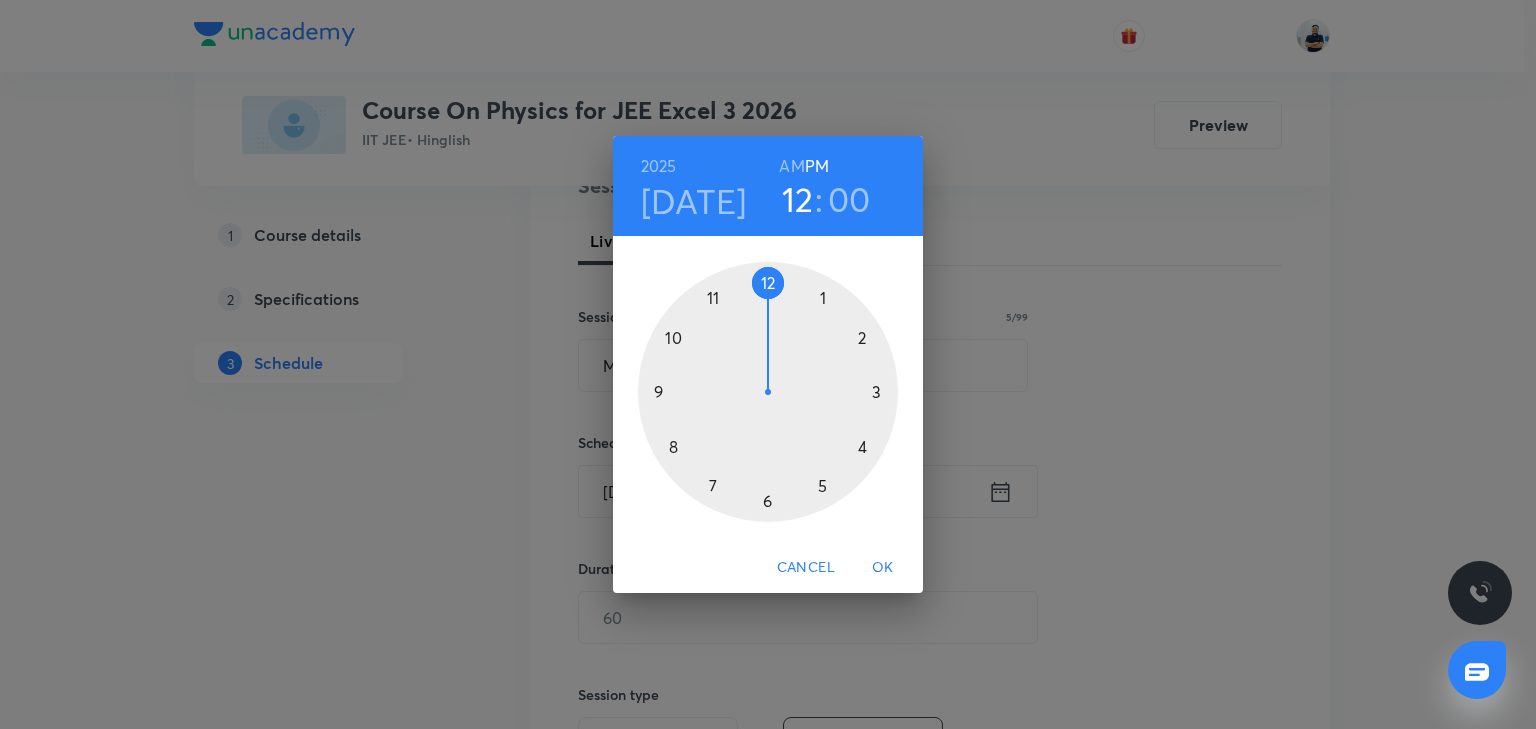 click at bounding box center (768, 392) 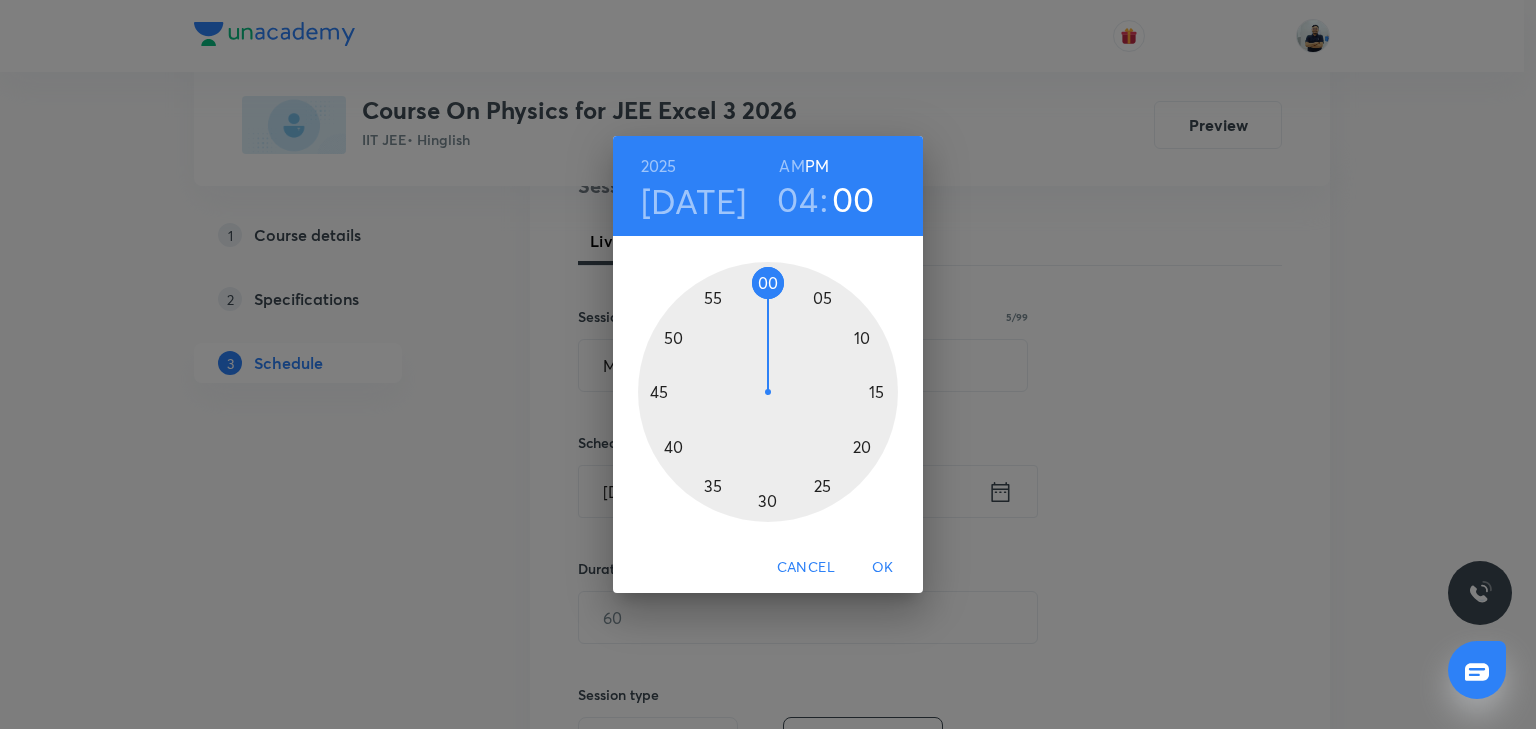 click at bounding box center (768, 392) 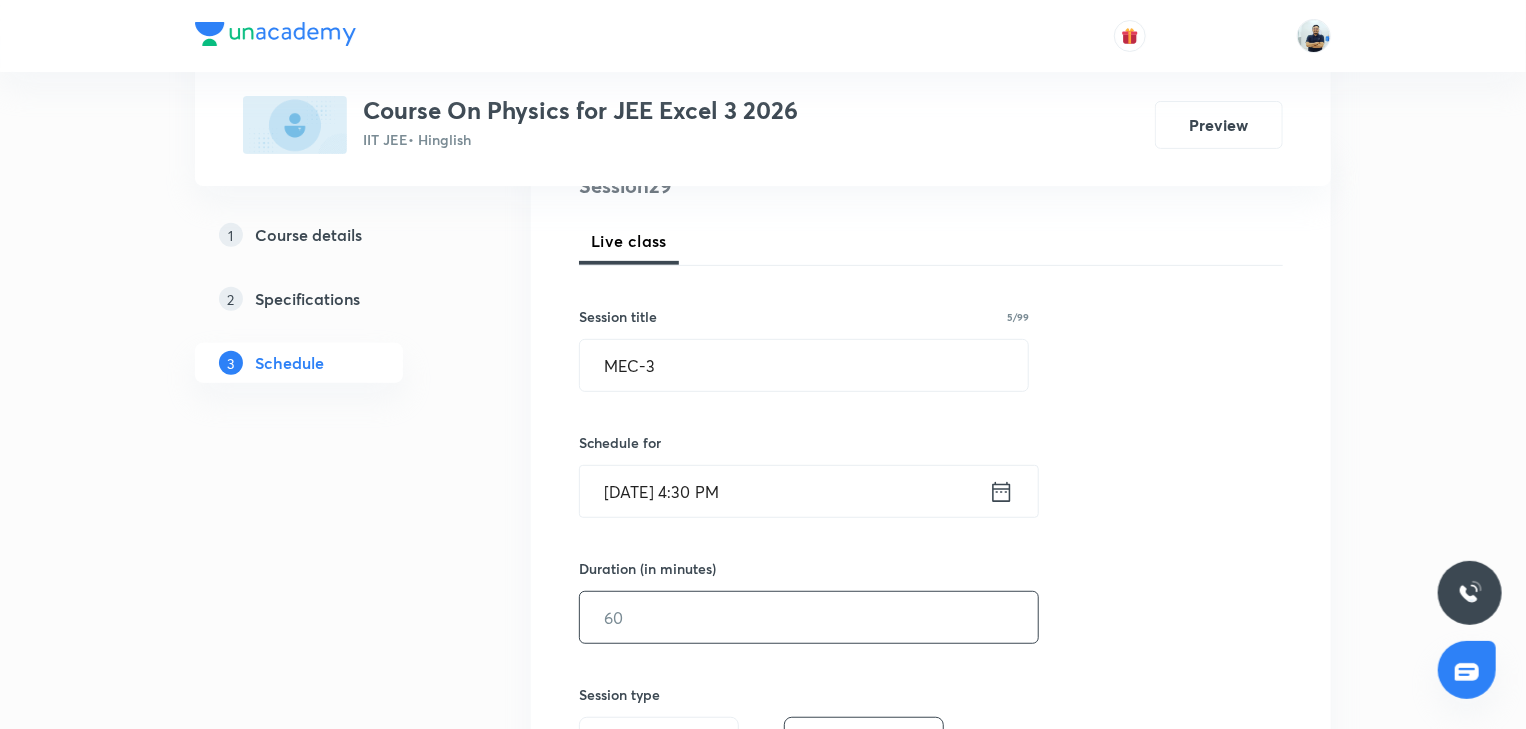 click at bounding box center (809, 617) 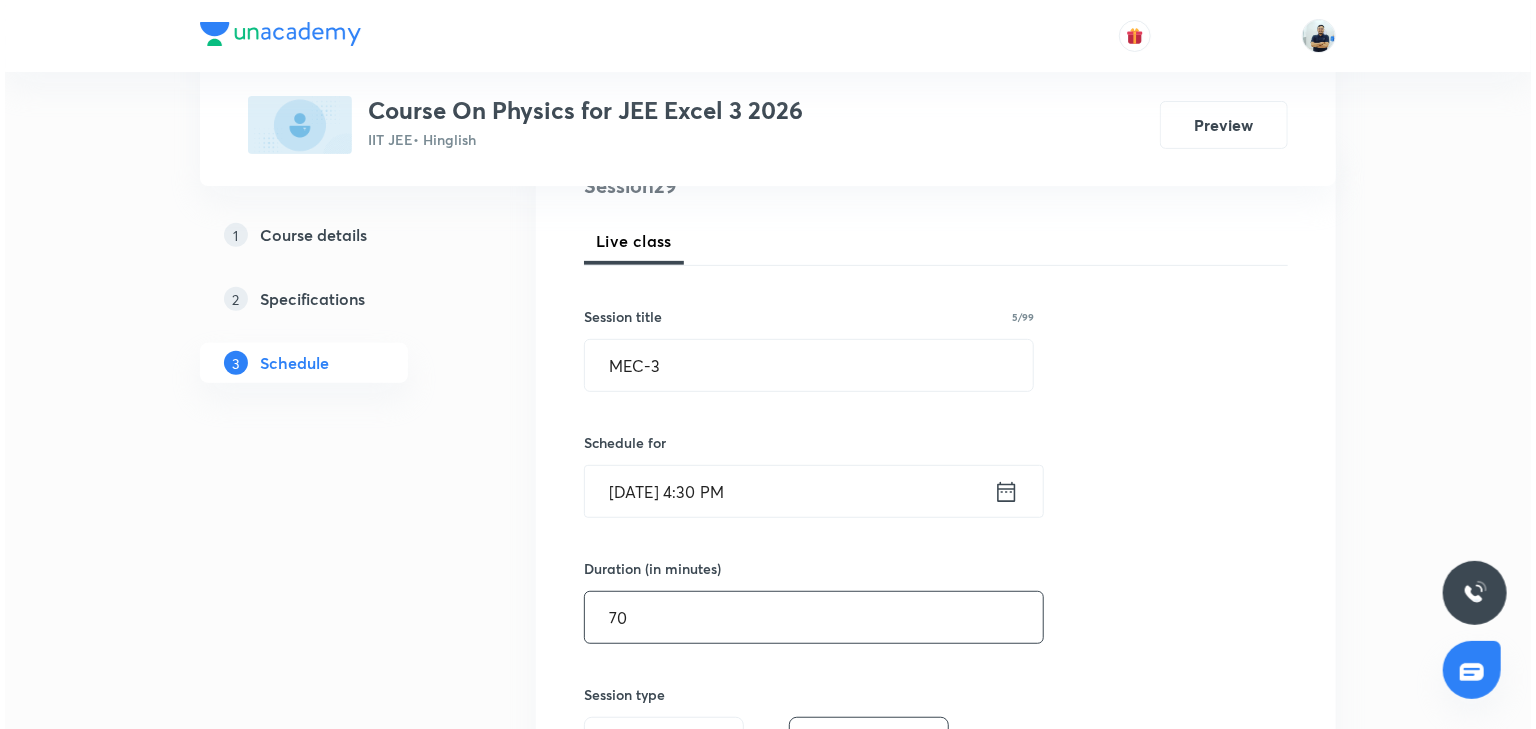 scroll, scrollTop: 821, scrollLeft: 0, axis: vertical 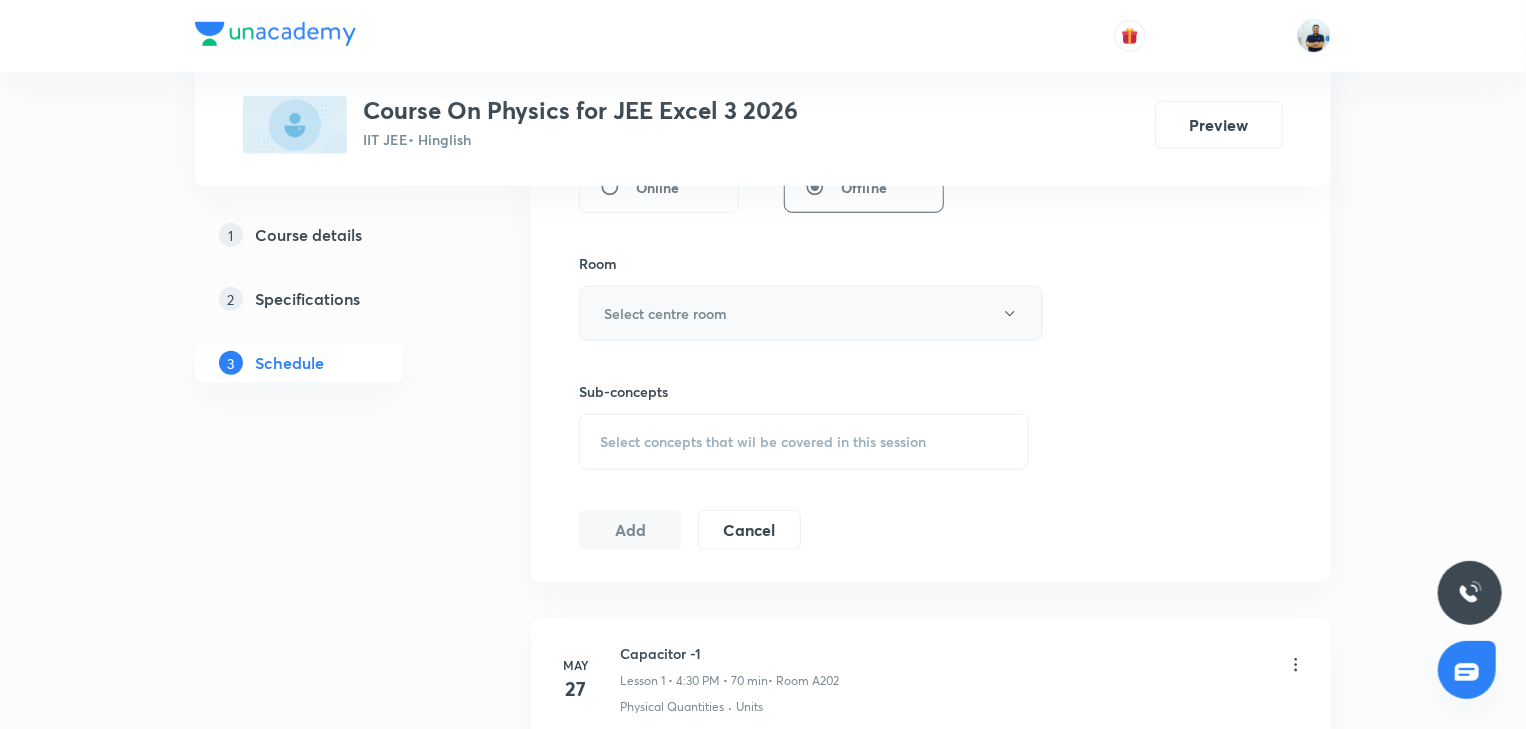 type on "70" 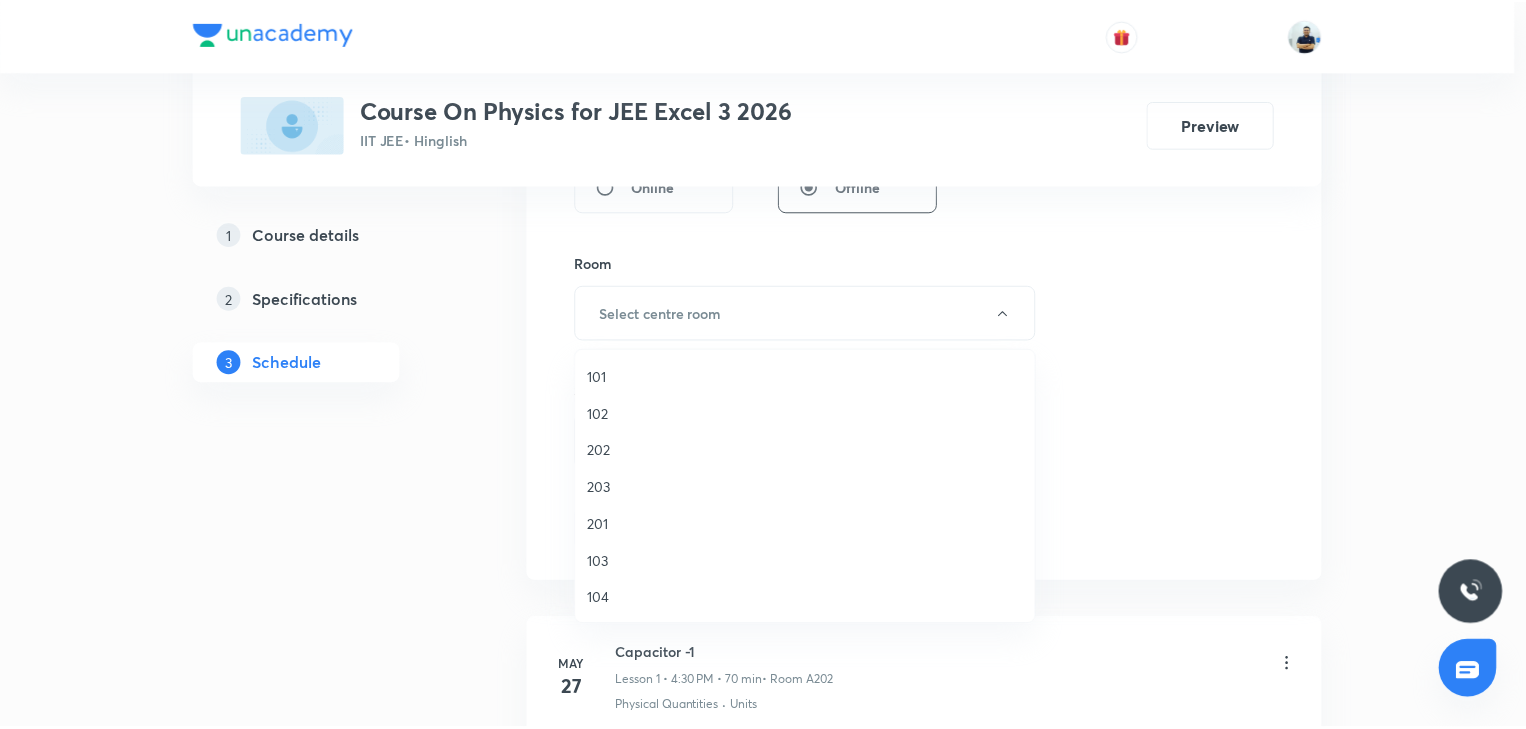 scroll, scrollTop: 370, scrollLeft: 0, axis: vertical 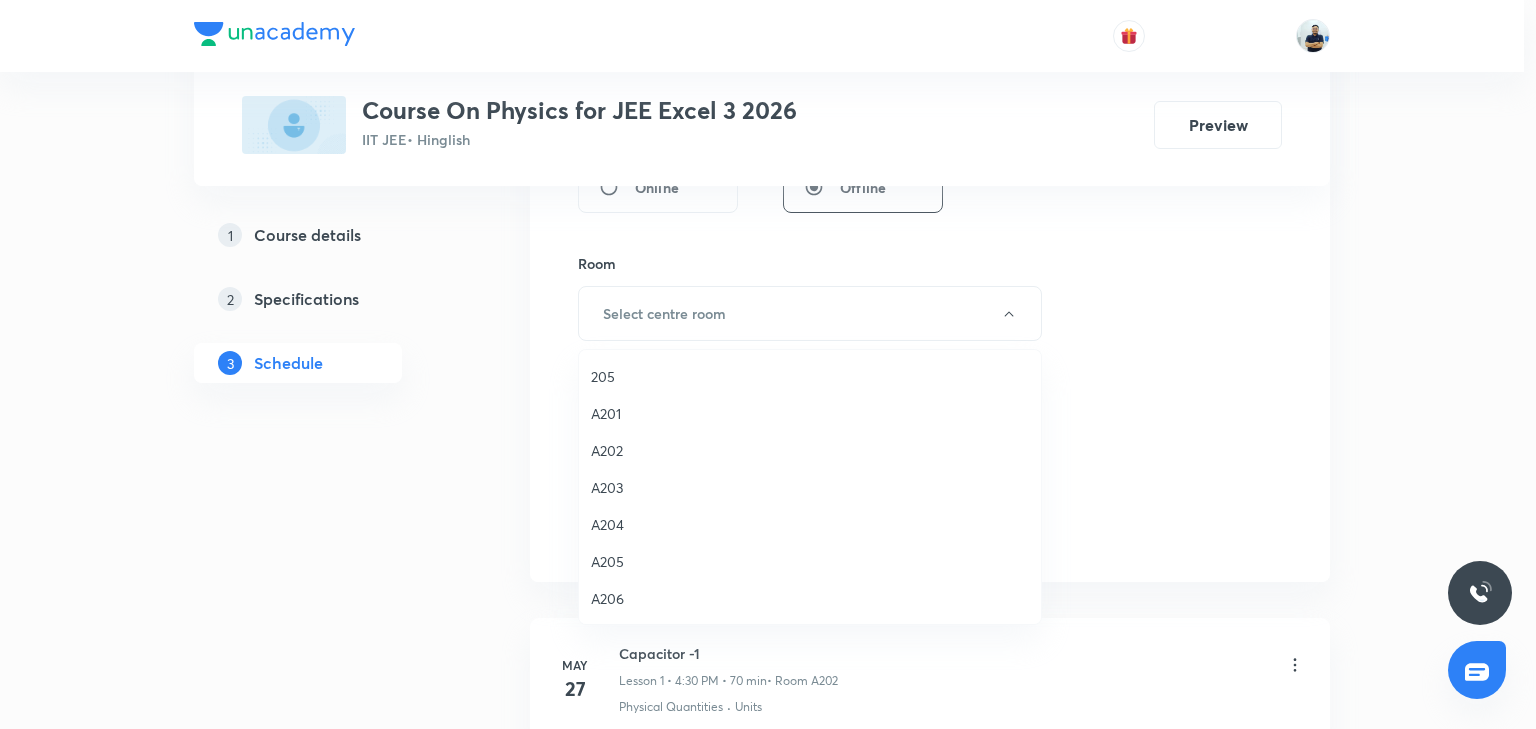click on "A201" at bounding box center (810, 413) 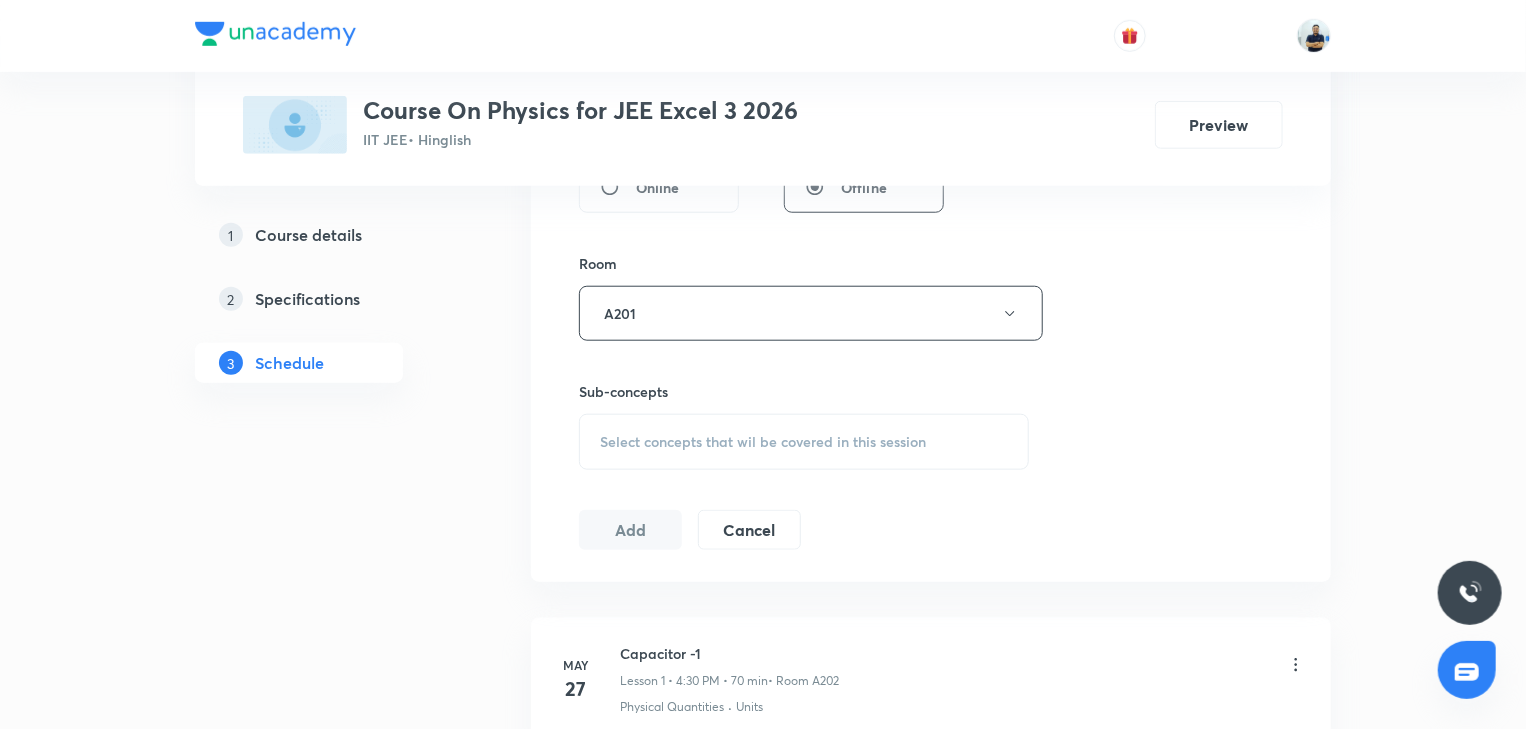 click on "Select concepts that wil be covered in this session" at bounding box center (763, 442) 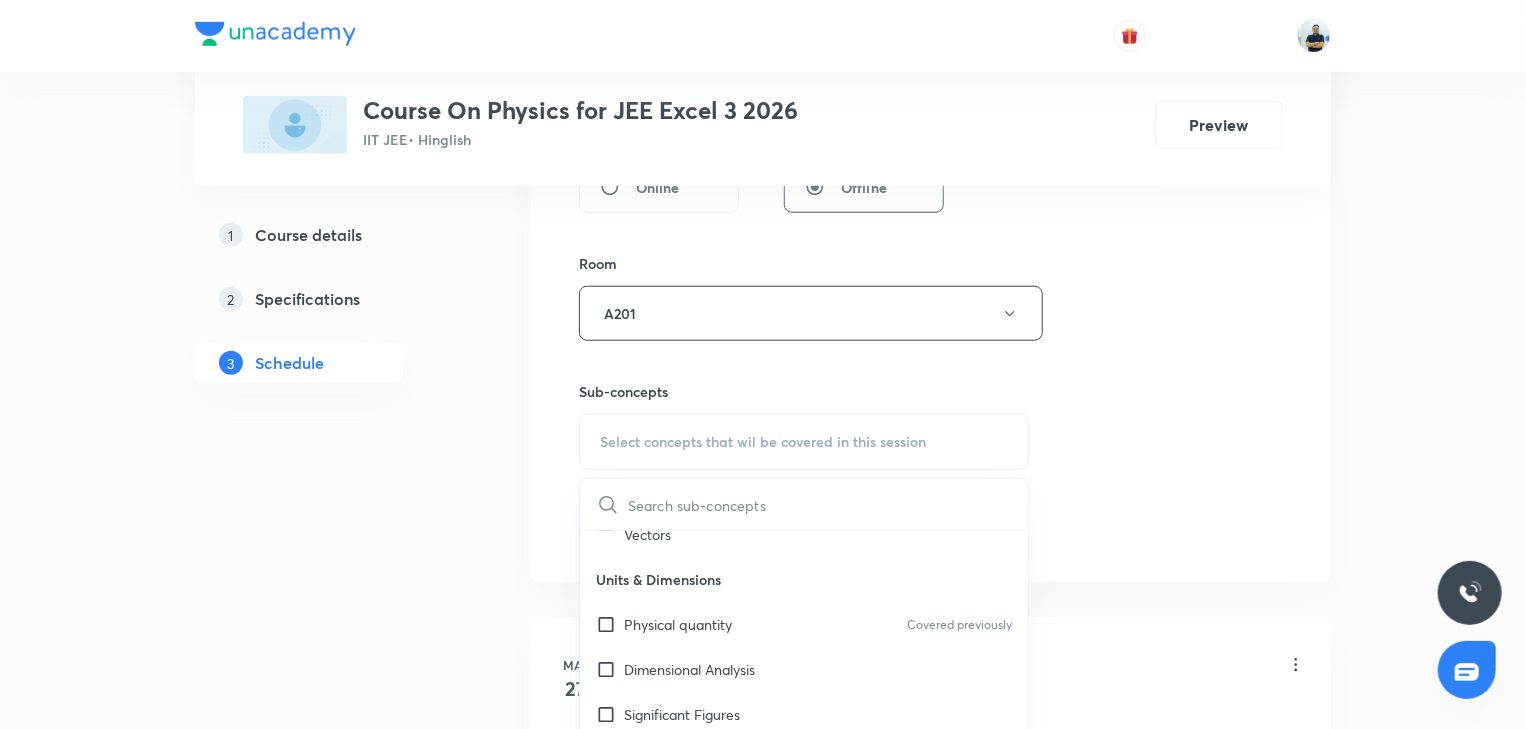 scroll, scrollTop: 1680, scrollLeft: 0, axis: vertical 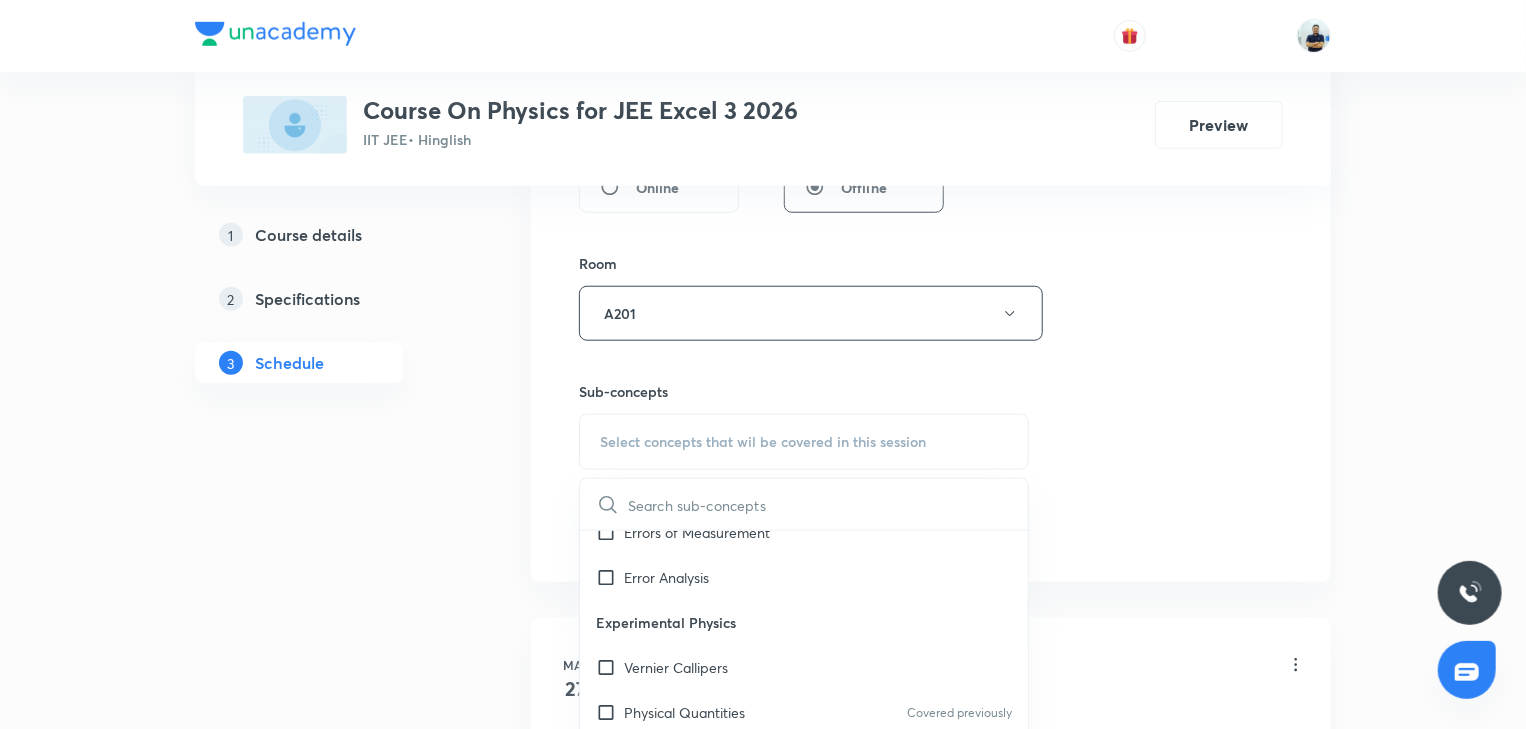 click on "Experimental Physics" at bounding box center (804, 622) 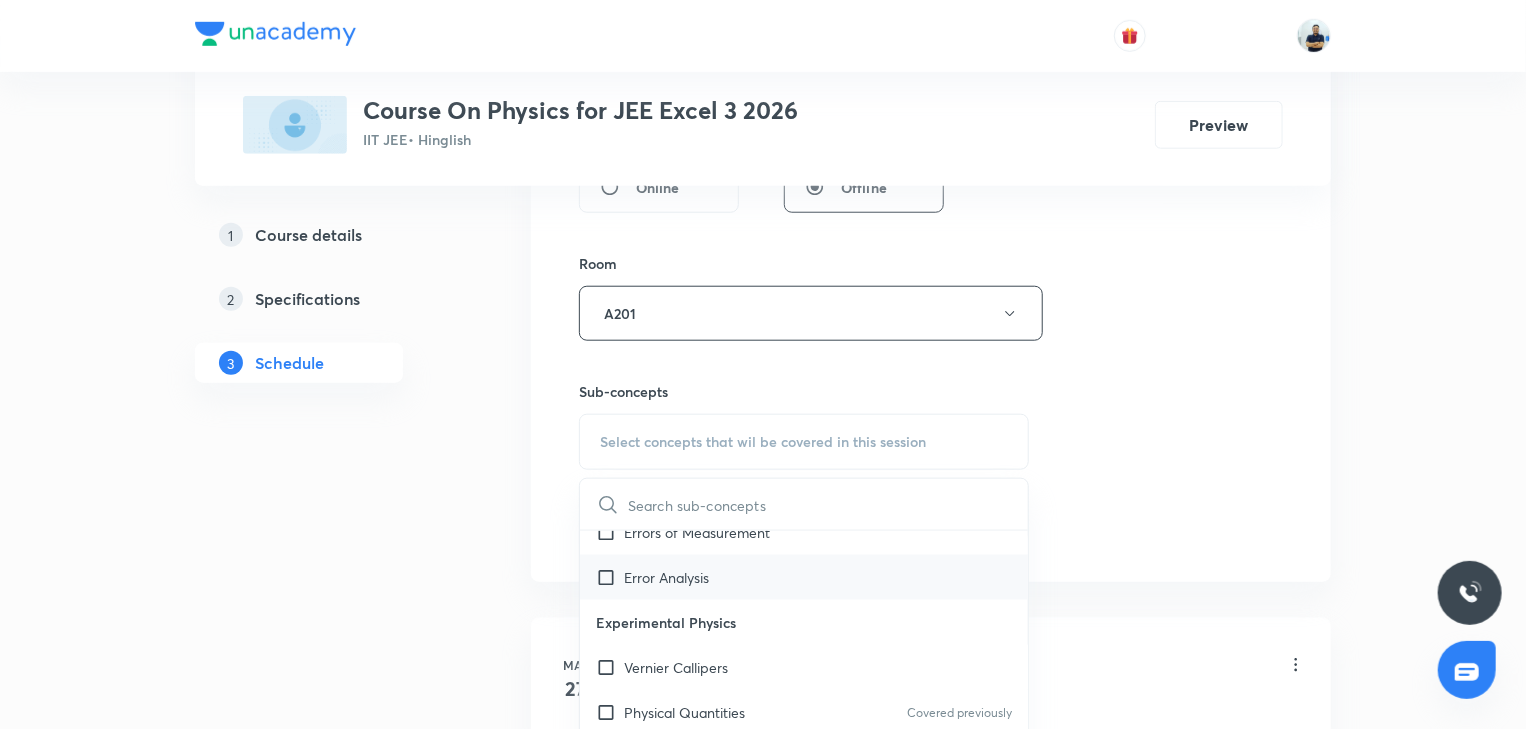 click on "Error Analysis" at bounding box center [666, 577] 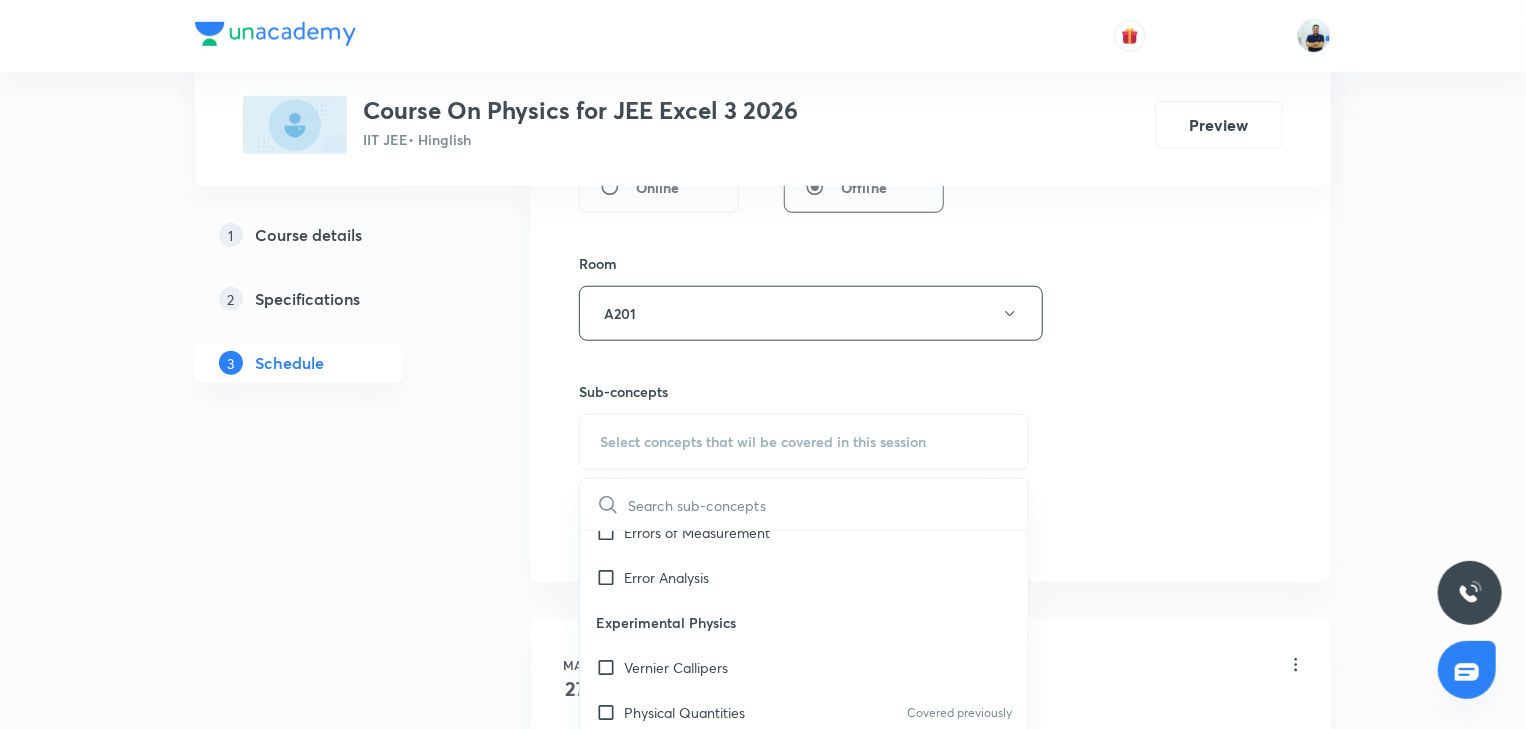 checkbox on "true" 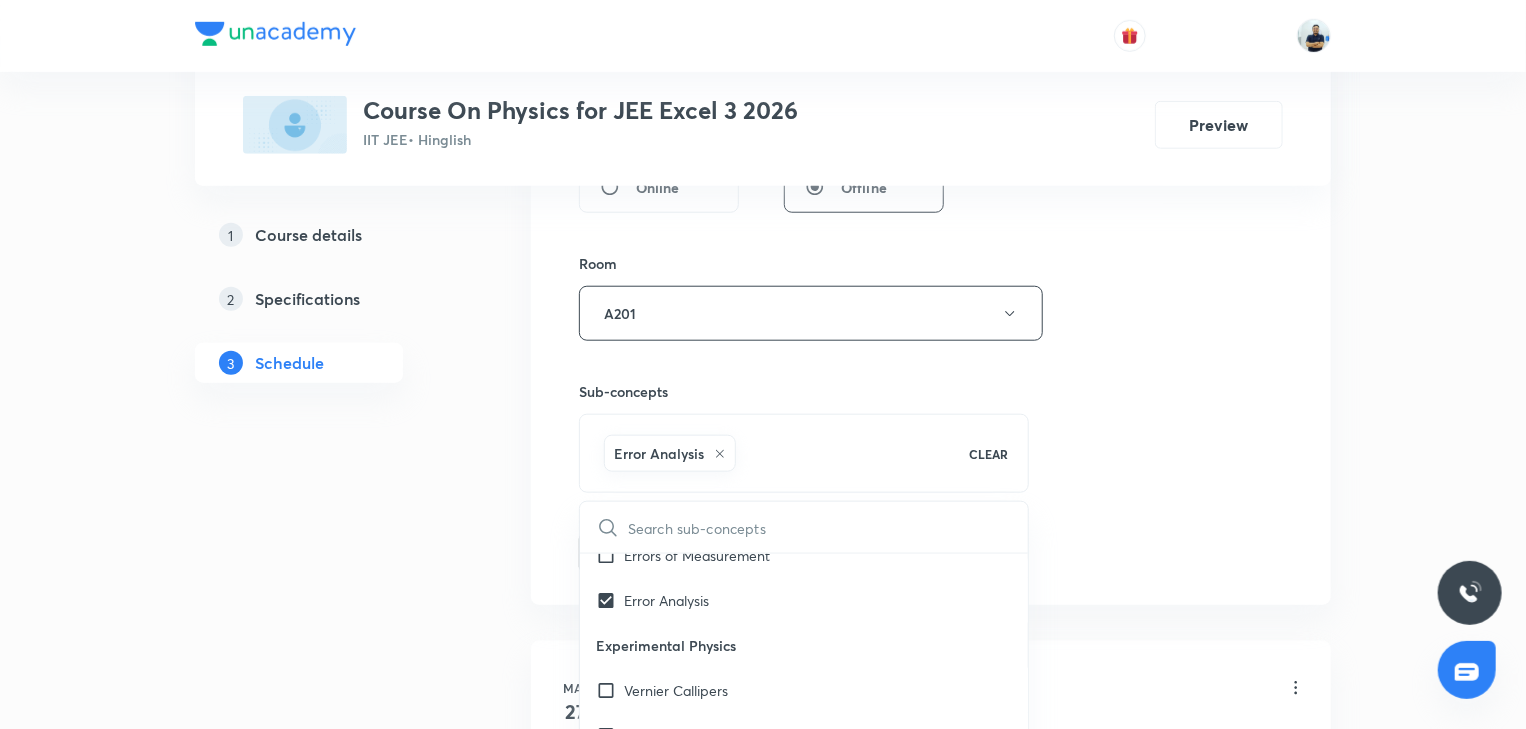 click on "Session  29 Live class Session title 5/99 MEC-3 ​ Schedule for Jul 15, 2025, 4:30 PM ​ Duration (in minutes) 70 ​   Session type Online Offline Room A201 Sub-concepts Error Analysis CLEAR ​ Physics Mock Questions Physics Mock Questions Group_Test Covered previously Mathematical Tools Vectors and Scalars  Covered previously Elementary Algebra Basic Trigonometry Covered previously Addition of Vectors Covered previously 2D and 3D Geometry Representation of Vector  Components of a Vector Covered previously Functions Unit Vectors Differentiation Integration Rectangular Components of a Vector in Three Dimensions Covered previously Position Vector Use of Differentiation & Integration in One Dimensional Motion Covered previously Displacement Vector Derivatives of Equations of Motion by Calculus Vectors Covered previously Product of Two Vectors Covered previously Differentiation: Basic Formula and Rule Definite Integration and Area Under The Curve Maxima and Minima Chain Rule Covered previously Cross Product" at bounding box center [931, 92] 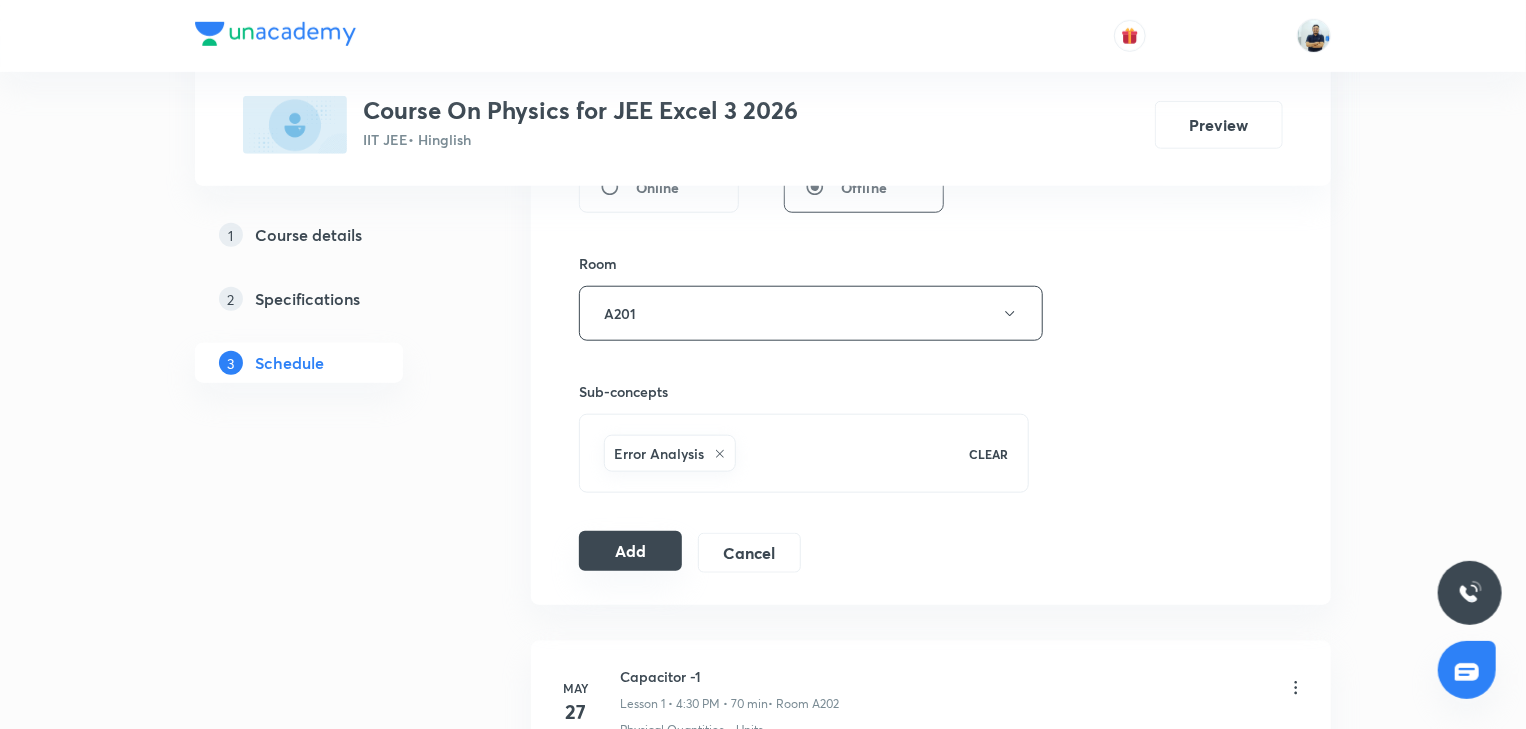 click on "Add" at bounding box center [630, 551] 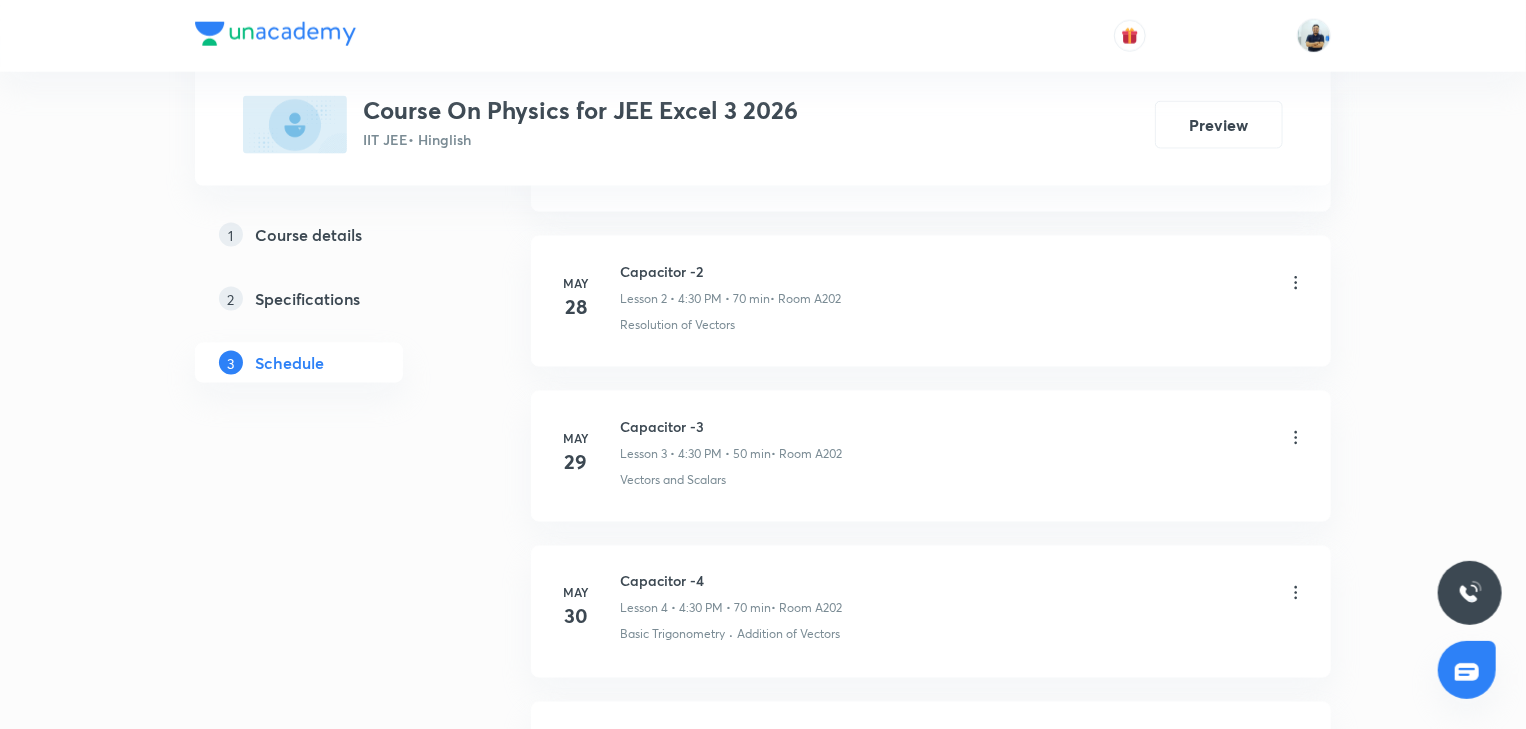 scroll, scrollTop: 821, scrollLeft: 0, axis: vertical 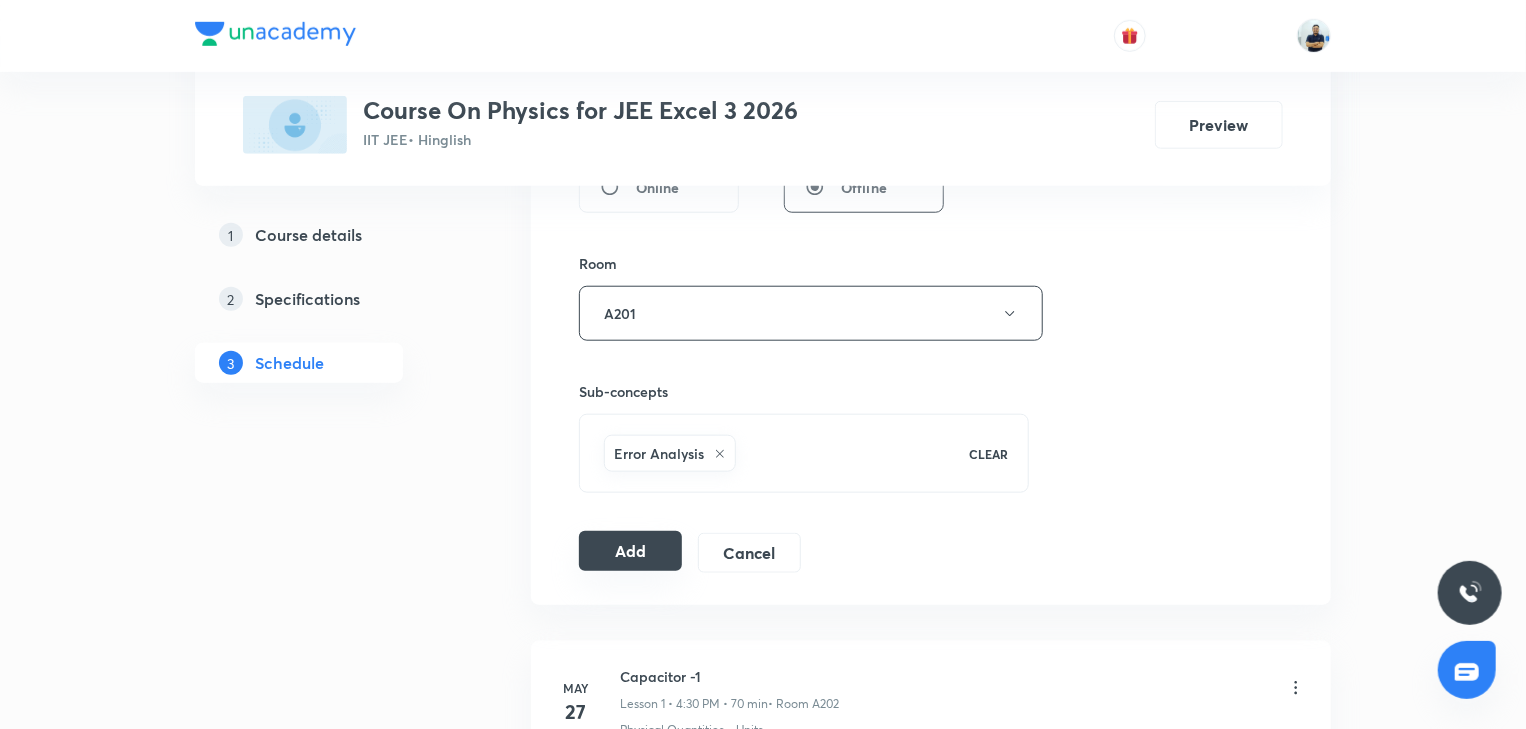 click on "Add" at bounding box center [630, 551] 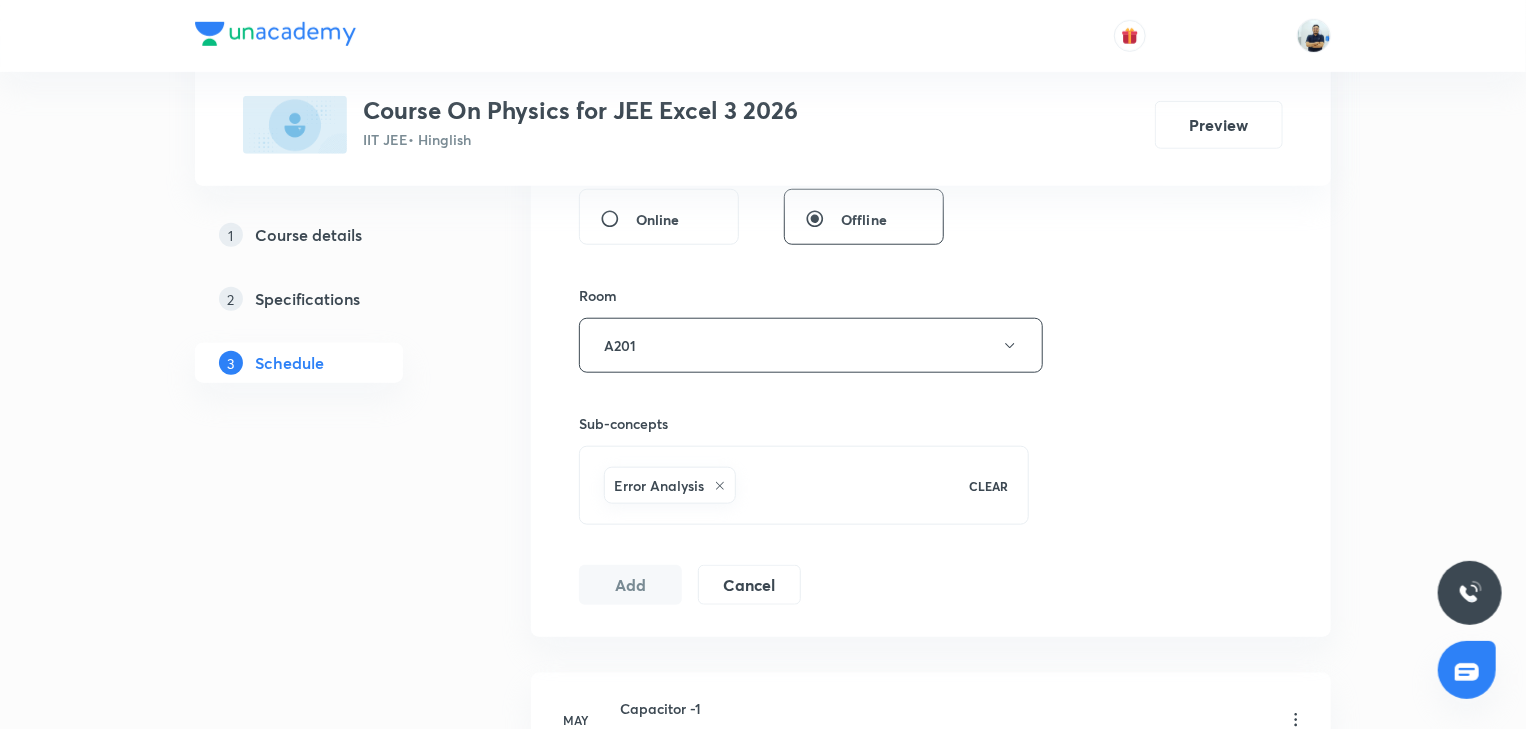scroll, scrollTop: 0, scrollLeft: 0, axis: both 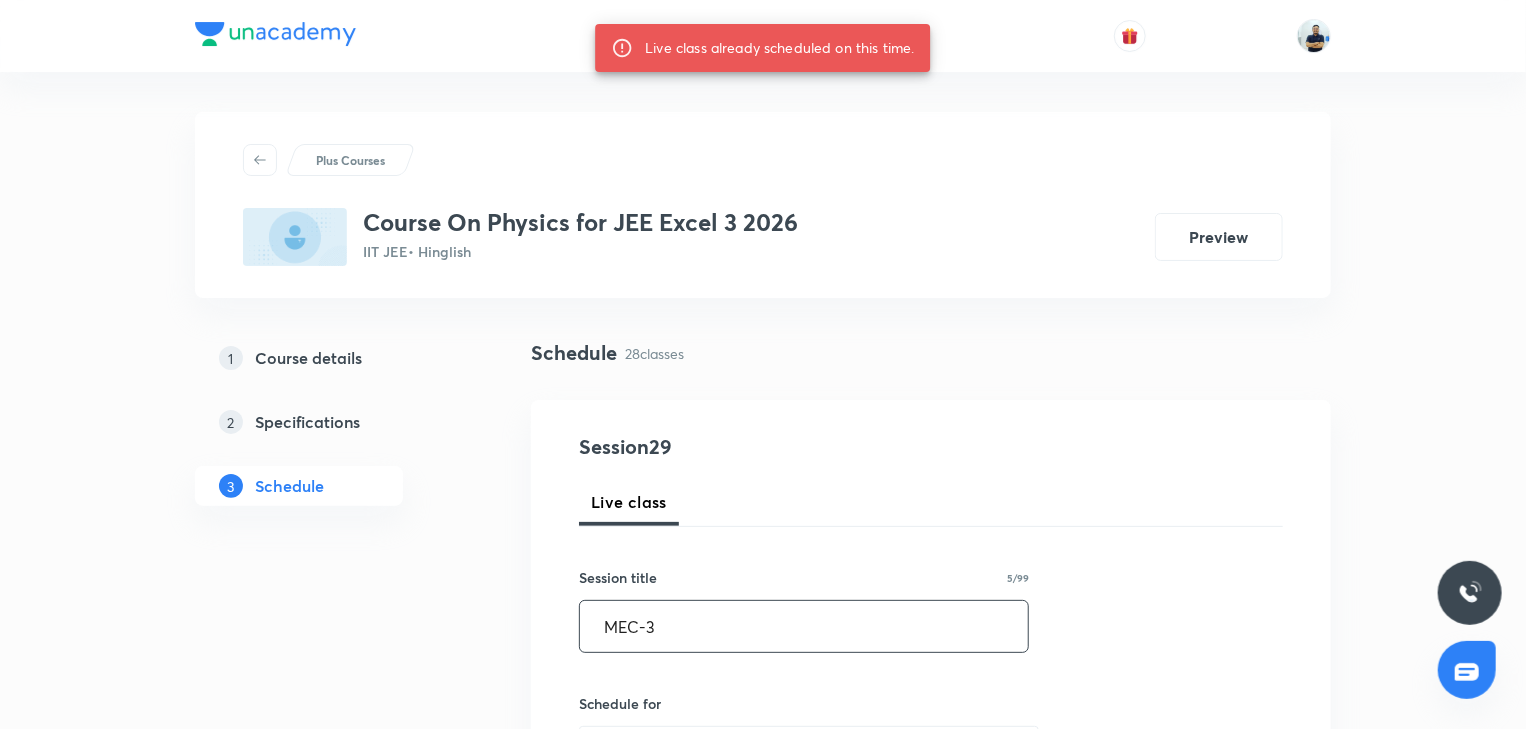 click on "MEC-3" at bounding box center (804, 626) 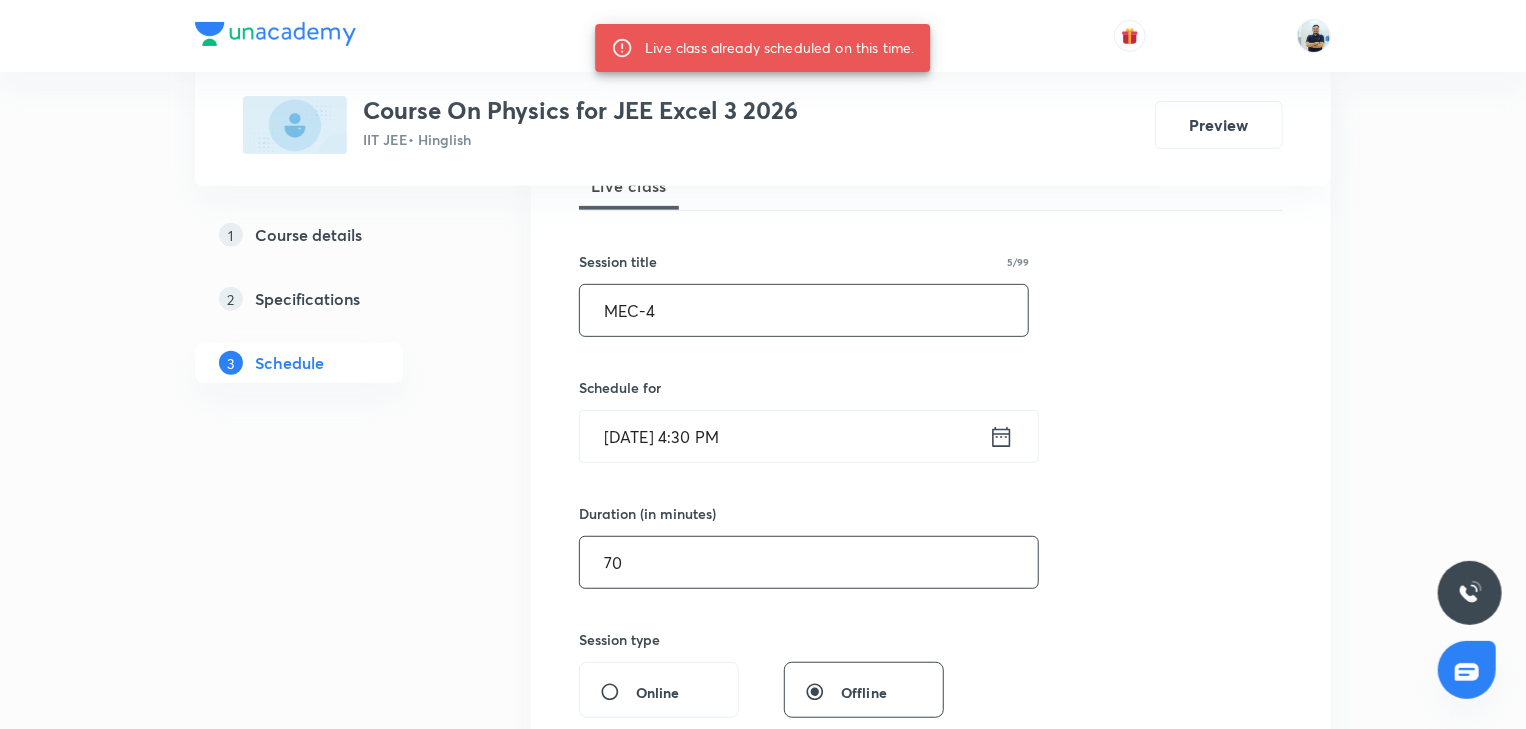 scroll, scrollTop: 354, scrollLeft: 0, axis: vertical 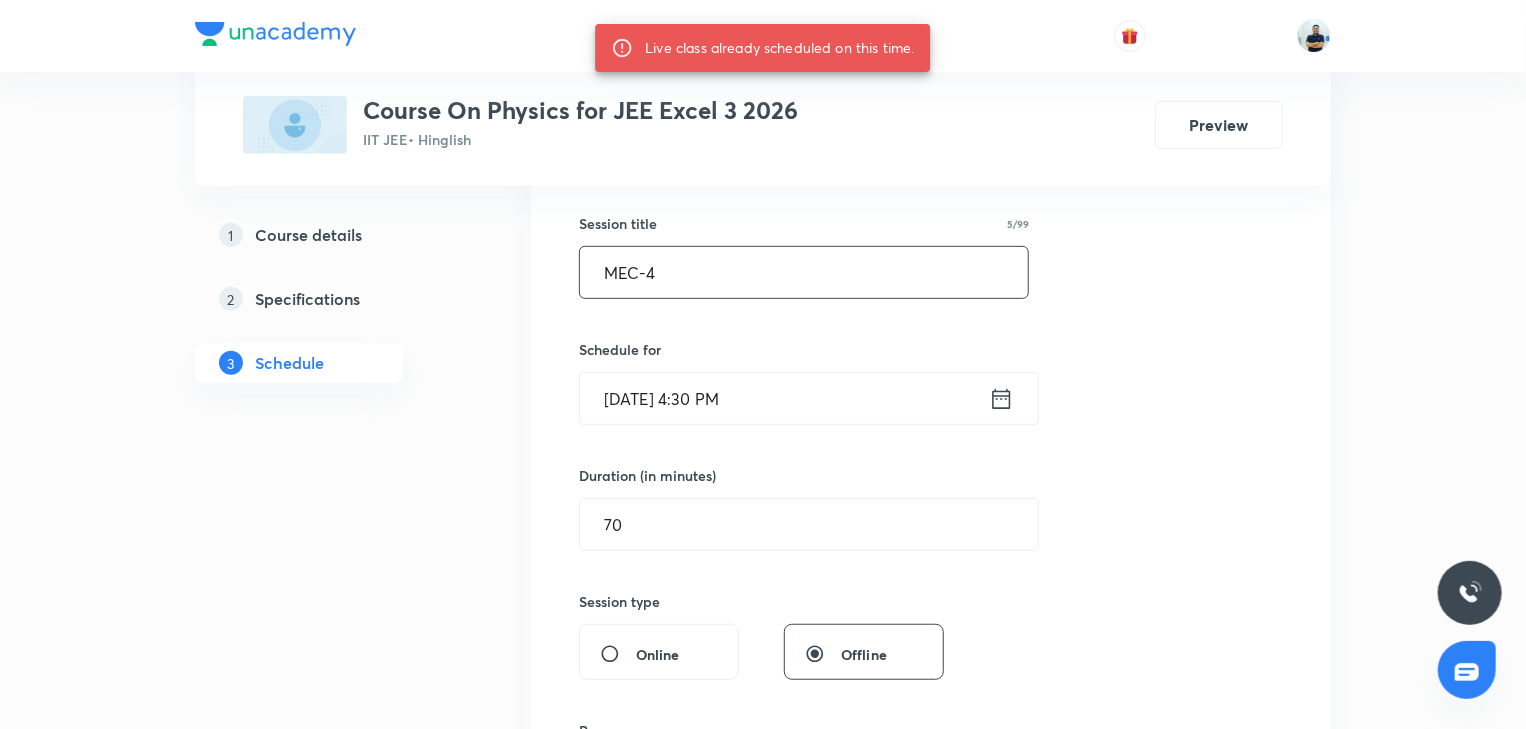 type on "MEC-4" 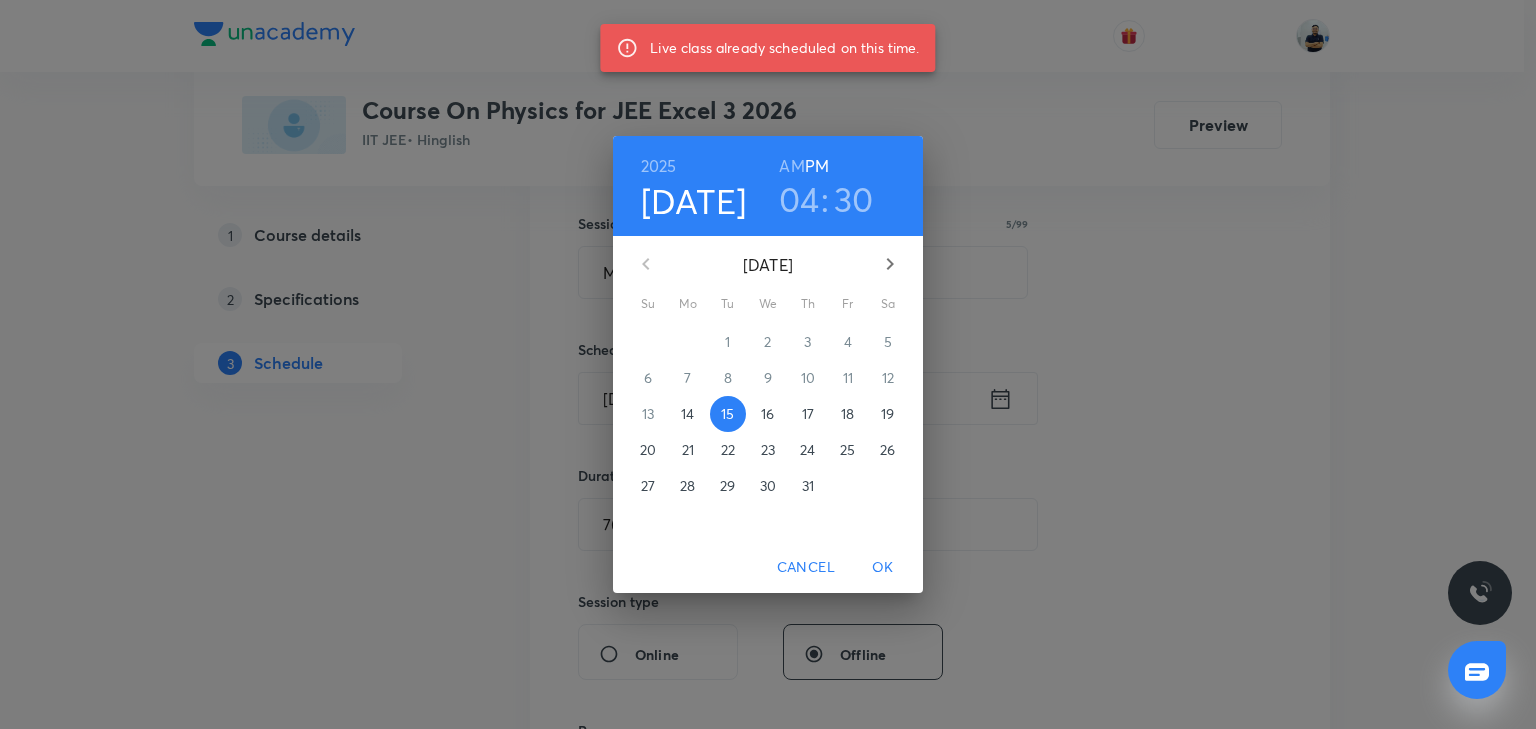 click on "16" at bounding box center (767, 414) 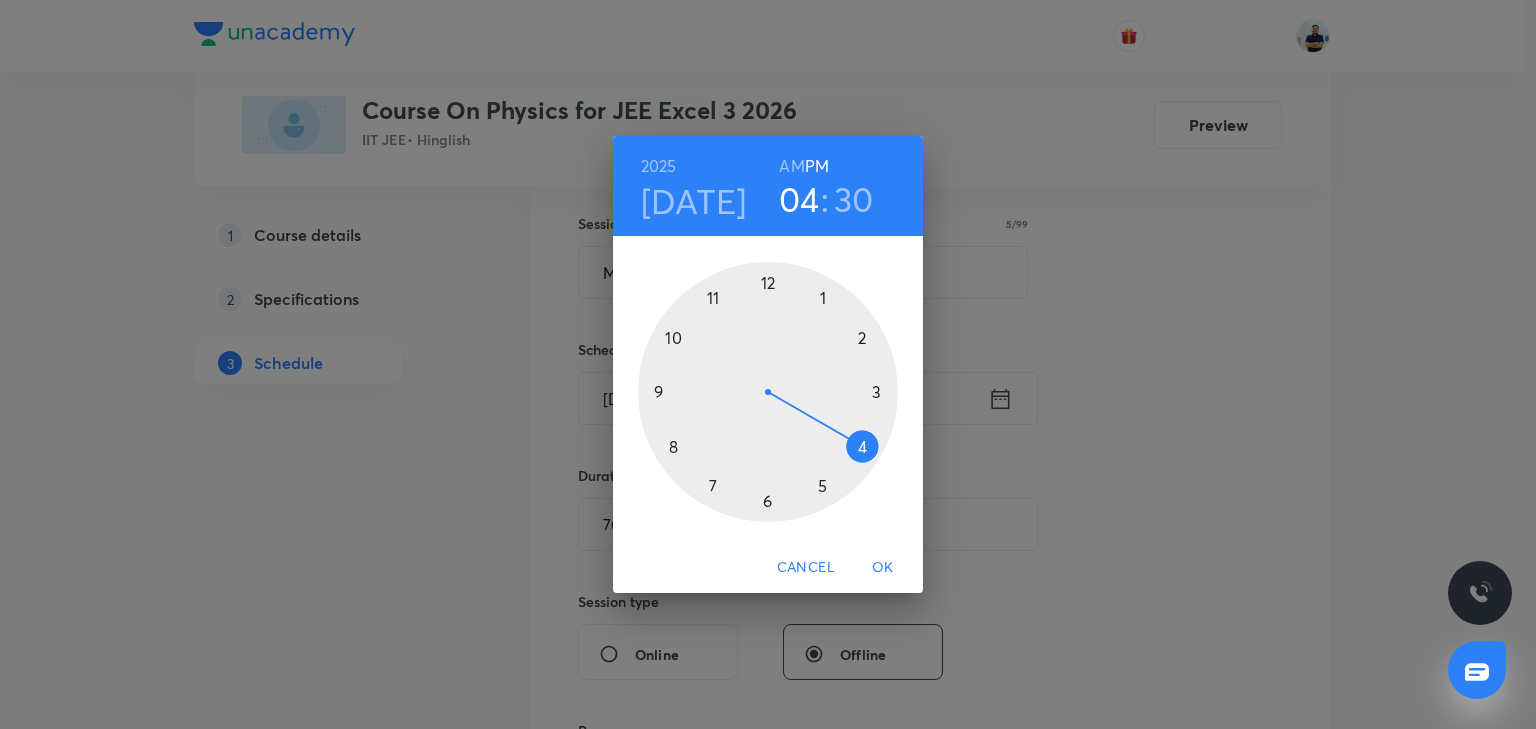 click on "OK" at bounding box center [883, 567] 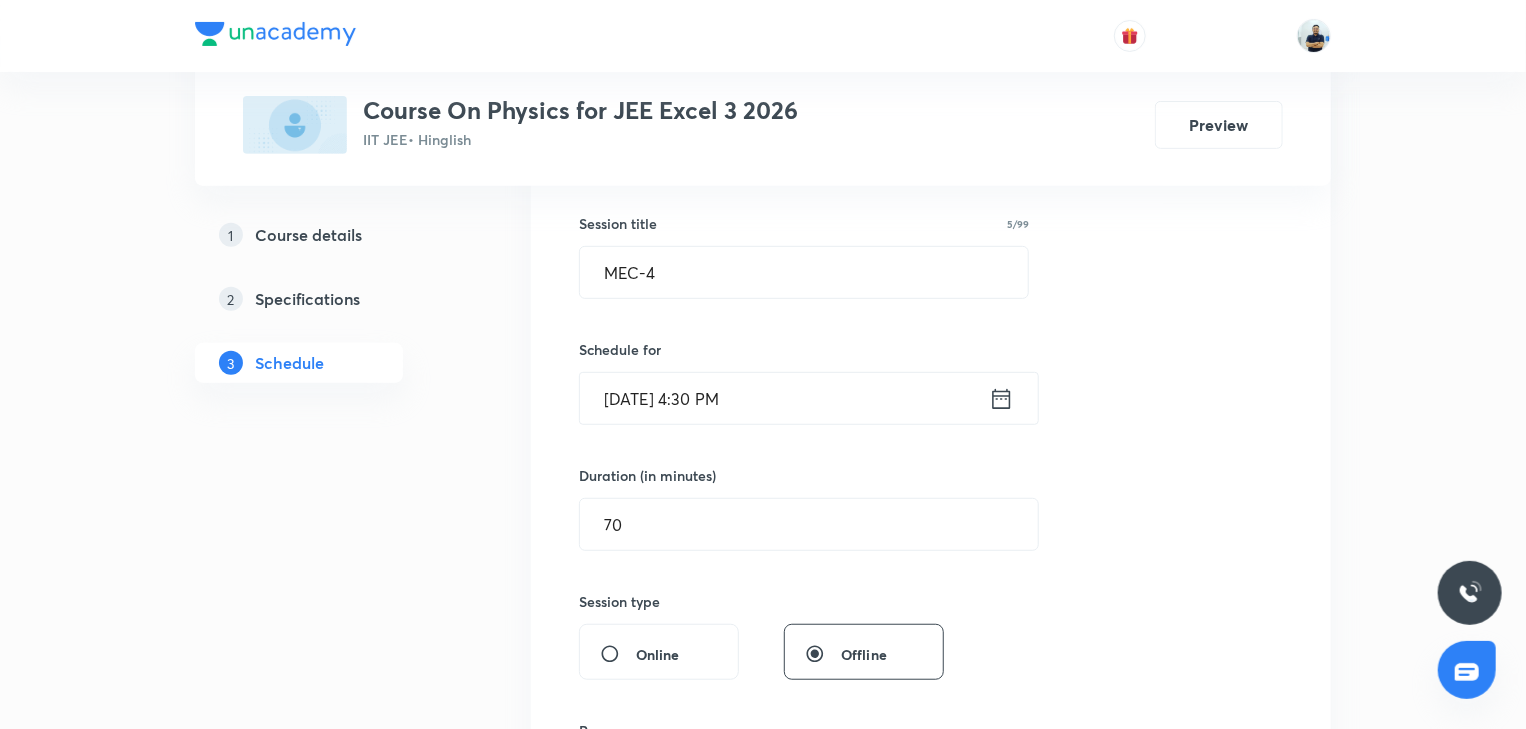 scroll, scrollTop: 914, scrollLeft: 0, axis: vertical 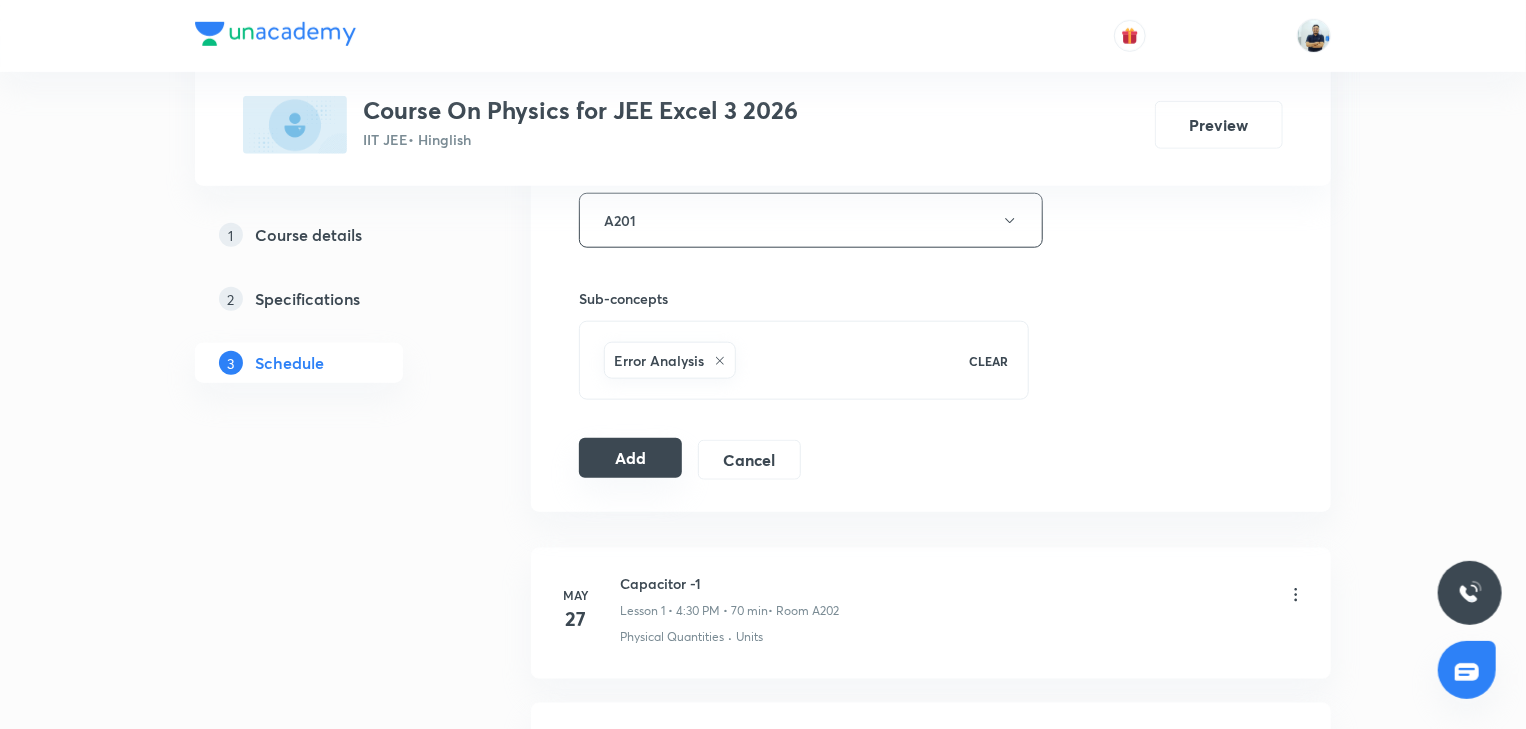 click on "Add" at bounding box center (630, 458) 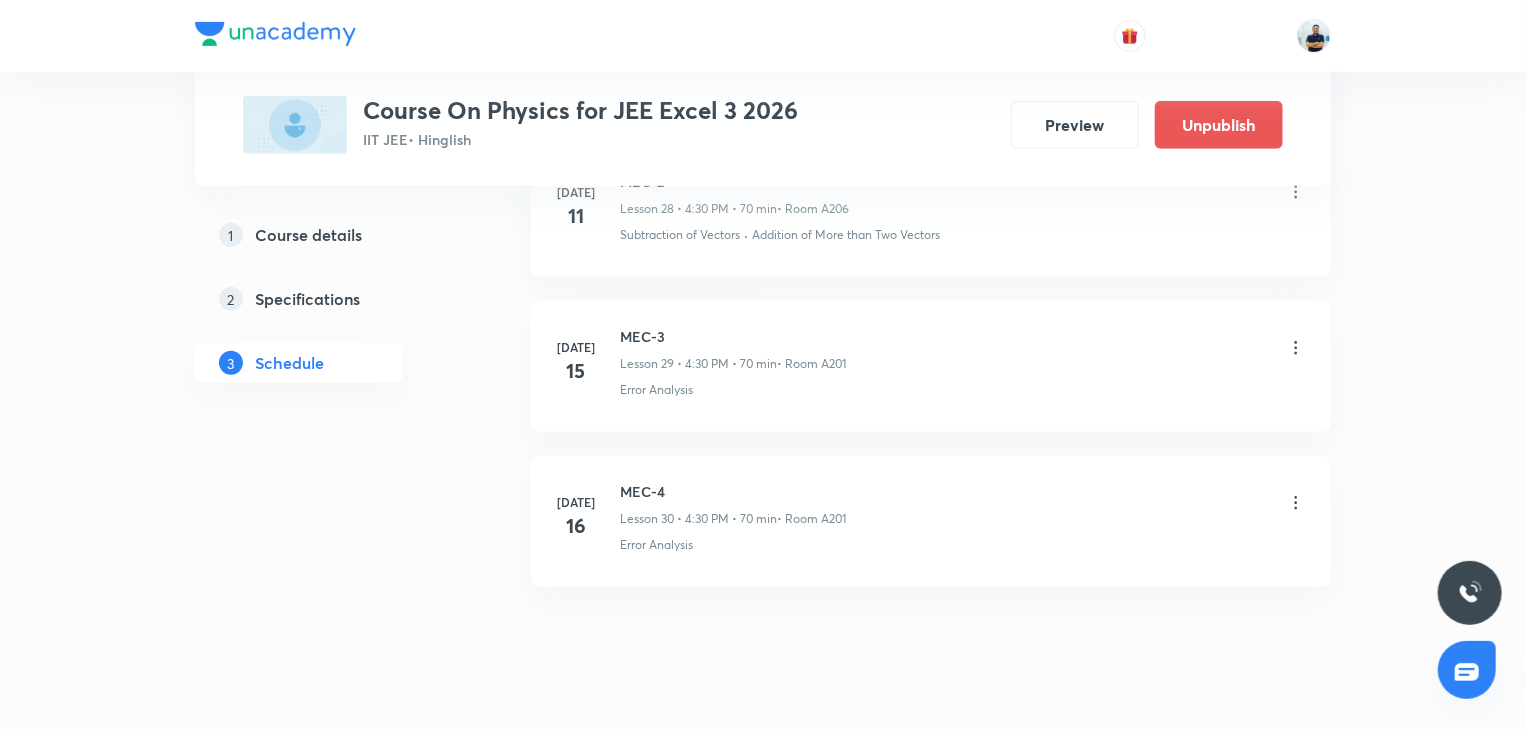scroll, scrollTop: 4597, scrollLeft: 0, axis: vertical 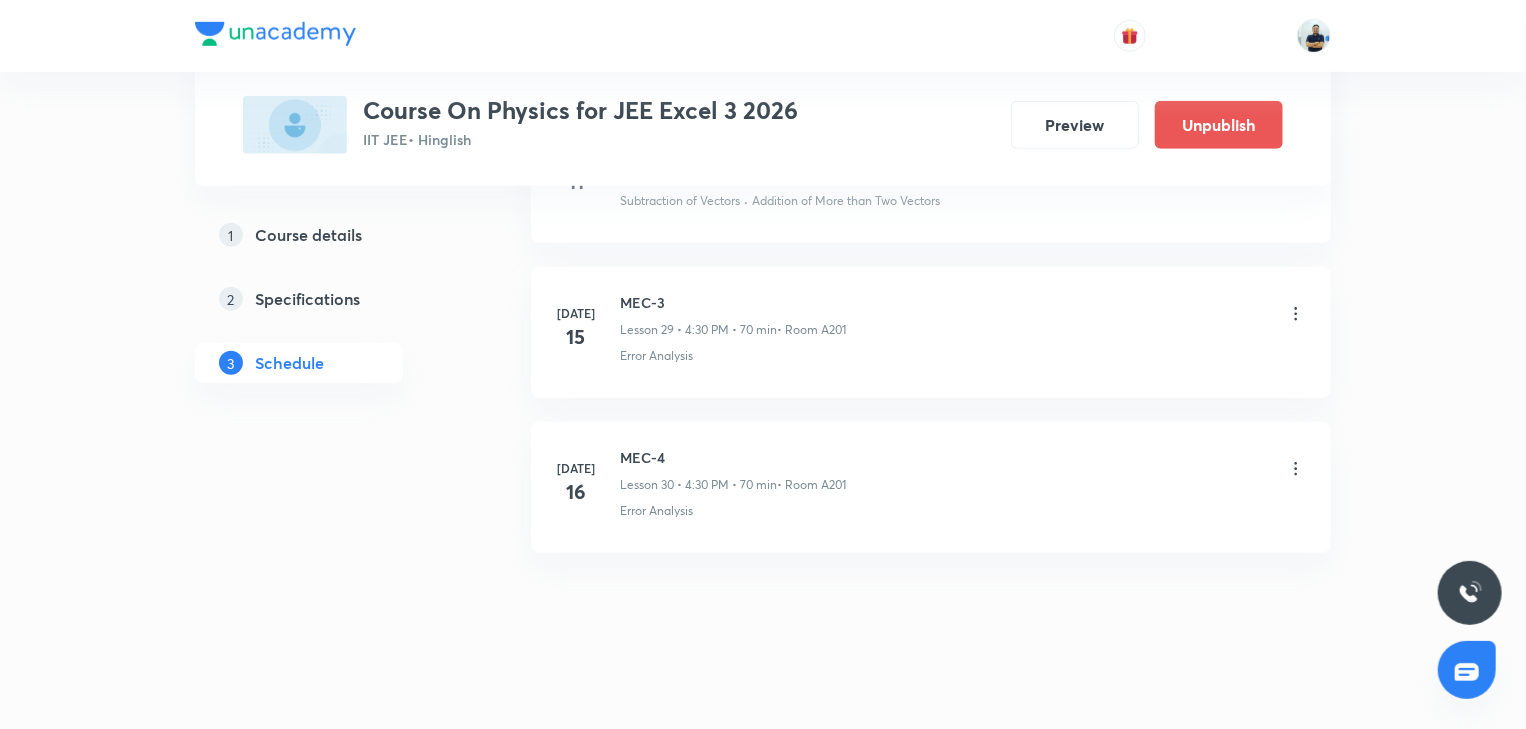 click on "MEC-4" at bounding box center [733, 457] 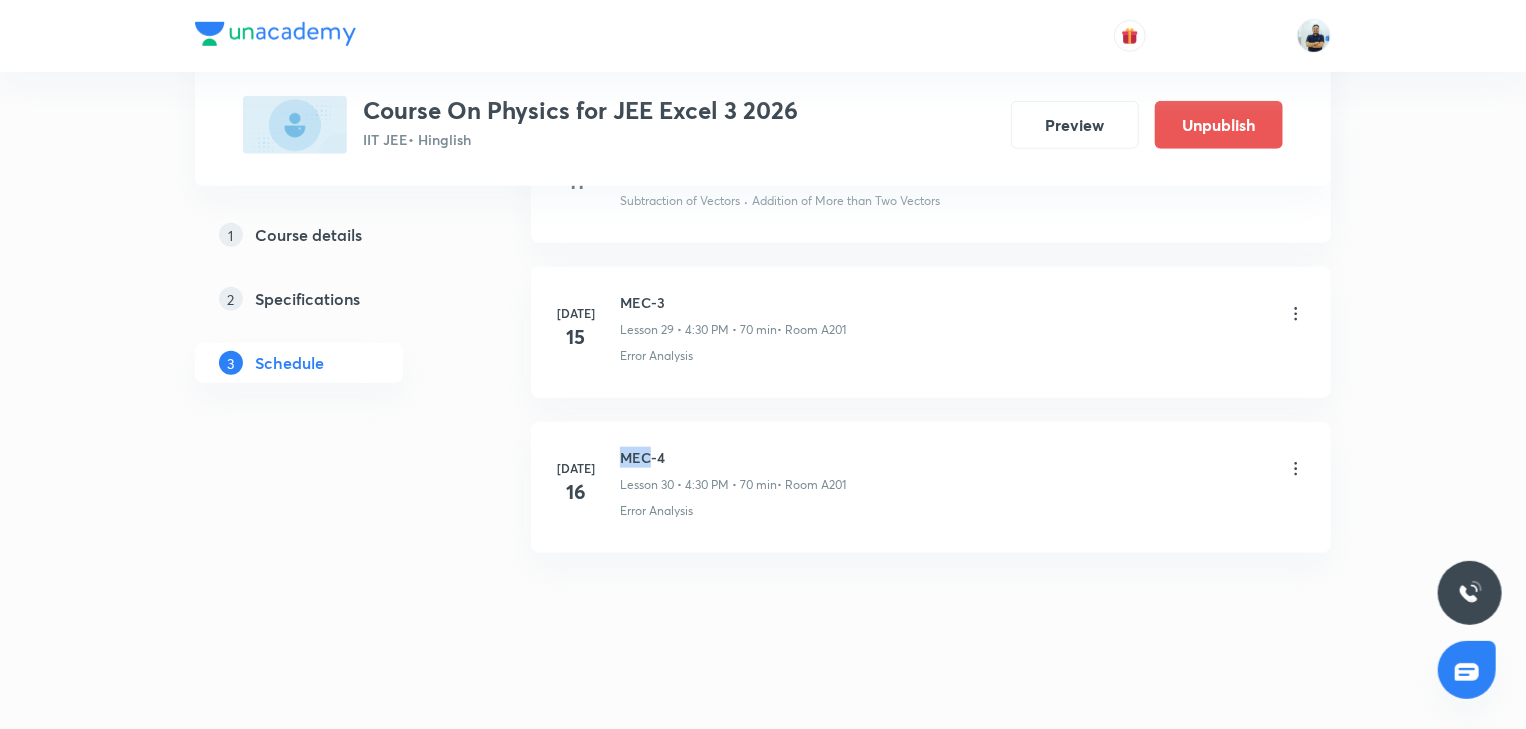 click on "MEC-4" at bounding box center (733, 457) 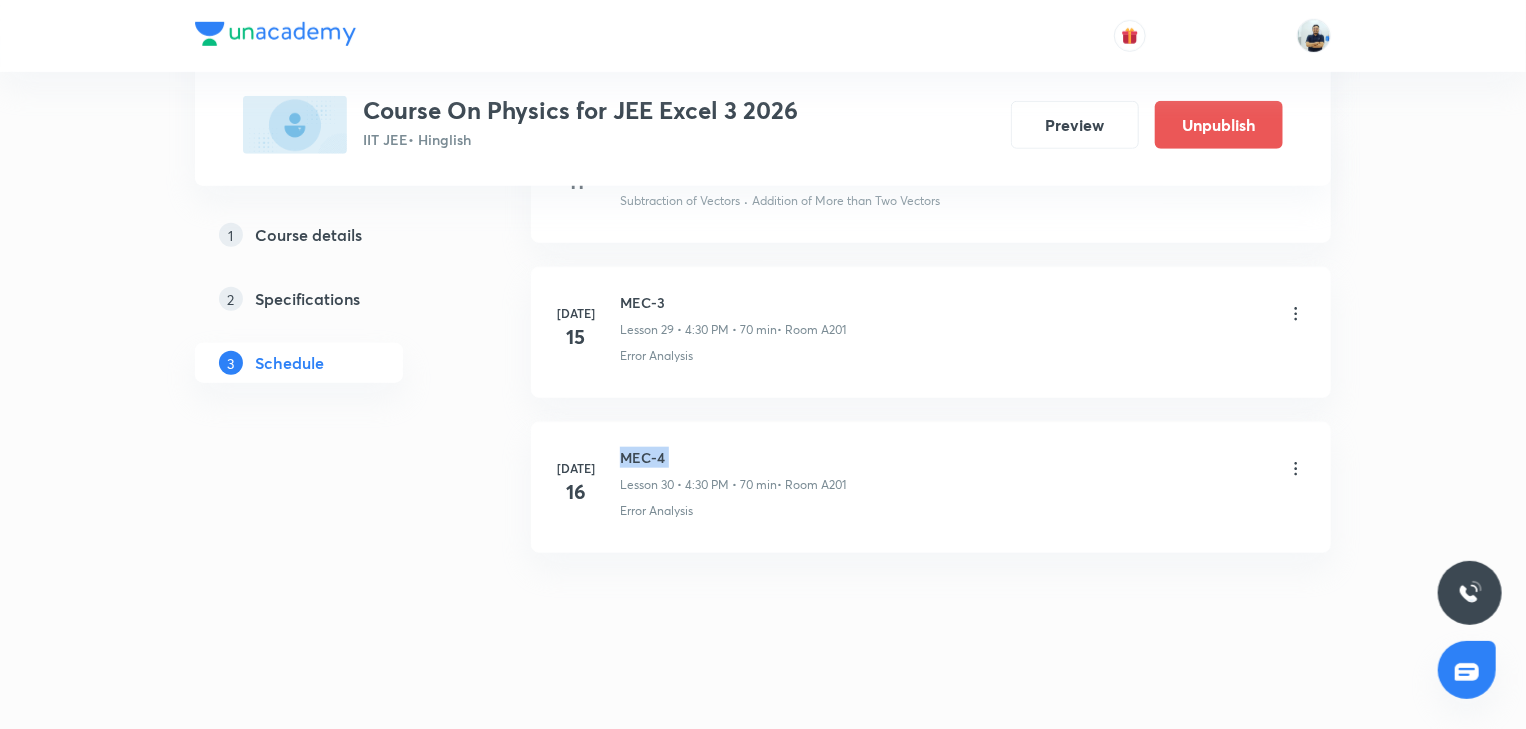 click on "MEC-4" at bounding box center (733, 457) 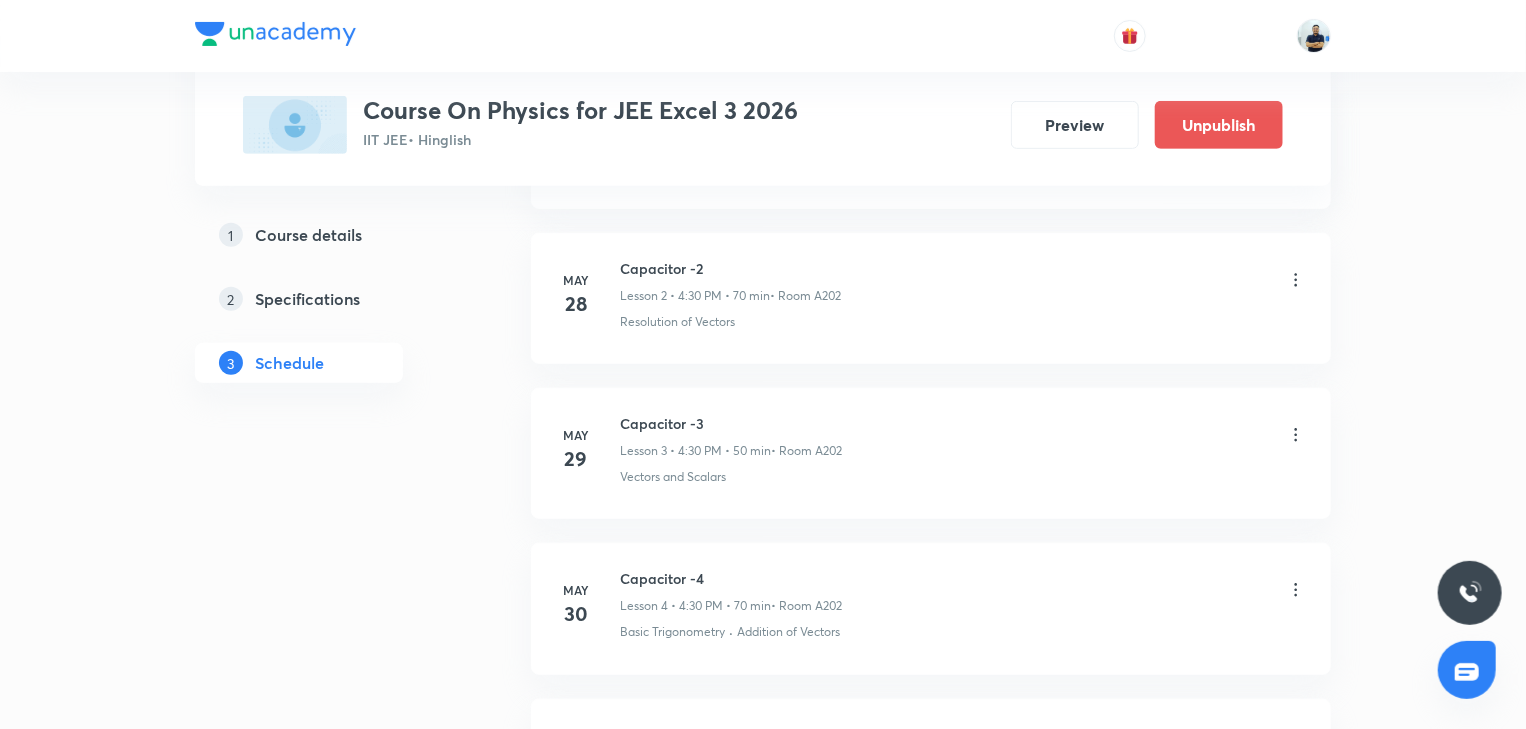 scroll, scrollTop: 0, scrollLeft: 0, axis: both 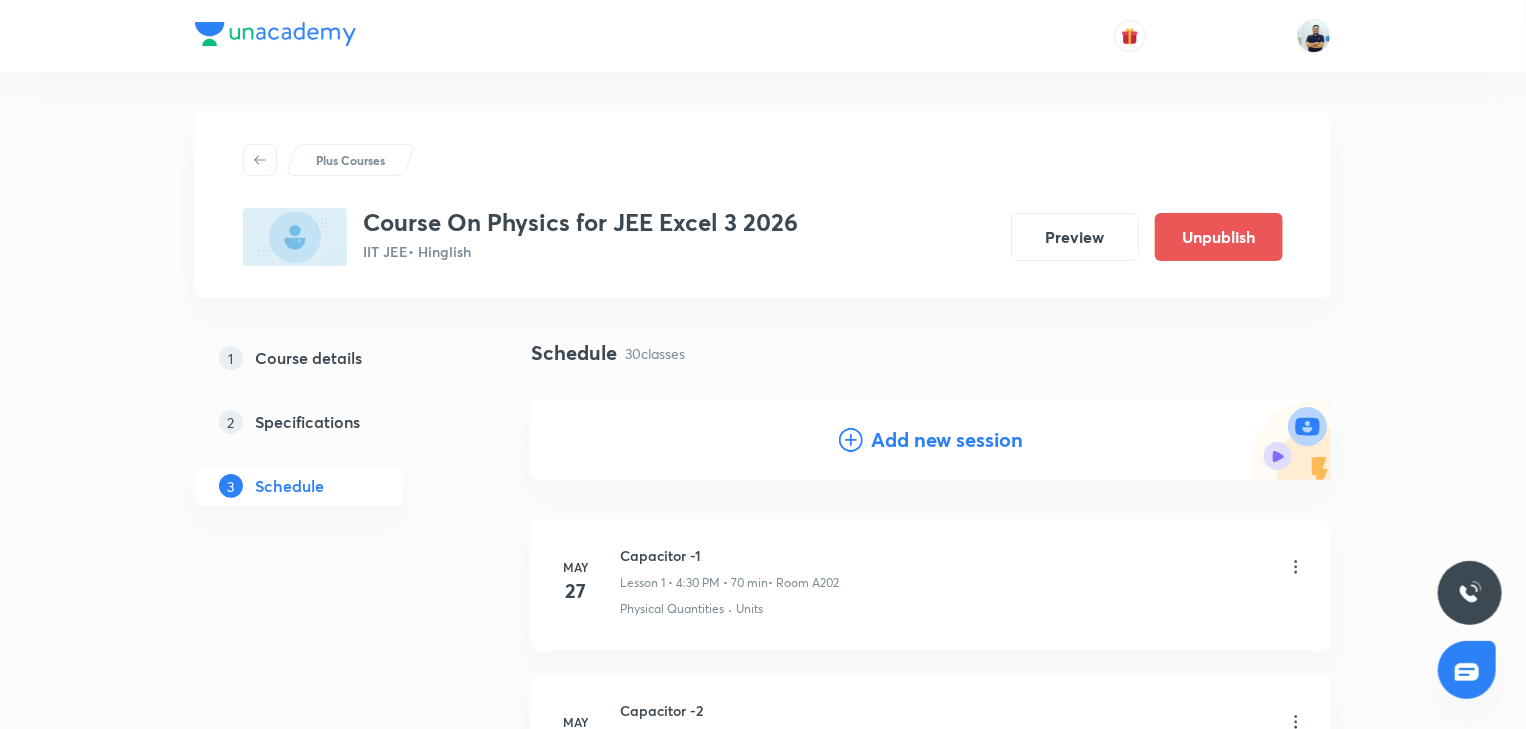 click on "Add new session" at bounding box center (947, 440) 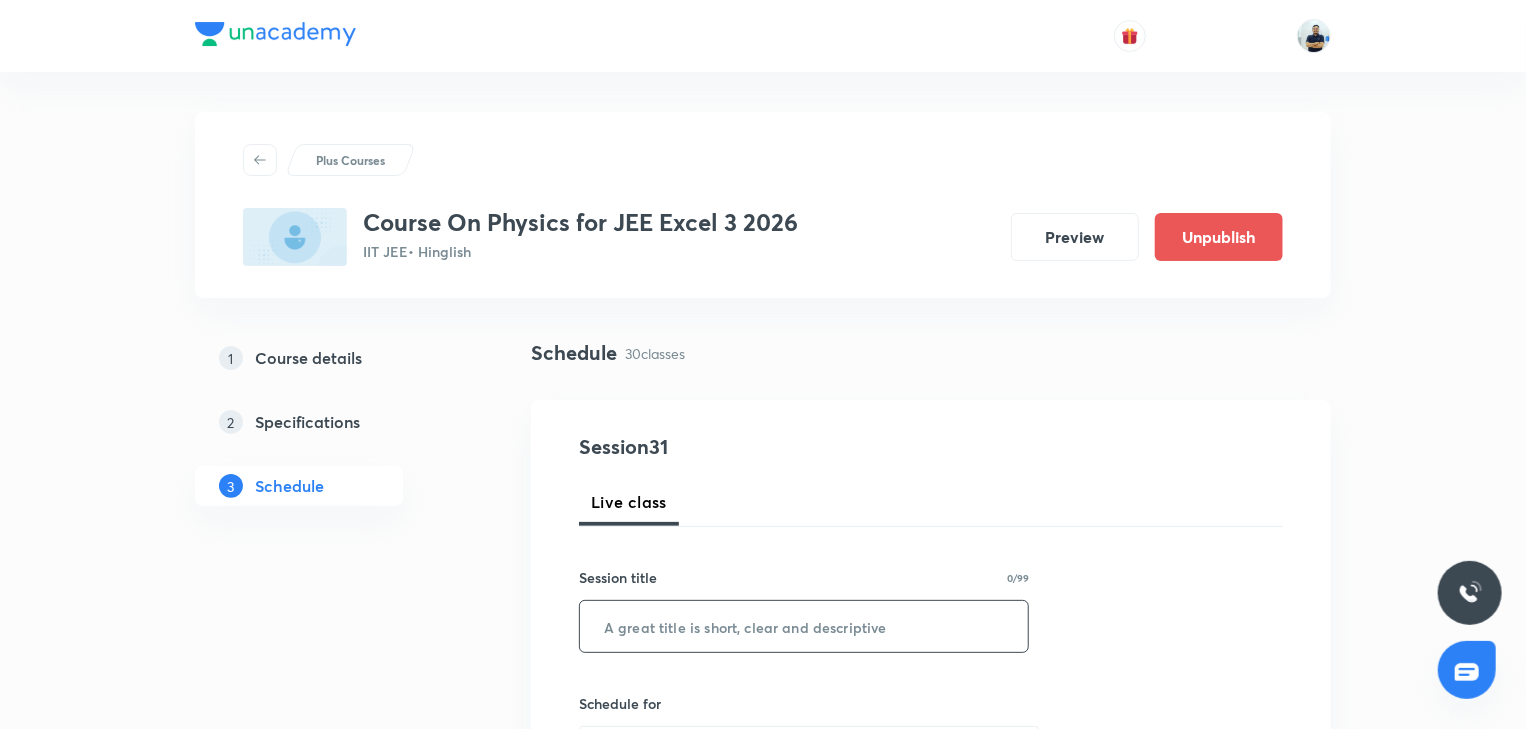 click at bounding box center (804, 626) 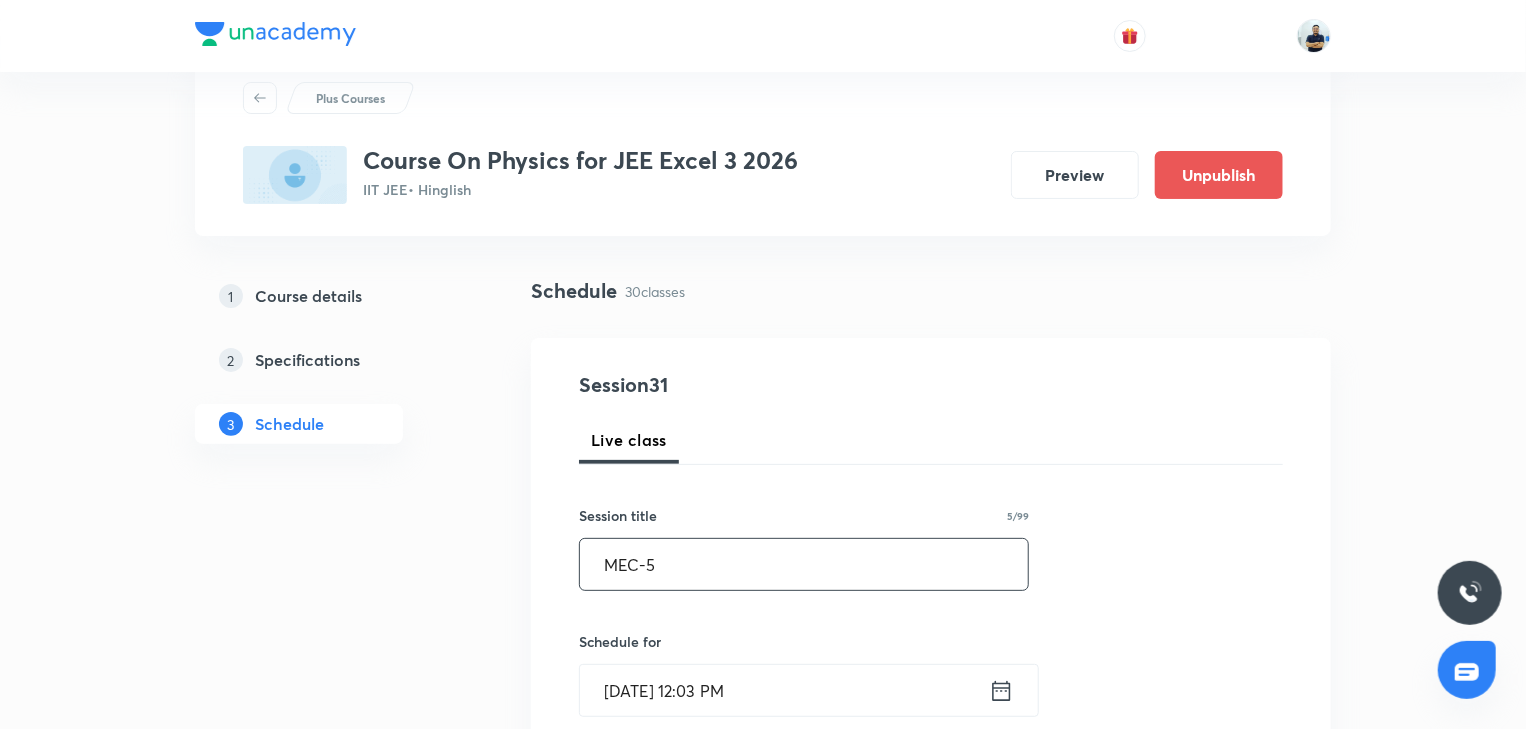 scroll, scrollTop: 205, scrollLeft: 0, axis: vertical 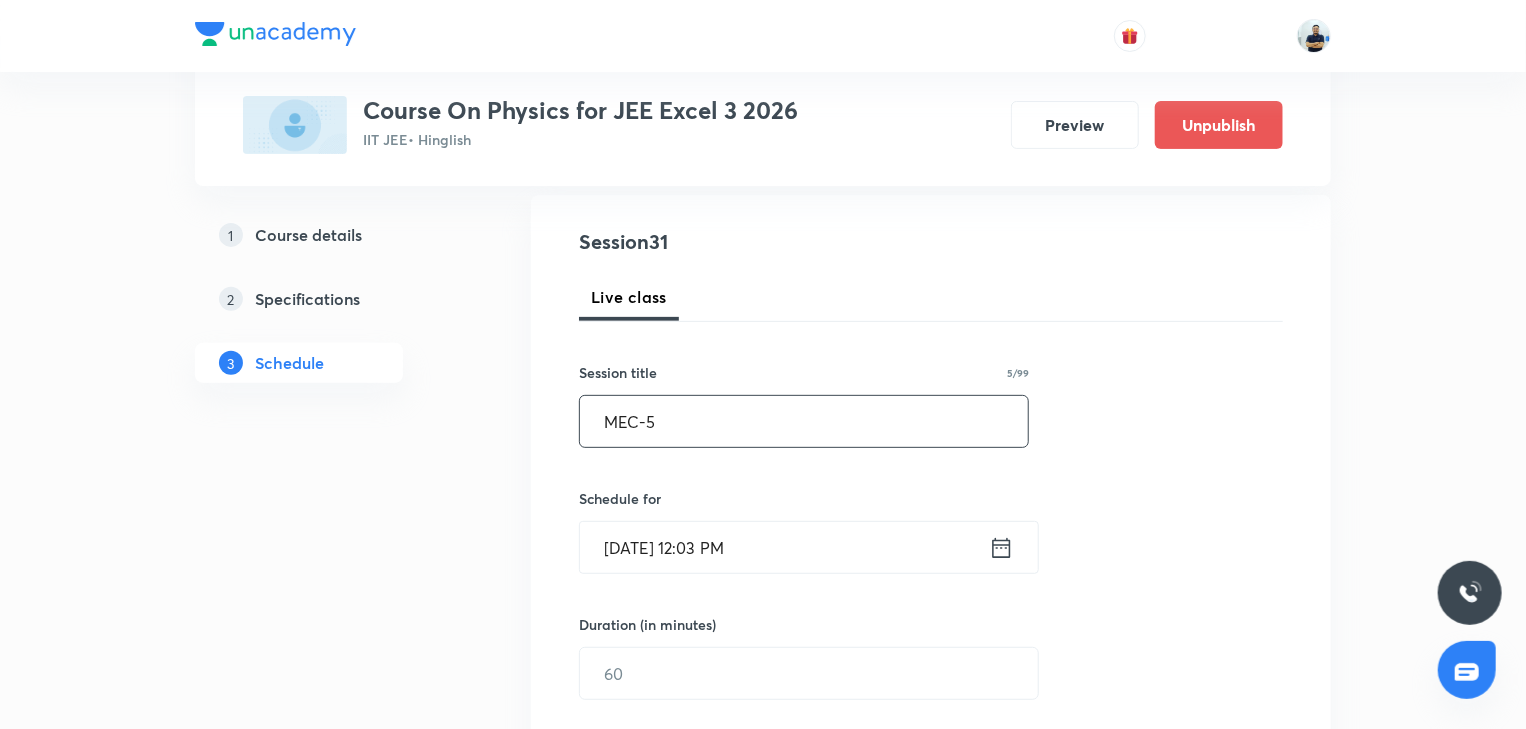 type on "MEC-5" 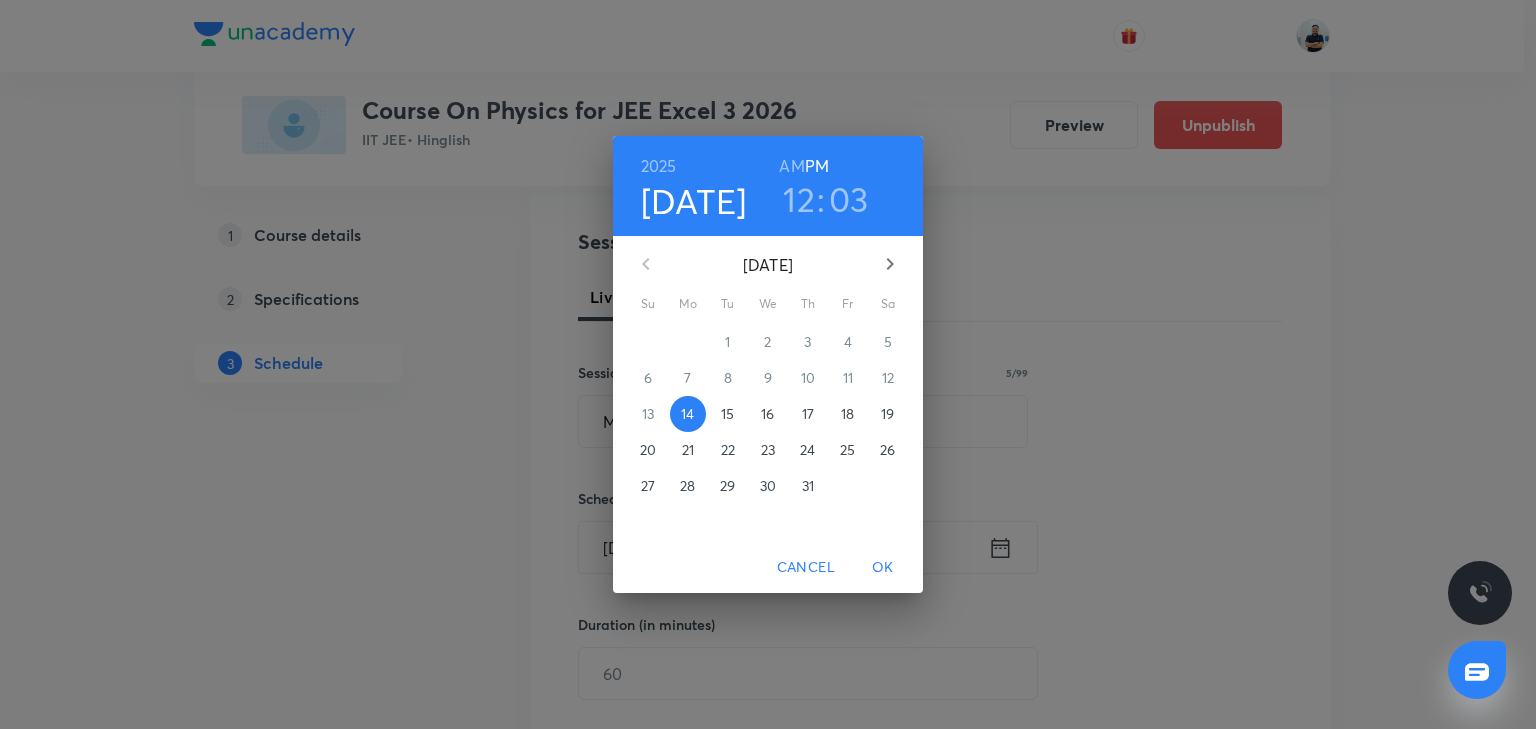 click on "17" at bounding box center [808, 414] 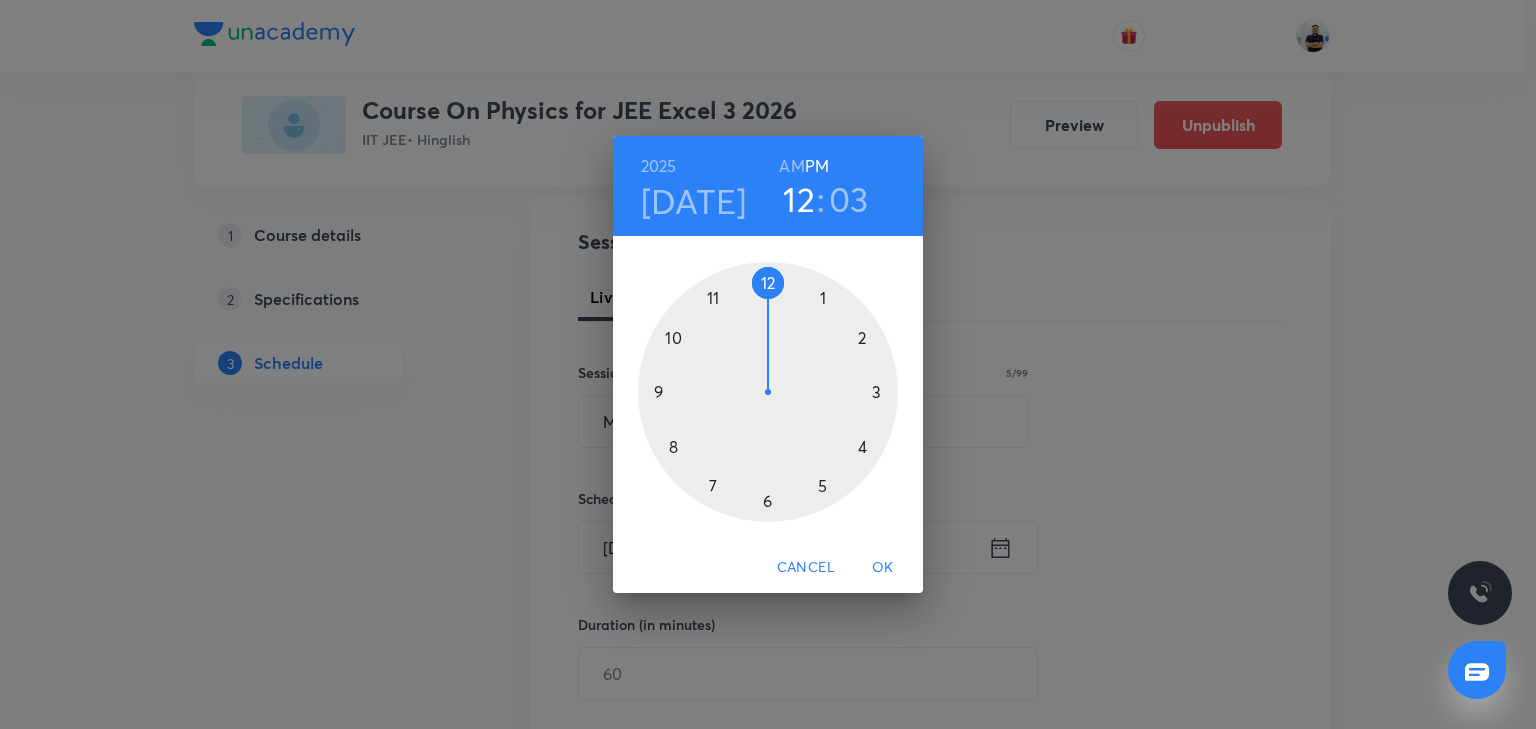 click at bounding box center (768, 392) 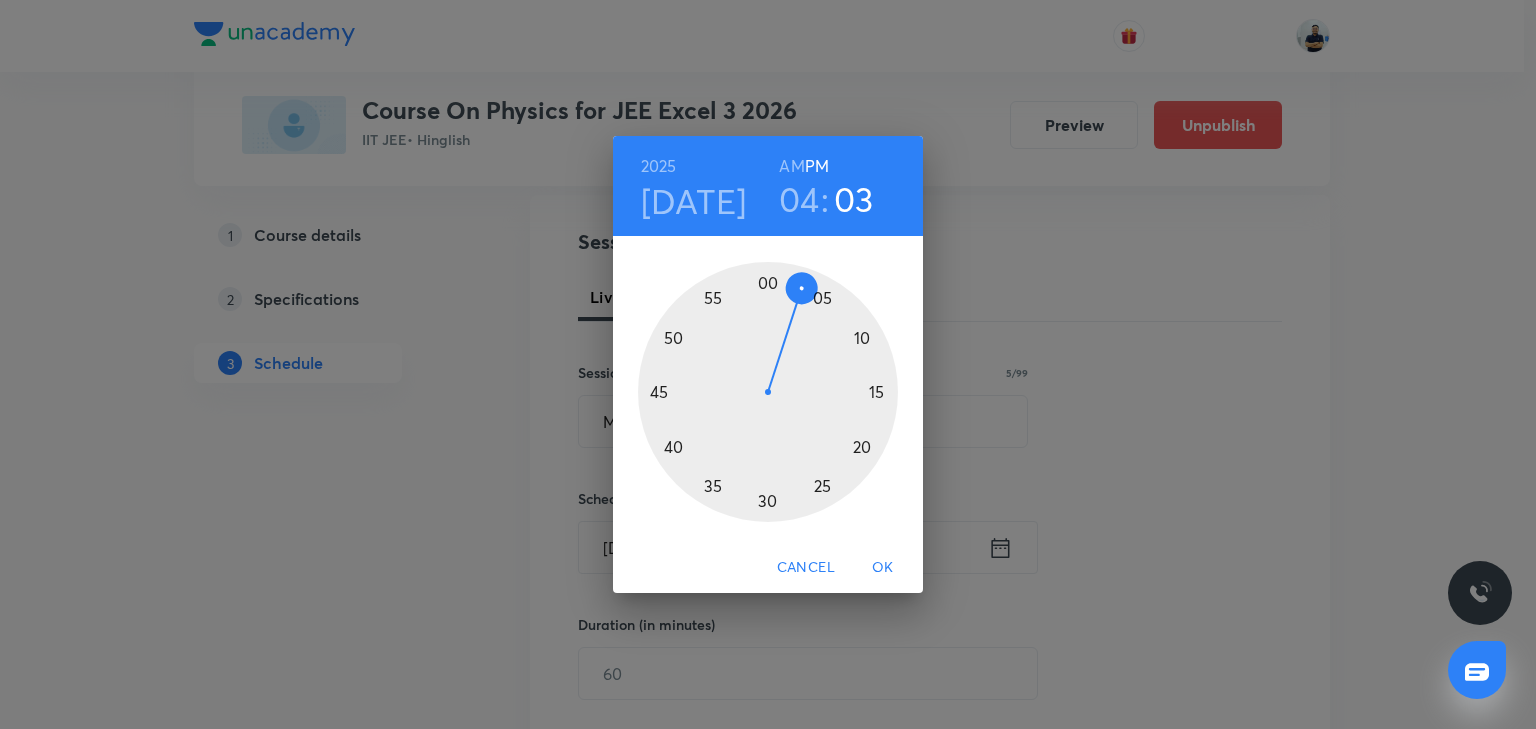 click at bounding box center [768, 392] 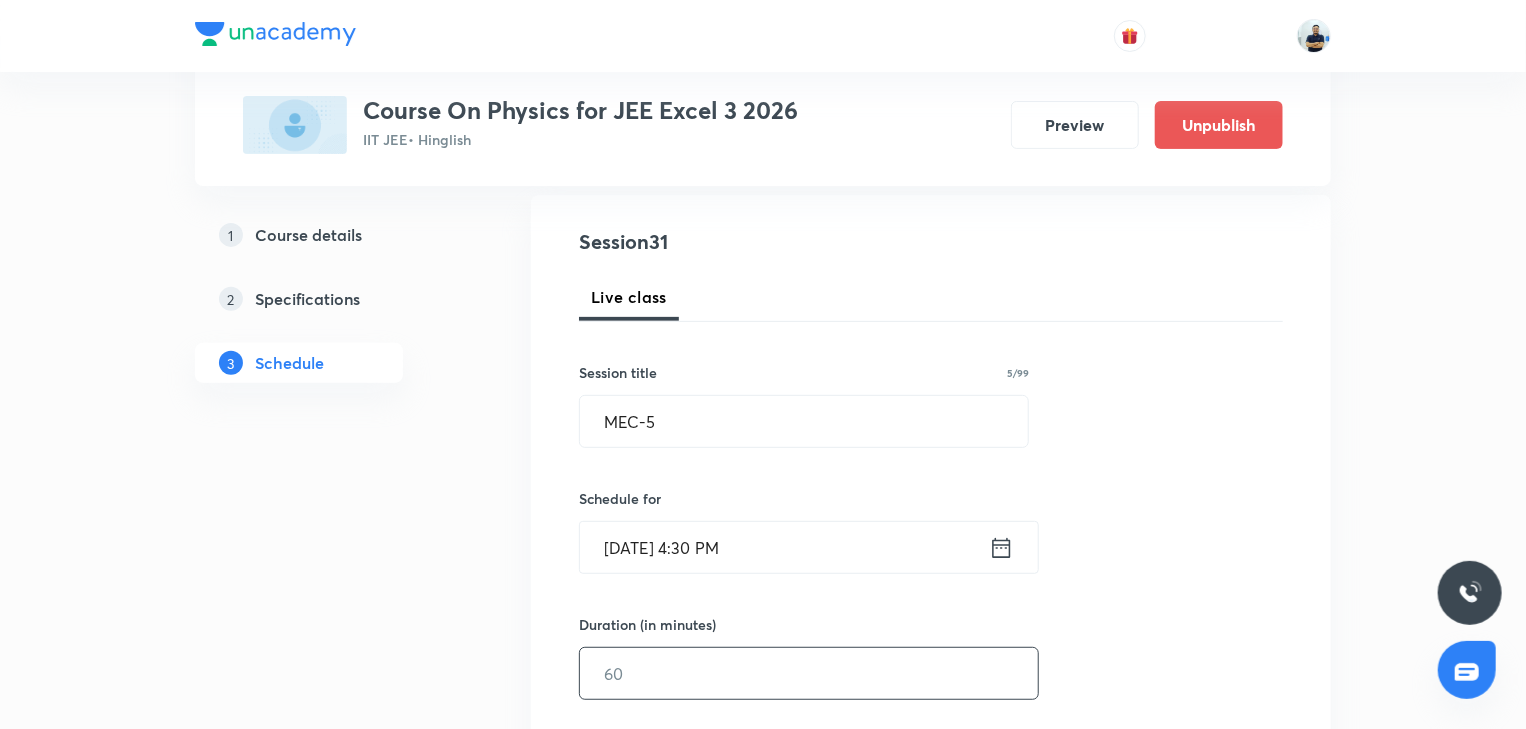 click at bounding box center (809, 673) 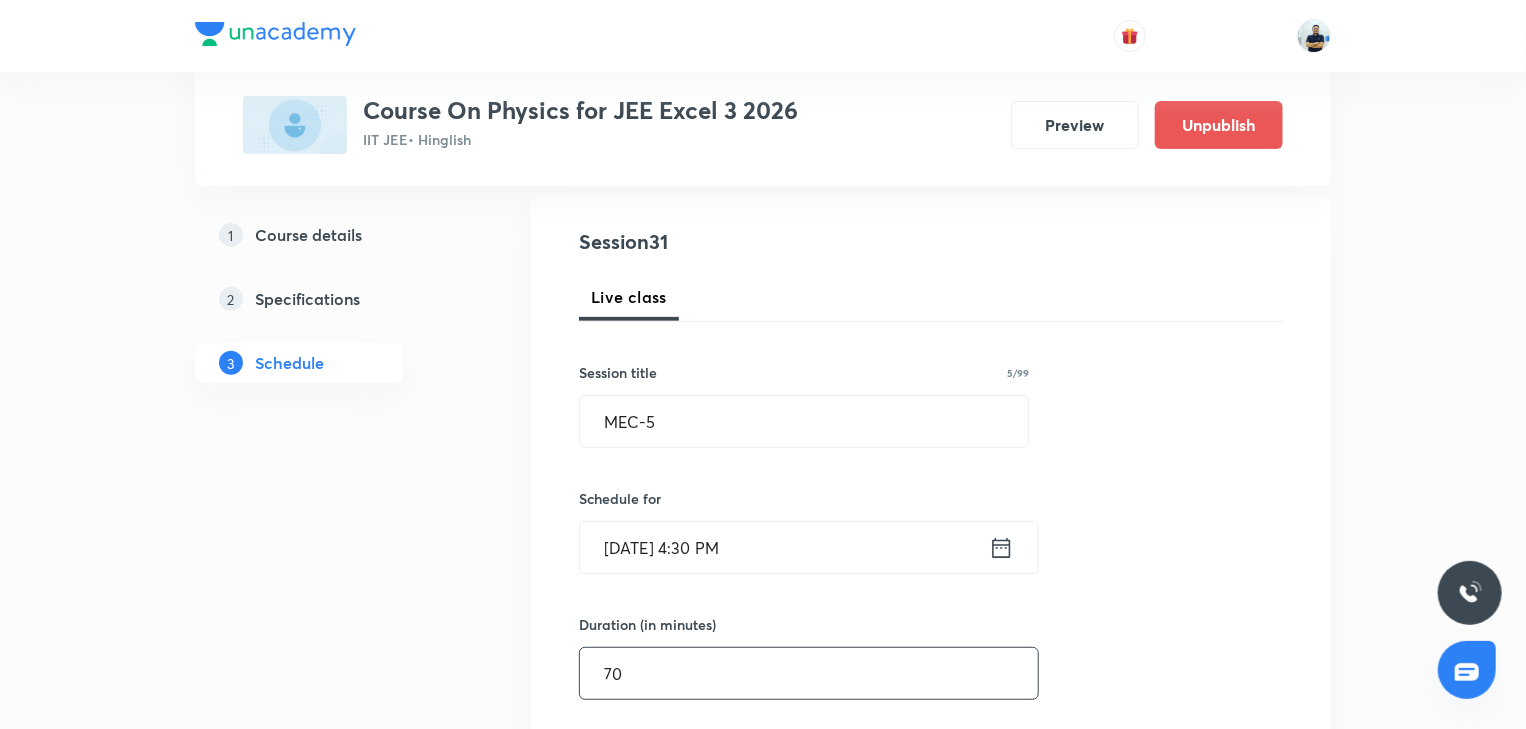 scroll, scrollTop: 765, scrollLeft: 0, axis: vertical 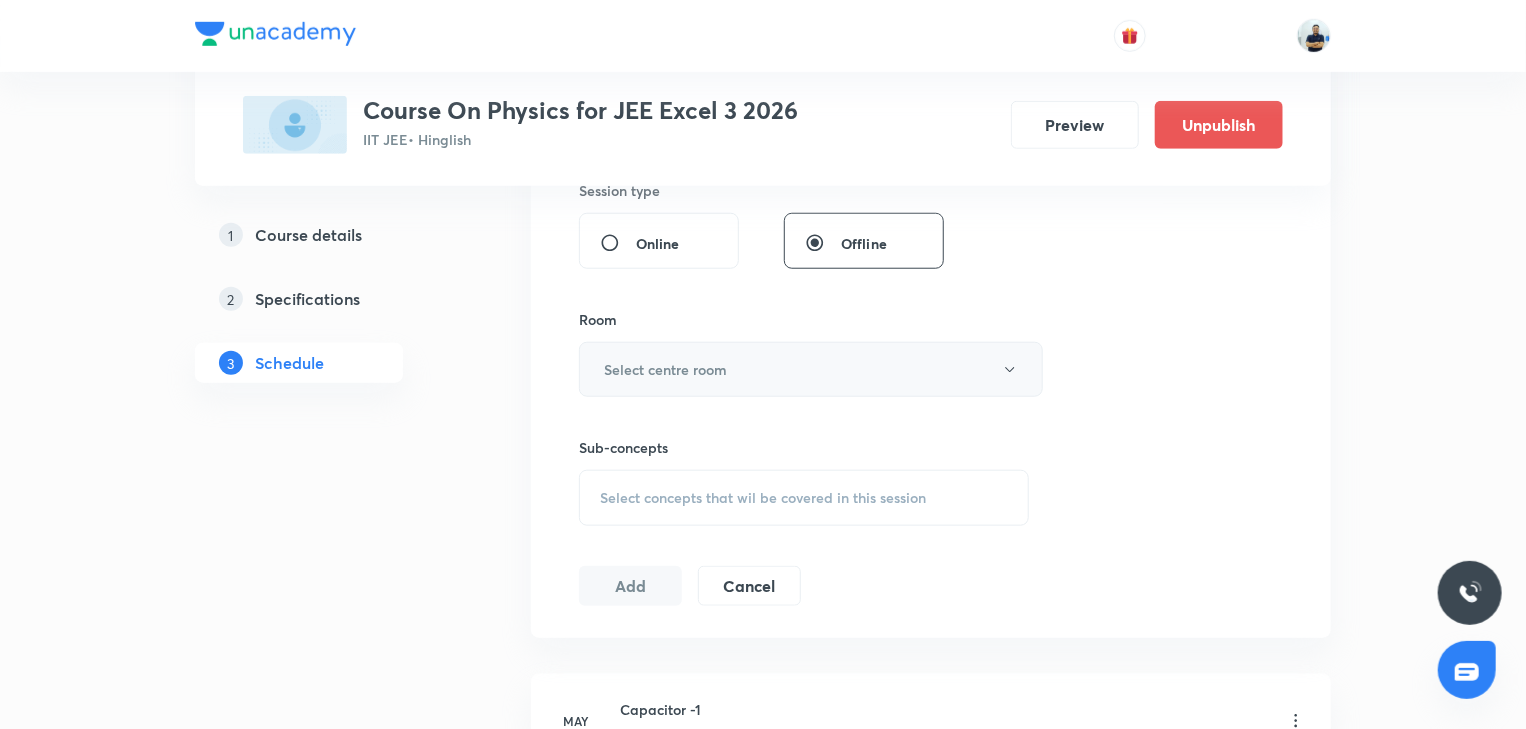 type on "70" 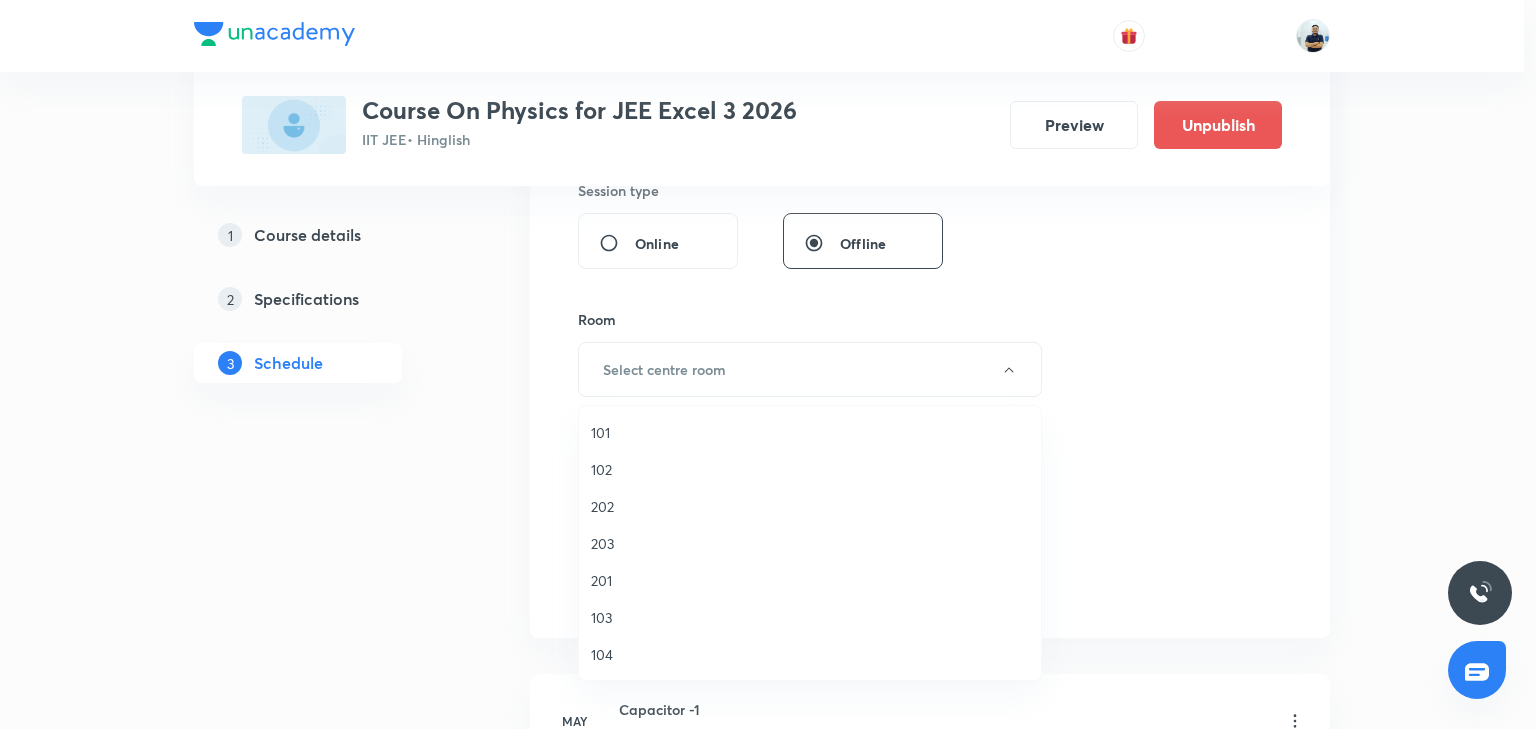 click on "201" at bounding box center [810, 580] 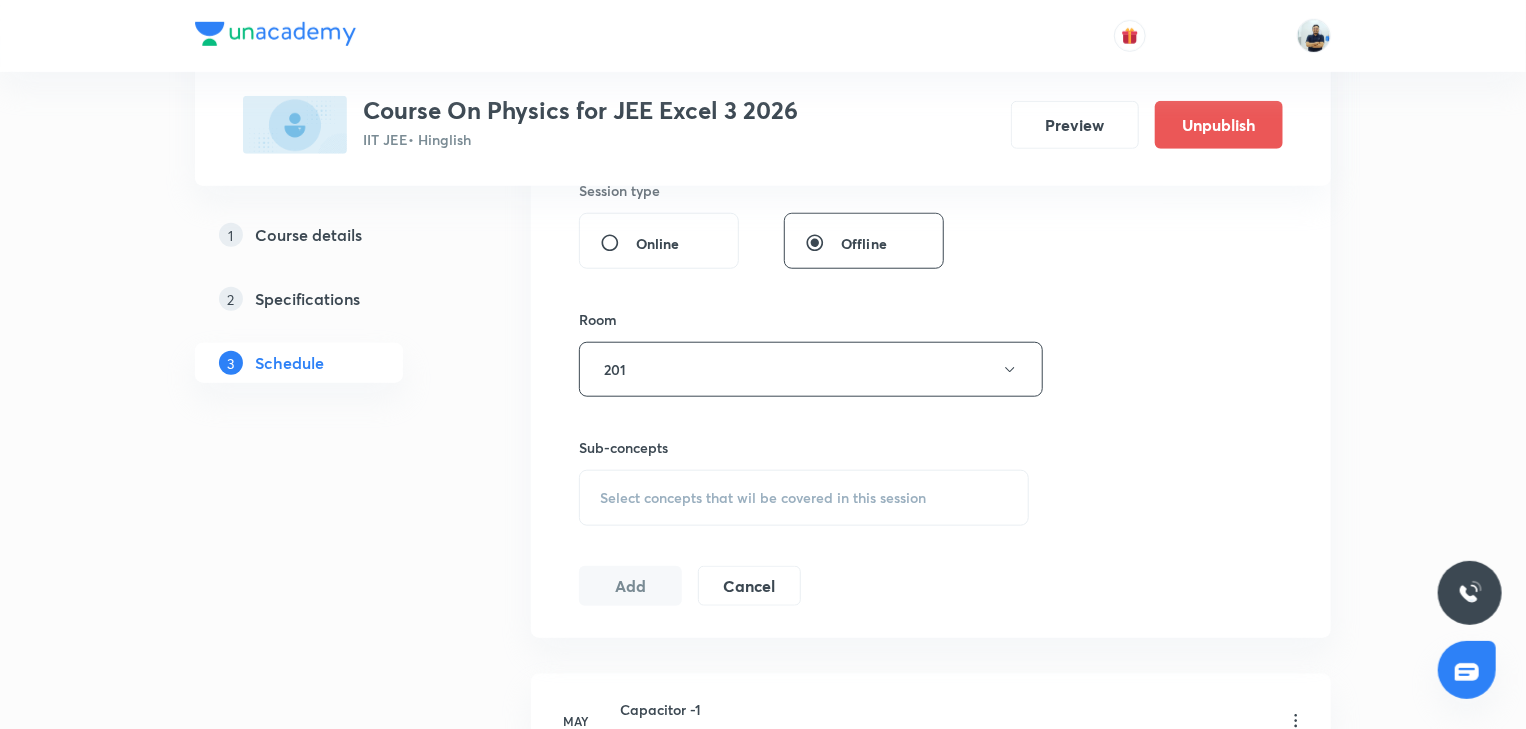 click on "Select concepts that wil be covered in this session" at bounding box center (763, 498) 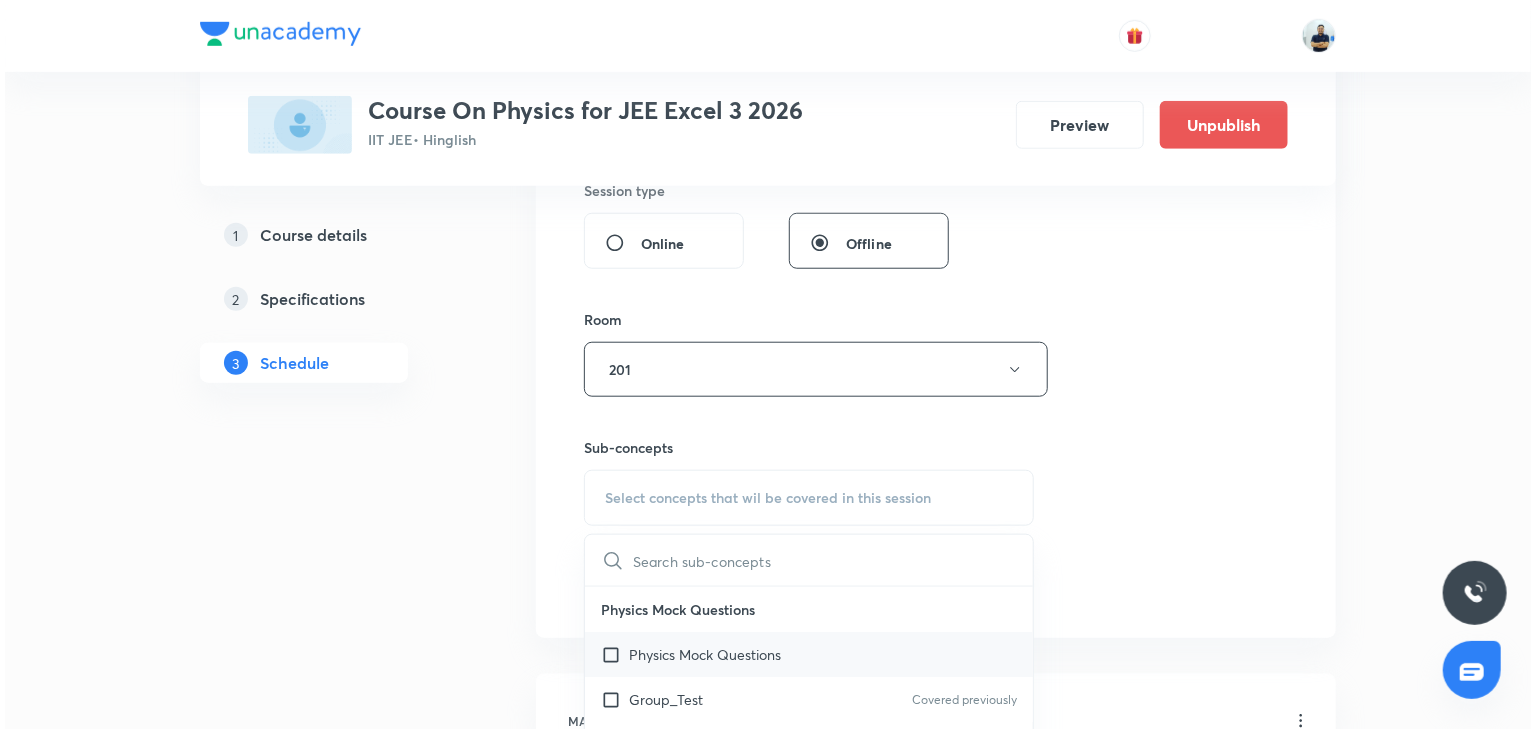scroll, scrollTop: 560, scrollLeft: 0, axis: vertical 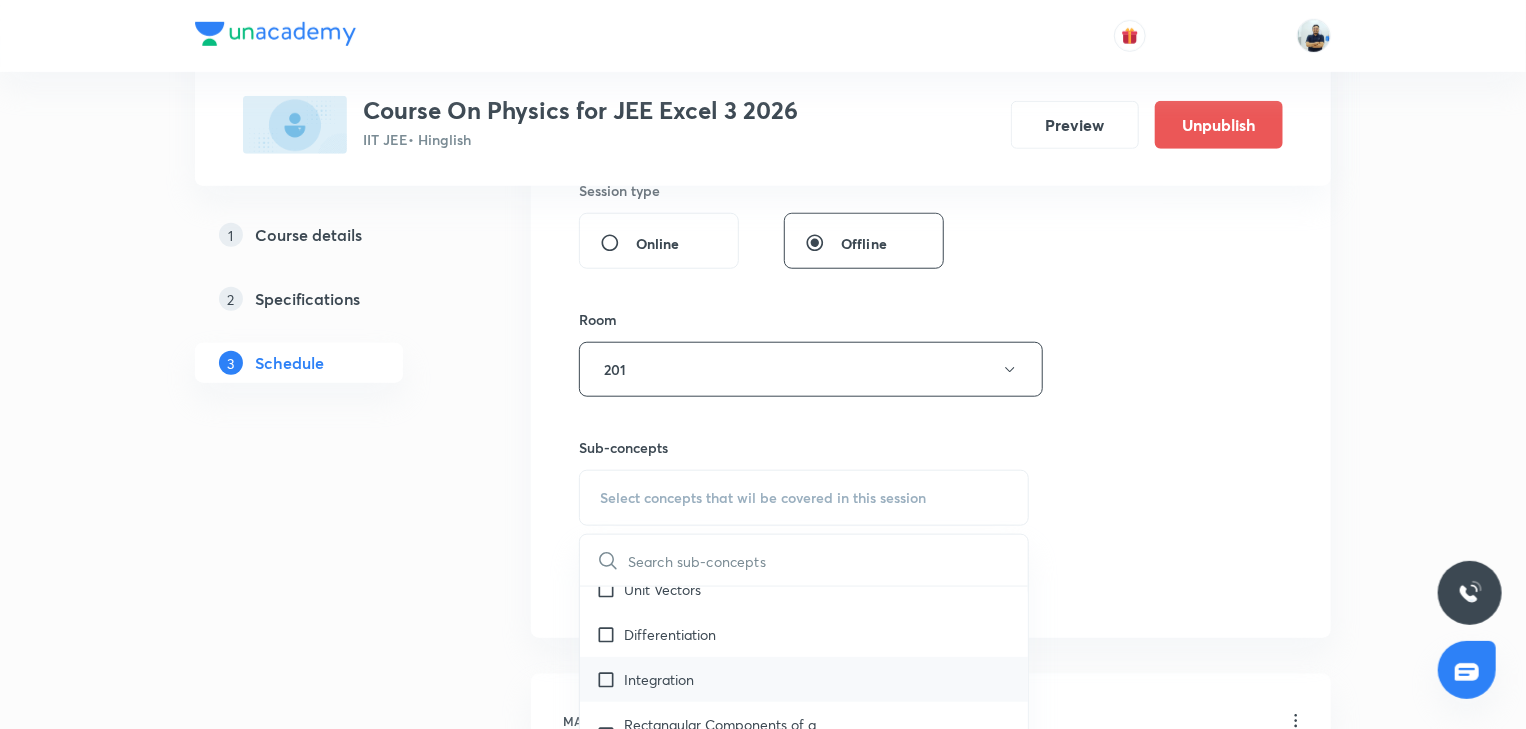 click on "Integration" at bounding box center (804, 679) 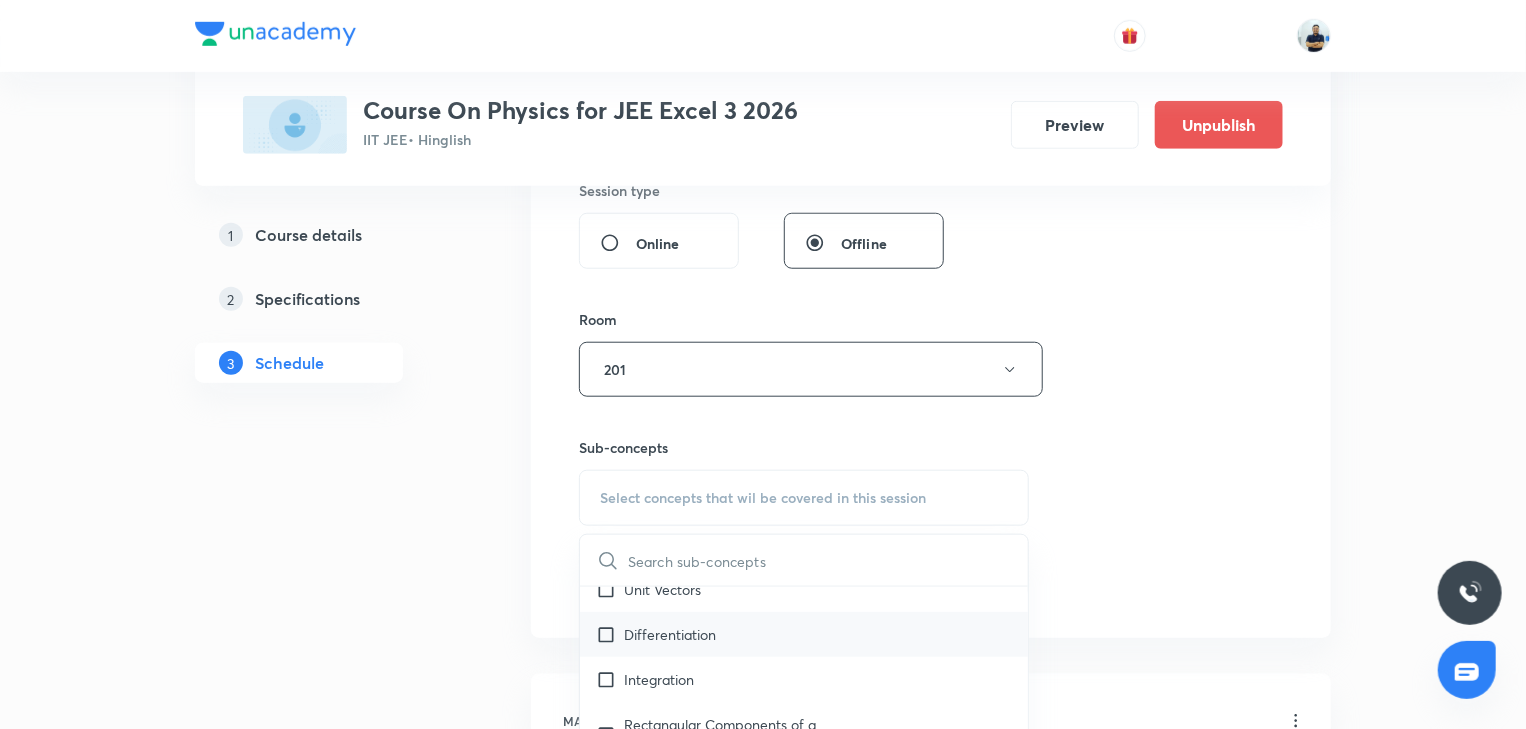 checkbox on "true" 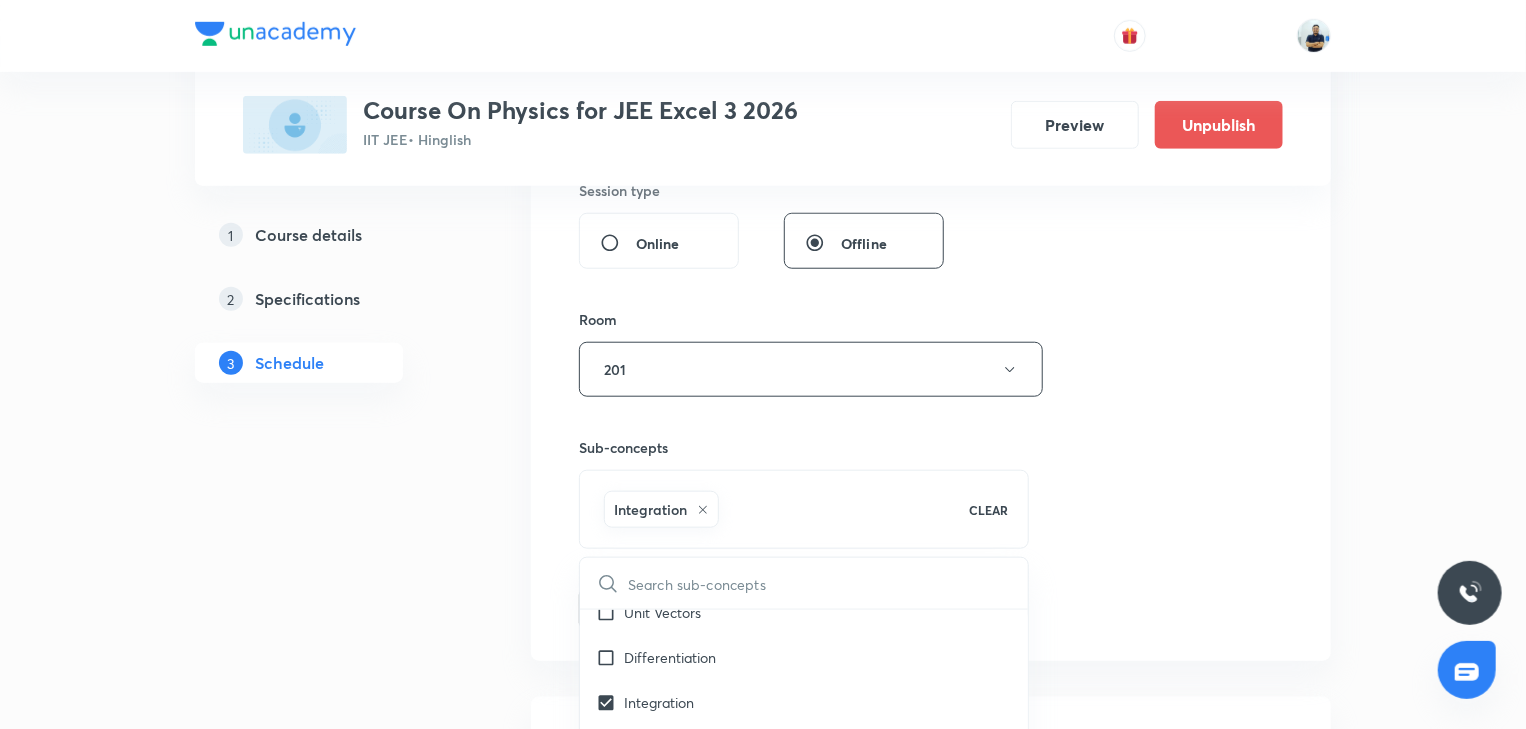 click on "Session  31 Live class Session title 5/99 MEC-5 ​ Schedule for Jul 17, 2025, 4:30 PM ​ Duration (in minutes) 70 ​   Session type Online Offline Room 201 Sub-concepts Integration CLEAR ​ Physics Mock Questions Physics Mock Questions Group_Test Covered previously Mathematical Tools Vectors and Scalars  Covered previously Elementary Algebra Basic Trigonometry Covered previously Addition of Vectors Covered previously 2D and 3D Geometry Representation of Vector  Components of a Vector Covered previously Functions Unit Vectors Differentiation Integration Rectangular Components of a Vector in Three Dimensions Covered previously Position Vector Use of Differentiation & Integration in One Dimensional Motion Covered previously Displacement Vector Derivatives of Equations of Motion by Calculus Vectors Covered previously Product of Two Vectors Covered previously Differentiation: Basic Formula and Rule Definite Integration and Area Under The Curve Maxima and Minima Chain Rule Covered previously Cross Product Units" at bounding box center [931, 148] 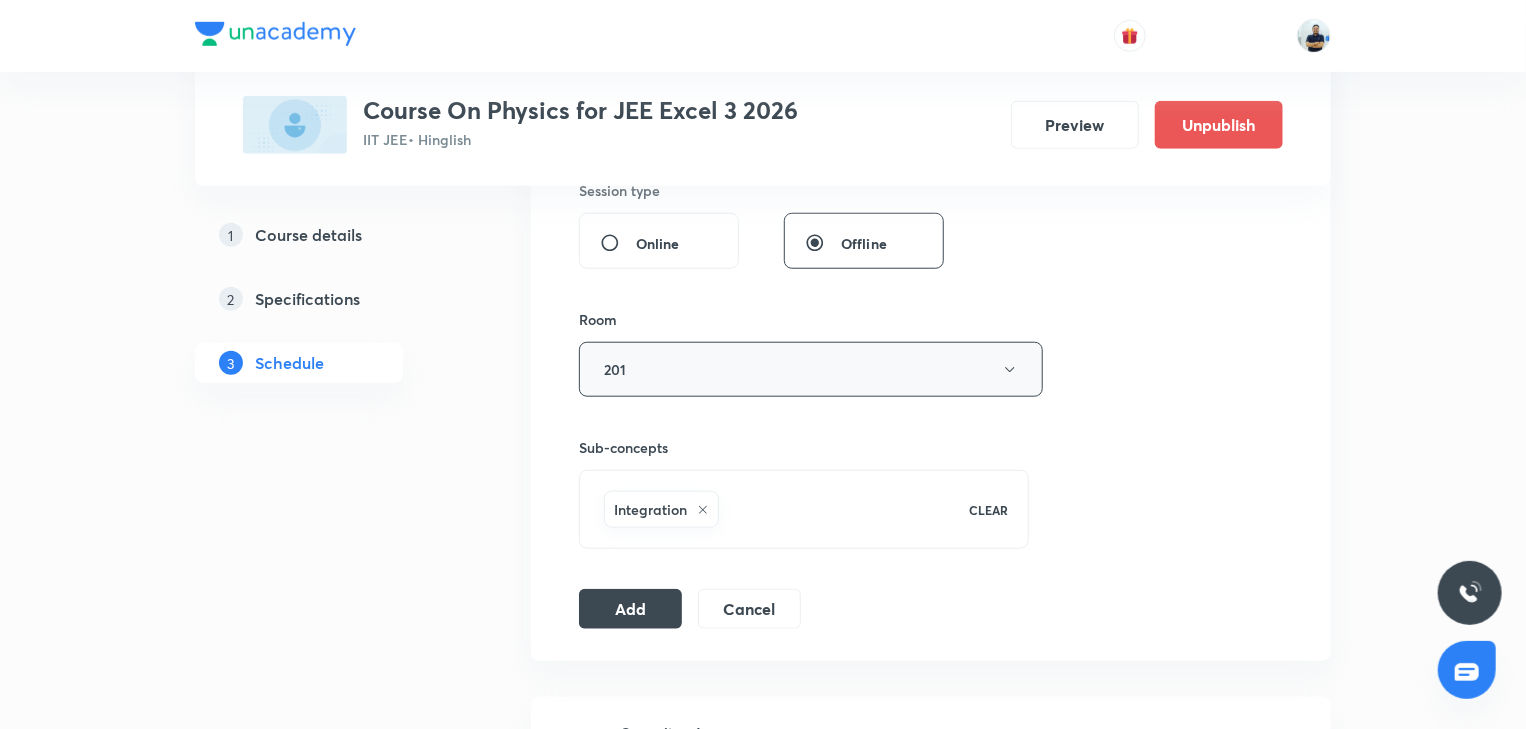 click on "201" at bounding box center [811, 369] 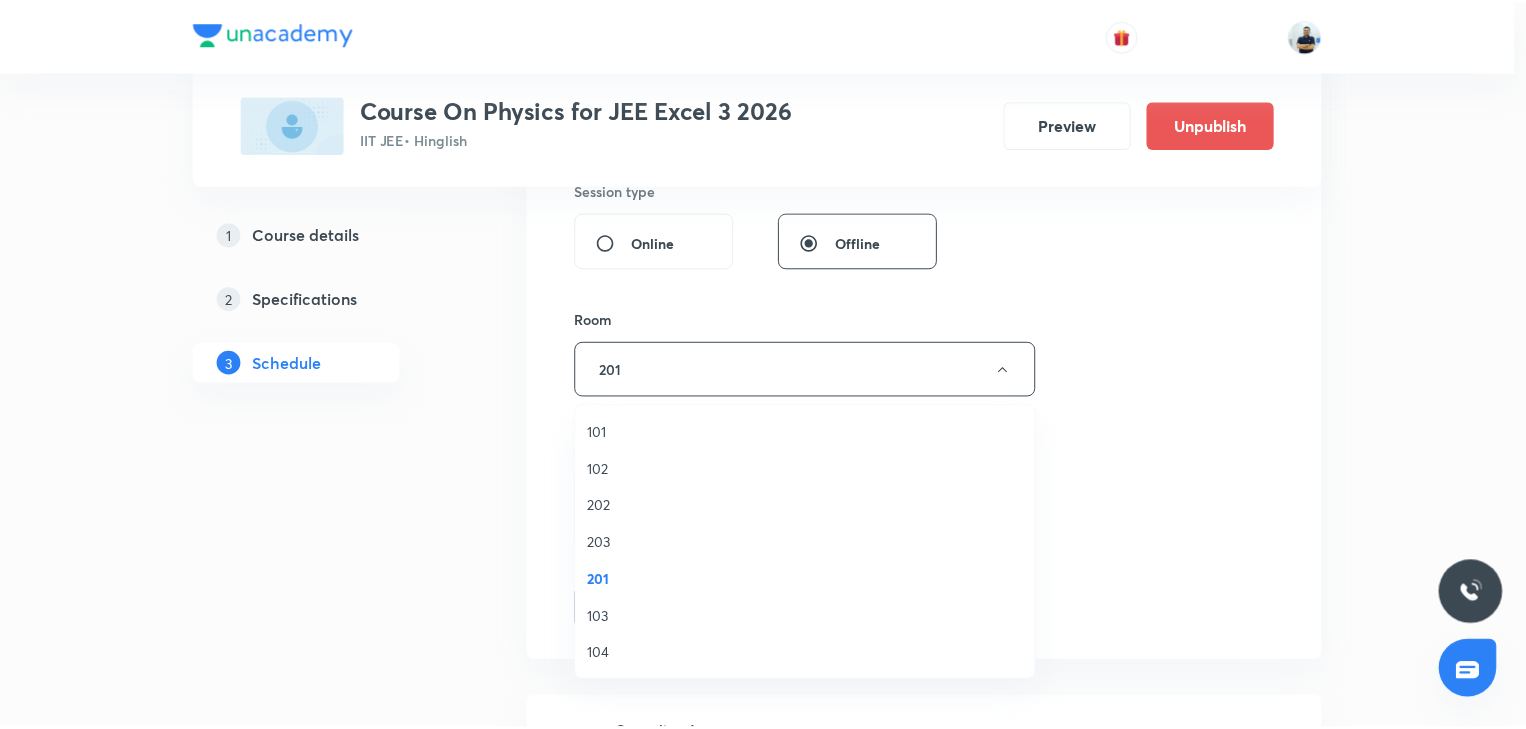 scroll, scrollTop: 370, scrollLeft: 0, axis: vertical 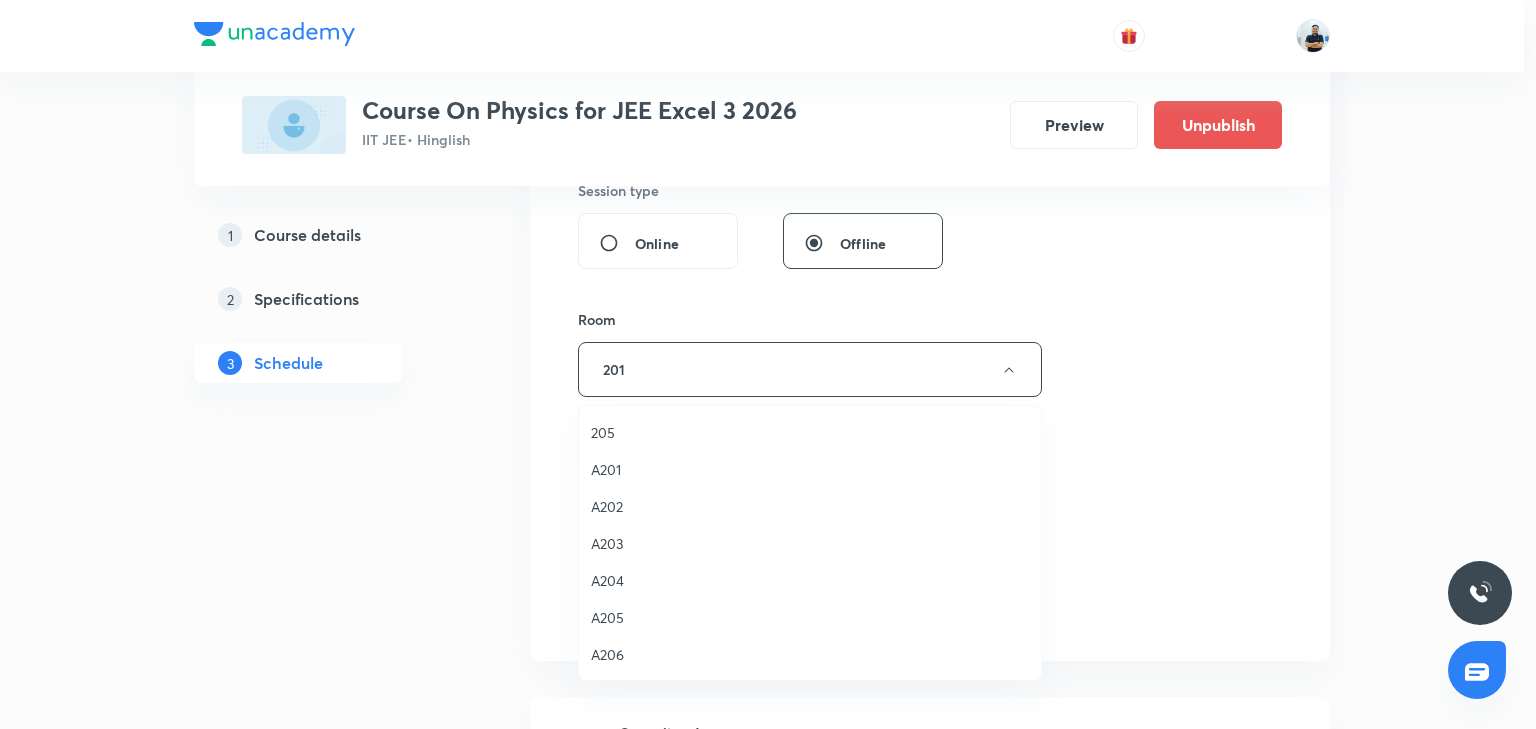 click on "A201" at bounding box center (810, 469) 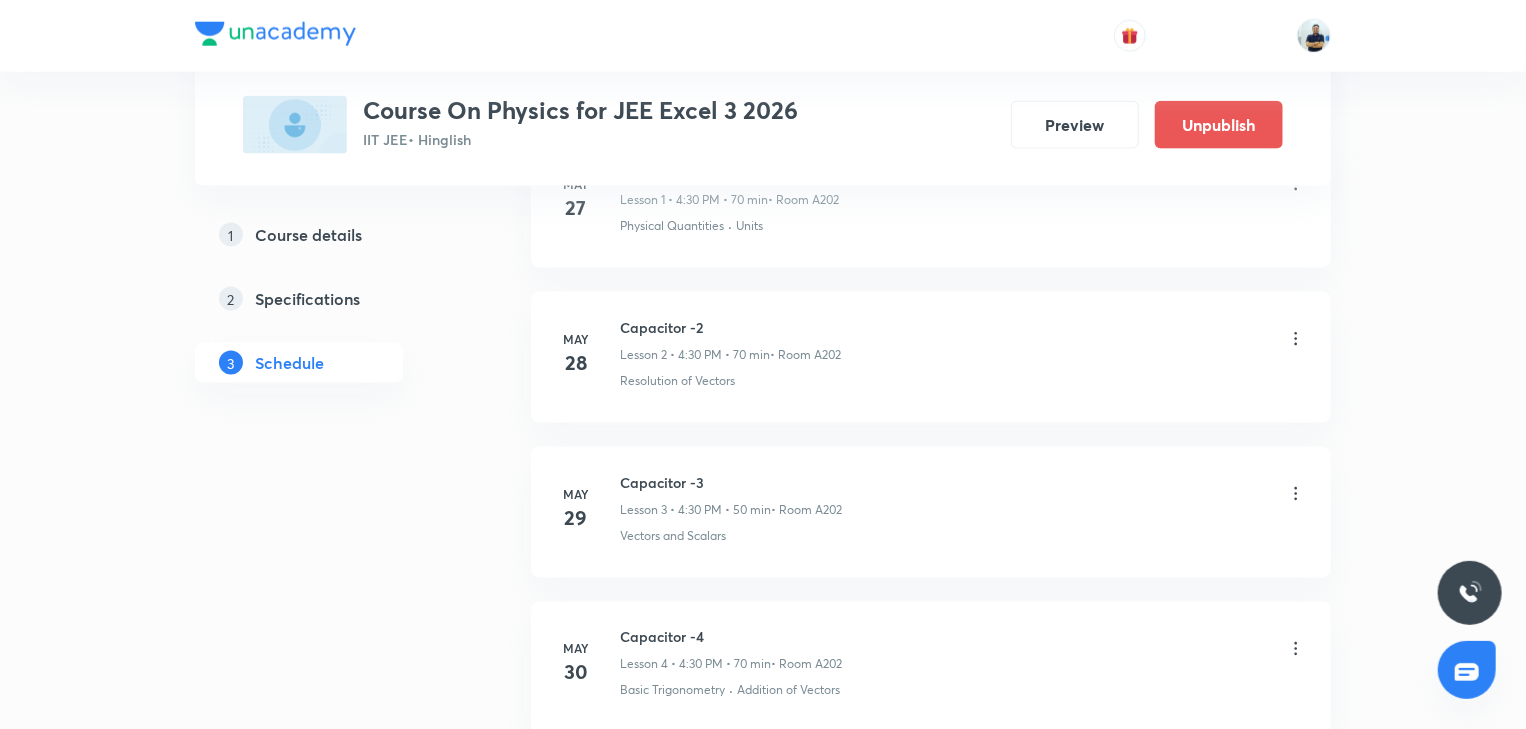 scroll, scrollTop: 765, scrollLeft: 0, axis: vertical 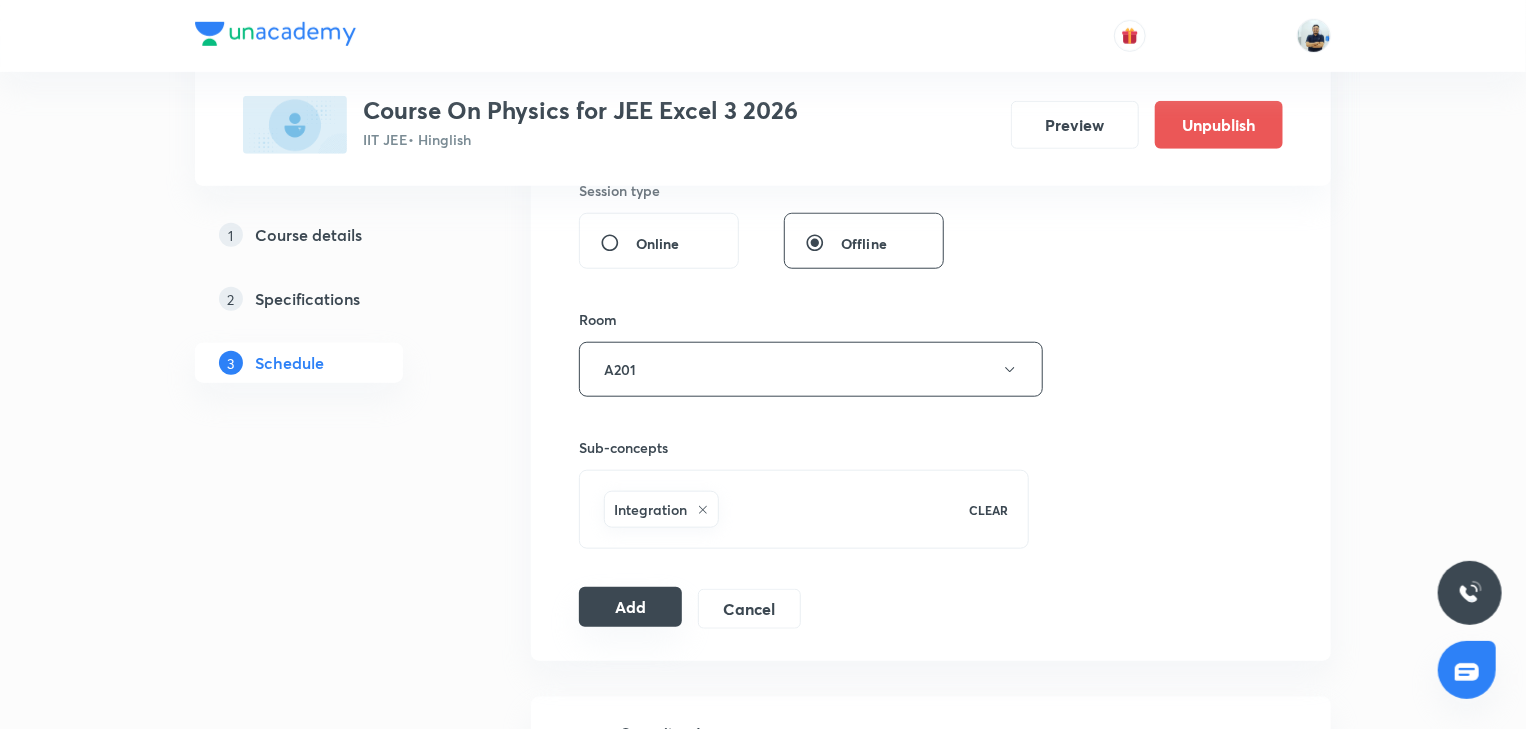 click on "Add" at bounding box center (630, 607) 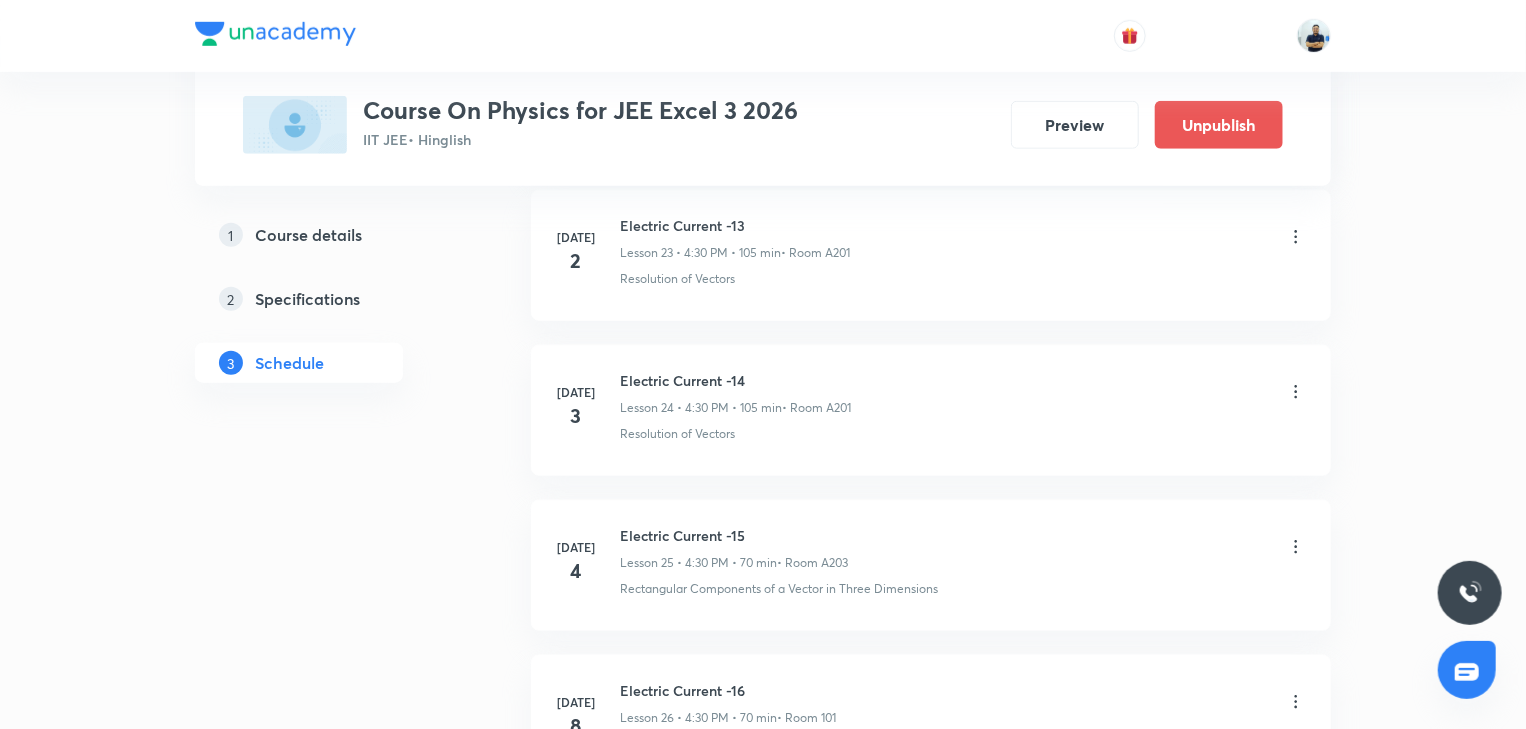 scroll, scrollTop: 5536, scrollLeft: 0, axis: vertical 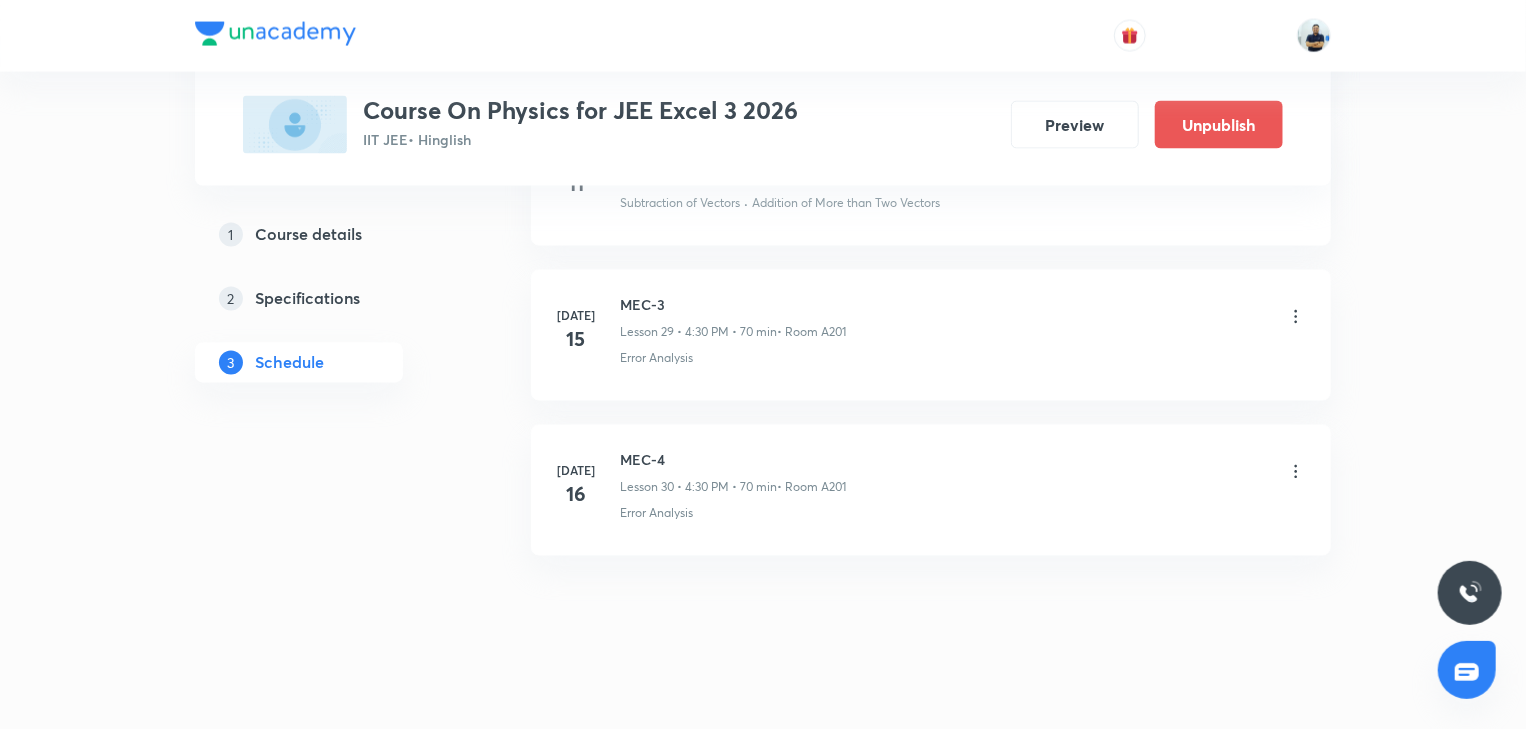 type 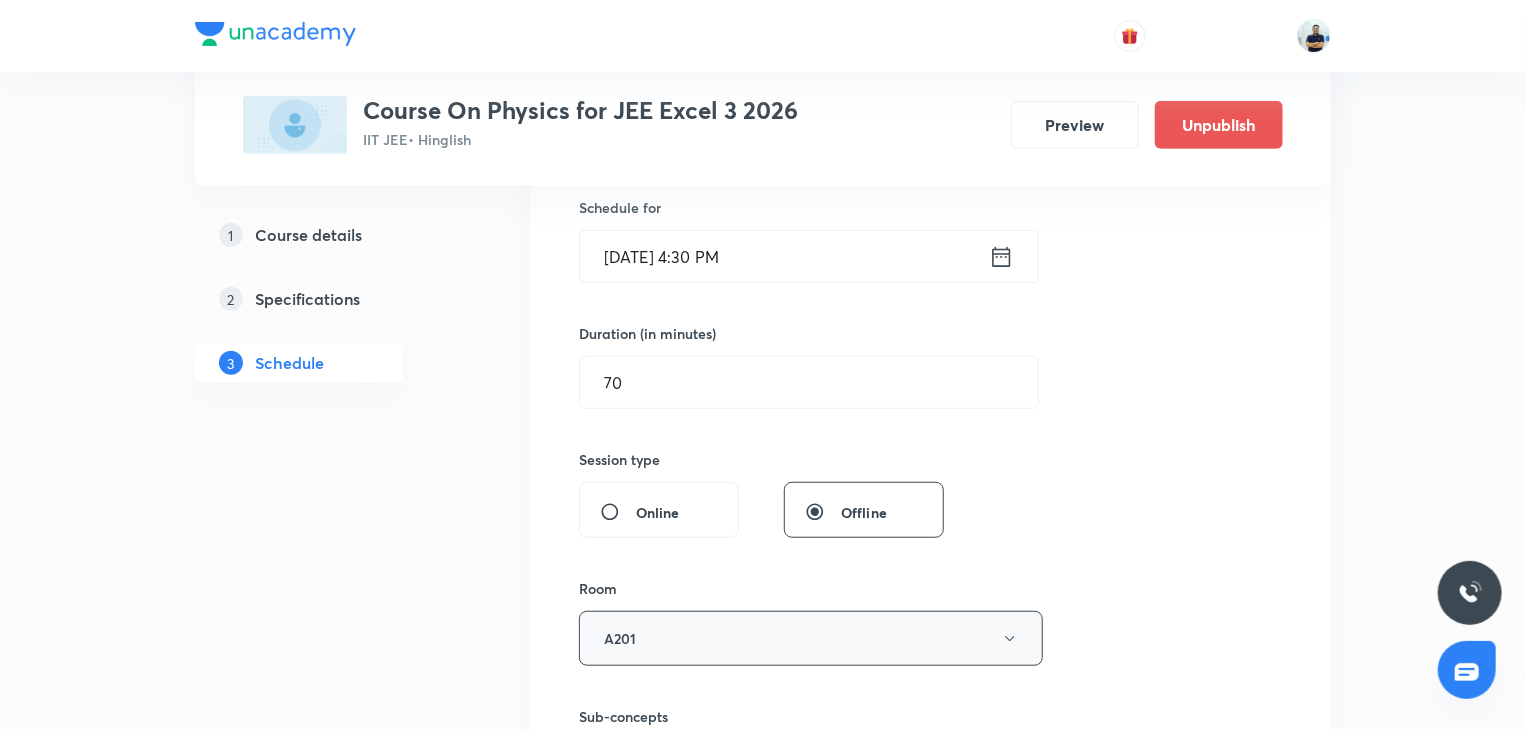 scroll, scrollTop: 1056, scrollLeft: 0, axis: vertical 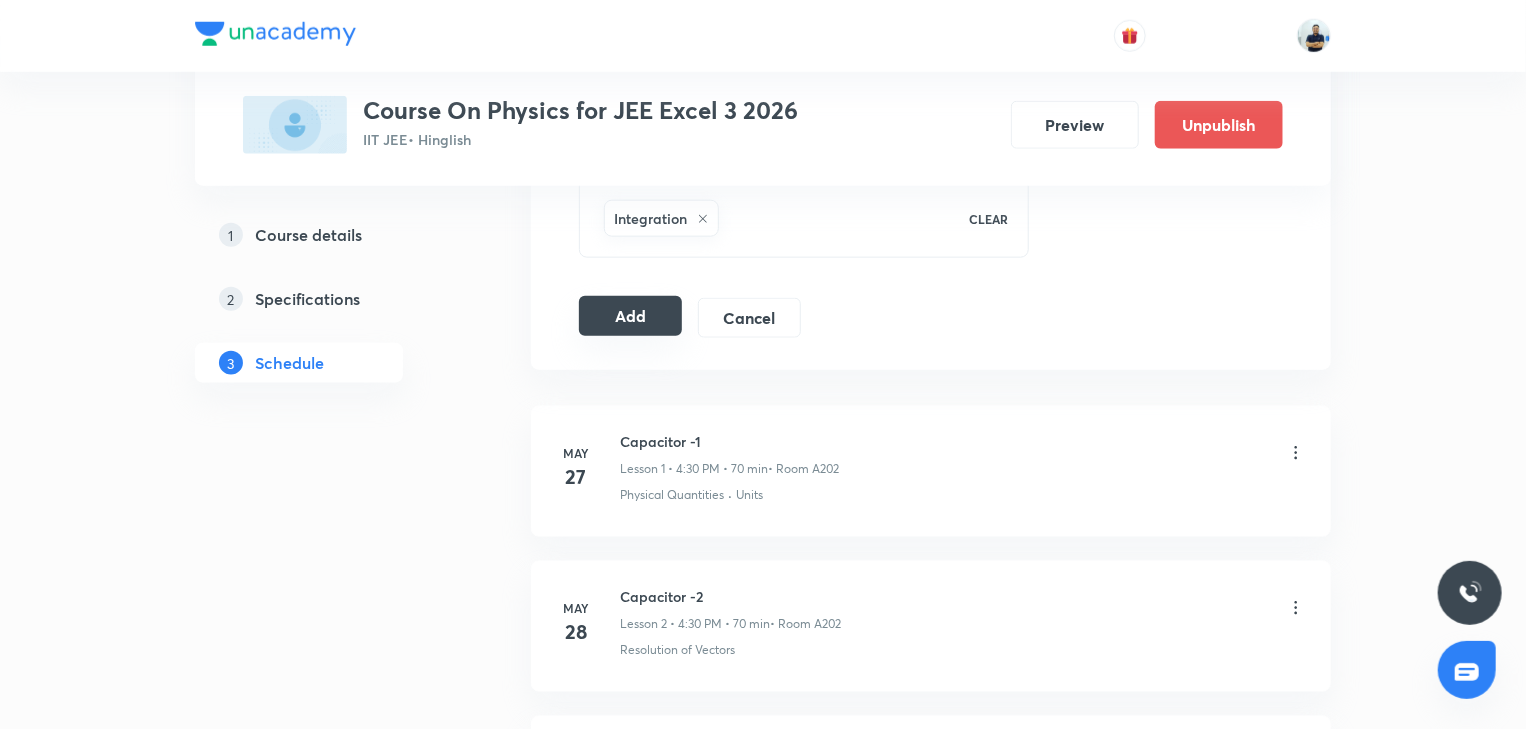 click on "Add" at bounding box center [630, 316] 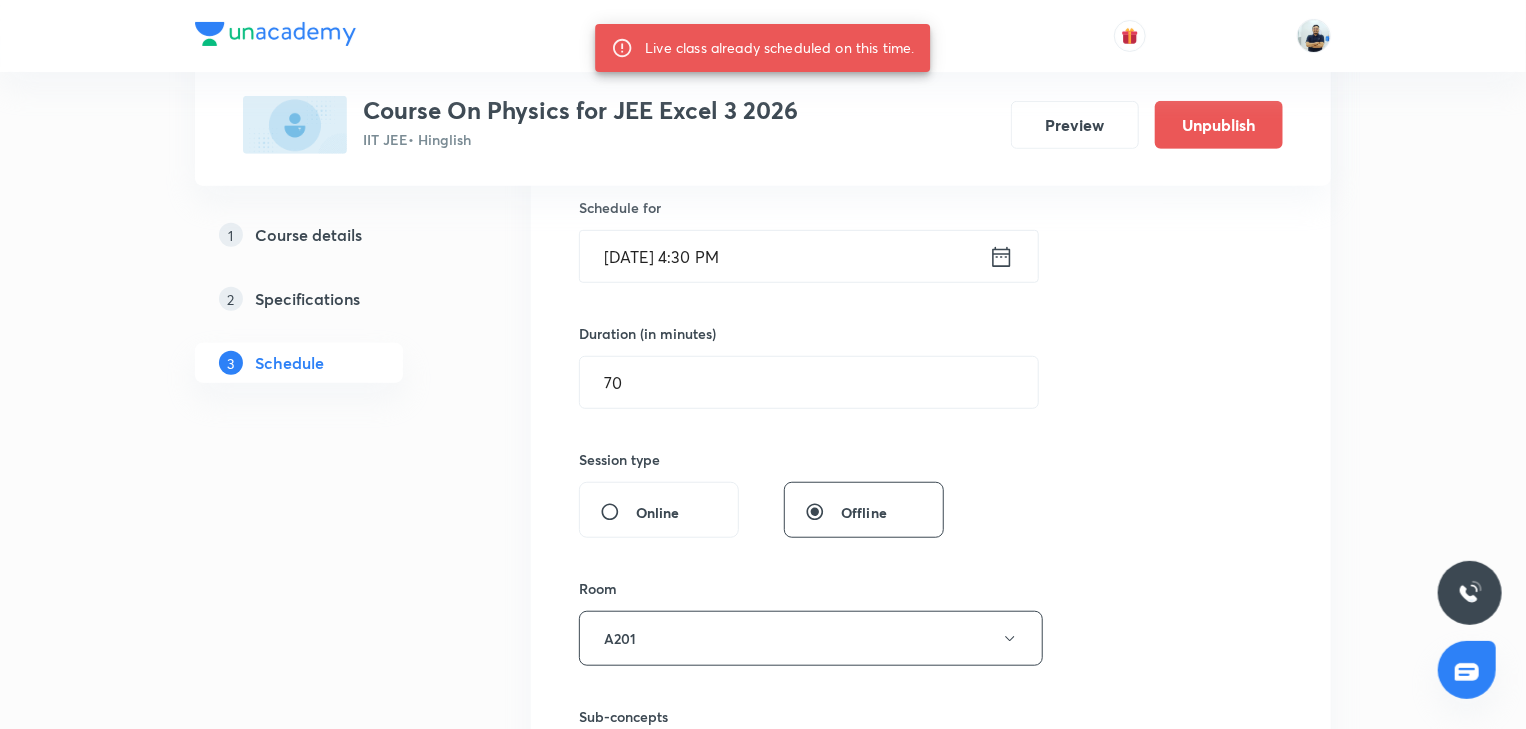 scroll, scrollTop: 0, scrollLeft: 0, axis: both 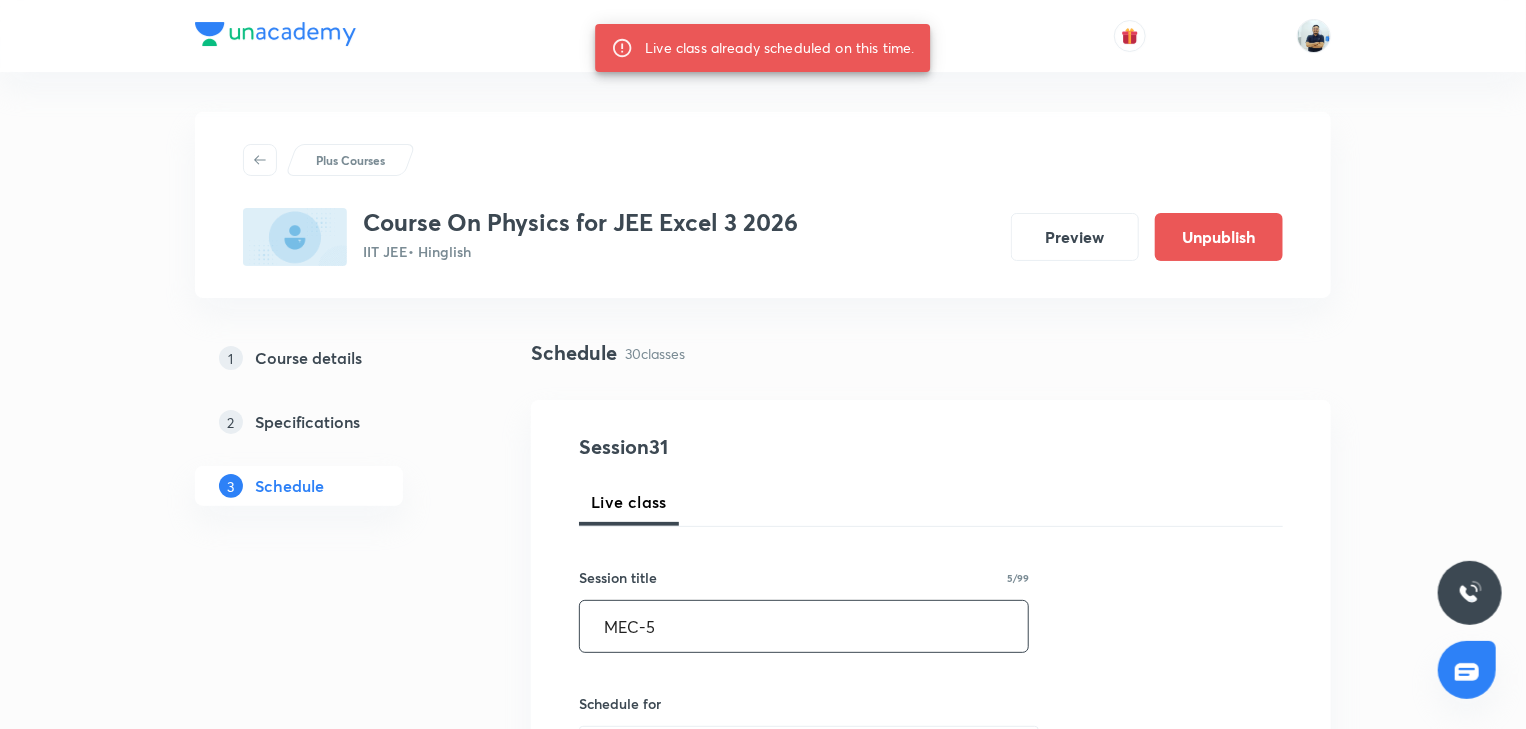 click on "MEC-5" at bounding box center [804, 626] 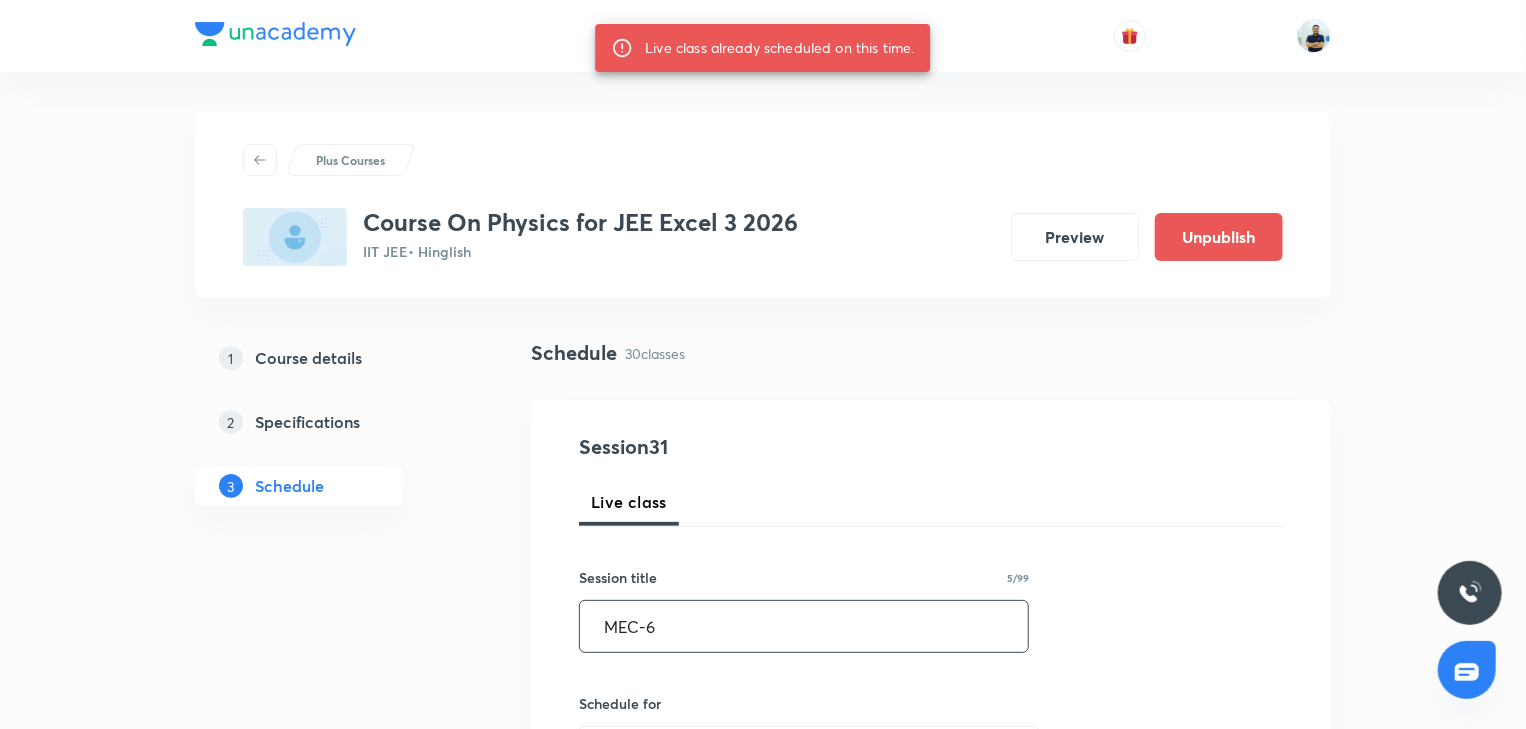 type on "MEC-6" 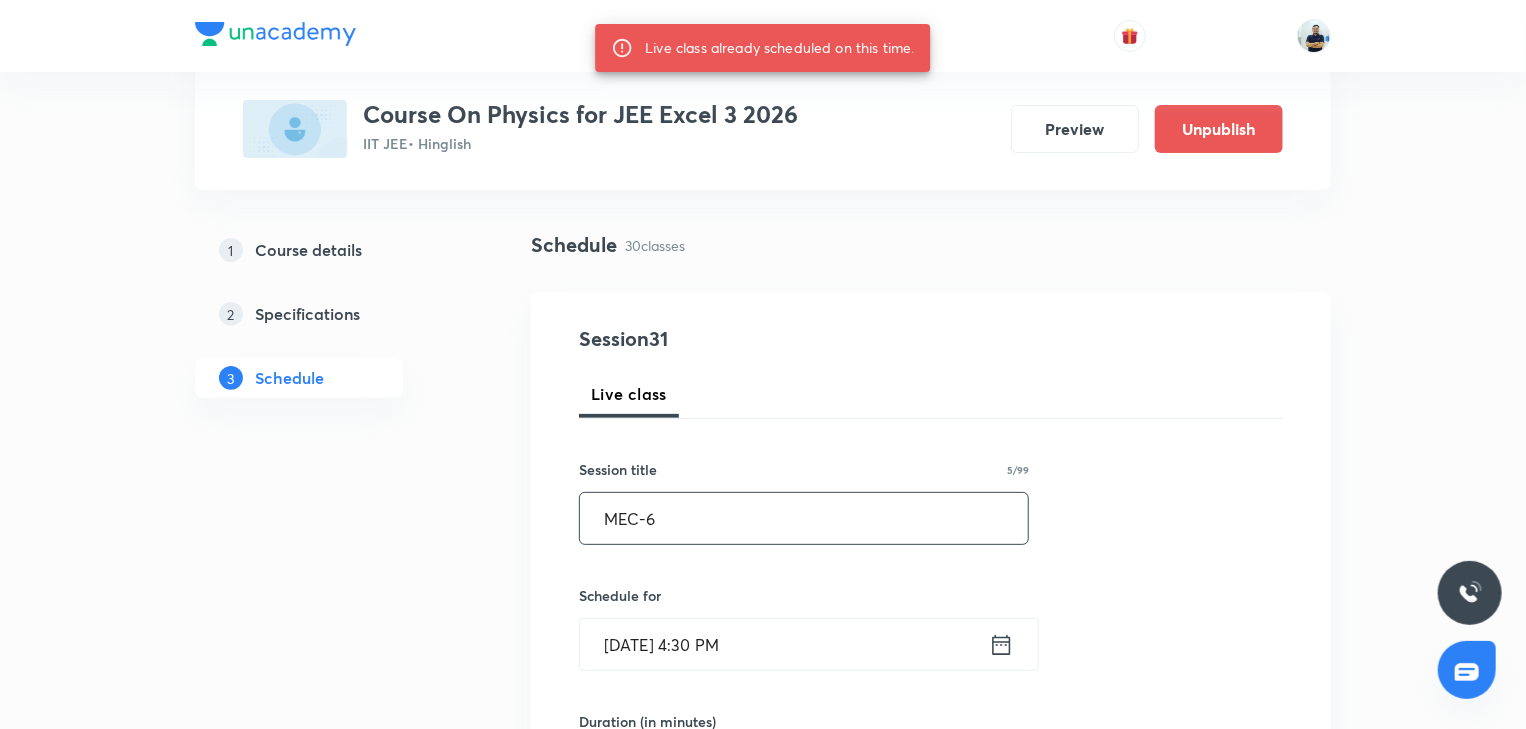 scroll, scrollTop: 130, scrollLeft: 0, axis: vertical 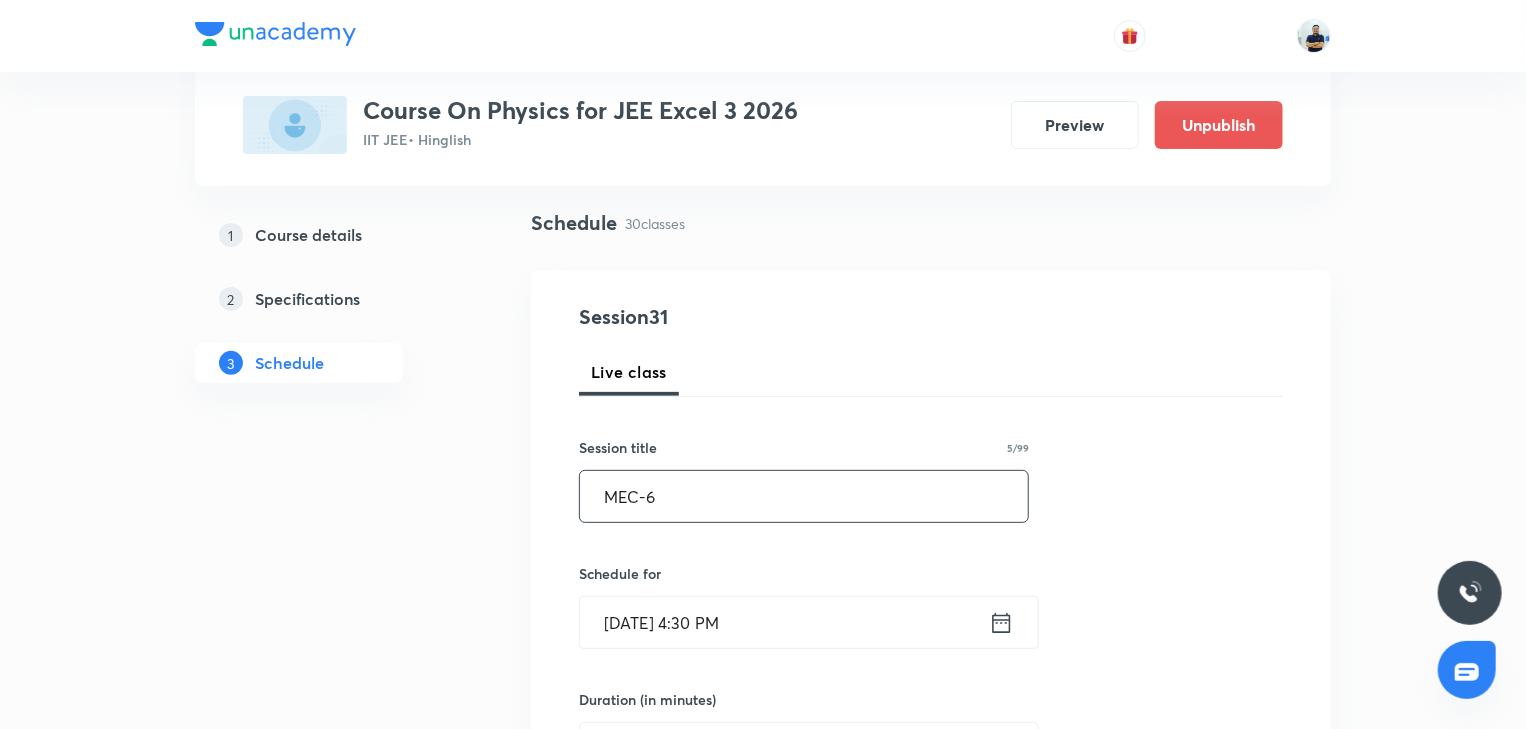 click on "Jul 17, 2025, 4:30 PM" at bounding box center (784, 622) 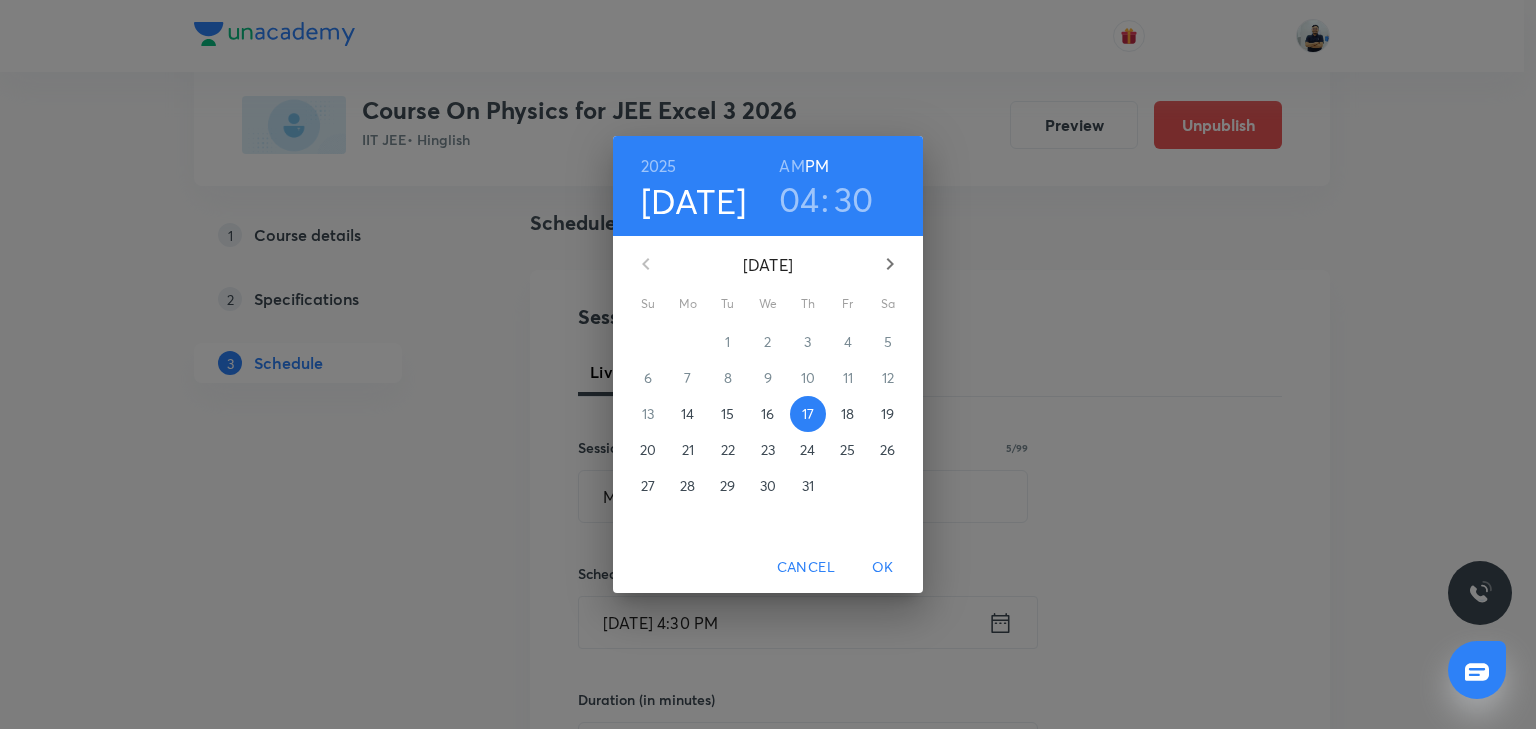 click on "18" at bounding box center (847, 414) 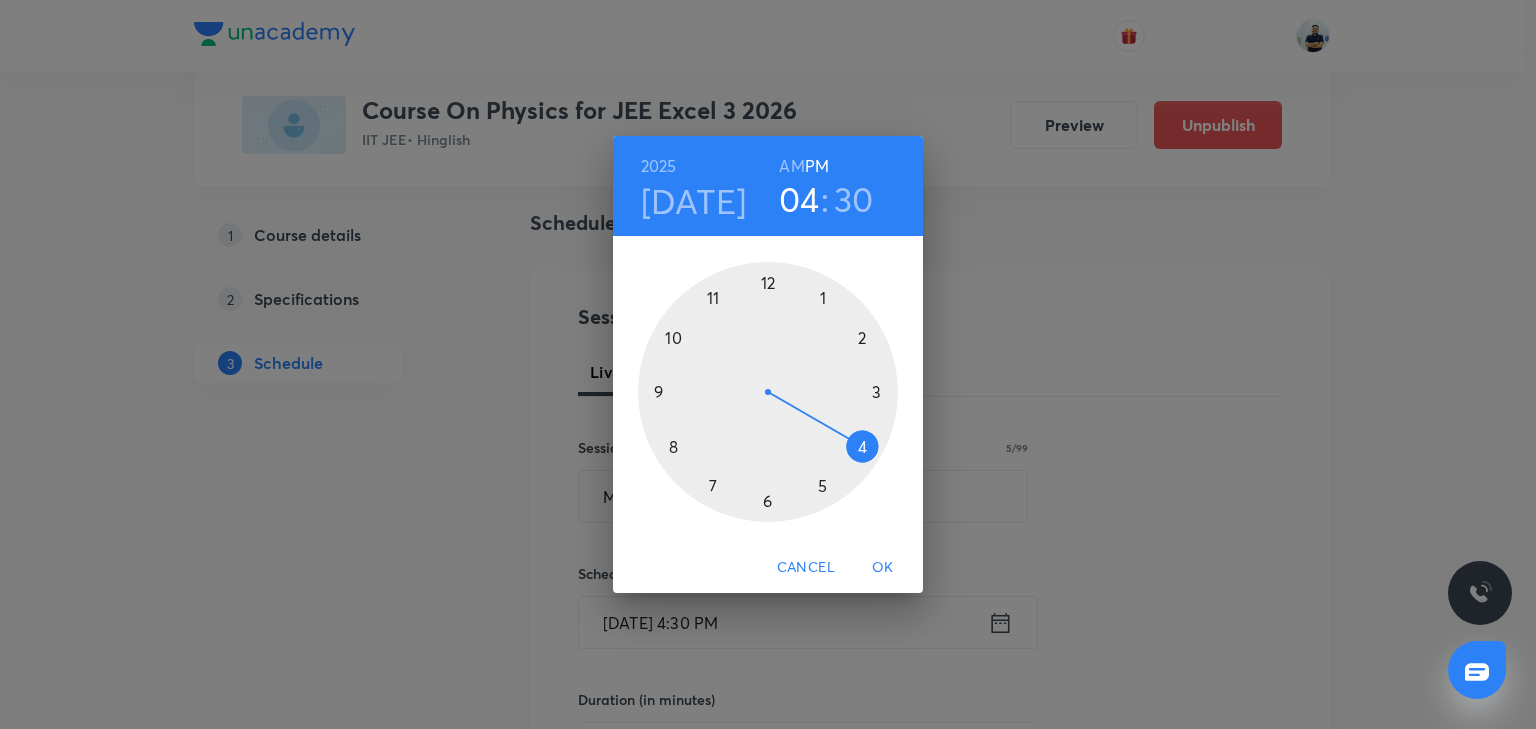 click at bounding box center (768, 392) 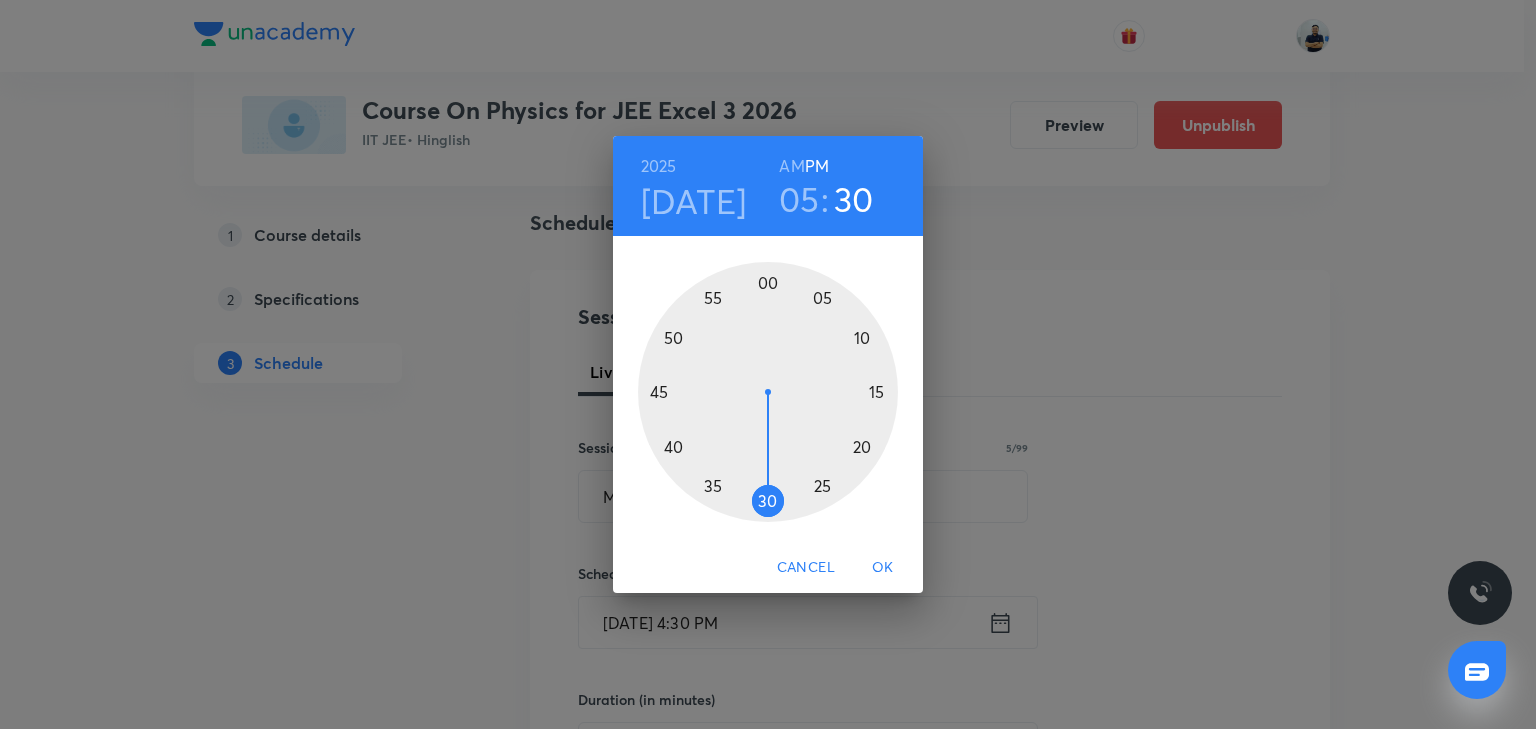 click at bounding box center (768, 392) 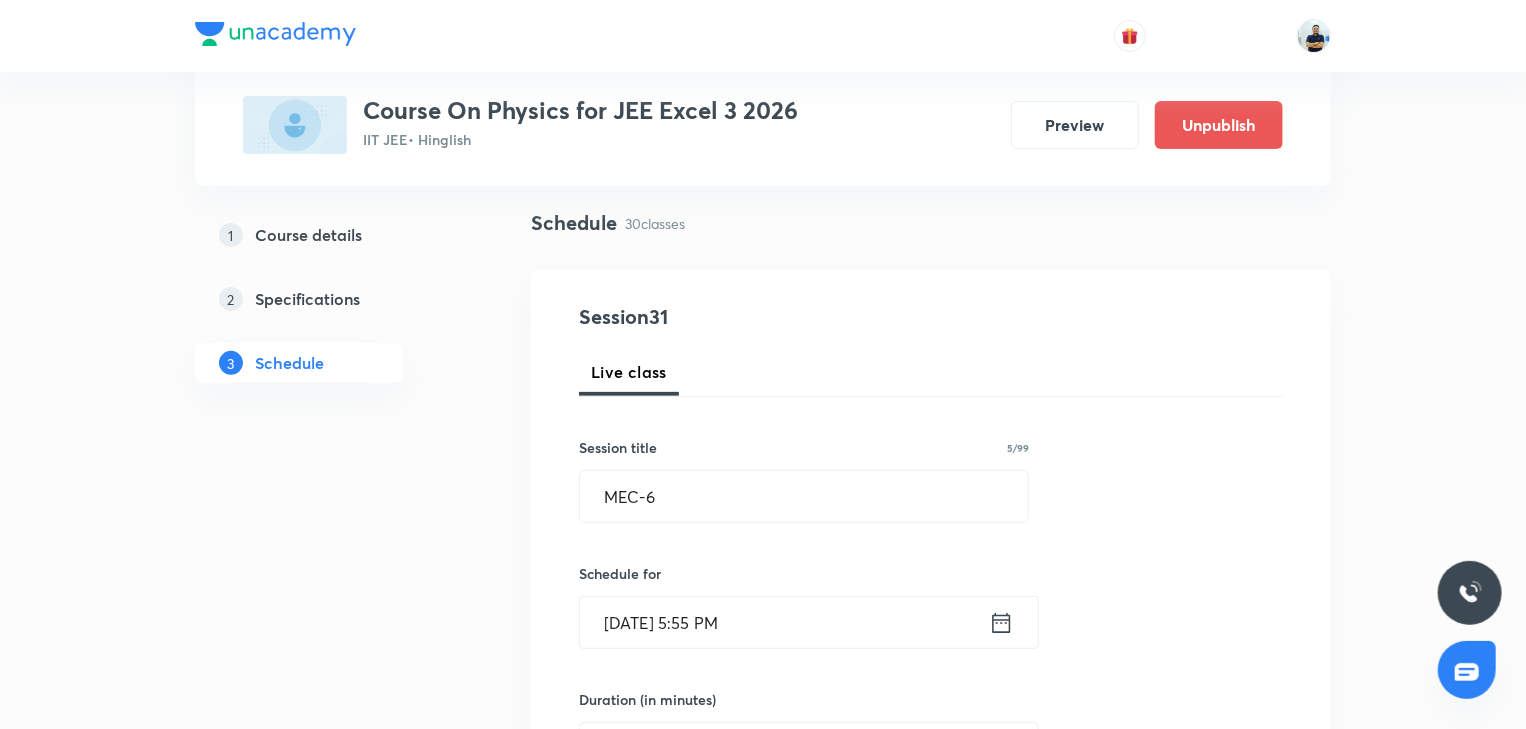 scroll, scrollTop: 690, scrollLeft: 0, axis: vertical 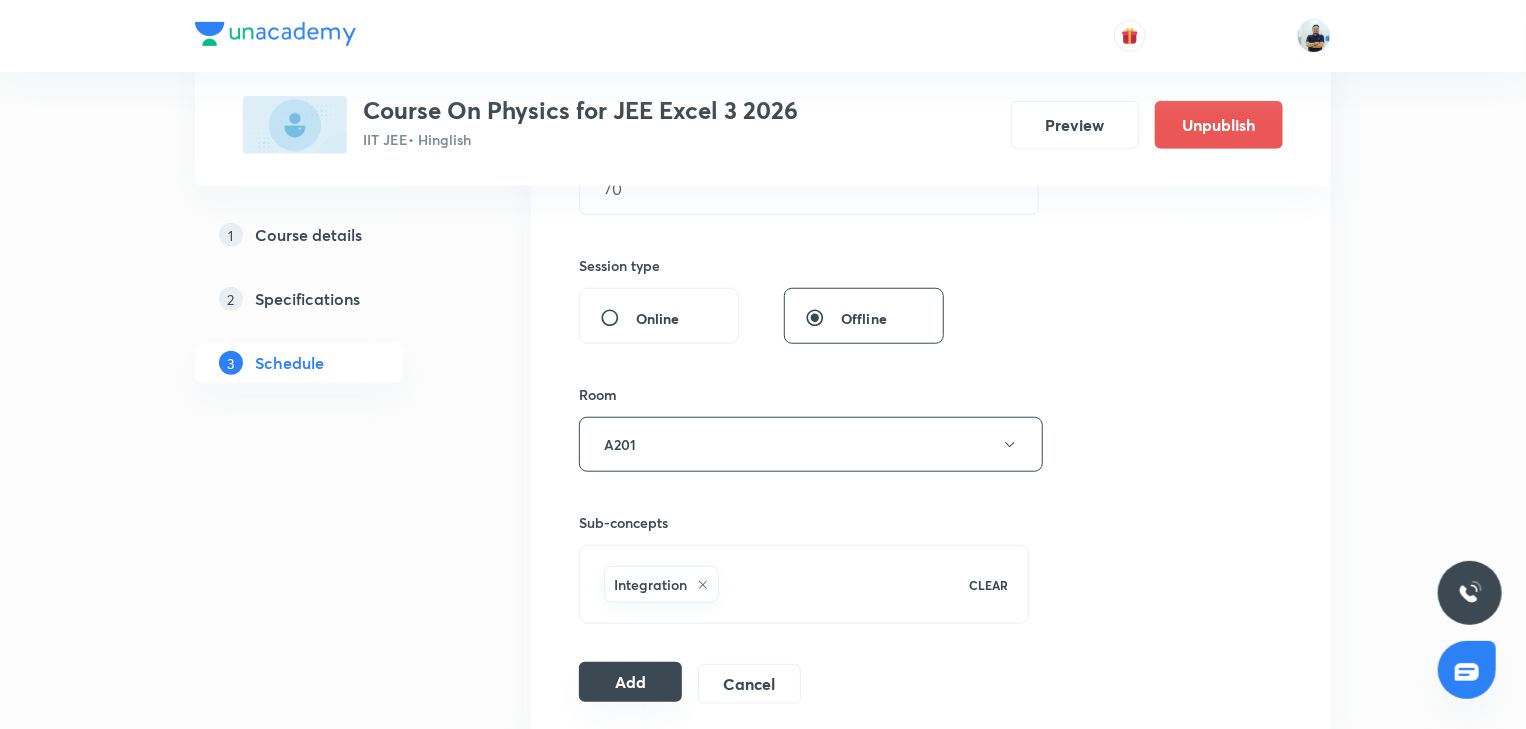 click on "Add" at bounding box center [630, 682] 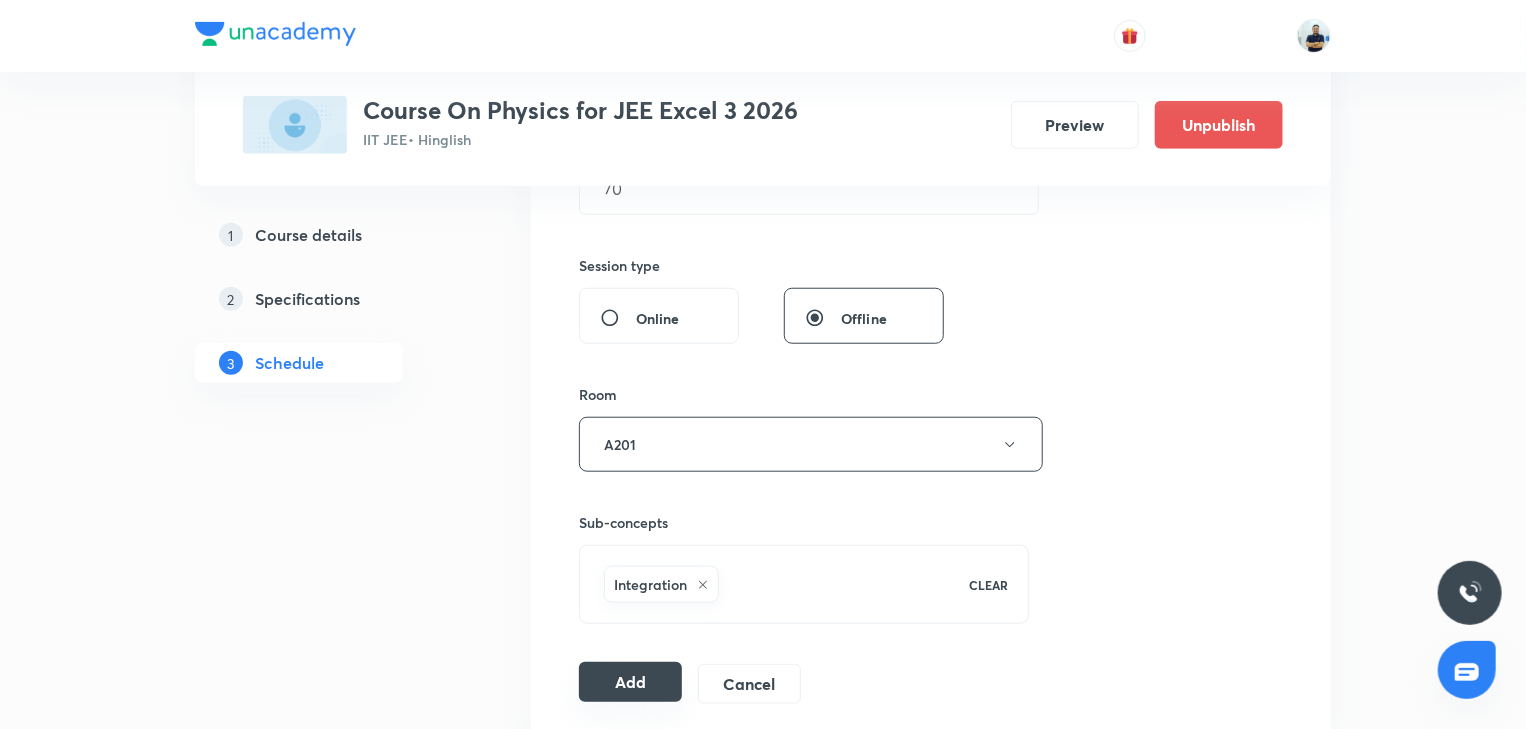 click on "Add" at bounding box center (630, 682) 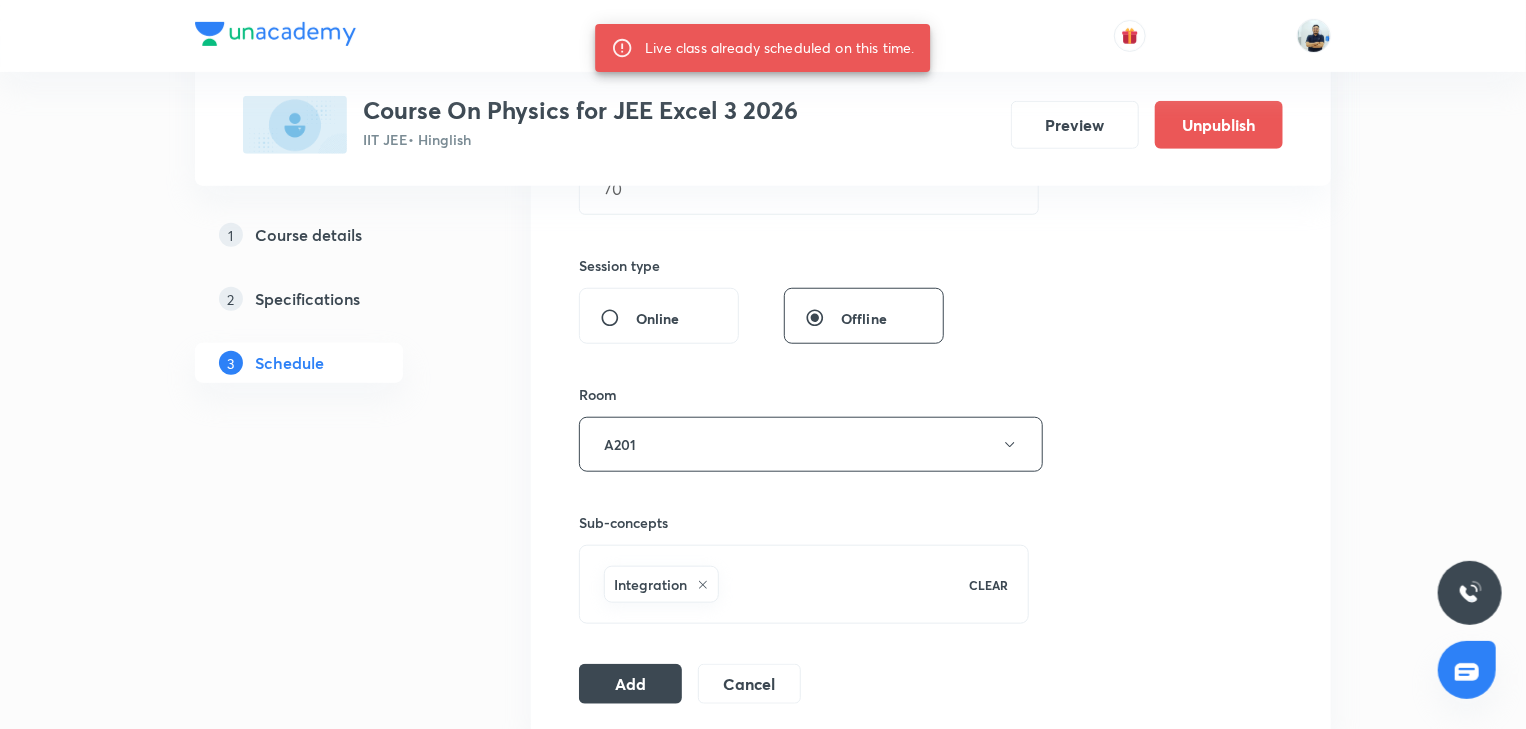 scroll, scrollTop: 130, scrollLeft: 0, axis: vertical 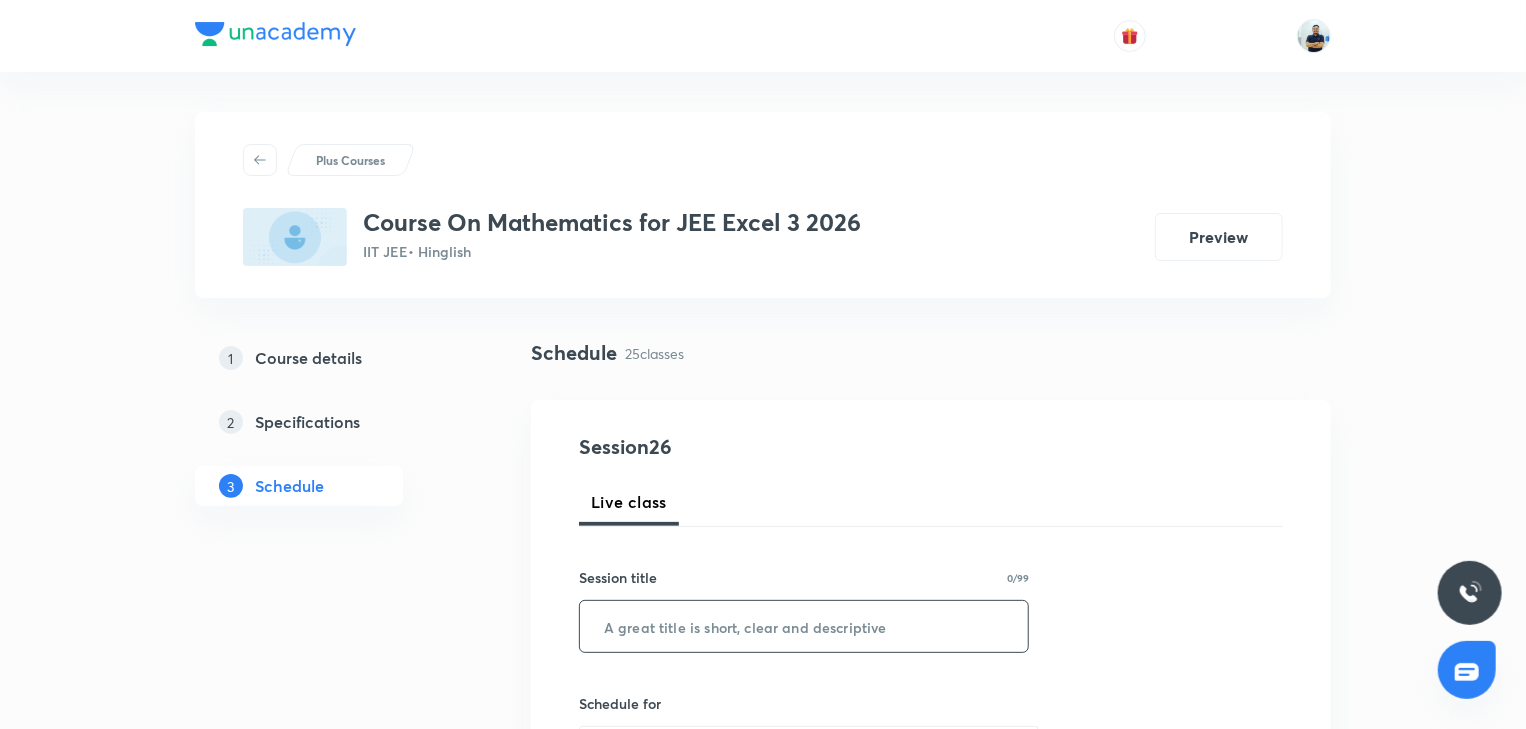 click at bounding box center [804, 626] 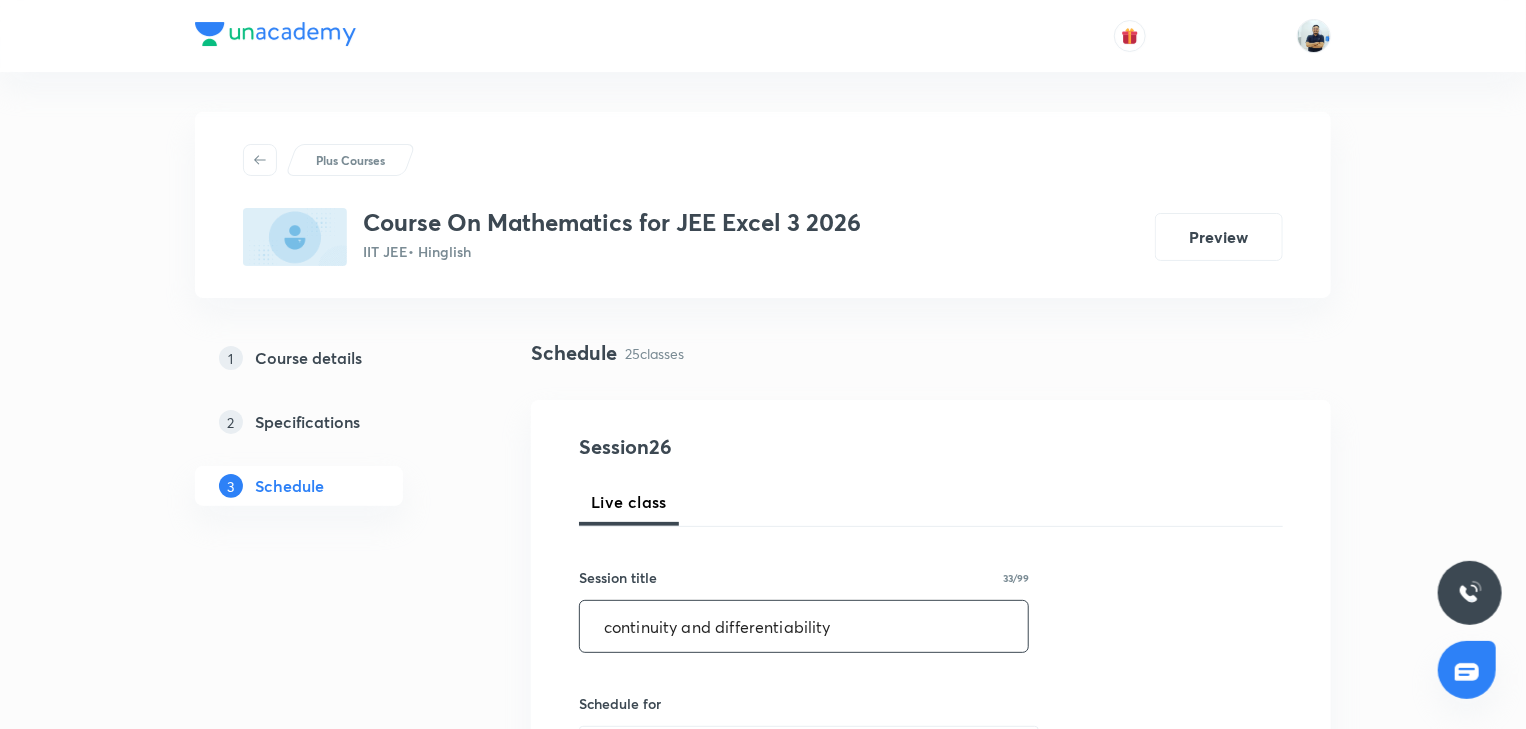 drag, startPoint x: 620, startPoint y: 629, endPoint x: 584, endPoint y: 629, distance: 36 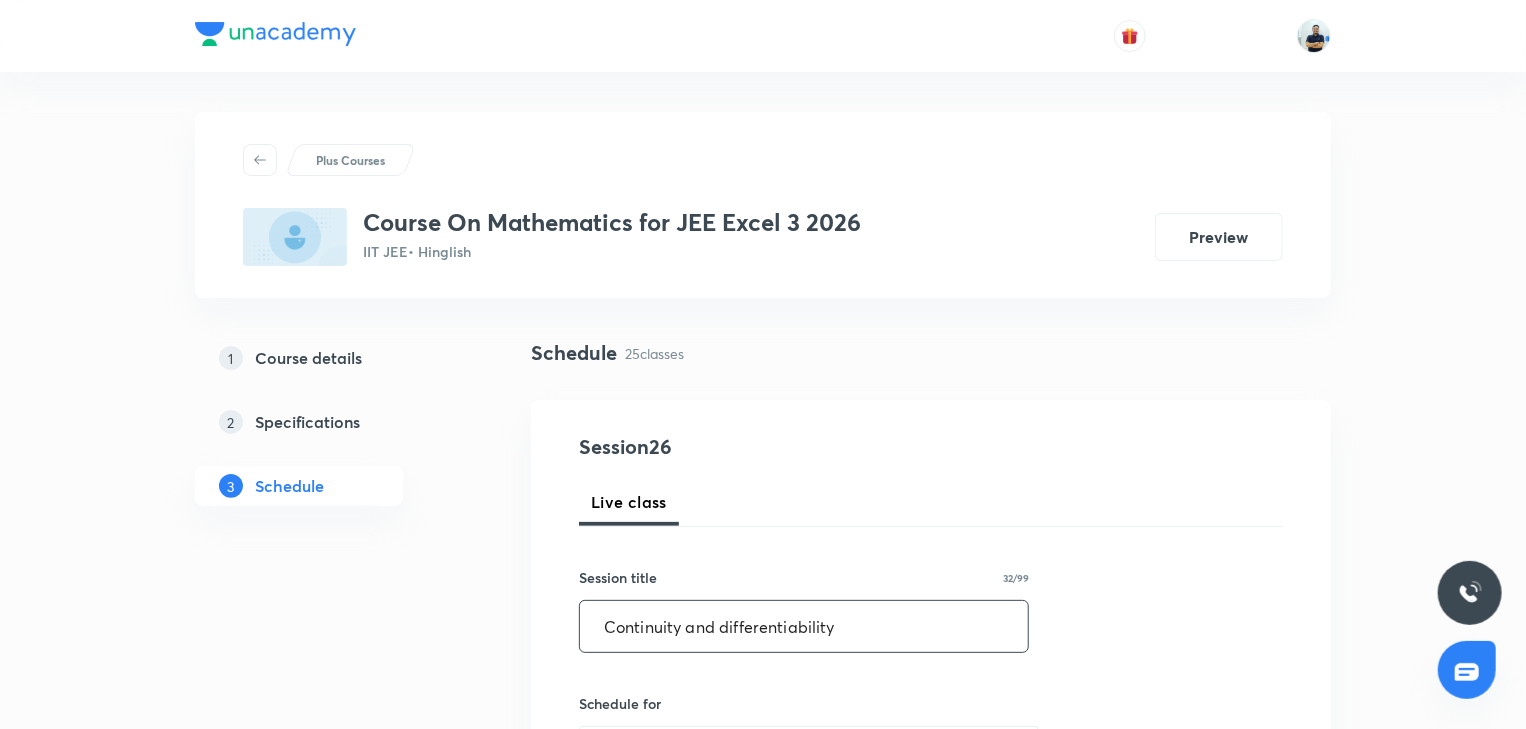 click on "Continuity and differentiability" at bounding box center [804, 626] 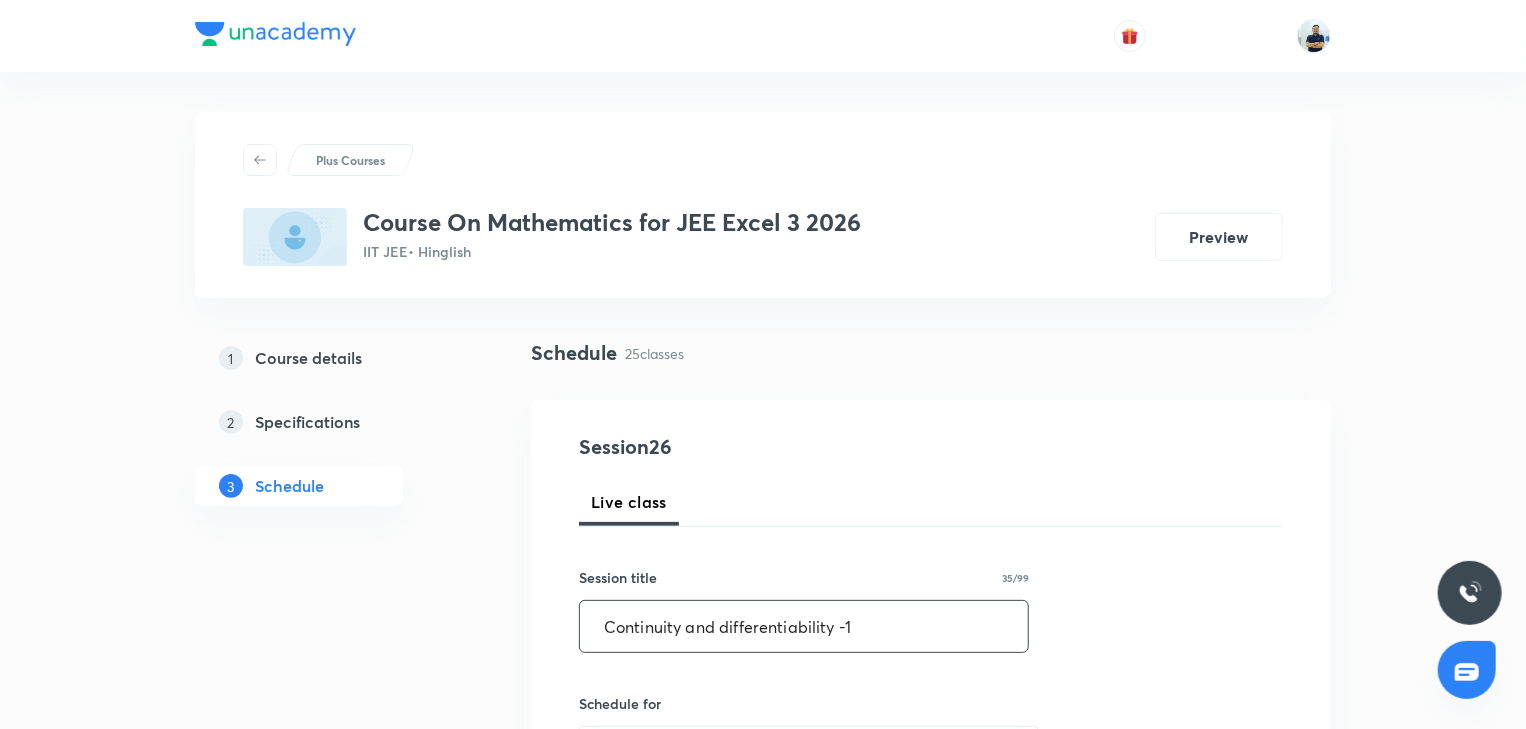 drag, startPoint x: 865, startPoint y: 618, endPoint x: 379, endPoint y: 669, distance: 488.6686 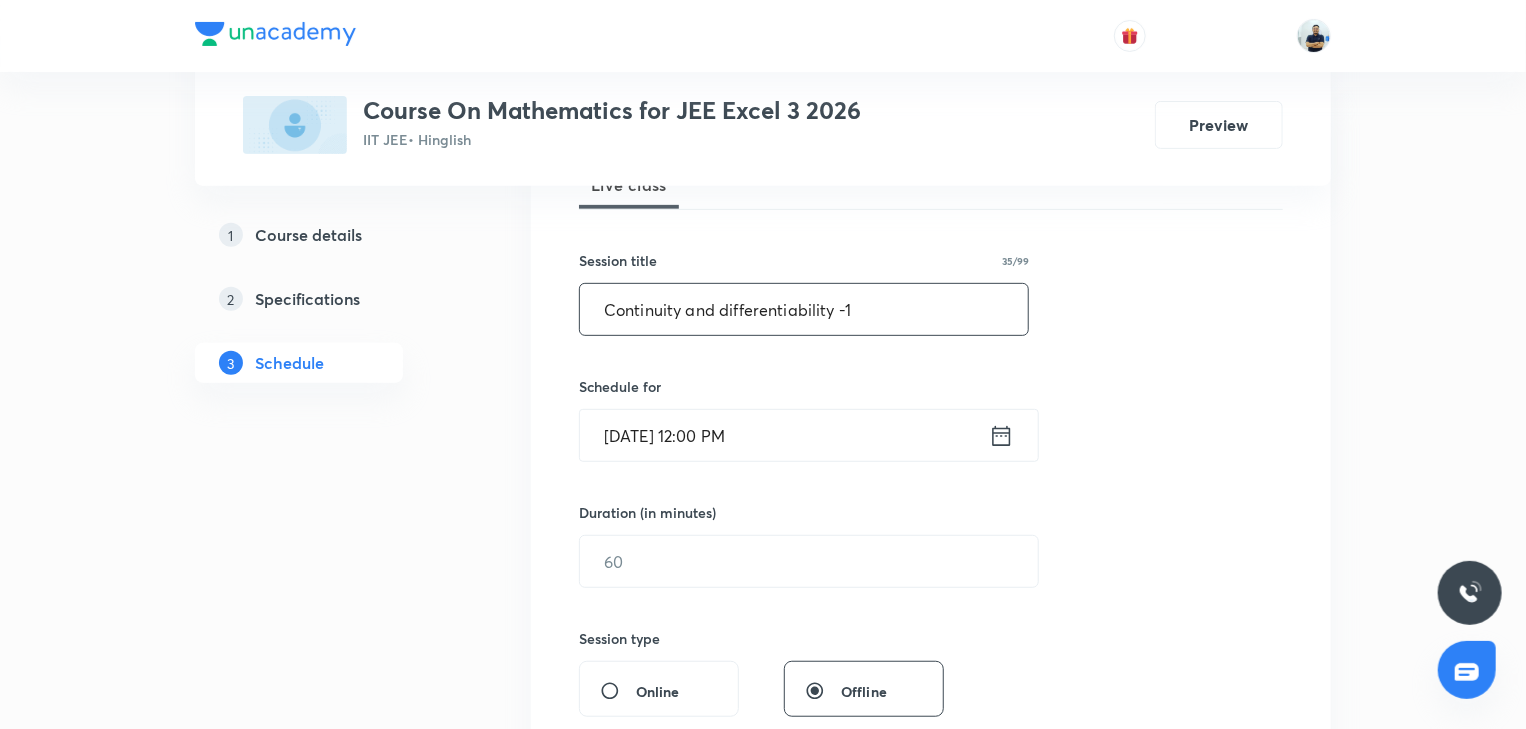 type on "Continuity and differentiability -1" 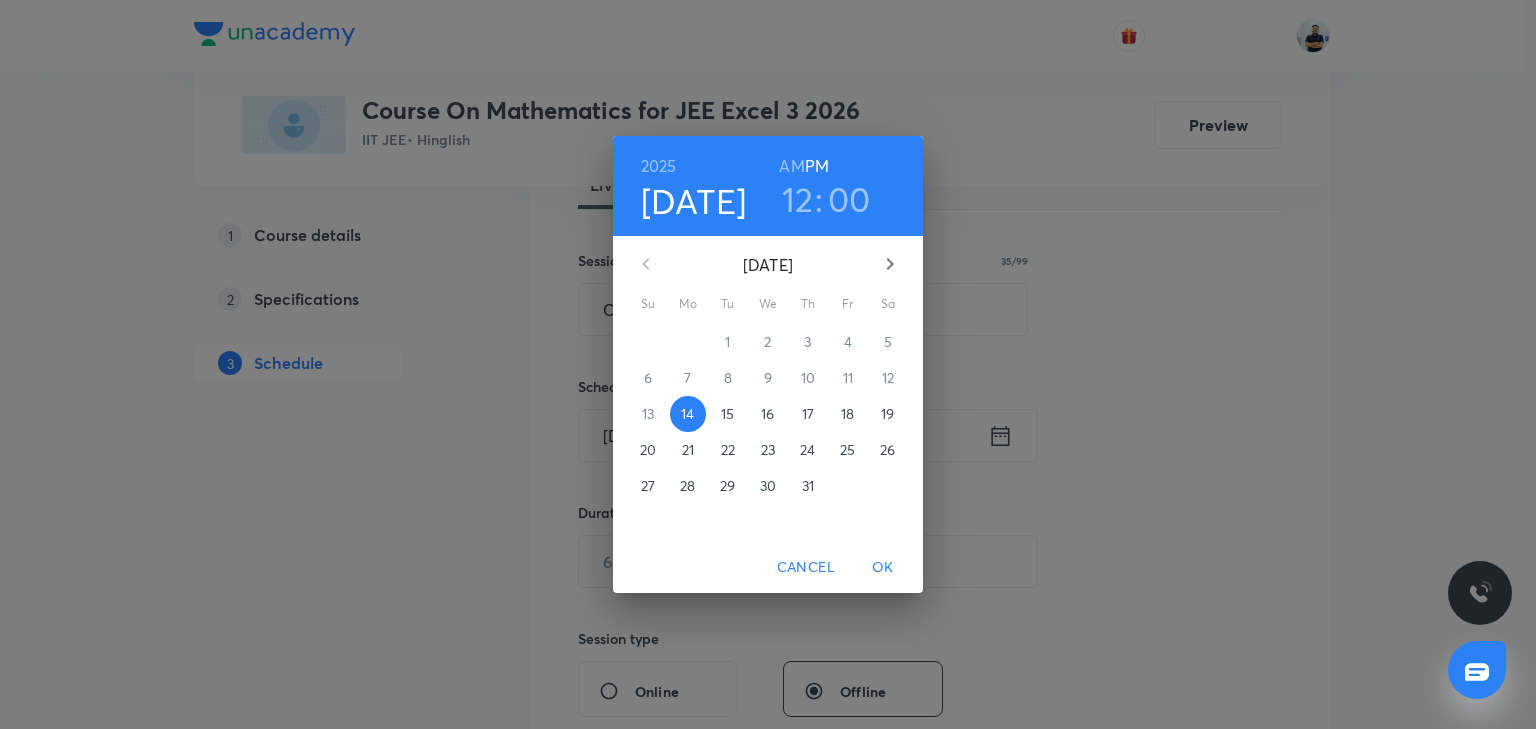 click on "15" at bounding box center [727, 414] 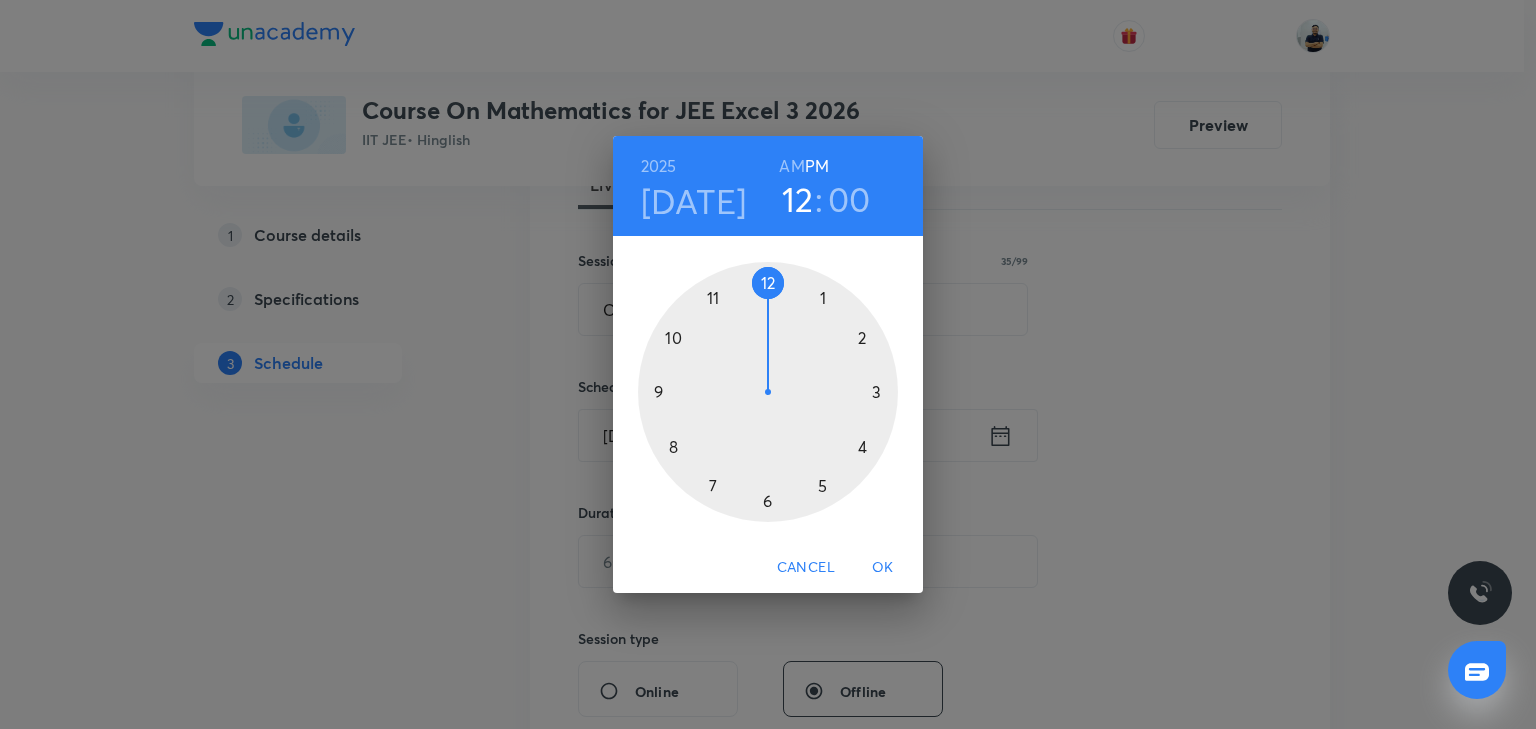 drag, startPoint x: 833, startPoint y: 501, endPoint x: 828, endPoint y: 492, distance: 10.29563 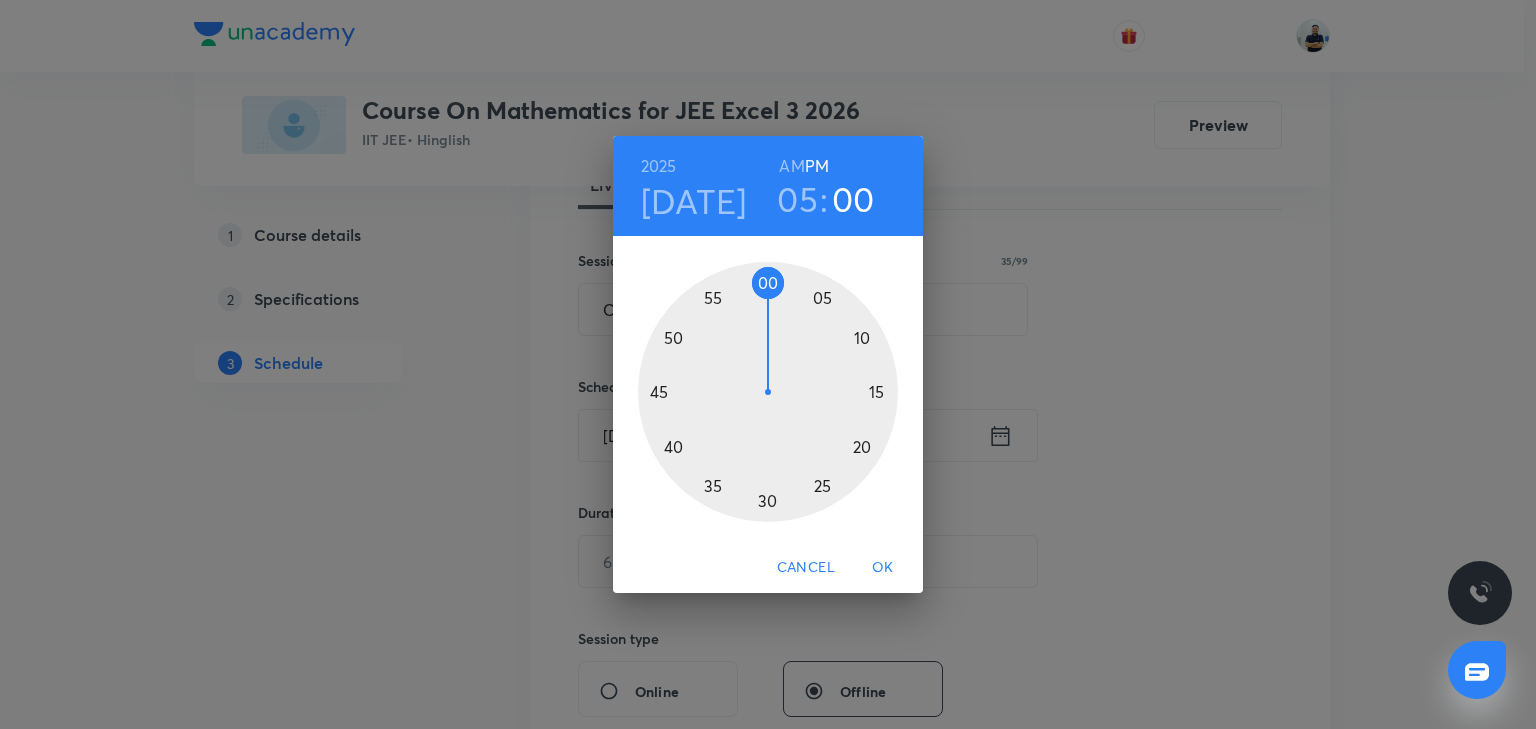 click at bounding box center [768, 392] 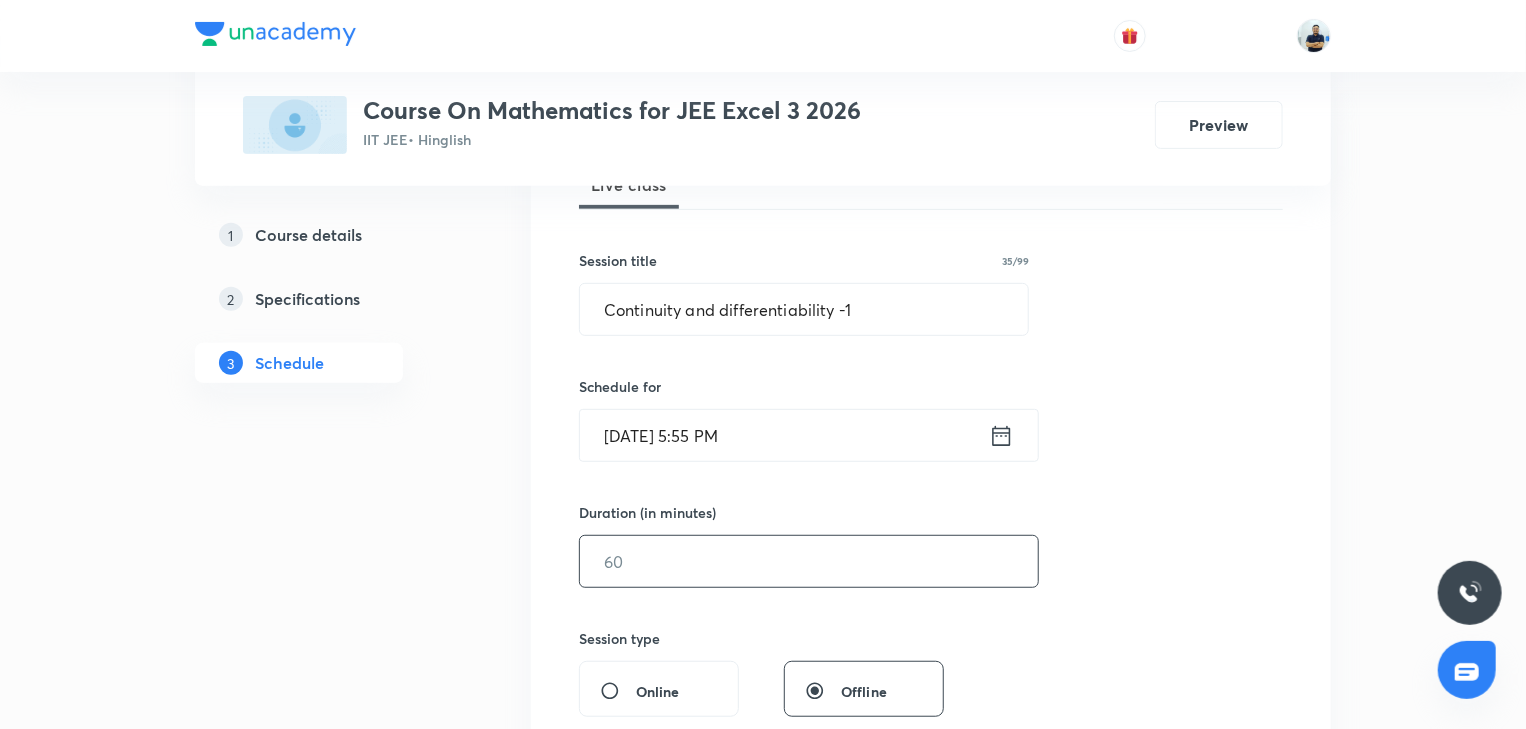 click at bounding box center [809, 561] 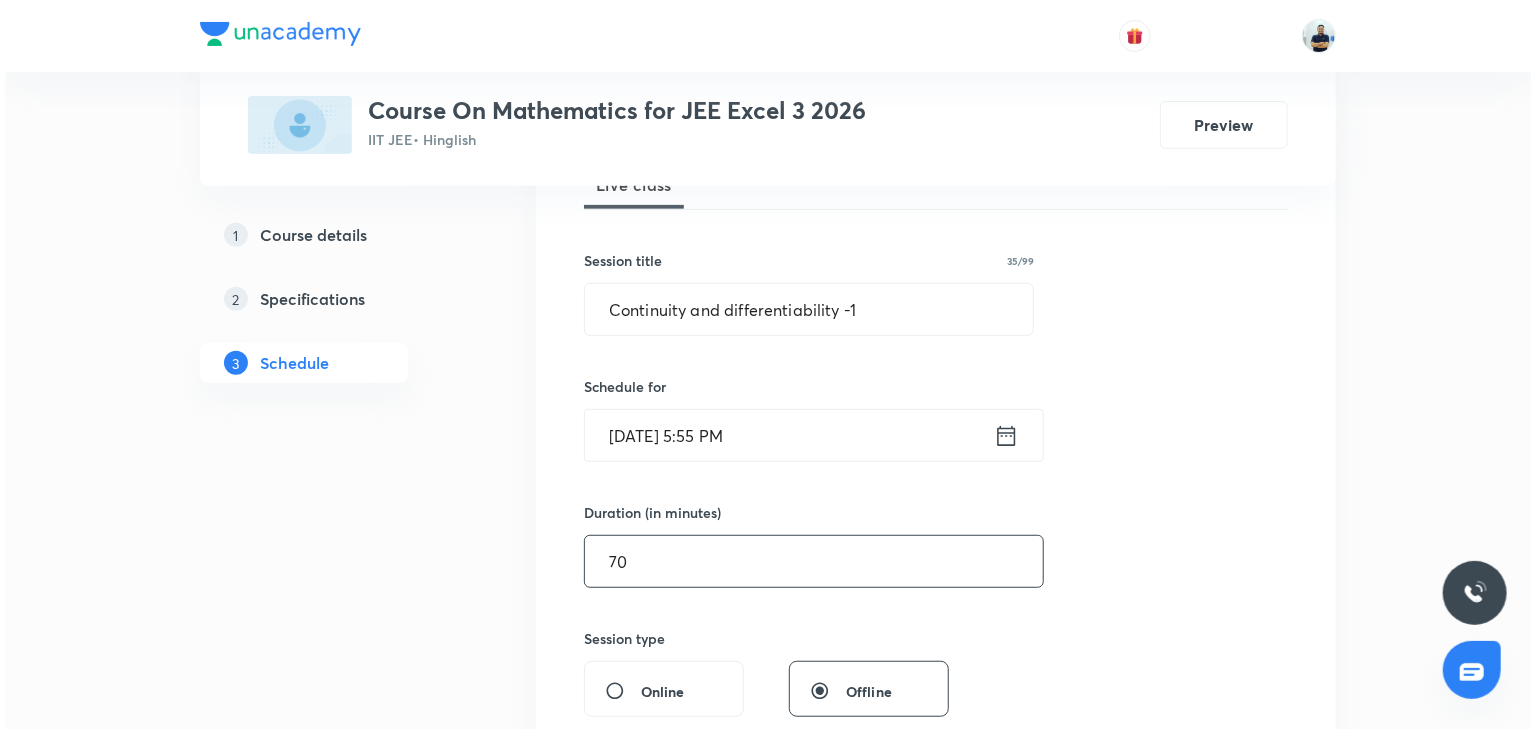 scroll, scrollTop: 877, scrollLeft: 0, axis: vertical 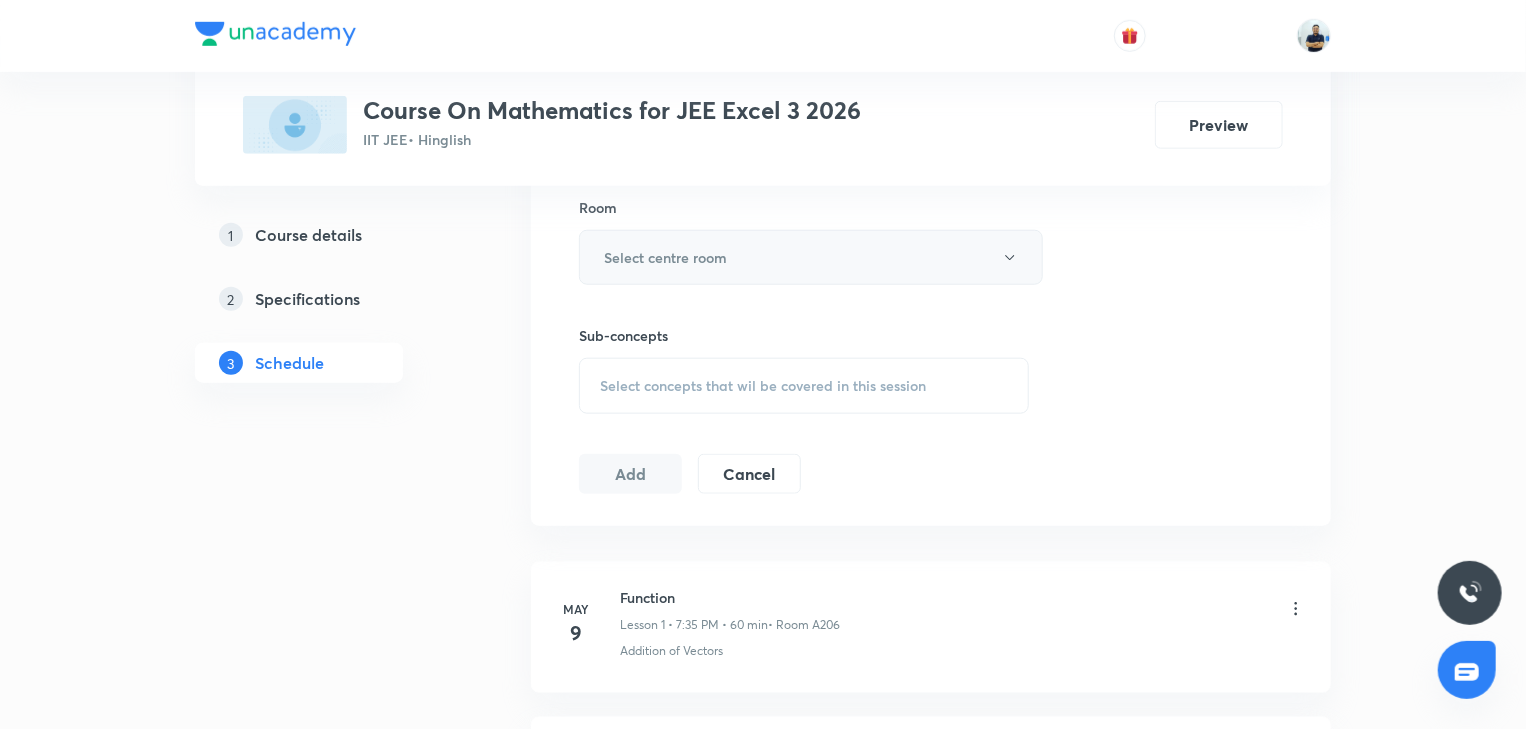 type on "70" 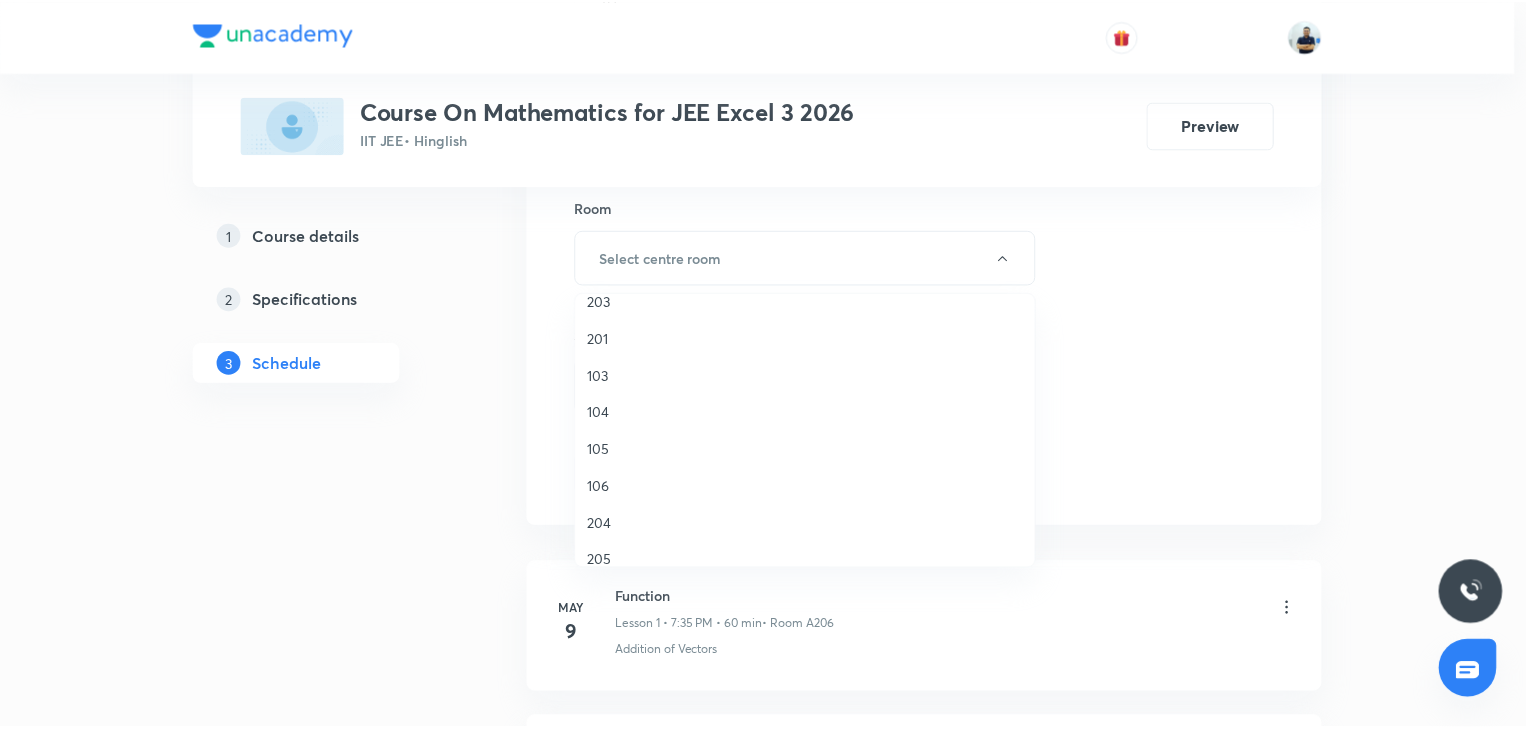 scroll, scrollTop: 74, scrollLeft: 0, axis: vertical 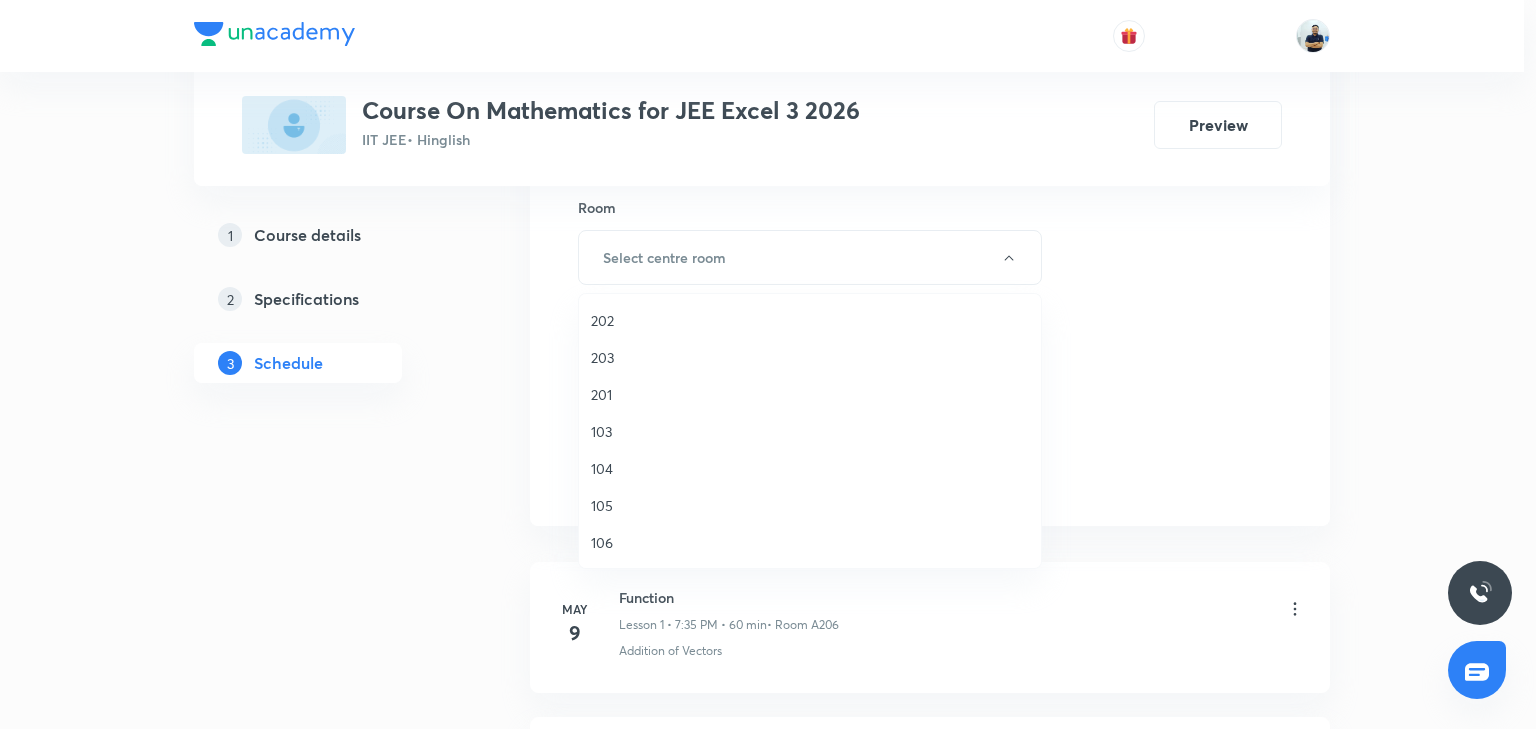 click on "201" at bounding box center (810, 394) 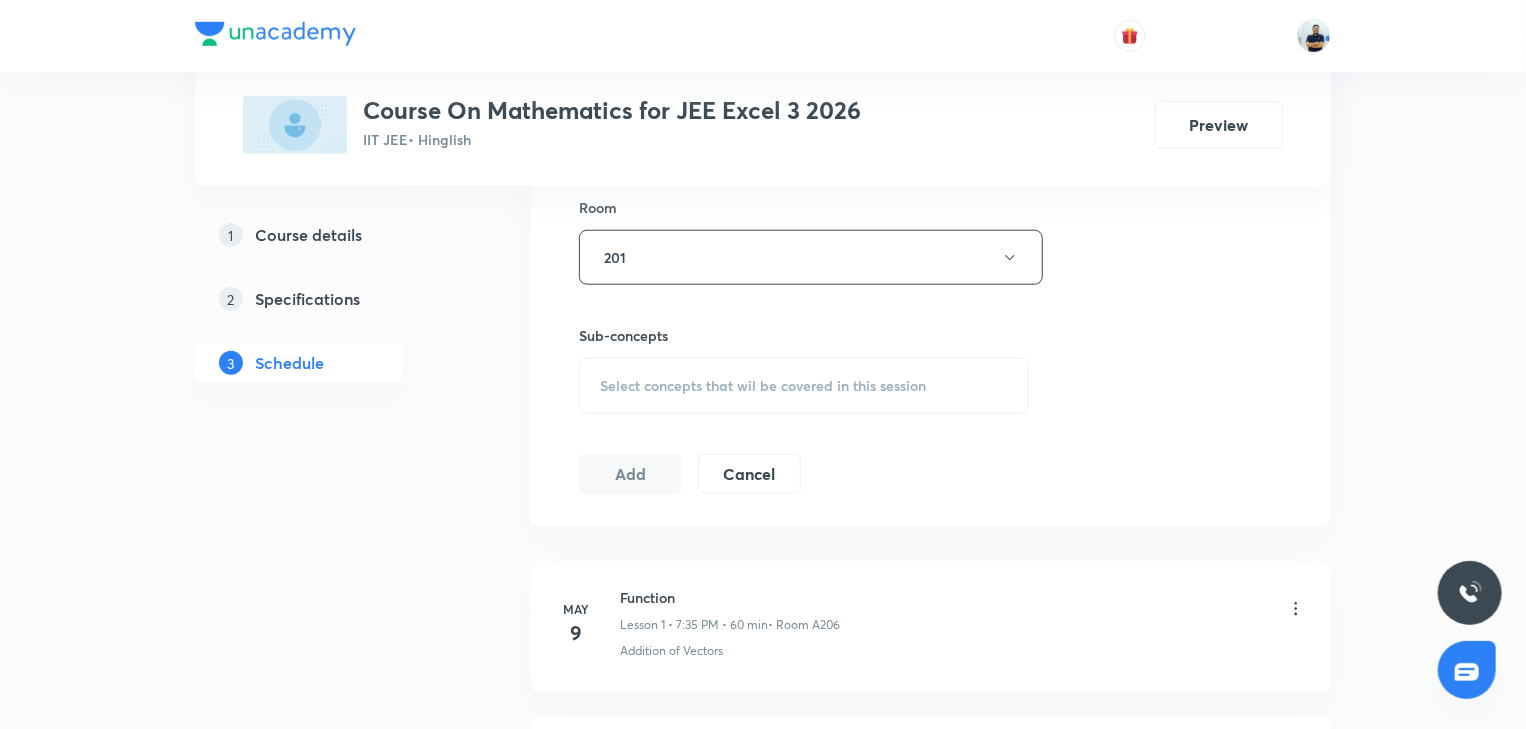 click on "Select concepts that wil be covered in this session" at bounding box center [763, 386] 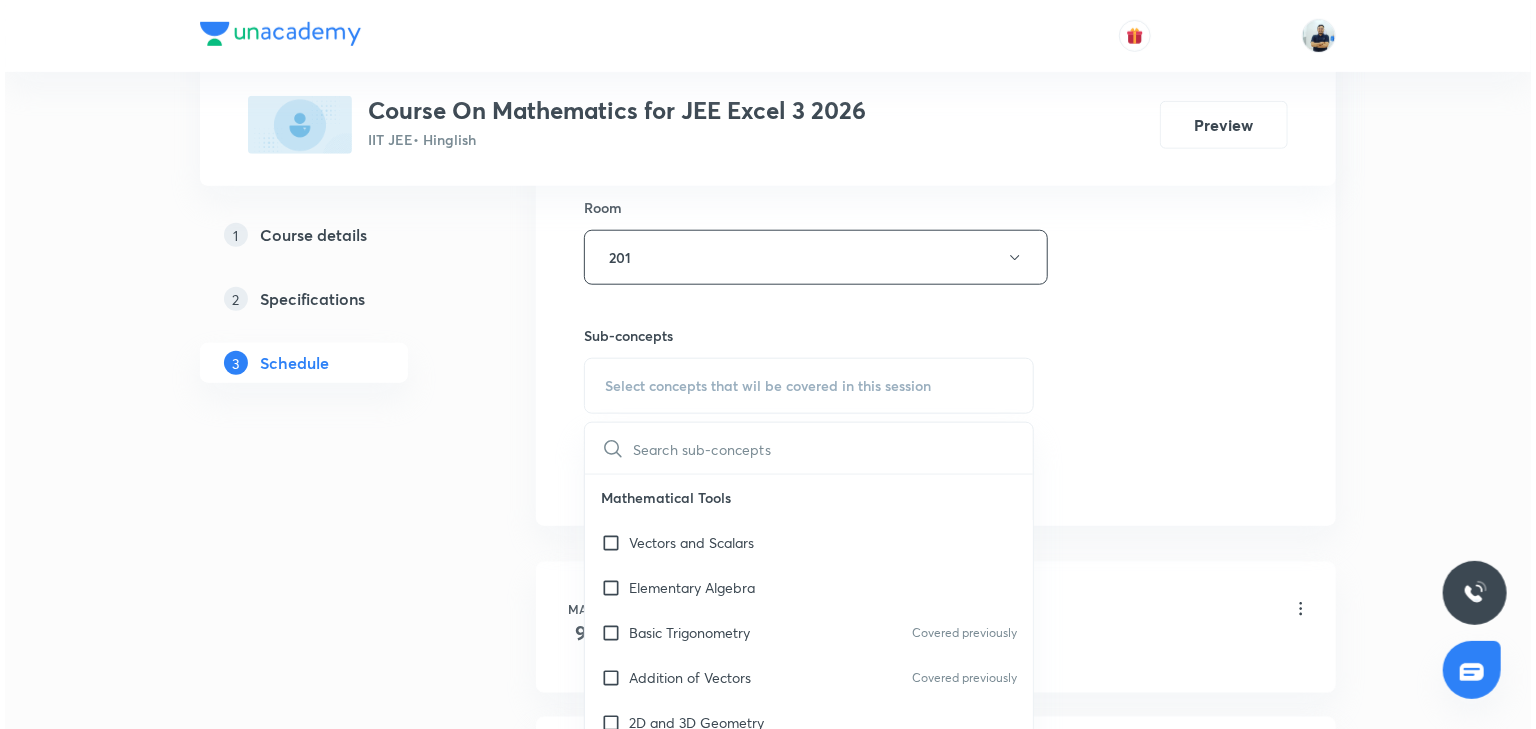 scroll, scrollTop: 560, scrollLeft: 0, axis: vertical 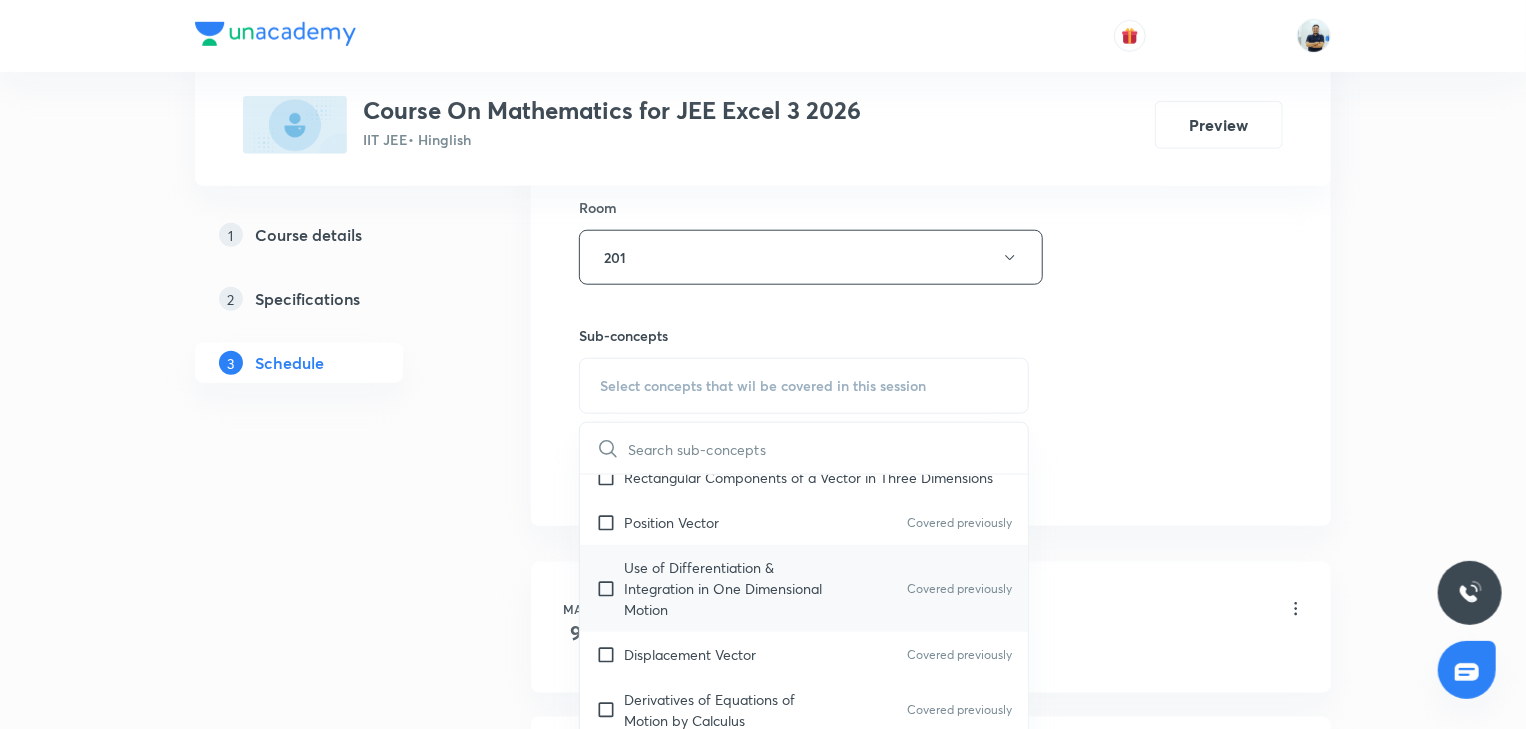 click on "Use of Differentiation & Integration in One Dimensional Motion Covered previously" at bounding box center [804, 588] 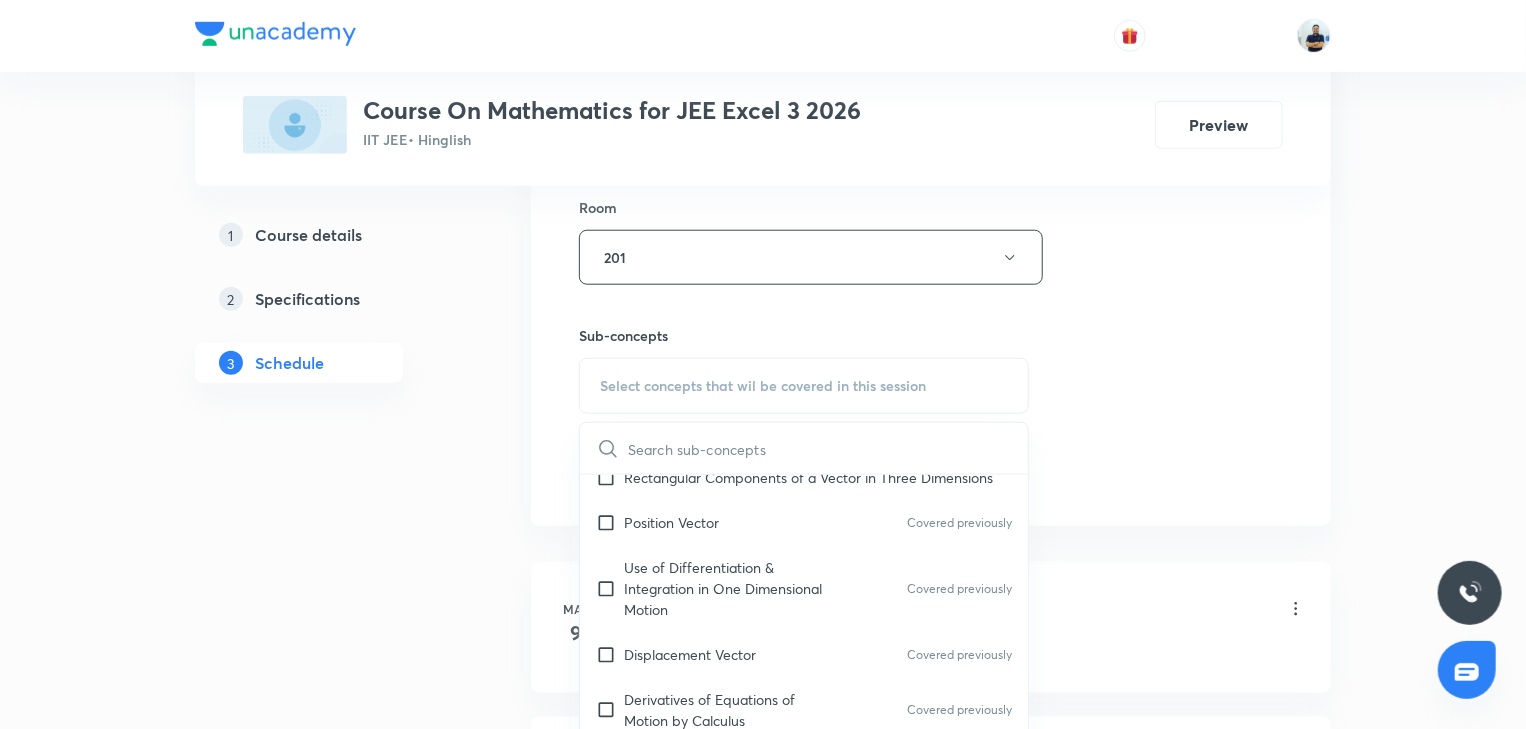 checkbox on "true" 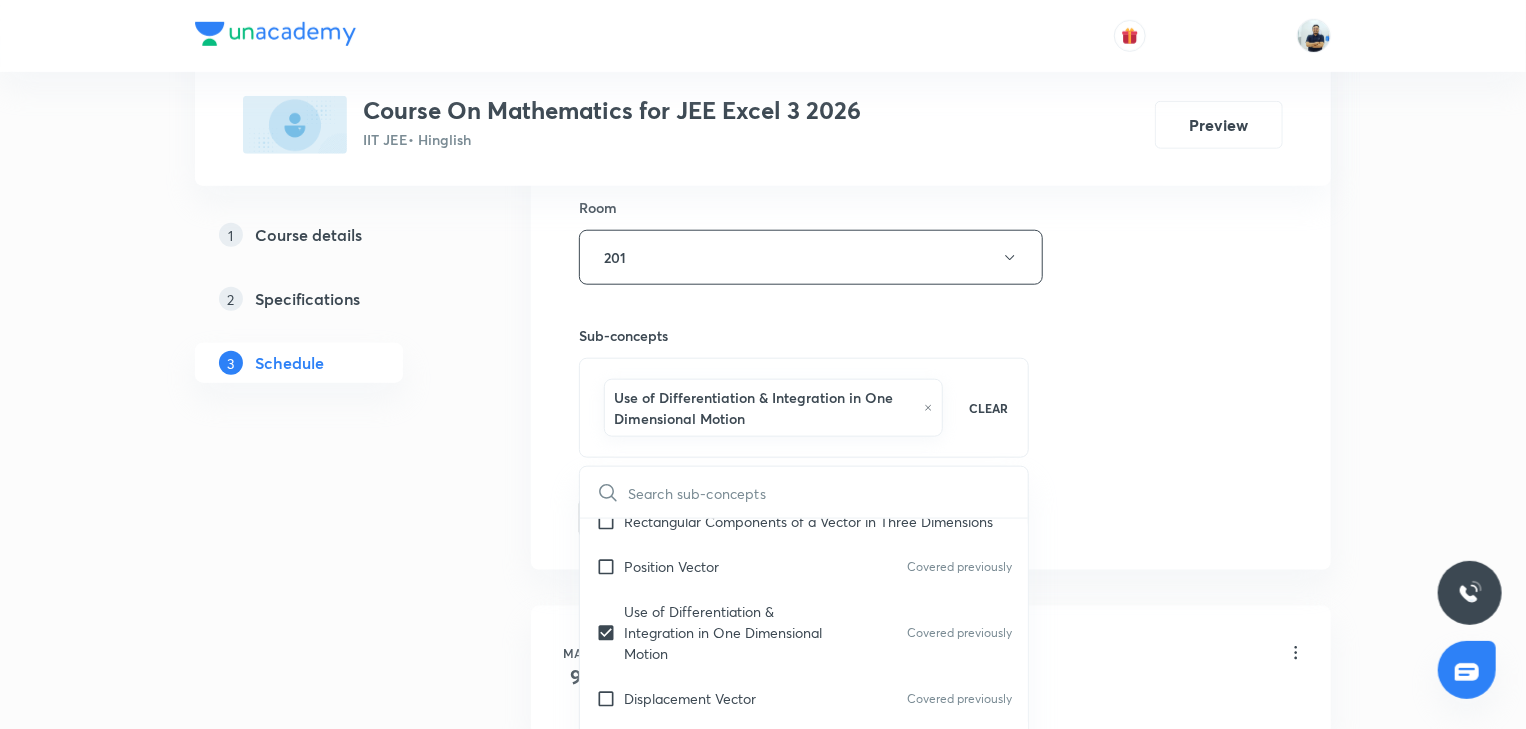 click on "Session  26 Live class Session title 35/99 Continuity and differentiability -1 ​ Schedule for Jul 15, 2025, 5:55 PM ​ Duration (in minutes) 70 ​   Session type Online Offline Room 201 Sub-concepts Use of Differentiation & Integration in One Dimensional Motion CLEAR ​ Mathematical Tools Vectors and Scalars  Elementary Algebra Basic Trigonometry Covered previously Addition of Vectors Covered previously 2D and 3D Geometry Representation of Vector  Components of a Vector Covered previously Functions Unit Vectors Differentiation Covered previously Integration Covered previously Rectangular Components of a Vector in Three Dimensions Position Vector Covered previously Use of Differentiation & Integration in One Dimensional Motion Covered previously Displacement Vector Covered previously Derivatives of Equations of Motion by Calculus Covered previously Vectors Product of Two Vectors Covered previously Differentiation: Basic Formula and Rule Covered previously Definite Integration and Area Under The Curve Work" at bounding box center (931, 46) 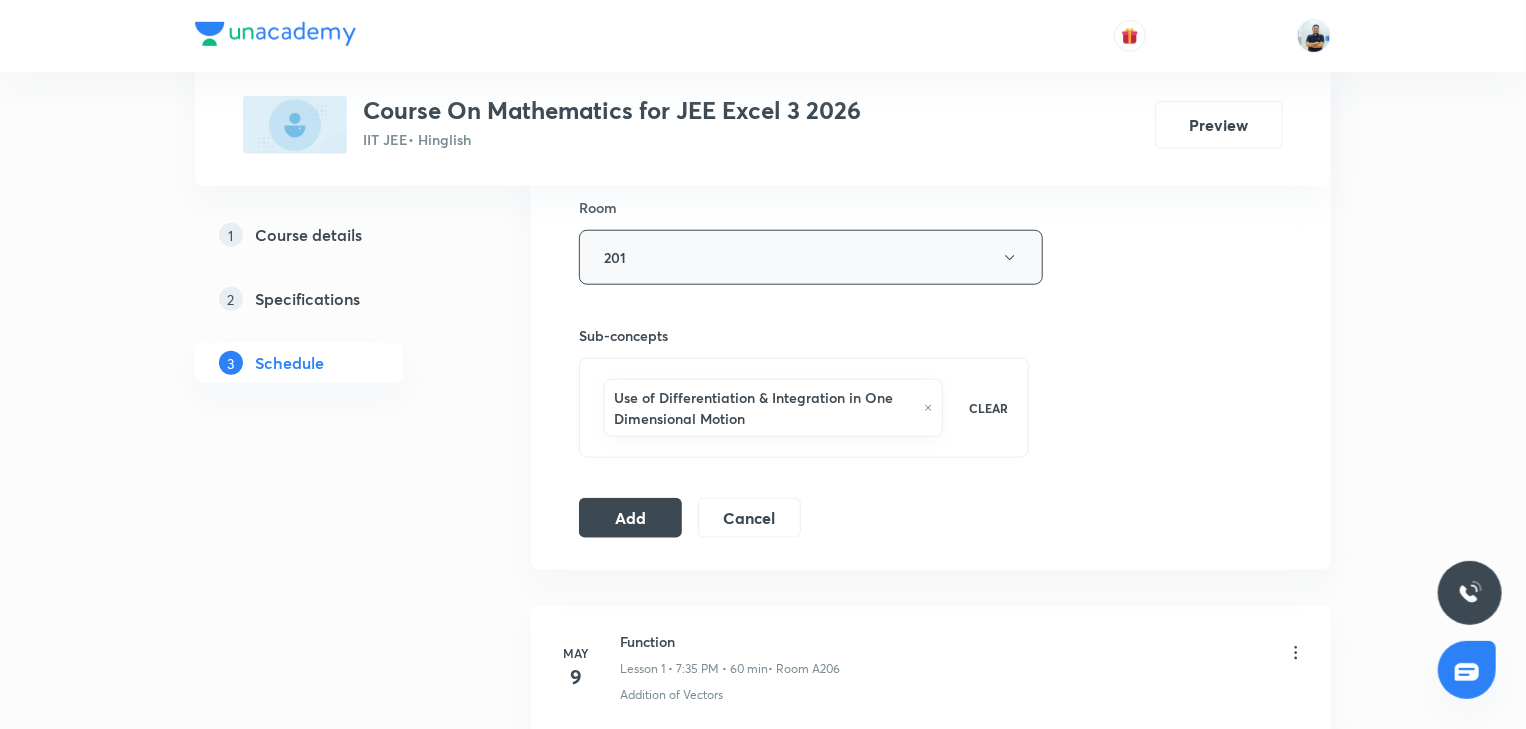 click on "201" at bounding box center (811, 257) 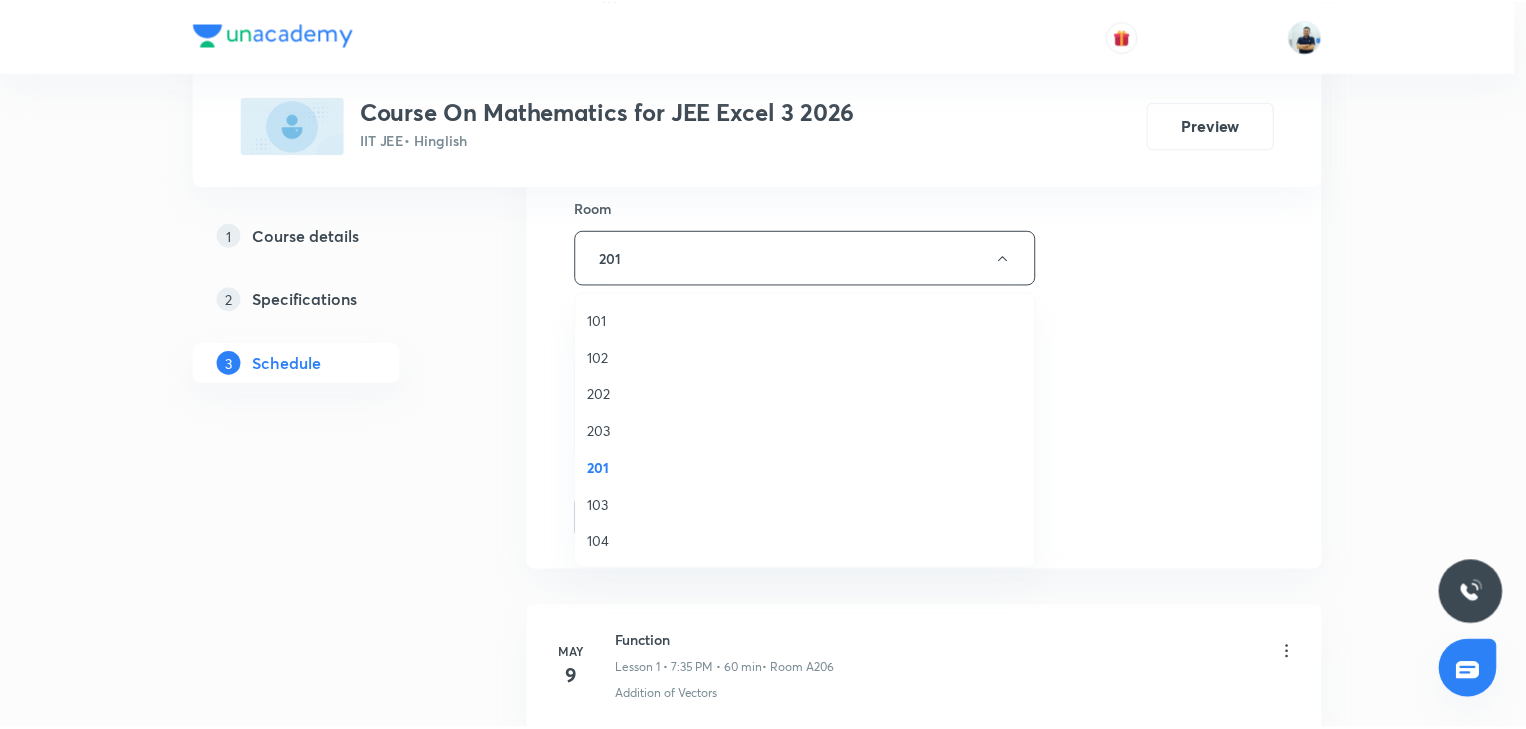 scroll, scrollTop: 370, scrollLeft: 0, axis: vertical 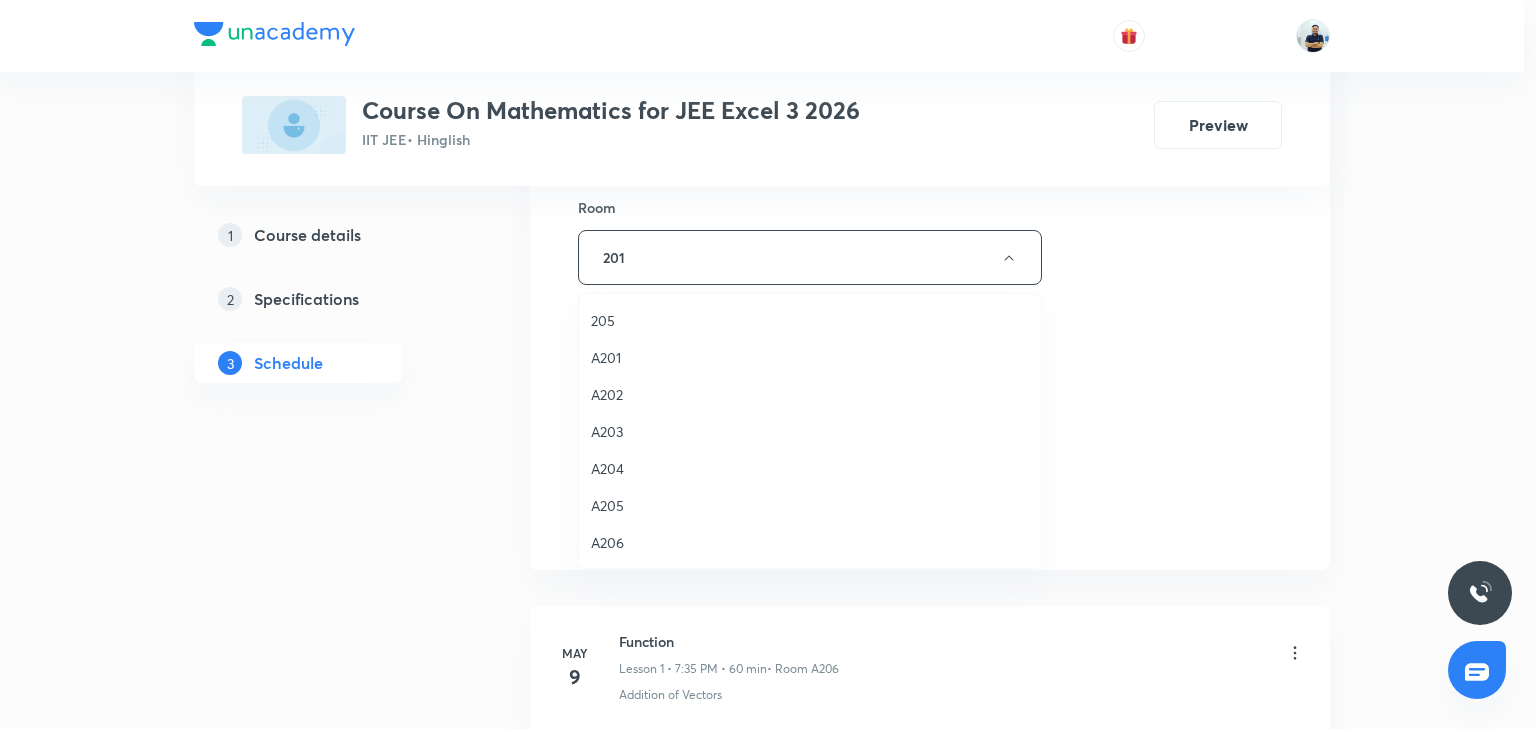 click on "A205" at bounding box center [810, 505] 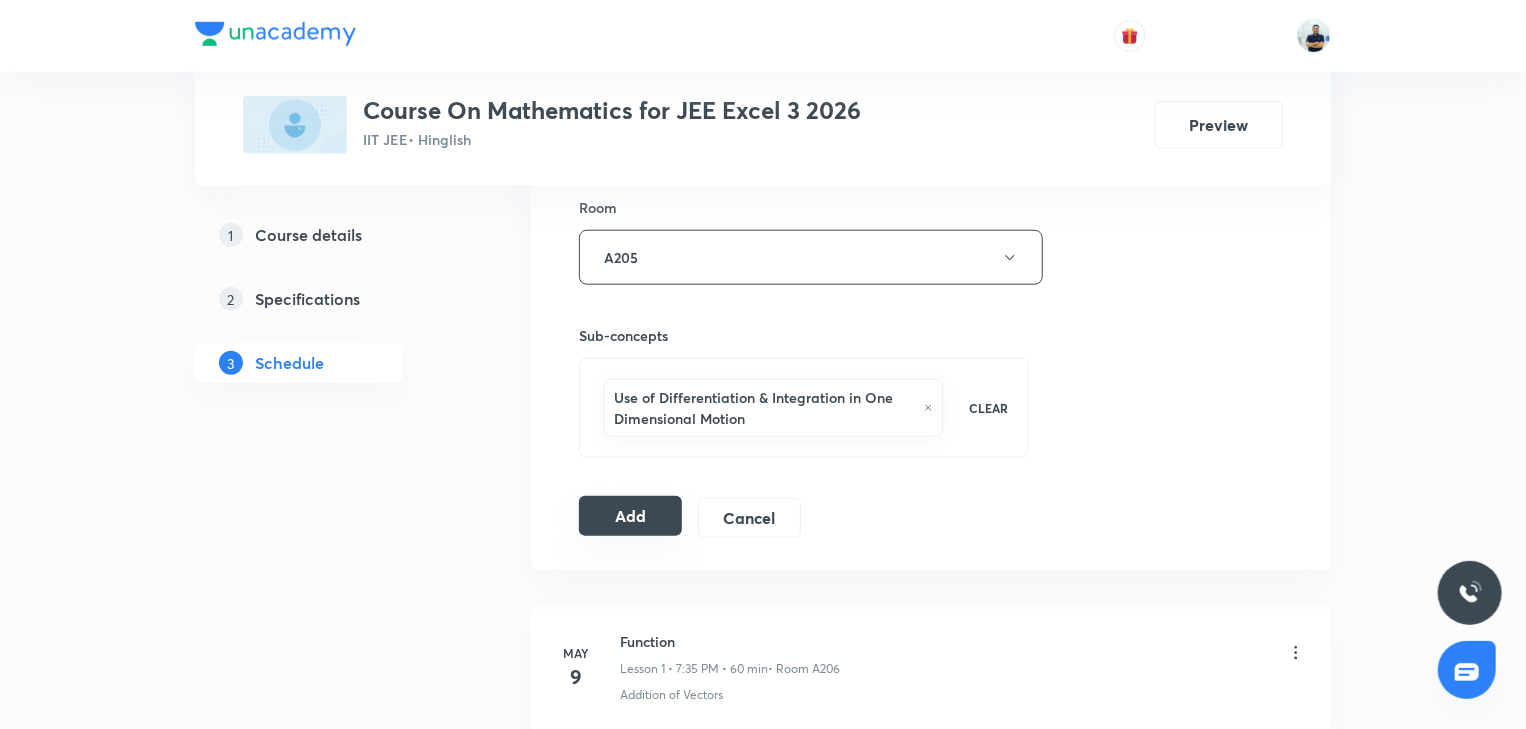 click on "Add" at bounding box center [630, 516] 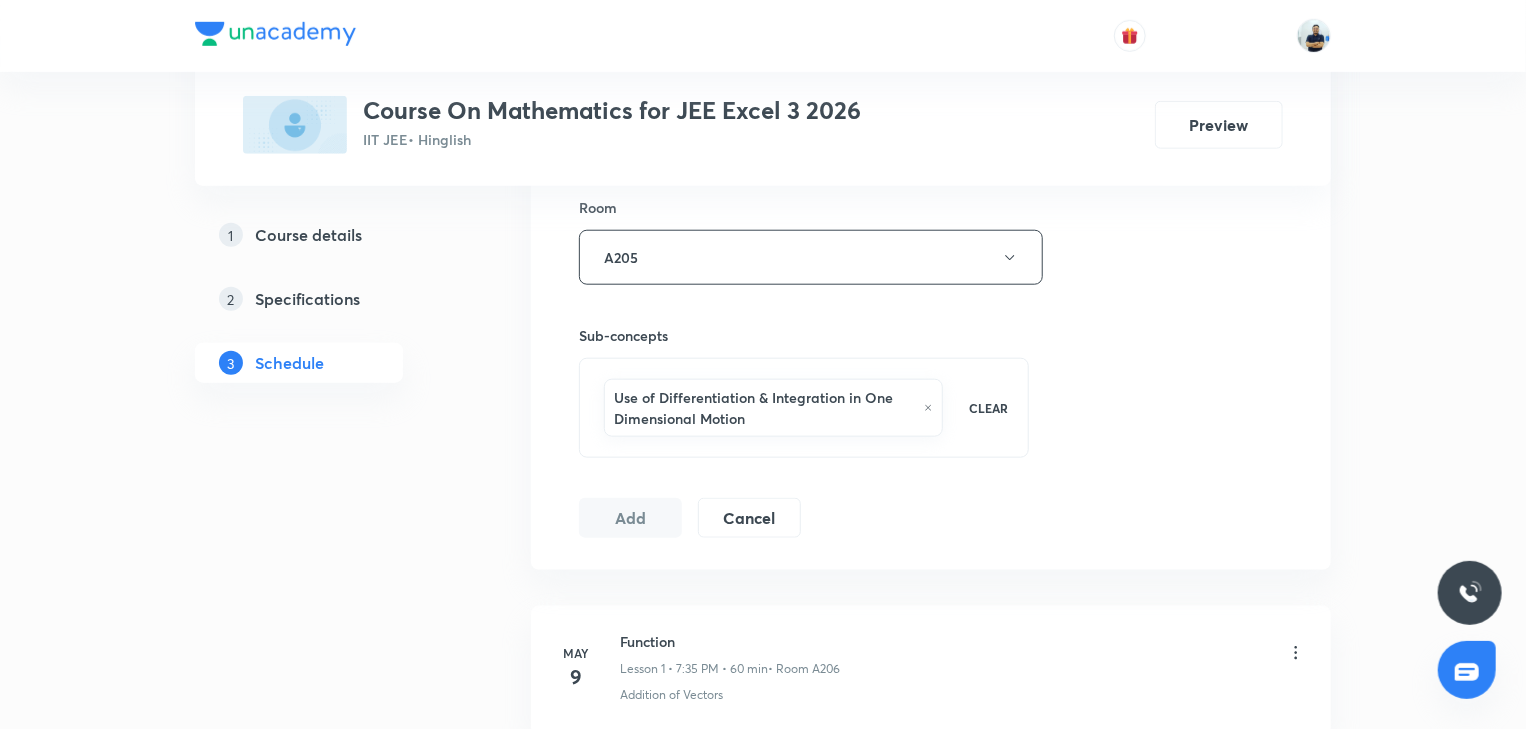 scroll, scrollTop: 317, scrollLeft: 0, axis: vertical 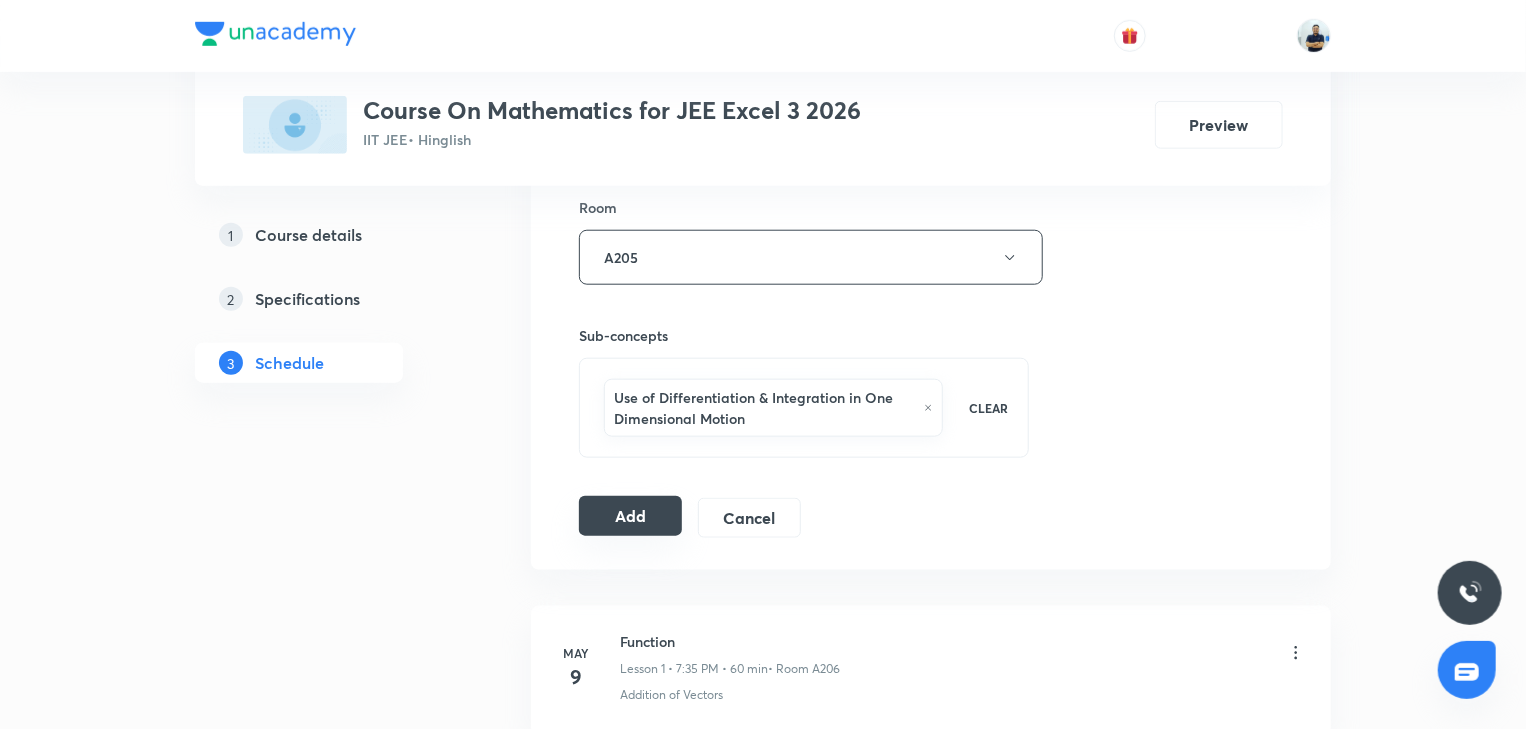 click on "Add" at bounding box center [630, 516] 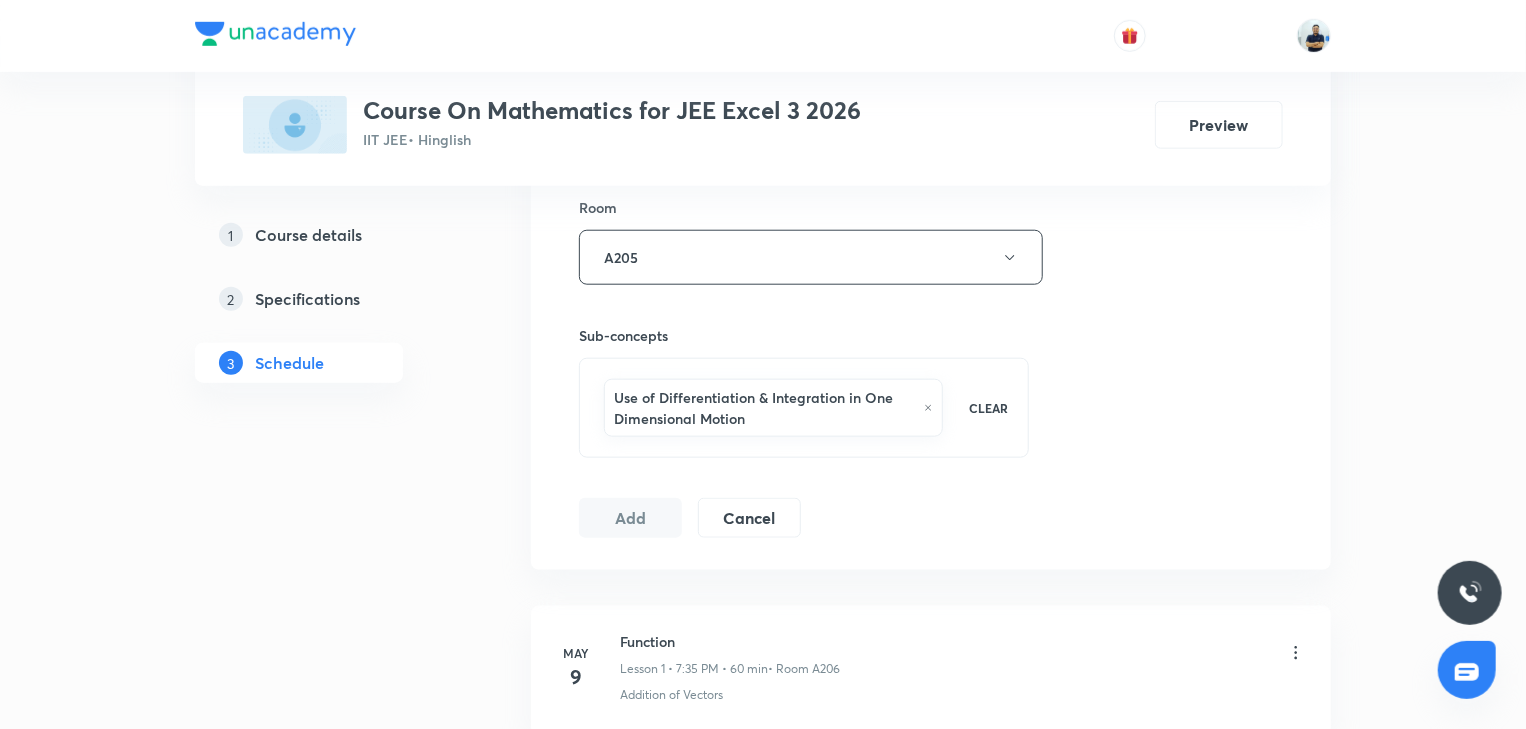 scroll, scrollTop: 317, scrollLeft: 0, axis: vertical 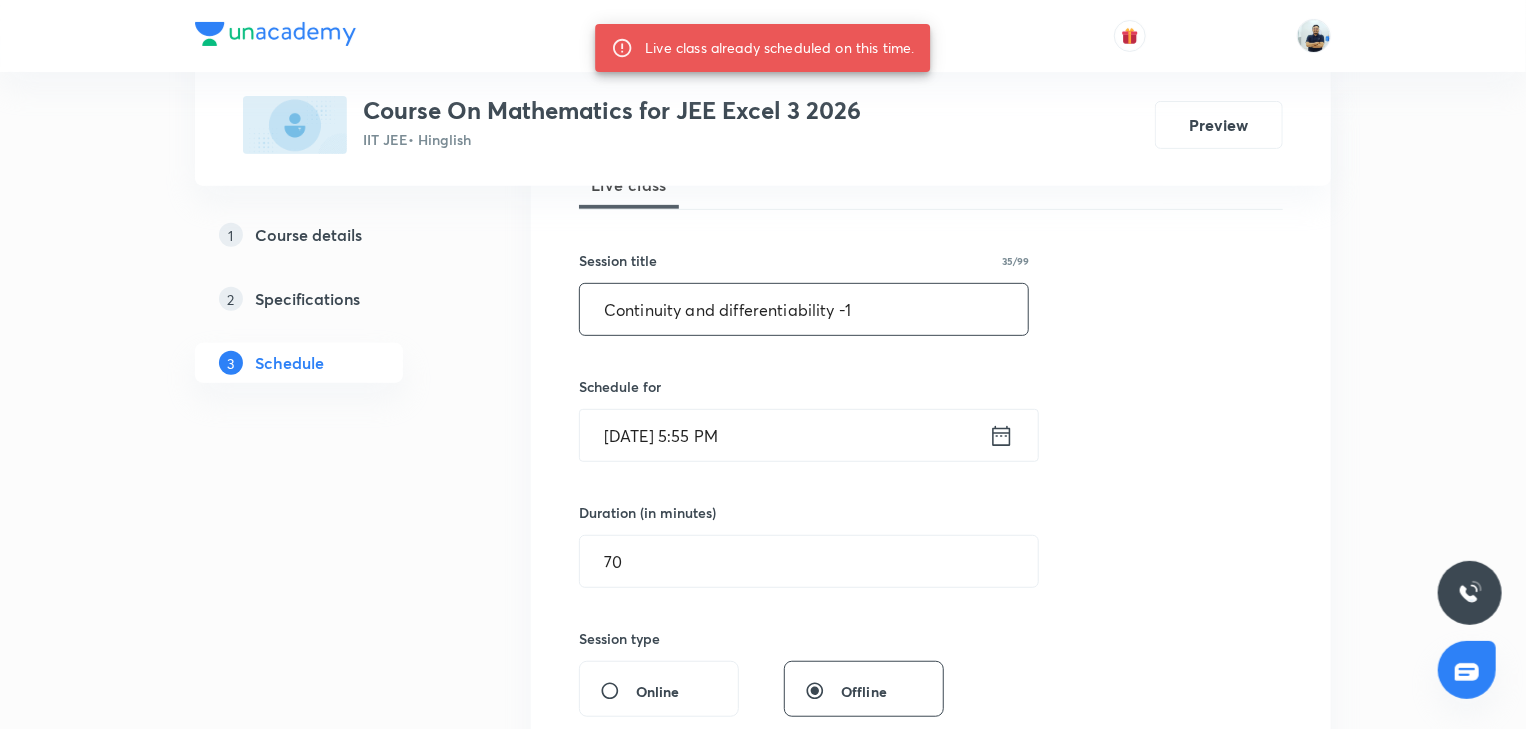 click on "Continuity and differentiability -1" at bounding box center (804, 309) 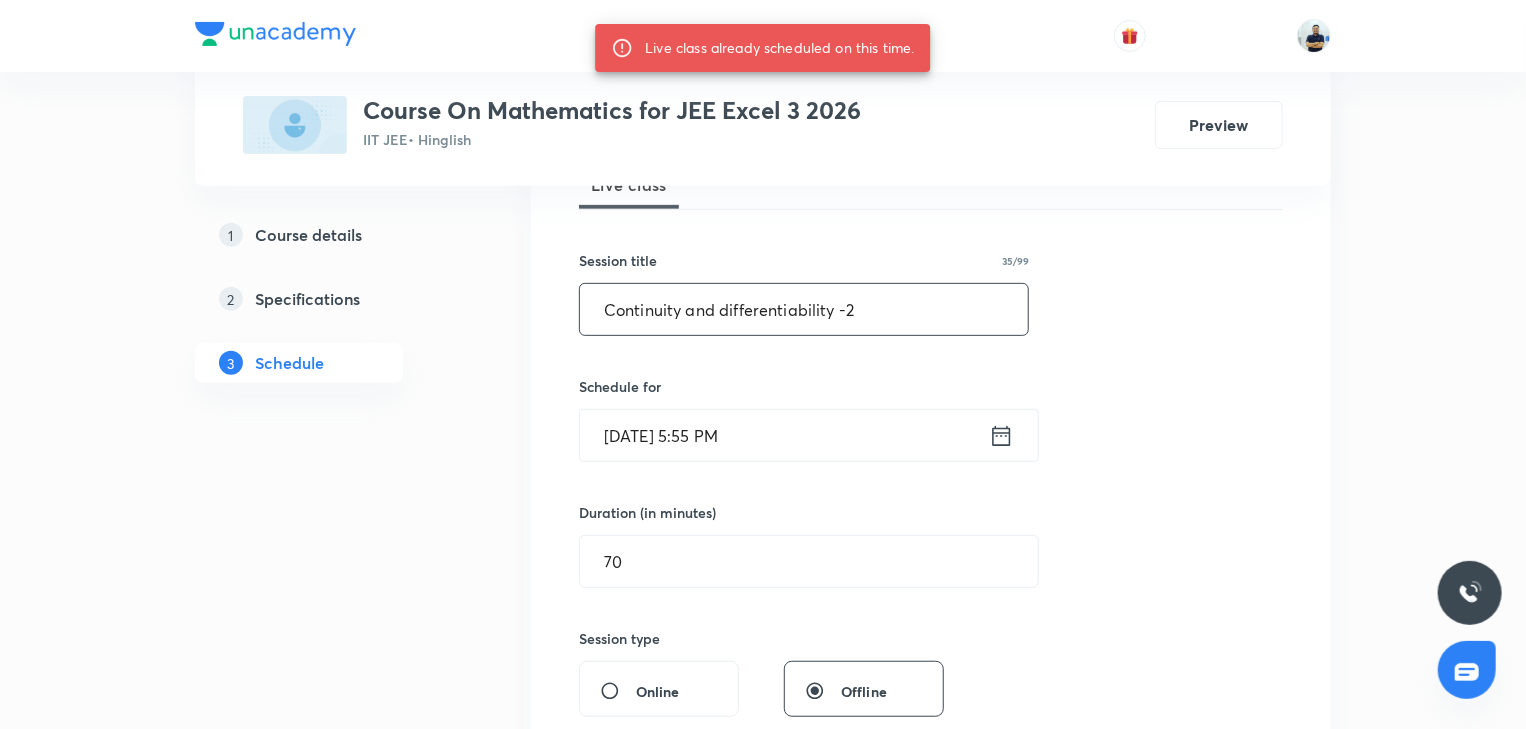 click on "Jul 15, 2025, 5:55 PM" at bounding box center [784, 435] 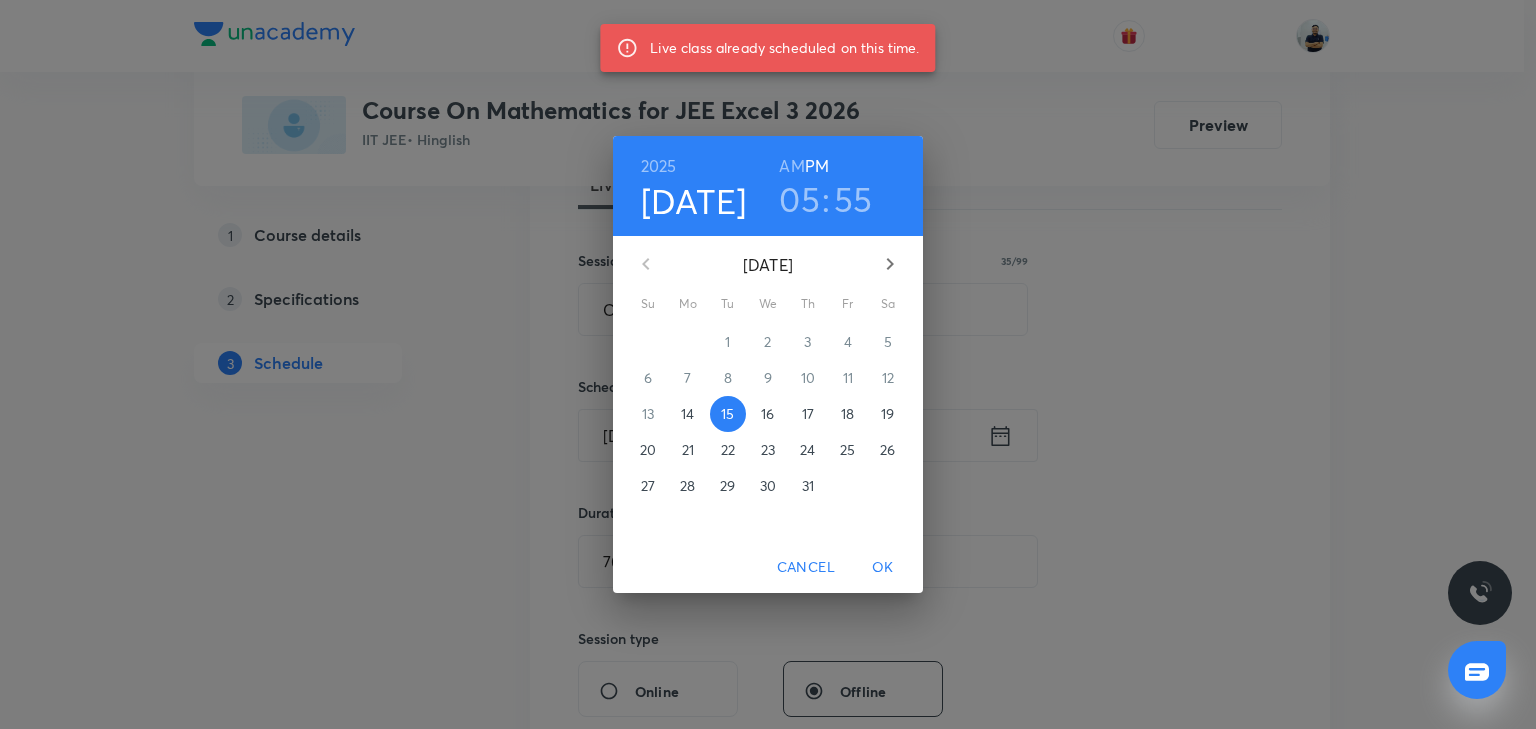 click on "16" at bounding box center (768, 414) 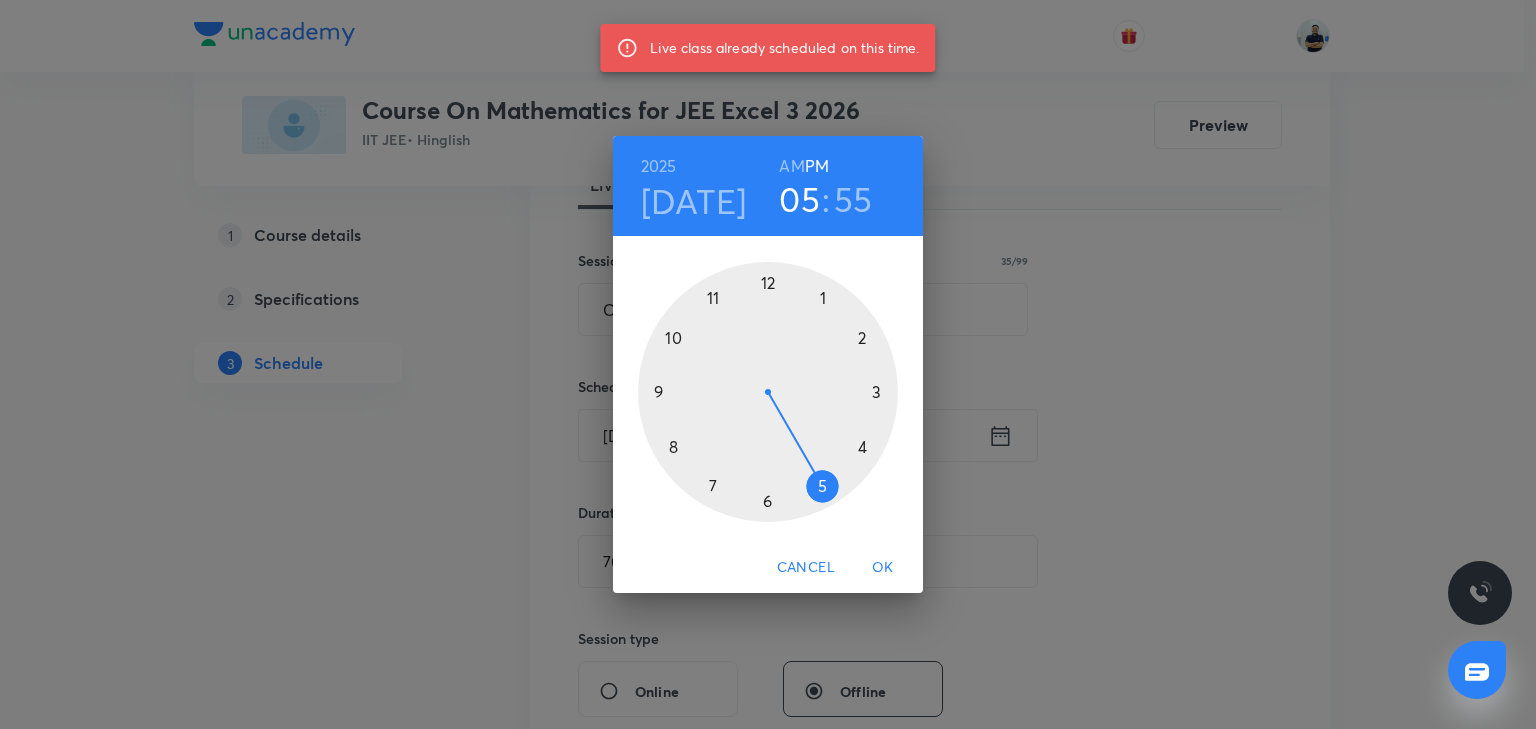 click at bounding box center (768, 392) 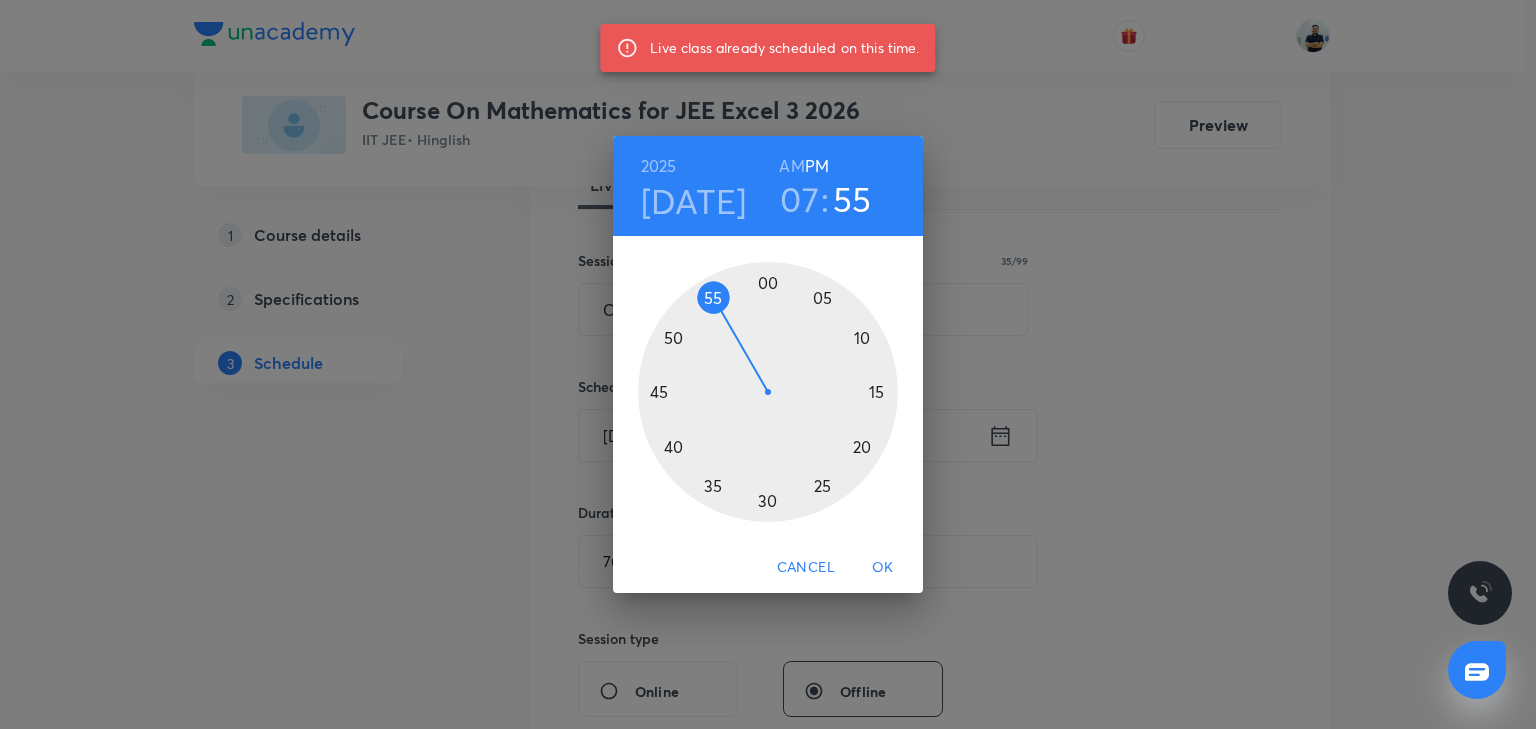 click at bounding box center (768, 392) 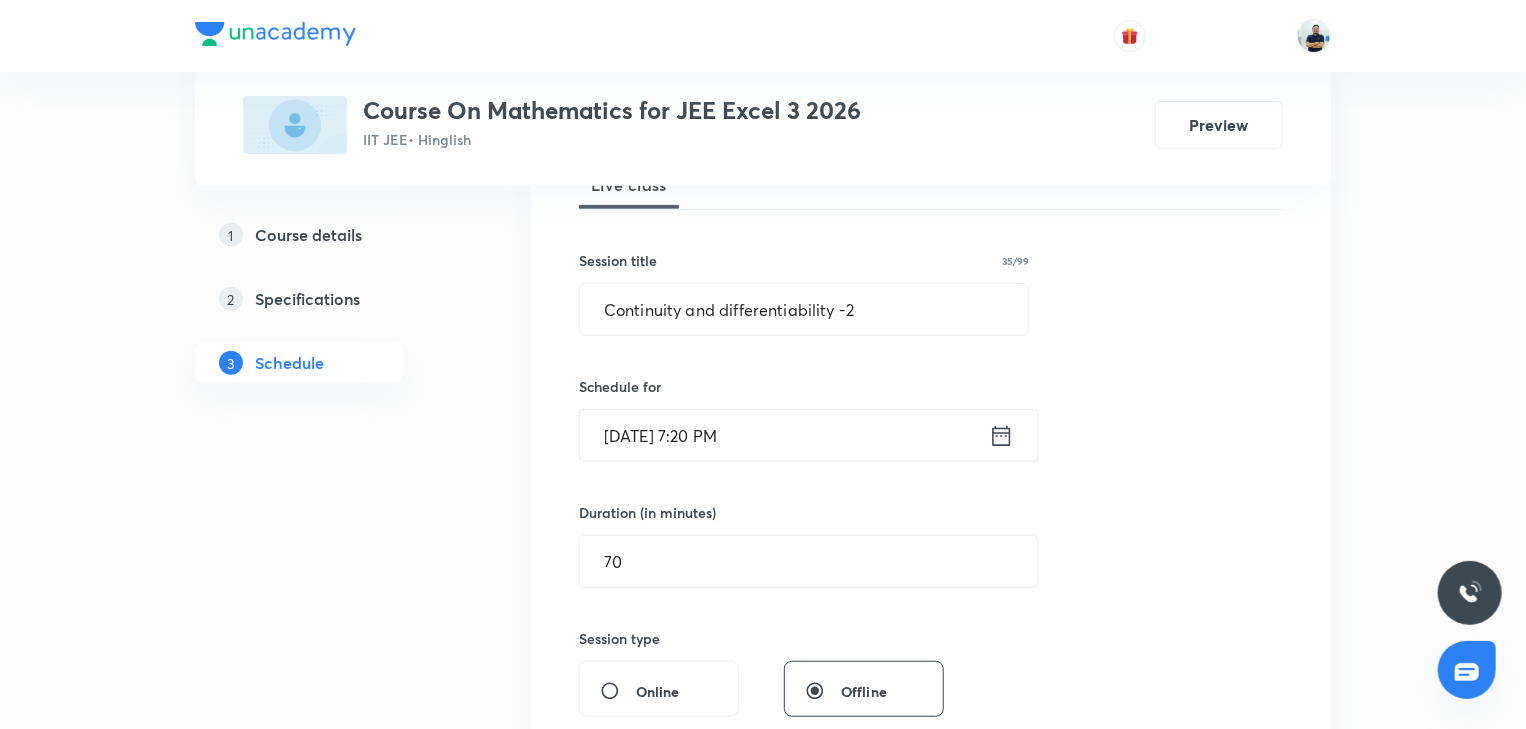 scroll, scrollTop: 877, scrollLeft: 0, axis: vertical 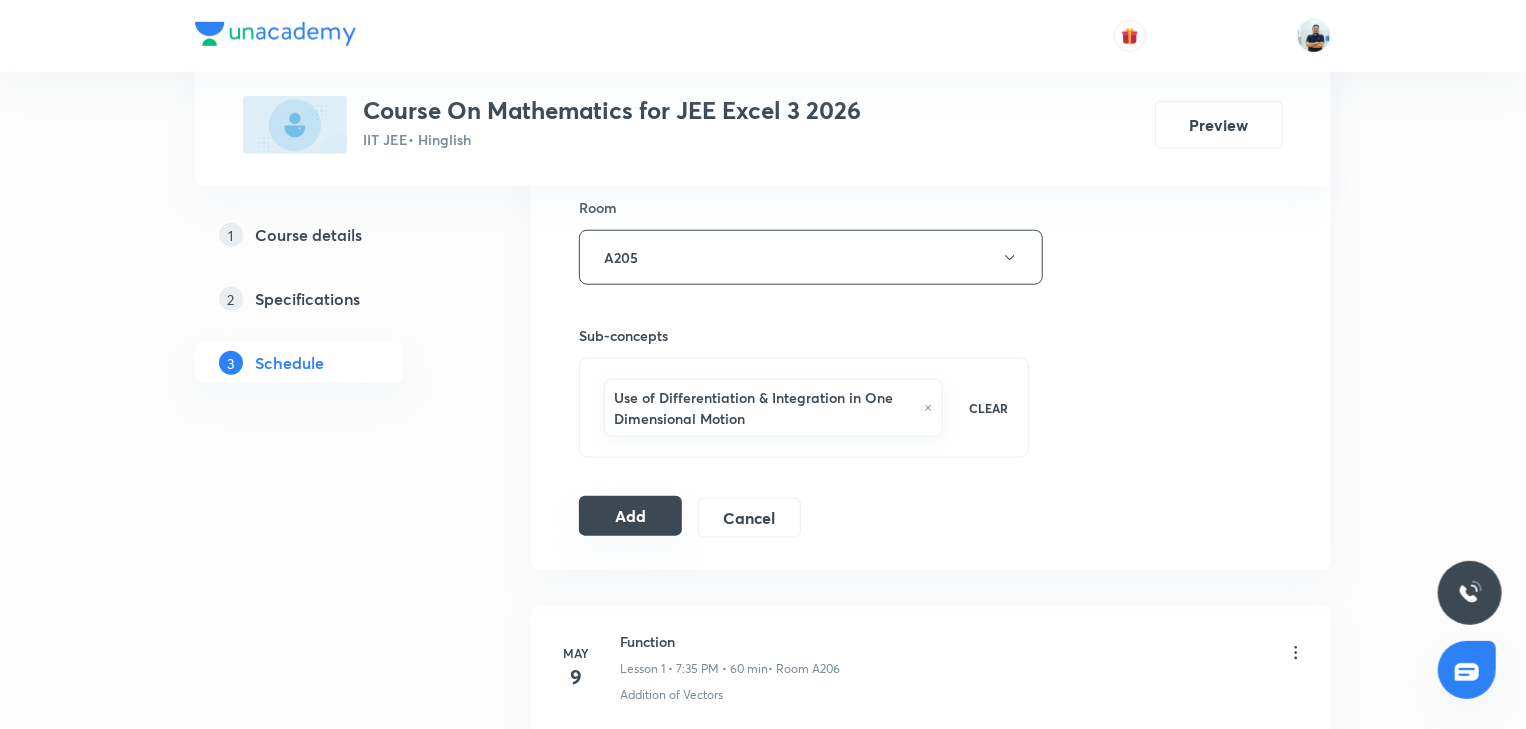 click on "Add" at bounding box center (630, 516) 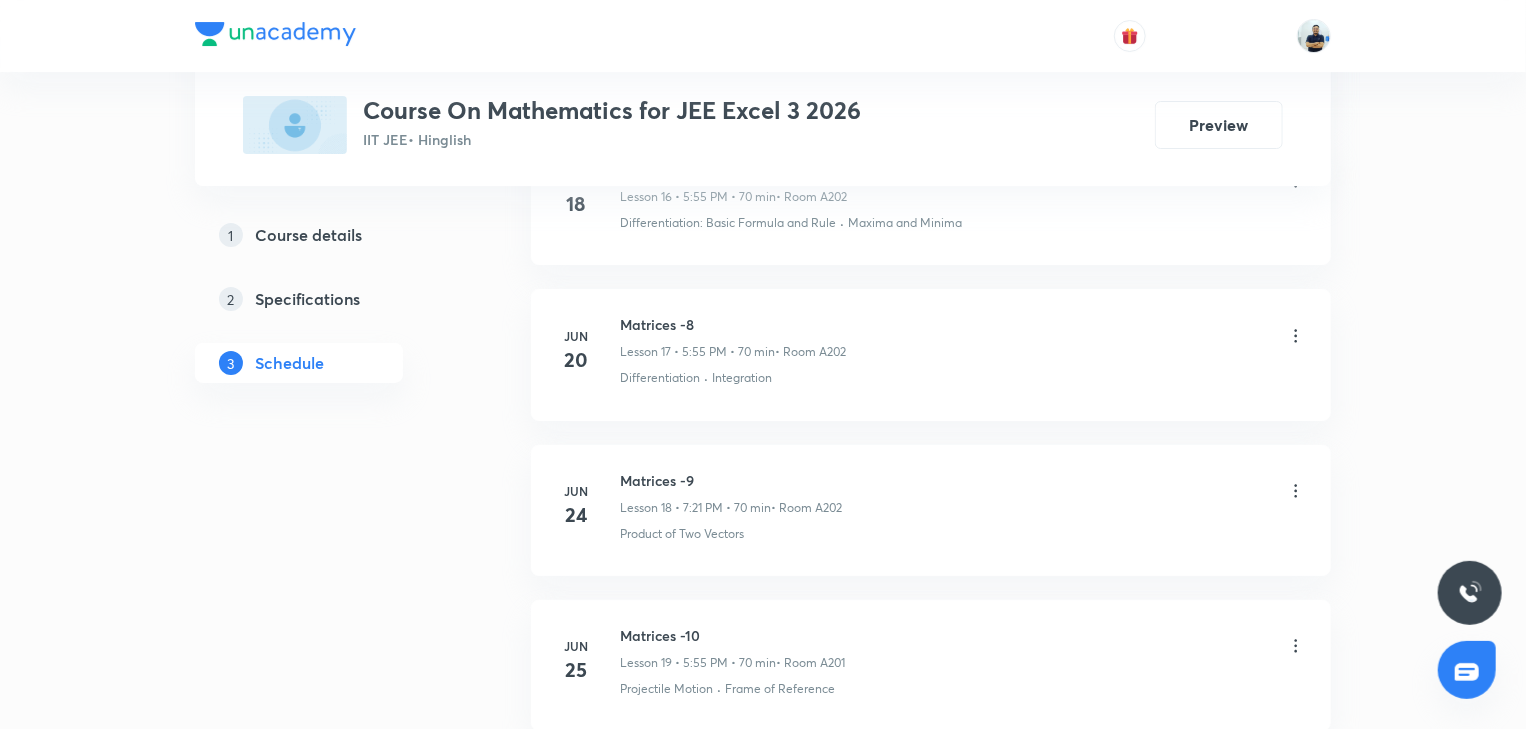 scroll, scrollTop: 4786, scrollLeft: 0, axis: vertical 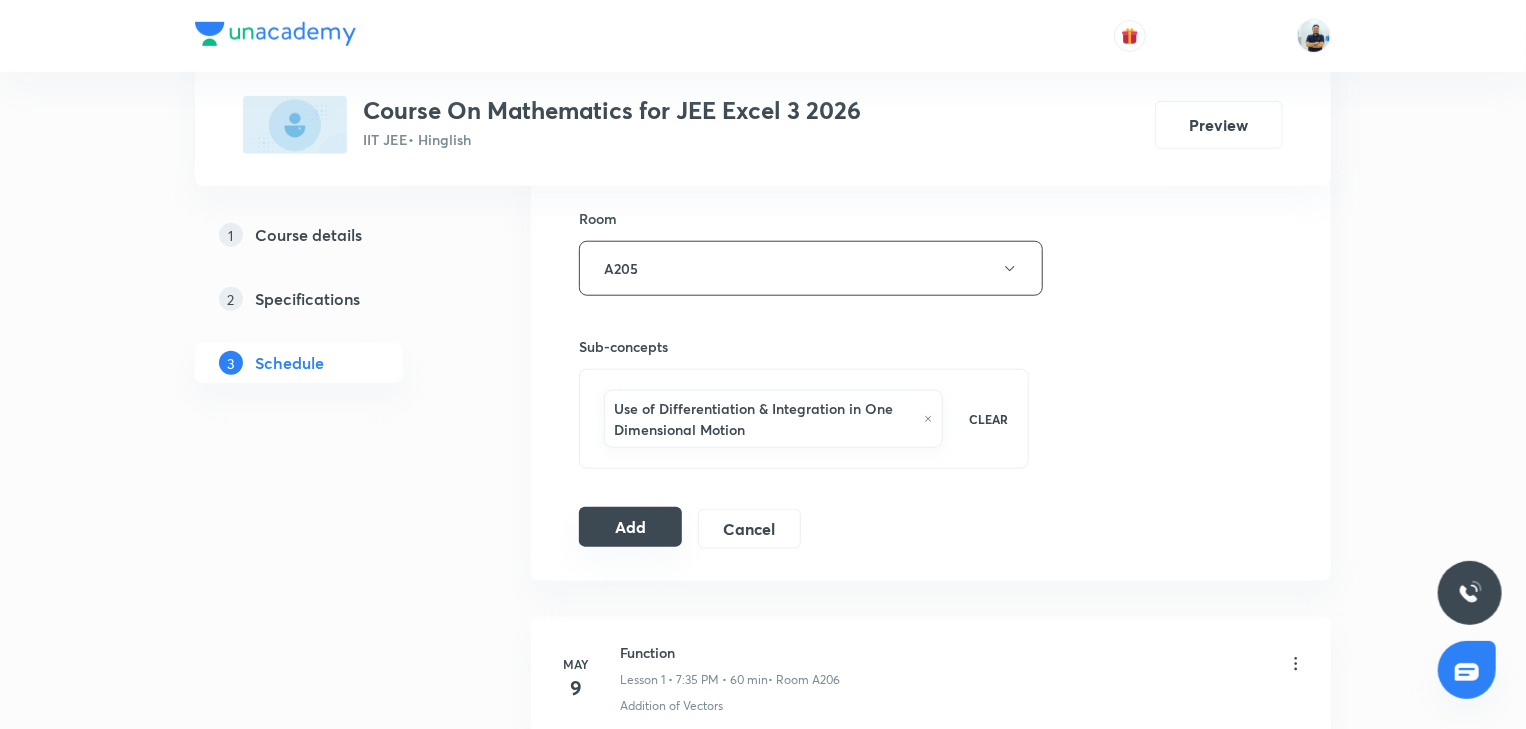click on "Add" at bounding box center (630, 527) 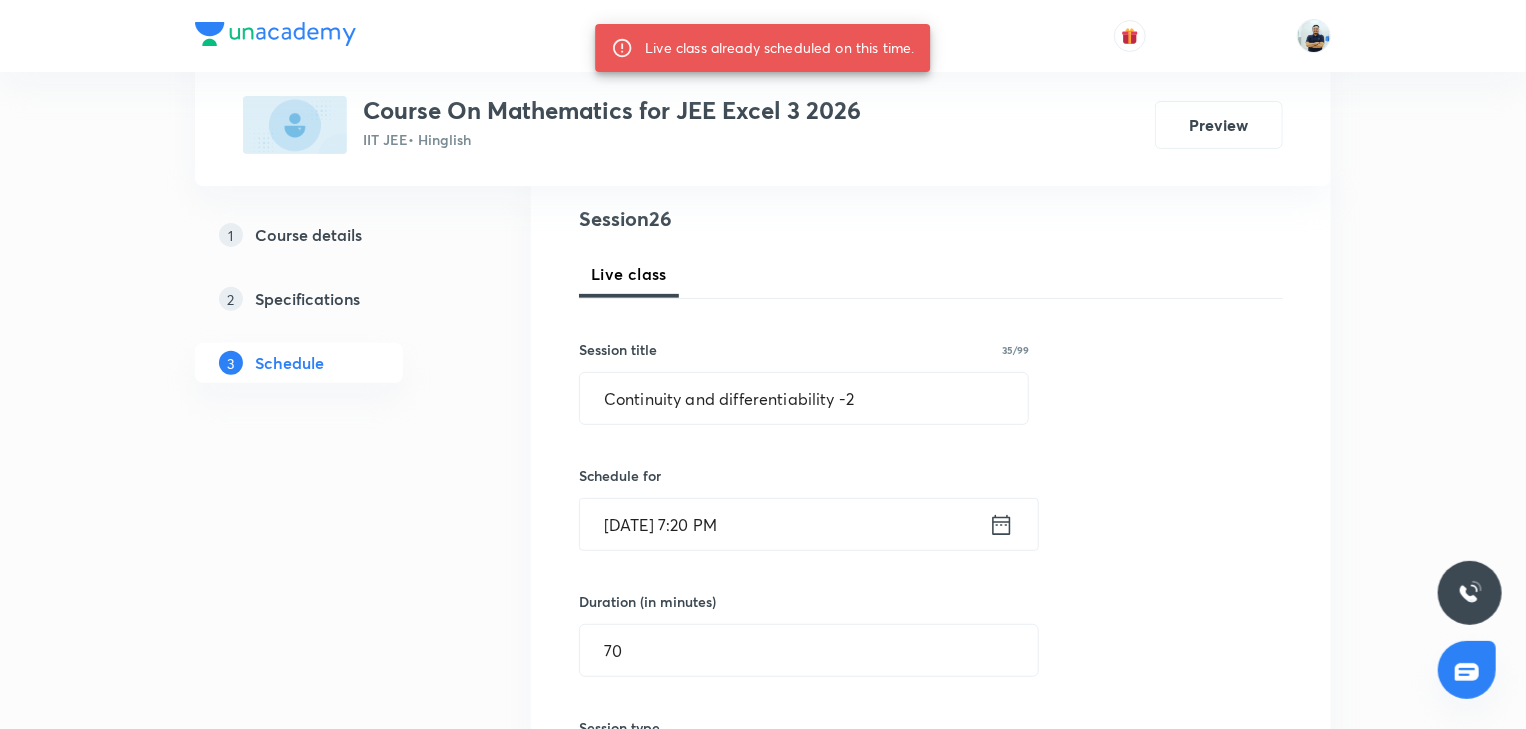 scroll, scrollTop: 0, scrollLeft: 0, axis: both 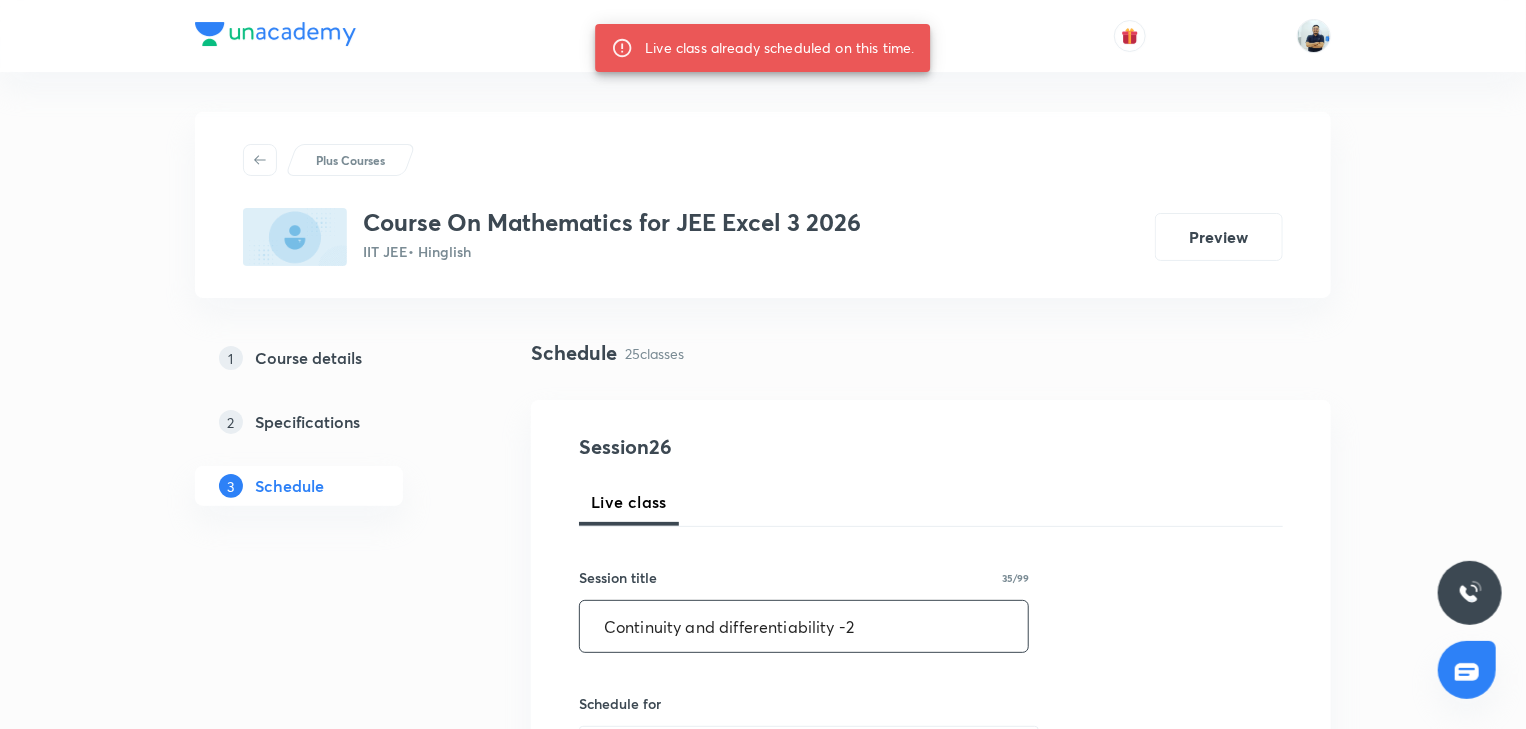 click on "Continuity and differentiability -2" at bounding box center [804, 626] 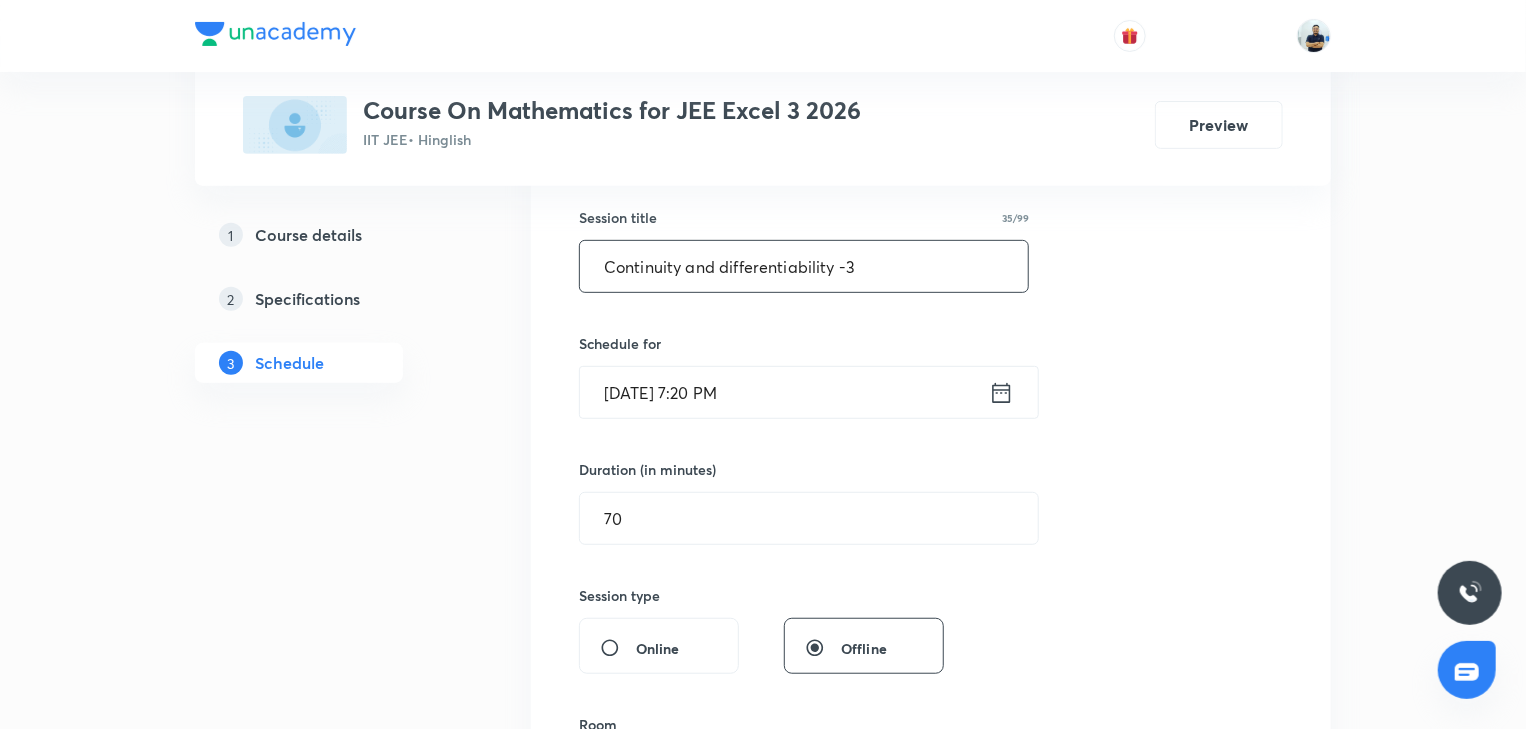 scroll, scrollTop: 354, scrollLeft: 0, axis: vertical 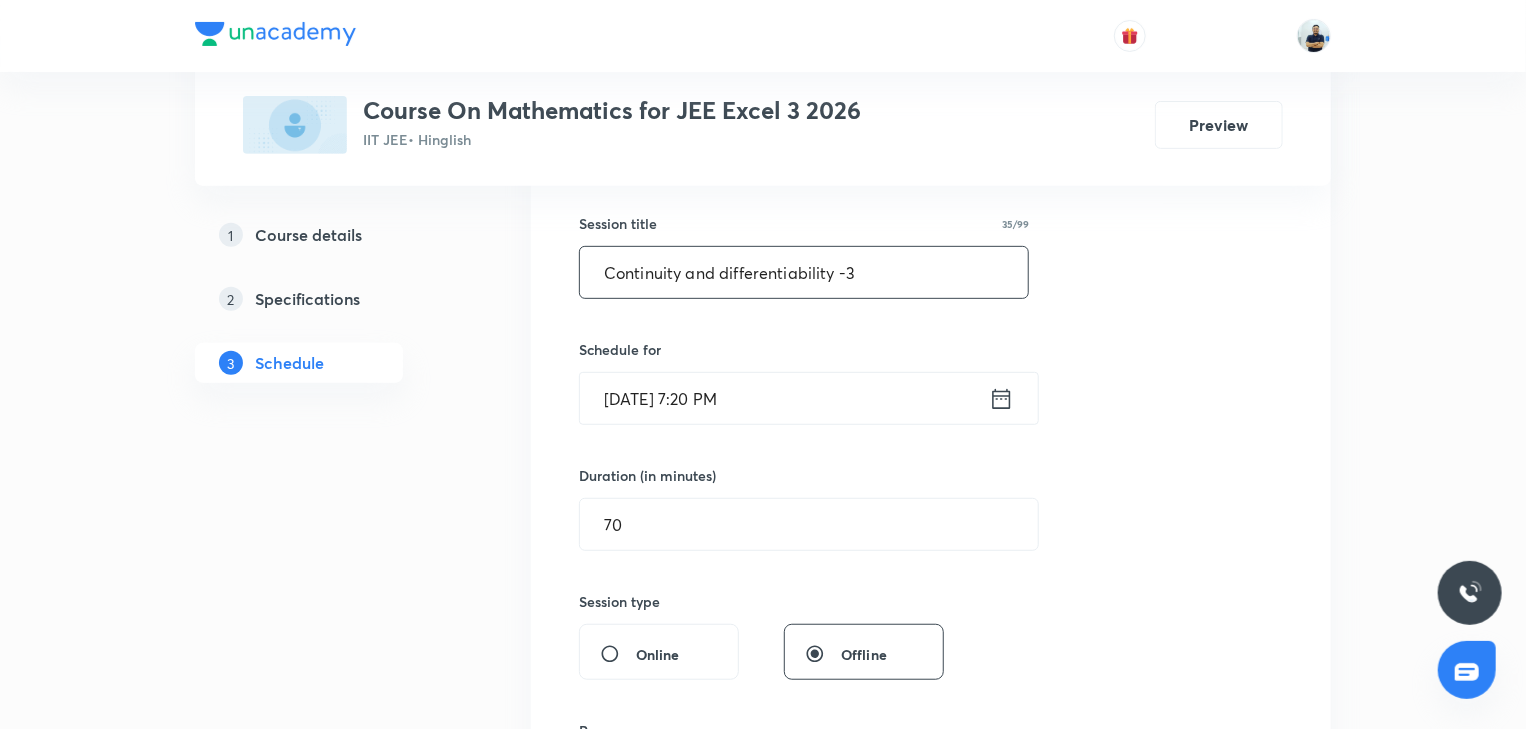 click on "Jul 16, 2025, 7:20 PM" at bounding box center (784, 398) 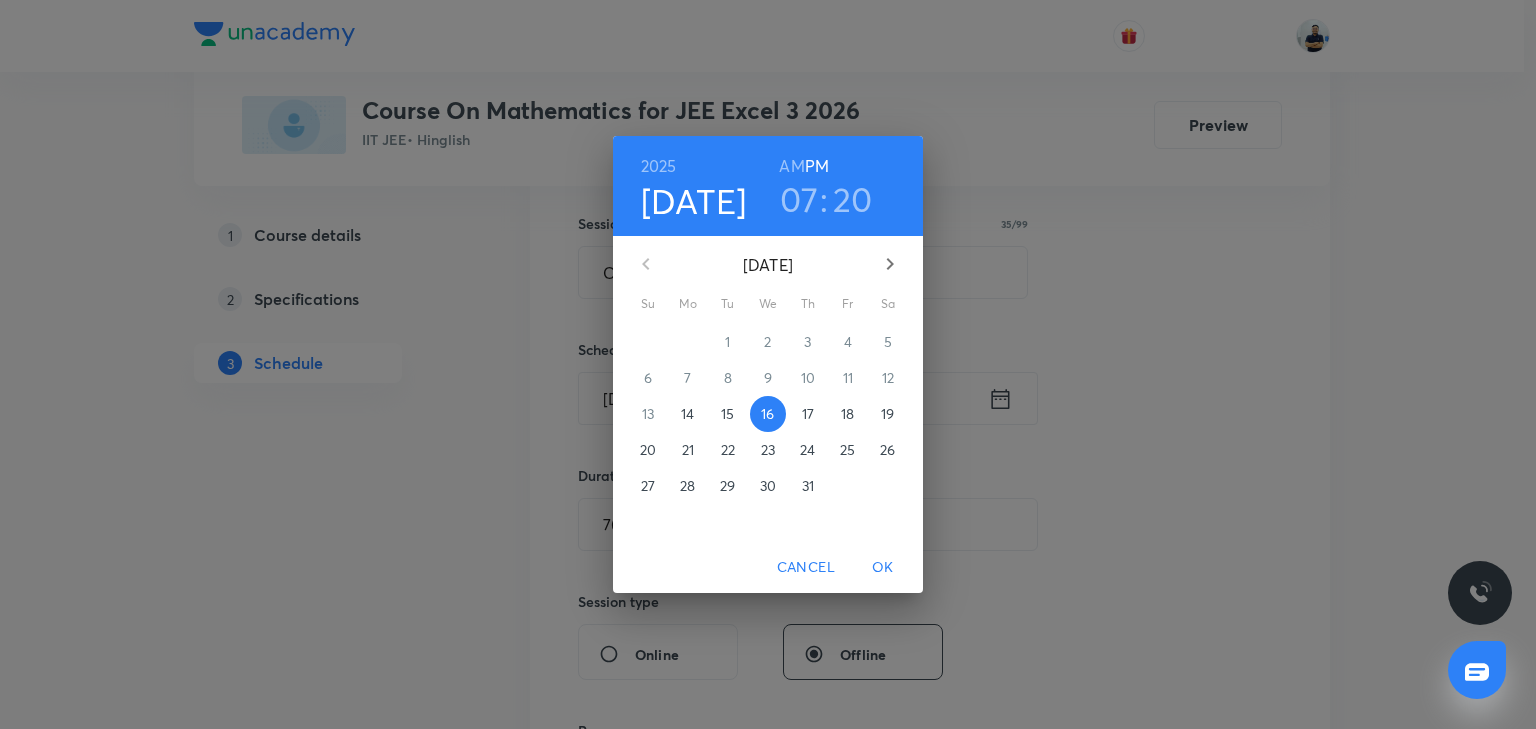 click on "17" at bounding box center [808, 414] 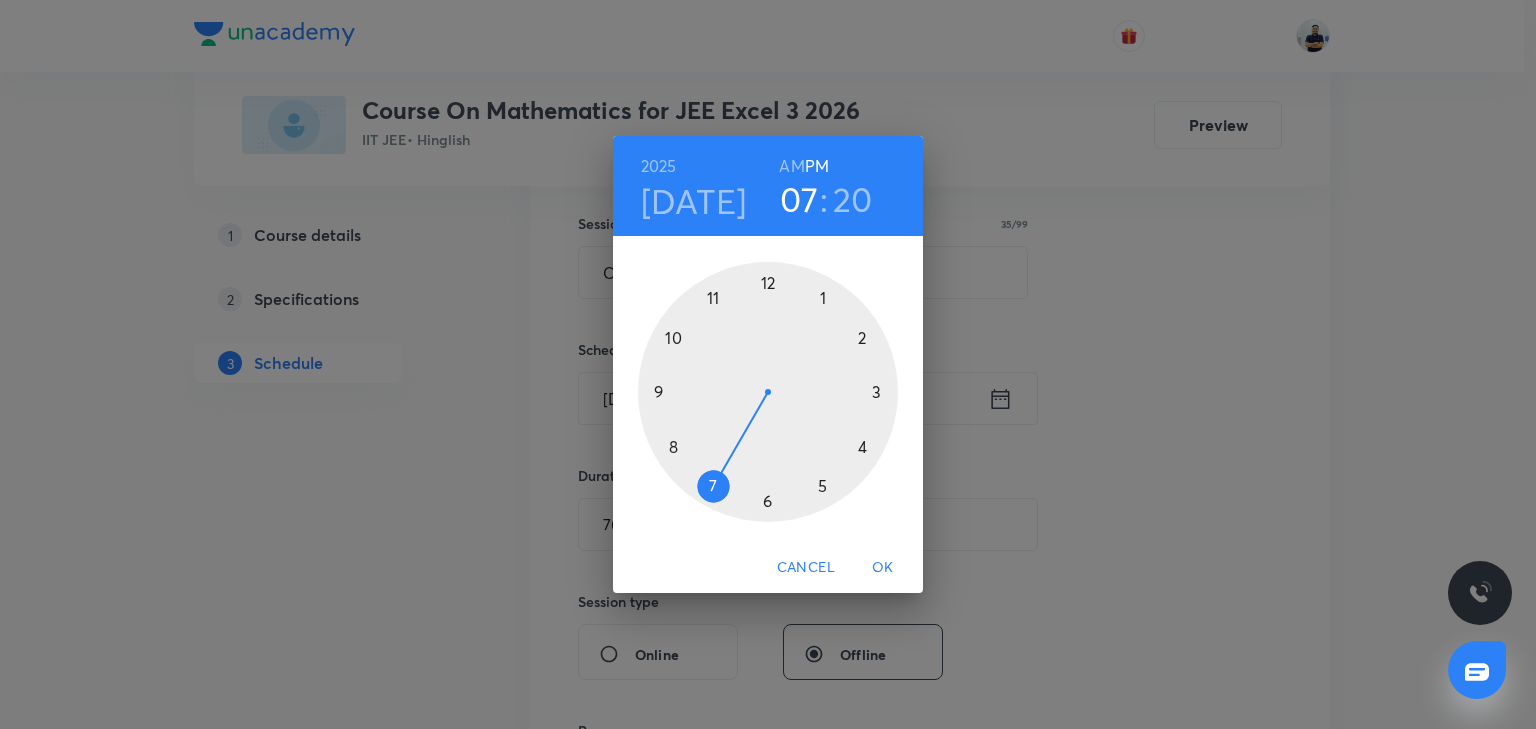 click on "OK" at bounding box center [883, 567] 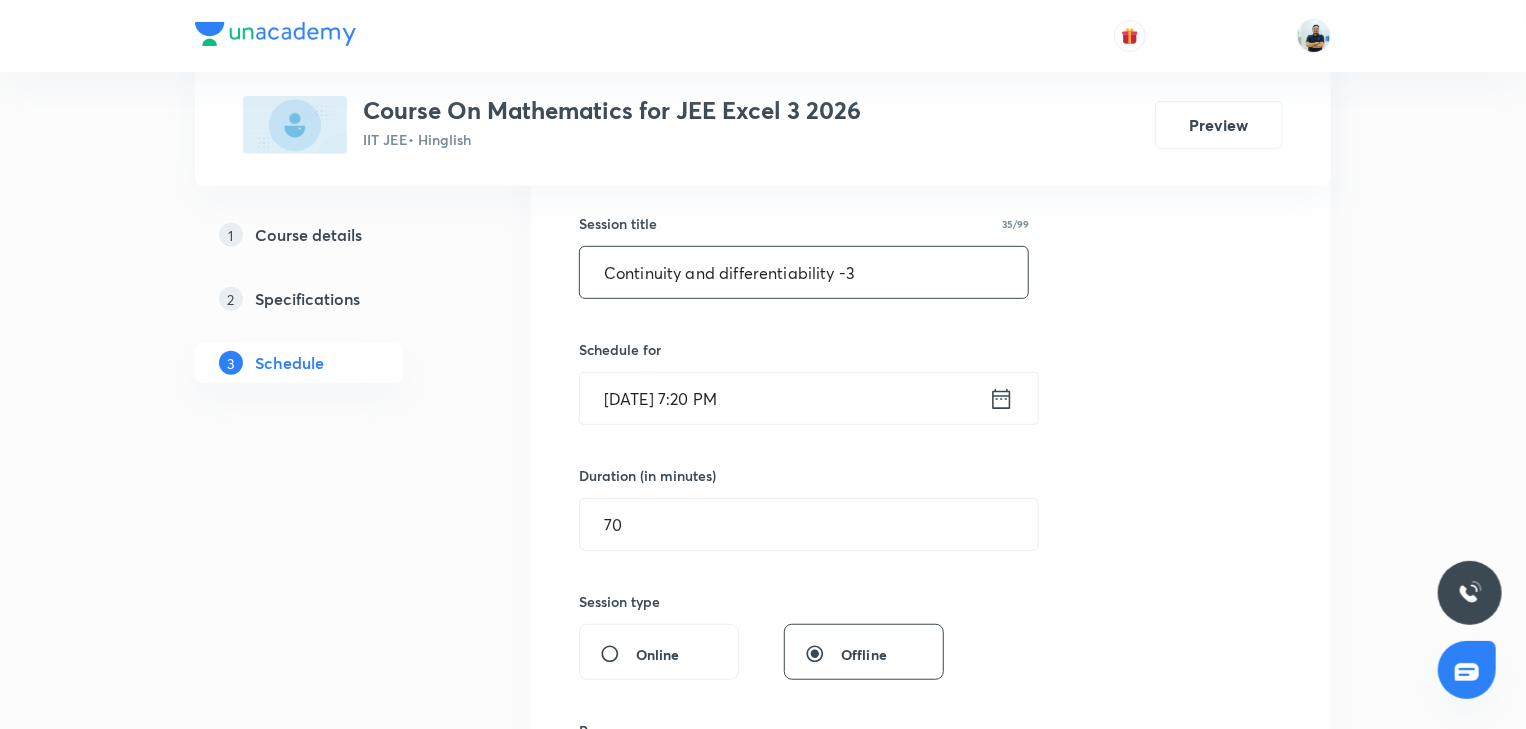 click on "Continuity and differentiability -3" at bounding box center [804, 272] 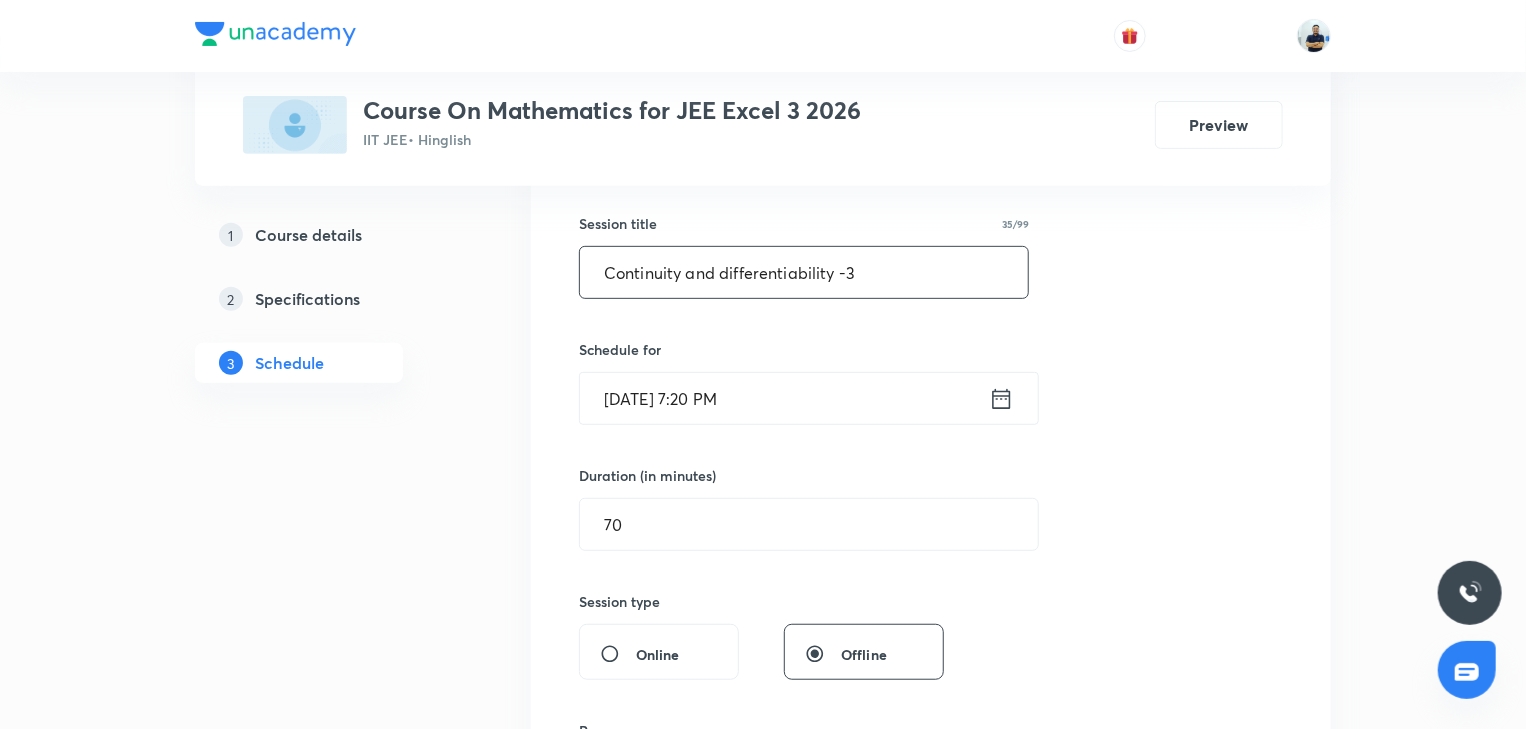 scroll, scrollTop: 914, scrollLeft: 0, axis: vertical 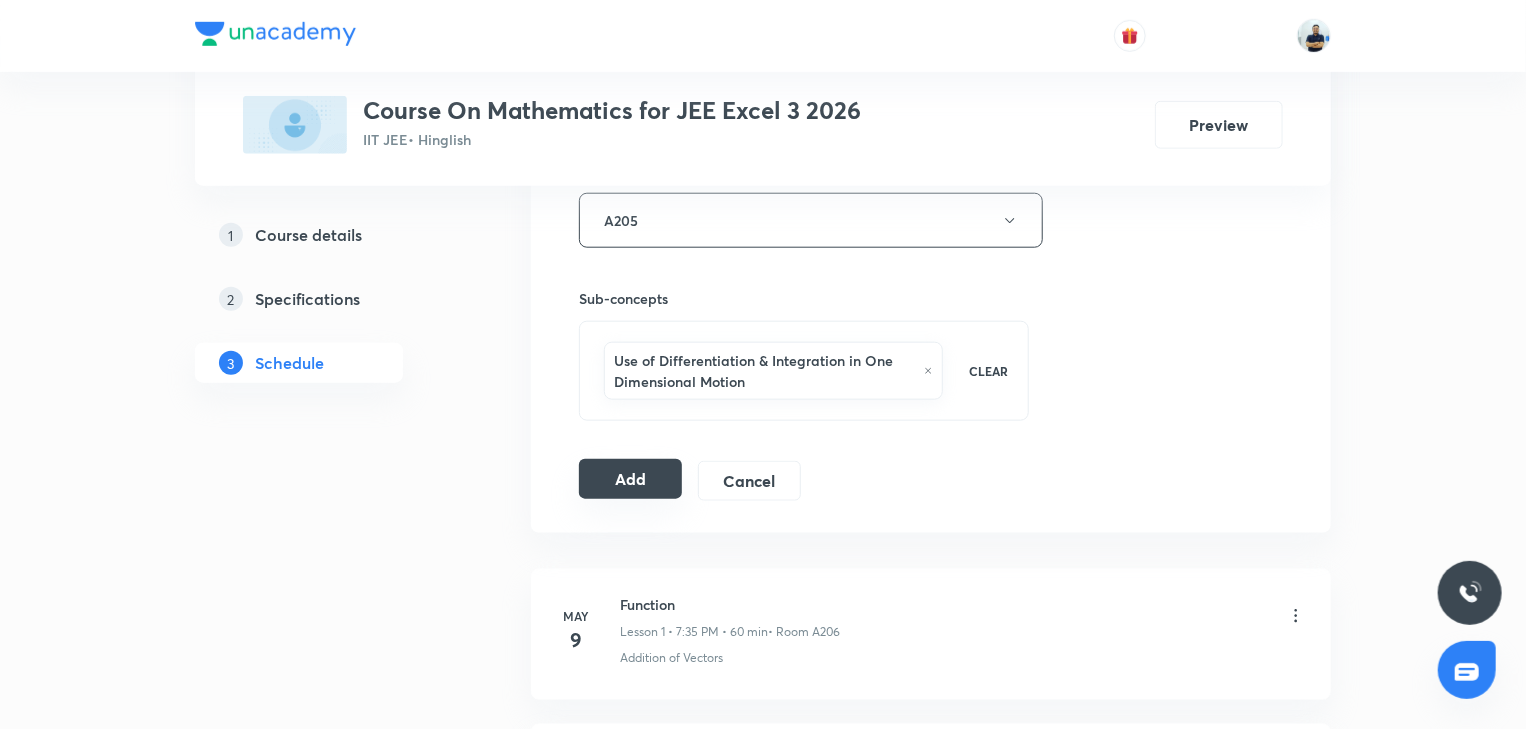 click on "Add" at bounding box center (630, 479) 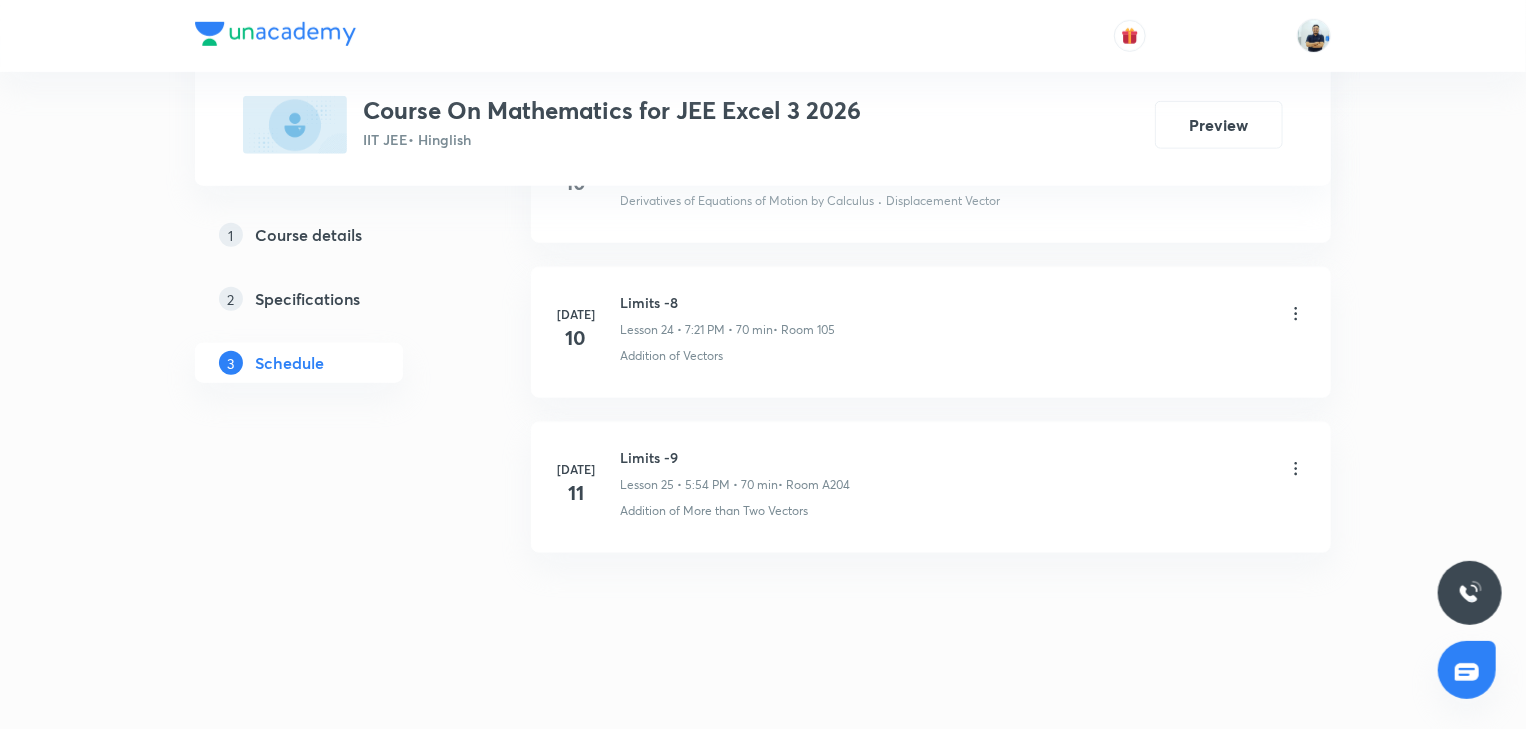 scroll, scrollTop: 1986, scrollLeft: 0, axis: vertical 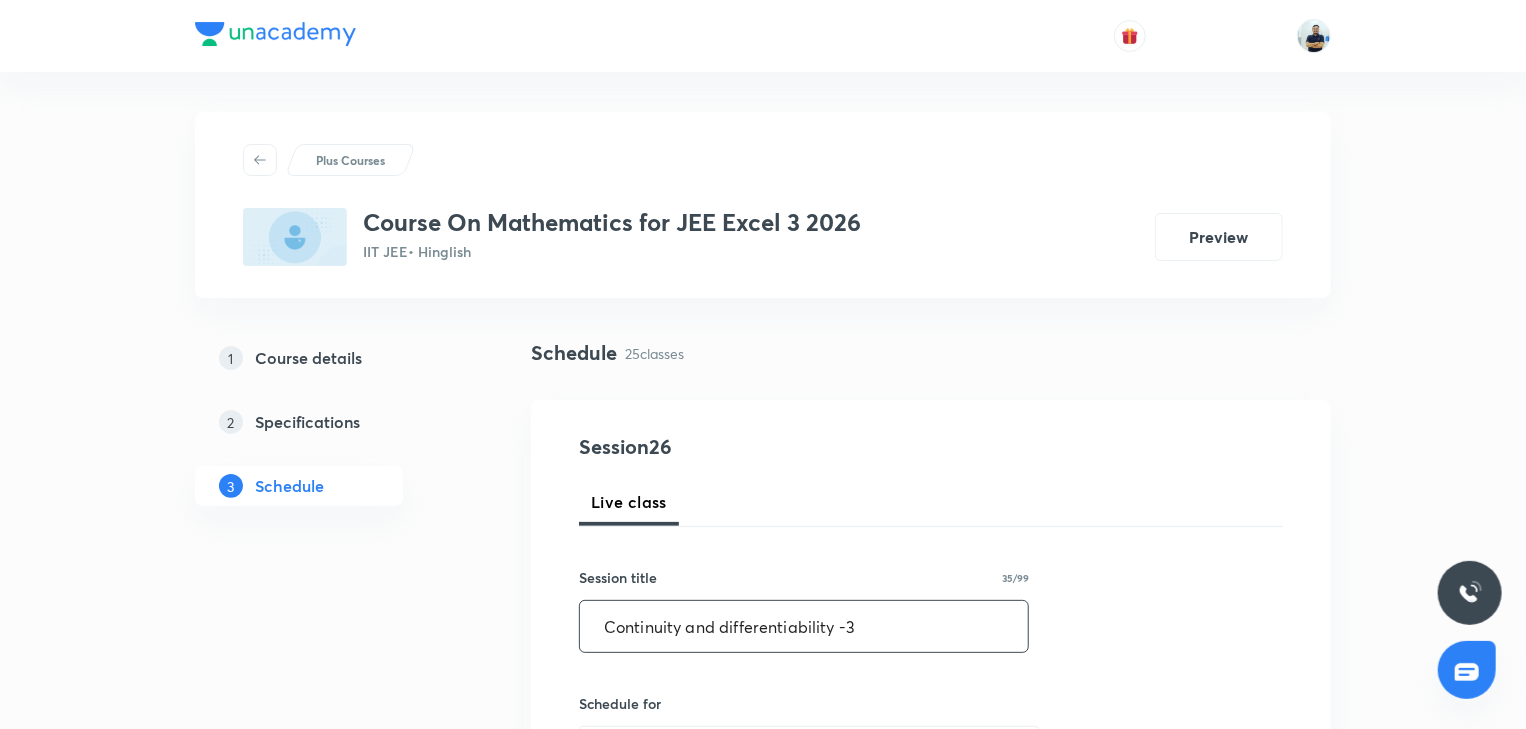 click on "Continuity and differentiability -3" at bounding box center [804, 626] 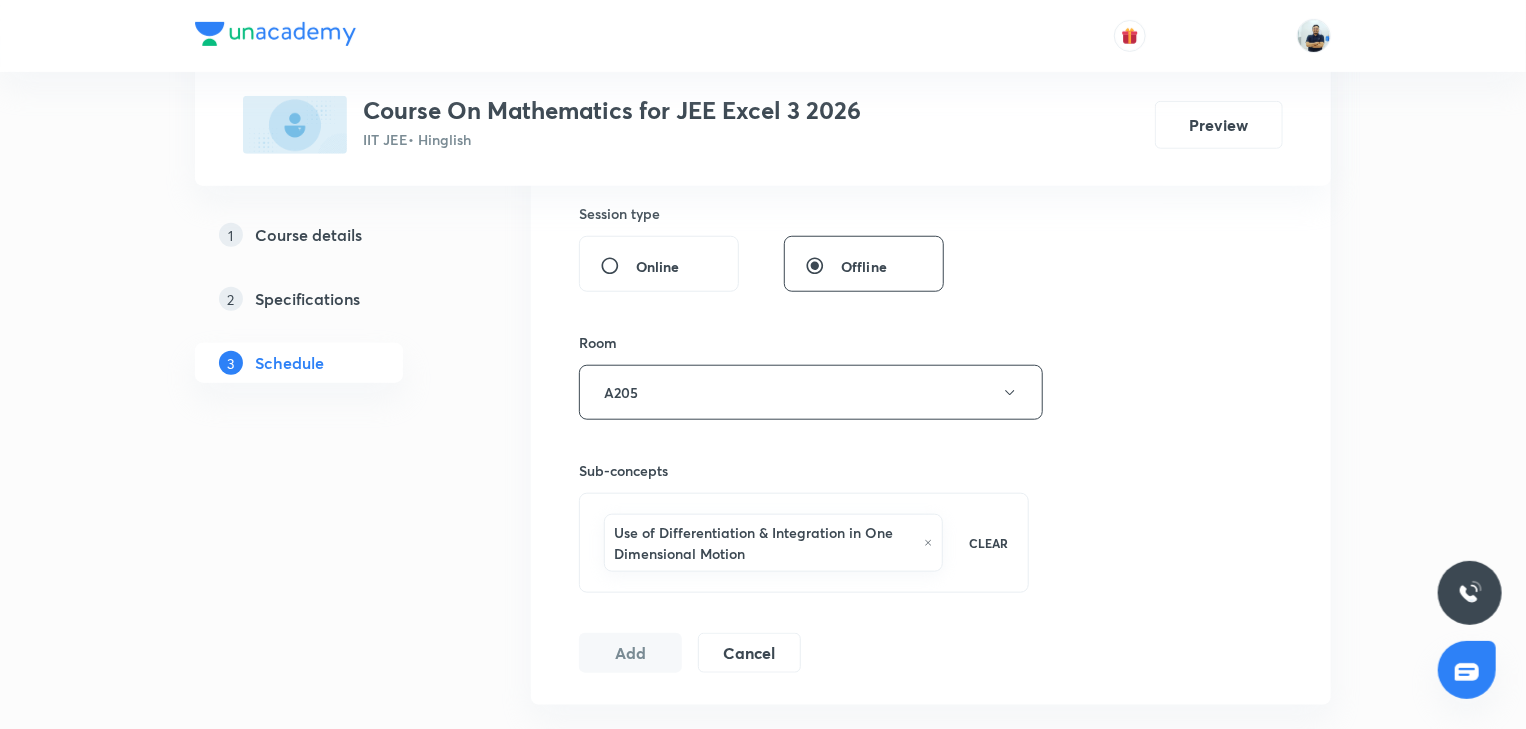scroll, scrollTop: 560, scrollLeft: 0, axis: vertical 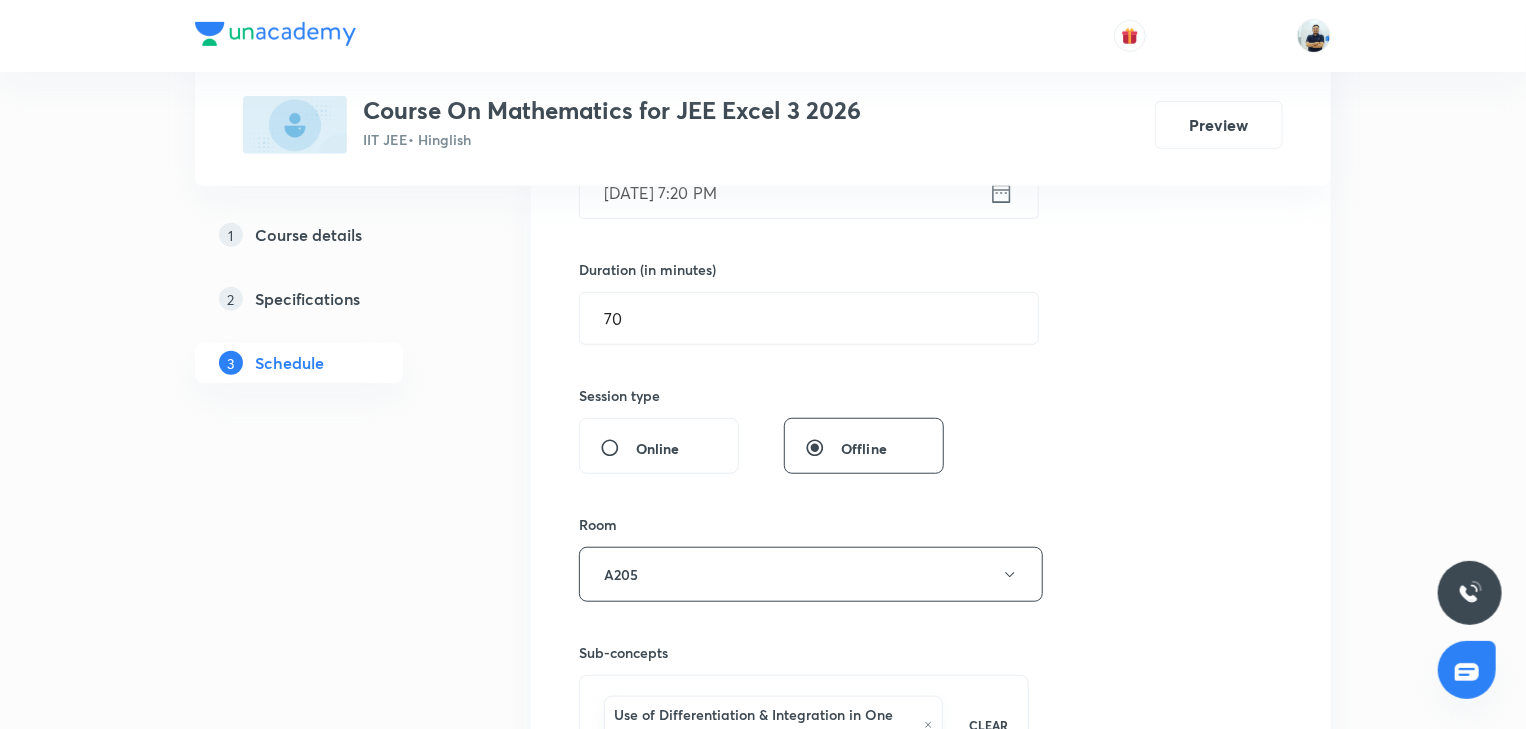 type on "Continuity and differentiability -4" 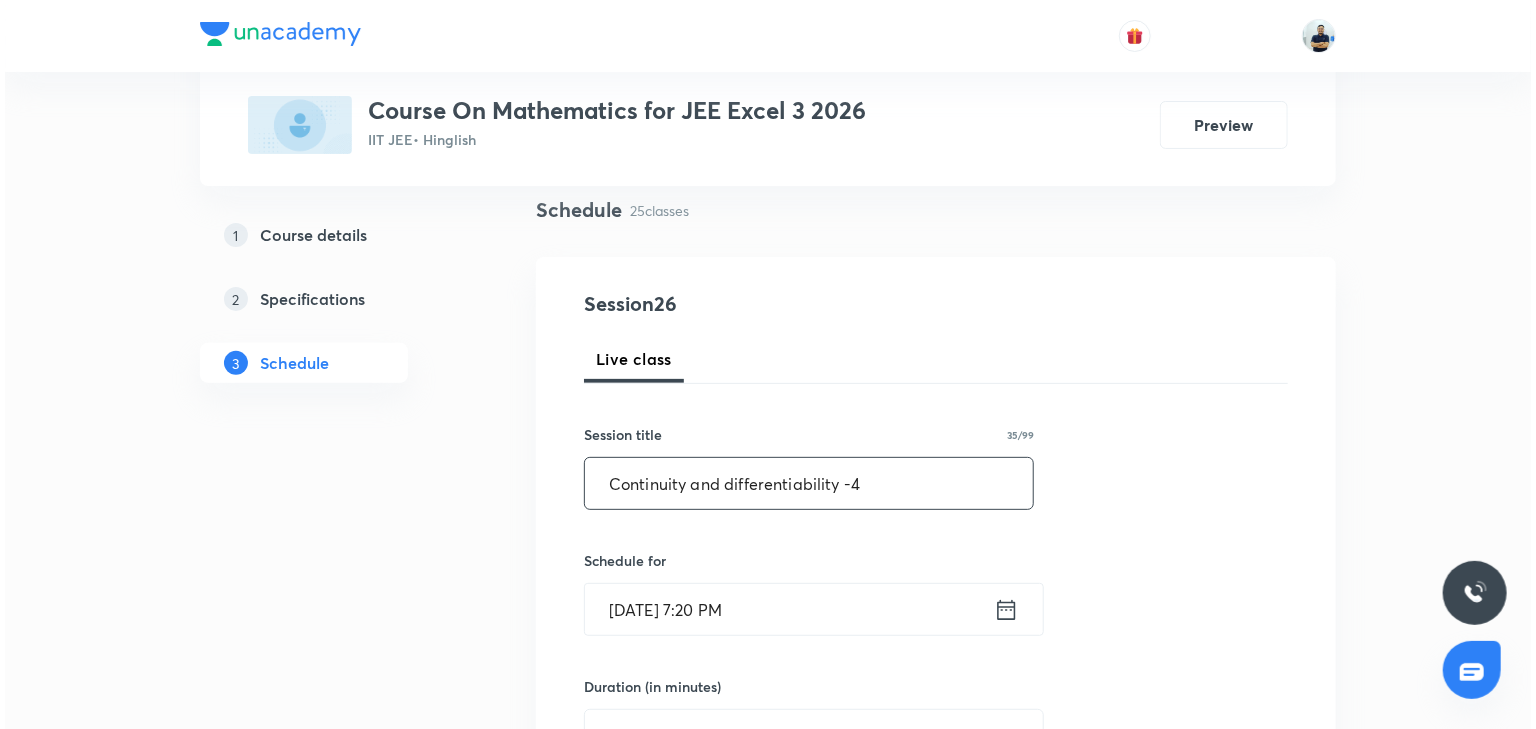 scroll, scrollTop: 168, scrollLeft: 0, axis: vertical 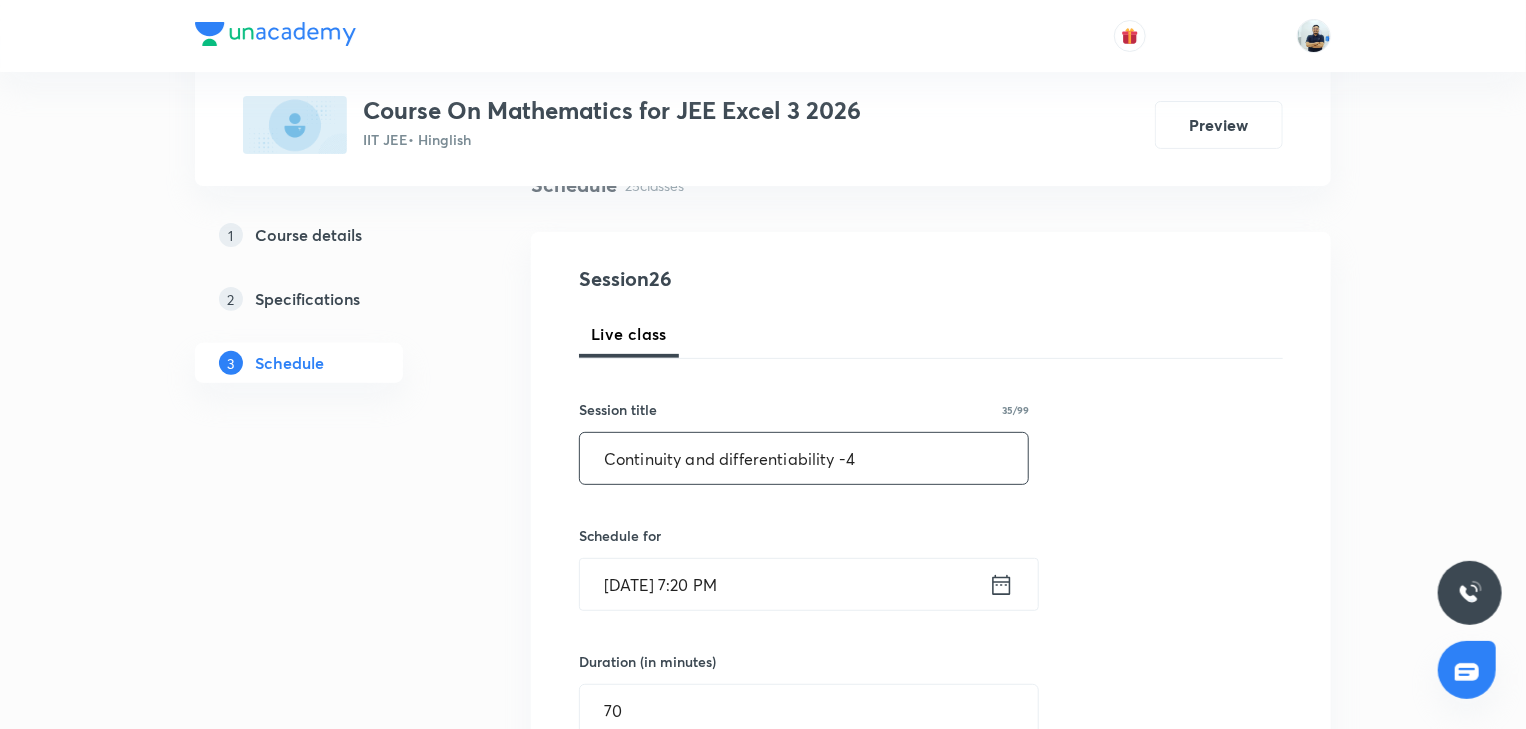 click on "Jul 17, 2025, 7:20 PM" at bounding box center [784, 584] 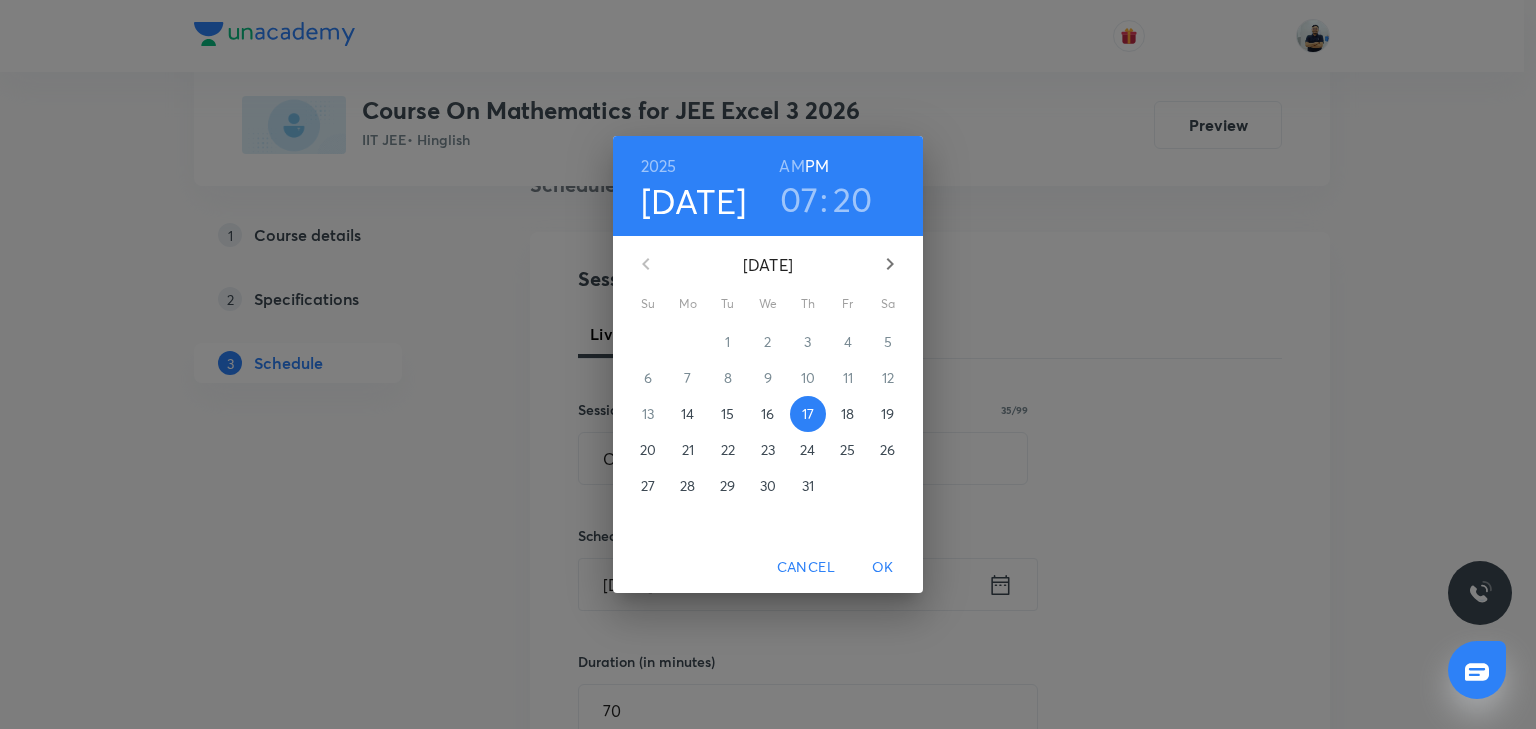 click on "18" at bounding box center (848, 414) 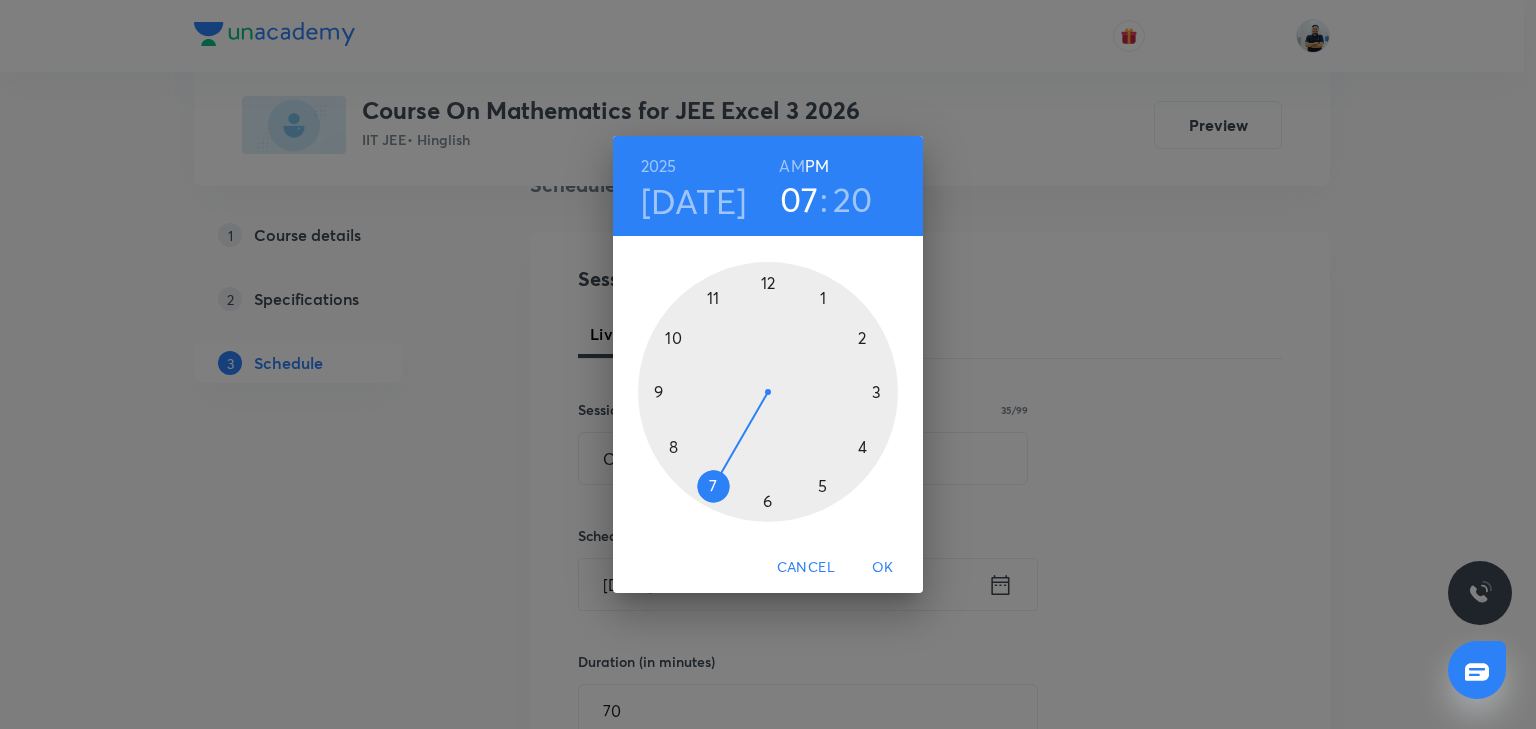 click on "OK" at bounding box center (883, 567) 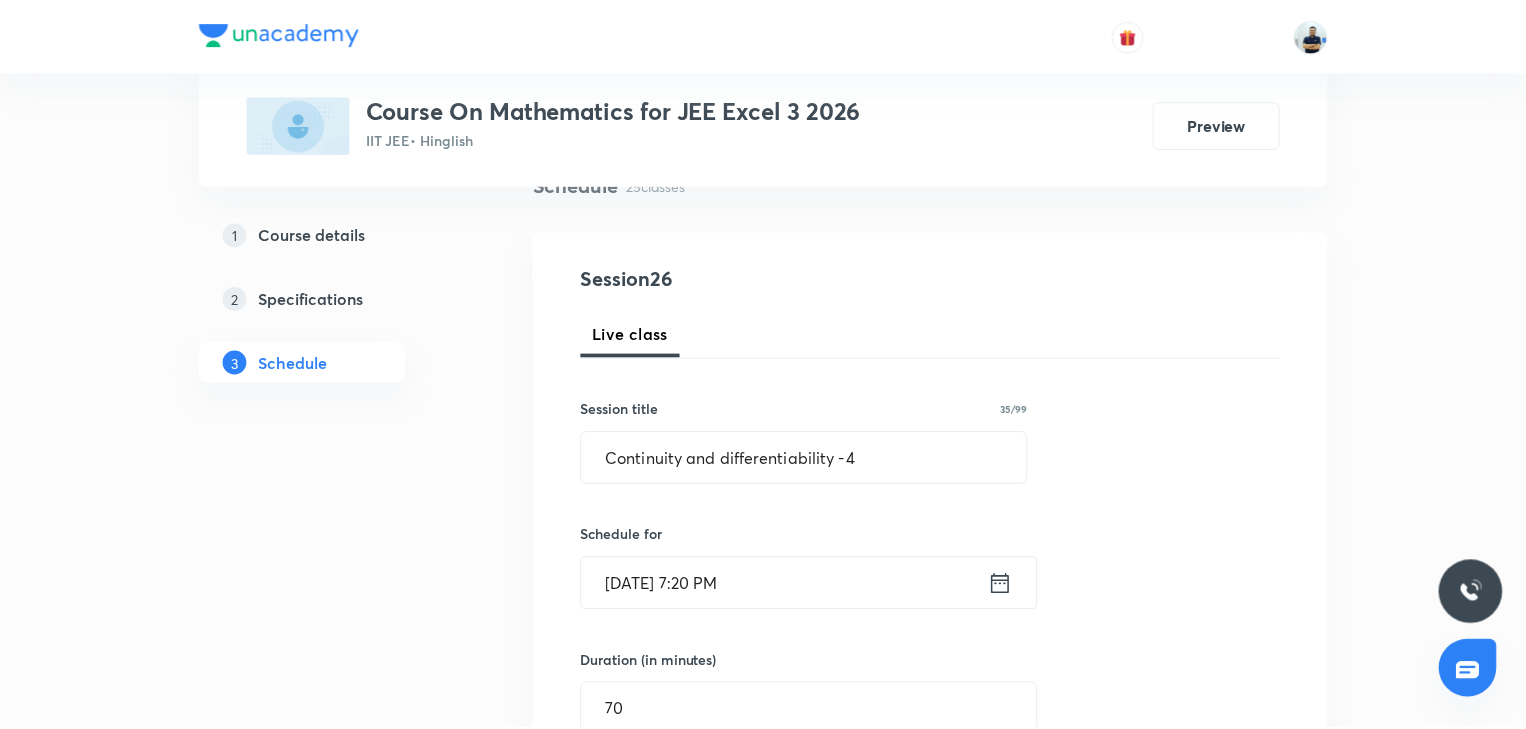 scroll, scrollTop: 728, scrollLeft: 0, axis: vertical 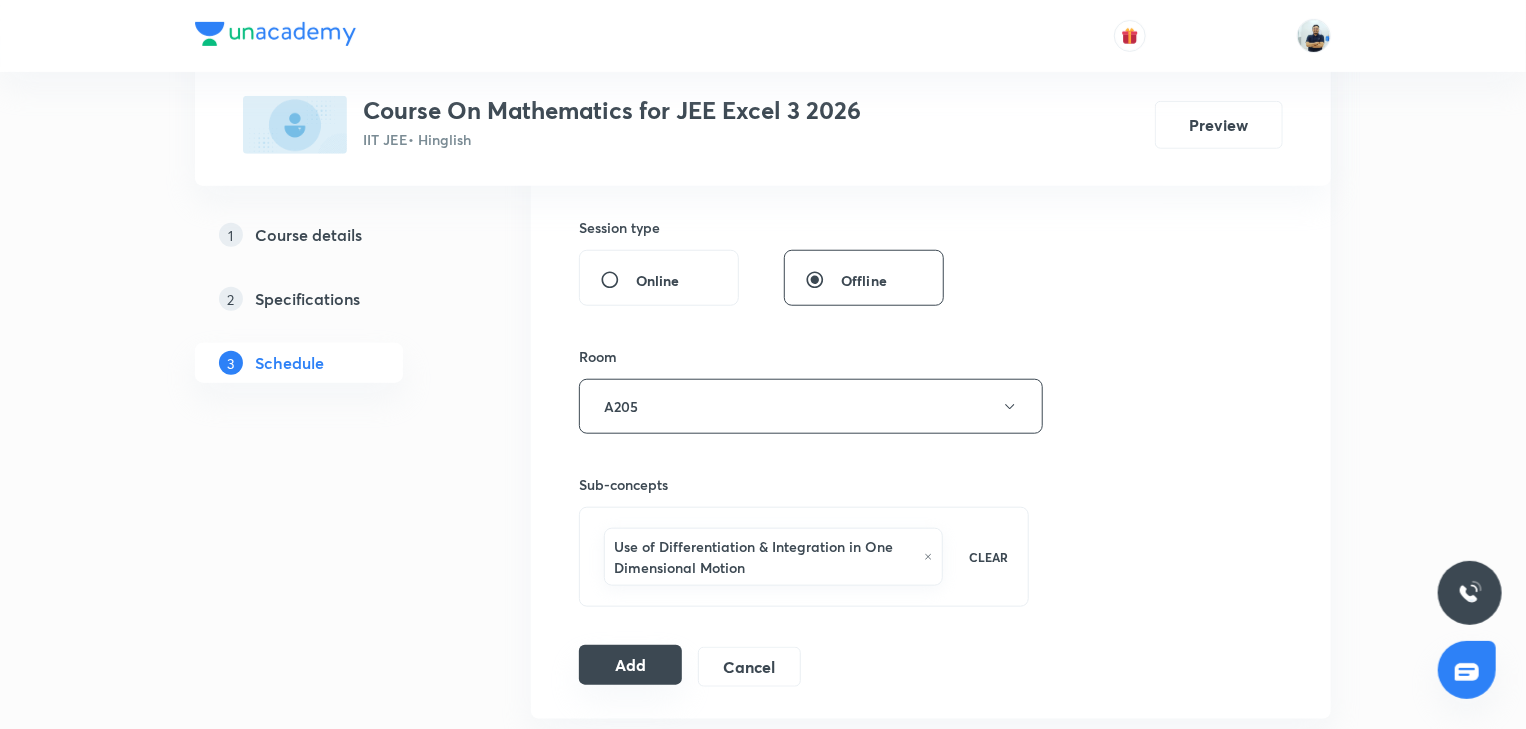 click on "Add" at bounding box center [630, 665] 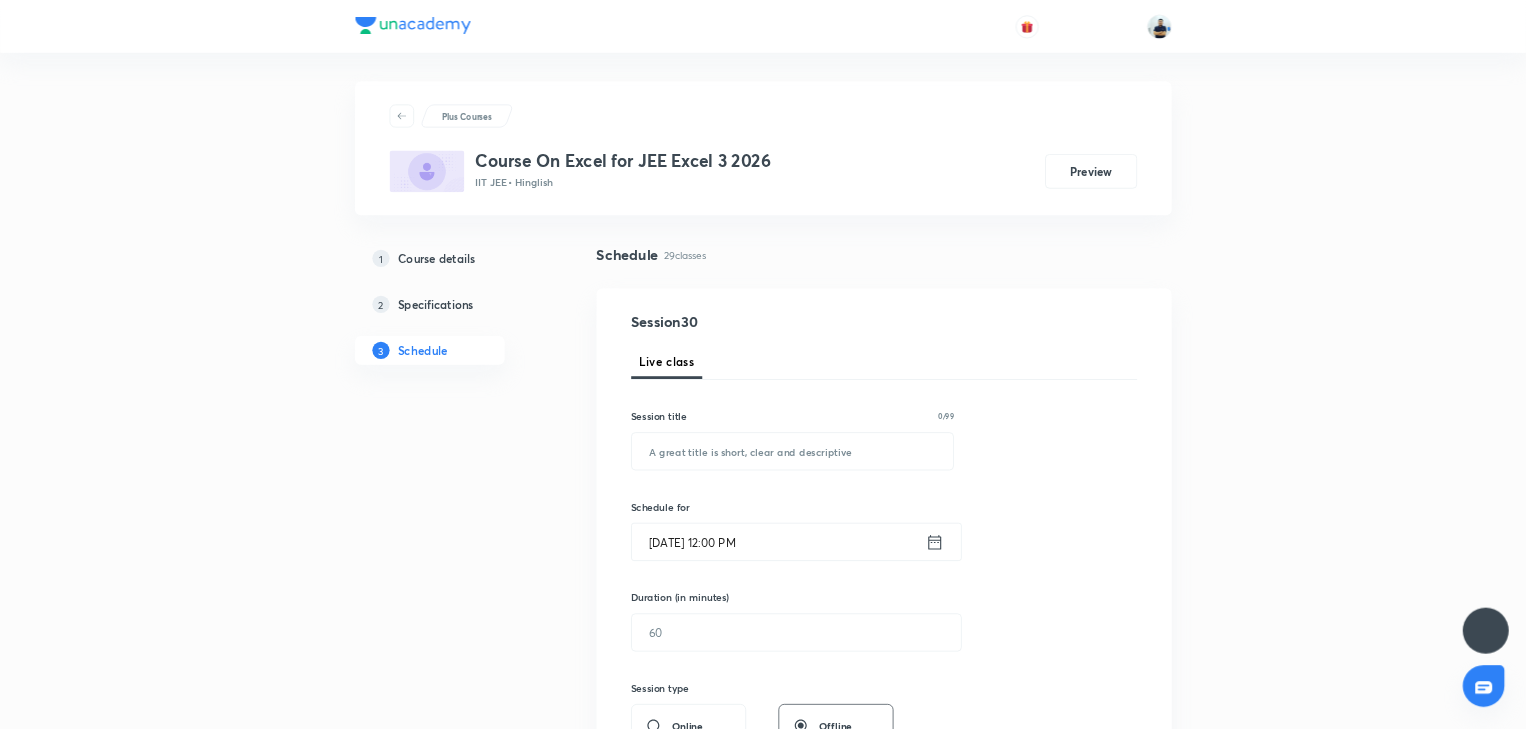 scroll, scrollTop: 0, scrollLeft: 0, axis: both 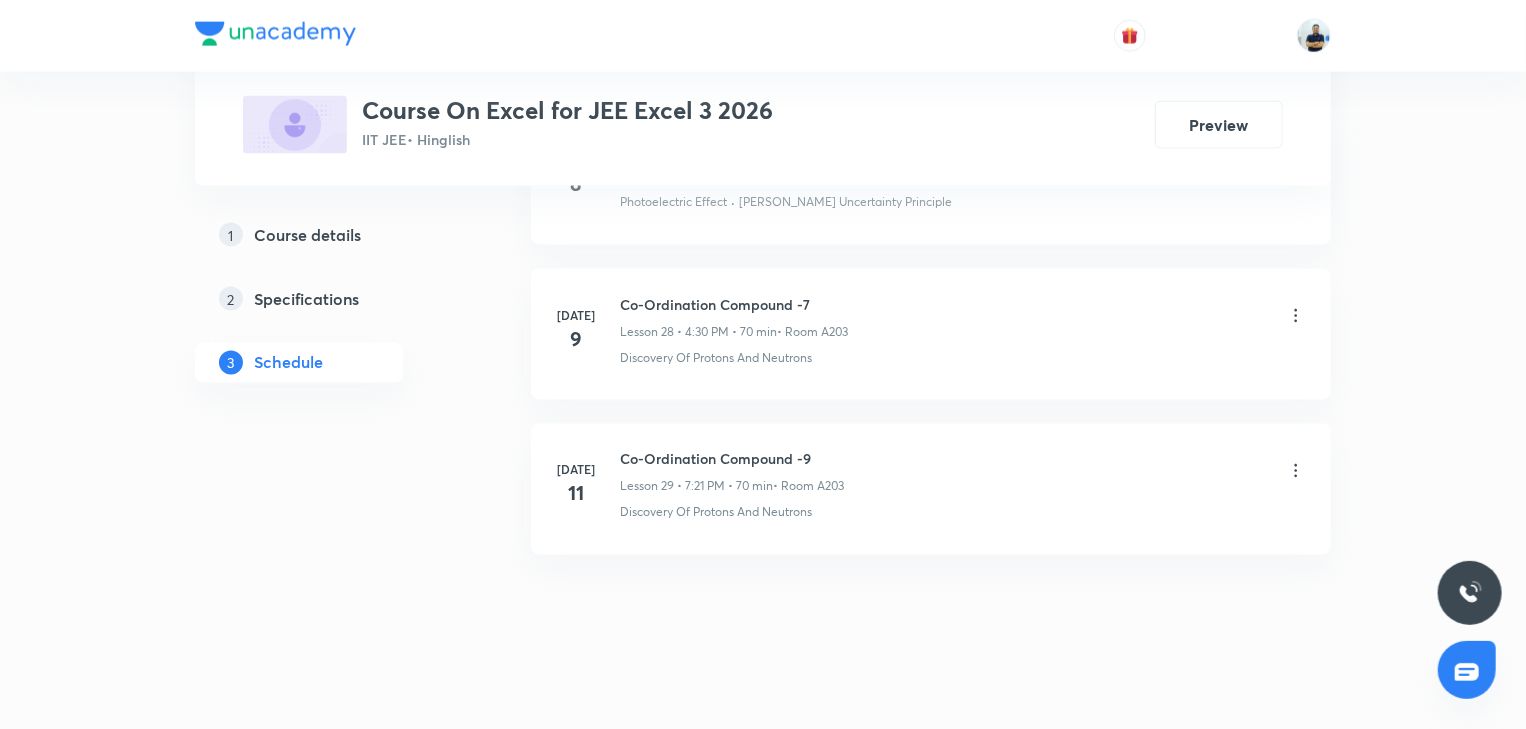 click on "Co-Ordination Compound -9" at bounding box center [732, 459] 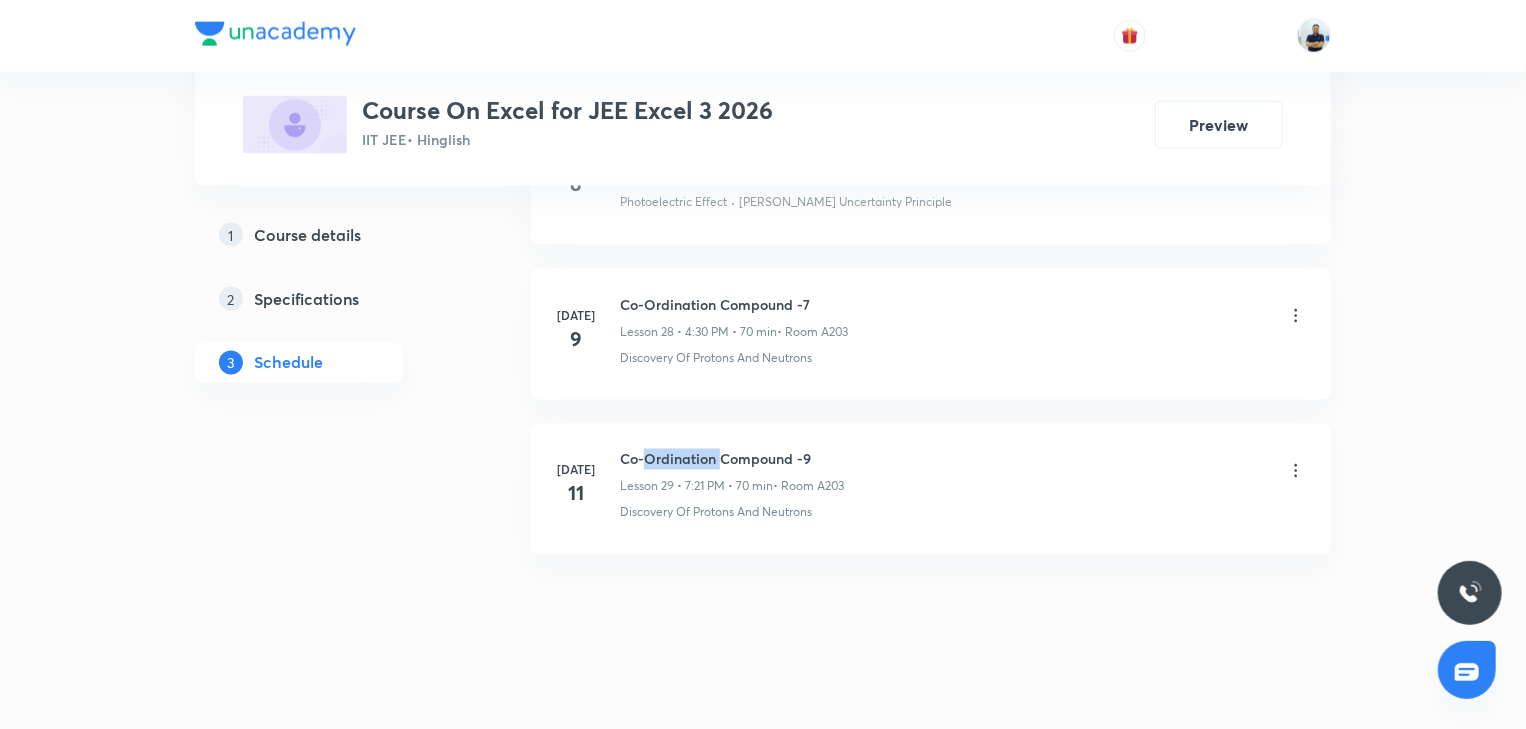 click on "Co-Ordination Compound -9" at bounding box center [732, 459] 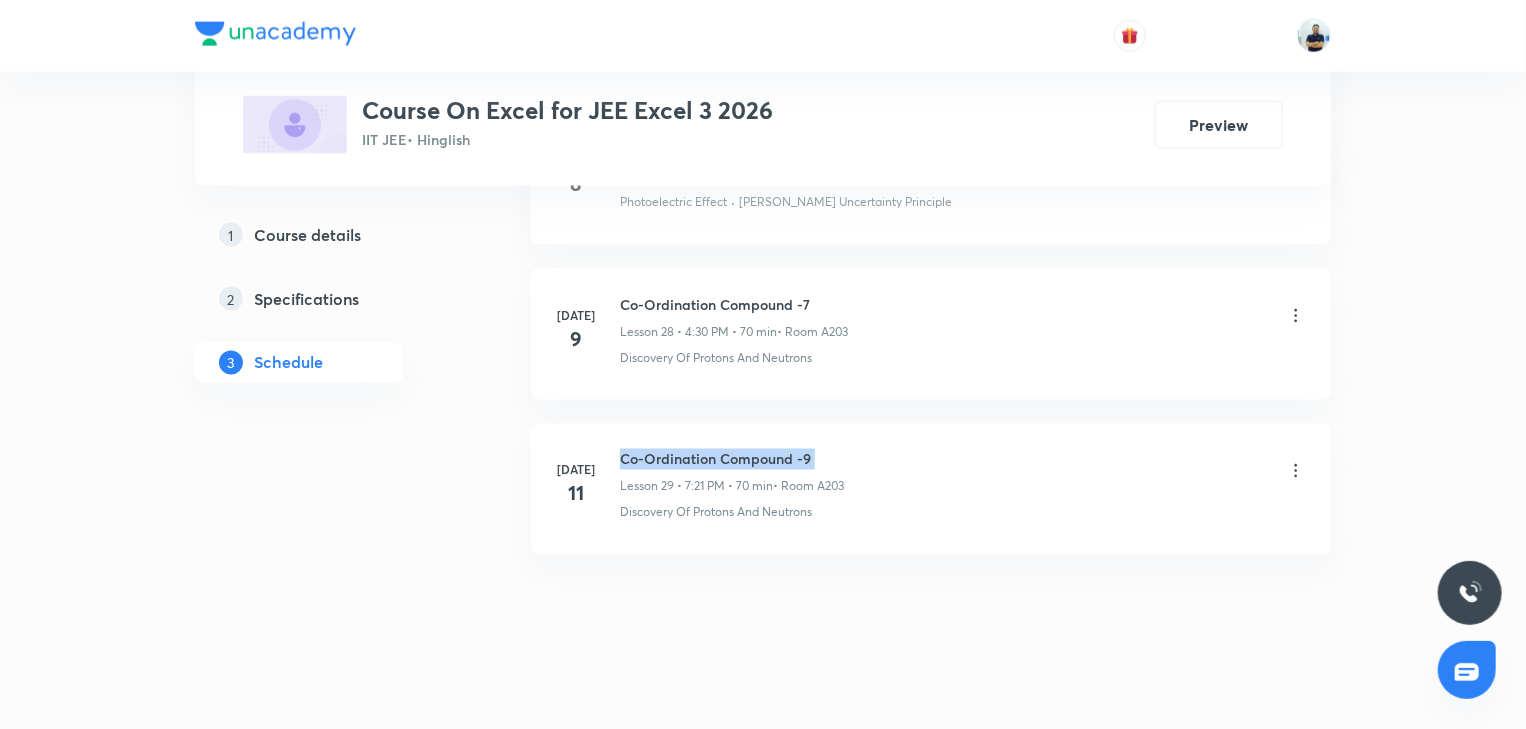 click on "Co-Ordination Compound -9" at bounding box center [732, 459] 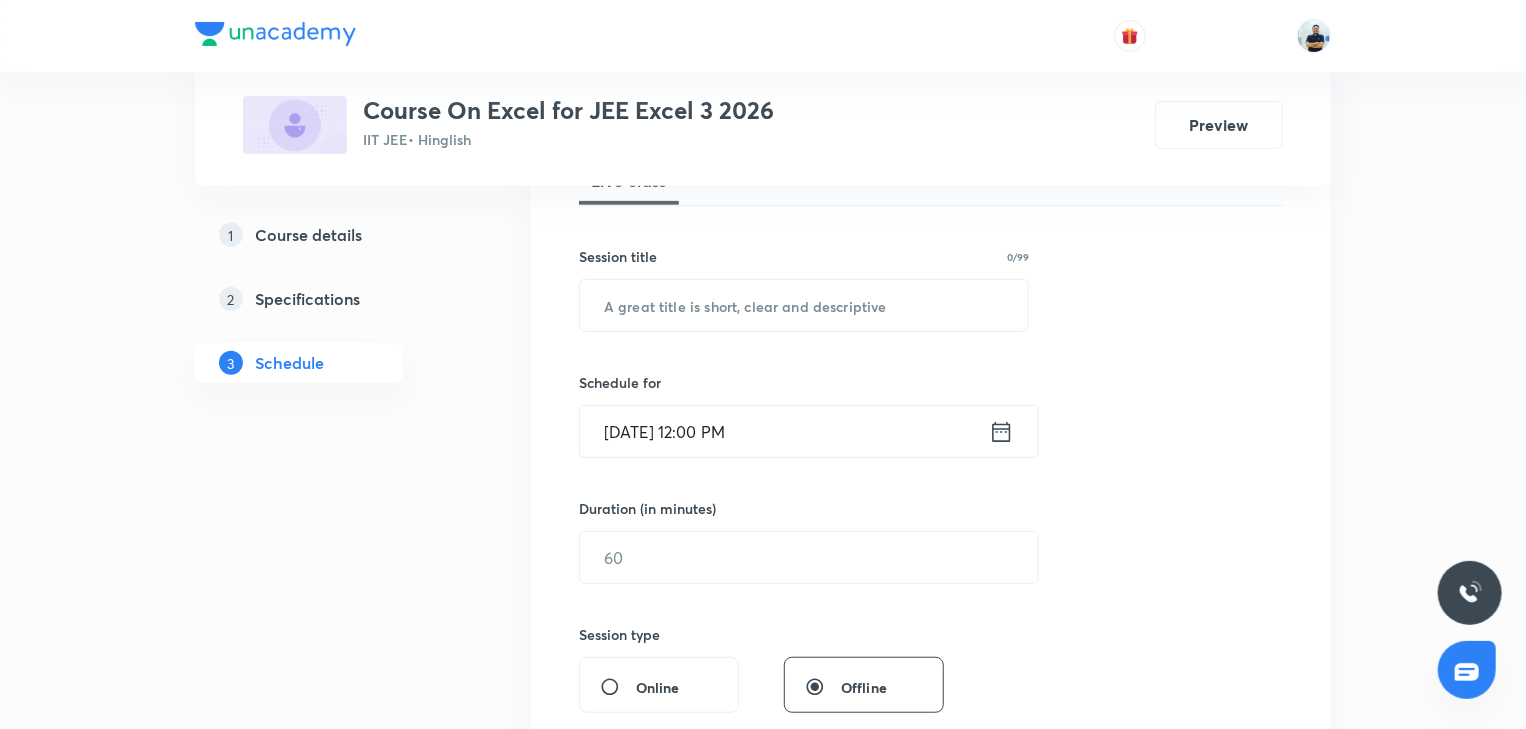 scroll, scrollTop: 0, scrollLeft: 0, axis: both 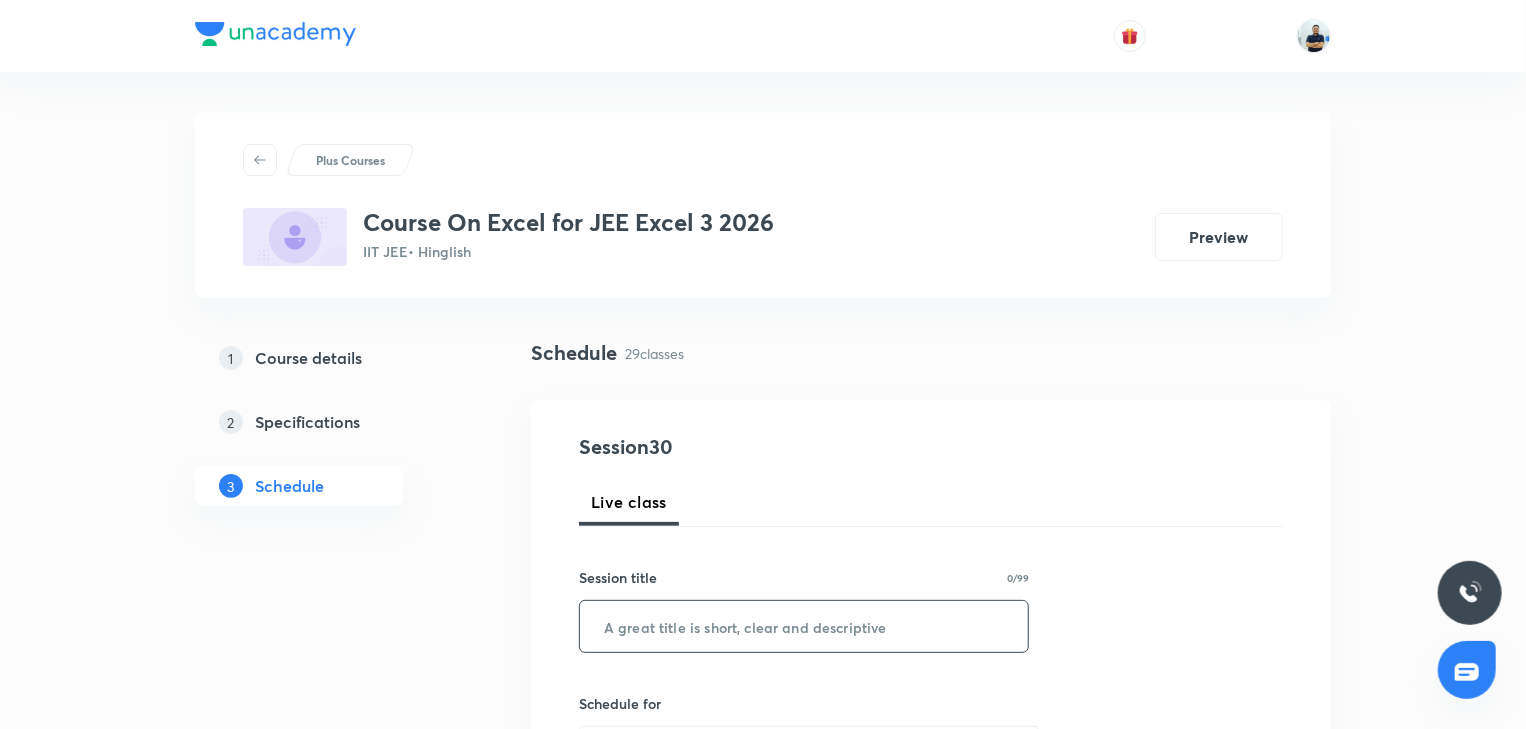 click at bounding box center (804, 626) 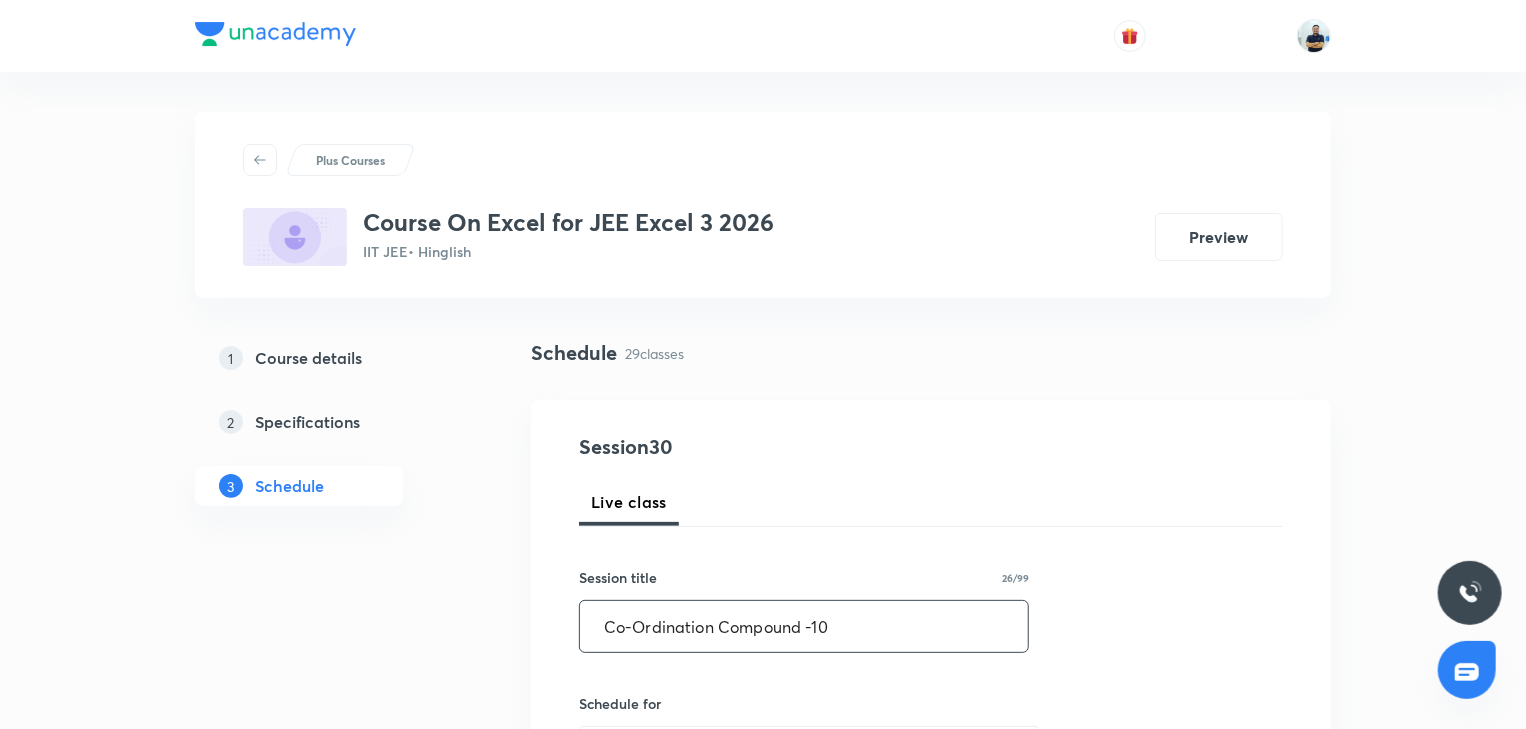 type on "Co-Ordination Compound -10" 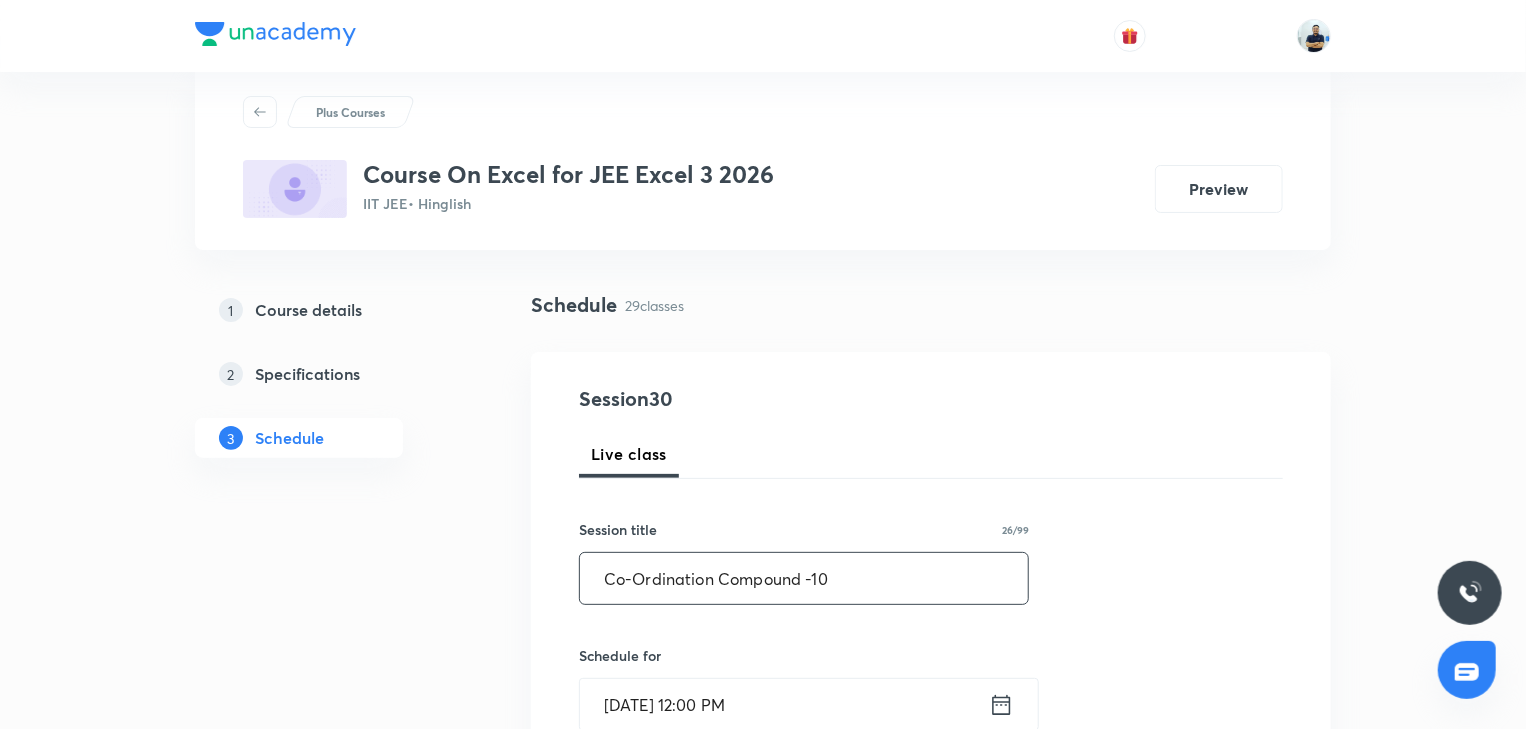 scroll, scrollTop: 93, scrollLeft: 0, axis: vertical 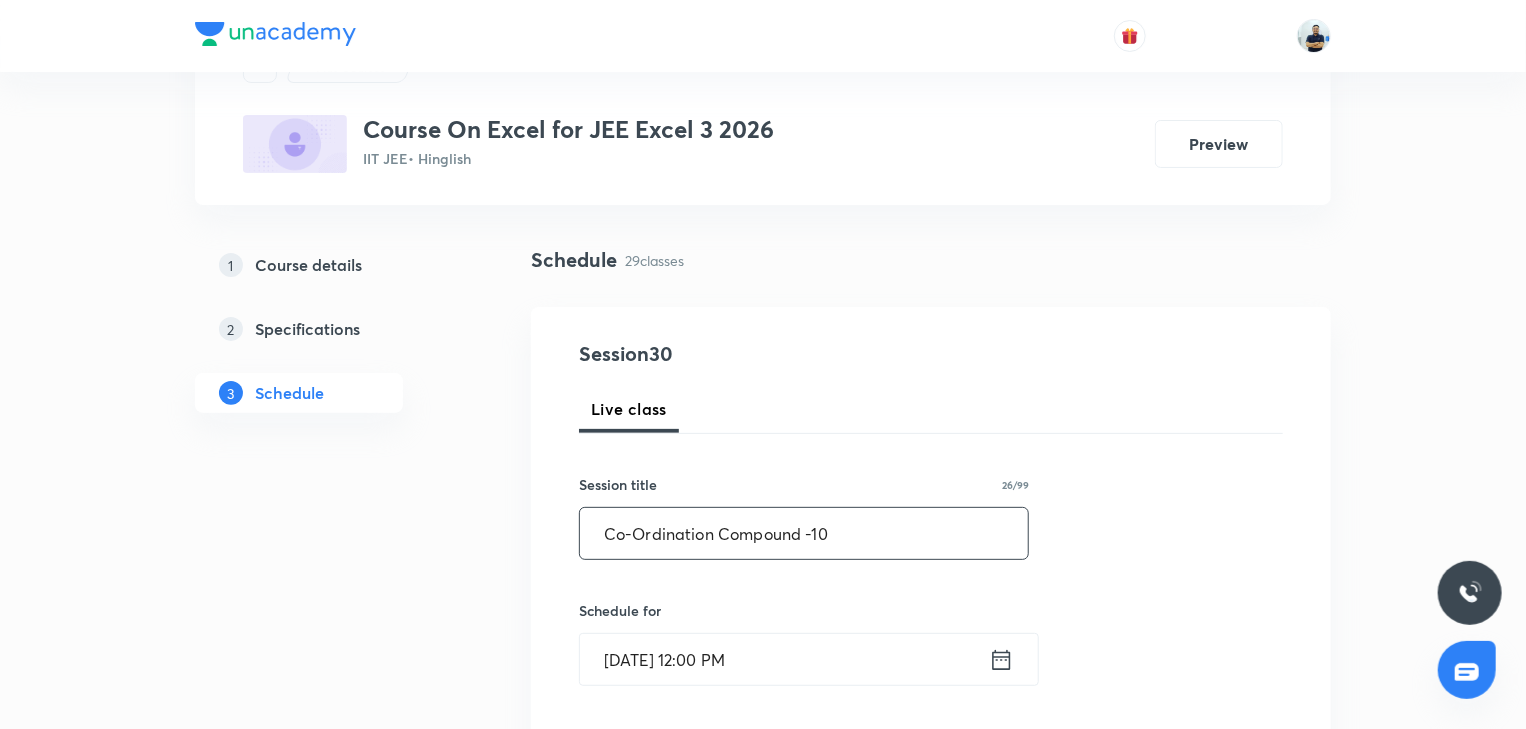 click on "Jul 14, 2025, 12:00 PM" at bounding box center [784, 659] 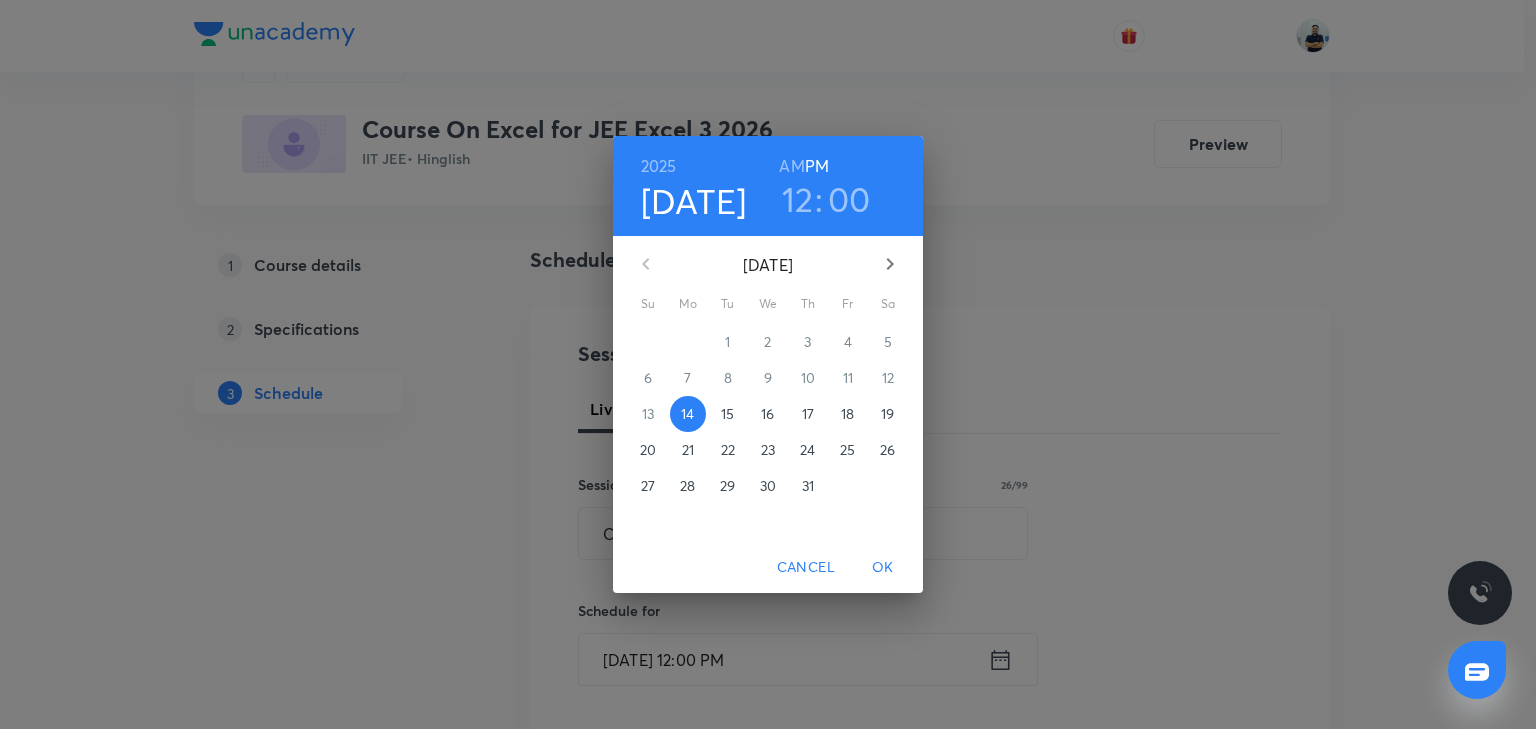 click on "15" at bounding box center [727, 414] 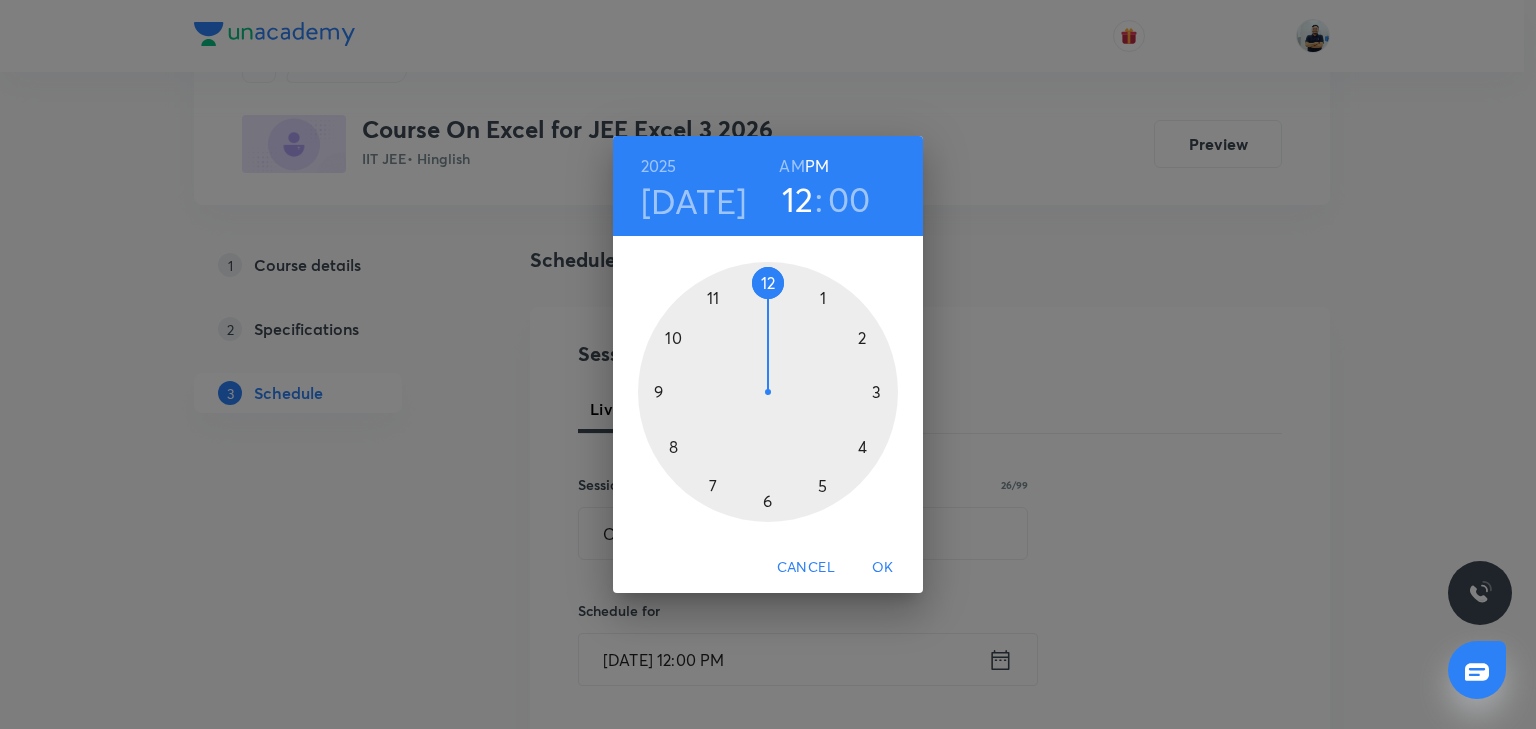 click at bounding box center [768, 392] 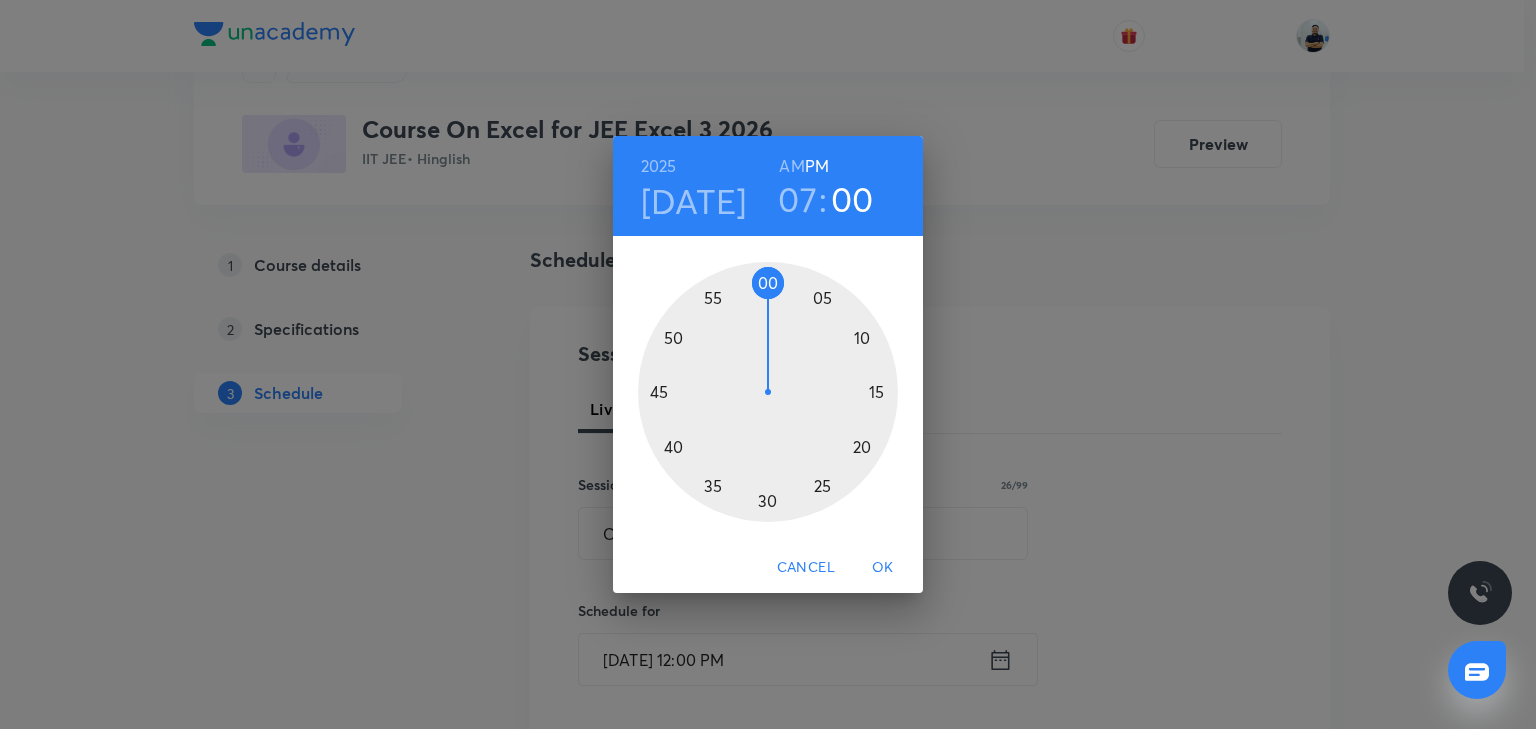 click at bounding box center (768, 392) 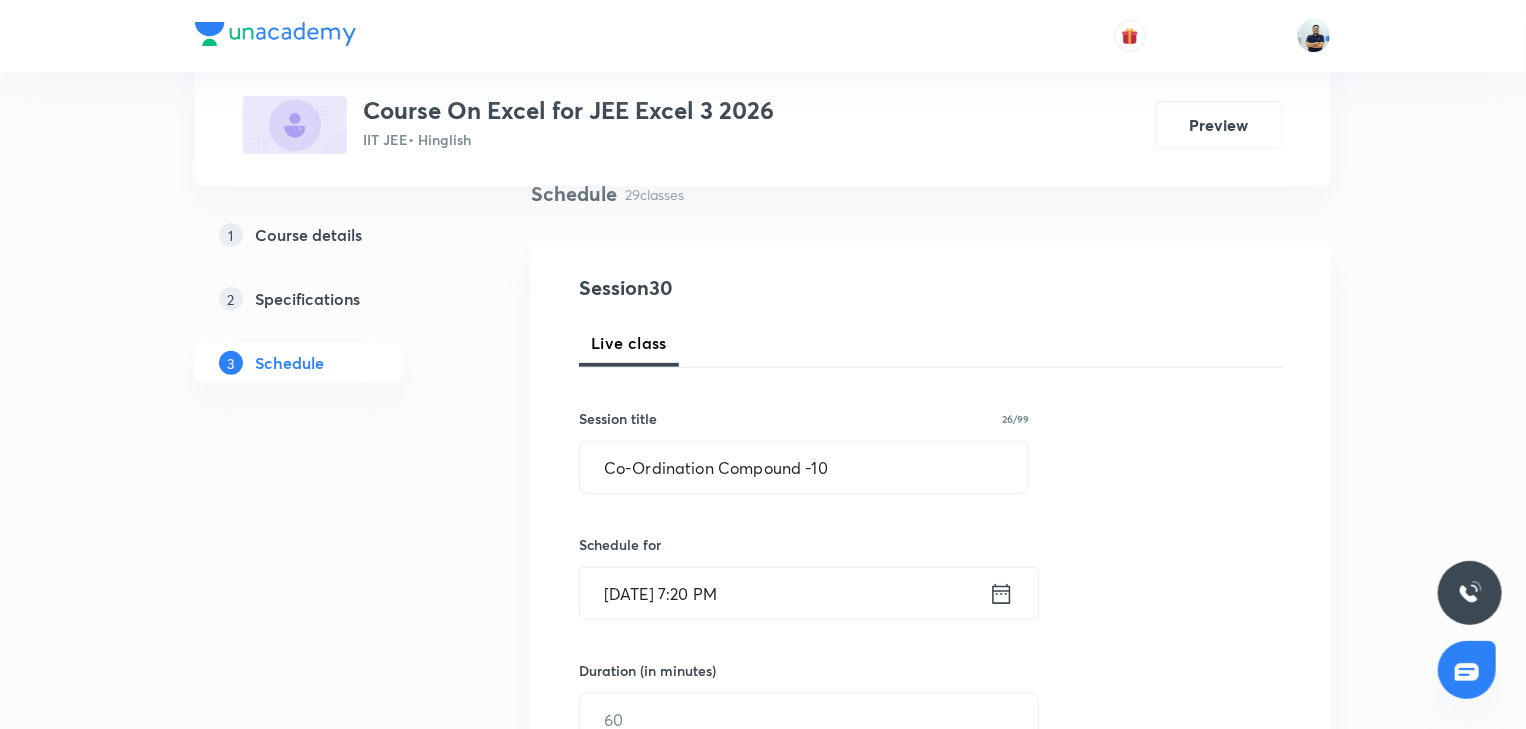 scroll, scrollTop: 168, scrollLeft: 0, axis: vertical 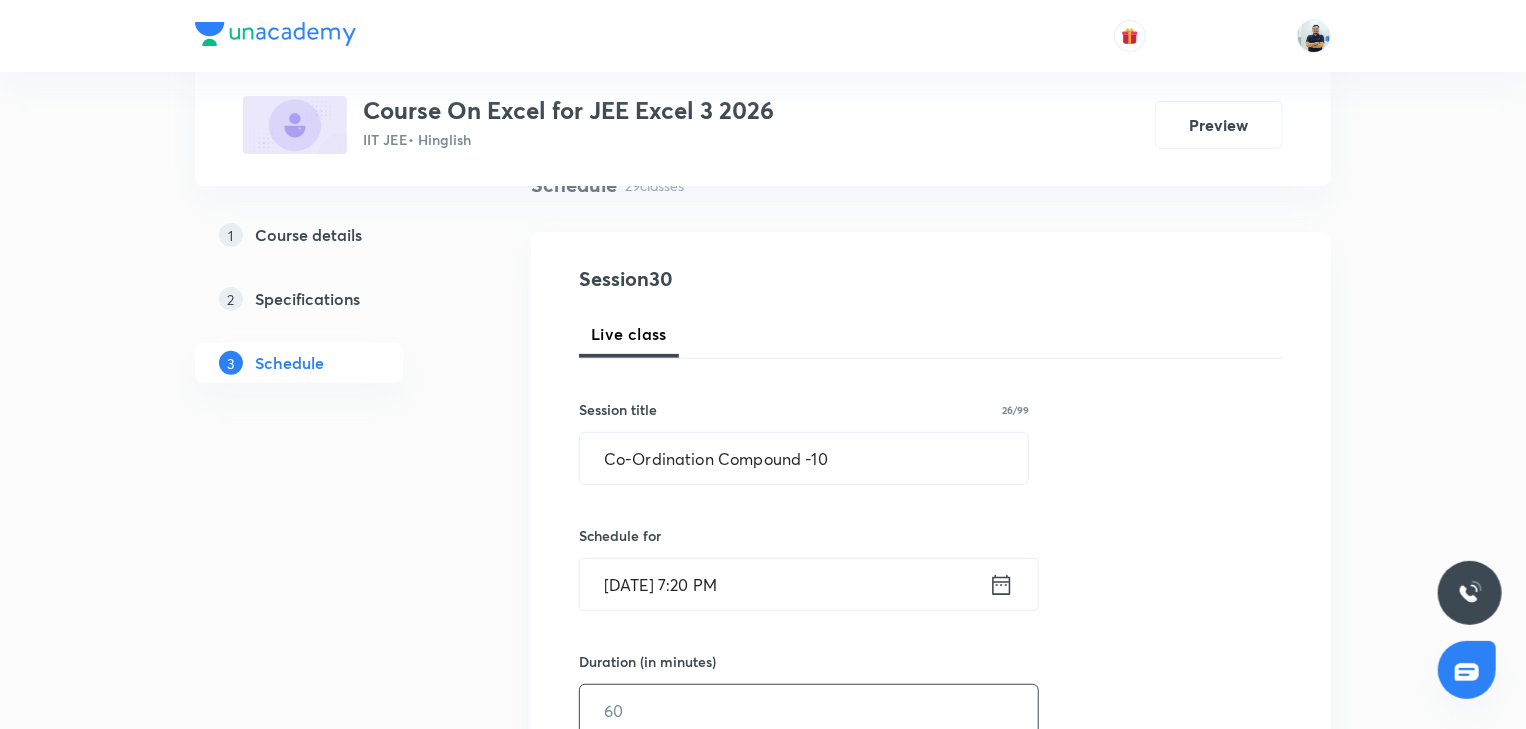 click at bounding box center [809, 710] 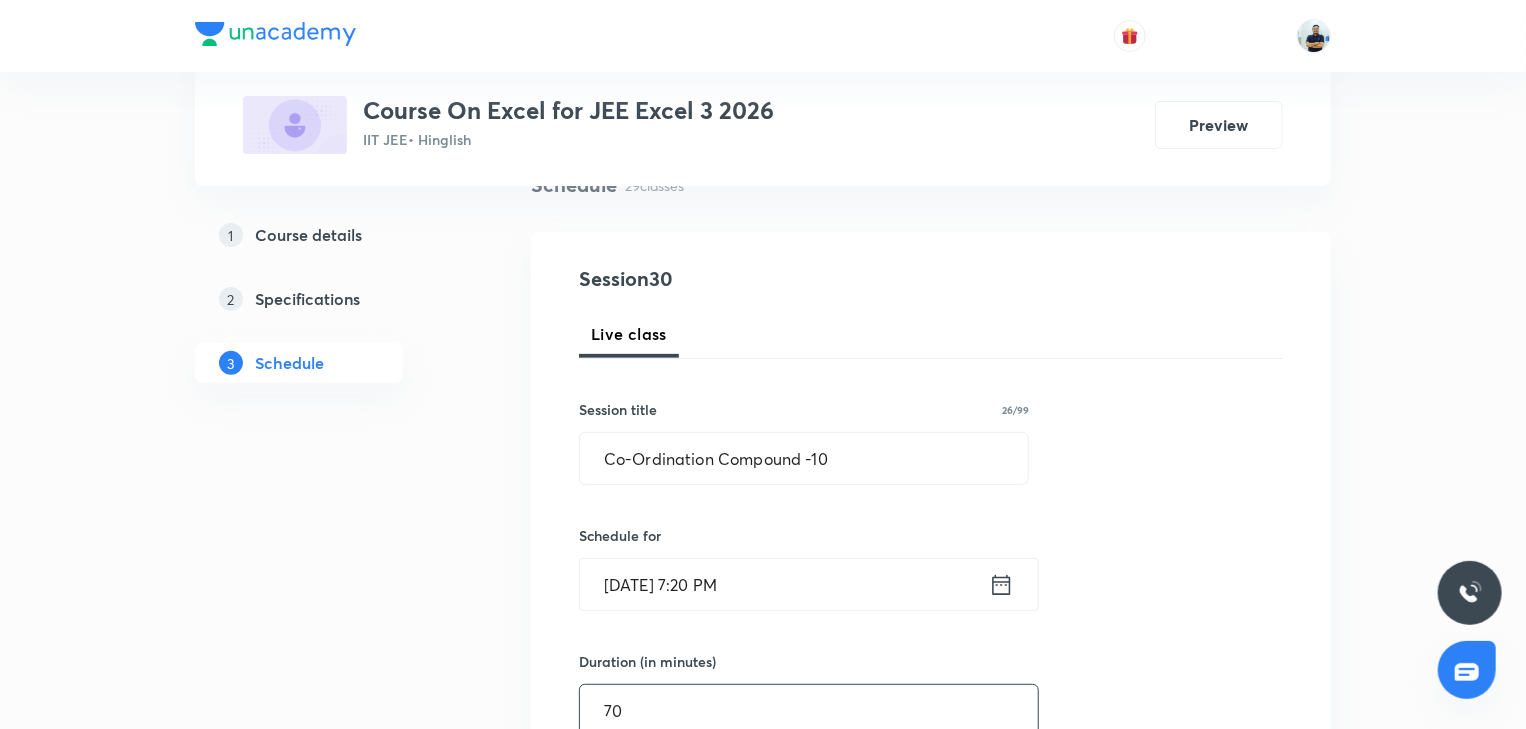 scroll, scrollTop: 728, scrollLeft: 0, axis: vertical 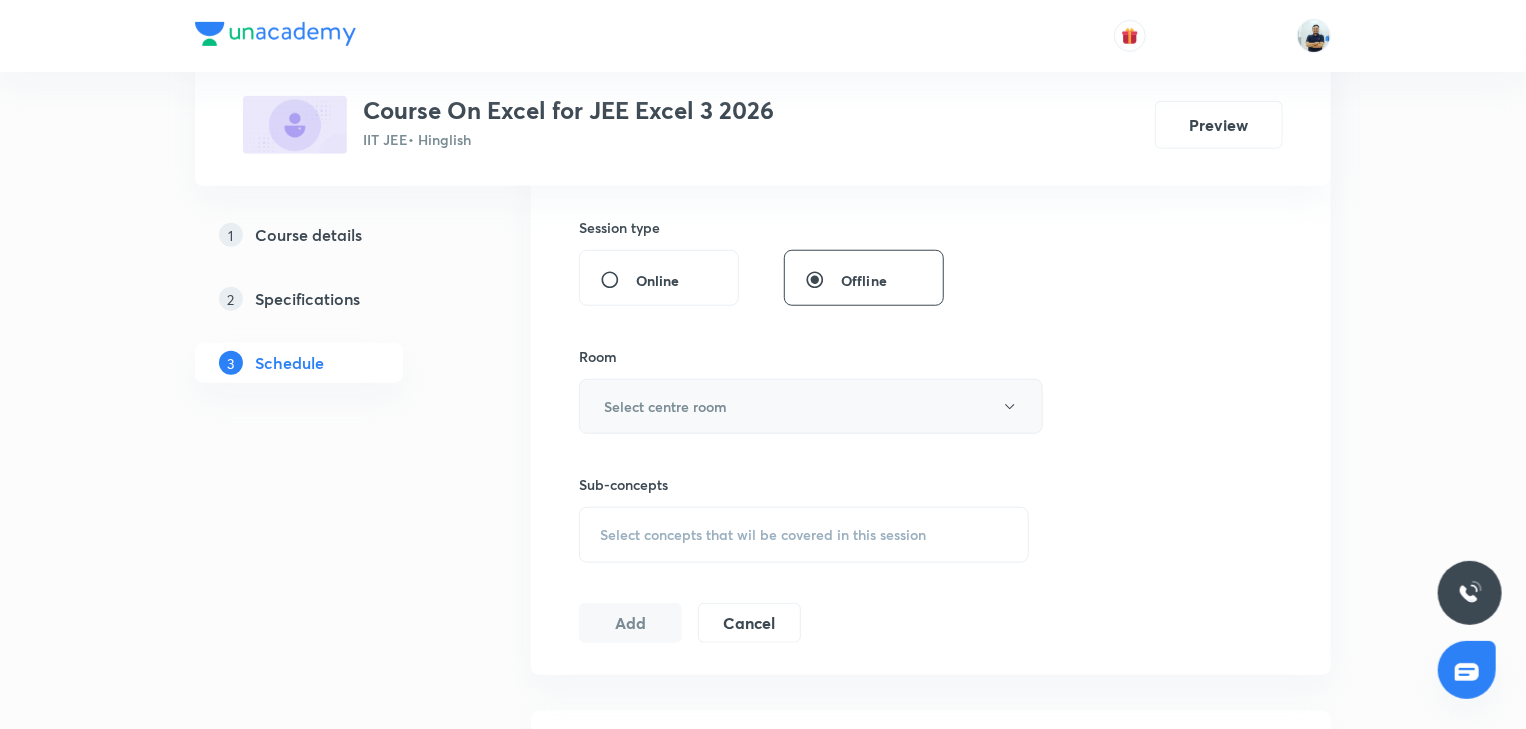 type on "70" 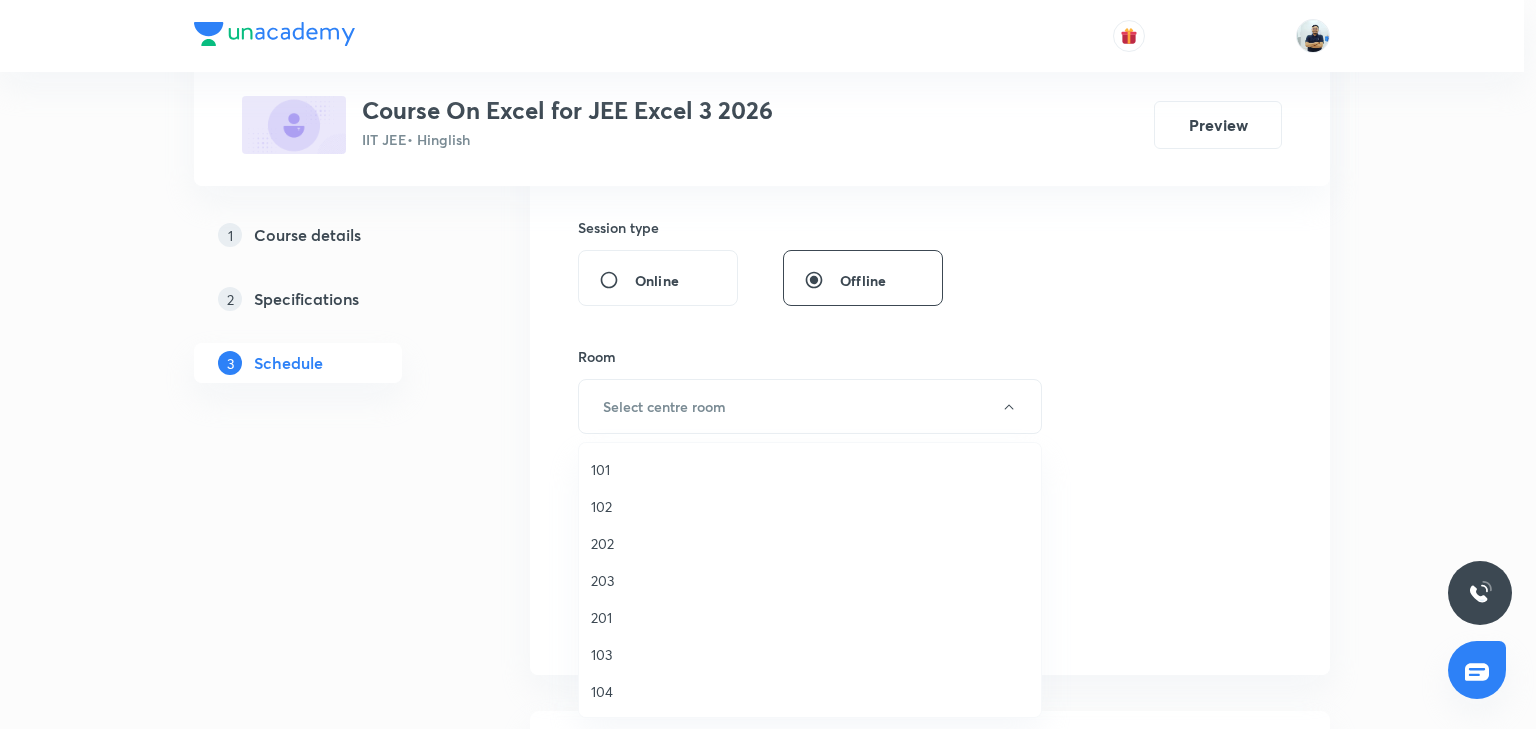 click on "201" at bounding box center [810, 617] 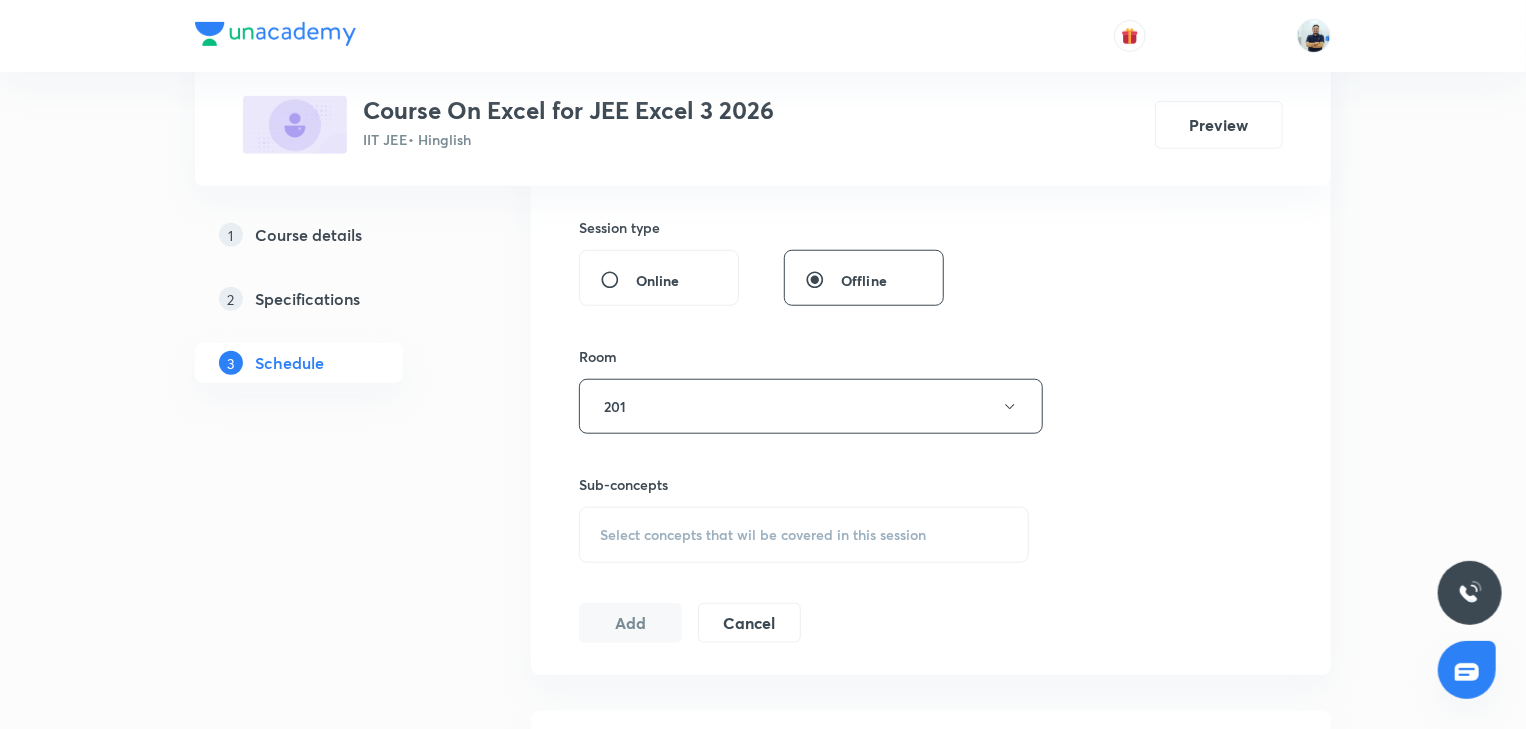 click on "Select concepts that wil be covered in this session" at bounding box center (804, 535) 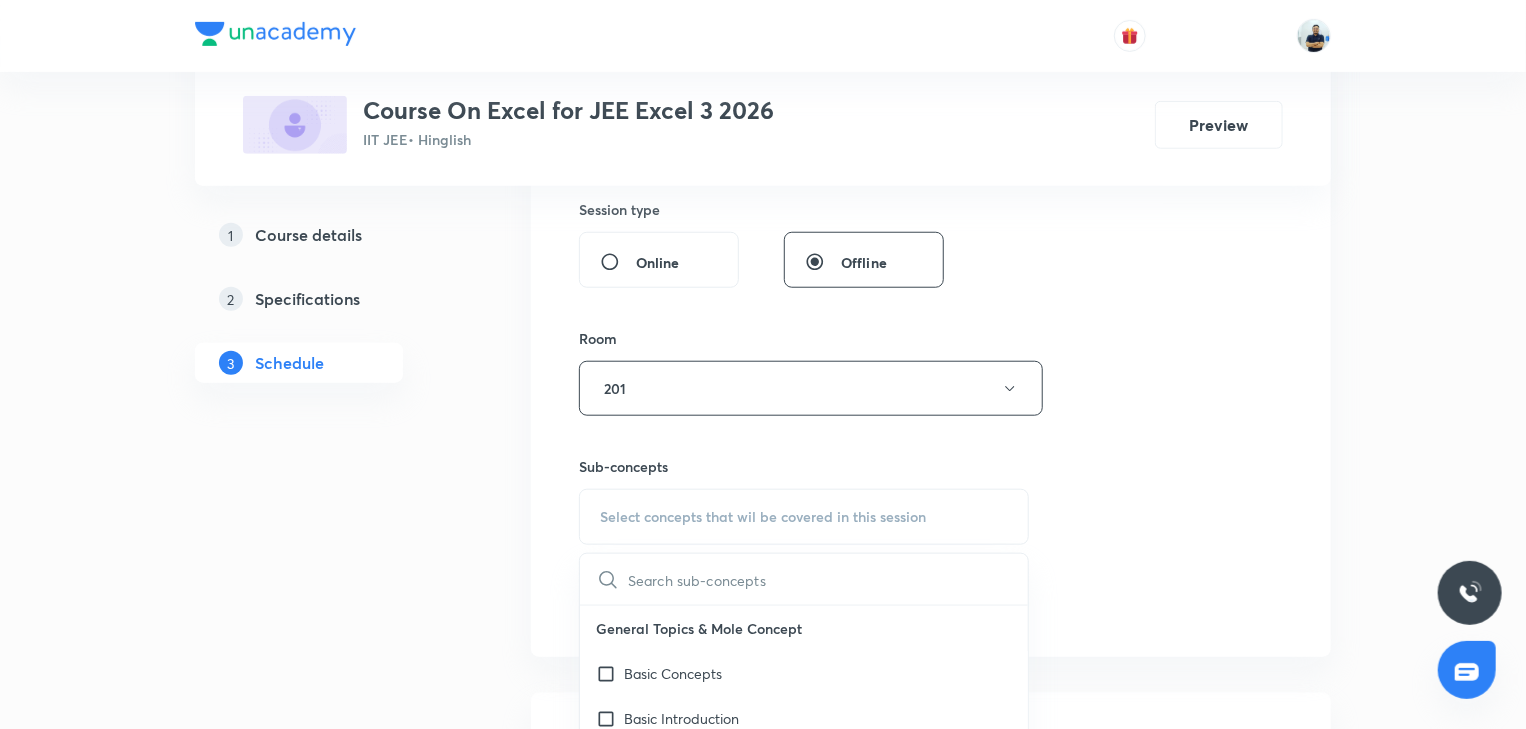 scroll, scrollTop: 970, scrollLeft: 0, axis: vertical 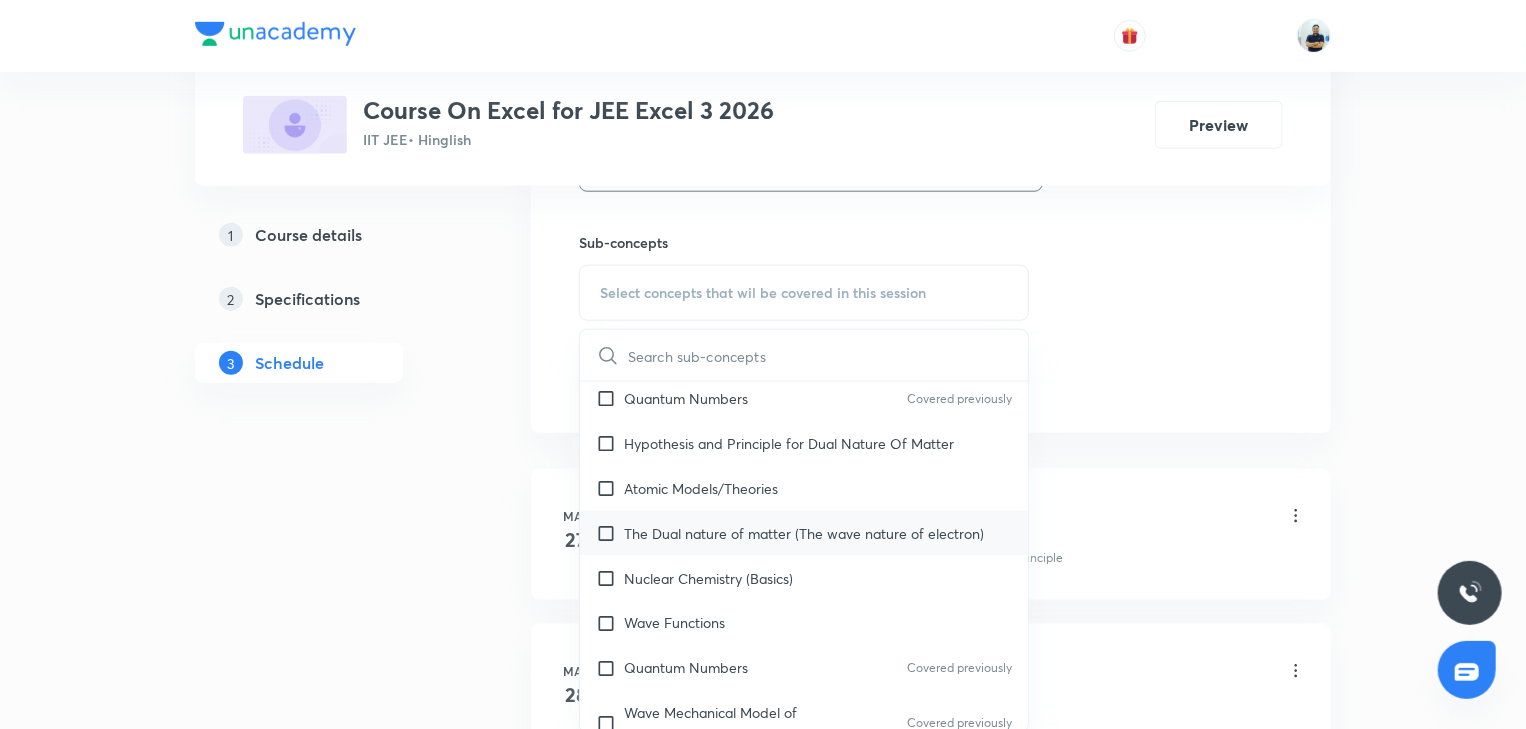 click on "The Dual nature of matter (The wave nature of electron)" at bounding box center (804, 533) 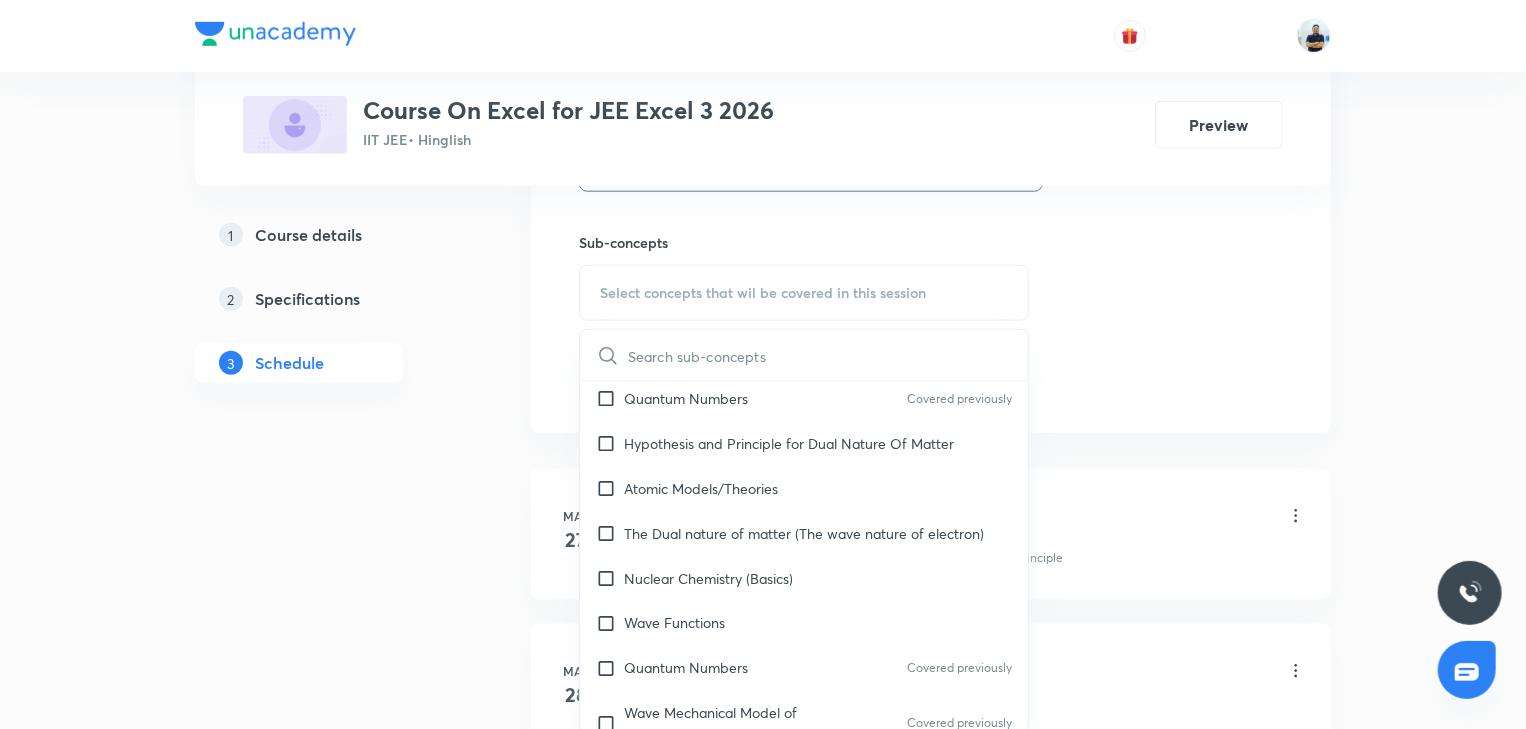 checkbox on "true" 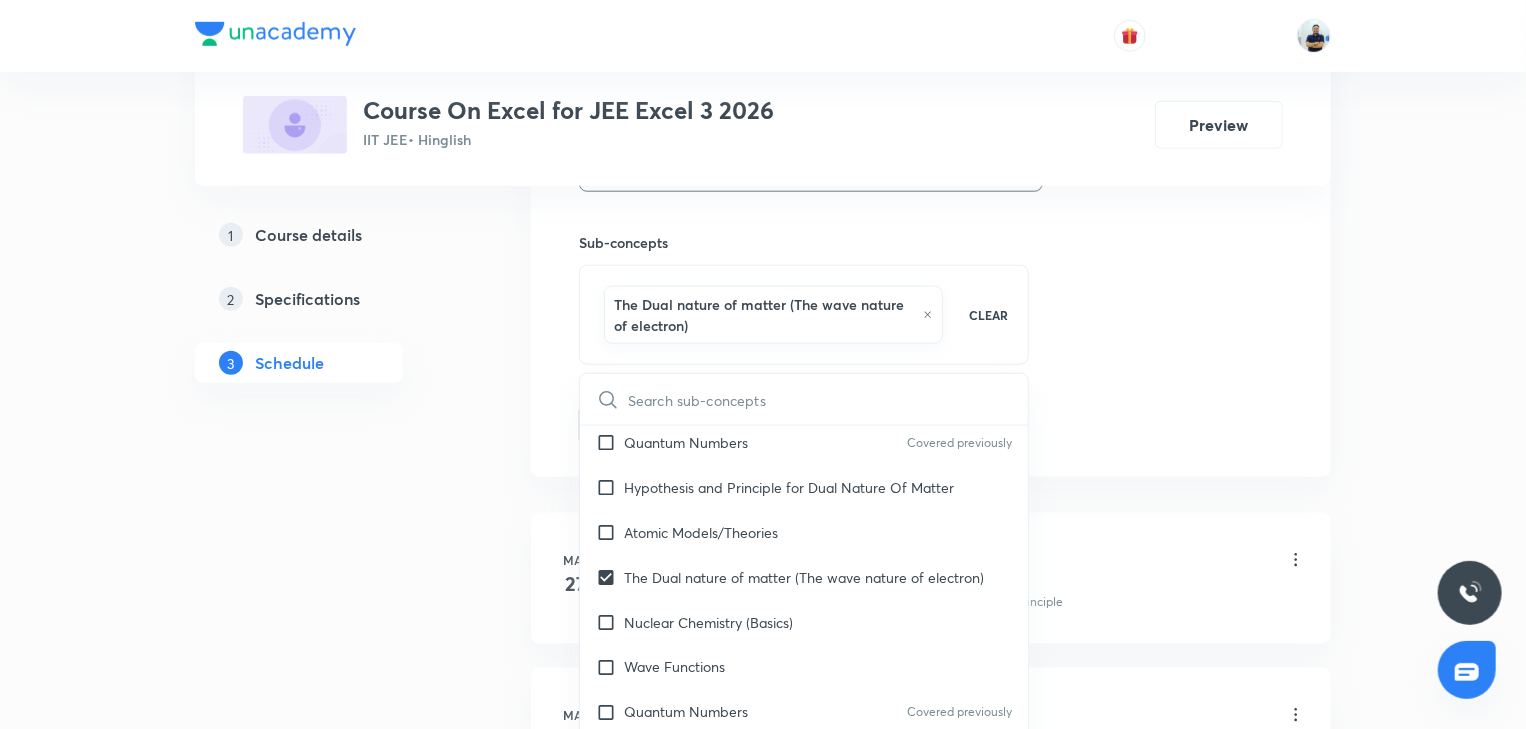 click on "Schedule 29  classes Session  30 Live class Session title 26/99 Co-Ordination Compound -10 ​ Schedule for Jul 15, 2025, 7:20 PM ​ Duration (in minutes) 70 ​   Session type Online Offline Room 201 Sub-concepts The Dual nature of matter (The wave nature of electron) CLEAR ​ General Topics & Mole Concept Basic Concepts Basic Introduction Percentage Composition Stoichiometry Principle of Atom Conservation (POAC) Covered previously Relation between Stoichiometric Quantities Application of Mole Concept: Gravimetric Analysis Different Laws Covered previously Formula and Composition Covered previously Concentration Terms Covered previously Some basic concepts of Chemistry Covered previously Atomic Structure Discovery Of Electron Covered previously Some Prerequisites of Physics Covered previously Discovery Of Protons And Neutrons Covered previously Atomic Models and Theories  Covered previously Representation Of Atom With Electrons And Neutrons Covered previously Nature of Waves Covered previously Bohr's Model" at bounding box center [931, 2255] 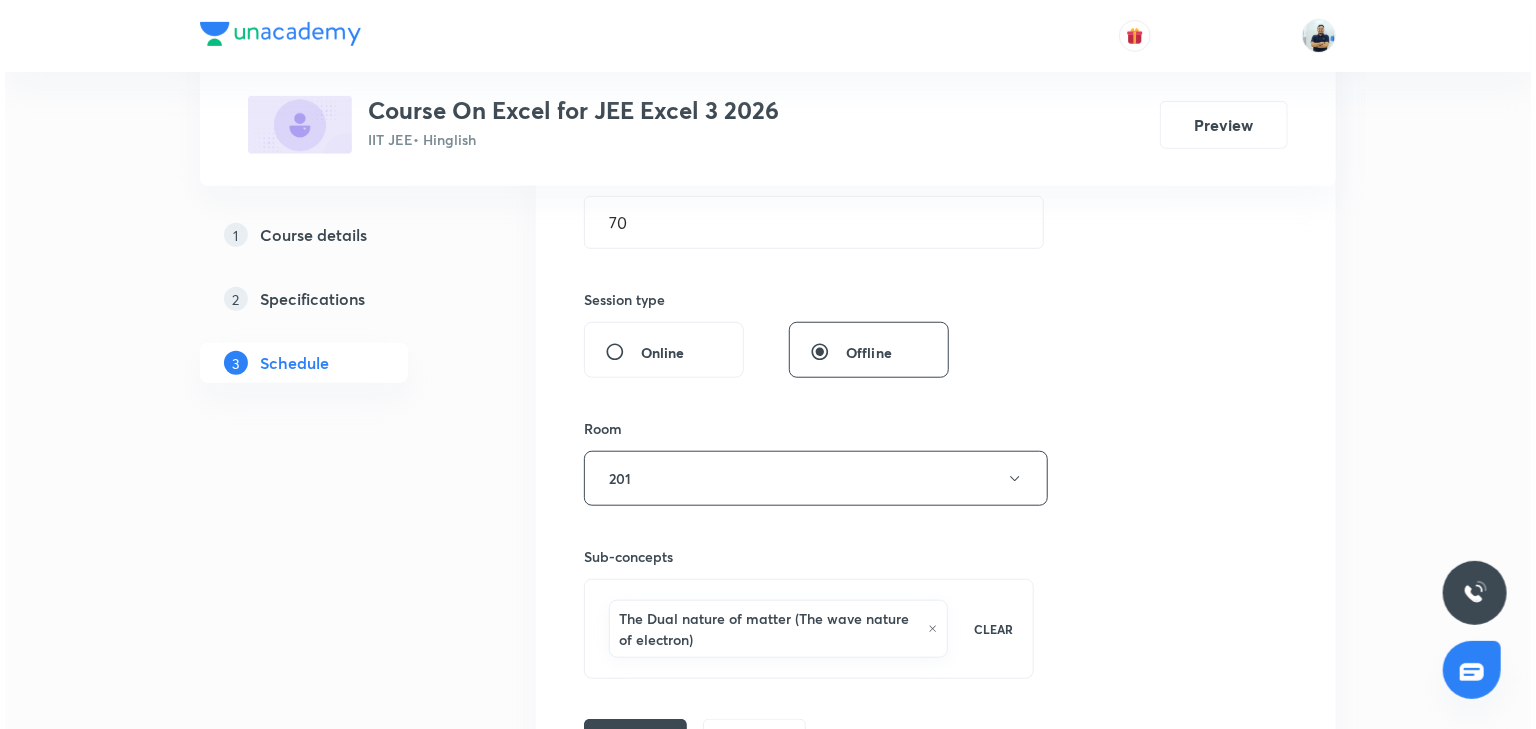 scroll, scrollTop: 653, scrollLeft: 0, axis: vertical 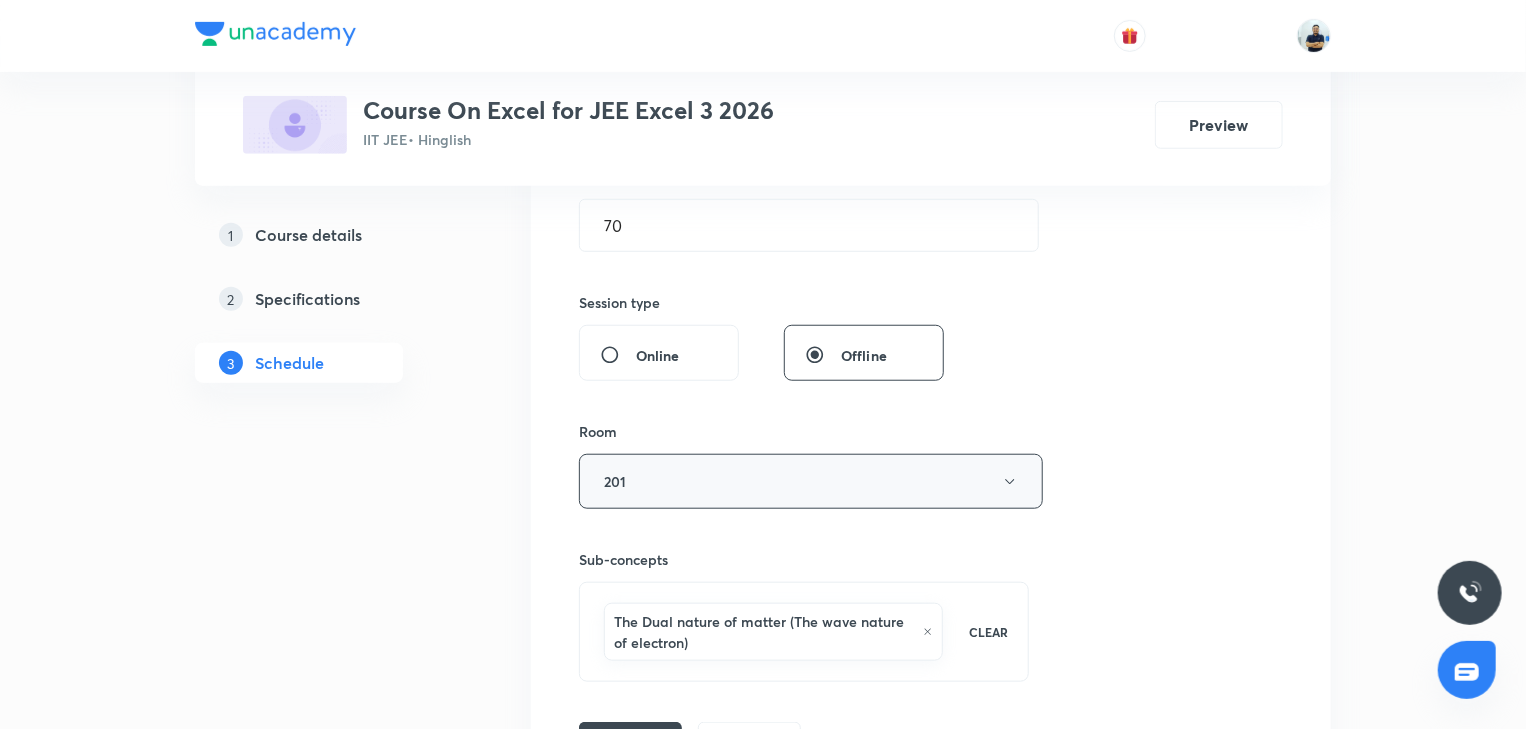 click on "201" at bounding box center (811, 481) 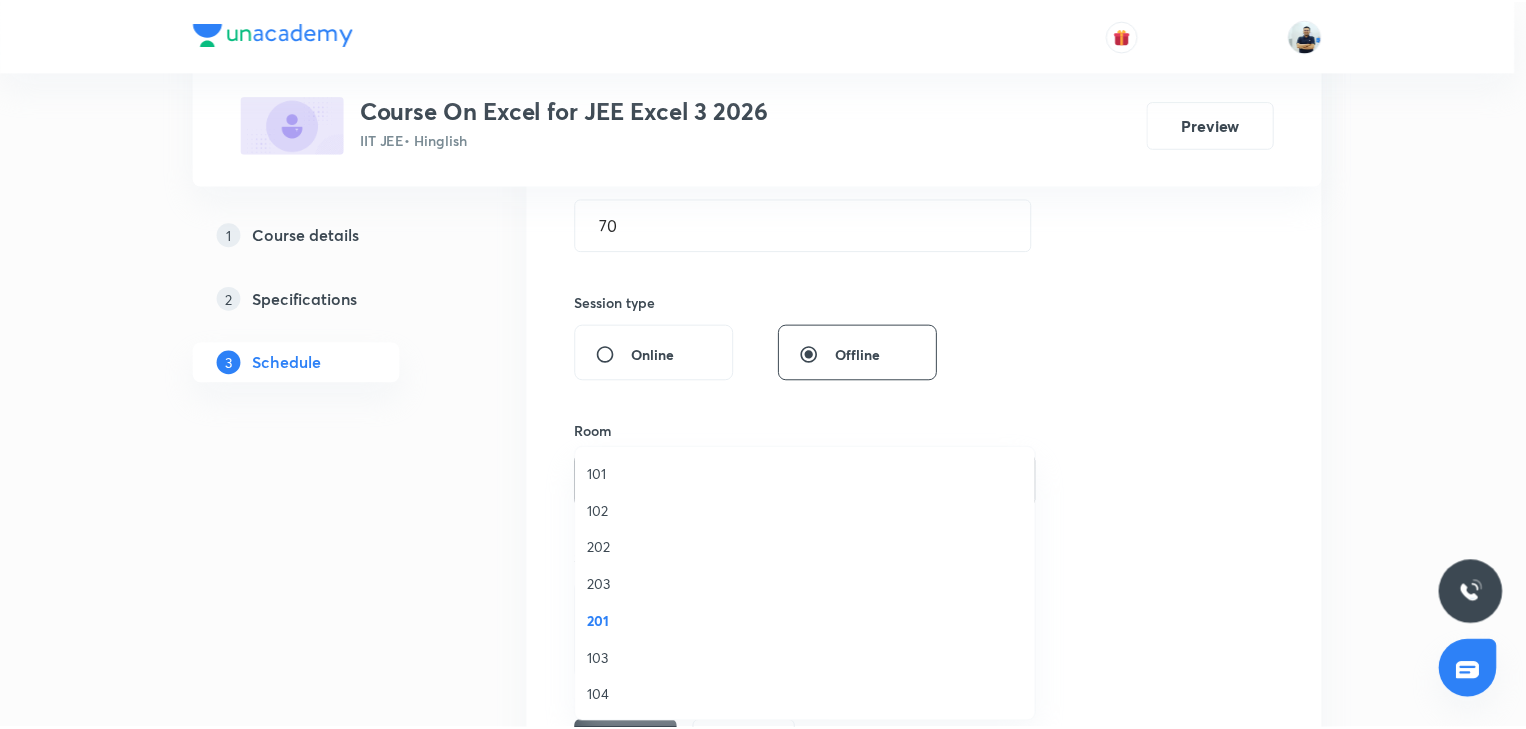 scroll, scrollTop: 370, scrollLeft: 0, axis: vertical 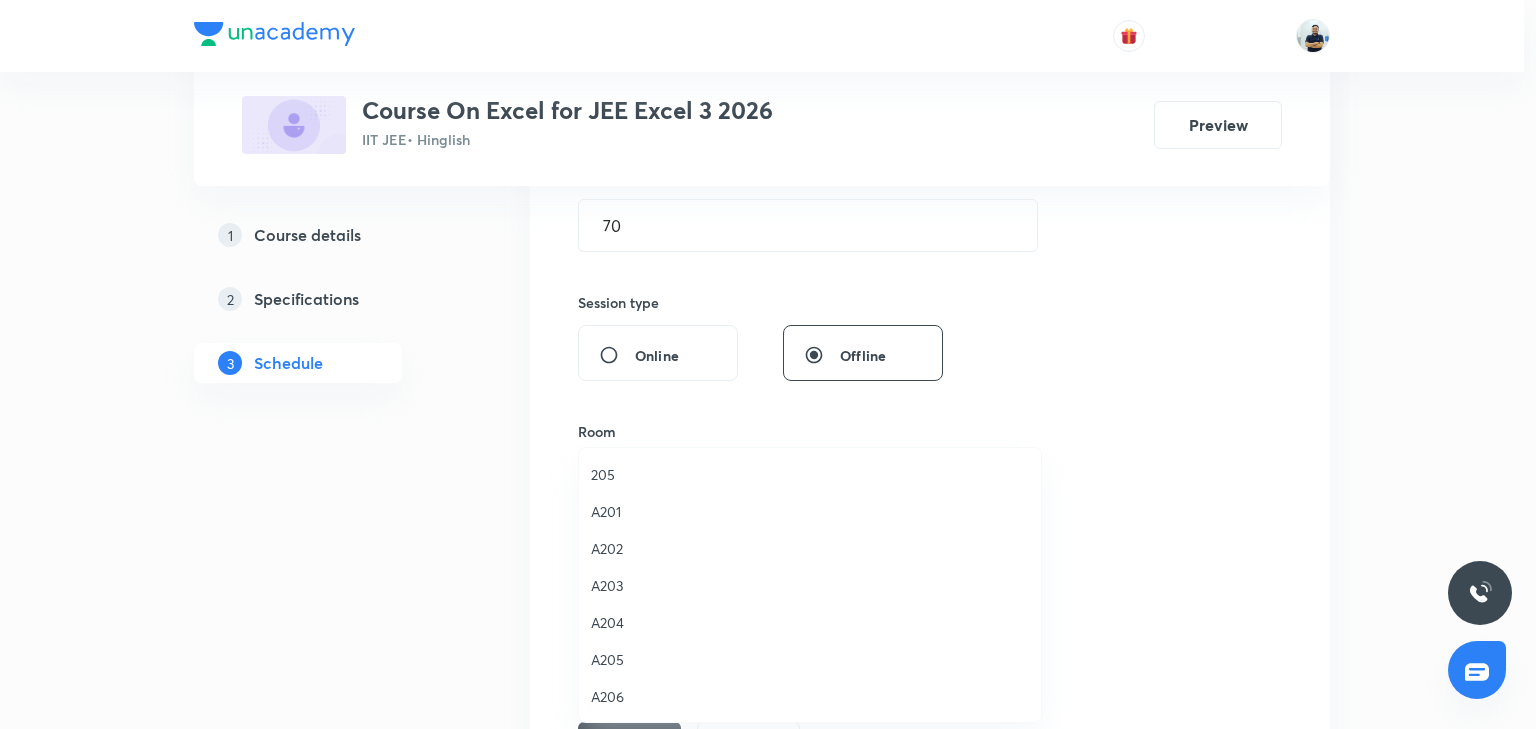 click on "A201" at bounding box center (810, 511) 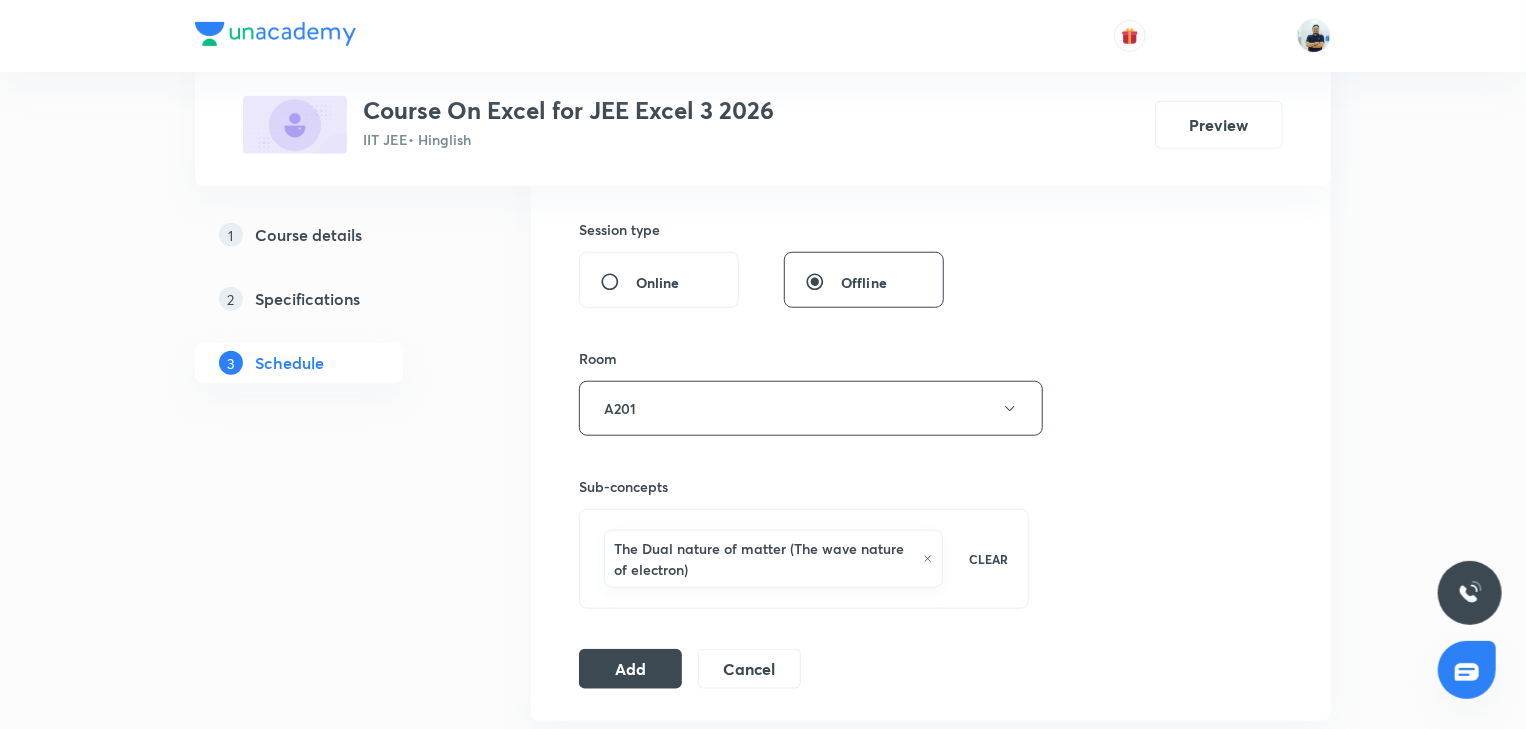 scroll, scrollTop: 728, scrollLeft: 0, axis: vertical 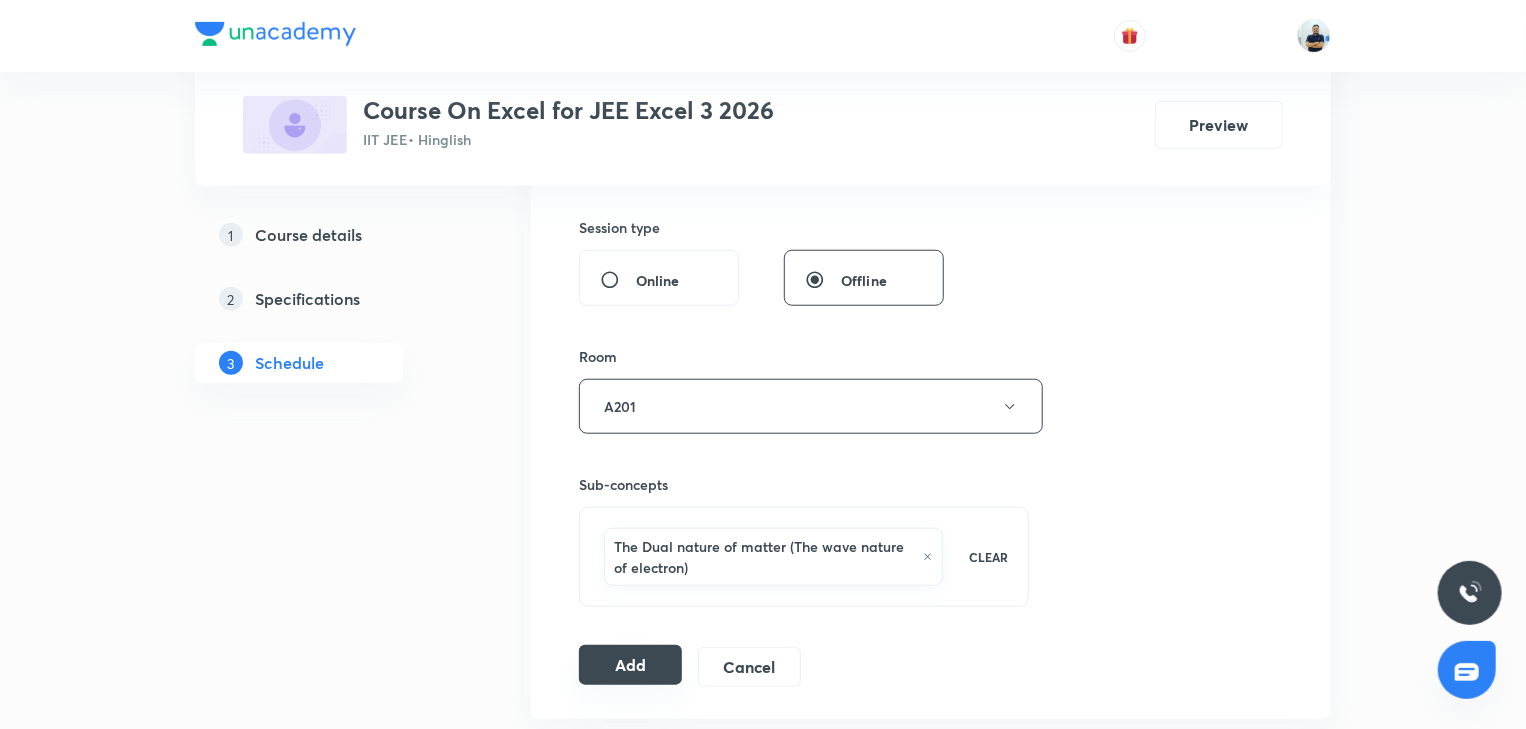 click on "Add" at bounding box center (630, 665) 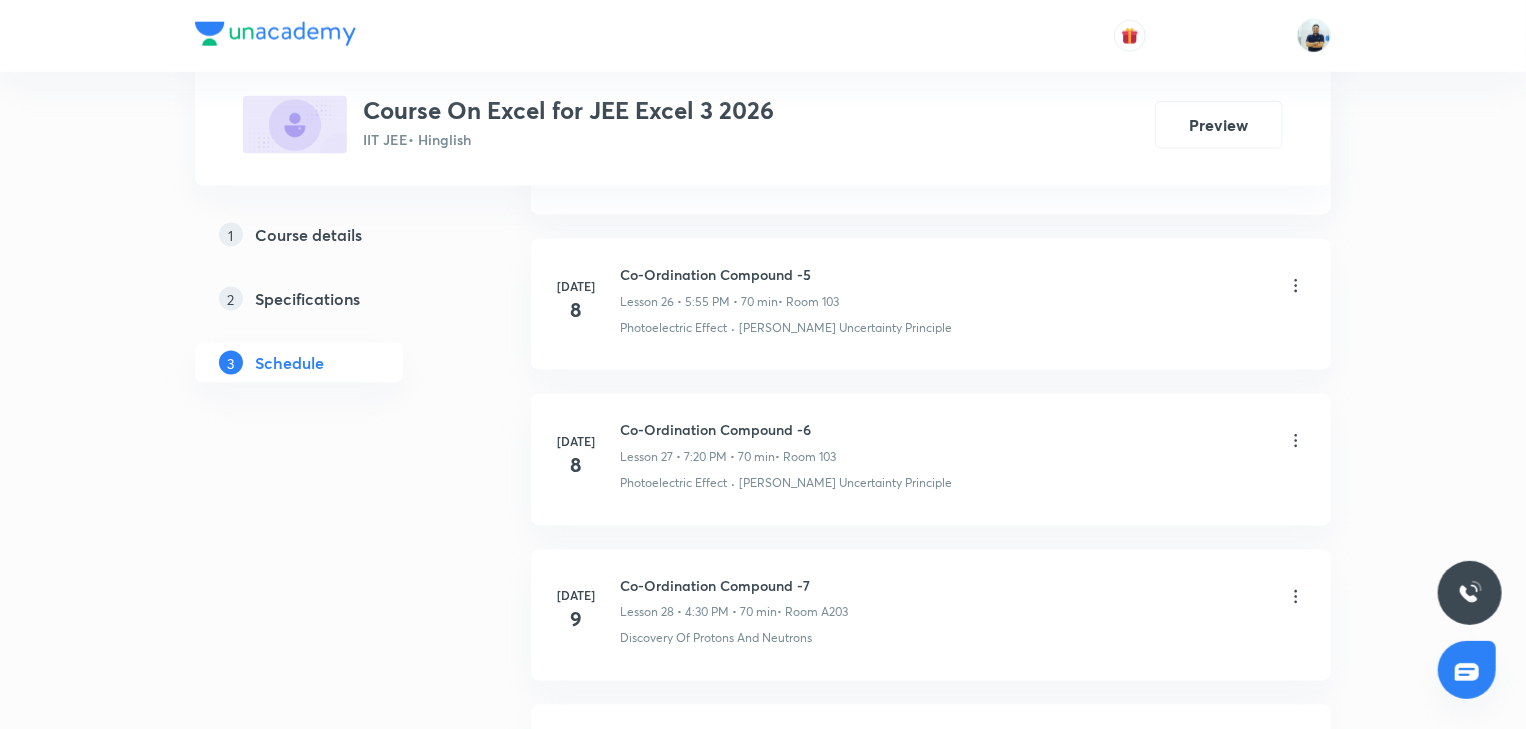 scroll, scrollTop: 5404, scrollLeft: 0, axis: vertical 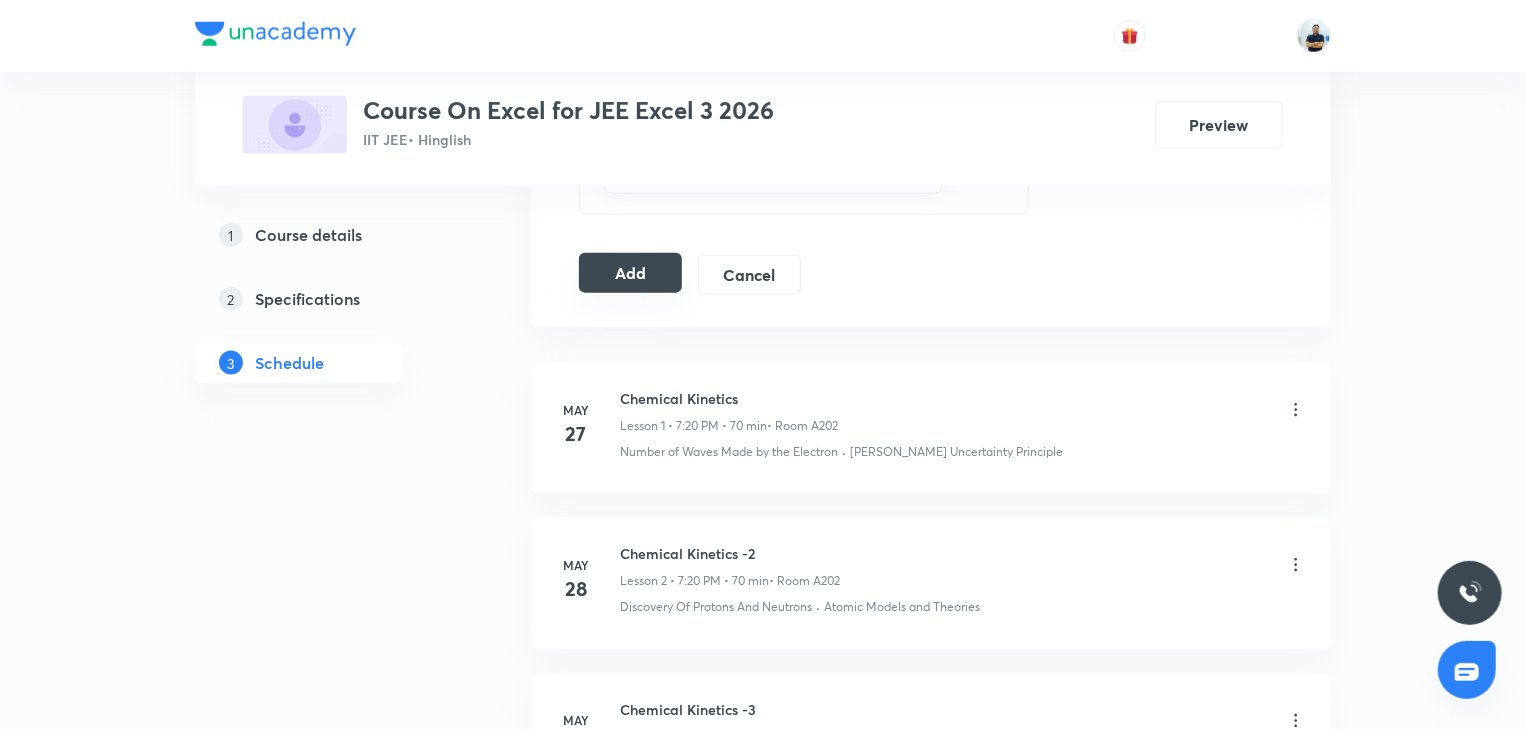 click on "Add" at bounding box center [630, 273] 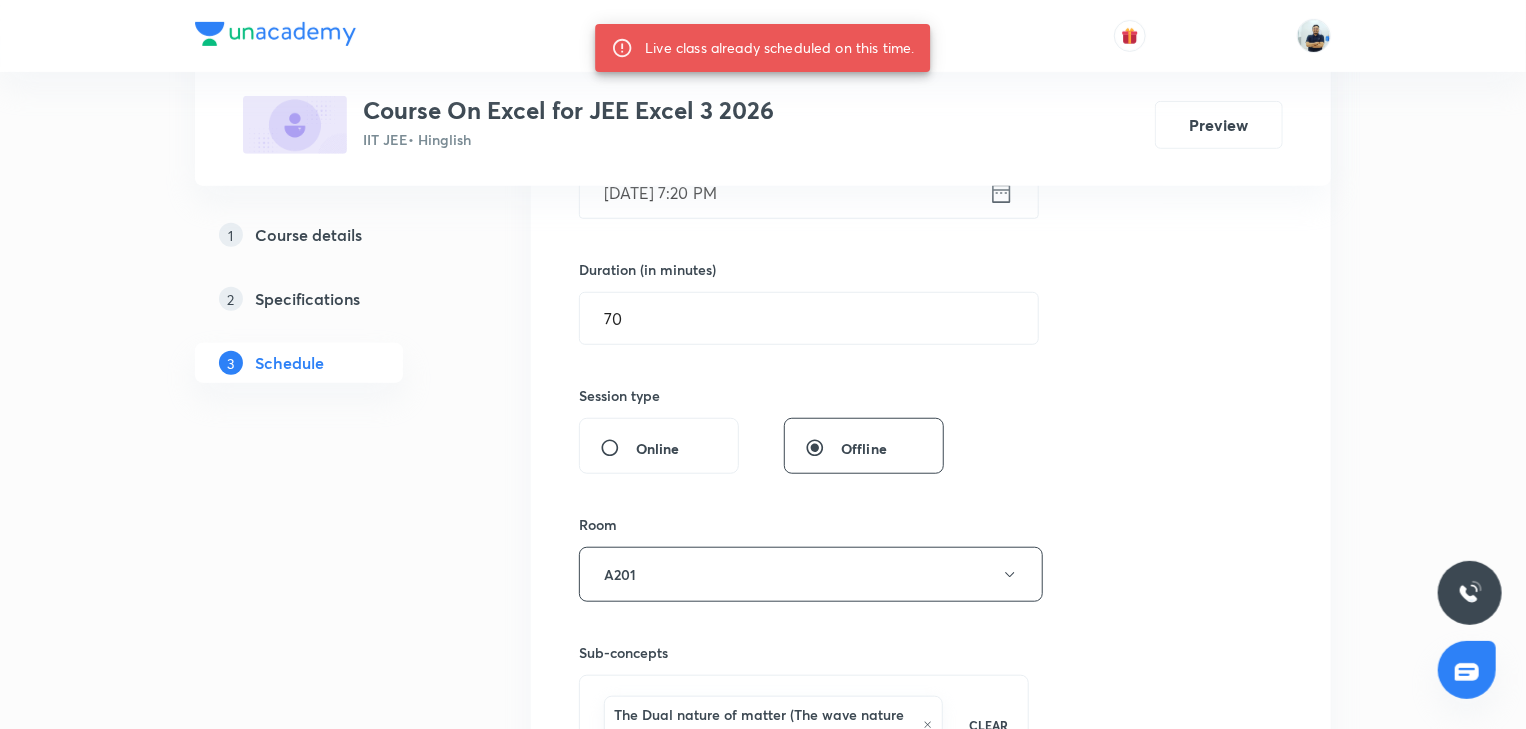 scroll, scrollTop: 0, scrollLeft: 0, axis: both 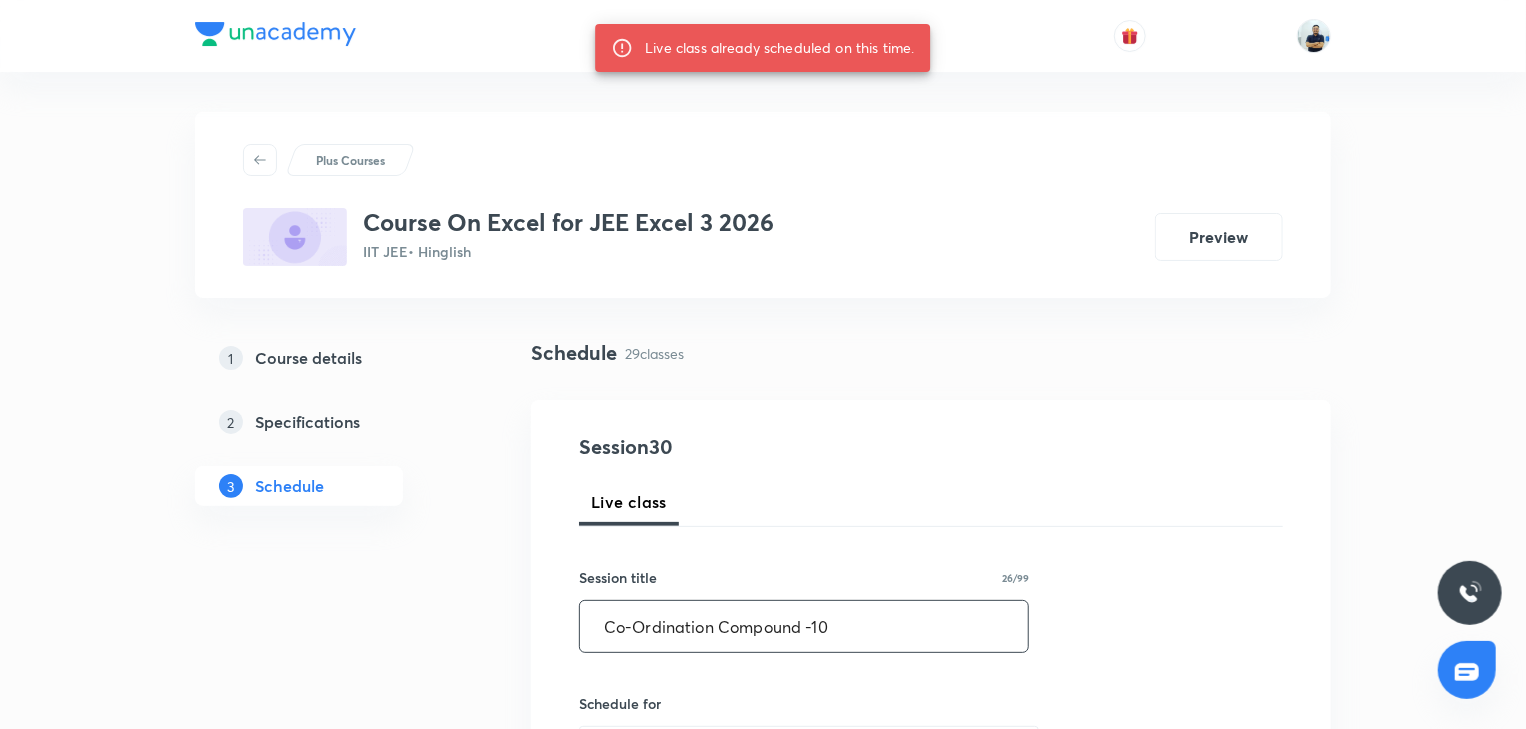 click on "Co-Ordination Compound -10" at bounding box center [804, 626] 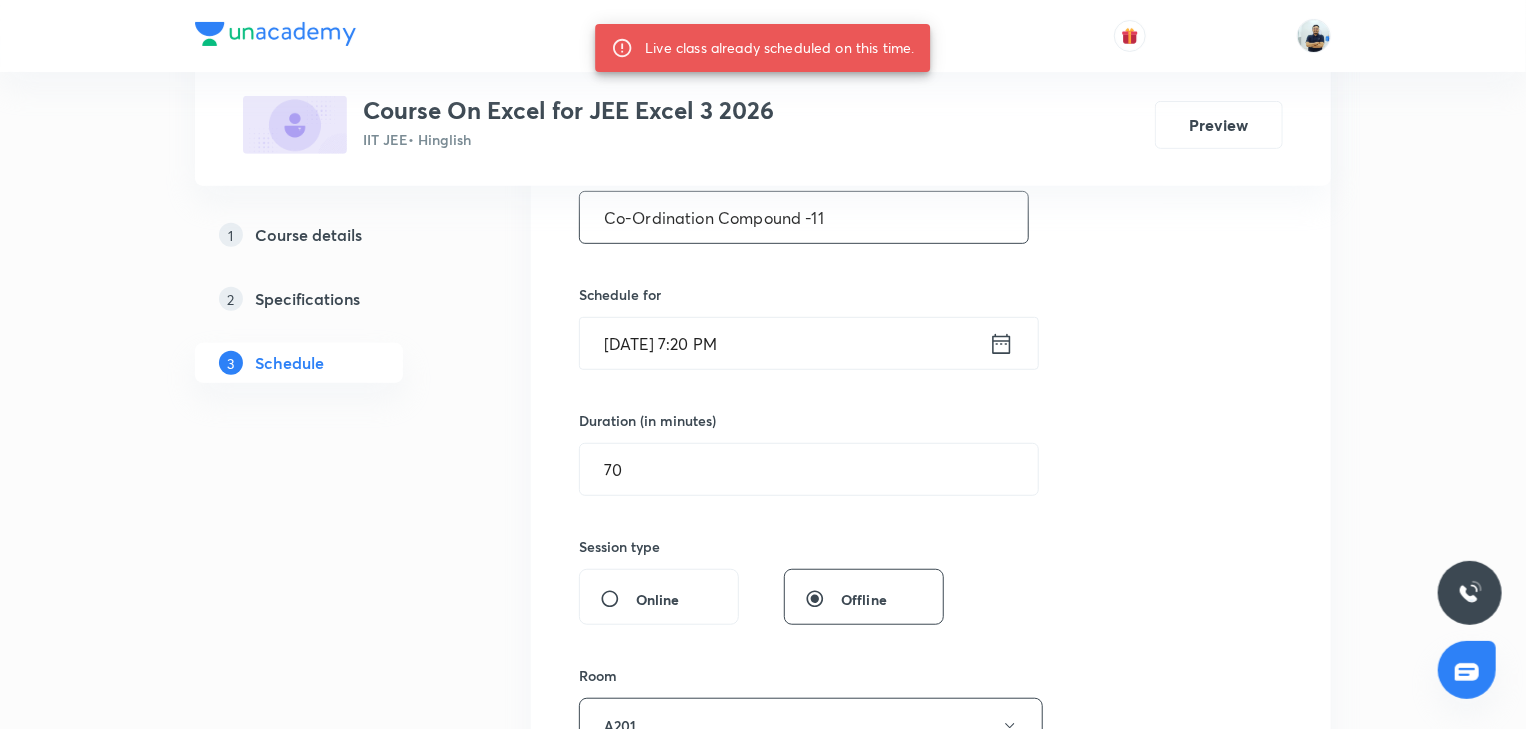 scroll, scrollTop: 410, scrollLeft: 0, axis: vertical 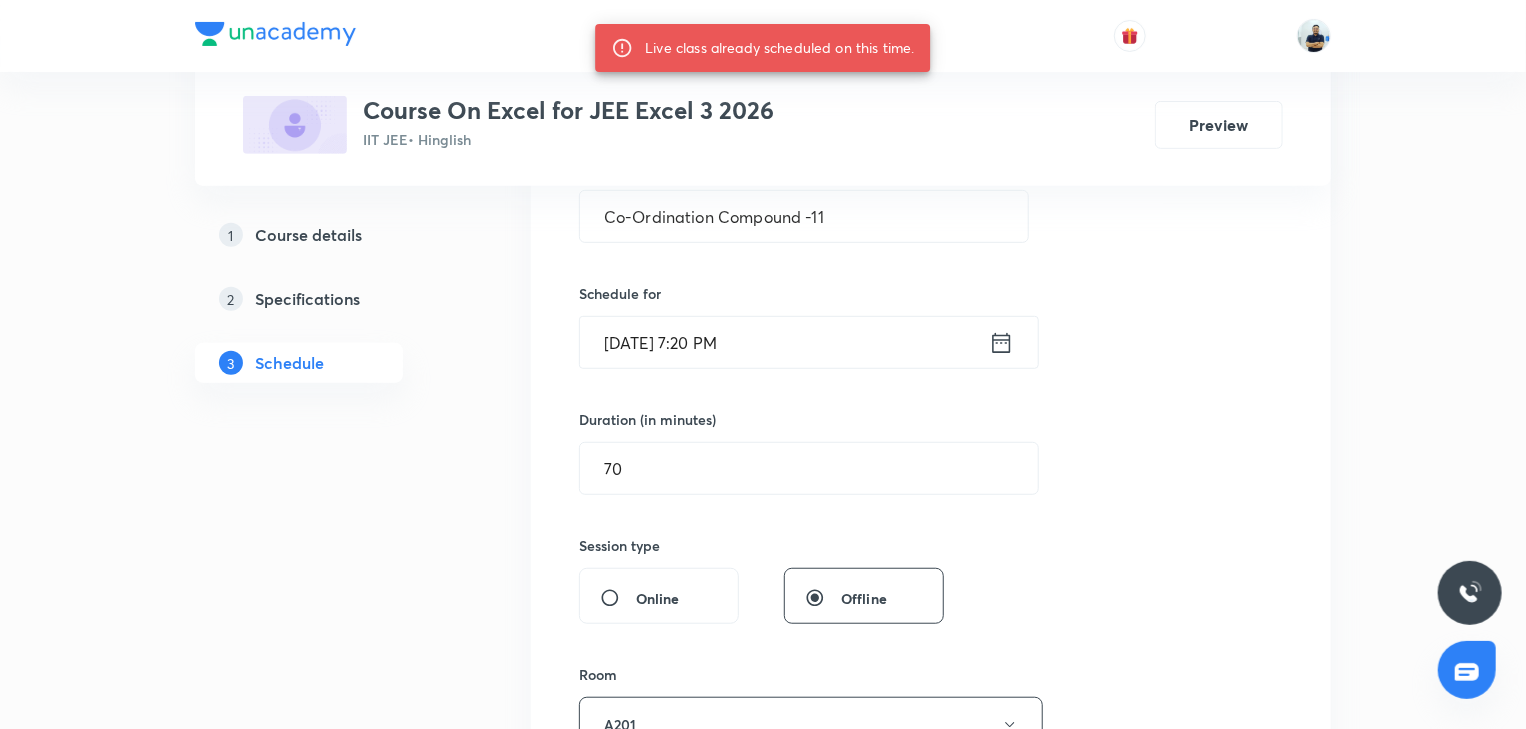 click on "Jul 15, 2025, 7:20 PM" at bounding box center (784, 342) 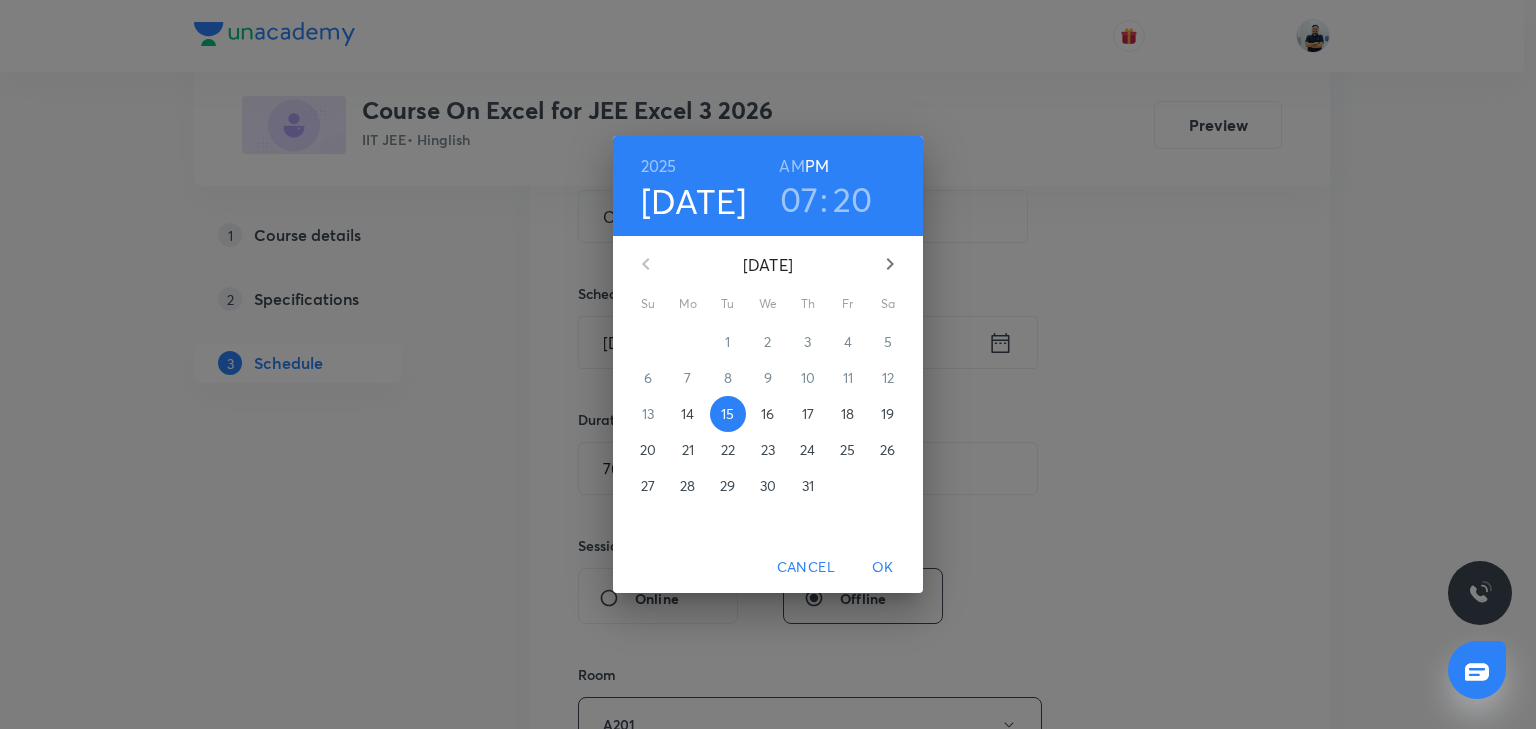 click on "16" at bounding box center (768, 414) 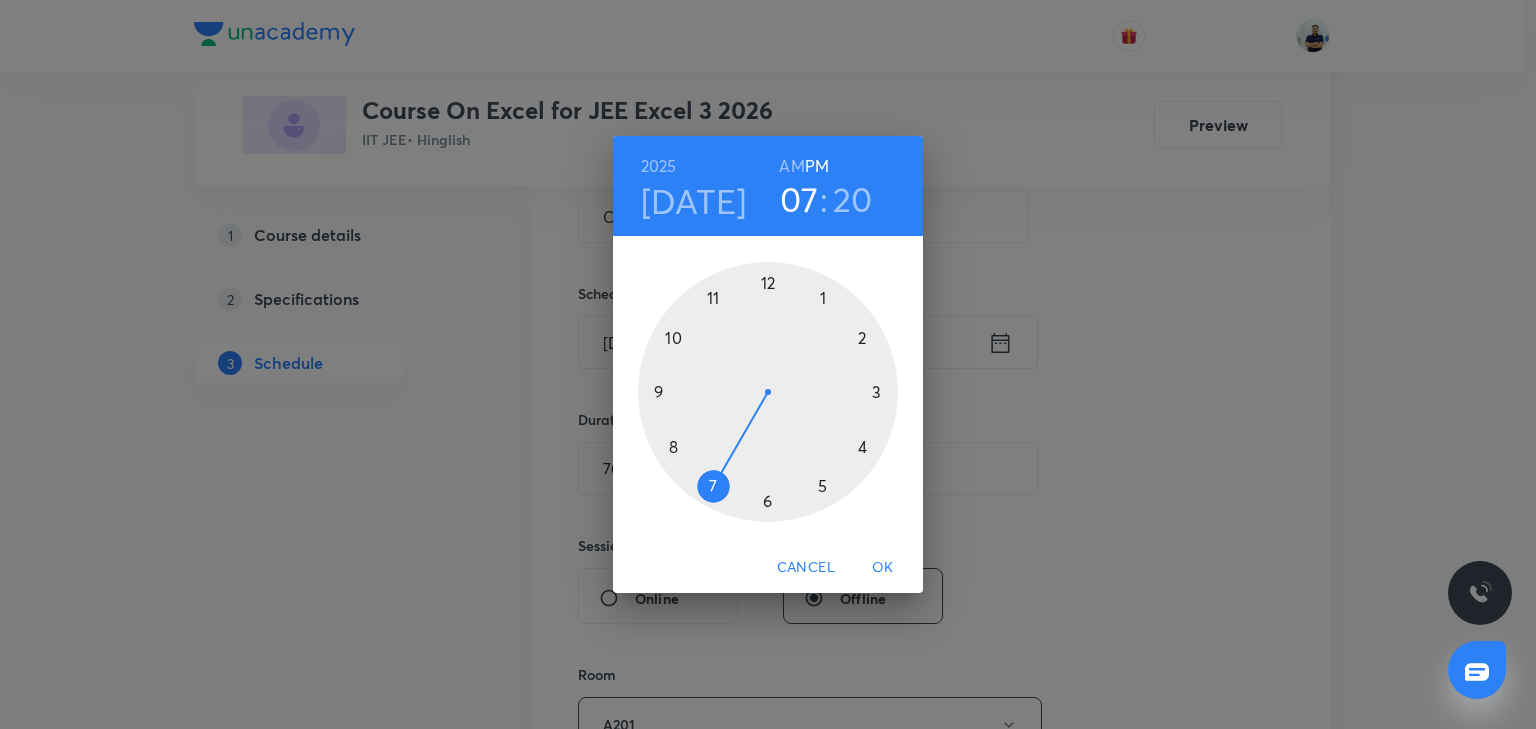 drag, startPoint x: 826, startPoint y: 496, endPoint x: 825, endPoint y: 469, distance: 27.018513 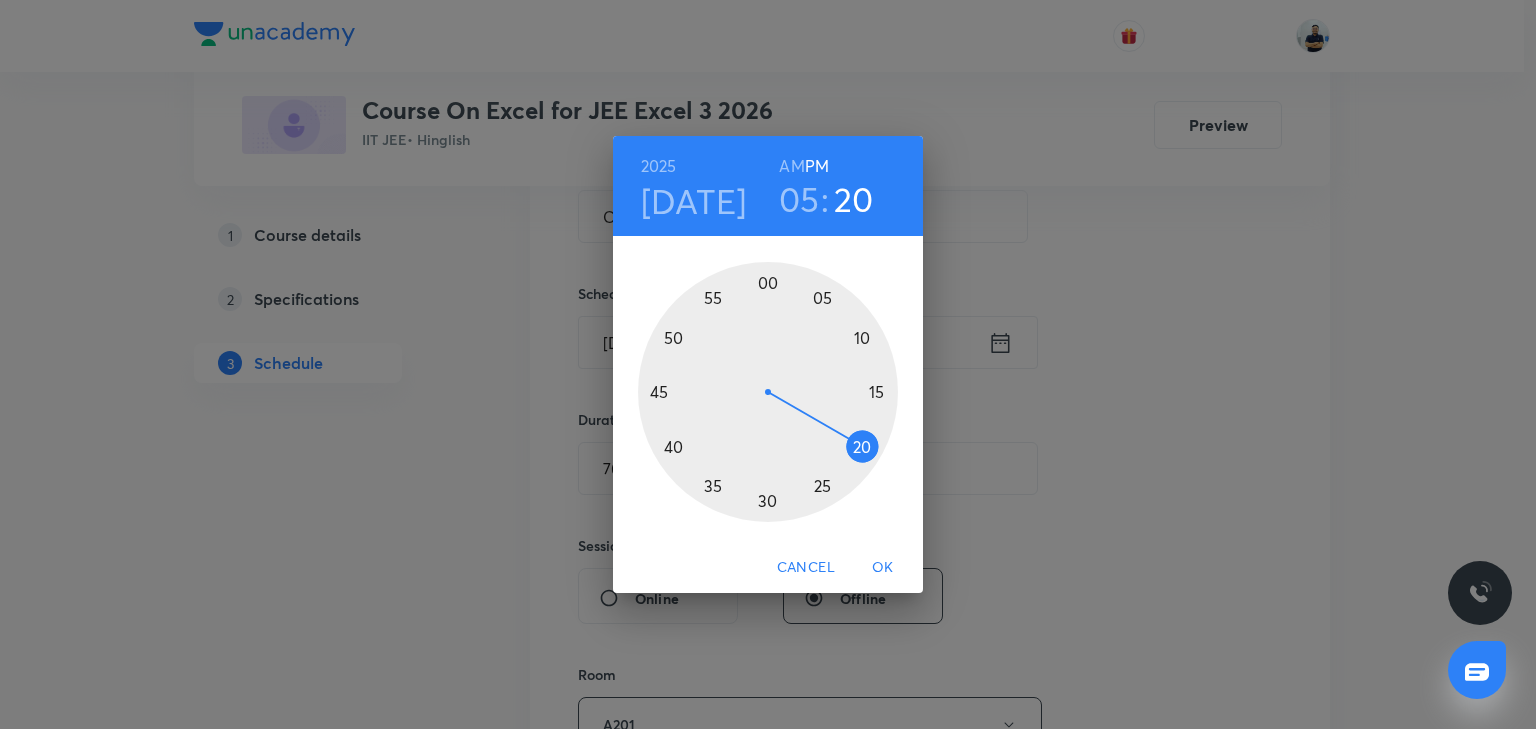 click at bounding box center (768, 392) 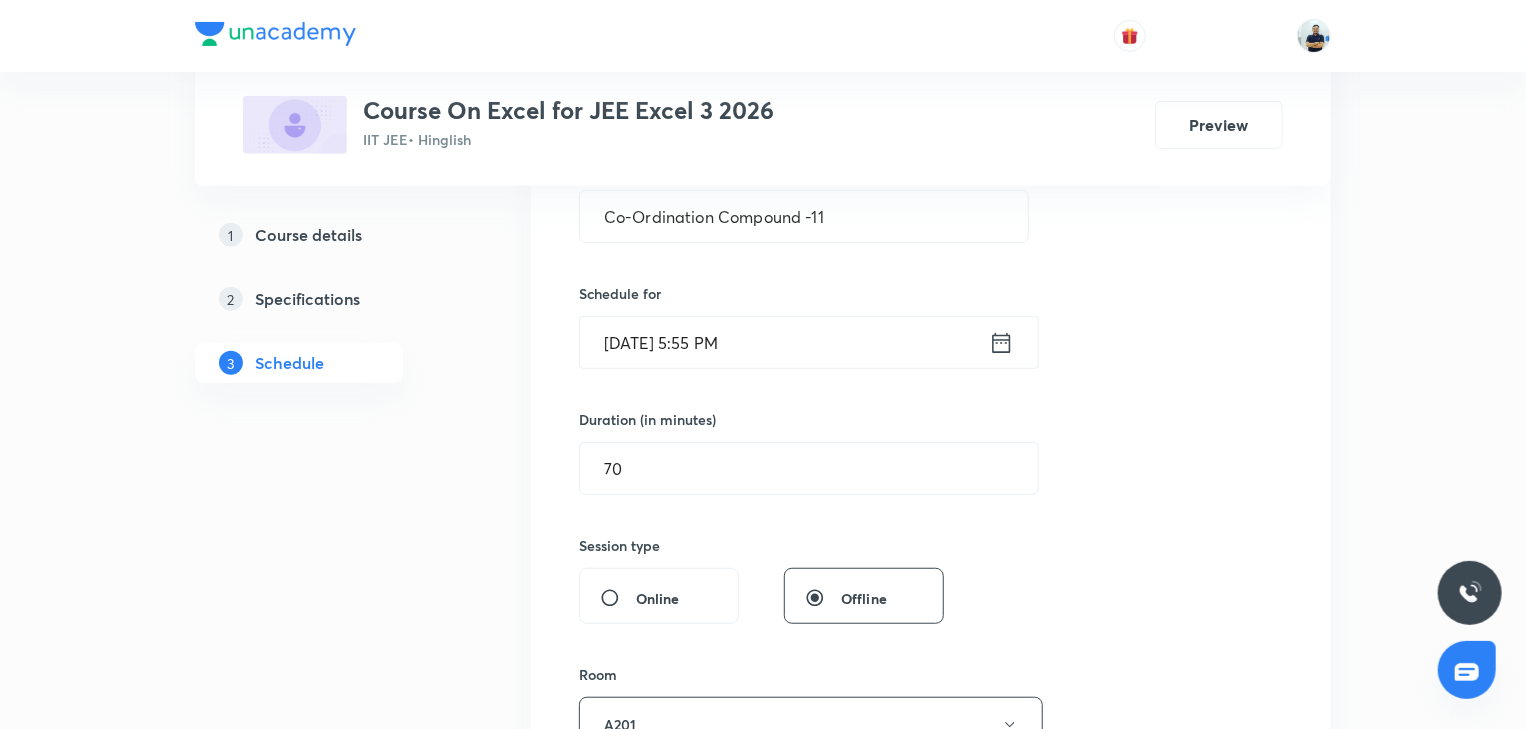 scroll, scrollTop: 970, scrollLeft: 0, axis: vertical 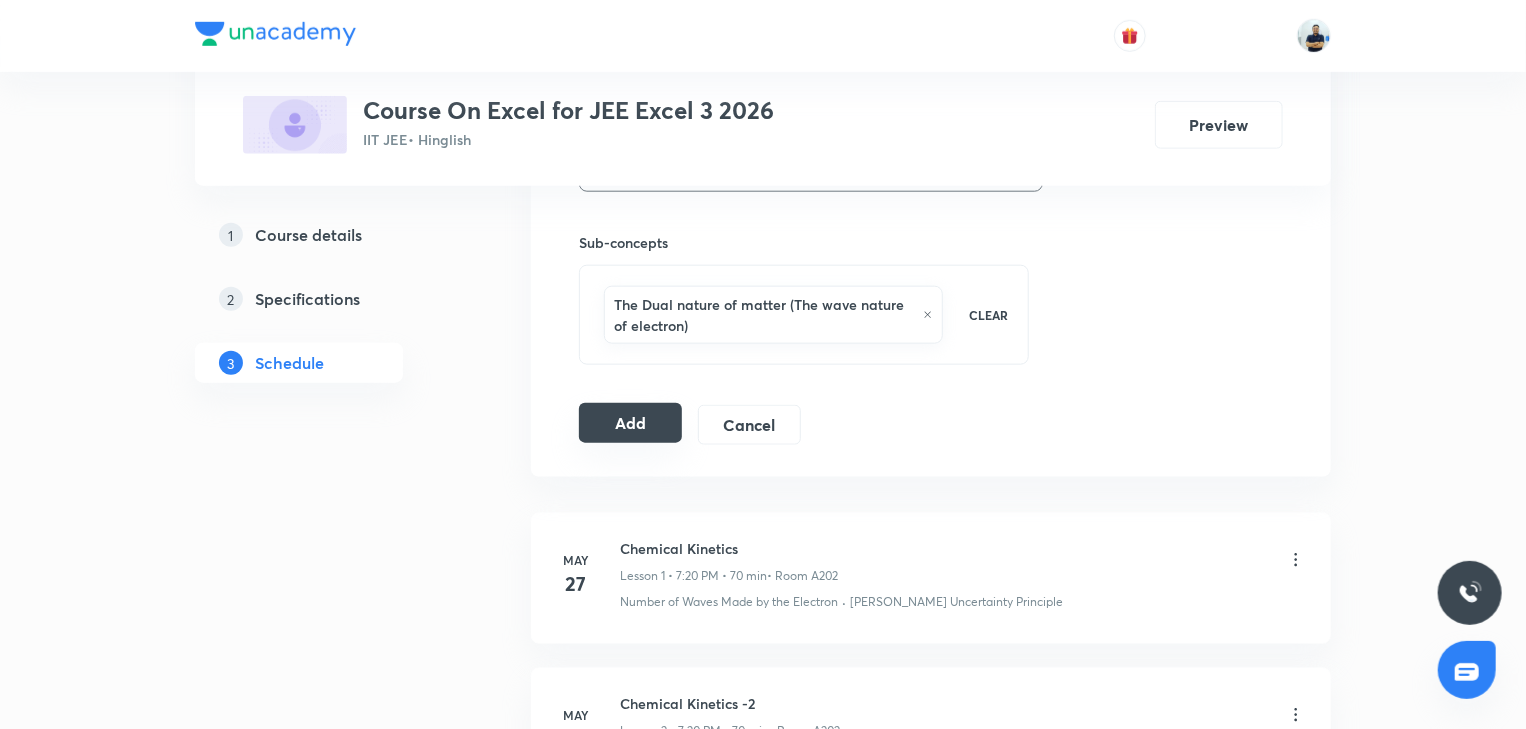click on "Add" at bounding box center [630, 423] 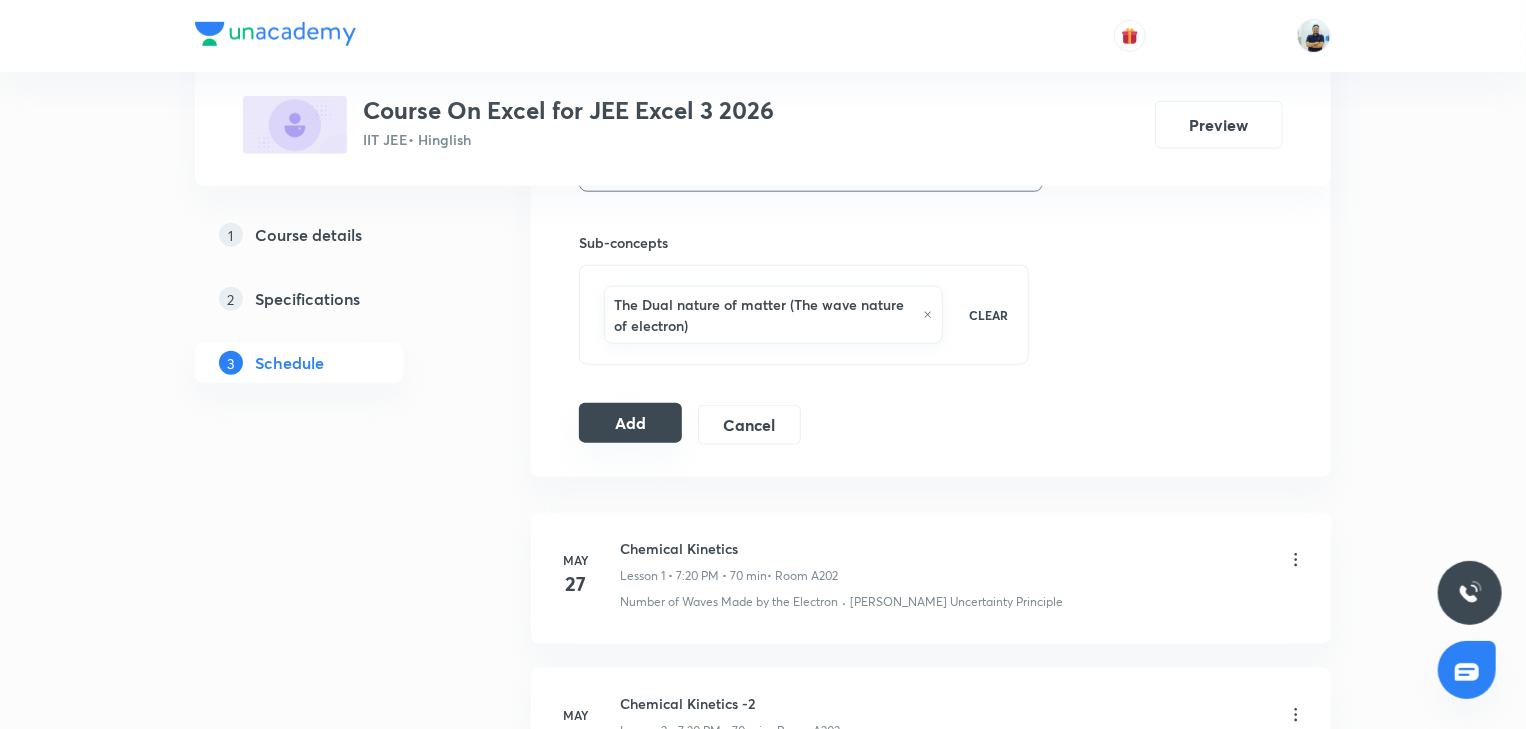 click on "Add" at bounding box center [630, 423] 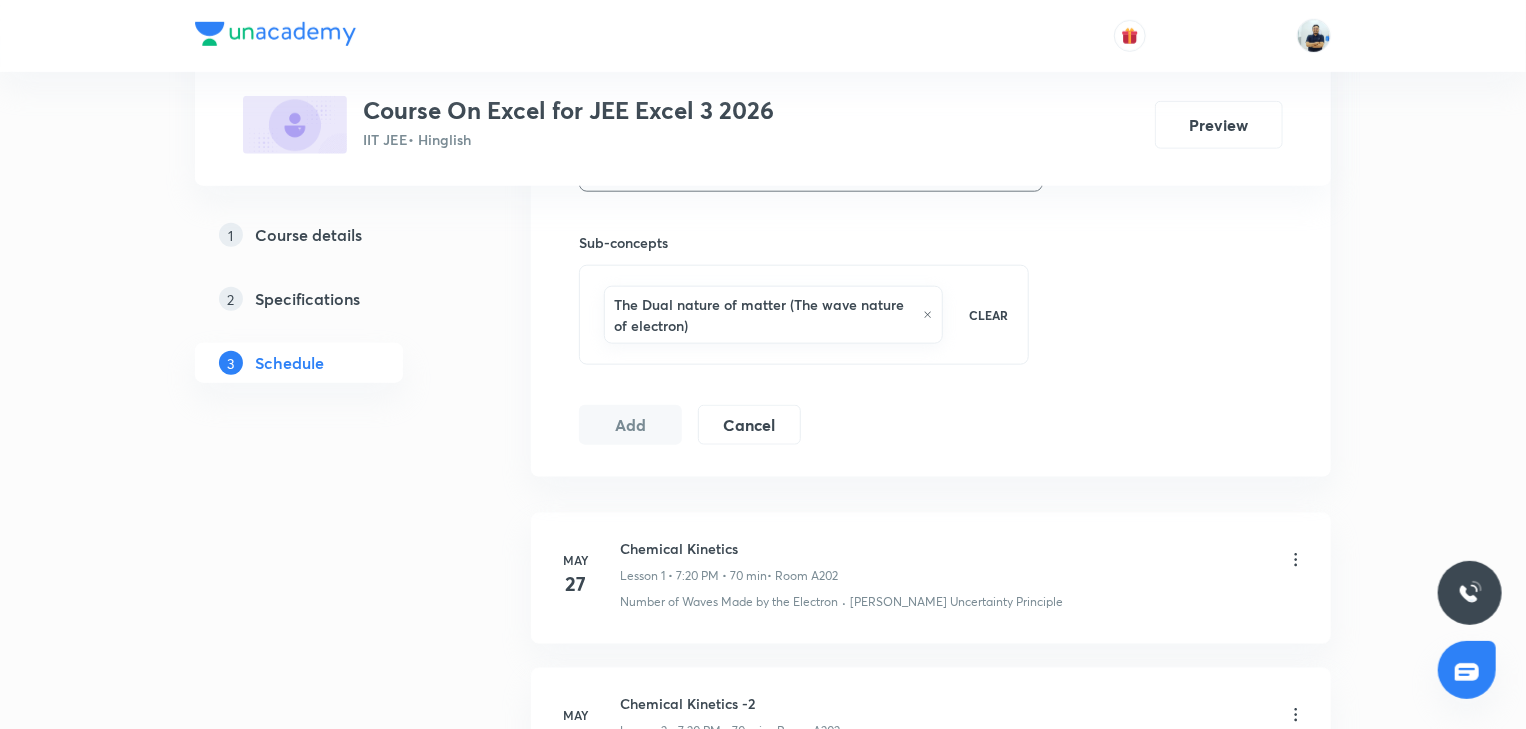 scroll, scrollTop: 410, scrollLeft: 0, axis: vertical 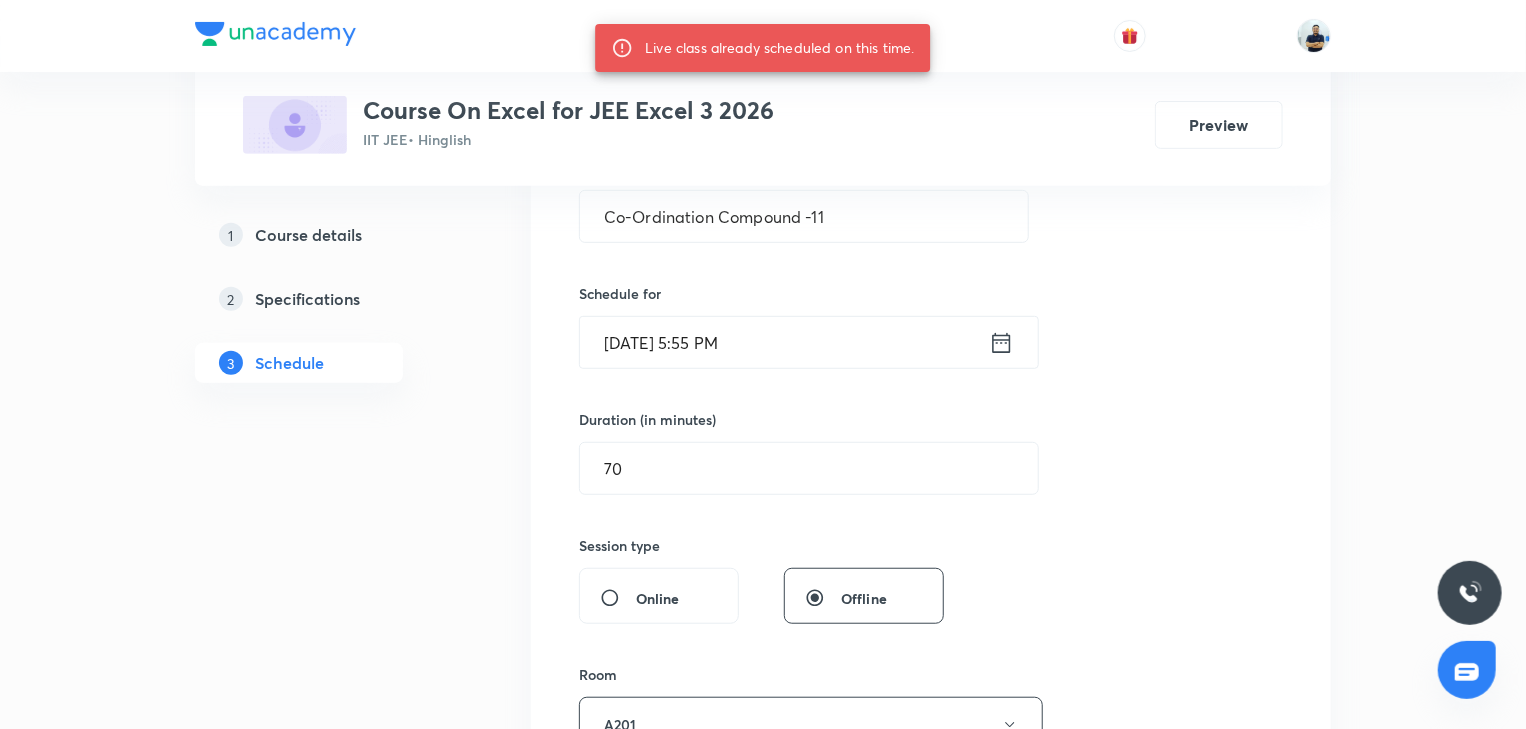 click on "Jul 16, 2025, 5:55 PM" at bounding box center (784, 342) 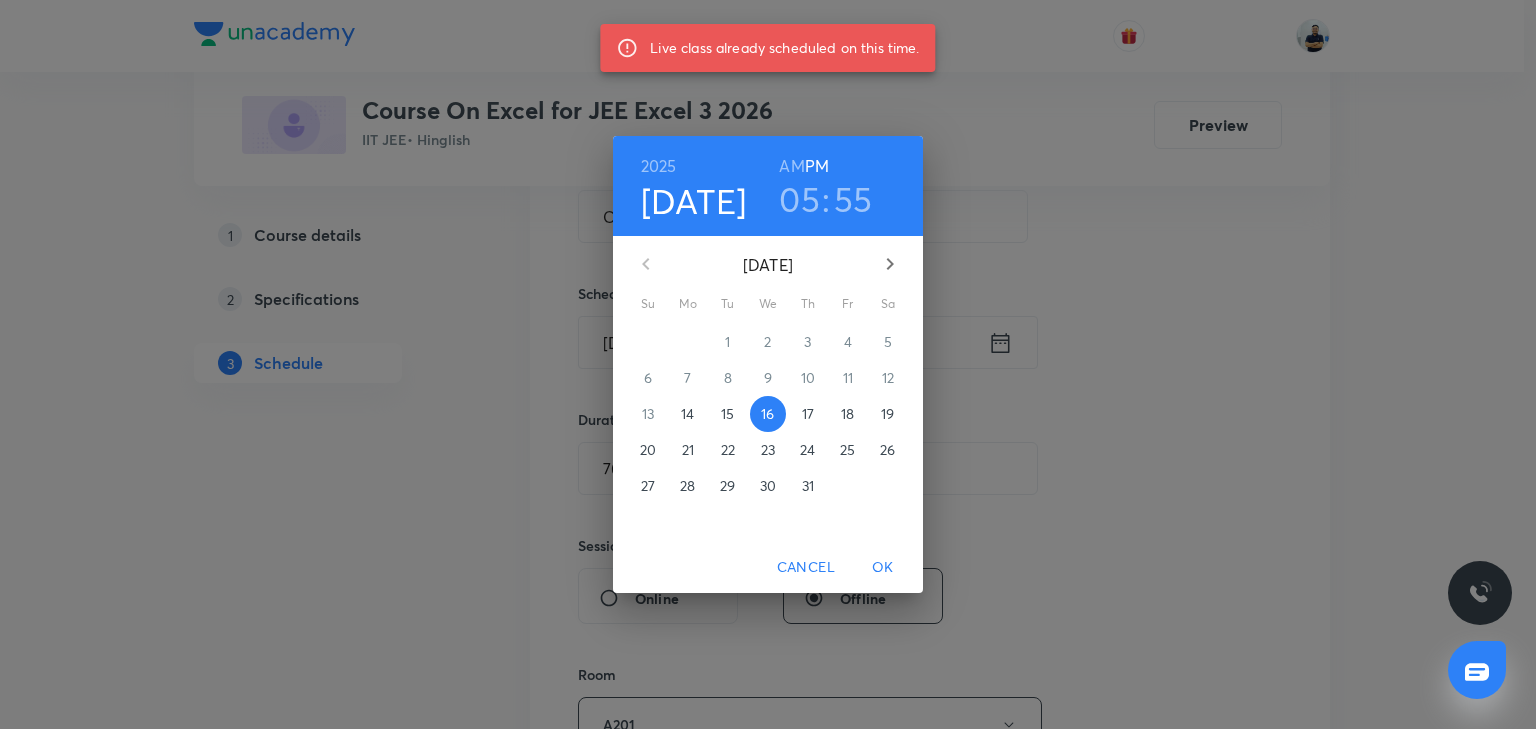 click on "17" at bounding box center [808, 414] 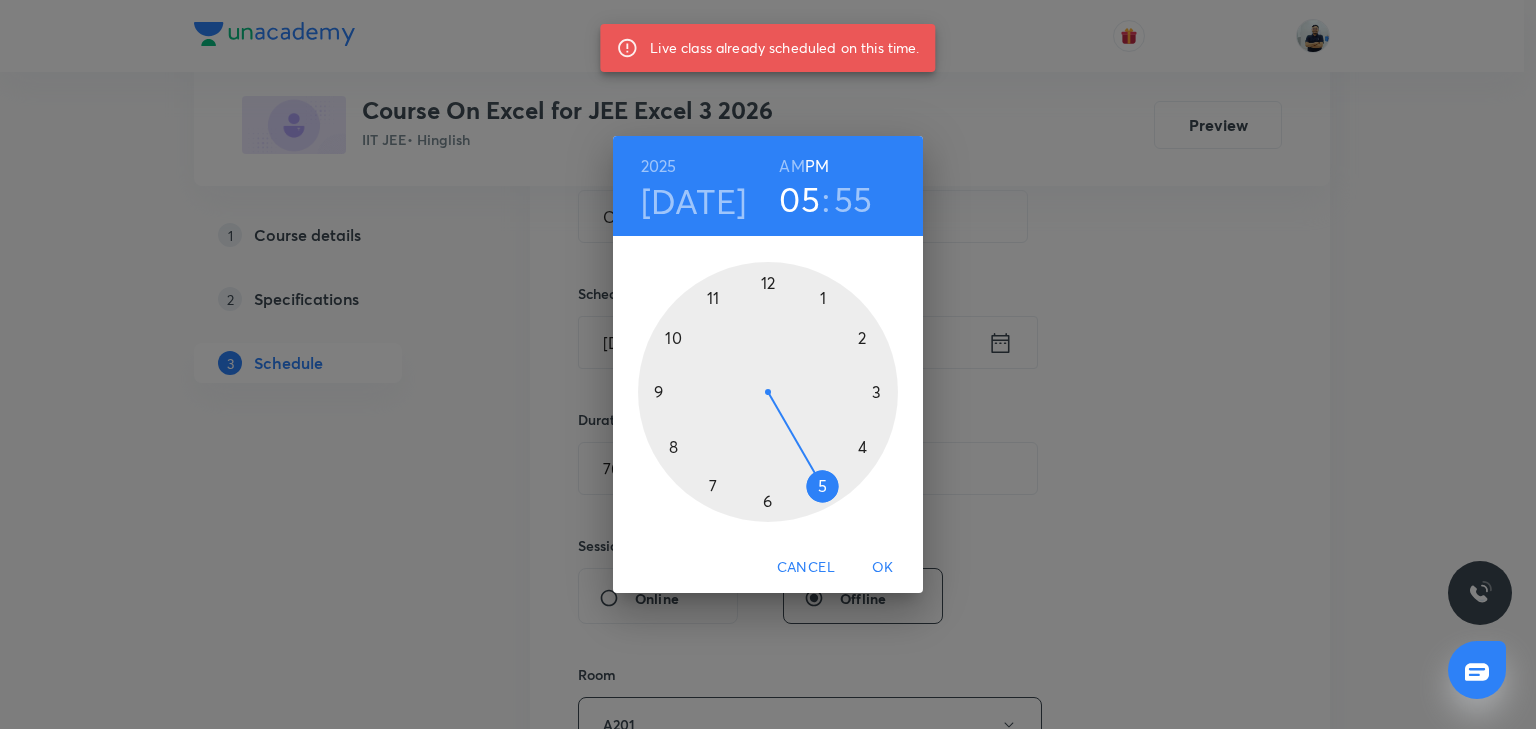 drag, startPoint x: 895, startPoint y: 566, endPoint x: 860, endPoint y: 476, distance: 96.56604 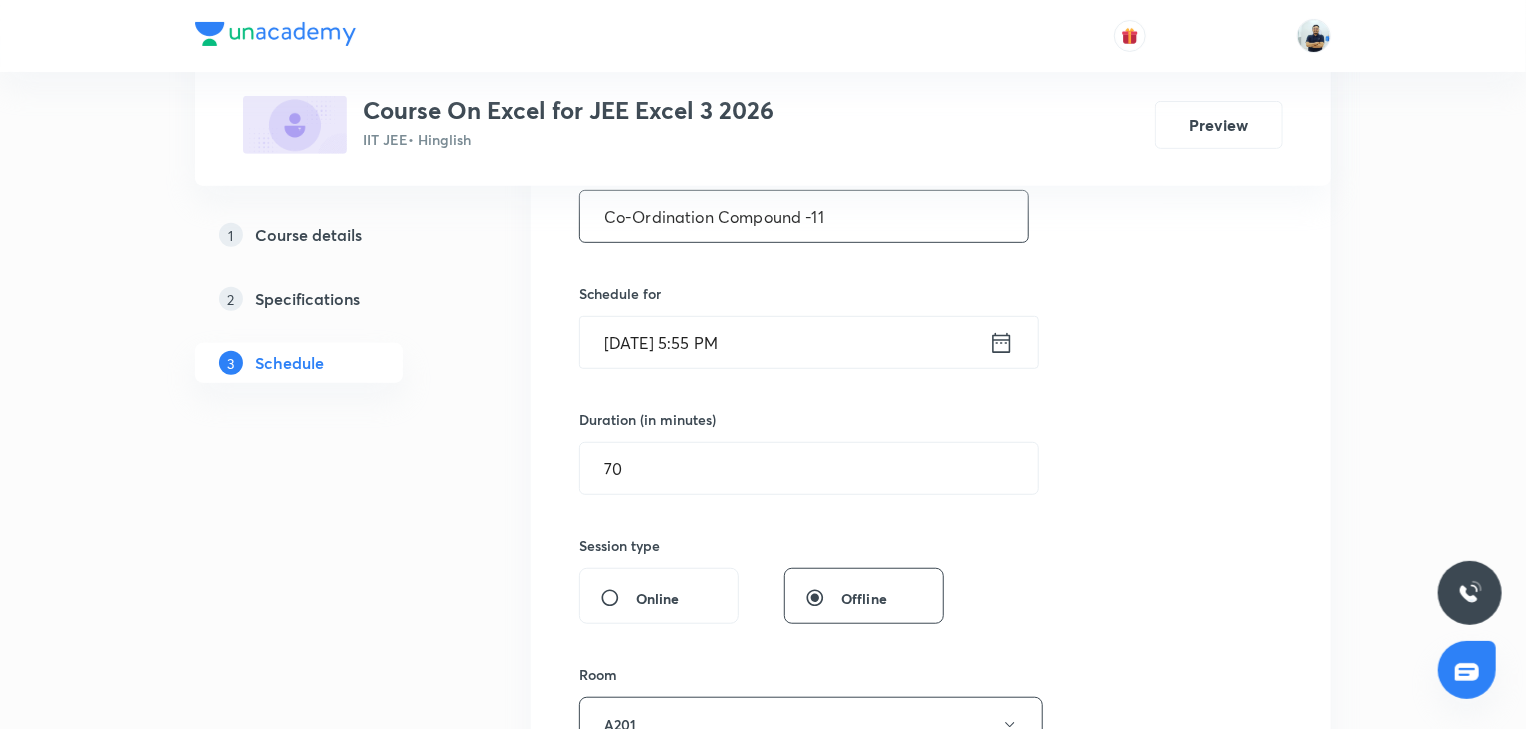 click on "Co-Ordination Compound -11" at bounding box center [804, 216] 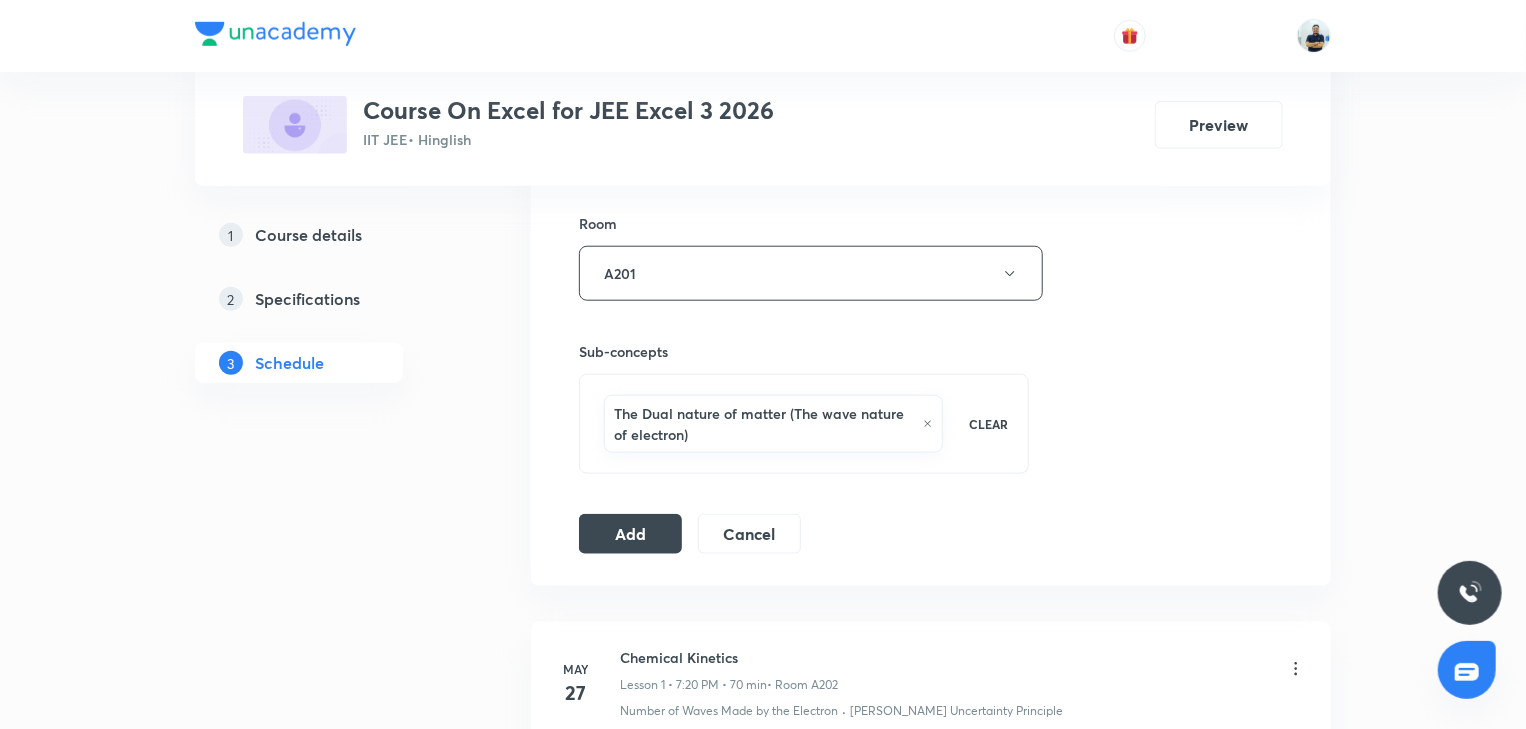 scroll, scrollTop: 970, scrollLeft: 0, axis: vertical 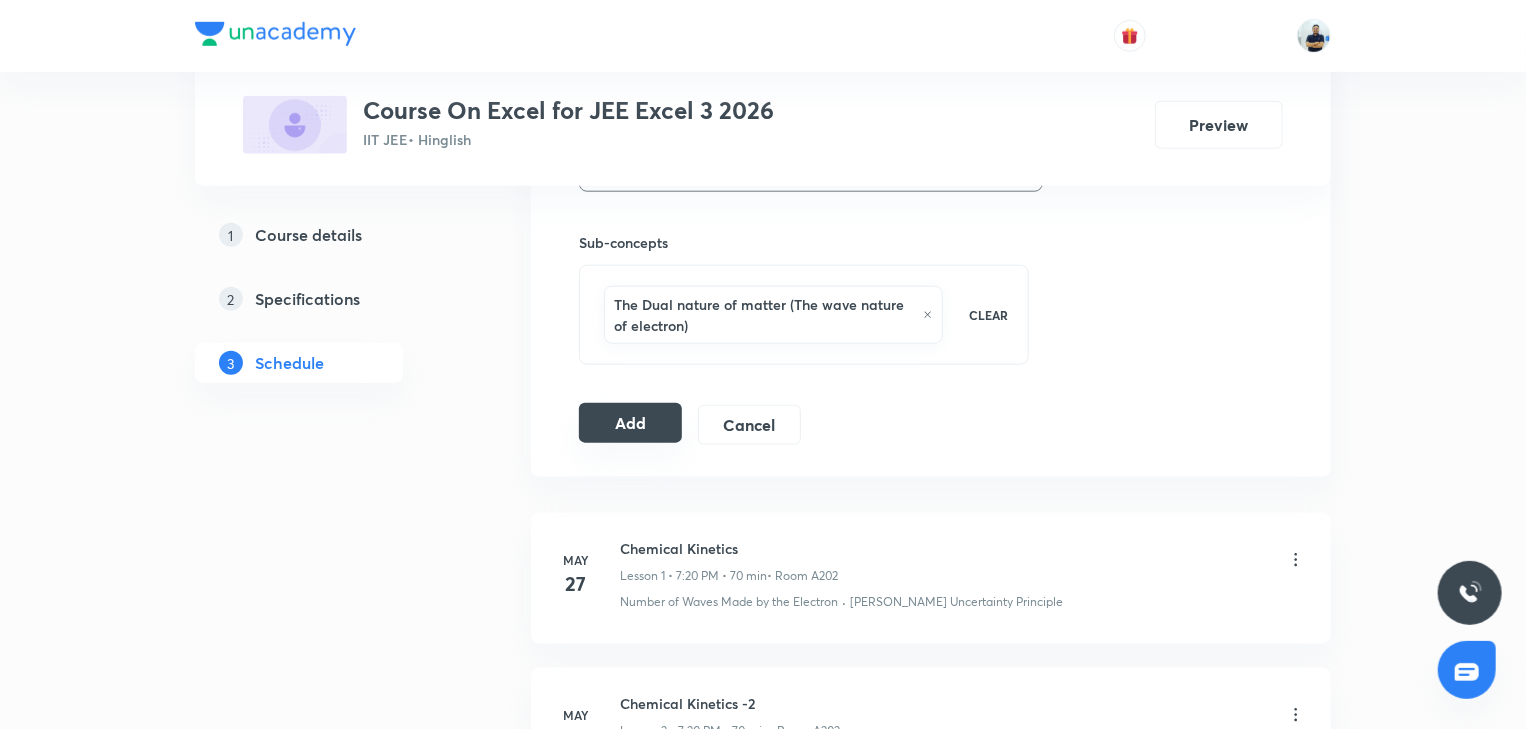 type on "Co-Ordination Compound -12" 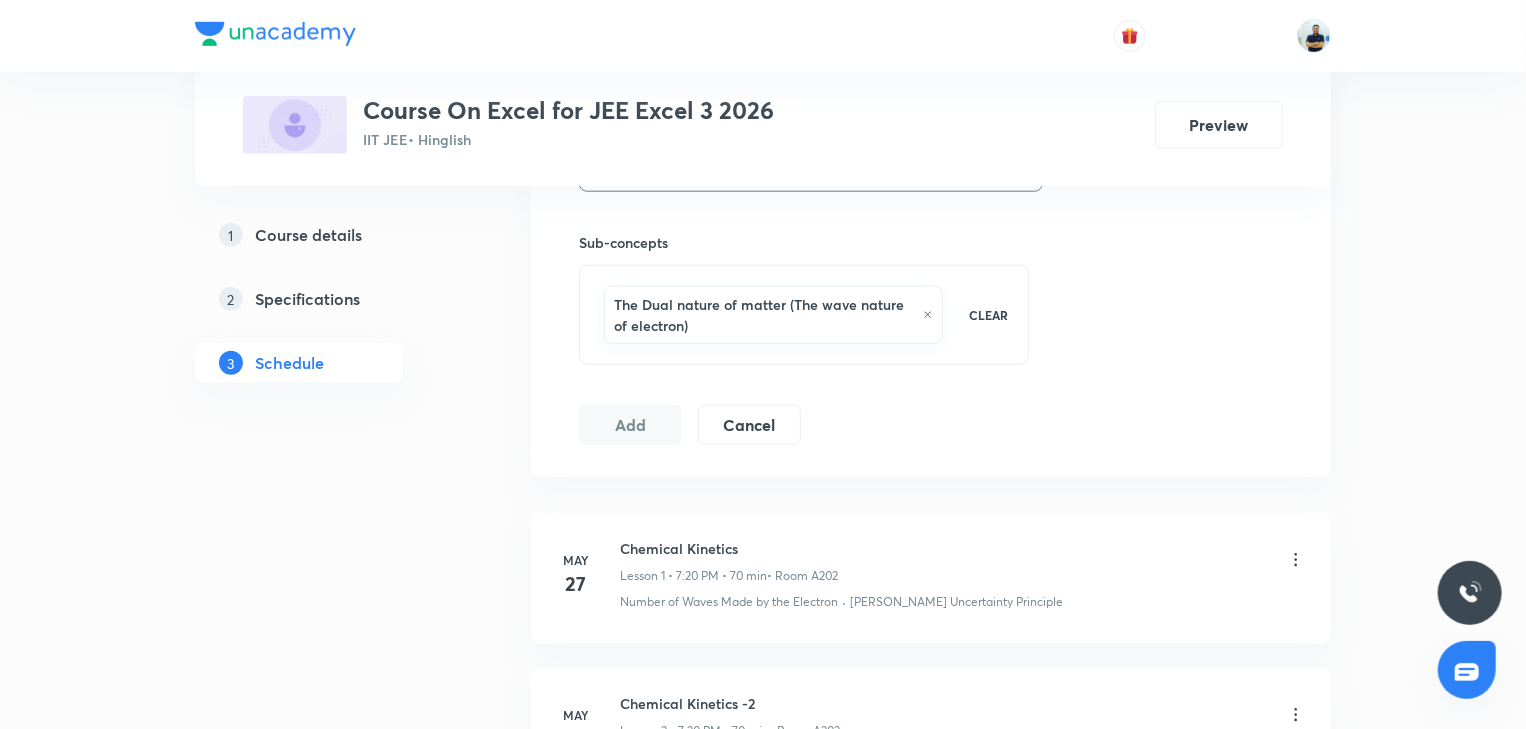 type 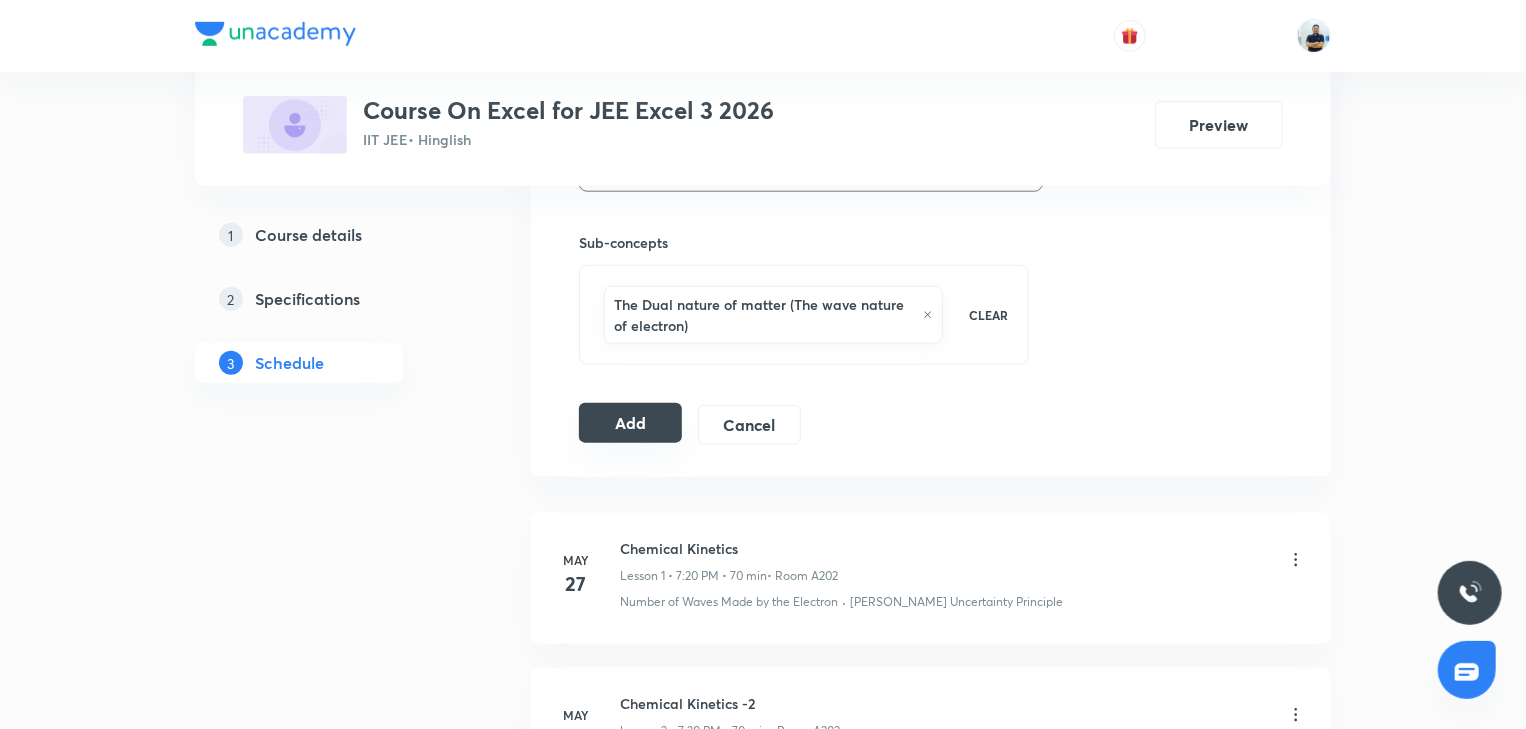 drag, startPoint x: 653, startPoint y: 428, endPoint x: 636, endPoint y: 428, distance: 17 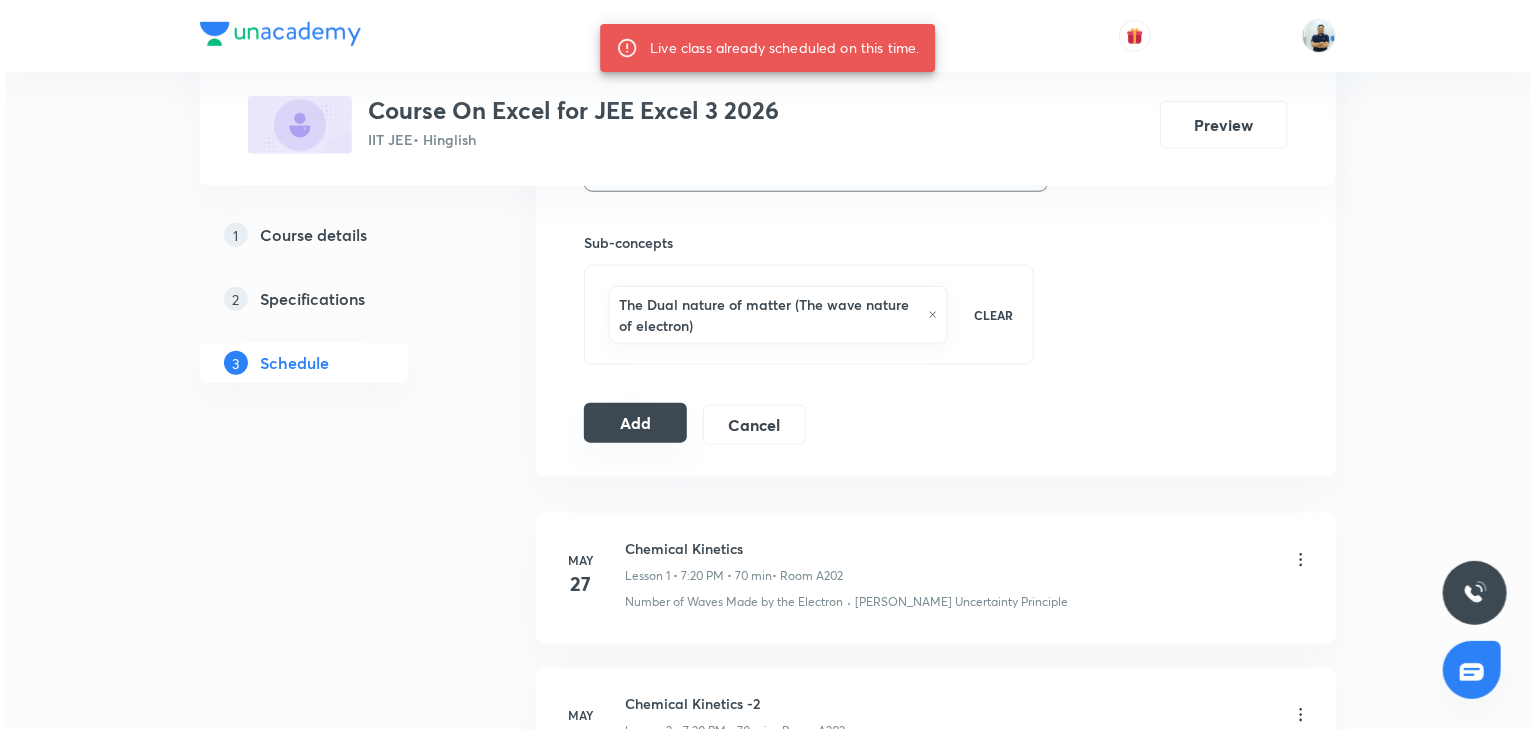 scroll, scrollTop: 410, scrollLeft: 0, axis: vertical 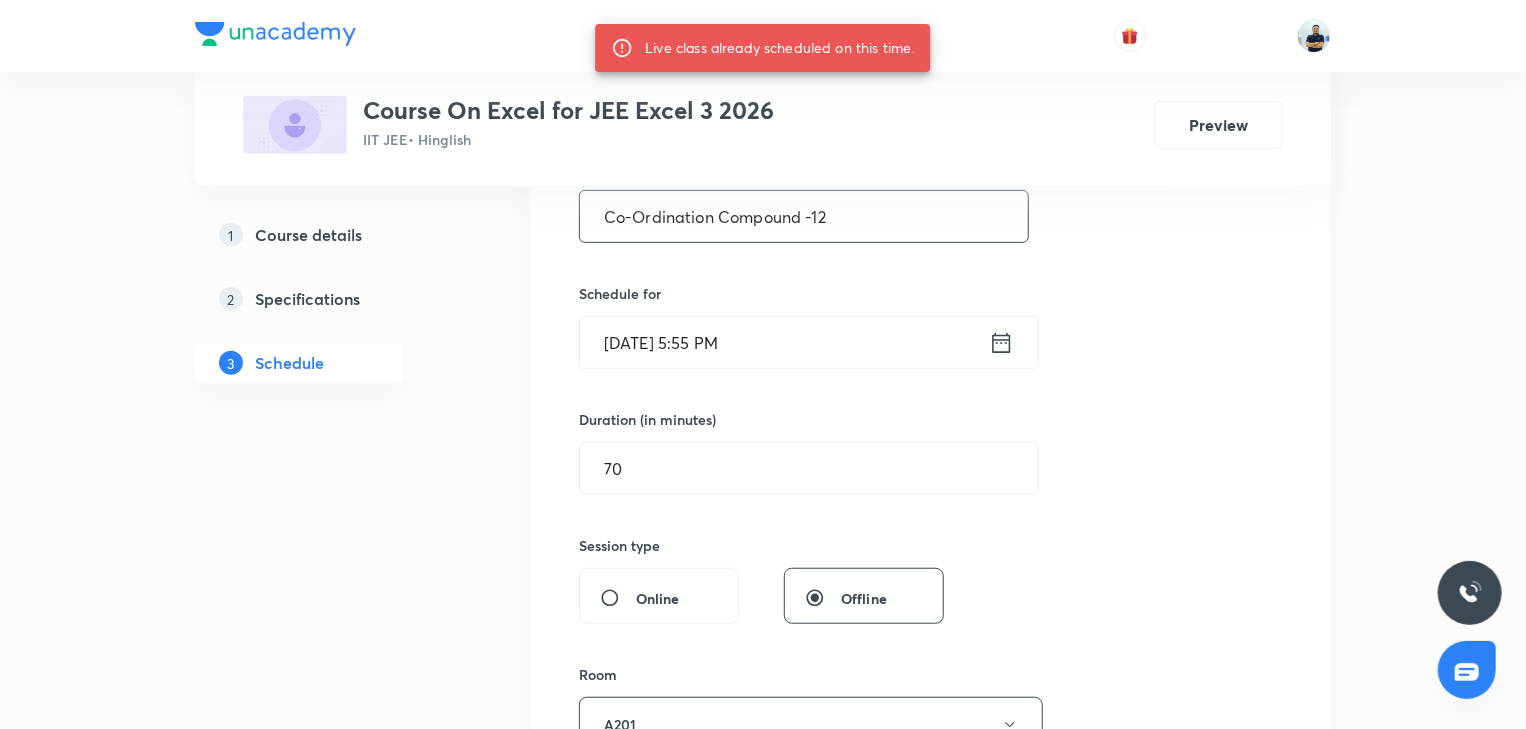 click on "Co-Ordination Compound -12" at bounding box center (804, 216) 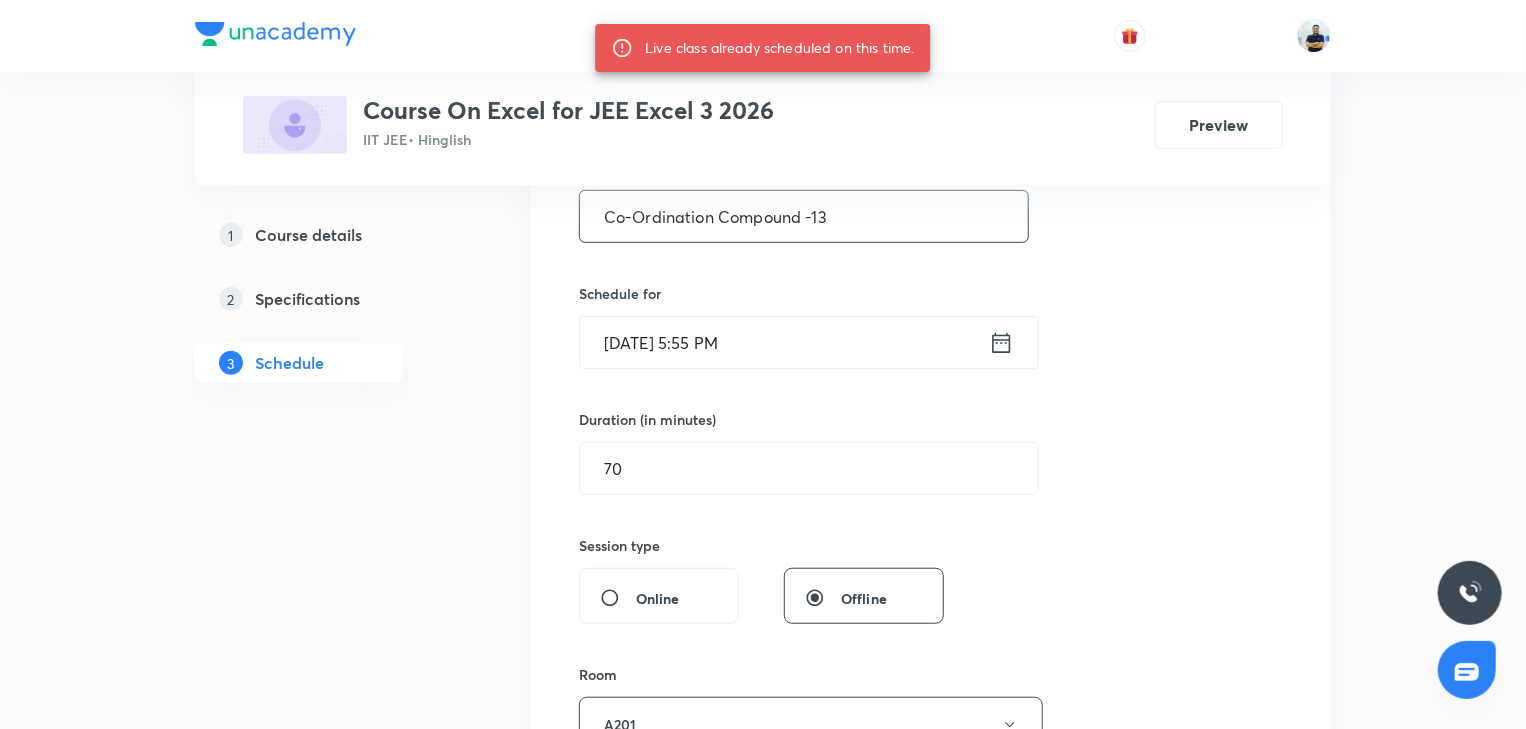 type on "Co-Ordination Compound -13" 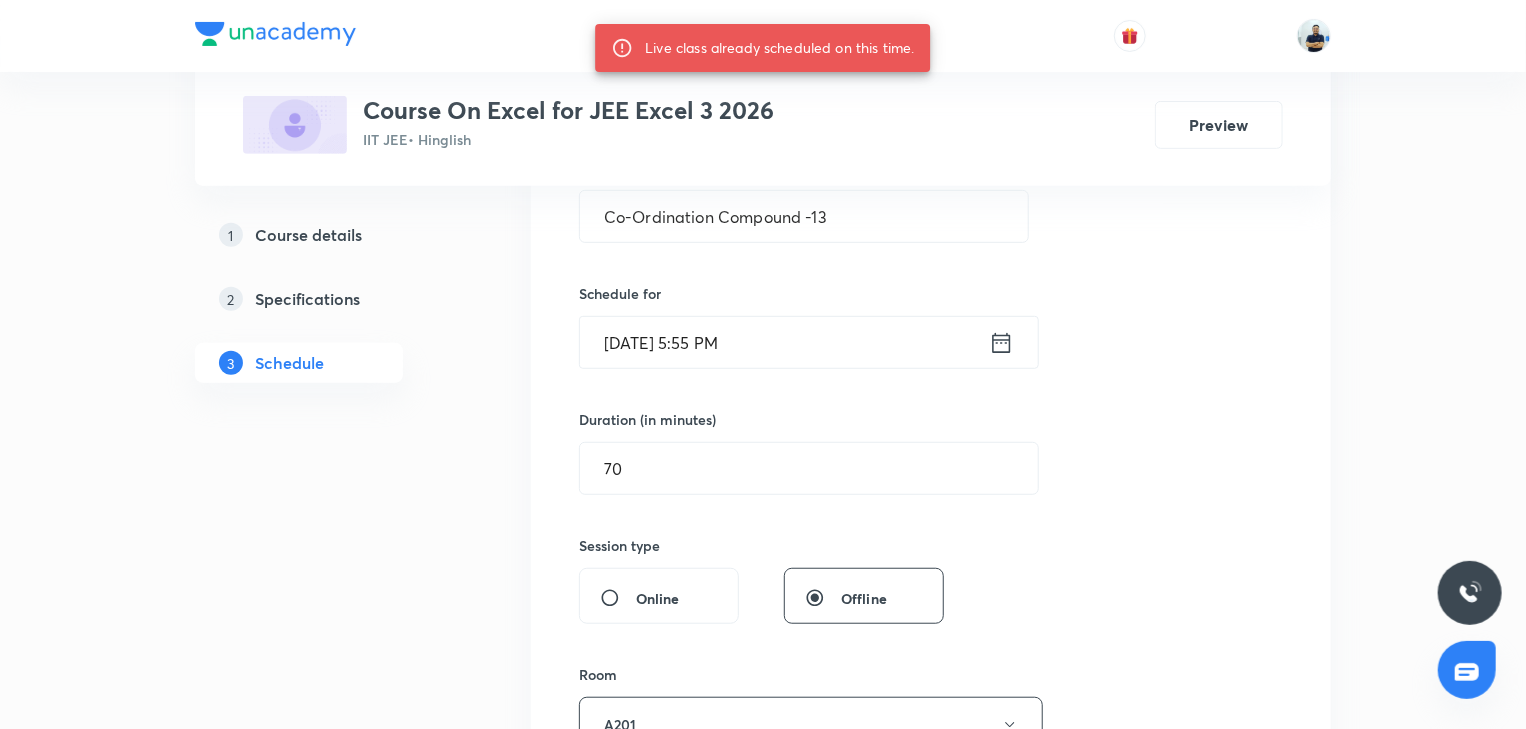 click on "Jul 17, 2025, 5:55 PM" at bounding box center [784, 342] 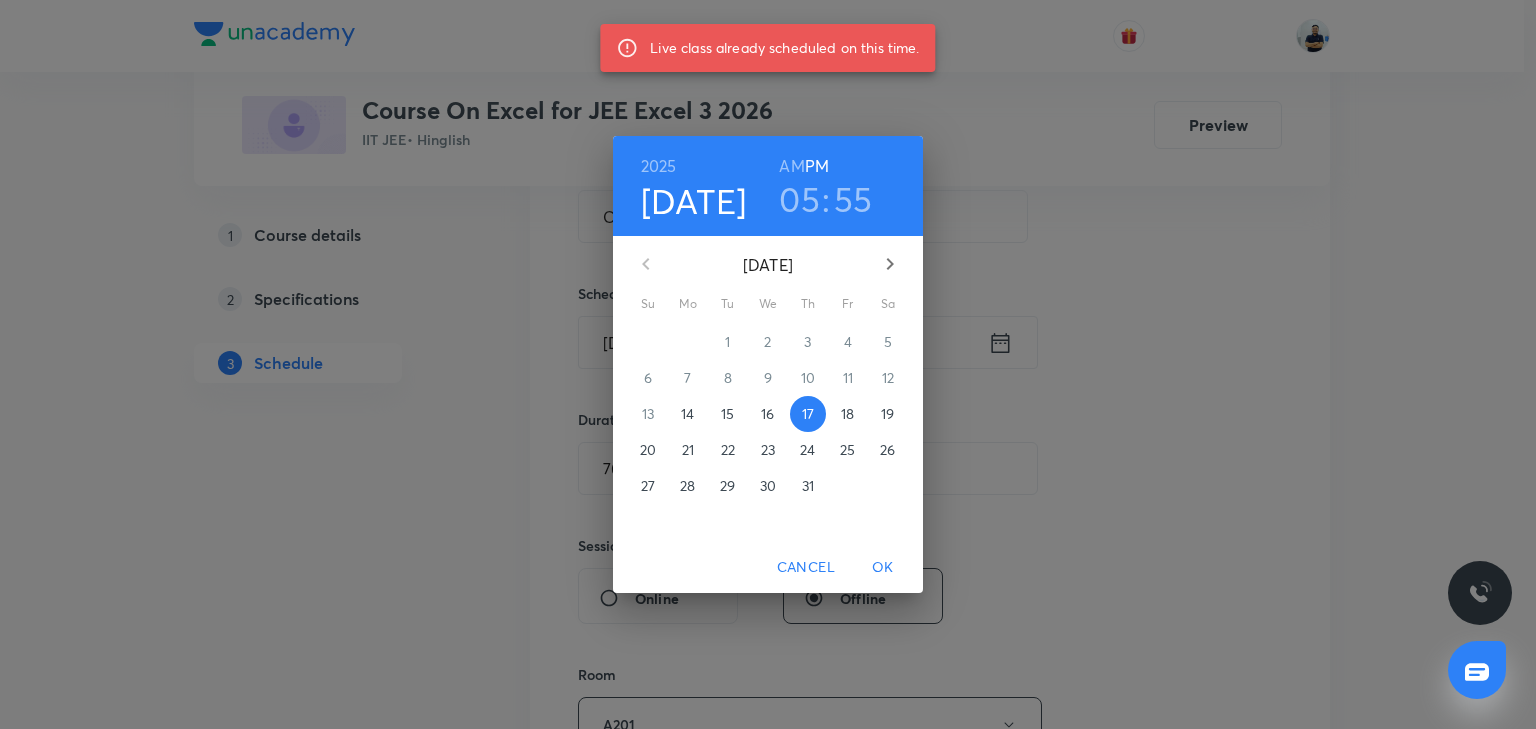 click on "18" at bounding box center [847, 414] 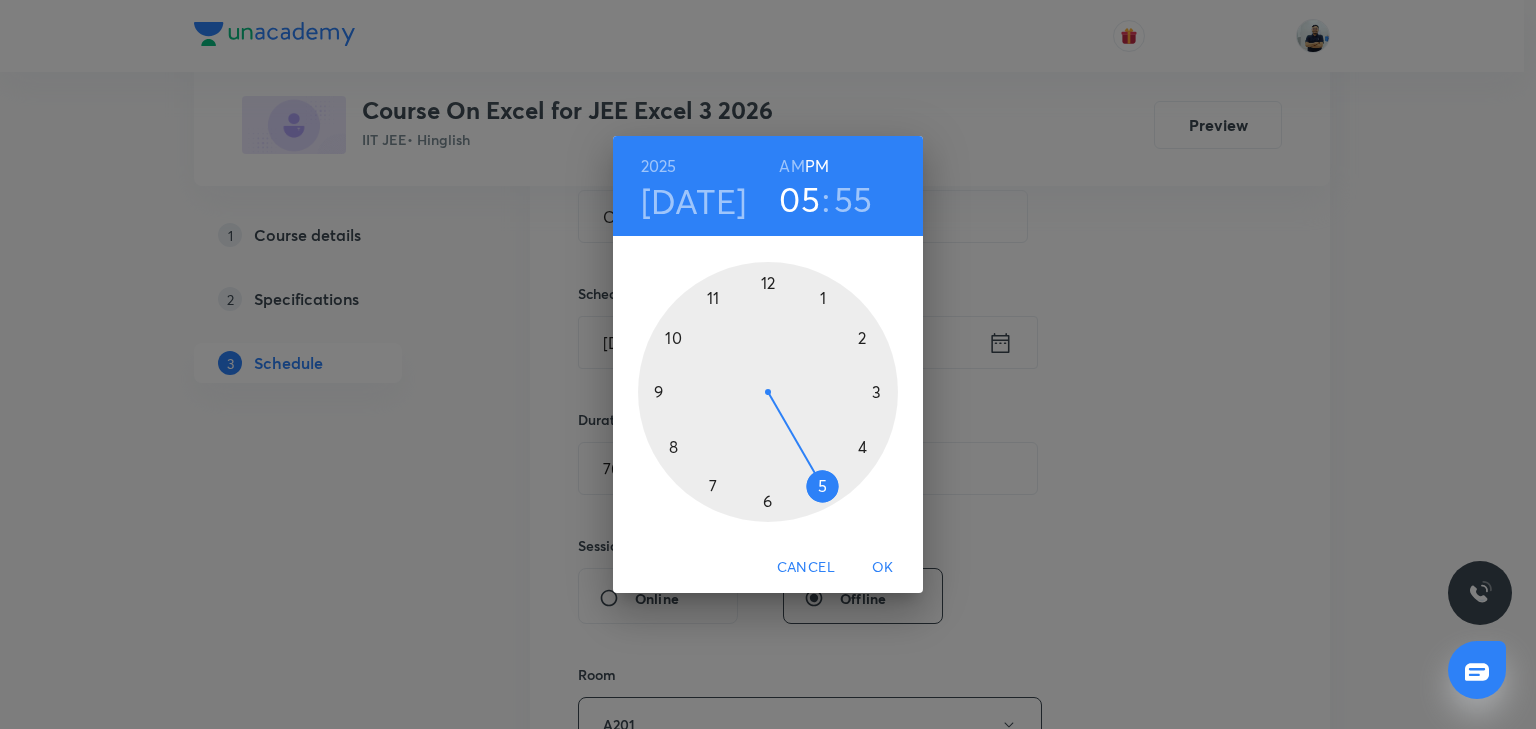 click at bounding box center (768, 392) 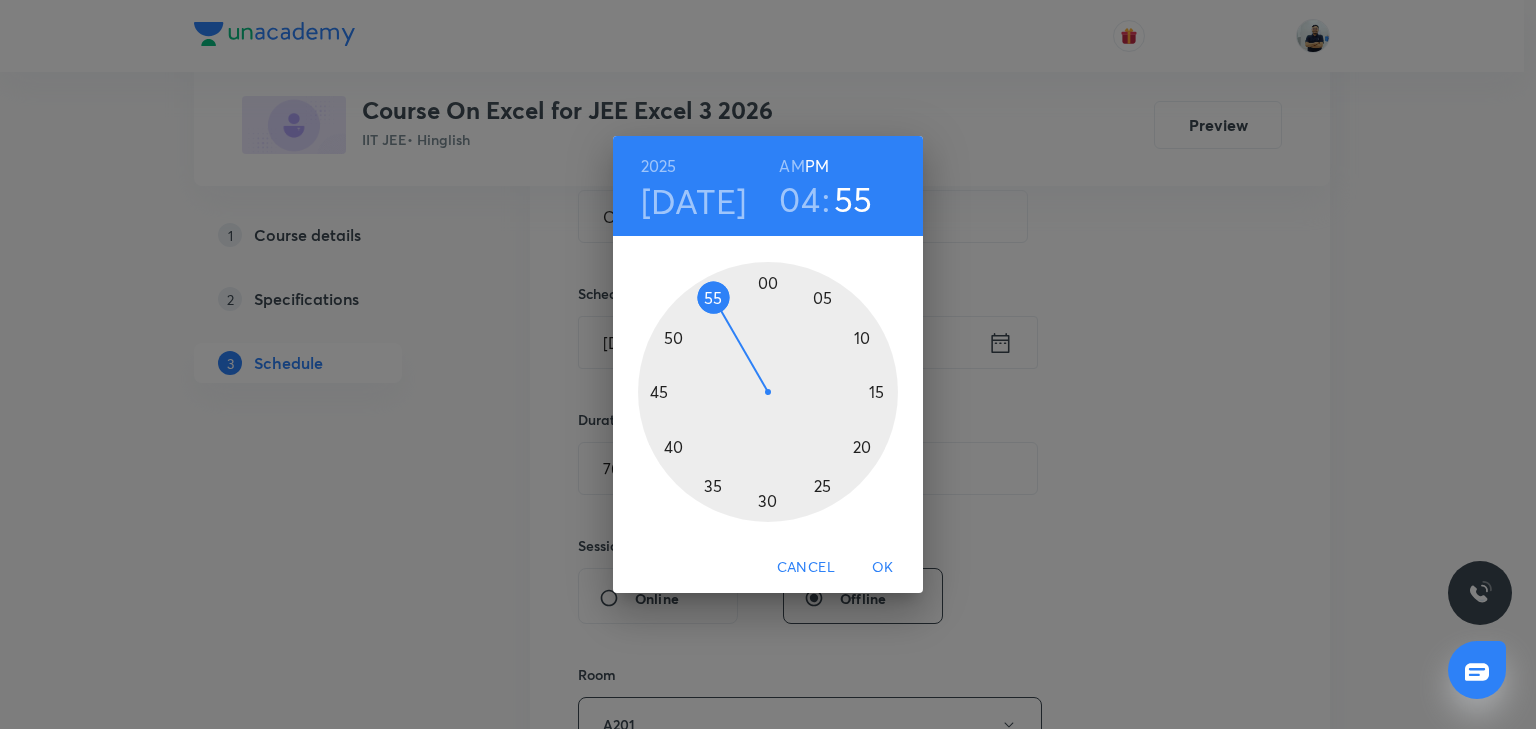 click at bounding box center [768, 392] 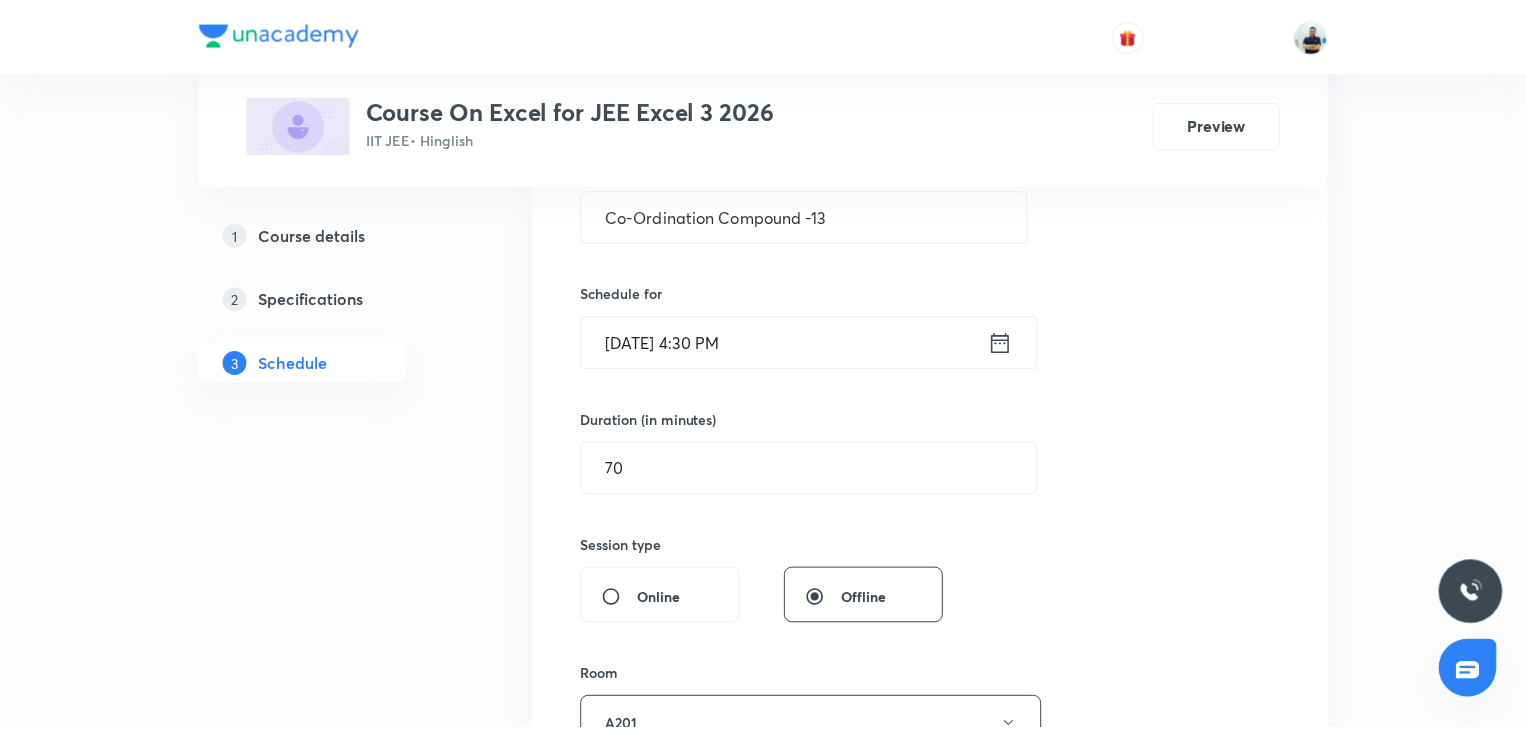 scroll, scrollTop: 970, scrollLeft: 0, axis: vertical 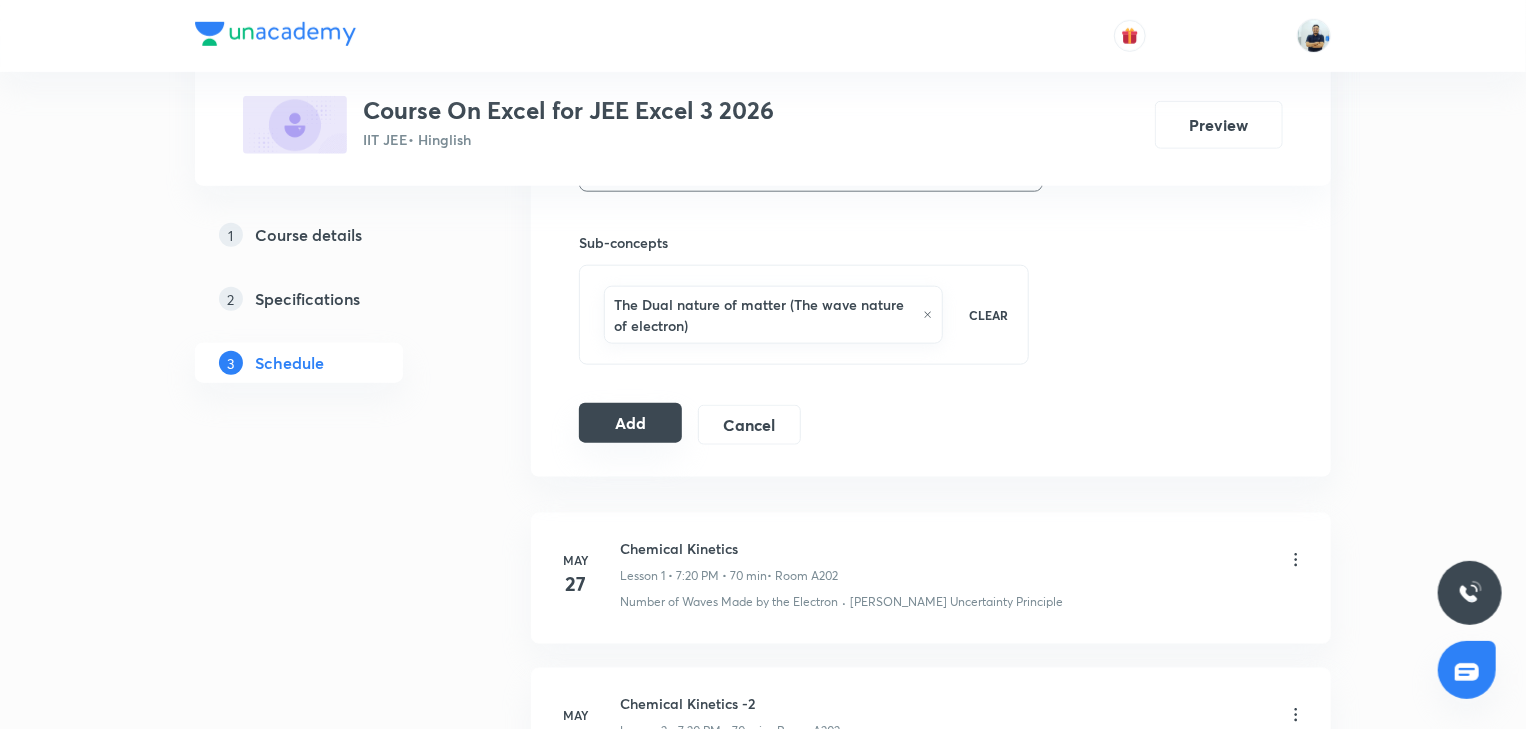 drag, startPoint x: 640, startPoint y: 432, endPoint x: 627, endPoint y: 425, distance: 14.764823 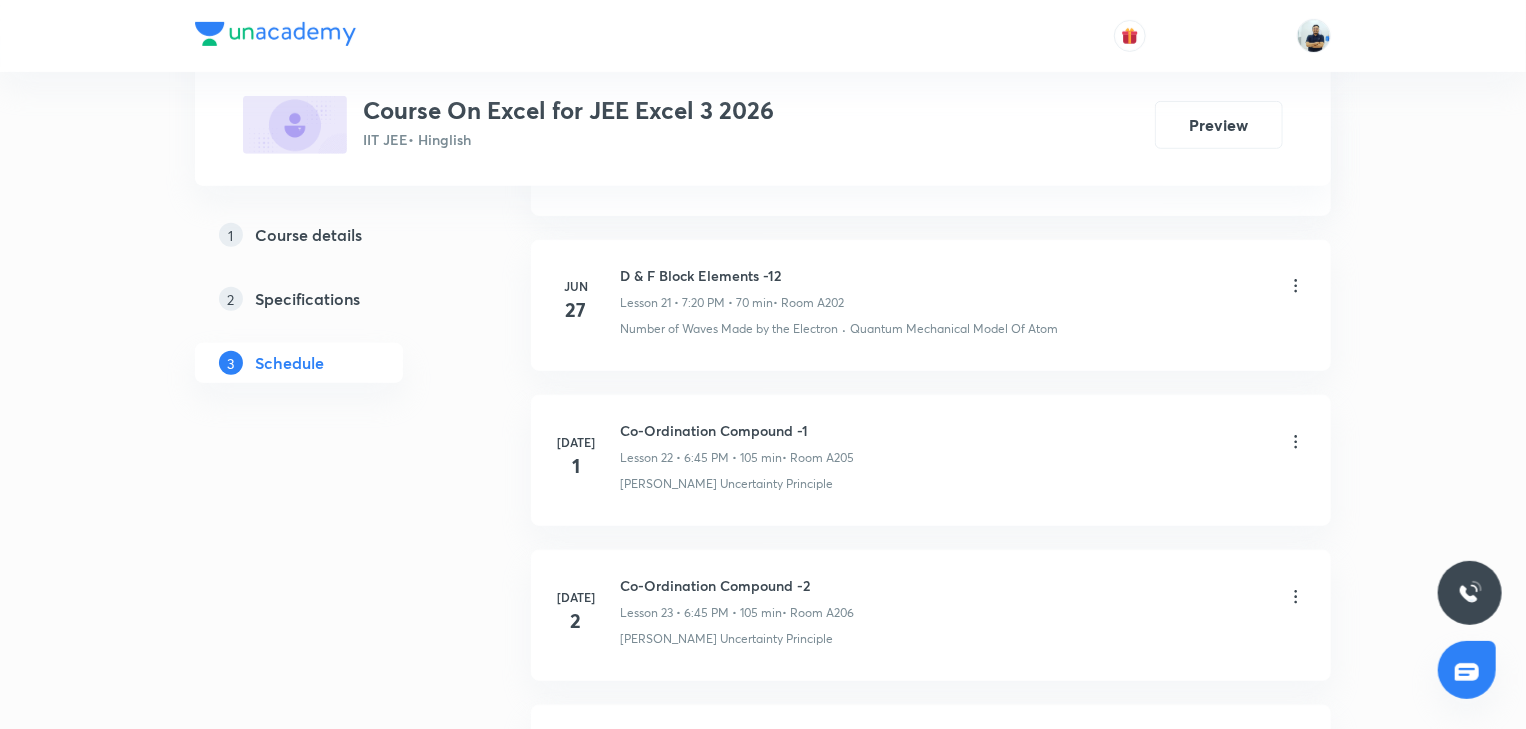 scroll, scrollTop: 5404, scrollLeft: 0, axis: vertical 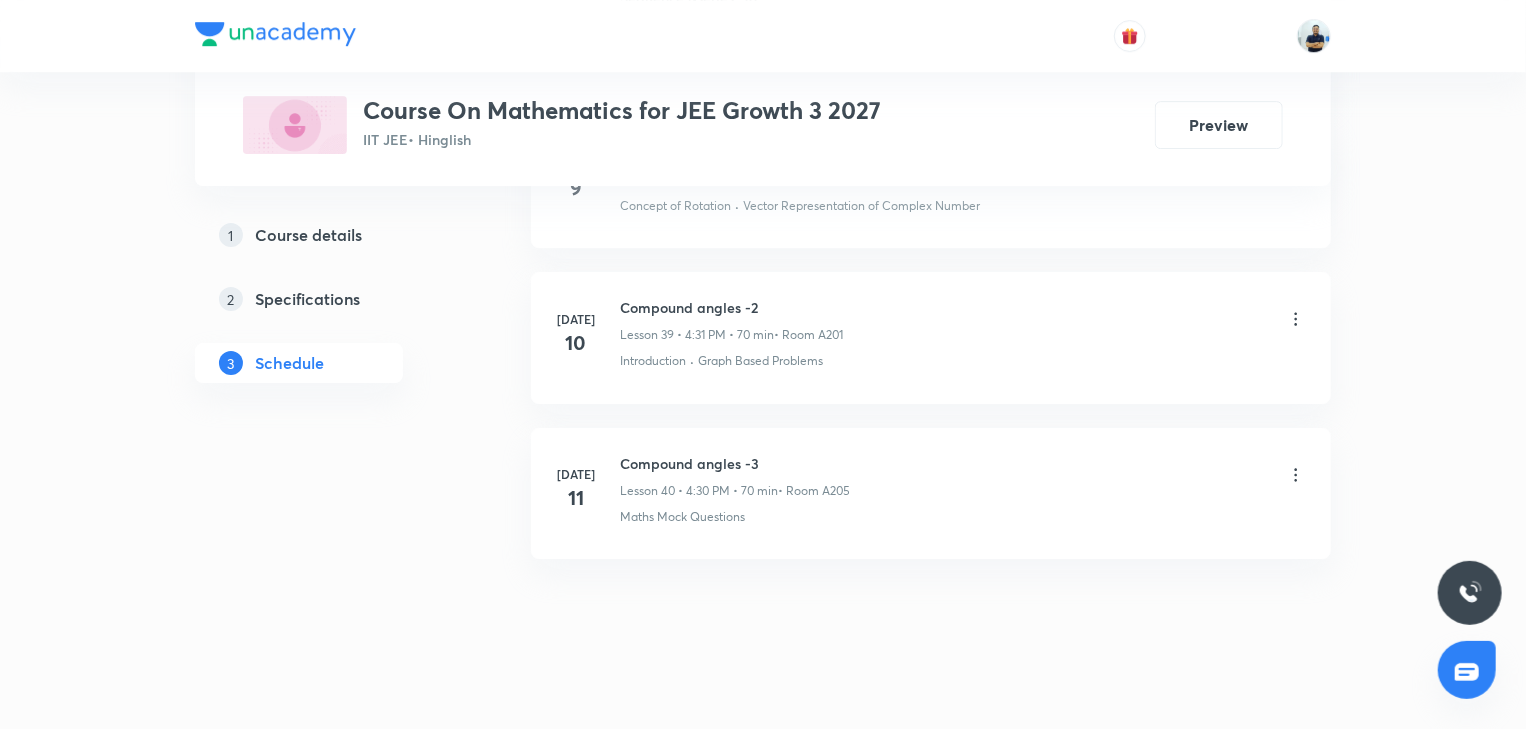 click on "Compound angles -3" at bounding box center [735, 463] 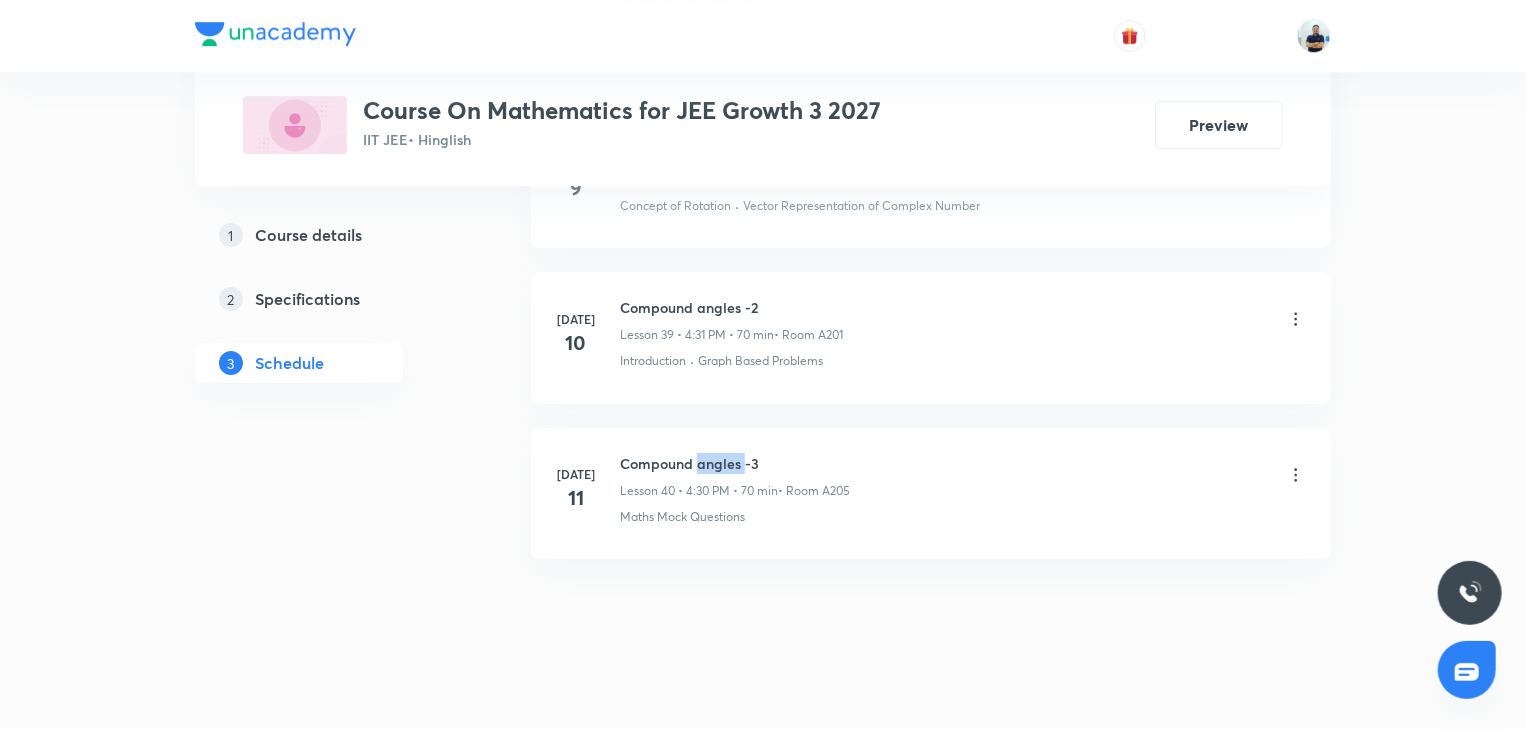 click on "Compound angles -3" at bounding box center [735, 463] 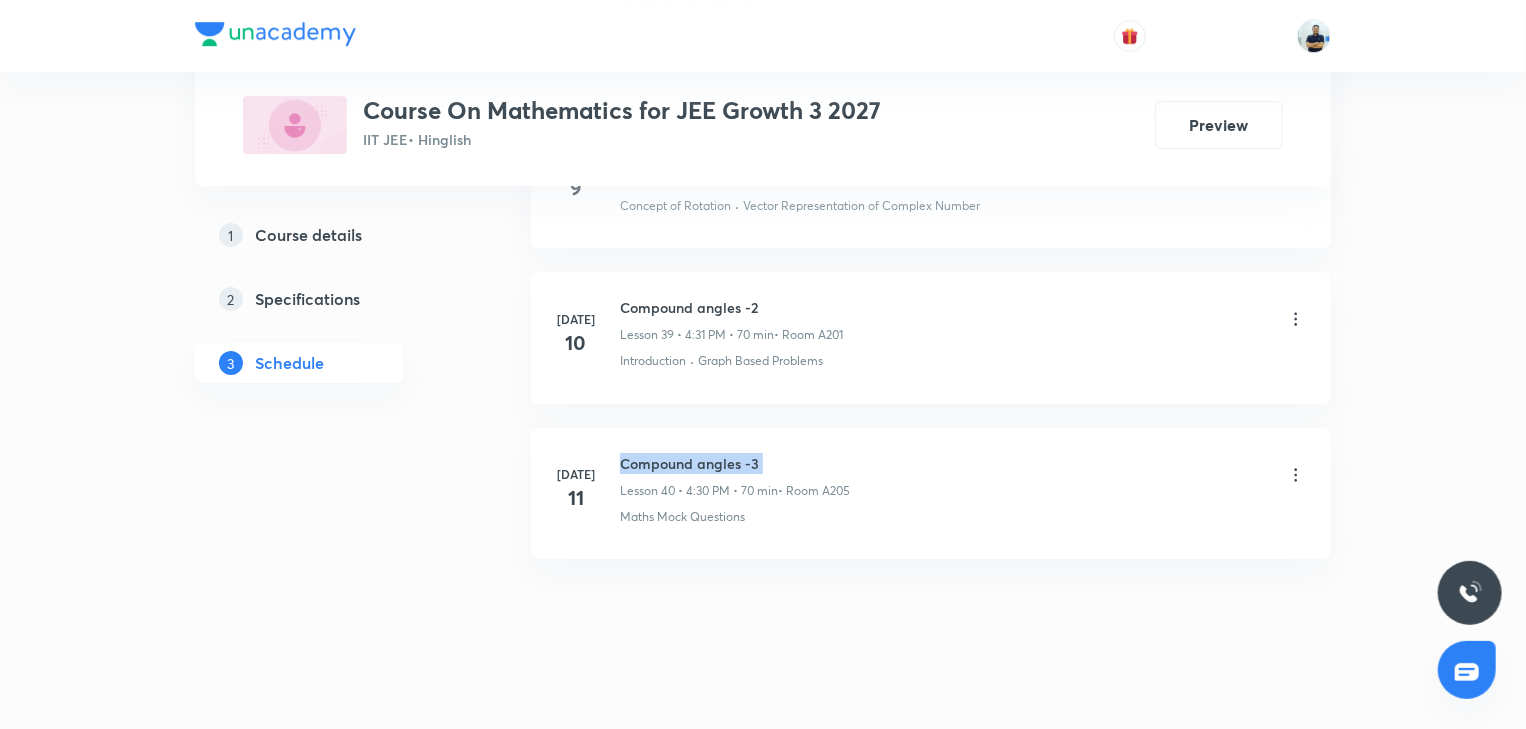 click on "Compound angles -3" at bounding box center (735, 463) 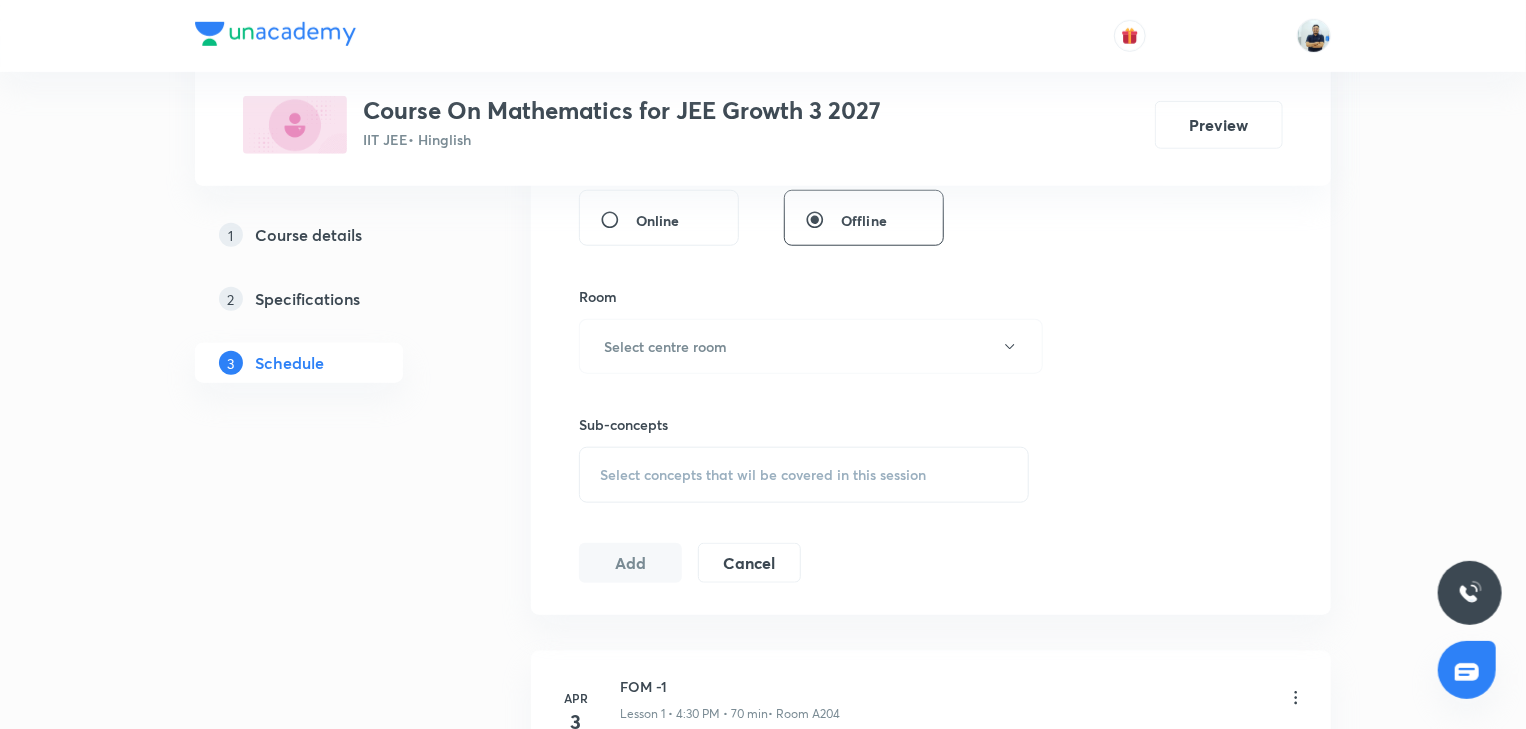scroll, scrollTop: 0, scrollLeft: 0, axis: both 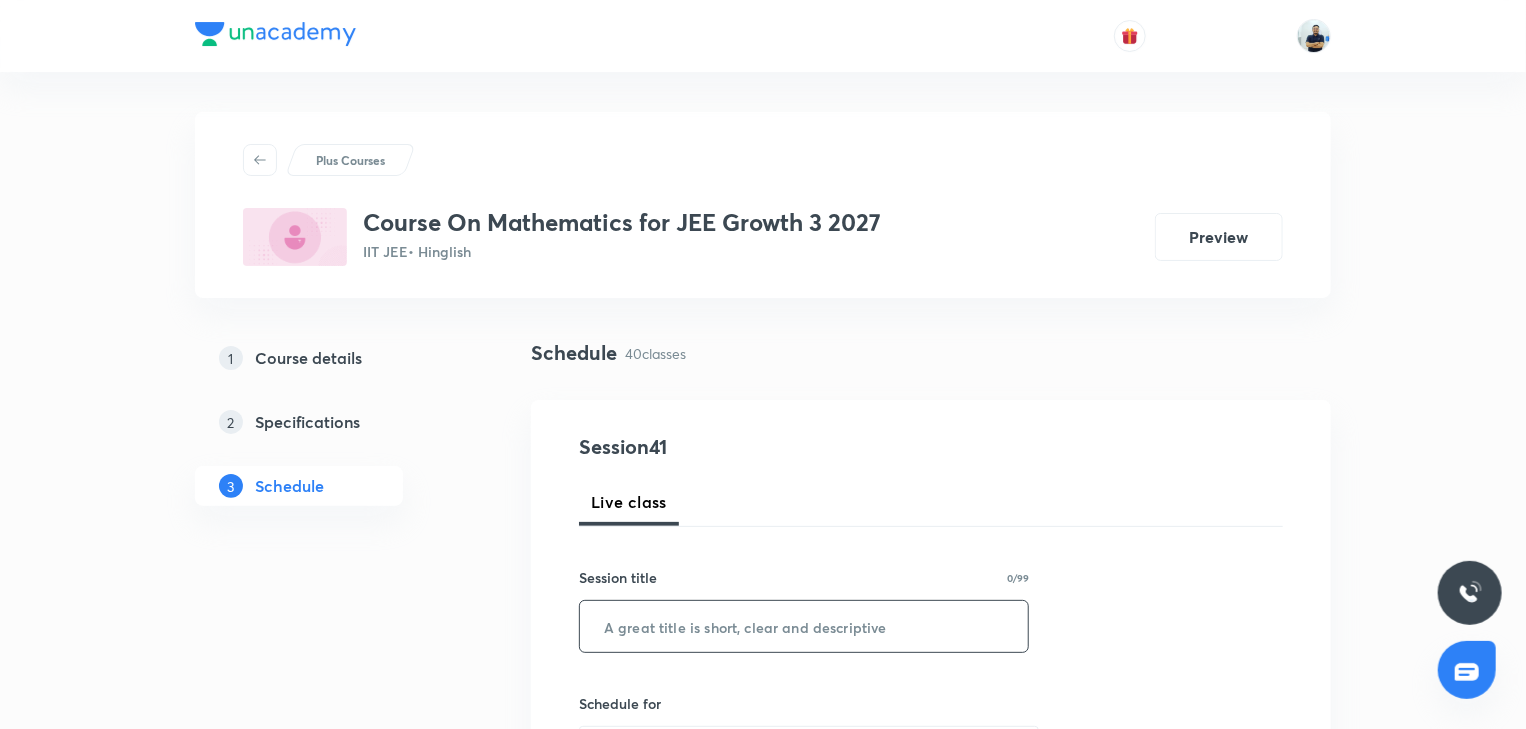 click at bounding box center (804, 626) 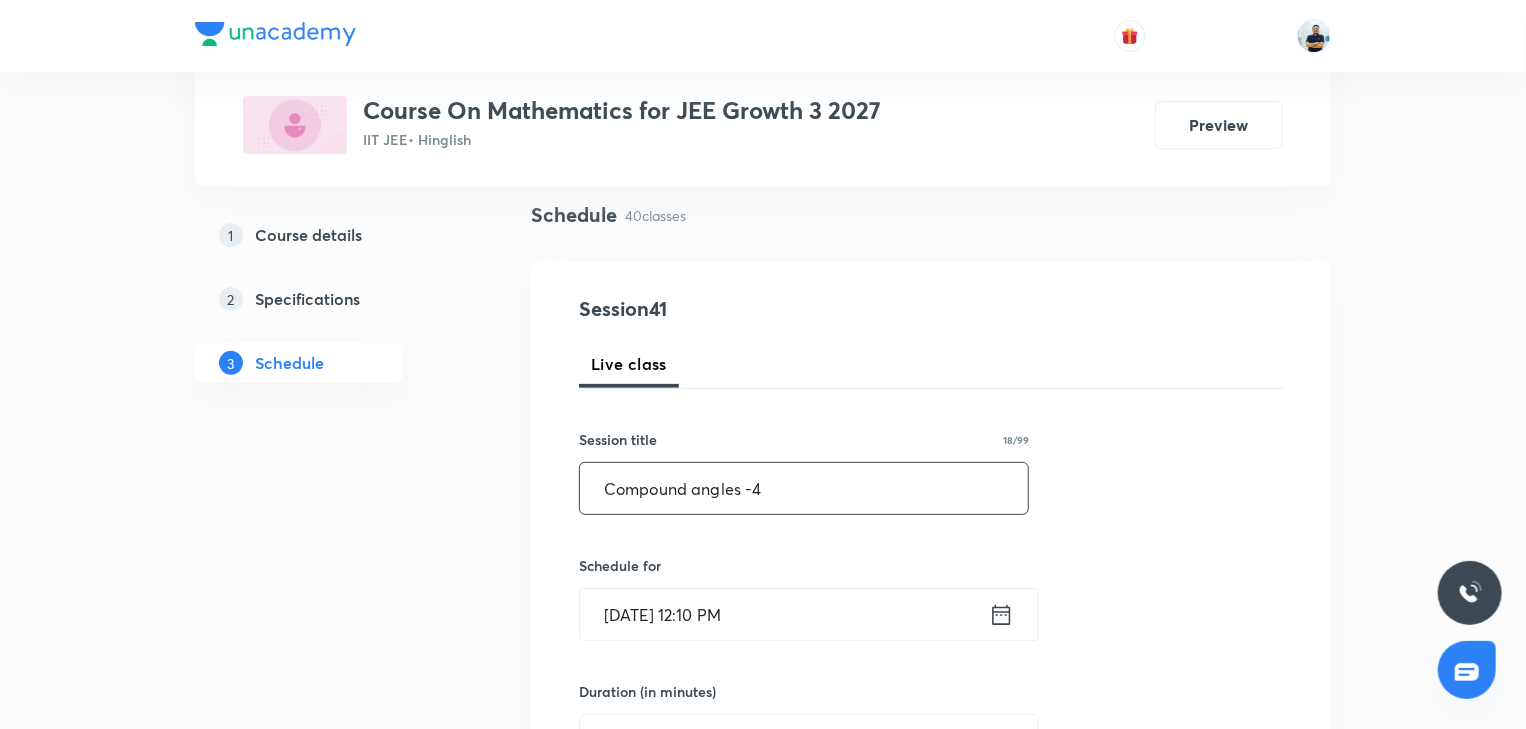 scroll, scrollTop: 205, scrollLeft: 0, axis: vertical 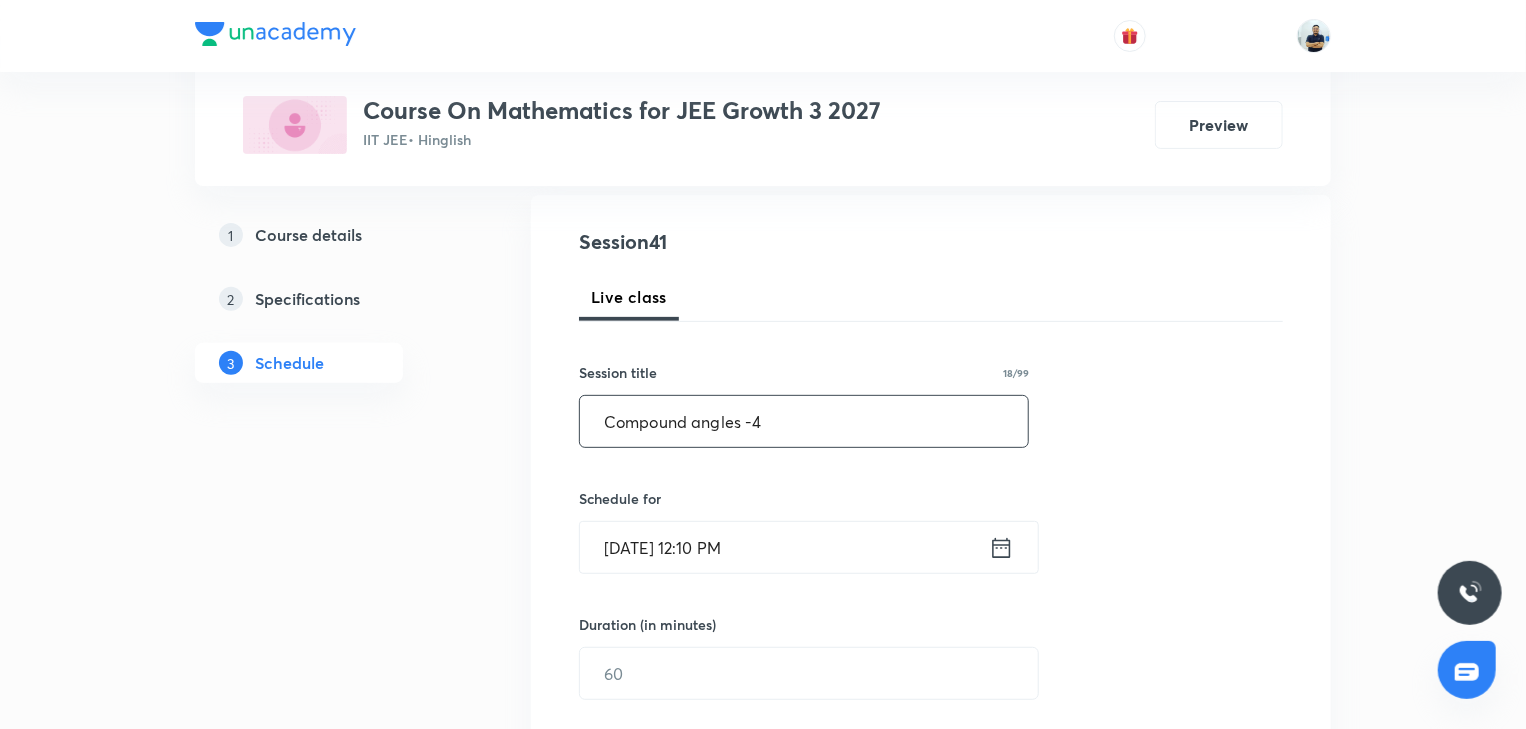 type on "Compound angles -4" 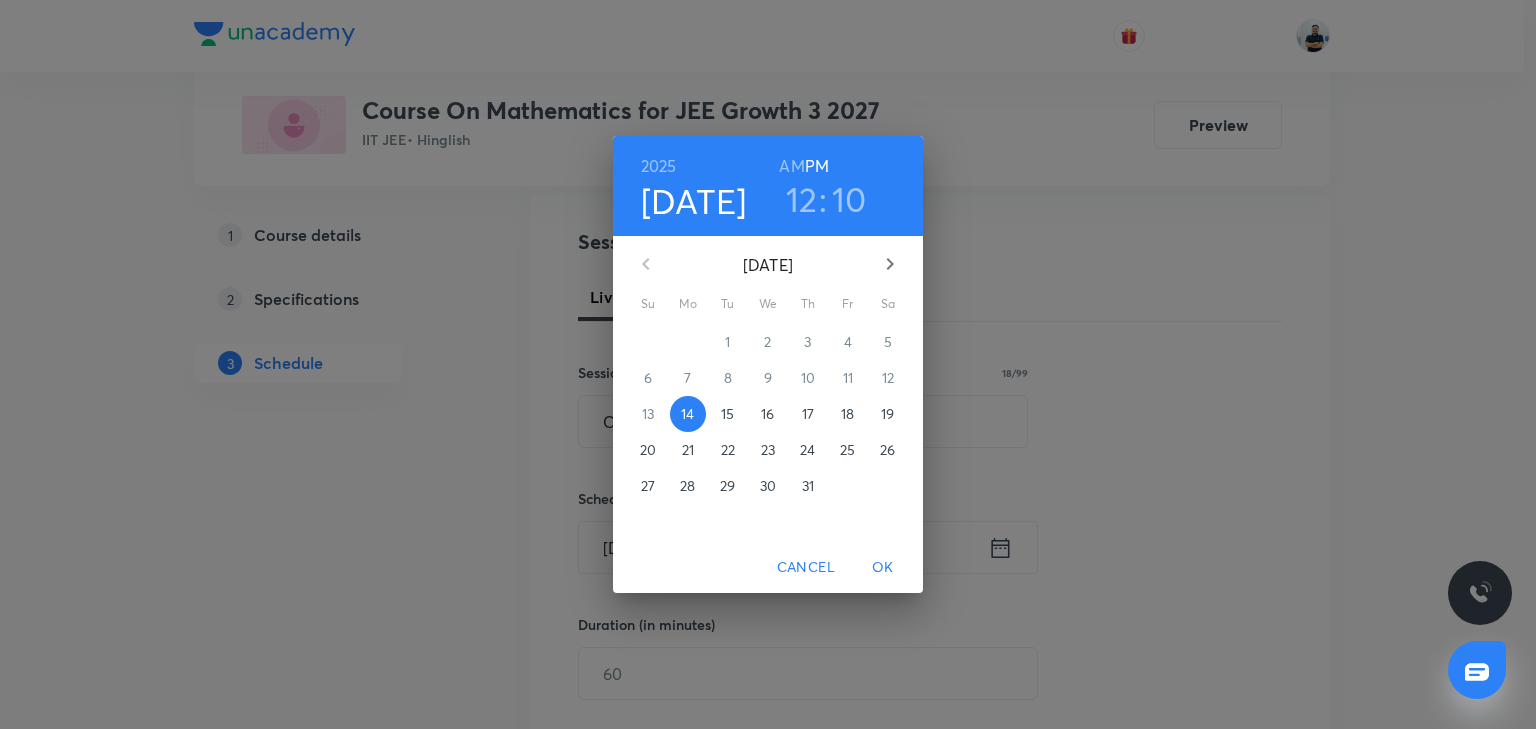 click on "15" at bounding box center (727, 414) 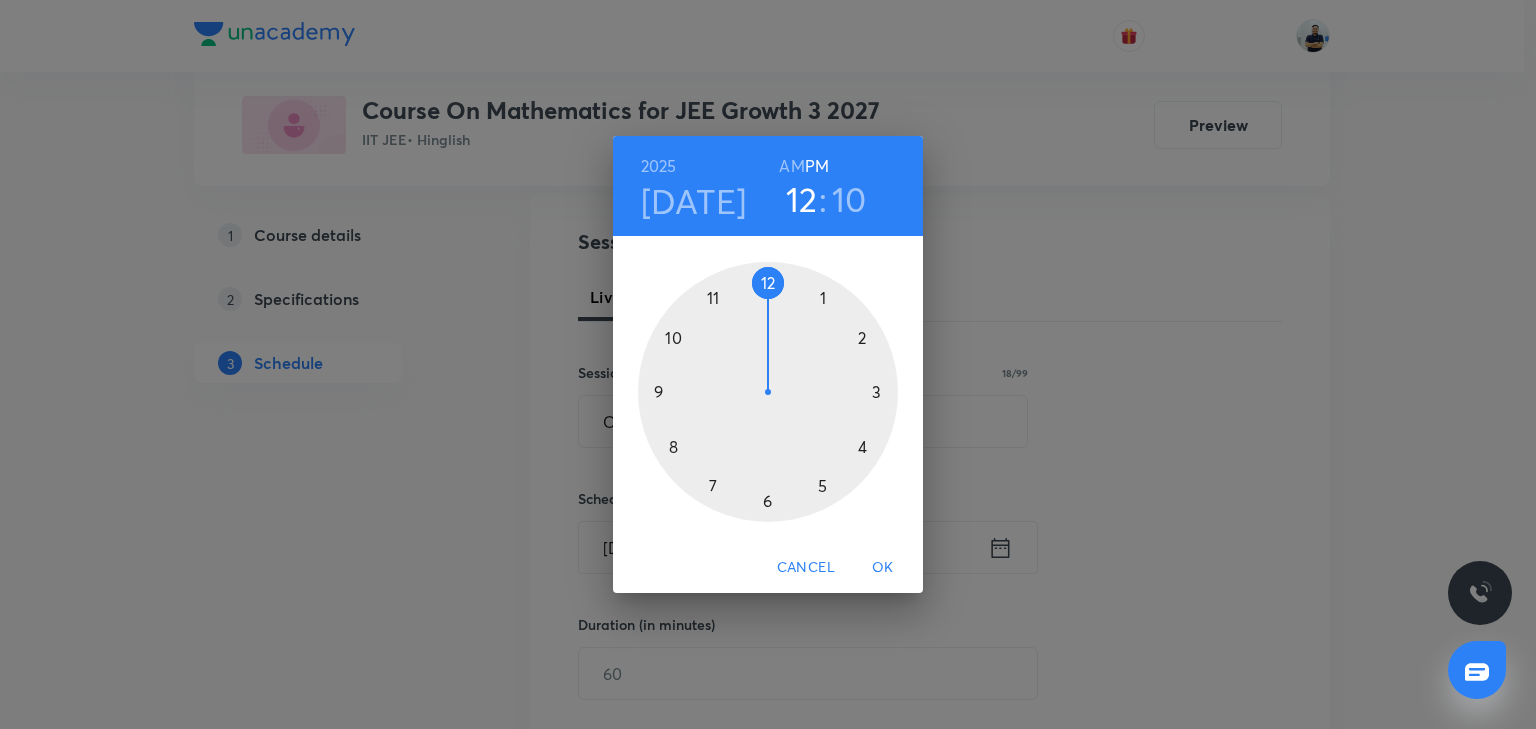 click at bounding box center (768, 392) 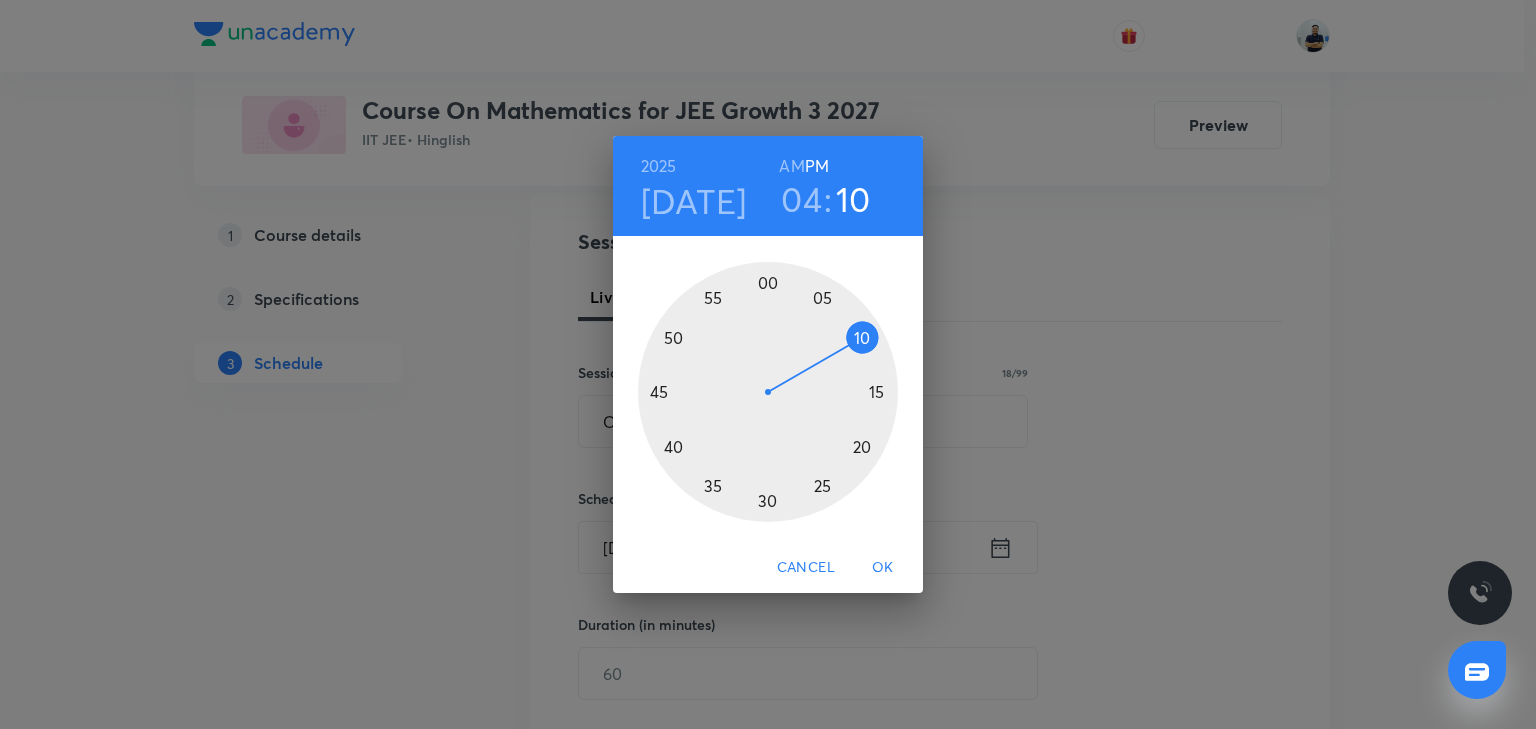 click at bounding box center [768, 392] 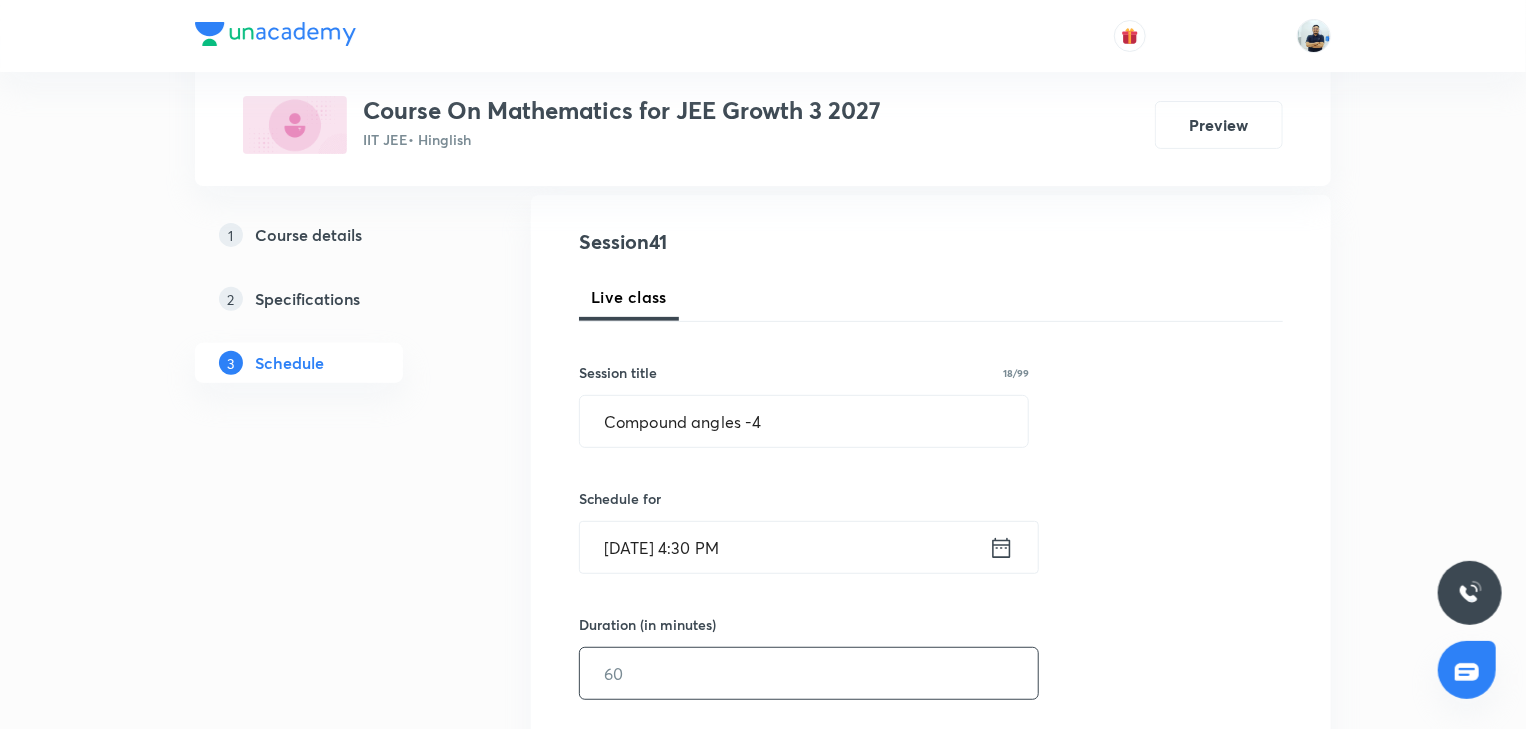 click at bounding box center [809, 673] 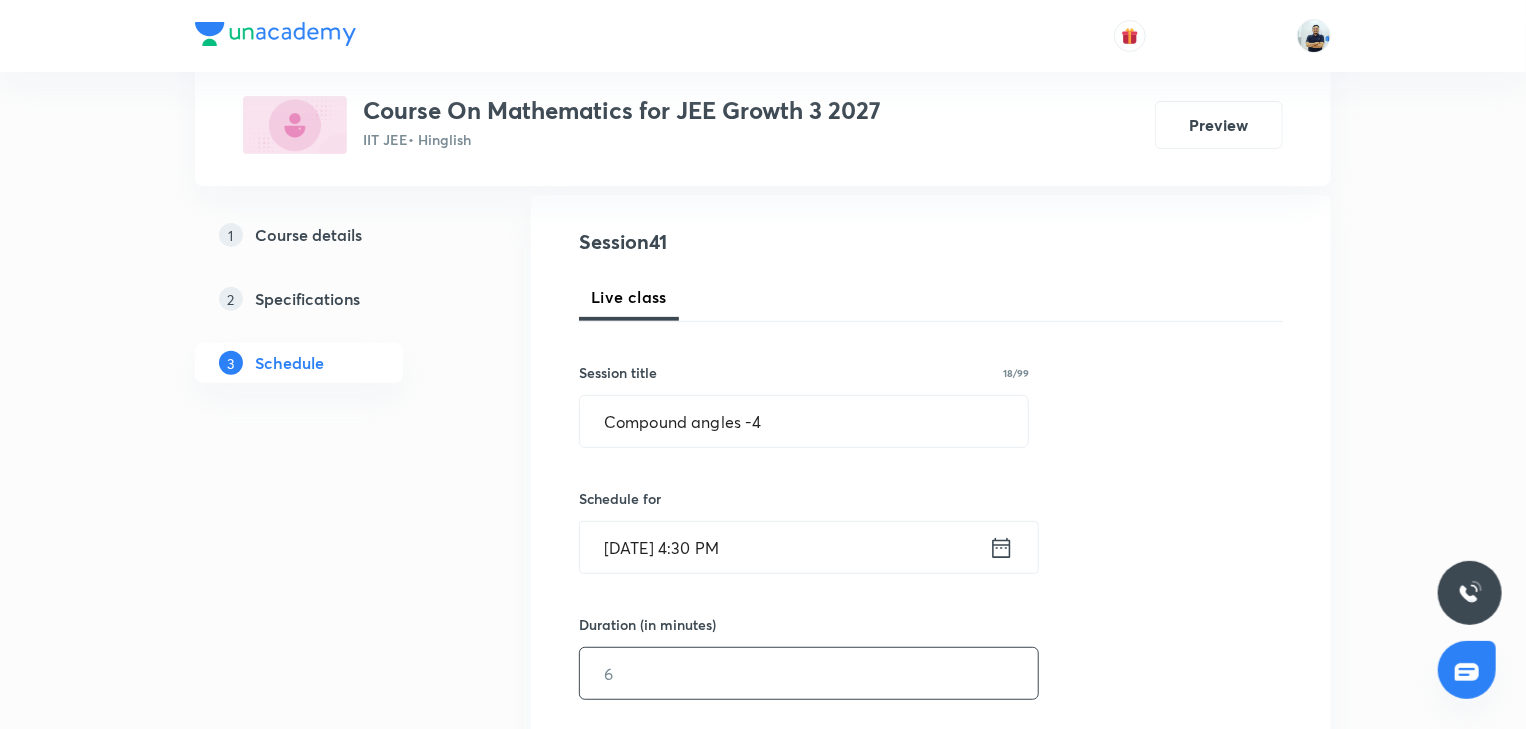 type on "0" 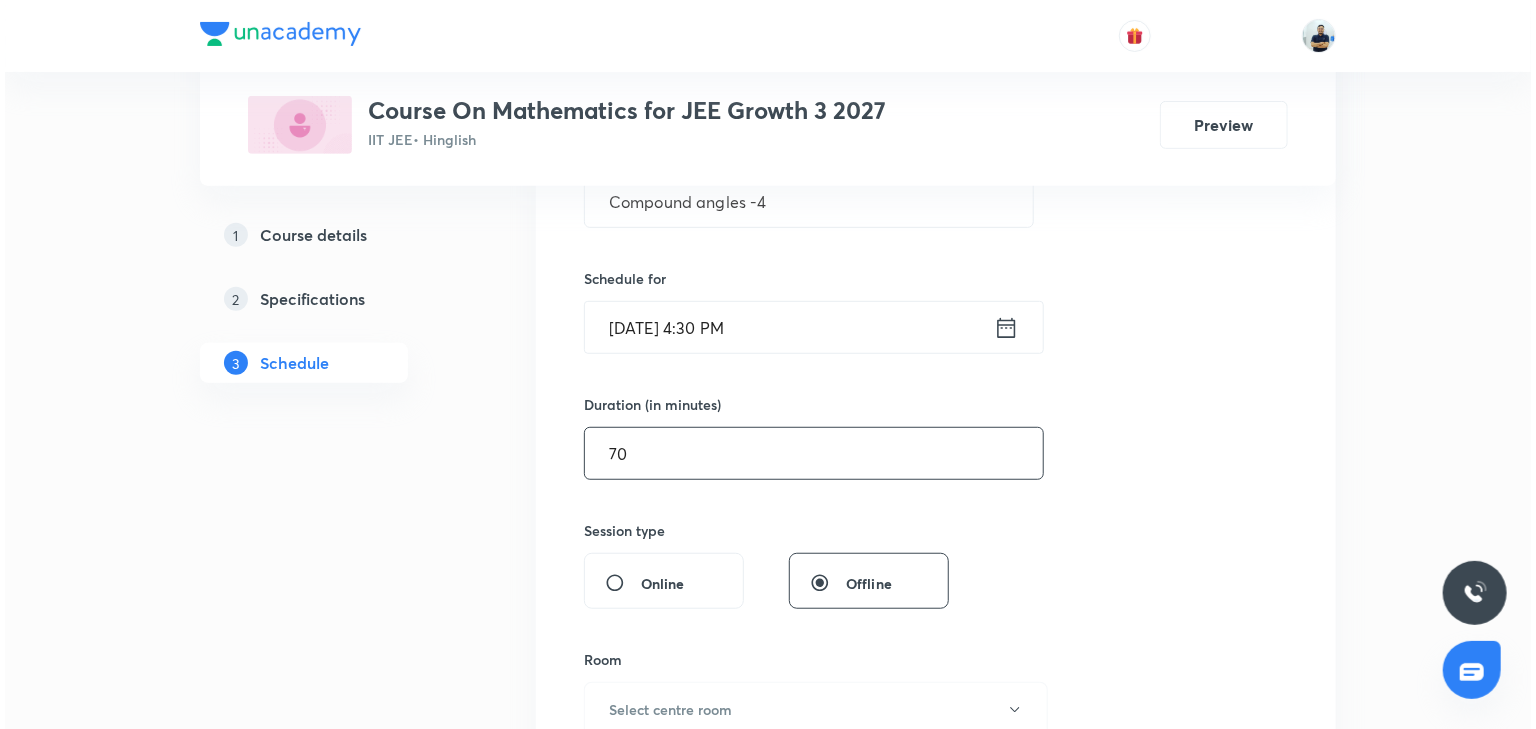 scroll, scrollTop: 448, scrollLeft: 0, axis: vertical 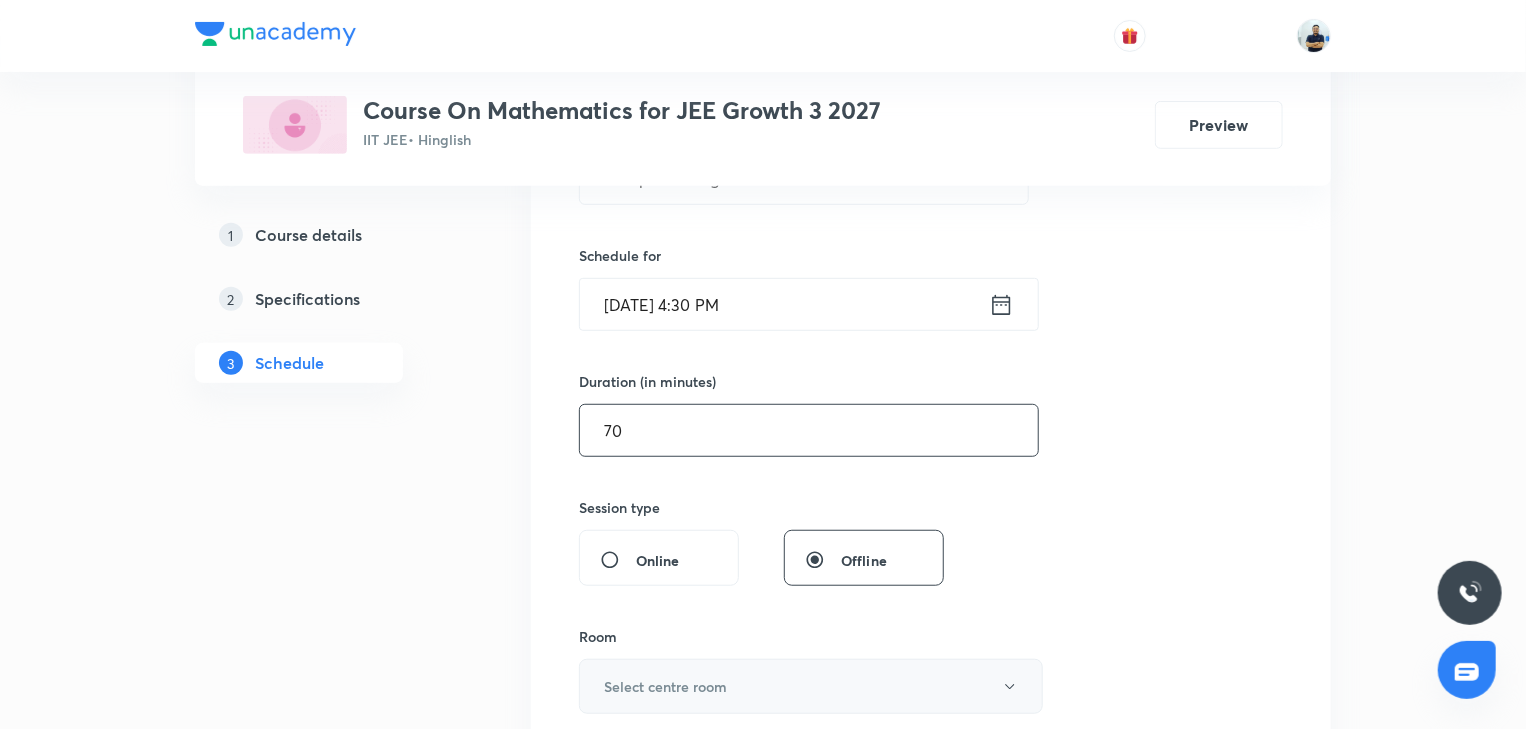 type on "70" 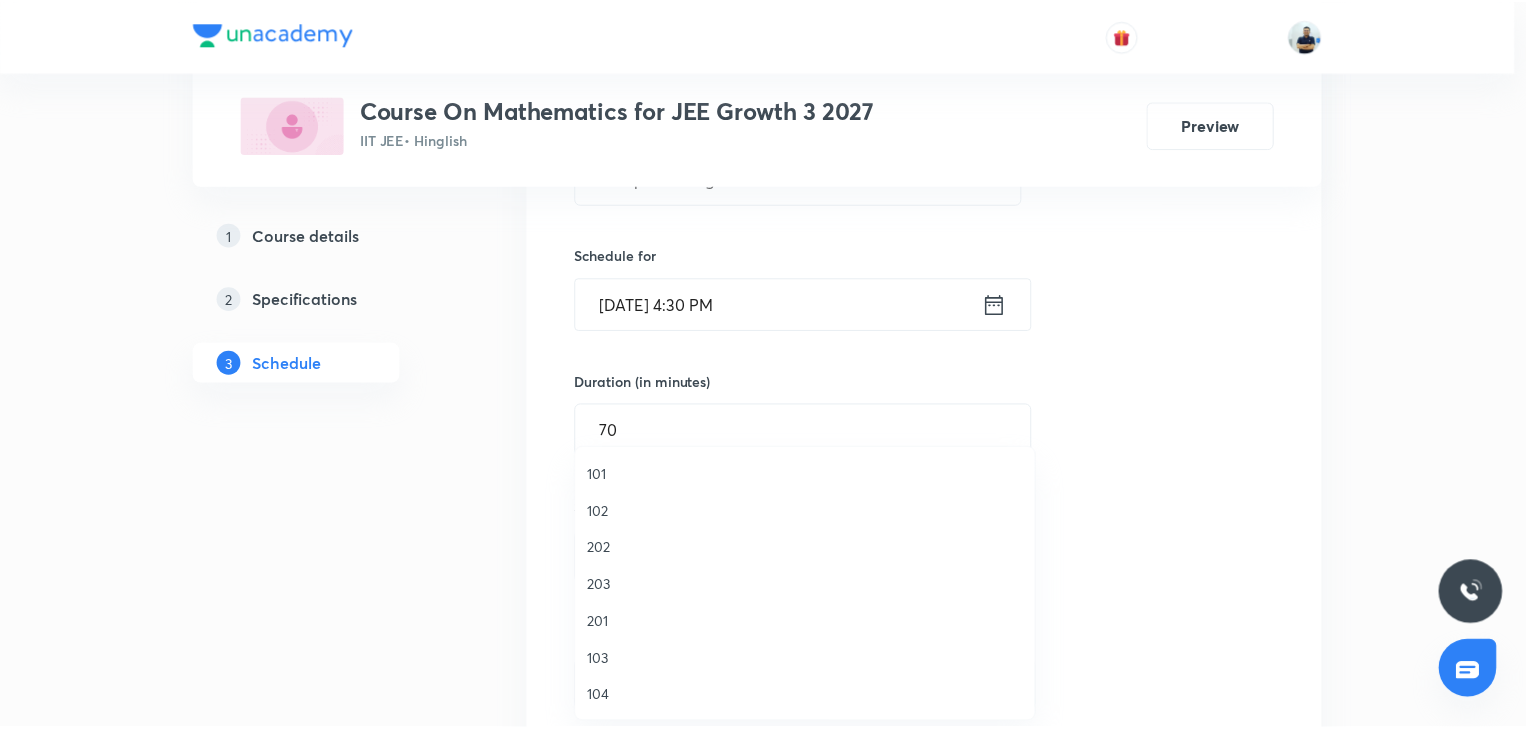 scroll, scrollTop: 370, scrollLeft: 0, axis: vertical 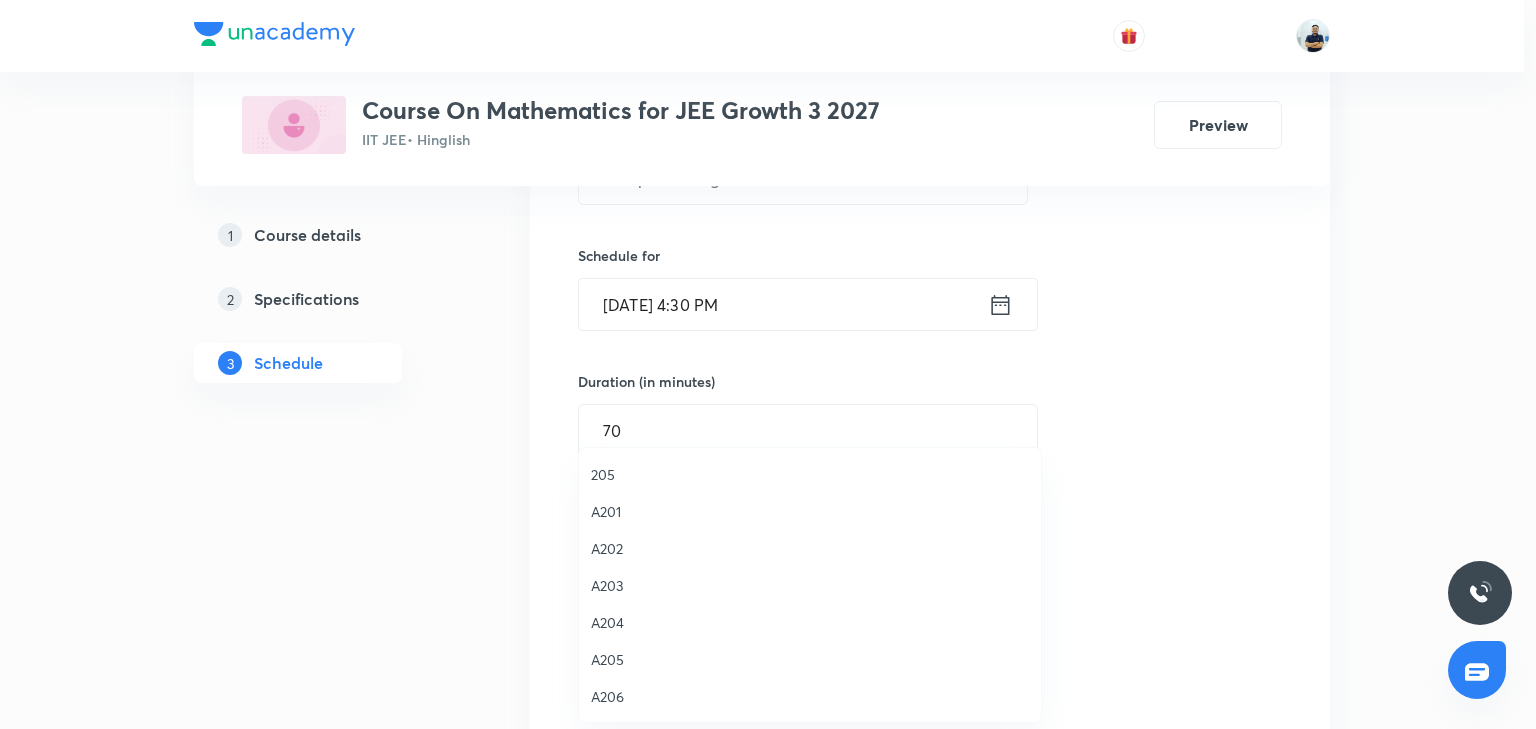 click on "A204" at bounding box center (810, 622) 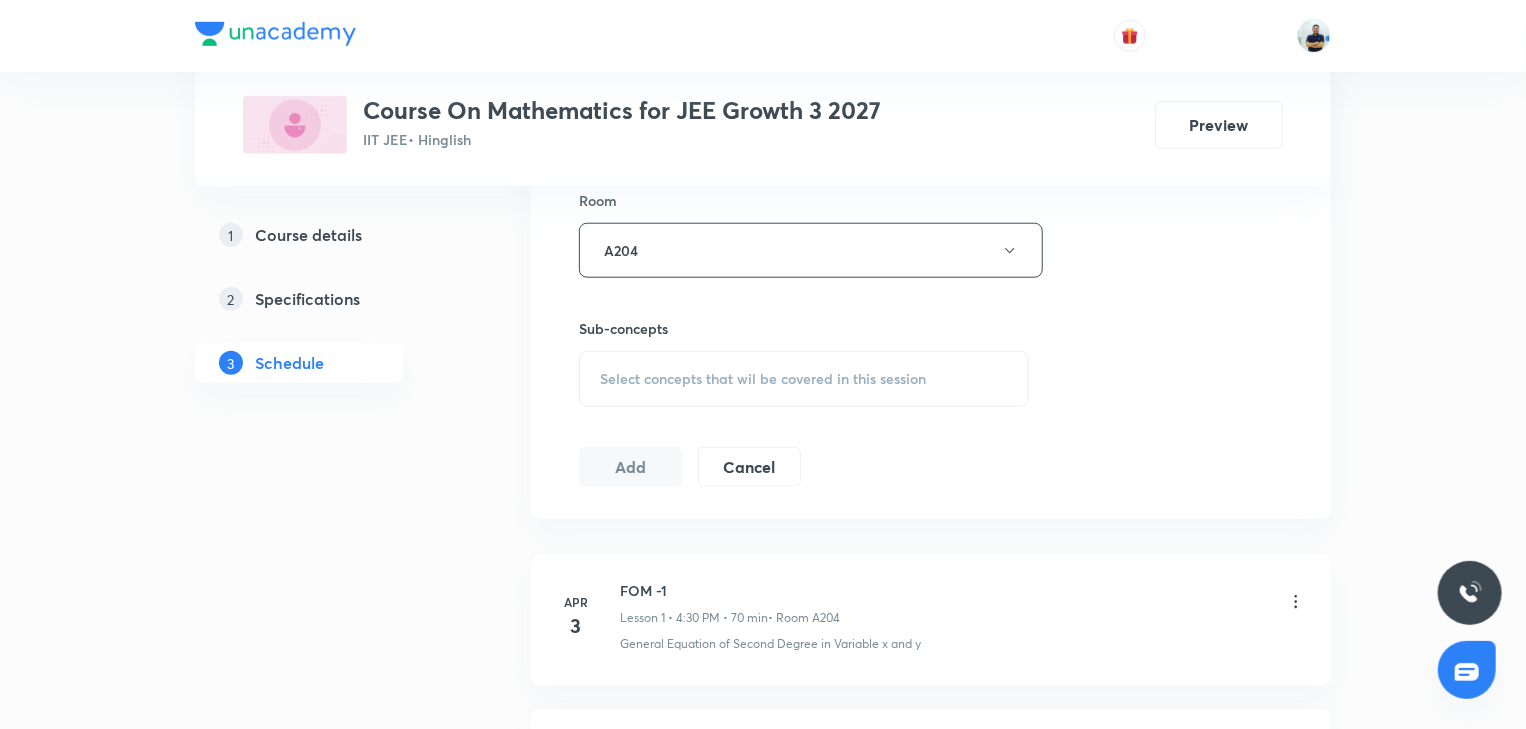 scroll, scrollTop: 877, scrollLeft: 0, axis: vertical 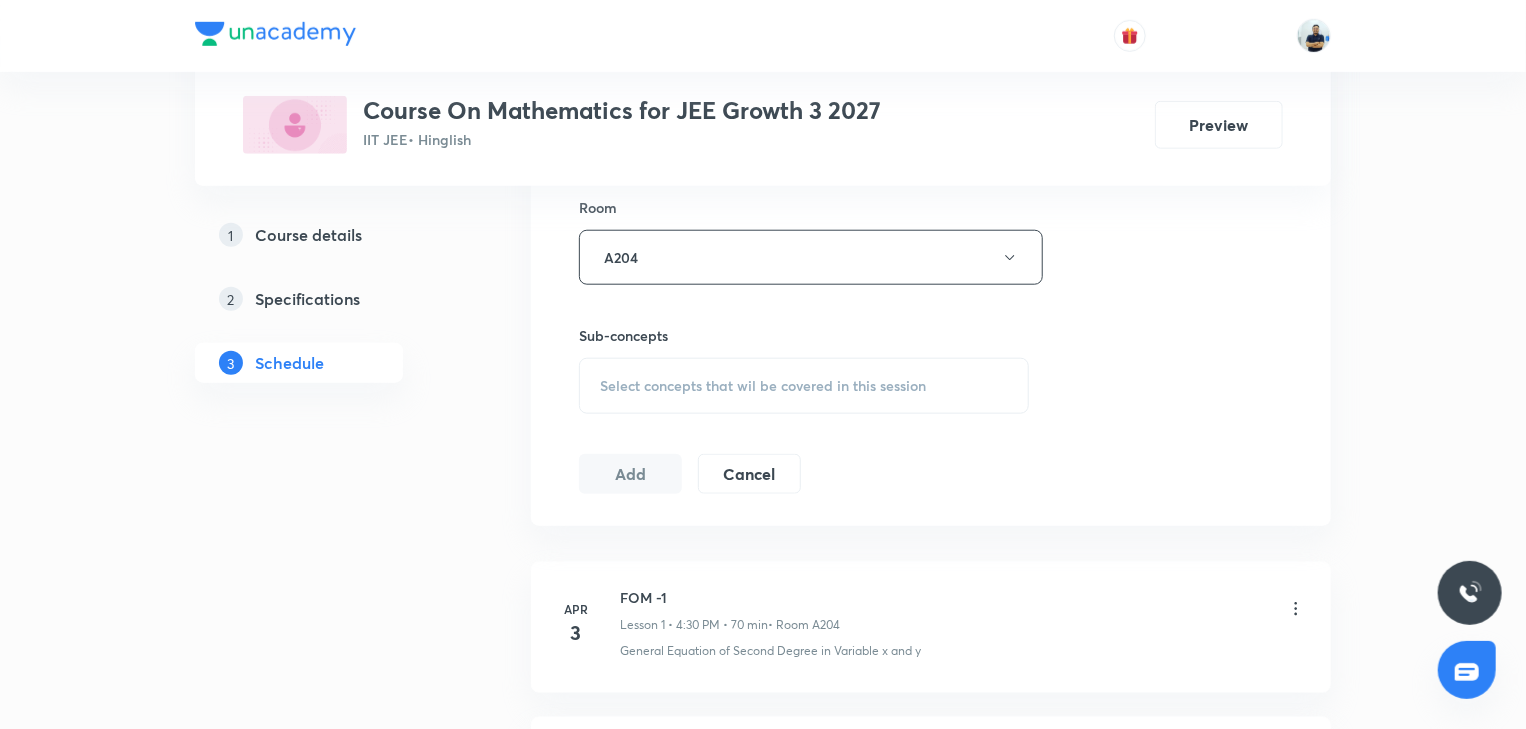 click on "Select concepts that wil be covered in this session" at bounding box center (804, 386) 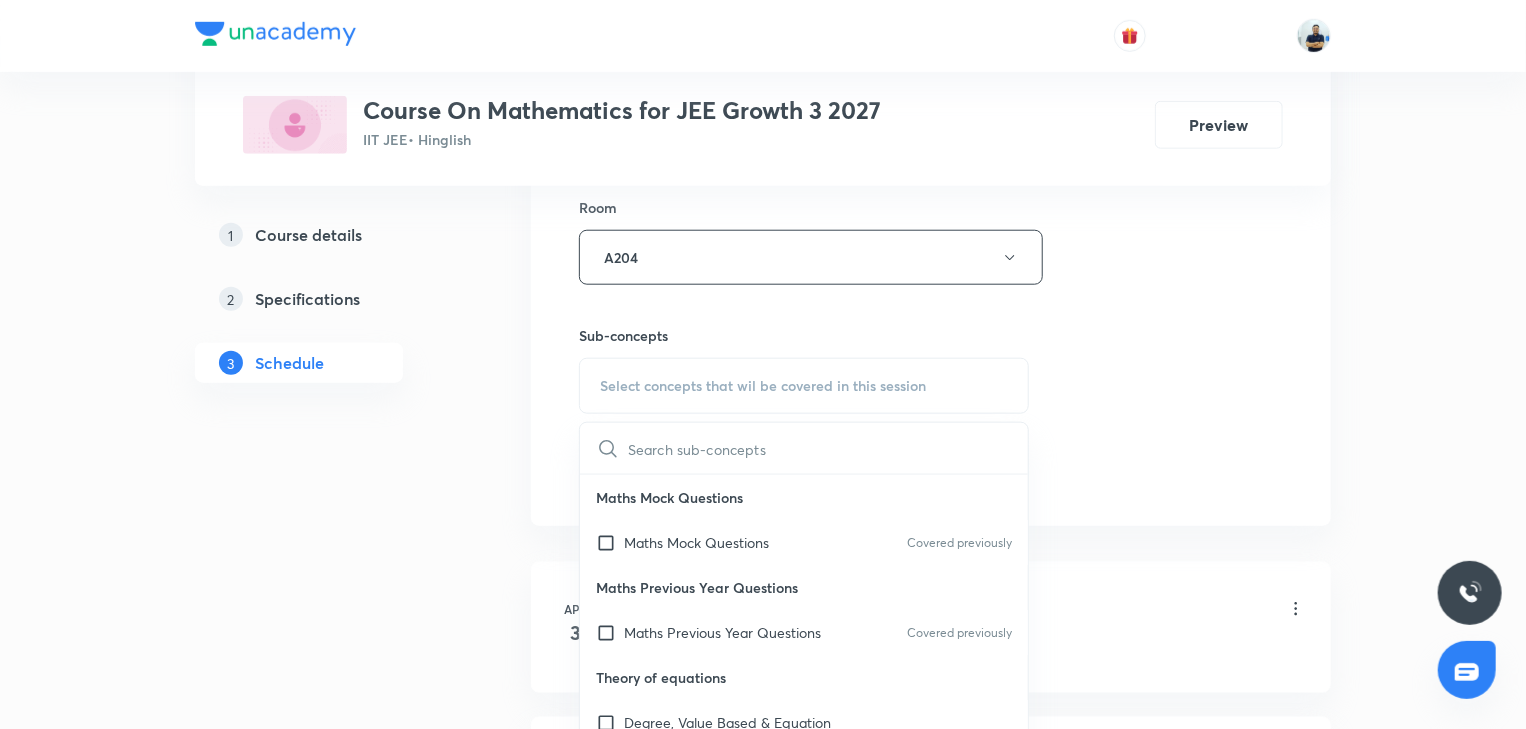 scroll, scrollTop: 1680, scrollLeft: 0, axis: vertical 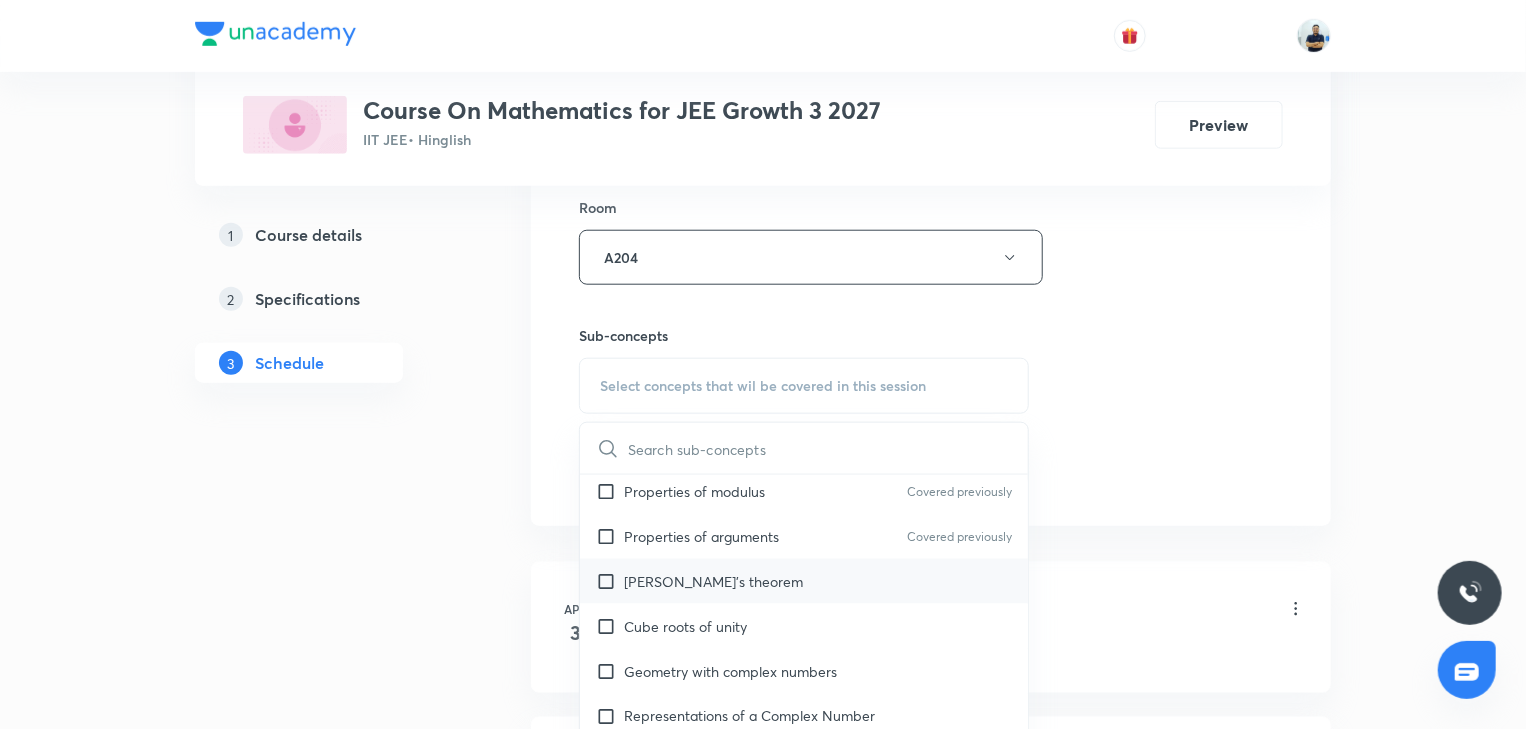 click on "[PERSON_NAME]'s theorem" at bounding box center [804, 581] 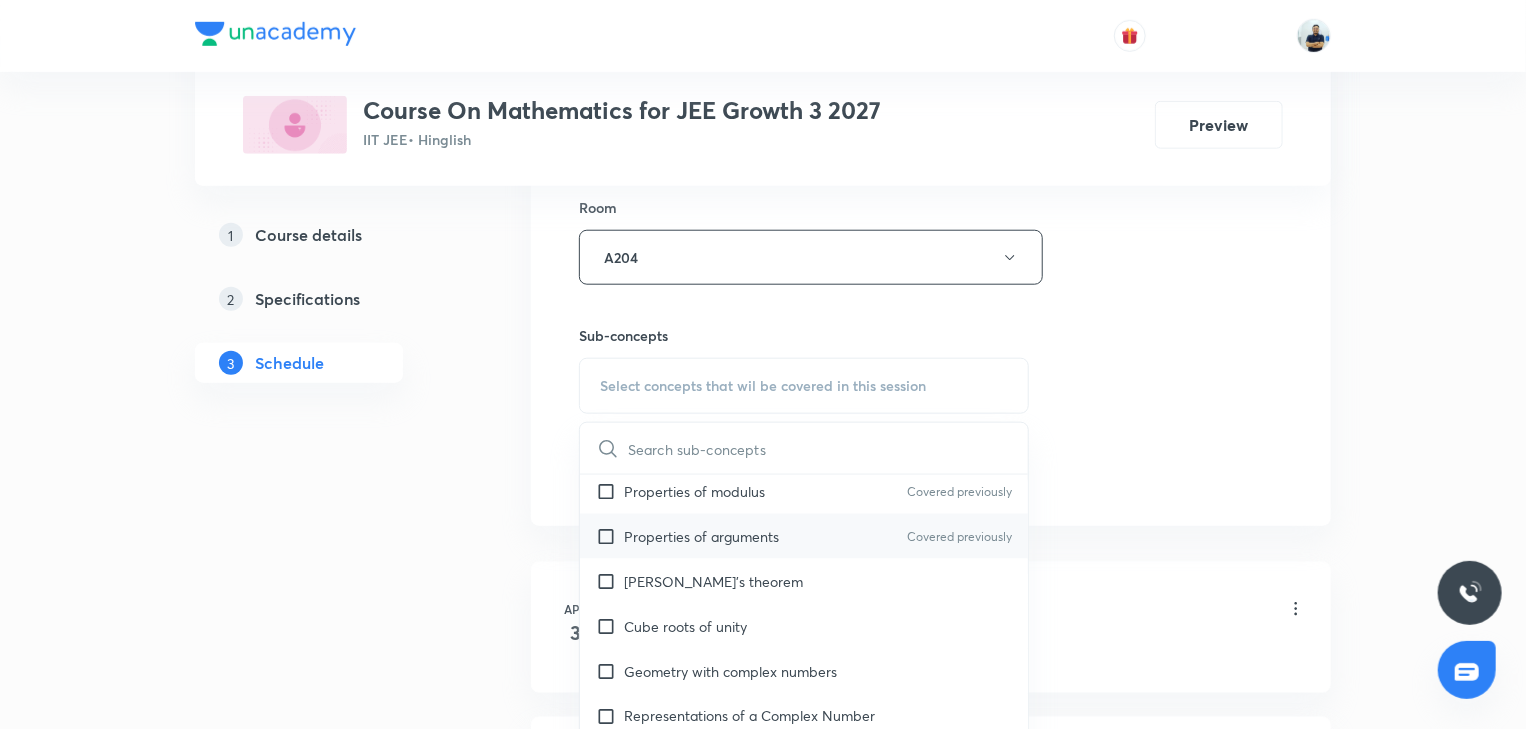 checkbox on "true" 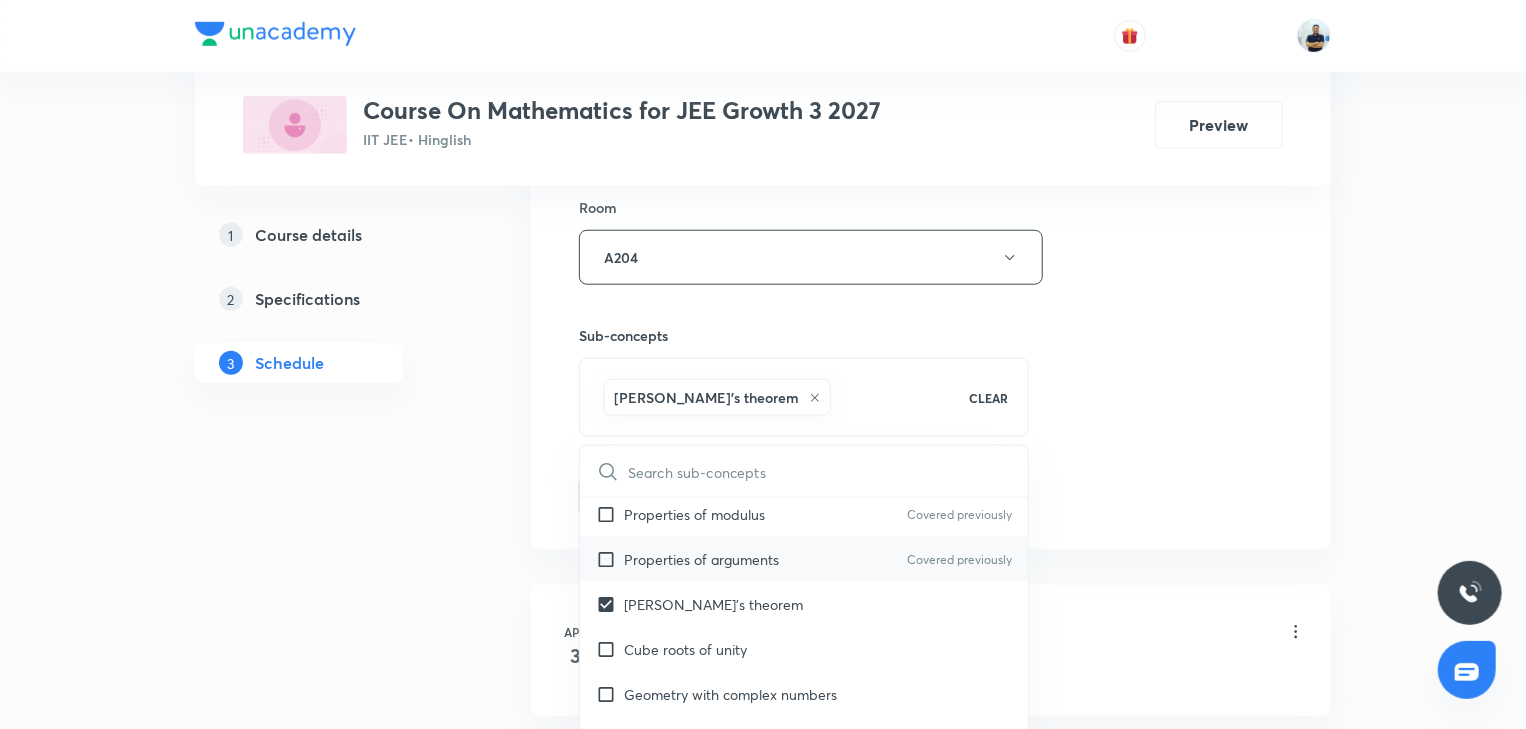 click on "Properties of arguments Covered previously" at bounding box center [804, 559] 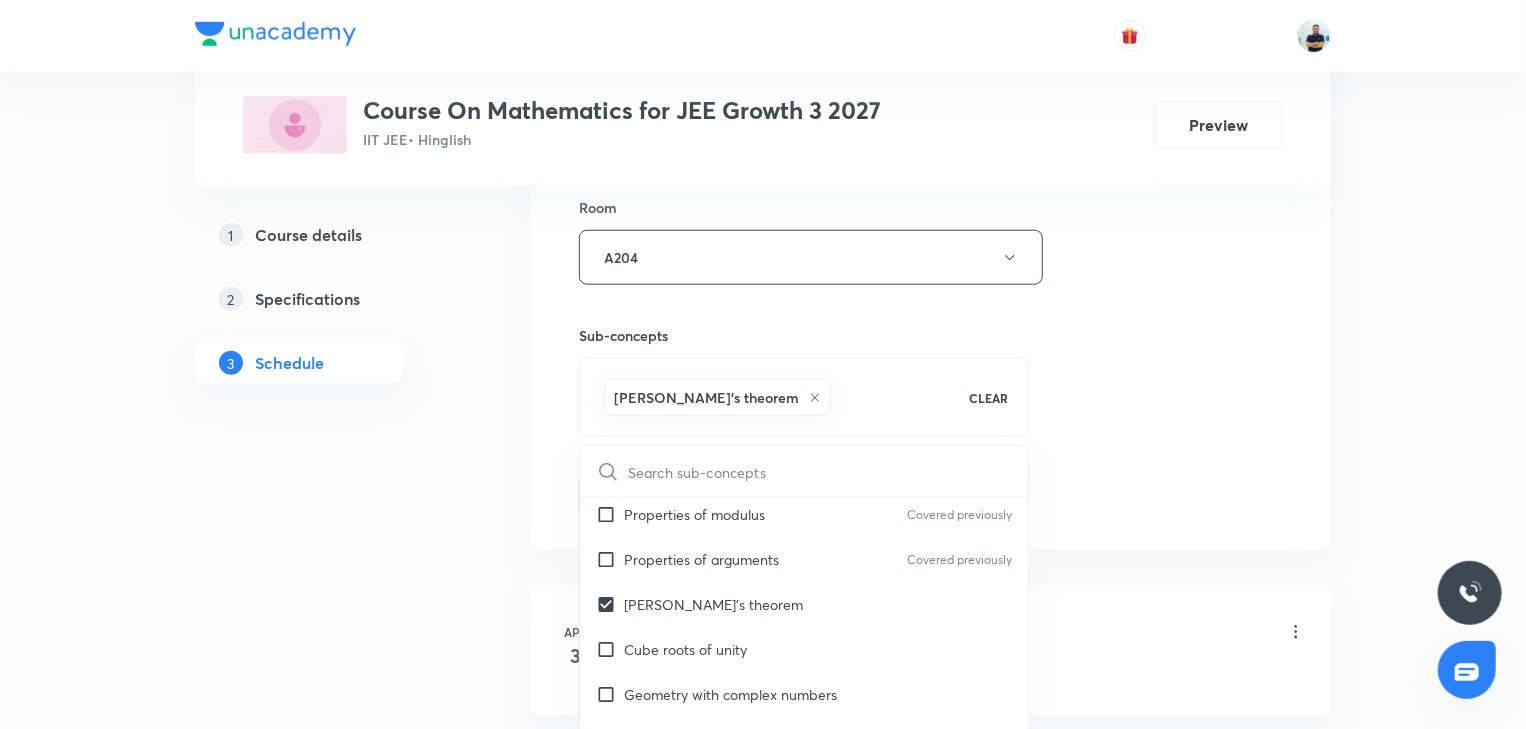 checkbox on "true" 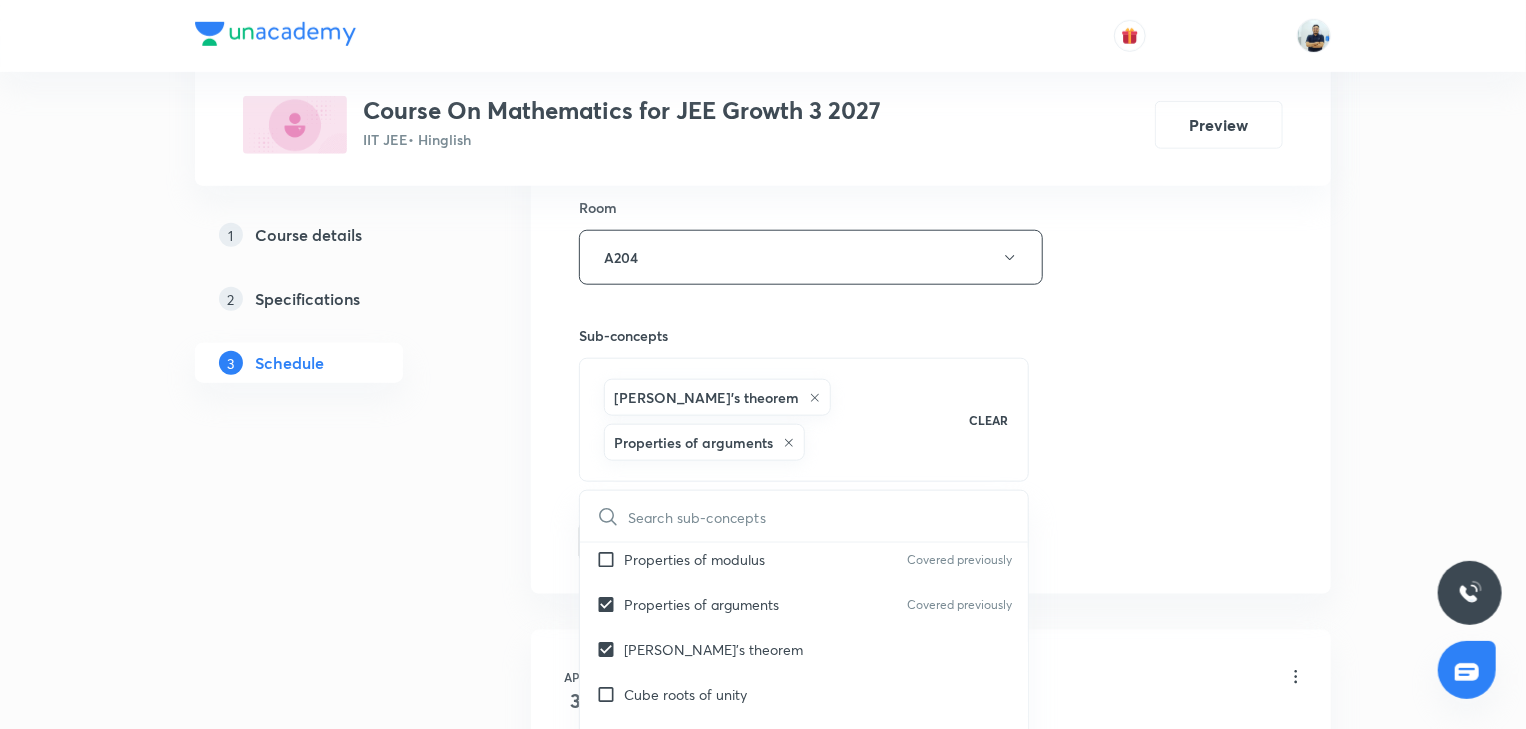 drag, startPoint x: 1210, startPoint y: 544, endPoint x: 1020, endPoint y: 520, distance: 191.5098 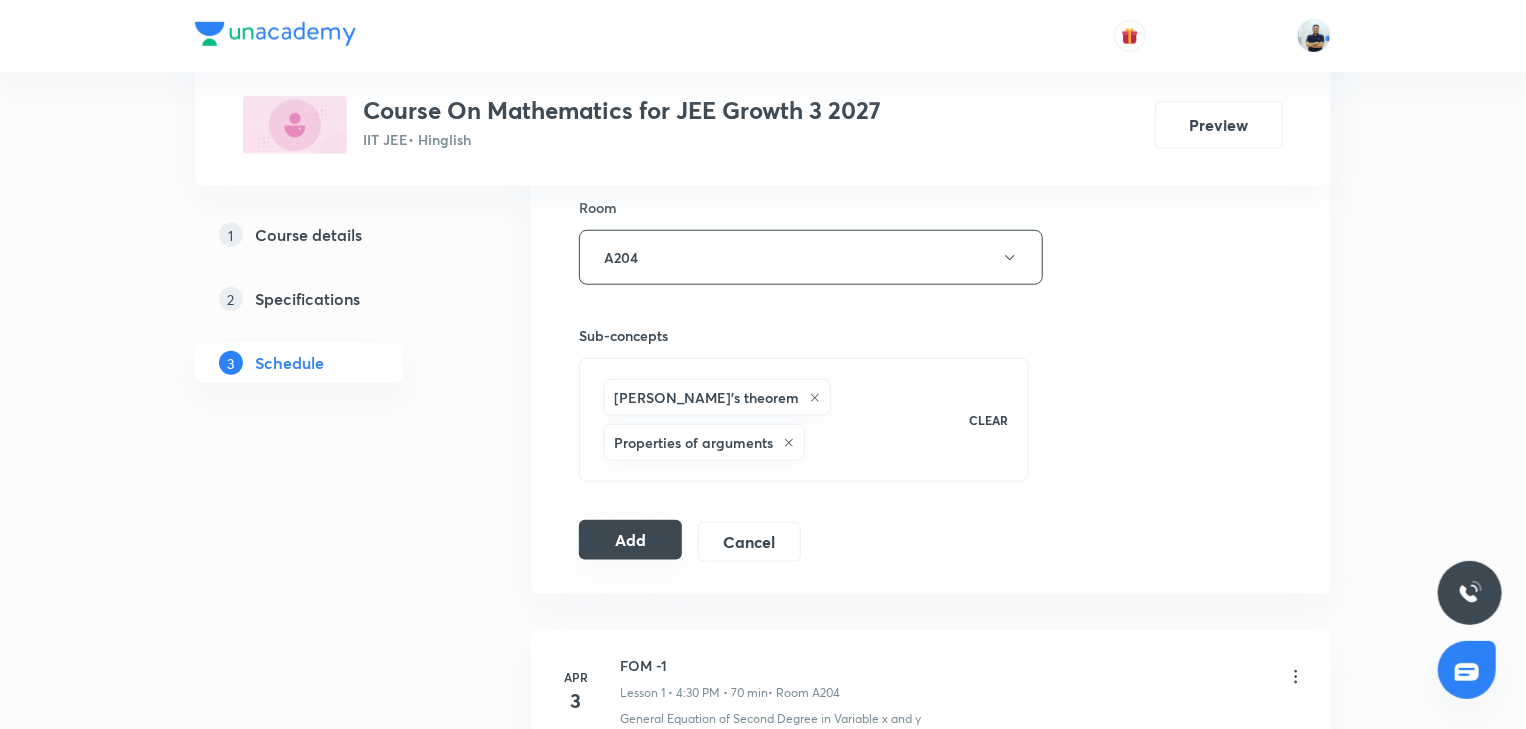 click on "Add" at bounding box center [630, 540] 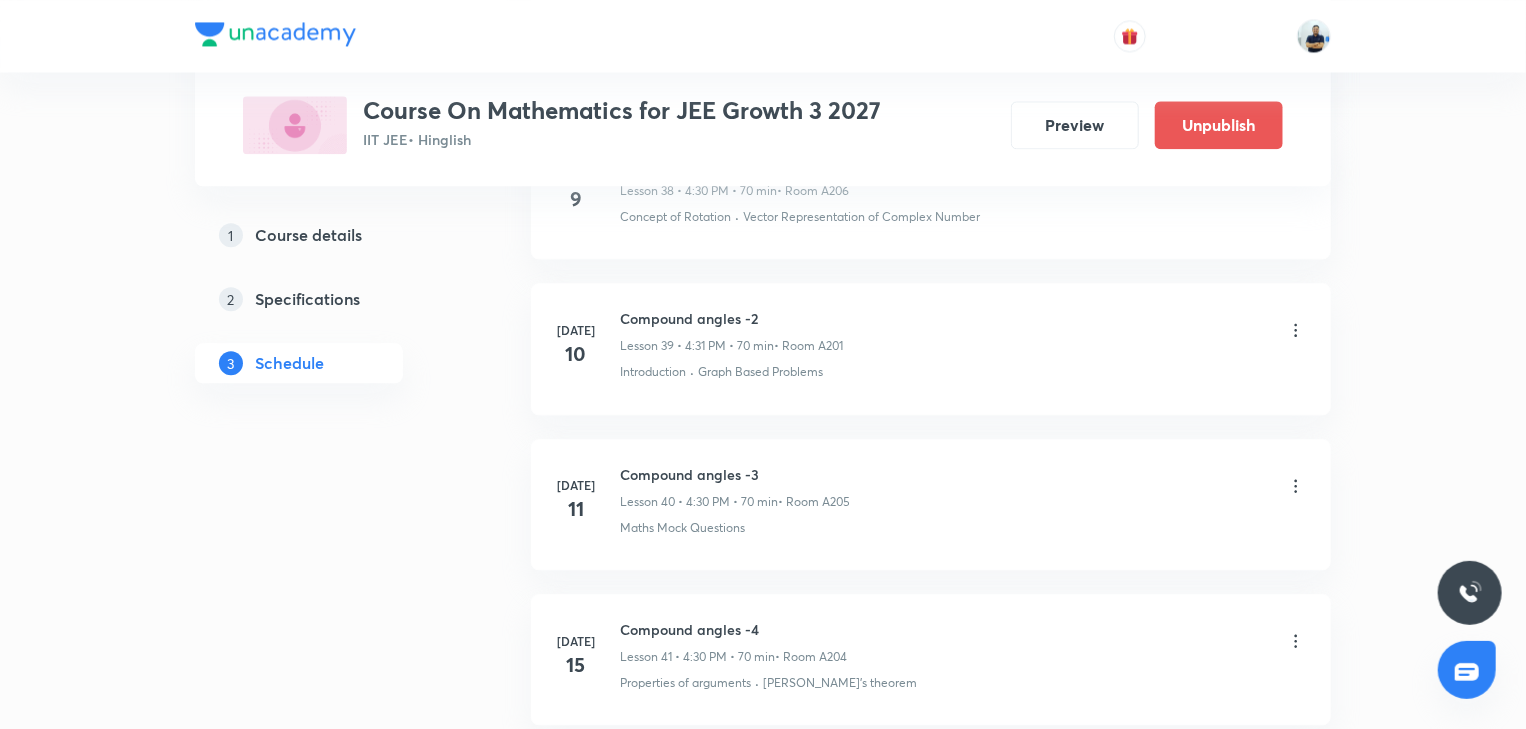 scroll, scrollTop: 6300, scrollLeft: 0, axis: vertical 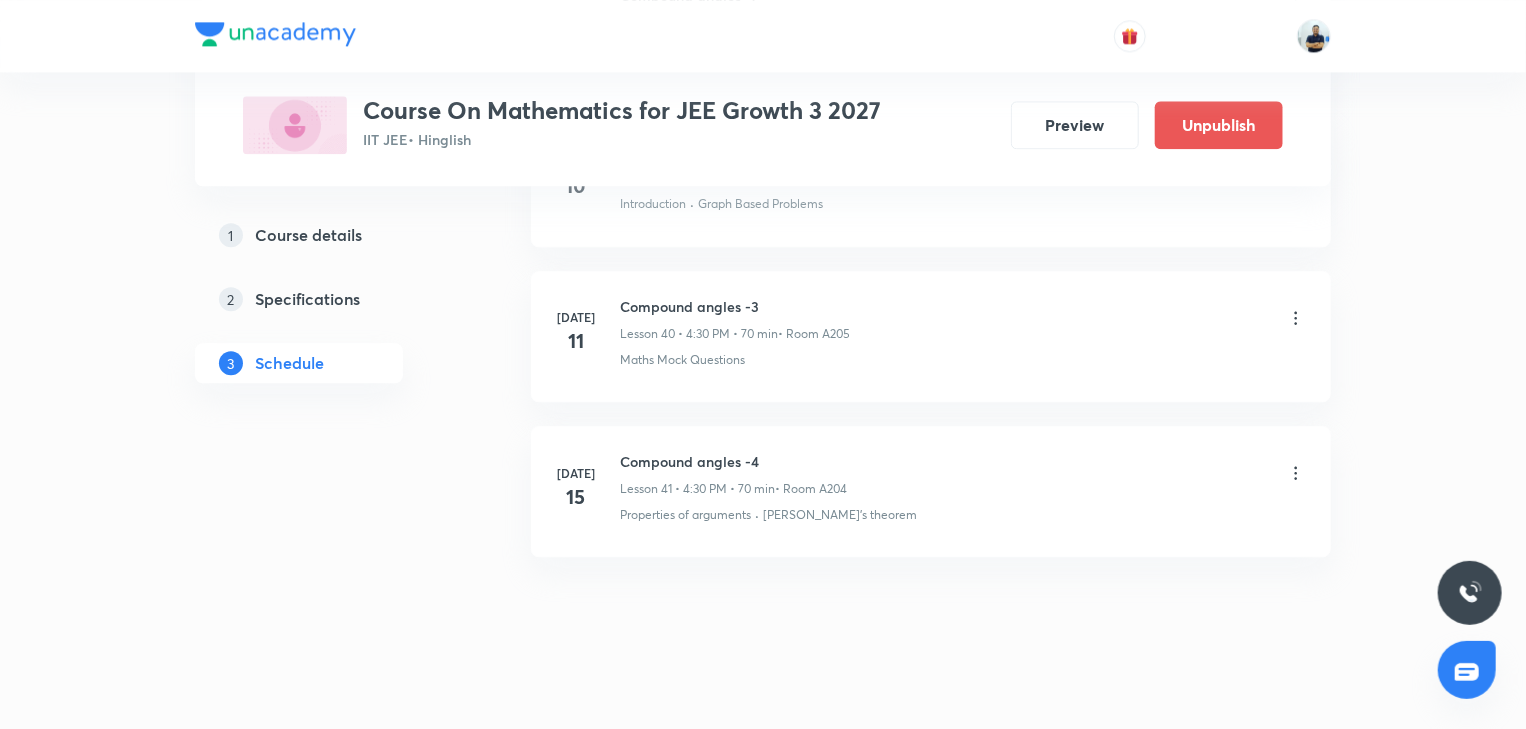 click on "Compound angles -4" at bounding box center [733, 461] 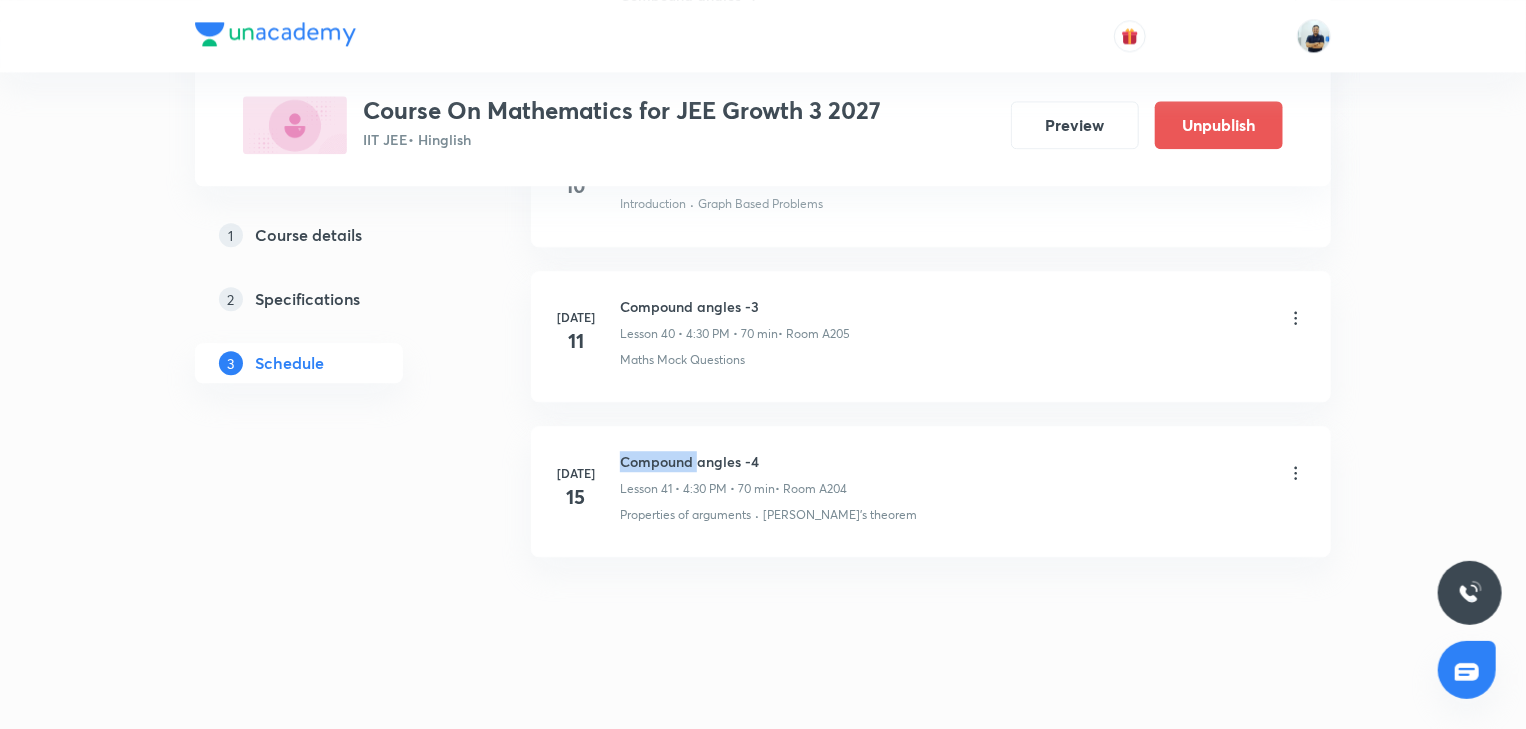 click on "Compound angles -4" at bounding box center (733, 461) 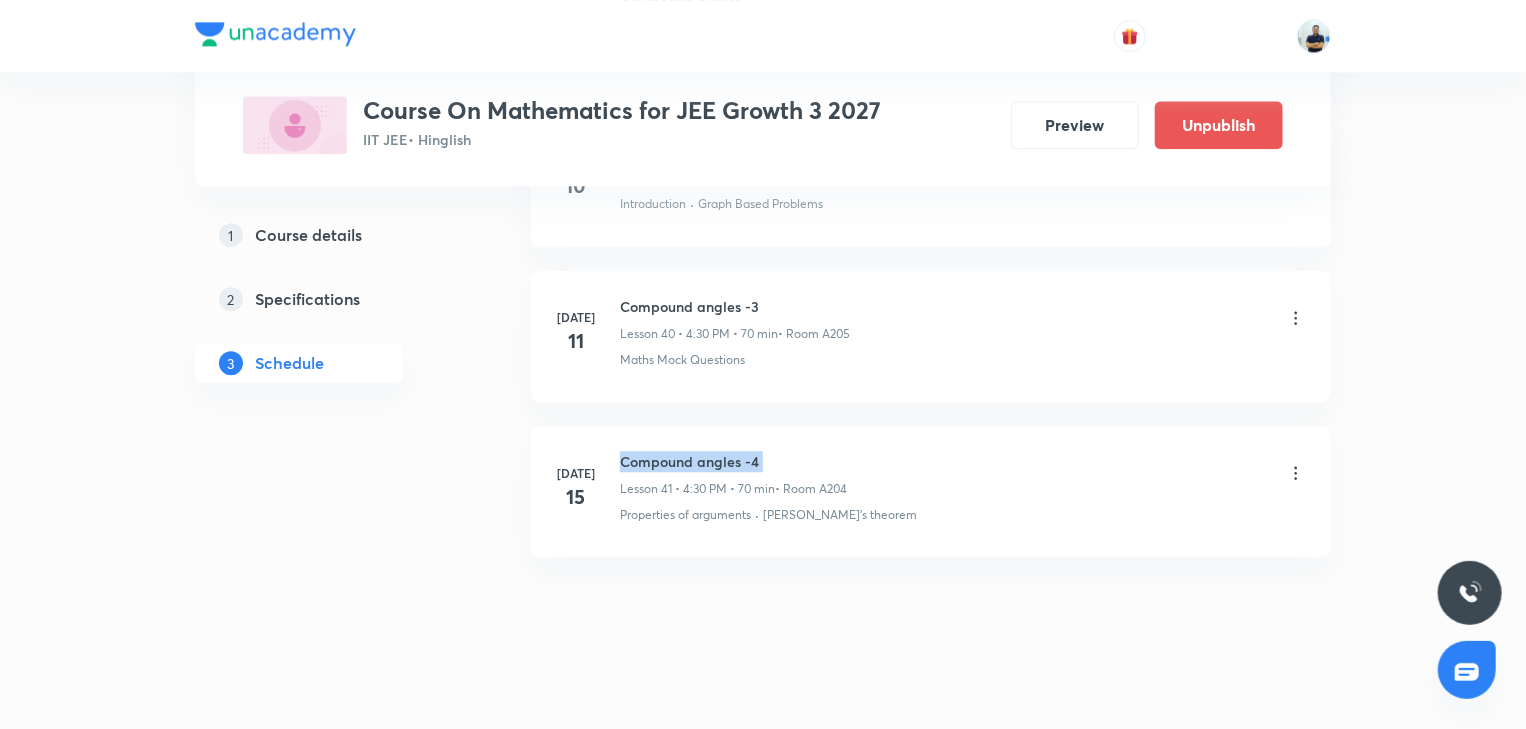 click on "Compound angles -4" at bounding box center (733, 461) 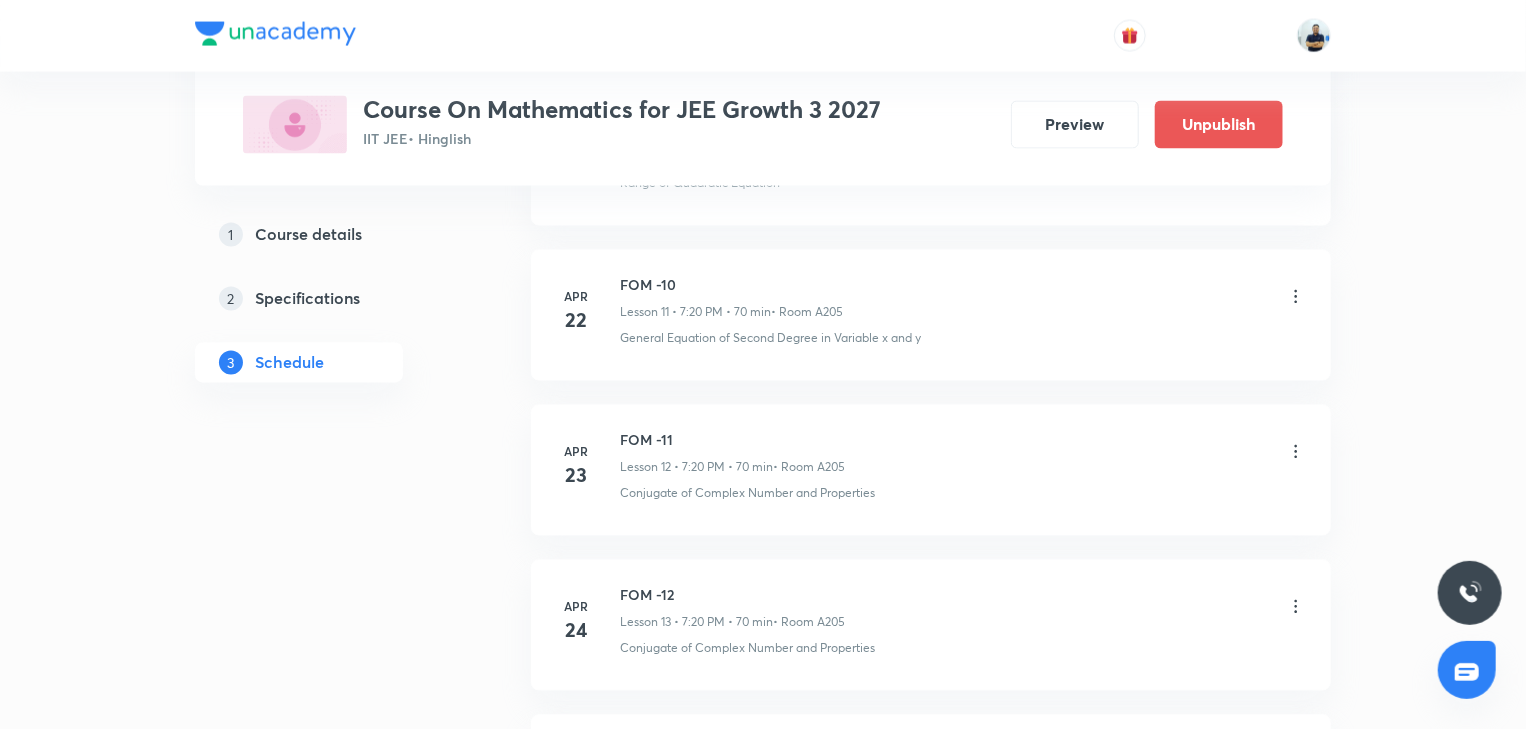 scroll, scrollTop: 0, scrollLeft: 0, axis: both 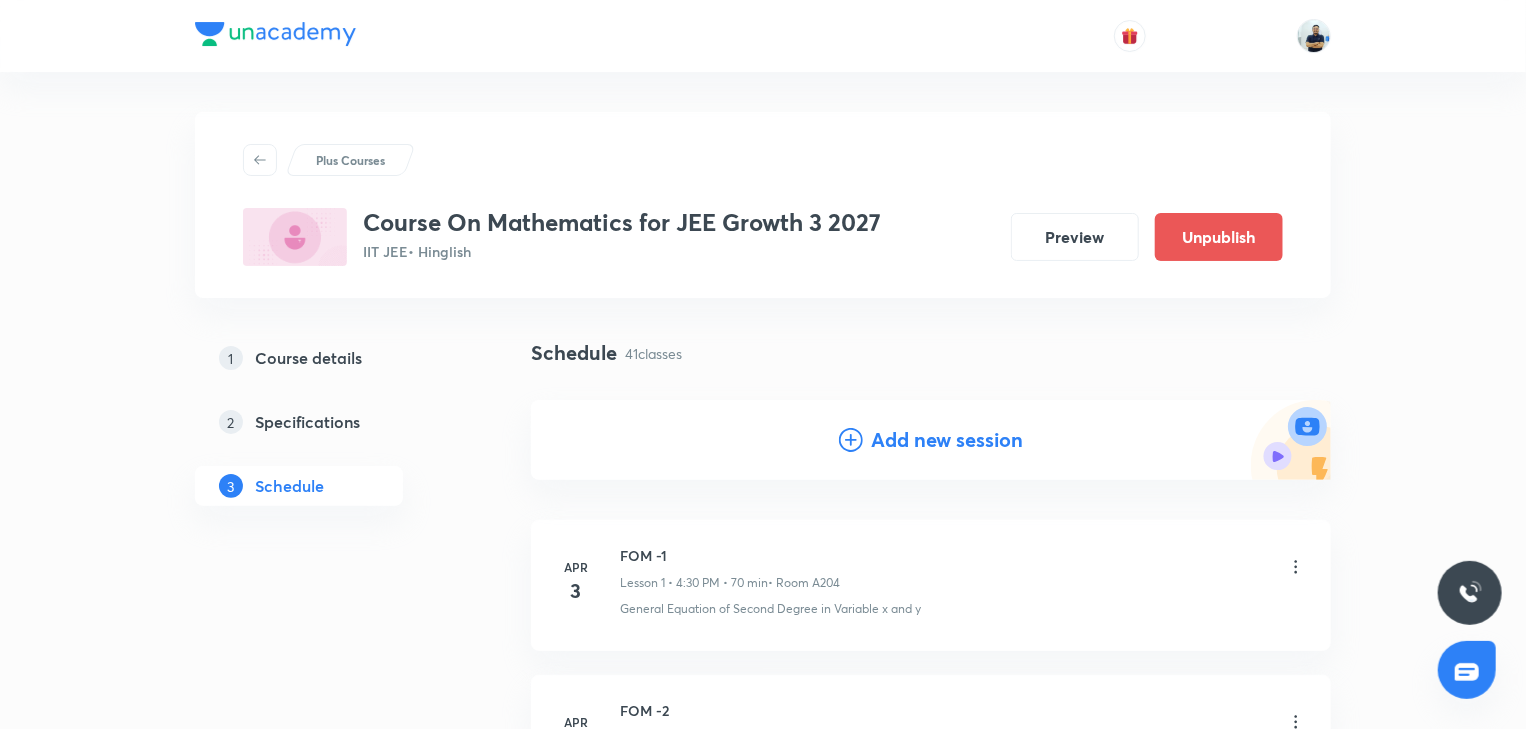 click on "Add new session" at bounding box center (947, 440) 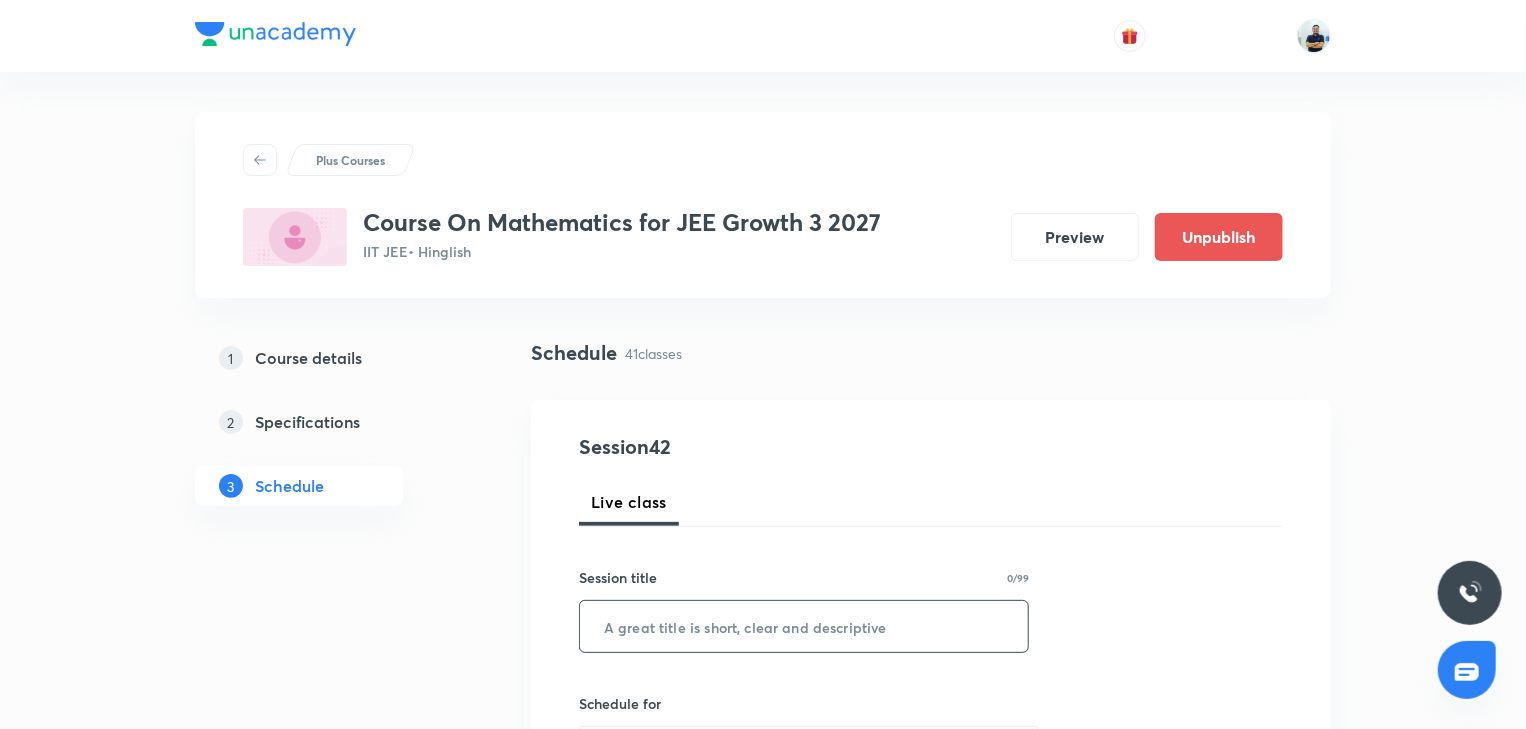 click at bounding box center (804, 626) 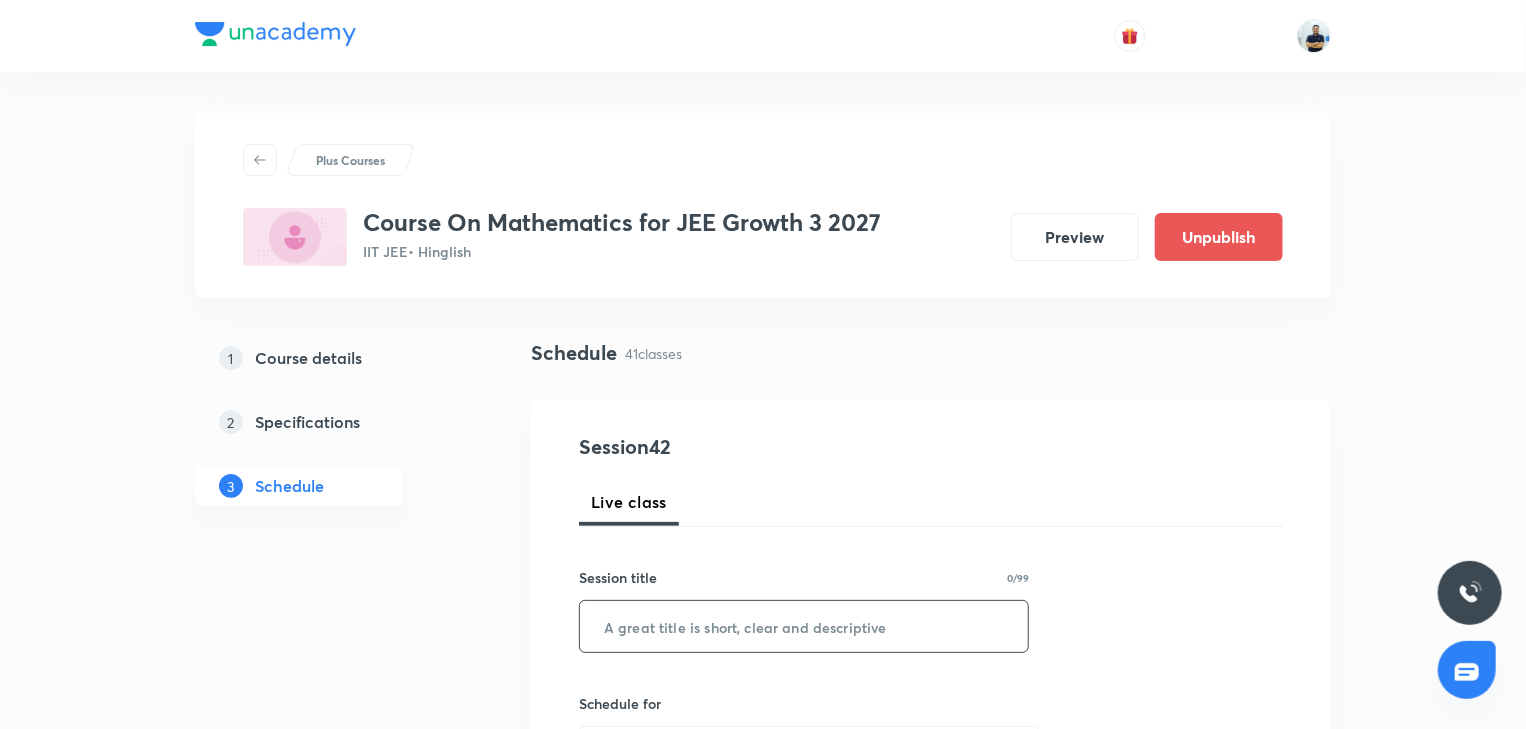 paste on "Compound angles -4" 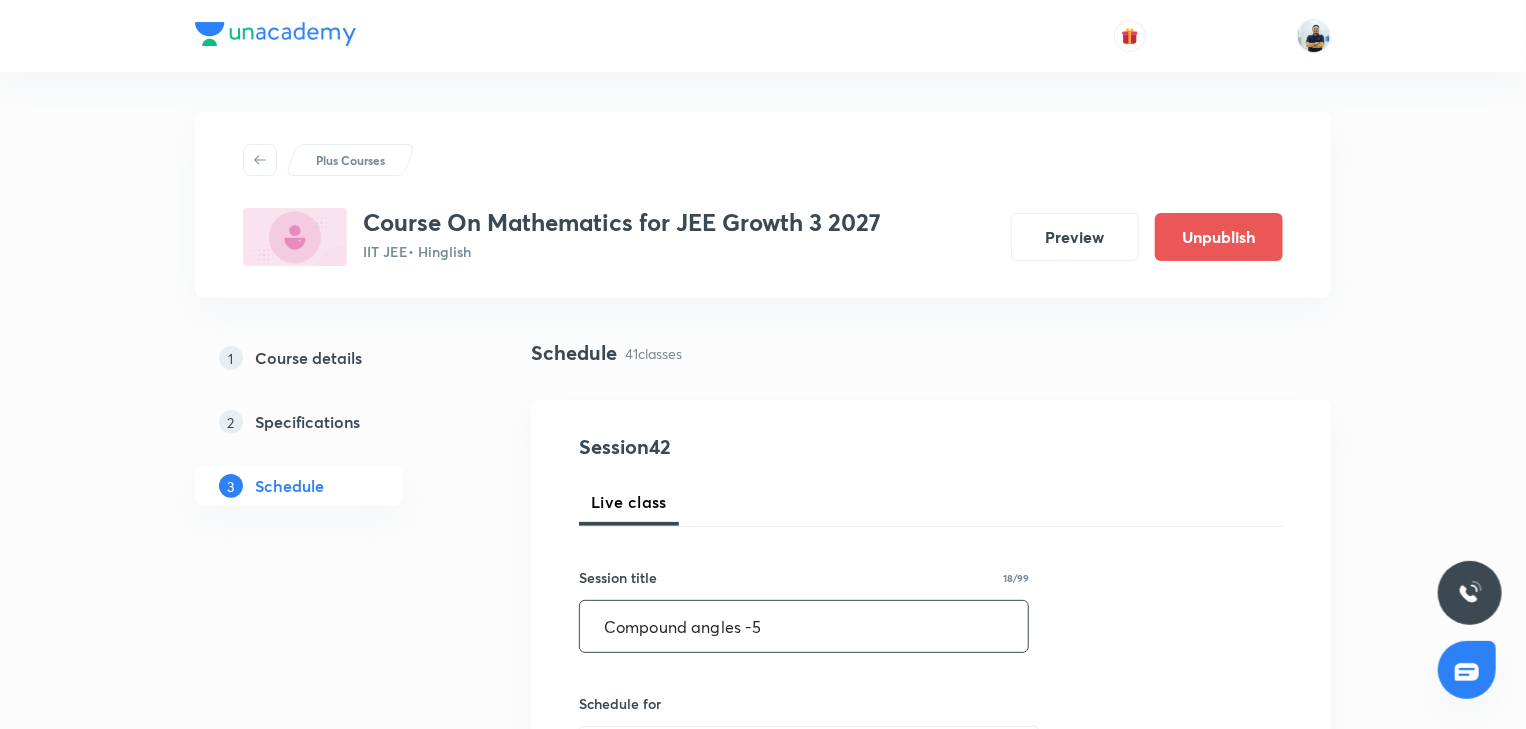 type on "Compound angles -5" 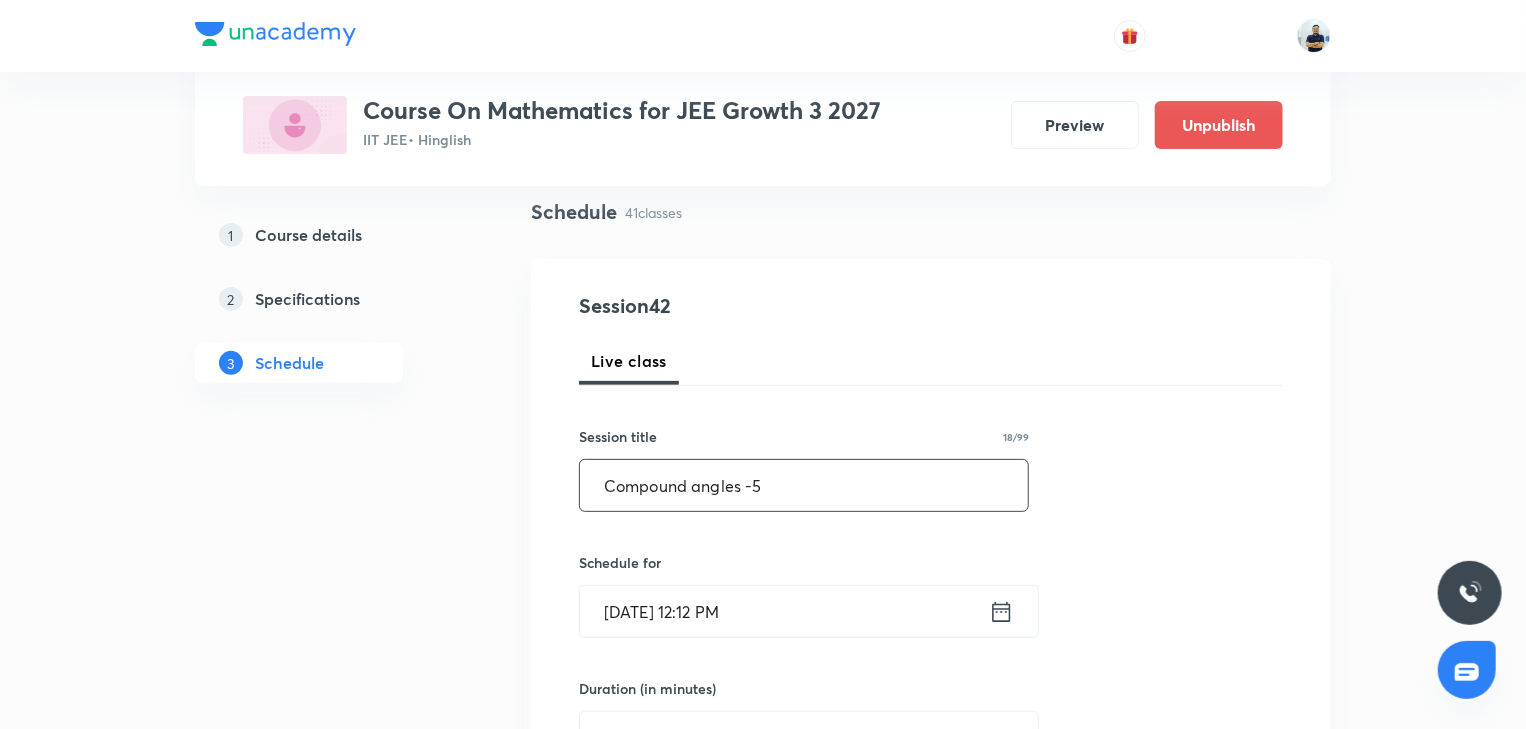 scroll, scrollTop: 149, scrollLeft: 0, axis: vertical 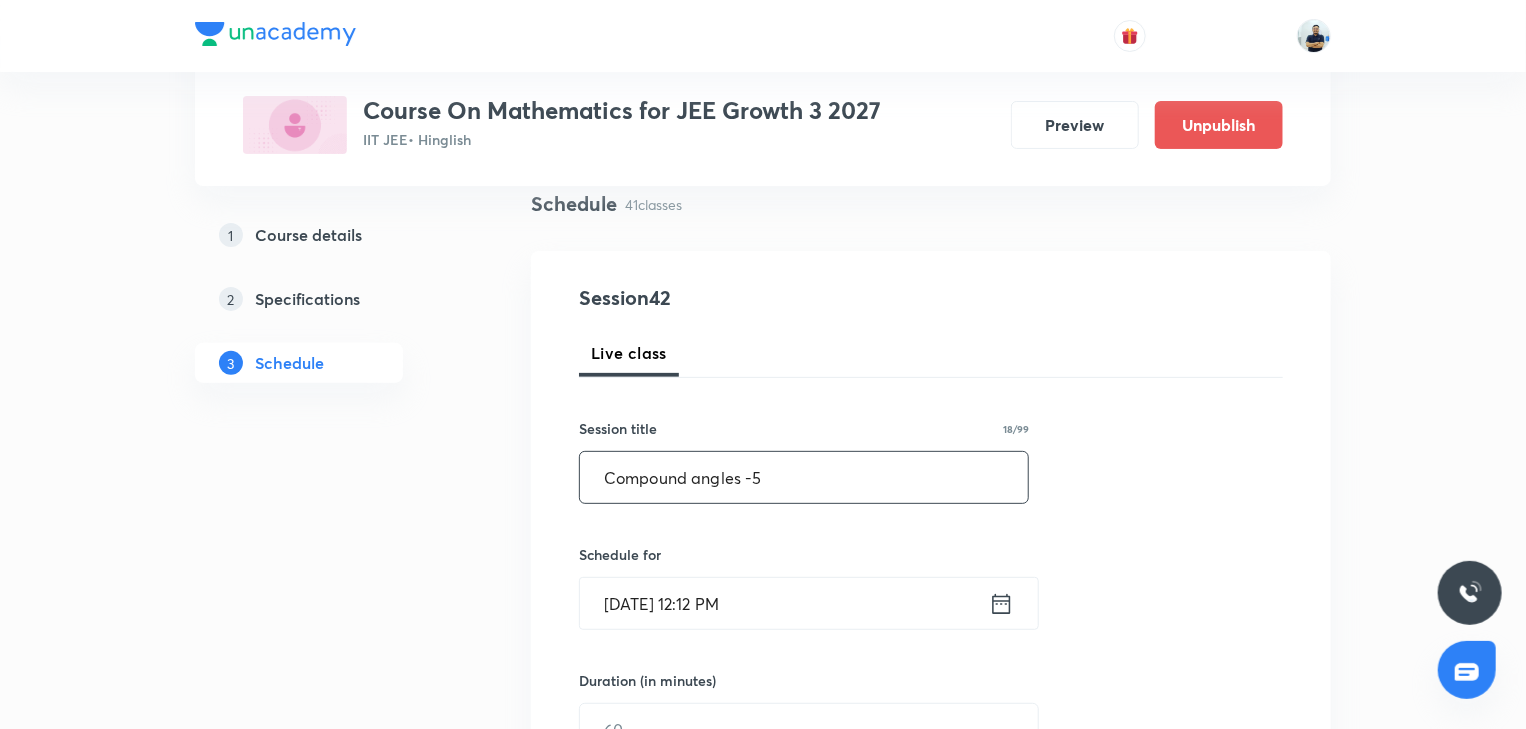 click on "Jul 14, 2025, 12:12 PM" at bounding box center (784, 603) 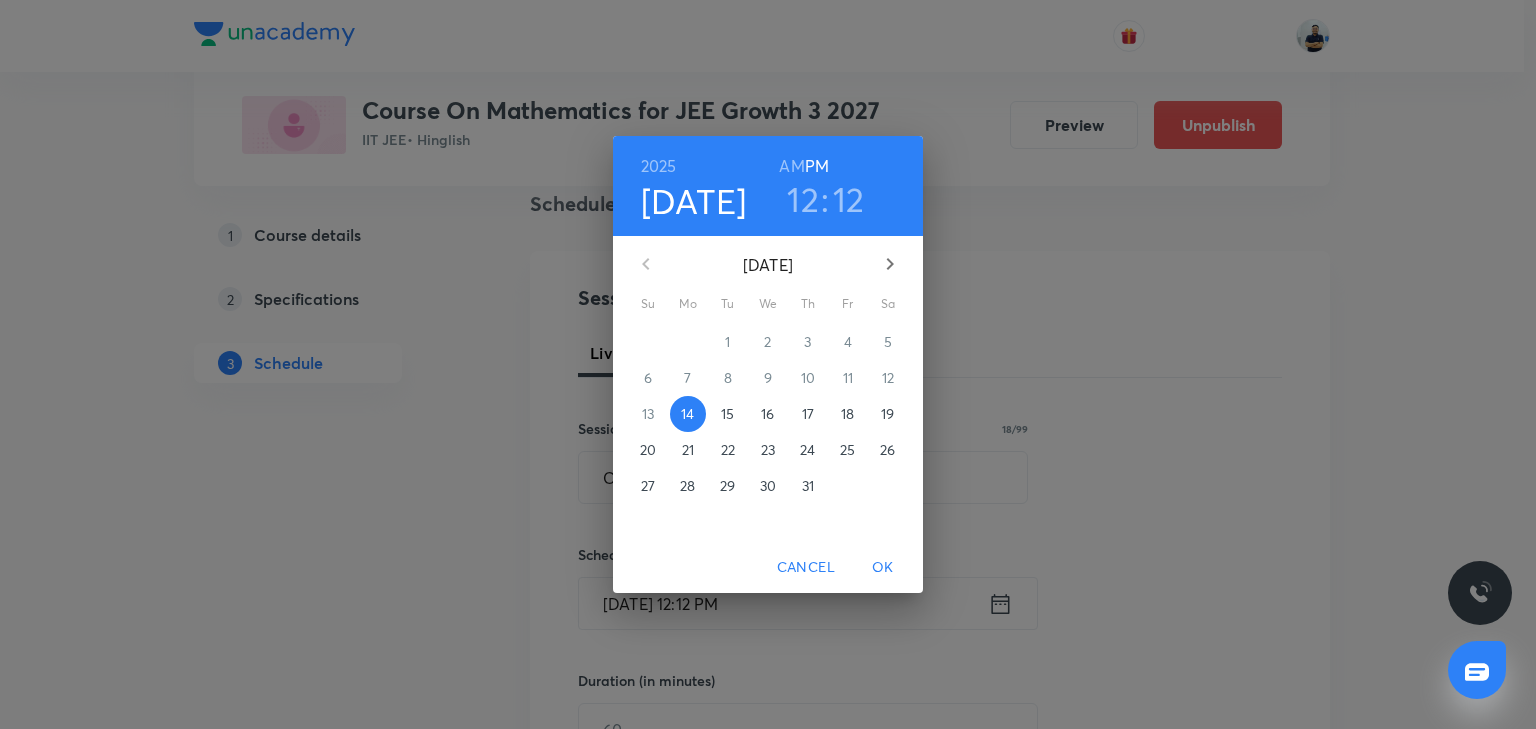 click on "16" at bounding box center (767, 414) 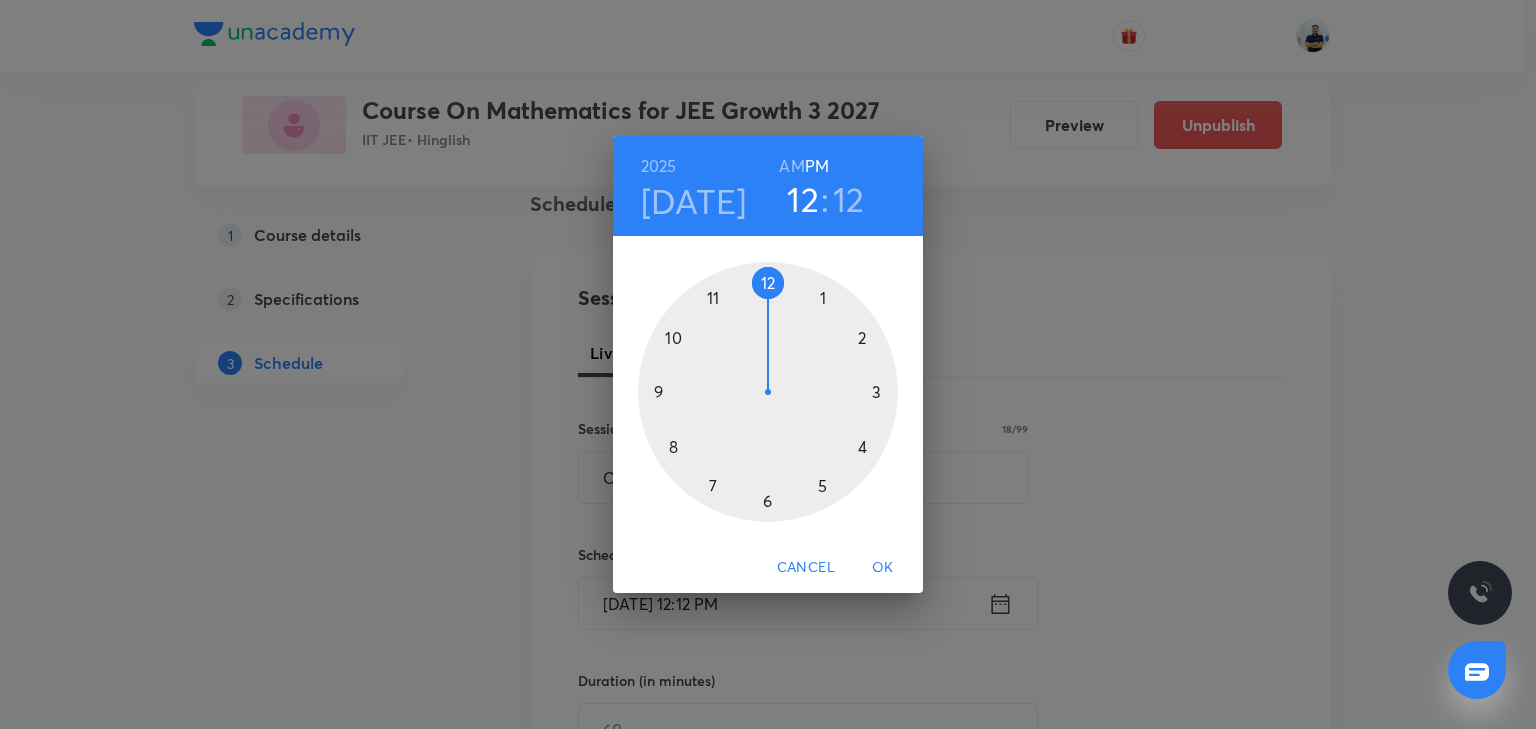 click at bounding box center (768, 392) 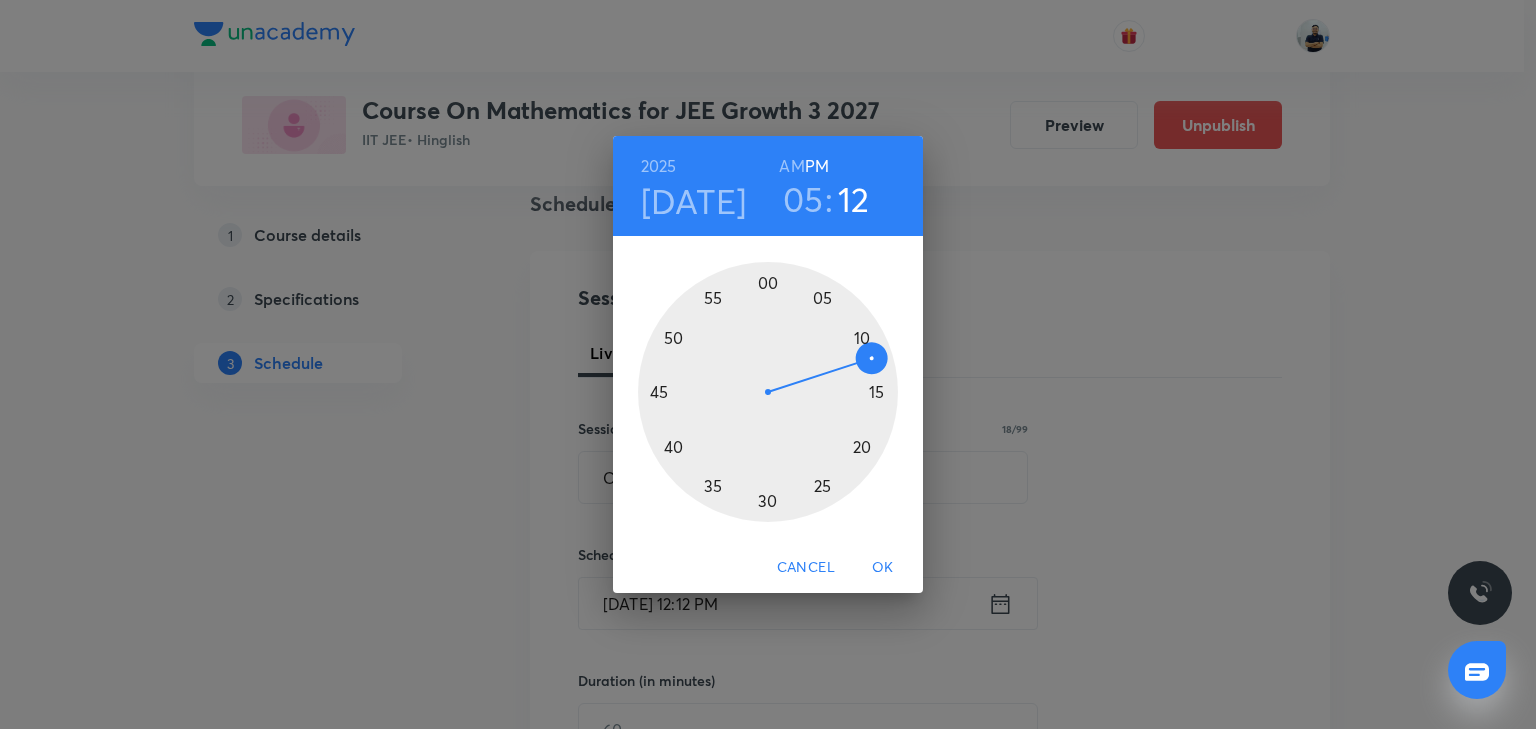 click at bounding box center [768, 392] 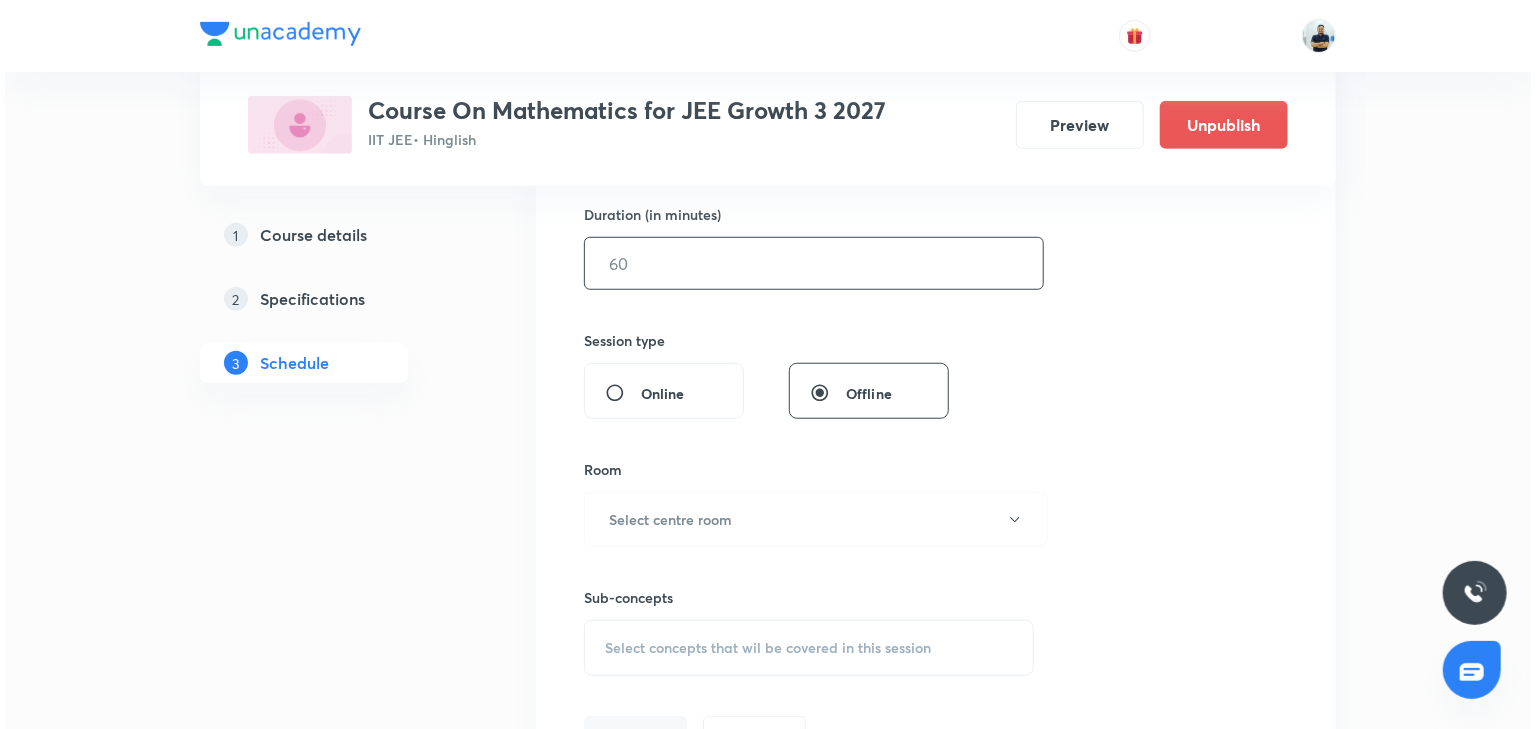 scroll, scrollTop: 597, scrollLeft: 0, axis: vertical 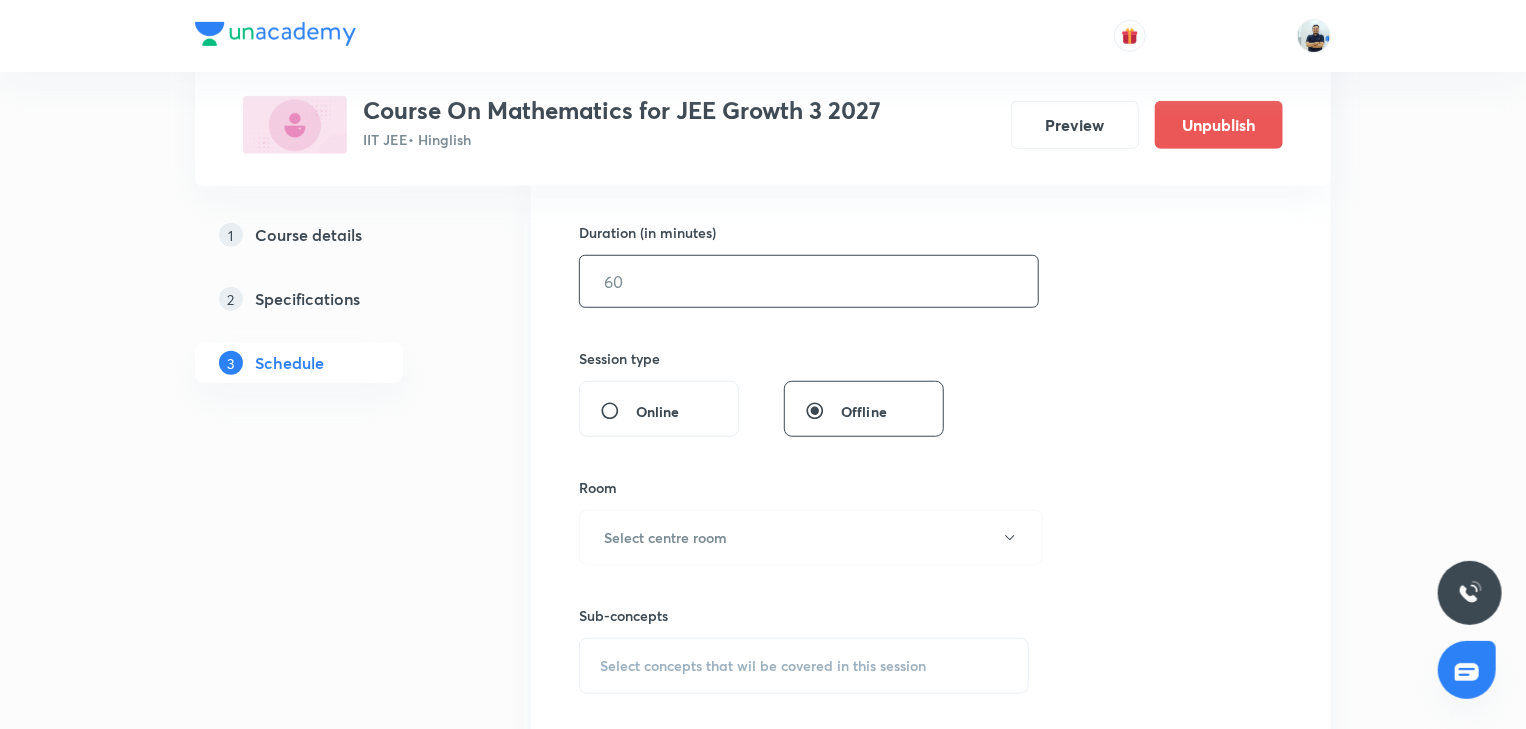 click at bounding box center (809, 281) 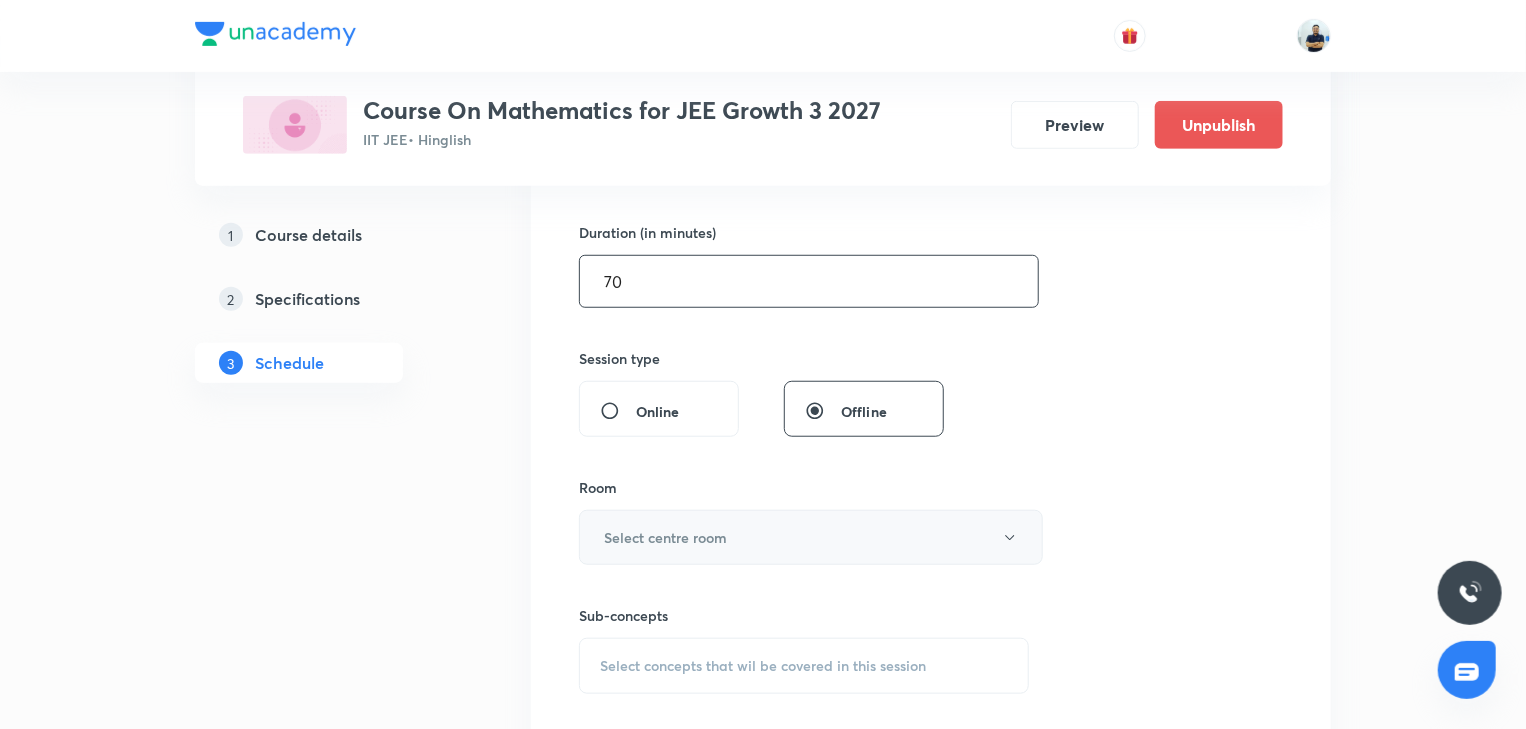 type on "70" 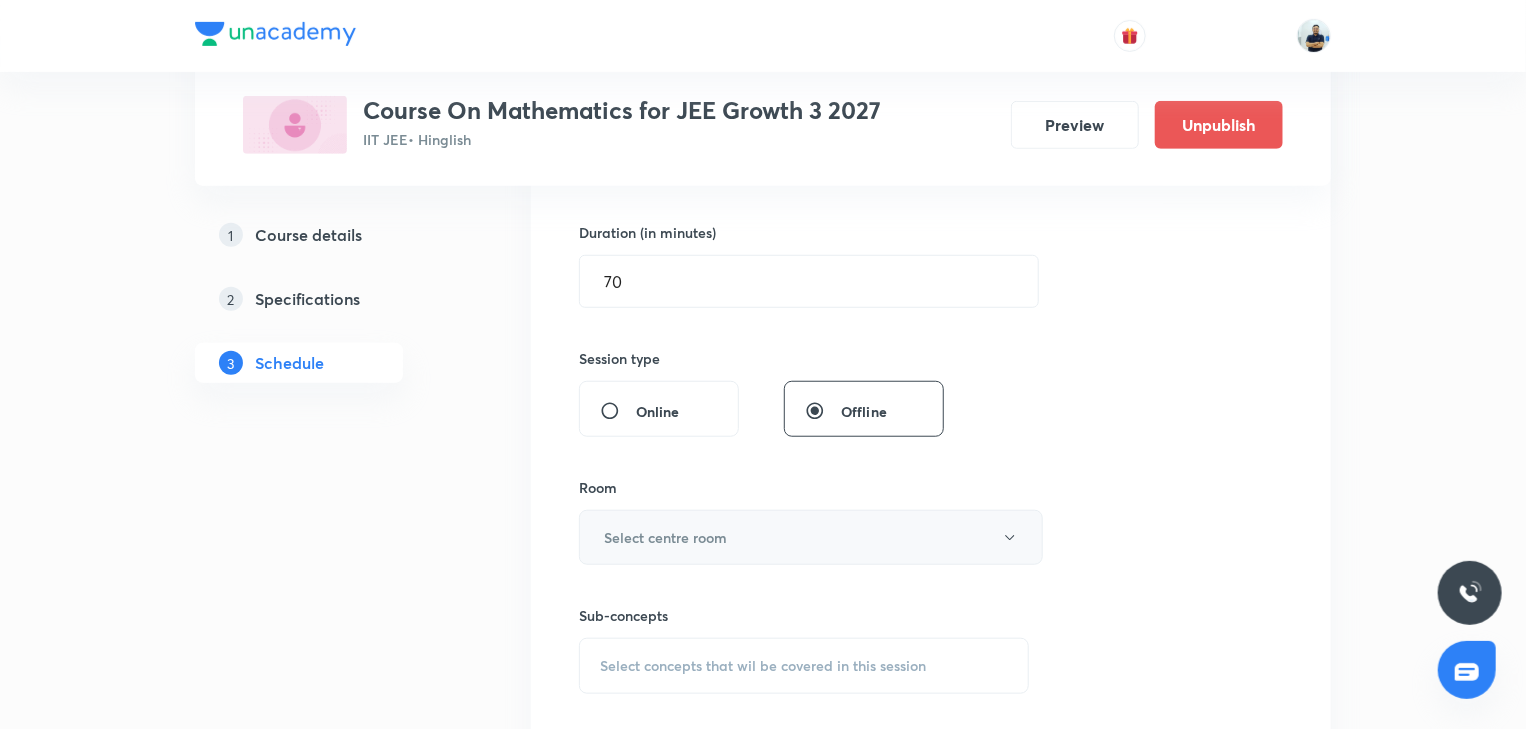 click on "Select centre room" at bounding box center (665, 537) 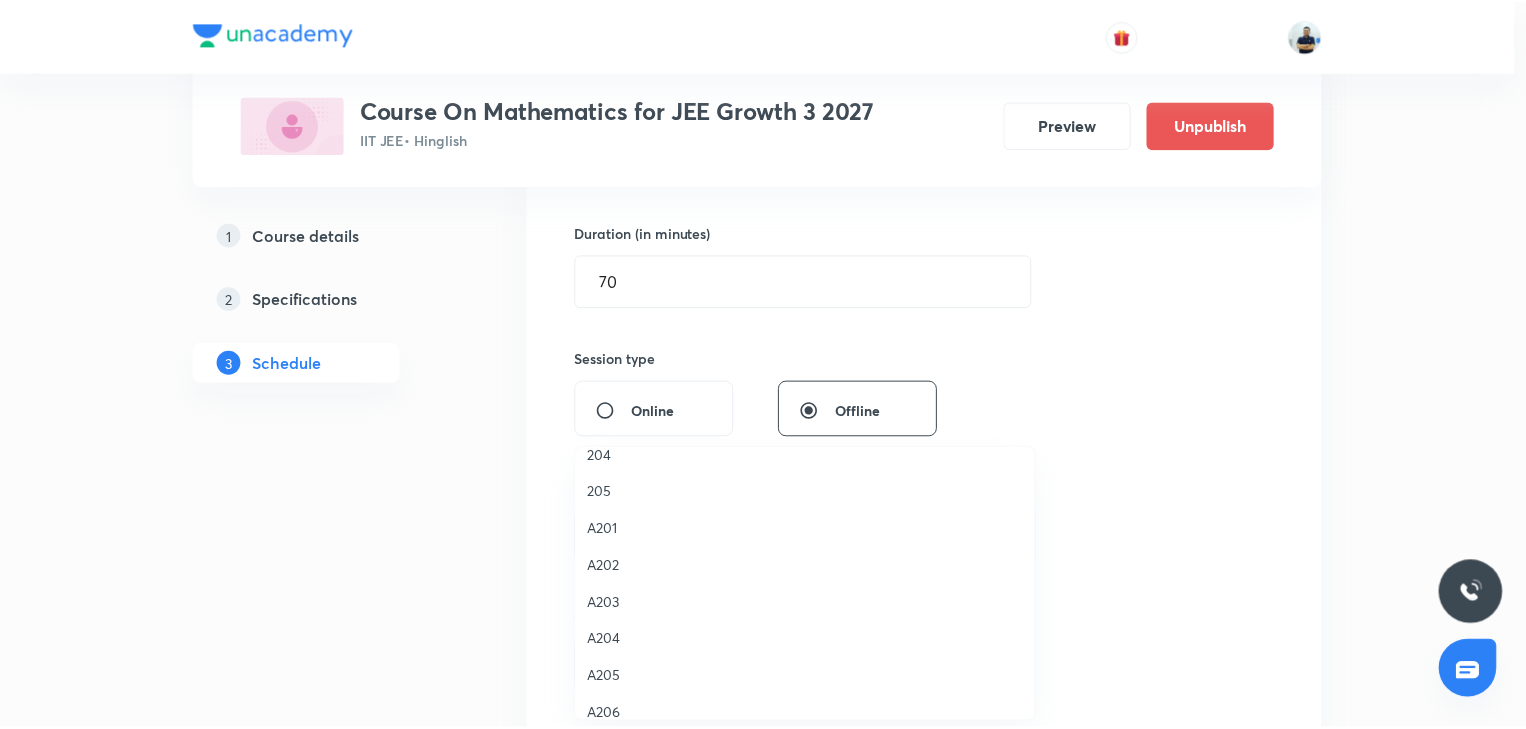 scroll, scrollTop: 354, scrollLeft: 0, axis: vertical 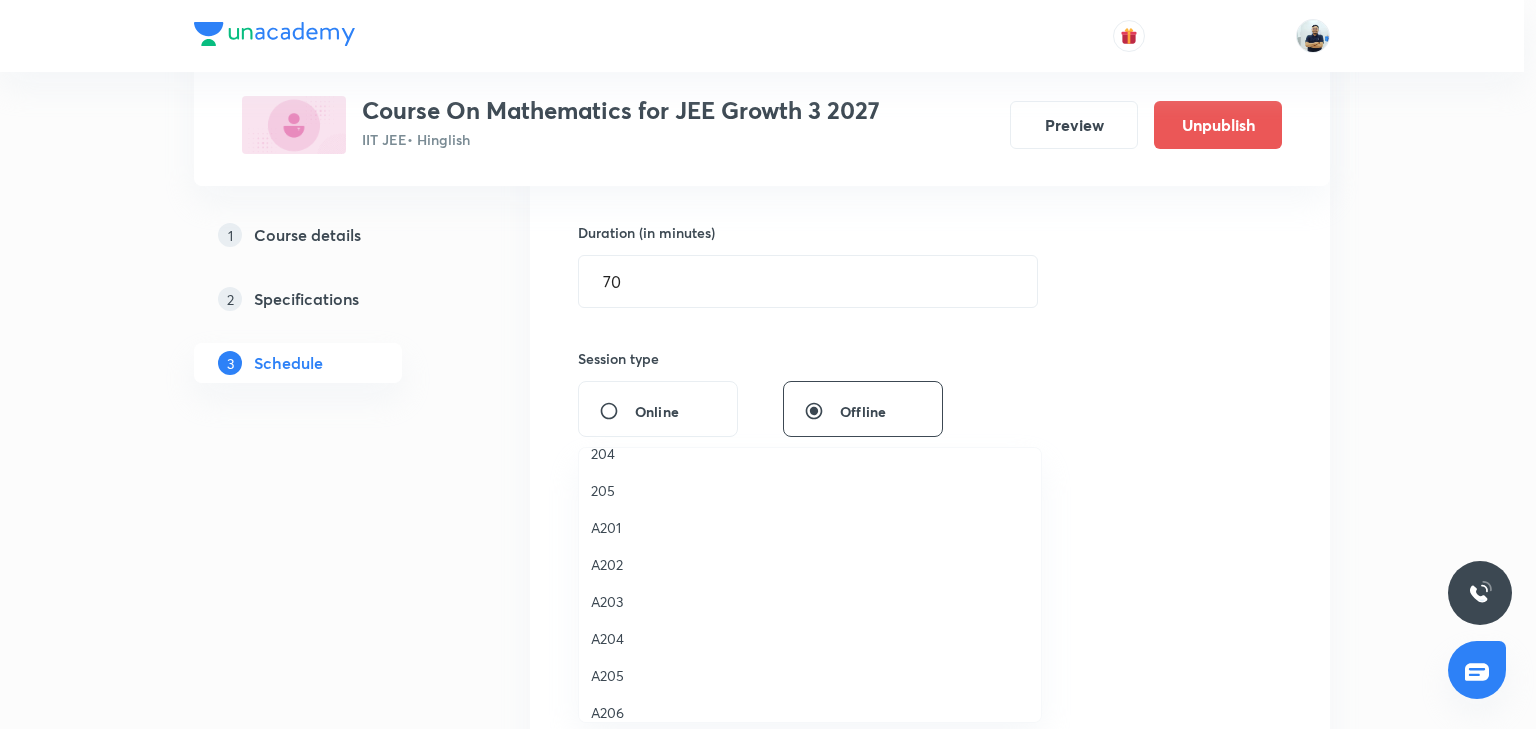 click on "A203" at bounding box center (810, 601) 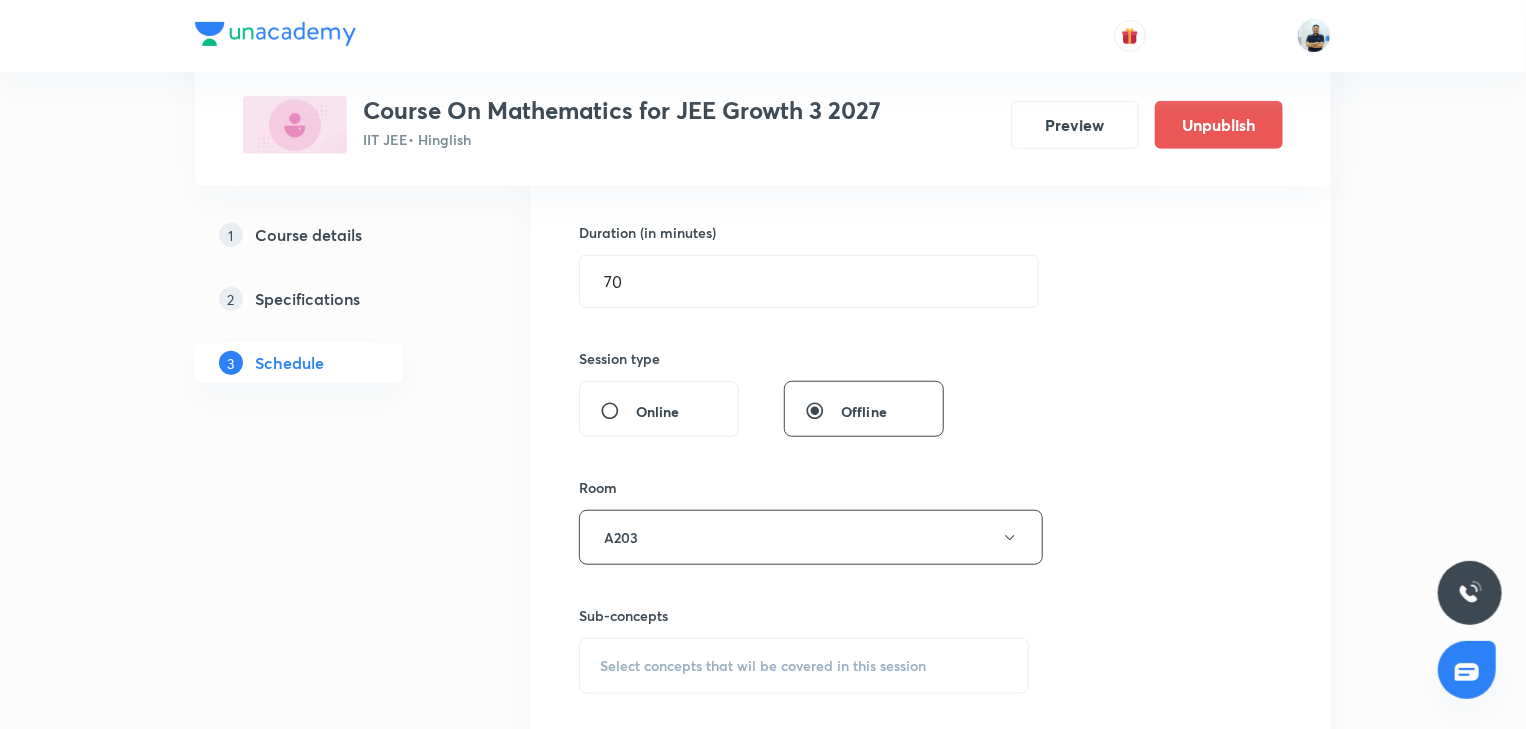 click on "Select concepts that wil be covered in this session" at bounding box center [763, 666] 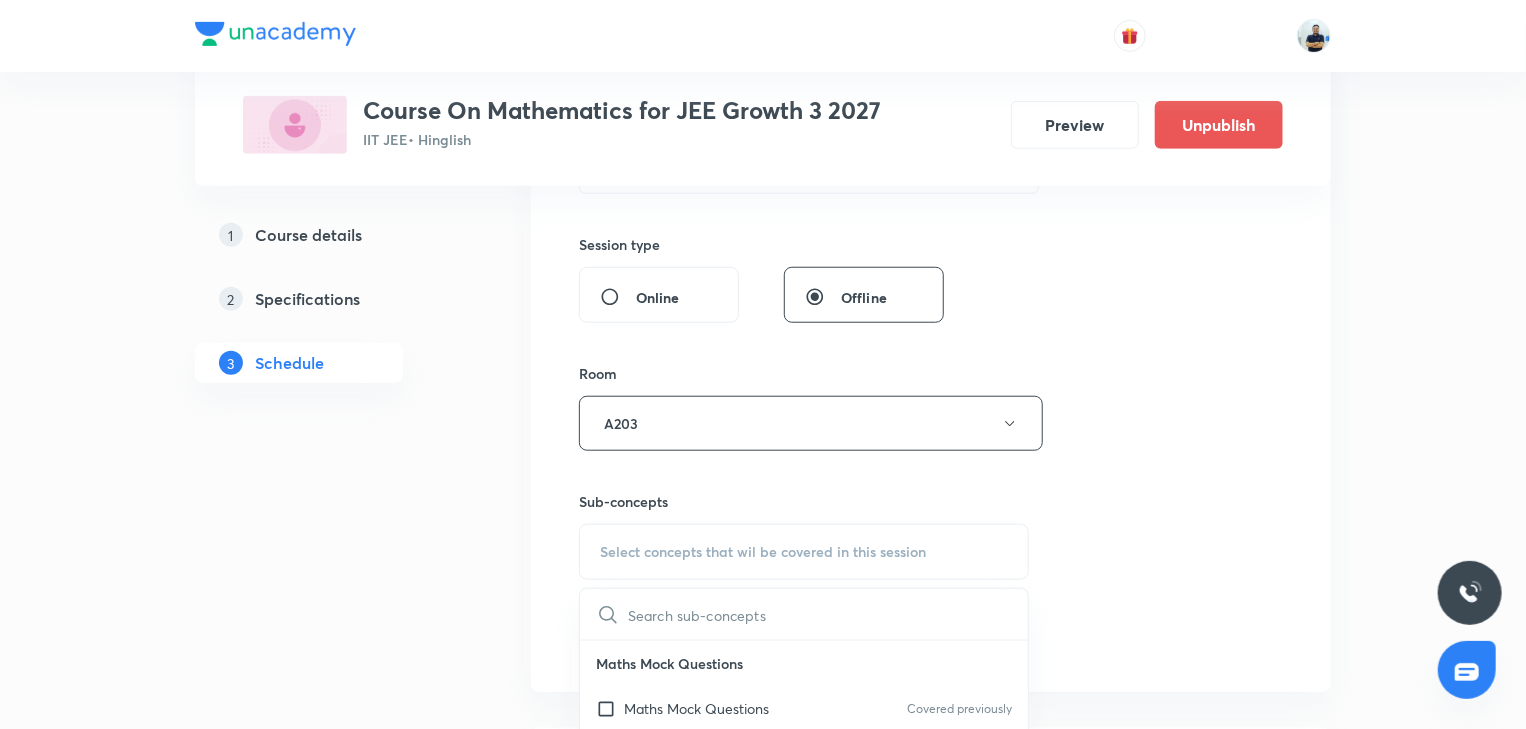 scroll, scrollTop: 788, scrollLeft: 0, axis: vertical 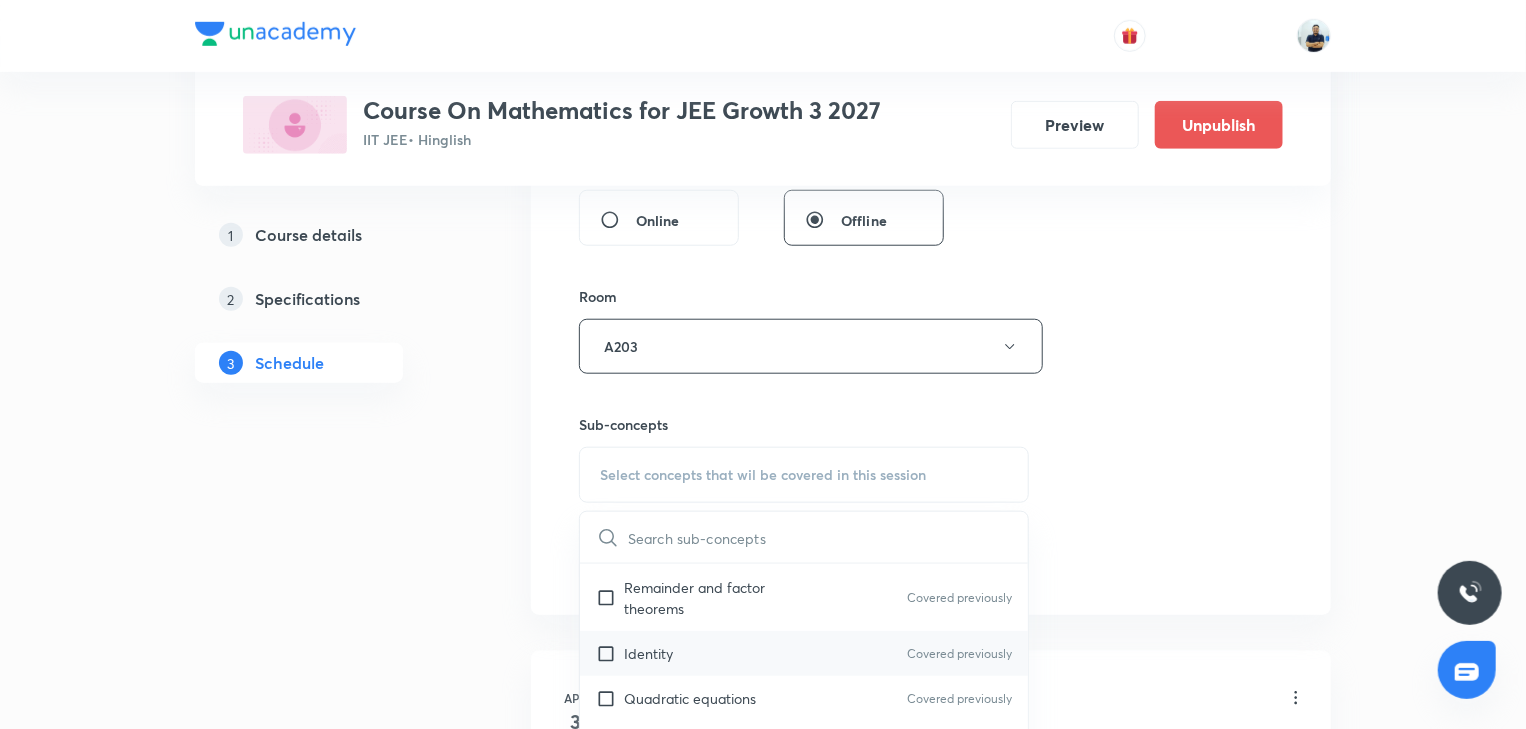 click on "Identity Covered previously" at bounding box center (804, 653) 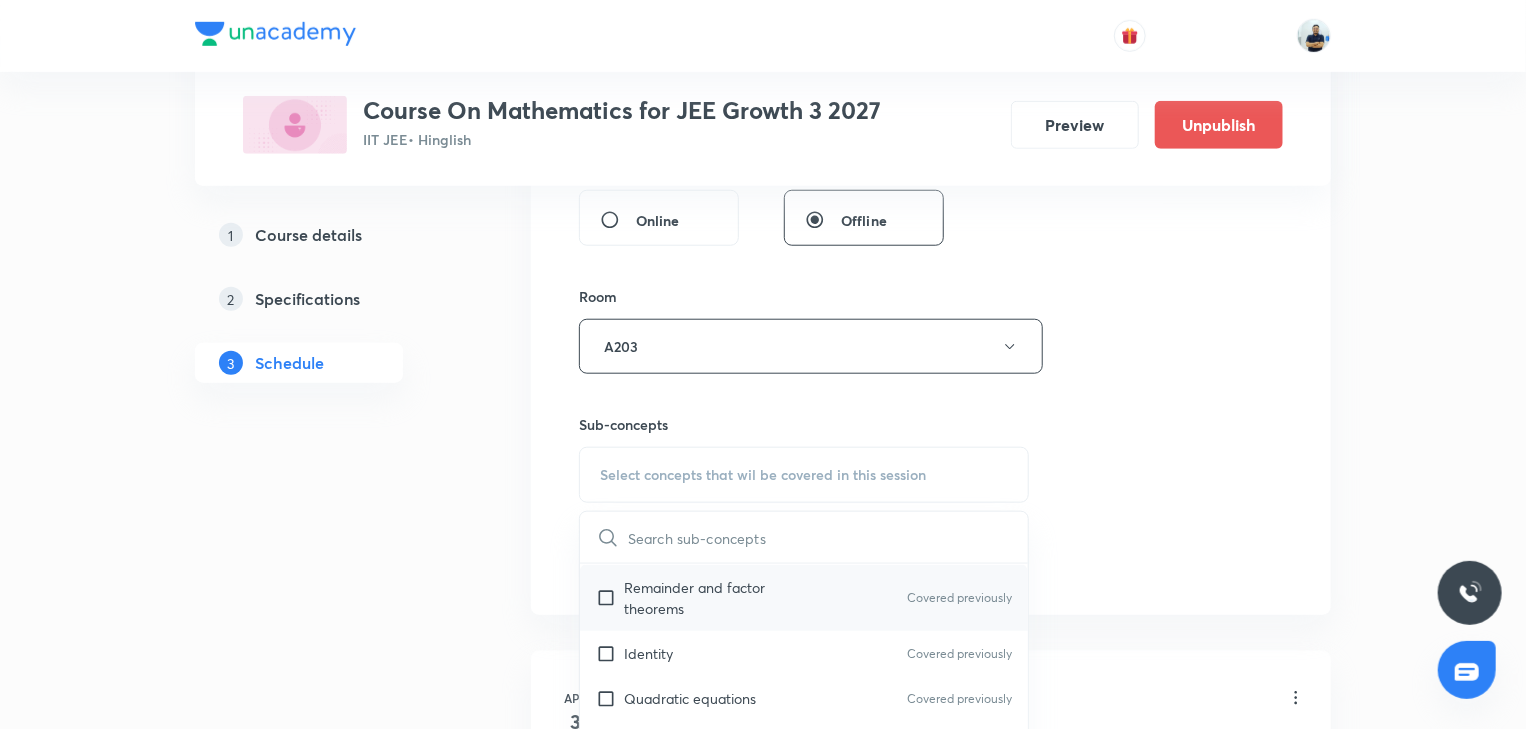 checkbox on "true" 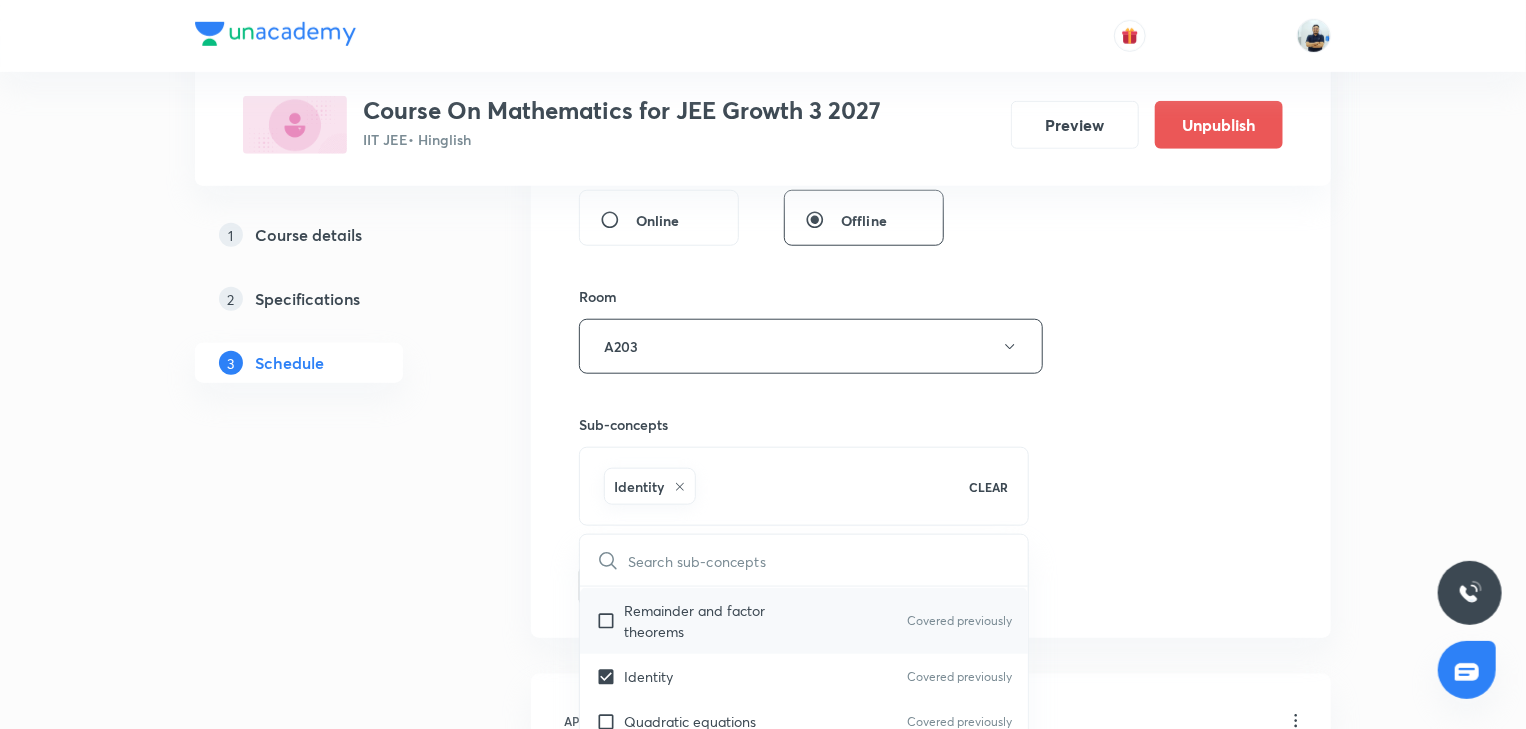 click on "Remainder and factor theorems" at bounding box center [725, 621] 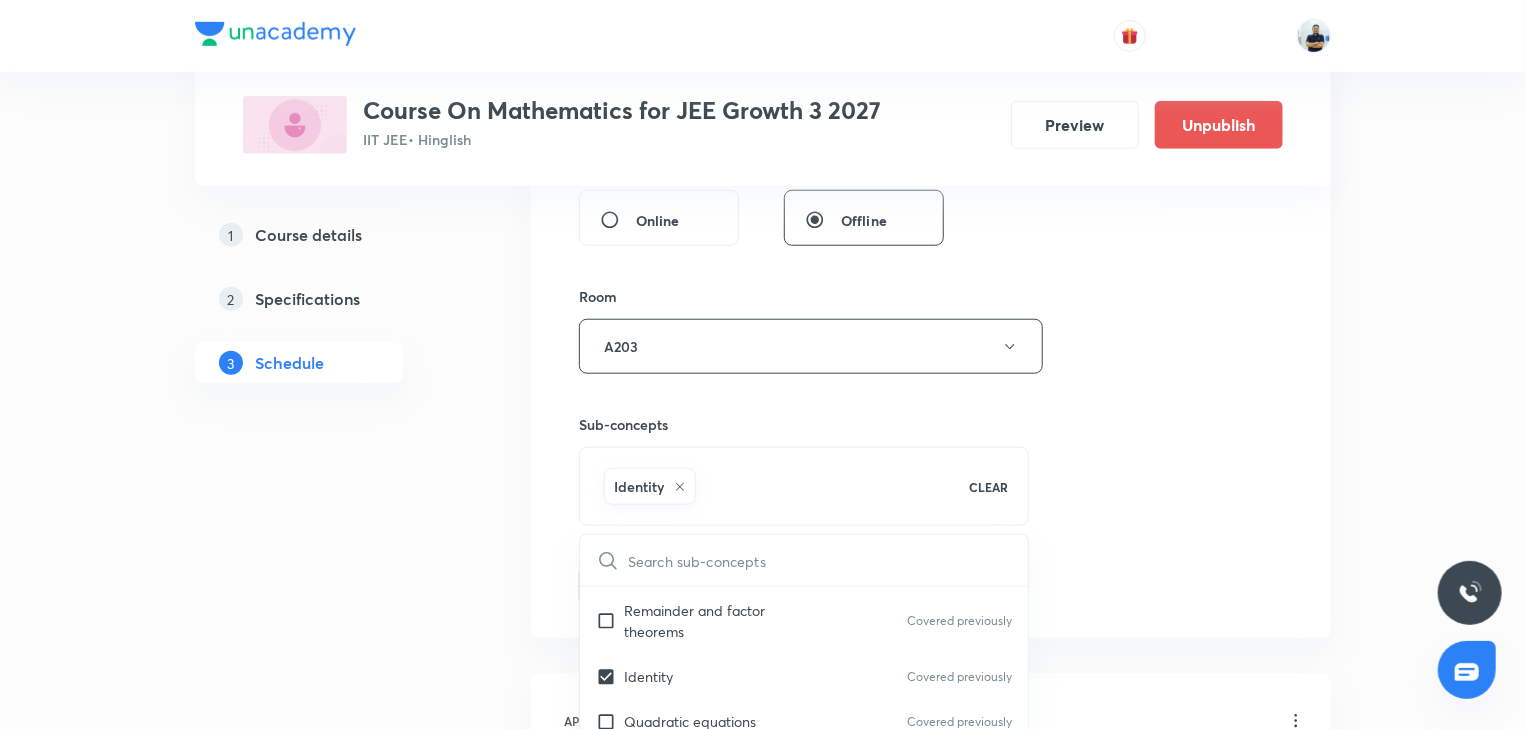 checkbox on "true" 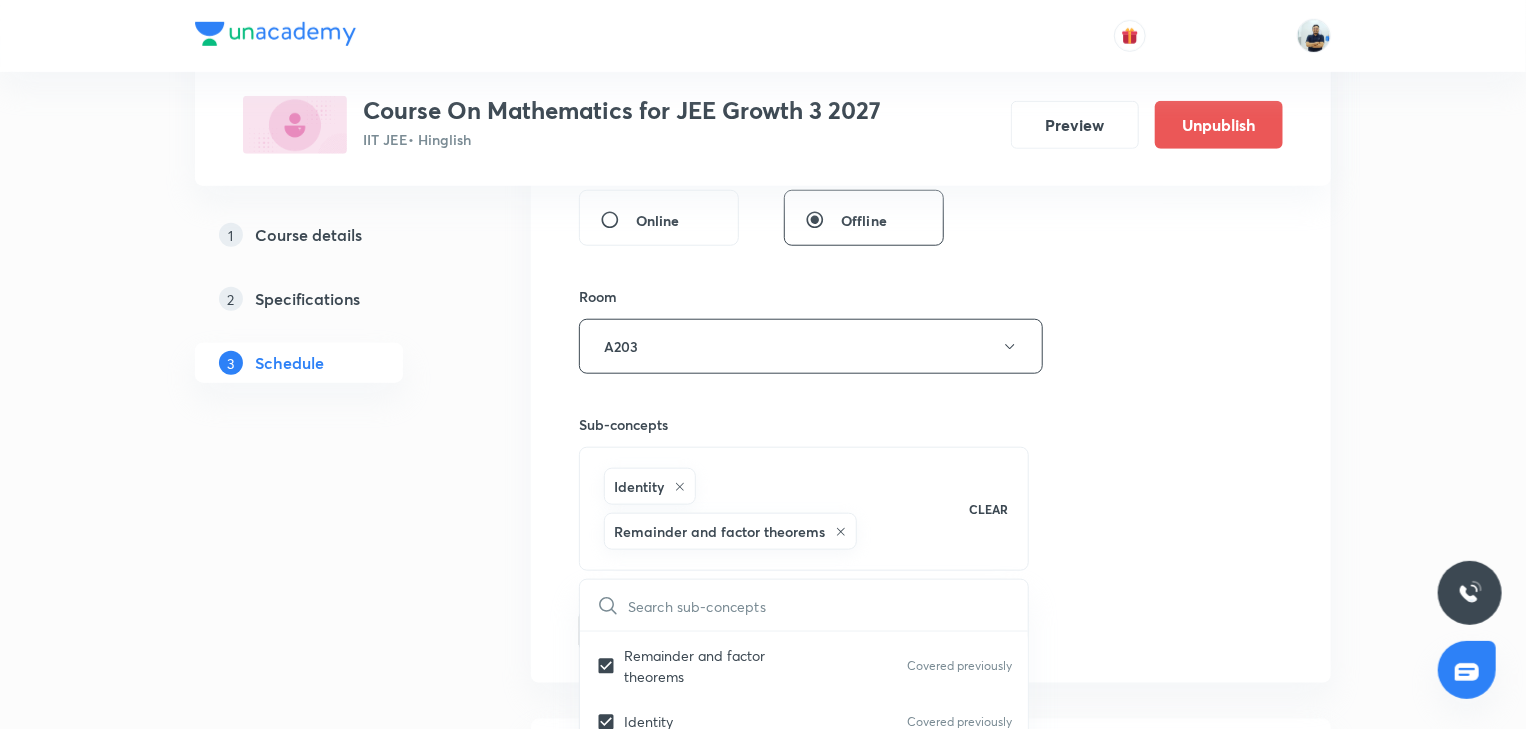 click on "Session  42 Live class Session title 18/99 Compound angles -5 ​ Schedule for Jul 16, 2025, 5:55 PM ​ Duration (in minutes) 70 ​   Session type Online Offline Room A203 Sub-concepts Identity Remainder and factor theorems CLEAR ​ Maths Mock Questions Maths Mock Questions Covered previously Maths Previous Year Questions Maths Previous Year Questions Covered previously Theory of equations Degree, Value Based & Equation Geometrical Meaning of the Zeroes of a Polynomial Location of roots Geometrical meaning of Roots of an equation Covered previously Points in solving an equation Covered previously Graph of Quadratic Expression & its Analysis Range of Quadratic Equation Covered previously Remainder and factor theorems Covered previously Identity Covered previously Quadratic equations Covered previously Common Roots Location of Roots General Equation of Second Degree in Variable x and y Covered previously Theory of Equations Covered previously Relation Between Roots and Coefficients Covered previously Series" at bounding box center (931, 147) 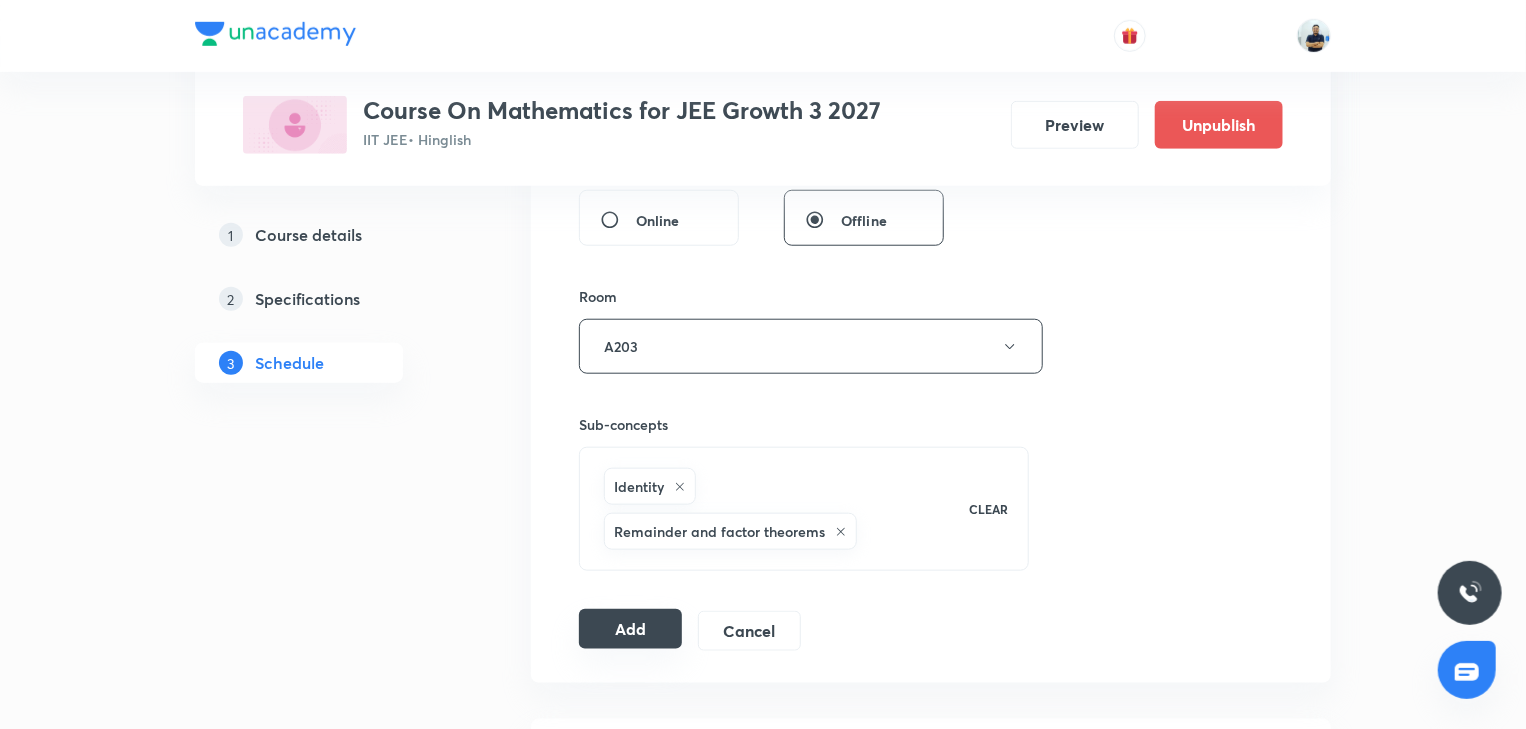 click on "Add" at bounding box center [630, 629] 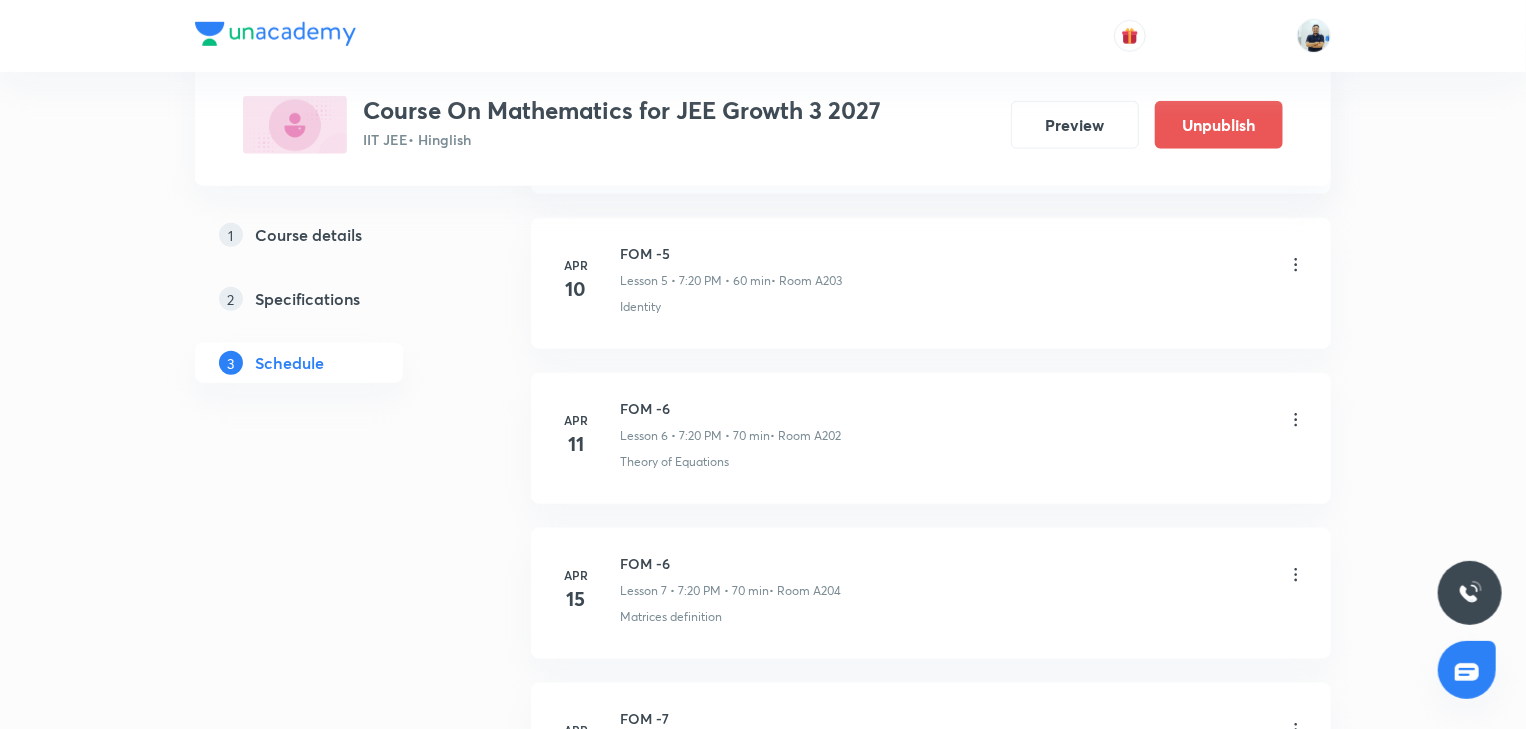 scroll, scrollTop: 0, scrollLeft: 0, axis: both 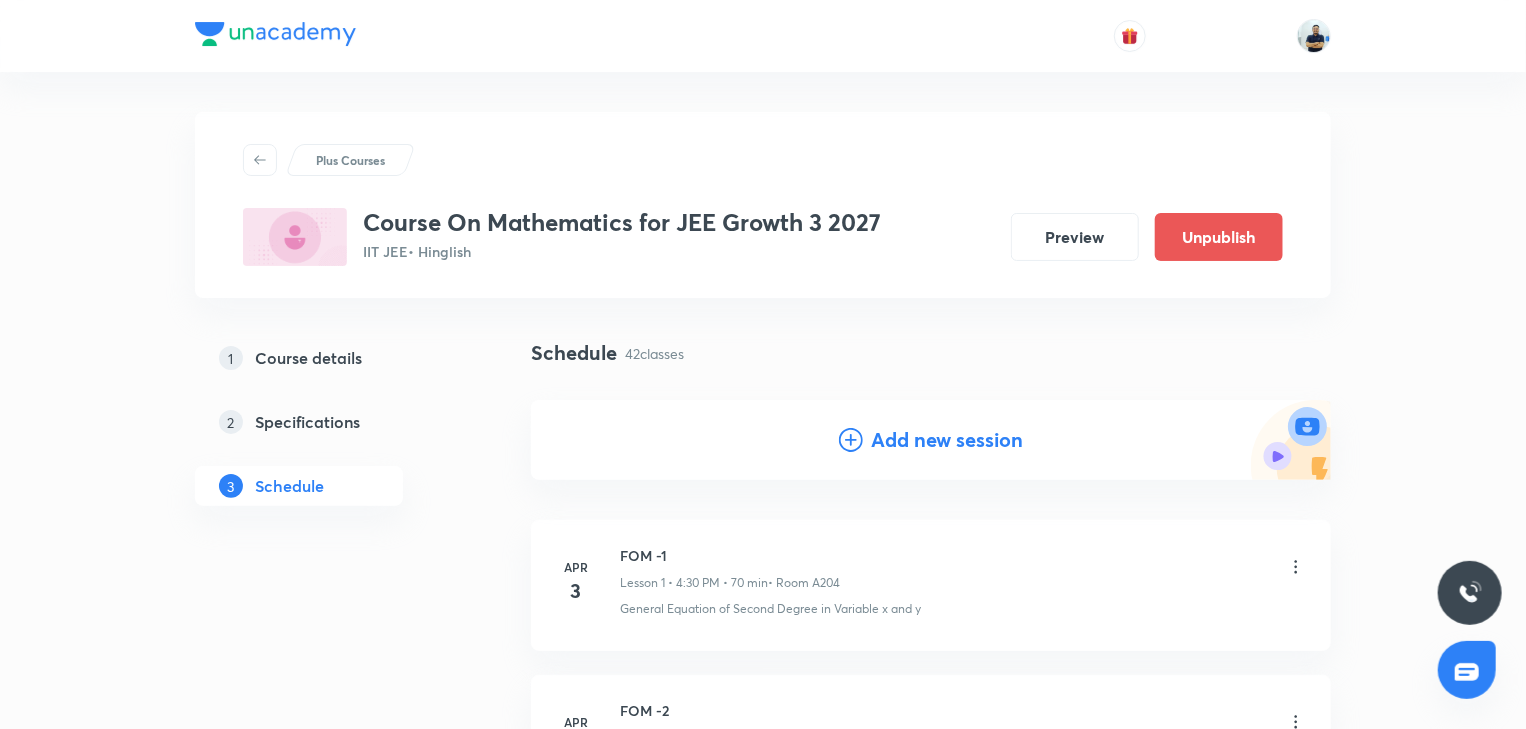 click on "Add new session" at bounding box center (947, 440) 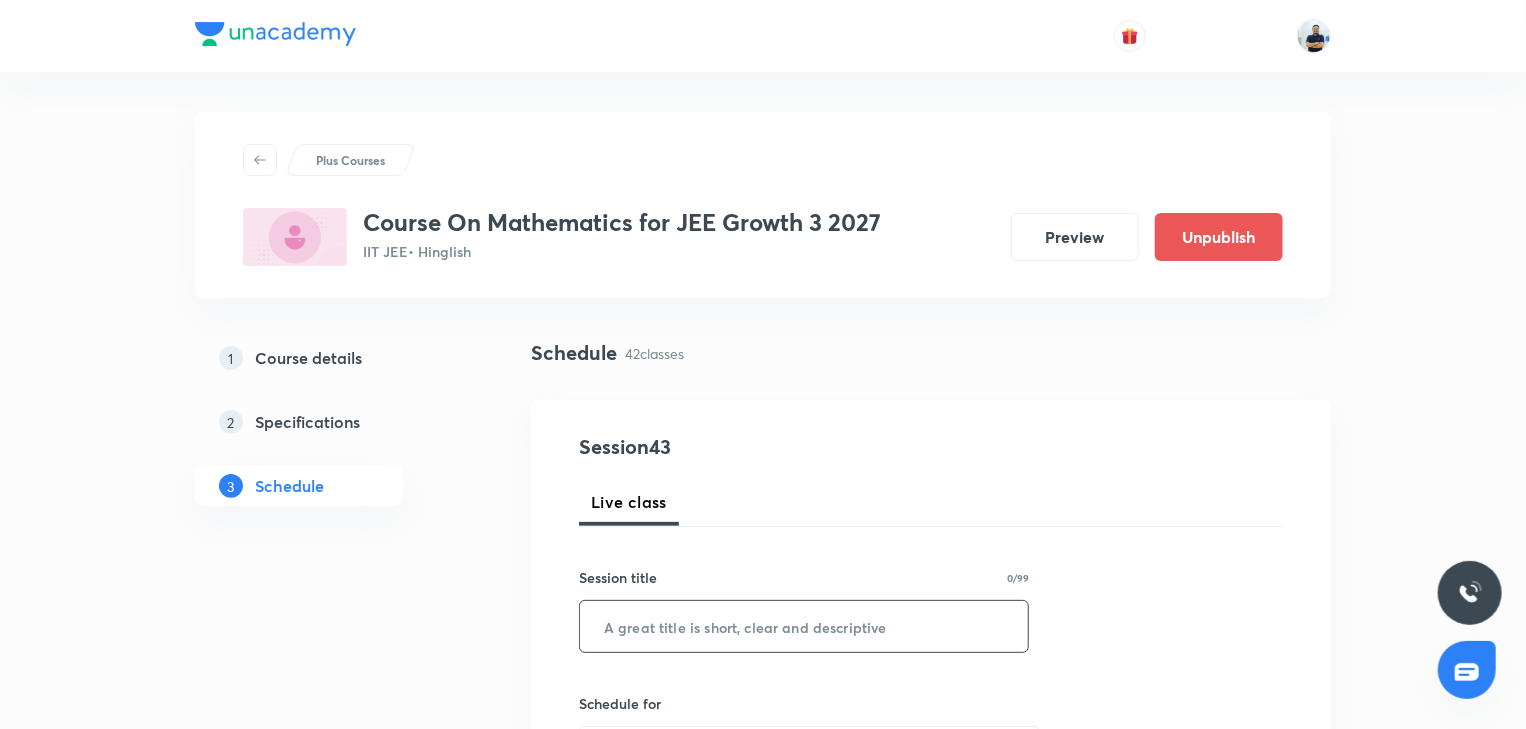 click at bounding box center (804, 626) 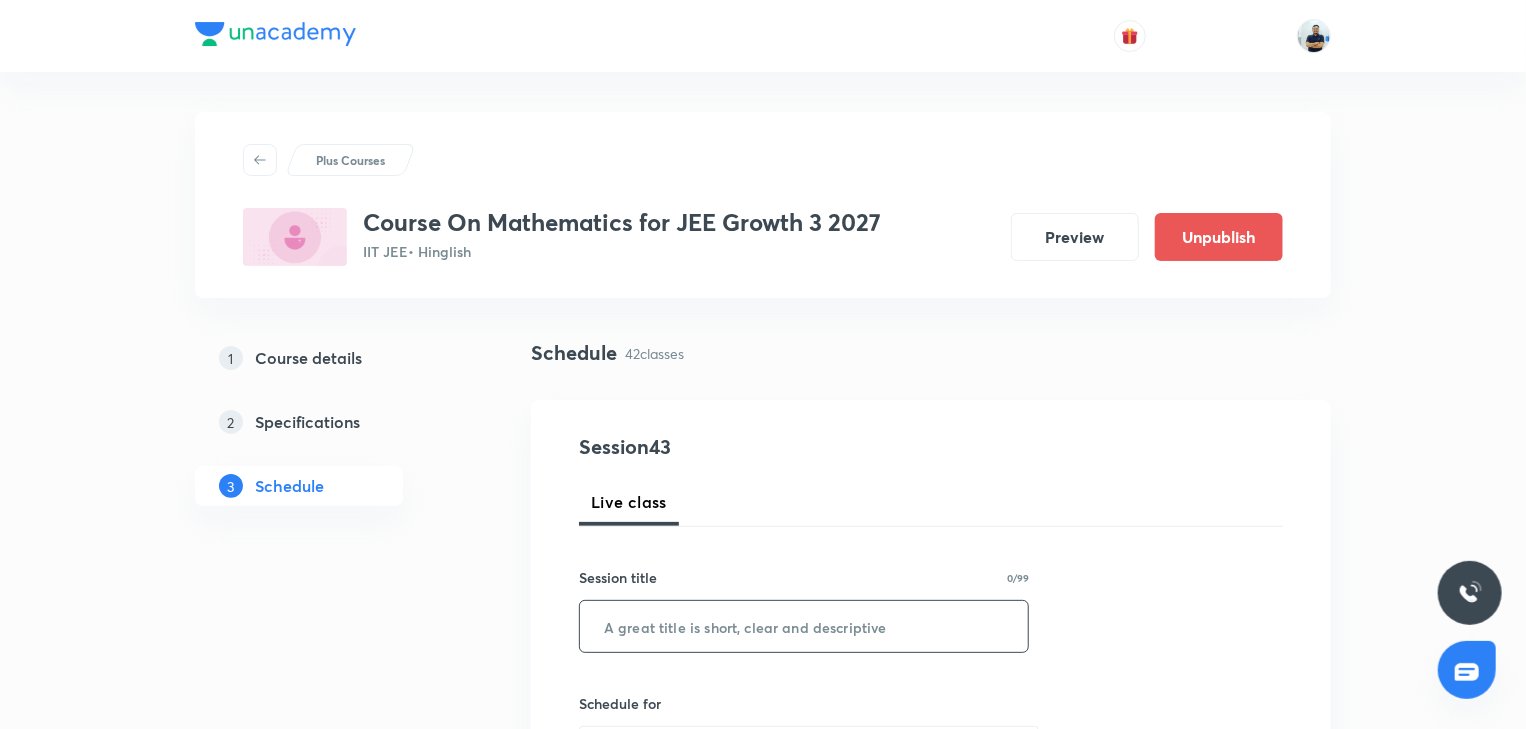 paste on "Compound angles -4" 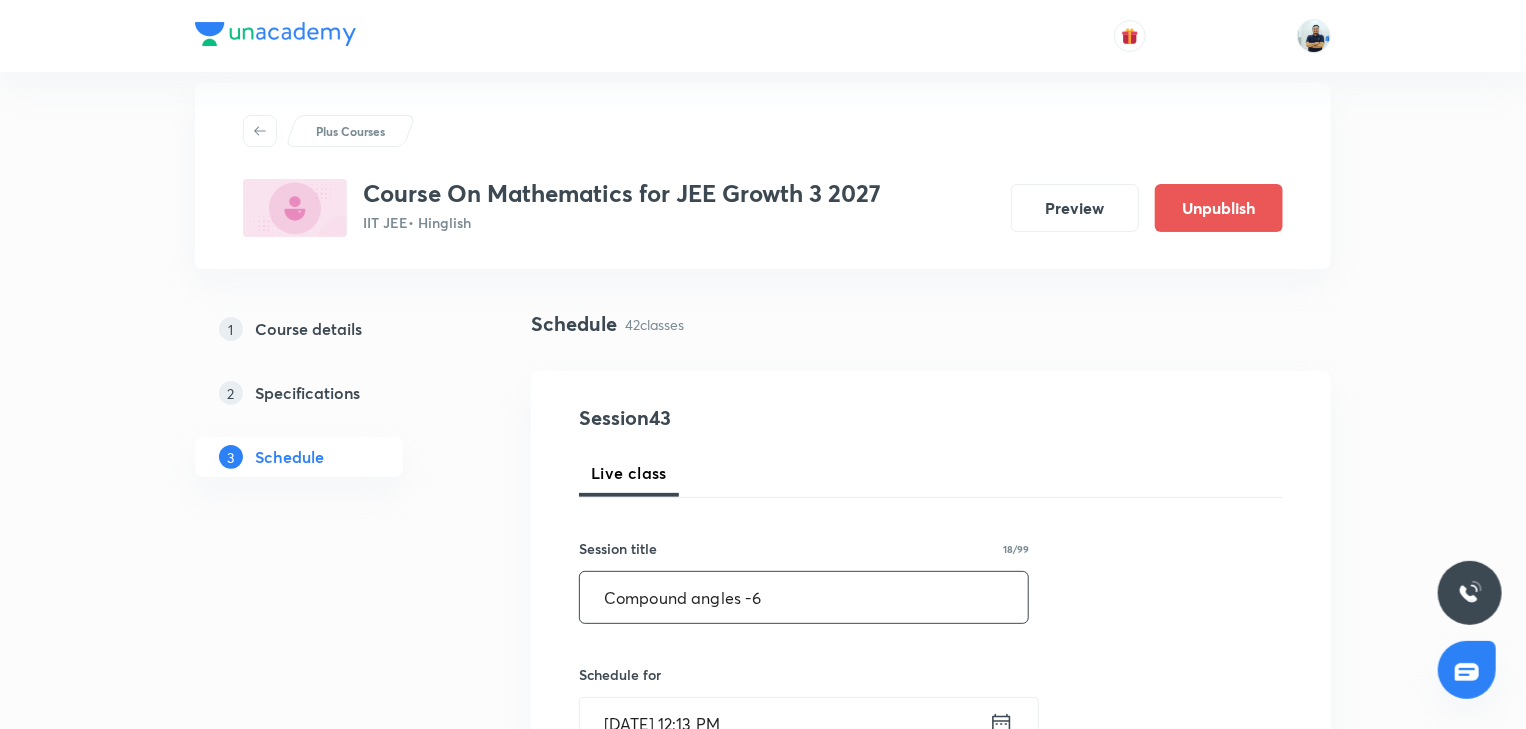 scroll, scrollTop: 74, scrollLeft: 0, axis: vertical 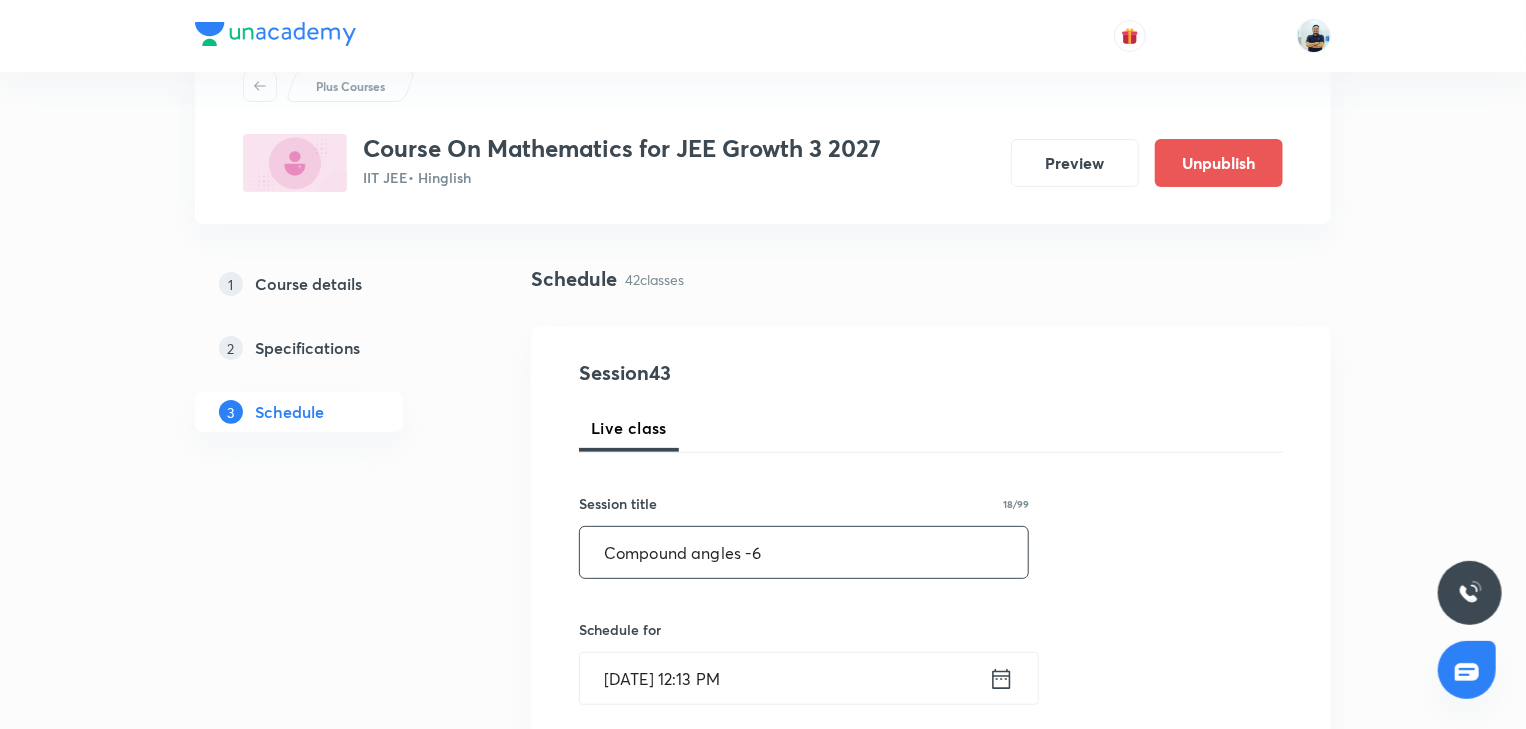 type on "Compound angles -6" 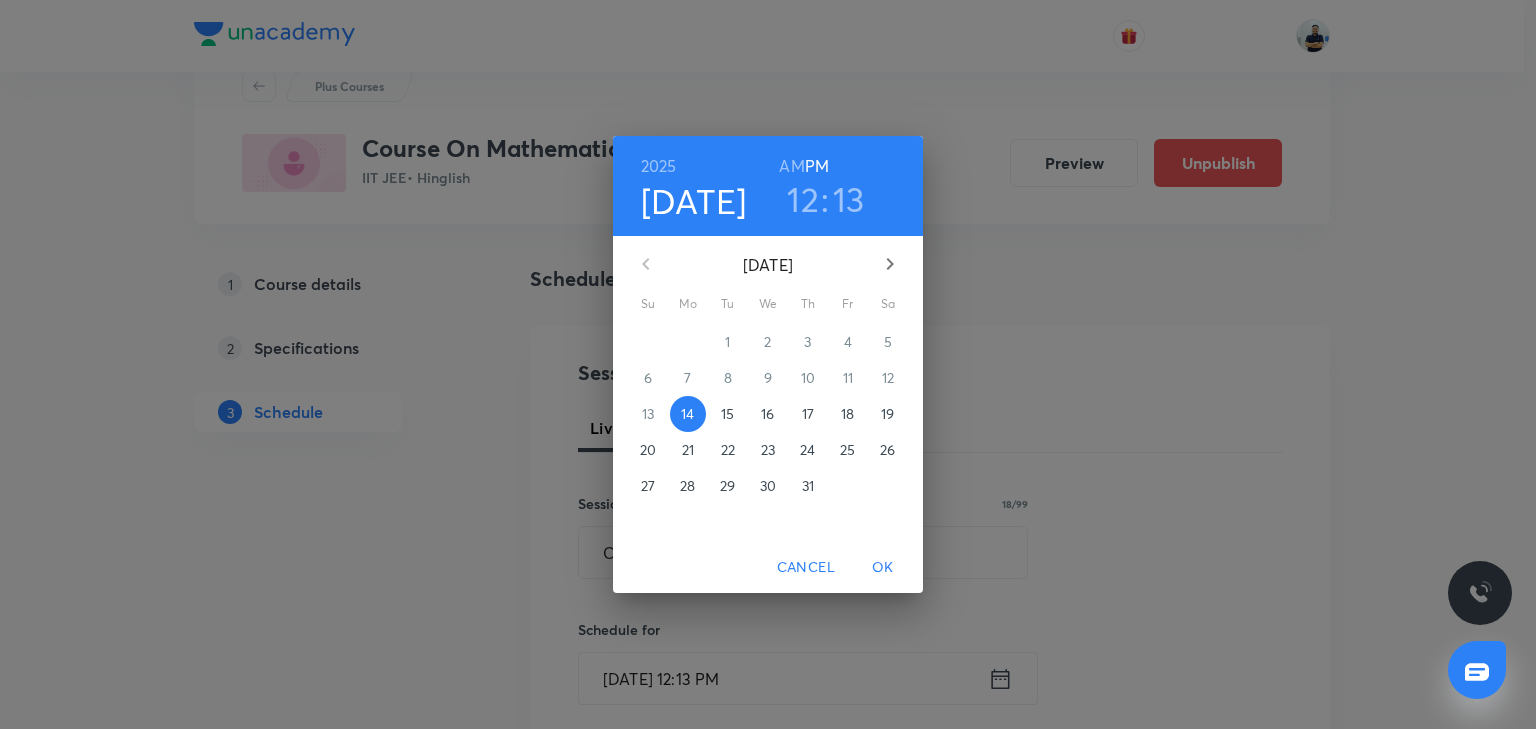 click on "17" at bounding box center (808, 414) 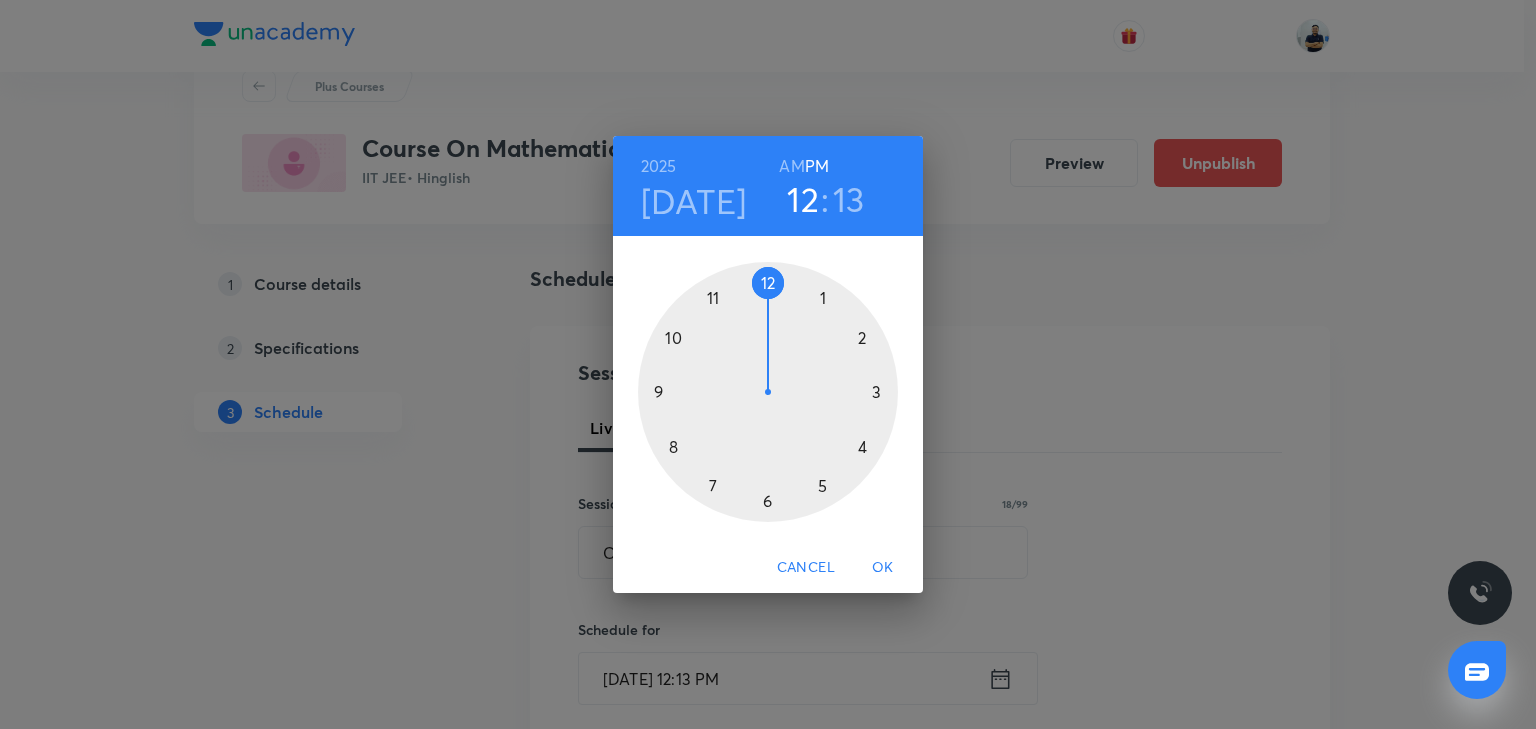 click at bounding box center [768, 392] 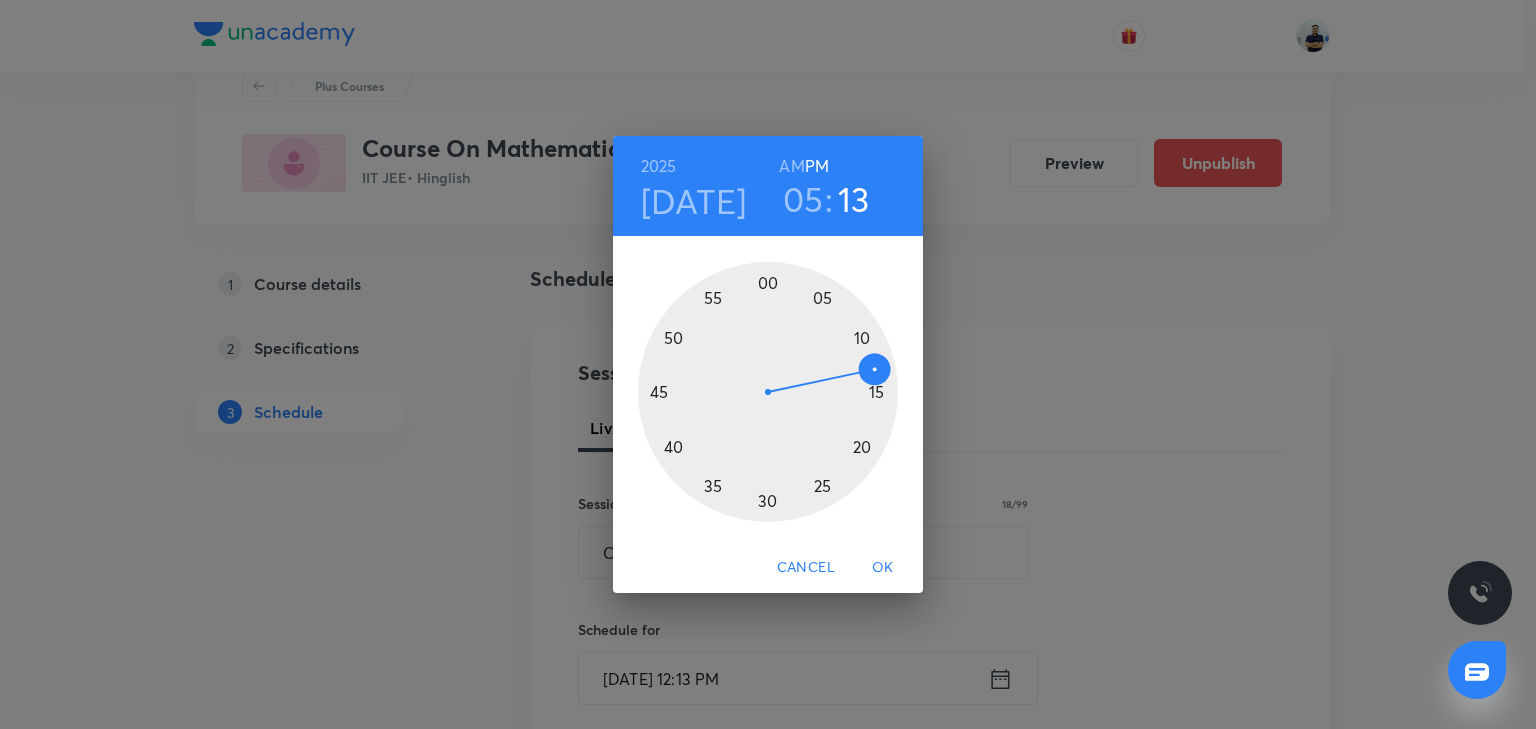 click at bounding box center (768, 392) 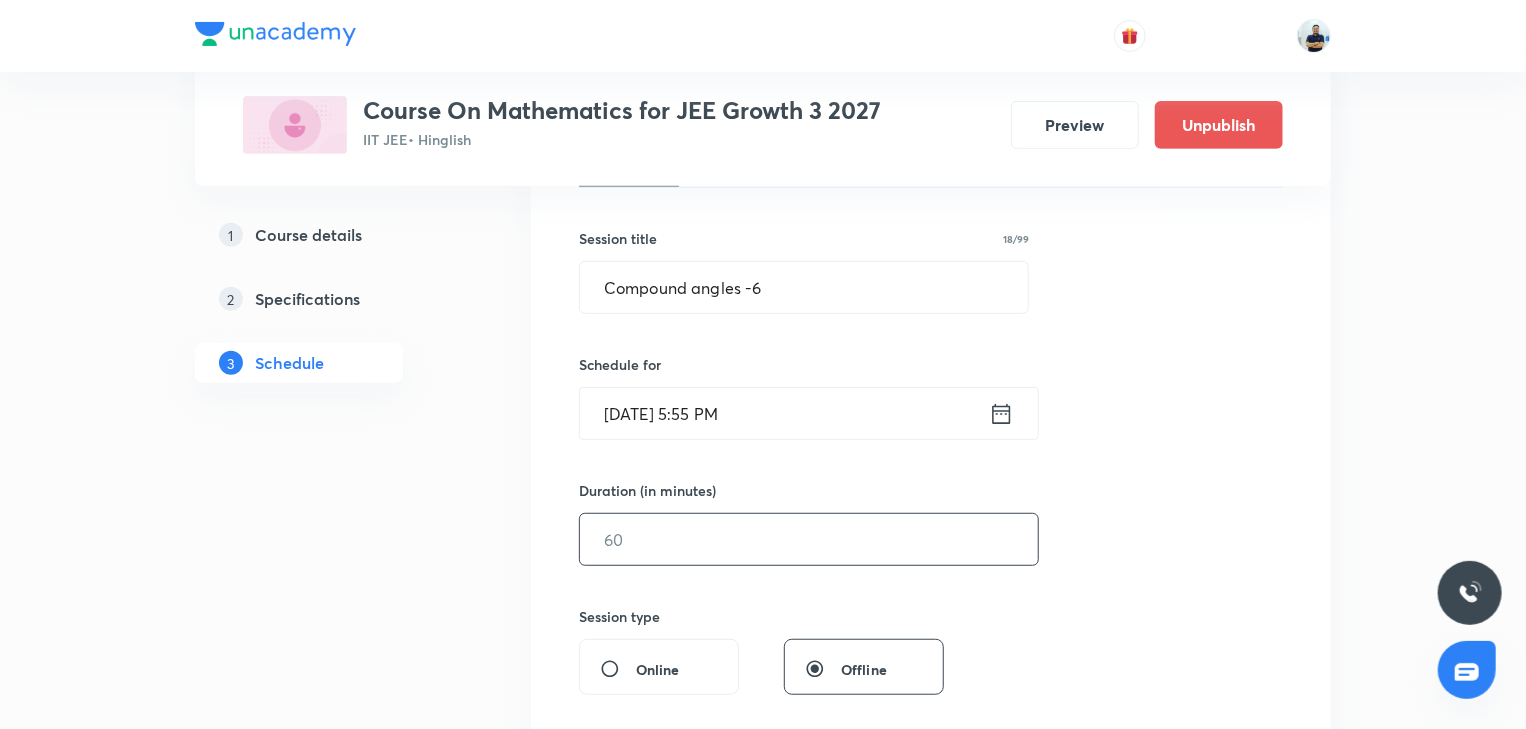 scroll, scrollTop: 354, scrollLeft: 0, axis: vertical 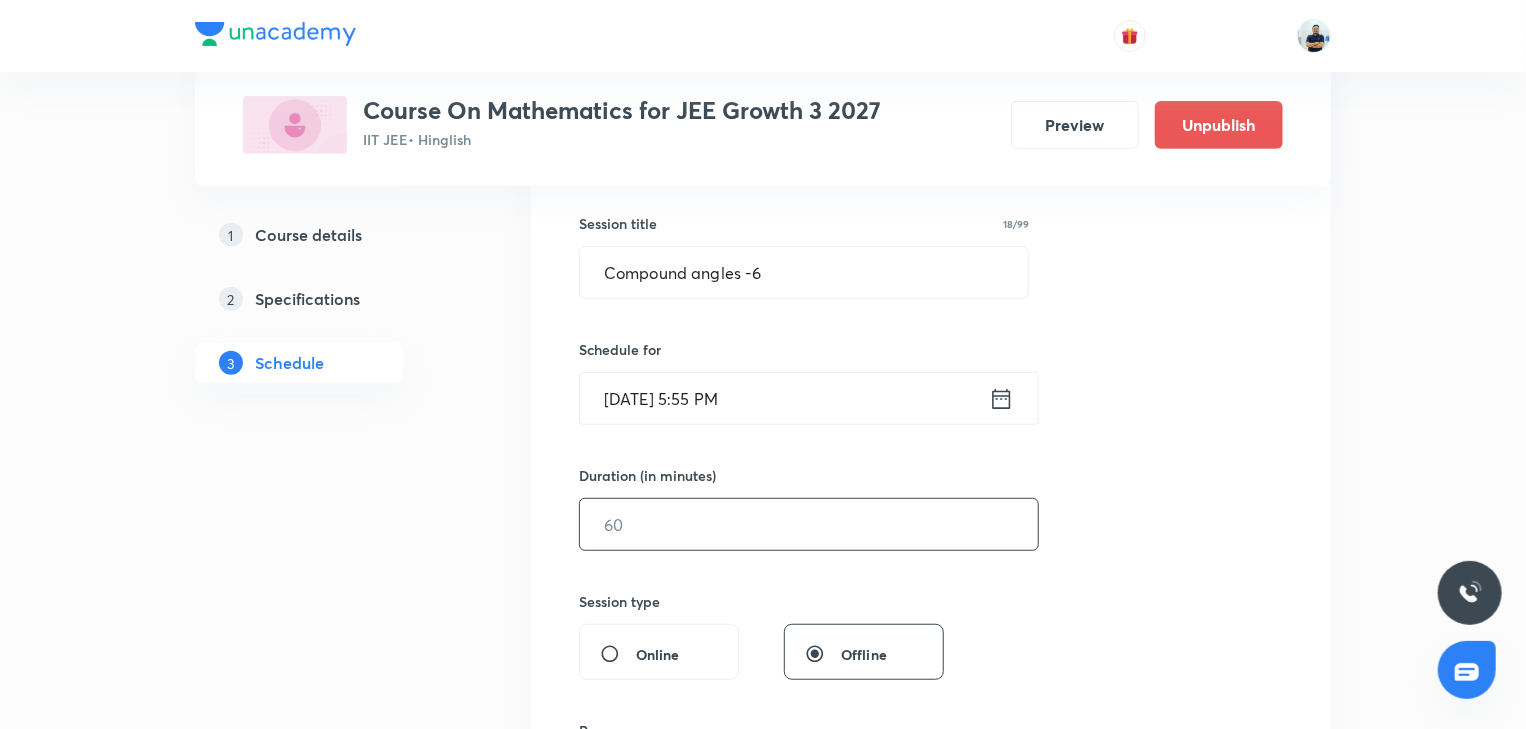click at bounding box center [809, 524] 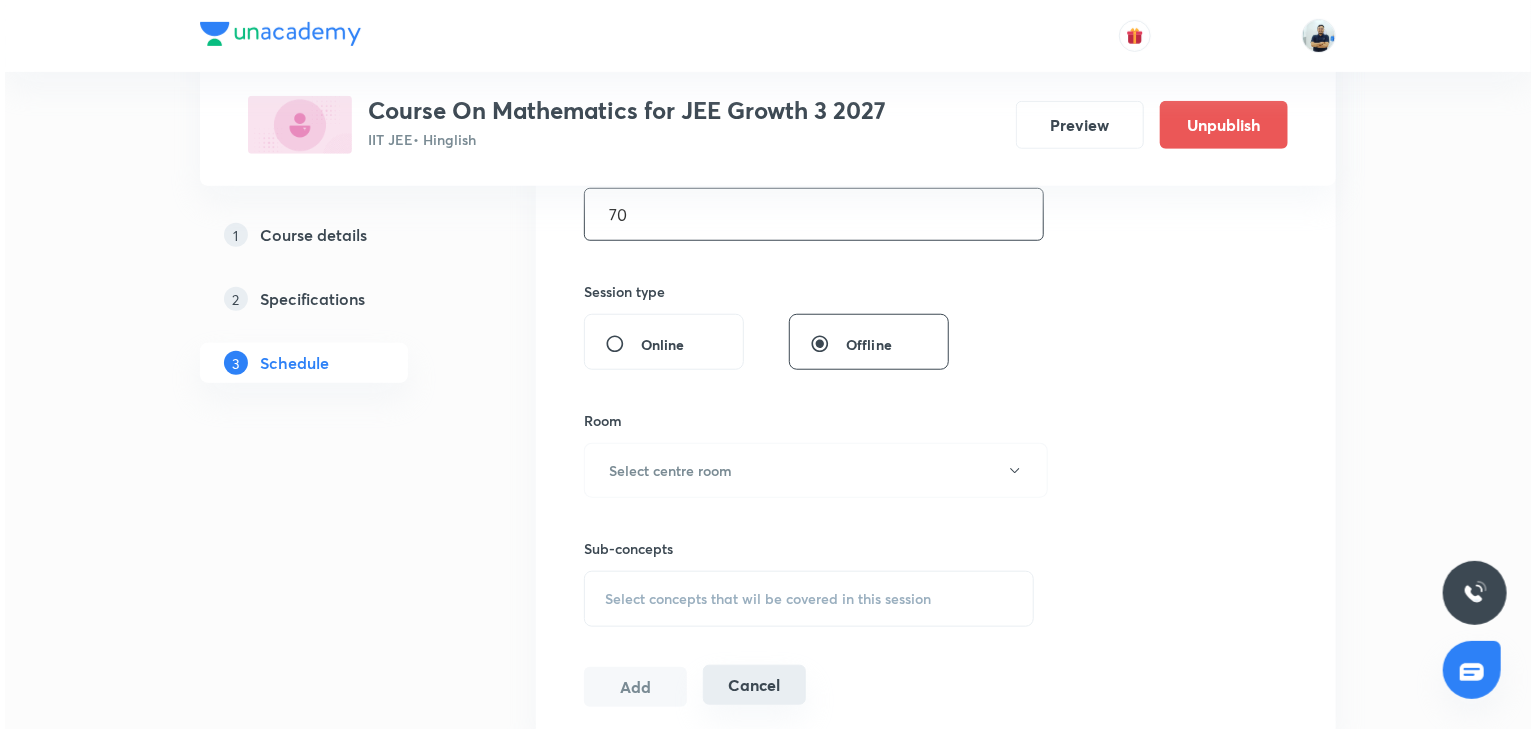 scroll, scrollTop: 821, scrollLeft: 0, axis: vertical 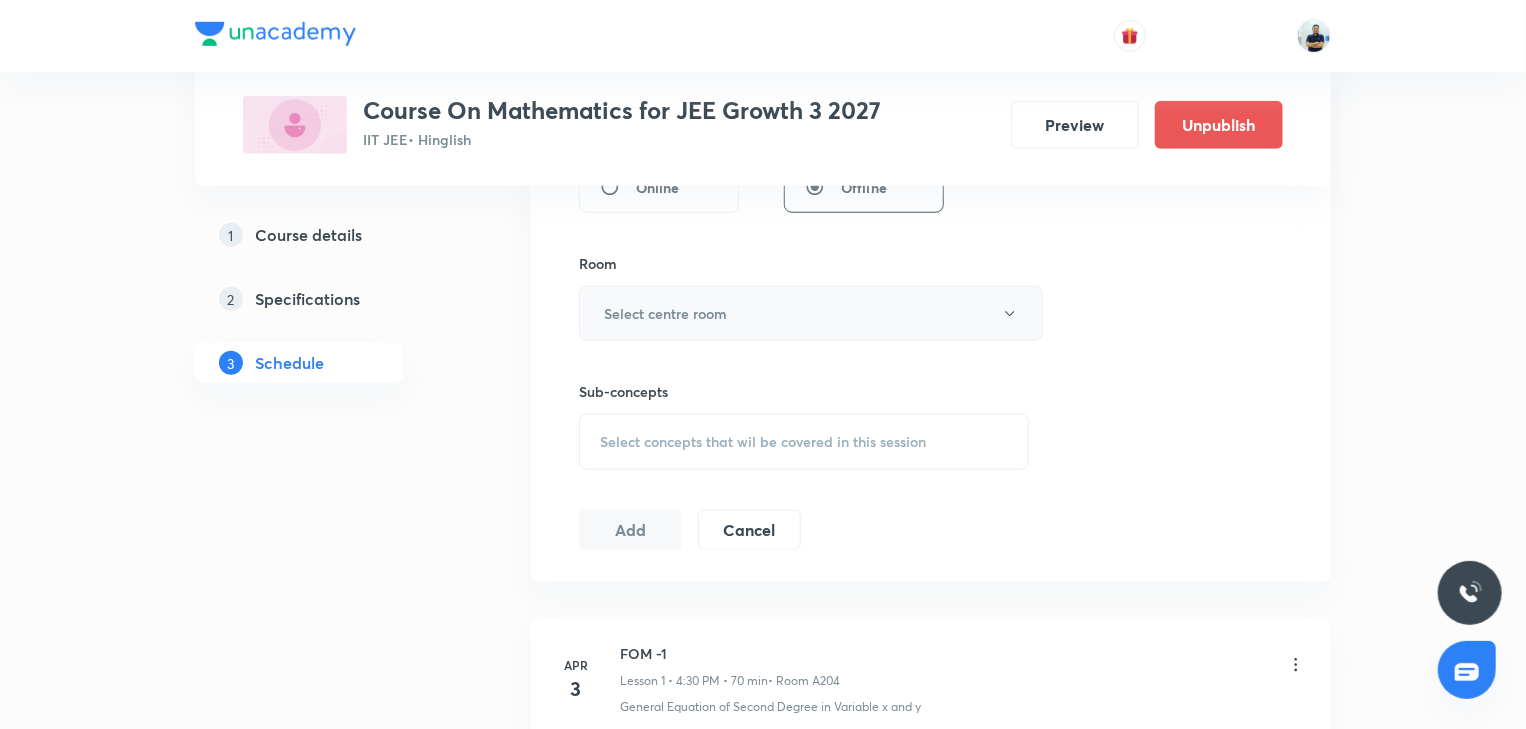 type on "70" 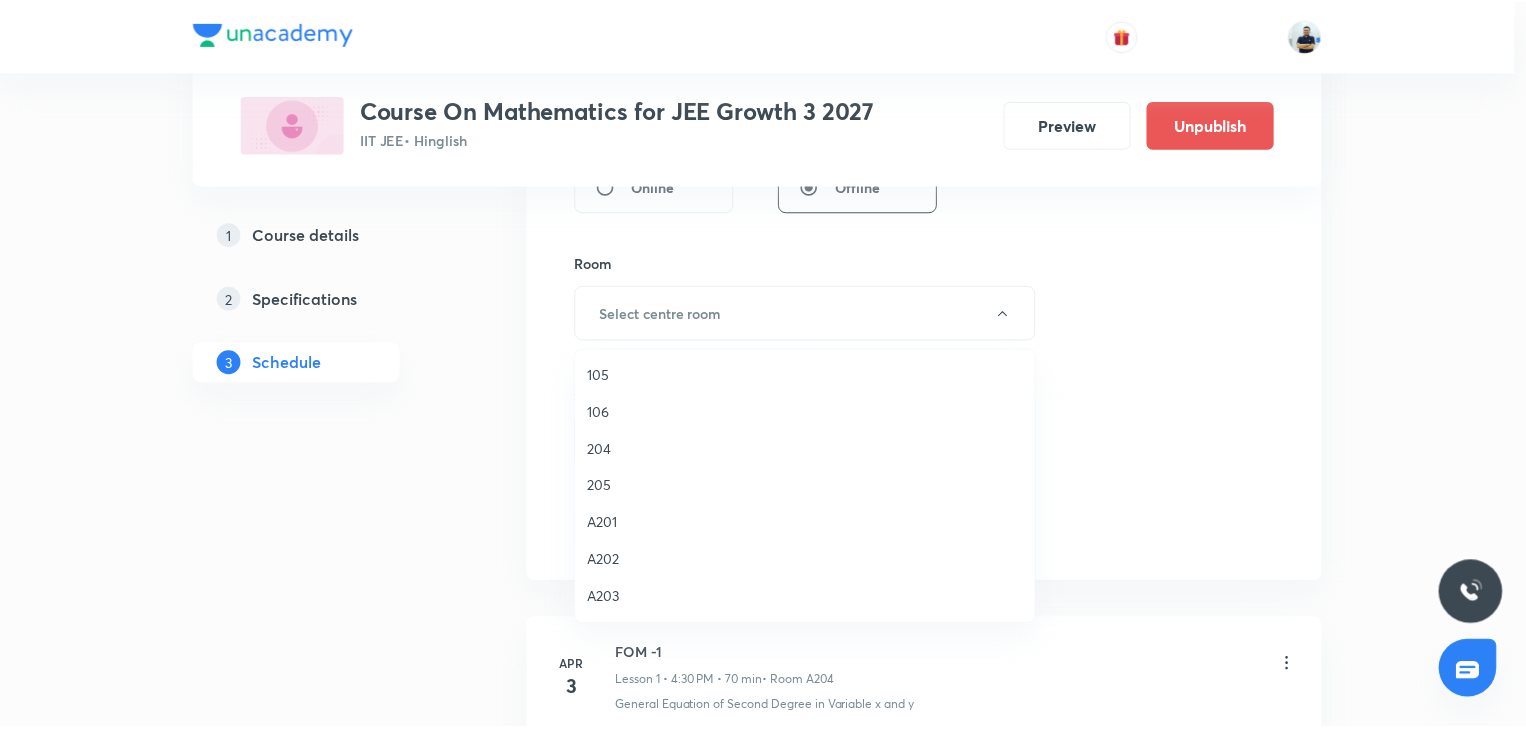 scroll, scrollTop: 370, scrollLeft: 0, axis: vertical 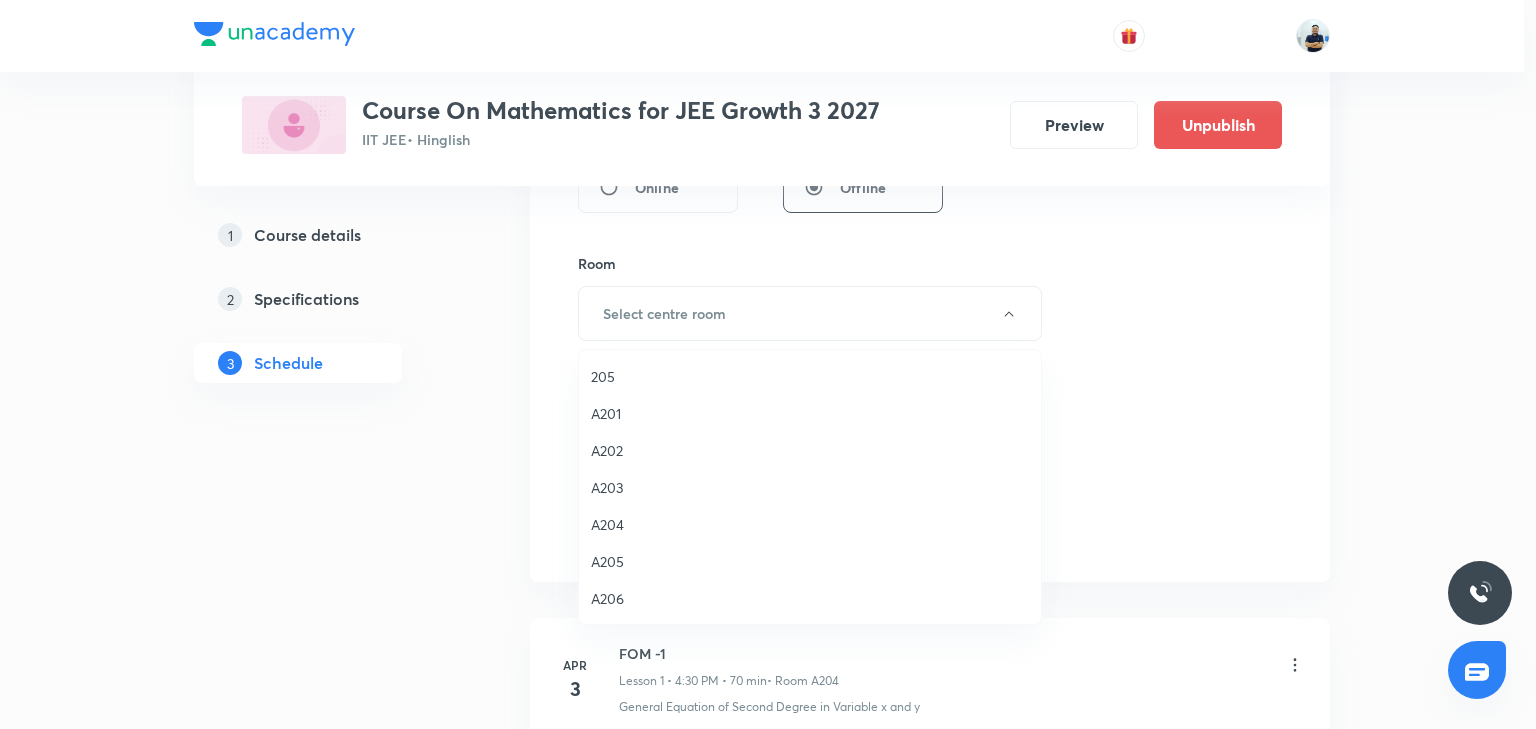 drag, startPoint x: 623, startPoint y: 484, endPoint x: 635, endPoint y: 481, distance: 12.369317 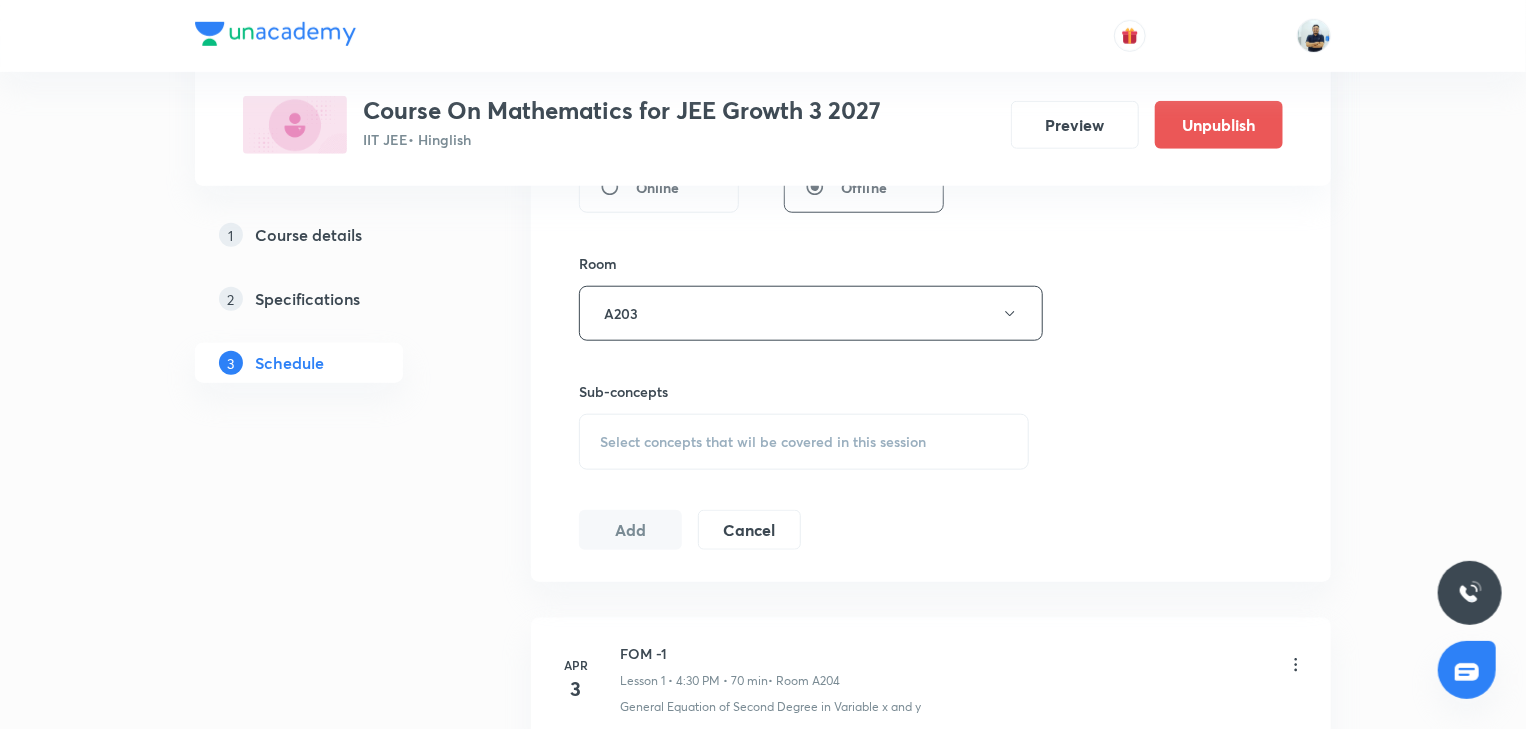 click on "Select concepts that wil be covered in this session" at bounding box center [804, 442] 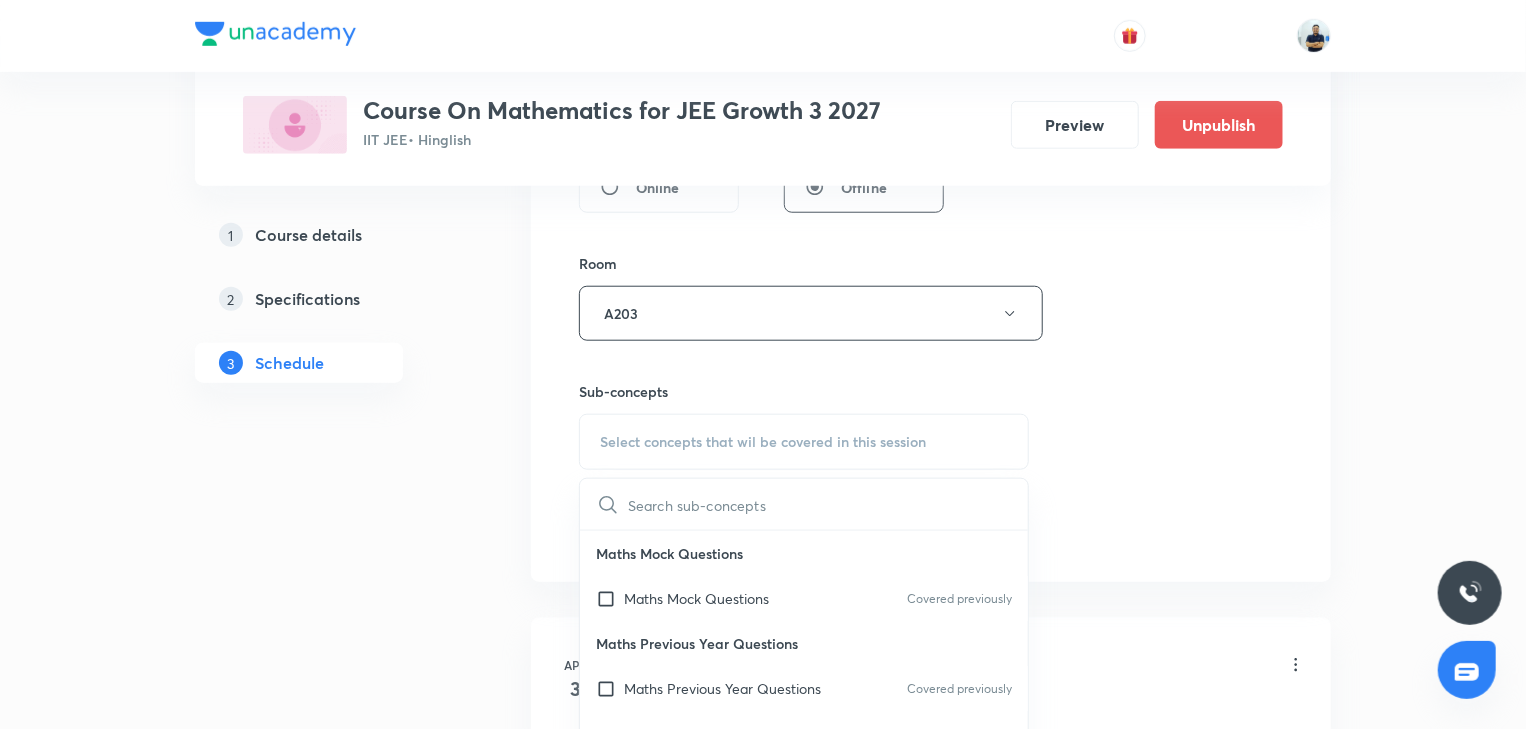 scroll, scrollTop: 1120, scrollLeft: 0, axis: vertical 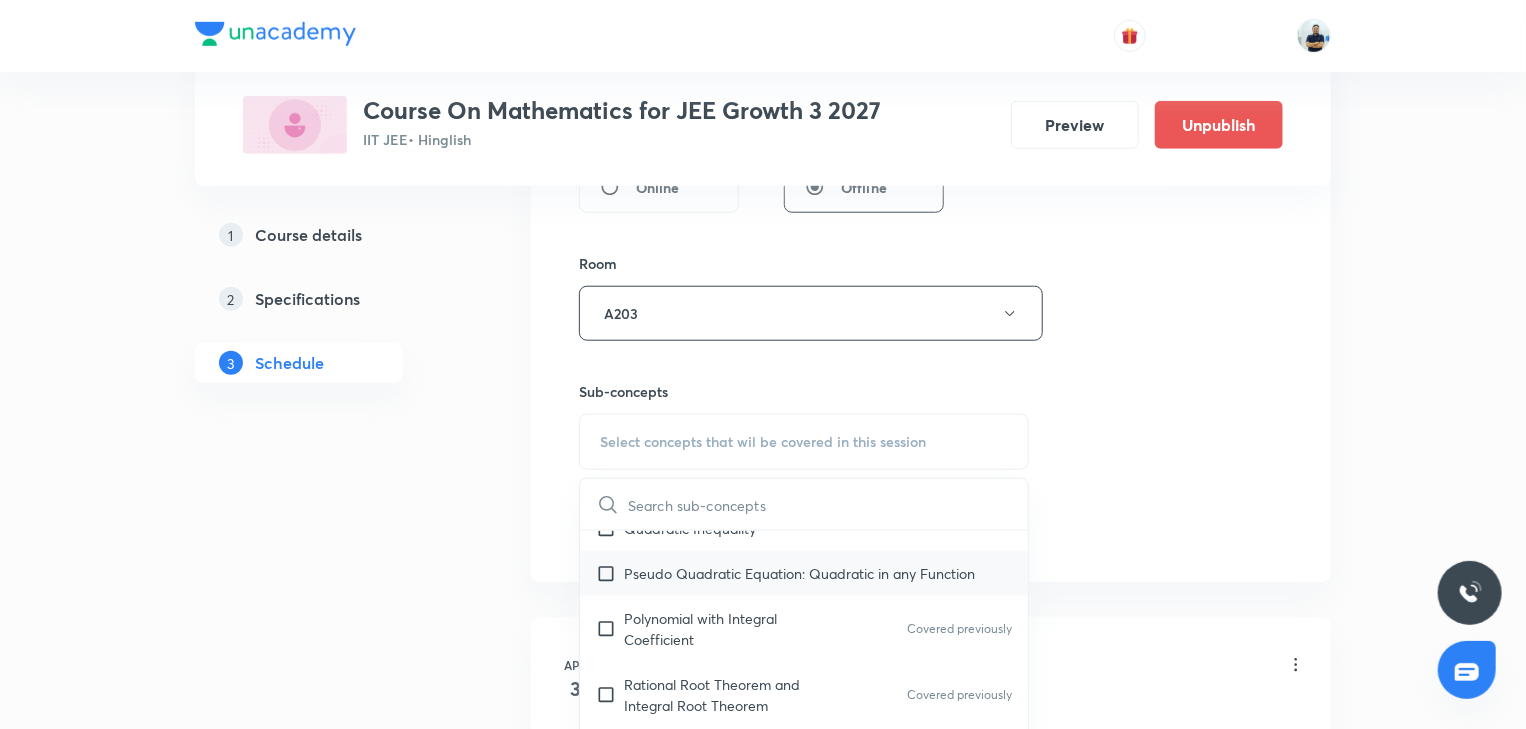 click on "Polynomial with Integral Coefficient" at bounding box center [725, 629] 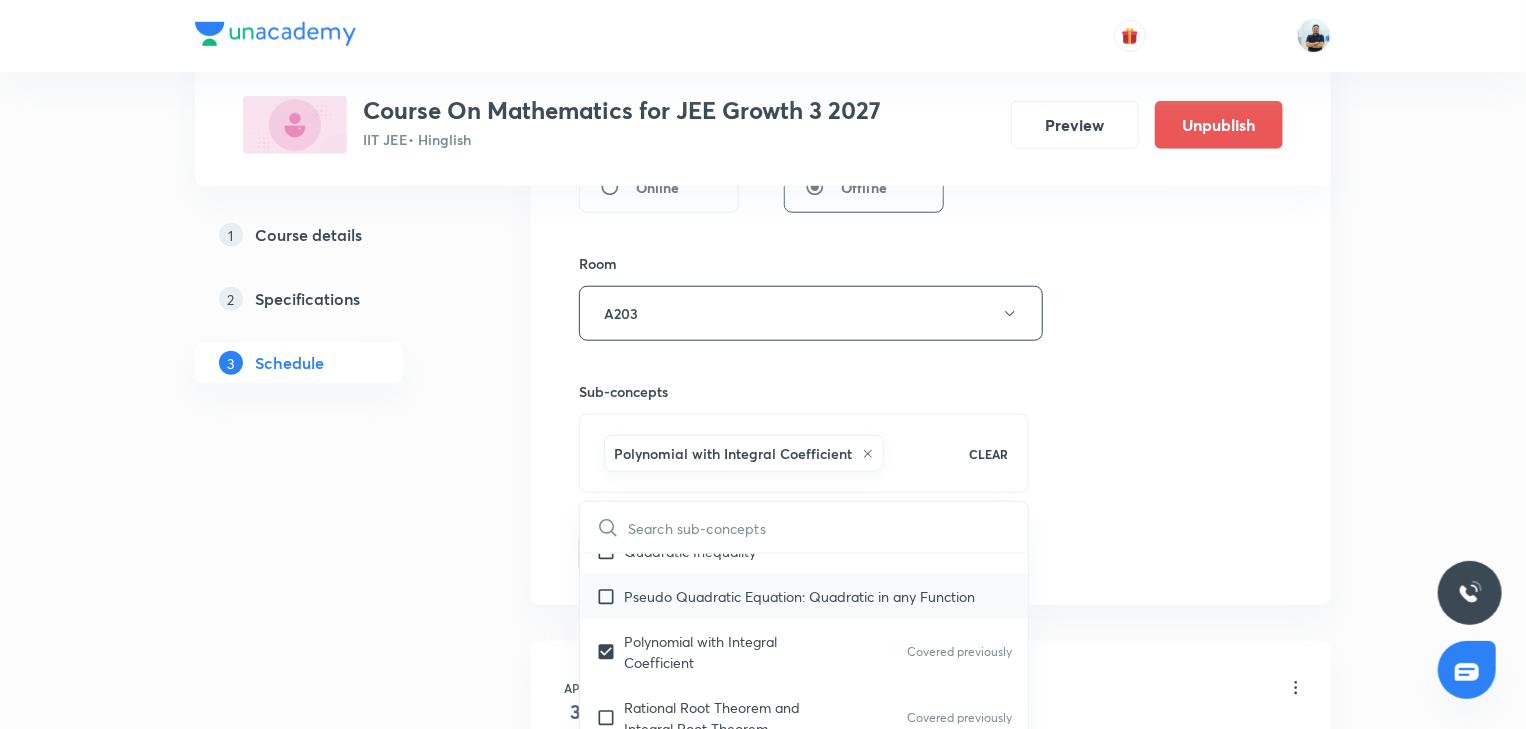 click on "Pseudo Quadratic Equation: Quadratic in any Function" at bounding box center [804, 596] 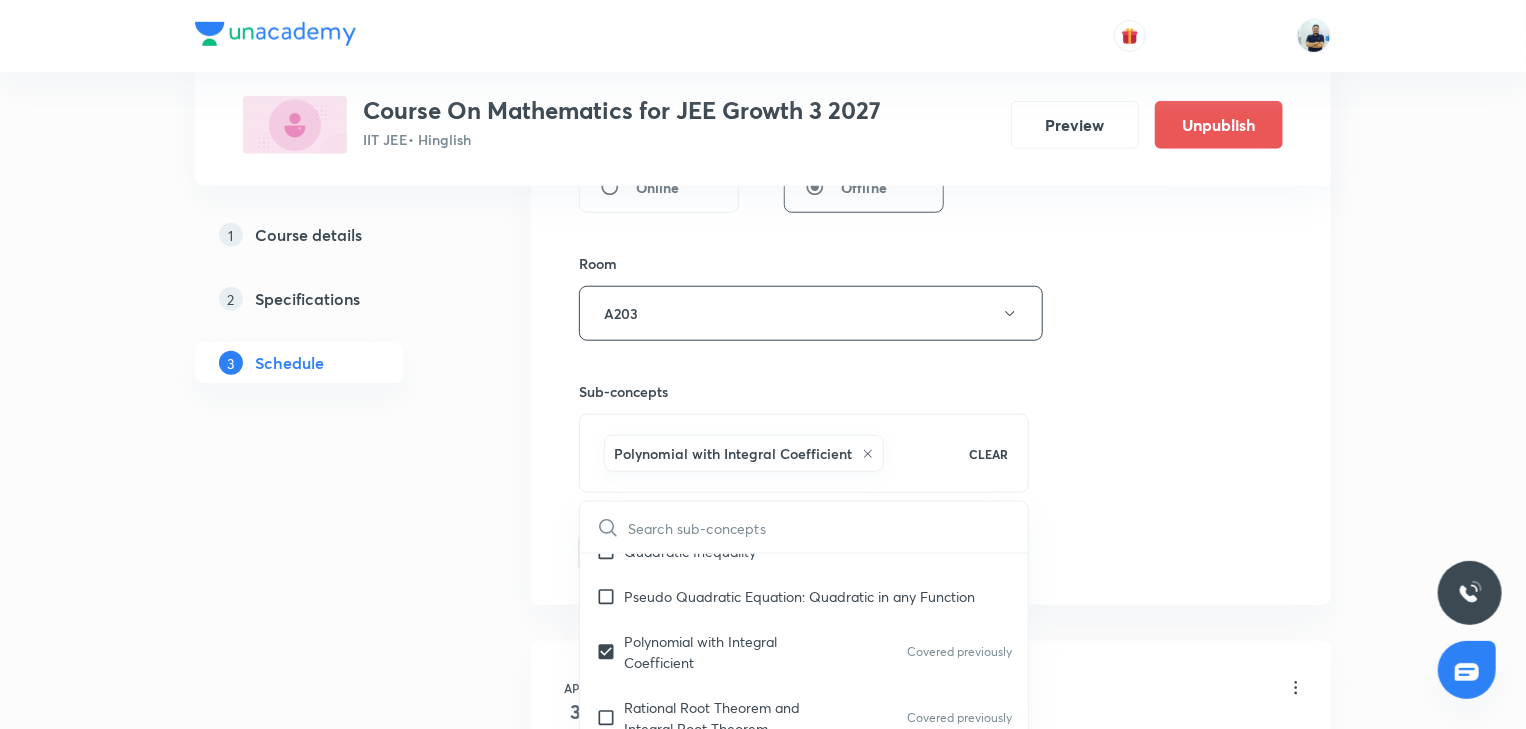 checkbox on "true" 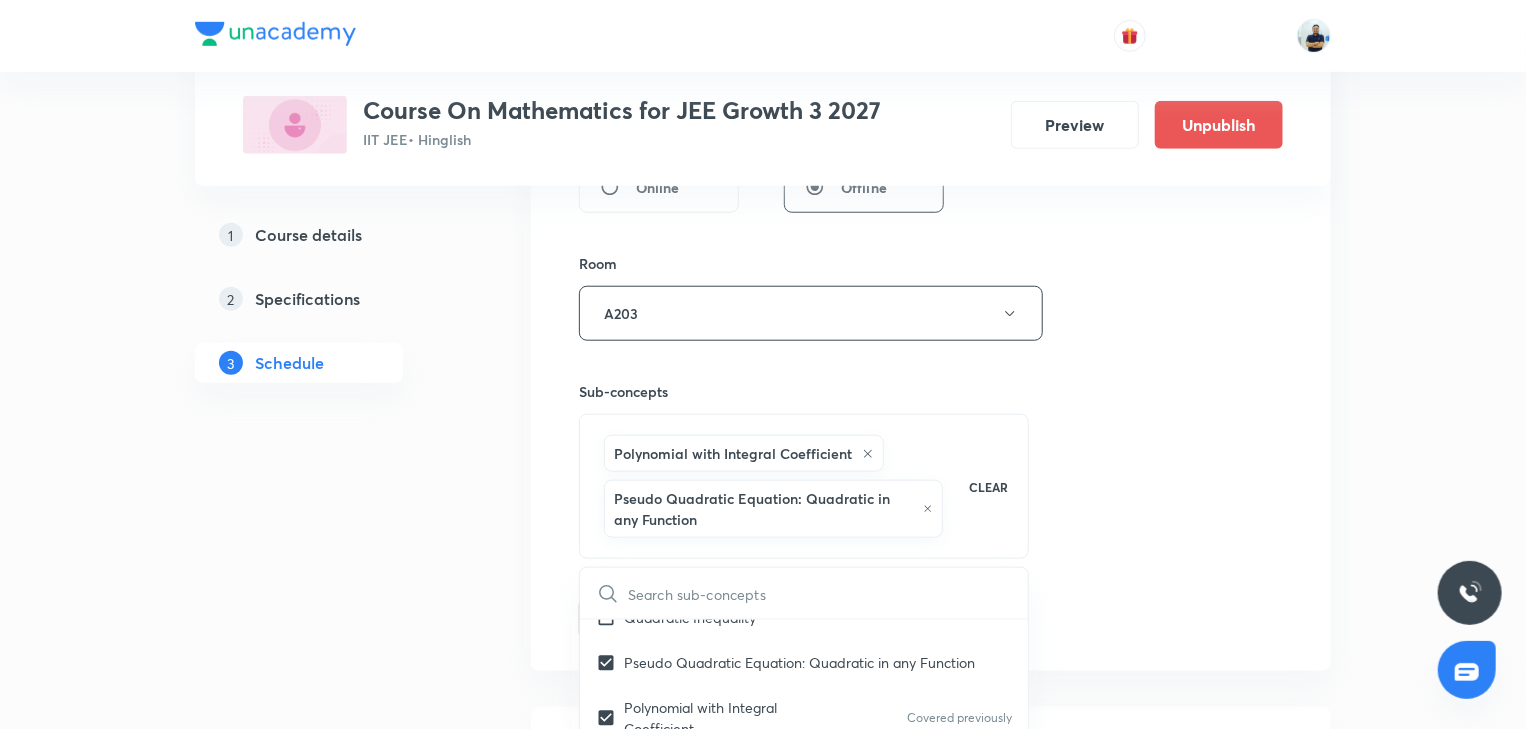 click on "Session  43 Live class Session title 18/99 Compound angles -6 ​ Schedule for Jul 17, 2025, 5:55 PM ​ Duration (in minutes) 70 ​   Session type Online Offline Room A203 Sub-concepts Polynomial with Integral Coefficient Pseudo Quadratic Equation: Quadratic in any Function CLEAR ​ Maths Mock Questions Maths Mock Questions Covered previously Maths Previous Year Questions Maths Previous Year Questions Covered previously Theory of equations Degree, Value Based & Equation Geometrical Meaning of the Zeroes of a Polynomial Location of roots Geometrical meaning of Roots of an equation Covered previously Points in solving an equation Covered previously Graph of Quadratic Expression & its Analysis Range of Quadratic Equation Covered previously Remainder and factor theorems Covered previously Identity Covered previously Quadratic equations Covered previously Common Roots Location of Roots General Equation of Second Degree in Variable x and y Covered previously Theory of Equations Covered previously Complex Numbers" at bounding box center (931, 125) 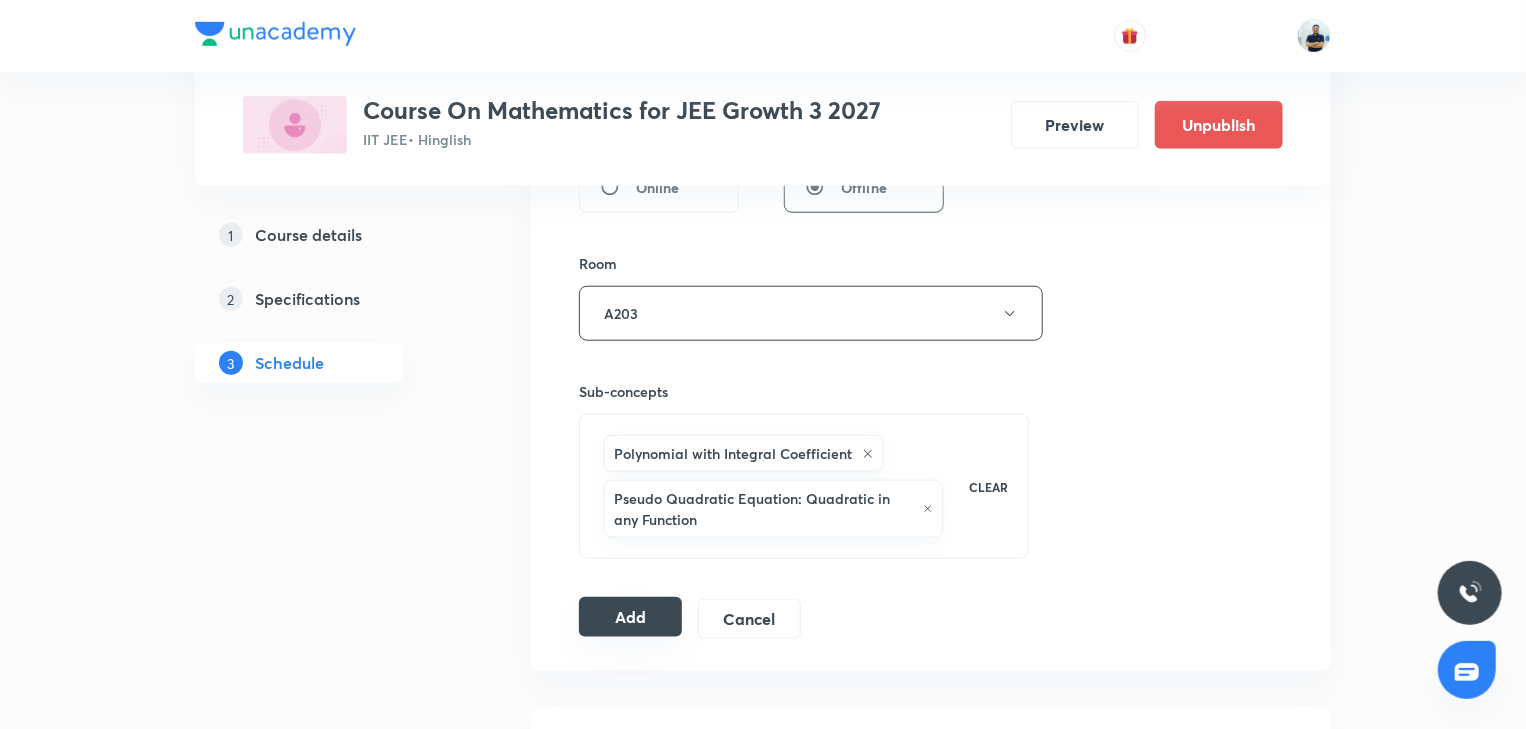 click on "Add" at bounding box center (630, 617) 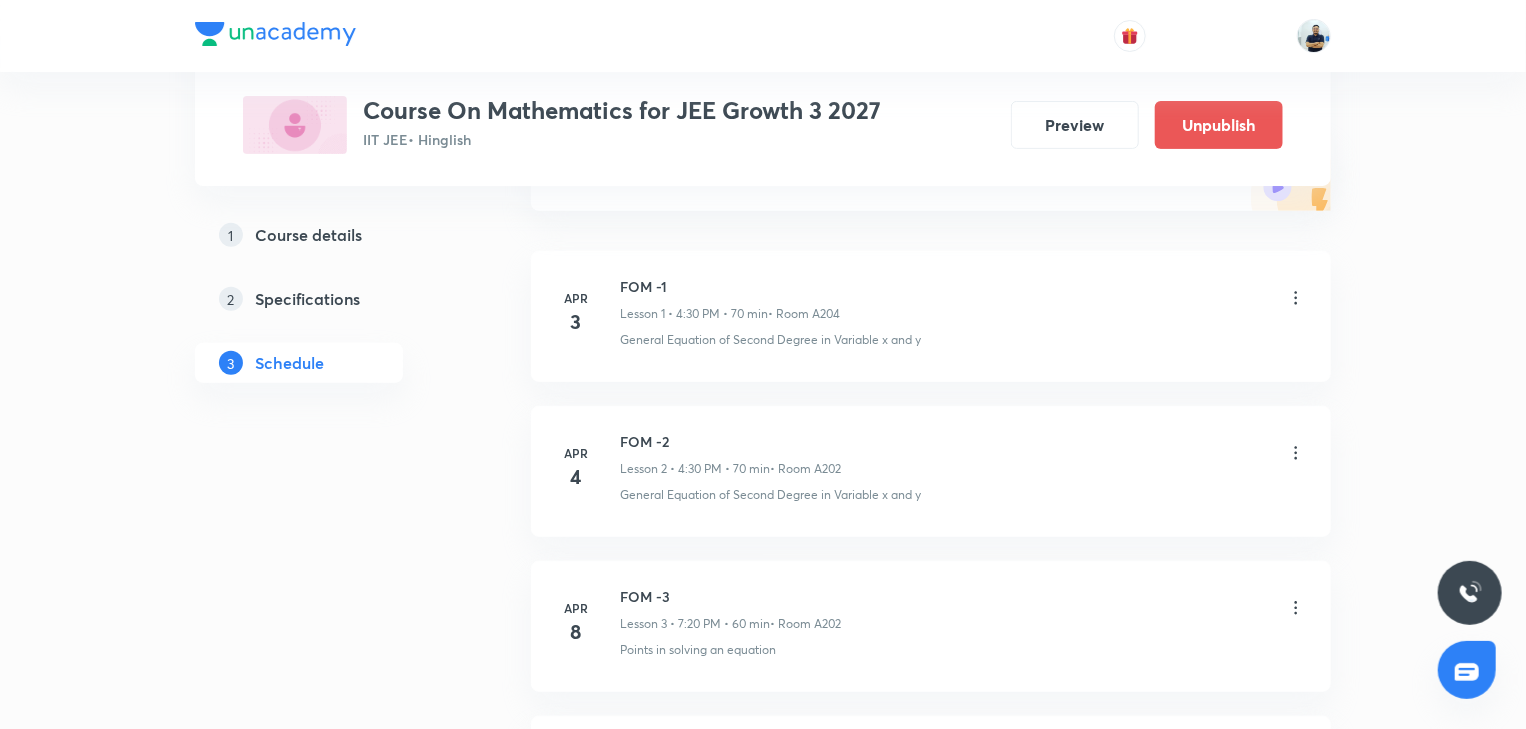 scroll, scrollTop: 0, scrollLeft: 0, axis: both 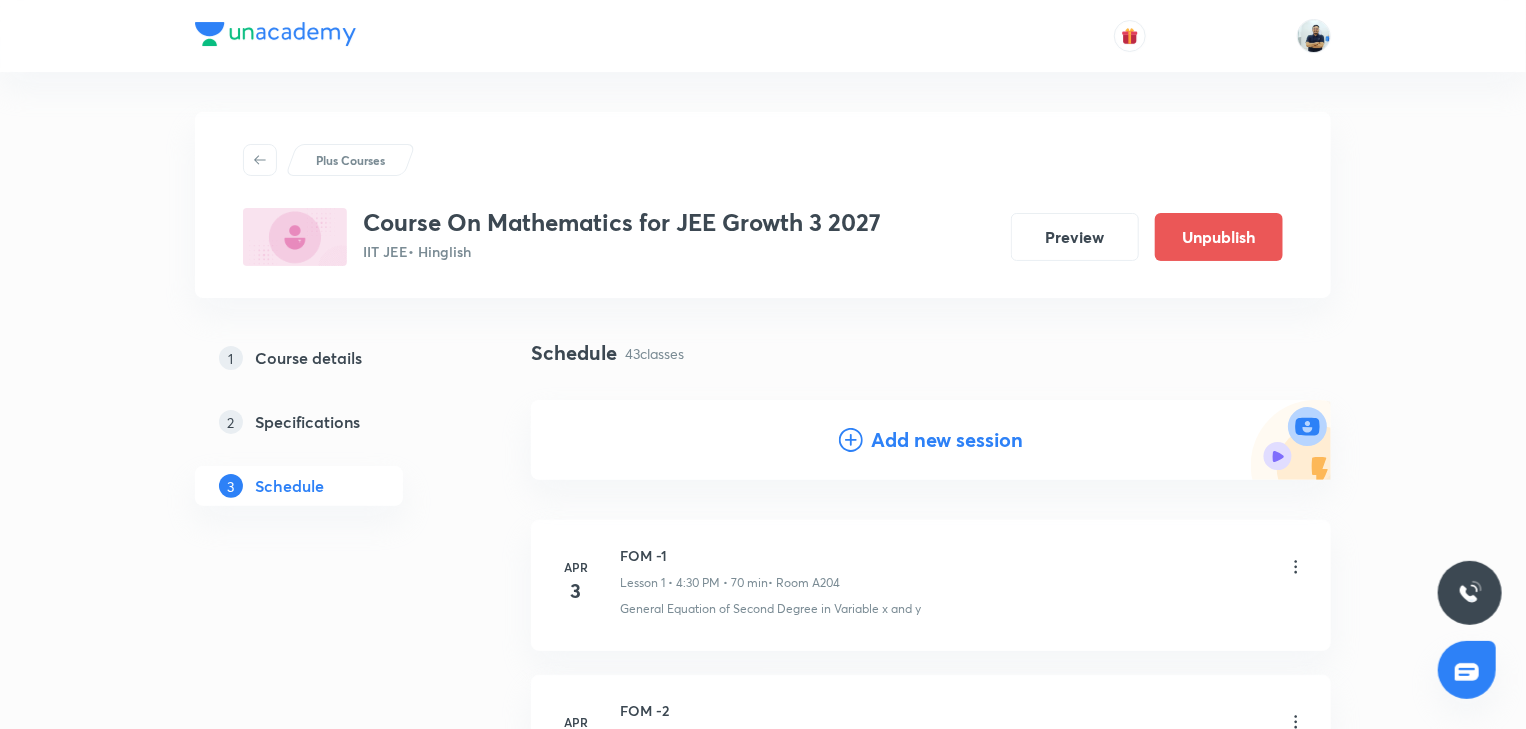 click on "Add new session" at bounding box center [947, 440] 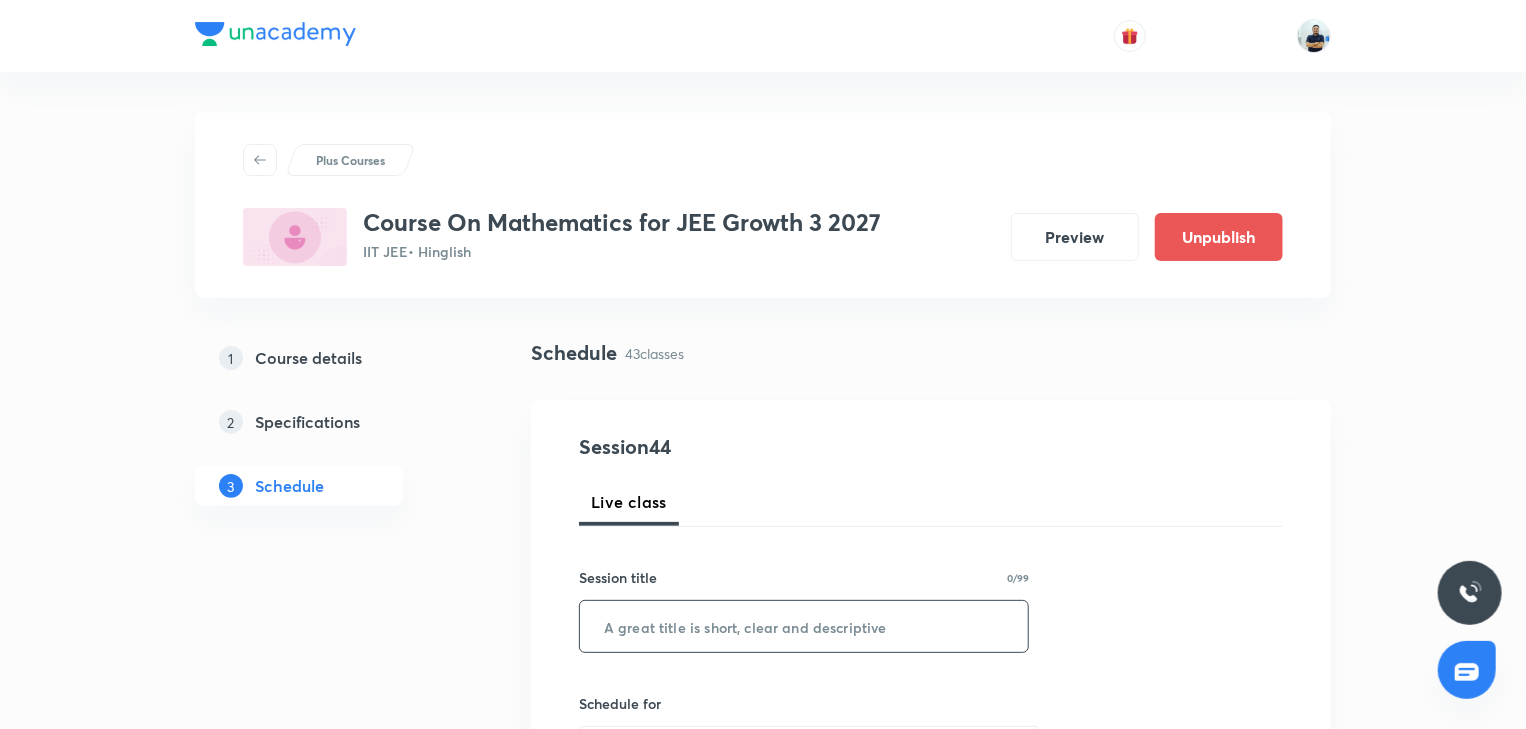 click at bounding box center (804, 626) 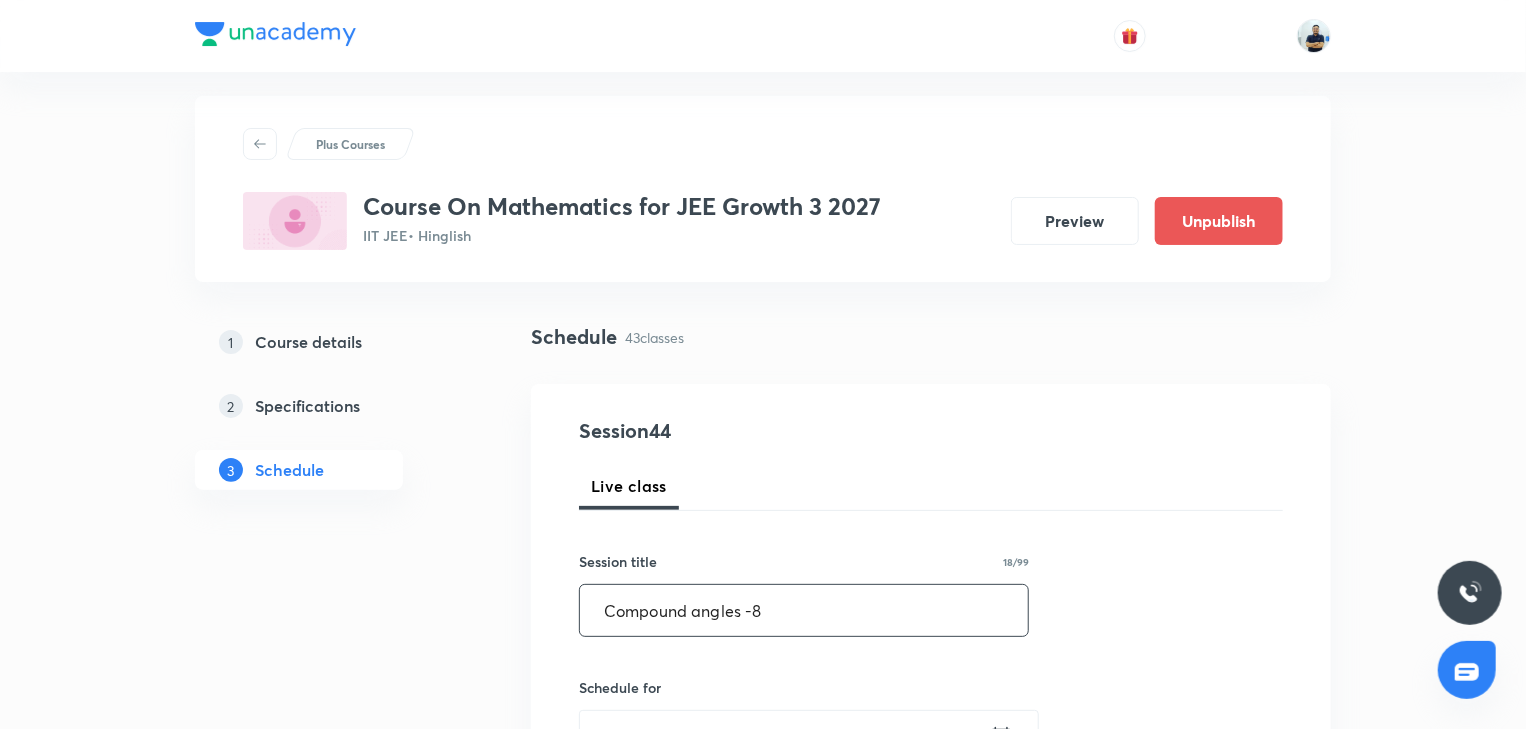 scroll, scrollTop: 0, scrollLeft: 0, axis: both 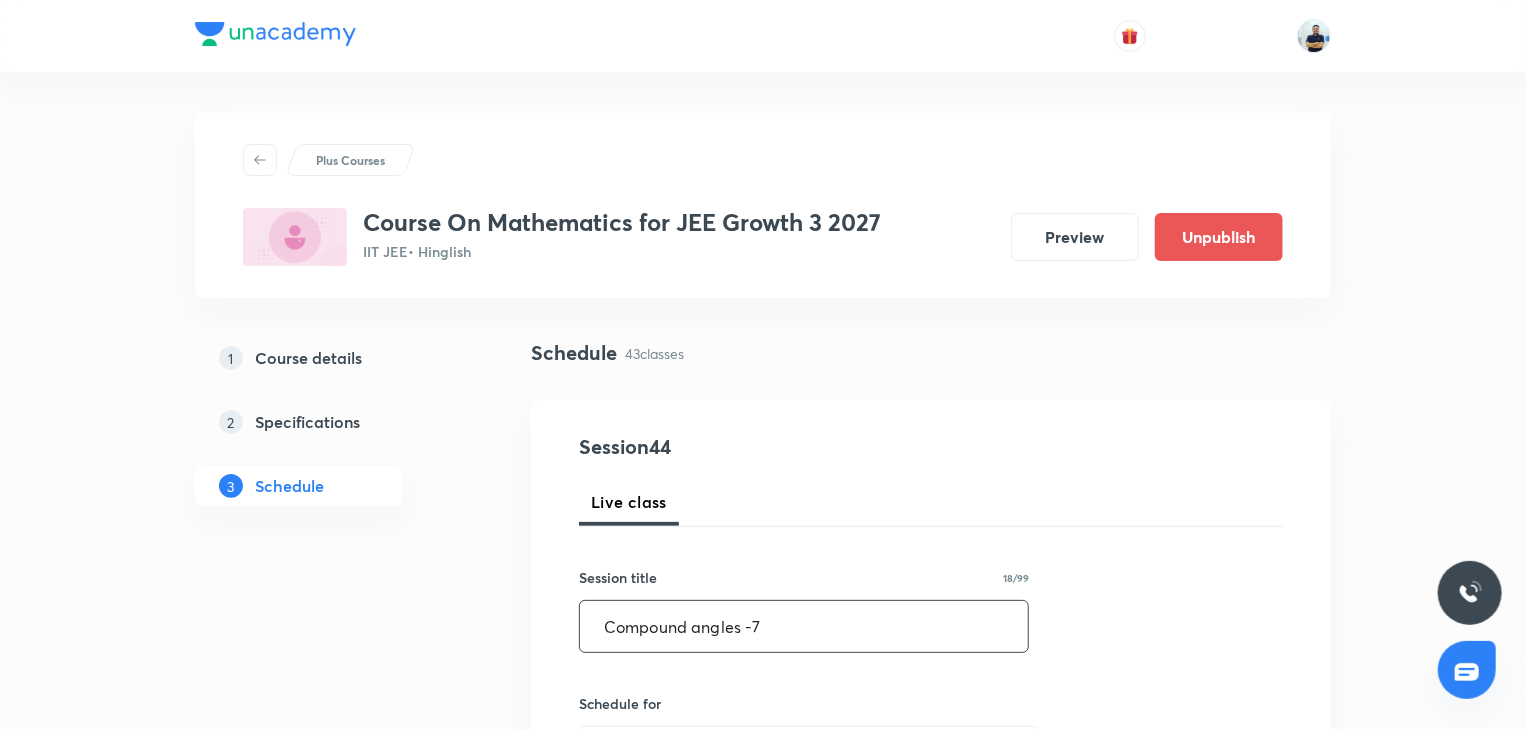 type on "Compound angles -7" 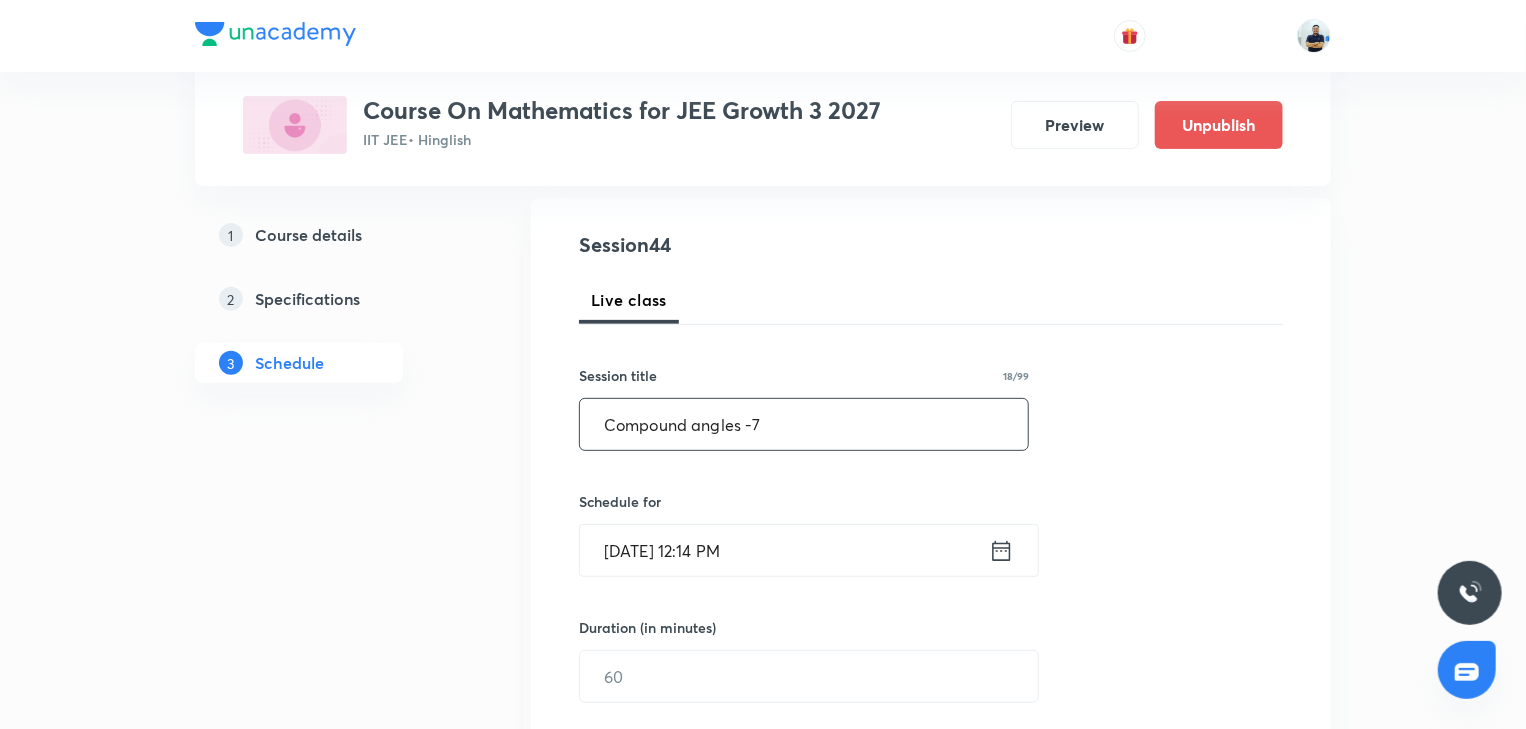 scroll, scrollTop: 205, scrollLeft: 0, axis: vertical 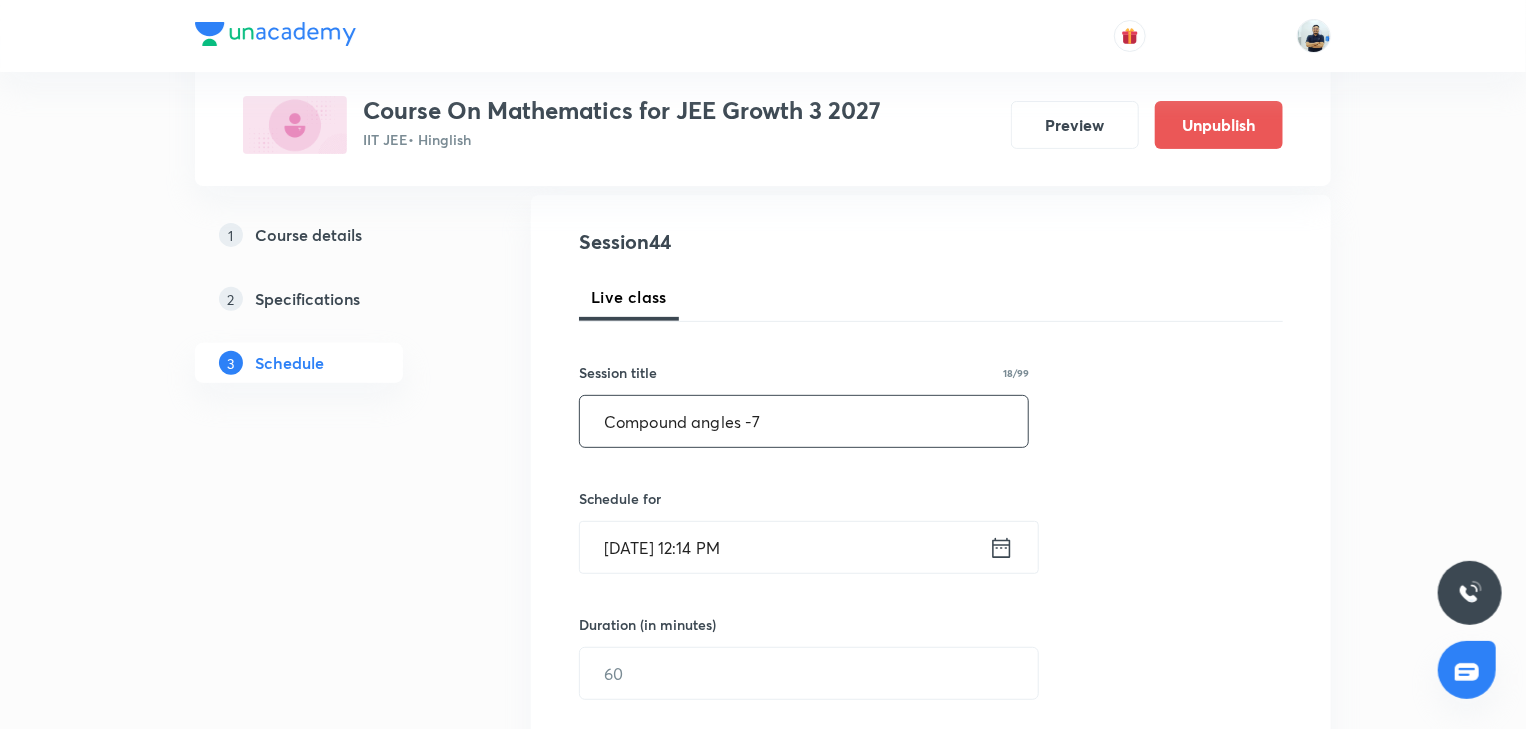 click on "Jul 14, 2025, 12:14 PM" at bounding box center [784, 547] 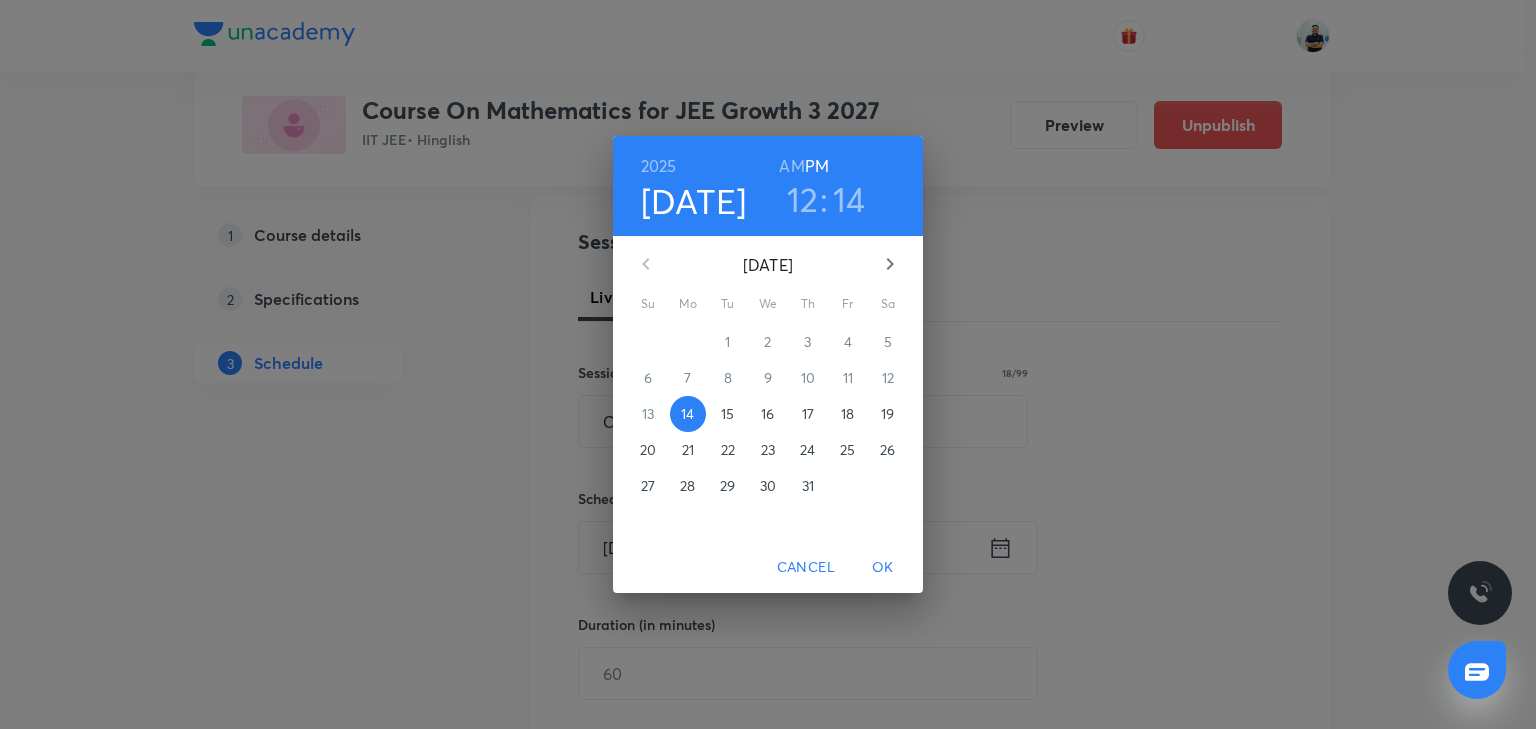 click on "18" at bounding box center (848, 414) 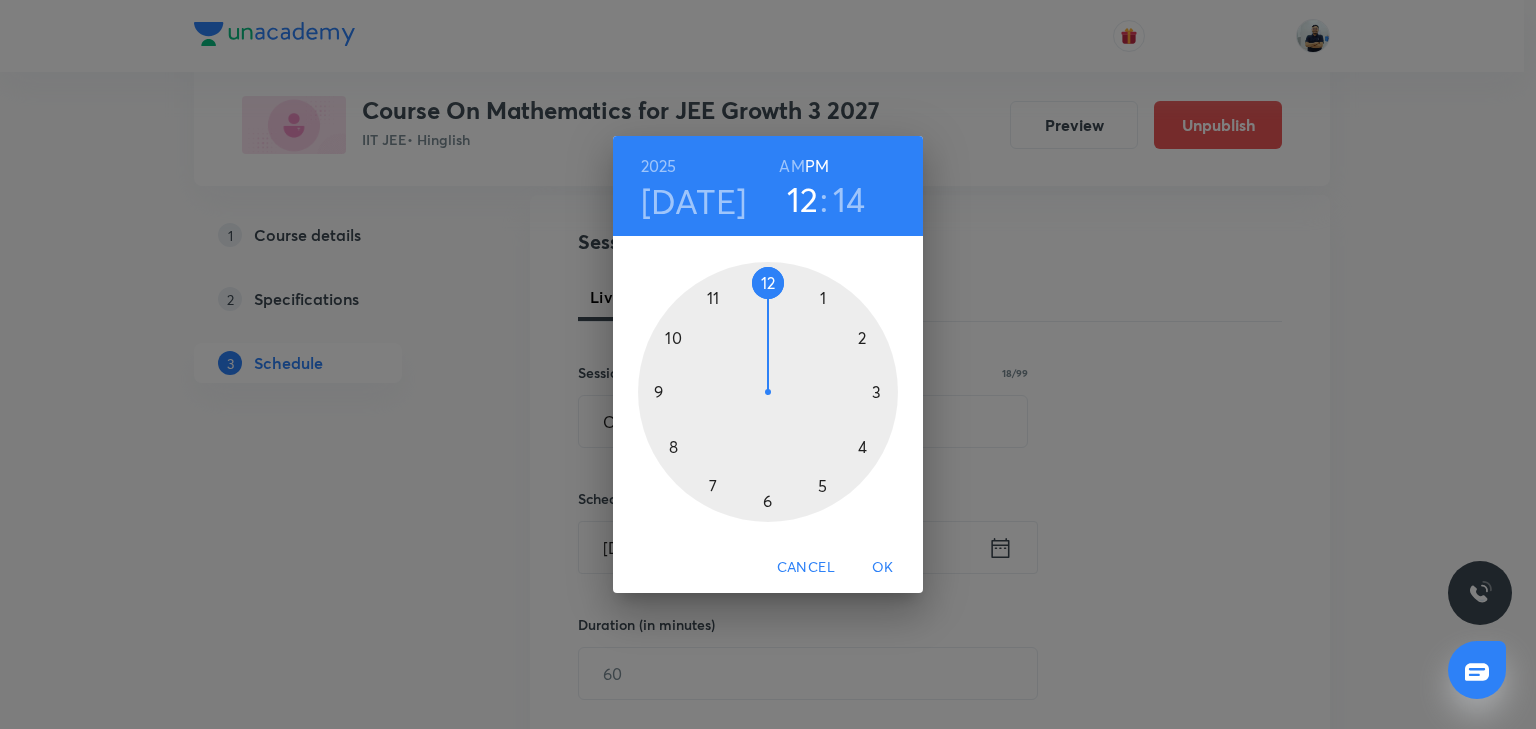 click at bounding box center [768, 392] 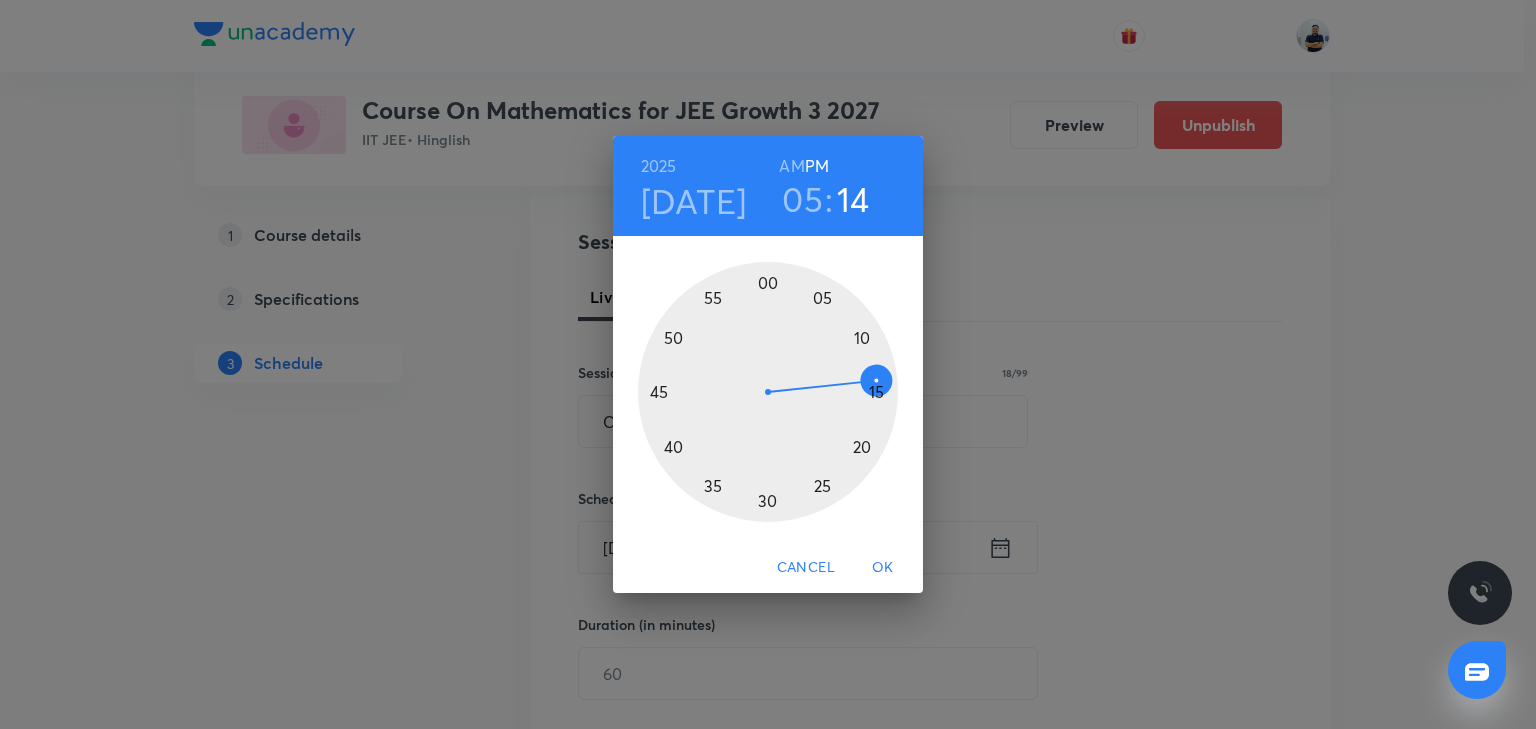 click at bounding box center [768, 392] 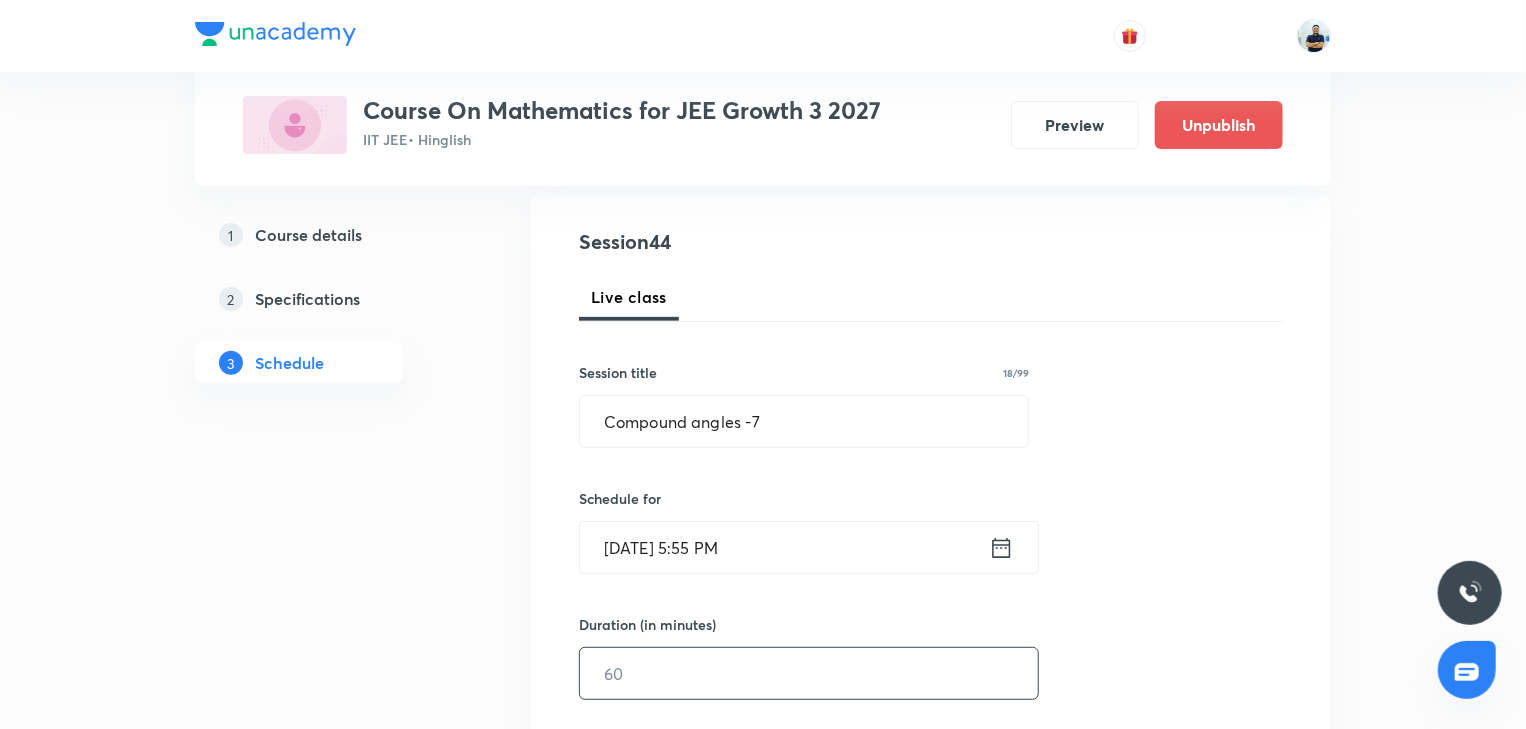 click at bounding box center (809, 673) 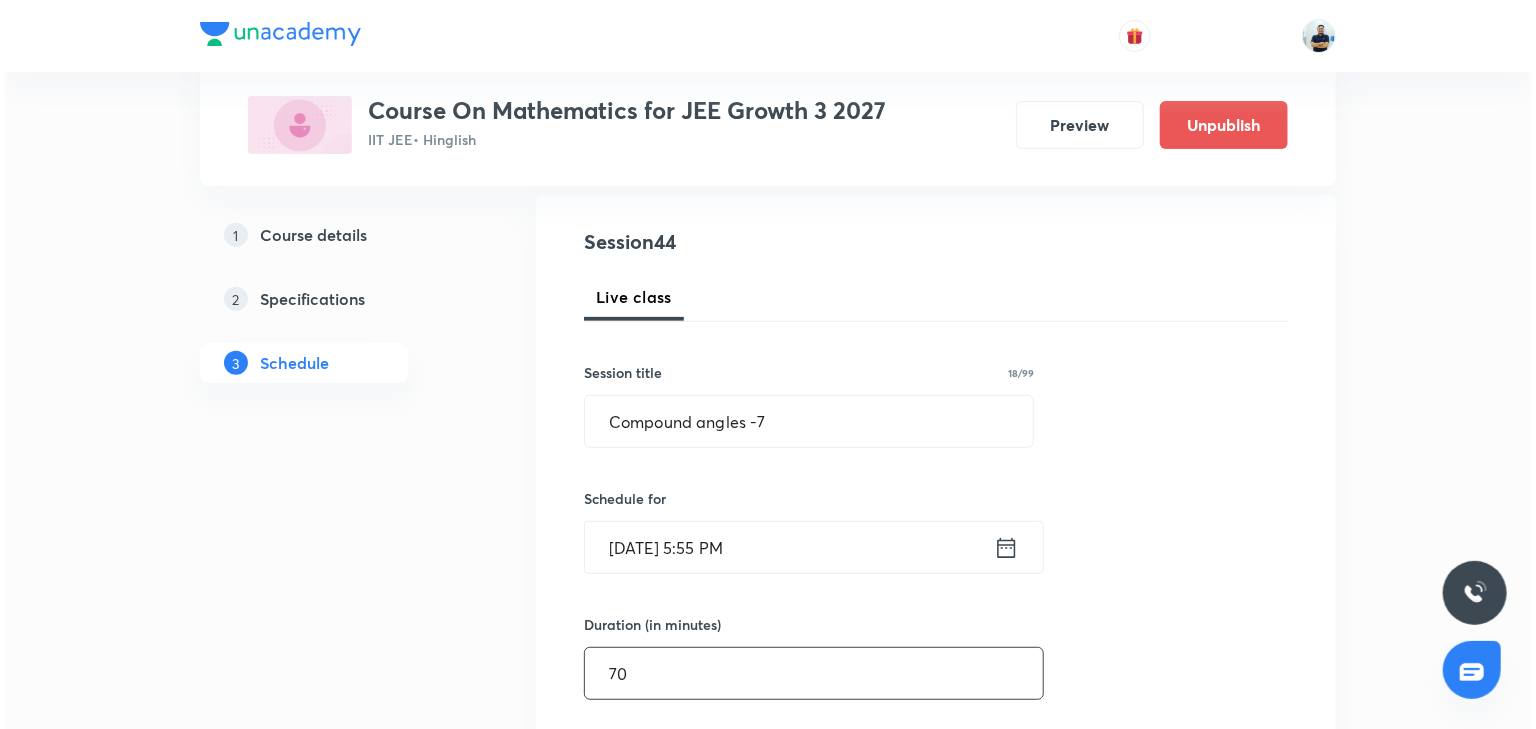 scroll, scrollTop: 765, scrollLeft: 0, axis: vertical 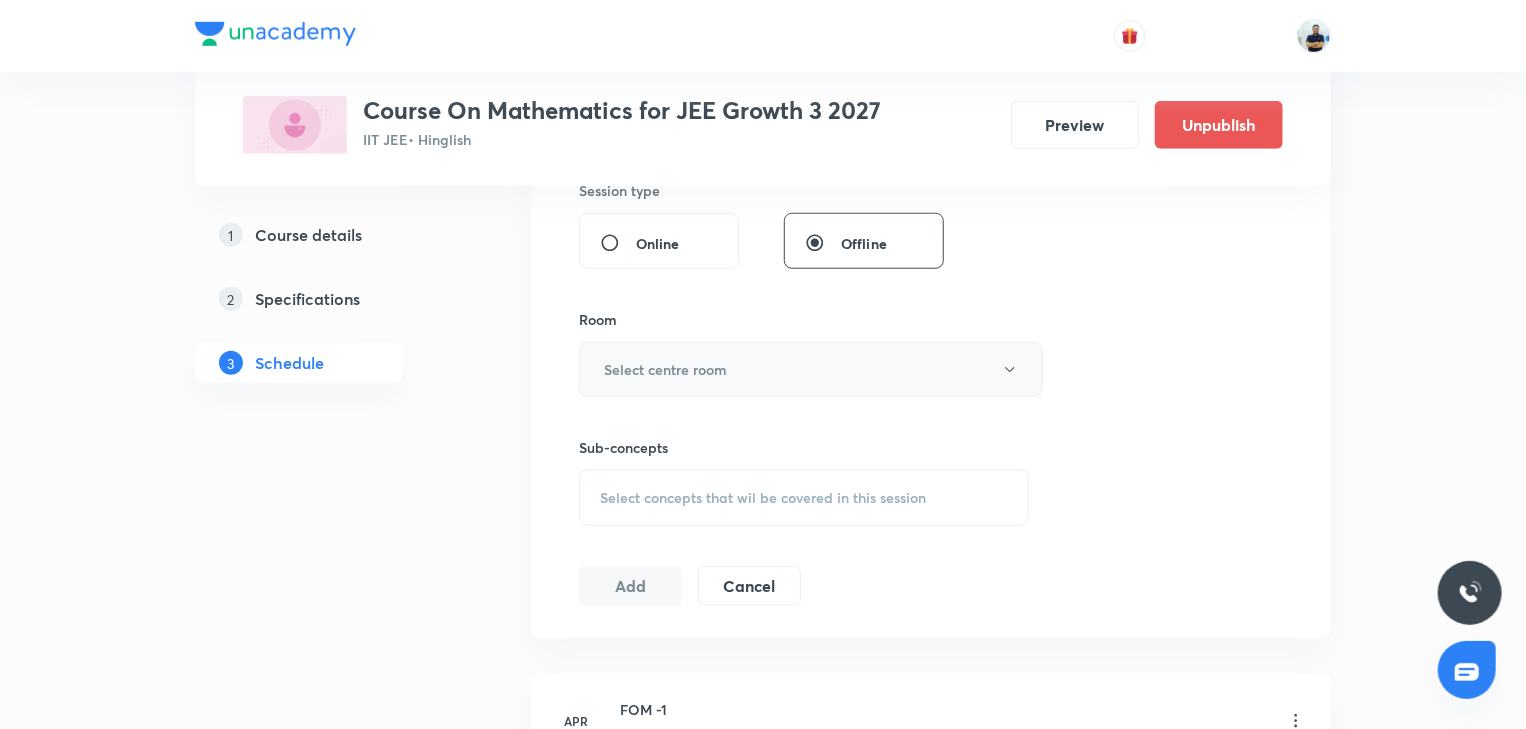 type on "70" 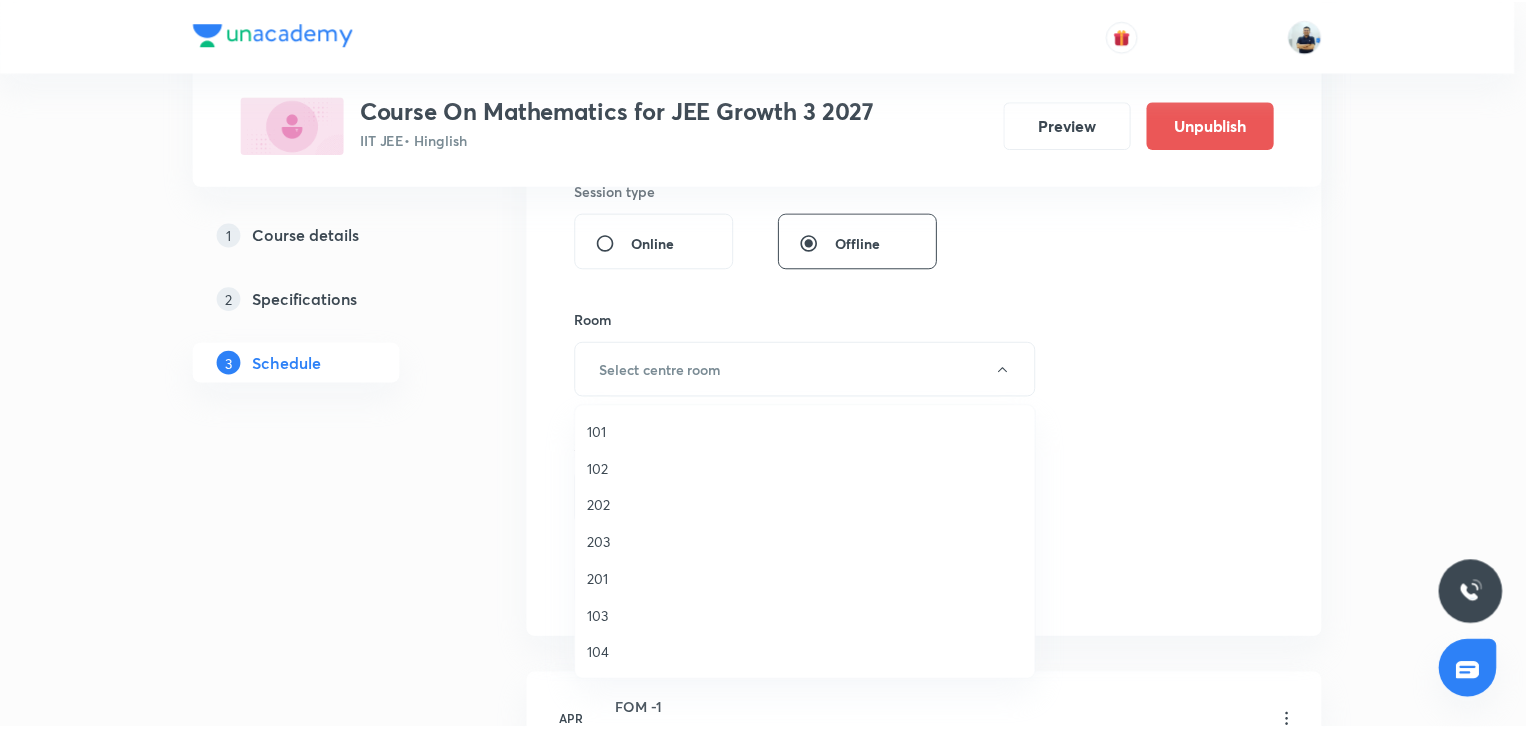 scroll, scrollTop: 168, scrollLeft: 0, axis: vertical 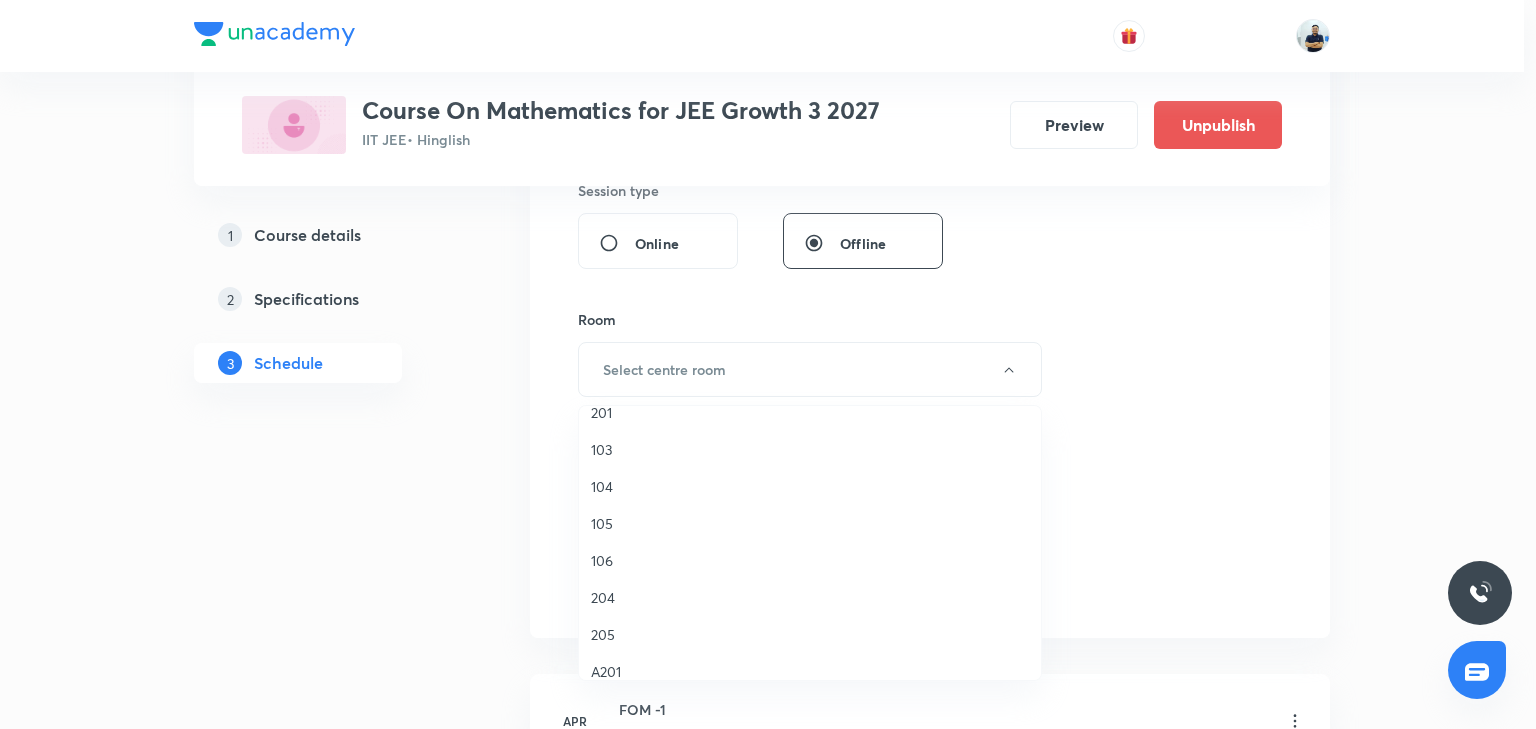 click on "A201" at bounding box center [810, 671] 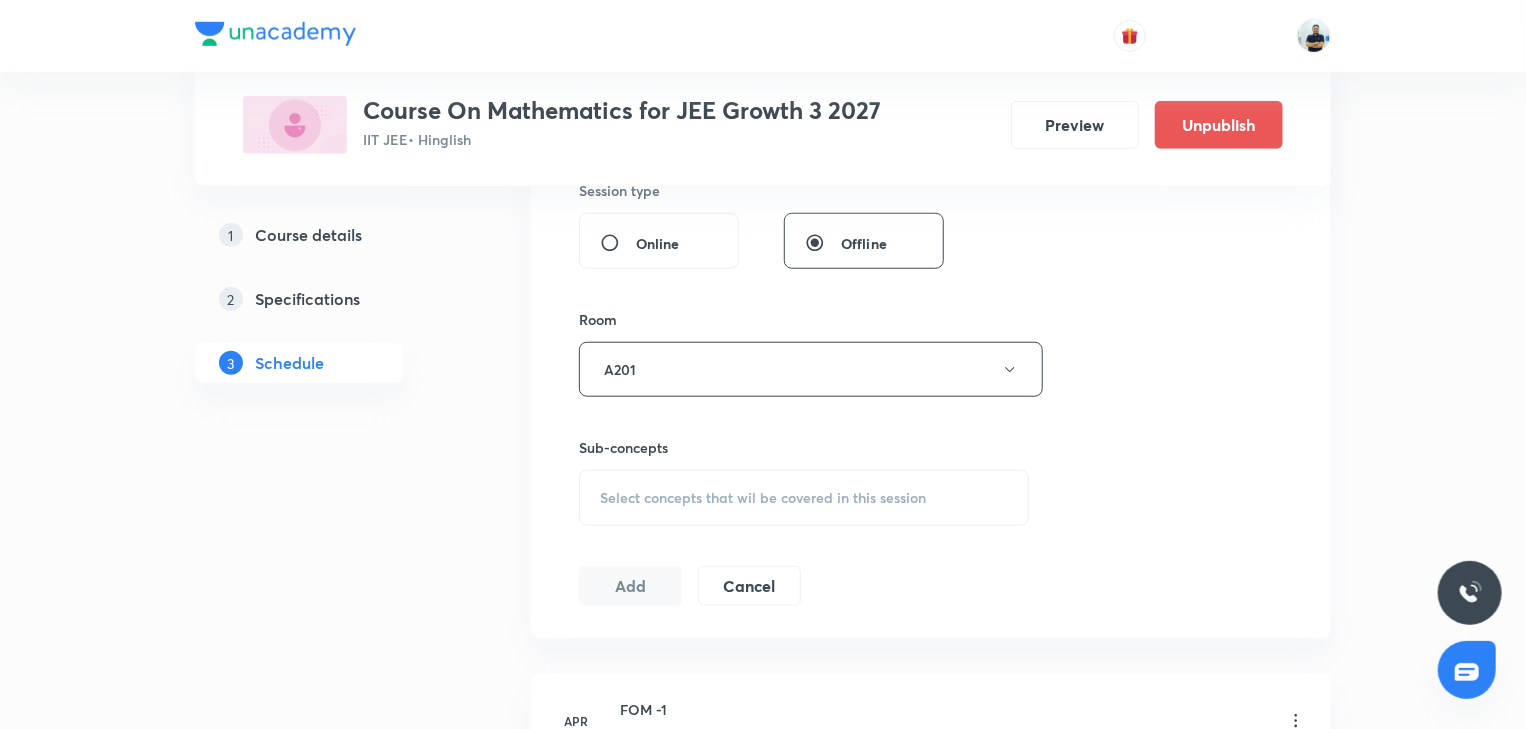 click on "Select concepts that wil be covered in this session" at bounding box center [804, 498] 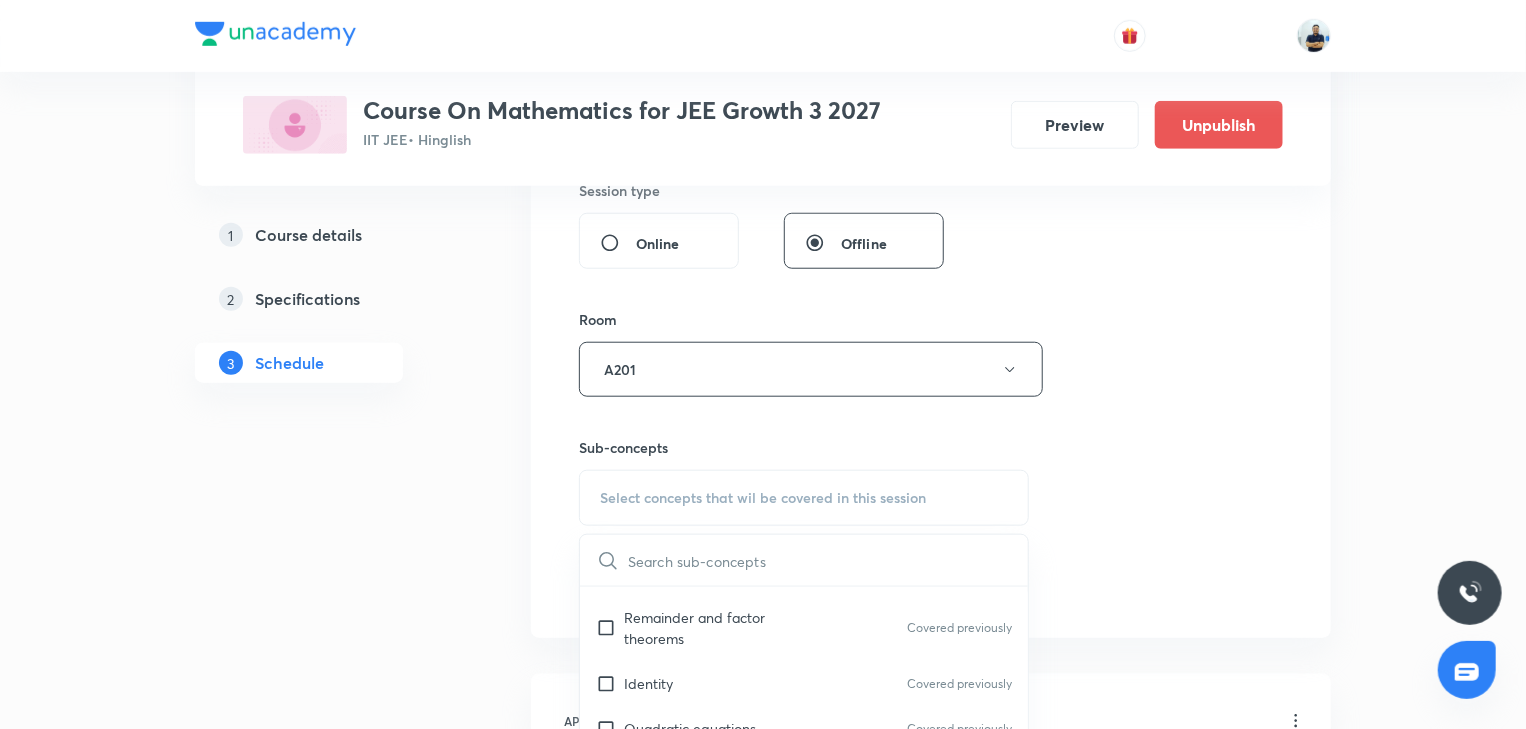 scroll, scrollTop: 1120, scrollLeft: 0, axis: vertical 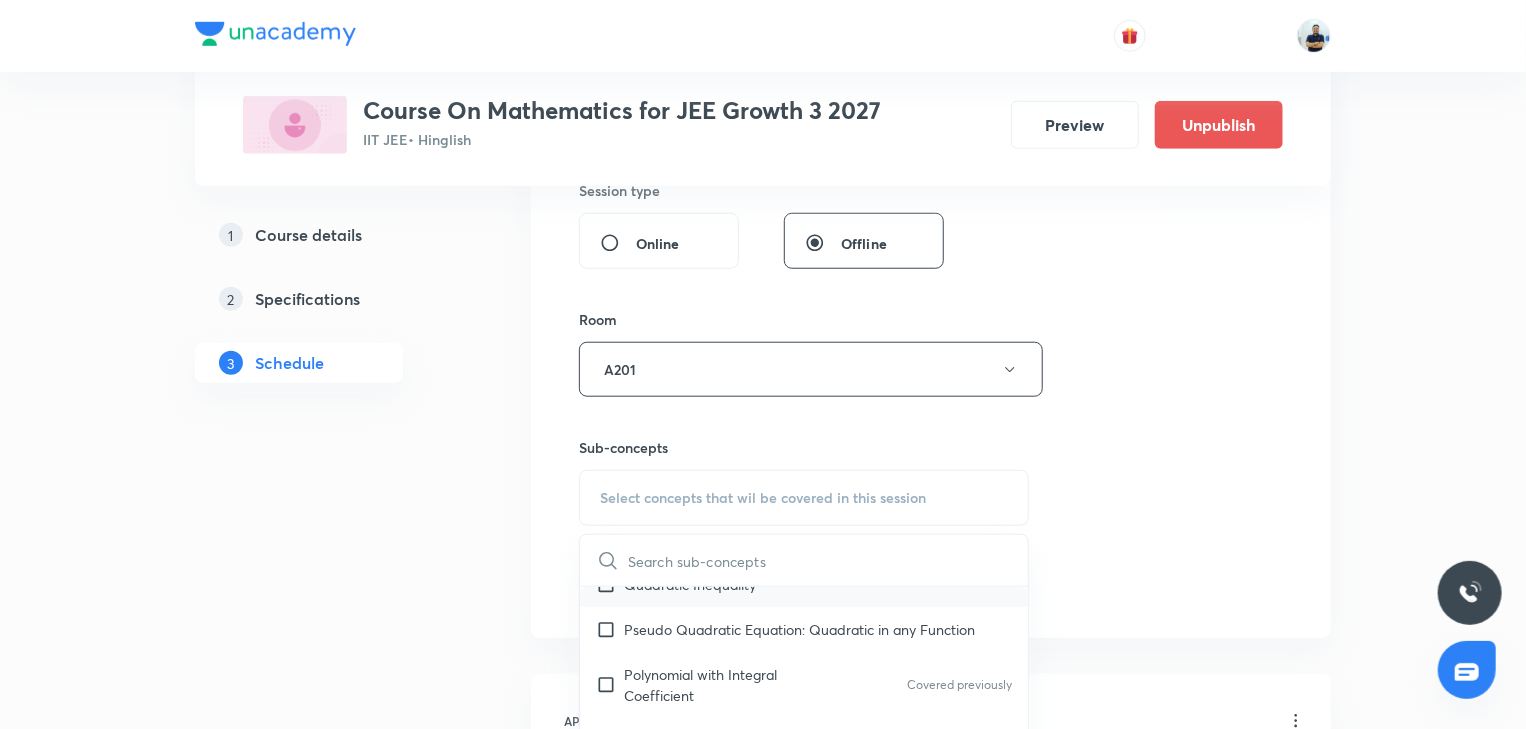 drag, startPoint x: 674, startPoint y: 664, endPoint x: 675, endPoint y: 623, distance: 41.01219 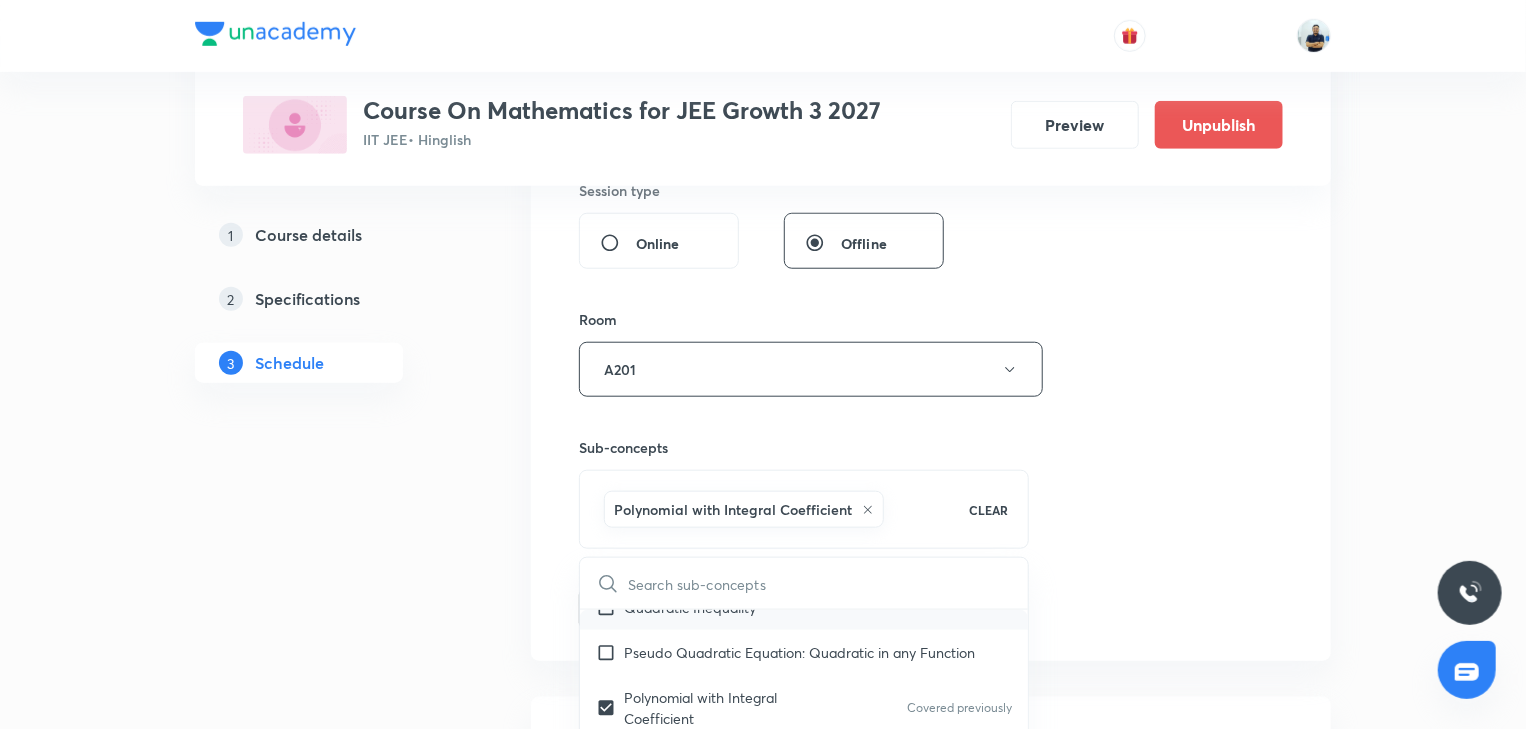 click on "Quadratic Inequality" at bounding box center [804, 607] 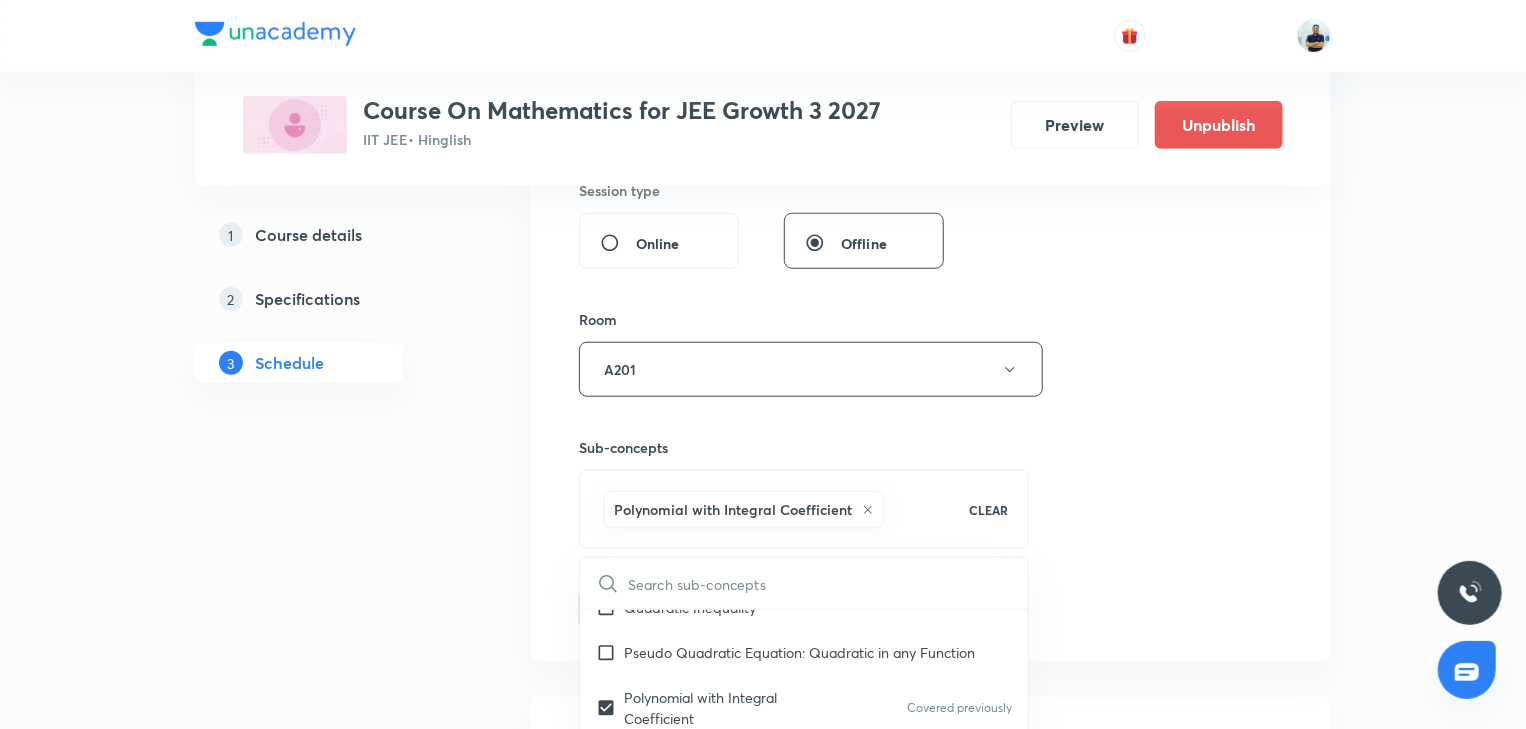 checkbox on "true" 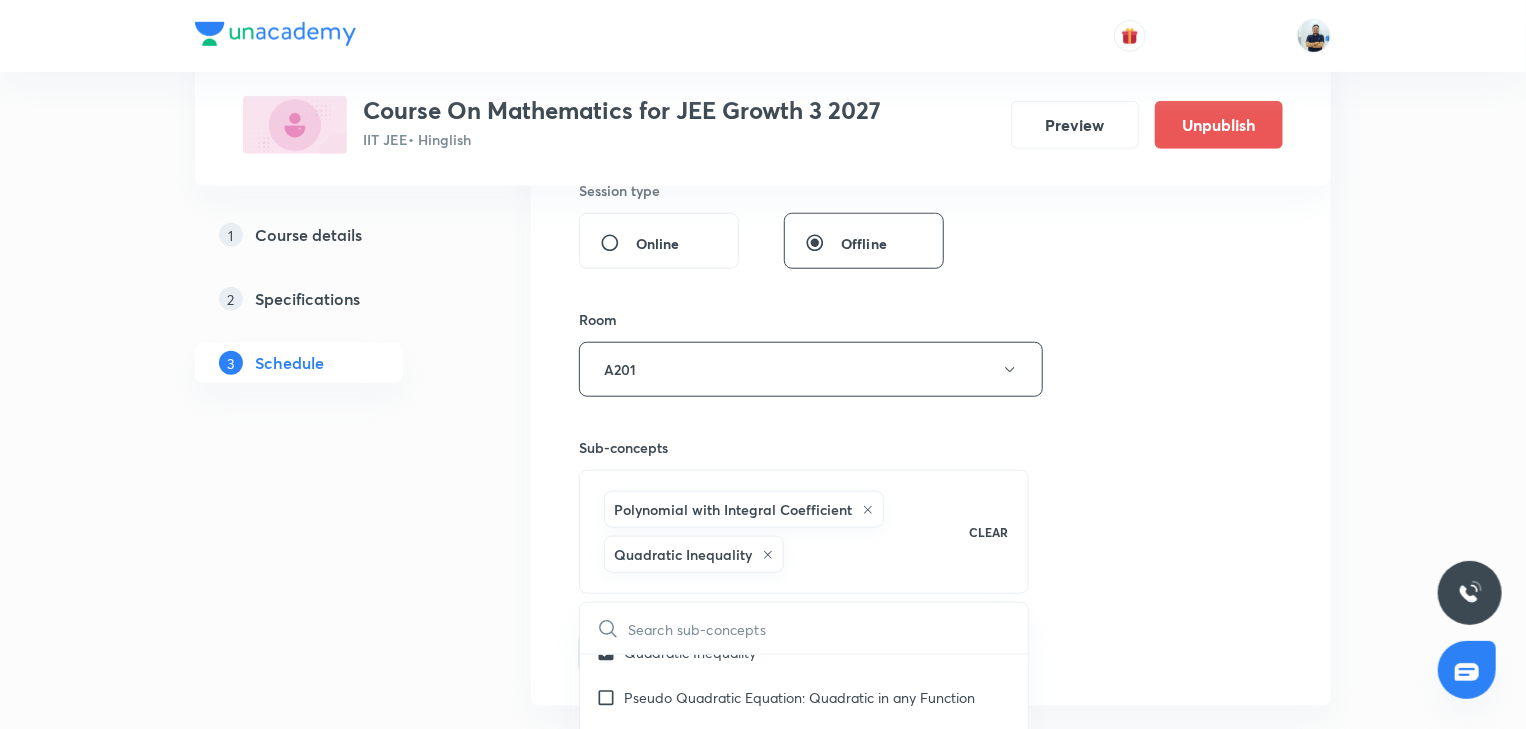 click on "Session  44 Live class Session title 18/99 Compound angles -7 ​ Schedule for Jul 18, 2025, 5:55 PM ​ Duration (in minutes) 70 ​   Session type Online Offline Room A201 Sub-concepts Polynomial with Integral Coefficient Quadratic Inequality CLEAR ​ Maths Mock Questions Maths Mock Questions Covered previously Maths Previous Year Questions Maths Previous Year Questions Covered previously Theory of equations Degree, Value Based & Equation Geometrical Meaning of the Zeroes of a Polynomial Location of roots Geometrical meaning of Roots of an equation Covered previously Points in solving an equation Covered previously Graph of Quadratic Expression & its Analysis Range of Quadratic Equation Covered previously Remainder and factor theorems Covered previously Identity Covered previously Quadratic equations Covered previously Common Roots Location of Roots General Equation of Second Degree in Variable x and y Covered previously Theory of Equations Covered previously Relation Between Roots and Coefficients Series" at bounding box center (931, 170) 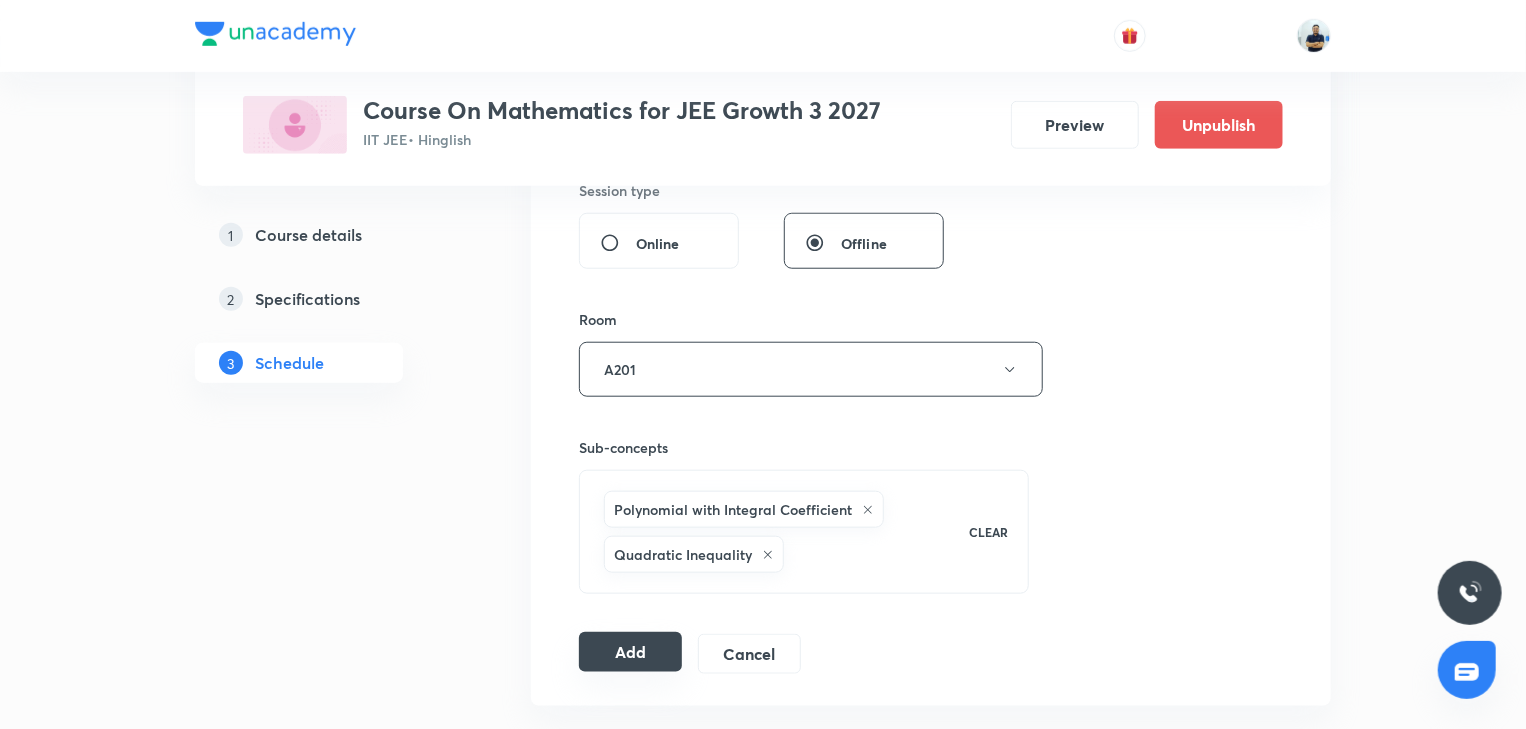 click on "Add" at bounding box center (630, 652) 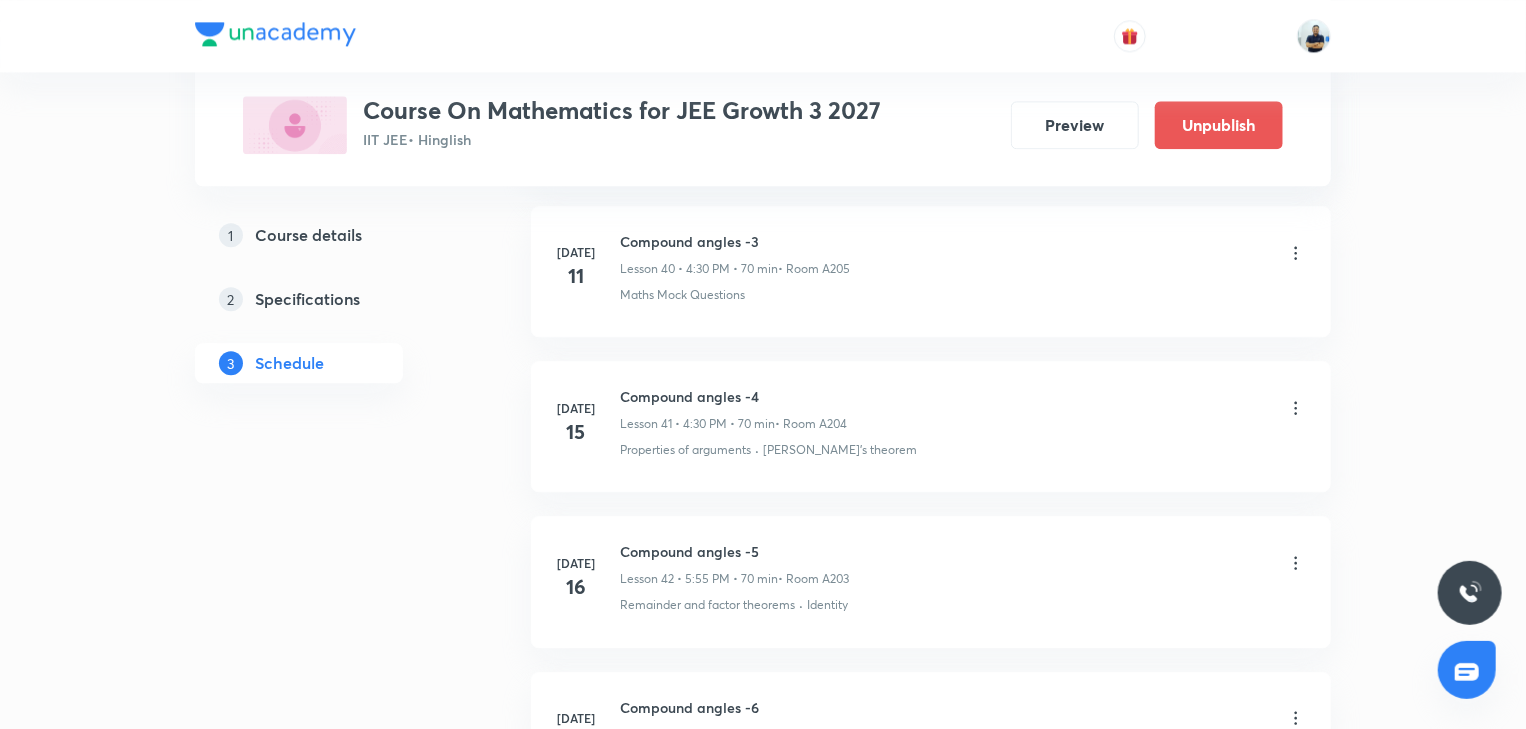 scroll, scrollTop: 6765, scrollLeft: 0, axis: vertical 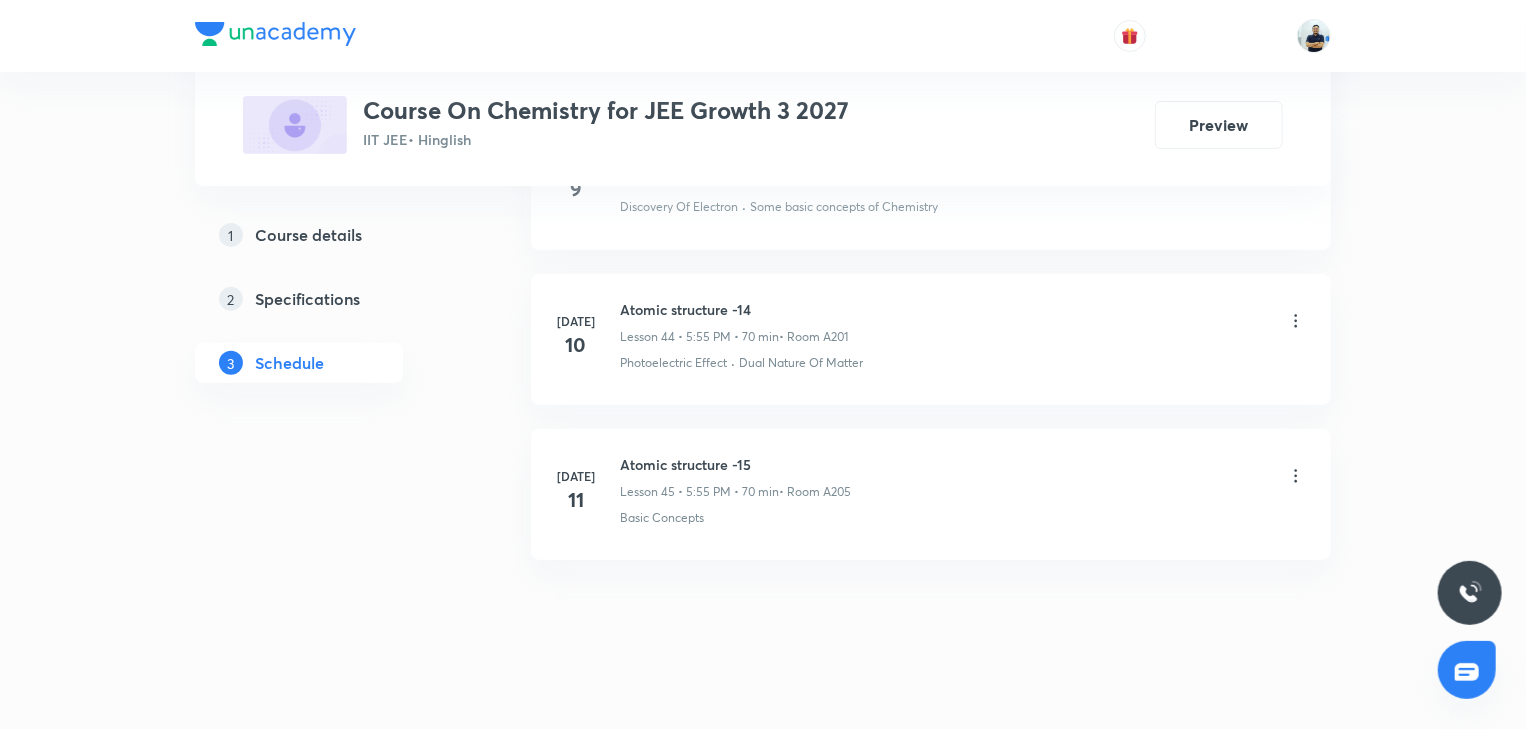 click on "Atomic structure -15" at bounding box center [735, 464] 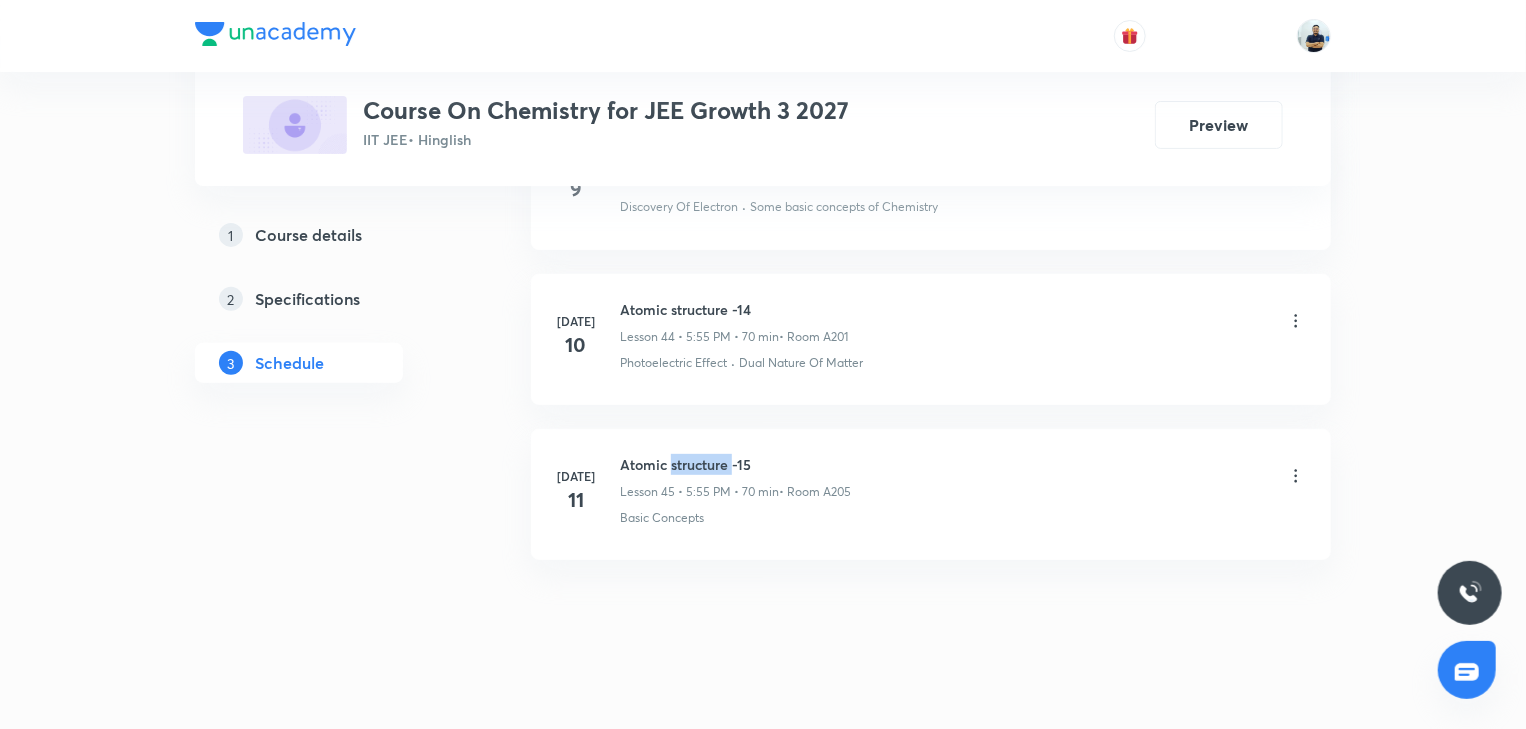 click on "Atomic structure -15" at bounding box center (735, 464) 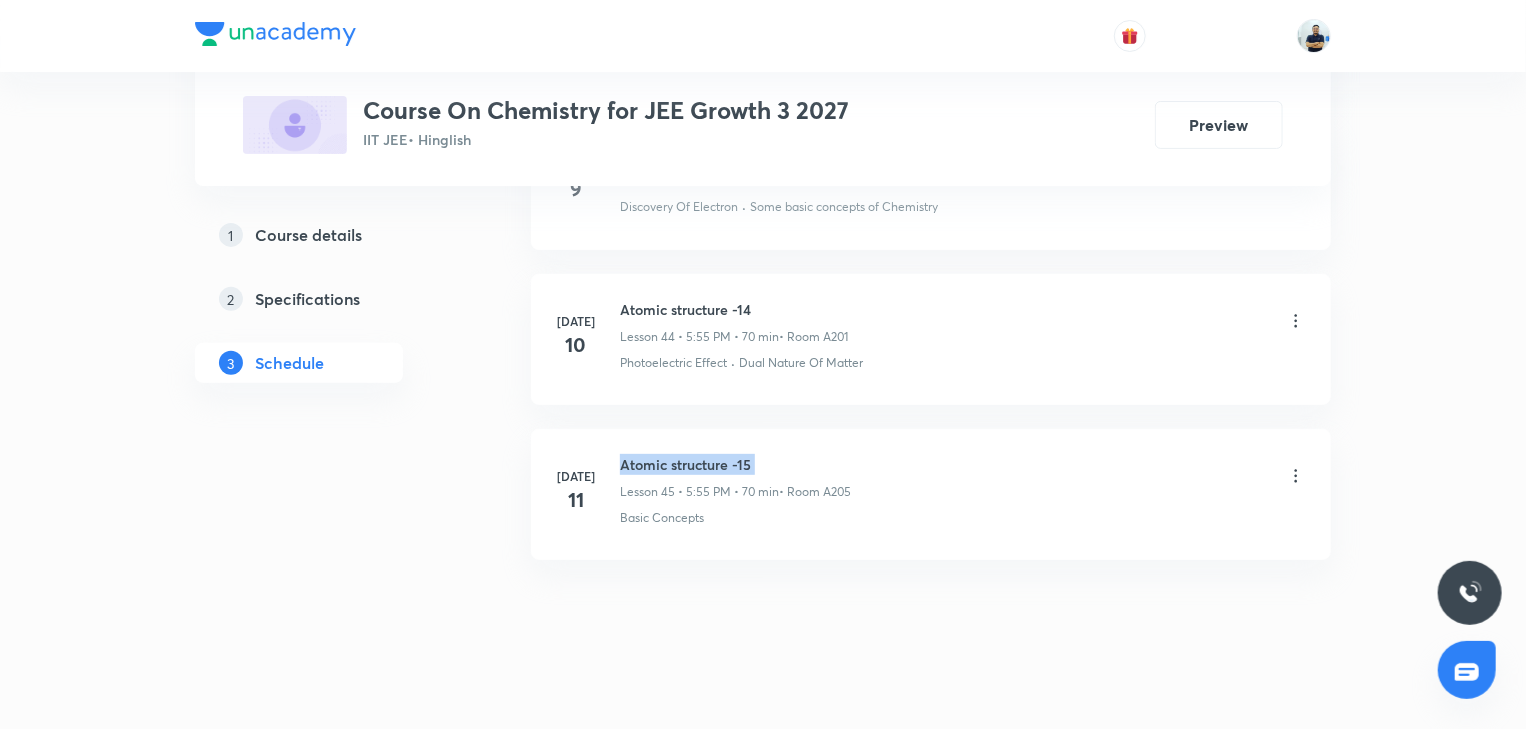 click on "Atomic structure -15" at bounding box center (735, 464) 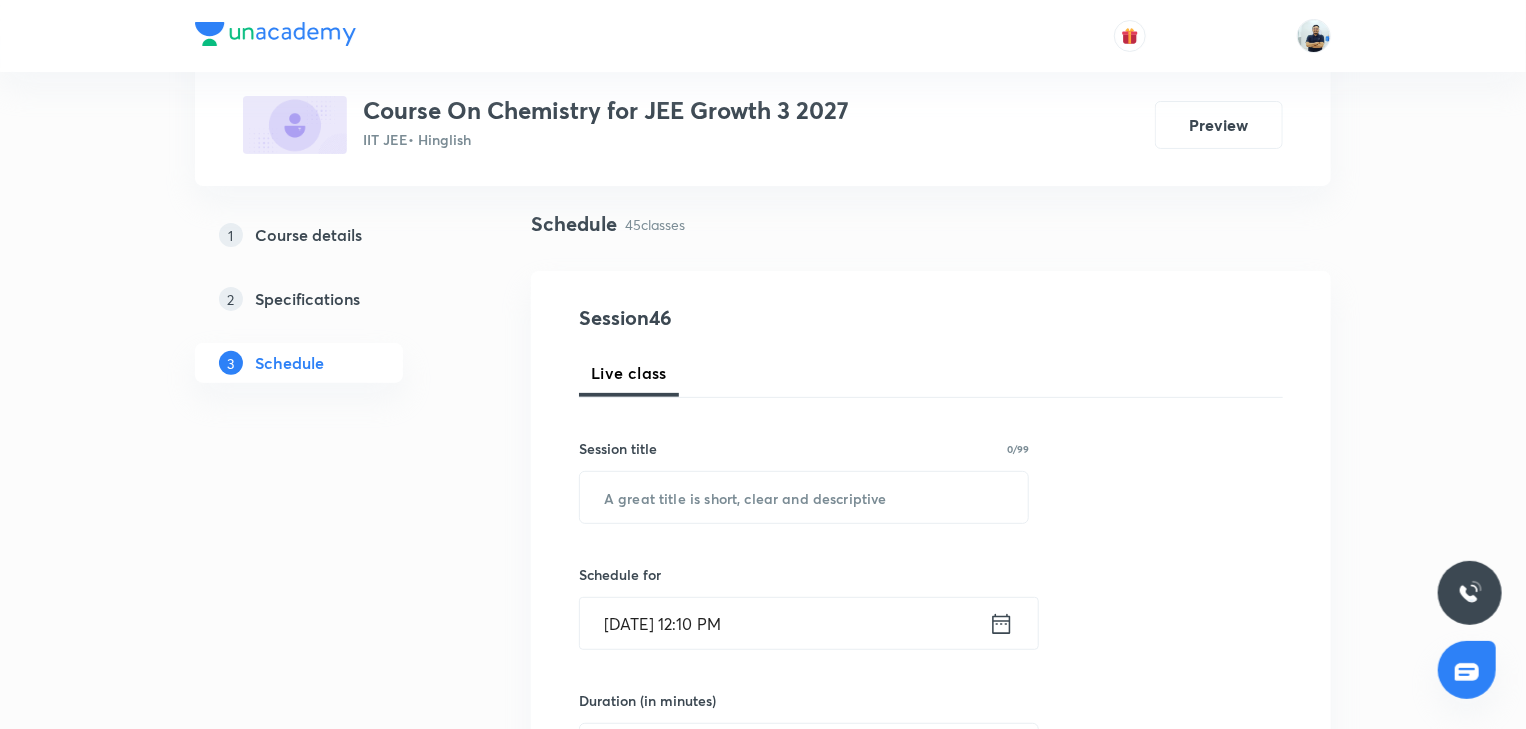 scroll, scrollTop: 0, scrollLeft: 0, axis: both 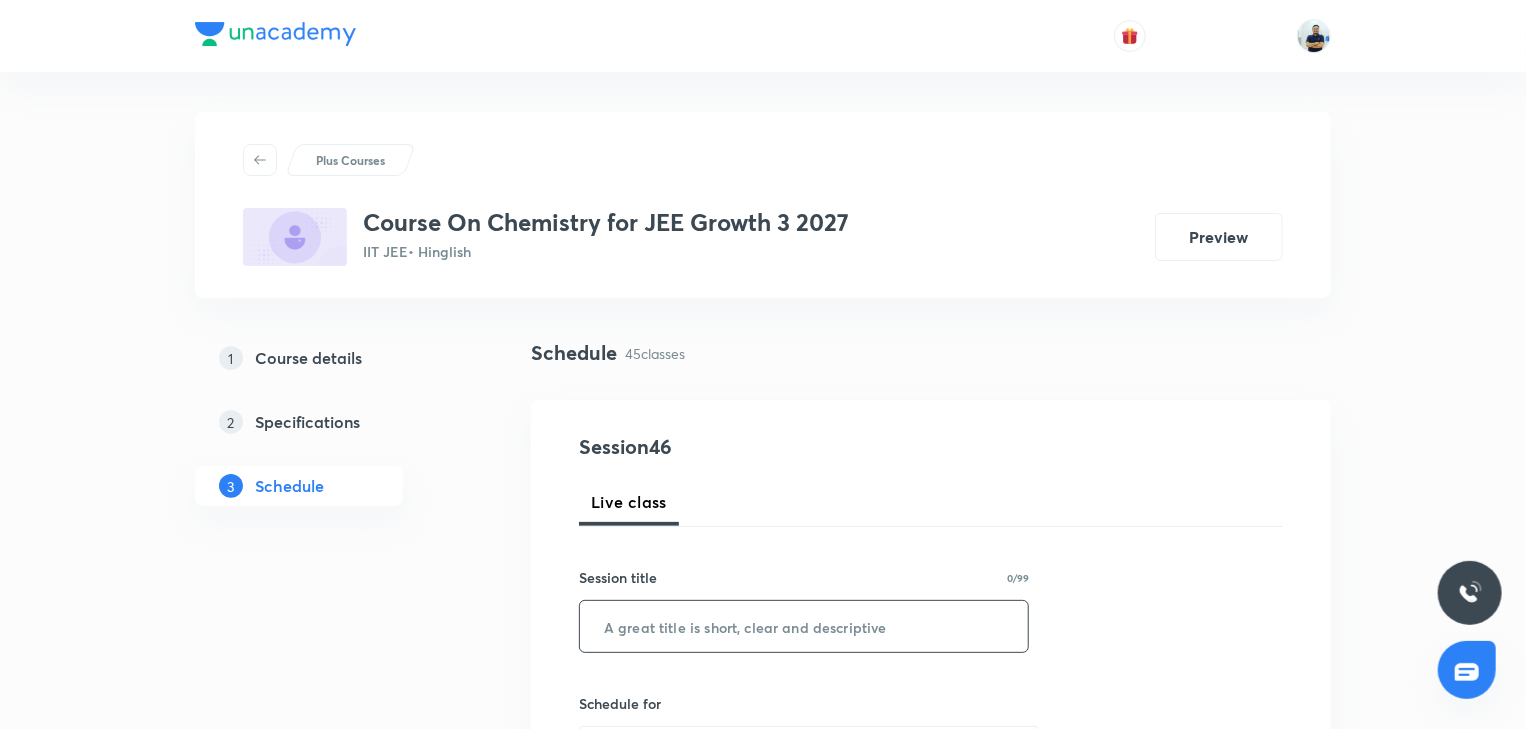 click at bounding box center (804, 626) 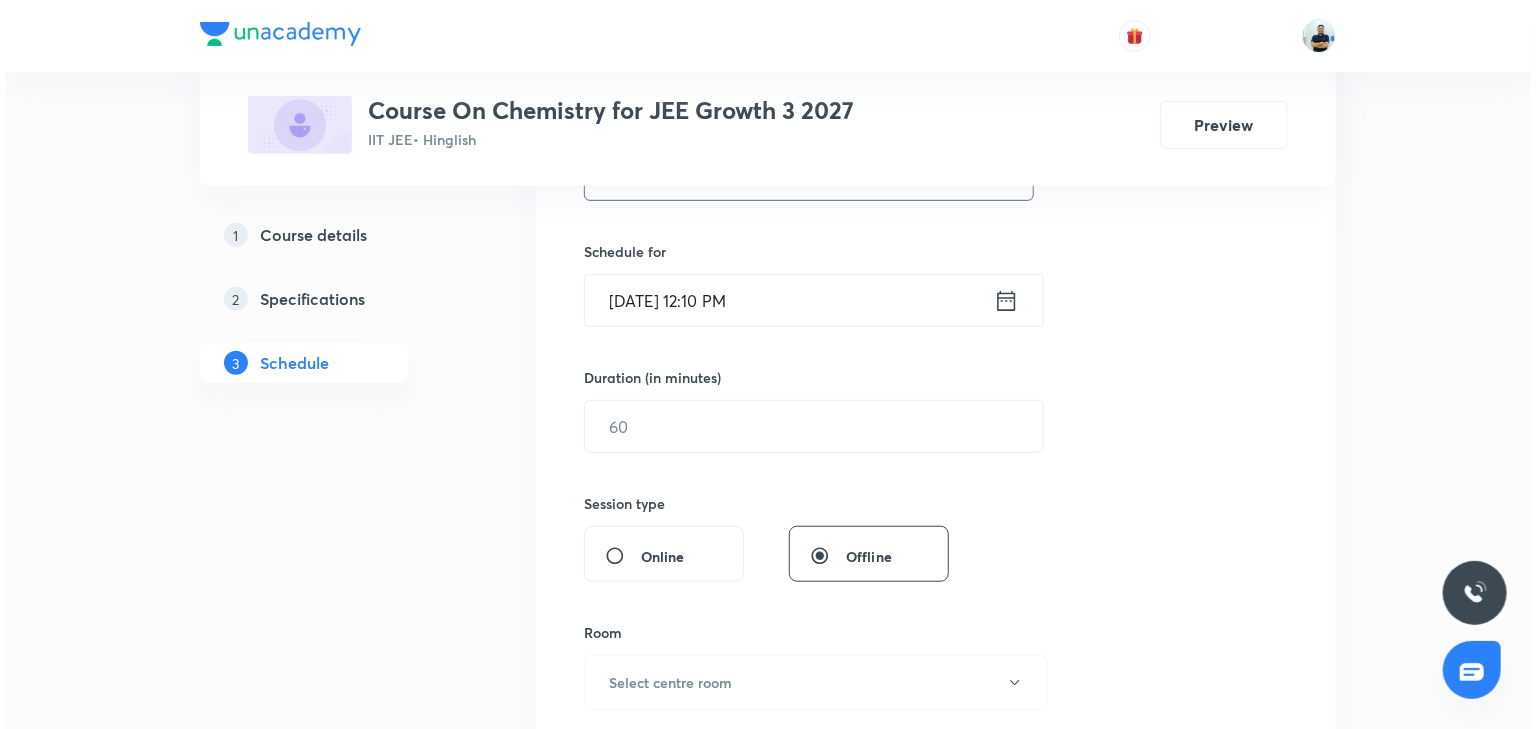 scroll, scrollTop: 485, scrollLeft: 0, axis: vertical 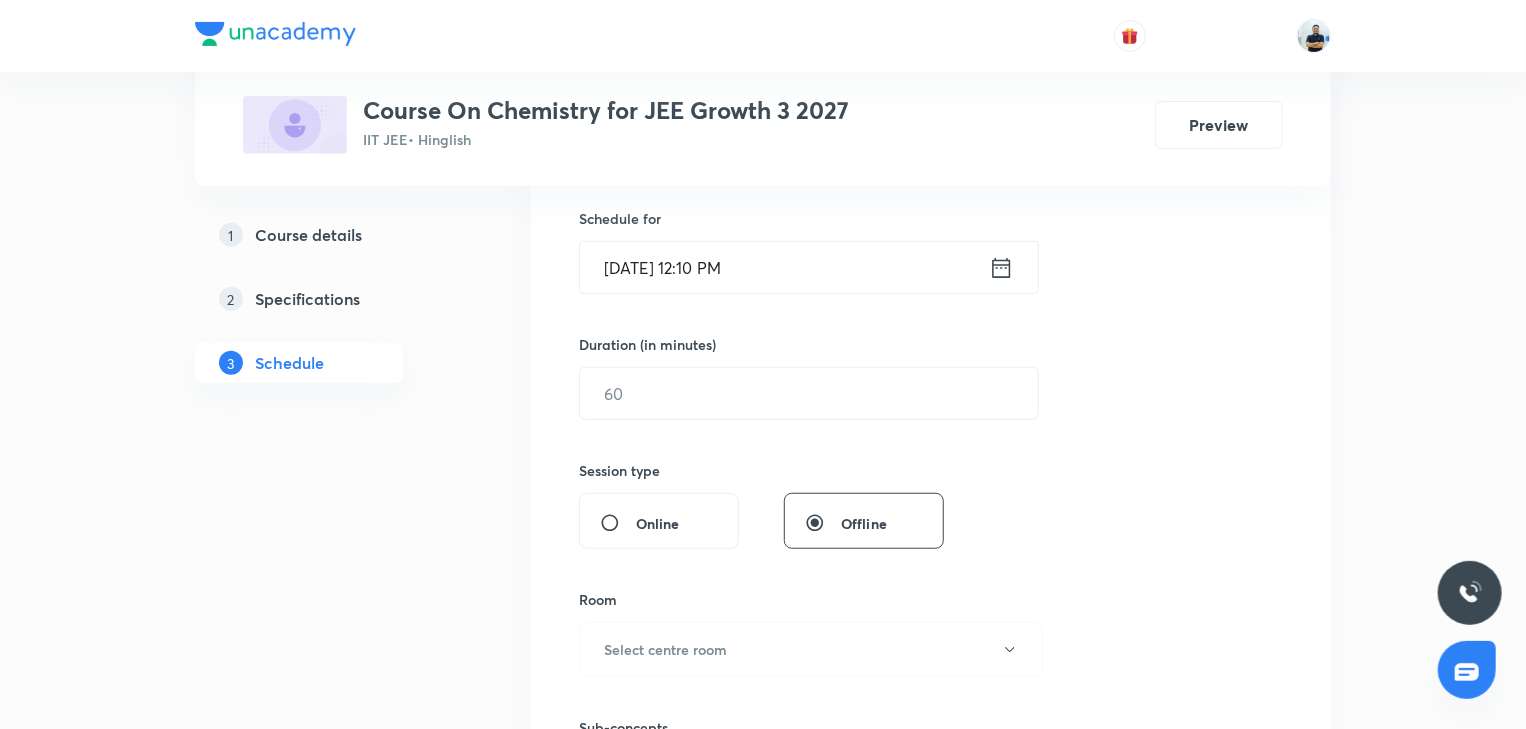 type on "Atomic structure -16" 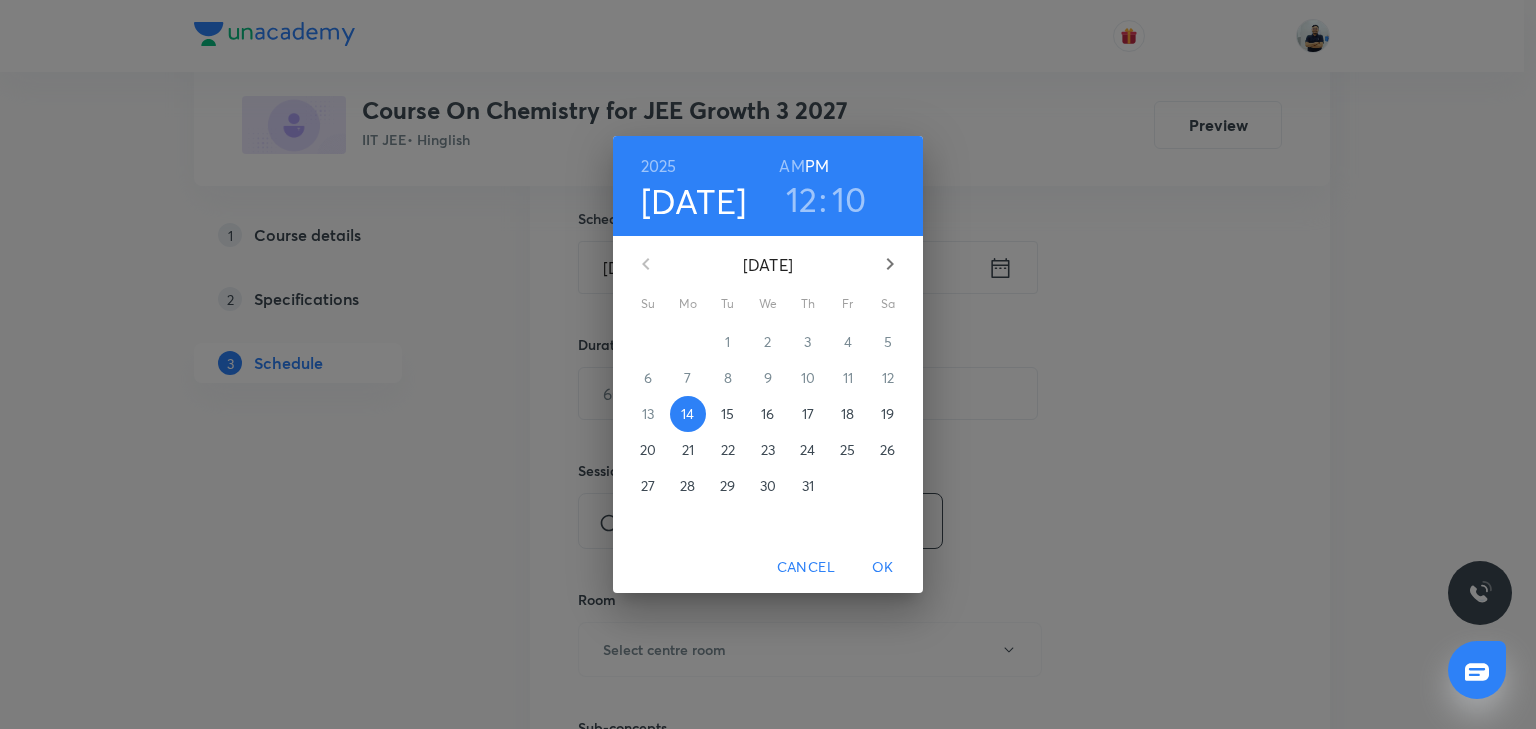 click on "15" at bounding box center [727, 414] 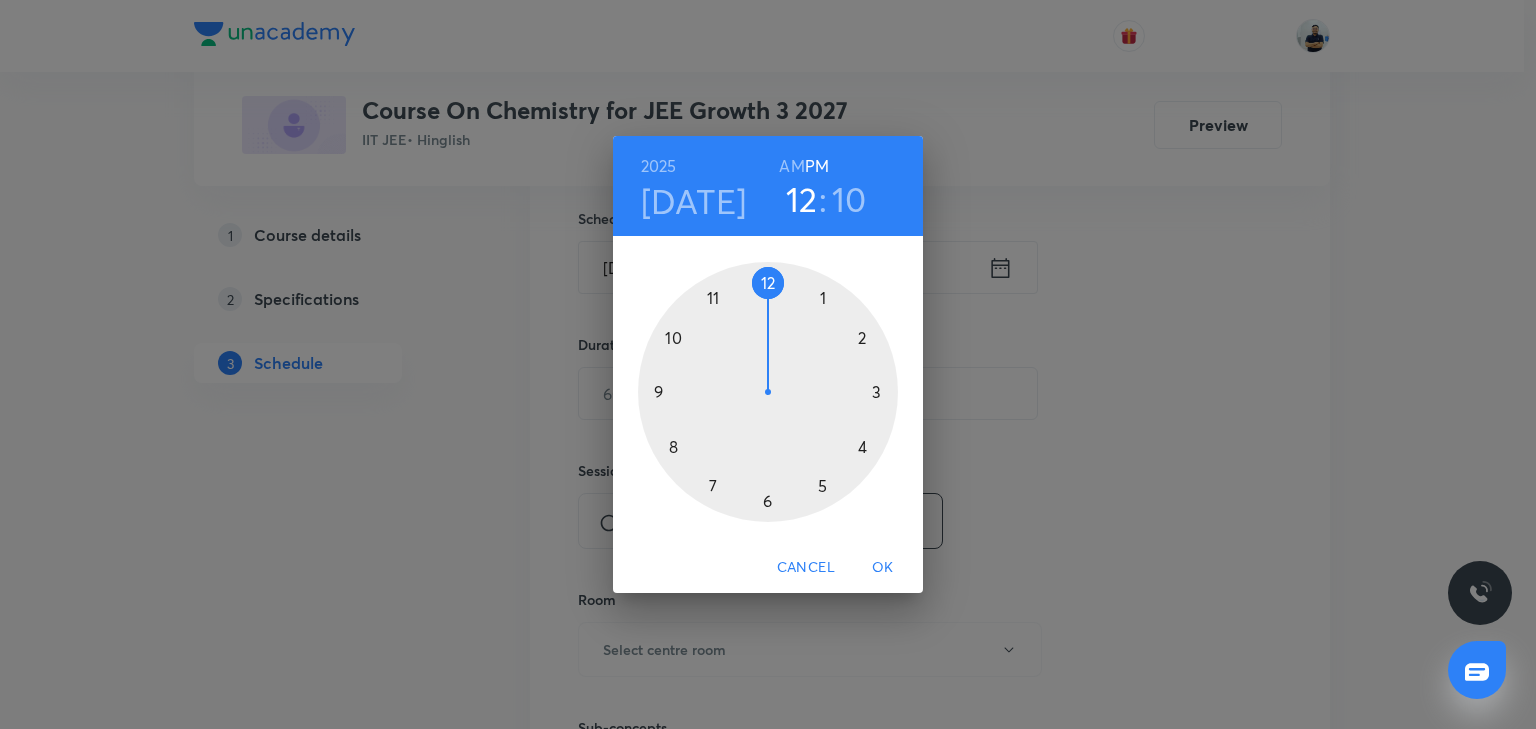 drag, startPoint x: 831, startPoint y: 498, endPoint x: 766, endPoint y: 400, distance: 117.59677 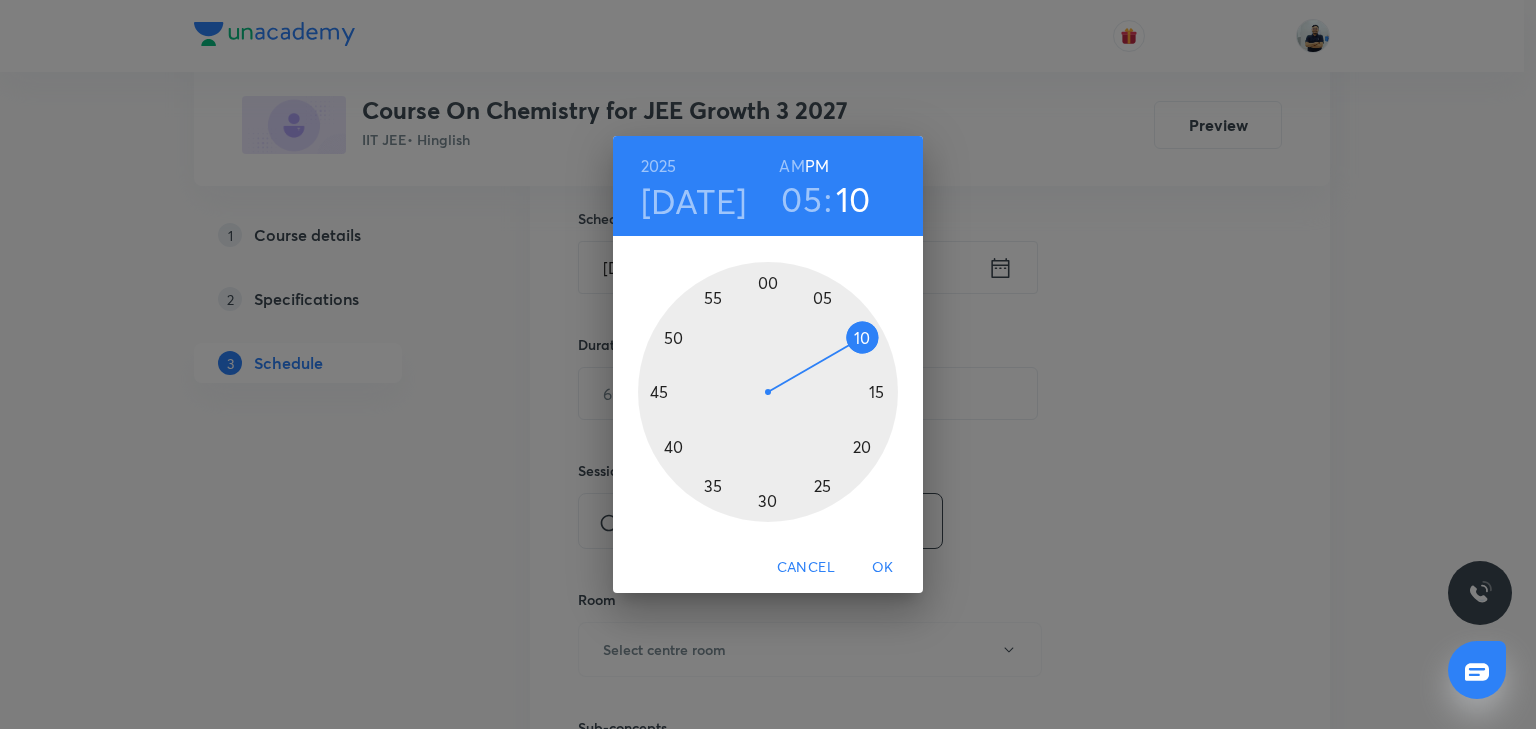 click at bounding box center (768, 392) 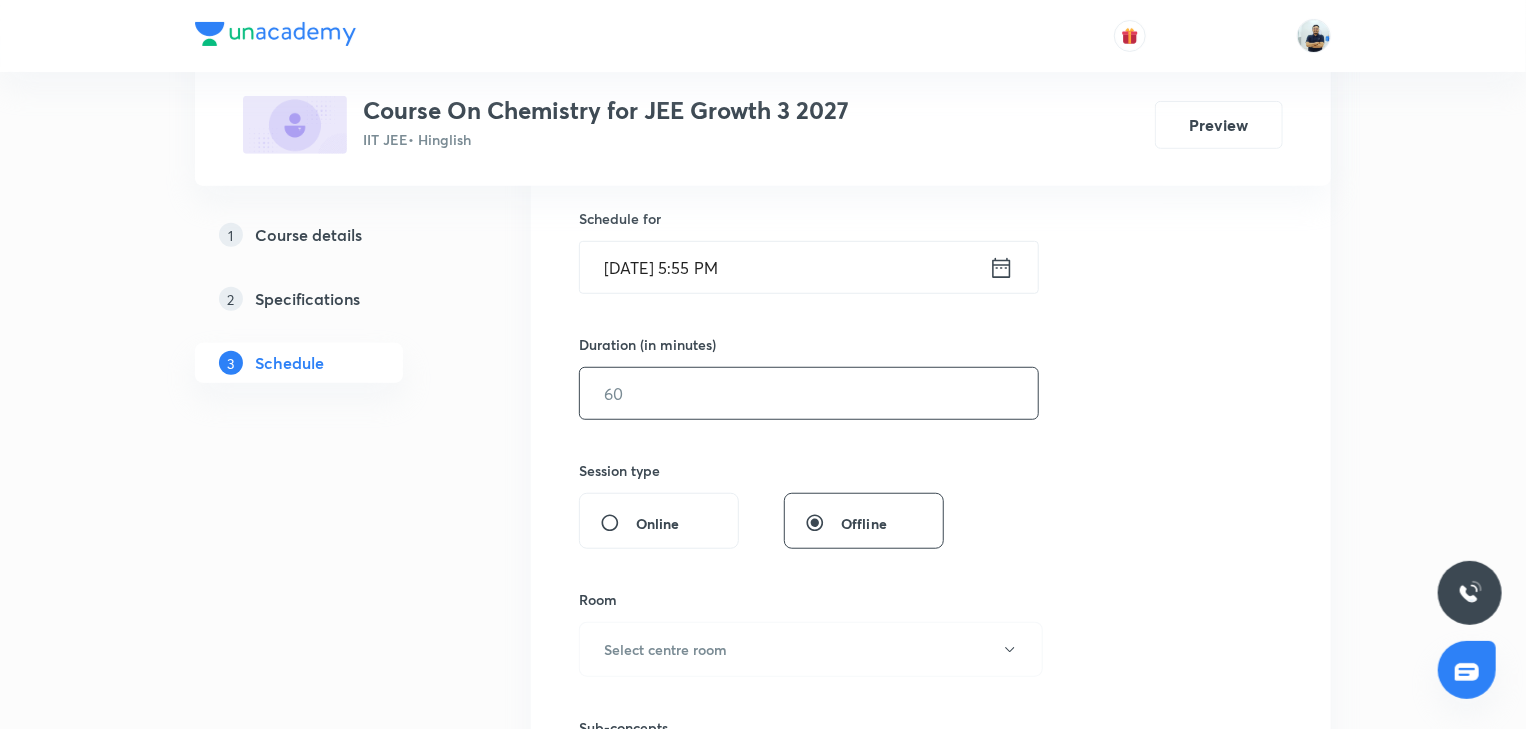click at bounding box center [809, 393] 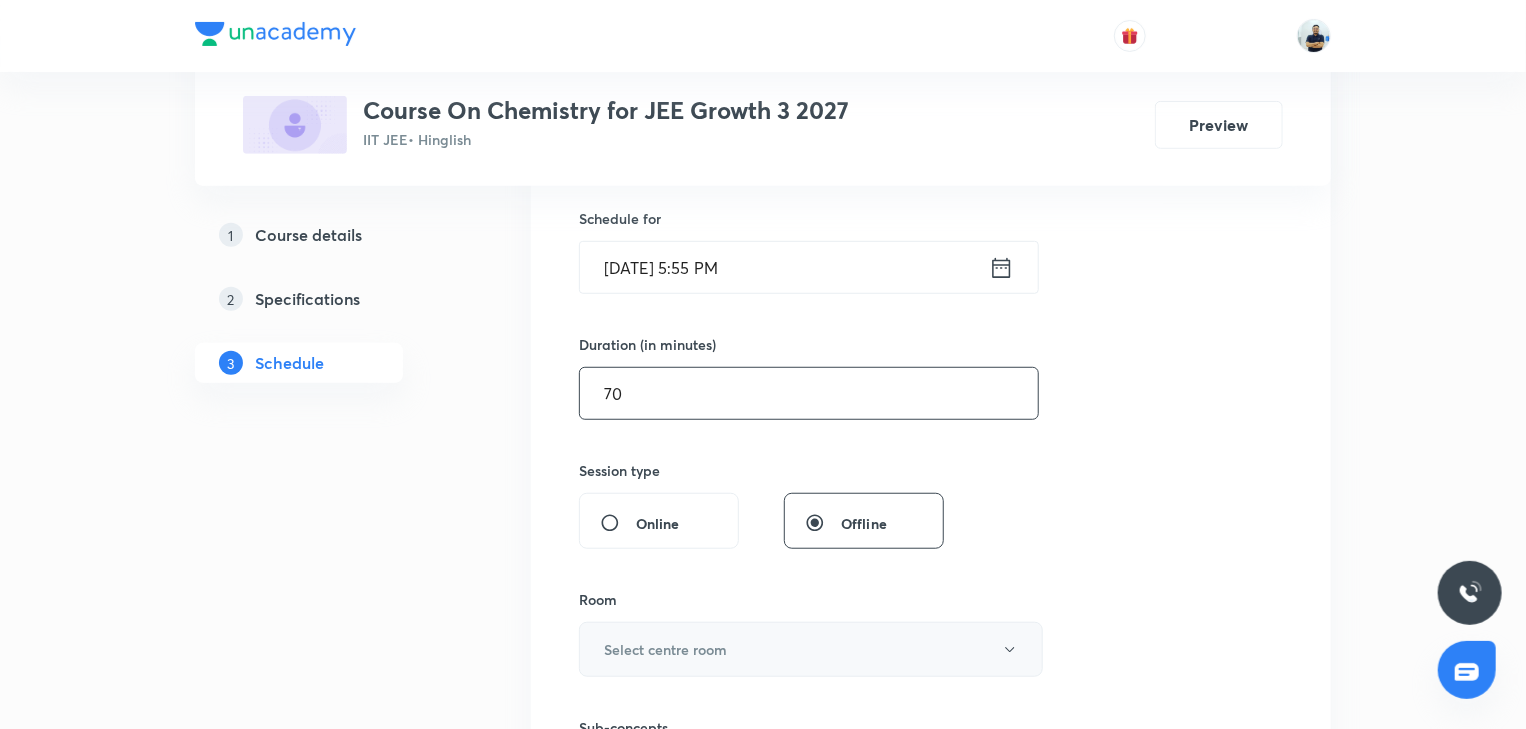 type on "70" 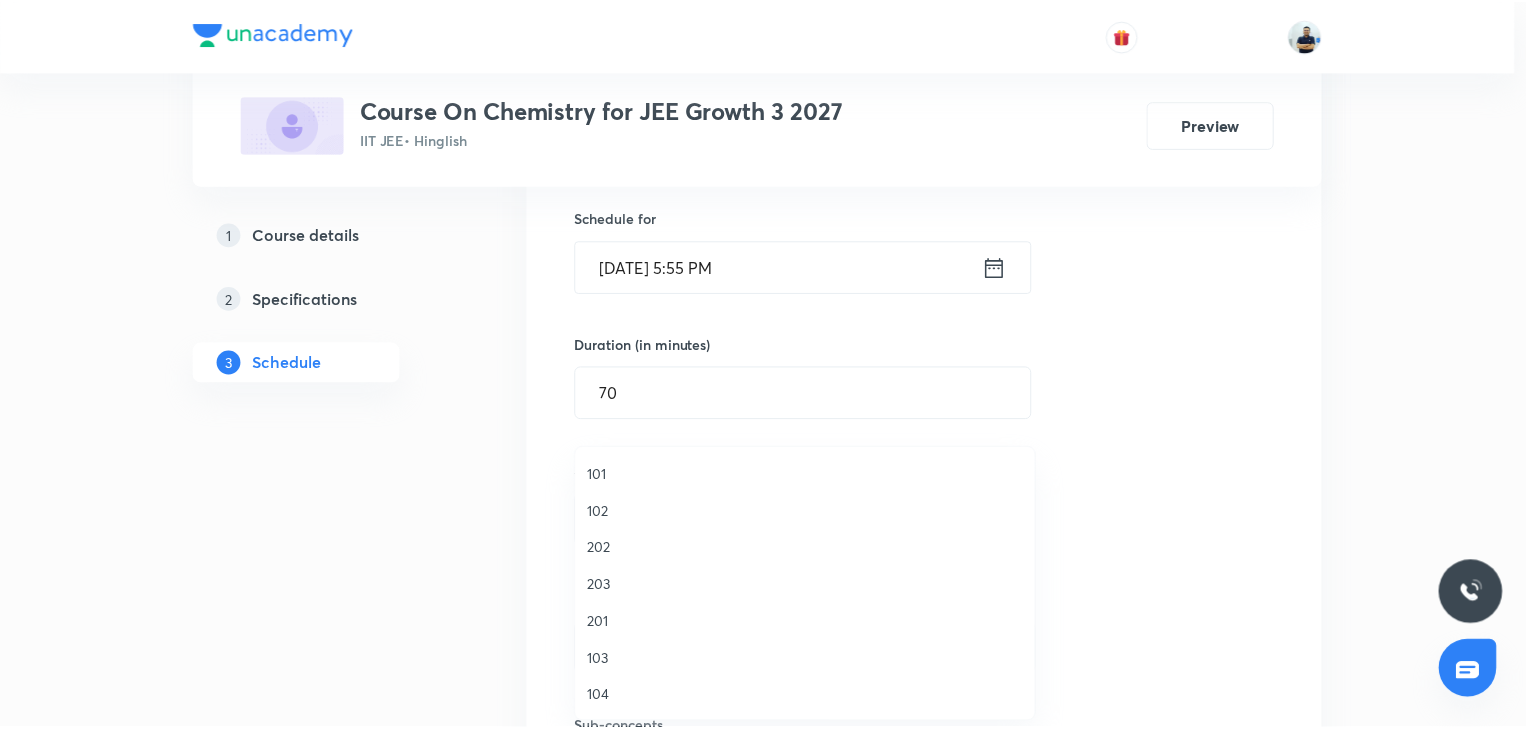 scroll, scrollTop: 370, scrollLeft: 0, axis: vertical 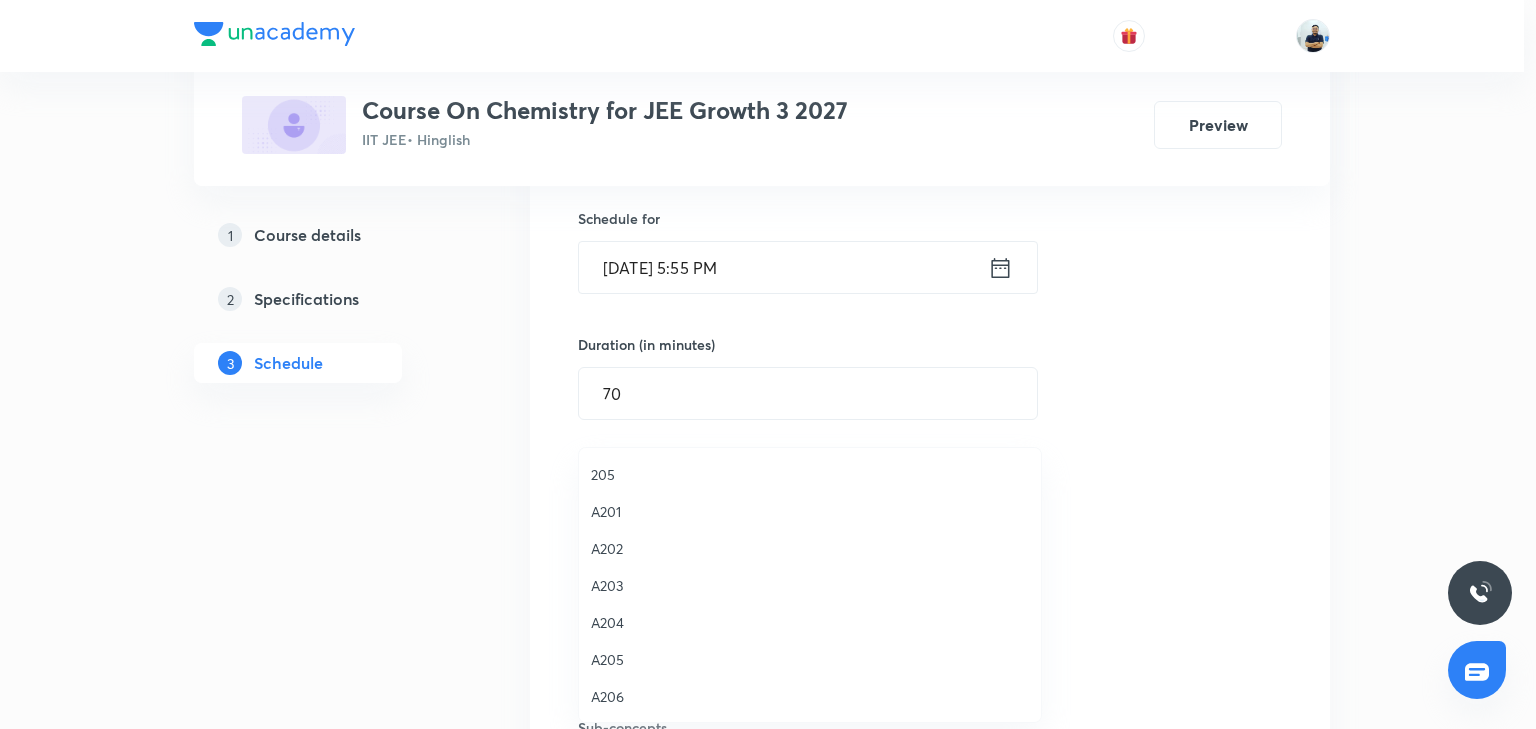 click on "A204" at bounding box center [810, 622] 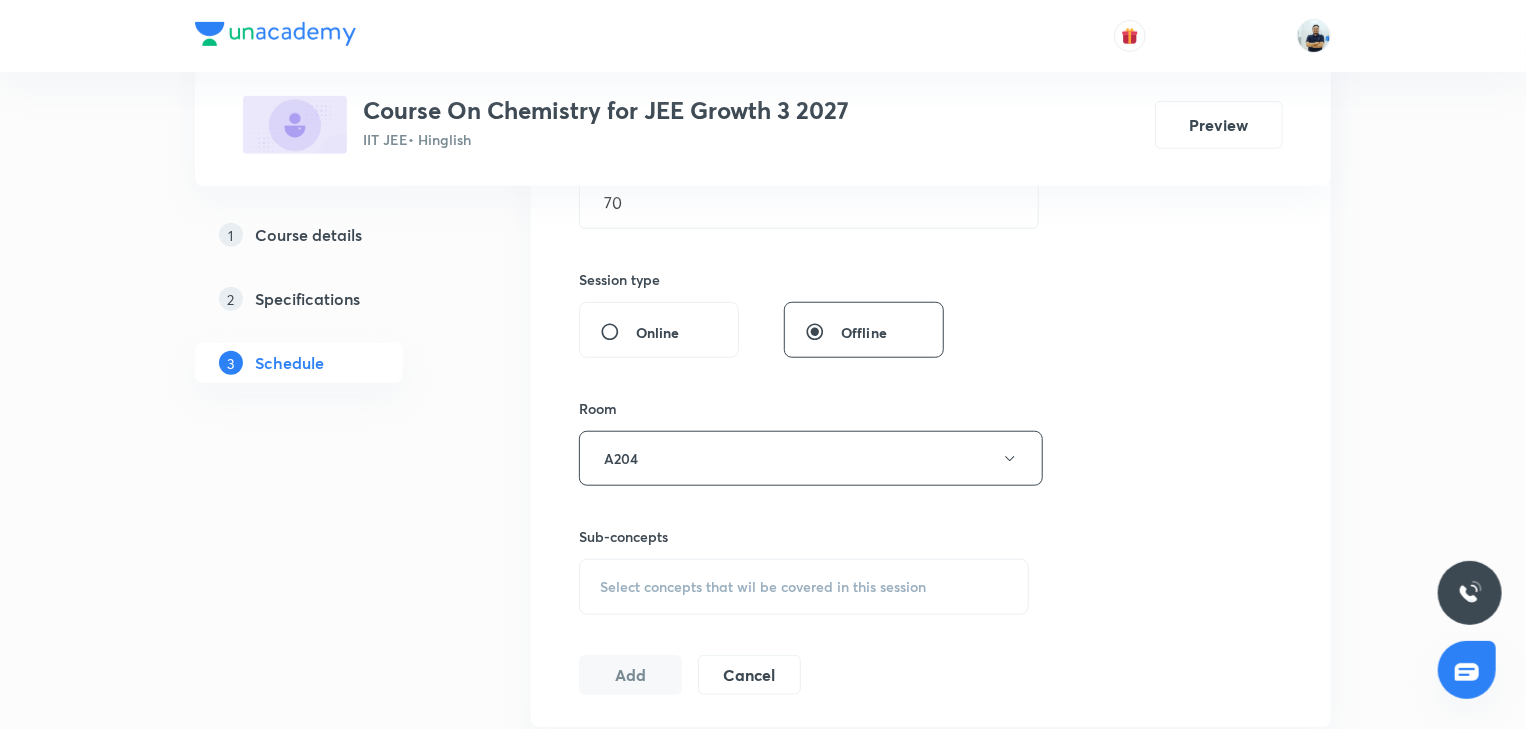 scroll, scrollTop: 765, scrollLeft: 0, axis: vertical 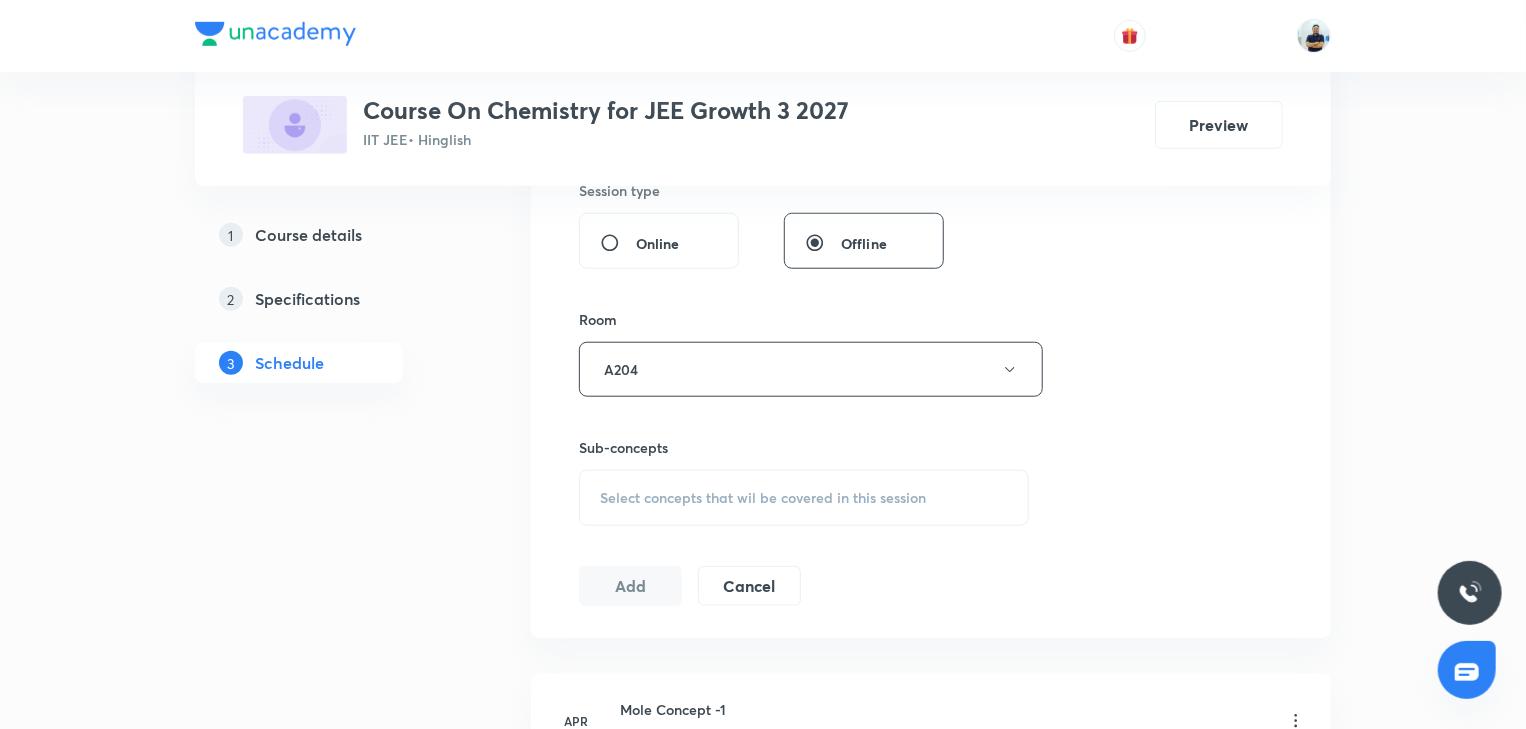 click on "Select concepts that wil be covered in this session" at bounding box center (763, 498) 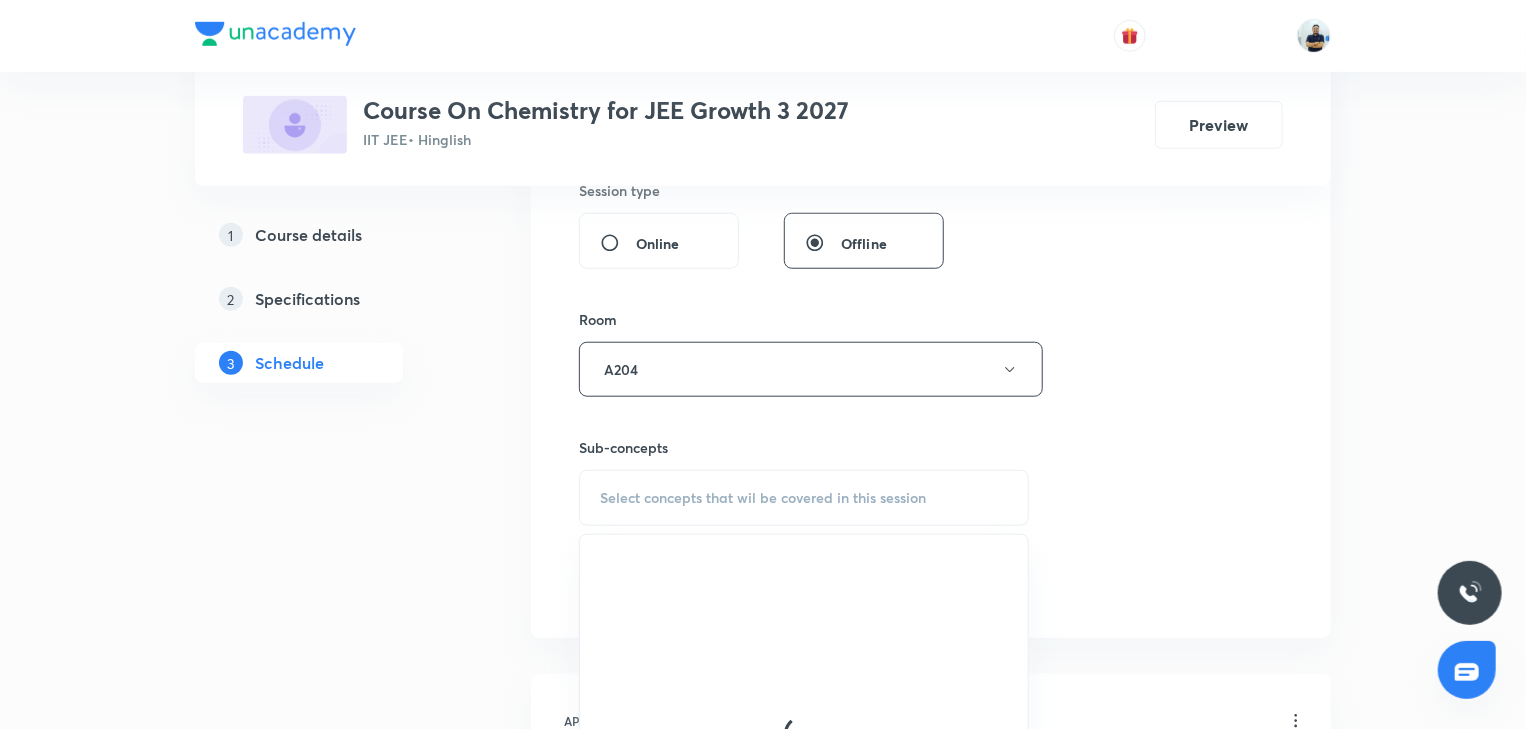 scroll, scrollTop: 784, scrollLeft: 0, axis: vertical 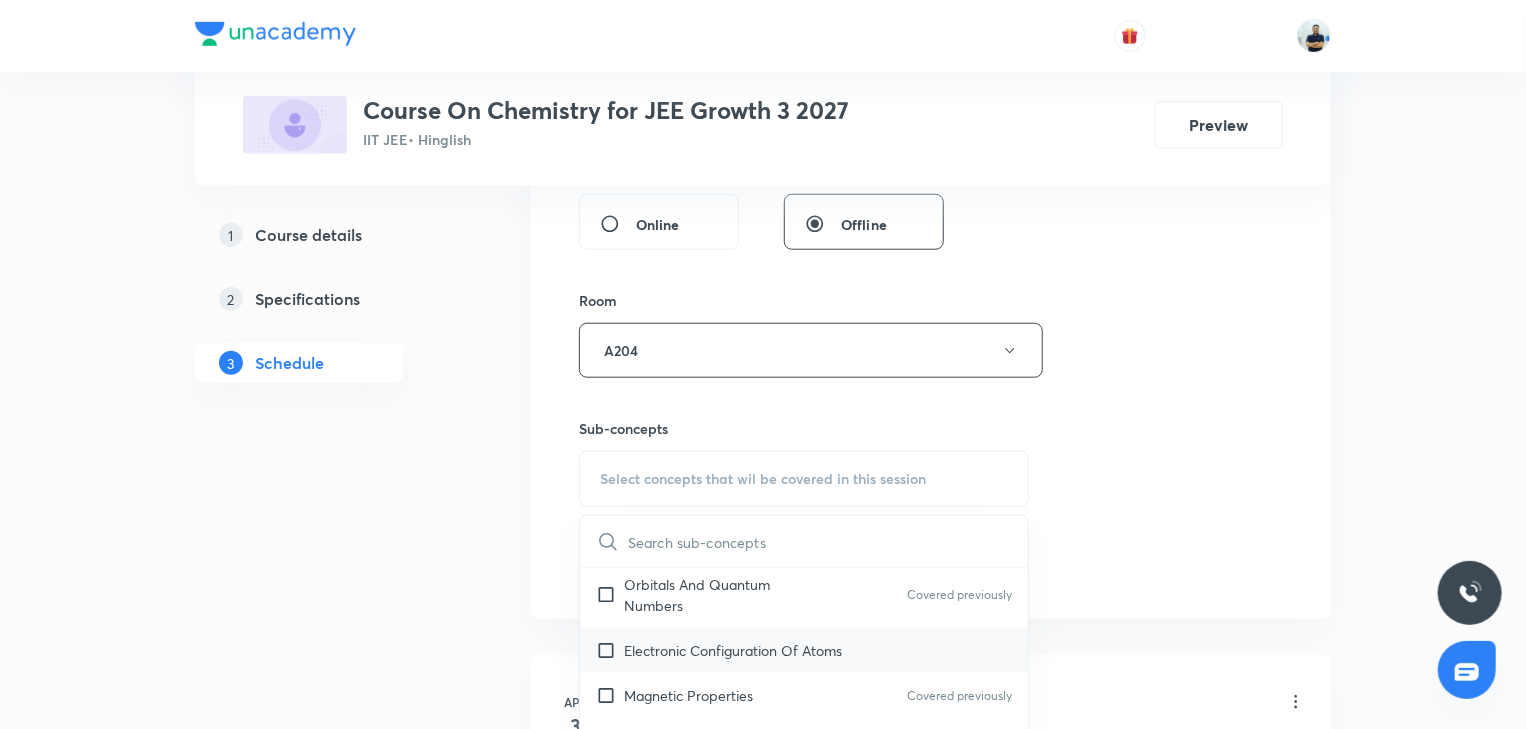 click on "Electronic Configuration Of Atoms" at bounding box center (733, 650) 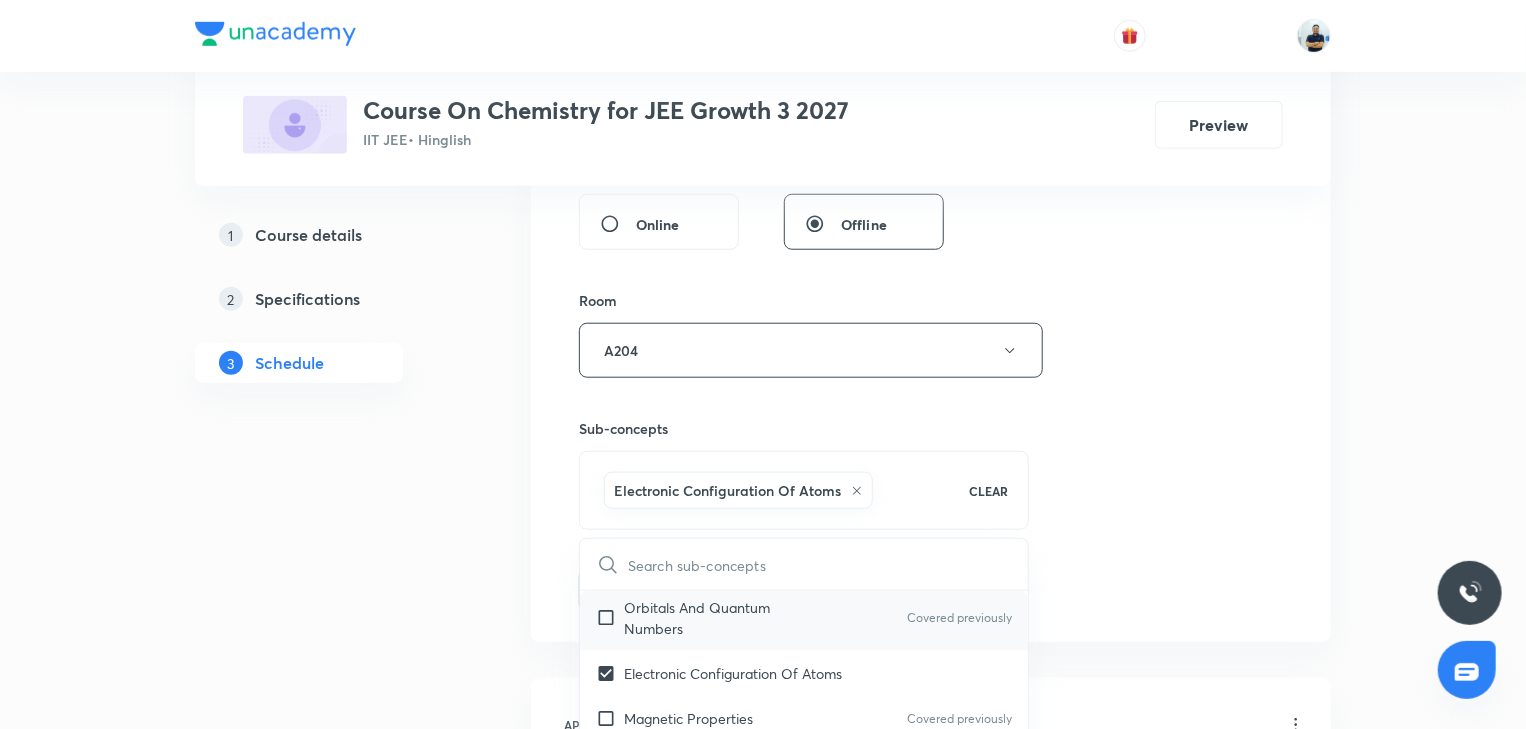 checkbox on "true" 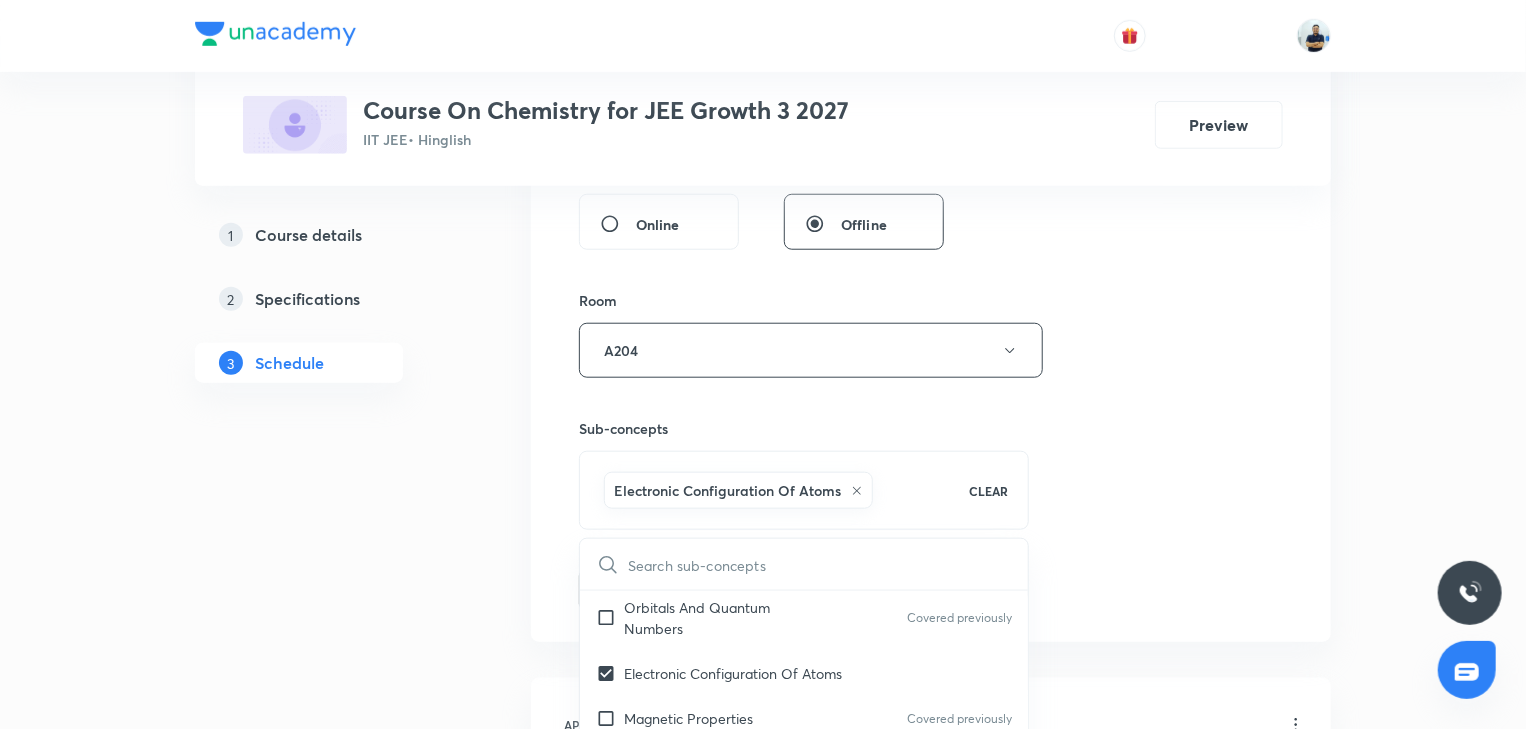 checkbox on "true" 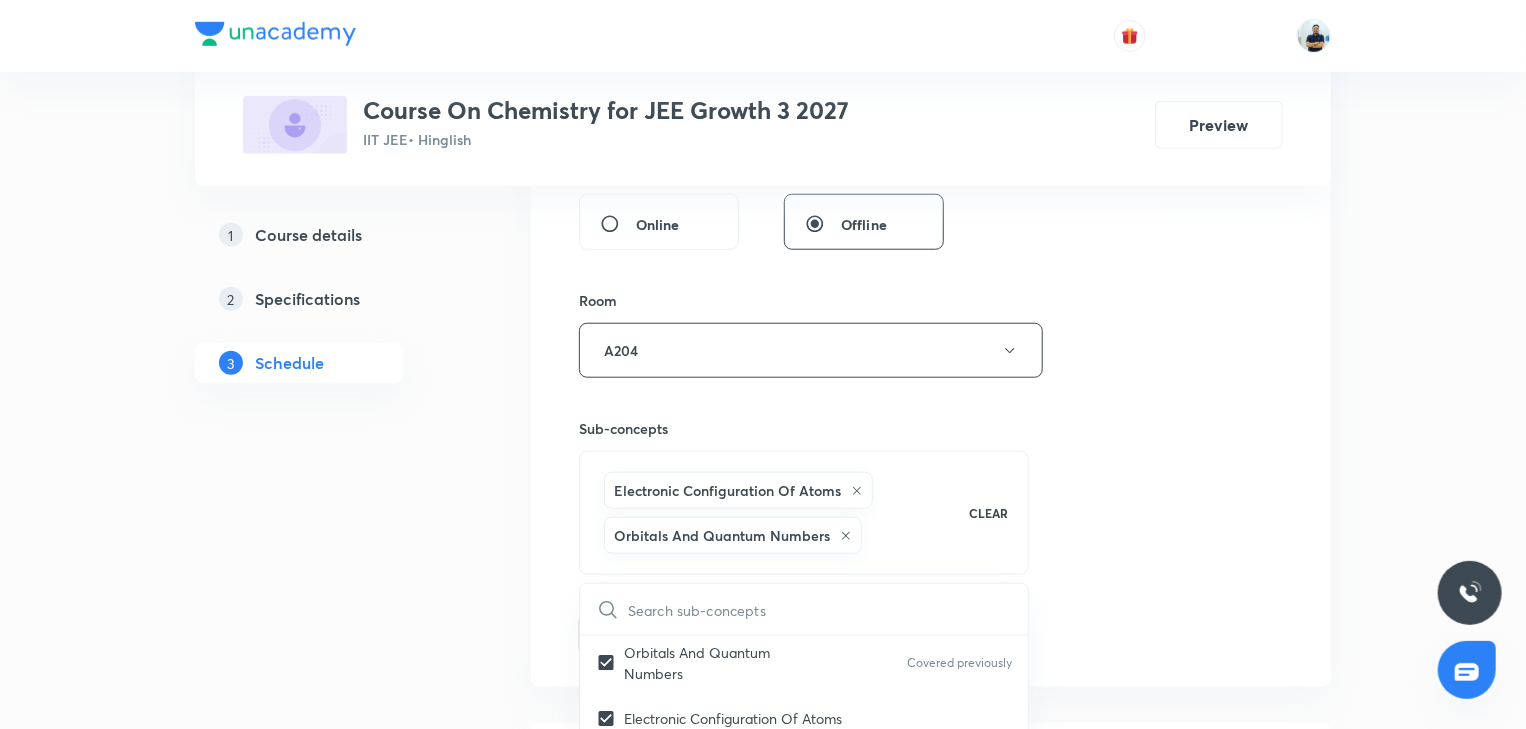 click on "Session  46 Live class Session title 20/99 Atomic structure -16 ​ Schedule for Jul 15, 2025, 5:55 PM ​ Duration (in minutes) 70 ​   Session type Online Offline Room A204 Sub-concepts Electronic Configuration Of Atoms Orbitals And Quantum Numbers CLEAR ​ Chemistry Mock Questions Chemistry Mock Questions Chemistry Previous Year Chemistry Previous Year Covered previously General Topics & Mole Concept Basic Concepts Covered previously Basic Introduction Covered previously Percentage Composition Stoichiometry Principle of Atom Conservation (POAC) Relation between Stoichiometric Quantities Application of Mole Concept: Gravimetric Analysis Covered previously Different Laws Covered previously Formula and Composition Covered previously Concentration Terms Covered previously Some basic concepts of Chemistry Covered previously Atomic Structure Discovery Of Electron Covered previously Some Prerequisites of Physics Discovery Of Protons And Neutrons Covered previously Atomic Models and Theories  Covered previously" at bounding box center [931, 151] 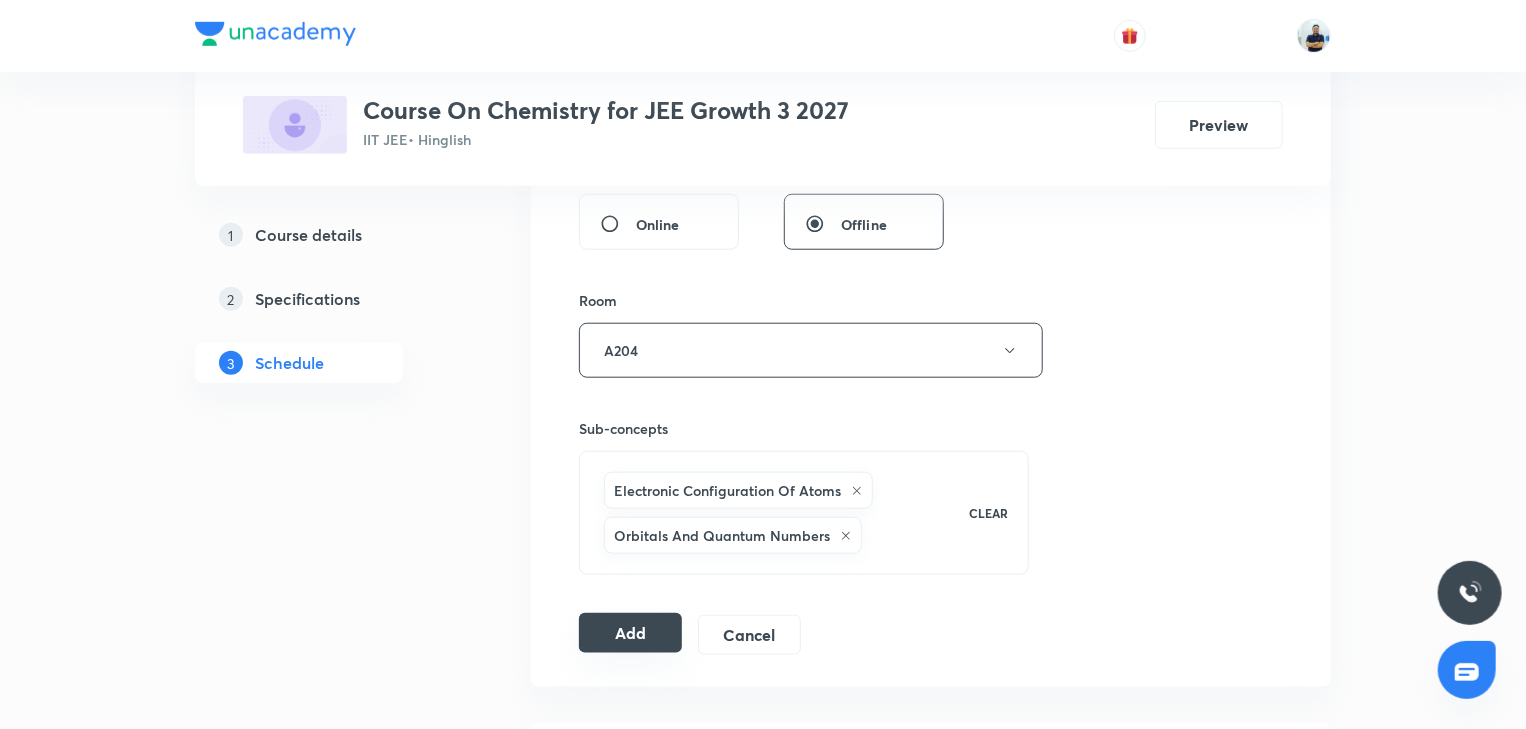 click on "Add" at bounding box center (630, 633) 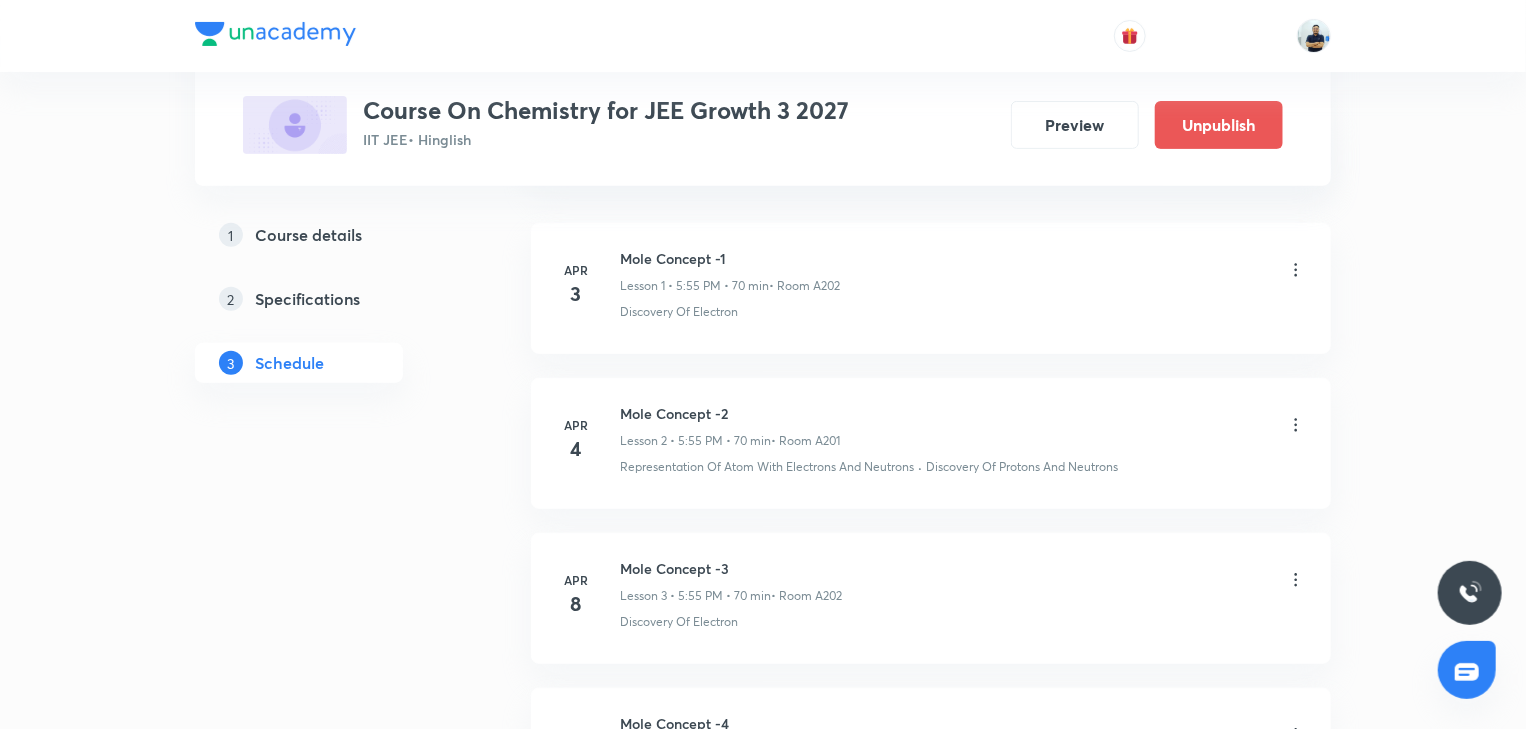 scroll, scrollTop: 0, scrollLeft: 0, axis: both 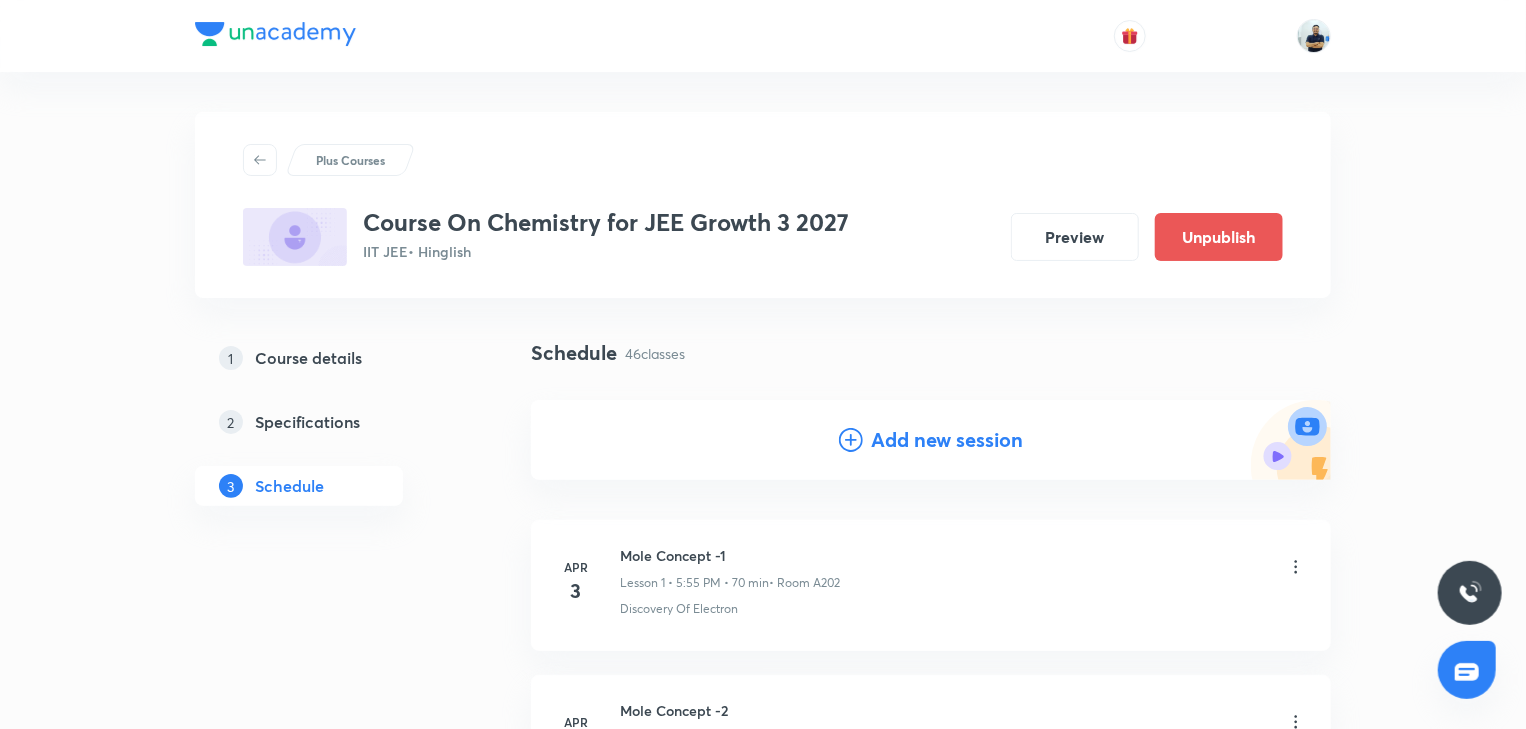 click on "Add new session" at bounding box center (947, 440) 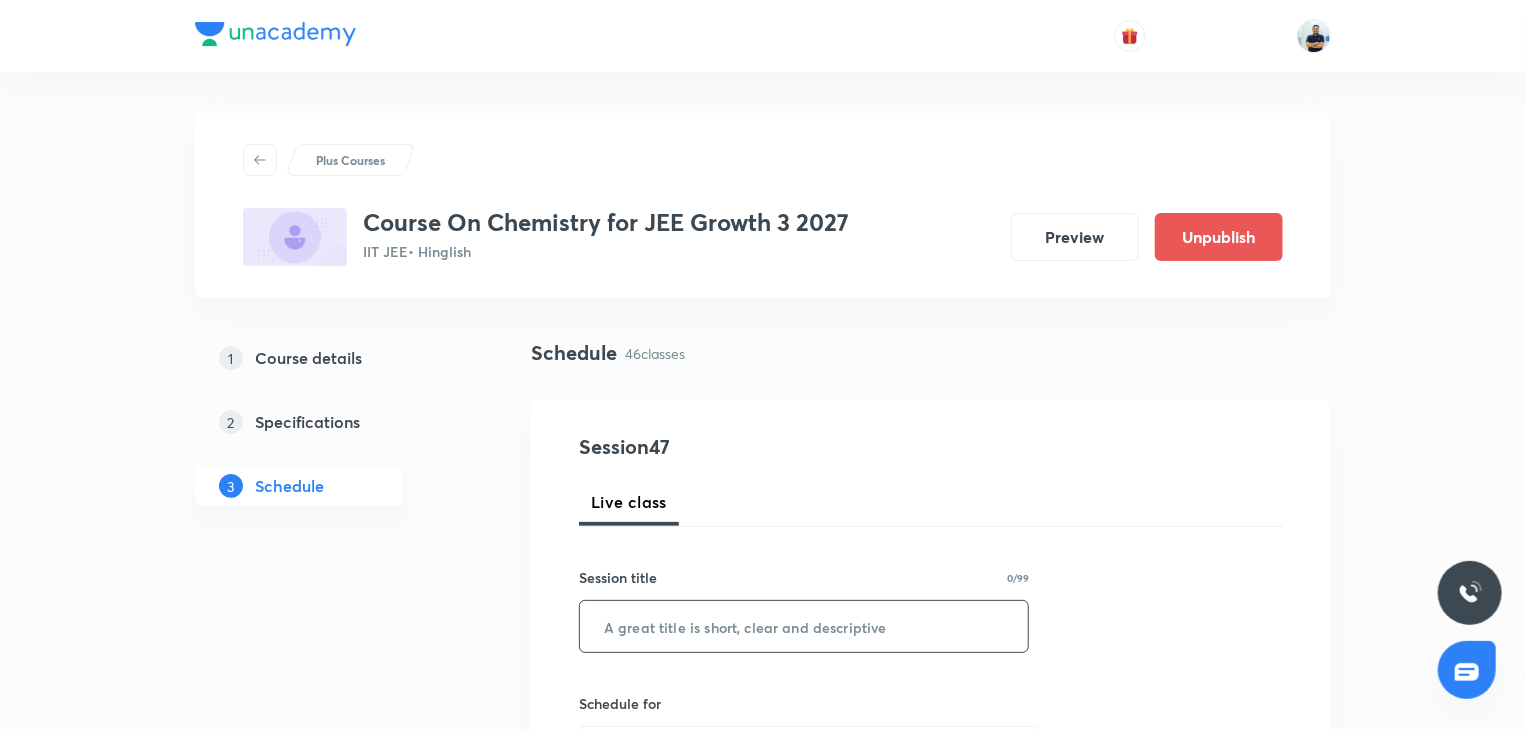 click at bounding box center [804, 626] 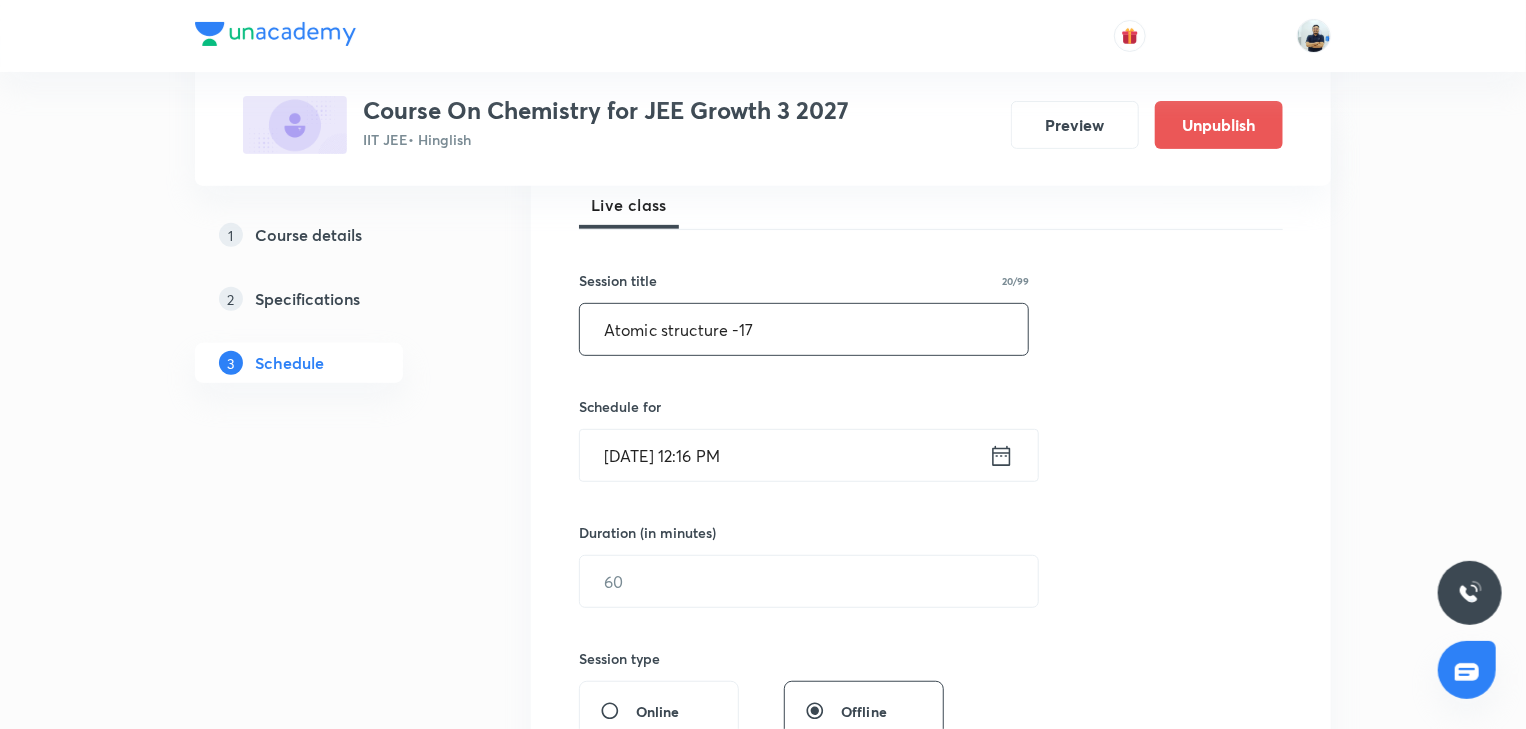 scroll, scrollTop: 317, scrollLeft: 0, axis: vertical 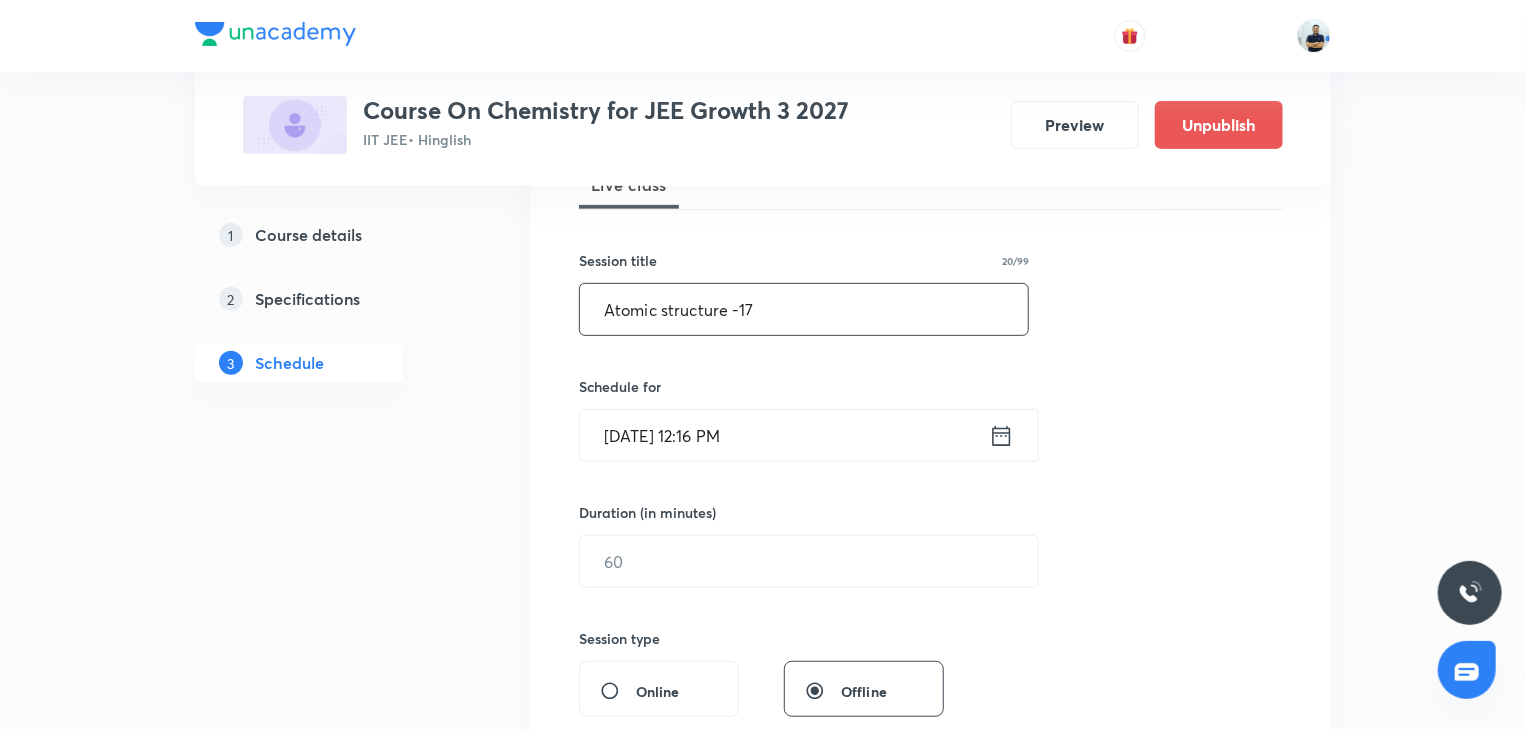type on "Atomic structure -17" 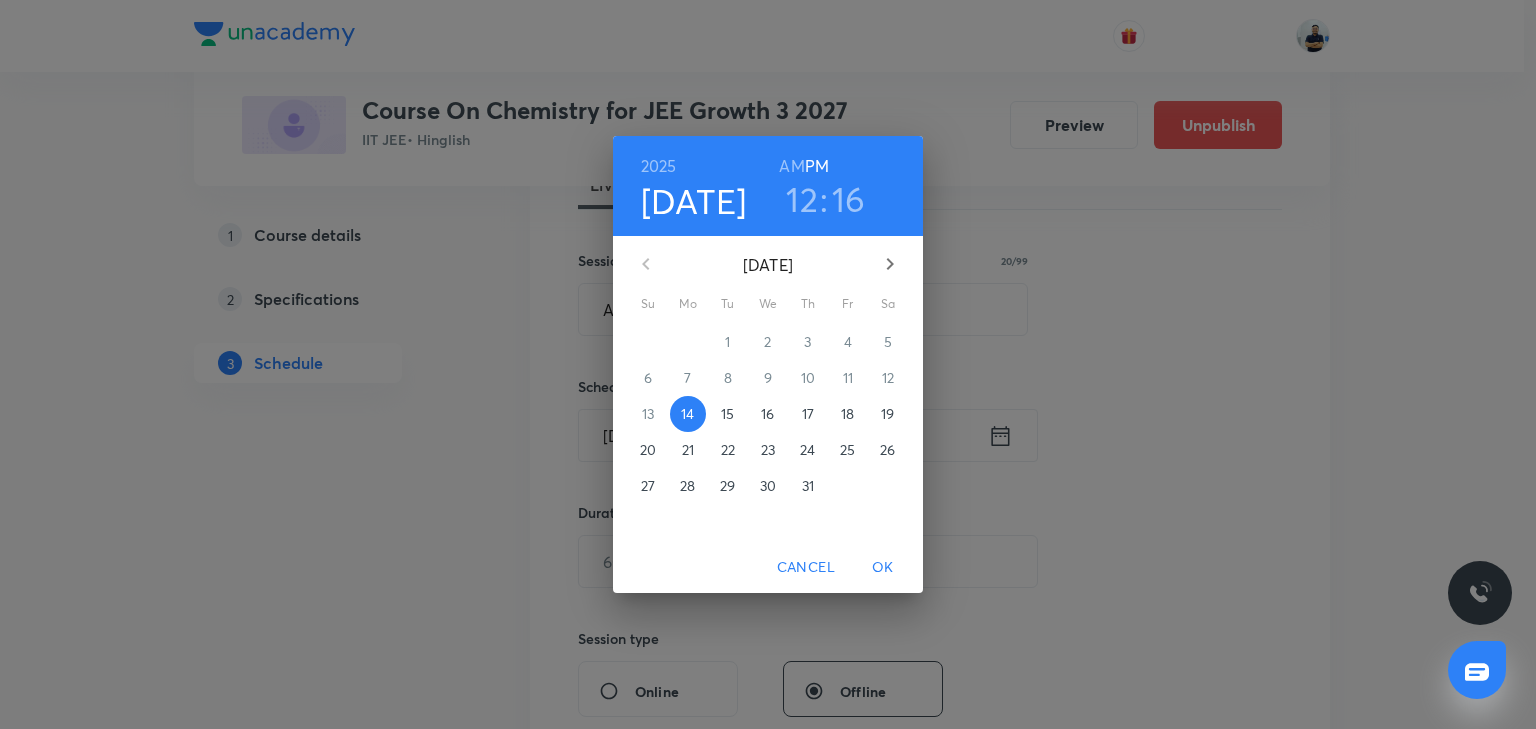 click on "17" at bounding box center (808, 414) 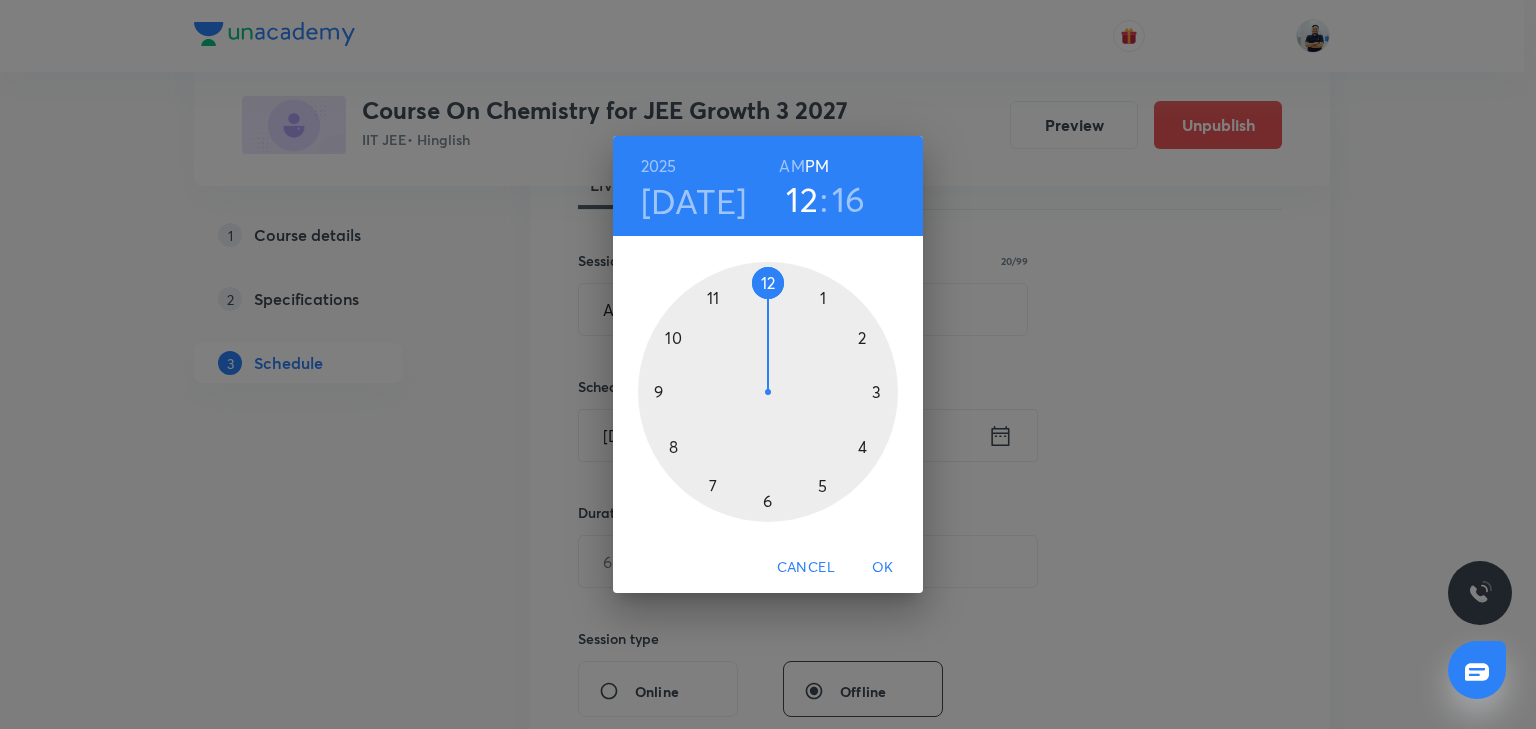 click at bounding box center (768, 392) 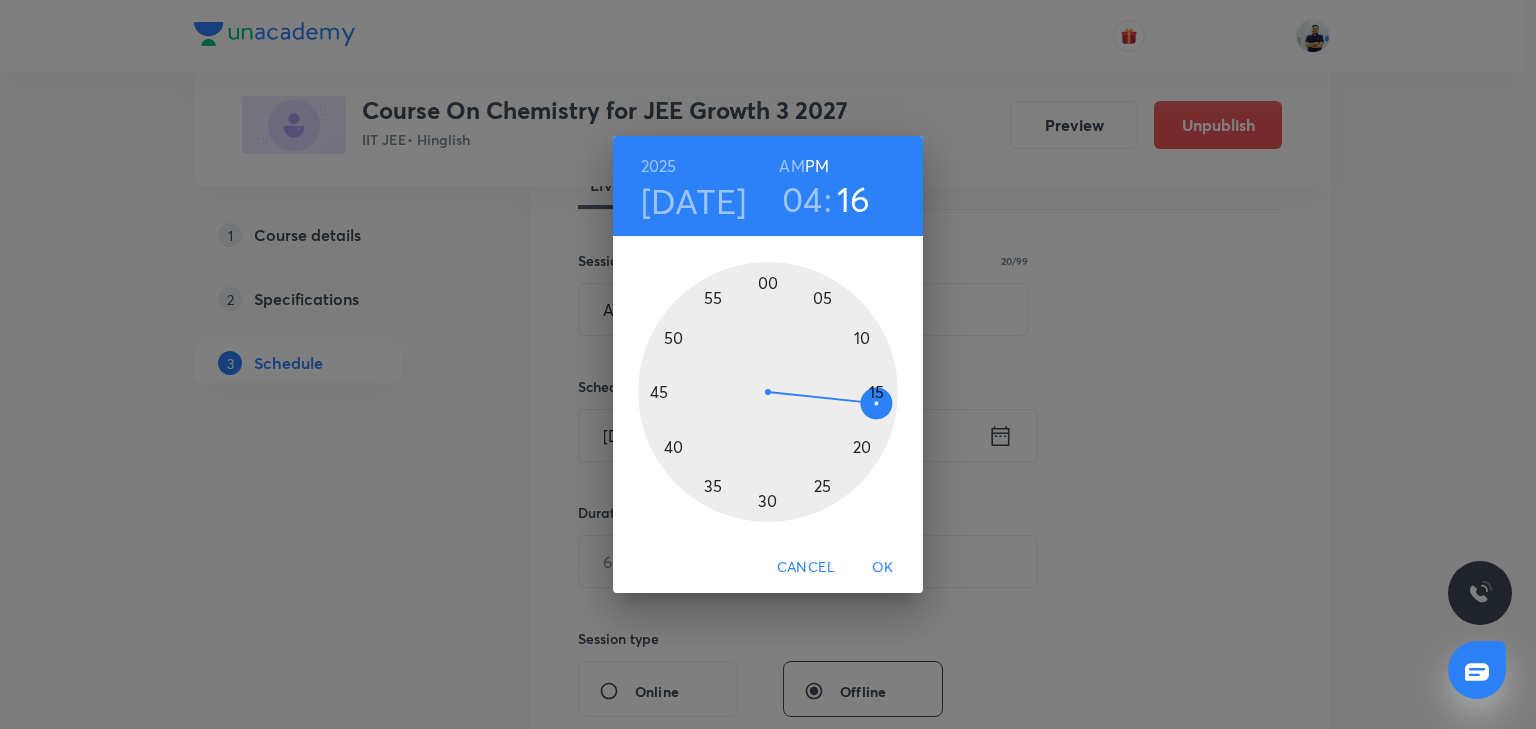 click at bounding box center (768, 392) 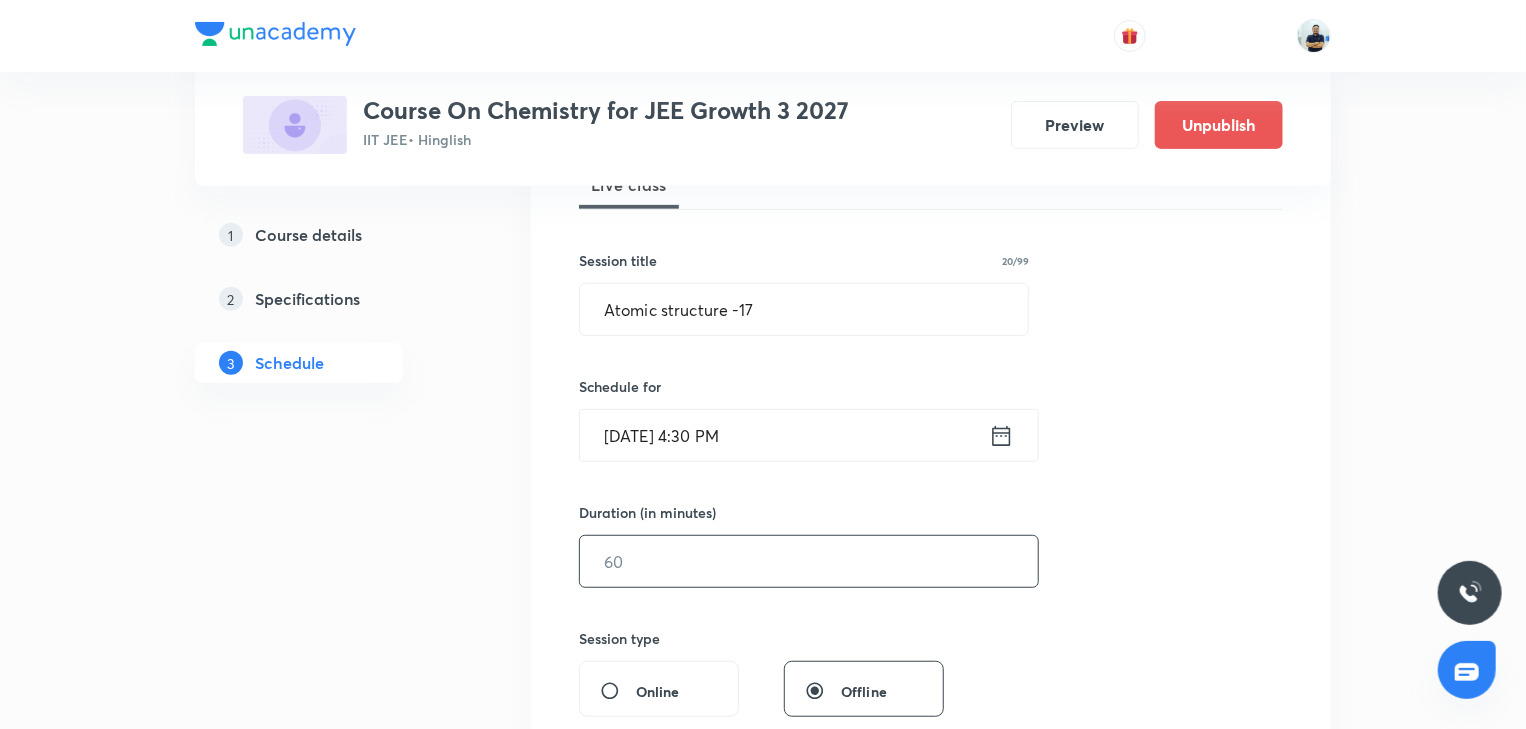 click at bounding box center (809, 561) 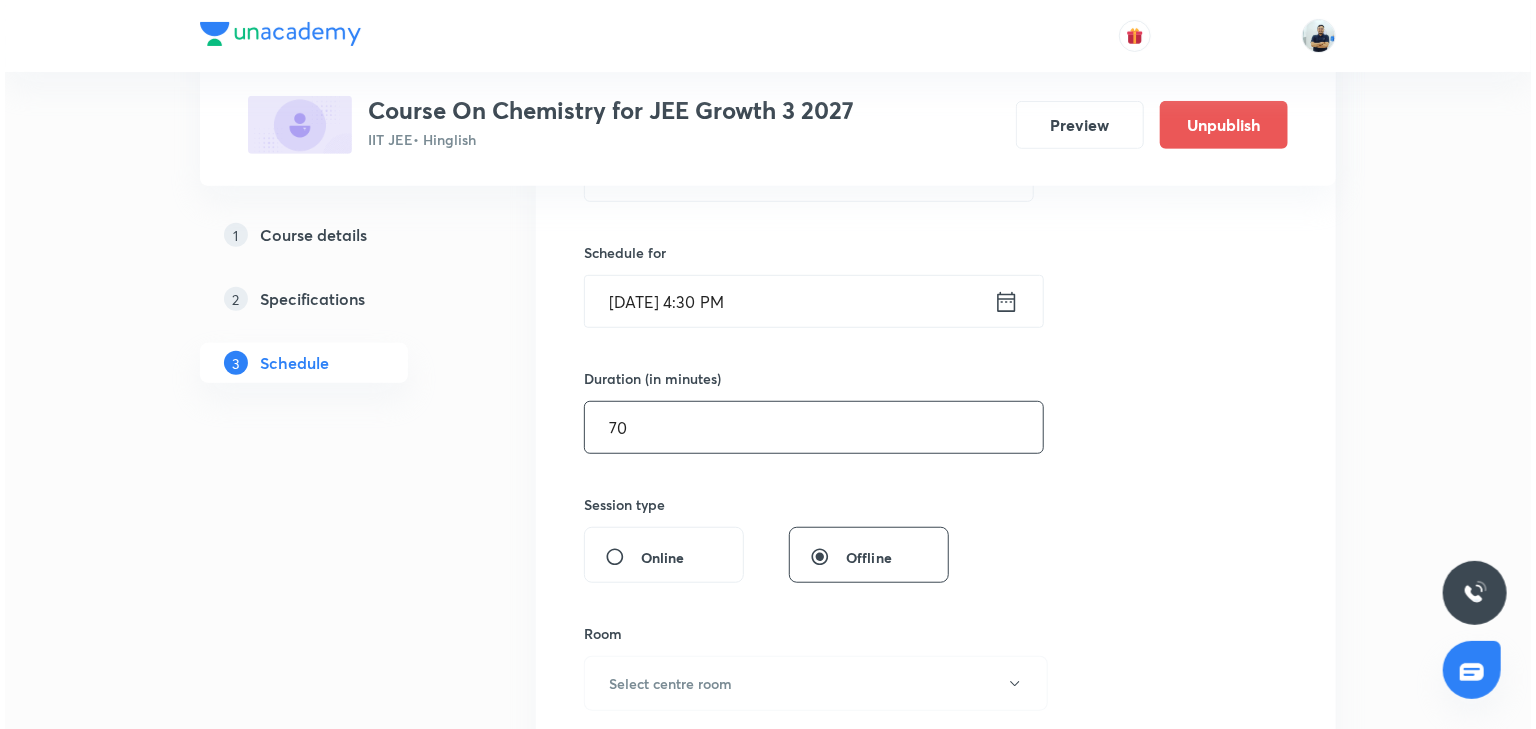scroll, scrollTop: 877, scrollLeft: 0, axis: vertical 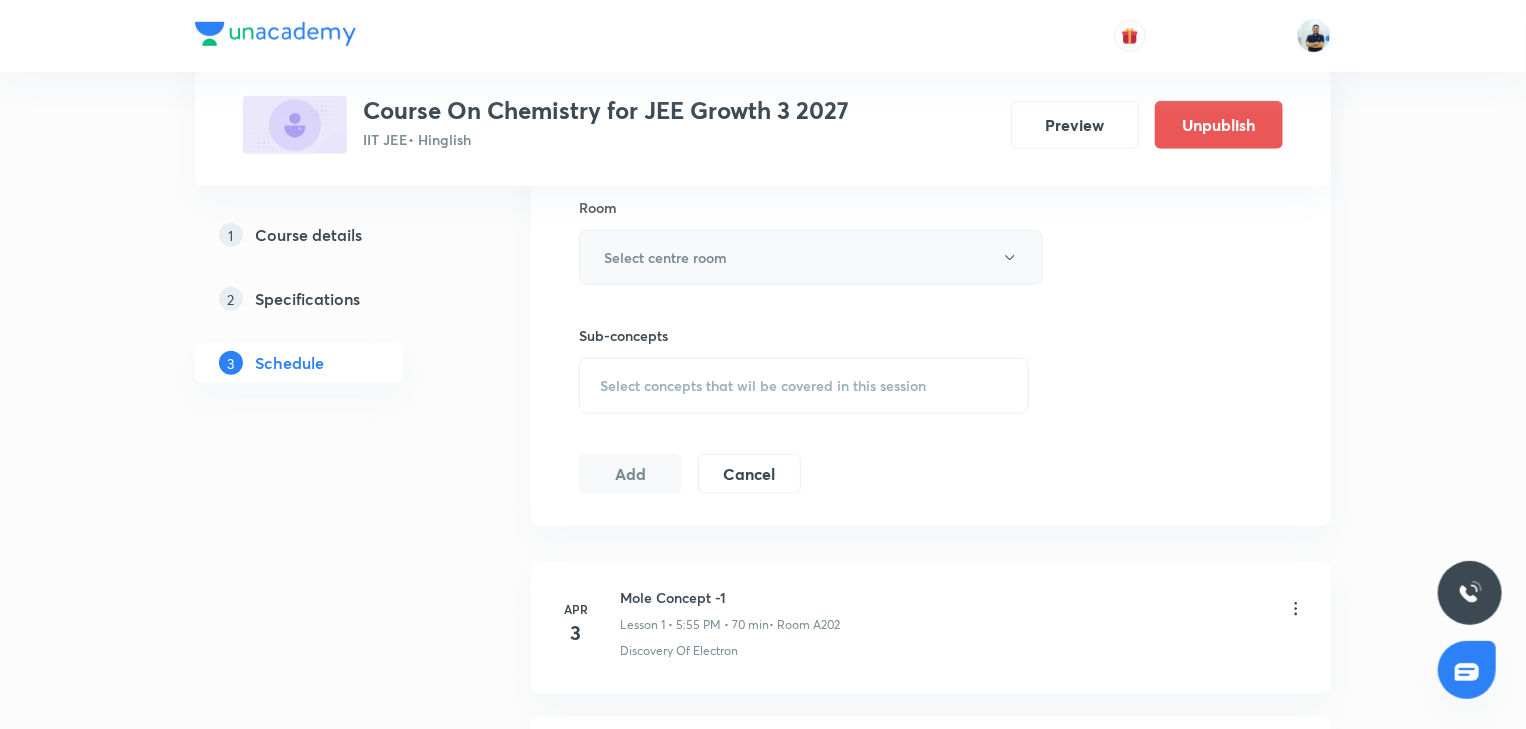 type on "70" 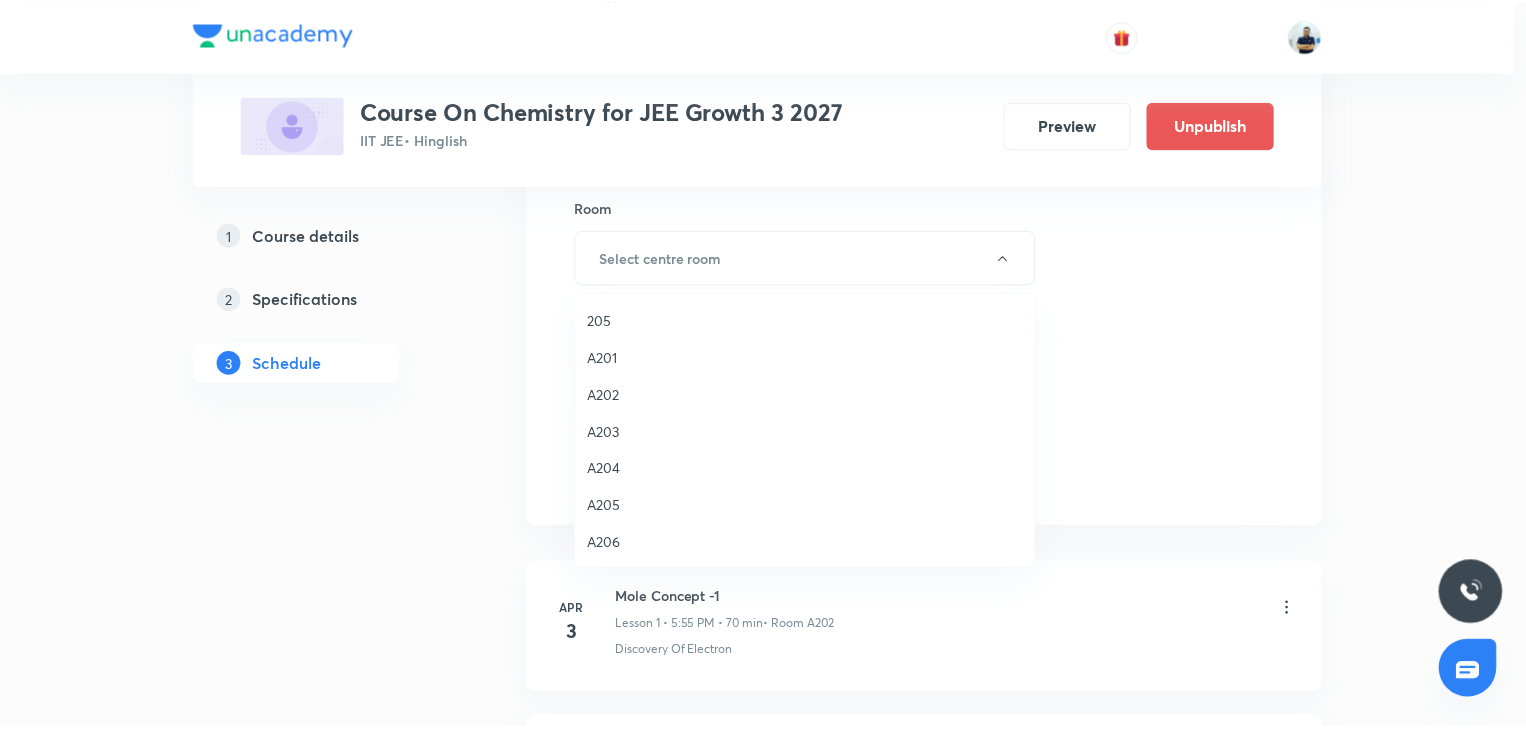 scroll, scrollTop: 370, scrollLeft: 0, axis: vertical 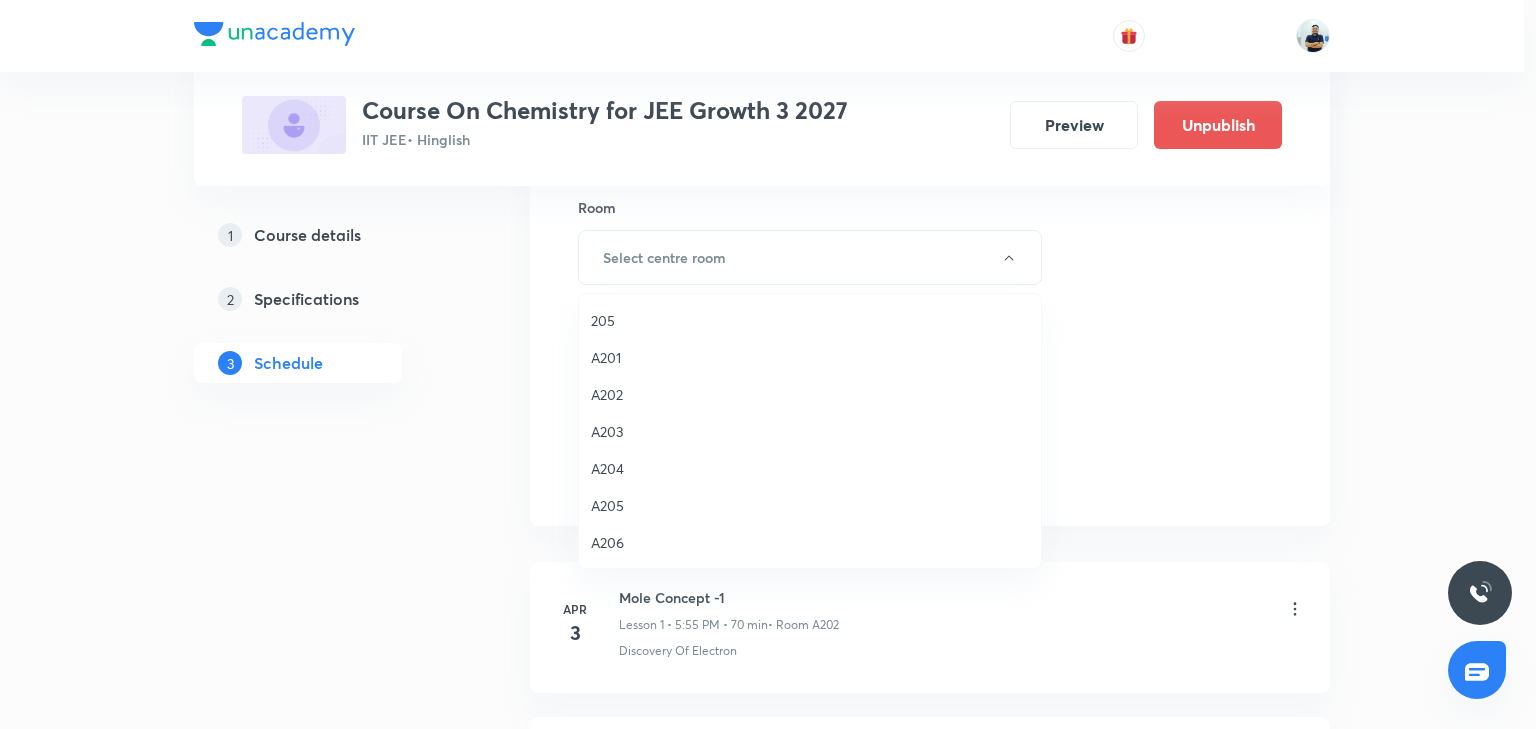 click on "A205" at bounding box center [810, 505] 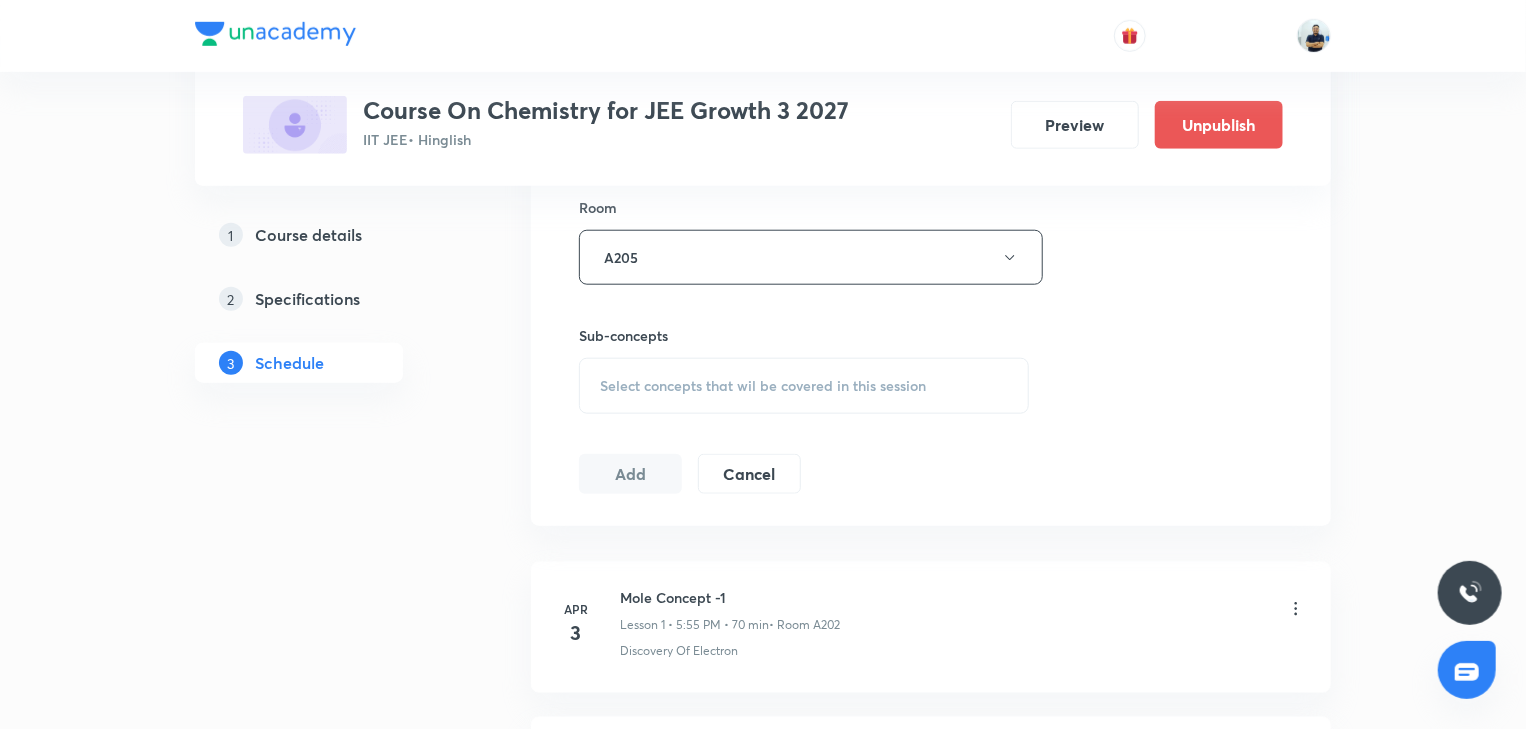 click on "Select concepts that wil be covered in this session" at bounding box center (763, 386) 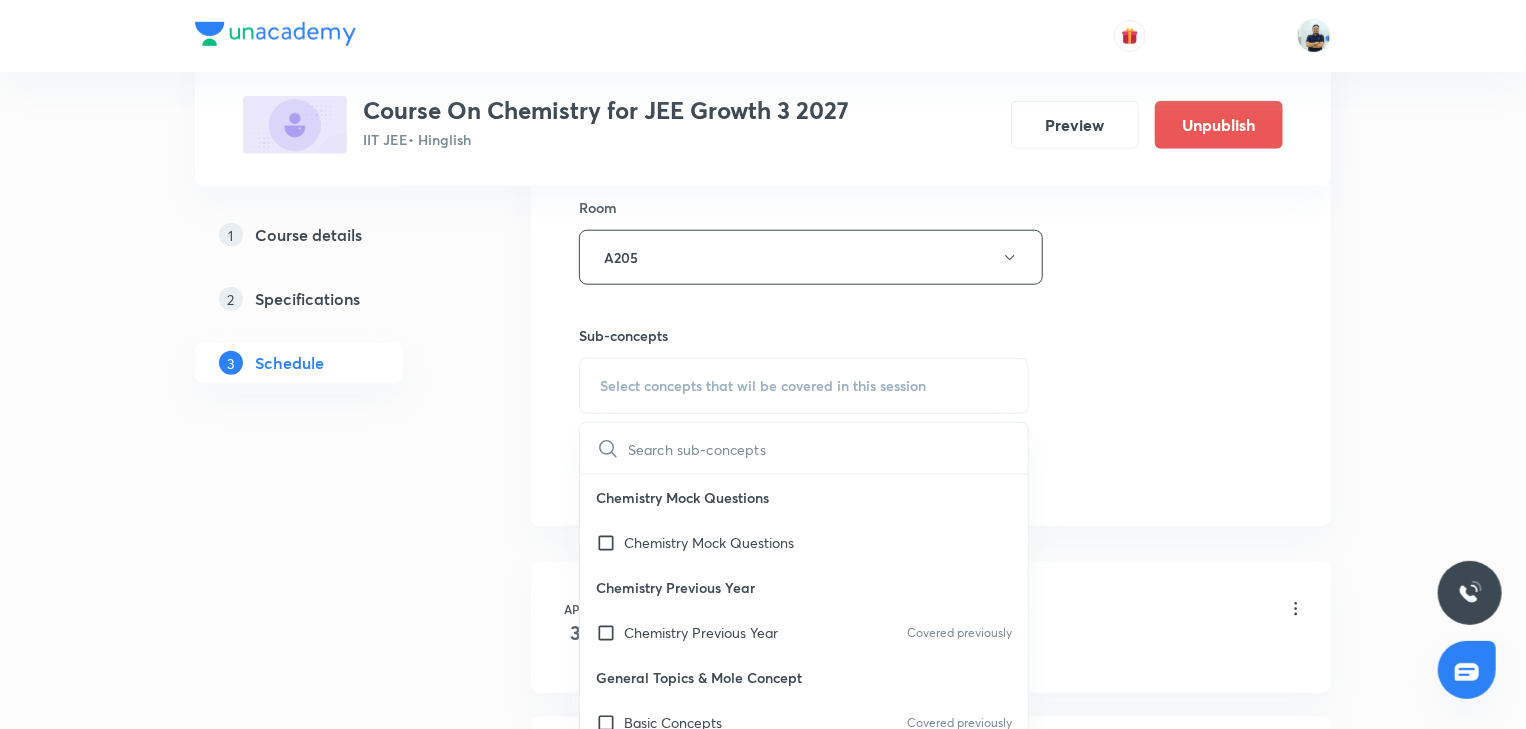 scroll, scrollTop: 1120, scrollLeft: 0, axis: vertical 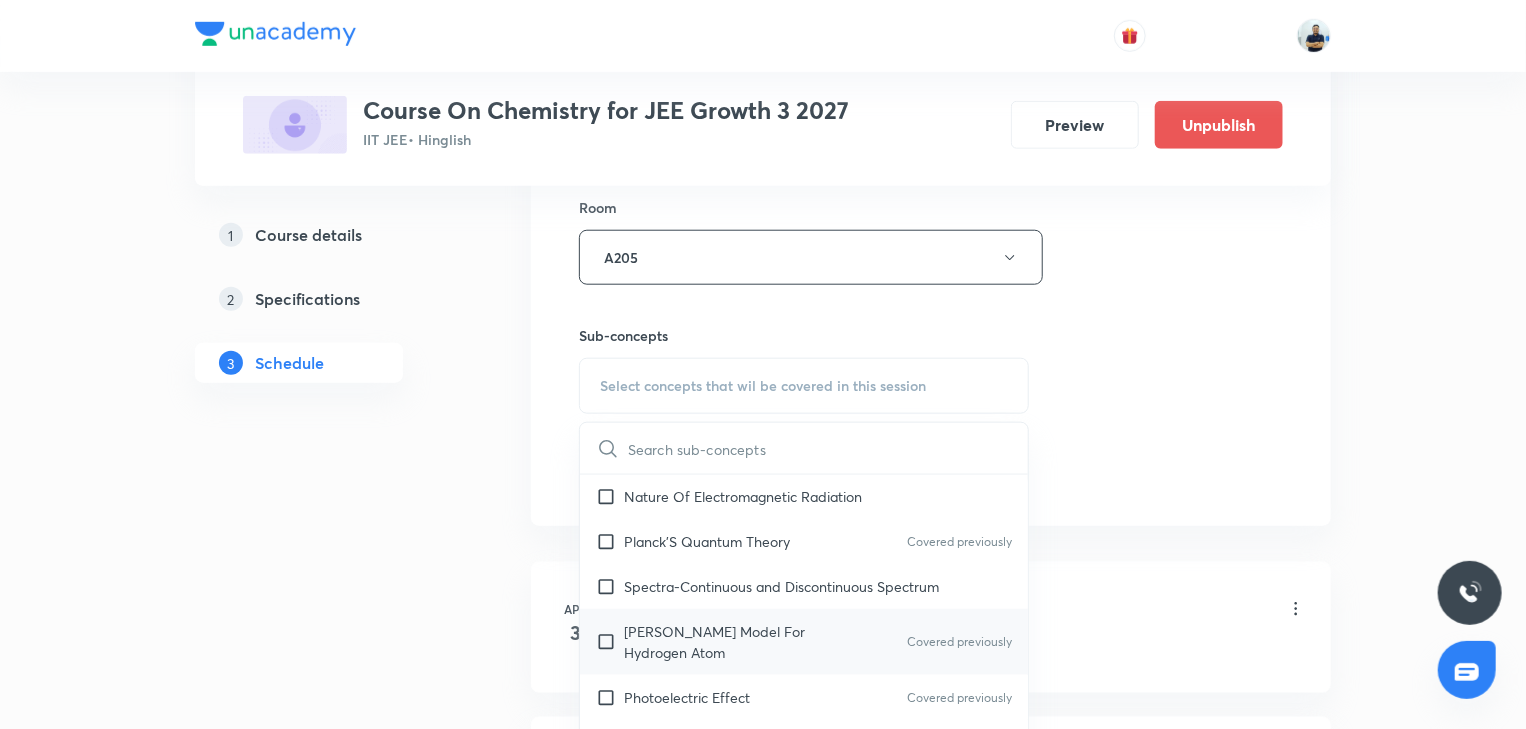 click on "Bohr’s Model For Hydrogen Atom Covered previously" at bounding box center [804, 642] 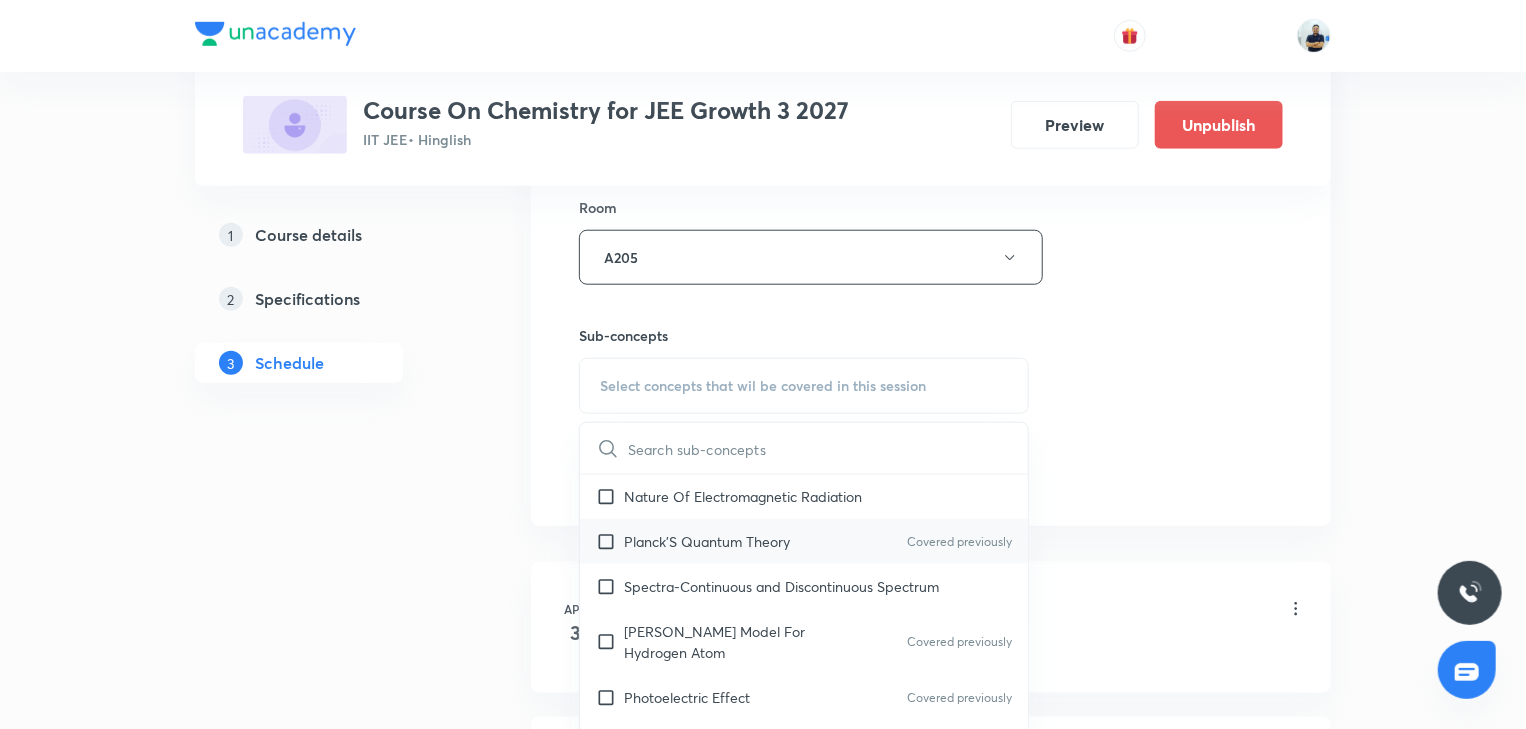 checkbox on "true" 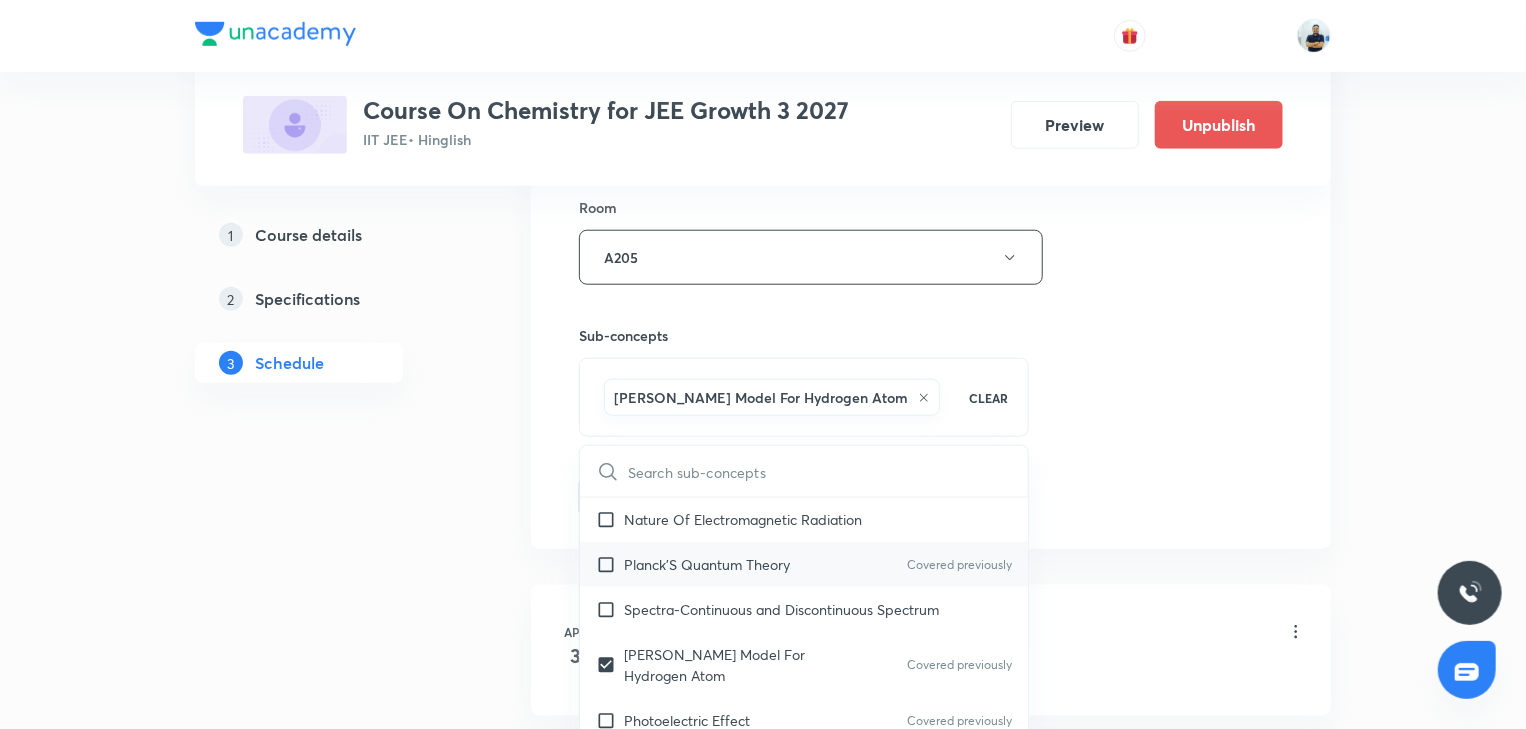 click on "Planck’S Quantum Theory" at bounding box center [707, 564] 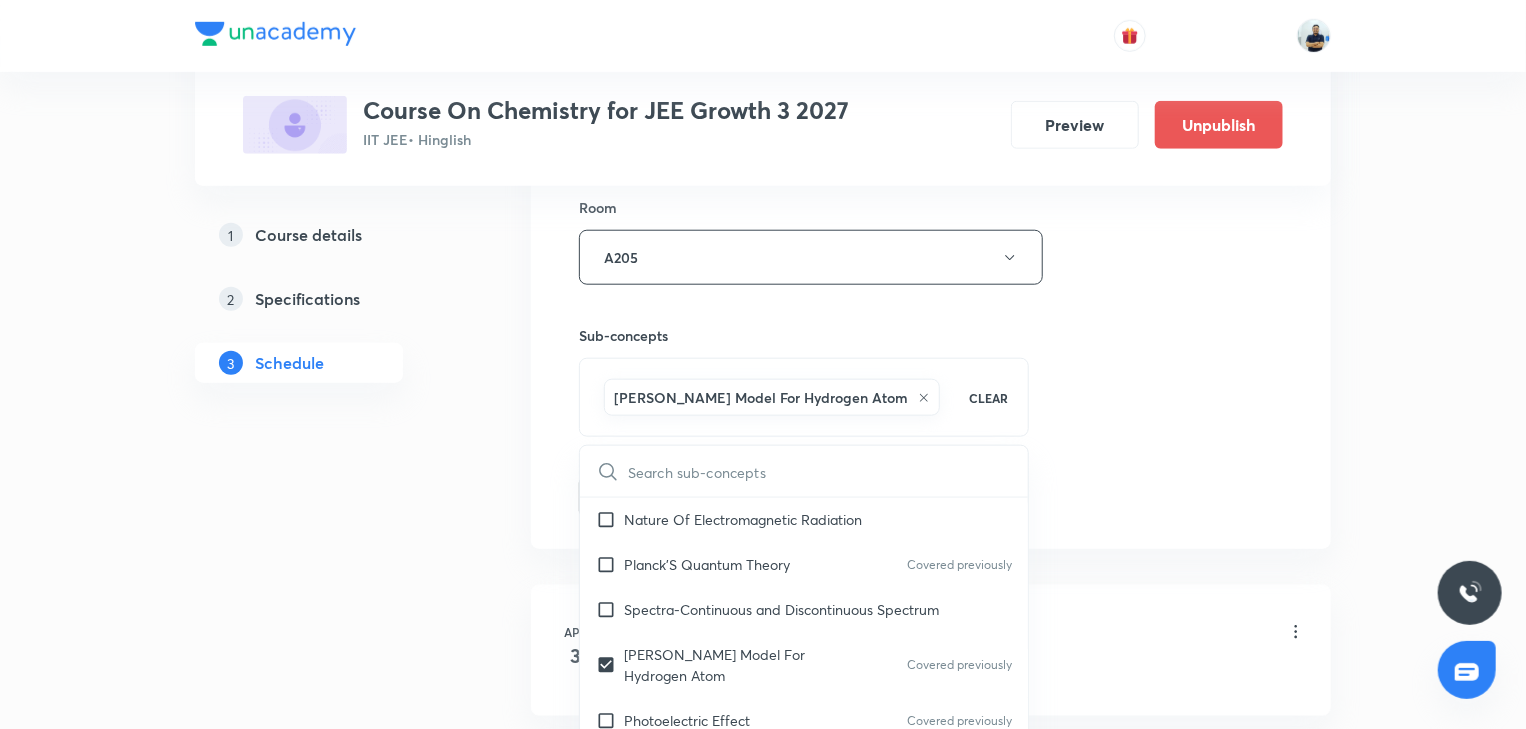 checkbox on "true" 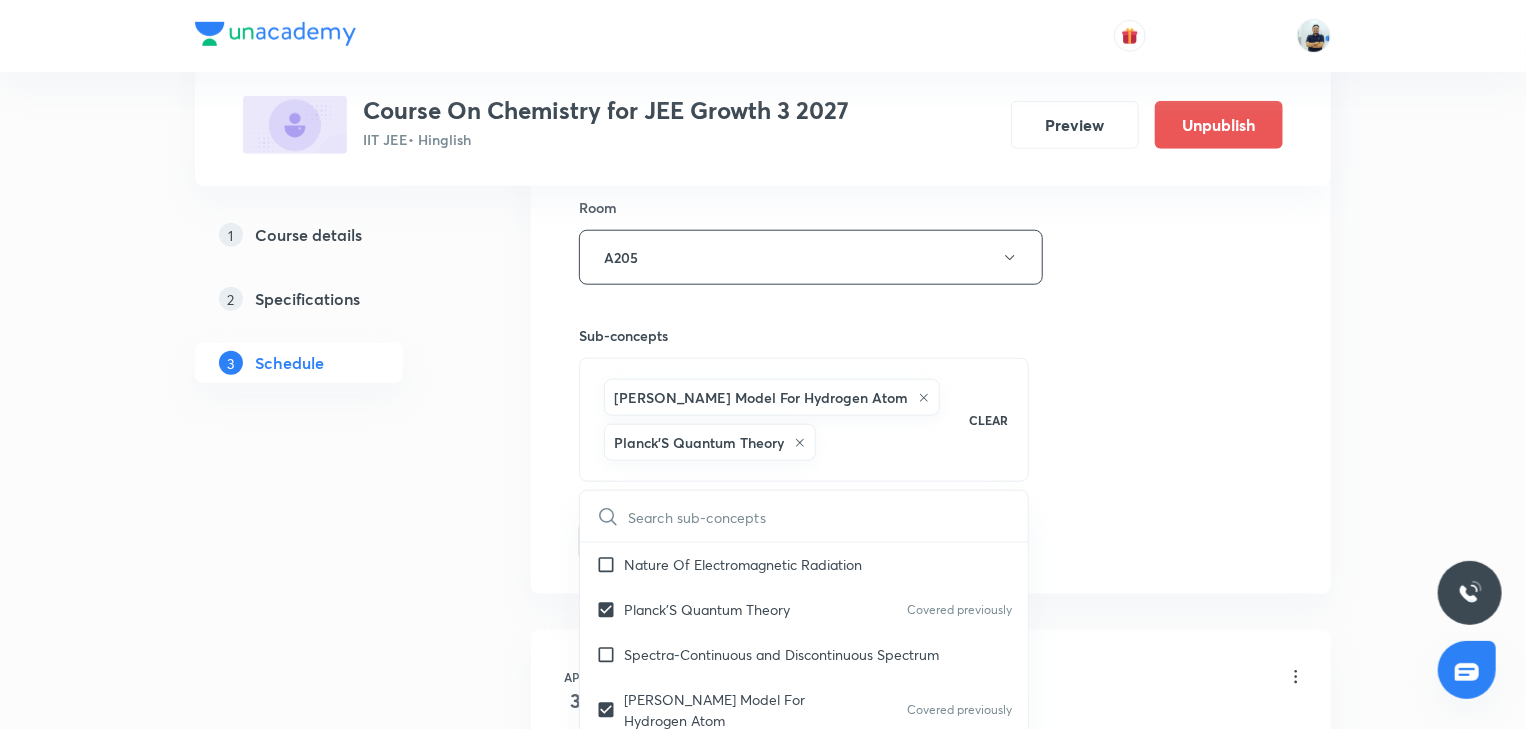 click on "Session  47 Live class Session title 20/99 Atomic structure -17 ​ Schedule for Jul 17, 2025, 4:30 PM ​ Duration (in minutes) 70 ​   Session type Online Offline Room A205 Sub-concepts Bohr’s Model For Hydrogen Atom Planck’S Quantum Theory CLEAR ​ Chemistry Mock Questions Chemistry Mock Questions Chemistry Previous Year Chemistry Previous Year Covered previously General Topics & Mole Concept Basic Concepts Covered previously Basic Introduction Covered previously Percentage Composition Stoichiometry Principle of Atom Conservation (POAC) Relation between Stoichiometric Quantities Application of Mole Concept: Gravimetric Analysis Covered previously Different Laws Covered previously Formula and Composition Covered previously Concentration Terms Covered previously Some basic concepts of Chemistry Covered previously Atomic Structure Discovery Of Electron Covered previously Some Prerequisites of Physics Discovery Of Protons And Neutrons Covered previously Atomic Models and Theories  Covered previously Add" at bounding box center (931, 58) 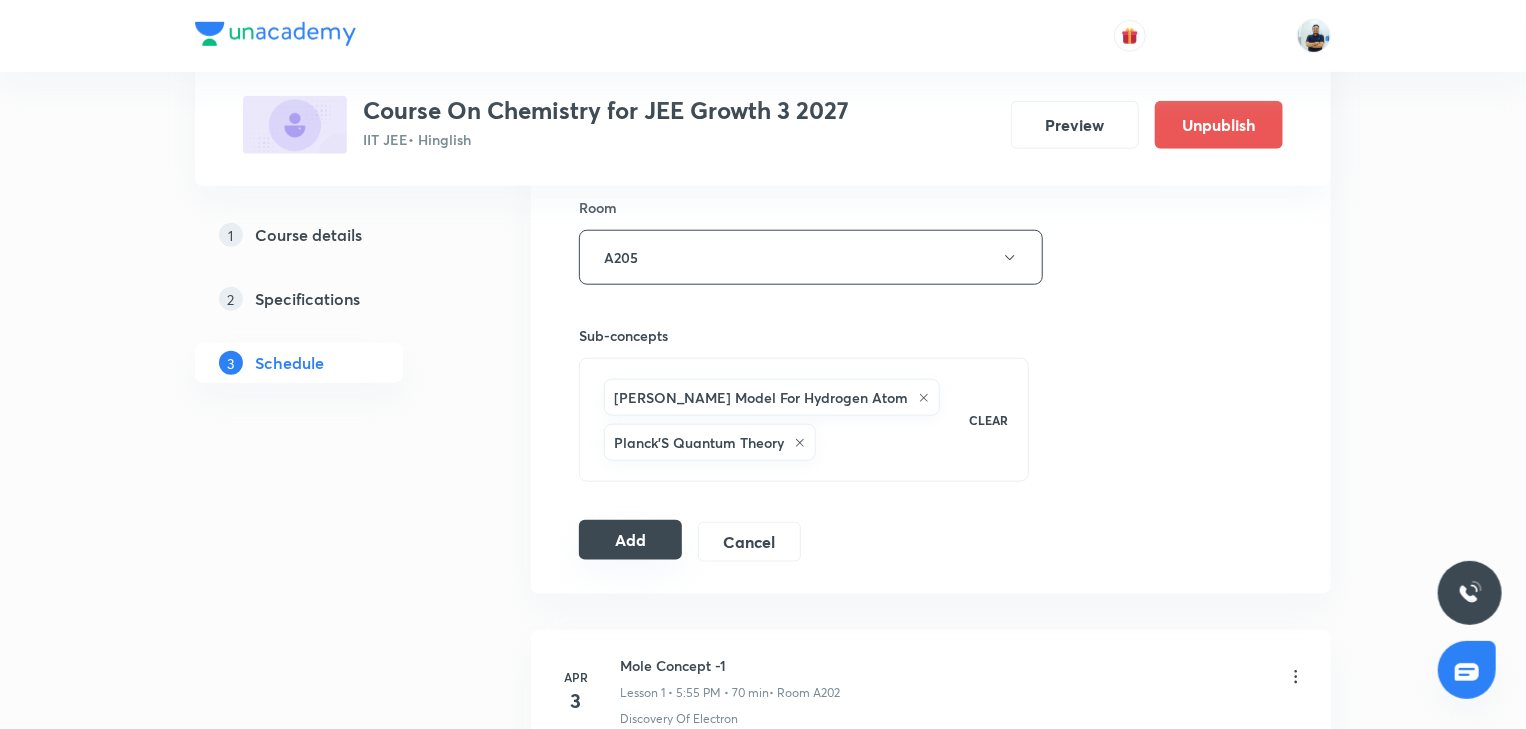 click on "Add" at bounding box center [630, 540] 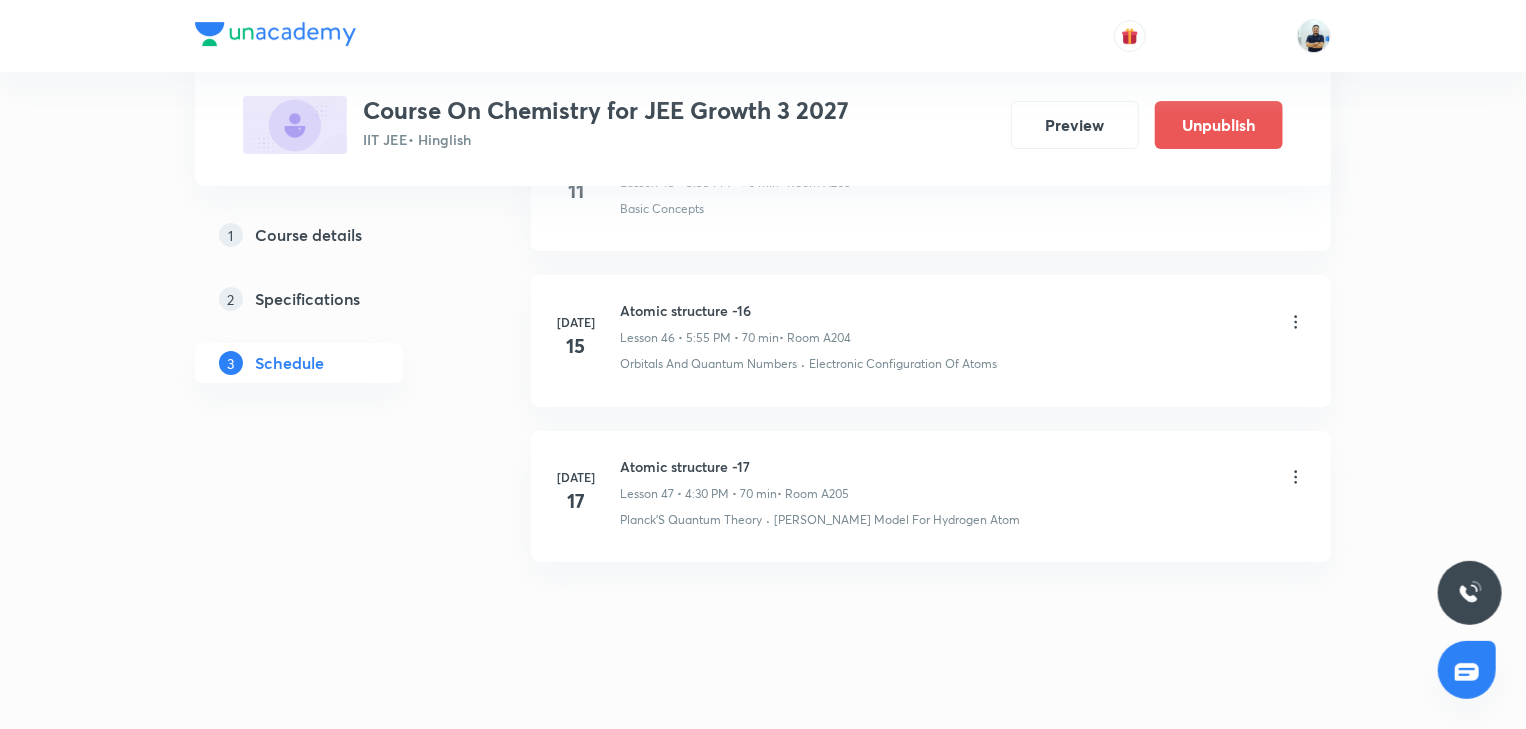 scroll, scrollTop: 7228, scrollLeft: 0, axis: vertical 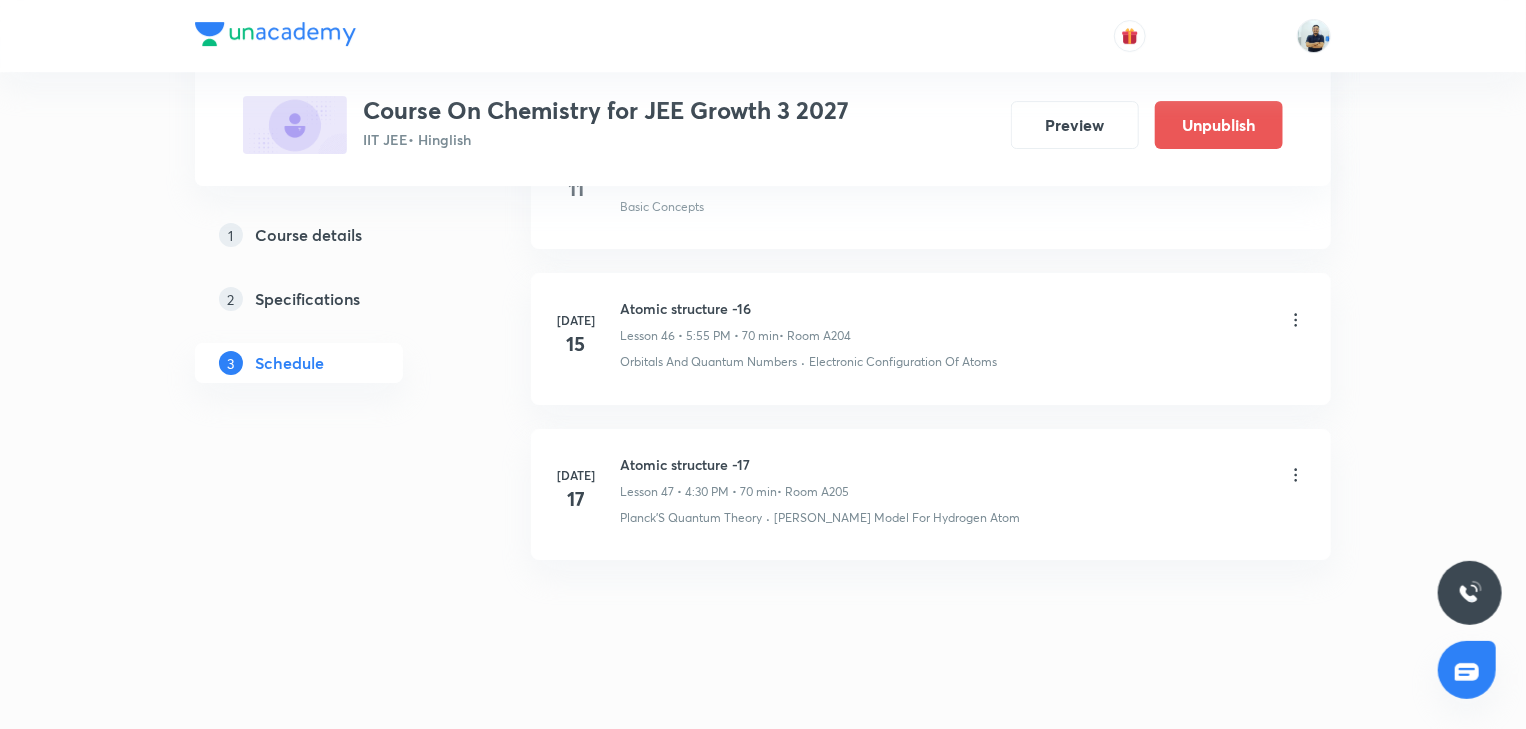 click on "Atomic structure -17" at bounding box center [734, 464] 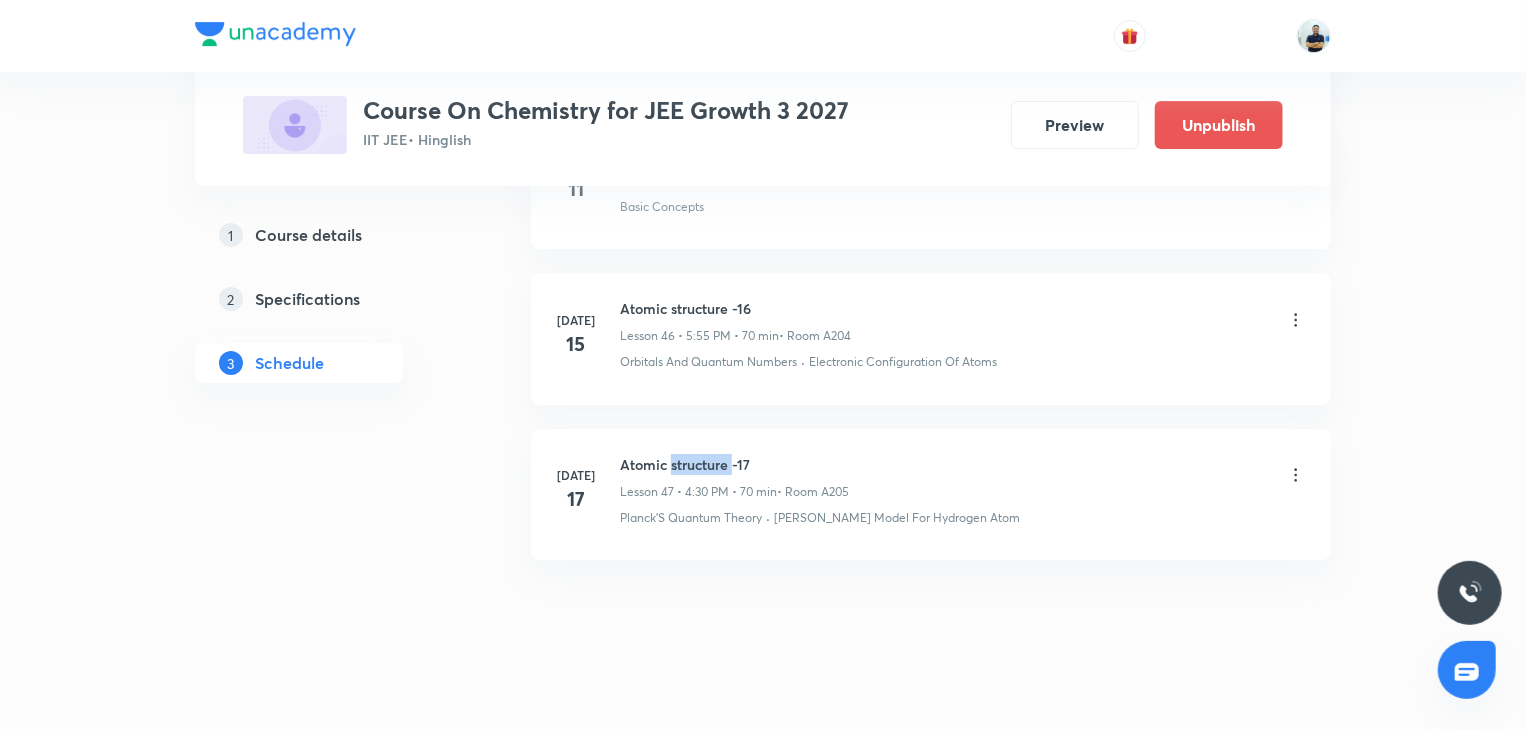 click on "Atomic structure -17" at bounding box center [734, 464] 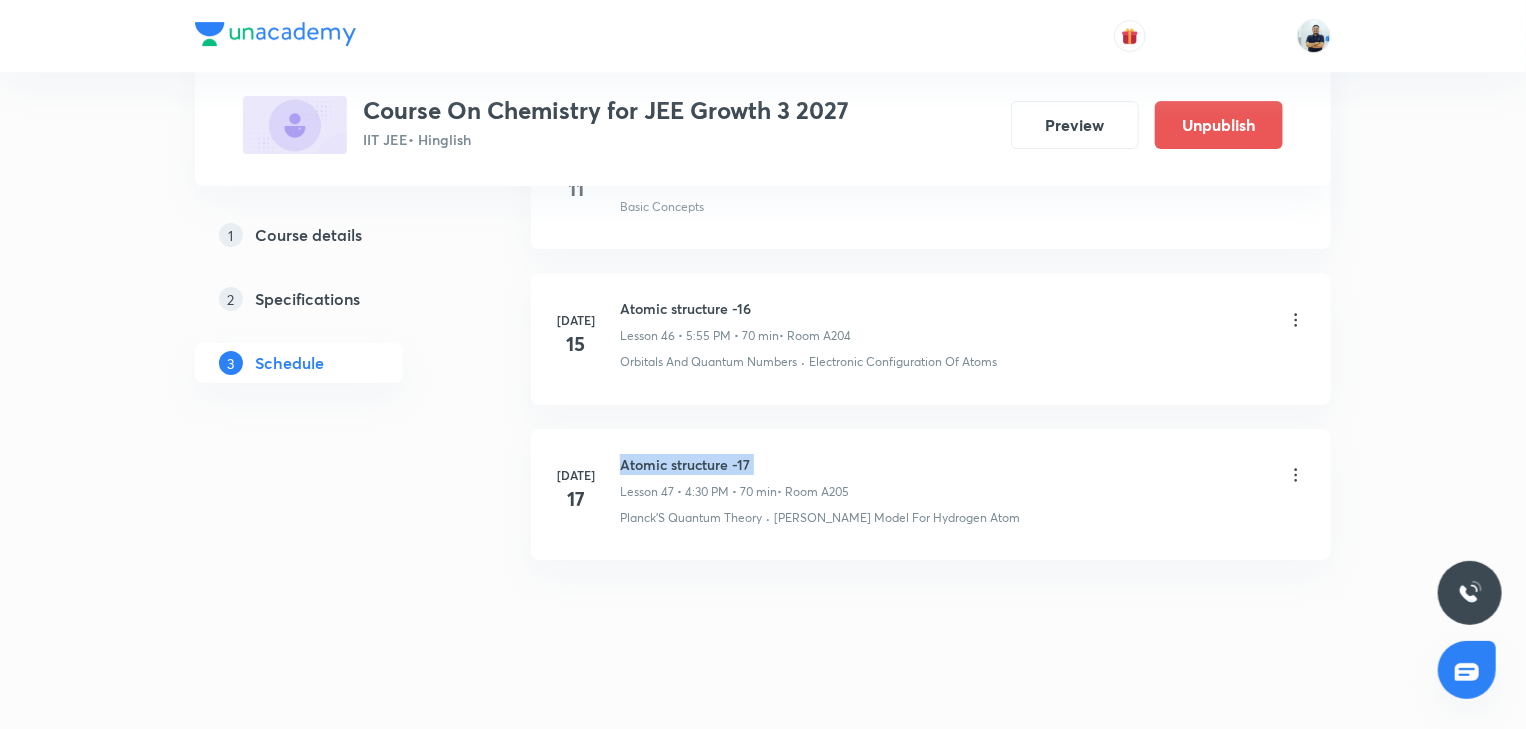 click on "Atomic structure -17" at bounding box center (734, 464) 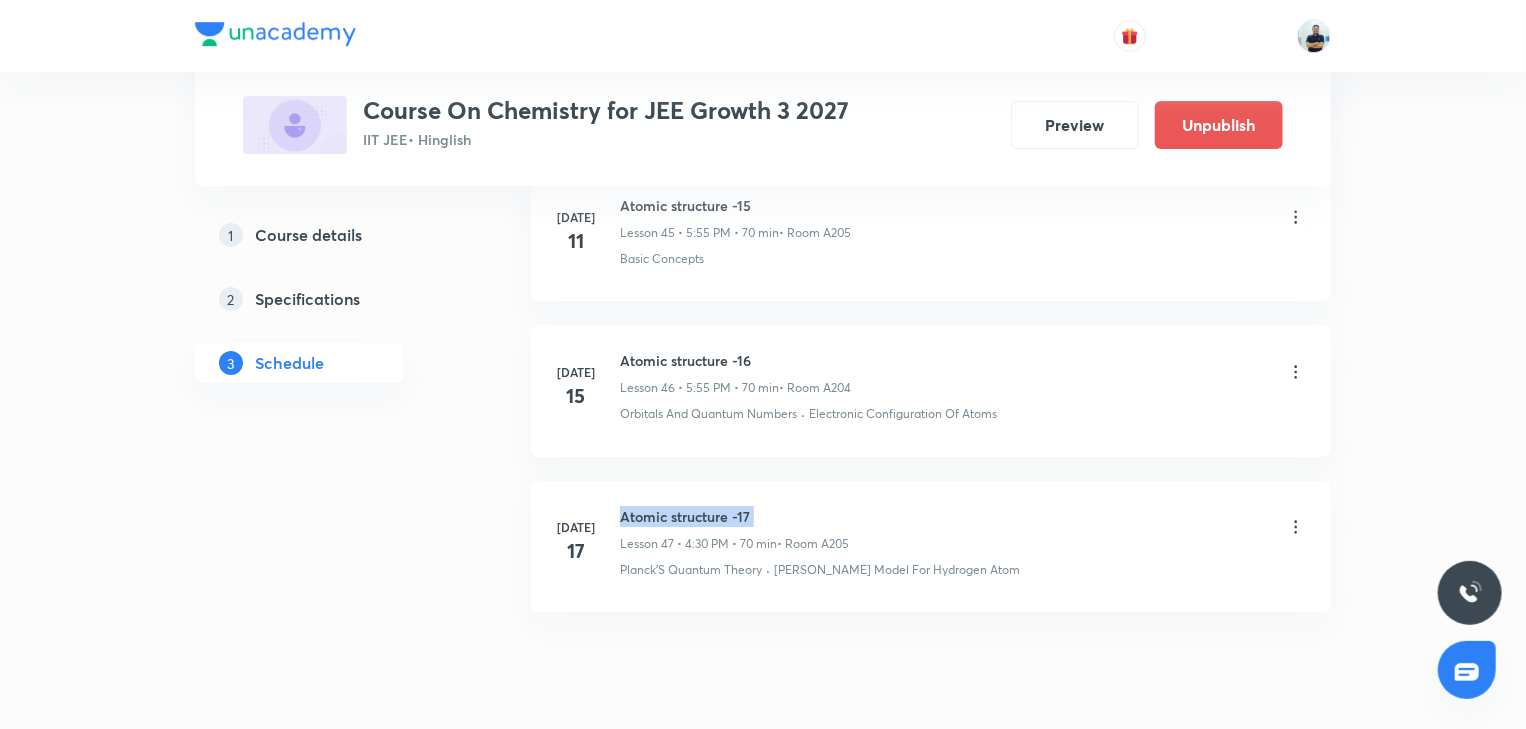 scroll, scrollTop: 7172, scrollLeft: 0, axis: vertical 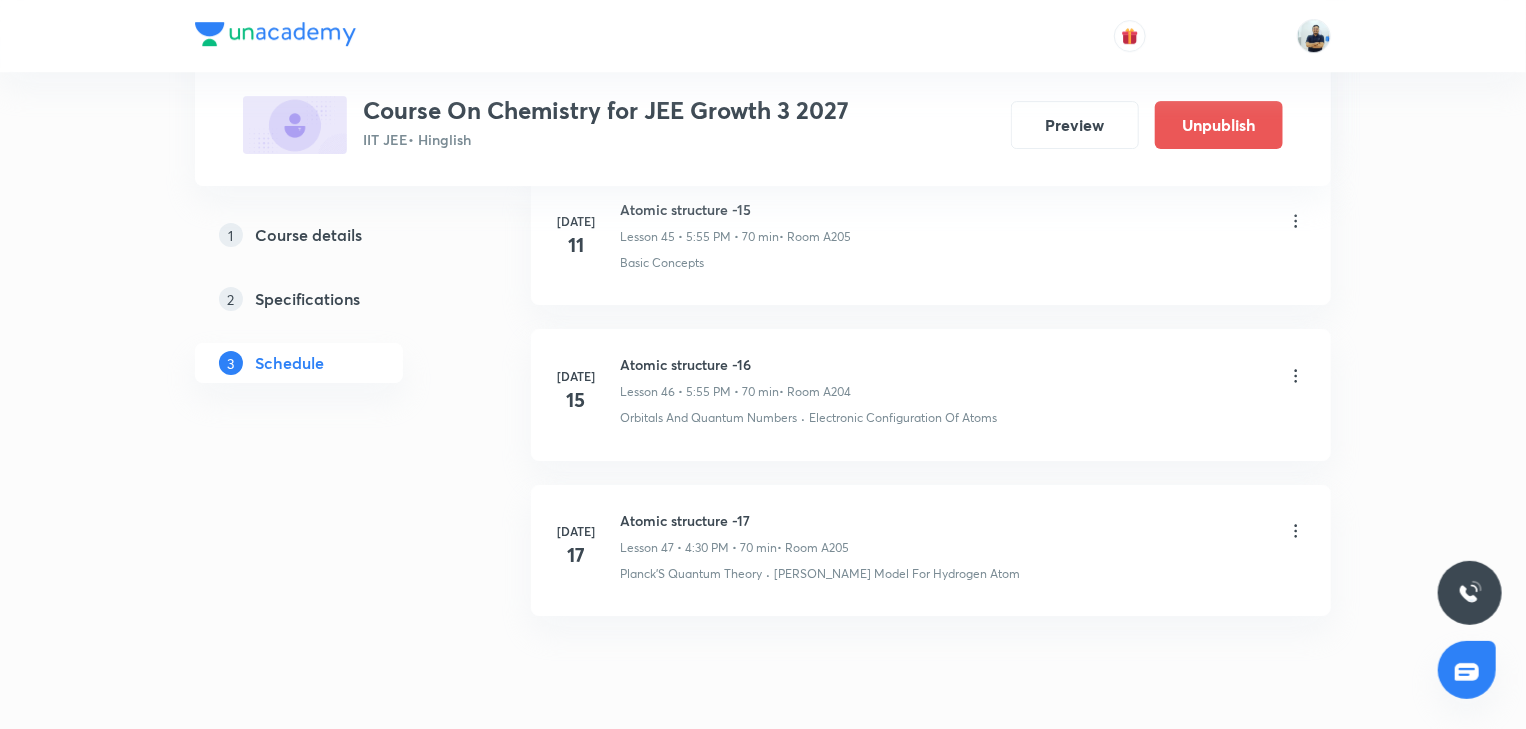 click 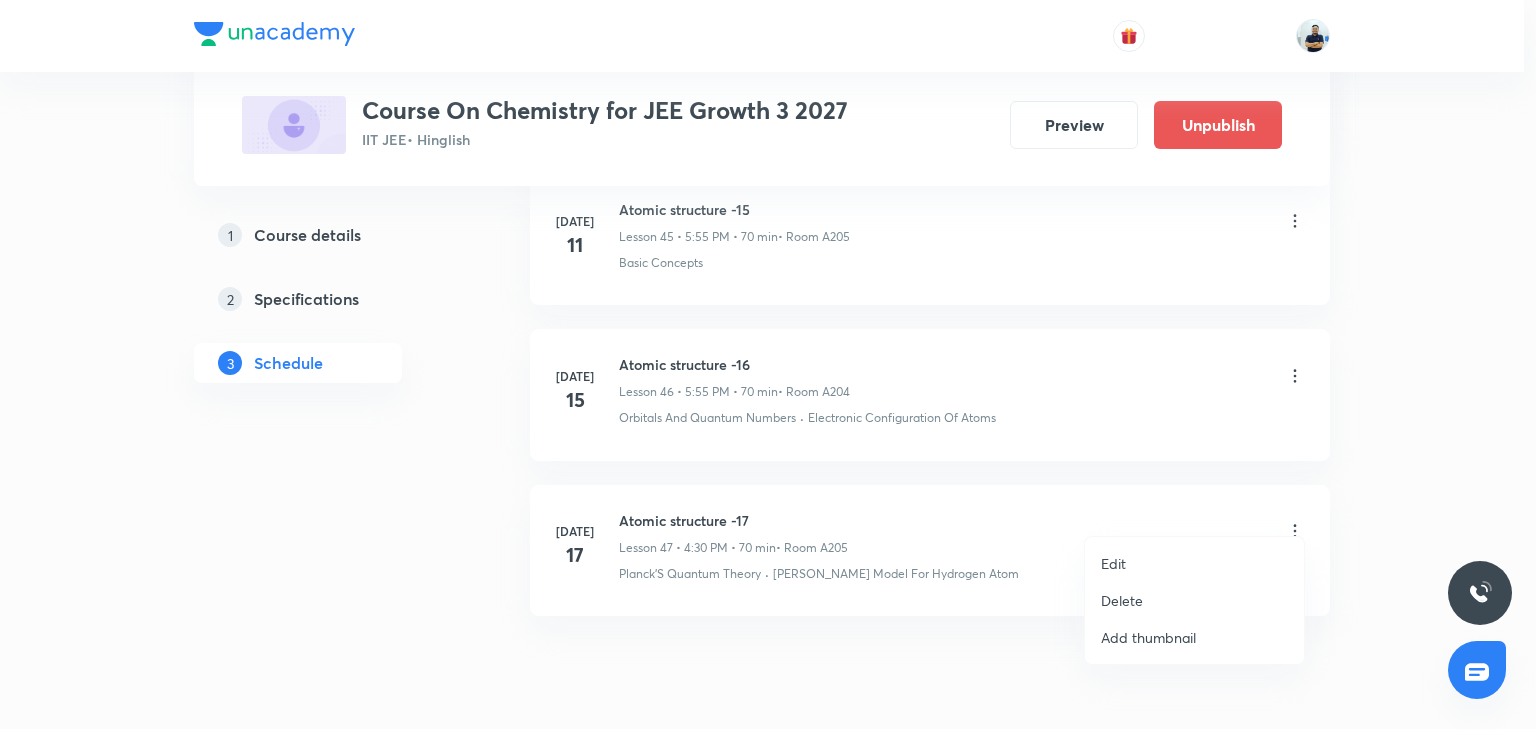 click on "Edit" at bounding box center [1194, 563] 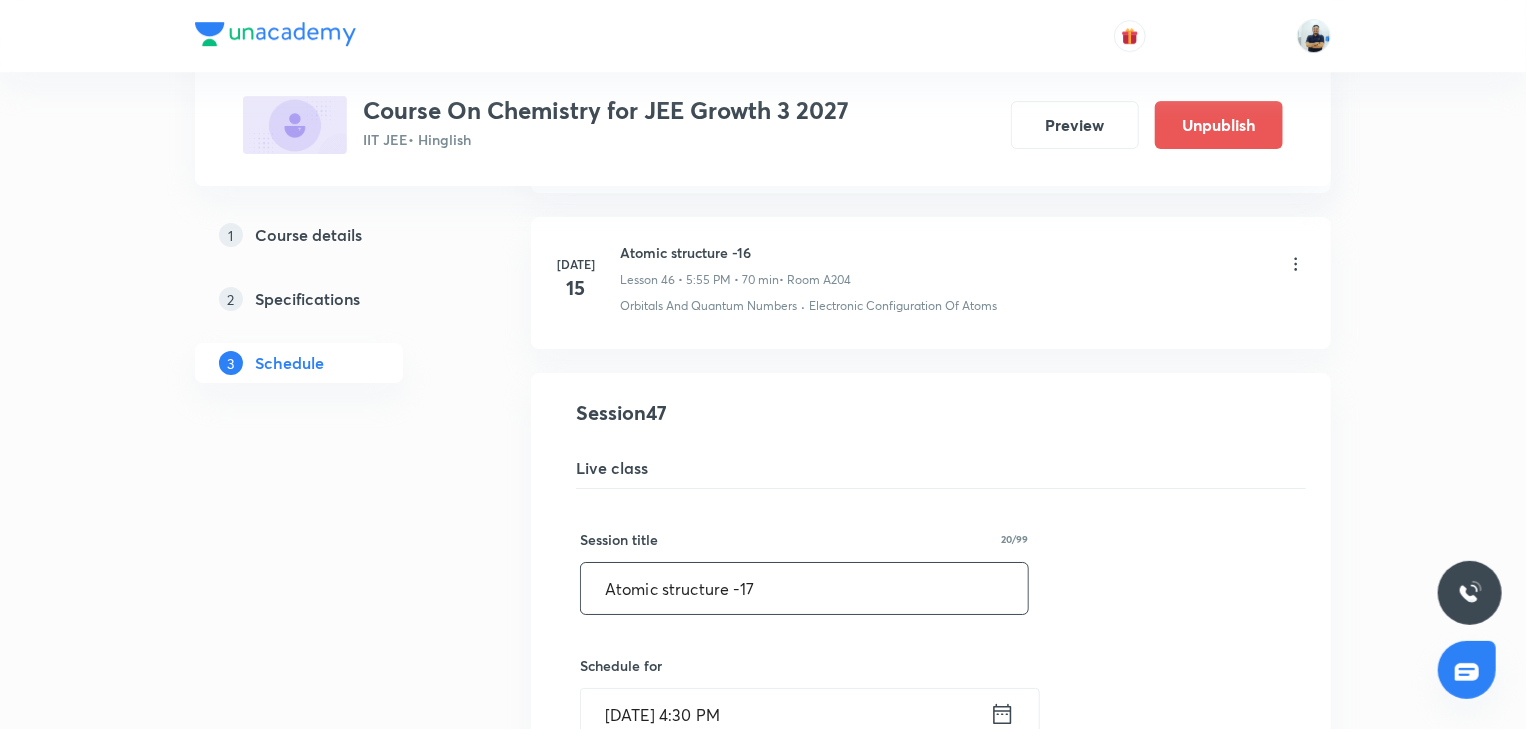 click on "Atomic structure -17" at bounding box center [804, 588] 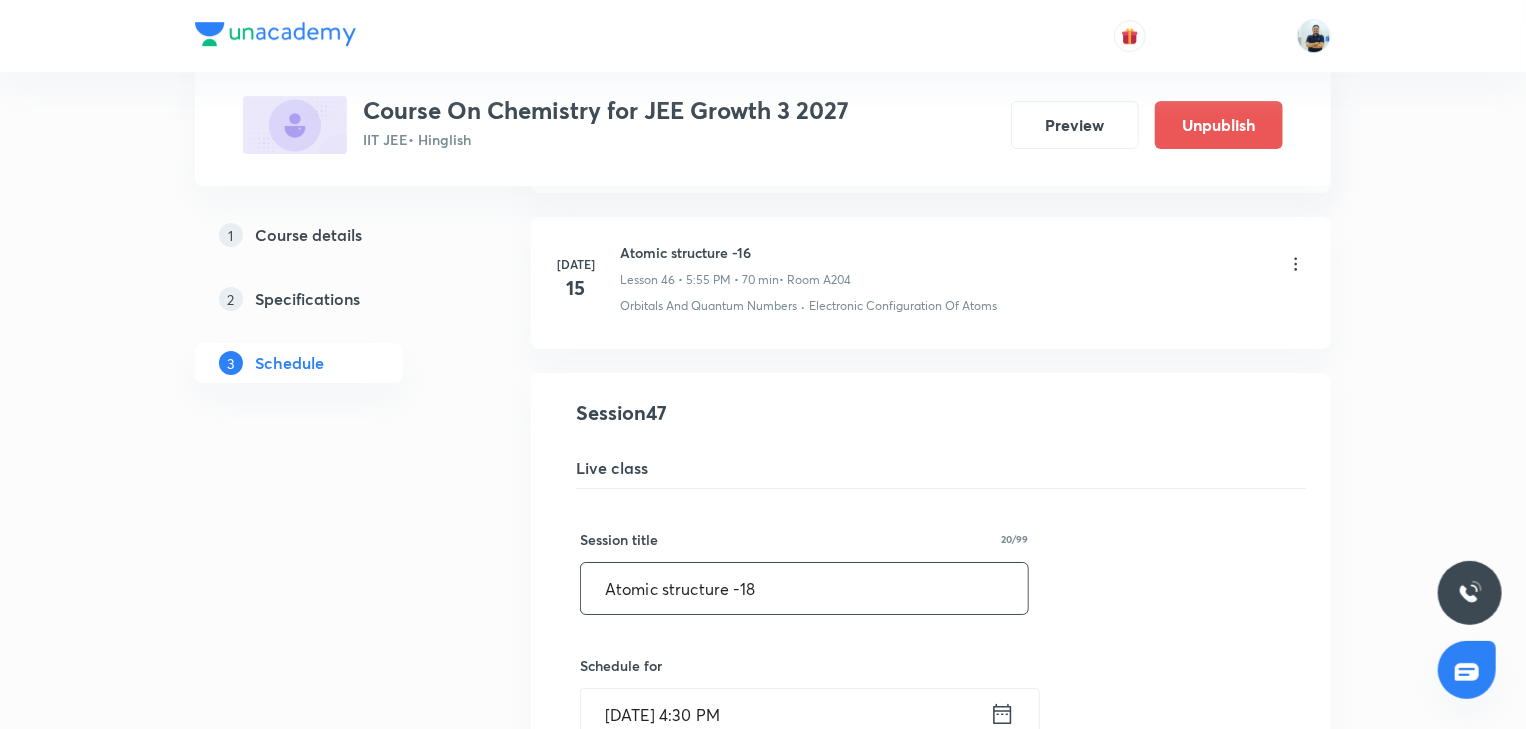 drag, startPoint x: 775, startPoint y: 570, endPoint x: 317, endPoint y: 643, distance: 463.7812 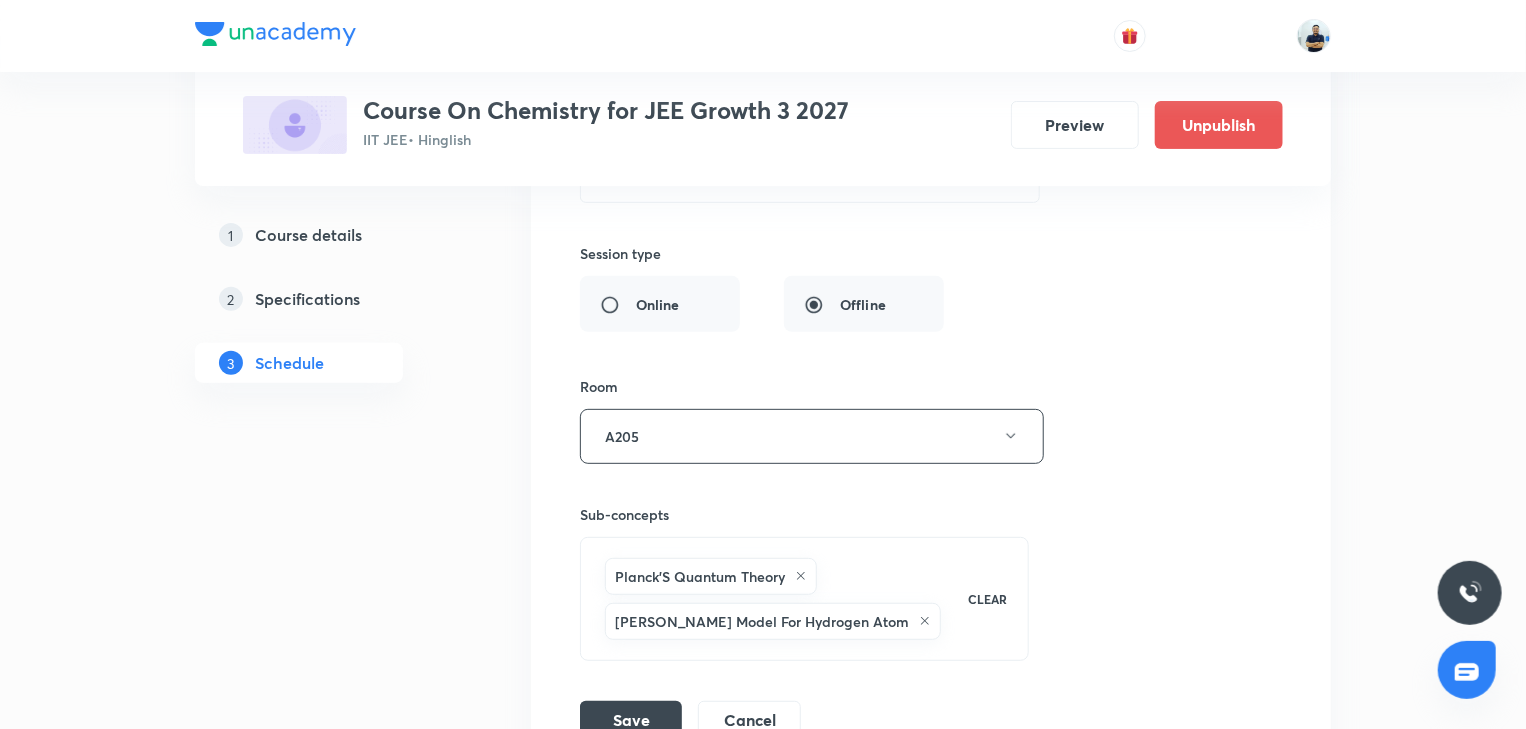 scroll, scrollTop: 8039, scrollLeft: 0, axis: vertical 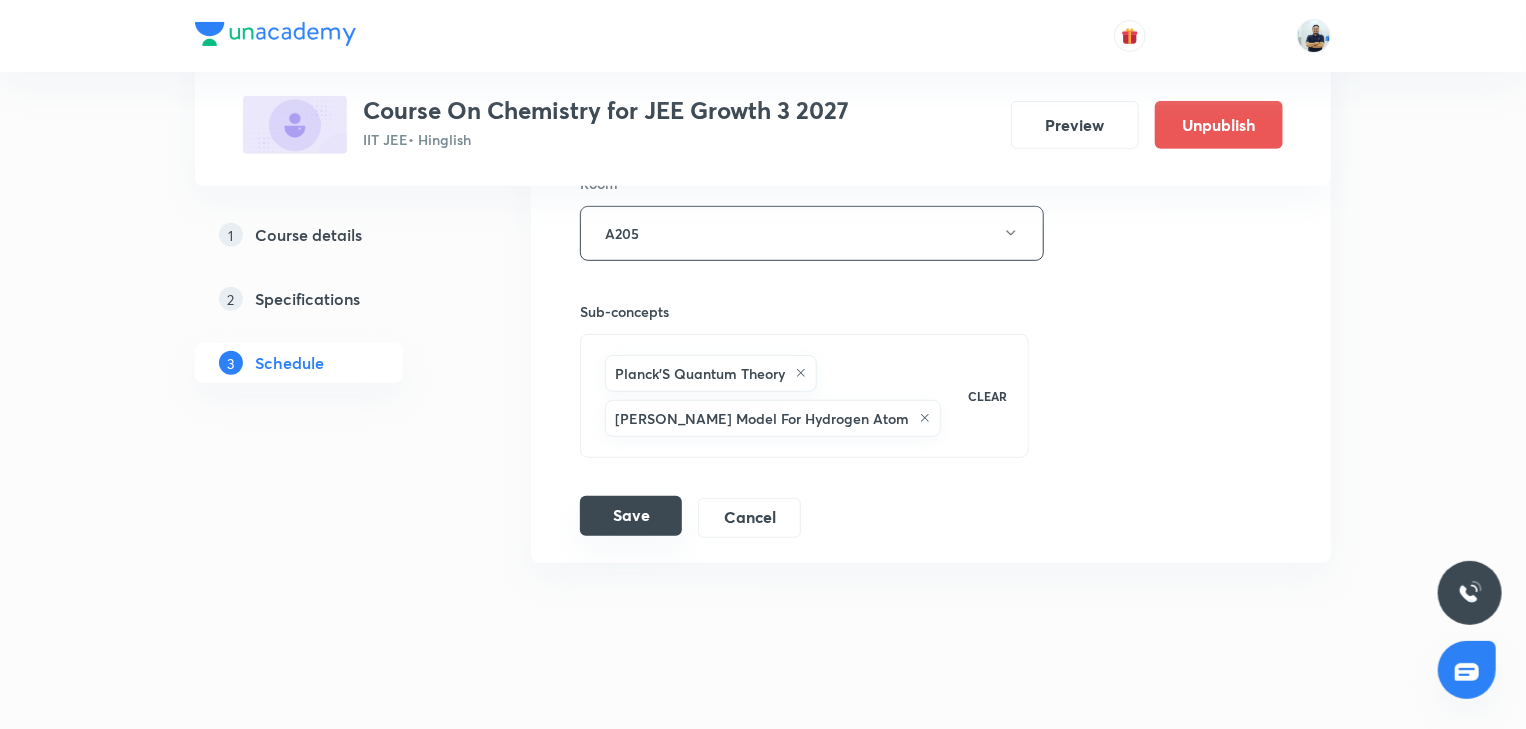 type on "Atomic structure -18" 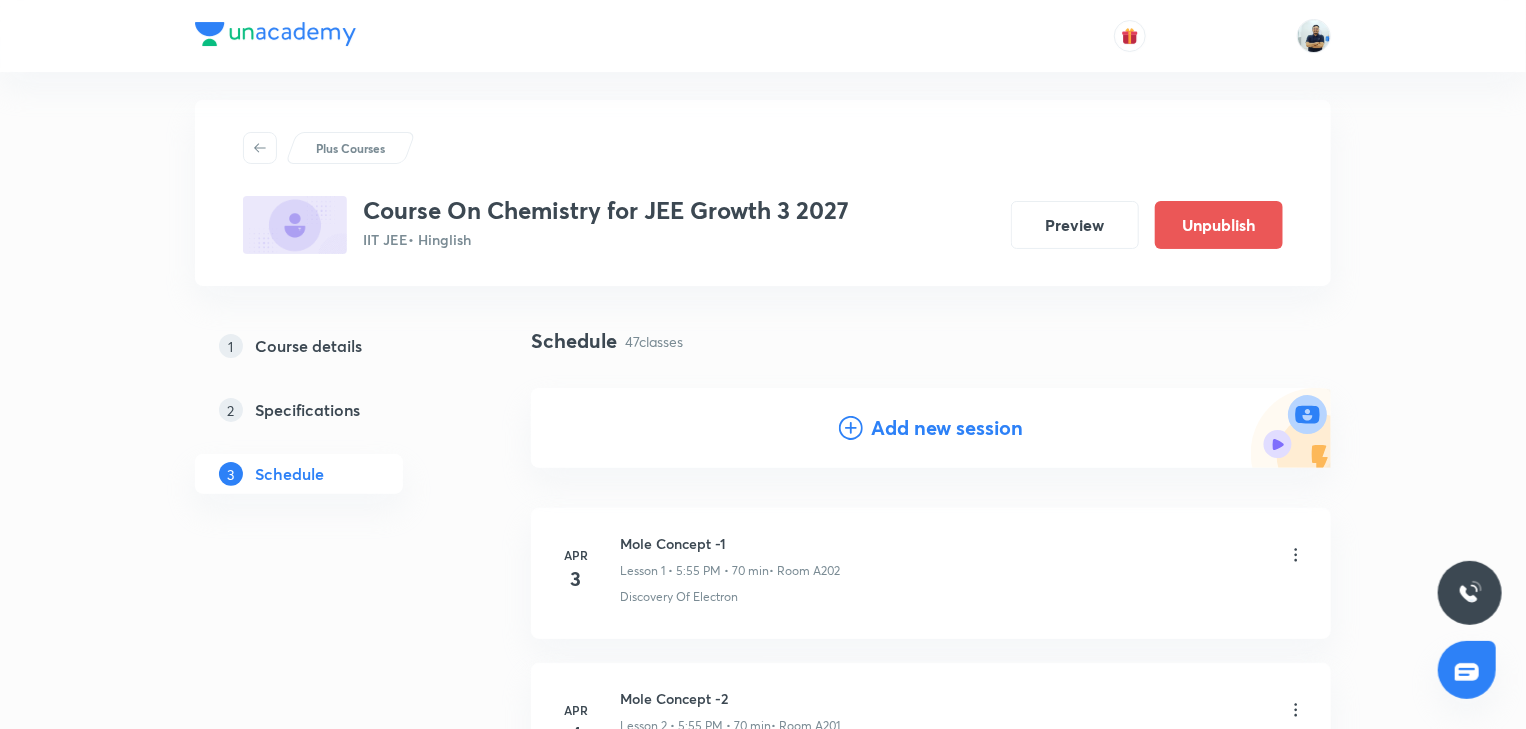 scroll, scrollTop: 0, scrollLeft: 0, axis: both 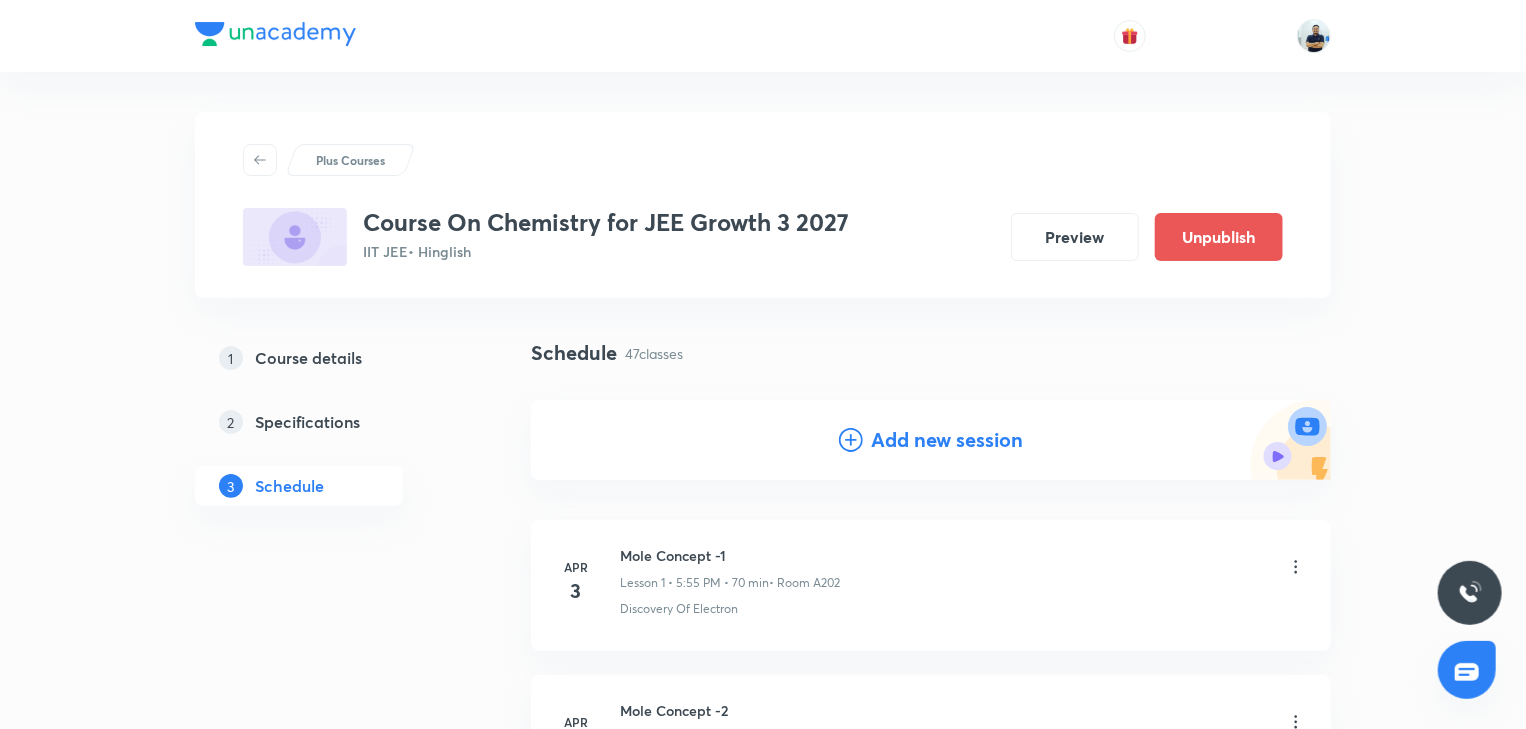 click on "Add new session" at bounding box center [947, 440] 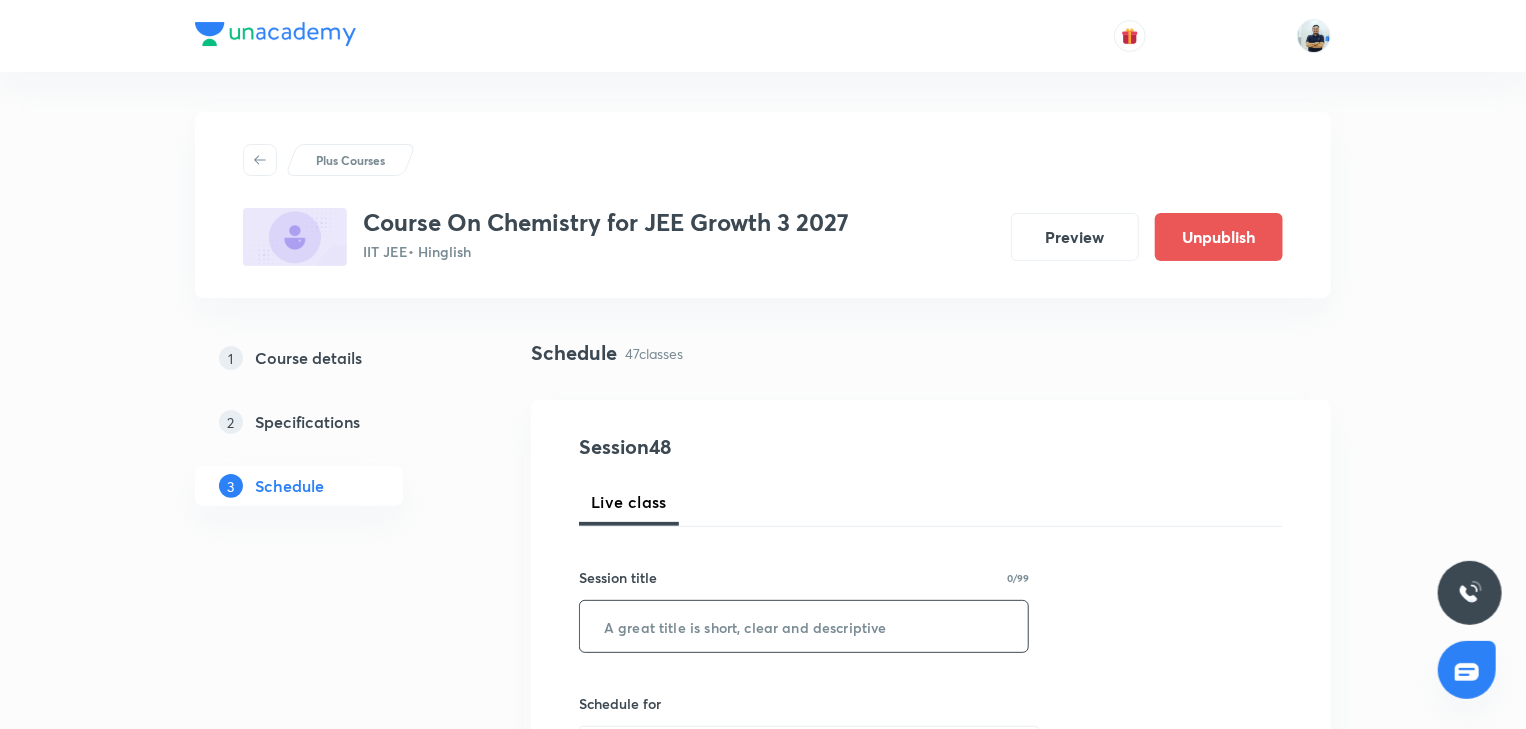 click at bounding box center (804, 626) 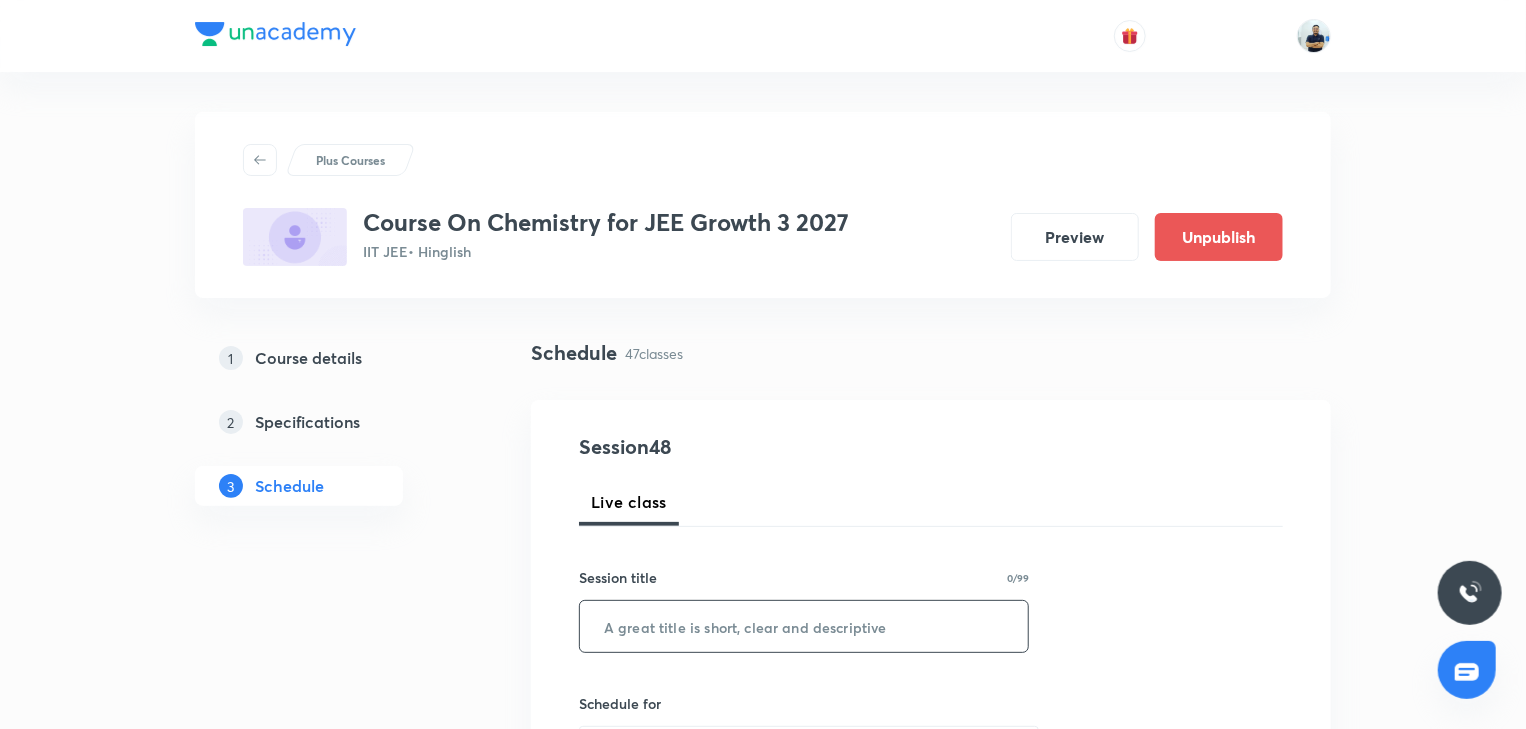 paste on "Atomic structure -18" 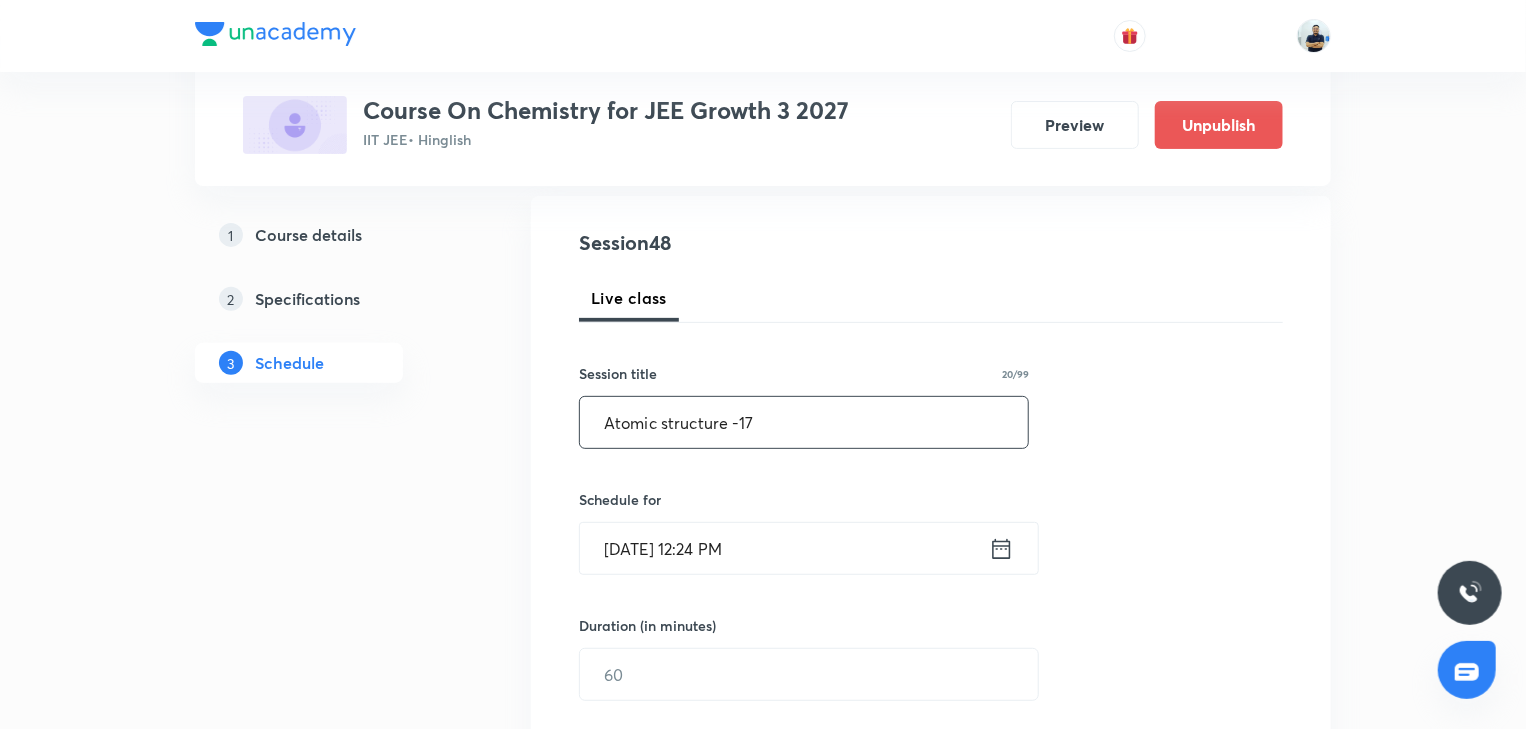 scroll, scrollTop: 205, scrollLeft: 0, axis: vertical 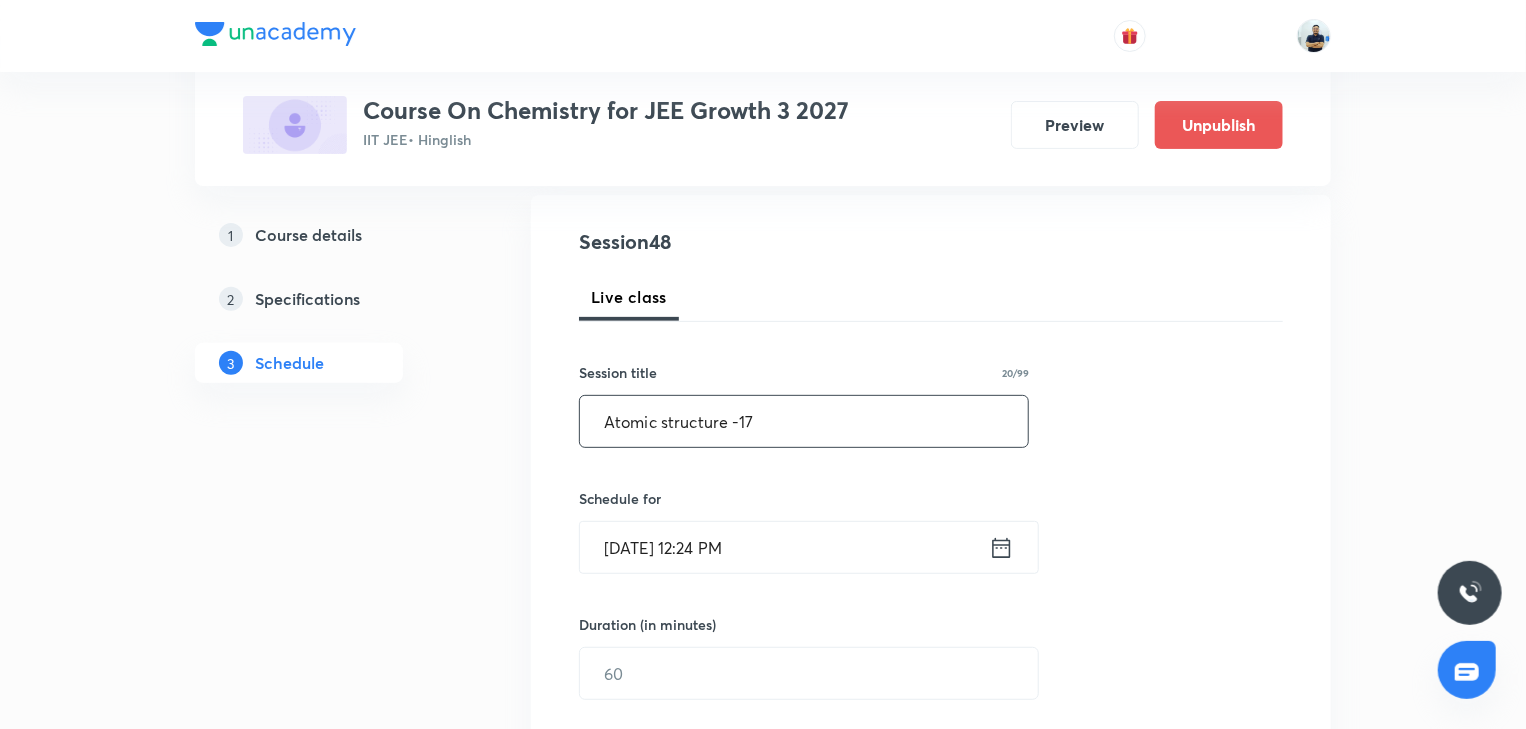 type on "Atomic structure -17" 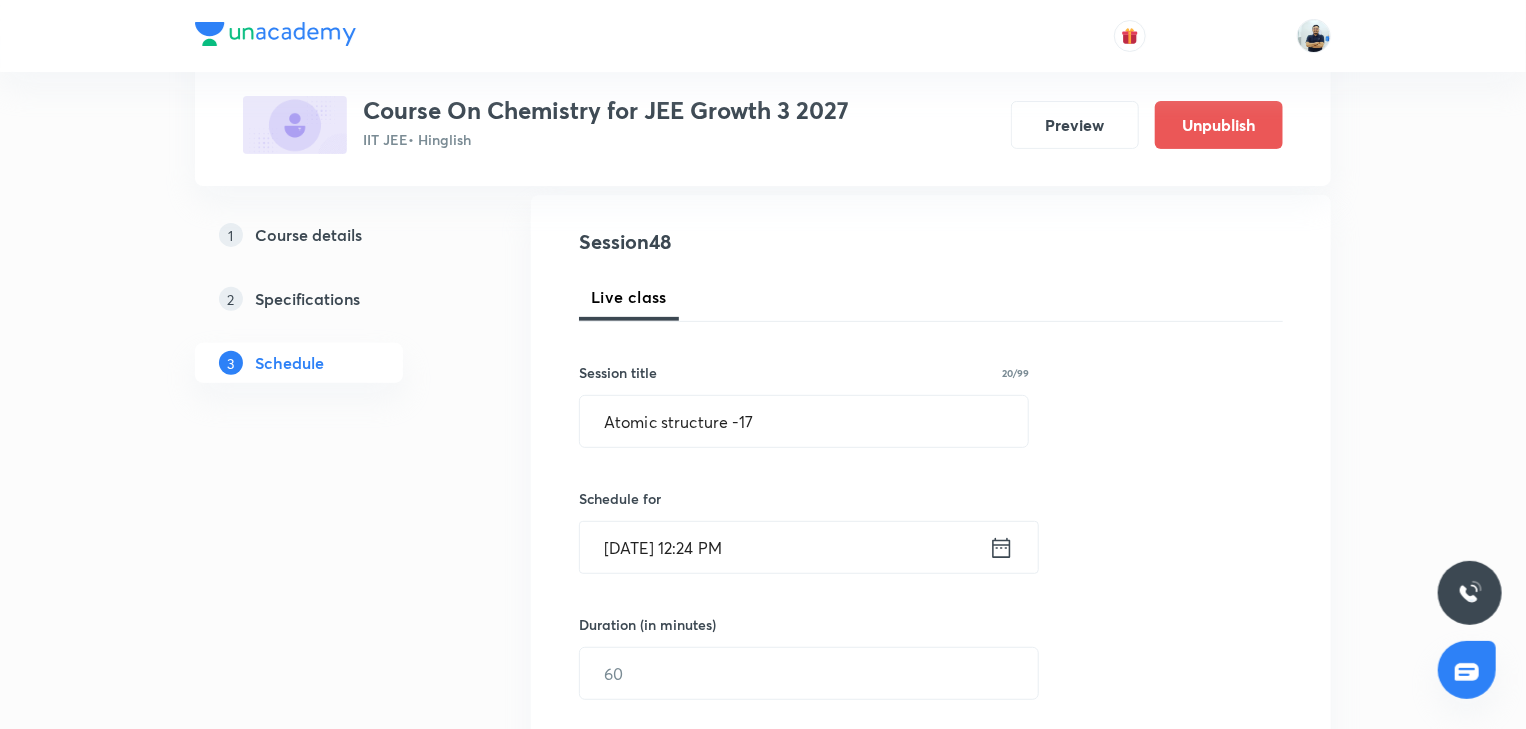 click on "Jul 14, 2025, 12:24 PM" at bounding box center [784, 547] 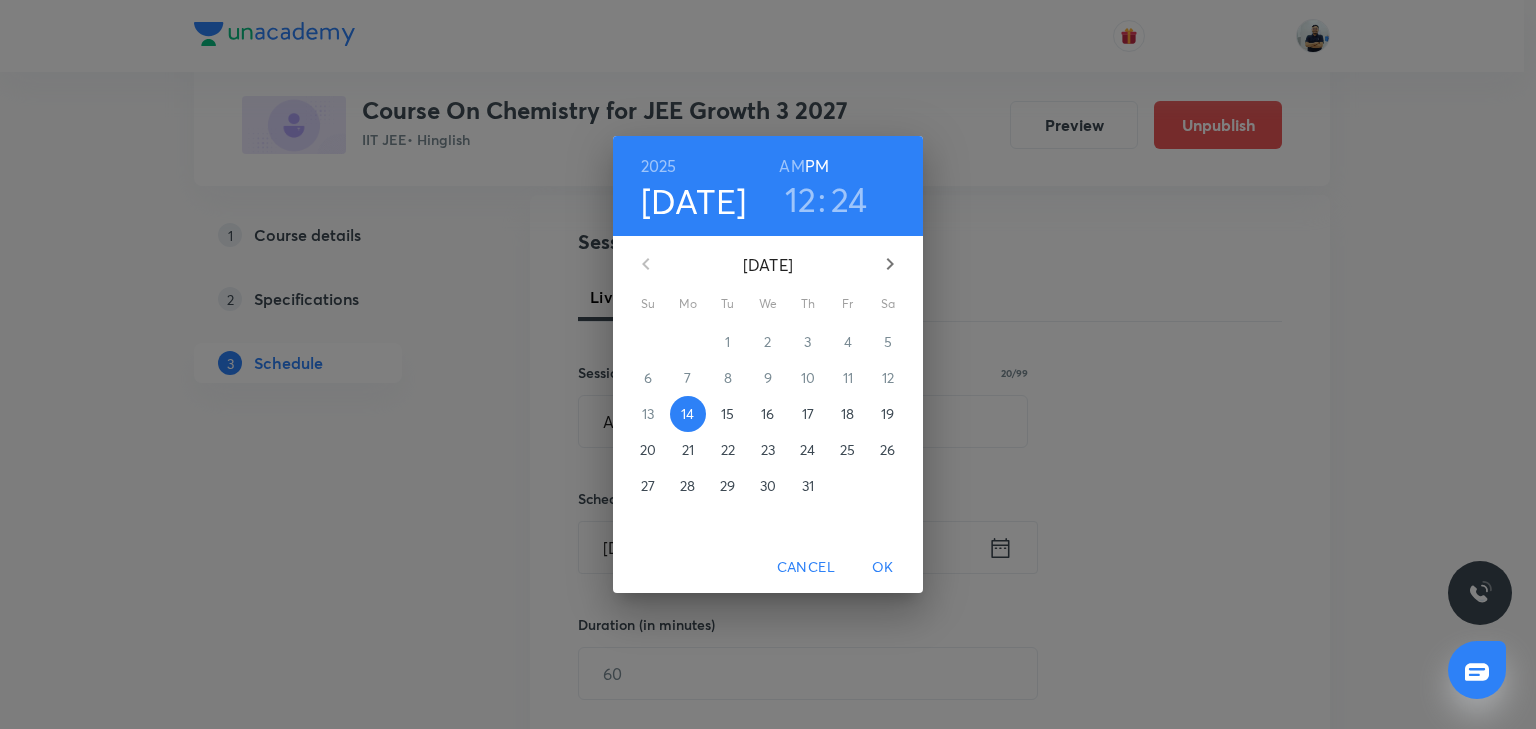 click on "17" at bounding box center [808, 414] 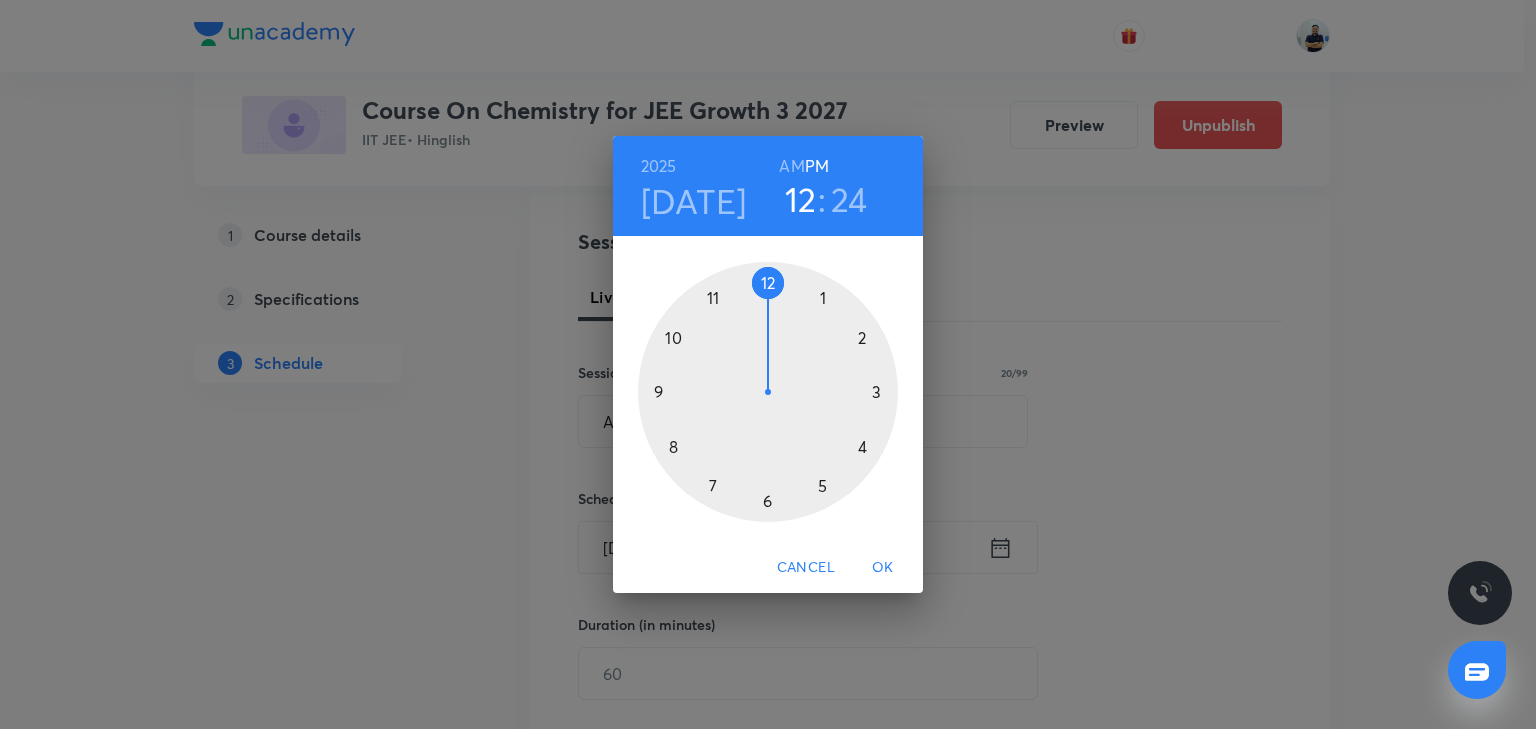 click on "Jul 17" at bounding box center [694, 201] 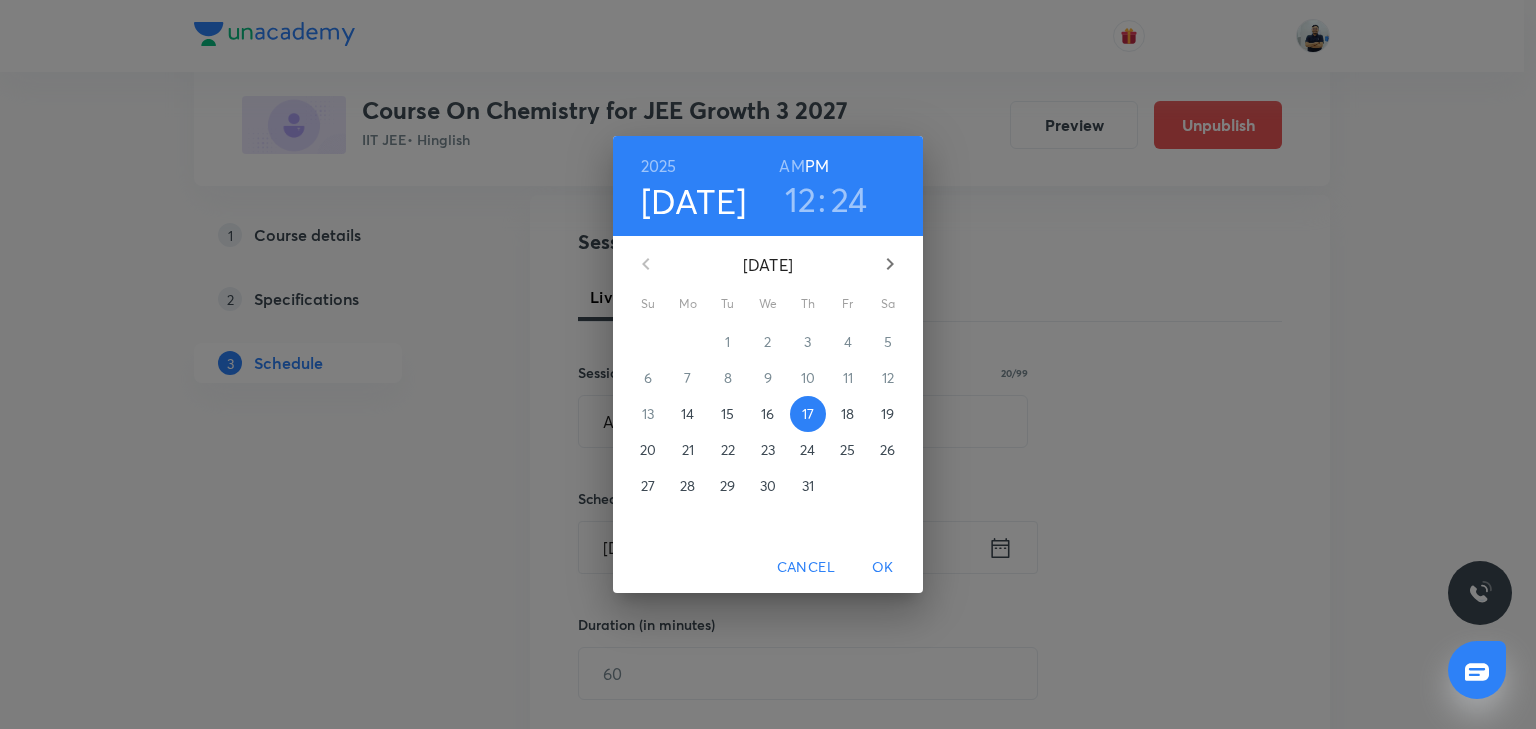 click on "16" at bounding box center (768, 414) 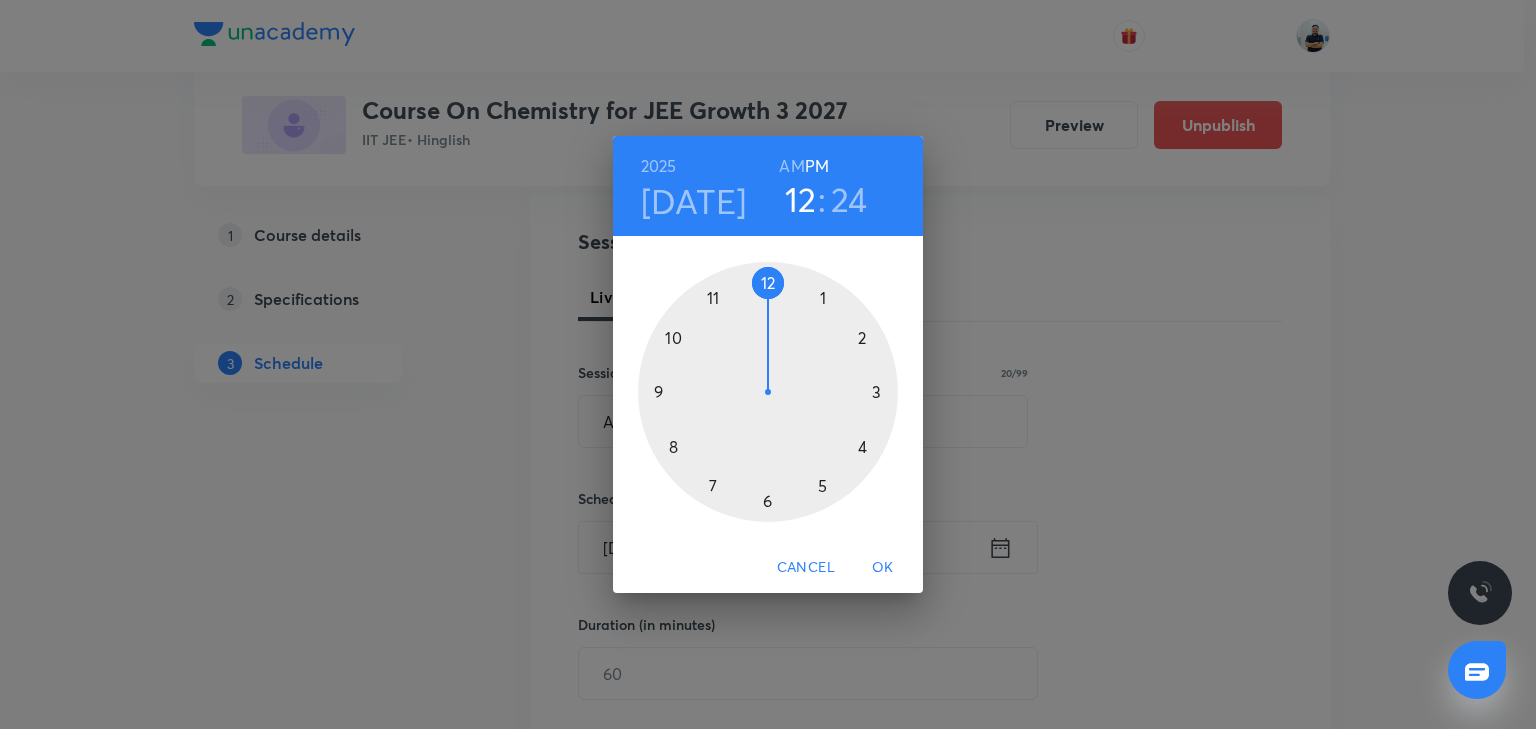 click at bounding box center (768, 392) 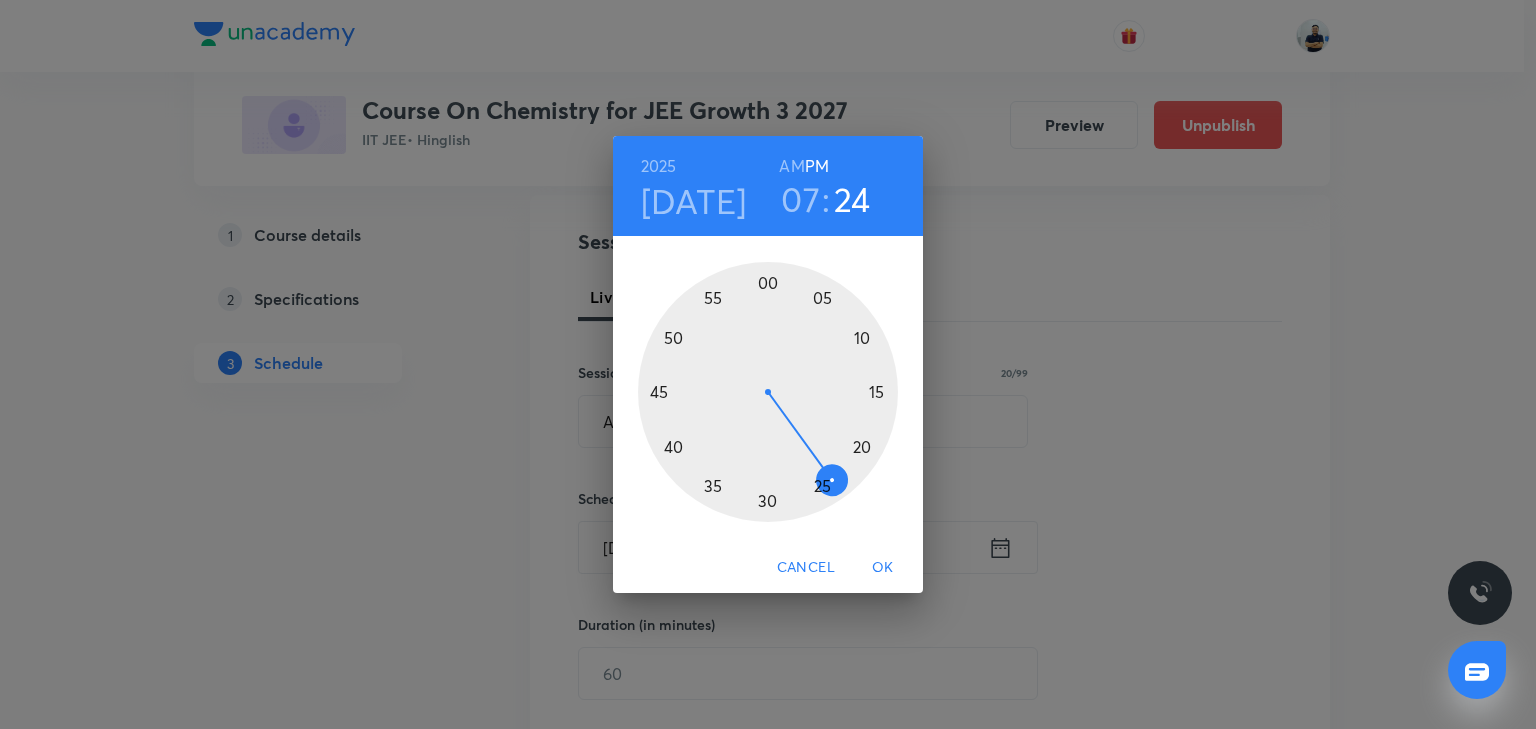 click at bounding box center (768, 392) 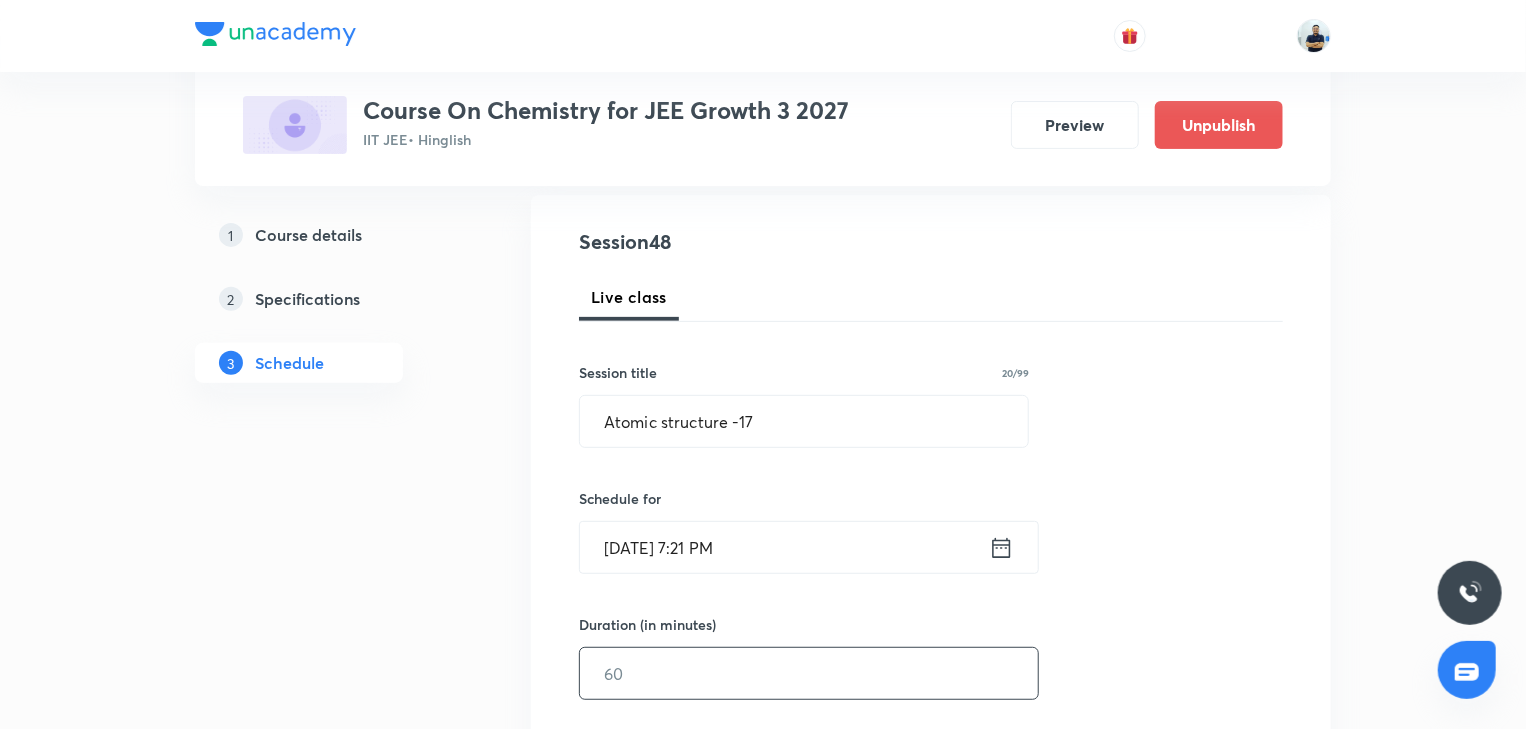 click at bounding box center [809, 673] 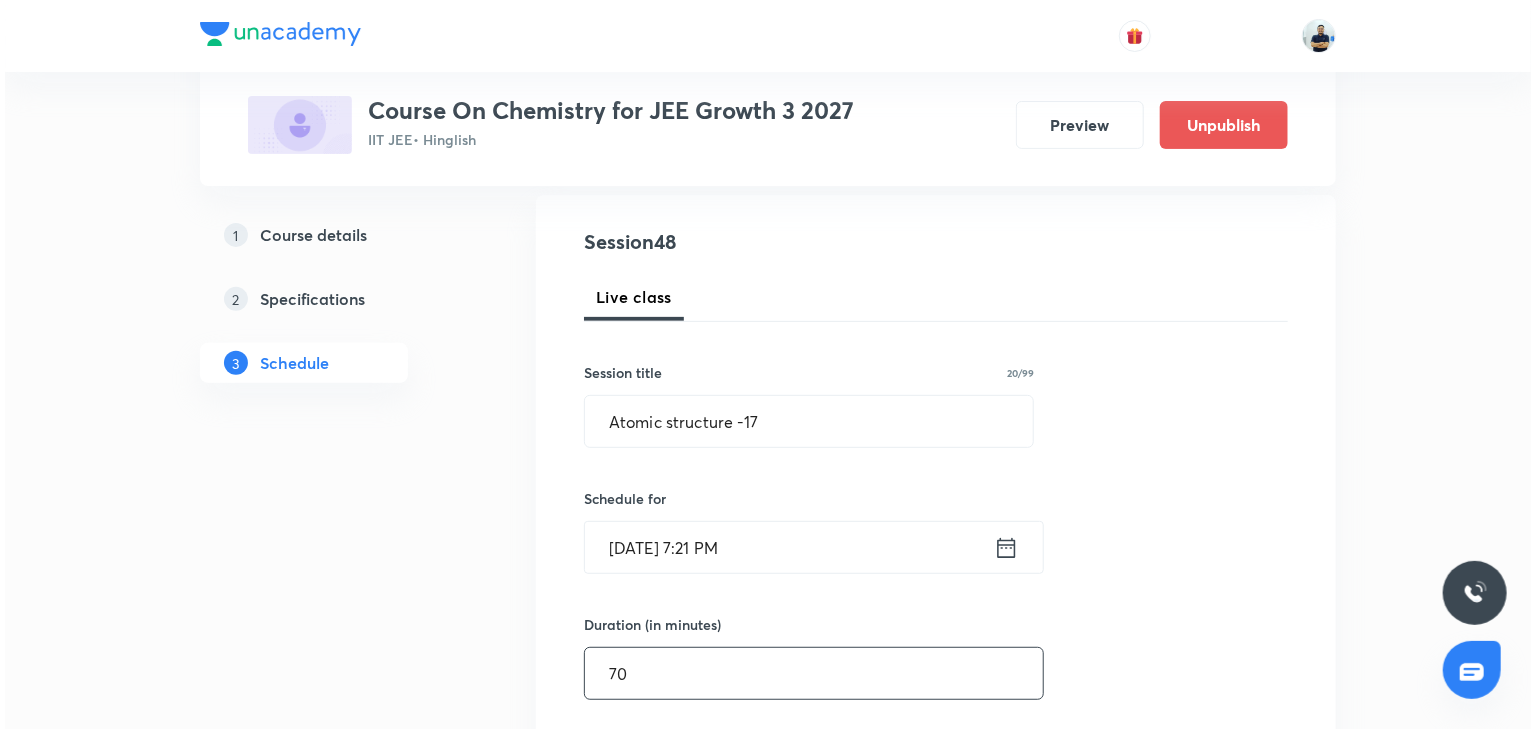 scroll, scrollTop: 765, scrollLeft: 0, axis: vertical 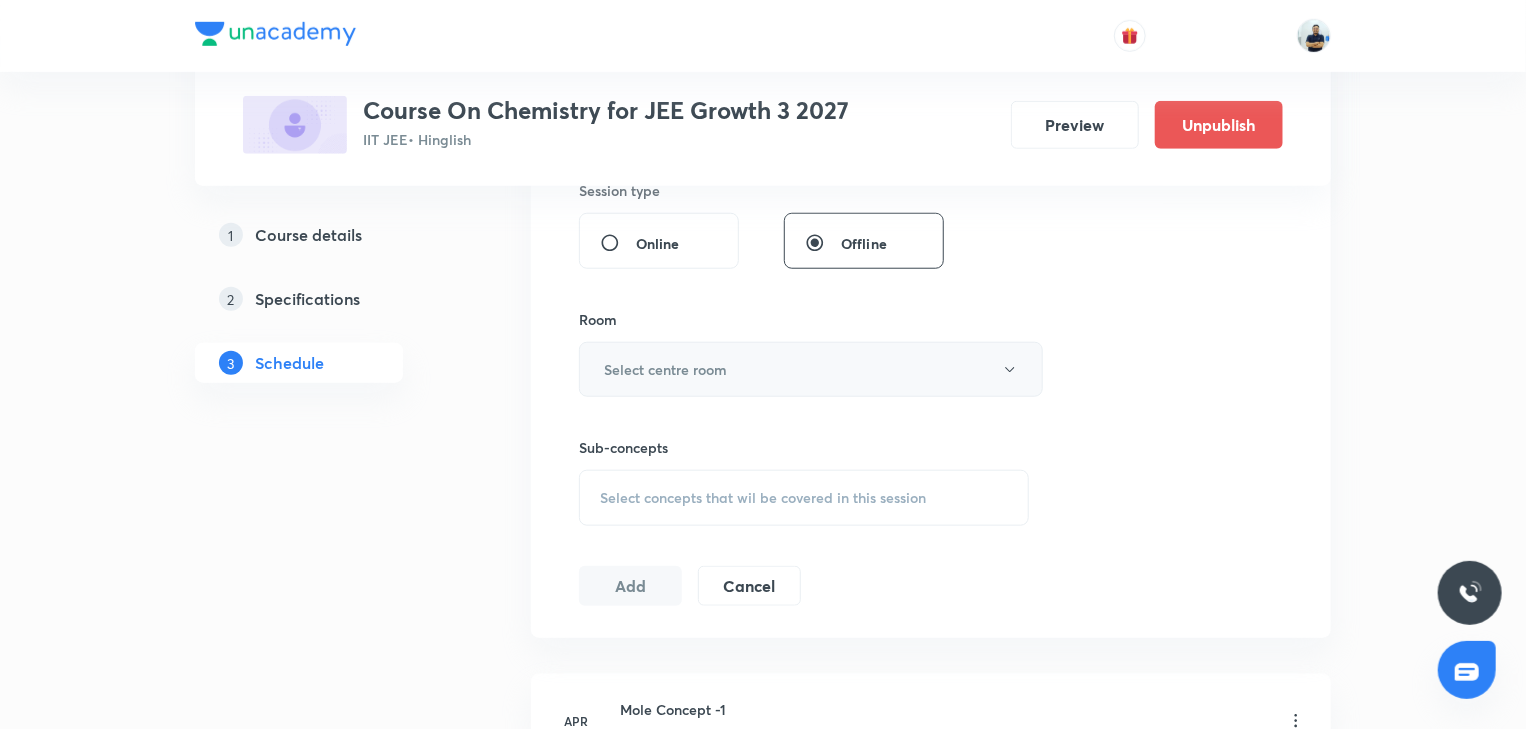 type on "70" 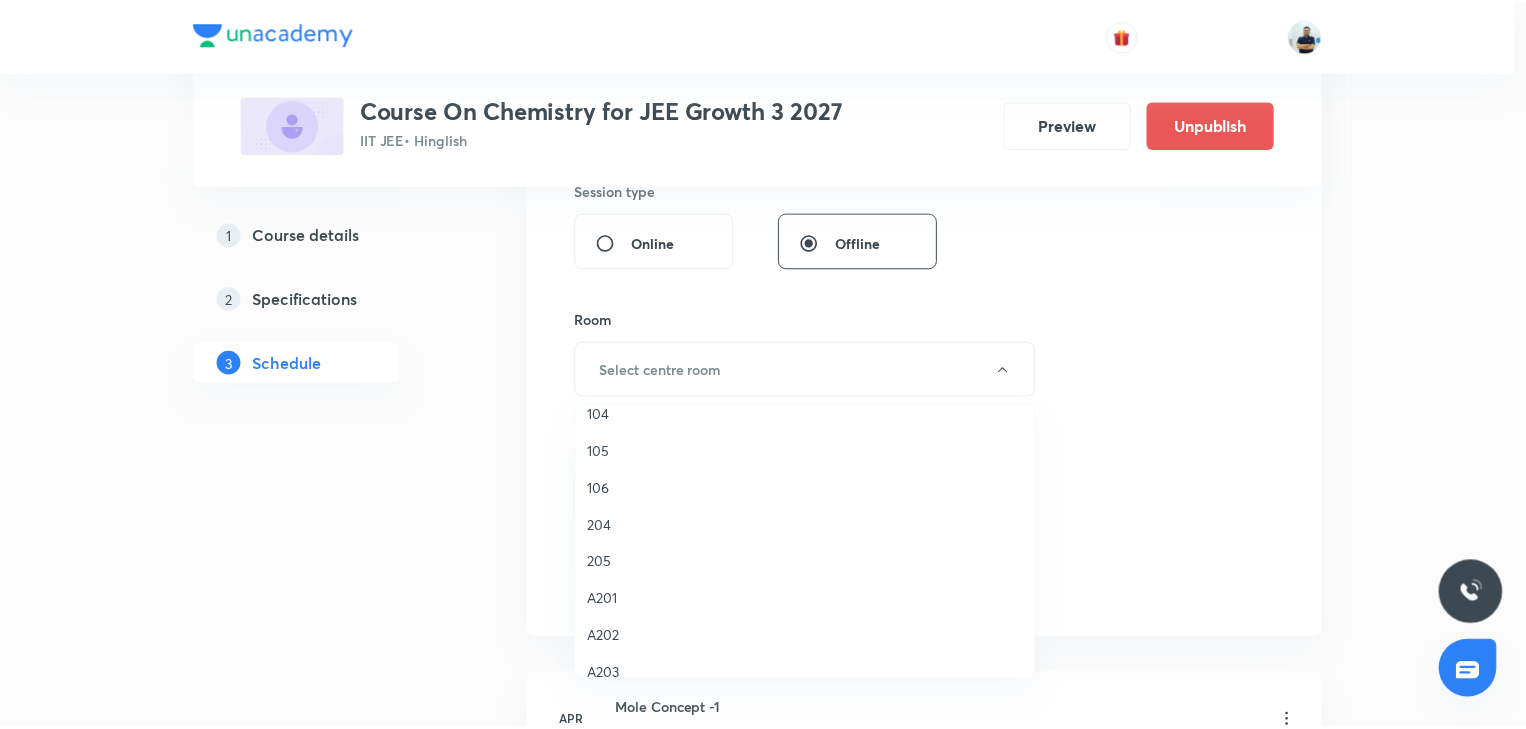 scroll, scrollTop: 242, scrollLeft: 0, axis: vertical 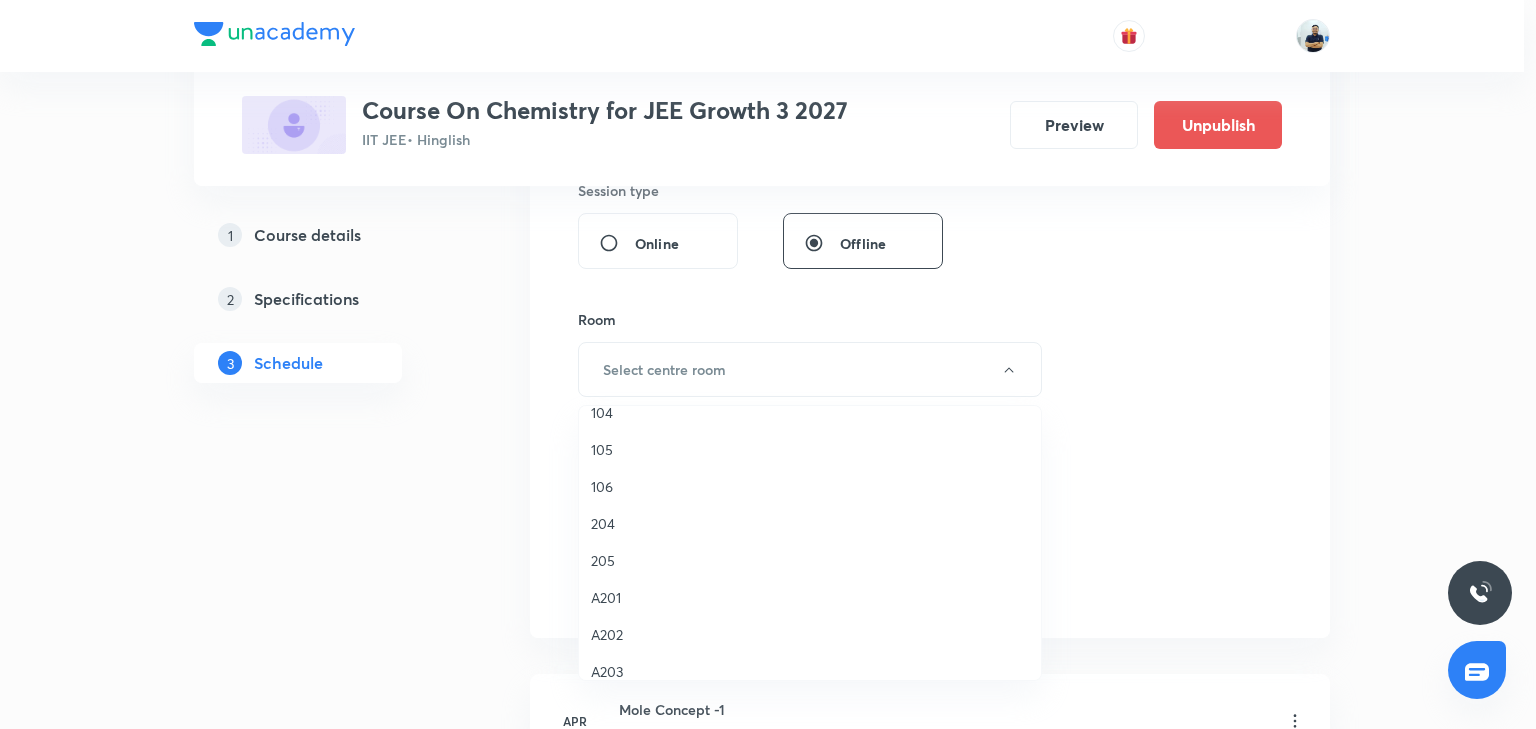 drag, startPoint x: 632, startPoint y: 603, endPoint x: 640, endPoint y: 589, distance: 16.124516 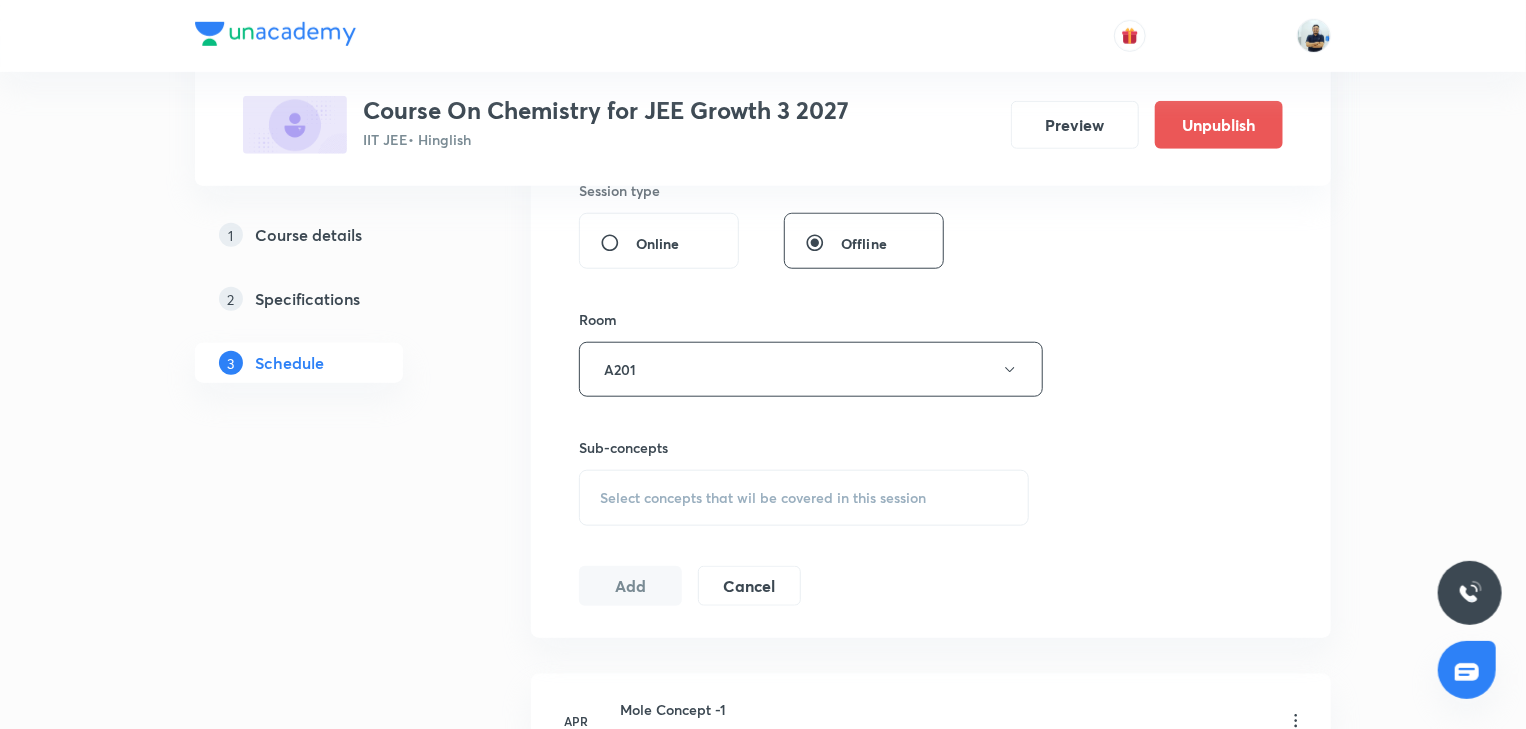 click on "Select concepts that wil be covered in this session" at bounding box center [804, 498] 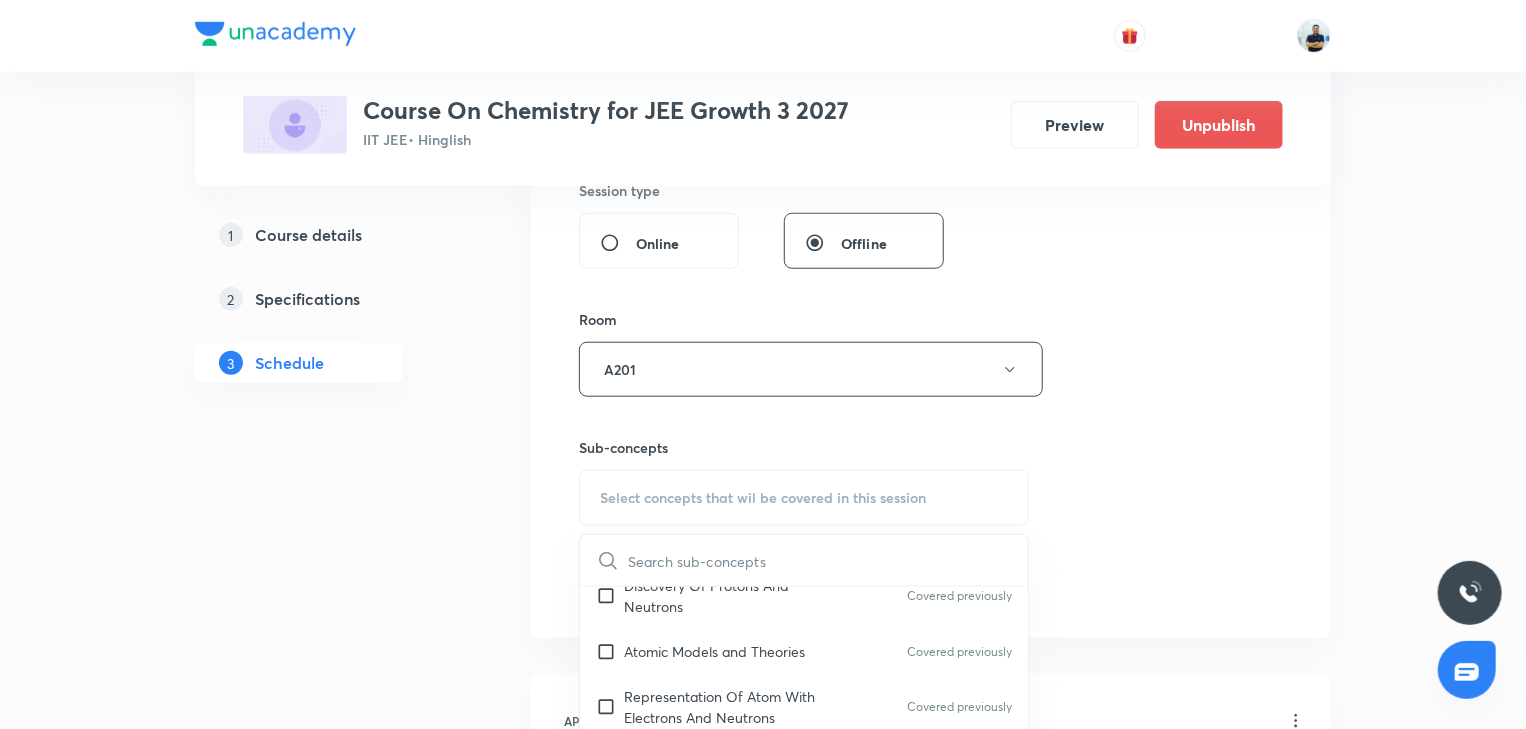 scroll, scrollTop: 1120, scrollLeft: 0, axis: vertical 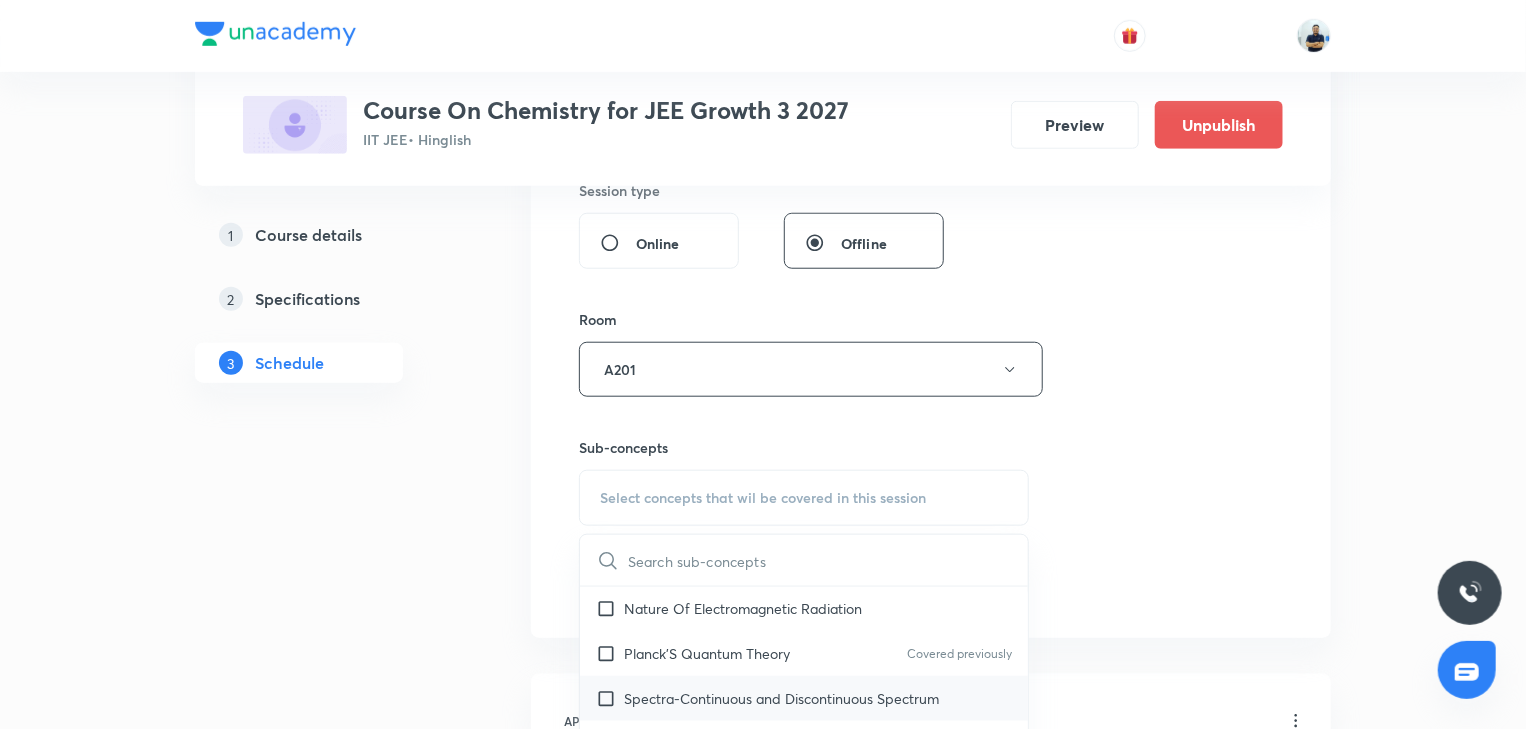 click on "Spectra-Continuous and Discontinuous Spectrum" at bounding box center (804, 698) 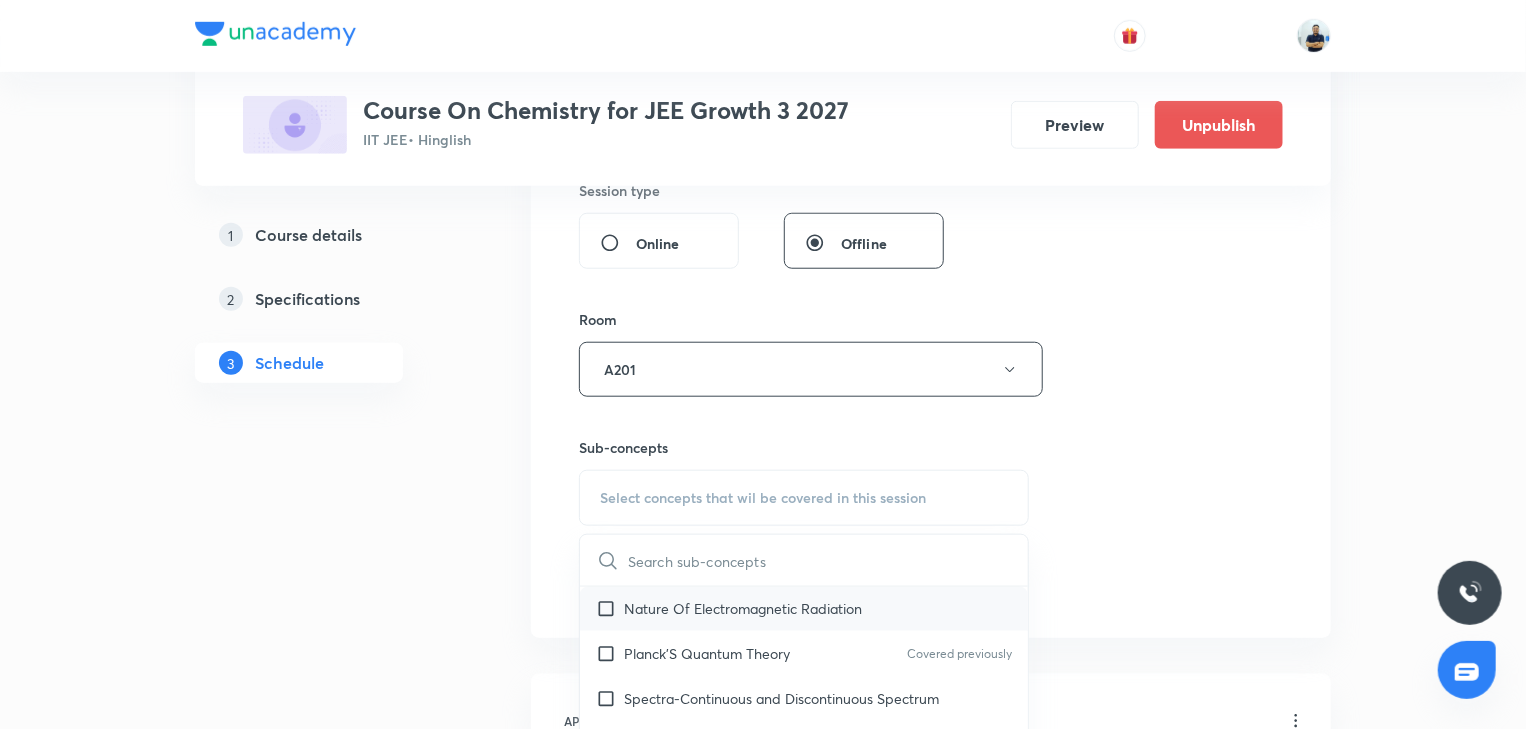 checkbox on "true" 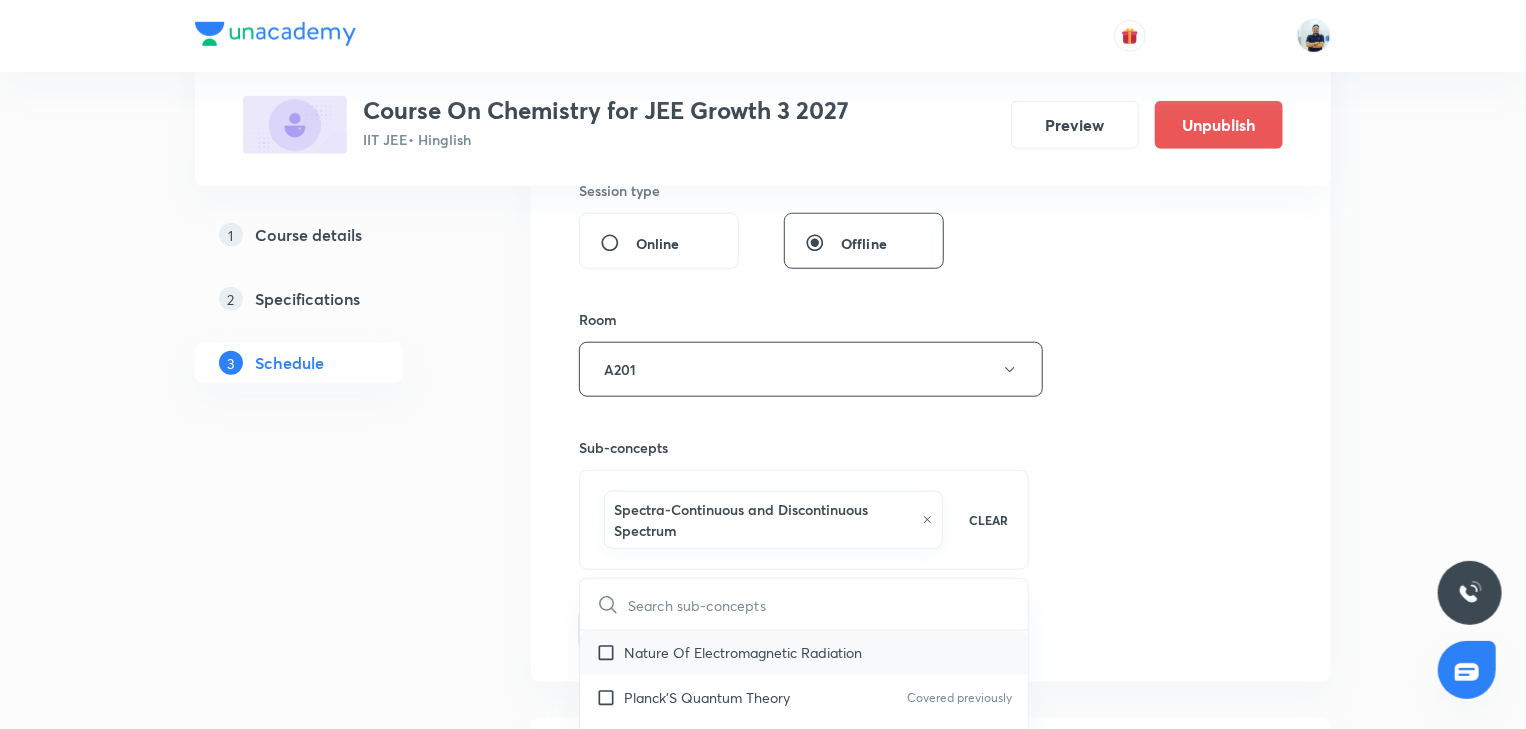 click on "Nature Of Electromagnetic Radiation" at bounding box center [743, 652] 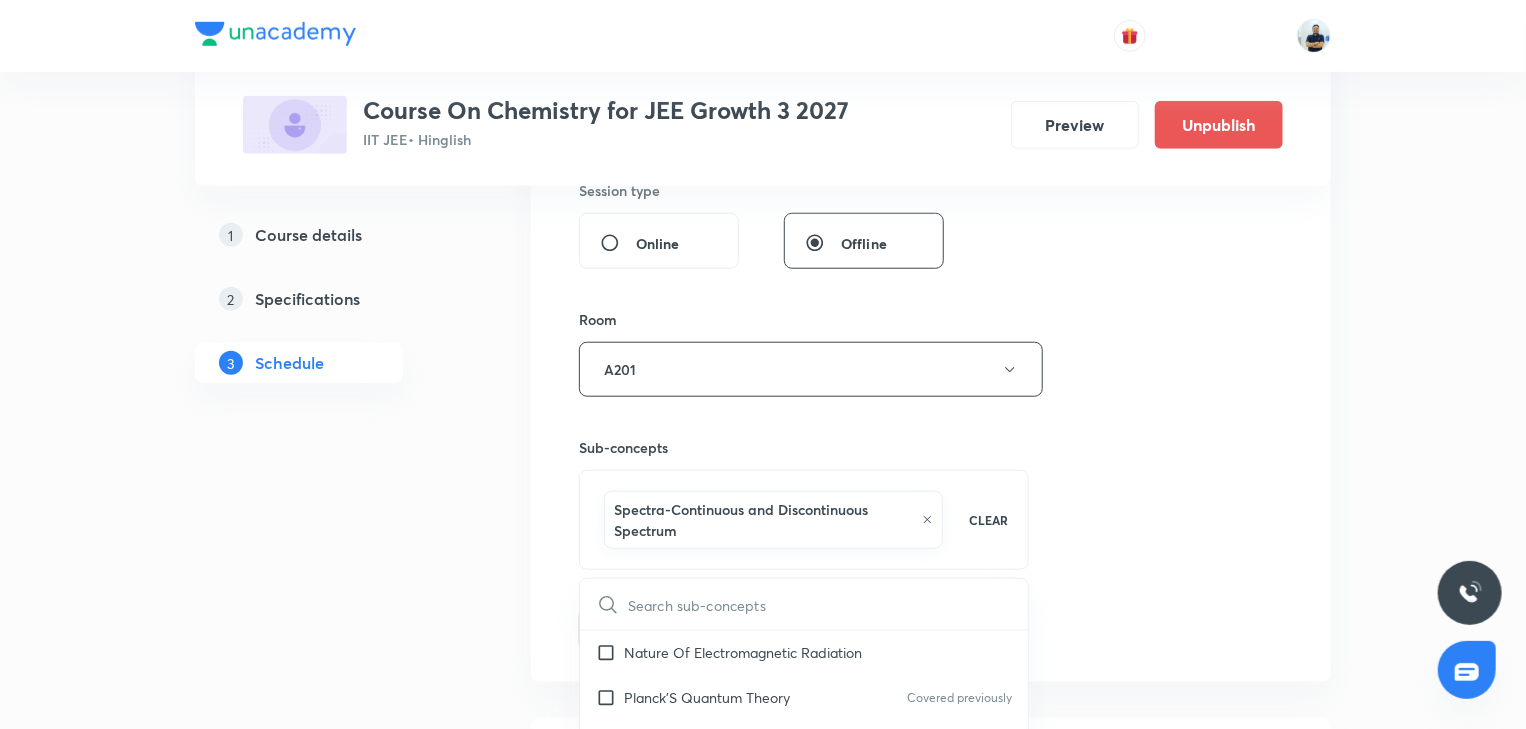 checkbox on "true" 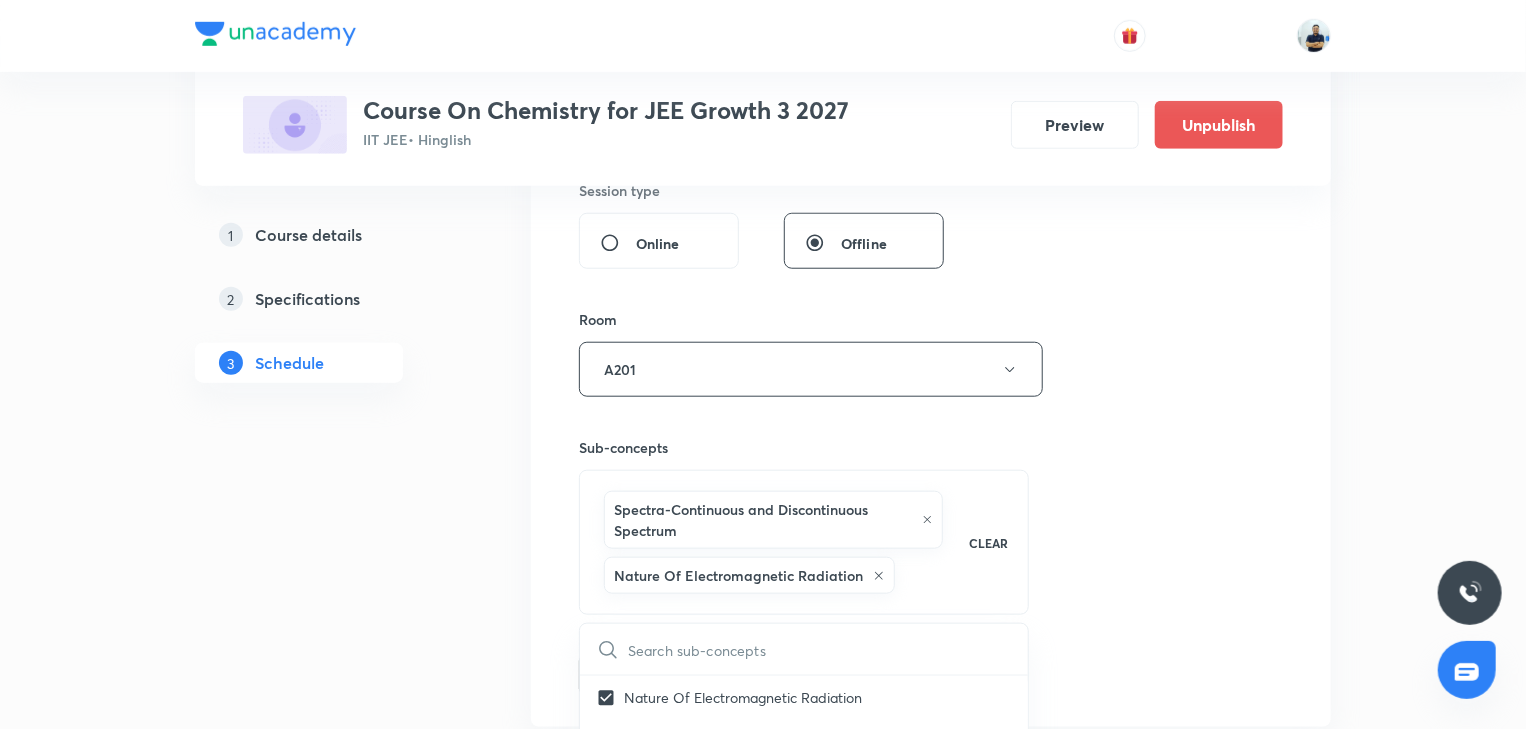 click on "Session  48 Live class Session title 20/99 Atomic structure -17 ​ Schedule for Jul 16, 2025, 7:21 PM ​ Duration (in minutes) 70 ​   Session type Online Offline Room A201 Sub-concepts Spectra-Continuous and Discontinuous Spectrum Nature Of Electromagnetic Radiation CLEAR ​ Chemistry Mock Questions Chemistry Mock Questions Chemistry Previous Year Chemistry Previous Year Covered previously General Topics & Mole Concept Basic Concepts Covered previously Basic Introduction Covered previously Percentage Composition Stoichiometry Principle of Atom Conservation (POAC) Relation between Stoichiometric Quantities Application of Mole Concept: Gravimetric Analysis Covered previously Different Laws Covered previously Formula and Composition Covered previously Concentration Terms Covered previously Some basic concepts of Chemistry Covered previously Atomic Structure Discovery Of Electron Covered previously Some Prerequisites of Physics Discovery Of Protons And Neutrons Covered previously Atomic Models and Theories" at bounding box center (931, 181) 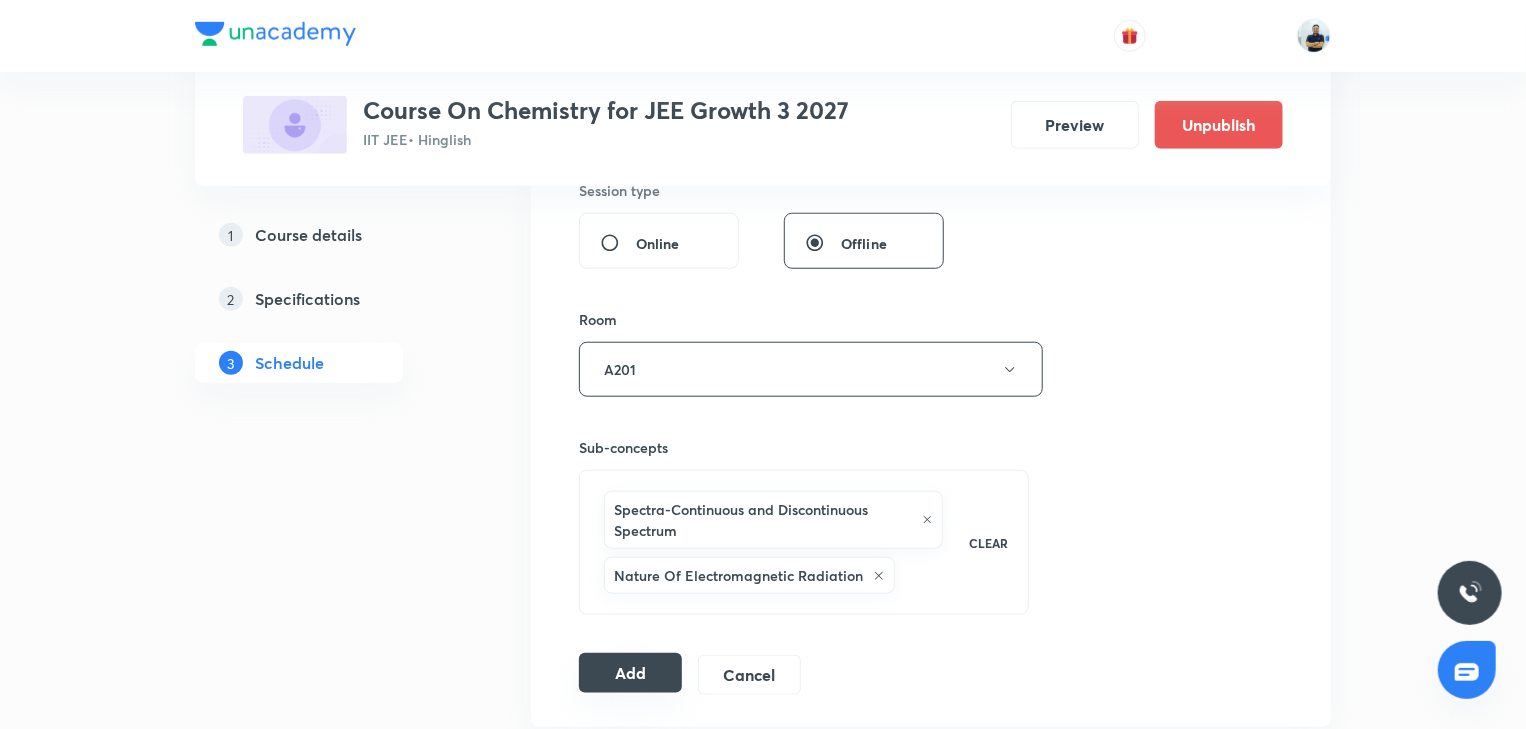 click on "Add" at bounding box center [630, 673] 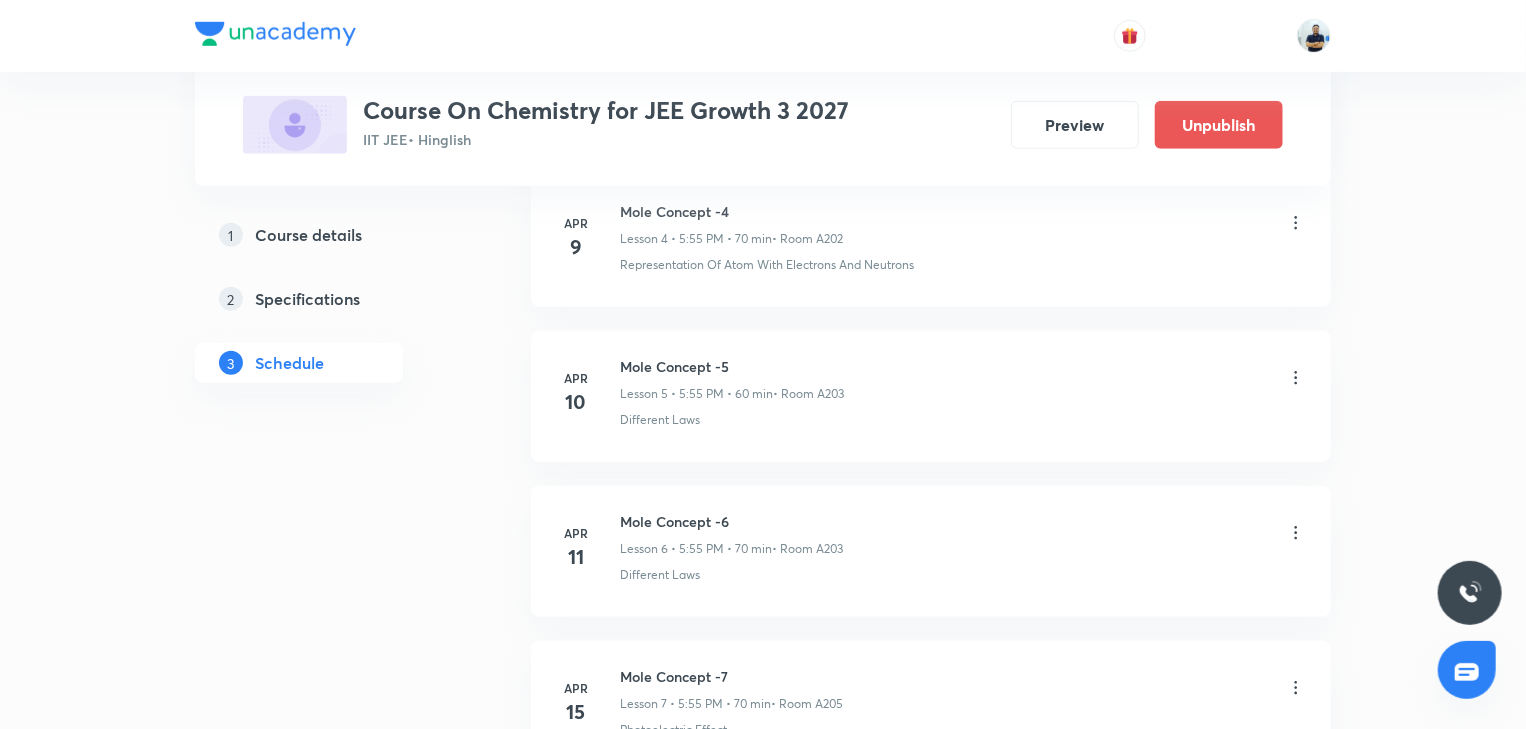 scroll, scrollTop: 0, scrollLeft: 0, axis: both 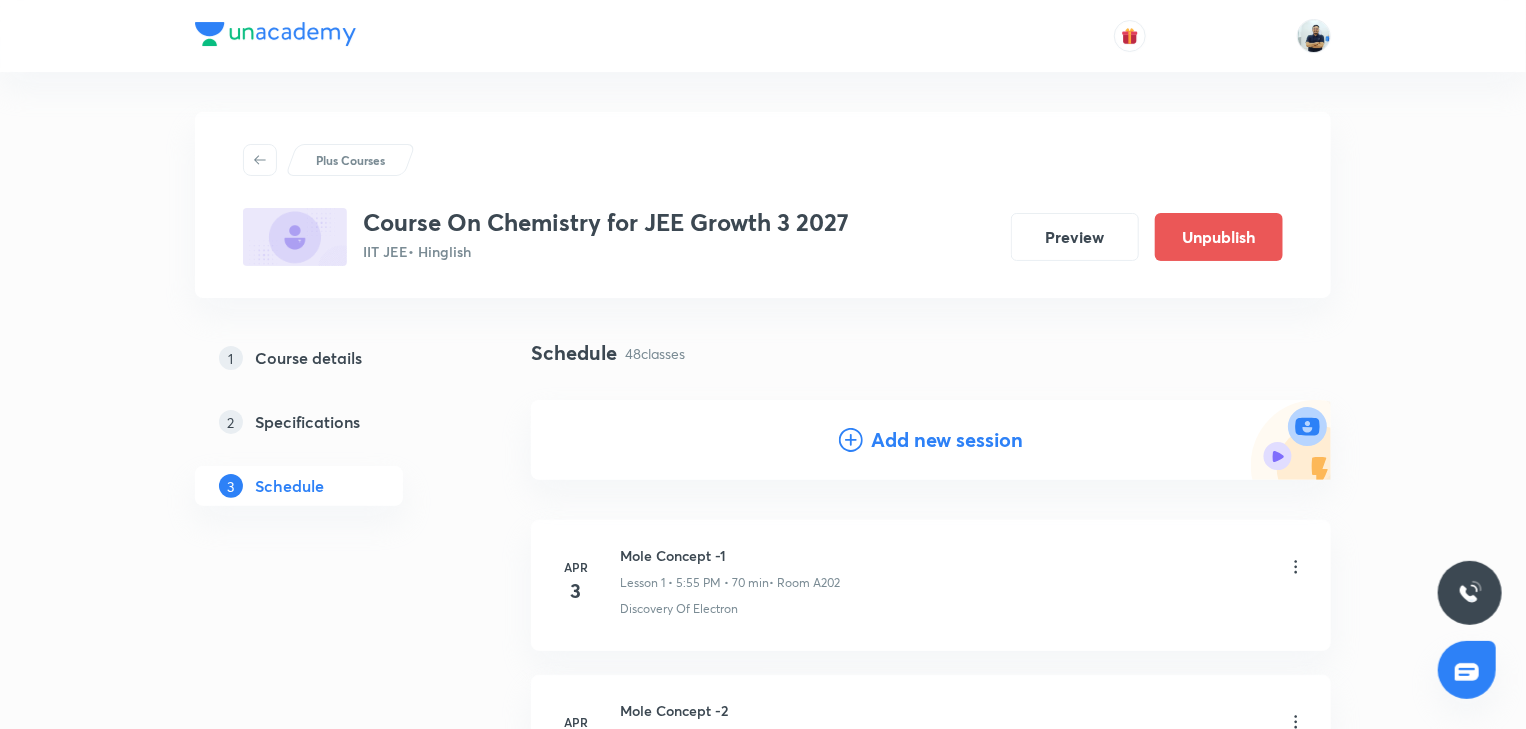 click on "Add new session" at bounding box center (931, 440) 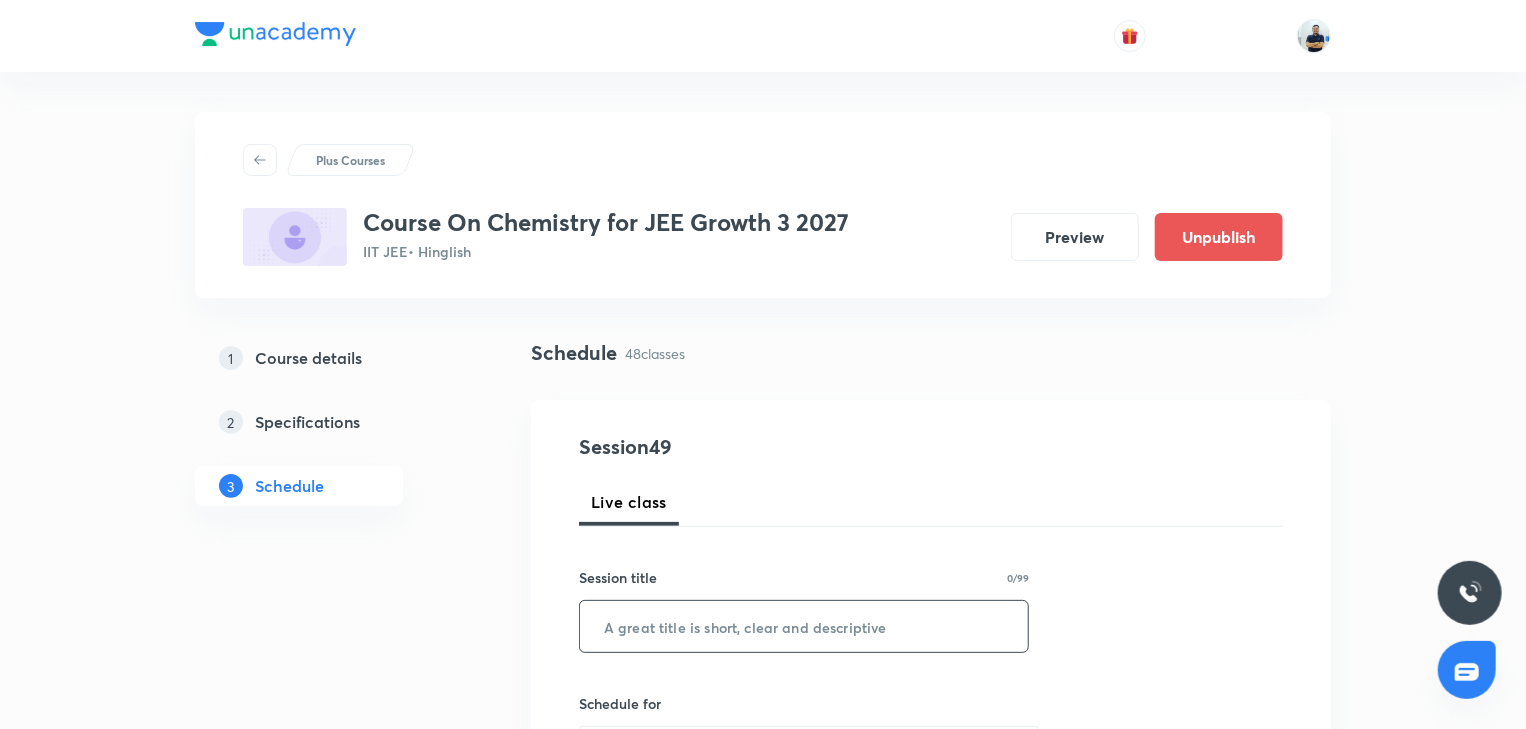 click at bounding box center (804, 626) 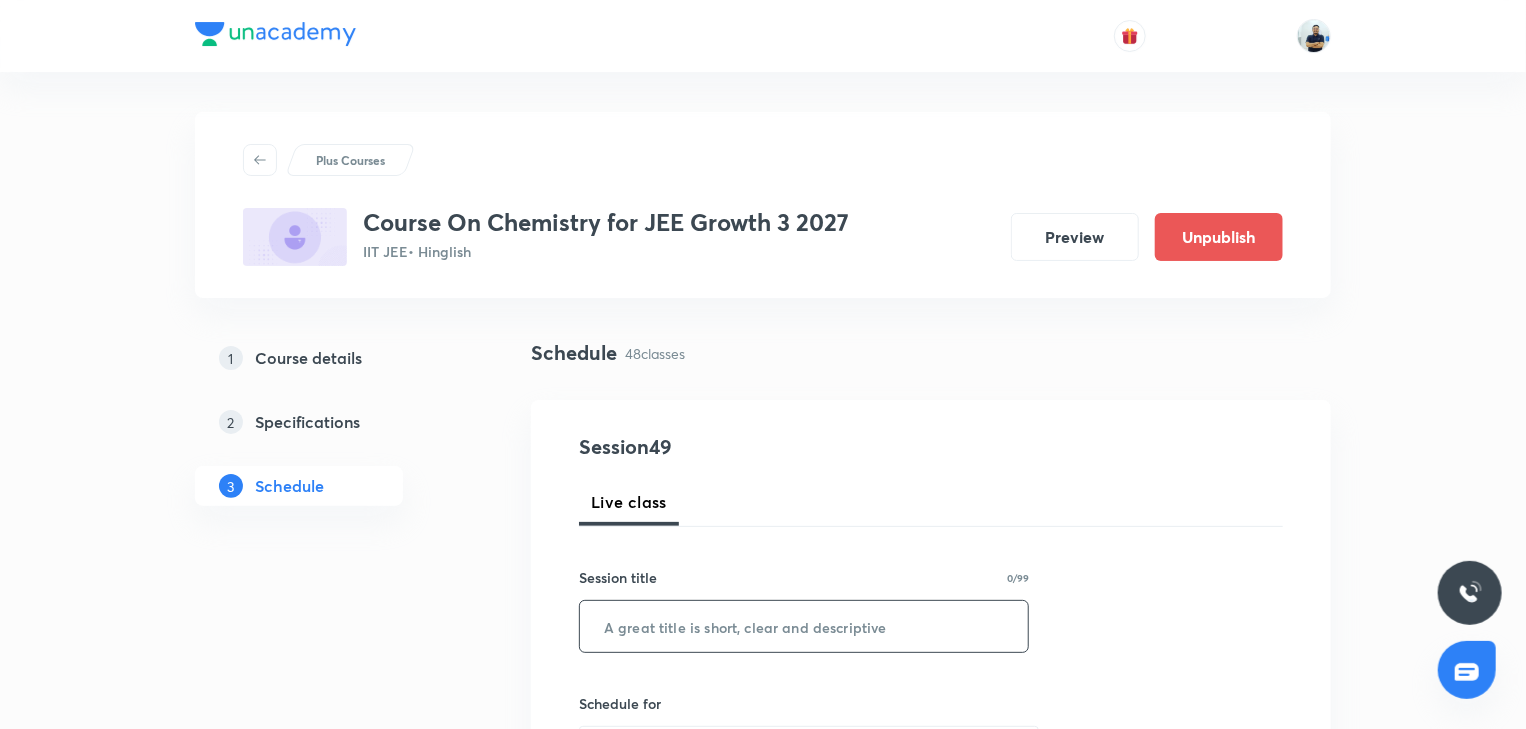 paste on "Atomic structure -18" 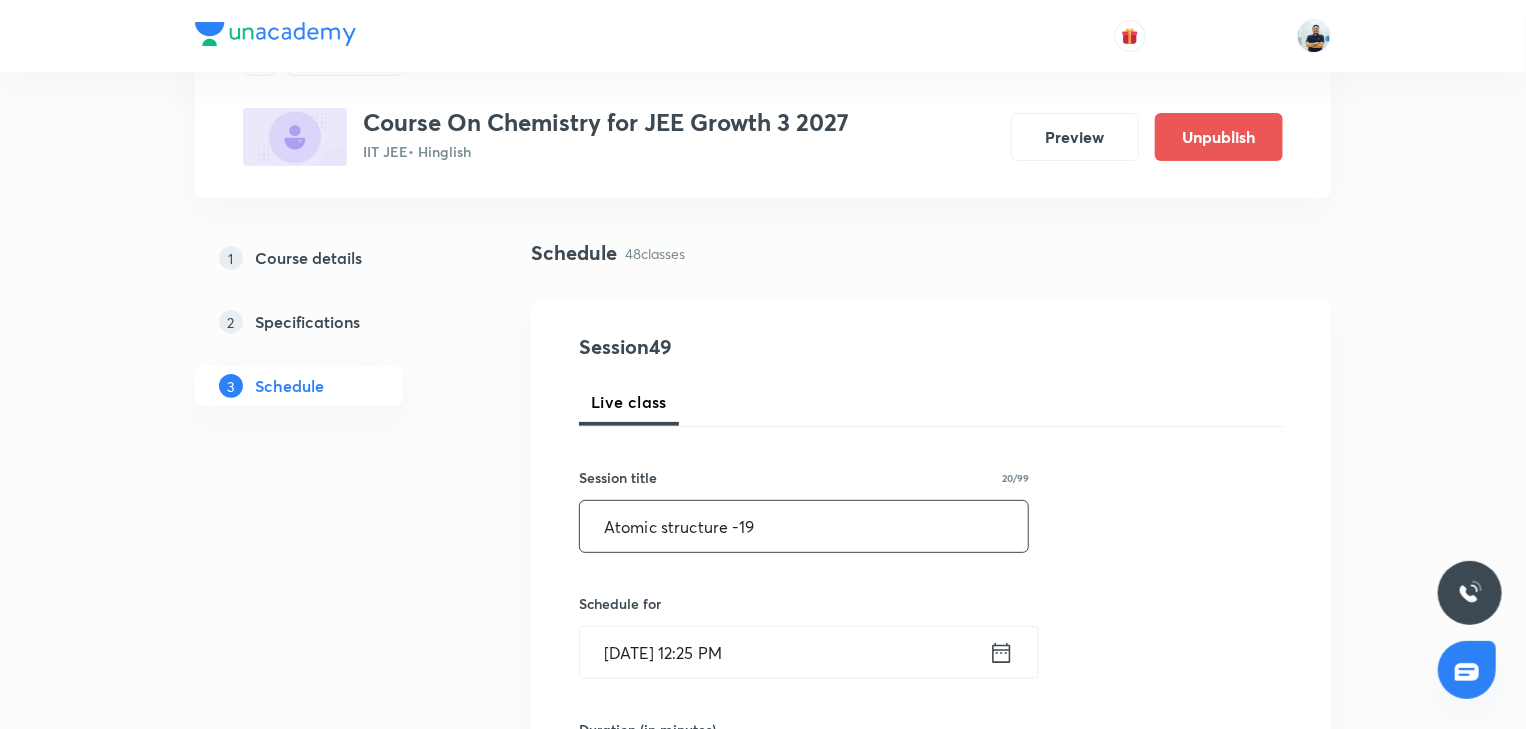 scroll, scrollTop: 242, scrollLeft: 0, axis: vertical 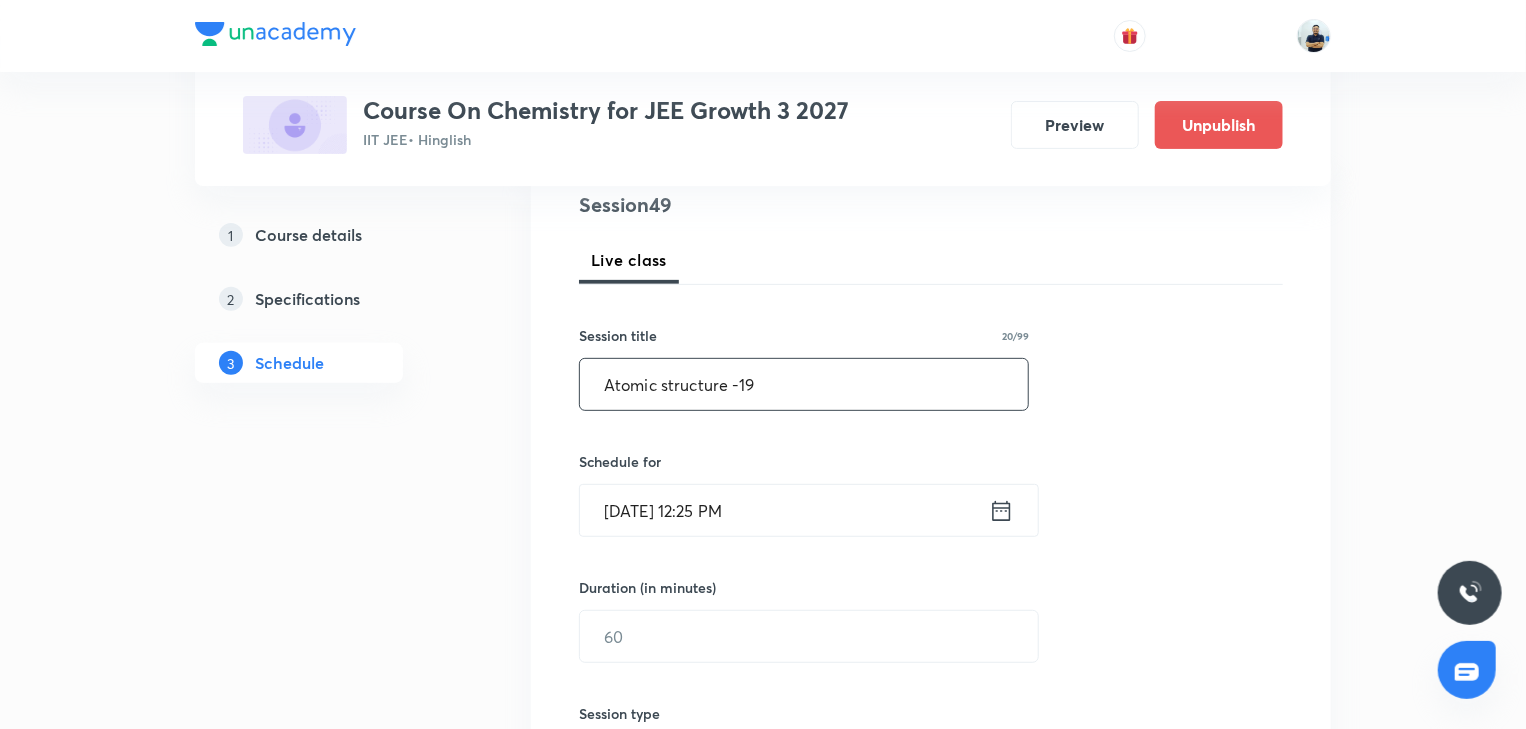 type on "Atomic structure -19" 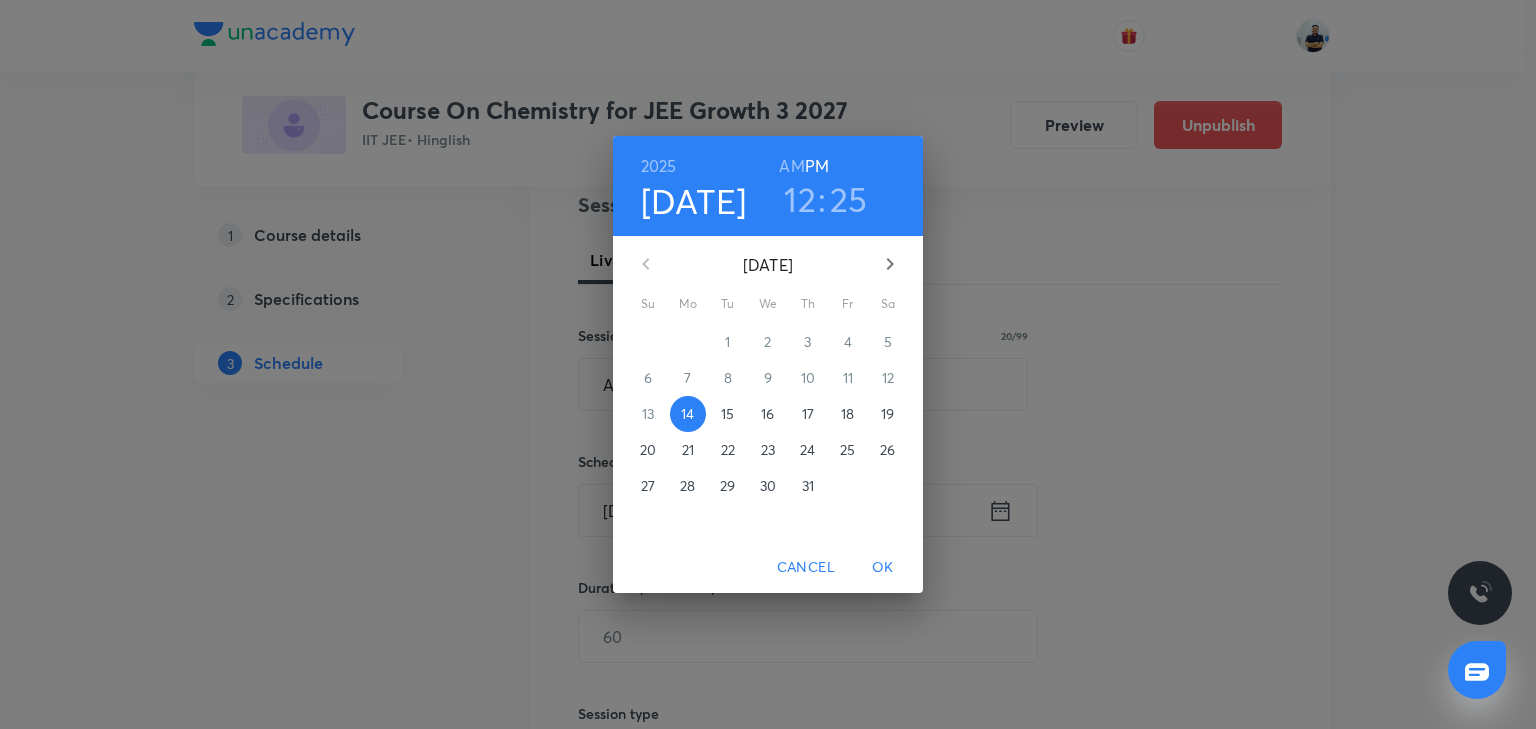 click on "18" at bounding box center [848, 414] 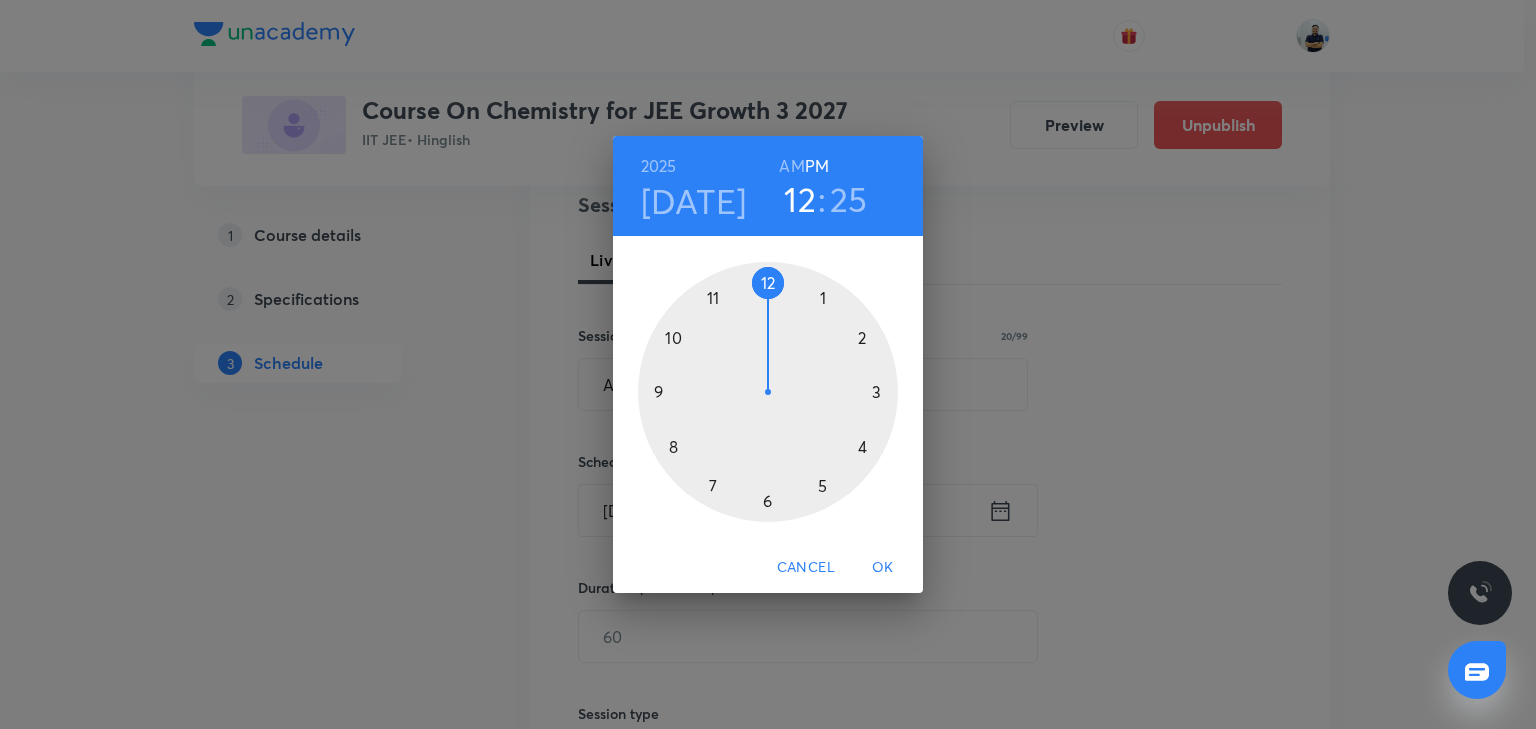 click at bounding box center (768, 392) 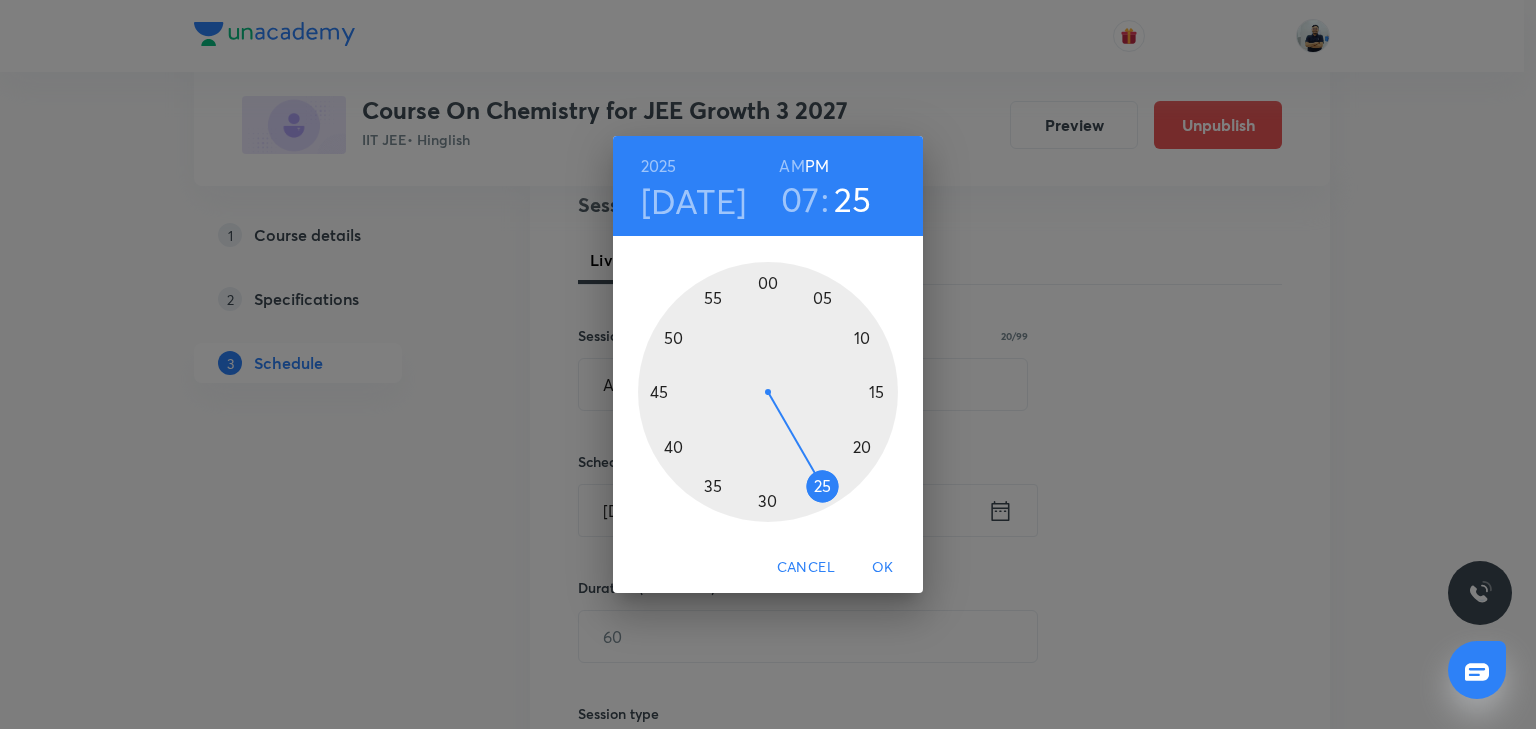 click at bounding box center (768, 392) 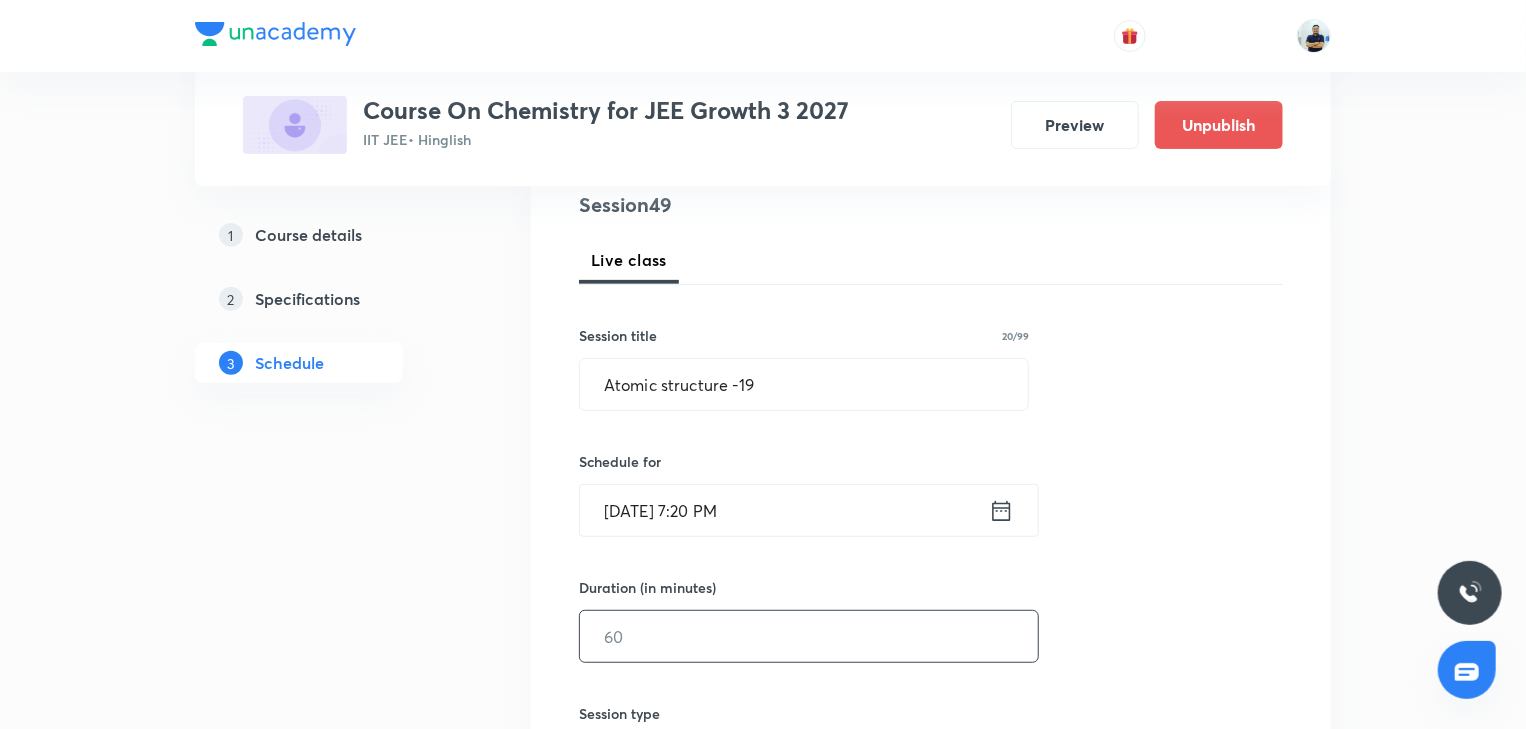 click at bounding box center [809, 636] 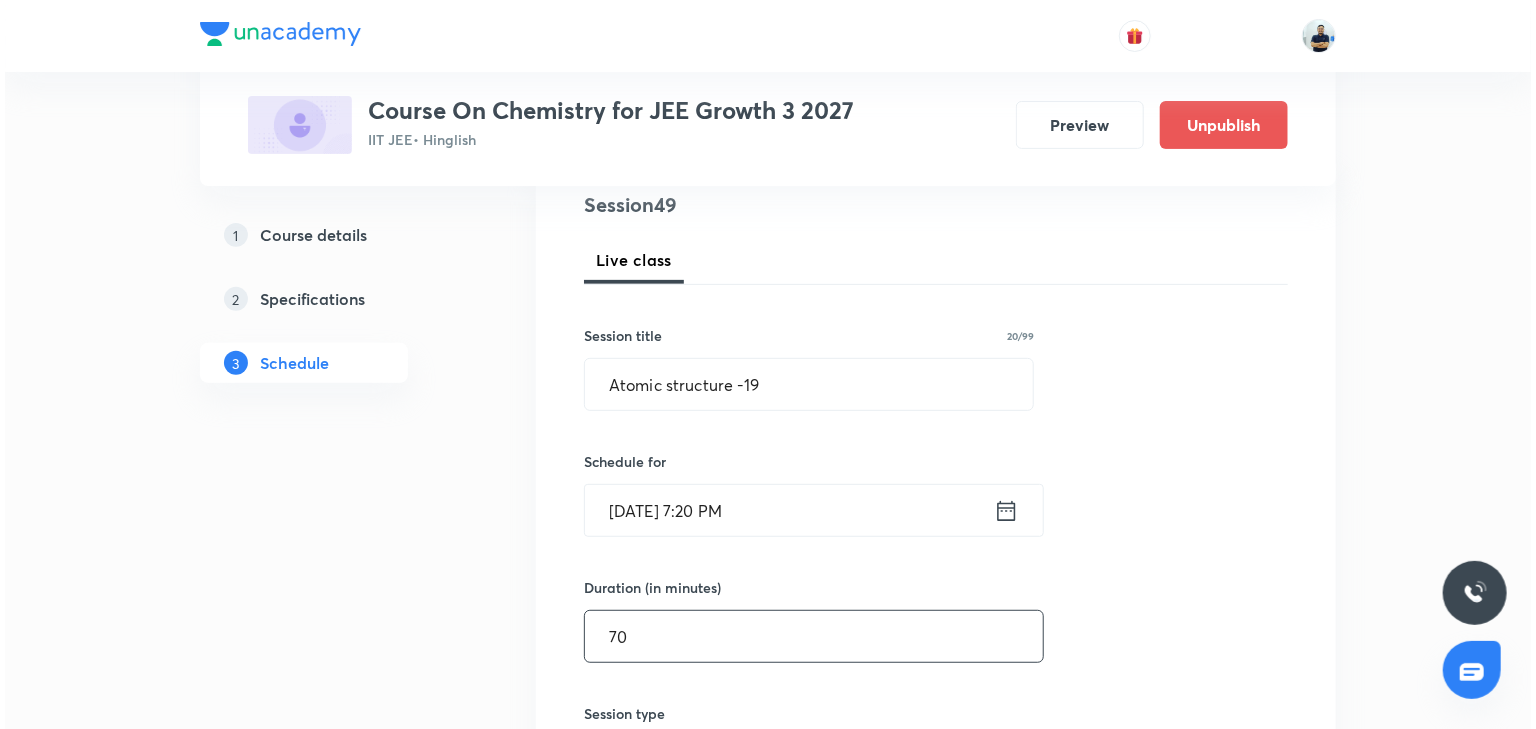 scroll, scrollTop: 802, scrollLeft: 0, axis: vertical 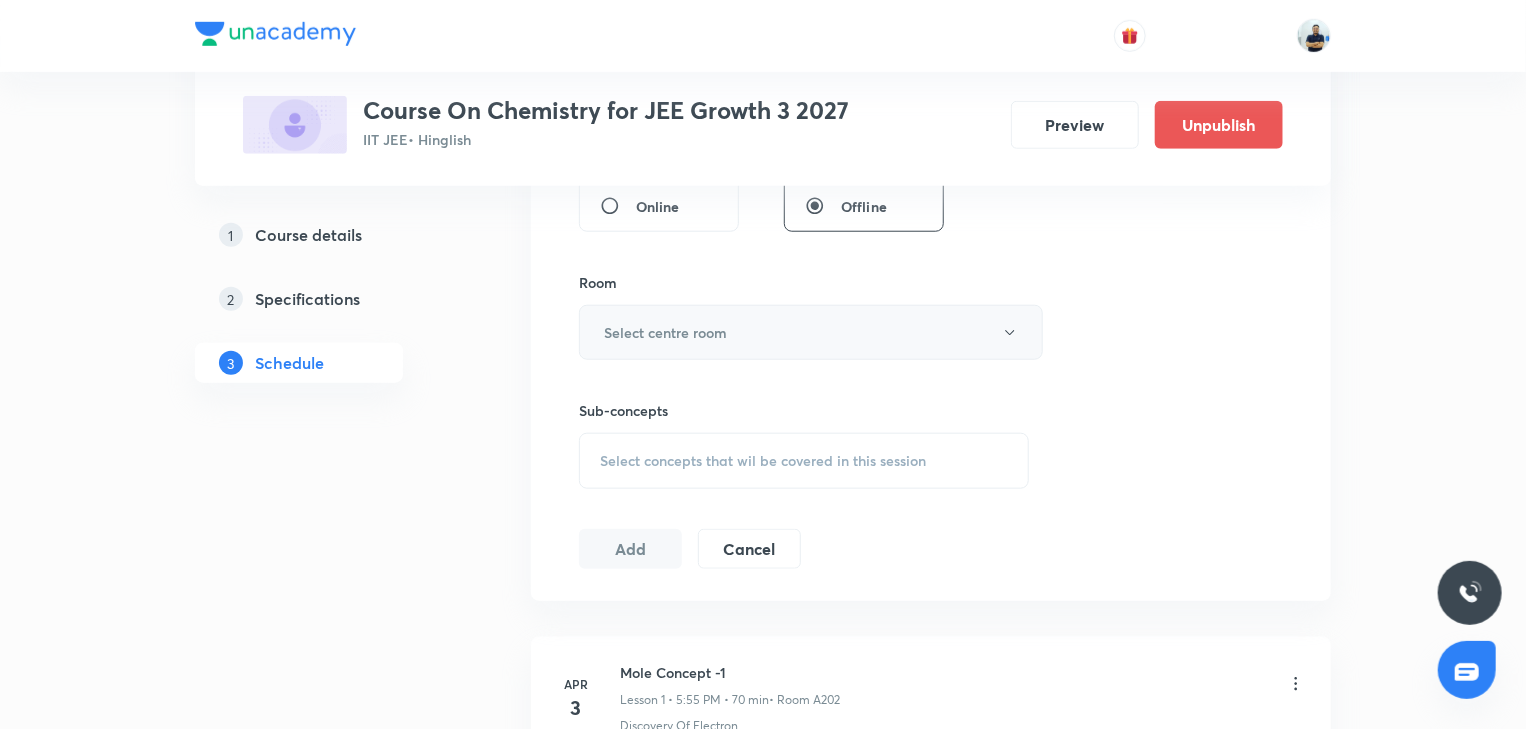 type on "70" 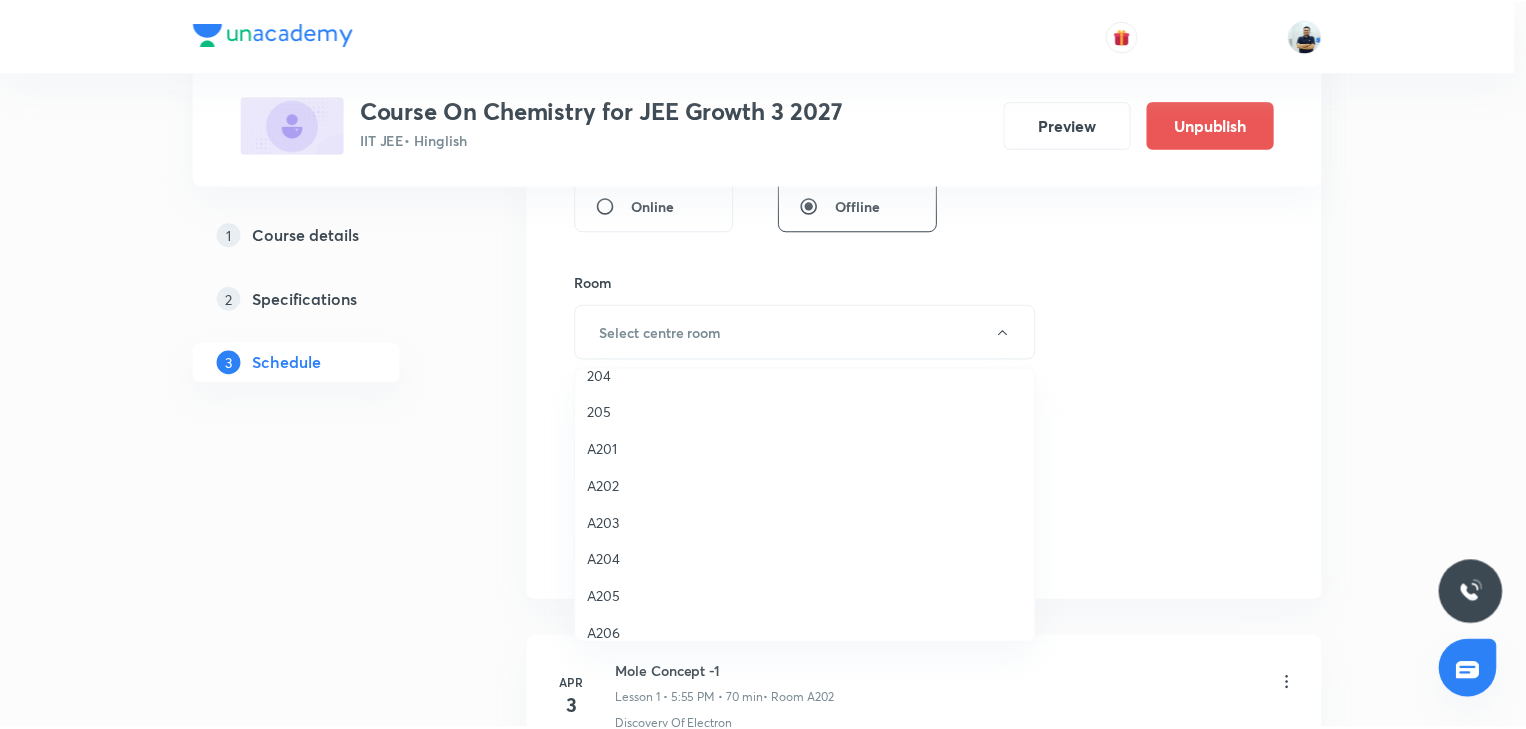 scroll, scrollTop: 370, scrollLeft: 0, axis: vertical 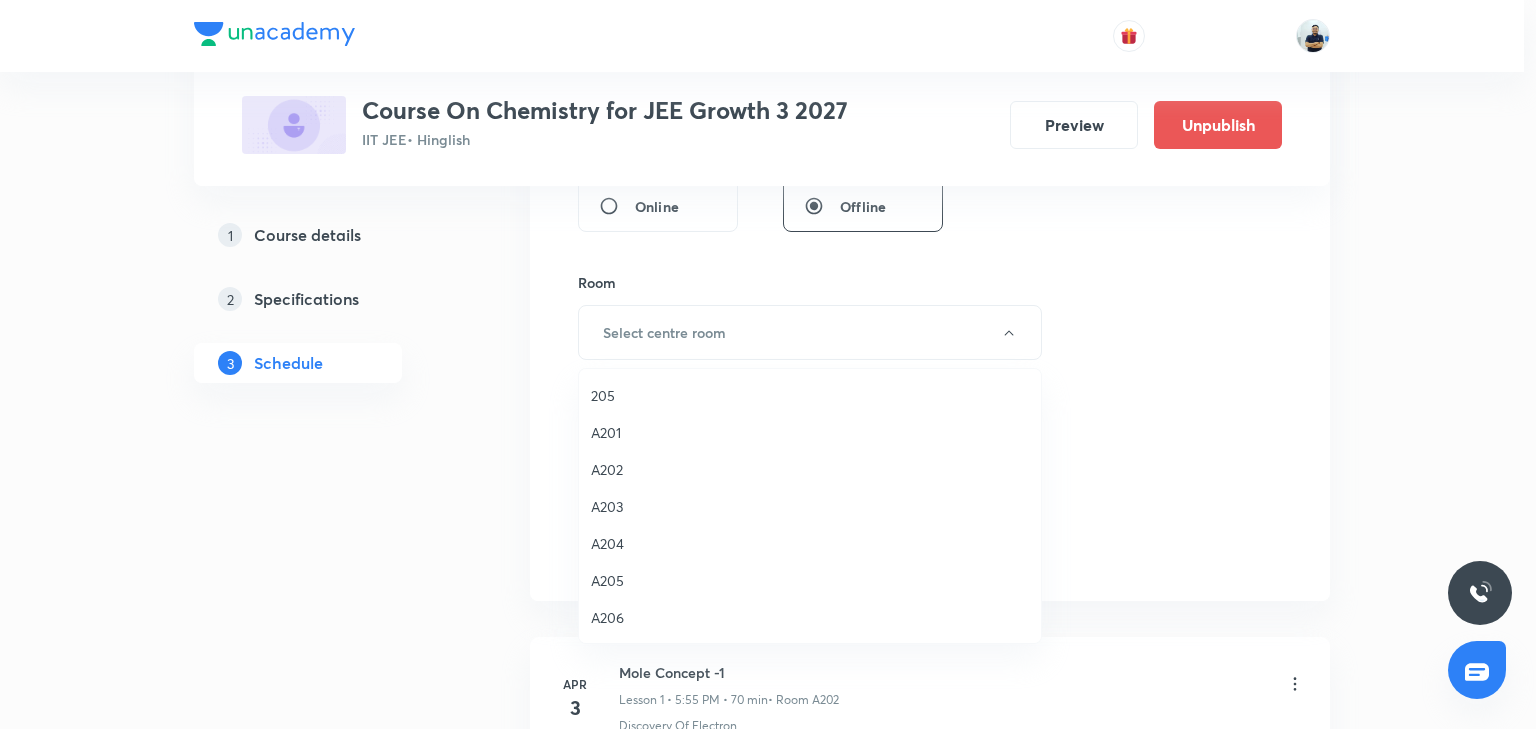 drag, startPoint x: 625, startPoint y: 534, endPoint x: 697, endPoint y: 532, distance: 72.02777 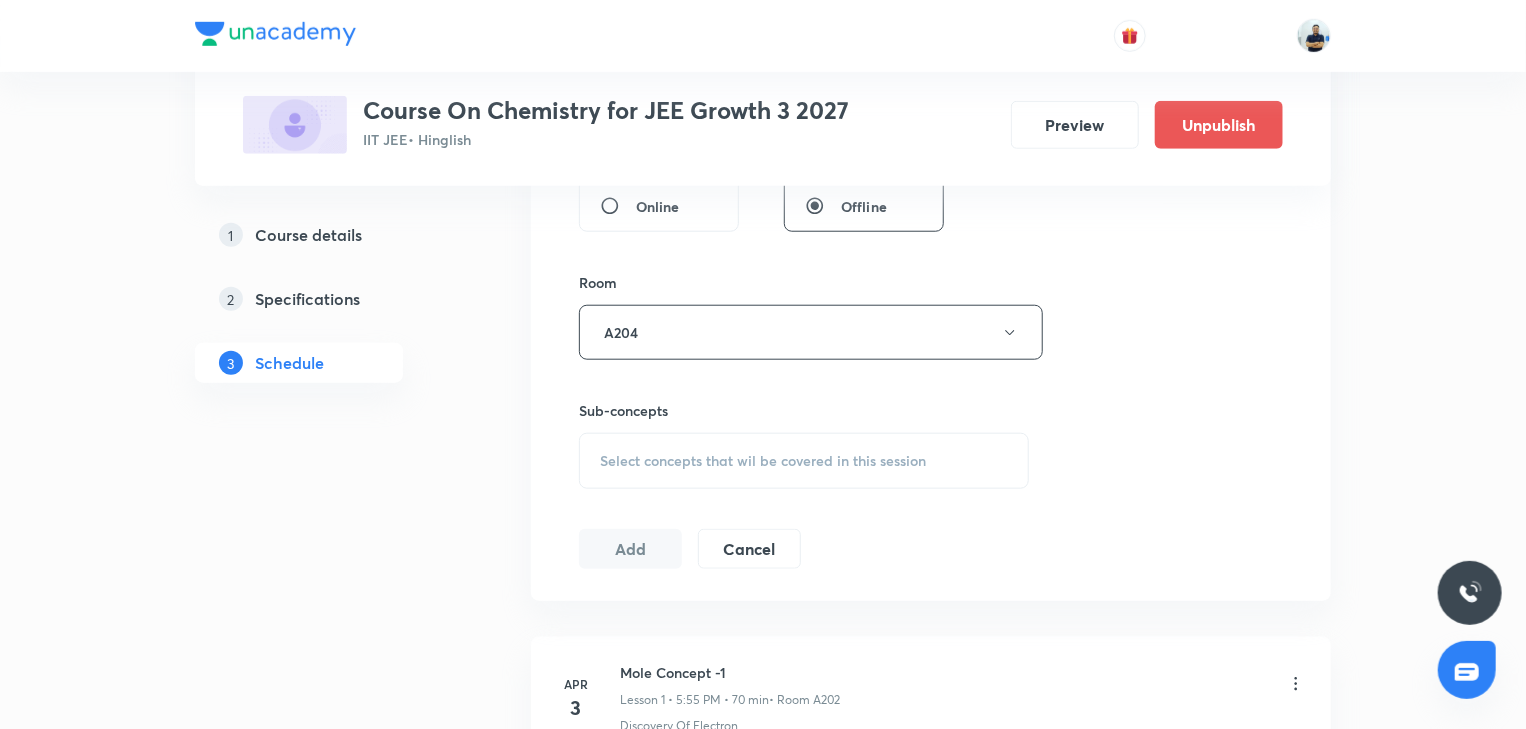 click on "Select concepts that wil be covered in this session" at bounding box center (763, 461) 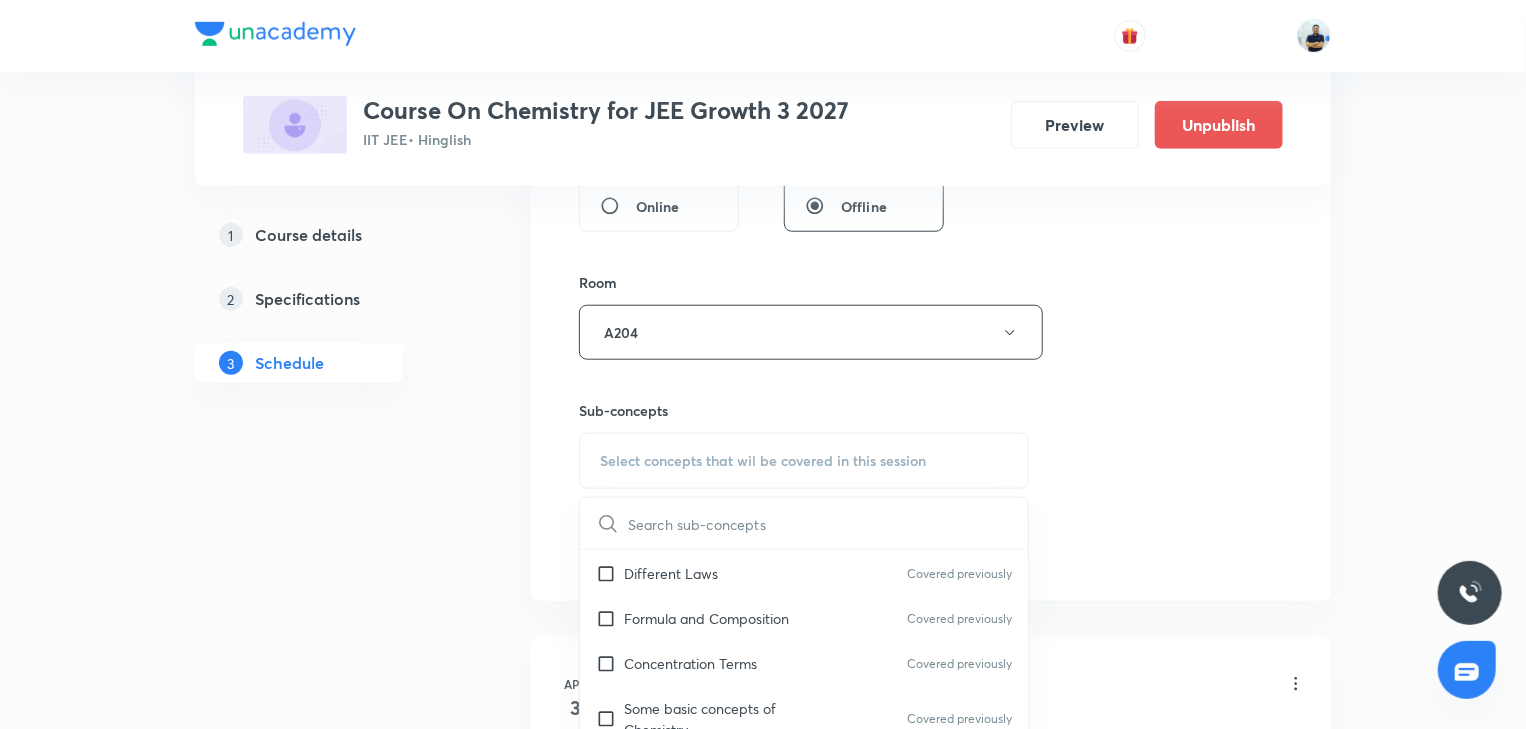 scroll, scrollTop: 1120, scrollLeft: 0, axis: vertical 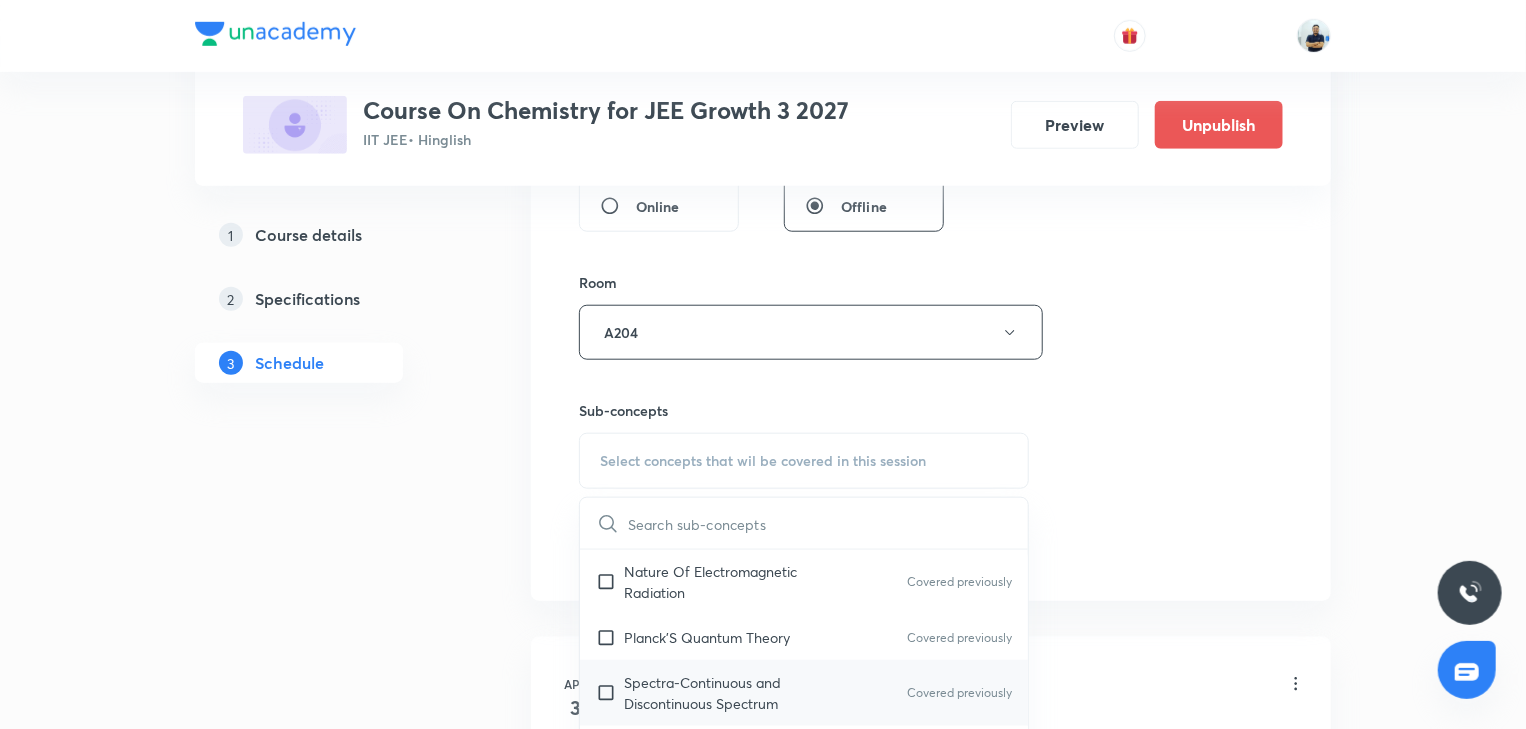 click on "Spectra-Continuous and Discontinuous Spectrum Covered previously" at bounding box center [804, 693] 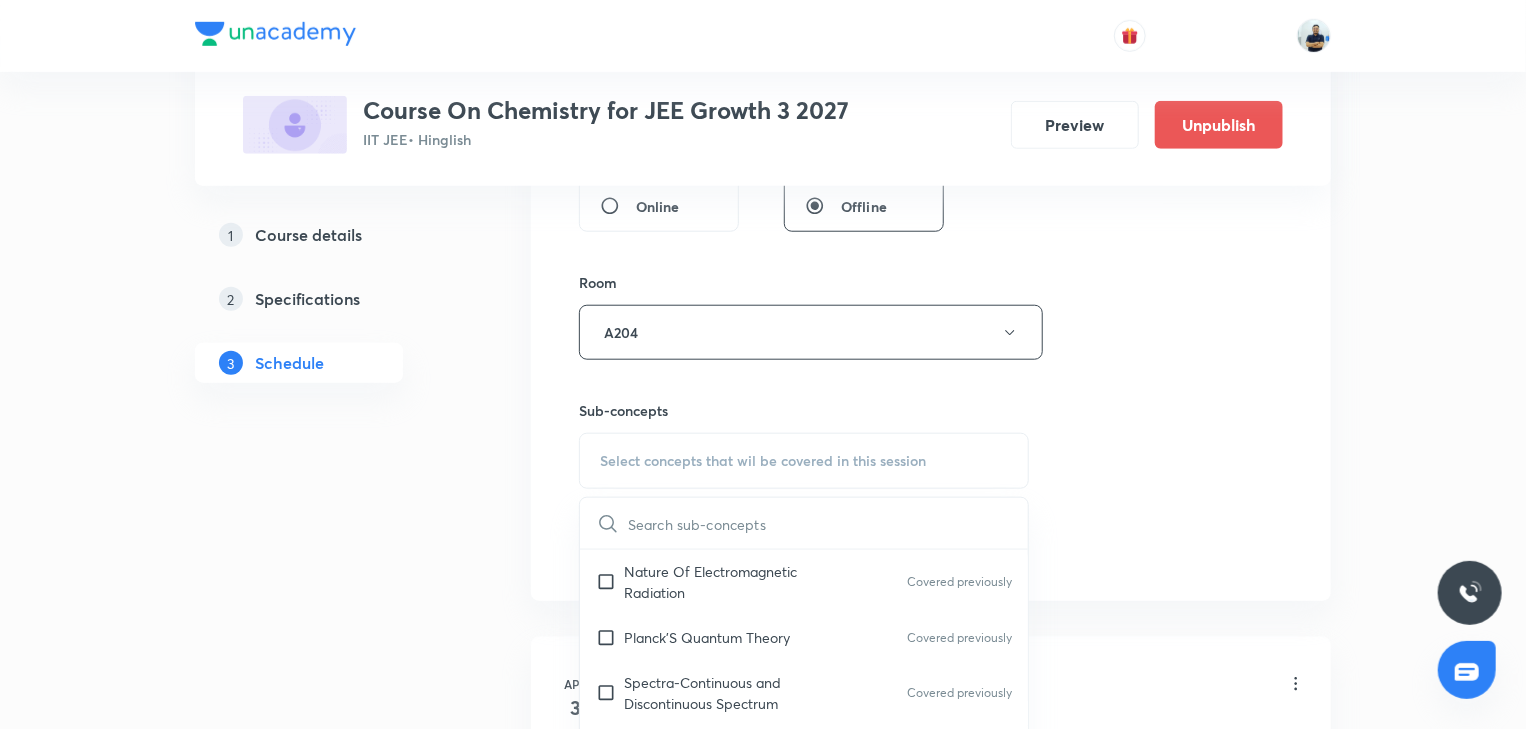 checkbox on "true" 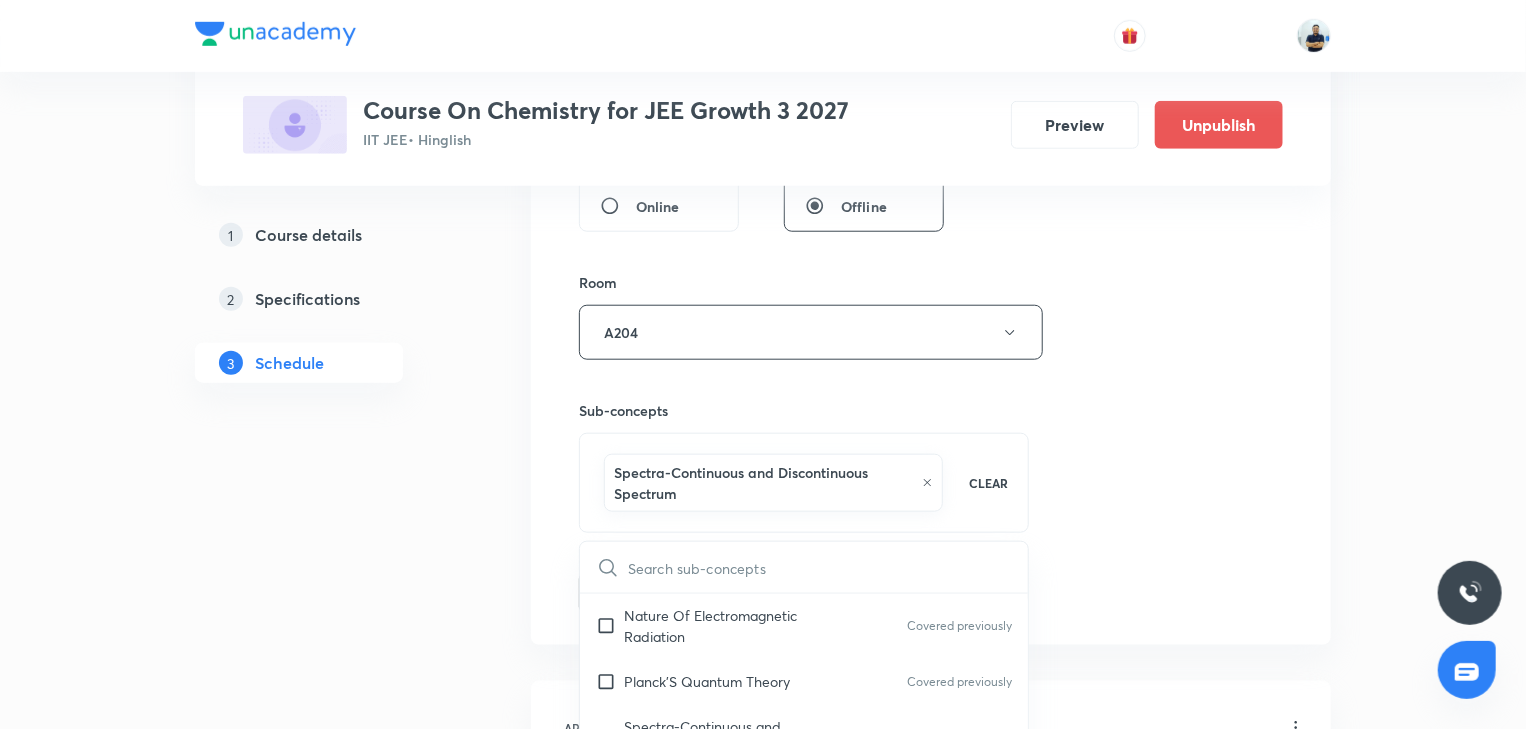 click on "Session  49 Live class Session title 20/99 Atomic structure -19 ​ Schedule for Jul 18, 2025, 7:20 PM ​ Duration (in minutes) 70 ​   Session type Online Offline Room A204 Sub-concepts Spectra-Continuous and Discontinuous Spectrum CLEAR ​ Chemistry Mock Questions Chemistry Mock Questions Chemistry Previous Year Chemistry Previous Year Covered previously General Topics & Mole Concept Basic Concepts Covered previously Basic Introduction Covered previously Percentage Composition Stoichiometry Principle of Atom Conservation (POAC) Relation between Stoichiometric Quantities Application of Mole Concept: Gravimetric Analysis Covered previously Different Laws Covered previously Formula and Composition Covered previously Concentration Terms Covered previously Some basic concepts of Chemistry Covered previously Atomic Structure Discovery Of Electron Covered previously Some Prerequisites of Physics Discovery Of Protons And Neutrons Covered previously Atomic Models and Theories  Covered previously Nature of Waves" at bounding box center [931, 121] 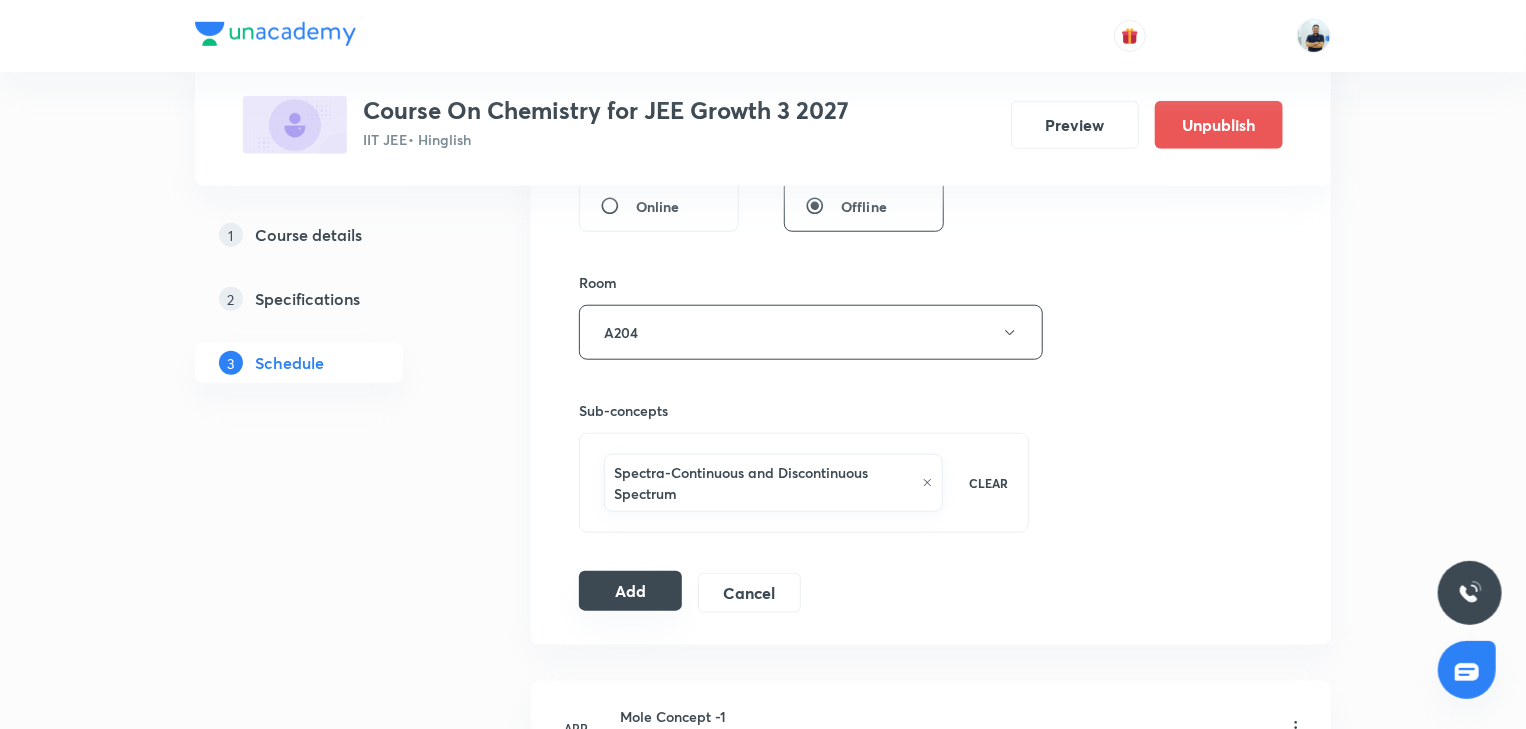 click on "Add" at bounding box center [630, 591] 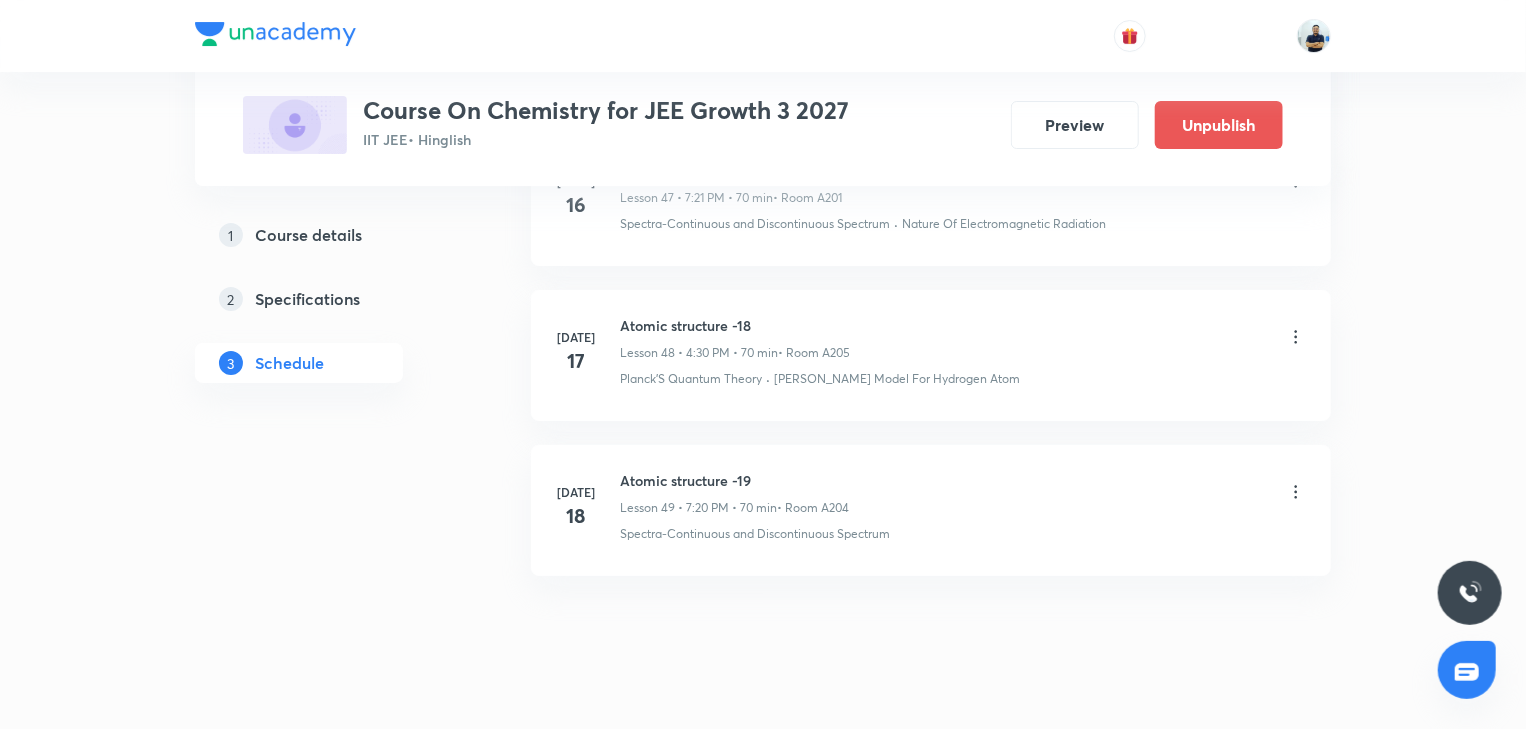 scroll, scrollTop: 7538, scrollLeft: 0, axis: vertical 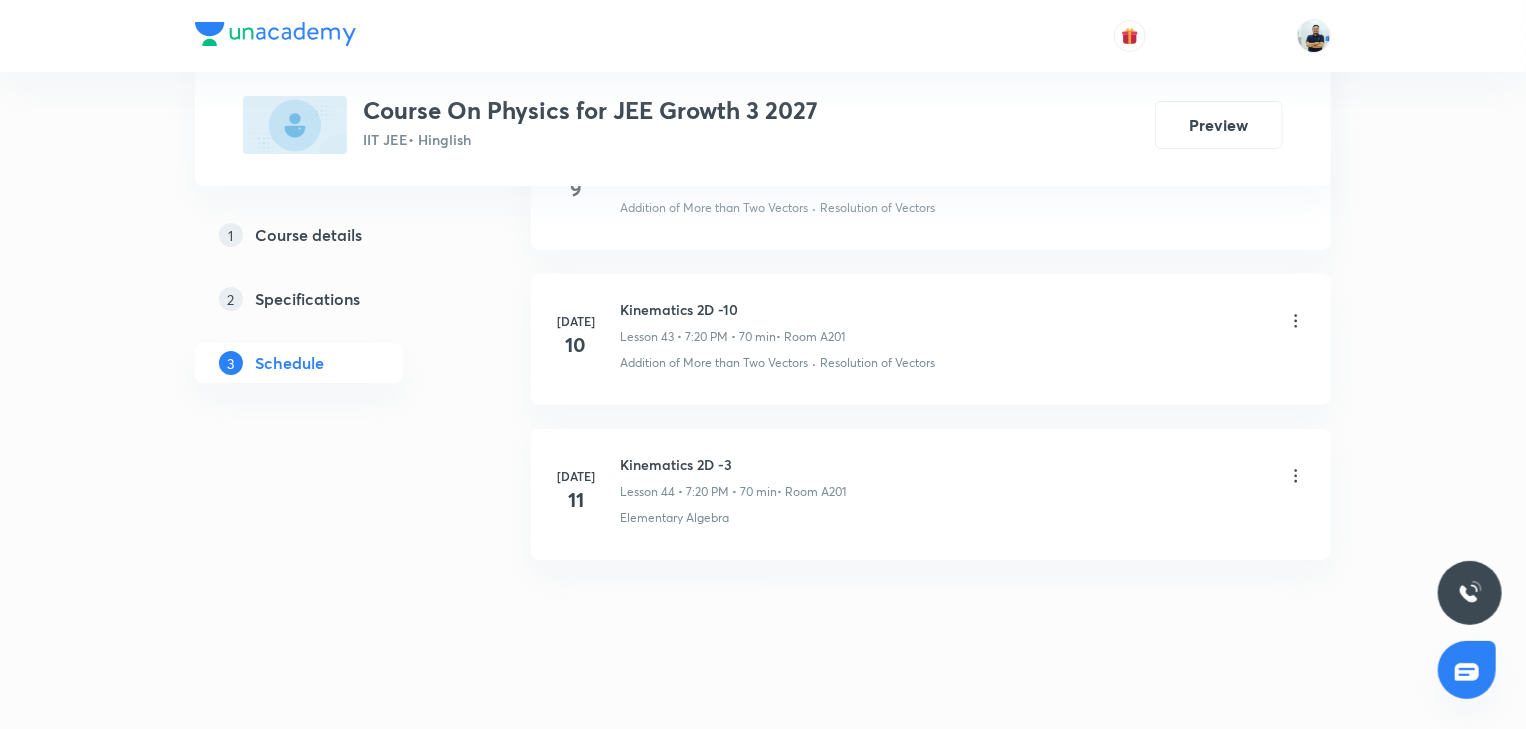 click on "Kinematics 2D -3" at bounding box center (733, 464) 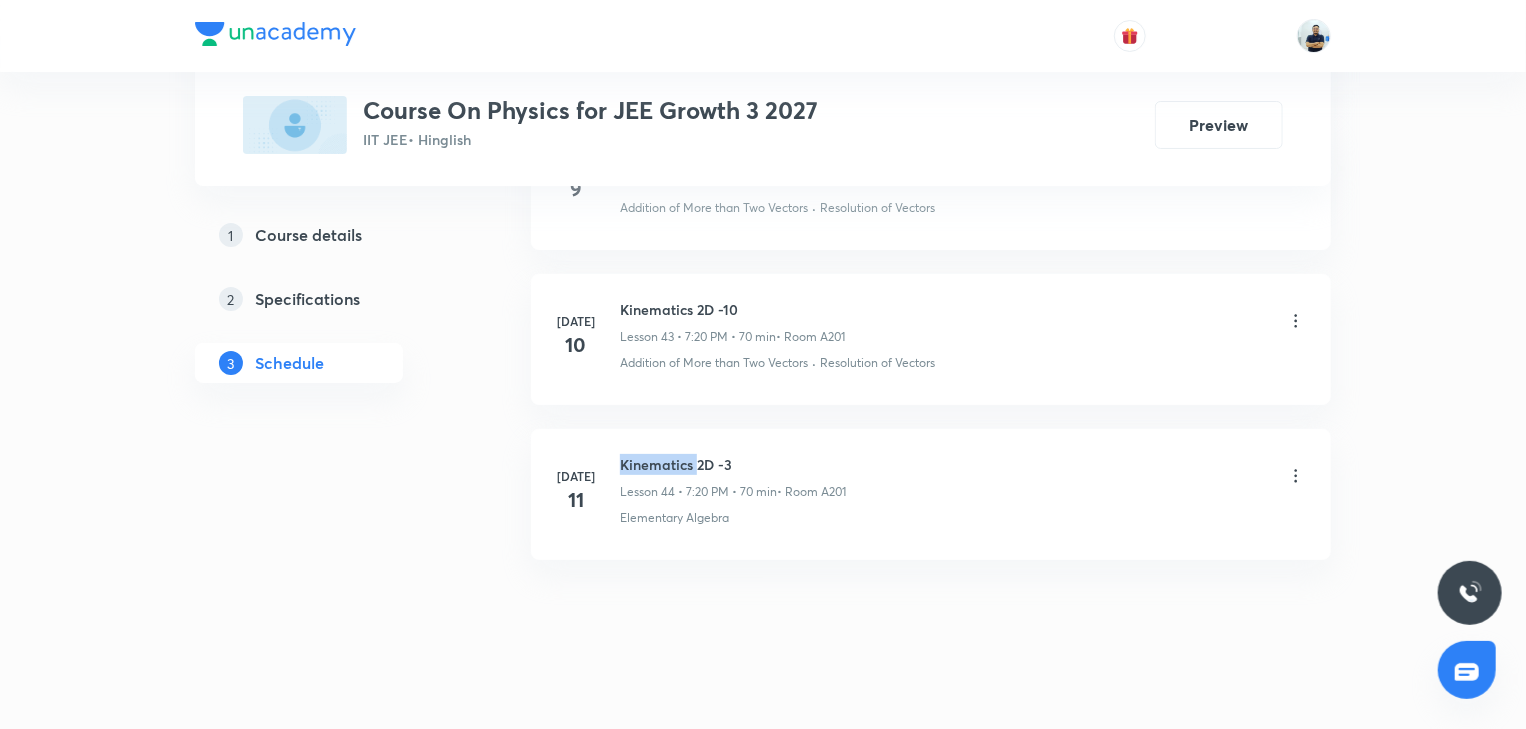 click on "Kinematics 2D -3" at bounding box center (733, 464) 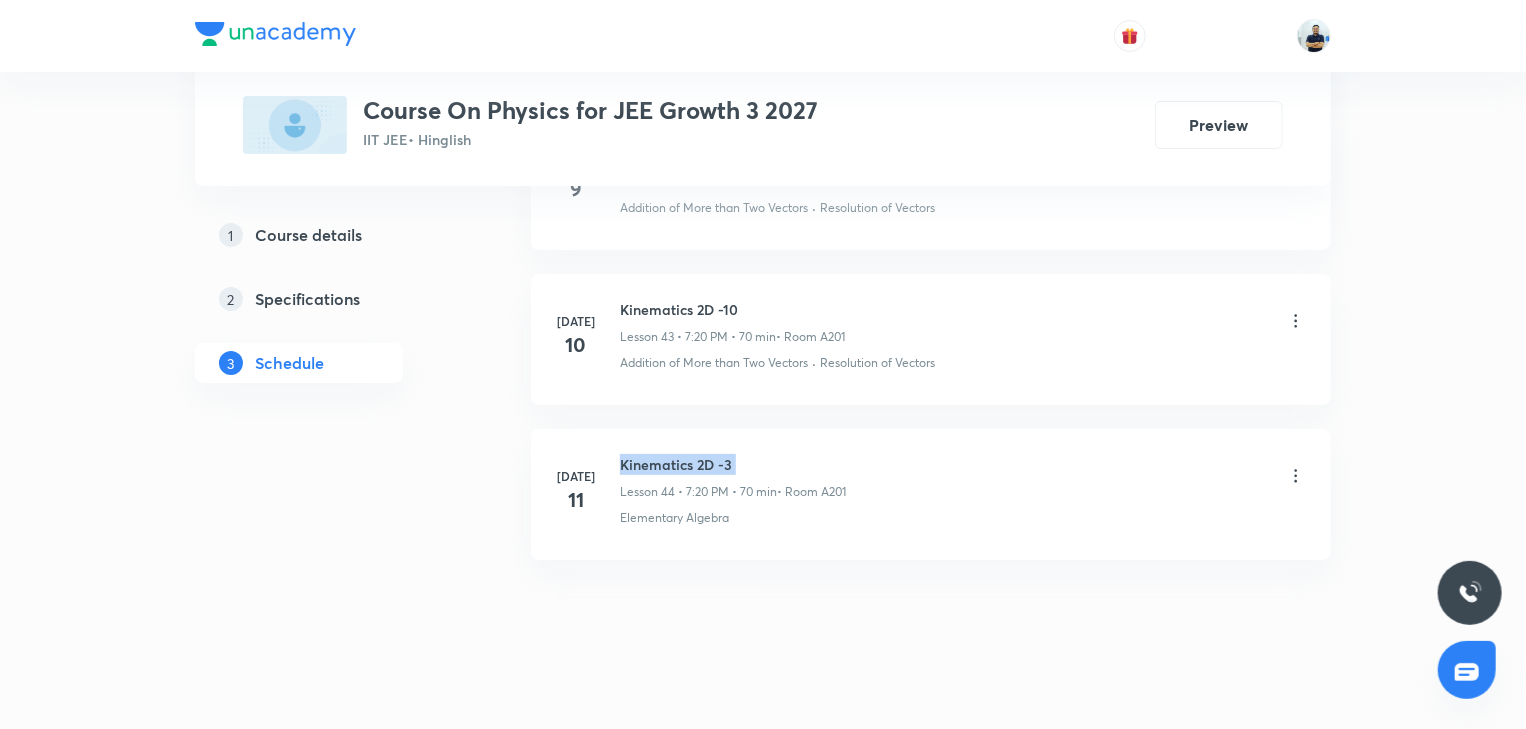 click on "Kinematics 2D -3" at bounding box center (733, 464) 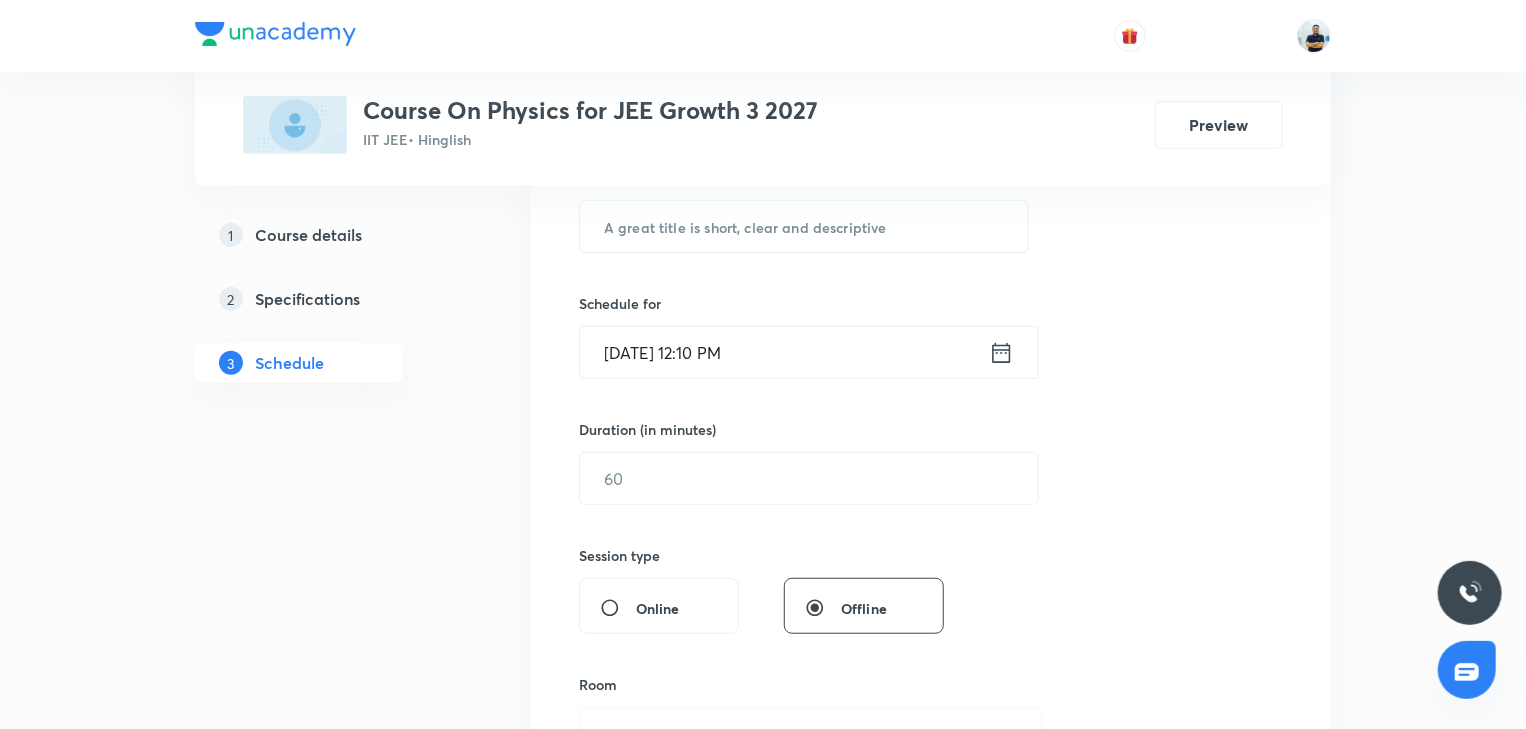 scroll, scrollTop: 0, scrollLeft: 0, axis: both 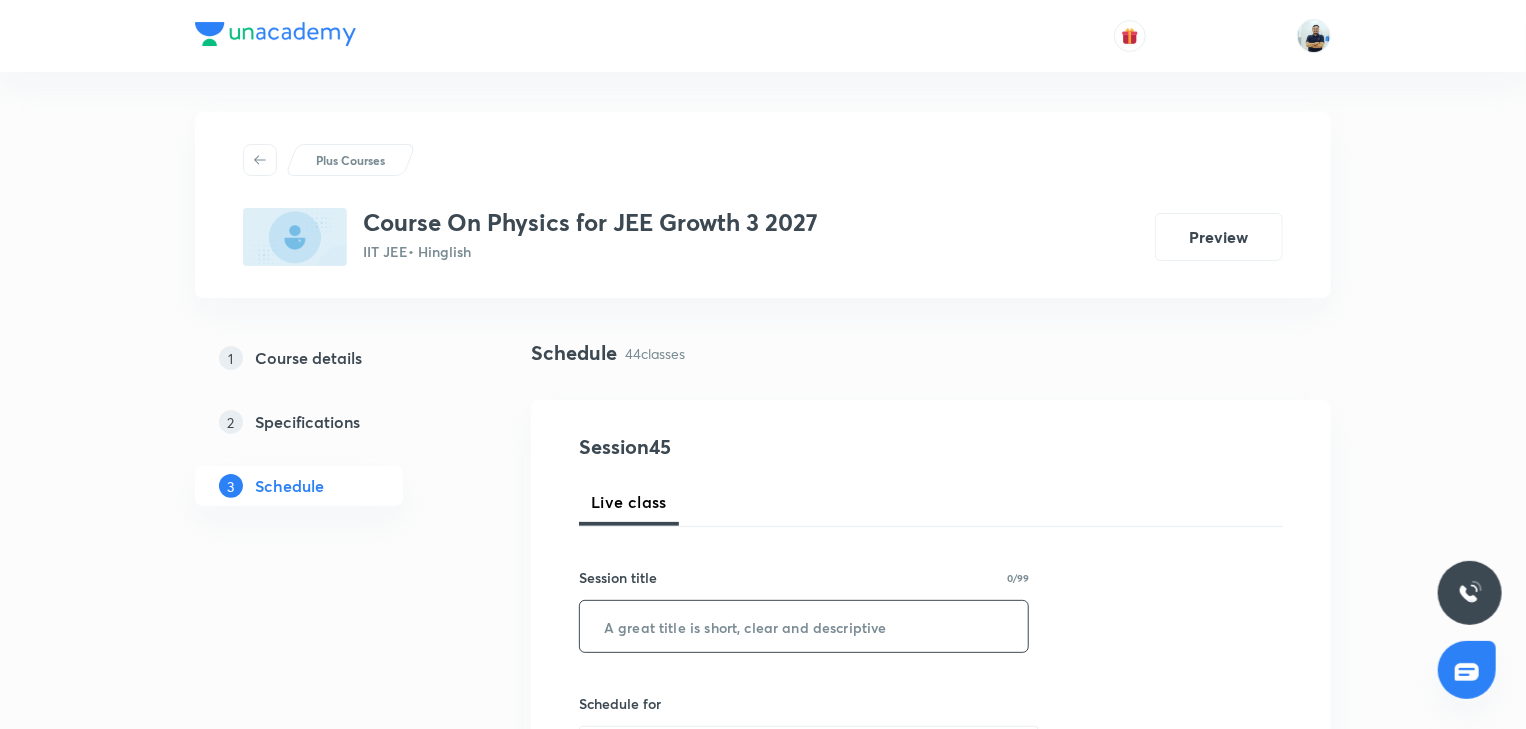 click at bounding box center [804, 626] 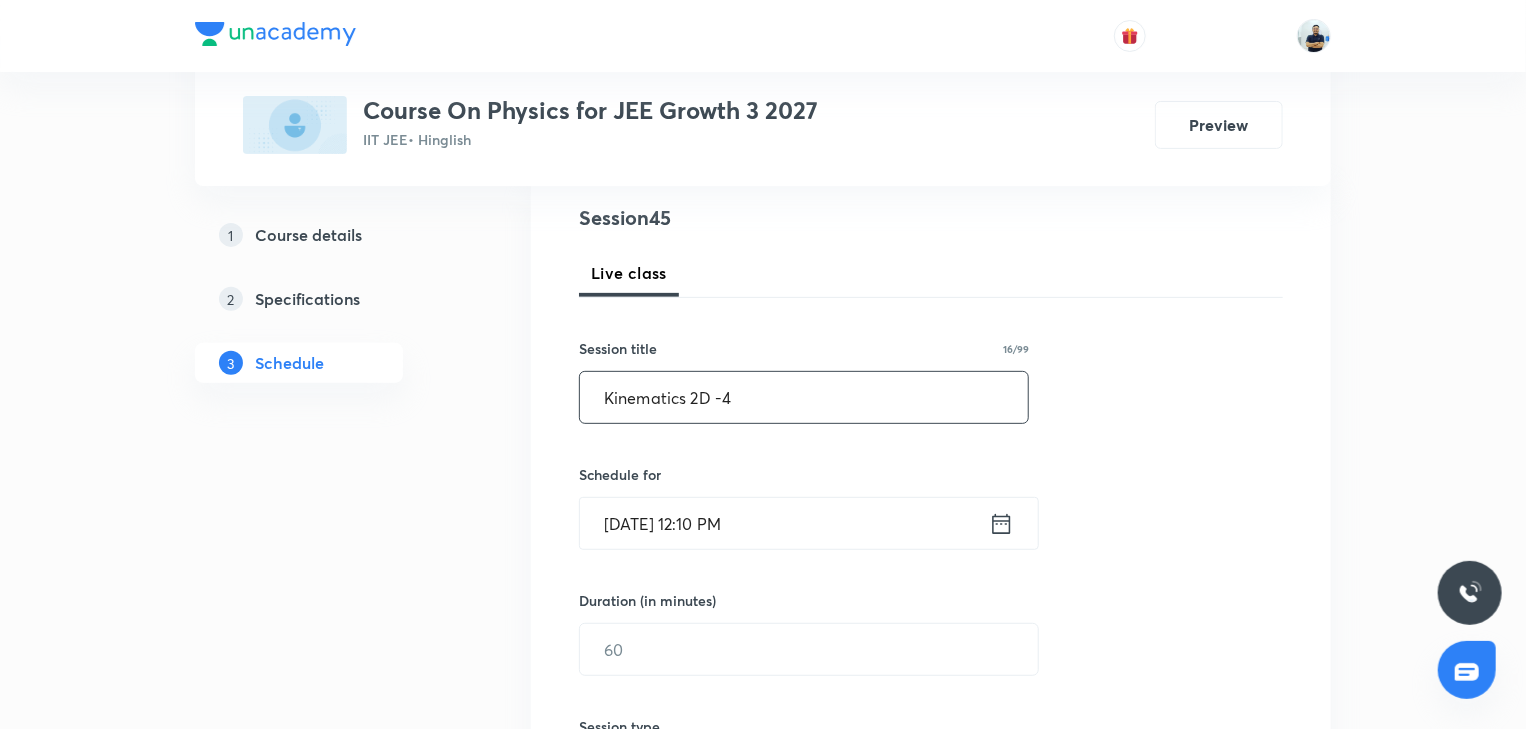 scroll, scrollTop: 410, scrollLeft: 0, axis: vertical 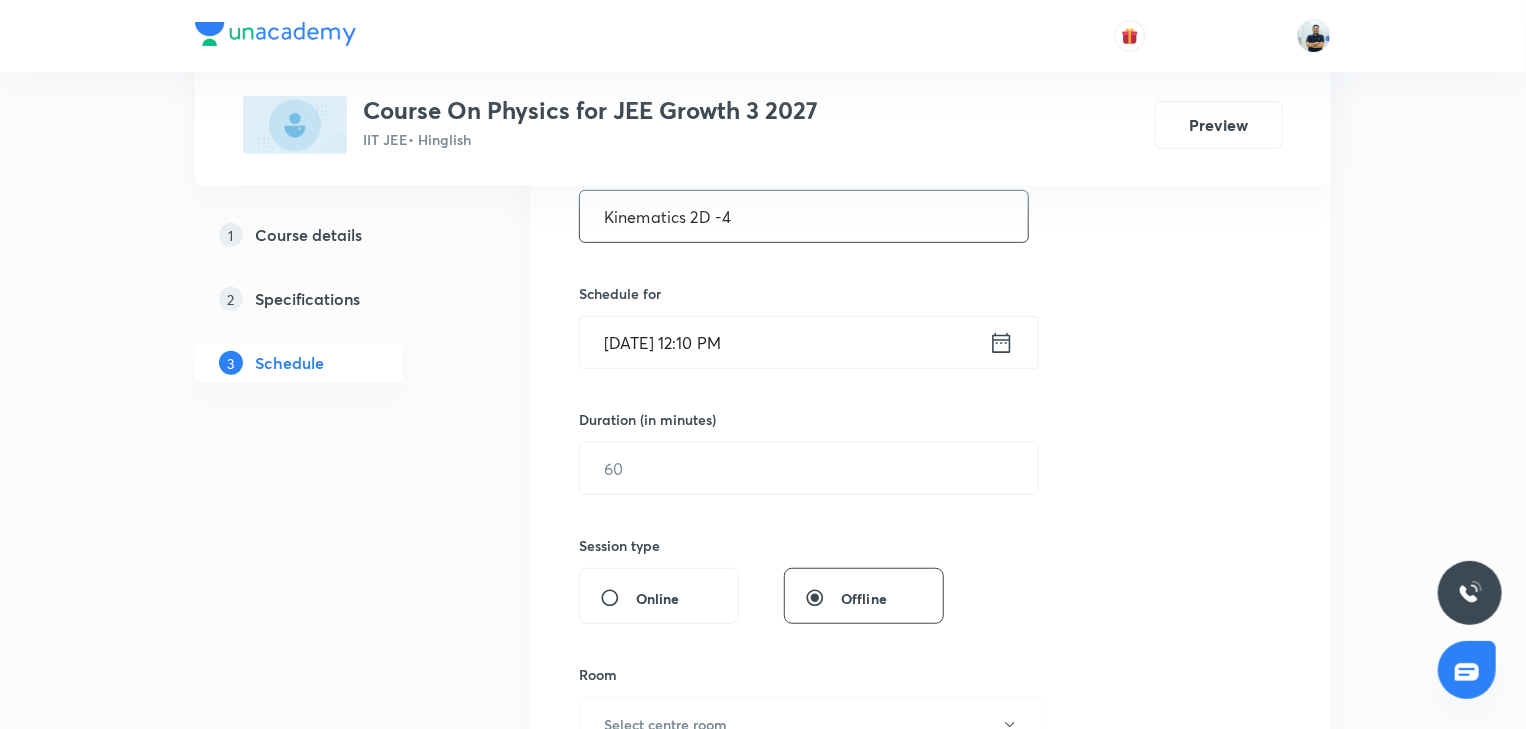 type on "Kinematics 2D -4" 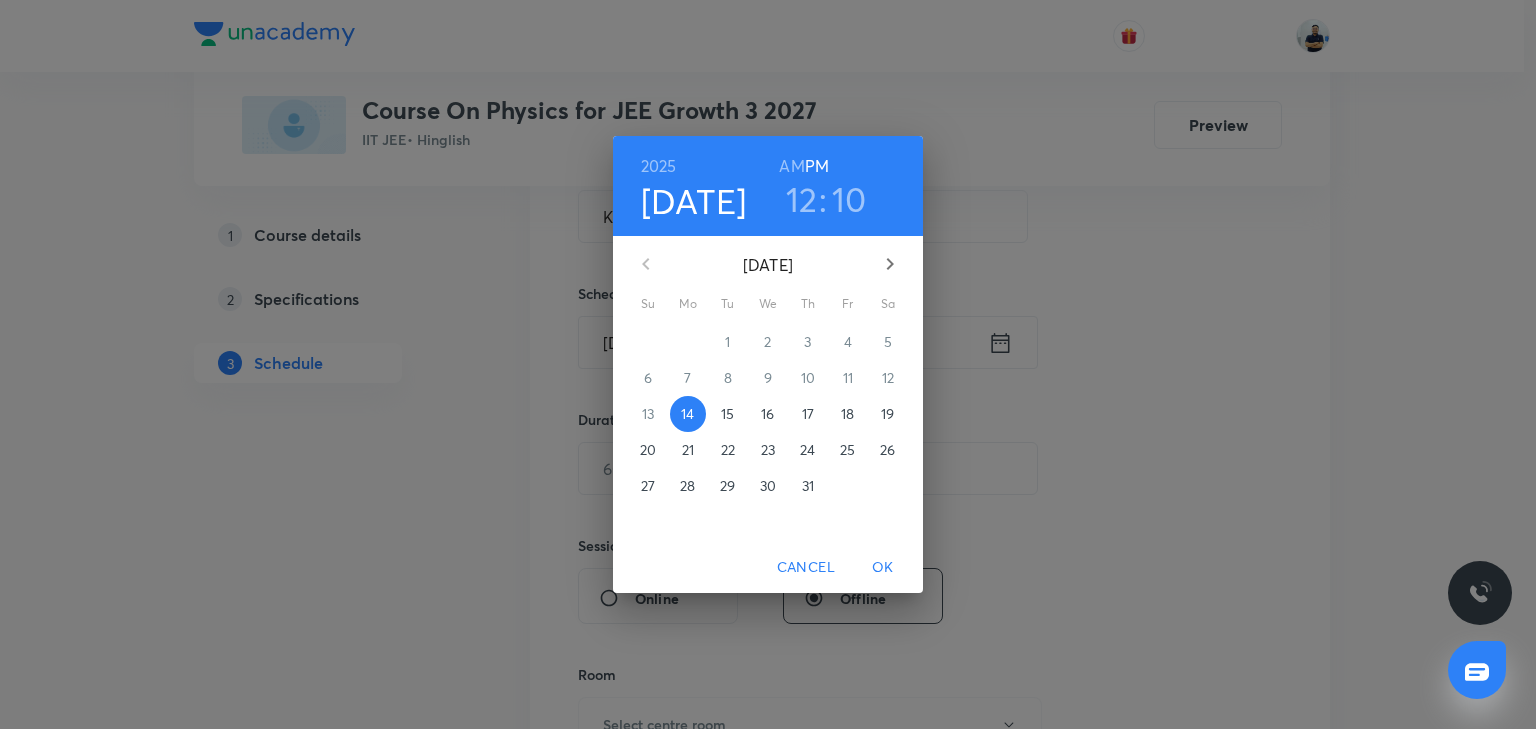click on "15" at bounding box center [727, 414] 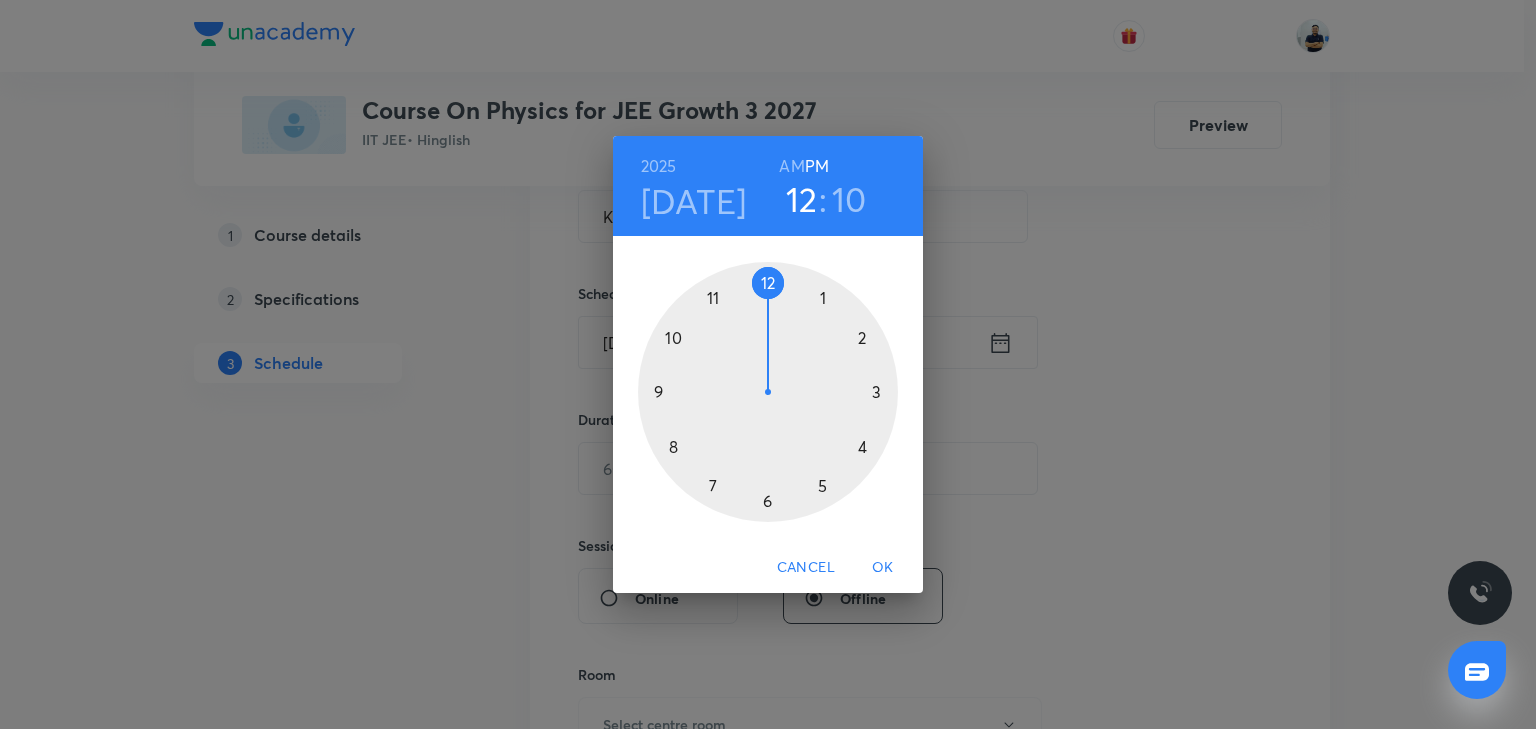 click at bounding box center [768, 392] 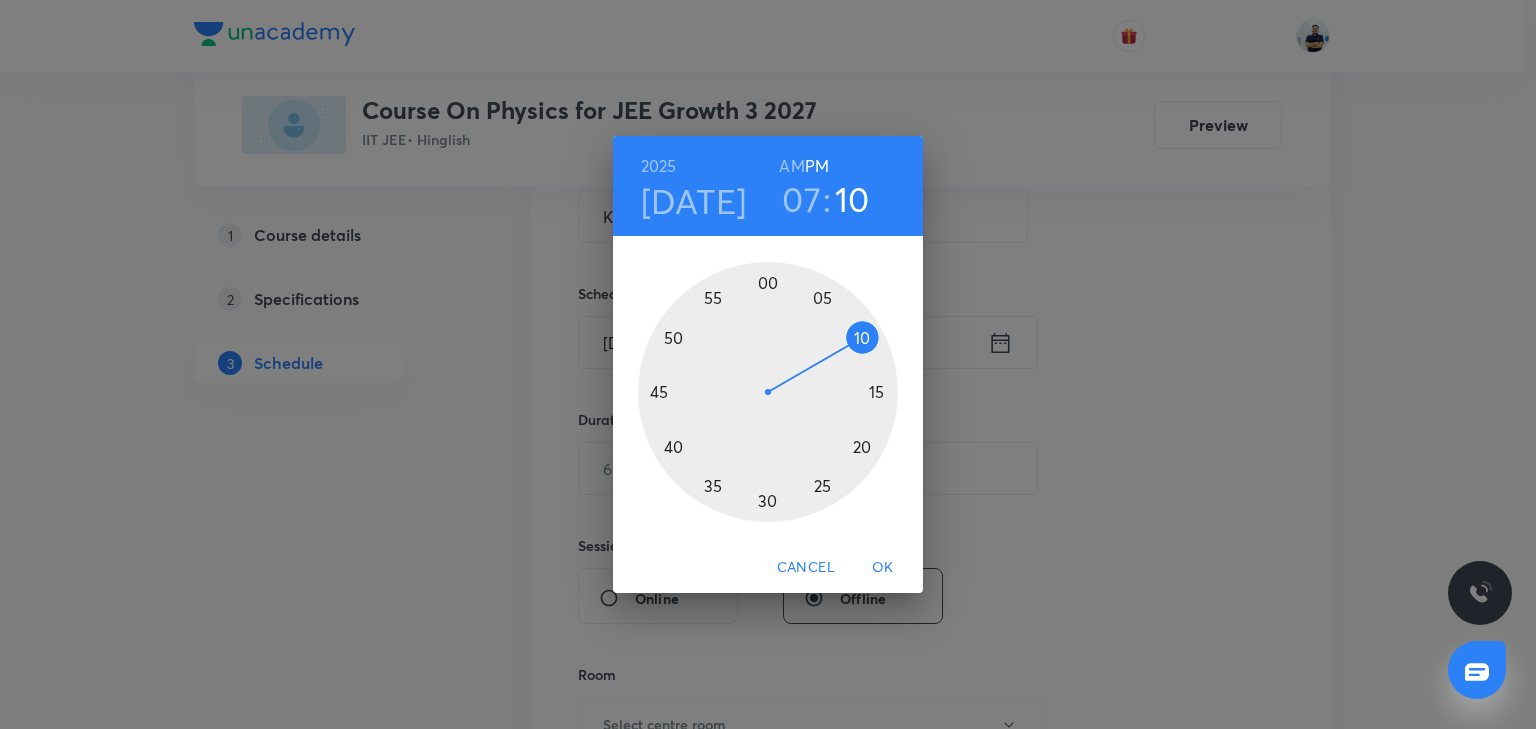click at bounding box center (768, 392) 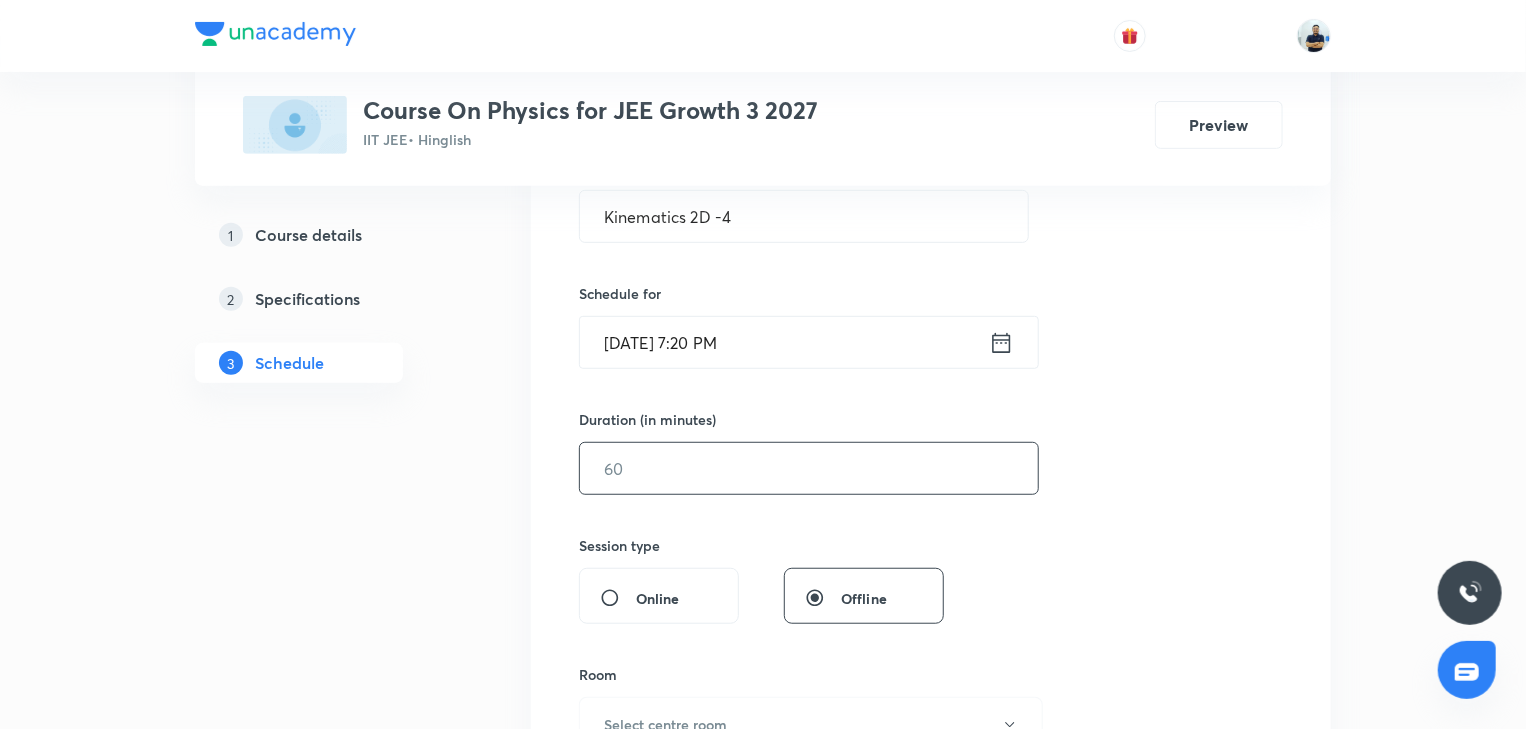 click at bounding box center (809, 468) 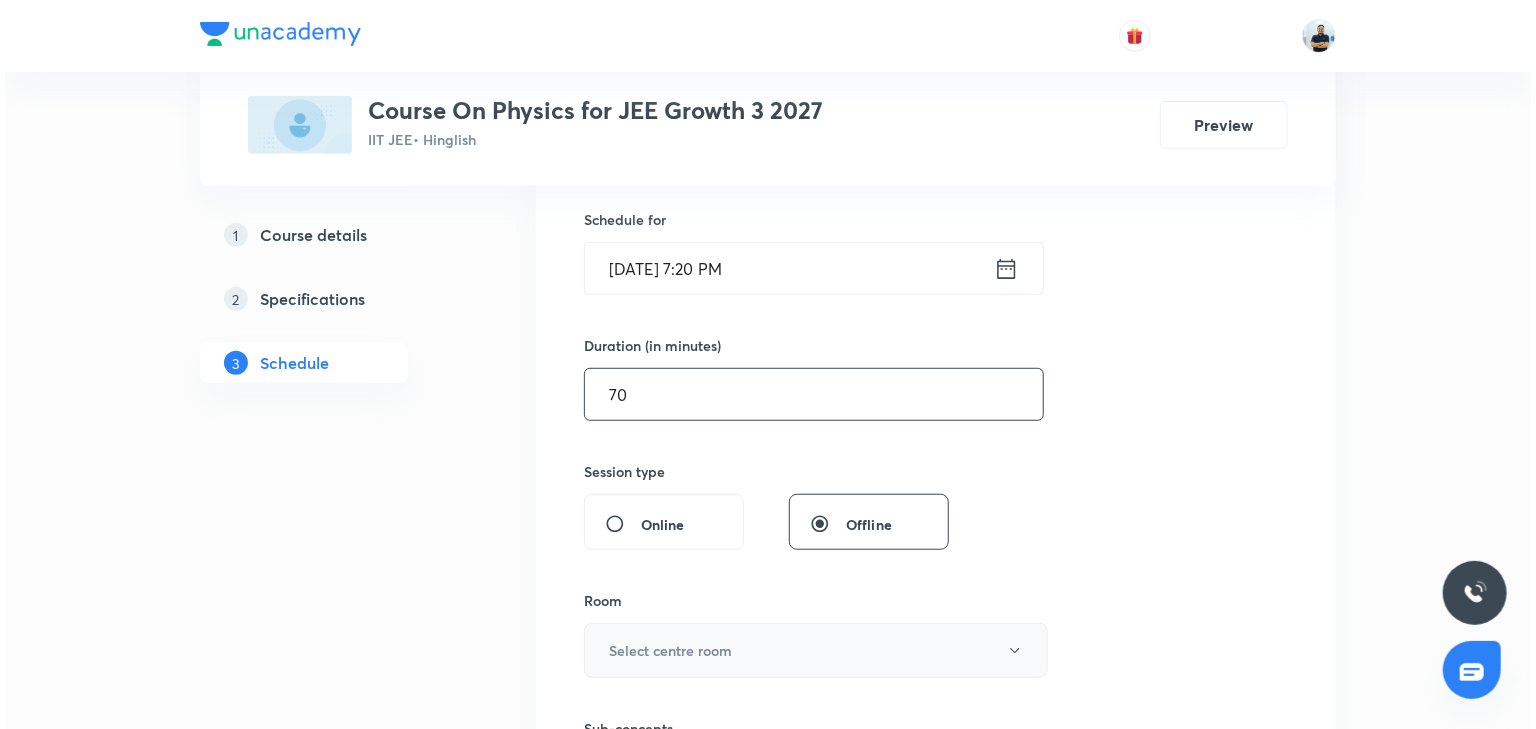 scroll, scrollTop: 485, scrollLeft: 0, axis: vertical 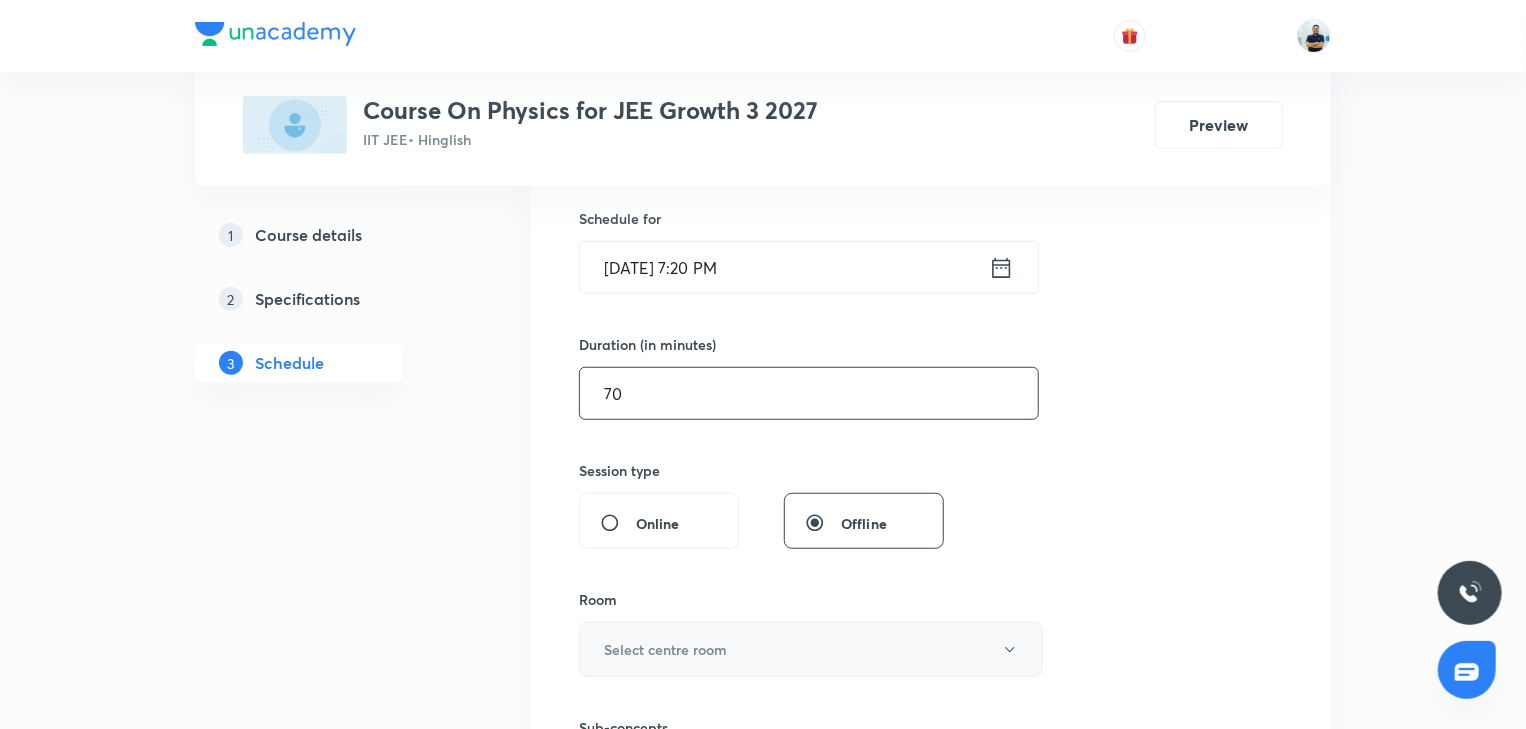 type on "70" 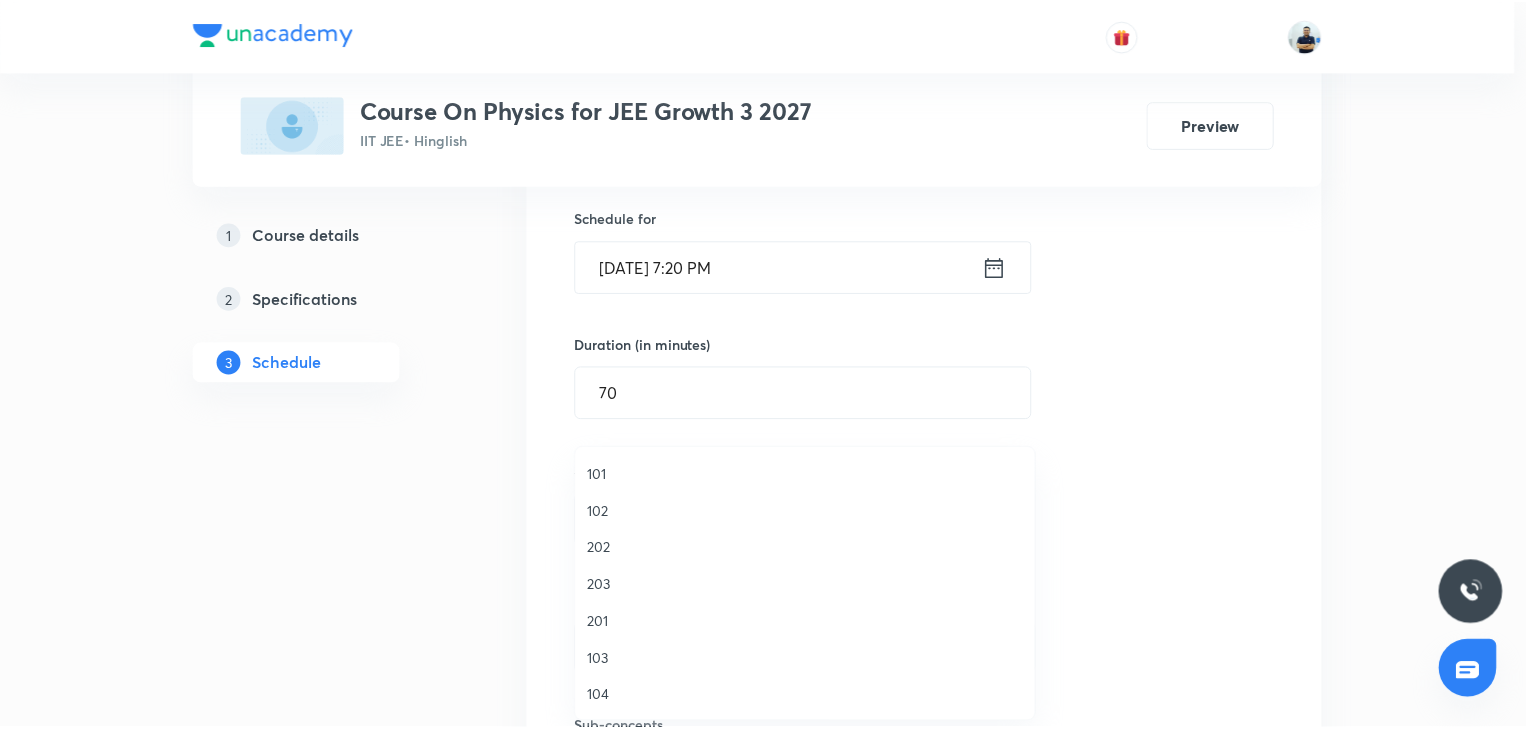 scroll, scrollTop: 370, scrollLeft: 0, axis: vertical 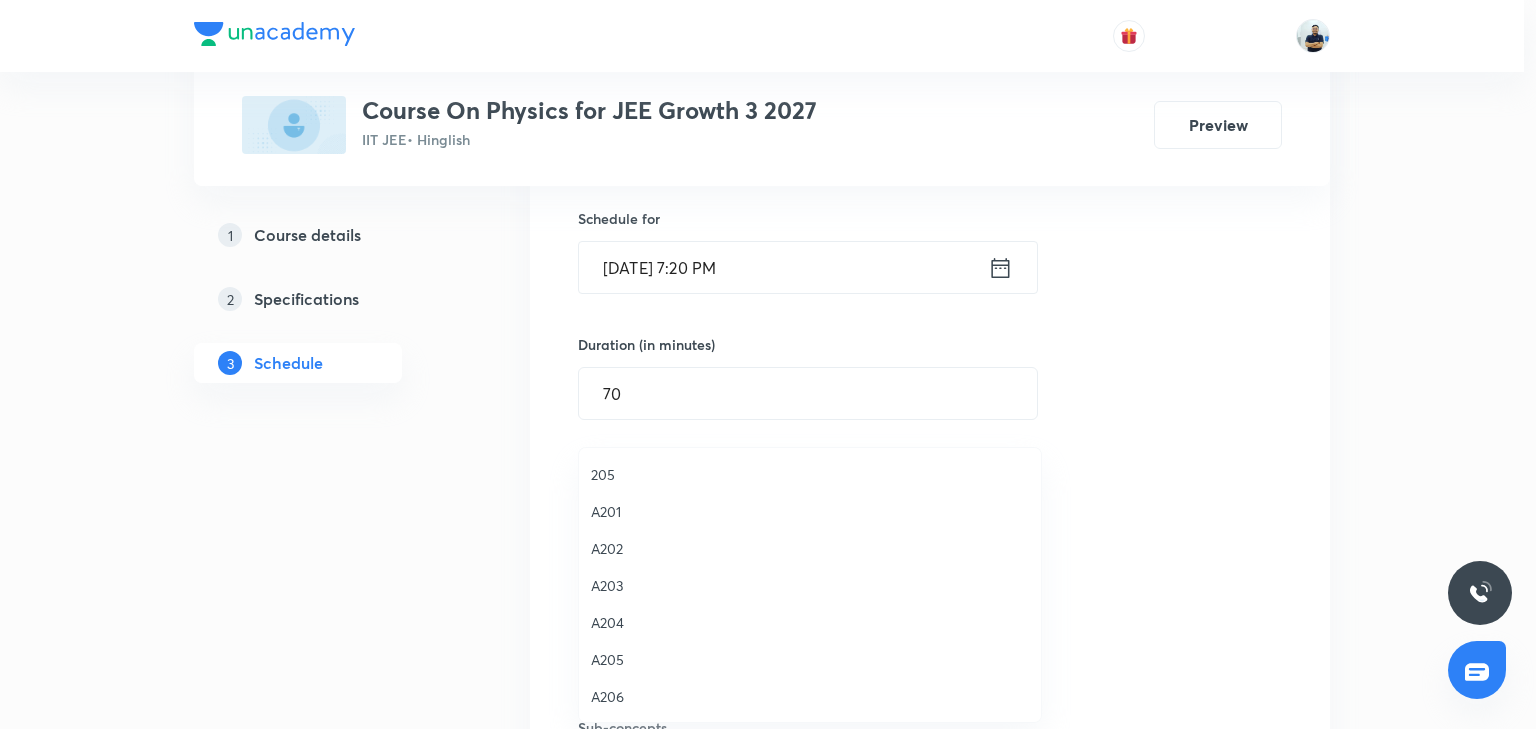 drag, startPoint x: 616, startPoint y: 620, endPoint x: 632, endPoint y: 604, distance: 22.627417 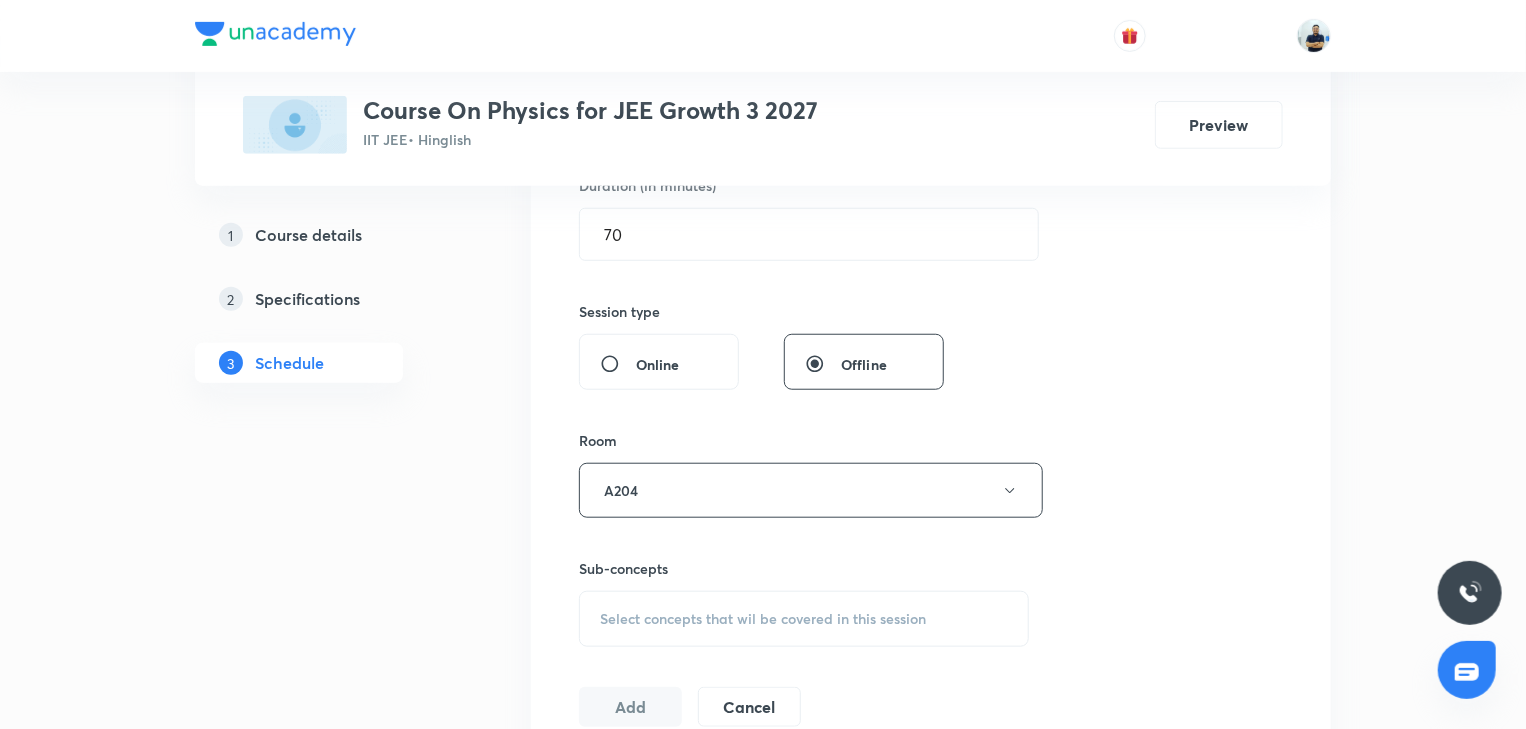 scroll, scrollTop: 653, scrollLeft: 0, axis: vertical 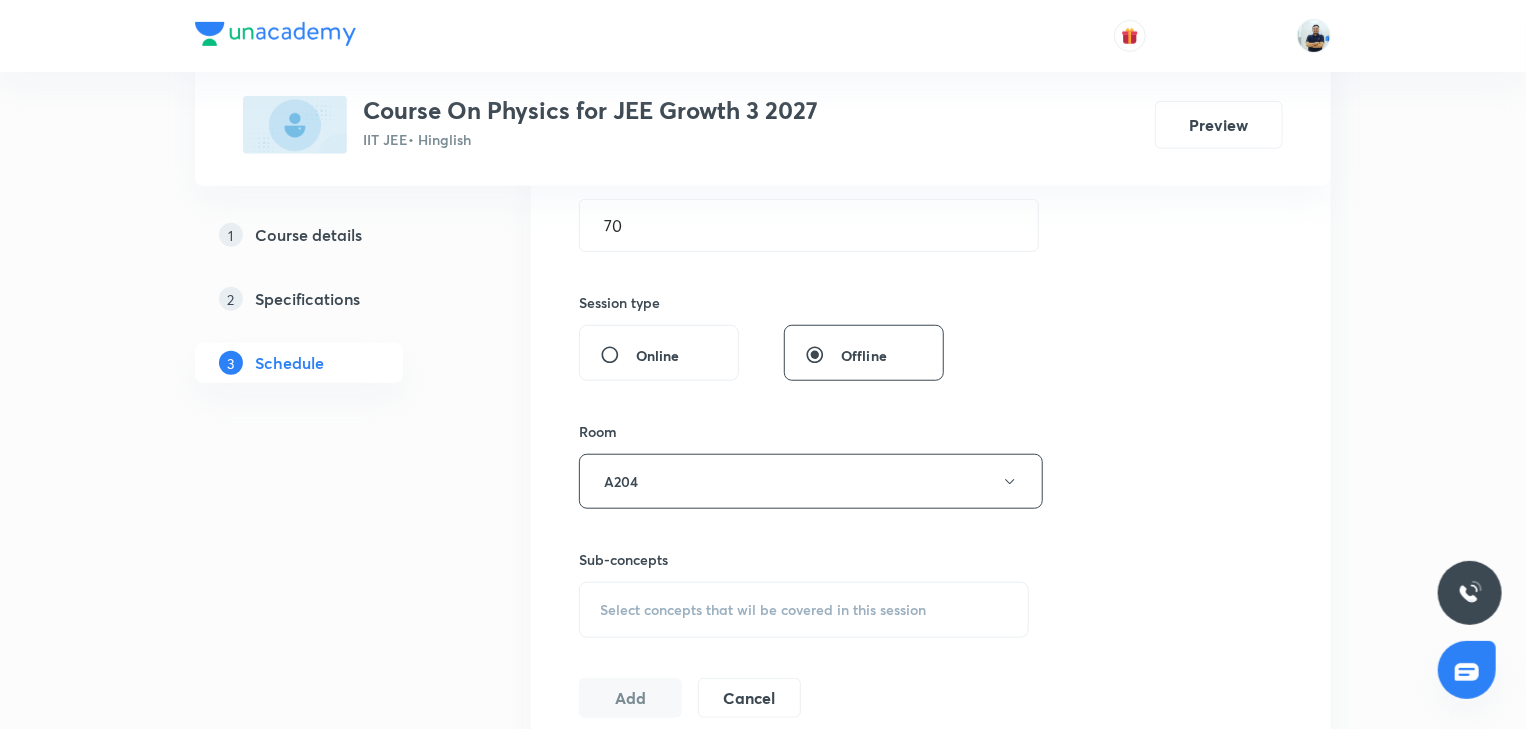 click on "Select concepts that wil be covered in this session" at bounding box center [804, 610] 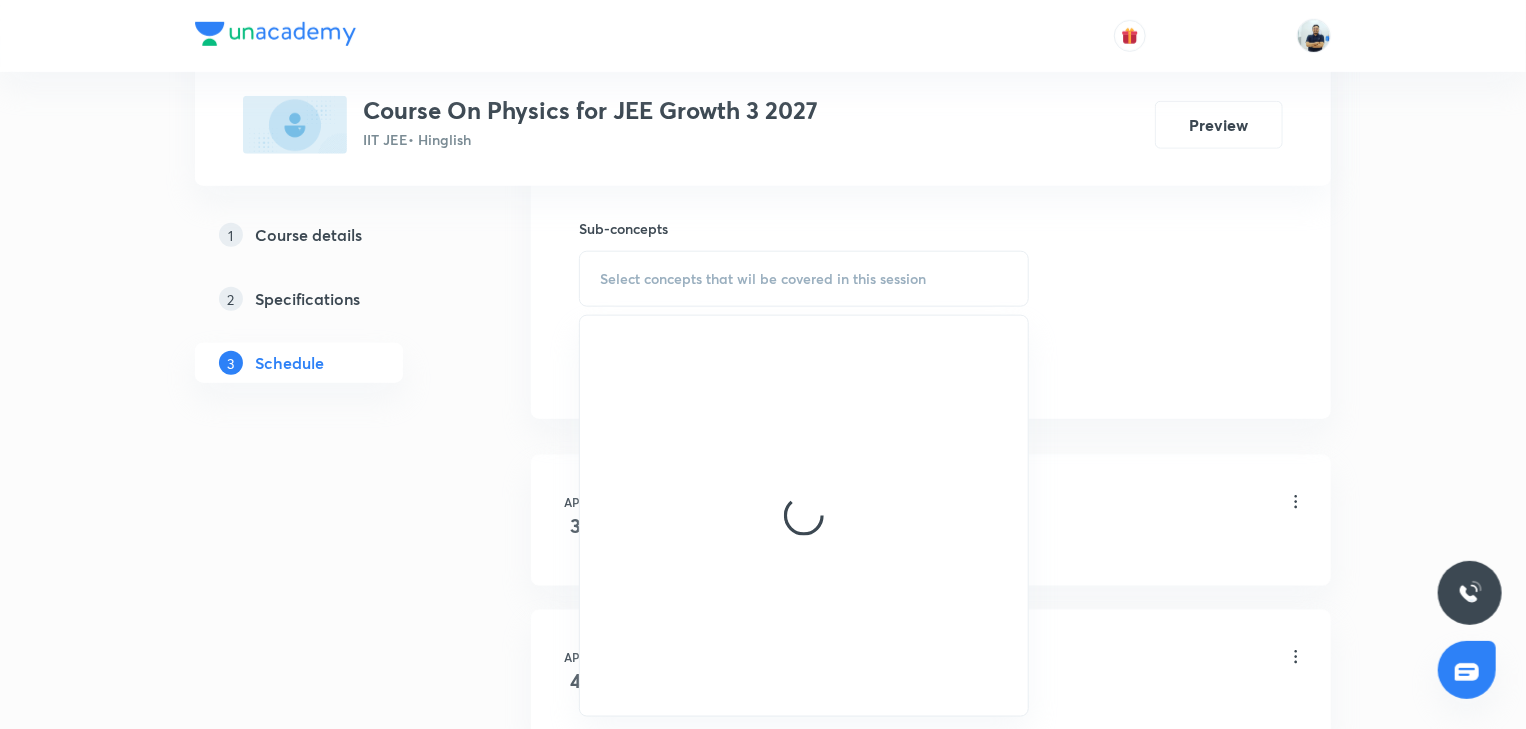 scroll, scrollTop: 989, scrollLeft: 0, axis: vertical 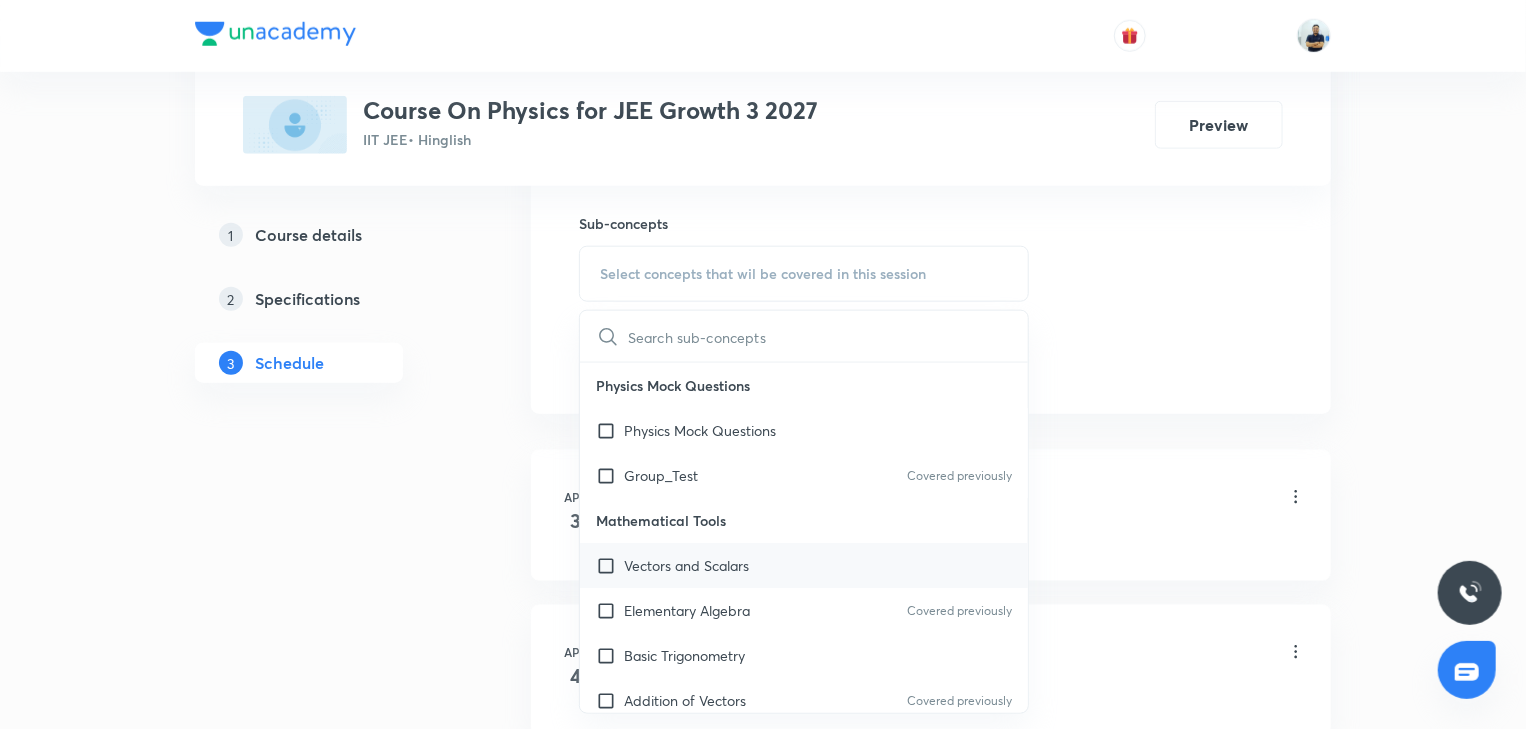 click on "Vectors and Scalars" at bounding box center [686, 565] 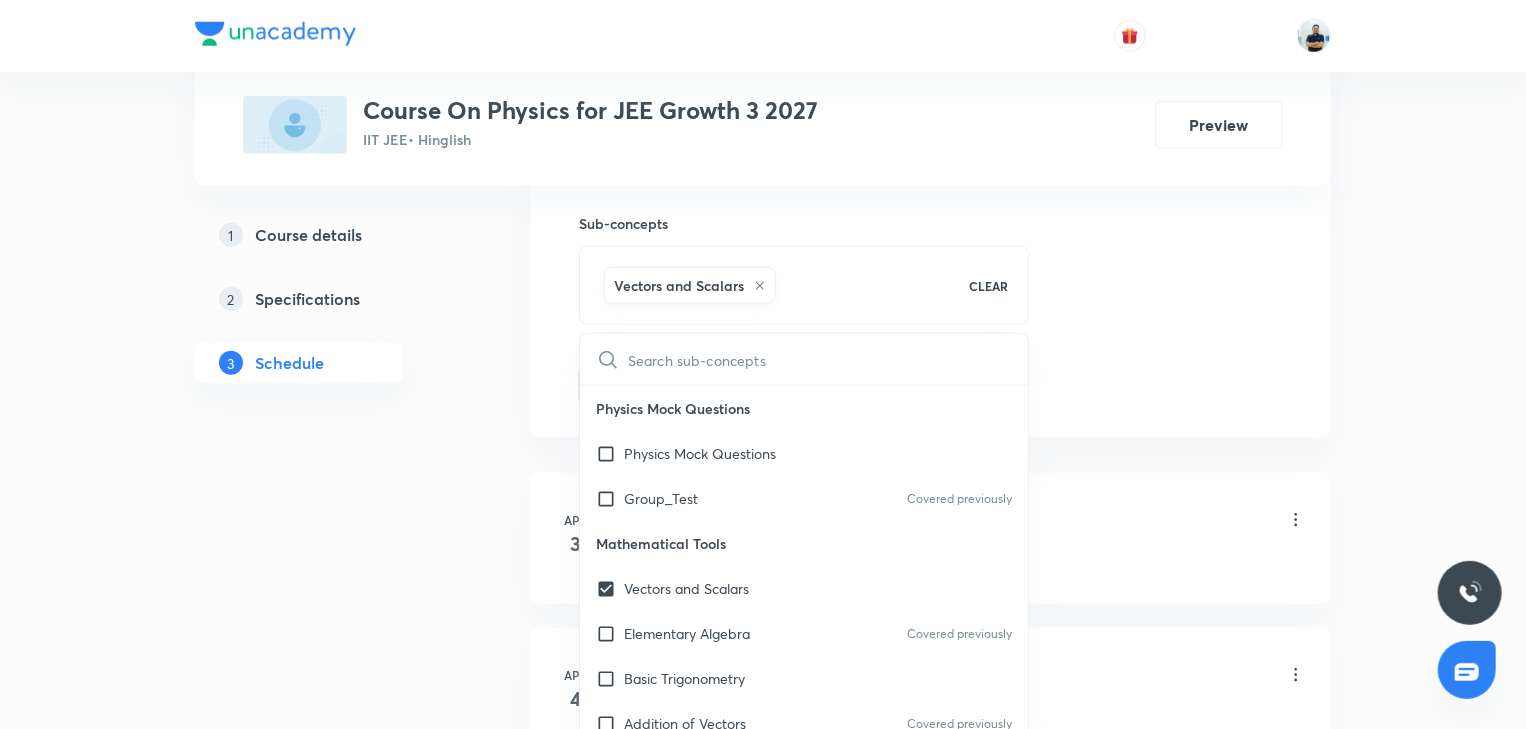 click on "U & D - 1 Lesson 1 • 7:25 PM • 70 min  • Room A205" at bounding box center [963, 521] 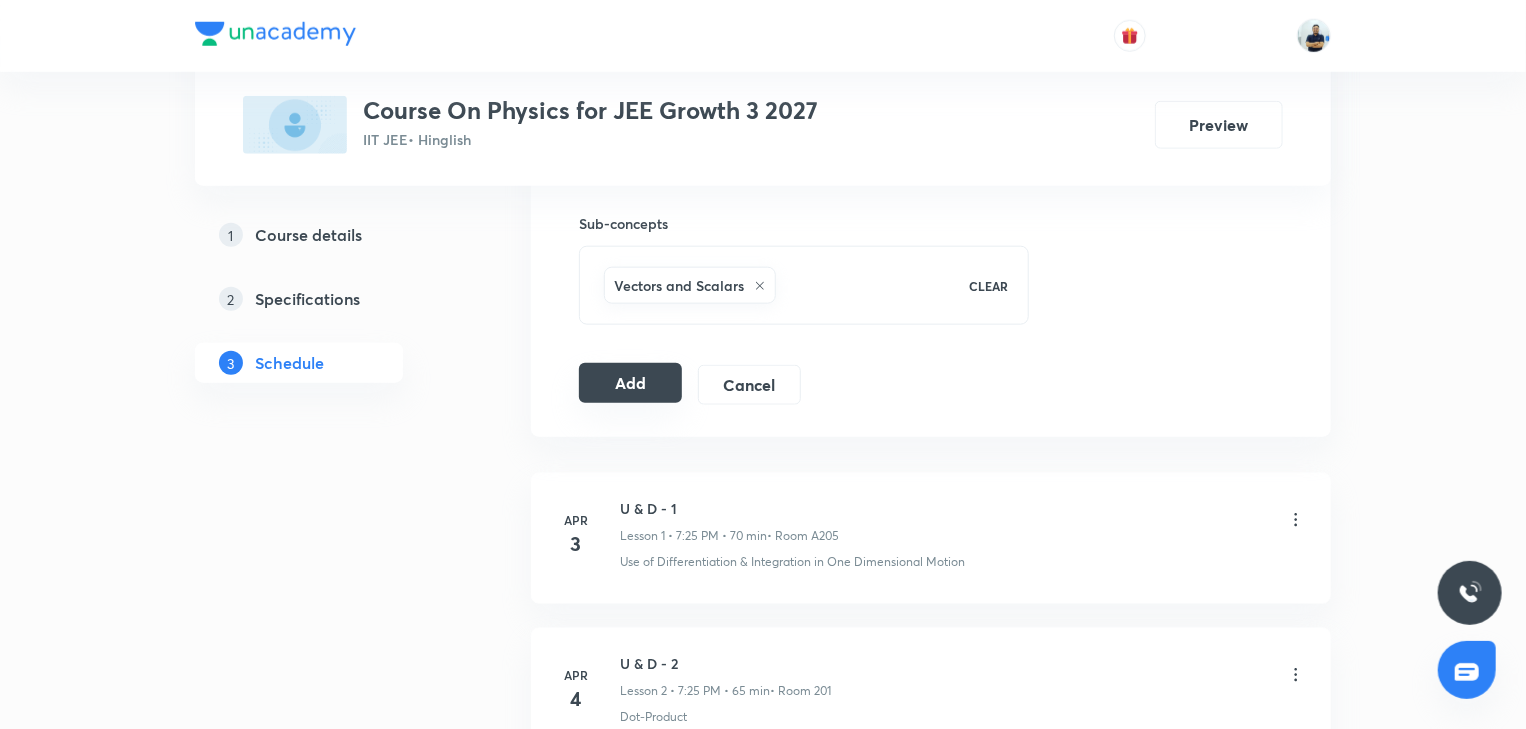 click on "Add" at bounding box center [630, 383] 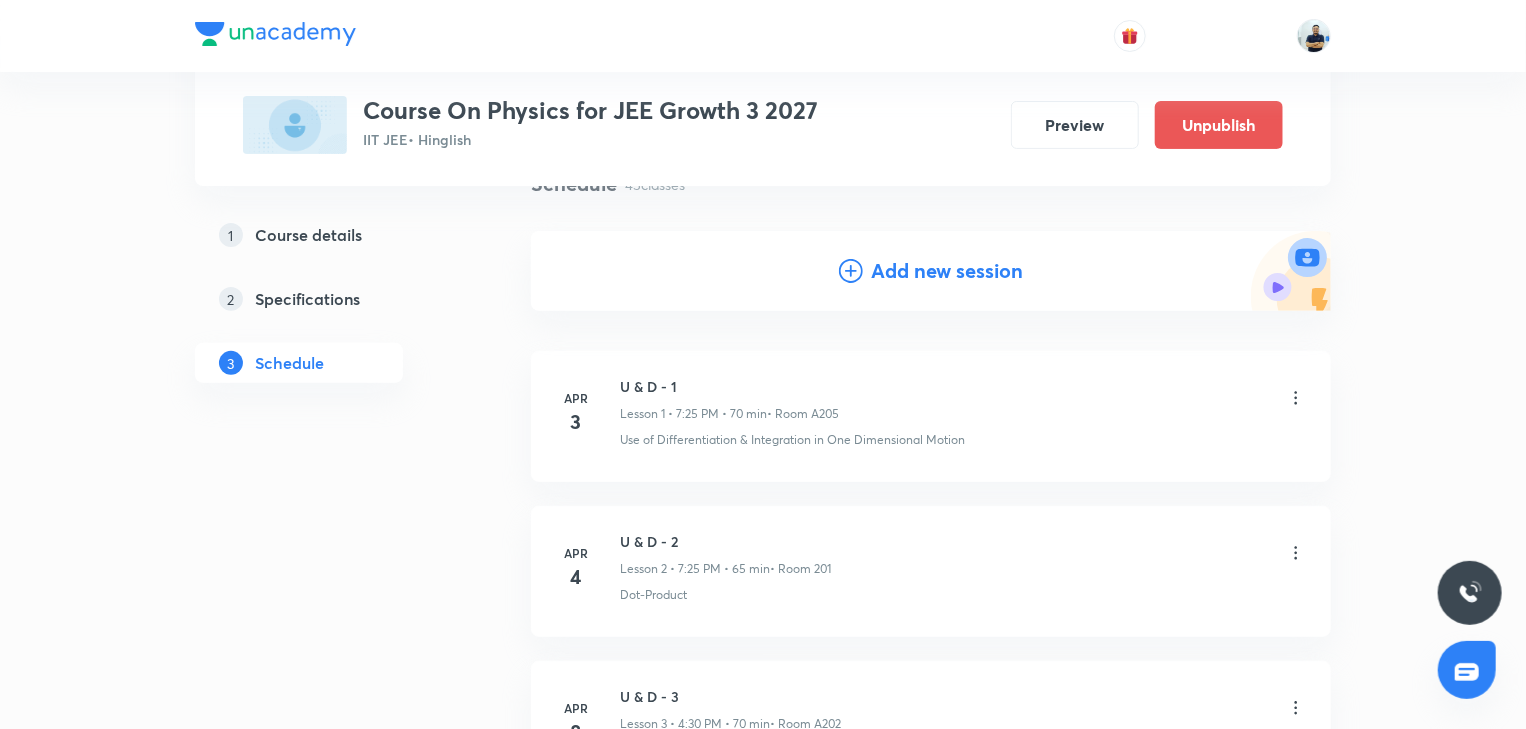 scroll, scrollTop: 0, scrollLeft: 0, axis: both 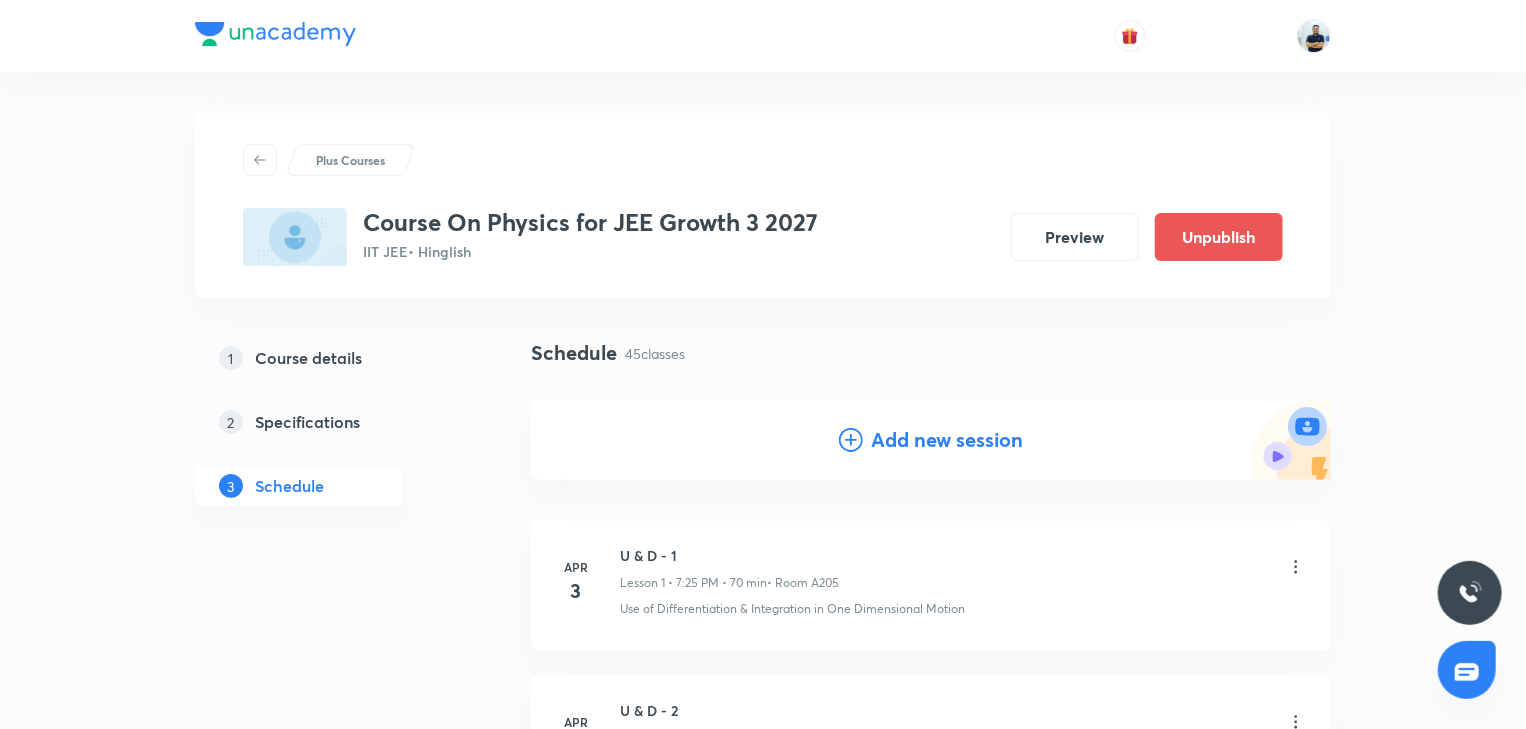 click on "Add new session" at bounding box center (947, 440) 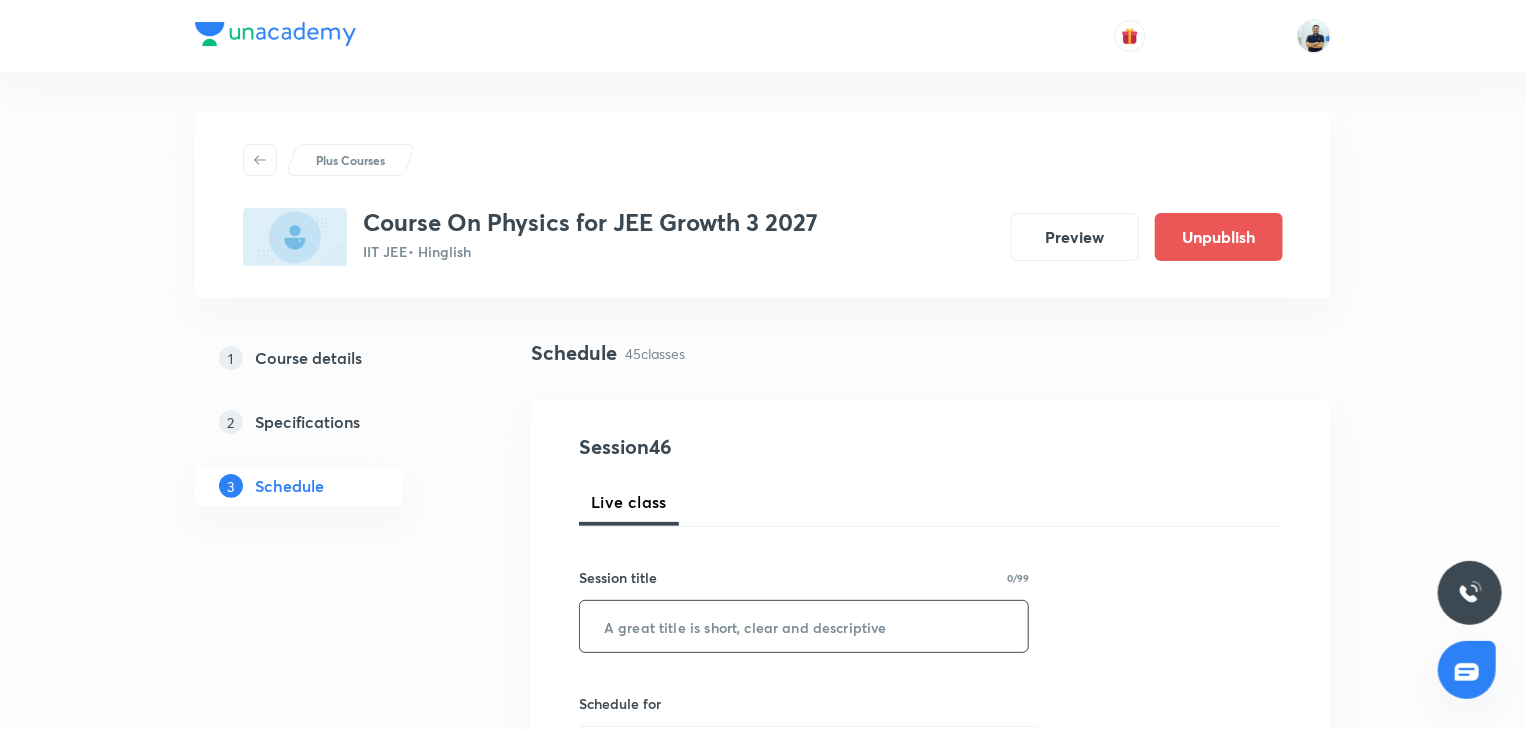 click at bounding box center [804, 626] 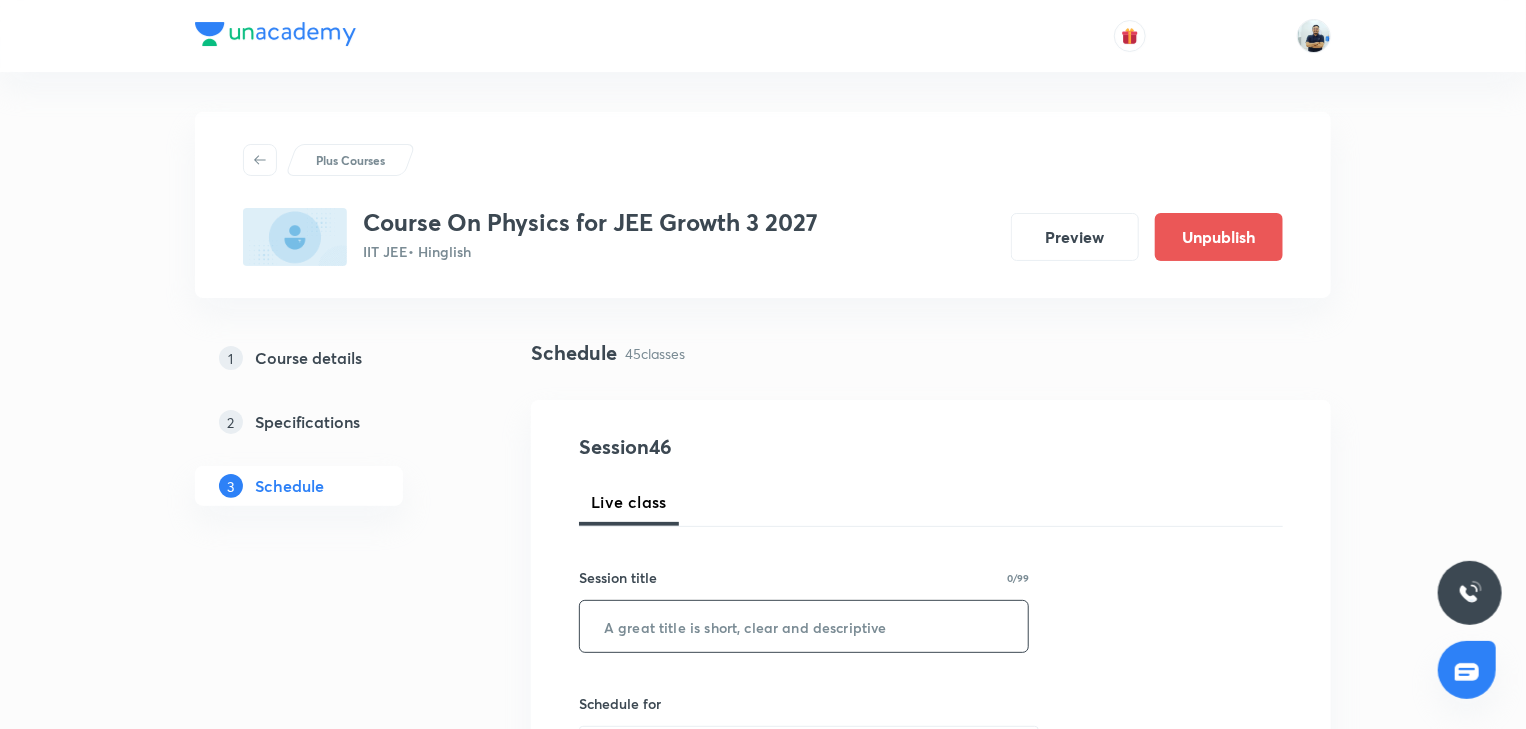 paste on "Kinematics 2D -3" 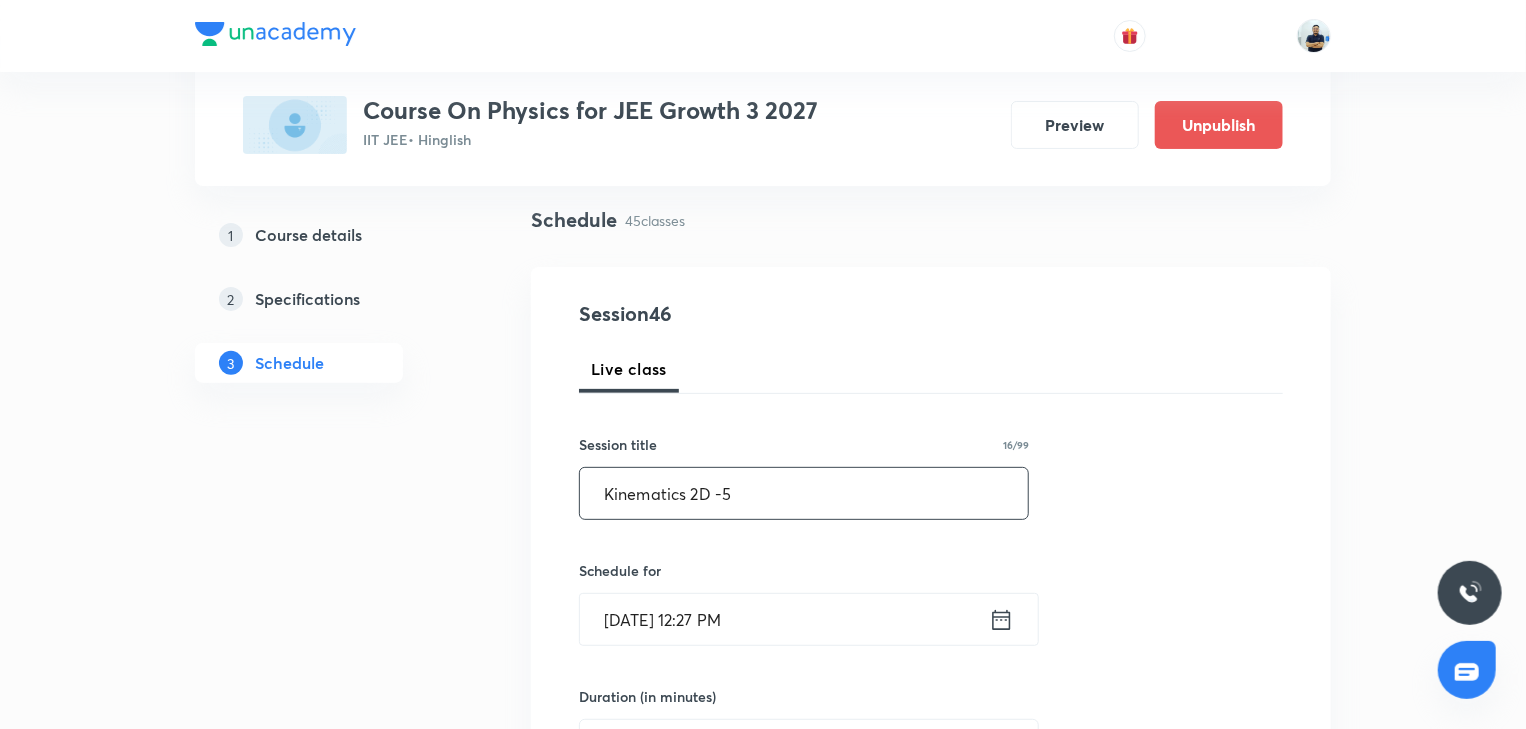 scroll, scrollTop: 149, scrollLeft: 0, axis: vertical 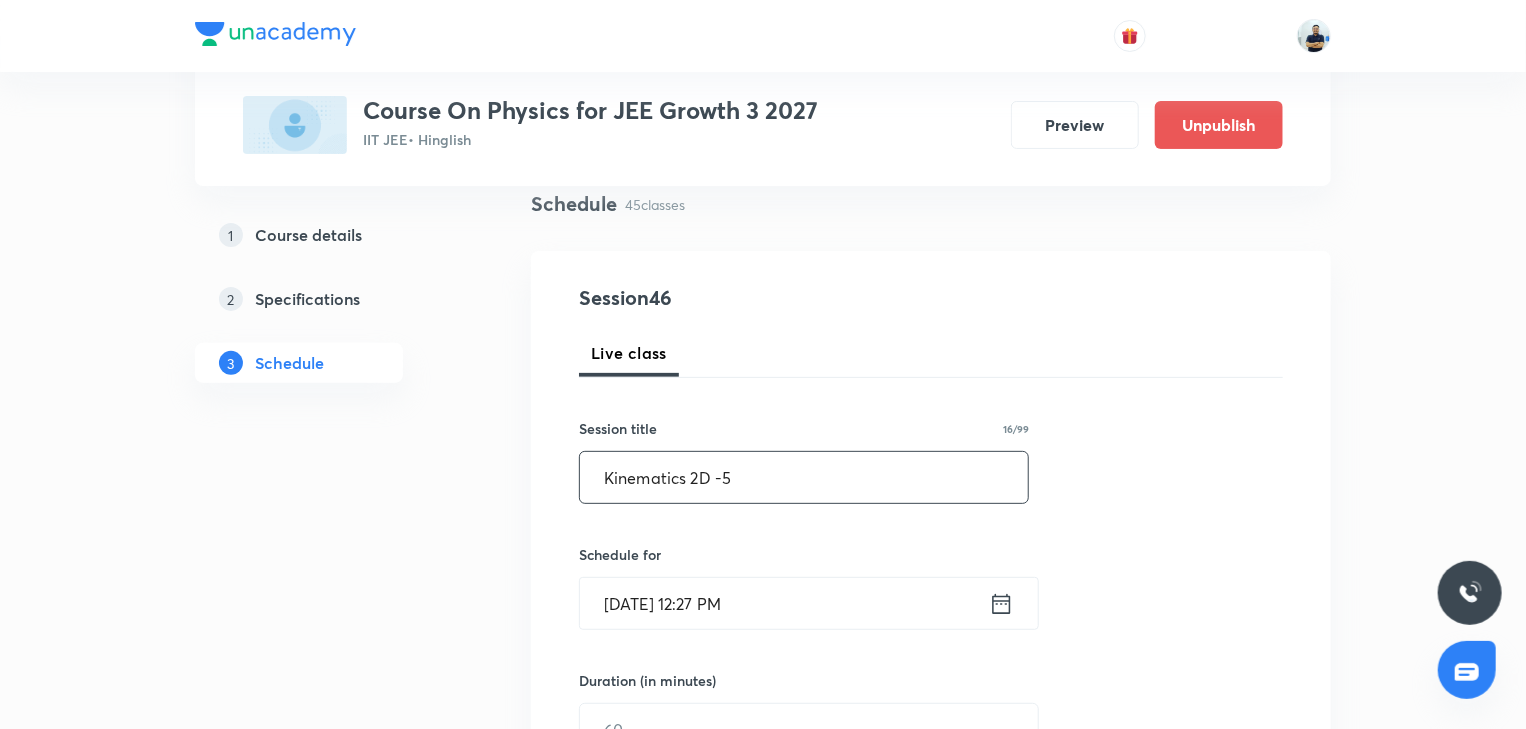type on "Kinematics 2D -5" 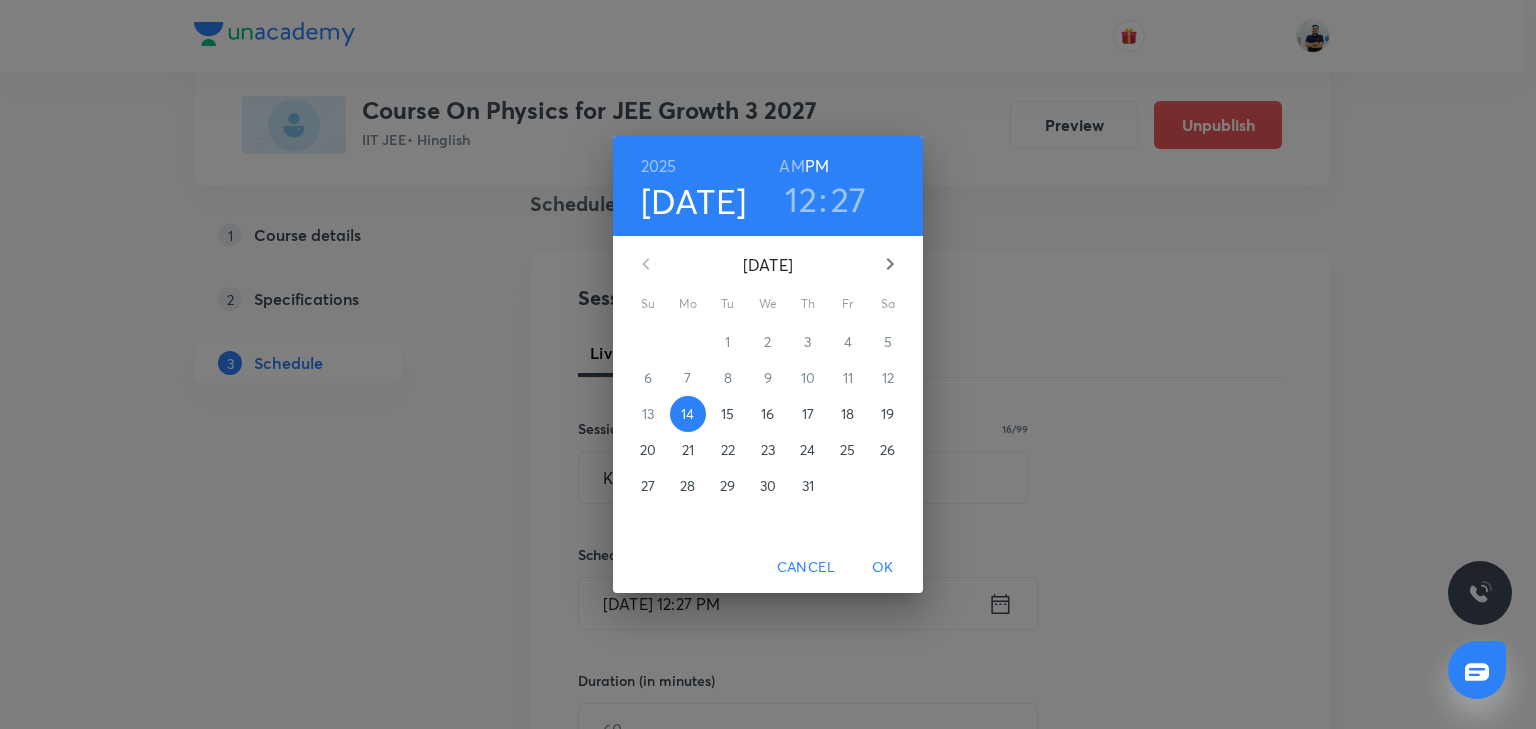 click on "16" at bounding box center (767, 414) 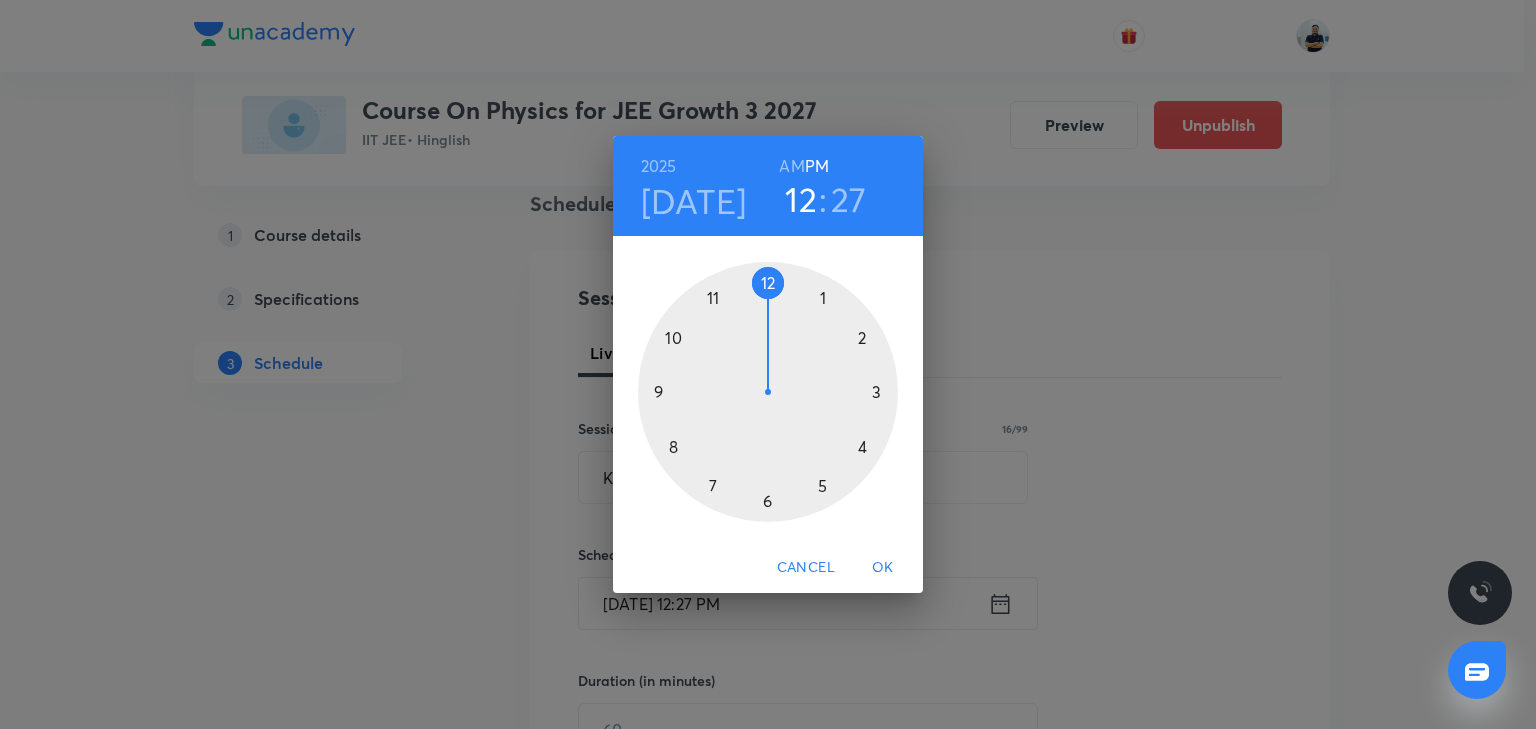 click at bounding box center (768, 392) 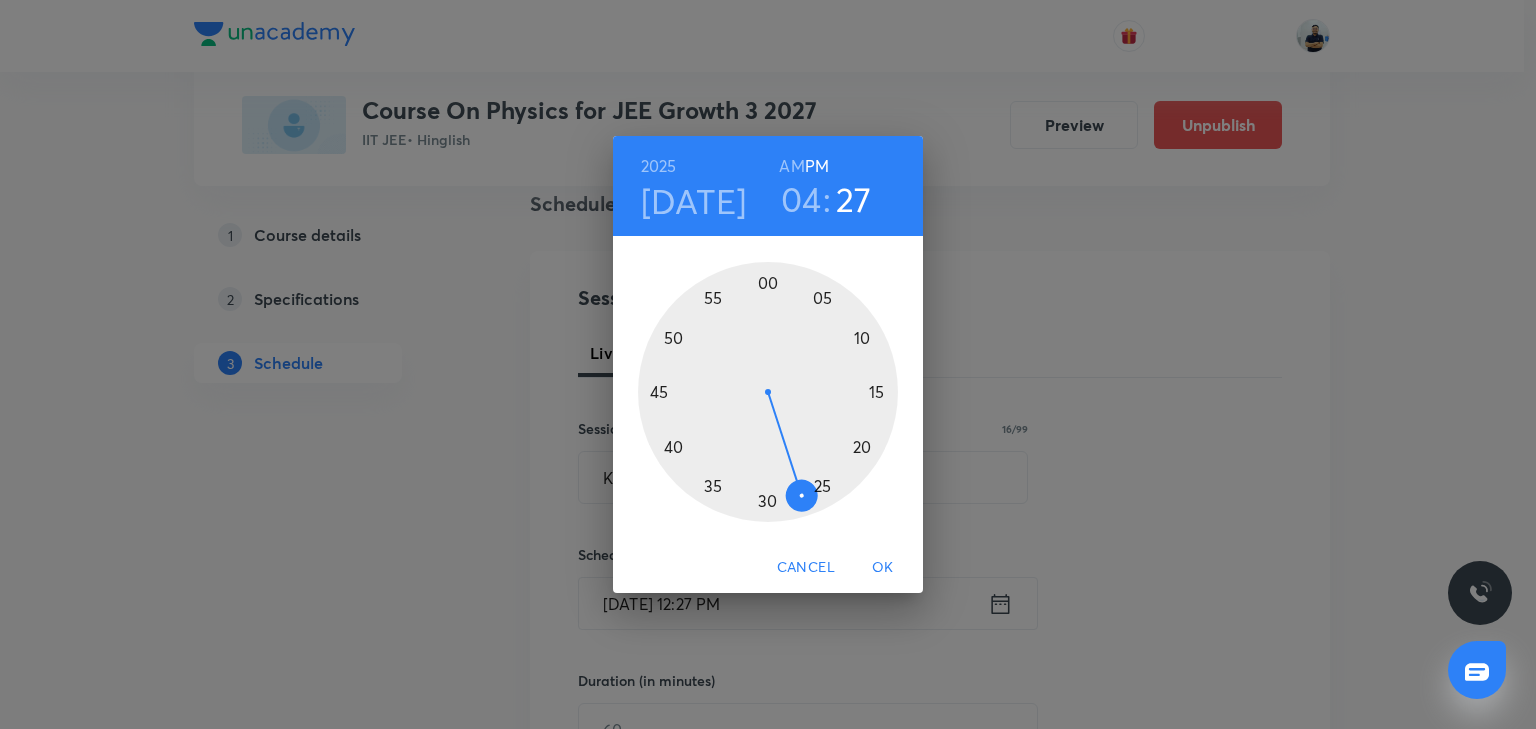 click at bounding box center [768, 392] 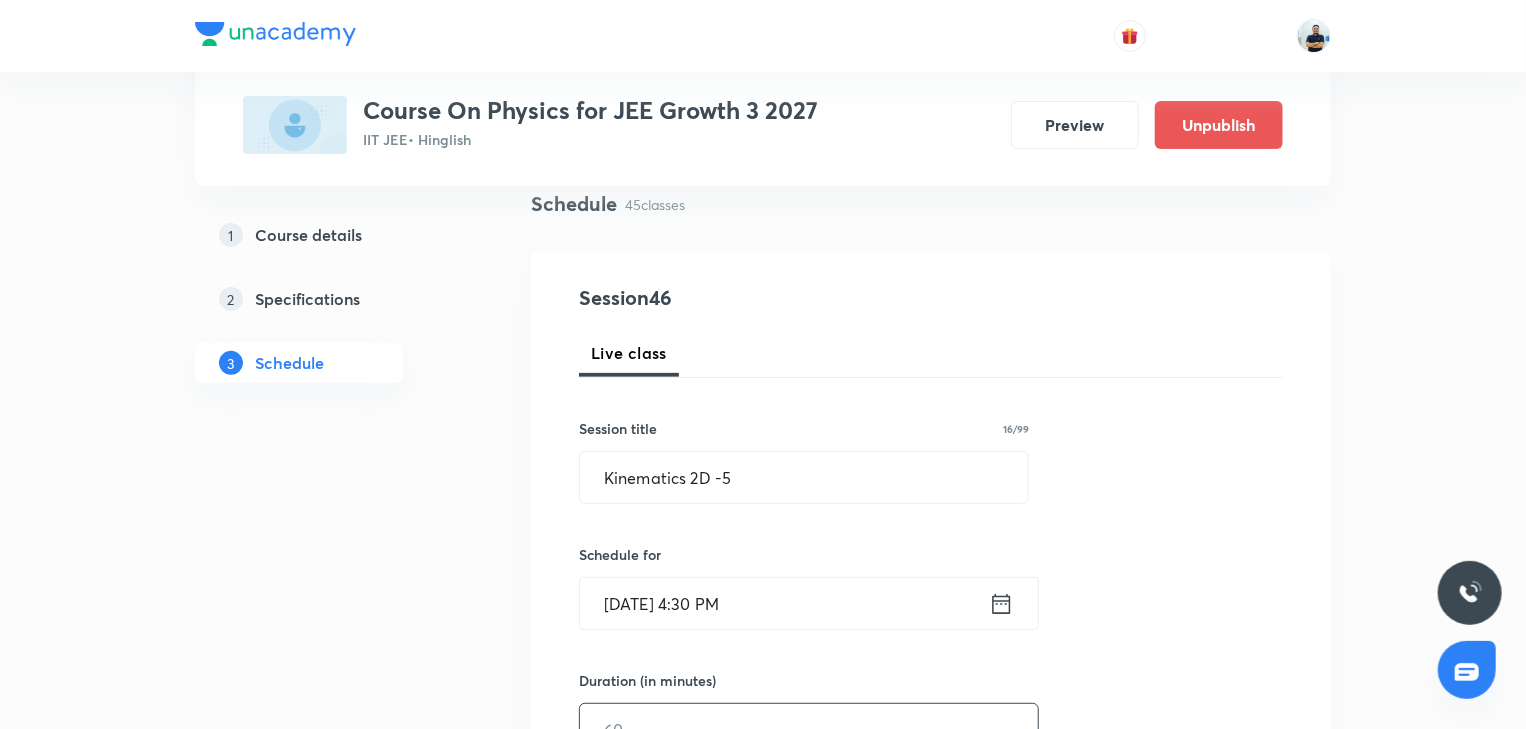 click at bounding box center [809, 729] 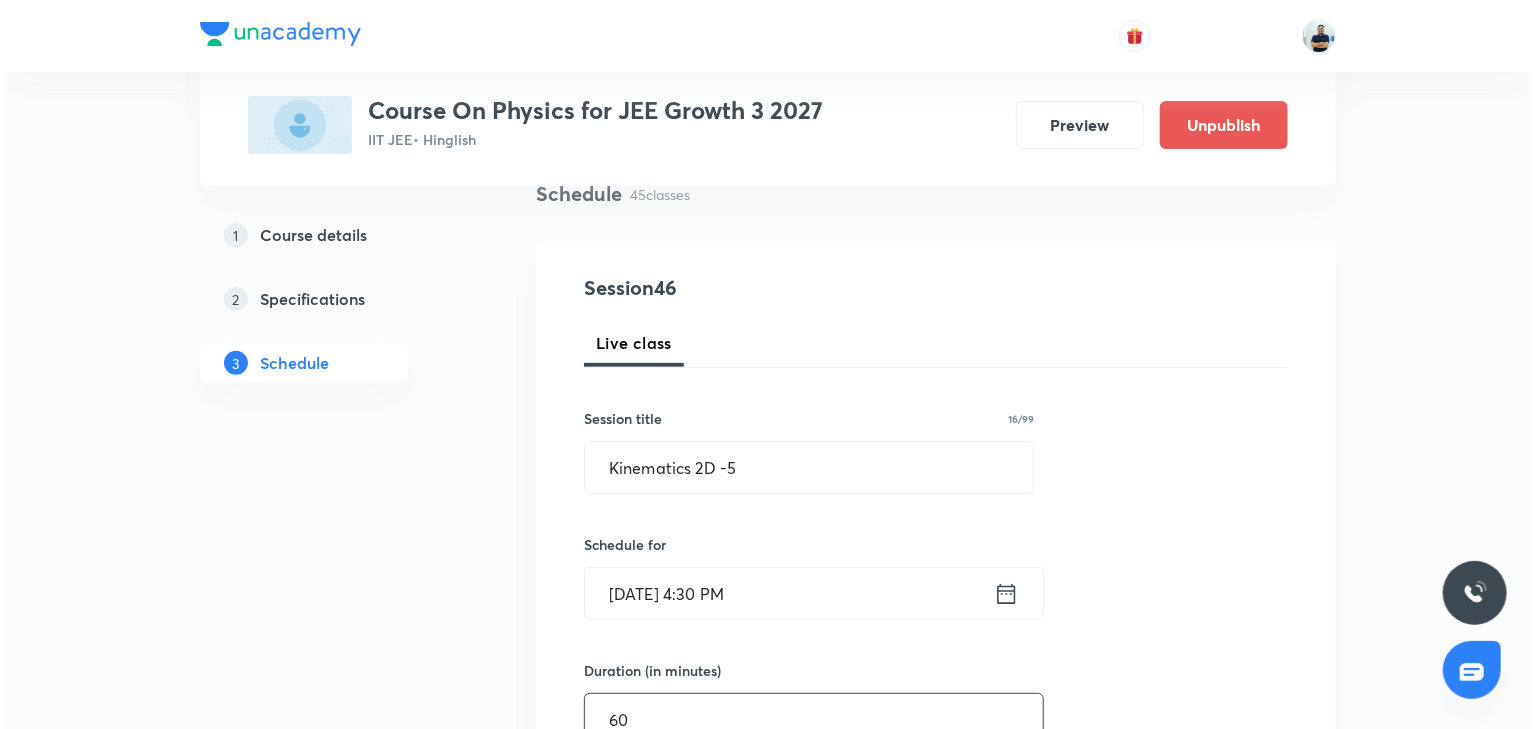 scroll, scrollTop: 719, scrollLeft: 0, axis: vertical 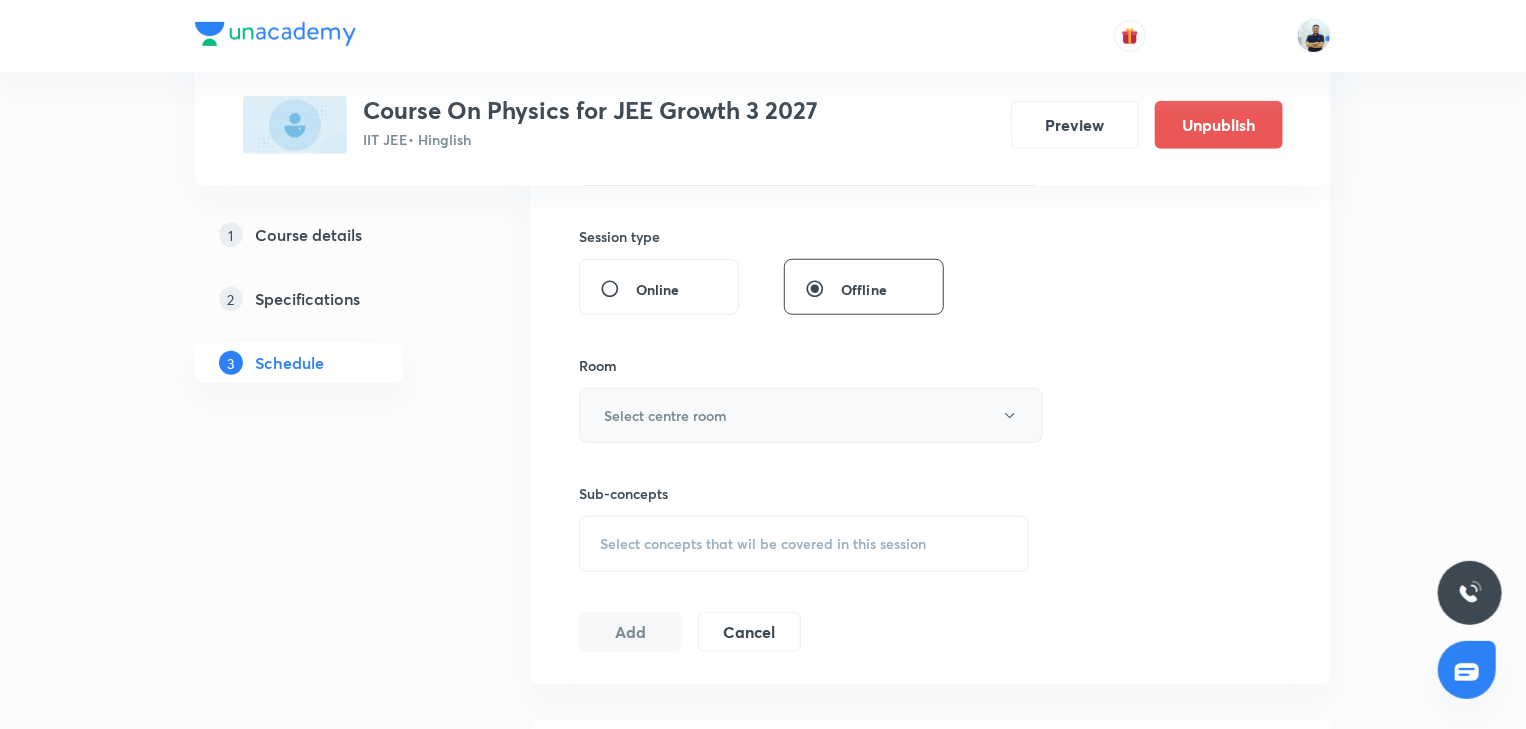 type on "60" 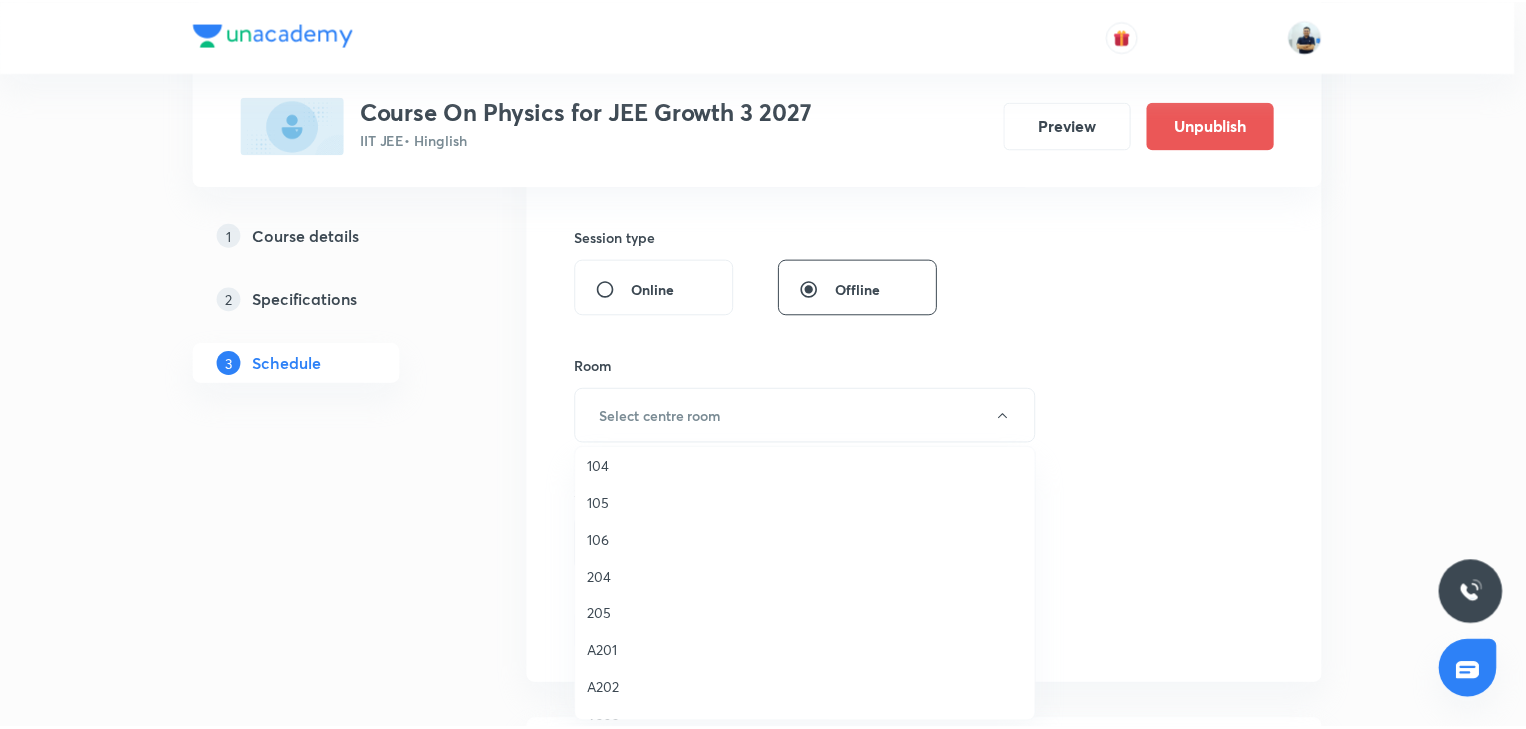 scroll, scrollTop: 242, scrollLeft: 0, axis: vertical 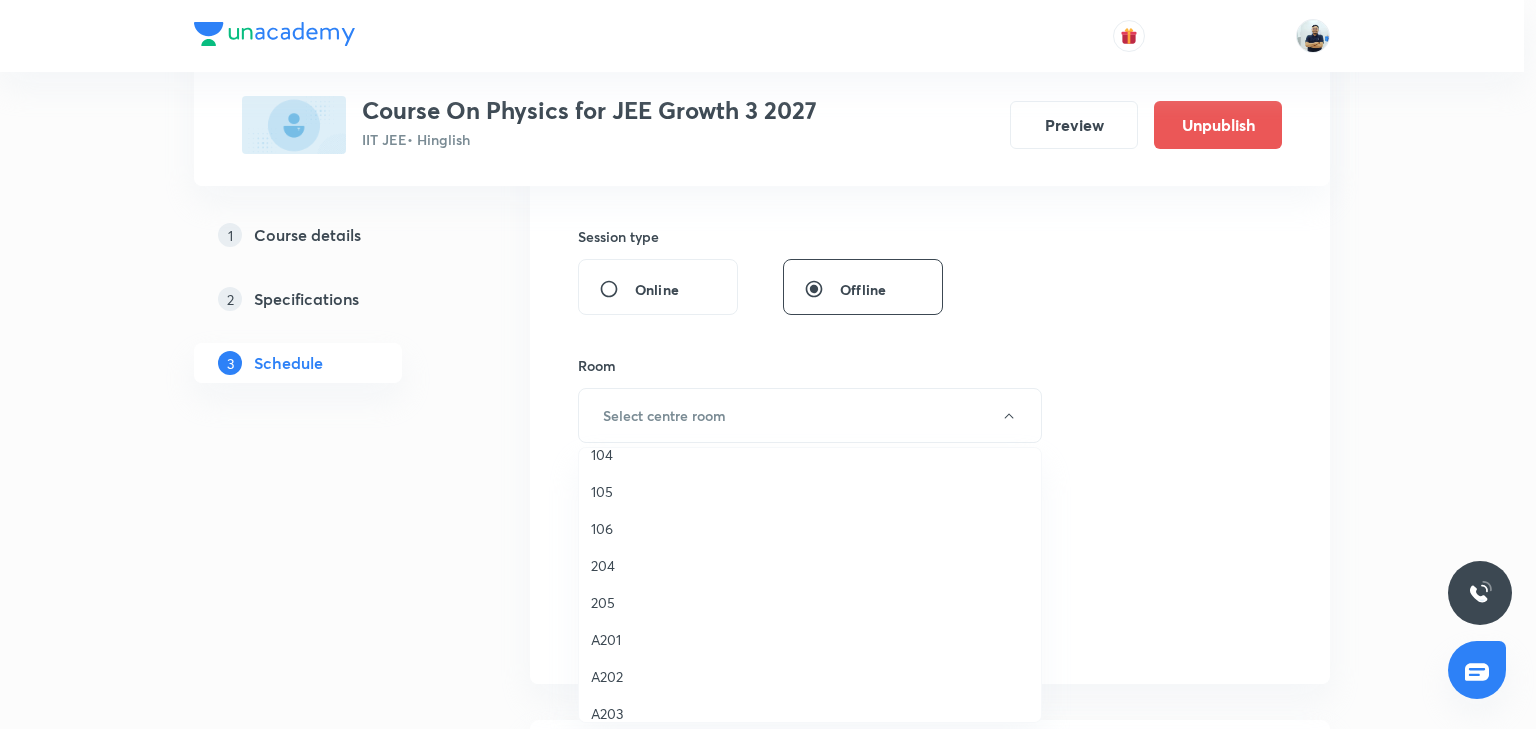 click on "A201" at bounding box center [810, 639] 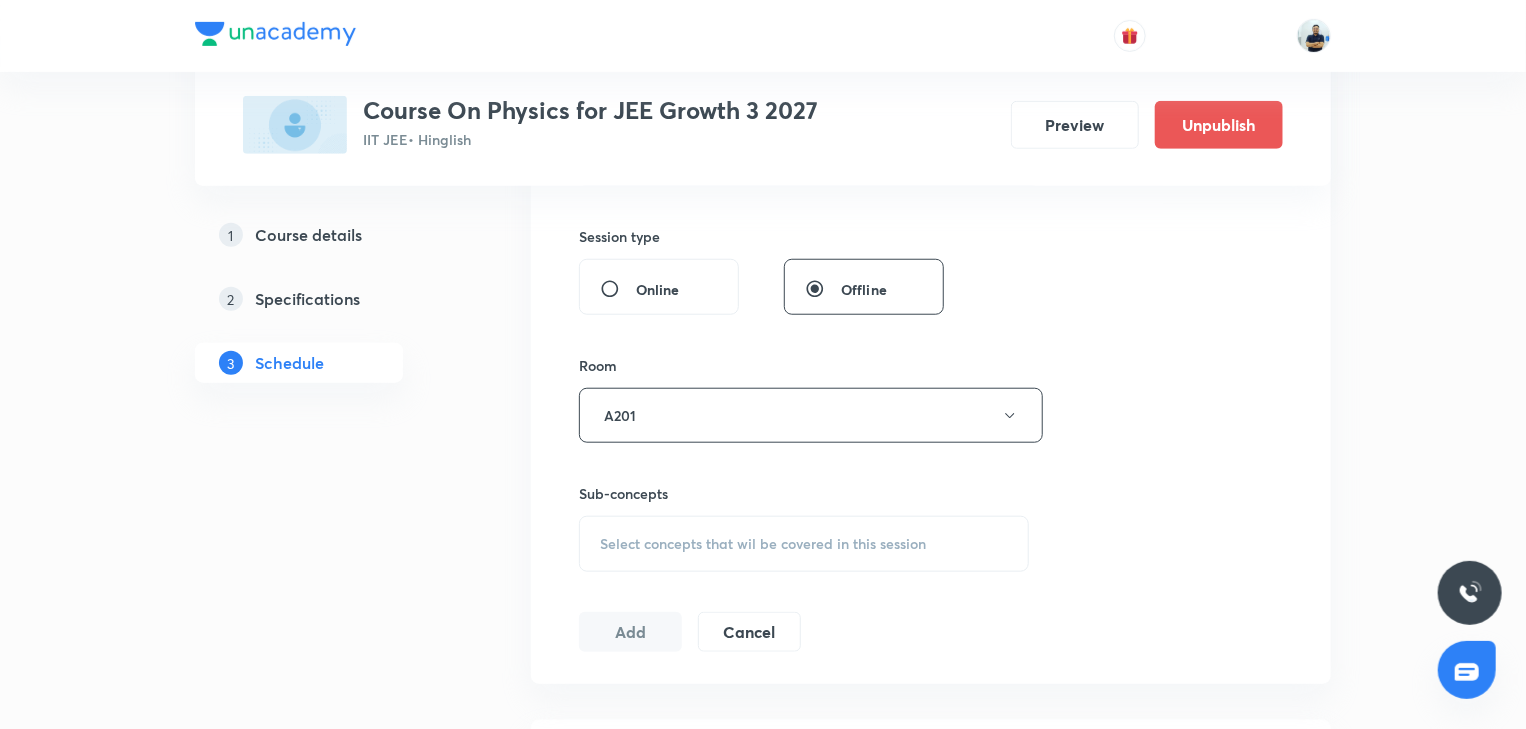 click on "Select concepts that wil be covered in this session" at bounding box center [804, 544] 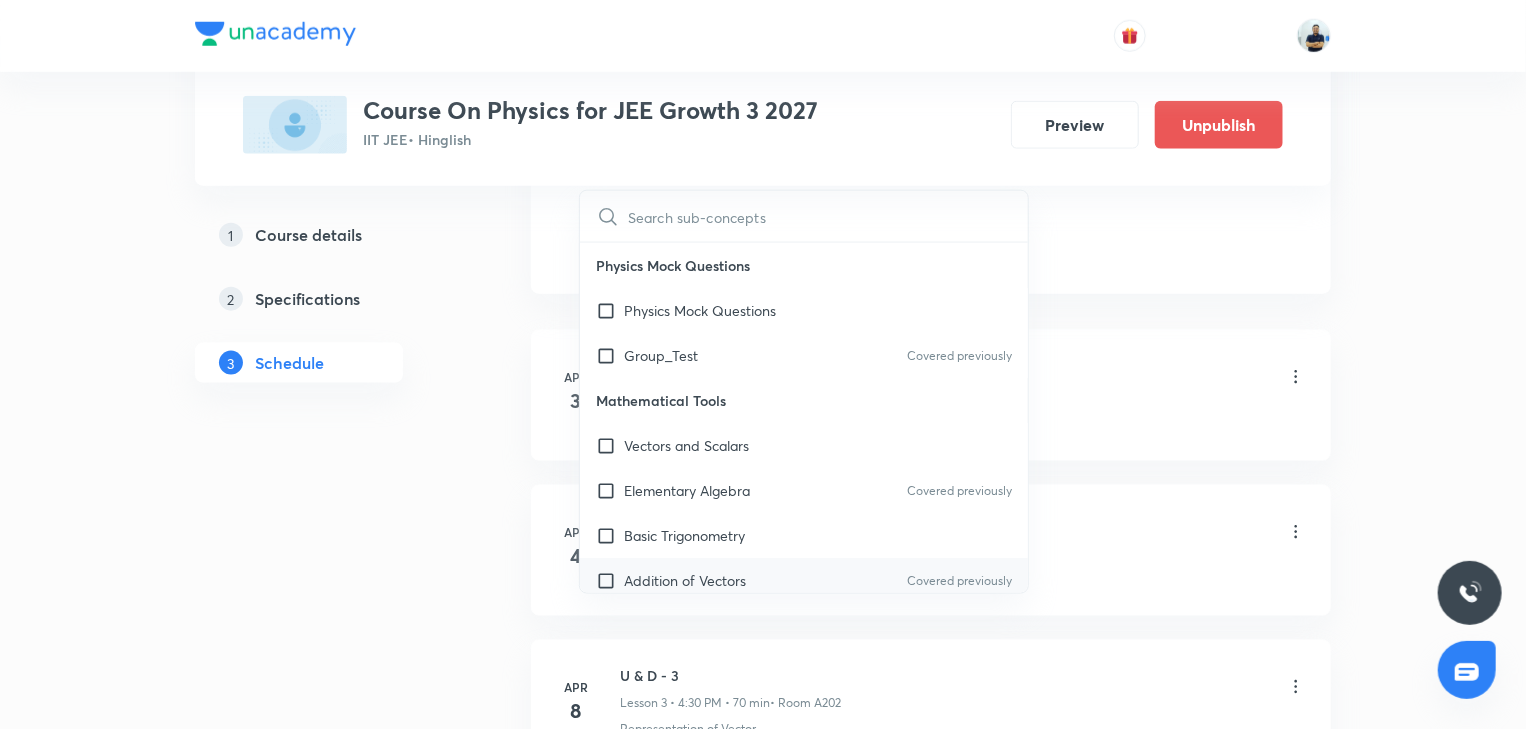 scroll, scrollTop: 1111, scrollLeft: 0, axis: vertical 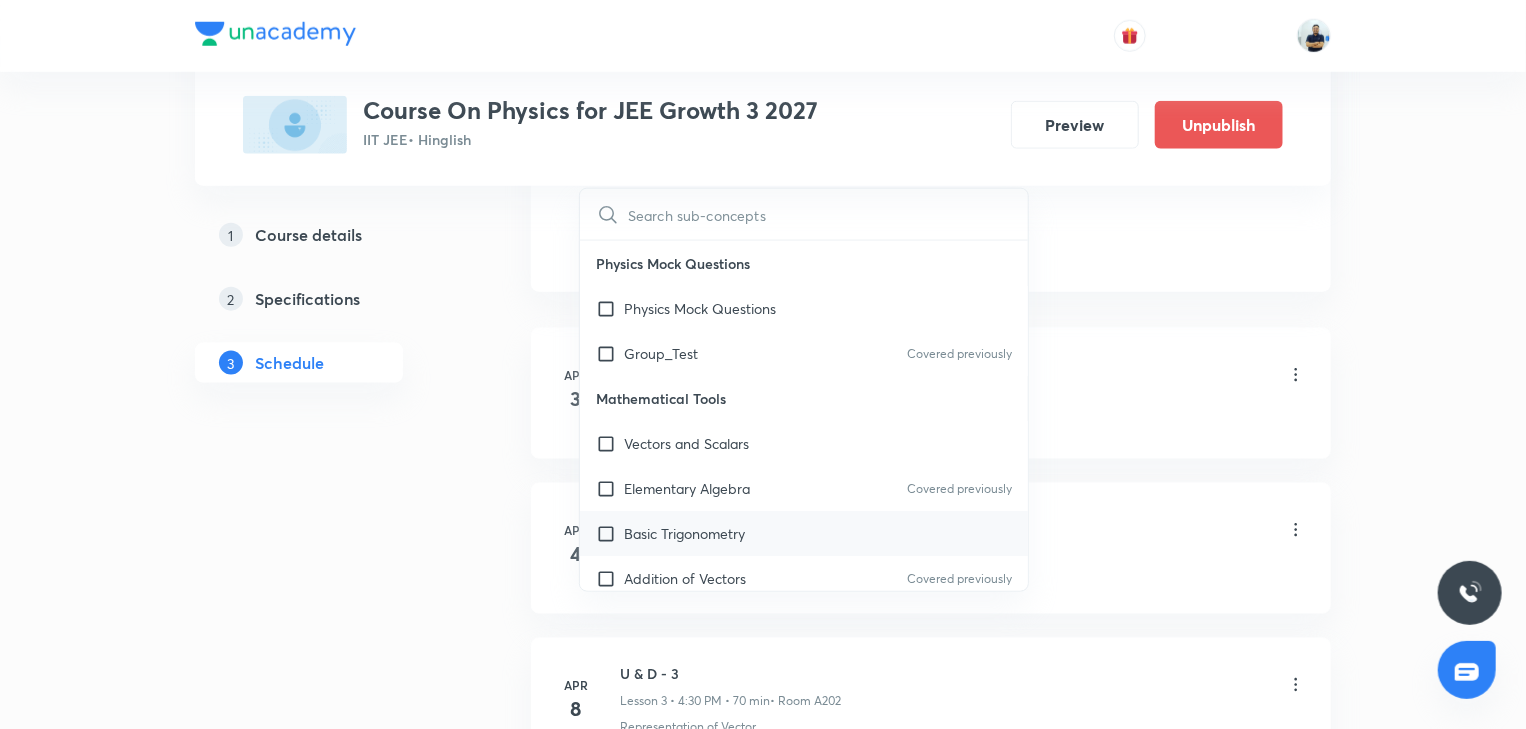 click on "Basic Trigonometry" at bounding box center [684, 533] 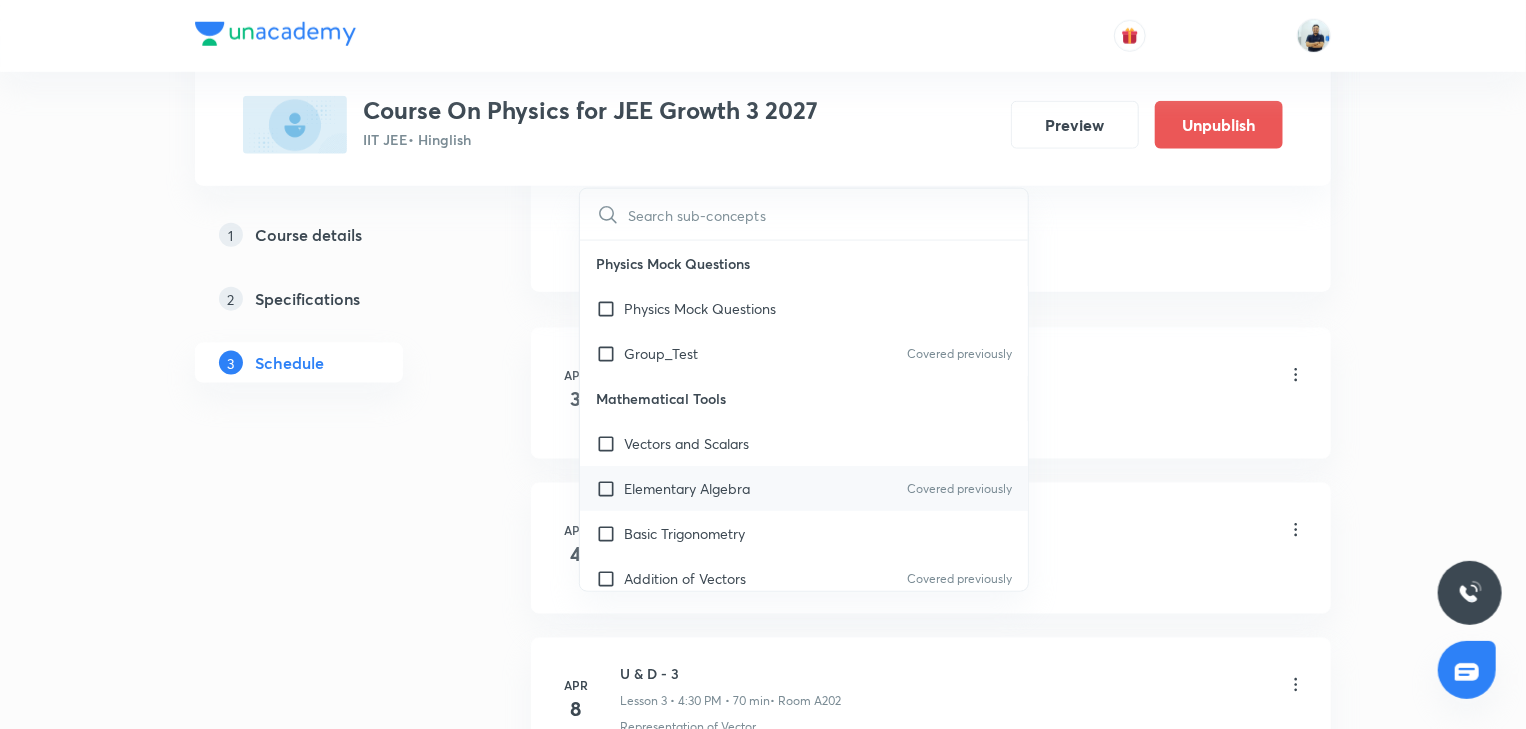 checkbox on "true" 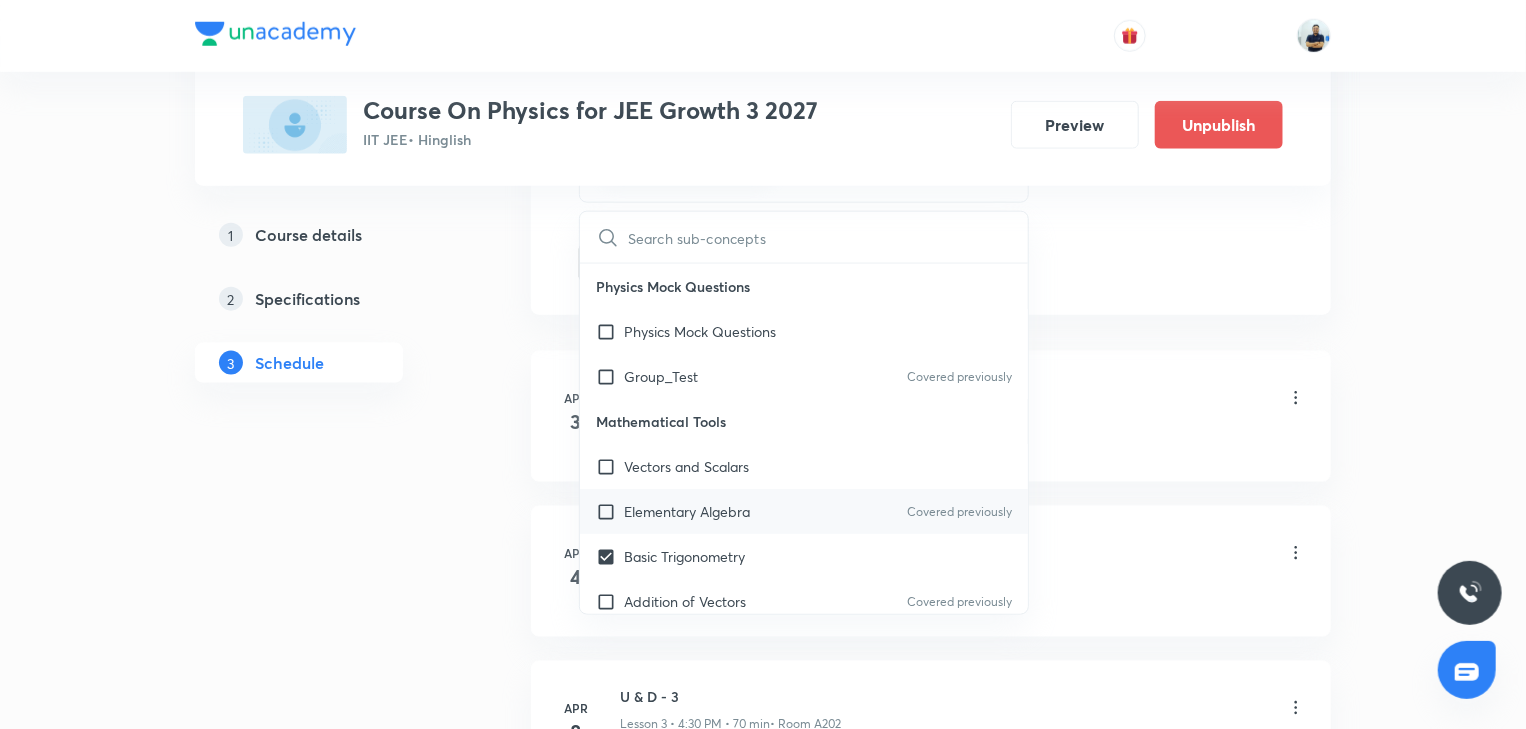 click on "Elementary Algebra" at bounding box center (687, 511) 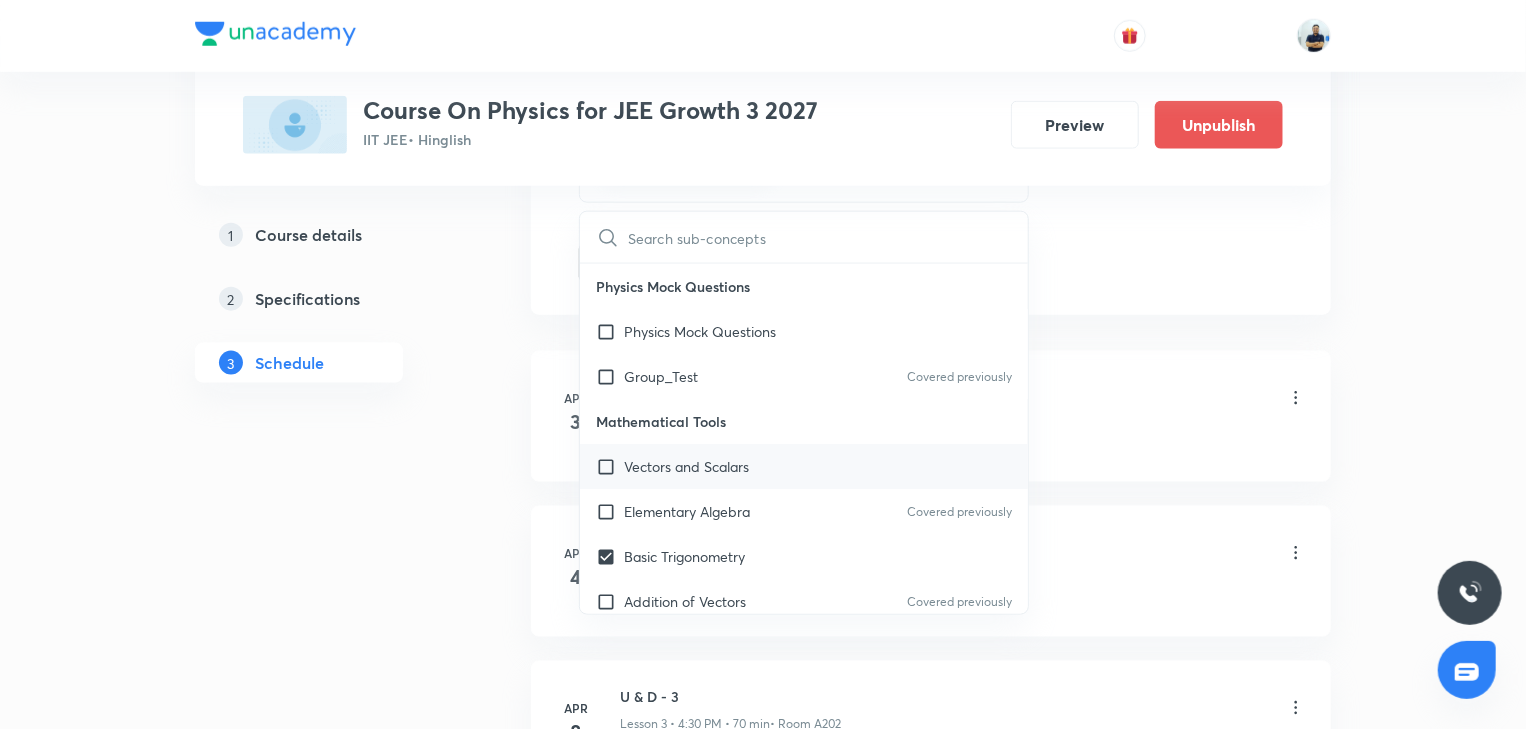 checkbox on "true" 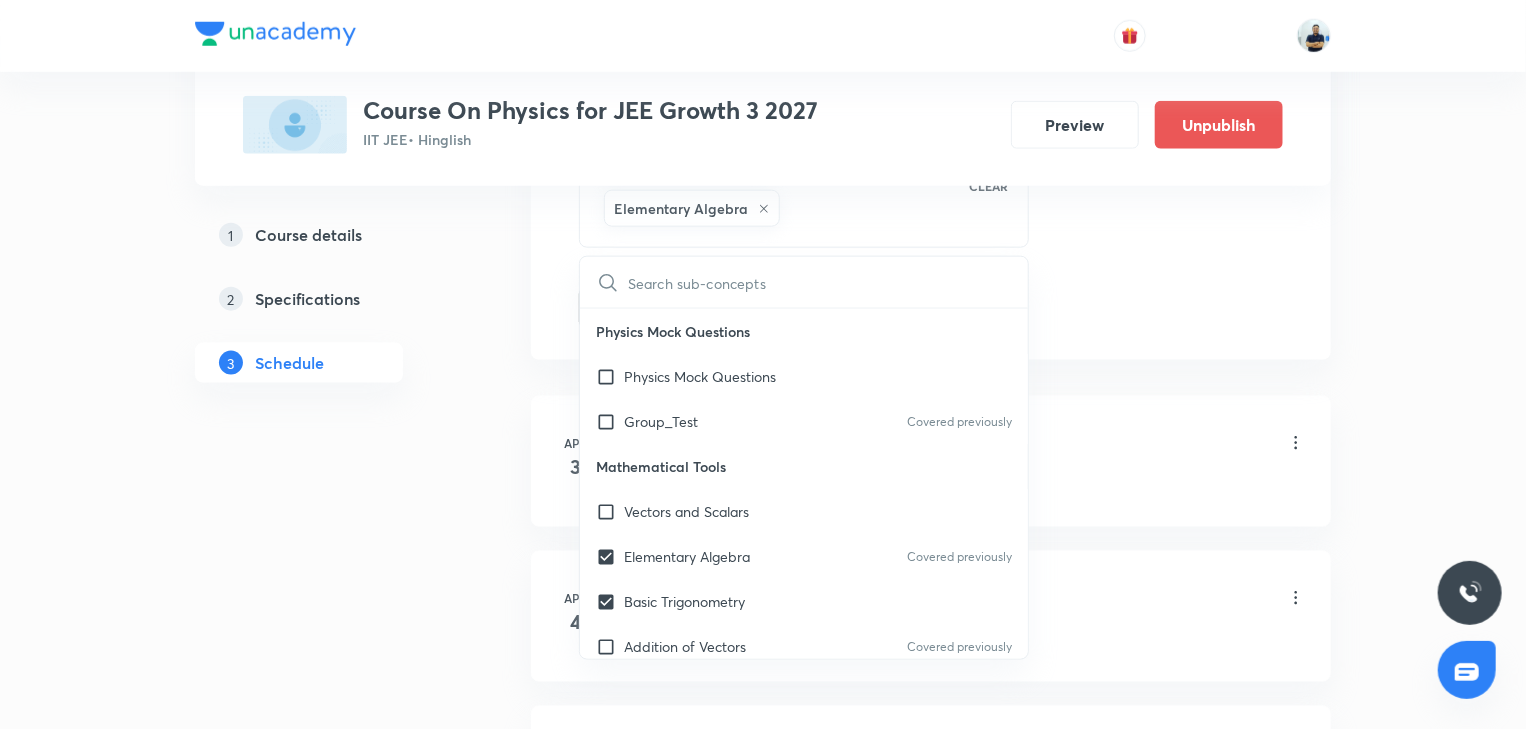 click on "Apr 3 U & D - 1 Lesson 1 • 7:25 PM • 70 min  • Room A205 Use of Differentiation & Integration in One Dimensional Motion" at bounding box center (931, 461) 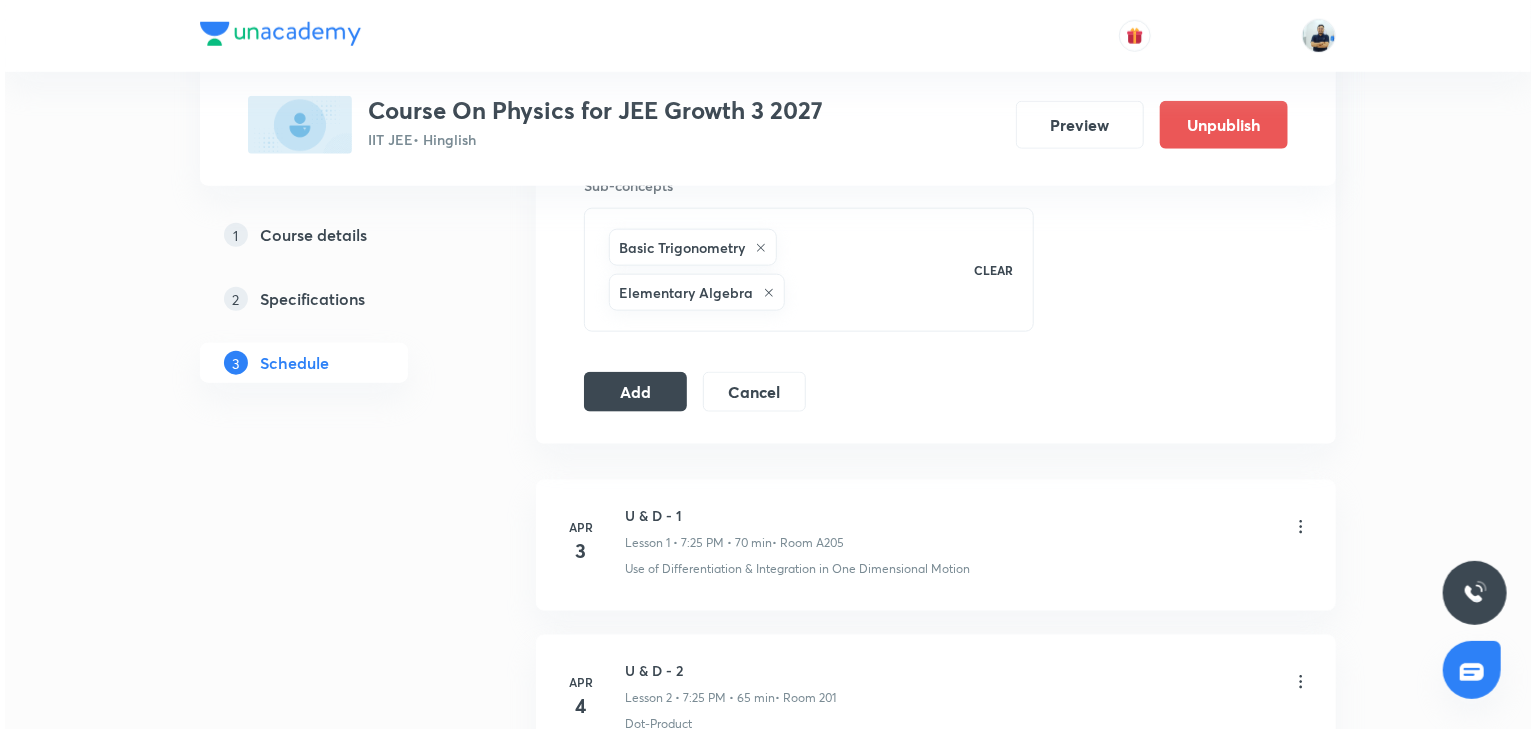 scroll, scrollTop: 868, scrollLeft: 0, axis: vertical 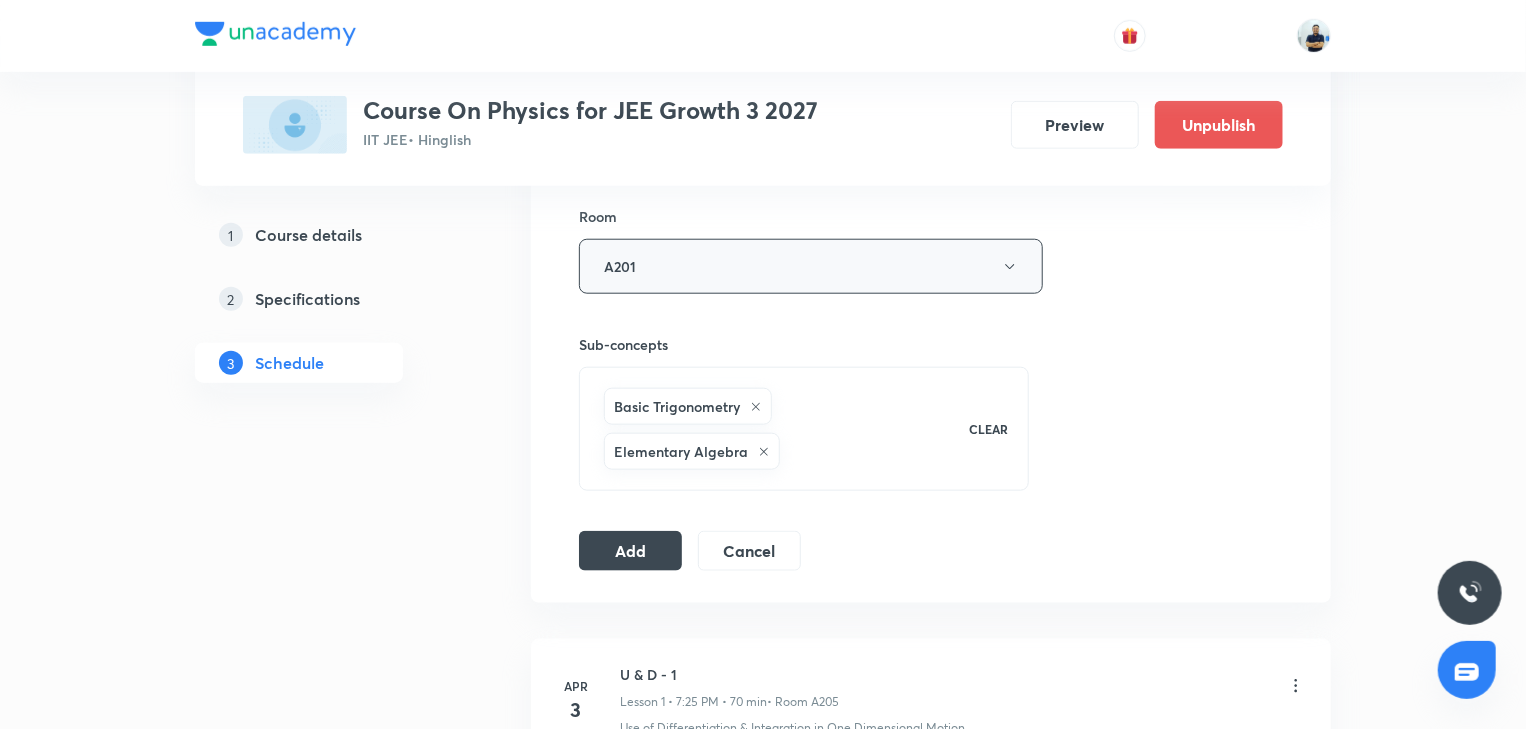click on "A201" at bounding box center [811, 266] 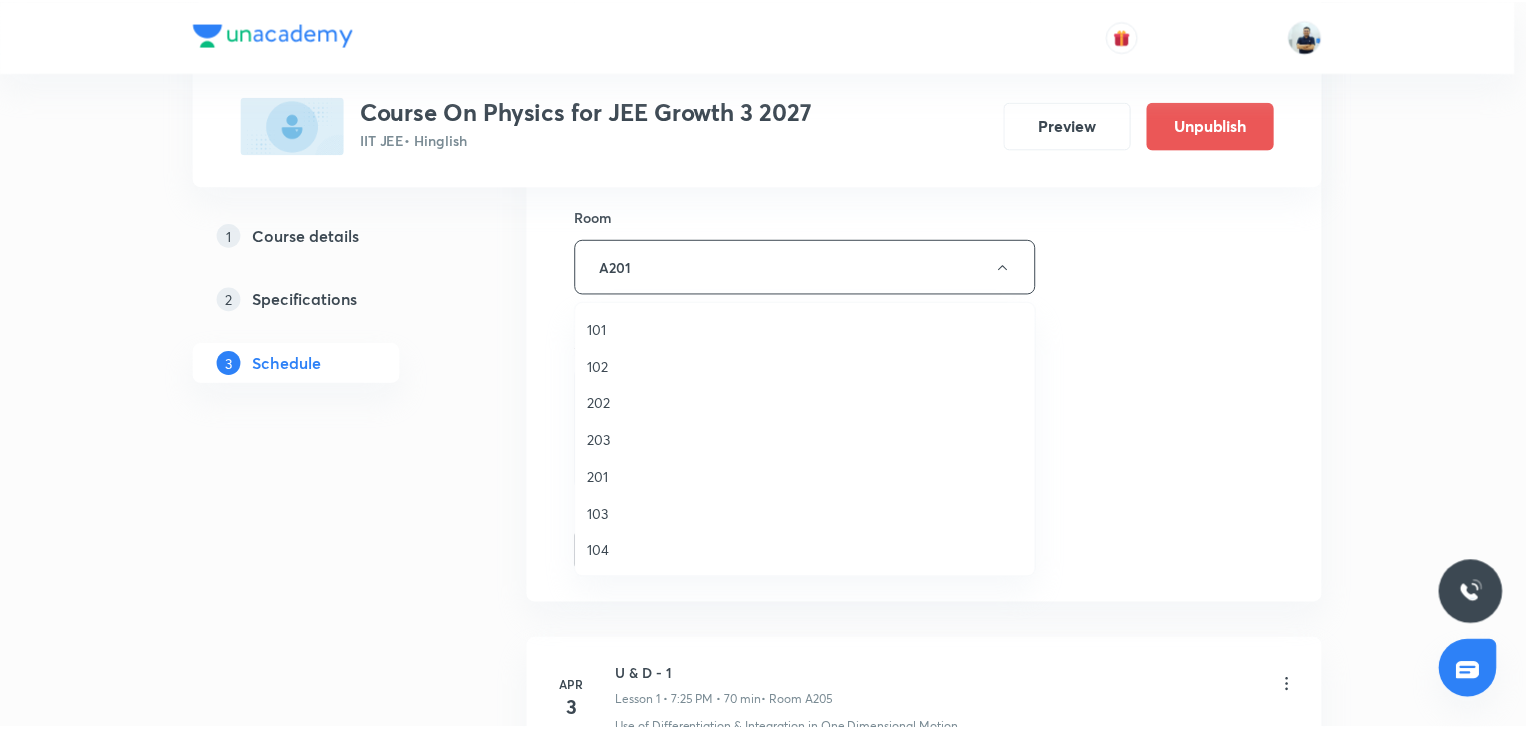 scroll, scrollTop: 370, scrollLeft: 0, axis: vertical 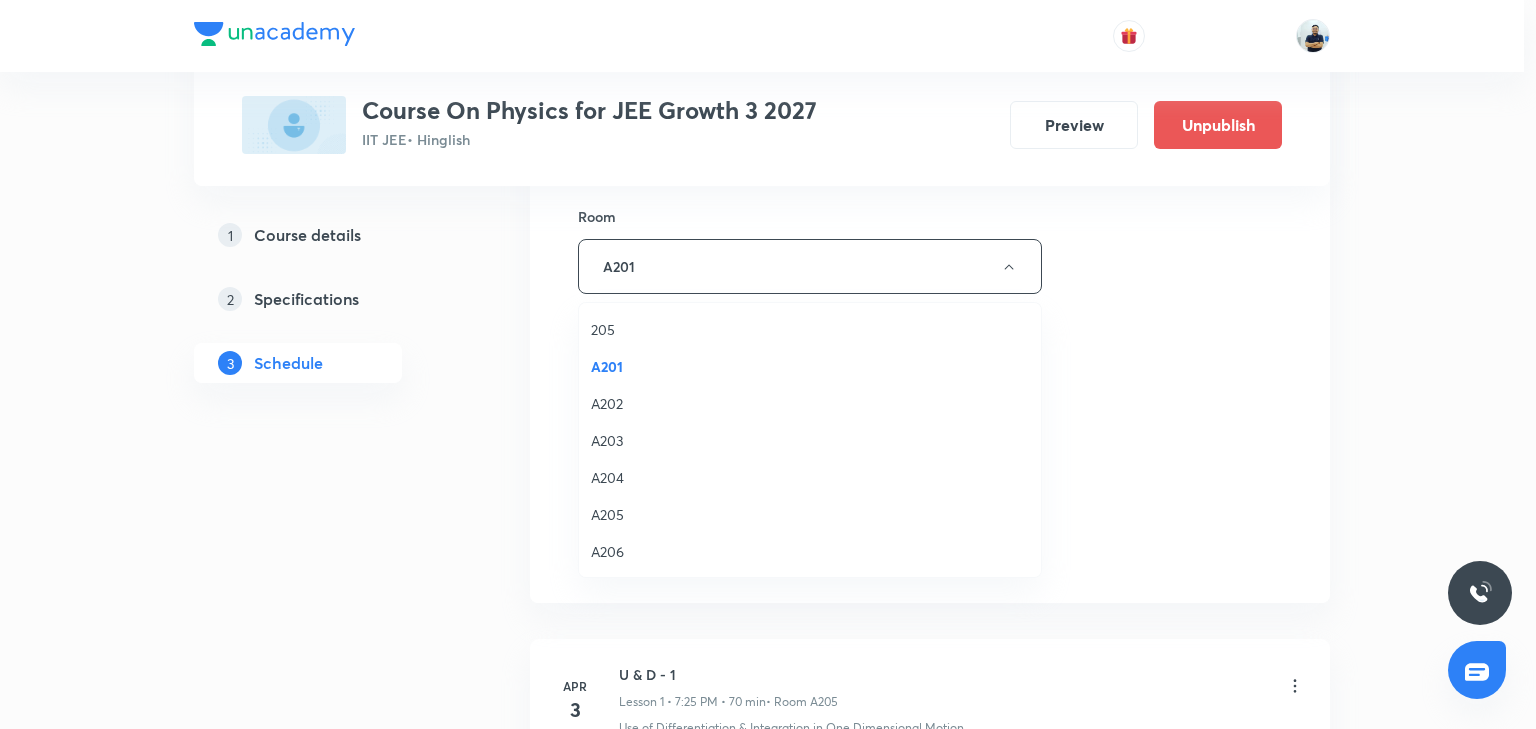 click on "A205" at bounding box center (810, 514) 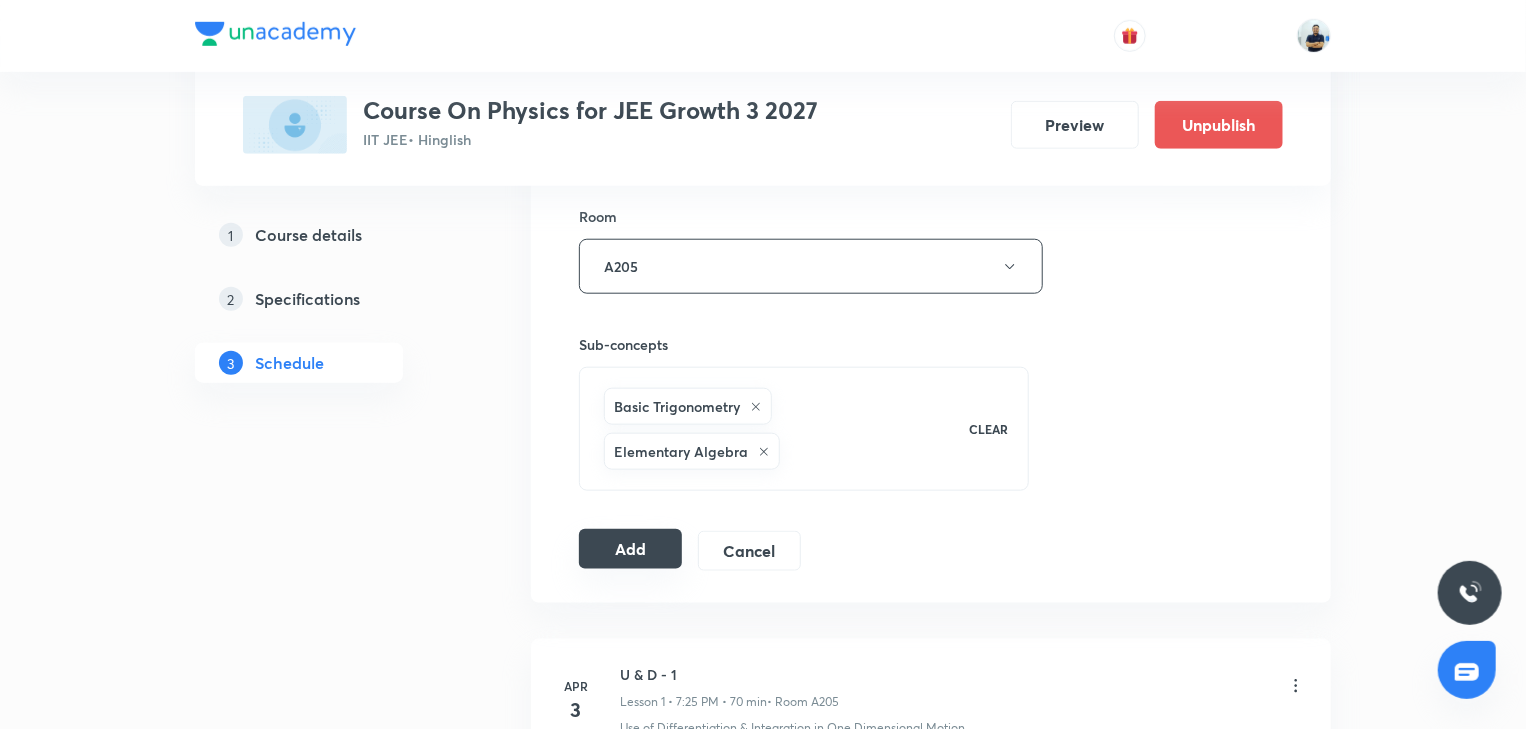 click on "Add" at bounding box center (630, 549) 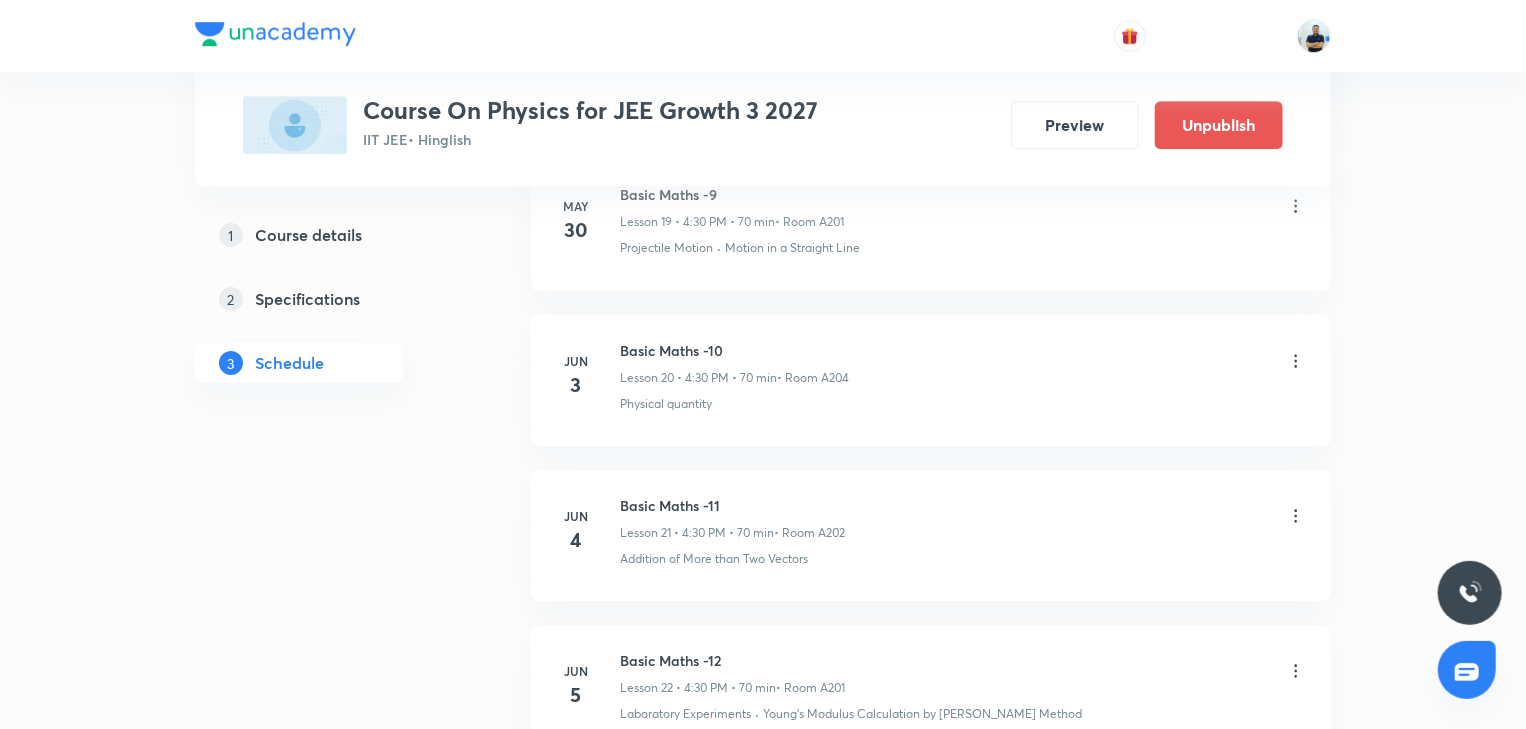 scroll, scrollTop: 0, scrollLeft: 0, axis: both 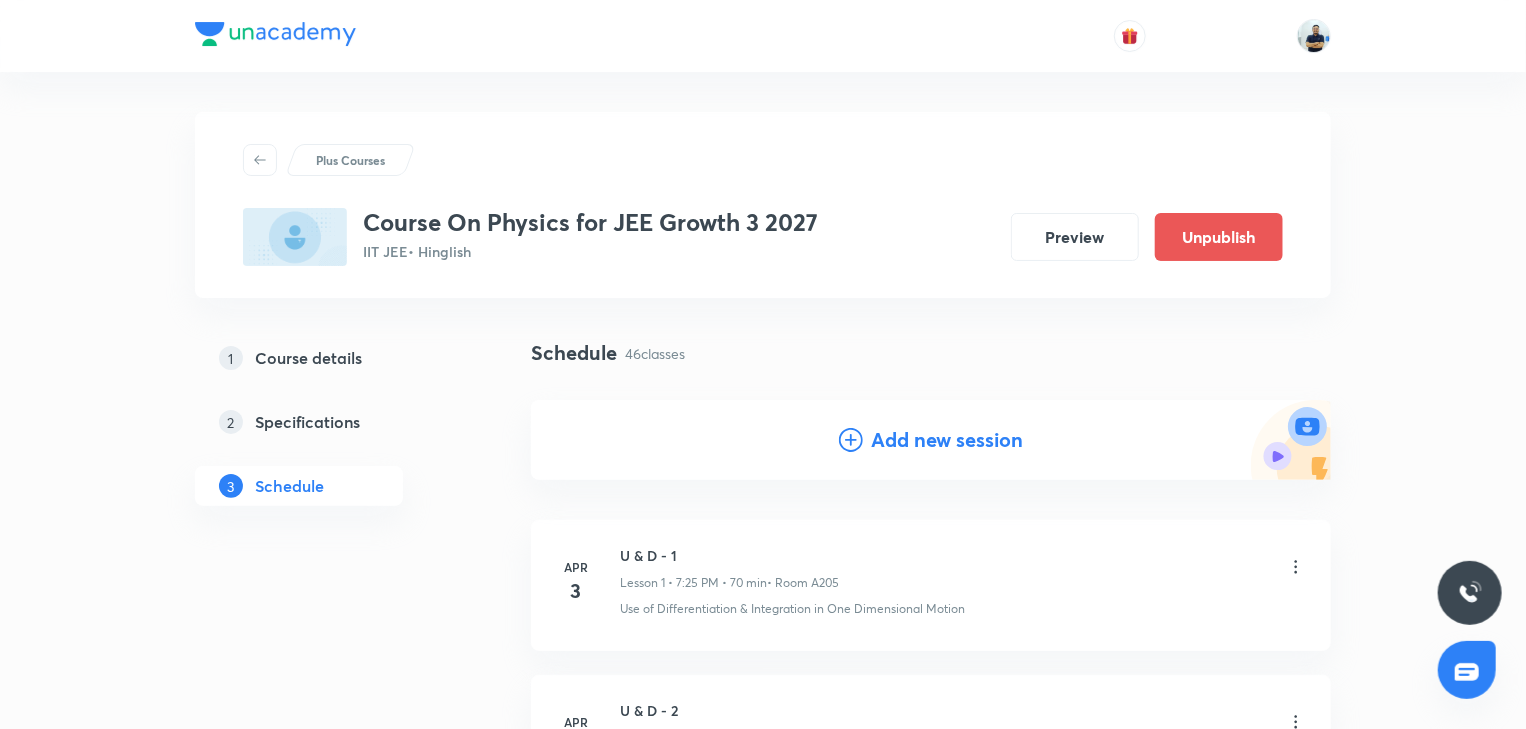 drag, startPoint x: 886, startPoint y: 440, endPoint x: 861, endPoint y: 455, distance: 29.15476 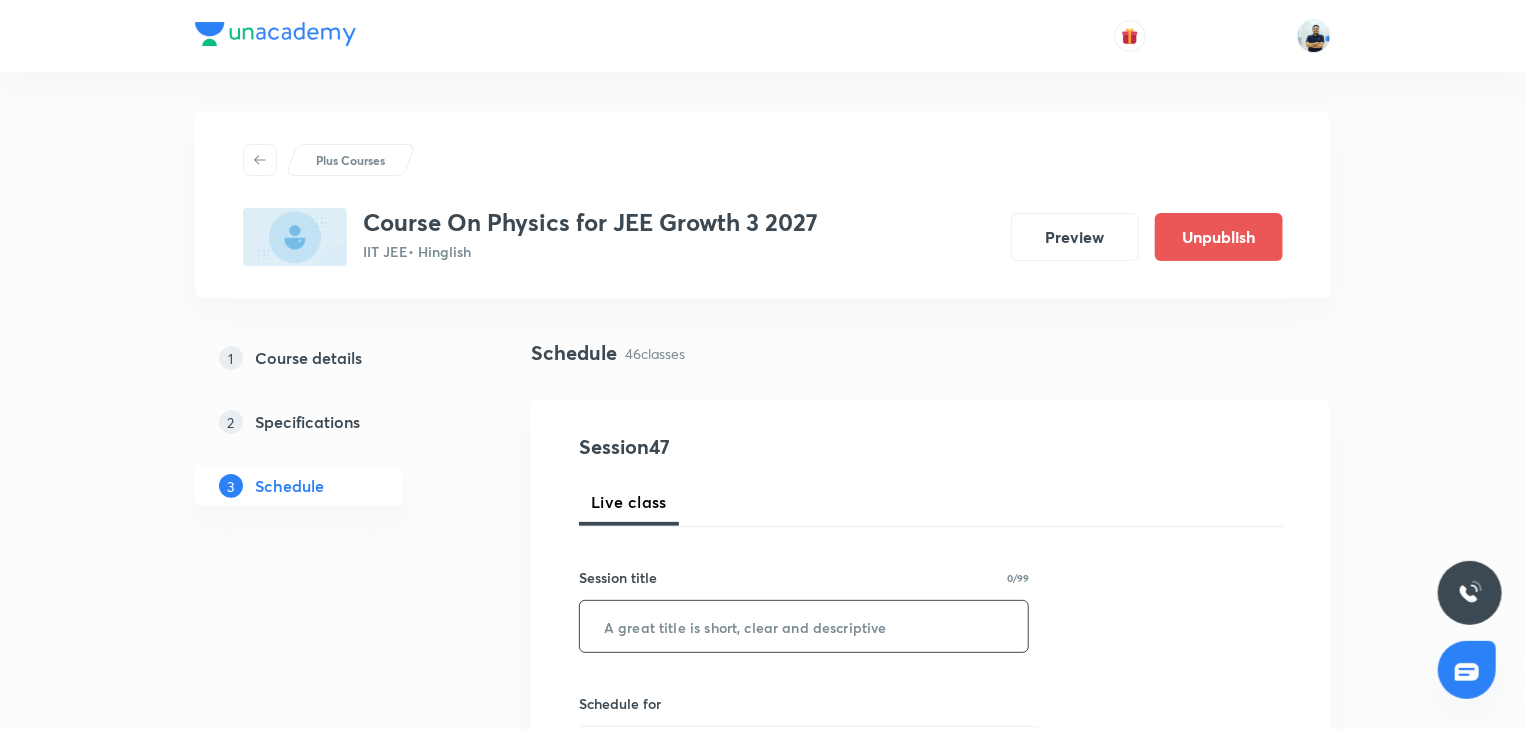 click at bounding box center [804, 626] 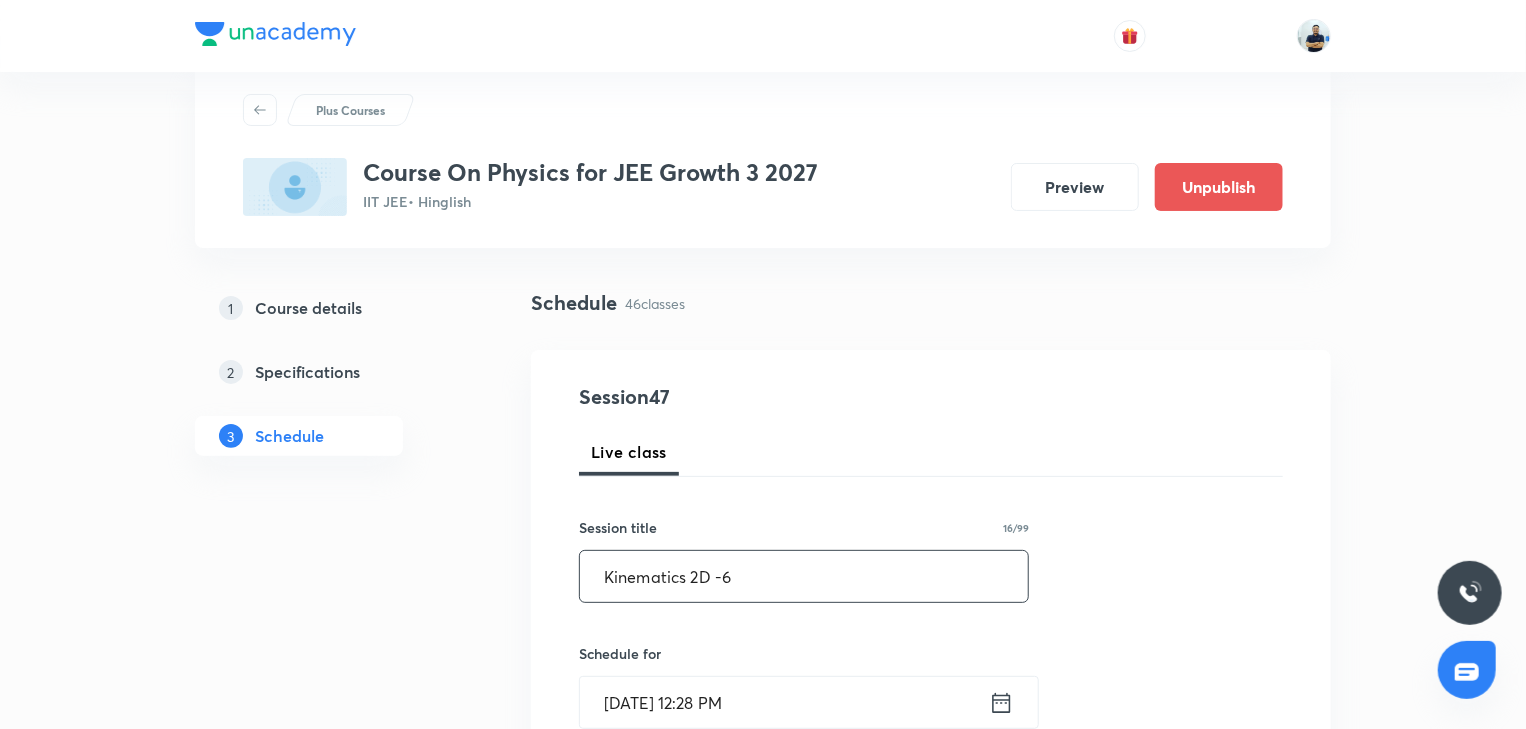 scroll, scrollTop: 56, scrollLeft: 0, axis: vertical 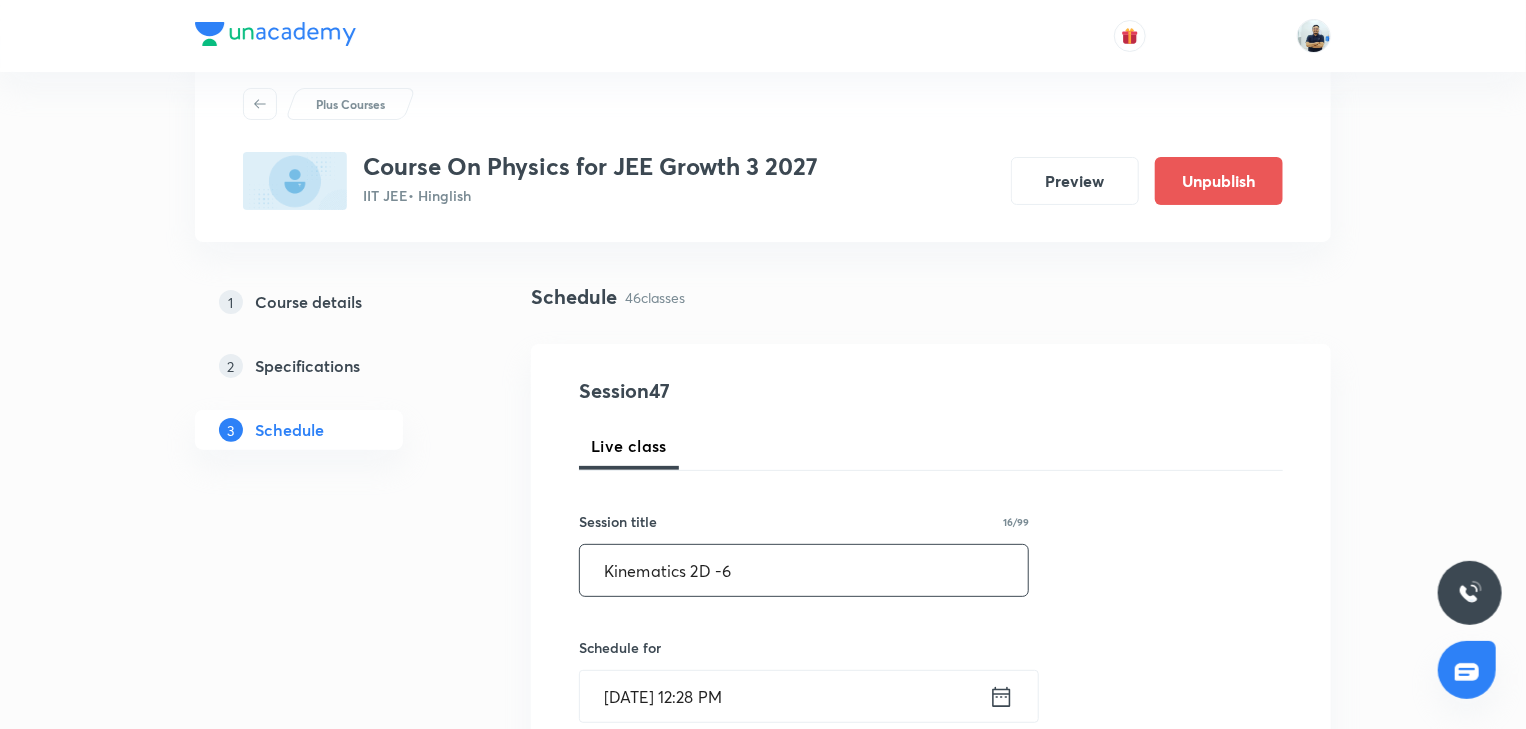 type on "Kinematics 2D -6" 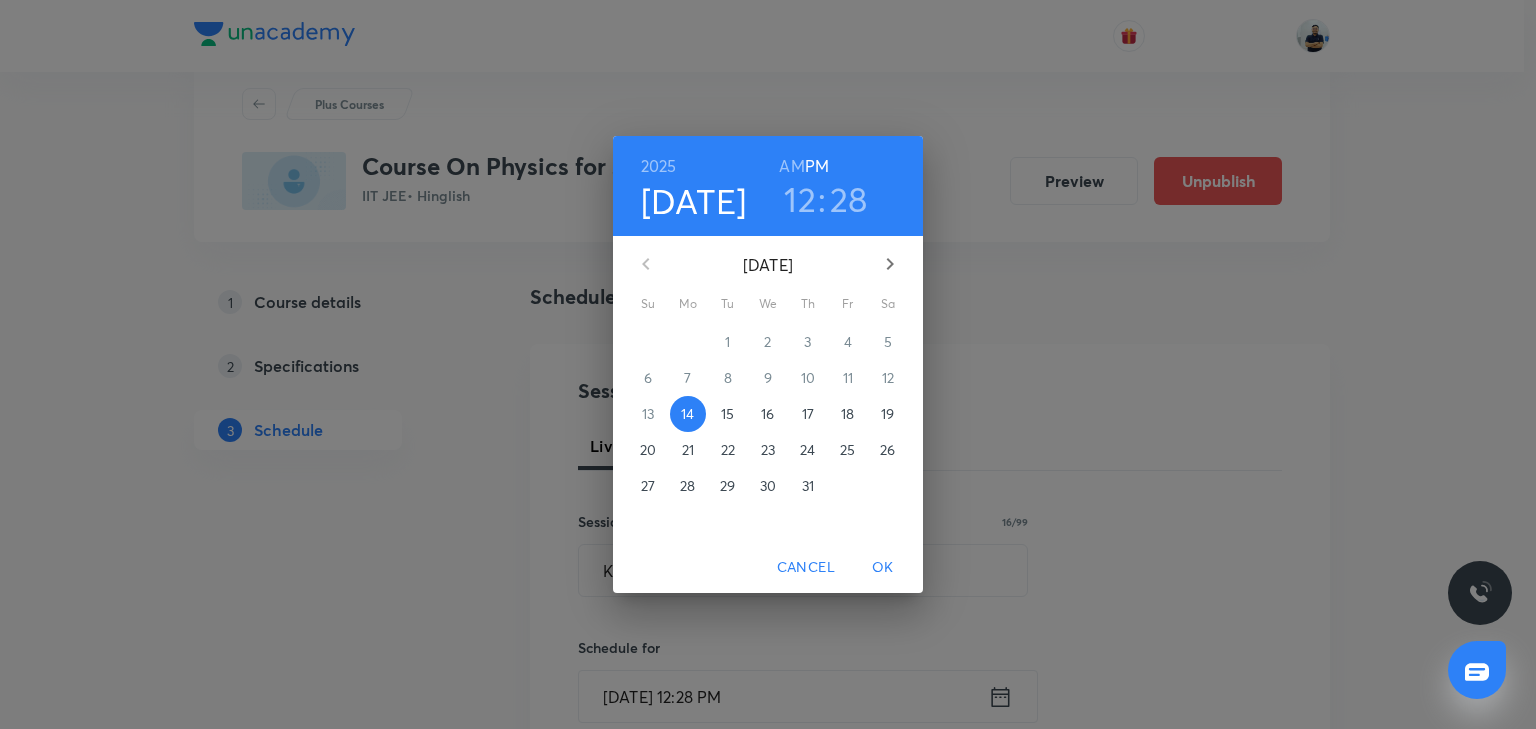 click on "17" at bounding box center (808, 414) 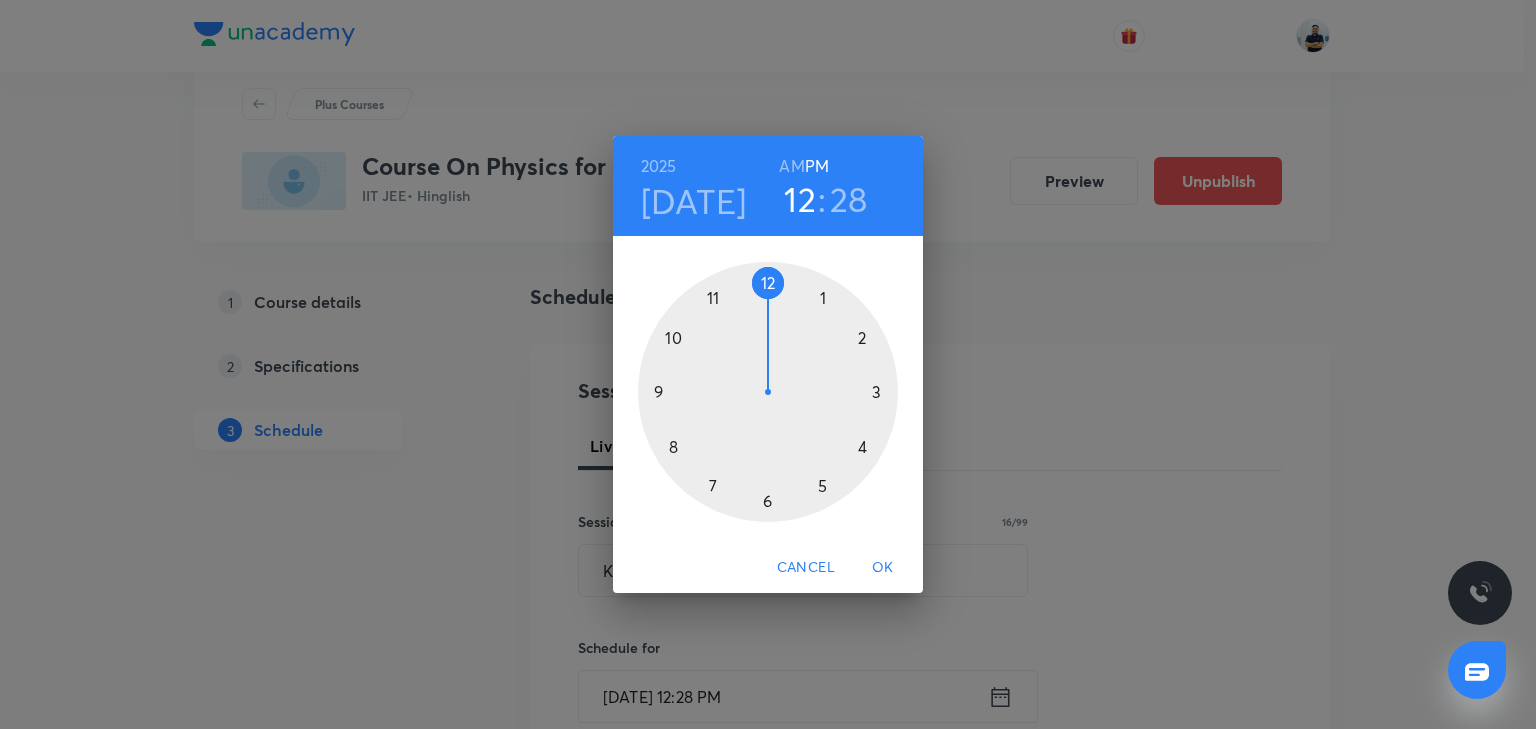 click at bounding box center (768, 392) 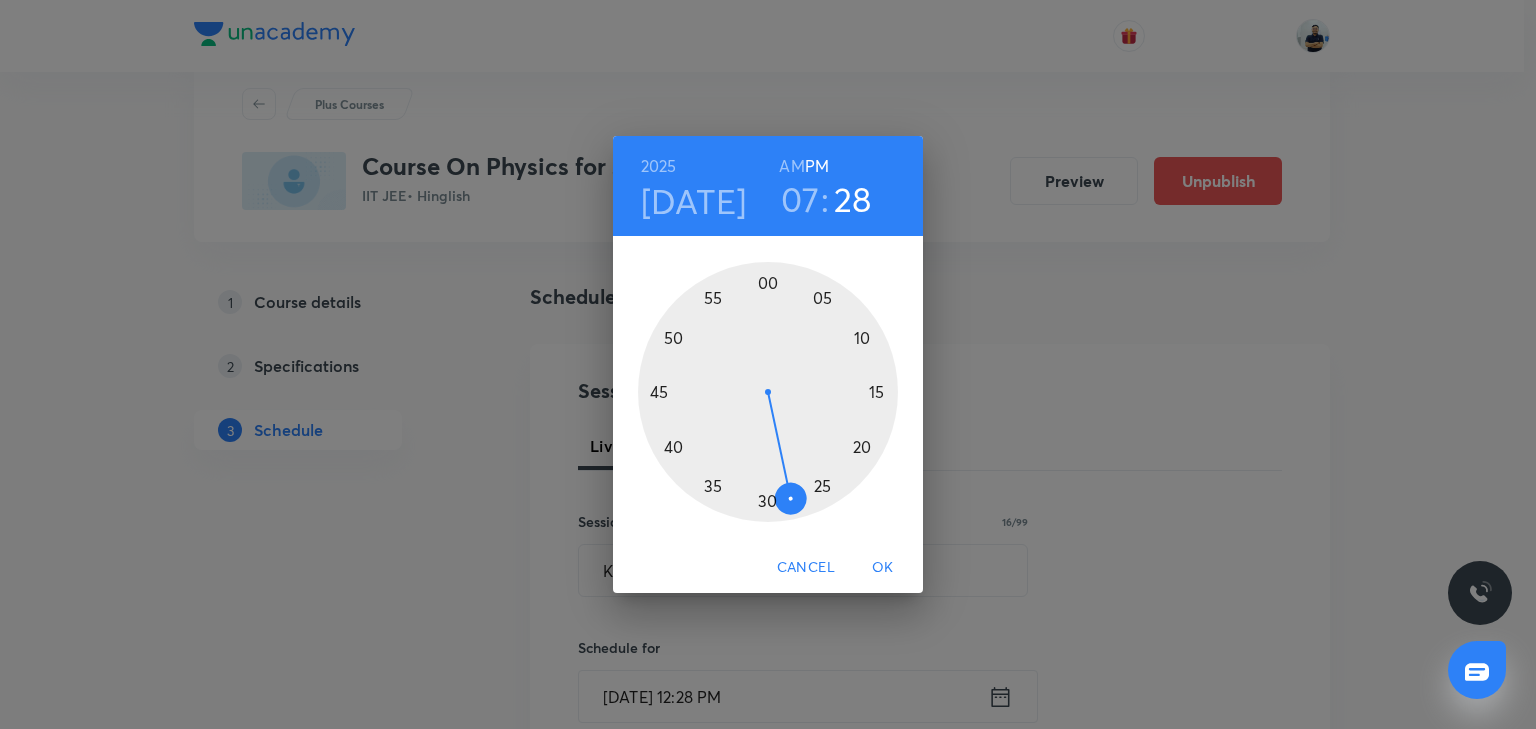 click at bounding box center [768, 392] 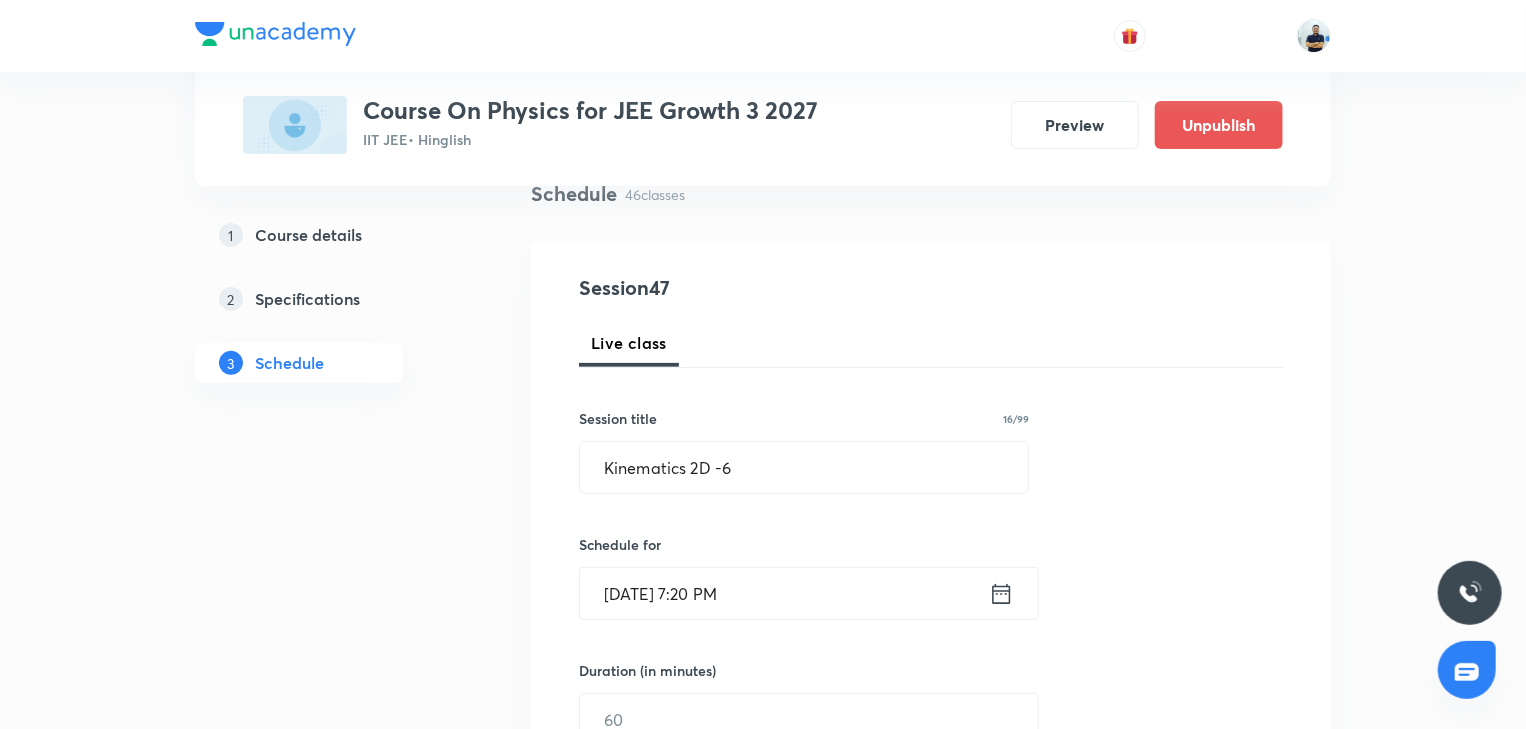 scroll, scrollTop: 354, scrollLeft: 0, axis: vertical 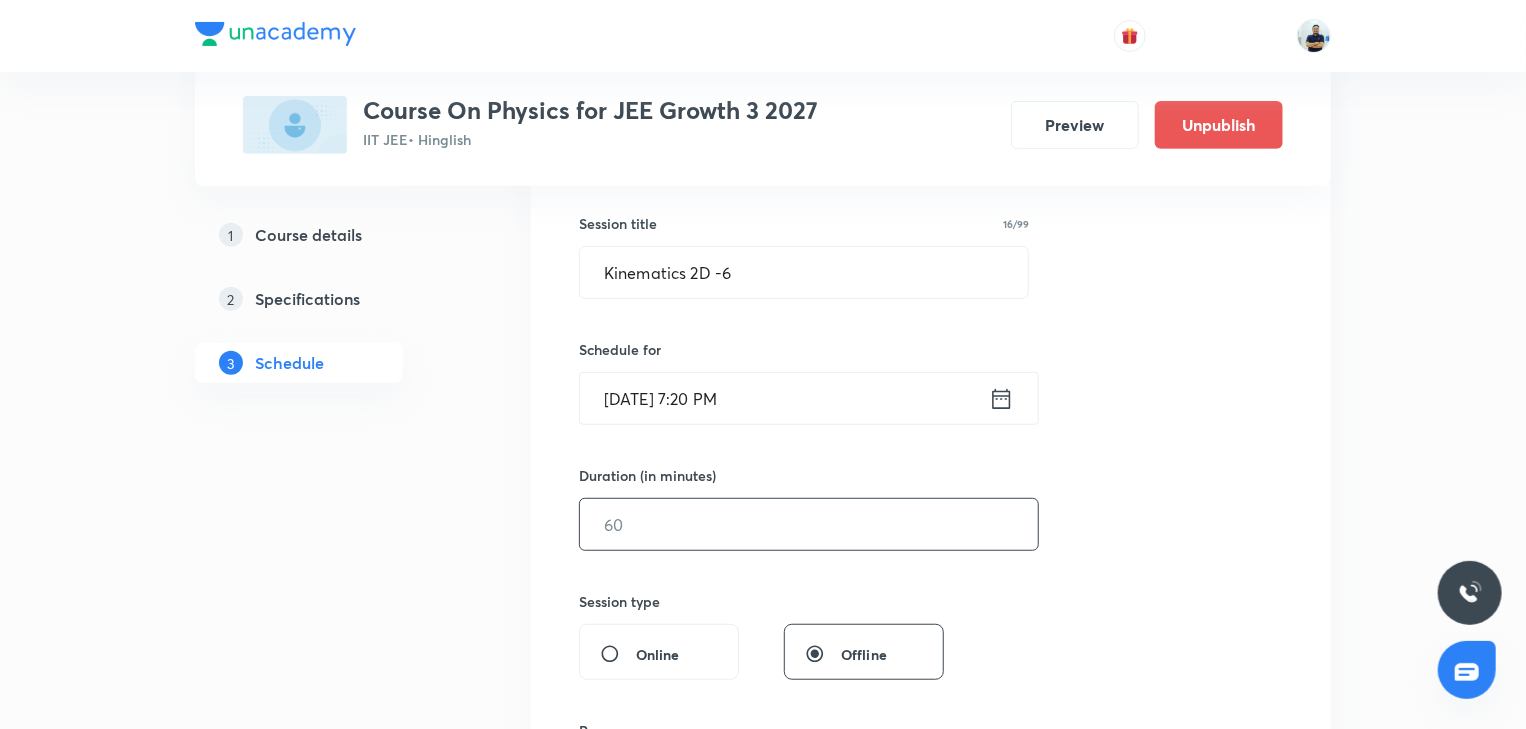 click at bounding box center (809, 524) 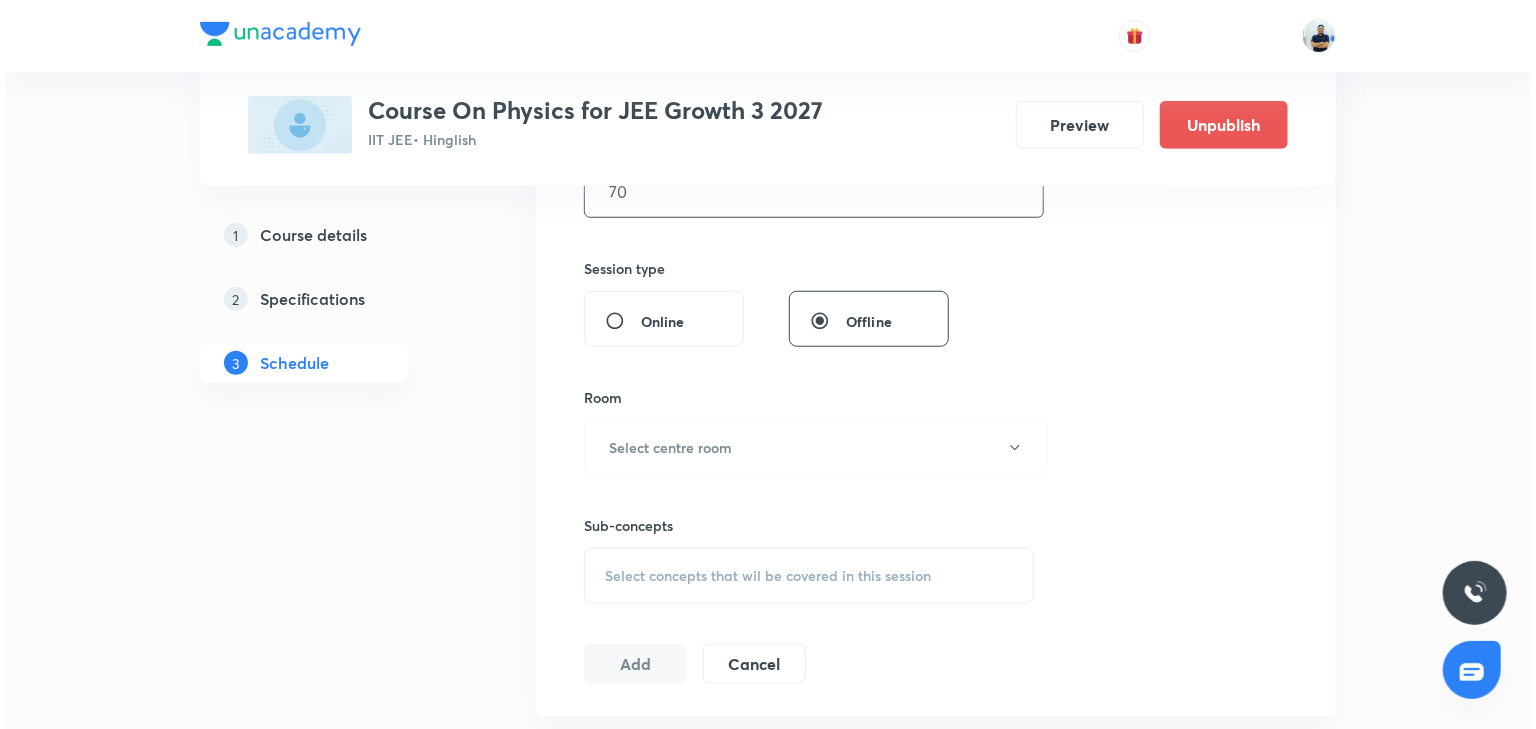 scroll, scrollTop: 914, scrollLeft: 0, axis: vertical 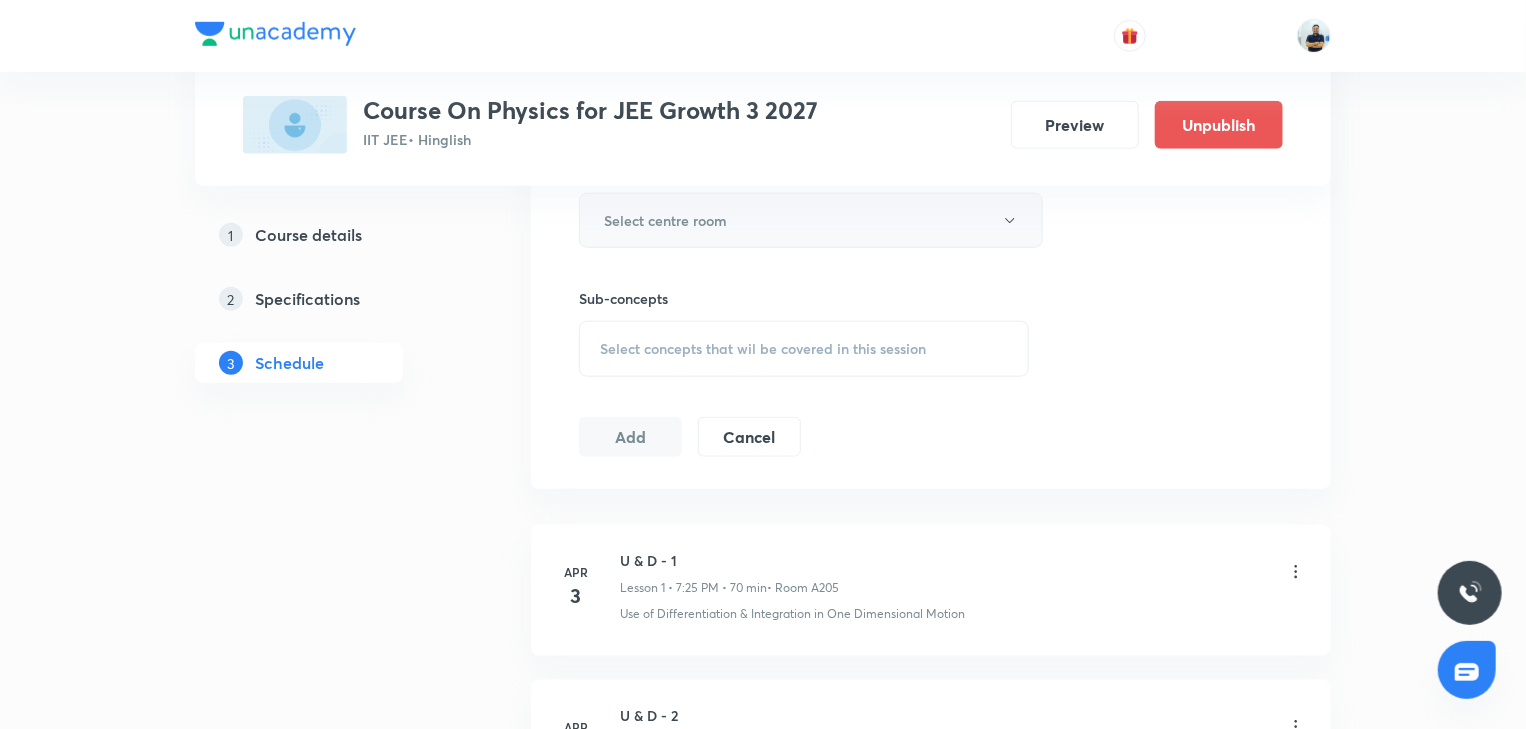 type on "70" 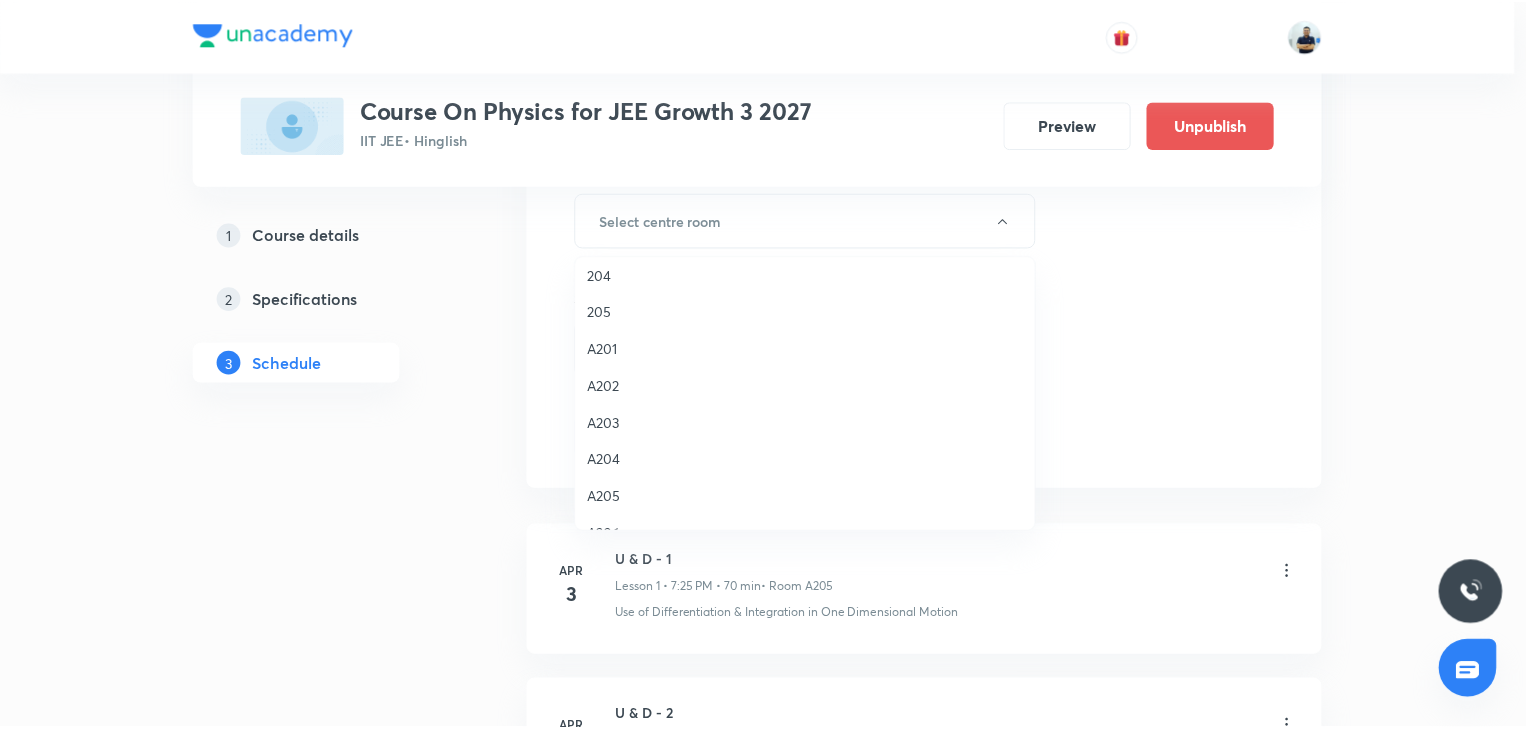 scroll, scrollTop: 370, scrollLeft: 0, axis: vertical 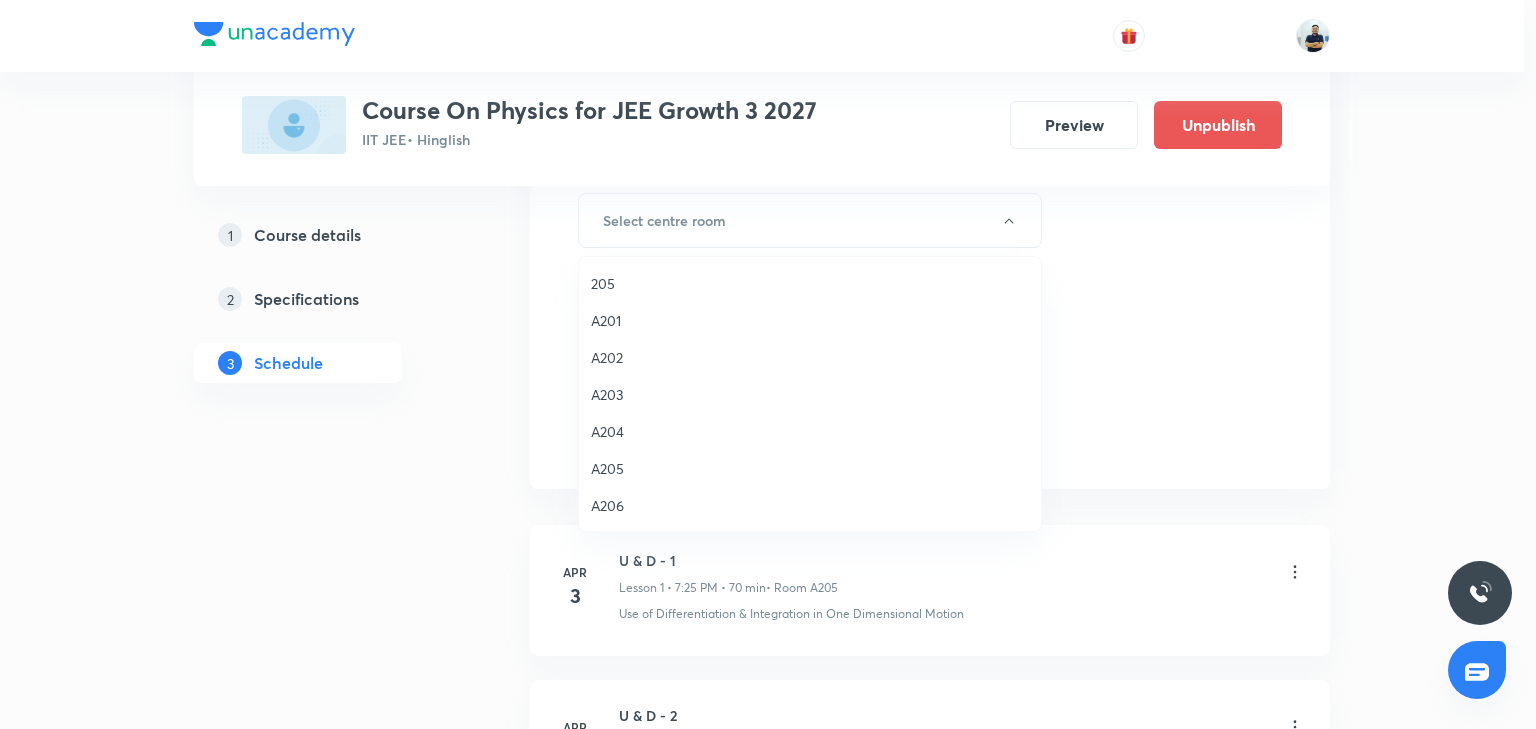 drag, startPoint x: 622, startPoint y: 472, endPoint x: 656, endPoint y: 453, distance: 38.948685 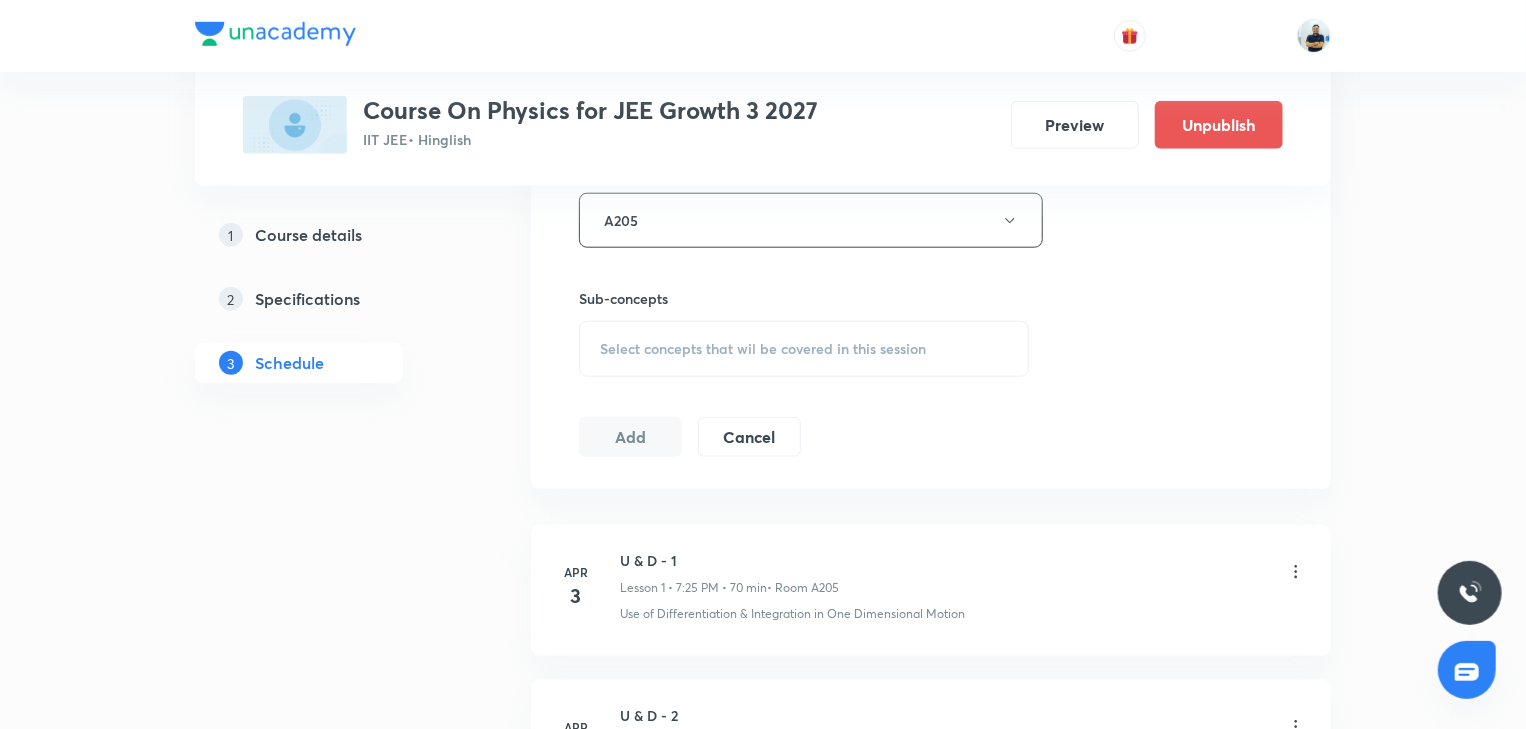 click on "Select concepts that wil be covered in this session" at bounding box center (804, 349) 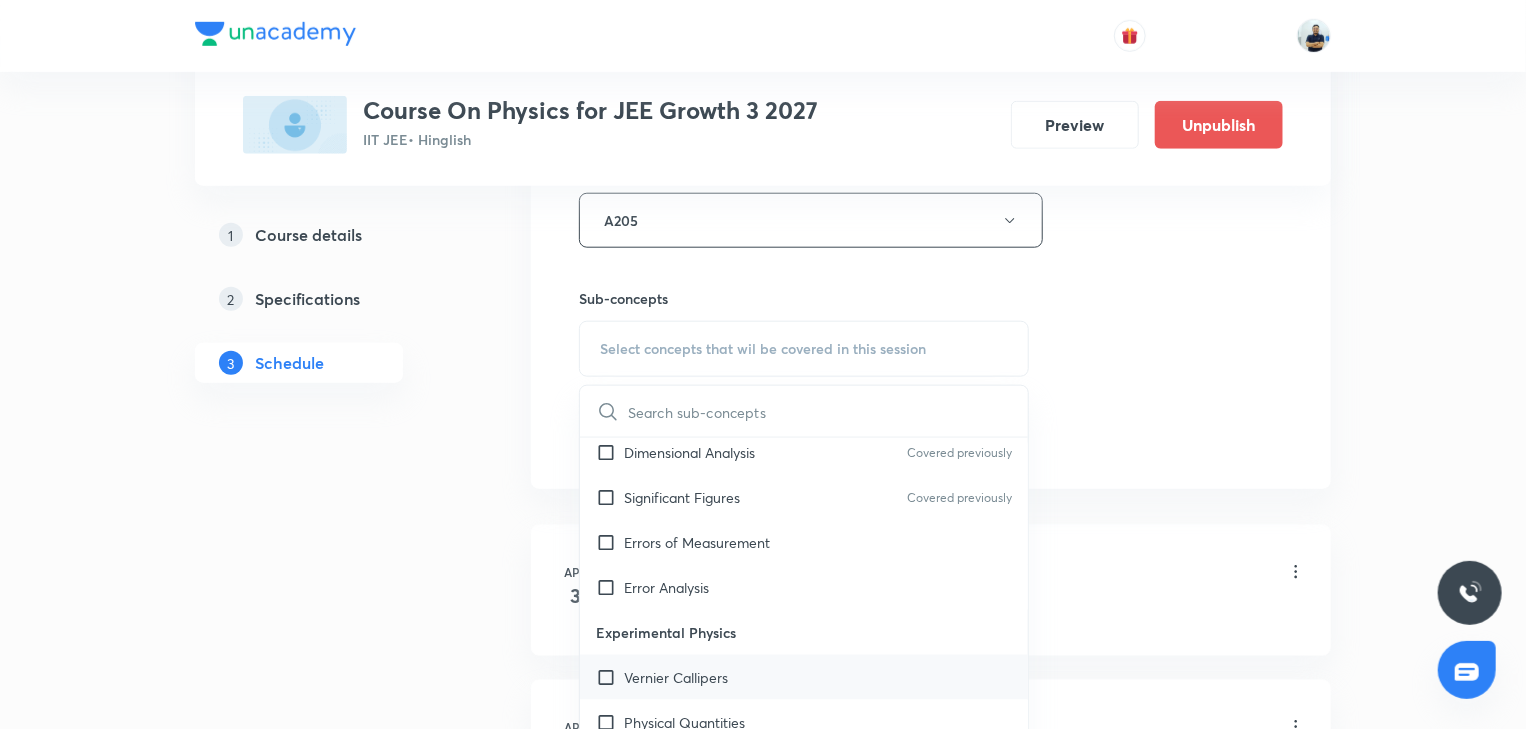 scroll, scrollTop: 1680, scrollLeft: 0, axis: vertical 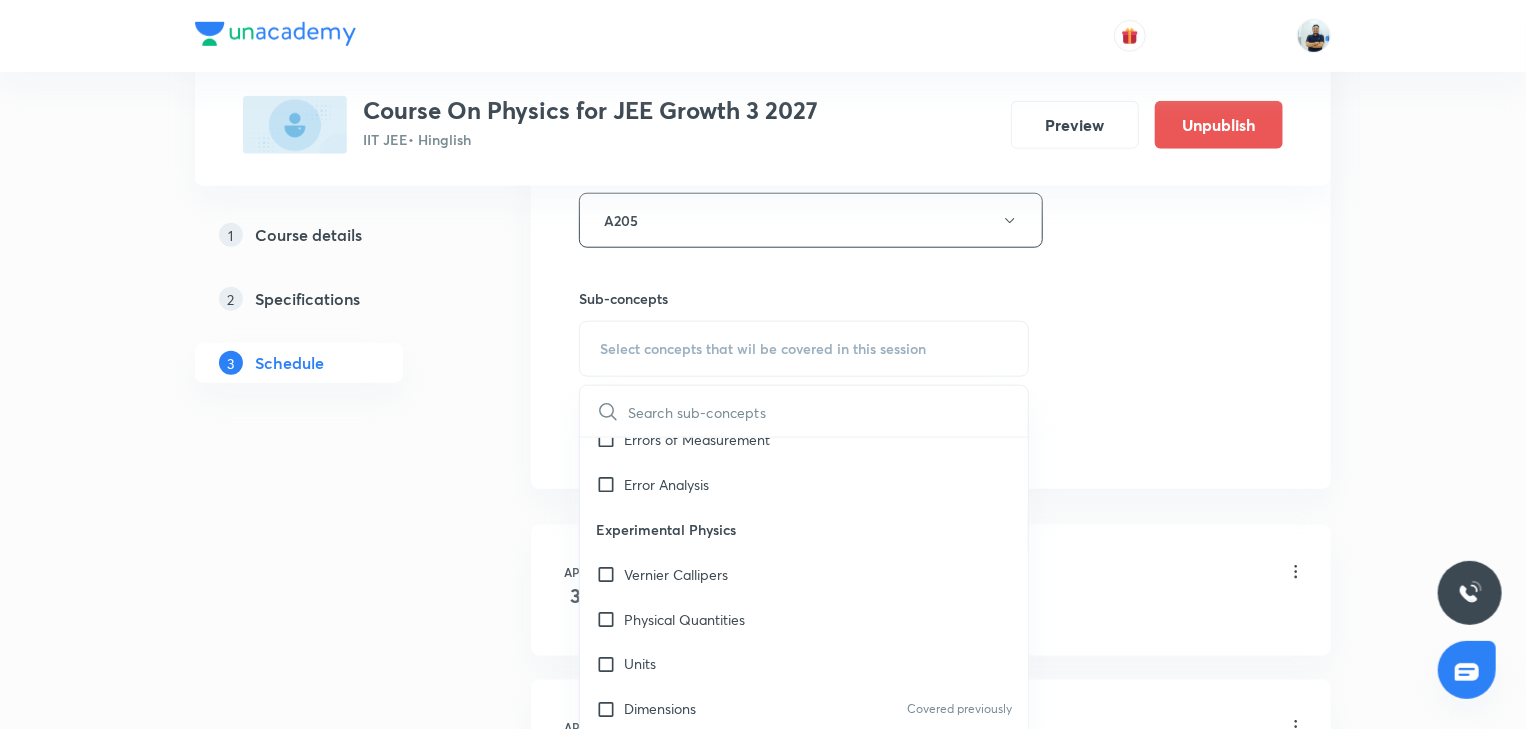 drag, startPoint x: 651, startPoint y: 576, endPoint x: 646, endPoint y: 545, distance: 31.400637 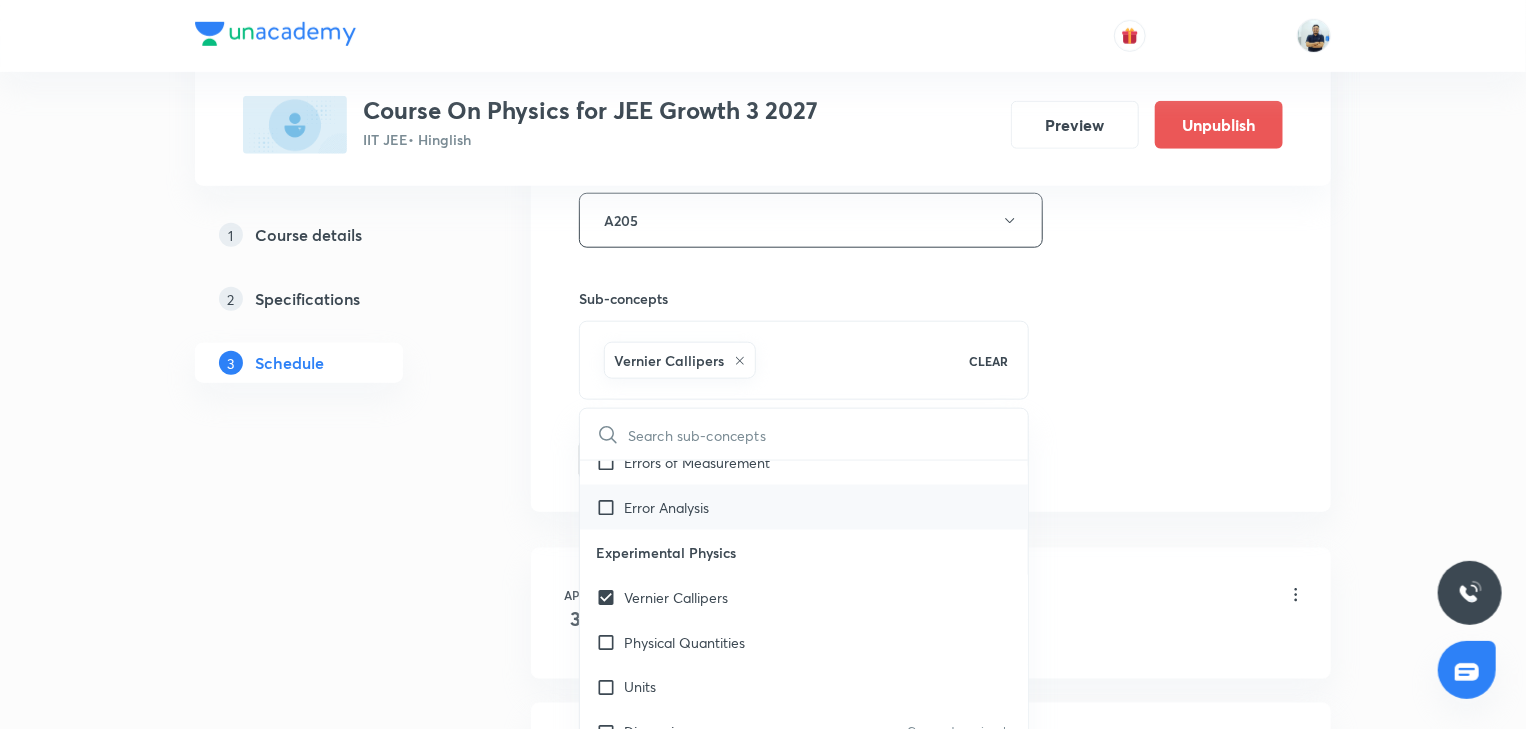 click on "Error Analysis" at bounding box center (666, 507) 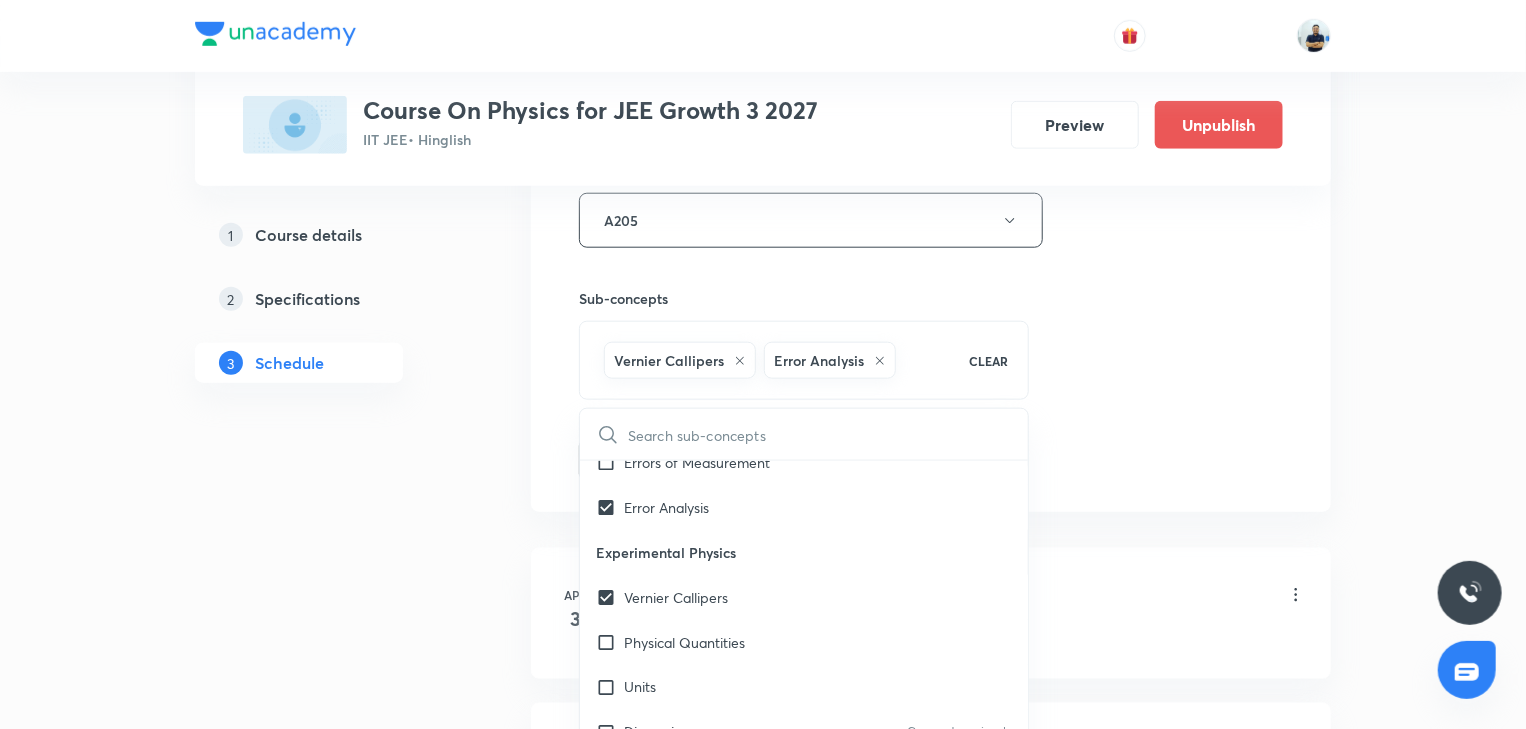 checkbox on "true" 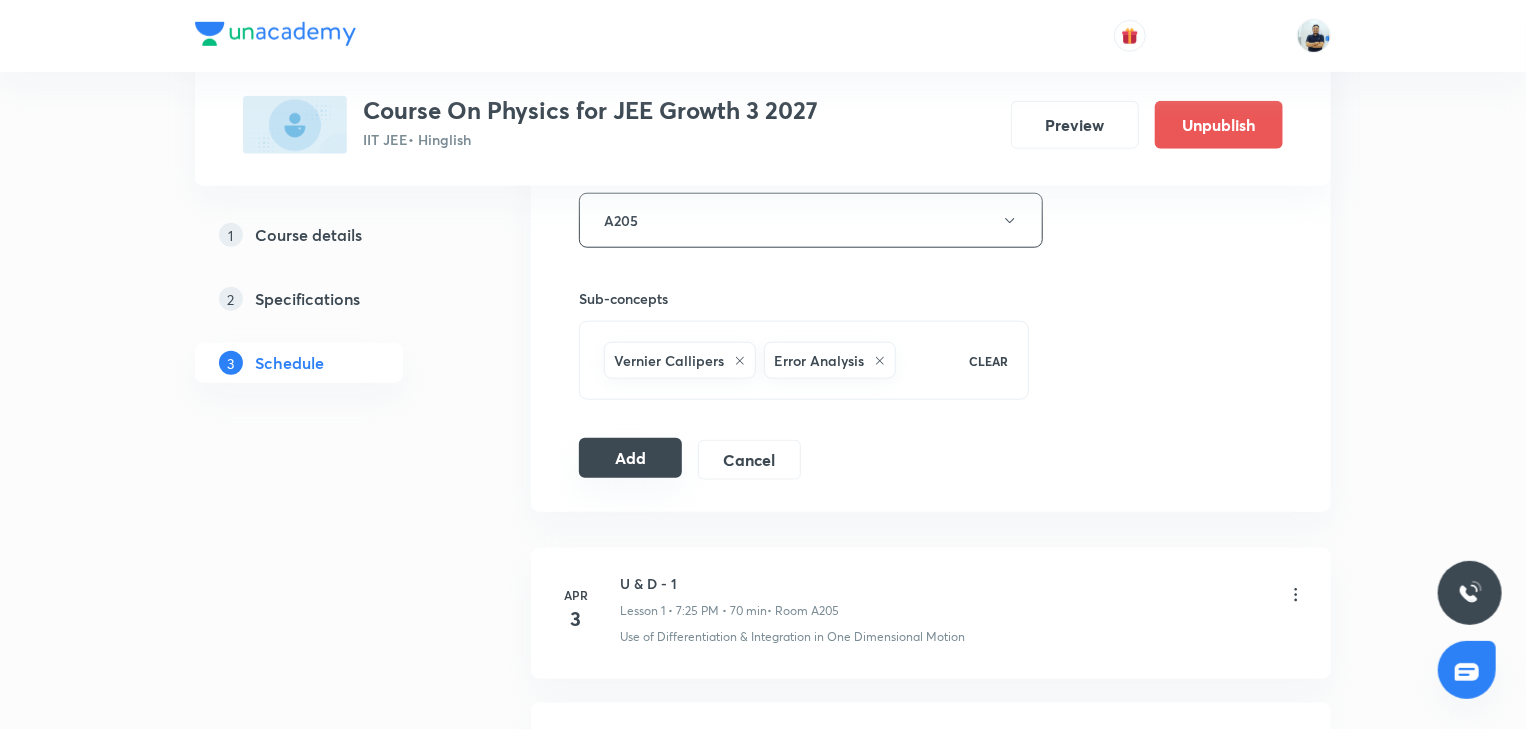 click on "Add" at bounding box center [630, 458] 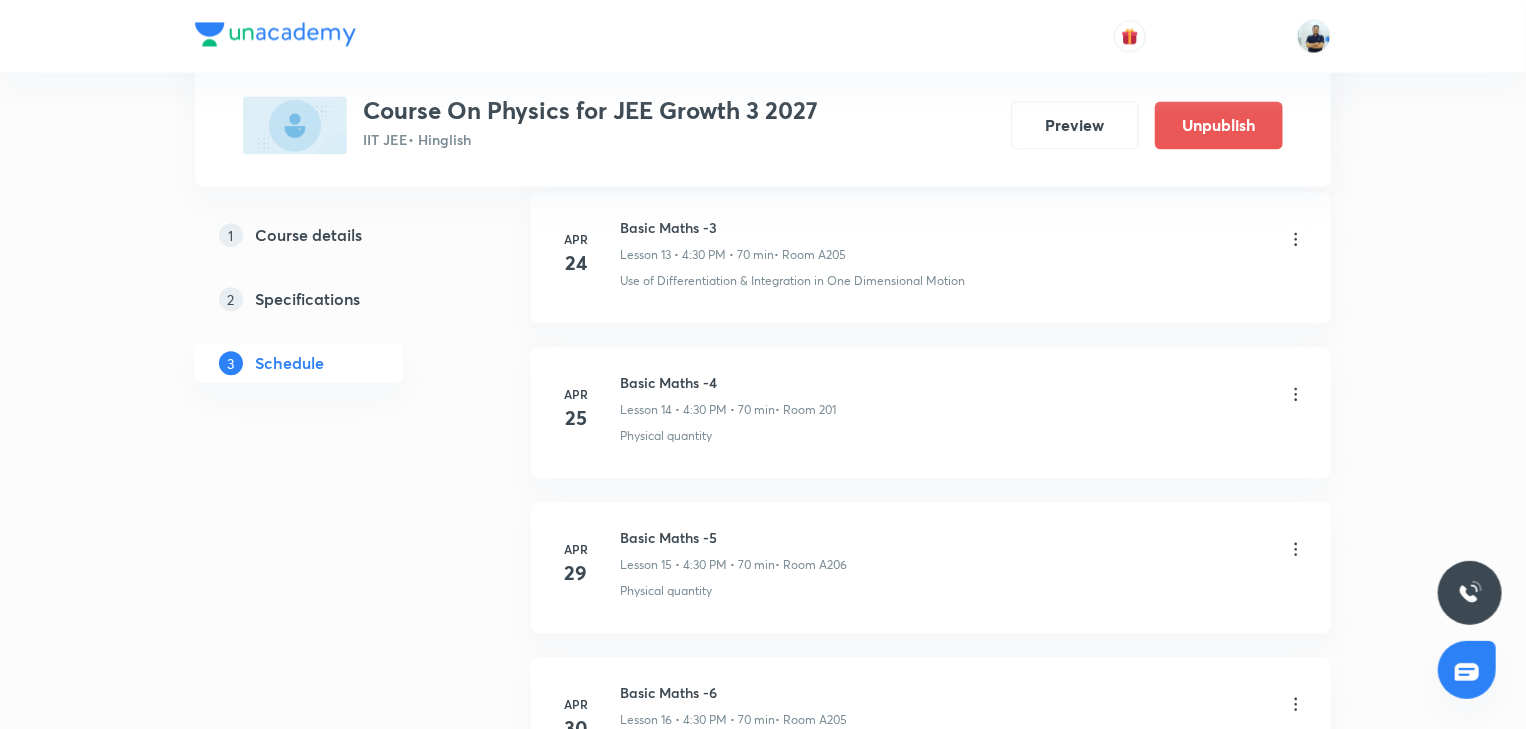 scroll, scrollTop: 0, scrollLeft: 0, axis: both 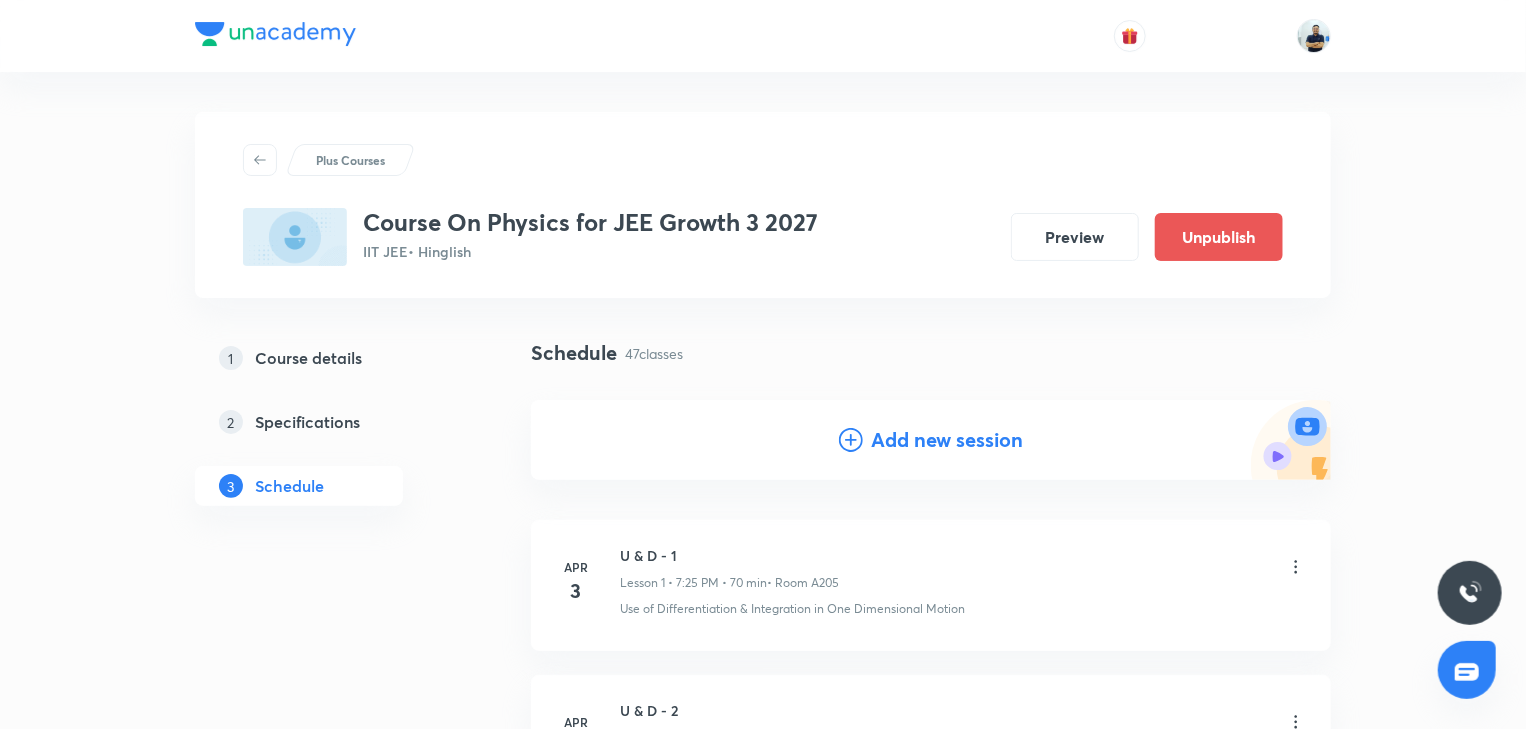 click 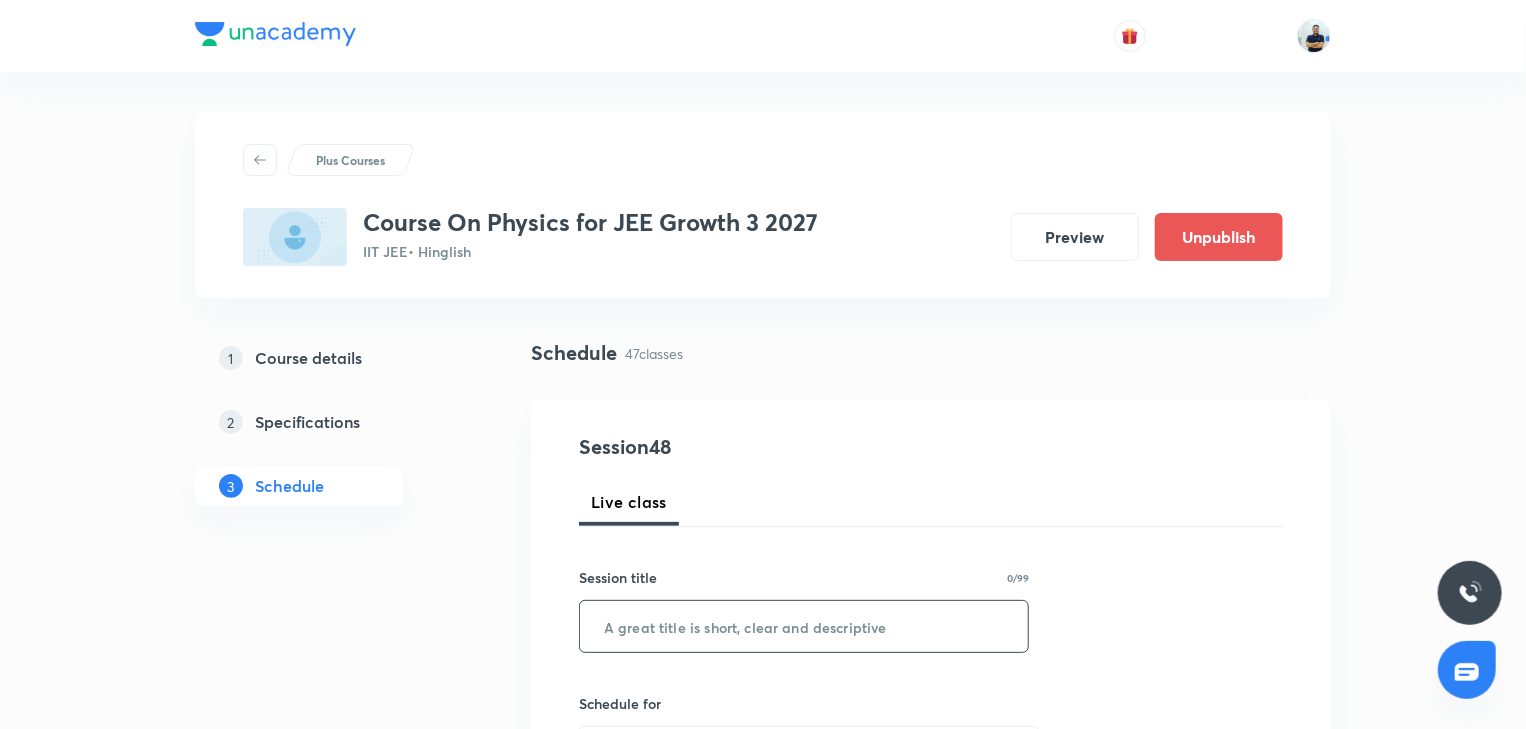 click at bounding box center [804, 626] 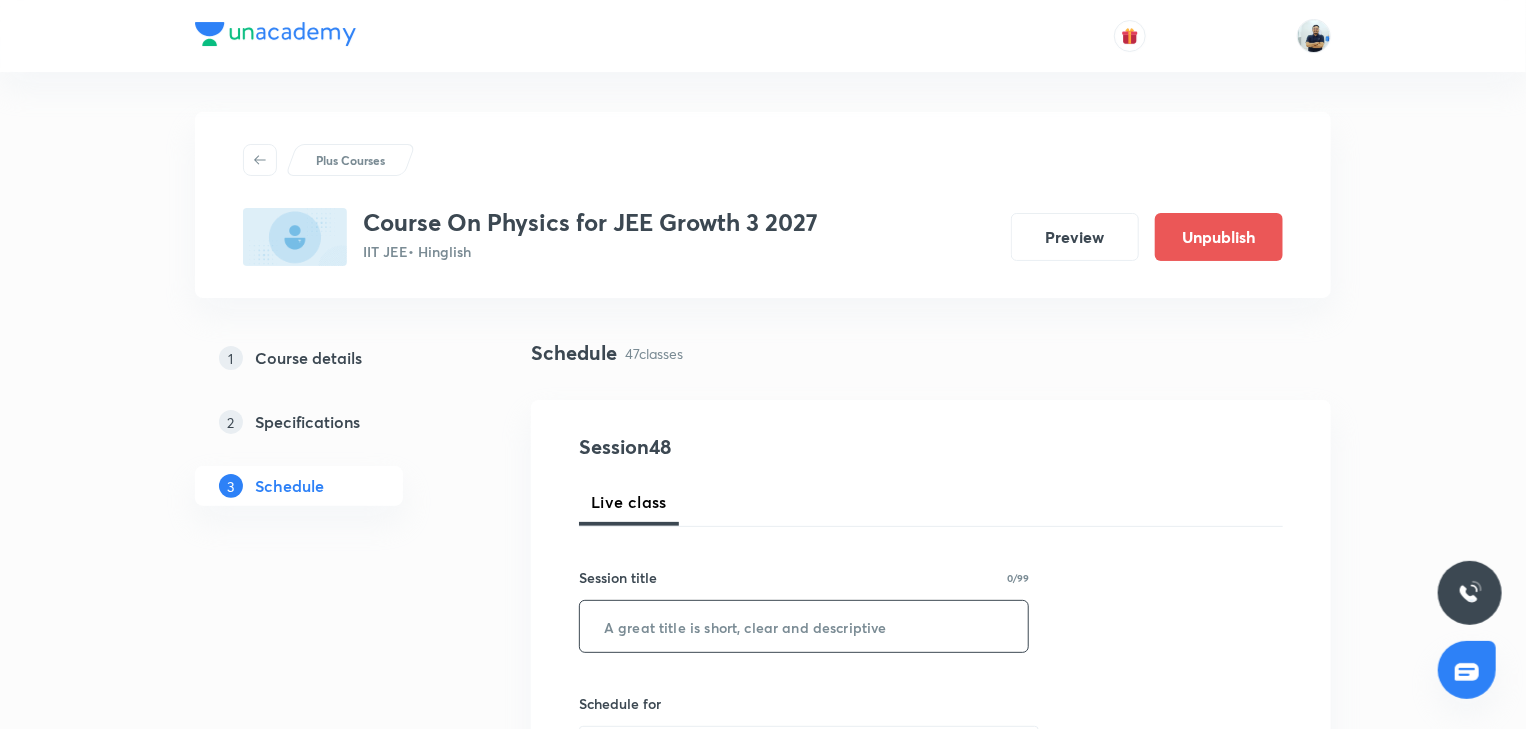 paste on "Kinematics 2D -3" 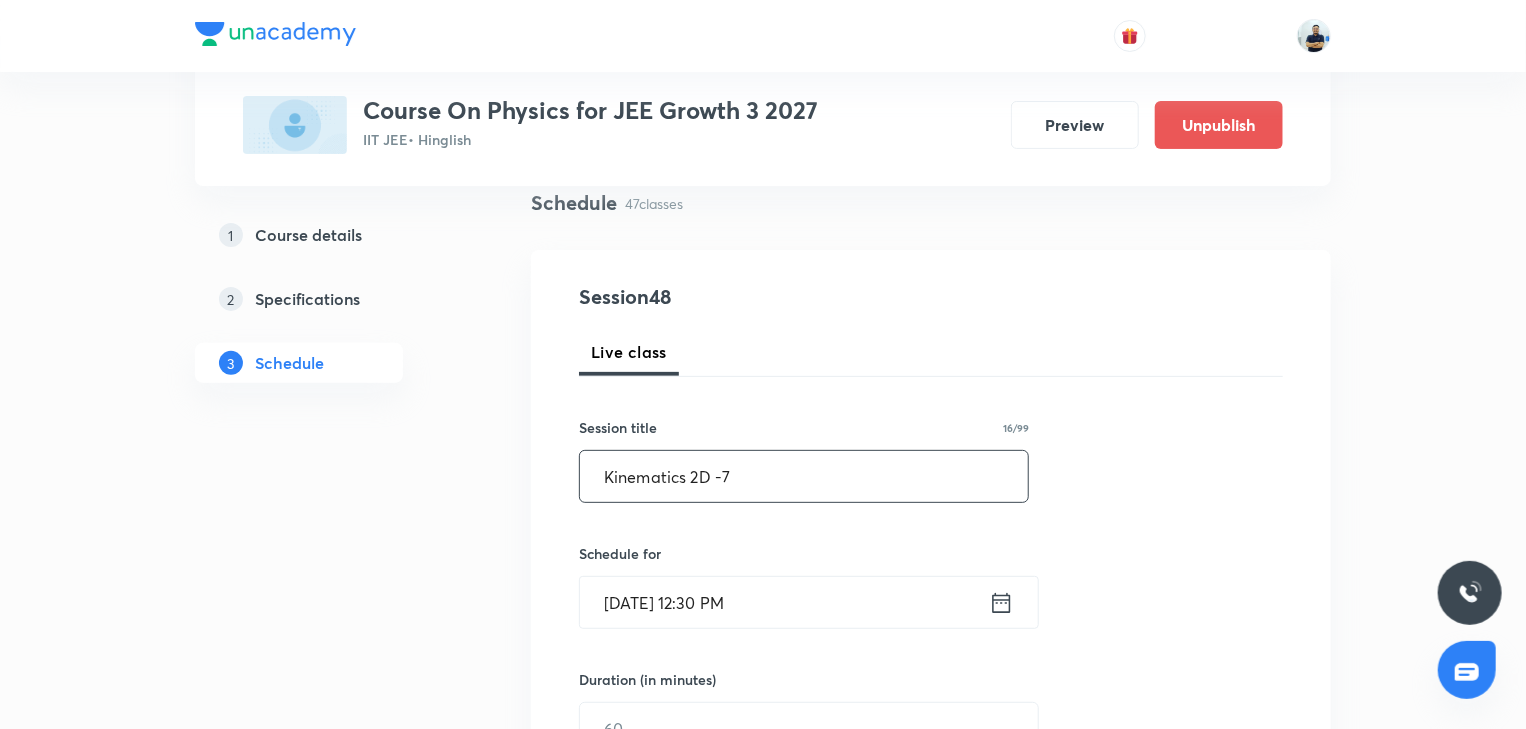 scroll, scrollTop: 168, scrollLeft: 0, axis: vertical 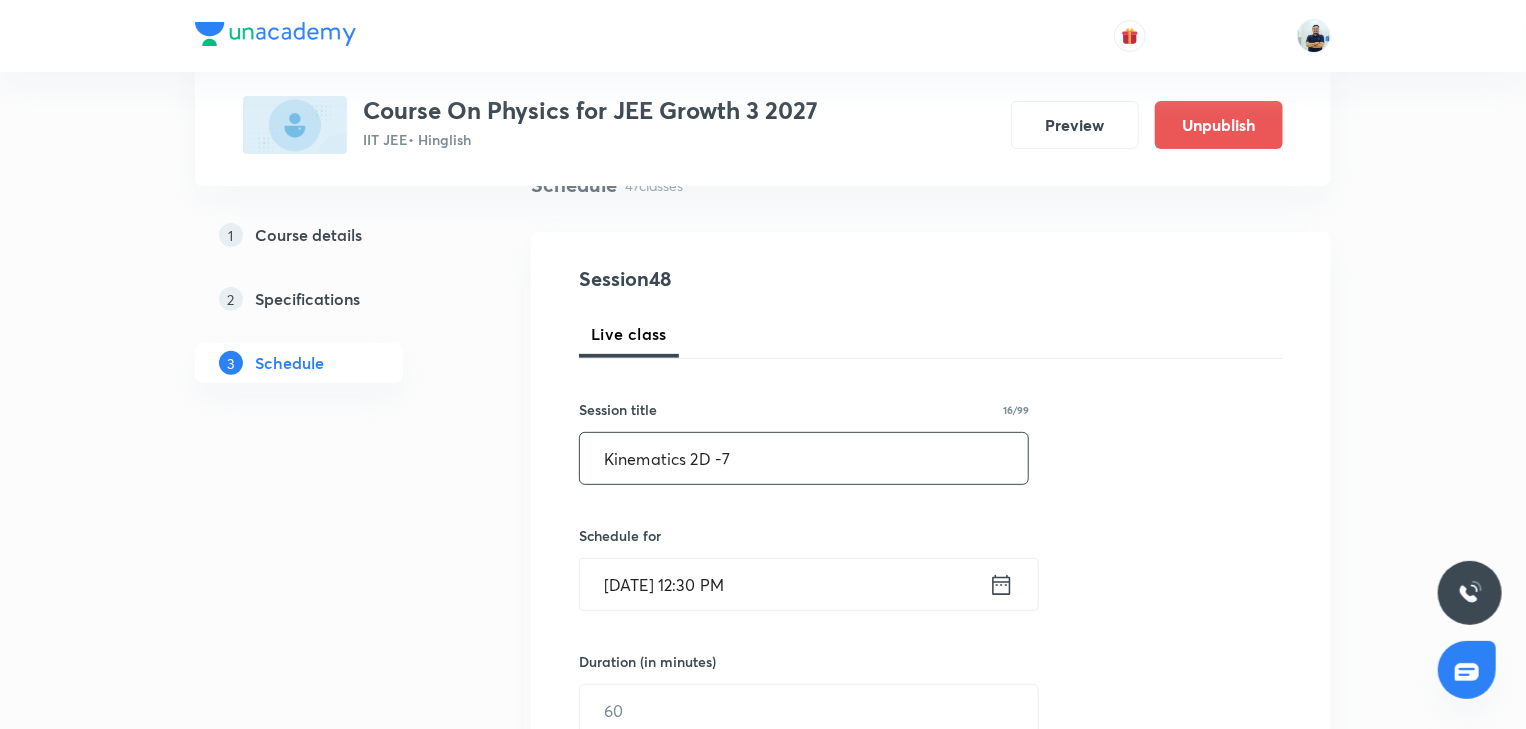 type on "Kinematics 2D -7" 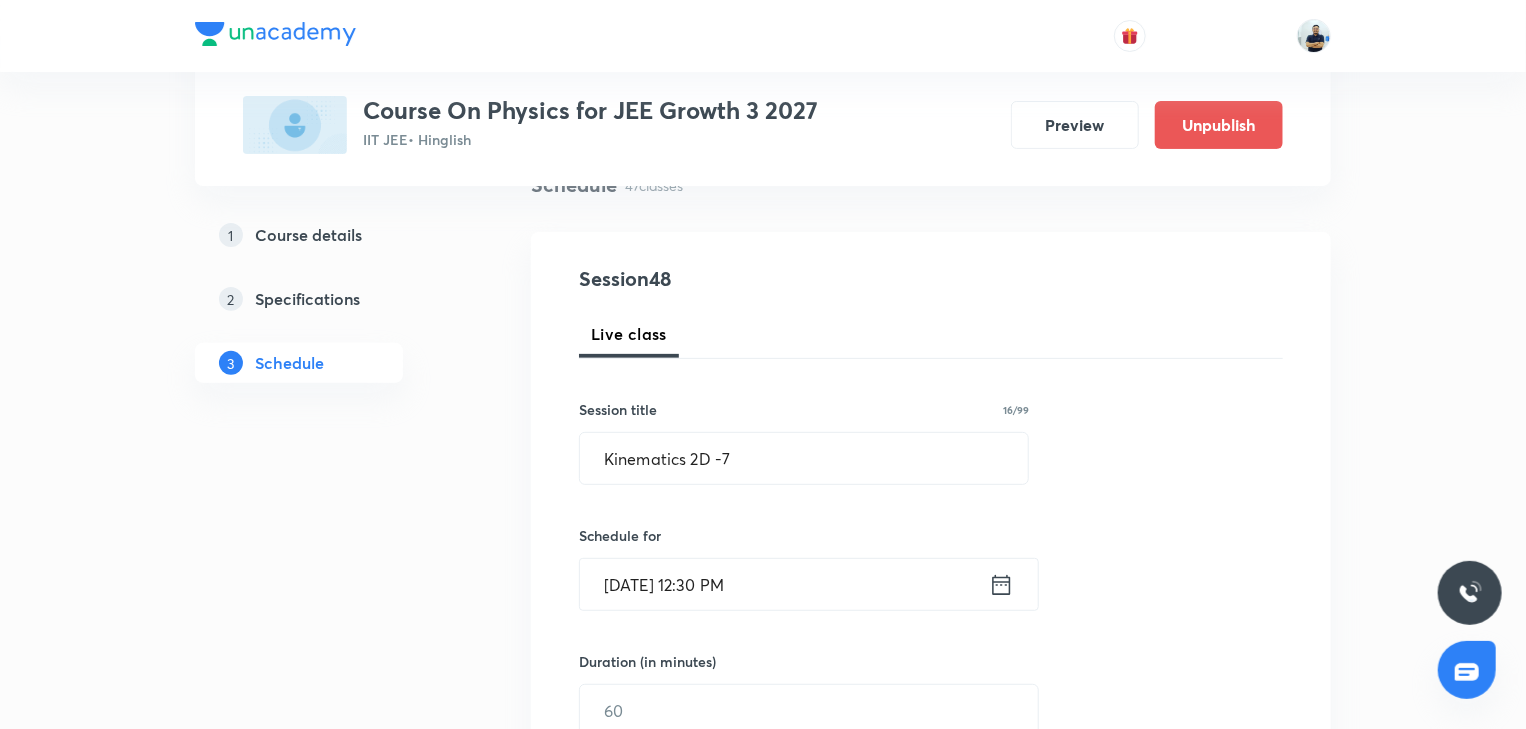 click on "Jul 14, 2025, 12:30 PM" at bounding box center [784, 584] 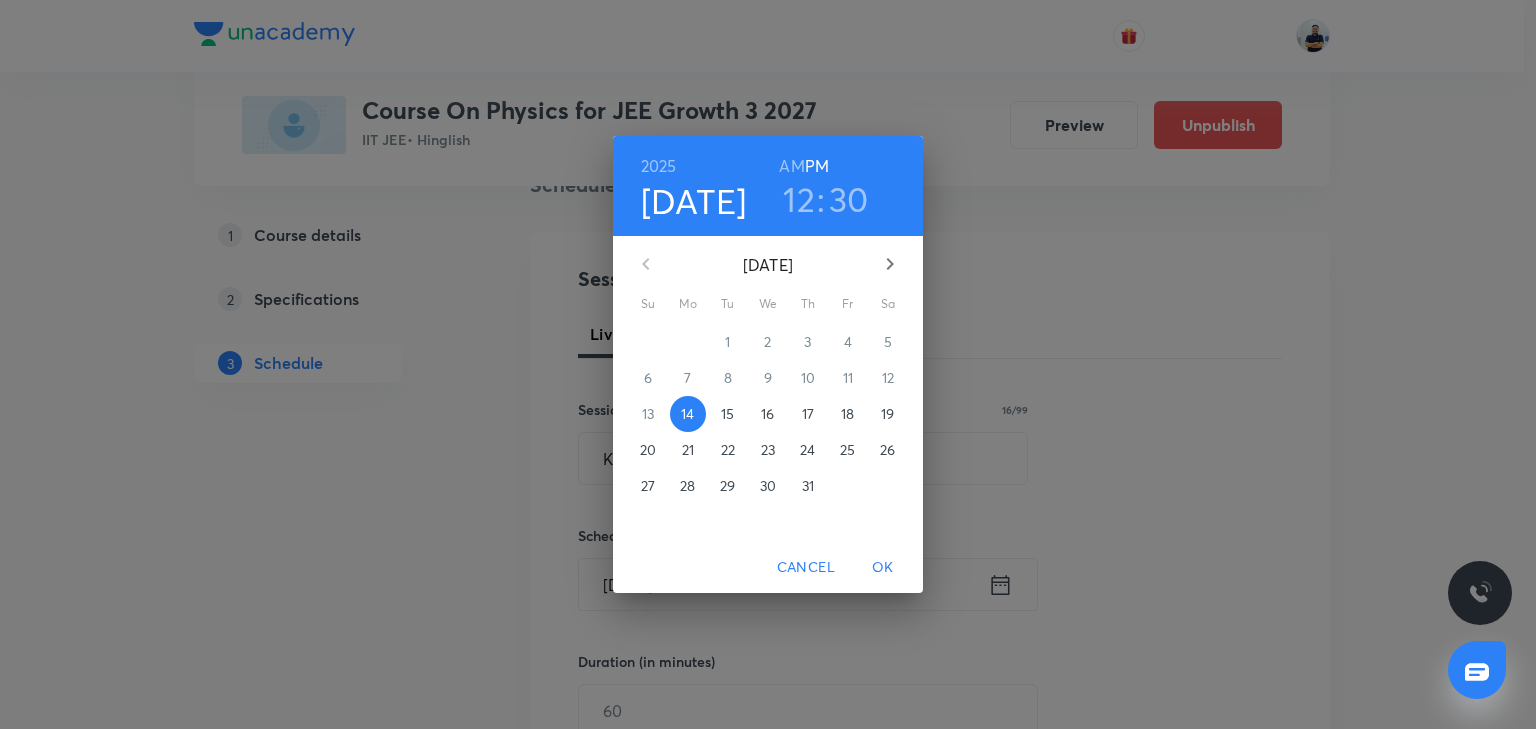click on "18" at bounding box center (848, 414) 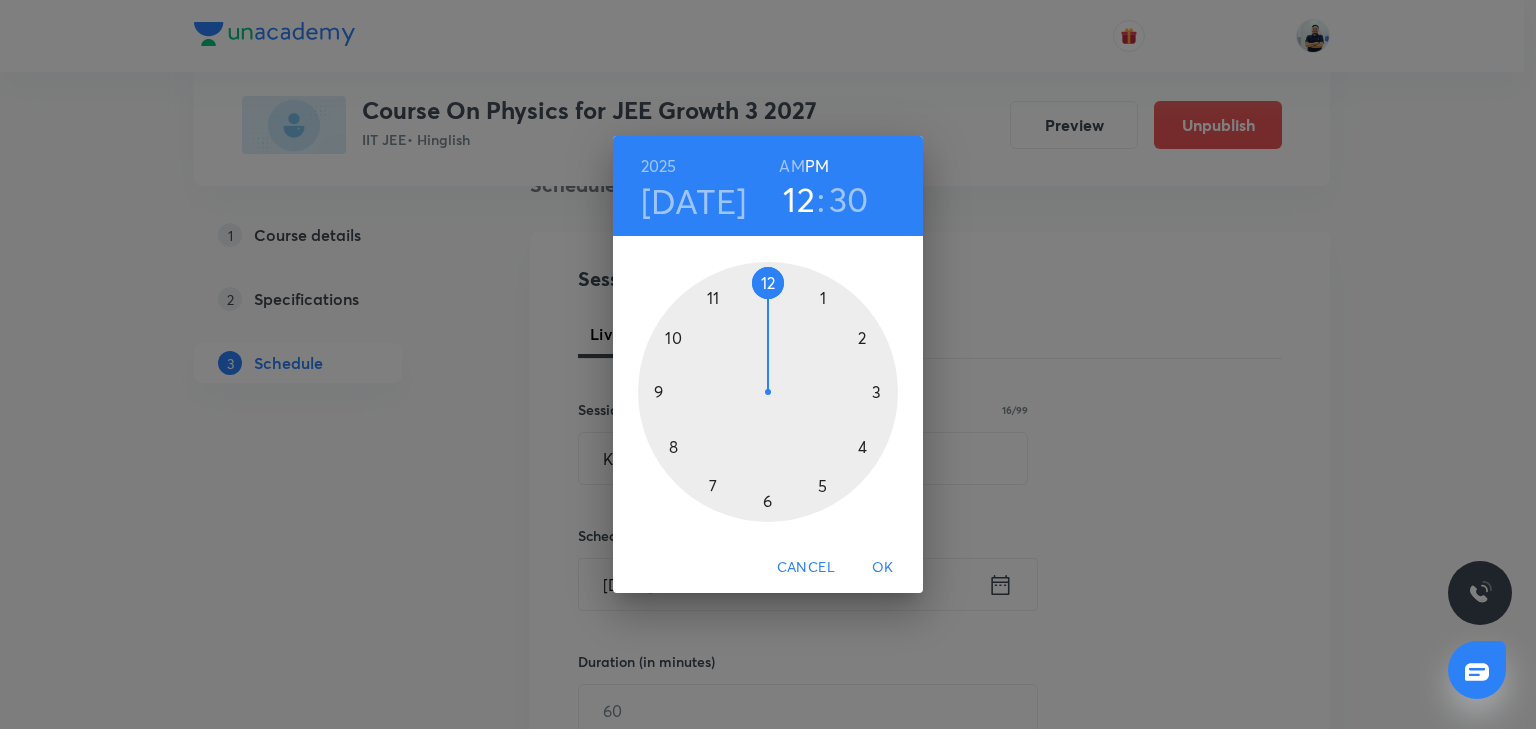 click at bounding box center [768, 392] 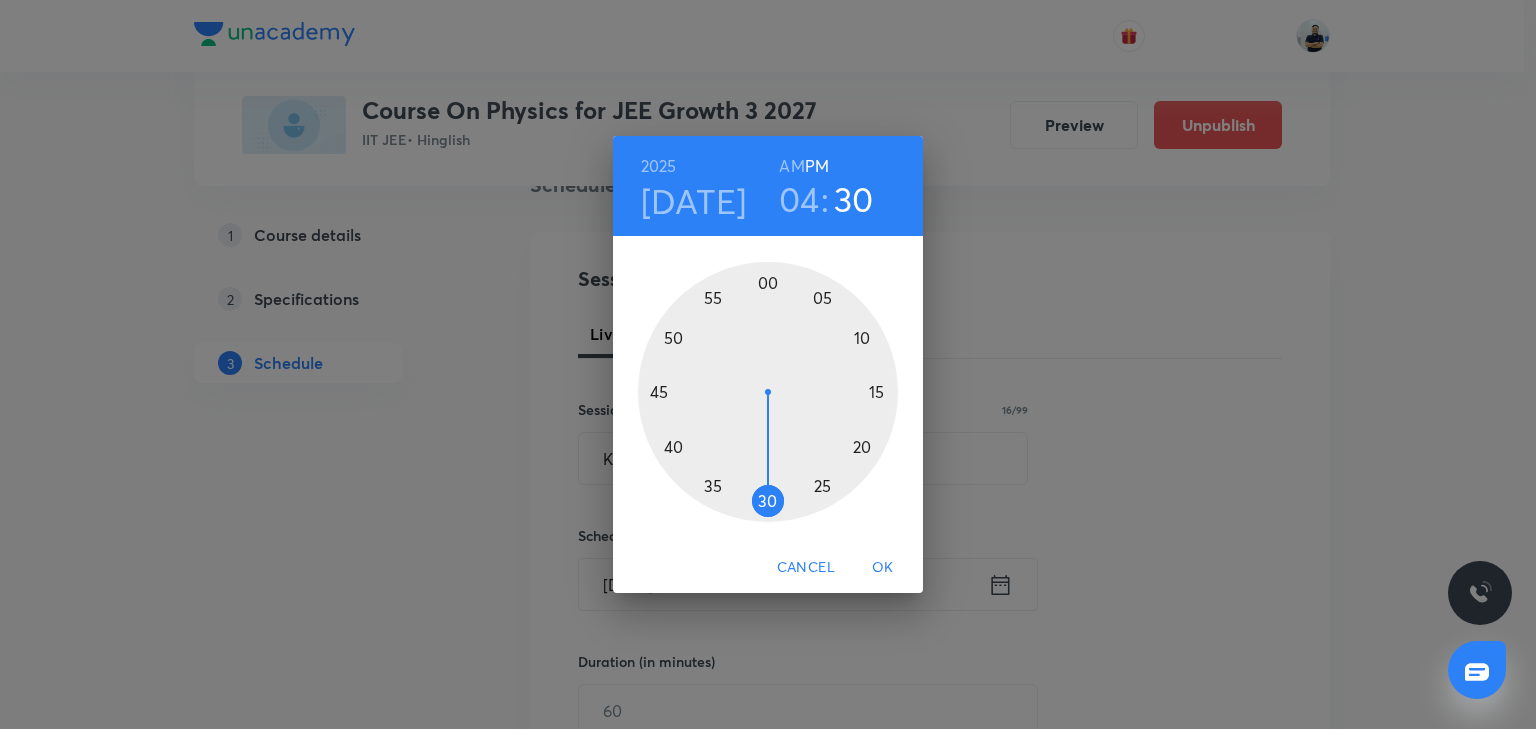 click at bounding box center (768, 392) 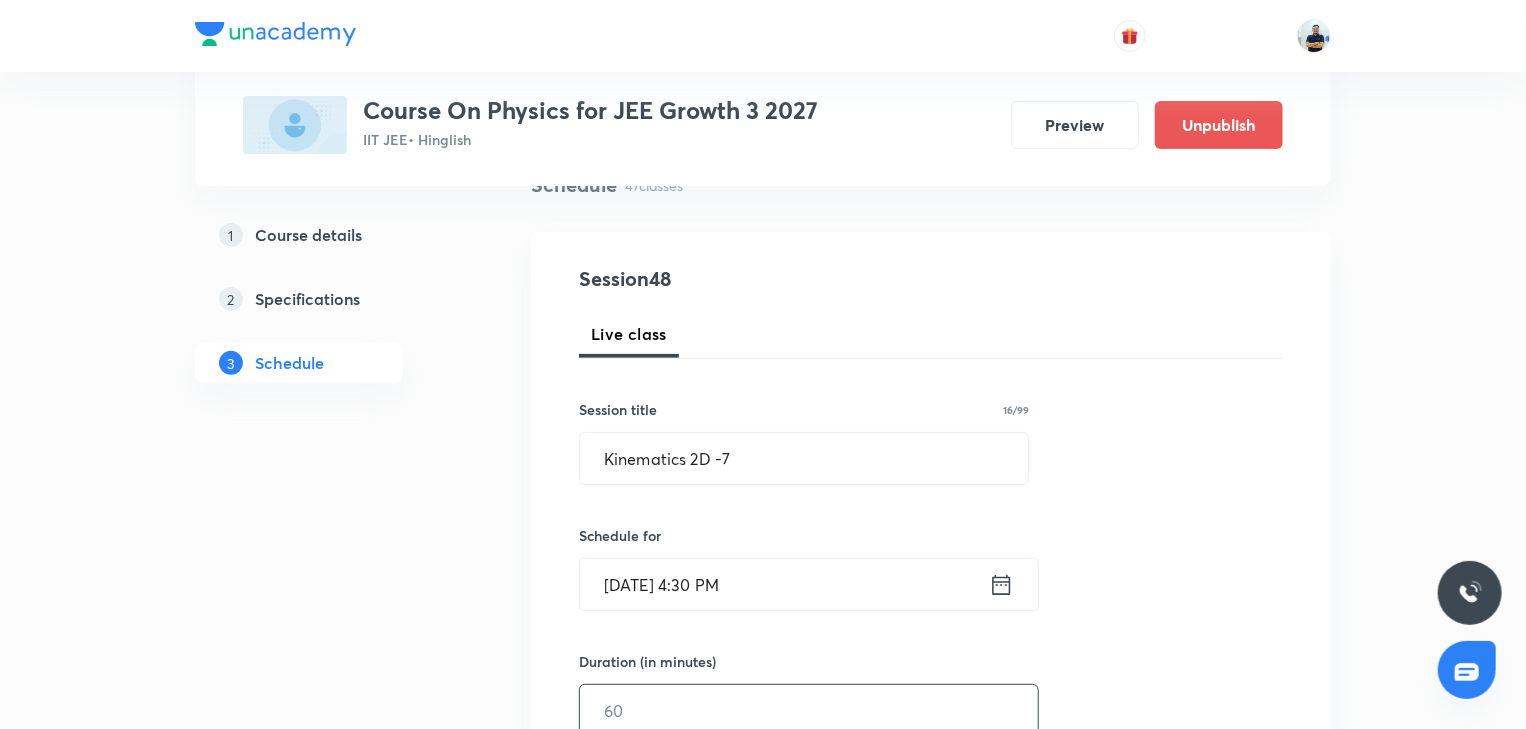 click at bounding box center (809, 710) 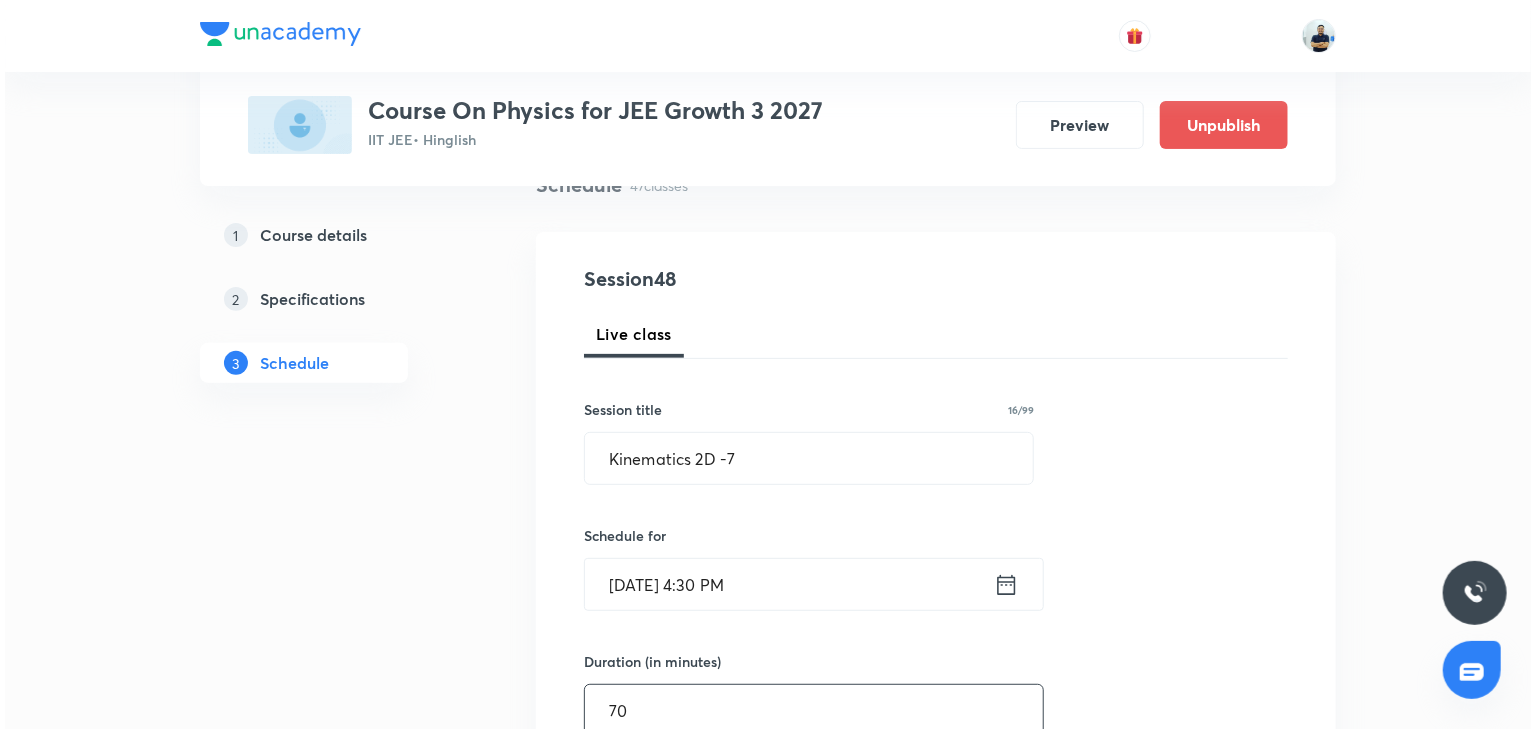 scroll, scrollTop: 728, scrollLeft: 0, axis: vertical 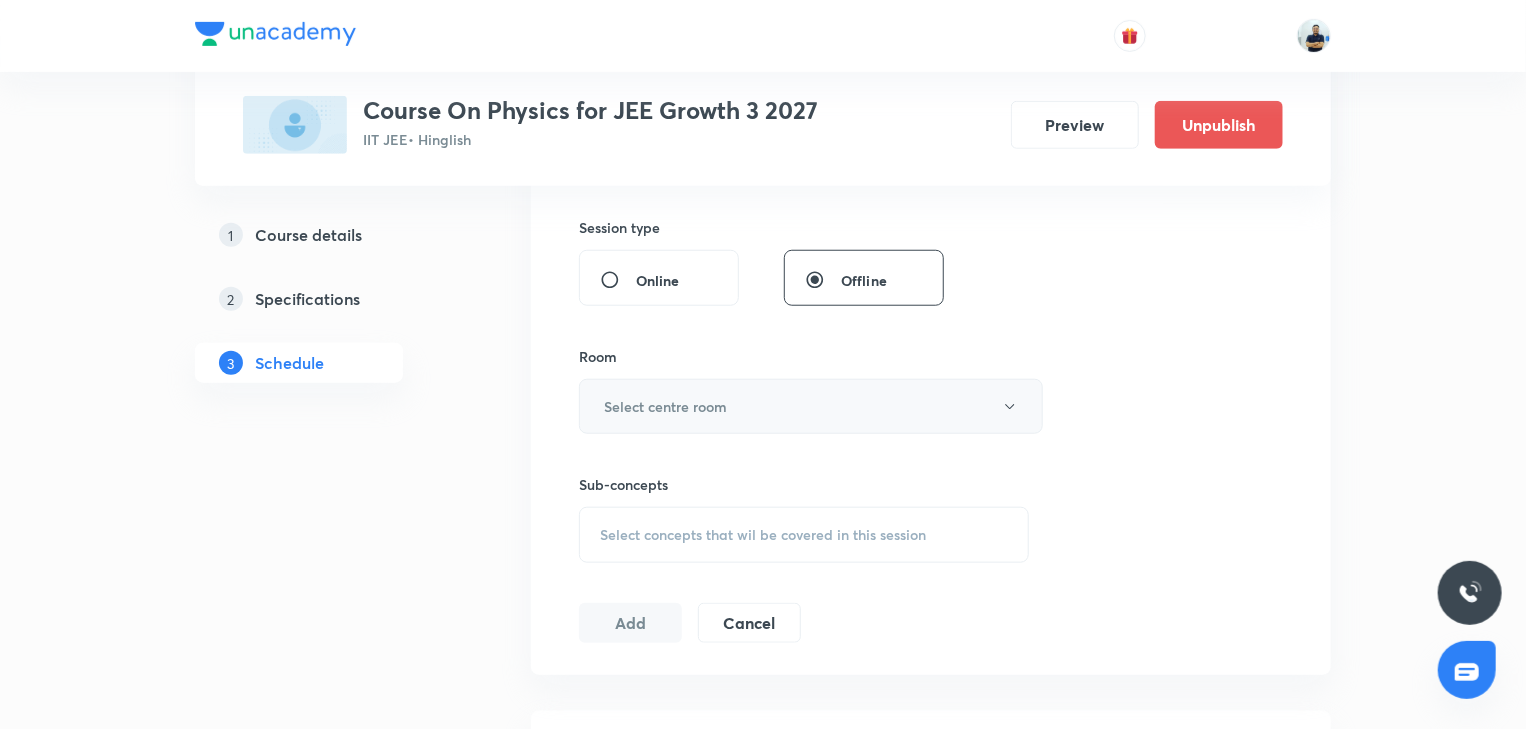 type on "70" 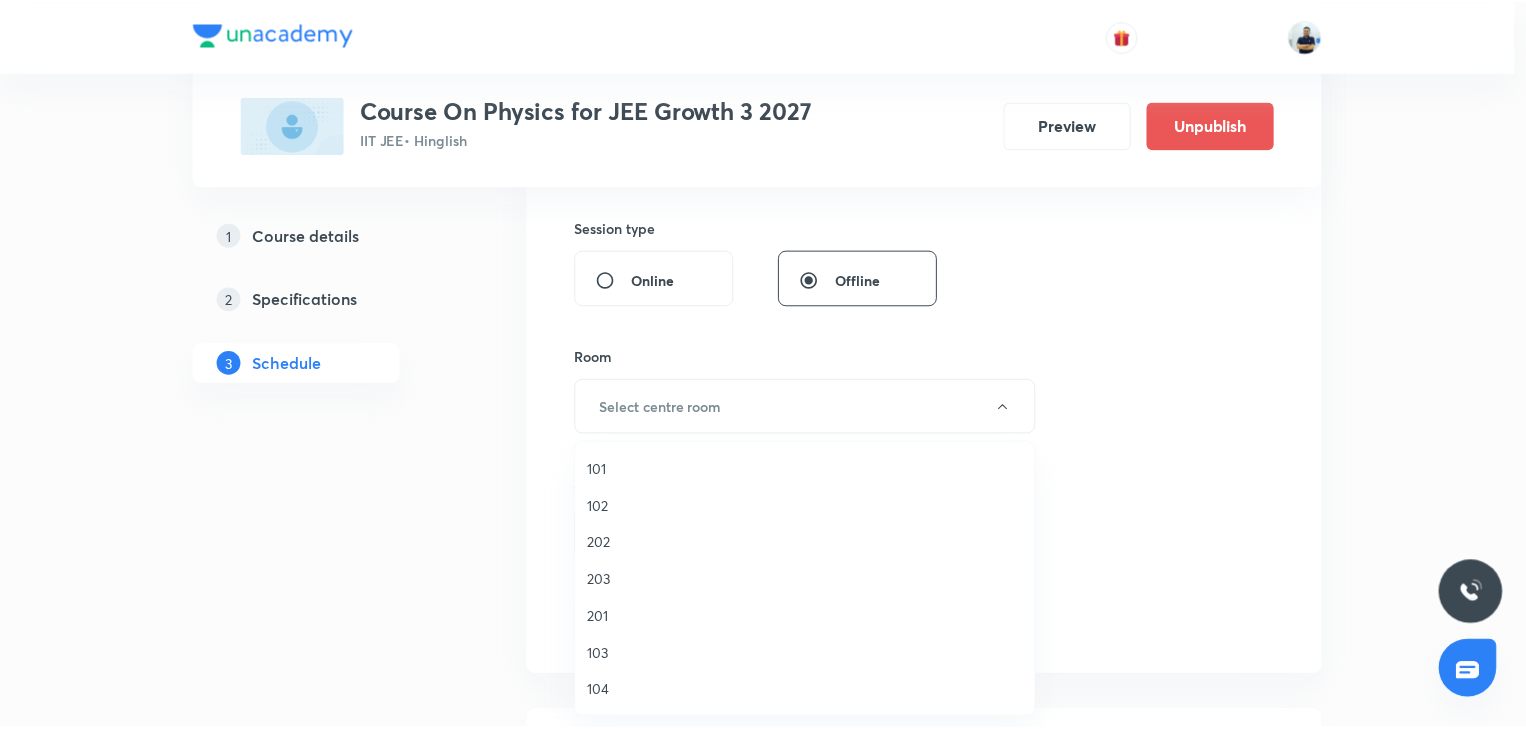 scroll, scrollTop: 370, scrollLeft: 0, axis: vertical 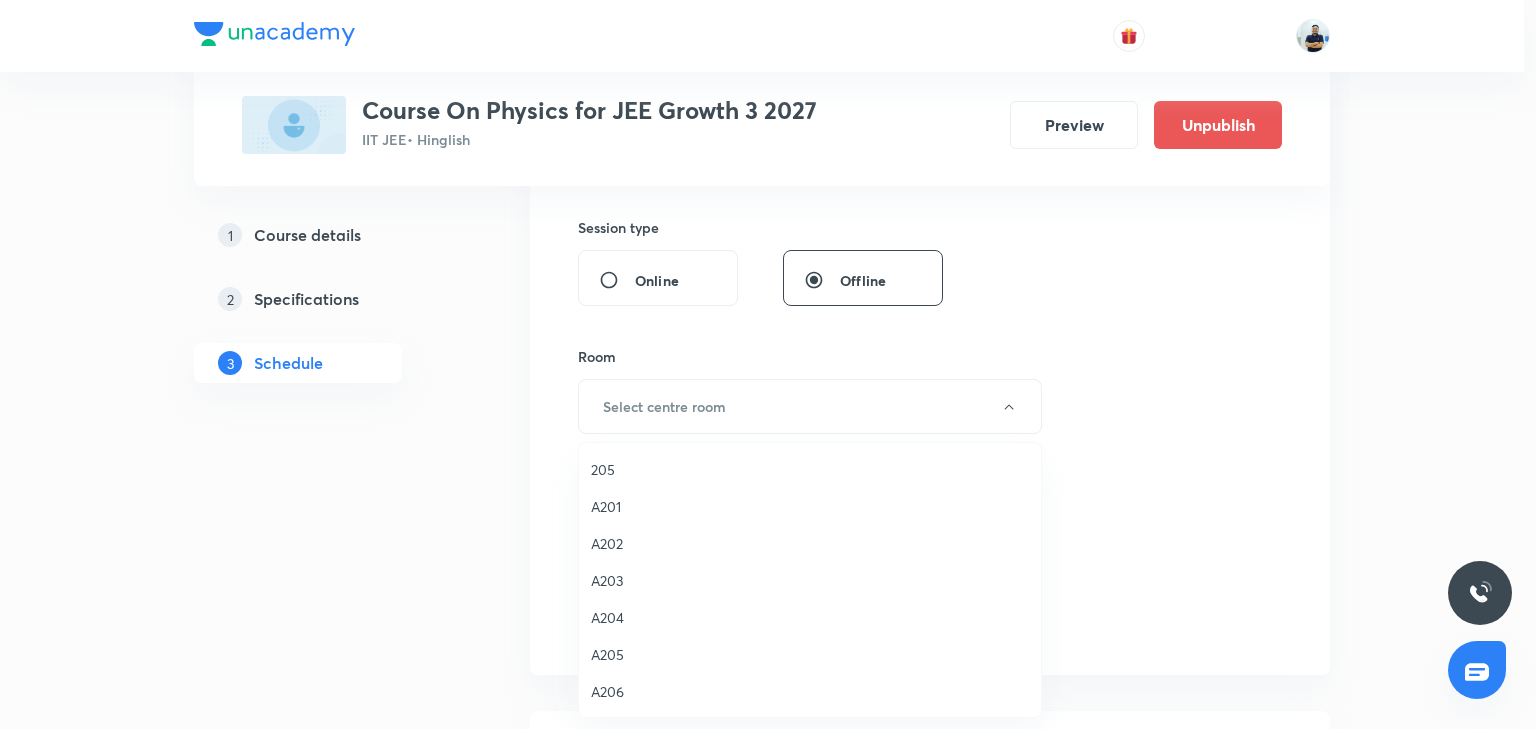 click on "A203" at bounding box center [810, 580] 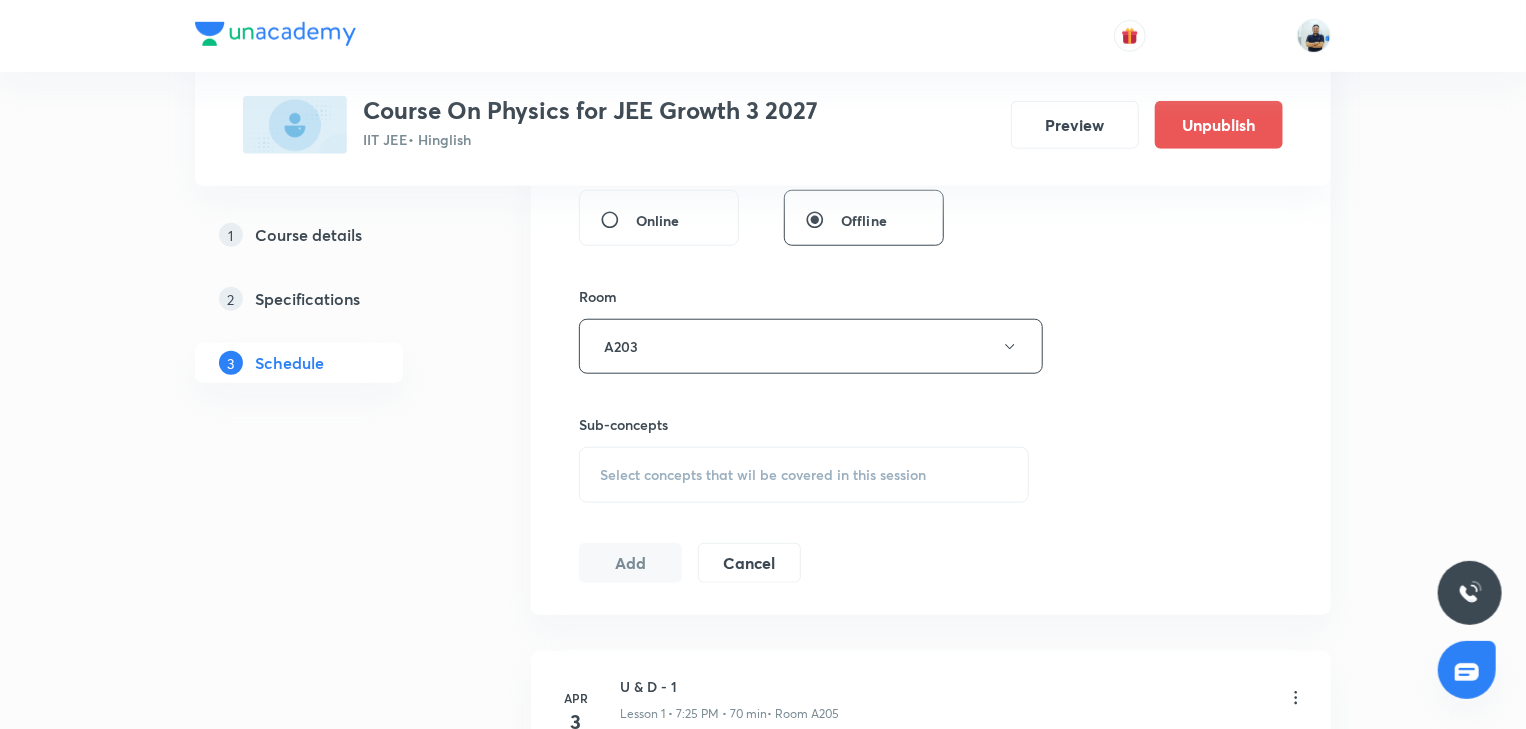 scroll, scrollTop: 877, scrollLeft: 0, axis: vertical 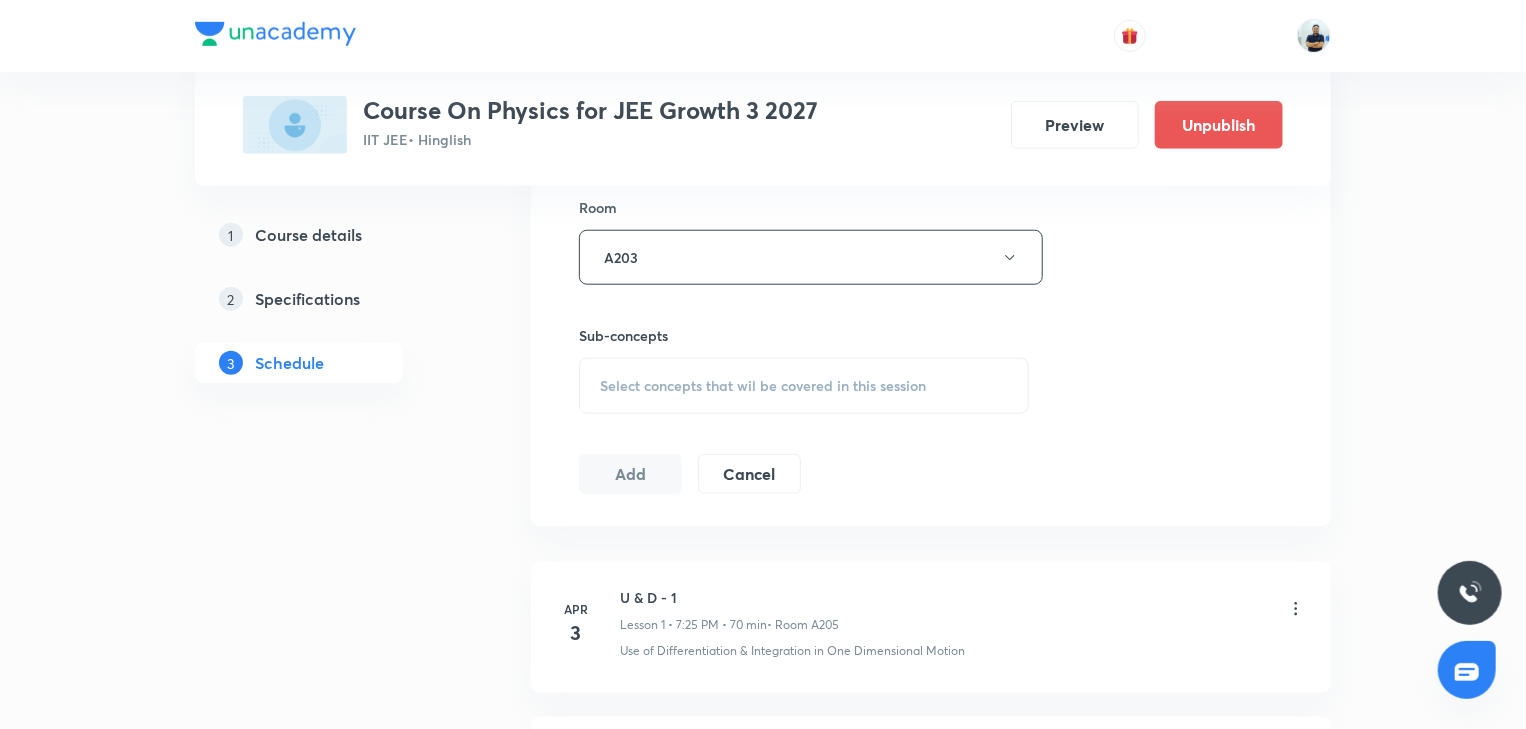 click on "Select concepts that wil be covered in this session" at bounding box center [763, 386] 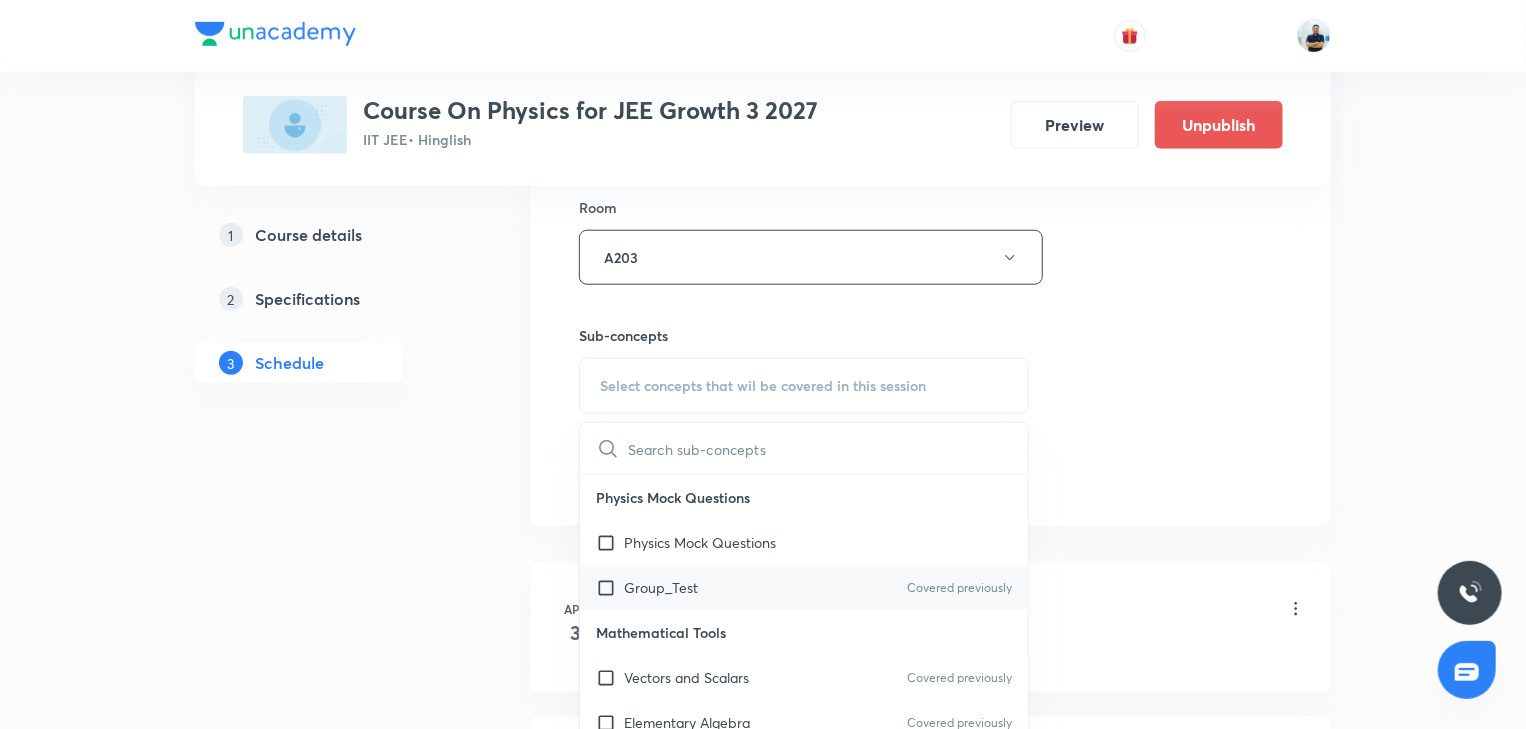 click on "Group_Test Covered previously" at bounding box center [804, 587] 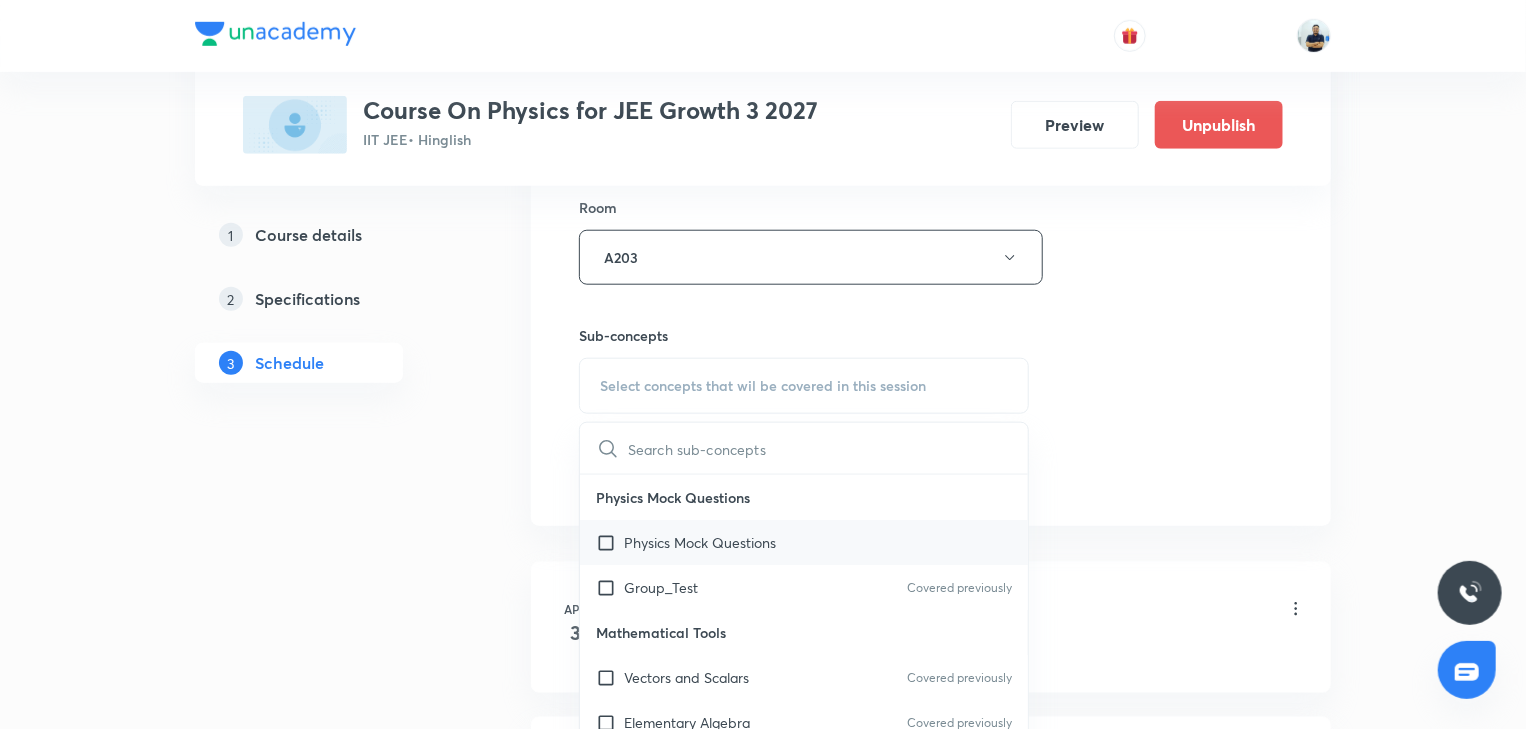 checkbox on "true" 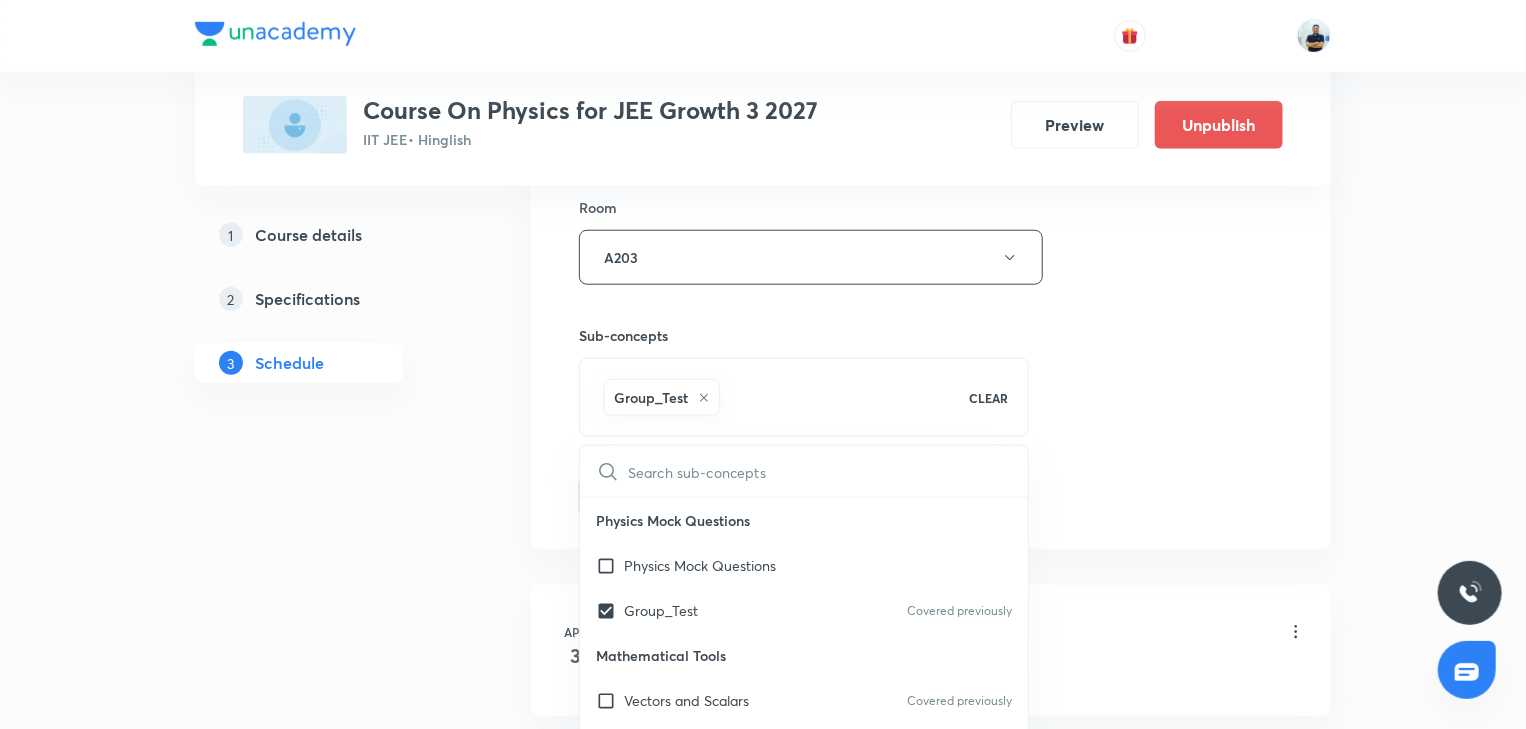 click on "Physics Mock Questions" at bounding box center [804, 520] 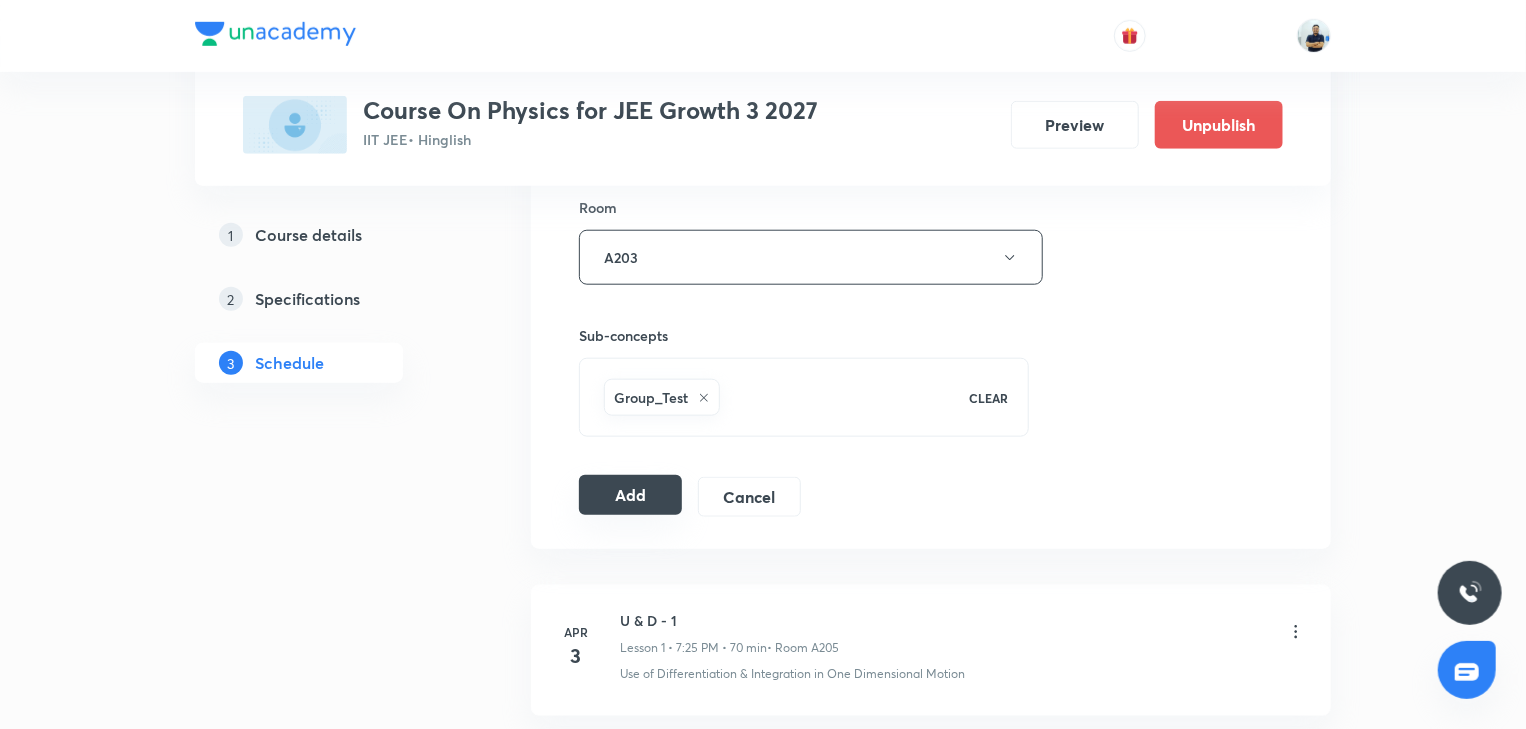 click on "Add" at bounding box center [630, 495] 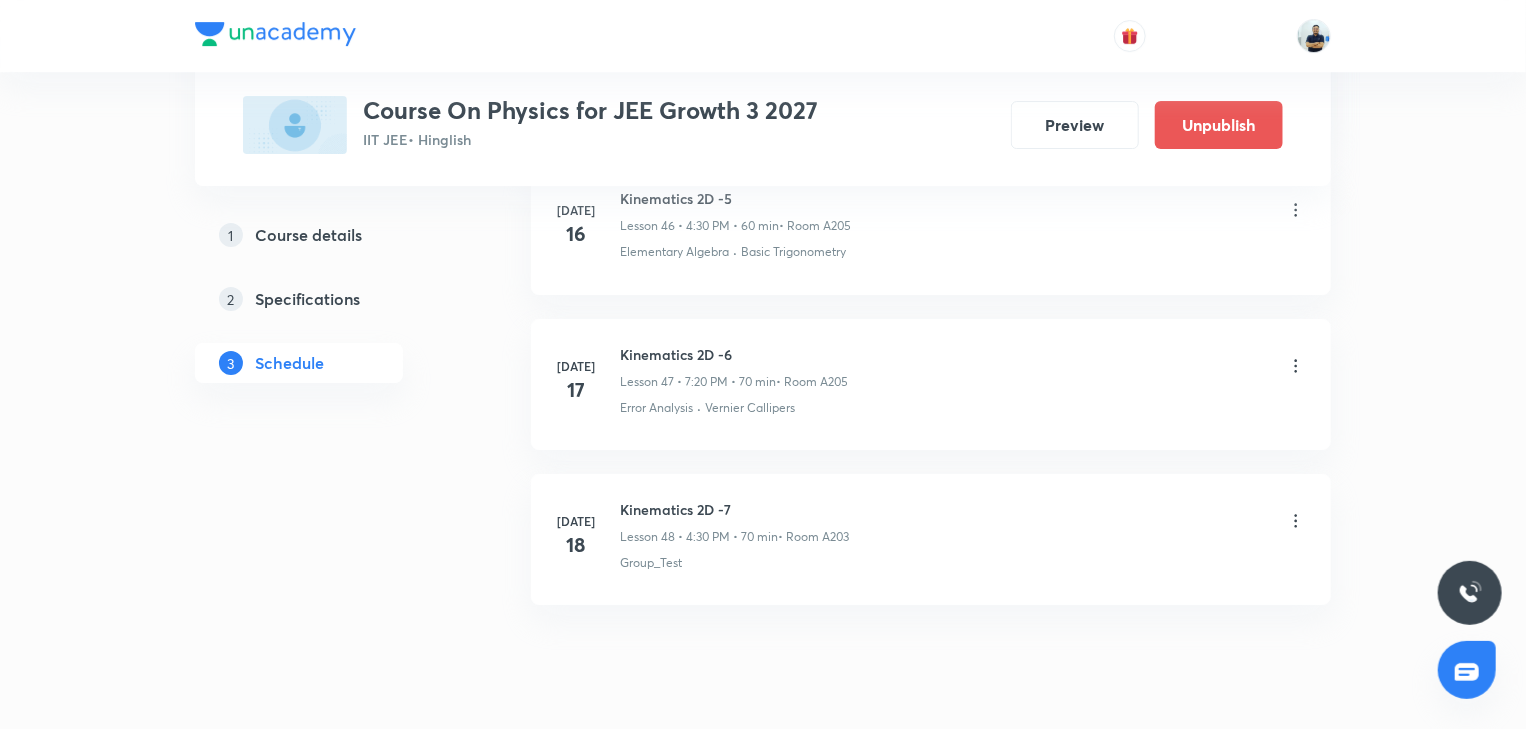 scroll, scrollTop: 7382, scrollLeft: 0, axis: vertical 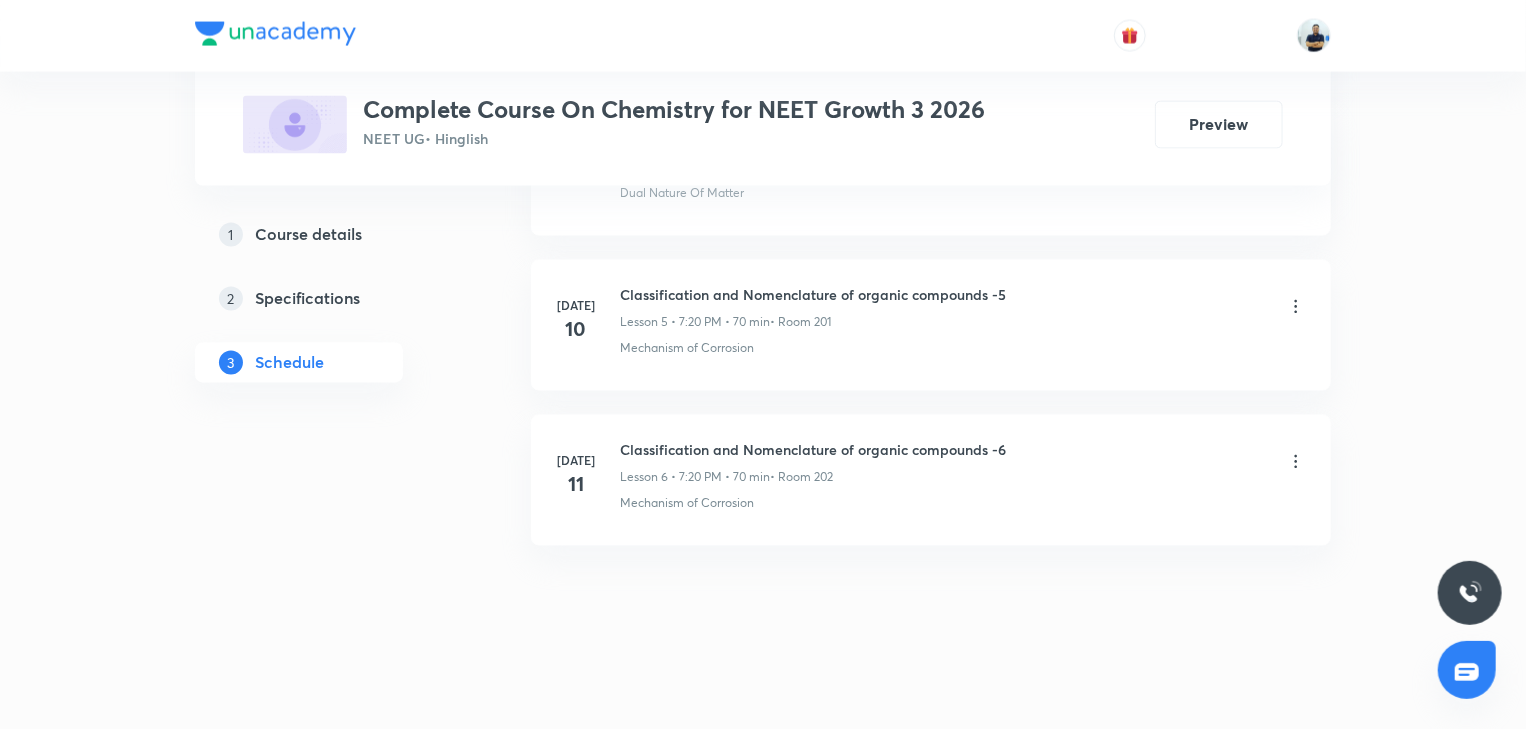 click on "Classification and Nomenclature of organic compounds -6" at bounding box center [813, 450] 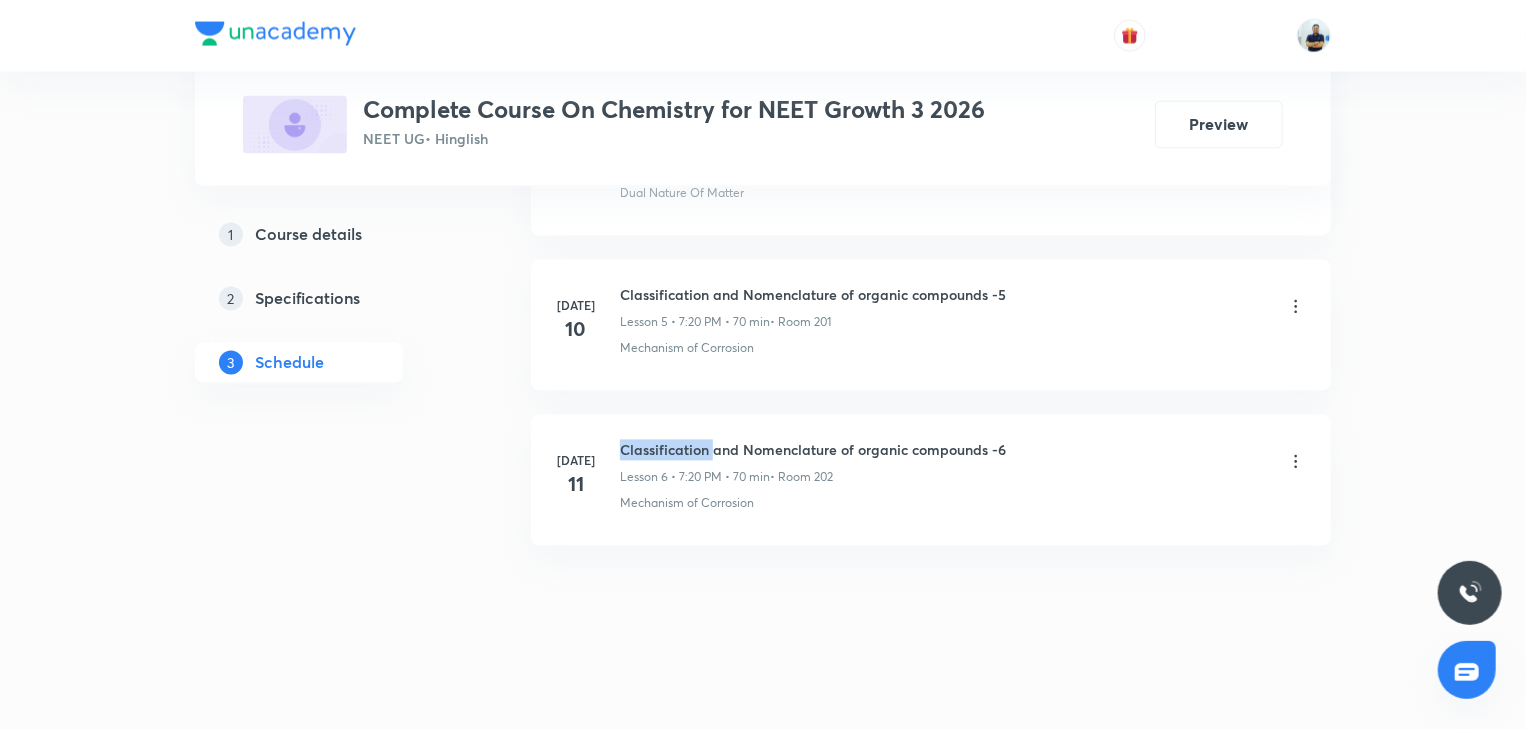 click on "Classification and Nomenclature of organic compounds -6" at bounding box center (813, 450) 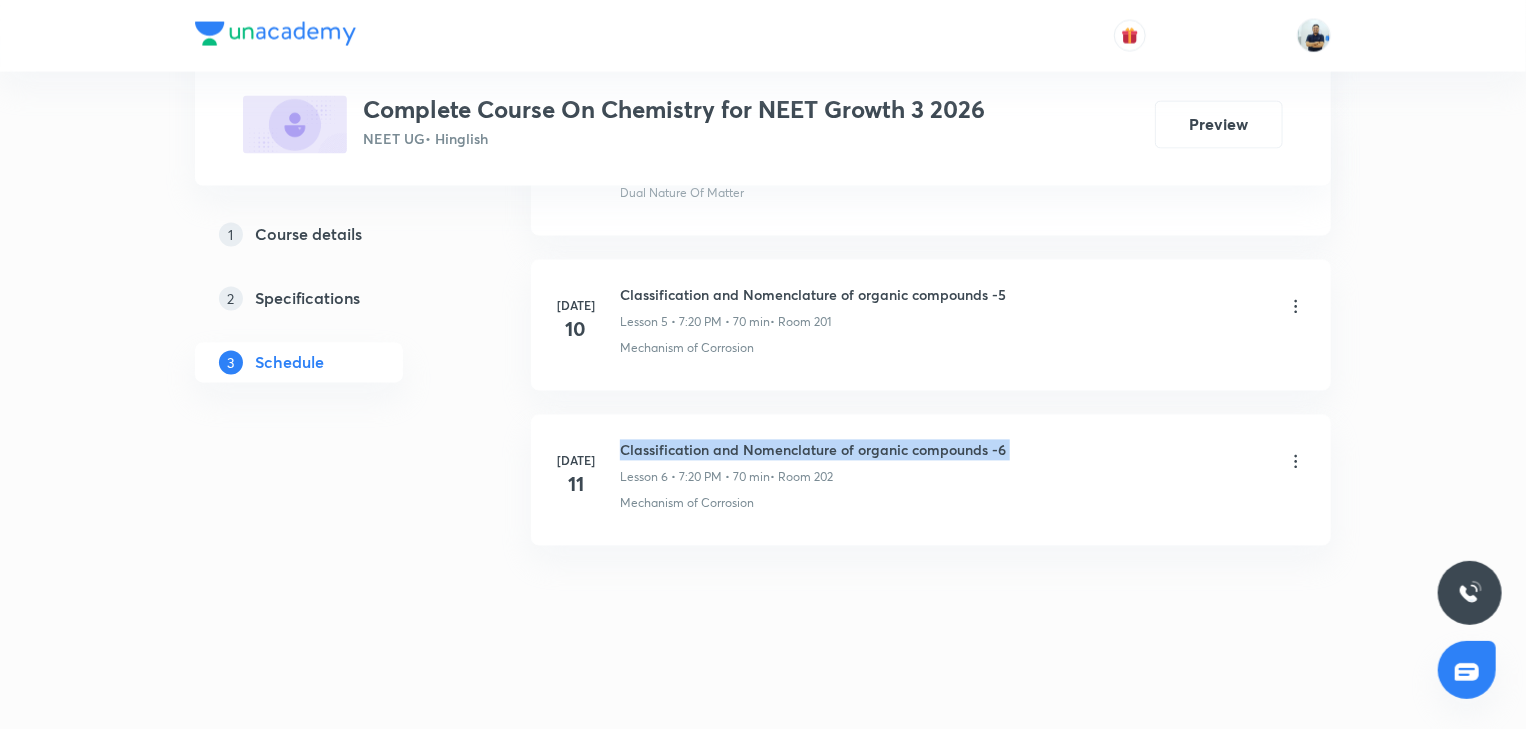 click on "Classification and Nomenclature of organic compounds -6" at bounding box center (813, 450) 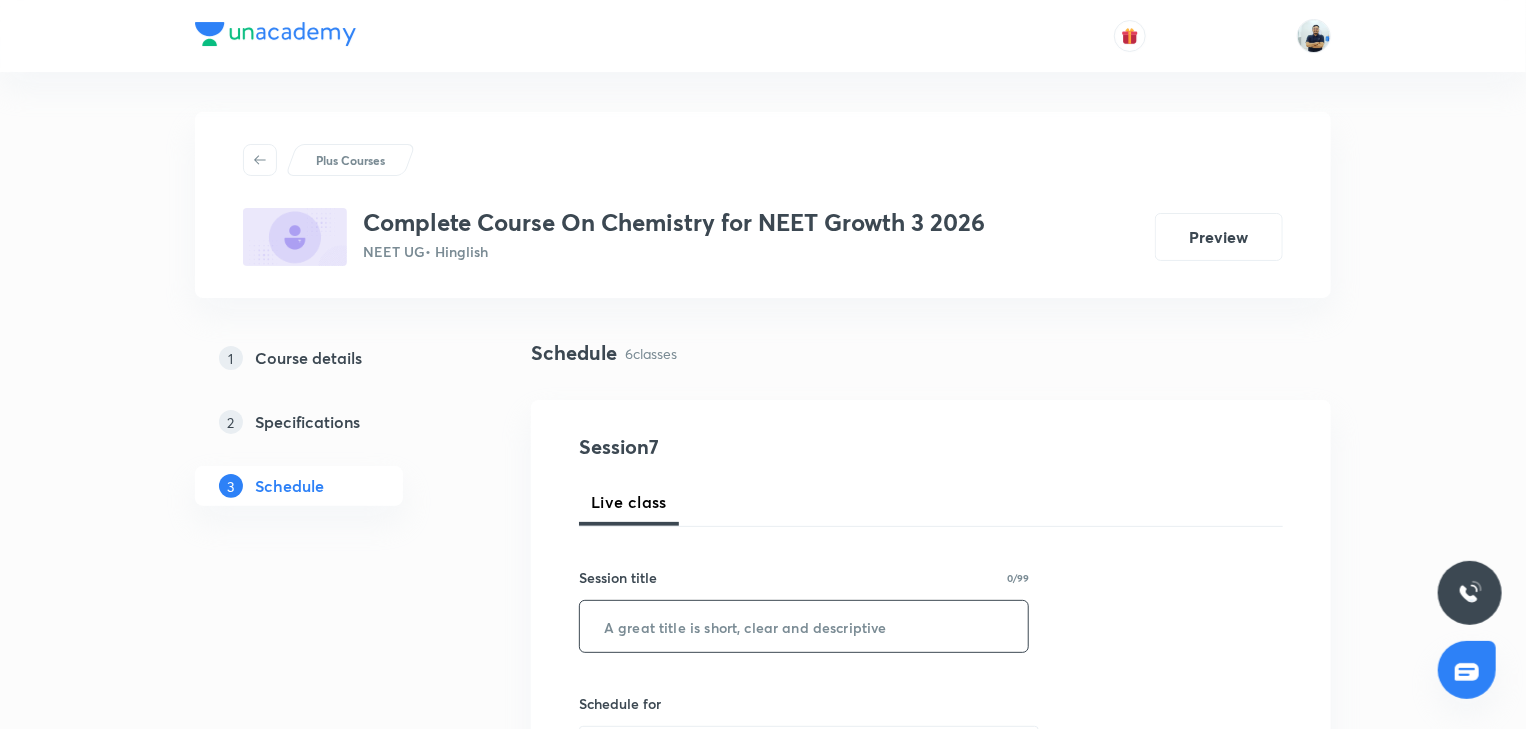 click at bounding box center (804, 626) 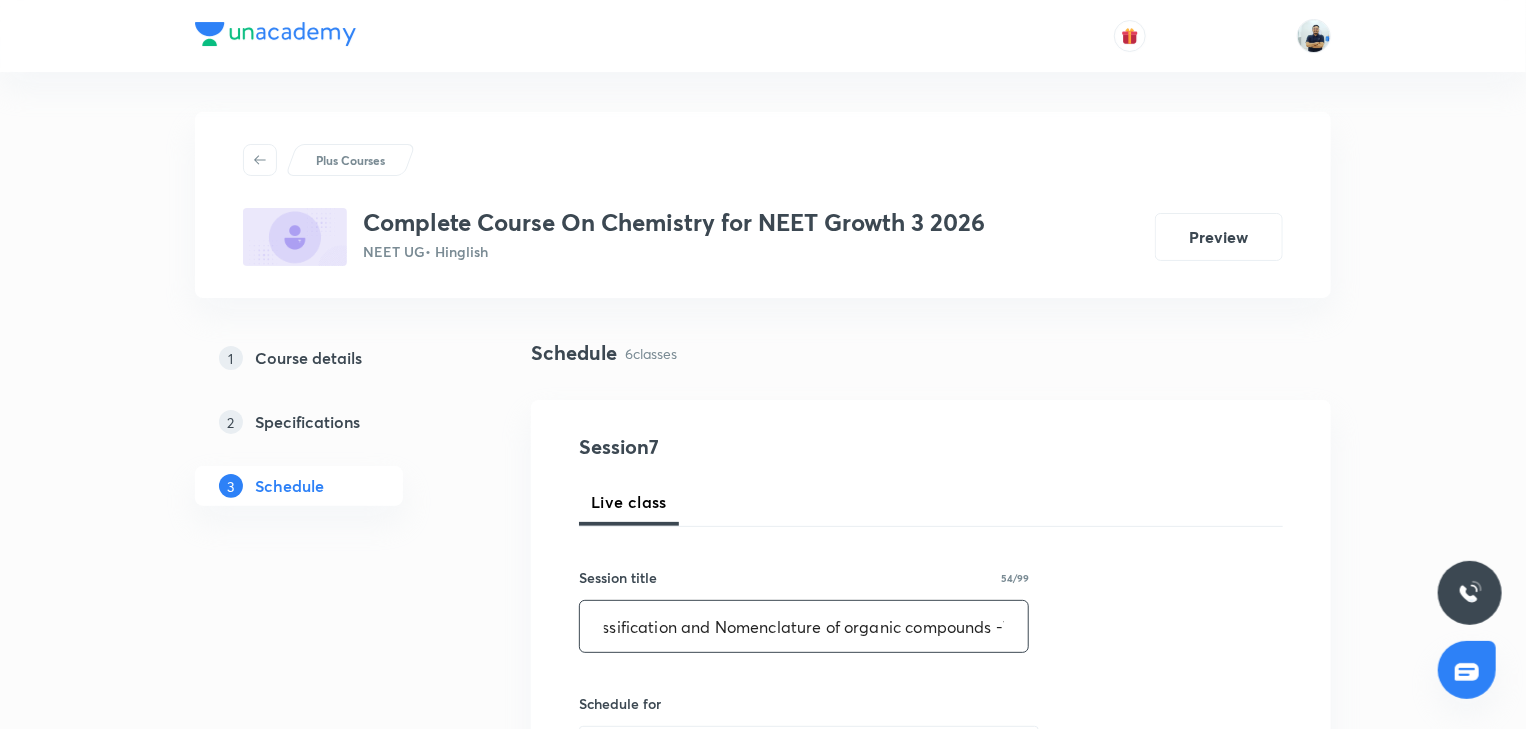 scroll, scrollTop: 0, scrollLeft: 36, axis: horizontal 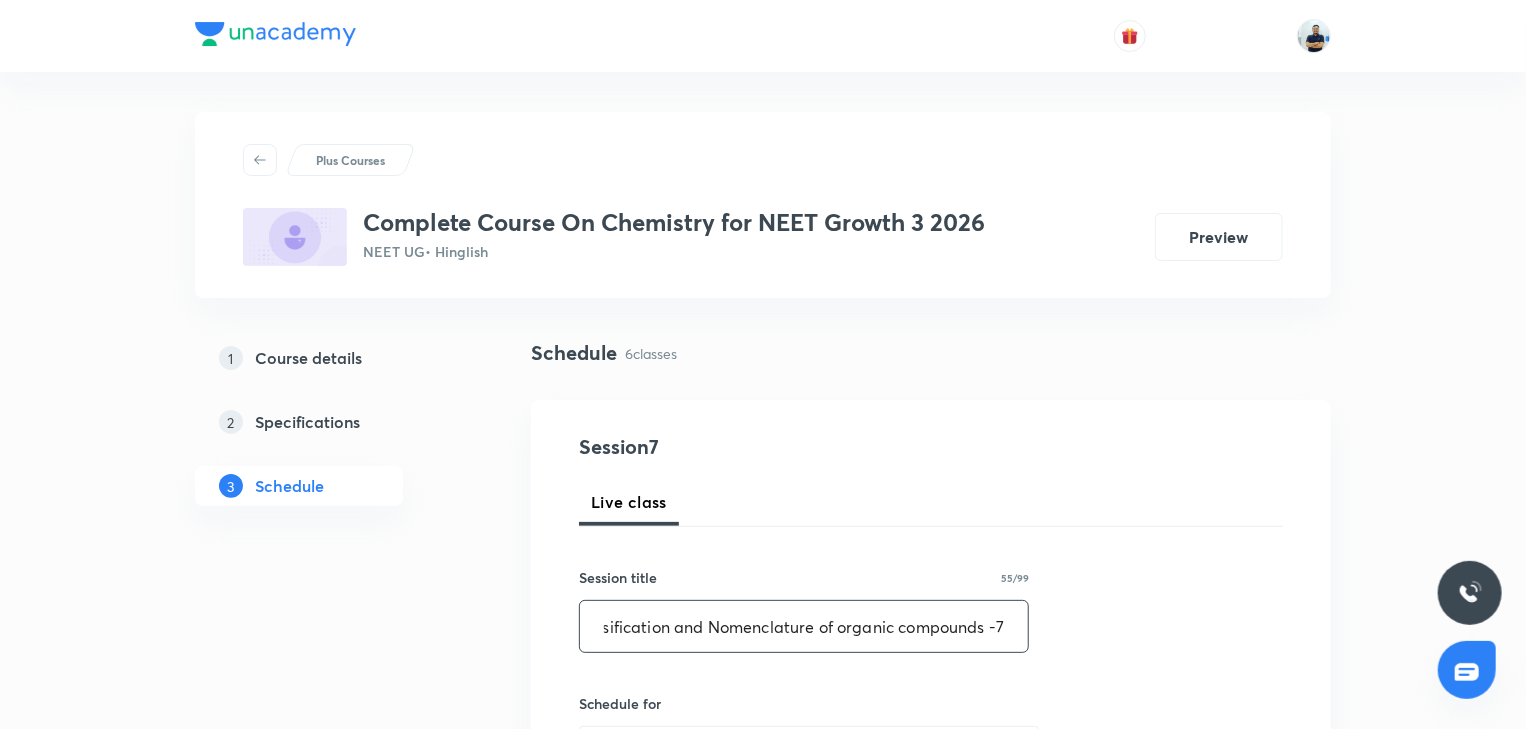 type on "Classification and Nomenclature of organic compounds -7" 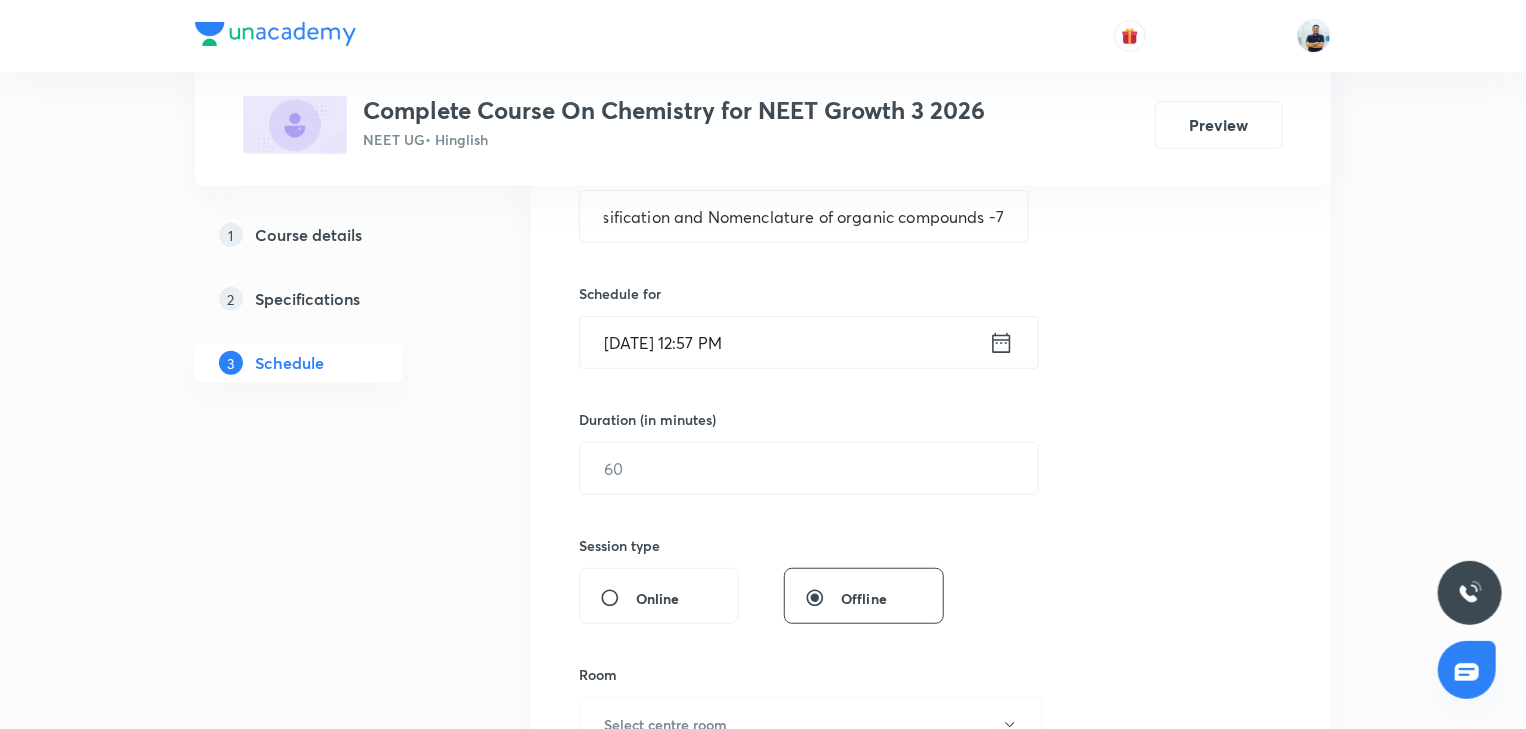 click on "[DATE] 12:57 PM" at bounding box center (784, 342) 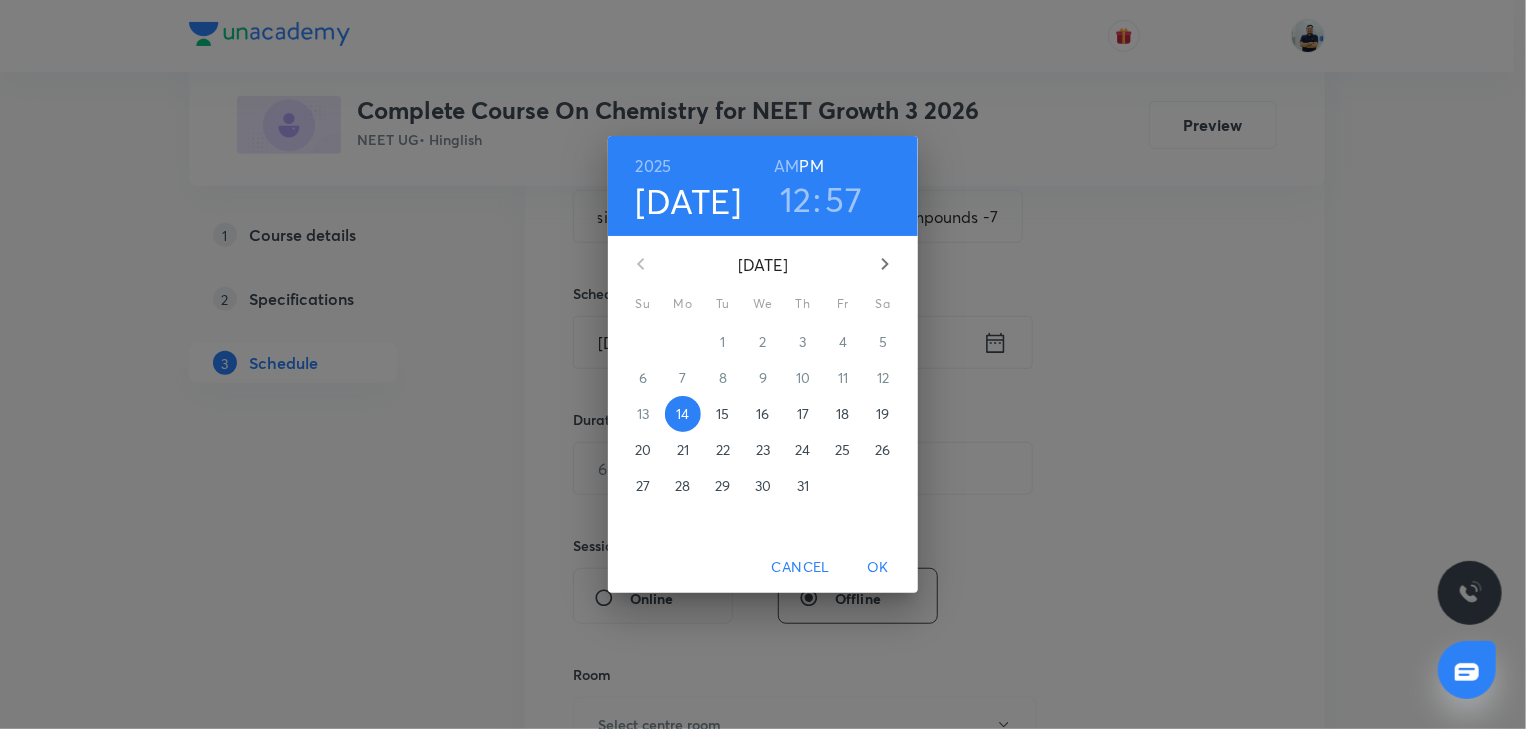 scroll, scrollTop: 0, scrollLeft: 0, axis: both 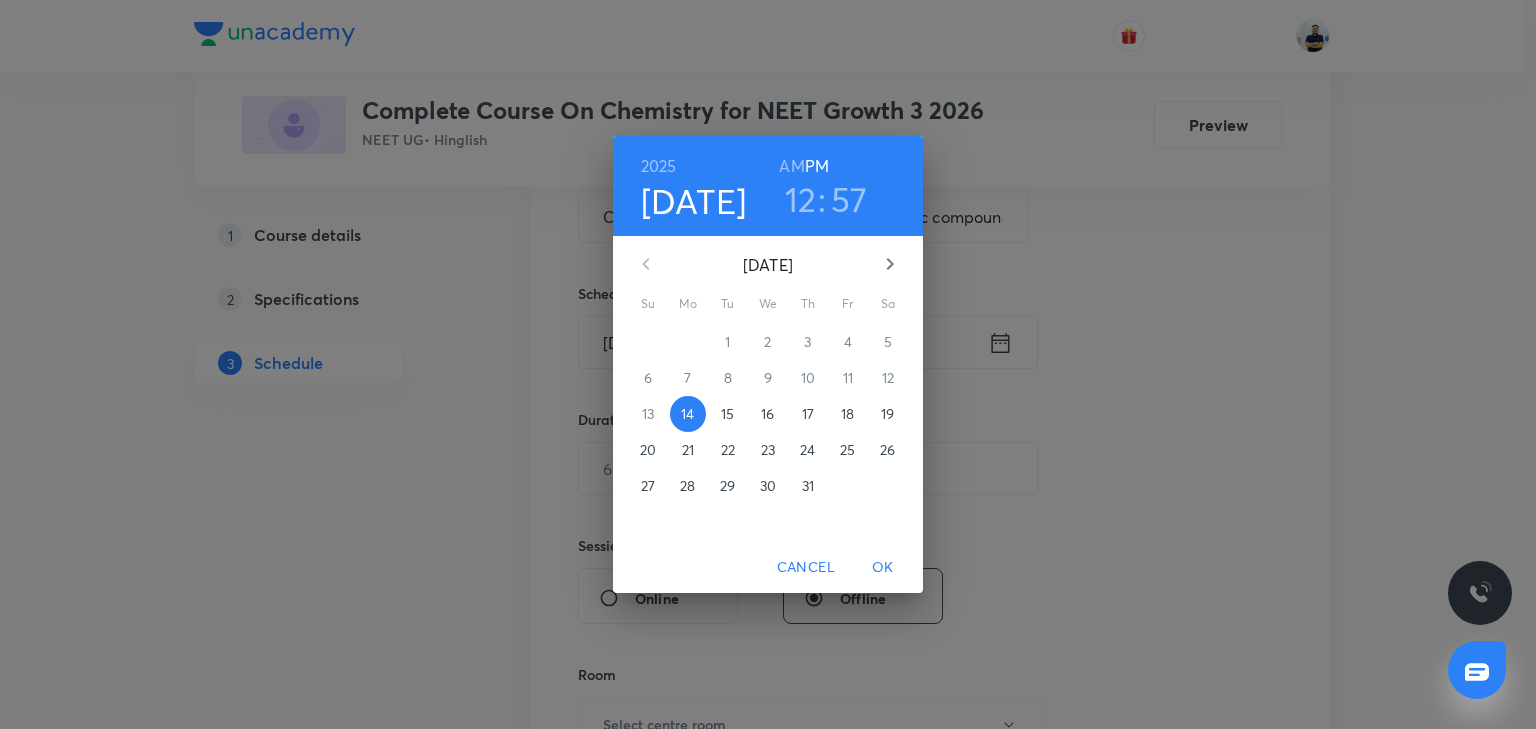 click on "15" at bounding box center [727, 414] 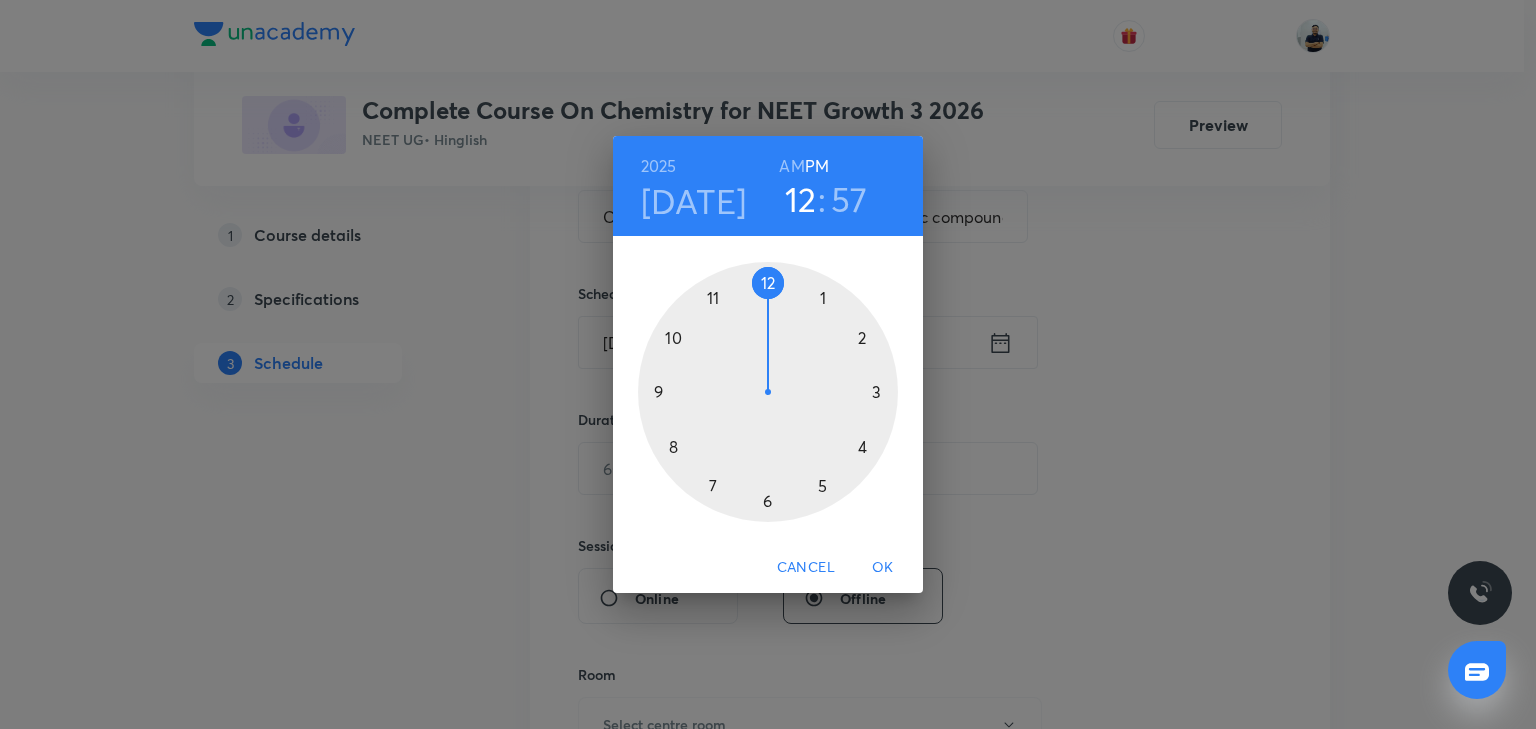 click on "[DATE]" at bounding box center [694, 201] 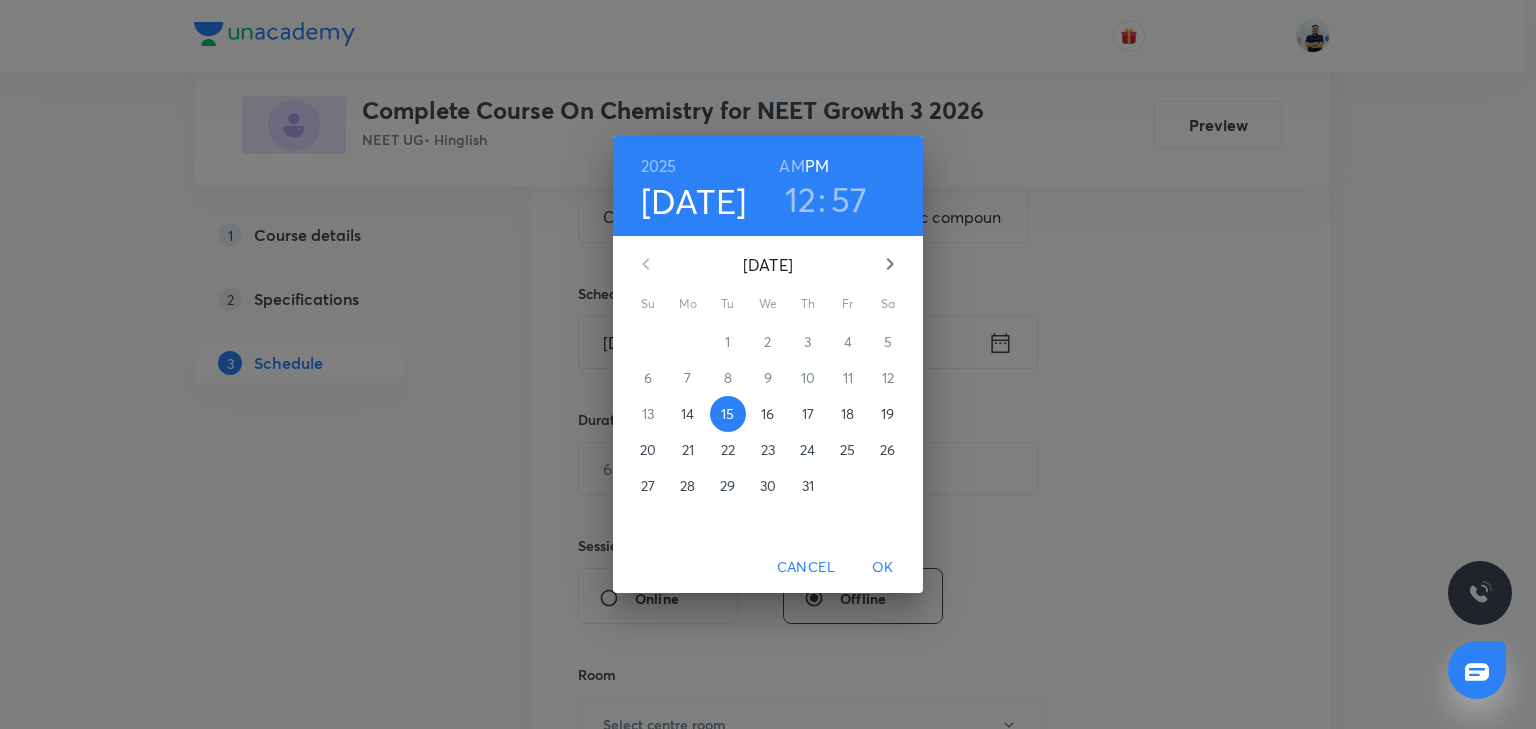 click on "14" at bounding box center [688, 414] 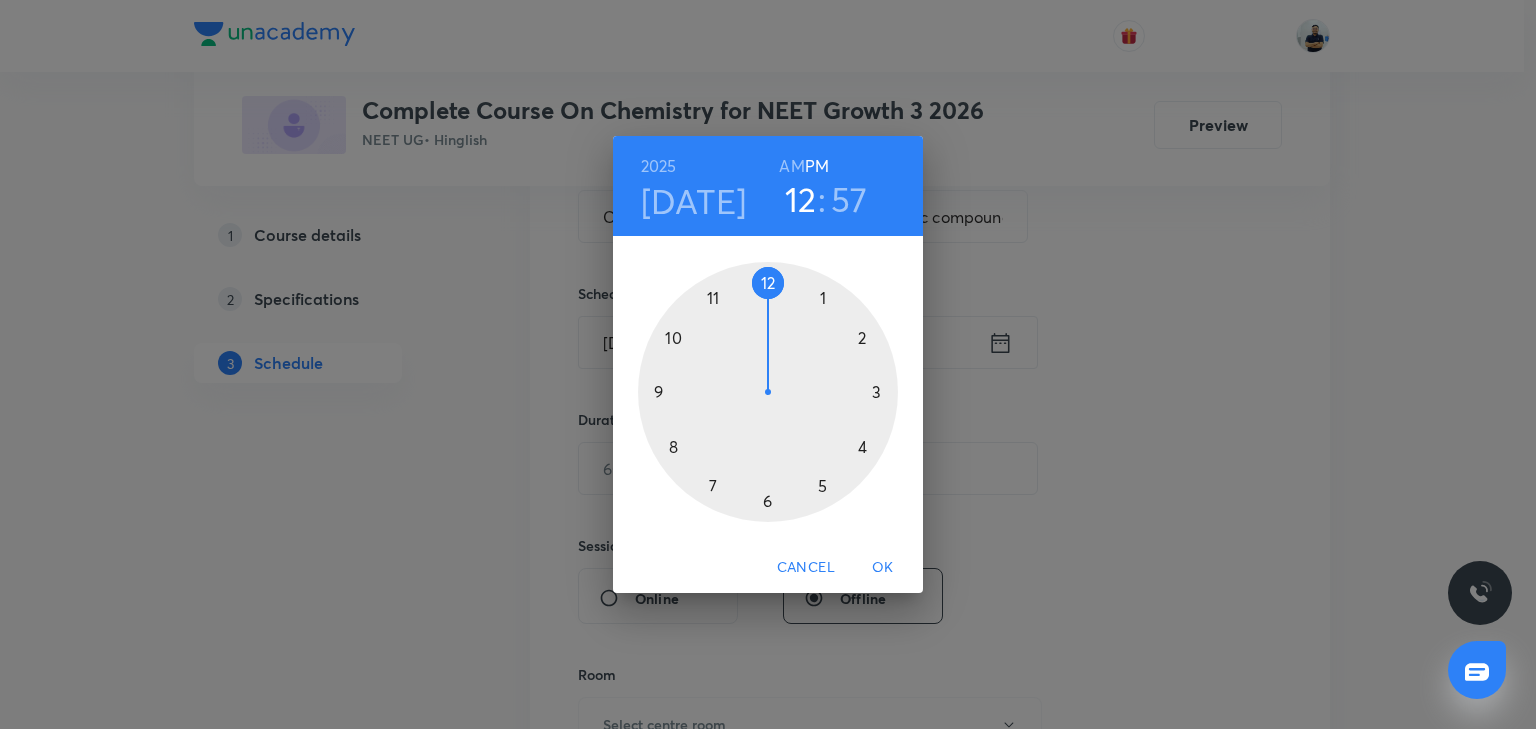 click at bounding box center [768, 392] 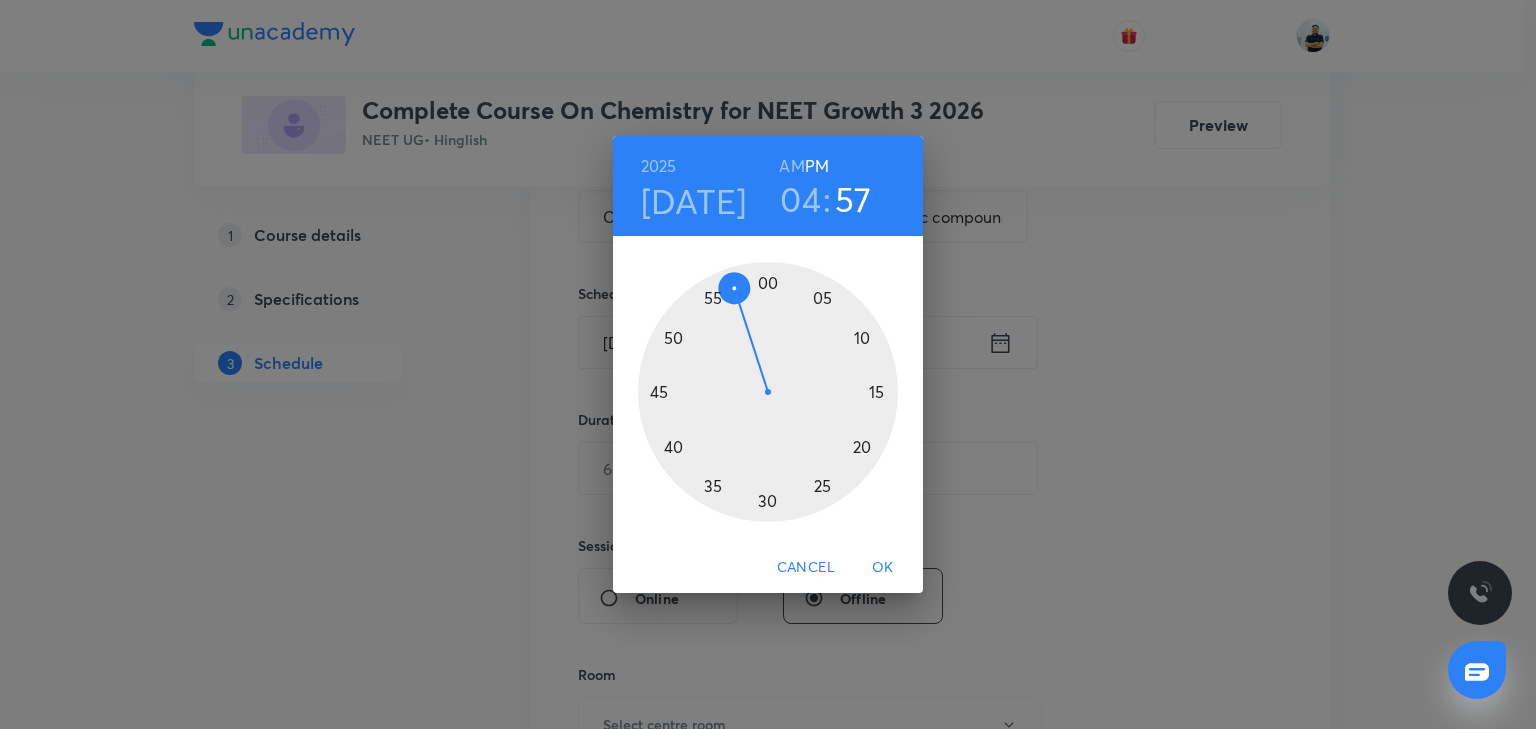 click at bounding box center [768, 392] 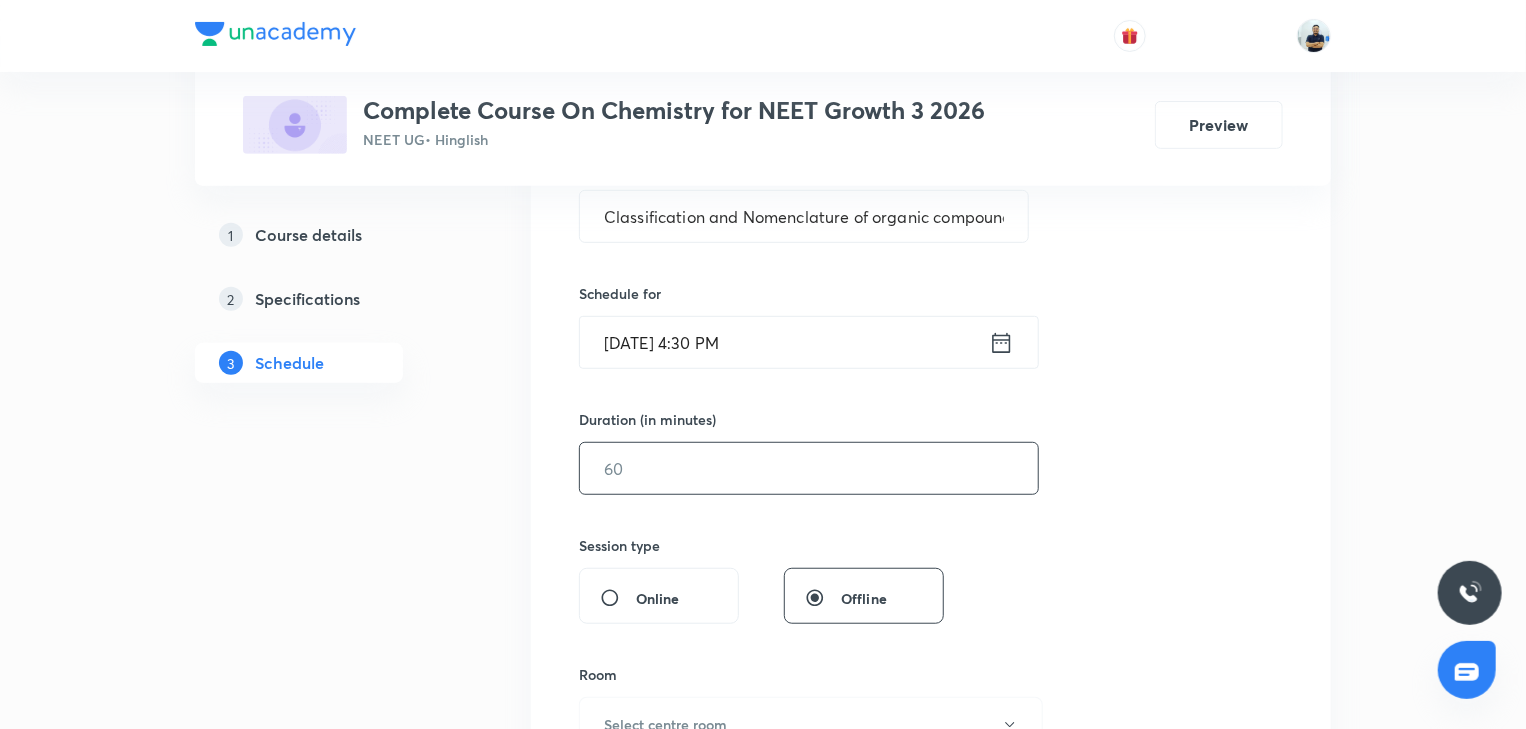 click at bounding box center [809, 468] 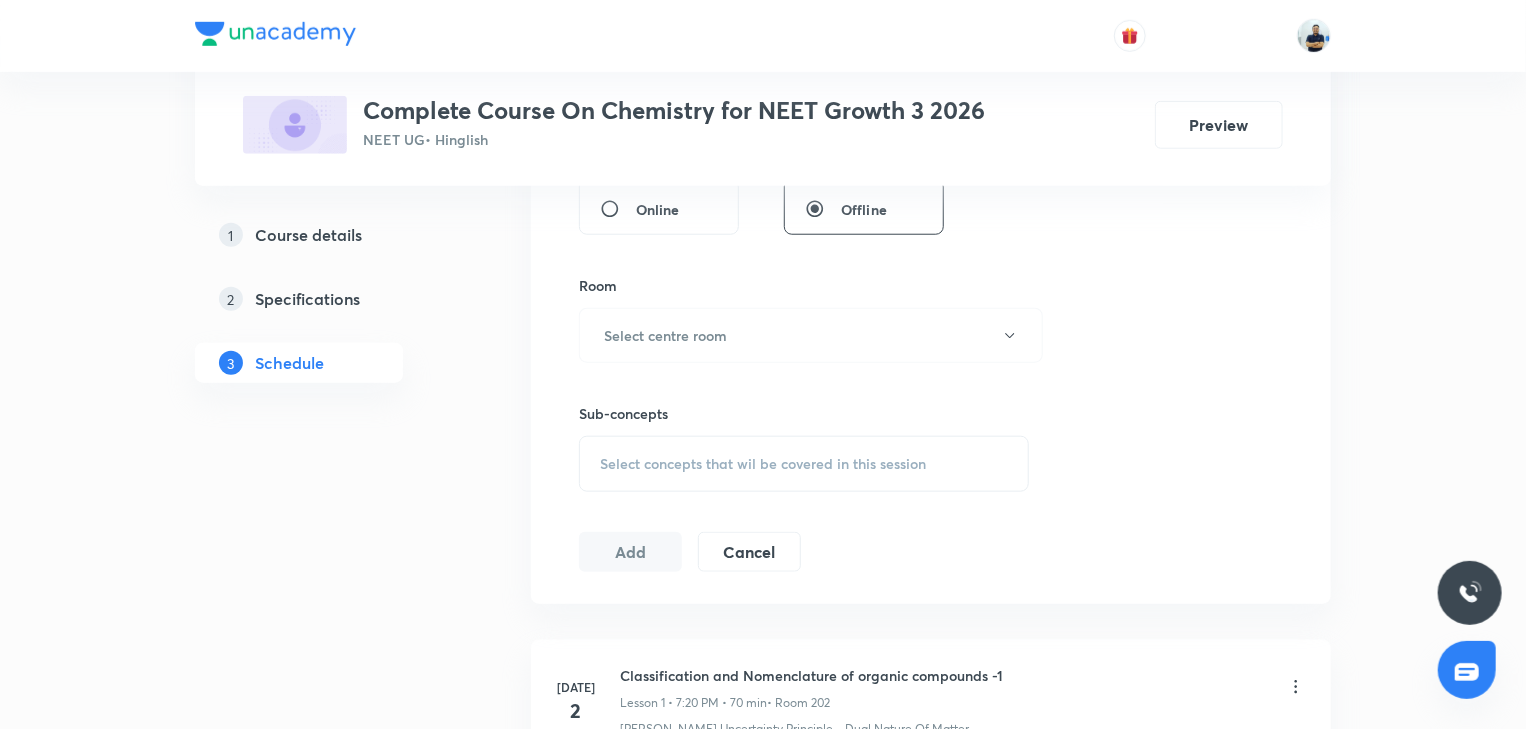 scroll, scrollTop: 784, scrollLeft: 0, axis: vertical 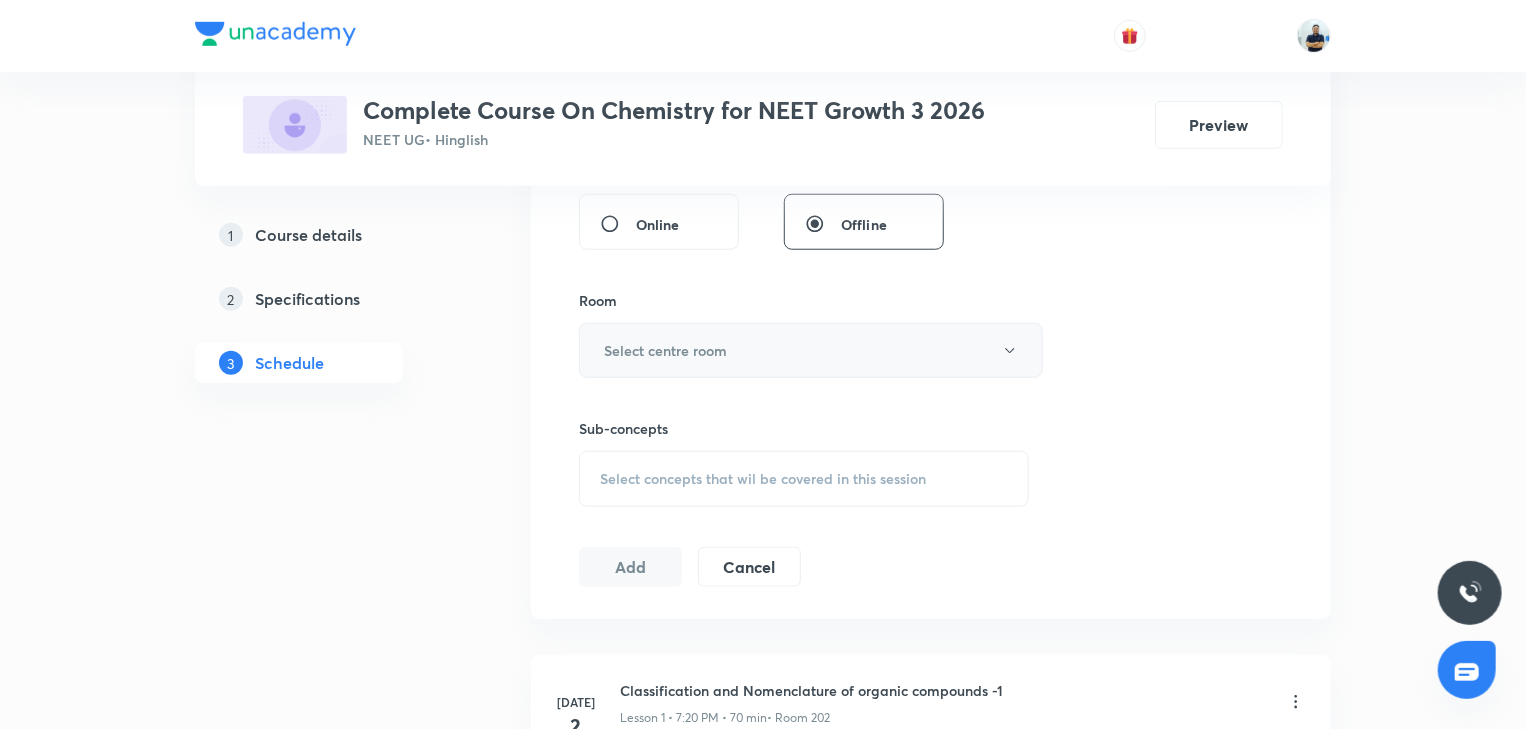 type on "70" 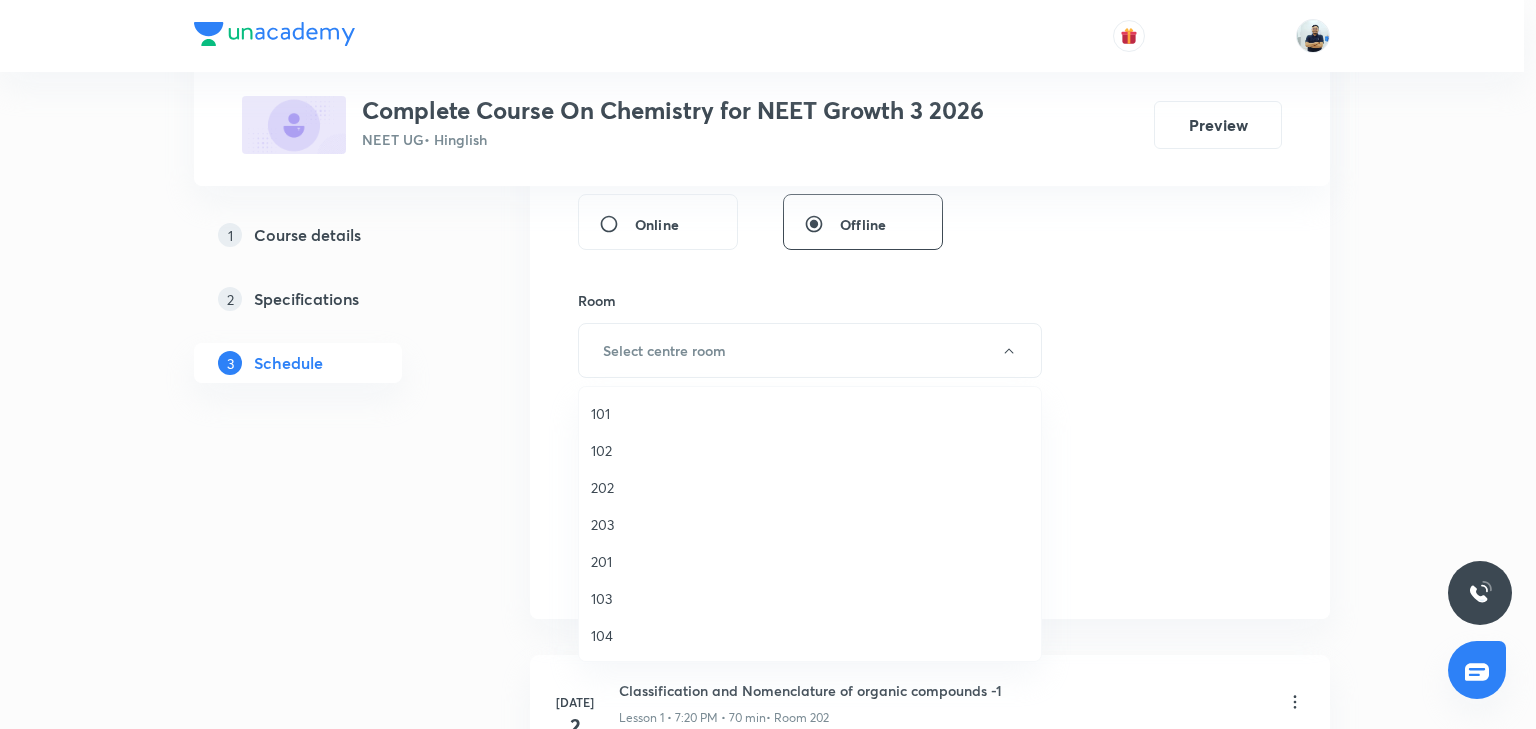 click on "201" at bounding box center [810, 561] 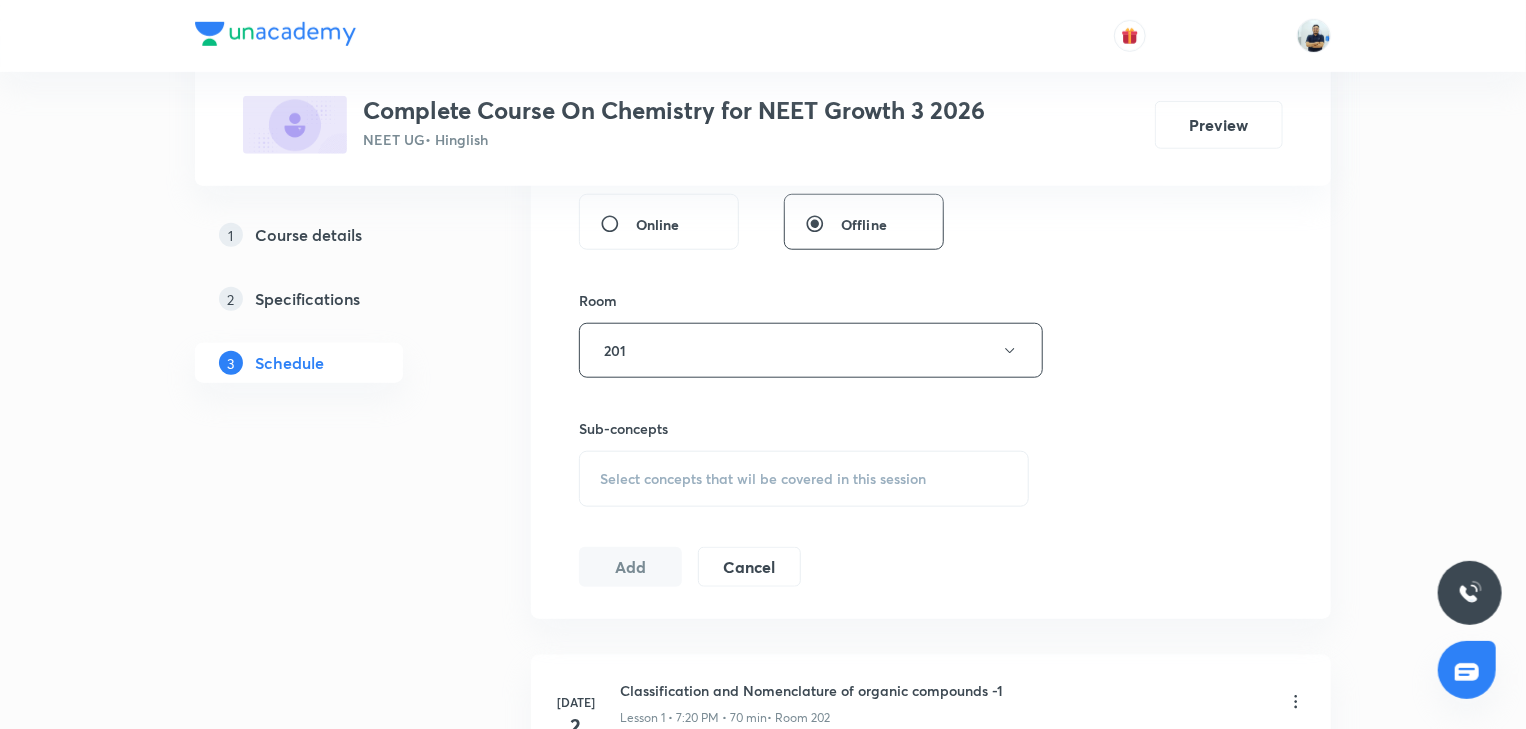 click on "Select concepts that wil be covered in this session" at bounding box center [763, 479] 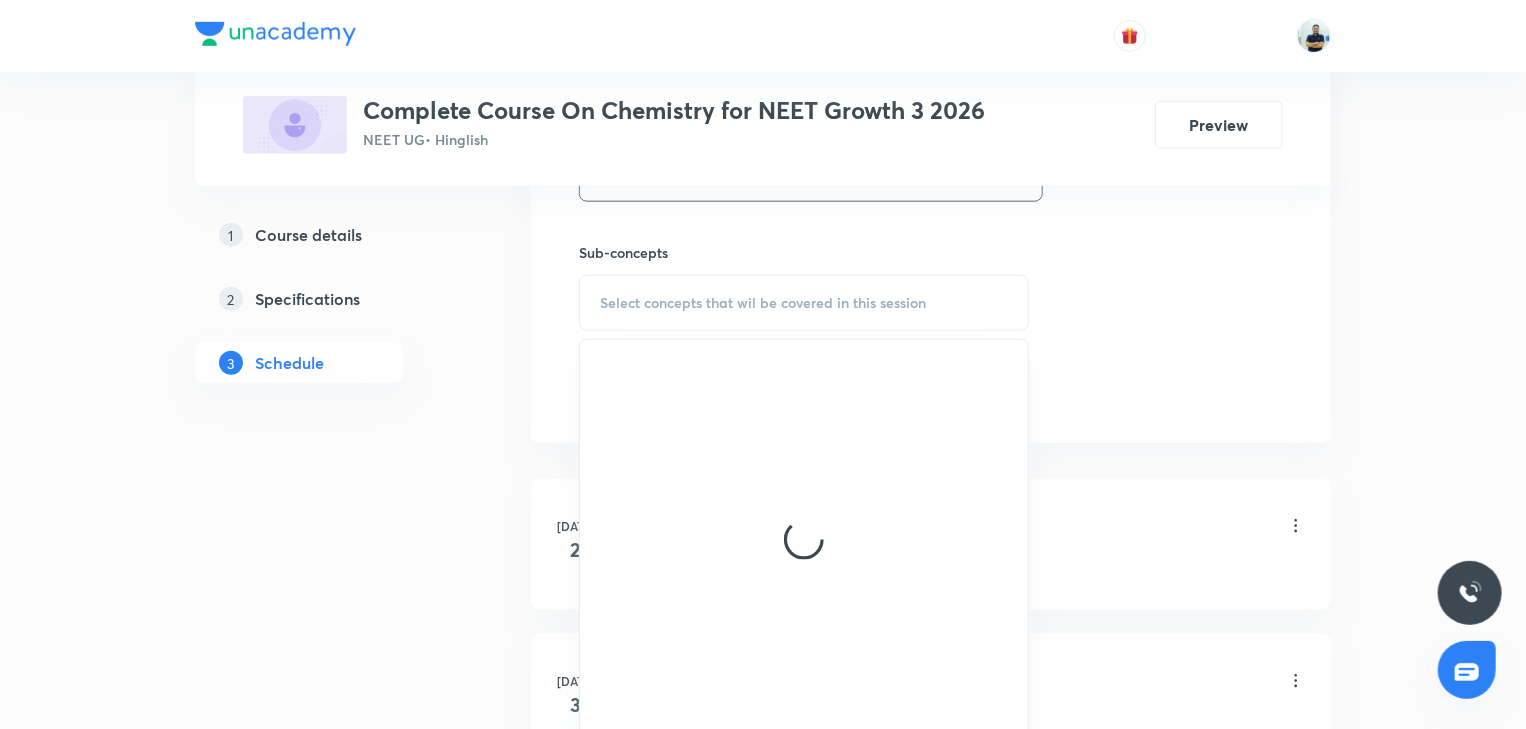 scroll, scrollTop: 970, scrollLeft: 0, axis: vertical 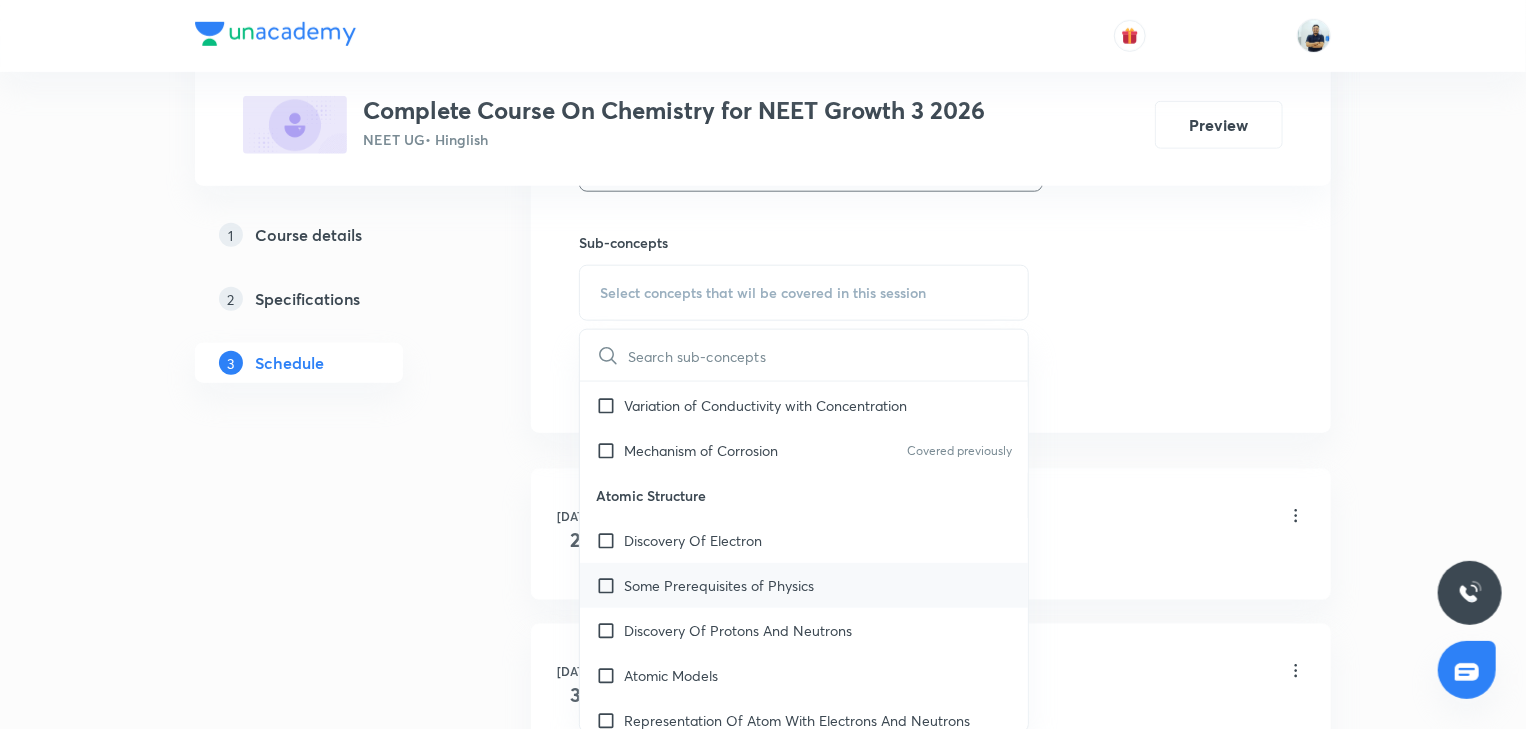 click on "Some Prerequisites of Physics" at bounding box center [804, 585] 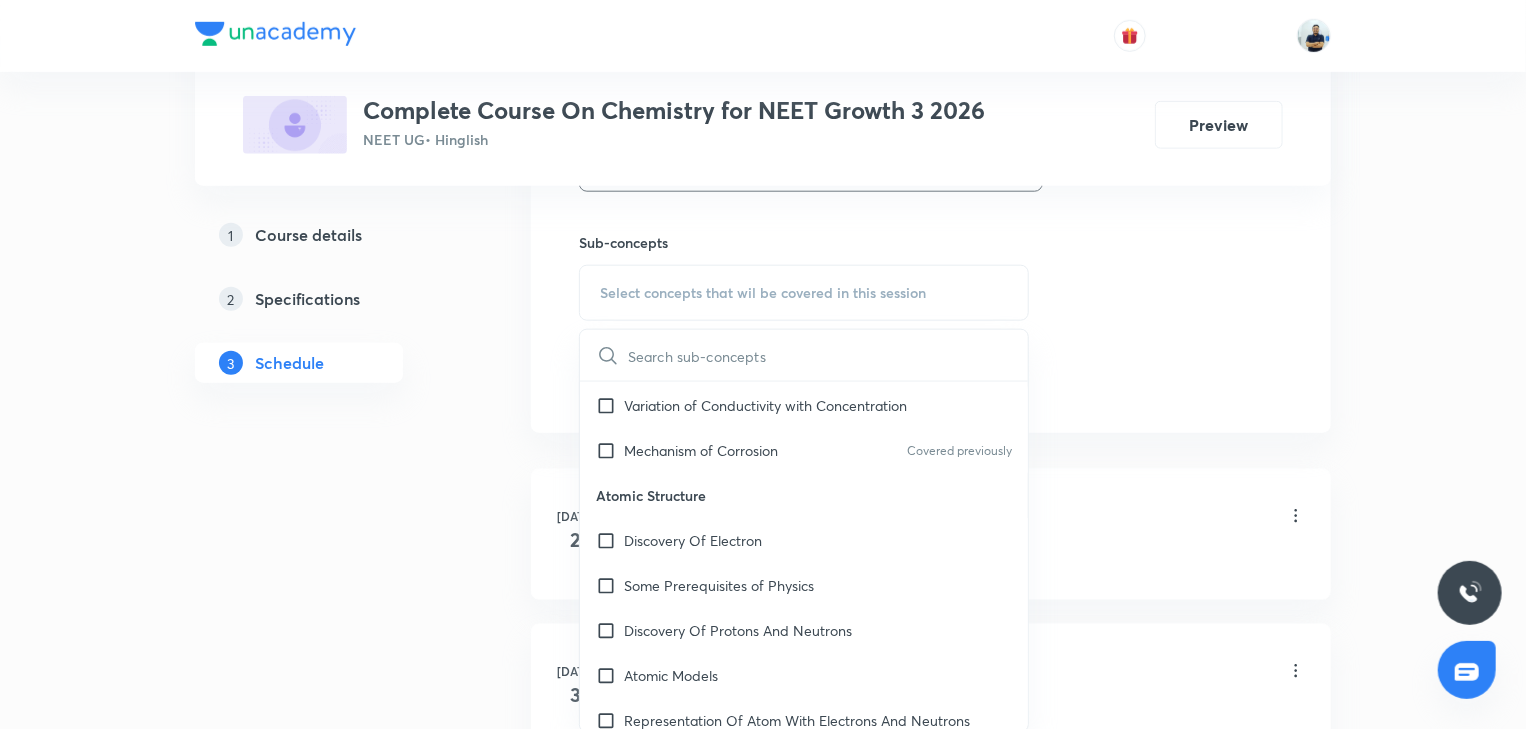 checkbox on "true" 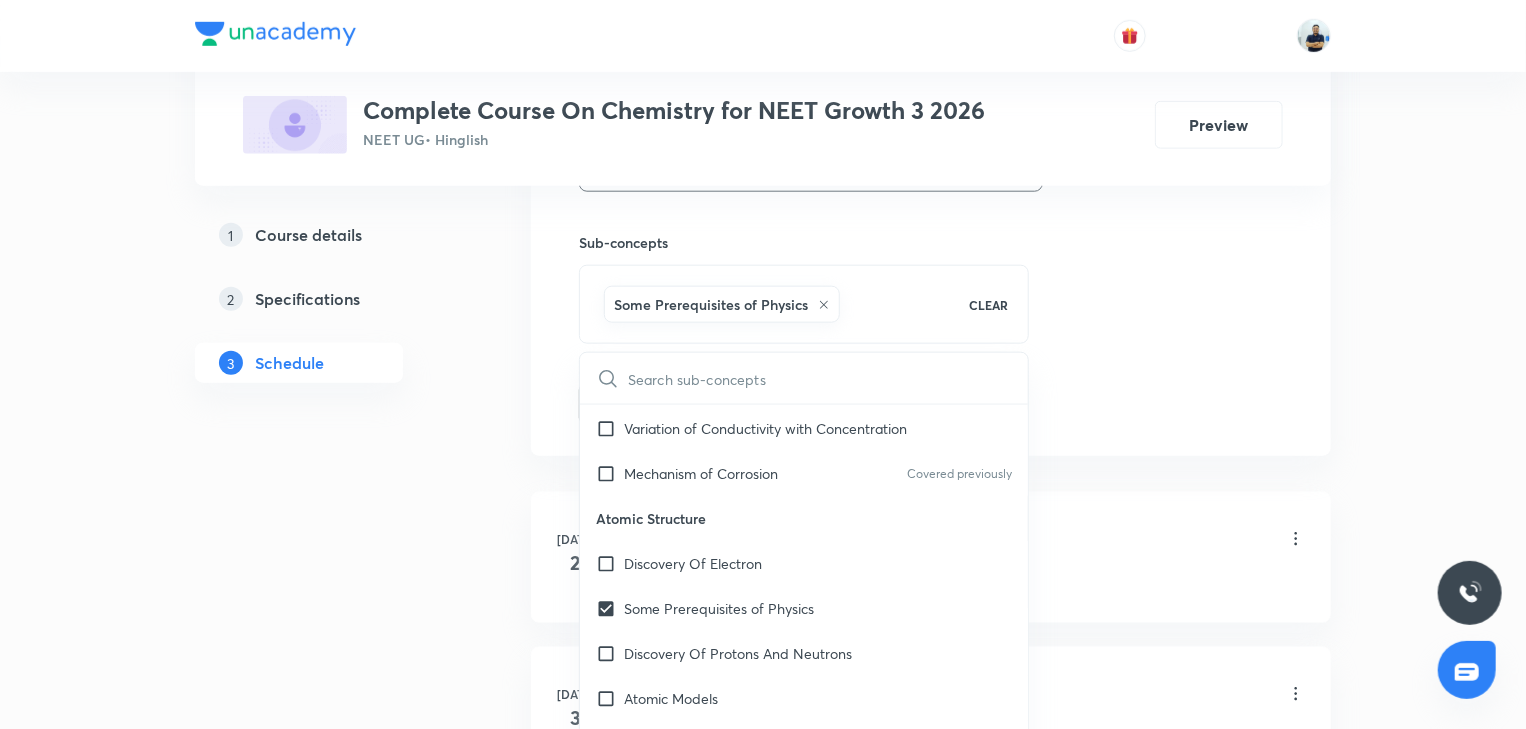 click on "Atomic Structure" at bounding box center [804, 518] 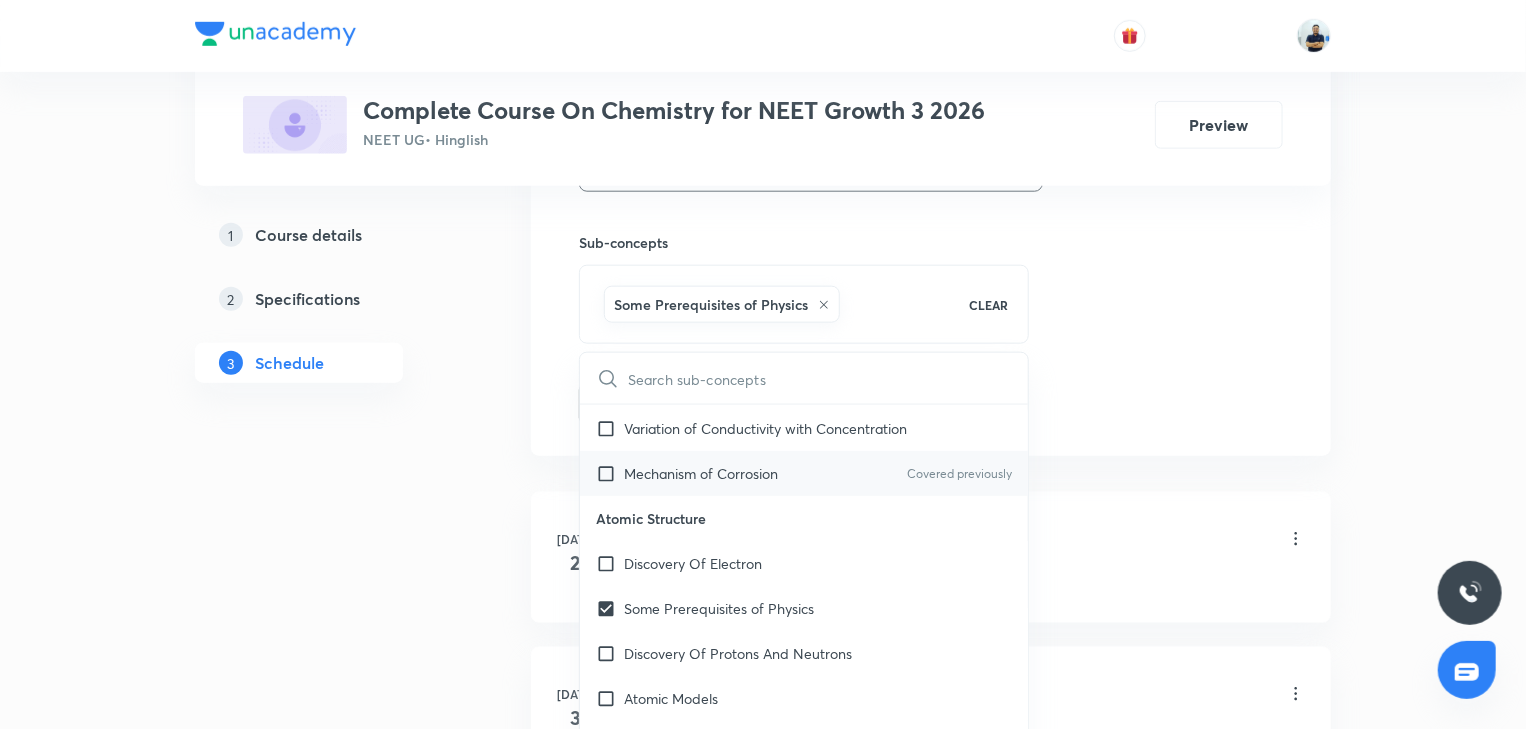 click on "Mechanism of Corrosion" at bounding box center (701, 473) 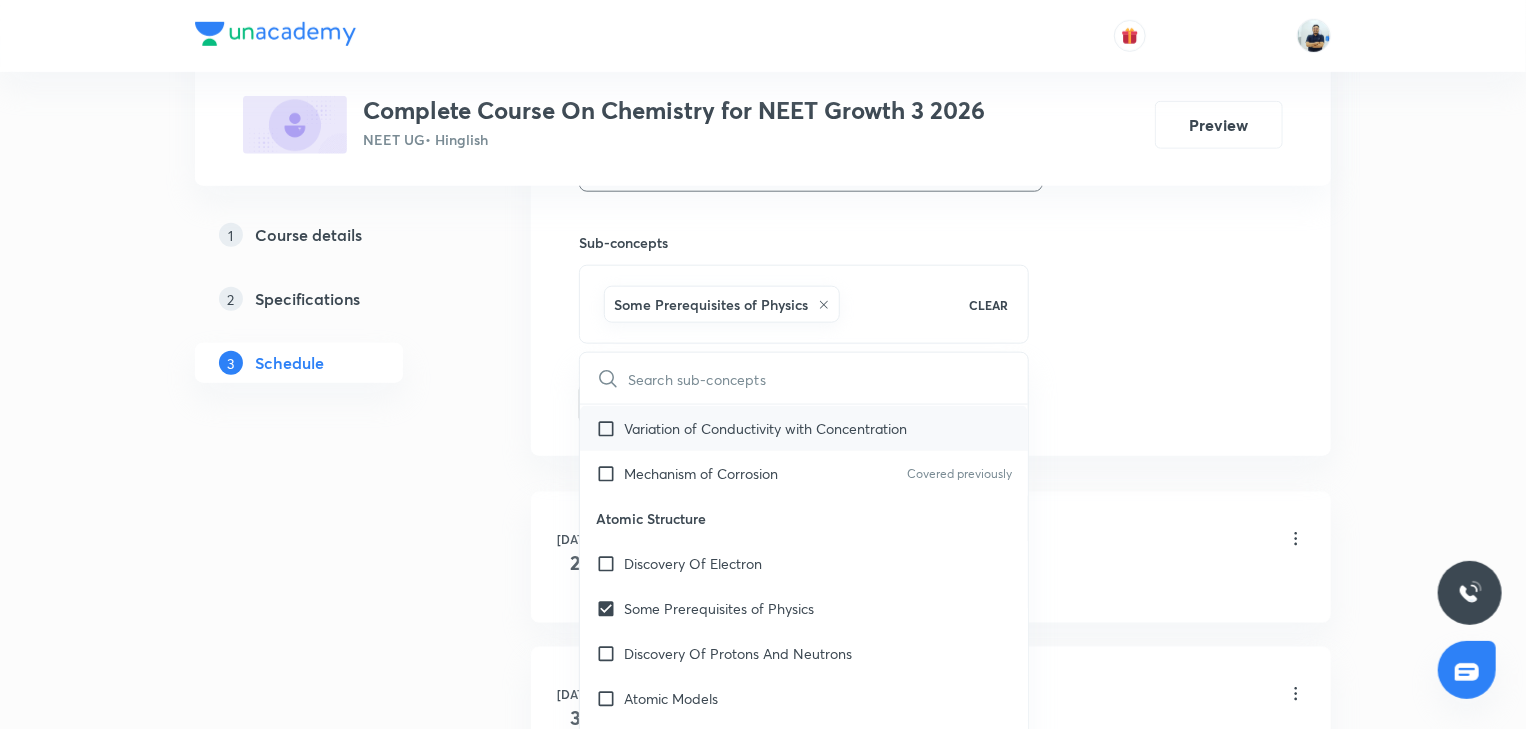 checkbox on "true" 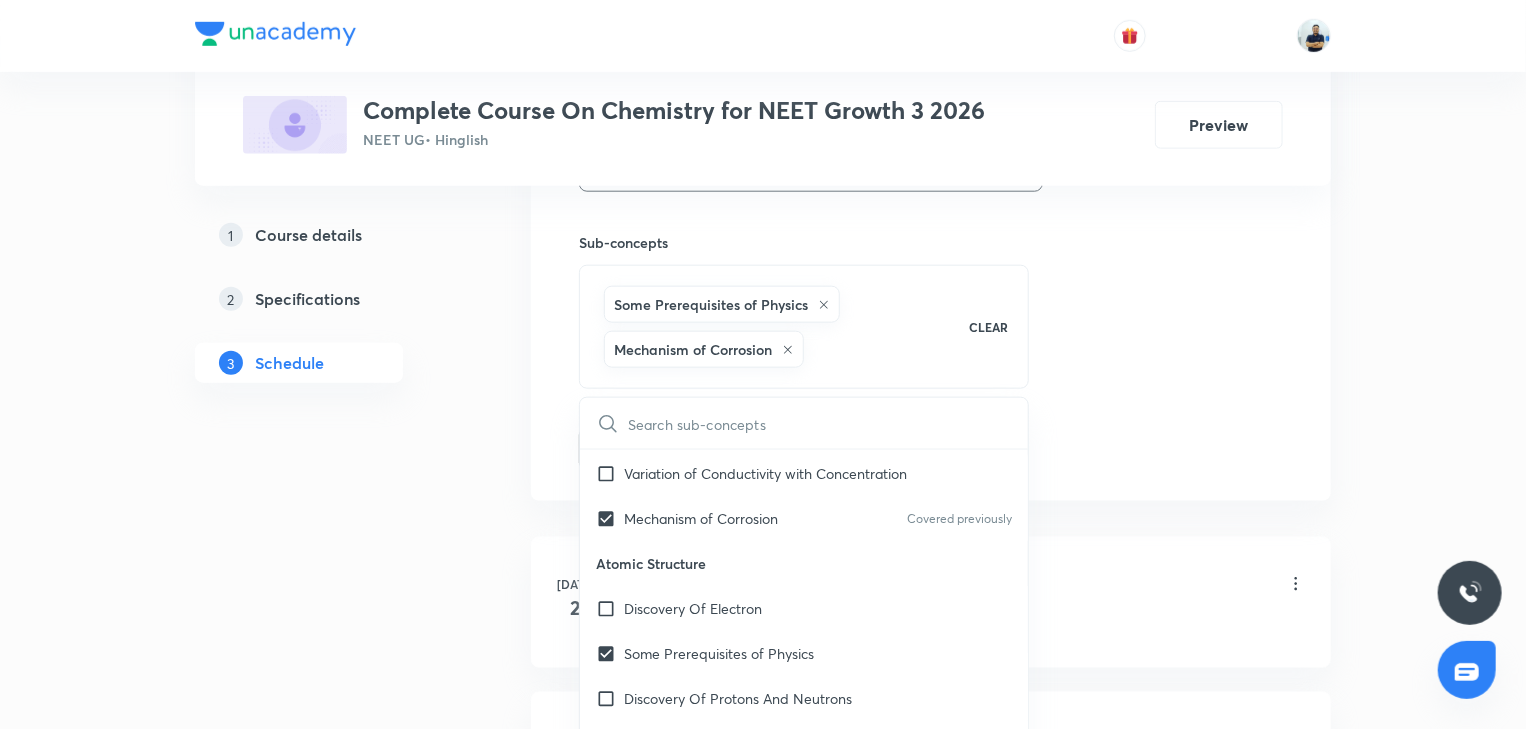 click on "Session  7 Live class Session title 55/99 Classification and Nomenclature of organic compounds -7 ​ Schedule for [DATE] 4:30 PM ​ Duration (in minutes) 70 ​   Session type Online Offline Room 201 Sub-concepts Some Prerequisites of Physics Mechanism of Corrosion CLEAR ​ General Topics & Mole Concept Basic Concepts Mole – Basic Introduction Percentage Composition Stoichiometry Principle of Atom Conservation (POAC) Relation between Stoichiometric Quantities Covered previously Application of Mole Concept: Gravimetric Analysis Electronic Configuration Of Atoms (Hund's rule)  Quantum Numbers (Magnetic Quantum no.) Quantum Numbers([PERSON_NAME] Exclusion law) Mean [MEDICAL_DATA] Mass or Molecular Mass Variation of Conductivity with Concentration Mechanism of Corrosion Covered previously Atomic Structure Discovery Of Electron Some Prerequisites of Physics Discovery Of Protons And Neutrons Atomic Models Representation Of Atom With Electrons And Neutrons Nature of Waves Nature Of Electromagnetic Radiation Spectrum pH" at bounding box center (931, -35) 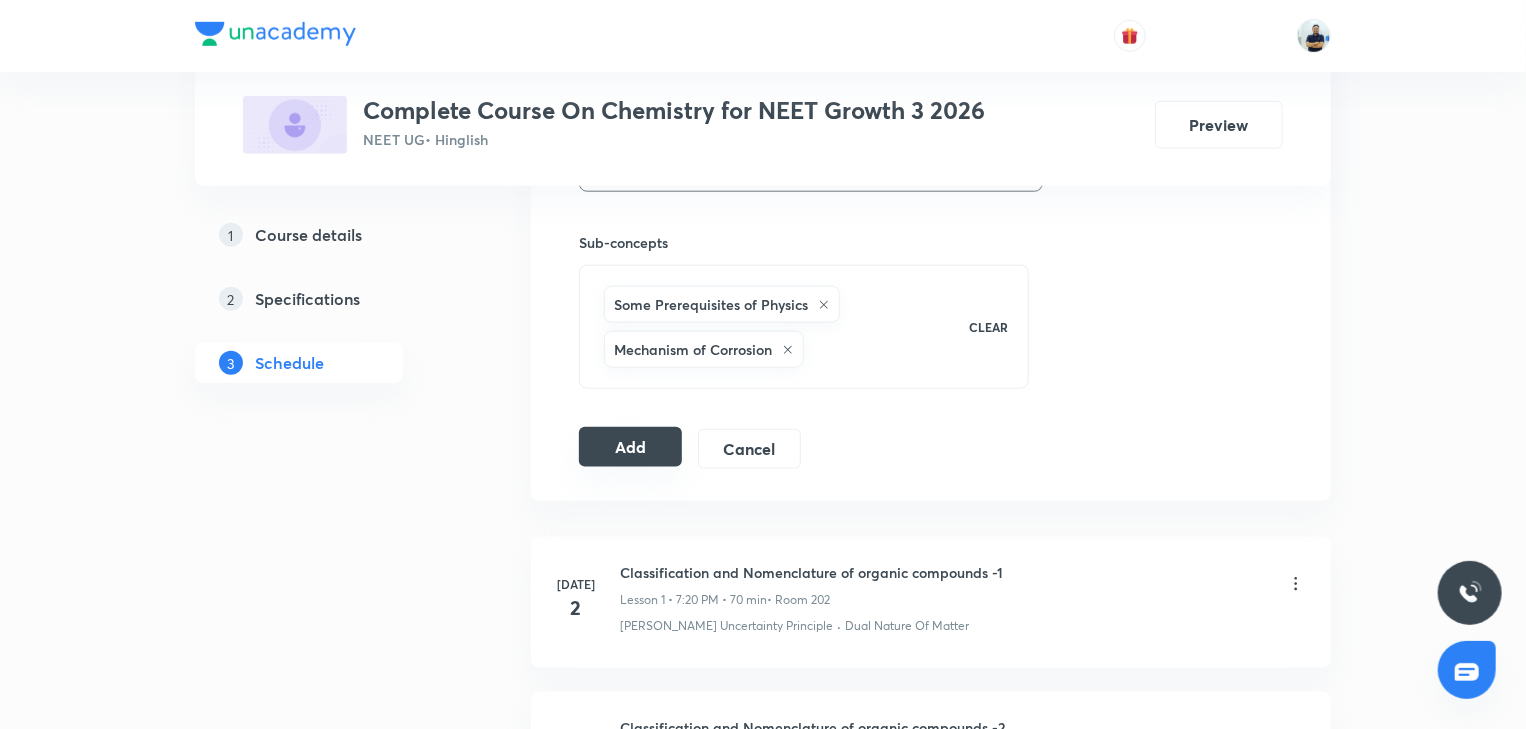 click on "Add" at bounding box center [630, 447] 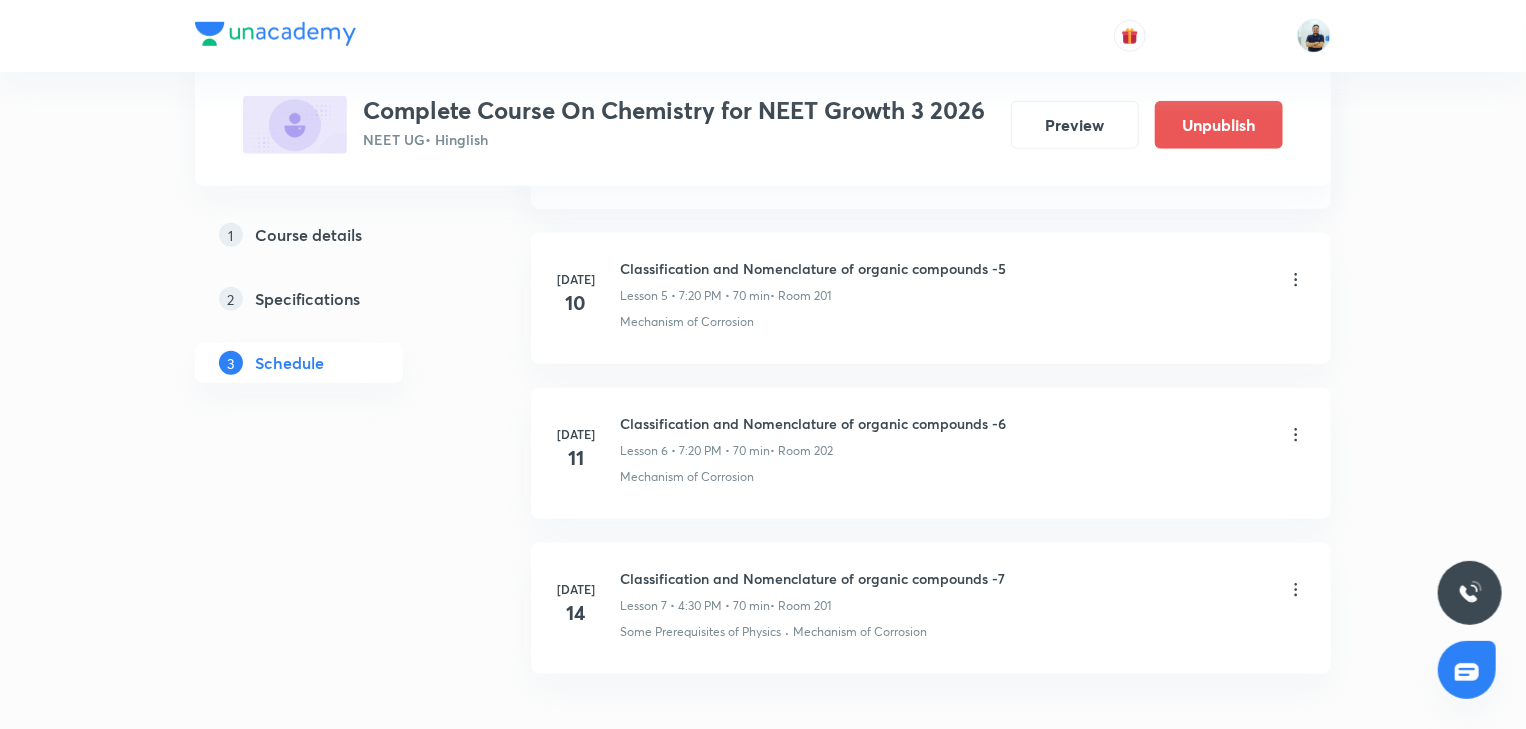 scroll, scrollTop: 1038, scrollLeft: 0, axis: vertical 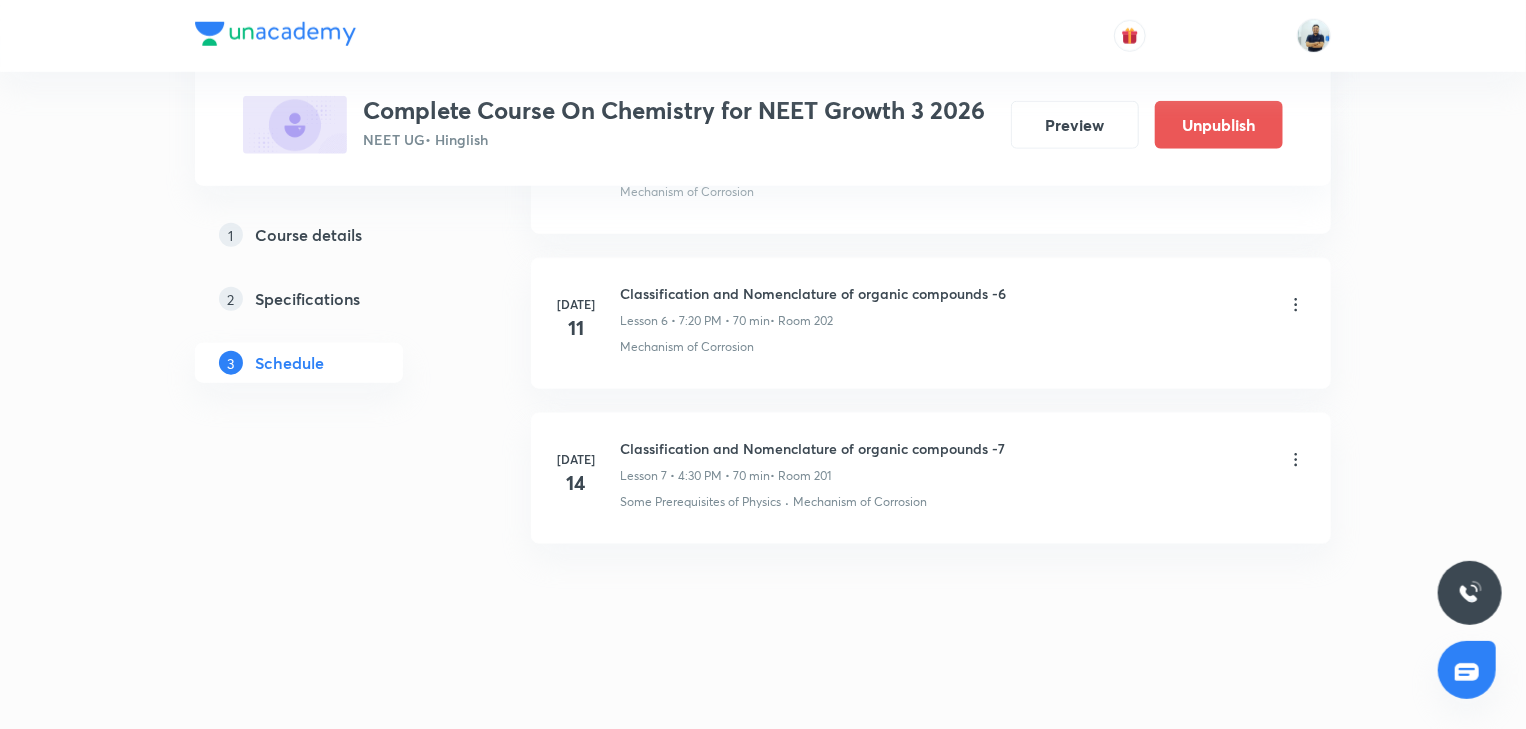 click on "Classification and Nomenclature of organic compounds -7" at bounding box center (812, 448) 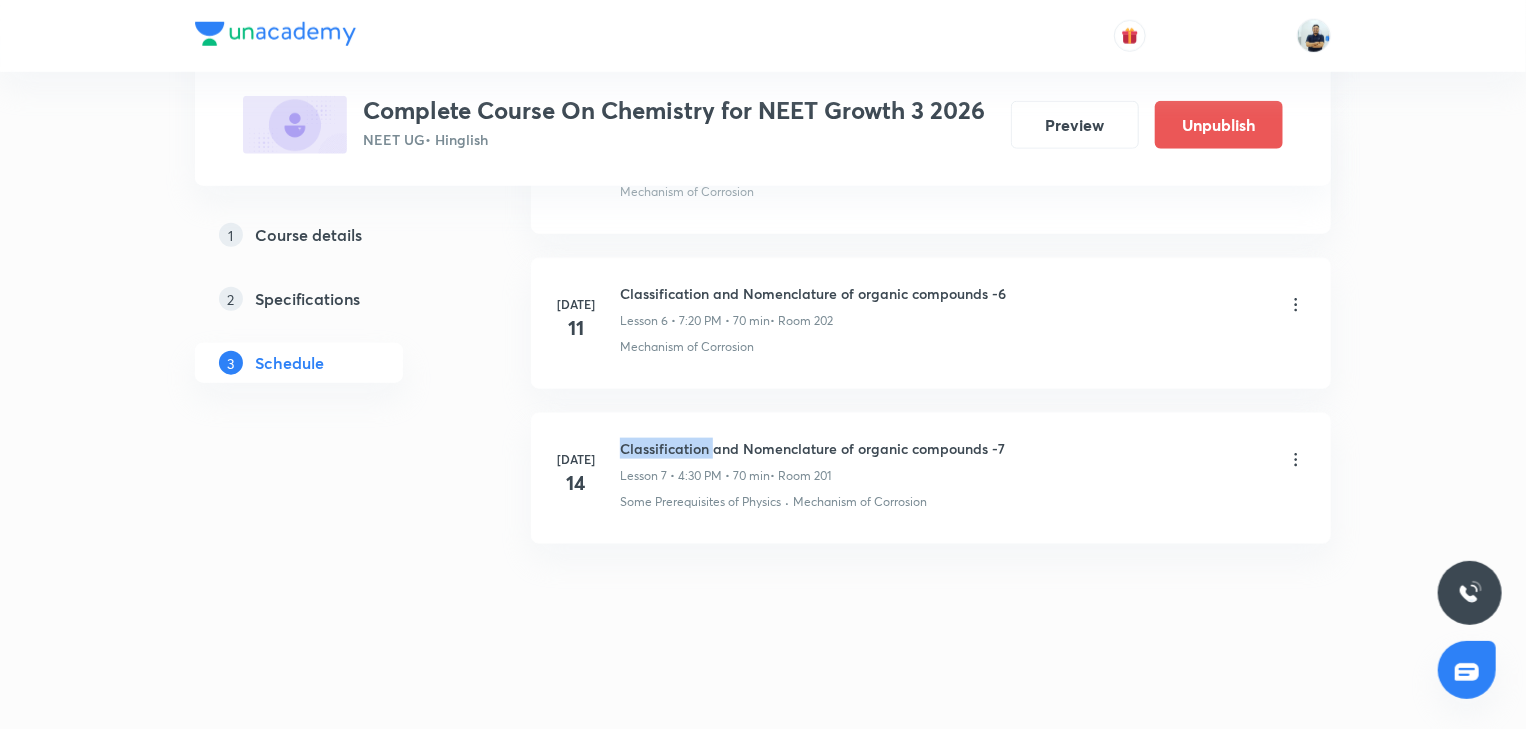 click on "Classification and Nomenclature of organic compounds -7" at bounding box center [812, 448] 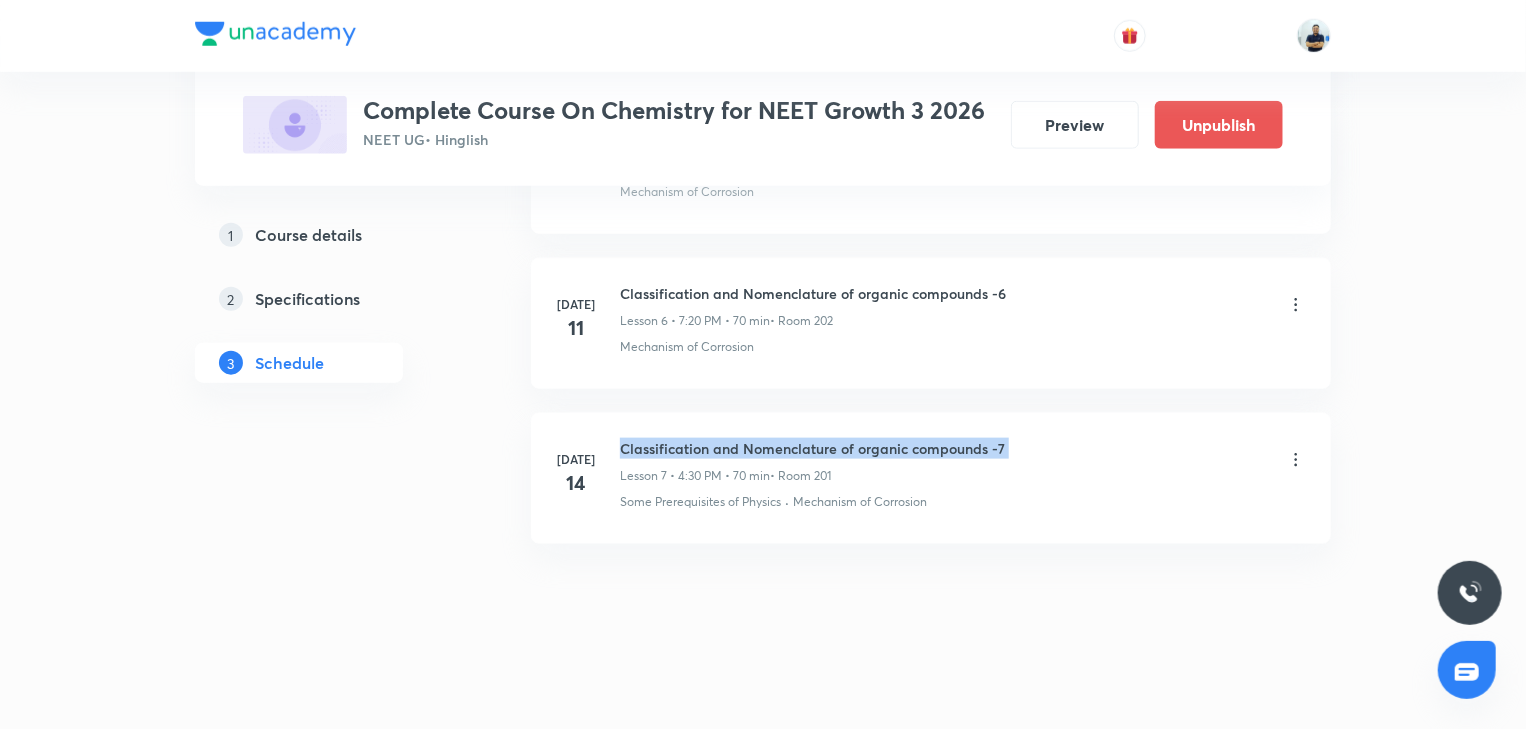 click on "Classification and Nomenclature of organic compounds -7" at bounding box center (812, 448) 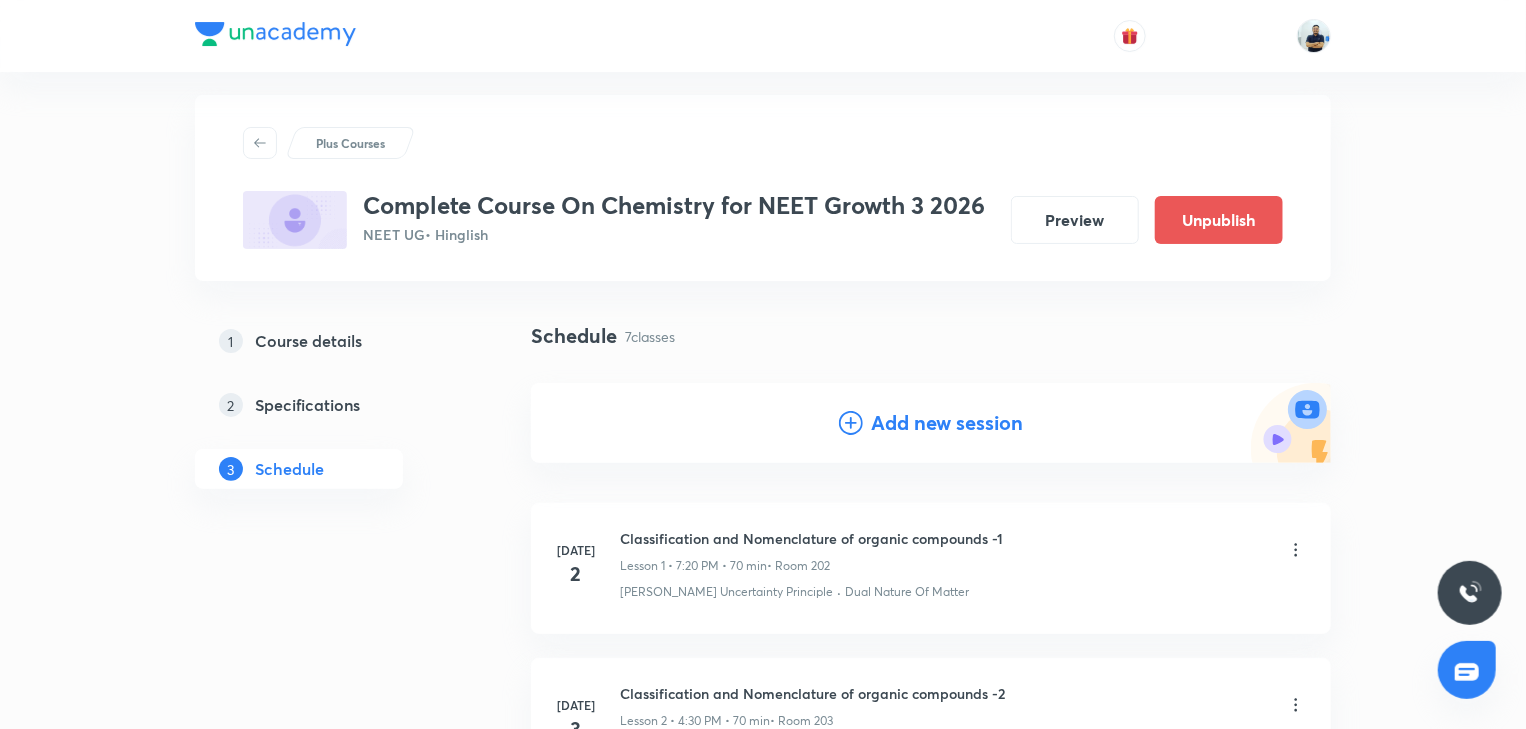 scroll, scrollTop: 0, scrollLeft: 0, axis: both 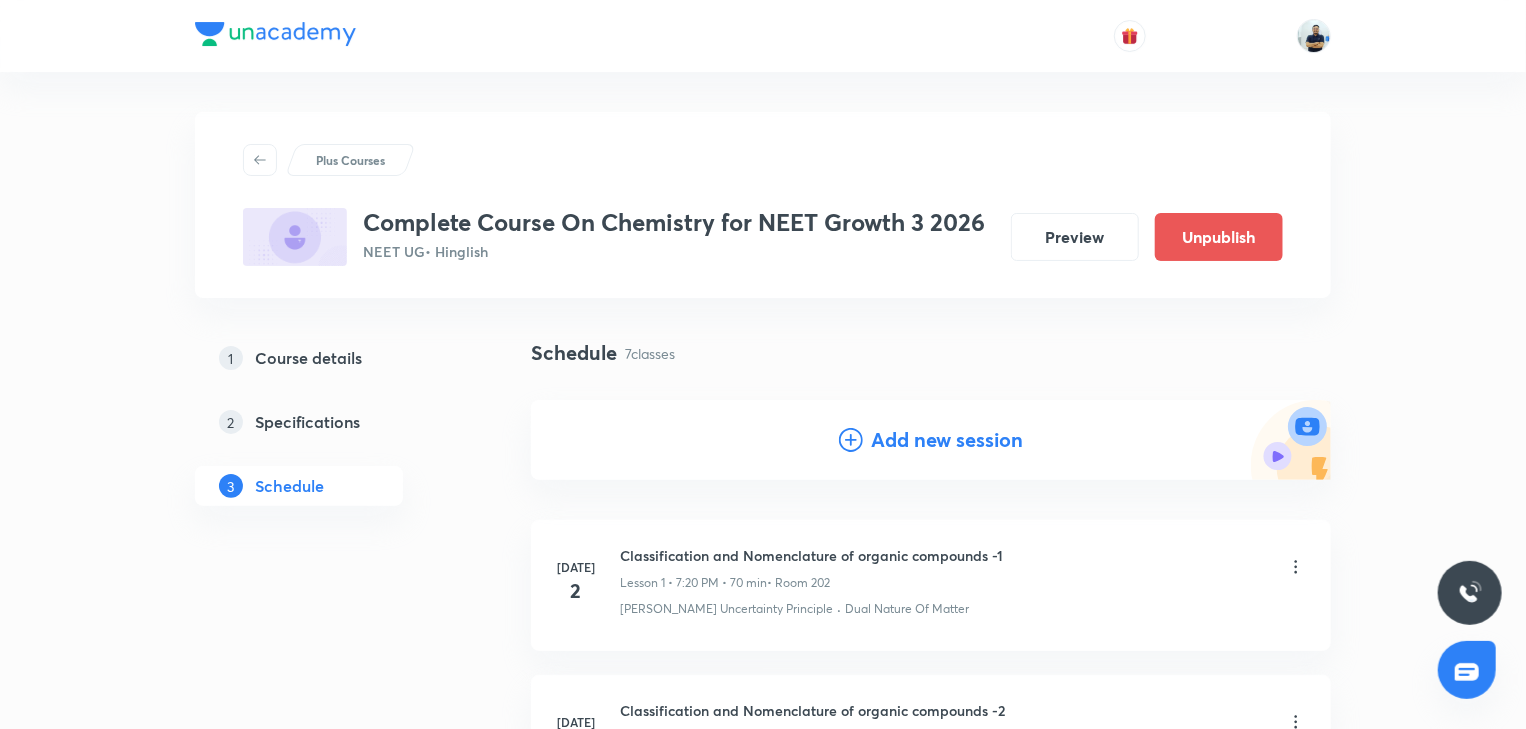 drag, startPoint x: 881, startPoint y: 441, endPoint x: 838, endPoint y: 490, distance: 65.192024 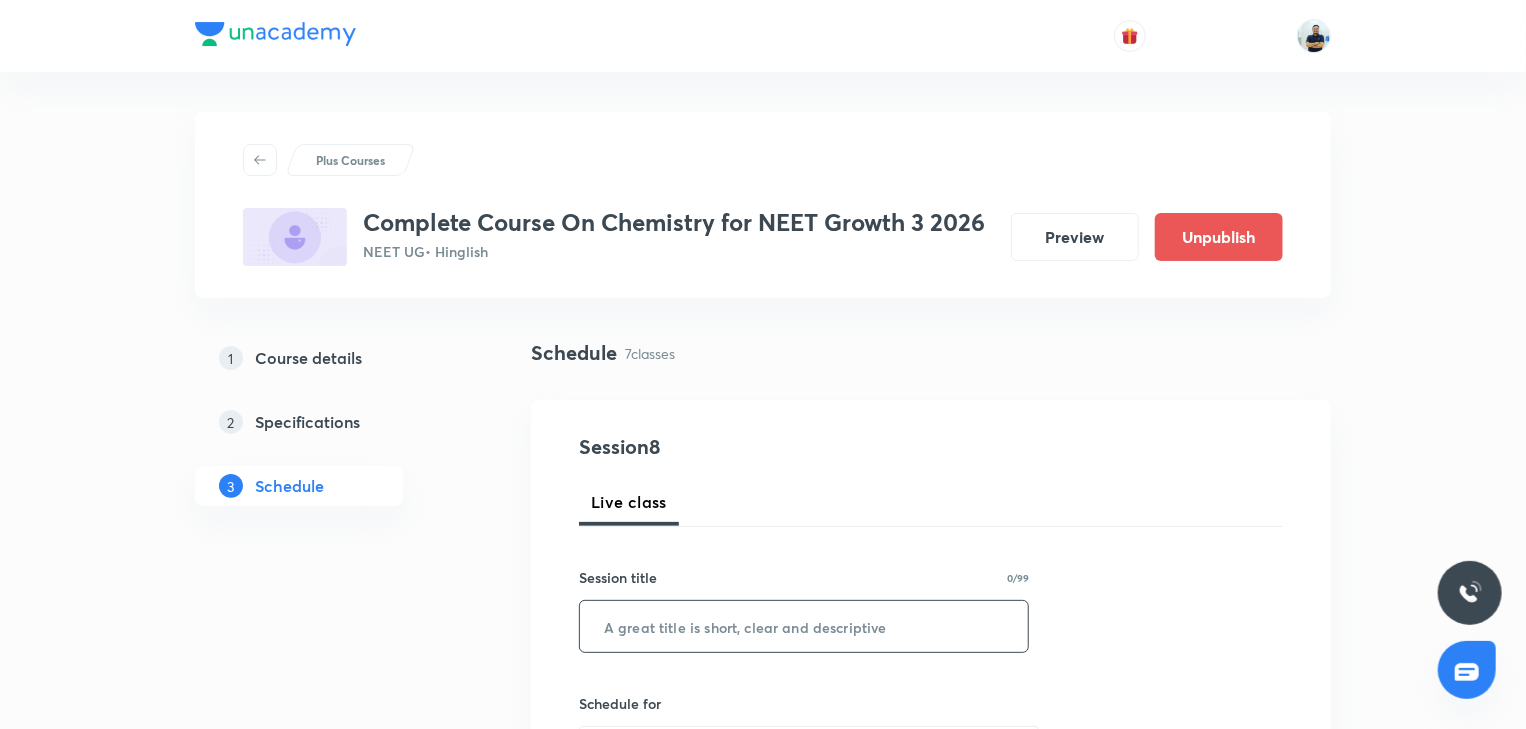 click at bounding box center [804, 626] 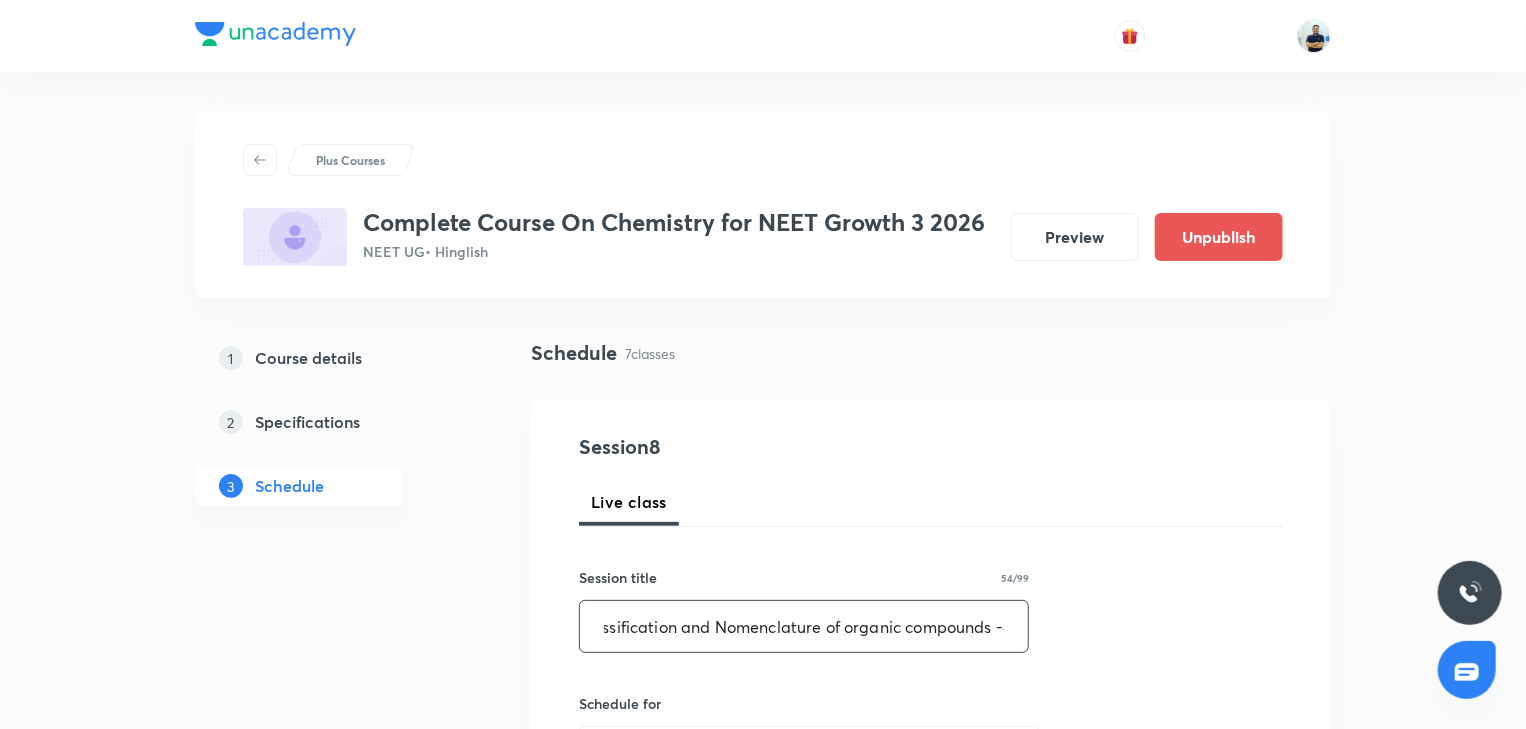 scroll, scrollTop: 0, scrollLeft: 38, axis: horizontal 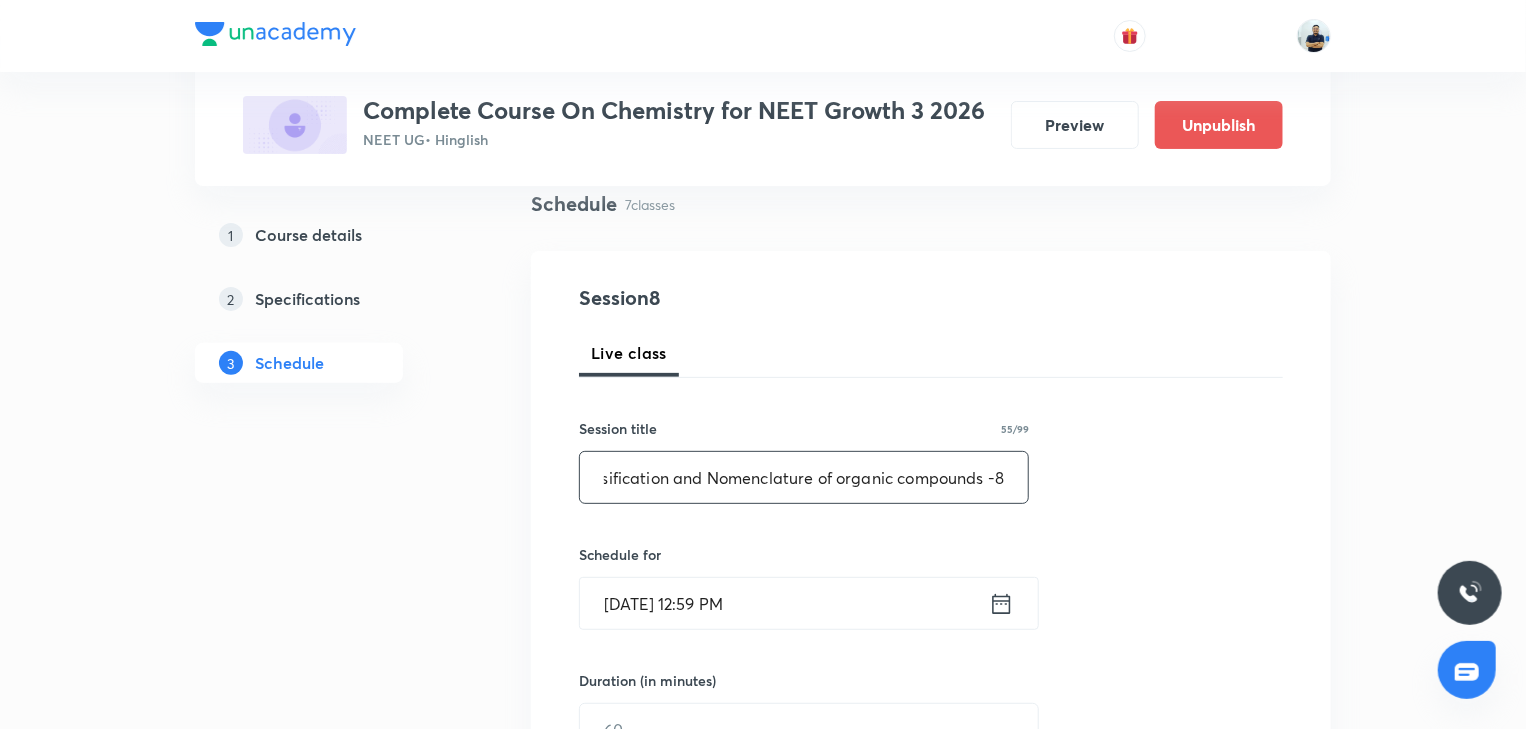 type on "Classification and Nomenclature of organic compounds -8" 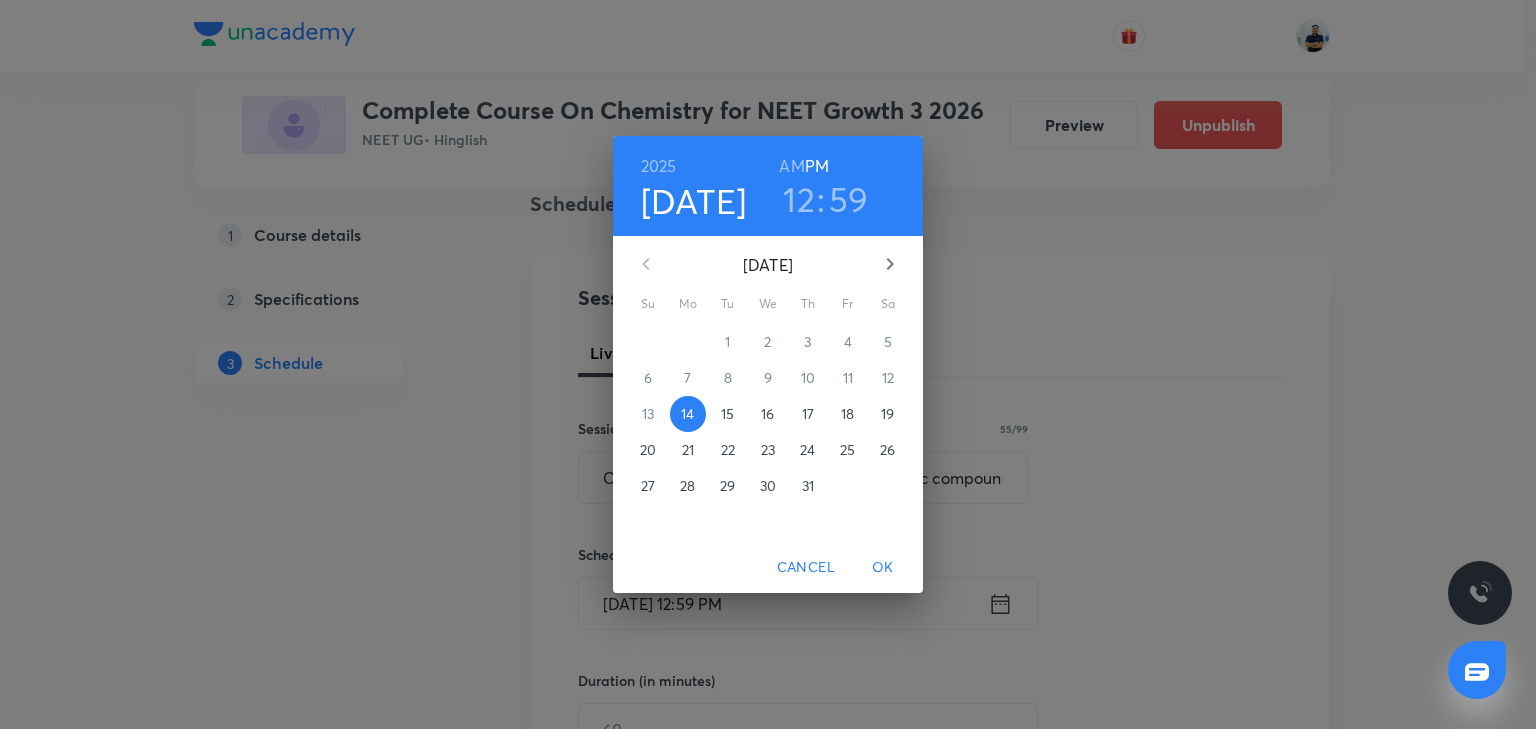 click on "15" at bounding box center [727, 414] 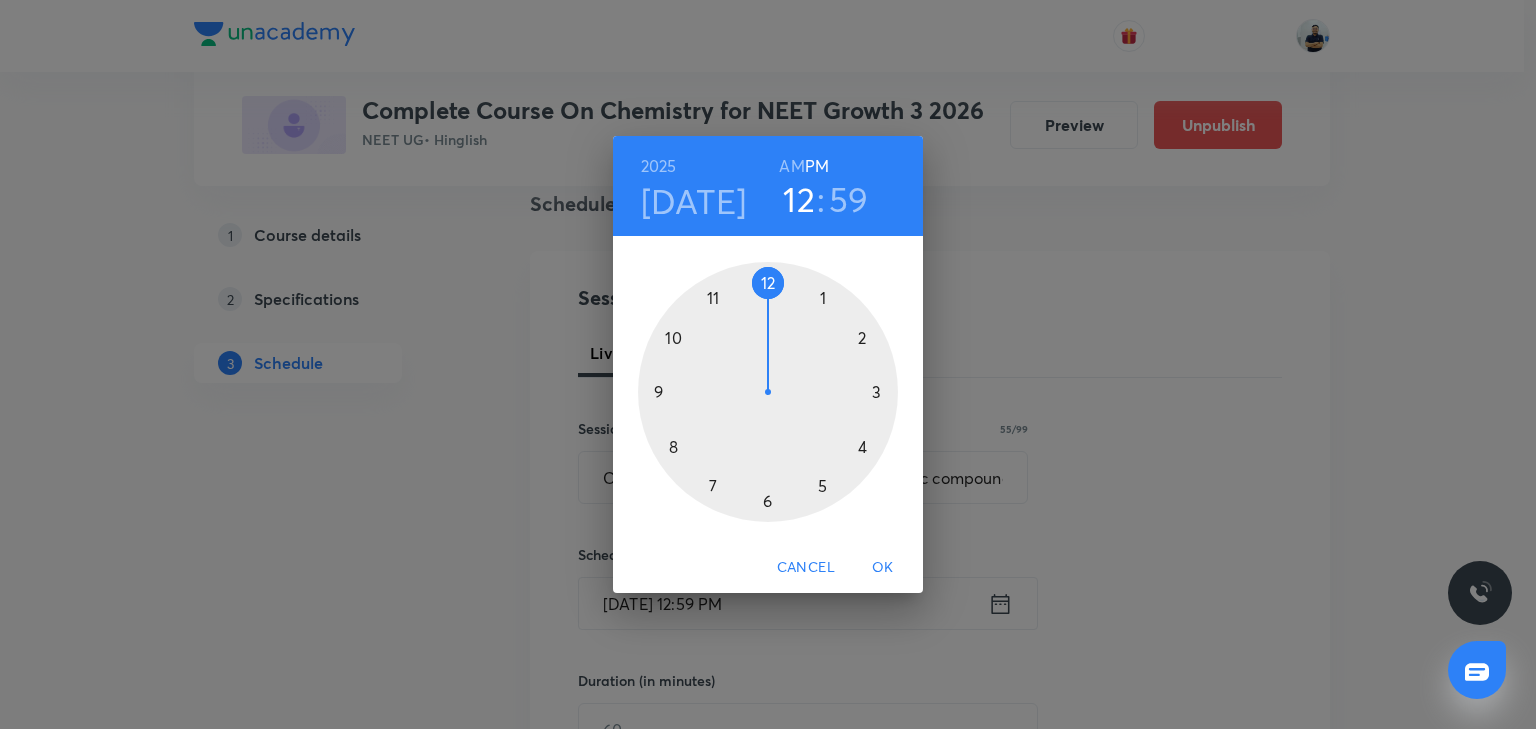 click at bounding box center (768, 392) 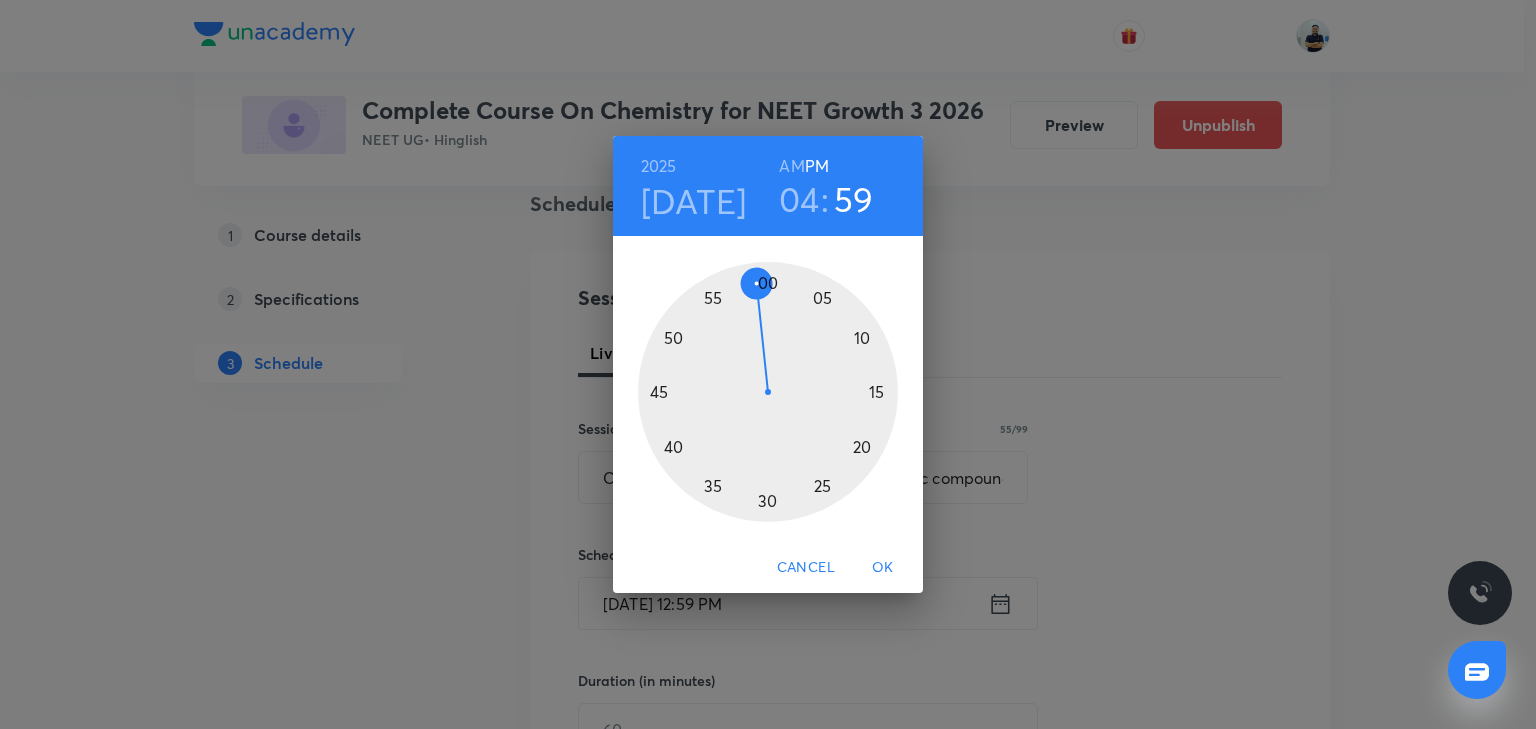 click at bounding box center (768, 392) 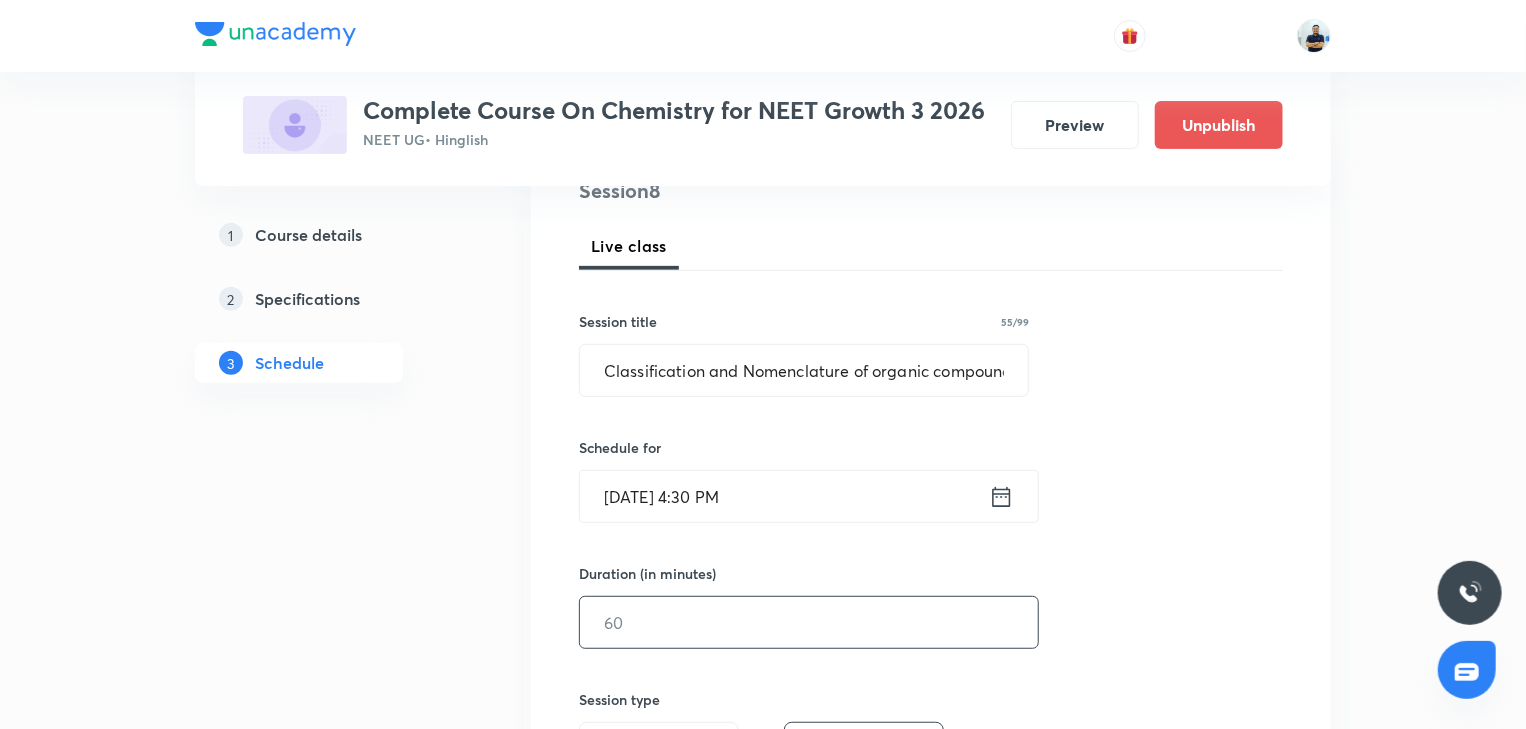 scroll, scrollTop: 280, scrollLeft: 0, axis: vertical 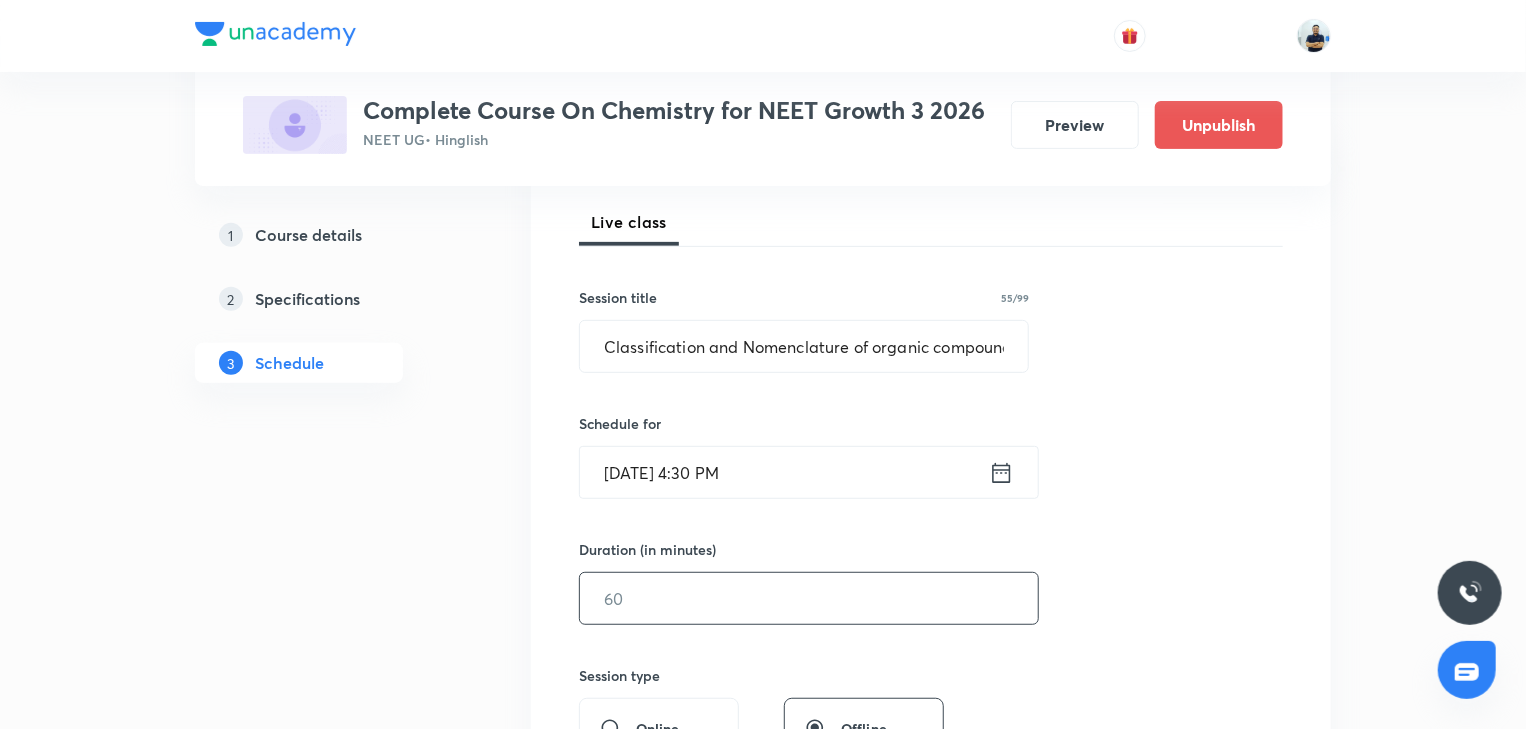 click at bounding box center [809, 598] 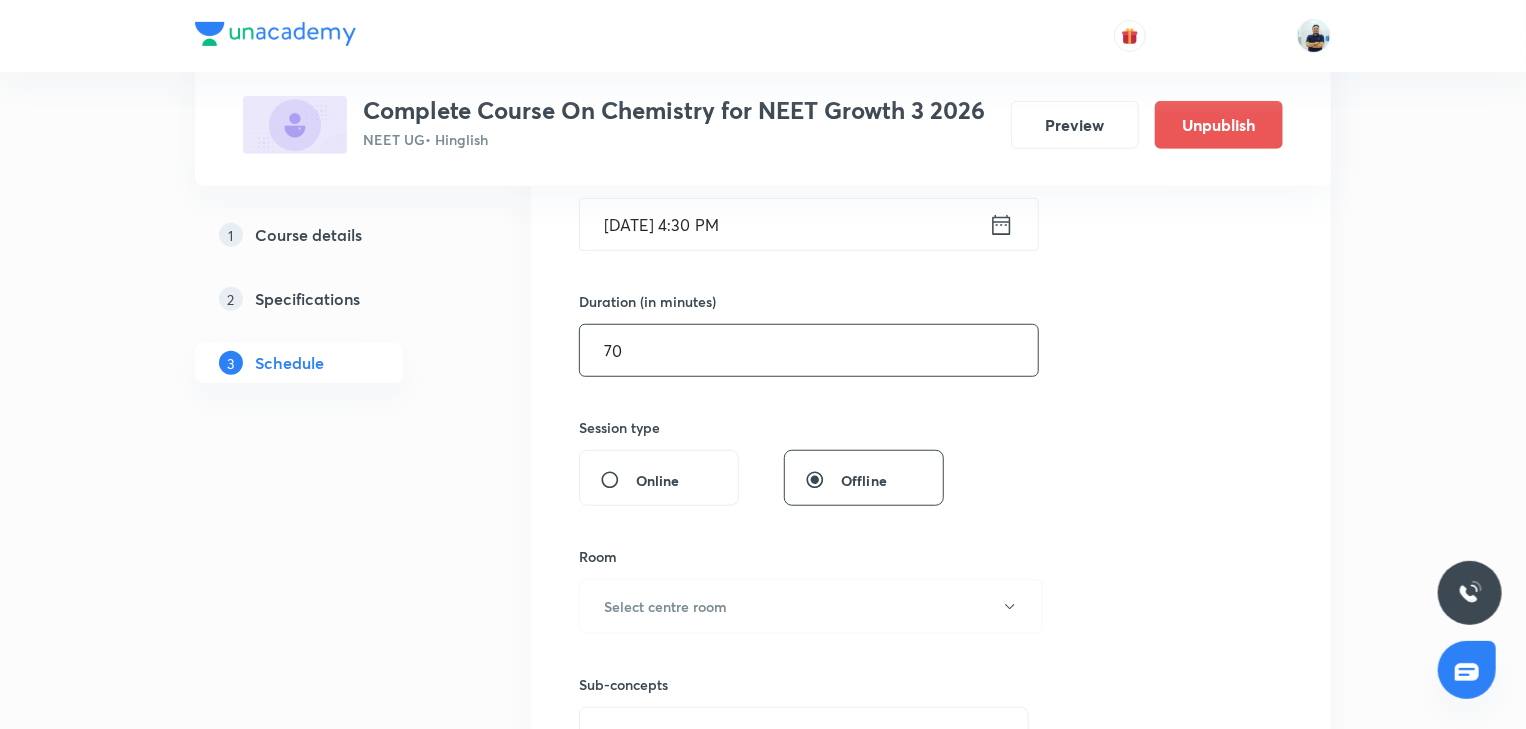scroll, scrollTop: 541, scrollLeft: 0, axis: vertical 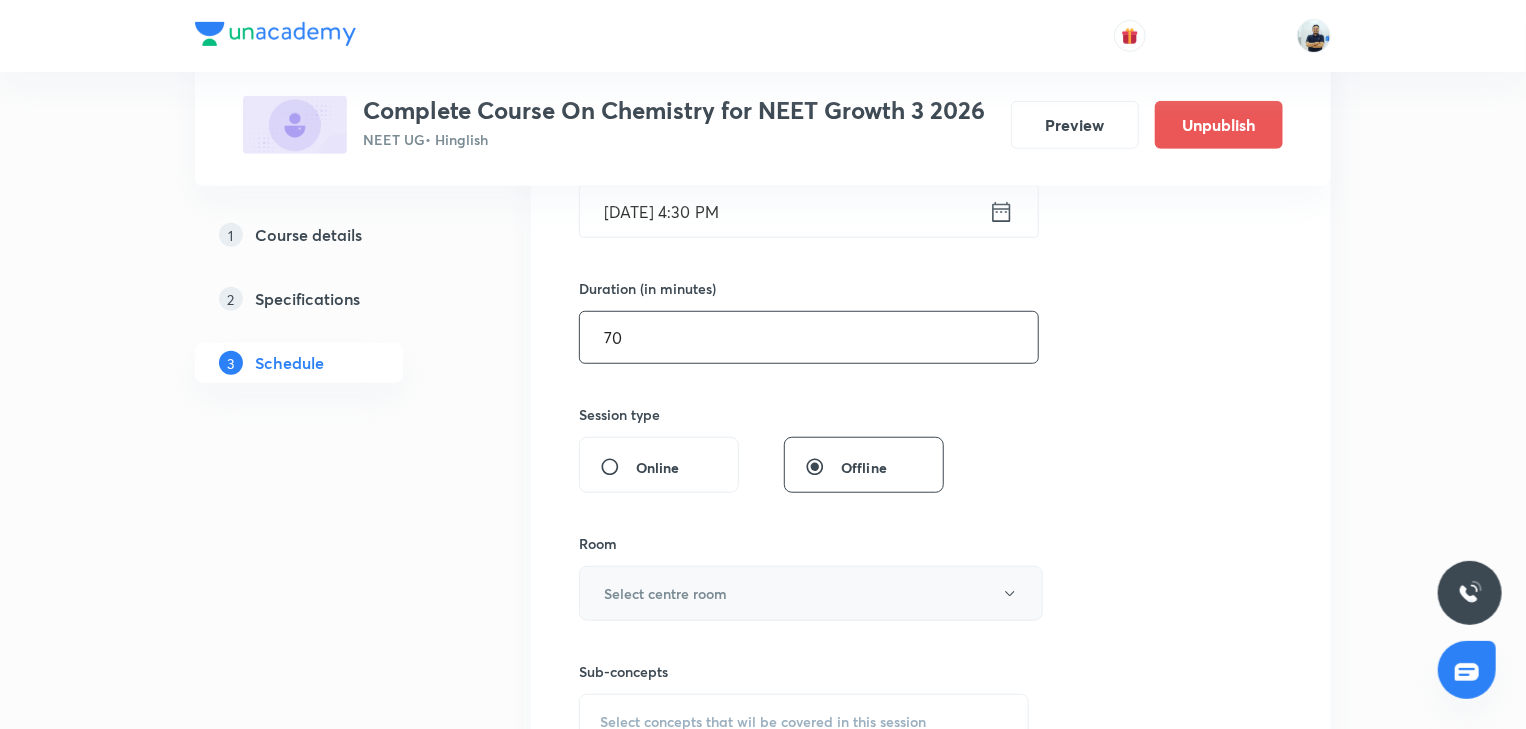 type on "70" 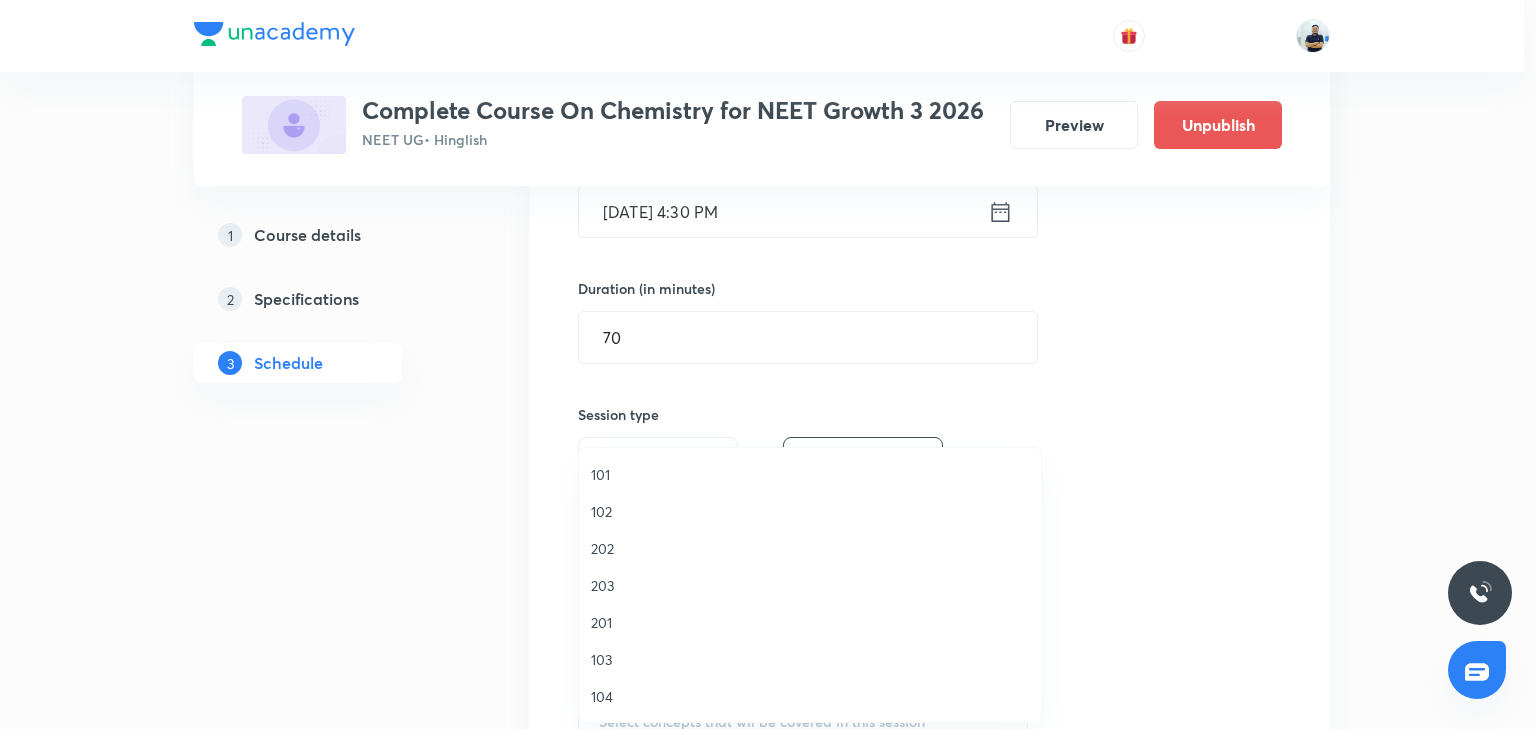click on "201" at bounding box center (810, 622) 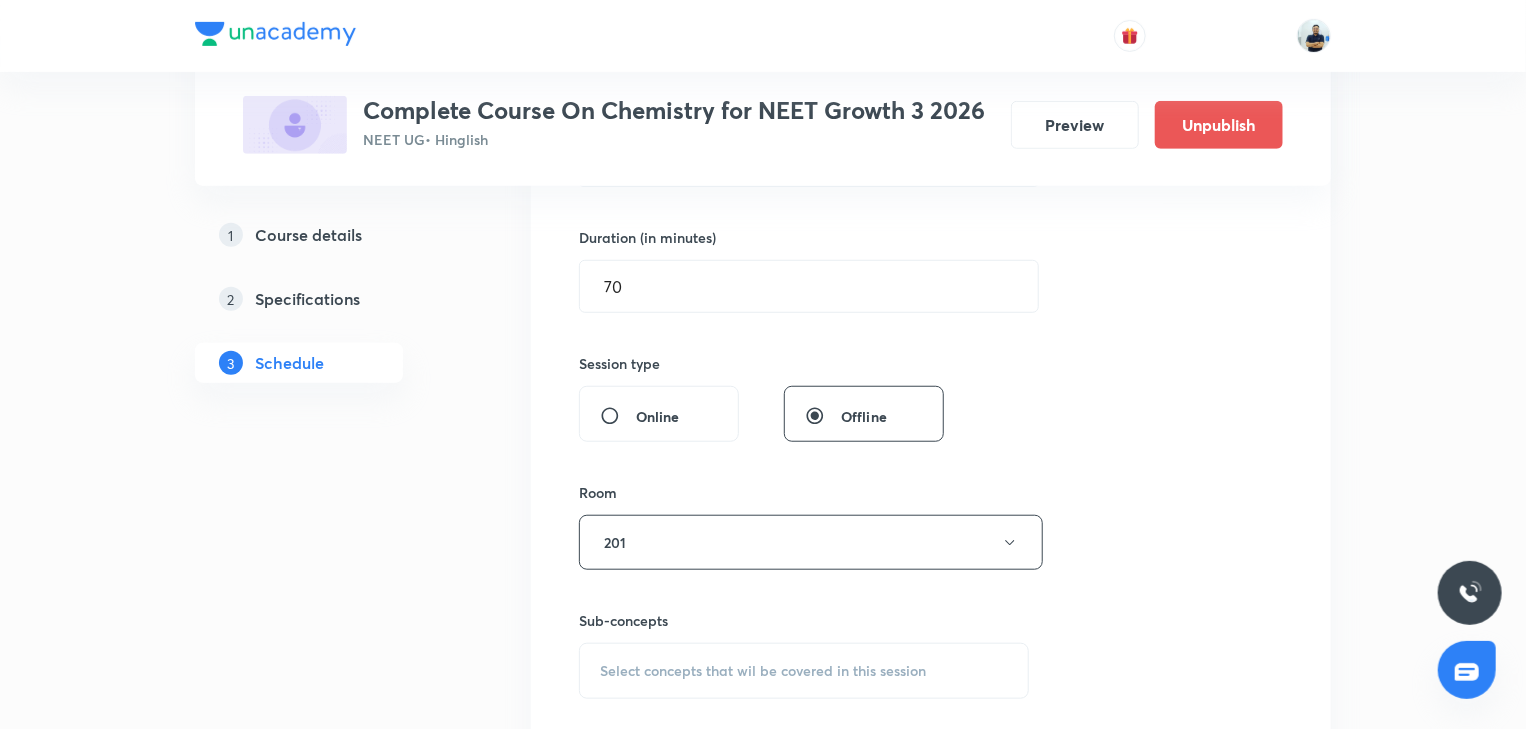 scroll, scrollTop: 653, scrollLeft: 0, axis: vertical 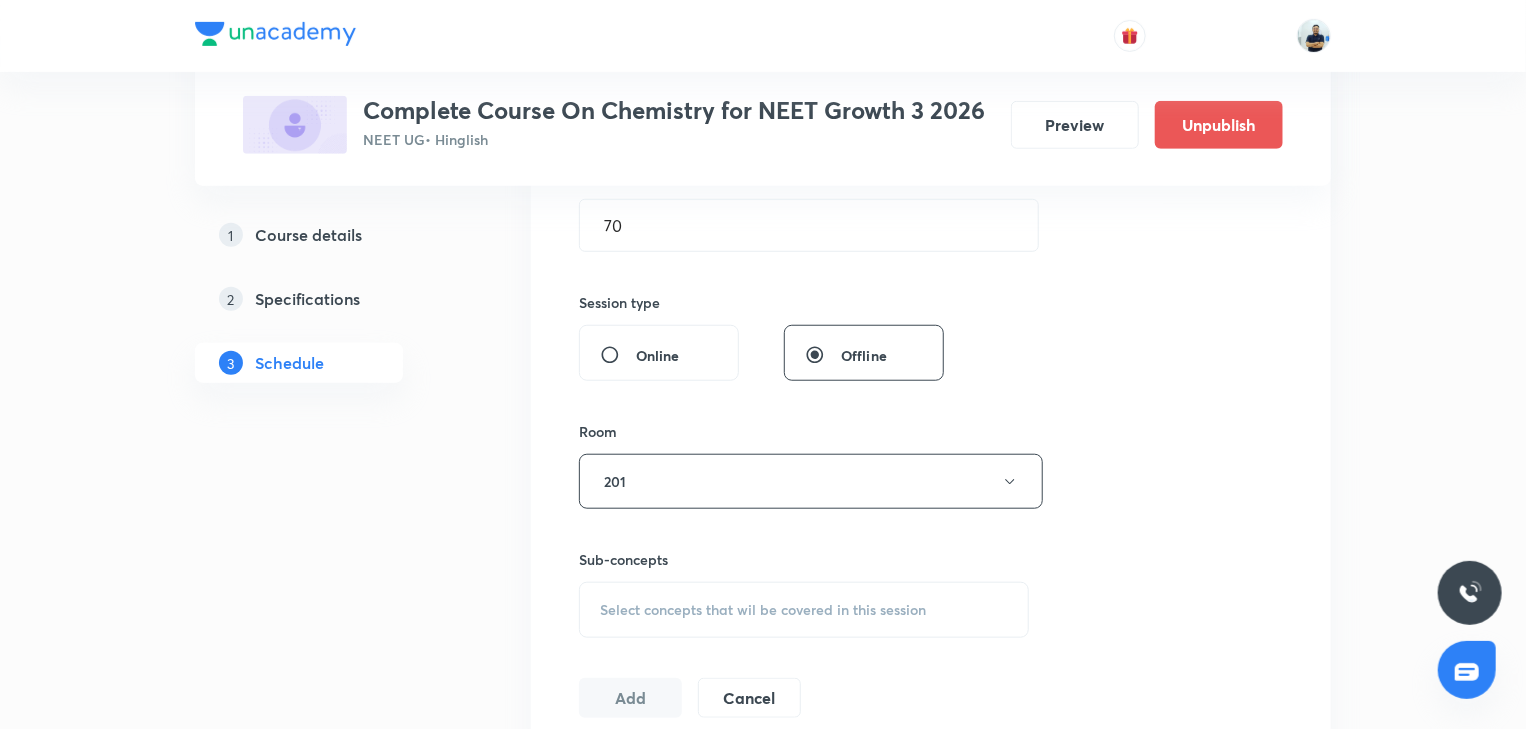click on "Select concepts that wil be covered in this session" at bounding box center (763, 610) 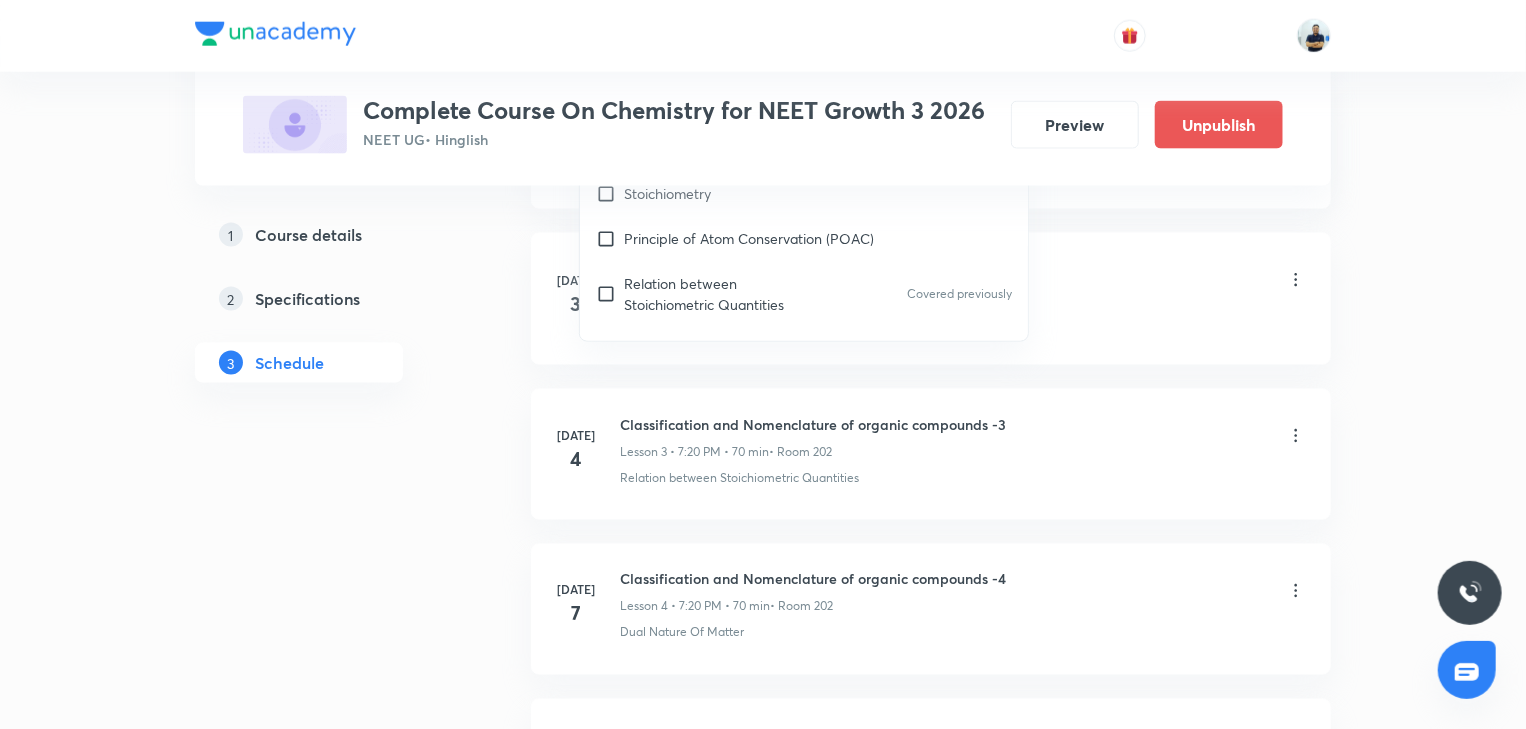 scroll, scrollTop: 1045, scrollLeft: 0, axis: vertical 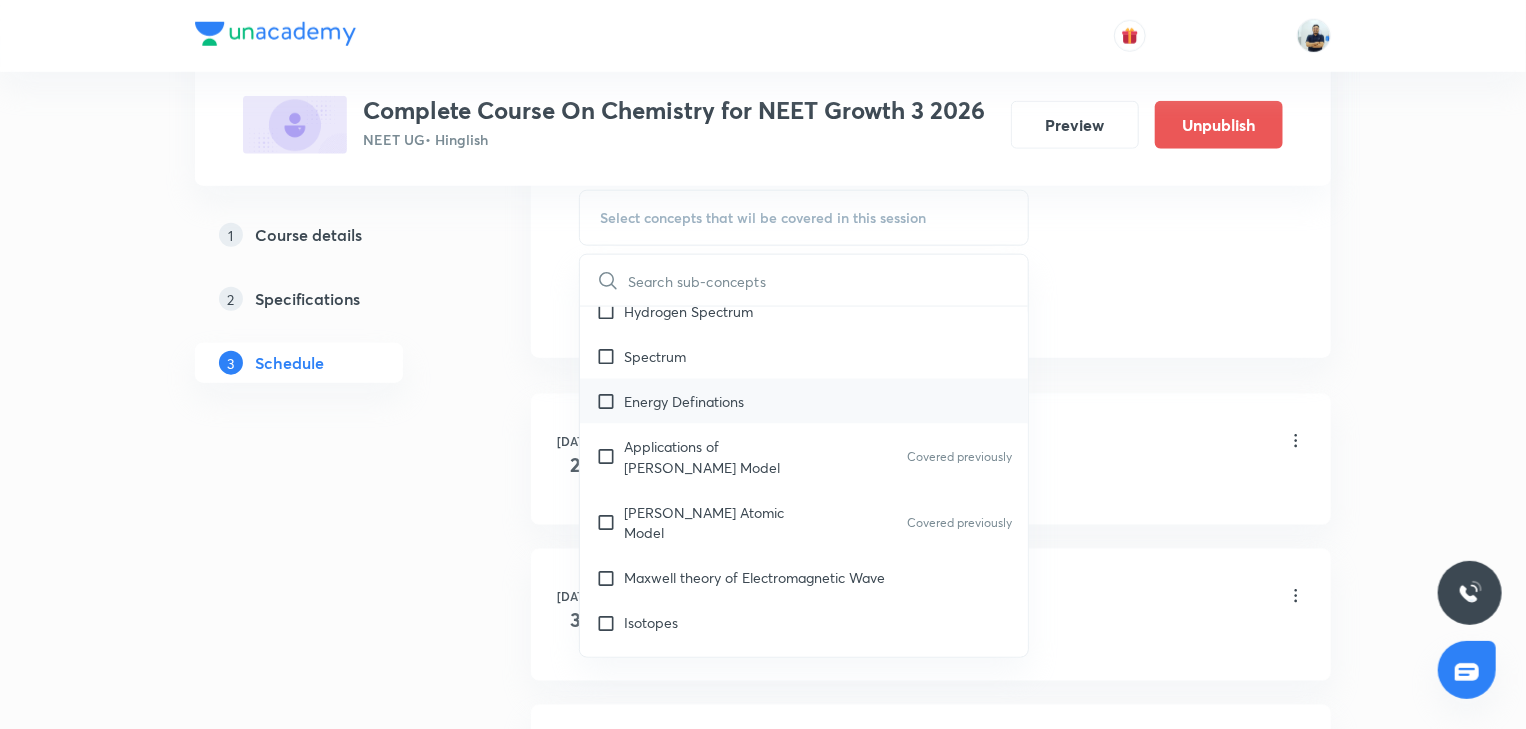 click on "Energy Definations" at bounding box center [804, 401] 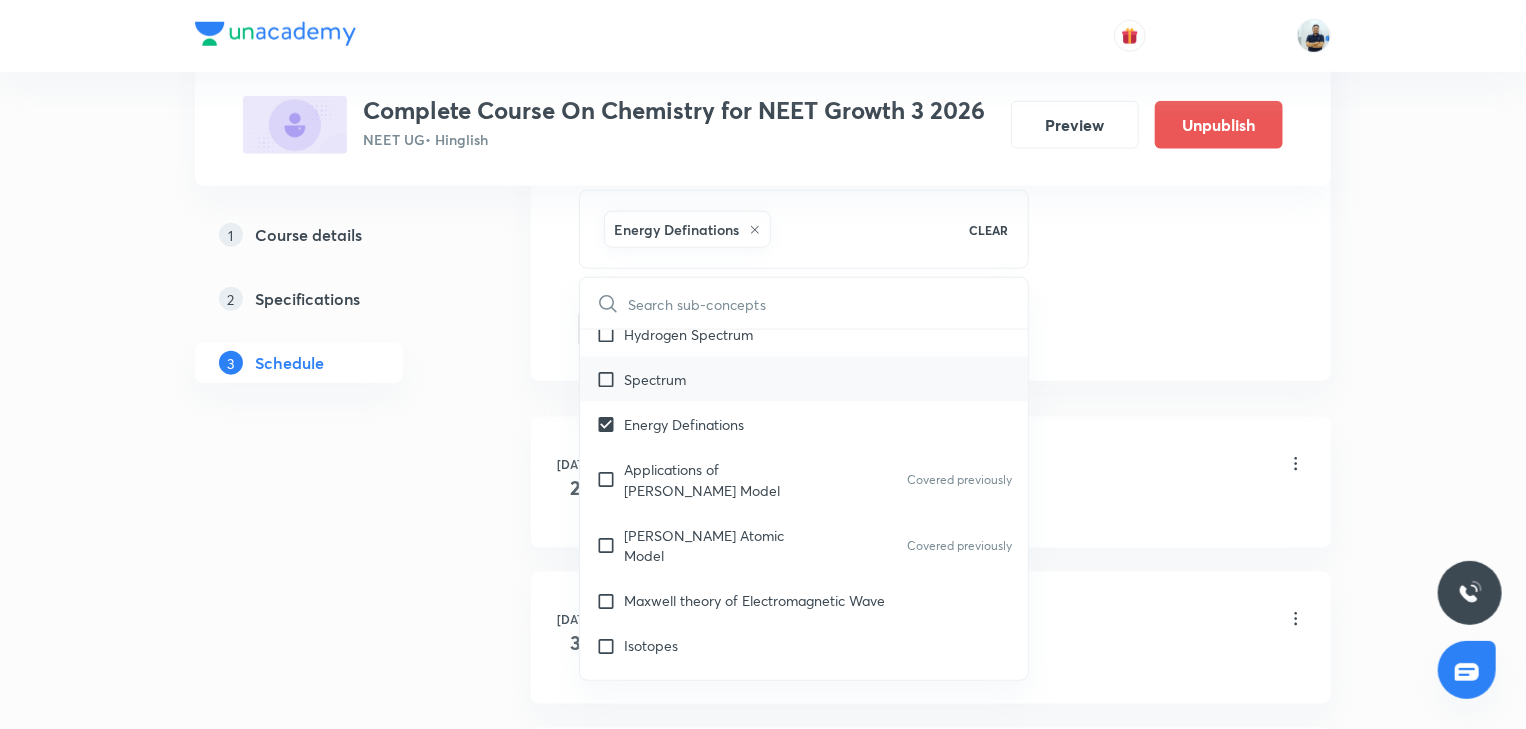 click on "Spectrum" at bounding box center [804, 379] 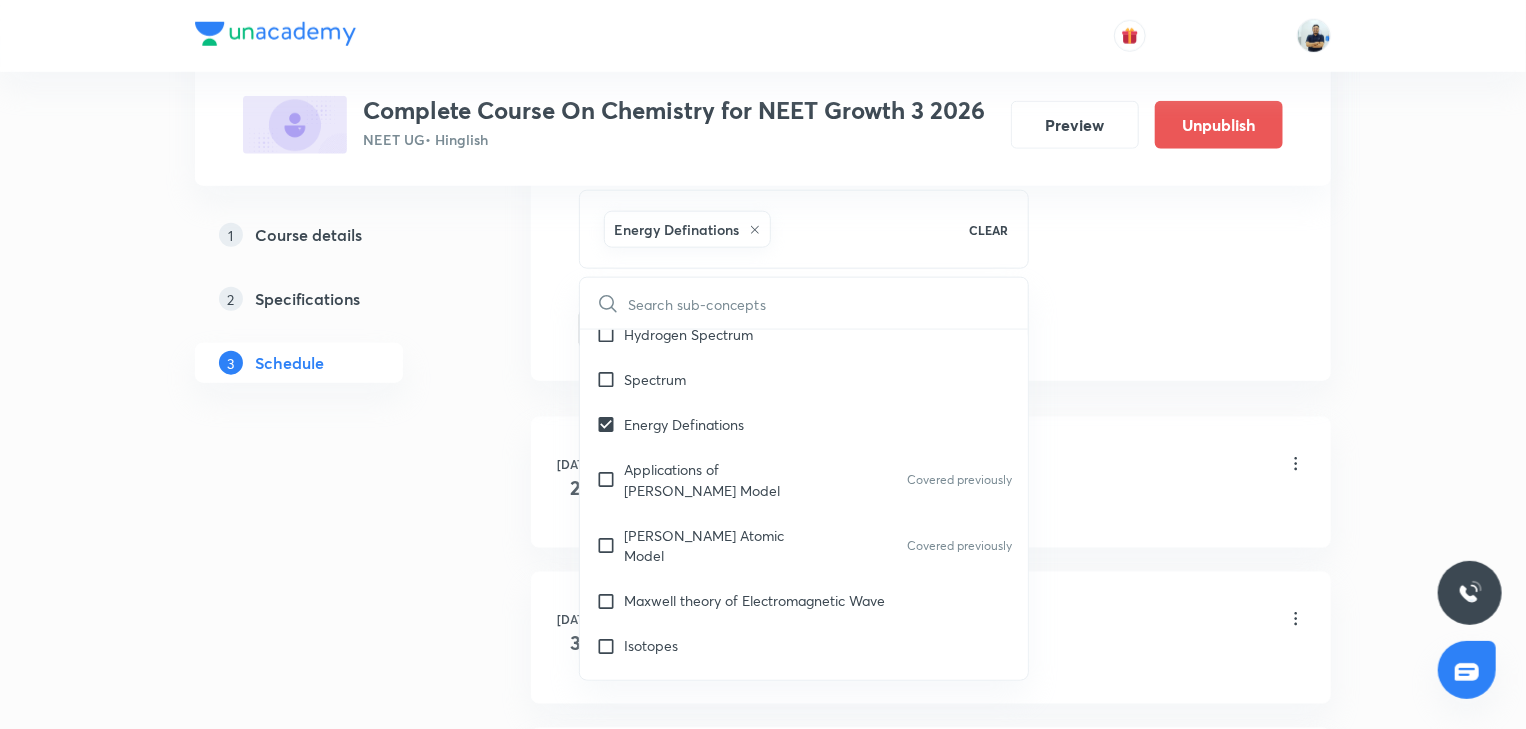 checkbox on "true" 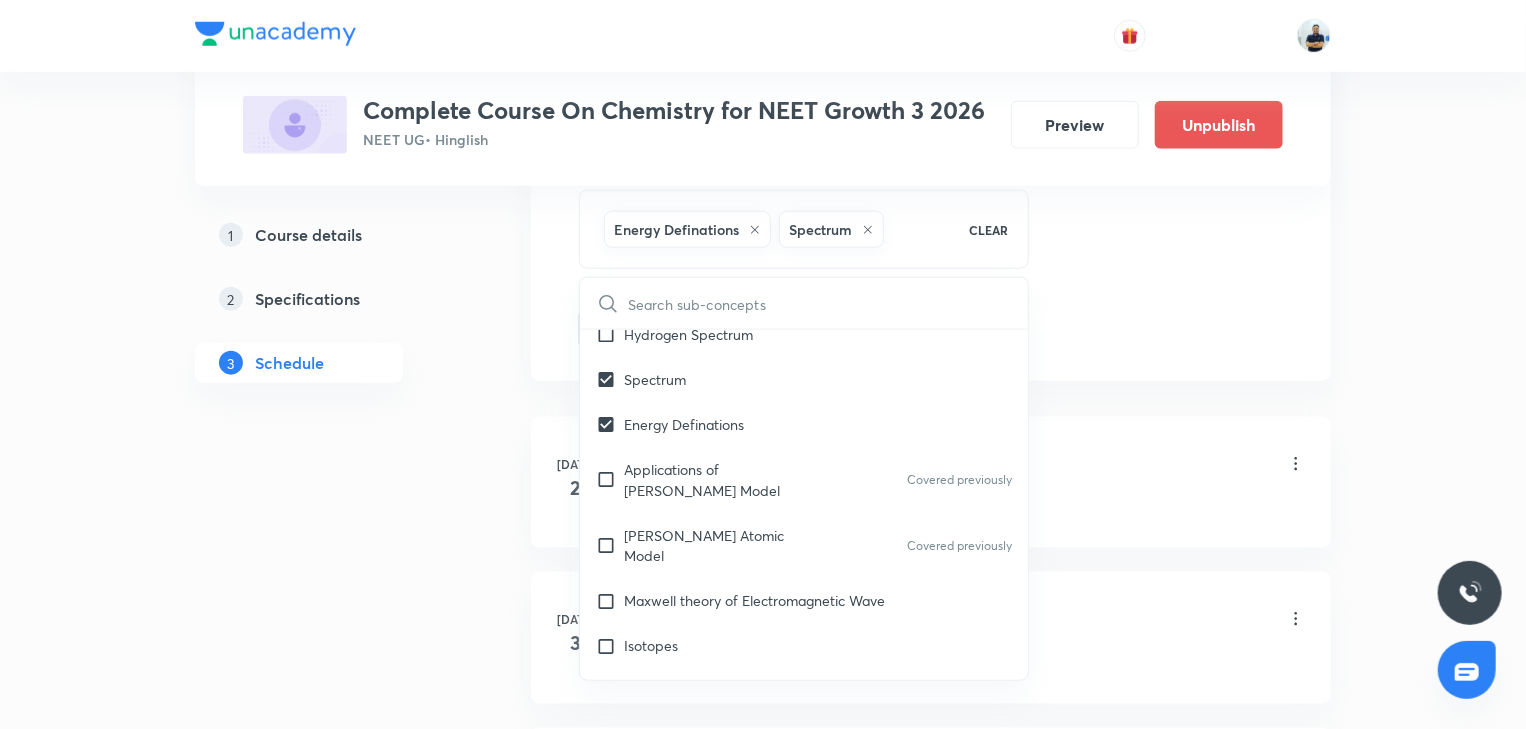 click on "Schedule 7  classes Session  8 Live class Session title 55/99 Classification and Nomenclature of organic compounds -8 ​ Schedule for Jul 15, 2025, 4:30 PM ​ Duration (in minutes) 70 ​   Session type Online Offline Room 201 Sub-concepts Energy Definations Spectrum CLEAR ​ General Topics & Mole Concept Basic Concepts Mole – Basic Introduction Percentage Composition Stoichiometry Principle of Atom Conservation (POAC) Relation between Stoichiometric Quantities Covered previously Application of Mole Concept: Gravimetric Analysis Electronic Configuration Of Atoms (Hund's rule)  Quantum Numbers (Magnetic Quantum no.) Quantum Numbers(Pauli's Exclusion law) Mean Molar Mass or Molecular Mass Variation of Conductivity with Concentration Mechanism of Corrosion Covered previously Atomic Structure Discovery Of Electron Some Prerequisites of Physics Covered previously Discovery Of Protons And Neutrons Atomic Models Representation Of Atom With Electrons And Neutrons Nature of Waves Planck’S Quantum Theory Wave pH" at bounding box center [931, 462] 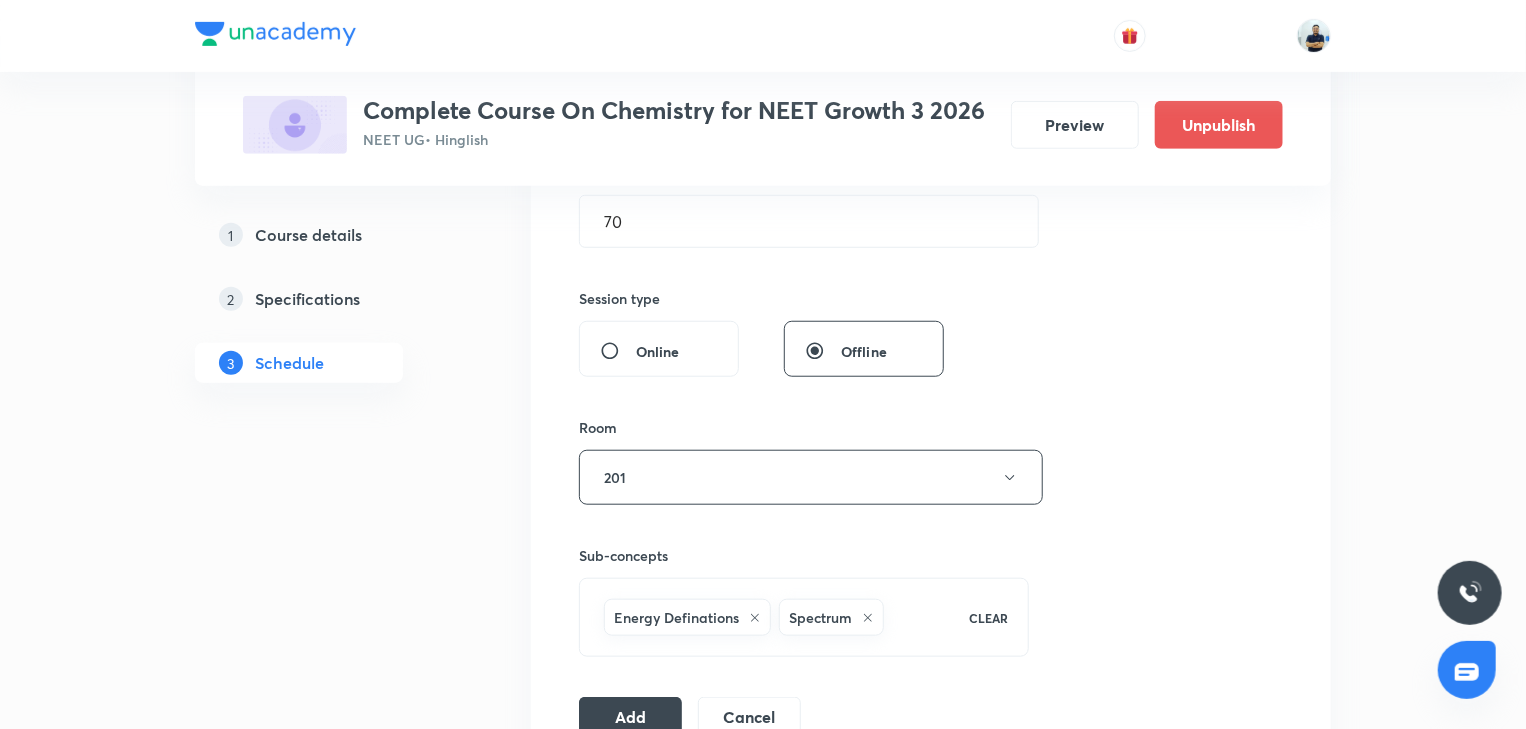 scroll, scrollTop: 896, scrollLeft: 0, axis: vertical 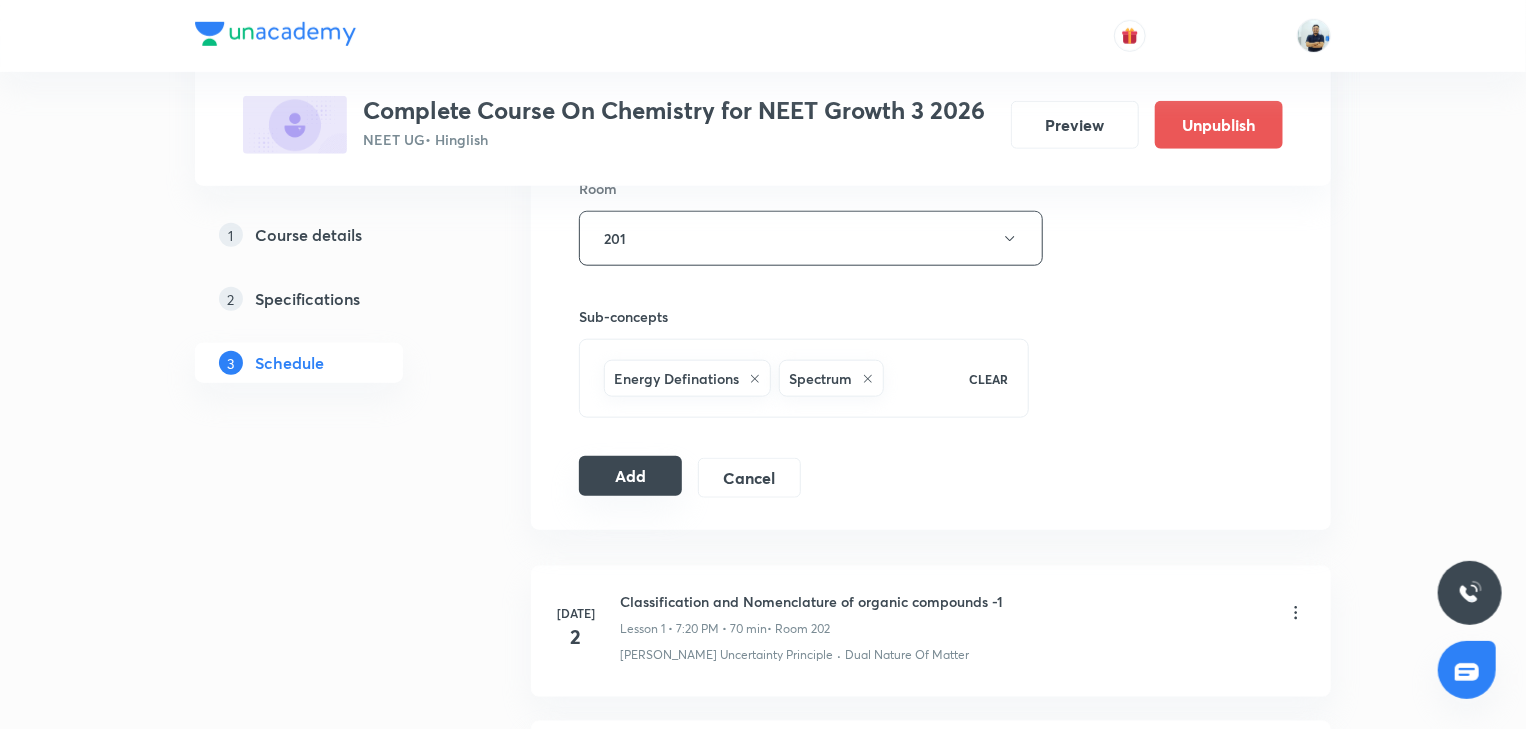click on "Add" at bounding box center [630, 476] 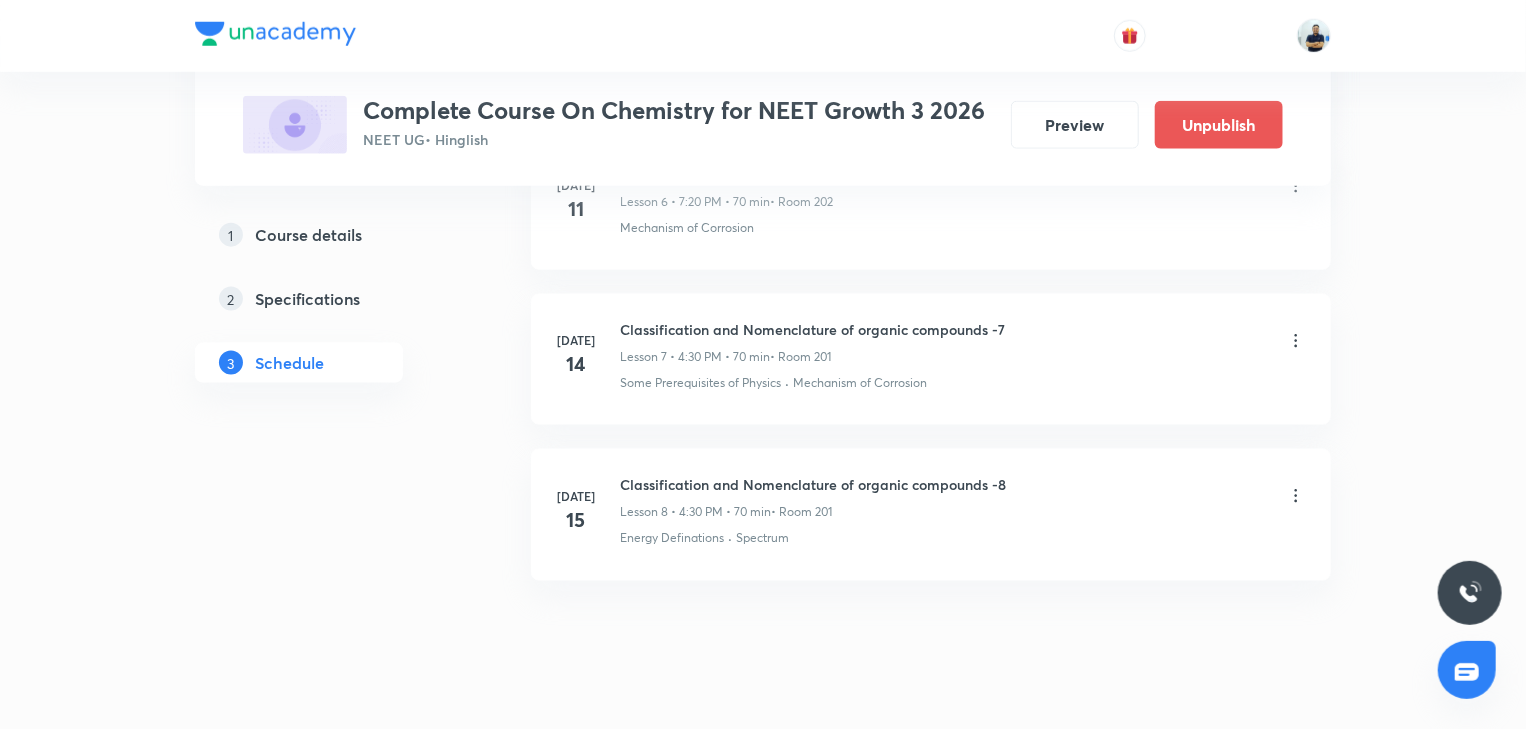 scroll, scrollTop: 1193, scrollLeft: 0, axis: vertical 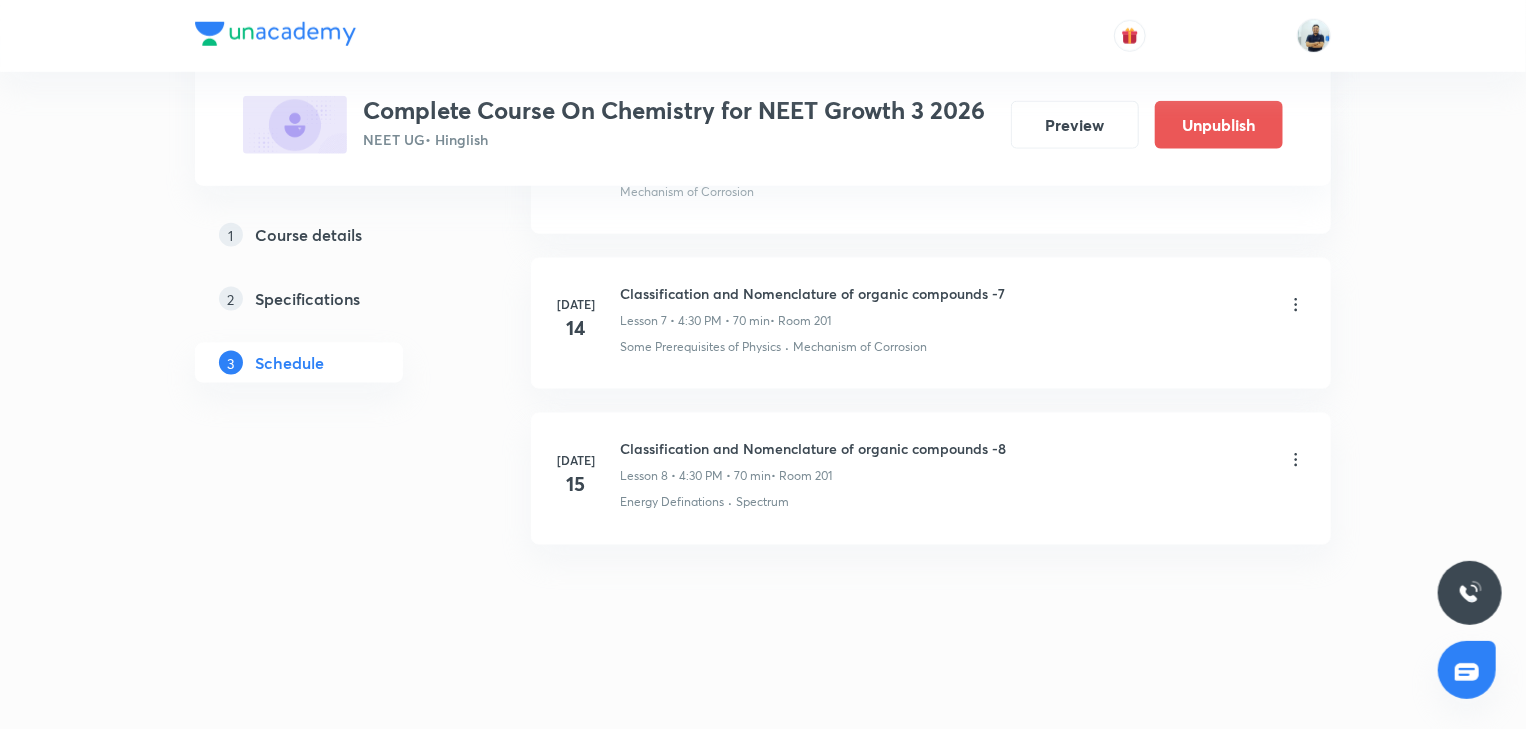 click on "Classification and Nomenclature of organic compounds -8" at bounding box center [813, 448] 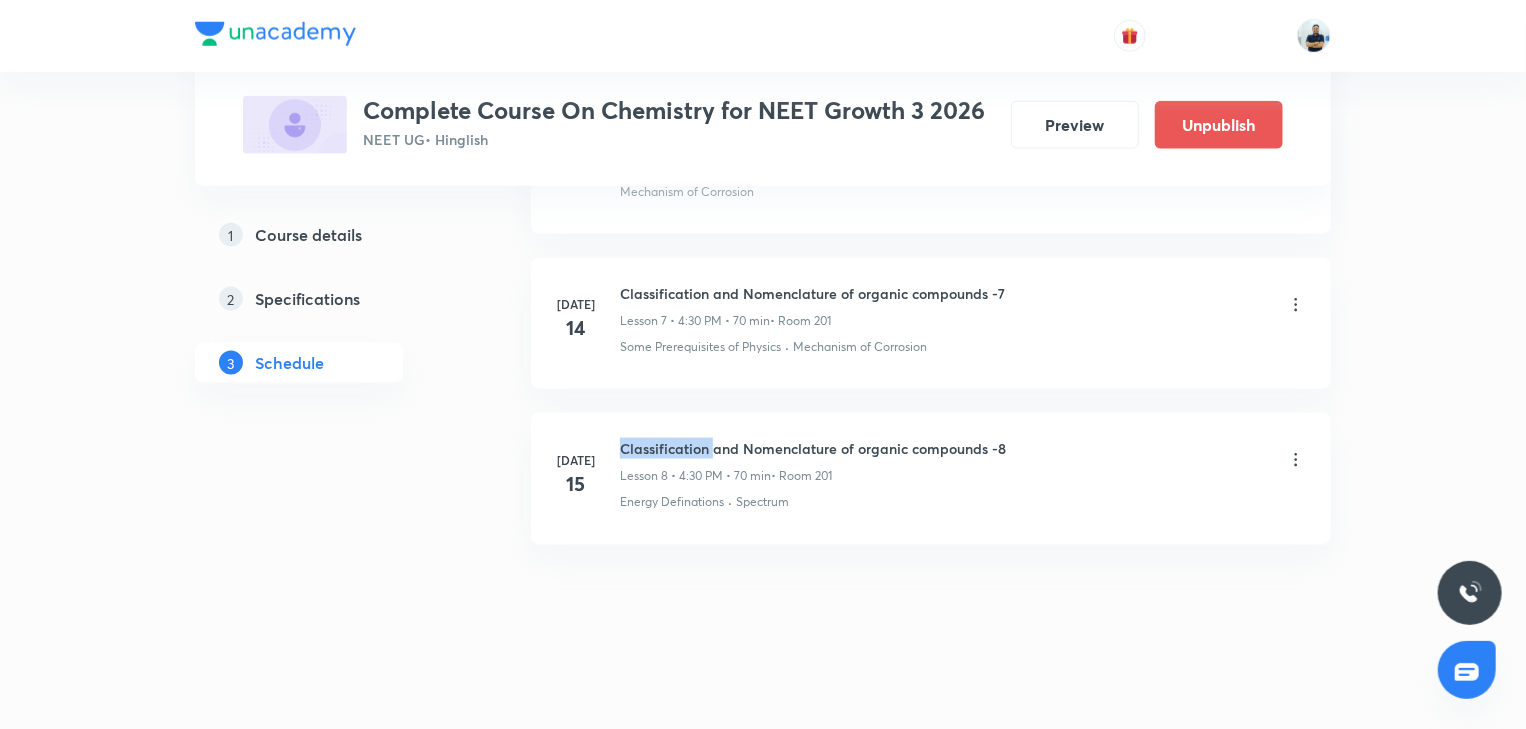 click on "Classification and Nomenclature of organic compounds -8" at bounding box center [813, 448] 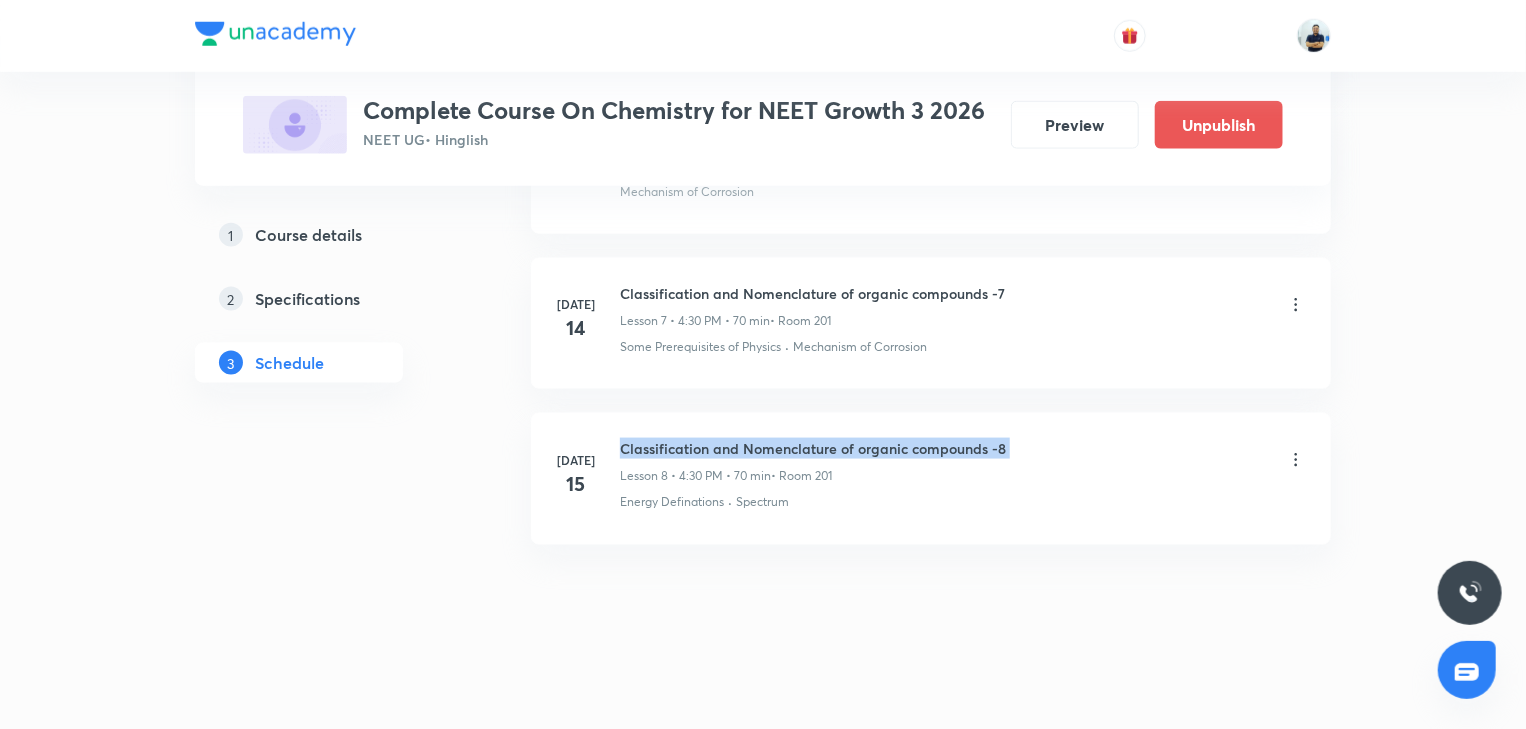 click on "Classification and Nomenclature of organic compounds -8" at bounding box center [813, 448] 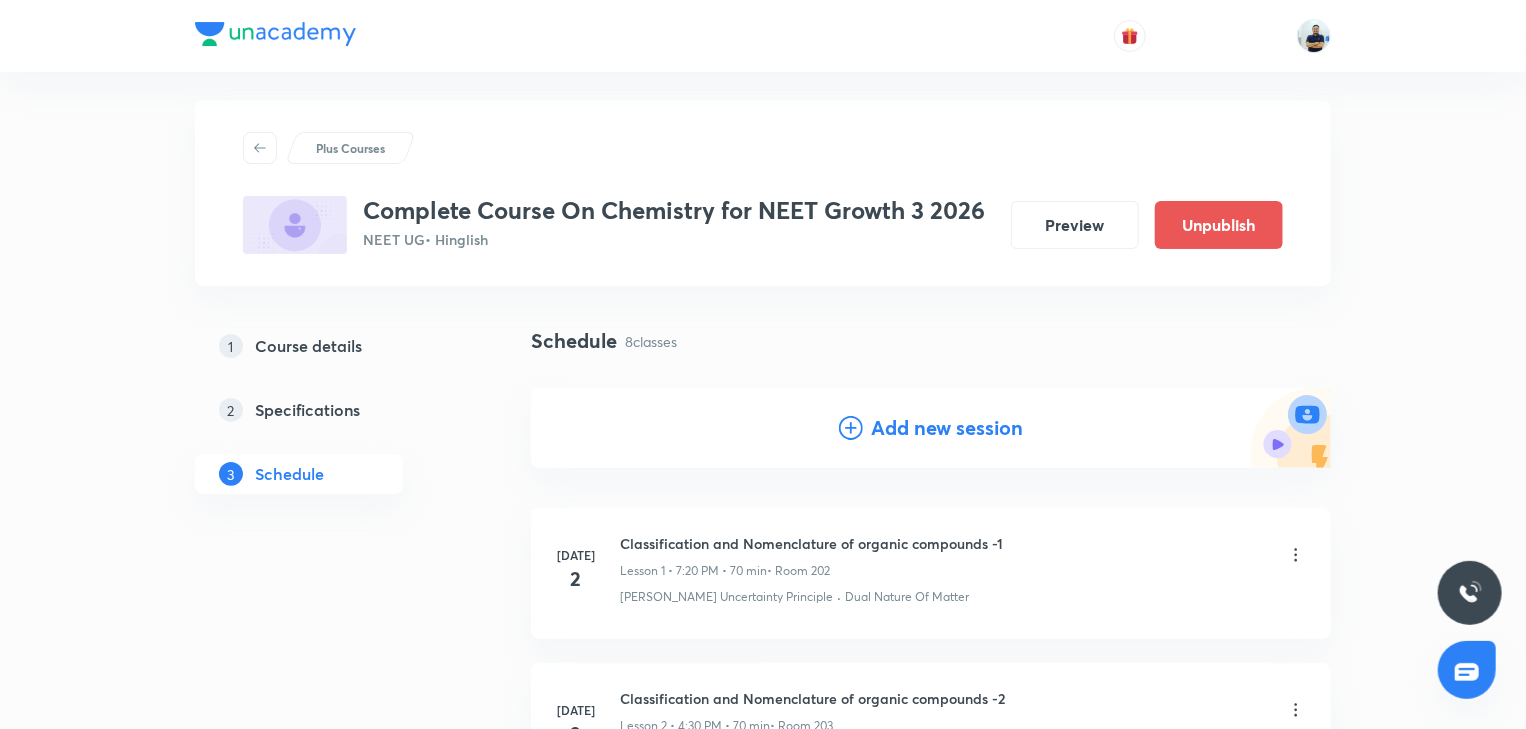 scroll, scrollTop: 0, scrollLeft: 0, axis: both 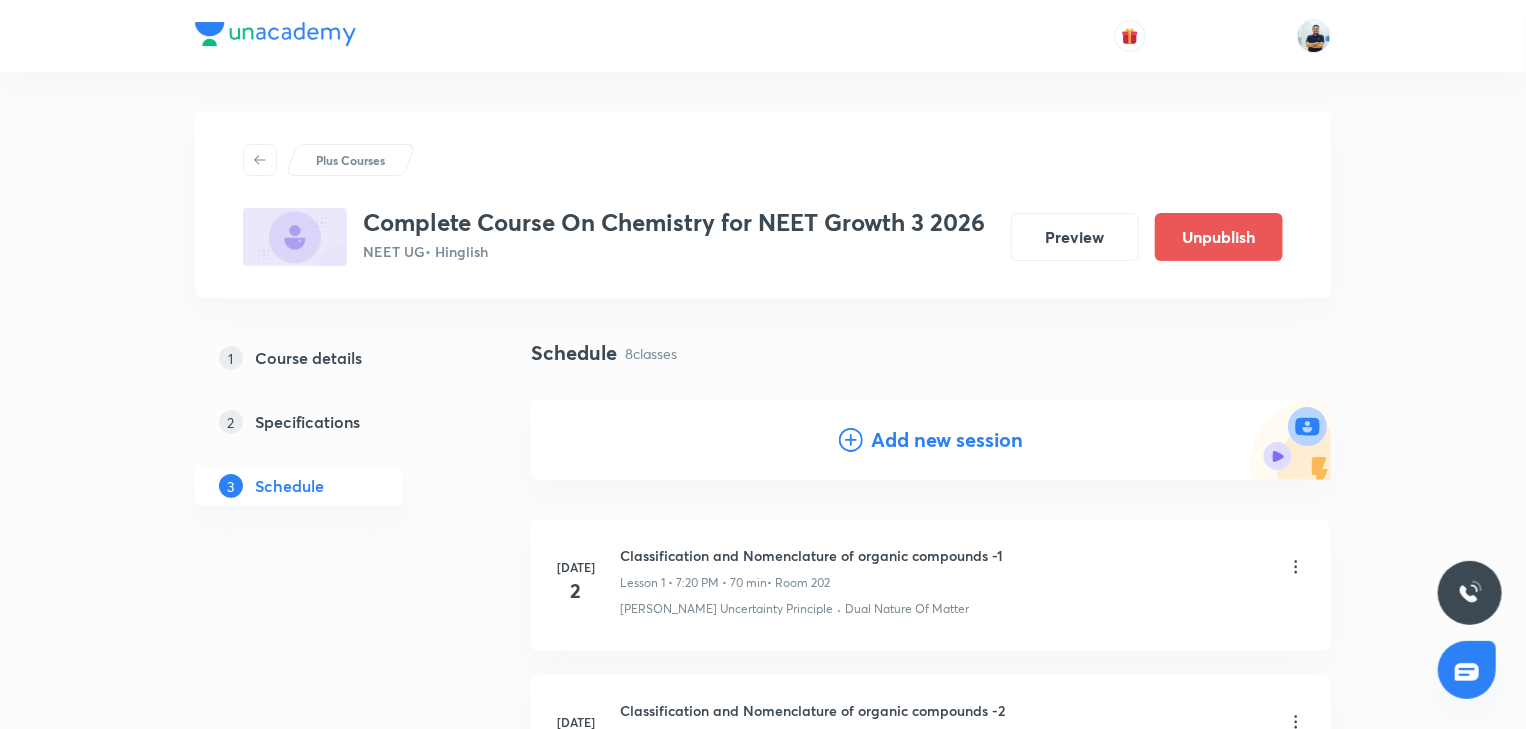 click on "Add new session" at bounding box center (947, 440) 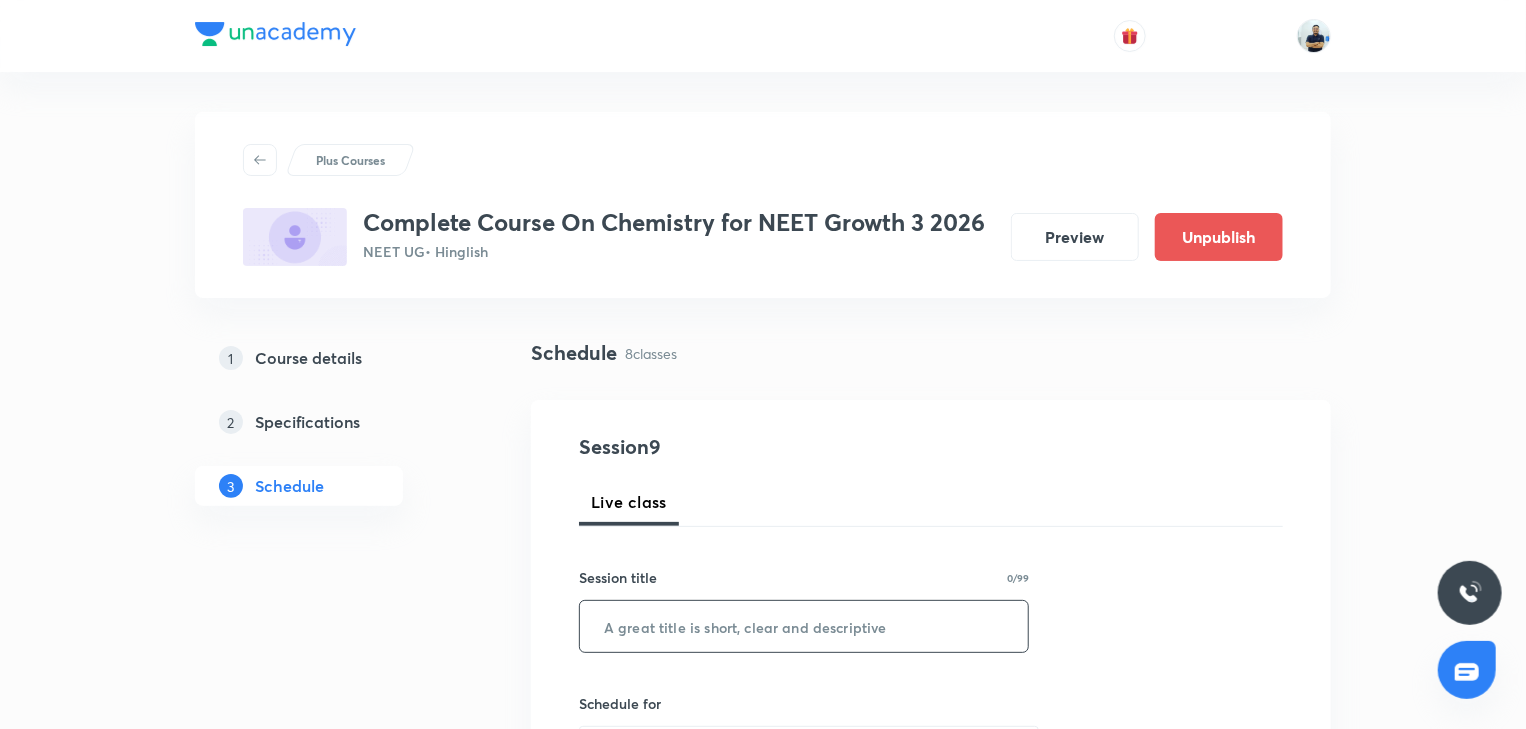 click at bounding box center (804, 626) 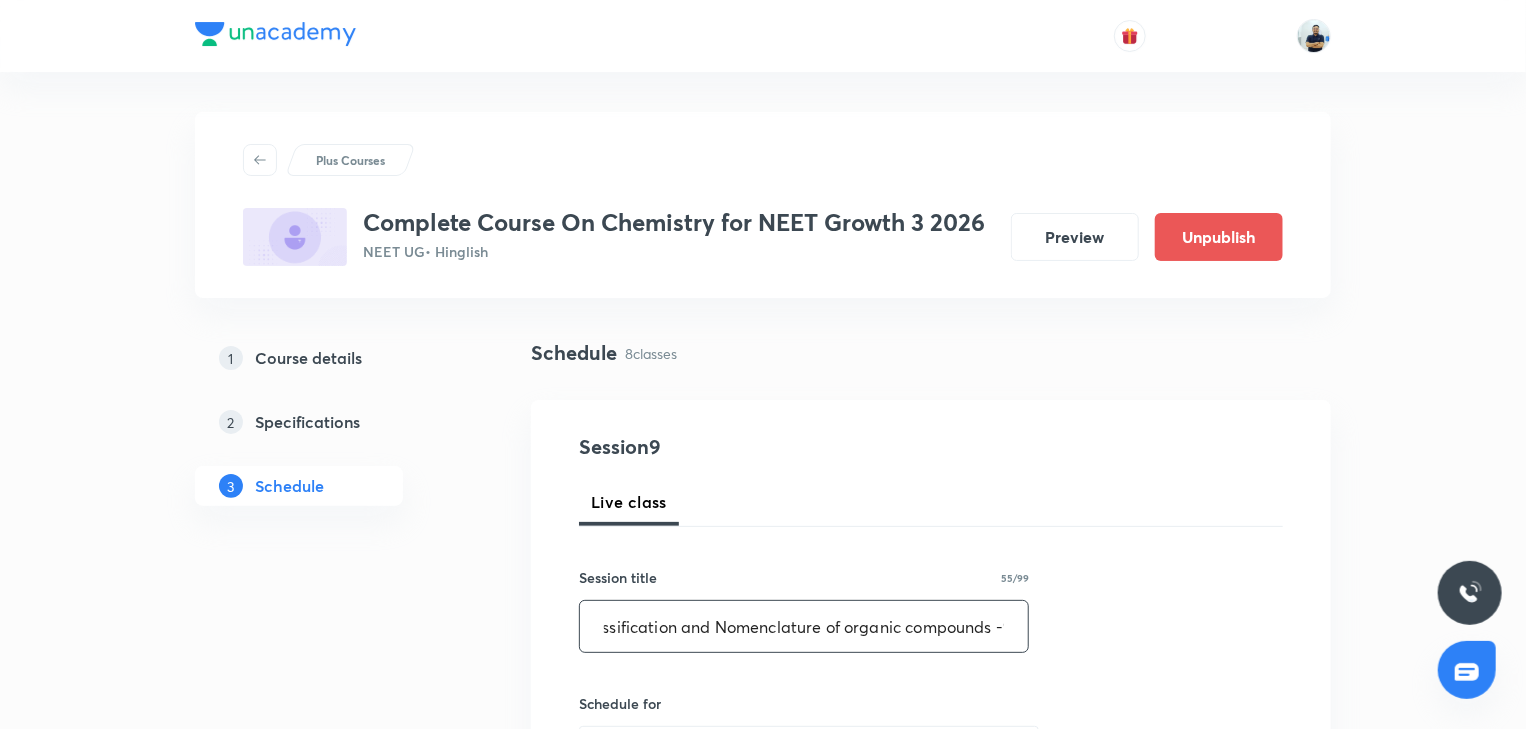 scroll, scrollTop: 0, scrollLeft: 38, axis: horizontal 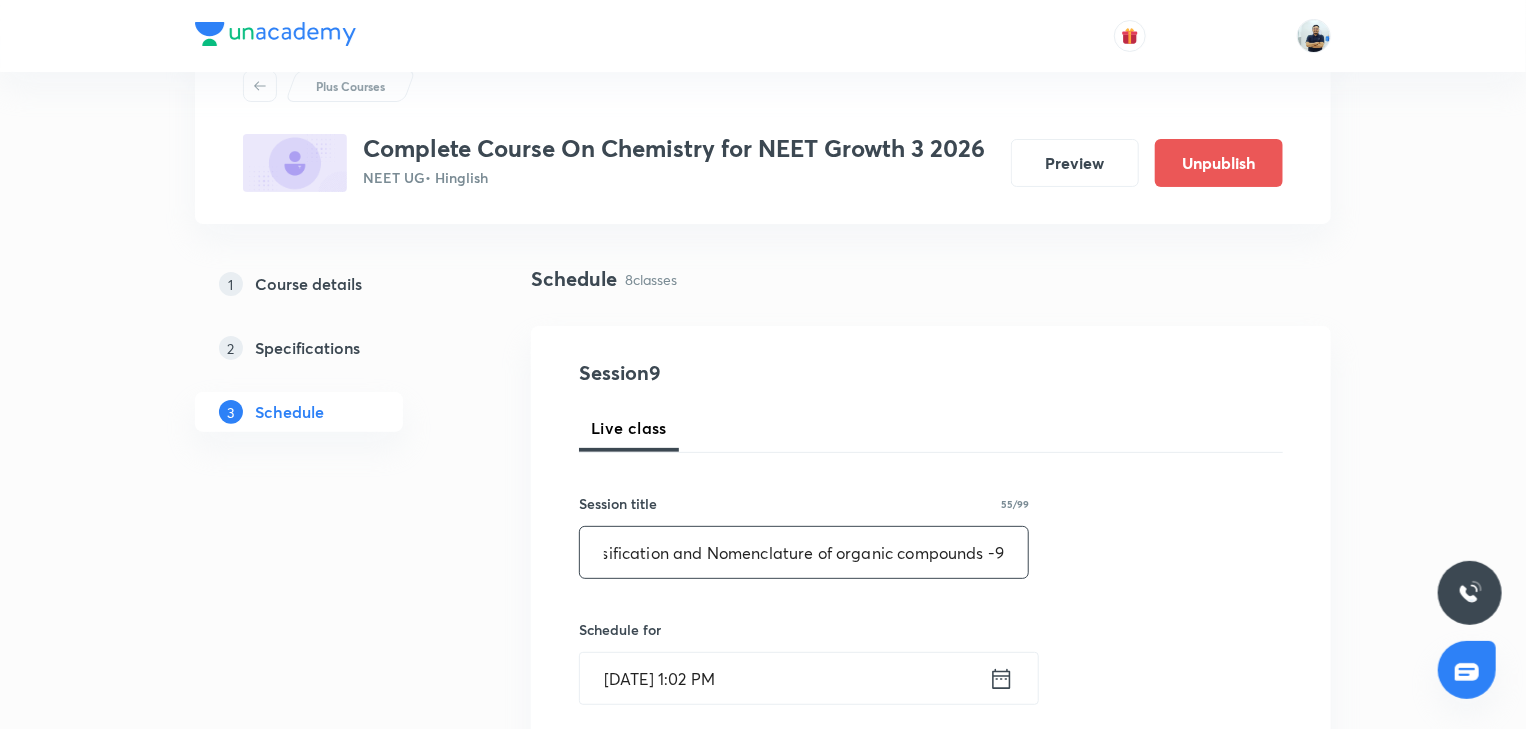 type on "Classification and Nomenclature of organic compounds -9" 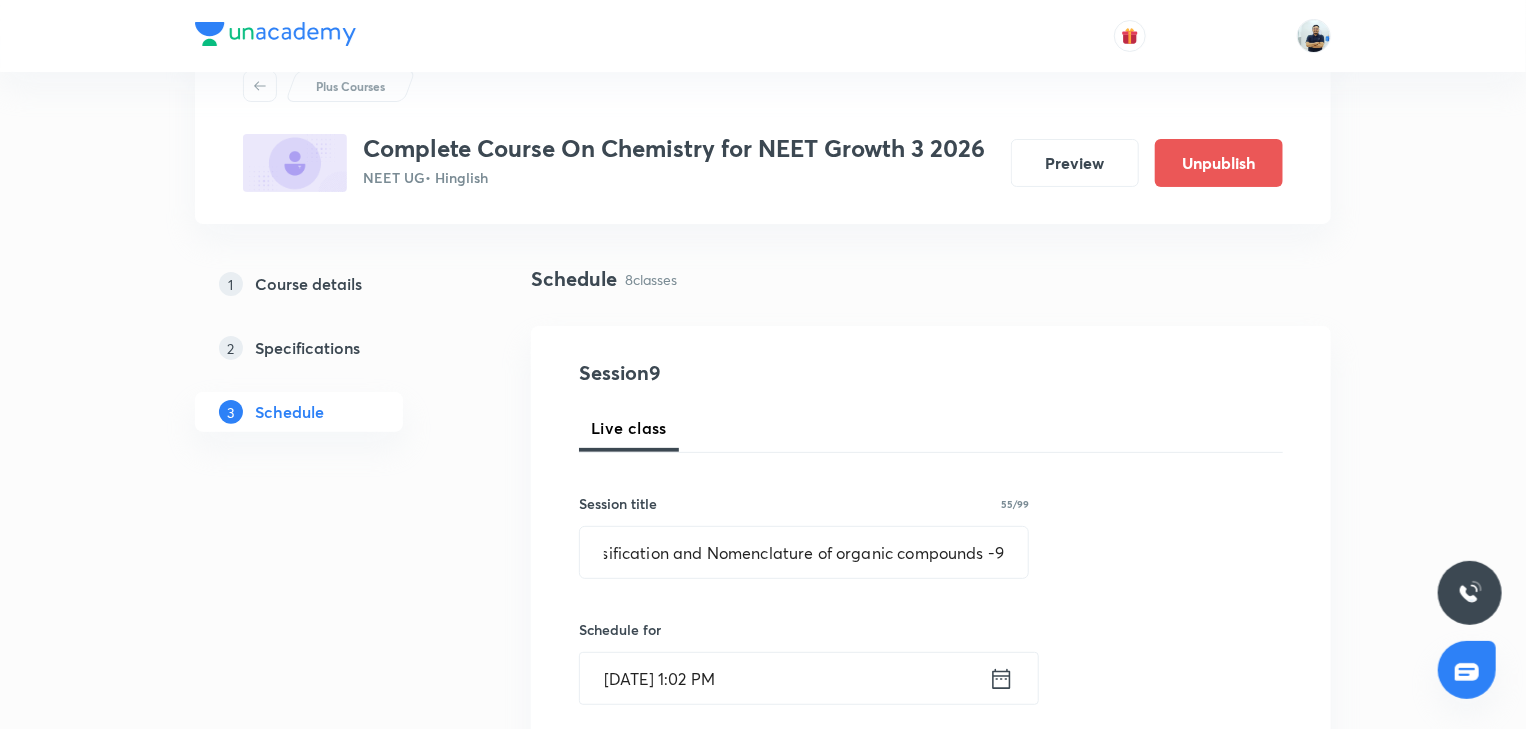 click on "Jul 14, 2025, 1:02 PM" at bounding box center [784, 678] 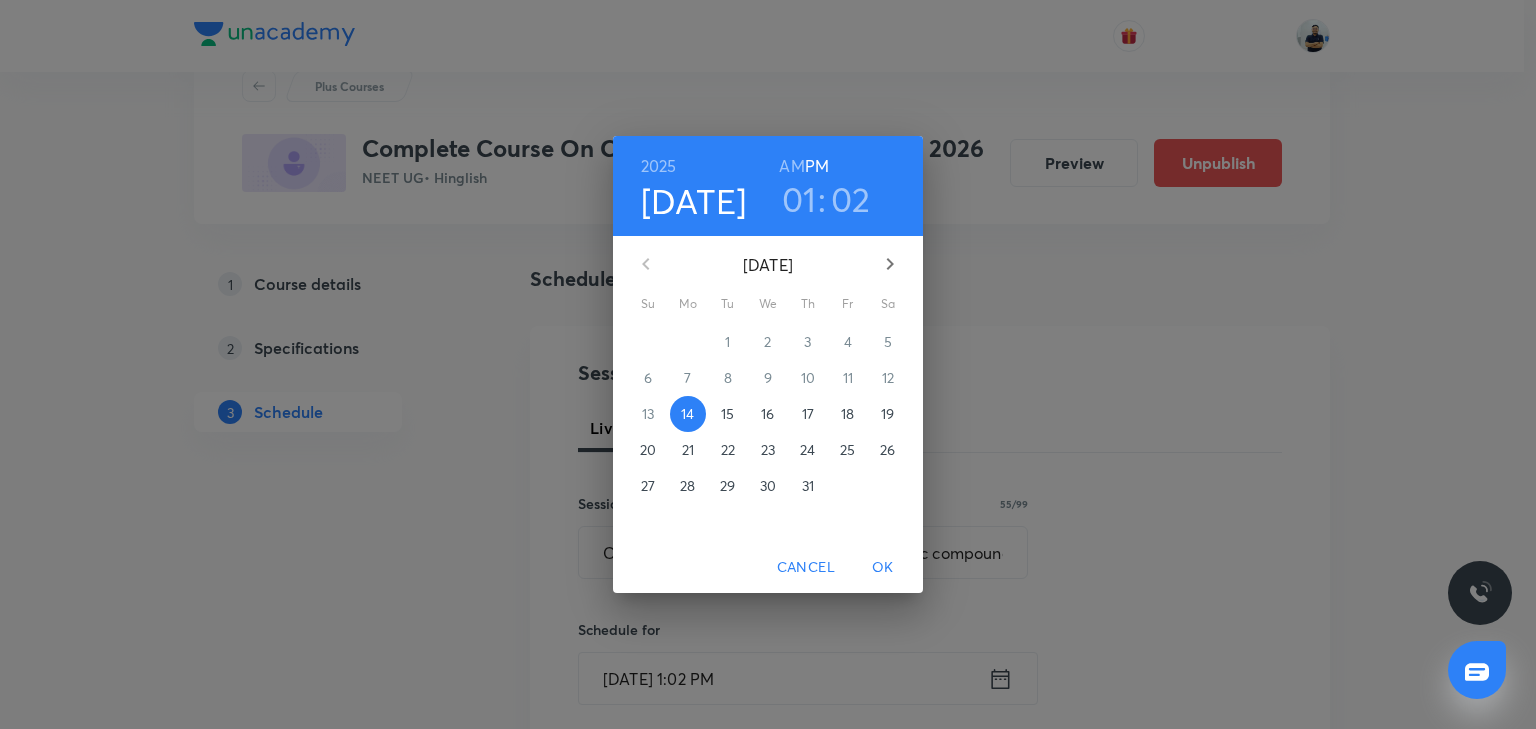 click on "16" at bounding box center [767, 414] 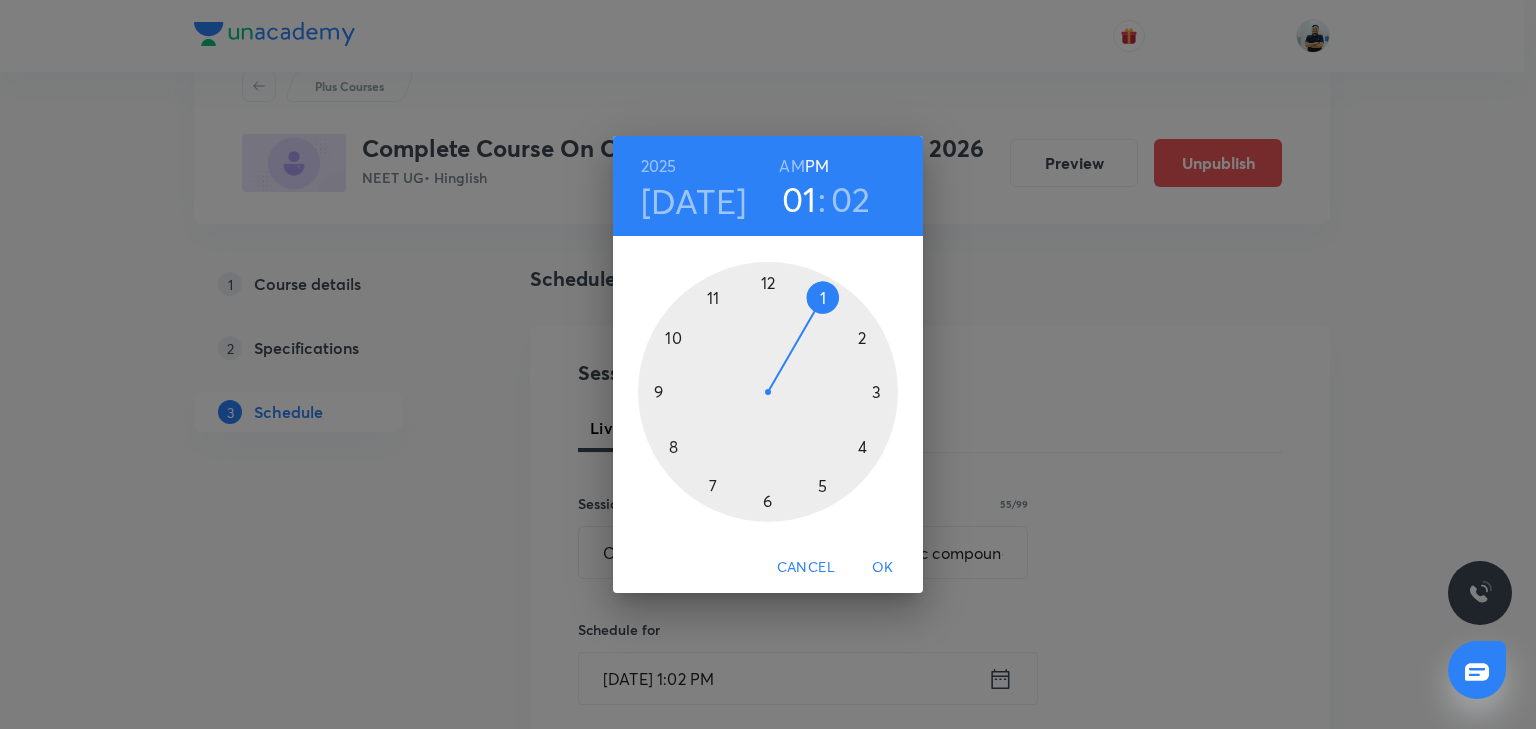 click at bounding box center (768, 392) 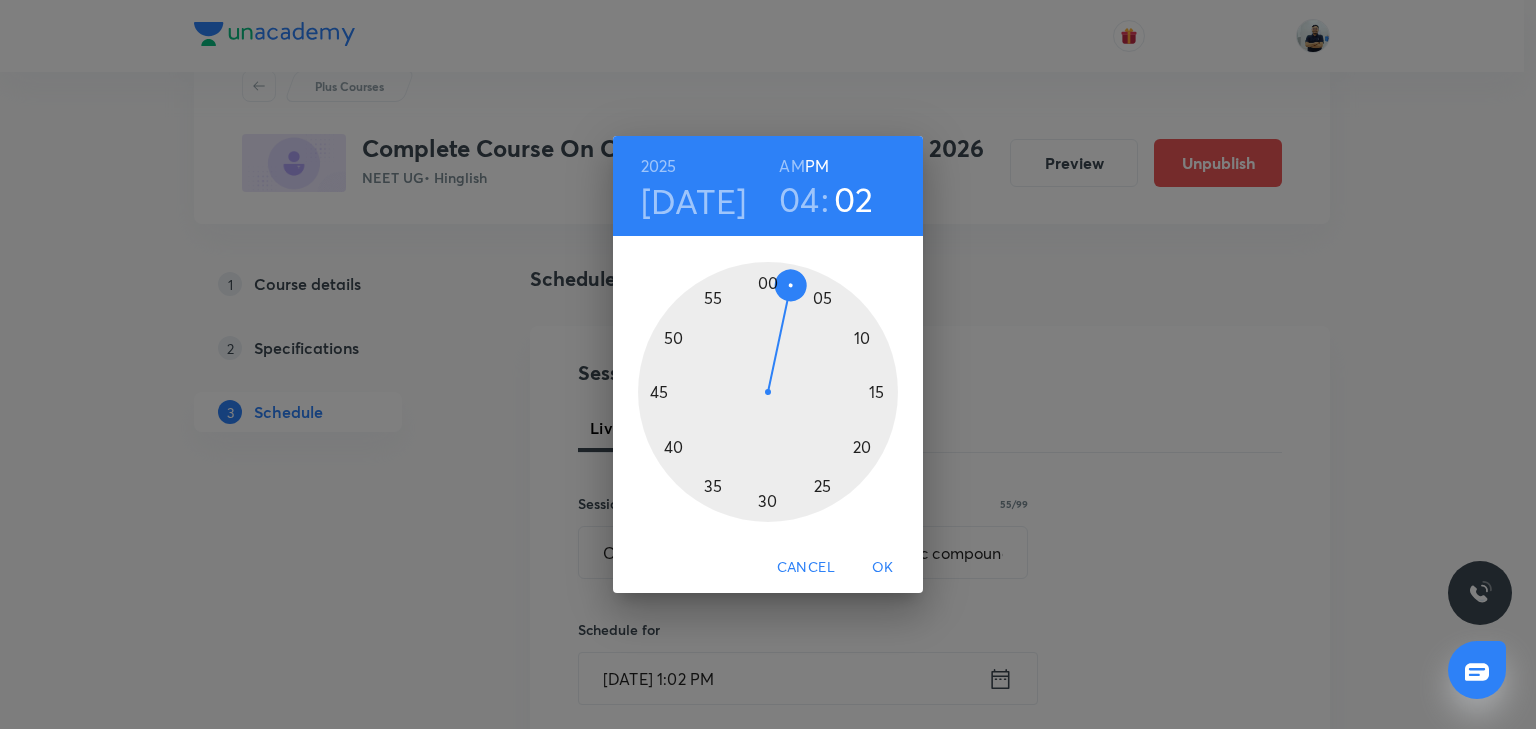 click at bounding box center (768, 392) 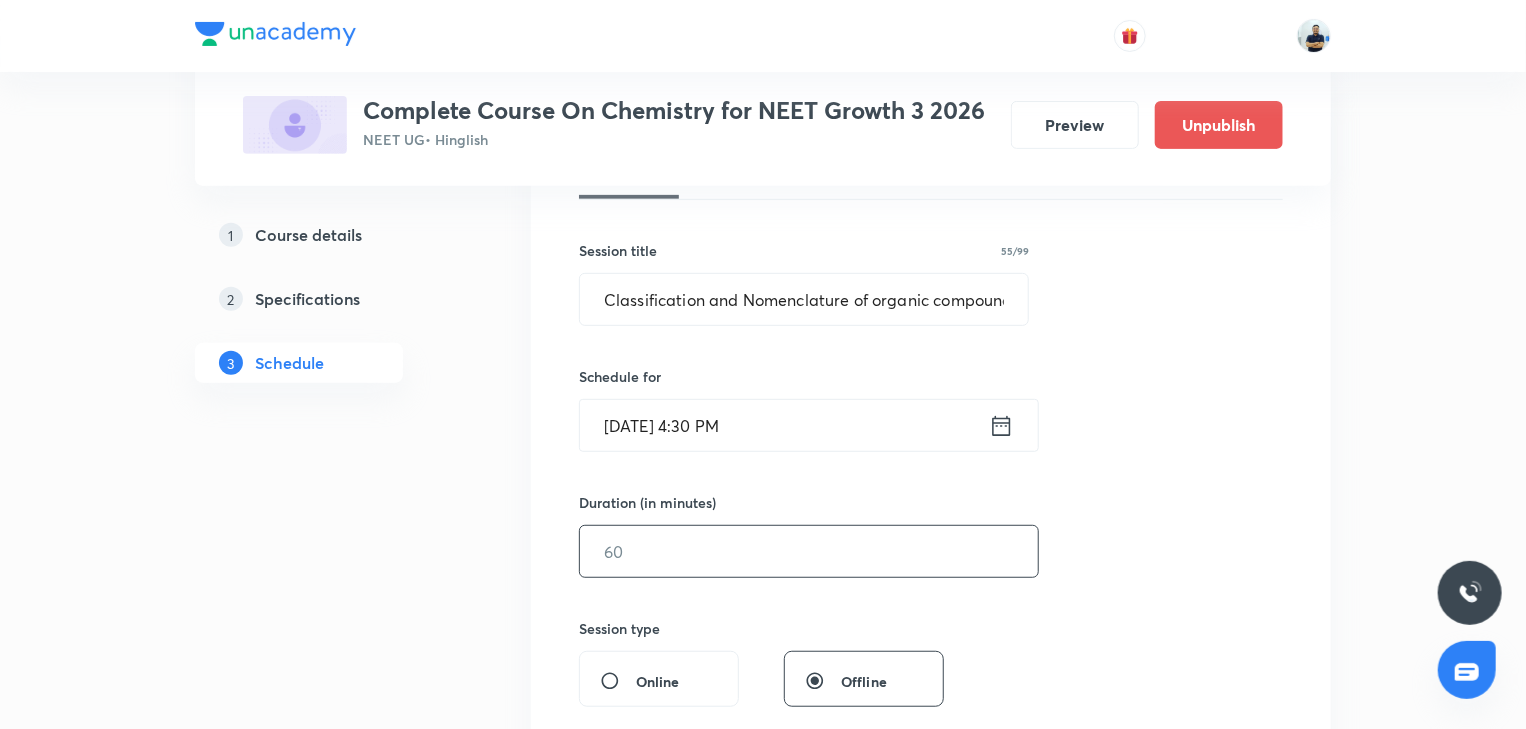 scroll, scrollTop: 354, scrollLeft: 0, axis: vertical 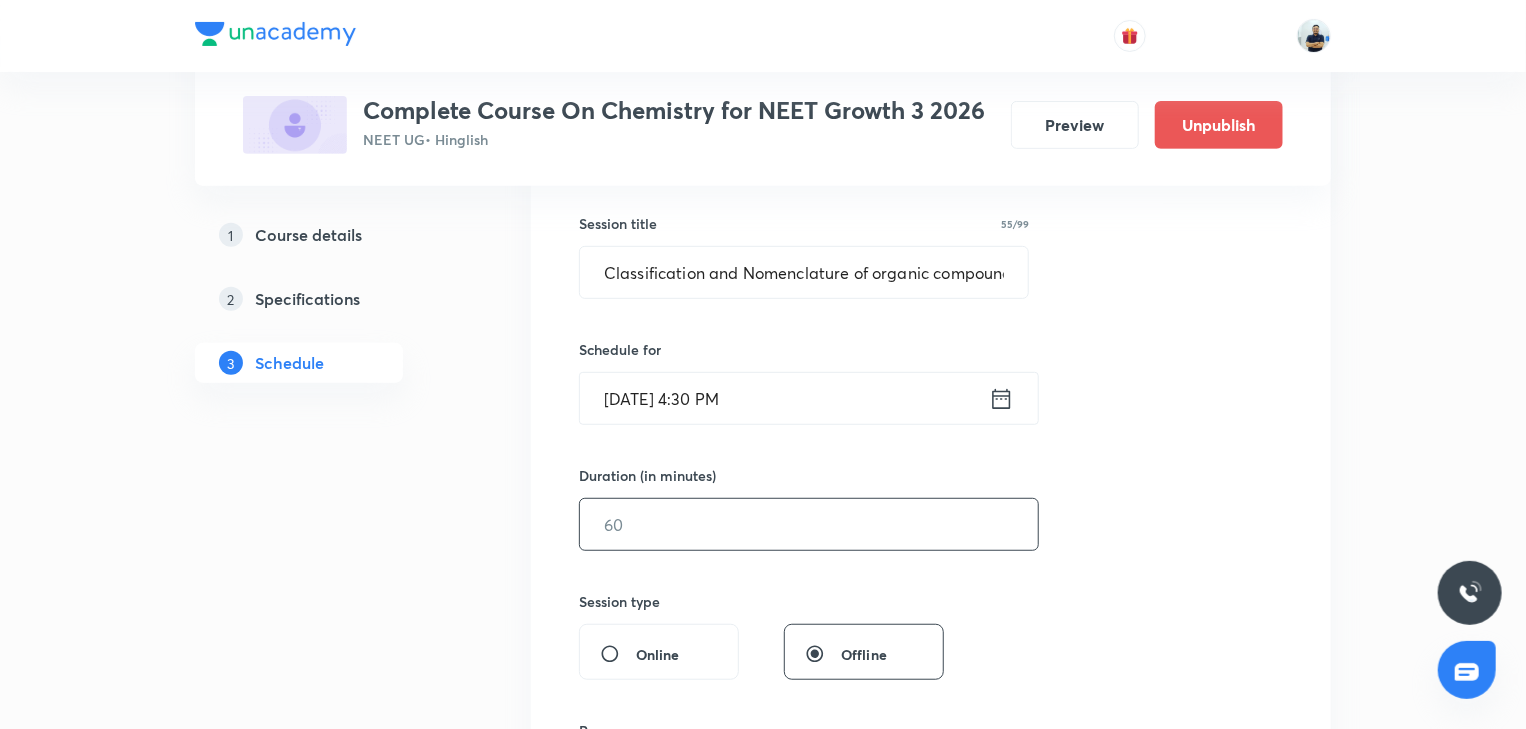click at bounding box center (809, 524) 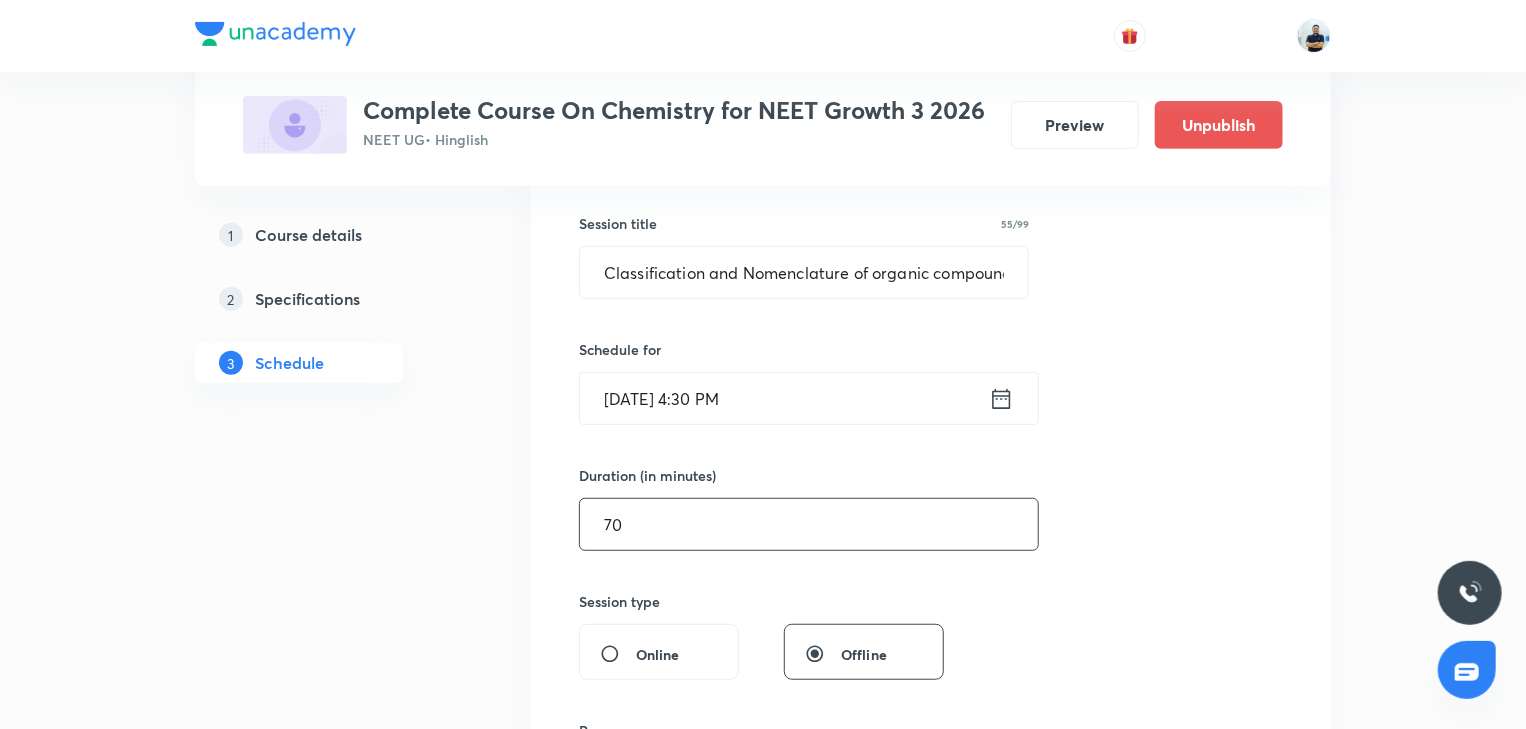 scroll, scrollTop: 914, scrollLeft: 0, axis: vertical 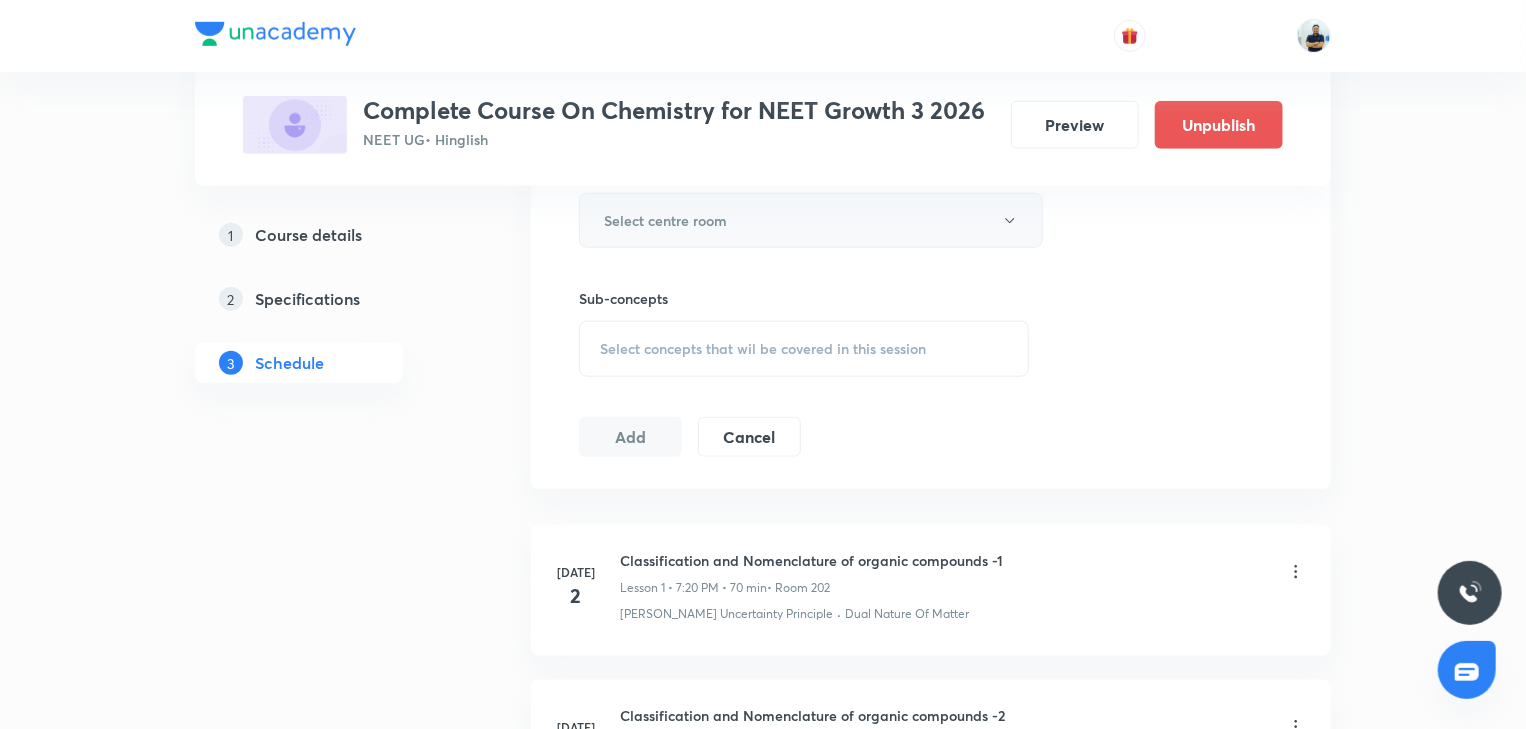 type on "70" 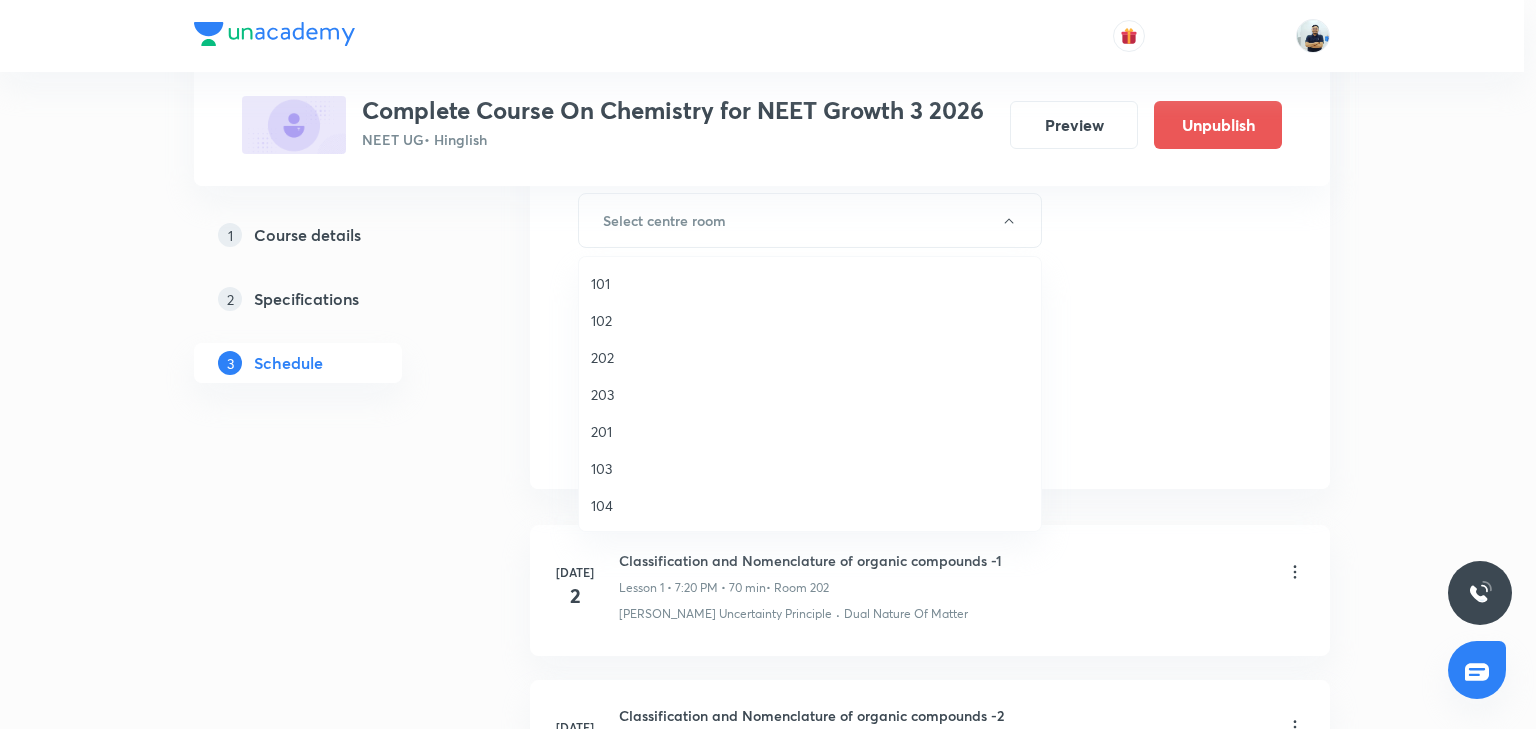click on "201" at bounding box center (810, 431) 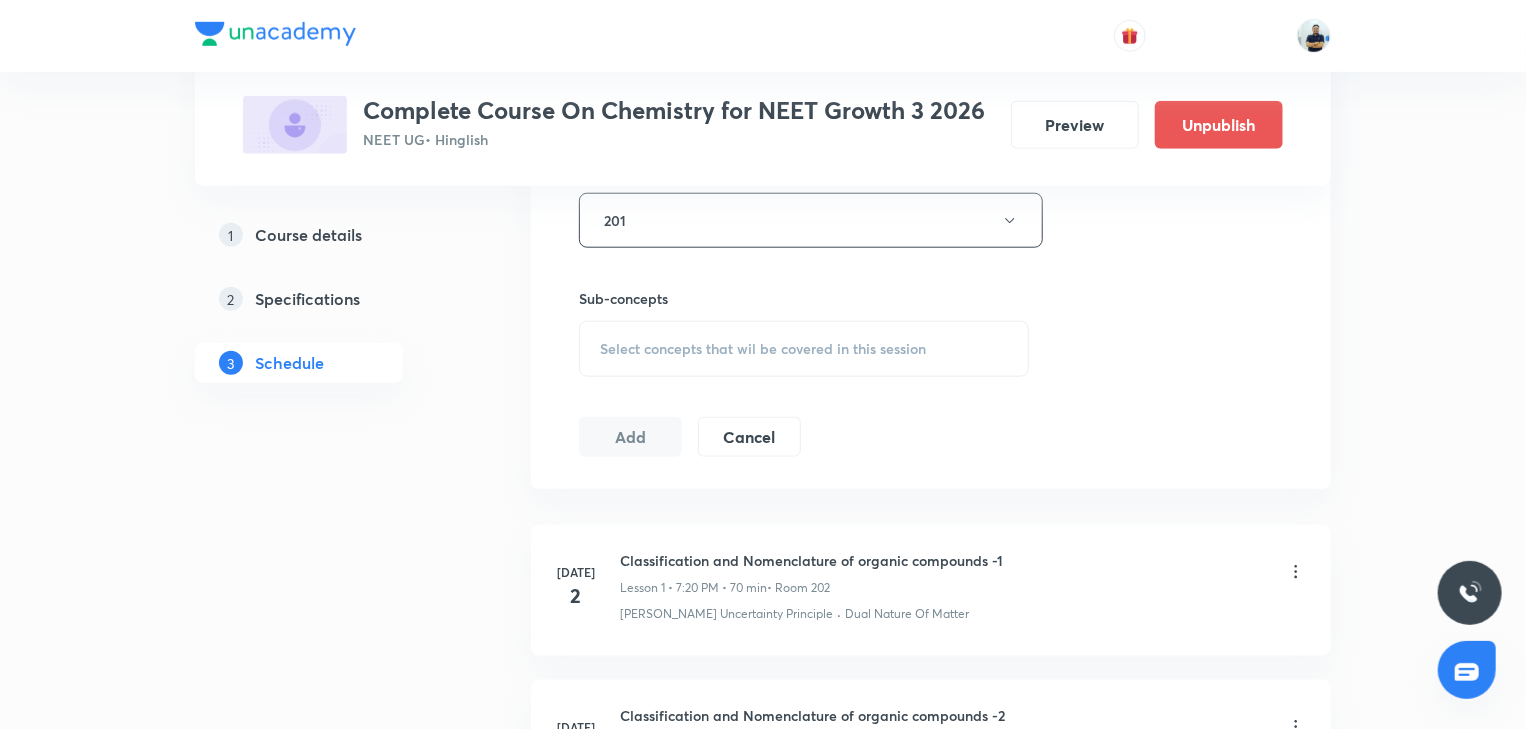 click on "Select concepts that wil be covered in this session" at bounding box center [763, 349] 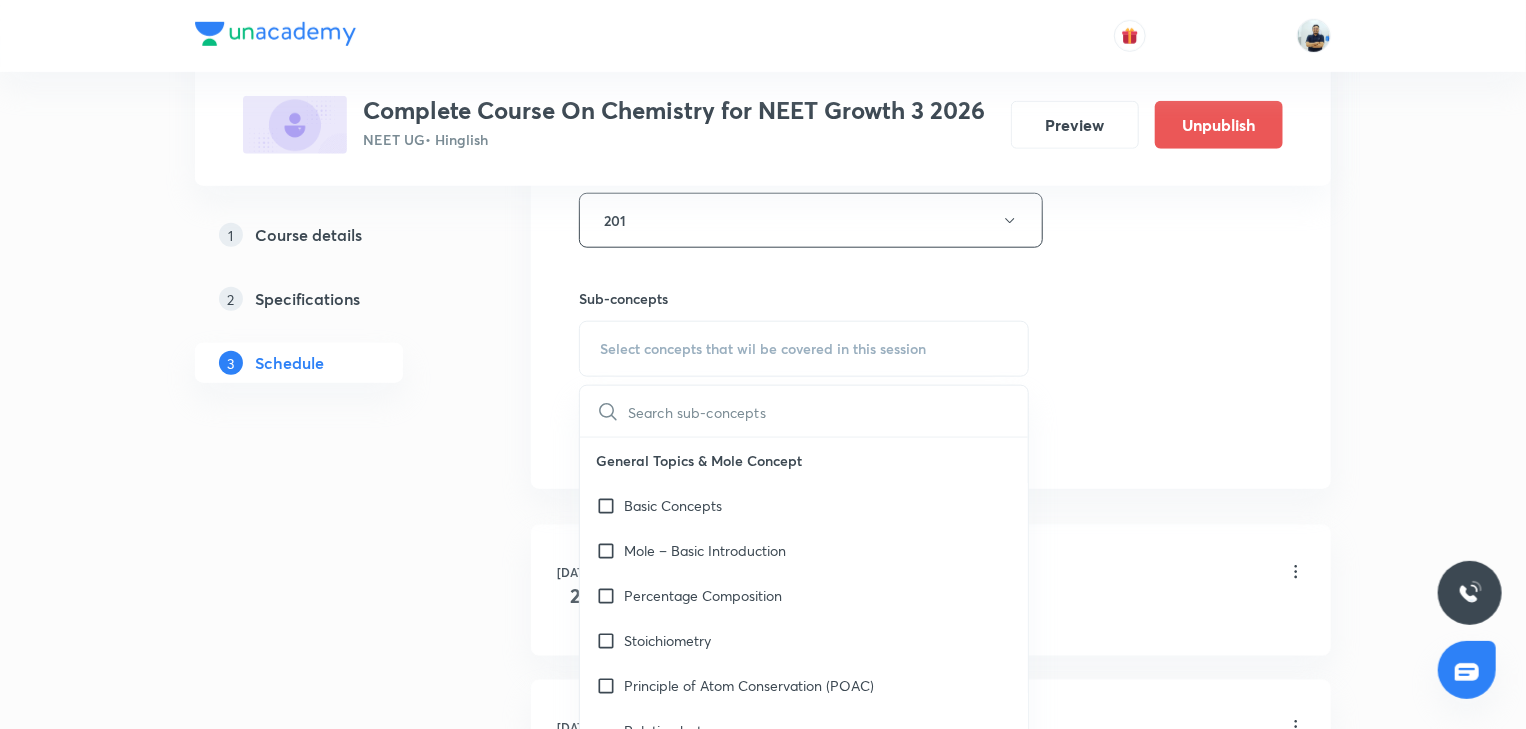 scroll, scrollTop: 1120, scrollLeft: 0, axis: vertical 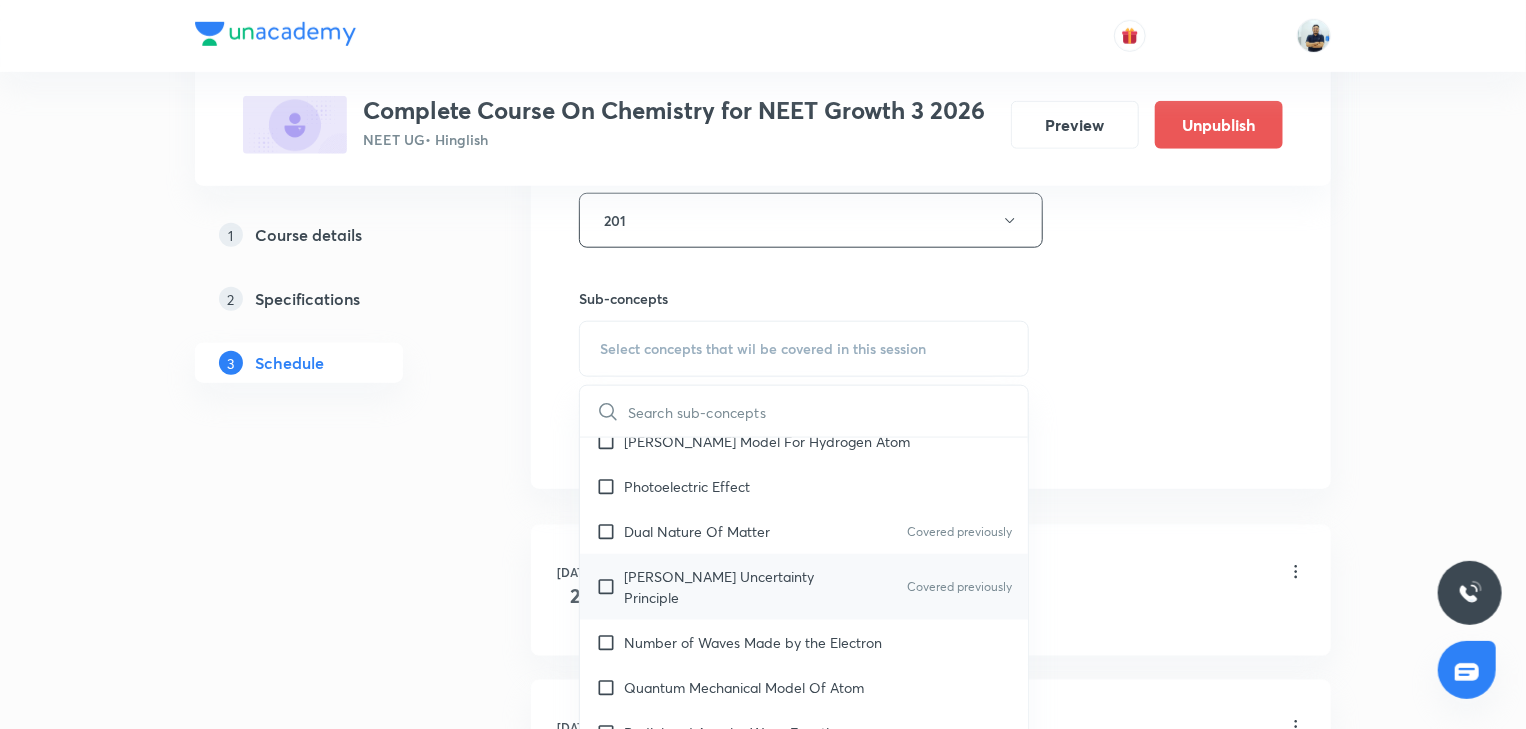 click on "Heisenberg’s Uncertainty Principle" at bounding box center (725, 587) 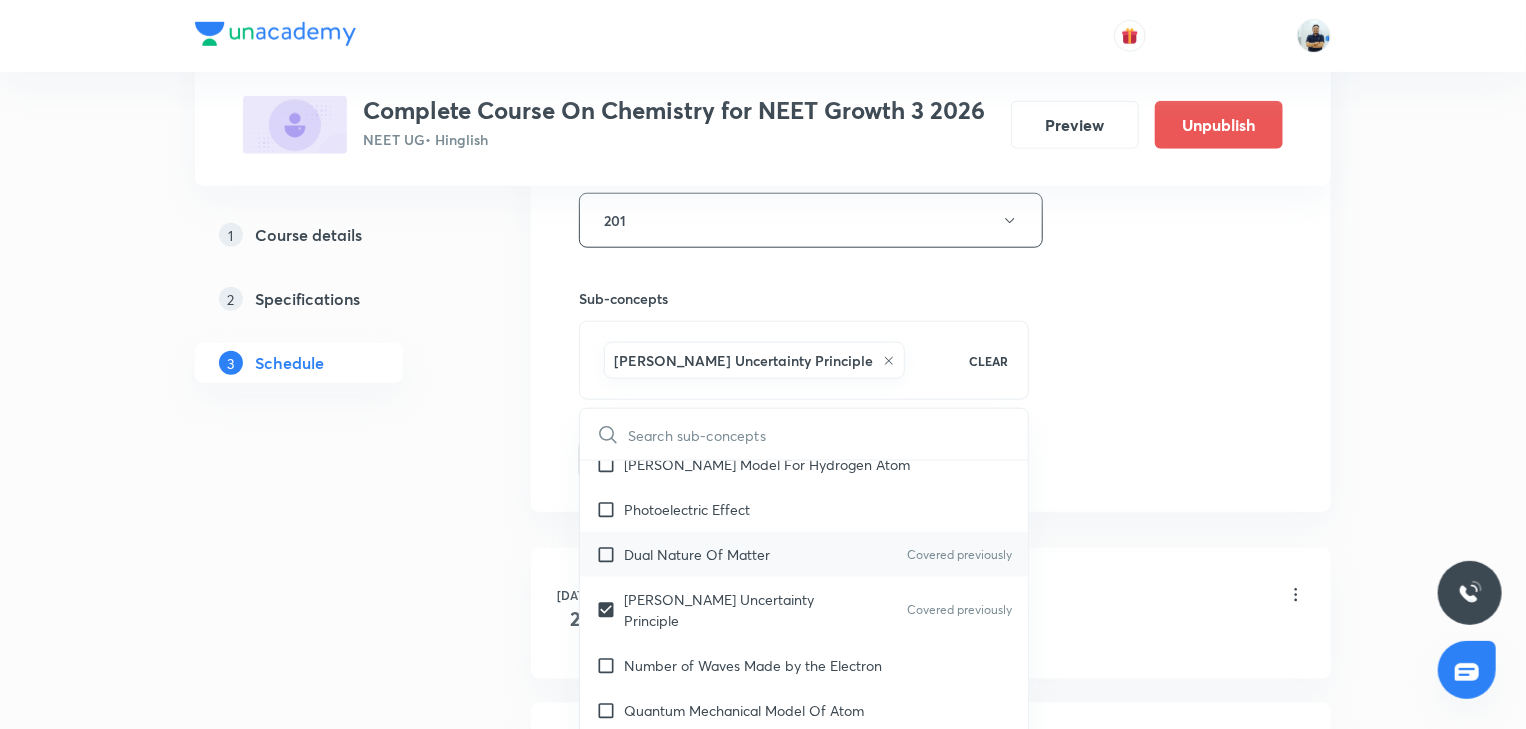 click on "Dual Nature Of Matter" at bounding box center [697, 554] 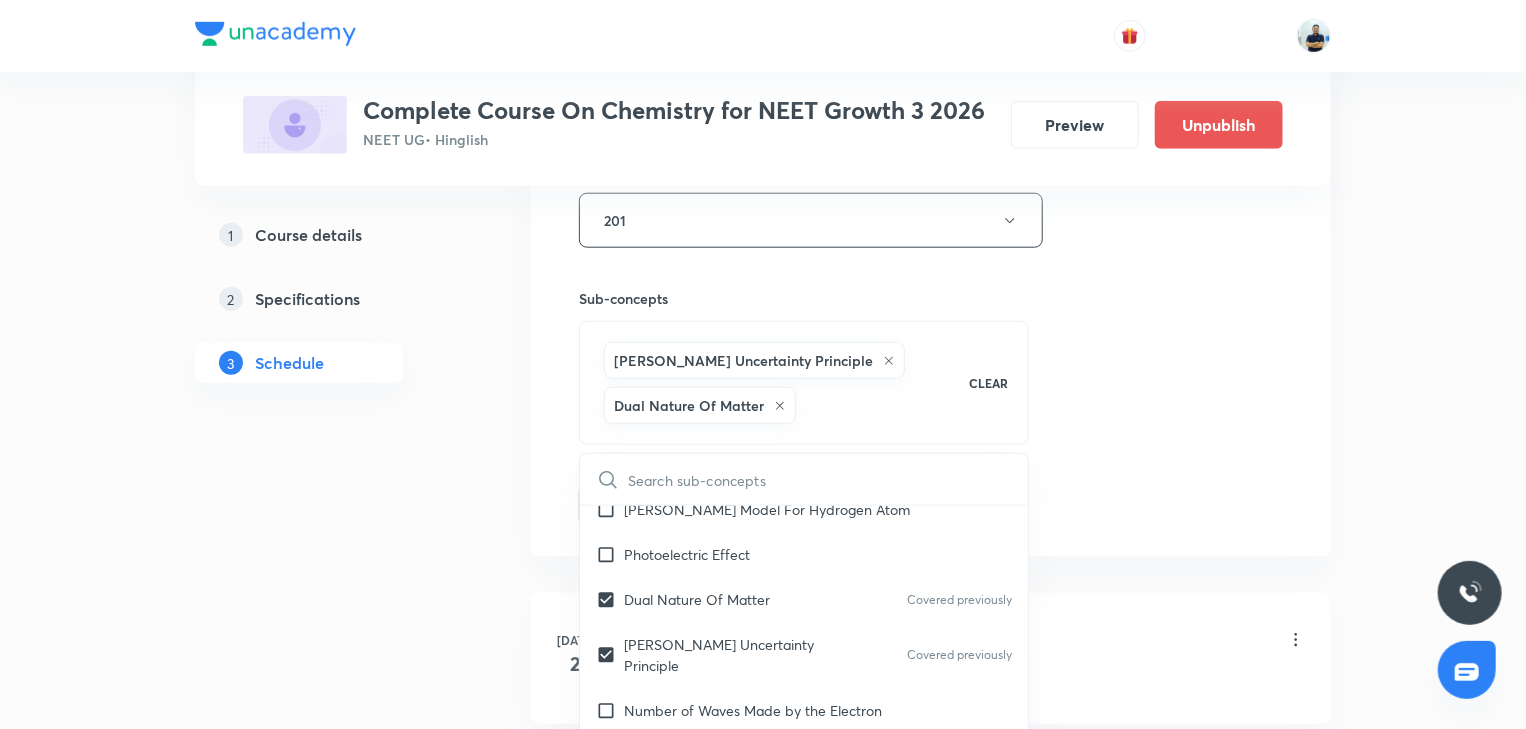 click on "Session  9 Live class Session title 55/99 Classification and Nomenclature of organic compounds -9 ​ Schedule for Jul 16, 2025, 4:30 PM ​ Duration (in minutes) 70 ​   Session type Online Offline Room 201 Sub-concepts Heisenberg’s Uncertainty Principle Dual Nature Of Matter CLEAR ​ General Topics & Mole Concept Basic Concepts Mole – Basic Introduction Percentage Composition Stoichiometry Principle of Atom Conservation (POAC) Relation between Stoichiometric Quantities Covered previously Application of Mole Concept: Gravimetric Analysis Electronic Configuration Of Atoms (Hund's rule)  Quantum Numbers (Magnetic Quantum no.) Quantum Numbers(Pauli's Exclusion law) Mean Molar Mass or Molecular Mass Variation of Conductivity with Concentration Mechanism of Corrosion Covered previously Atomic Structure Discovery Of Electron Some Prerequisites of Physics Covered previously Discovery Of Protons And Neutrons Atomic Models Representation Of Atom With Electrons And Neutrons Nature of Waves Photoelectric Effect" at bounding box center (931, 21) 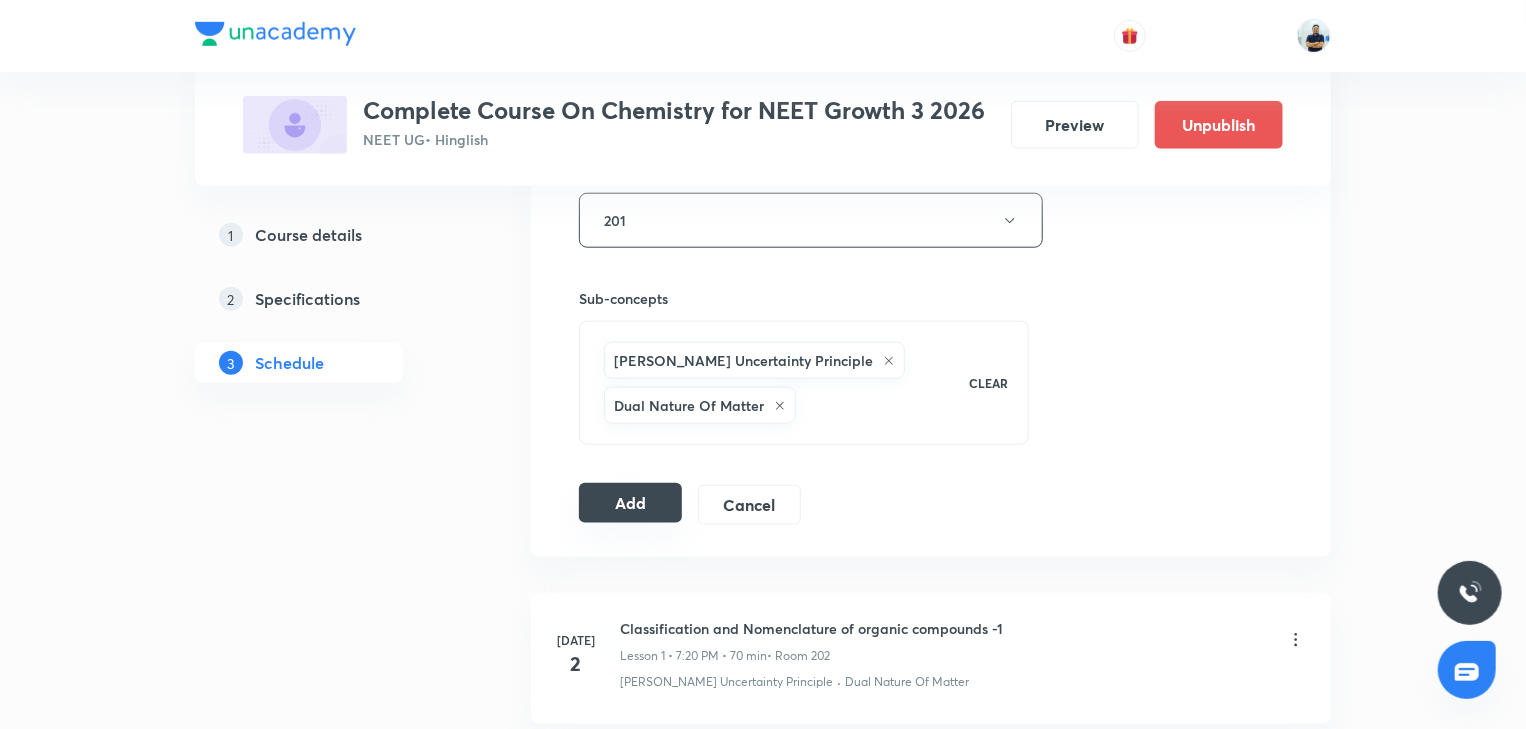 click on "Add" at bounding box center (630, 503) 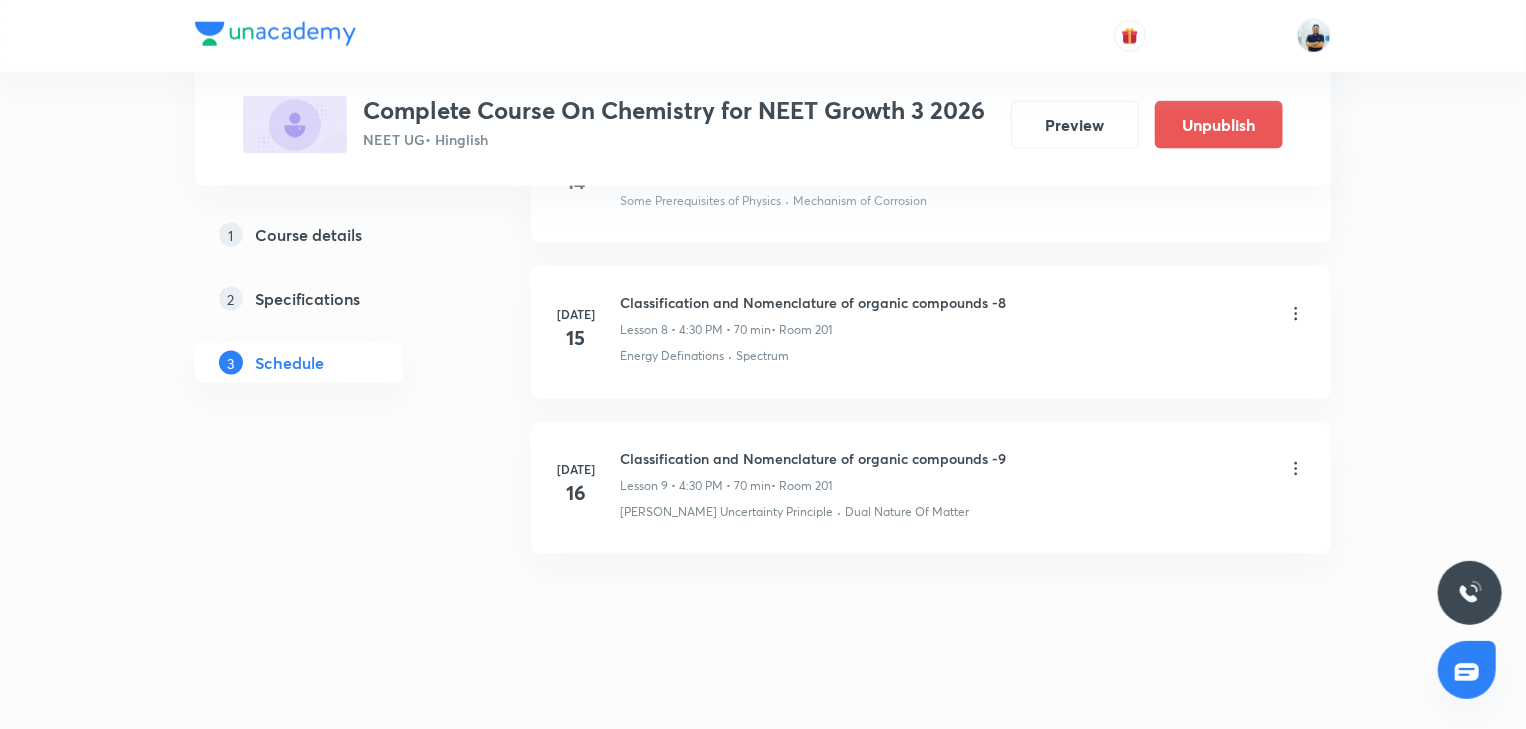 scroll, scrollTop: 1348, scrollLeft: 0, axis: vertical 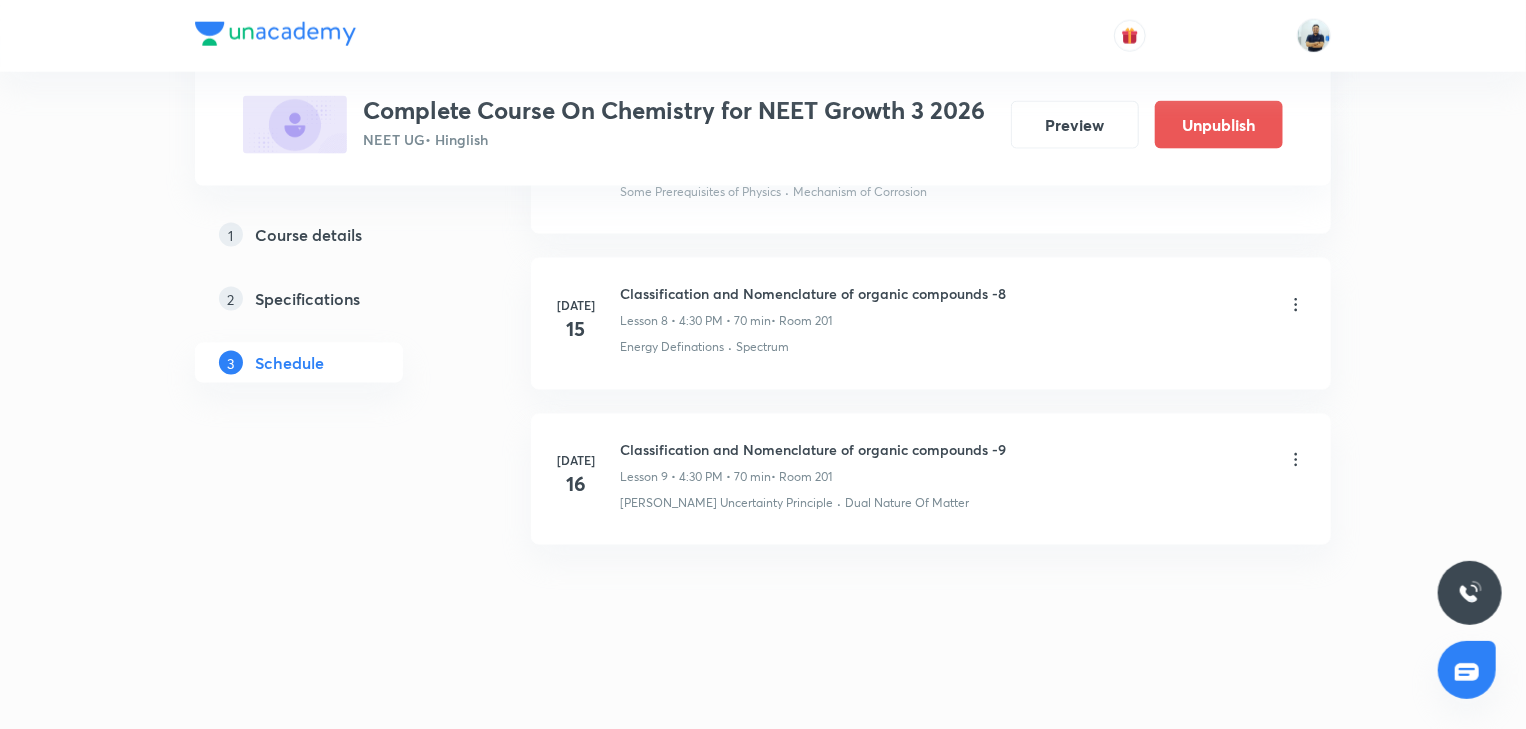 click on "Schedule 9  classes Add new session Jul 2 Classification and Nomenclature of organic compounds -1 Lesson 1 • 7:20 PM • 70 min  • Room 202 Heisenberg’s Uncertainty Principle · Dual Nature Of Matter Jul 3 Classification and Nomenclature of organic compounds -2 Lesson 2 • 4:30 PM • 70 min  • Room 203 Applications of Bohr's Model · Bohr's Atomic Model Jul 4 Classification and Nomenclature of organic compounds -3 Lesson 3 • 7:20 PM • 70 min  • Room 202 Relation between Stoichiometric Quantities Jul 7 Classification and Nomenclature of organic compounds -4 Lesson 4 • 7:20 PM • 70 min  • Room 202 Dual Nature Of Matter Jul 10 Classification and Nomenclature of organic compounds -5 Lesson 5 • 7:20 PM • 70 min  • Room 201 Mechanism of Corrosion Jul 11 Classification and Nomenclature of organic compounds -6 Lesson 6 • 7:20 PM • 70 min  • Room 202 Mechanism of Corrosion Jul 14 Classification and Nomenclature of organic compounds -7 Lesson 7 • 4:30 PM • 70 min · Jul 15 ·" at bounding box center [931, -157] 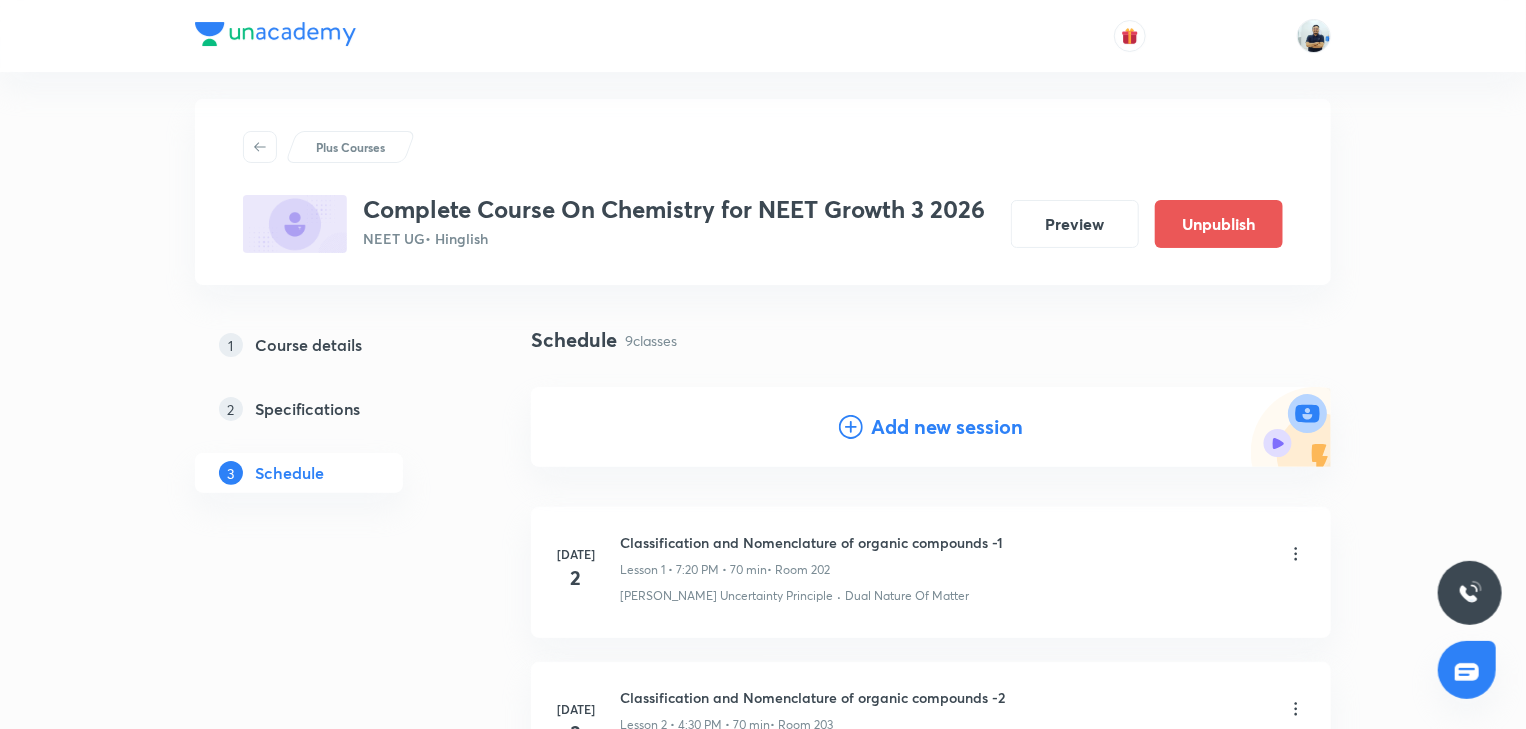 scroll, scrollTop: 0, scrollLeft: 0, axis: both 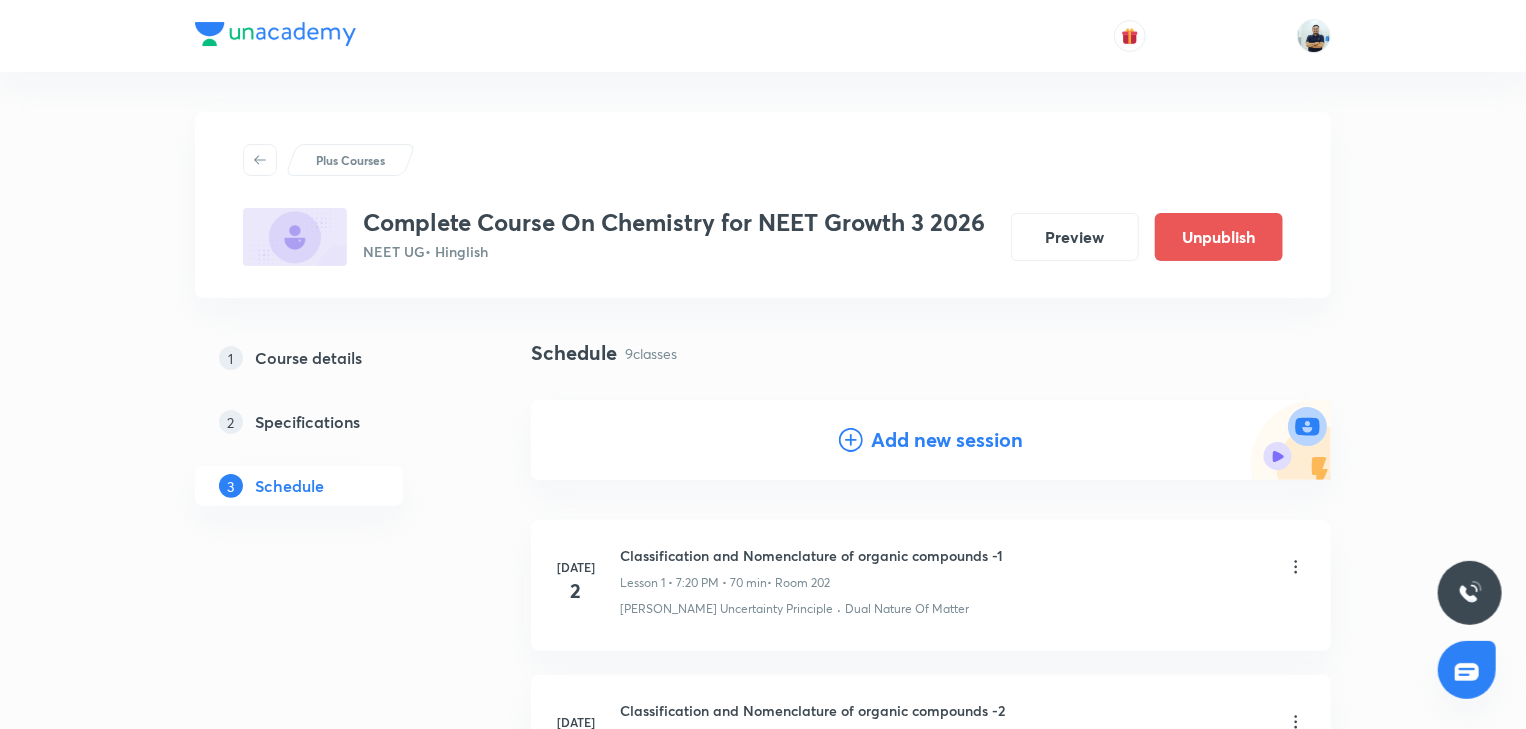 click on "Add new session" at bounding box center (947, 440) 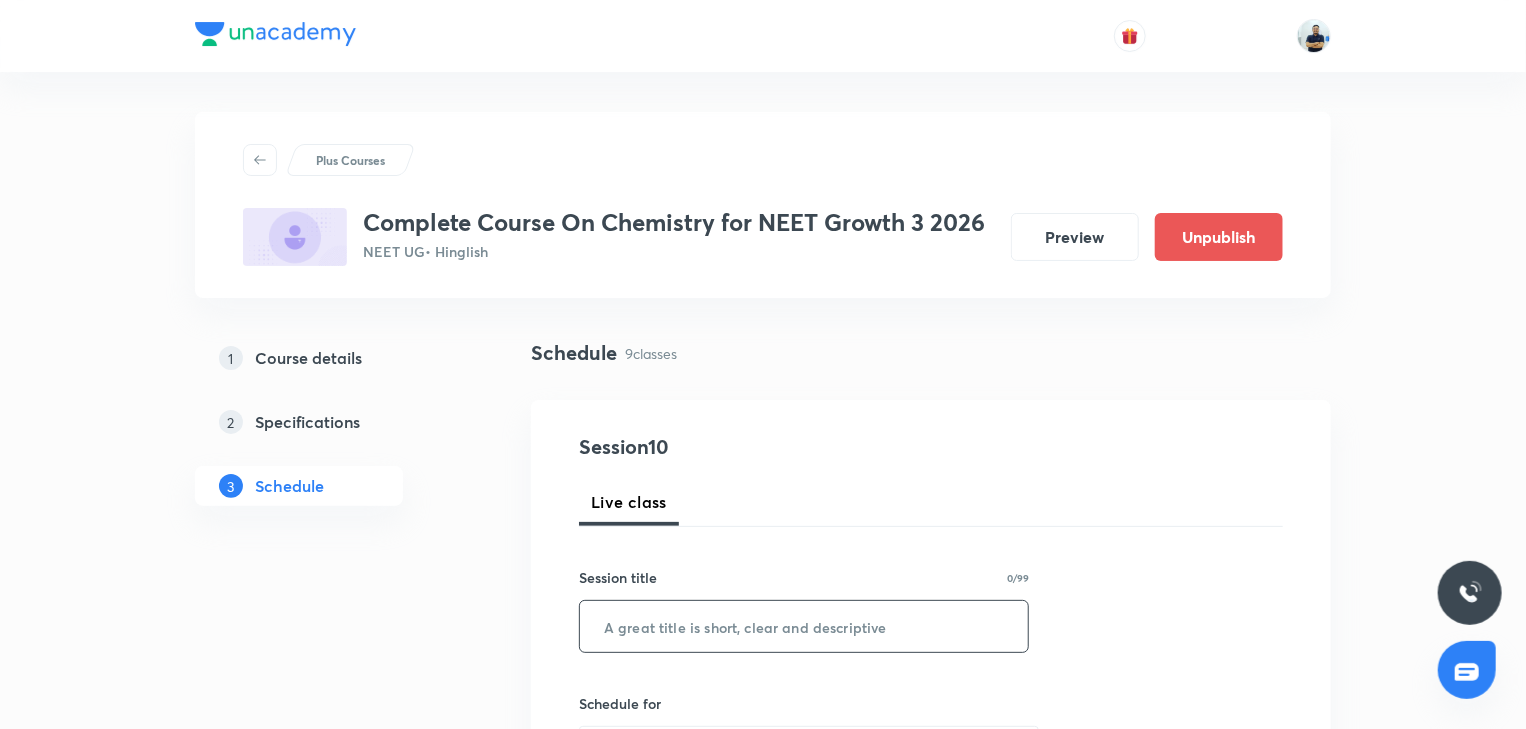 click at bounding box center (804, 626) 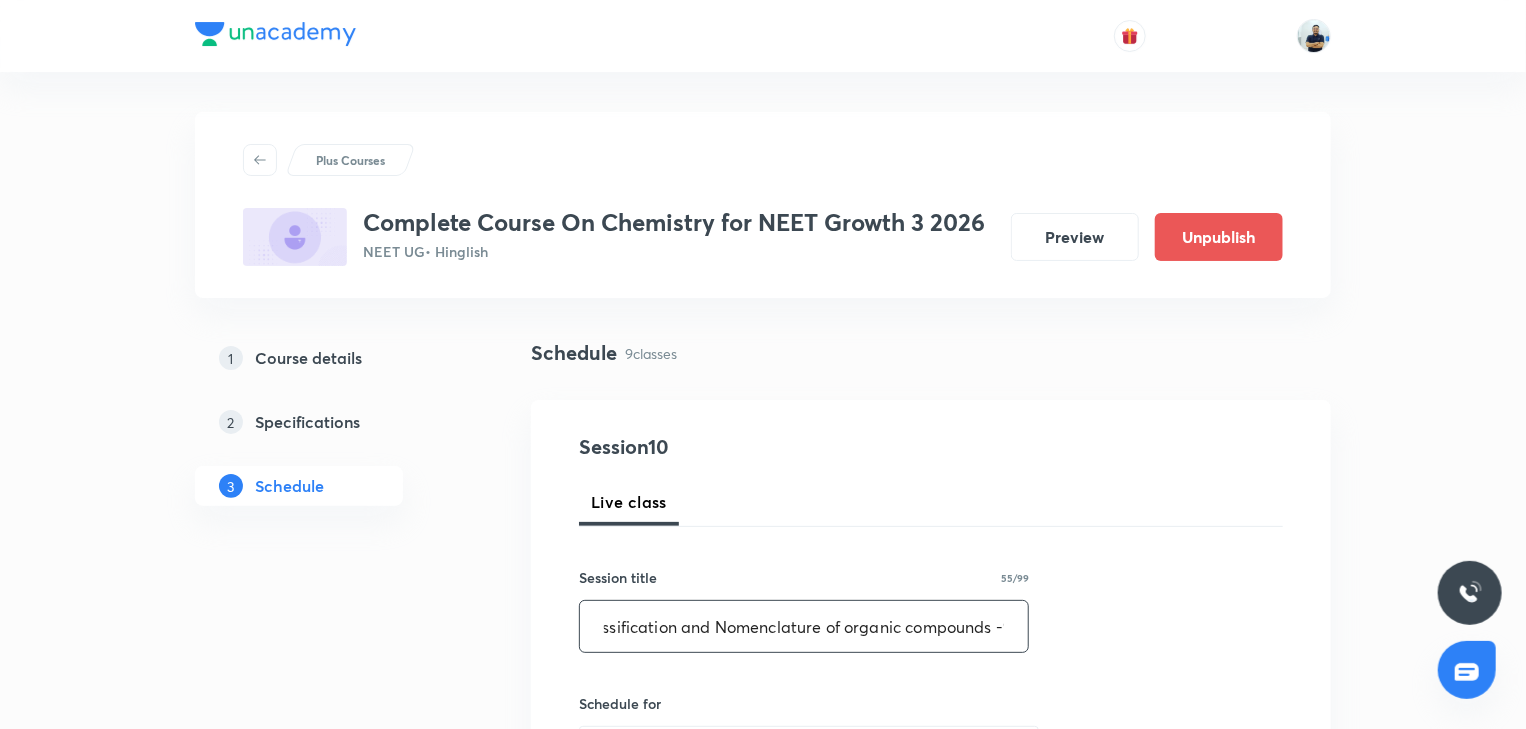 scroll, scrollTop: 0, scrollLeft: 38, axis: horizontal 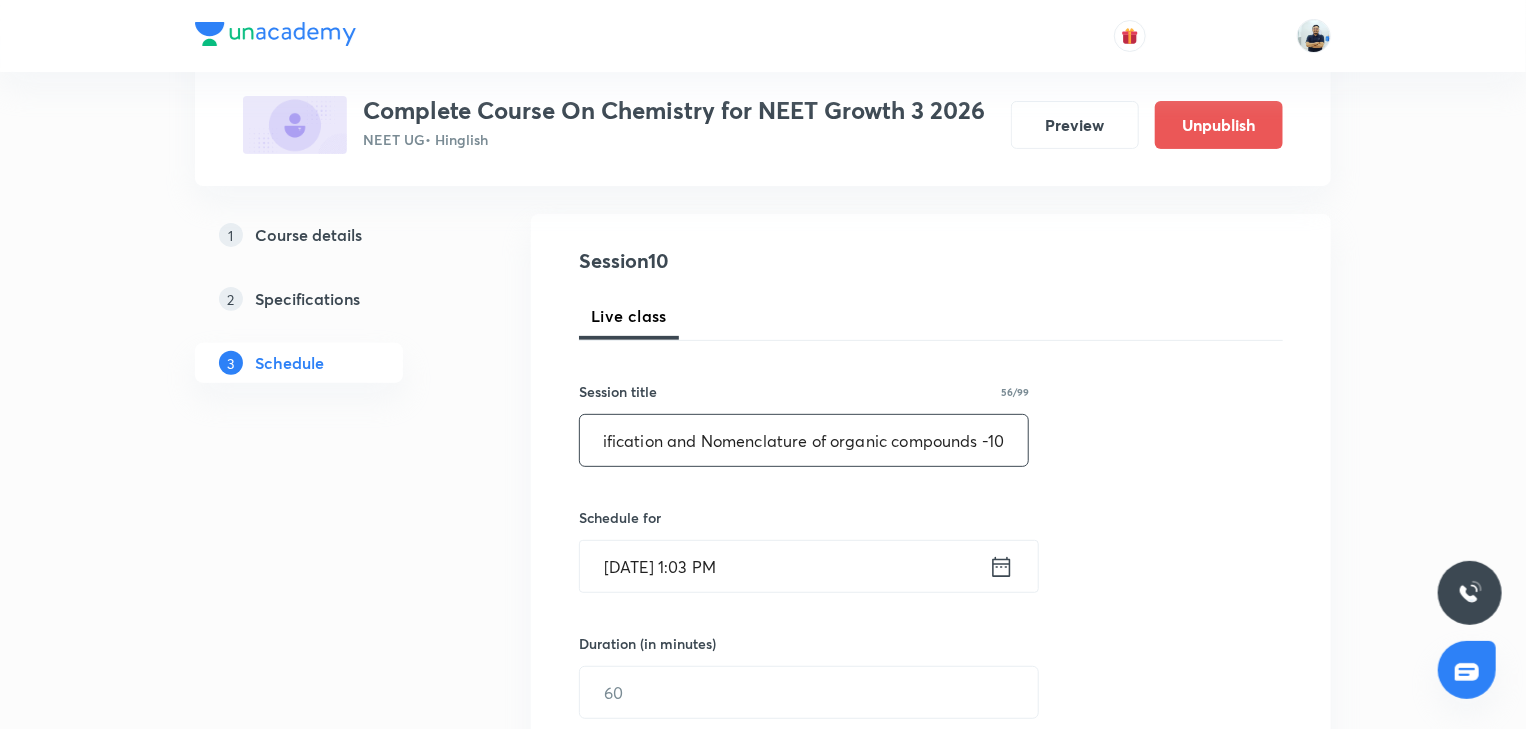 type on "Classification and Nomenclature of organic compounds -10" 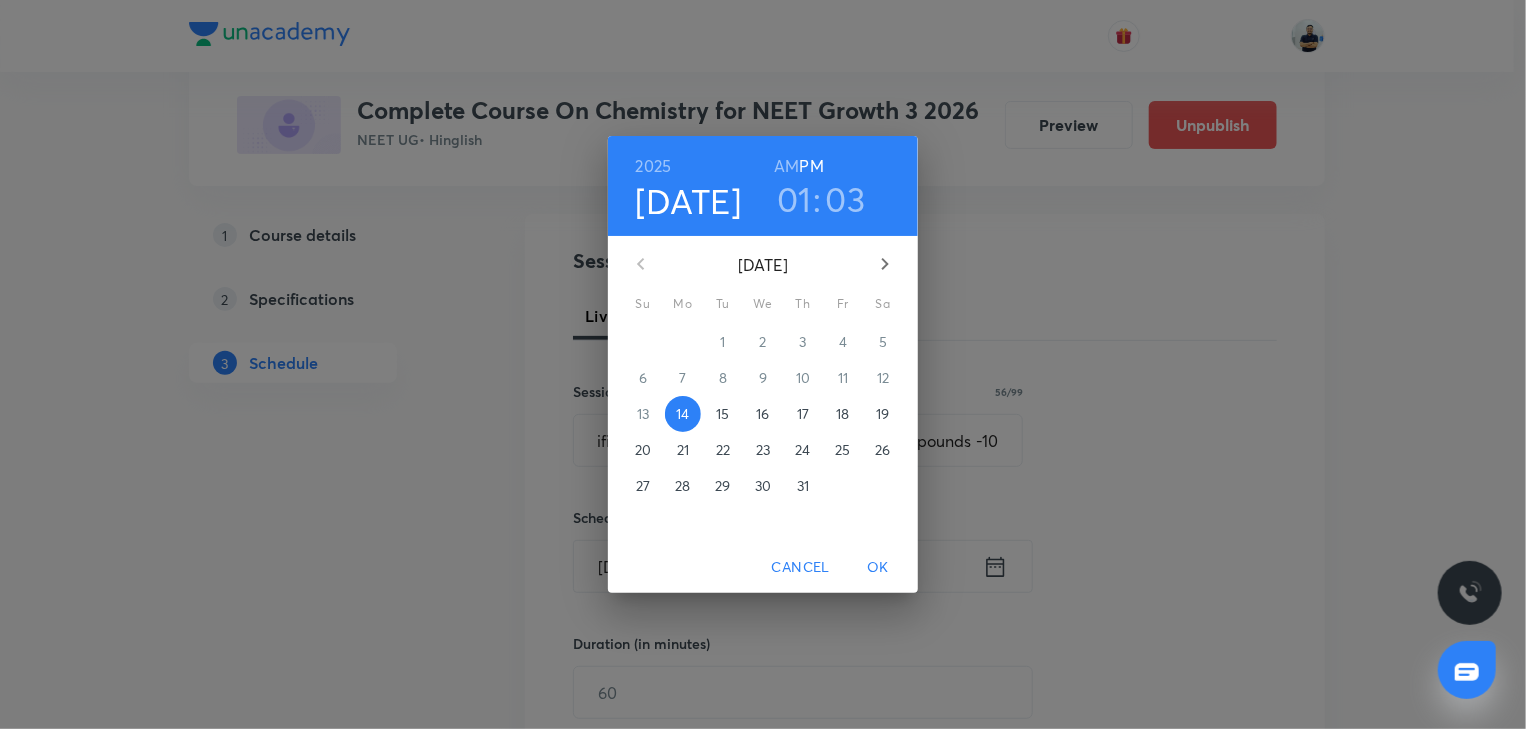 scroll, scrollTop: 0, scrollLeft: 0, axis: both 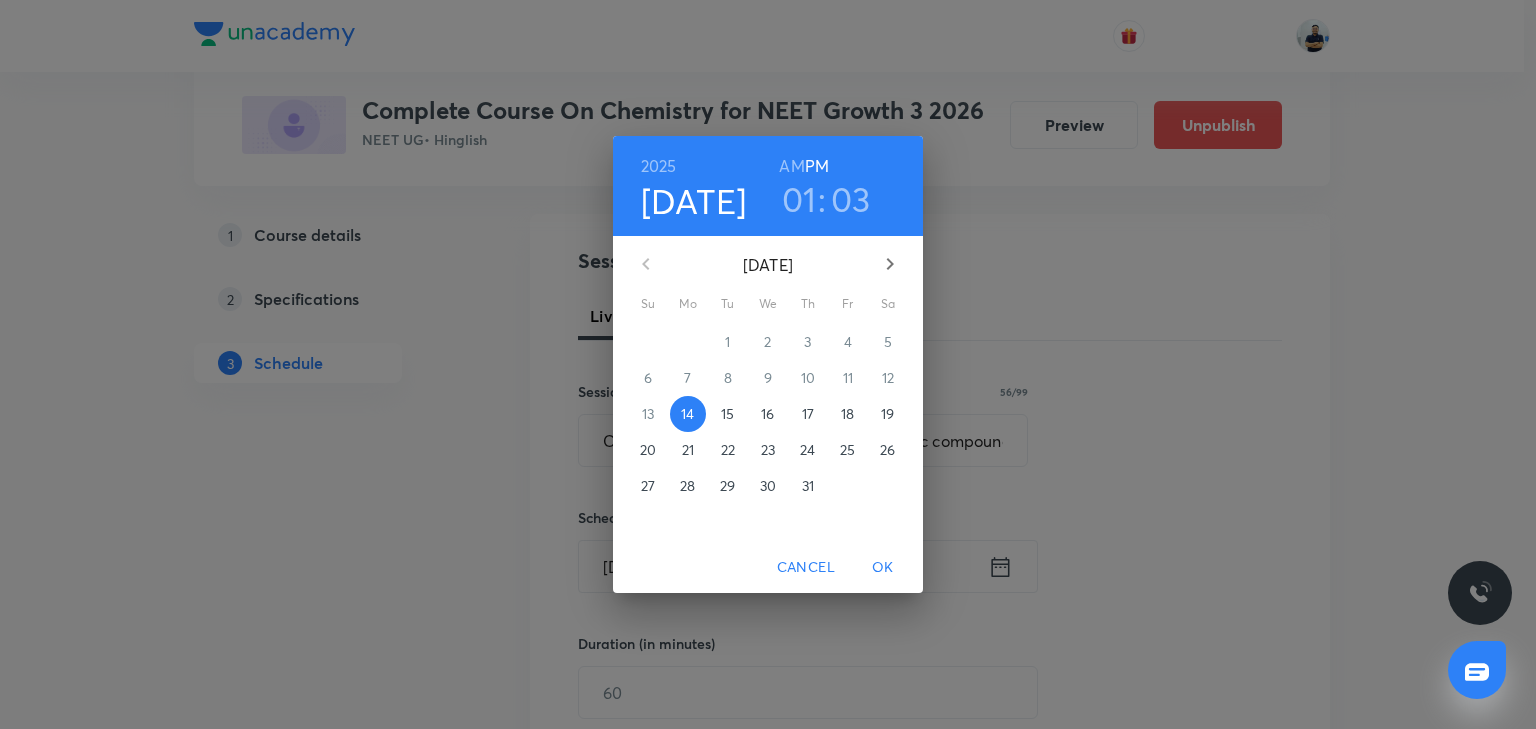 click on "17" at bounding box center (808, 414) 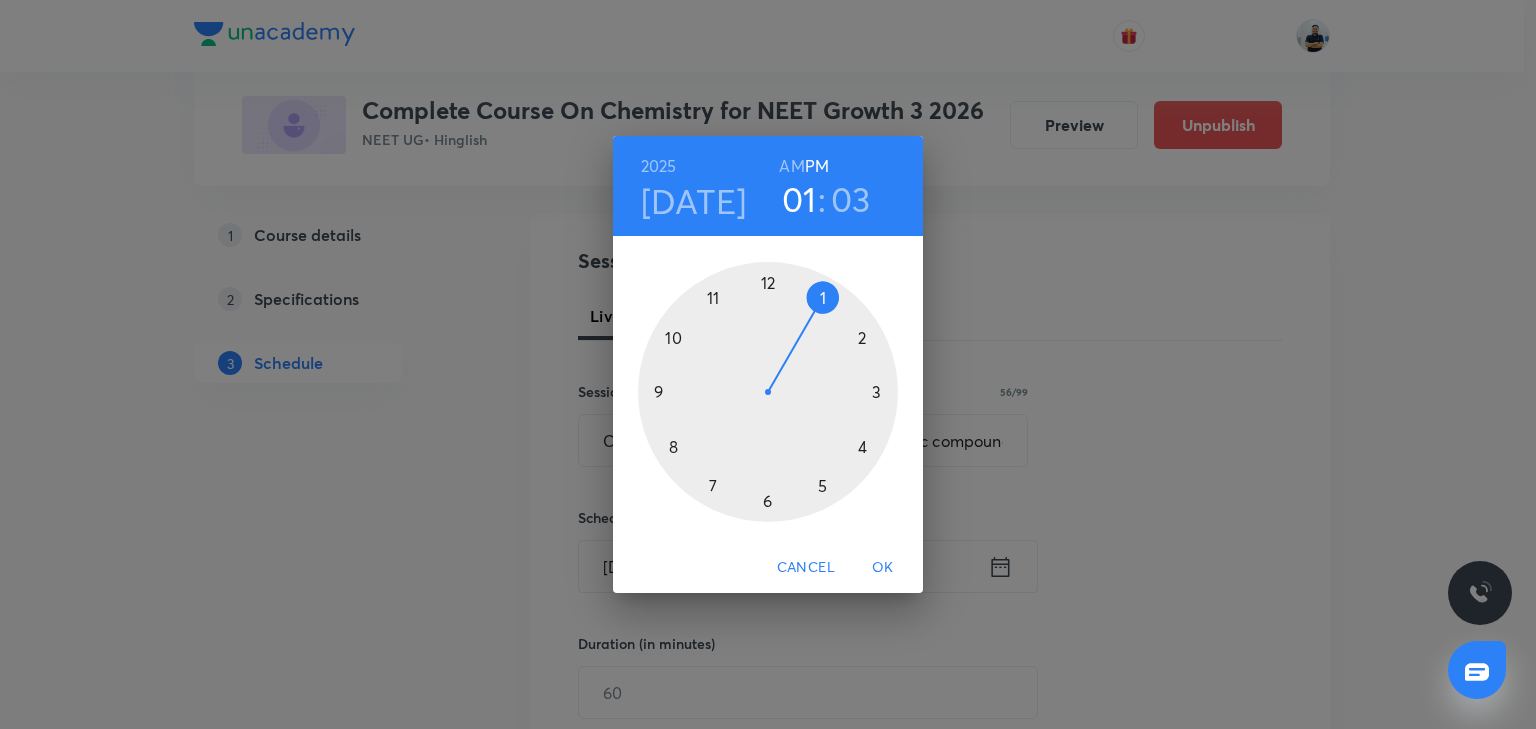 click at bounding box center (768, 392) 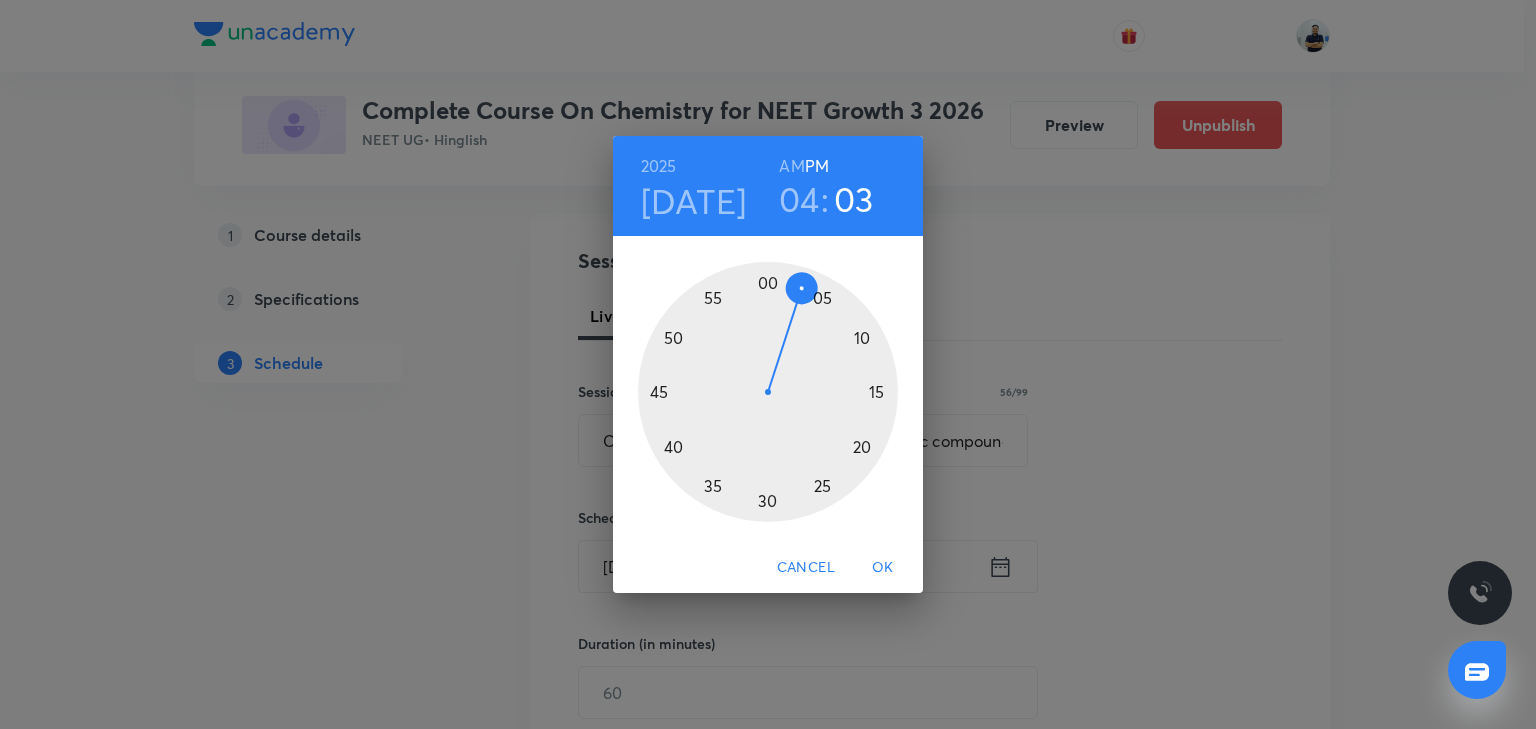 click at bounding box center [768, 392] 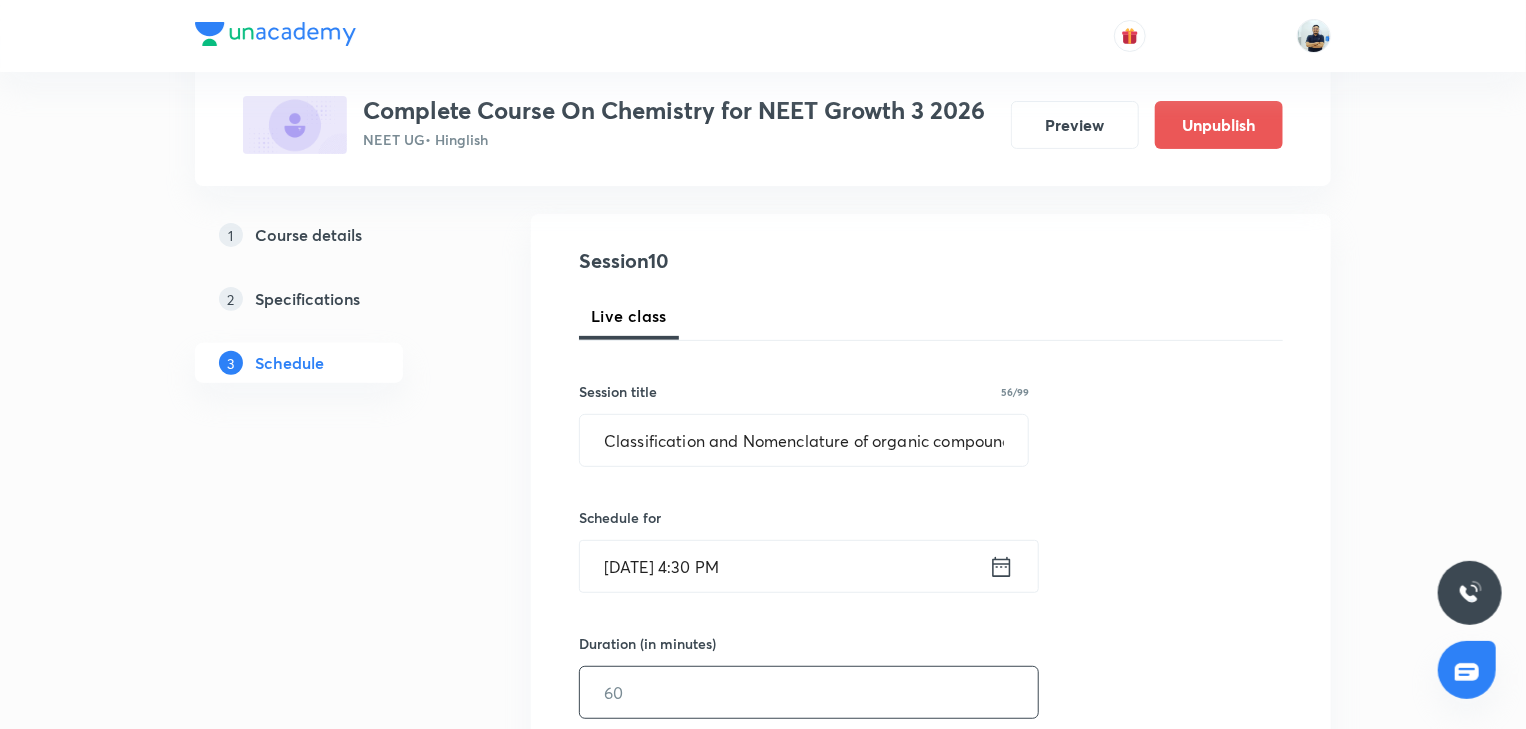 click at bounding box center [809, 692] 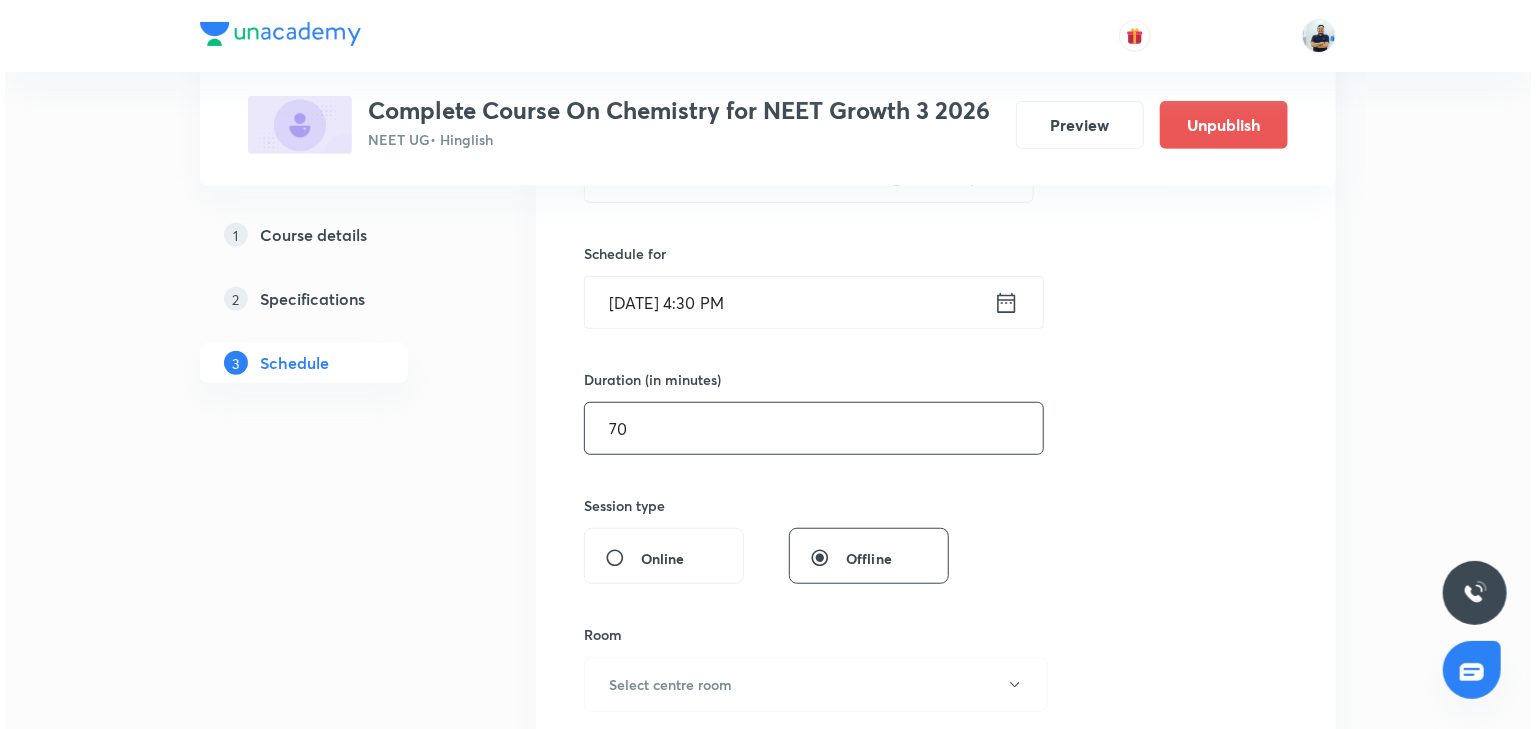 scroll, scrollTop: 522, scrollLeft: 0, axis: vertical 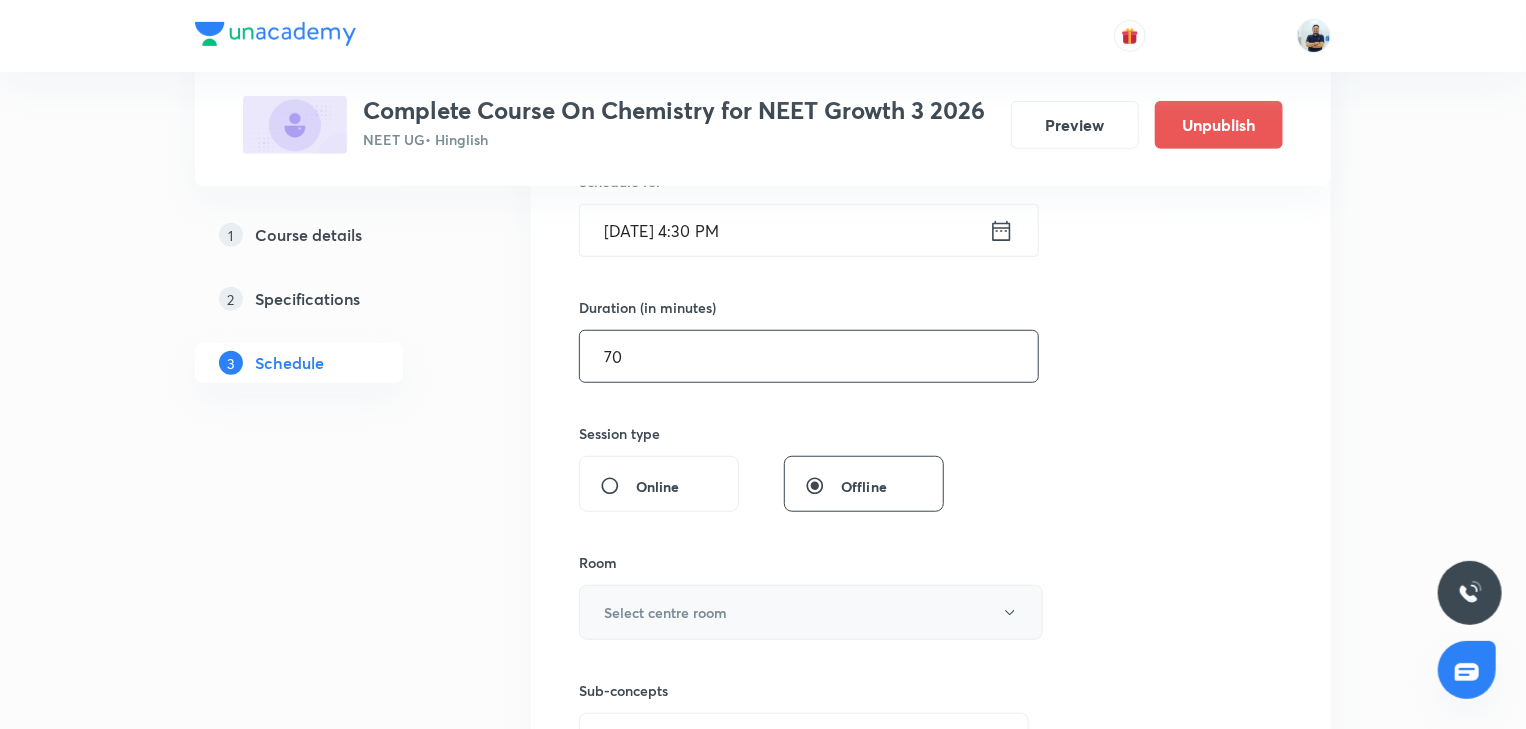 type on "70" 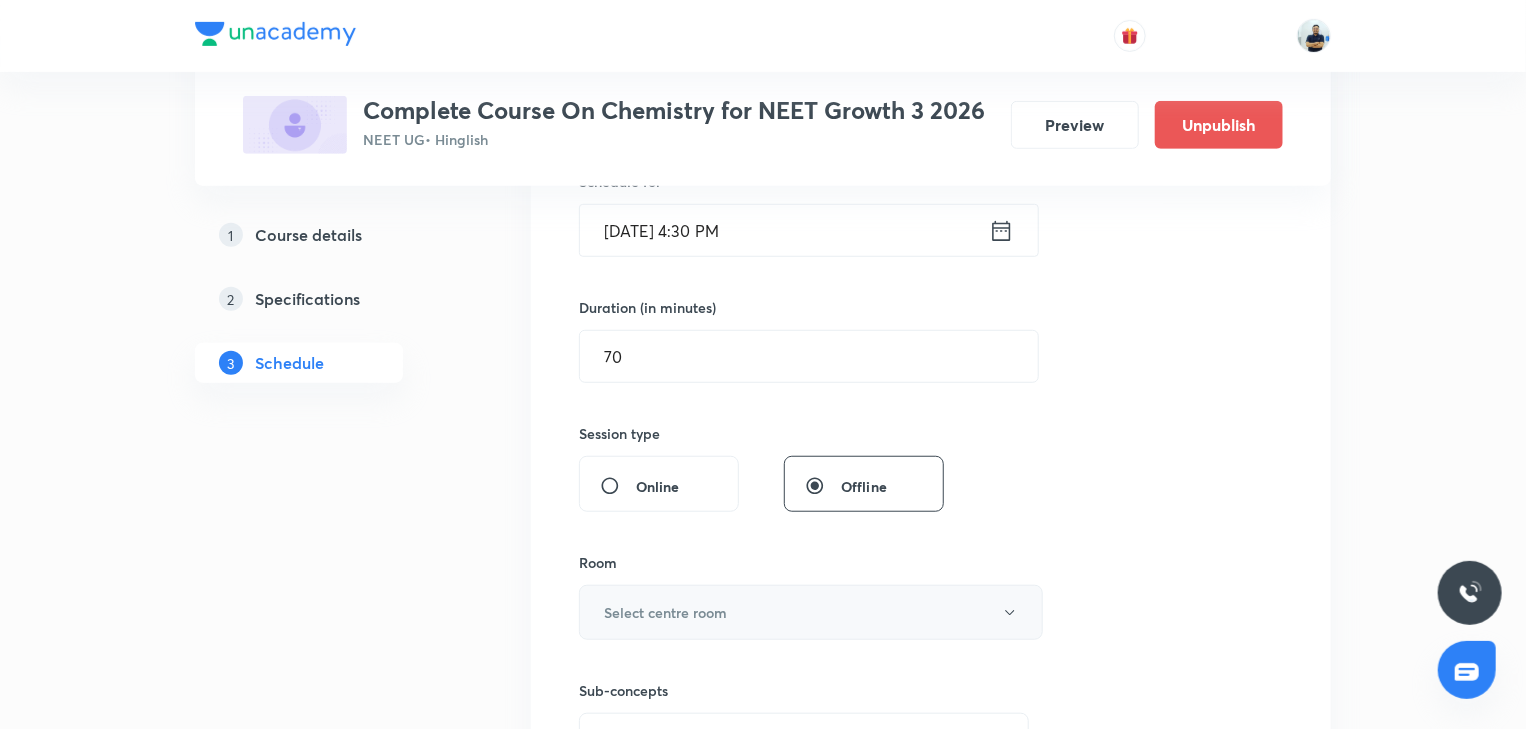 click on "Select centre room" at bounding box center [665, 612] 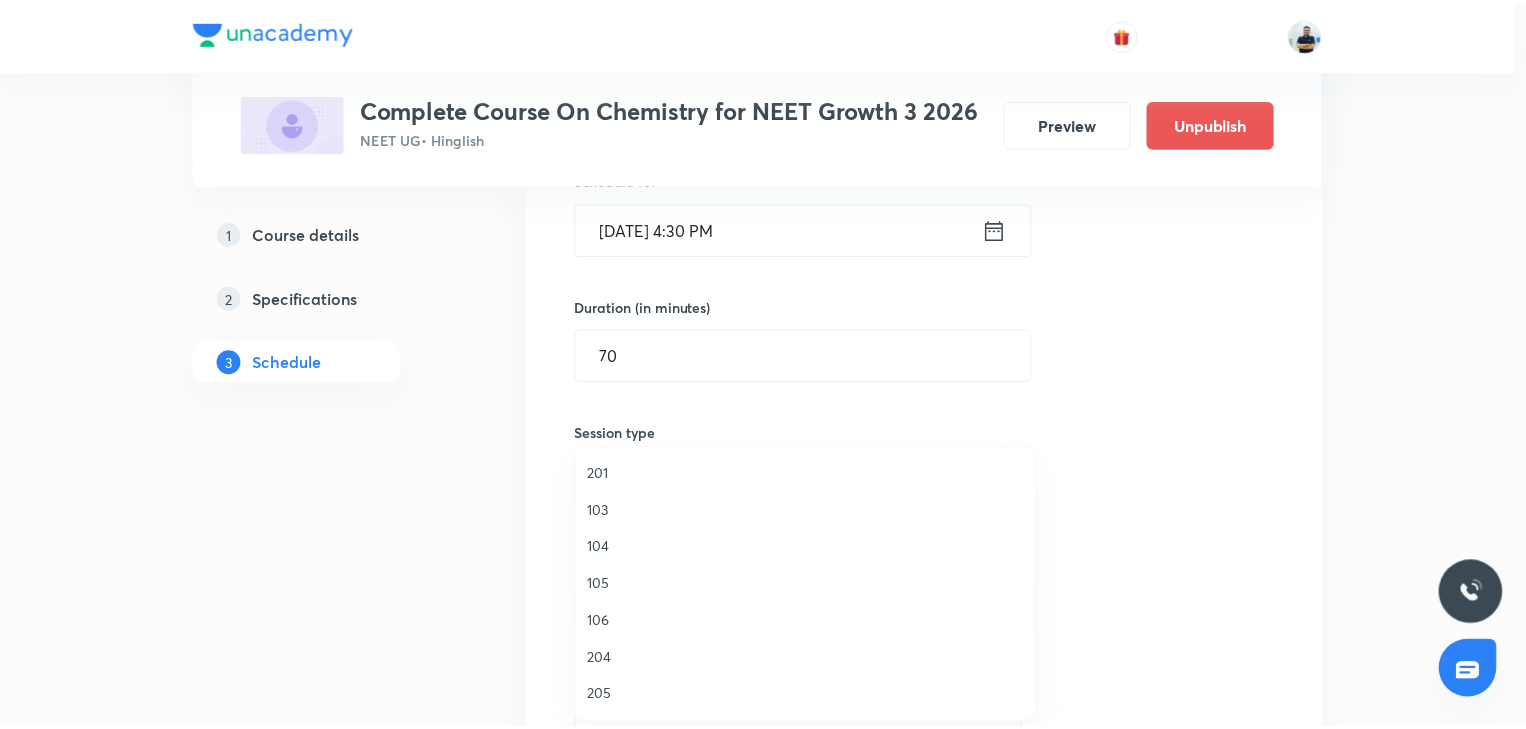 scroll, scrollTop: 128, scrollLeft: 0, axis: vertical 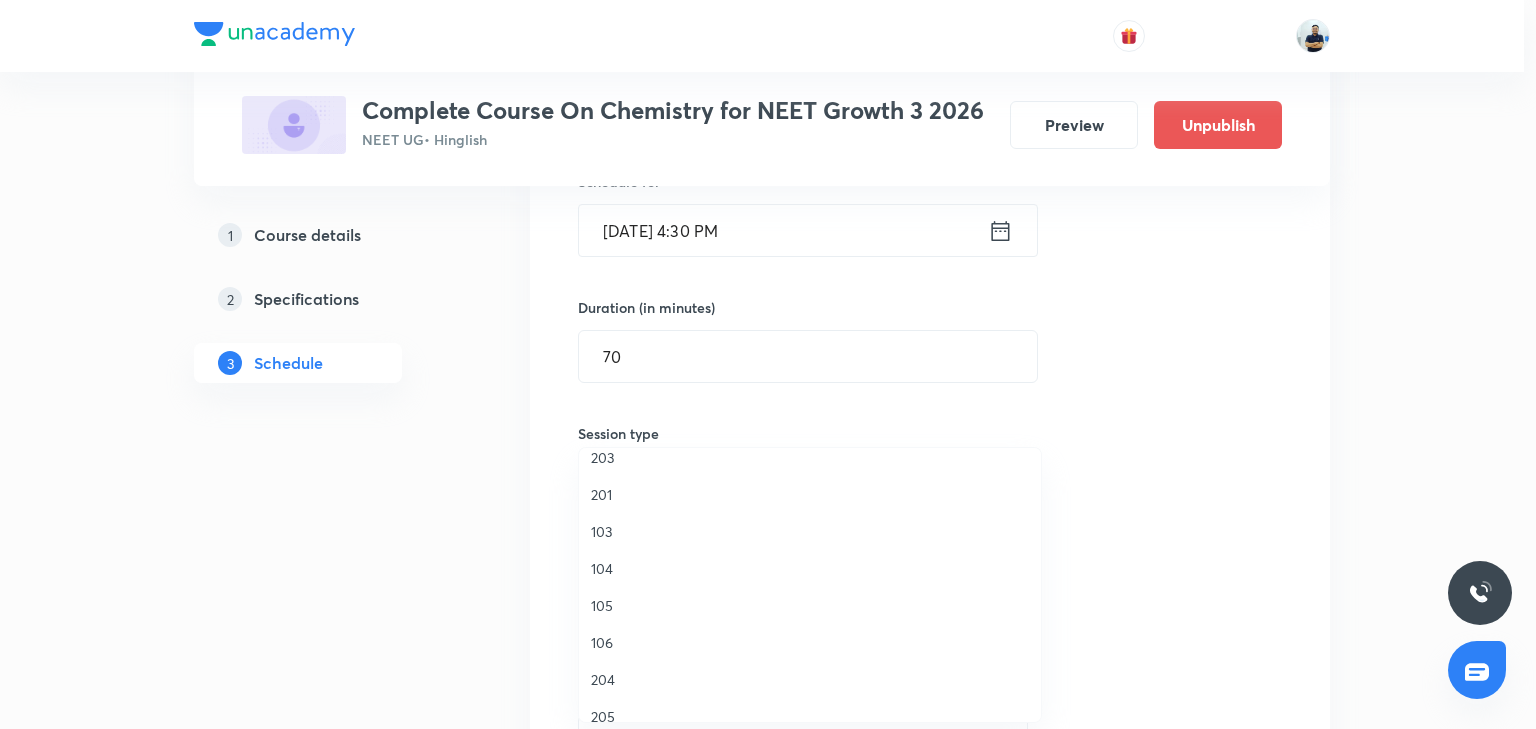 click on "201" at bounding box center (810, 494) 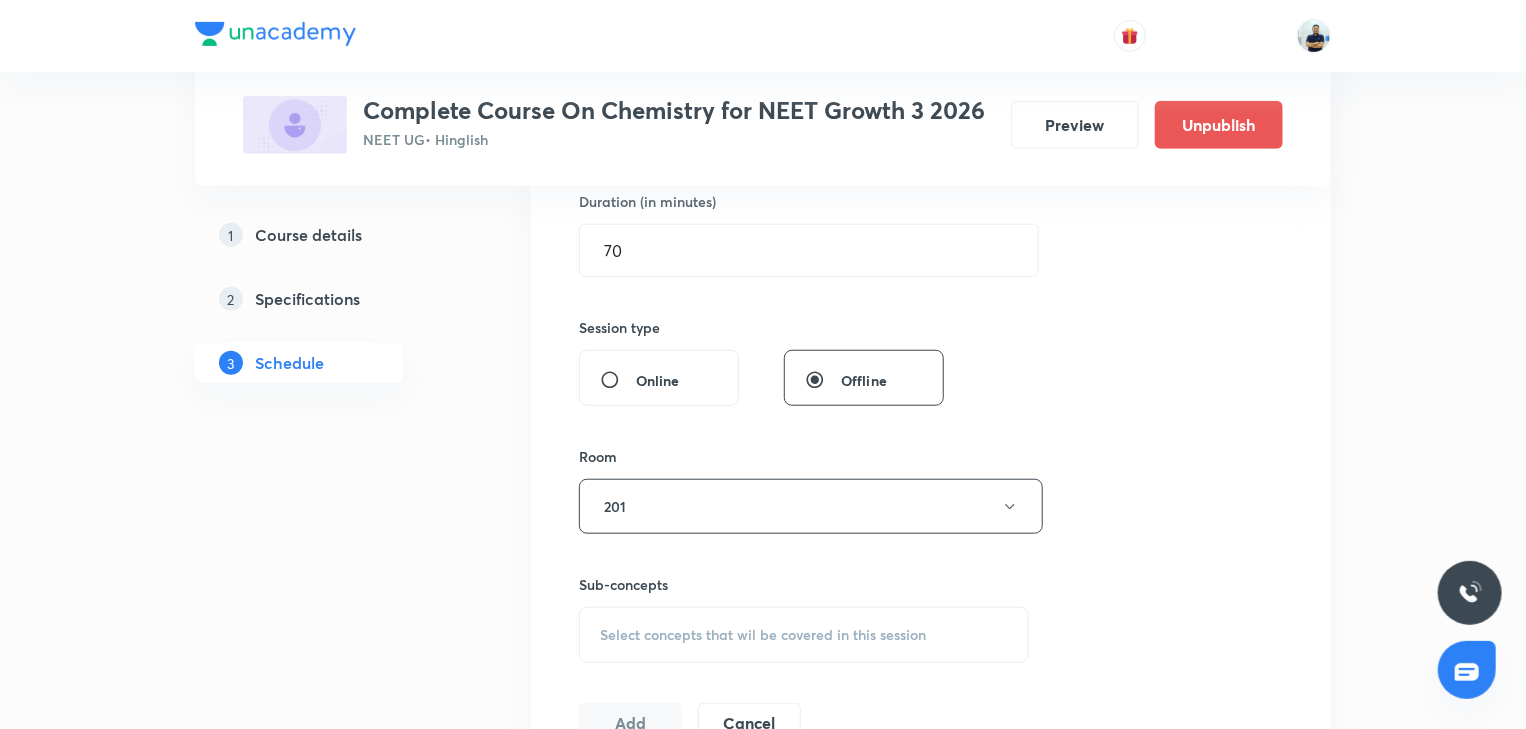 scroll, scrollTop: 802, scrollLeft: 0, axis: vertical 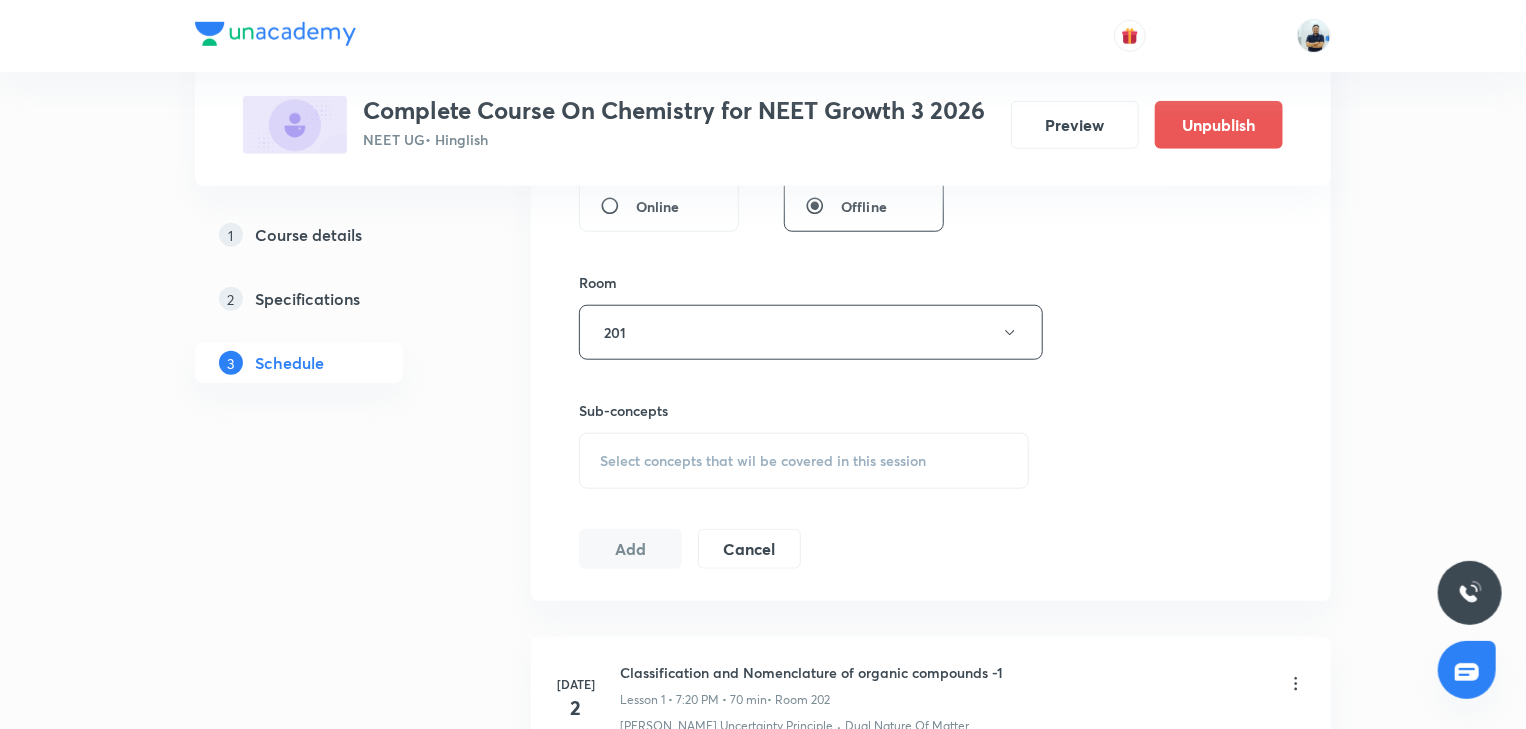 click on "Select concepts that wil be covered in this session" at bounding box center [763, 461] 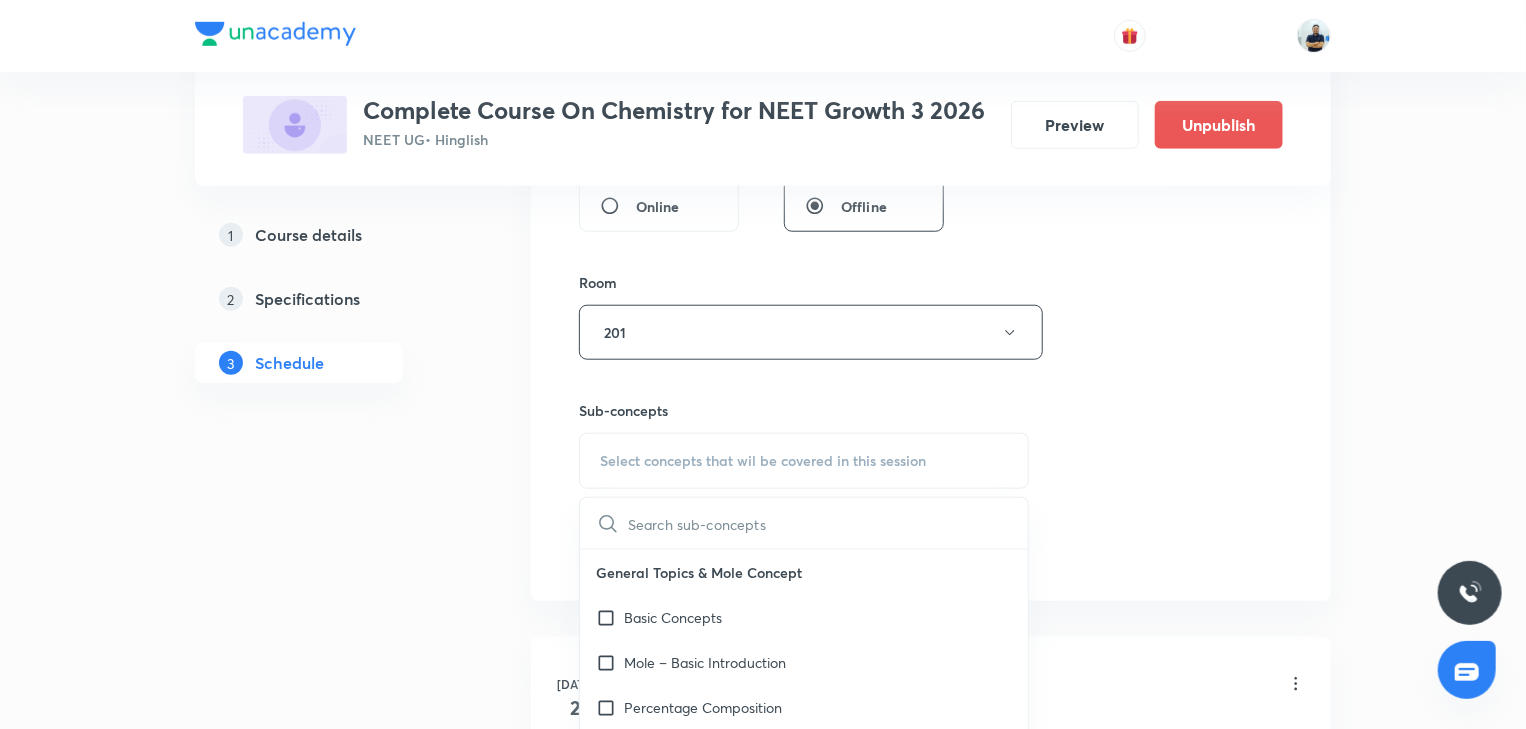 scroll, scrollTop: 1120, scrollLeft: 0, axis: vertical 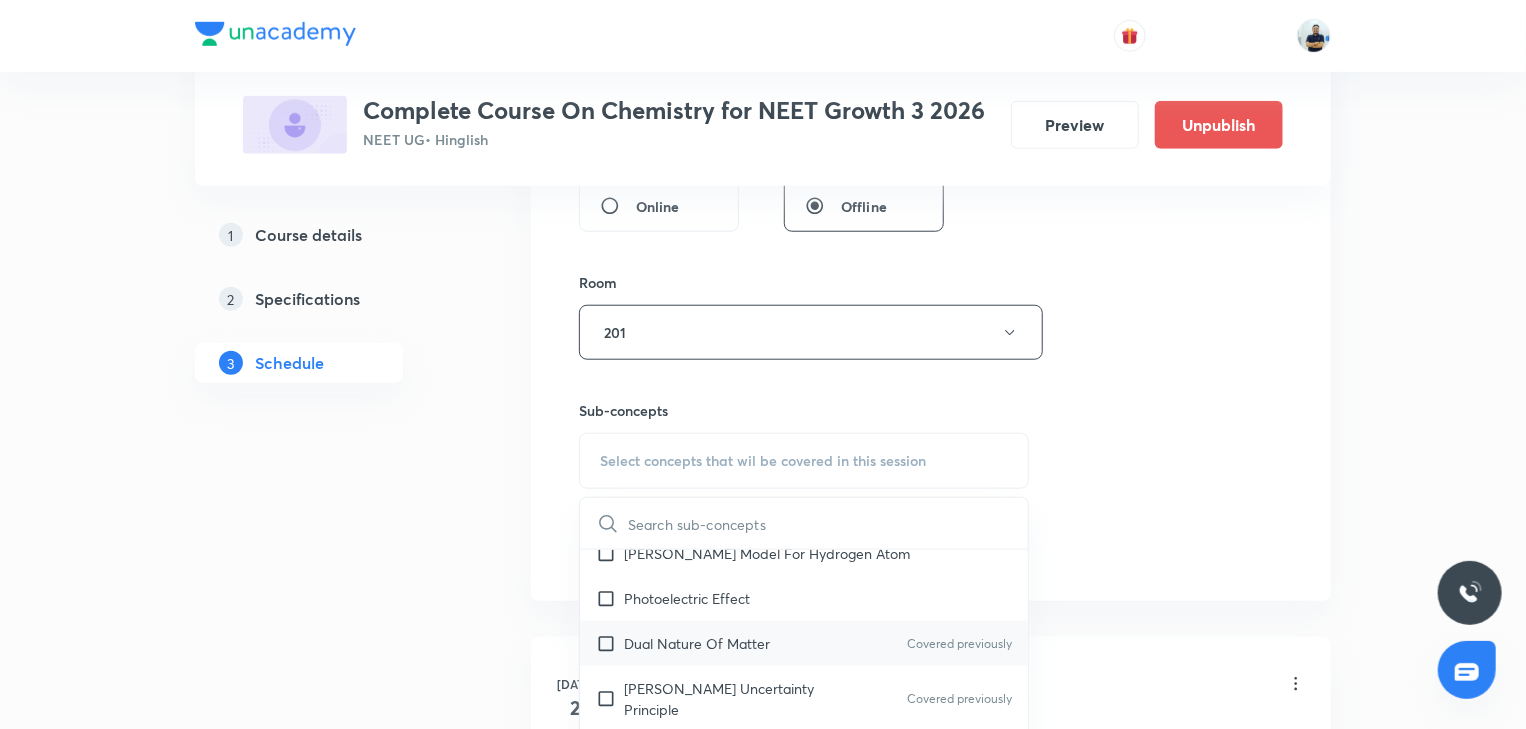 click on "Dual Nature Of Matter" at bounding box center [697, 643] 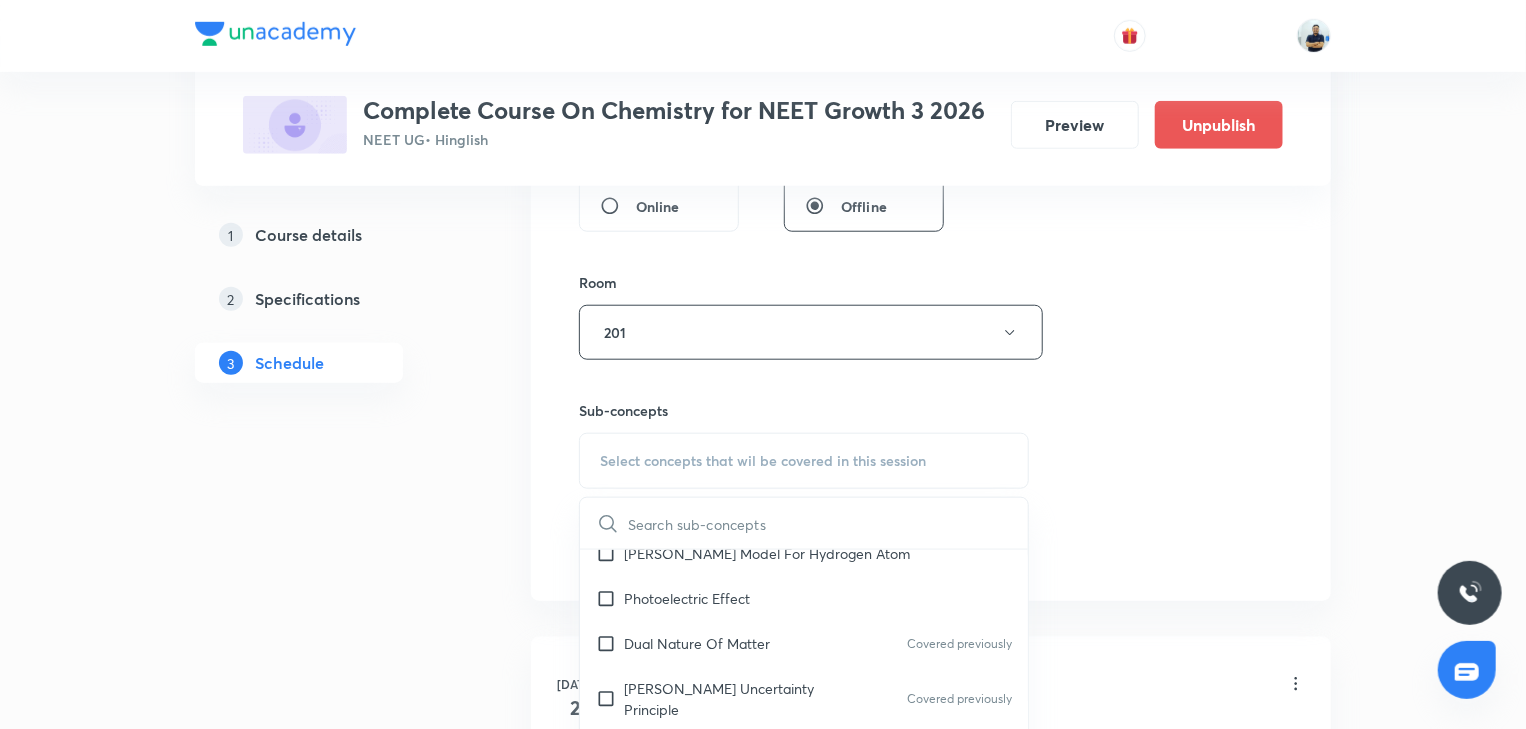 checkbox on "true" 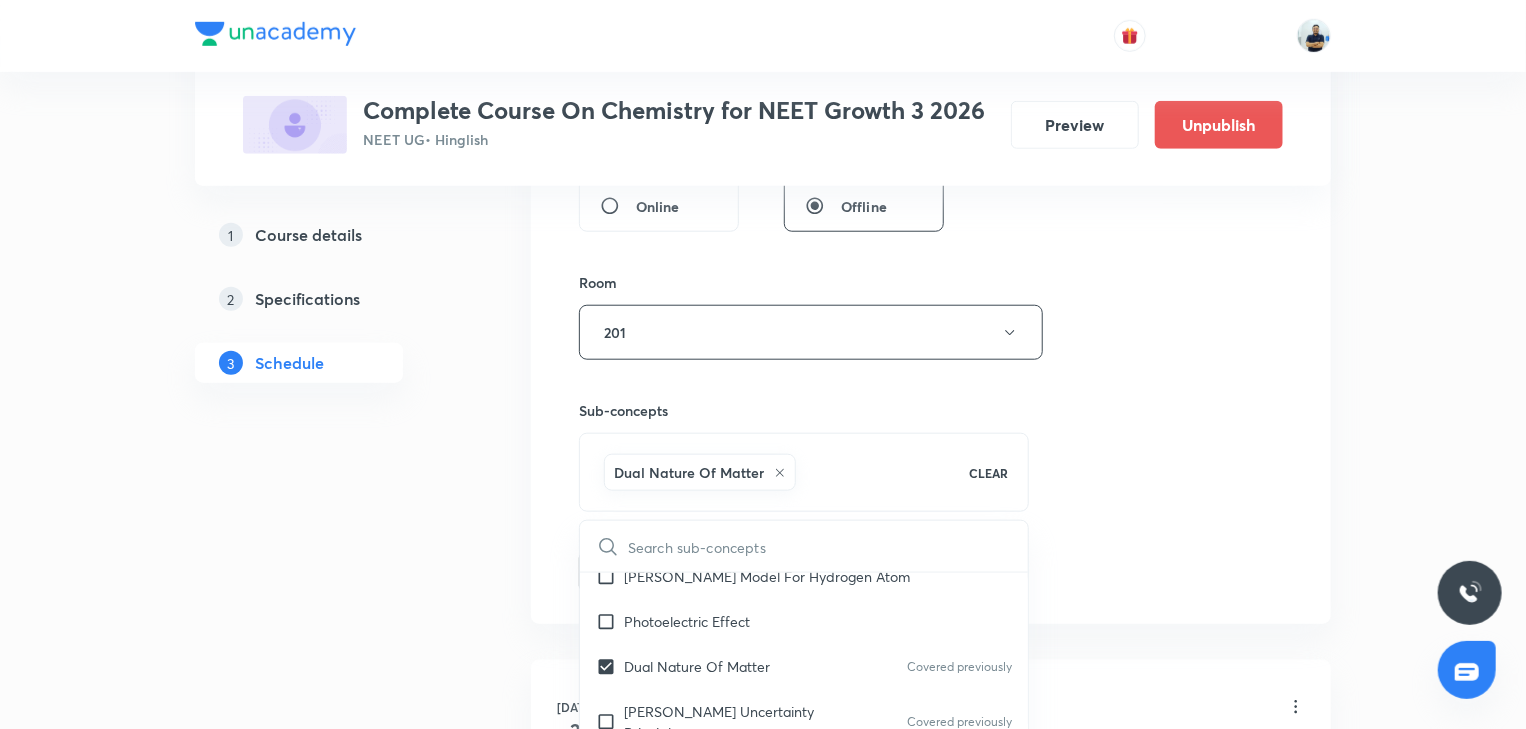 click on "Session  10 Live class Session title 56/99 Classification and Nomenclature of organic compounds -10 ​ Schedule for Jul 17, 2025, 4:30 PM ​ Duration (in minutes) 70 ​   Session type Online Offline Room 201 Sub-concepts Dual Nature Of Matter CLEAR ​ General Topics & Mole Concept Basic Concepts Mole – Basic Introduction Percentage Composition Stoichiometry Principle of Atom Conservation (POAC) Relation between Stoichiometric Quantities Covered previously Application of Mole Concept: Gravimetric Analysis Electronic Configuration Of Atoms (Hund's rule)  Quantum Numbers (Magnetic Quantum no.) Quantum Numbers(Pauli's Exclusion law) Mean Molar Mass or Molecular Mass Variation of Conductivity with Concentration Mechanism of Corrosion Covered previously Atomic Structure Discovery Of Electron Some Prerequisites of Physics Covered previously Discovery Of Protons And Neutrons Atomic Models Representation Of Atom With Electrons And Neutrons Nature of Waves Nature Of Electromagnetic Radiation Photoelectric Effect" at bounding box center [931, 111] 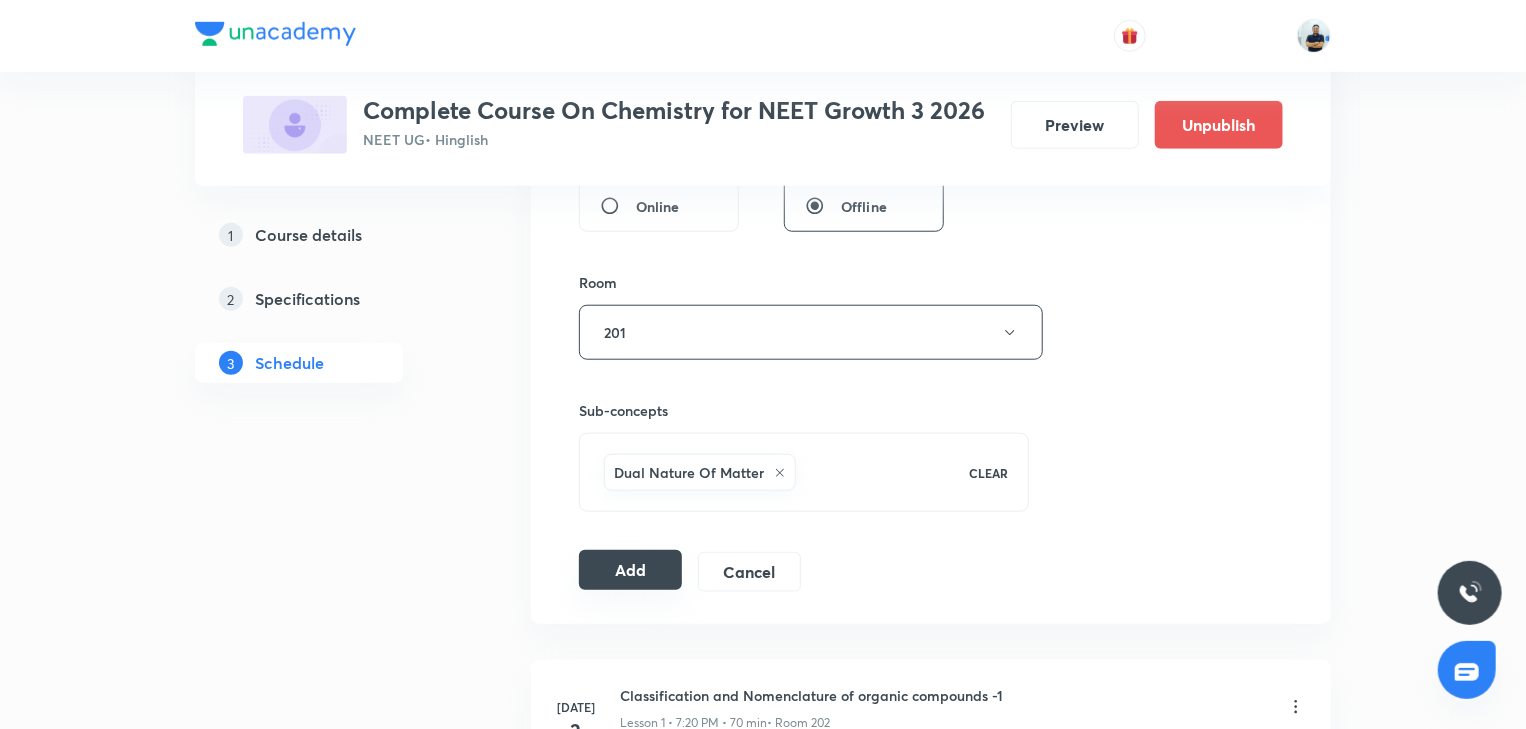 click on "Add" at bounding box center [630, 570] 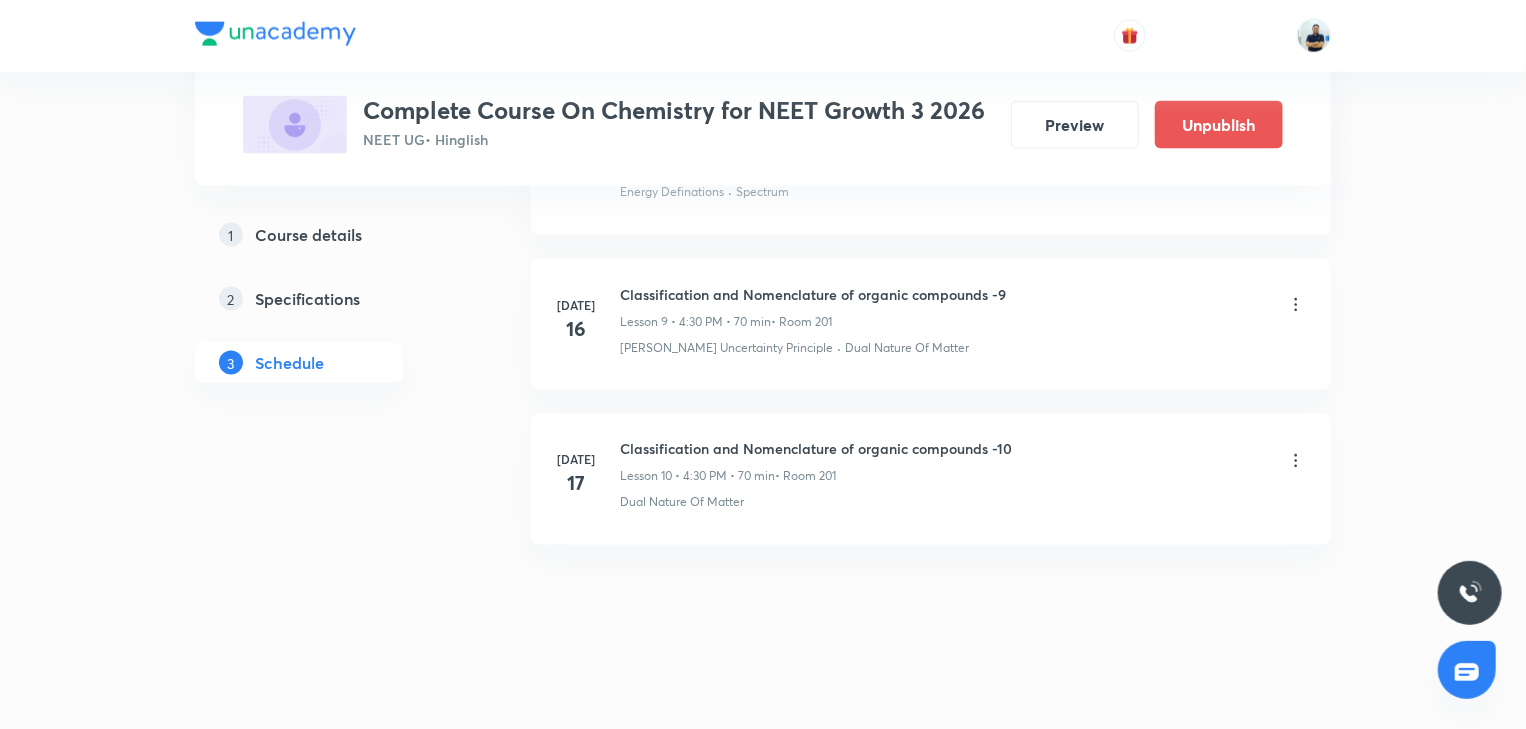 scroll, scrollTop: 0, scrollLeft: 0, axis: both 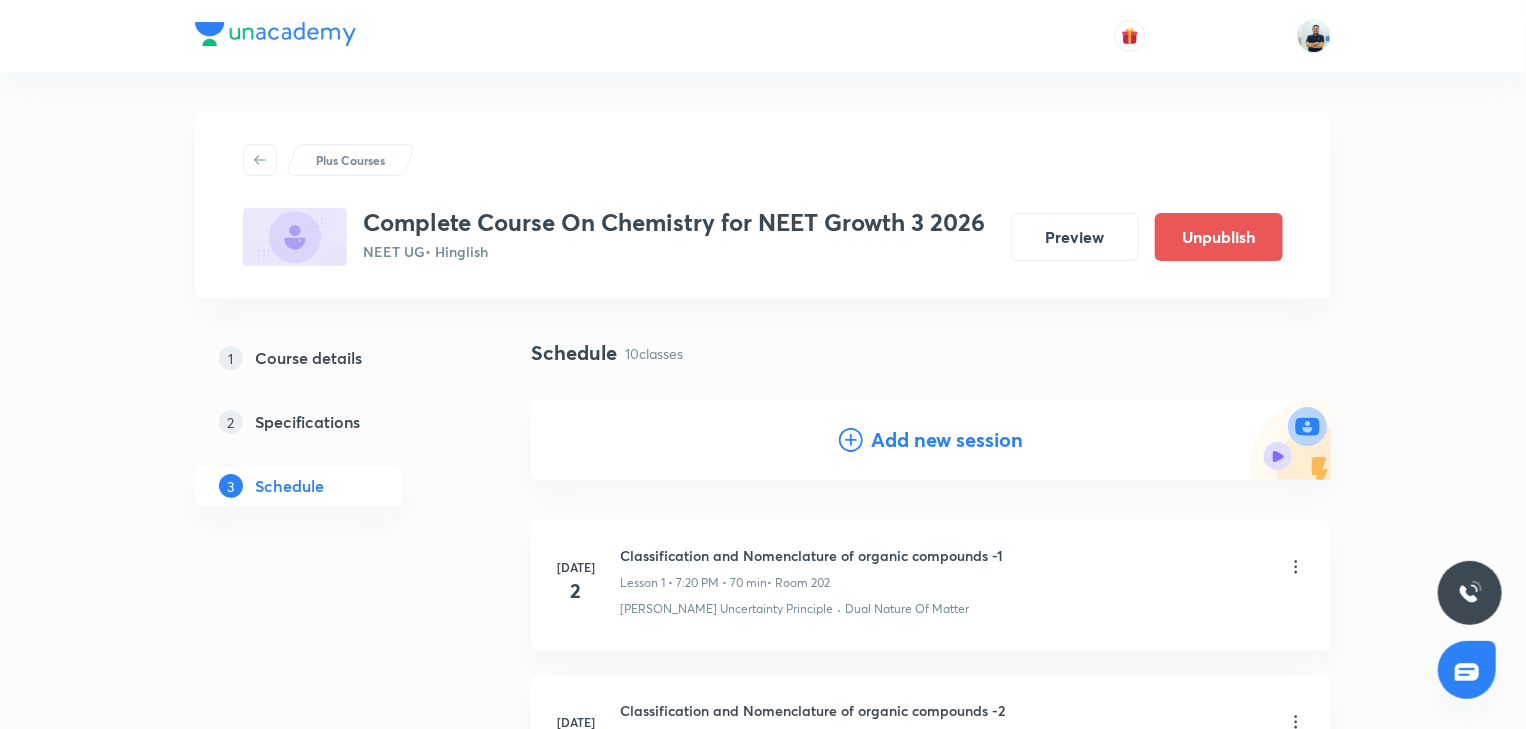 click on "Add new session" at bounding box center (947, 440) 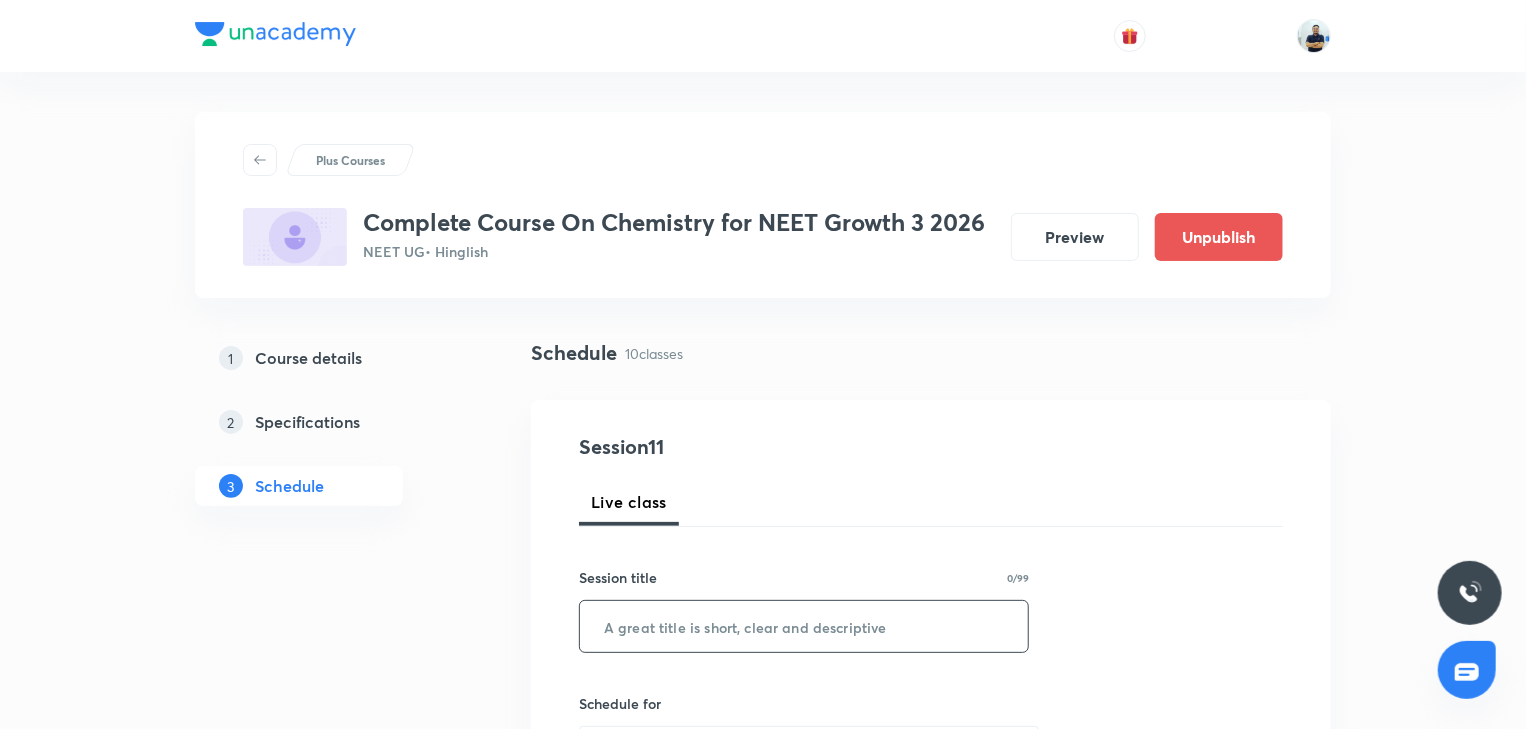 click at bounding box center (804, 626) 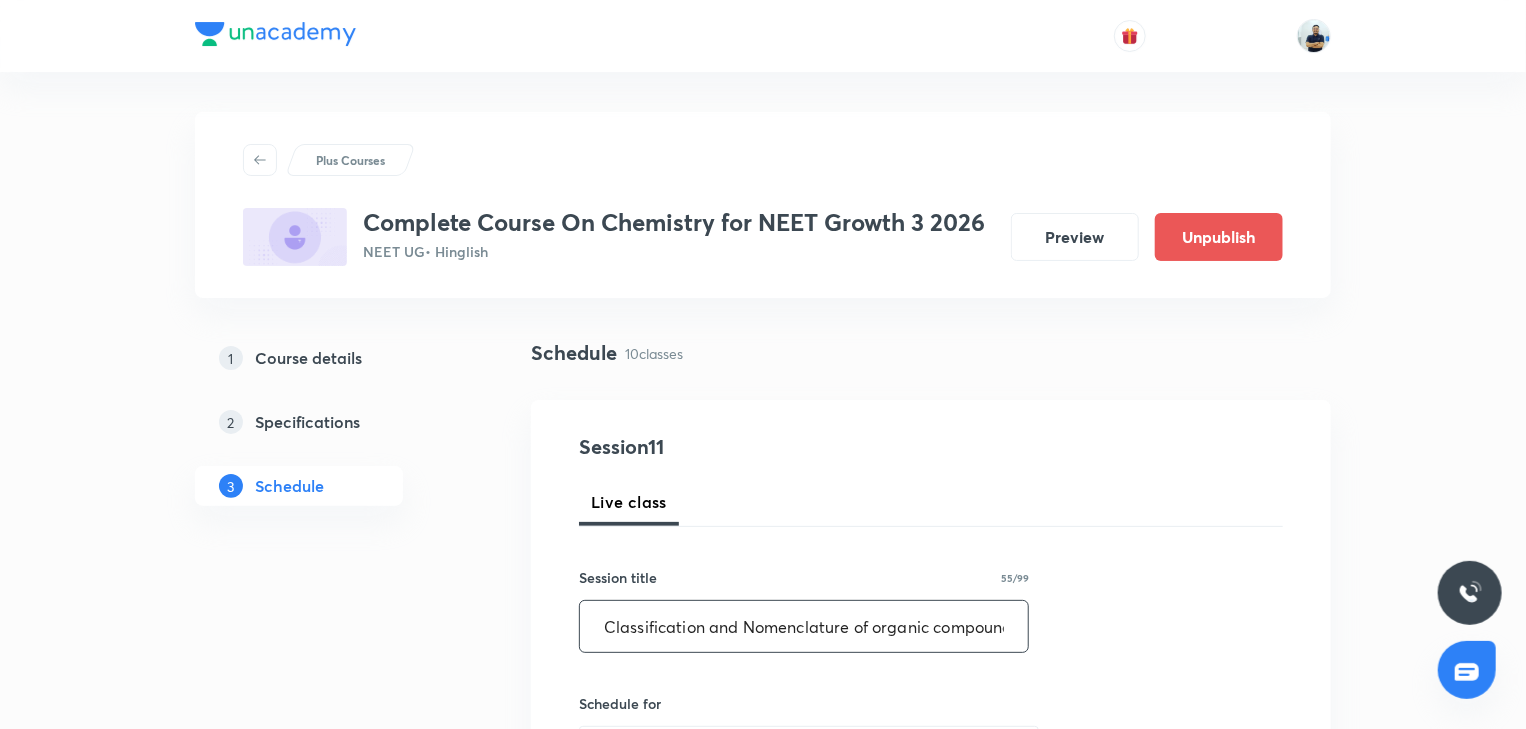 scroll, scrollTop: 0, scrollLeft: 38, axis: horizontal 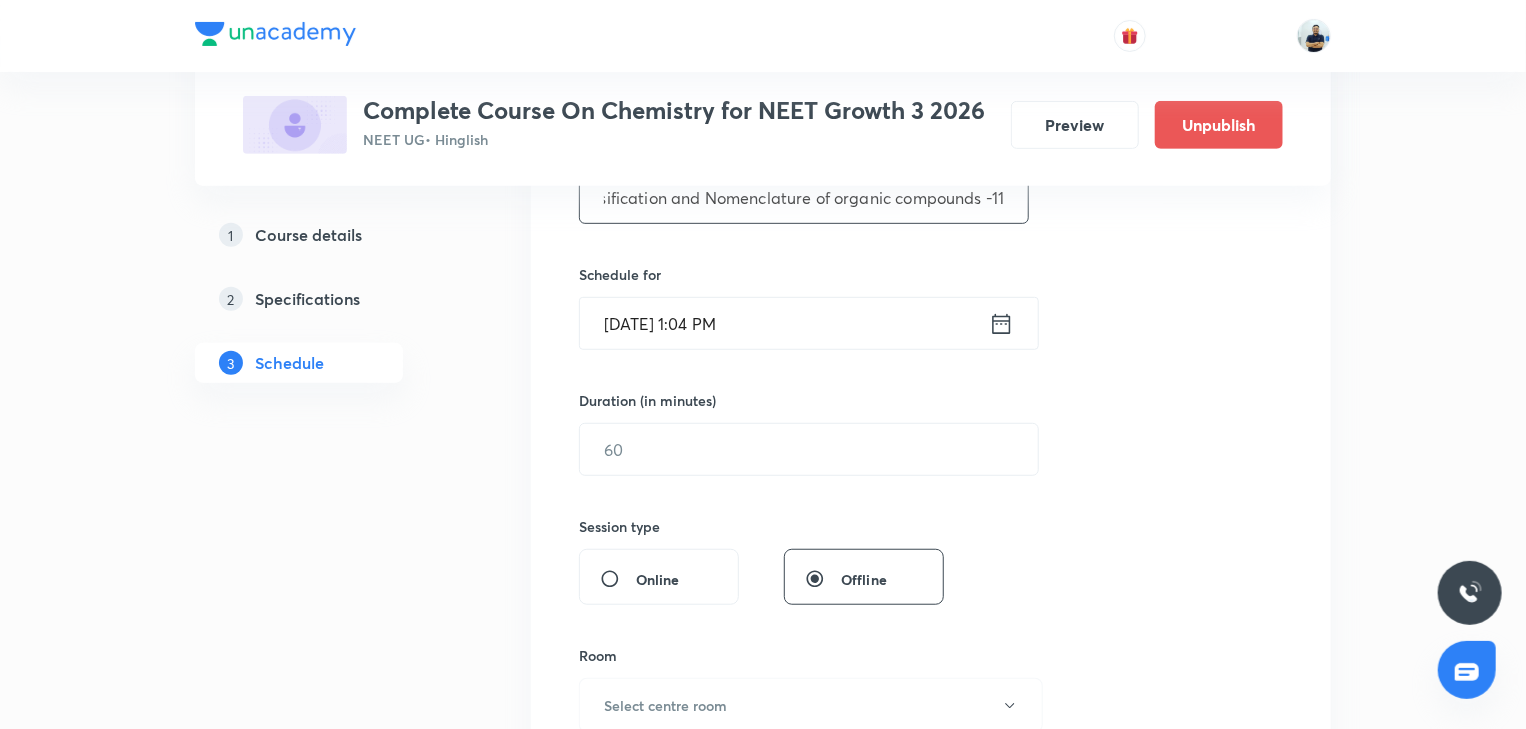 type on "Classification and Nomenclature of organic compounds -11" 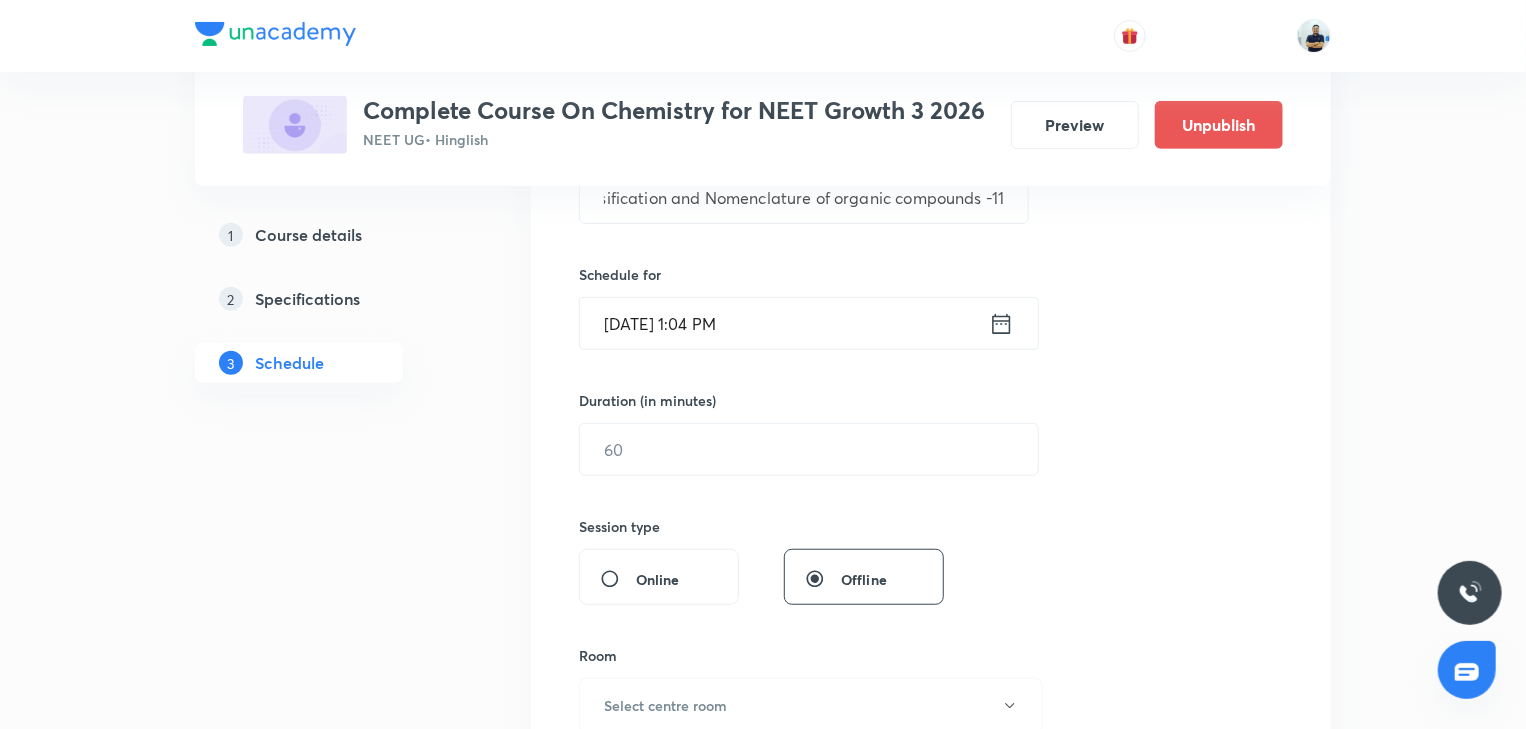 click on "[DATE] 1:04 PM" at bounding box center (784, 323) 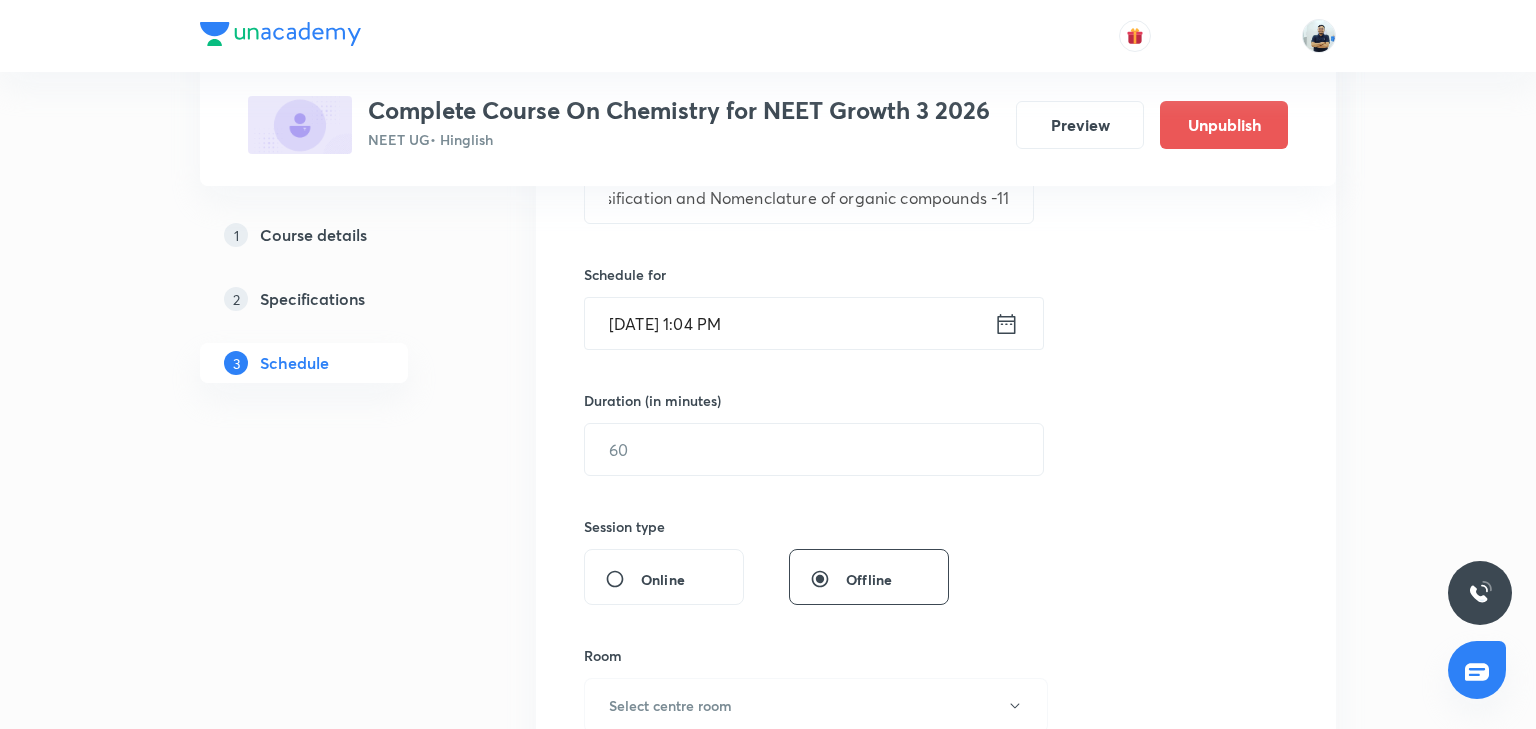 scroll, scrollTop: 0, scrollLeft: 0, axis: both 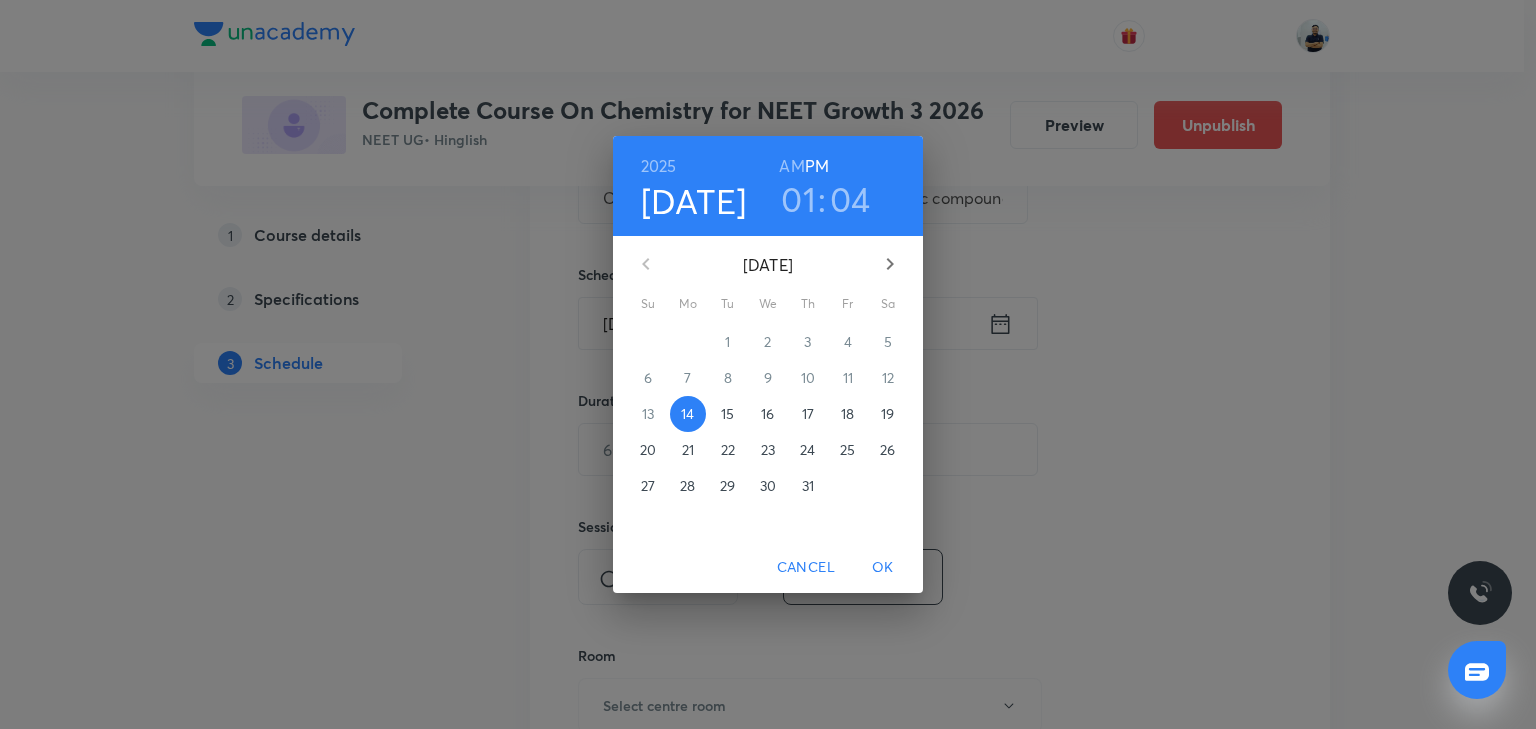 click on "18" at bounding box center (848, 414) 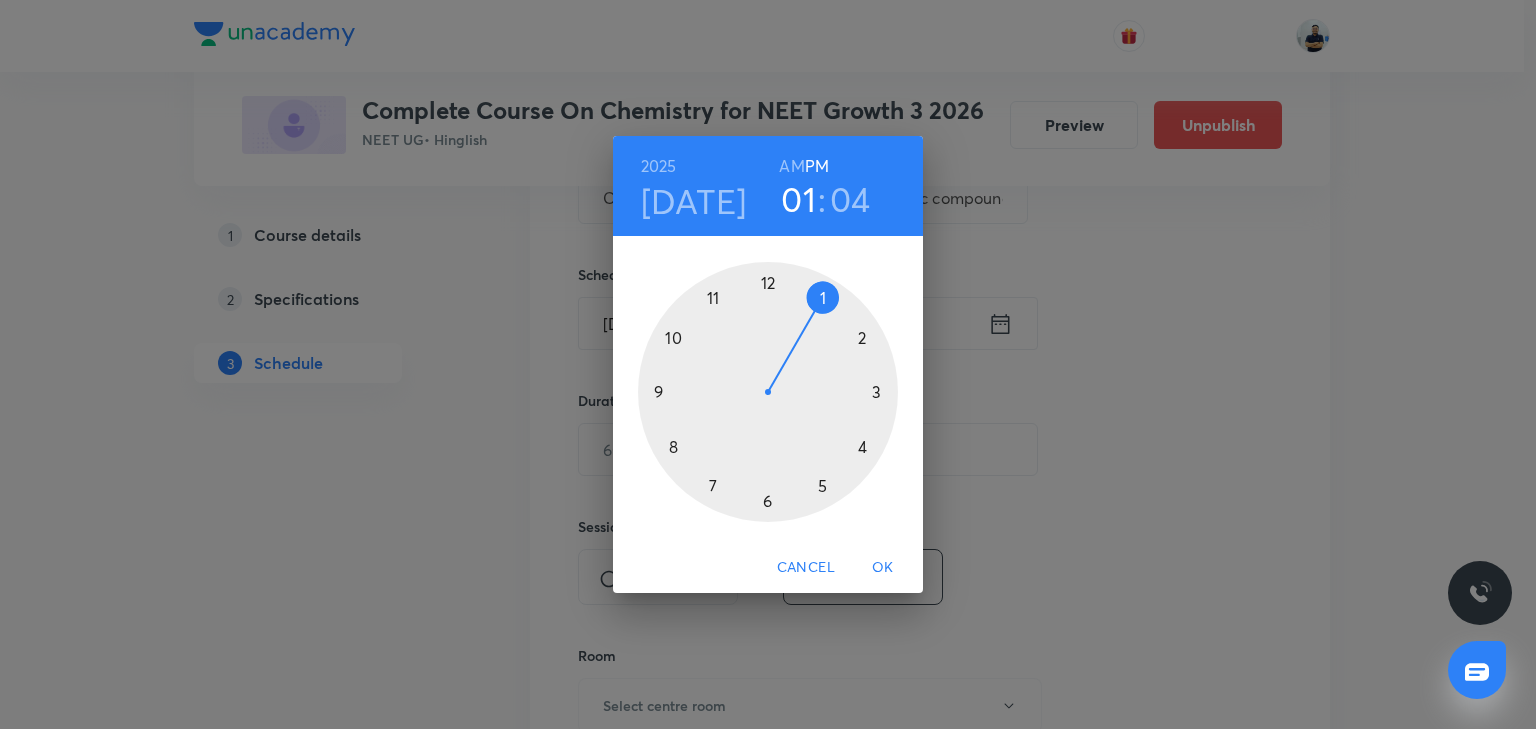 click at bounding box center (768, 392) 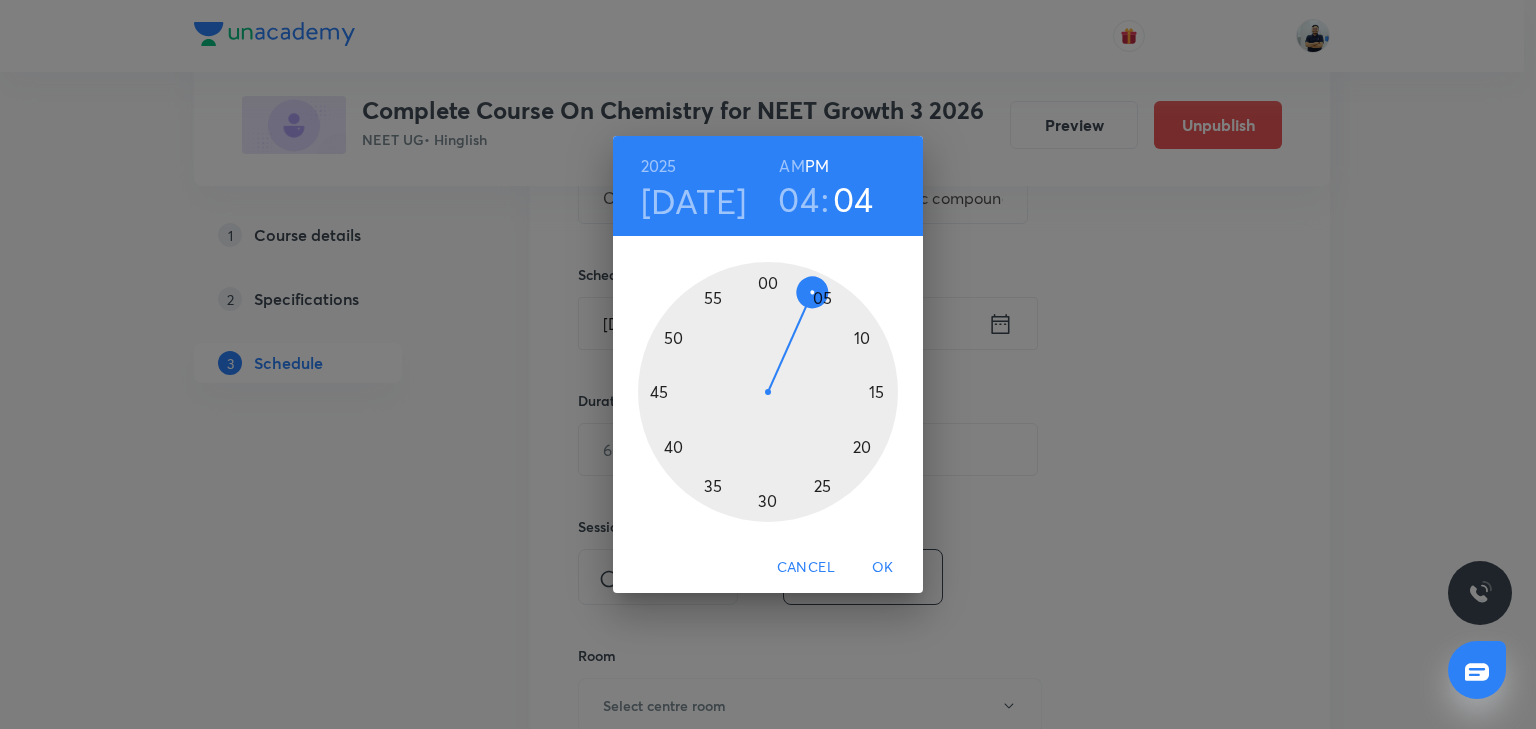 click at bounding box center [768, 392] 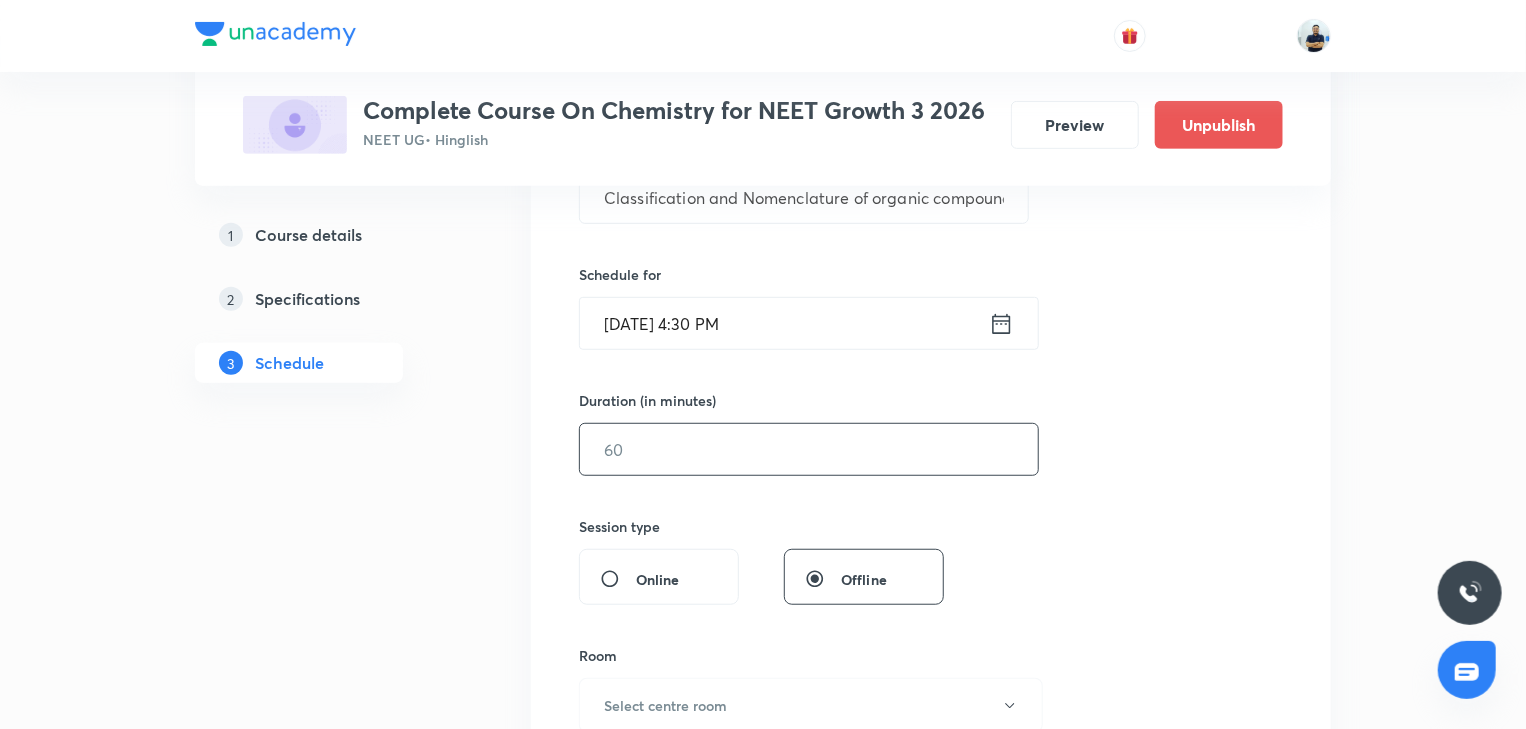 click at bounding box center [809, 449] 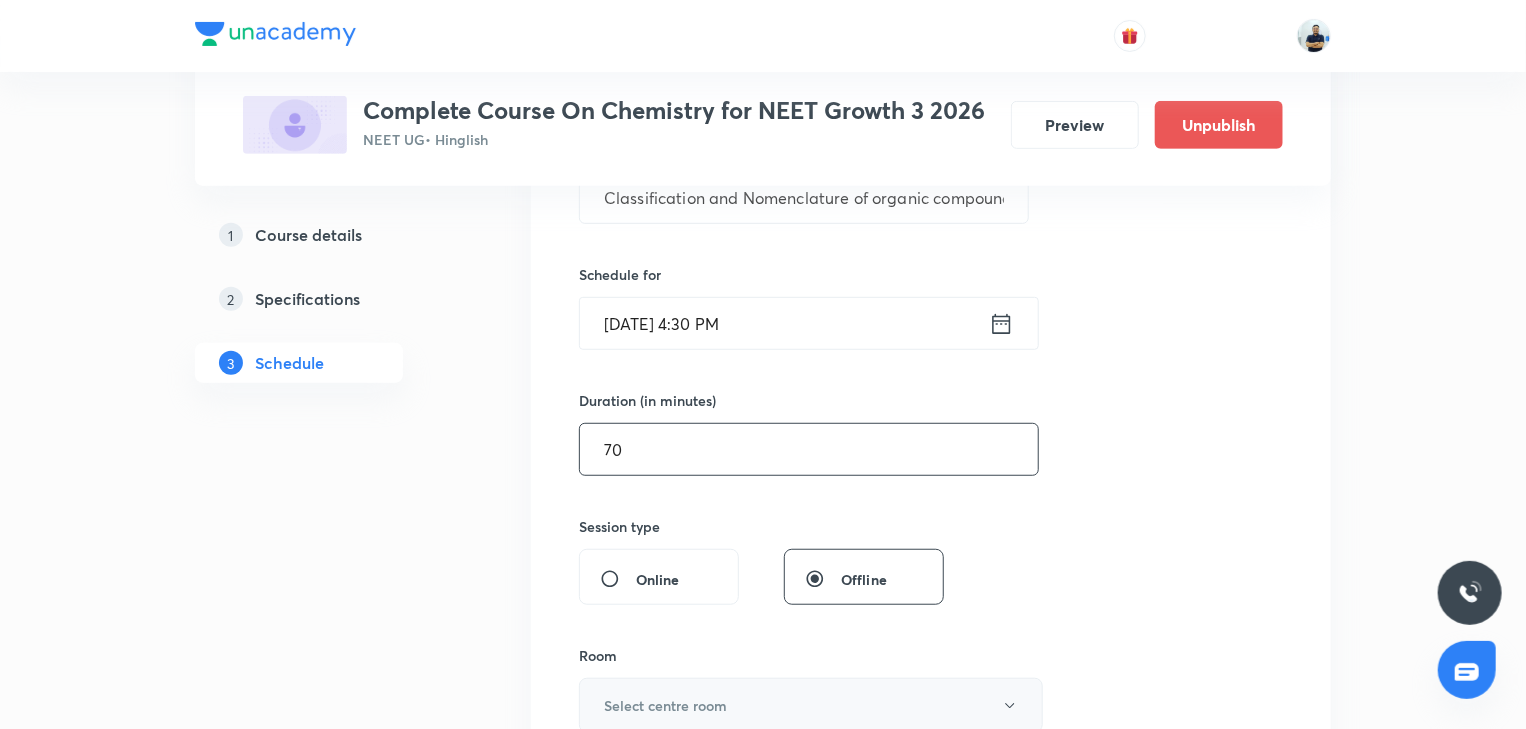type on "70" 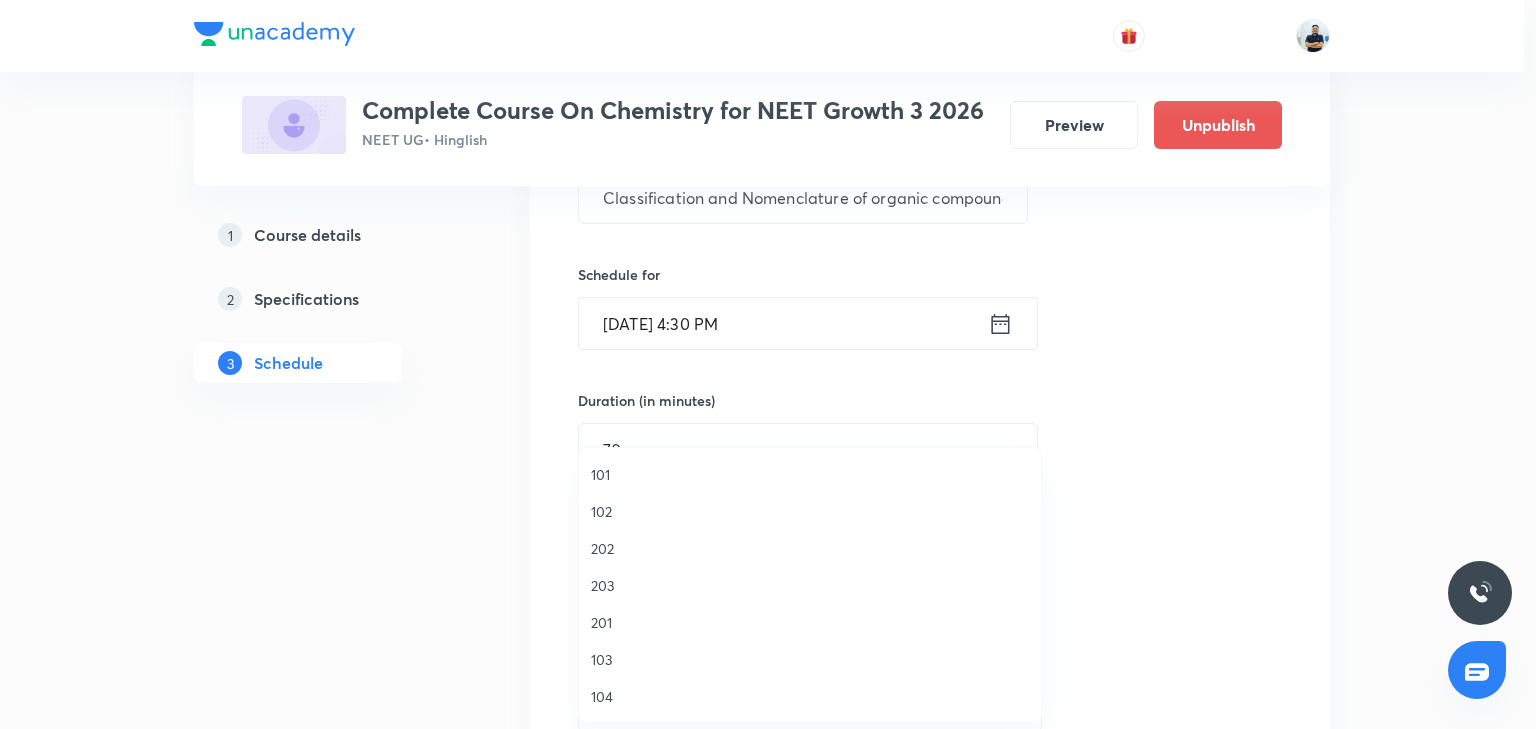 click on "201" at bounding box center [810, 622] 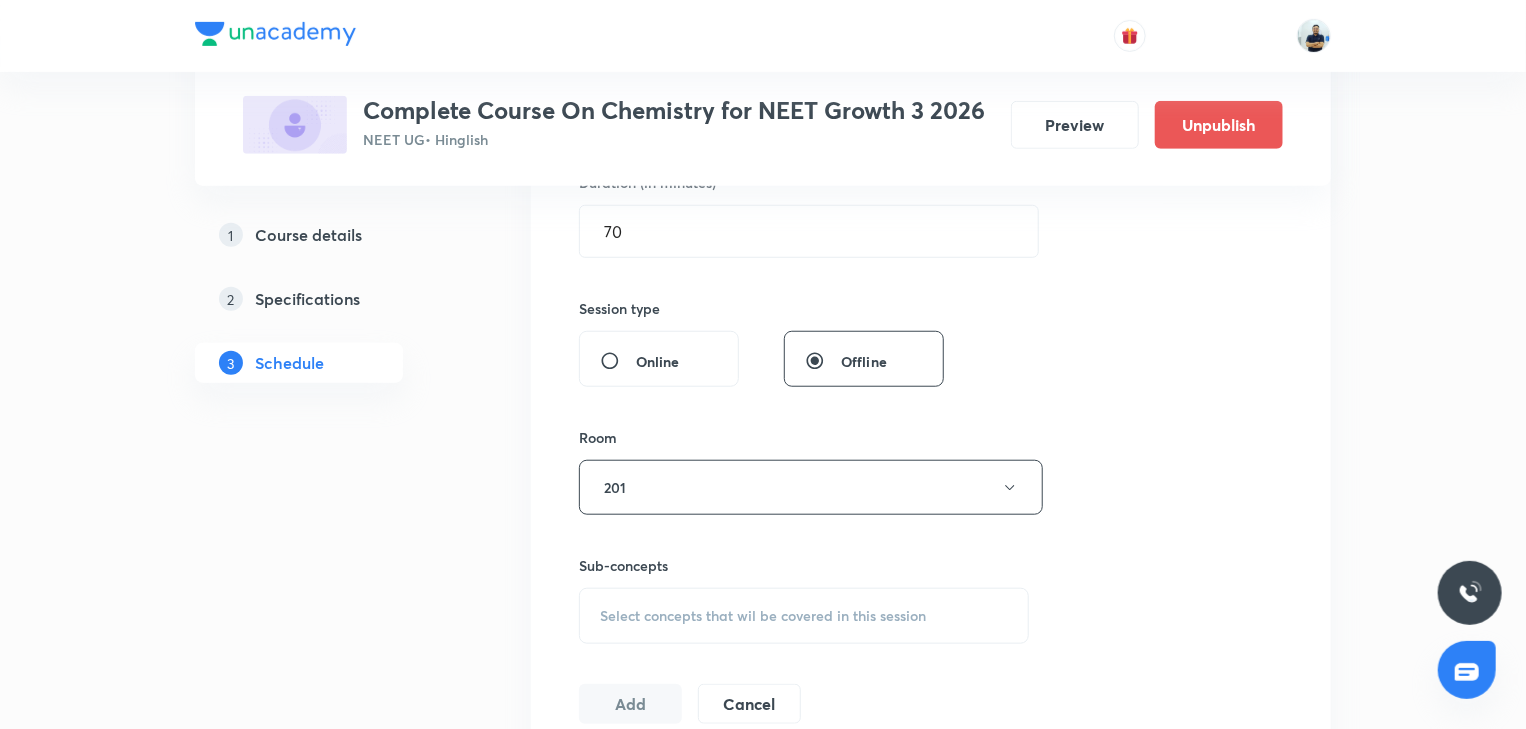 scroll, scrollTop: 767, scrollLeft: 0, axis: vertical 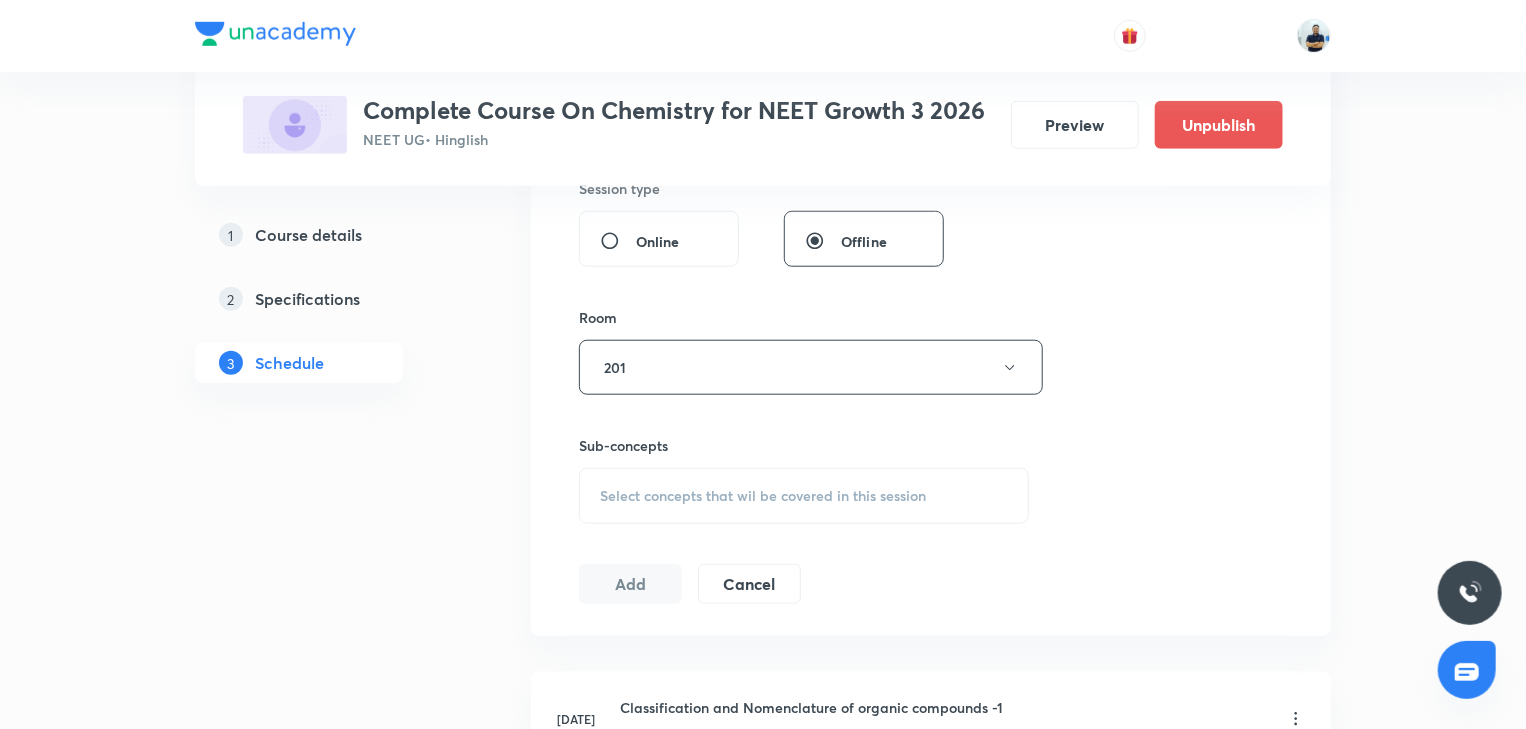 click on "Select concepts that wil be covered in this session" at bounding box center [804, 496] 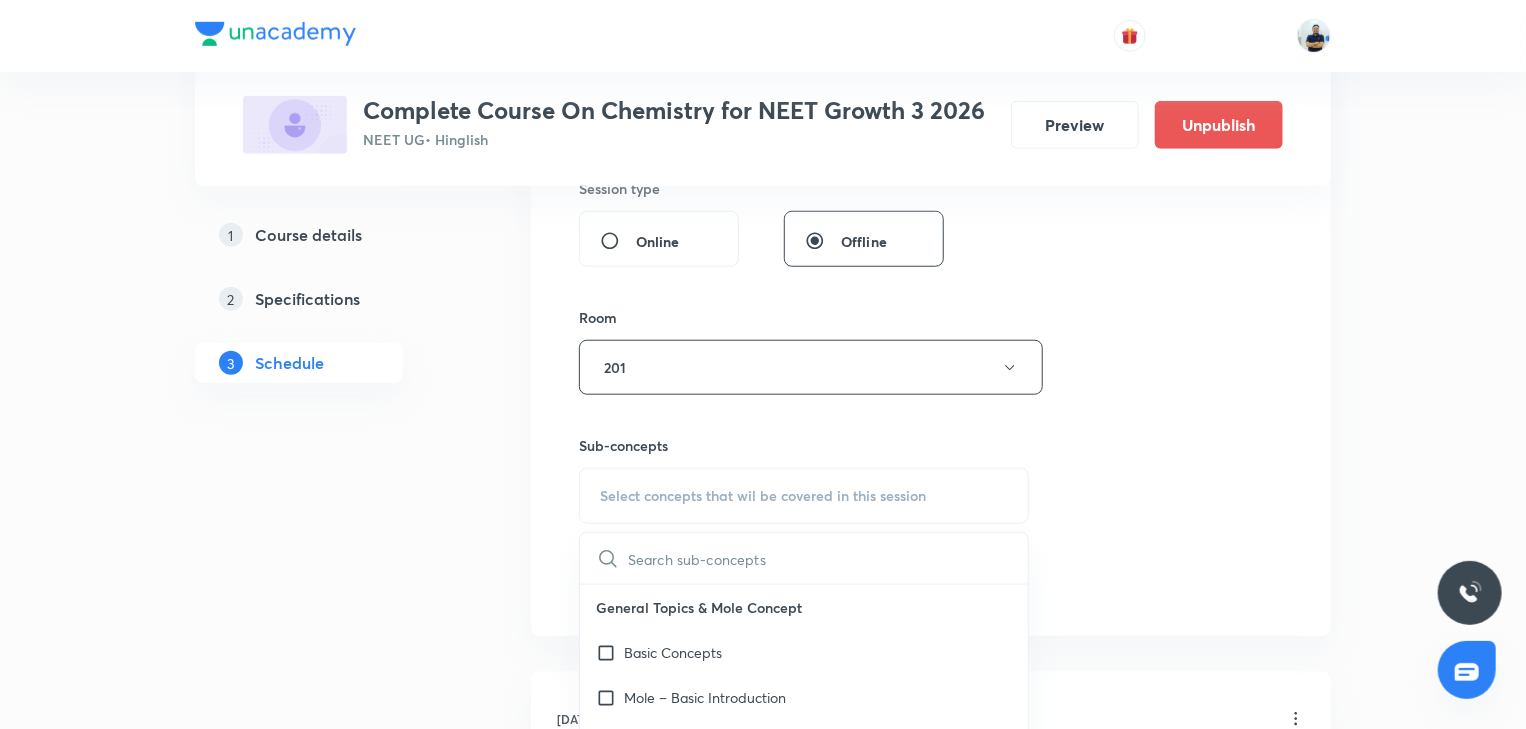 scroll, scrollTop: 1120, scrollLeft: 0, axis: vertical 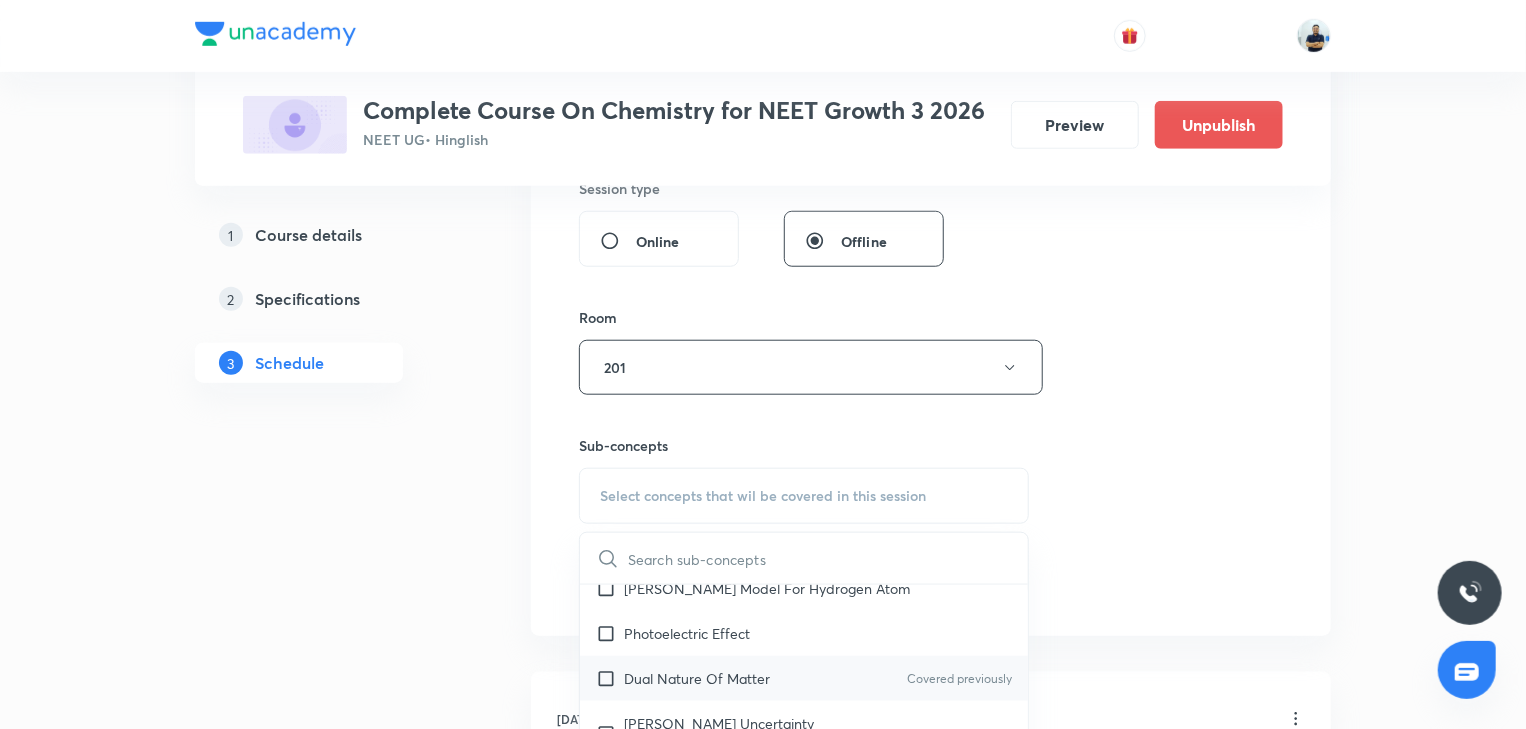 click on "Dual Nature Of Matter Covered previously" at bounding box center (804, 678) 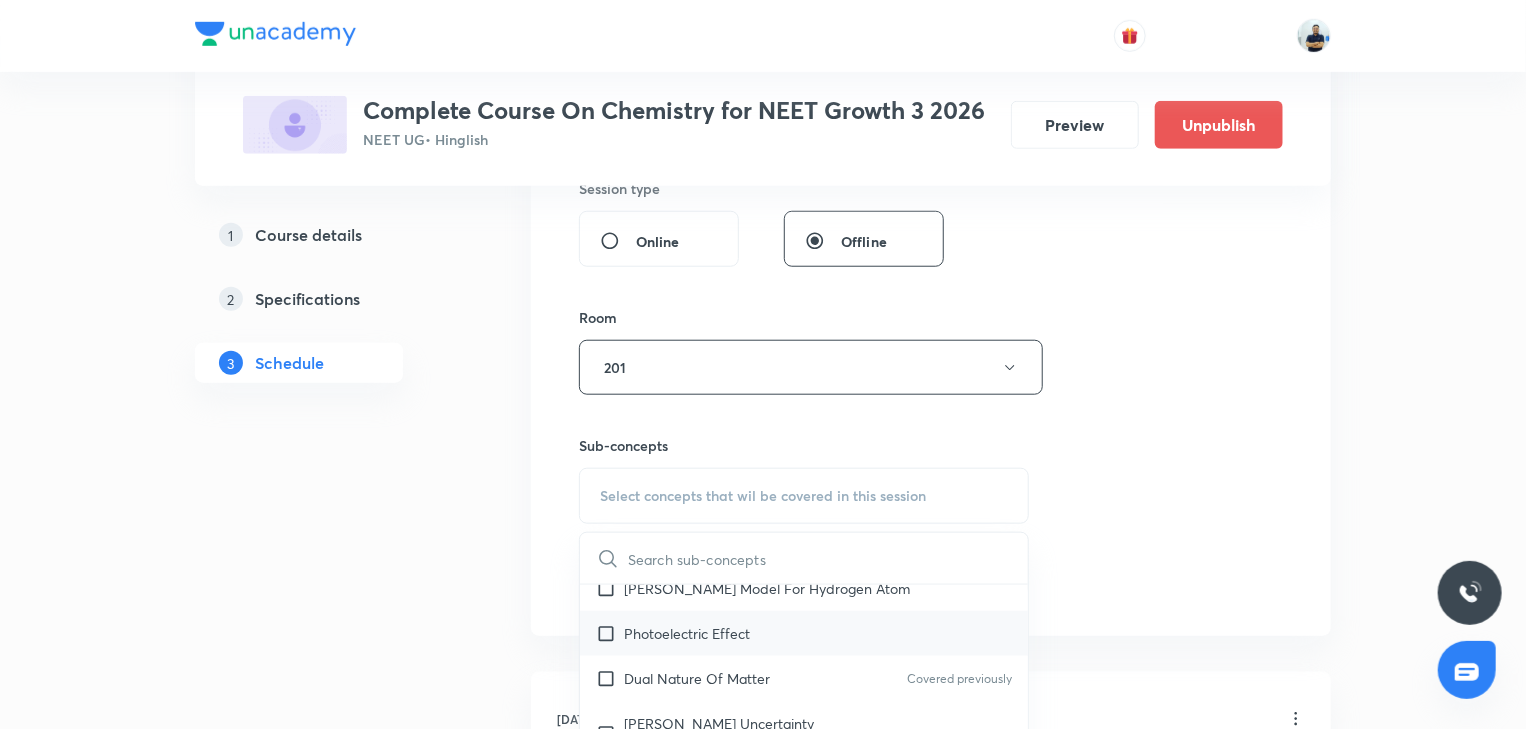 checkbox on "true" 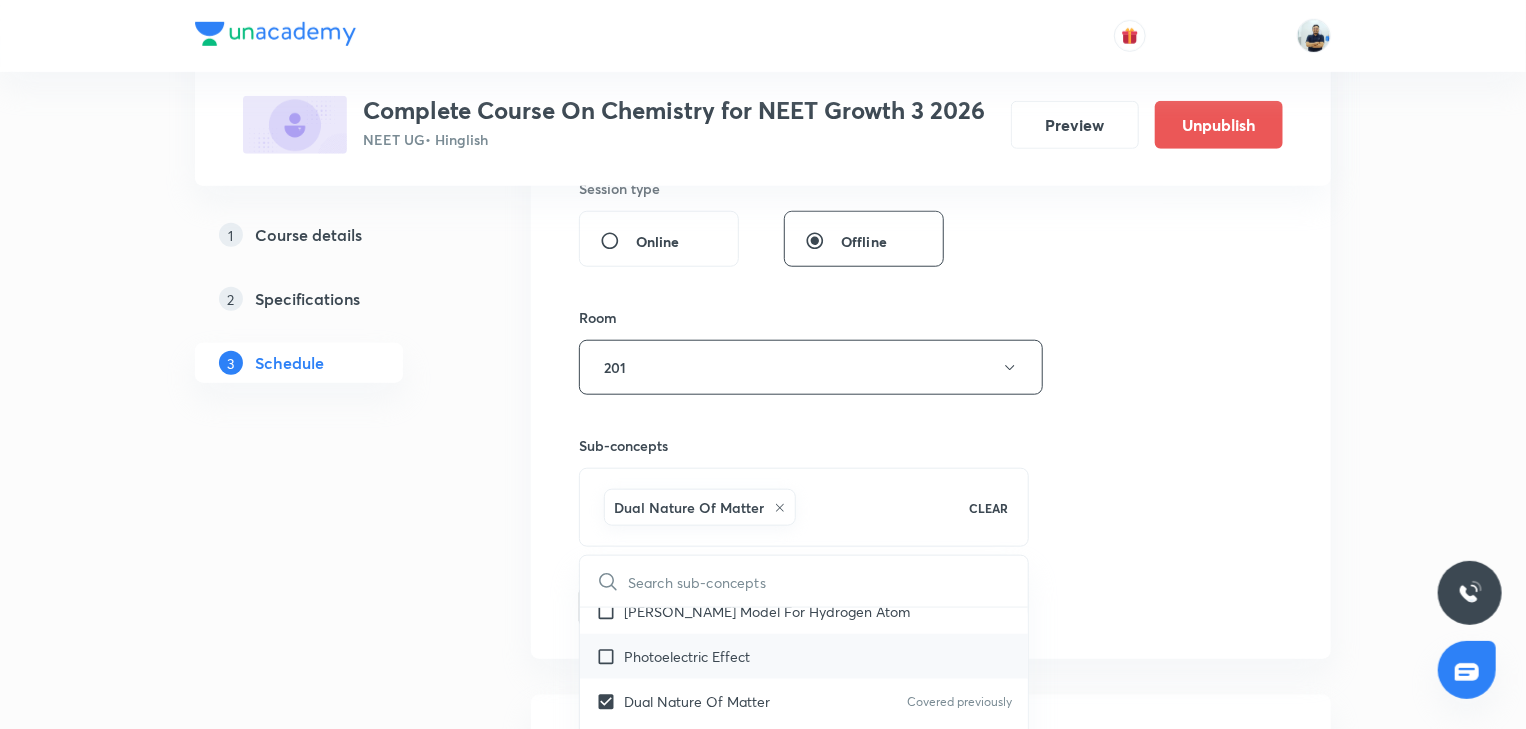 click on "Photoelectric Effect" at bounding box center [804, 656] 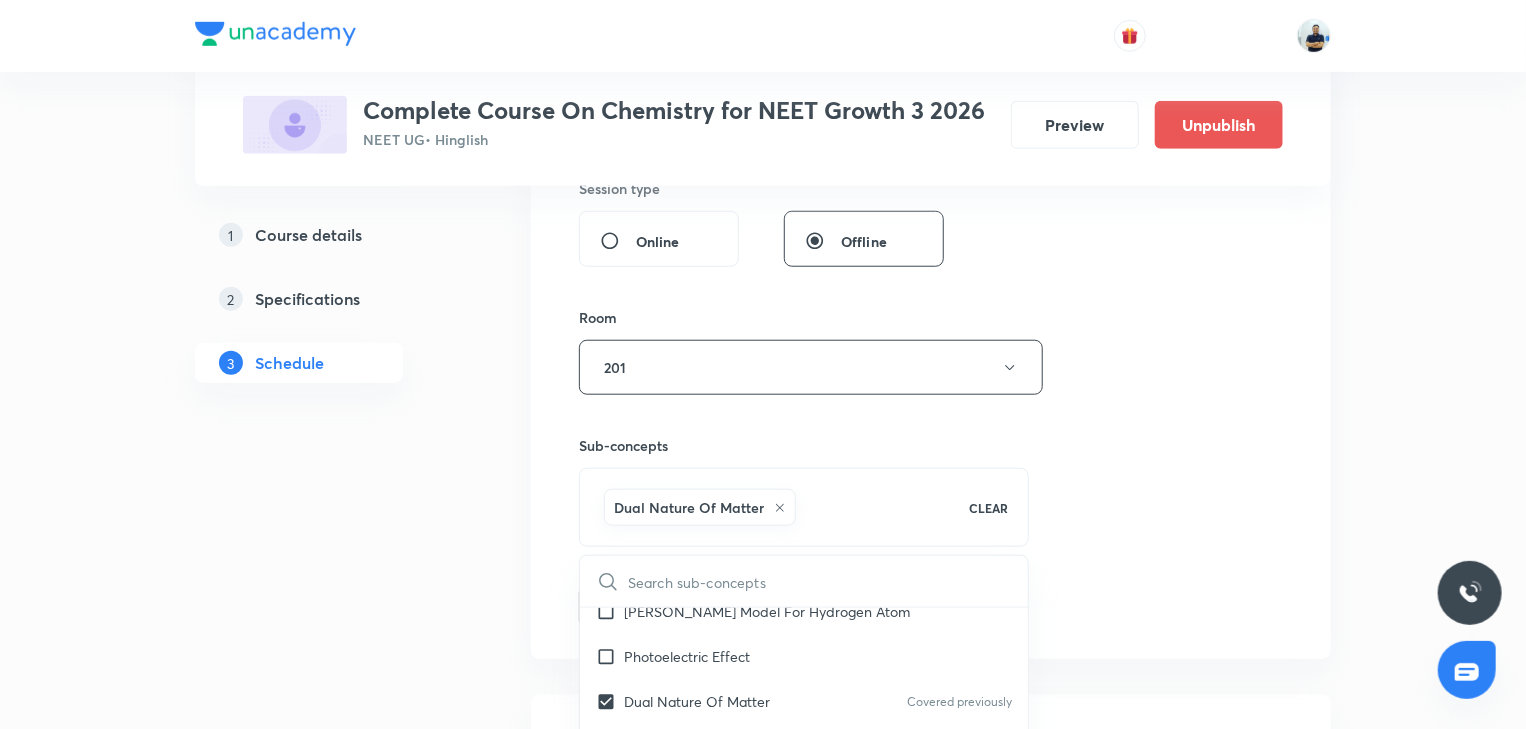 checkbox on "true" 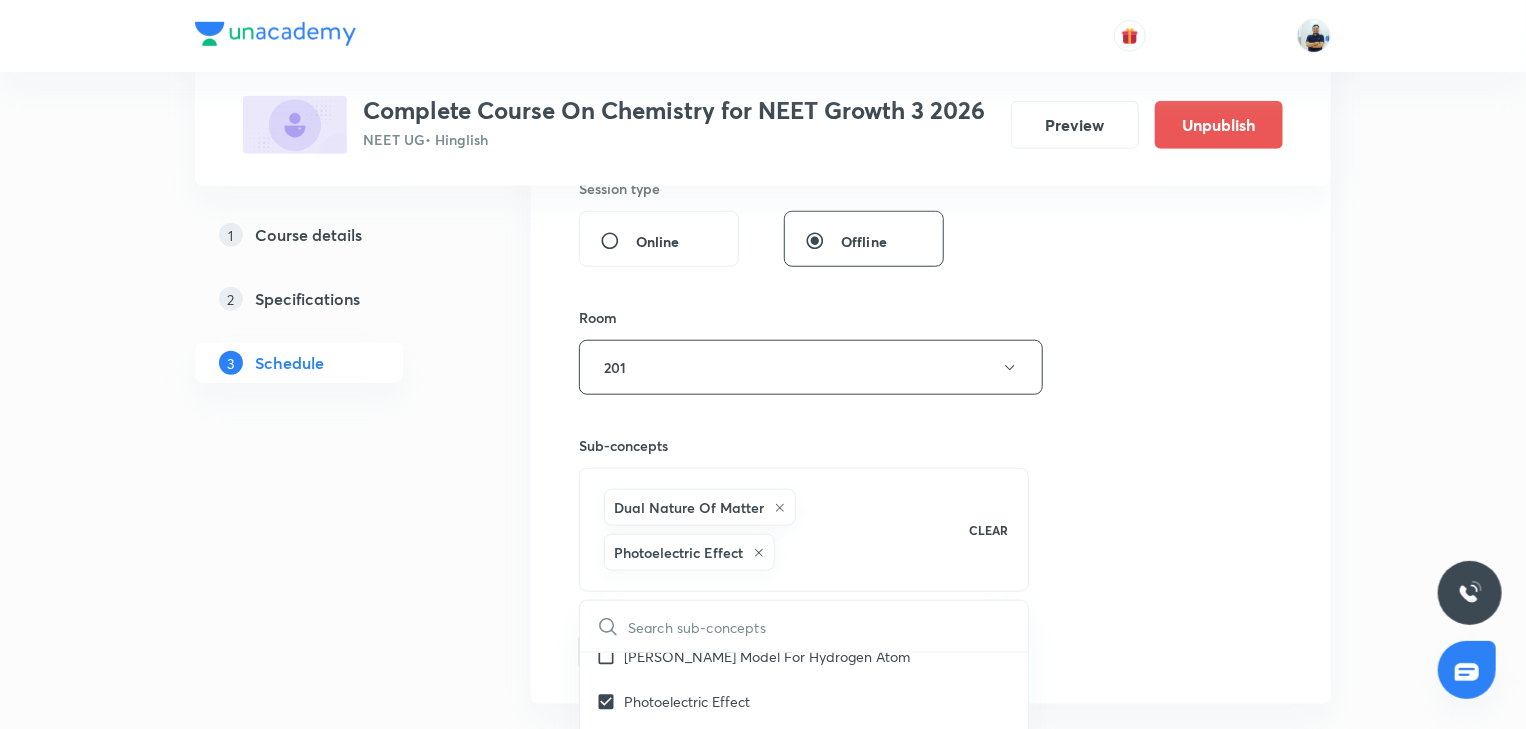 click on "Session  11 Live class Session title 56/99 Classification and Nomenclature of organic compounds -11 ​ Schedule for Jul 18, 2025, 4:30 PM ​ Duration (in minutes) 70 ​   Session type Online Offline Room 201 Sub-concepts Dual Nature Of Matter Photoelectric Effect CLEAR ​ General Topics & Mole Concept Basic Concepts Mole – Basic Introduction Percentage Composition Stoichiometry Principle of Atom Conservation (POAC) Relation between Stoichiometric Quantities Covered previously Application of Mole Concept: Gravimetric Analysis Electronic Configuration Of Atoms (Hund's rule)  Quantum Numbers (Magnetic Quantum no.) Quantum Numbers(Pauli's Exclusion law) Mean Molar Mass or Molecular Mass Variation of Conductivity with Concentration Mechanism of Corrosion Covered previously Atomic Structure Discovery Of Electron Some Prerequisites of Physics Covered previously Discovery Of Protons And Neutrons Atomic Models Representation Of Atom With Electrons And Neutrons Nature of Waves Nature Of Electromagnetic Radiation" at bounding box center [931, 168] 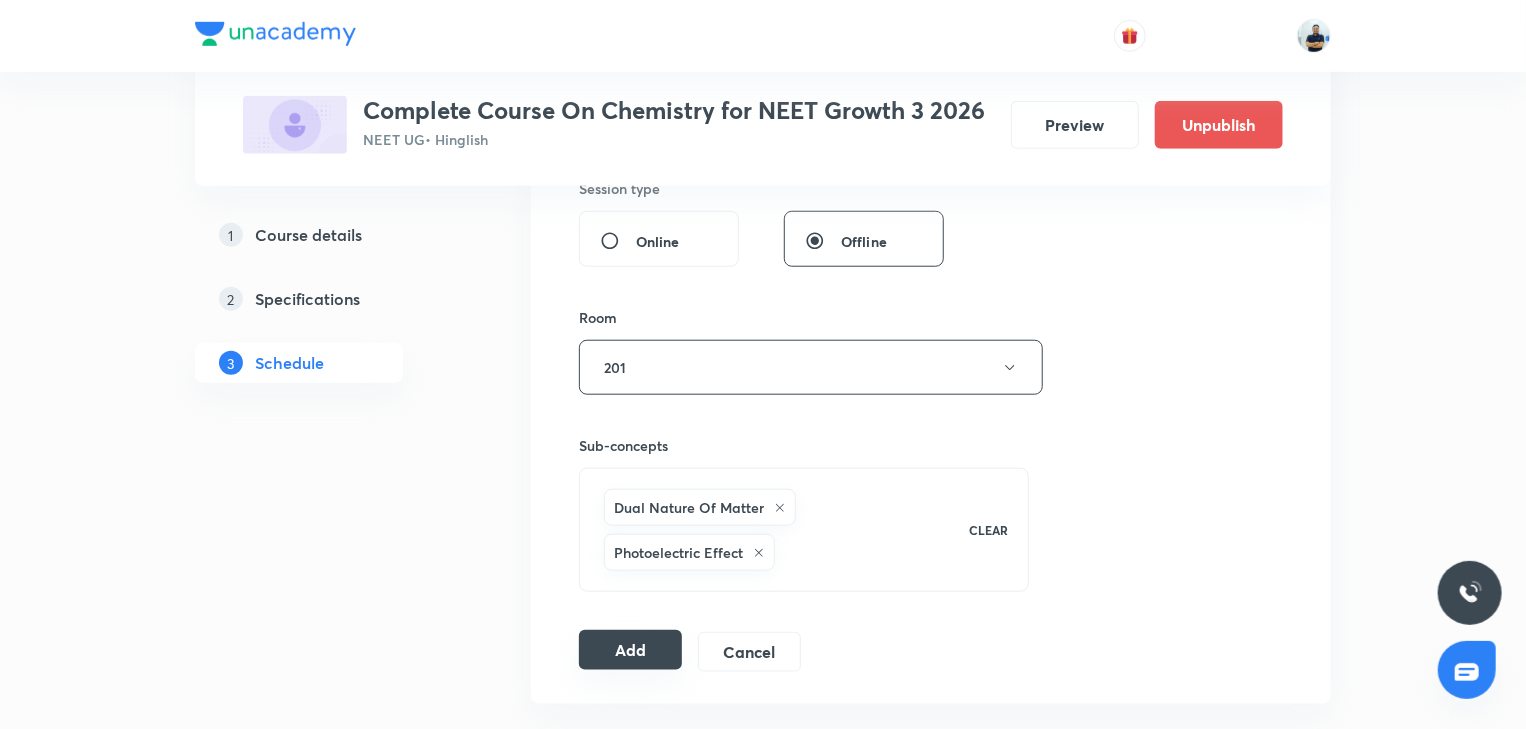 click on "Add" at bounding box center (630, 650) 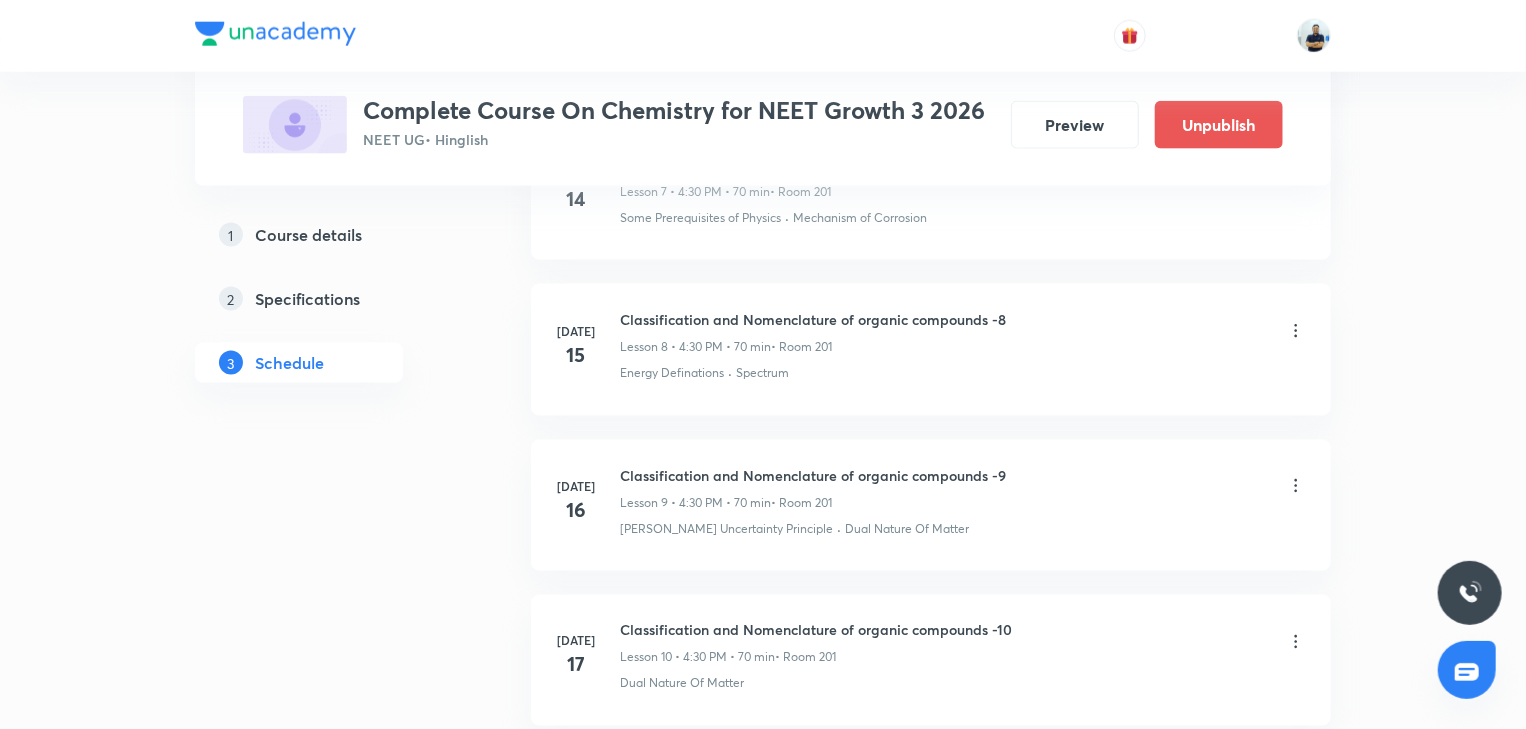 scroll, scrollTop: 1658, scrollLeft: 0, axis: vertical 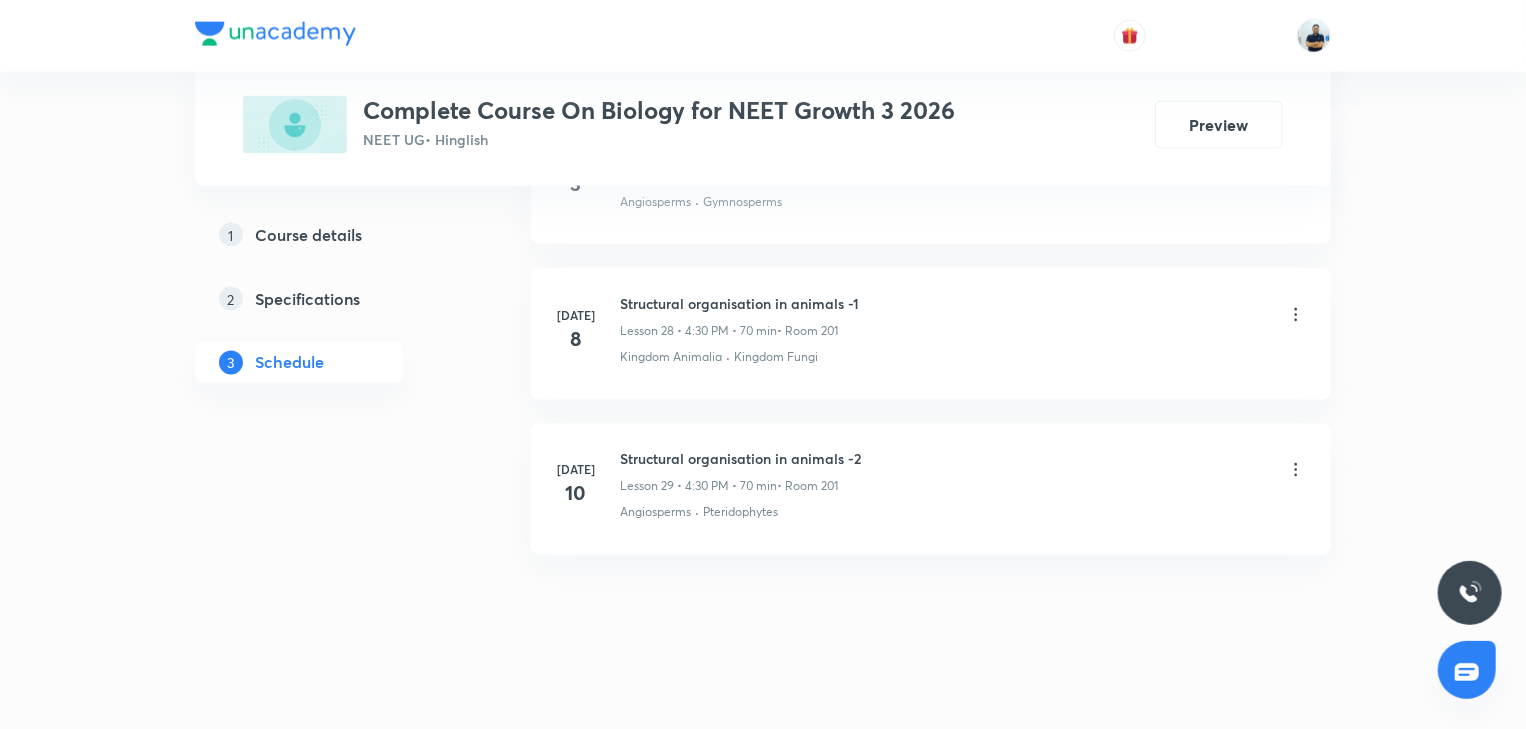 click on "Structural organisation in animals -2" at bounding box center [740, 459] 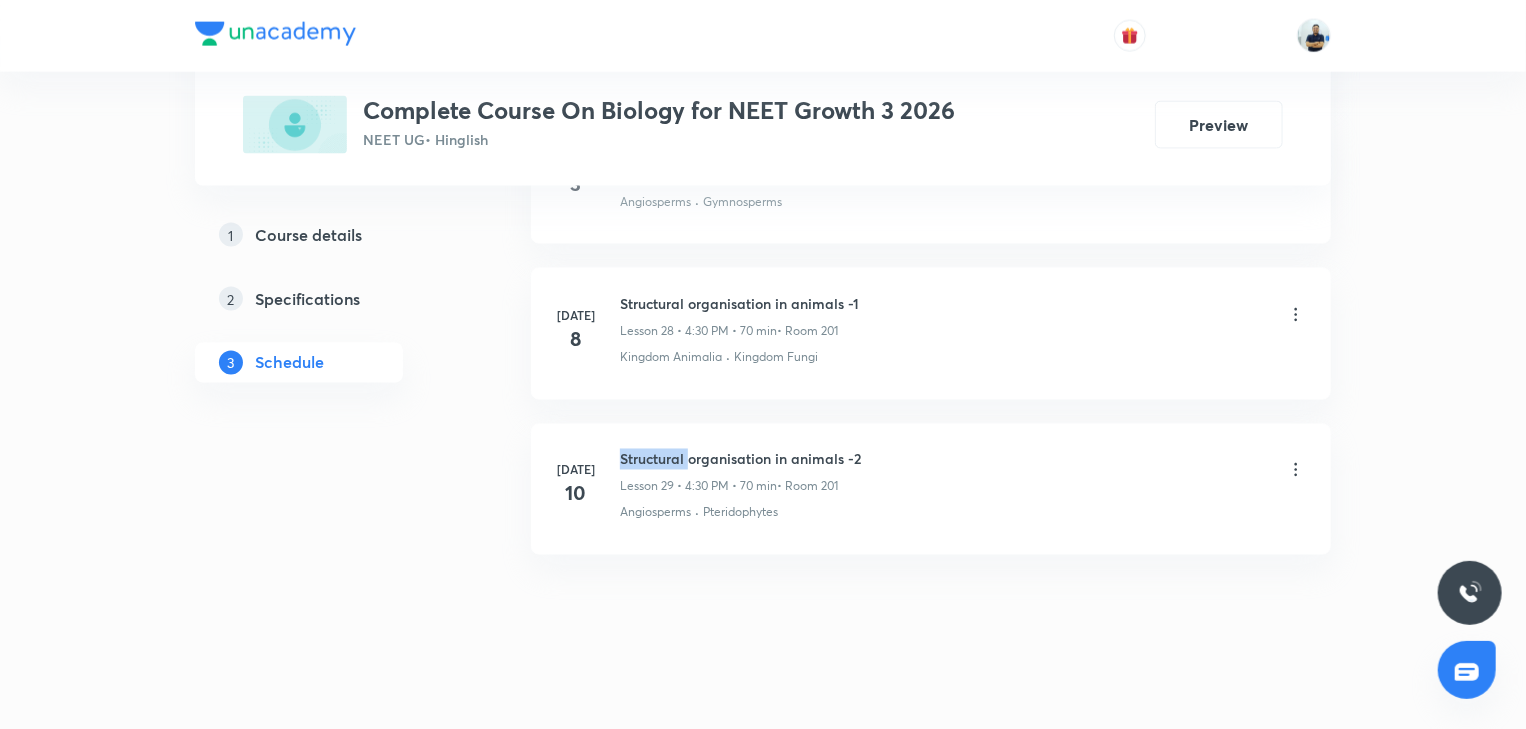 click on "Structural organisation in animals -2" at bounding box center (740, 459) 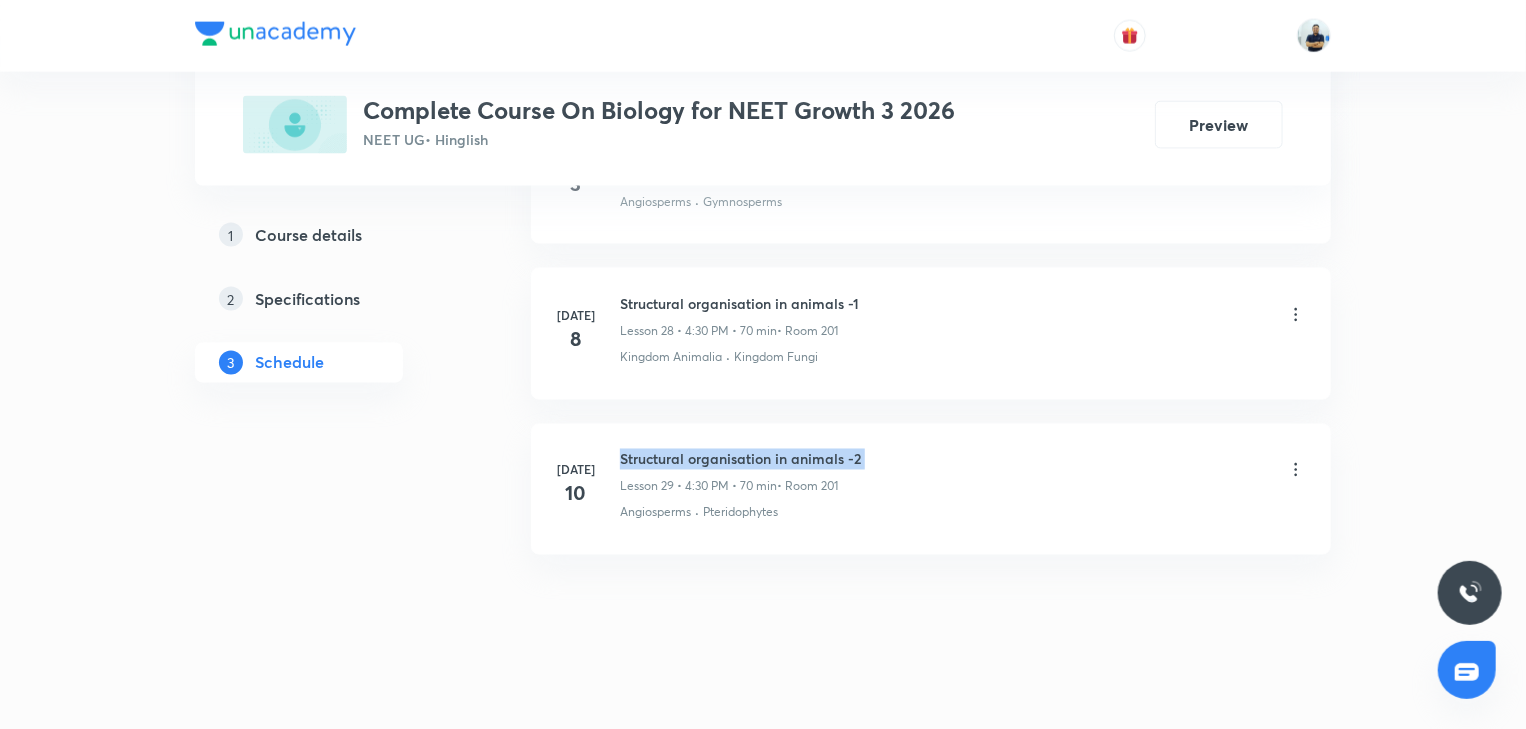 click on "Structural organisation in animals -2" at bounding box center (740, 459) 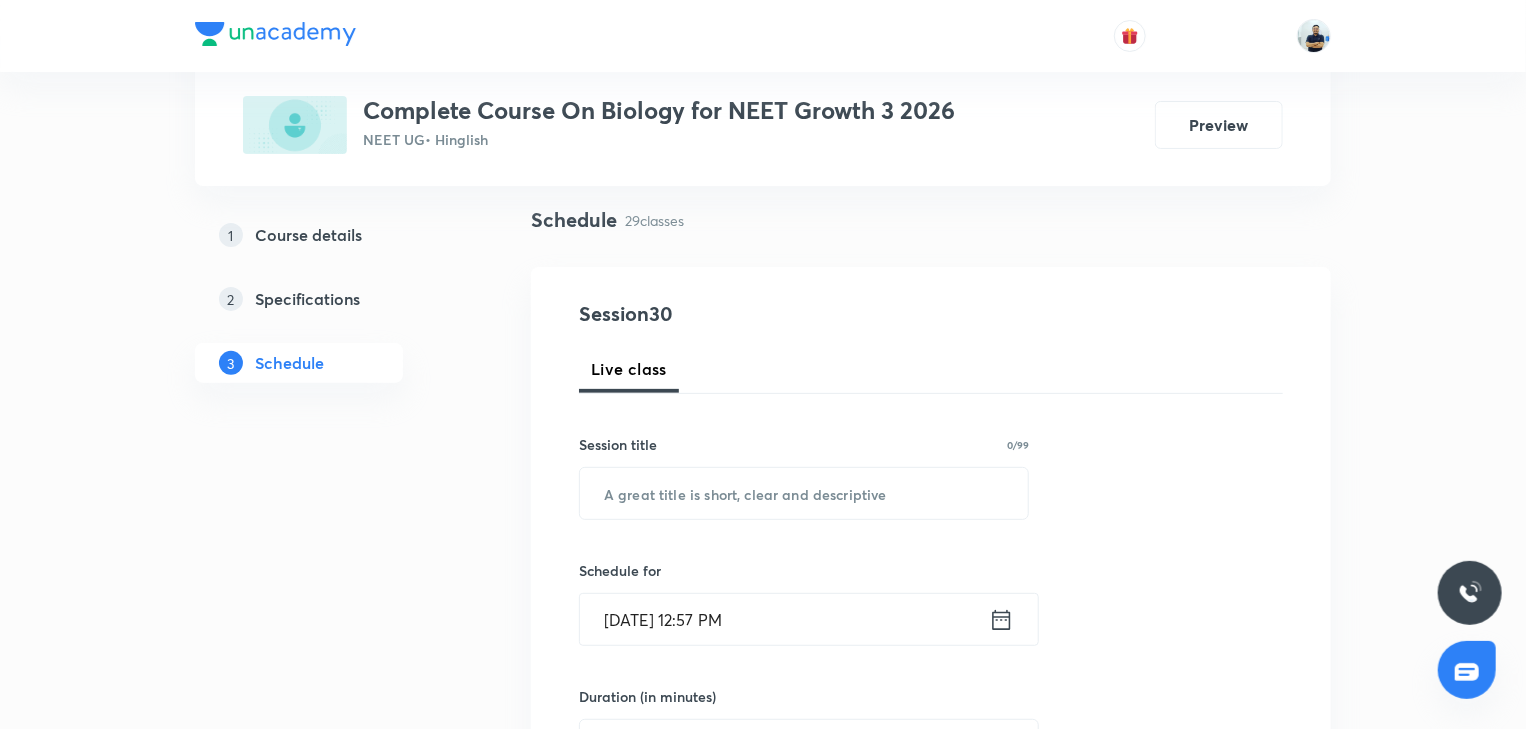 scroll, scrollTop: 0, scrollLeft: 0, axis: both 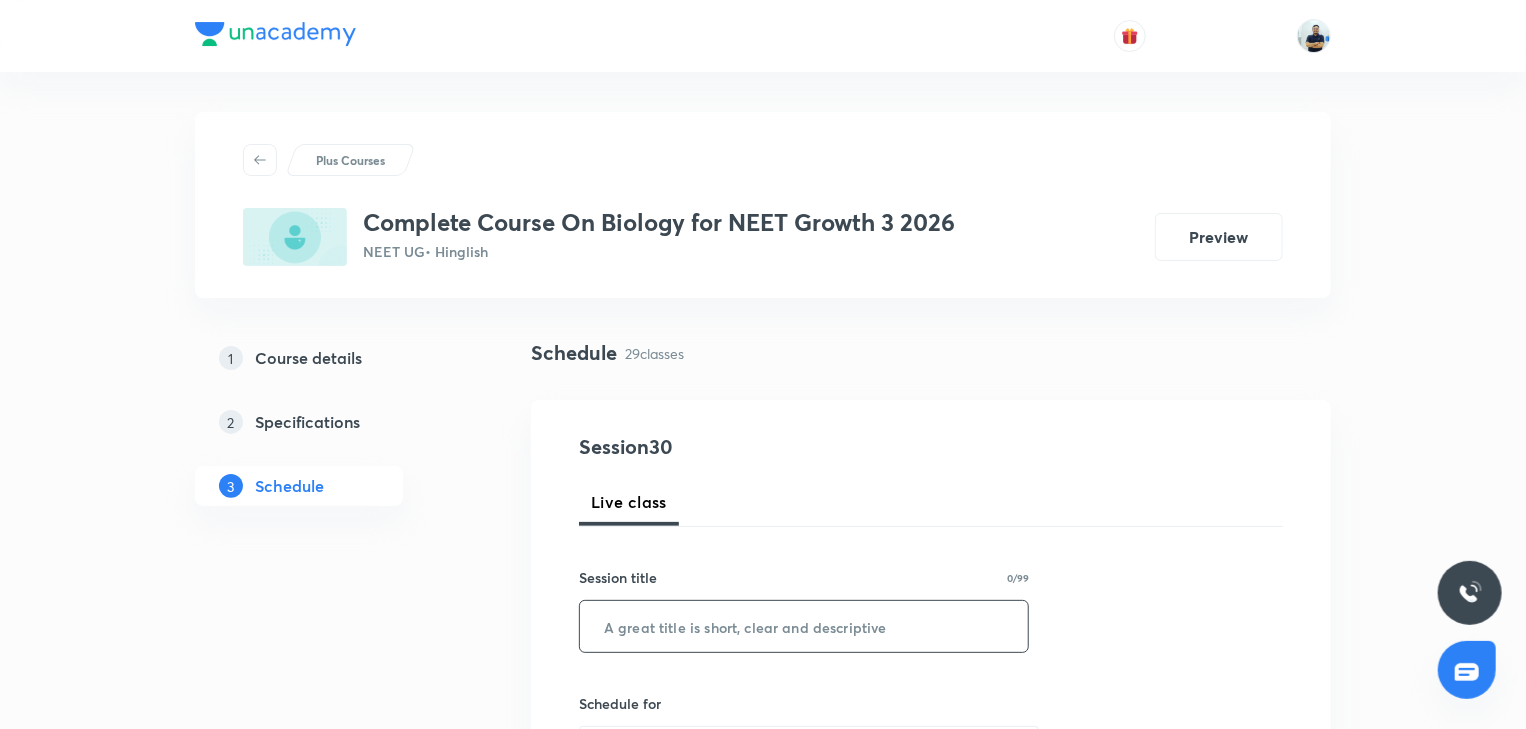 click at bounding box center [804, 626] 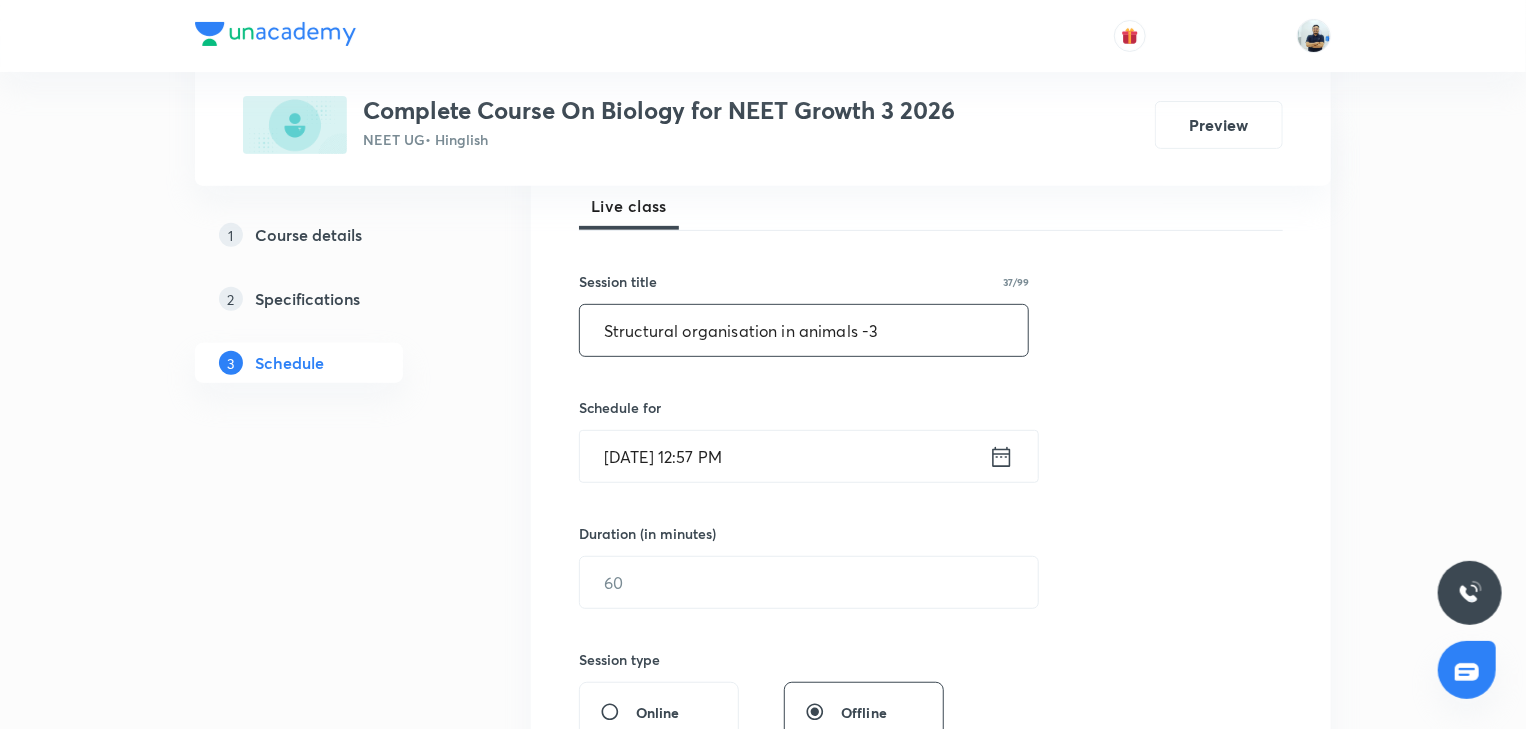 scroll, scrollTop: 317, scrollLeft: 0, axis: vertical 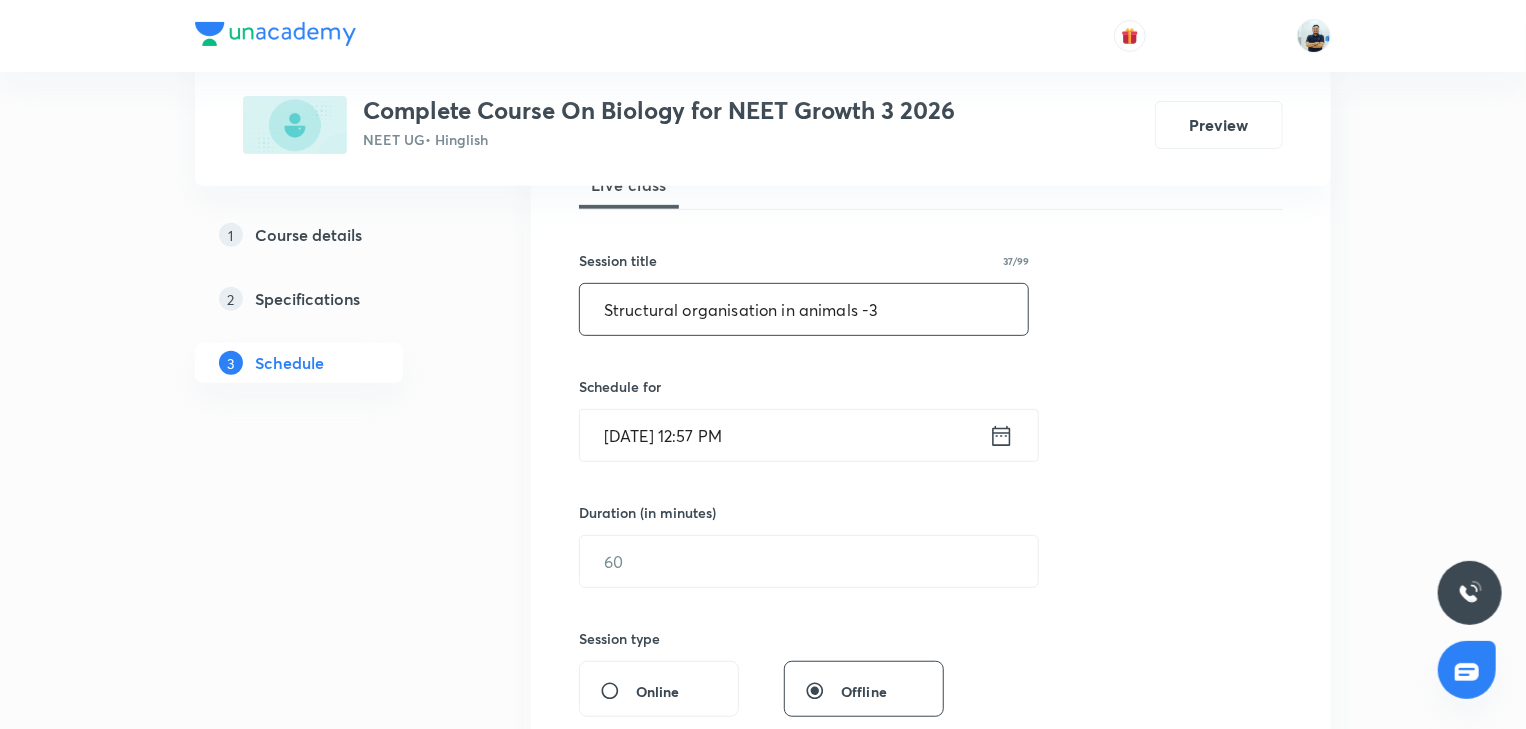 type on "Structural organisation in animals -3" 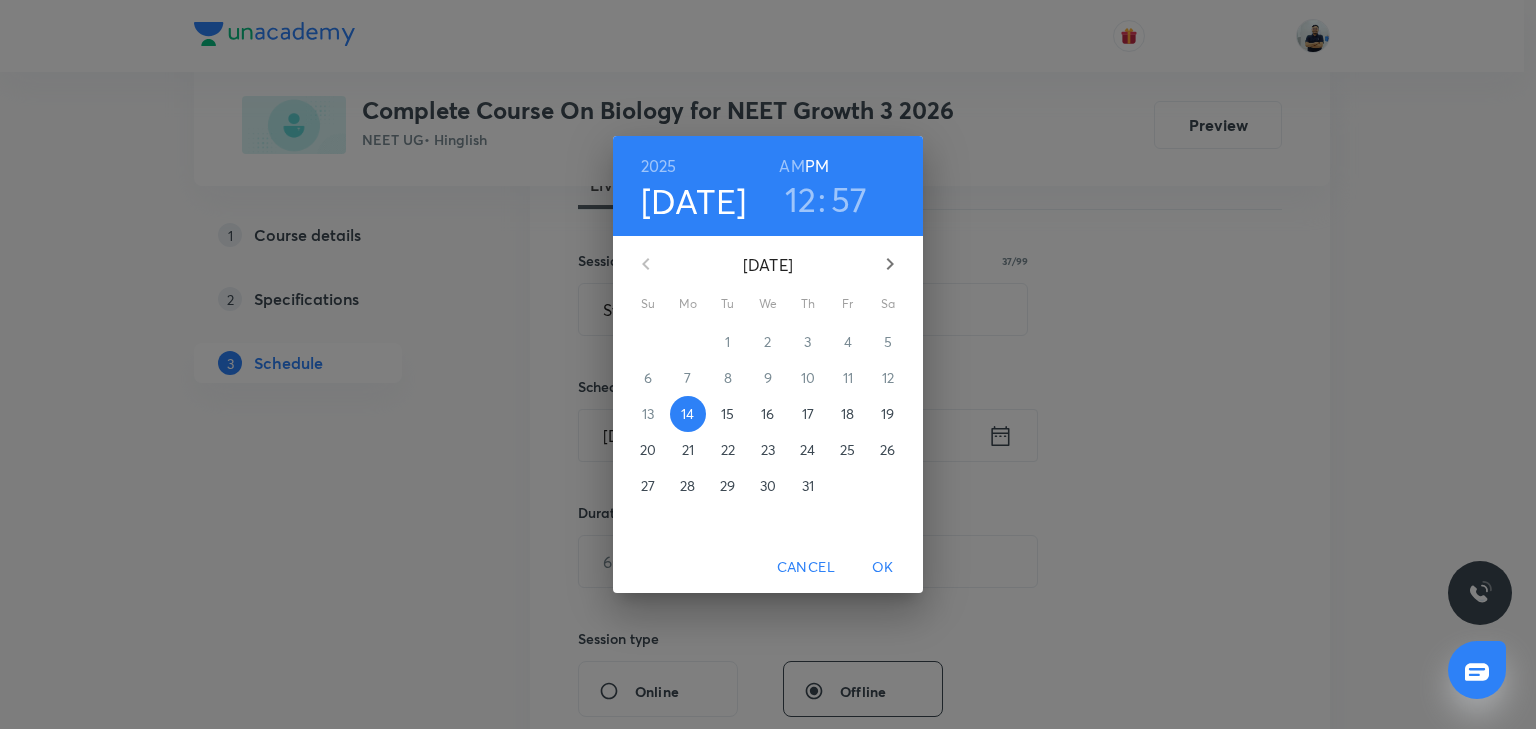 click on "12" at bounding box center [801, 199] 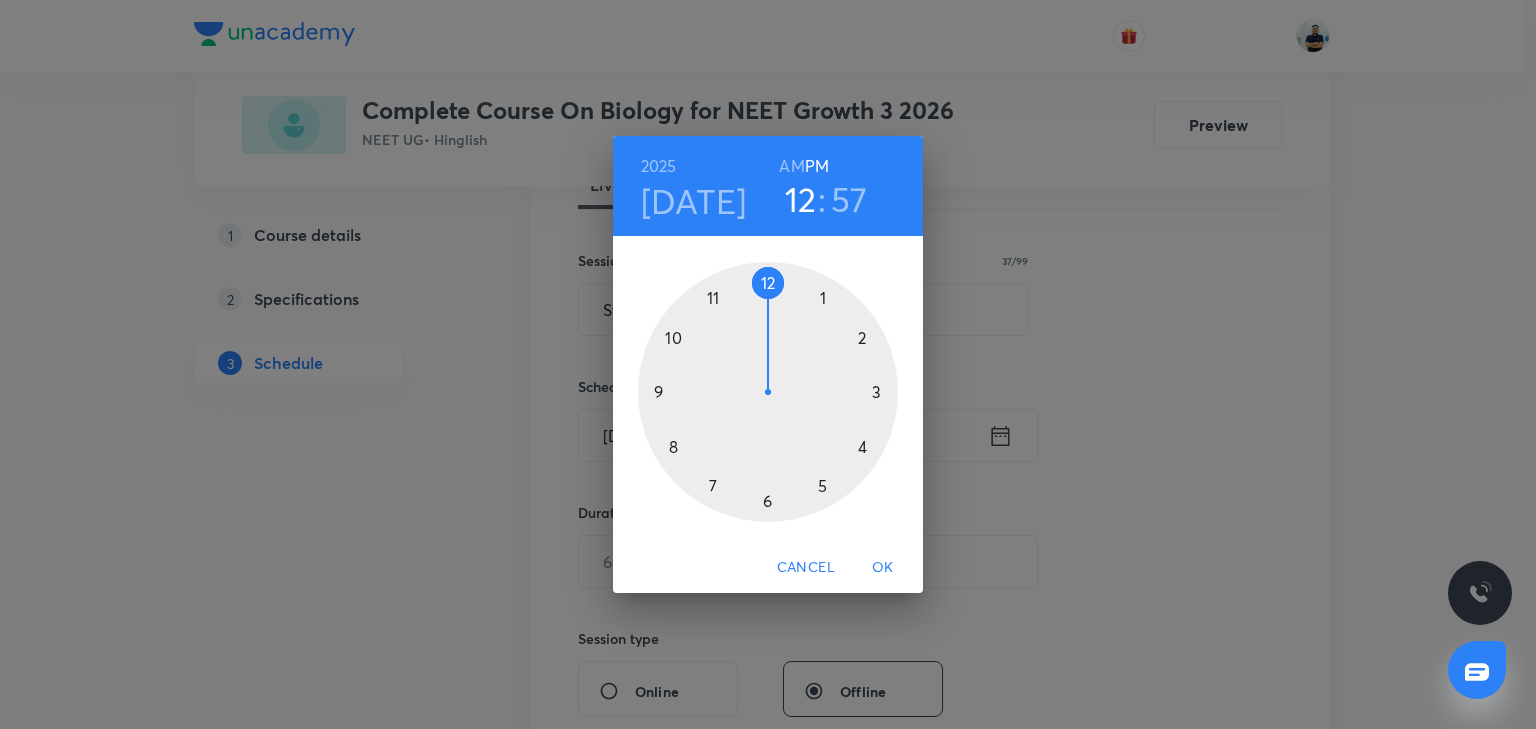 click at bounding box center [768, 392] 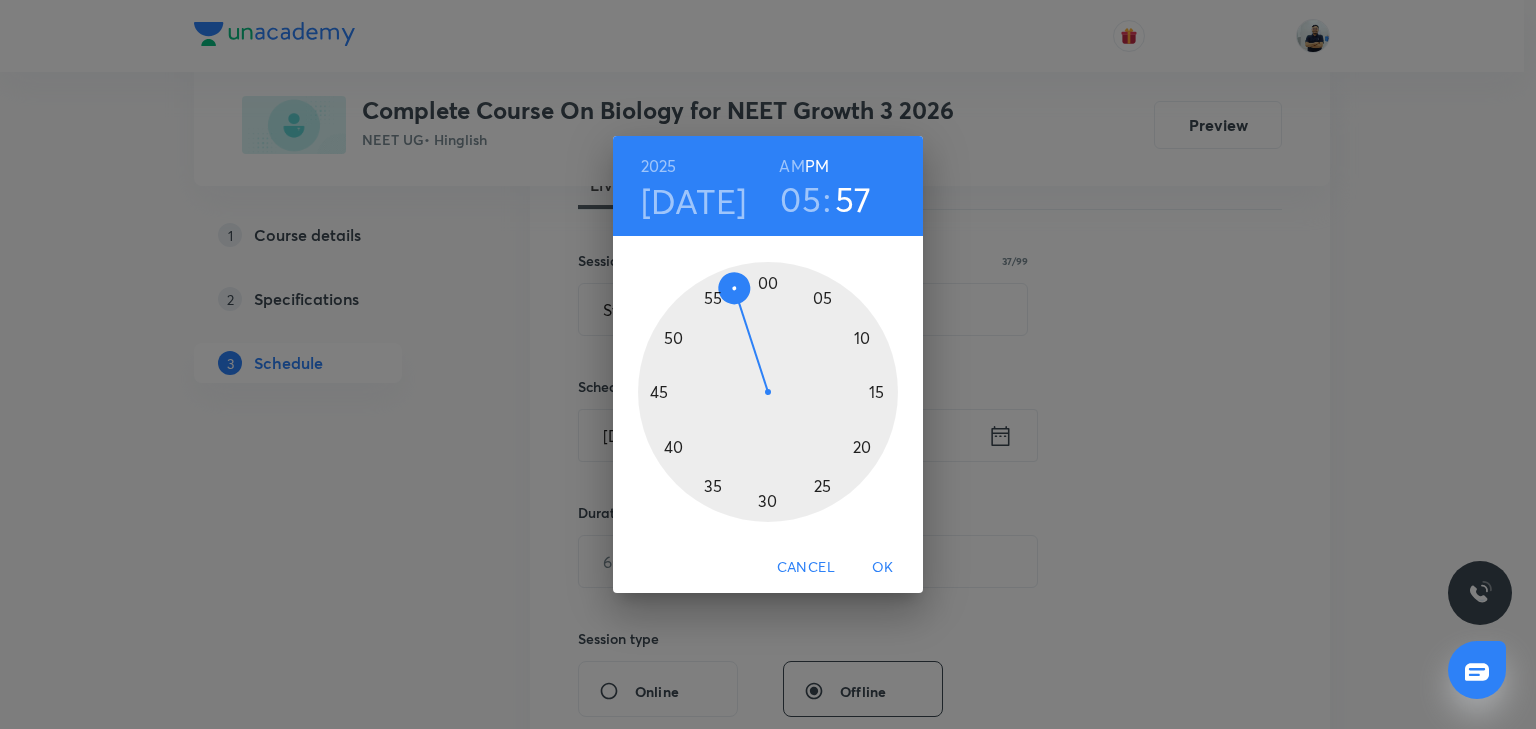 click at bounding box center (768, 392) 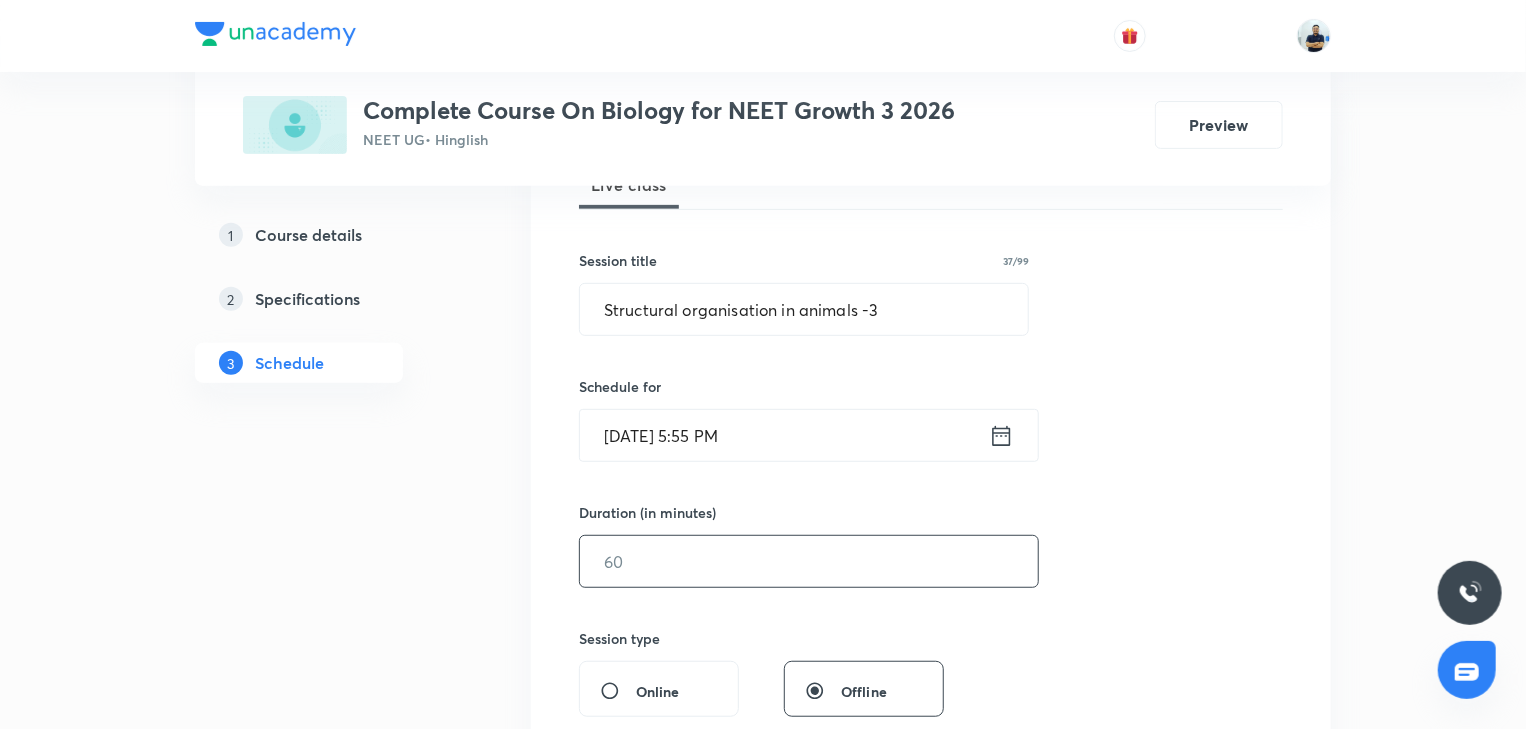 click at bounding box center (809, 561) 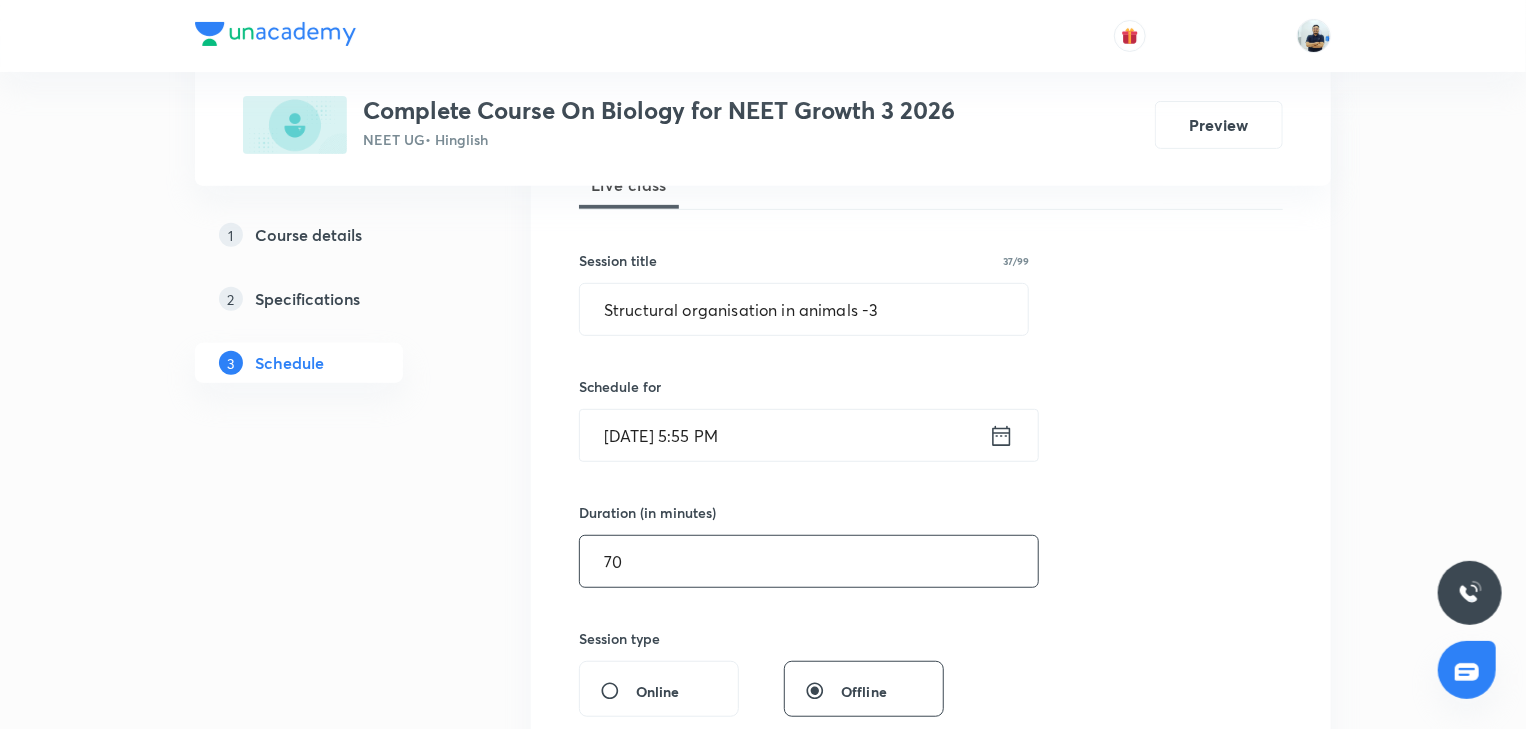 scroll, scrollTop: 877, scrollLeft: 0, axis: vertical 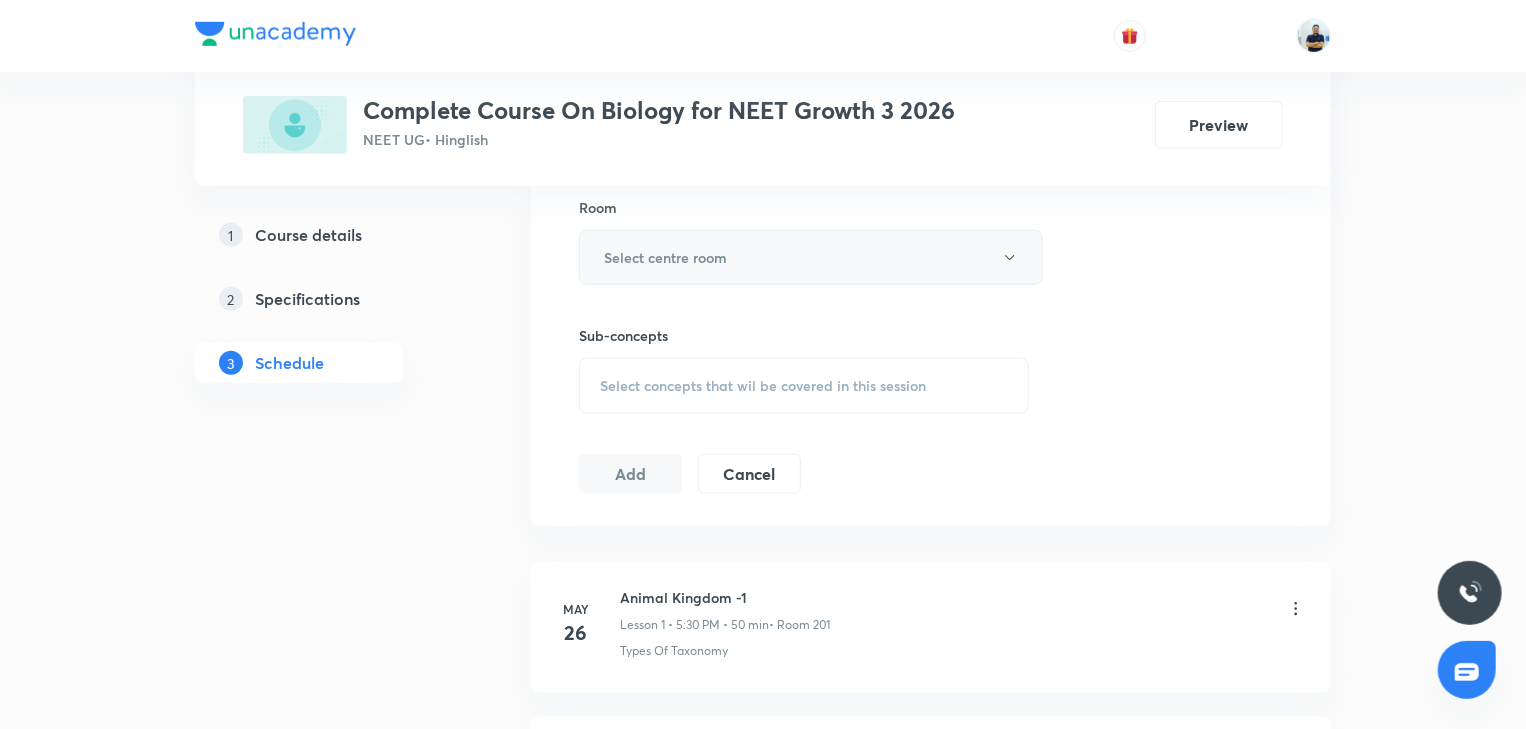 type on "70" 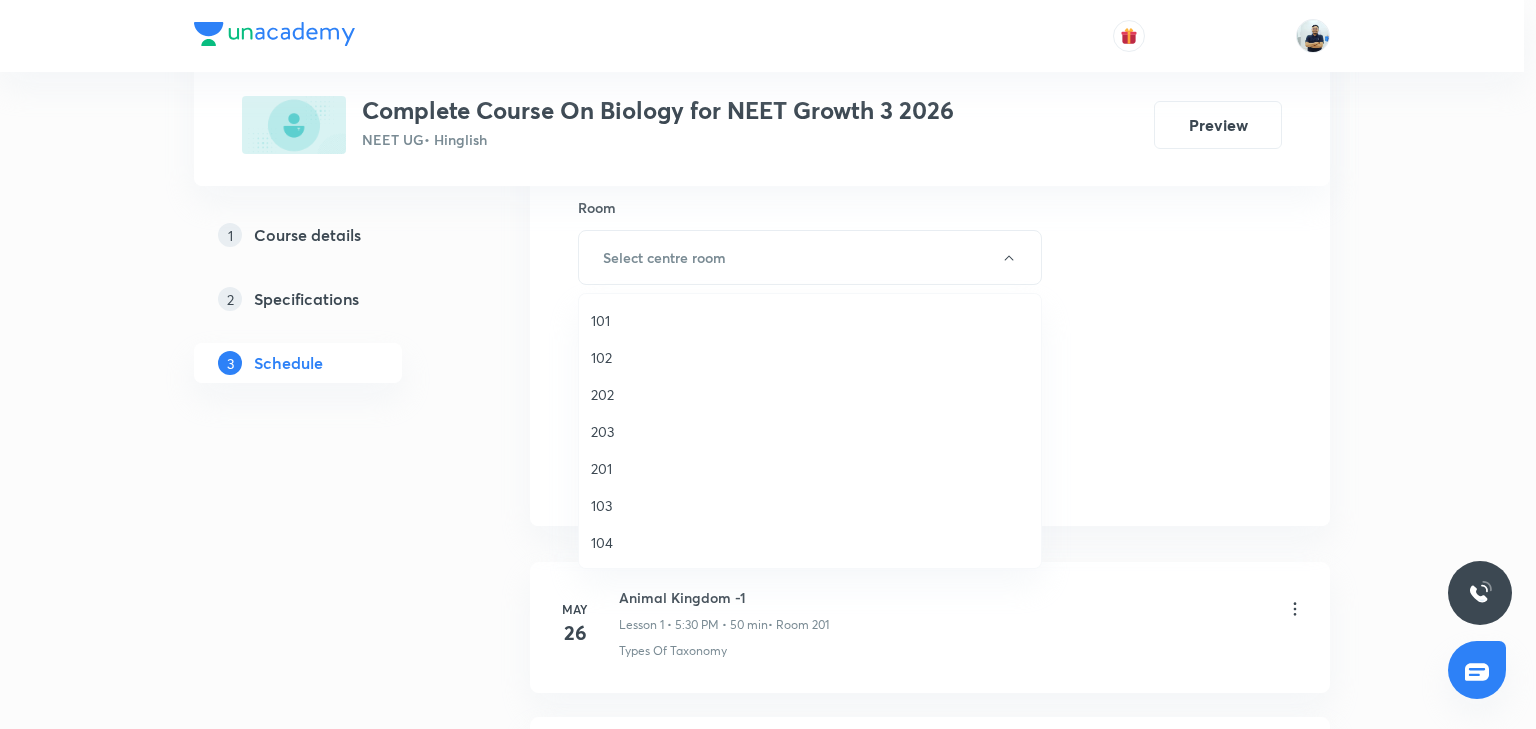 click on "201" at bounding box center (810, 468) 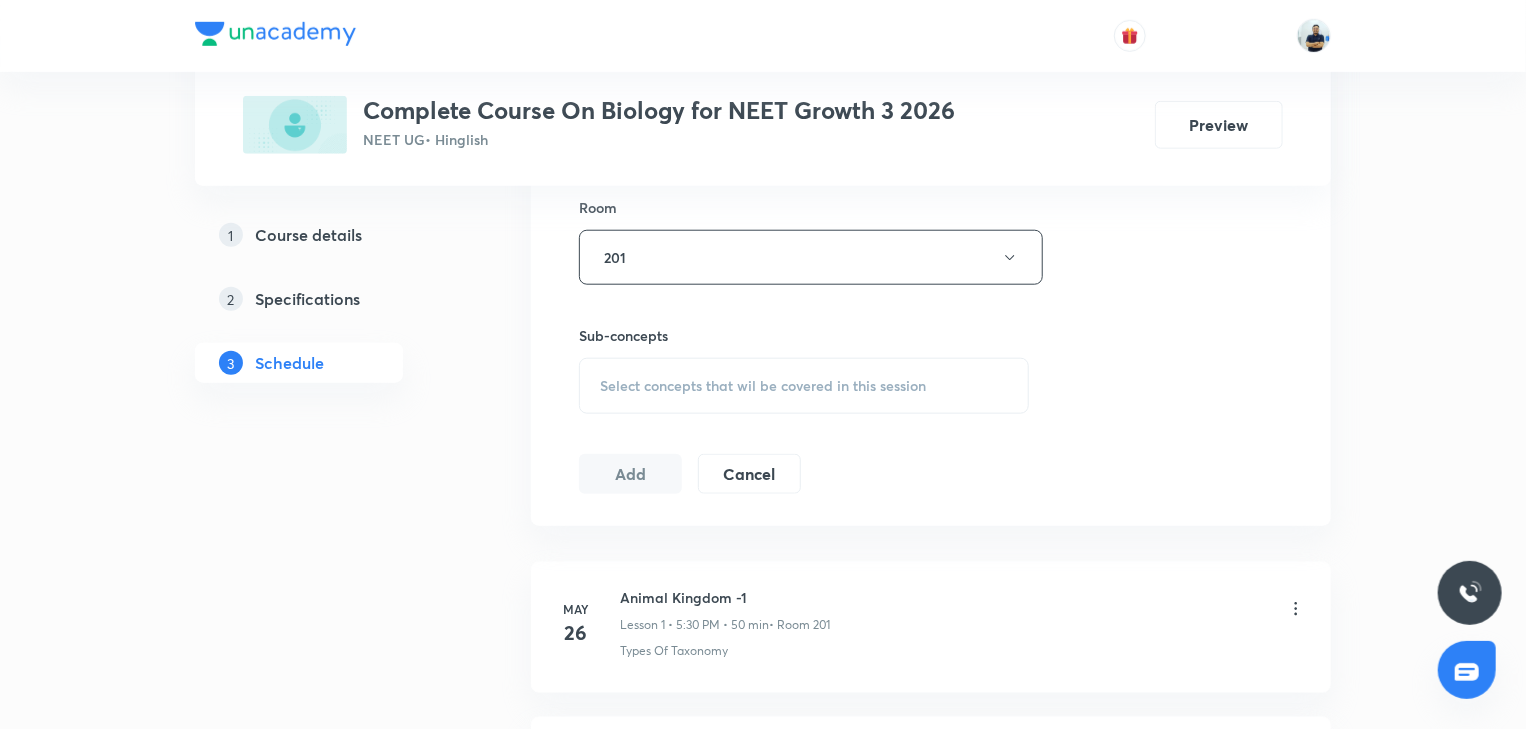click on "Select concepts that wil be covered in this session" at bounding box center (763, 386) 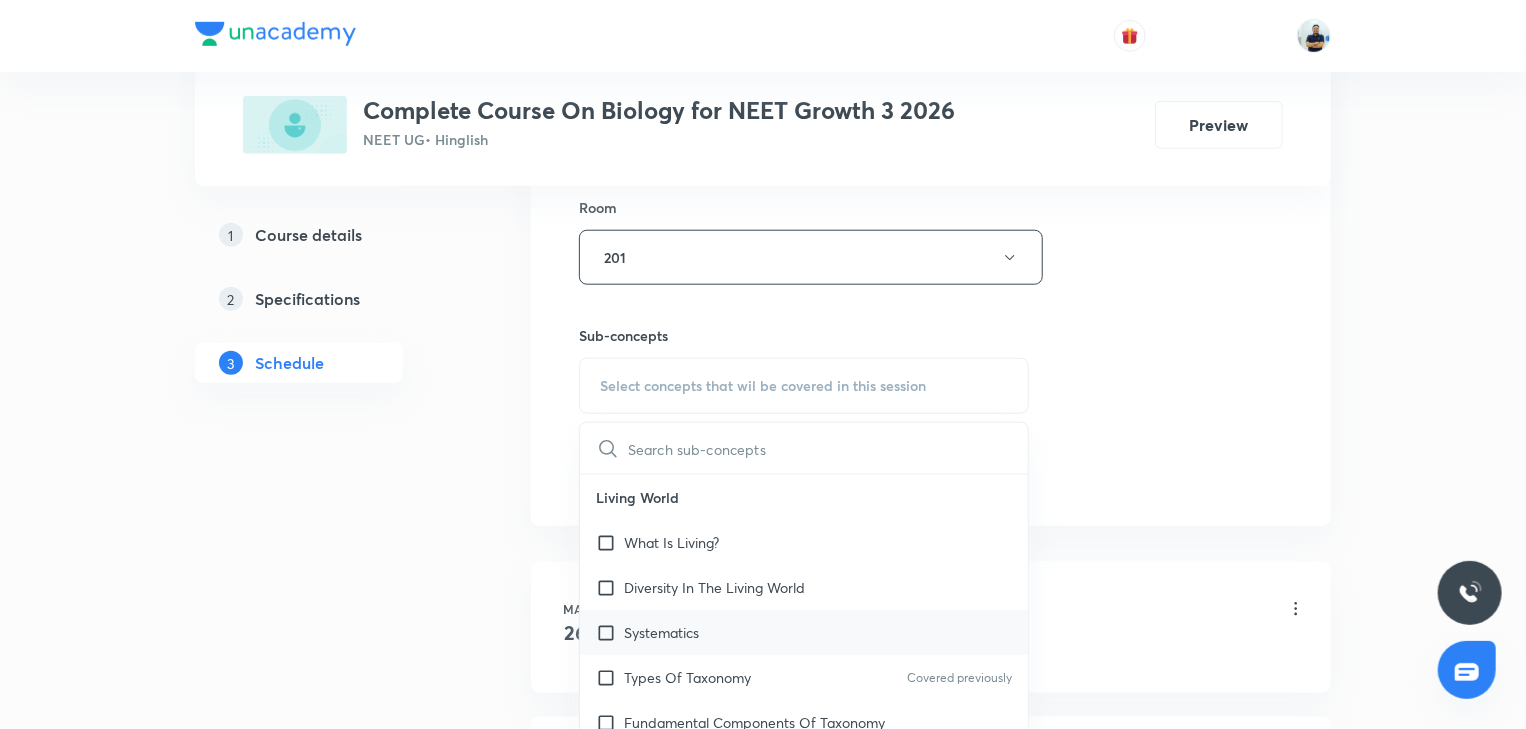 click on "Systematics" at bounding box center [804, 632] 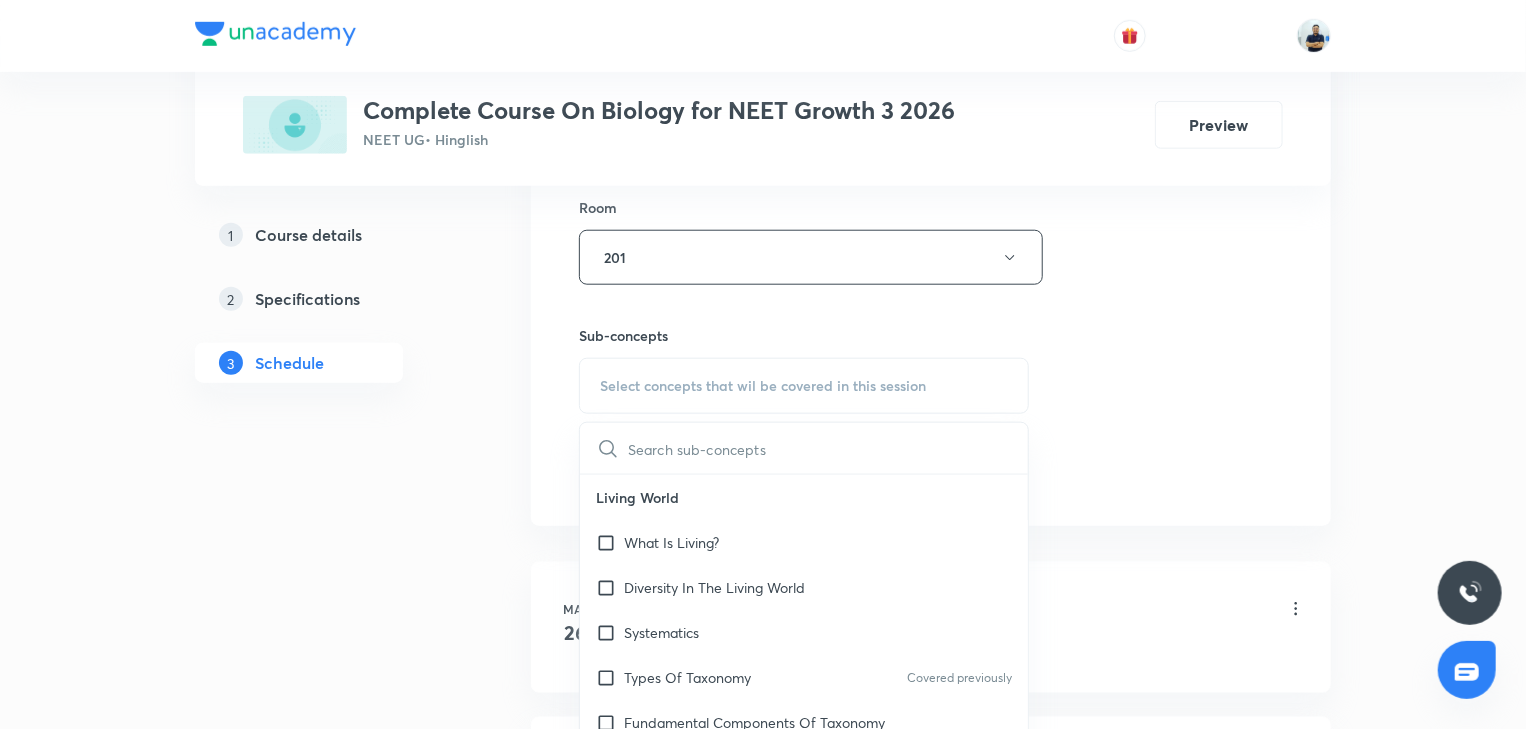 checkbox on "true" 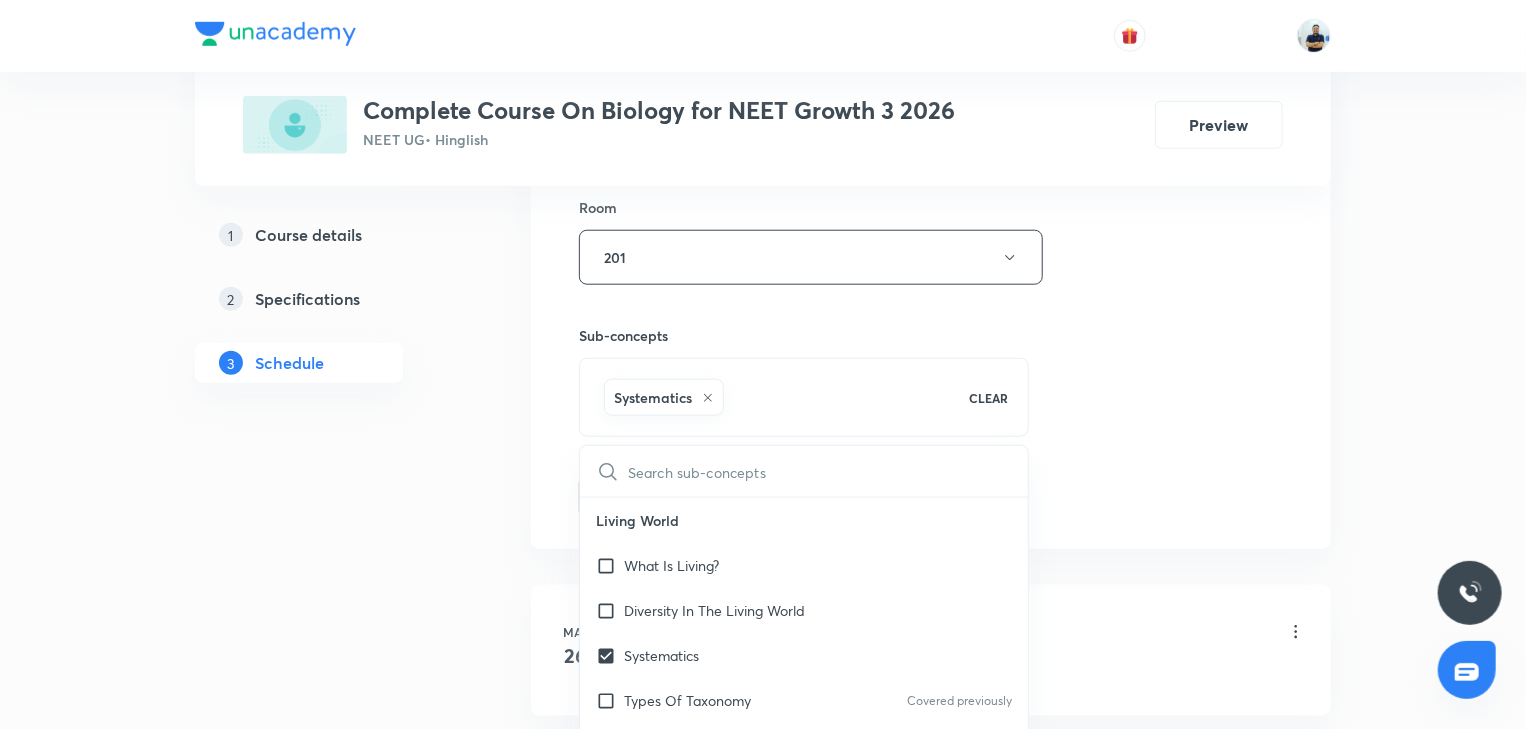 click on "Schedule 29  classes Session  30 Live class Session title 37/99 Structural organisation in animals -3 ​ Schedule for [DATE] 5:55 PM ​ Duration (in minutes) 70 ​   Session type Online Offline Room 201 Sub-concepts Systematics CLEAR ​ Living World What Is Living? Diversity In The Living World Systematics Types Of Taxonomy Covered previously Fundamental Components Of Taxonomy Taxonomic Categories Taxonomical Aids The Three Domains Of Life Biological Nomenclature  Biological Classification System Of Classification Kingdom Monera Covered previously Kingdom [MEDICAL_DATA] Covered previously Kingdom Fungi Covered previously Kingdom Plantae Covered previously Kingdom Animalia Covered previously Linchens Covered previously Mycorrhiza Covered previously Virus [MEDICAL_DATA] Viroids Covered previously Plant Kingdom Algae Covered previously Bryophytes Pteridophytes Covered previously Gymnosperms Covered previously Angiosperms Covered previously Animal Kingdom Basics Of Classification Covered previously Animal Kingdom ER" at bounding box center (931, 2337) 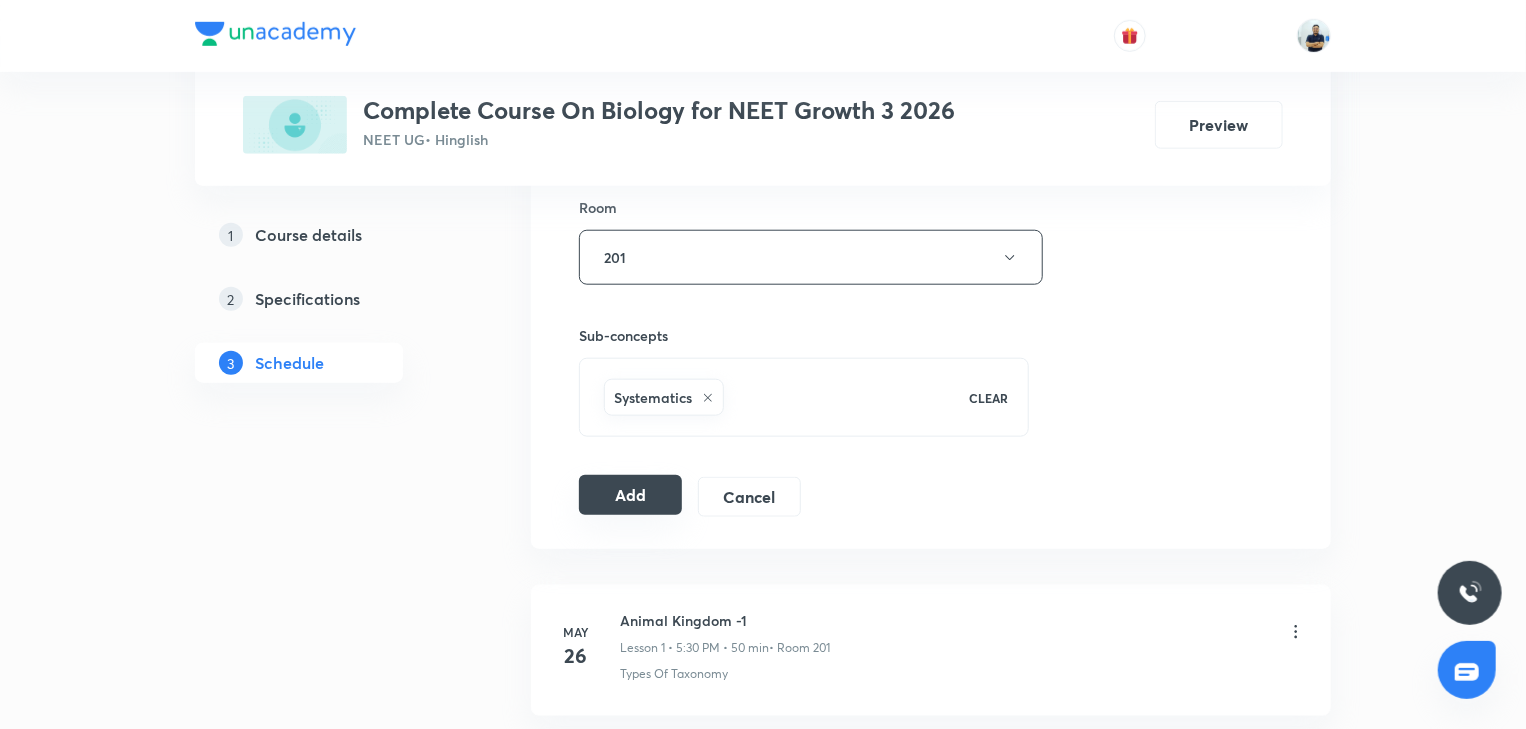 click on "Add" at bounding box center [630, 495] 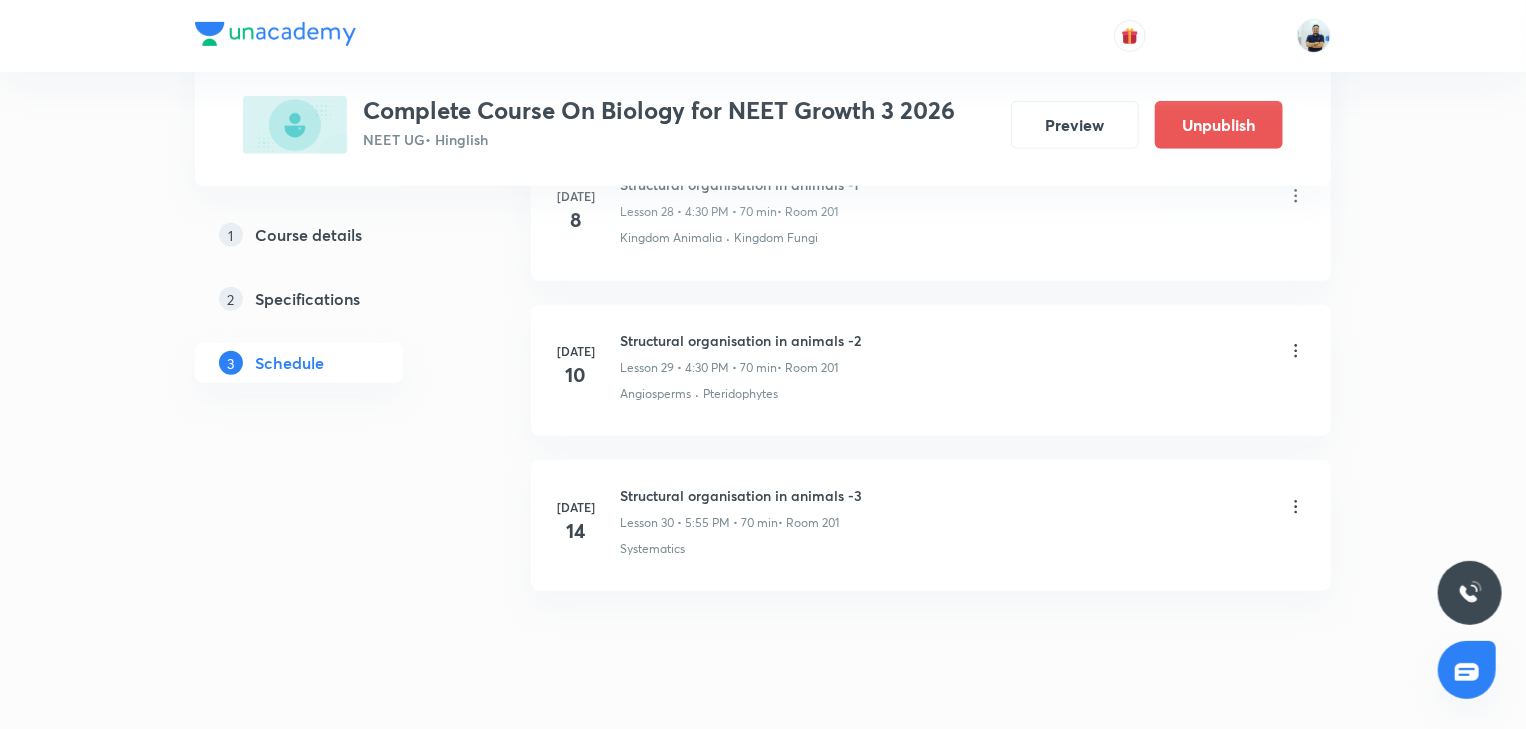 scroll, scrollTop: 4598, scrollLeft: 0, axis: vertical 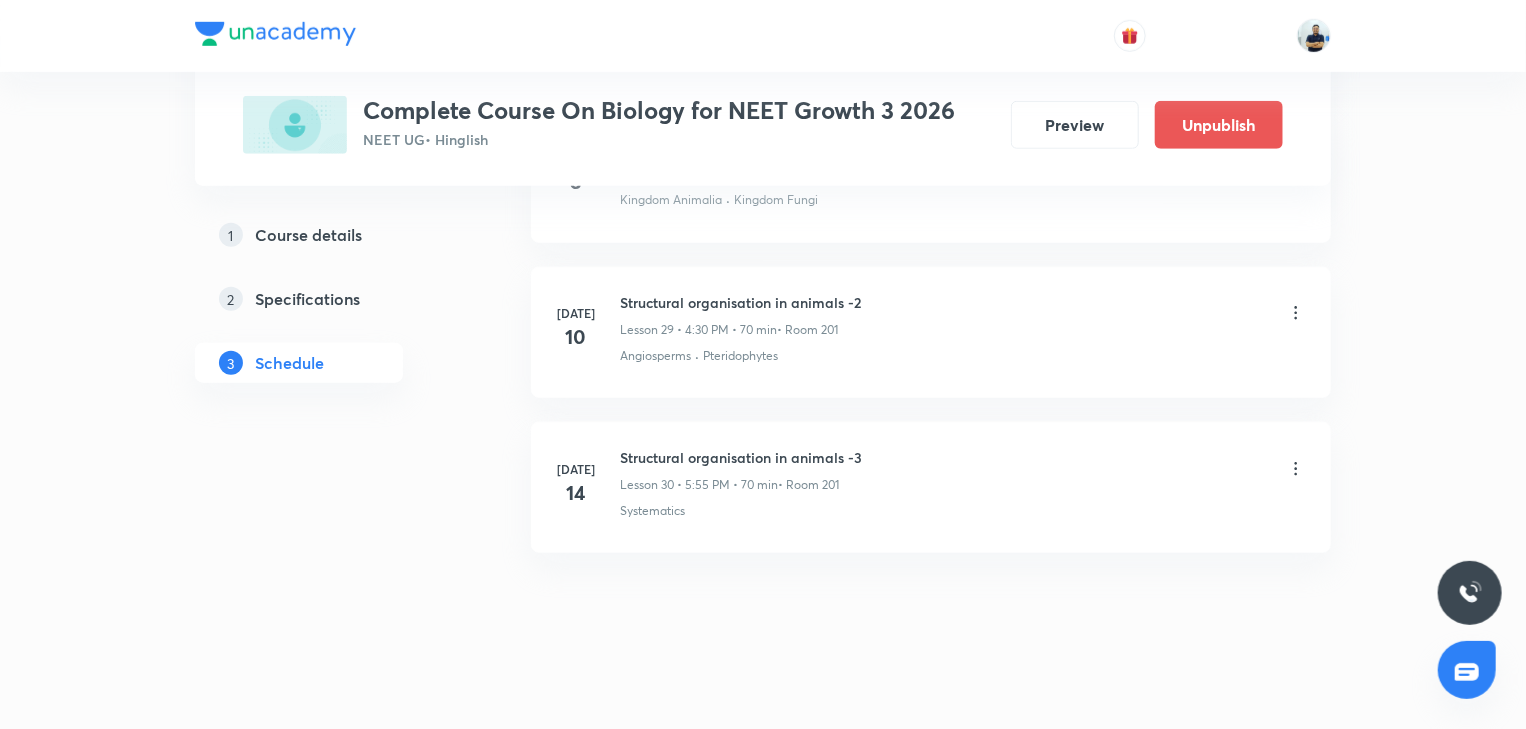 click on "Structural organisation in animals -3" at bounding box center (741, 457) 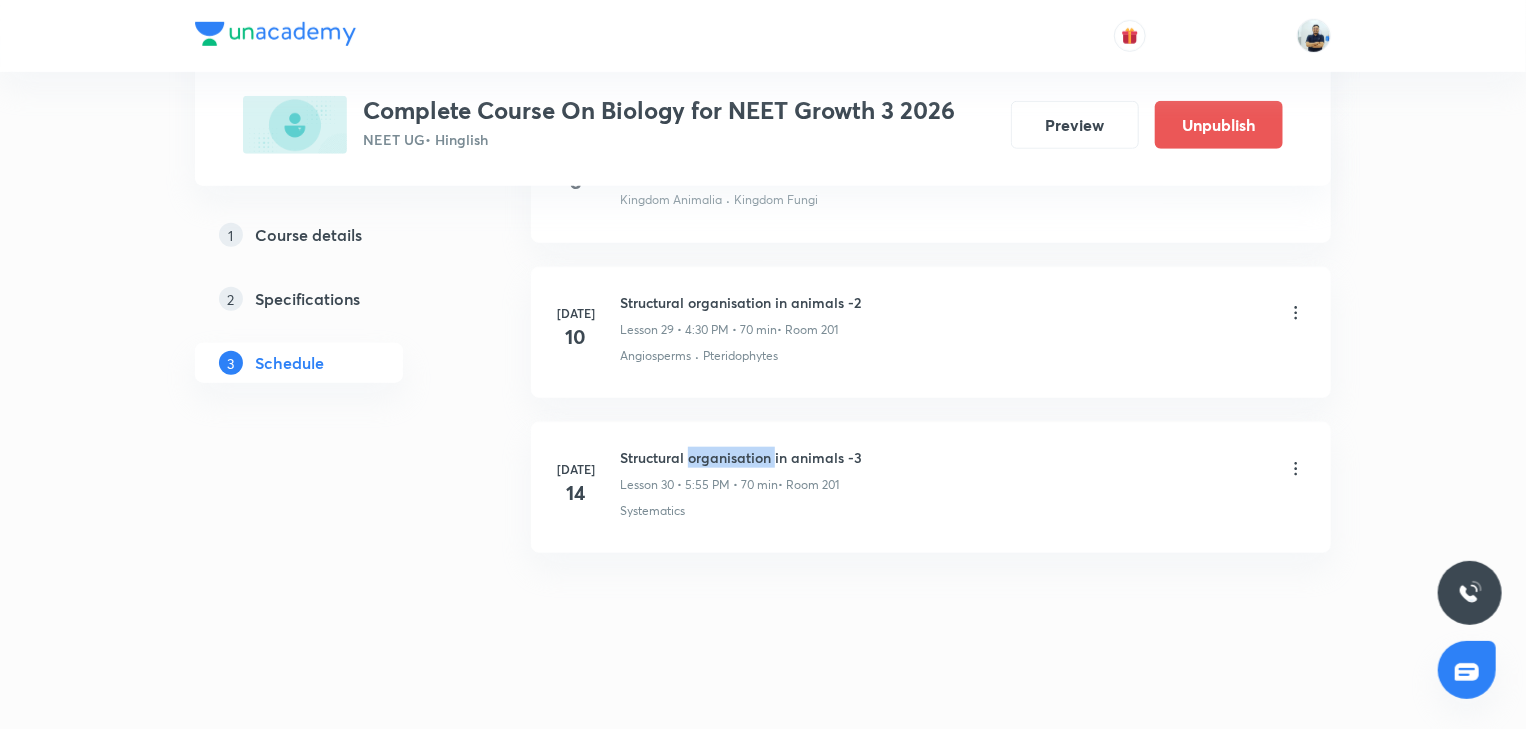 click on "Structural organisation in animals -3" at bounding box center [741, 457] 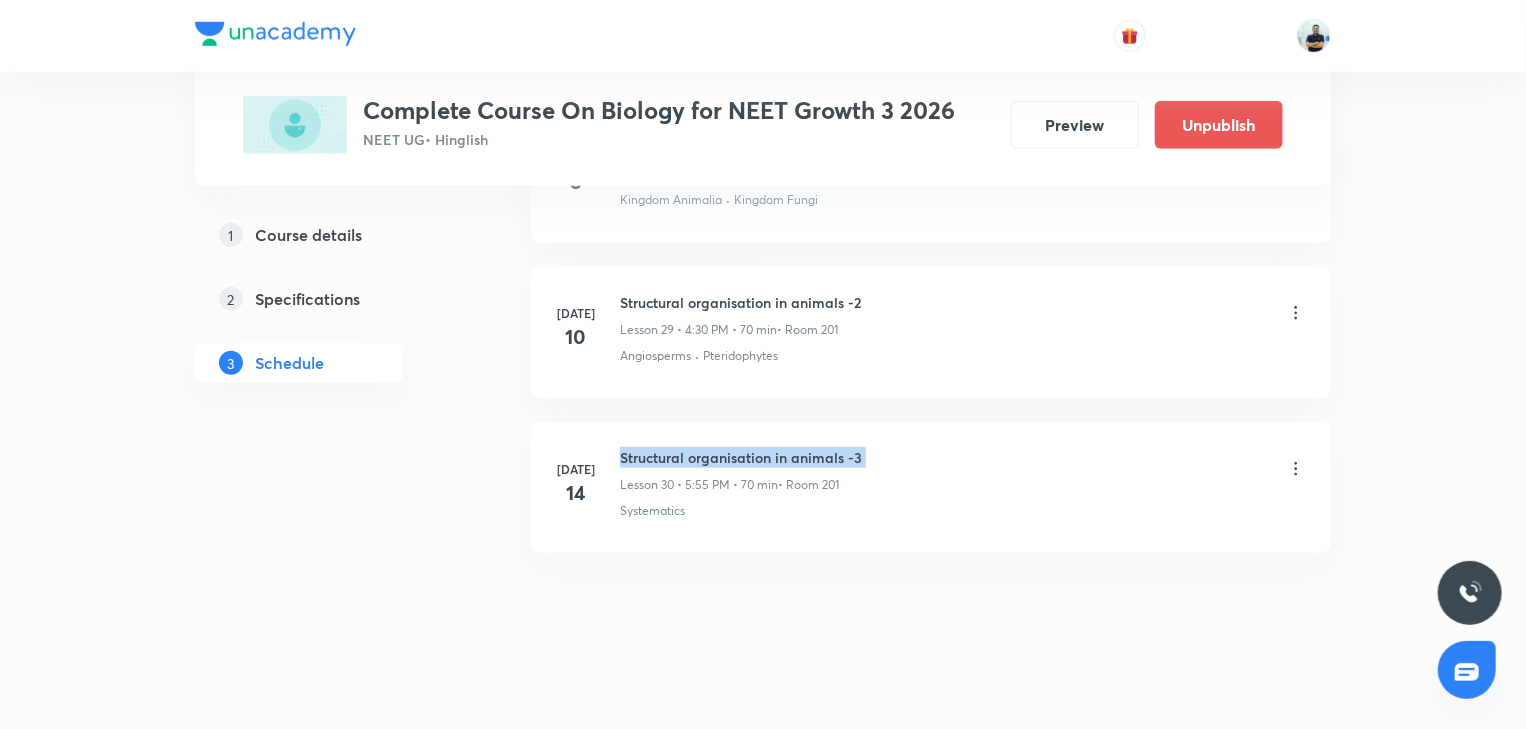 click on "Structural organisation in animals -3" at bounding box center [741, 457] 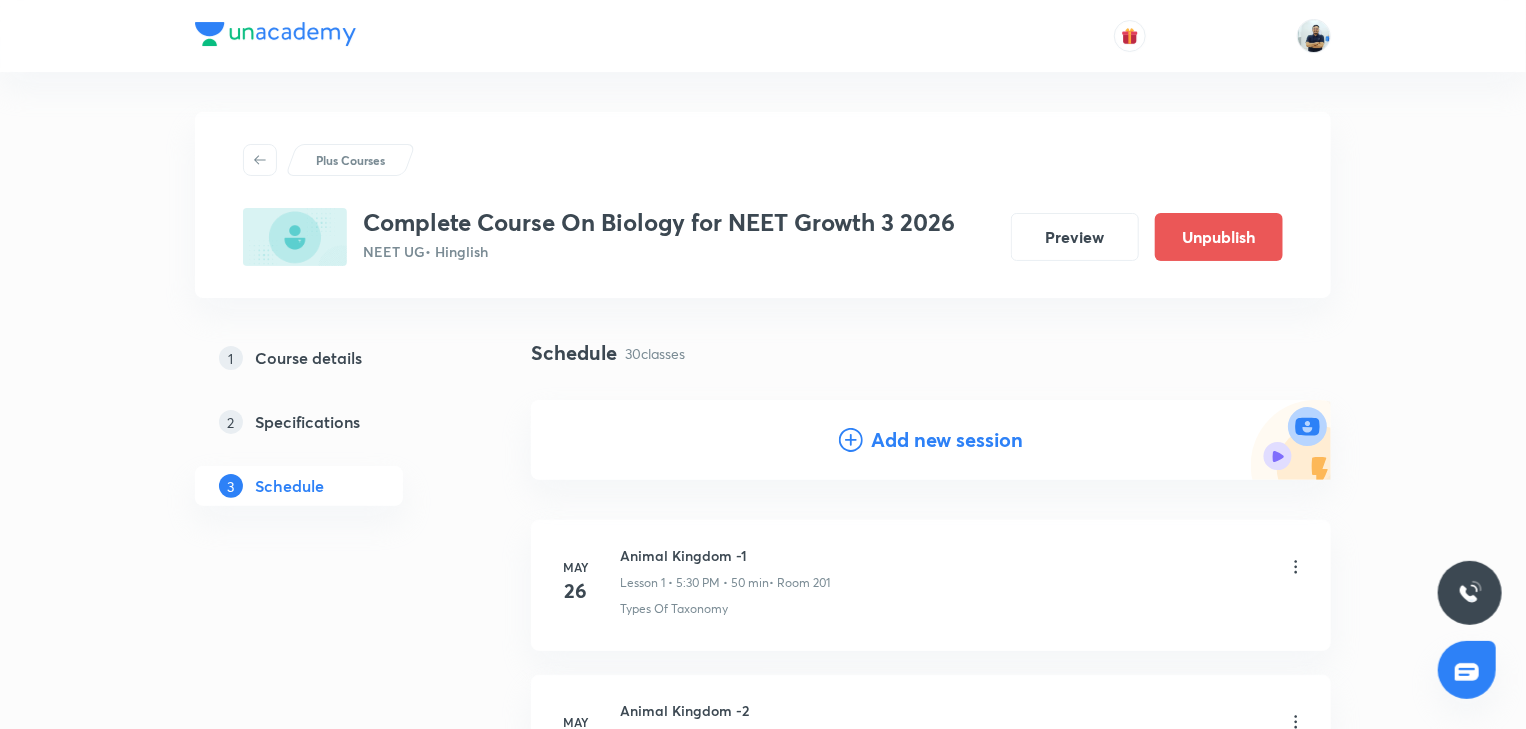 click on "Add new session" at bounding box center (947, 440) 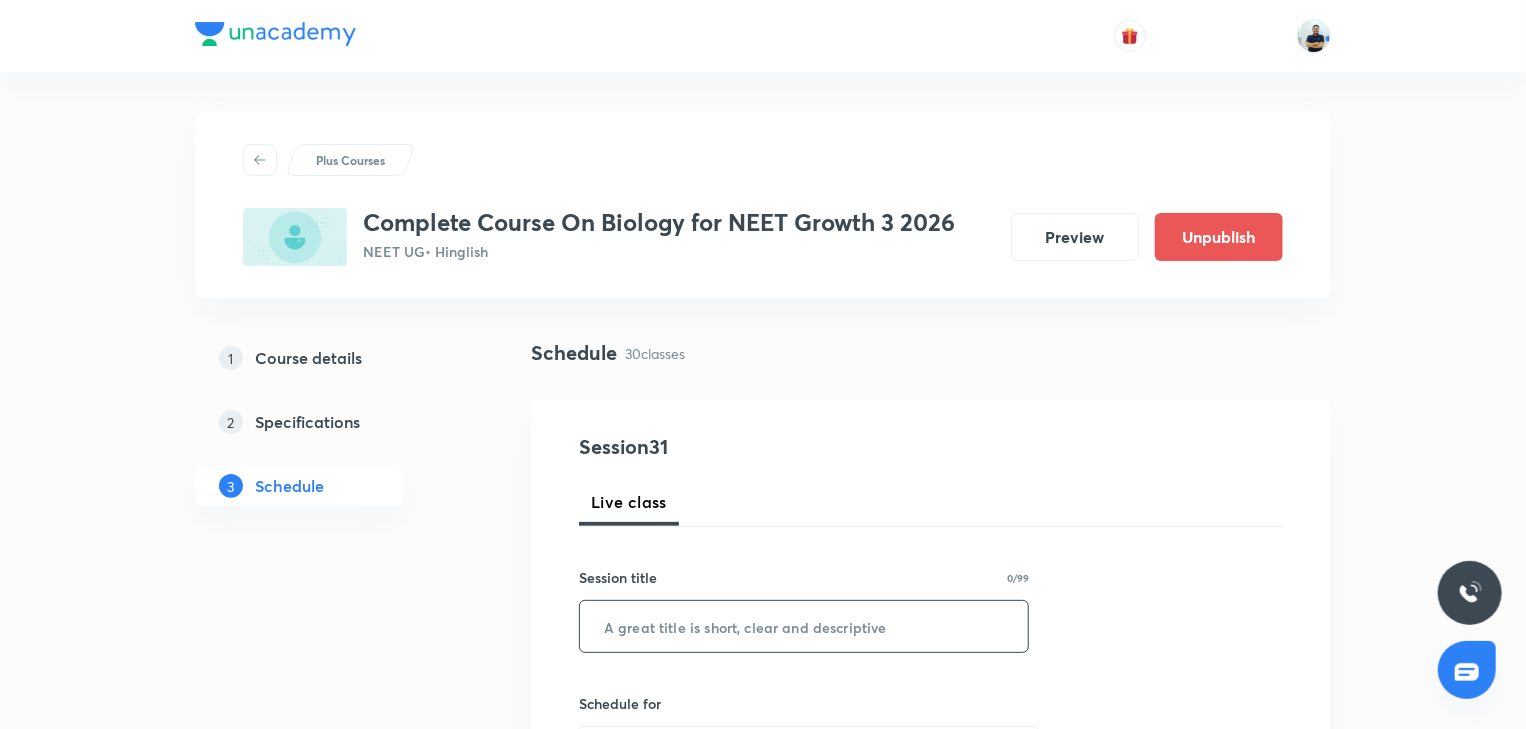 click at bounding box center (804, 626) 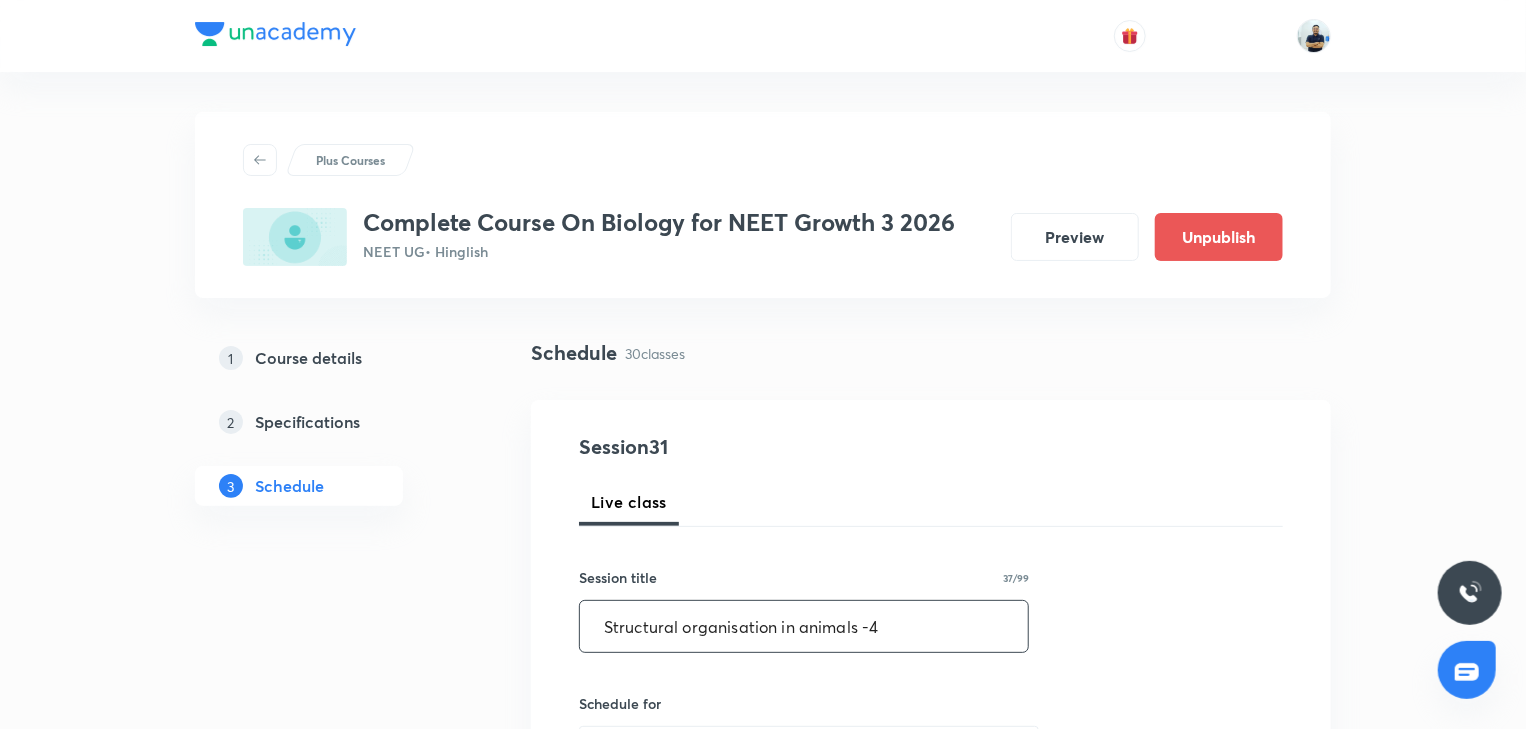 scroll, scrollTop: 485, scrollLeft: 0, axis: vertical 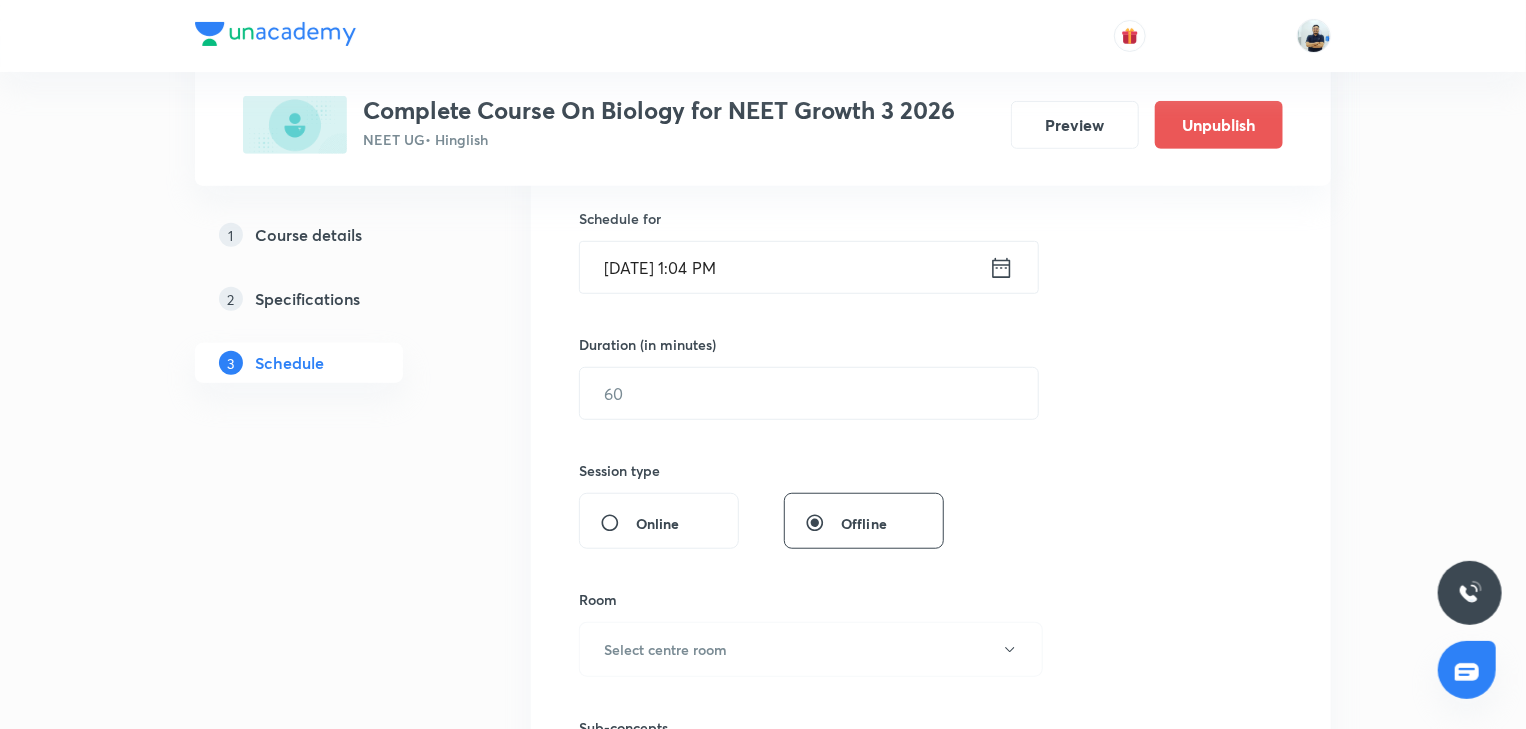 type on "Structural organisation in animals -4" 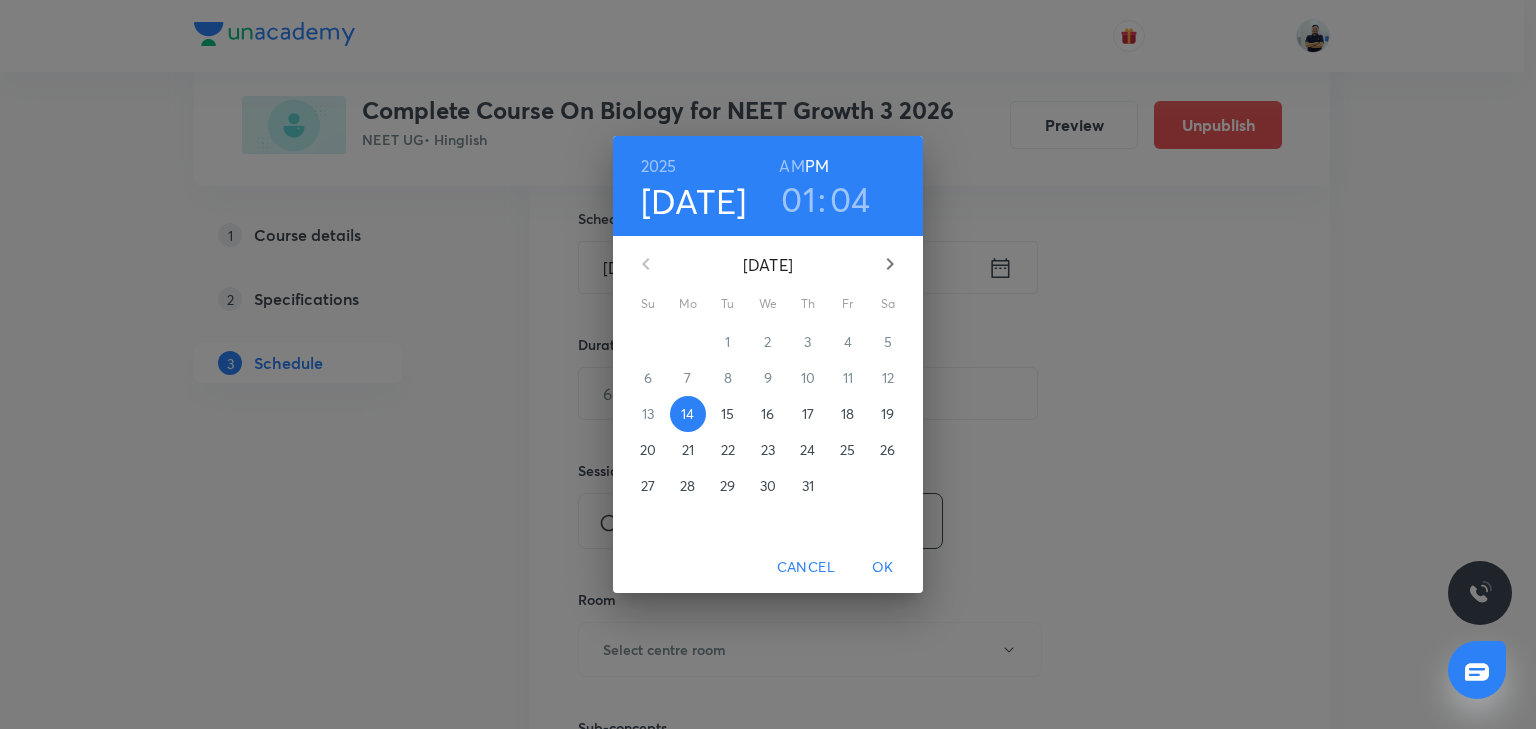click on "16" at bounding box center [767, 414] 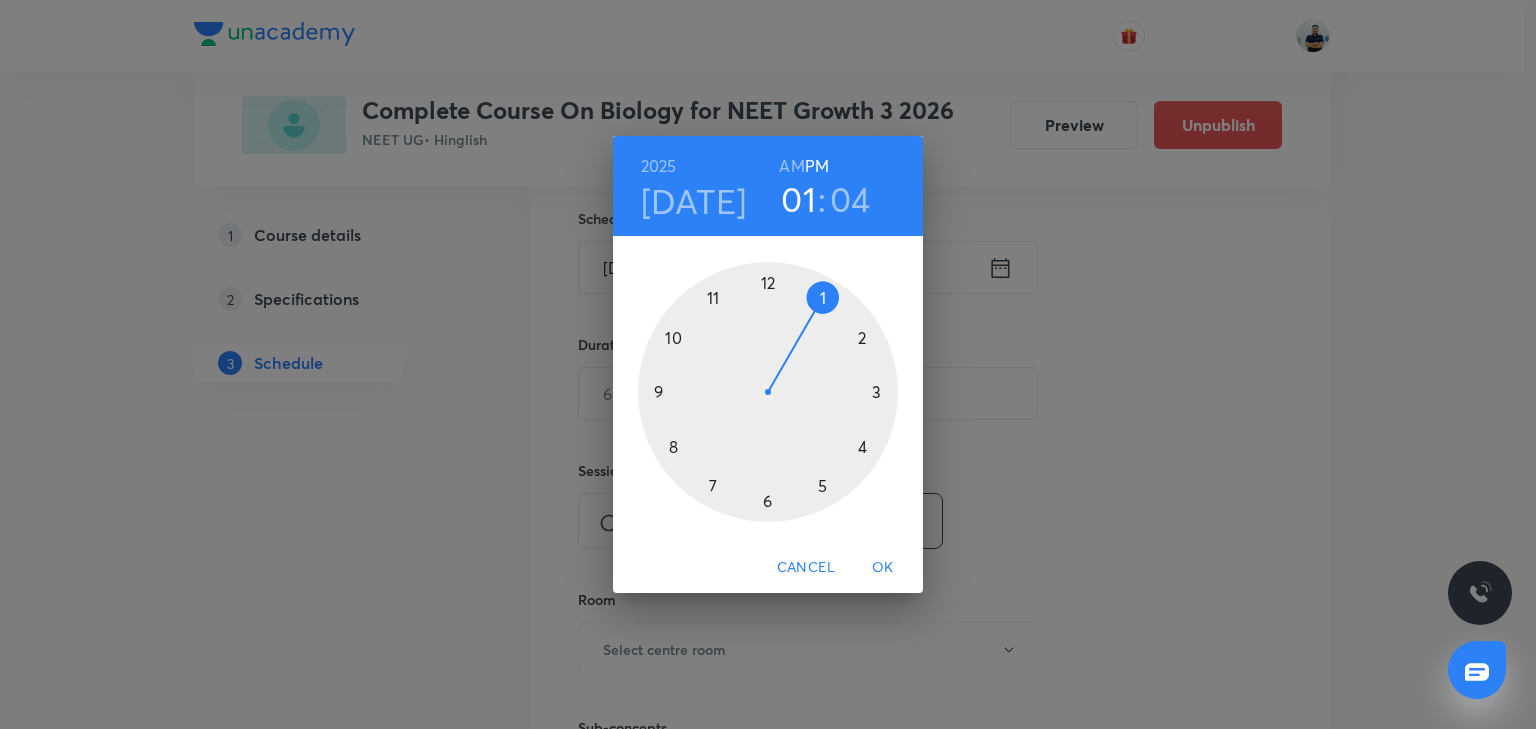 click at bounding box center (768, 392) 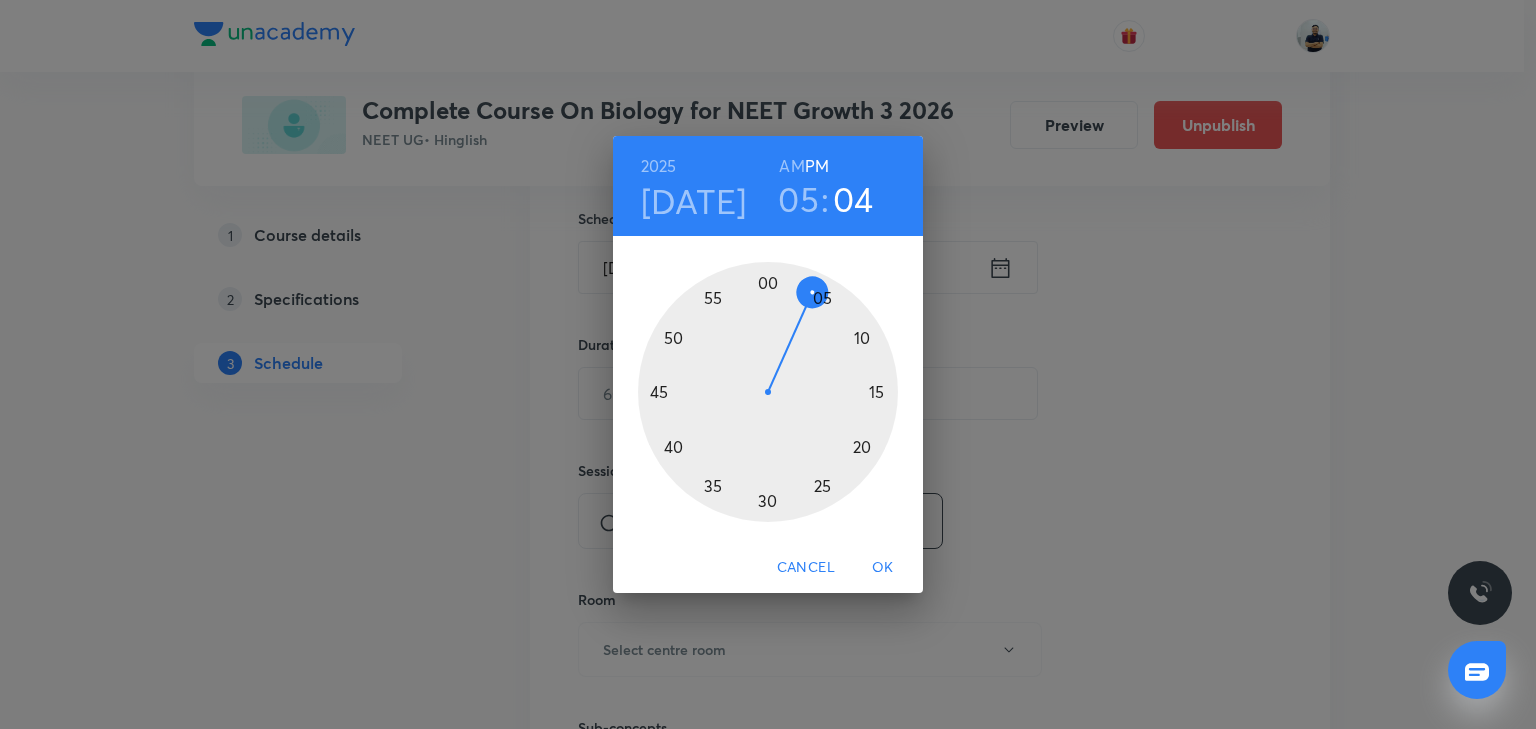 click at bounding box center (768, 392) 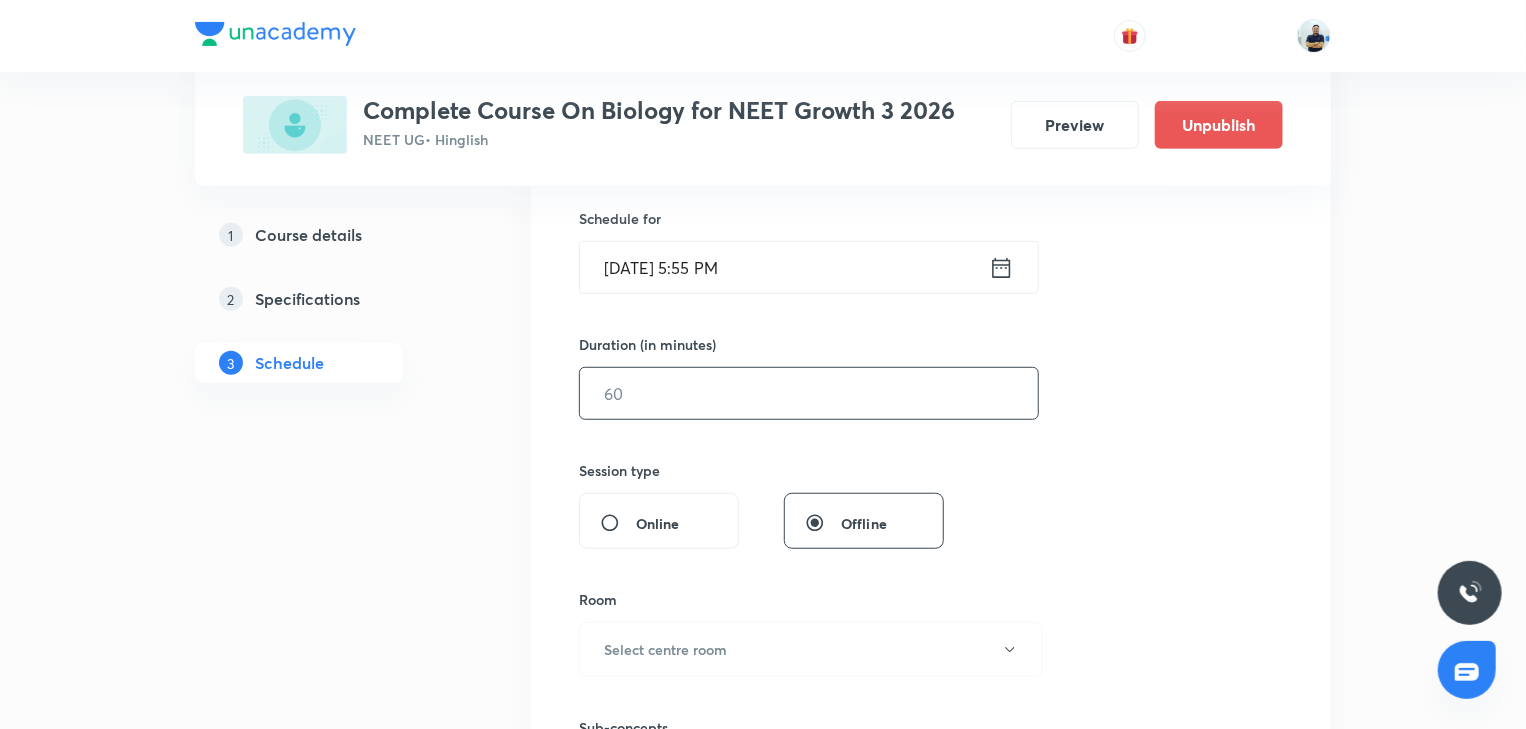 click at bounding box center [809, 393] 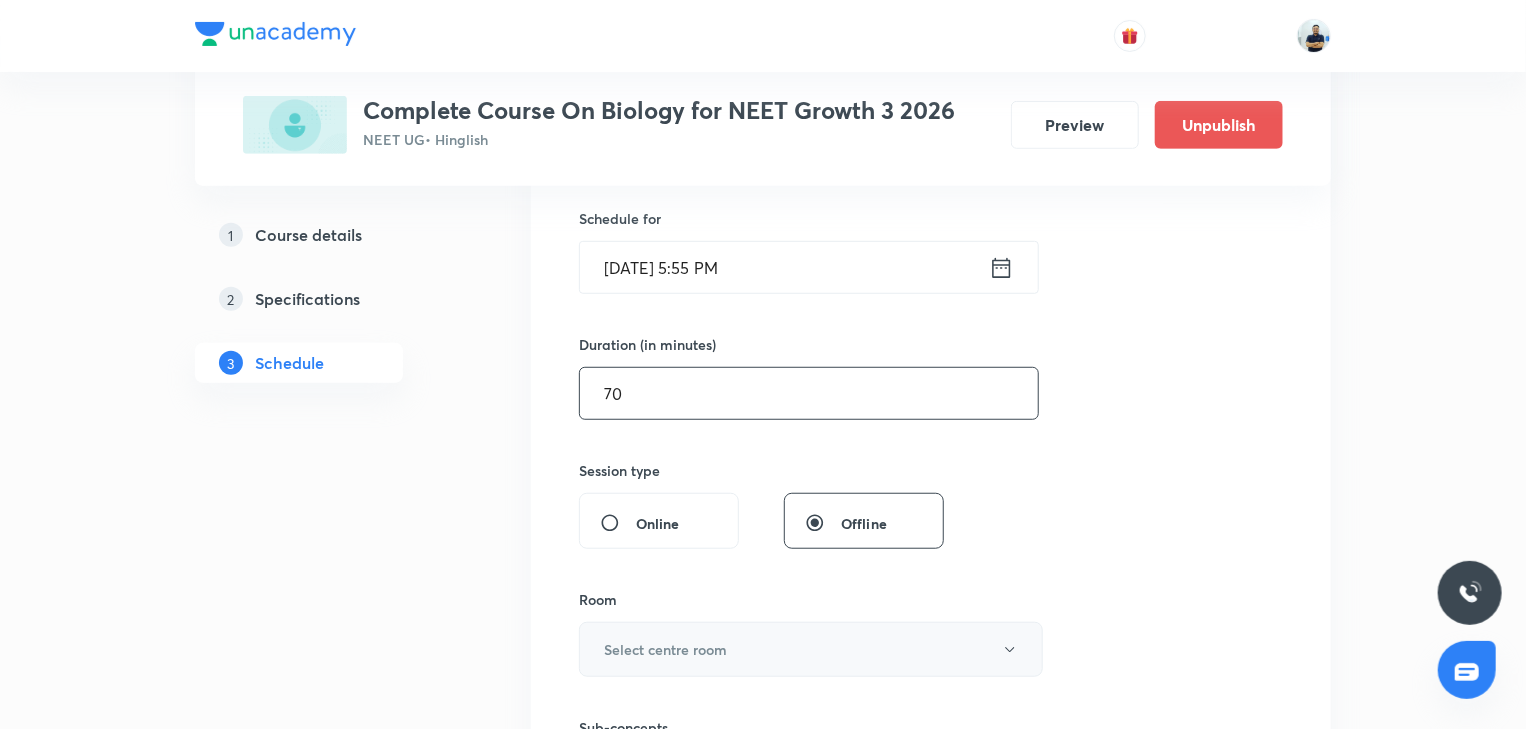 type on "70" 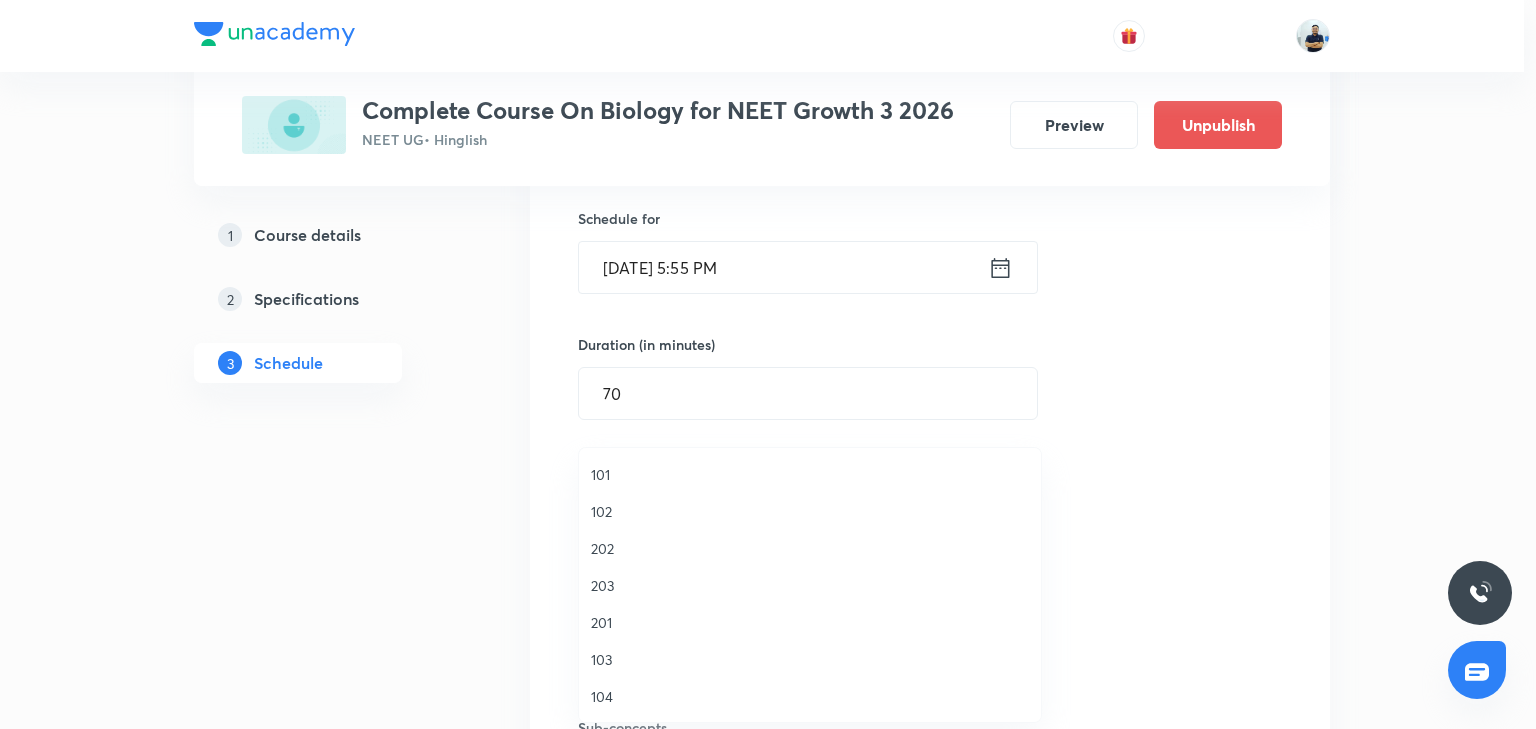 click on "201" at bounding box center [810, 622] 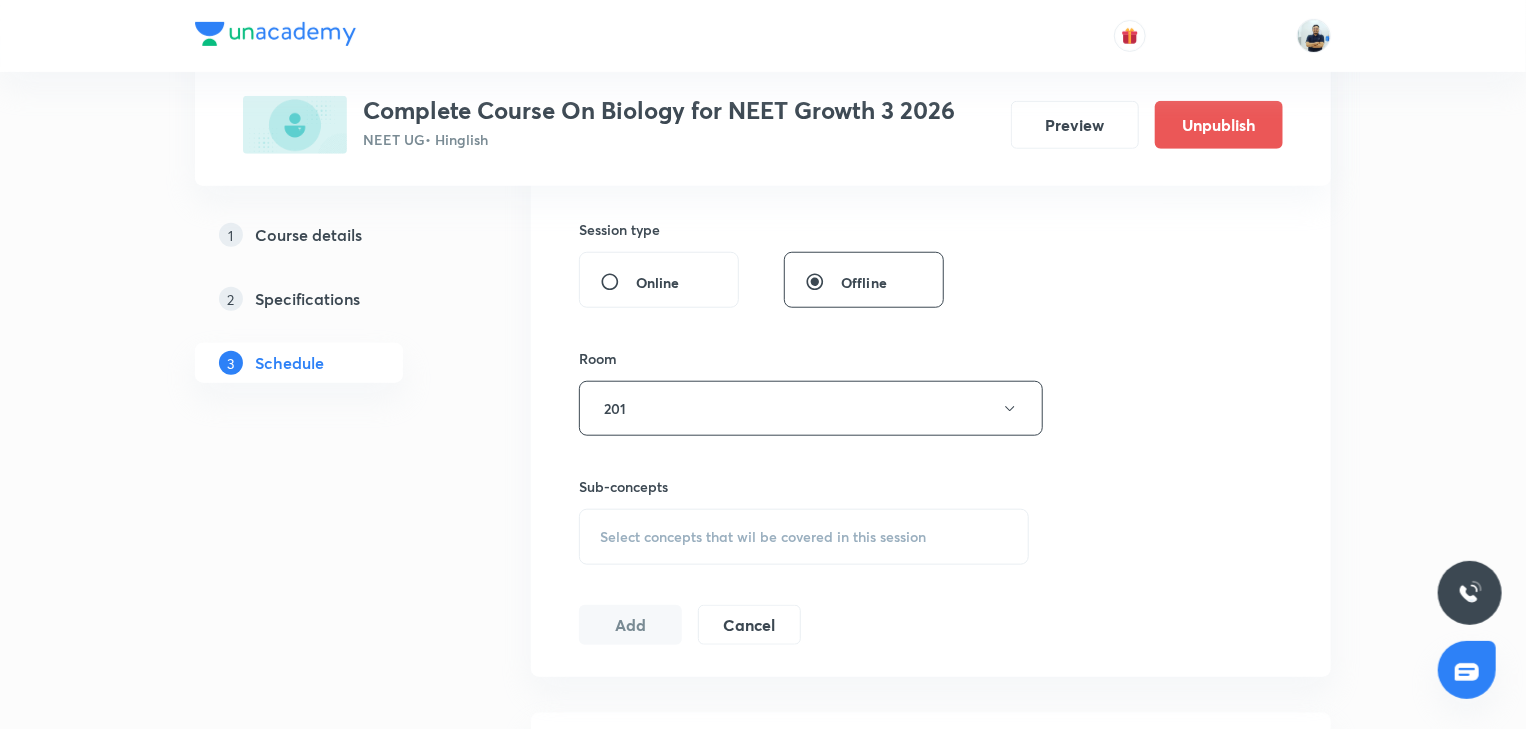 scroll, scrollTop: 728, scrollLeft: 0, axis: vertical 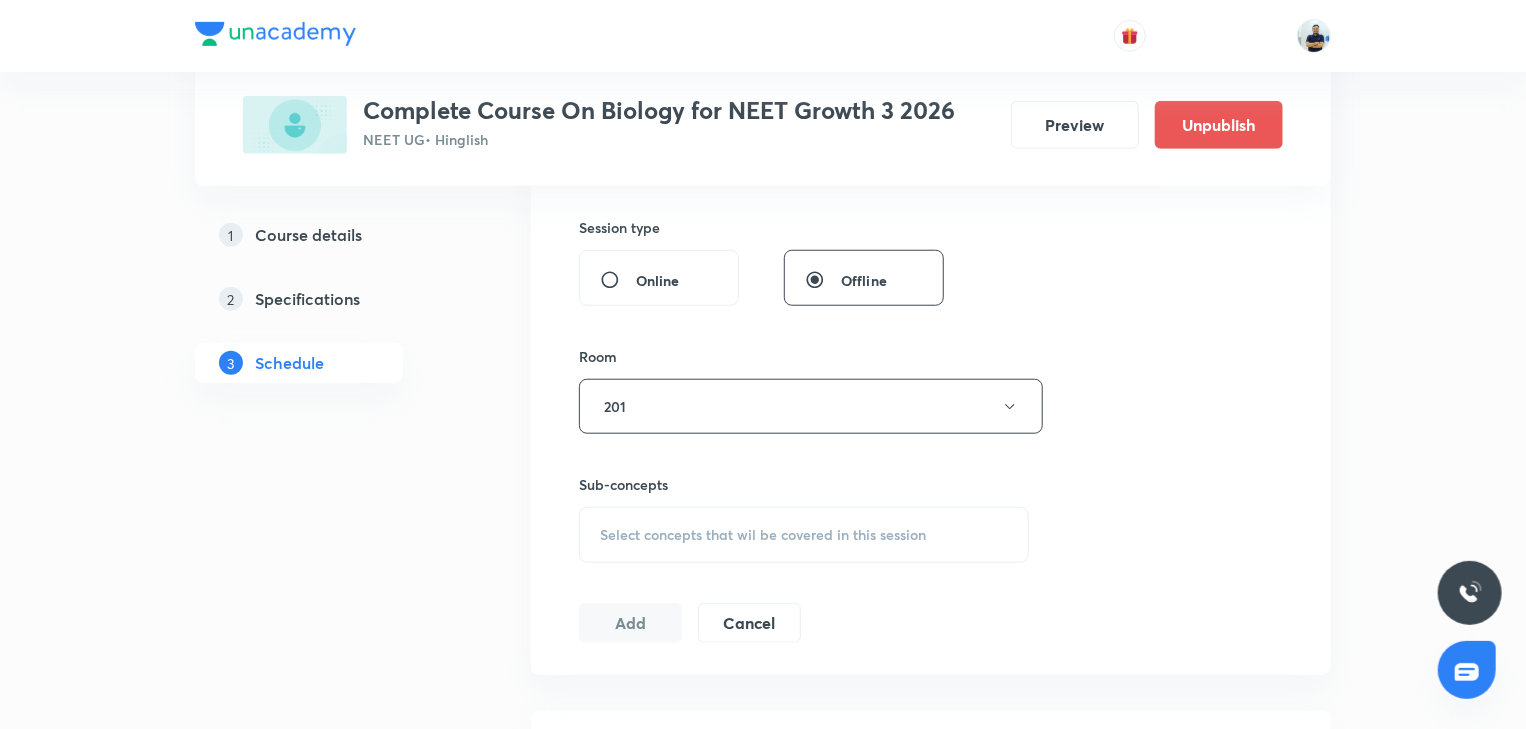 click on "Select concepts that wil be covered in this session" at bounding box center (763, 535) 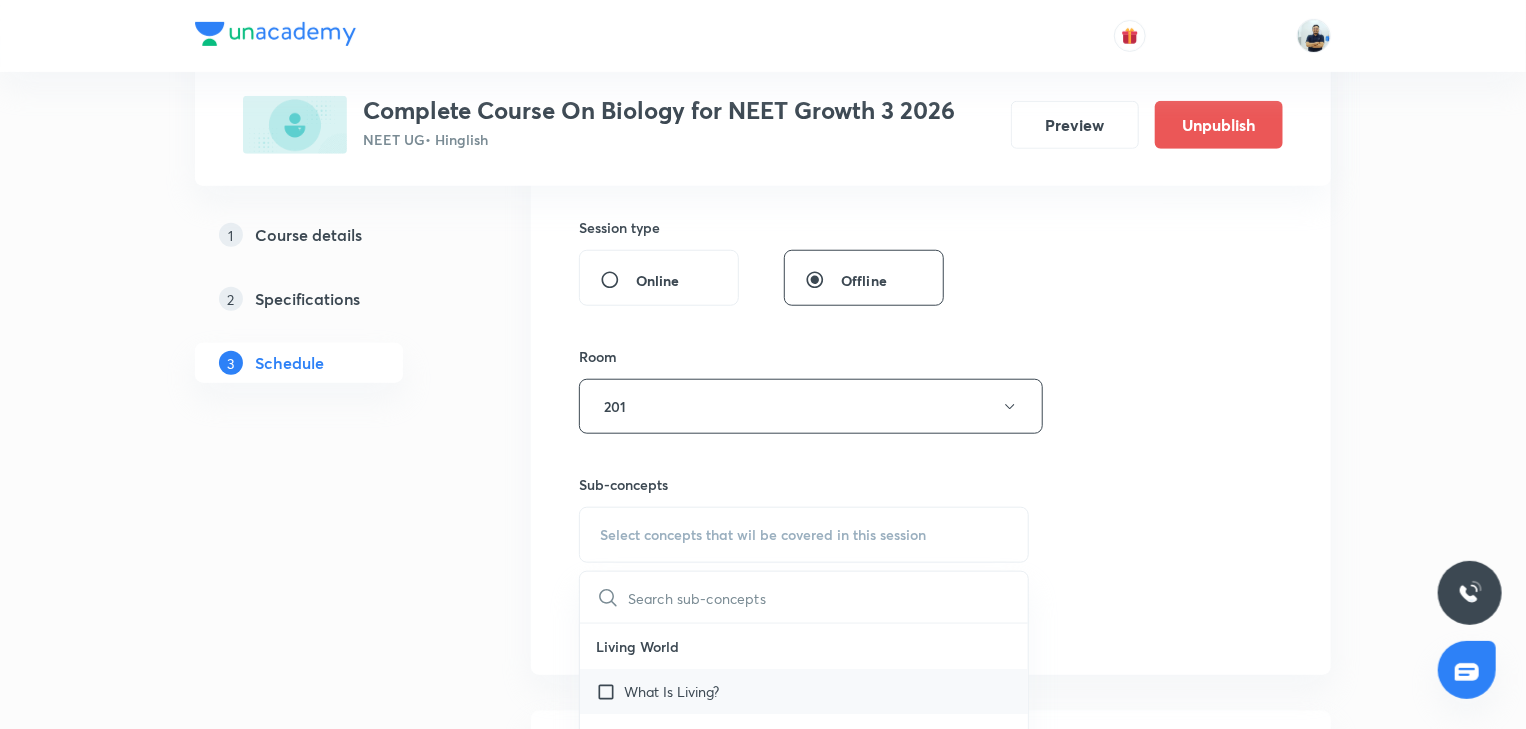 click on "What Is Living?" at bounding box center (671, 691) 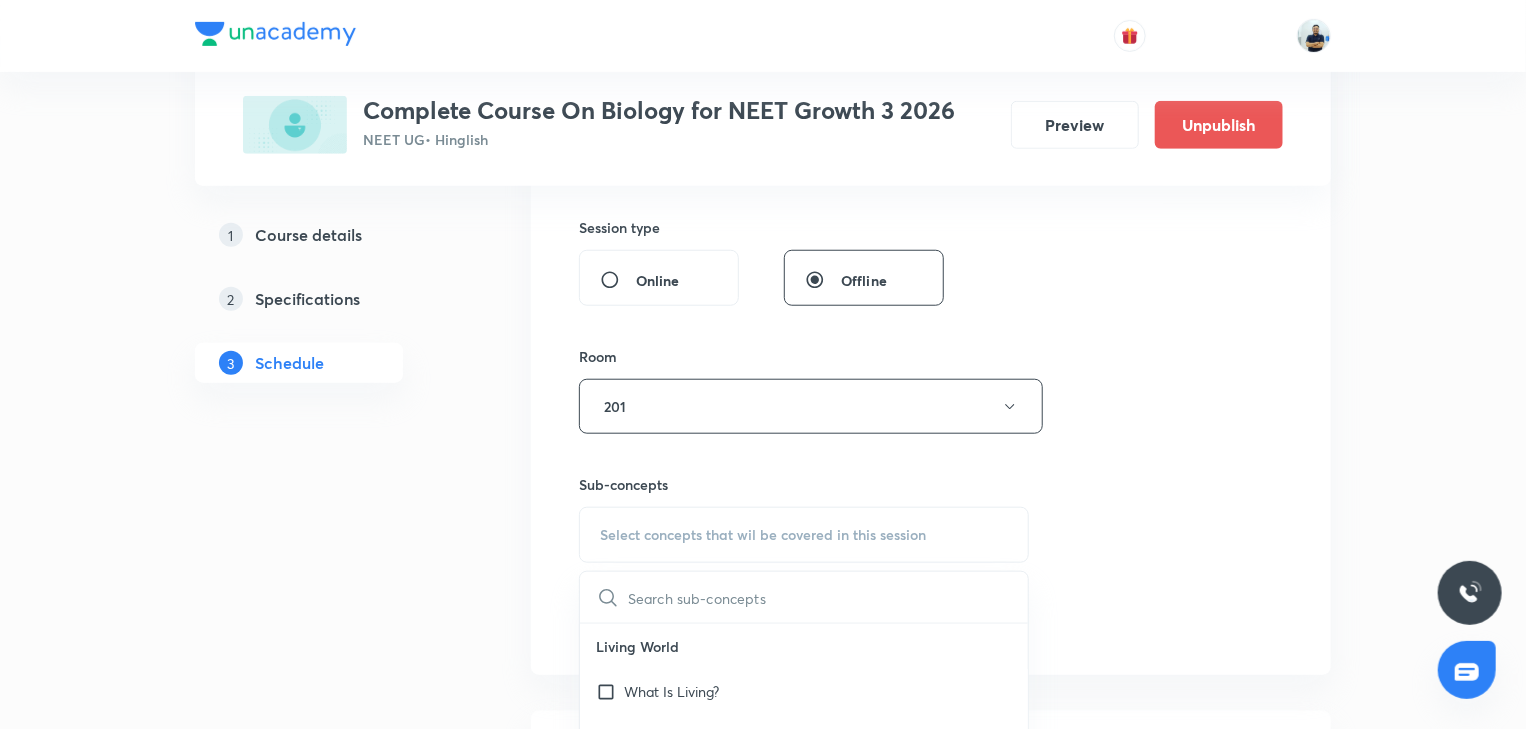 checkbox on "true" 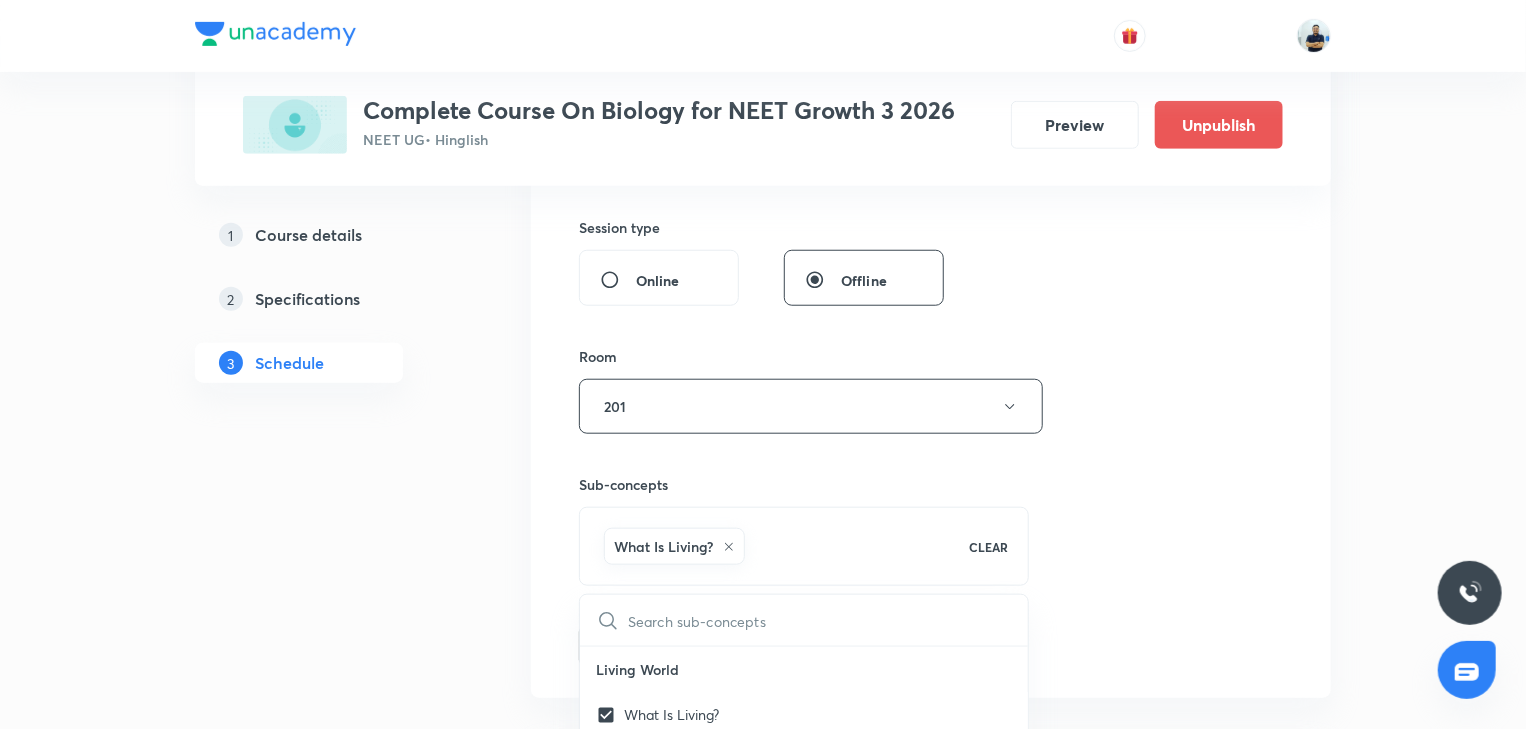 drag, startPoint x: 1178, startPoint y: 594, endPoint x: 894, endPoint y: 594, distance: 284 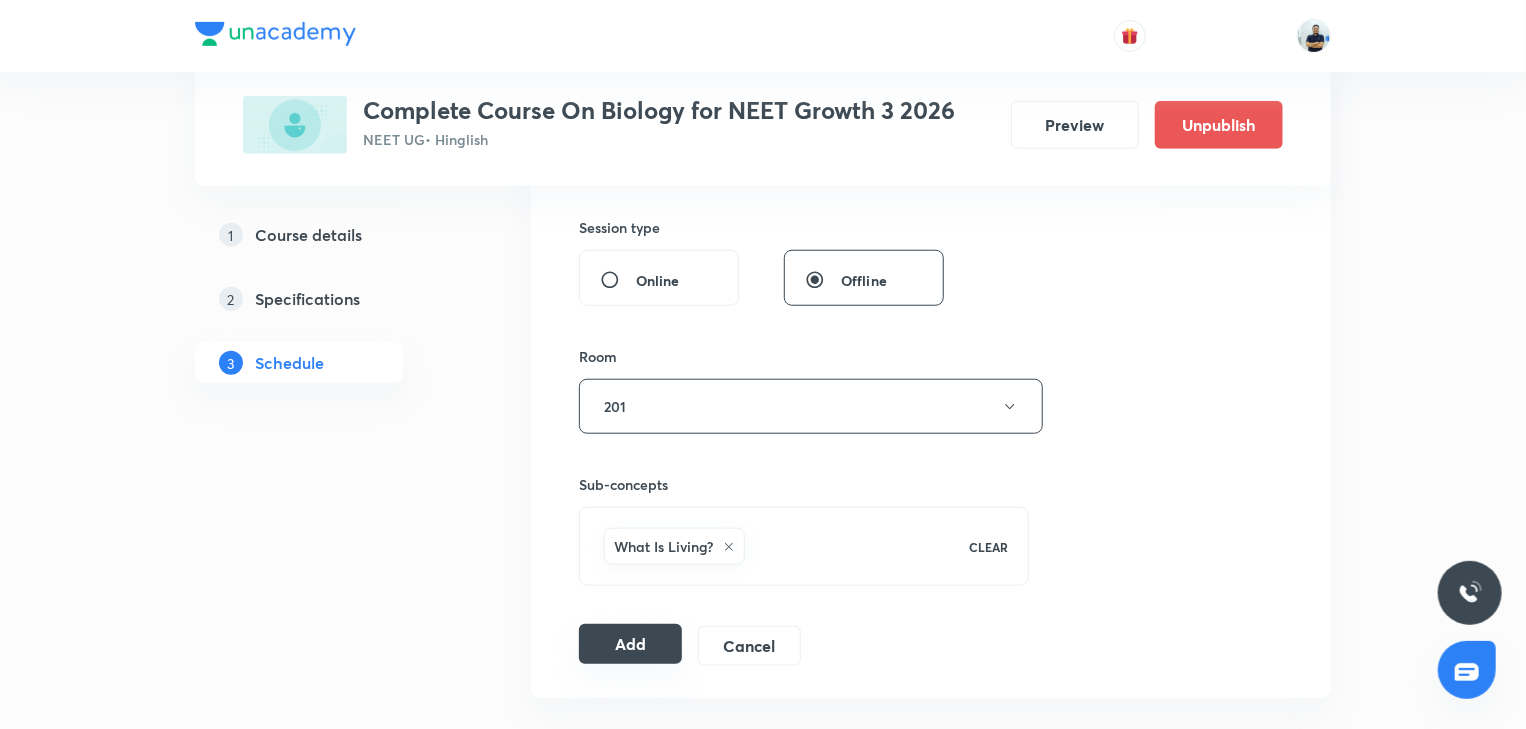 click on "Add" at bounding box center [630, 644] 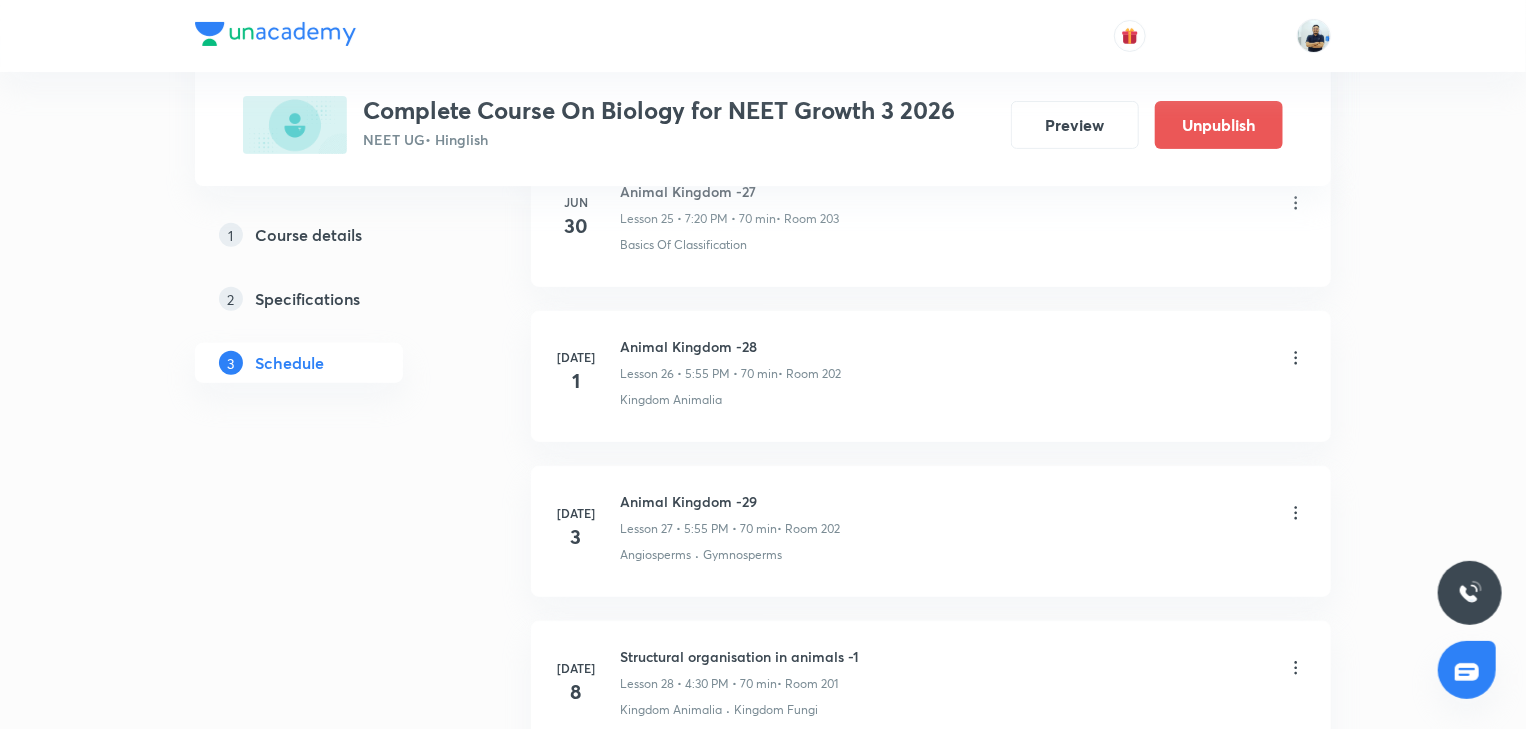 scroll, scrollTop: 4752, scrollLeft: 0, axis: vertical 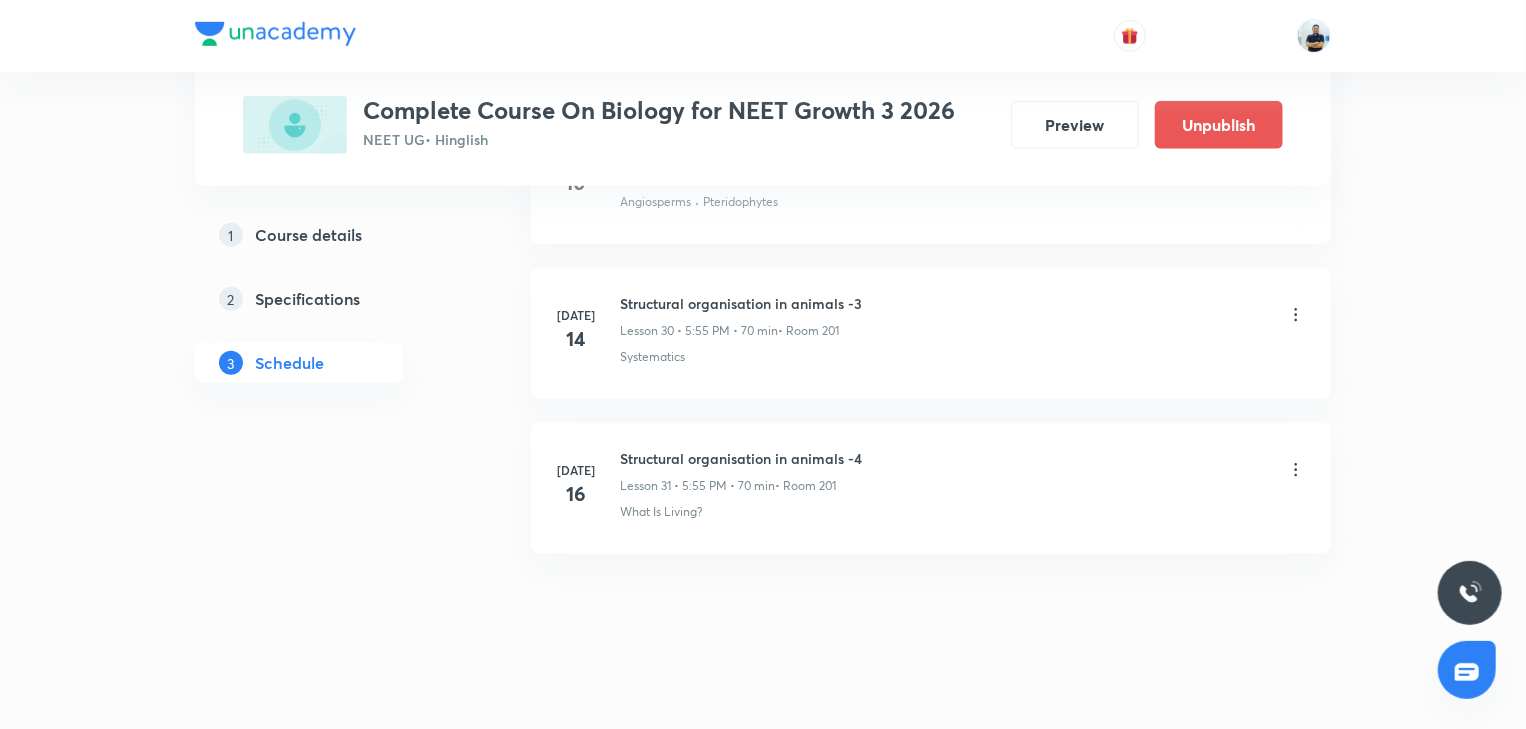 click on "Structural organisation in animals -4" at bounding box center (741, 458) 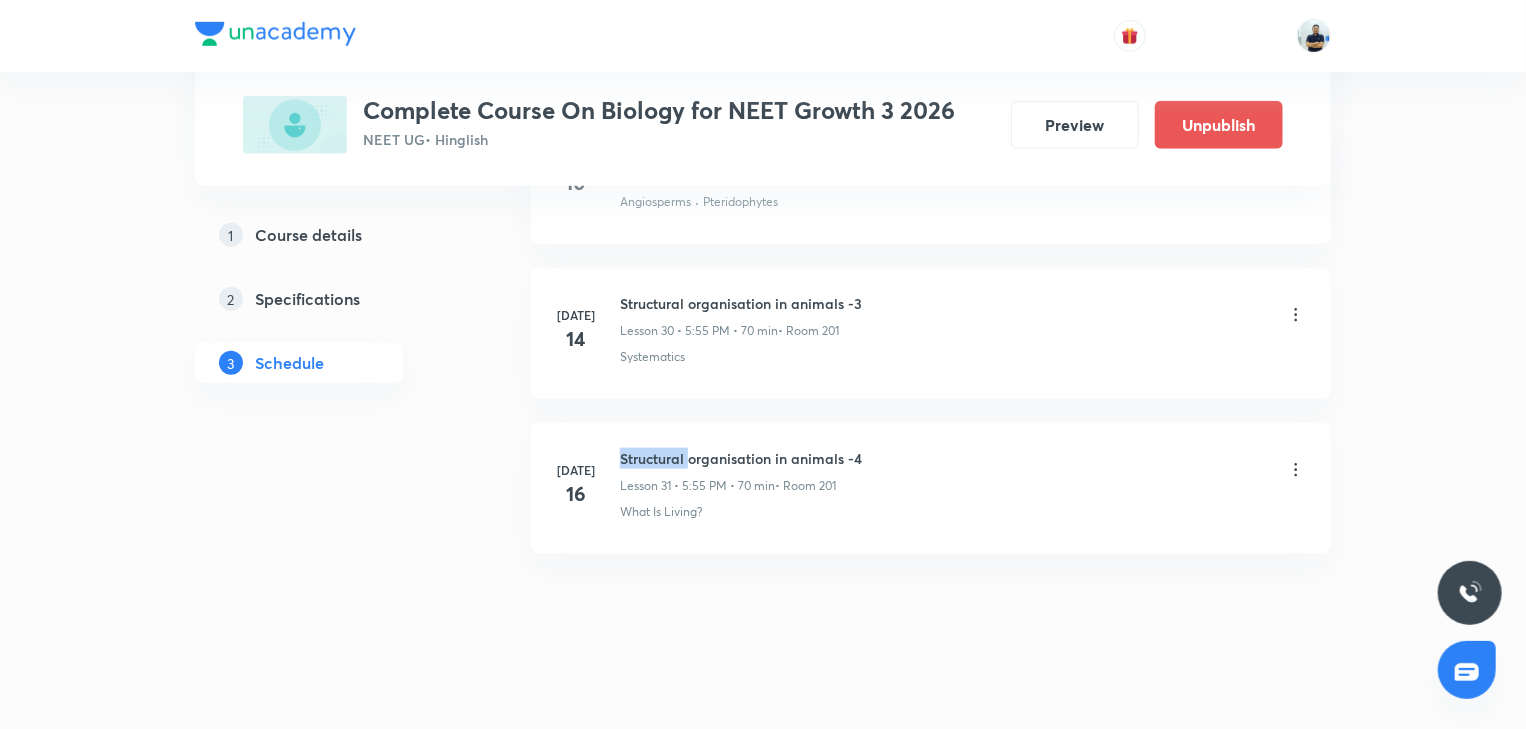 click on "Structural organisation in animals -4" at bounding box center (741, 458) 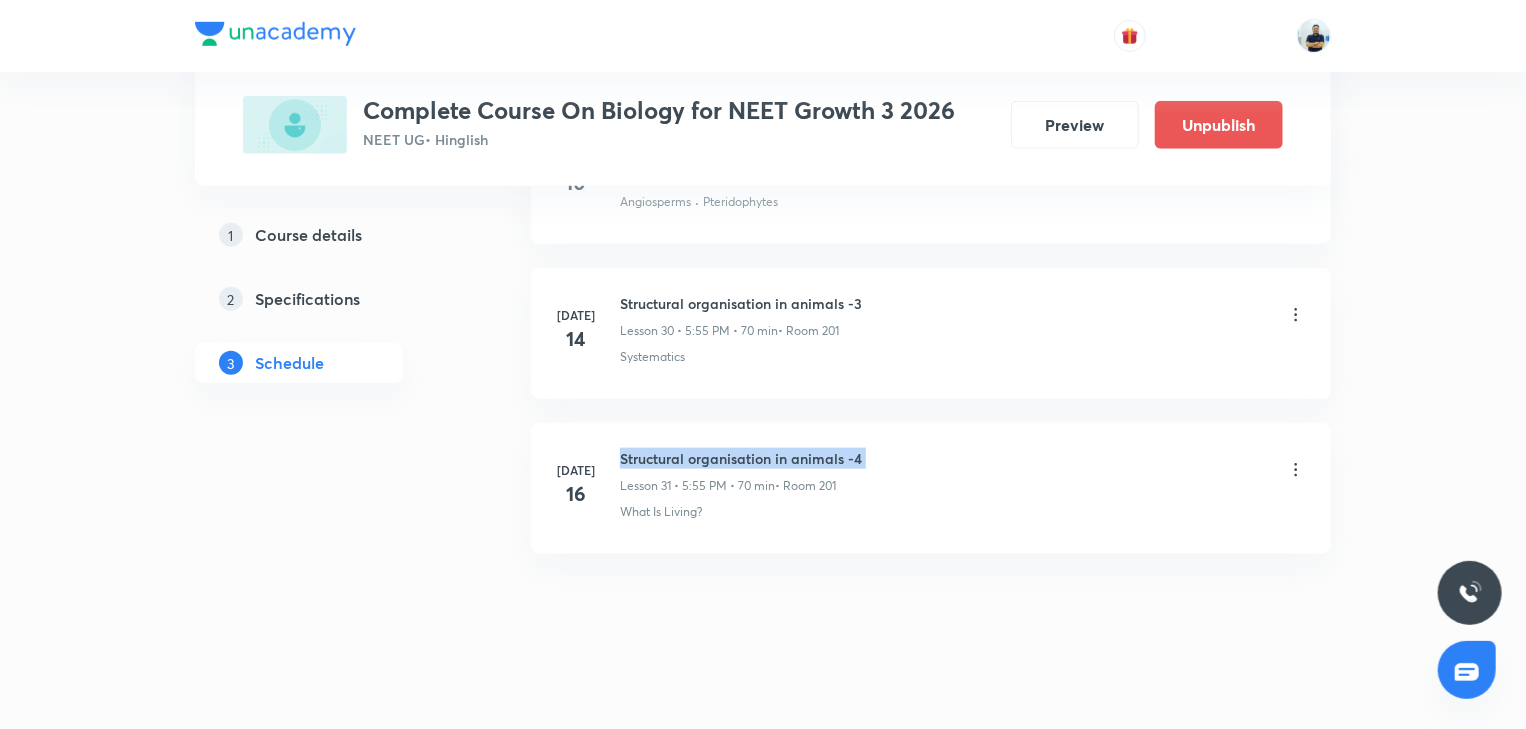 click on "Structural organisation in animals -4" at bounding box center (741, 458) 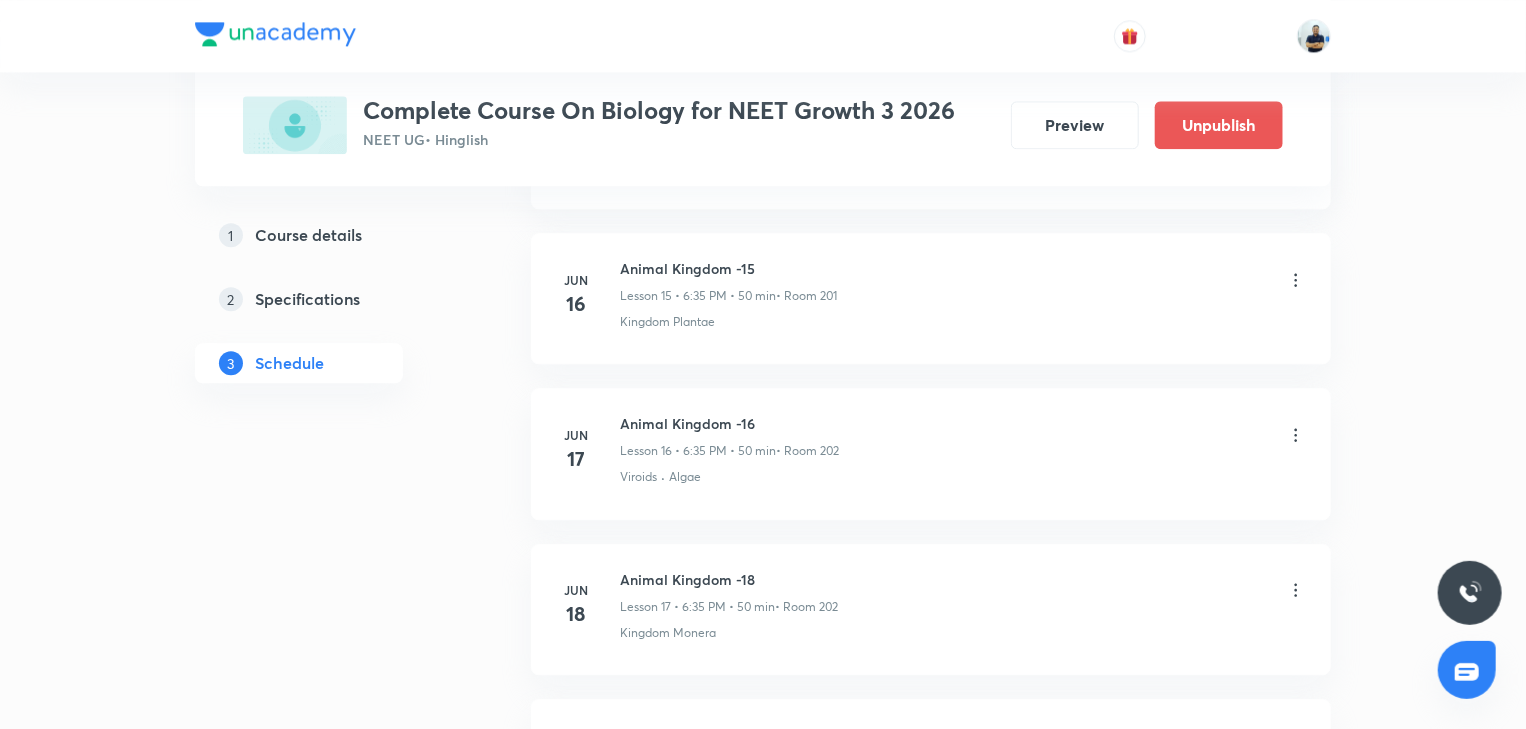 scroll, scrollTop: 0, scrollLeft: 0, axis: both 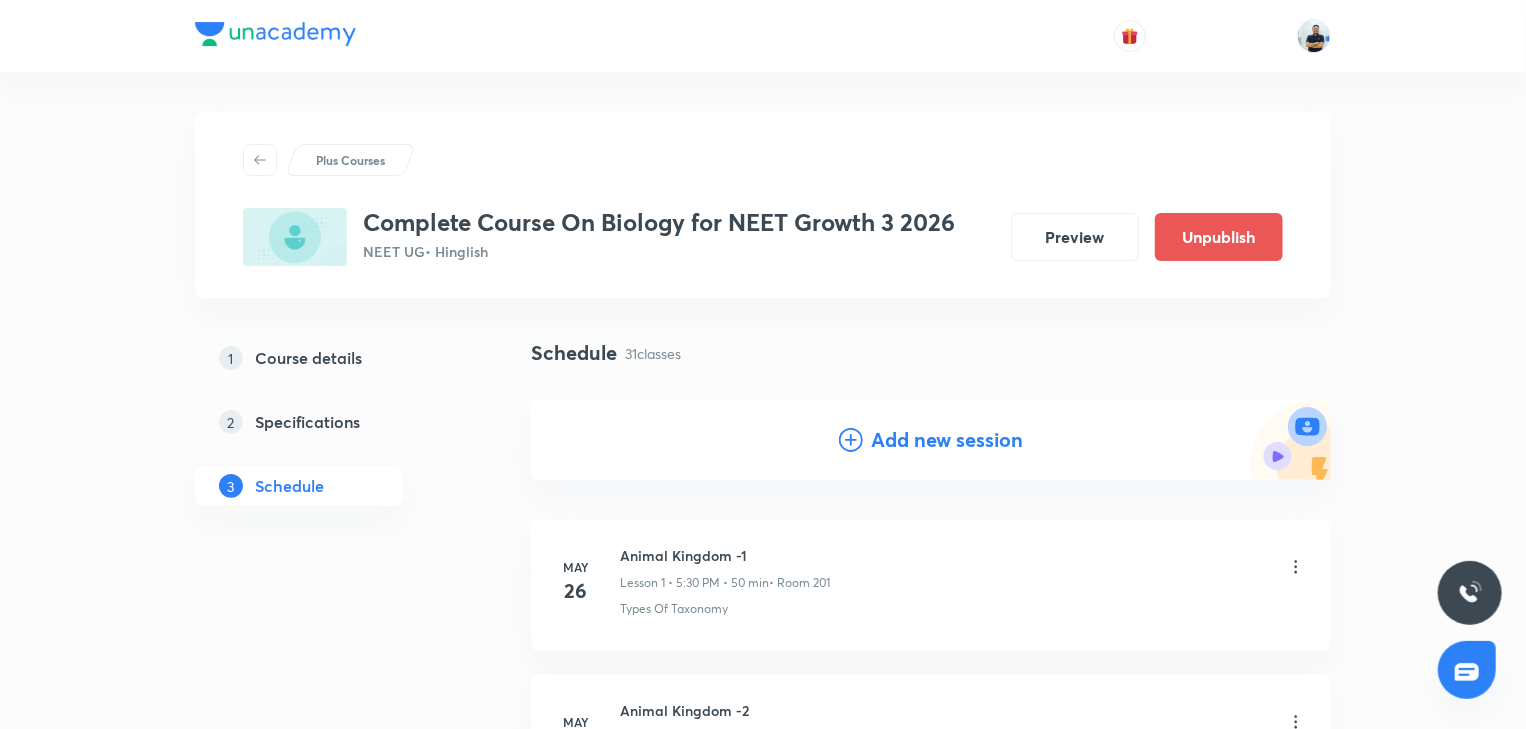 click on "Add new session" at bounding box center (931, 440) 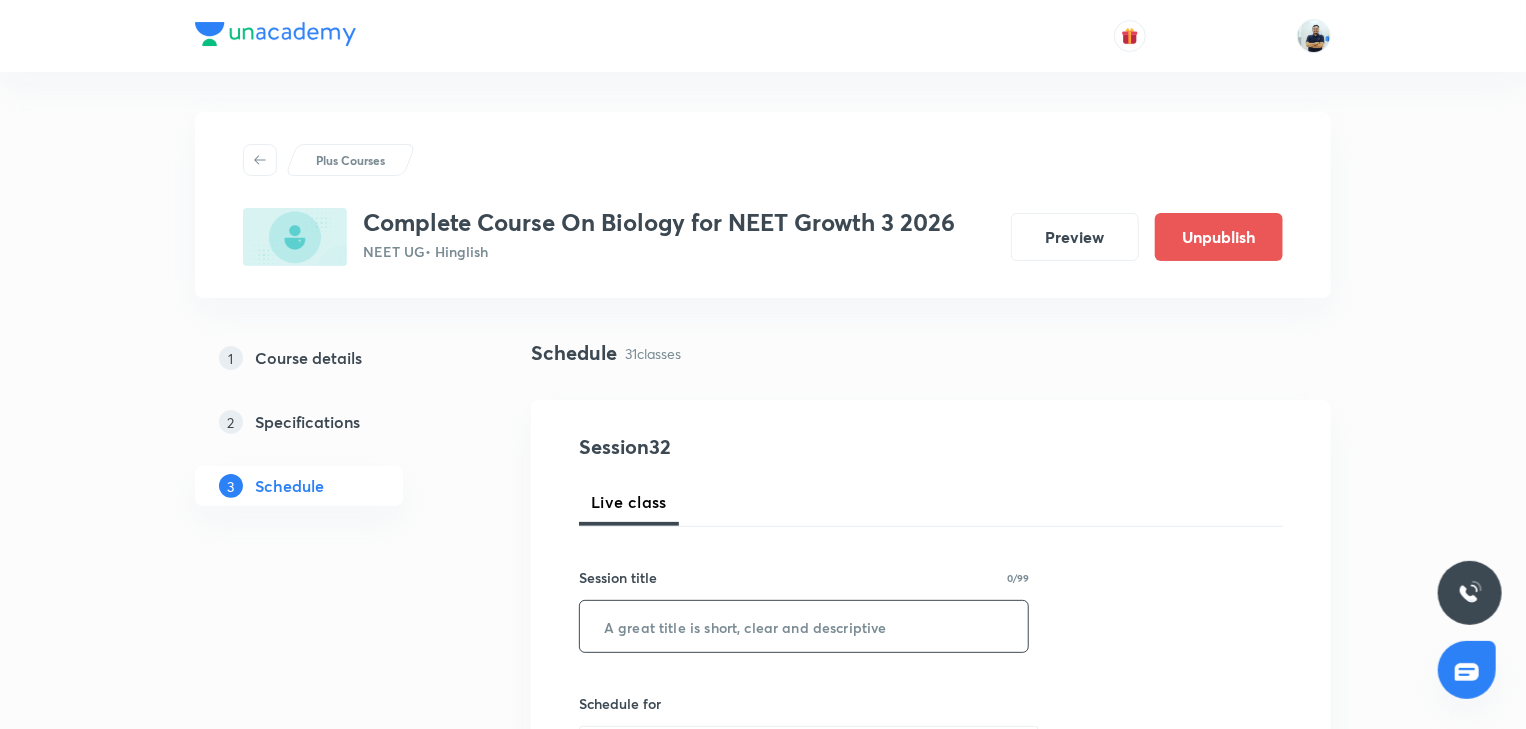 click at bounding box center [804, 626] 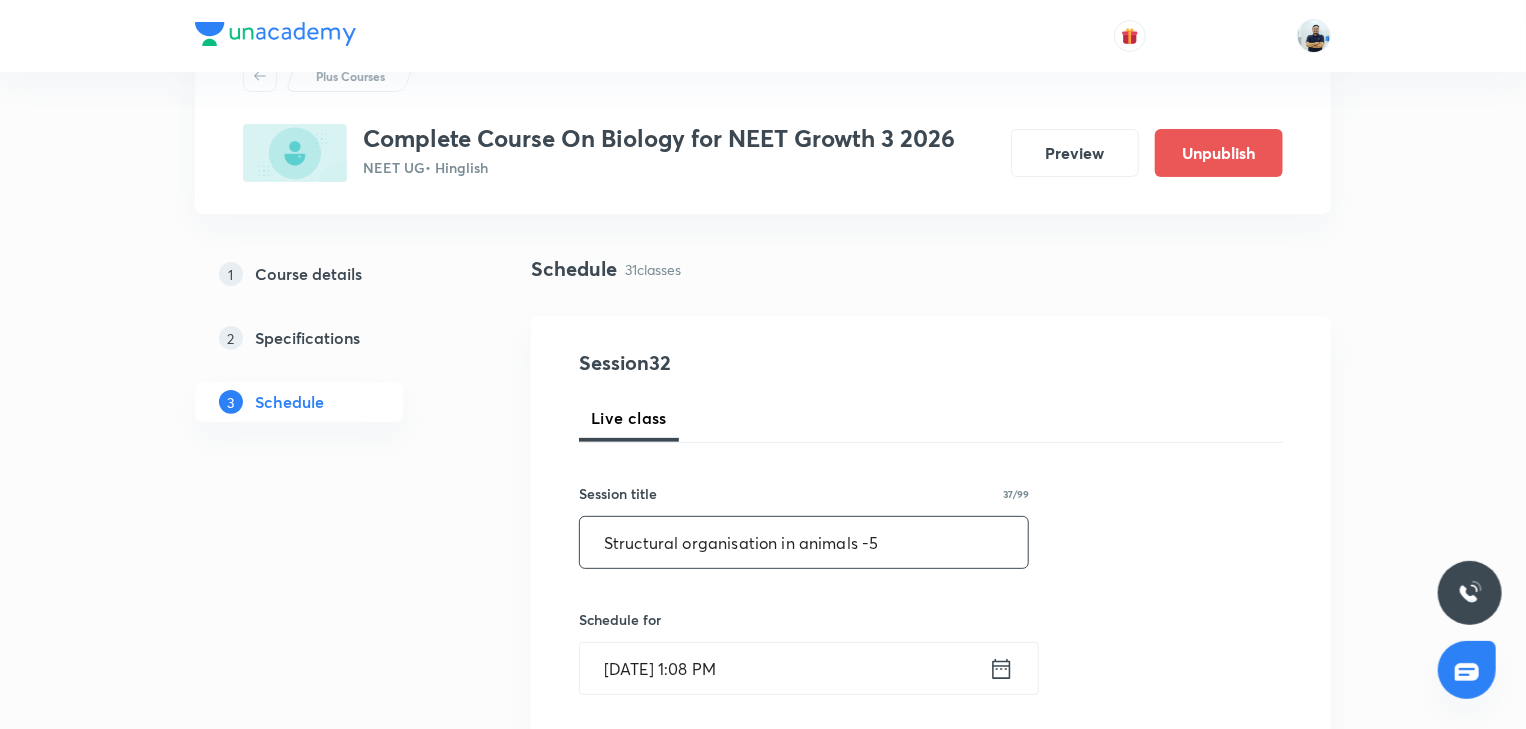 scroll, scrollTop: 130, scrollLeft: 0, axis: vertical 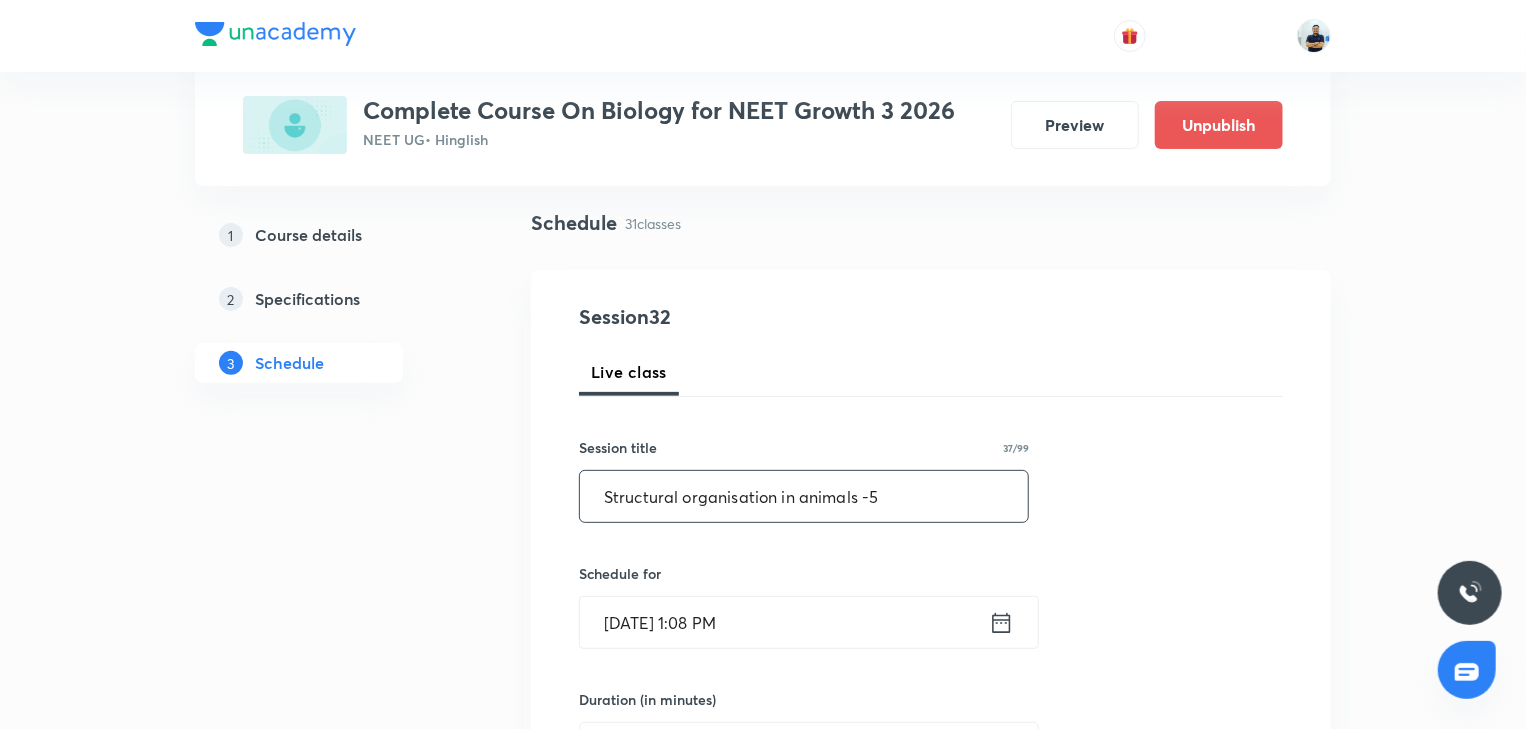 type on "Structural organisation in animals -5" 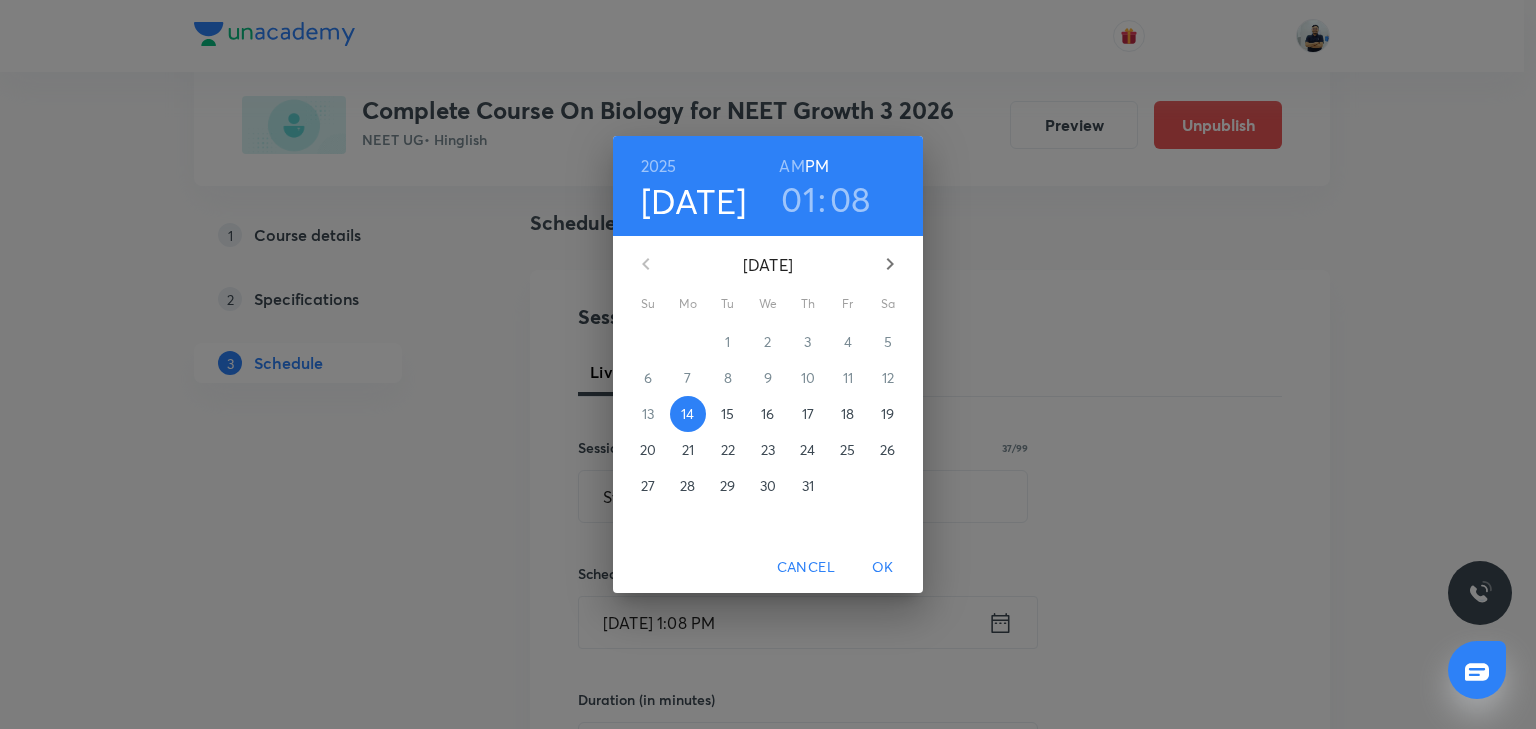 click on "18" at bounding box center (847, 414) 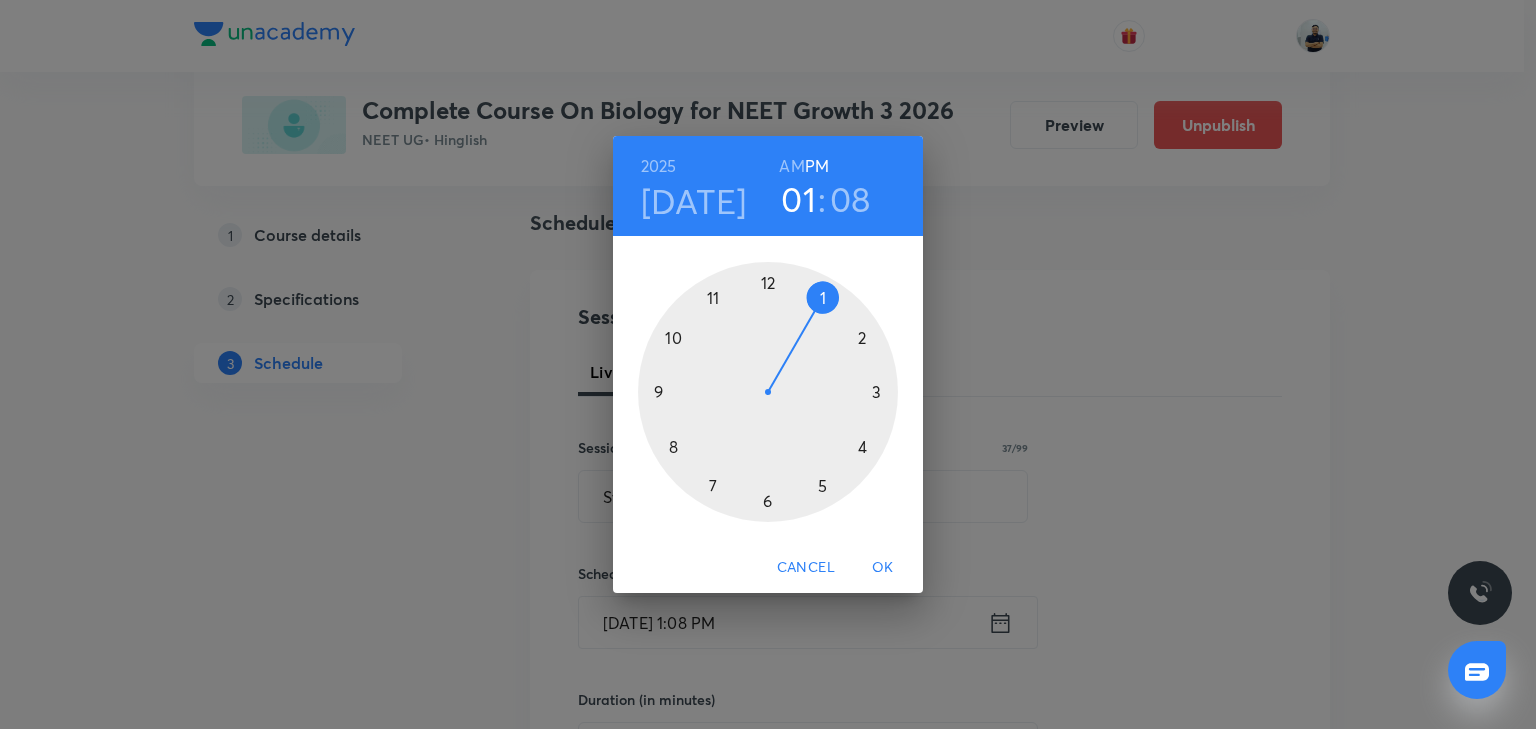 click at bounding box center [768, 392] 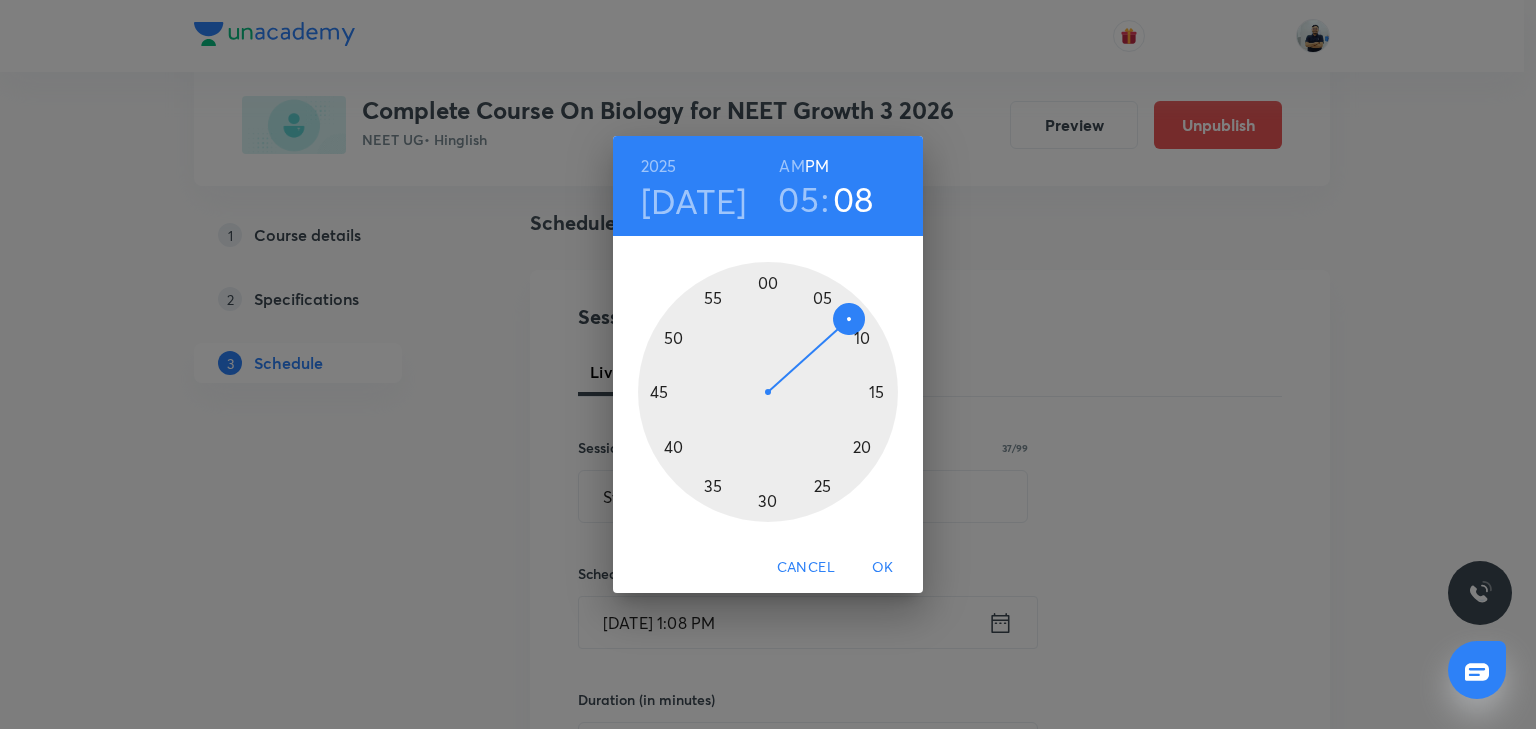 click at bounding box center [768, 392] 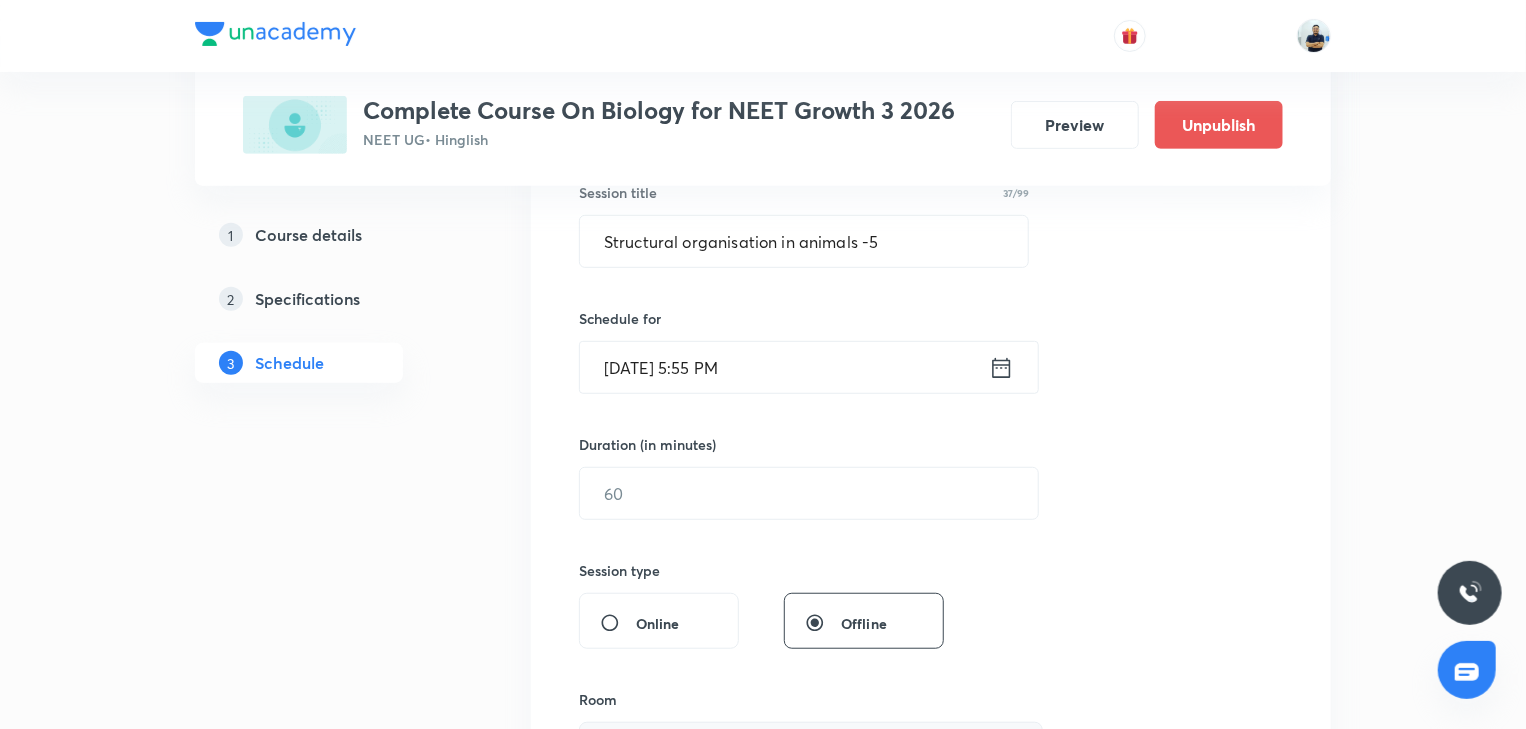 scroll, scrollTop: 578, scrollLeft: 0, axis: vertical 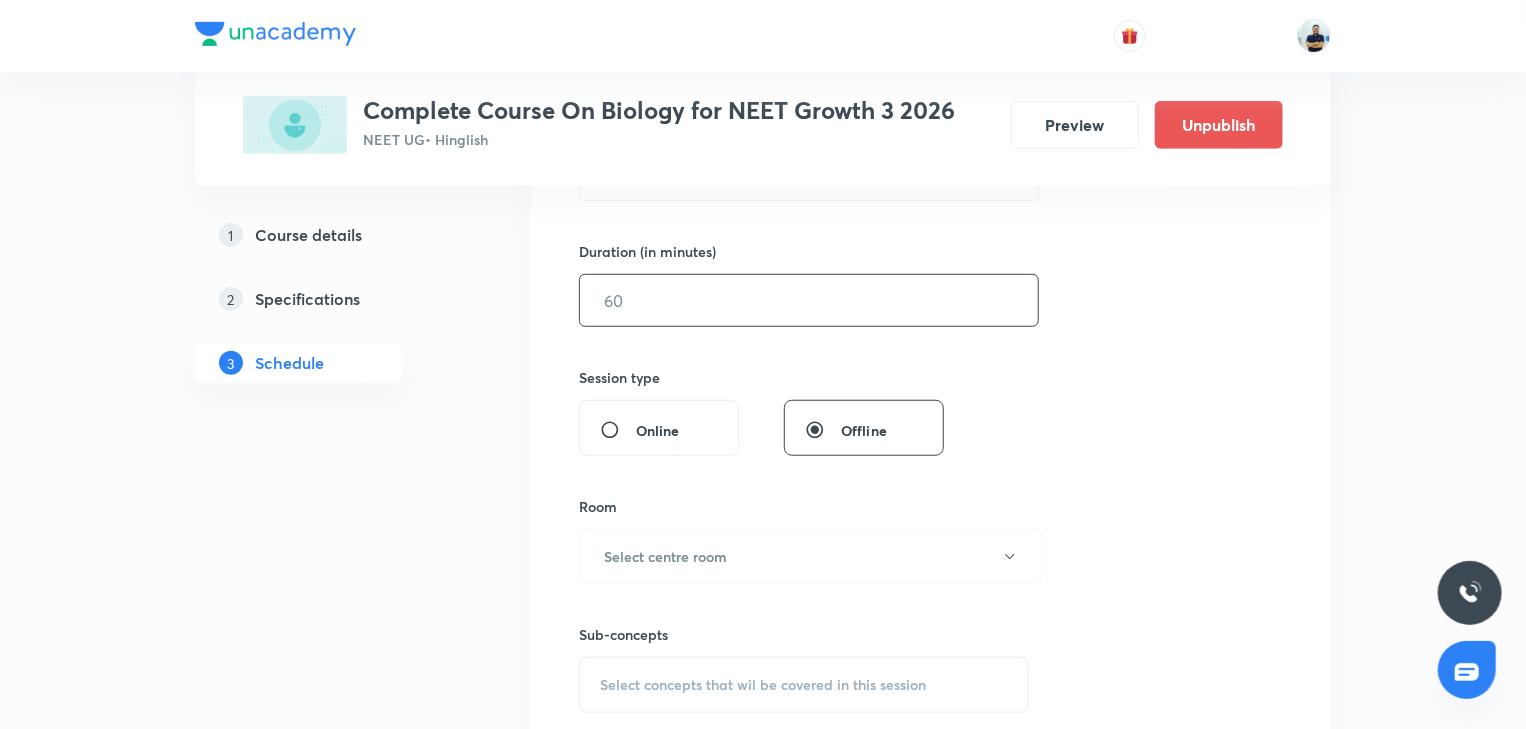 click at bounding box center (809, 300) 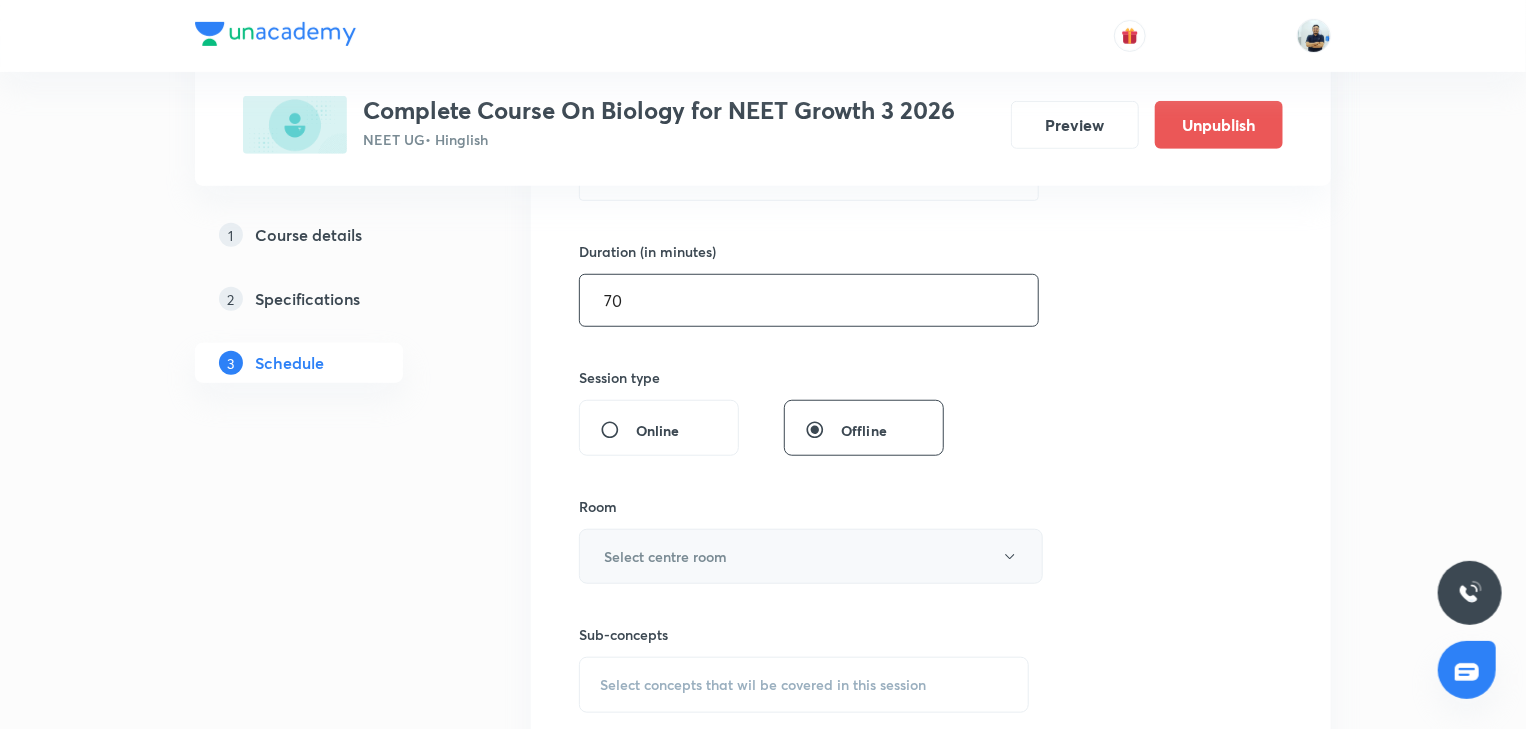 type on "70" 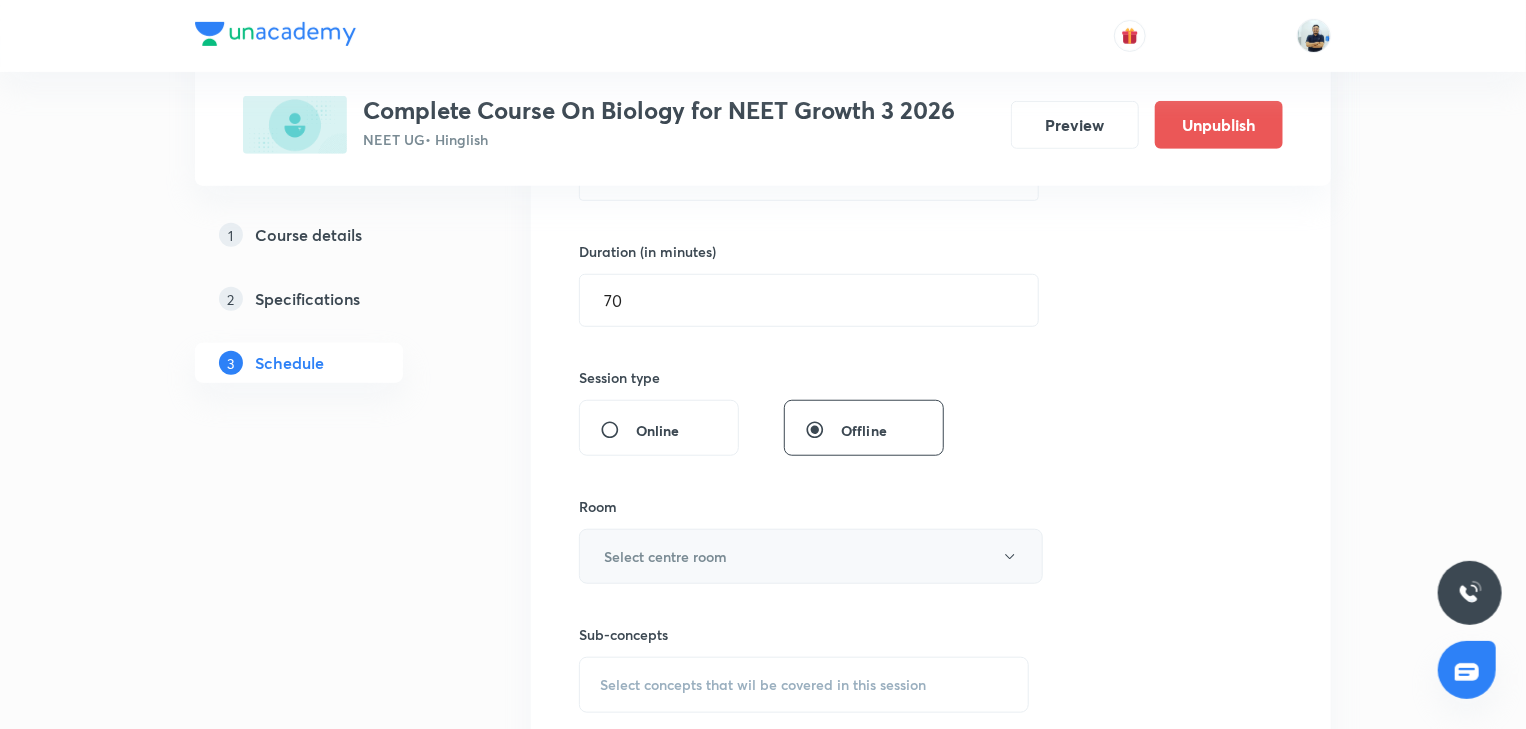 click on "Select centre room" at bounding box center (665, 556) 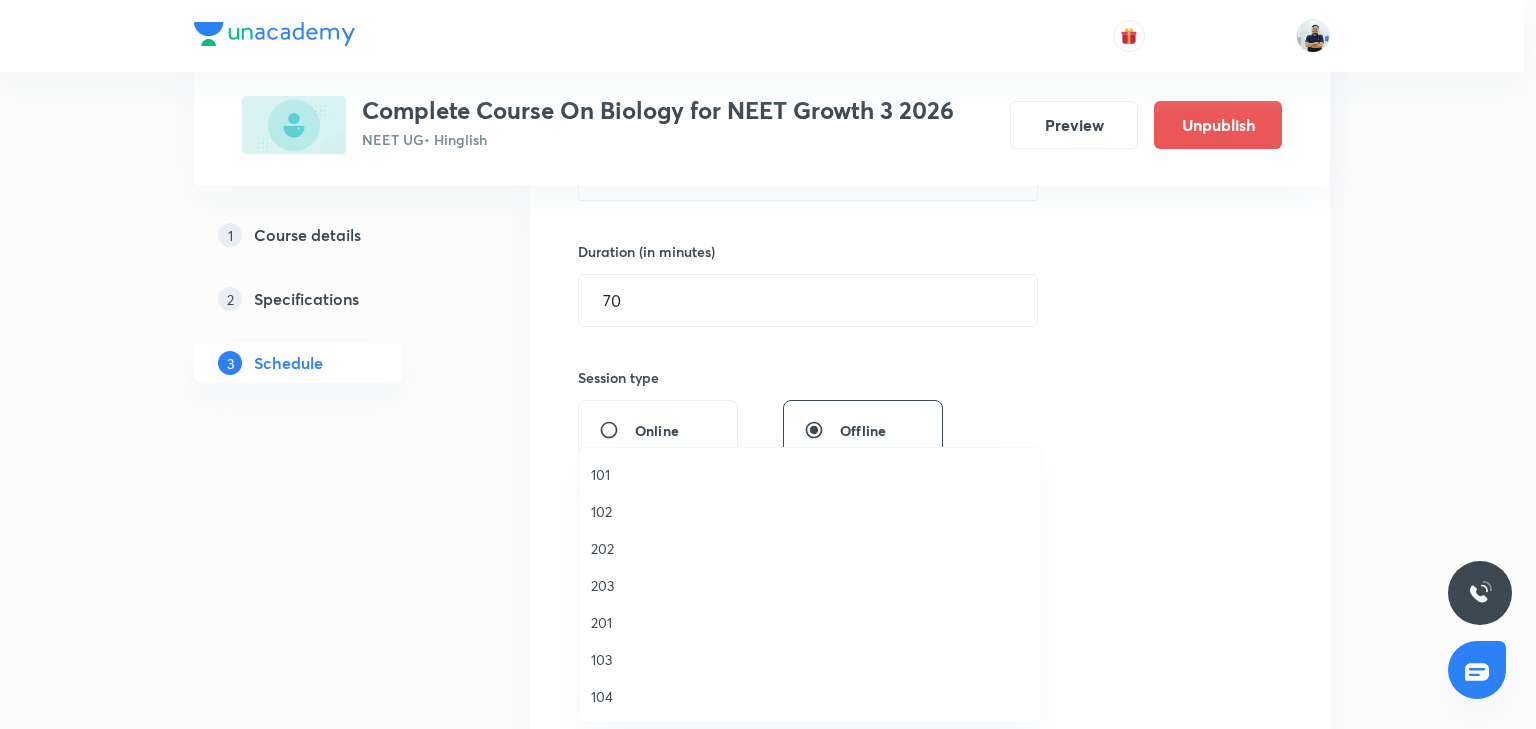 click on "201" at bounding box center (810, 622) 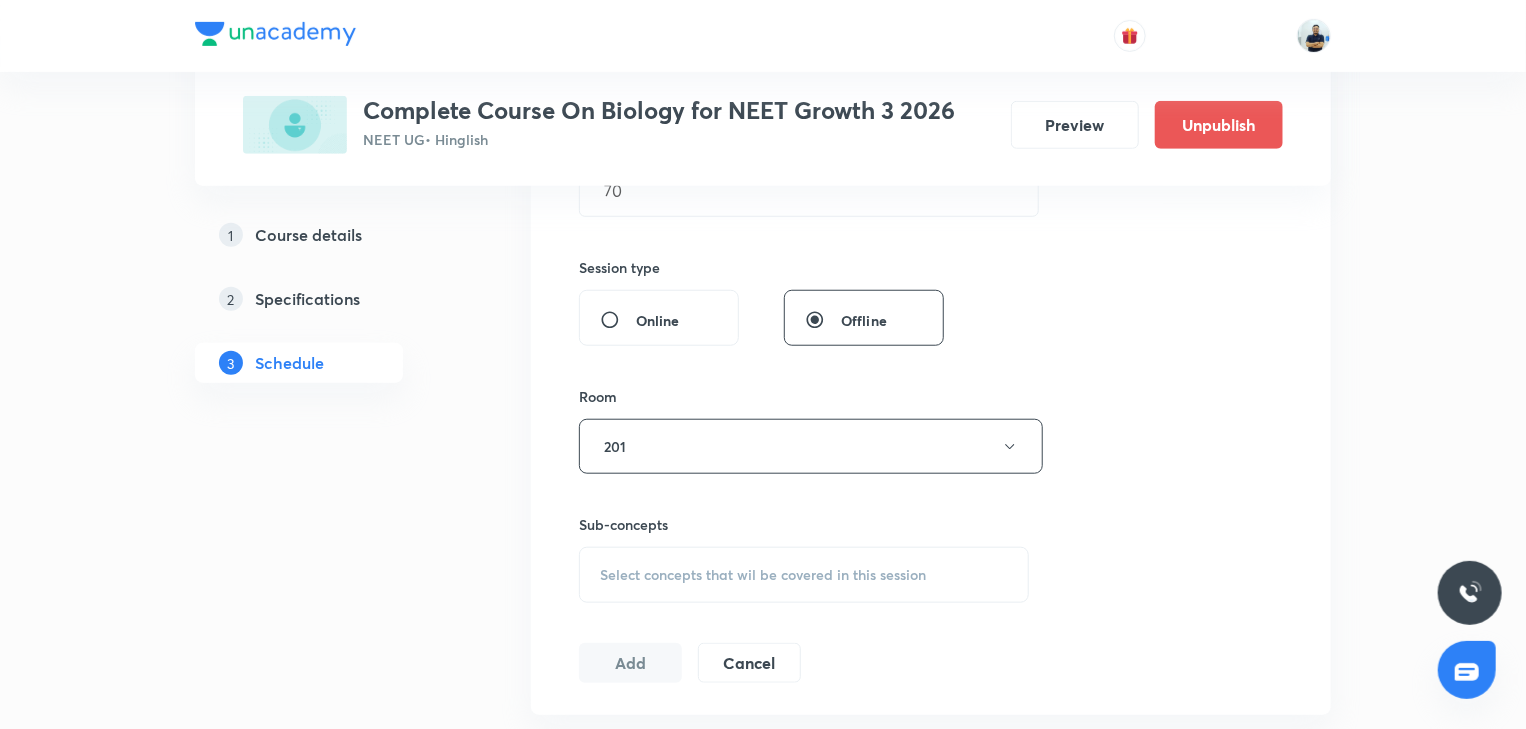 scroll, scrollTop: 690, scrollLeft: 0, axis: vertical 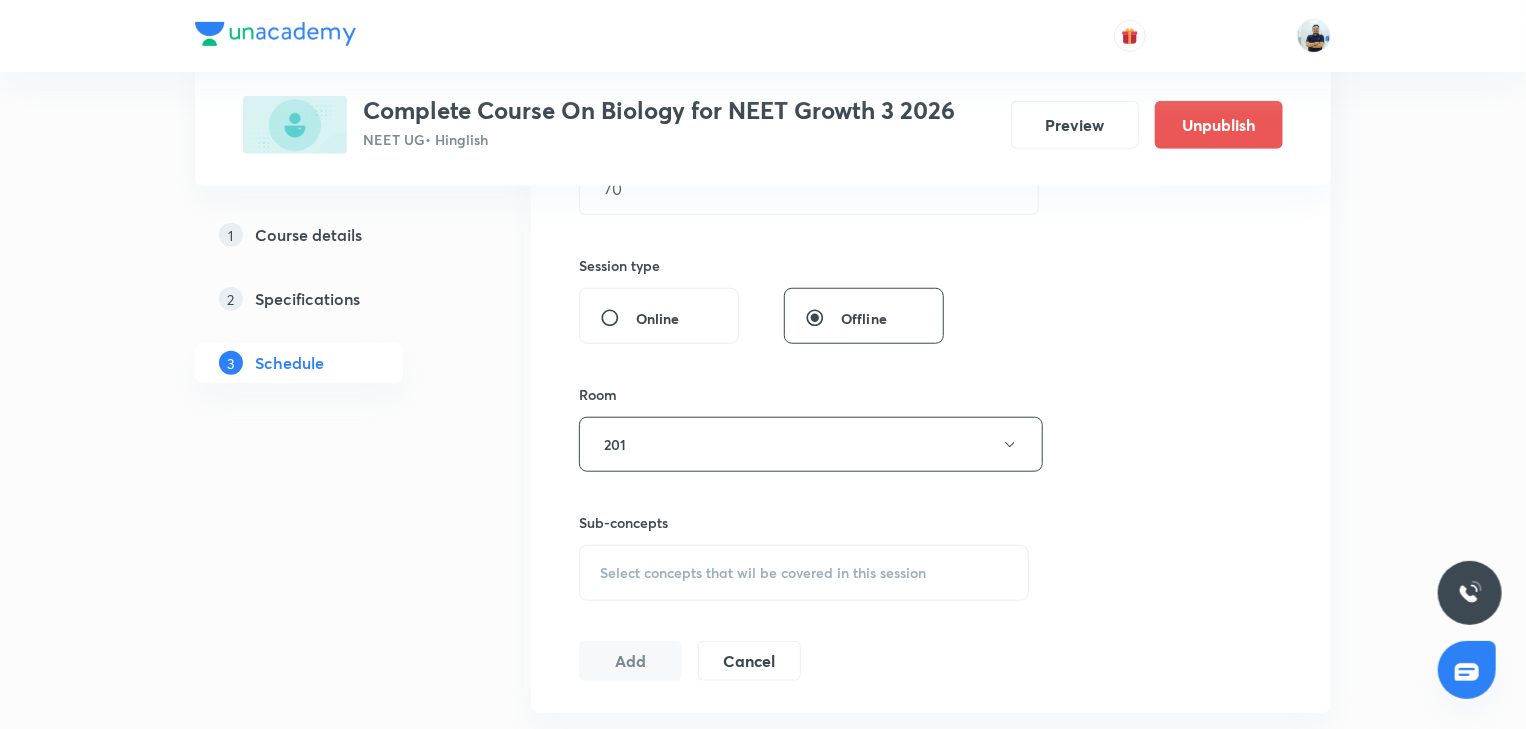 click on "Select concepts that wil be covered in this session" at bounding box center (804, 573) 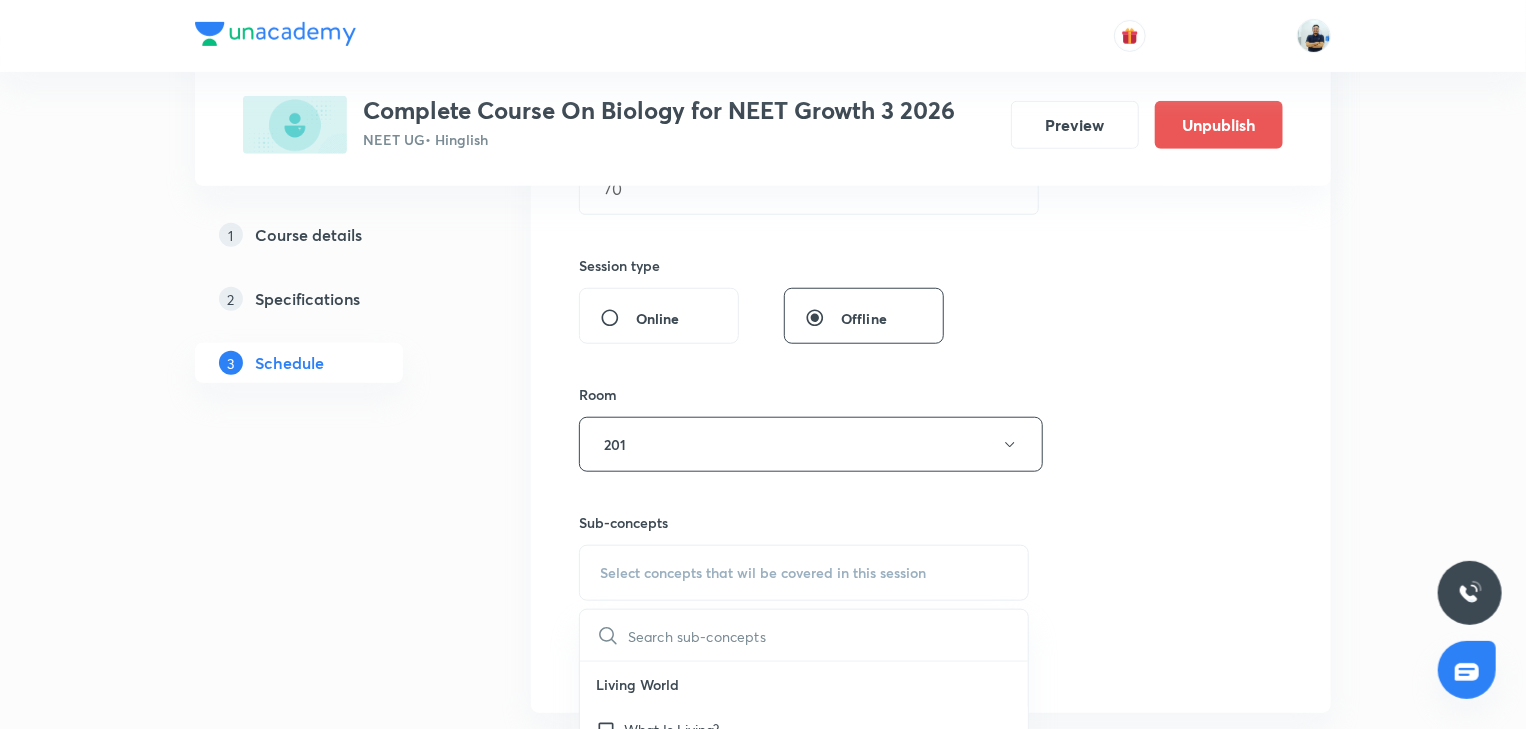 scroll, scrollTop: 1064, scrollLeft: 0, axis: vertical 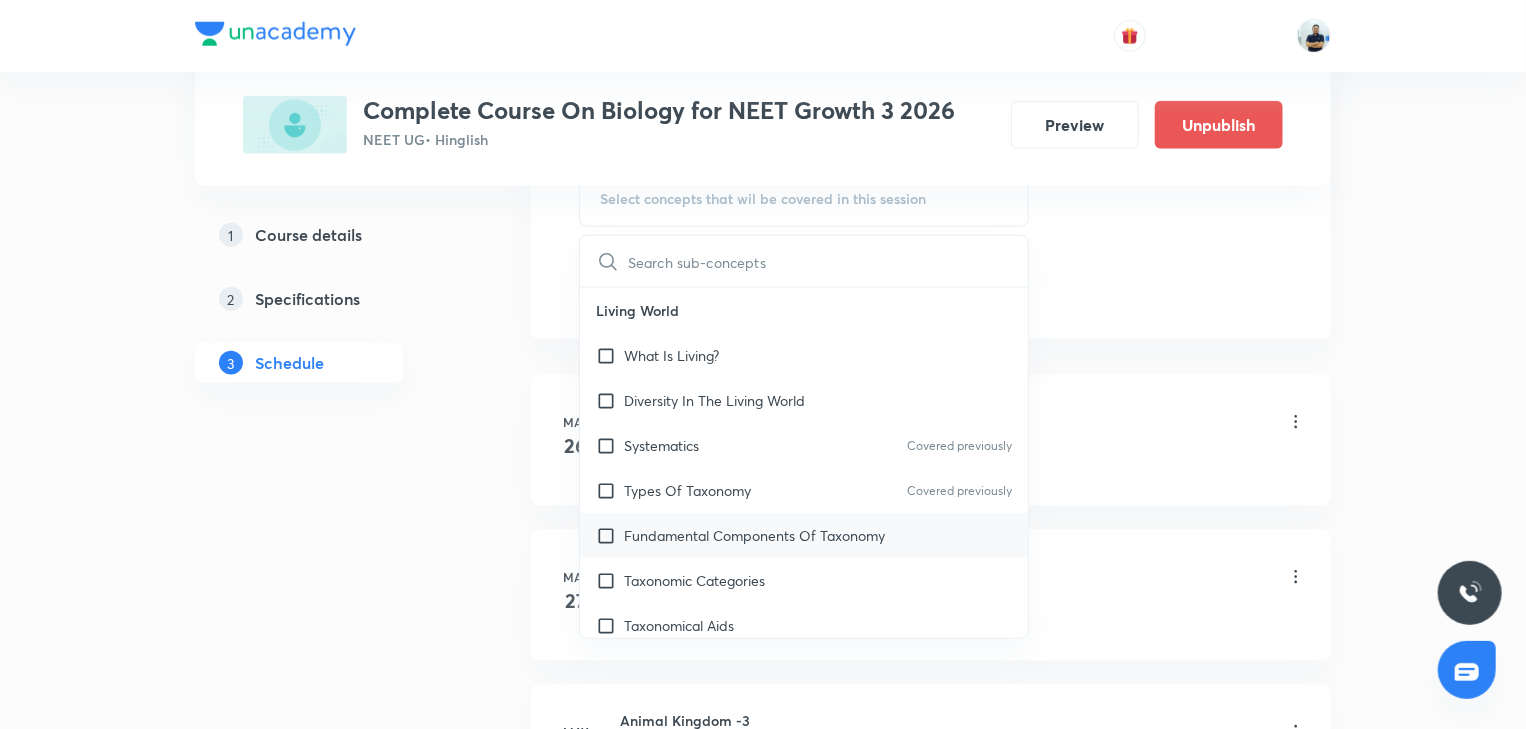 click on "Fundamental Components Of Taxonomy" at bounding box center [754, 535] 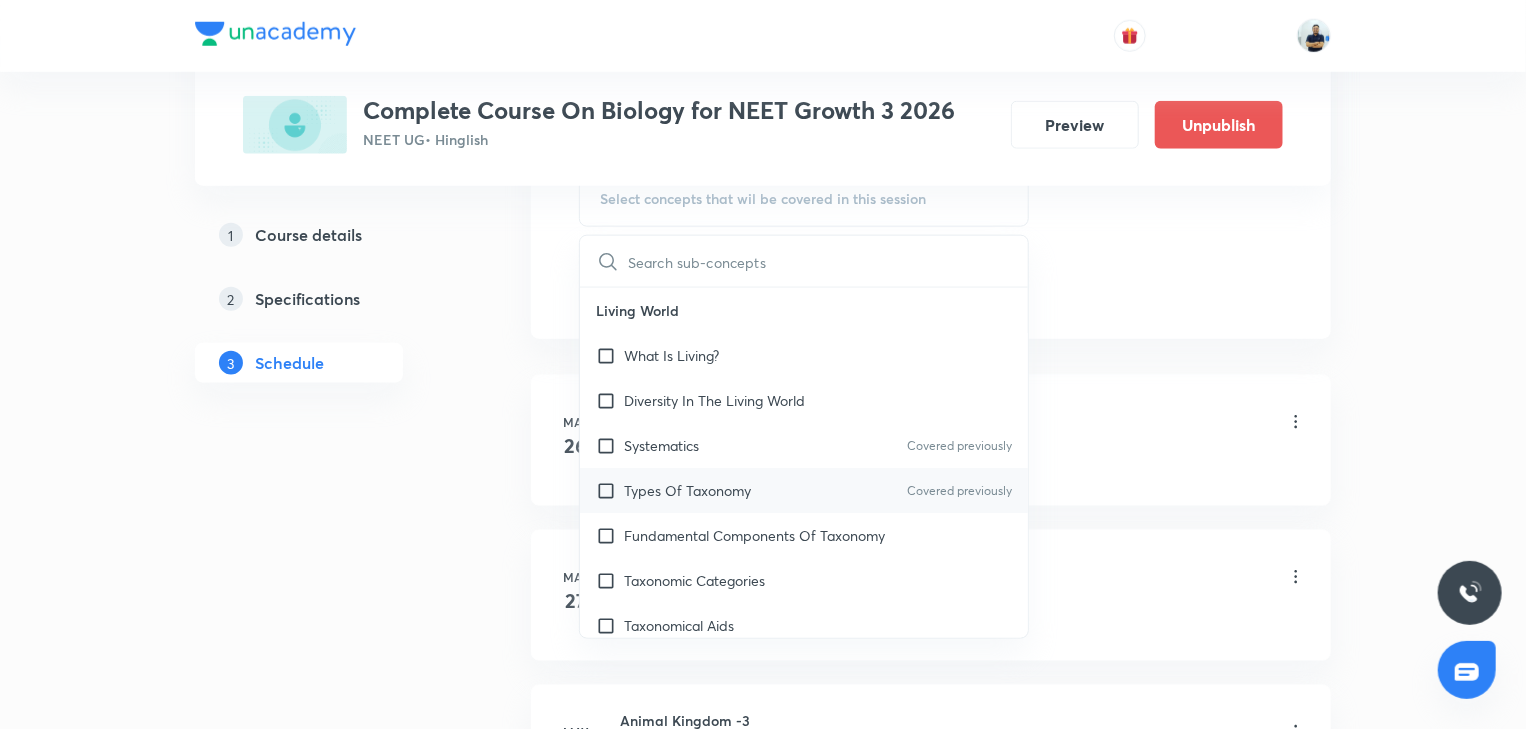 checkbox on "true" 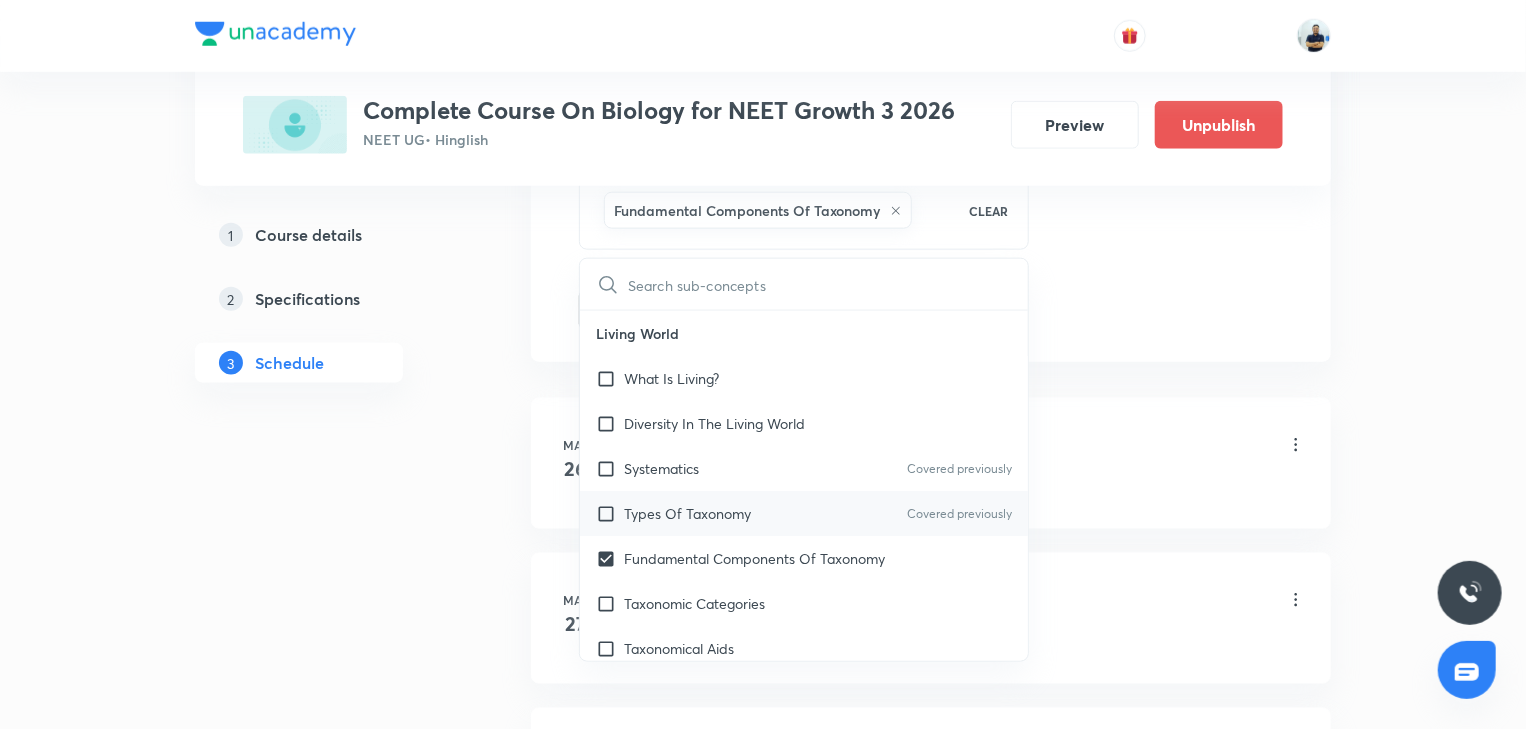 click on "Types Of Taxonomy" at bounding box center (687, 513) 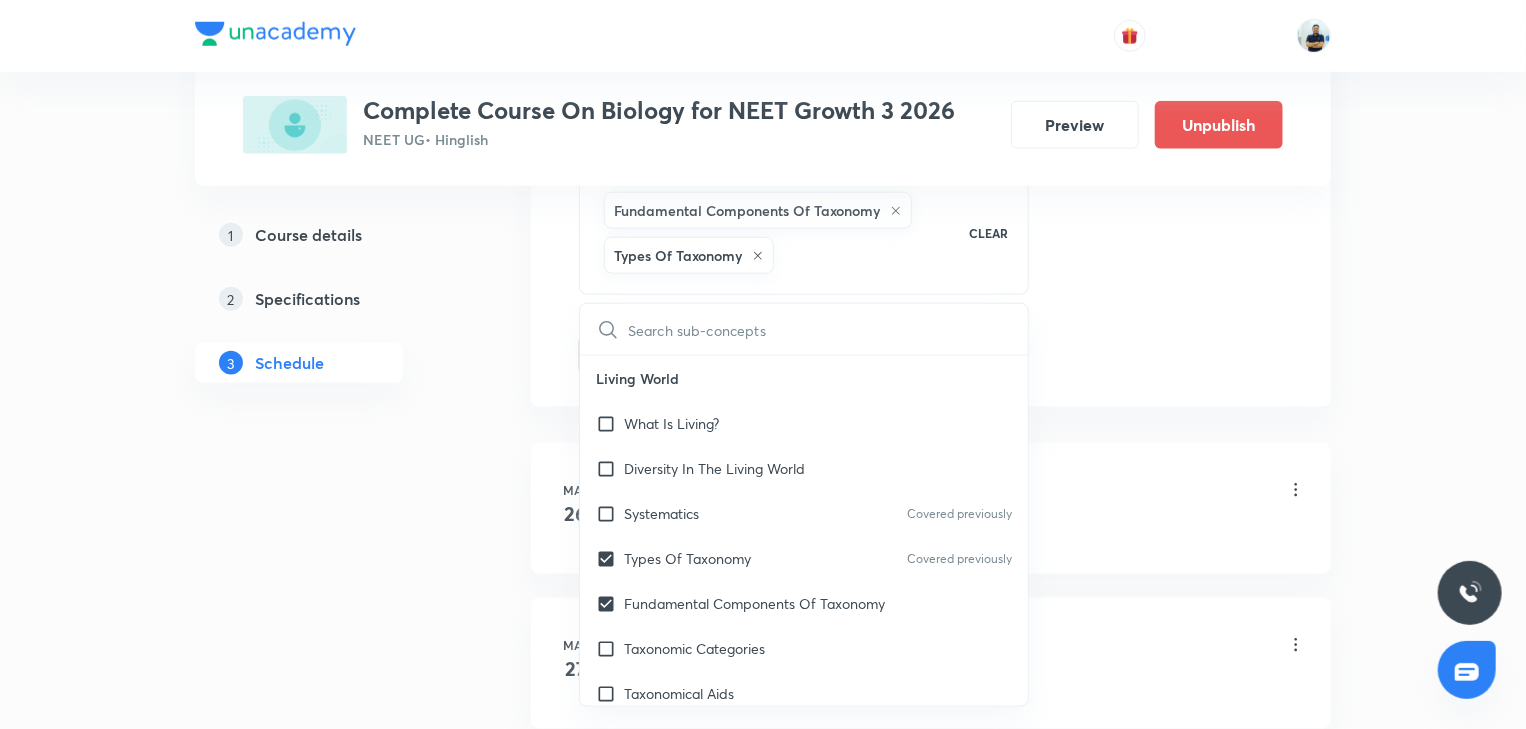 click on "Animal Kingdom -1 Lesson 1 • 5:30 PM • 50 min  • Room 201" at bounding box center [963, 491] 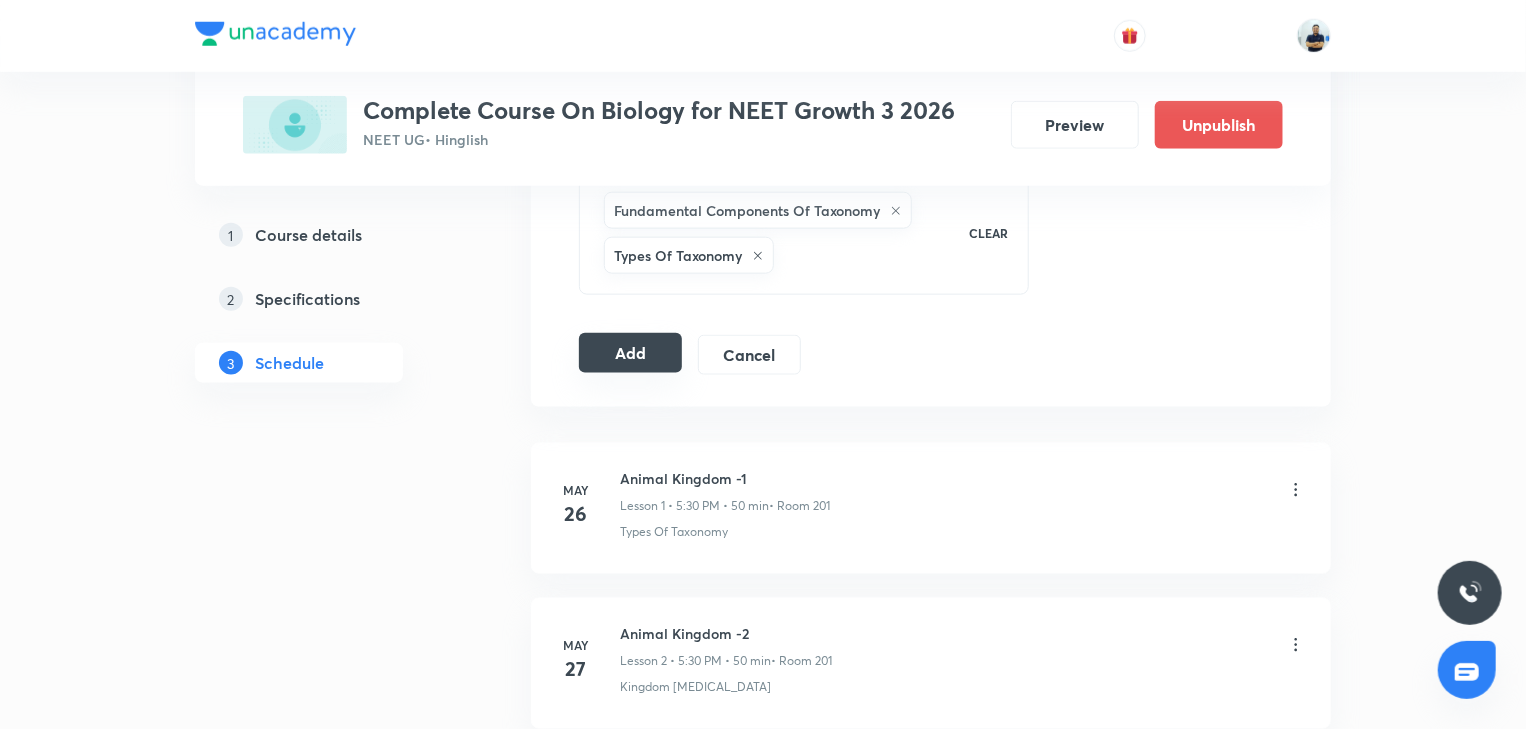 click on "Add" at bounding box center [630, 353] 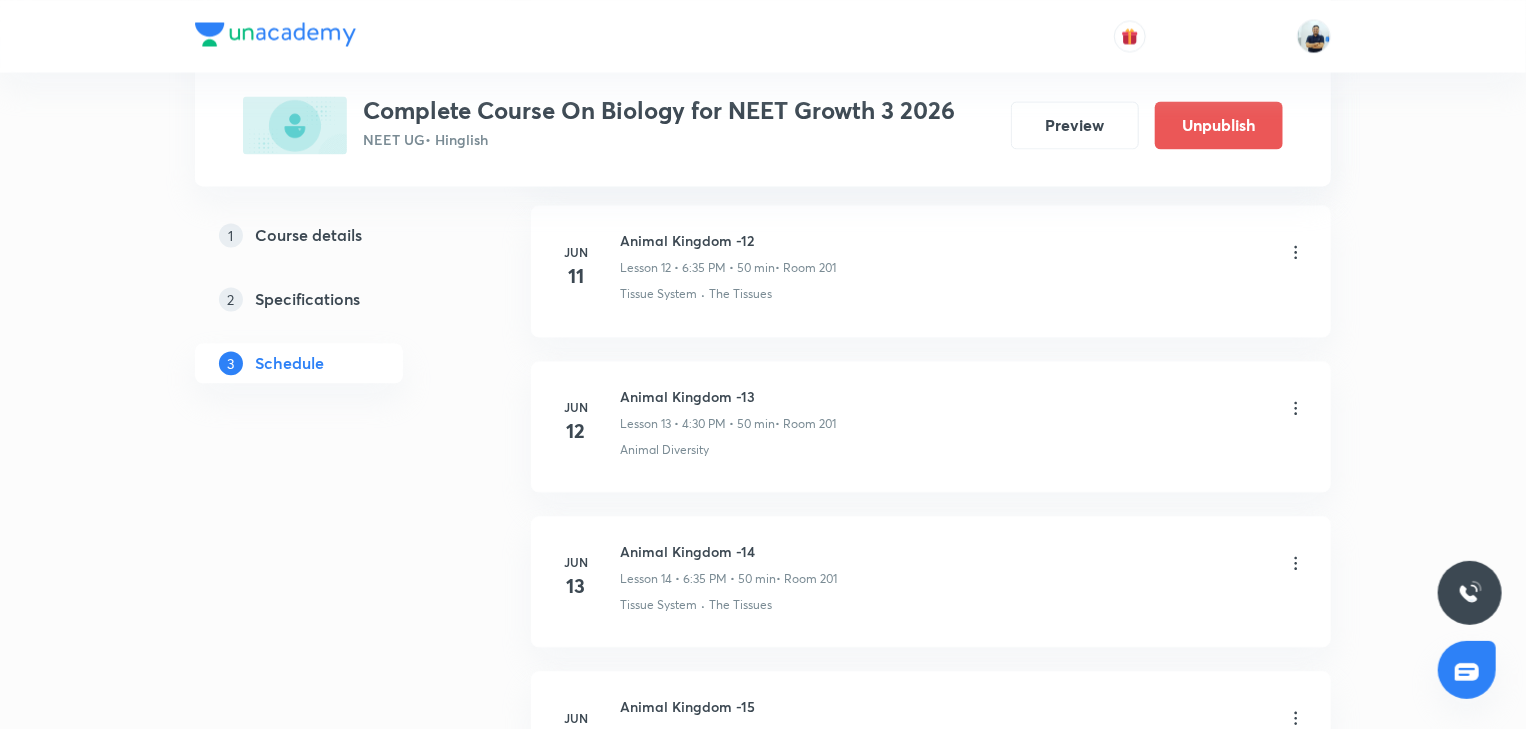scroll, scrollTop: 4908, scrollLeft: 0, axis: vertical 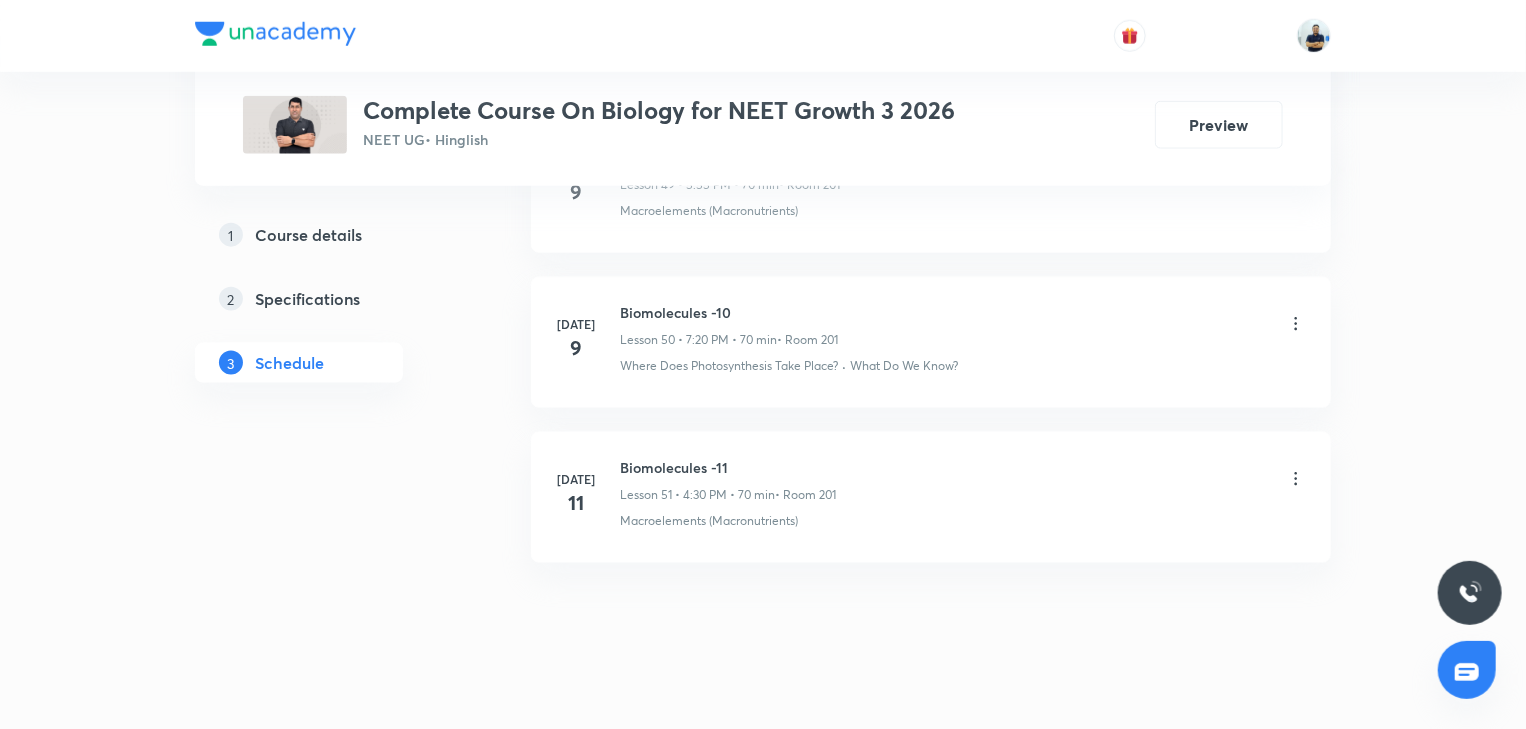 click on "Biomolecules -11" at bounding box center (728, 467) 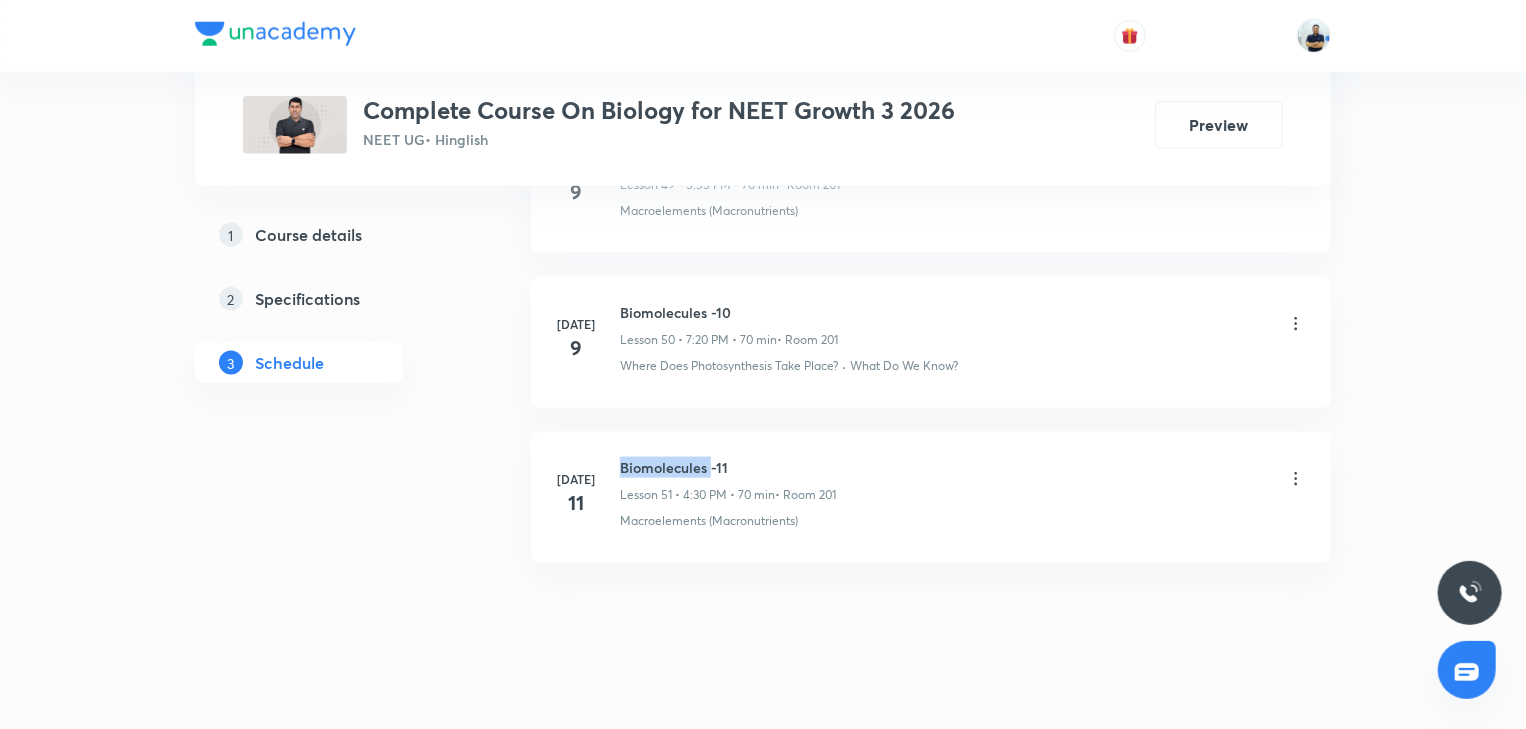 click on "Biomolecules -11" at bounding box center [728, 467] 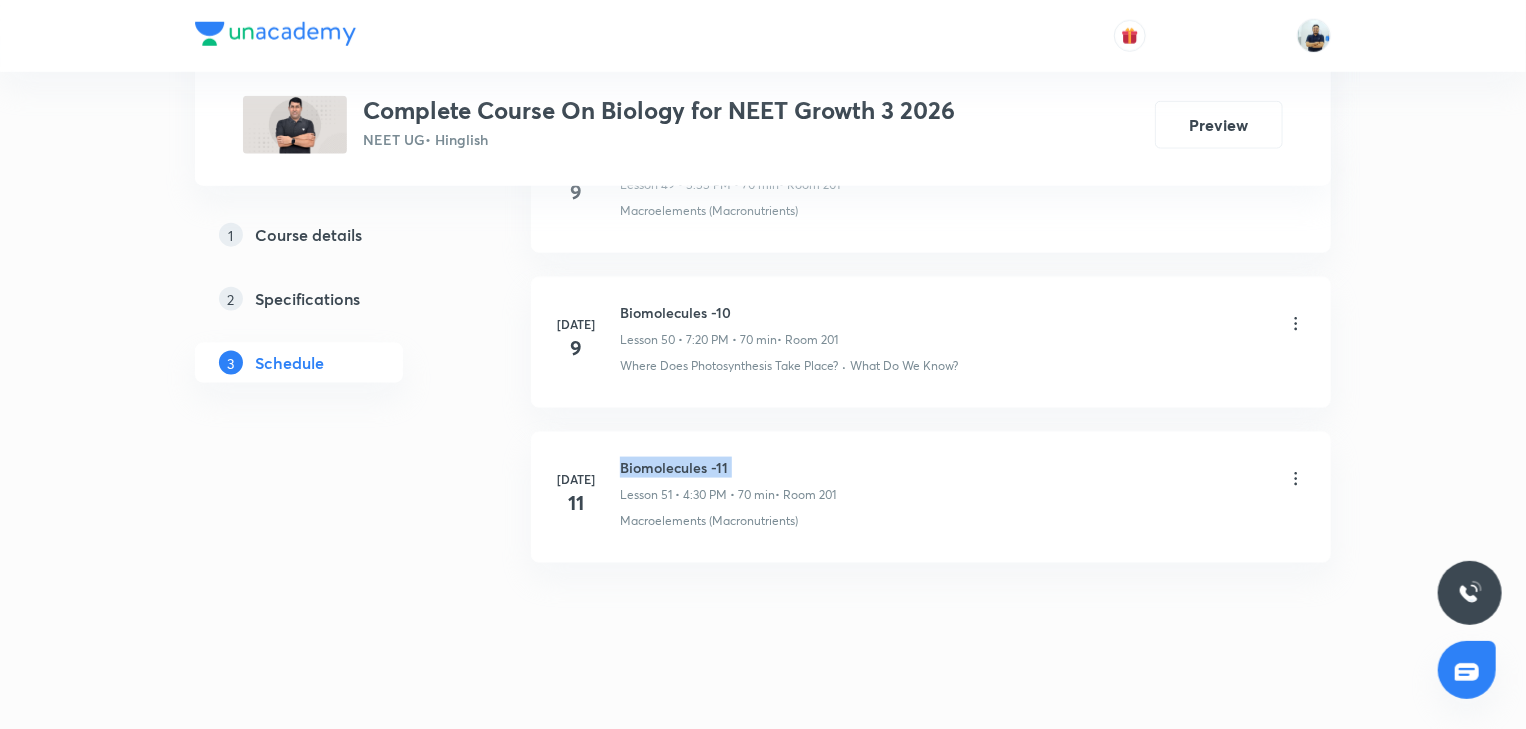 click on "Biomolecules -11" at bounding box center (728, 467) 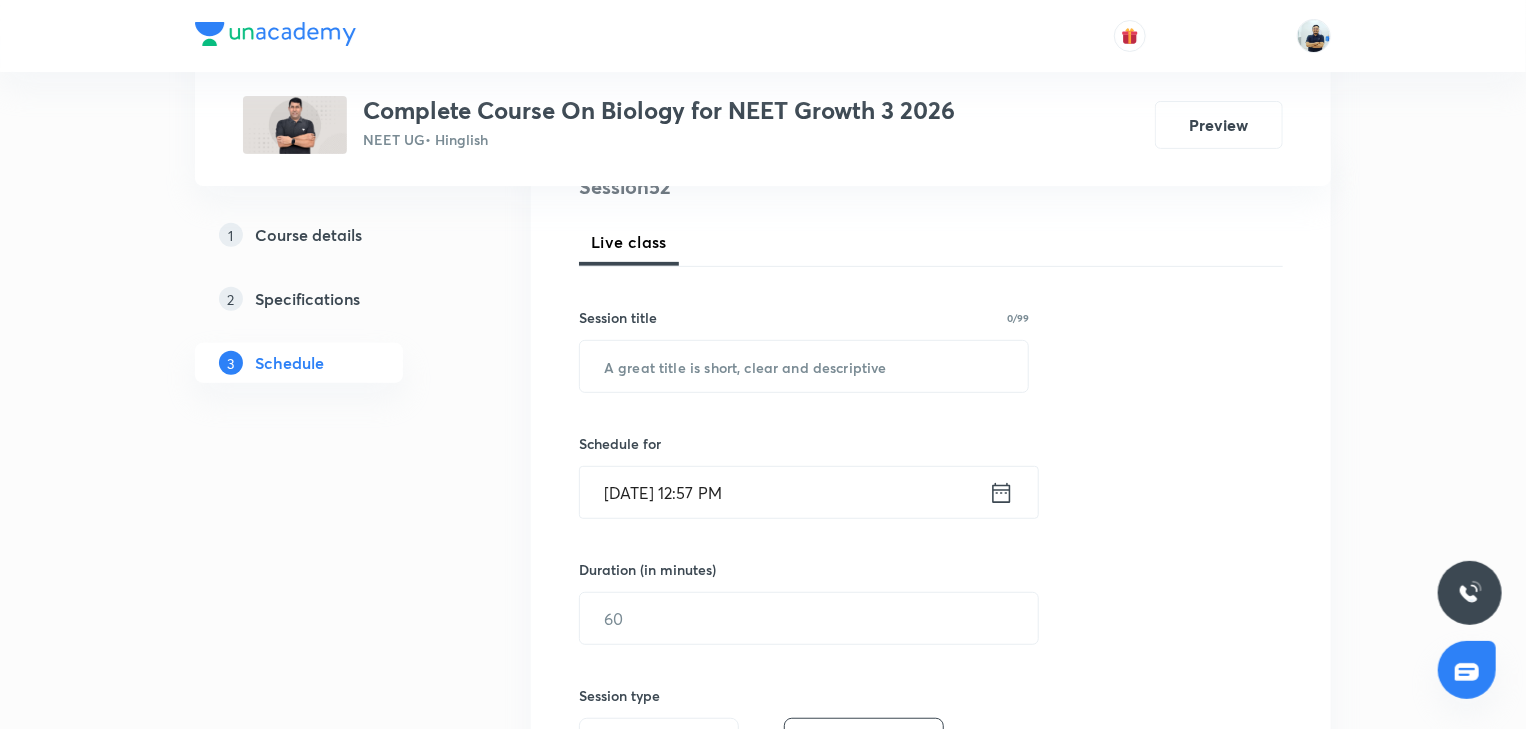 scroll, scrollTop: 0, scrollLeft: 0, axis: both 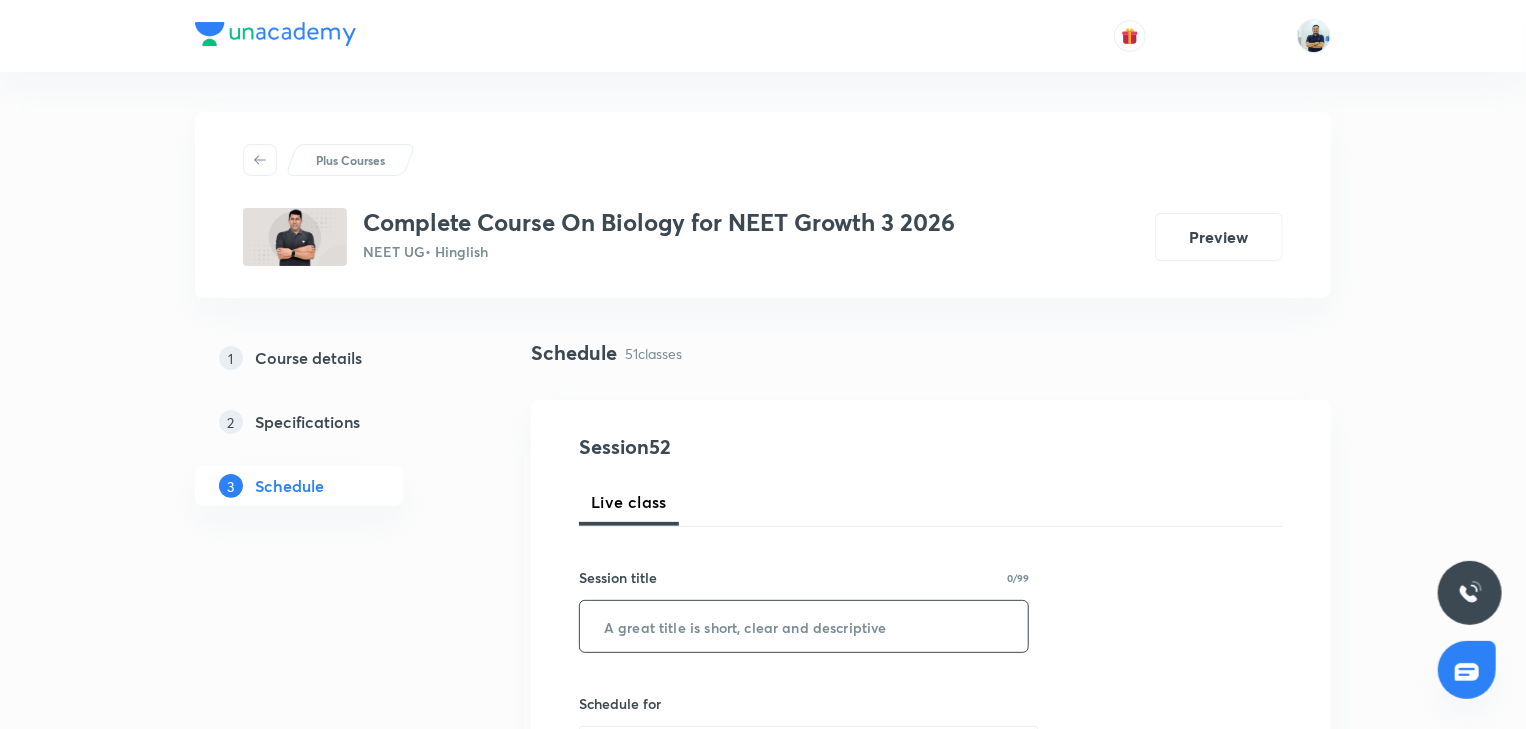 click at bounding box center (804, 626) 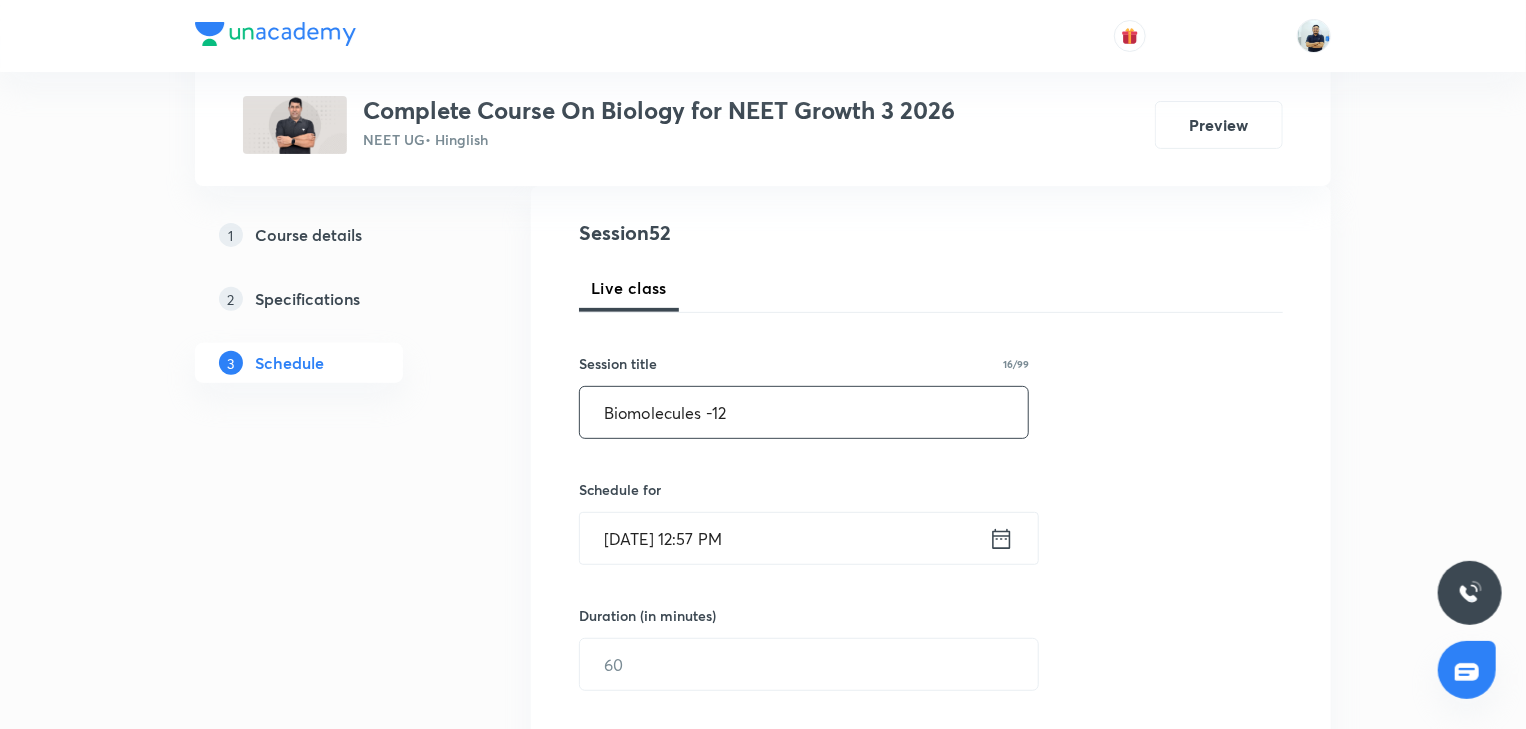 scroll, scrollTop: 429, scrollLeft: 0, axis: vertical 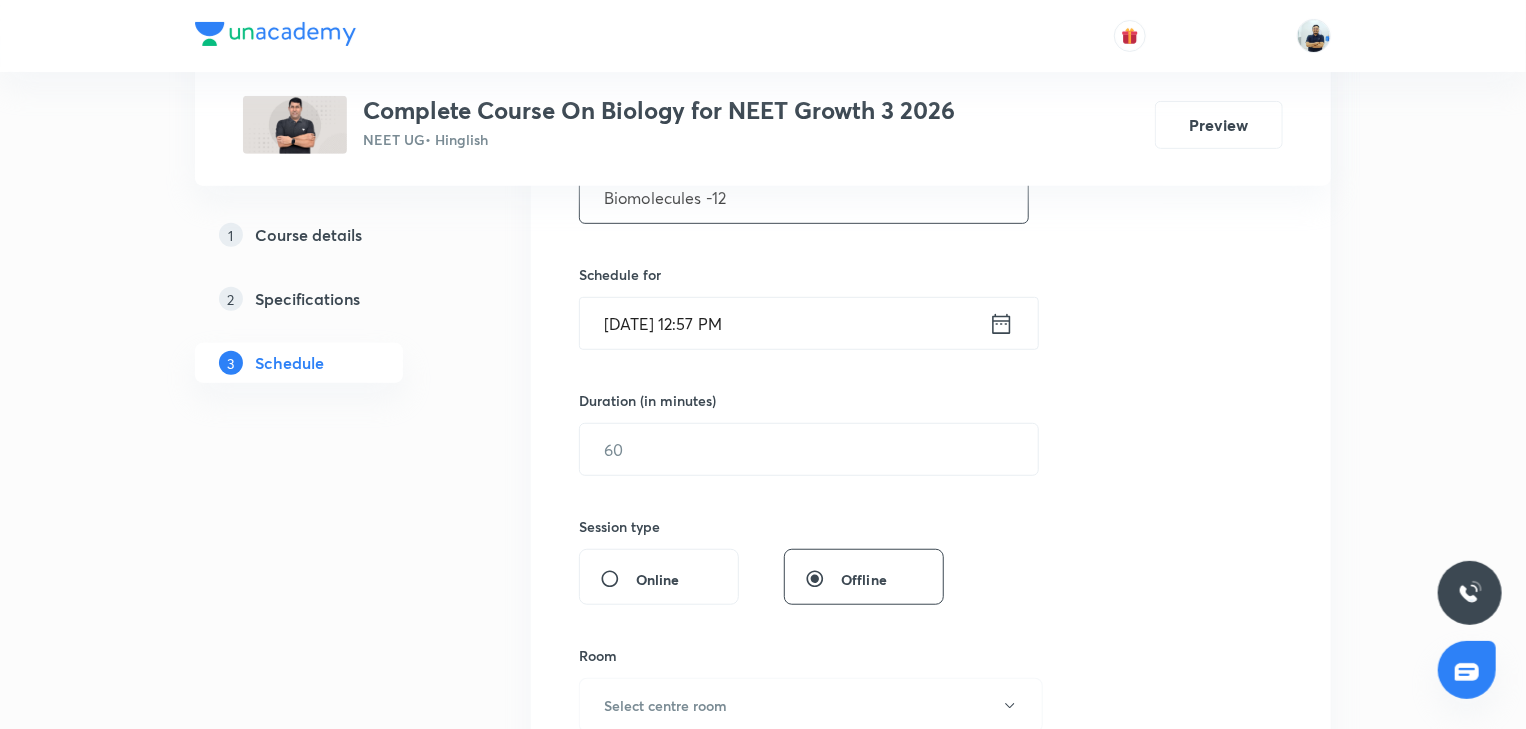 type on "Biomolecules -12" 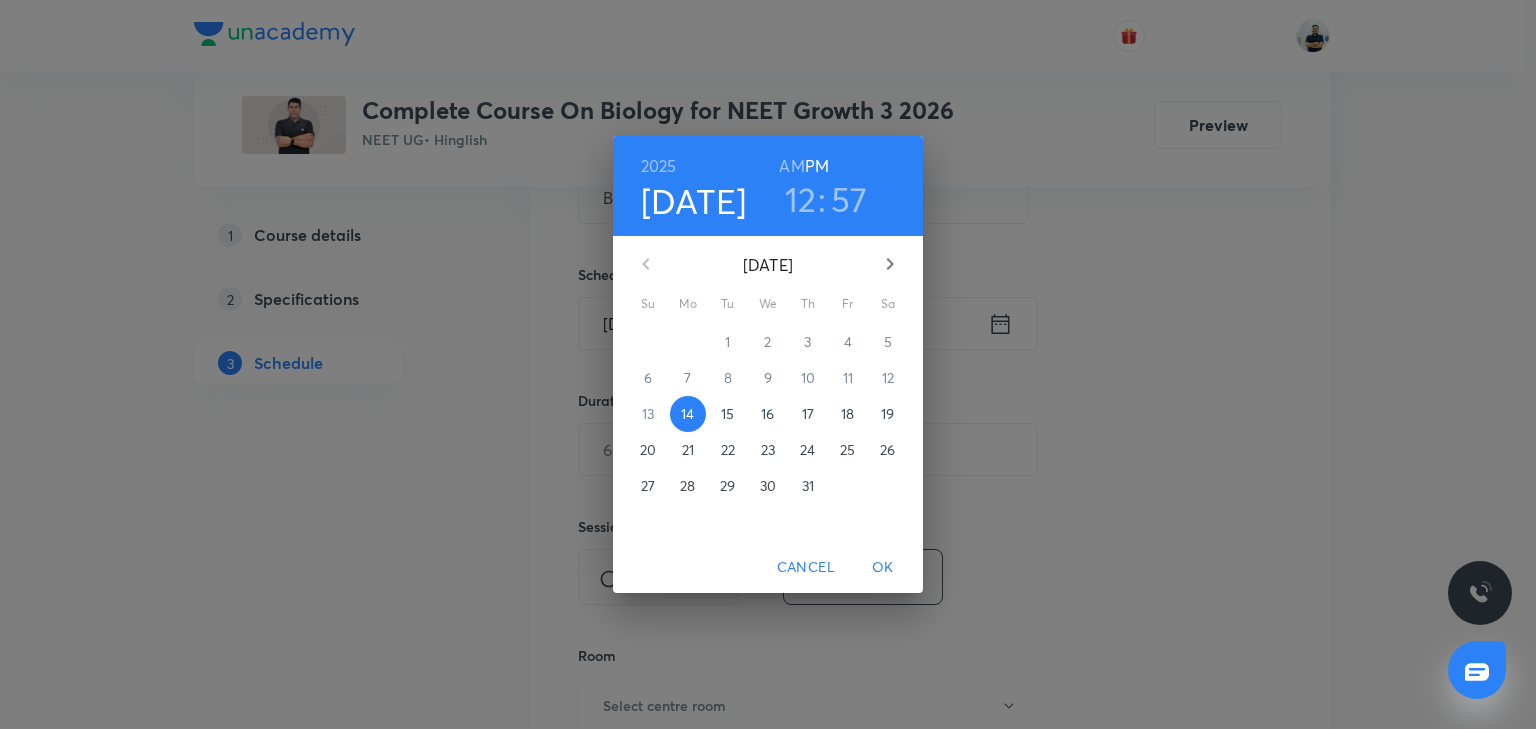 click on "15" at bounding box center [727, 414] 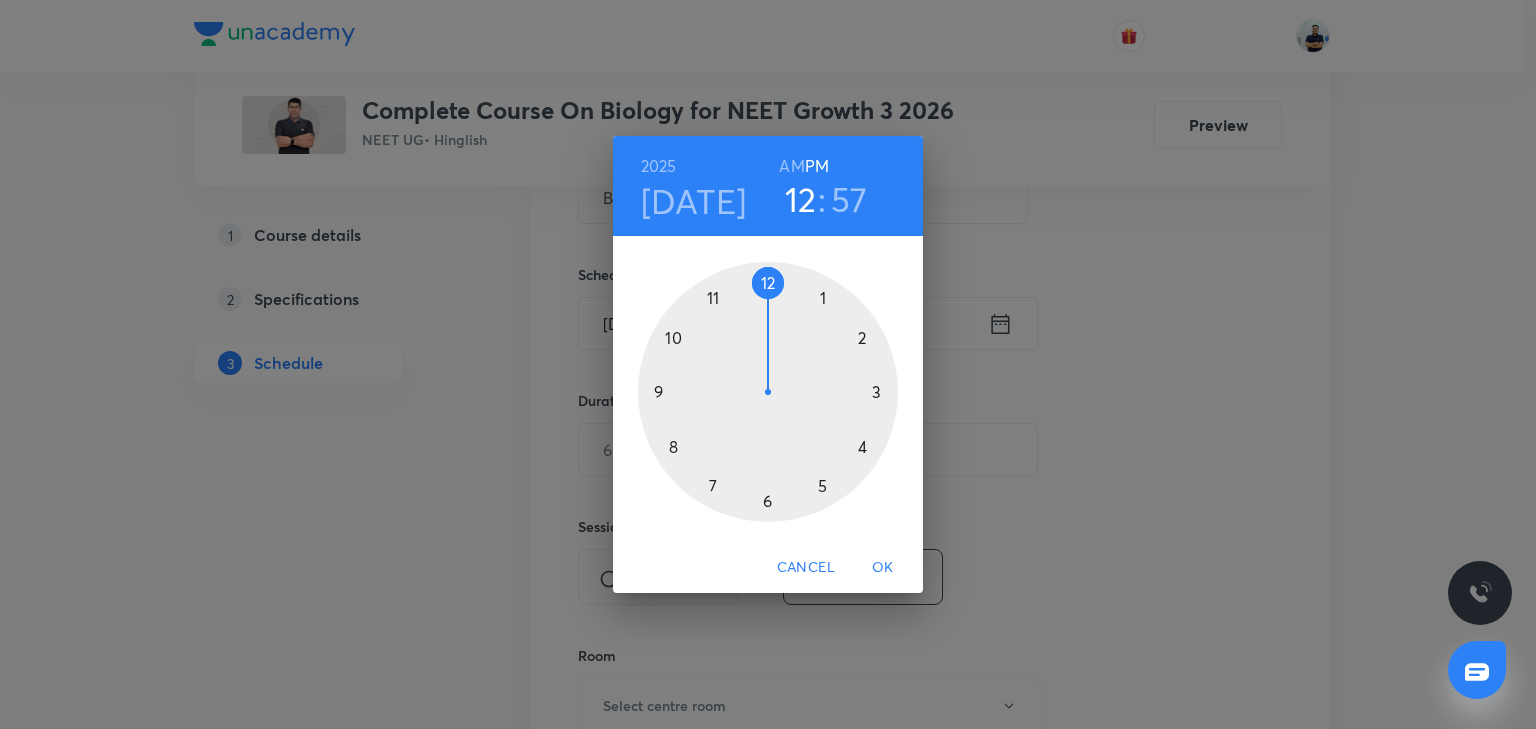click at bounding box center [768, 392] 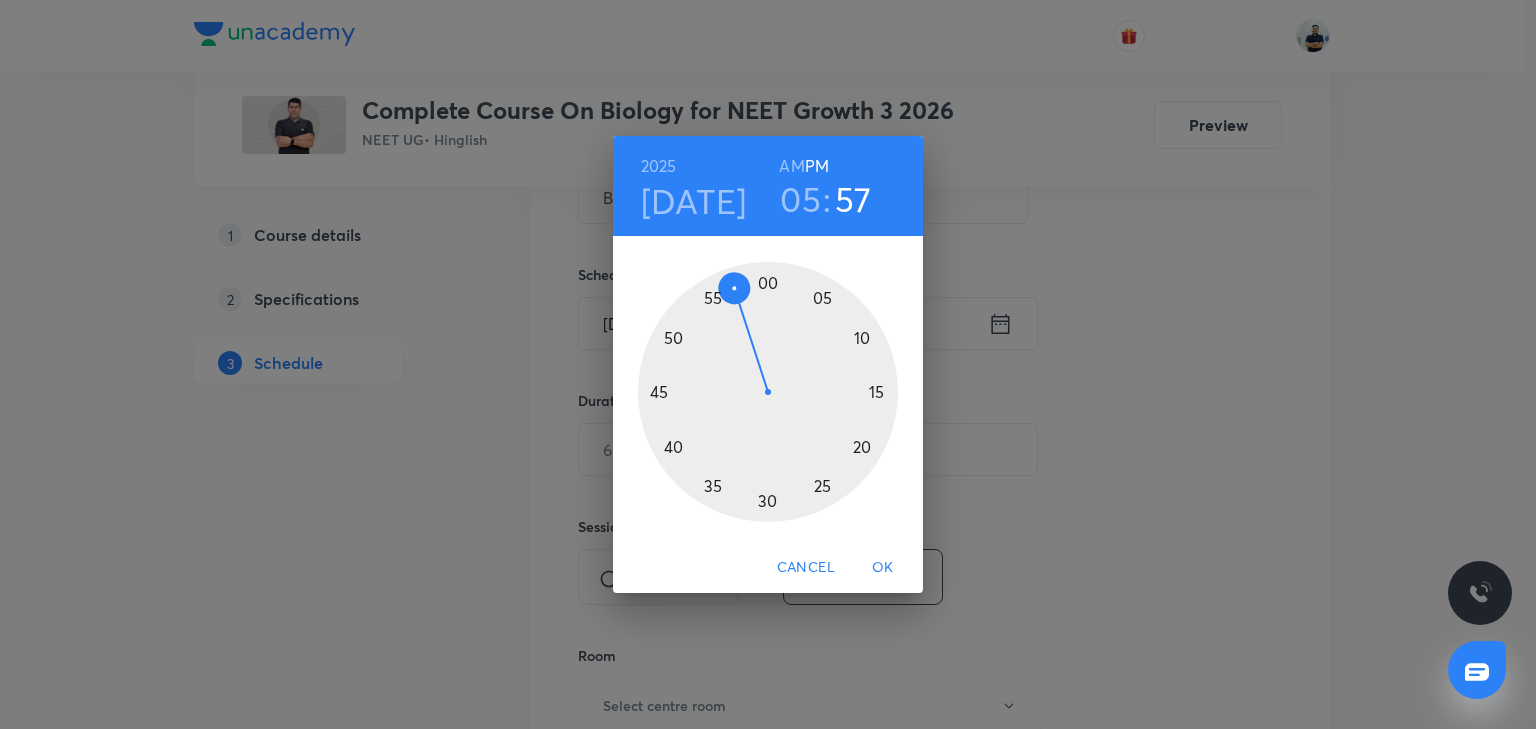 click at bounding box center [768, 392] 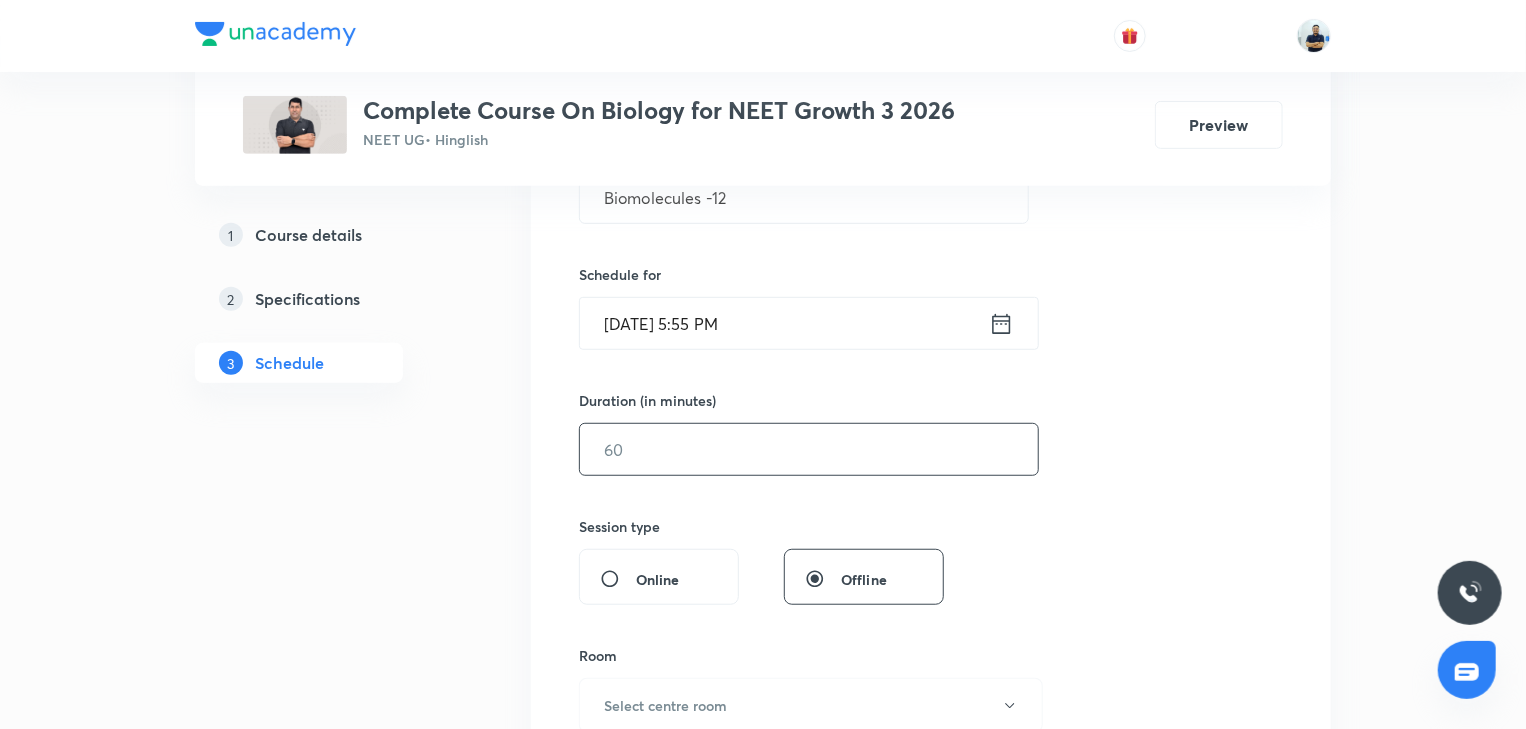 click at bounding box center [809, 449] 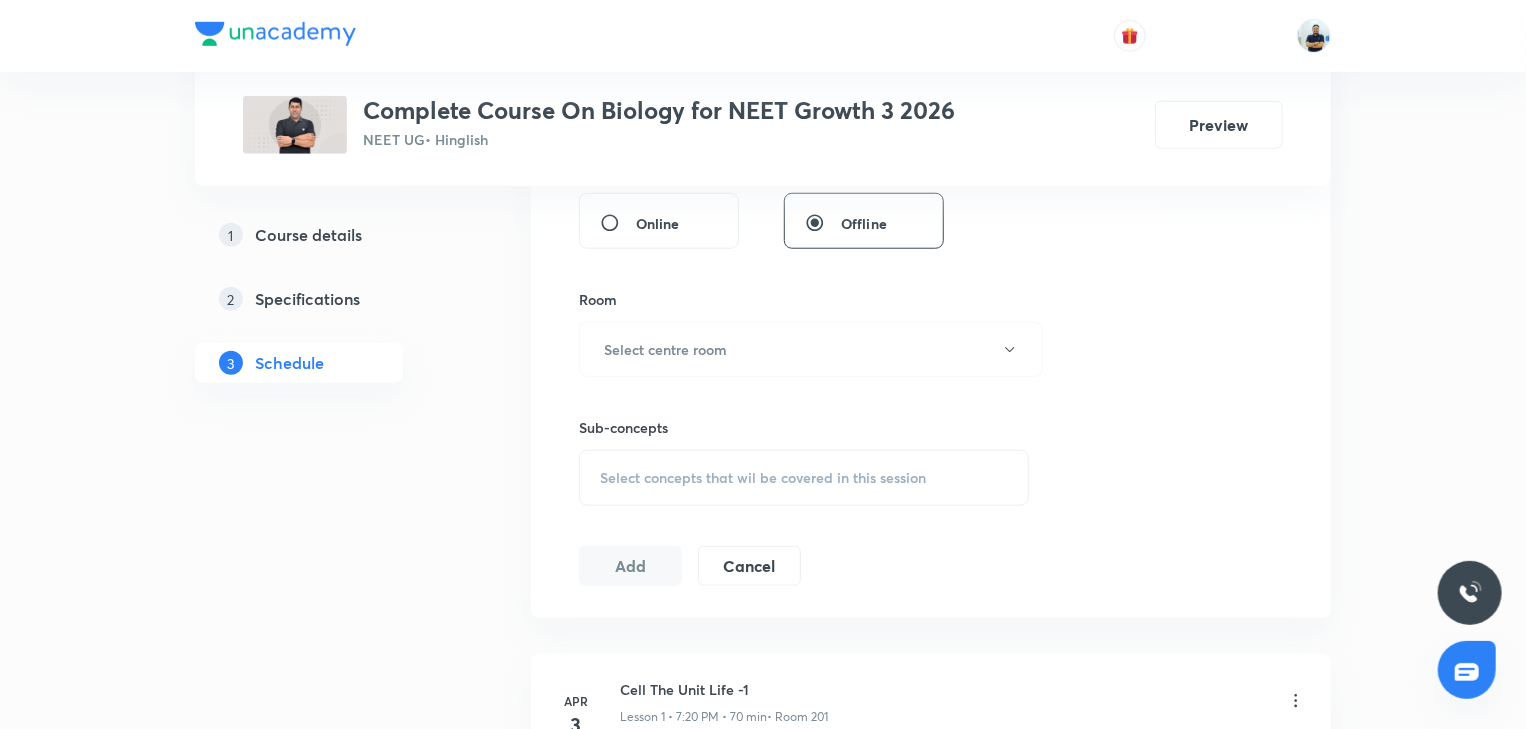 scroll, scrollTop: 784, scrollLeft: 0, axis: vertical 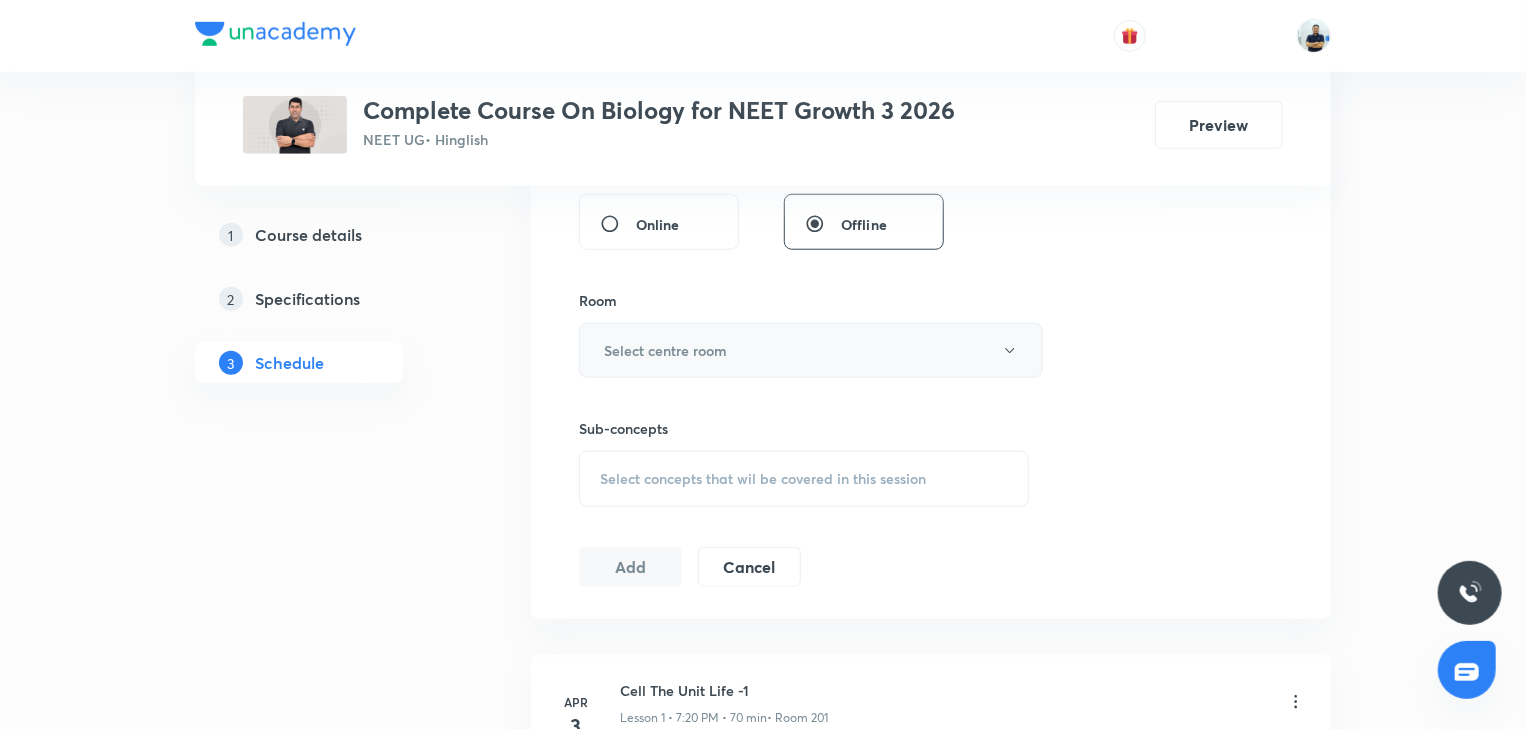 type on "70" 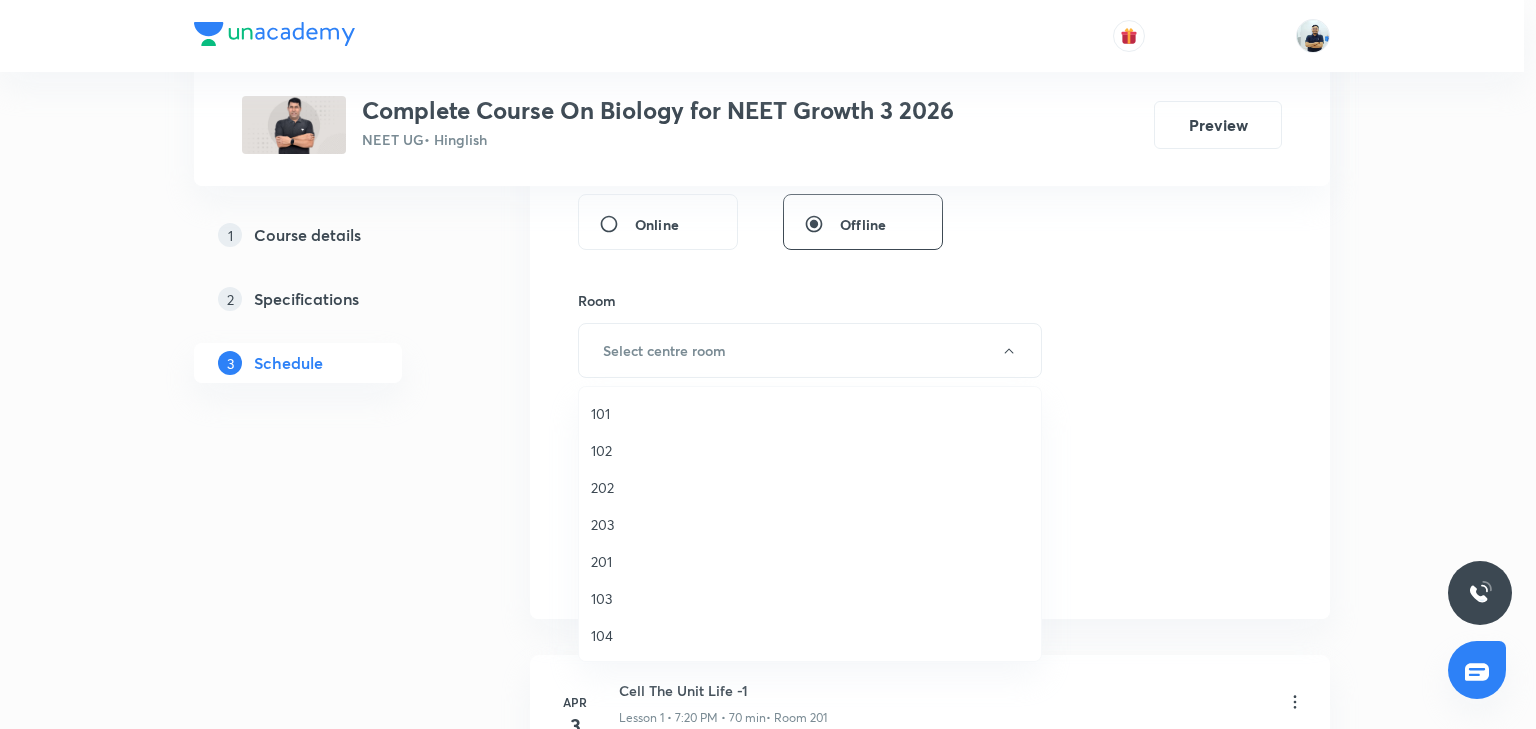 click on "201" at bounding box center (810, 561) 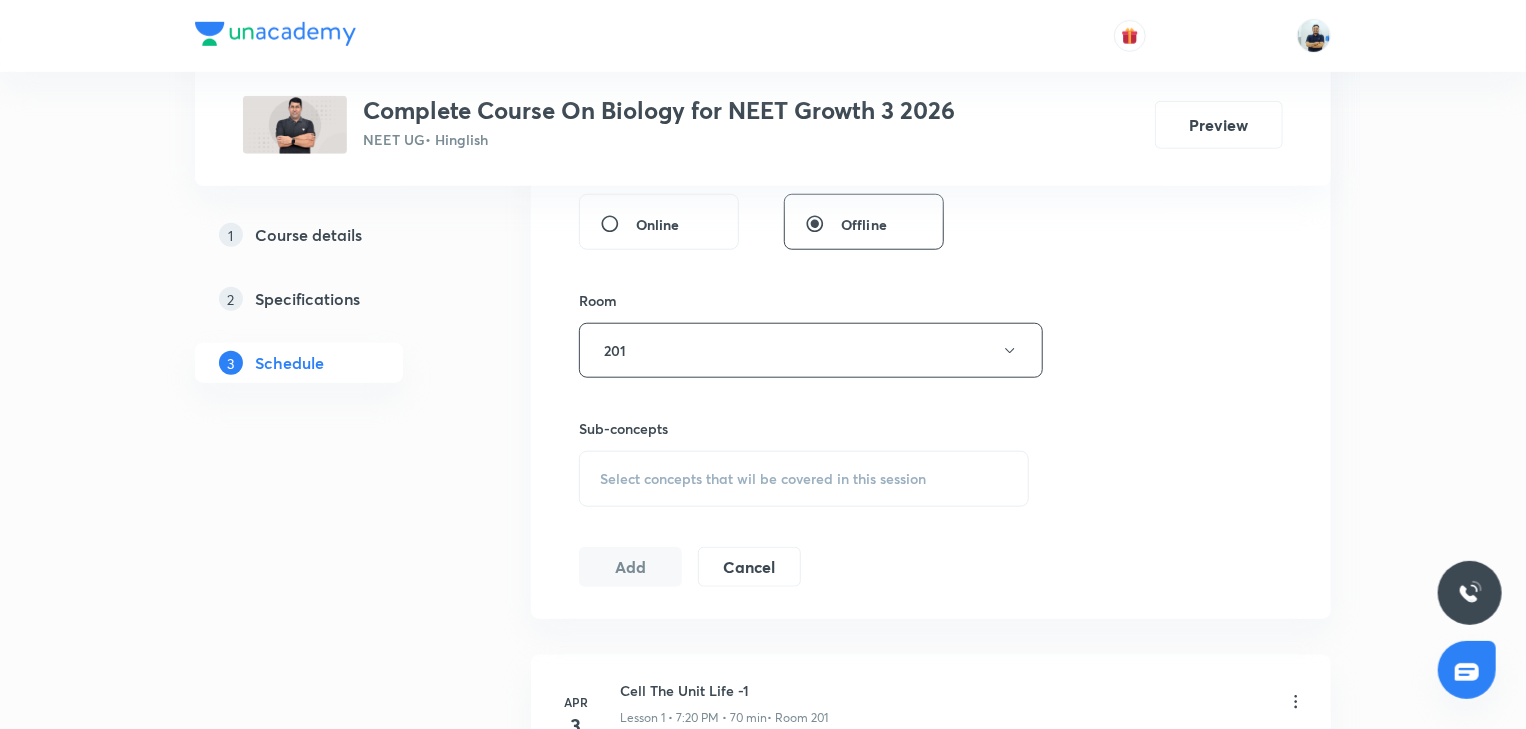 click on "Select concepts that wil be covered in this session" at bounding box center (804, 479) 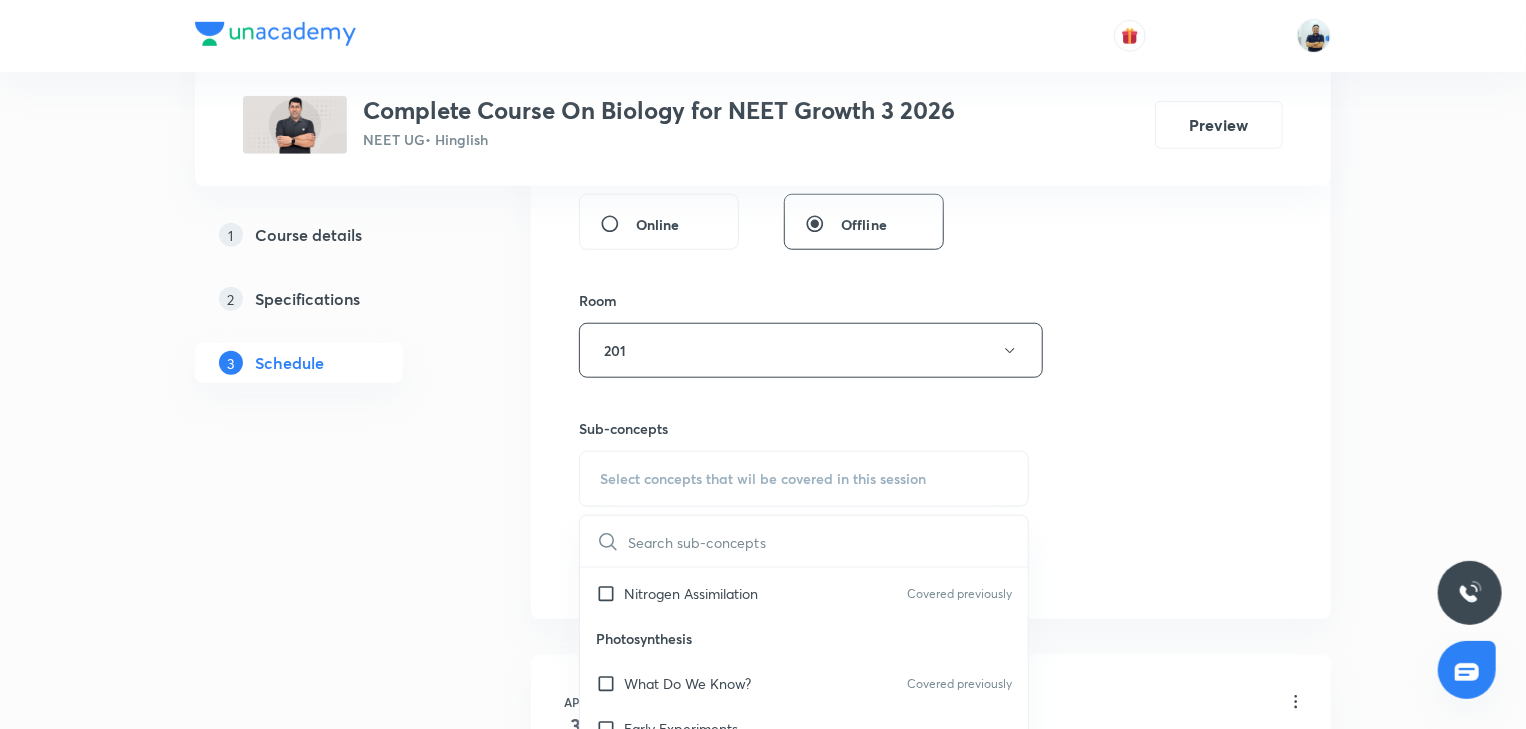 scroll, scrollTop: 1680, scrollLeft: 0, axis: vertical 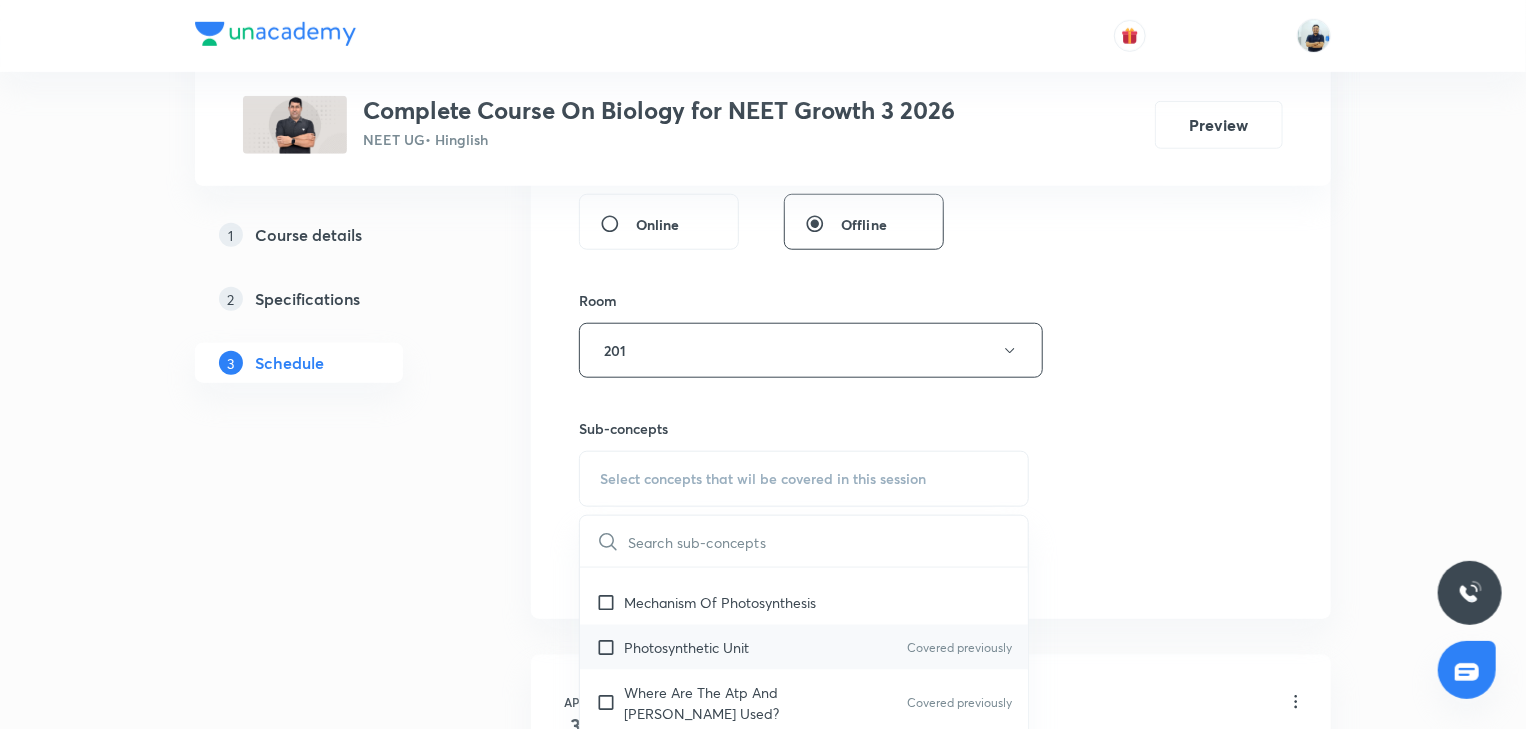 click on "Where Are The Atp And Nadph Used? Covered previously" at bounding box center (804, 703) 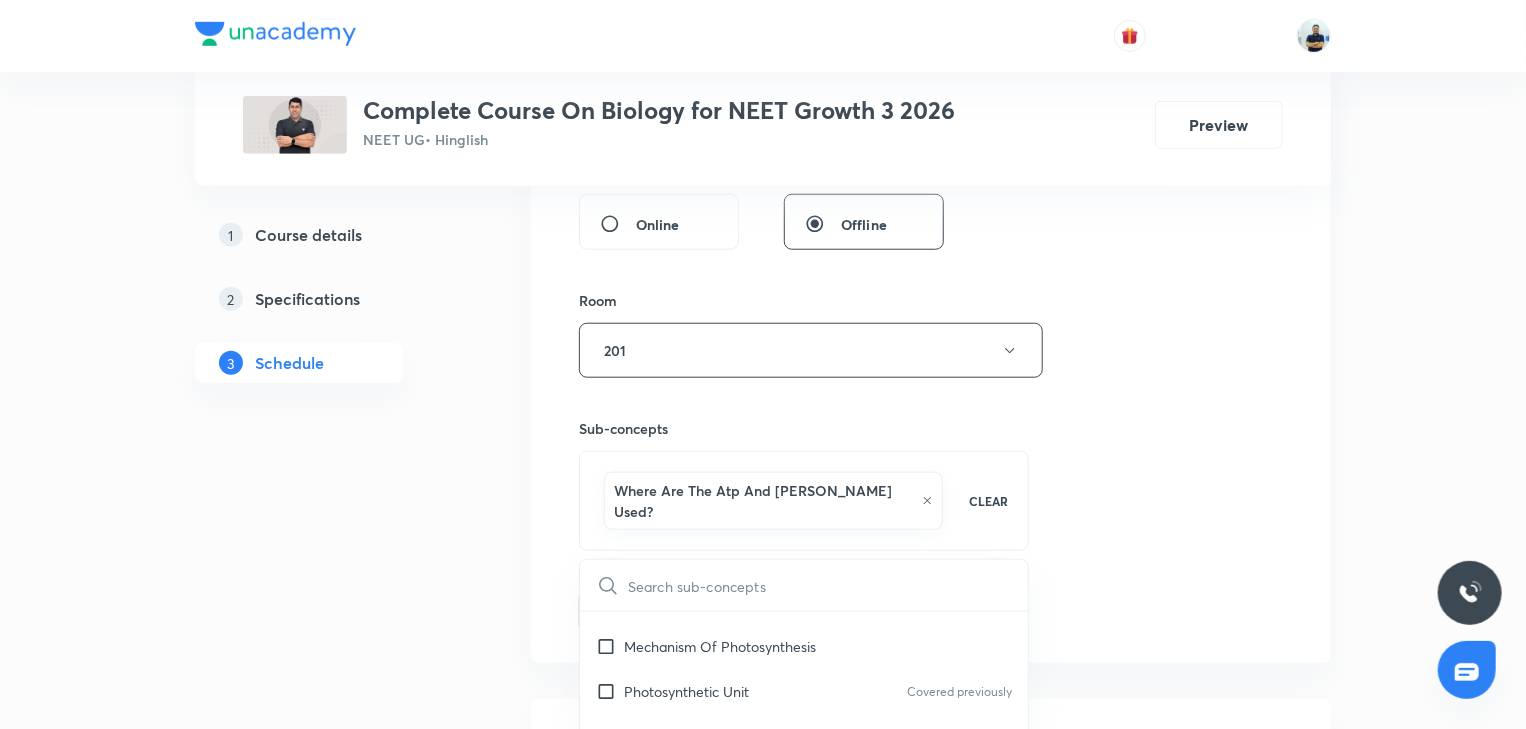 click on "Session  52 Live class Session title 16/99 Biomolecules -12 ​ Schedule for Jul 15, 2025, 5:55 PM ​ Duration (in minutes) 70 ​   Session type Online Offline Room 201 Sub-concepts Where Are The Atp And Nadph Used? CLEAR ​ Transport in Plants Means Of Transport Covered previously Plant-Water Relations Covered previously Long Distance Transport Of Water Covered previously Transpiration Covered previously Uptake And Transport Of Mineral Nutrients Covered previously Phloem Transport: Flow From Source To Sink Guttation Bleeding Phloem Transport (Food Transport) Covered previously Mineral Nutrition Methods To Study The Mineral Requirements Of Plants Covered previously Classification Of Mineral Nutrients Covered previously Macroelements (Macronutrients) Covered previously Microelements ( Micronutrients) Covered previously Non-Essential Mineral Elements Covered previously Essential Mineral Elements Covered previously Mechanism Of Absorption Of Elements Covered previously Translocation Of Solutes Photosynthesis" at bounding box center [931, 139] 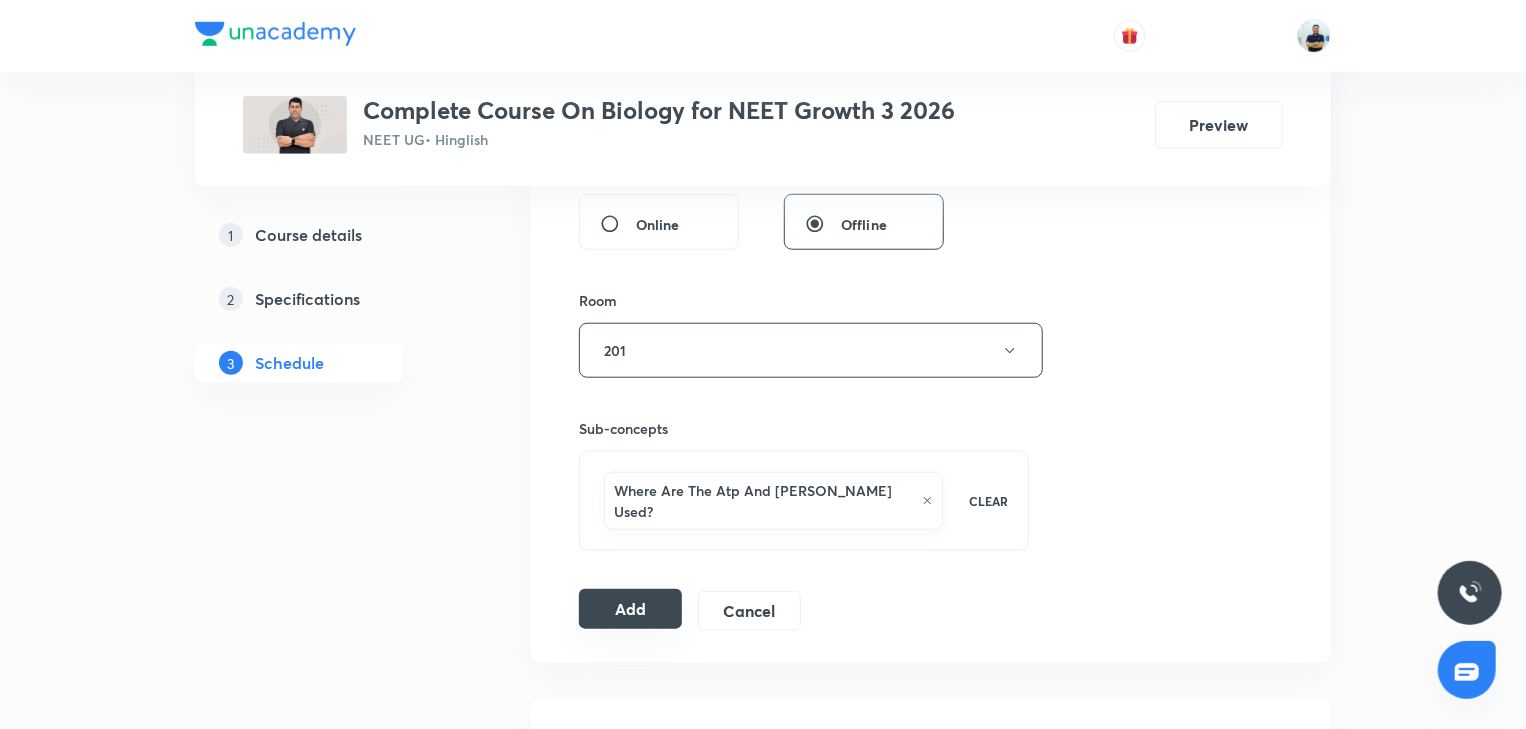 click on "Add" at bounding box center (630, 609) 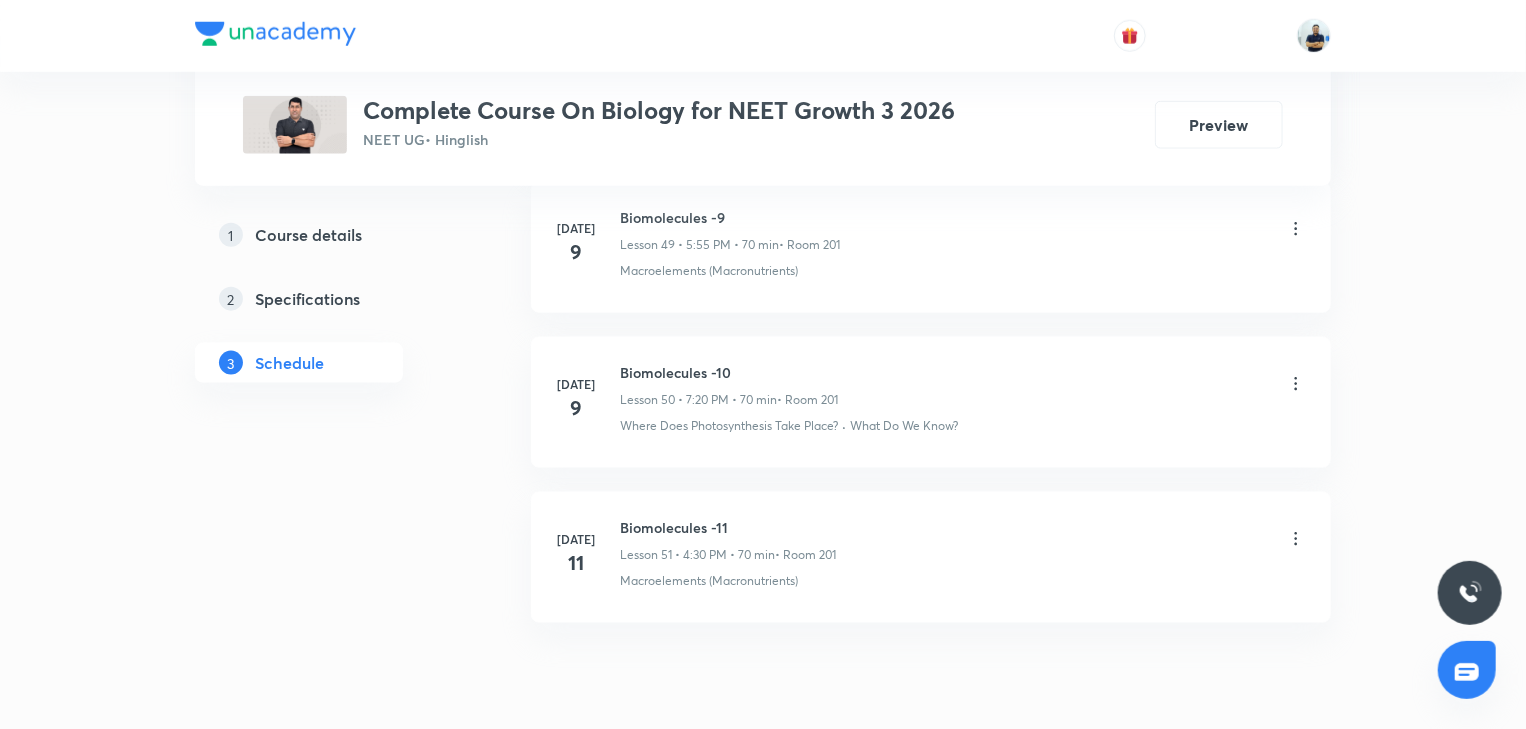 scroll, scrollTop: 8785, scrollLeft: 0, axis: vertical 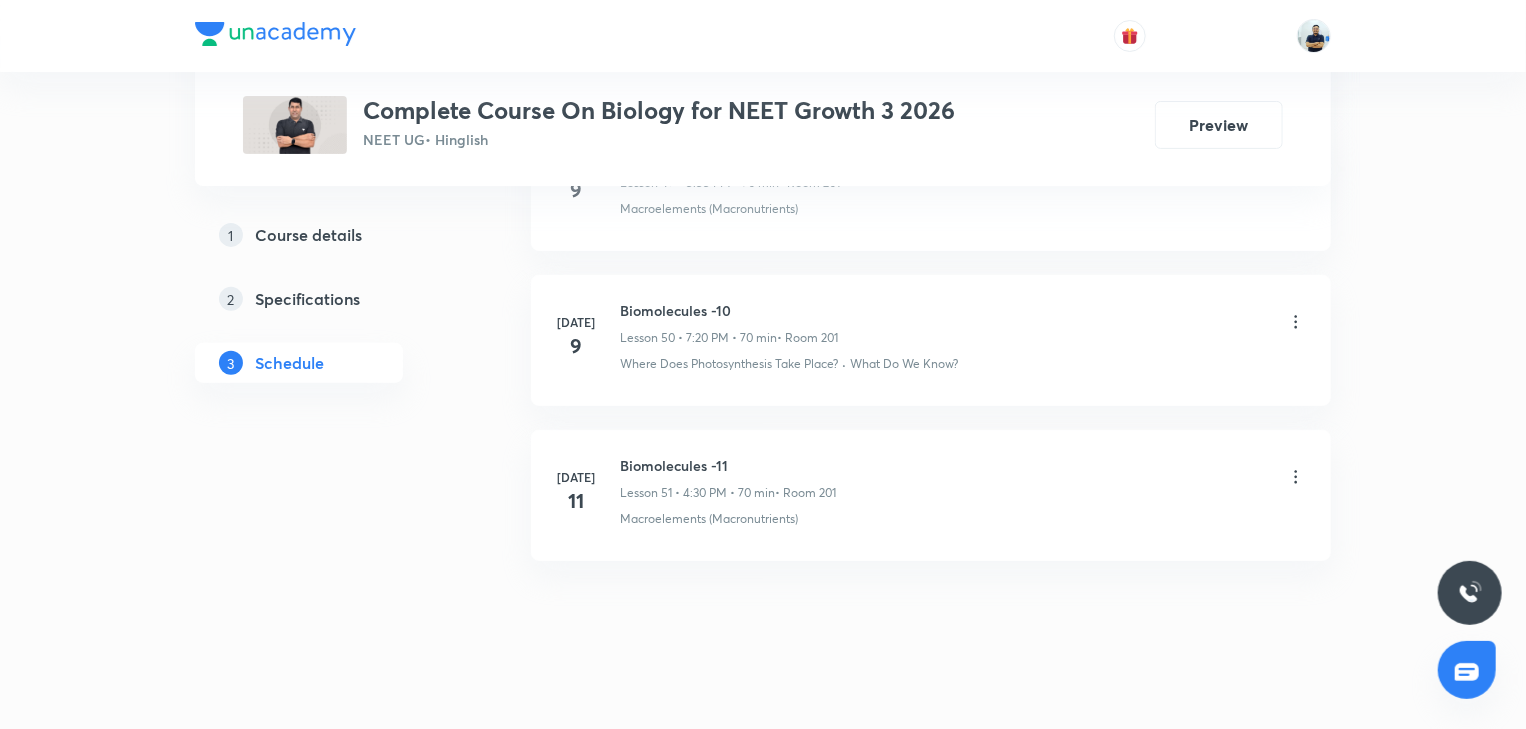 click on "Biomolecules -11" at bounding box center [728, 465] 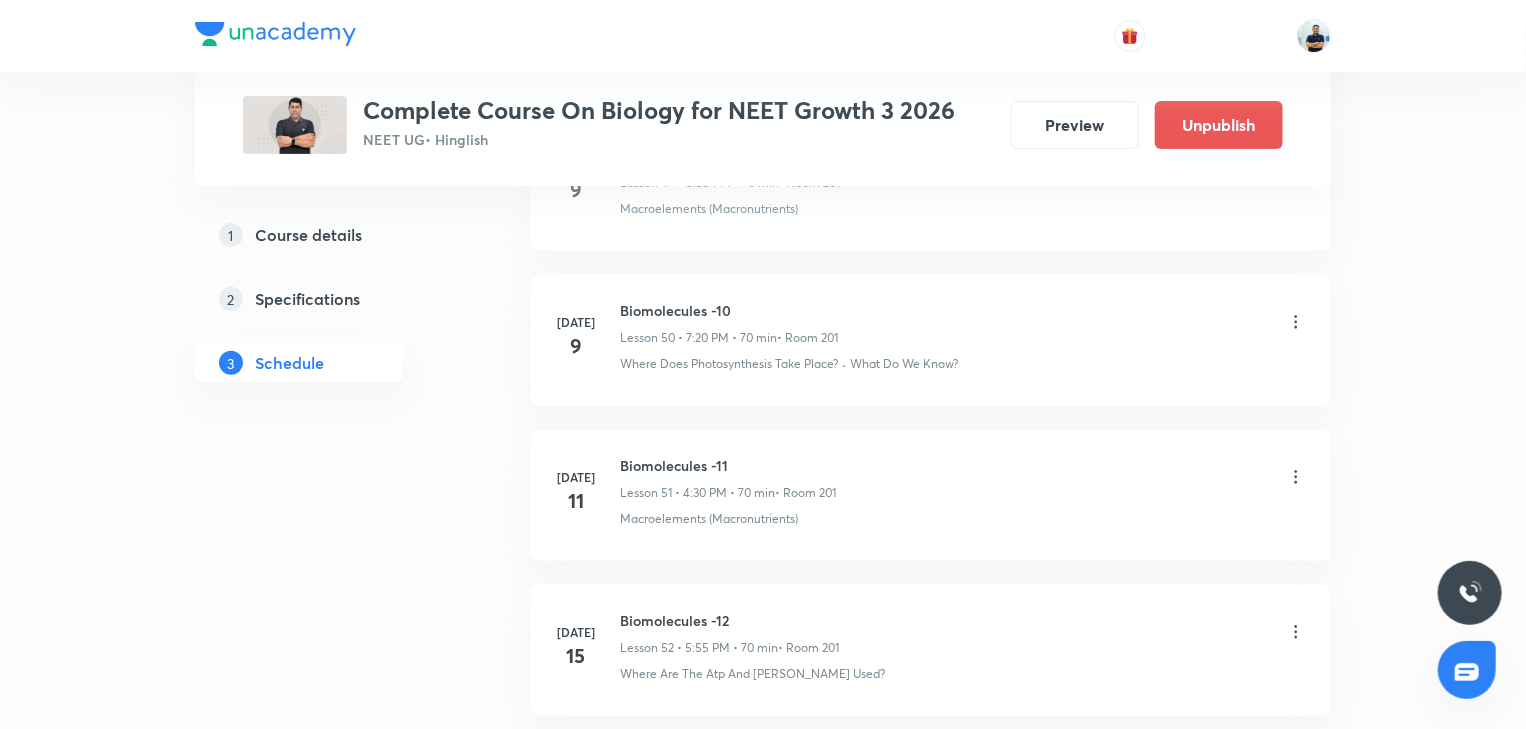 click on "Biomolecules -11" at bounding box center [728, 465] 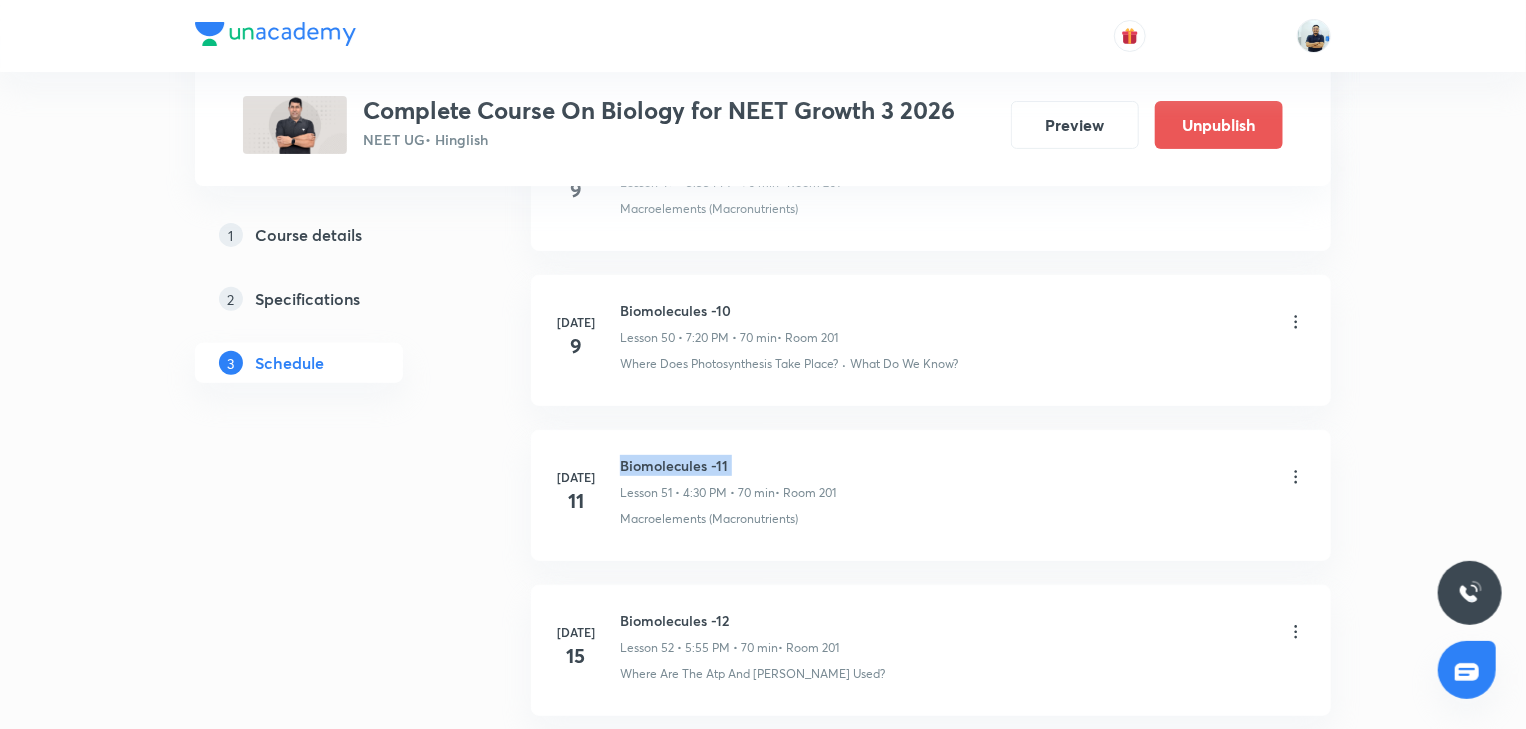 click on "Biomolecules -11" at bounding box center (728, 465) 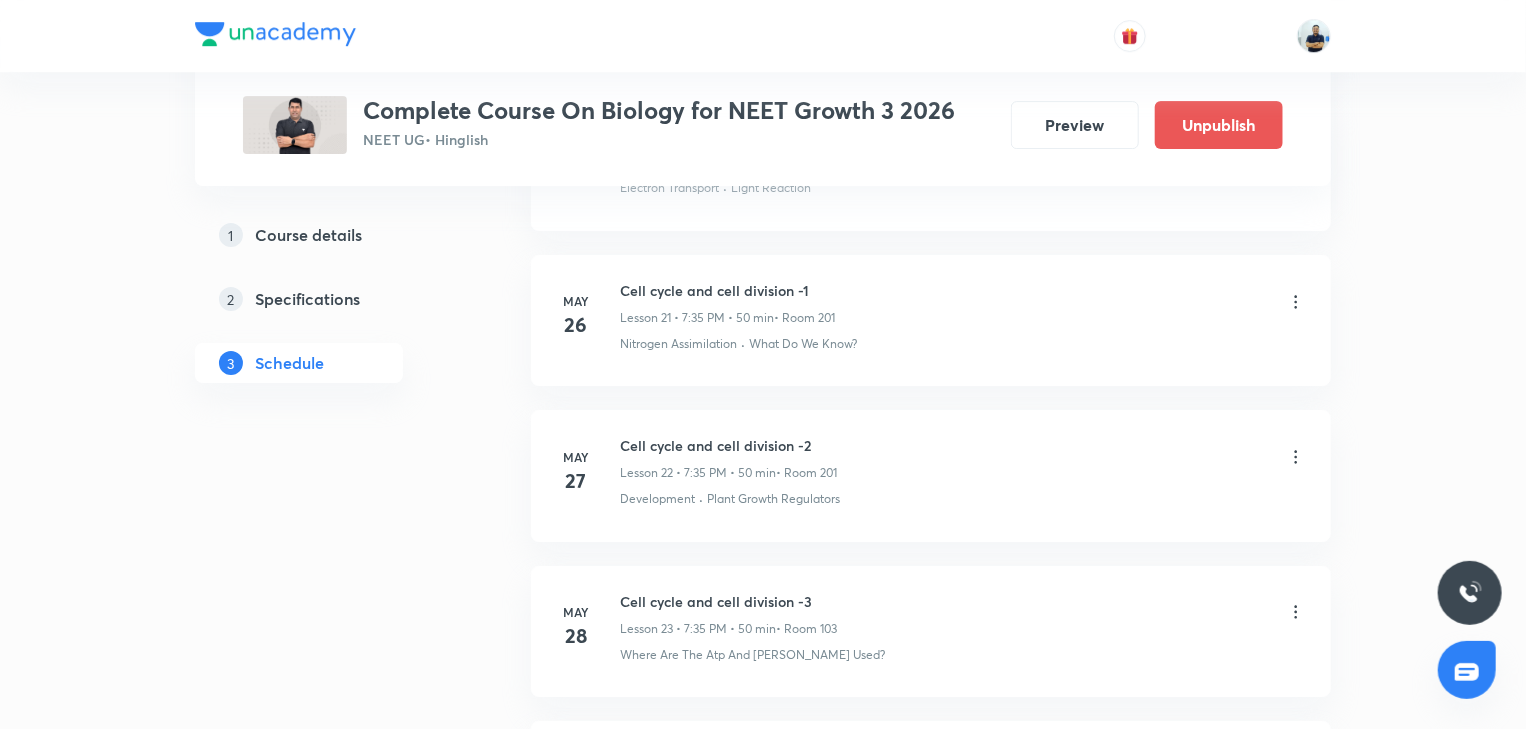 scroll, scrollTop: 0, scrollLeft: 0, axis: both 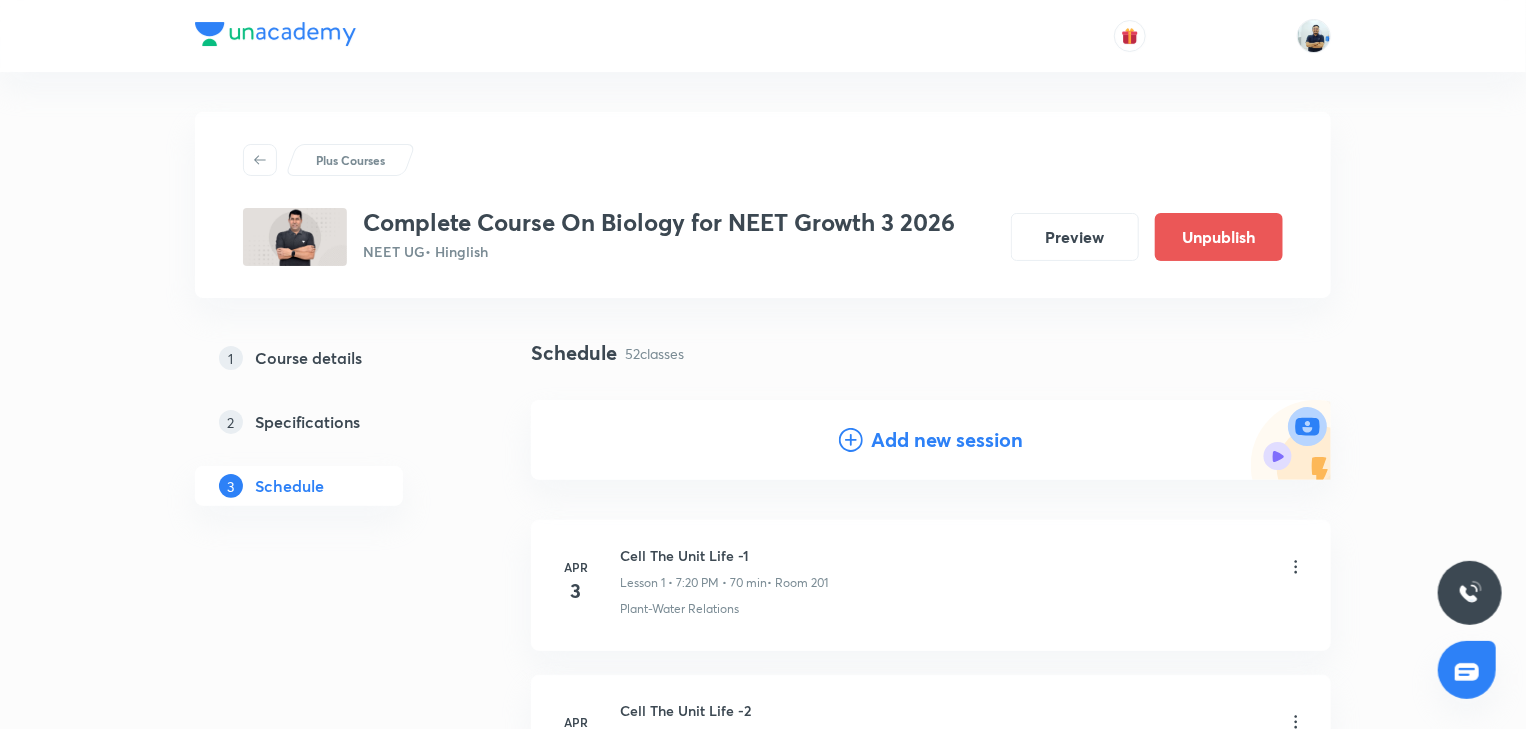 click on "Add new session" at bounding box center (931, 440) 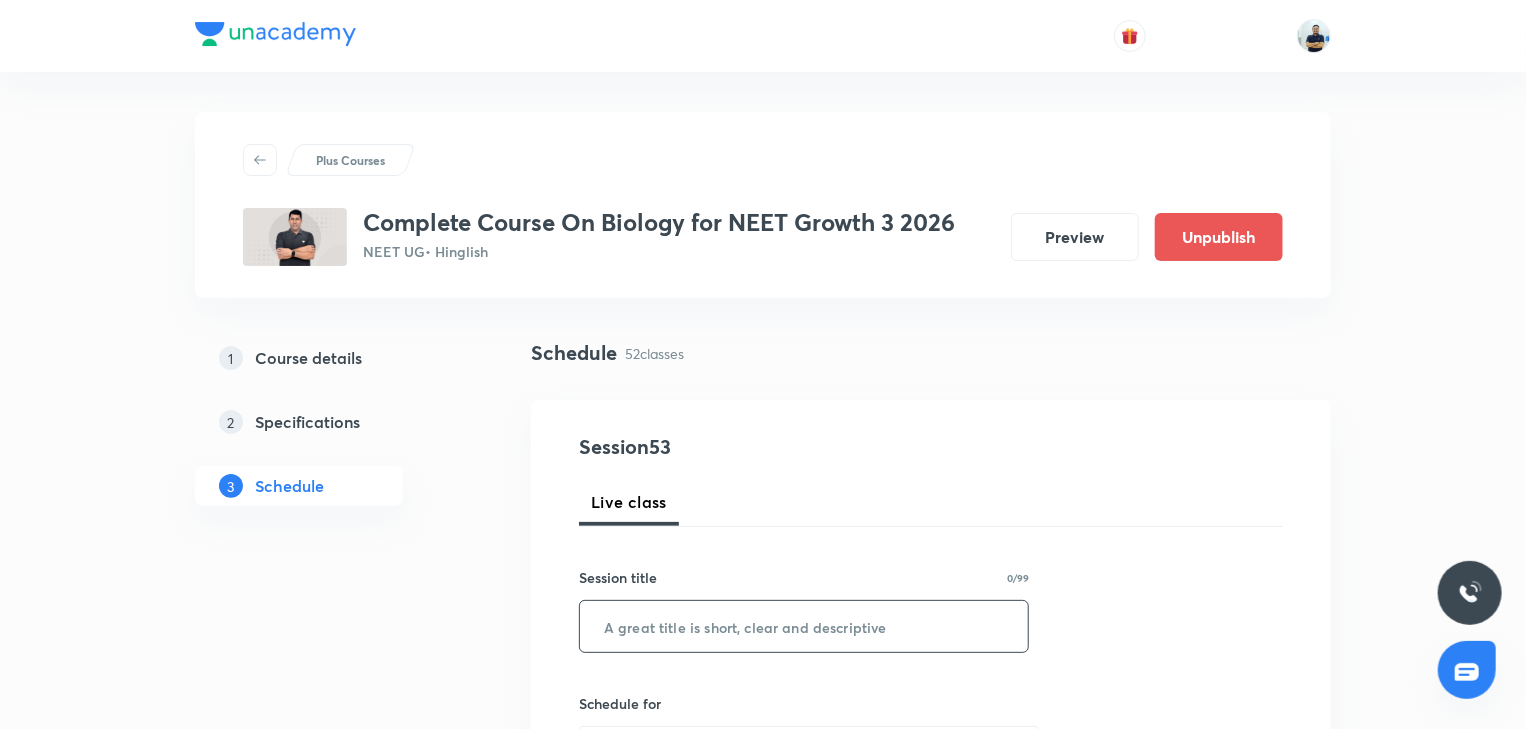 click at bounding box center (804, 626) 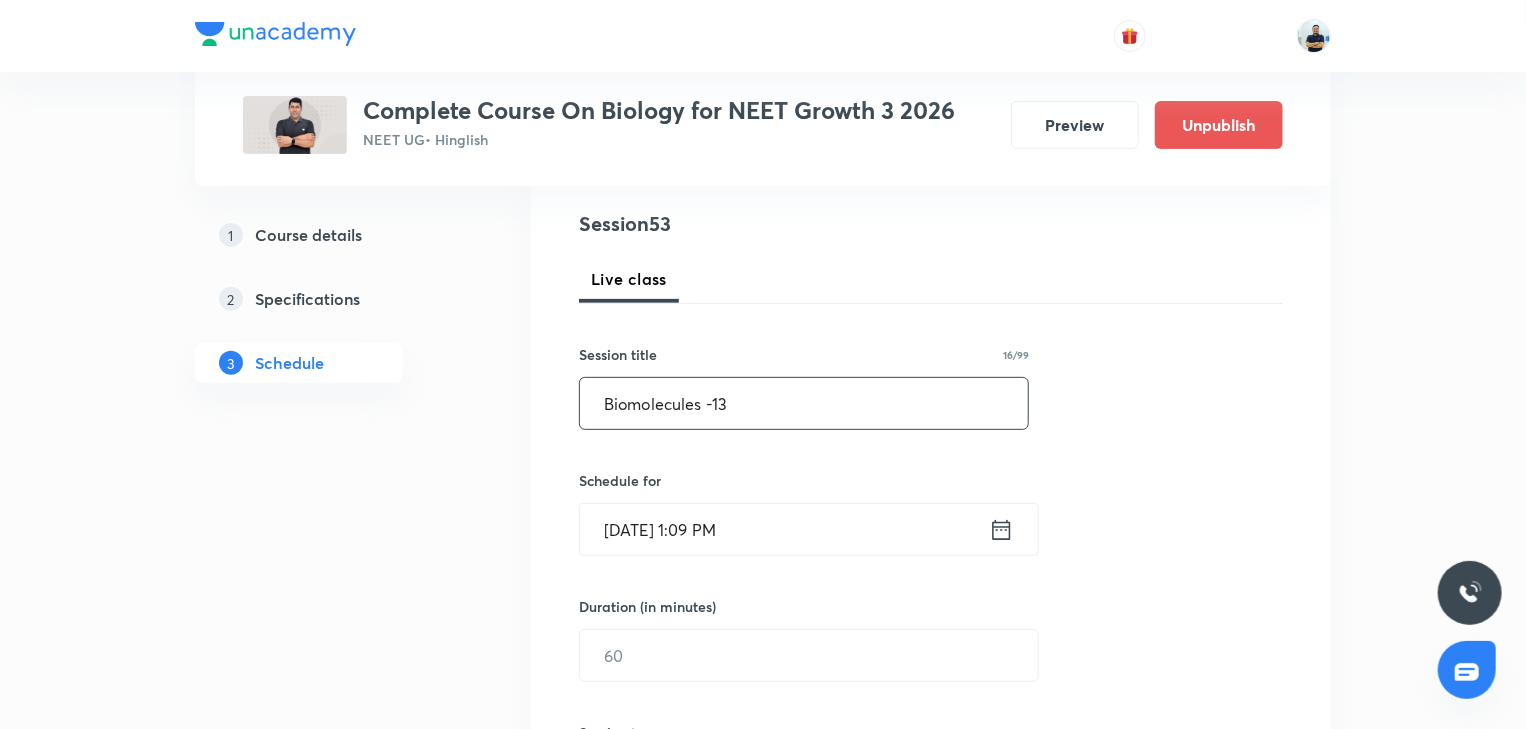 scroll, scrollTop: 392, scrollLeft: 0, axis: vertical 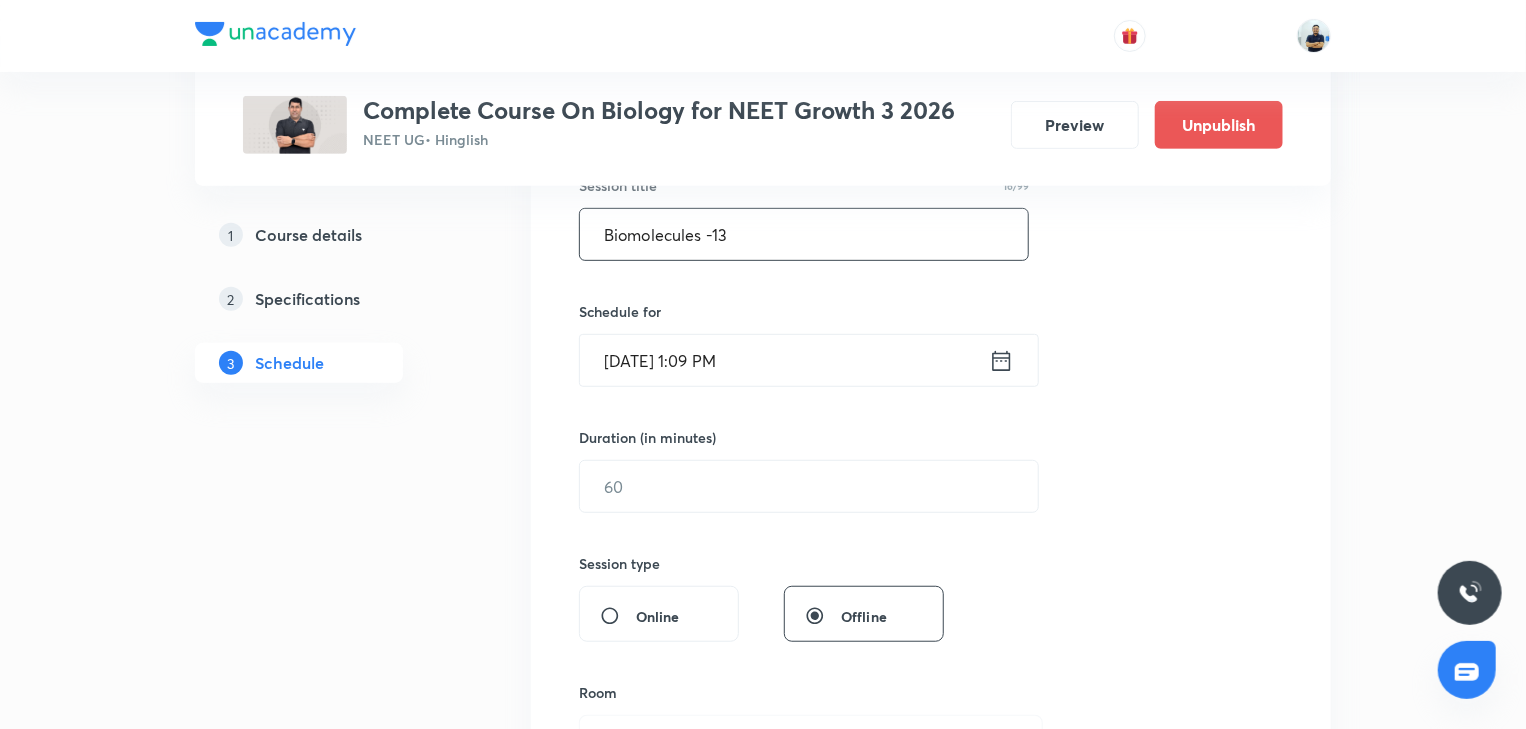 type on "Biomolecules -13" 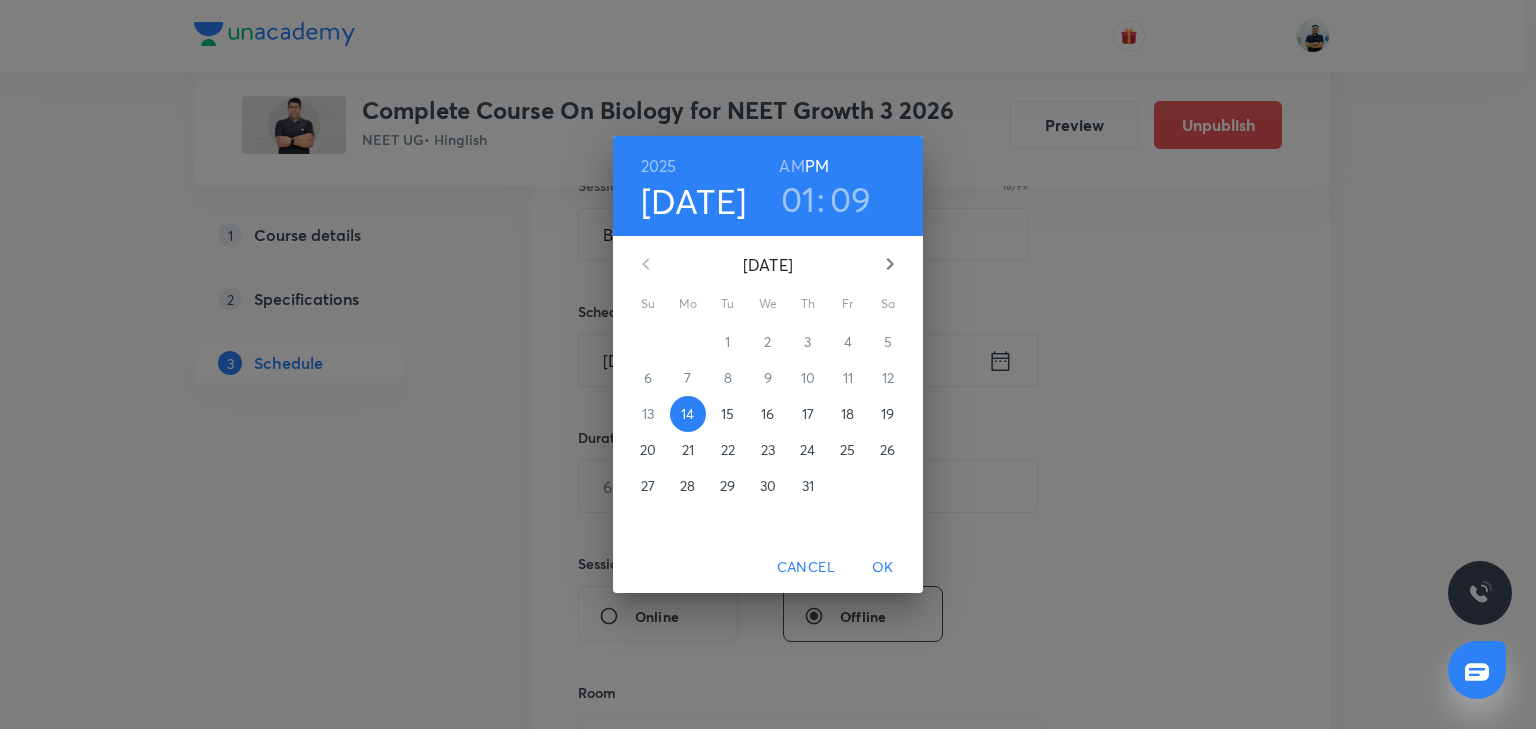 click on "17" at bounding box center [808, 414] 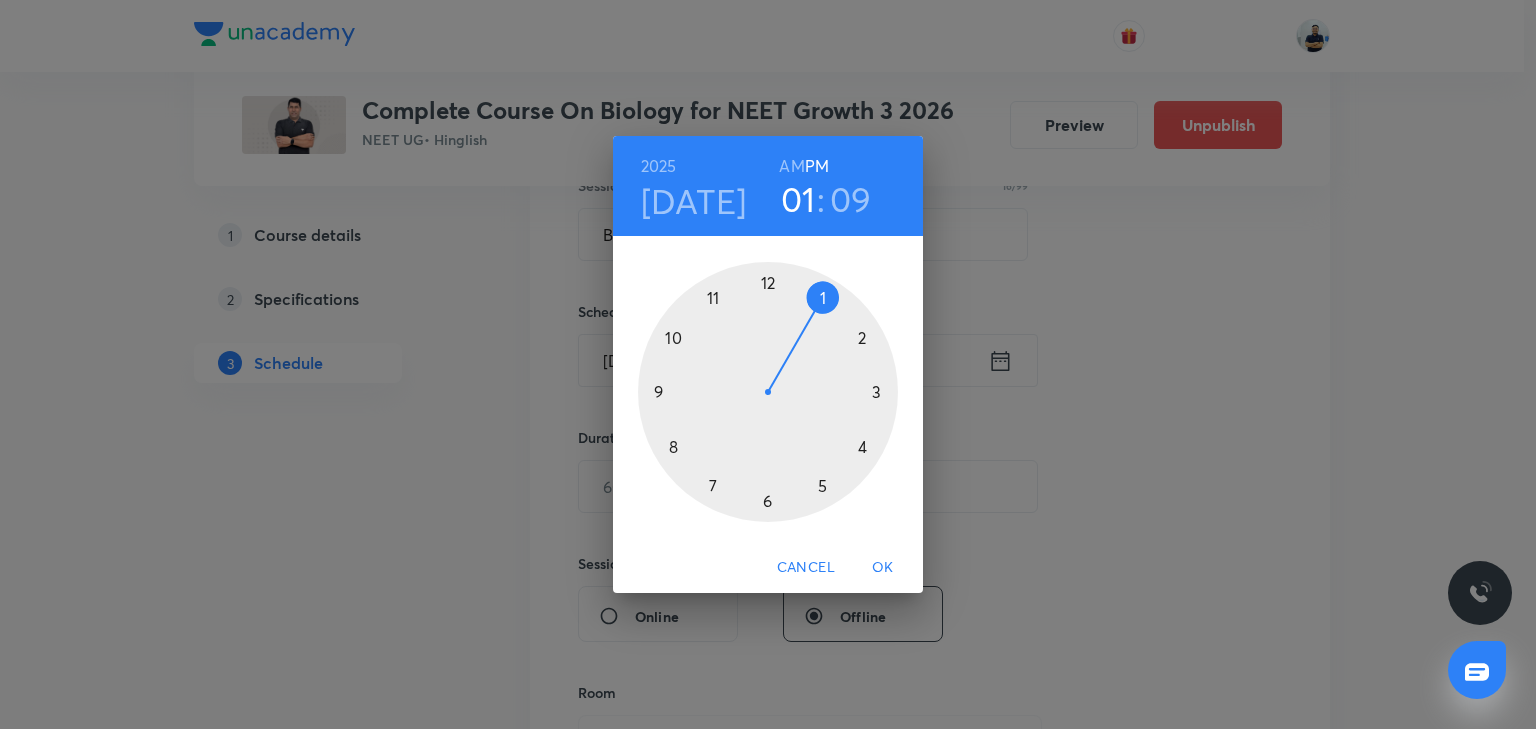 click on "OK" at bounding box center [883, 567] 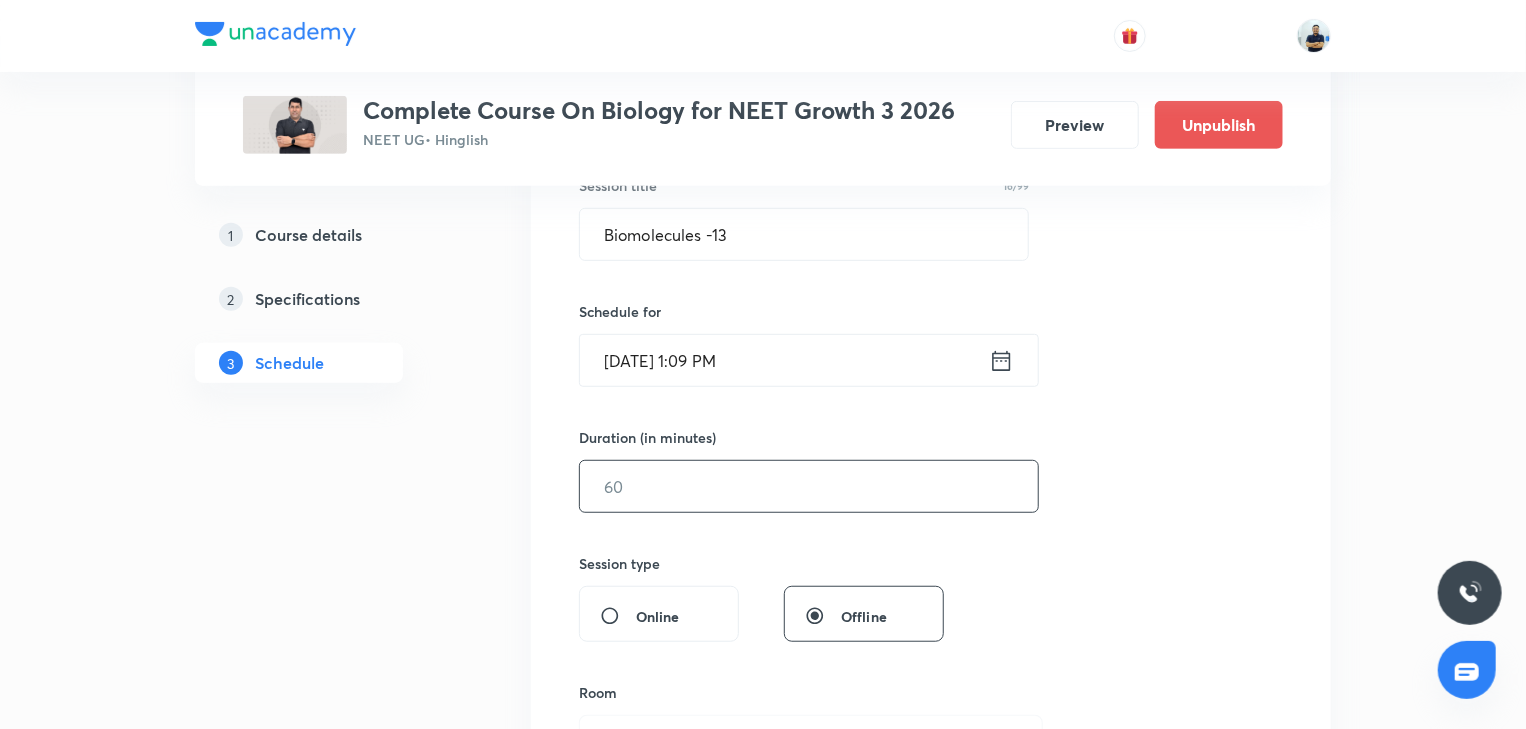 click at bounding box center (809, 486) 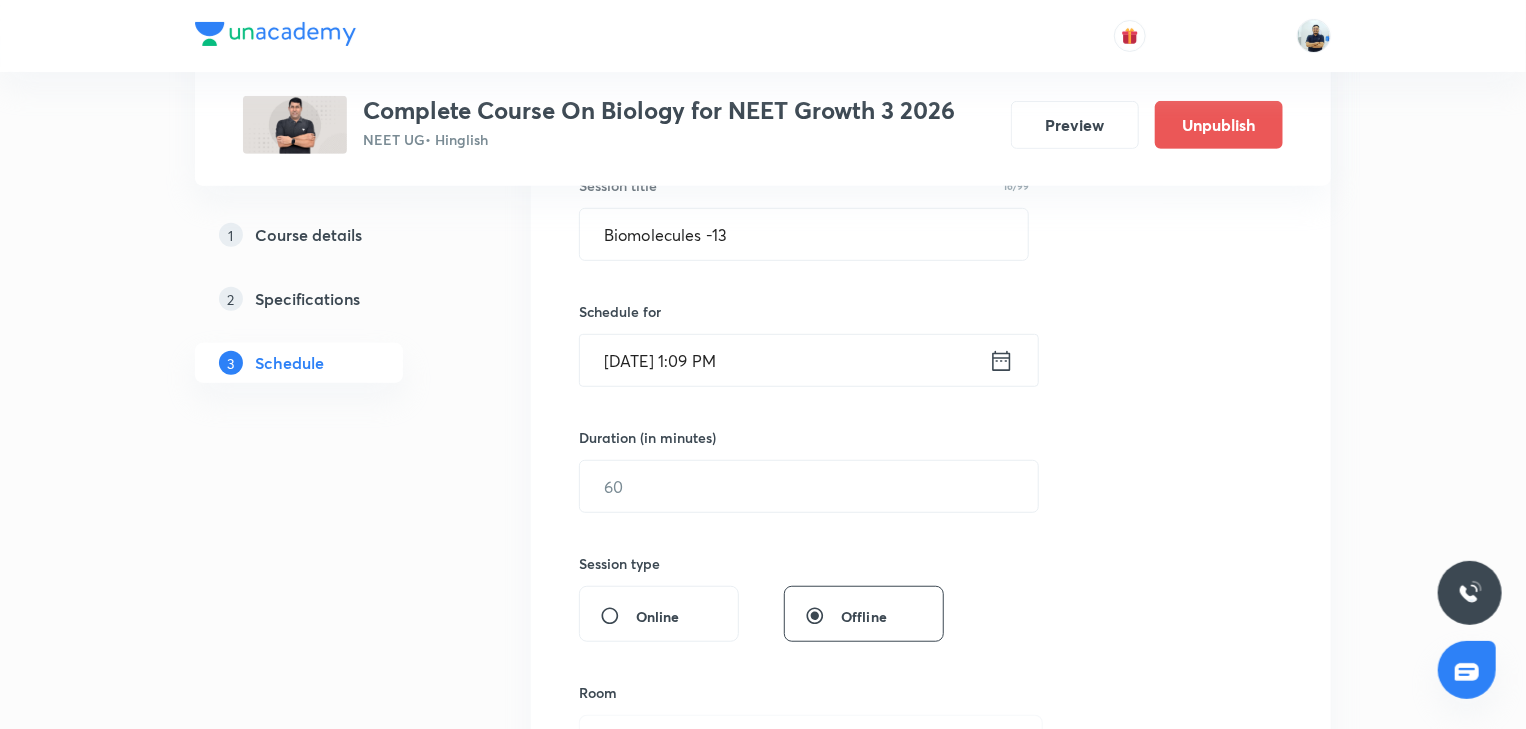 click on "Jul 17, 2025, 1:09 PM" at bounding box center (784, 360) 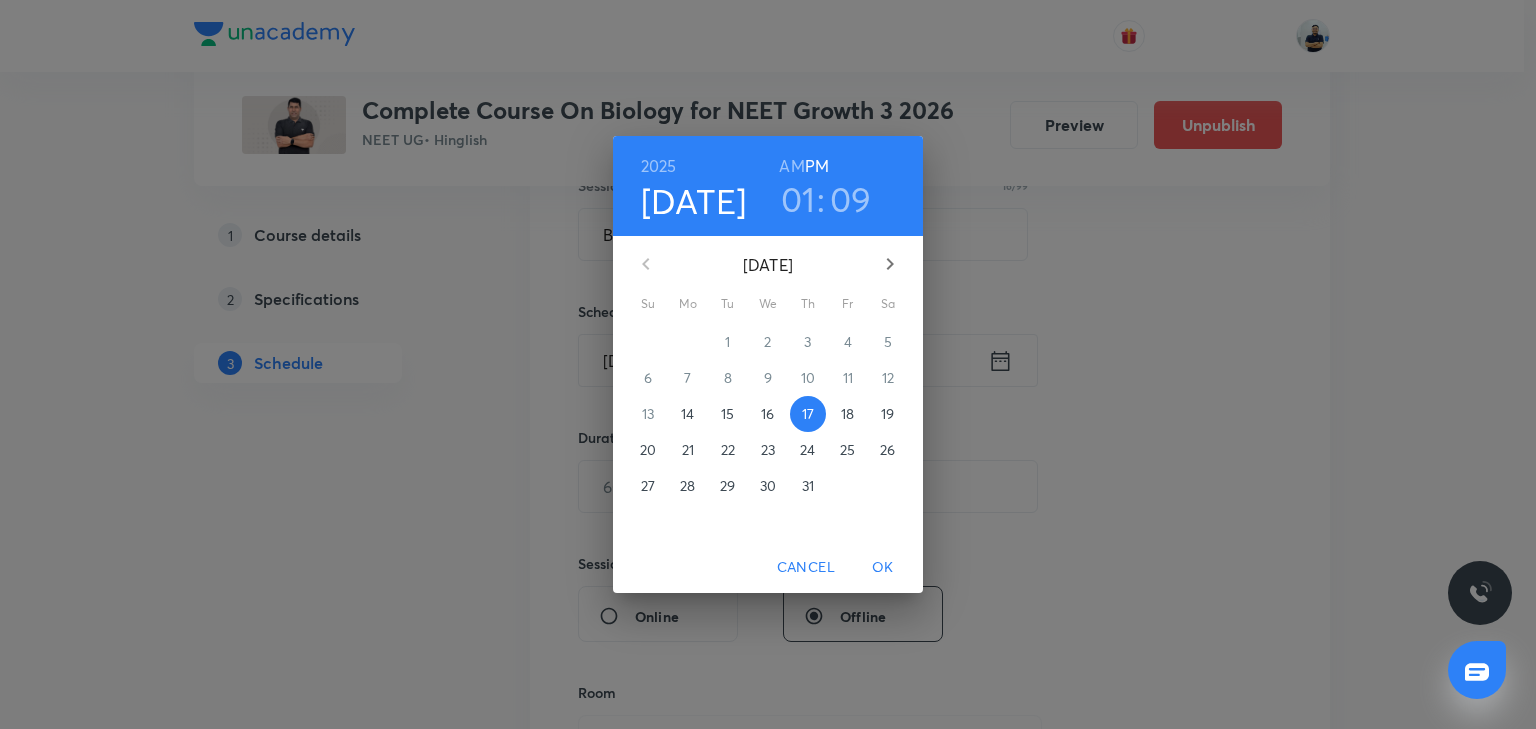 click on "01" at bounding box center (798, 199) 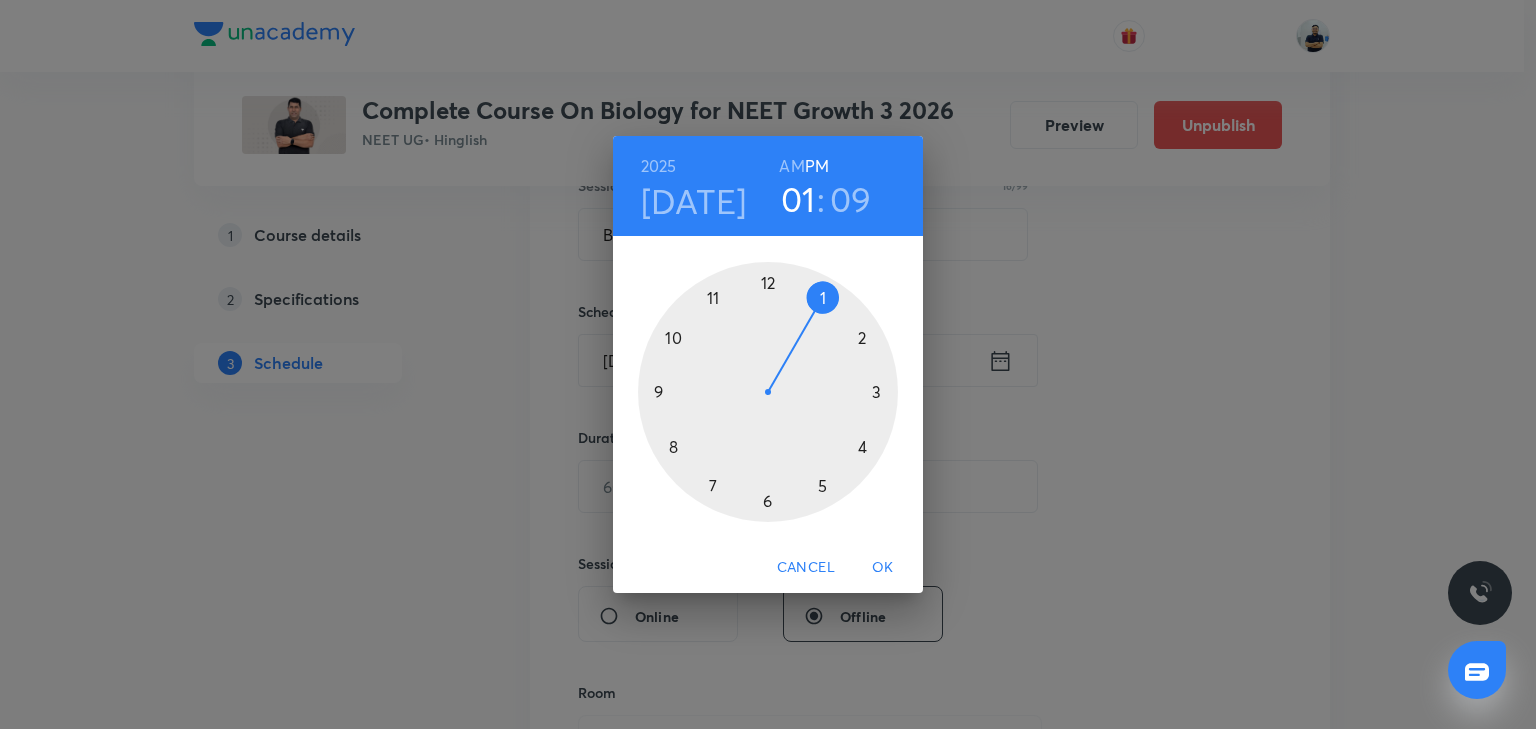 click at bounding box center (768, 392) 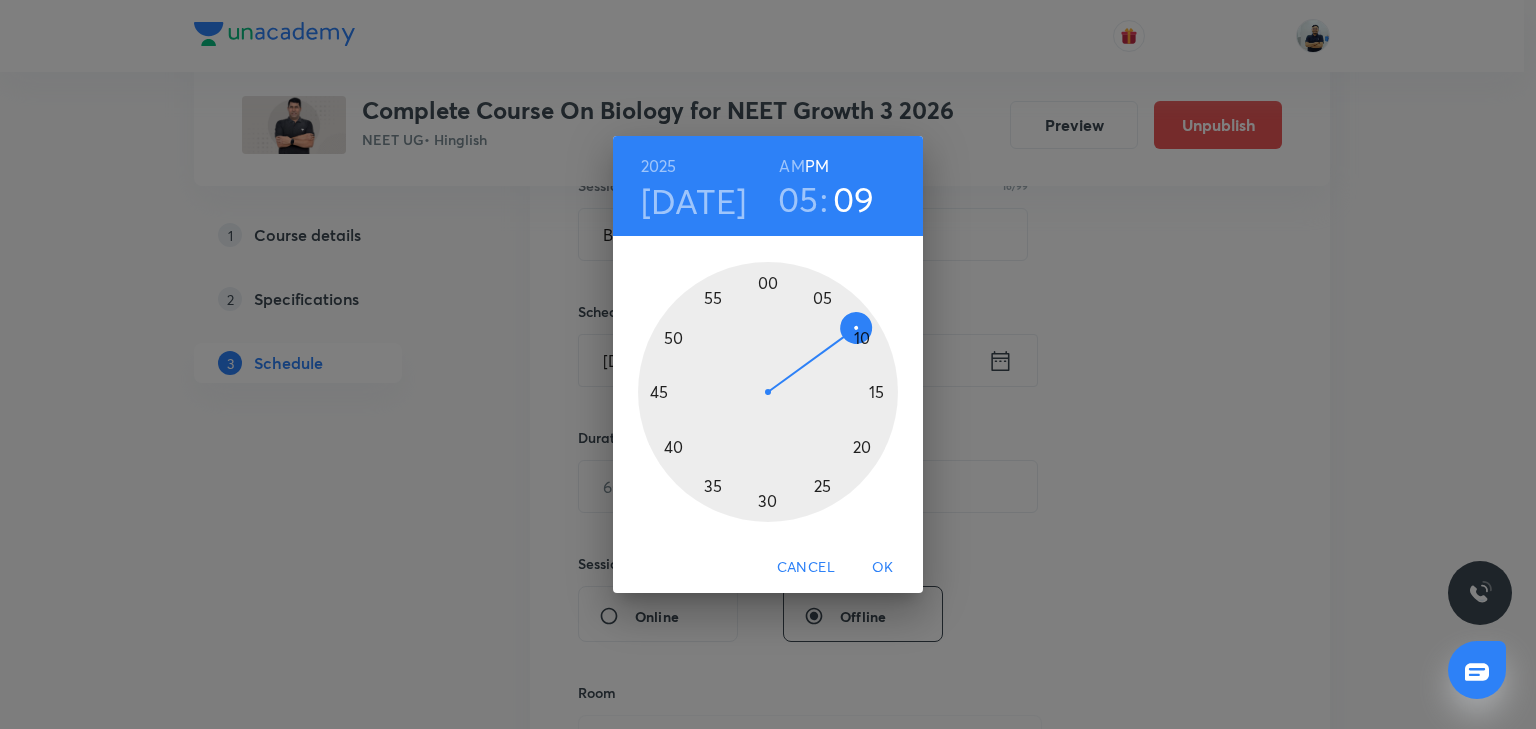 click at bounding box center [768, 392] 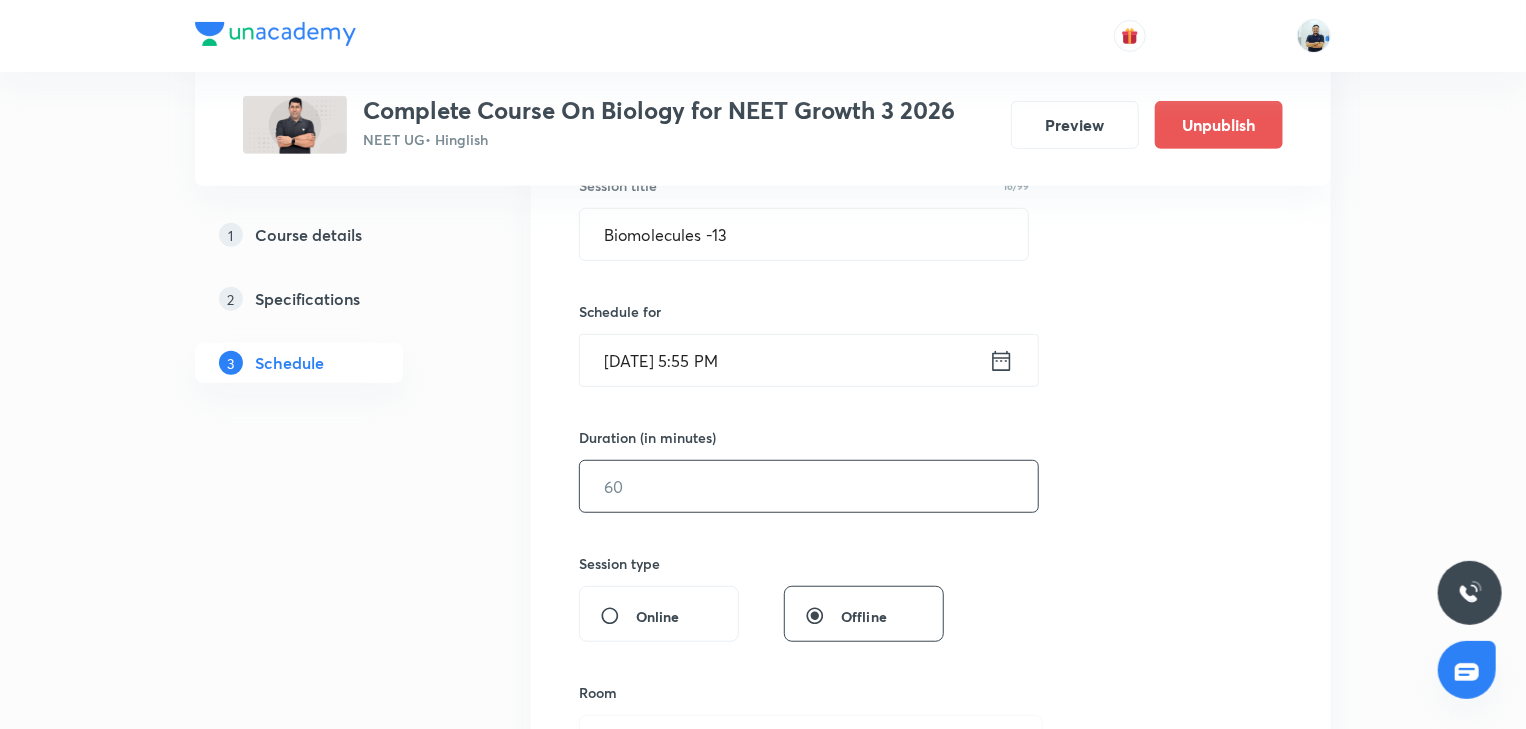 click at bounding box center (809, 486) 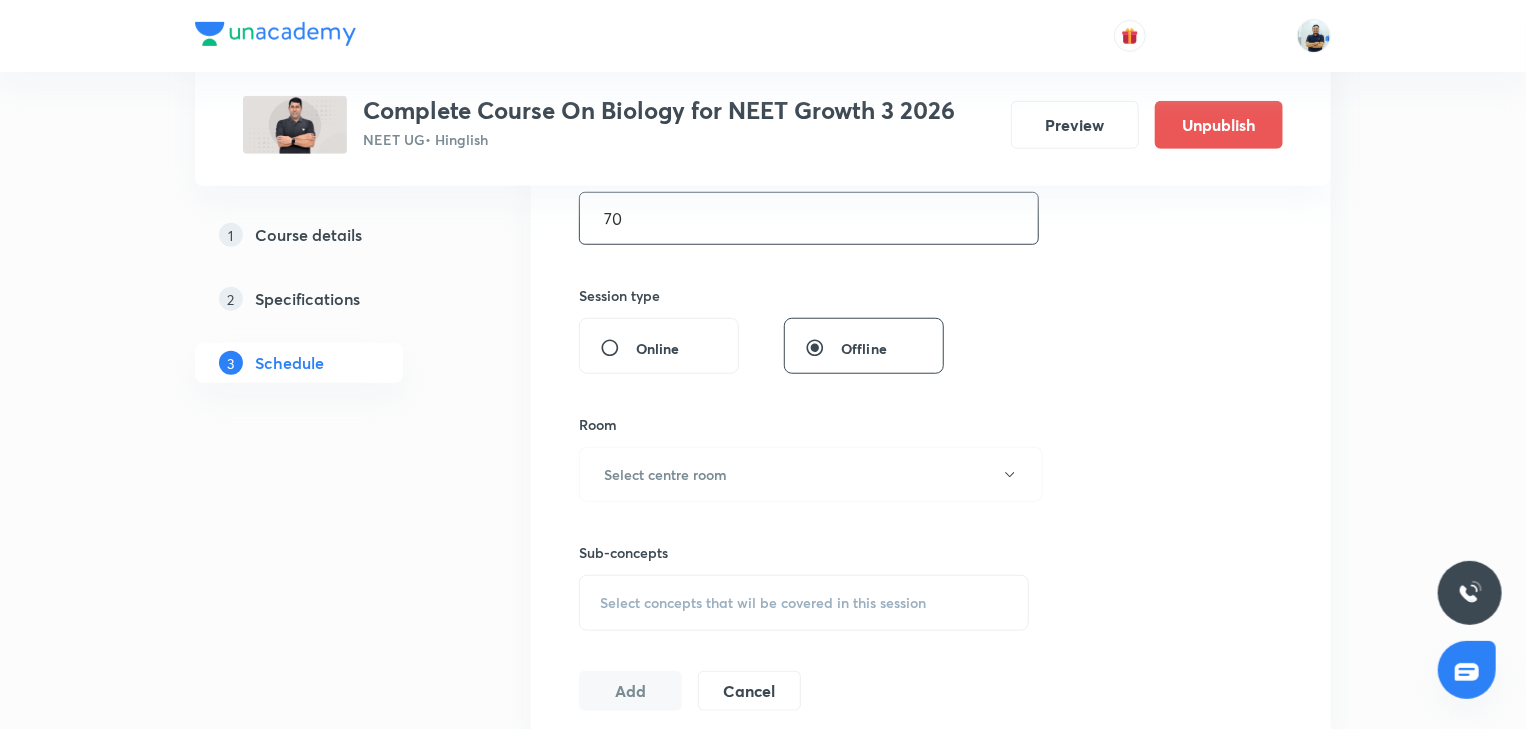scroll, scrollTop: 672, scrollLeft: 0, axis: vertical 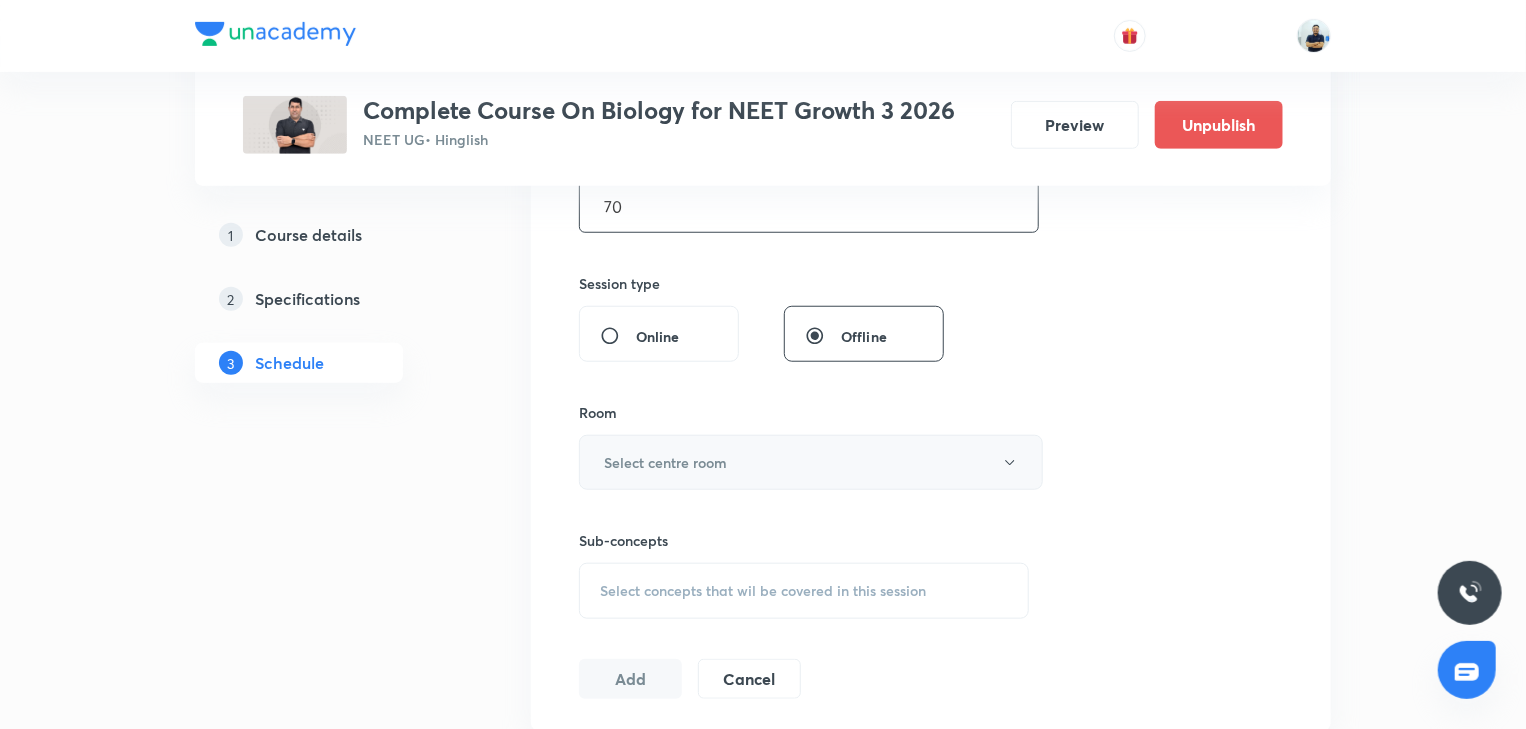 type on "70" 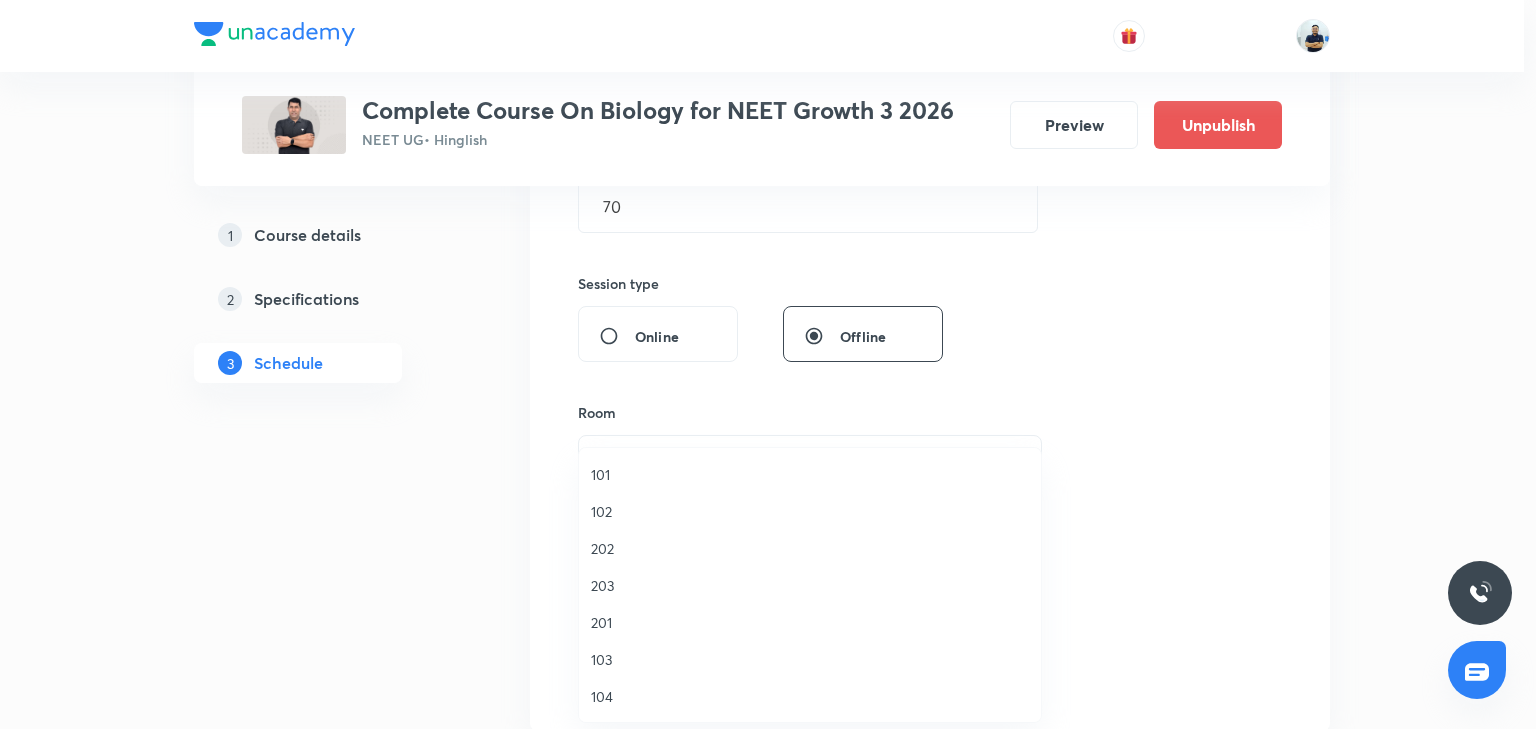 click on "201" at bounding box center [810, 622] 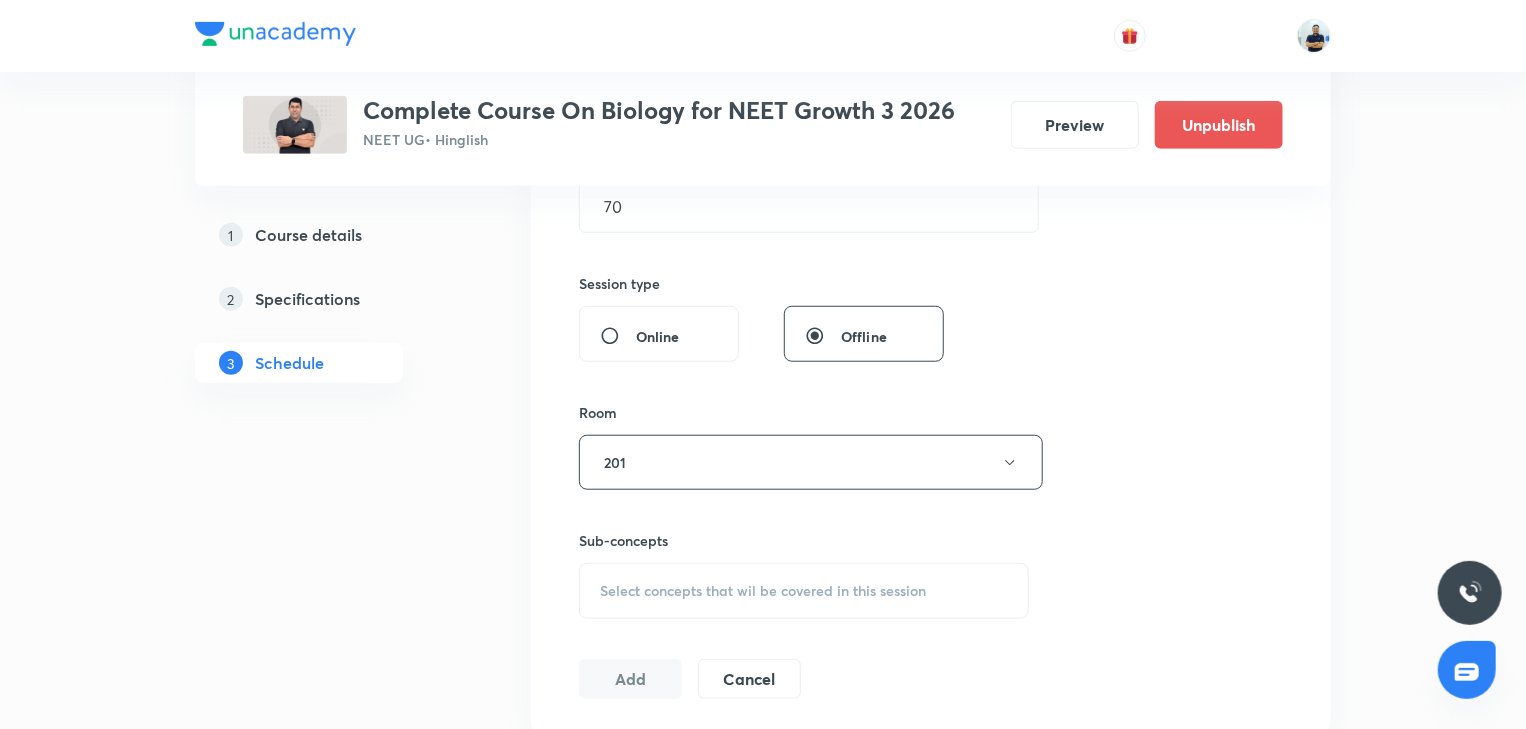 click on "Select concepts that wil be covered in this session" at bounding box center (804, 591) 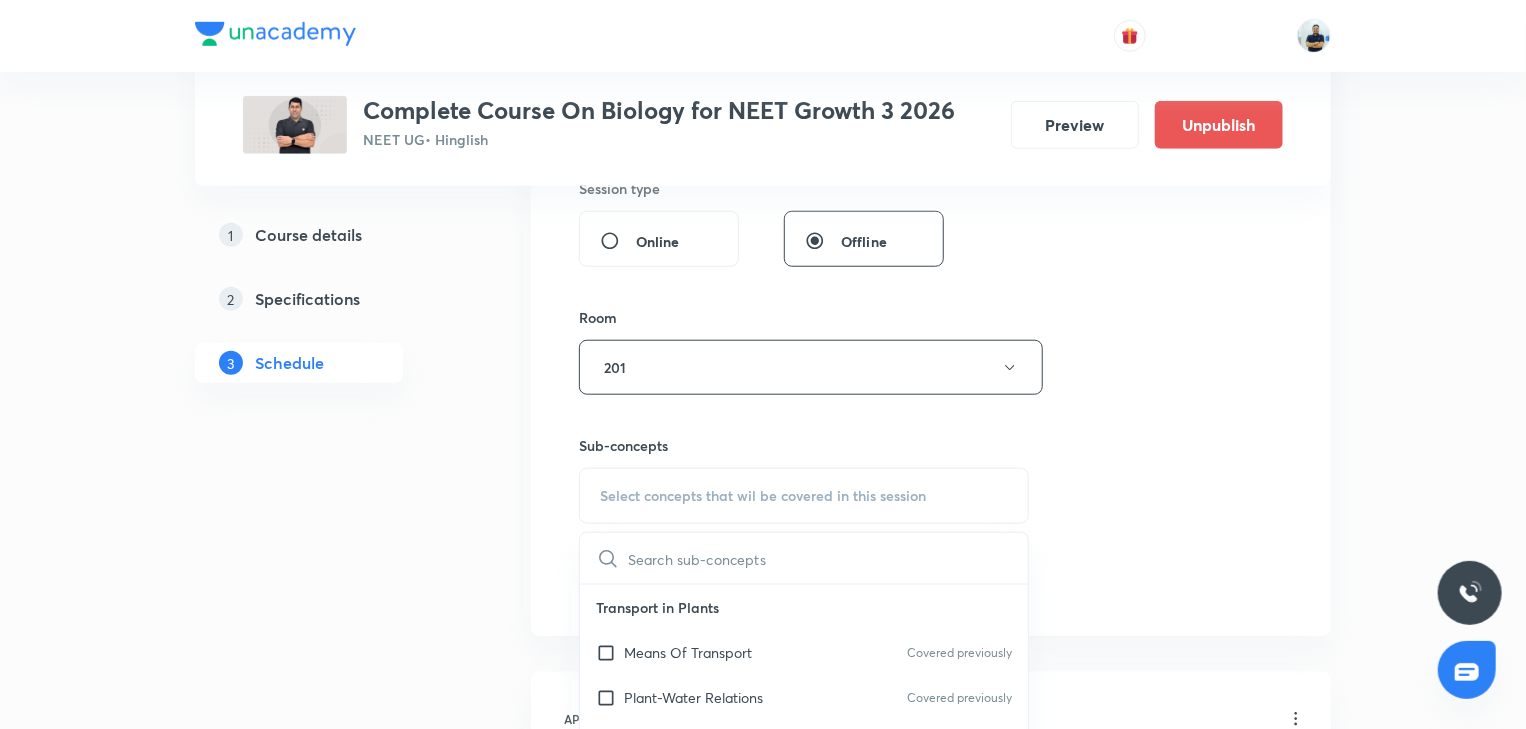 scroll, scrollTop: 914, scrollLeft: 0, axis: vertical 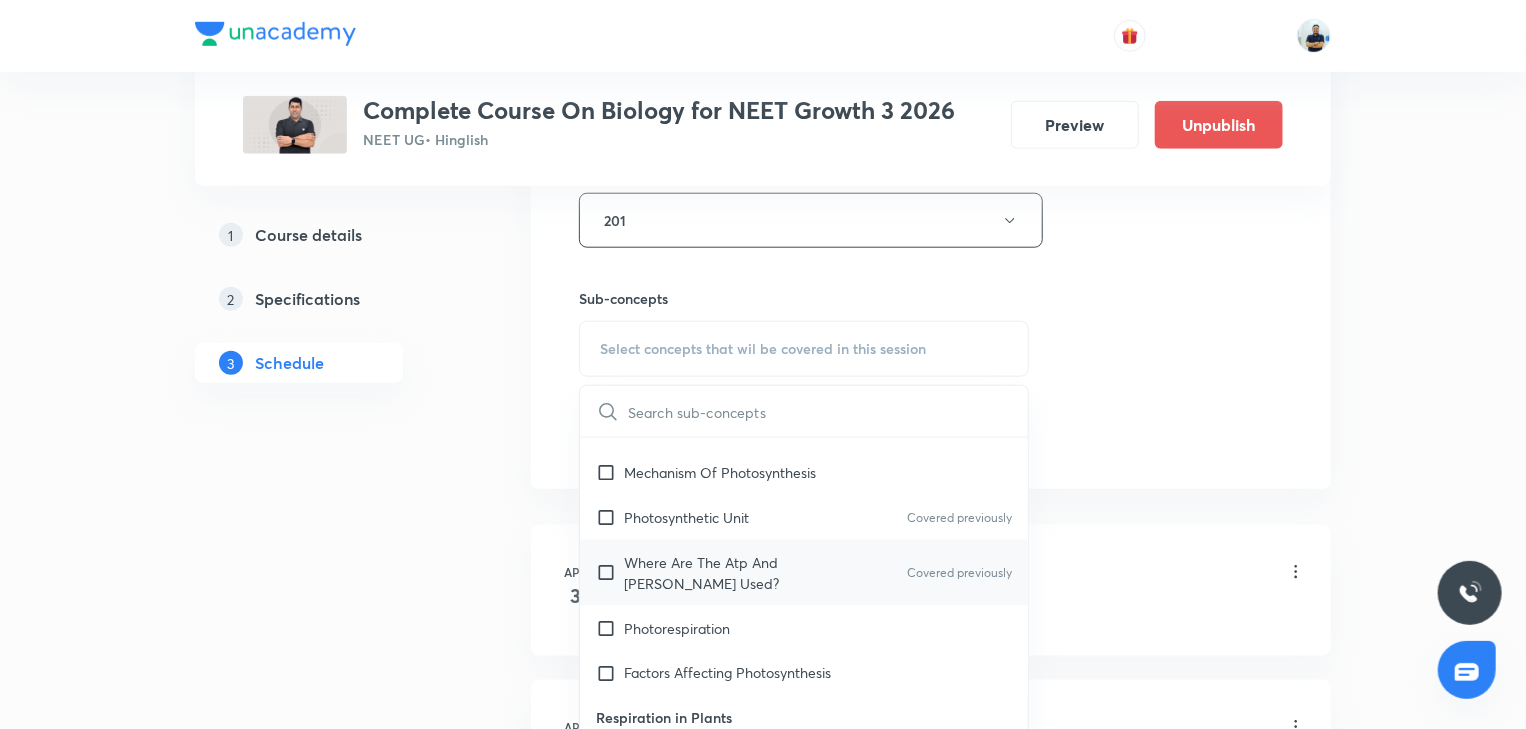 click on "Where Are The Atp And Nadph Used? Covered previously" at bounding box center [804, 573] 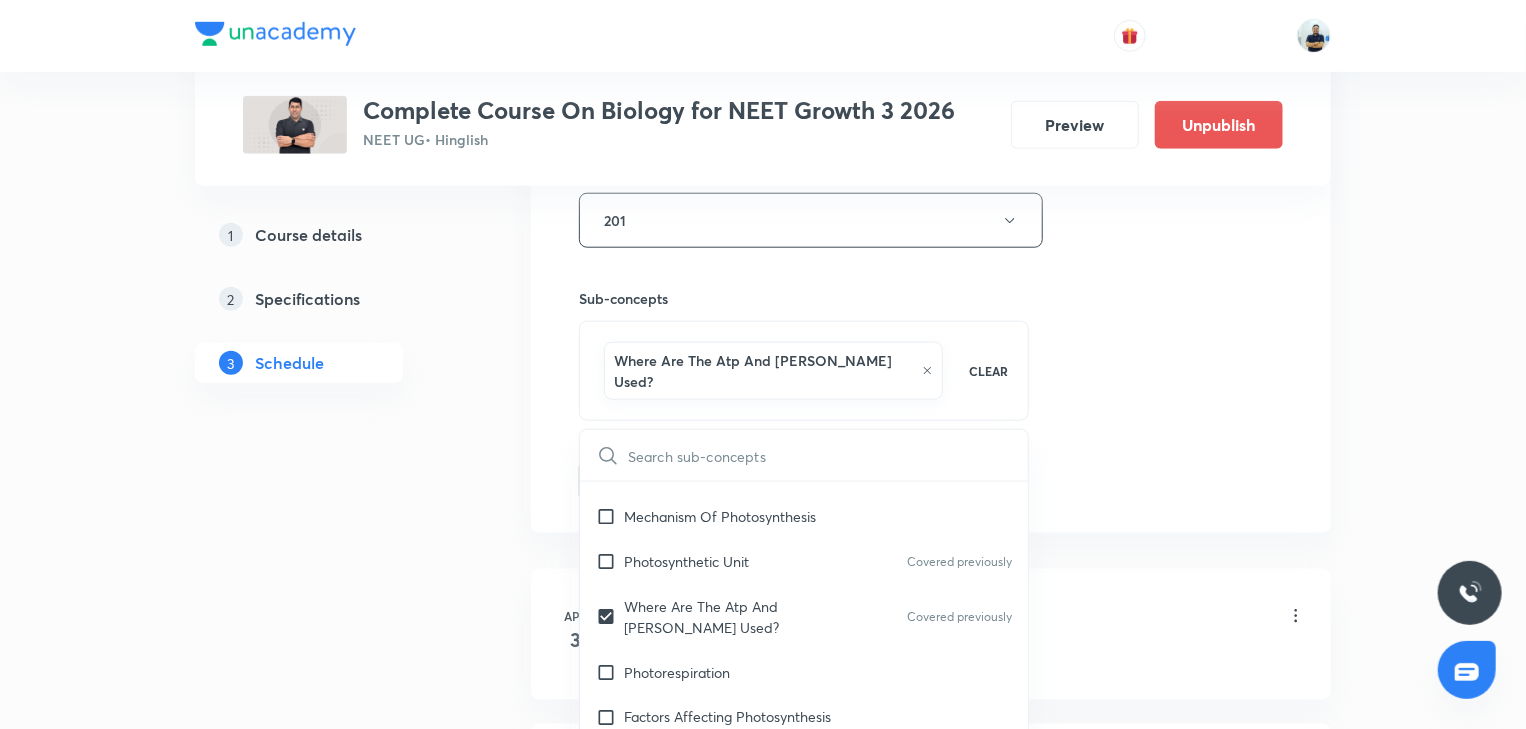 click on "Schedule 52  classes Session  53 Live class Session title 16/99 Biomolecules -13 ​ Schedule for Jul 17, 2025, 5:55 PM ​ Duration (in minutes) 70 ​   Session type Online Offline Room 201 Sub-concepts Where Are The Atp And Nadph Used? CLEAR ​ Transport in Plants Means Of Transport Covered previously Plant-Water Relations Covered previously Long Distance Transport Of Water Covered previously Transpiration Covered previously Uptake And Transport Of Mineral Nutrients Covered previously Phloem Transport: Flow From Source To Sink Guttation Bleeding Phloem Transport (Food Transport) Covered previously Mineral Nutrition Methods To Study The Mineral Requirements Of Plants Covered previously Classification Of Mineral Nutrients Covered previously Macroelements (Macronutrients) Covered previously Microelements ( Micronutrients) Covered previously Non-Essential Mineral Elements Covered previously Essential Mineral Elements Covered previously Mechanism Of Absorption Of Elements Covered previously Covered previously" at bounding box center [931, 4093] 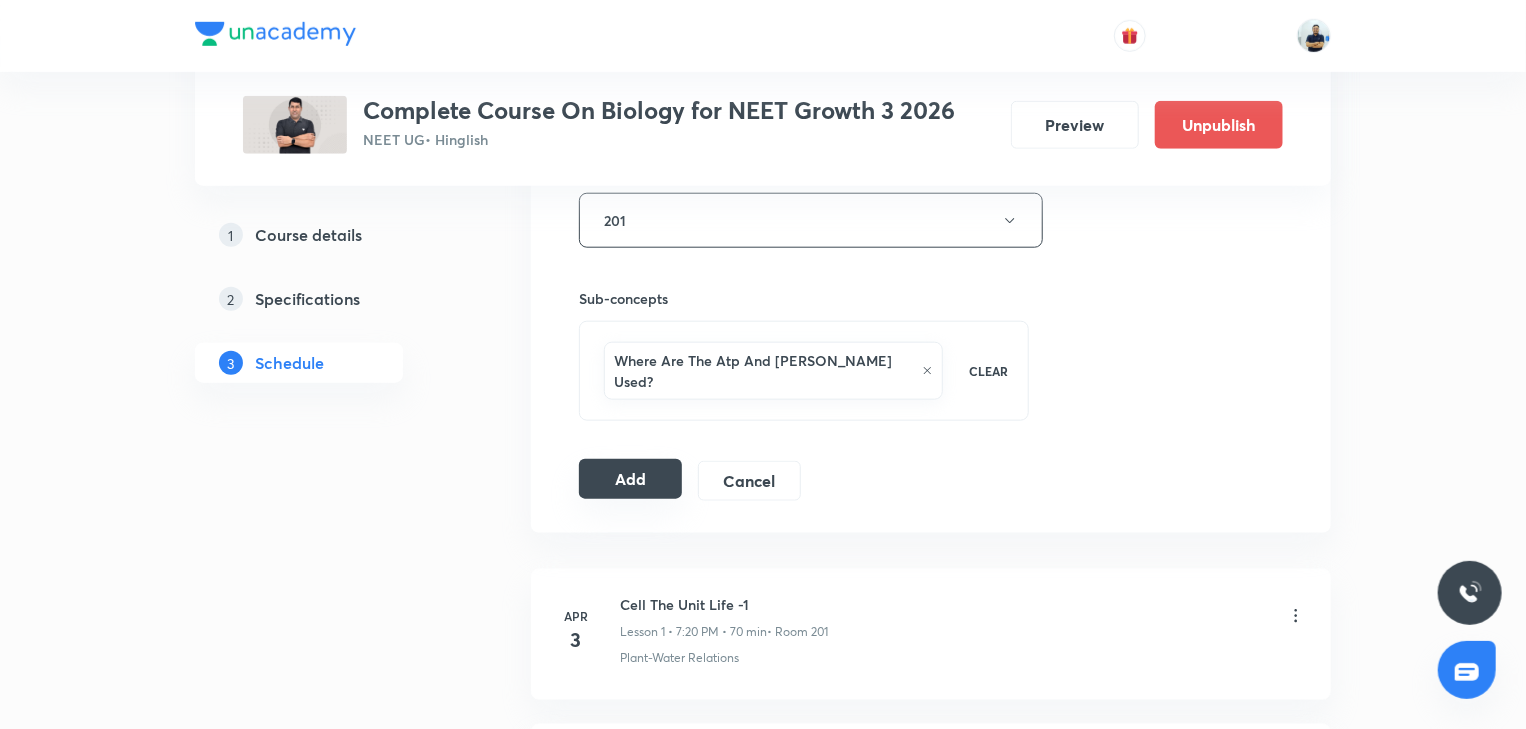 click on "Add" at bounding box center (630, 479) 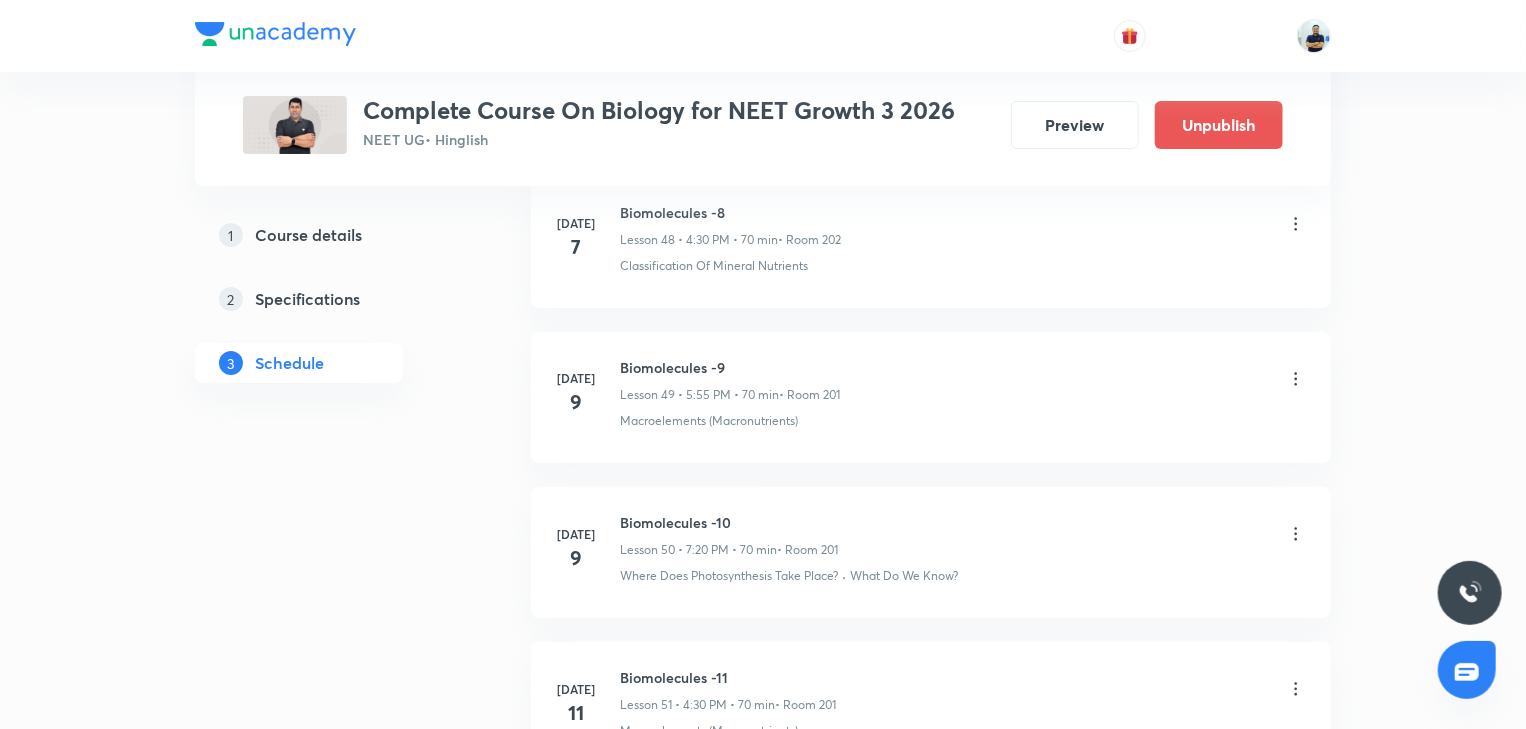 scroll, scrollTop: 8155, scrollLeft: 0, axis: vertical 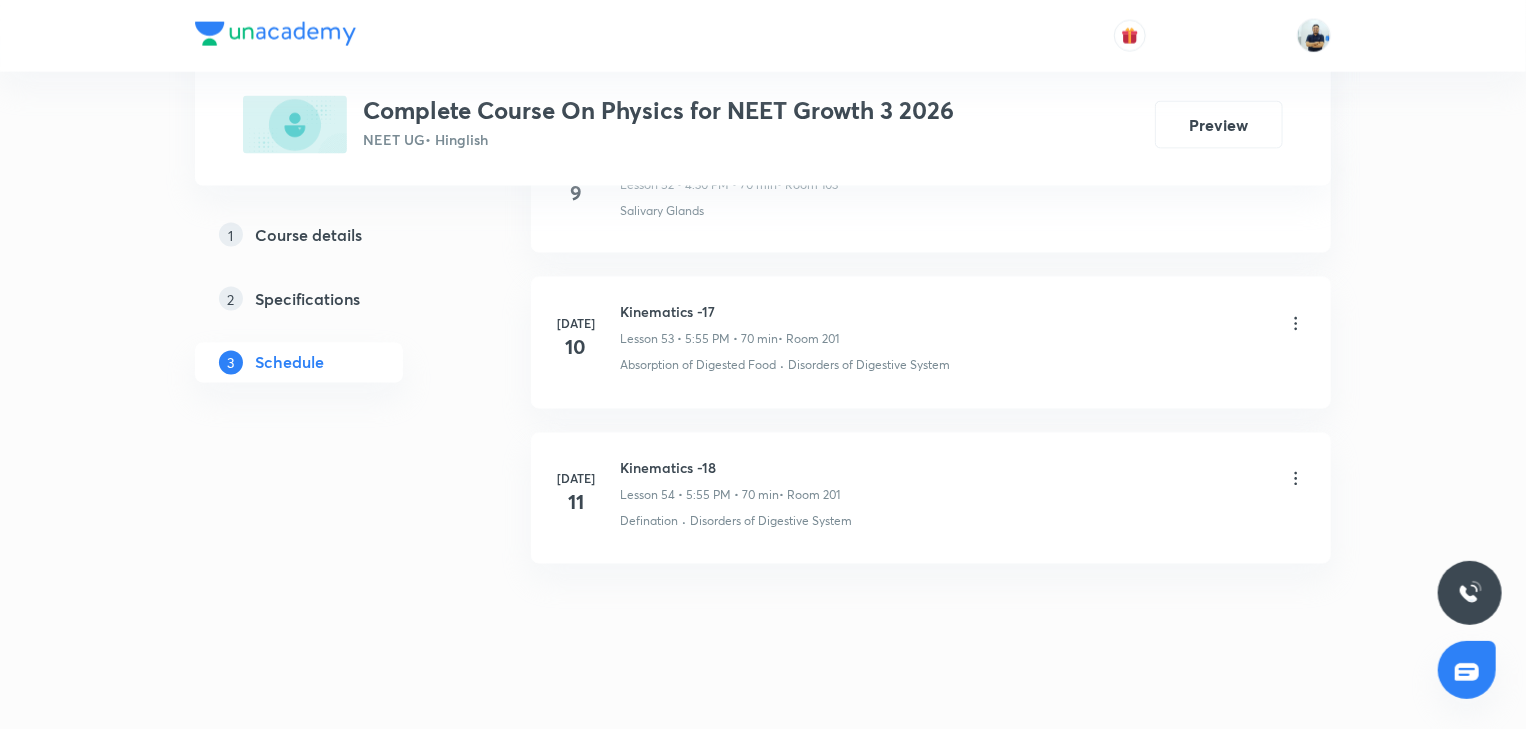 click on "Kinematics -18" at bounding box center [730, 468] 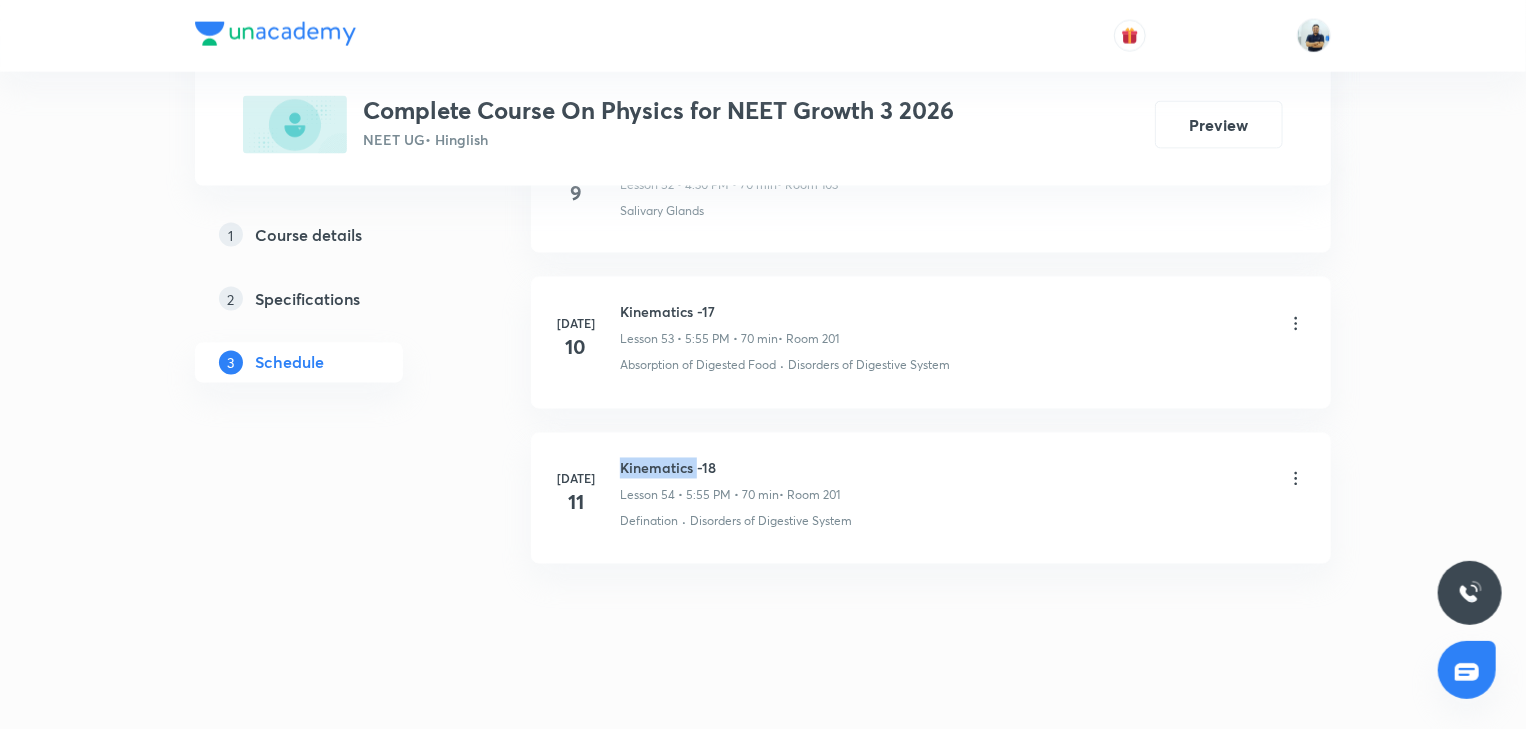 click on "Kinematics -18" at bounding box center (730, 468) 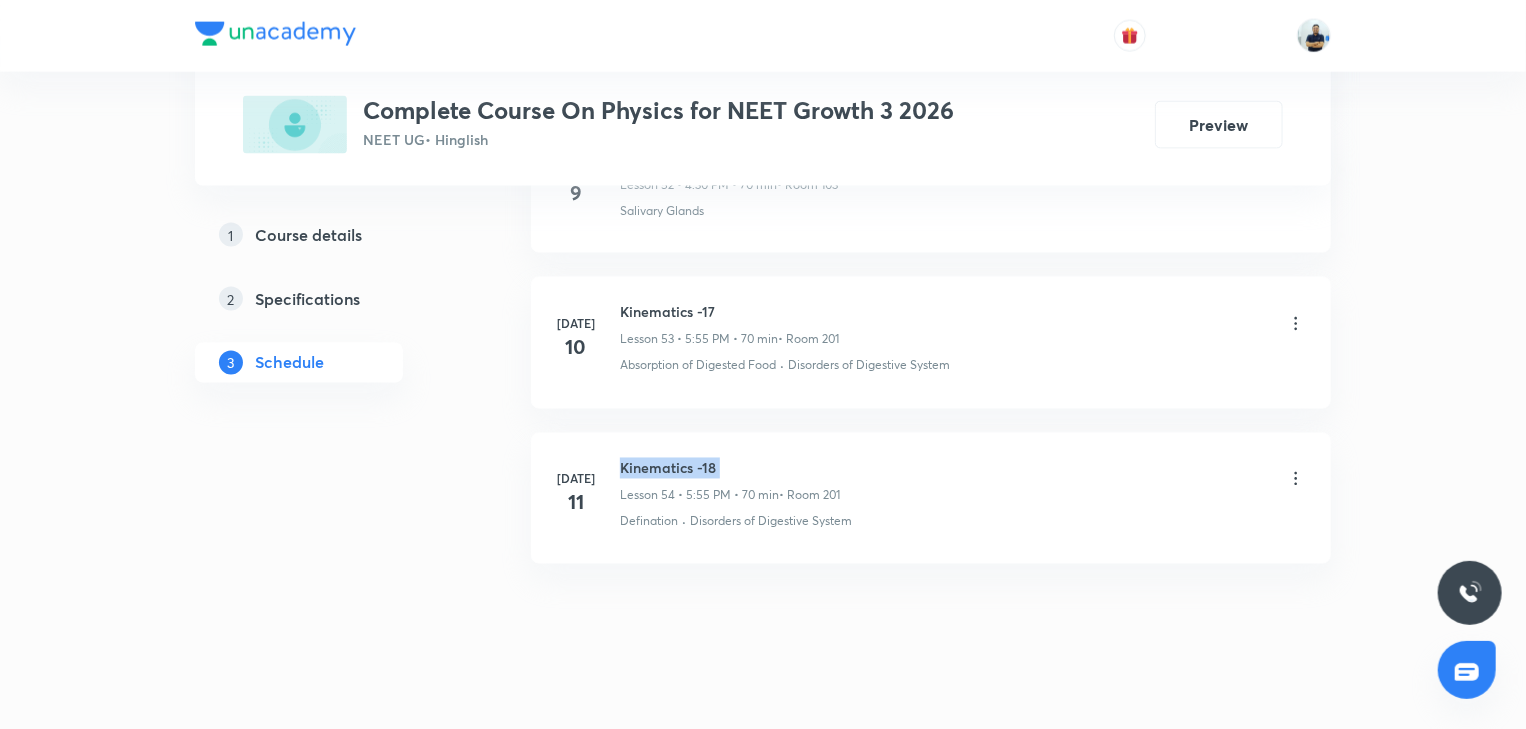 click on "Kinematics -18" at bounding box center [730, 468] 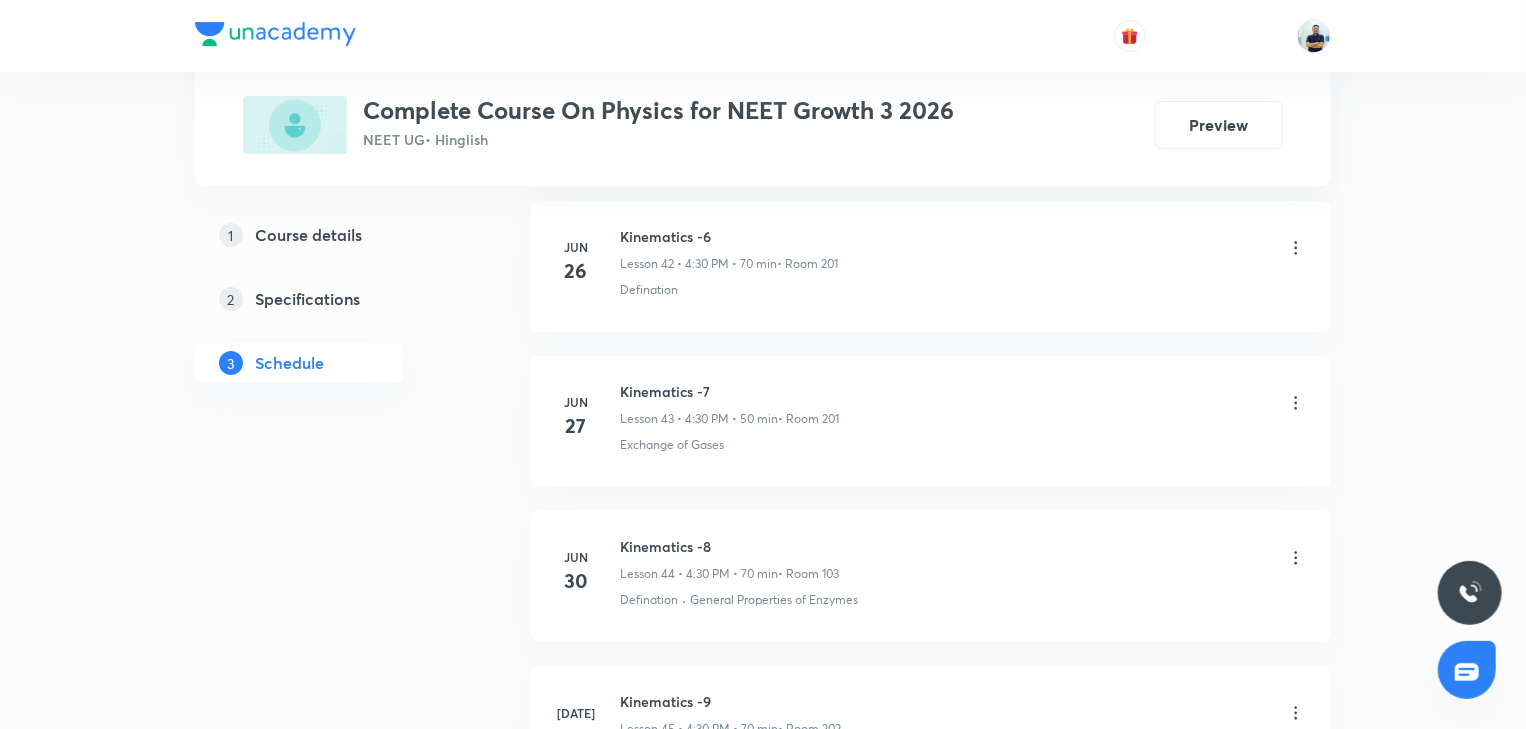 scroll, scrollTop: 9226, scrollLeft: 0, axis: vertical 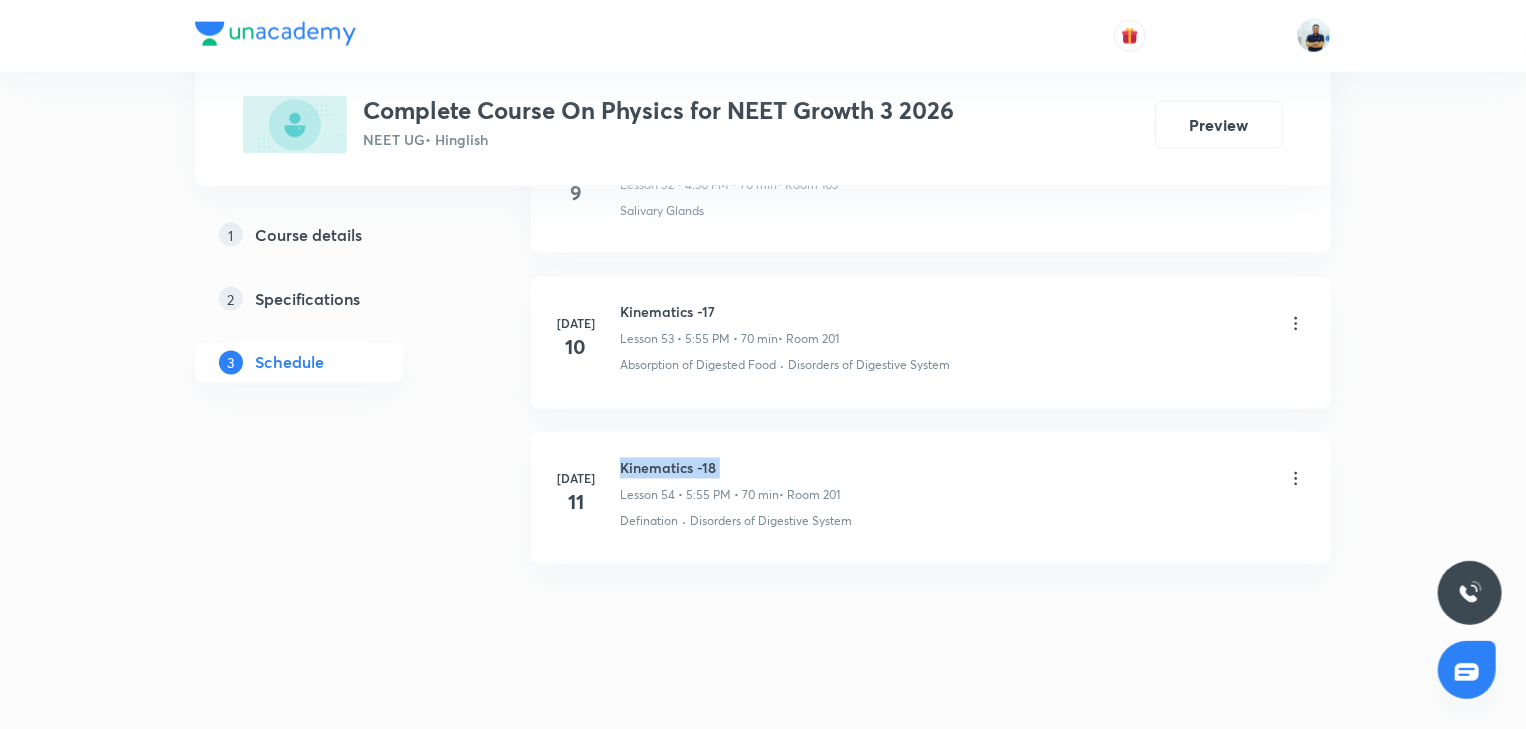 copy on "Kinematics -18" 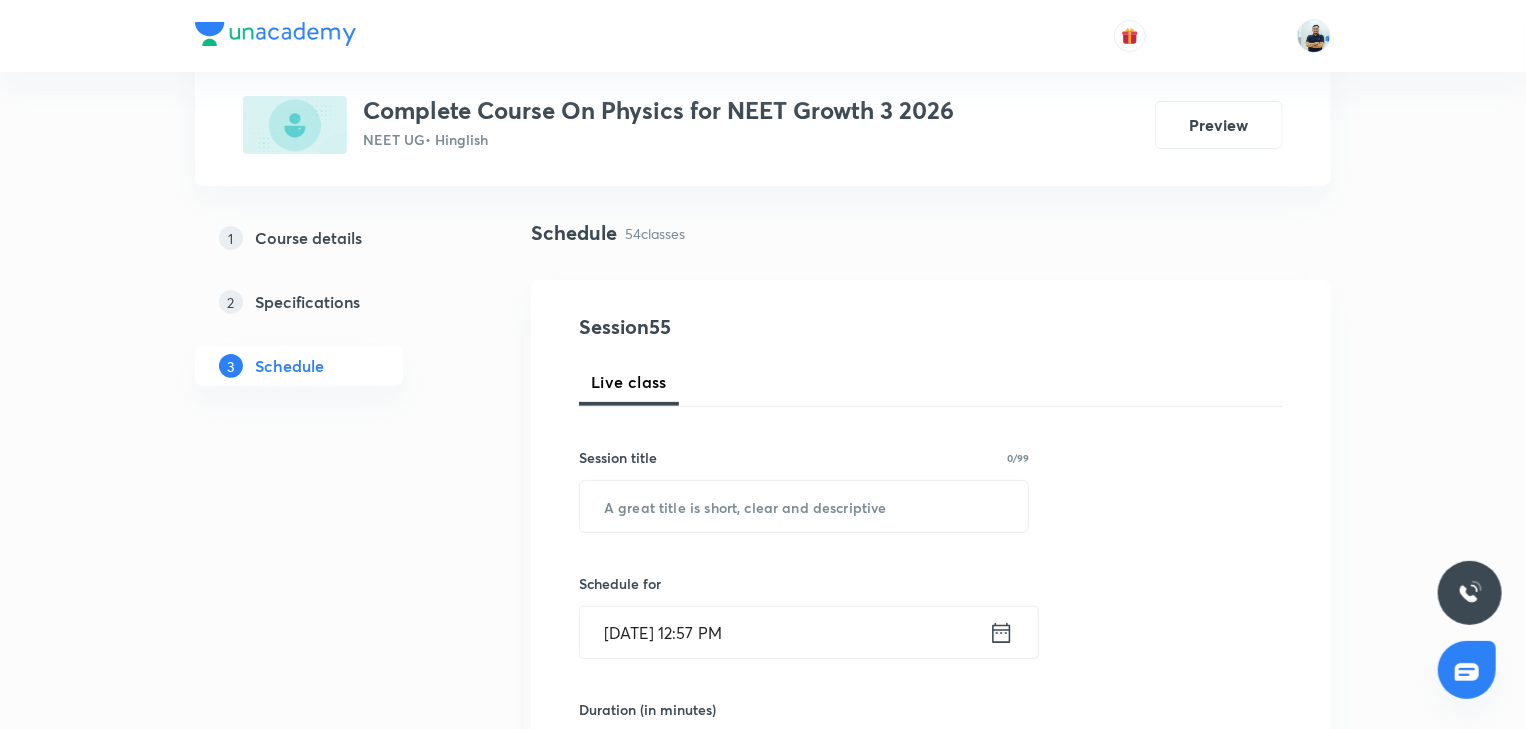 scroll, scrollTop: 0, scrollLeft: 0, axis: both 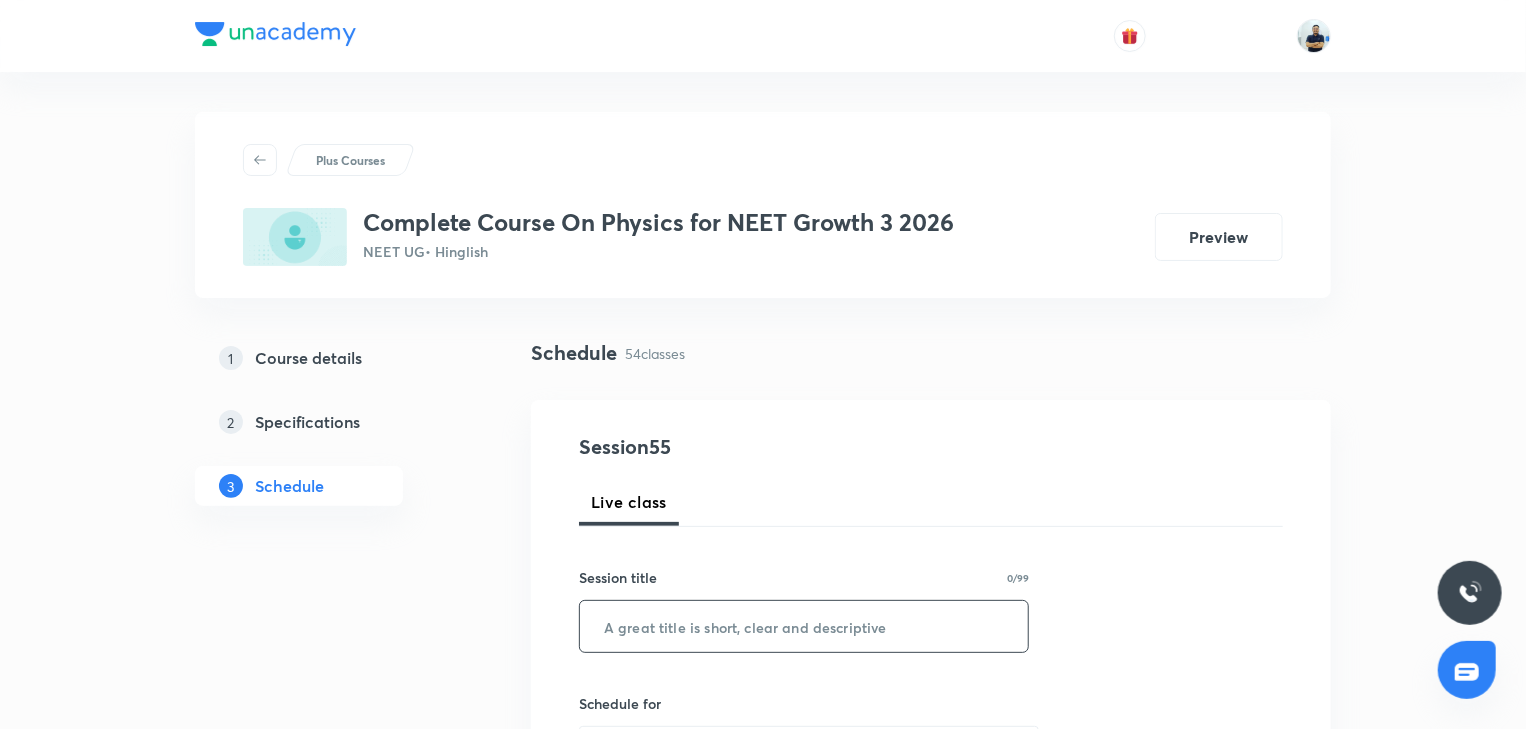 click at bounding box center [804, 626] 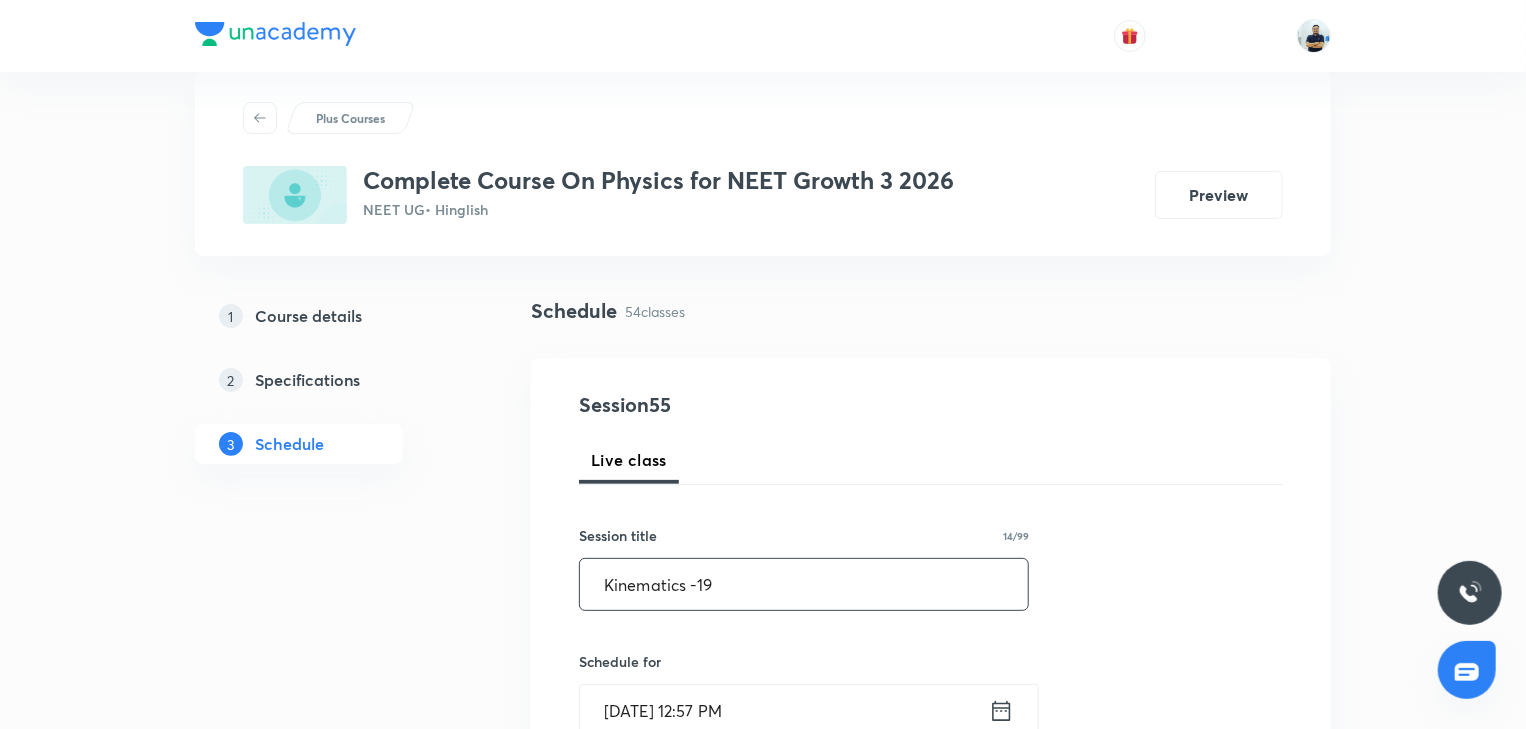 scroll, scrollTop: 56, scrollLeft: 0, axis: vertical 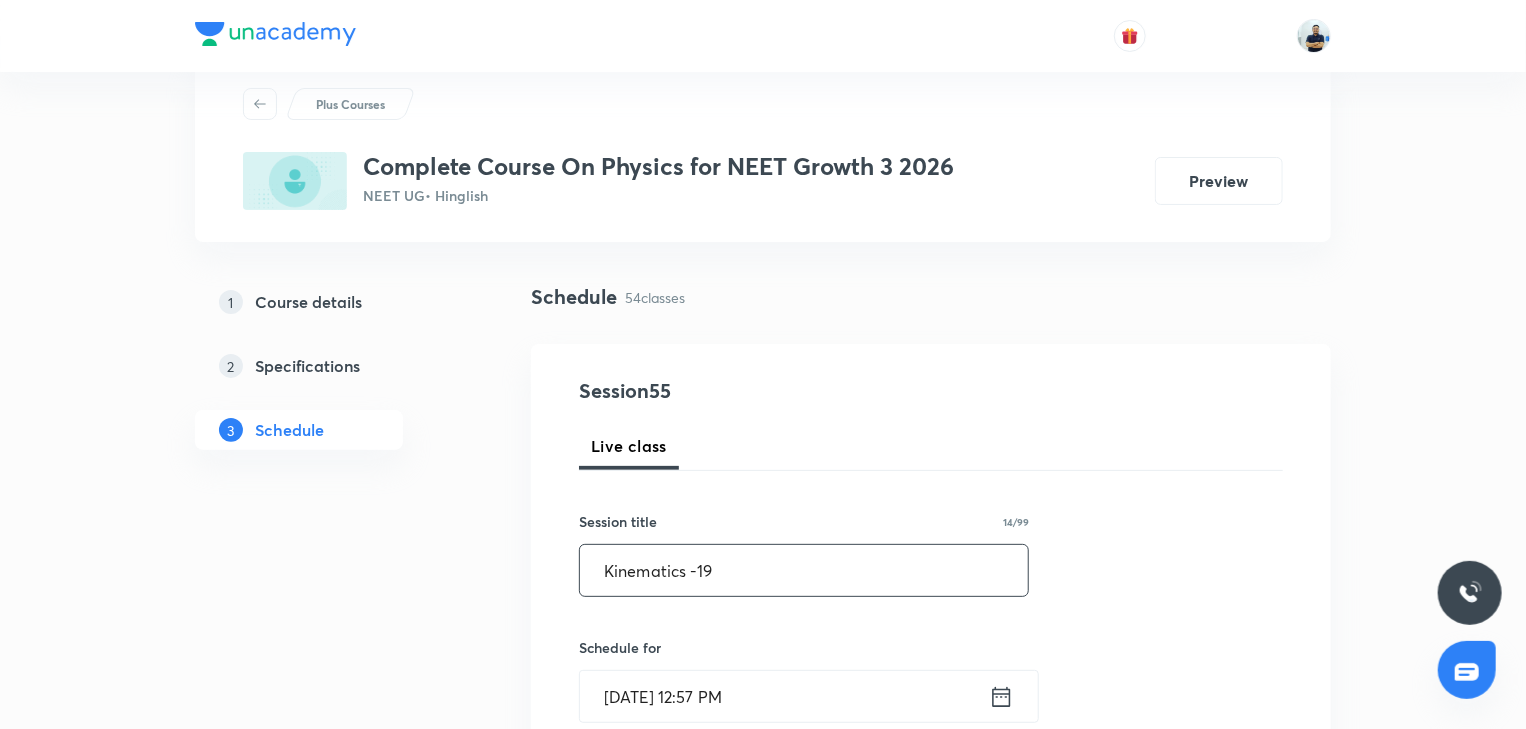 type on "Kinematics -19" 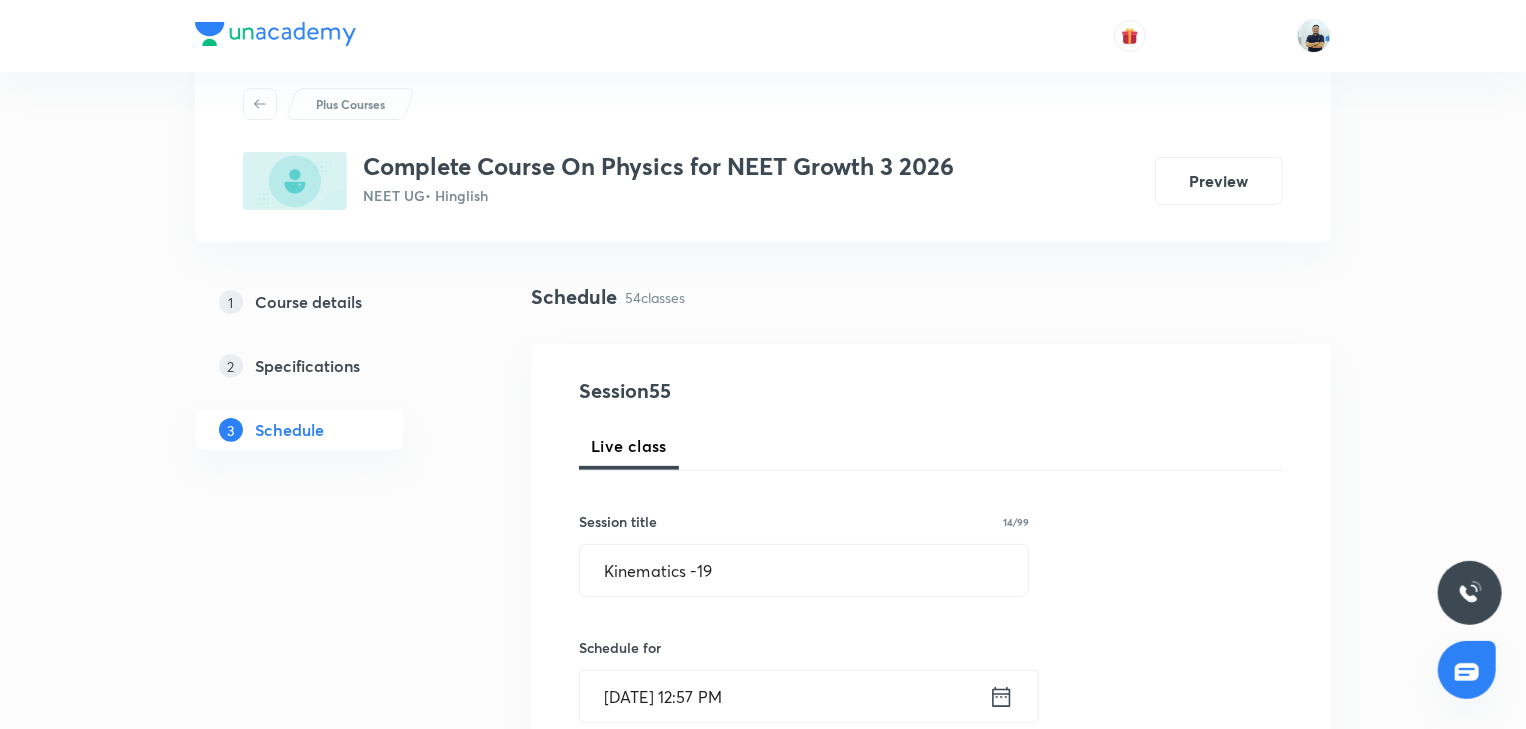 click on "[DATE] 12:57 PM" at bounding box center [784, 696] 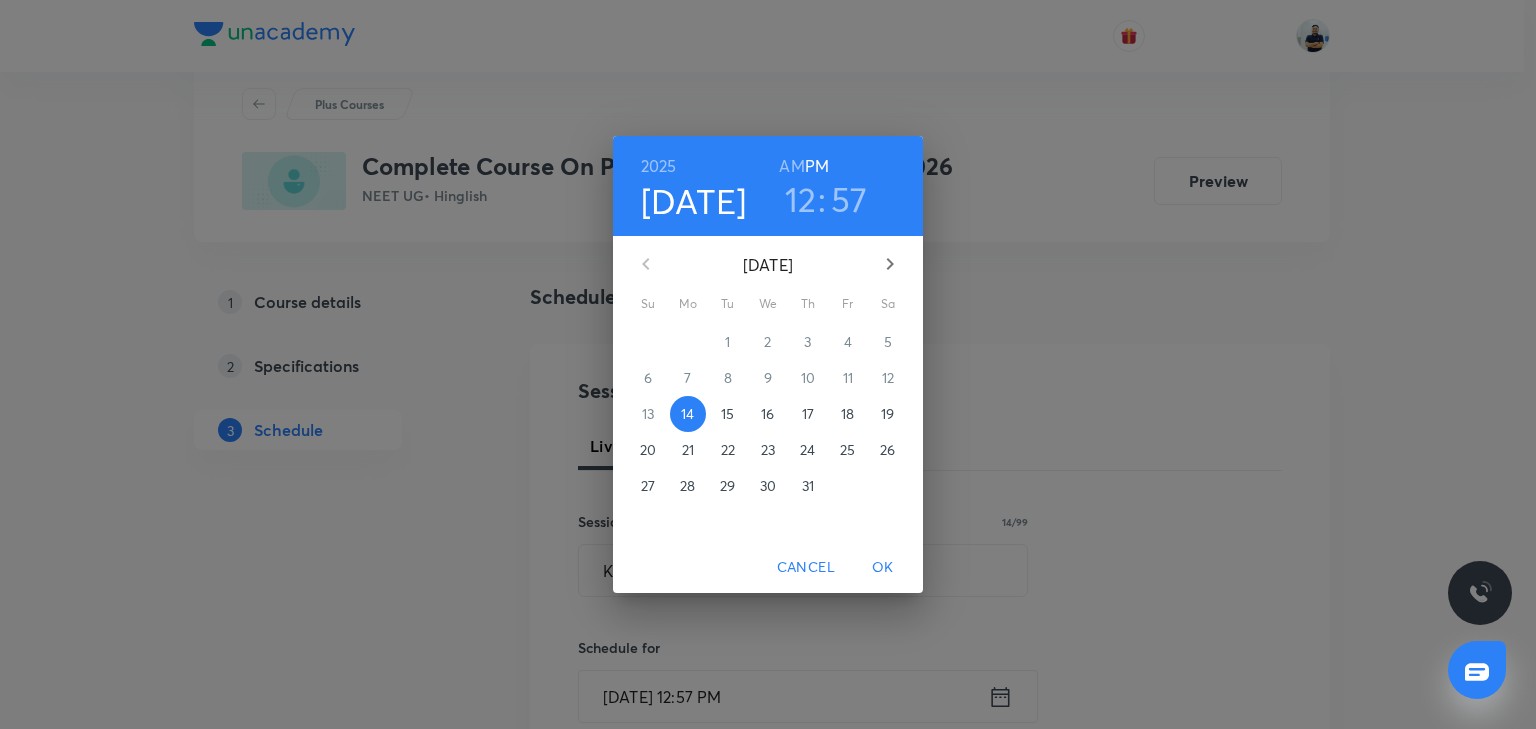 click on "12" at bounding box center [801, 199] 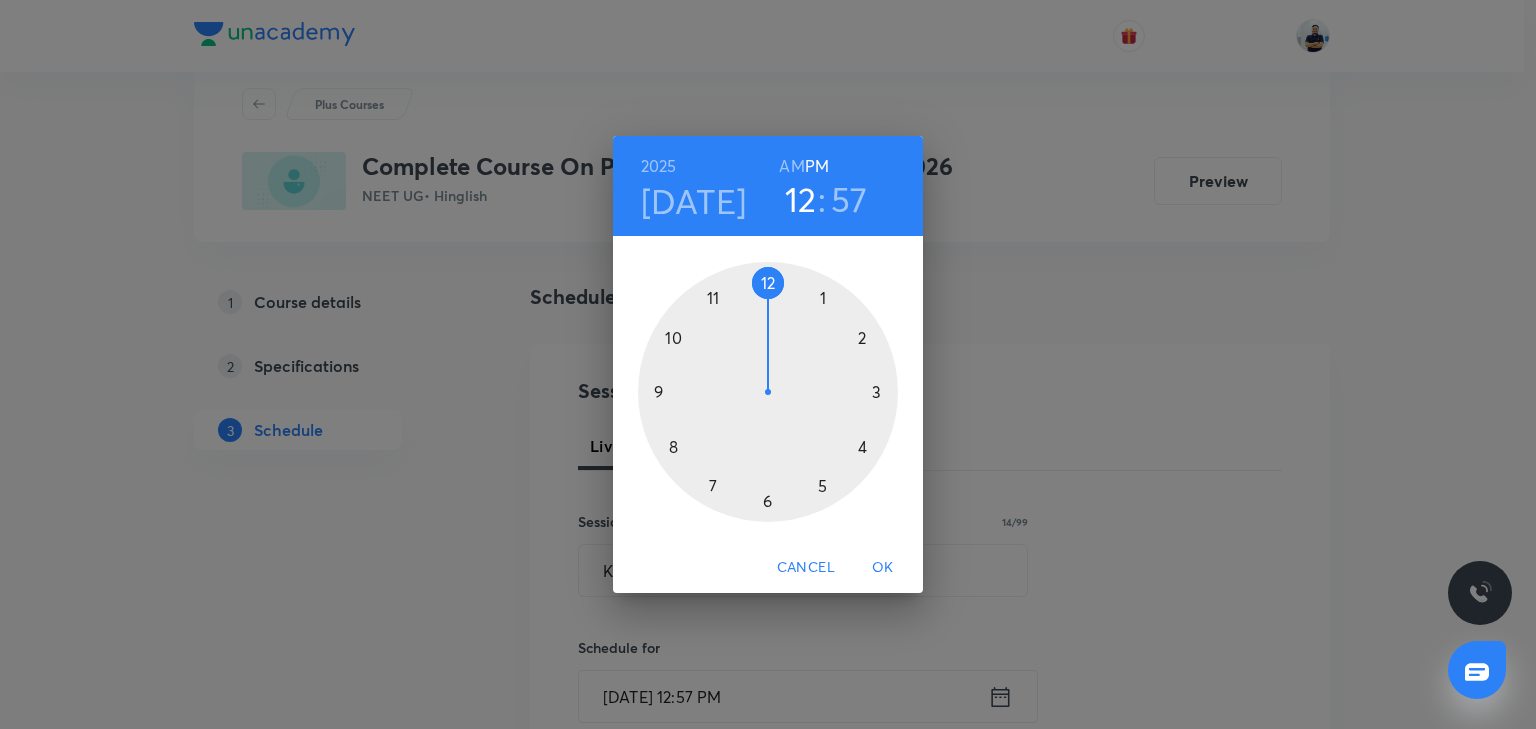 click at bounding box center [768, 392] 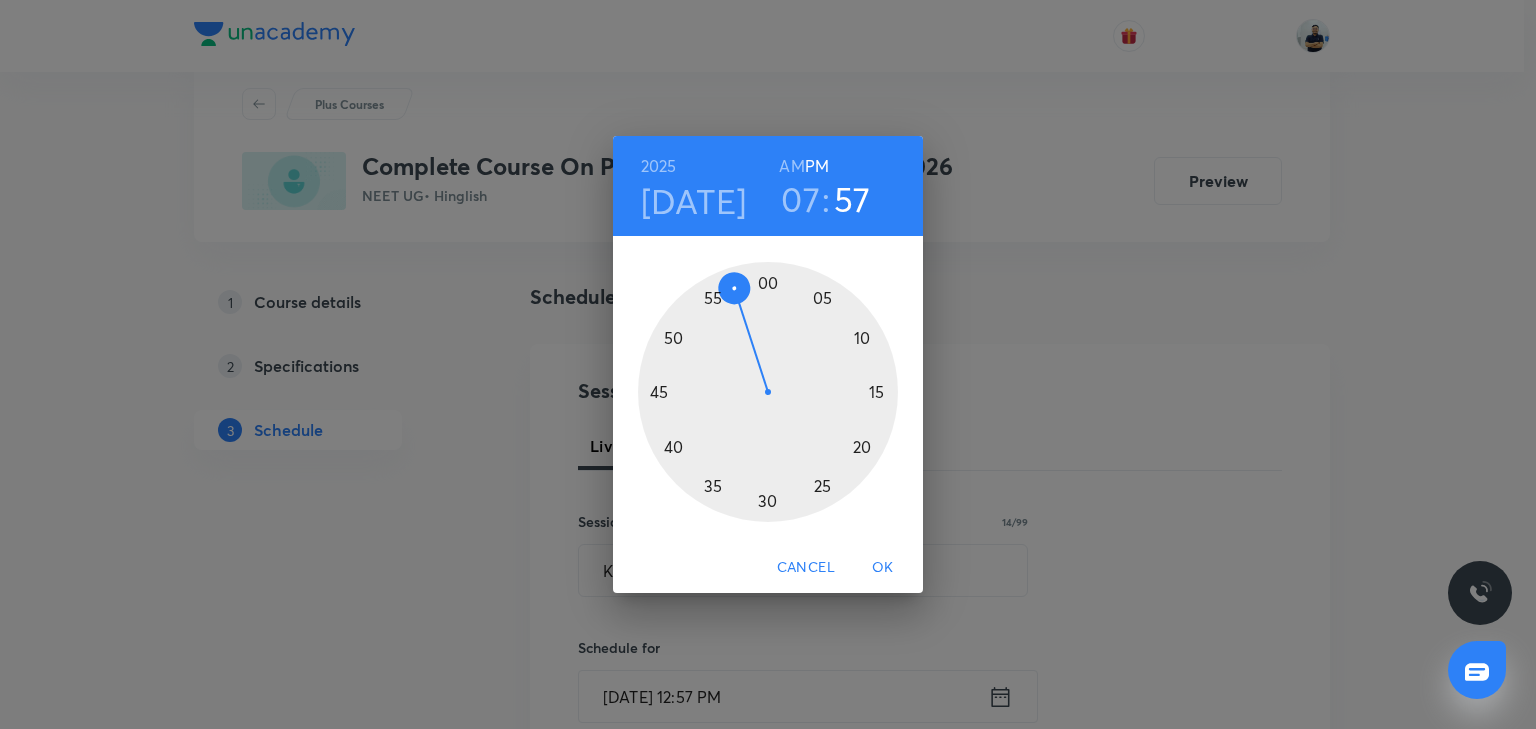 click at bounding box center [768, 392] 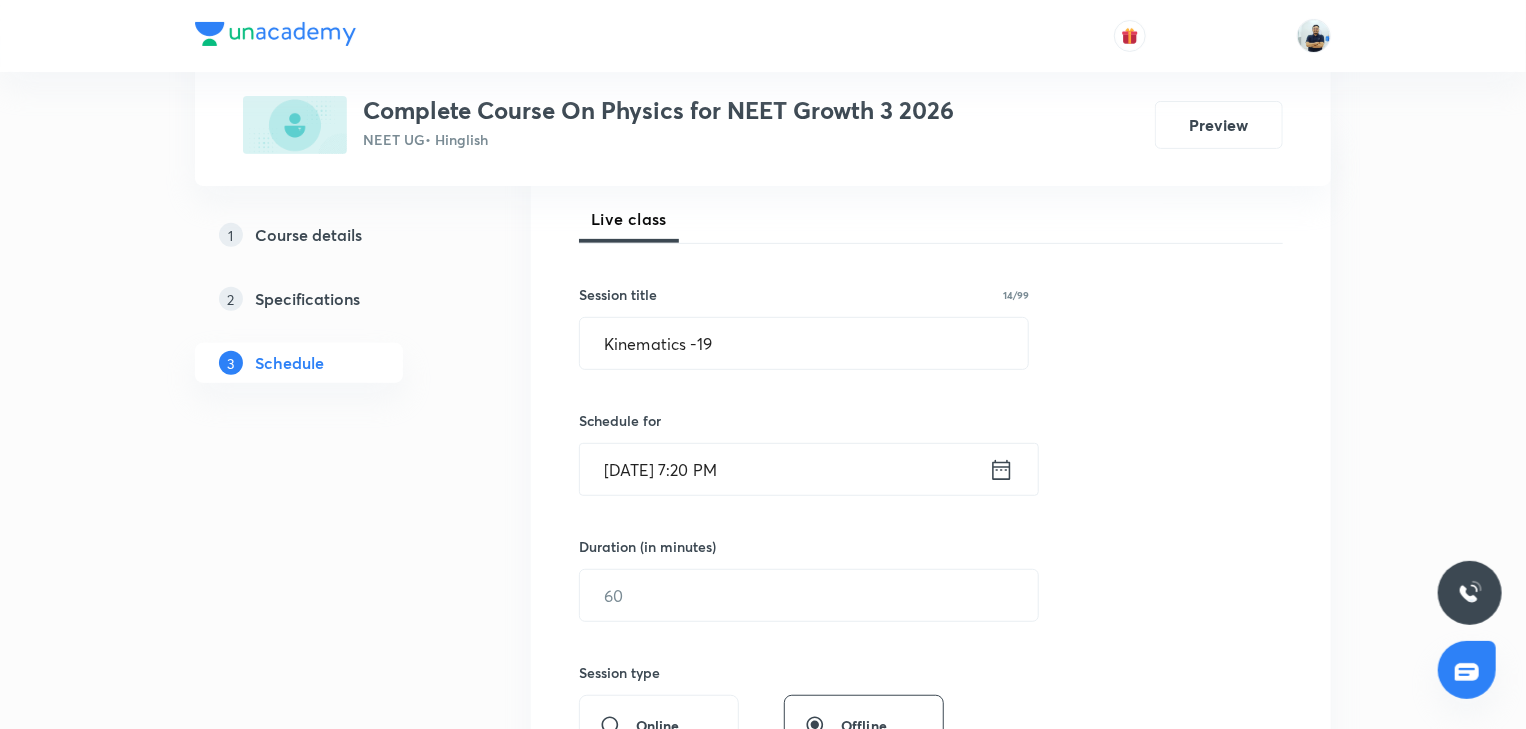 scroll, scrollTop: 634, scrollLeft: 0, axis: vertical 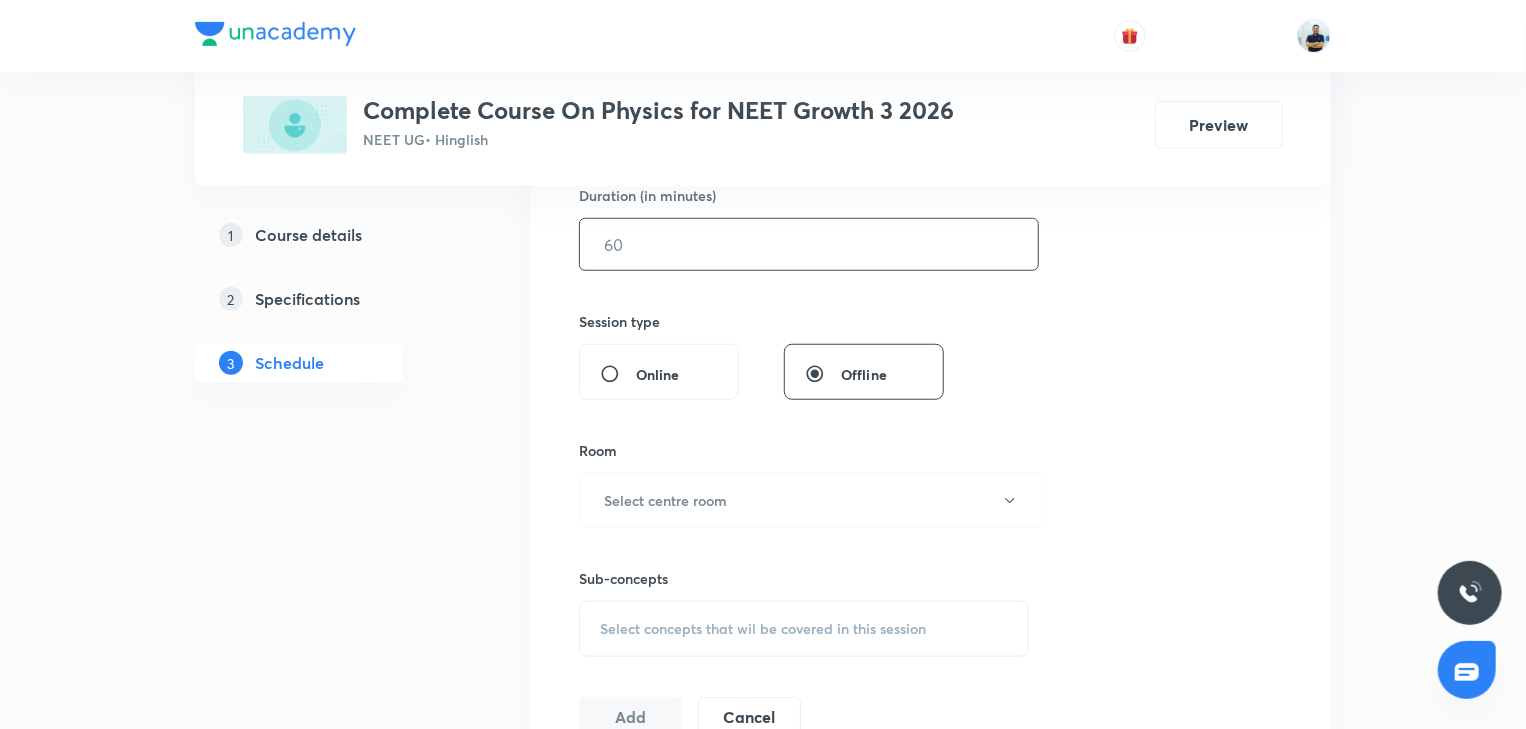 click at bounding box center (809, 244) 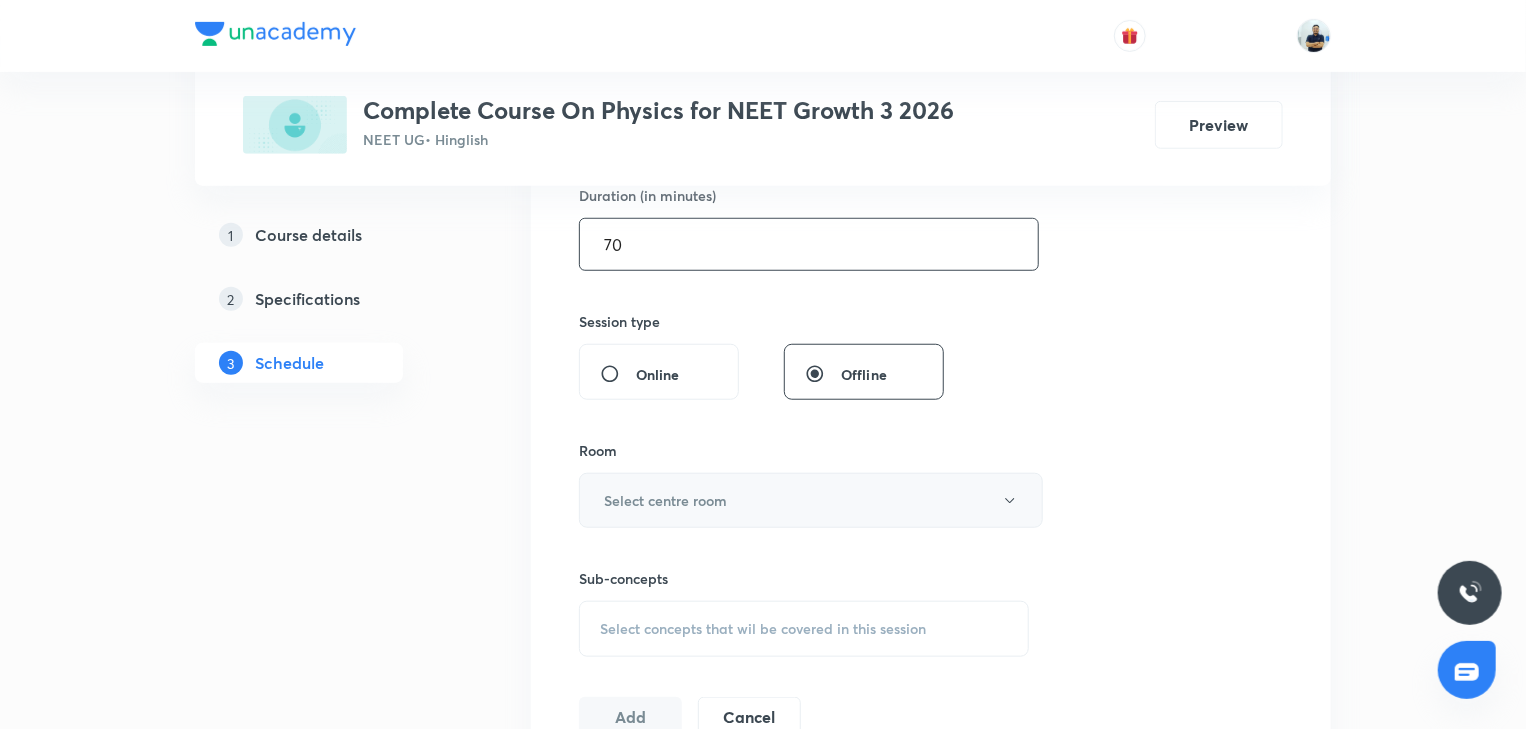 type on "70" 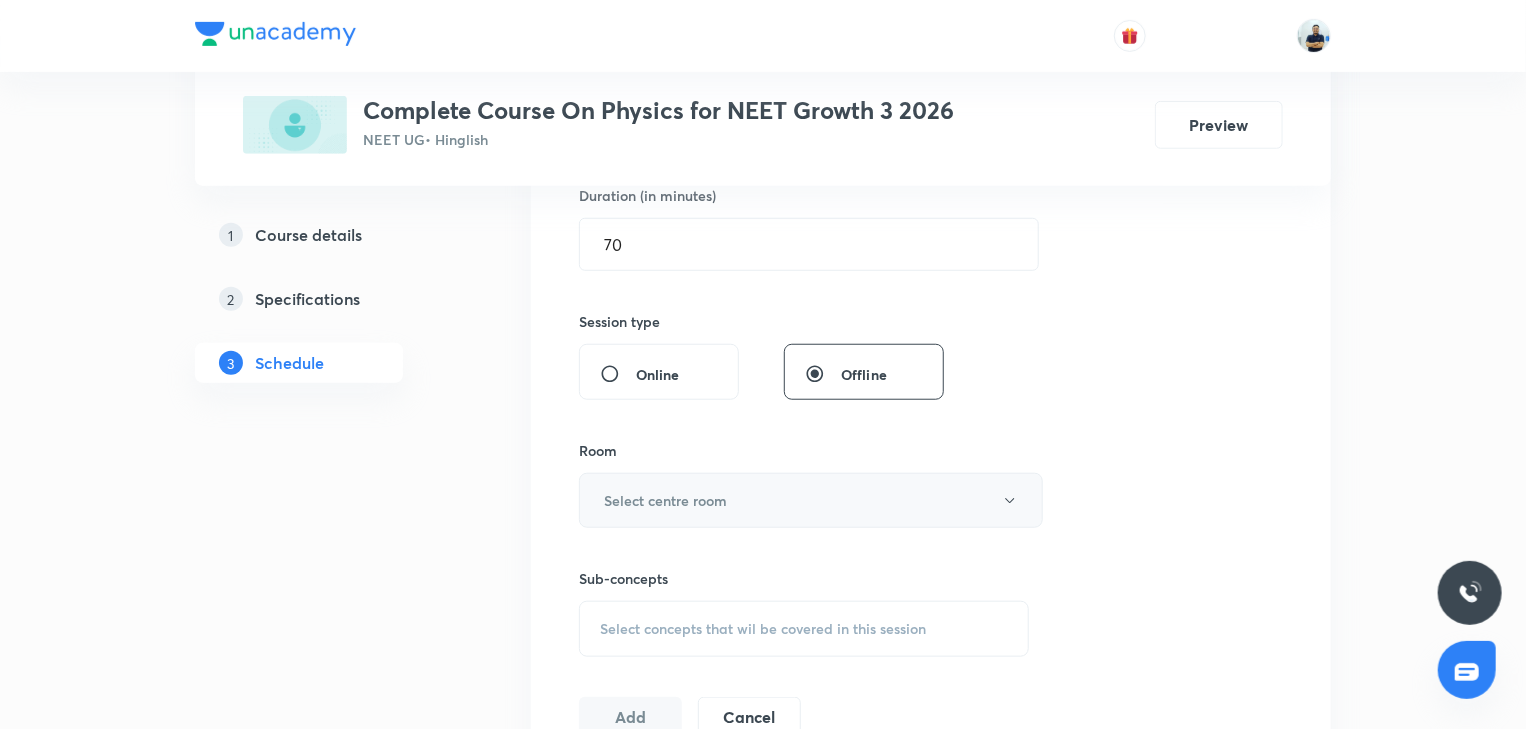 click on "Select centre room" at bounding box center (665, 500) 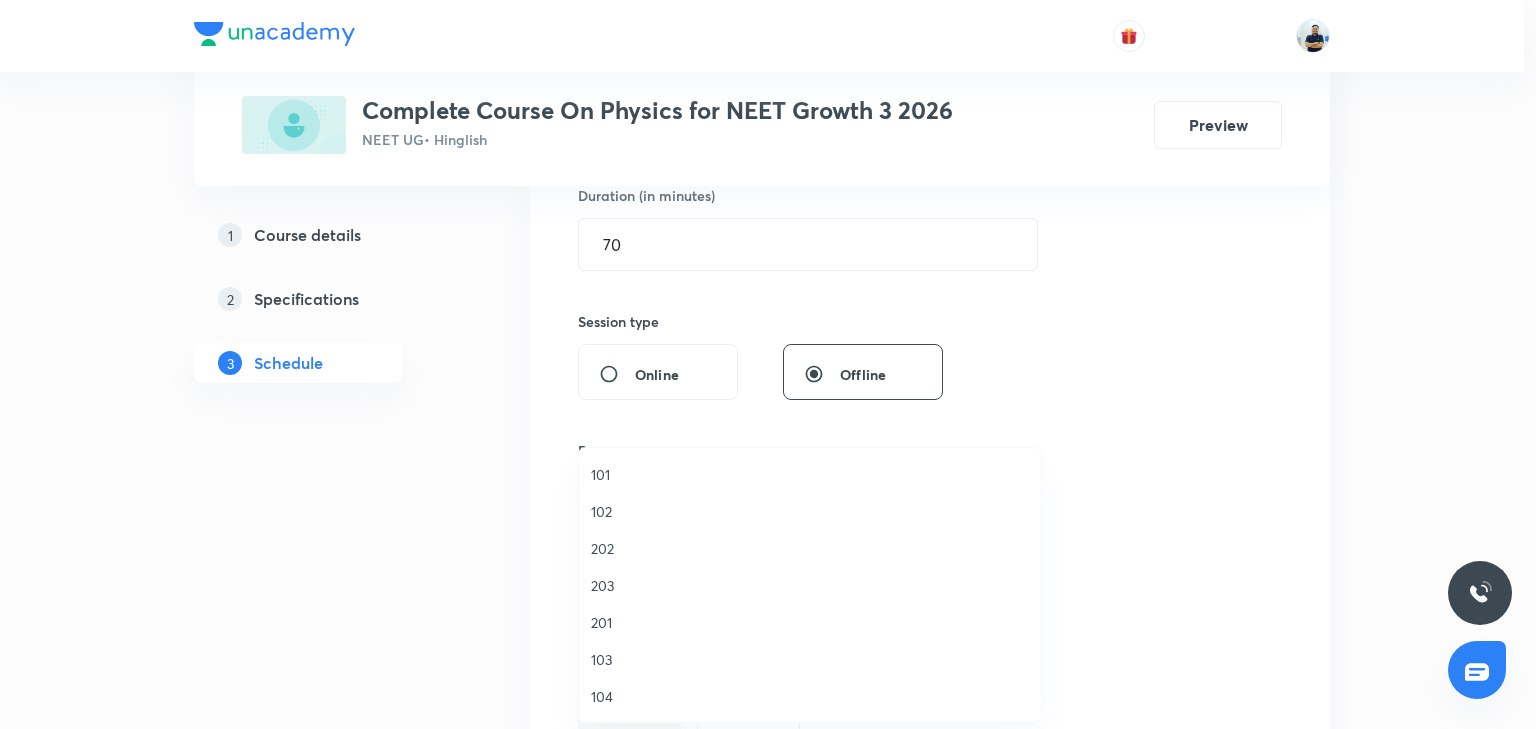 click on "202" at bounding box center (810, 548) 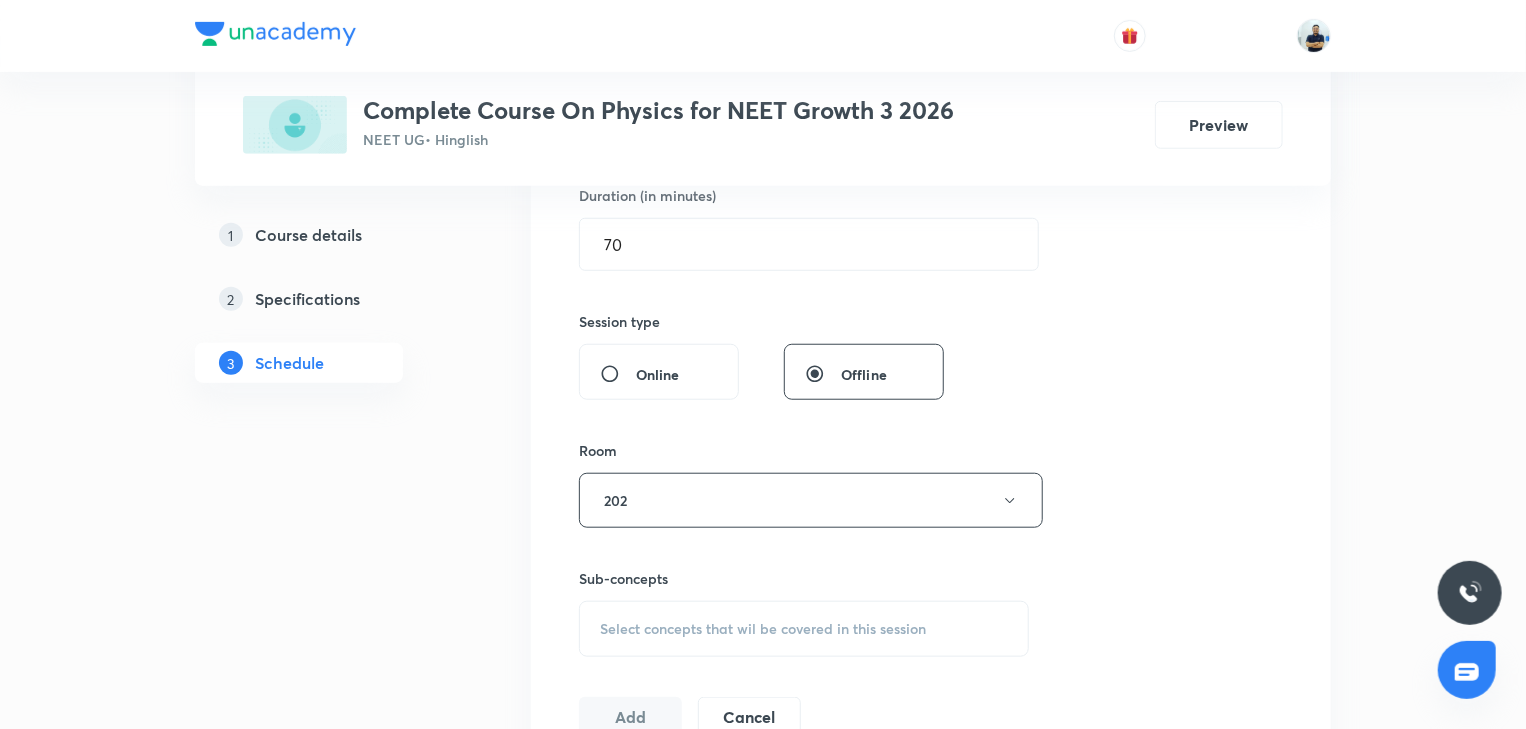 click on "Sub-concepts Select concepts that wil be covered in this session" at bounding box center (804, 612) 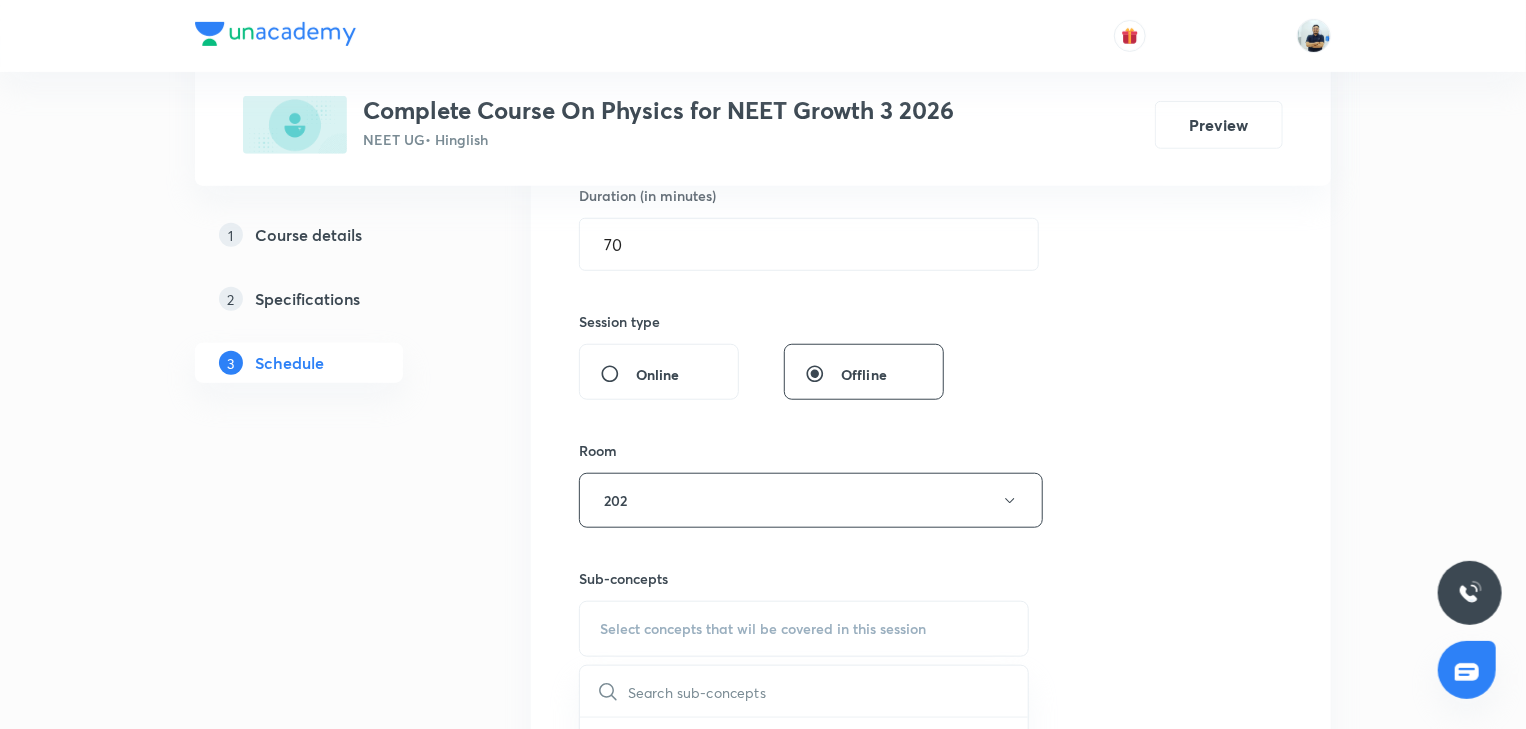scroll, scrollTop: 1362, scrollLeft: 0, axis: vertical 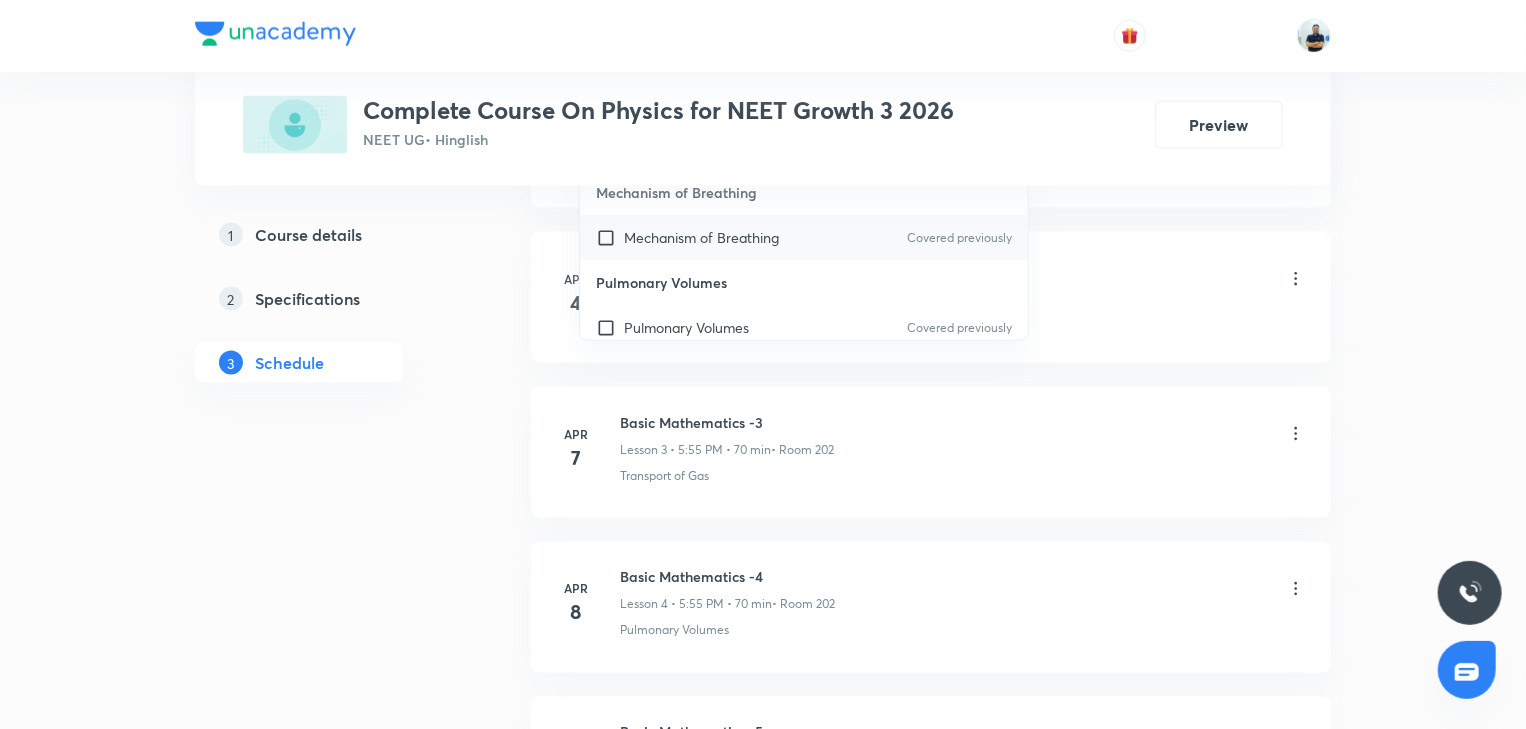 click on "Mechanism of Breathing" at bounding box center [701, 237] 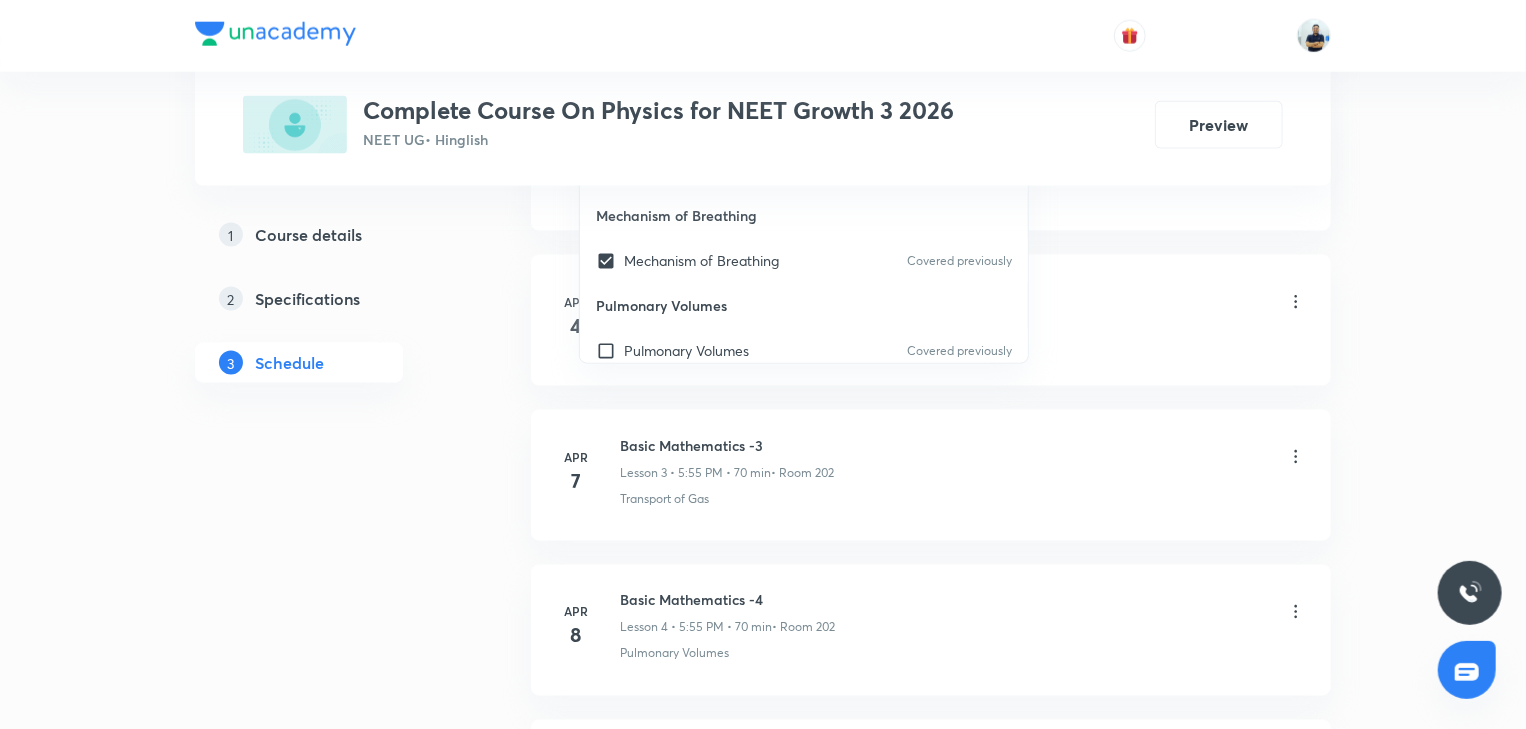 click on "Regulation of Respiration" at bounding box center [963, 344] 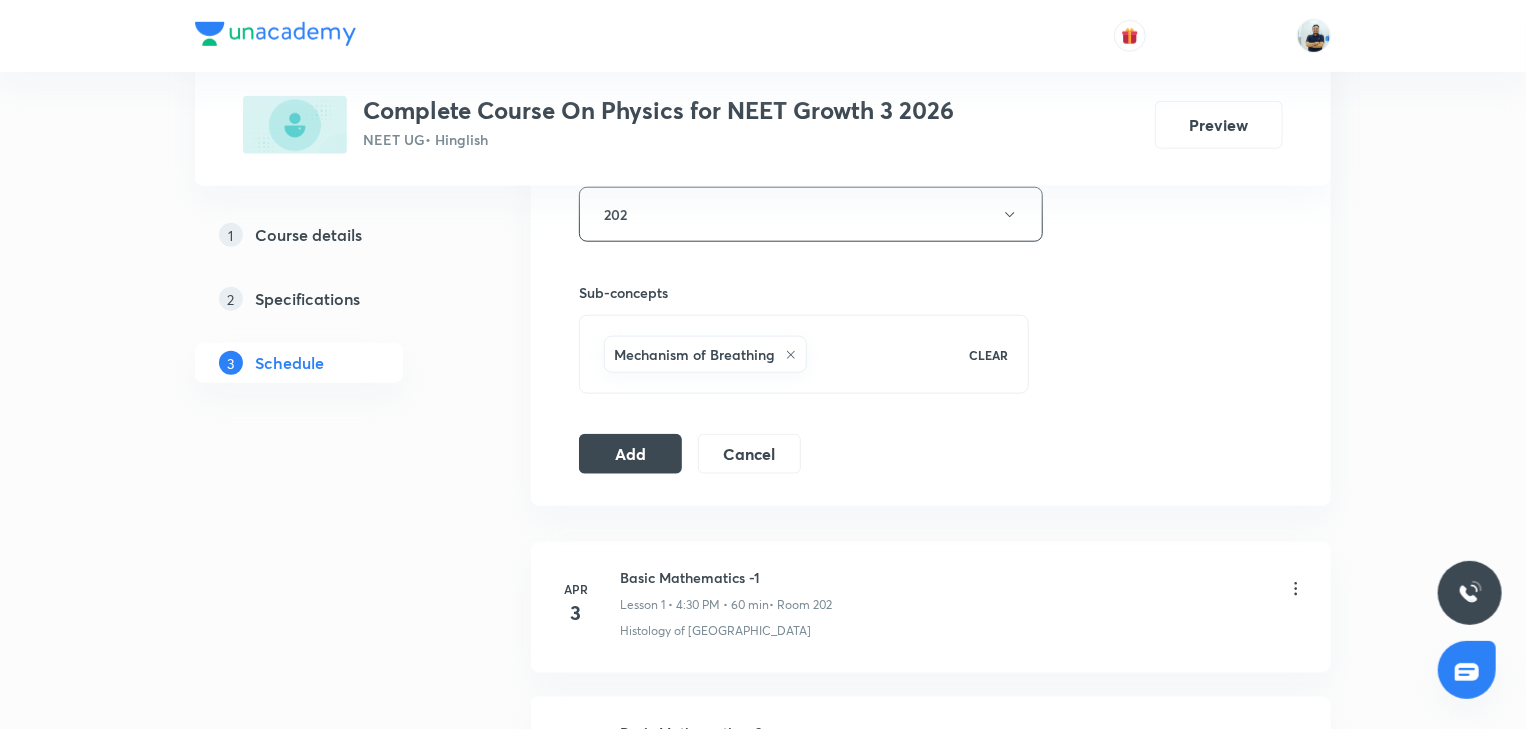 scroll, scrollTop: 914, scrollLeft: 0, axis: vertical 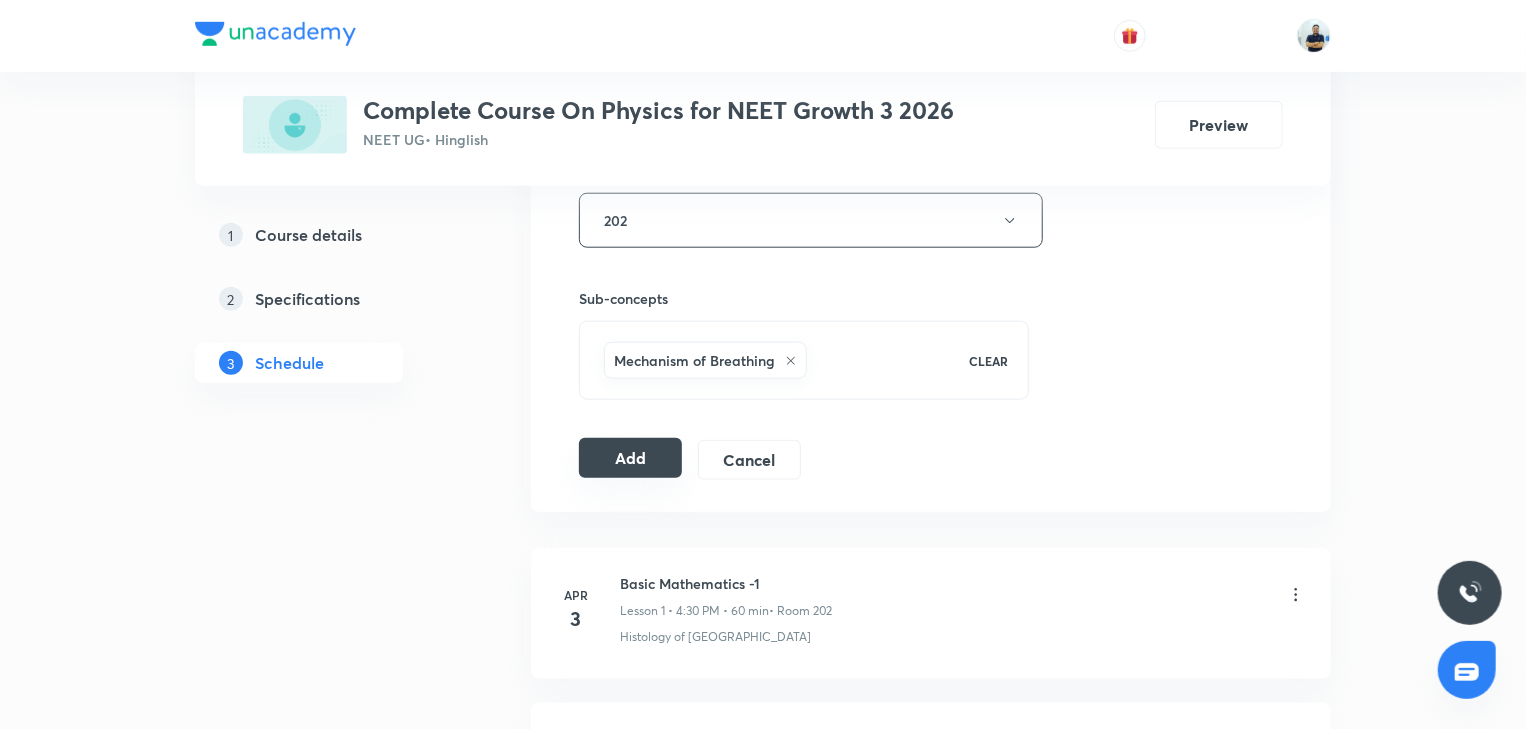 click on "Add" at bounding box center [630, 458] 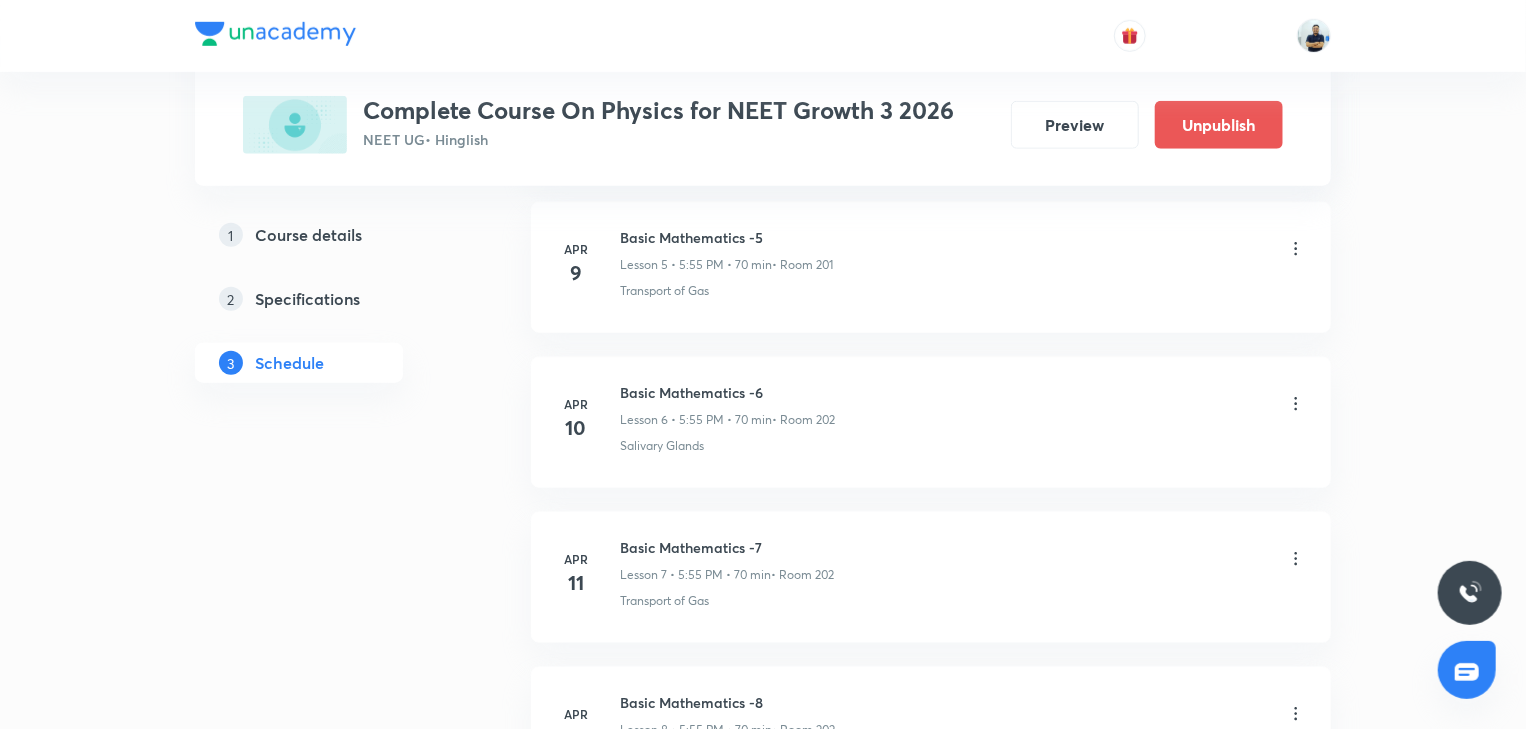 scroll, scrollTop: 0, scrollLeft: 0, axis: both 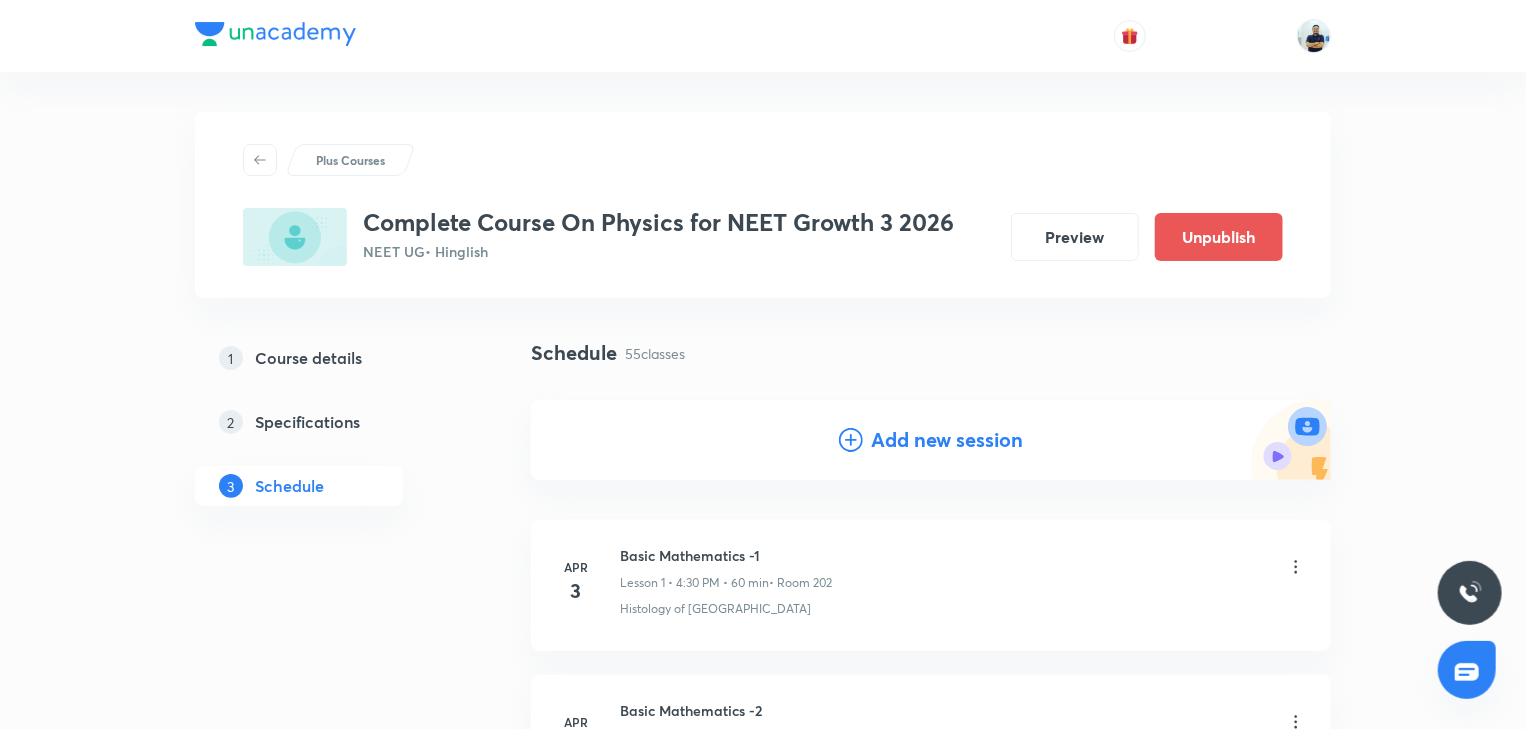 click 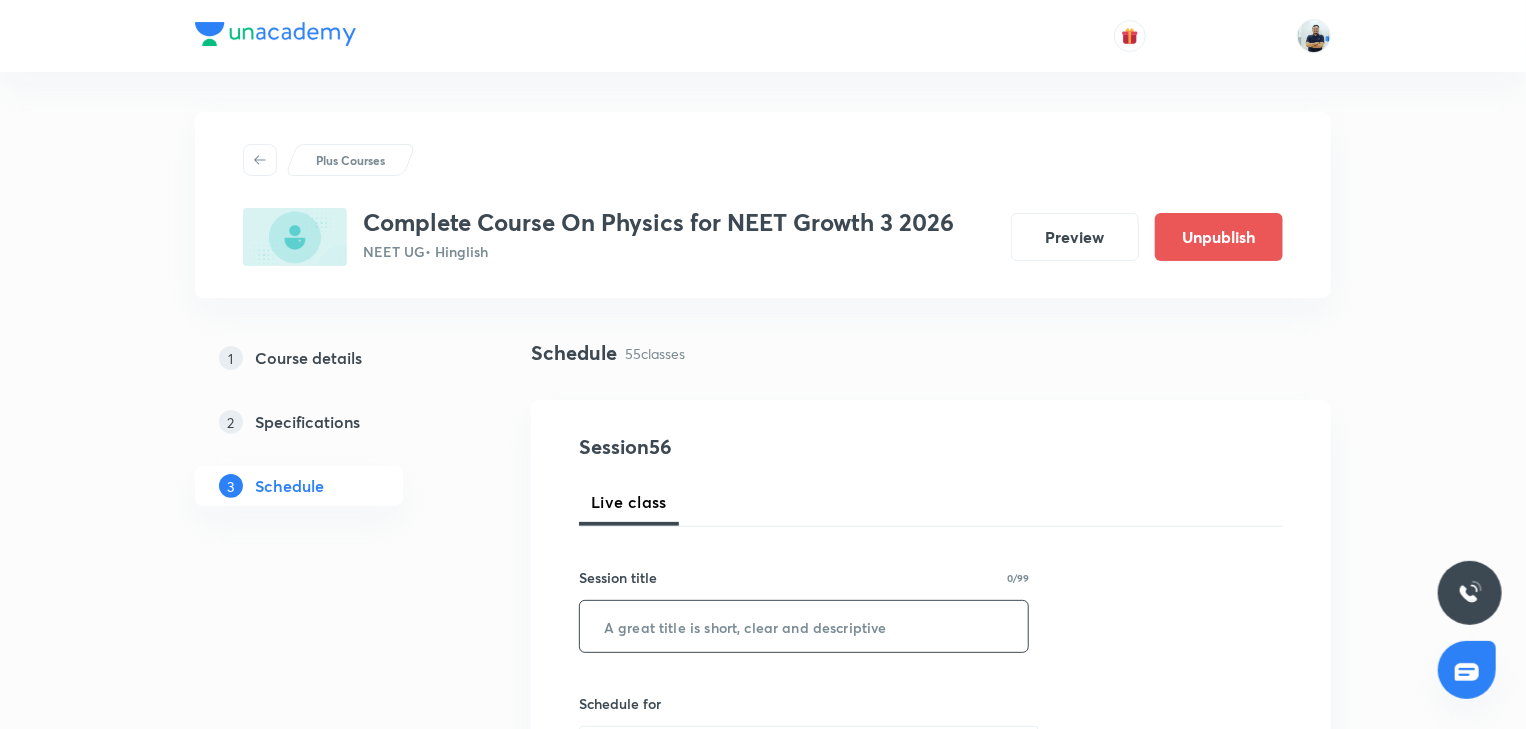 click at bounding box center (804, 626) 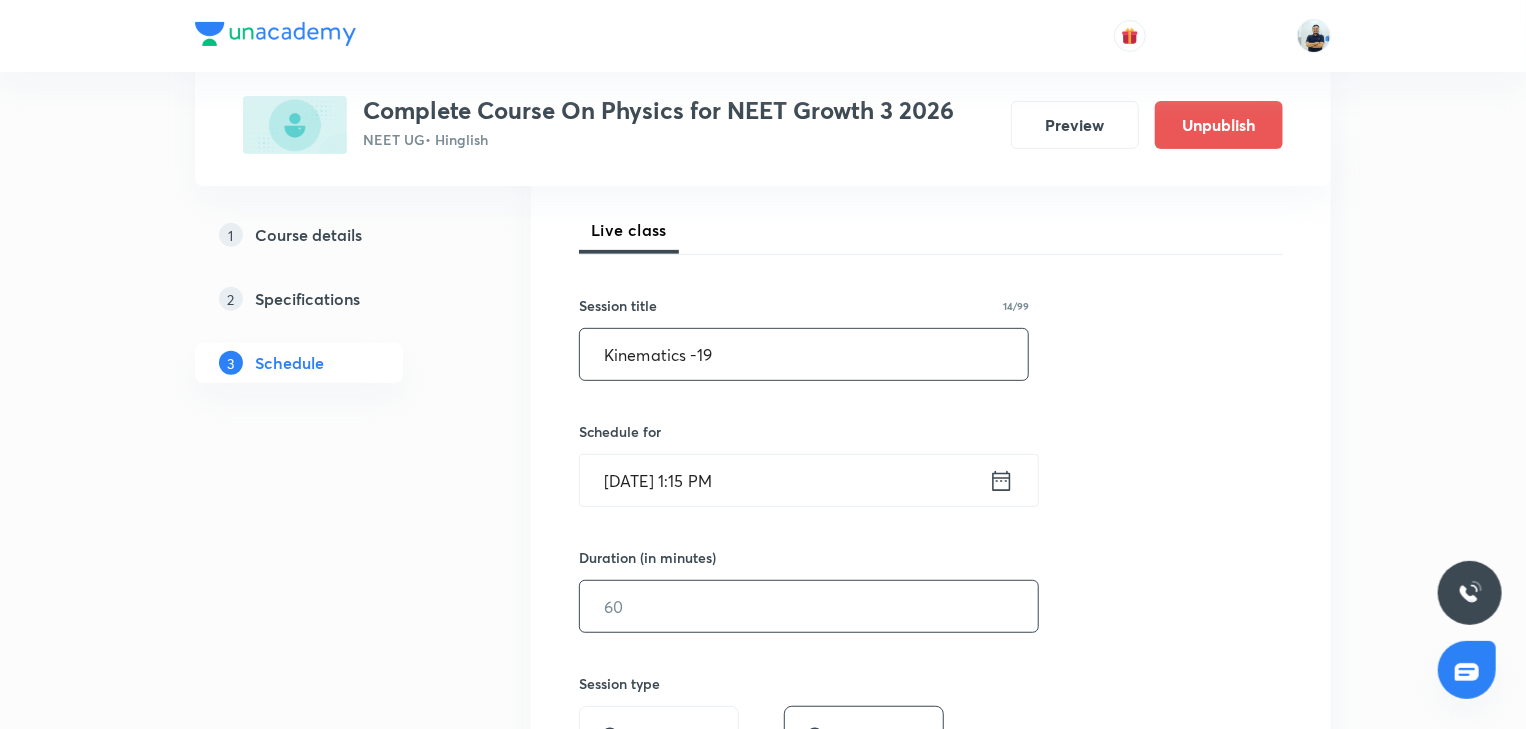 scroll, scrollTop: 298, scrollLeft: 0, axis: vertical 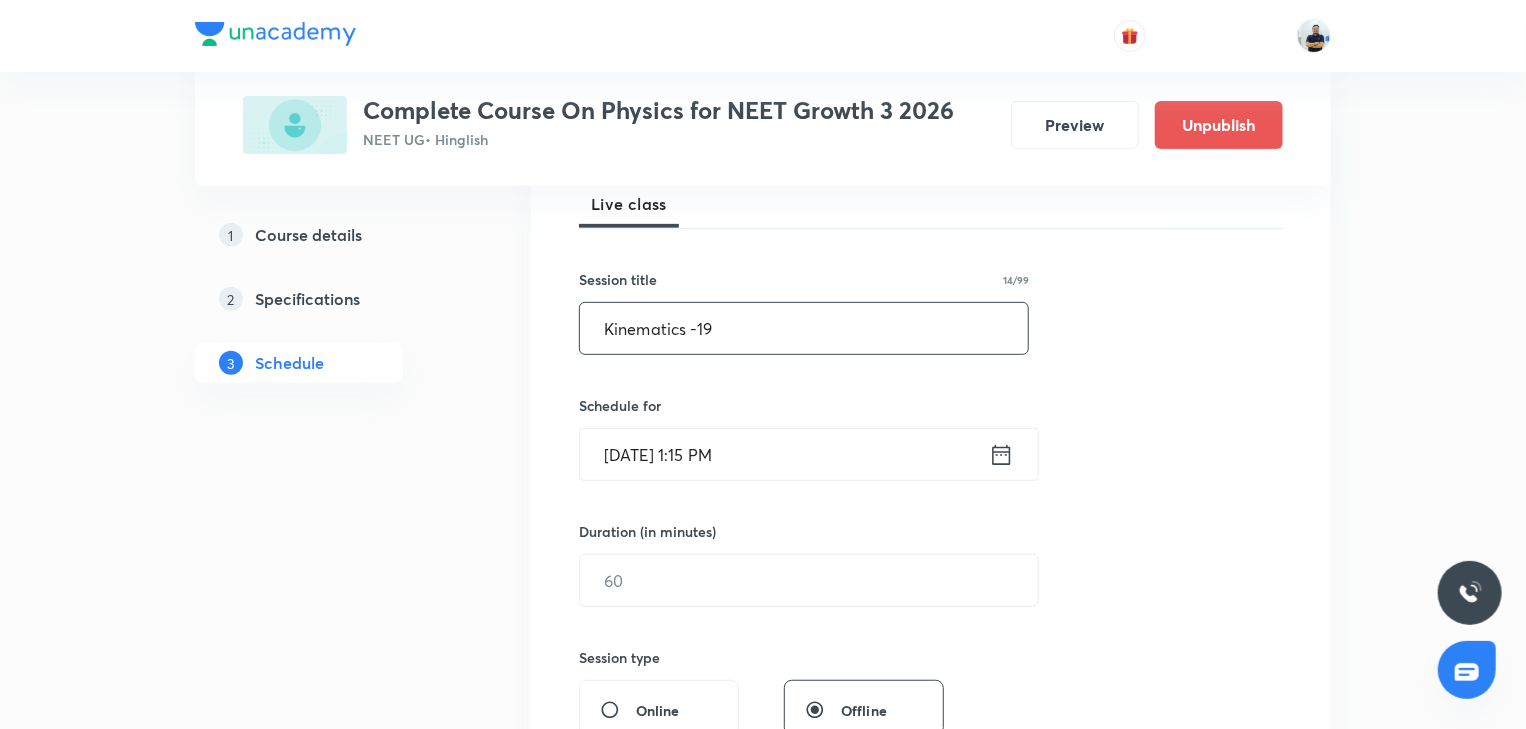 type on "Kinematics -19" 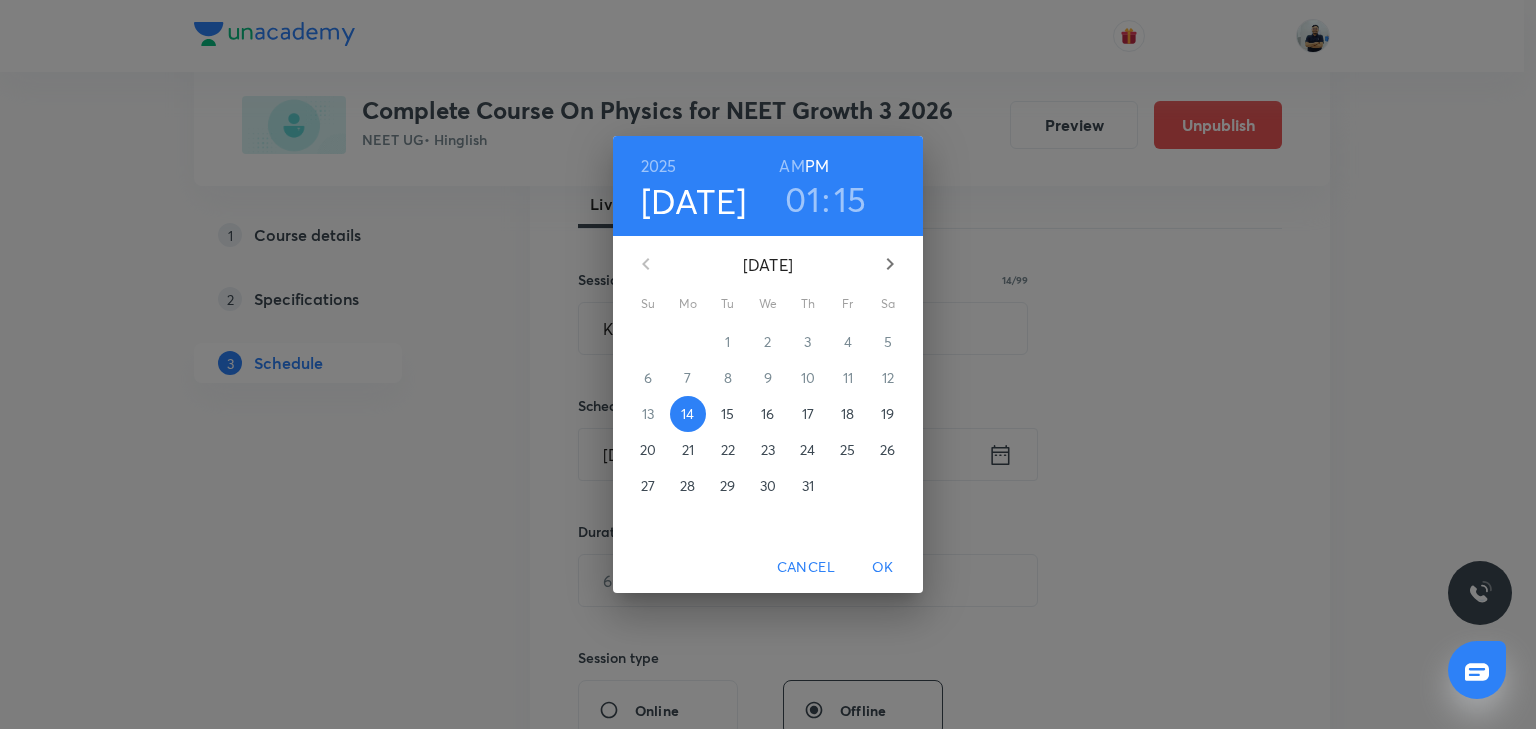 click on "15" at bounding box center [728, 414] 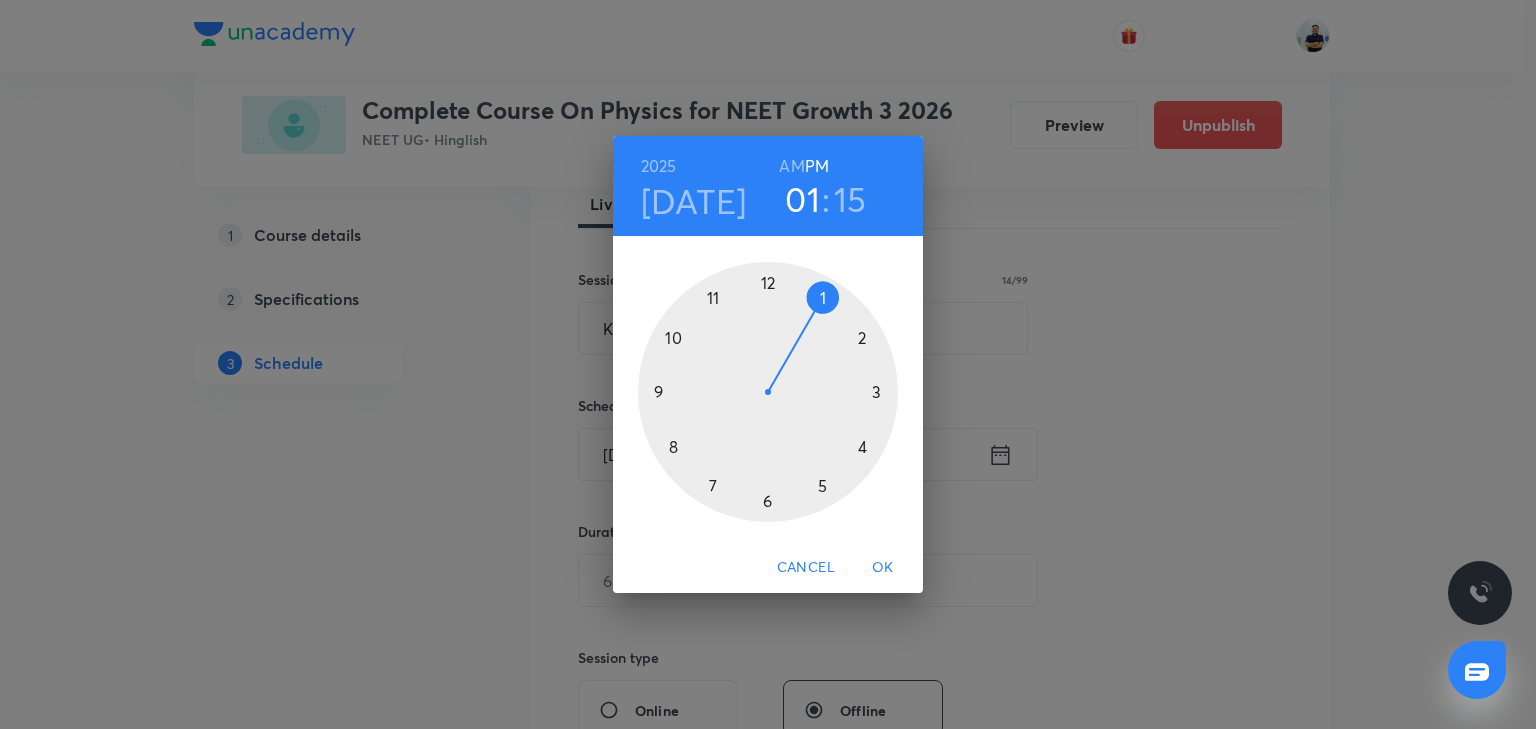 click at bounding box center (768, 392) 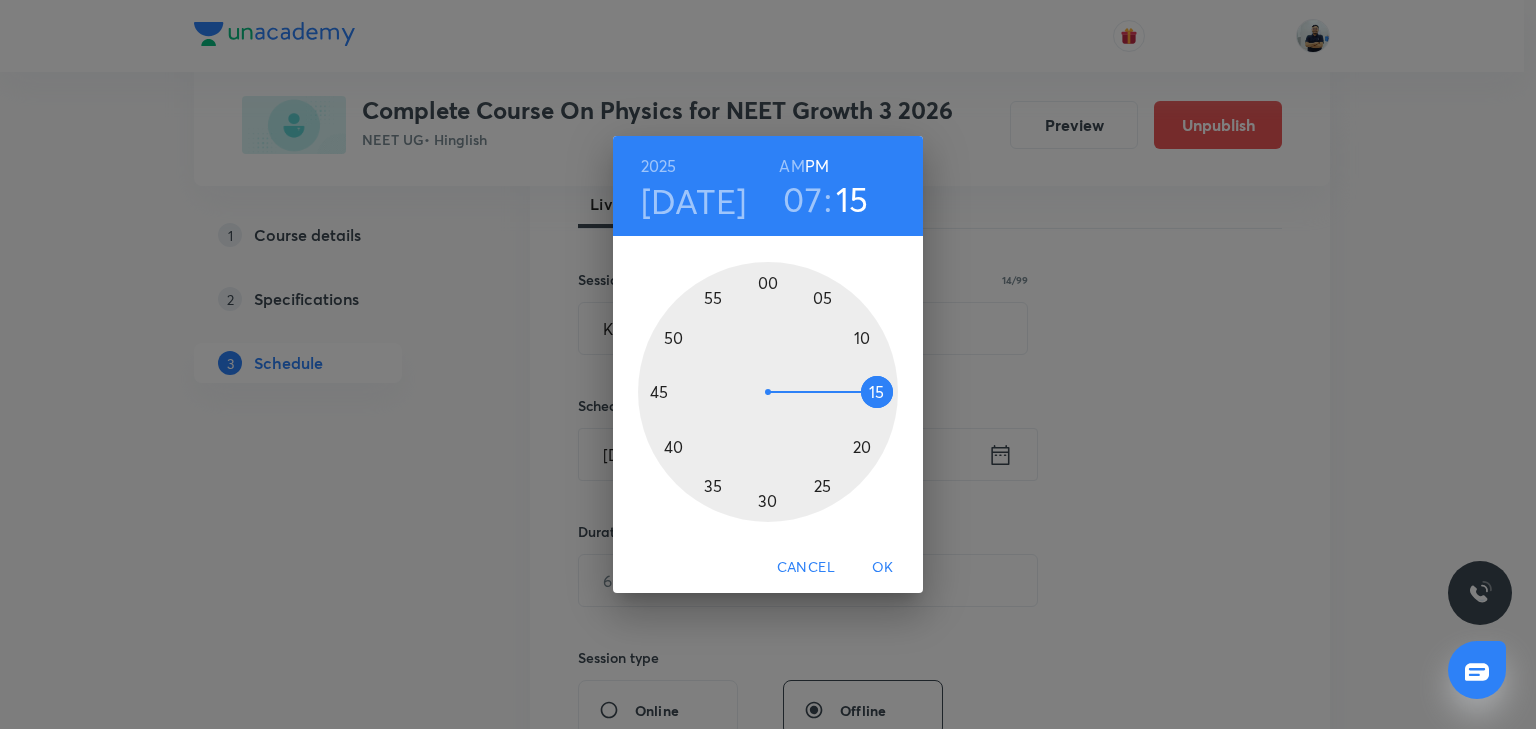 click at bounding box center [768, 392] 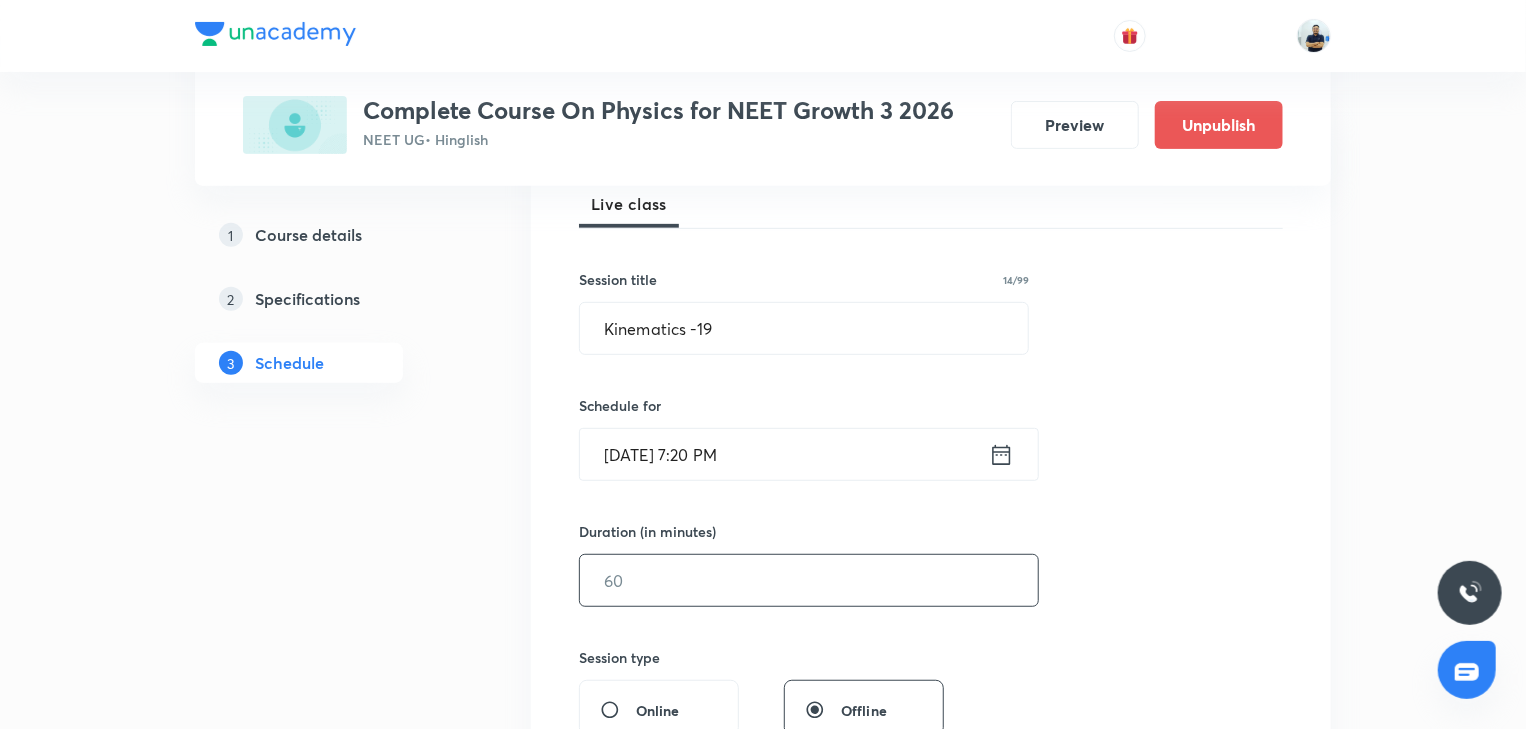 click at bounding box center [809, 580] 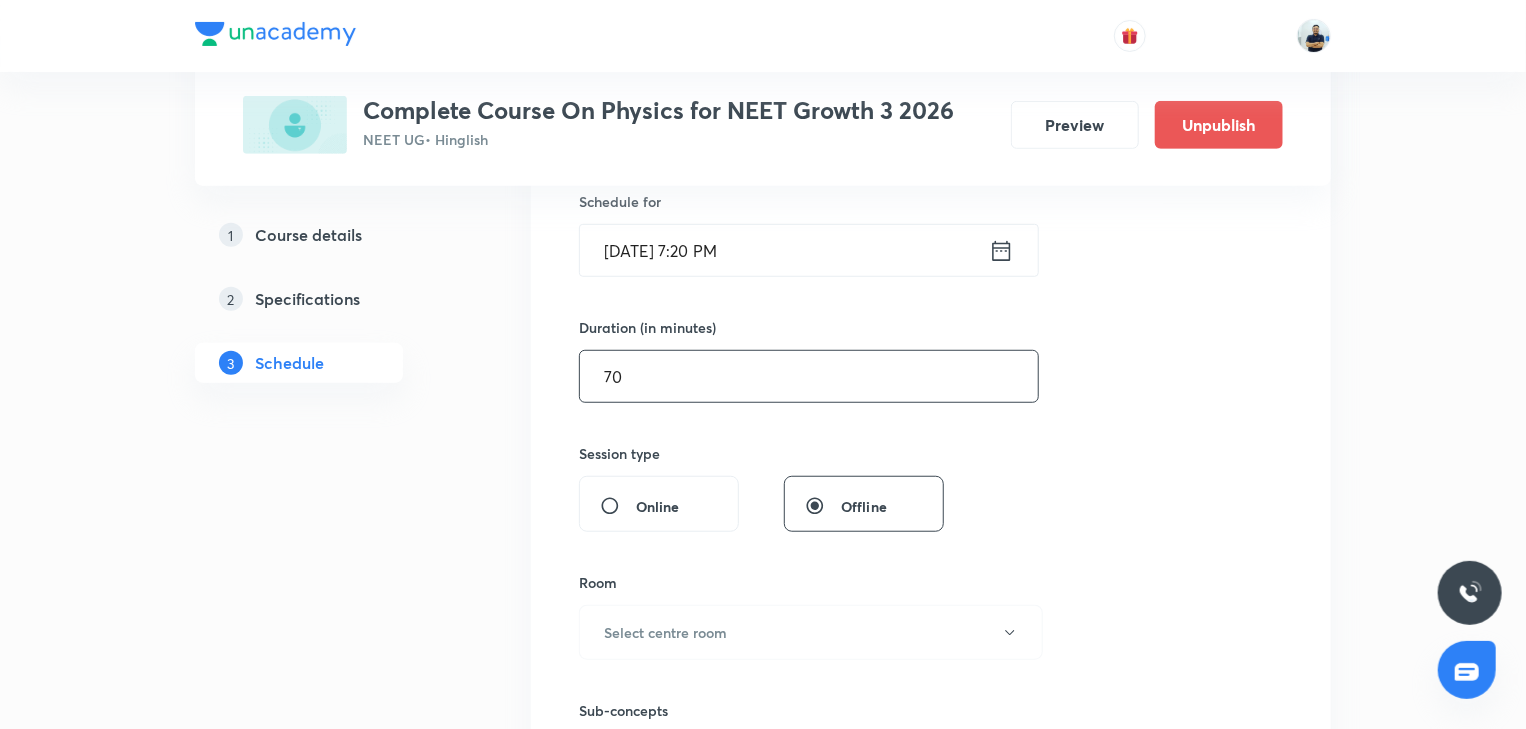 scroll, scrollTop: 504, scrollLeft: 0, axis: vertical 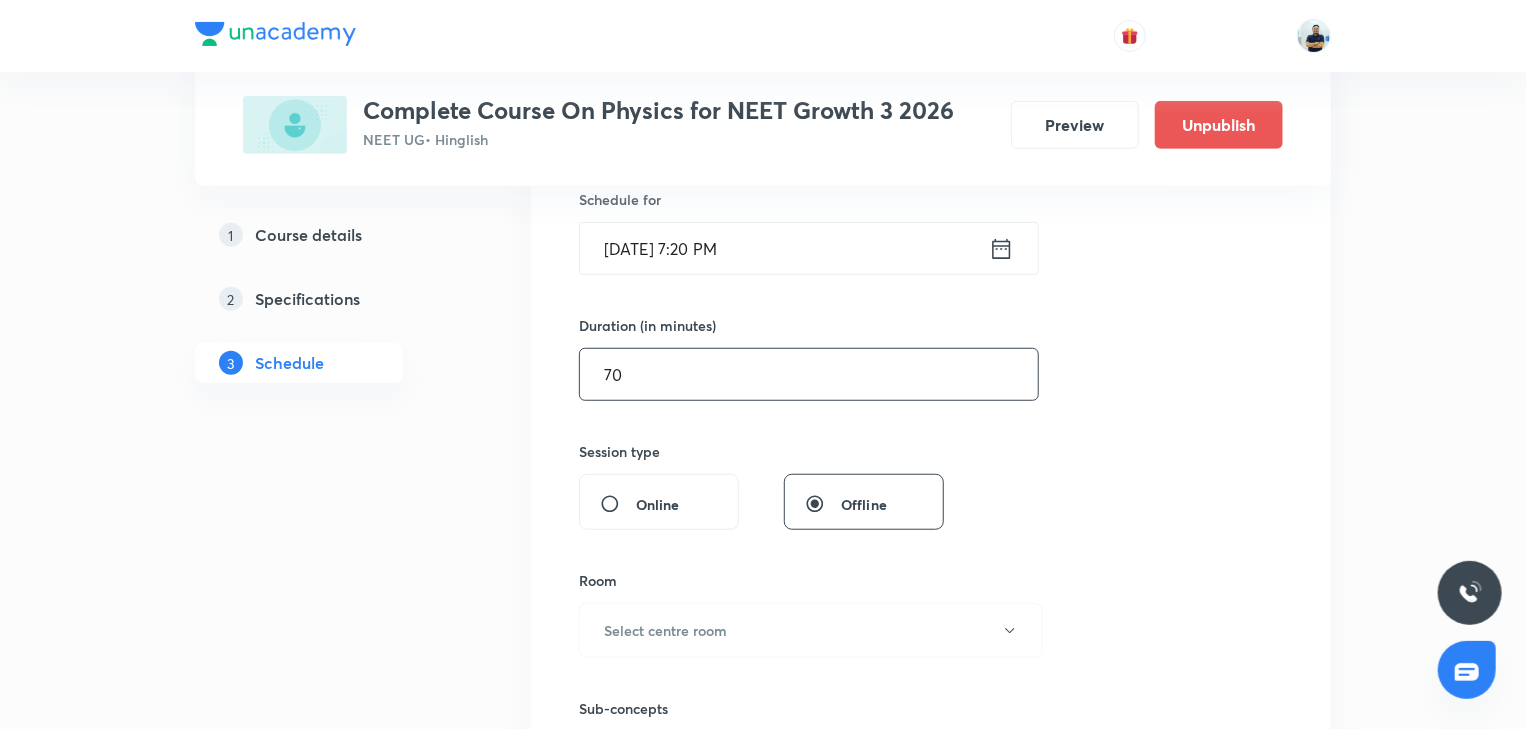 type on "70" 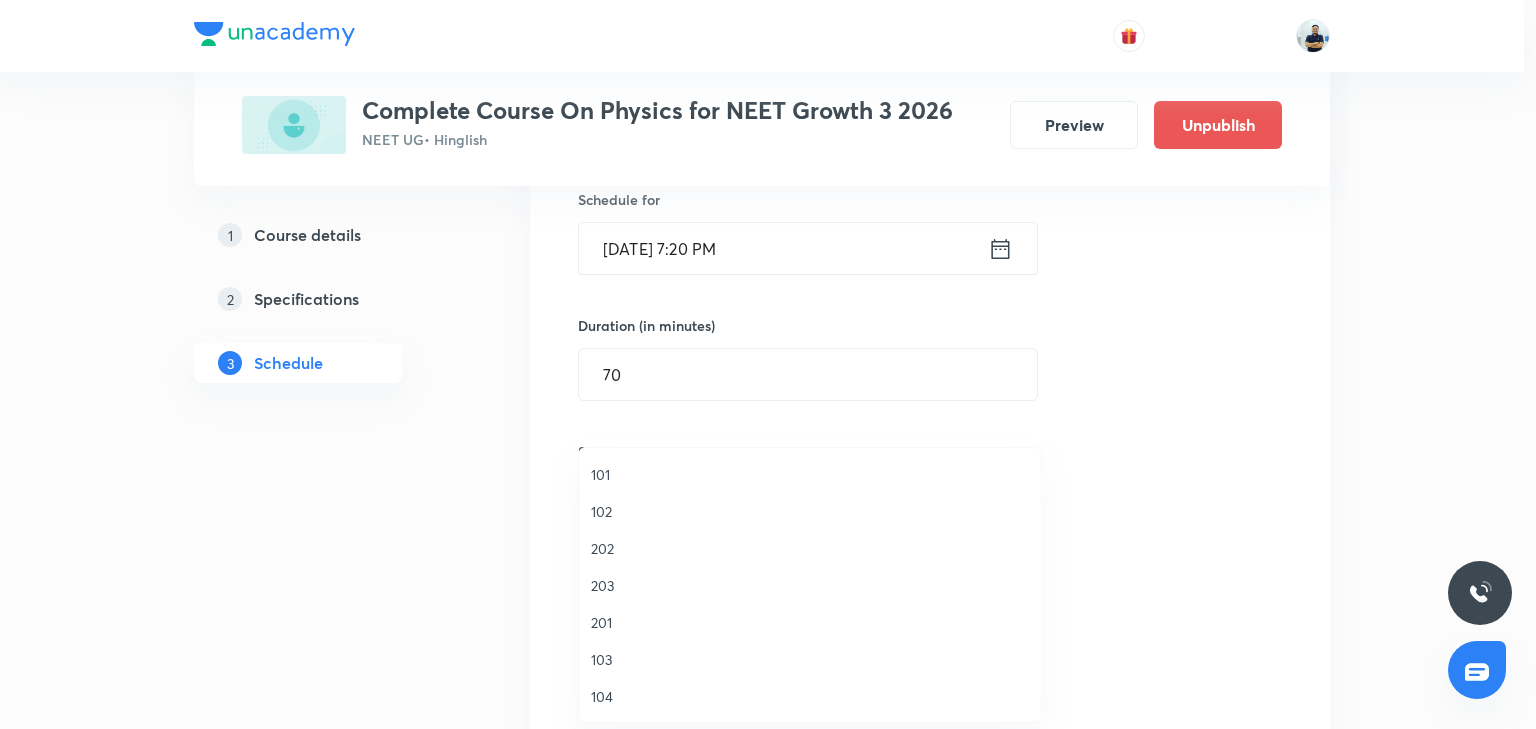 click on "201" at bounding box center (810, 622) 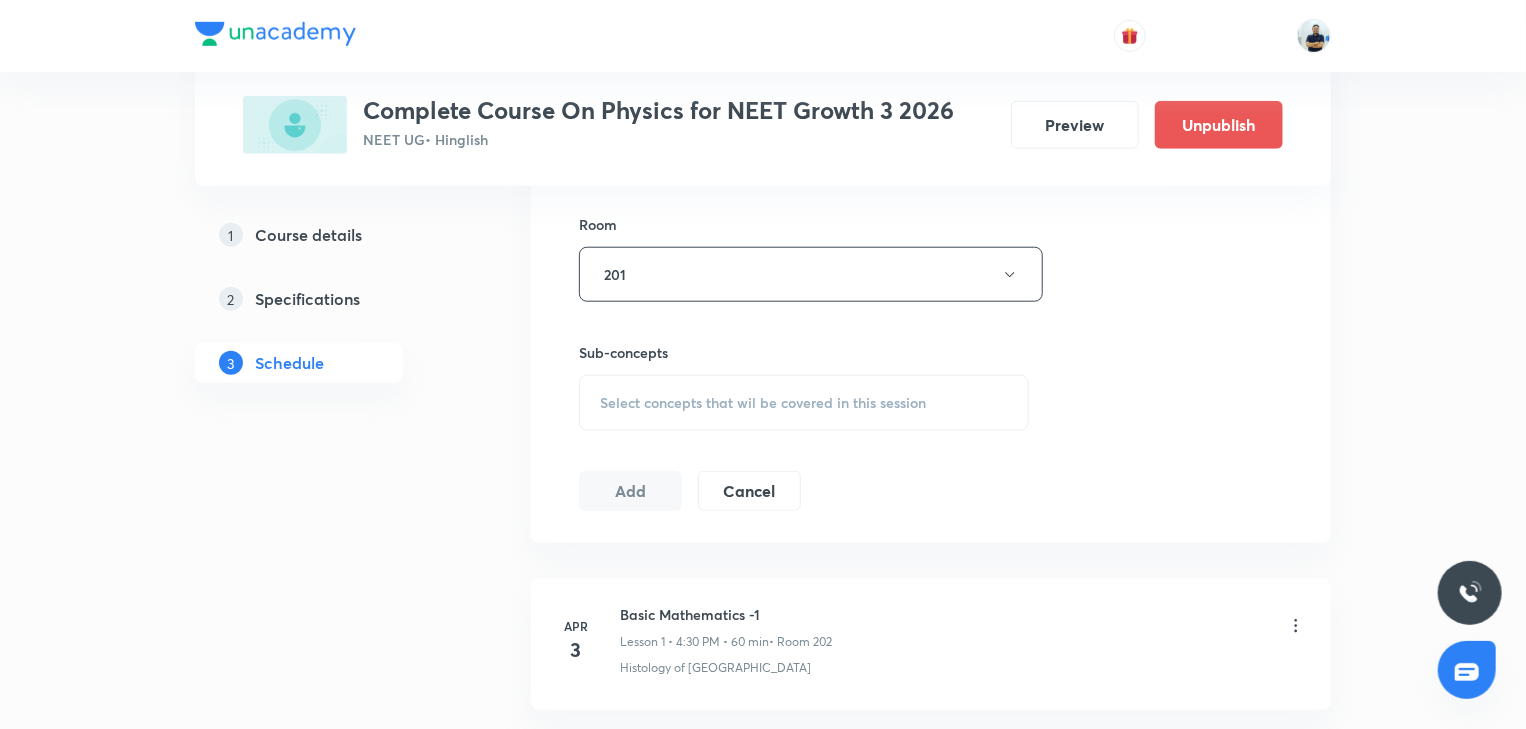 scroll, scrollTop: 896, scrollLeft: 0, axis: vertical 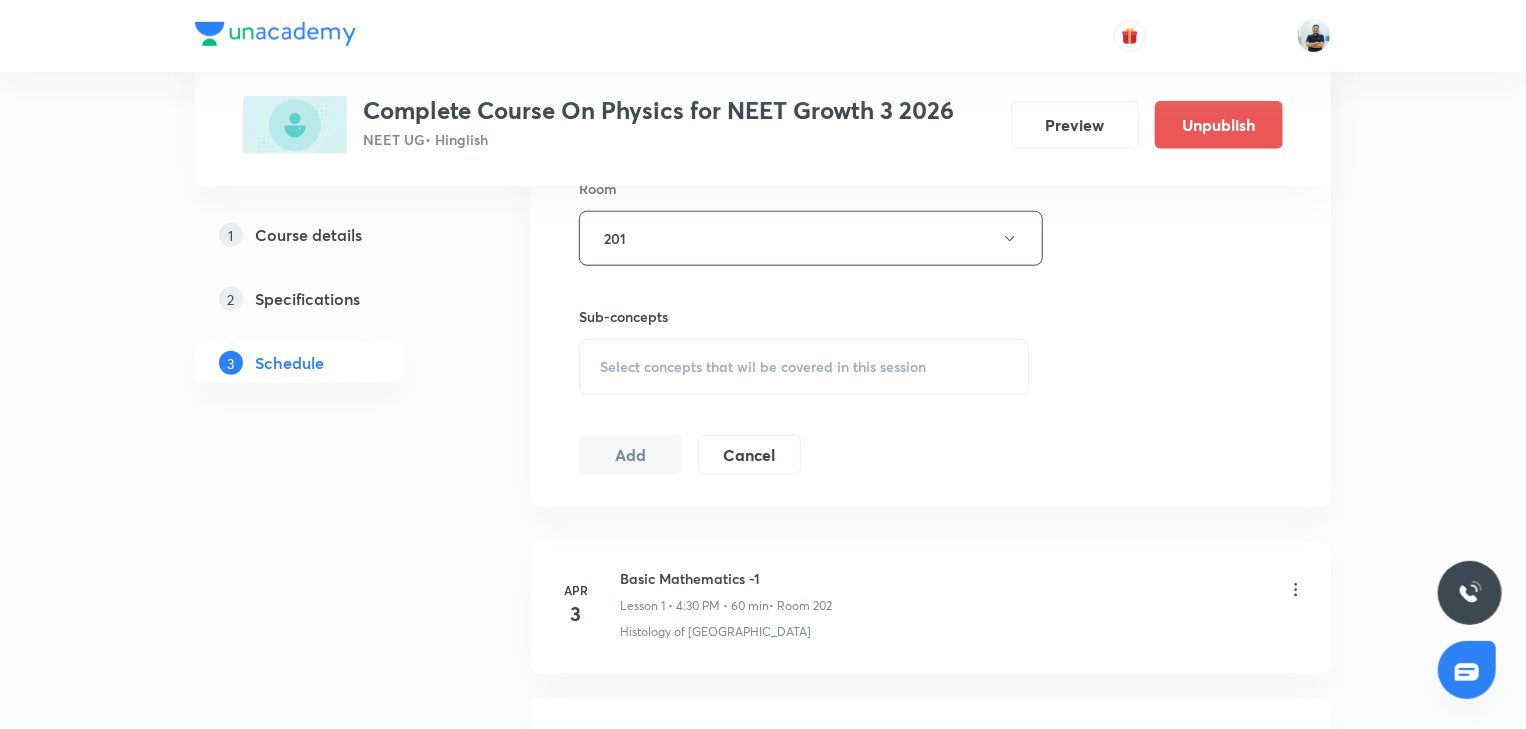 click on "Select concepts that wil be covered in this session" at bounding box center (763, 367) 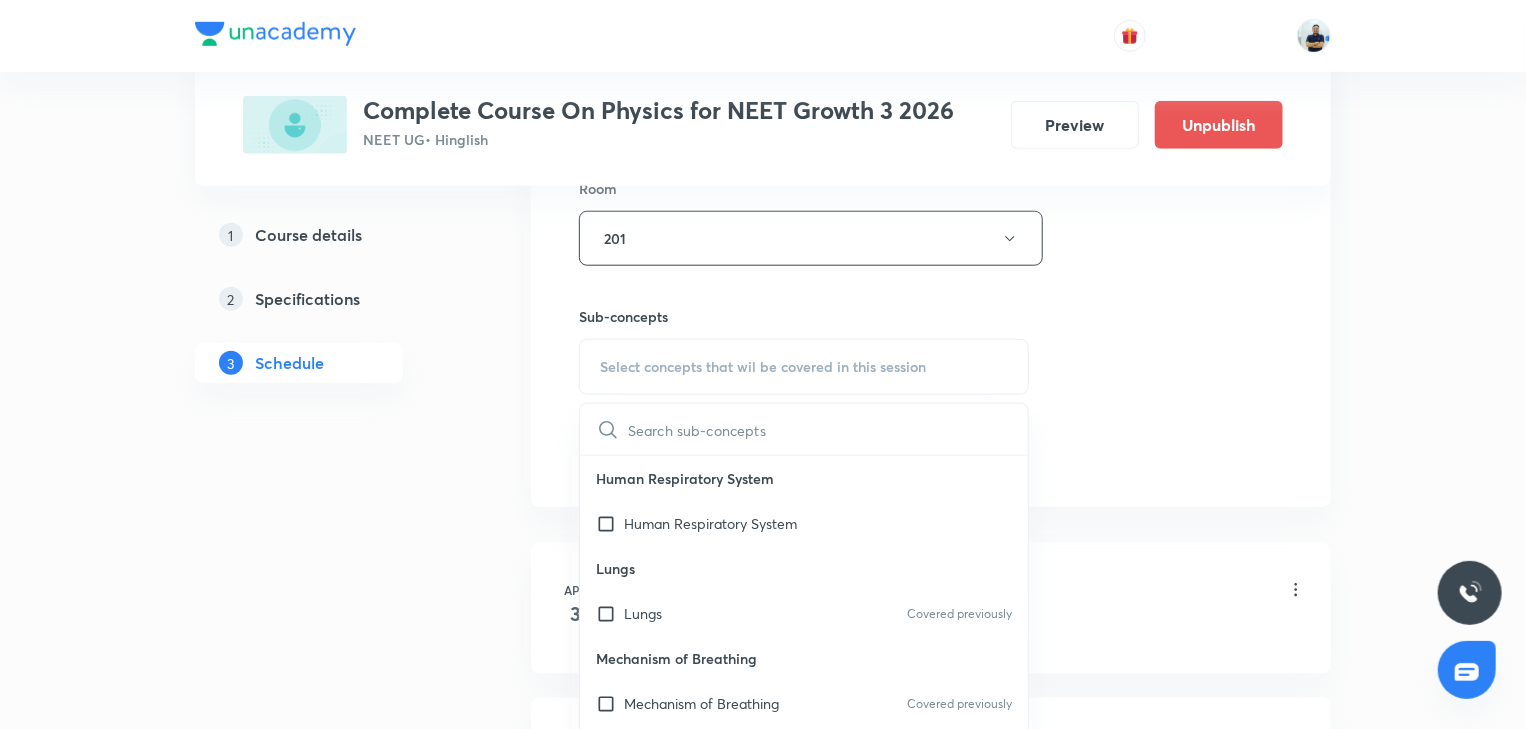 scroll, scrollTop: 560, scrollLeft: 0, axis: vertical 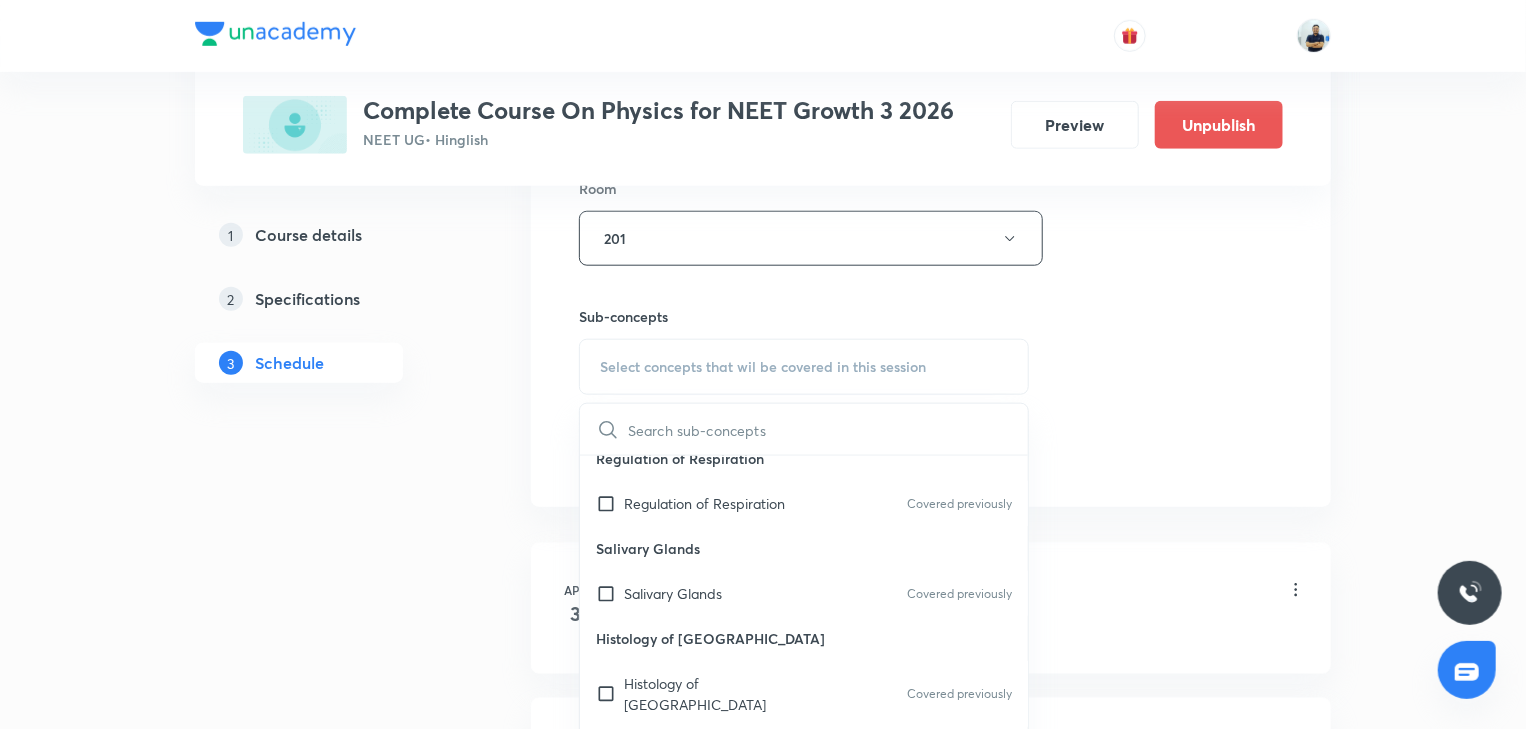 click on "Salivary Glands" at bounding box center [804, 548] 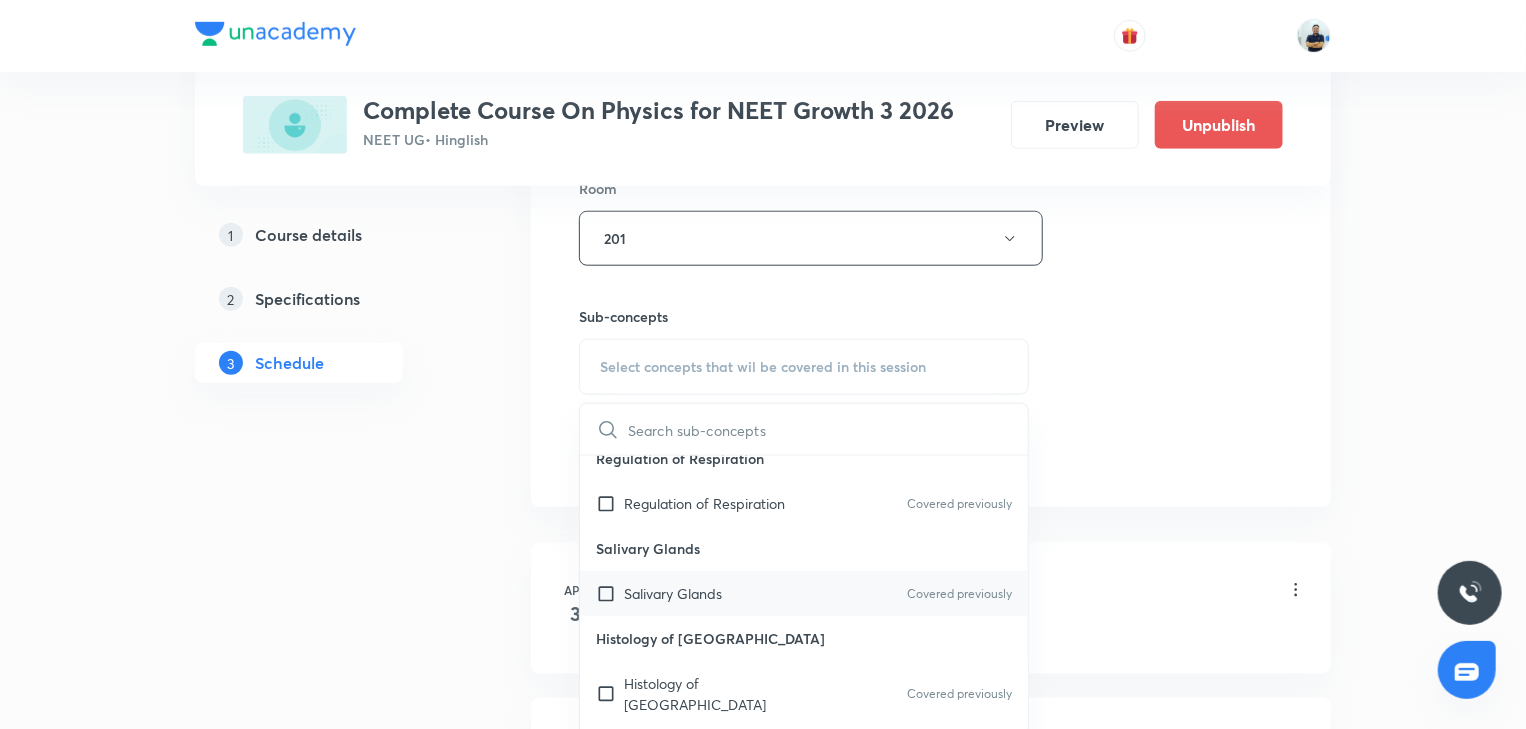 click on "Salivary Glands Covered previously" at bounding box center [804, 593] 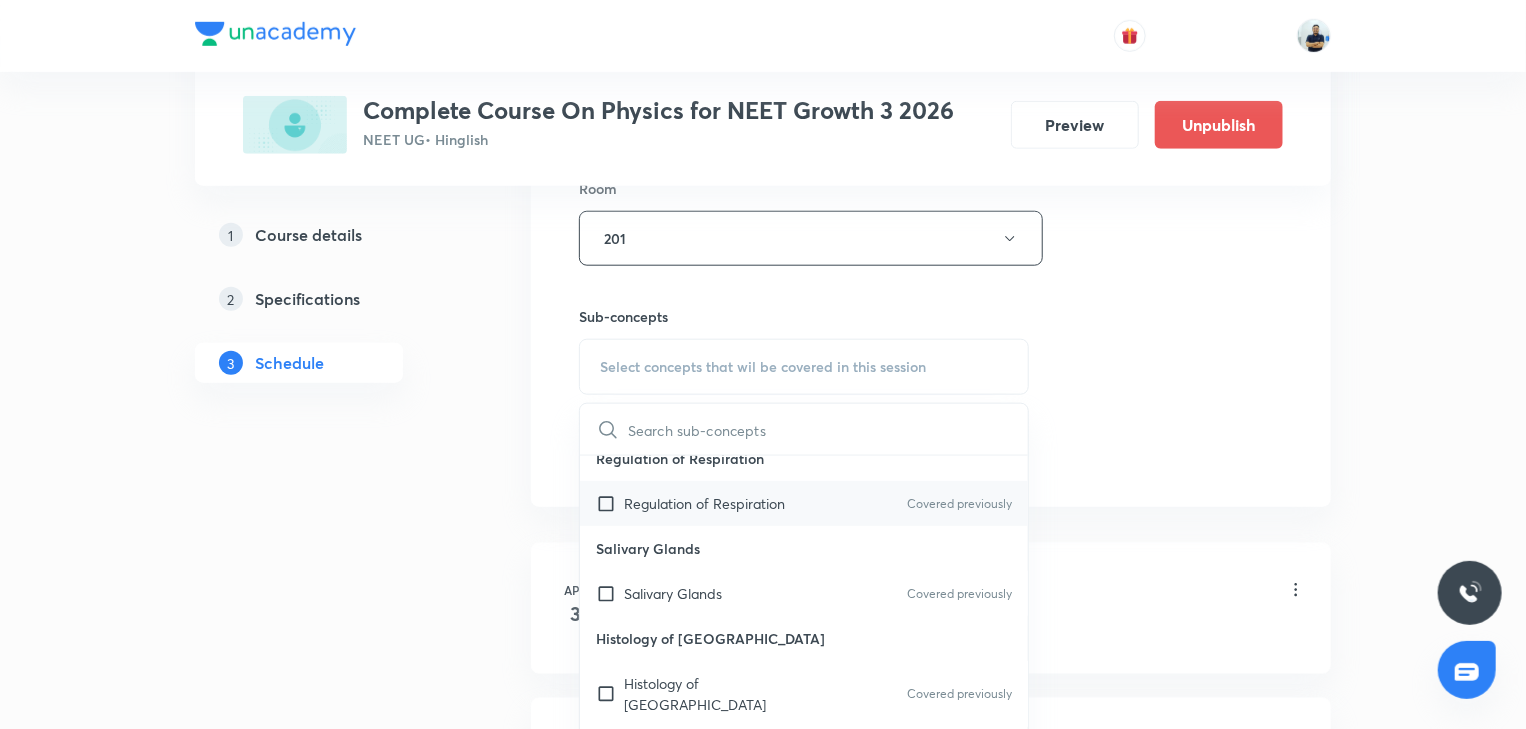 checkbox on "true" 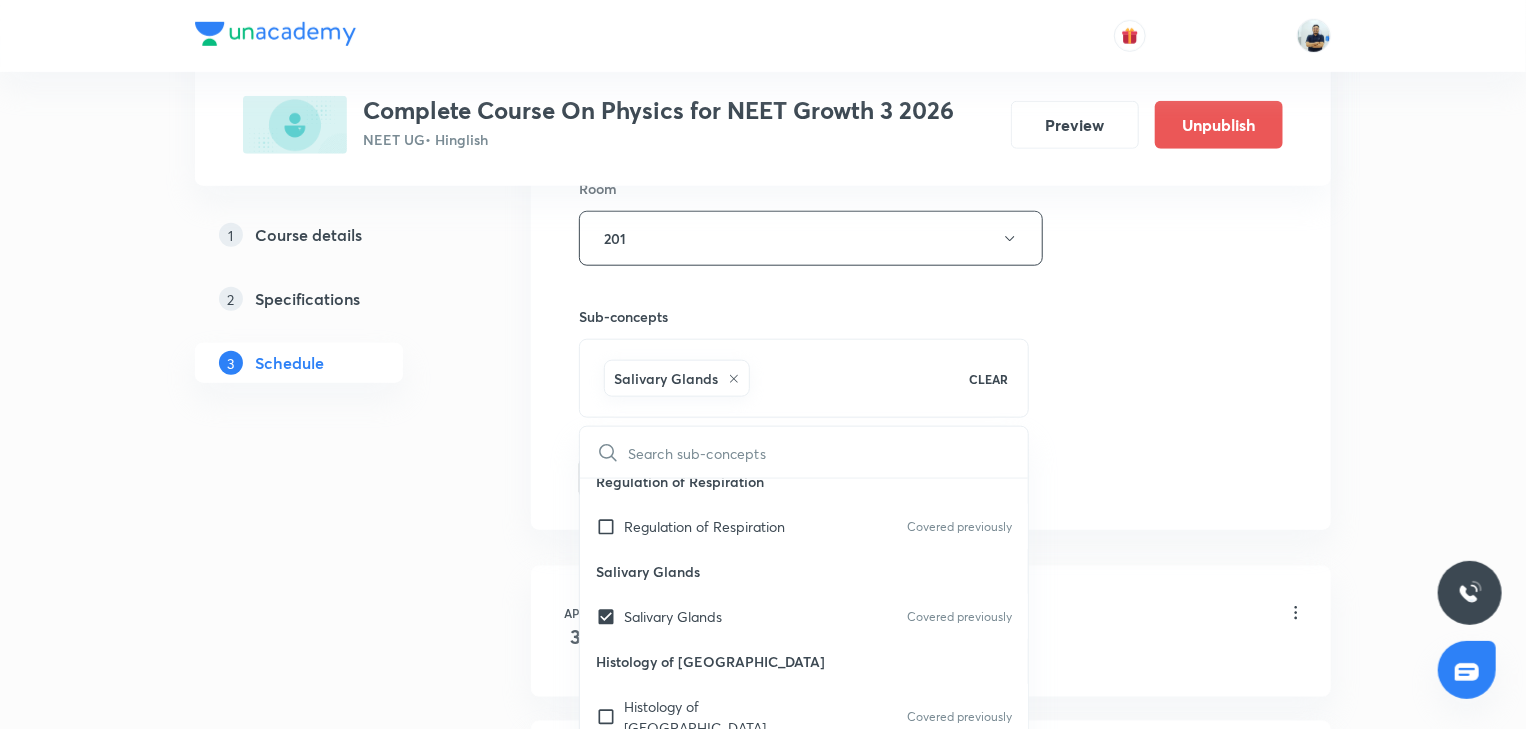 click on "Session  56 Live class Session title 14/99 Kinematics -19 ​ Schedule for Jul 15, 2025, 7:20 PM ​ Duration (in minutes) 70 ​   Session type Online Offline Room 201 Sub-concepts Salivary Glands CLEAR ​ Human Respiratory System Human Respiratory System Lungs Lungs Covered previously Mechanism of Breathing Mechanism of Breathing Covered previously Pulmonary Volumes Pulmonary Volumes Covered previously Exchange of Gases Exchange of Gases Covered previously Transport of Gas Transport of Gas Covered previously Regulation of Respiration Regulation of Respiration Covered previously Salivary Glands Salivary Glands Covered previously Histology of Alimentary Canal Histology of Alimentary Canal Covered previously Liver Liver Covered previously Pancreas Pancreas Covered previously Physiology of Digestion Physiology of Digestion Covered previously Absorption of Digested Food Absorption of Digested Food Covered previously Disorders of Digestive System Disorders of Digestive System Covered previously Defination Lipids" at bounding box center (931, 17) 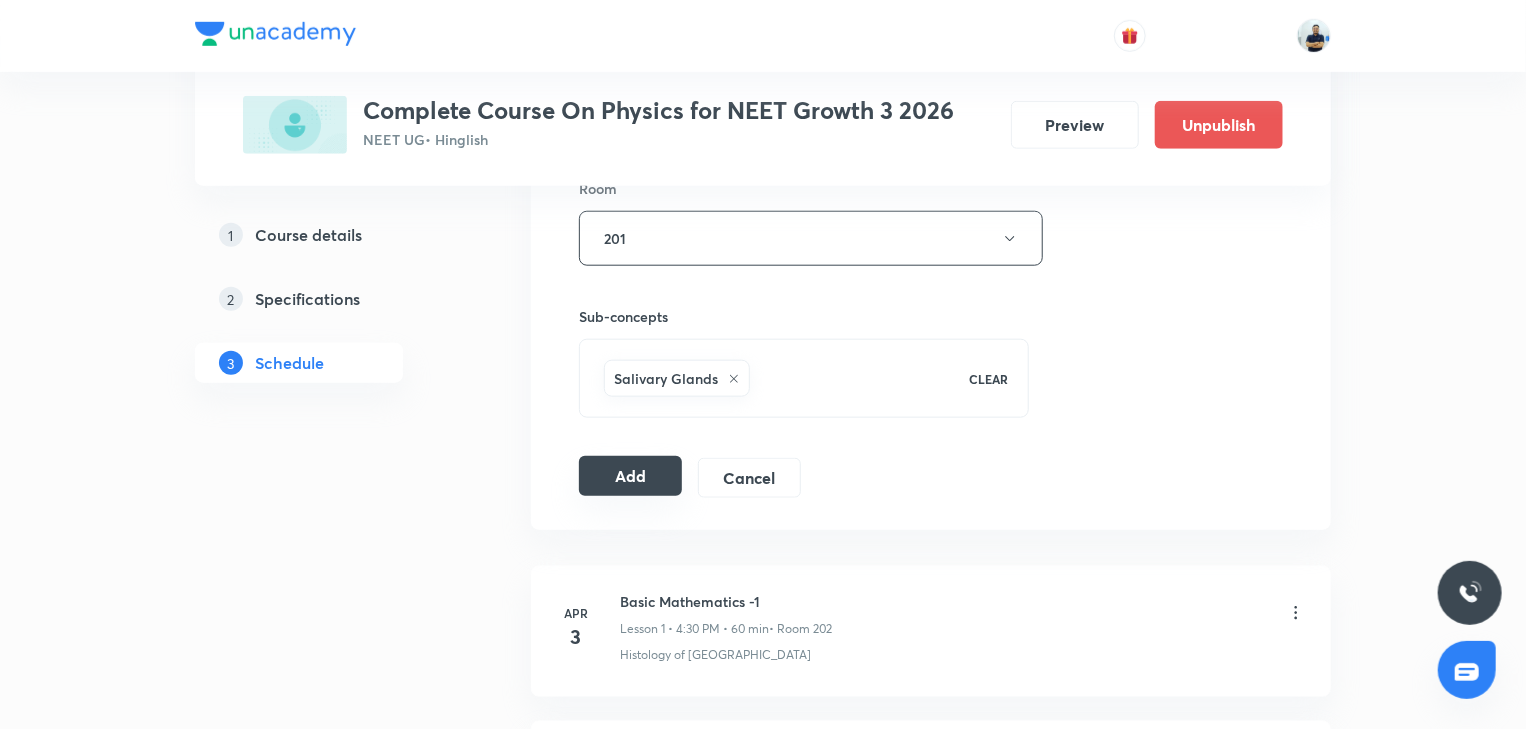 click on "Add" at bounding box center [630, 476] 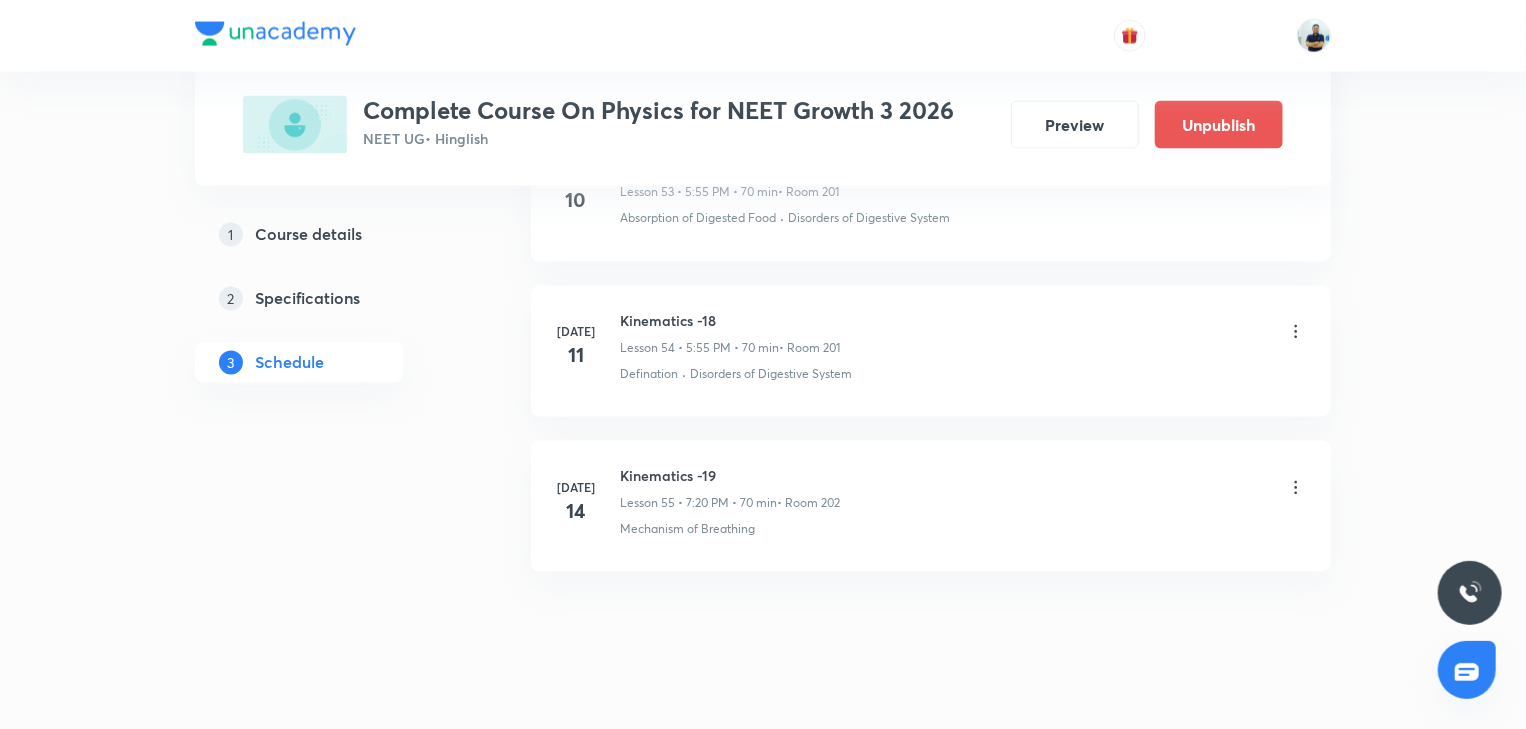 scroll, scrollTop: 9403, scrollLeft: 0, axis: vertical 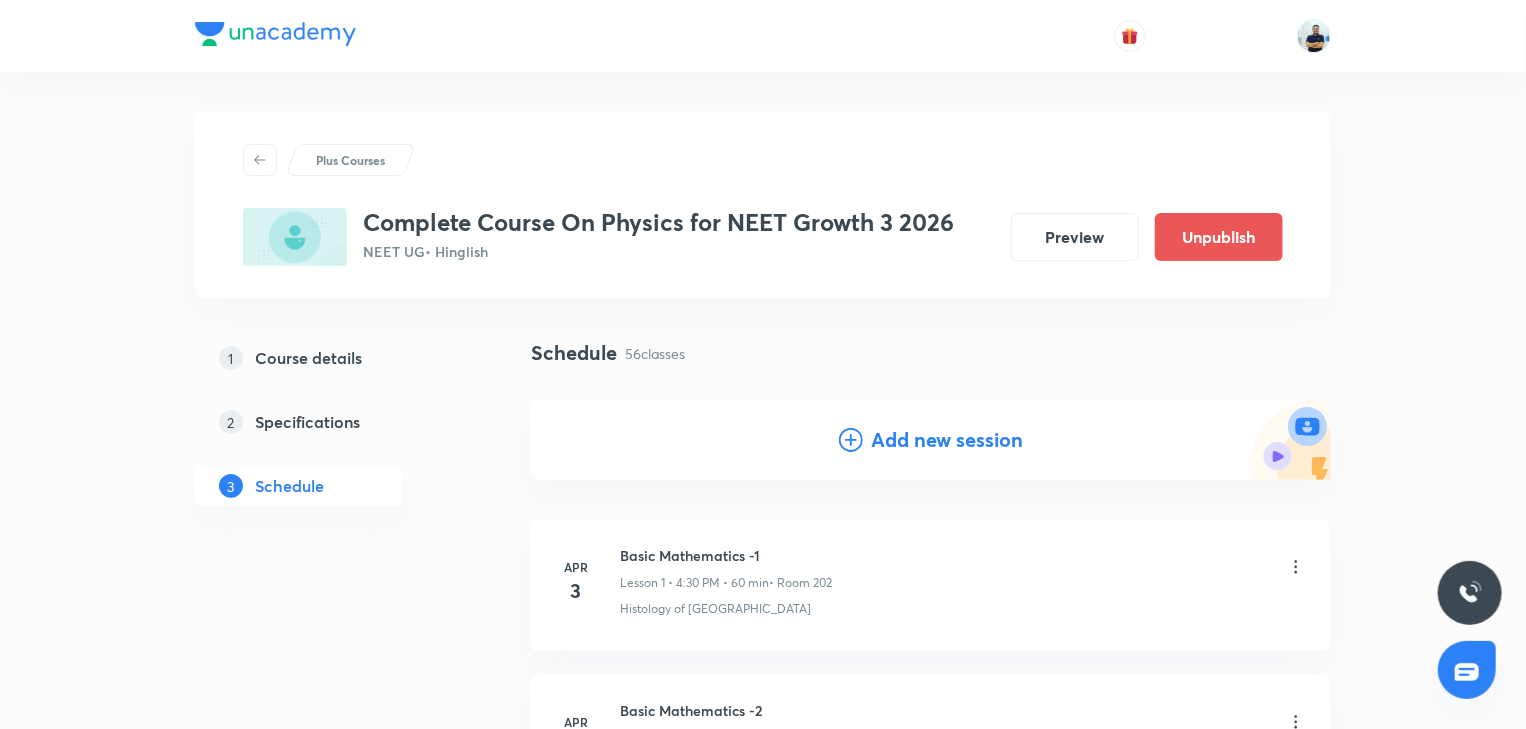 click on "Add new session" at bounding box center (947, 440) 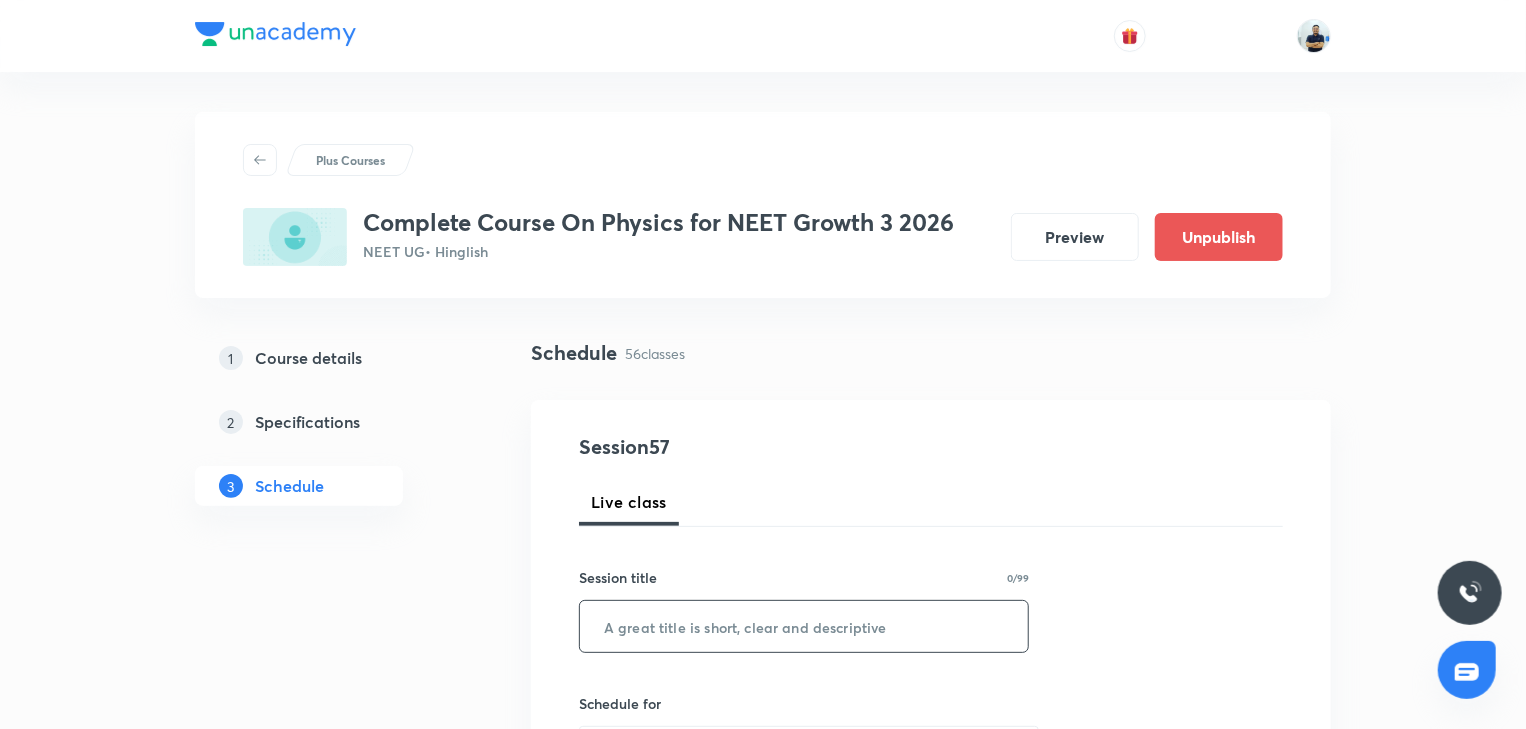 click at bounding box center [804, 626] 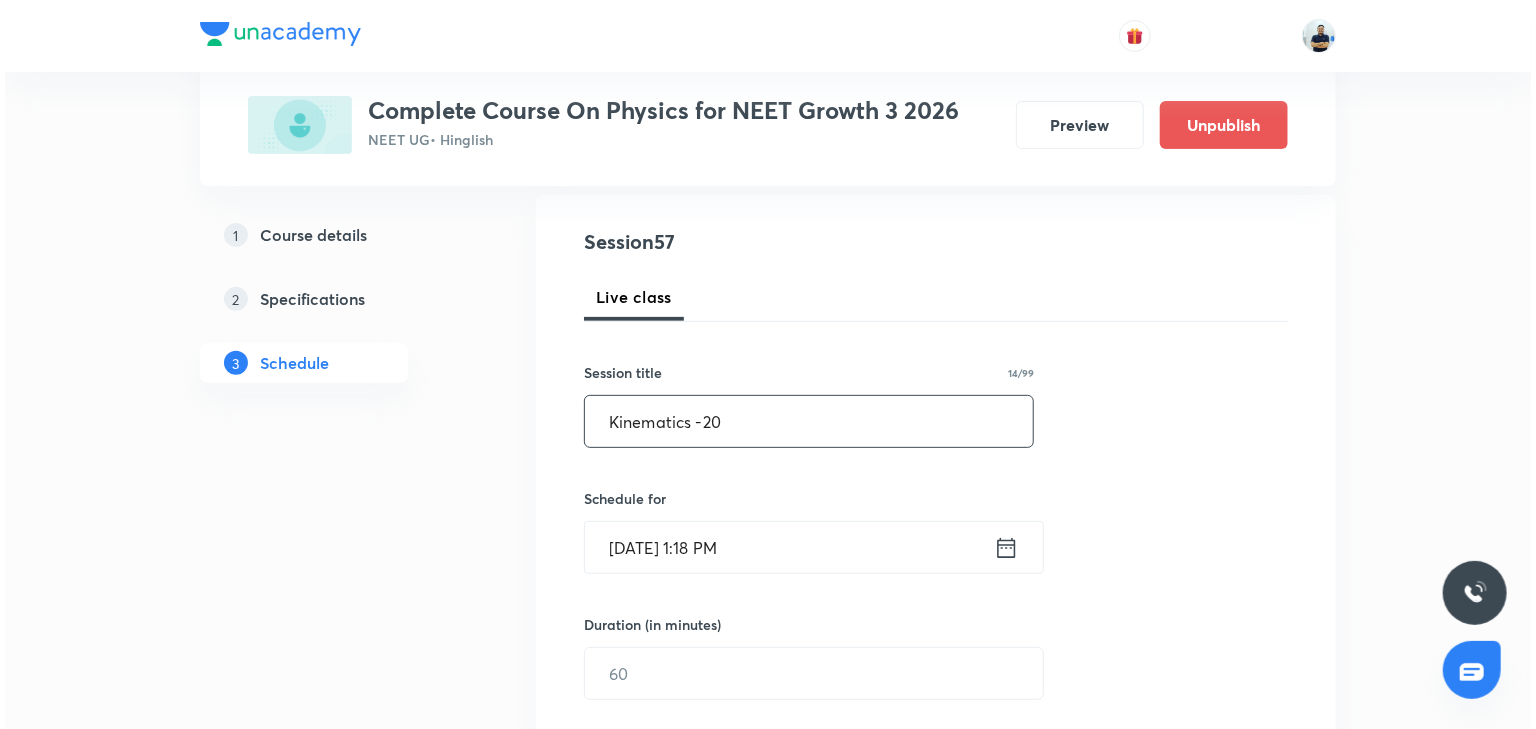 scroll, scrollTop: 224, scrollLeft: 0, axis: vertical 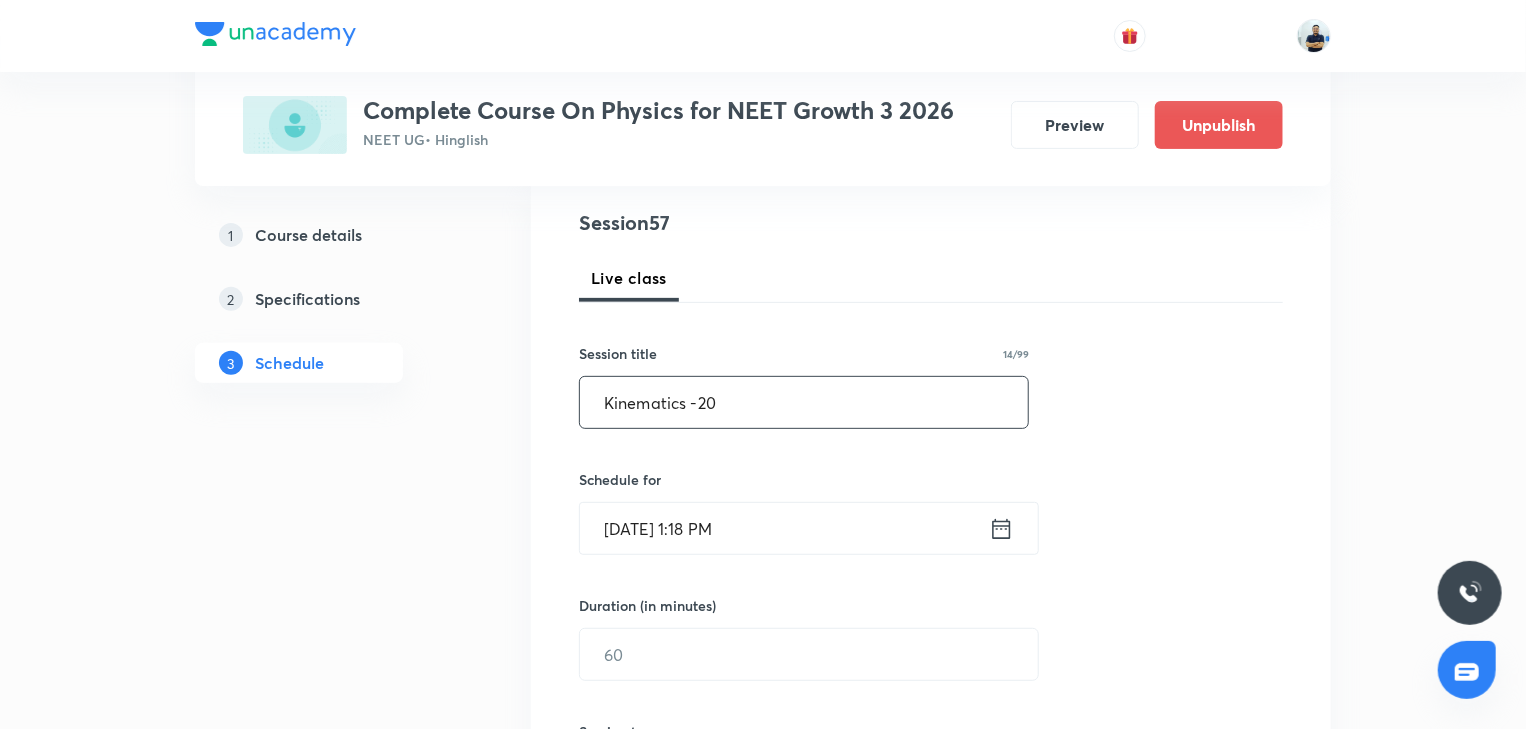 type on "Kinematics -20" 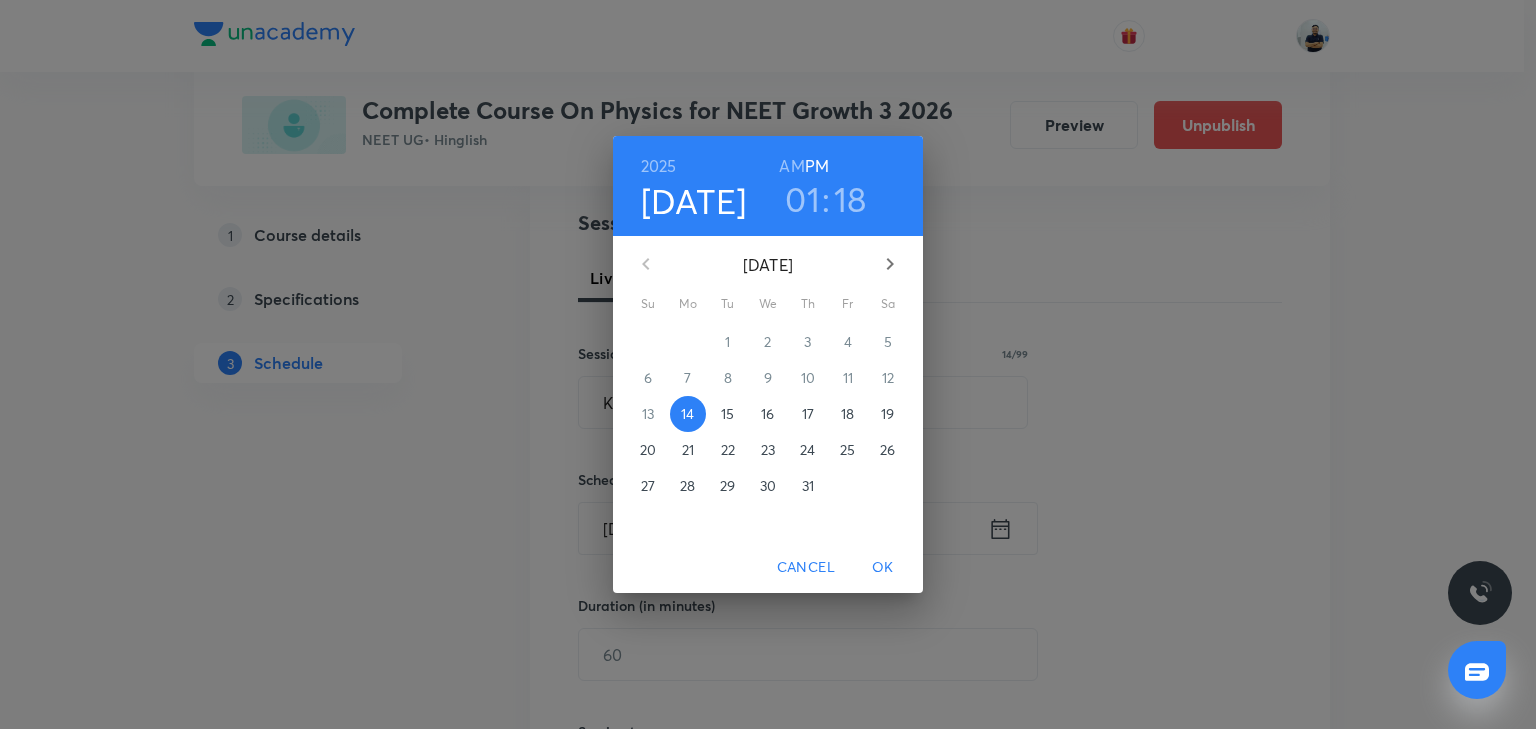 click on "17" at bounding box center [808, 414] 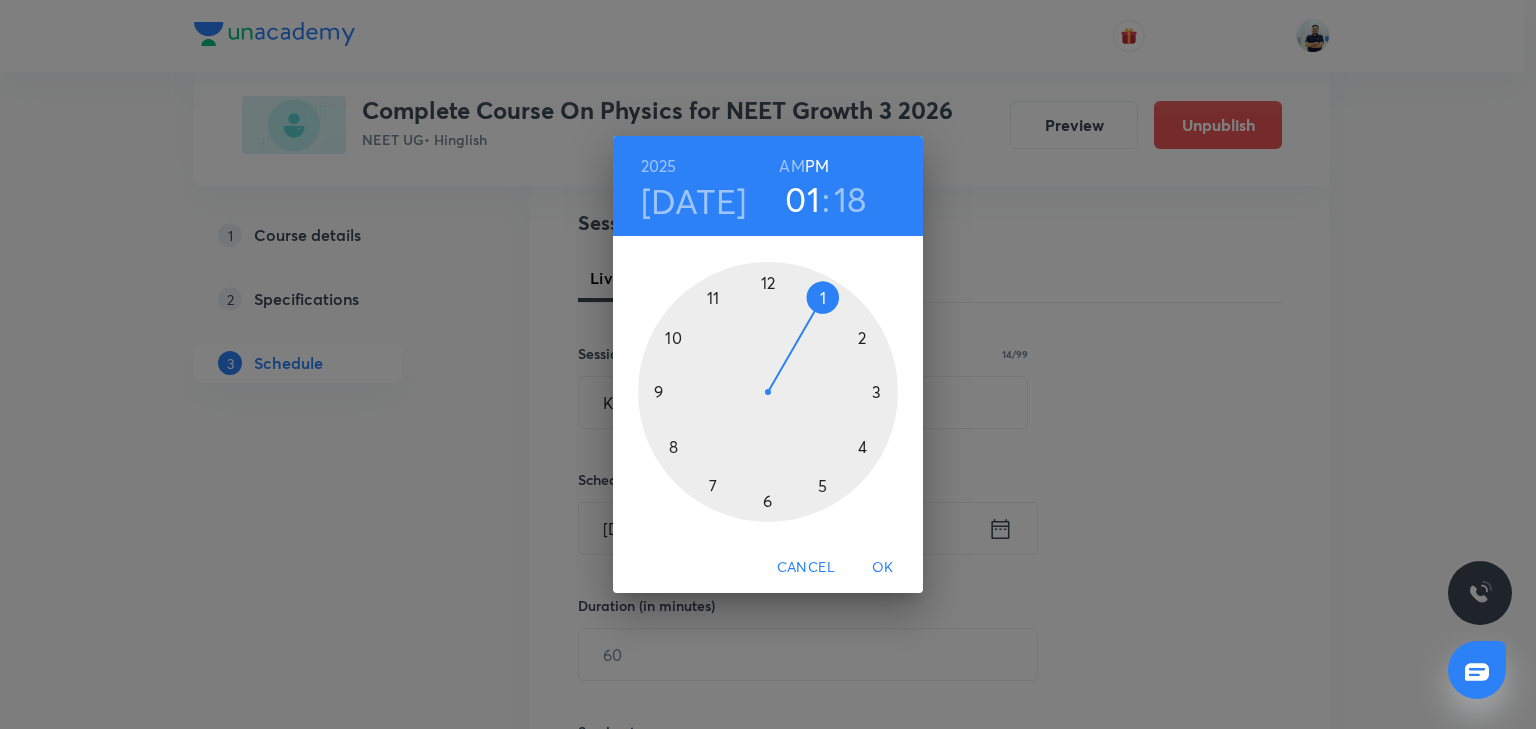click on "Cancel" at bounding box center (806, 567) 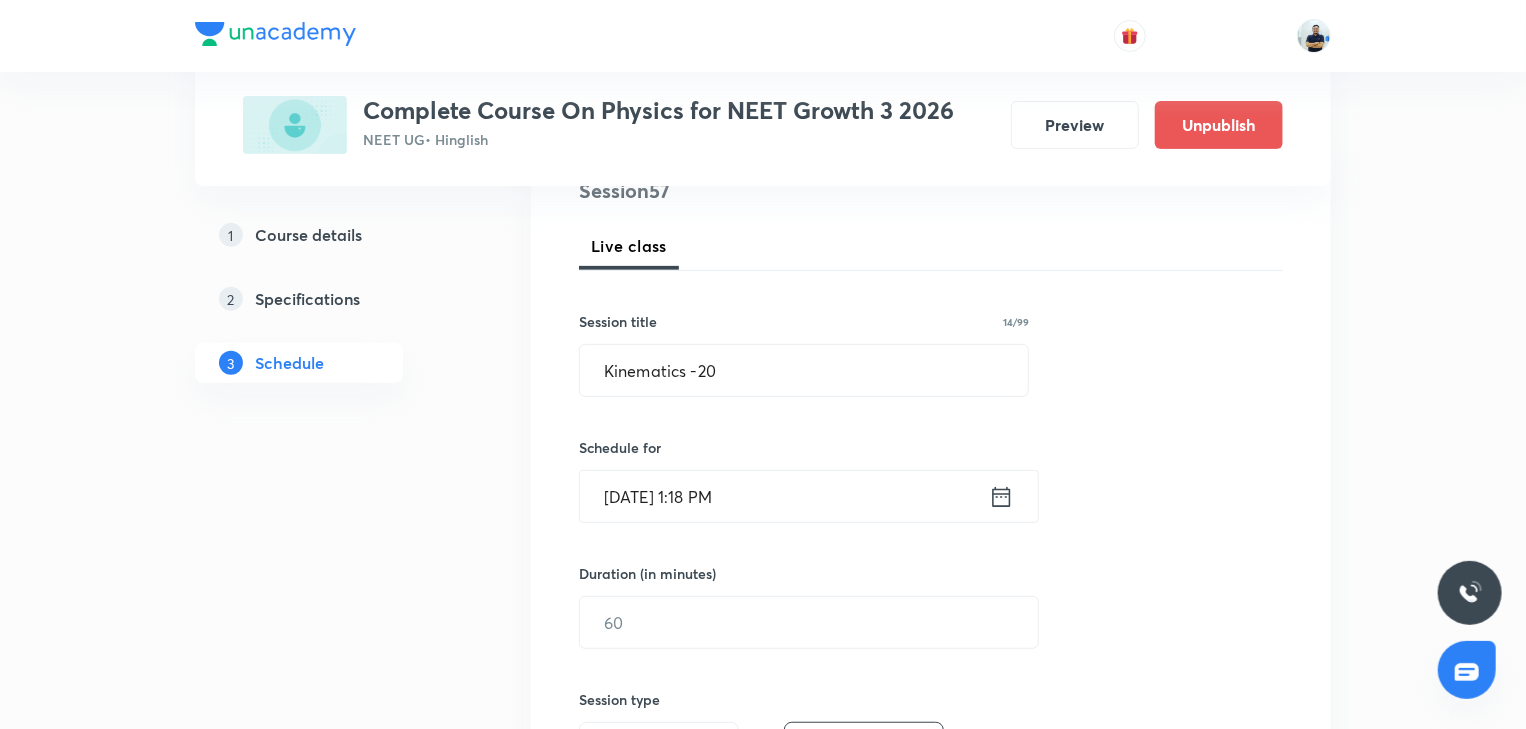 scroll, scrollTop: 261, scrollLeft: 0, axis: vertical 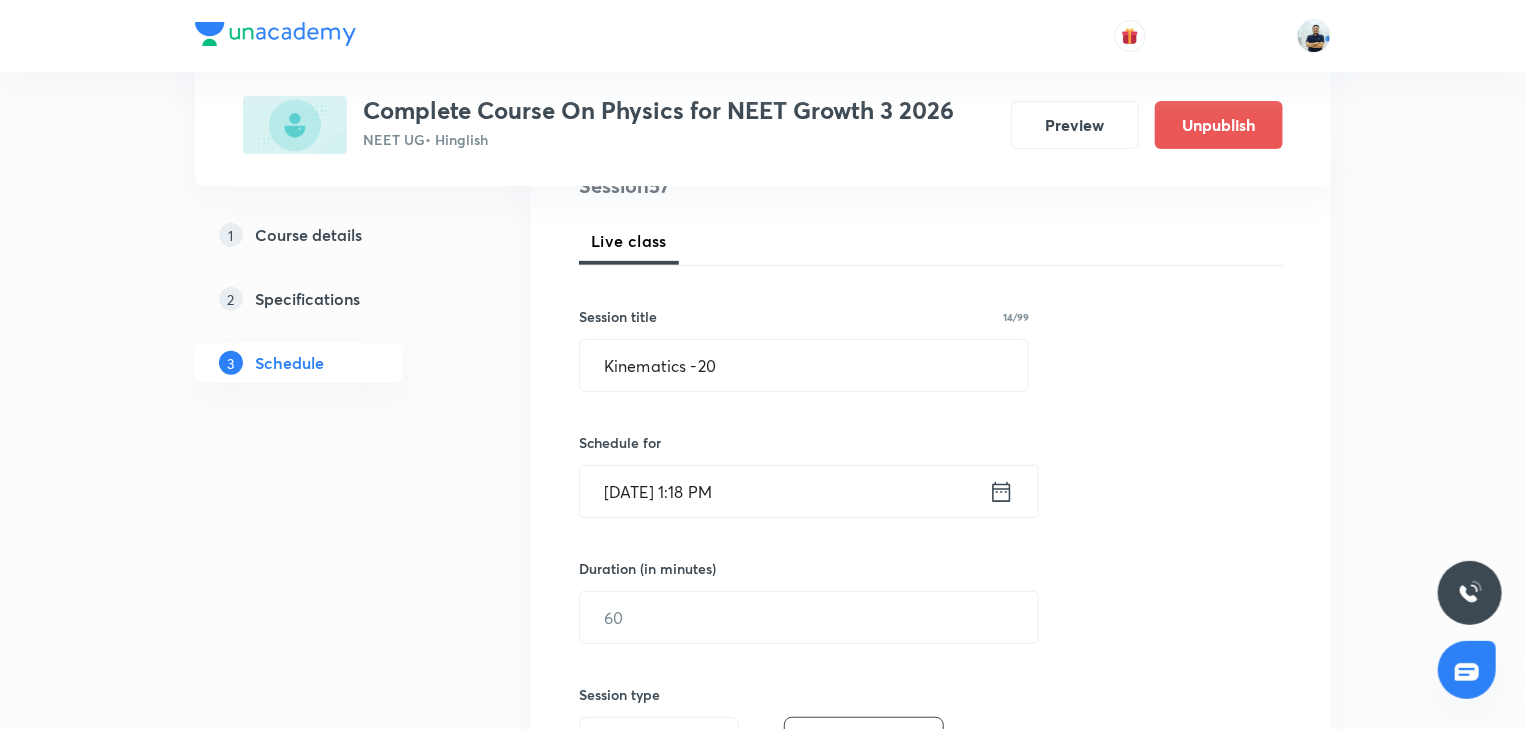 click on "Jul 14, 2025, 1:18 PM" at bounding box center (784, 491) 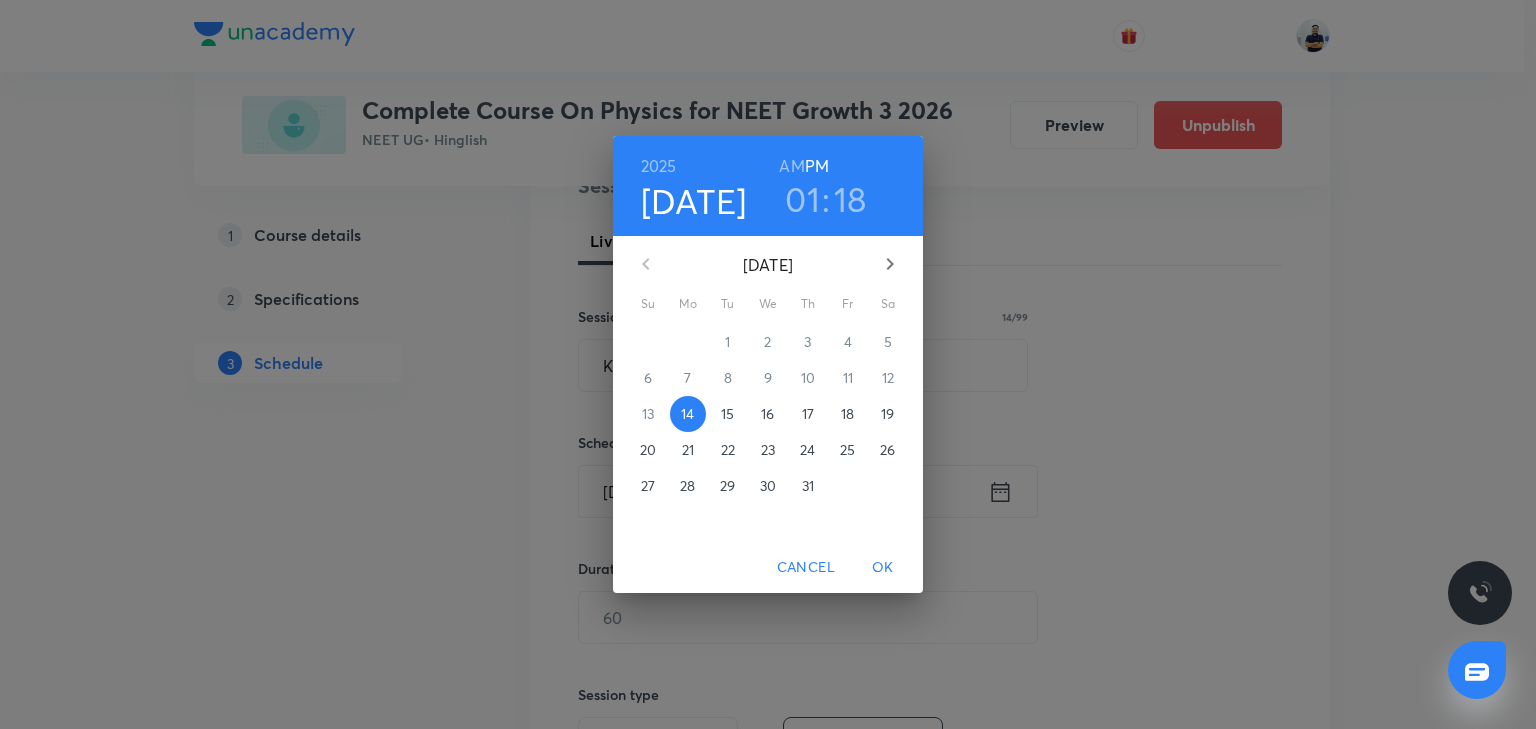 click on "16" at bounding box center [767, 414] 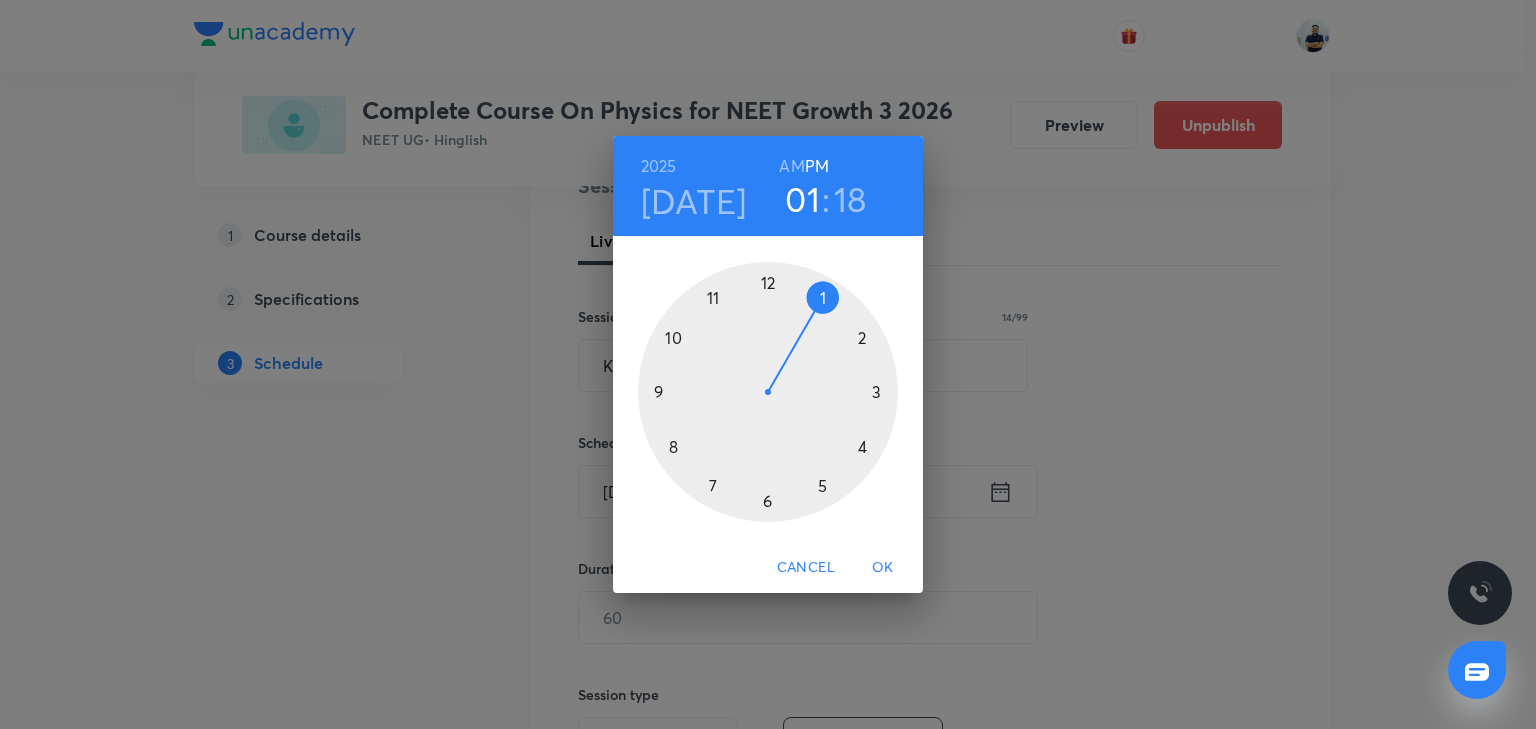 click at bounding box center [768, 392] 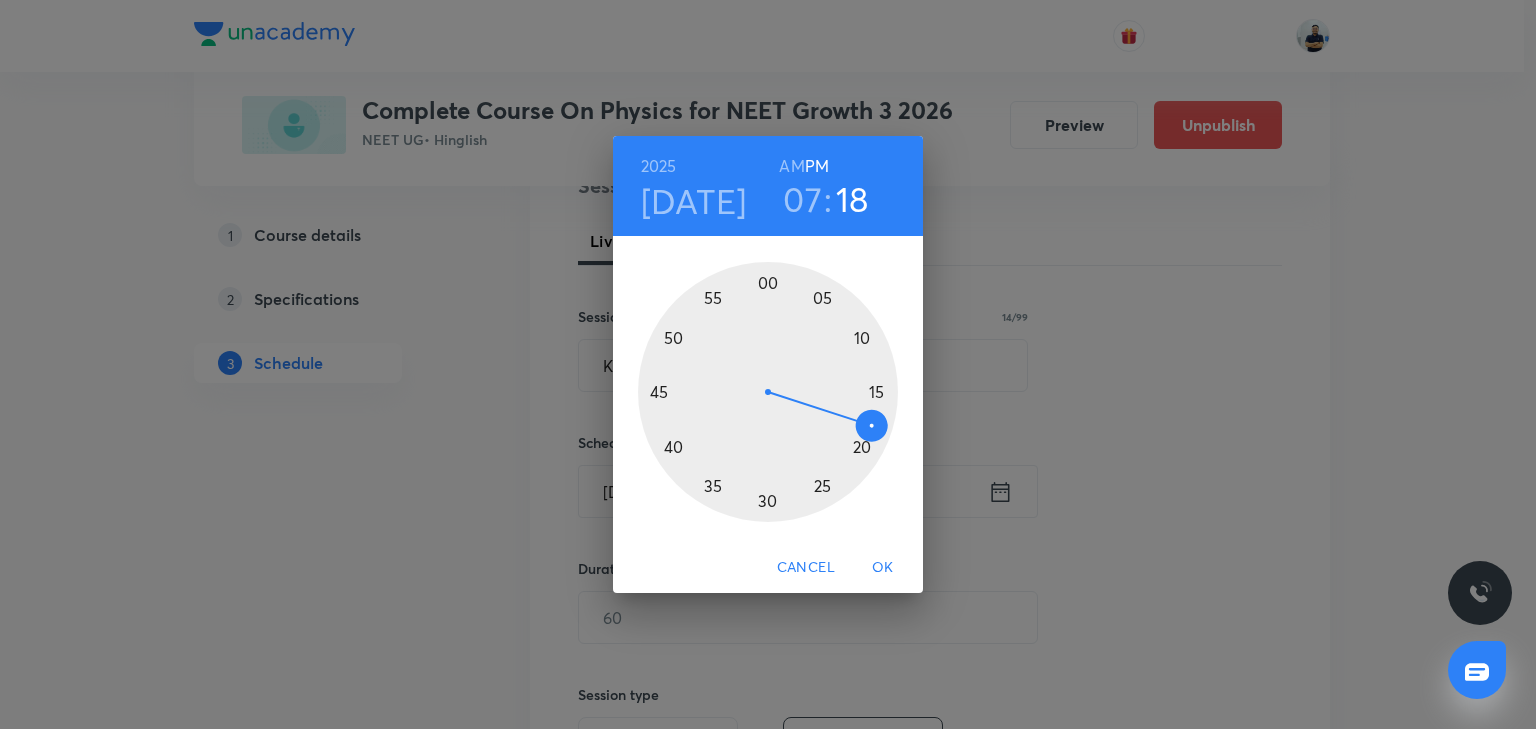 click at bounding box center (768, 392) 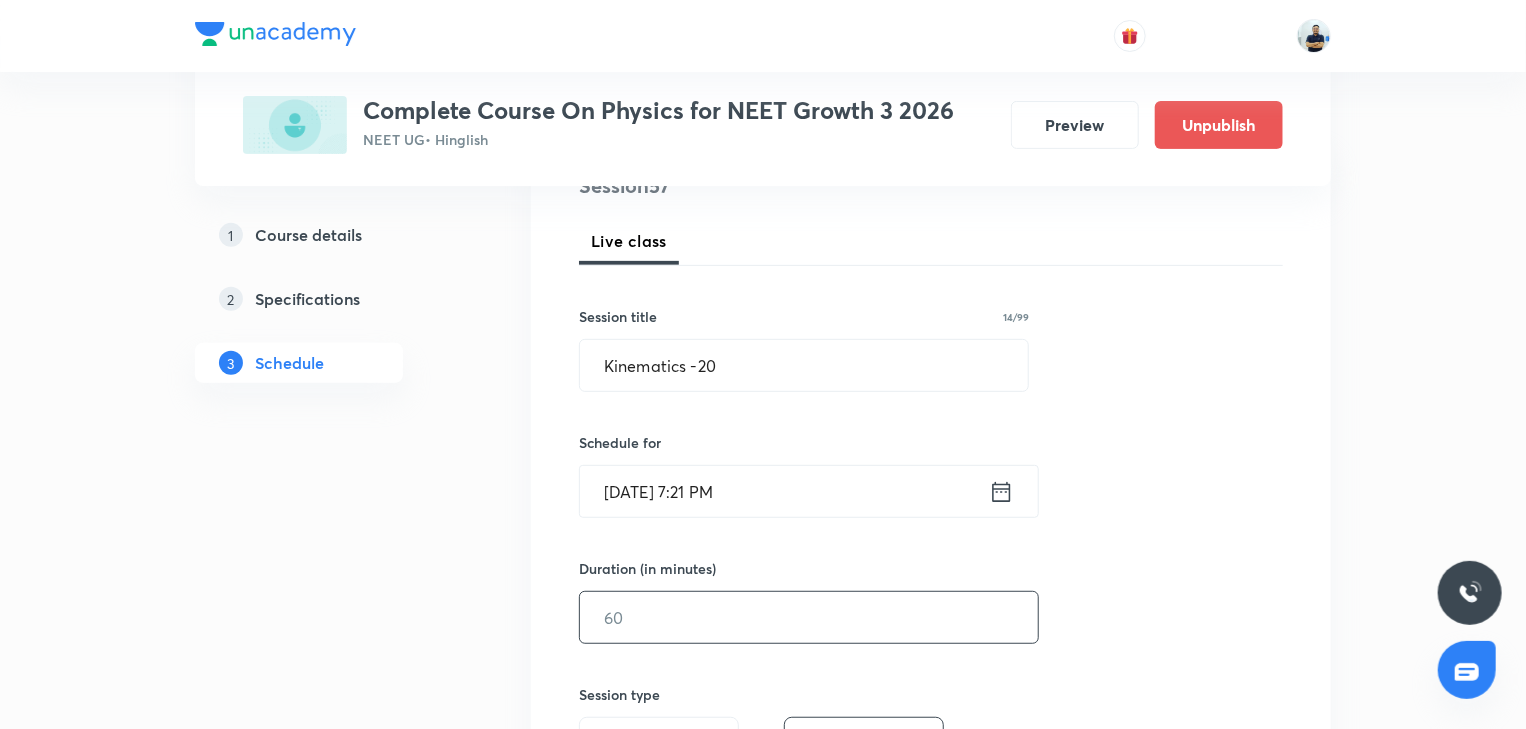 click at bounding box center (809, 617) 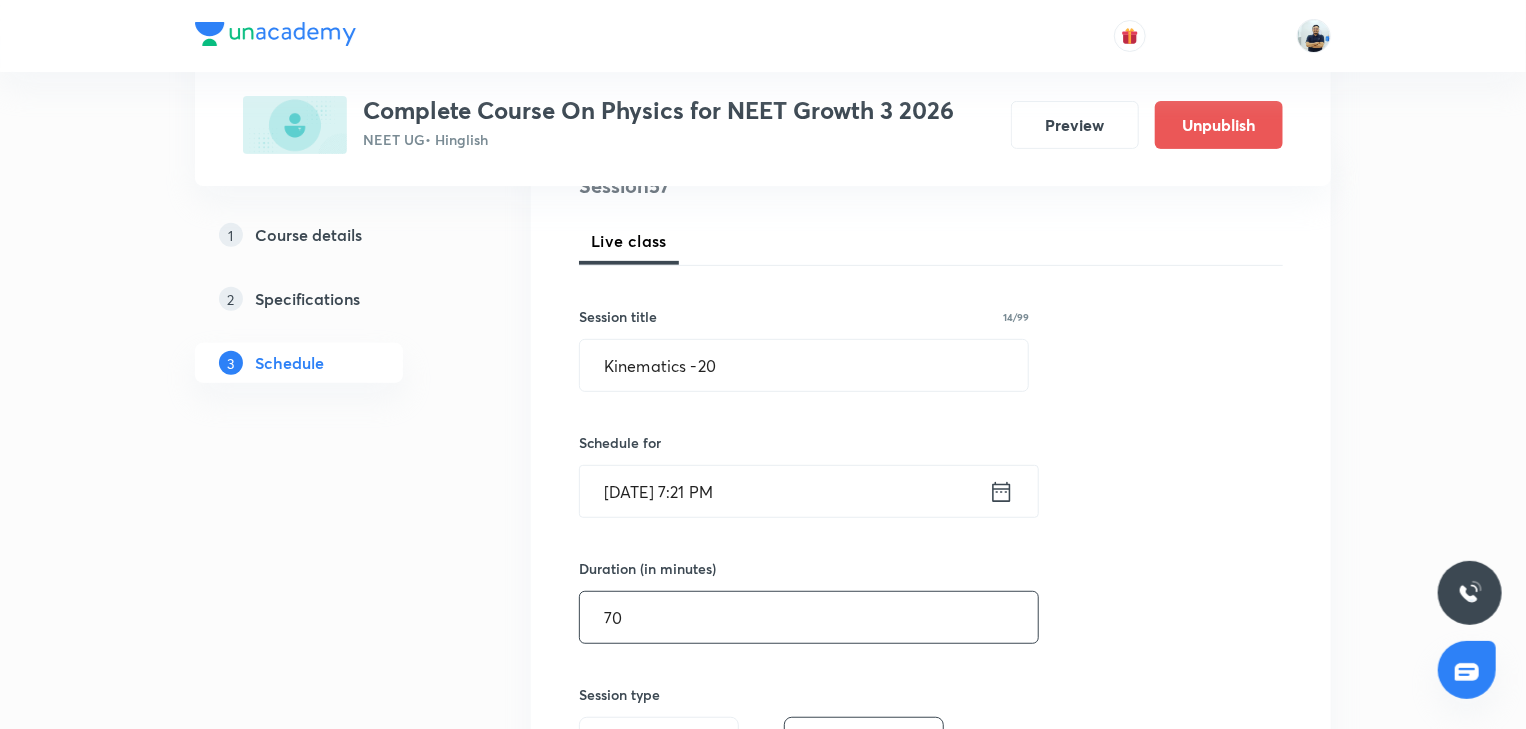 type on "70" 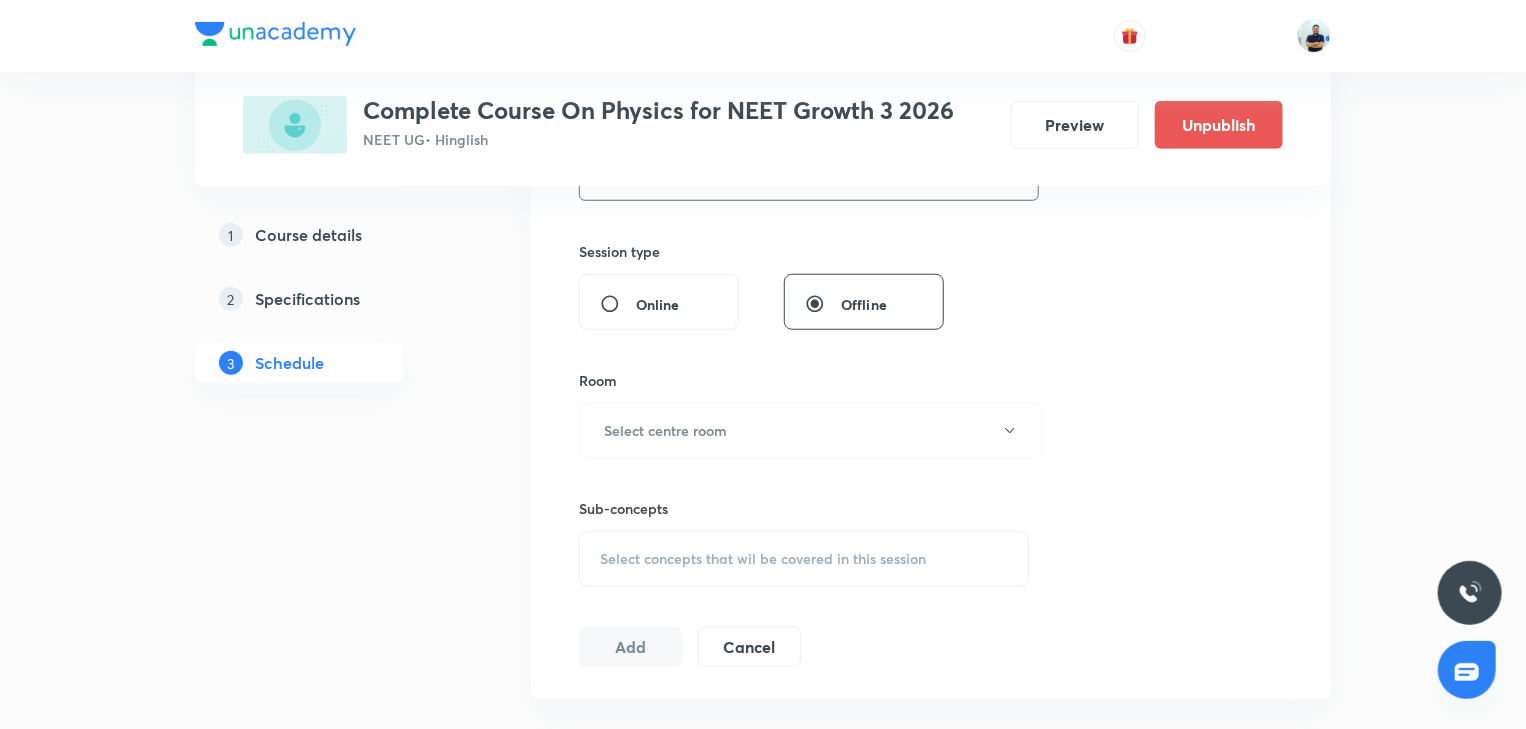 scroll, scrollTop: 821, scrollLeft: 0, axis: vertical 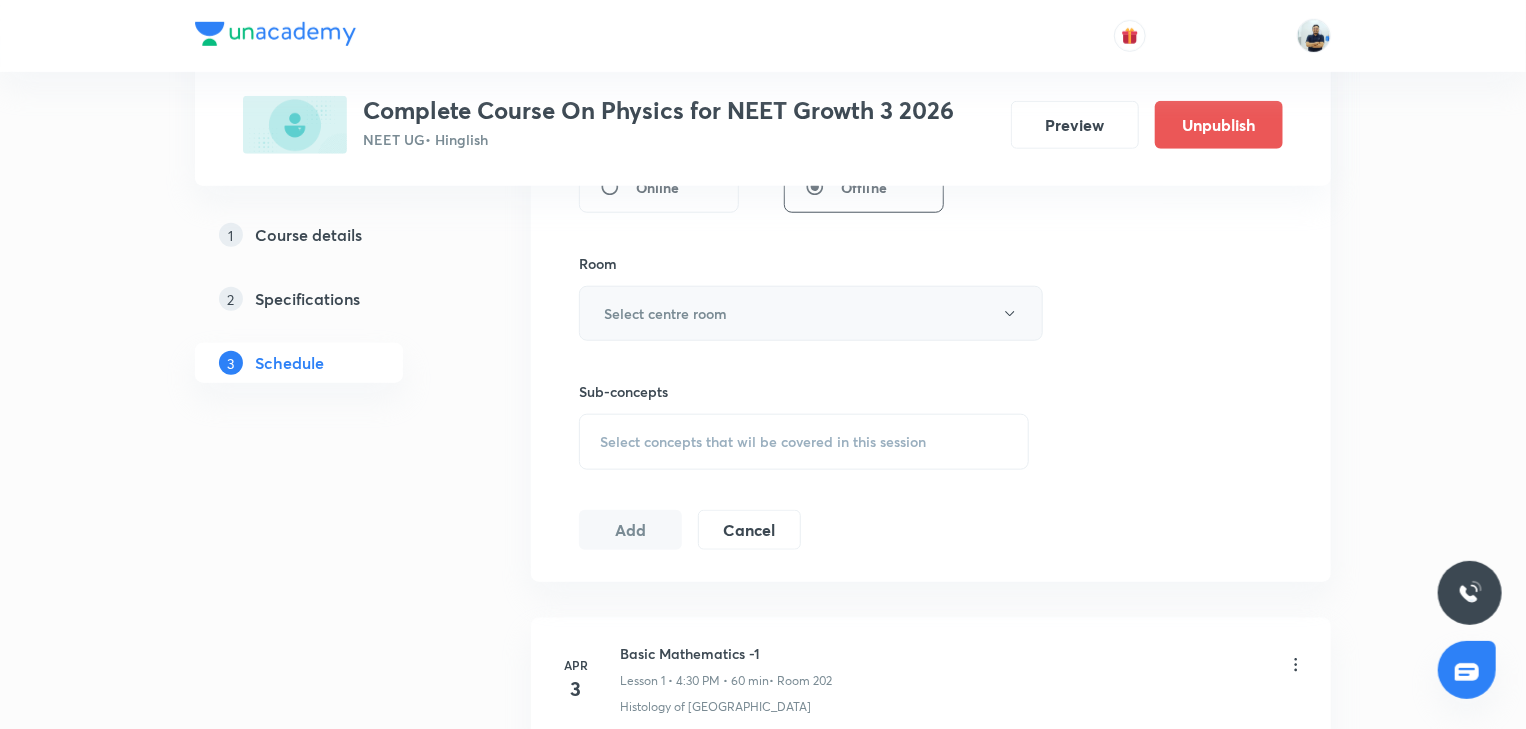 click on "Select centre room" at bounding box center (811, 313) 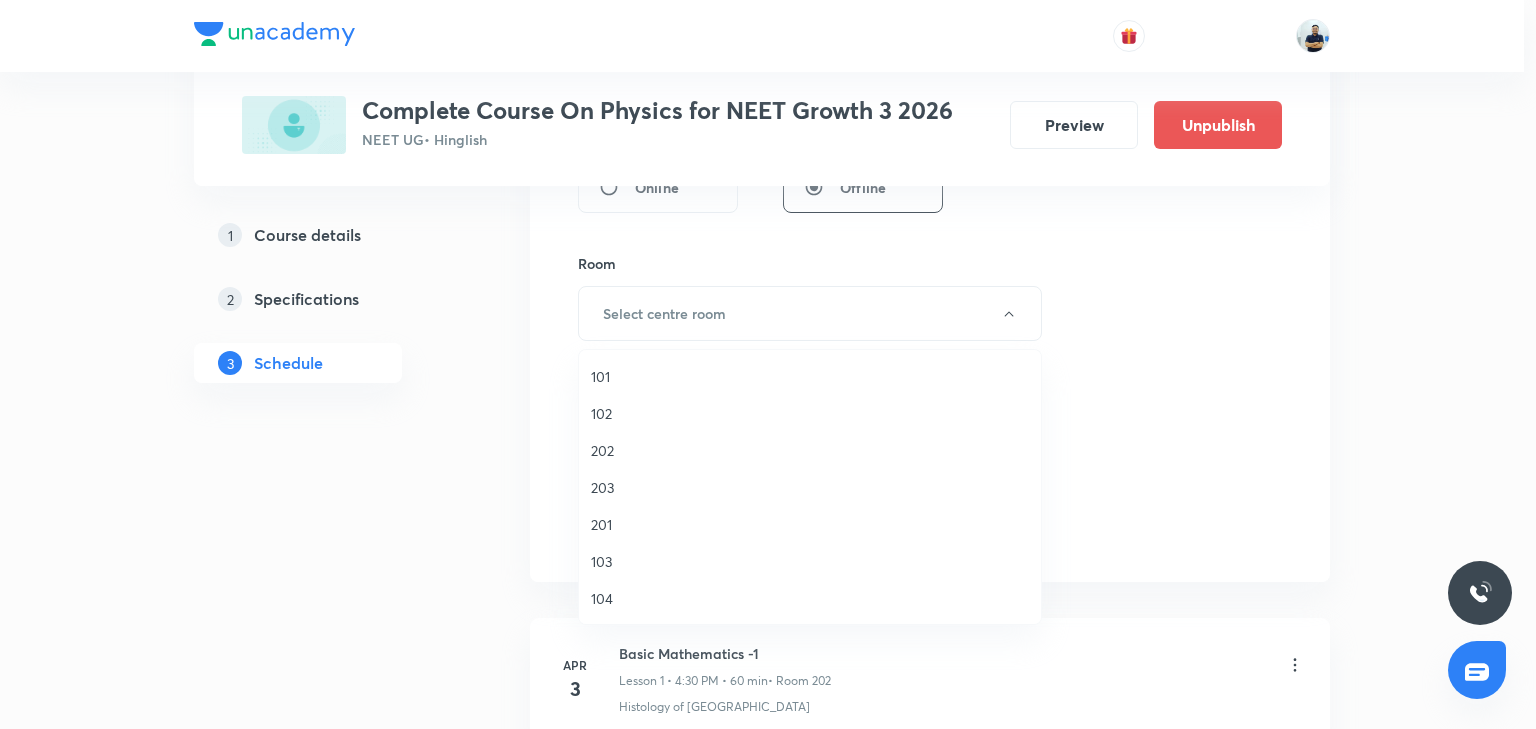 click on "201" at bounding box center (810, 524) 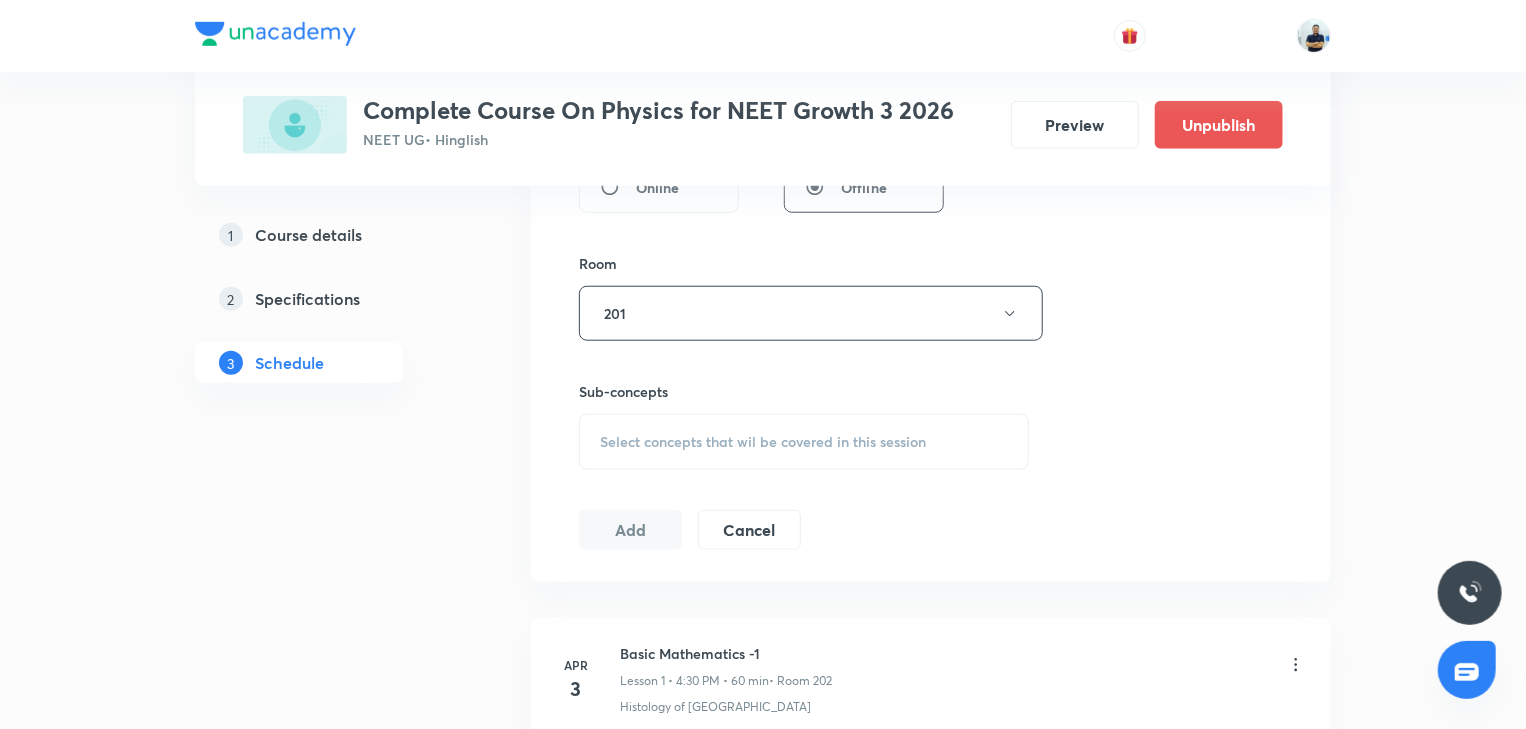 click on "Select concepts that wil be covered in this session" at bounding box center [763, 442] 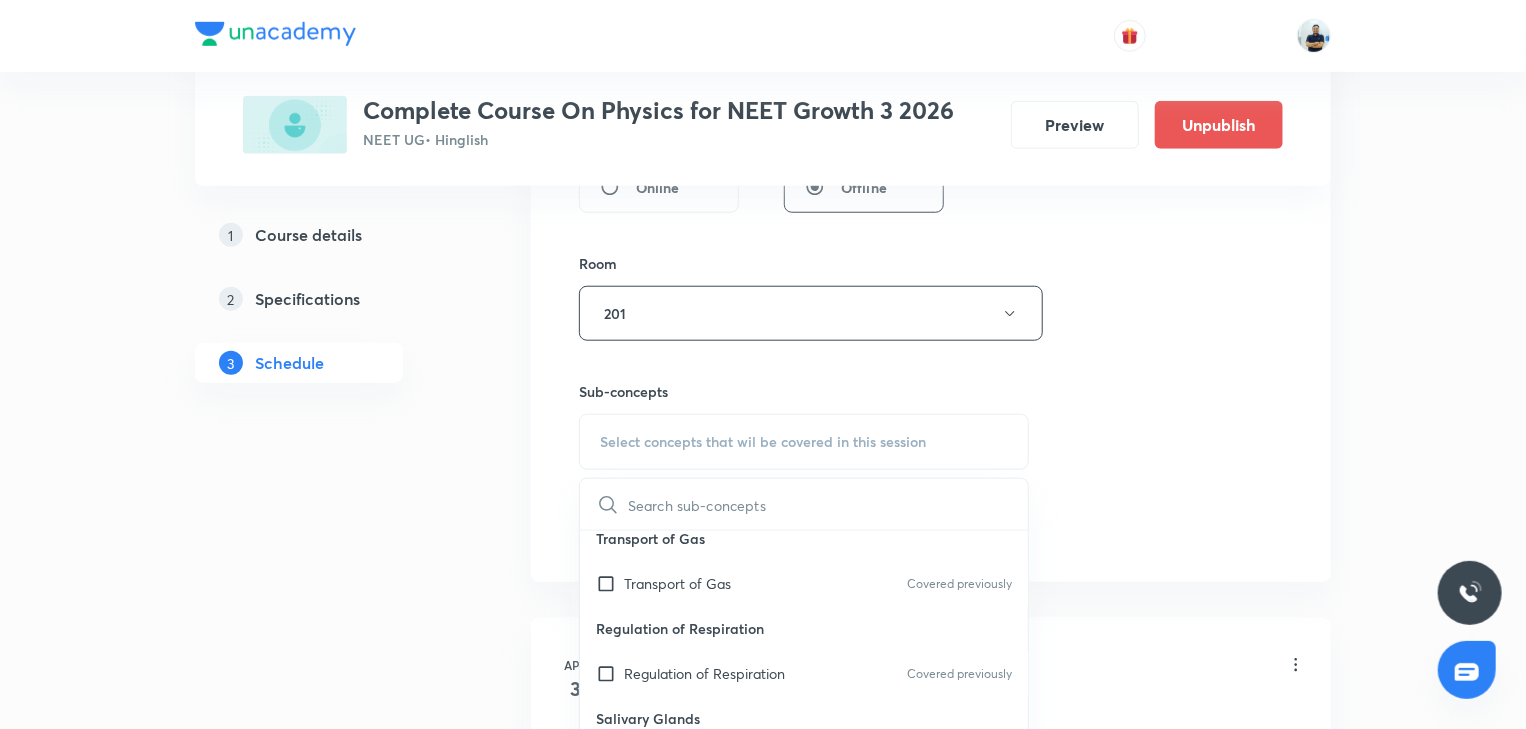 scroll, scrollTop: 690, scrollLeft: 0, axis: vertical 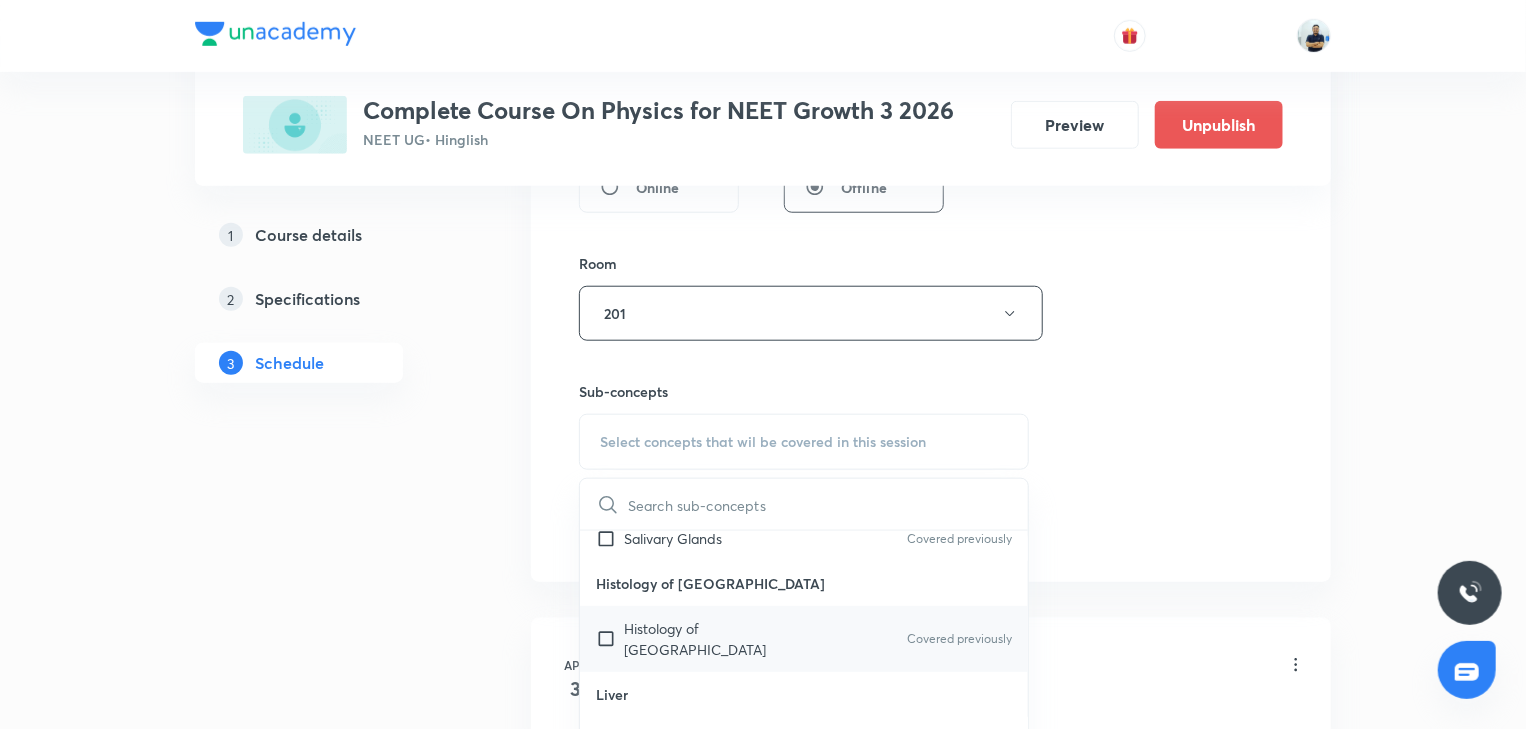 click on "Histology of Alimentary Canal" at bounding box center (725, 639) 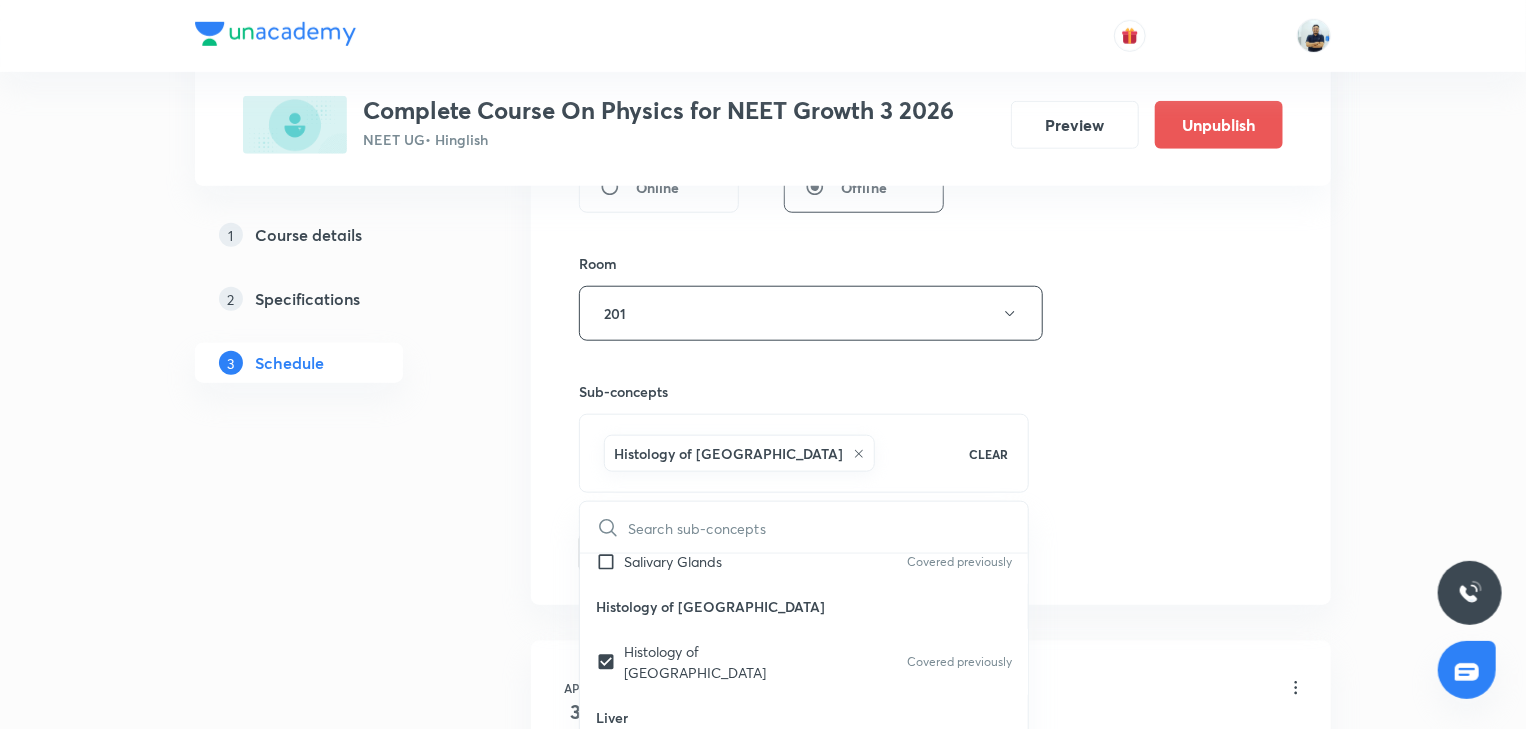 drag, startPoint x: 642, startPoint y: 560, endPoint x: 924, endPoint y: 520, distance: 284.82275 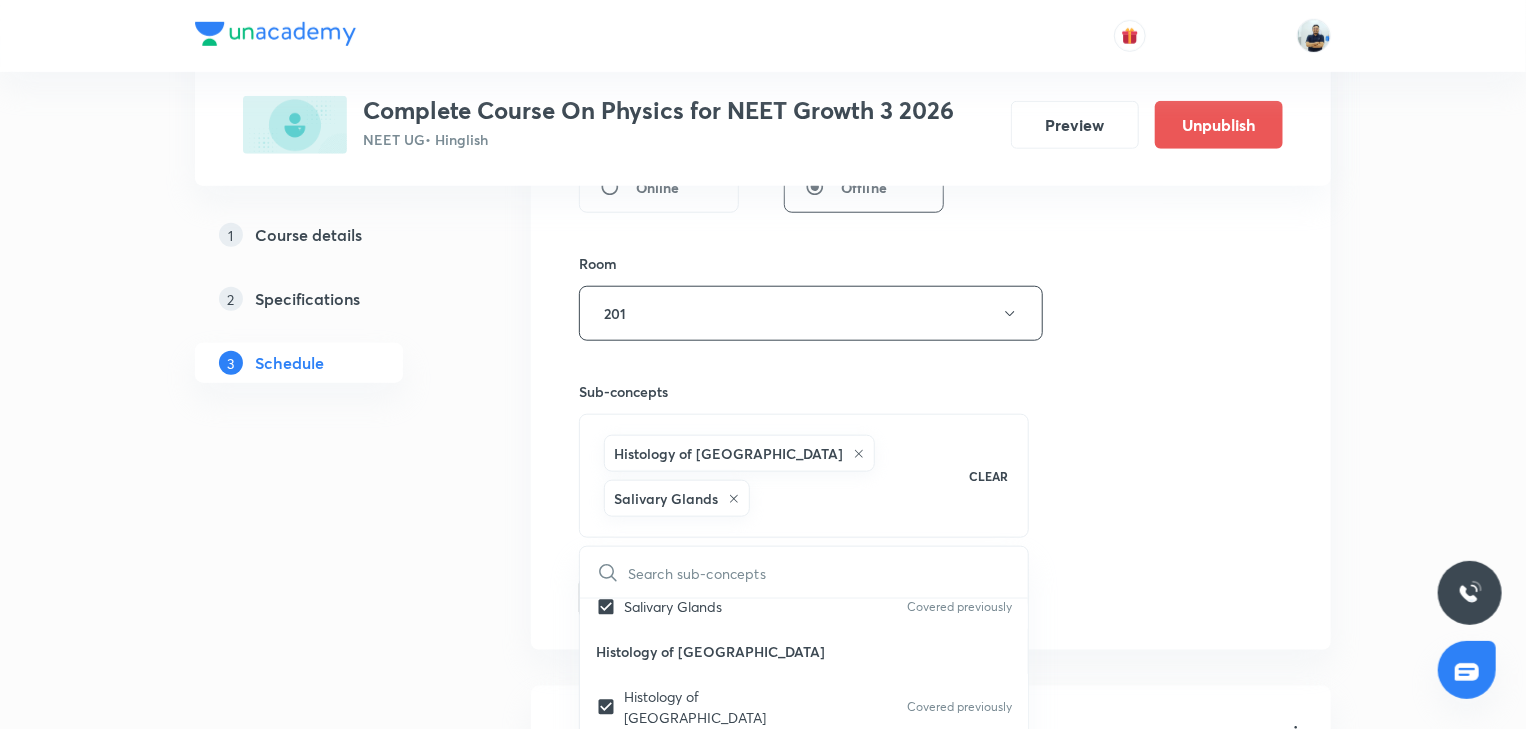 checkbox on "true" 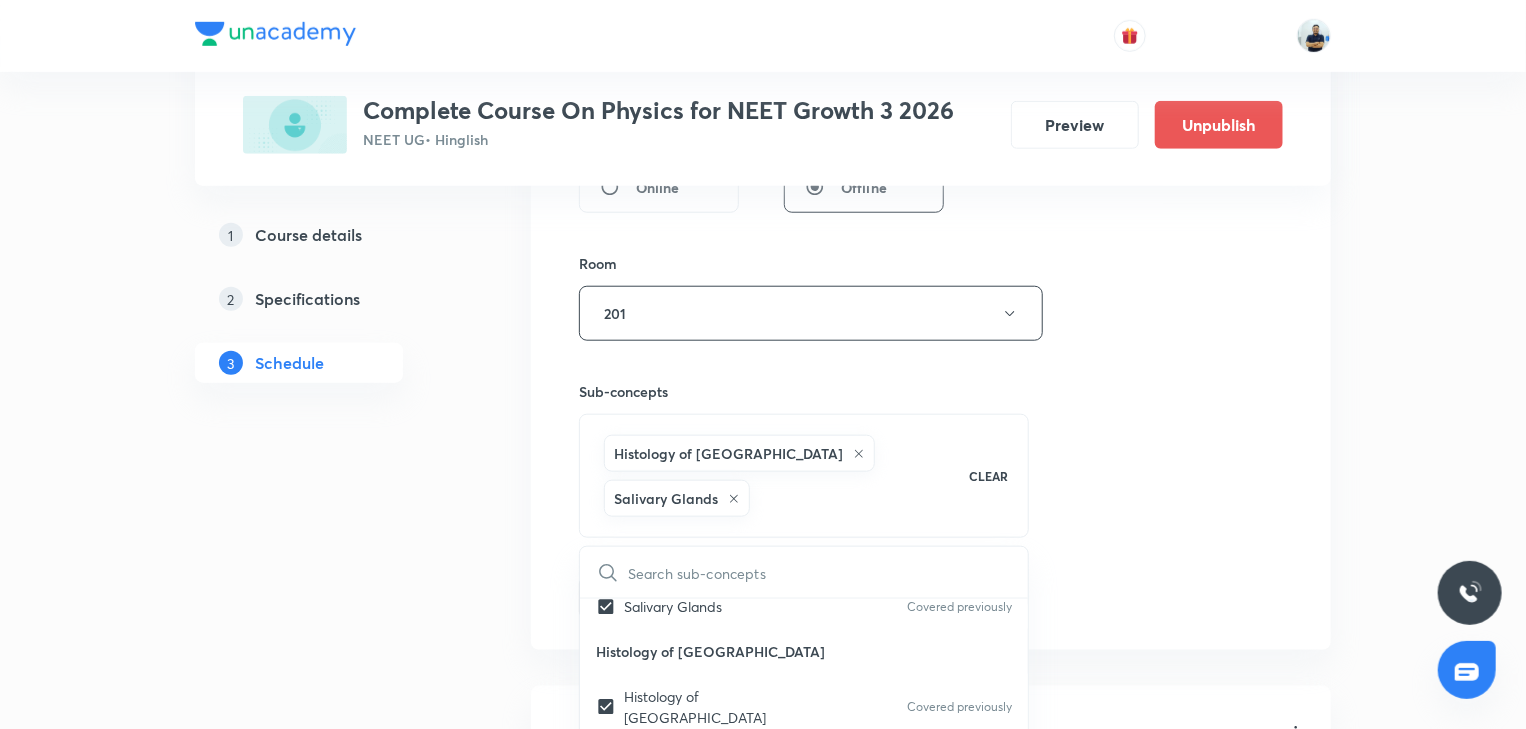drag, startPoint x: 1188, startPoint y: 560, endPoint x: 786, endPoint y: 585, distance: 402.7766 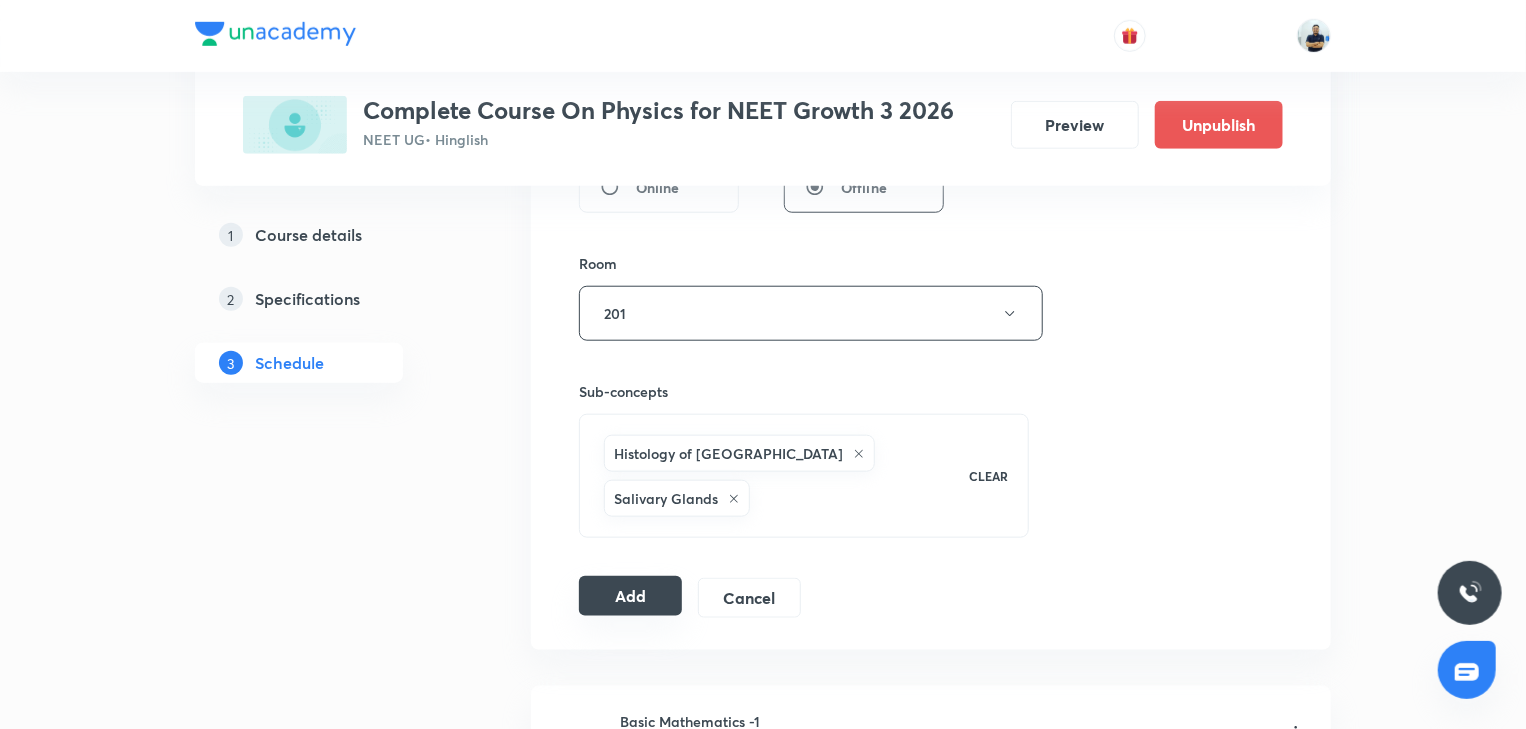 click on "Add" at bounding box center (630, 596) 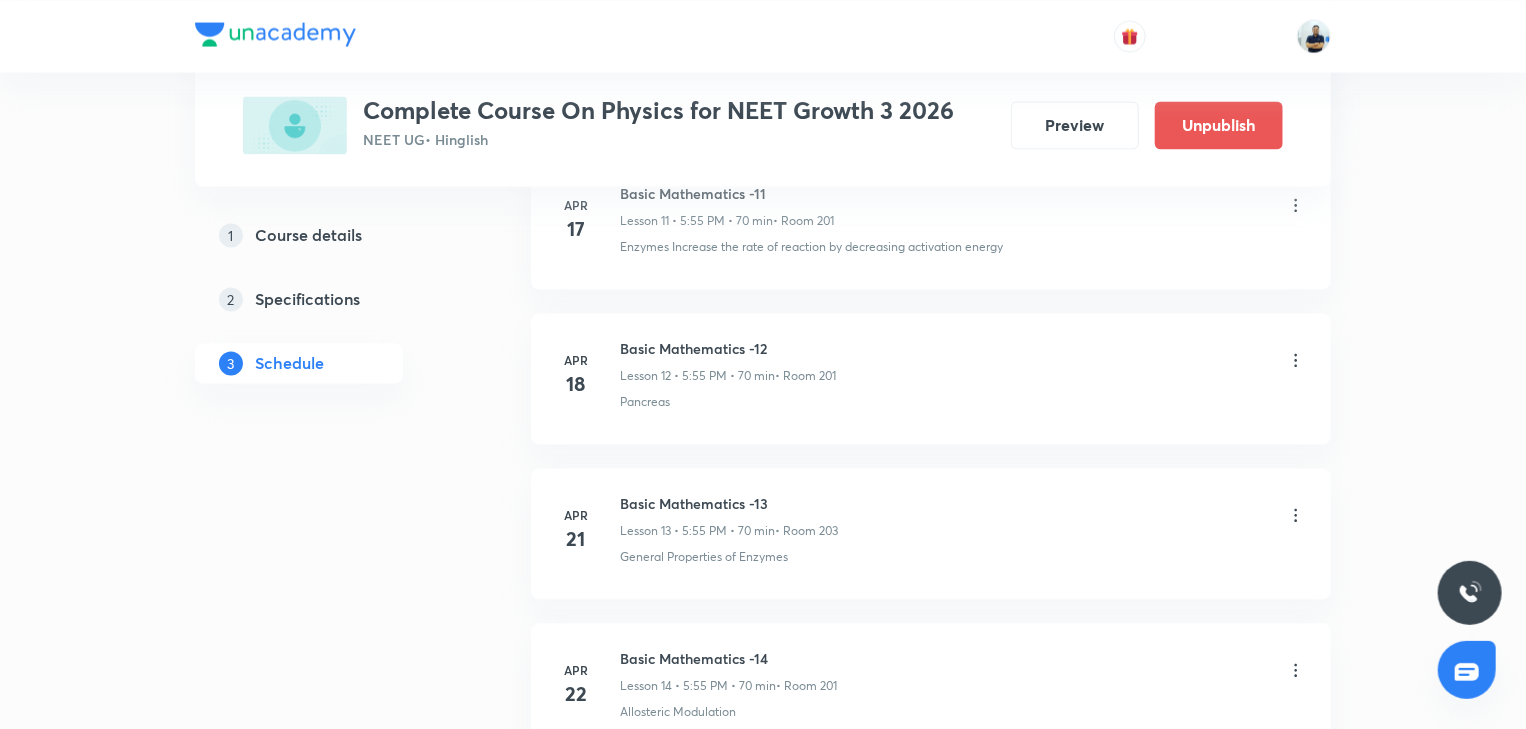 scroll, scrollTop: 0, scrollLeft: 0, axis: both 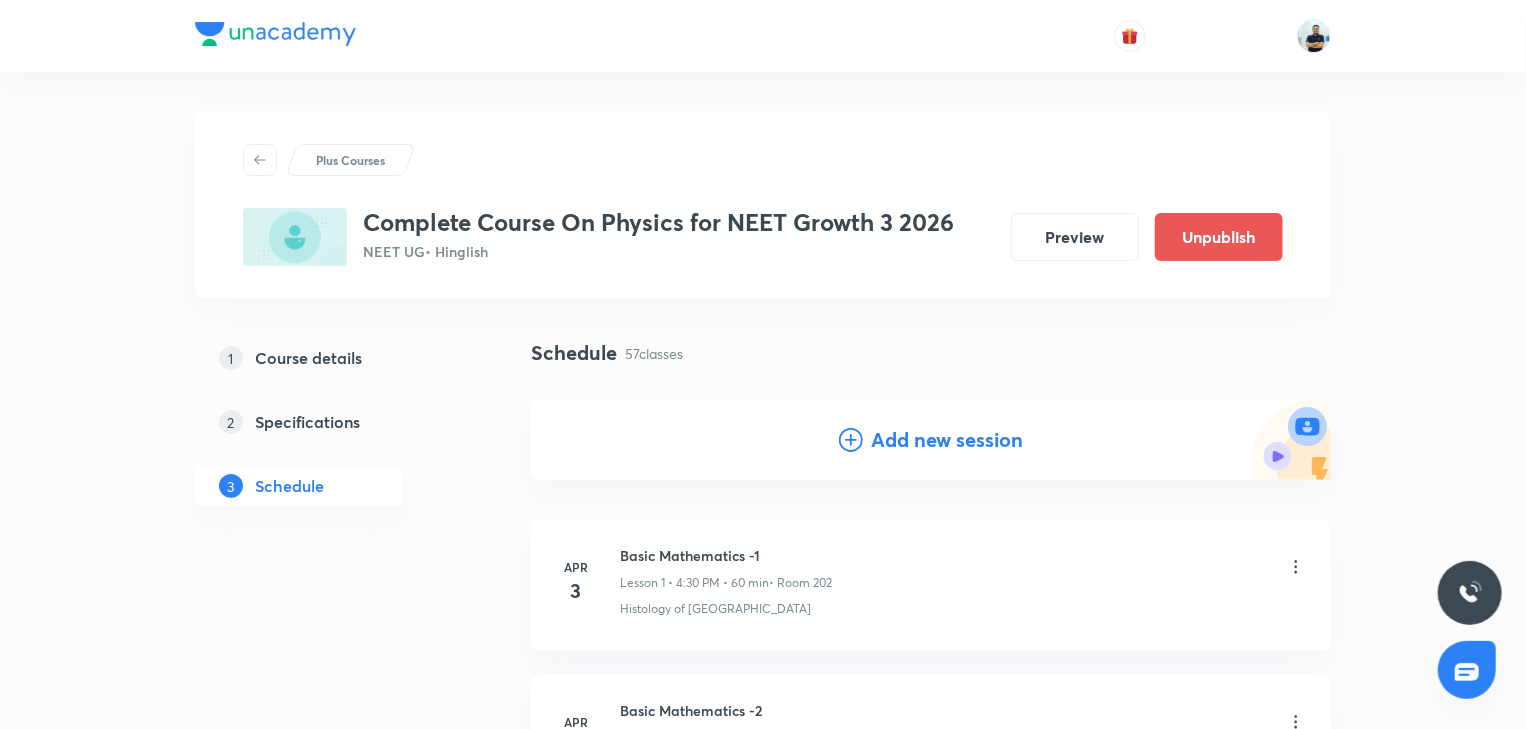 click on "Add new session" at bounding box center (947, 440) 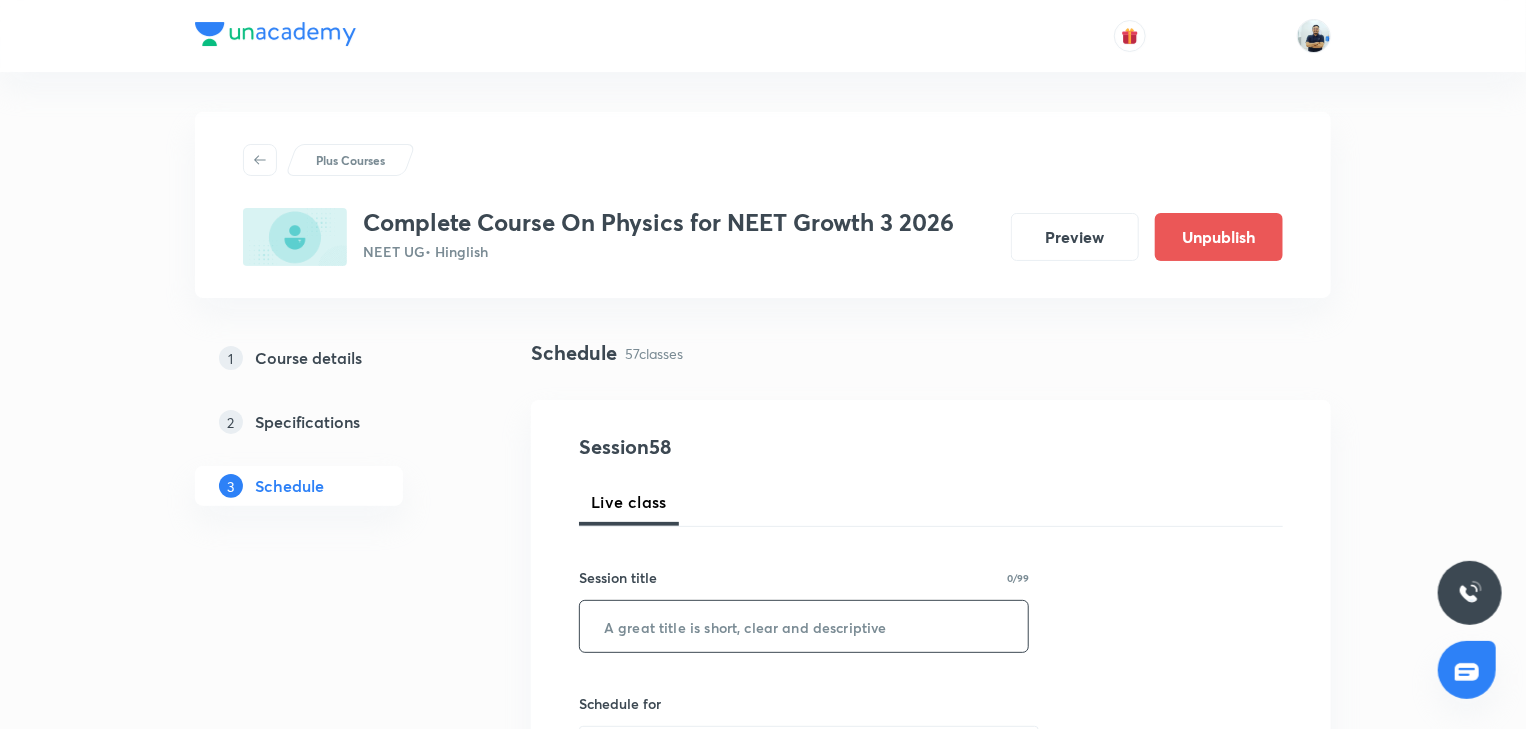 click at bounding box center (804, 626) 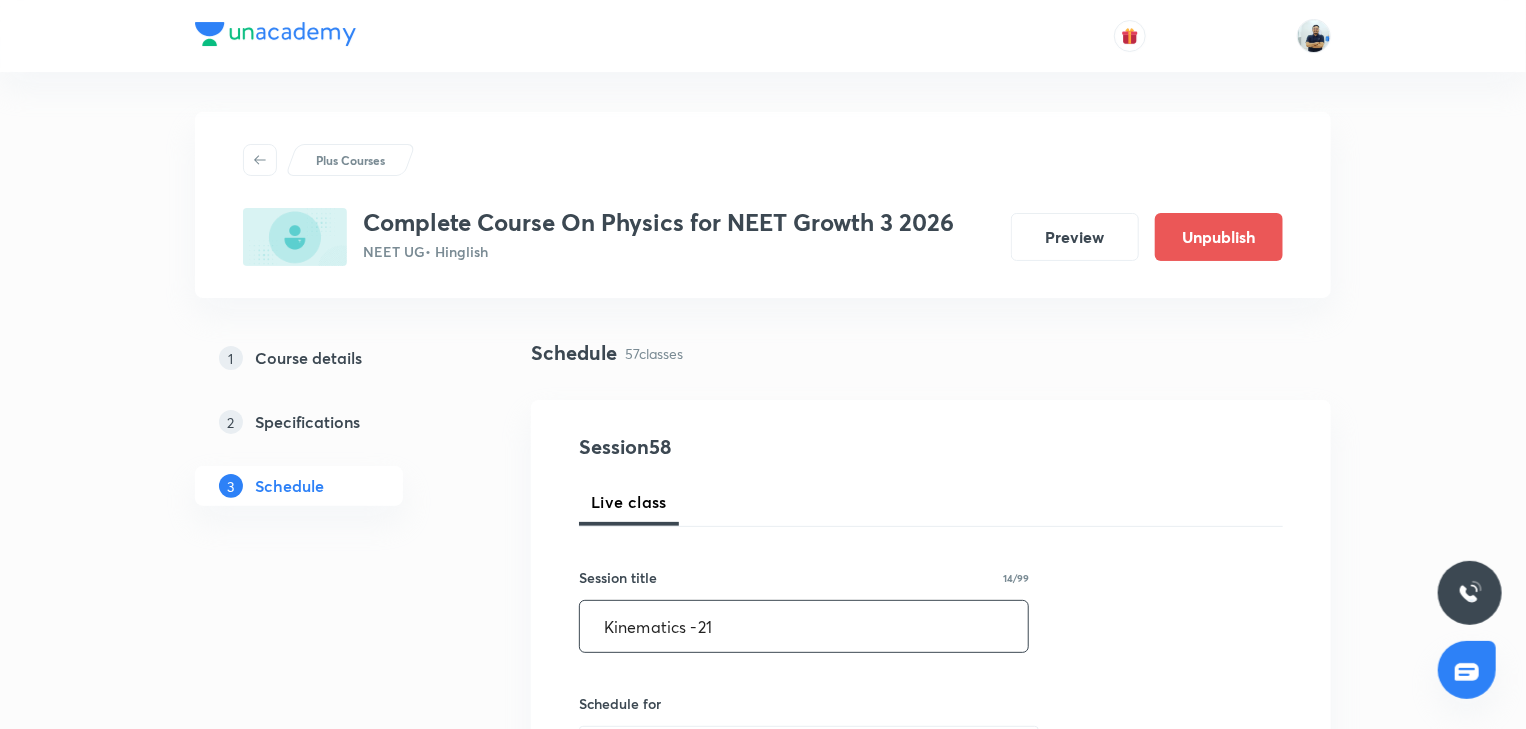 type on "Kinematics -21" 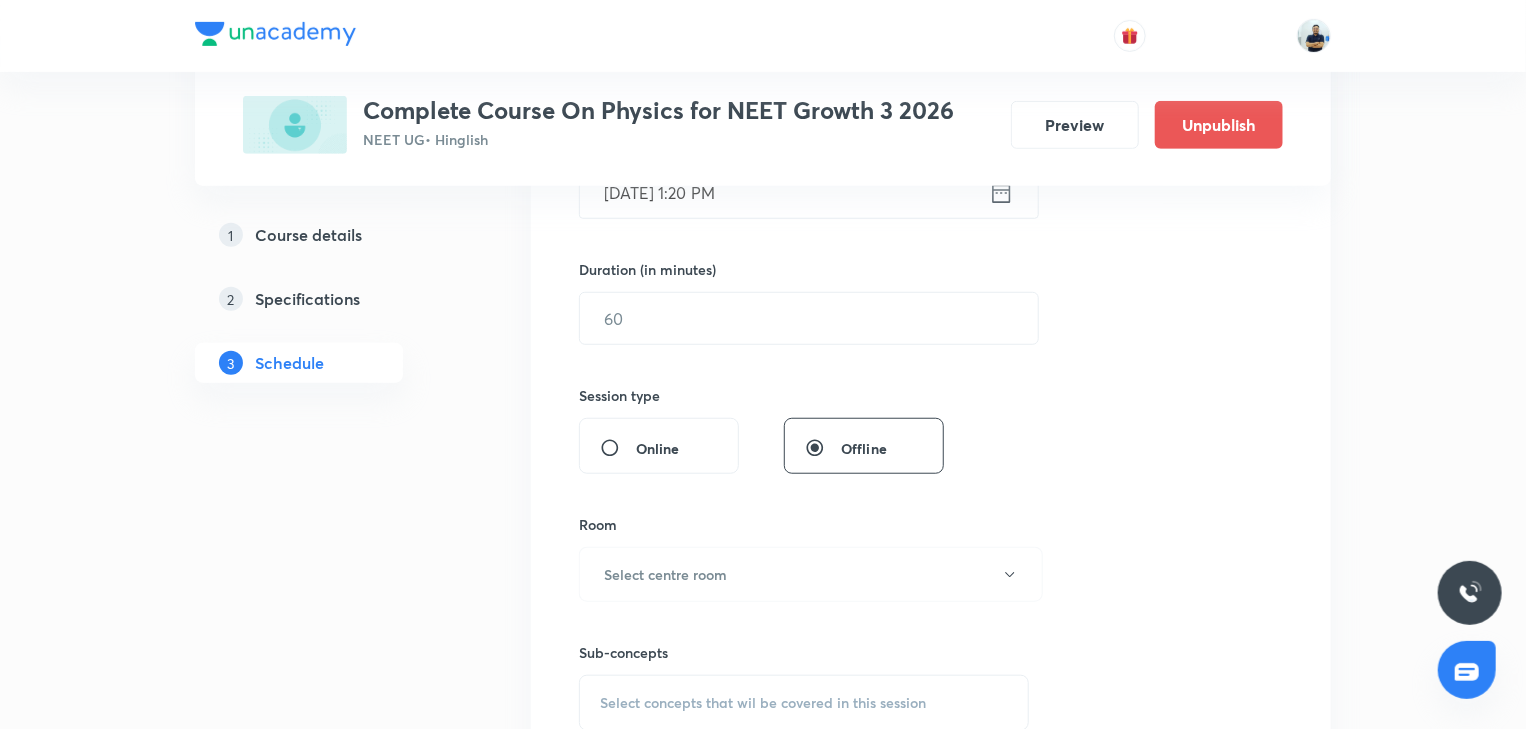 click on "Jul 14, 2025, 1:20 PM" at bounding box center (784, 192) 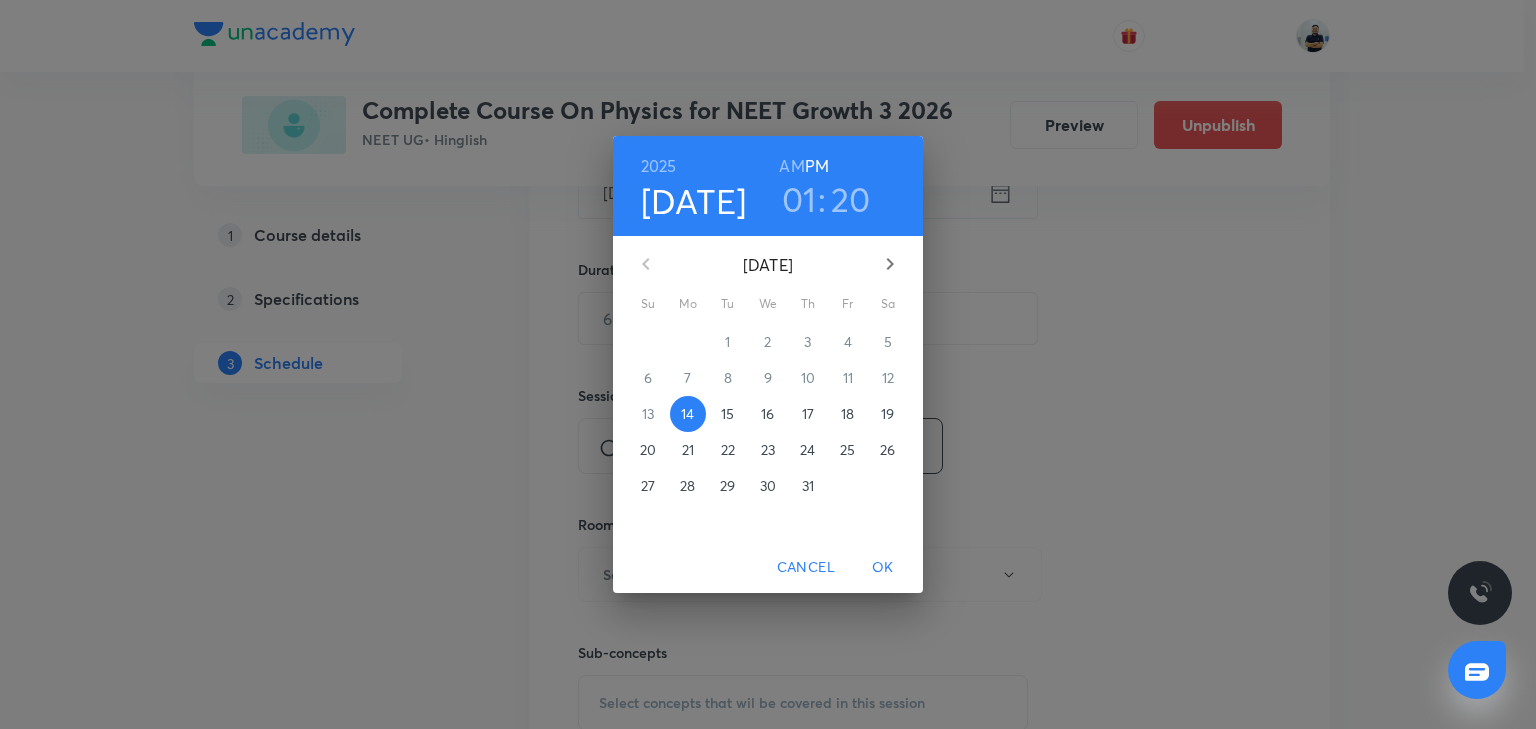 click on "17" at bounding box center (808, 414) 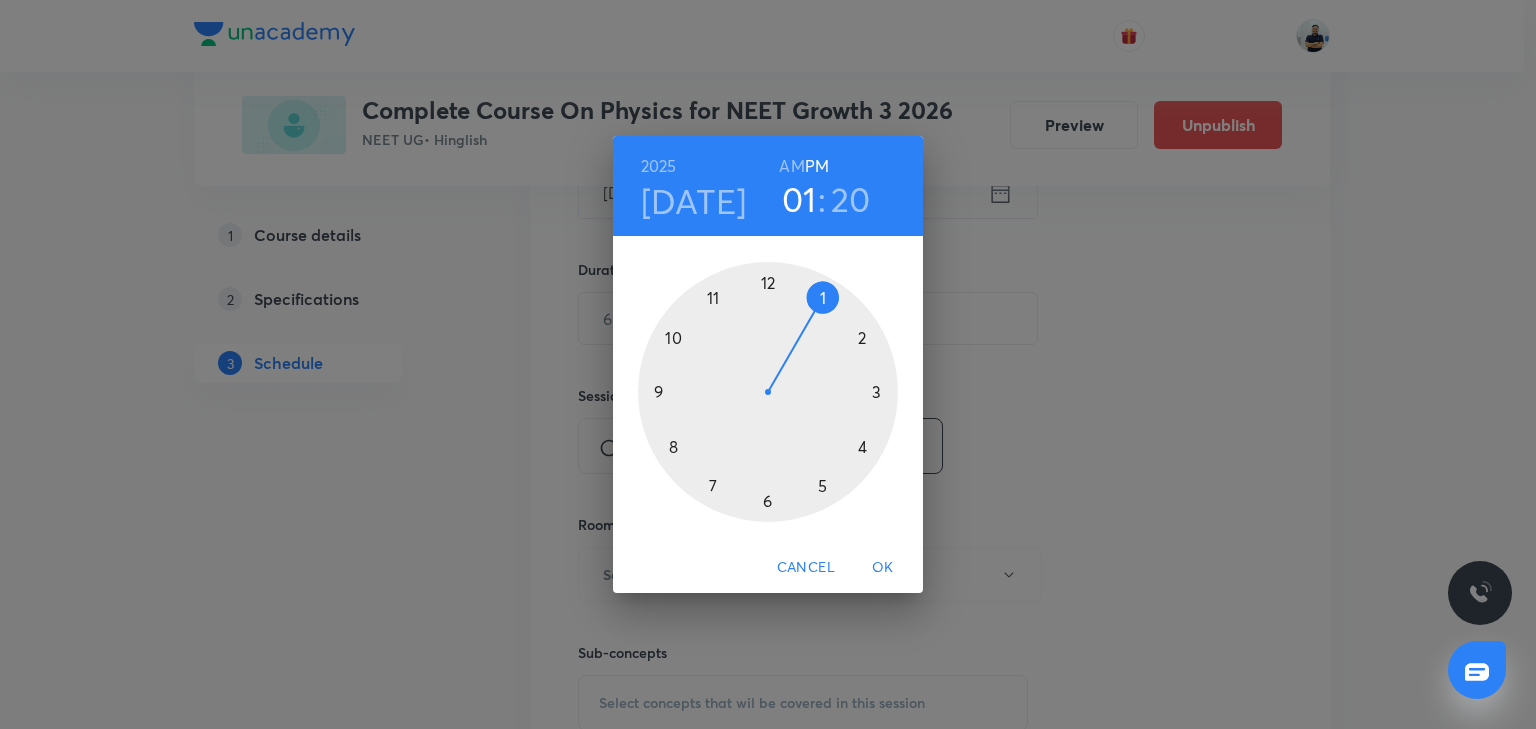 click at bounding box center [768, 392] 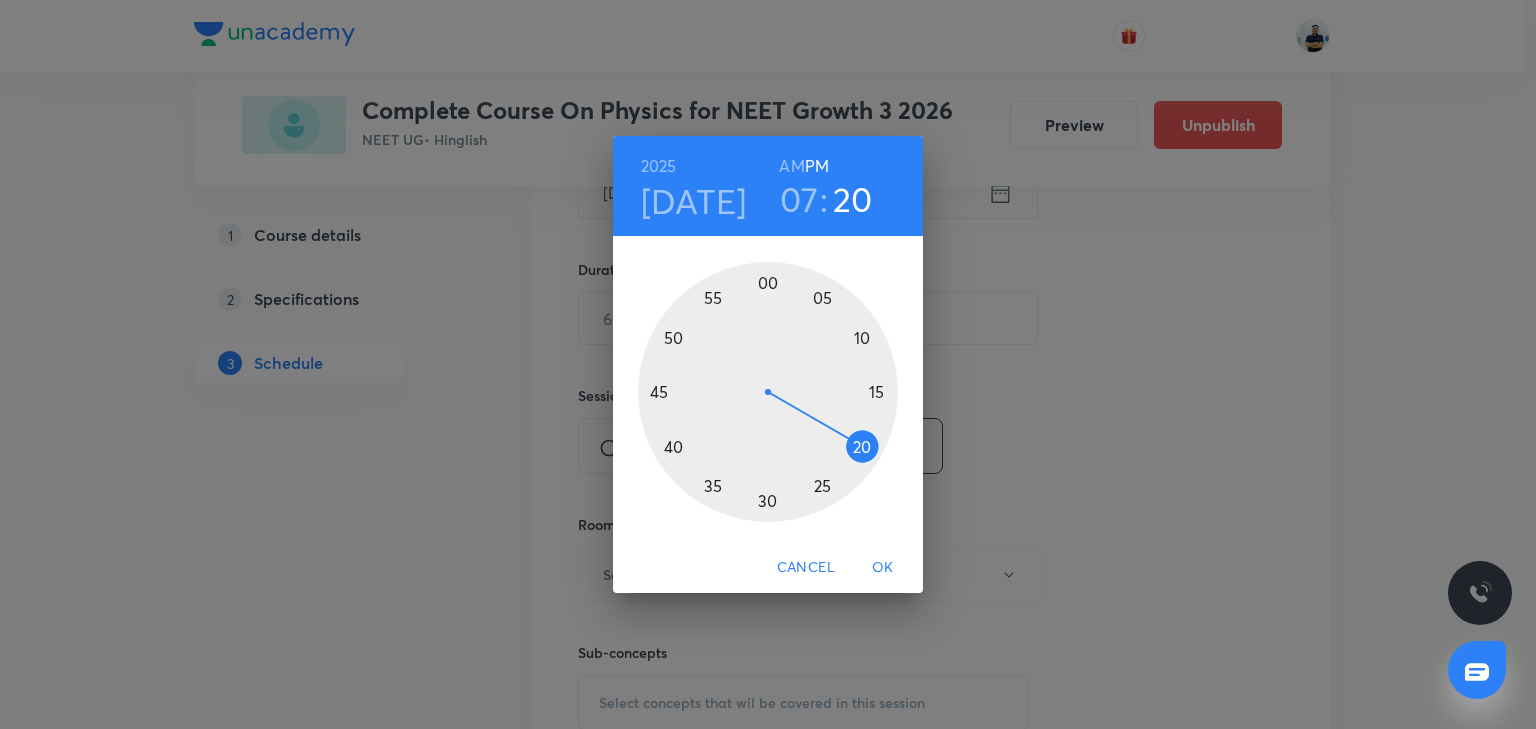 click at bounding box center (768, 392) 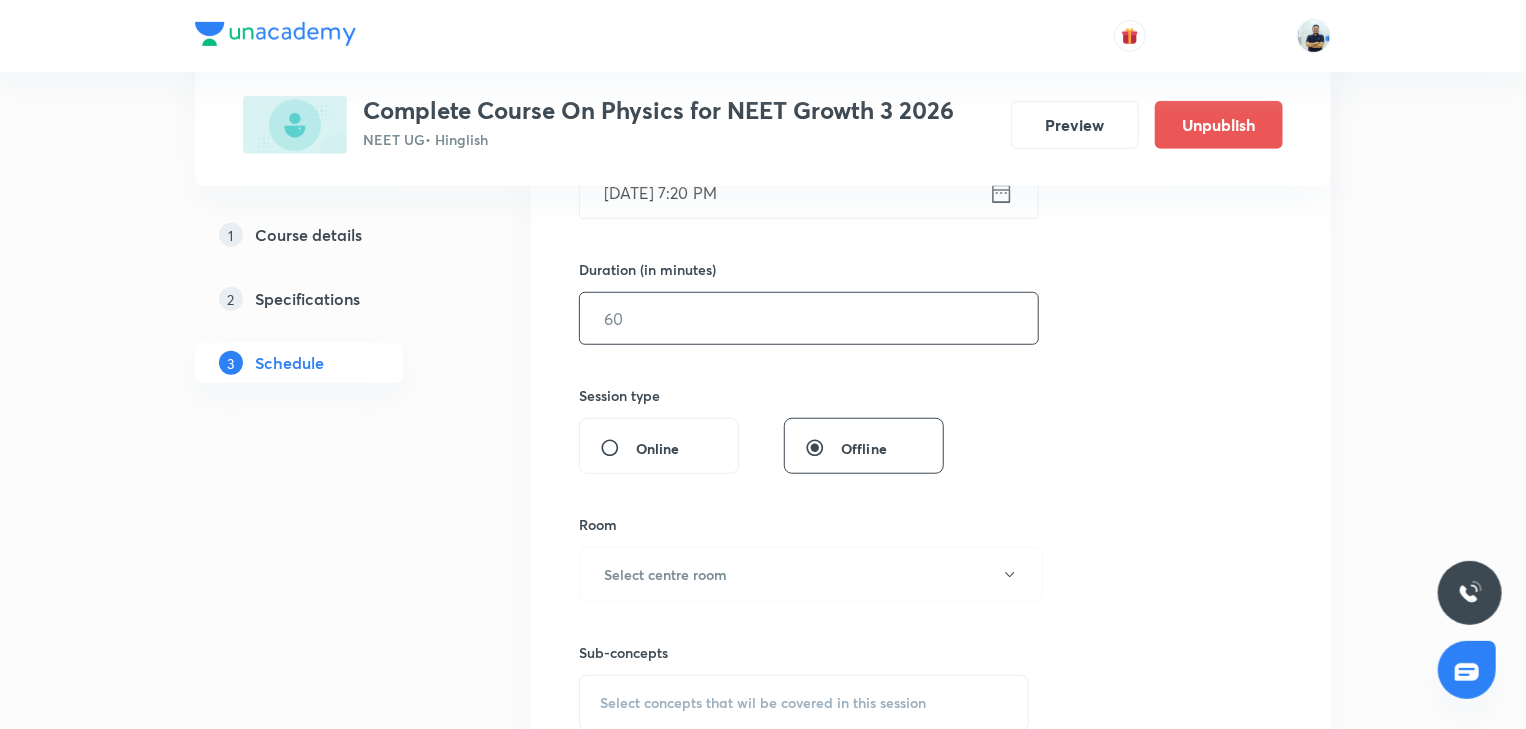 click at bounding box center (809, 318) 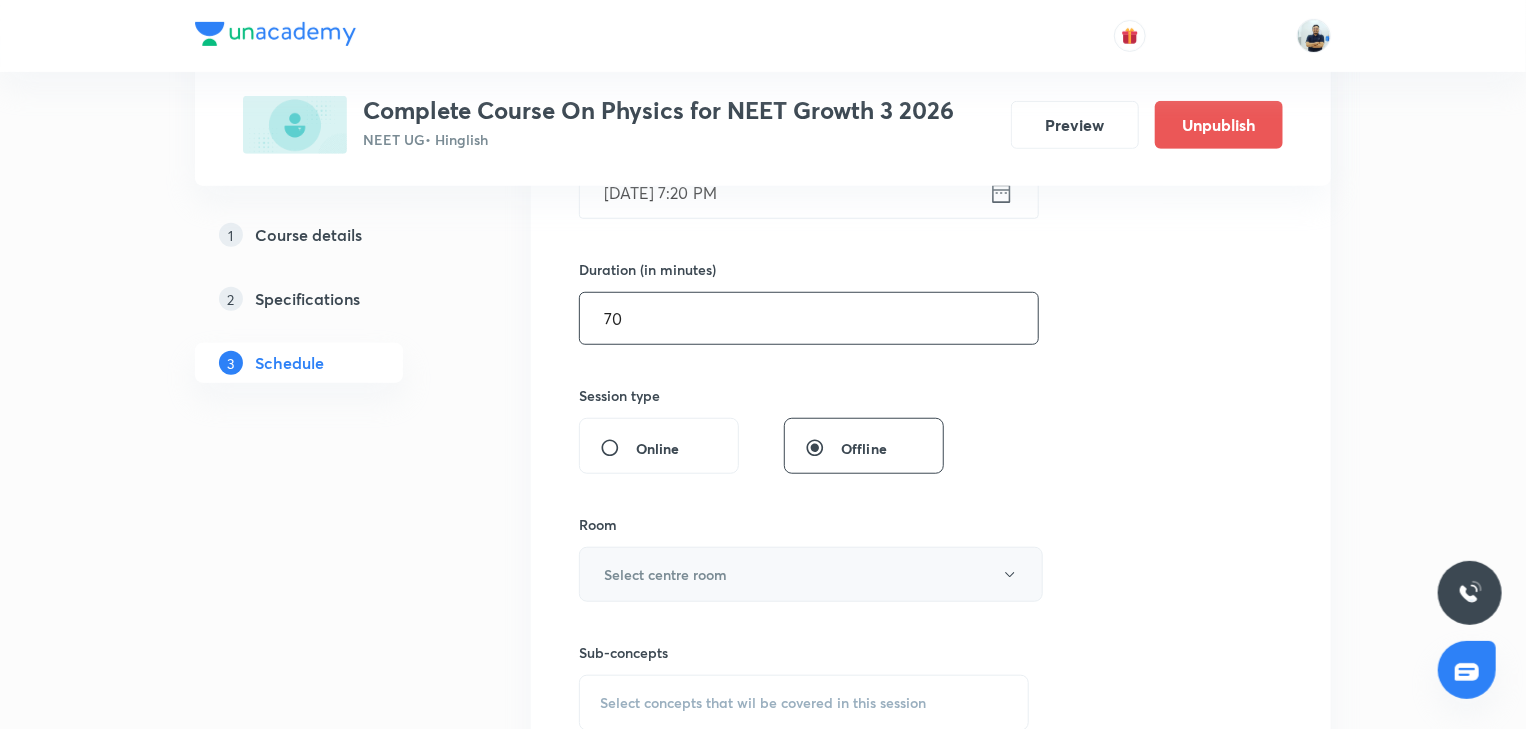 type on "70" 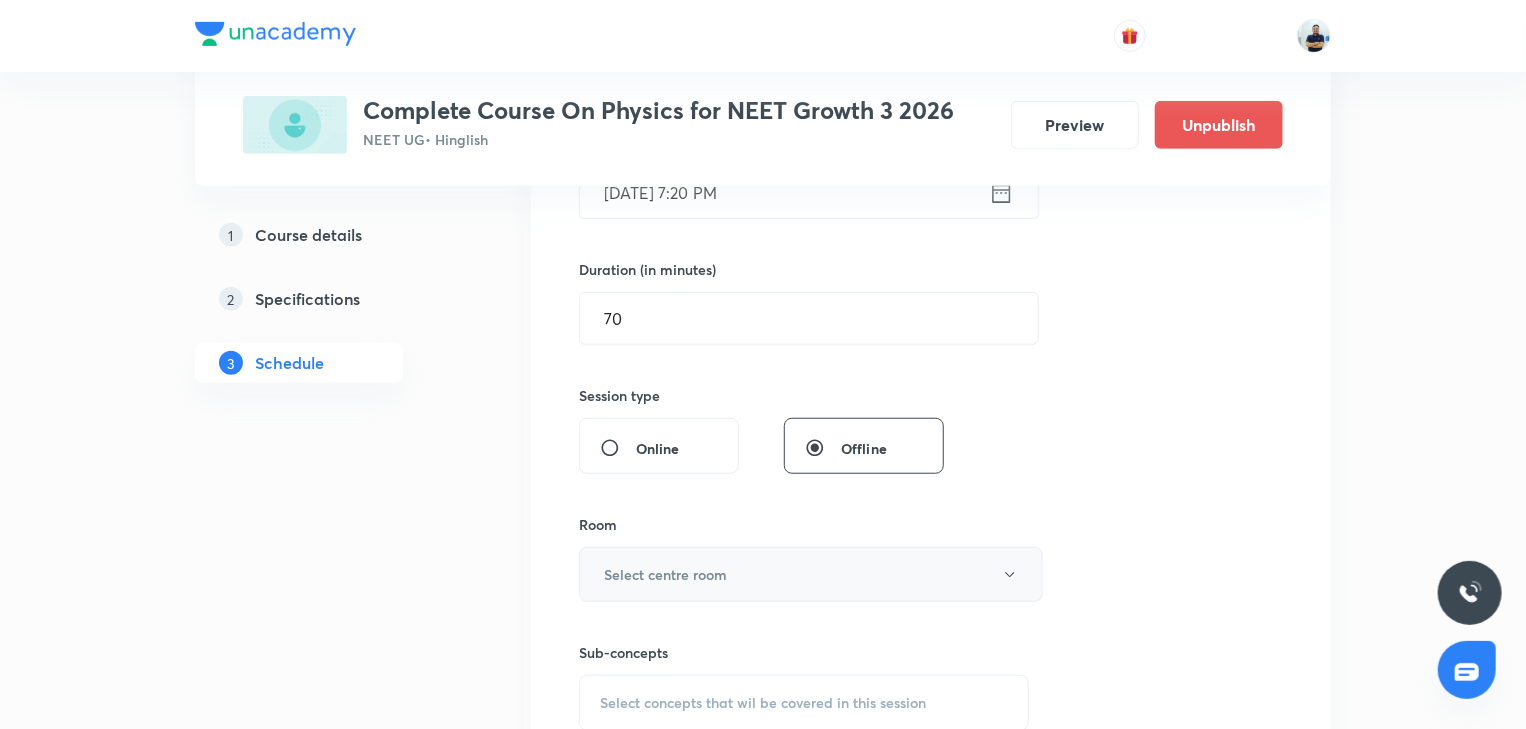 click on "Select centre room" at bounding box center [665, 574] 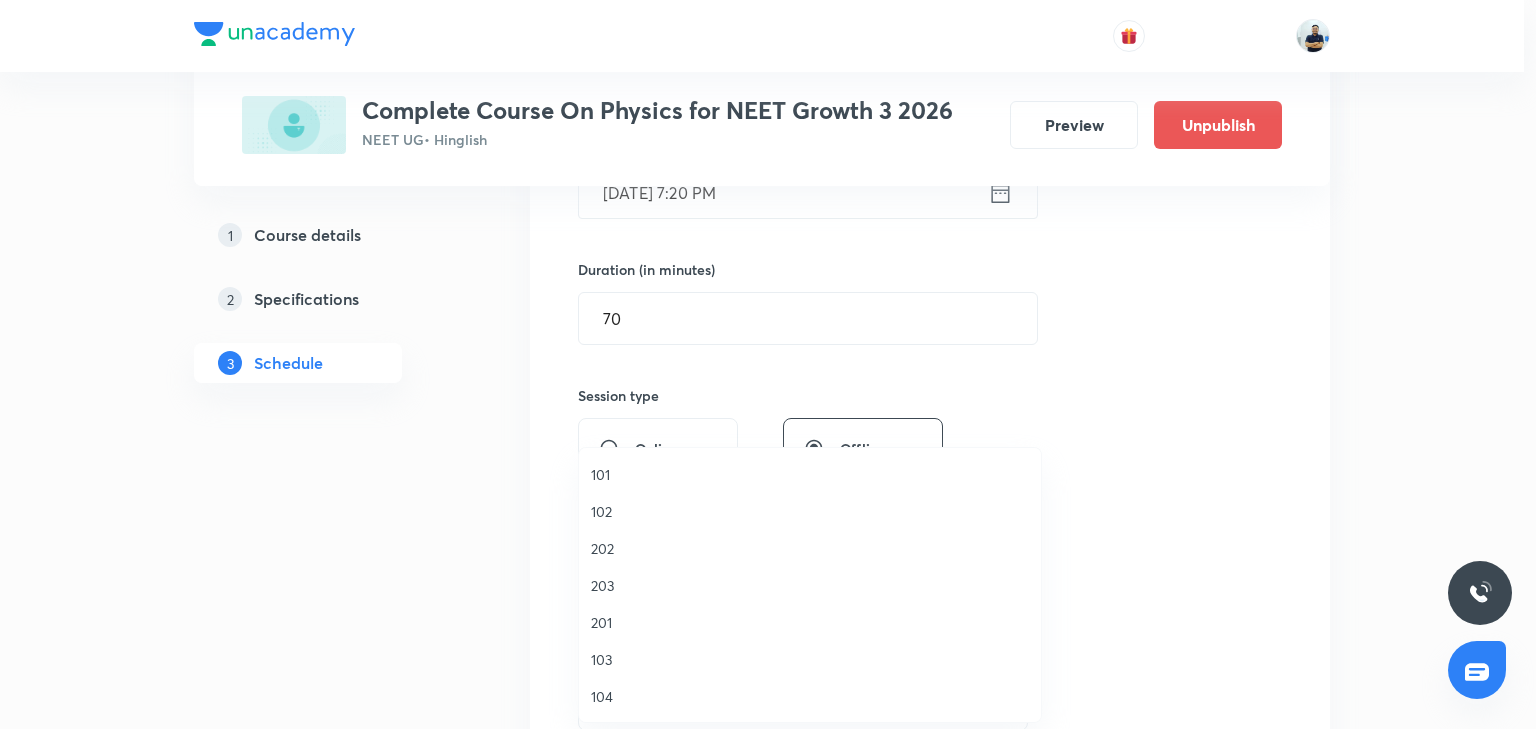 click on "201" at bounding box center (810, 622) 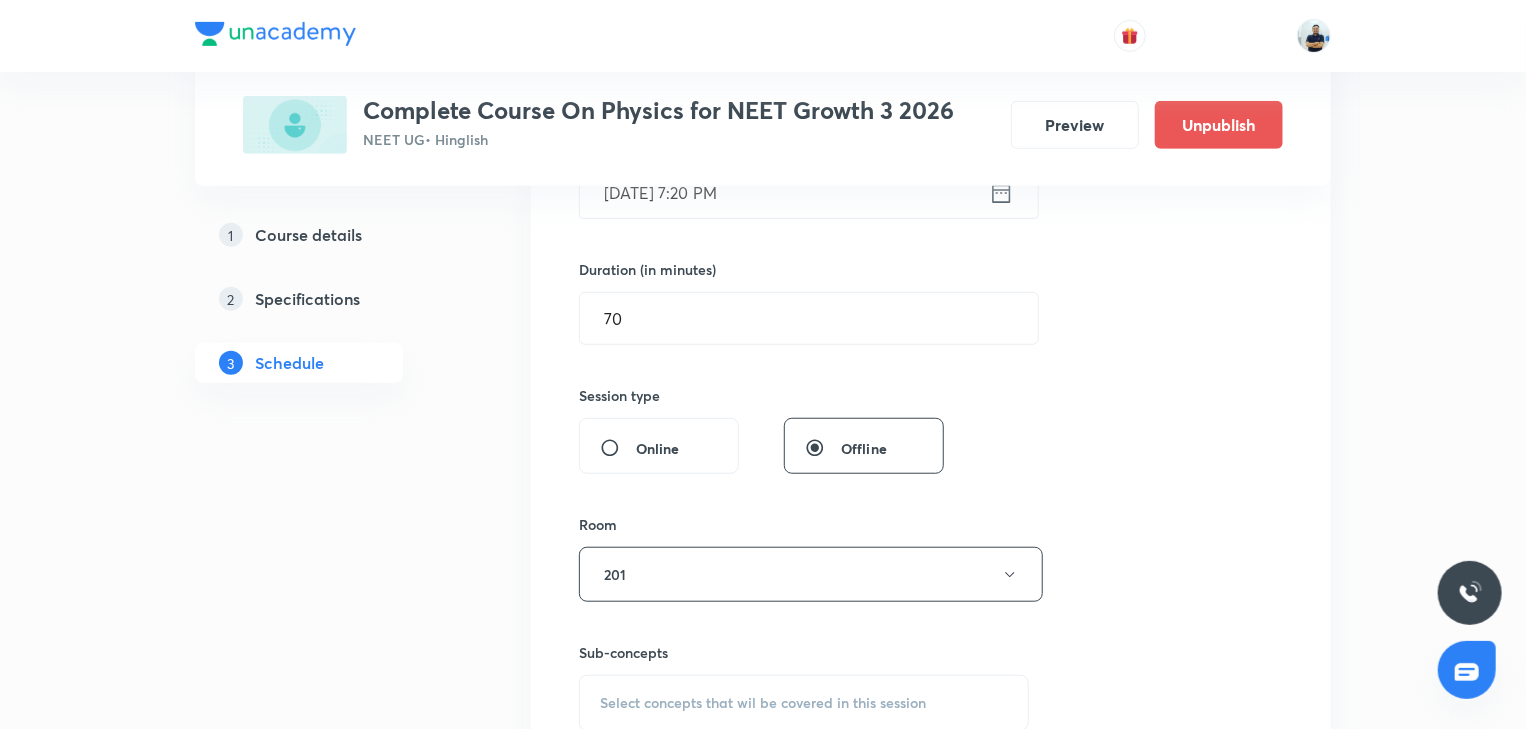 click on "Select concepts that wil be covered in this session" at bounding box center (763, 703) 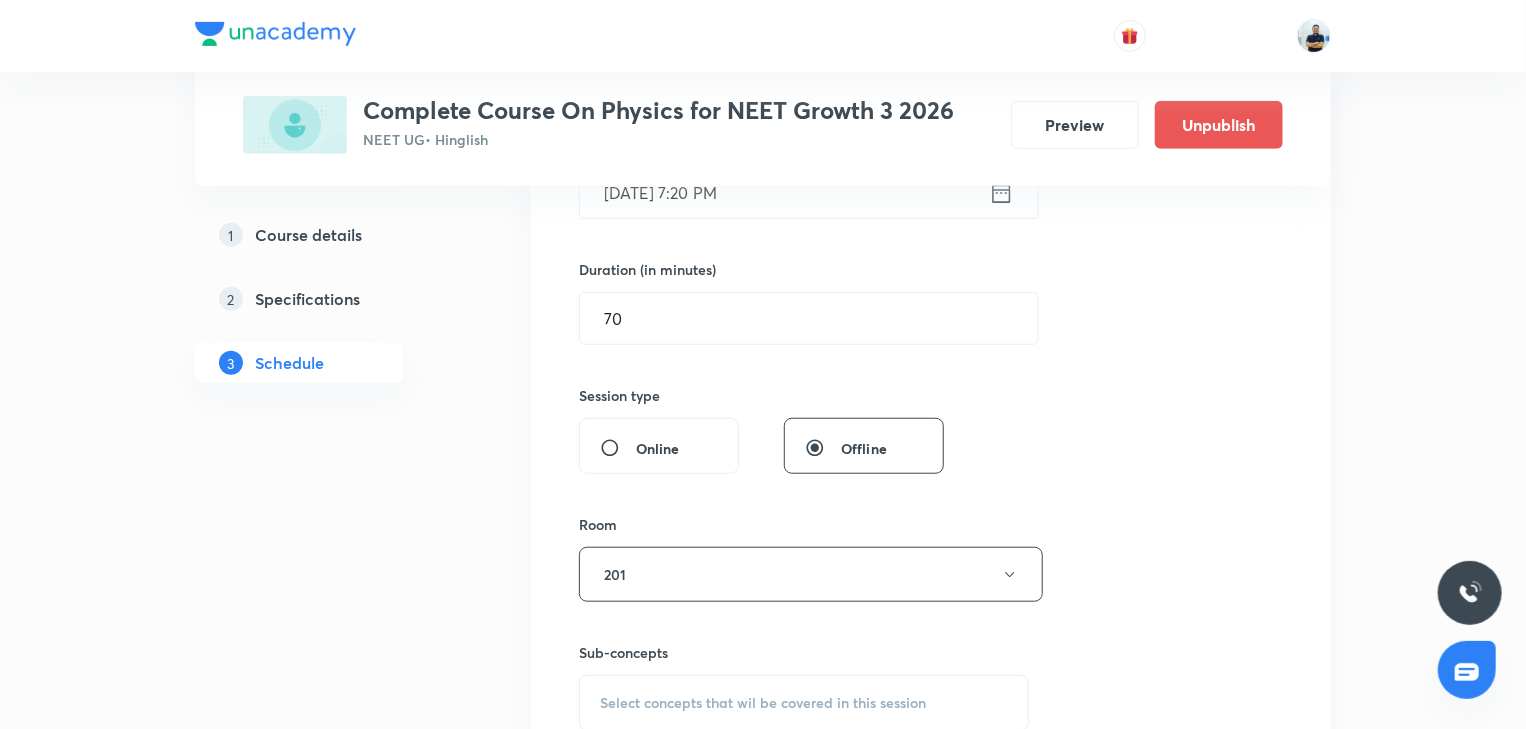 scroll, scrollTop: 959, scrollLeft: 0, axis: vertical 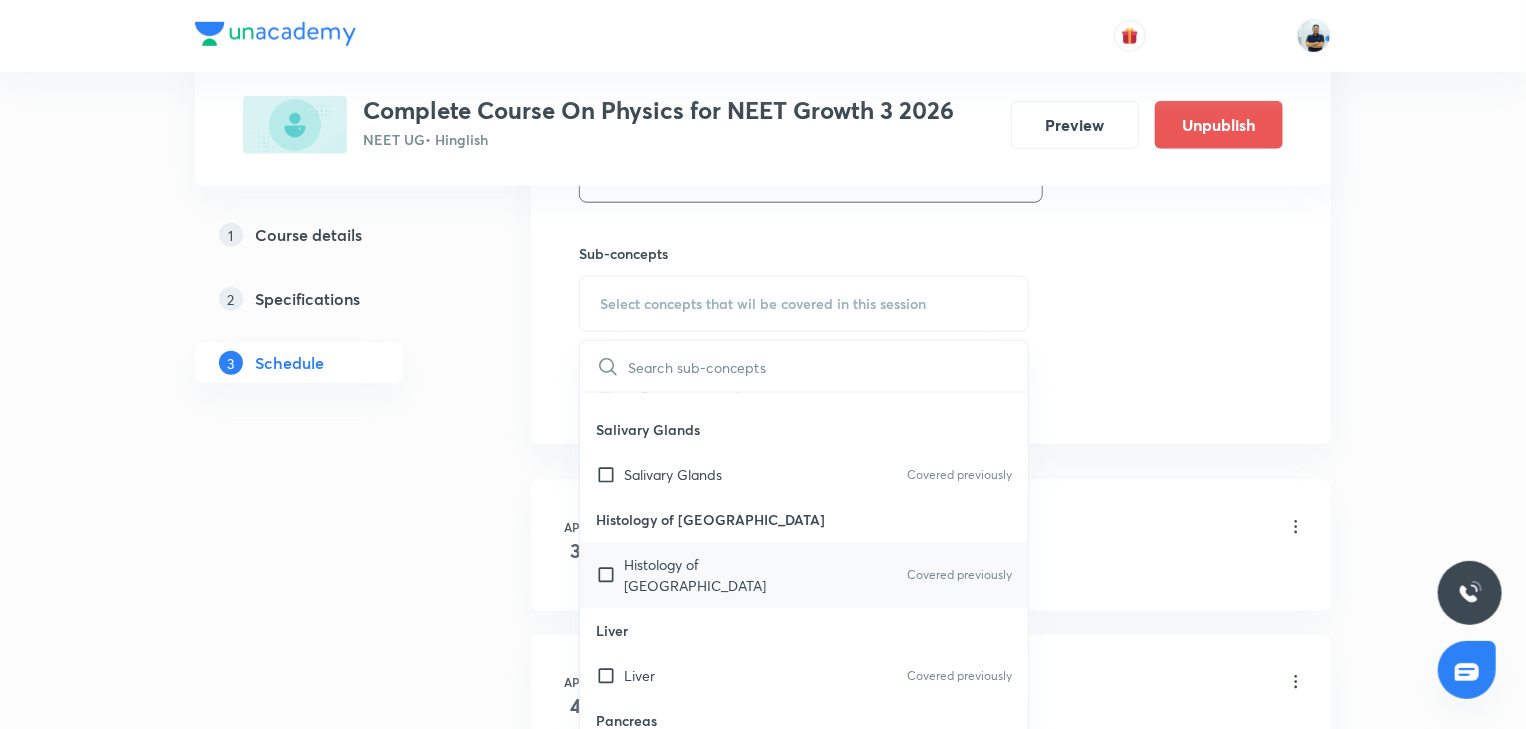 click on "Histology of Alimentary Canal" at bounding box center [725, 575] 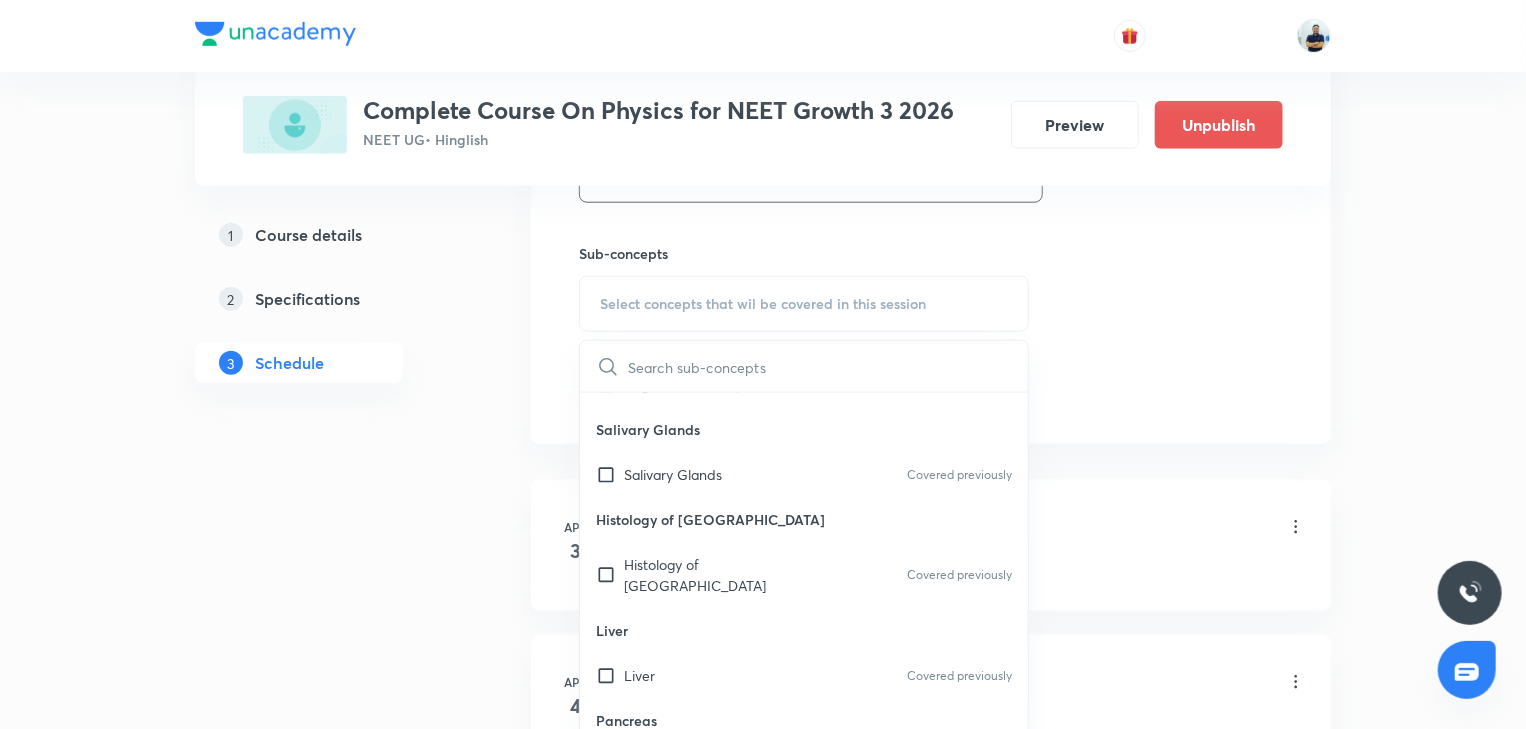 checkbox on "true" 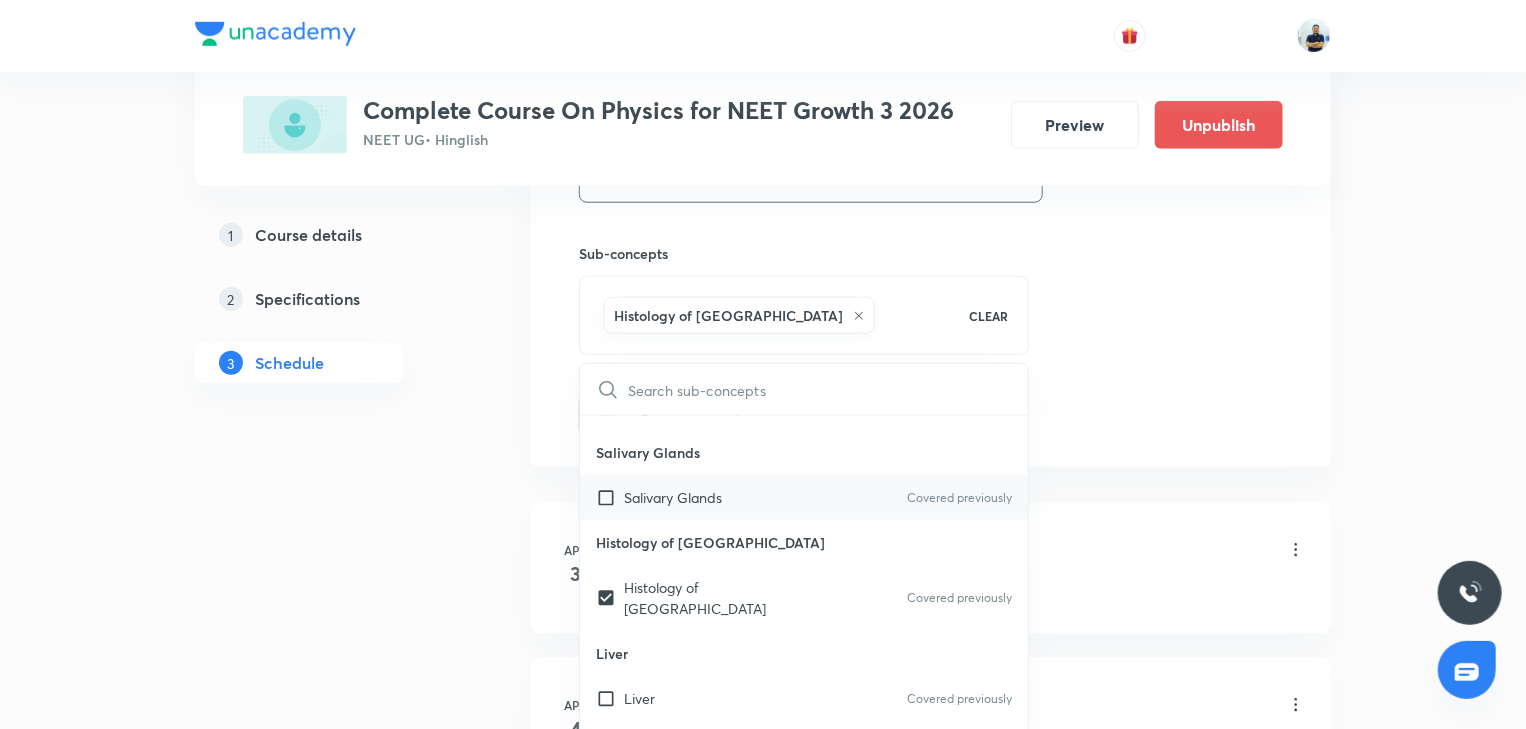 click on "Salivary Glands Covered previously" at bounding box center (804, 497) 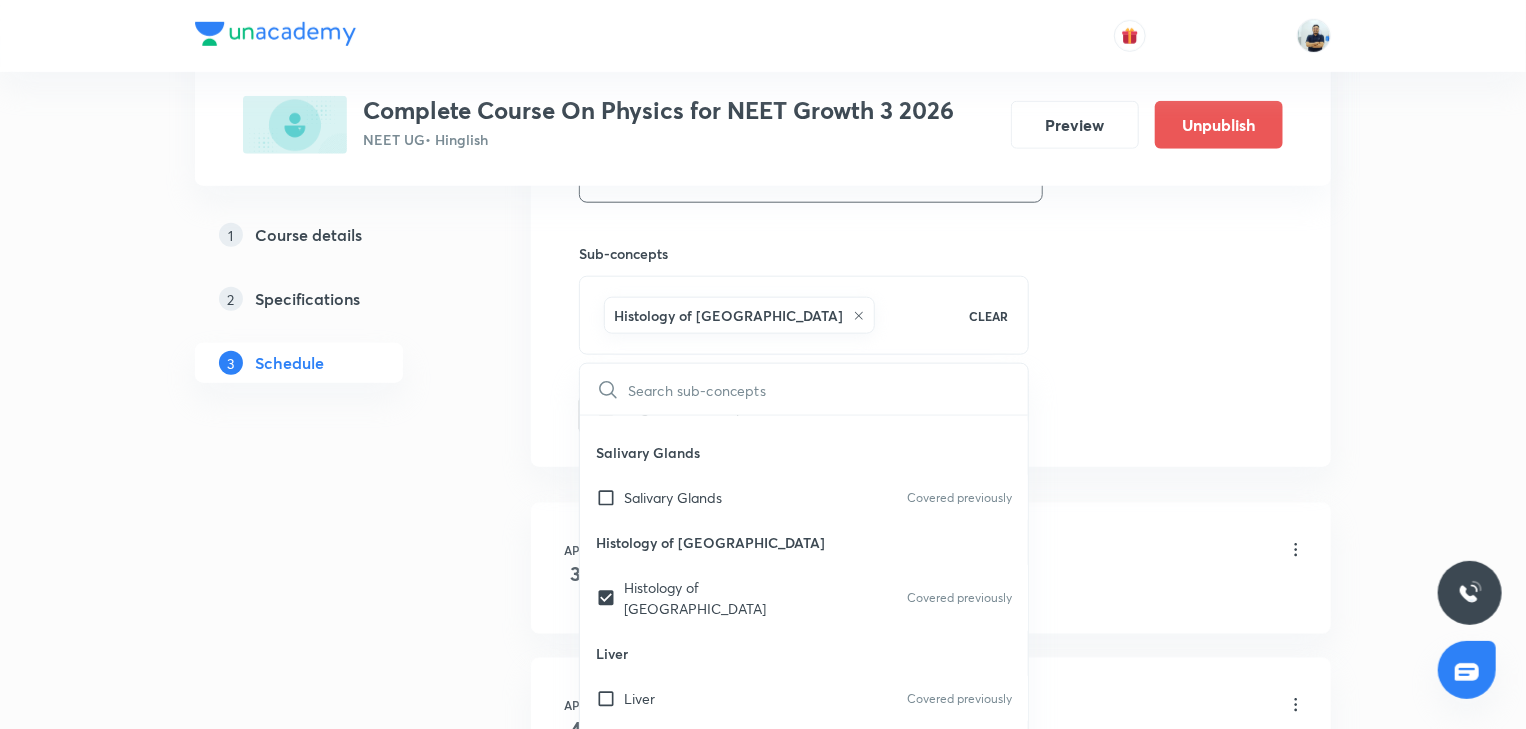 checkbox on "true" 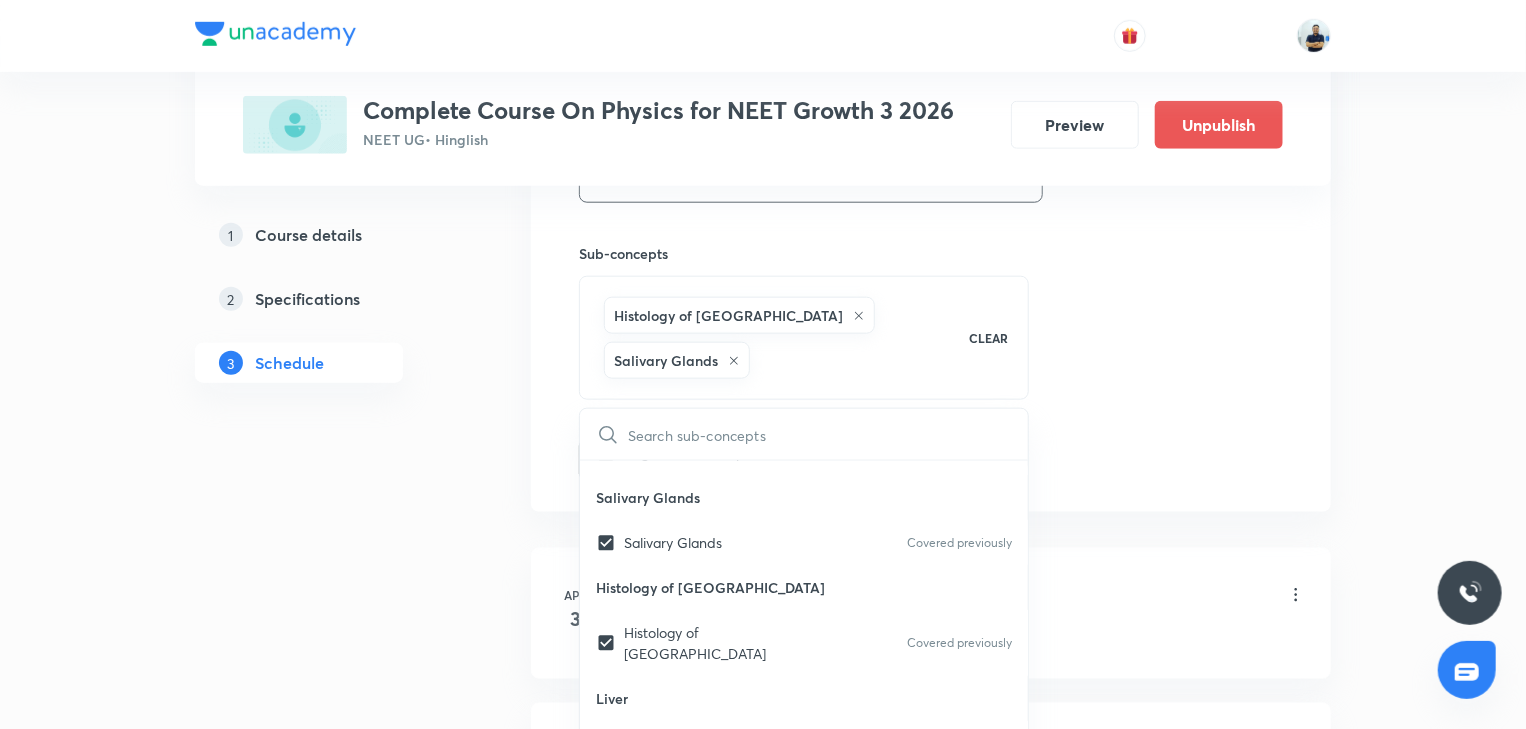 drag, startPoint x: 1303, startPoint y: 476, endPoint x: 1283, endPoint y: 476, distance: 20 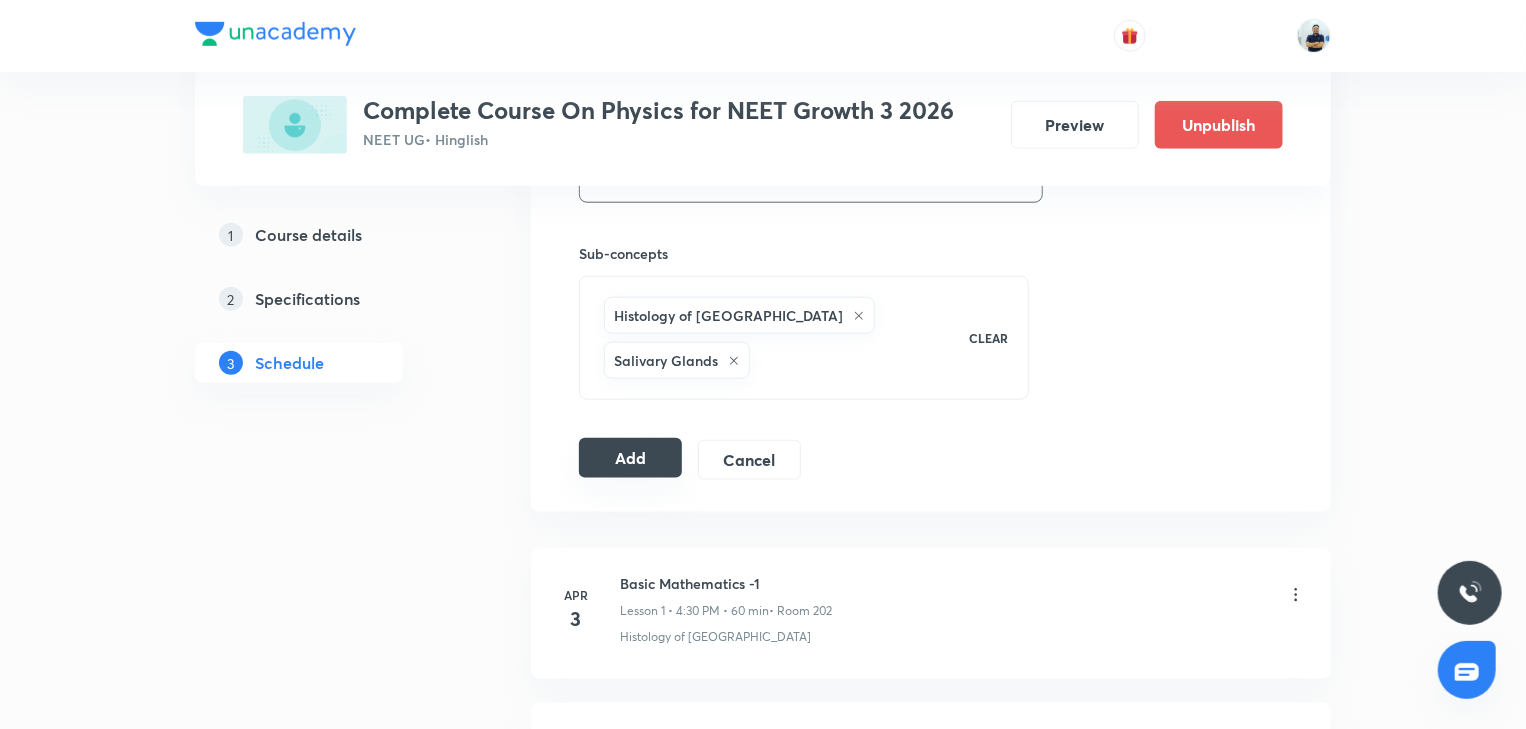 click on "Add" at bounding box center (630, 458) 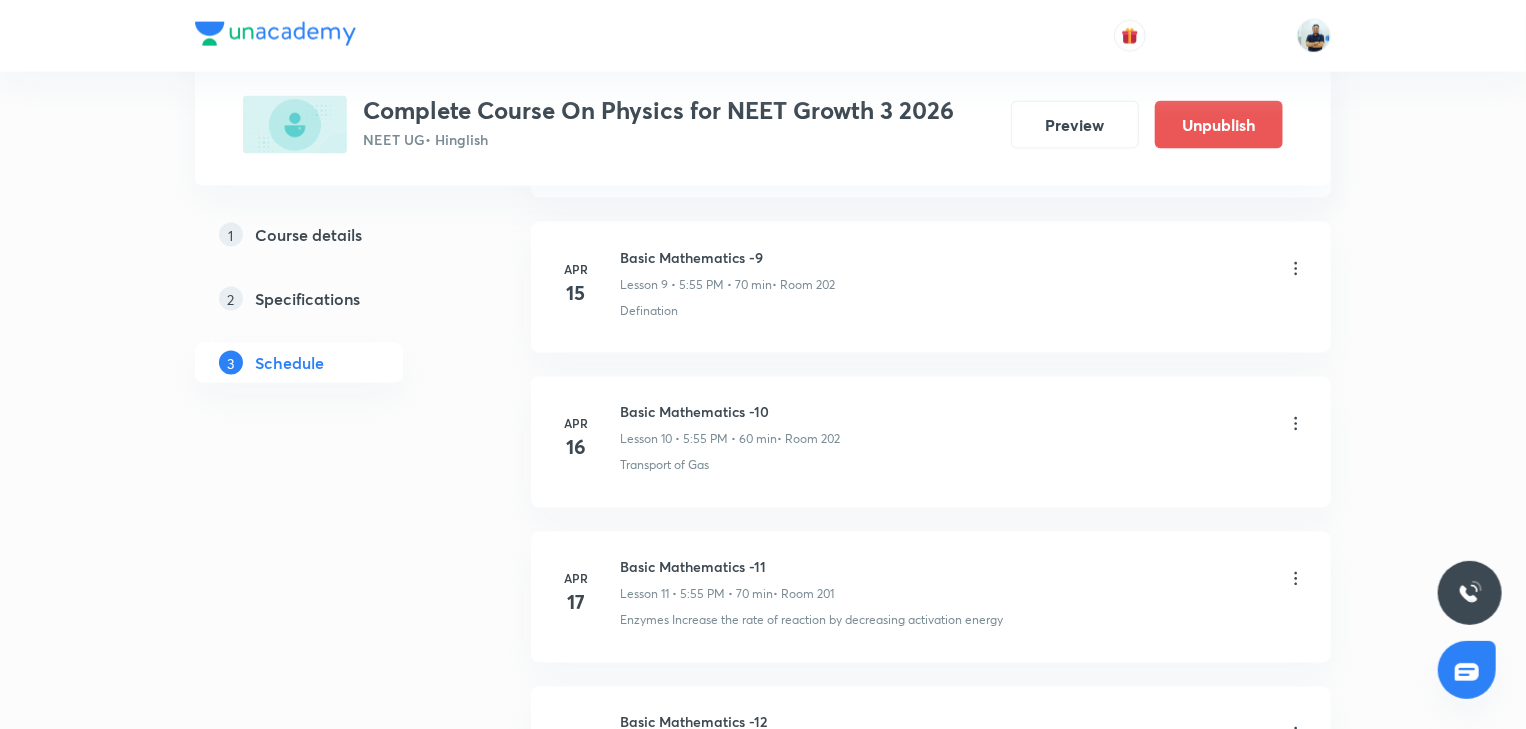 scroll, scrollTop: 0, scrollLeft: 0, axis: both 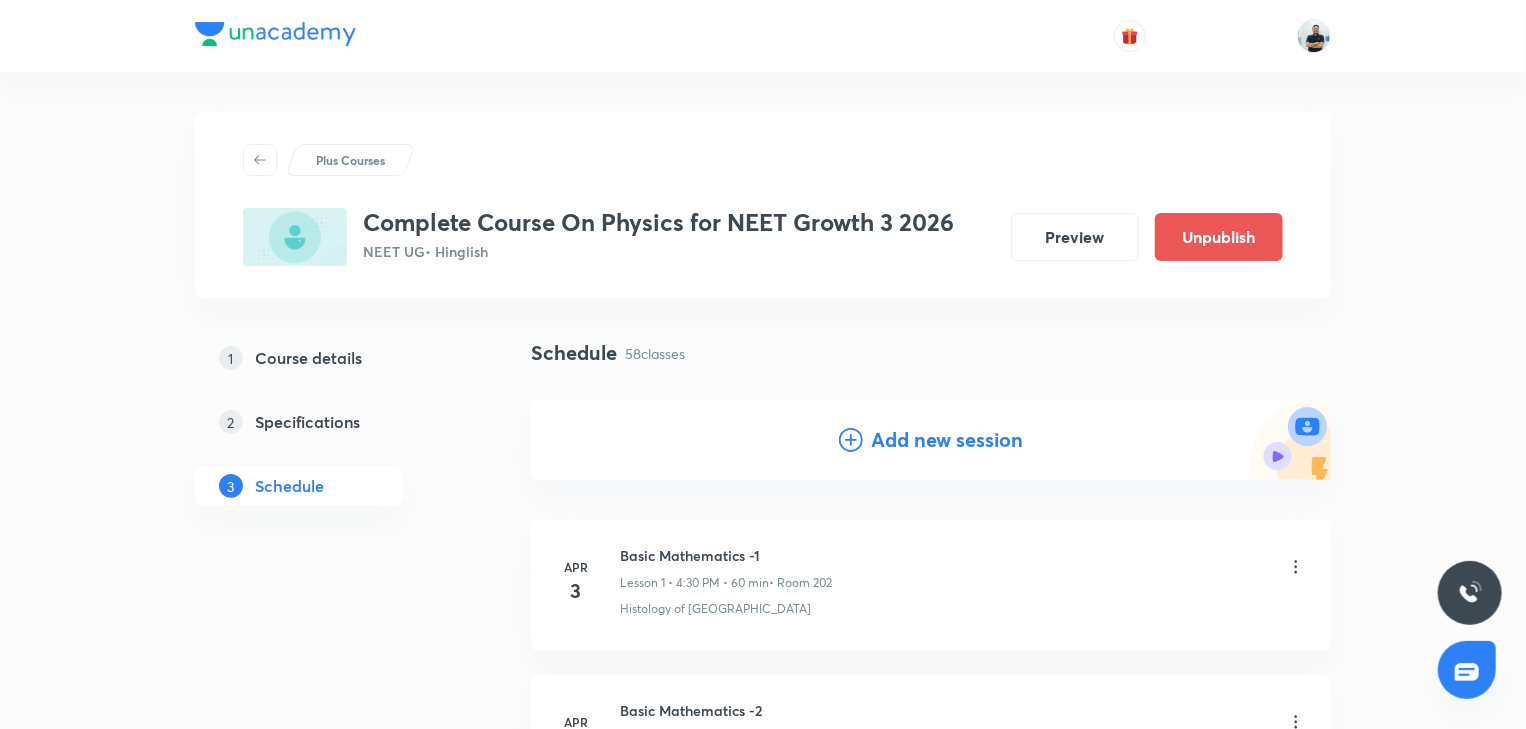 click on "Add new session" at bounding box center [947, 440] 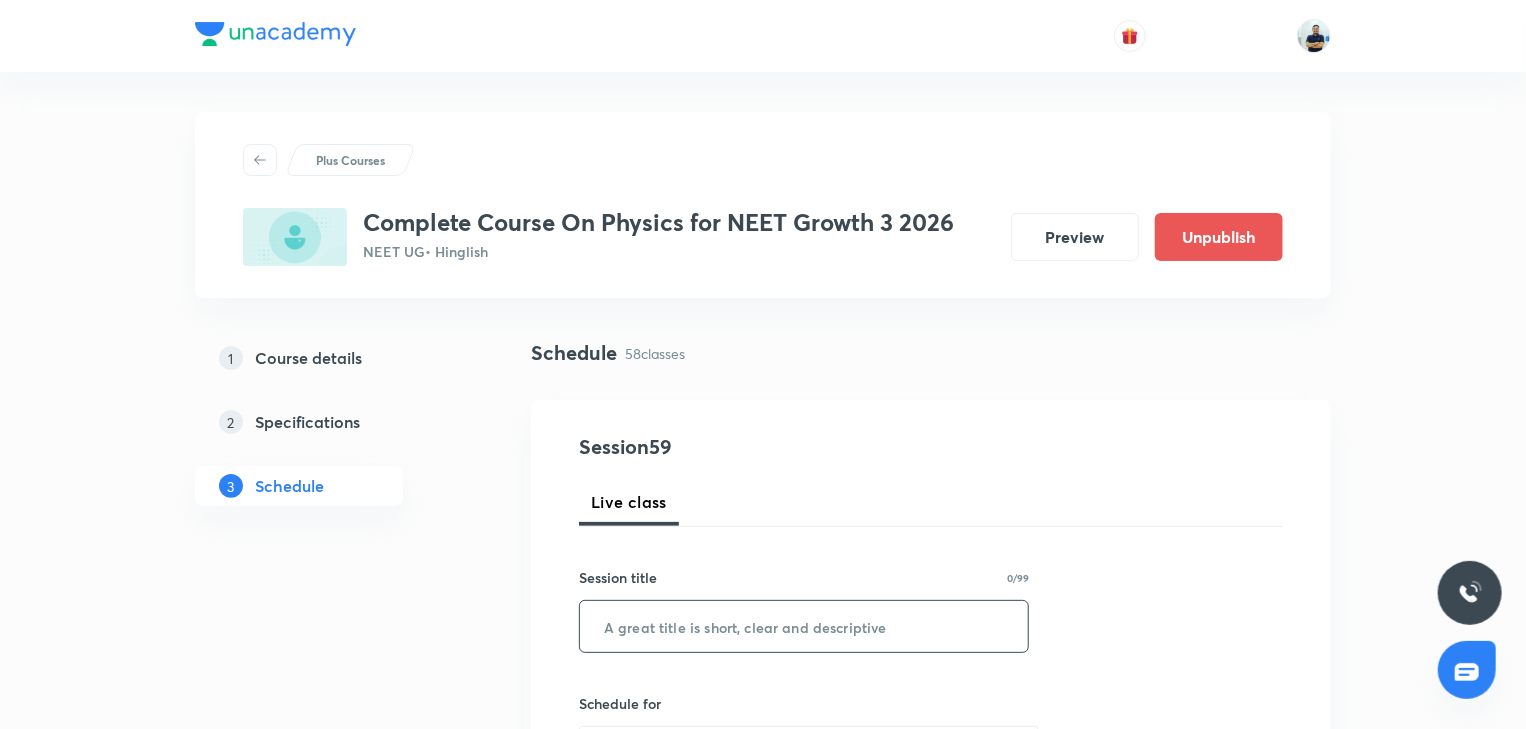 click at bounding box center [804, 626] 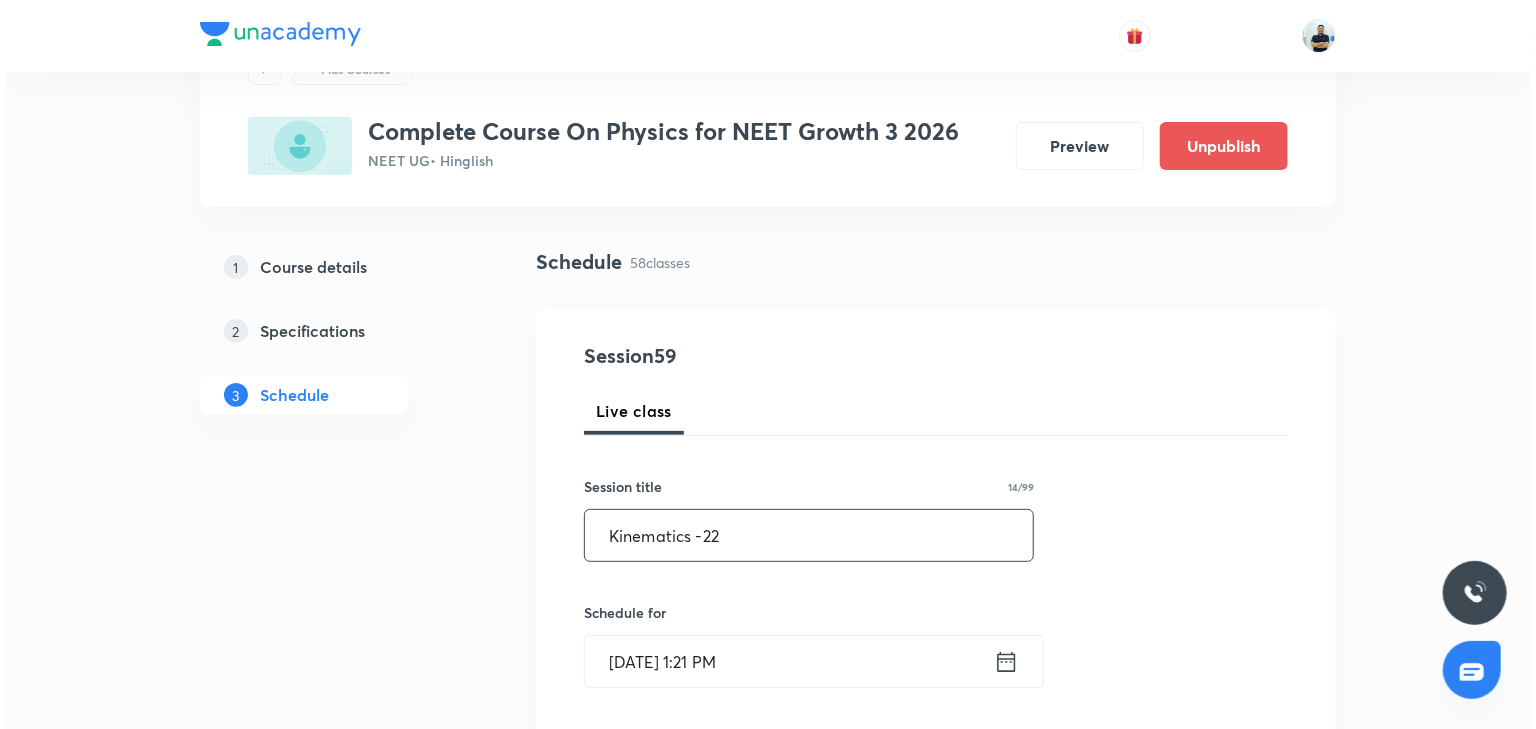 scroll, scrollTop: 93, scrollLeft: 0, axis: vertical 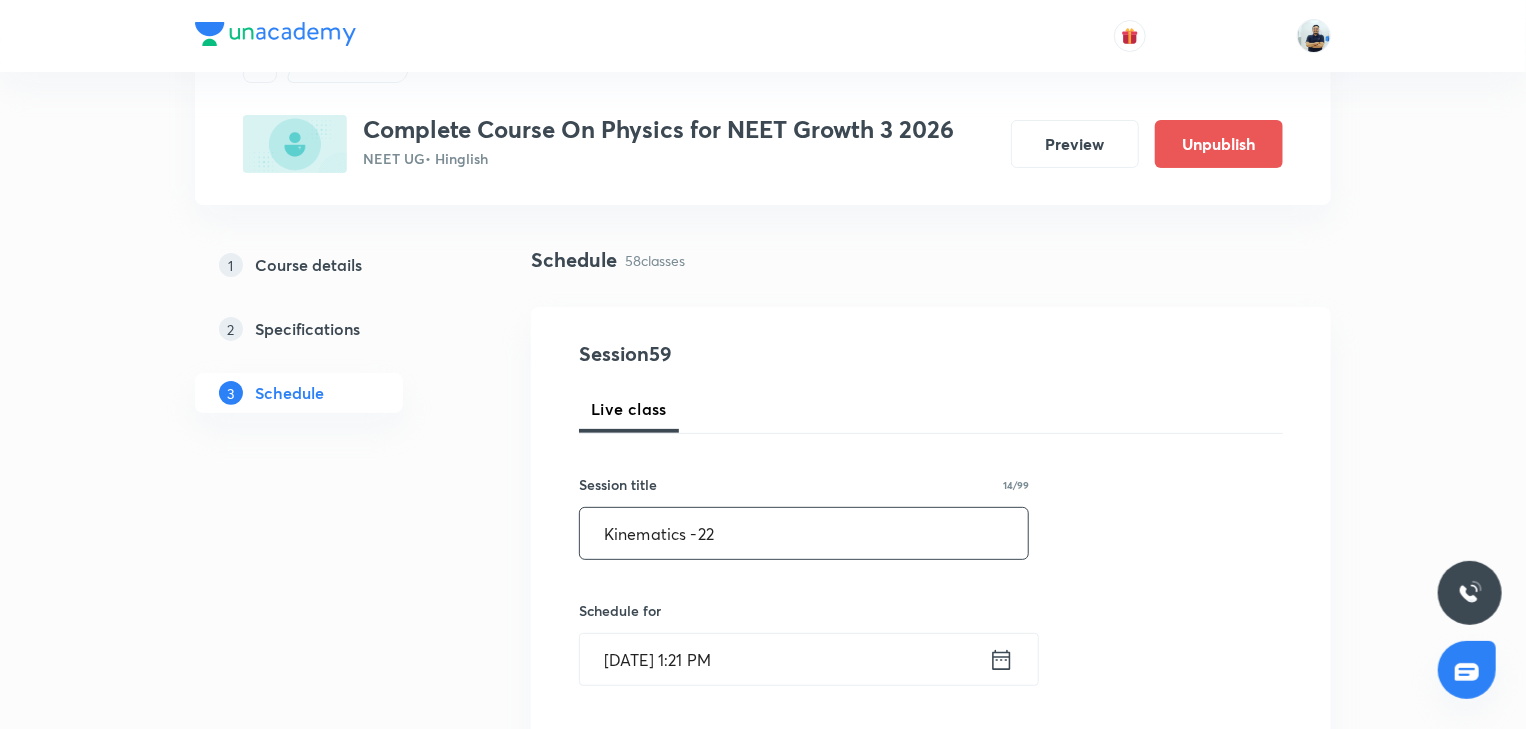 type on "Kinematics -22" 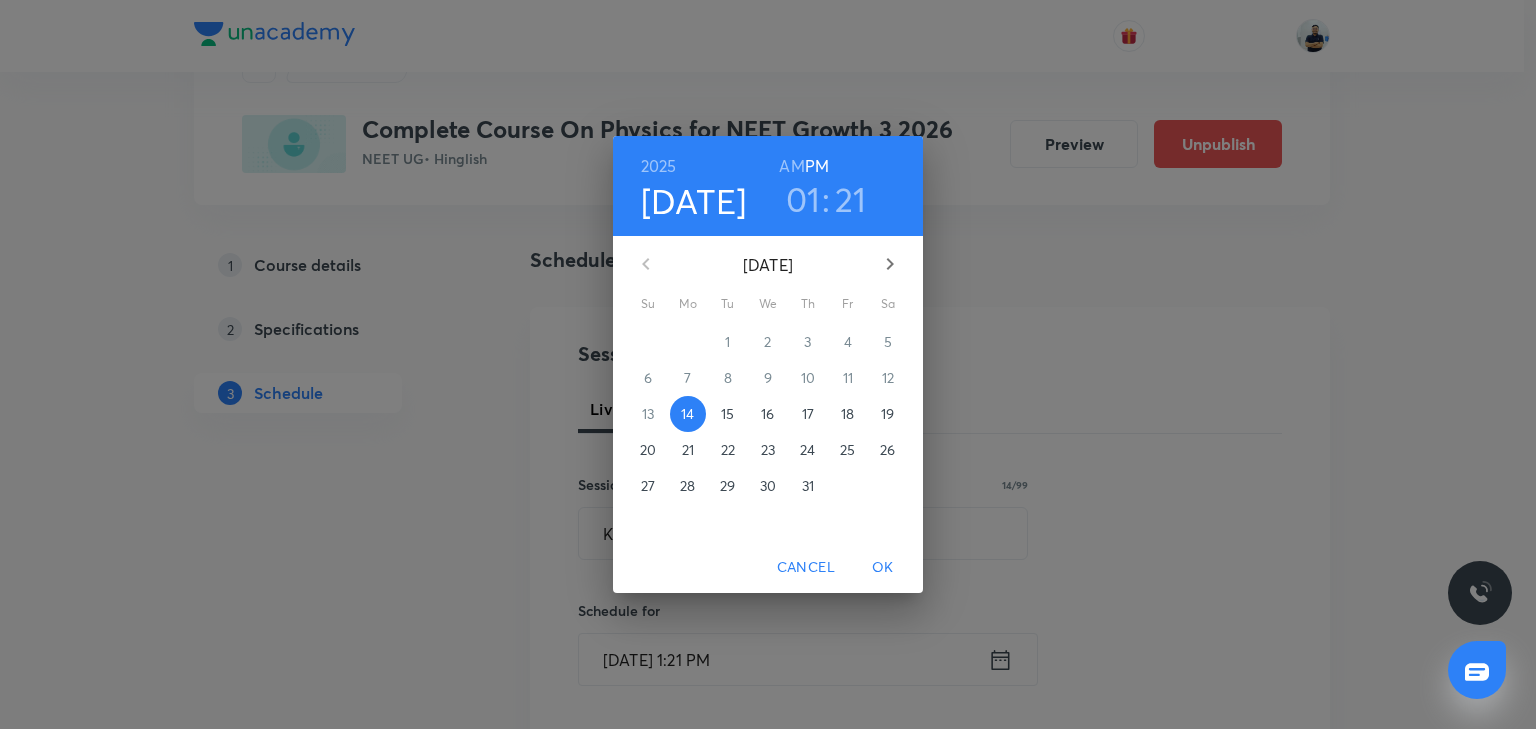 click on "18" at bounding box center [847, 414] 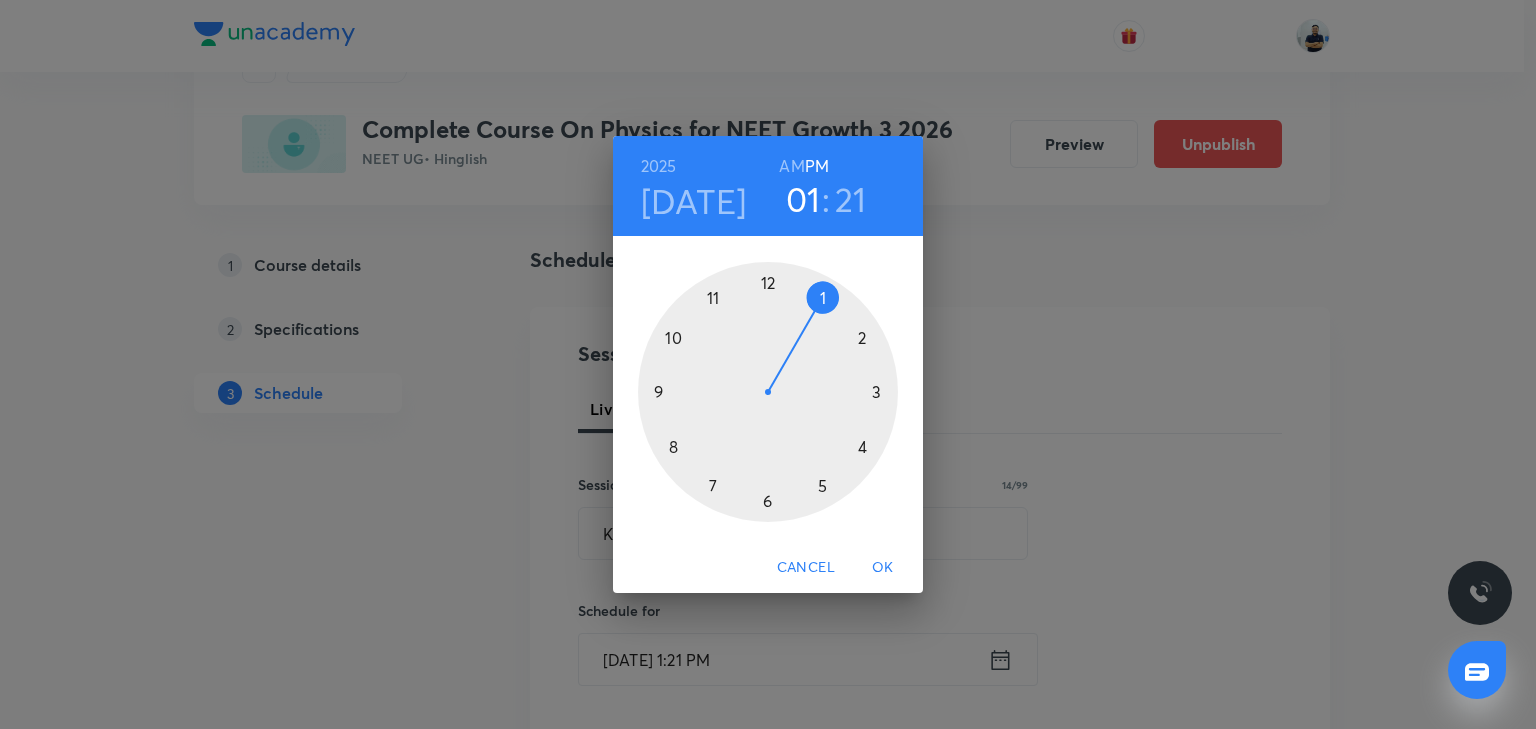 click on "Cancel" at bounding box center (806, 567) 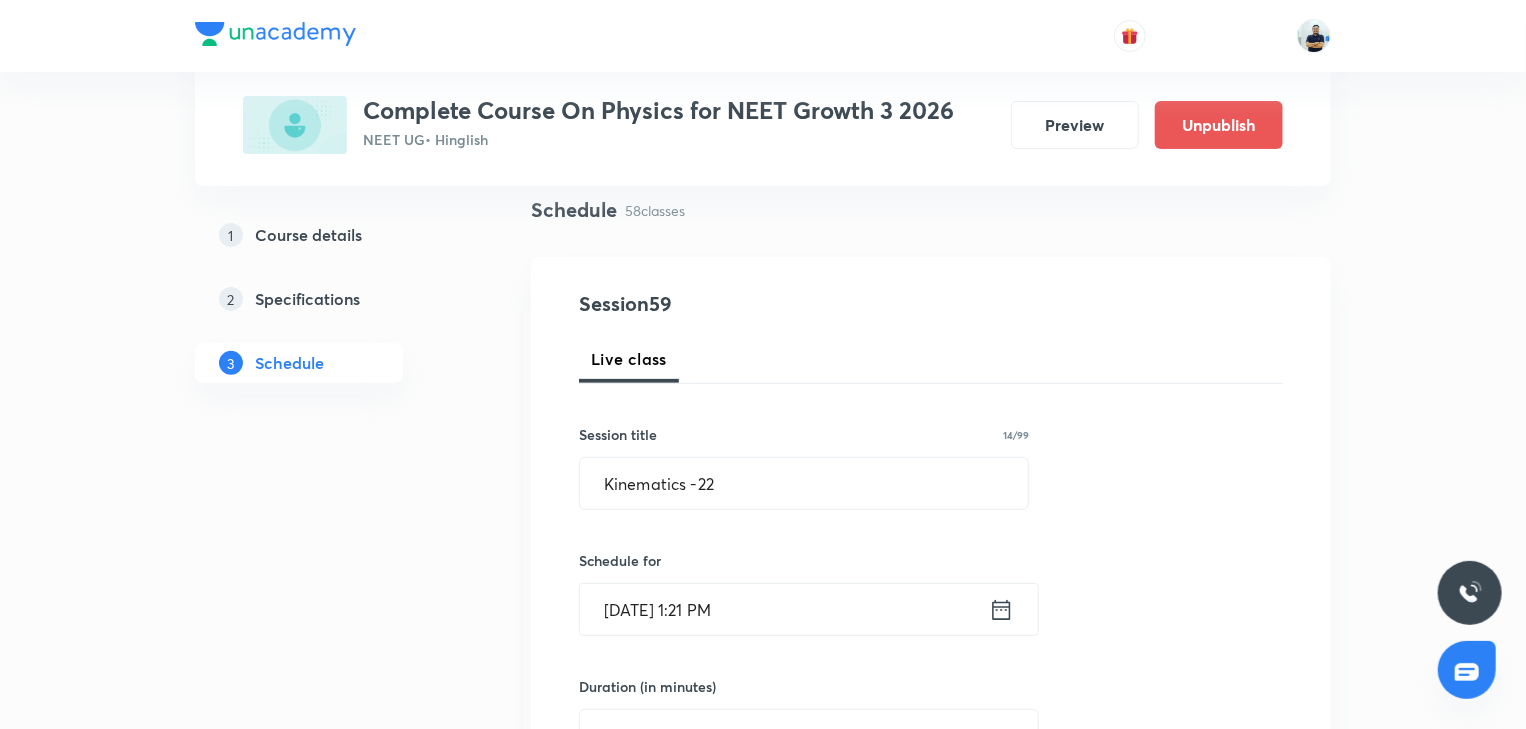 scroll, scrollTop: 149, scrollLeft: 0, axis: vertical 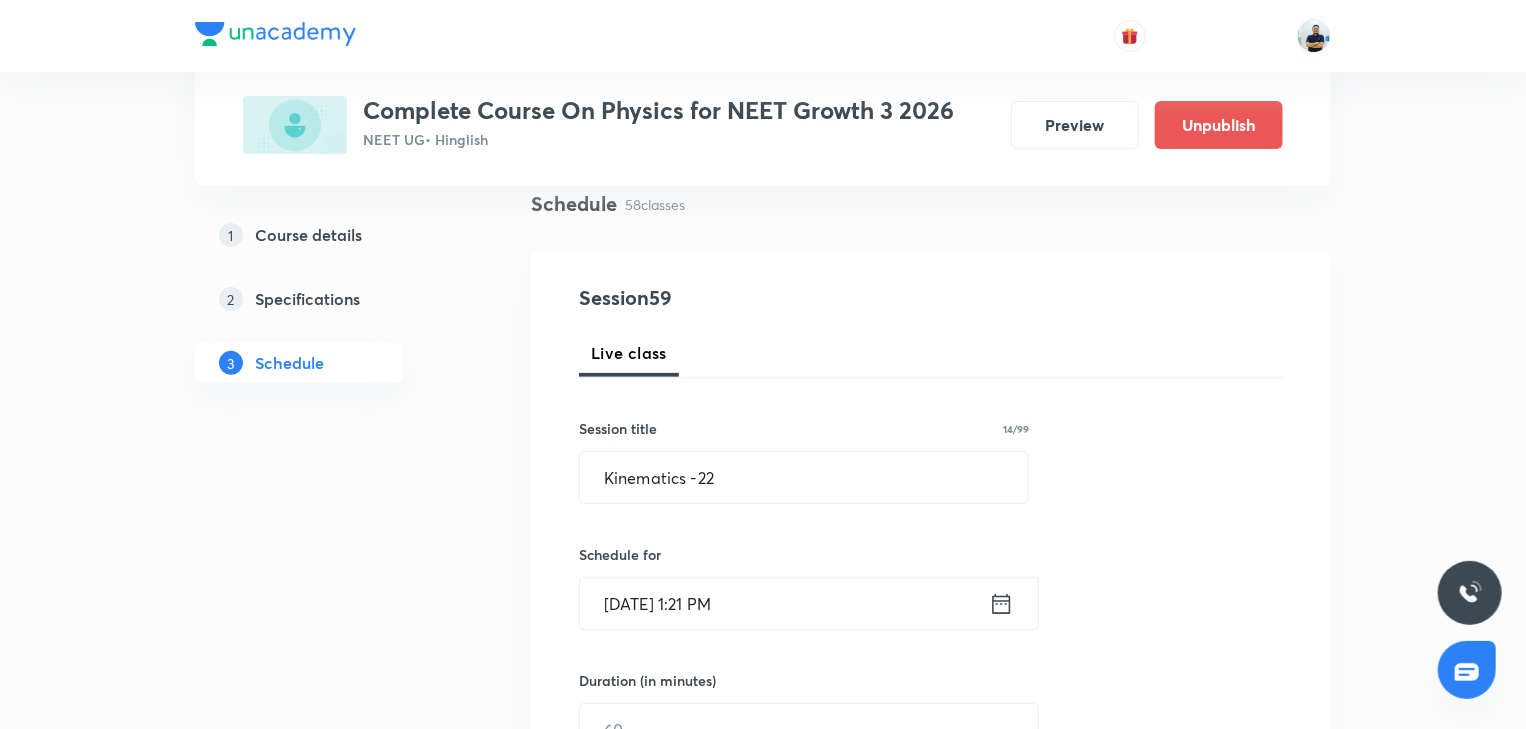 click on "Jul 14, 2025, 1:21 PM" at bounding box center [784, 603] 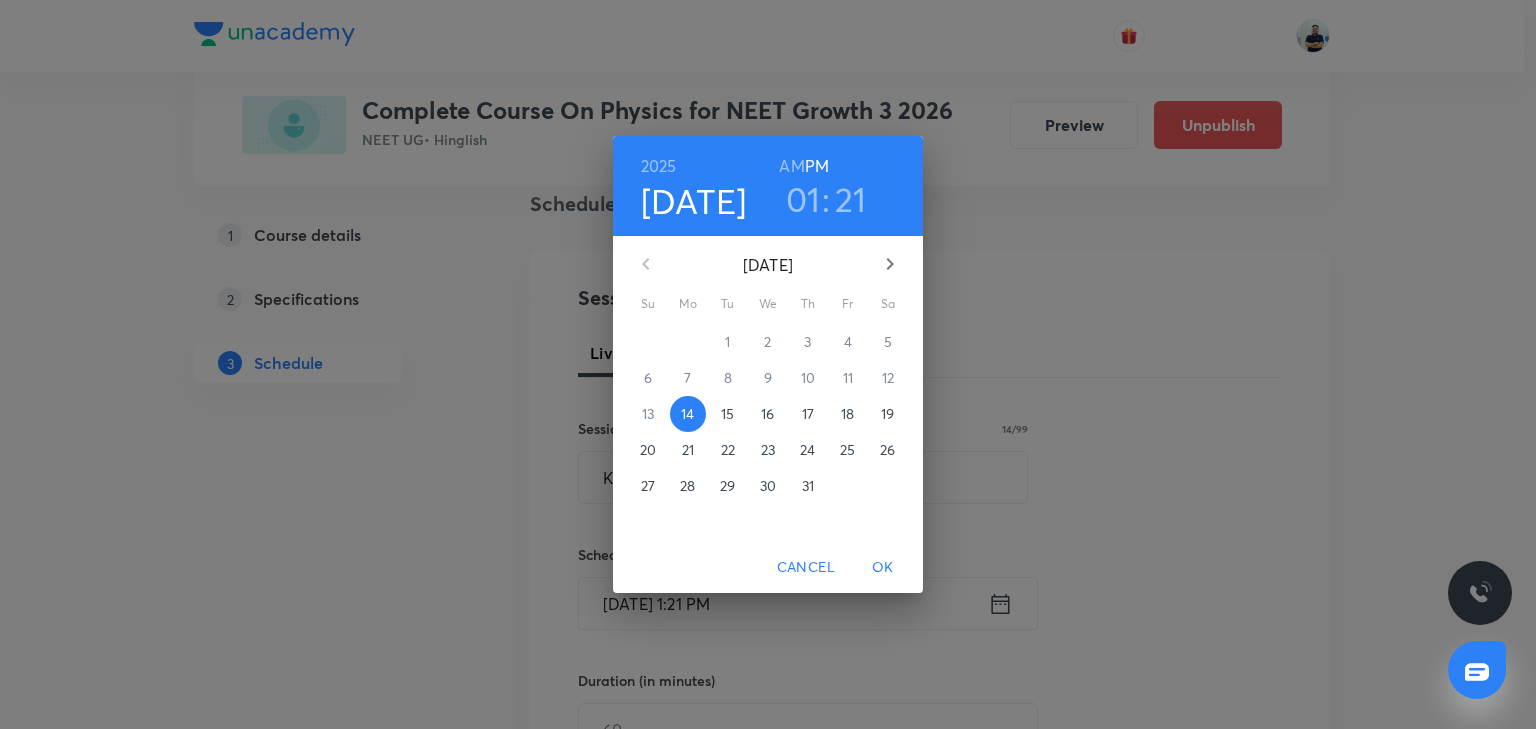 click on "18" at bounding box center [847, 414] 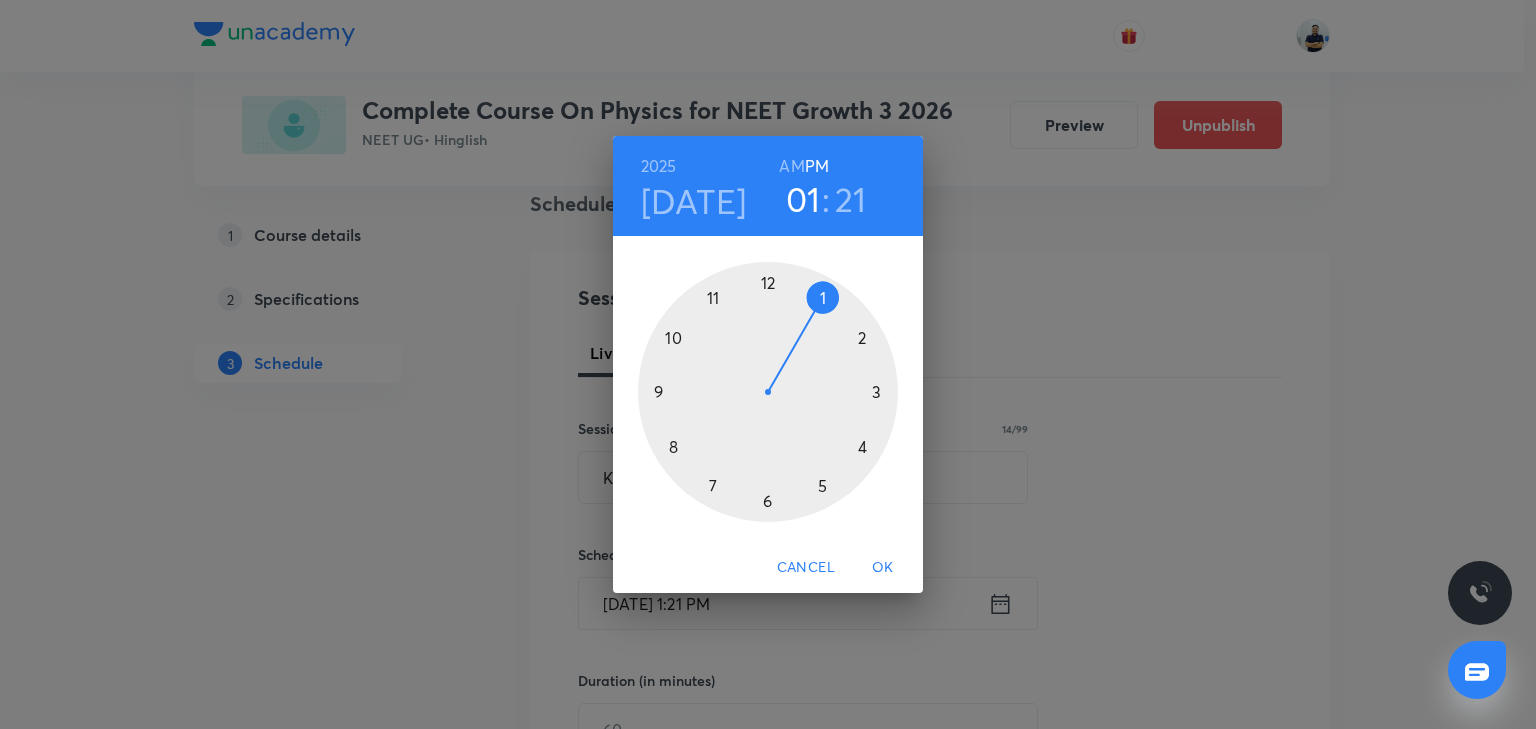 click at bounding box center (768, 392) 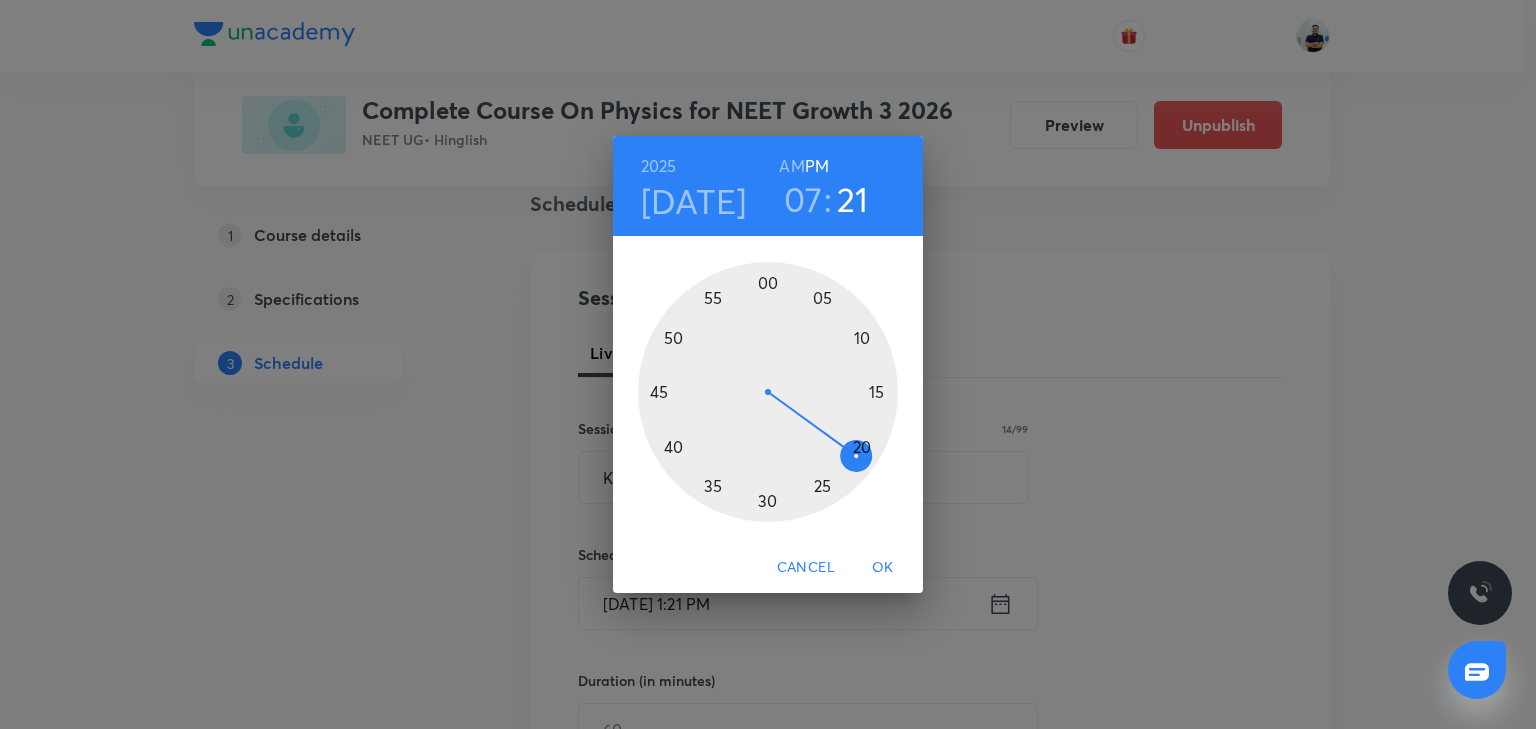 click at bounding box center [768, 392] 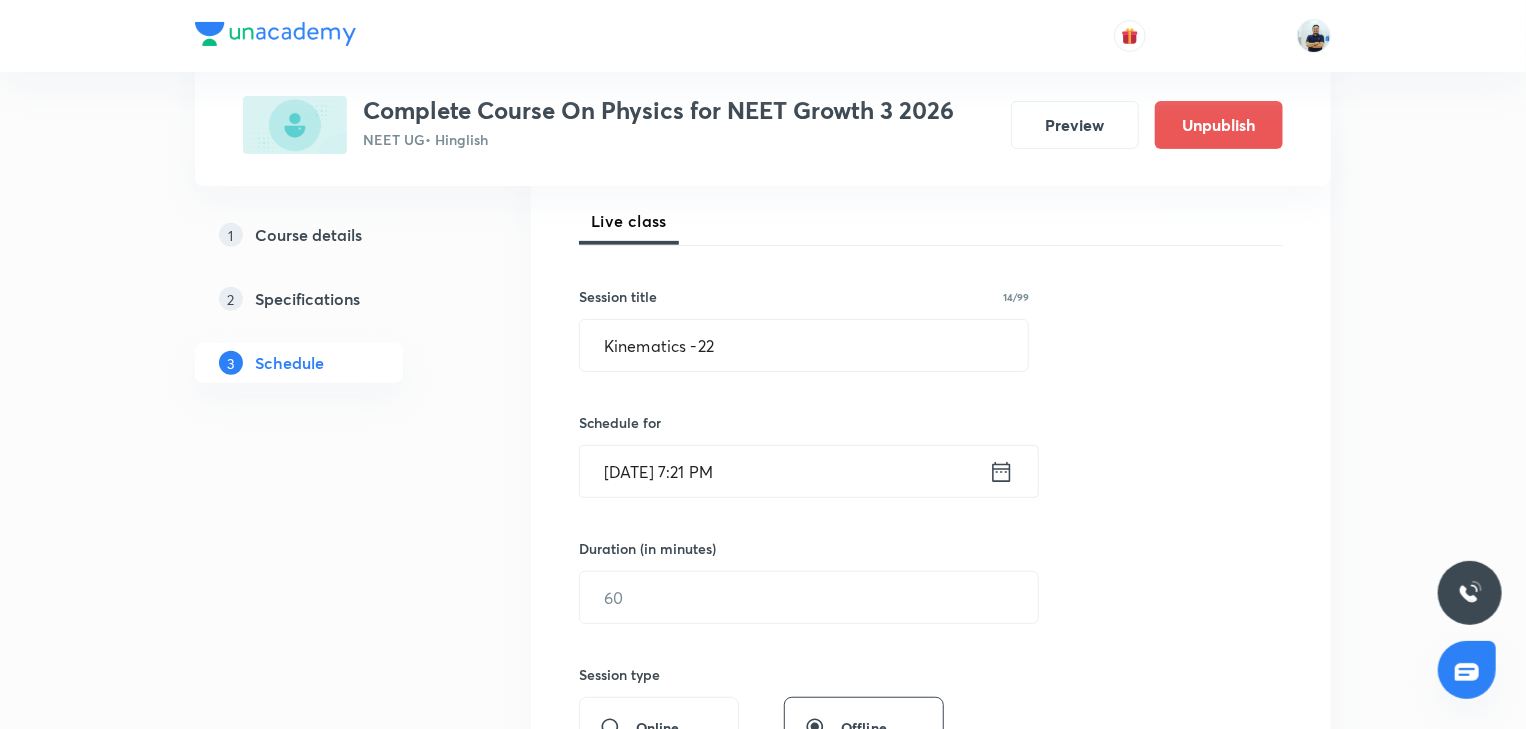 scroll, scrollTop: 298, scrollLeft: 0, axis: vertical 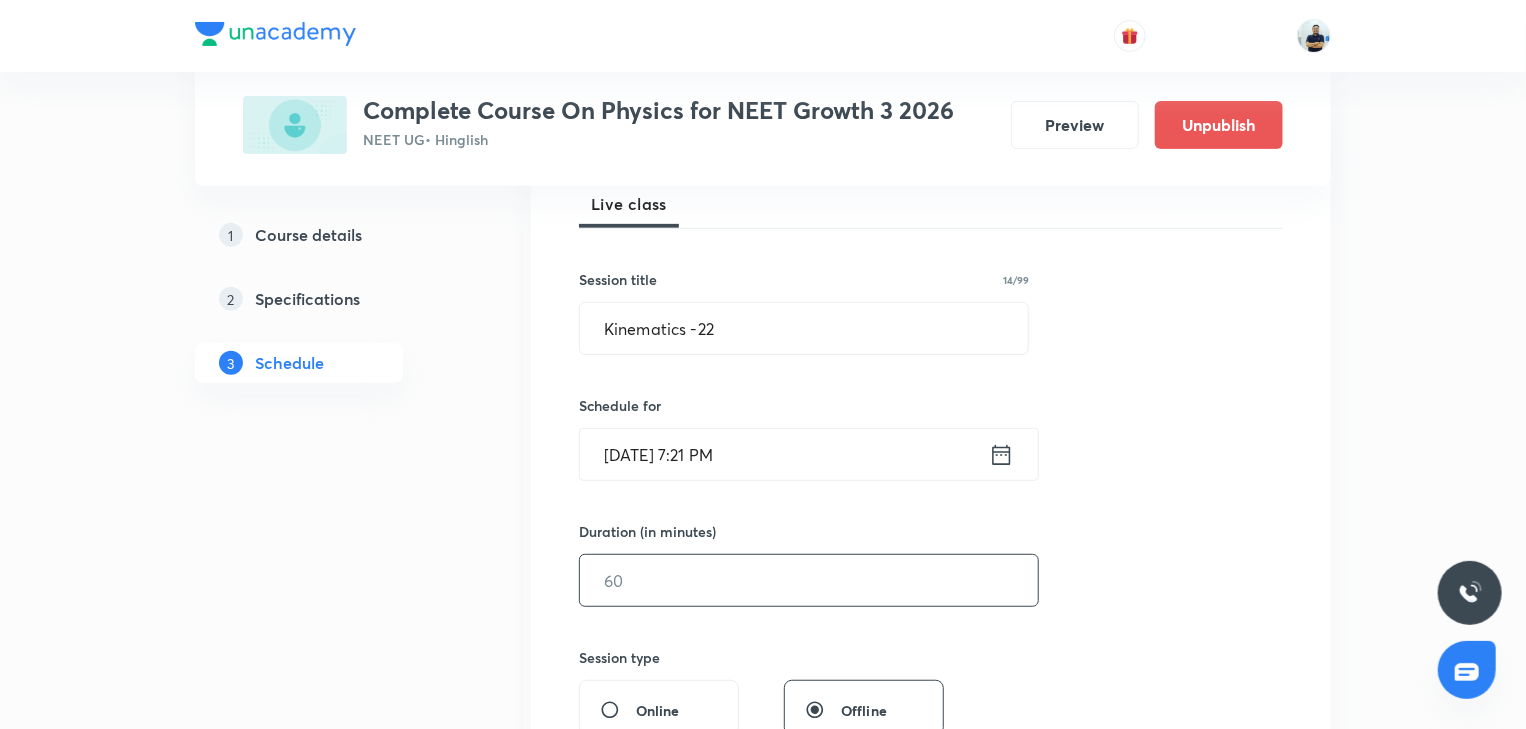 click at bounding box center (809, 580) 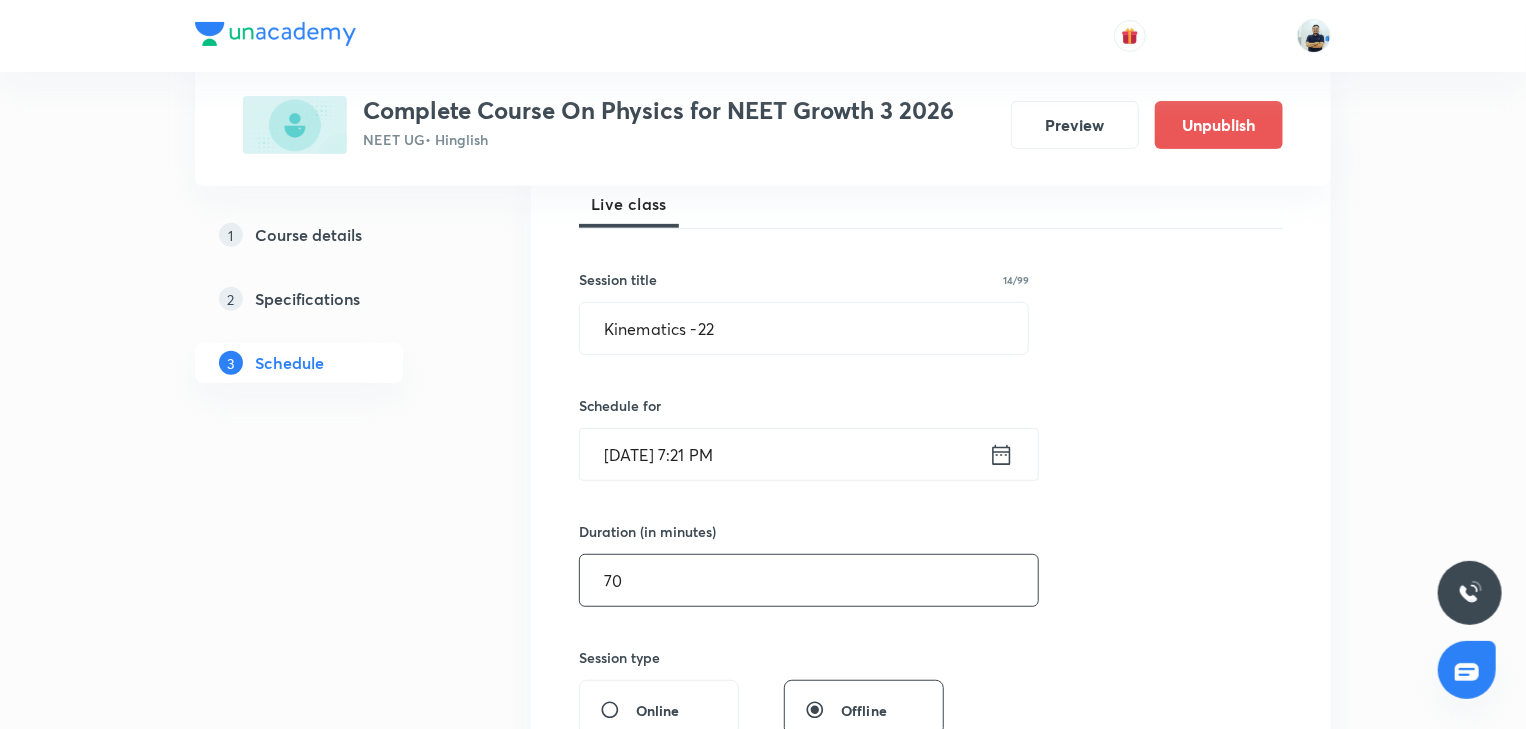 scroll, scrollTop: 858, scrollLeft: 0, axis: vertical 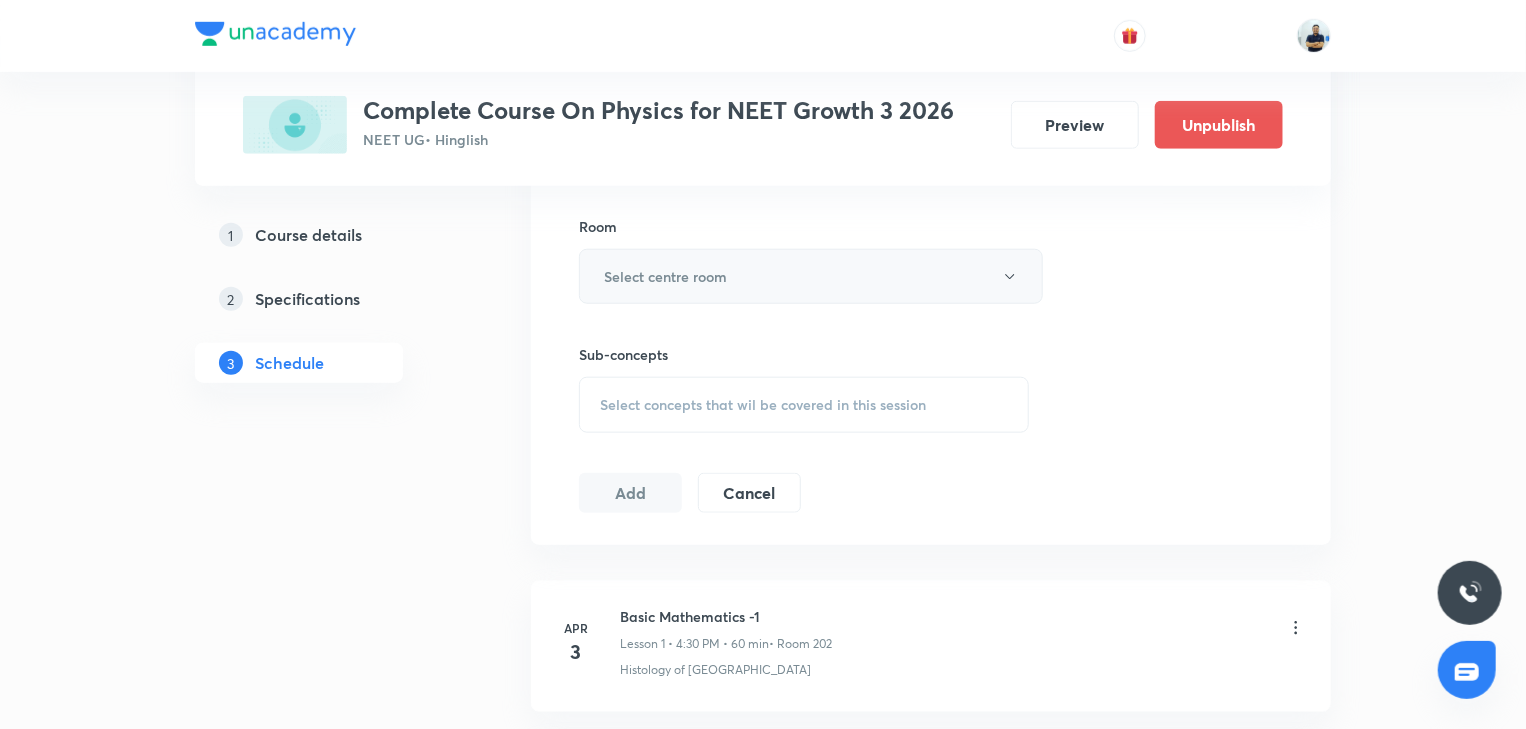 type on "70" 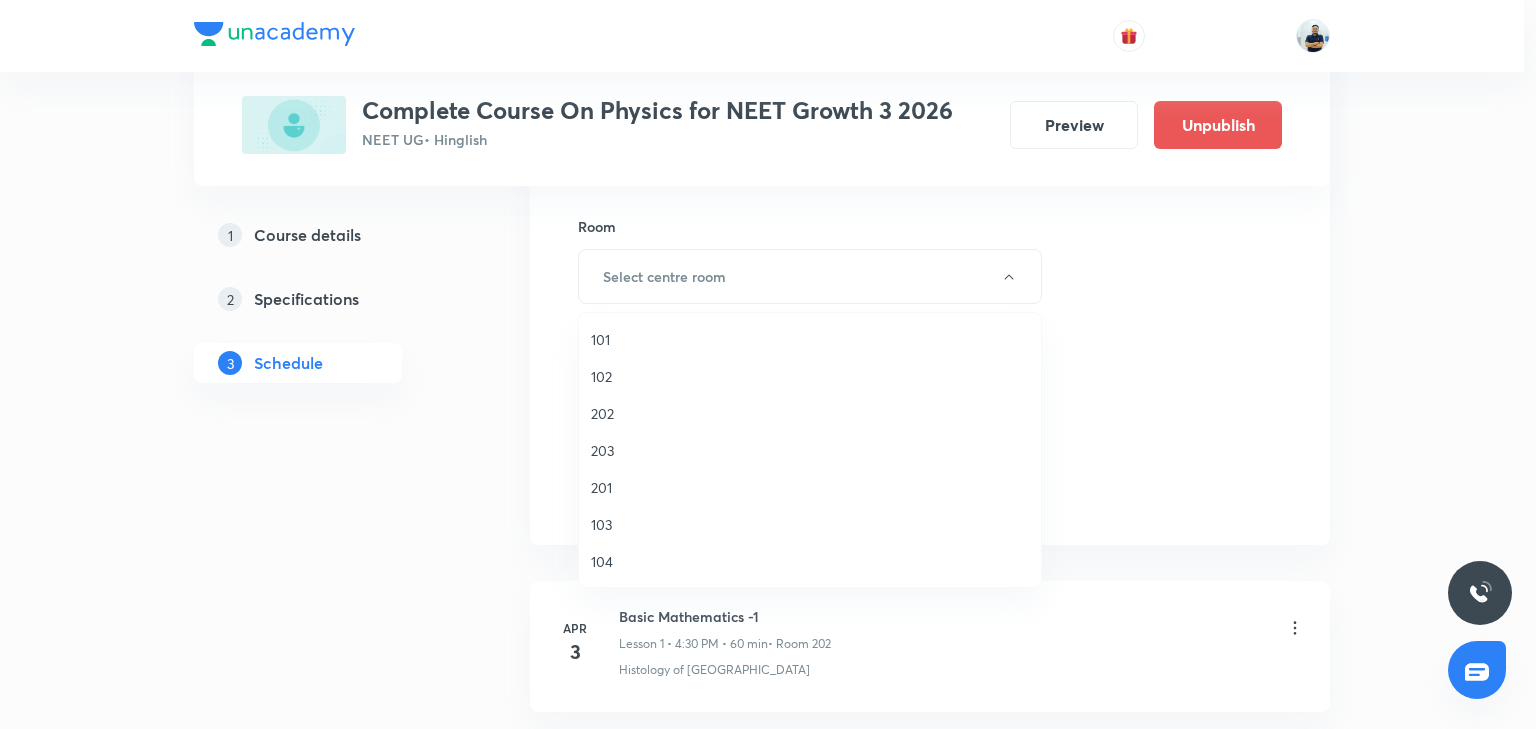 click on "201" at bounding box center (810, 487) 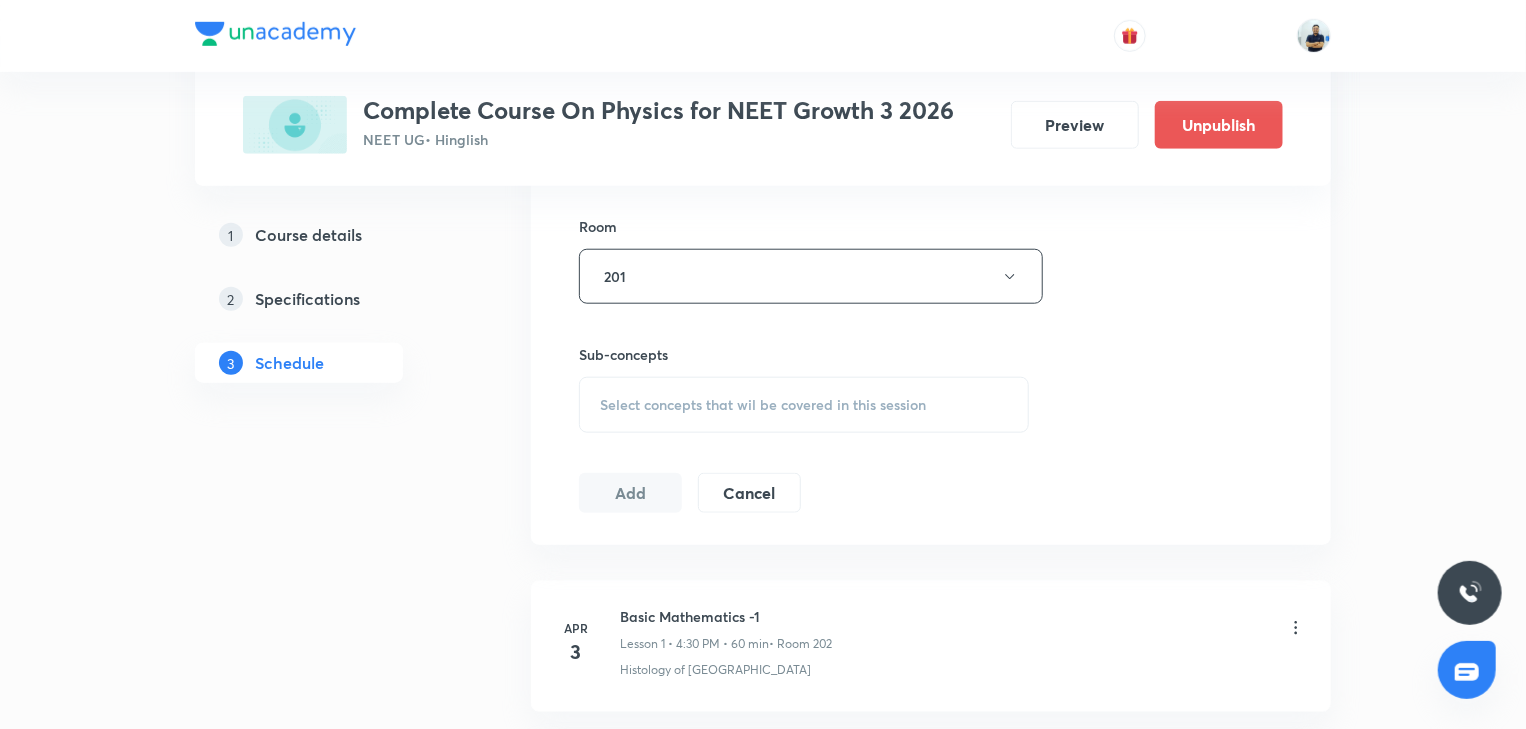 click on "Select concepts that wil be covered in this session" at bounding box center [763, 405] 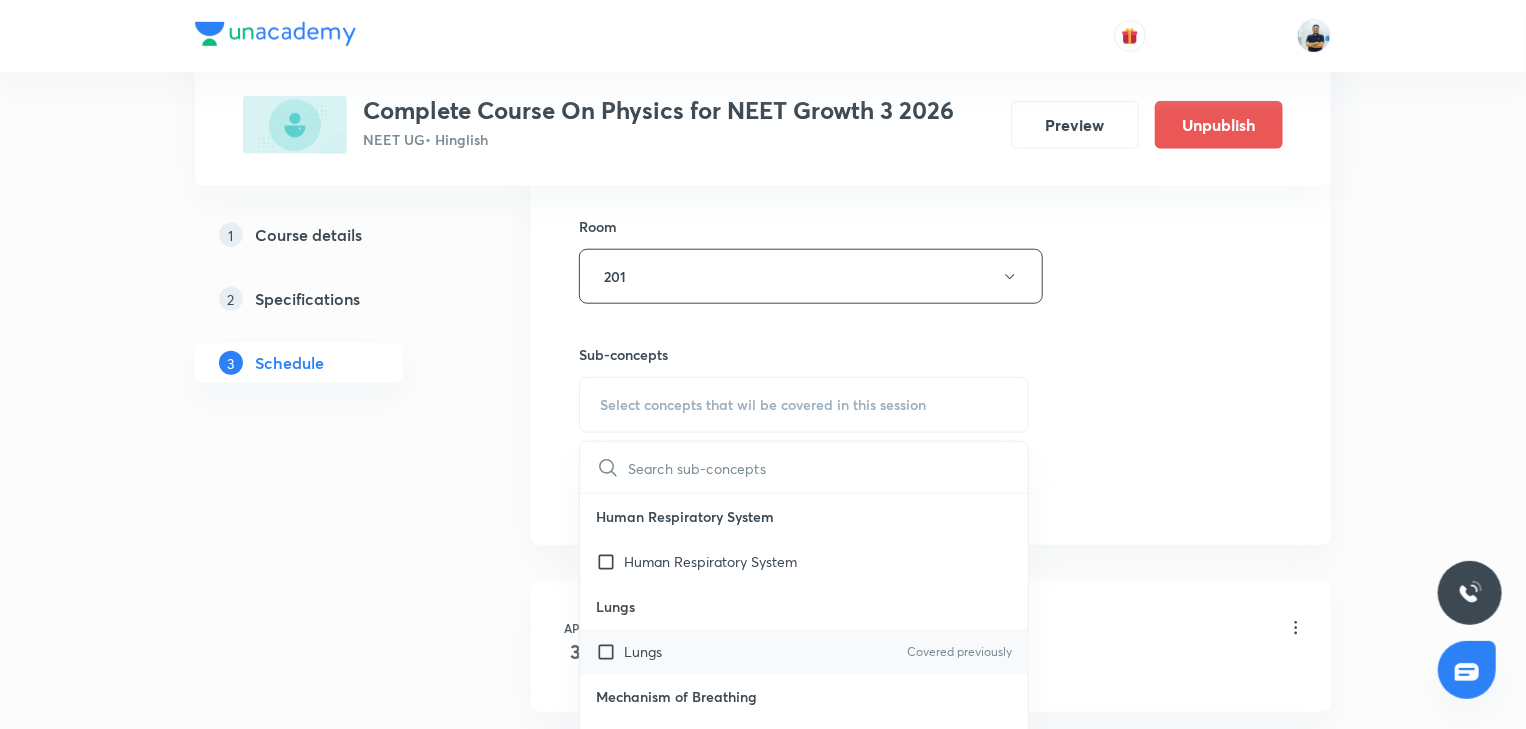 scroll, scrollTop: 1120, scrollLeft: 0, axis: vertical 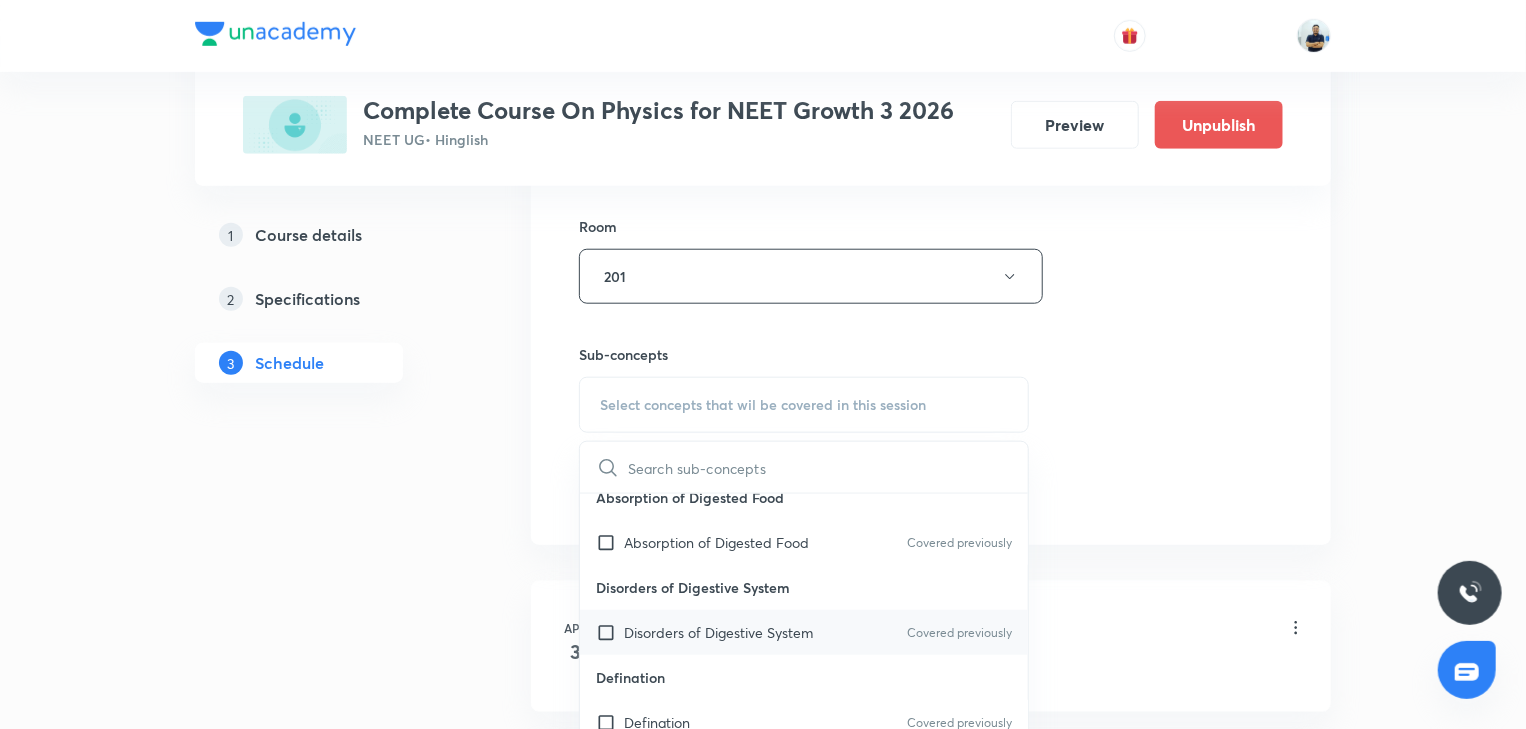 click on "Disorders of Digestive System" at bounding box center [718, 632] 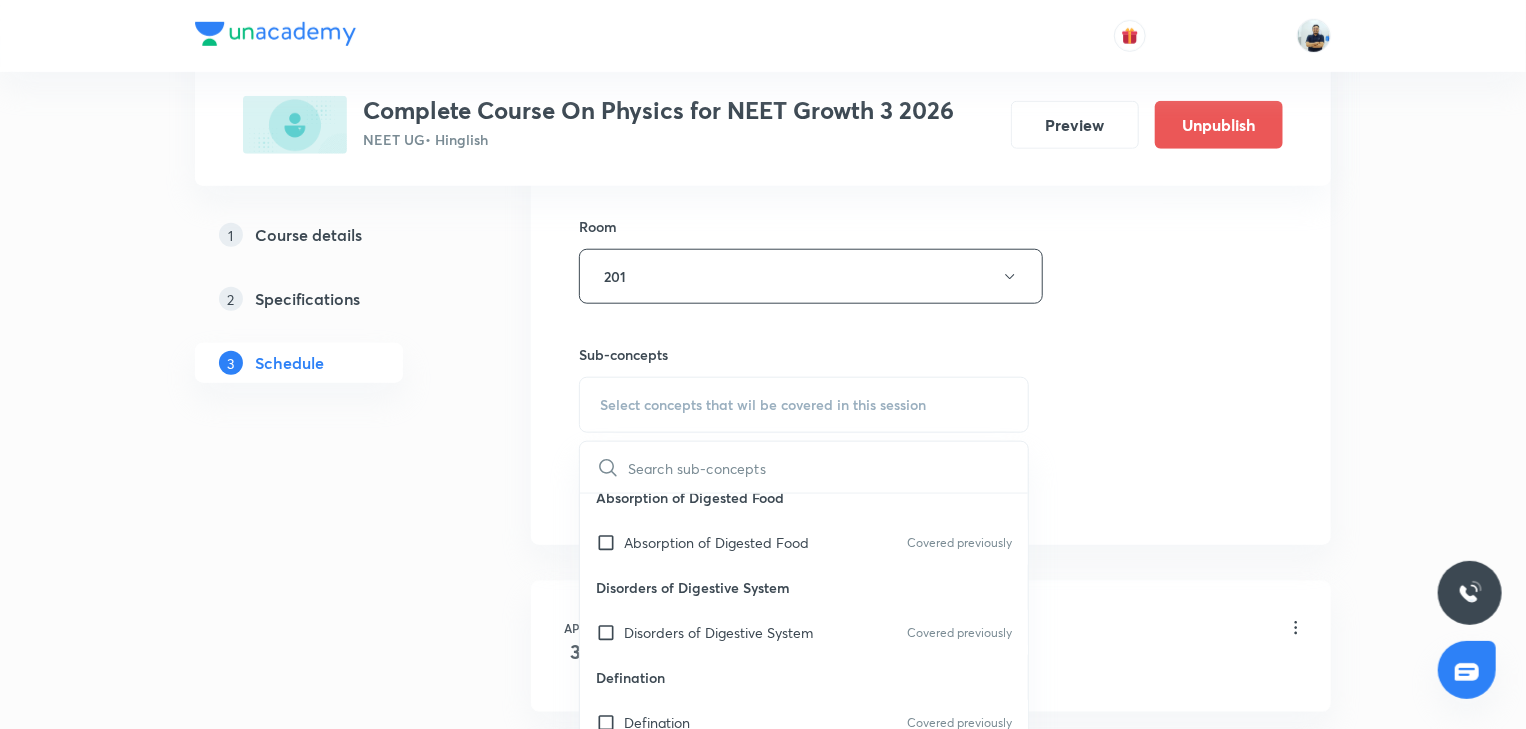 checkbox on "true" 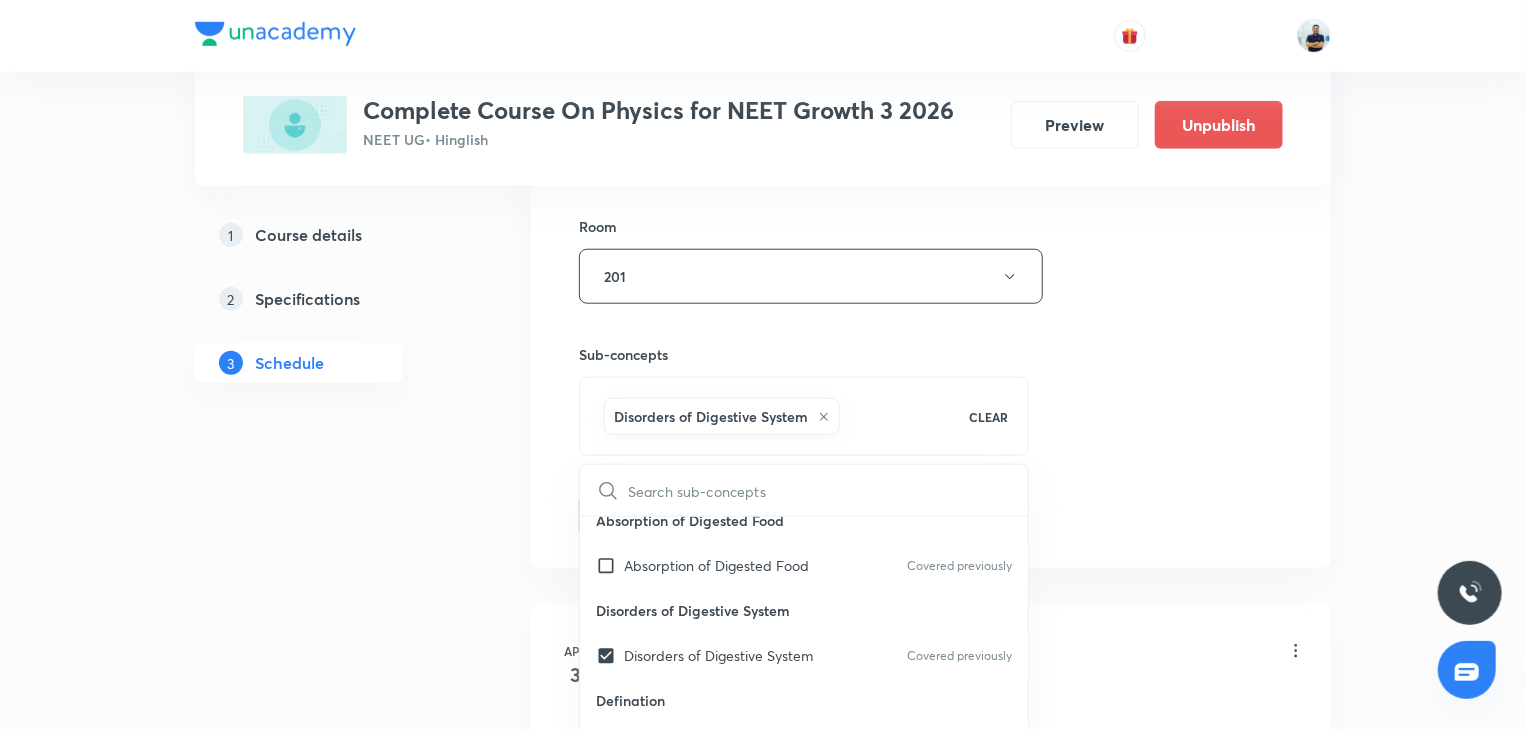 click on "Session  59 Live class Session title 14/99 Kinematics -22 ​ Schedule for Jul 18, 2025, 7:21 PM ​ Duration (in minutes) 70 ​   Session type Online Offline Room 201 Sub-concepts Disorders of Digestive System CLEAR ​ Human Respiratory System Human Respiratory System Lungs Lungs Covered previously Mechanism of Breathing Mechanism of Breathing Covered previously Pulmonary Volumes Pulmonary Volumes Covered previously Exchange of Gases Exchange of Gases Covered previously Transport of Gas Transport of Gas Covered previously Regulation of Respiration Regulation of Respiration Covered previously Salivary Glands Salivary Glands Covered previously Histology of Alimentary Canal Histology of Alimentary Canal Covered previously Liver Liver Covered previously Pancreas Pancreas Covered previously Physiology of Digestion Physiology of Digestion Covered previously Absorption of Digested Food Absorption of Digested Food Covered previously Disorders of Digestive System Disorders of Digestive System Covered previously Add" at bounding box center [931, 55] 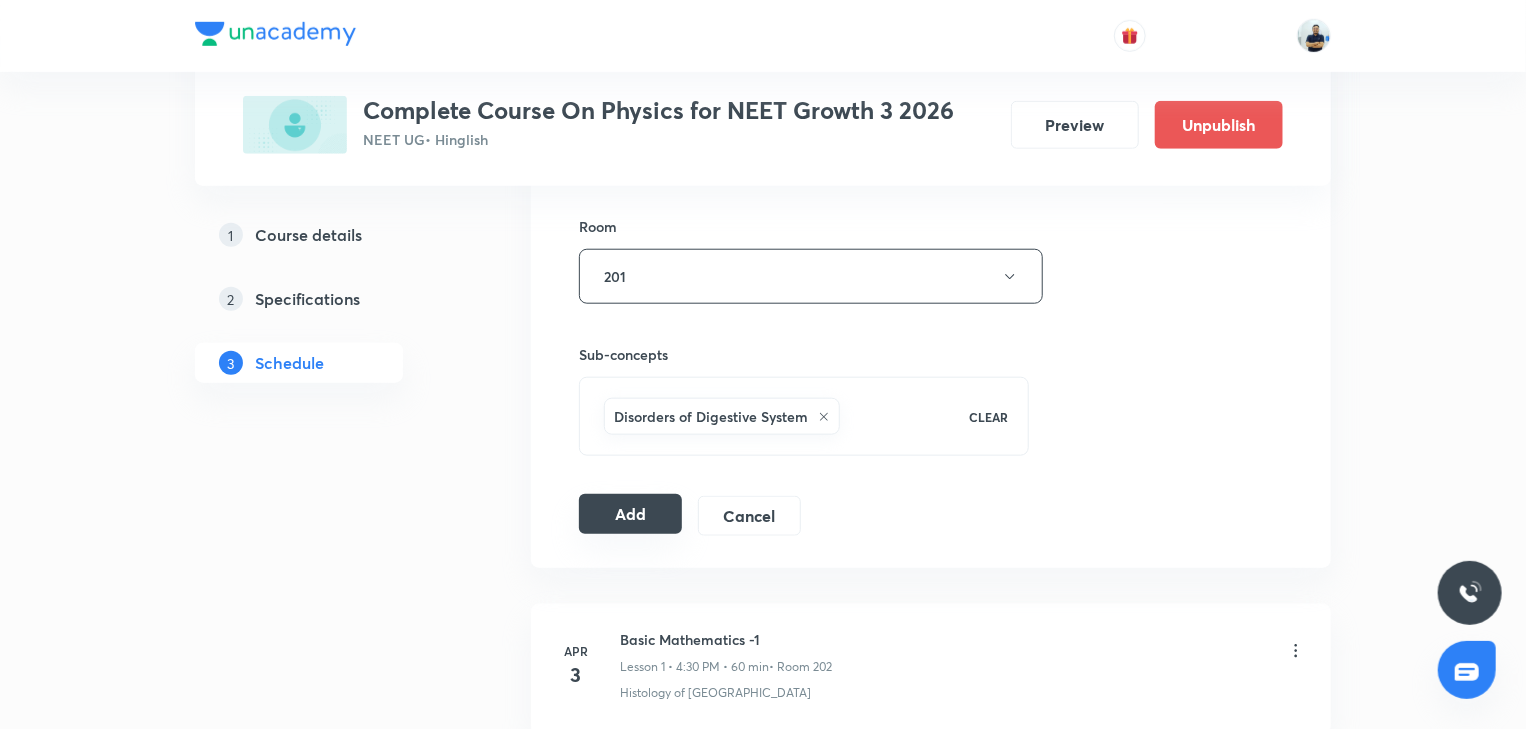click on "Add" at bounding box center (630, 514) 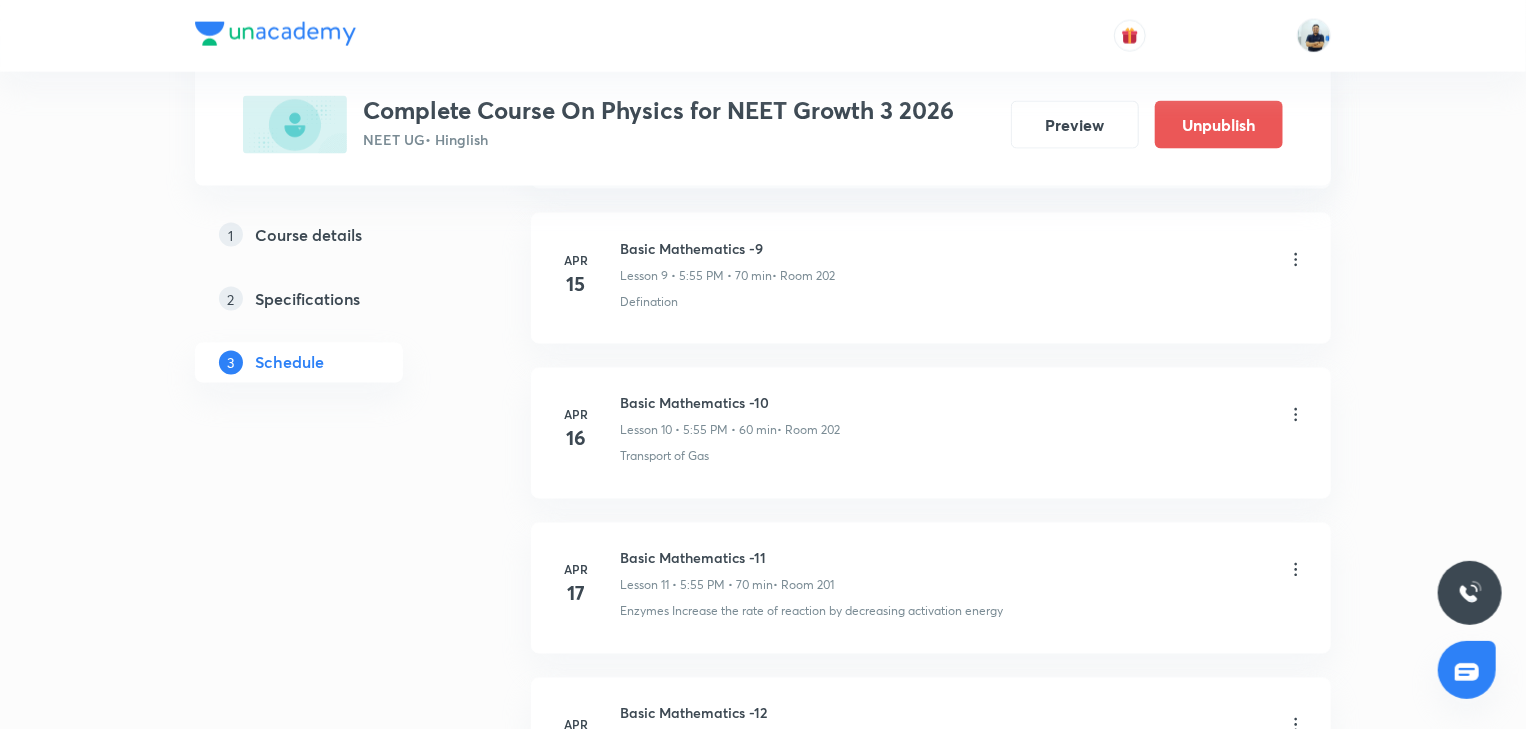 scroll, scrollTop: 0, scrollLeft: 0, axis: both 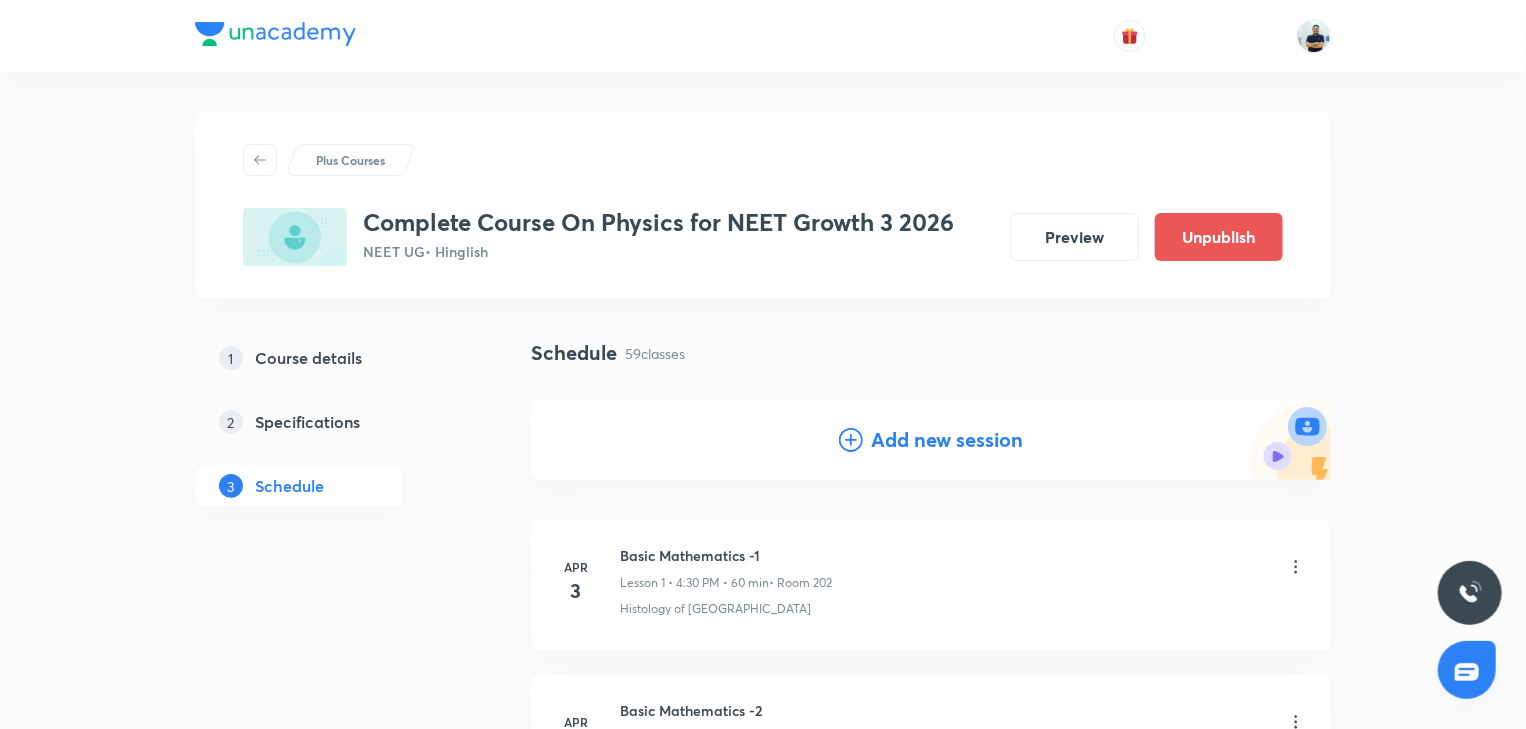 click on "Add new session" at bounding box center (947, 440) 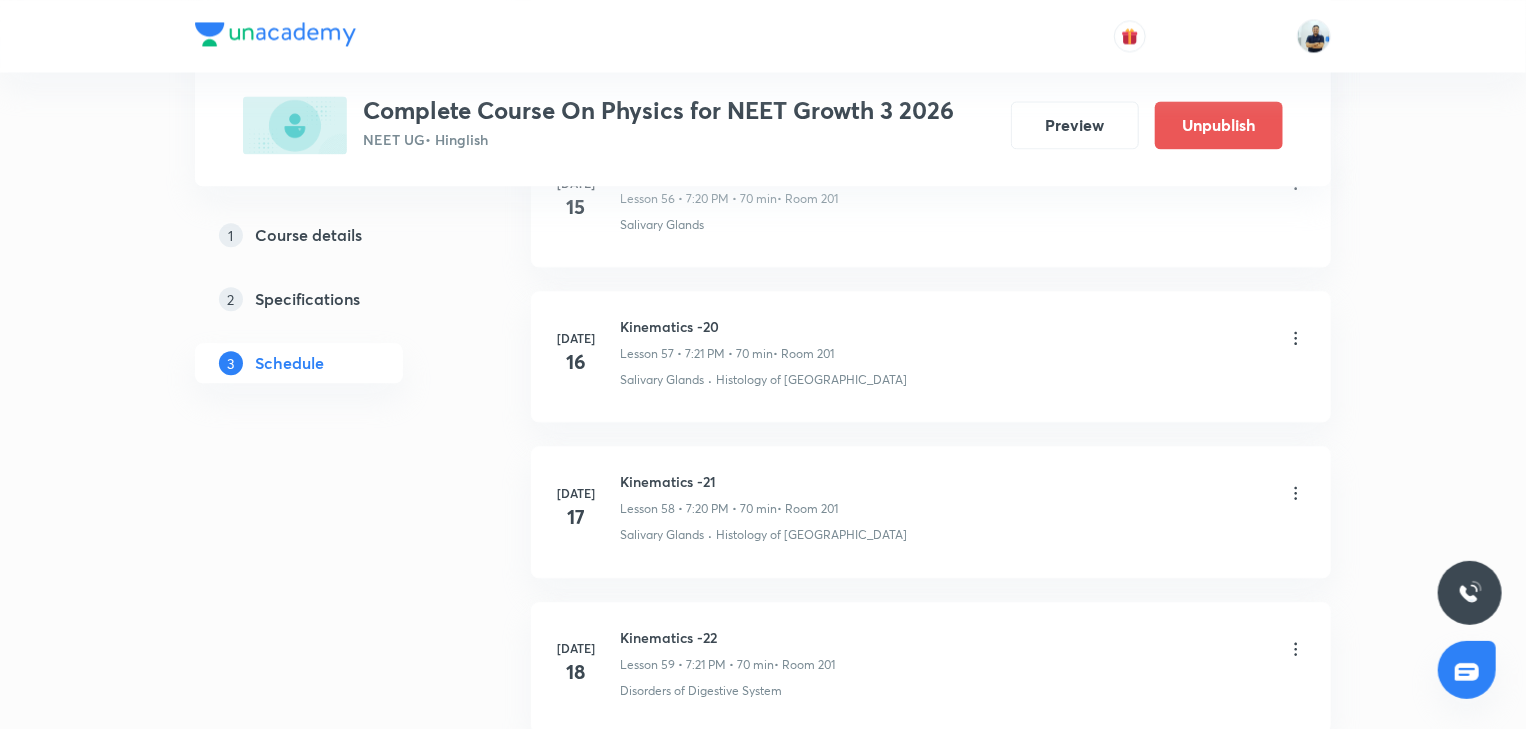 scroll, scrollTop: 10000, scrollLeft: 0, axis: vertical 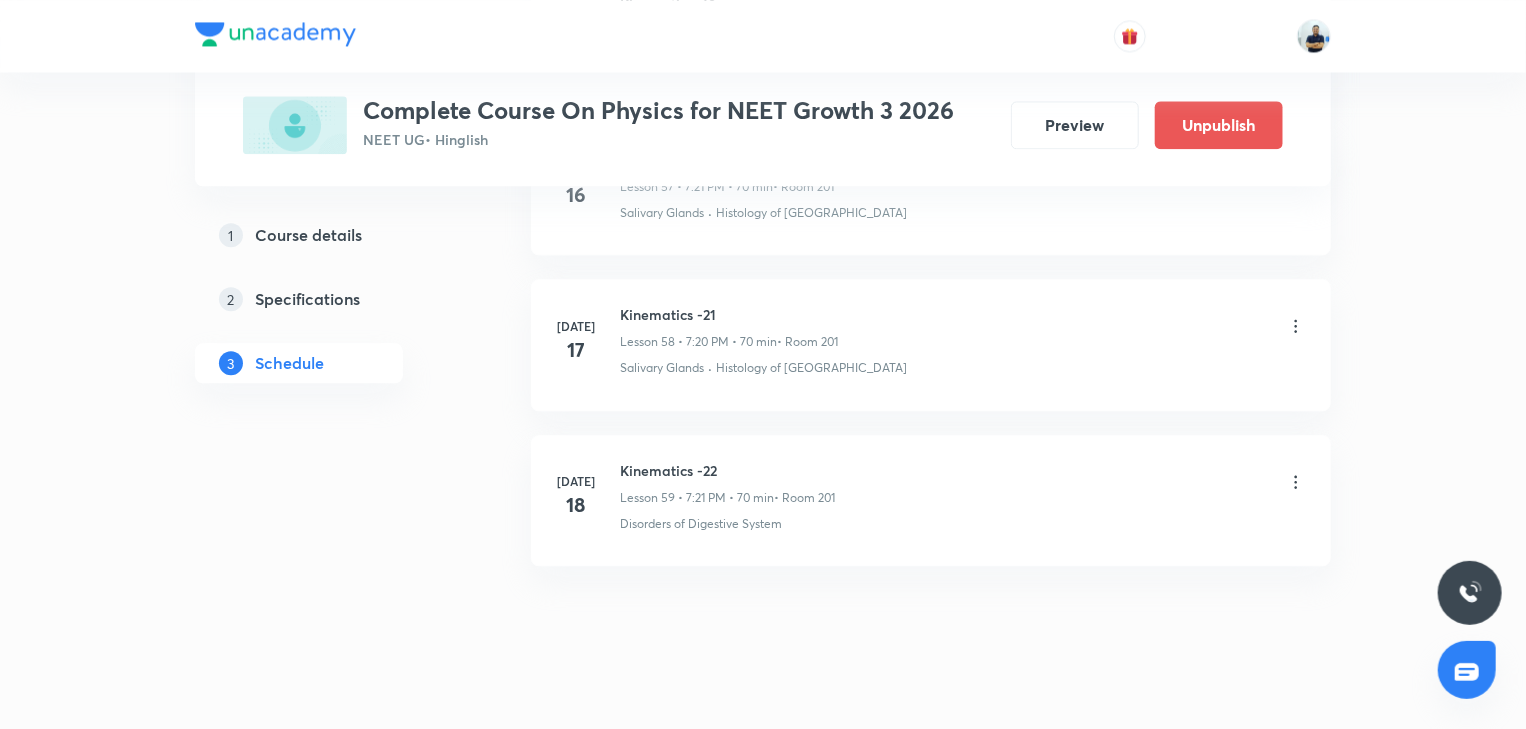 click on "Schedule 59  classes Session  60 Live class Session title 0/99 ​ Schedule for Jul 14, 2025, 1:22 PM ​ Duration (in minutes) ​   Session type Online Offline Room Select centre room Sub-concepts Select concepts that wil be covered in this session Add Cancel Apr 3 Basic Mathematics -1 Lesson 1 • 4:30 PM • 60 min  • Room 202 Histology of Alimentary Canal Apr 4 Basic Mathematics -2 Lesson 2 • 4:40 PM • 60 min  • Room 201 Regulation of Respiration Apr 7 Basic Mathematics -3 Lesson 3 • 5:55 PM • 70 min  • Room 202 Transport of Gas Apr 8 Basic Mathematics -4 Lesson 4 • 5:55 PM • 70 min  • Room 202 Pulmonary Volumes Apr 9 Basic Mathematics -5 Lesson 5 • 5:55 PM • 70 min  • Room 201 Transport of Gas Apr 10 Basic Mathematics -6 Lesson 6 • 5:55 PM • 70 min  • Room 202 Salivary Glands Apr 11 Basic Mathematics -7 Lesson 7 • 5:55 PM • 70 min  • Room 202 Transport of Gas Apr 14 Basic Mathematics -8 Lesson 8 • 5:55 PM • 70 min  • Room 202 Defination Apr 15 Apr 16 3" at bounding box center (931, -4472) 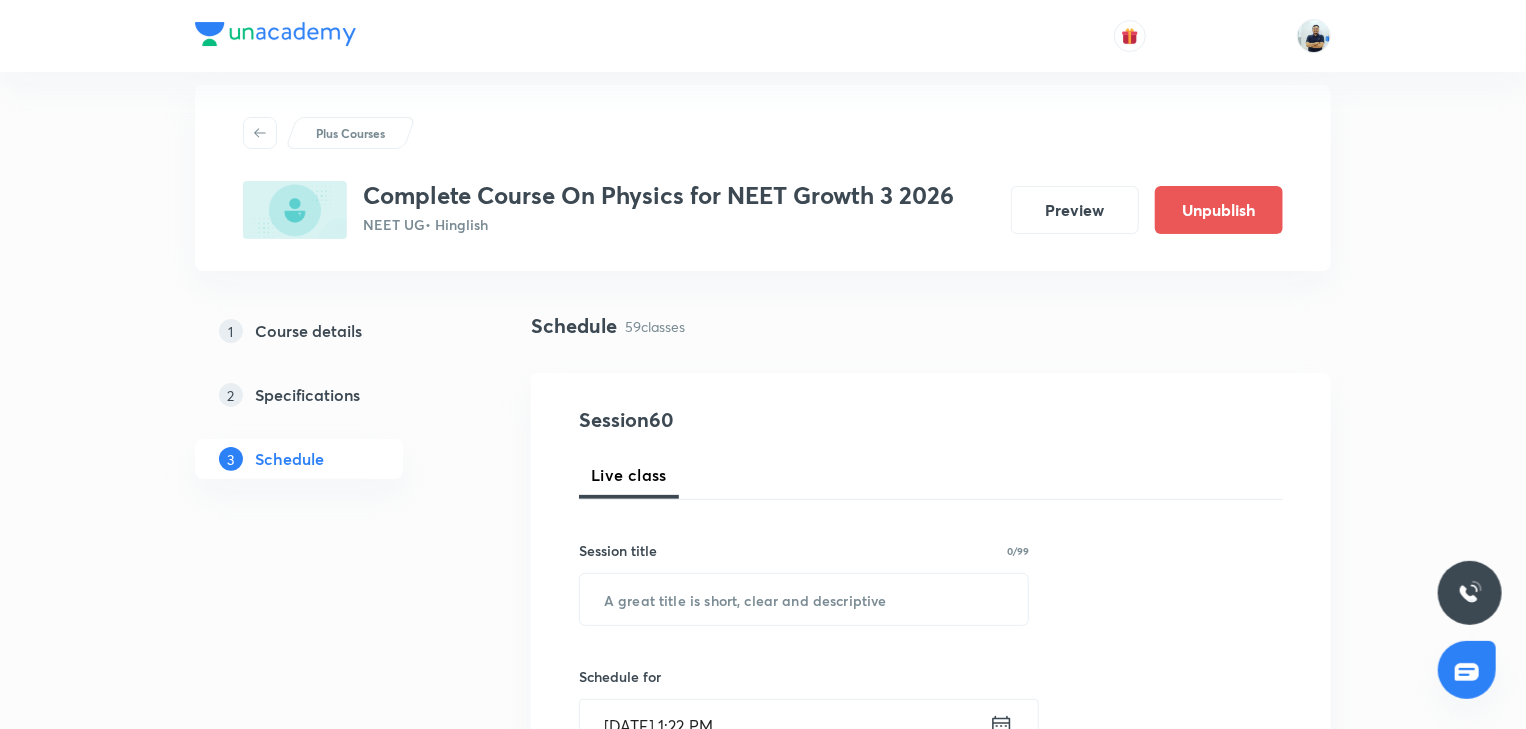 scroll, scrollTop: 0, scrollLeft: 0, axis: both 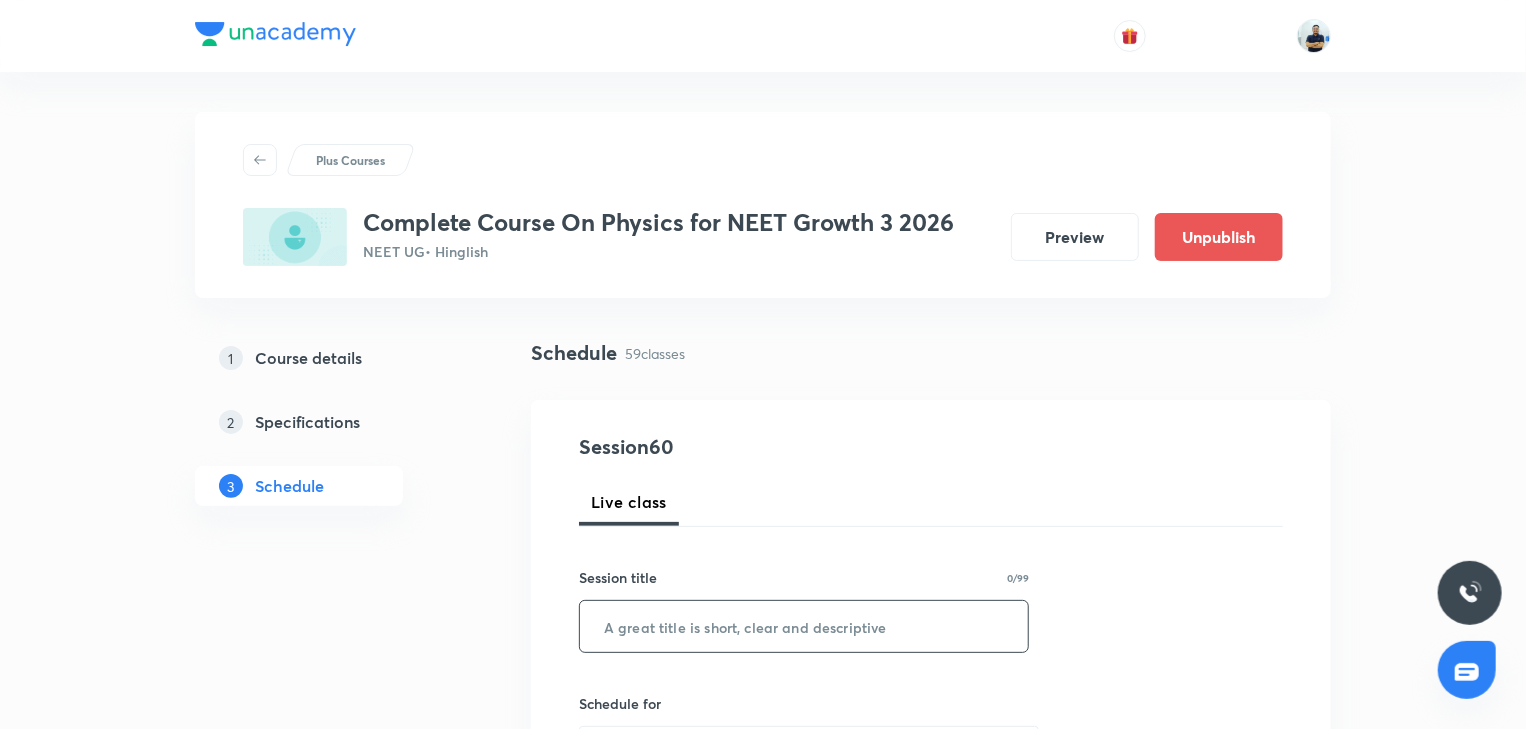 click at bounding box center [804, 626] 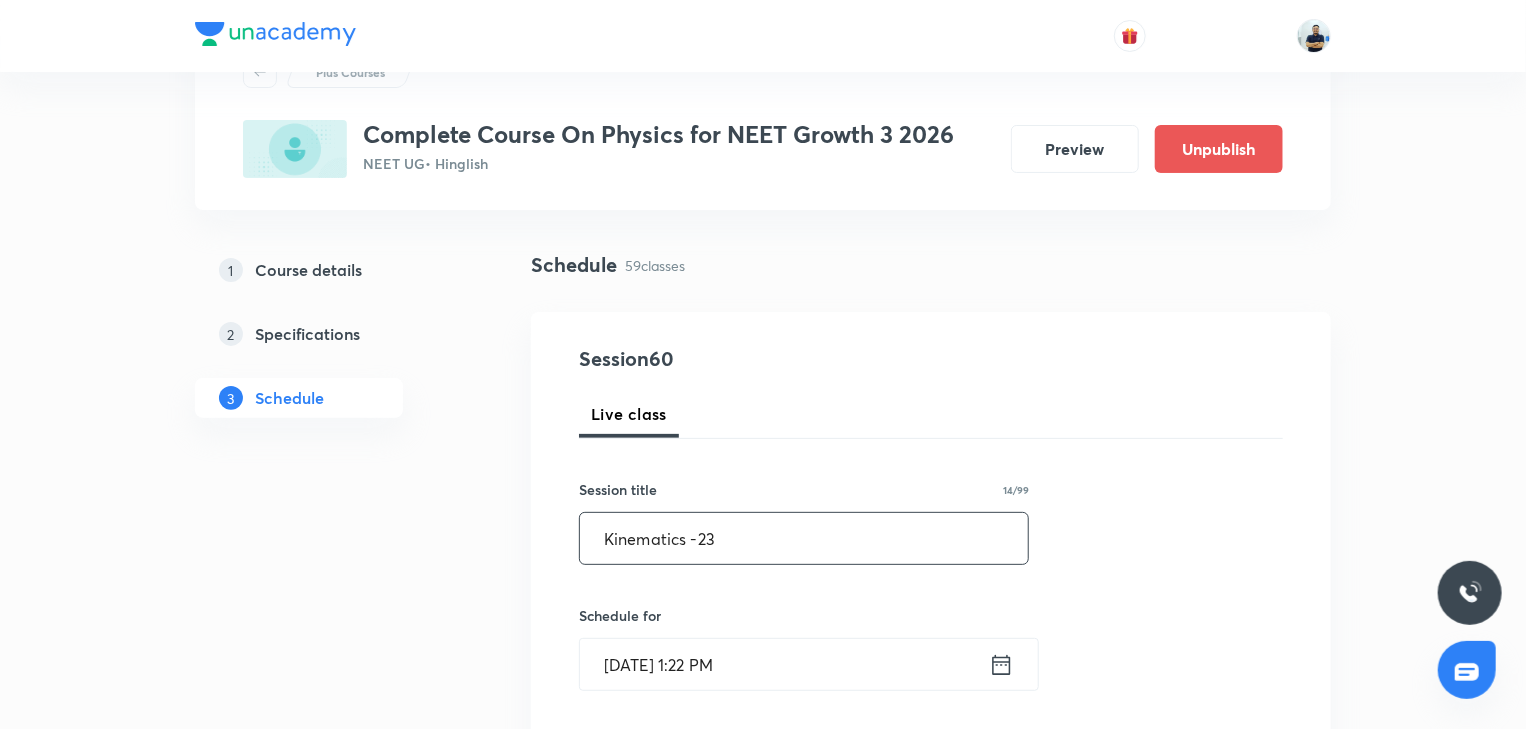 scroll, scrollTop: 93, scrollLeft: 0, axis: vertical 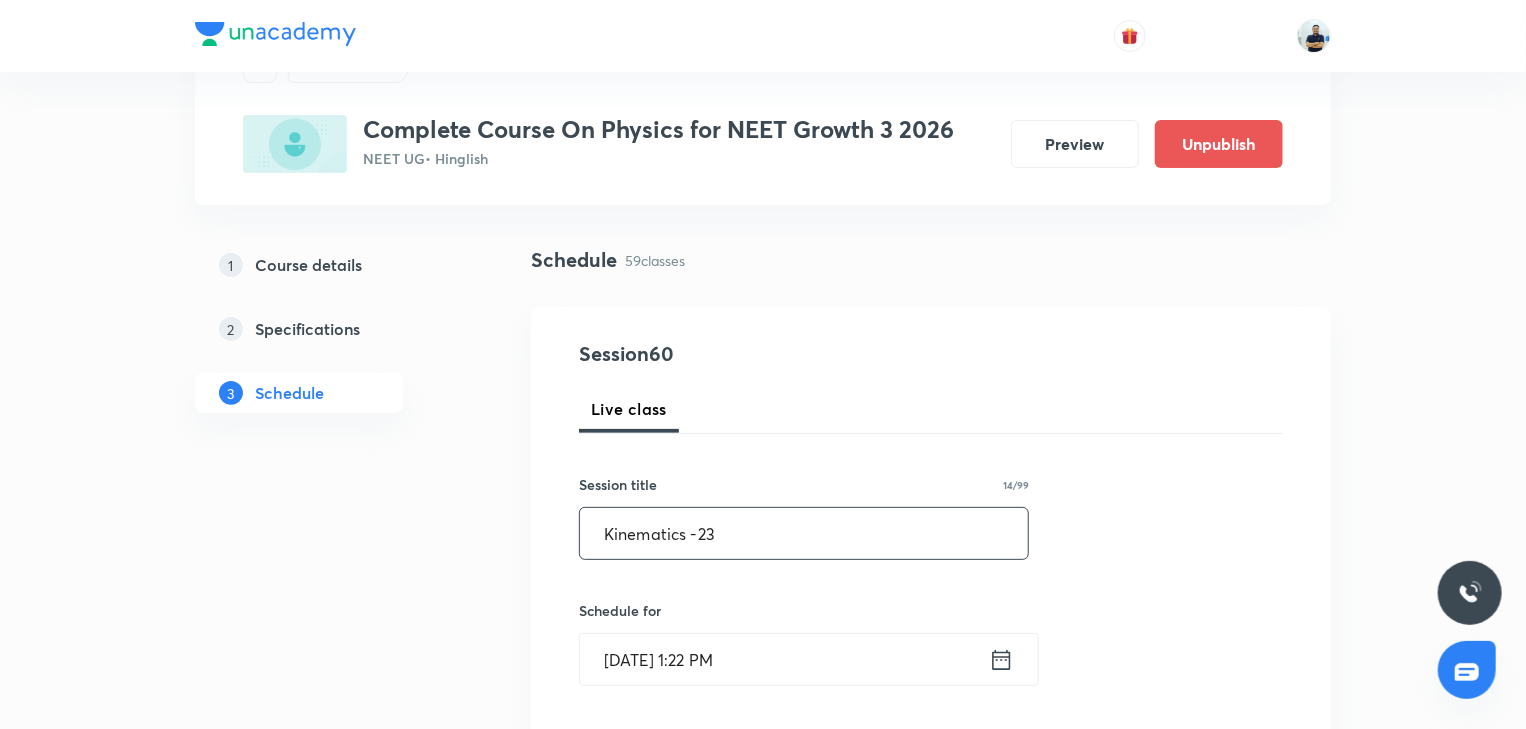 type on "Kinematics -23" 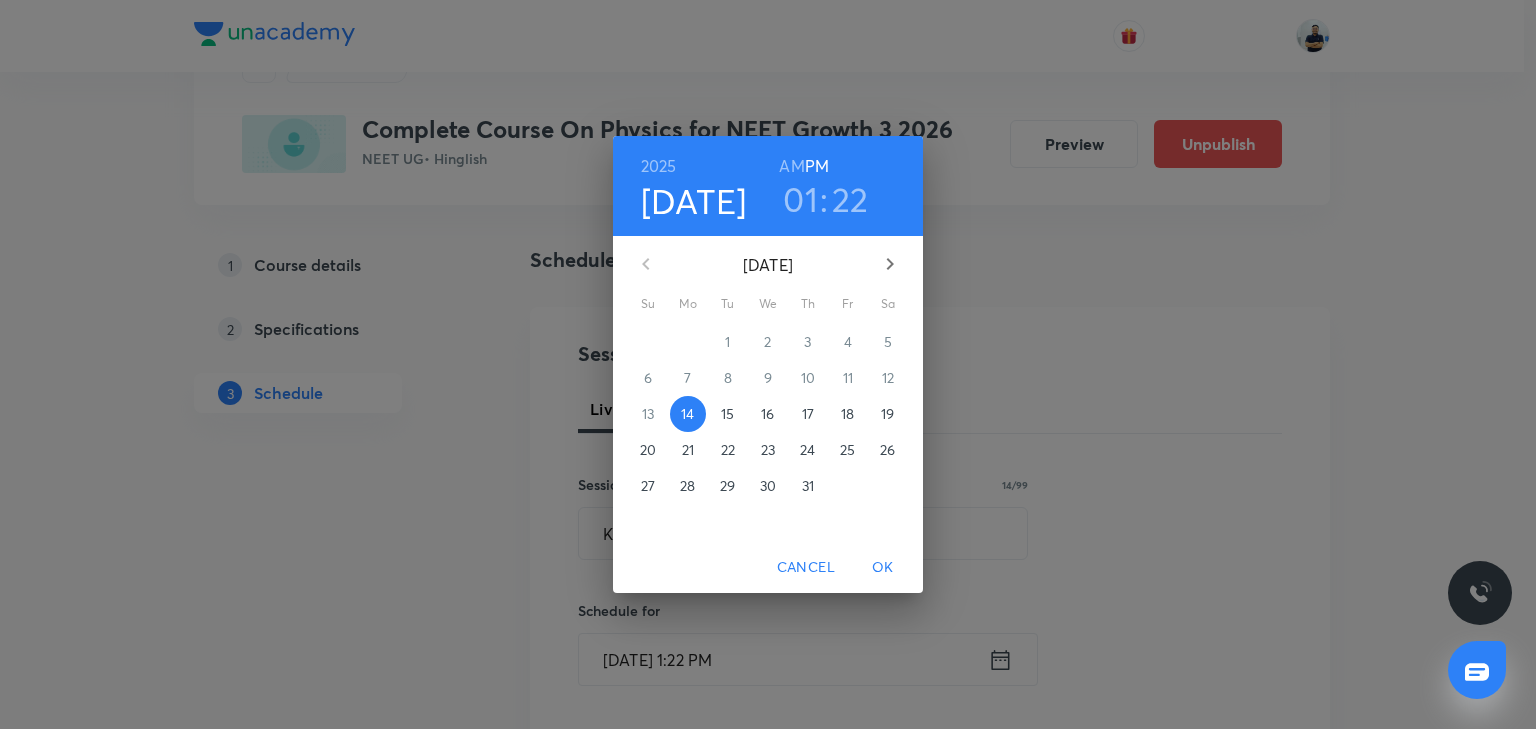 click on "18" at bounding box center [847, 414] 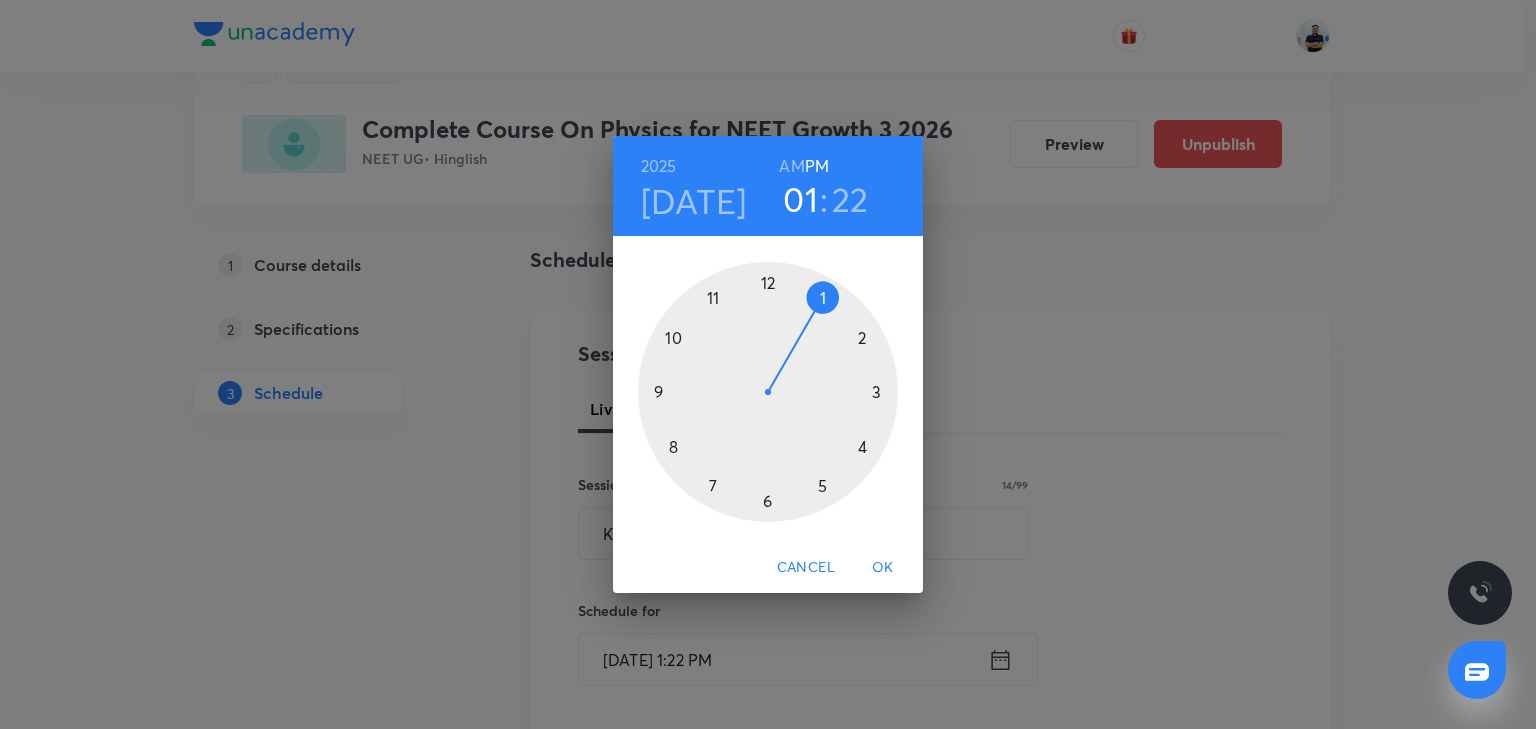 click at bounding box center [768, 392] 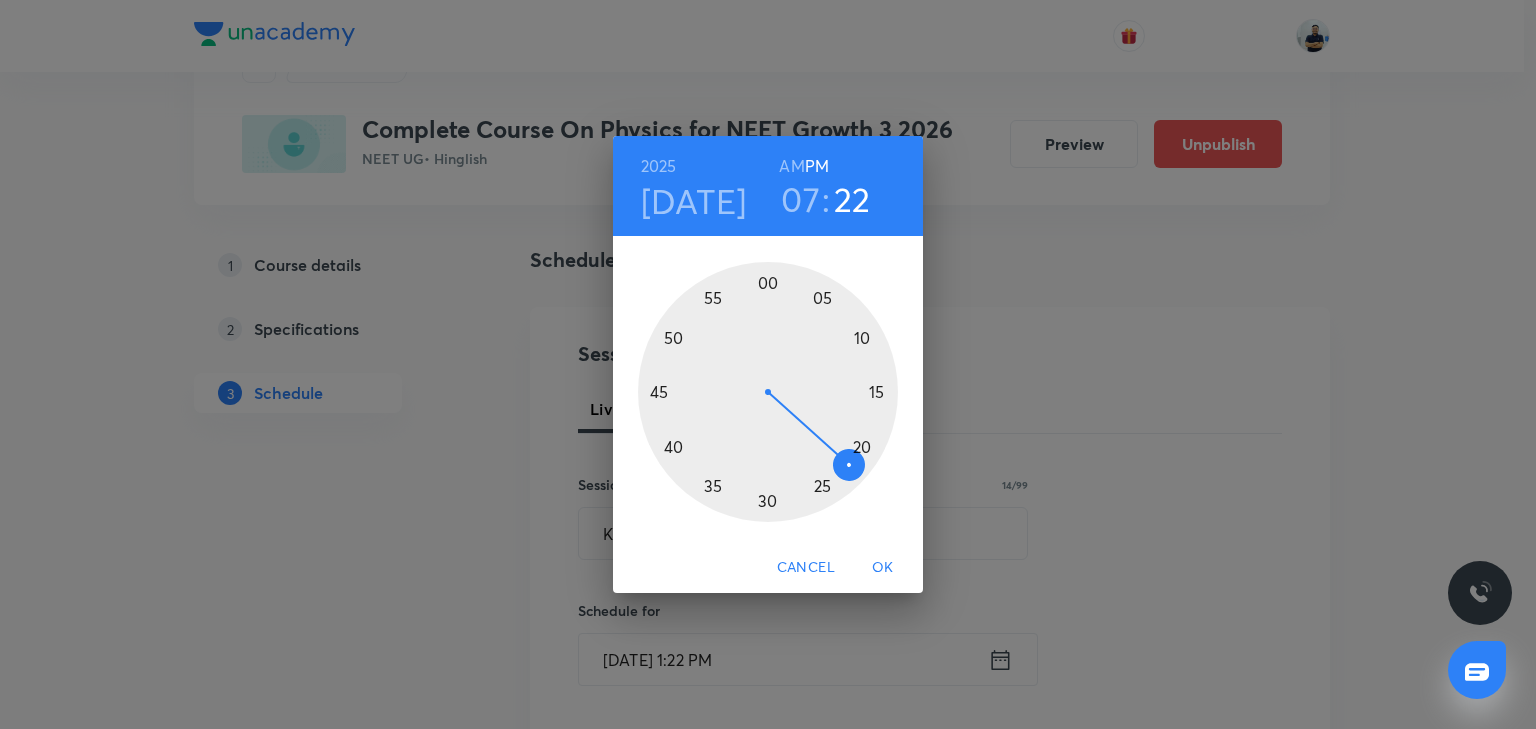 click at bounding box center [768, 392] 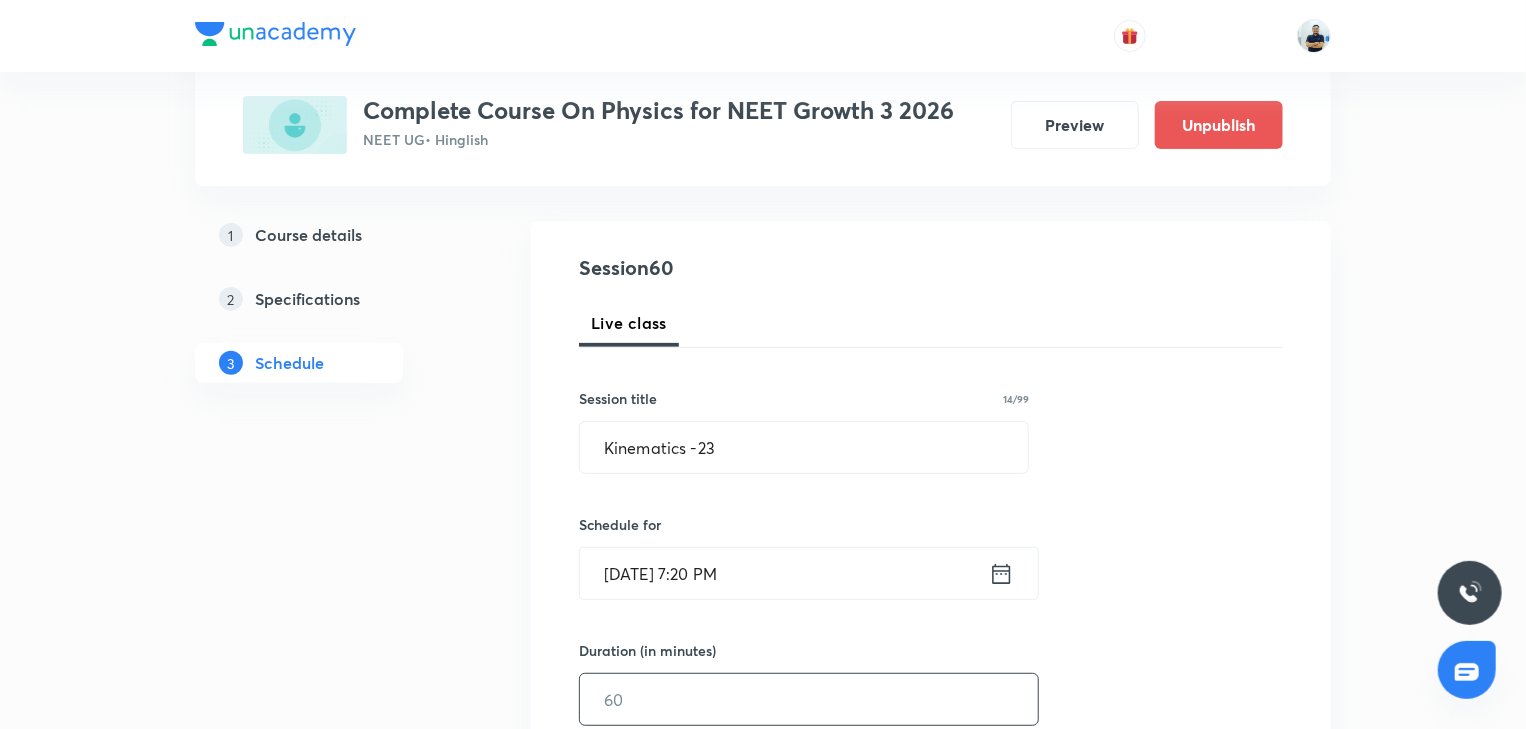 scroll, scrollTop: 224, scrollLeft: 0, axis: vertical 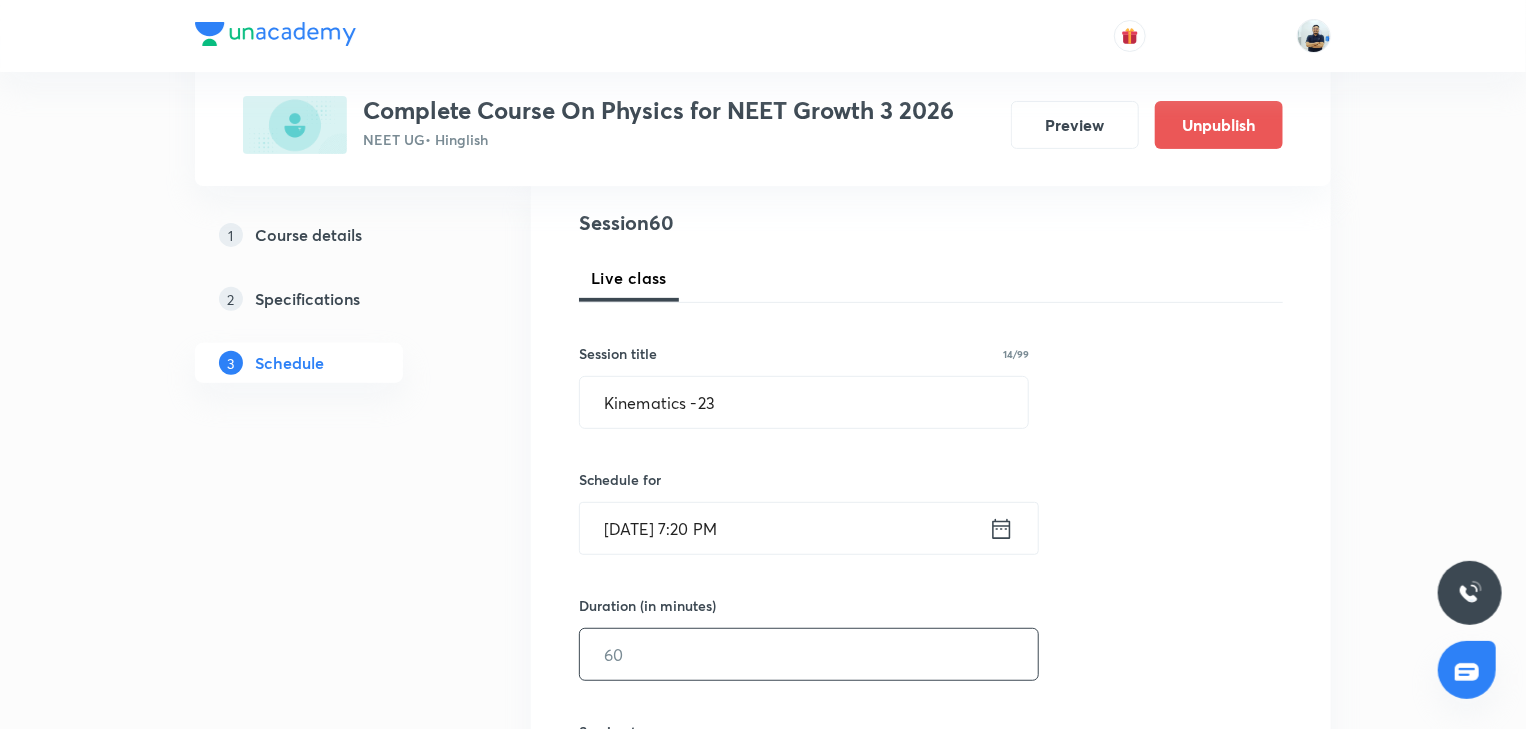 click at bounding box center (809, 654) 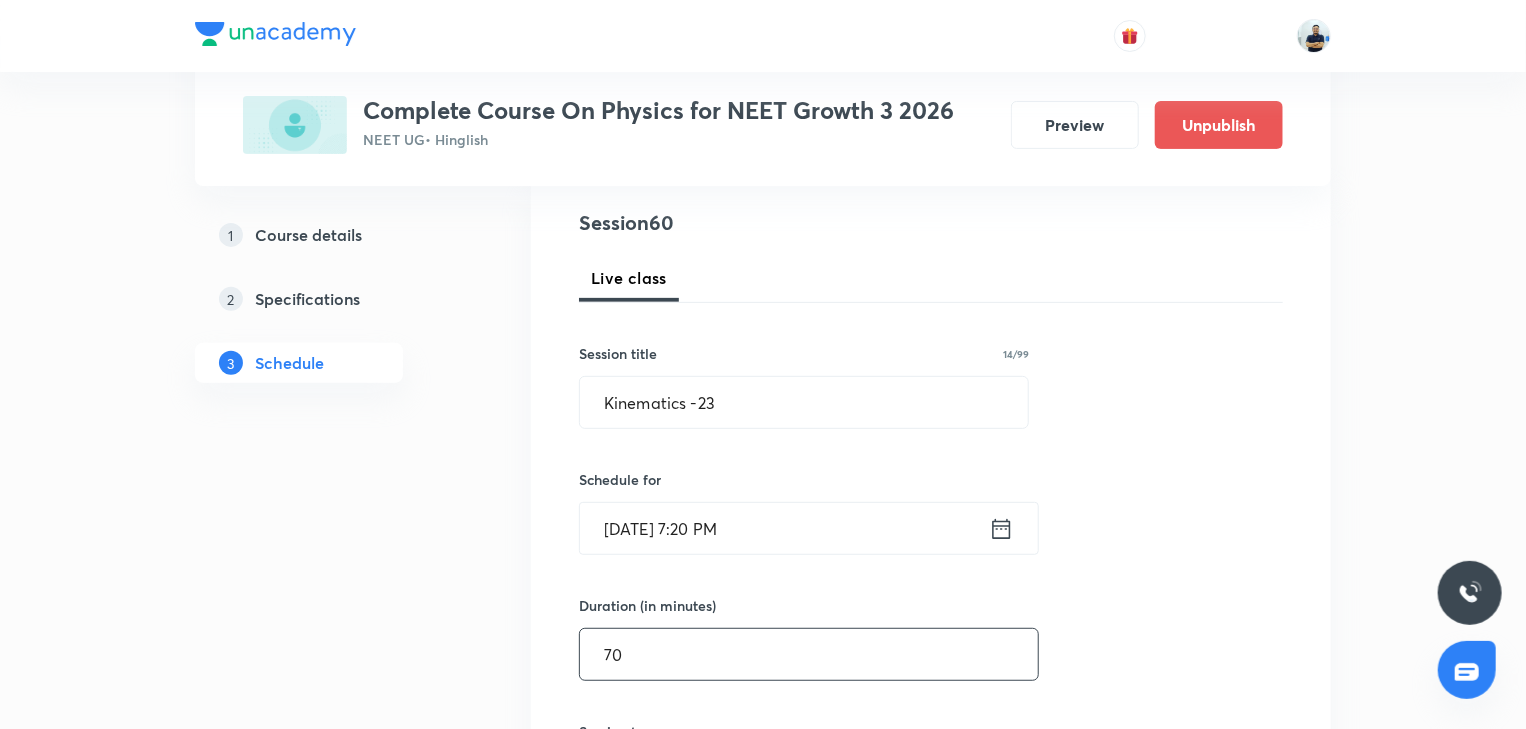 scroll, scrollTop: 784, scrollLeft: 0, axis: vertical 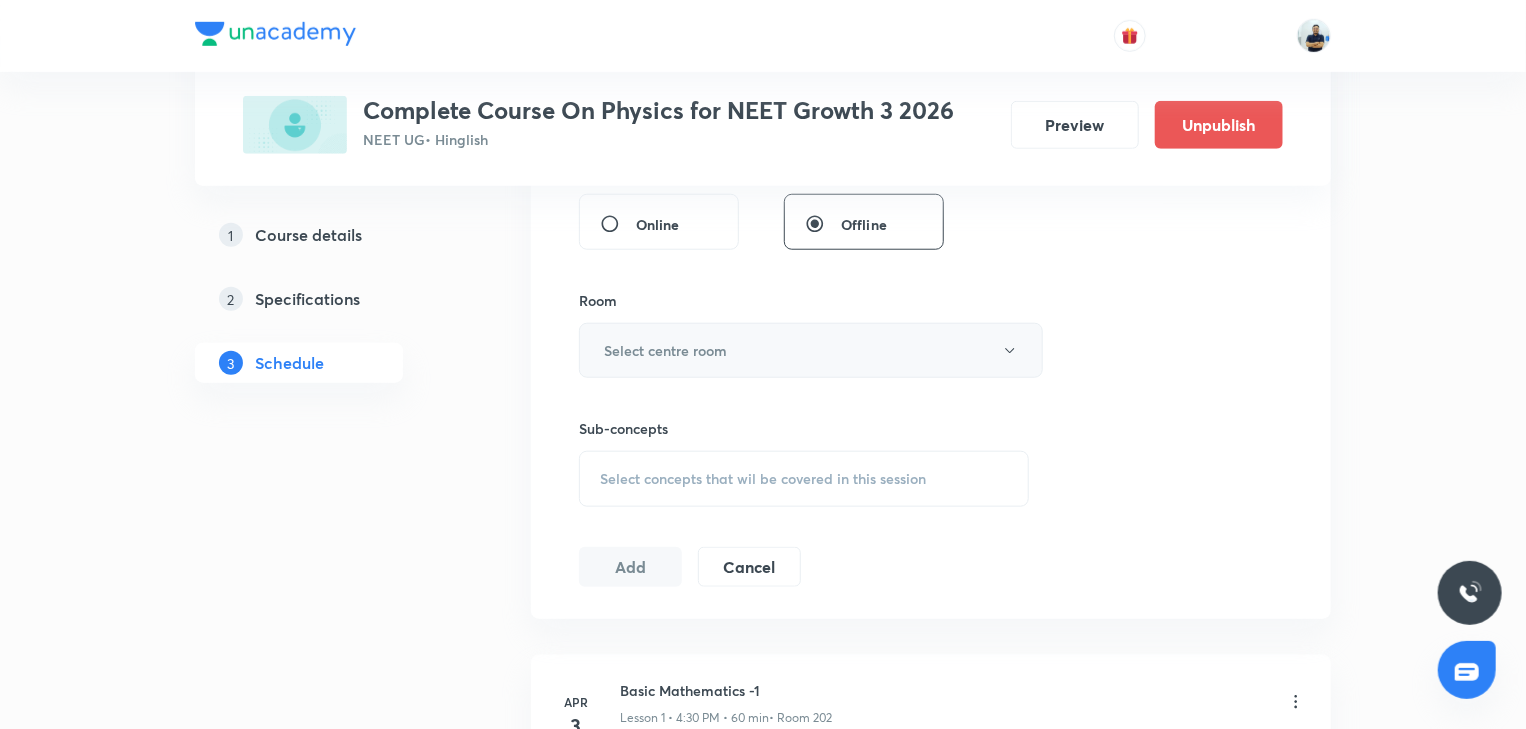 type on "70" 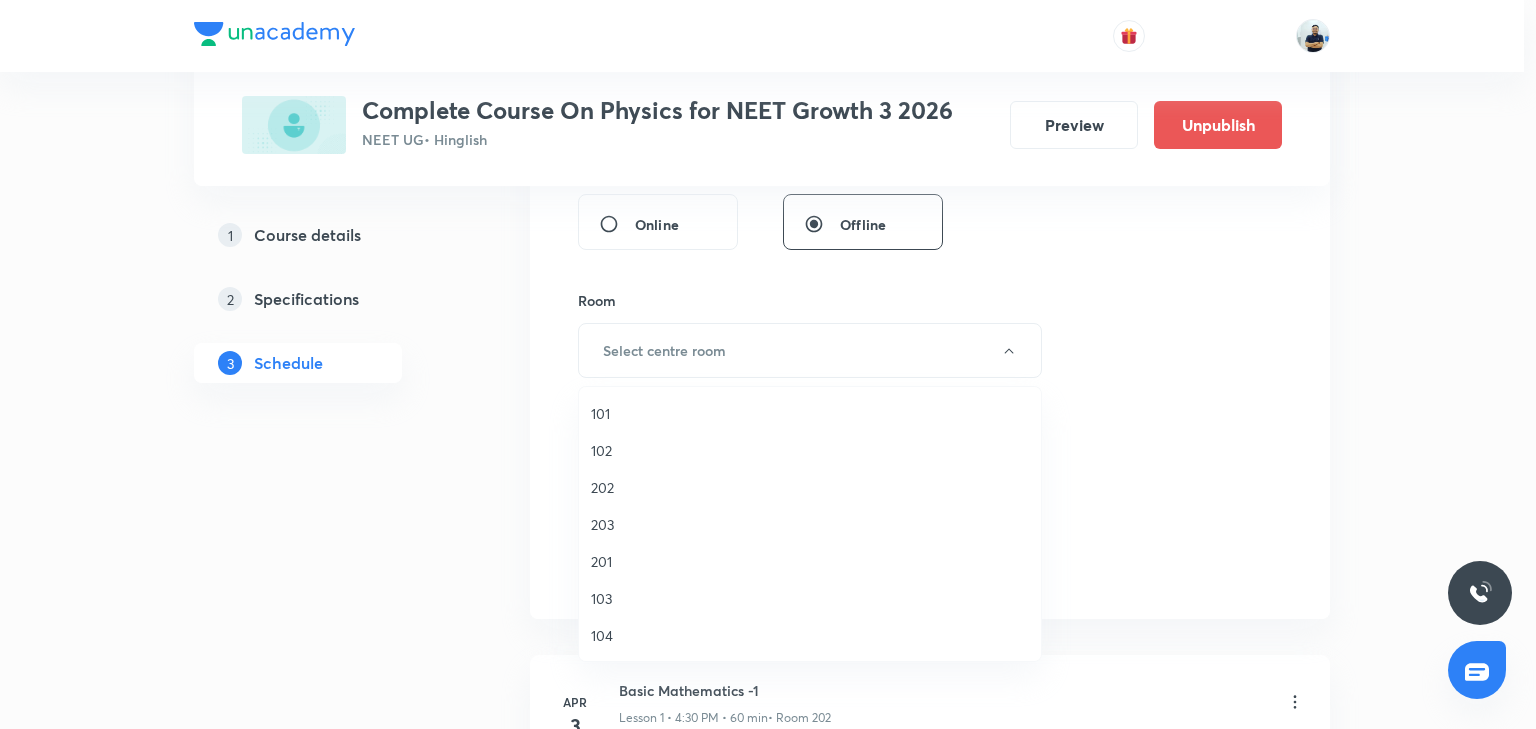 click on "201" at bounding box center (810, 561) 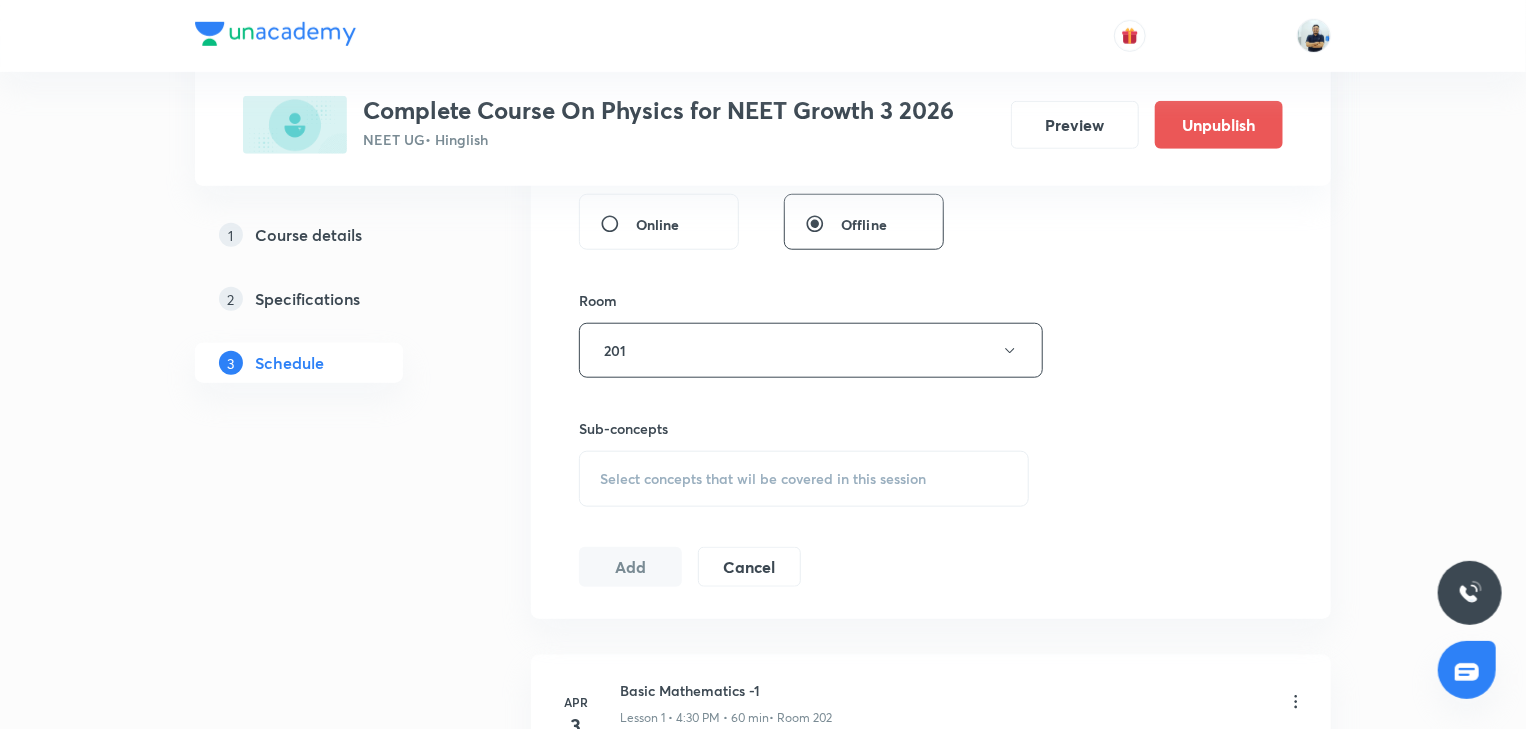 click on "Select concepts that wil be covered in this session" at bounding box center [804, 479] 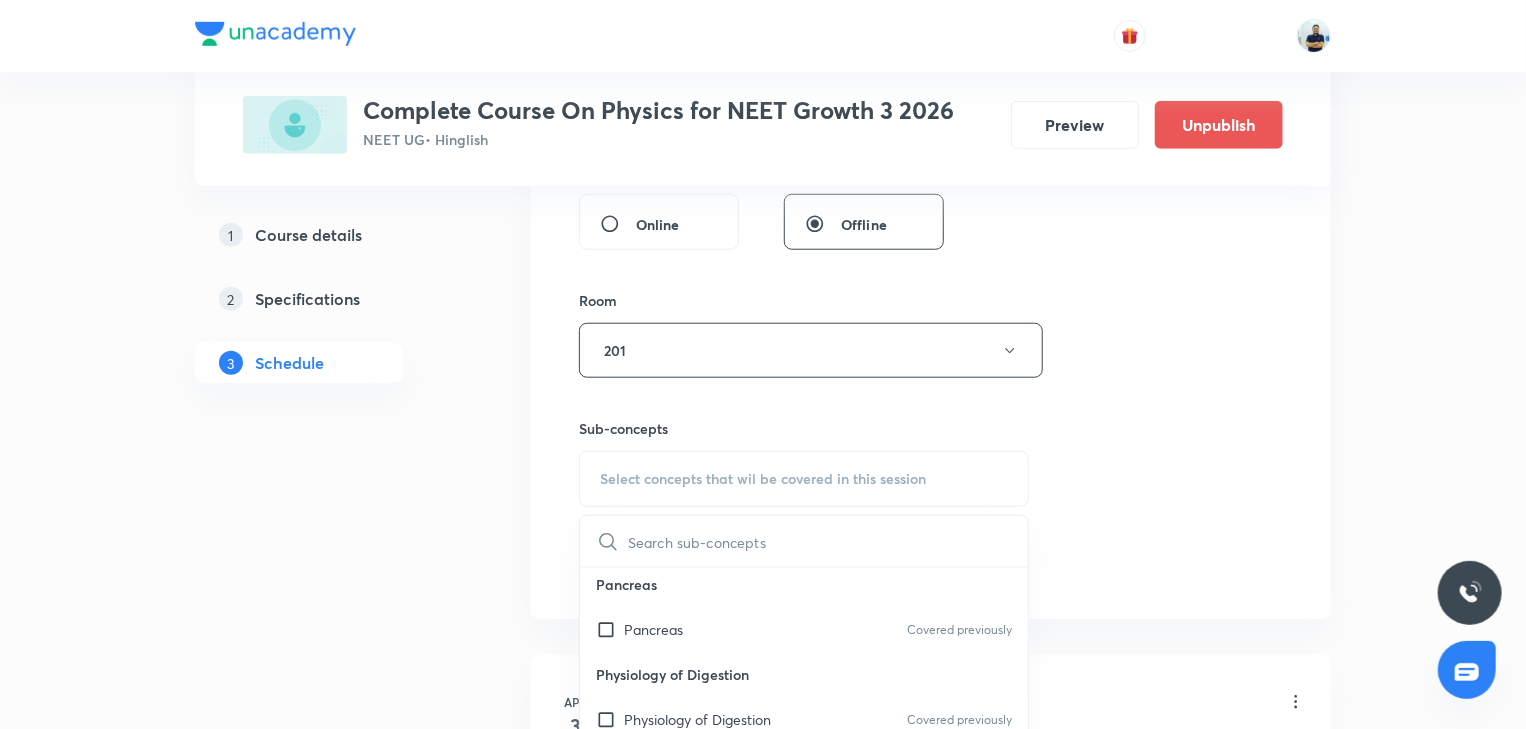 scroll, scrollTop: 1120, scrollLeft: 0, axis: vertical 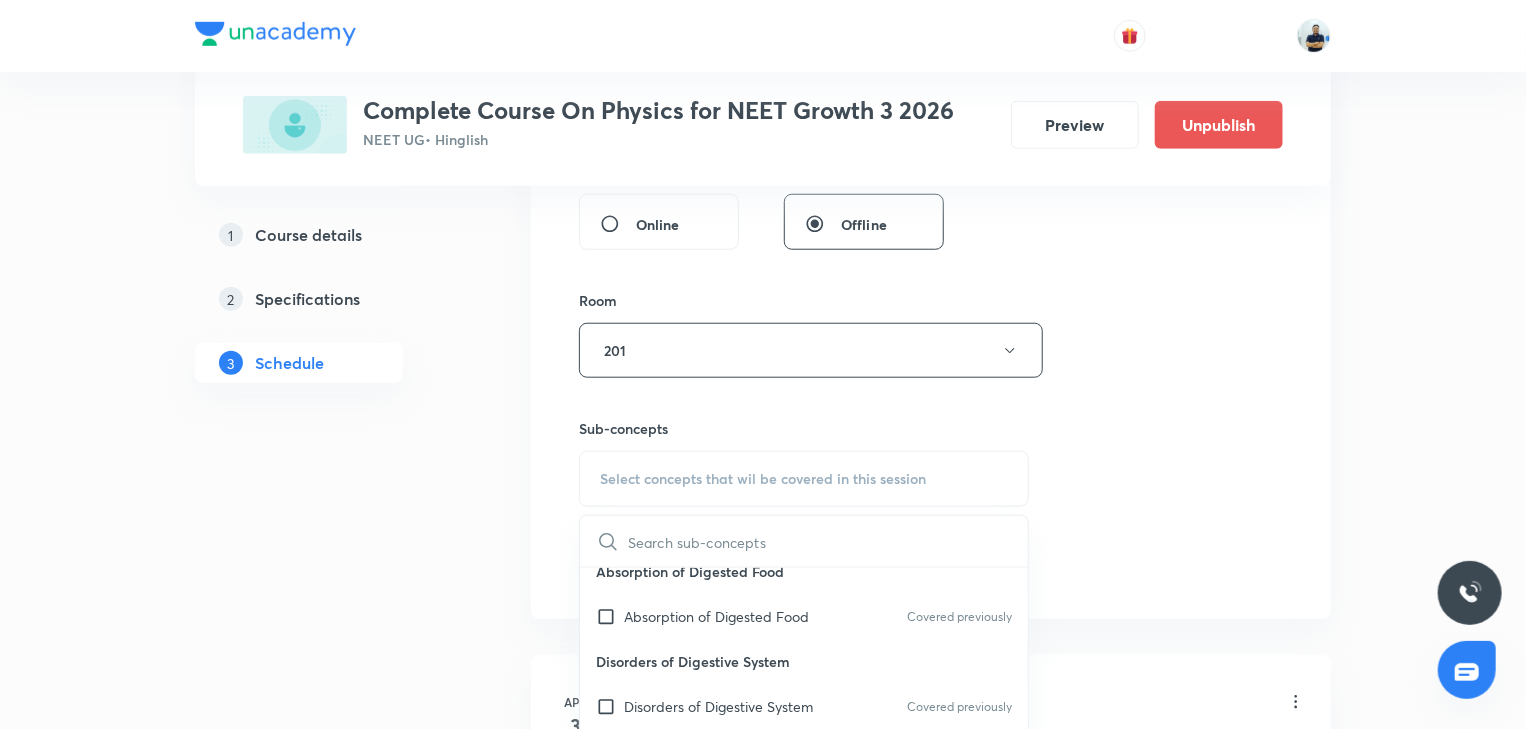 click on "Disorders of Digestive System" at bounding box center [804, 661] 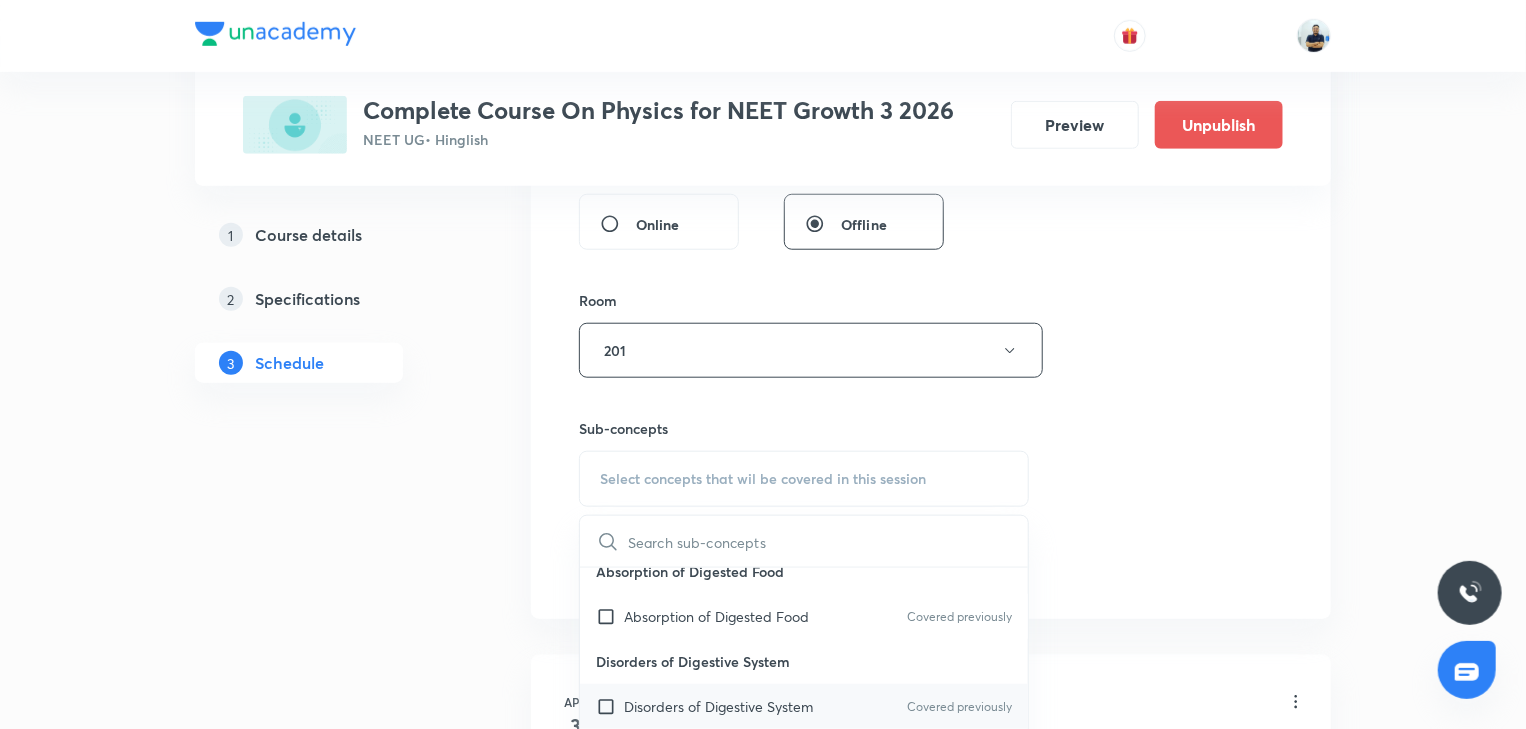 click on "Disorders of Digestive System" at bounding box center (718, 706) 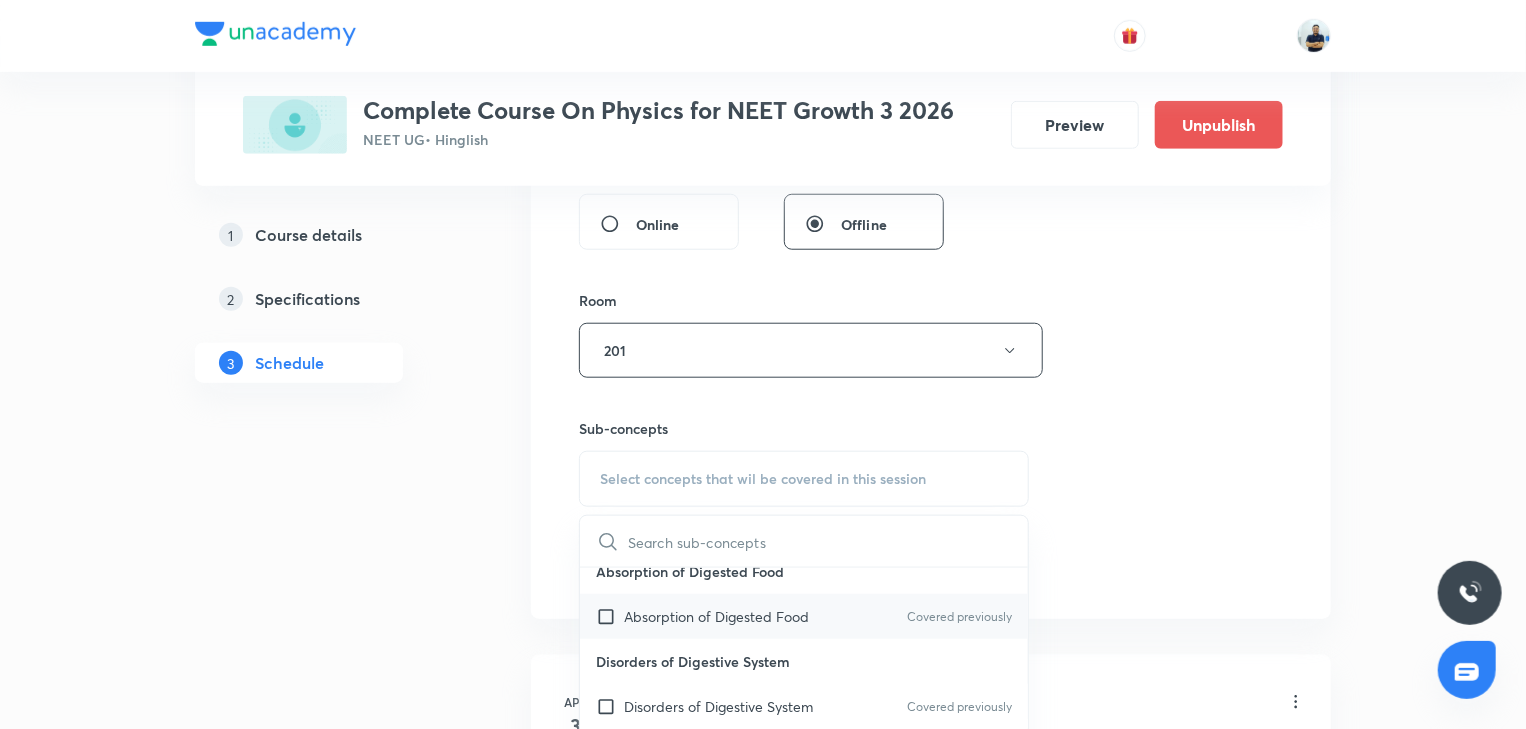 checkbox on "true" 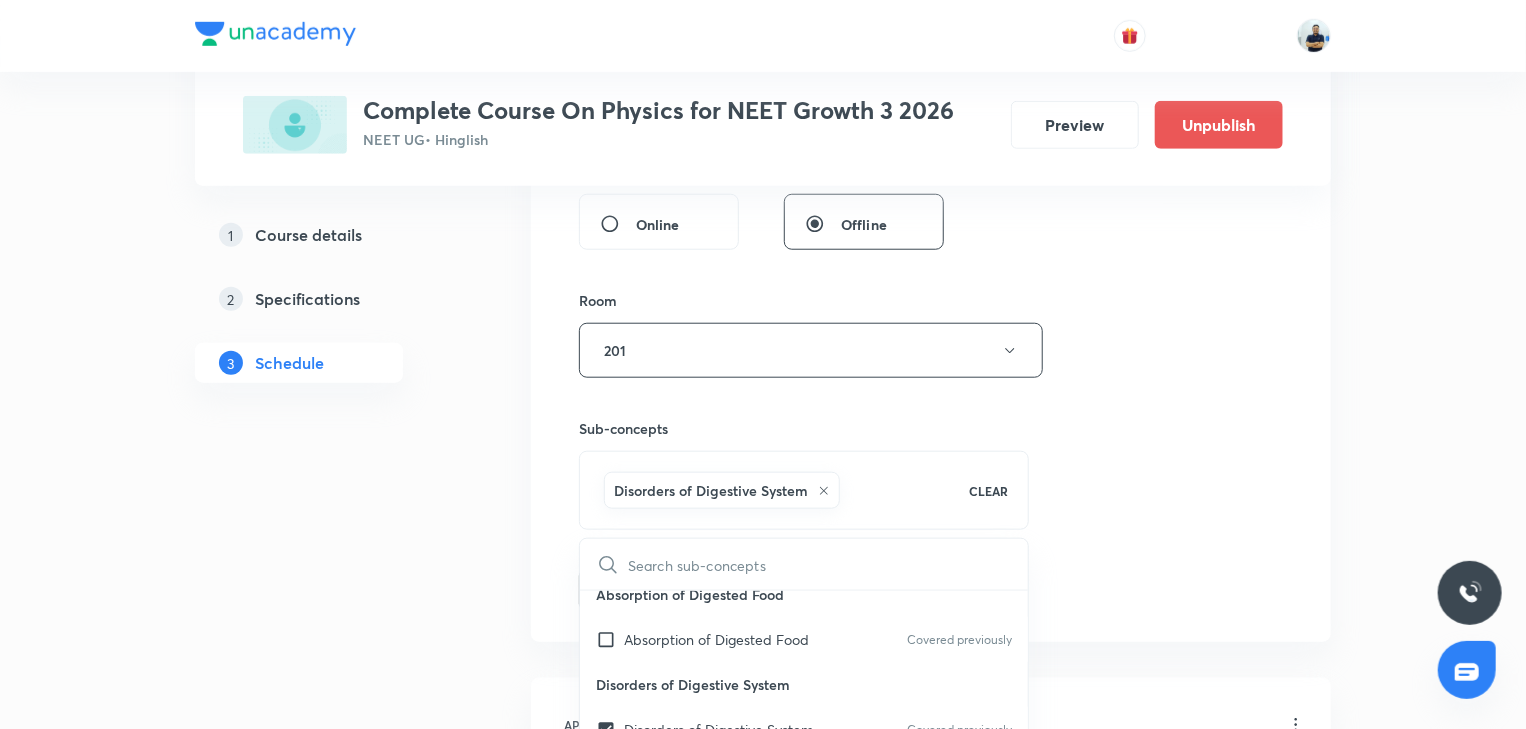 click on "Session  60 Live class Session title 14/99 Kinematics -23 ​ Schedule for Jul 18, 2025, 7:20 PM ​ Duration (in minutes) 70 ​   Session type Online Offline Room 201 Sub-concepts Disorders of Digestive System CLEAR ​ Human Respiratory System Human Respiratory System Lungs Lungs Covered previously Mechanism of Breathing Mechanism of Breathing Covered previously Pulmonary Volumes Pulmonary Volumes Covered previously Exchange of Gases Exchange of Gases Covered previously Transport of Gas Transport of Gas Covered previously Regulation of Respiration Regulation of Respiration Covered previously Salivary Glands Salivary Glands Covered previously Histology of Alimentary Canal Histology of Alimentary Canal Covered previously Liver Liver Covered previously Pancreas Pancreas Covered previously Physiology of Digestion Physiology of Digestion Covered previously Absorption of Digested Food Absorption of Digested Food Covered previously Disorders of Digestive System Disorders of Digestive System Covered previously Add" at bounding box center [931, 129] 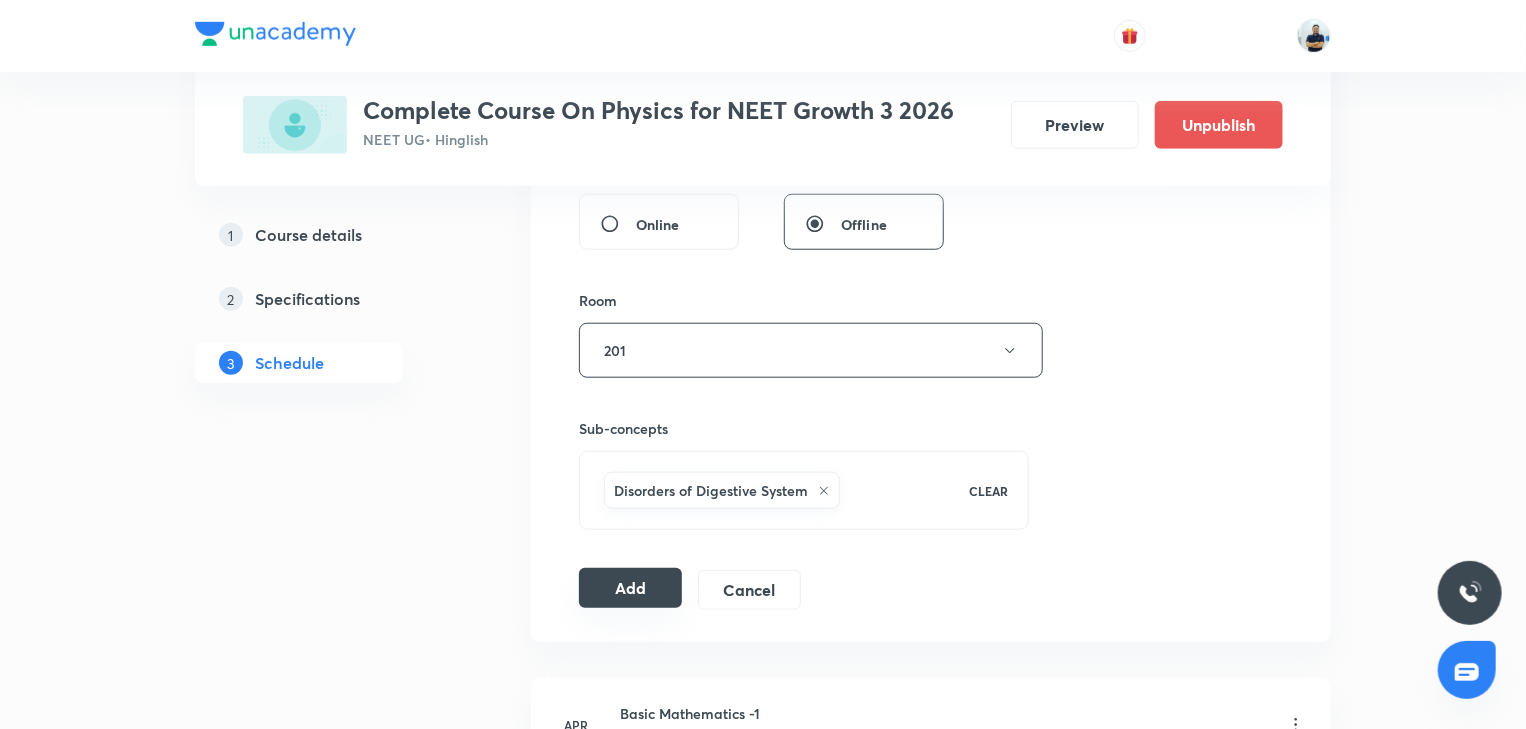 click on "Add" at bounding box center [630, 588] 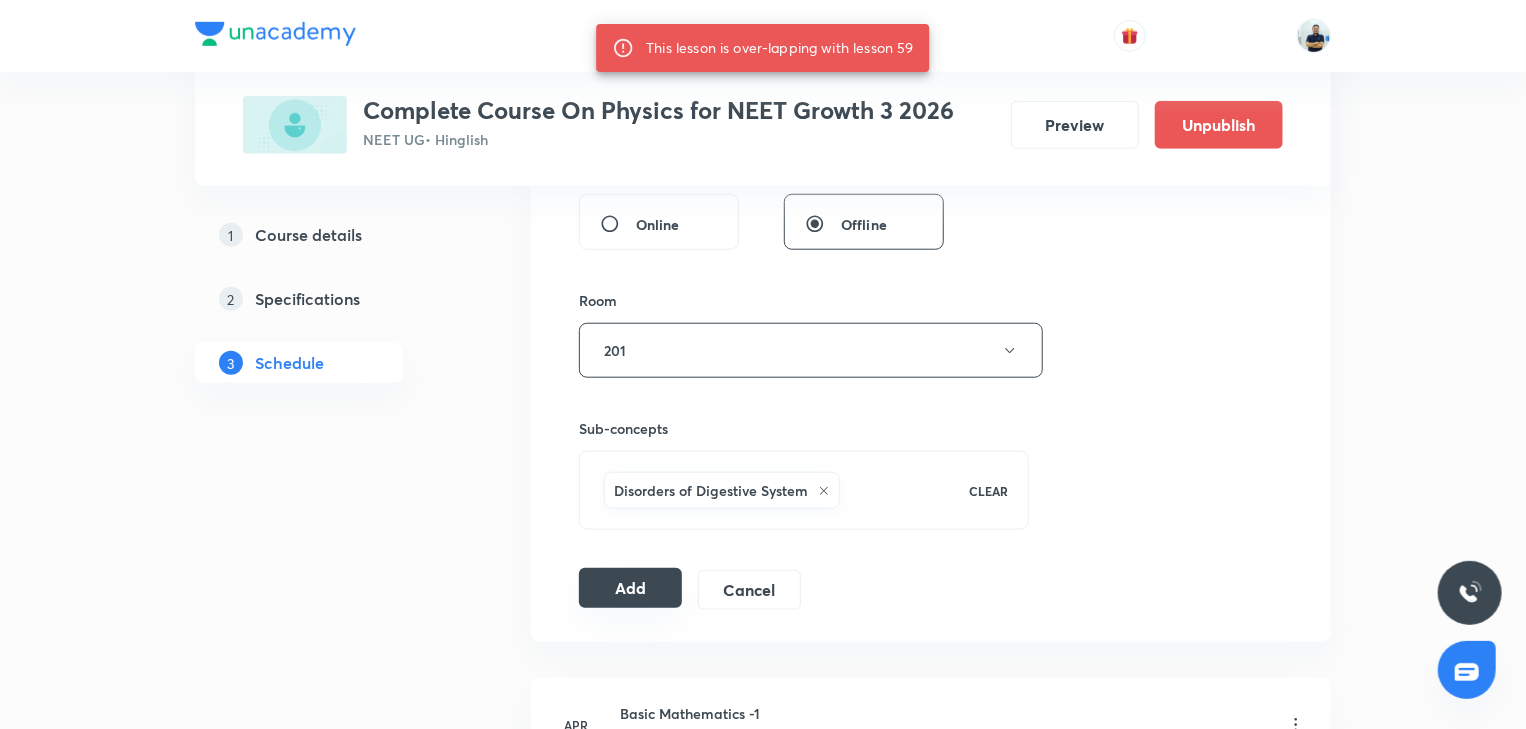 click on "Add" at bounding box center (630, 588) 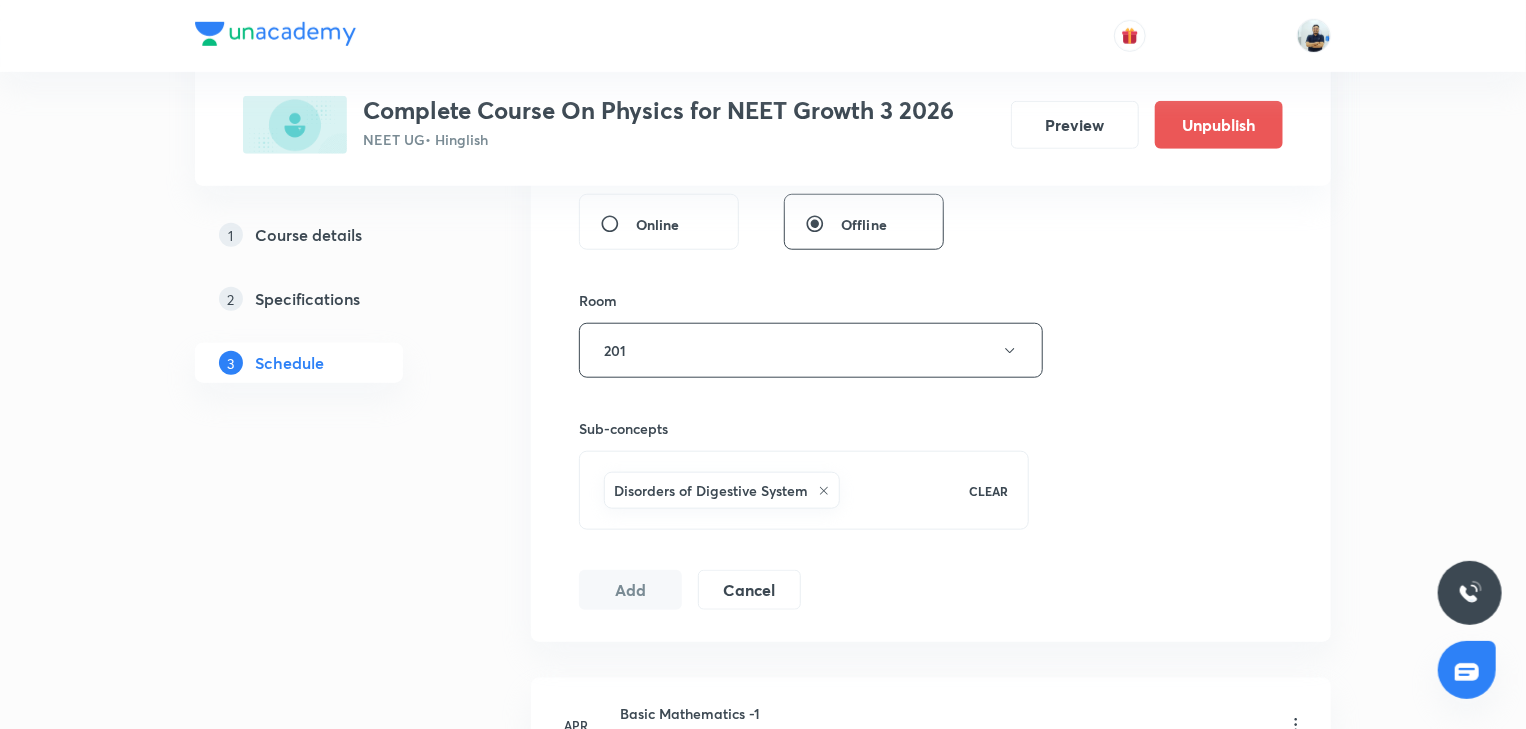 scroll, scrollTop: 224, scrollLeft: 0, axis: vertical 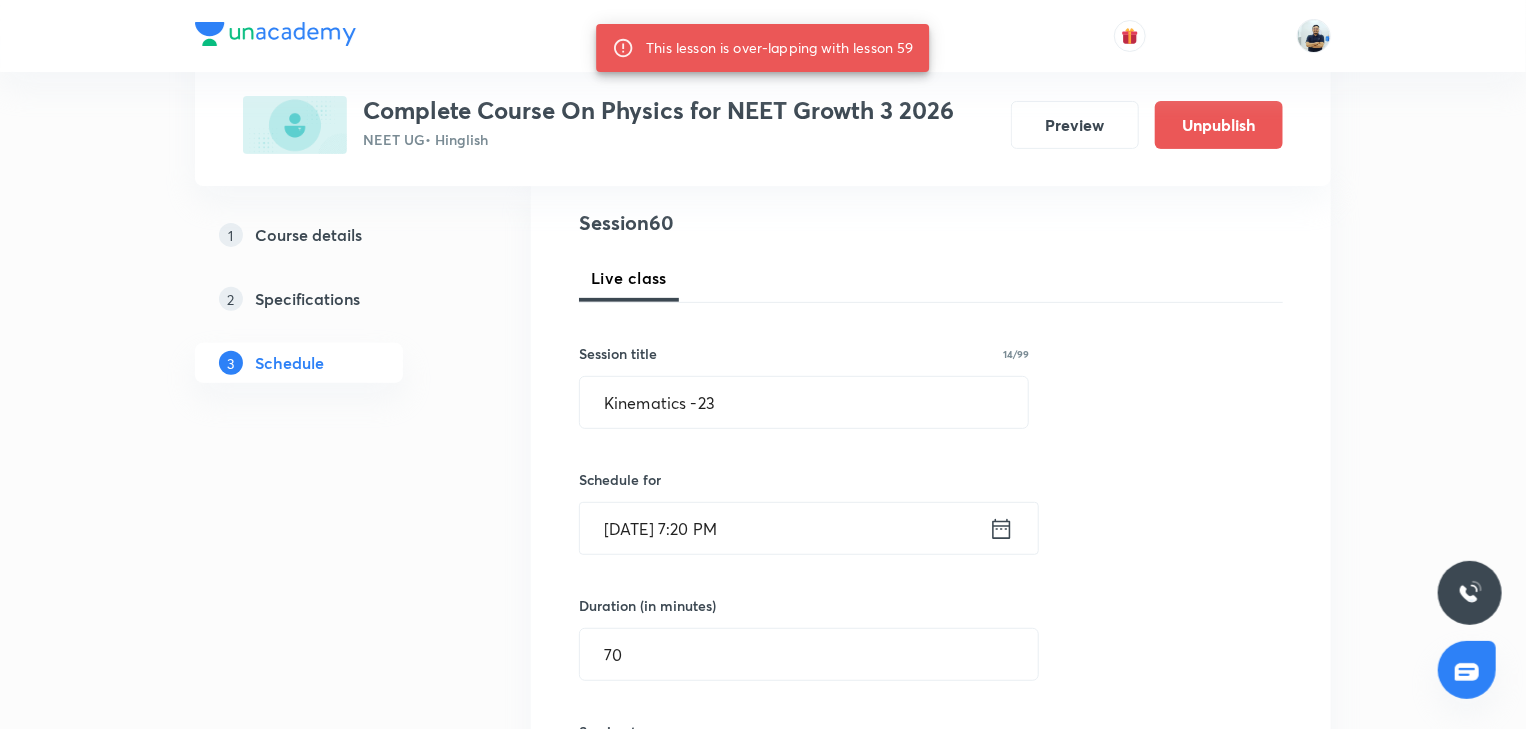 click on "Jul 18, 2025, 7:20 PM" at bounding box center [784, 528] 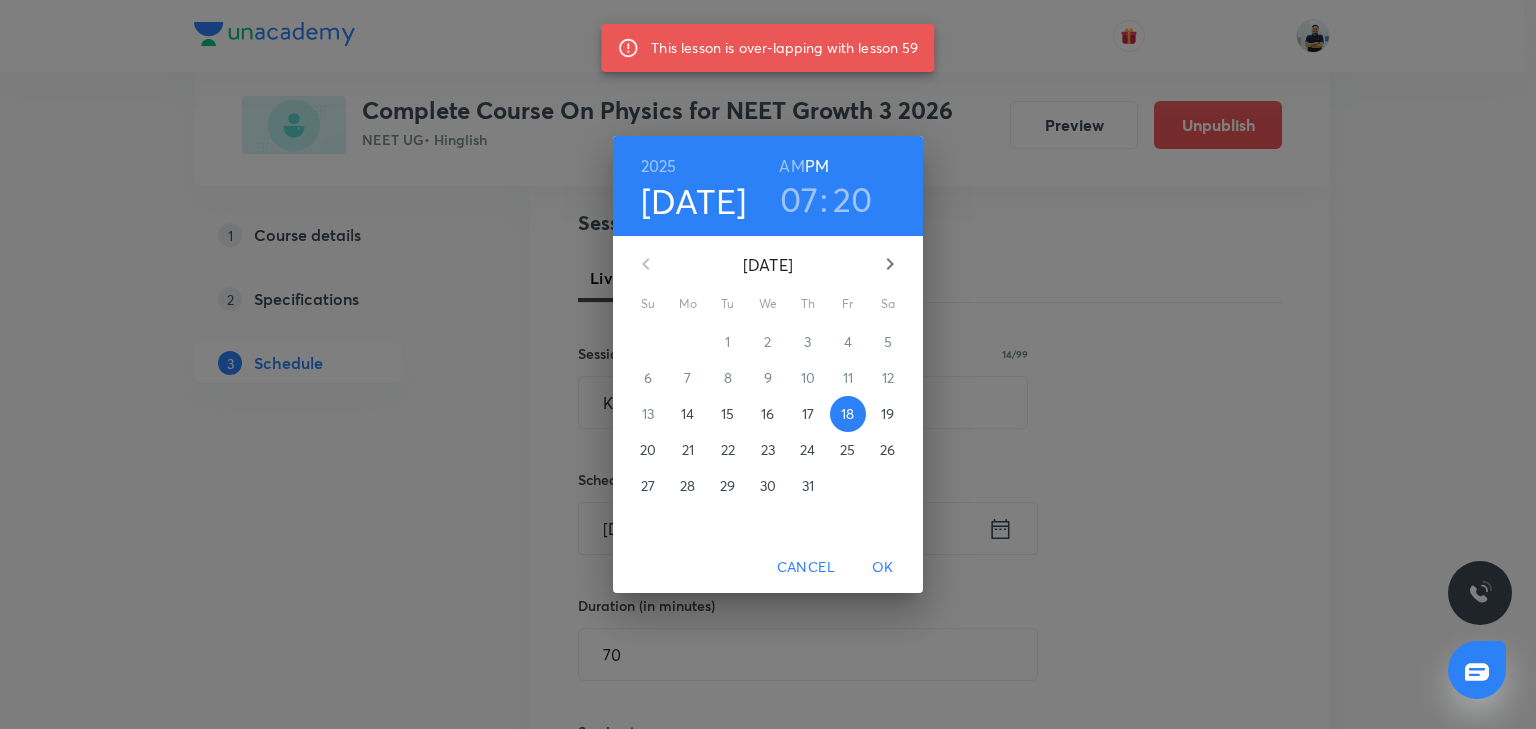 click on "Cancel" at bounding box center [806, 567] 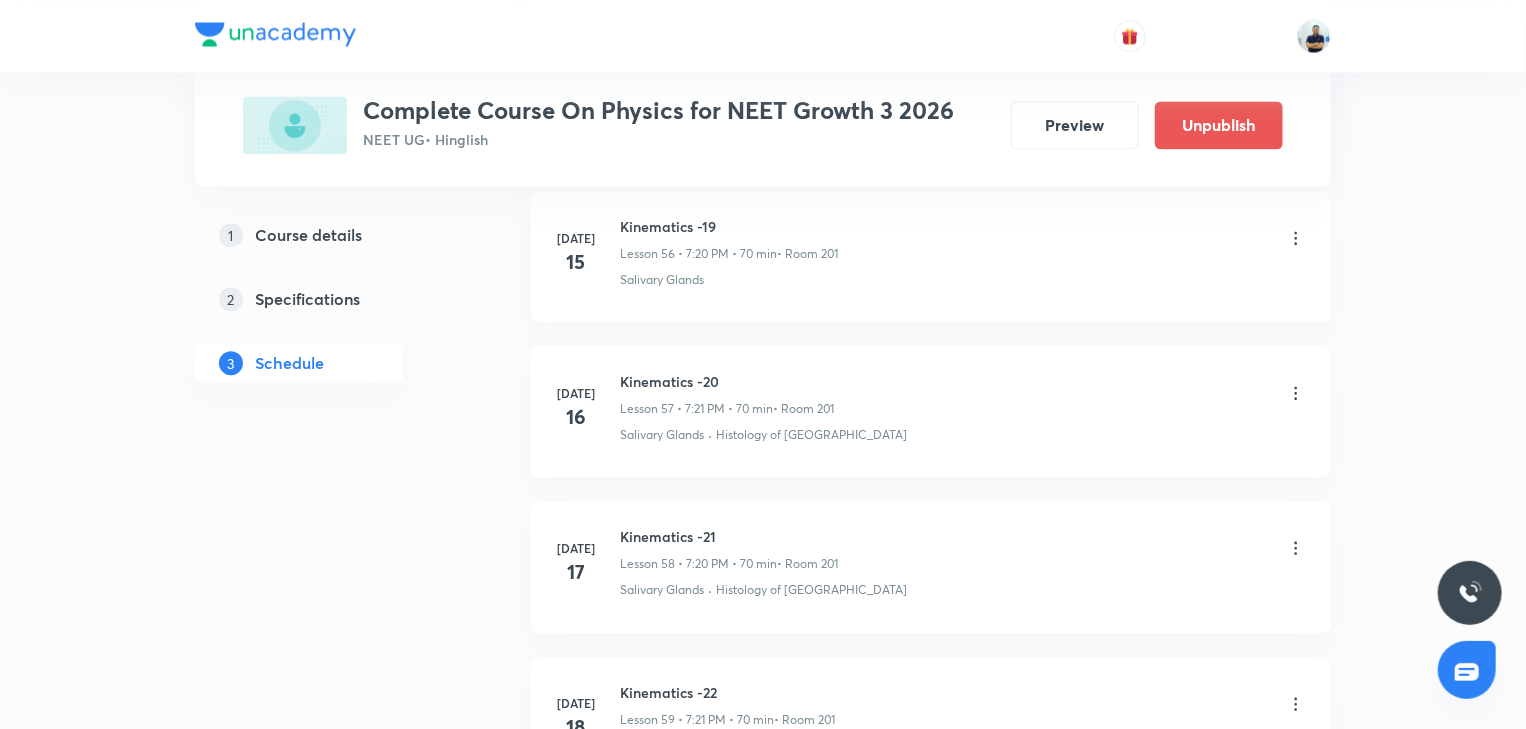 scroll, scrollTop: 10022, scrollLeft: 0, axis: vertical 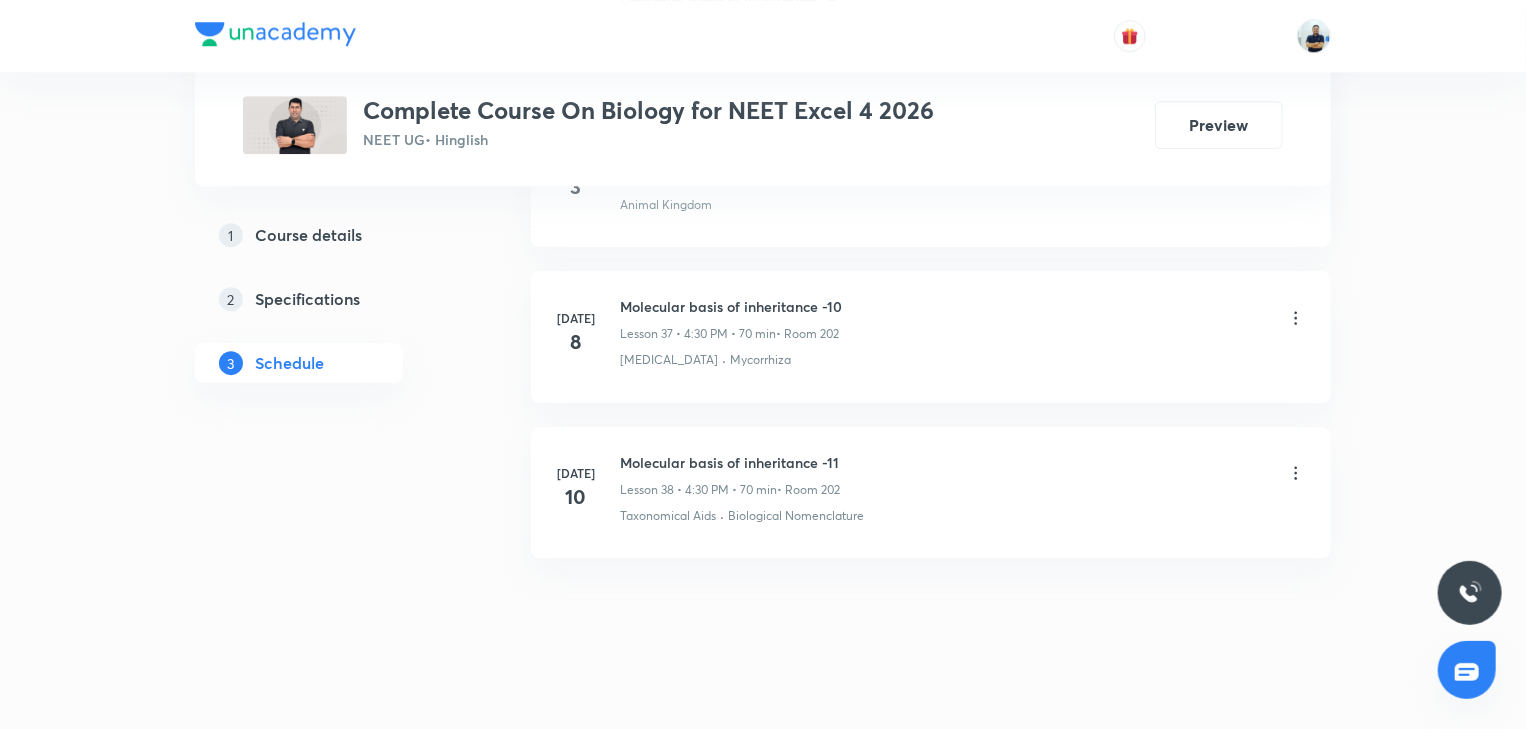 click on "Molecular basis of inheritance -11" at bounding box center (730, 462) 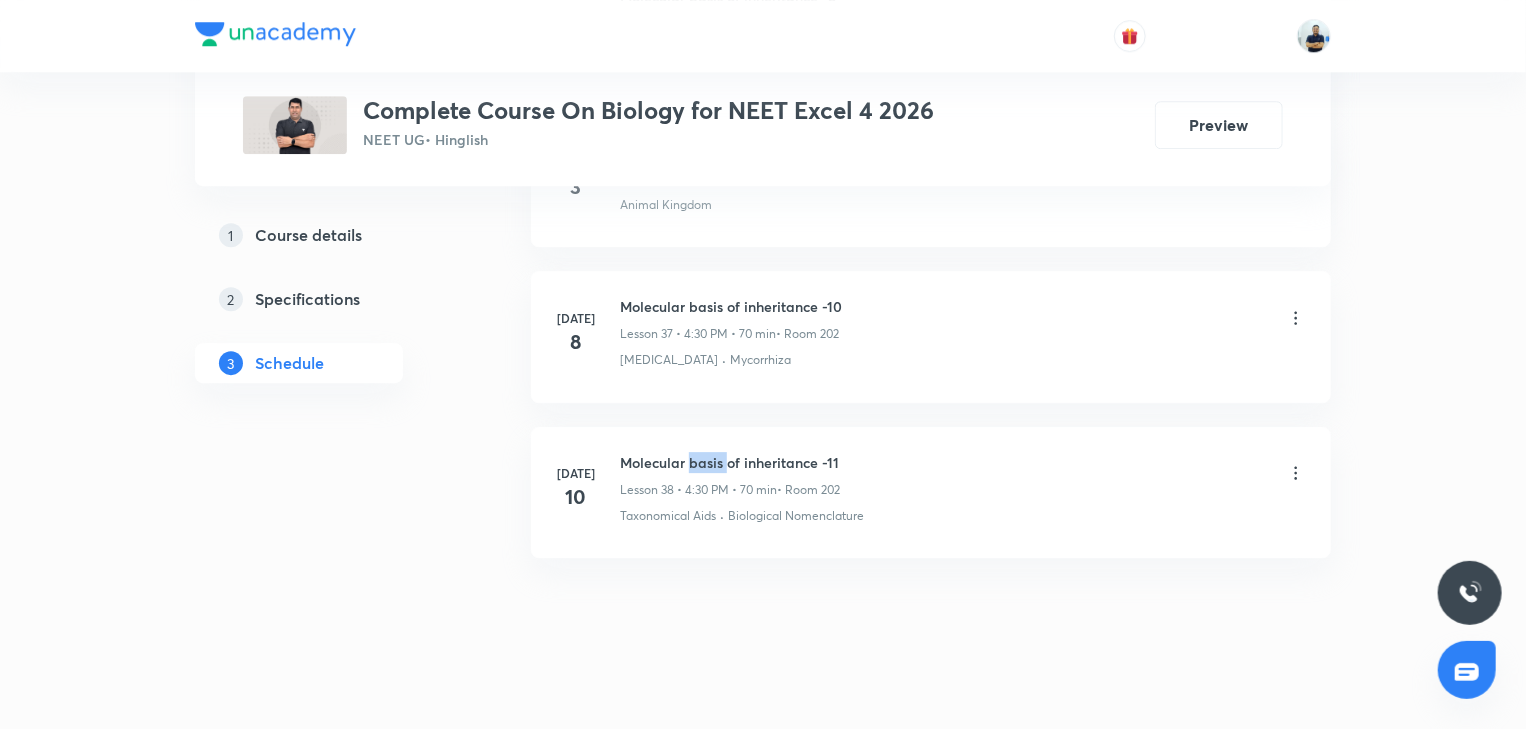 click on "Molecular basis of inheritance -11" at bounding box center (730, 462) 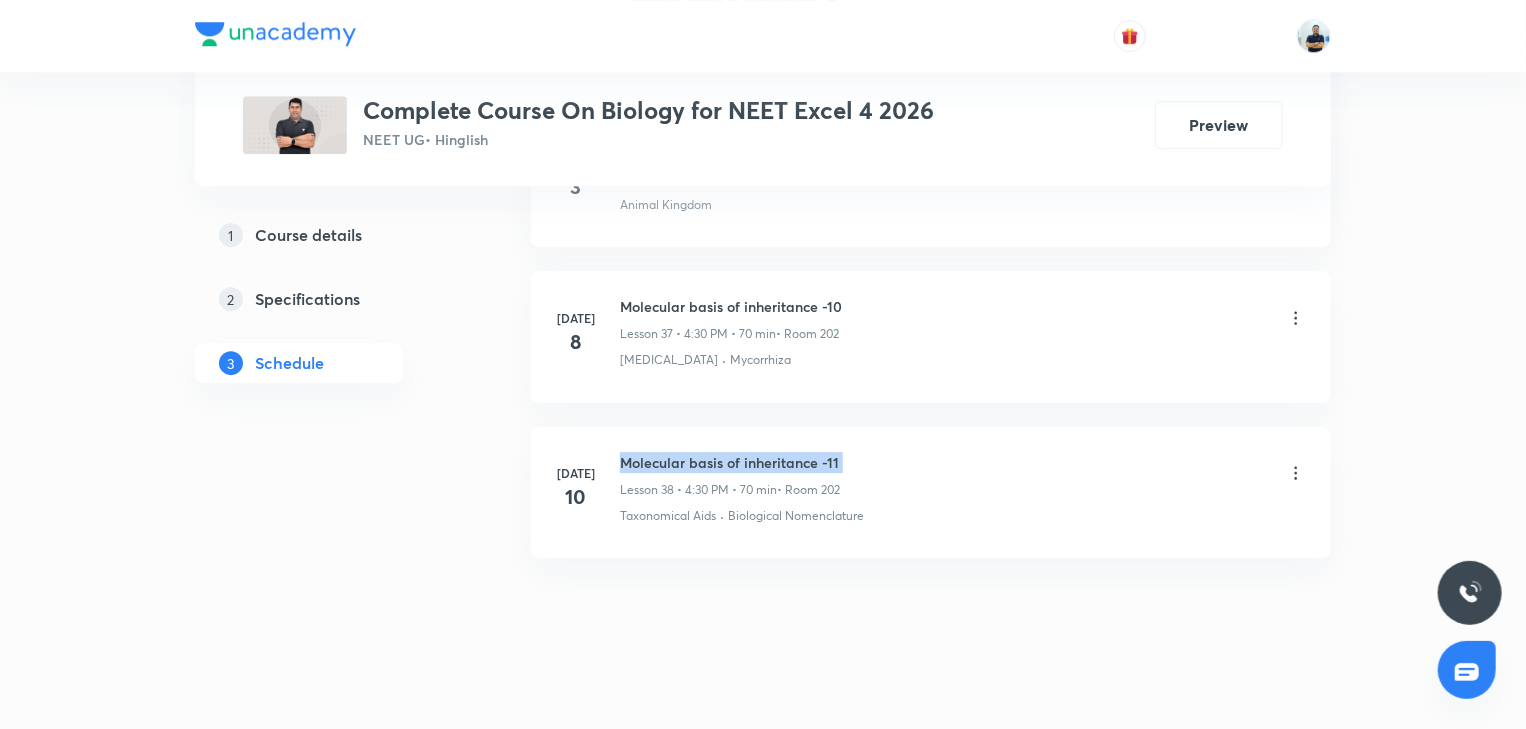 click on "Molecular basis of inheritance -11" at bounding box center (730, 462) 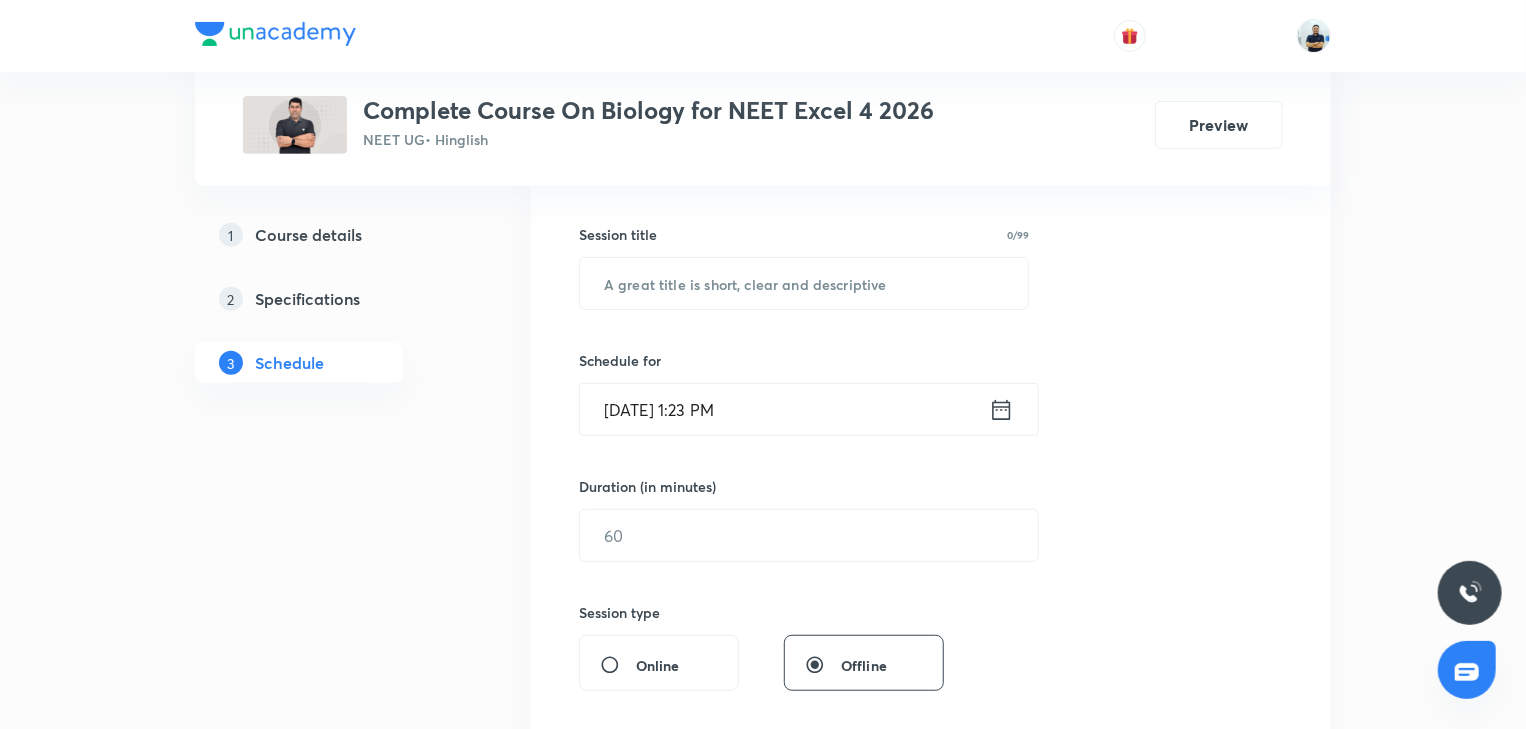 scroll, scrollTop: 0, scrollLeft: 0, axis: both 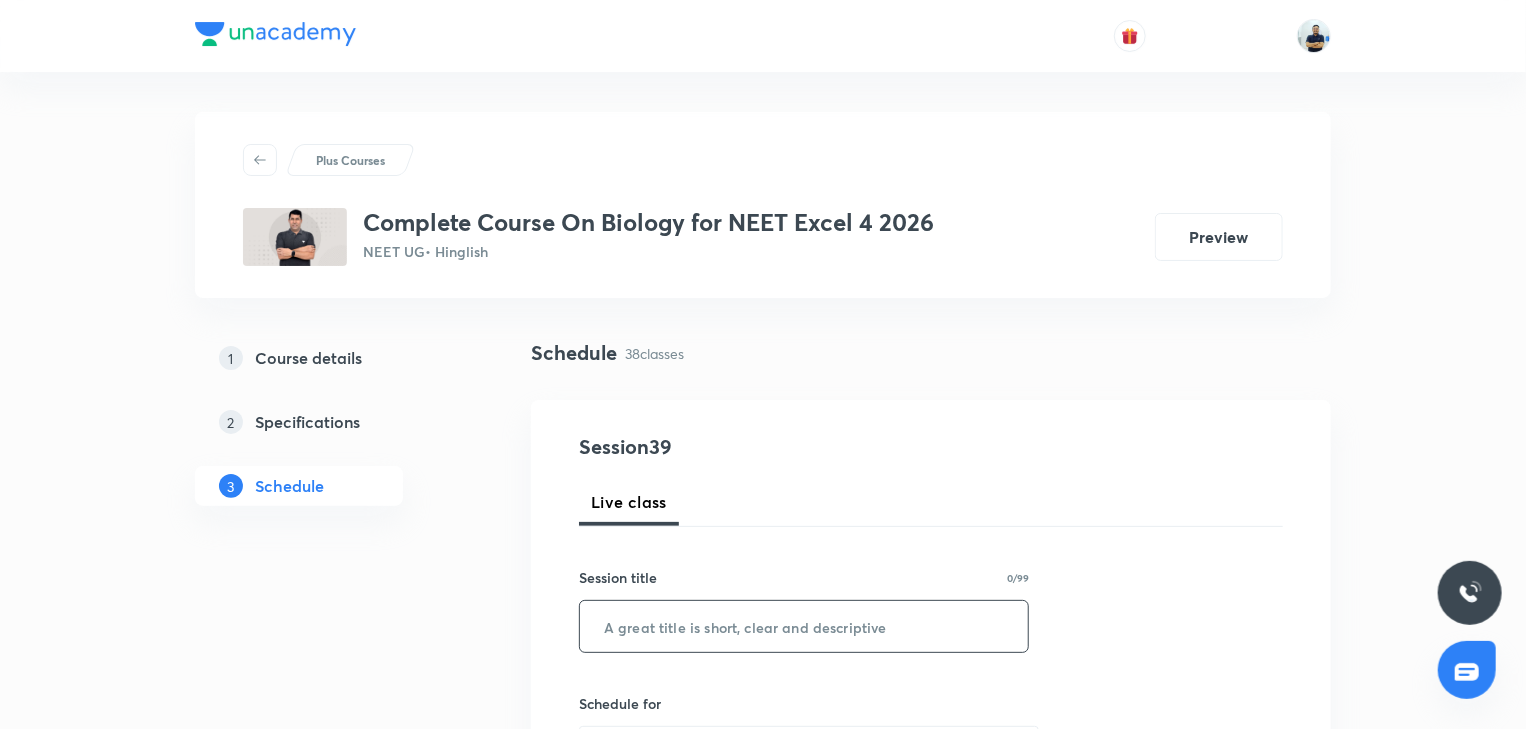click at bounding box center (804, 626) 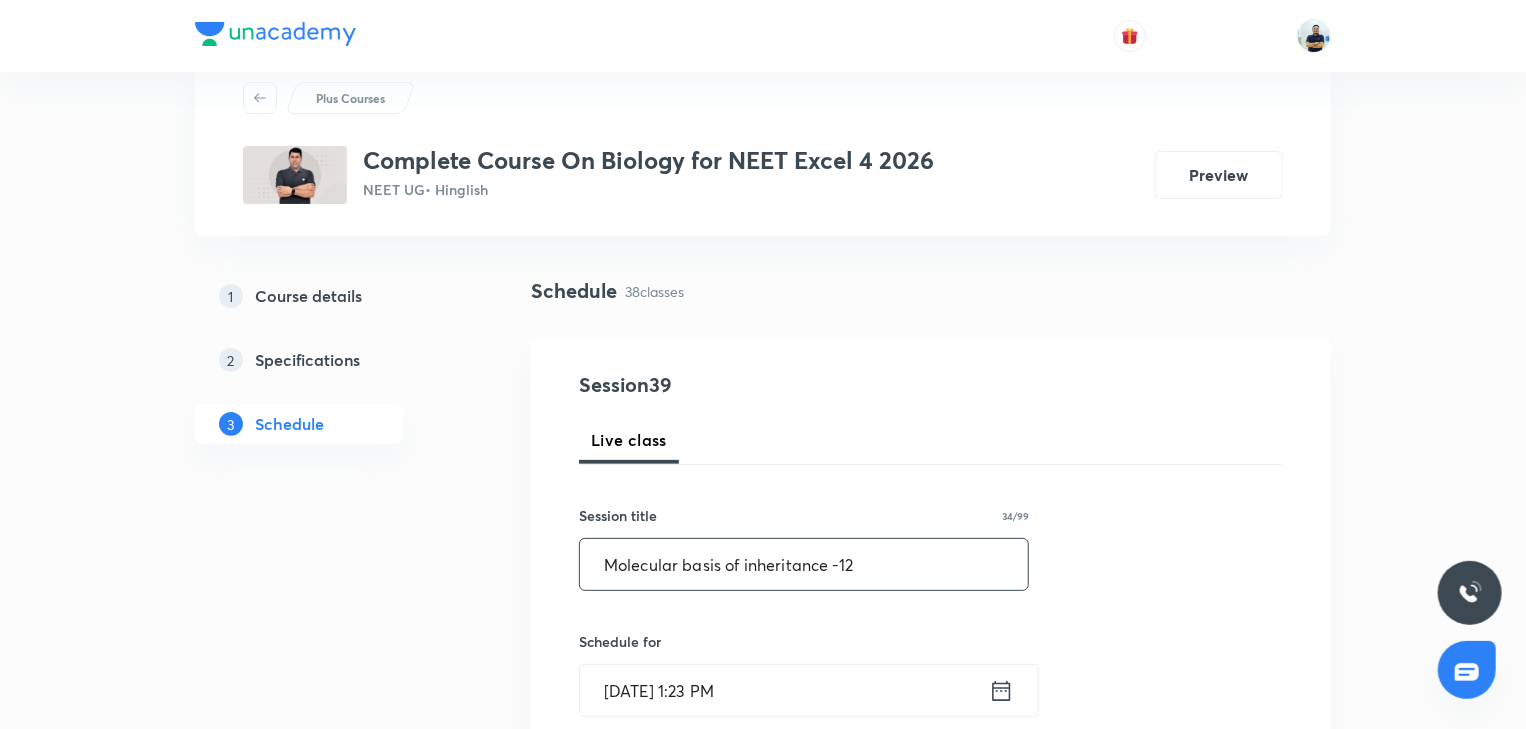 scroll, scrollTop: 74, scrollLeft: 0, axis: vertical 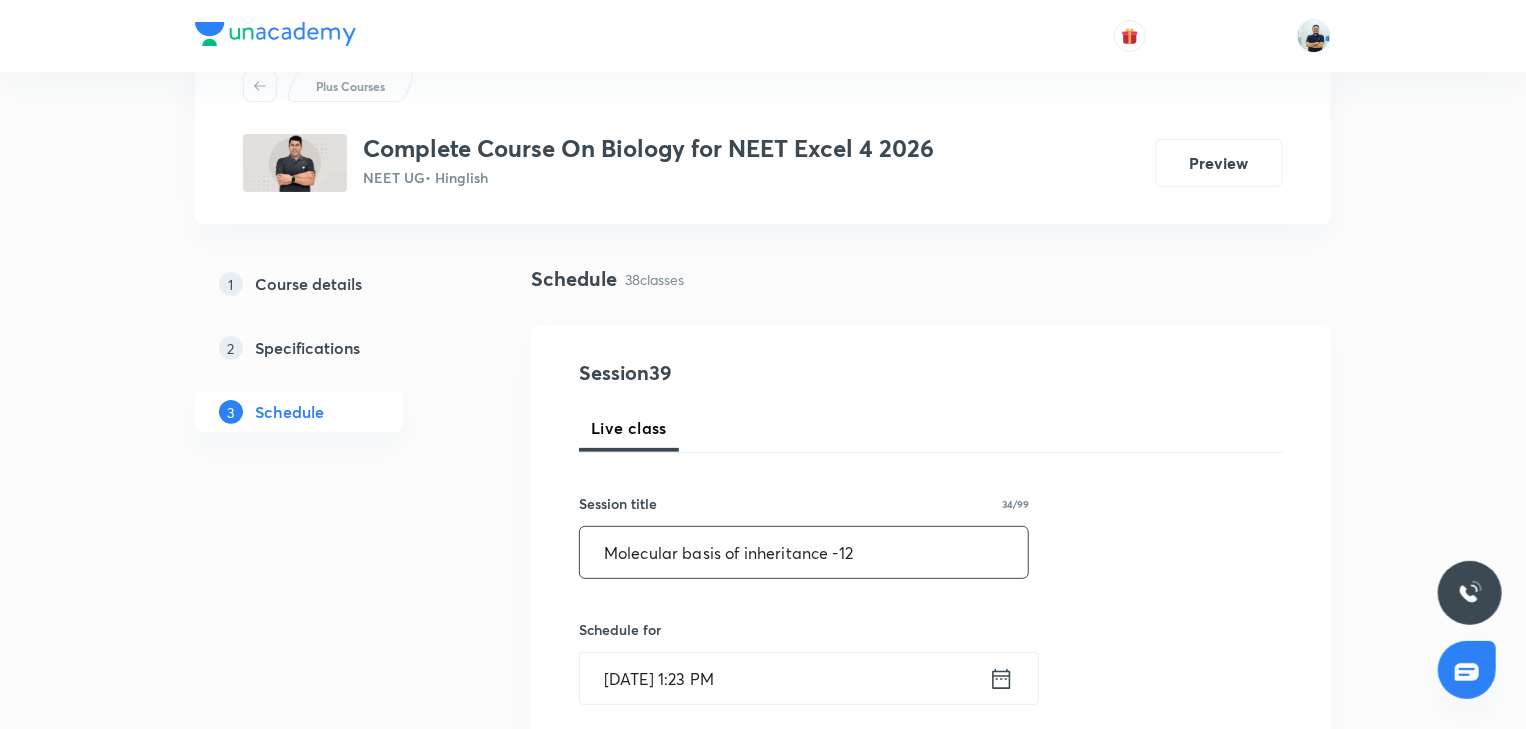 type on "Molecular basis of inheritance -12" 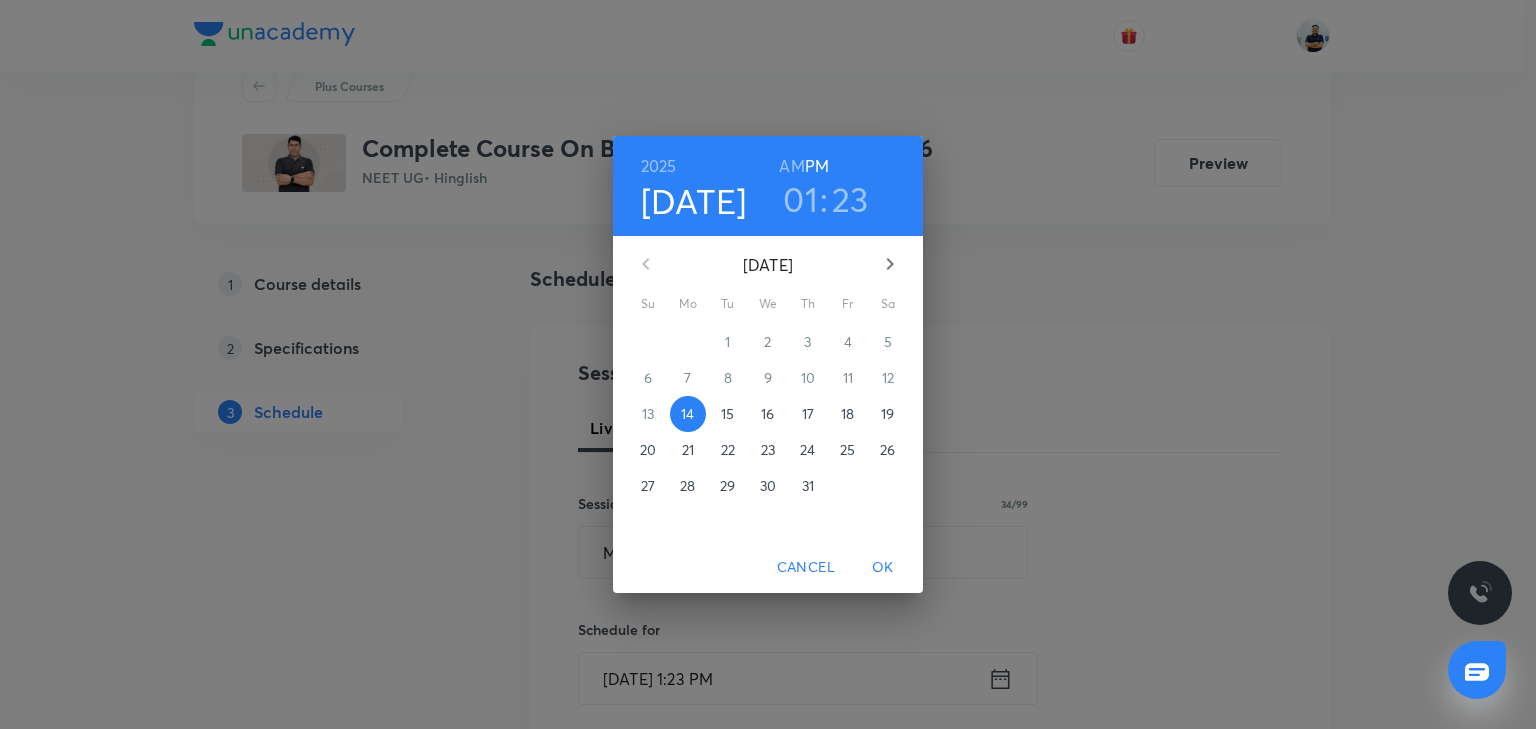 click on "01" at bounding box center [800, 199] 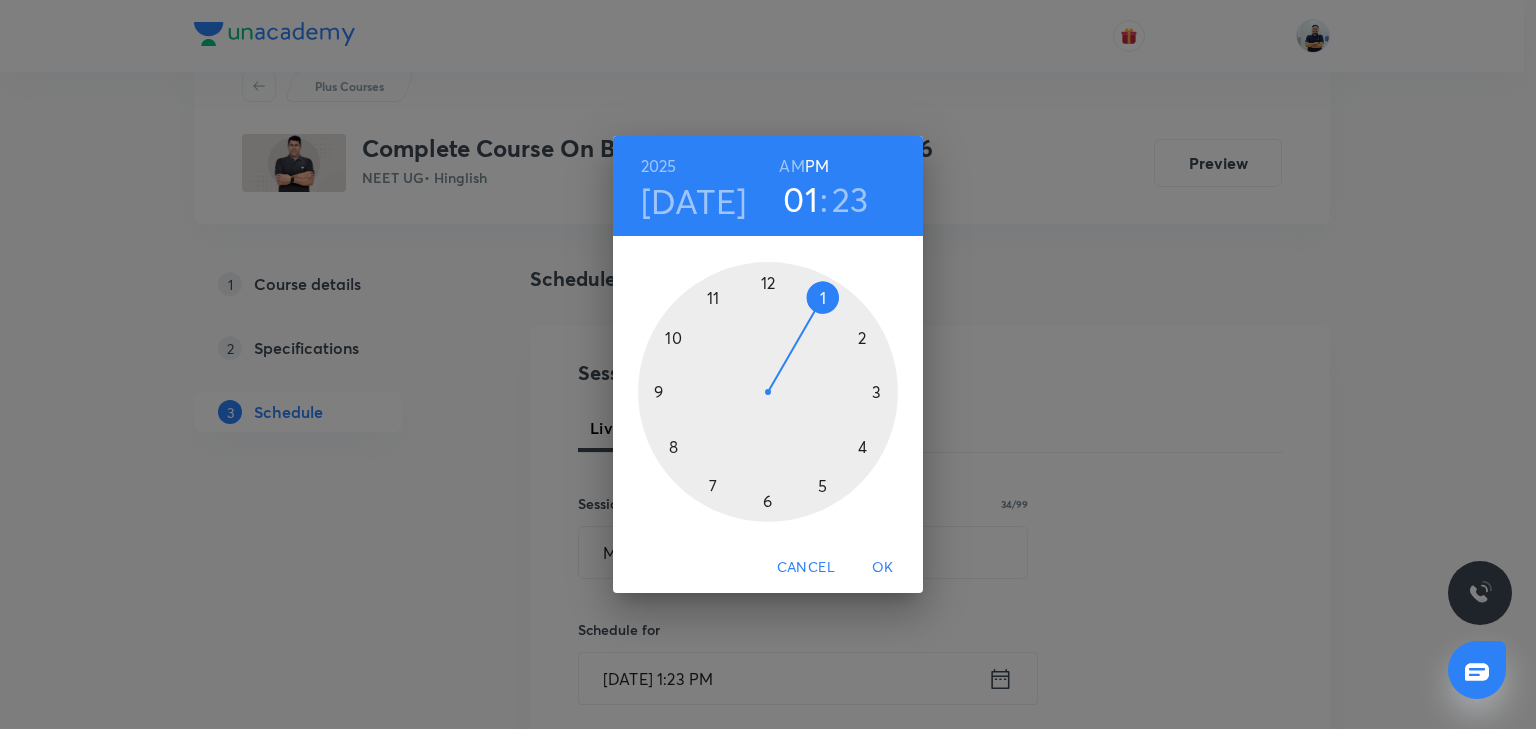 click at bounding box center (768, 392) 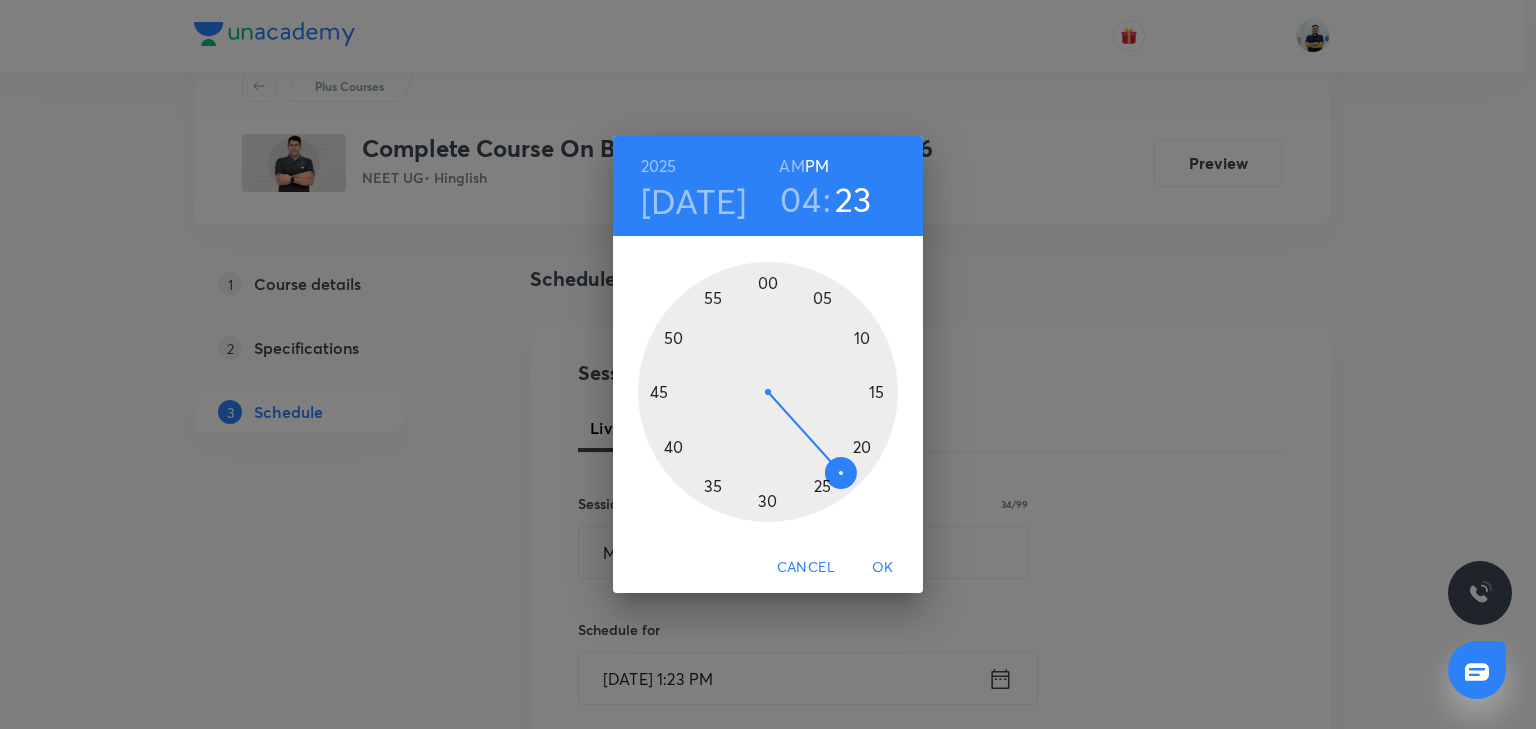 click at bounding box center (768, 392) 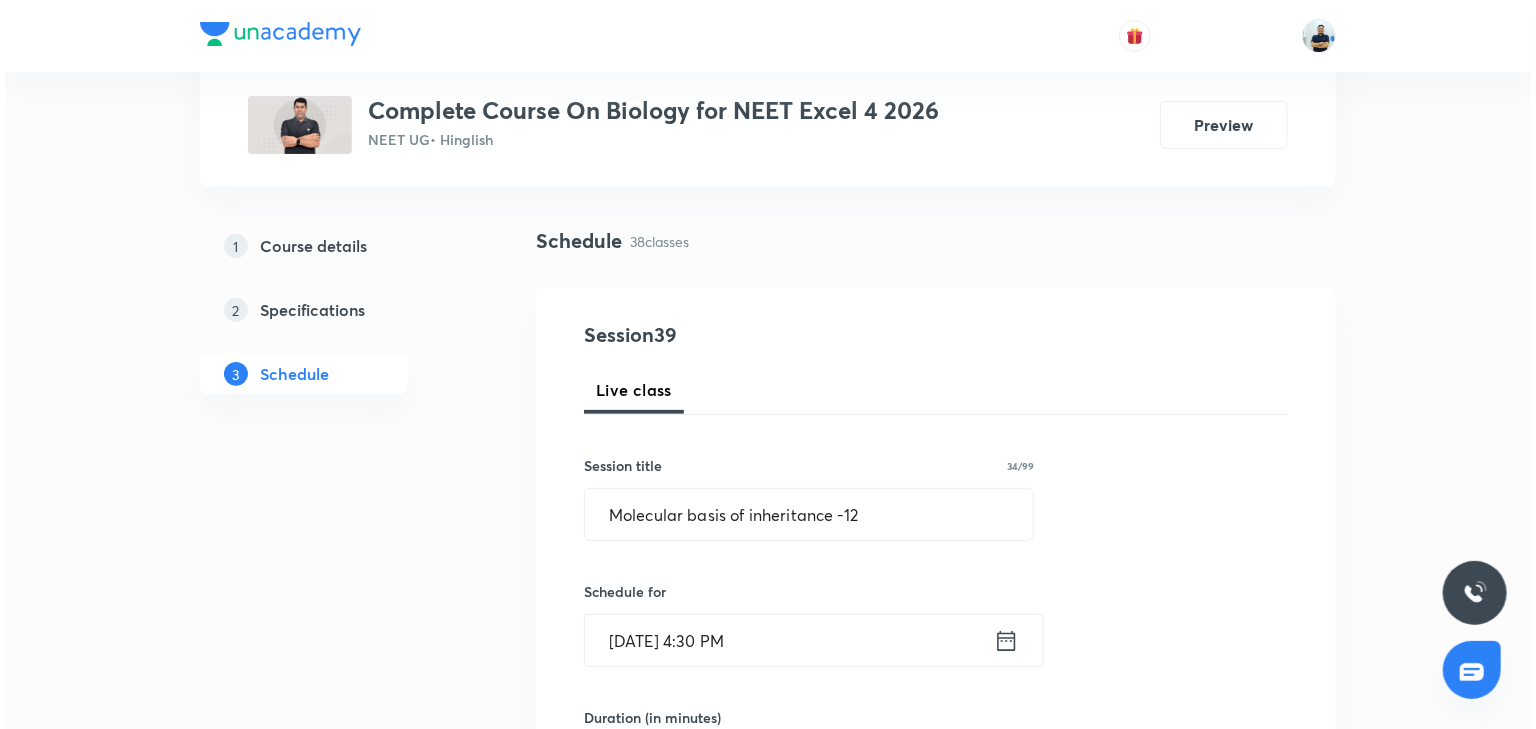 scroll, scrollTop: 429, scrollLeft: 0, axis: vertical 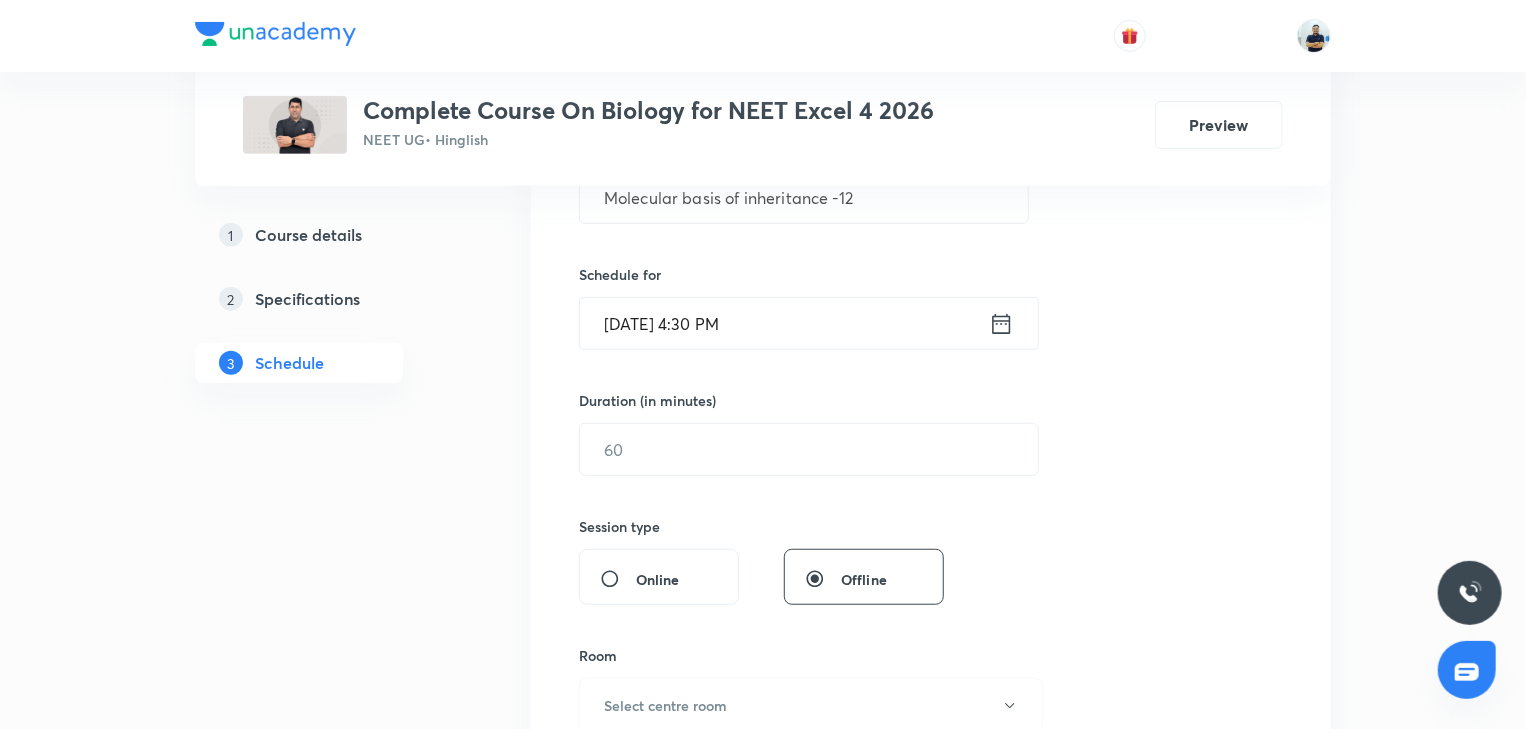 click on "Duration (in minutes) ​" at bounding box center (761, 433) 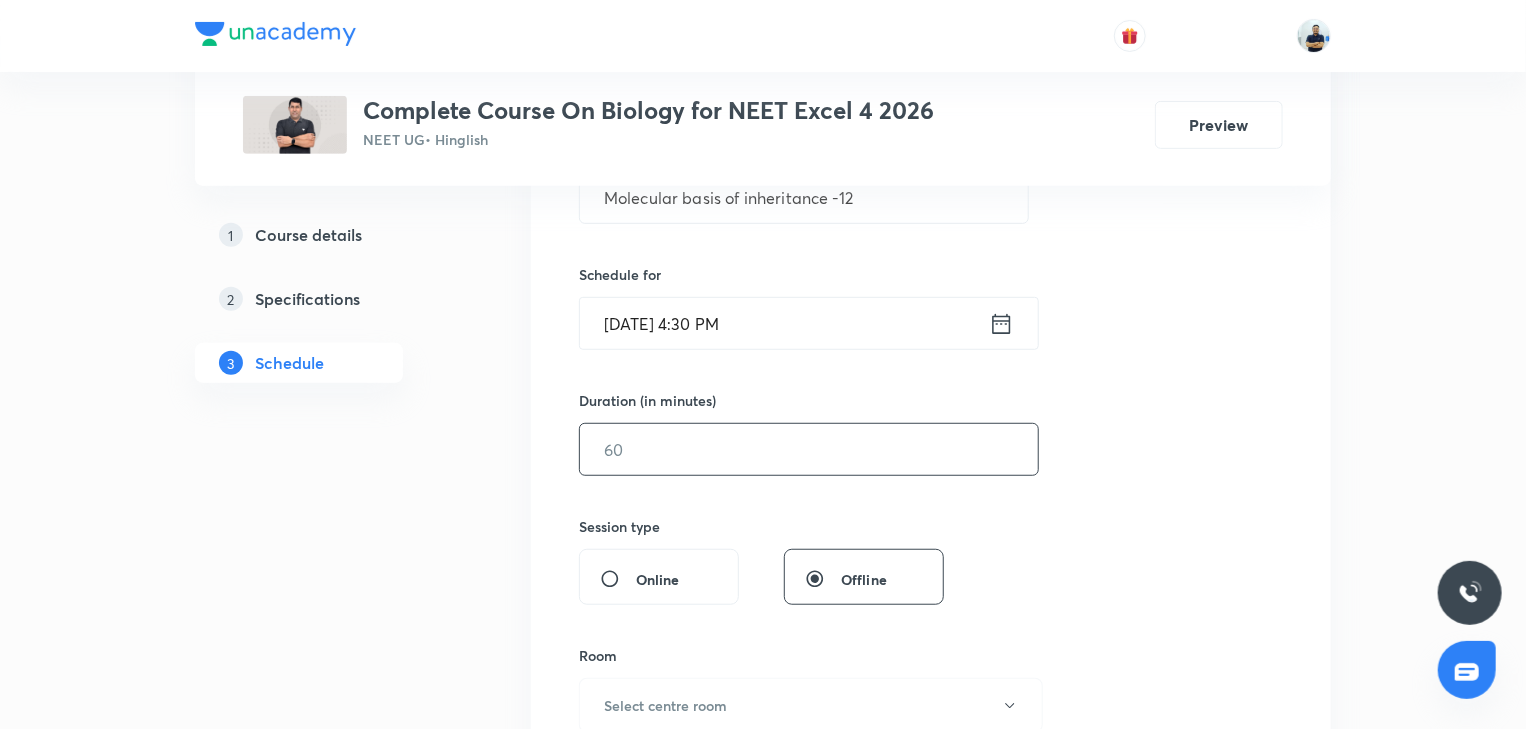 click at bounding box center (809, 449) 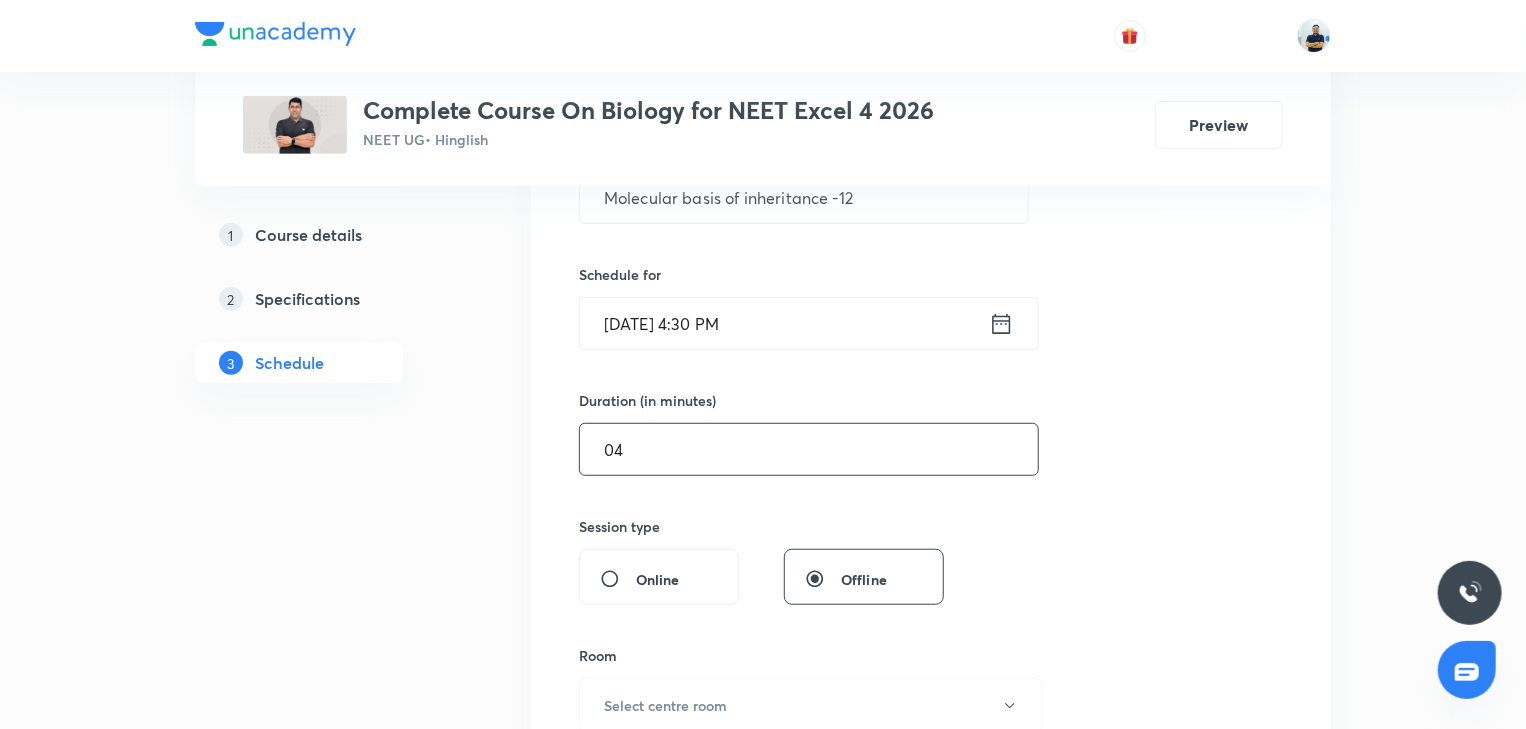 type on "4" 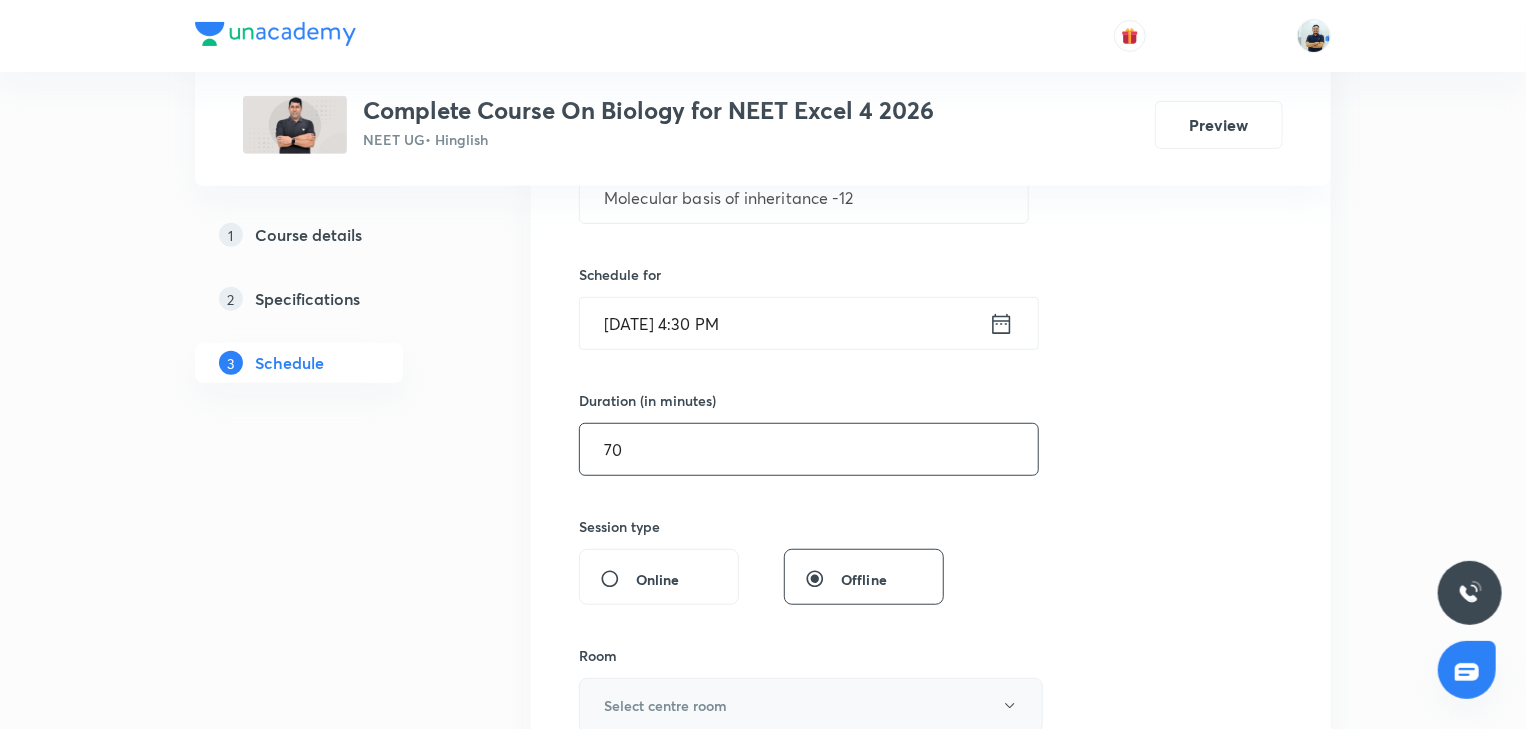 type on "70" 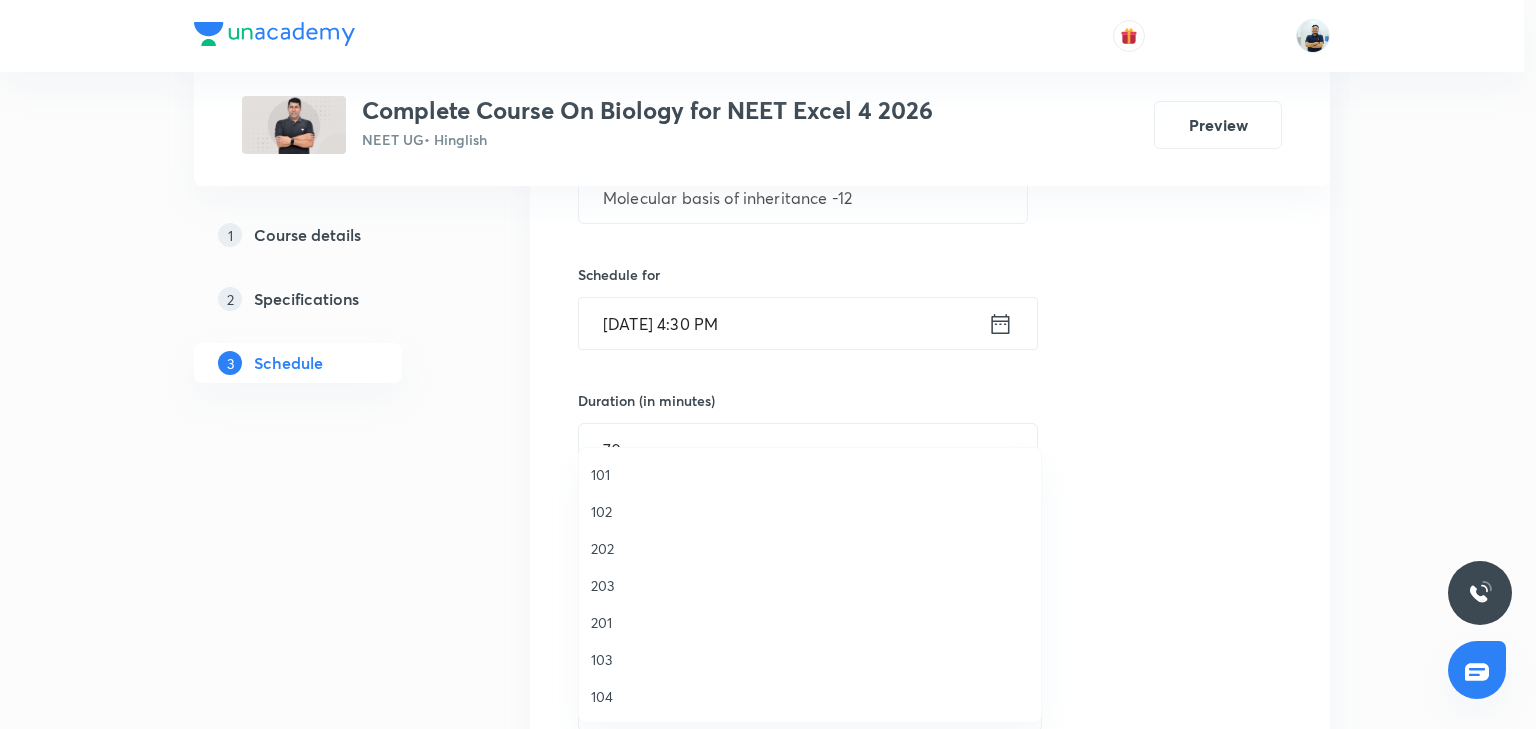 click on "202" at bounding box center (810, 548) 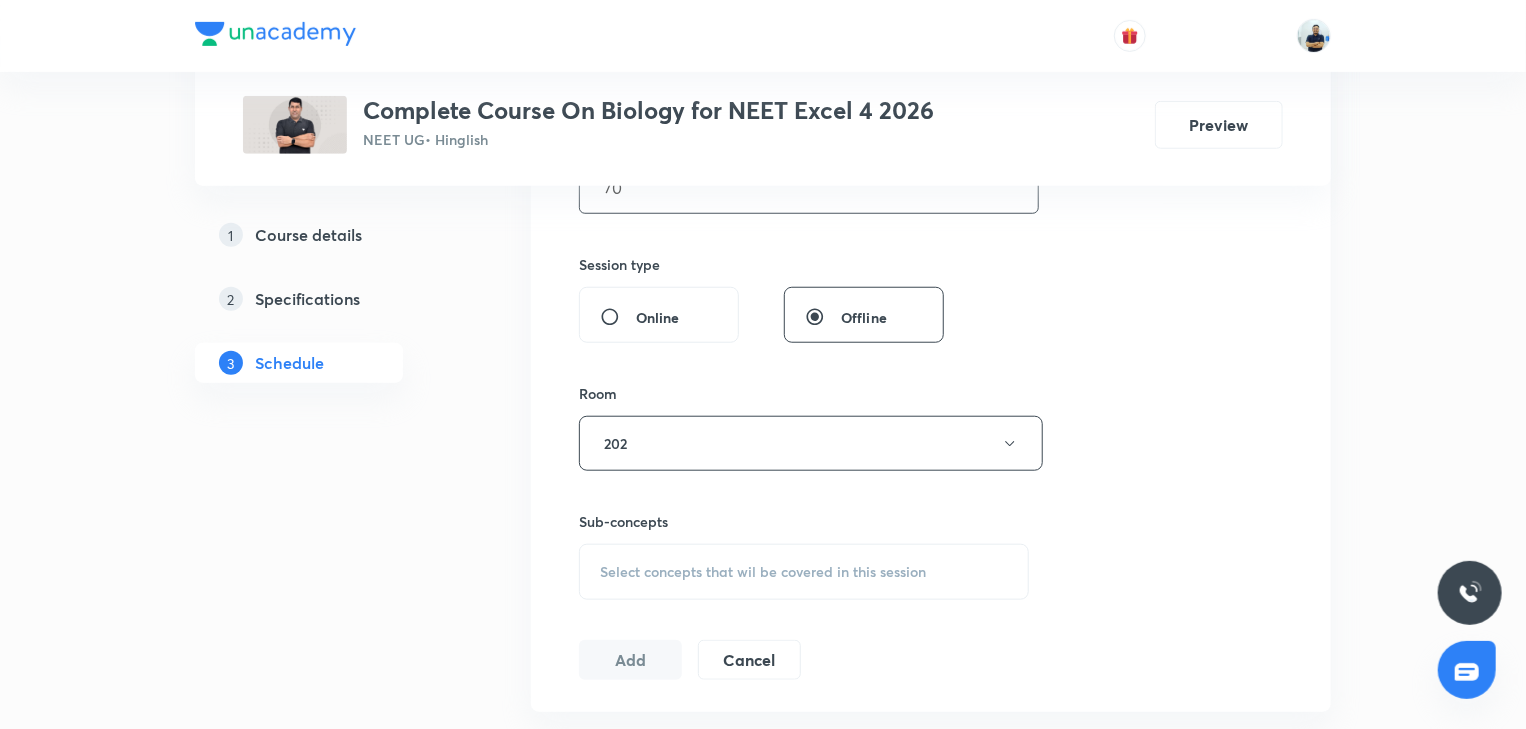 scroll, scrollTop: 692, scrollLeft: 0, axis: vertical 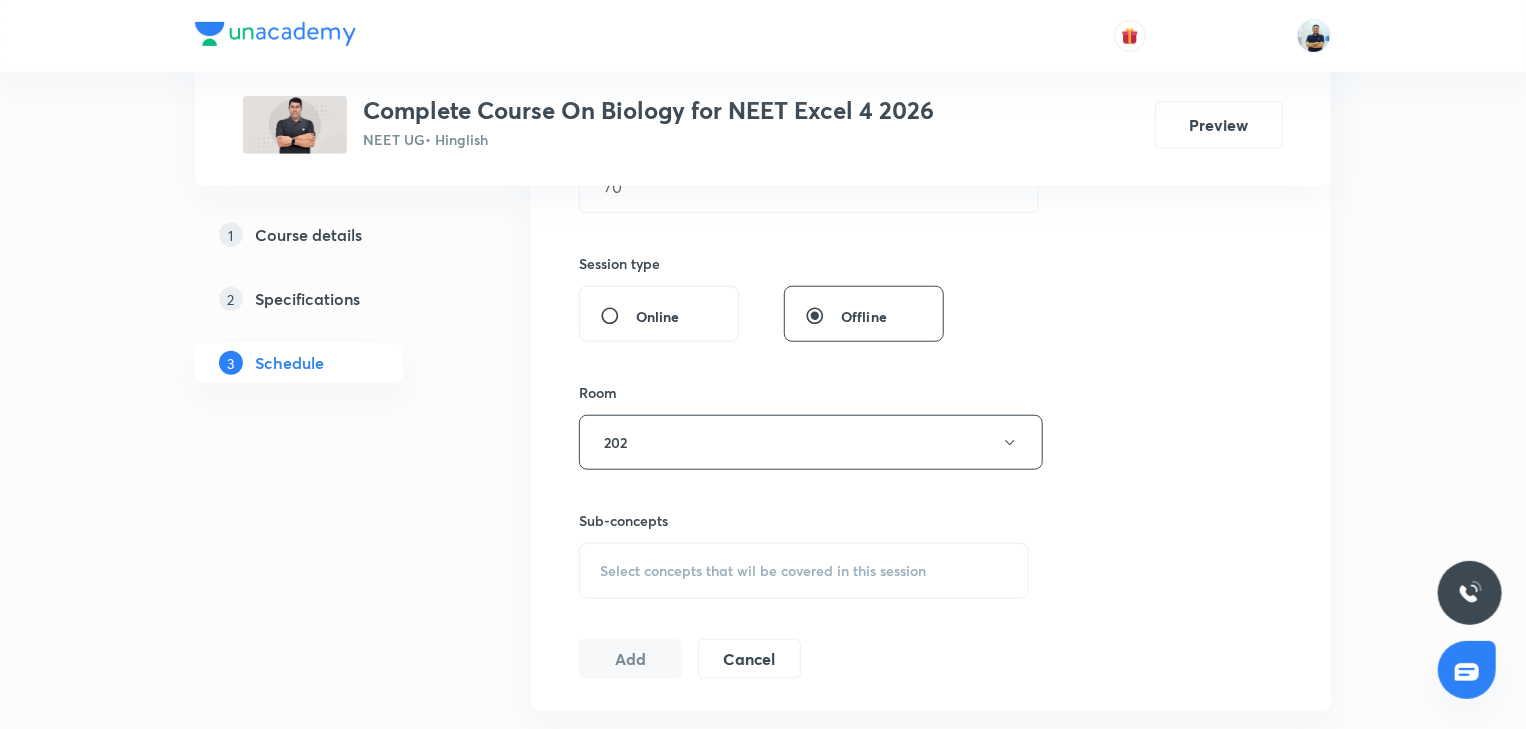 click on "Select concepts that wil be covered in this session" at bounding box center [804, 571] 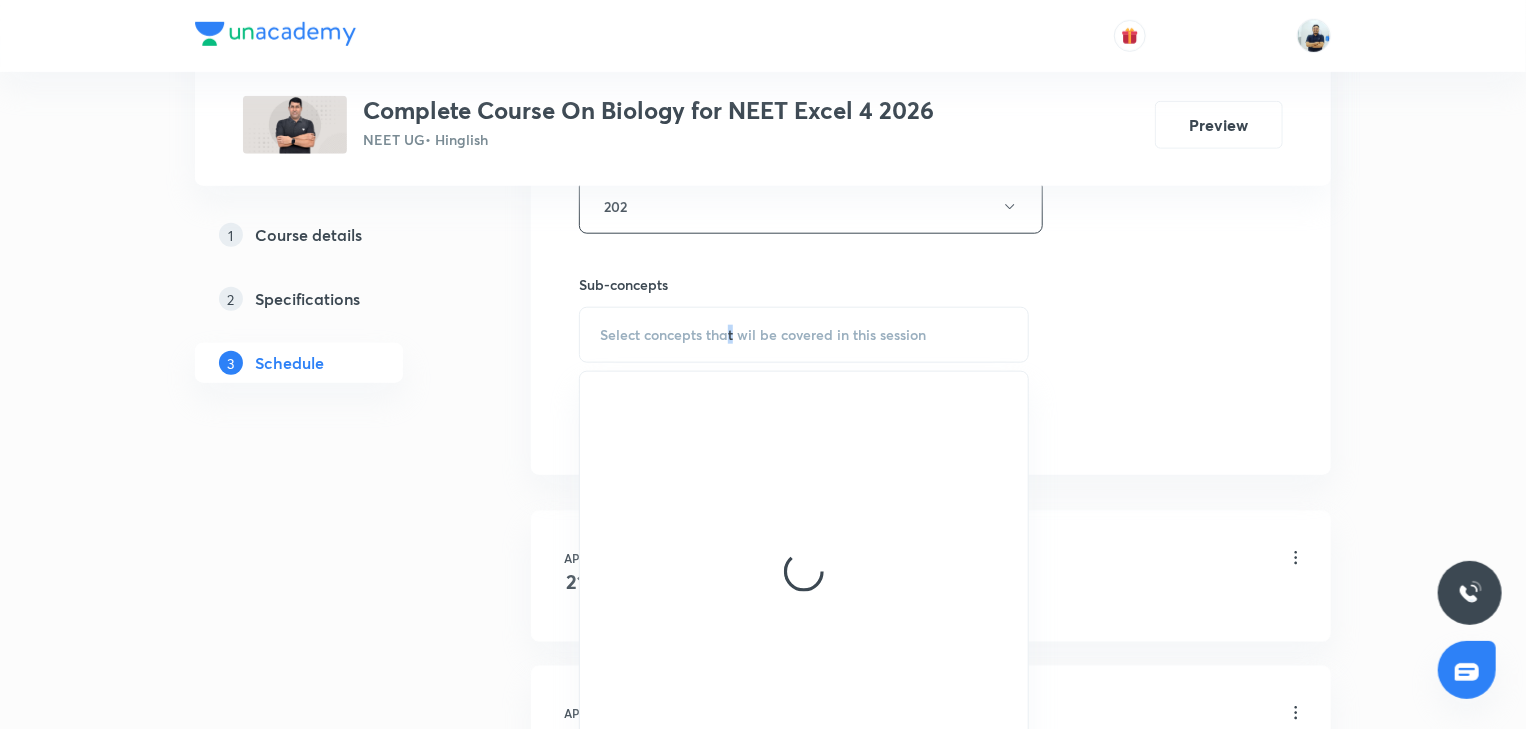 scroll, scrollTop: 991, scrollLeft: 0, axis: vertical 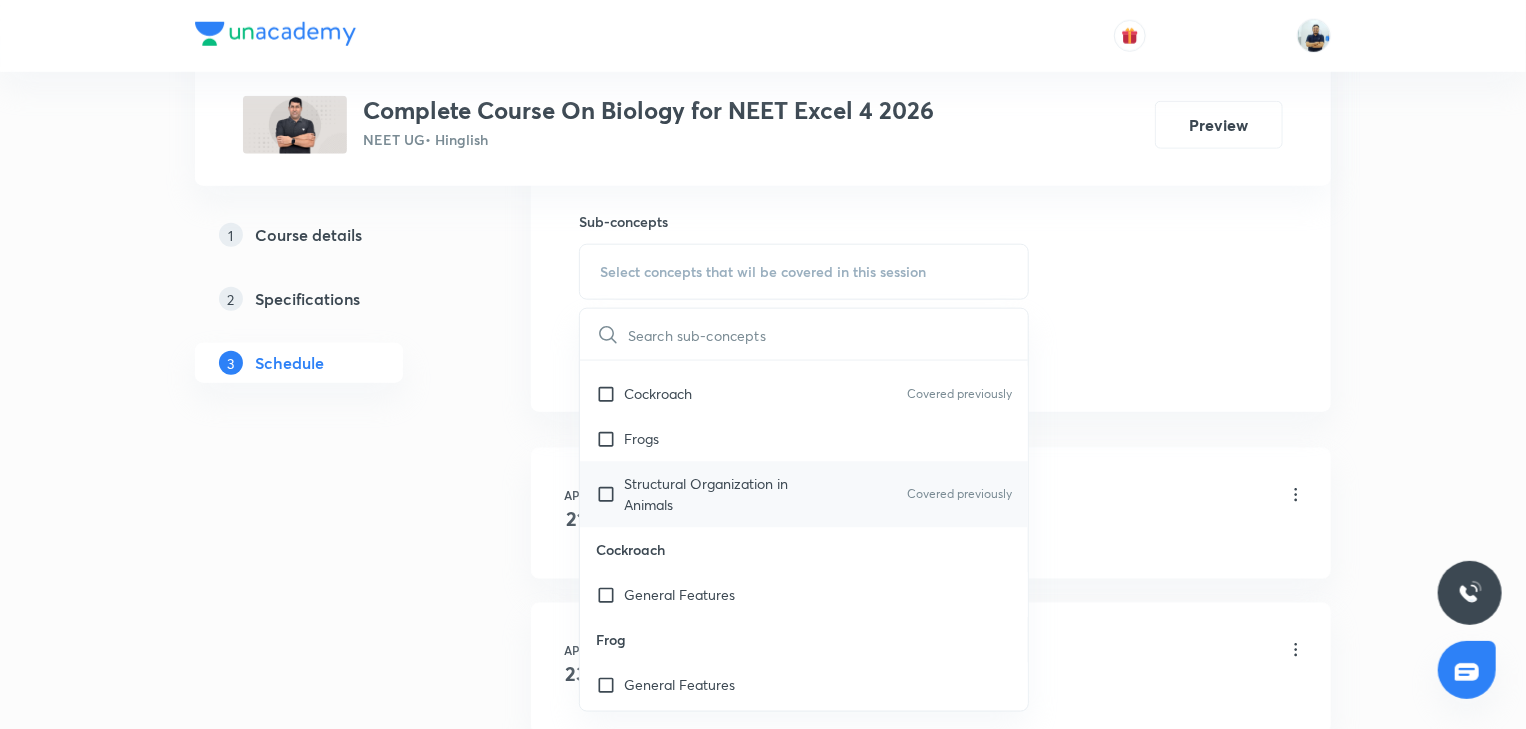 click on "Structural Organization in Animals Covered previously" at bounding box center (804, 495) 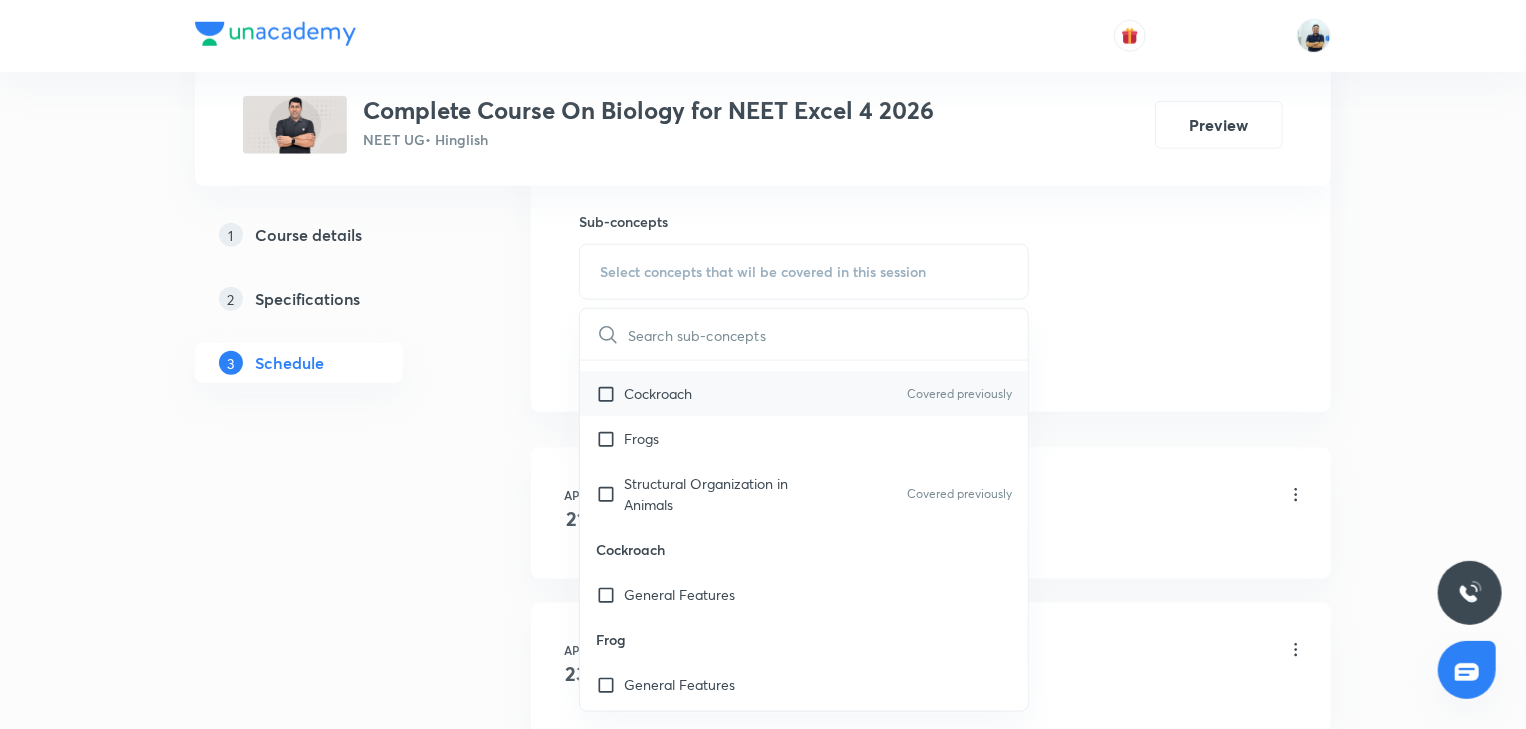checkbox on "true" 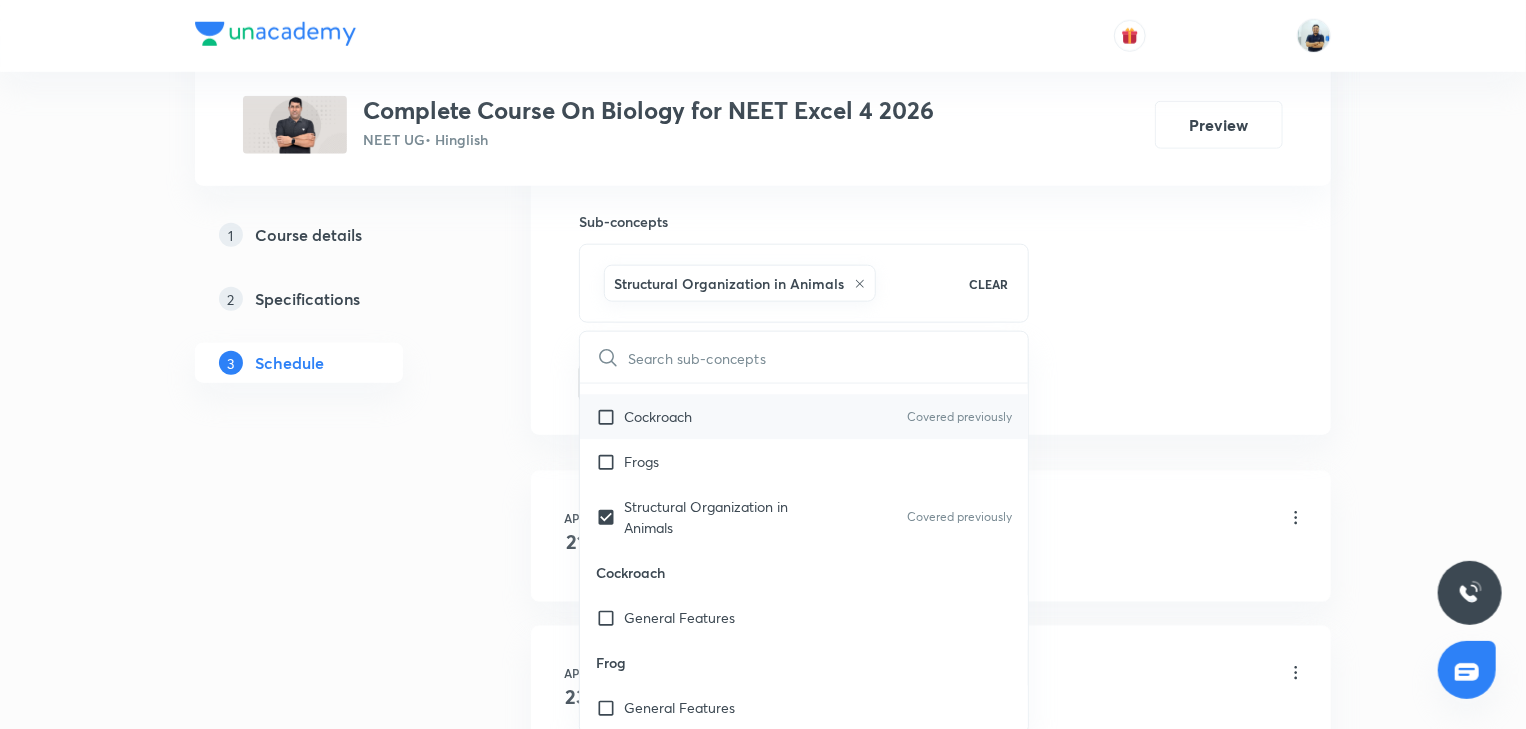 click on "Cockroach Covered previously" at bounding box center [804, 417] 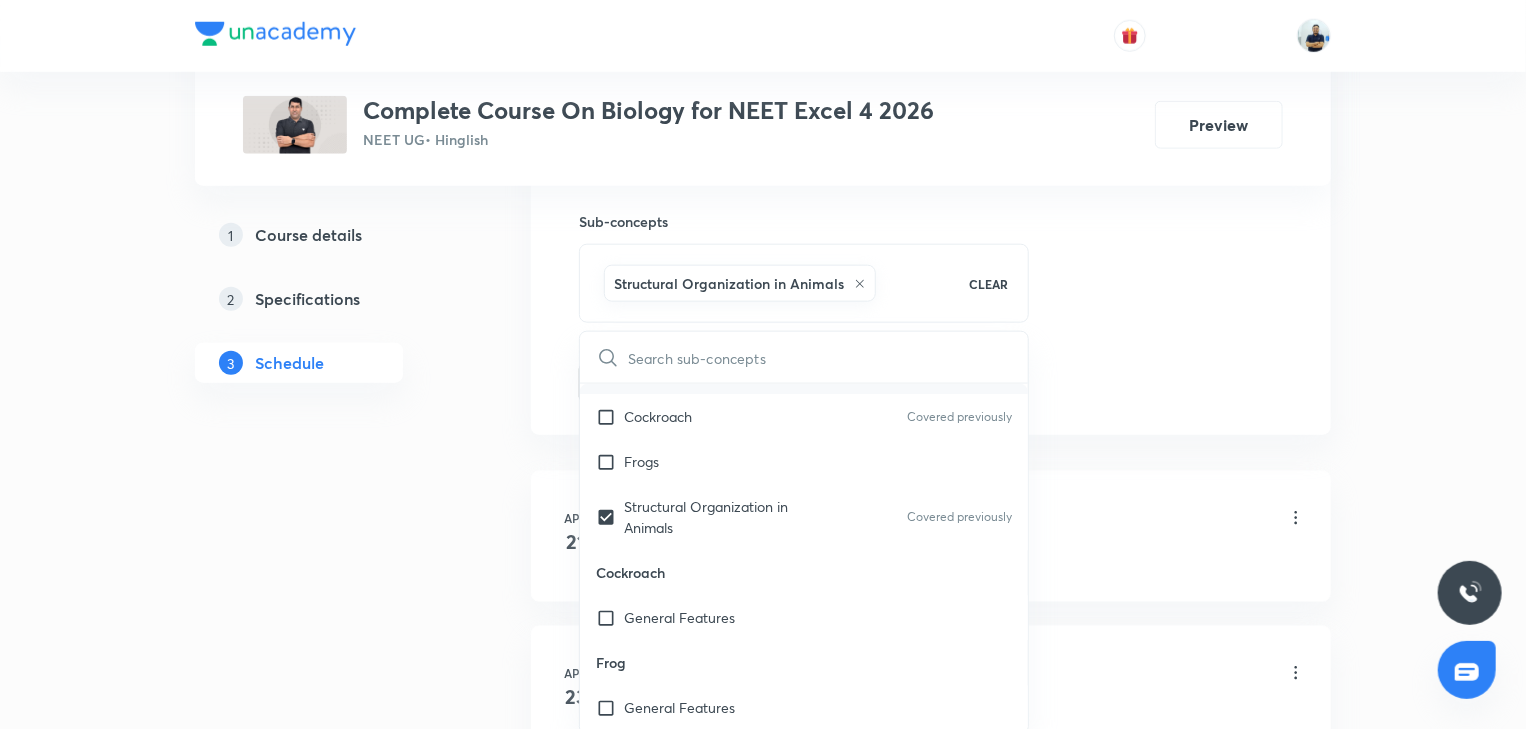 checkbox on "true" 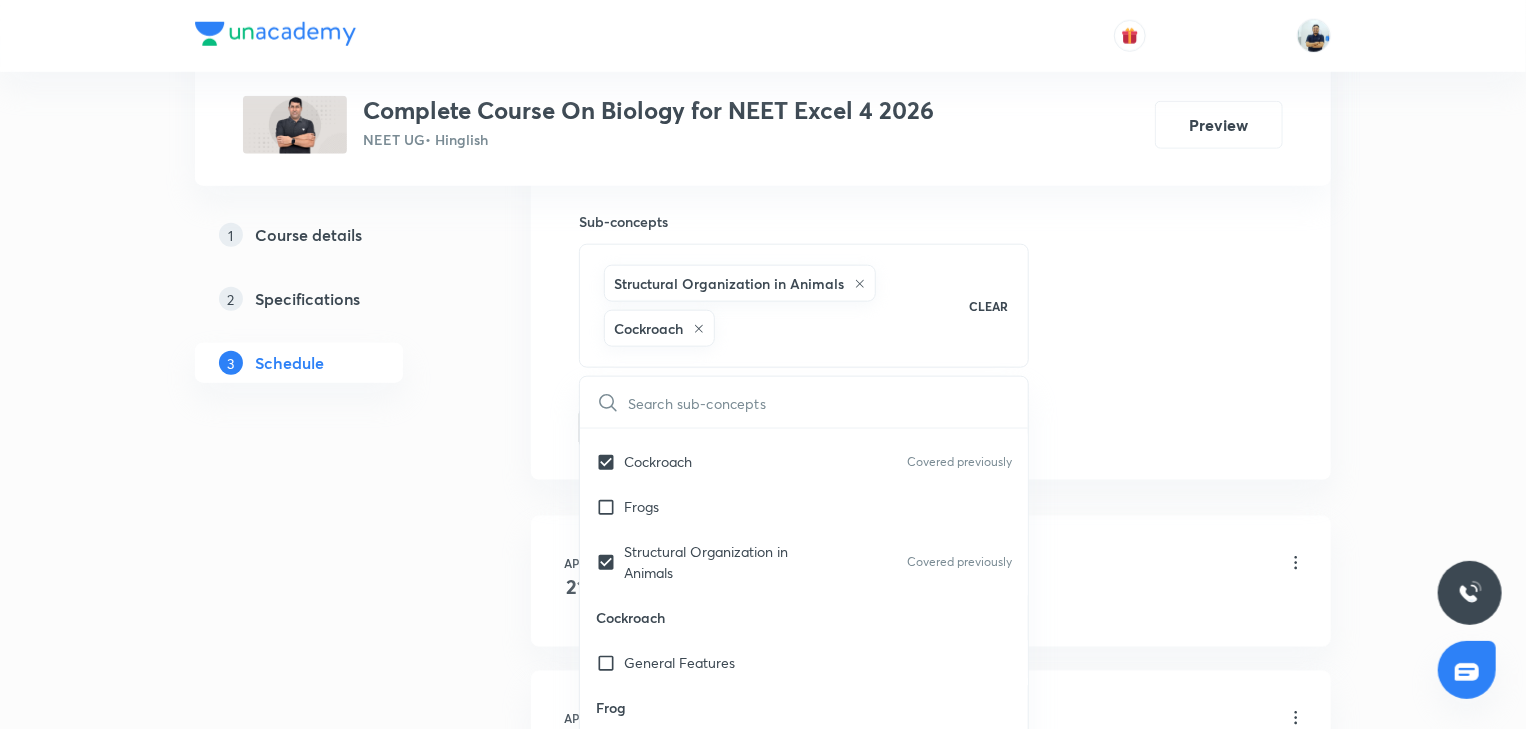 click on "Session  39 Live class Session title 34/99 Molecular basis of inheritance -12 ​ Schedule for Jul 14, 2025, 4:30 PM ​ Duration (in minutes) 70 ​   Session type Online Offline Room 202 Sub-concepts Structural Organization in Animals Cockroach CLEAR ​ Biology - Full Syllabus Mock Questions Biology - Full Syllabus Mock Questions Practice questions Practice Questions Covered previously Biology Previous Year Questions Maths Previous Year Questions Covered previously Living World What Is Living? Covered previously Diversity In The Living World Systematics Types Of Taxonomy Covered previously Fundamental Components Of Taxonomy Covered previously Taxonomic Categories Covered previously Taxonomical Aids Covered previously The Three Domains Of Life Covered previously Biological Nomenclature  Covered previously Biological Classification System Of Classification Covered previously Kingdom Monera Kingdom Protista Kingdom Fungi Kingdom Plantae Kingdom Animalia Linchens Mycorrhiza Covered previously Virus Prions Root" at bounding box center [931, -56] 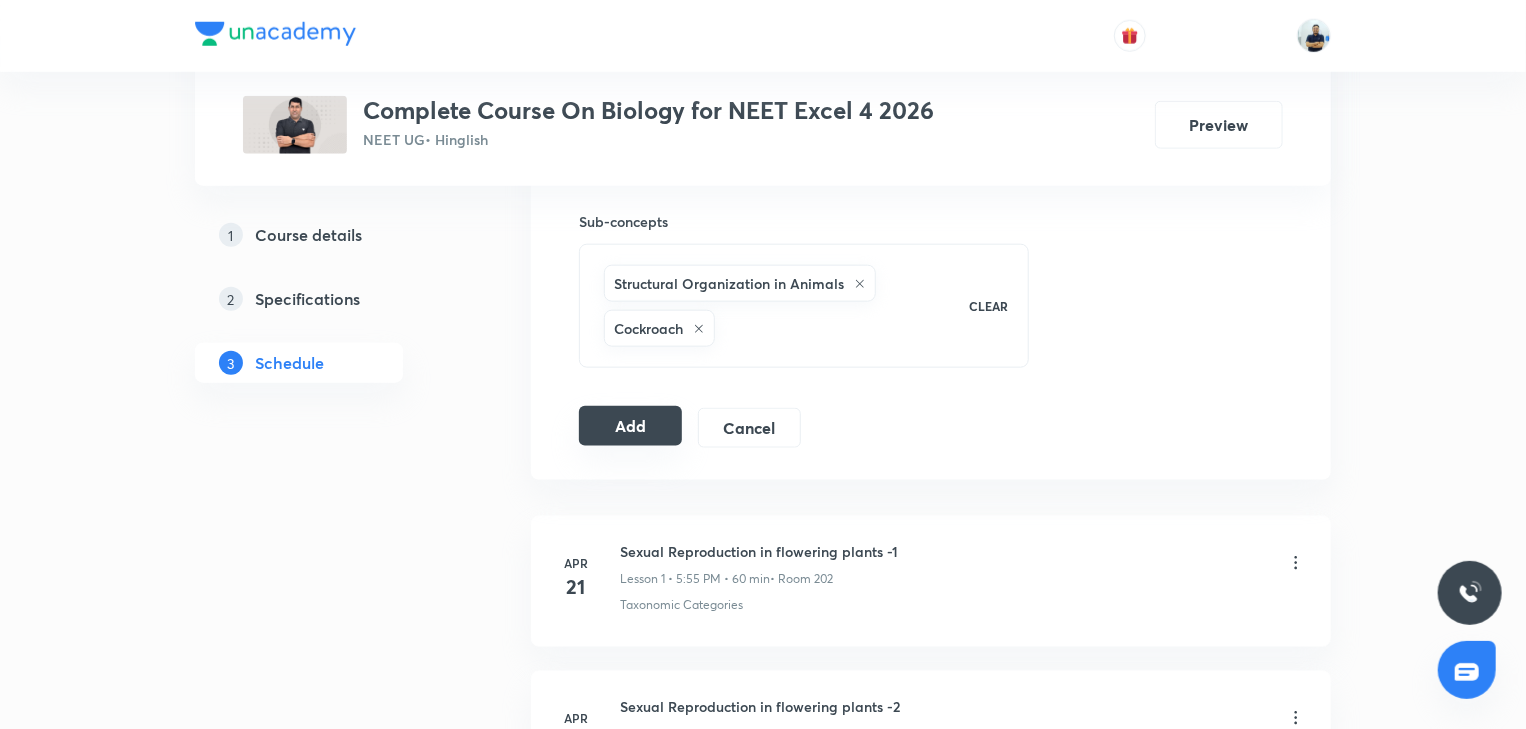 click on "Add" at bounding box center [630, 426] 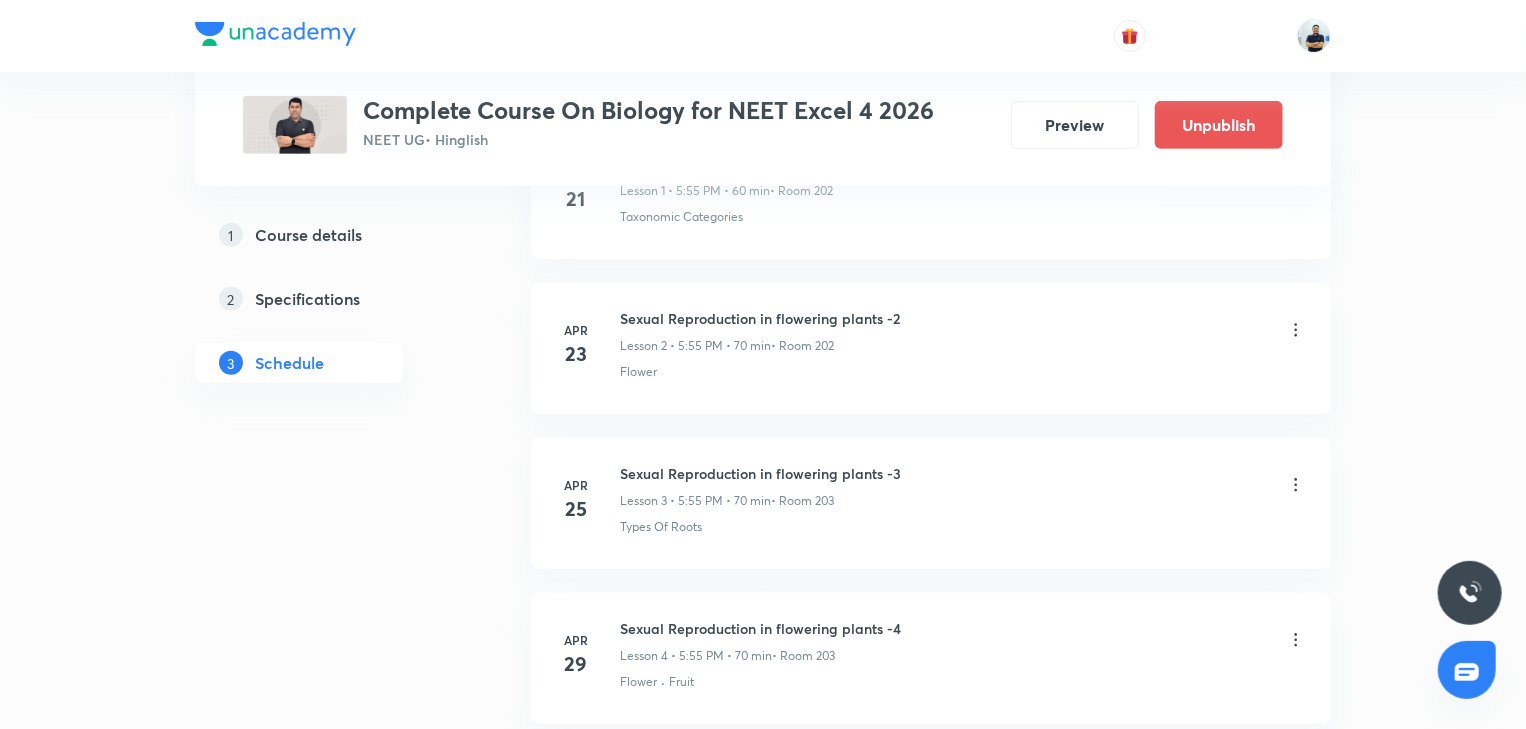 scroll, scrollTop: 0, scrollLeft: 0, axis: both 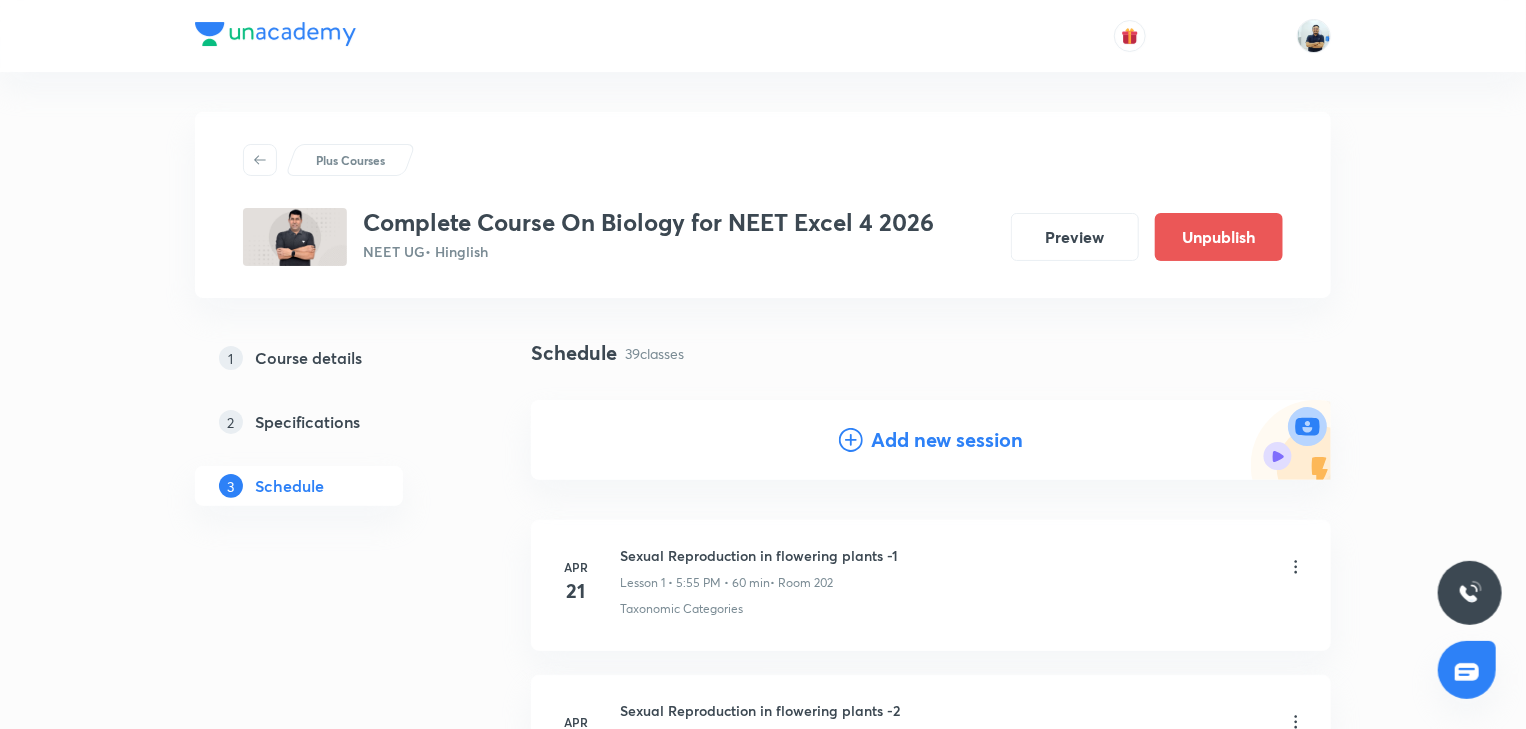 click on "Add new session" at bounding box center [947, 440] 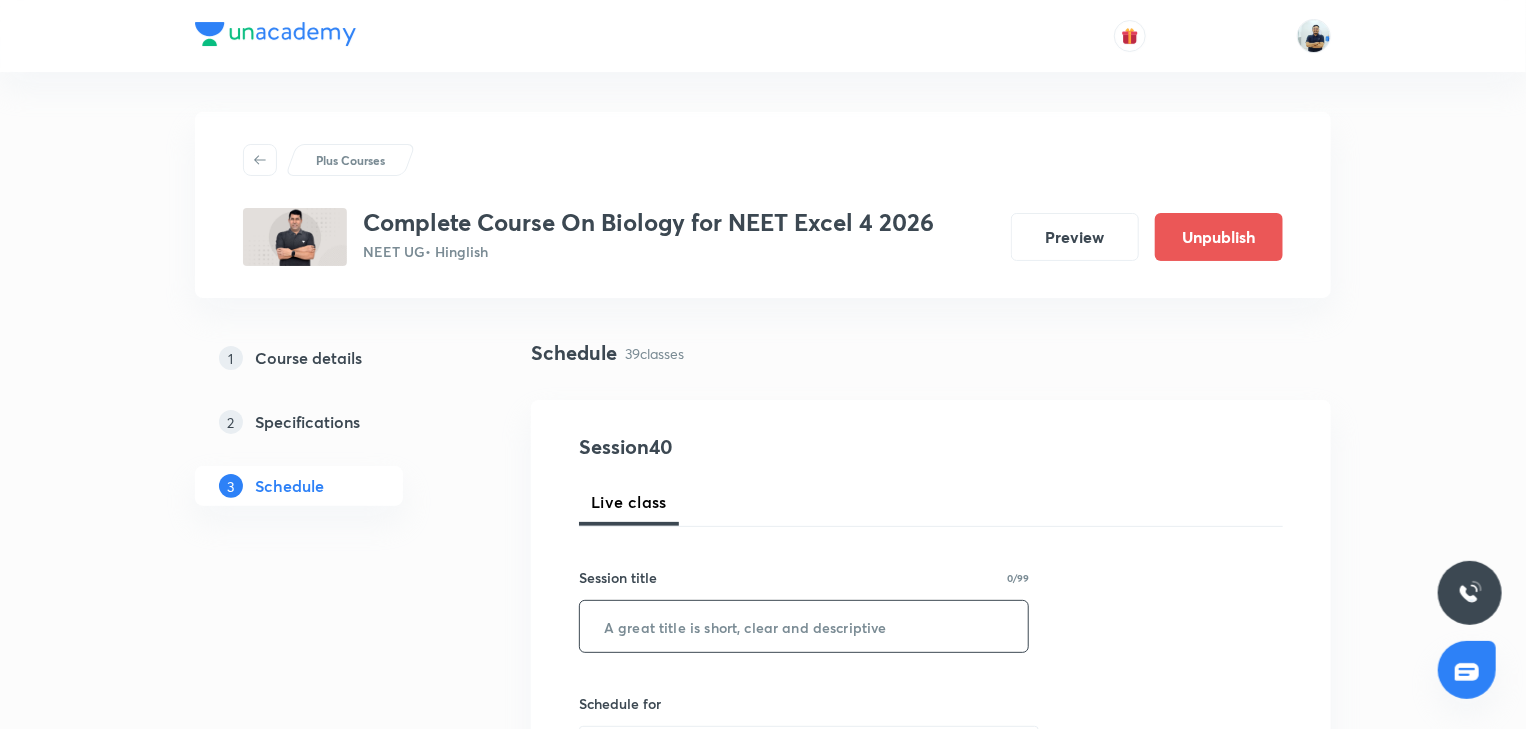 click at bounding box center (804, 626) 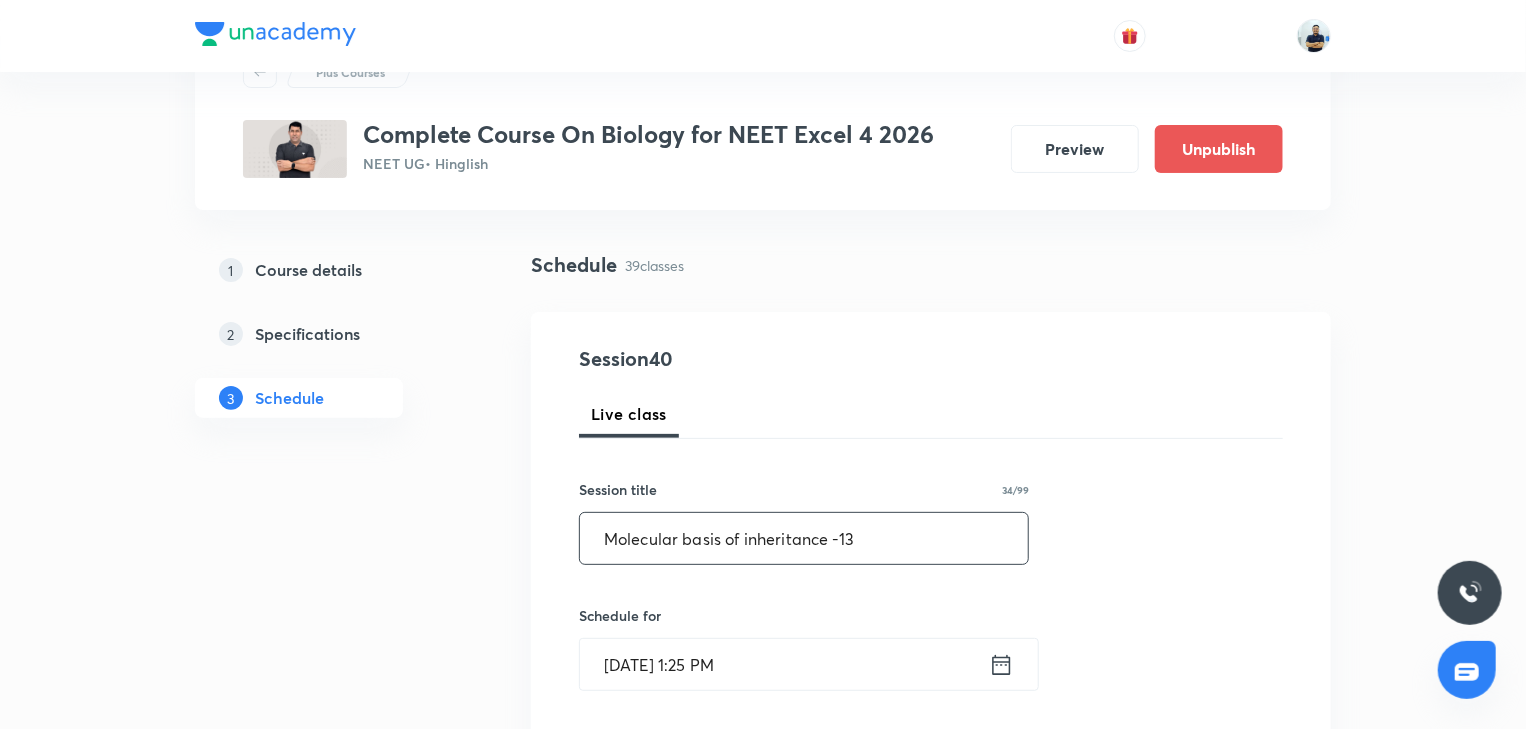 scroll, scrollTop: 112, scrollLeft: 0, axis: vertical 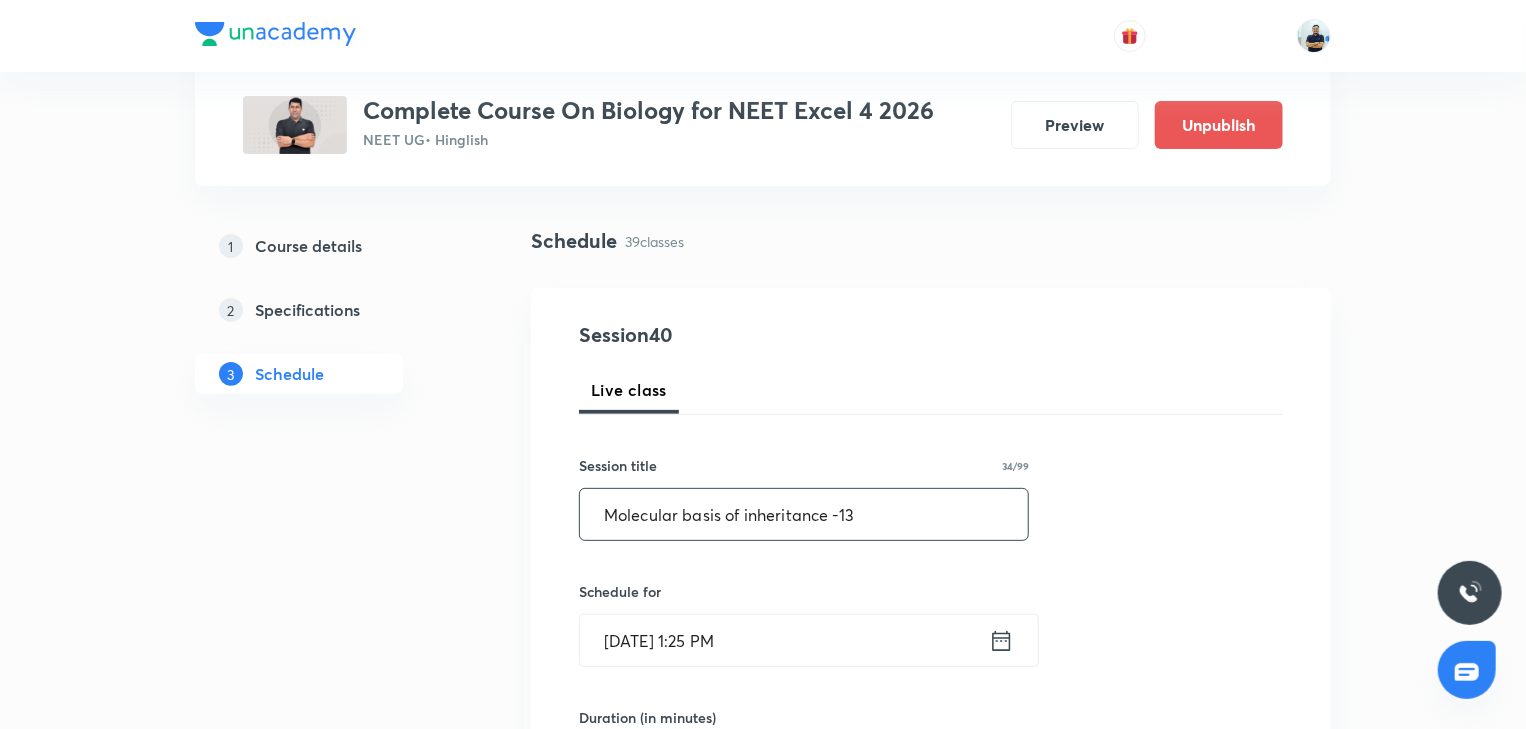type on "Molecular basis of inheritance -13" 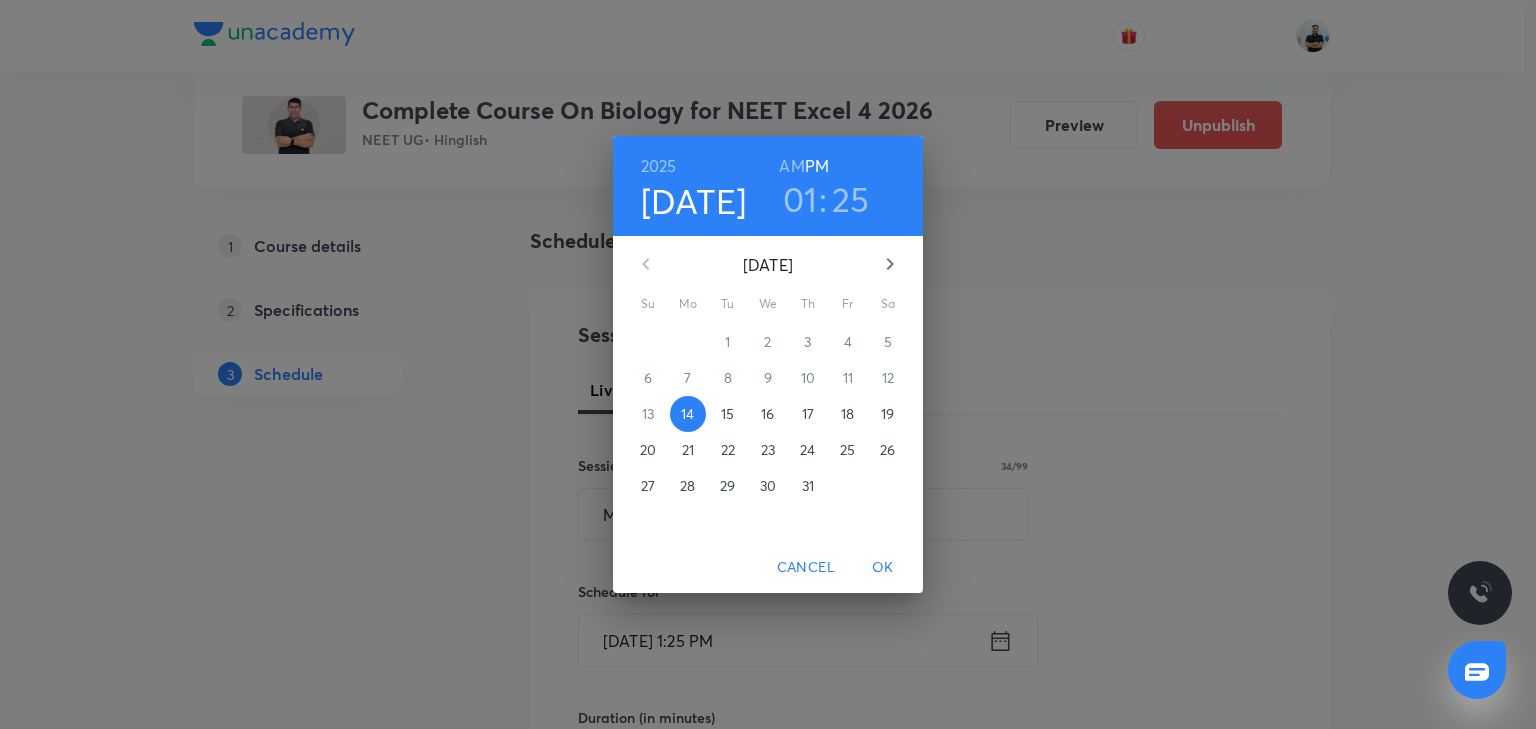 click on "16" at bounding box center [768, 414] 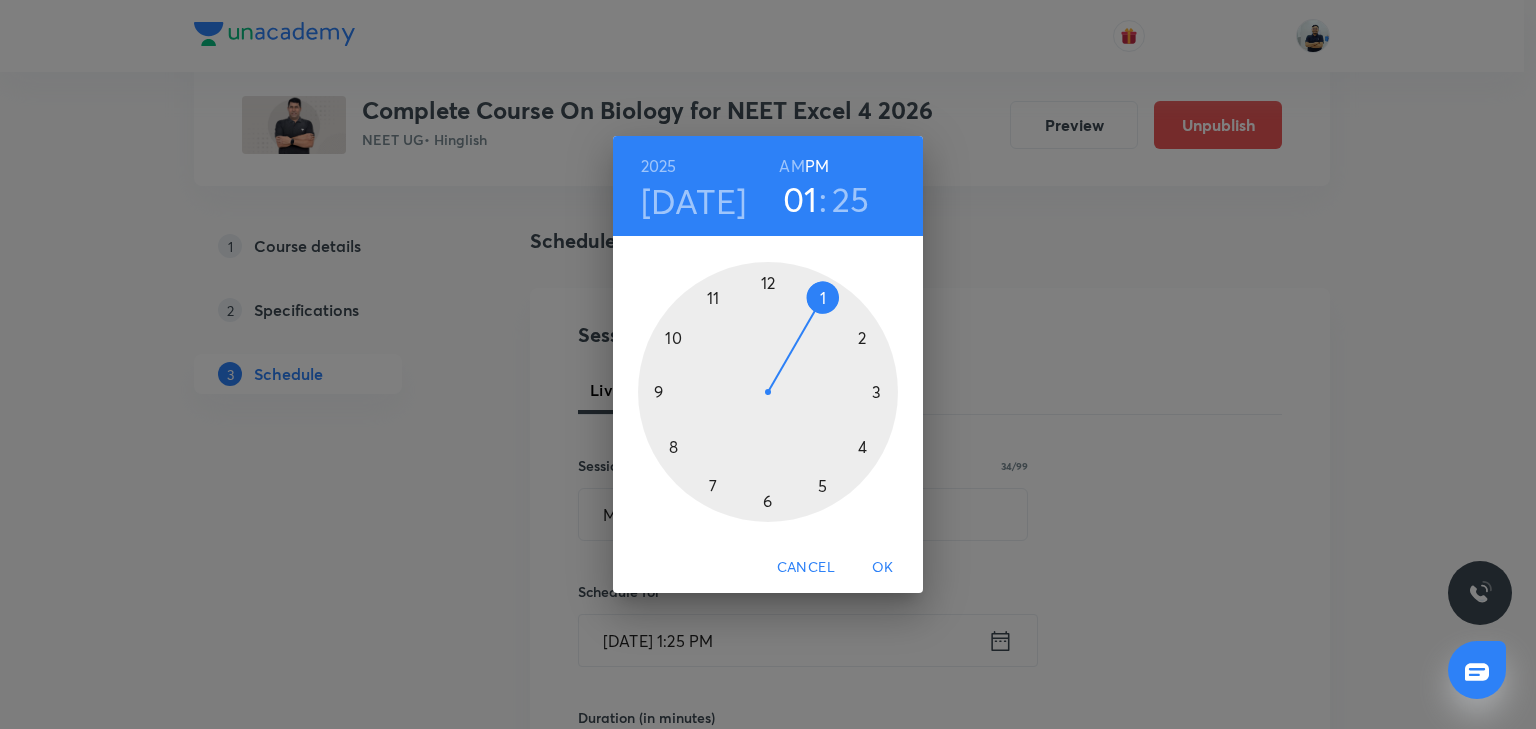 click at bounding box center [768, 392] 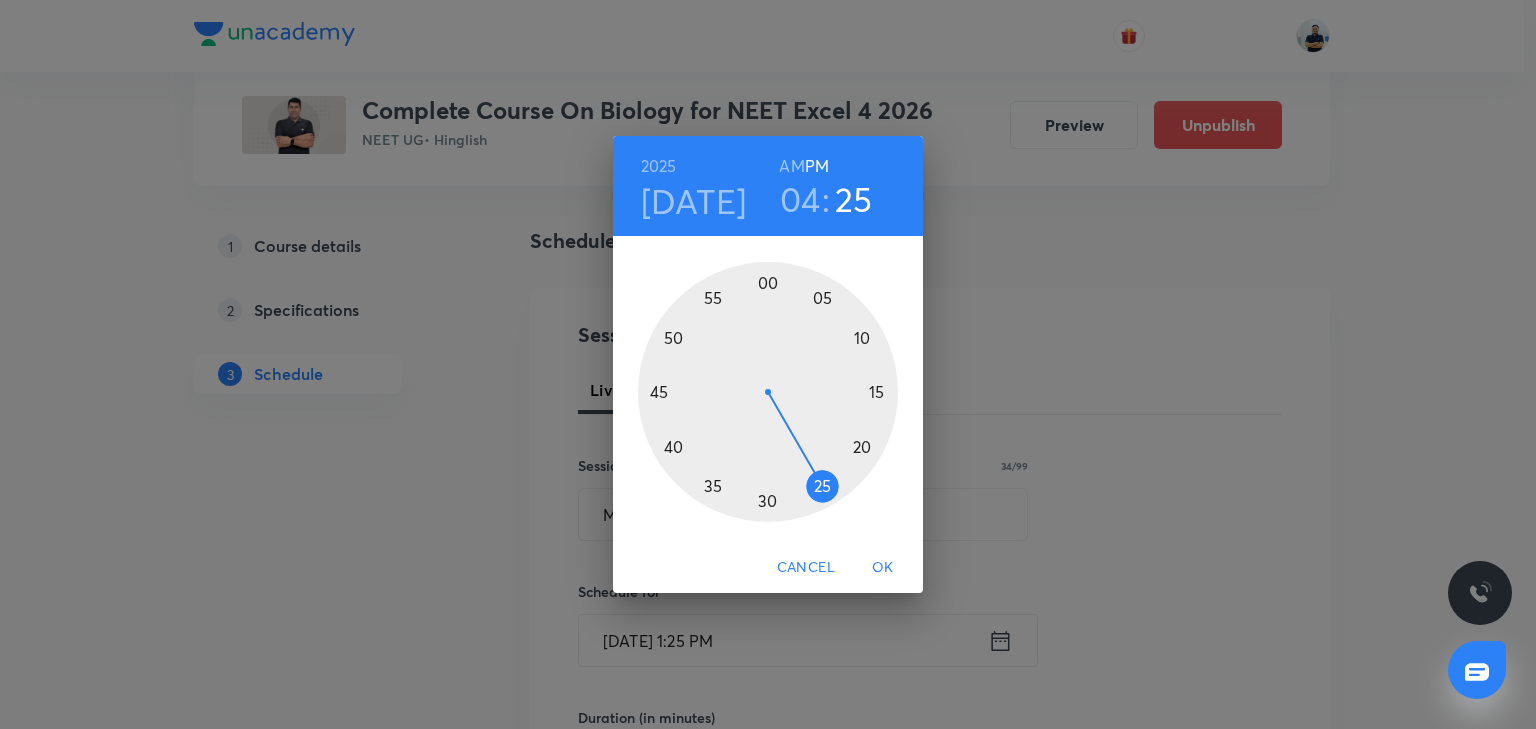 click at bounding box center (768, 392) 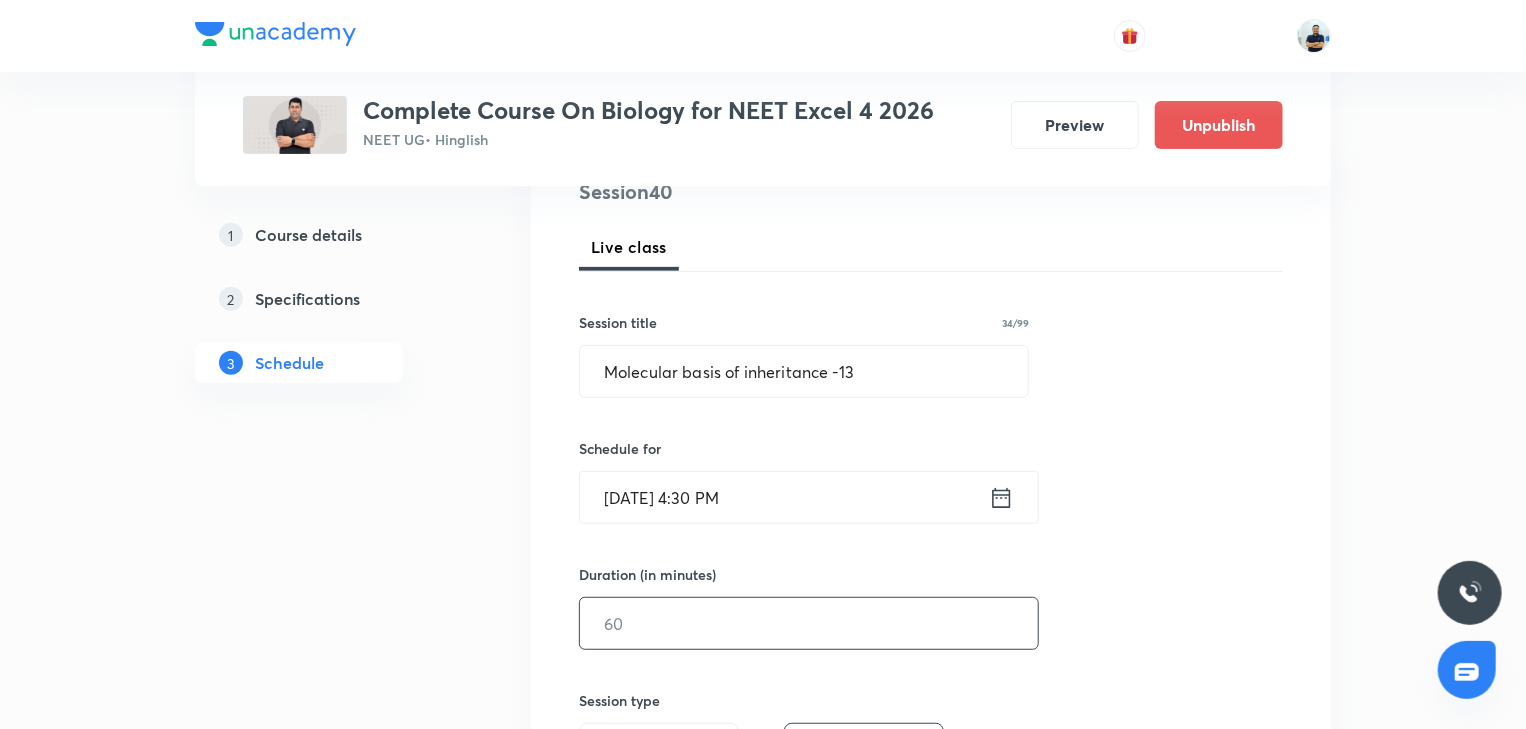 scroll, scrollTop: 261, scrollLeft: 0, axis: vertical 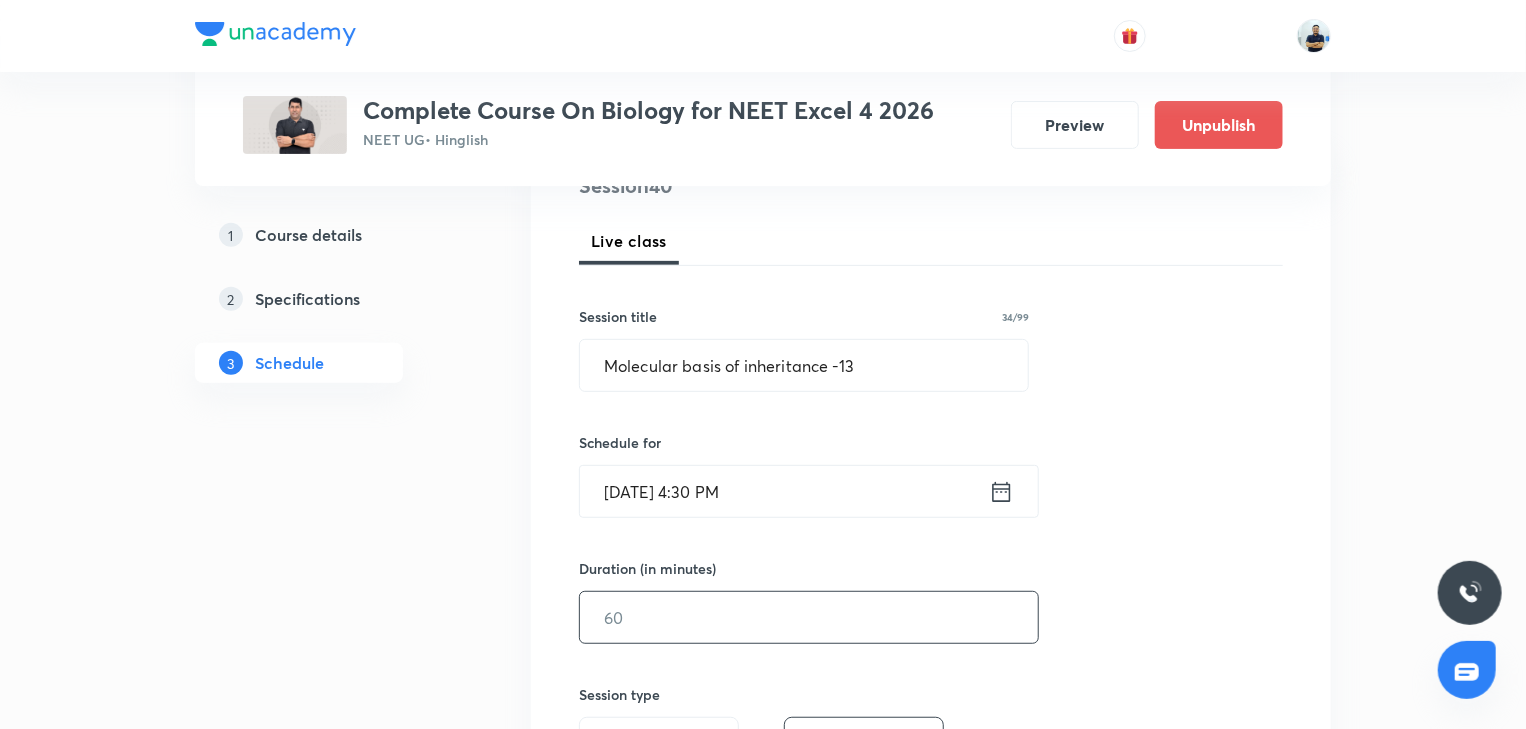 click on "Session  40 Live class Session title 34/99 Molecular basis of inheritance -13 ​ Schedule for Jul 16, 2025, 4:30 PM ​ Duration (in minutes) ​   Session type Online Offline Room Select centre room Sub-concepts Select concepts that wil be covered in this session Add Cancel" at bounding box center (931, 640) 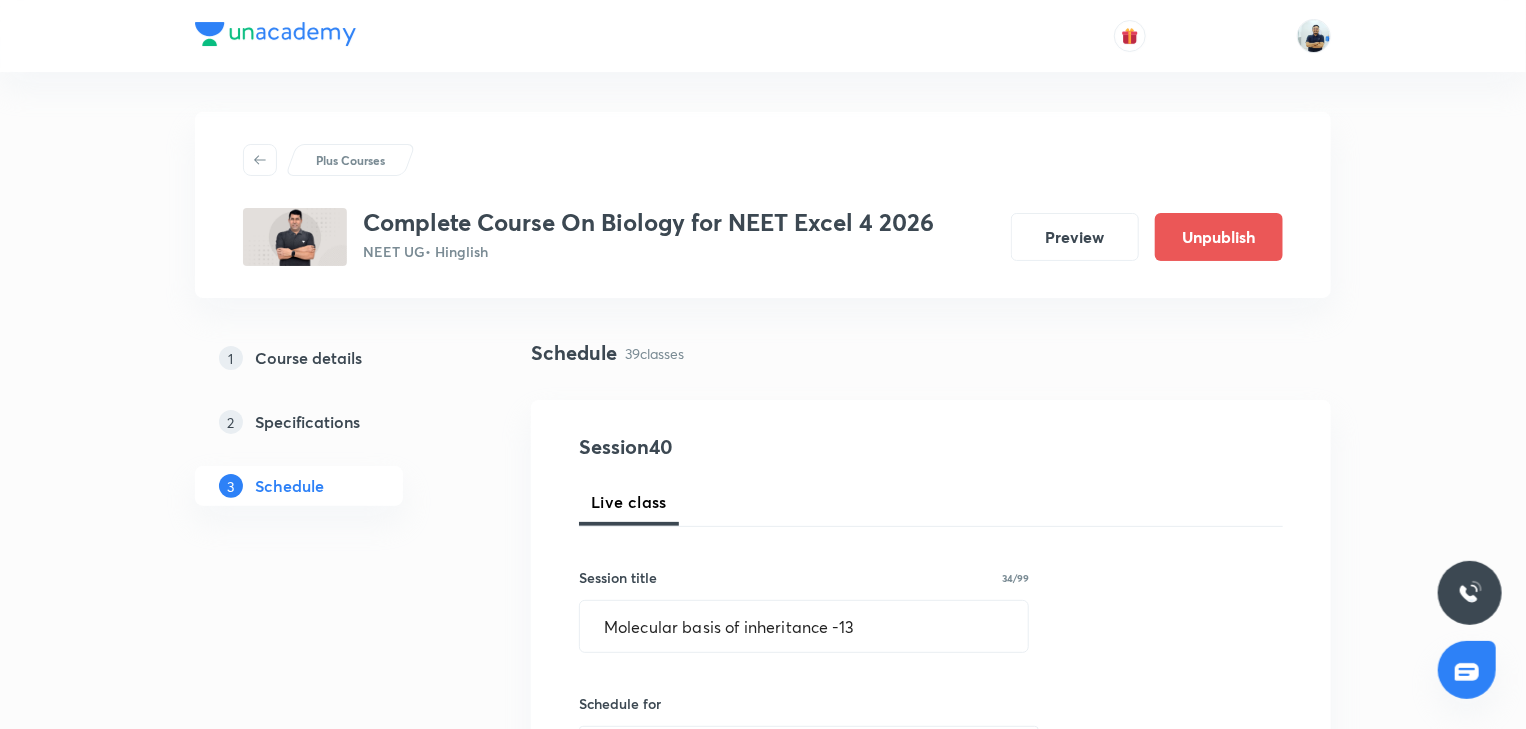 scroll, scrollTop: 560, scrollLeft: 0, axis: vertical 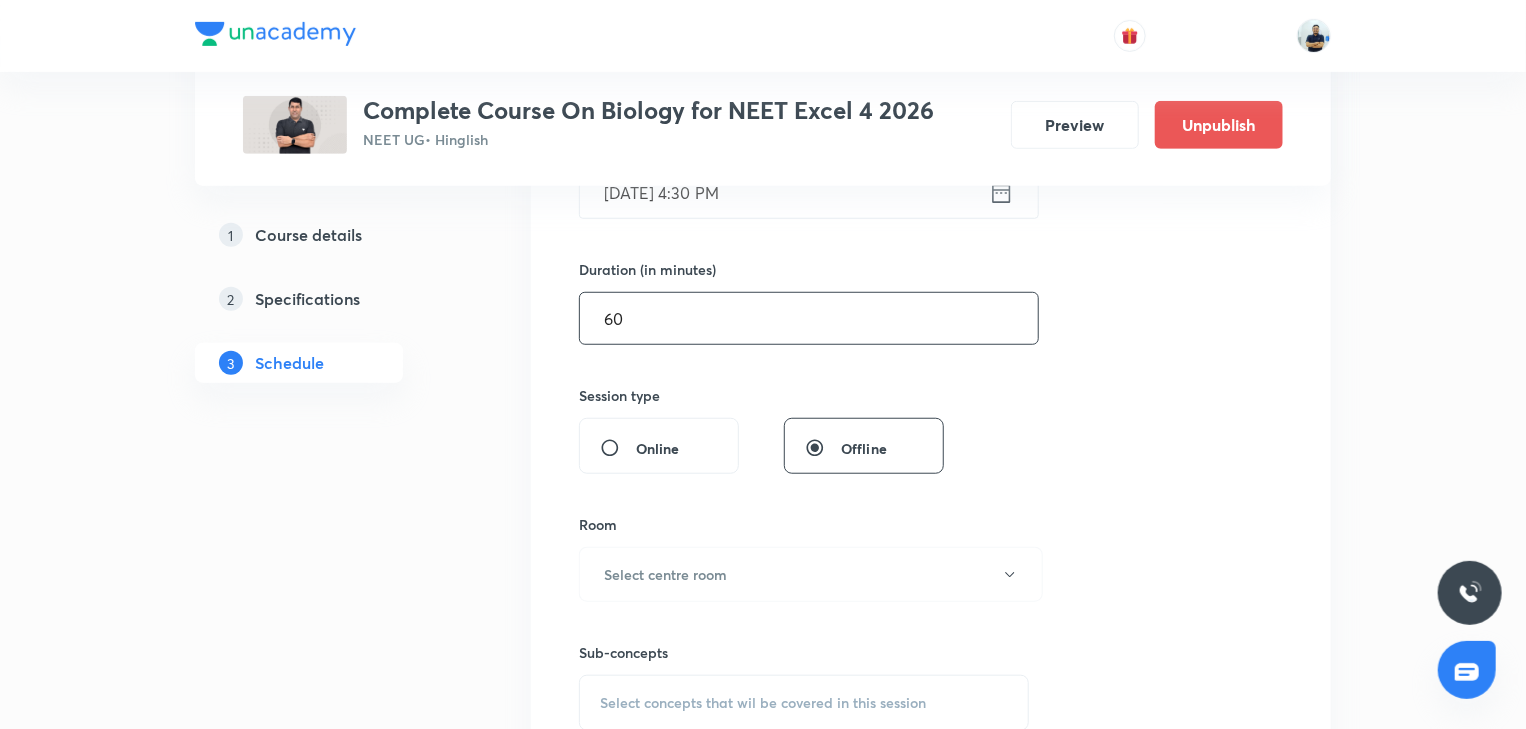 drag, startPoint x: 635, startPoint y: 329, endPoint x: 418, endPoint y: 329, distance: 217 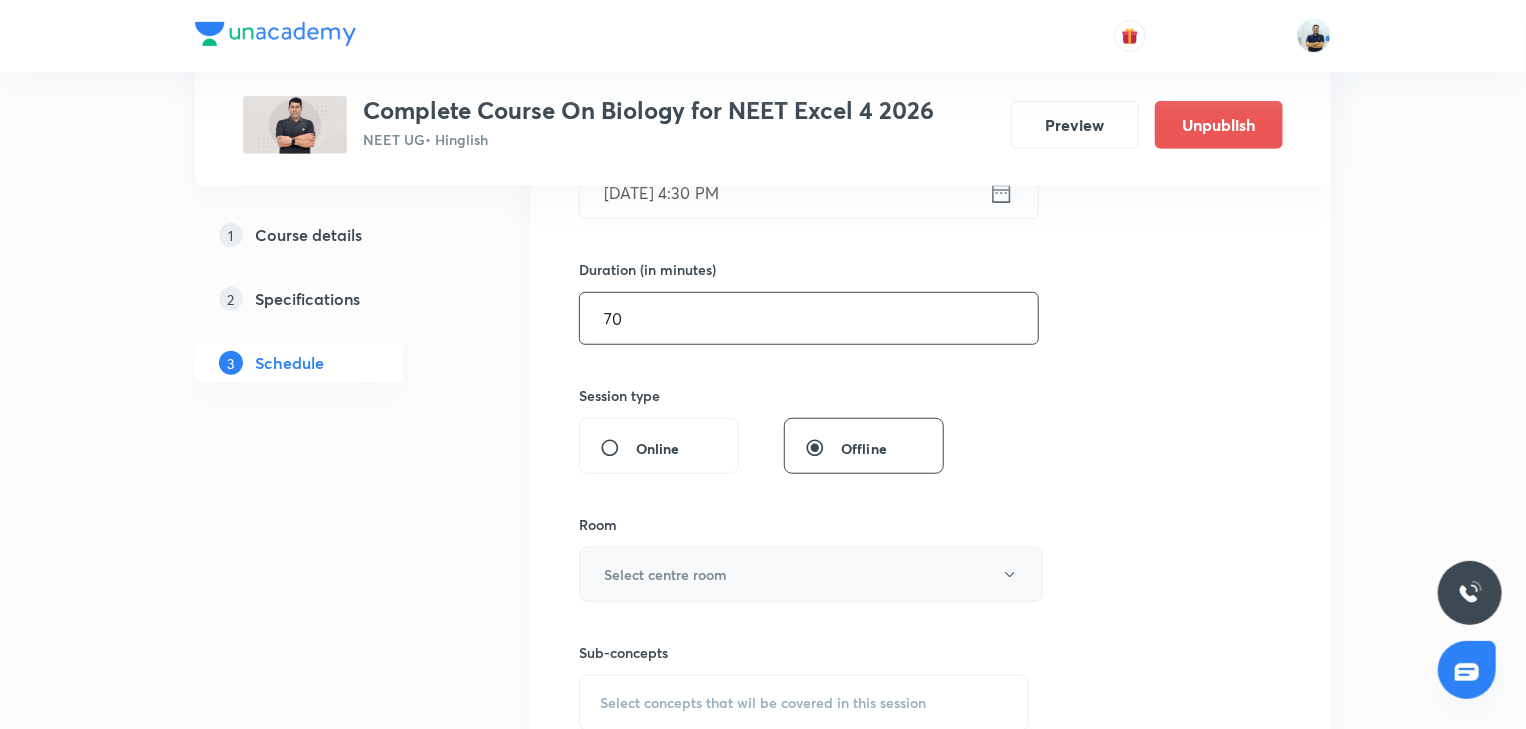 type on "70" 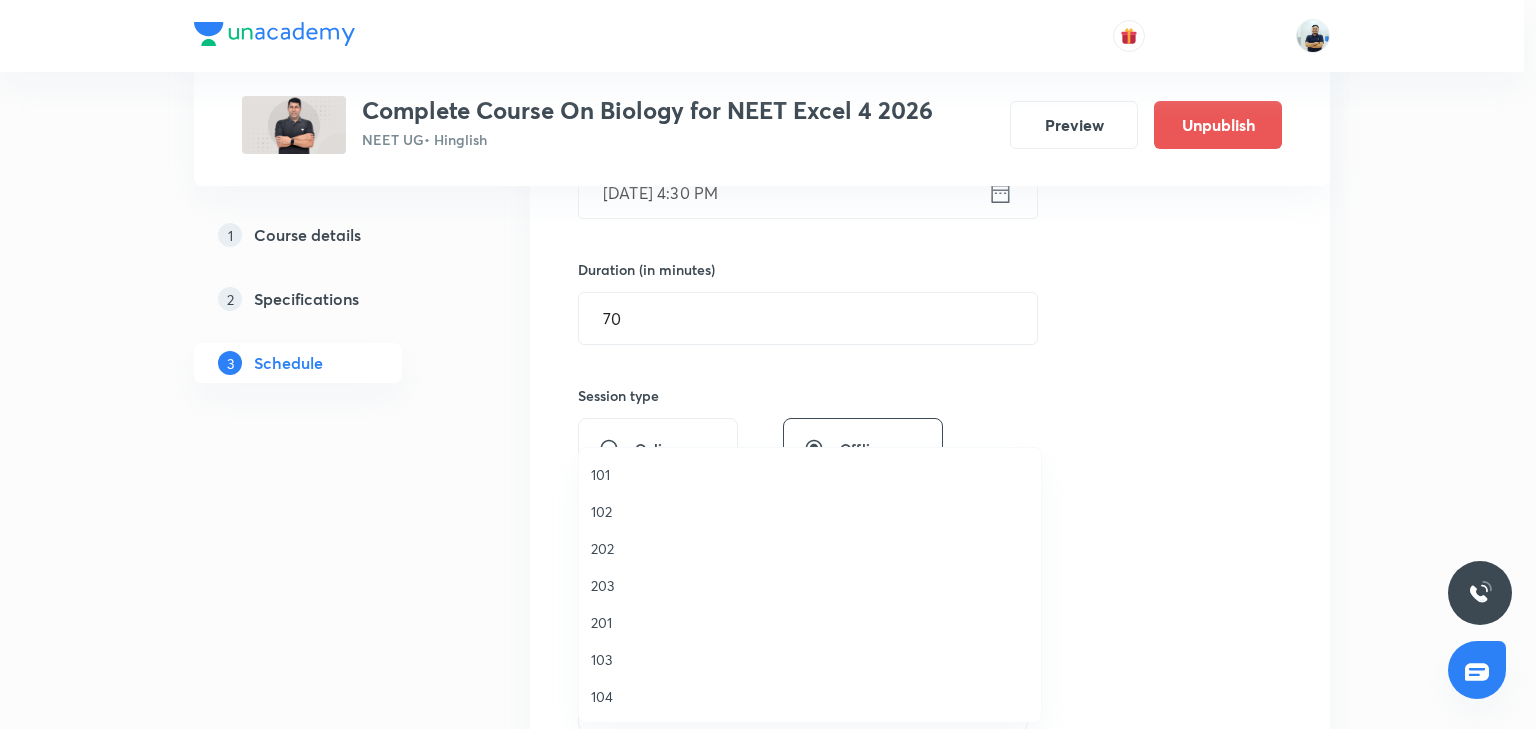 click on "202" at bounding box center [810, 548] 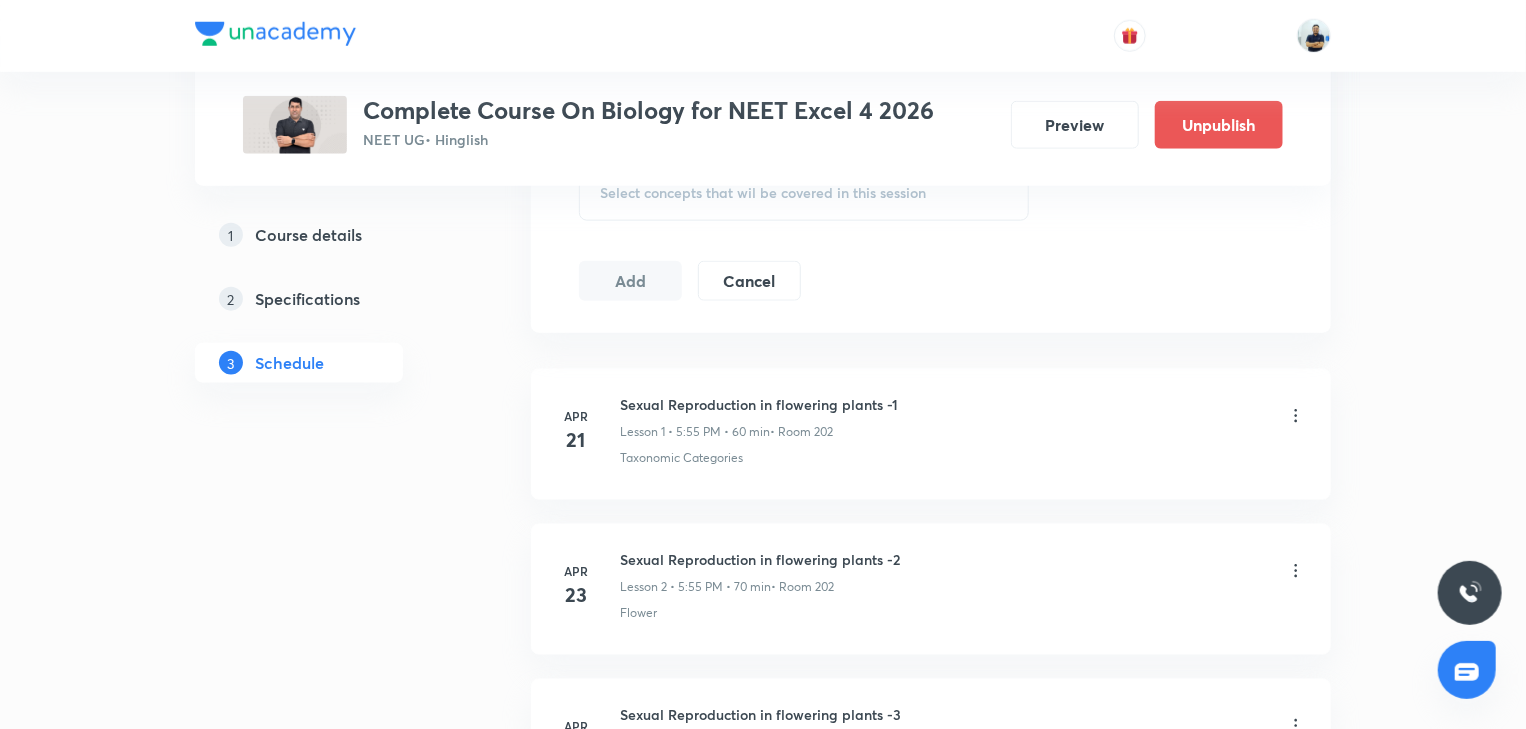 scroll, scrollTop: 1045, scrollLeft: 0, axis: vertical 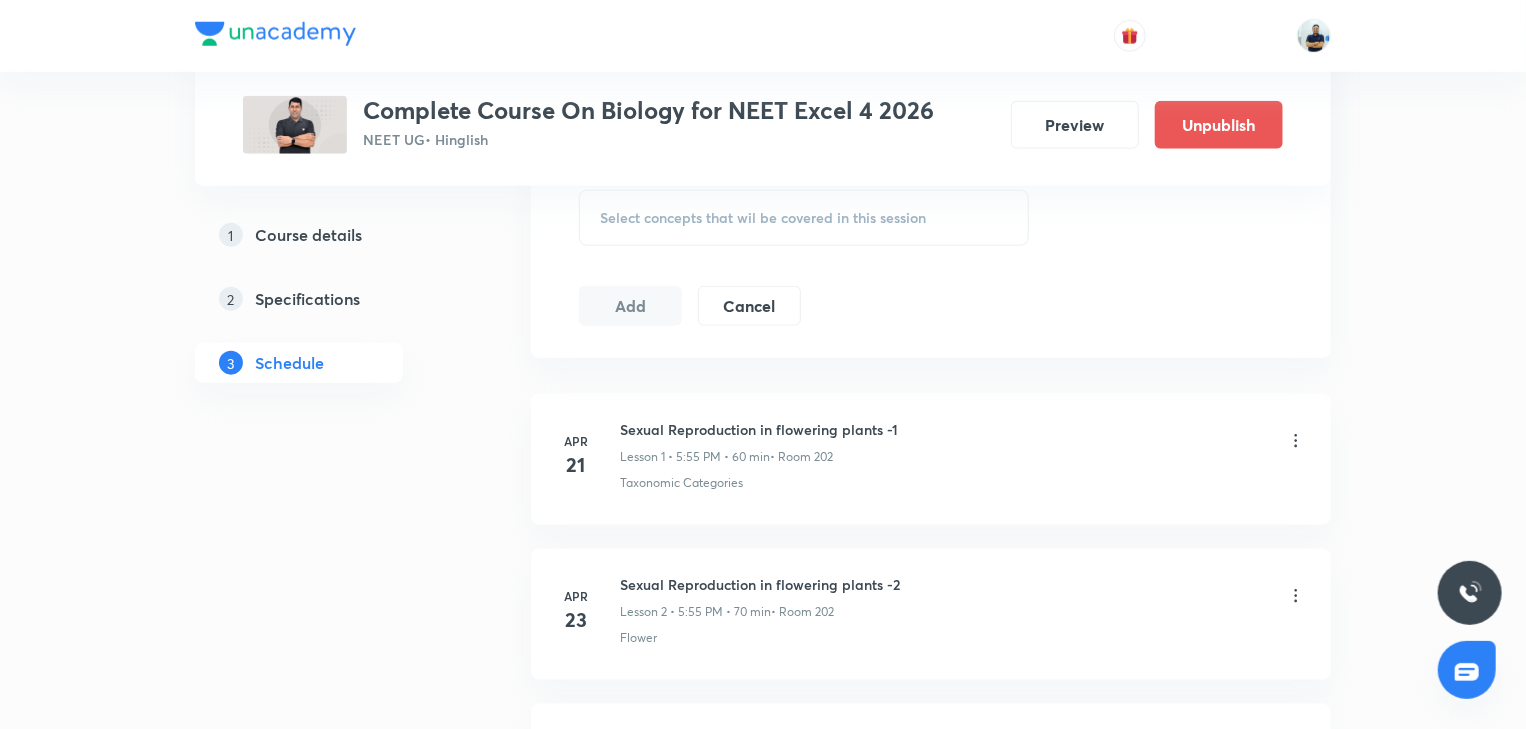 click on "Select concepts that wil be covered in this session" at bounding box center [804, 218] 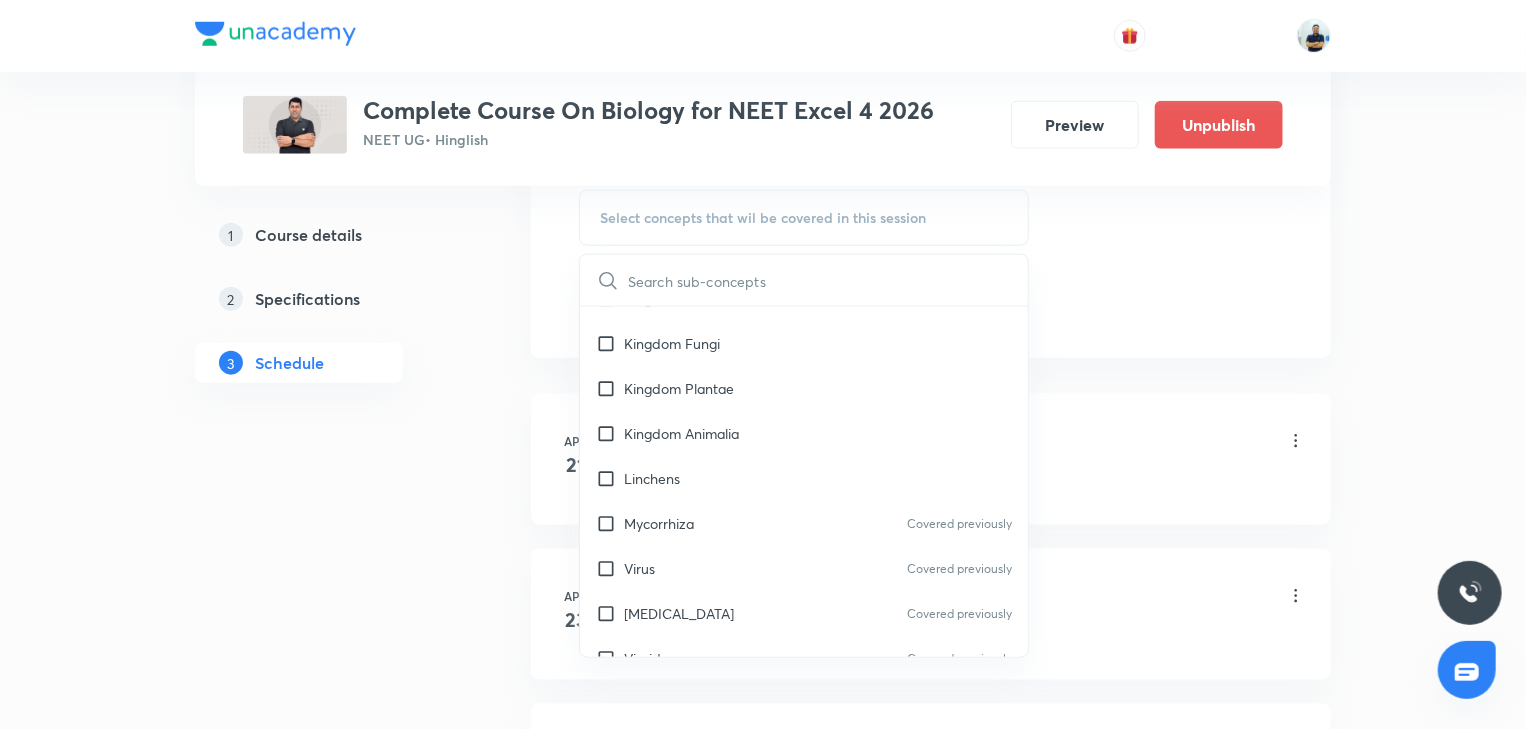 scroll, scrollTop: 1120, scrollLeft: 0, axis: vertical 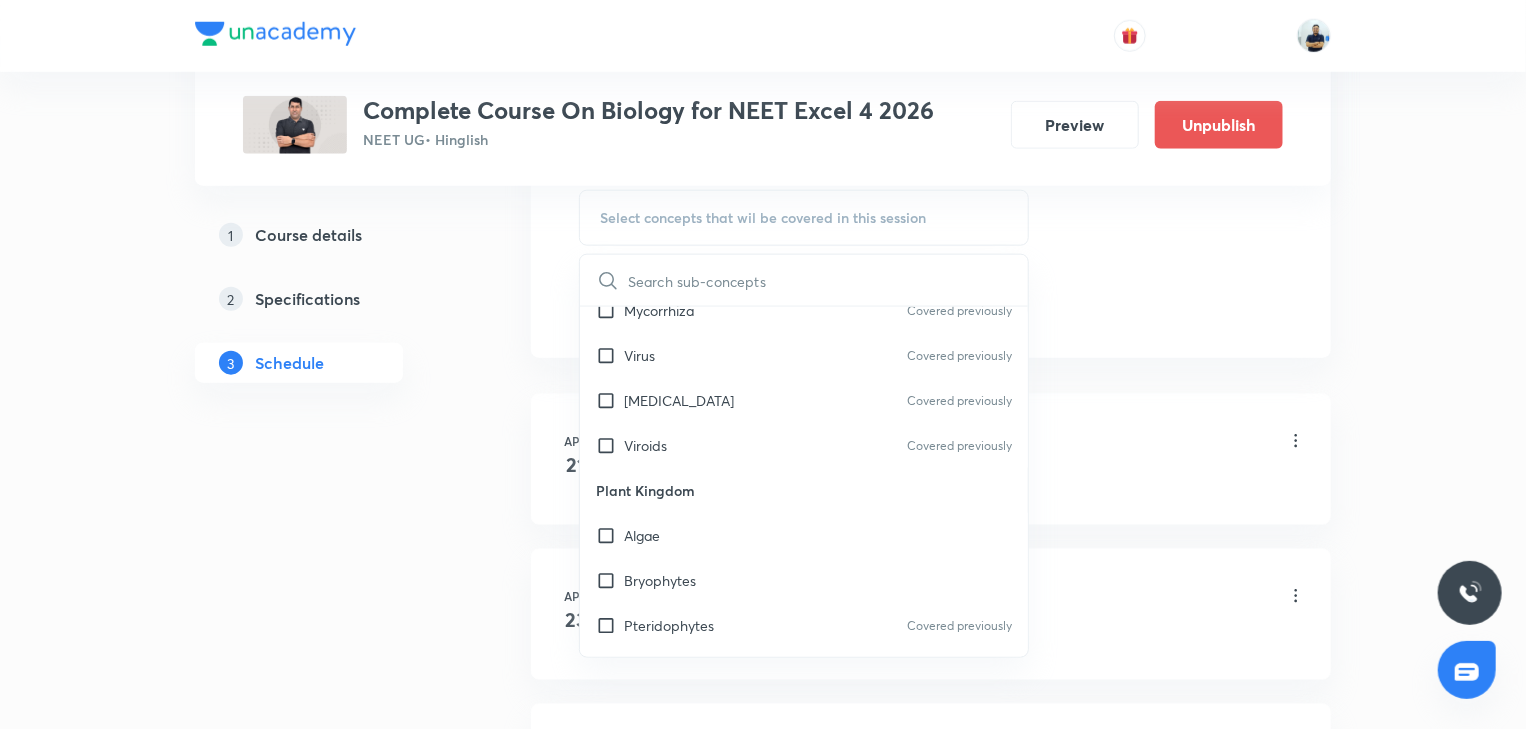 click on "Plant Kingdom" at bounding box center [804, 490] 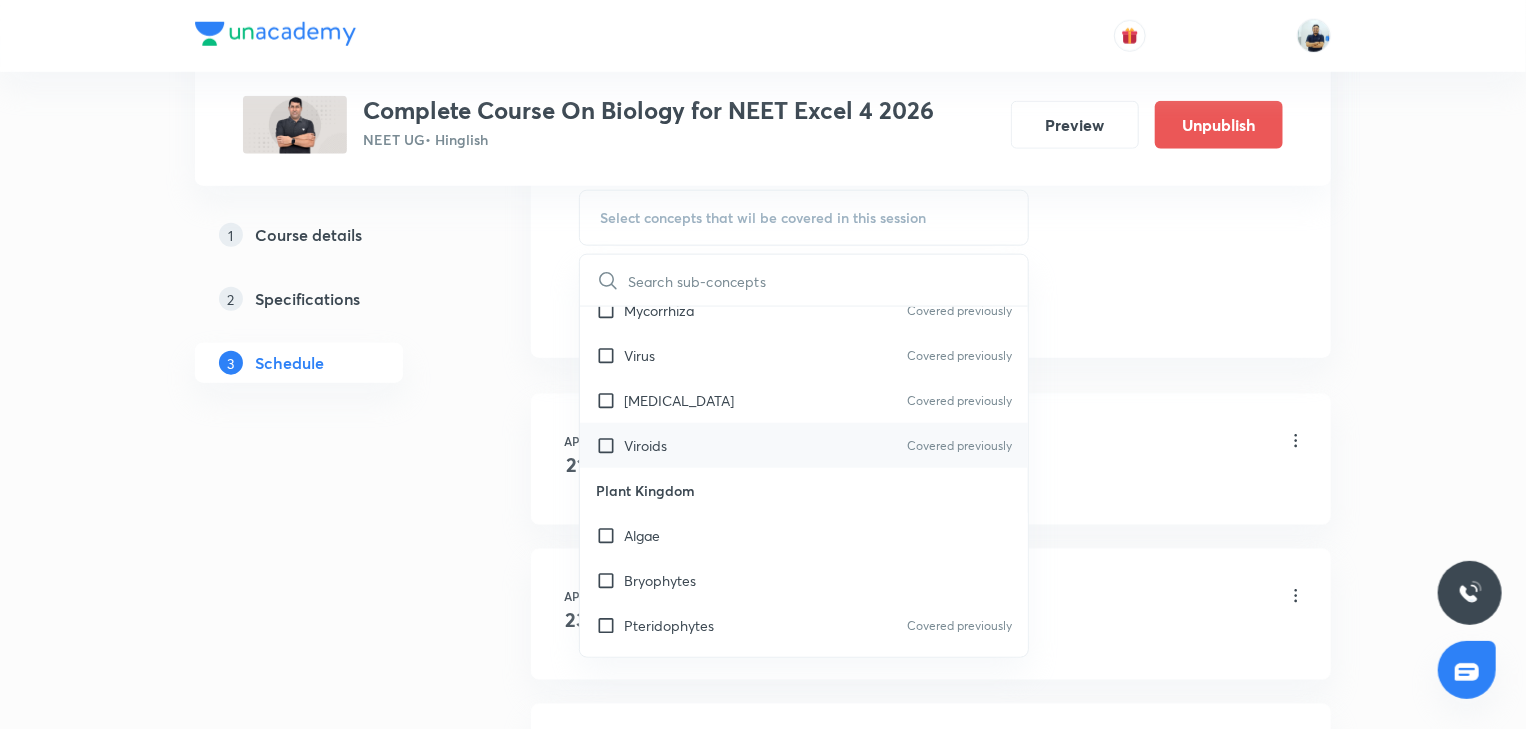 click on "Viroids Covered previously" at bounding box center (804, 445) 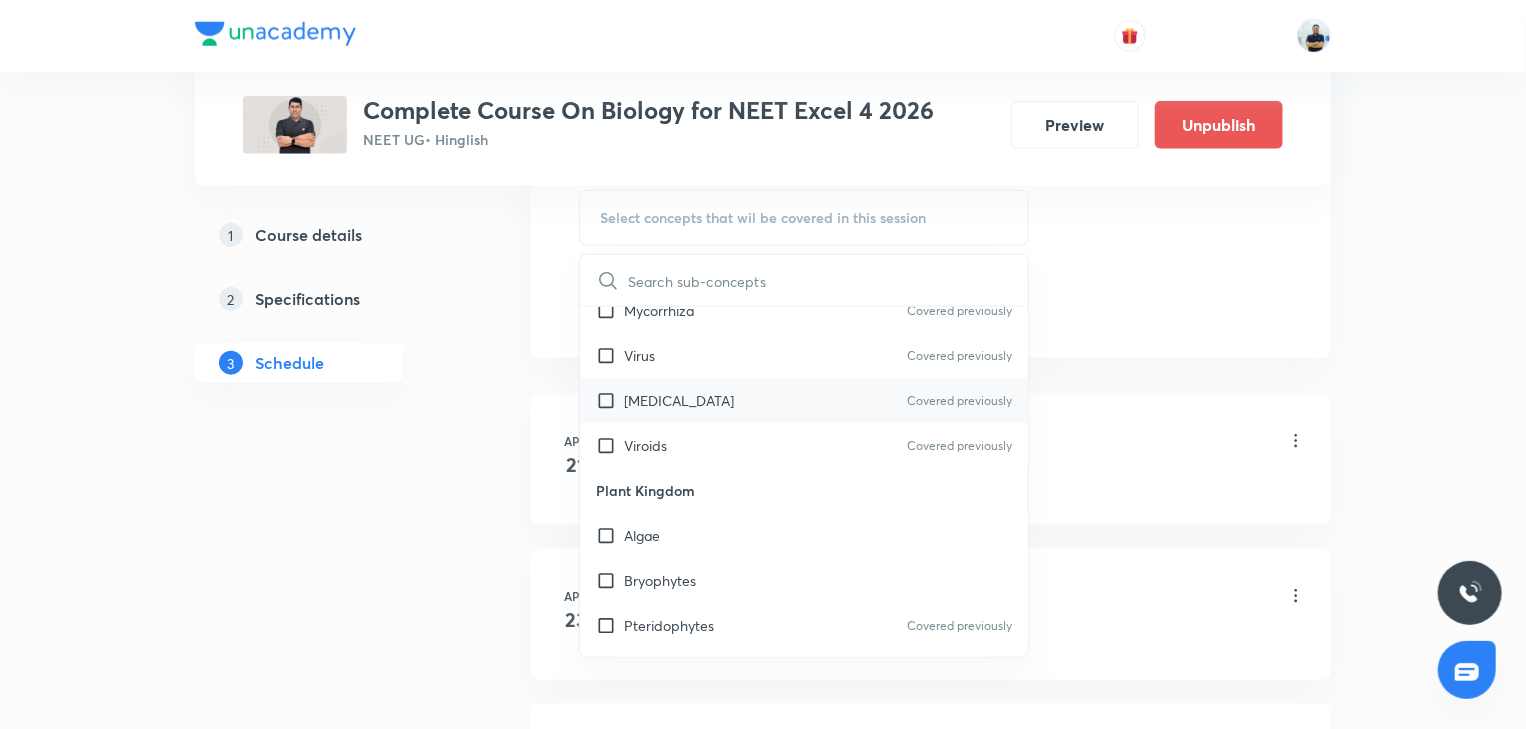 checkbox on "true" 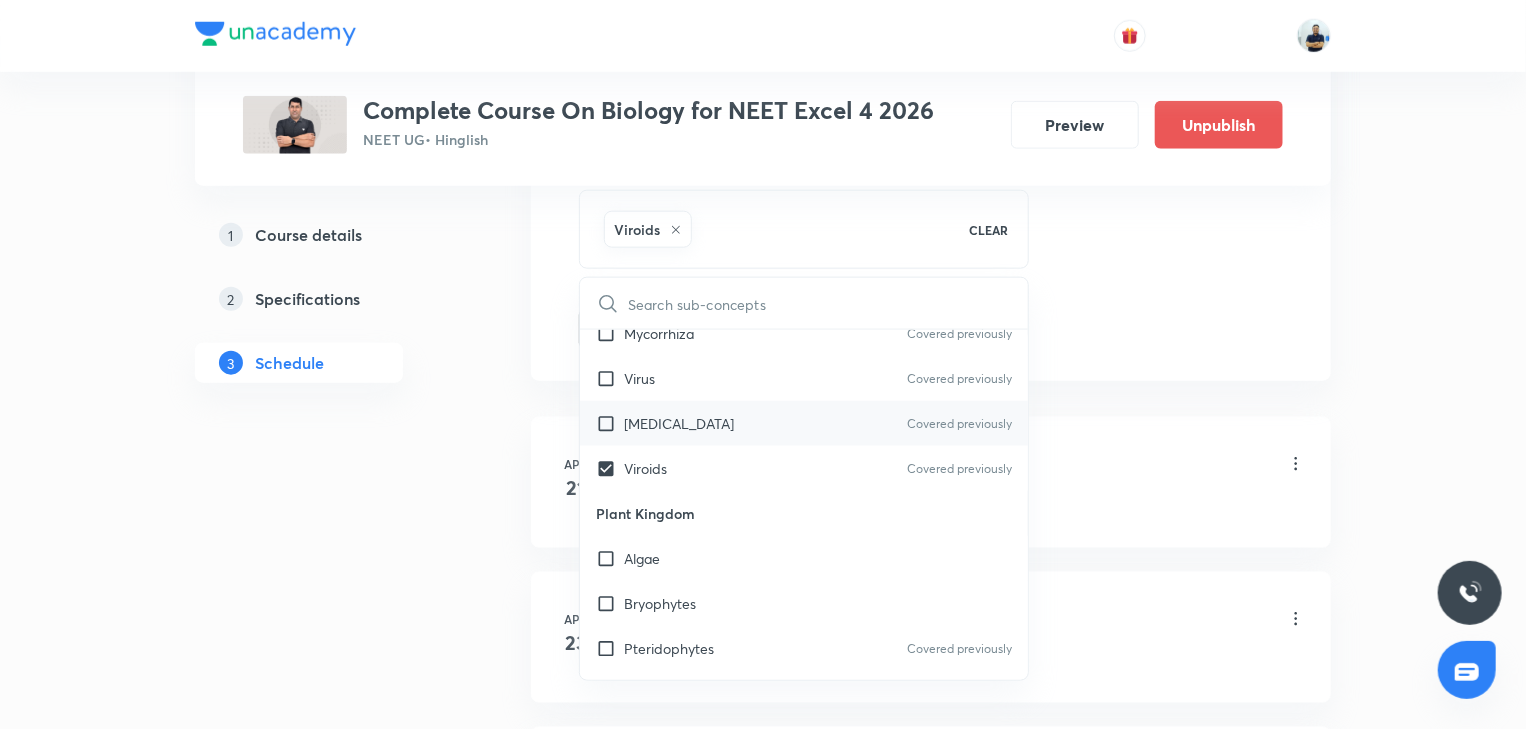 click on "Prions" at bounding box center (679, 423) 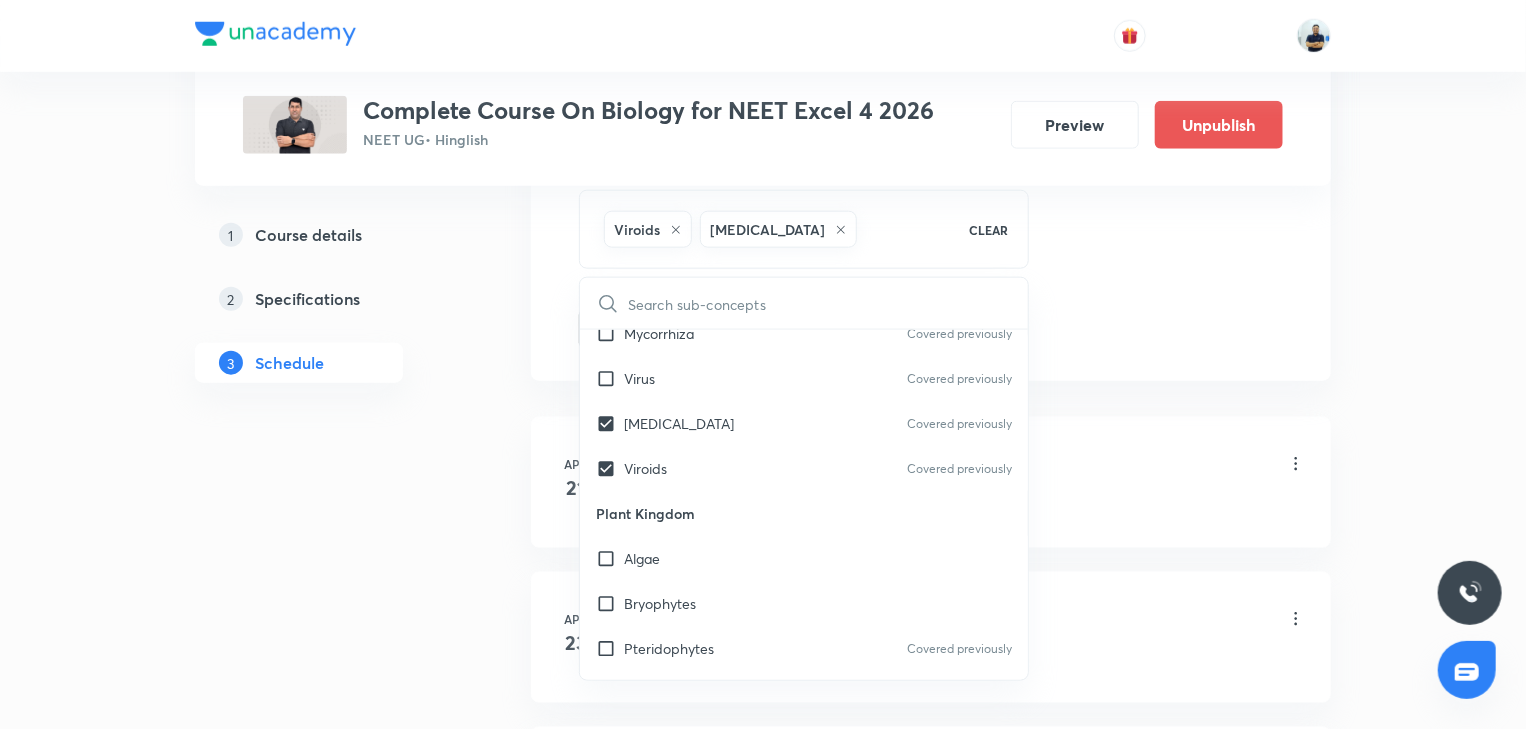 drag, startPoint x: 1243, startPoint y: 416, endPoint x: 968, endPoint y: 400, distance: 275.46506 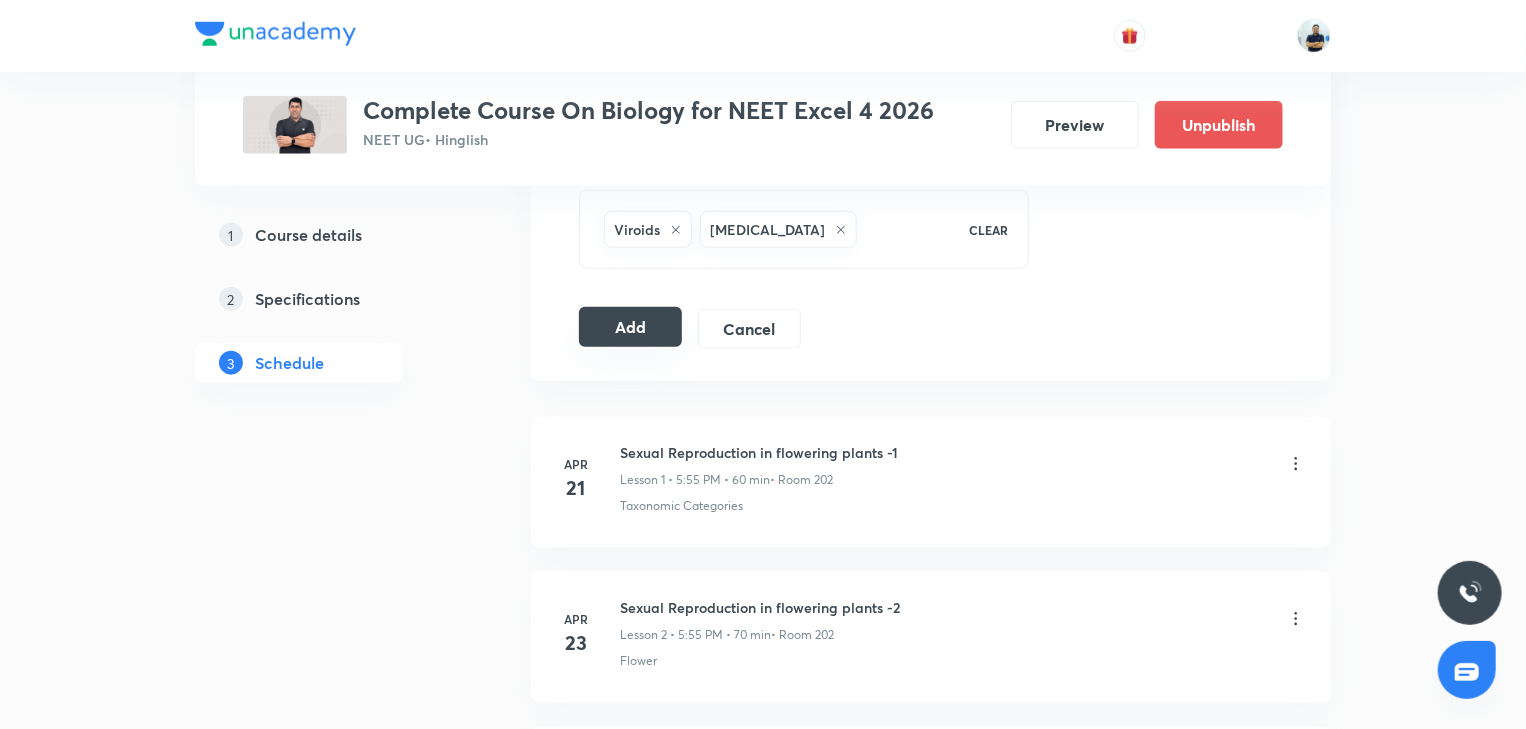 click on "Add" at bounding box center (630, 327) 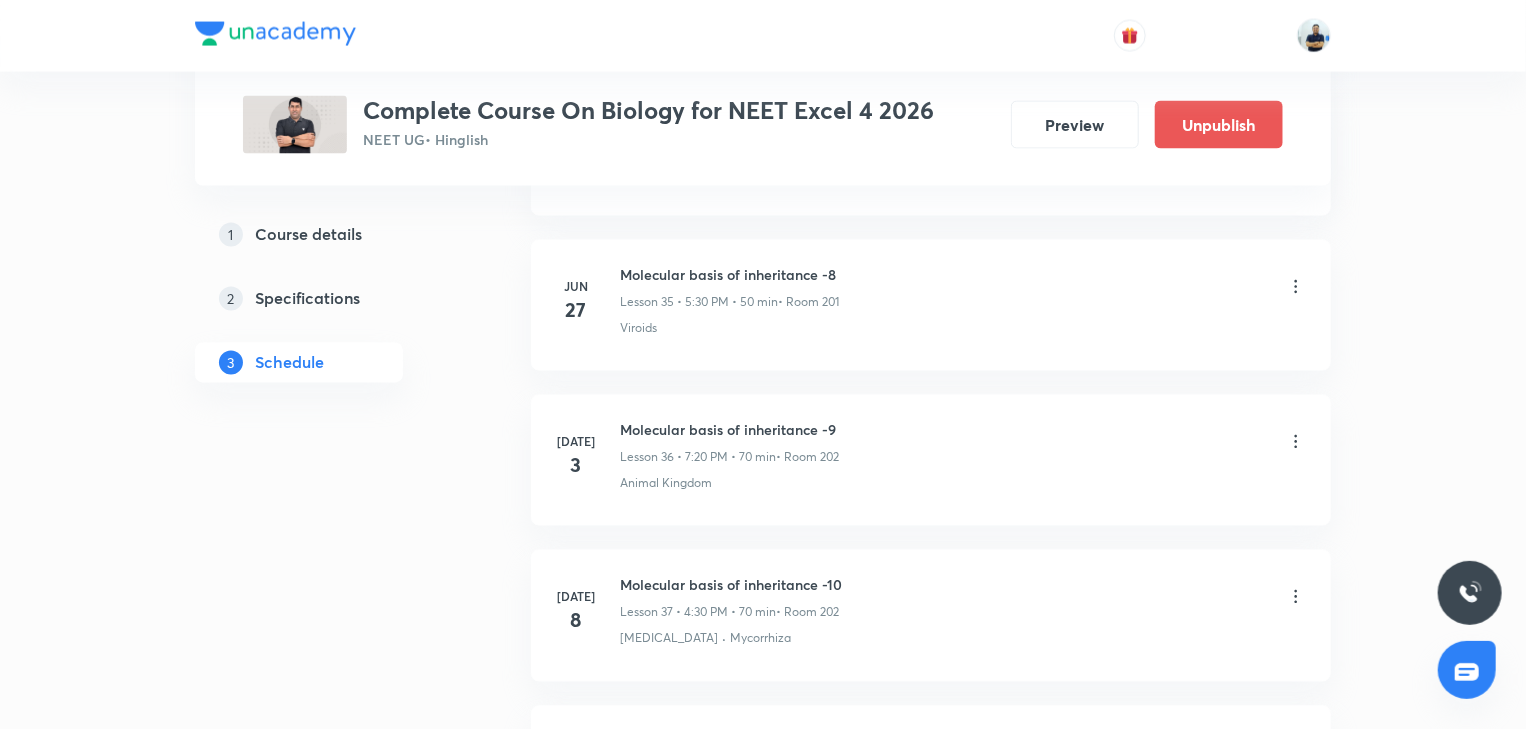 scroll, scrollTop: 6147, scrollLeft: 0, axis: vertical 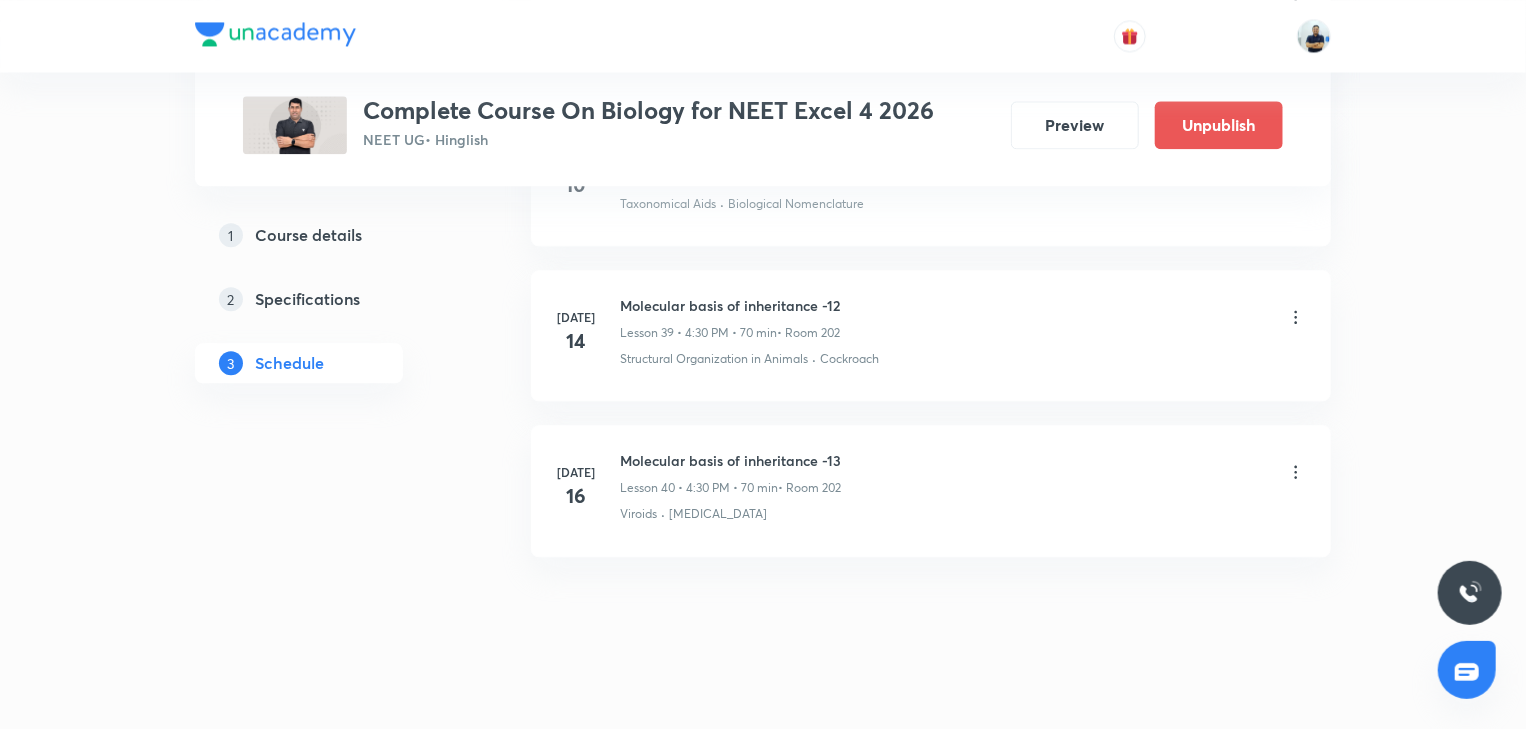click on "Molecular basis of inheritance -13" at bounding box center (730, 460) 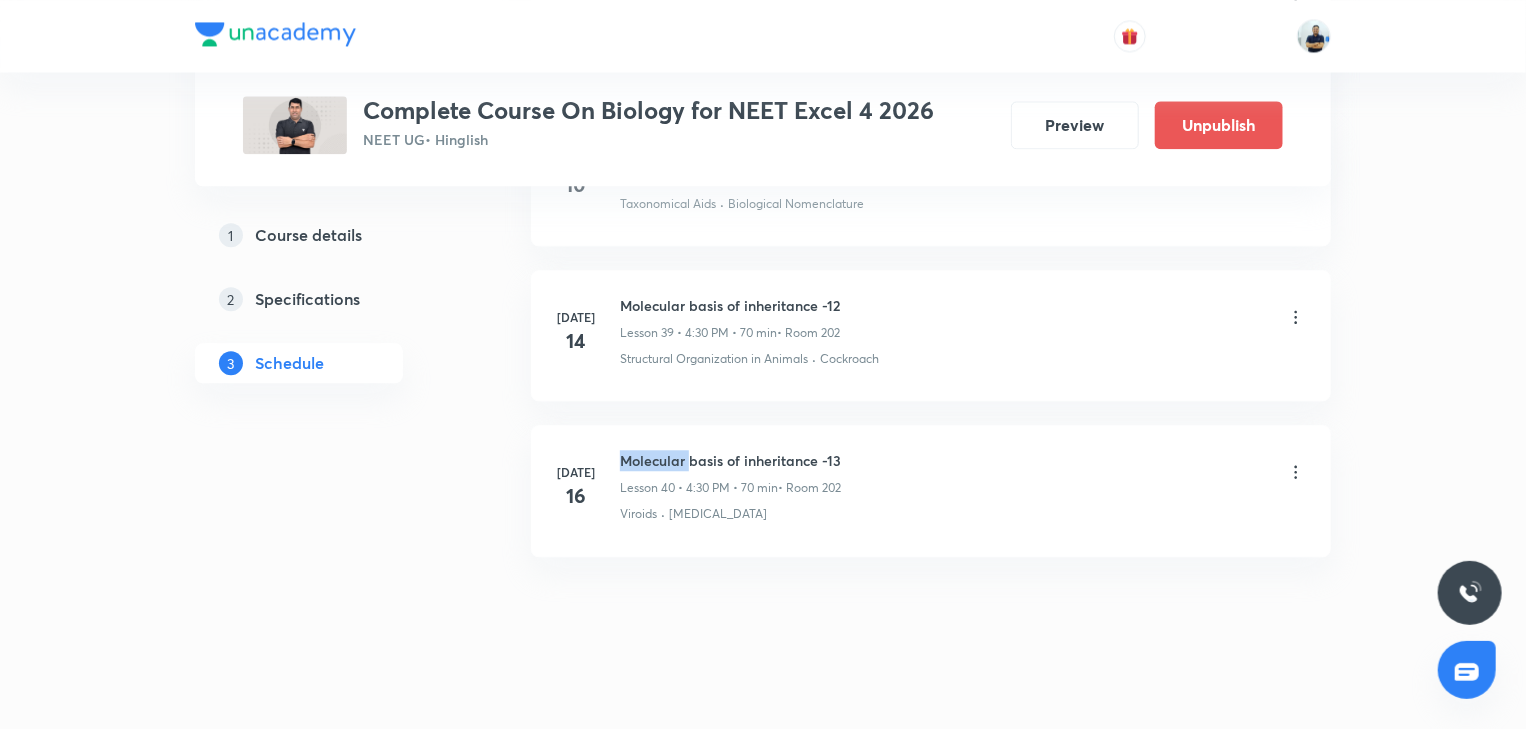 click on "Molecular basis of inheritance -13" at bounding box center [730, 460] 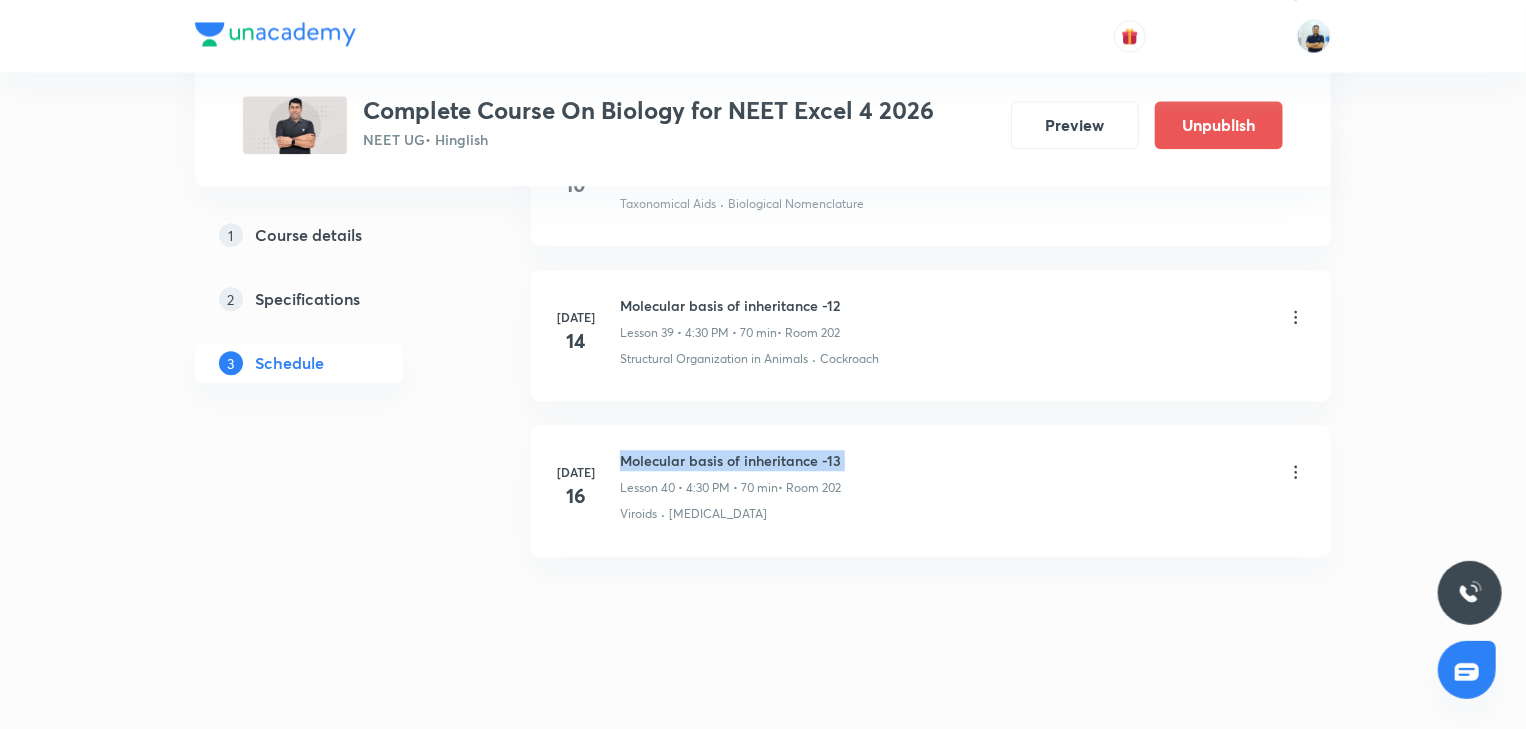 click on "Molecular basis of inheritance -13" at bounding box center (730, 460) 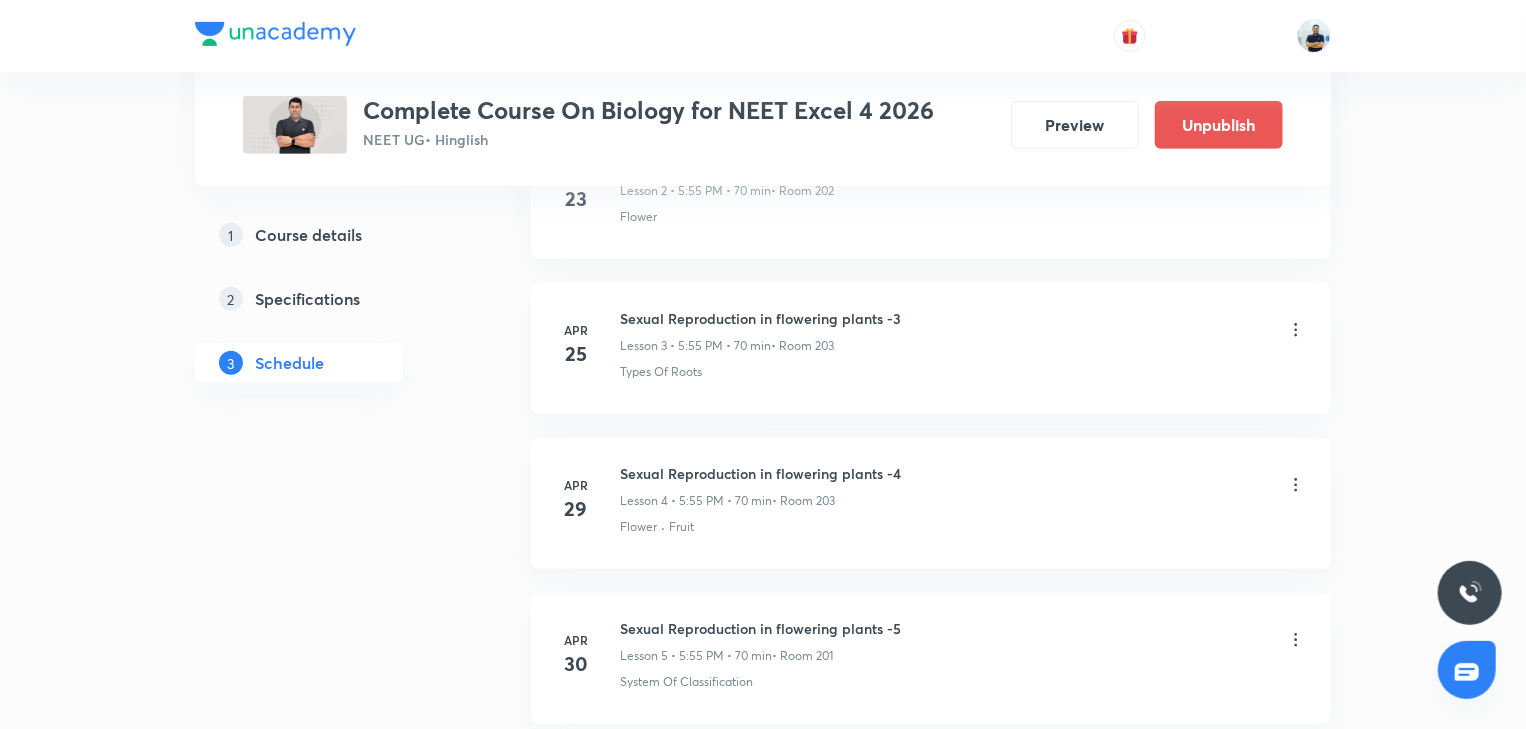 scroll, scrollTop: 0, scrollLeft: 0, axis: both 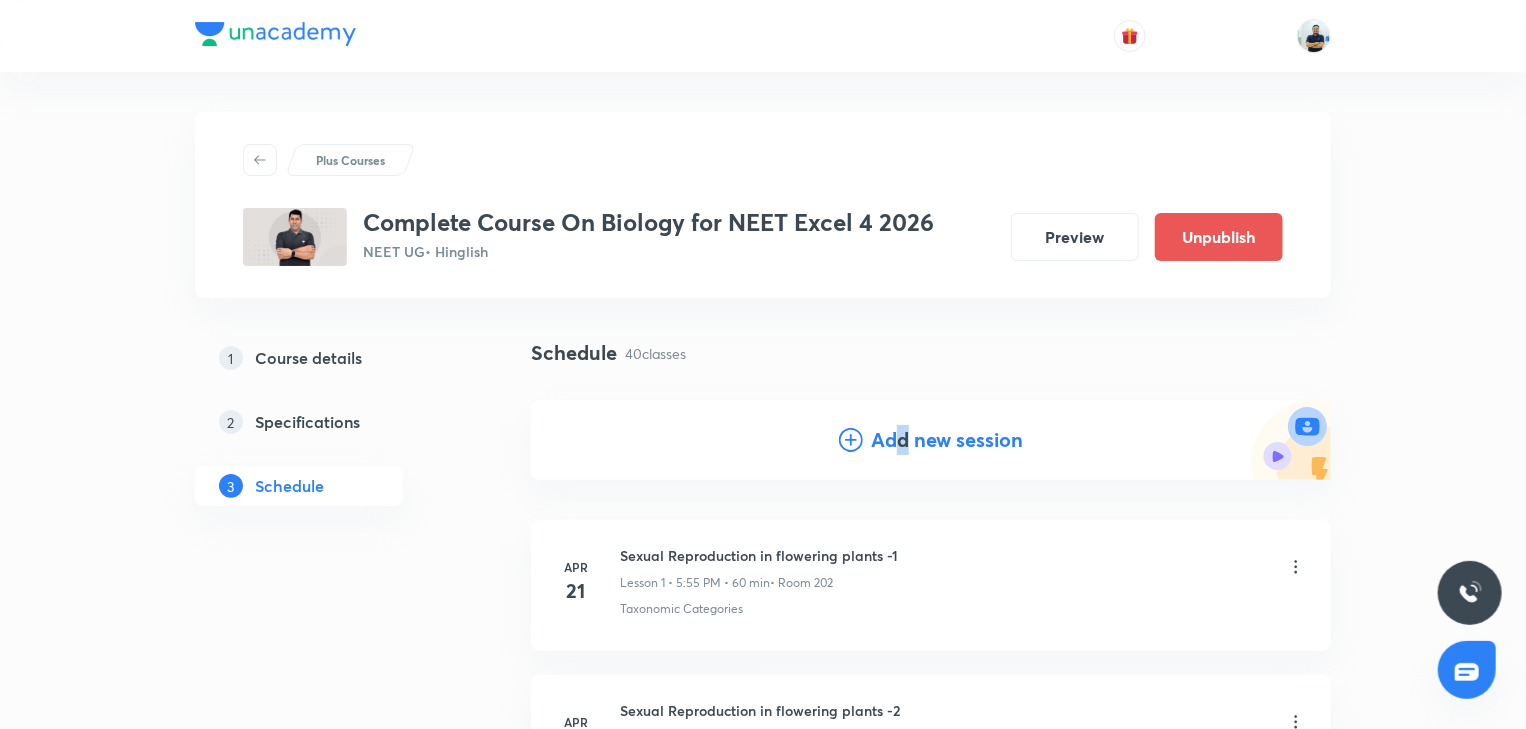 drag, startPoint x: 902, startPoint y: 440, endPoint x: 881, endPoint y: 480, distance: 45.17743 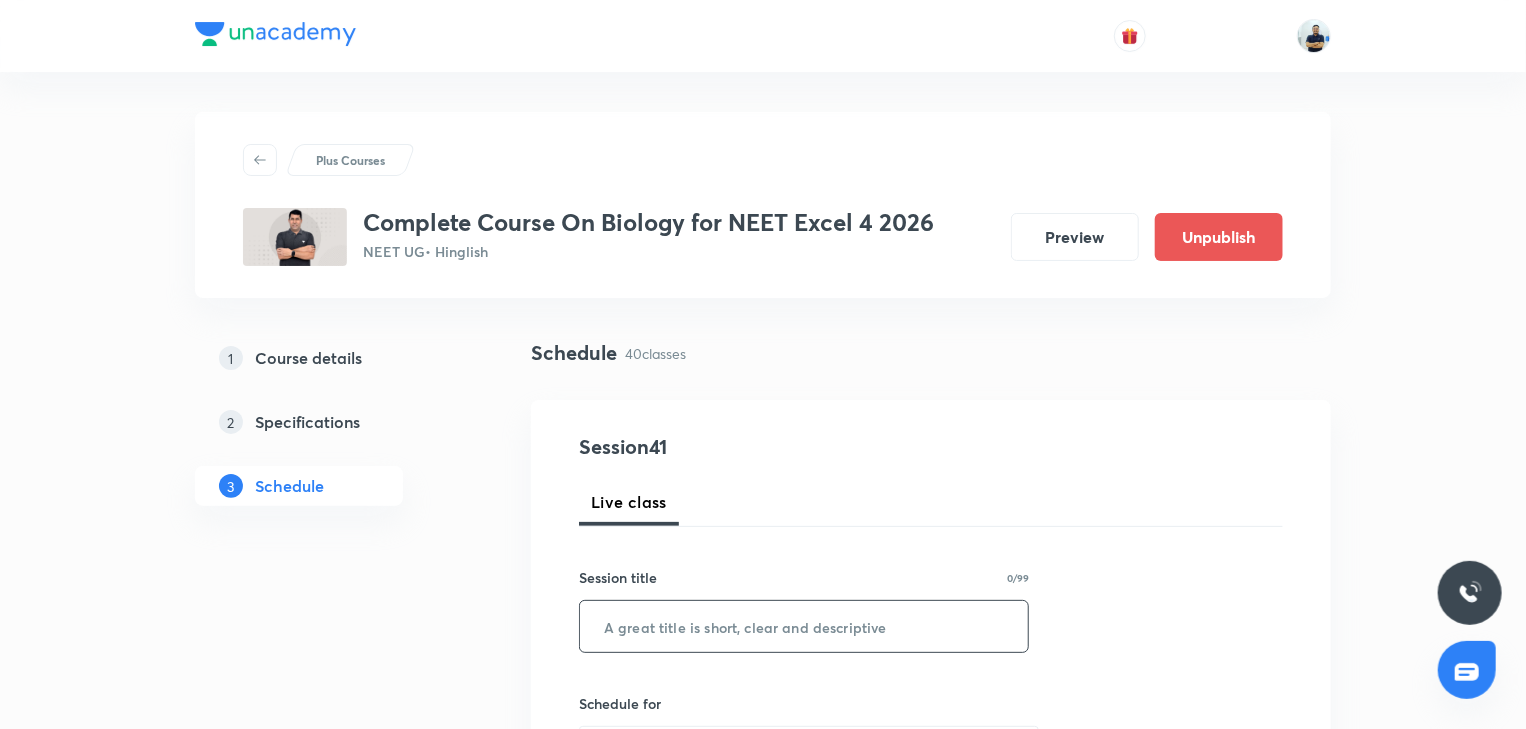 click at bounding box center (804, 626) 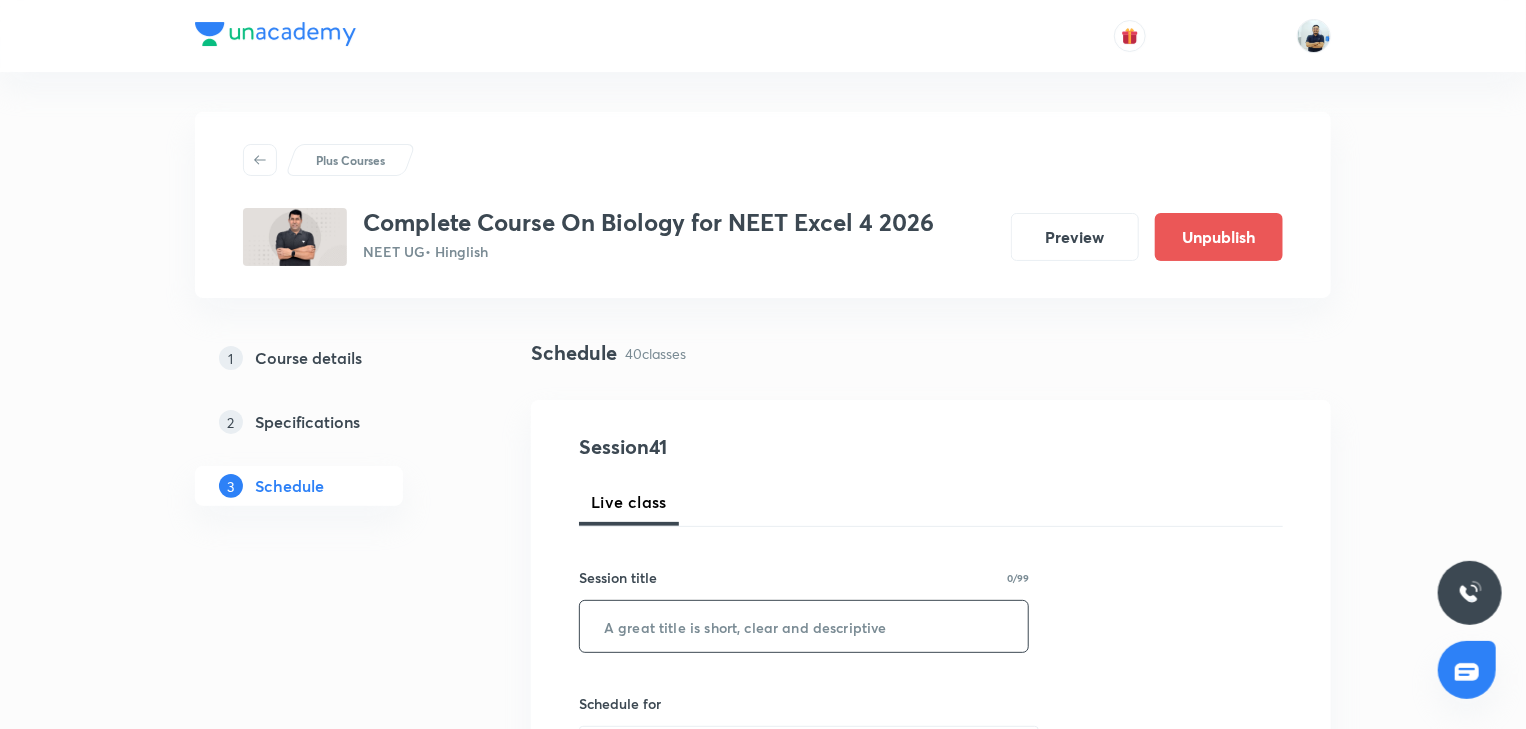 paste on "Molecular basis of inheritance -13" 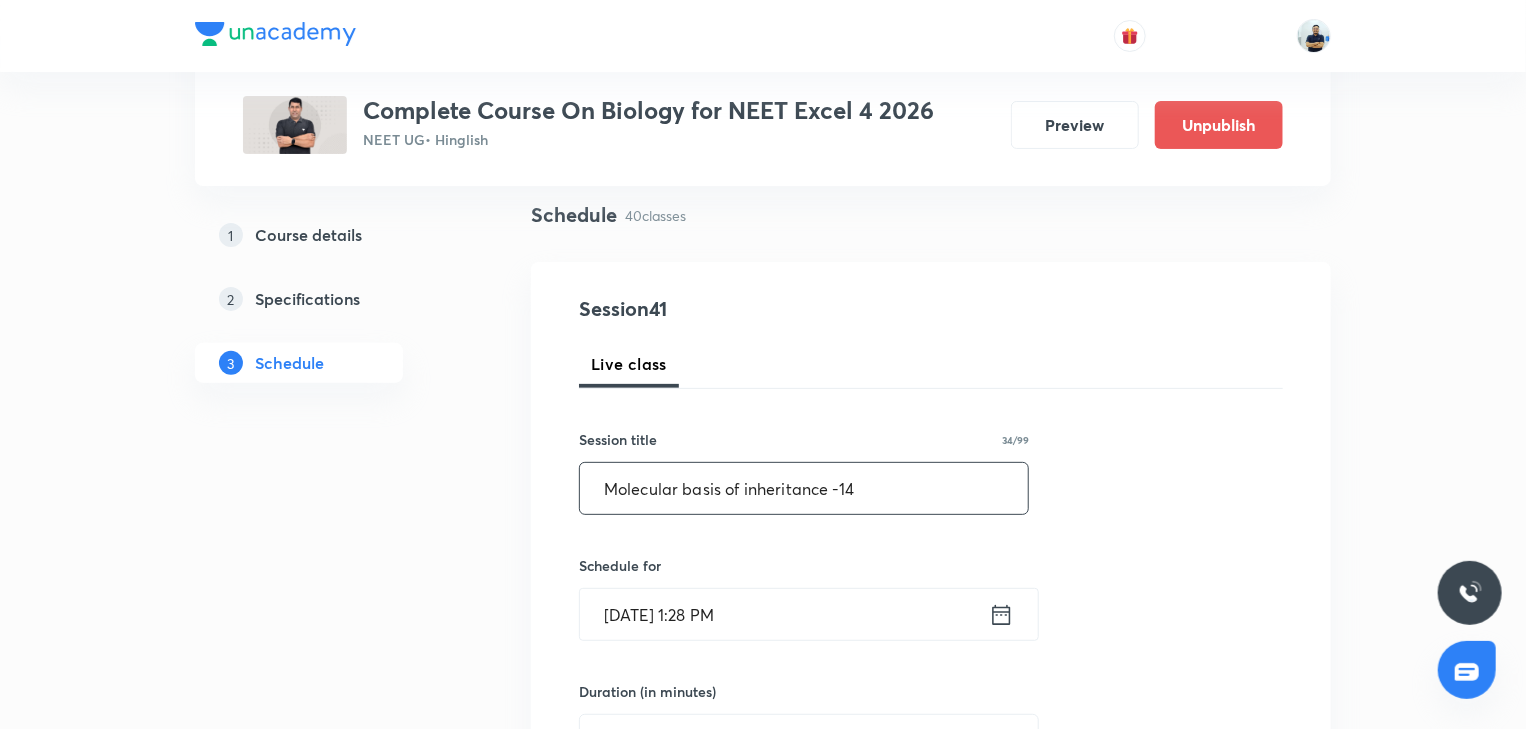 scroll, scrollTop: 149, scrollLeft: 0, axis: vertical 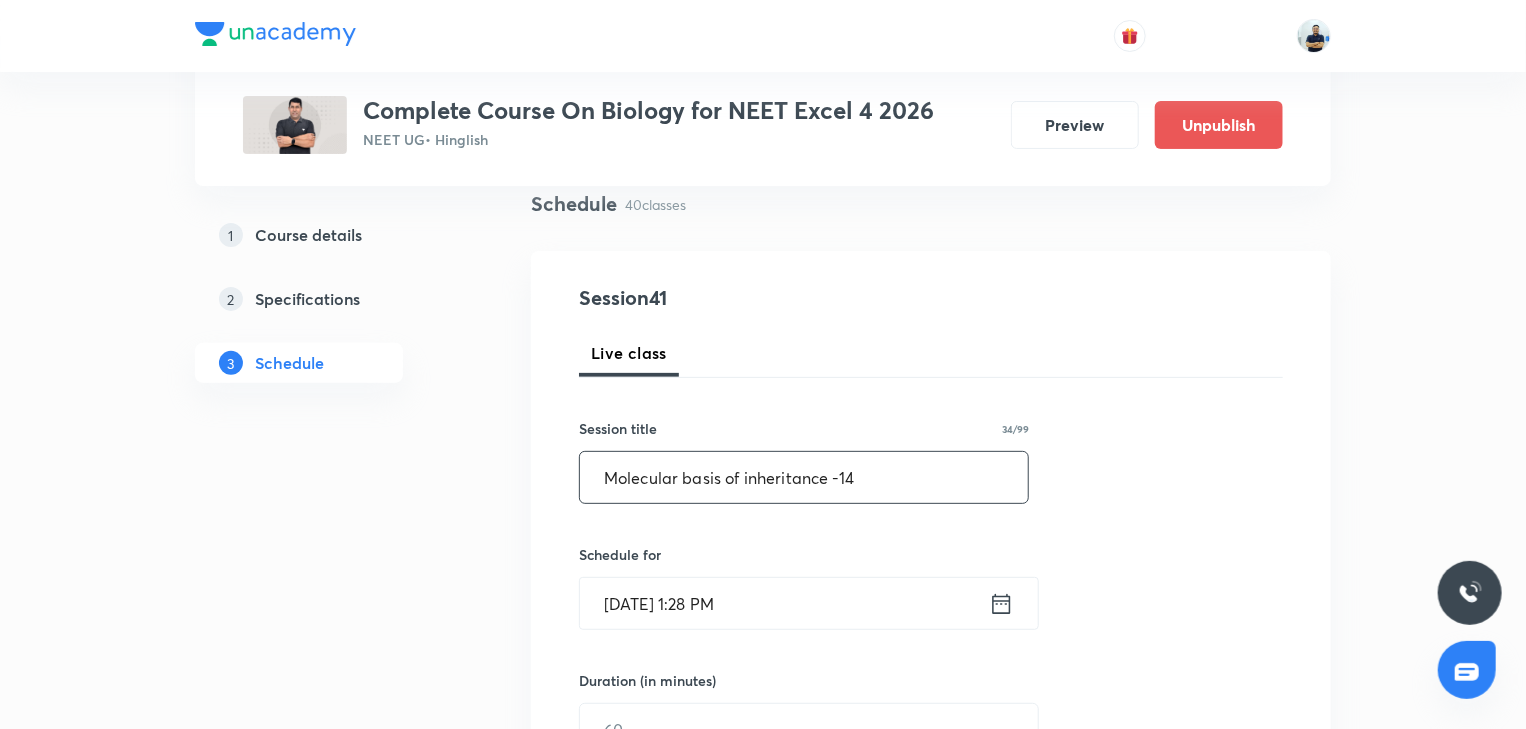 type on "Molecular basis of inheritance -14" 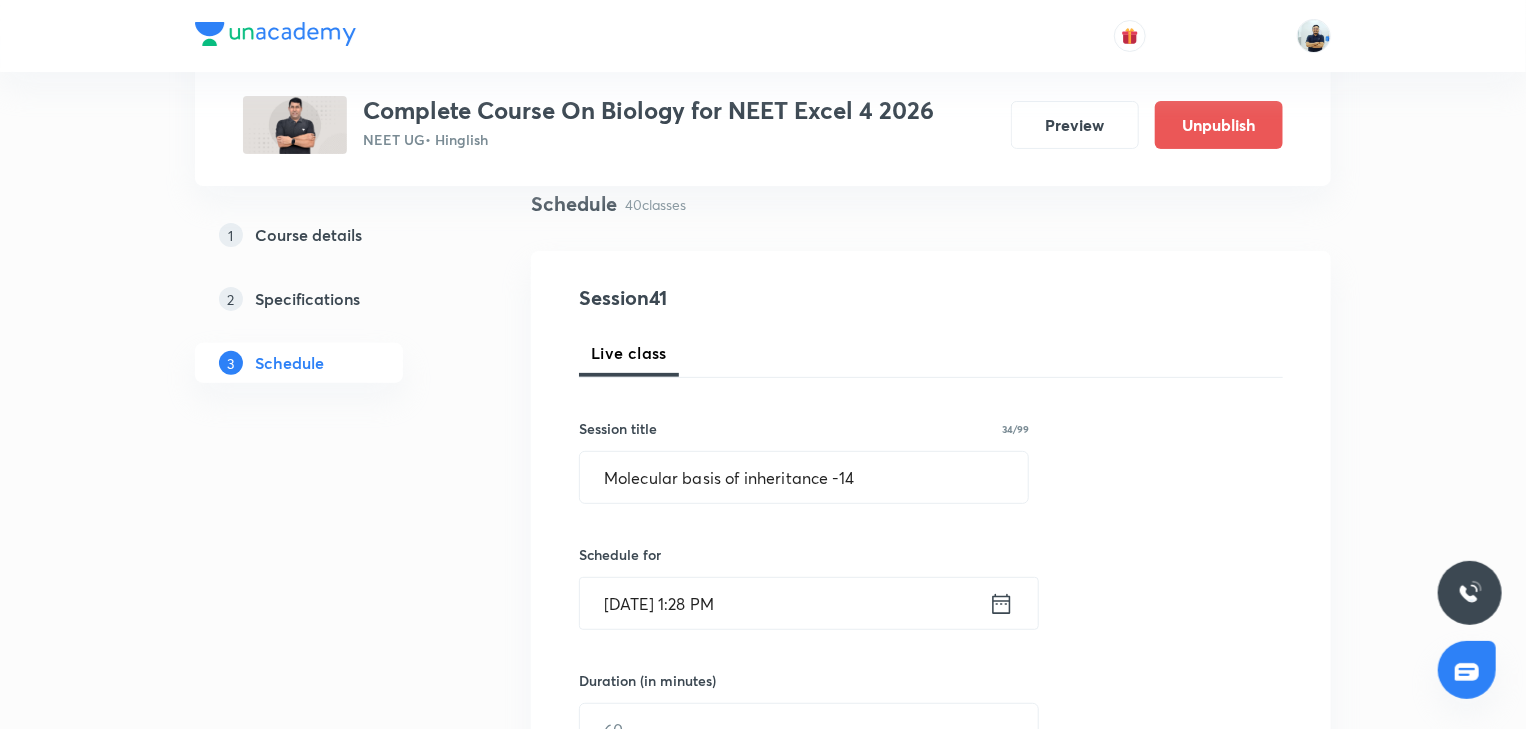 click on "Jul 14, 2025, 1:28 PM" at bounding box center [784, 603] 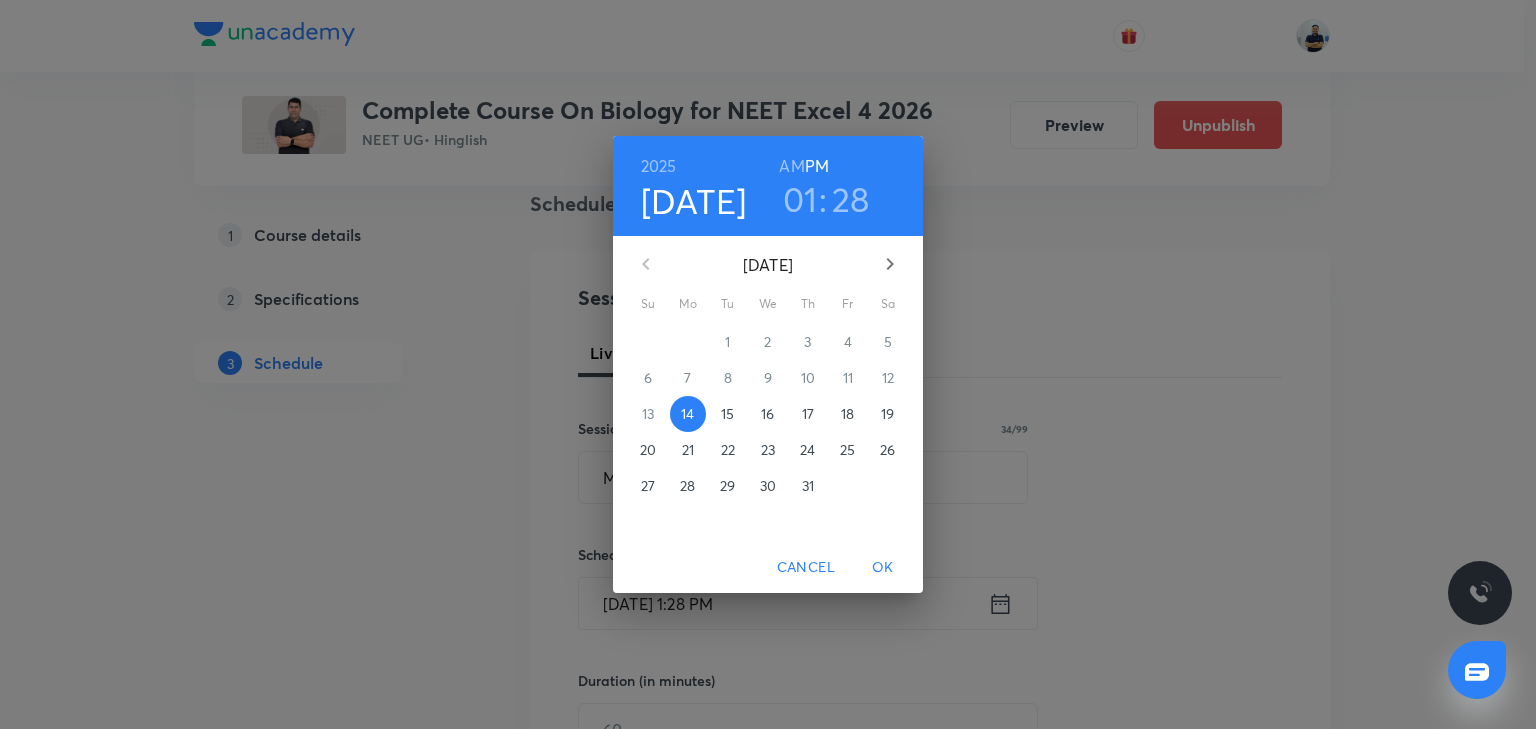 click on "18" at bounding box center [847, 414] 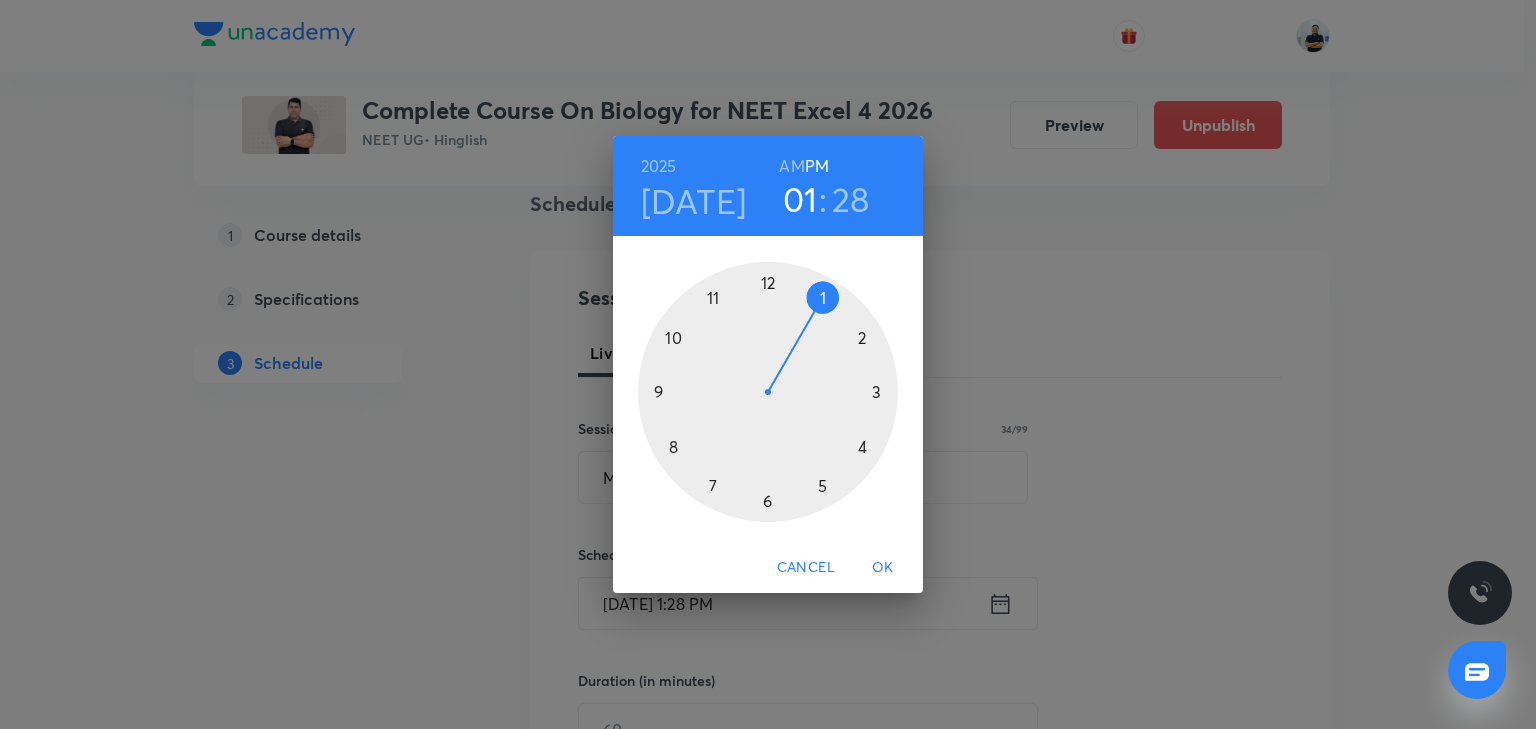 click at bounding box center (768, 392) 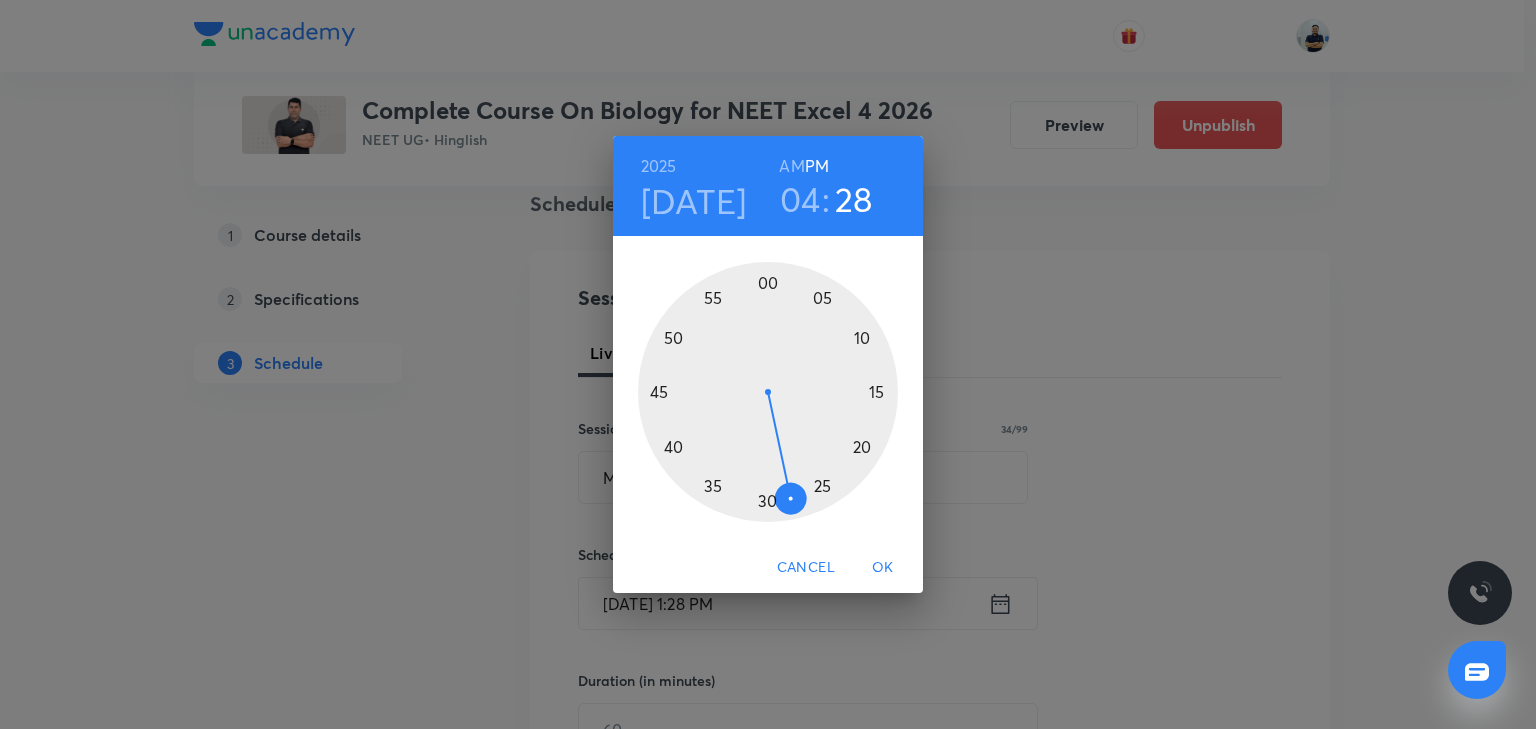 click at bounding box center (768, 392) 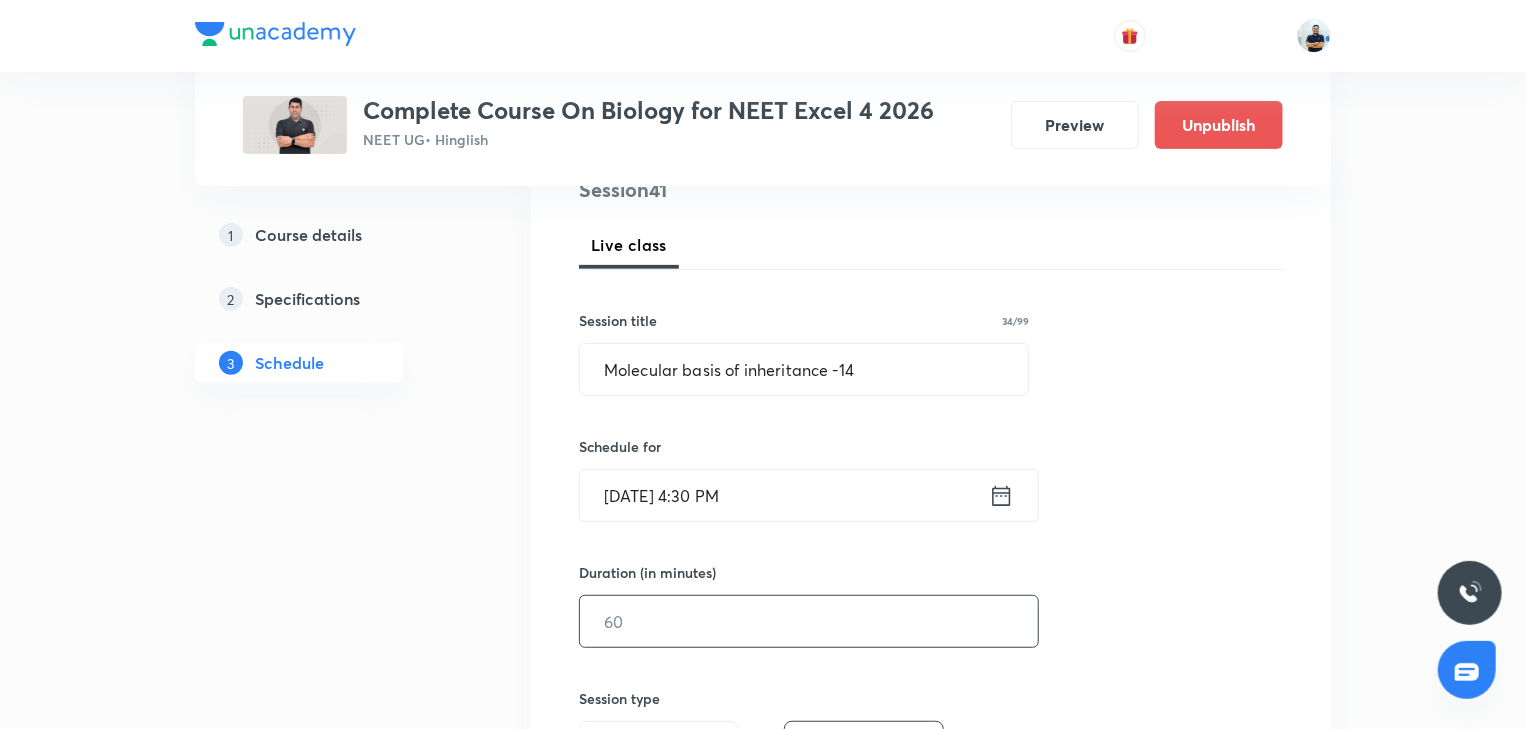 scroll, scrollTop: 261, scrollLeft: 0, axis: vertical 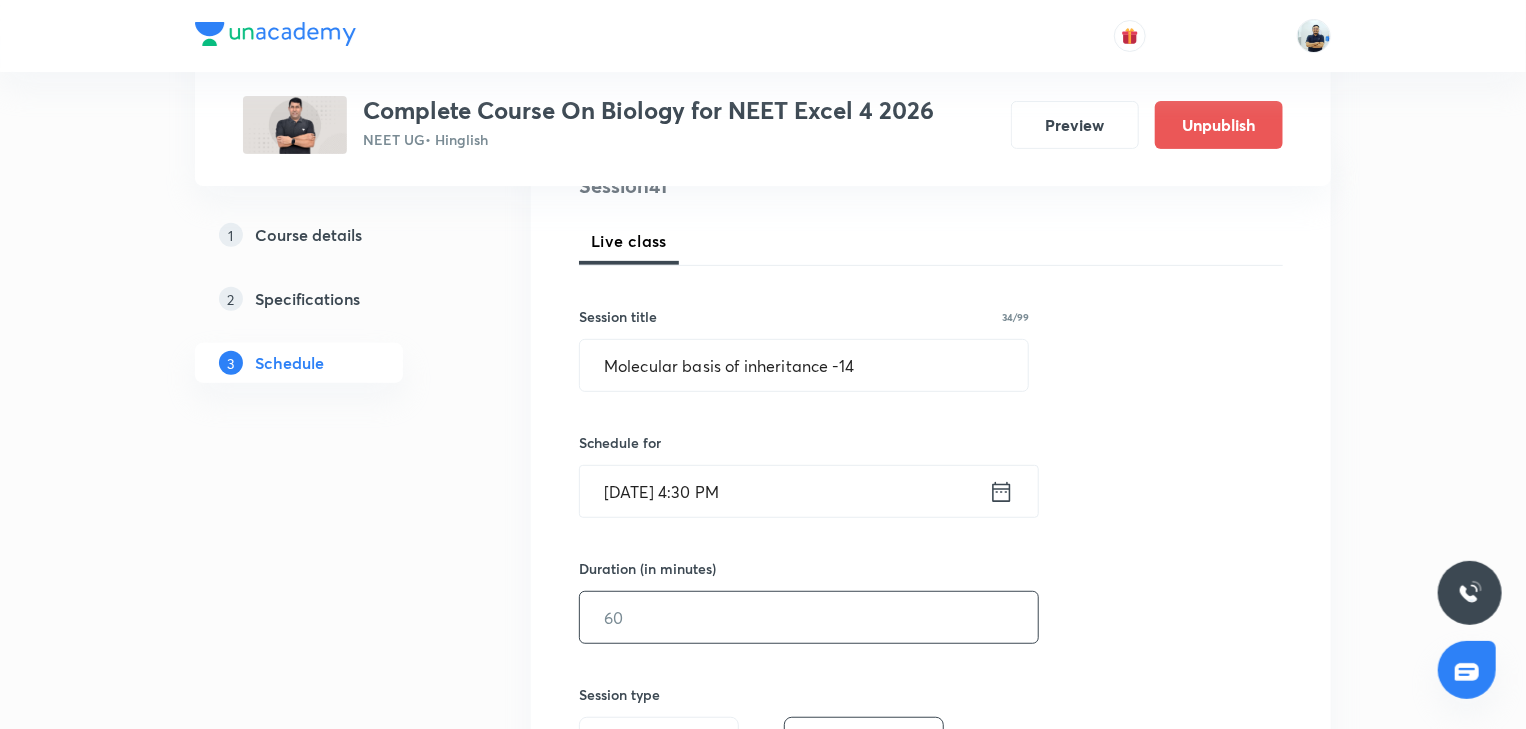 click at bounding box center (809, 617) 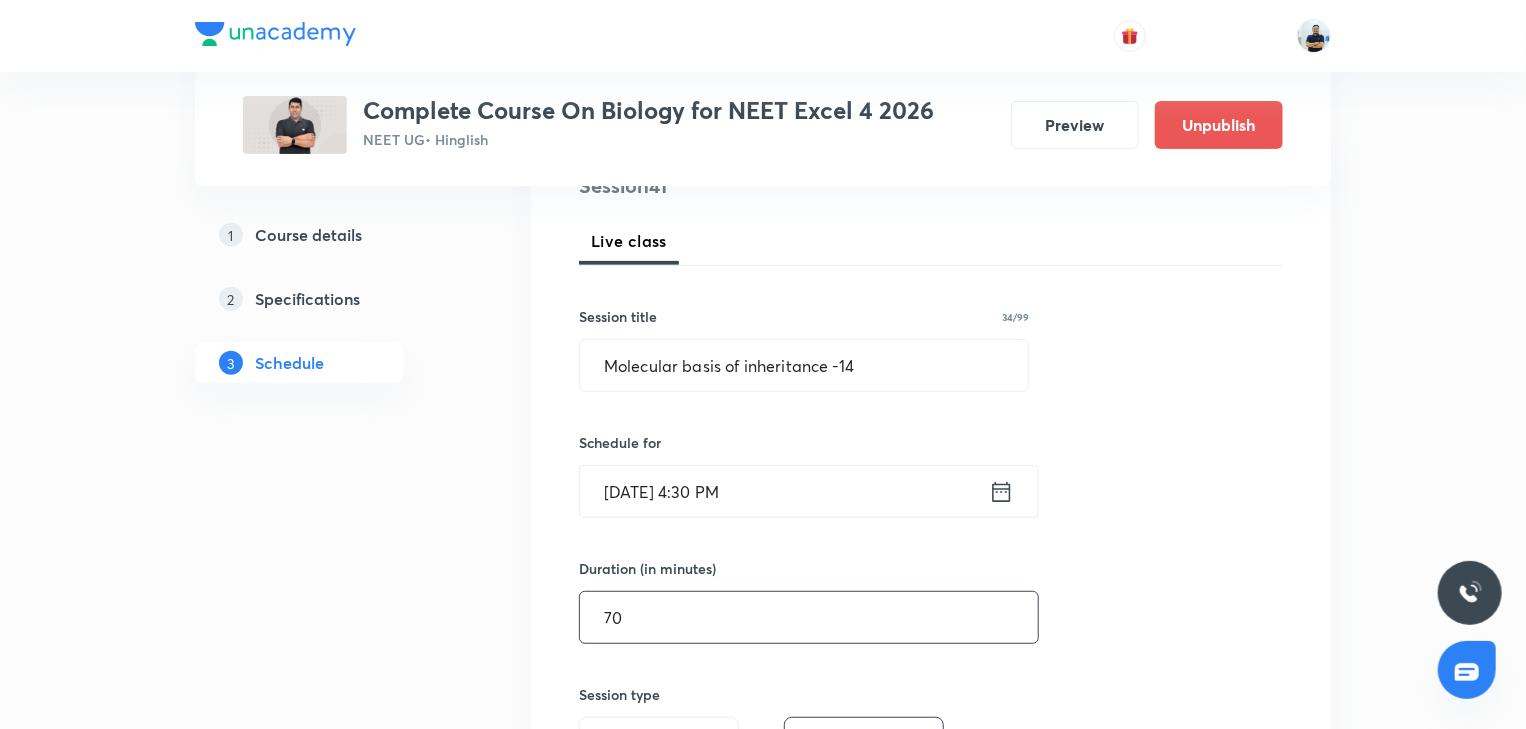 scroll, scrollTop: 821, scrollLeft: 0, axis: vertical 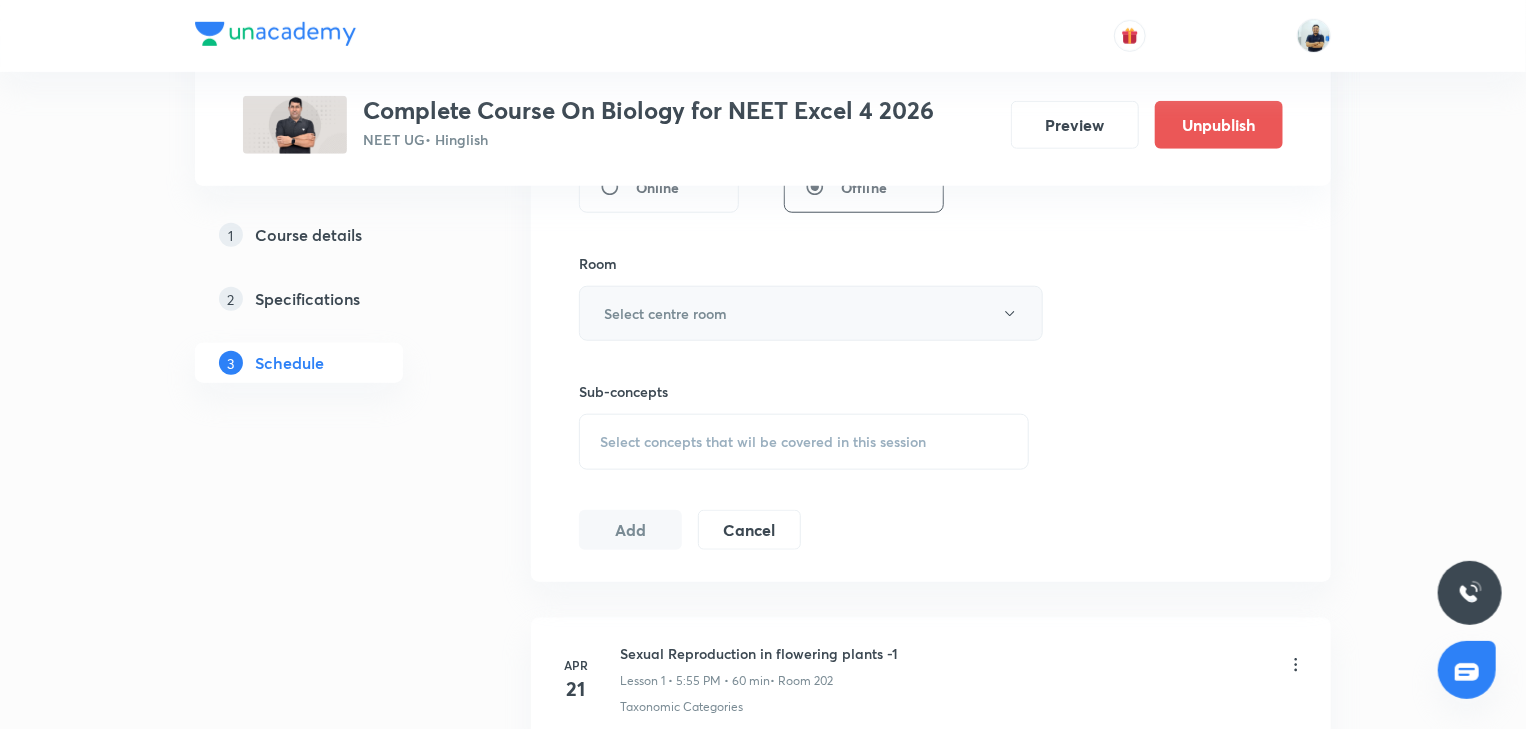 type on "70" 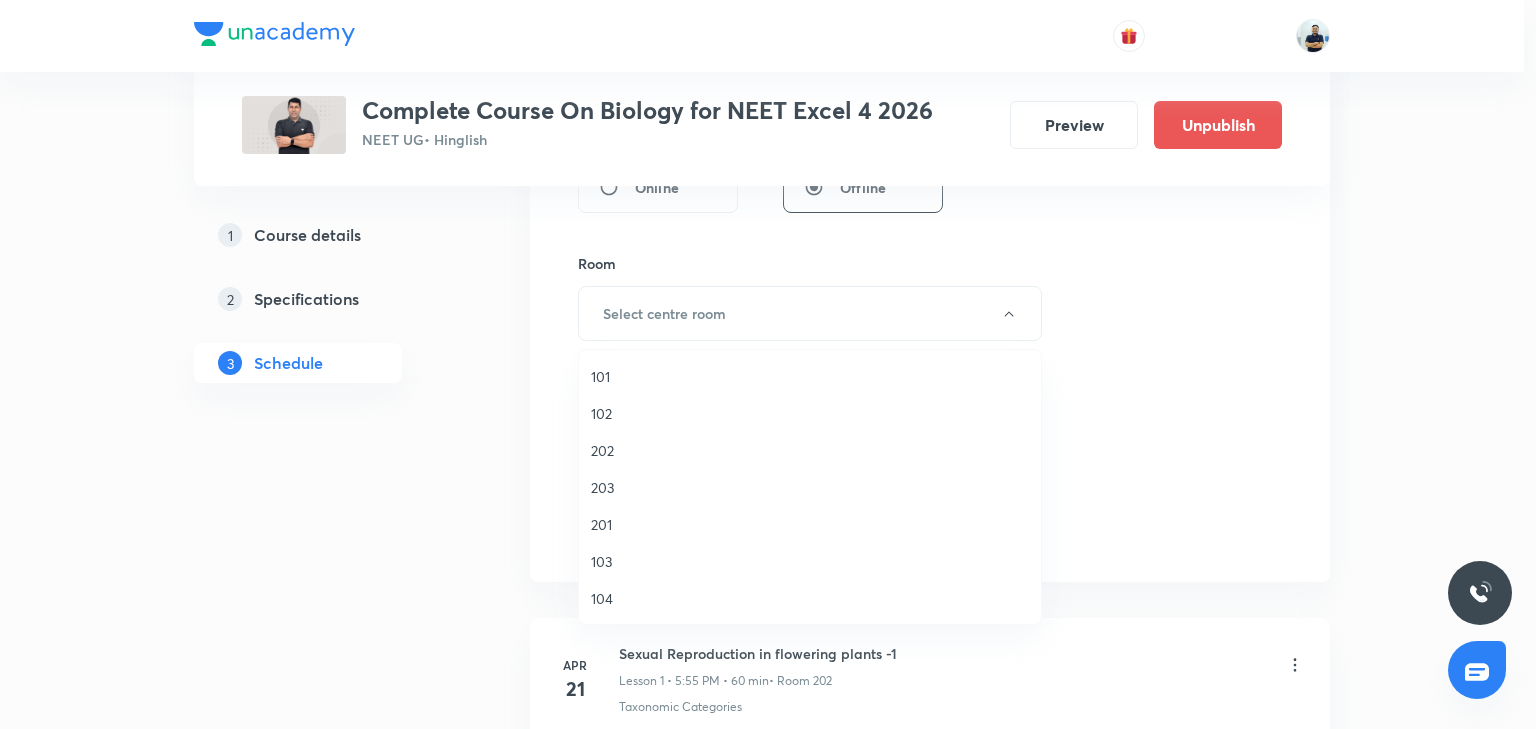 click on "201" at bounding box center (810, 524) 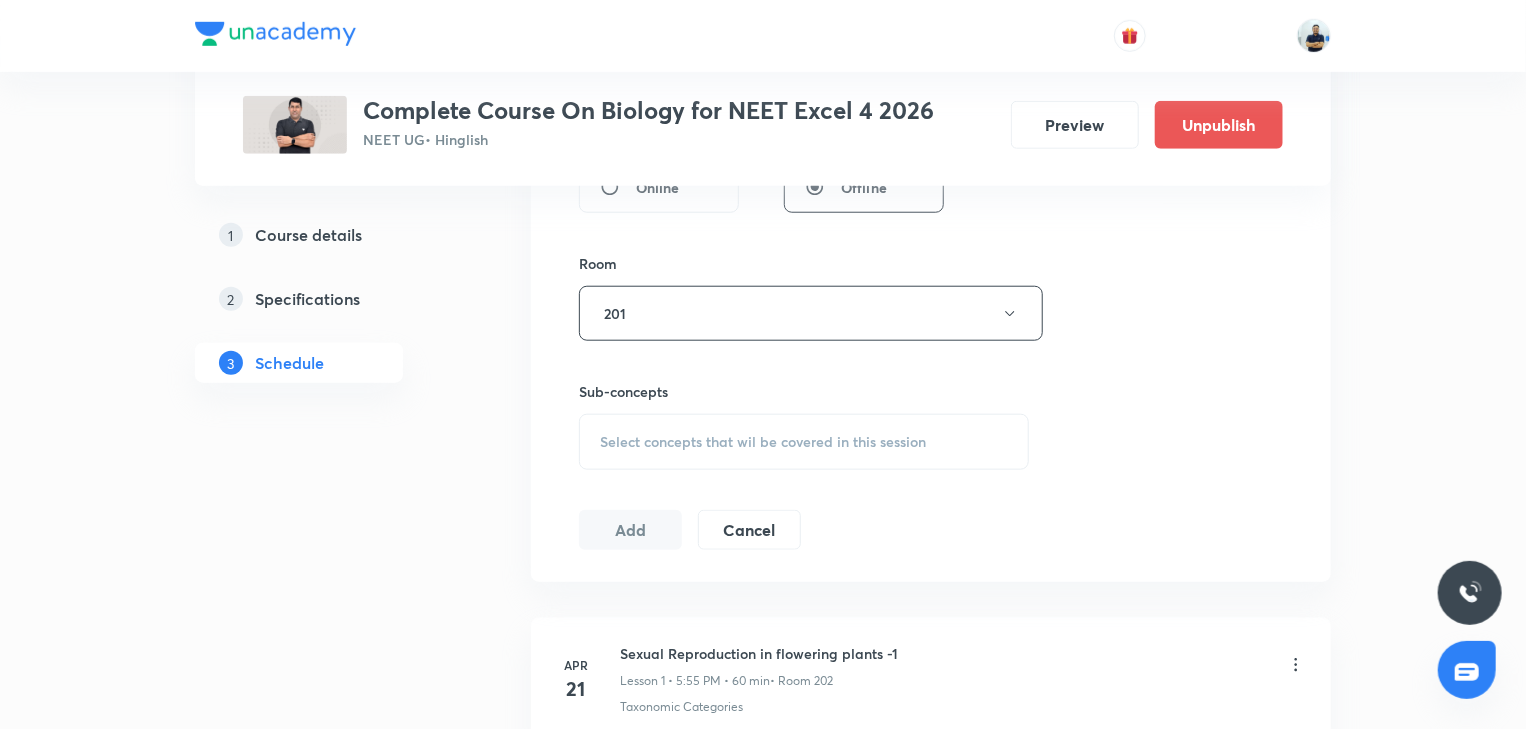 click on "Select concepts that wil be covered in this session" at bounding box center [763, 442] 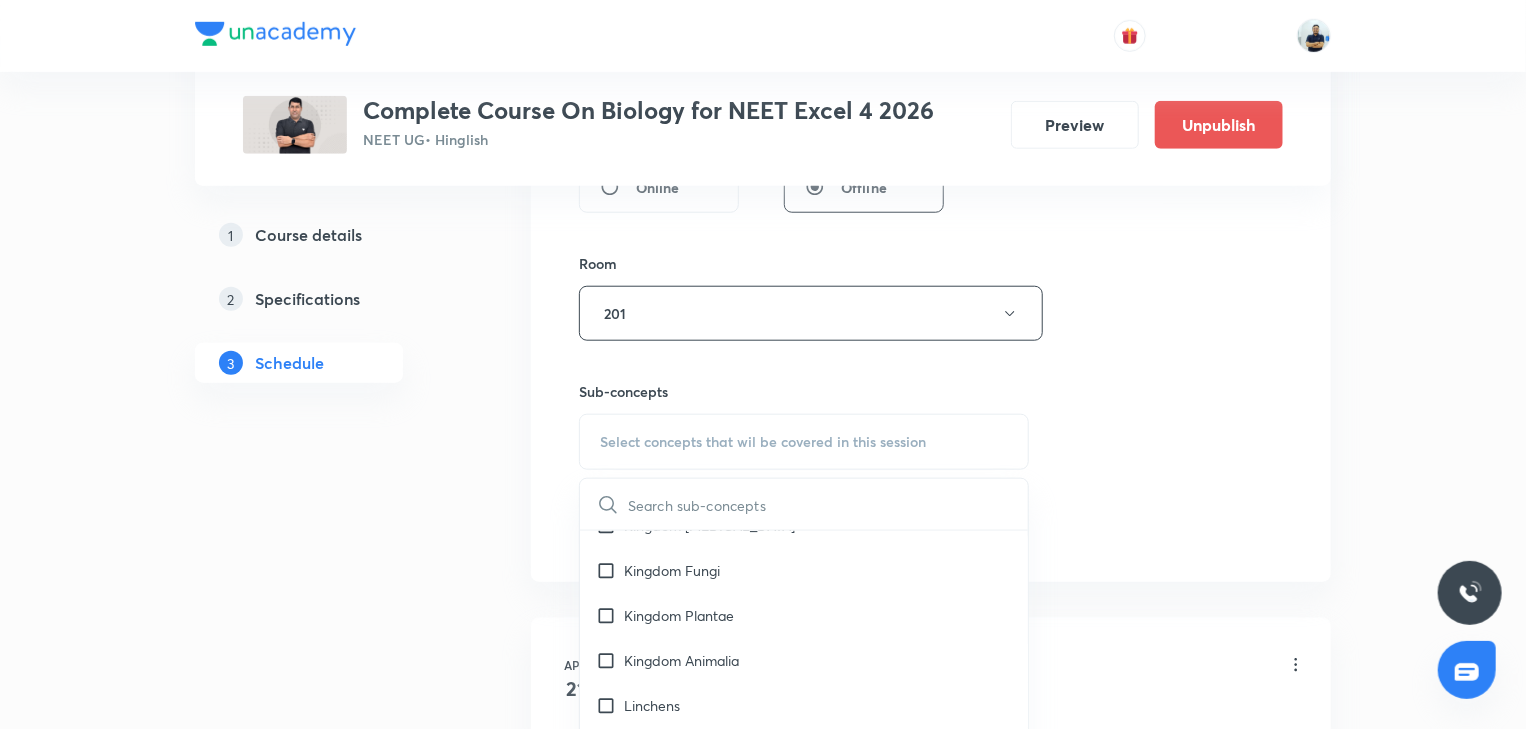 scroll, scrollTop: 1120, scrollLeft: 0, axis: vertical 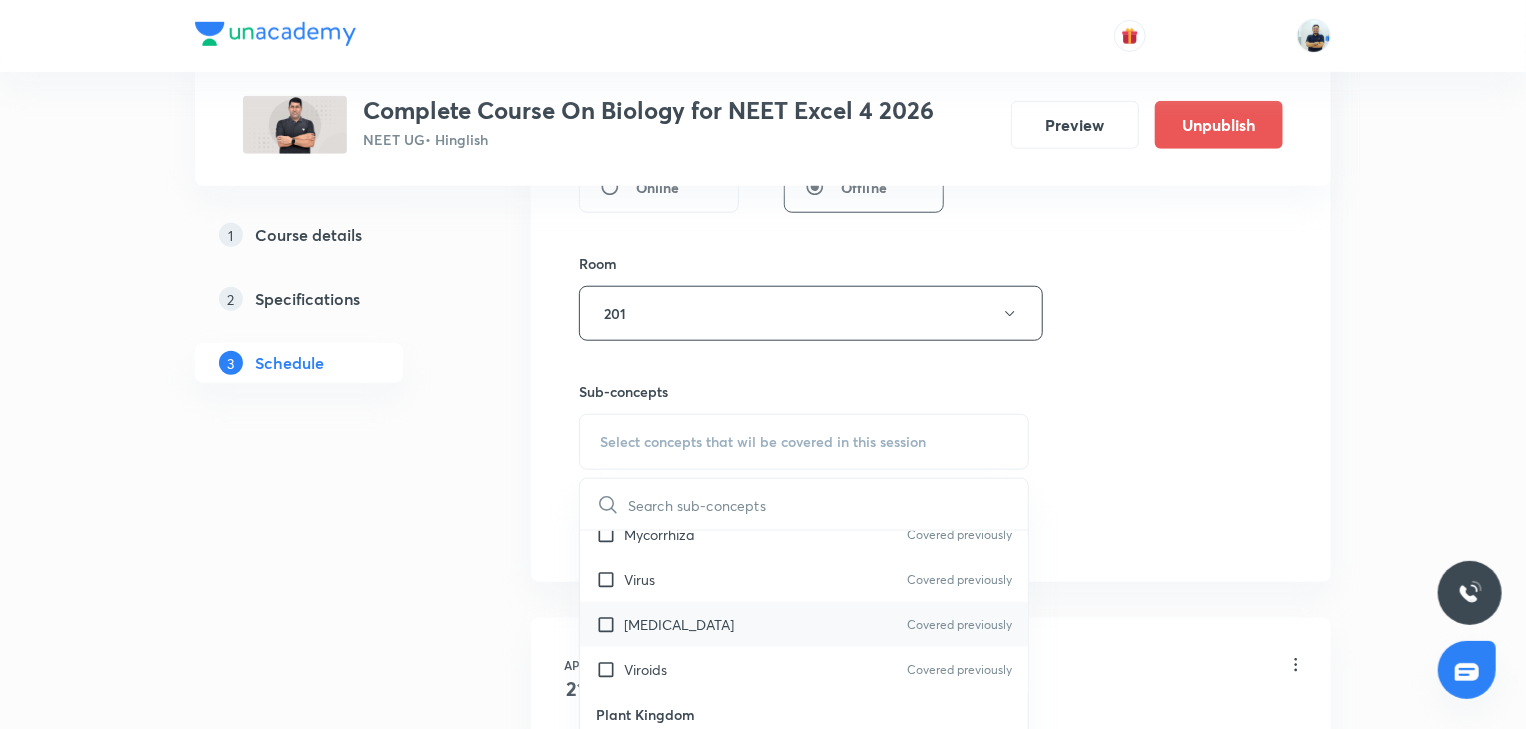 click on "Prions Covered previously" at bounding box center [804, 624] 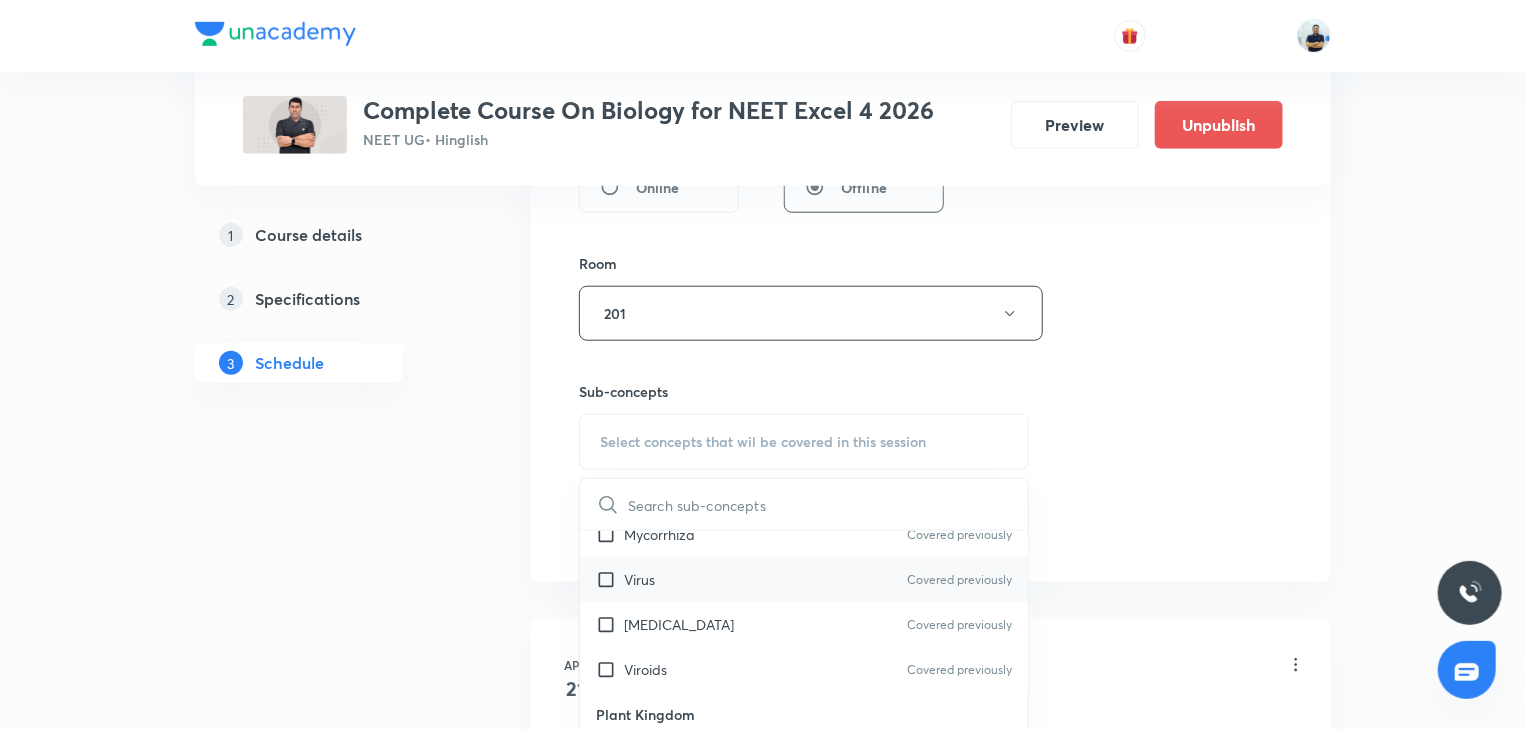 checkbox on "true" 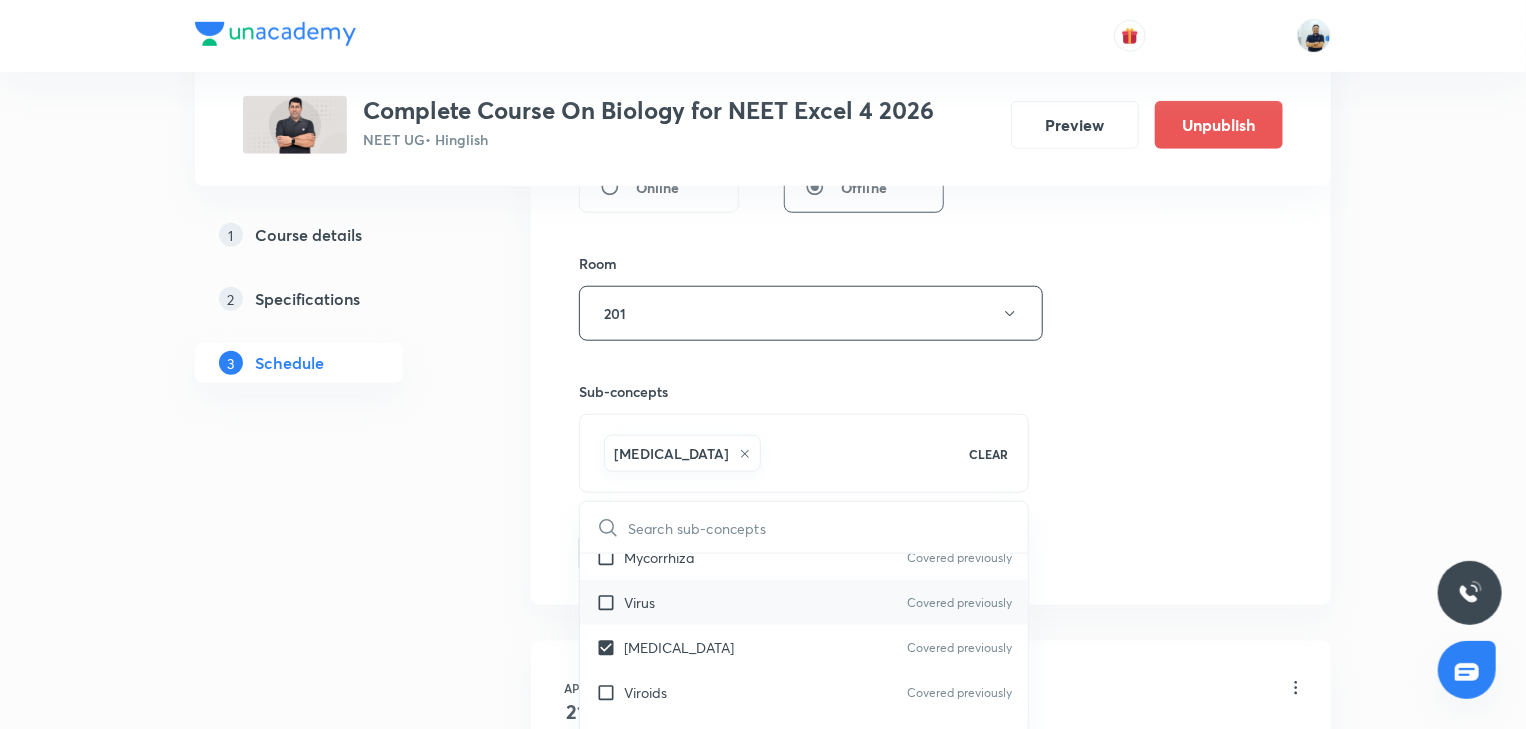 click on "Virus Covered previously" at bounding box center [804, 602] 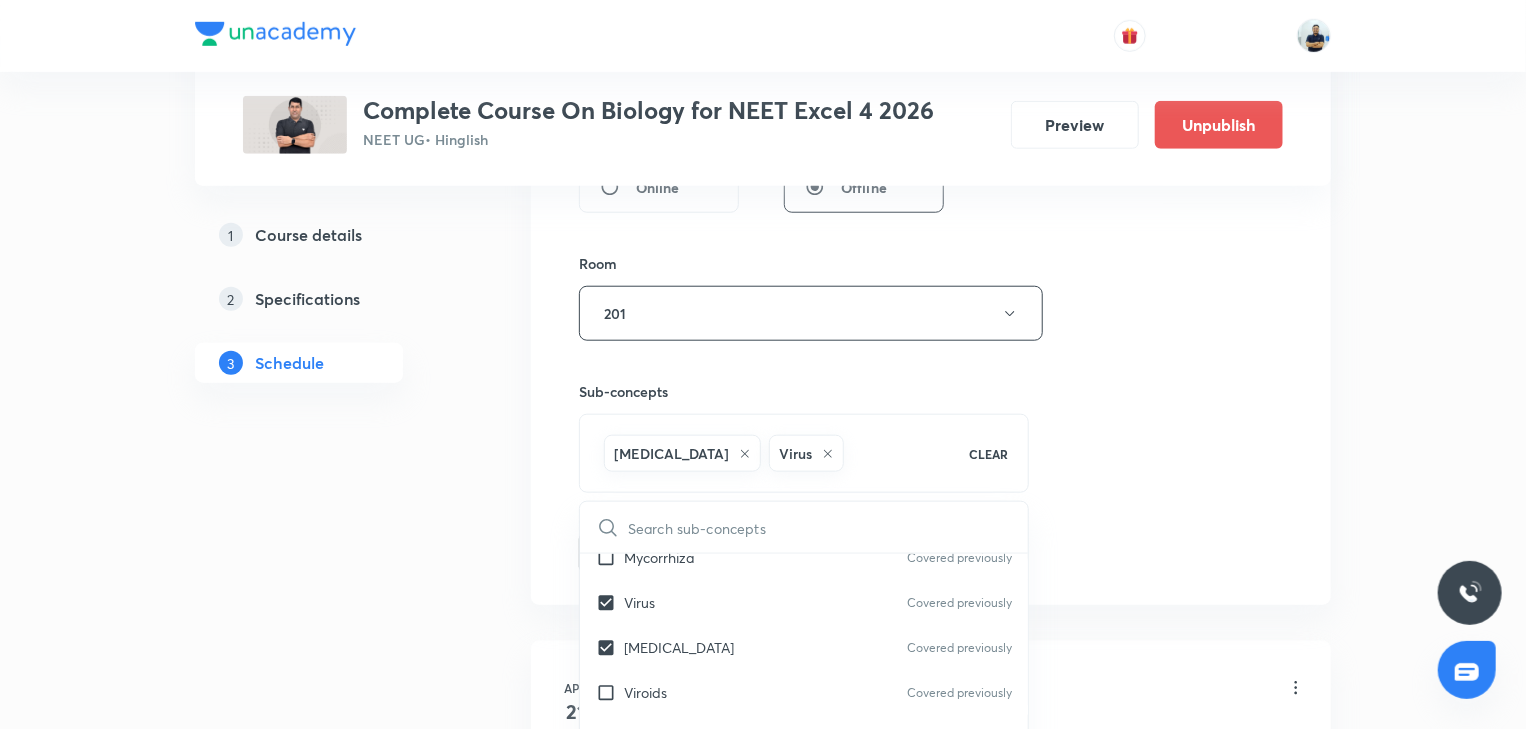 click on "Session  41 Live class Session title 34/99 Molecular basis of inheritance -14 ​ Schedule for Jul 18, 2025, 4:30 PM ​ Duration (in minutes) 70 ​   Session type Online Offline Room 201 Sub-concepts Prions Virus CLEAR ​ Biology - Full Syllabus Mock Questions Biology - Full Syllabus Mock Questions Practice questions Practice Questions Covered previously Biology Previous Year Questions Maths Previous Year Questions Covered previously Living World What Is Living? Covered previously Diversity In The Living World Systematics Types Of Taxonomy Covered previously Fundamental Components Of Taxonomy Covered previously Taxonomic Categories Covered previously Taxonomical Aids Covered previously The Three Domains Of Life Covered previously Biological Nomenclature  Covered previously Biological Classification System Of Classification Covered previously Kingdom Monera Kingdom Protista Kingdom Fungi Kingdom Plantae Kingdom Animalia Linchens Mycorrhiza Covered previously Virus Covered previously Prions Viroids Algae Add" at bounding box center (931, 92) 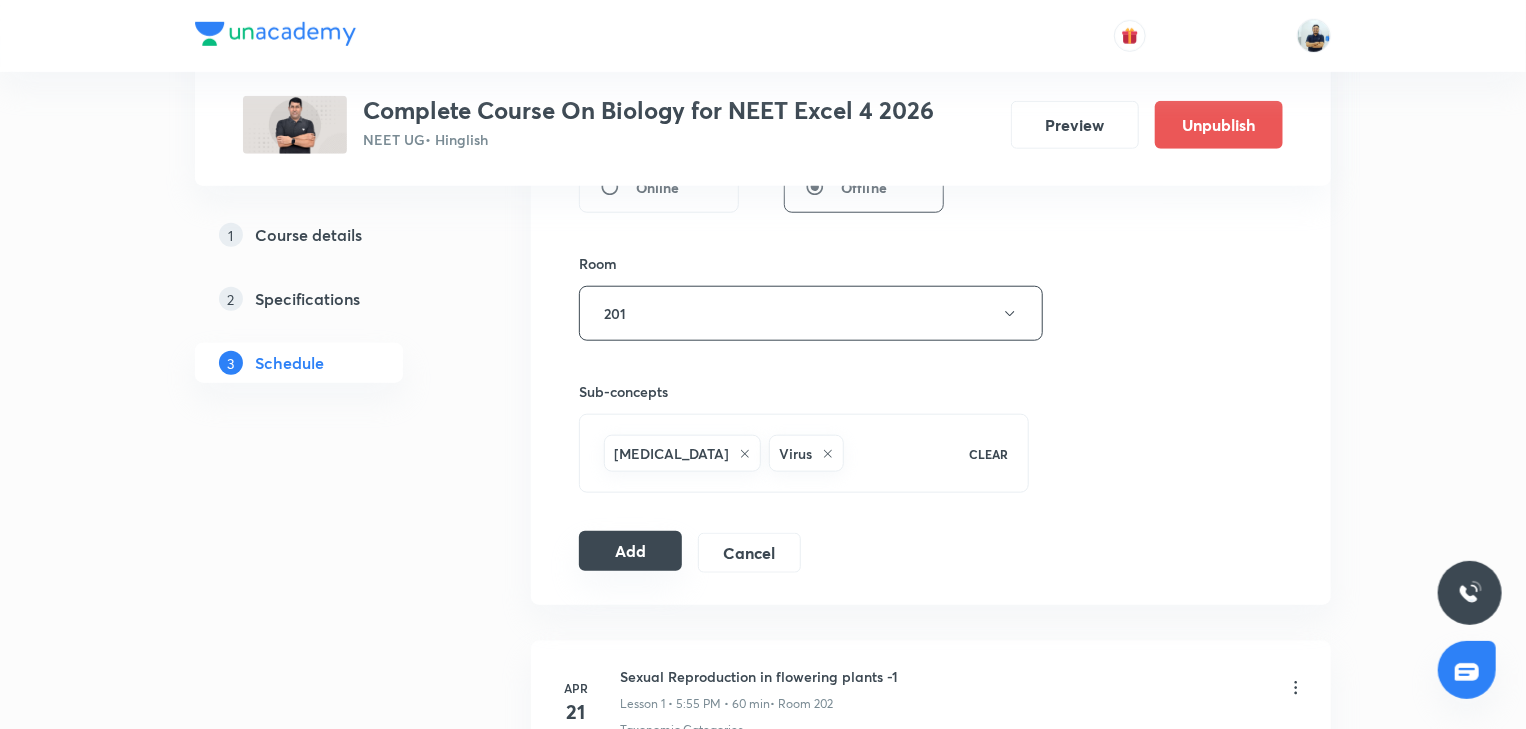 click on "Add" at bounding box center (630, 551) 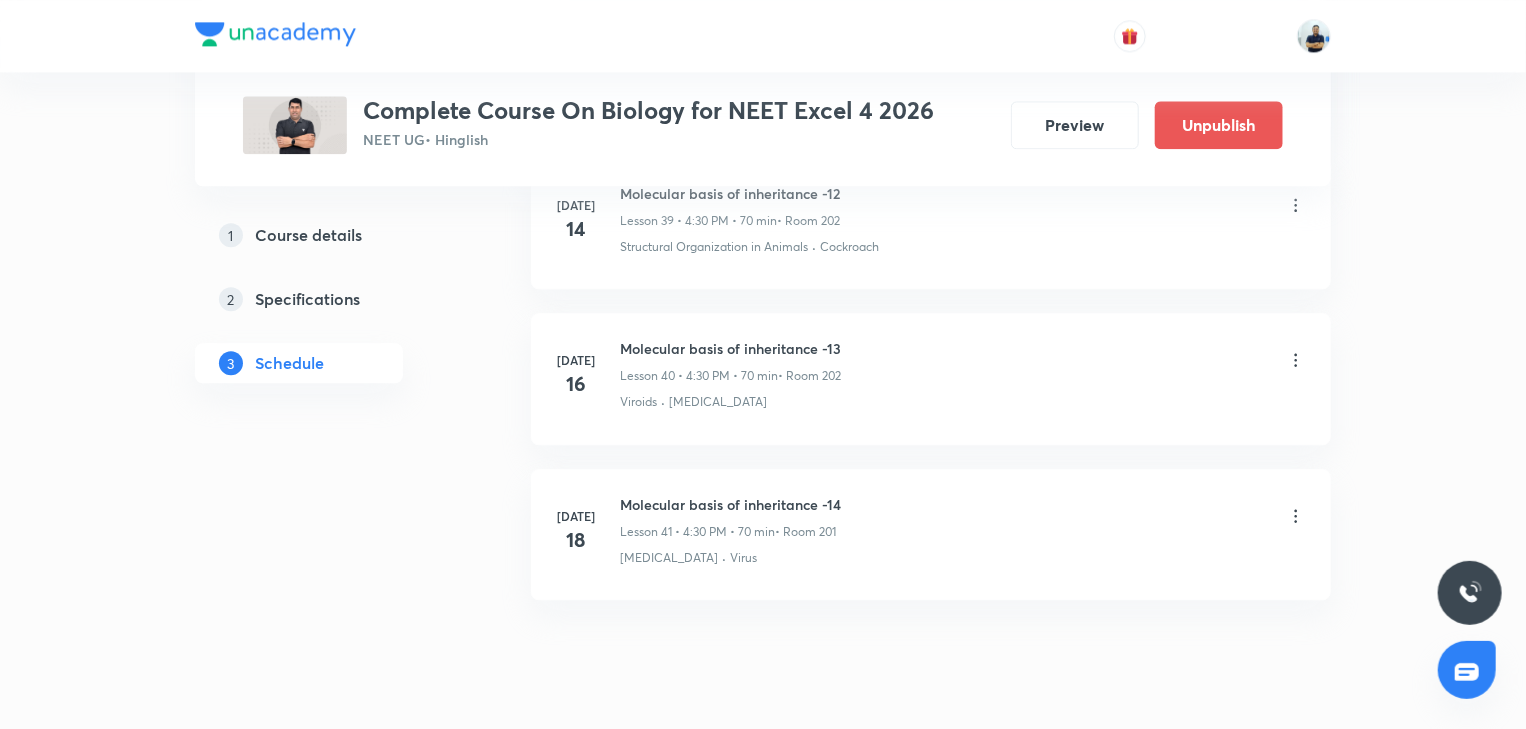 scroll, scrollTop: 6302, scrollLeft: 0, axis: vertical 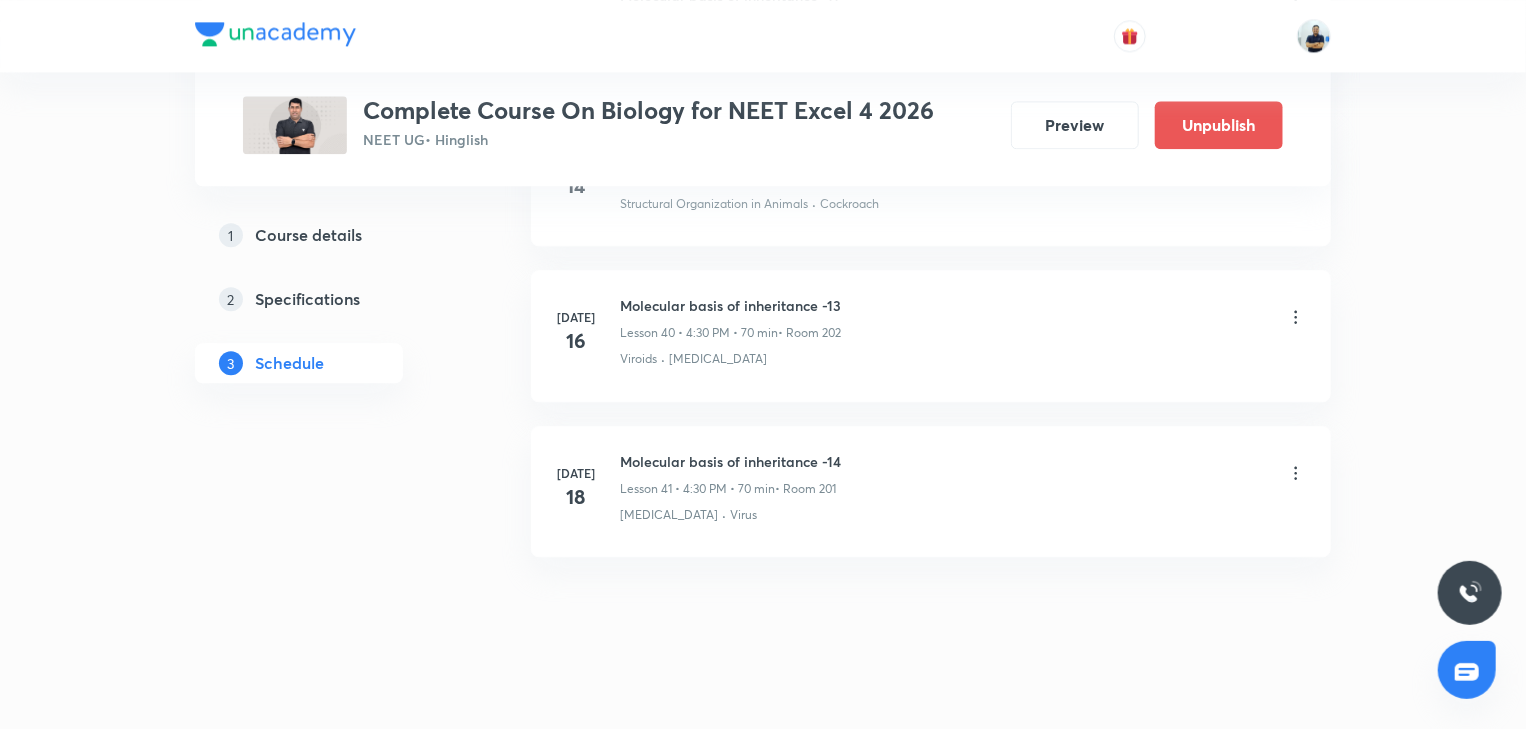 click on "Molecular basis of inheritance -14" at bounding box center (730, 461) 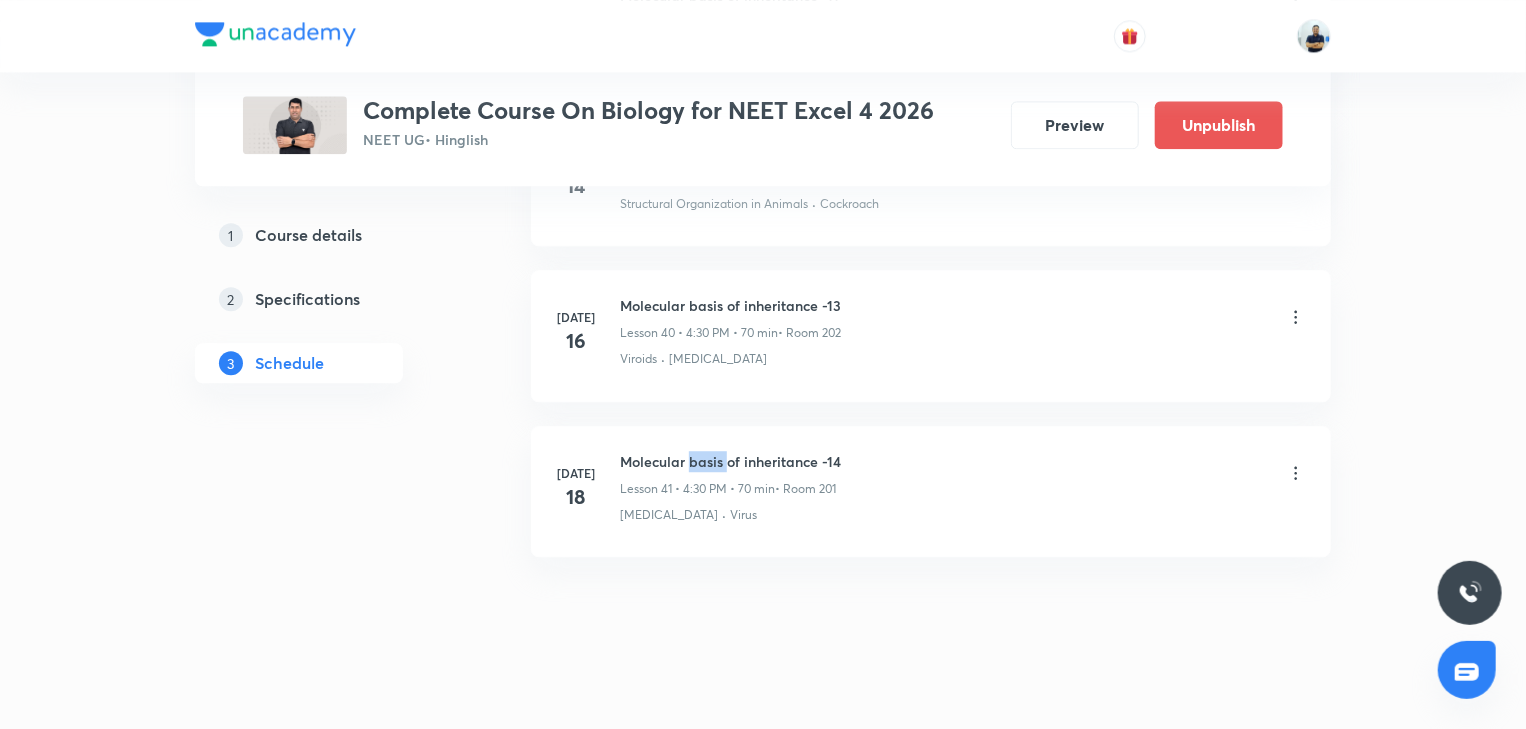 click on "Molecular basis of inheritance -14" at bounding box center (730, 461) 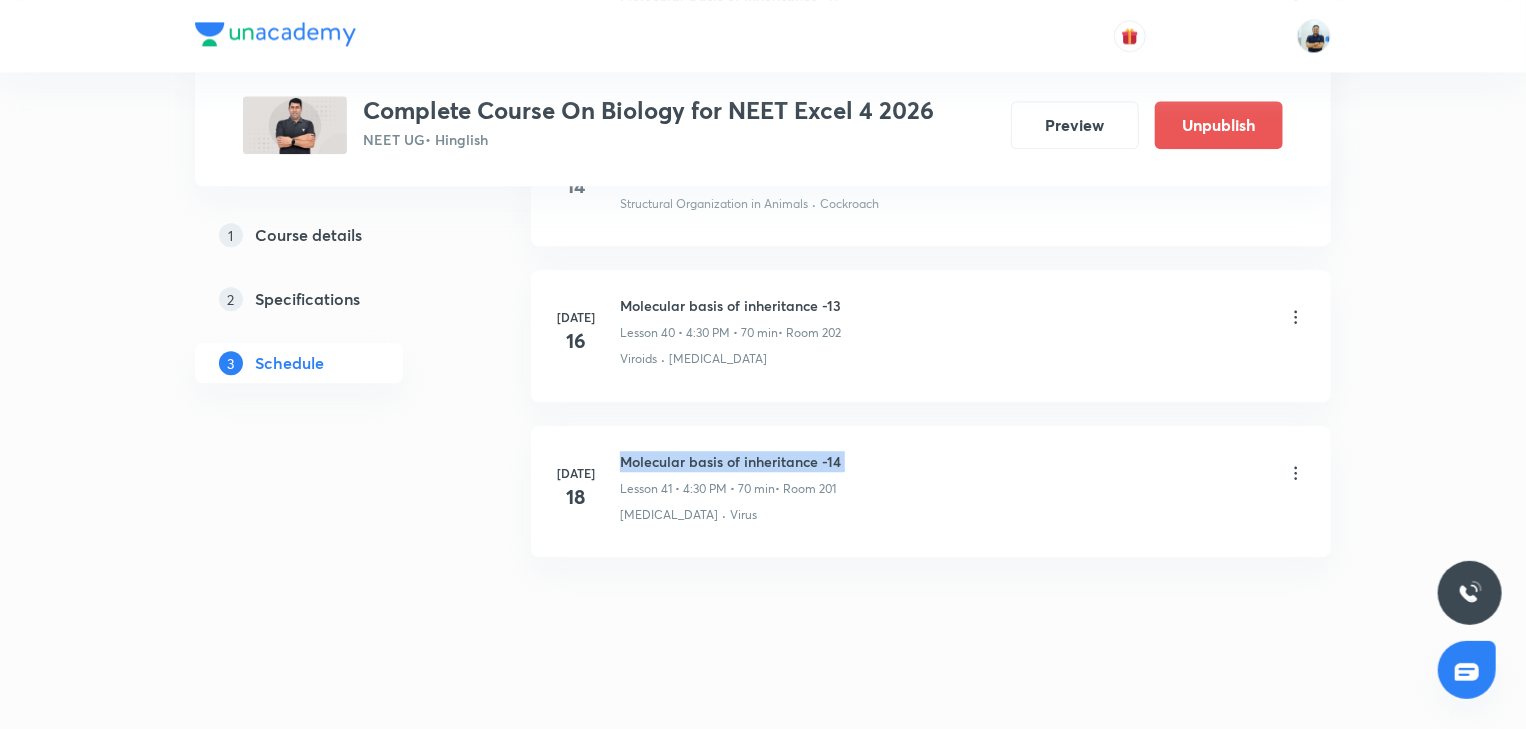 click on "Molecular basis of inheritance -14" at bounding box center [730, 461] 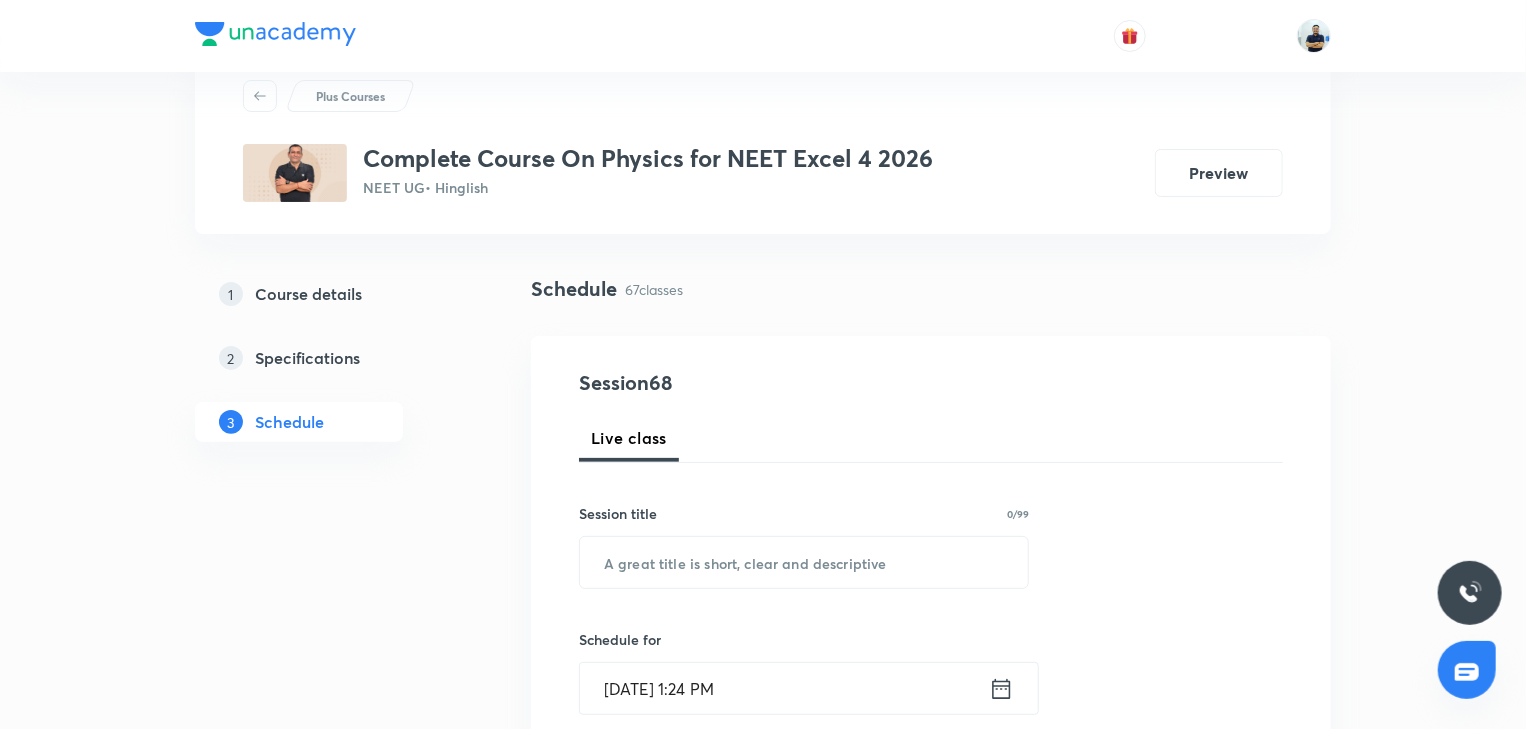 scroll, scrollTop: 3920, scrollLeft: 0, axis: vertical 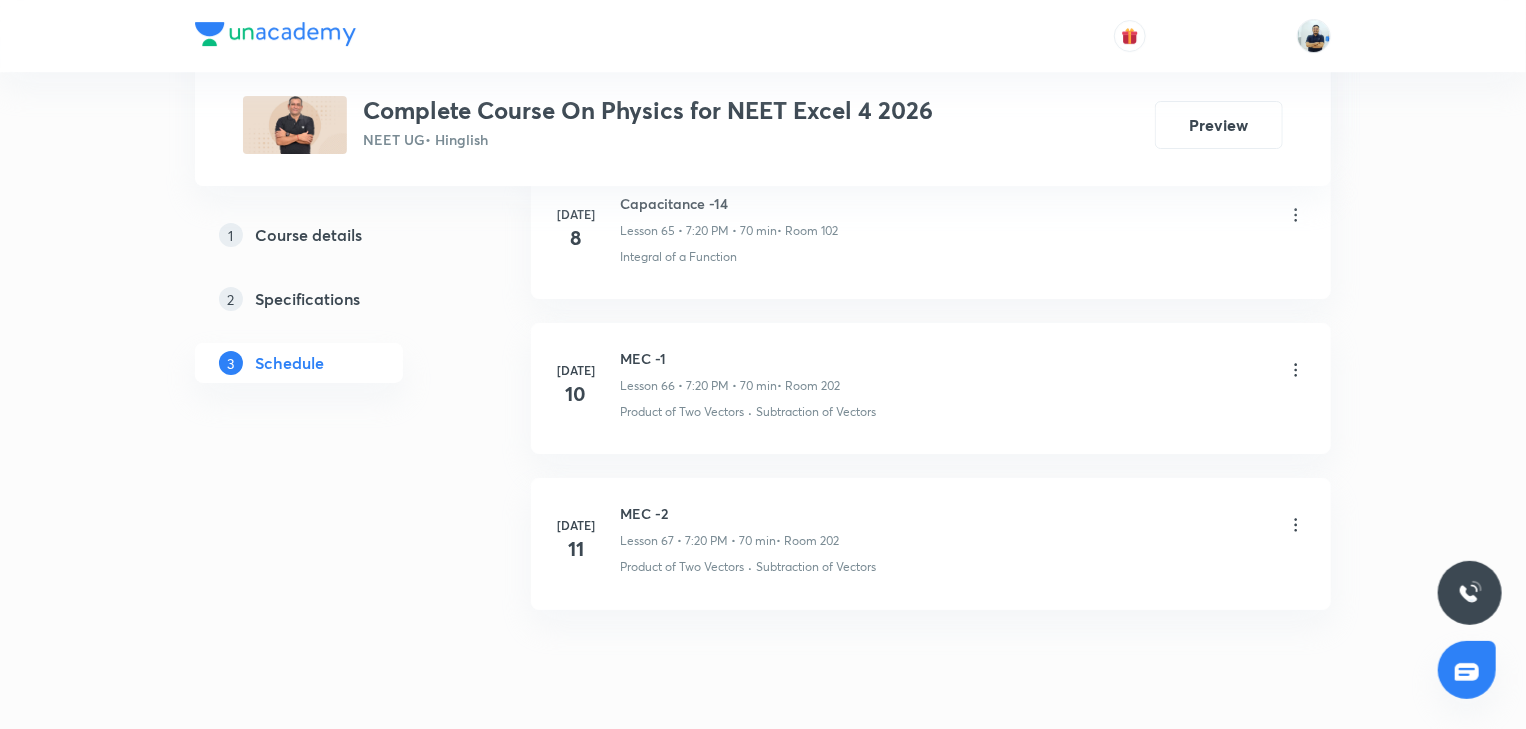click on "MEC -2" at bounding box center [729, 513] 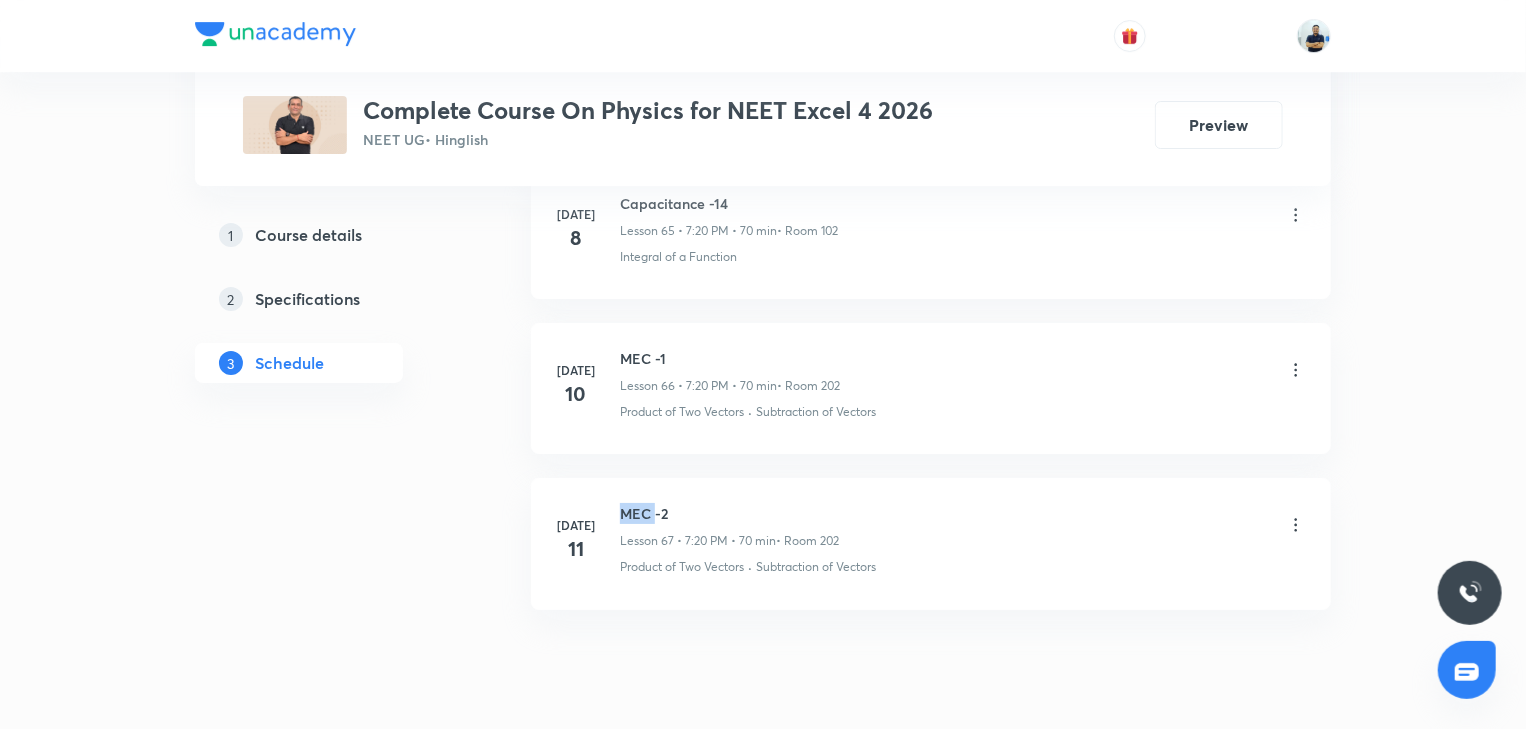 click on "MEC -2" at bounding box center [729, 513] 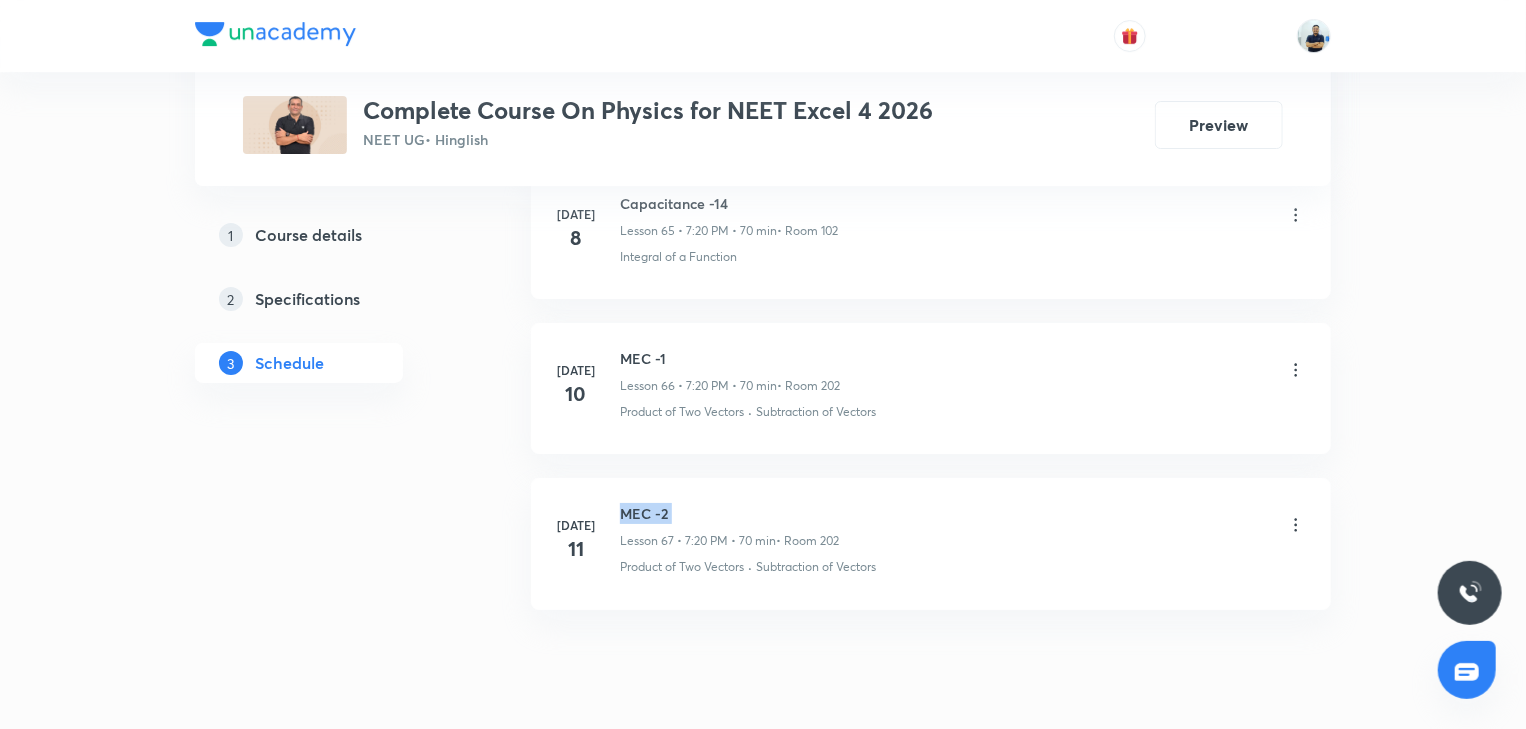 click on "MEC -2" at bounding box center [729, 513] 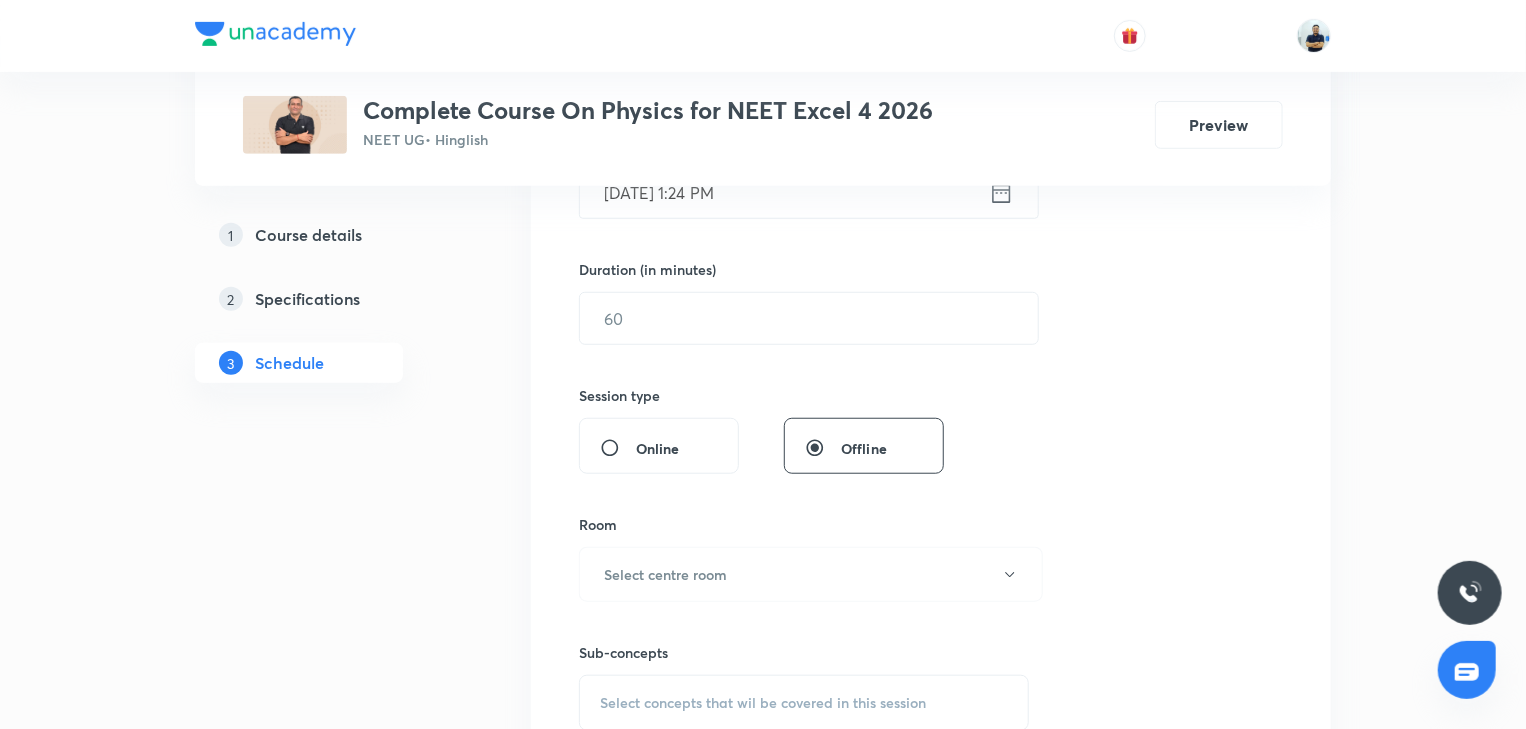 scroll, scrollTop: 0, scrollLeft: 0, axis: both 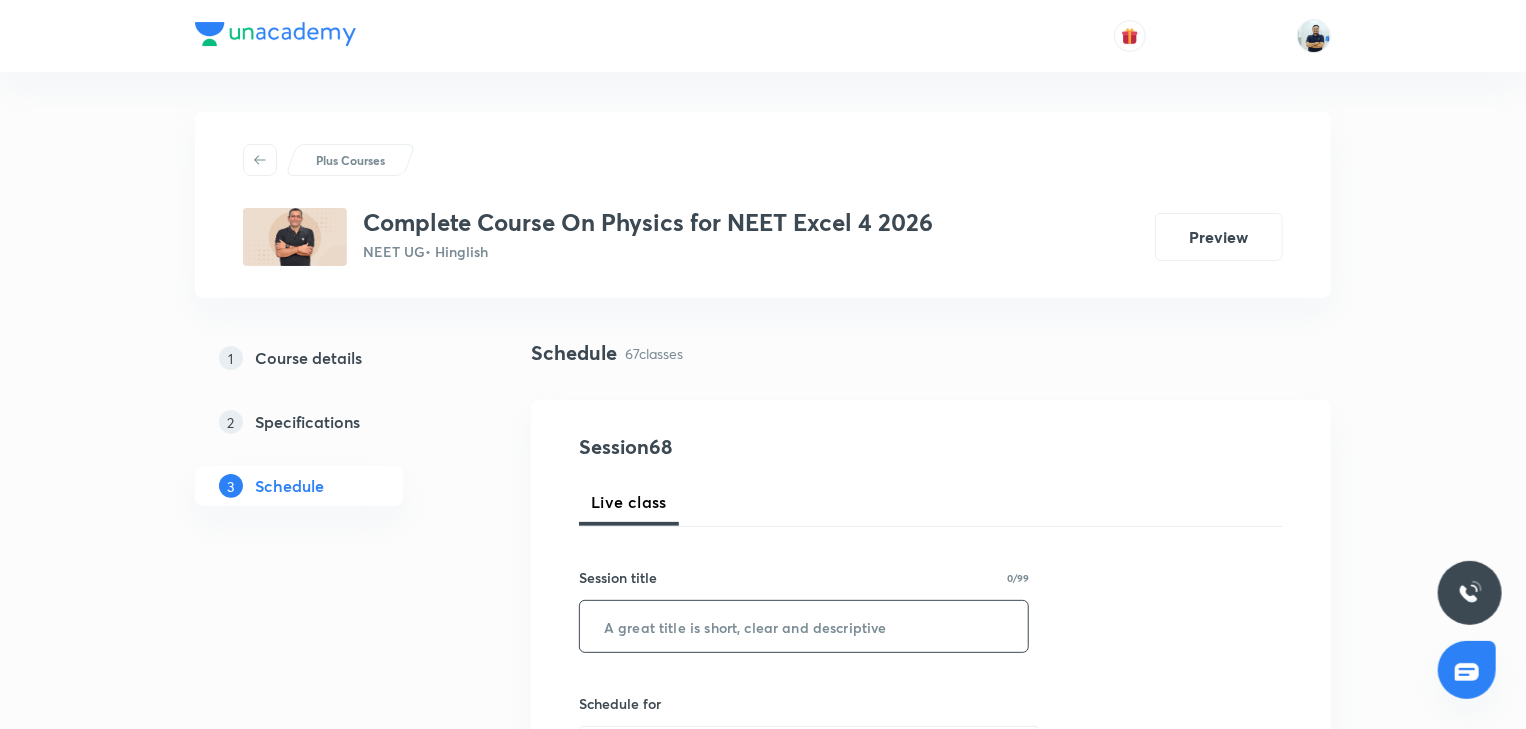 click at bounding box center [804, 626] 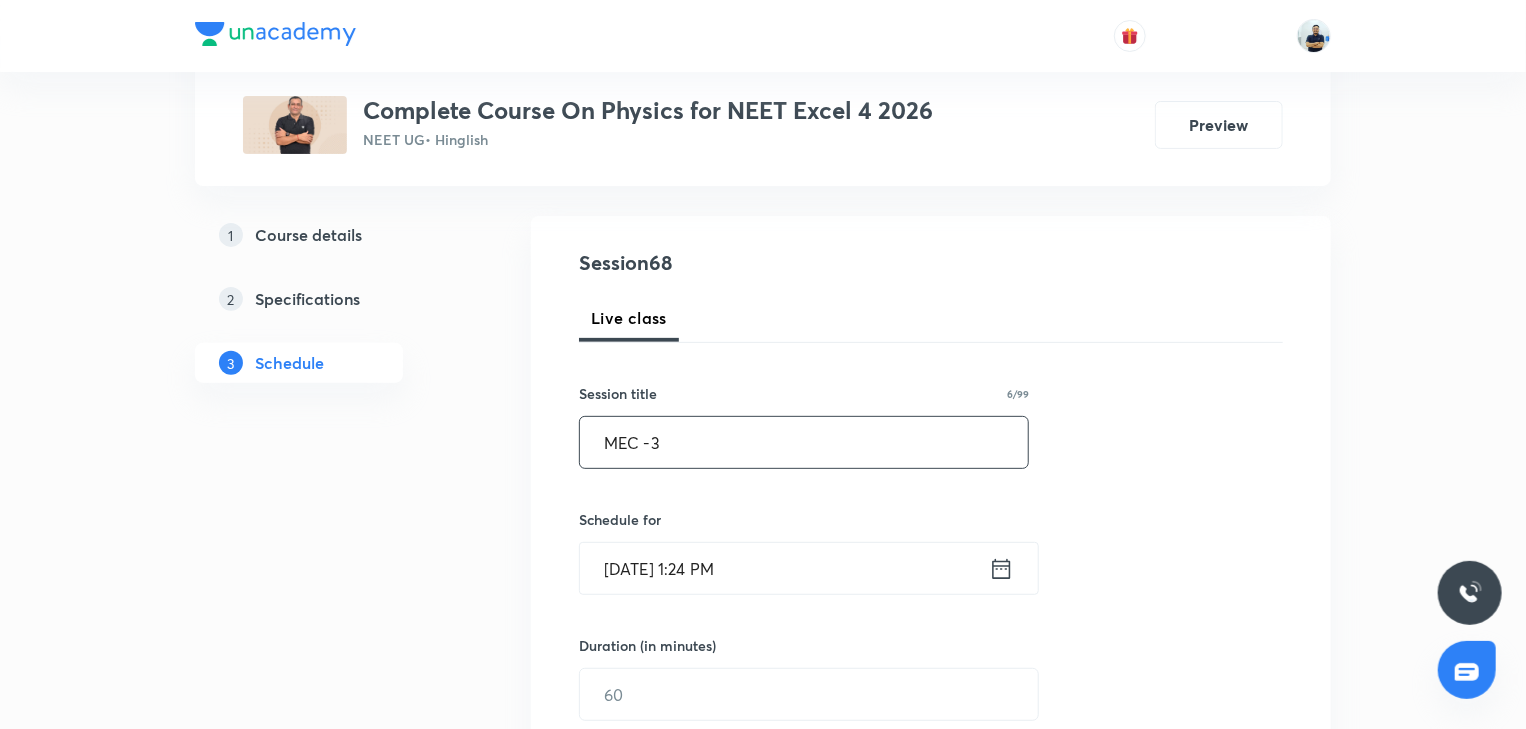 scroll, scrollTop: 186, scrollLeft: 0, axis: vertical 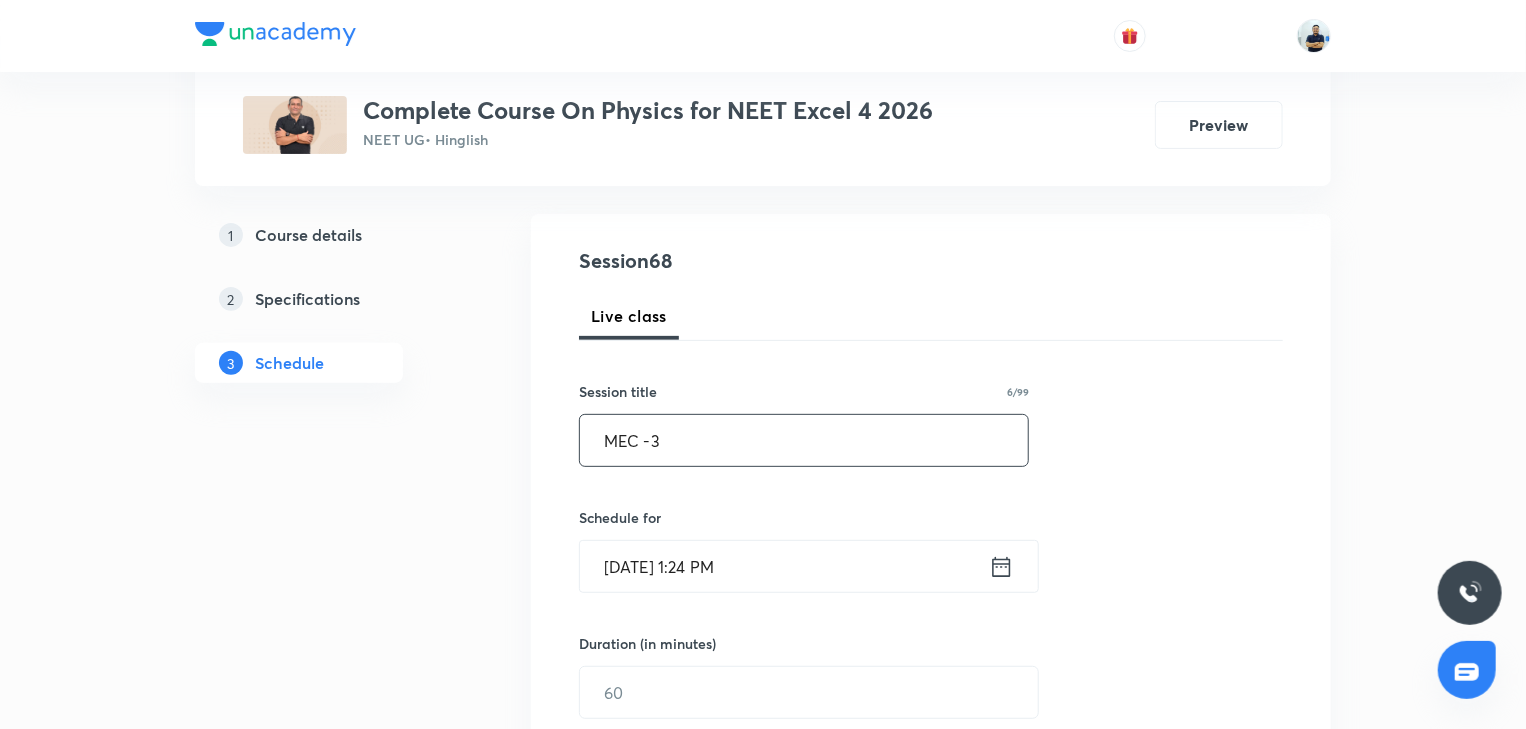 type on "MEC -3" 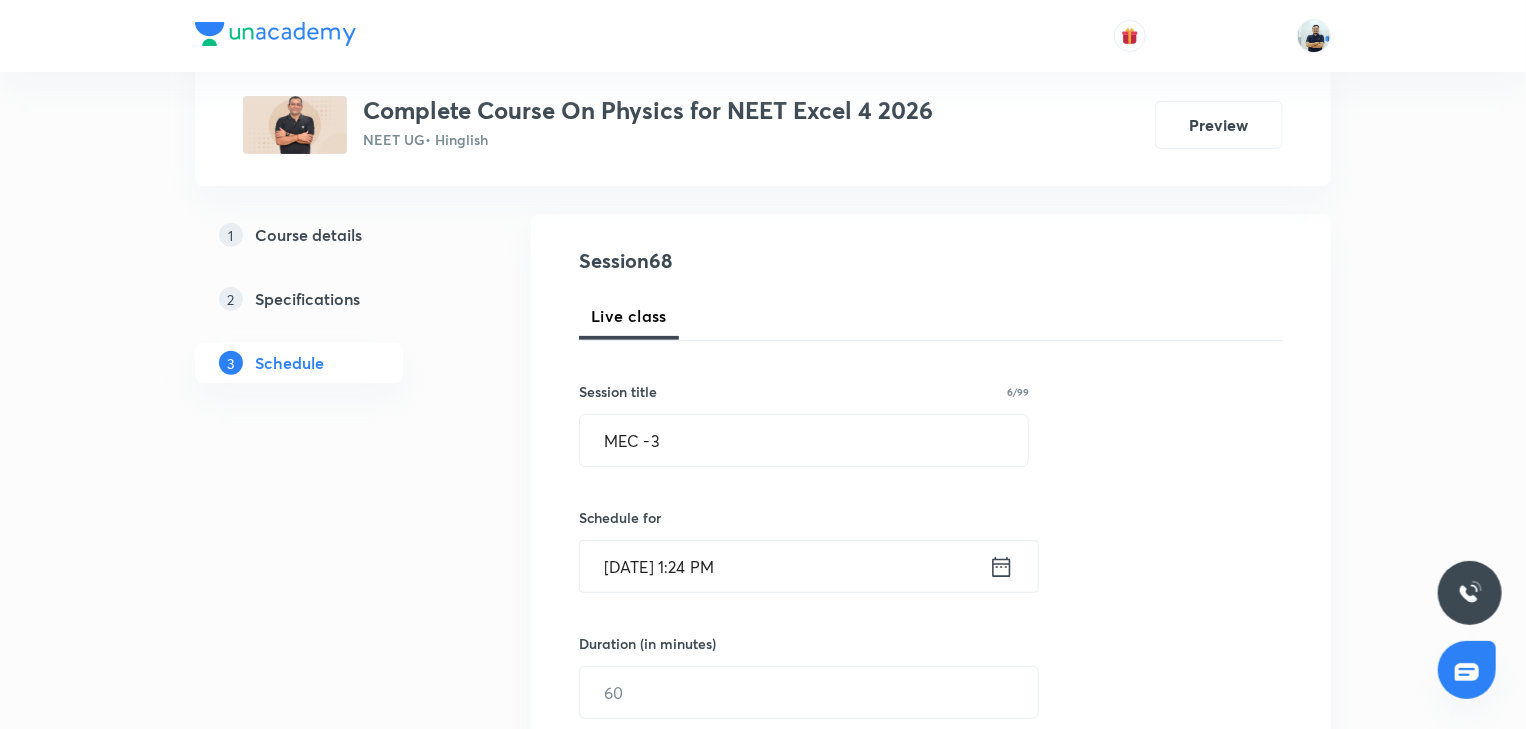 click on "[DATE] 1:24 PM" at bounding box center (784, 566) 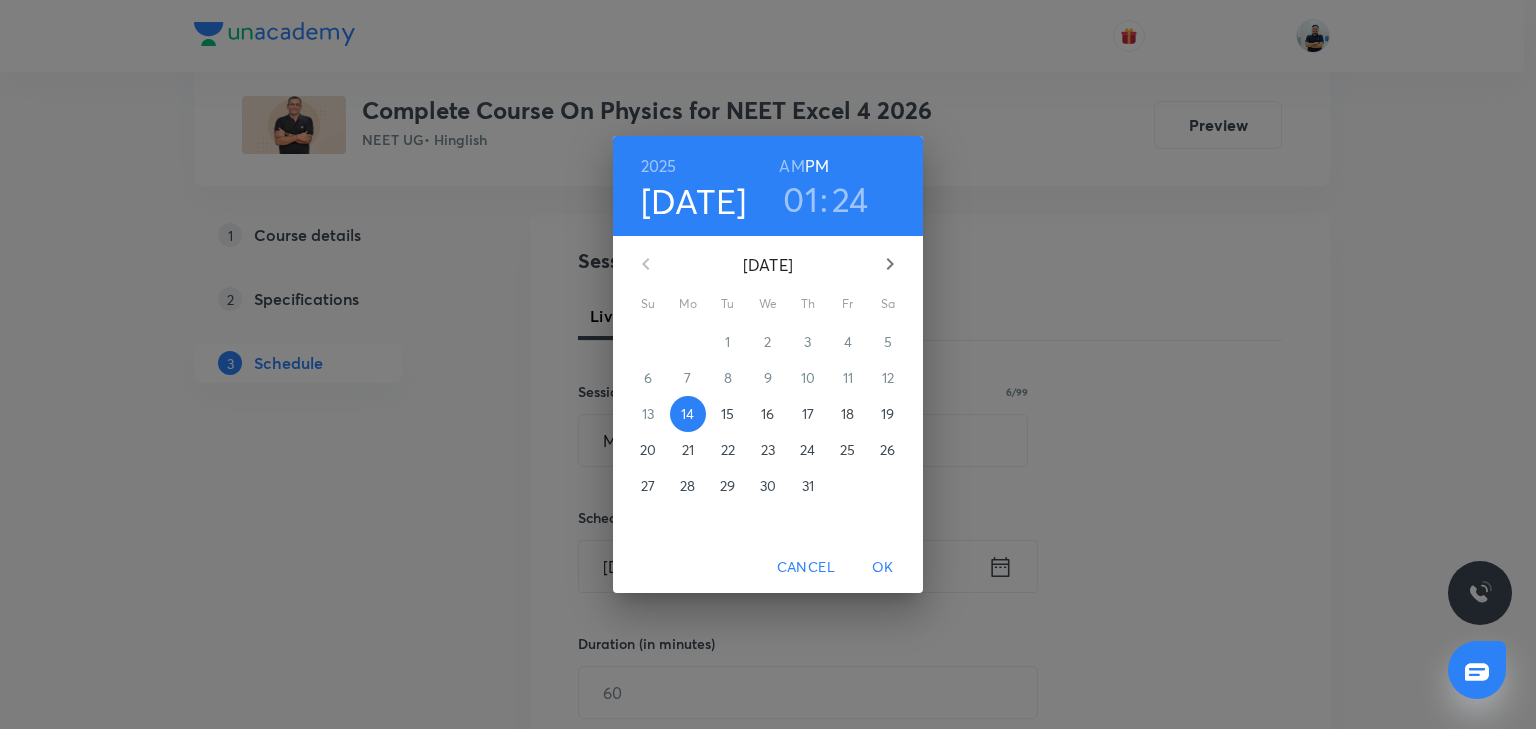 click on "01" at bounding box center [800, 199] 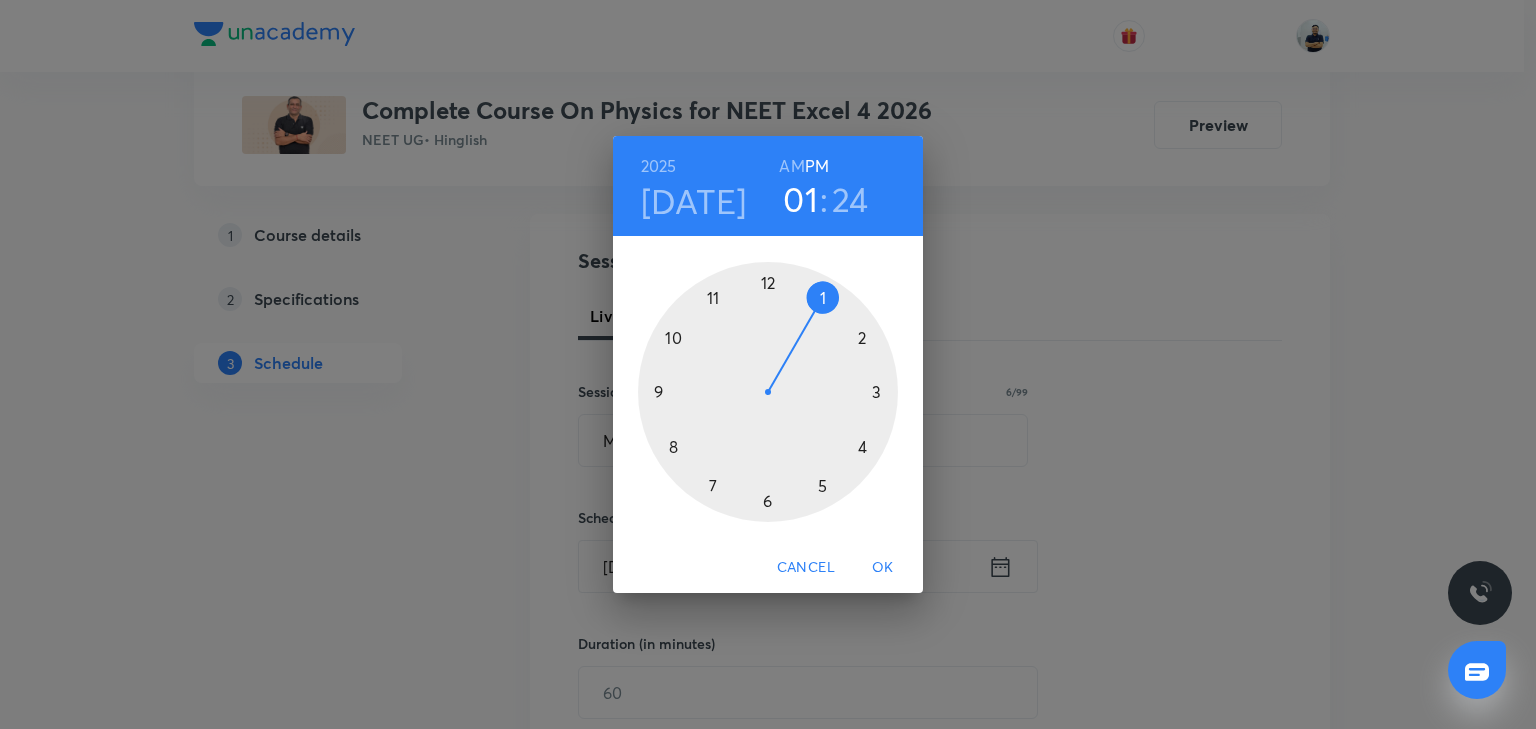 click at bounding box center (768, 392) 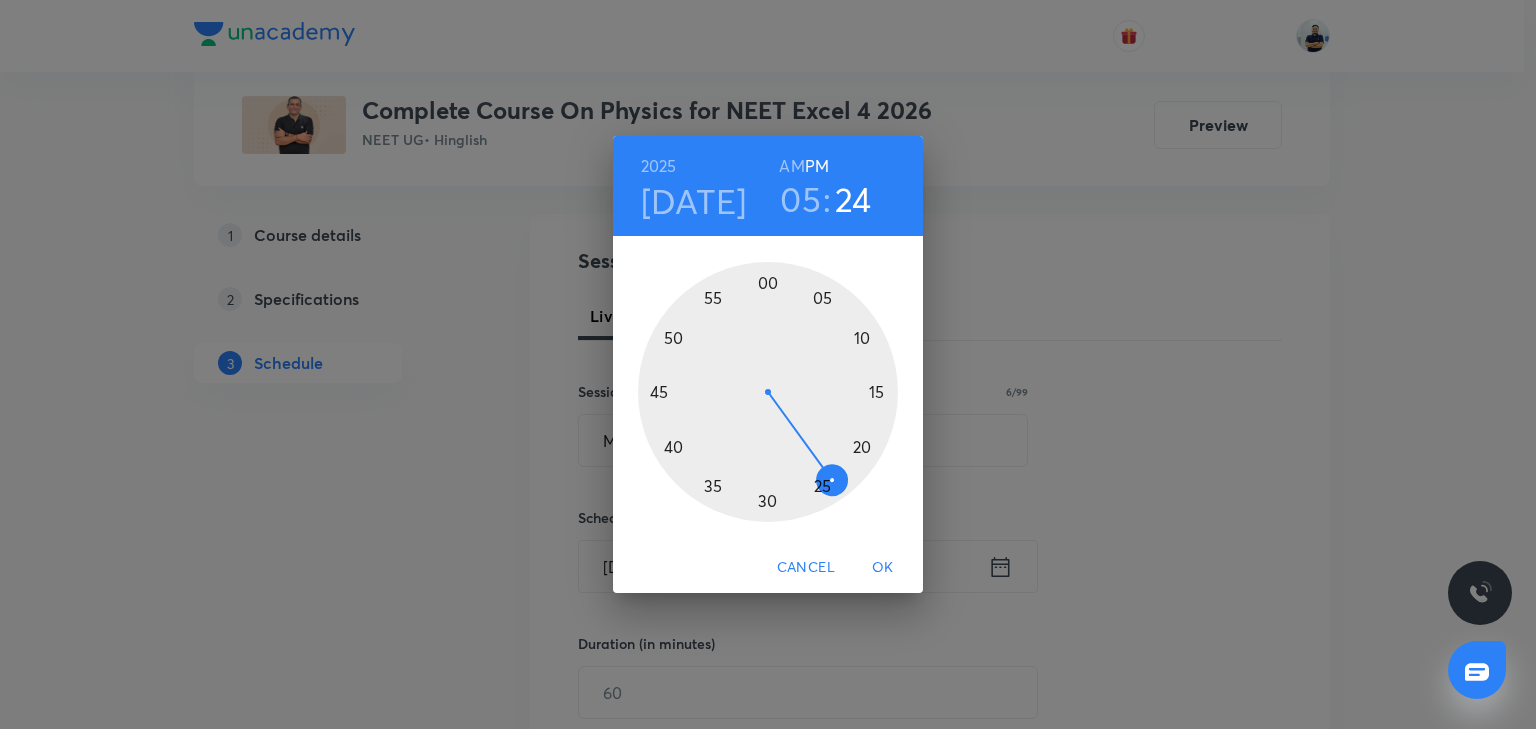 click at bounding box center (768, 392) 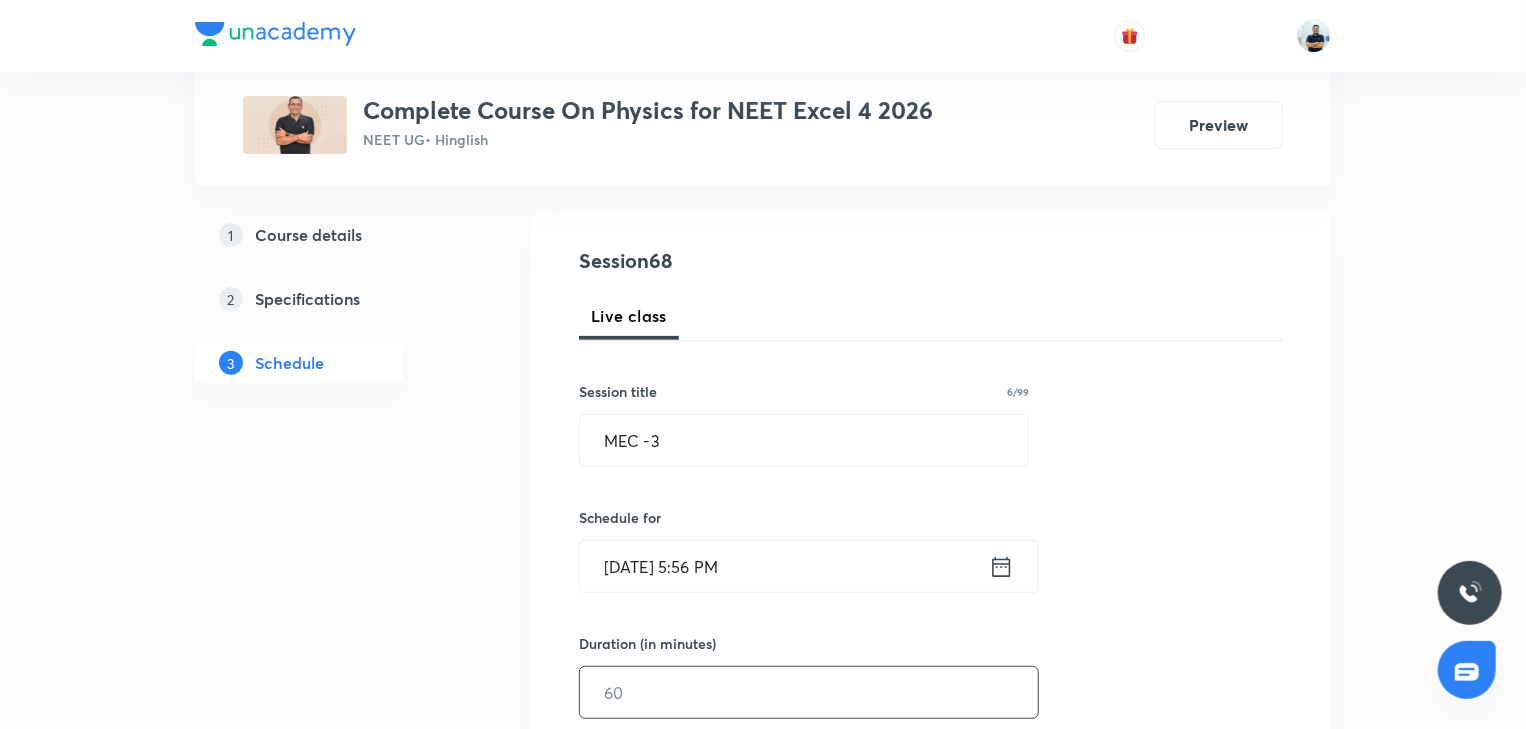 click at bounding box center [809, 692] 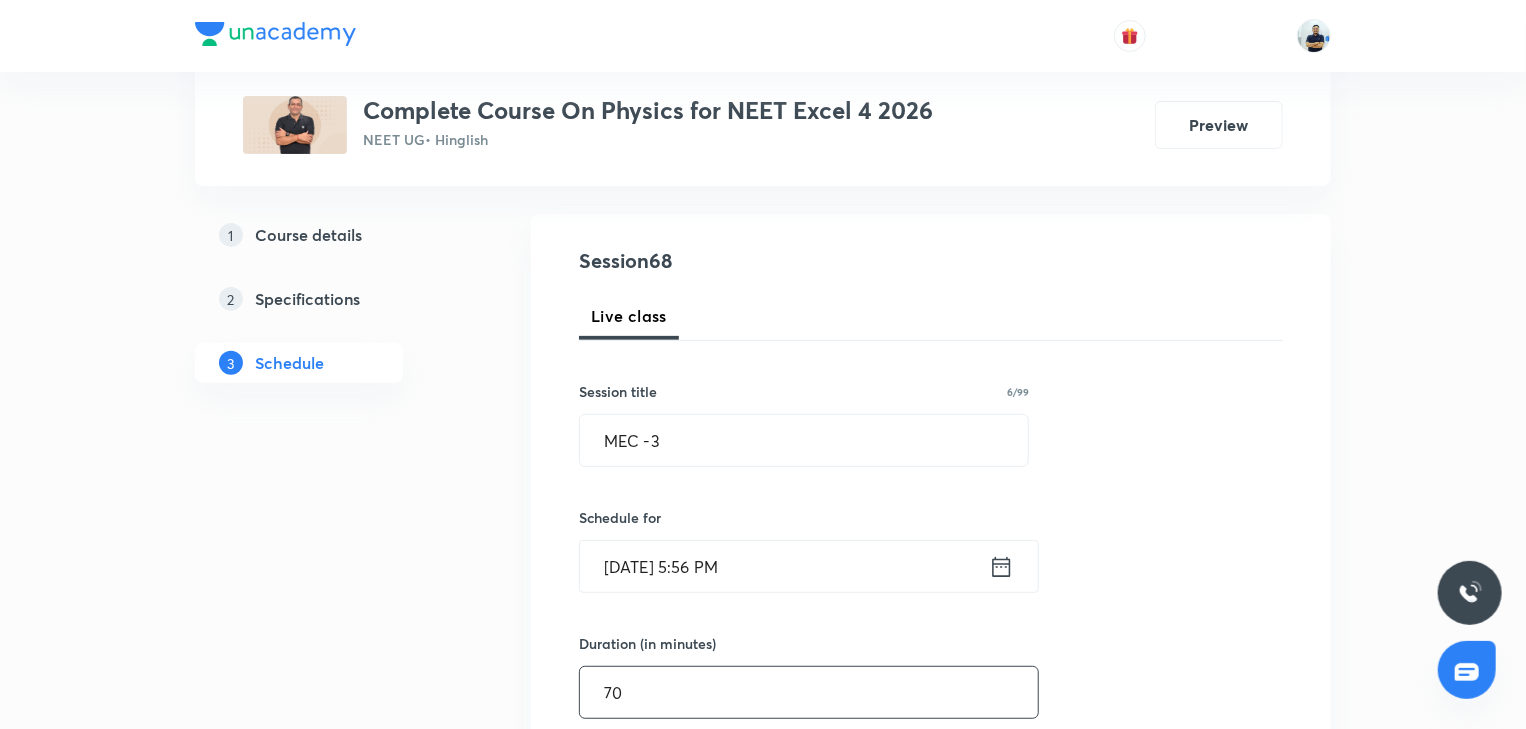 scroll, scrollTop: 746, scrollLeft: 0, axis: vertical 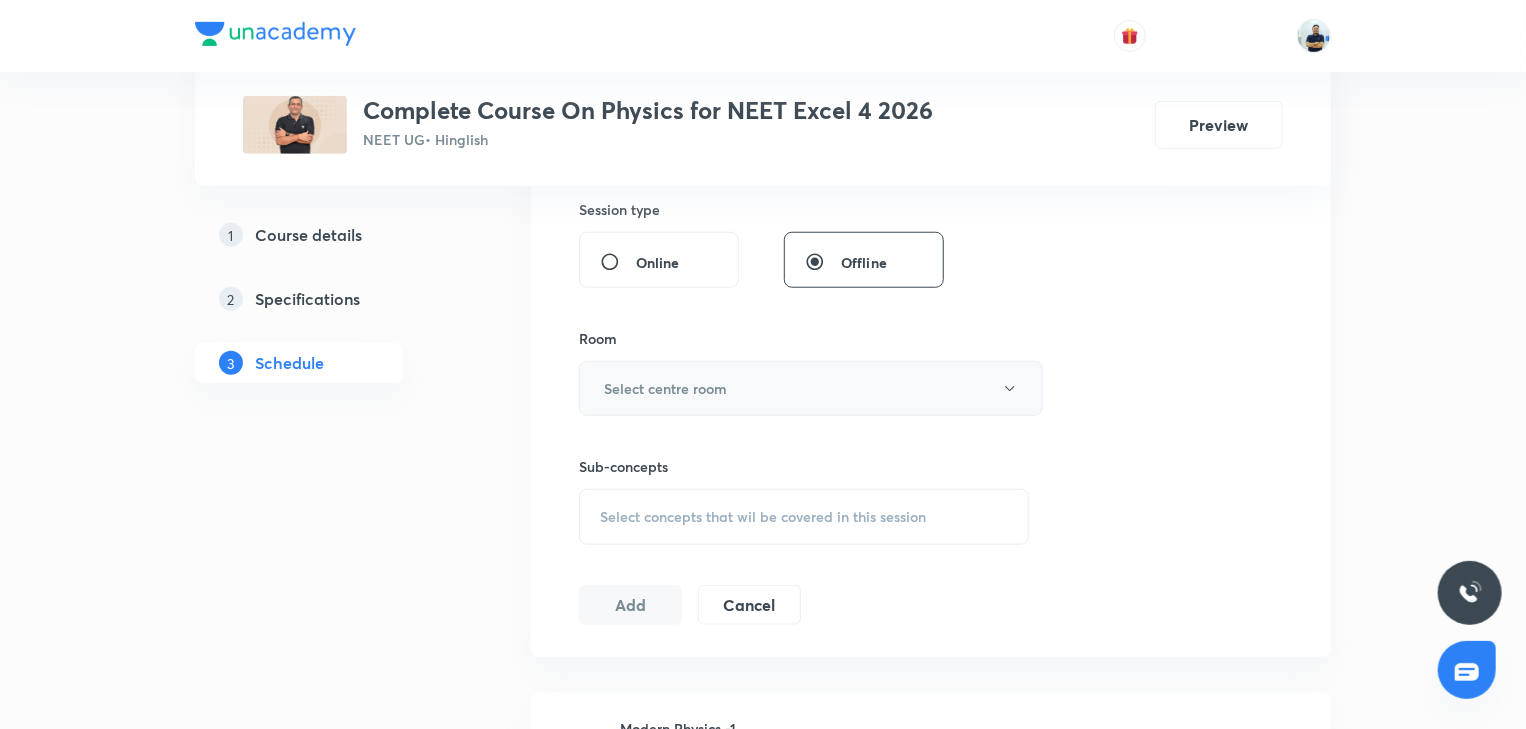 type on "70" 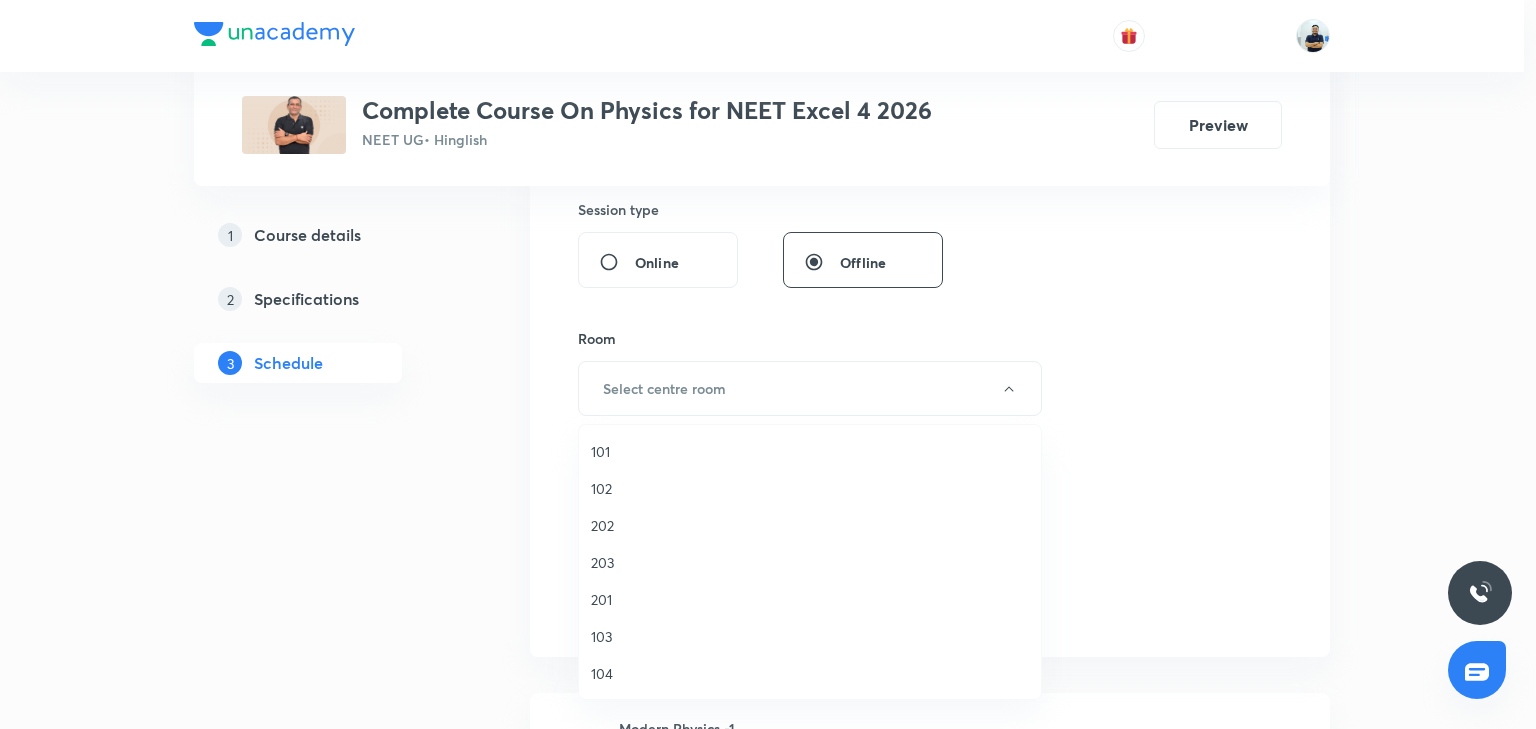 click on "202" at bounding box center [810, 525] 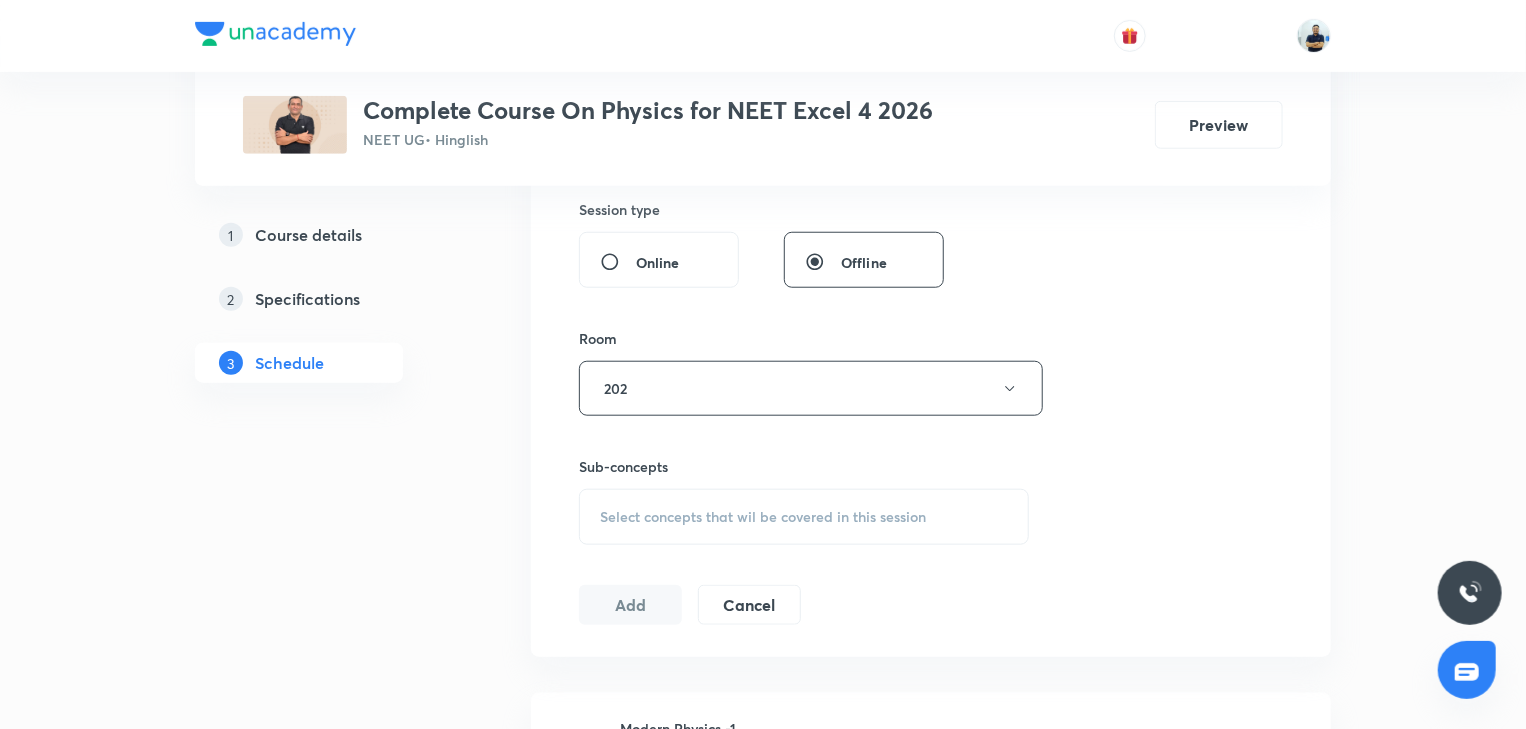 click on "Select concepts that wil be covered in this session" at bounding box center [804, 517] 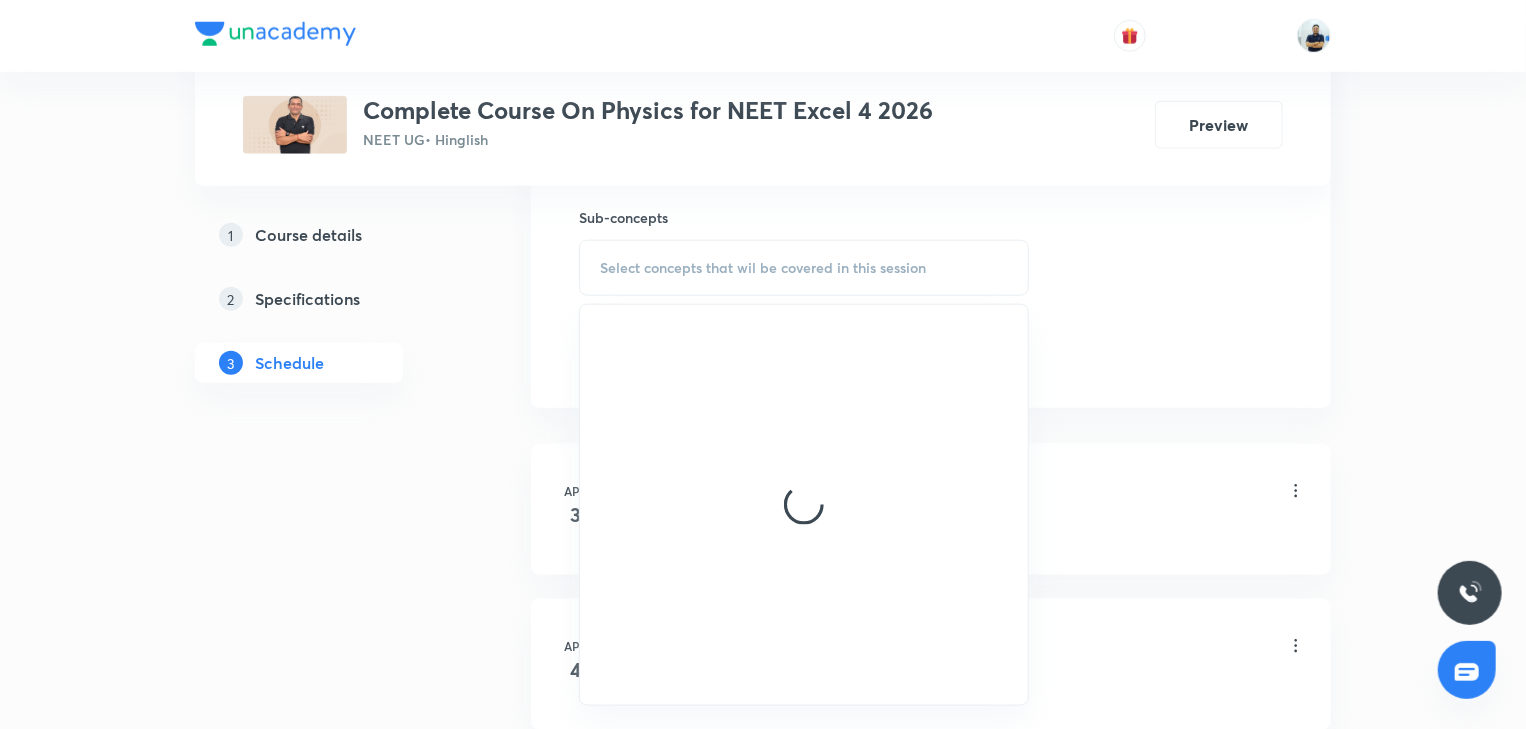 scroll, scrollTop: 1008, scrollLeft: 0, axis: vertical 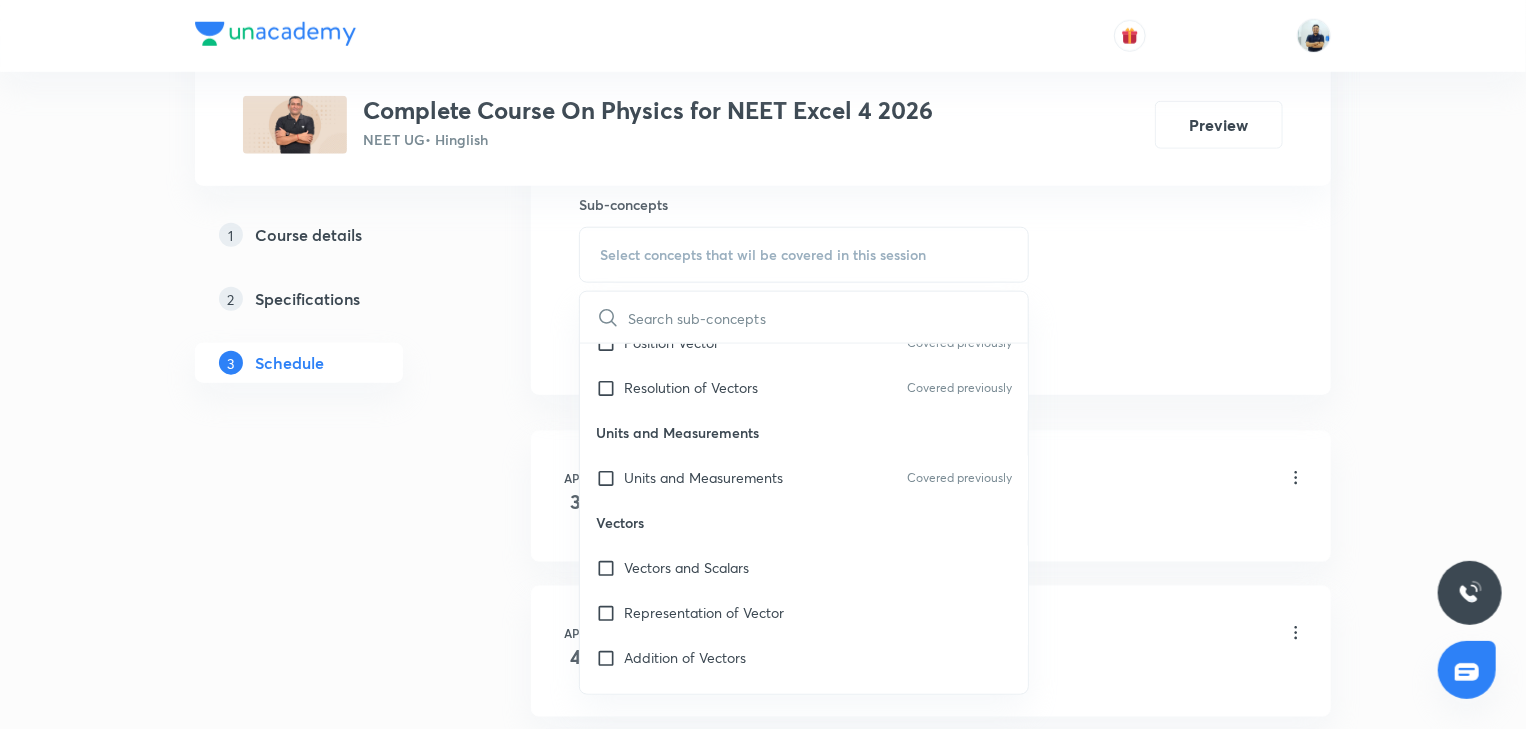click on "Vectors" at bounding box center (804, 523) 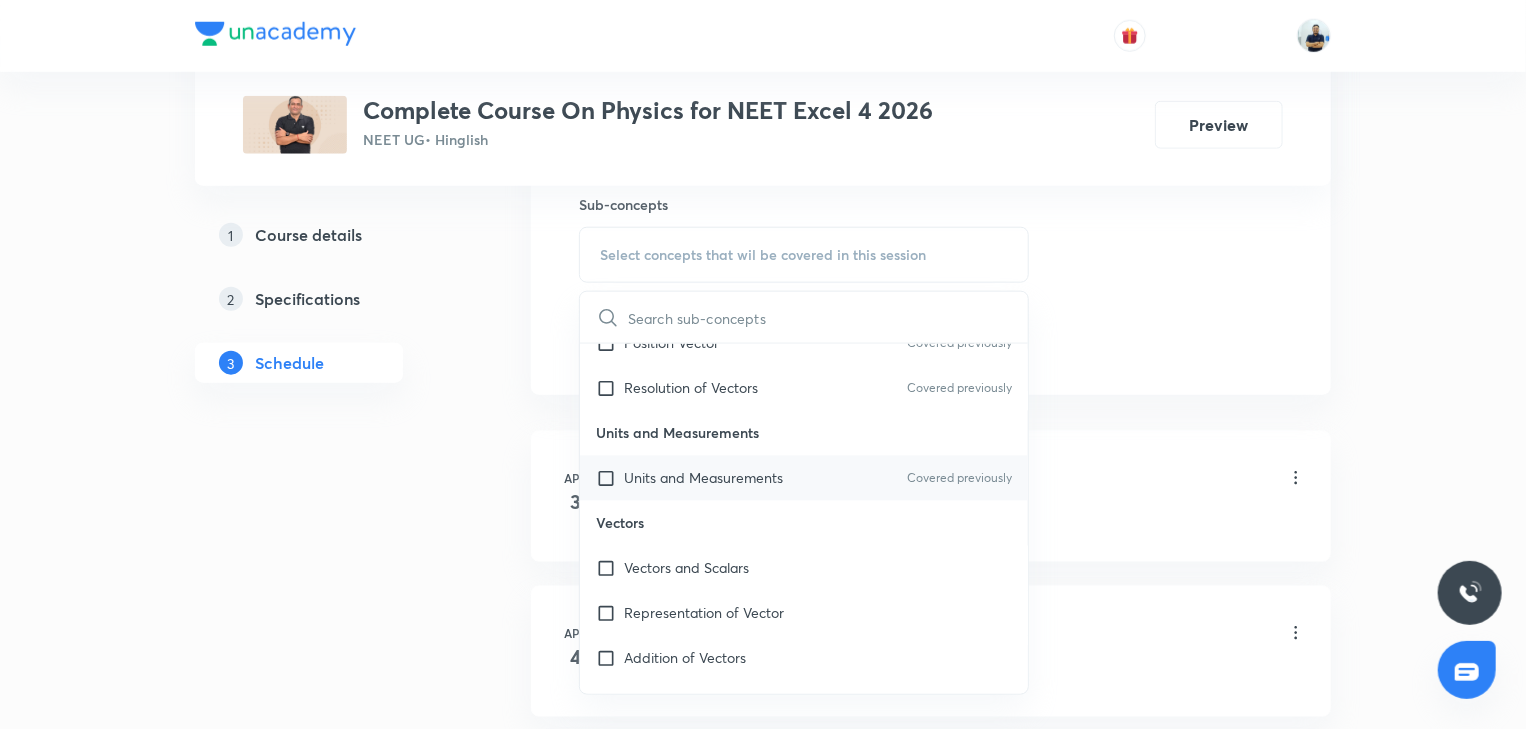 click on "Units and Measurements Covered previously" at bounding box center [804, 478] 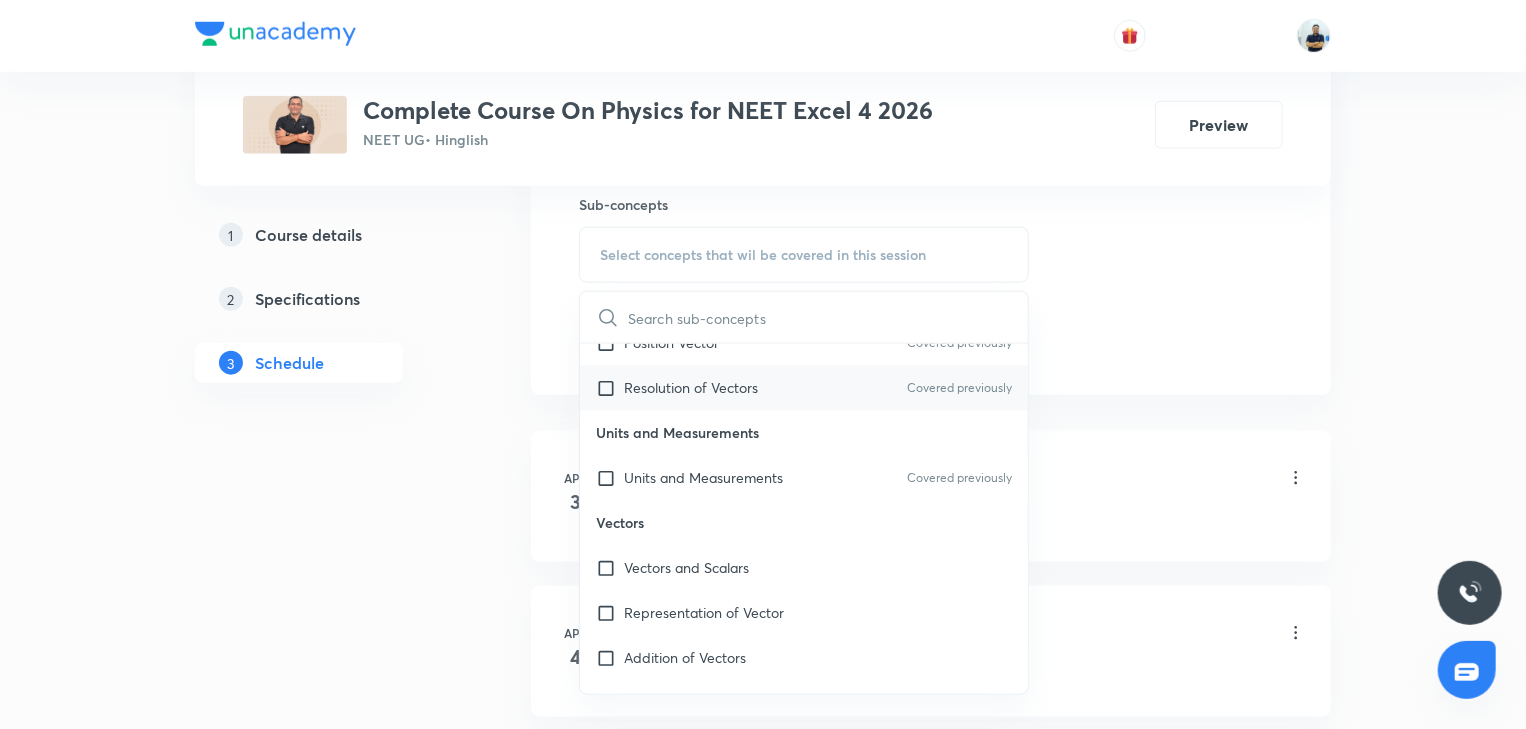 checkbox on "true" 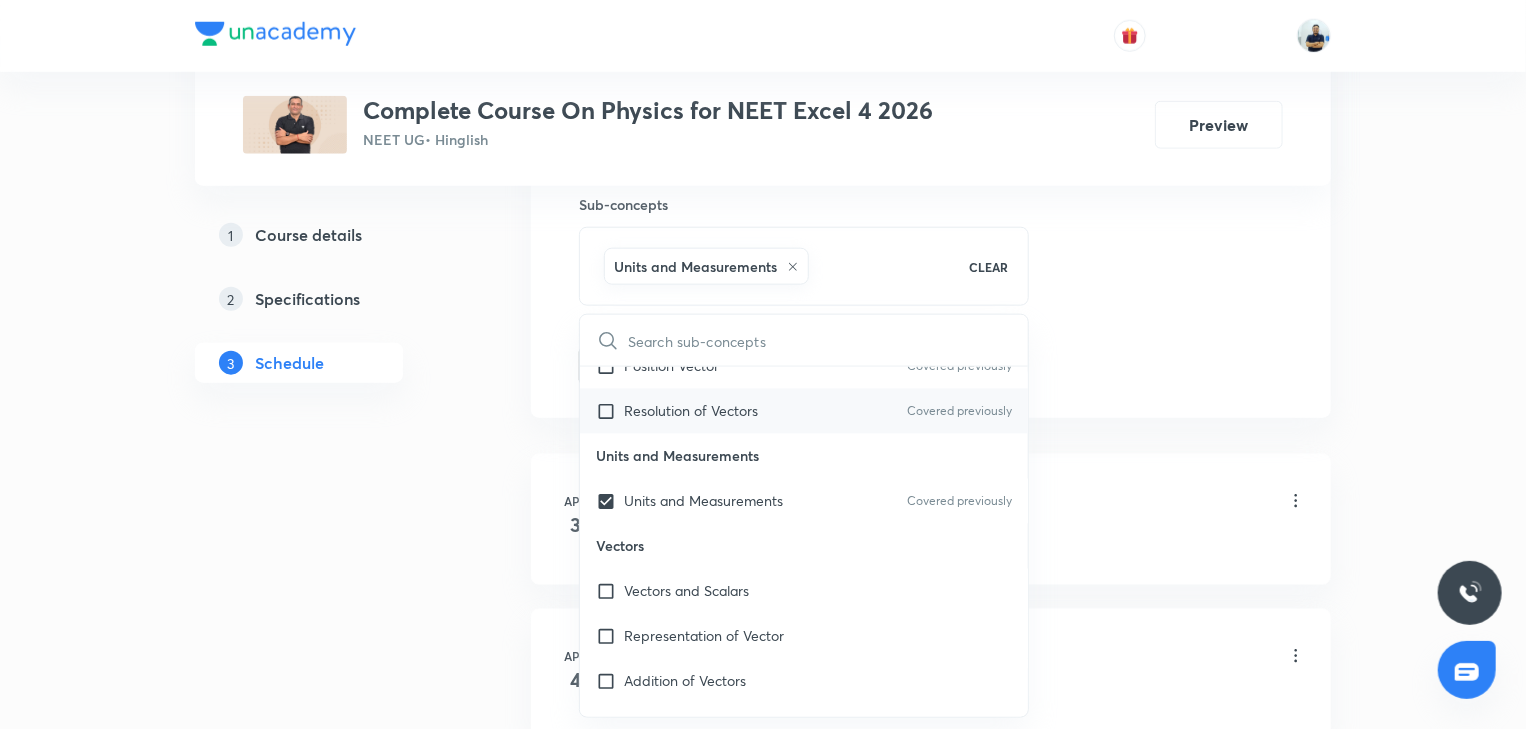 click on "Resolution of Vectors" at bounding box center (691, 411) 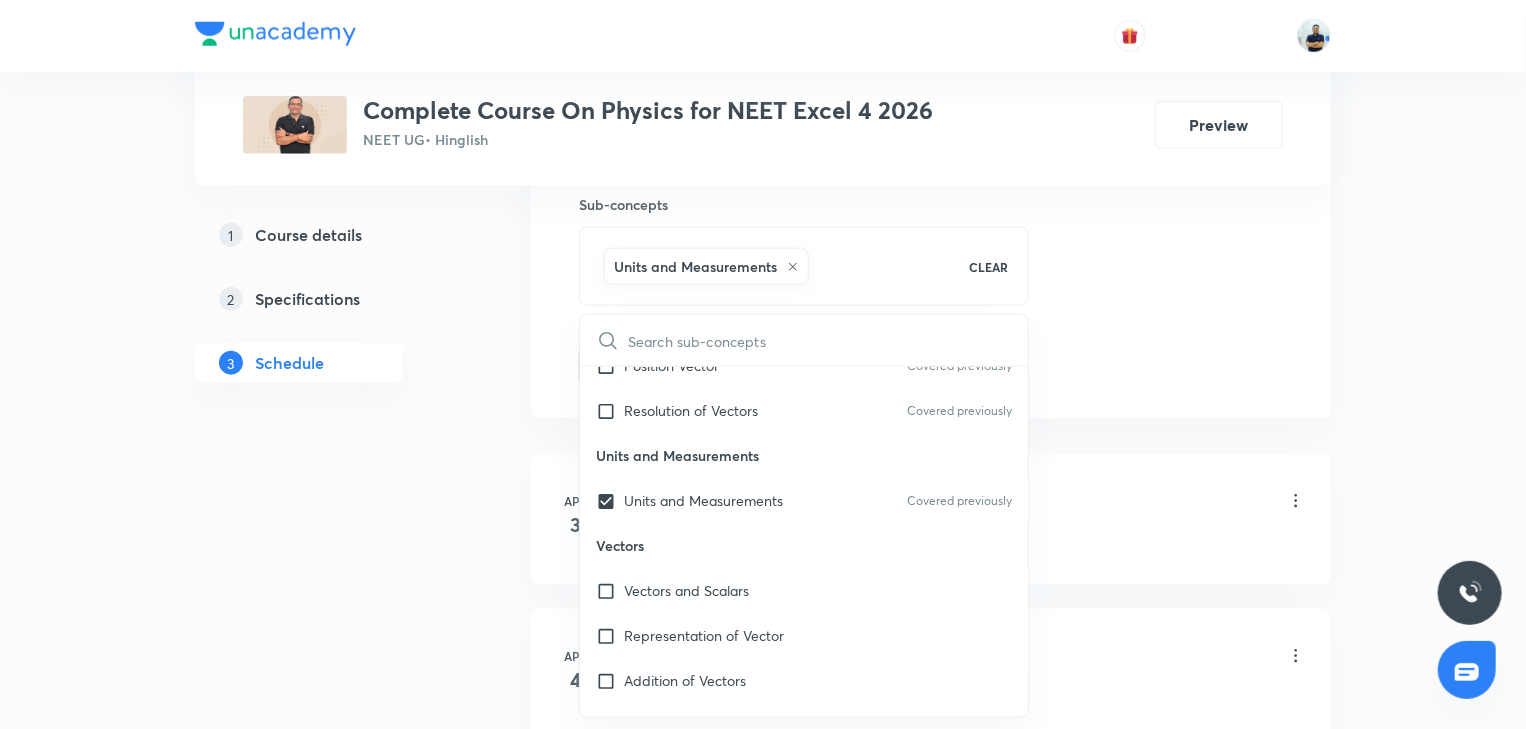 checkbox on "true" 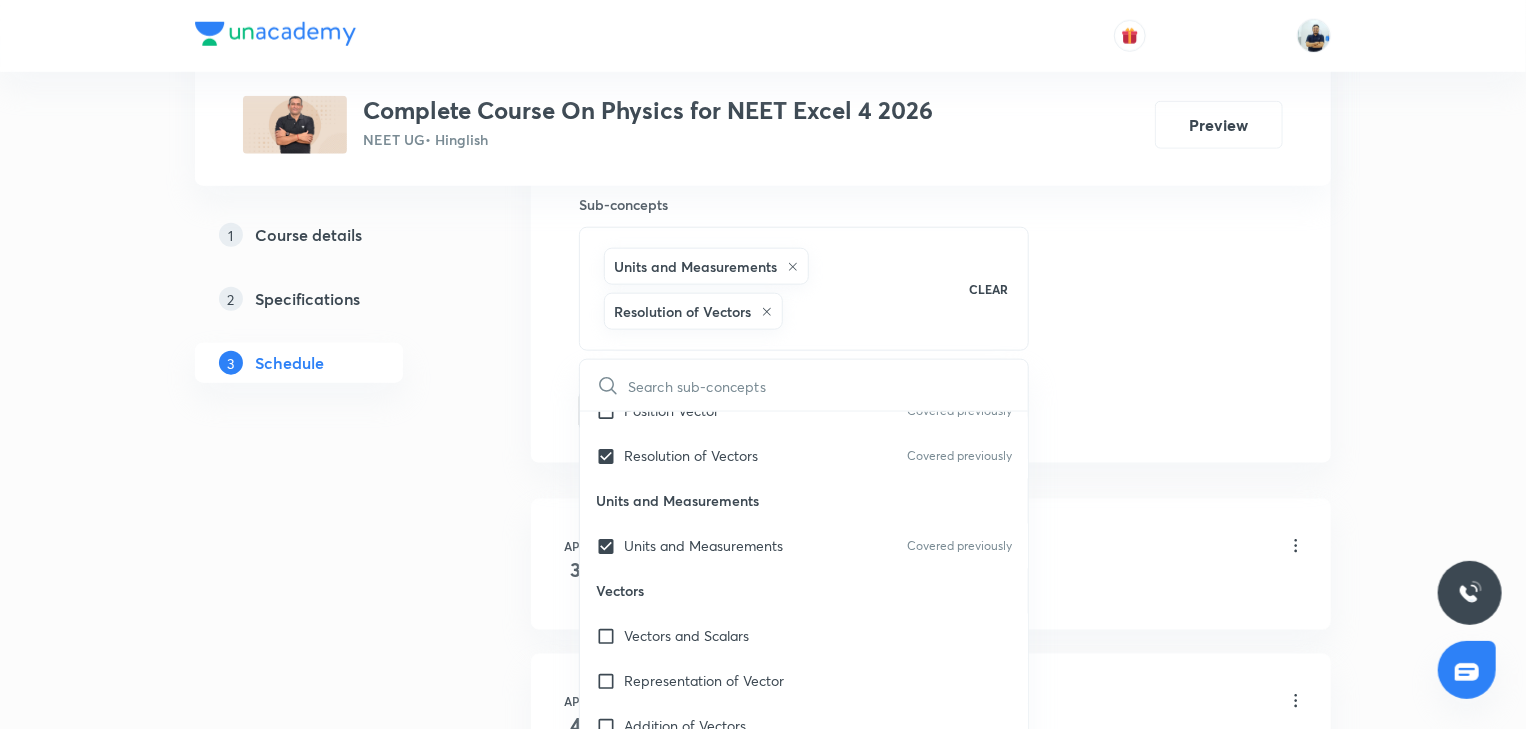 click on "Session  68 Live class Session title 6/99 MEC -3 ​ Schedule for [DATE] 5:56 PM ​ Duration (in minutes) 70 ​   Session type Online Offline Room 202 Sub-concepts Units and Measurements Resolution of Vectors CLEAR ​ Physics - Full Syllabus Mock Questions Physics - Full Syllabus Mock Questions Physics Previous Year Question Physics Previous Year Question Units & Dimensions Physical quantity Covered previously Applications of Dimensional Analysis Covered previously Significant Figures Units of Physical Quantities System of Units Dimensions of Some Mathematical Functions Covered previously Unit and Dimension Covered previously Product of Two Vectors Covered previously Subtraction of Vectors Covered previously Cross Product Covered previously Least Count Analysis Errors of Measurement Covered previously Vernier Callipers Covered previously Screw Gauge Covered previously Zero Error Covered previously Basic Mathematics Elementary Algebra Covered previously Elementary Trigonometry Functions Unit Vectors" at bounding box center [931, -73] 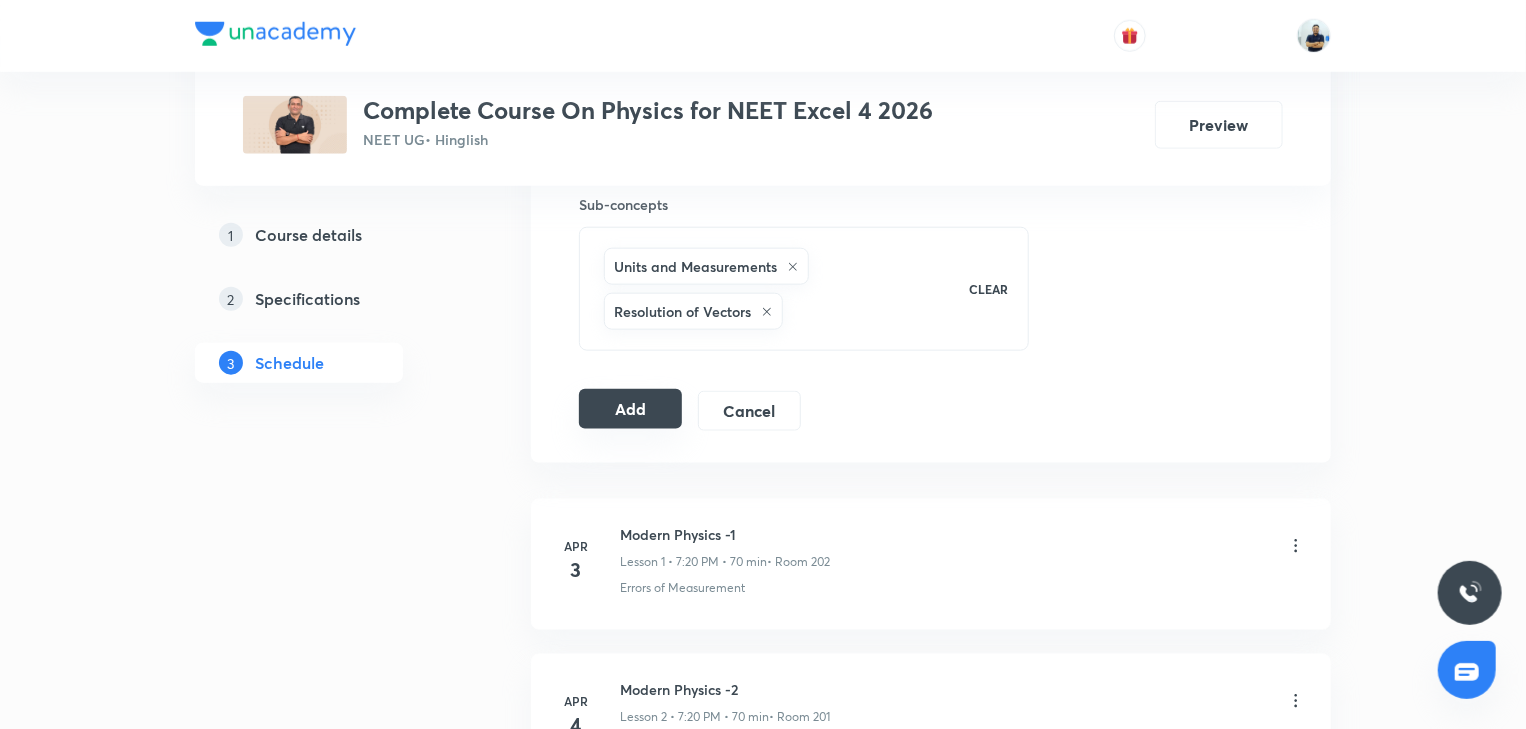 click on "Add" at bounding box center (630, 409) 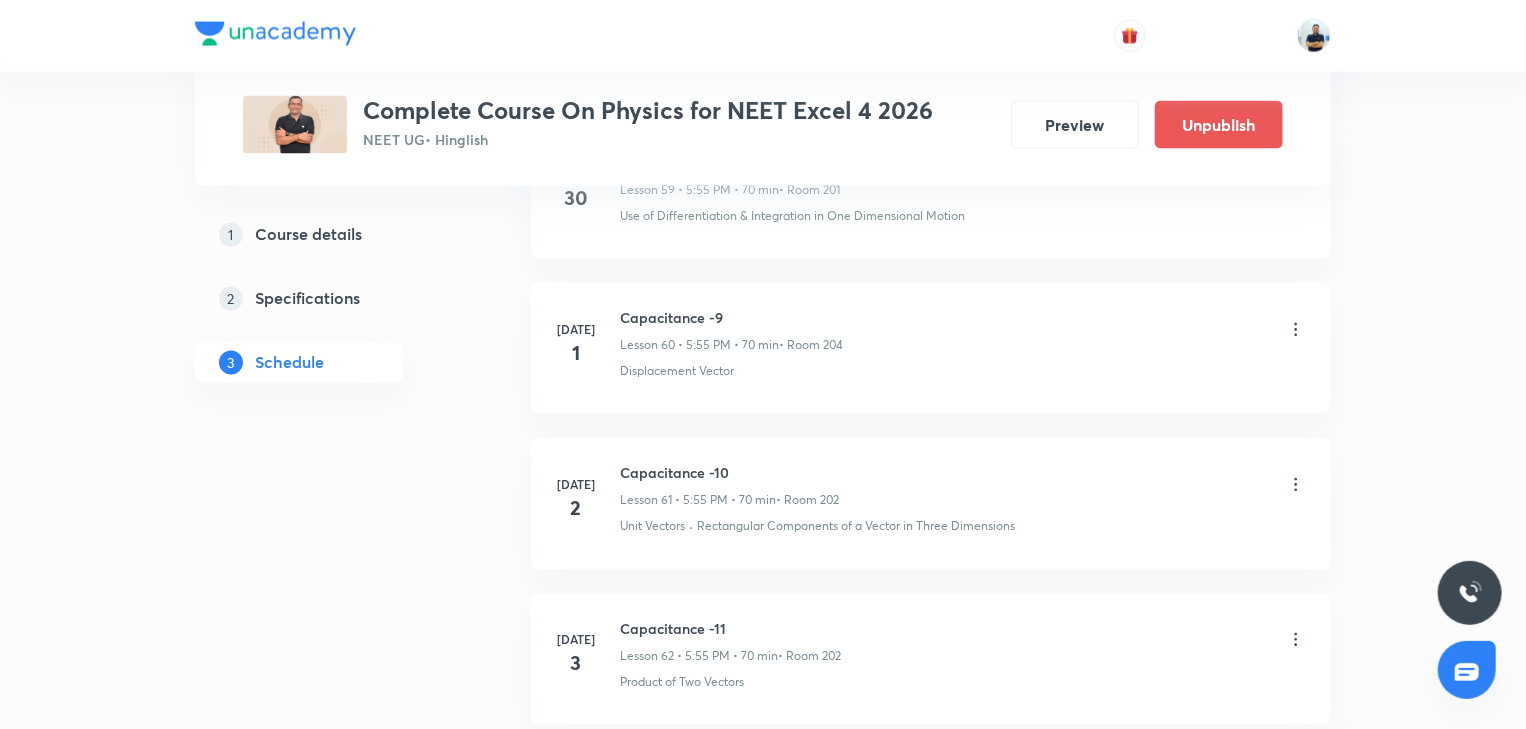 scroll, scrollTop: 10478, scrollLeft: 0, axis: vertical 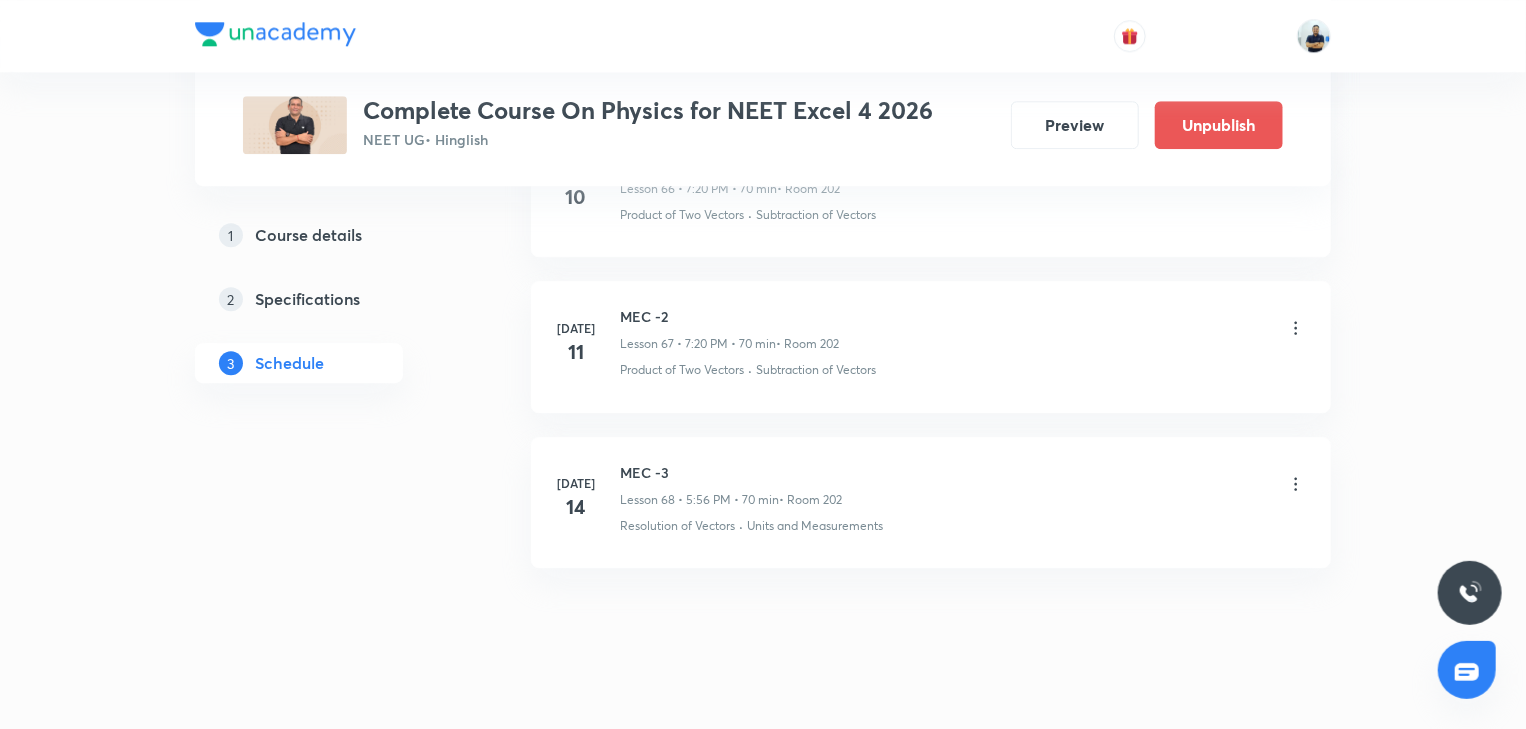 click on "MEC -3" at bounding box center (731, 472) 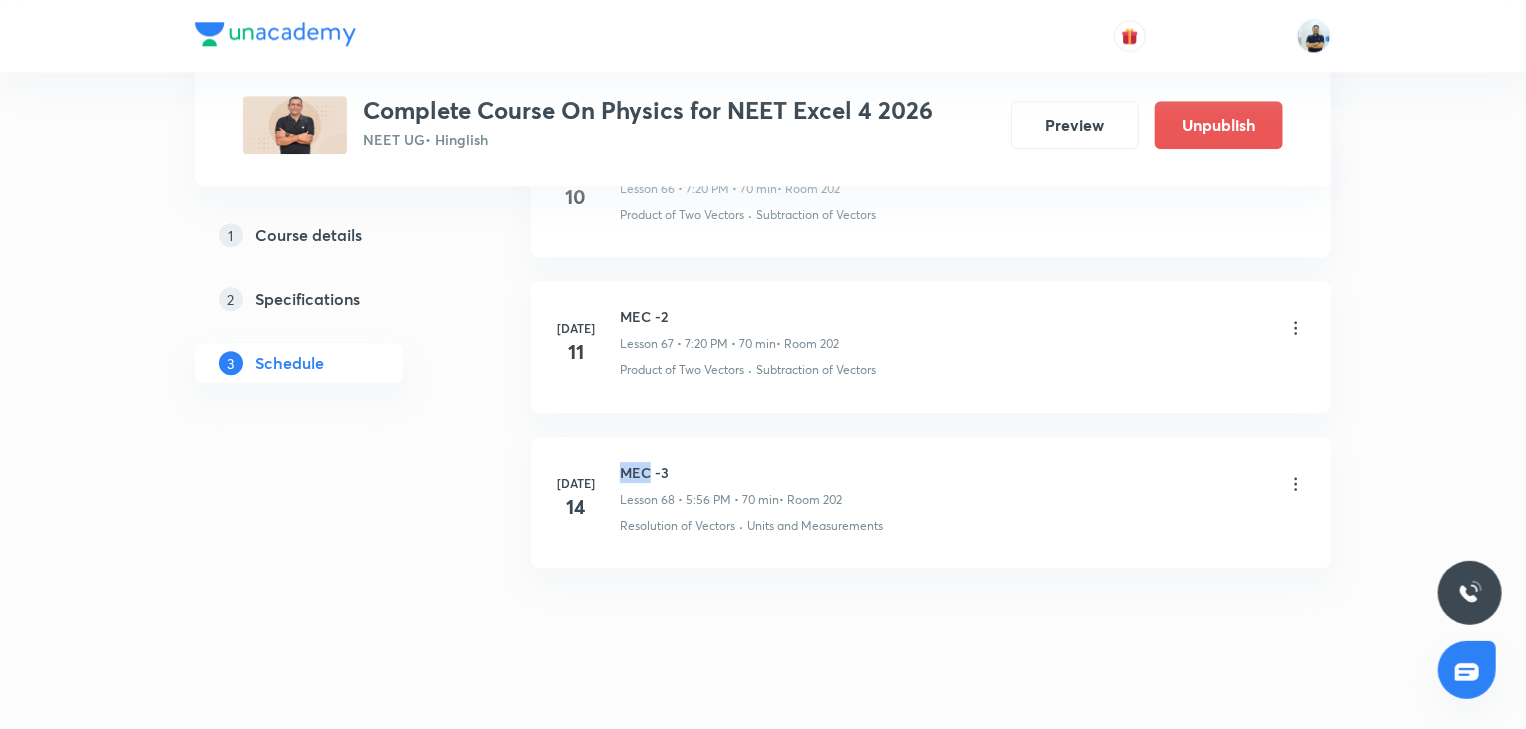 click on "MEC -3" at bounding box center [731, 472] 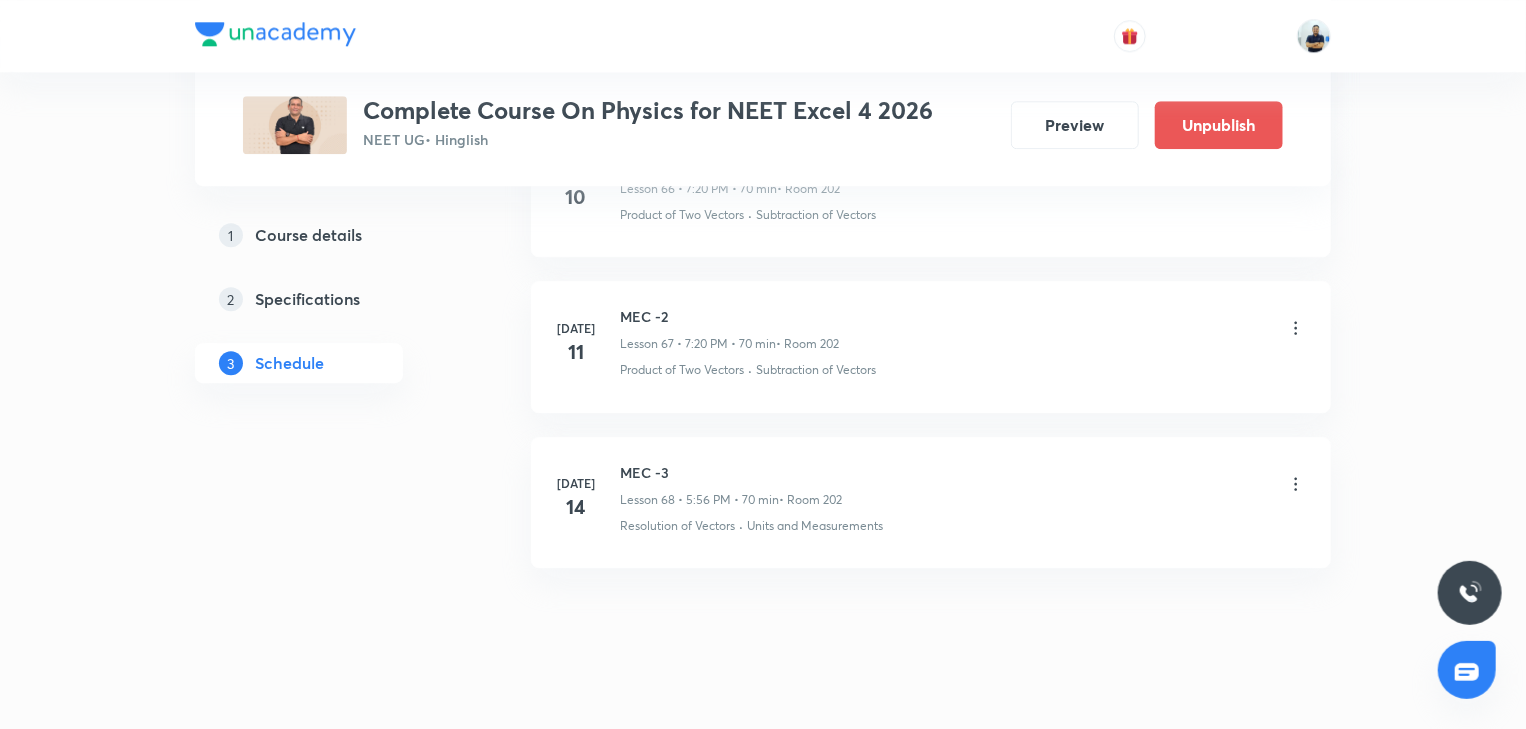 click on "MEC -3" at bounding box center (731, 472) 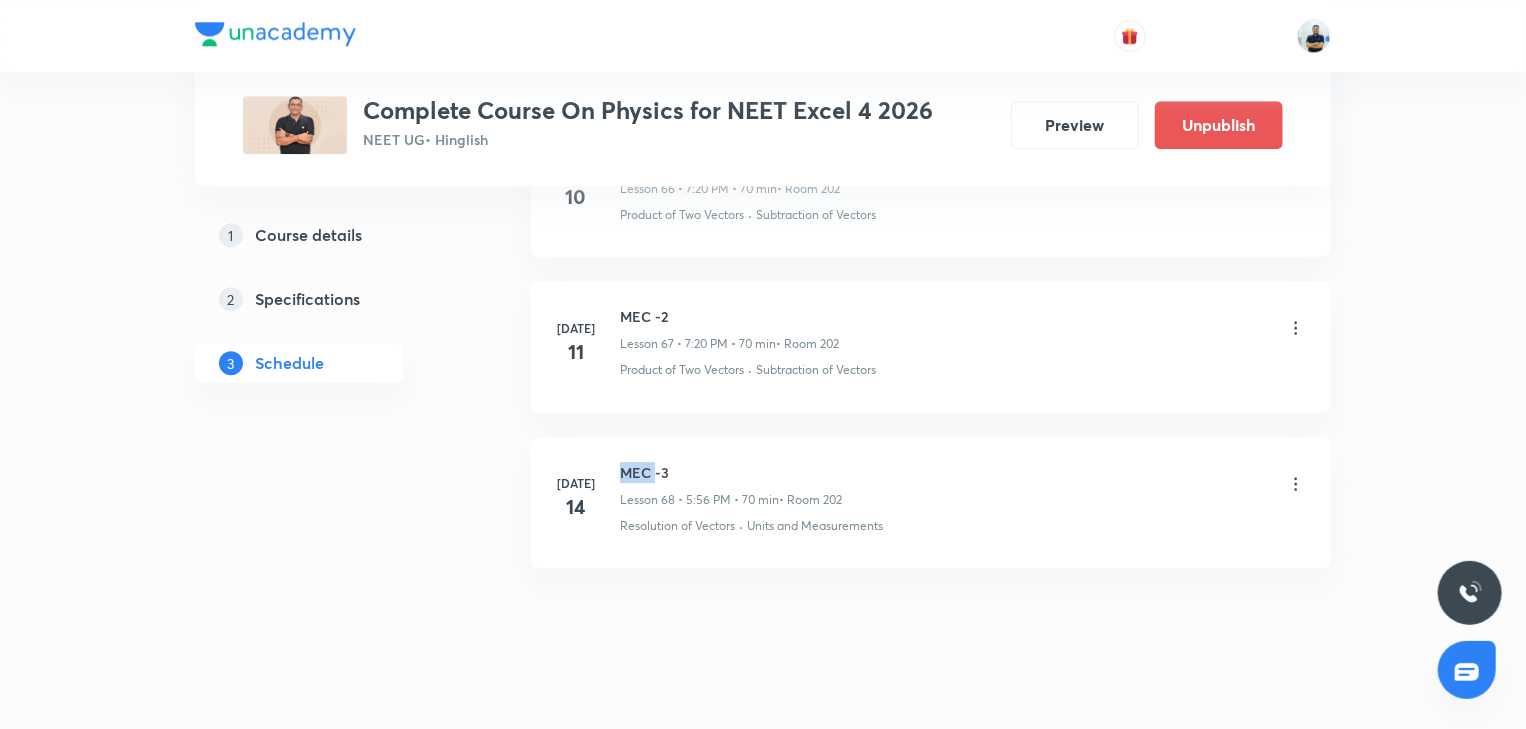 click on "MEC -3" at bounding box center [731, 472] 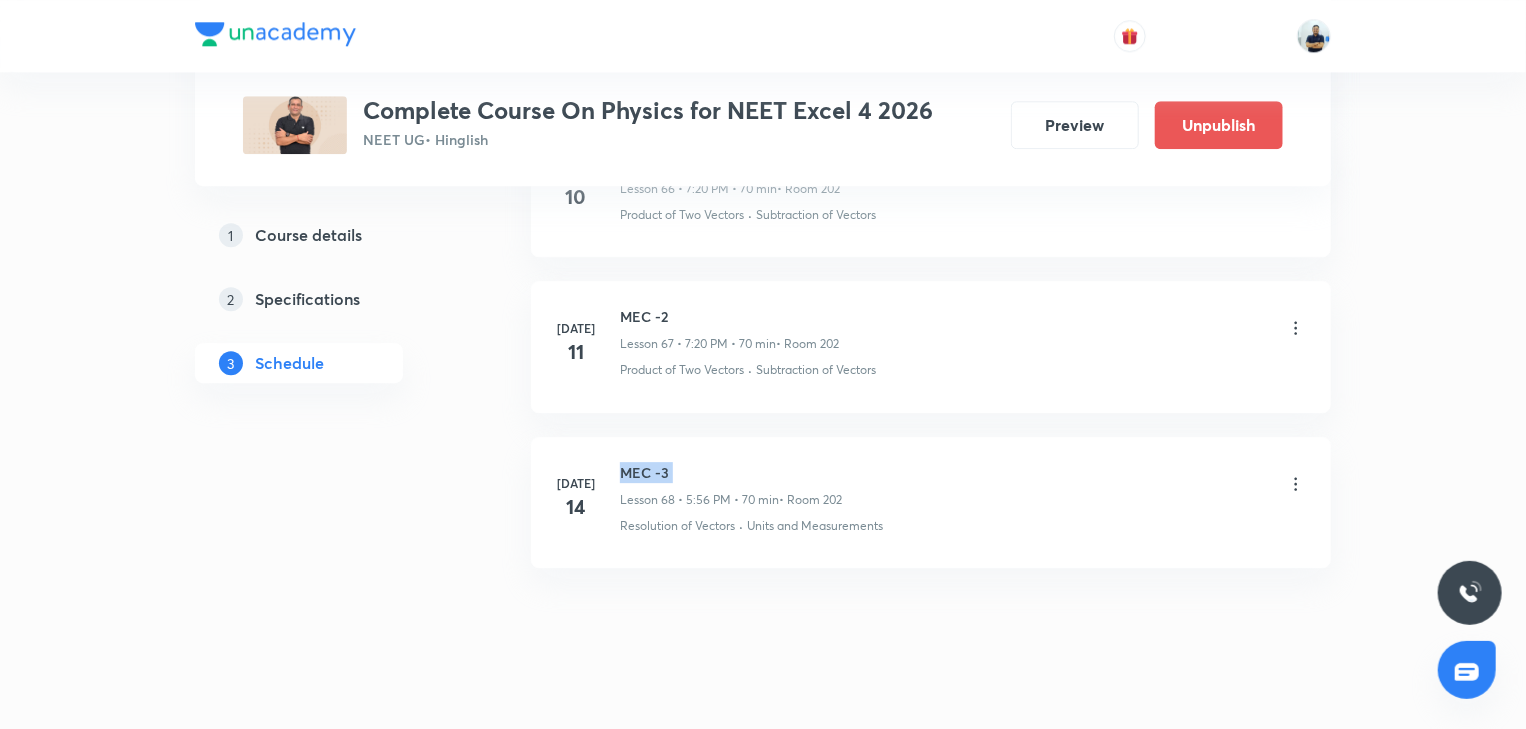 click on "MEC -3" at bounding box center [731, 472] 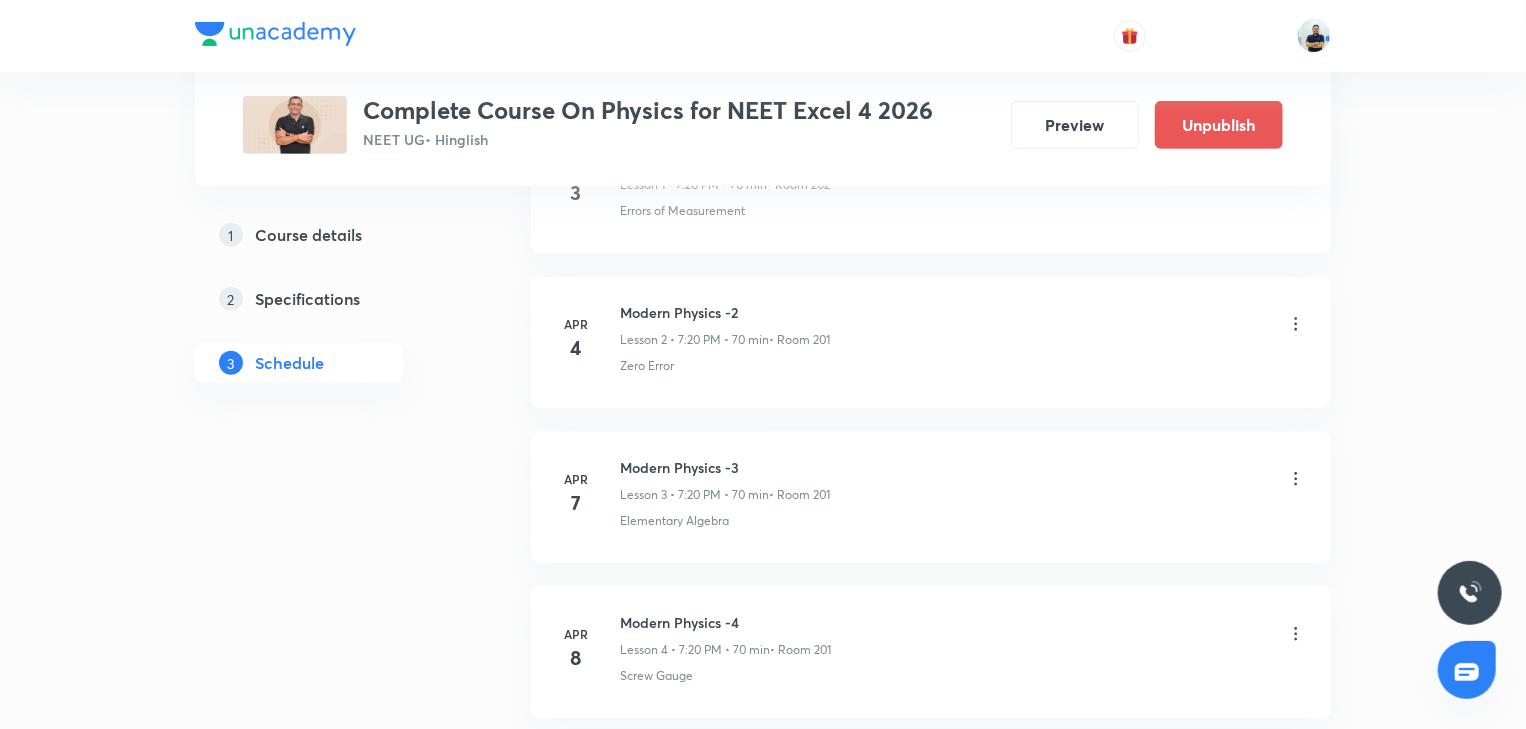 scroll, scrollTop: 0, scrollLeft: 0, axis: both 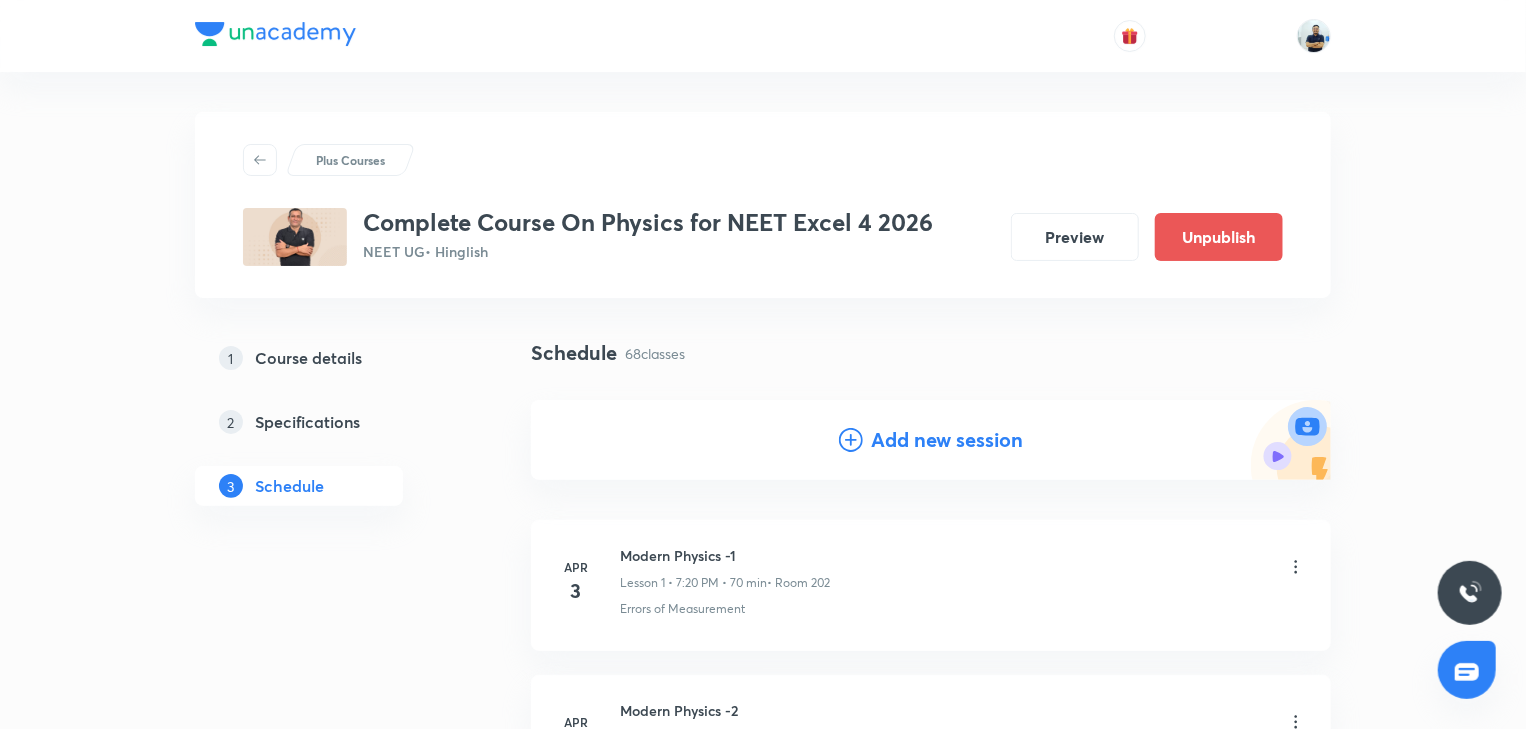click on "Add new session" at bounding box center [931, 440] 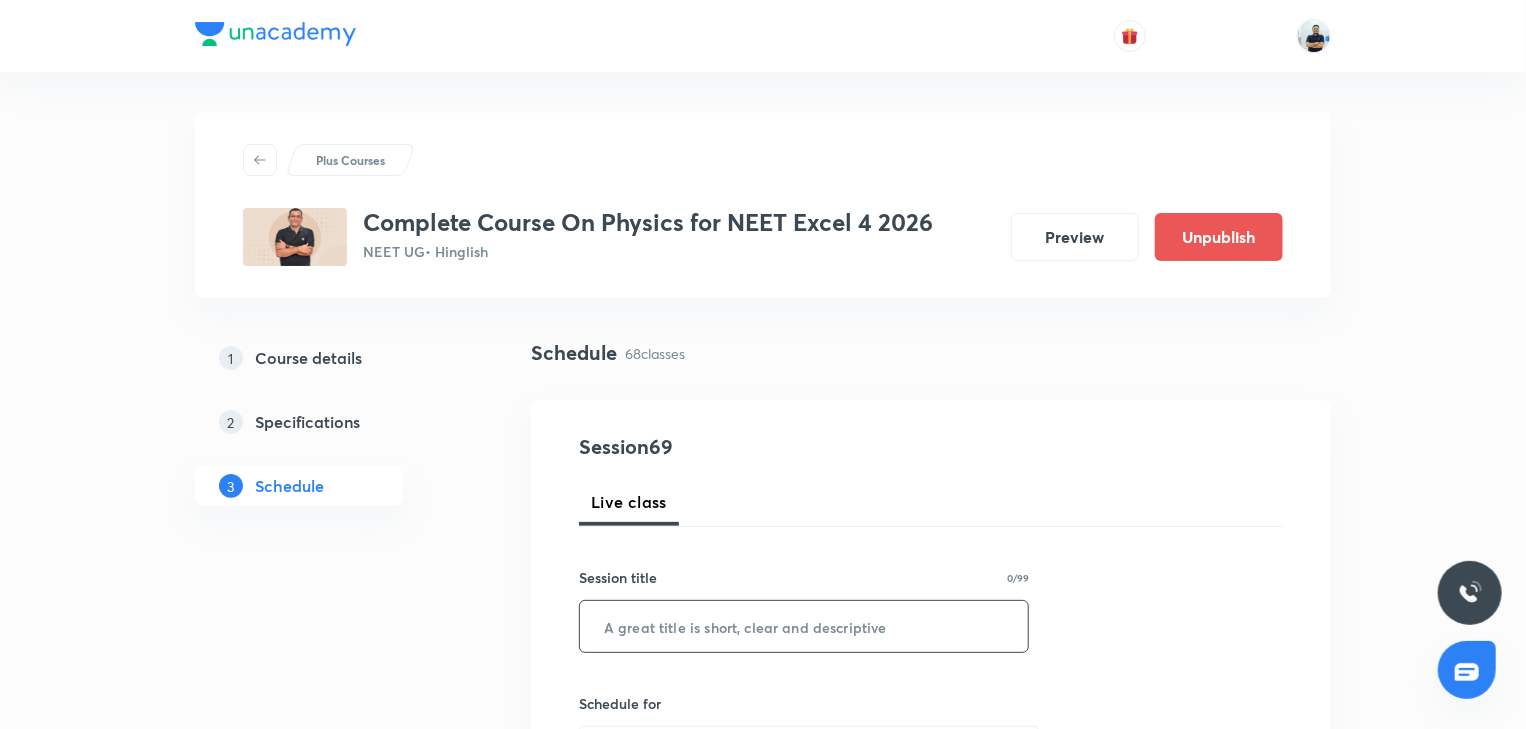 click at bounding box center (804, 626) 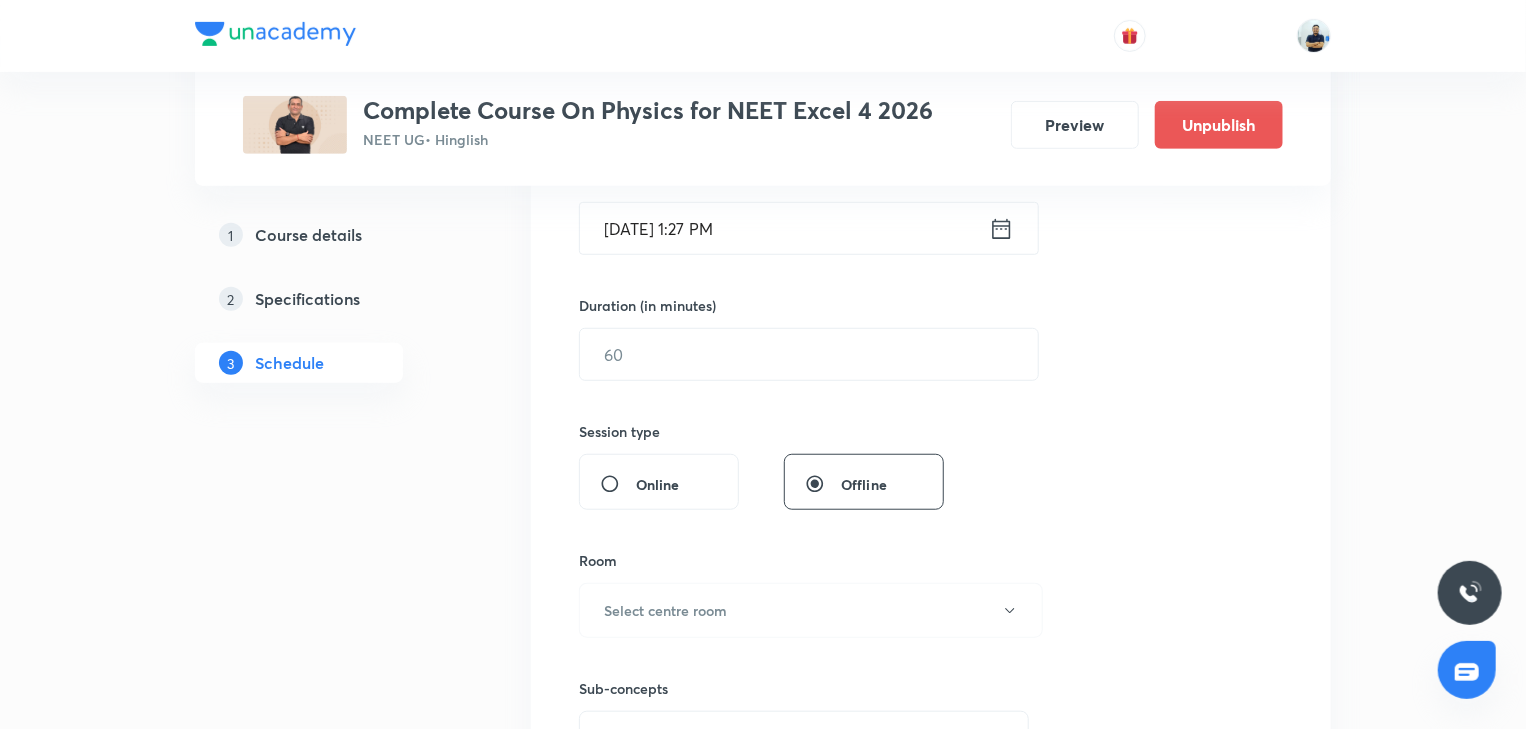 scroll, scrollTop: 522, scrollLeft: 0, axis: vertical 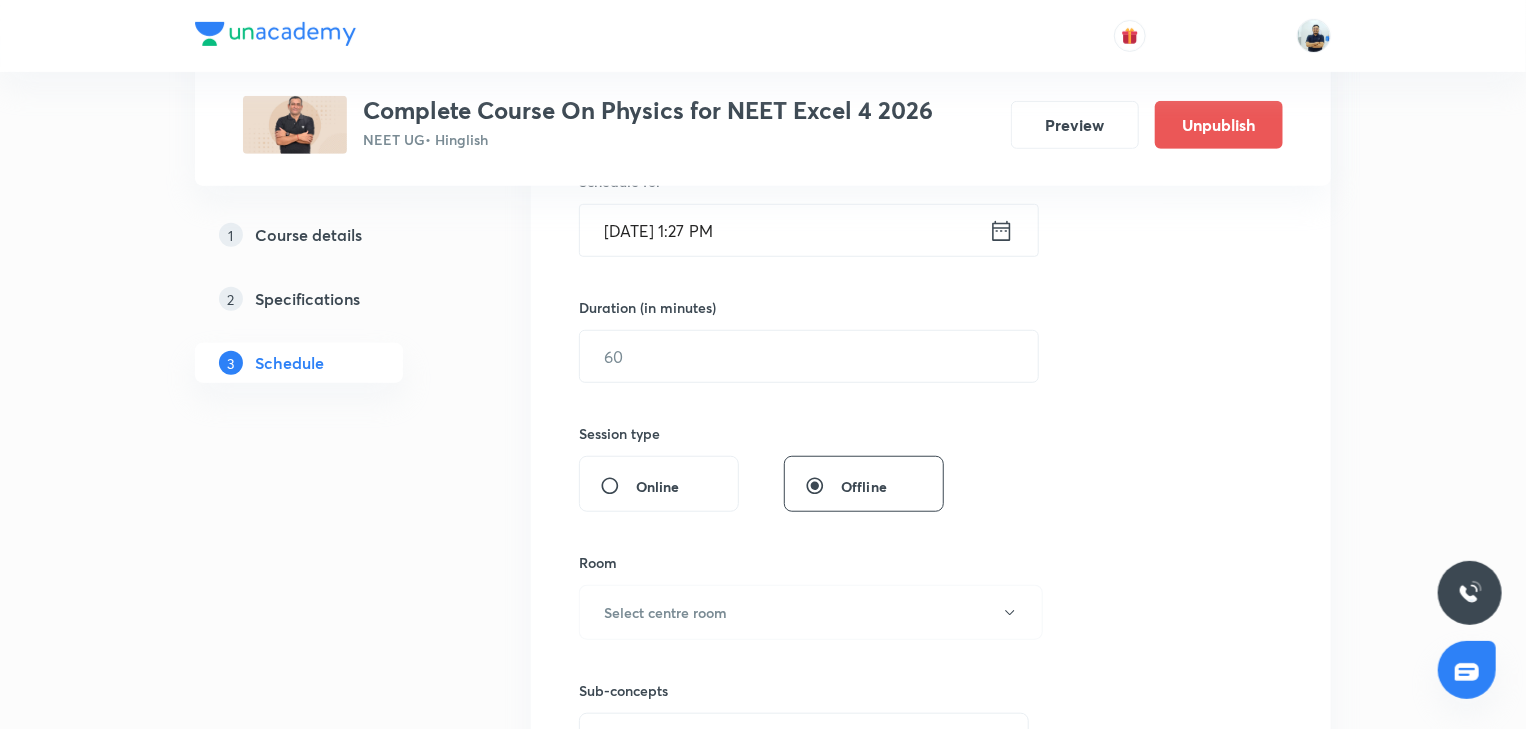 type on "MEC -4" 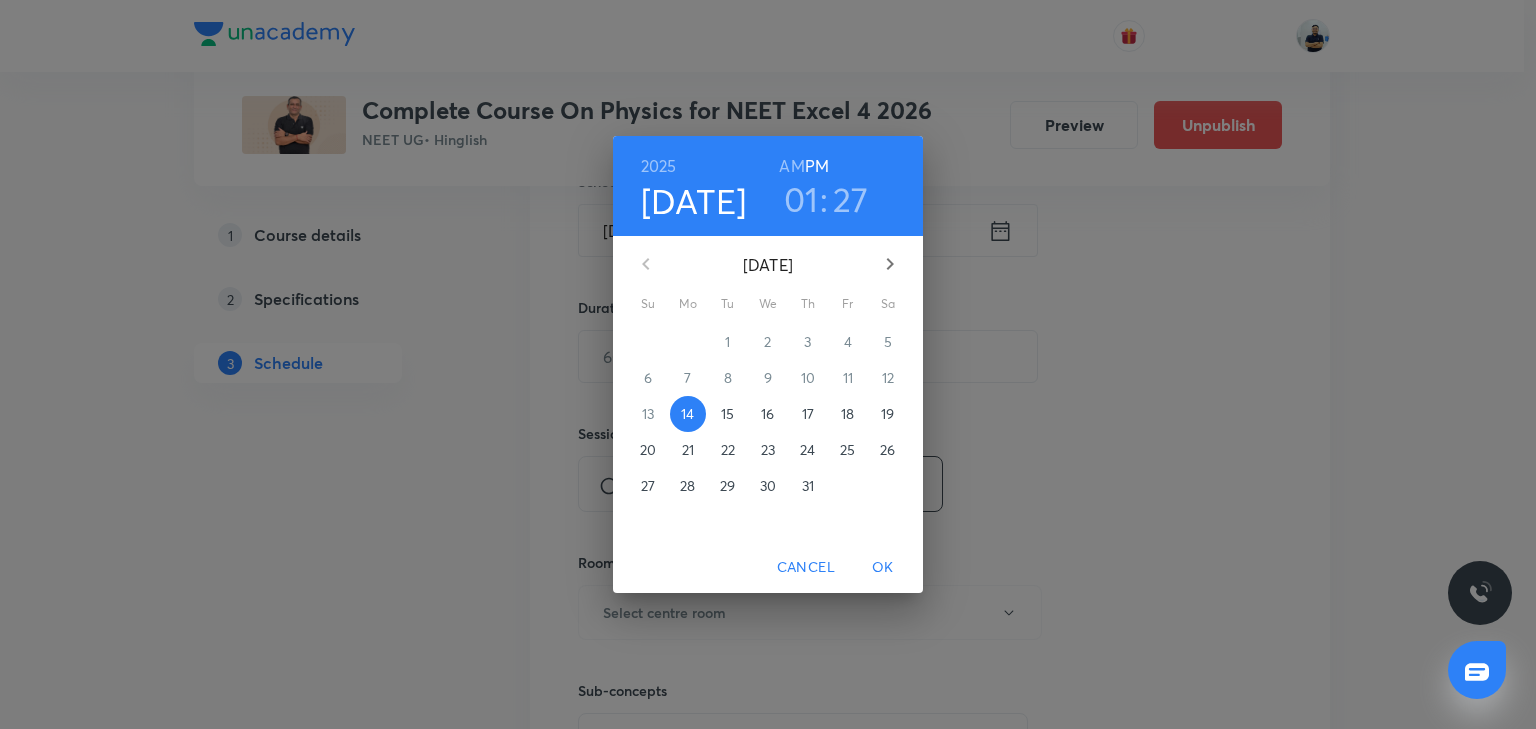 click on "15" at bounding box center [727, 414] 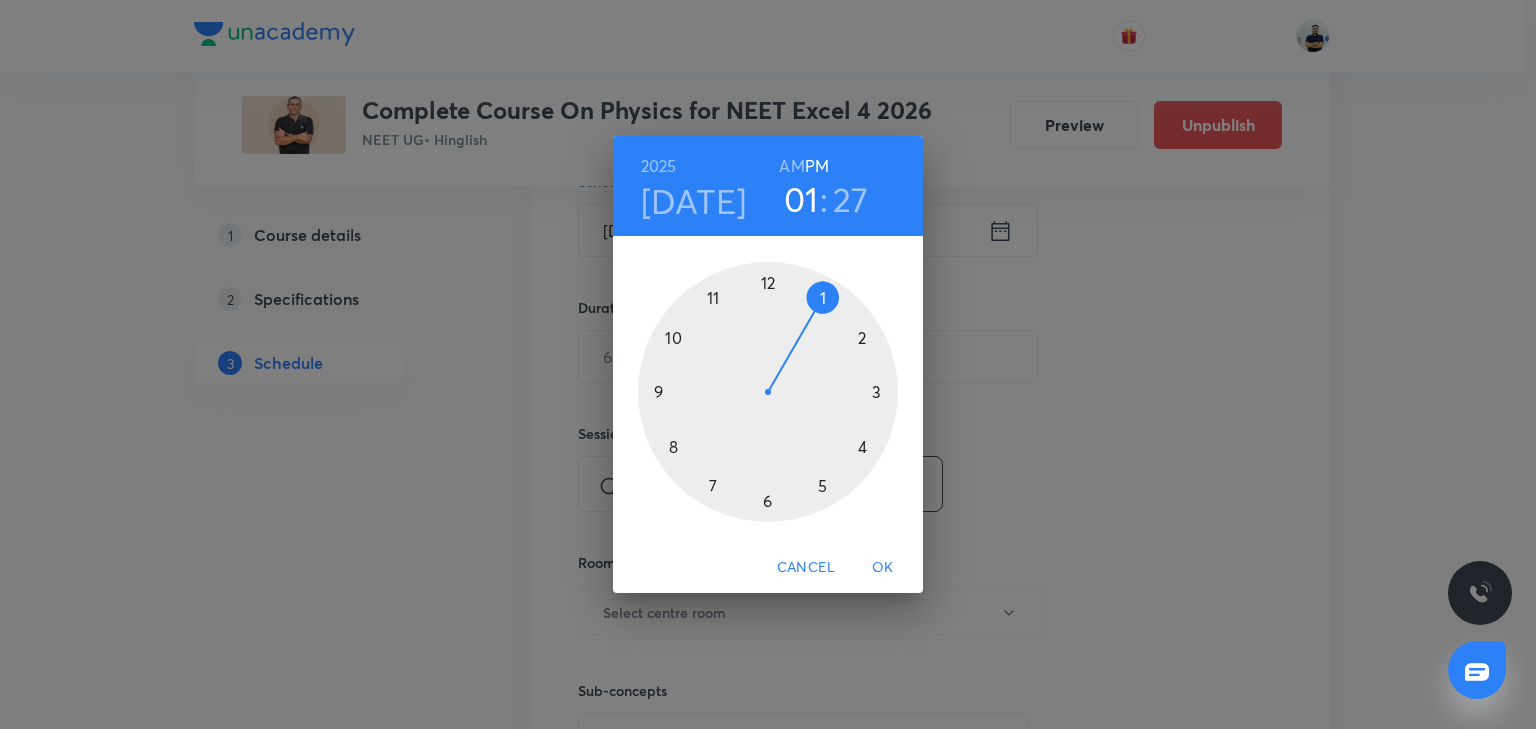 click at bounding box center (768, 392) 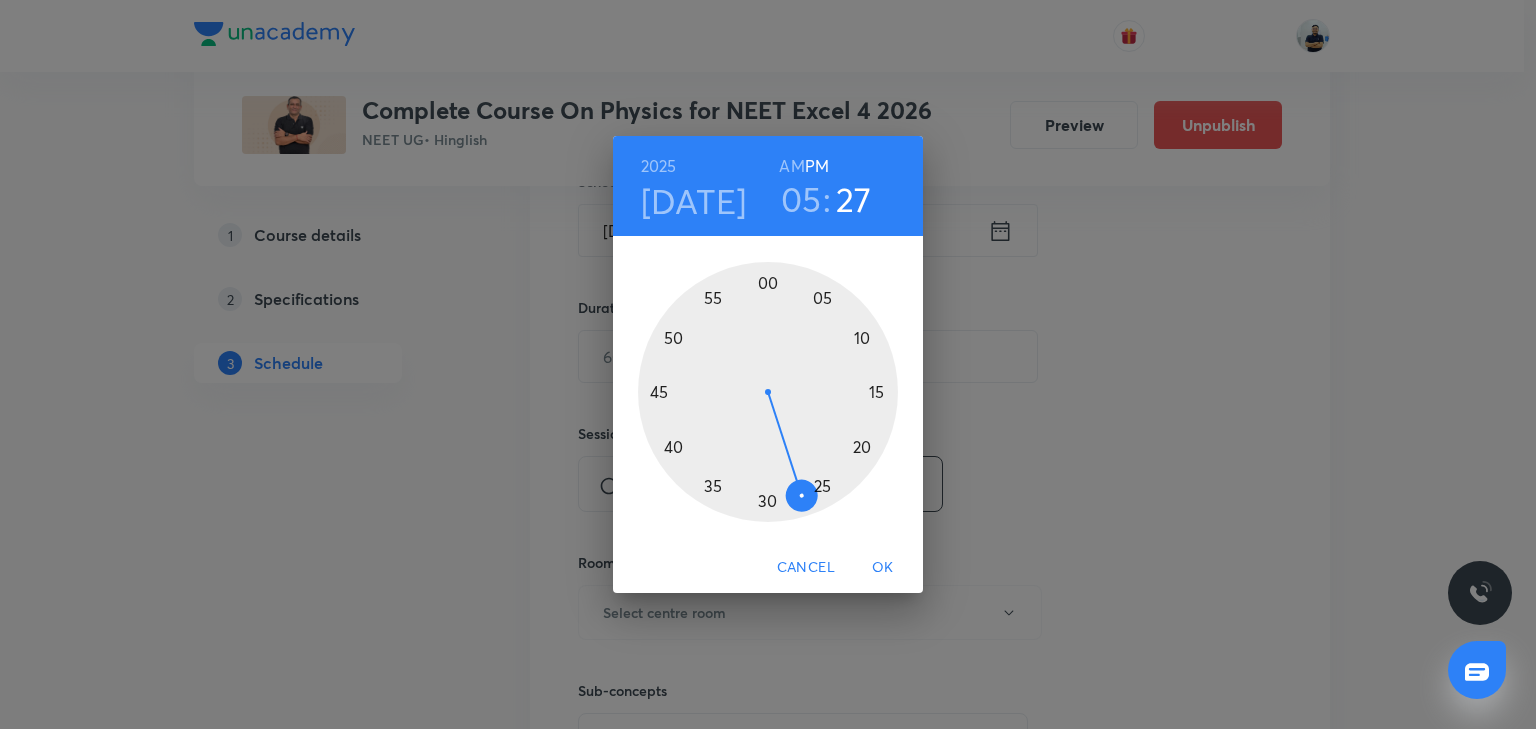 click at bounding box center [768, 392] 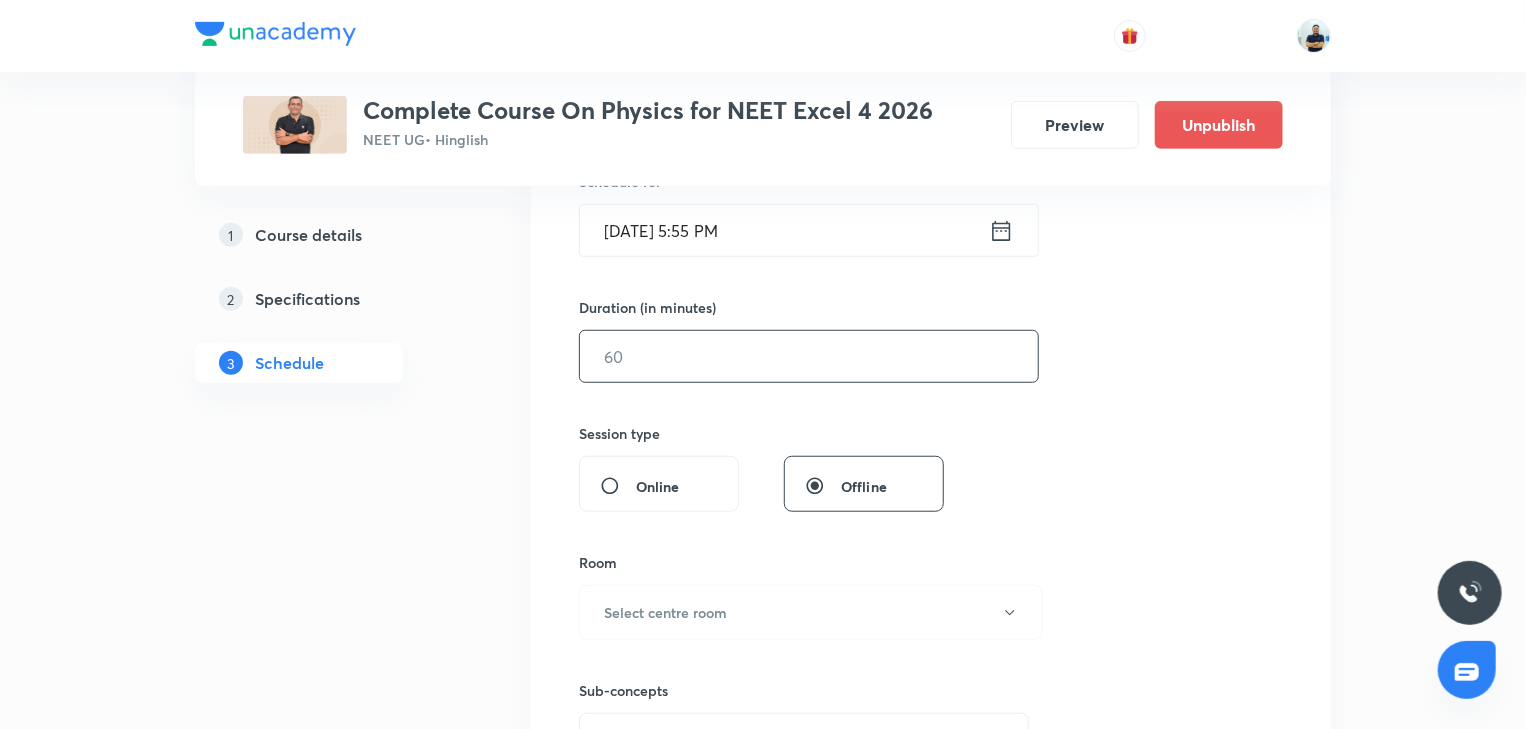 click at bounding box center [809, 356] 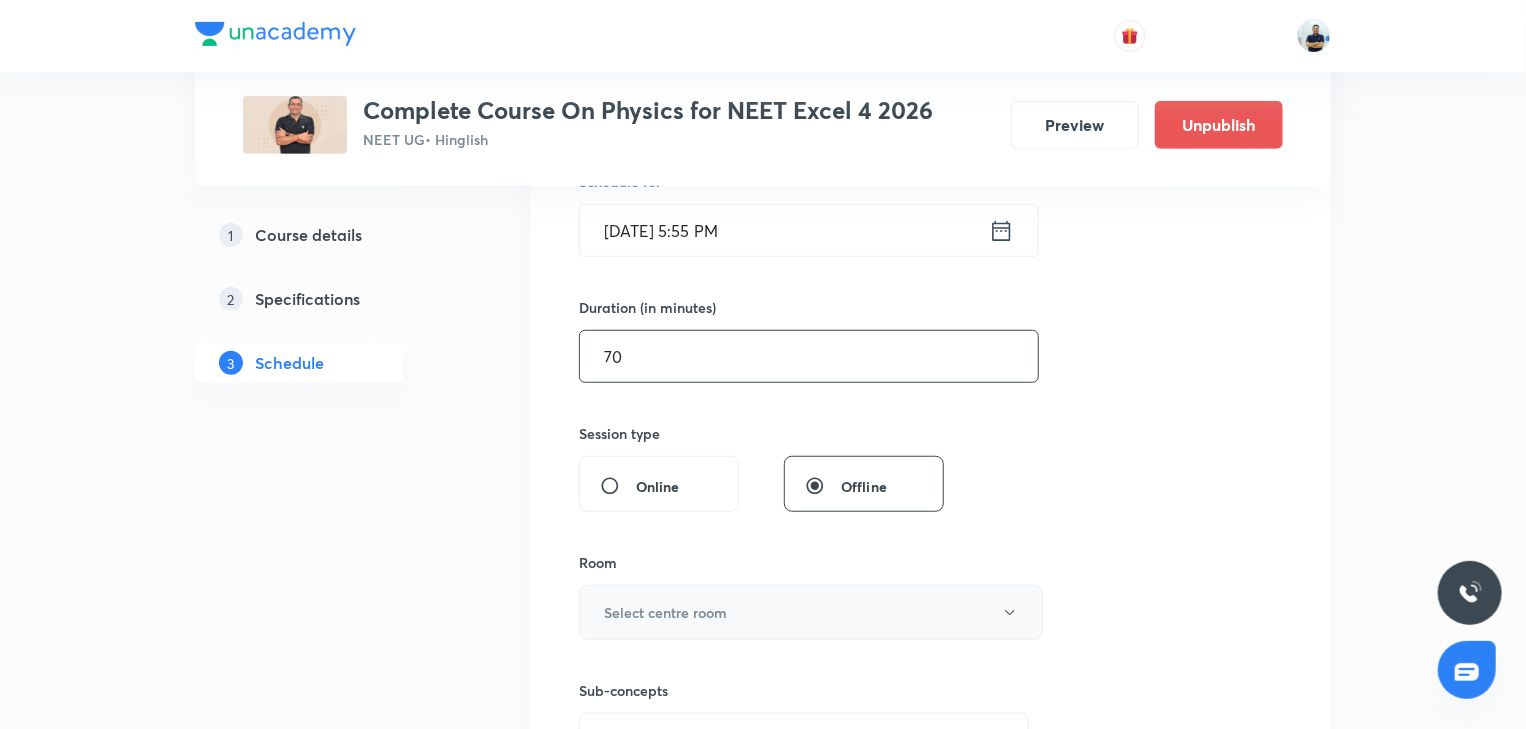 type on "70" 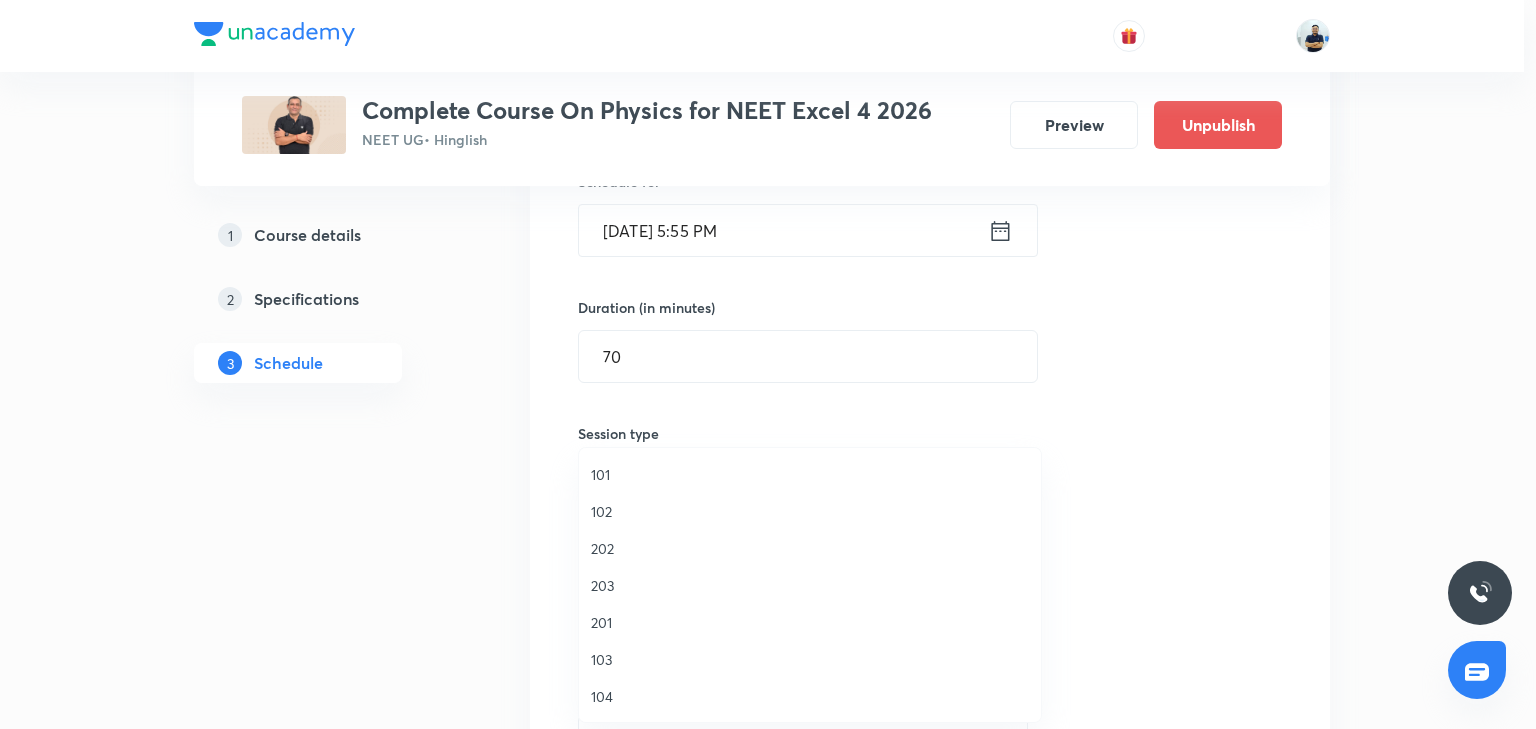 click on "202" at bounding box center [810, 548] 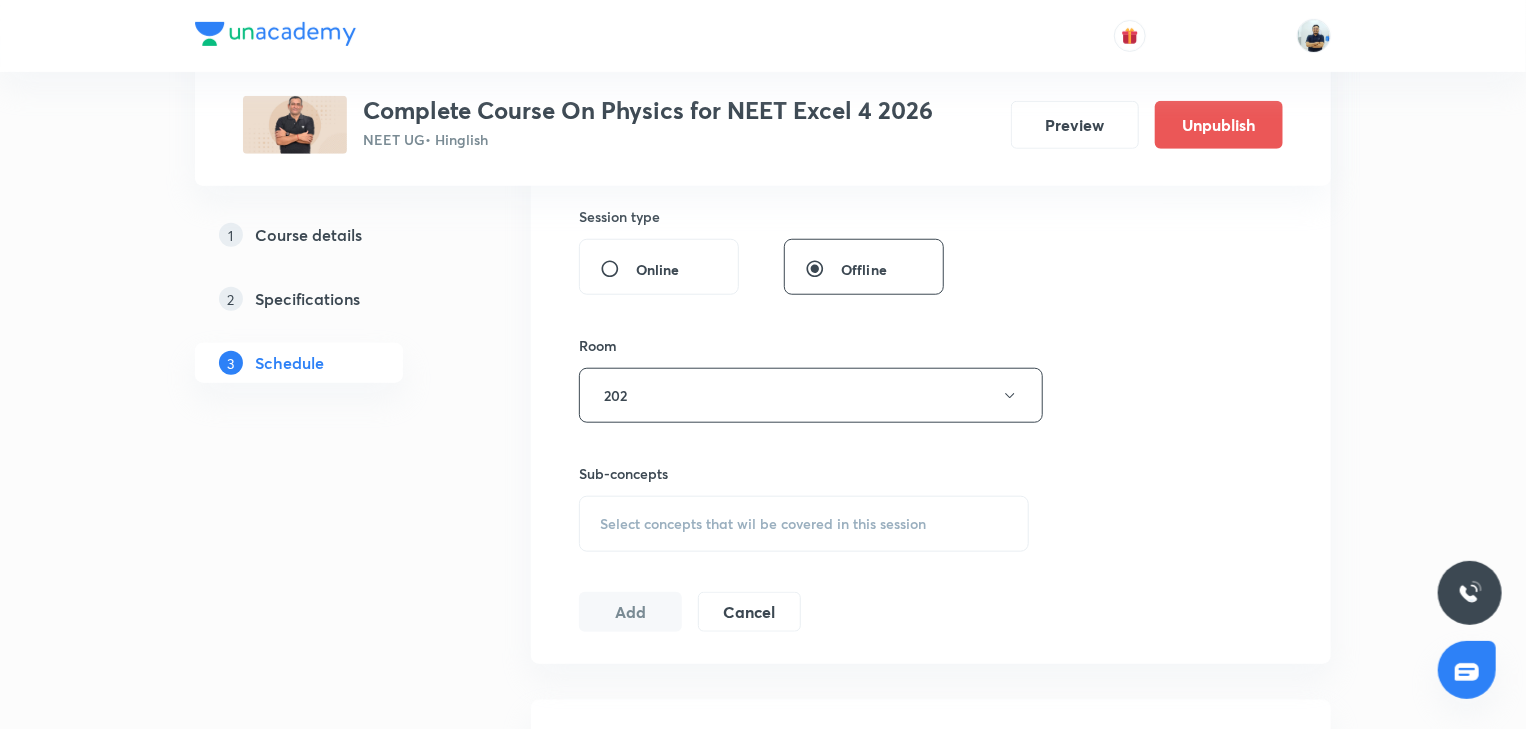 scroll, scrollTop: 765, scrollLeft: 0, axis: vertical 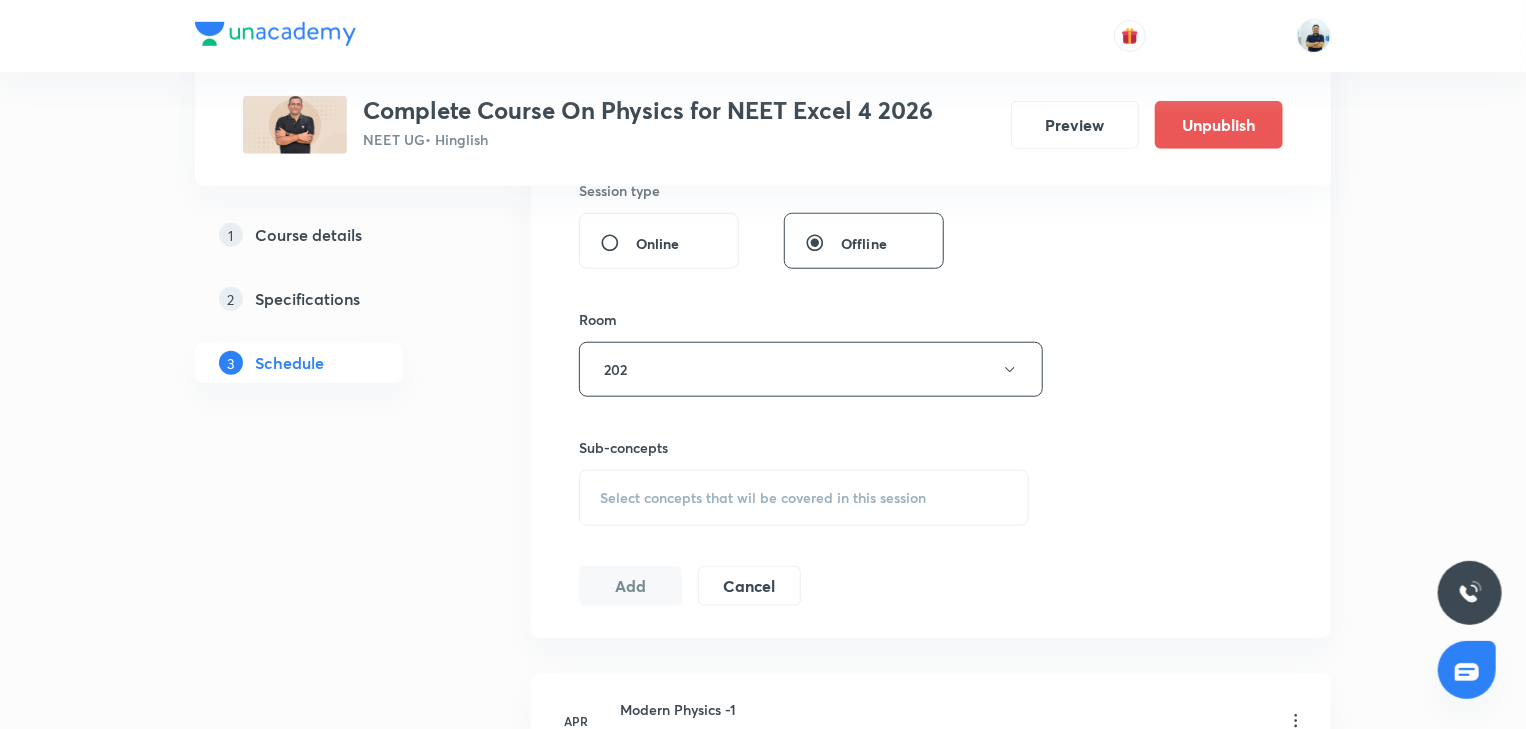click on "Select concepts that wil be covered in this session" at bounding box center [763, 498] 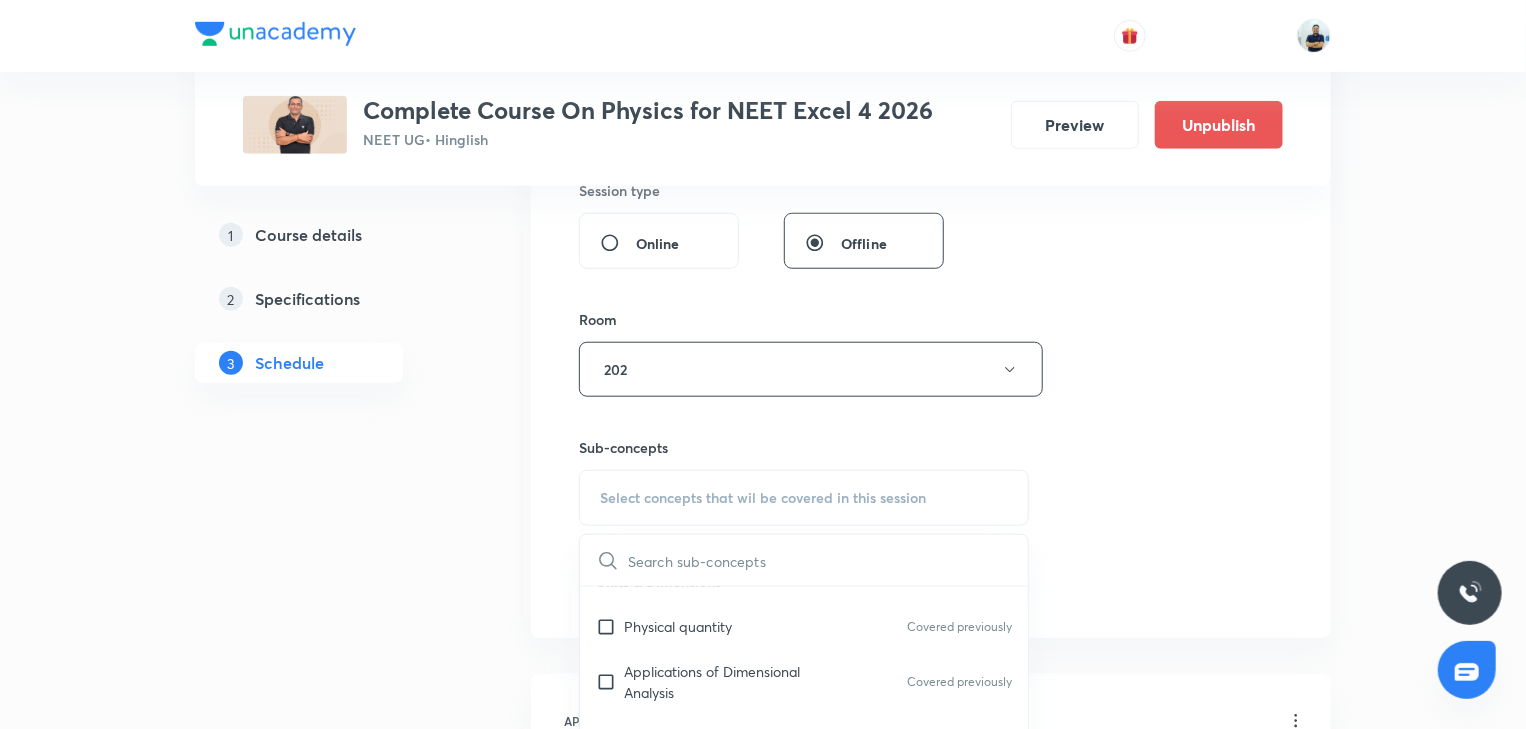 scroll, scrollTop: 298, scrollLeft: 0, axis: vertical 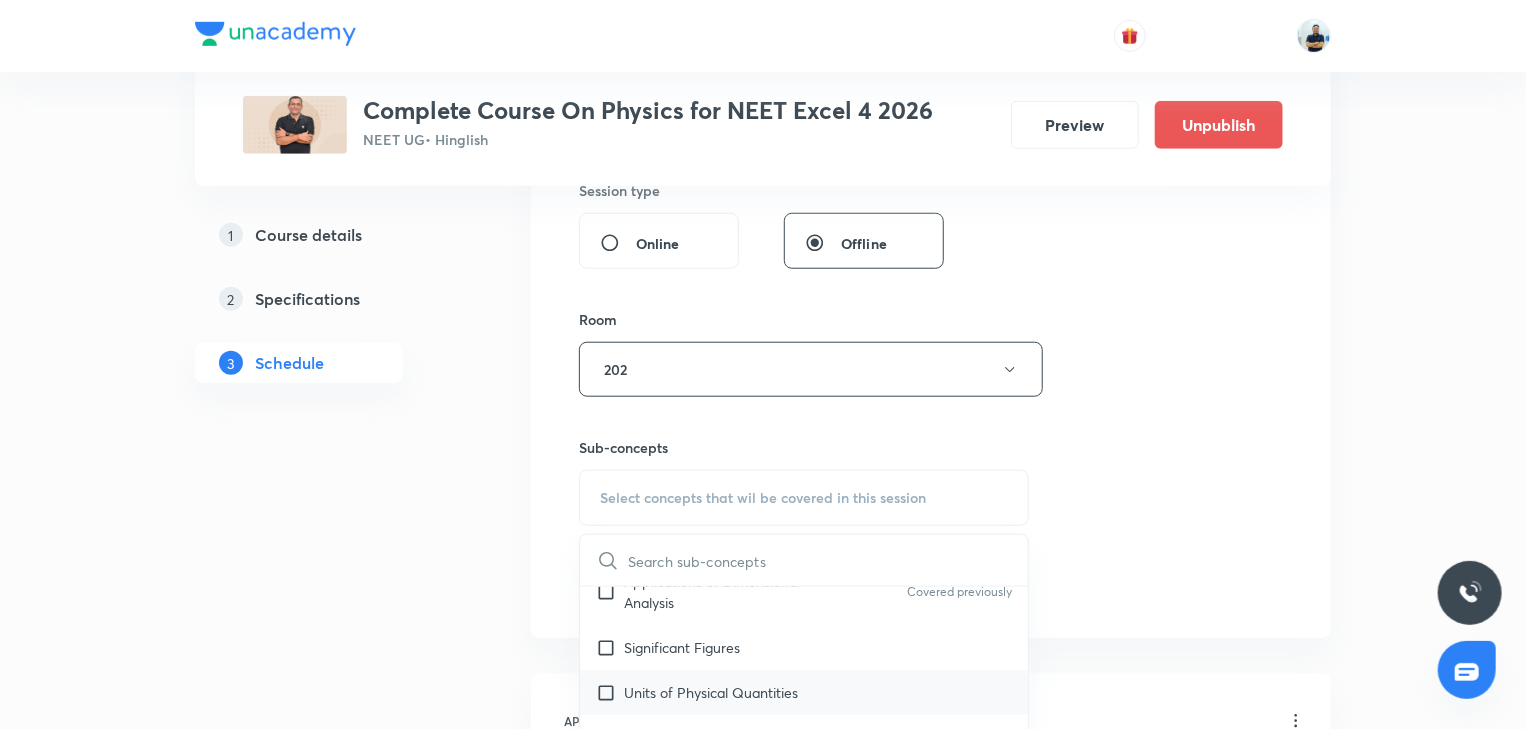 click on "Units of Physical Quantities" at bounding box center [804, 692] 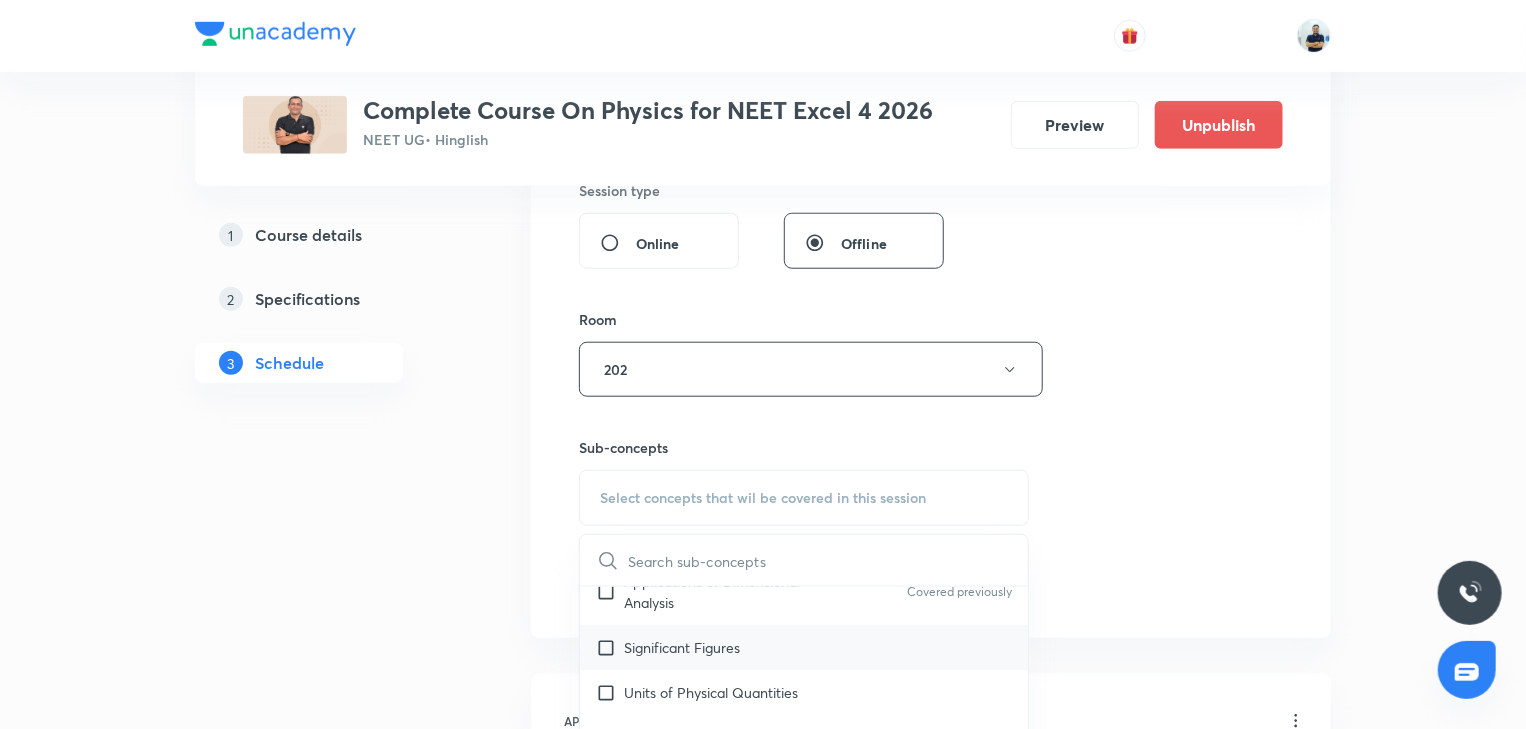 checkbox on "true" 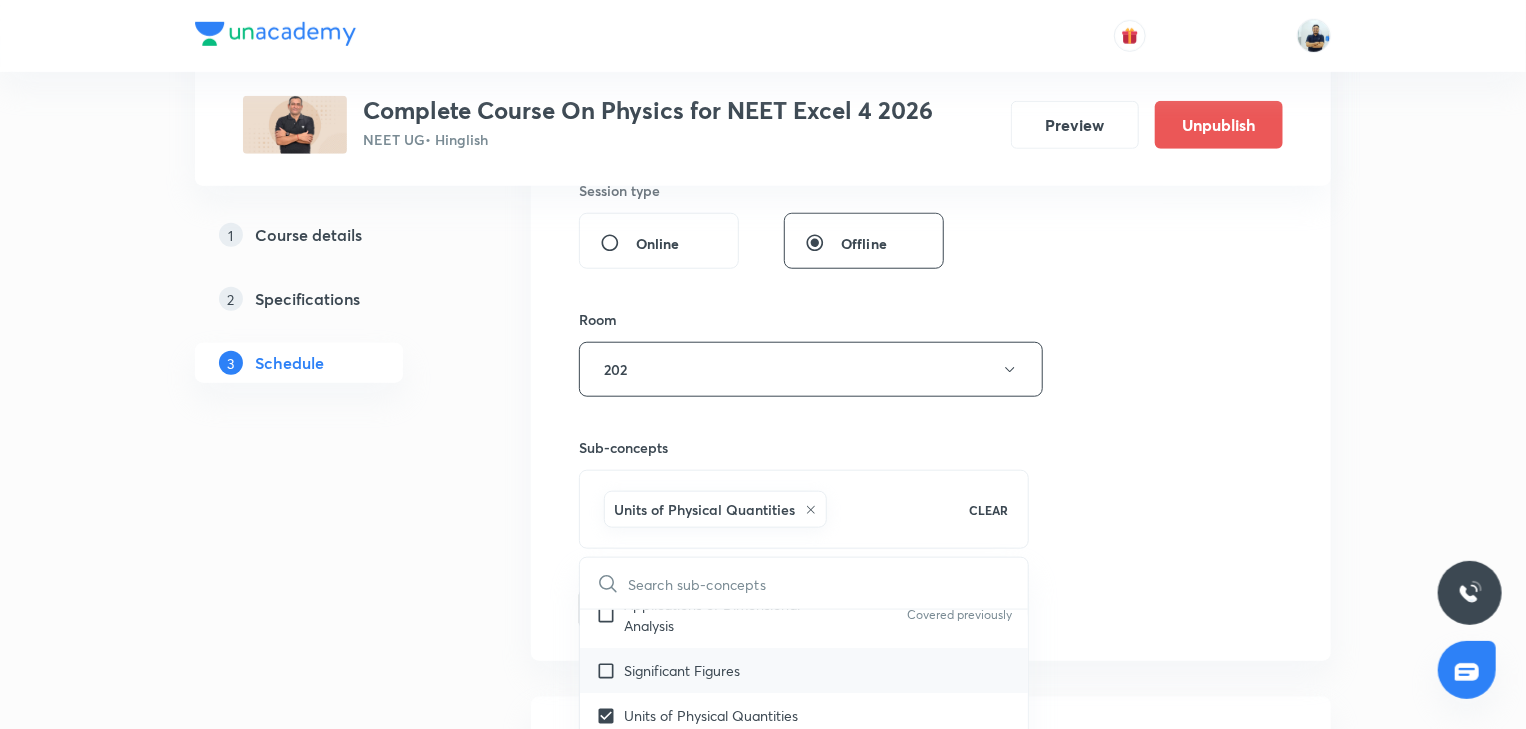 click on "Significant Figures" at bounding box center (804, 670) 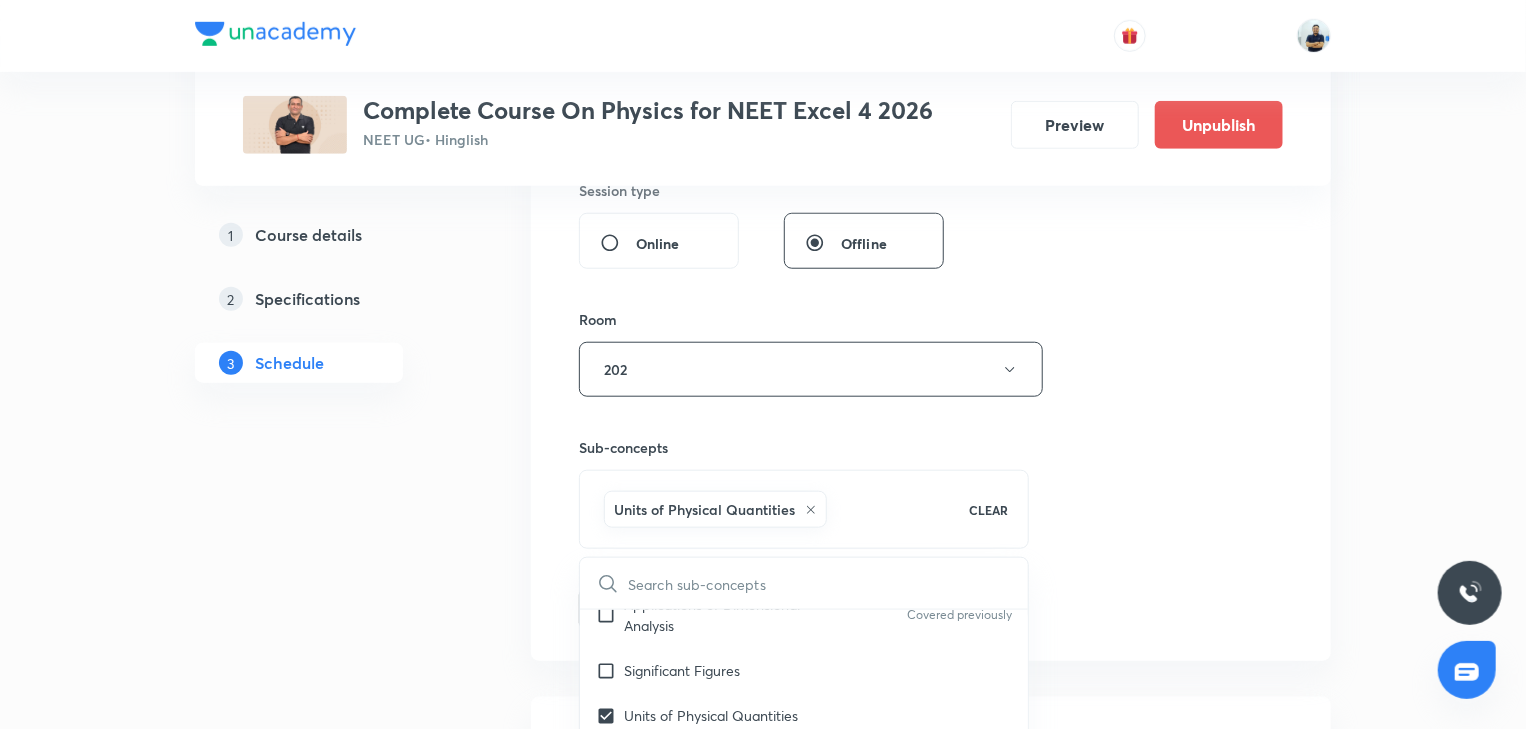 checkbox on "true" 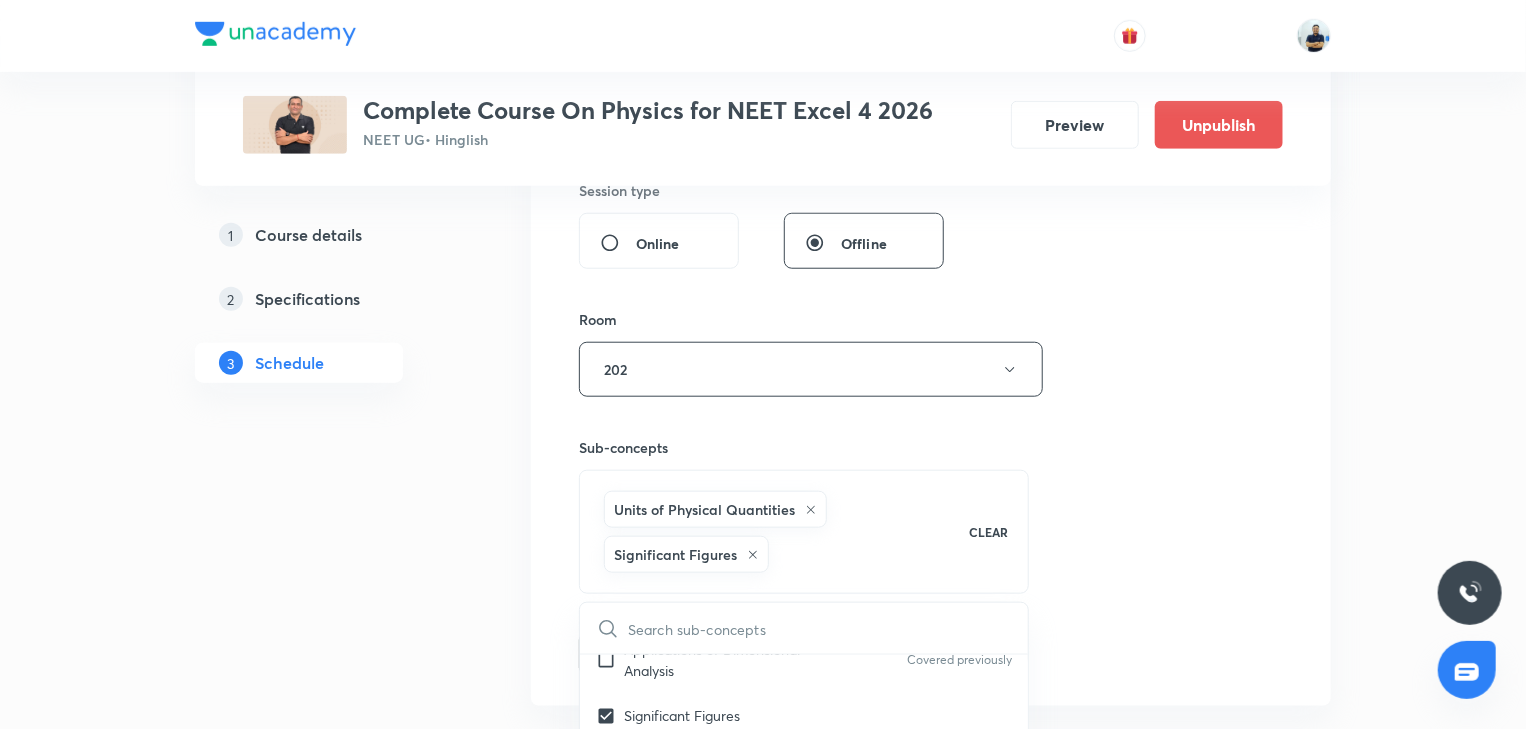 drag, startPoint x: 1218, startPoint y: 620, endPoint x: 1154, endPoint y: 626, distance: 64.28063 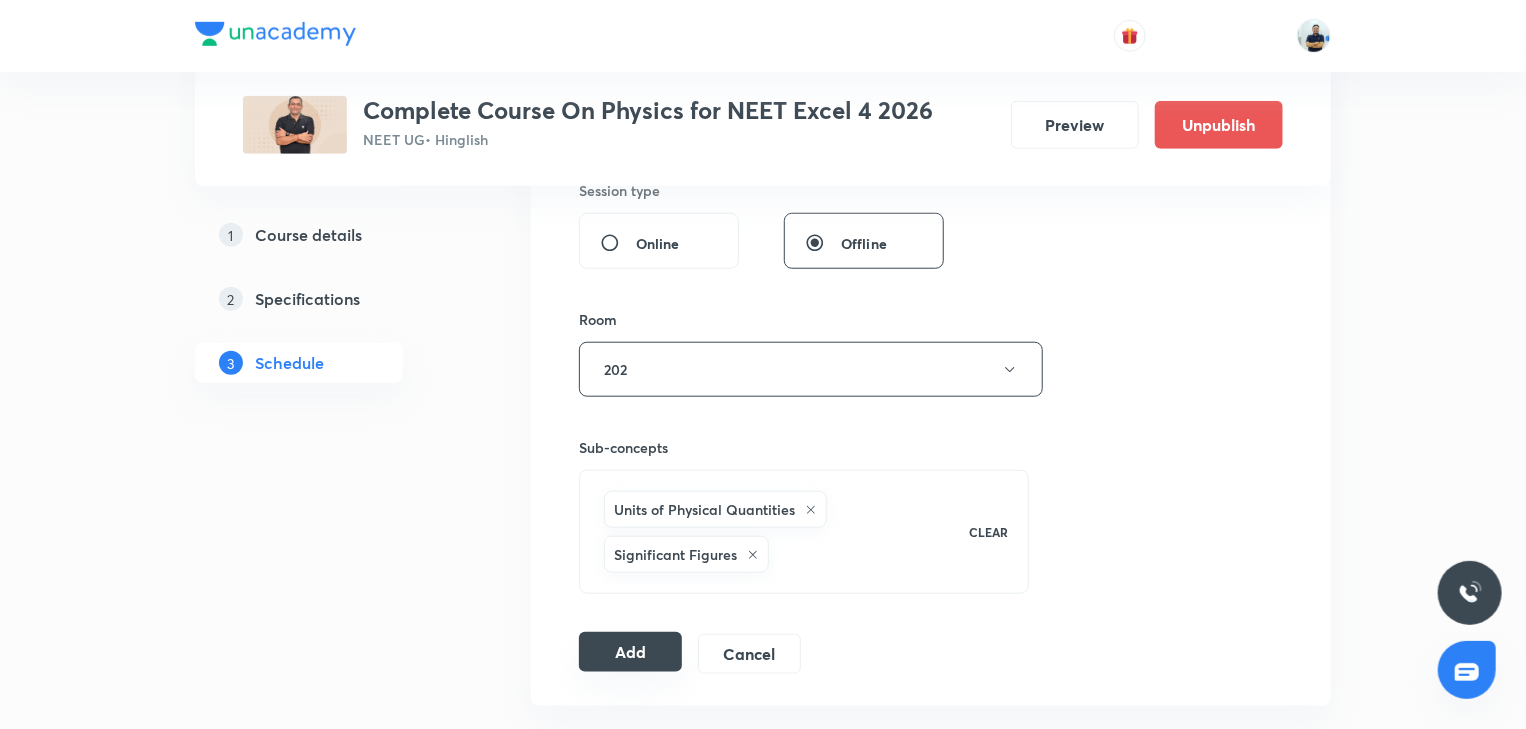 click on "Add" at bounding box center [630, 652] 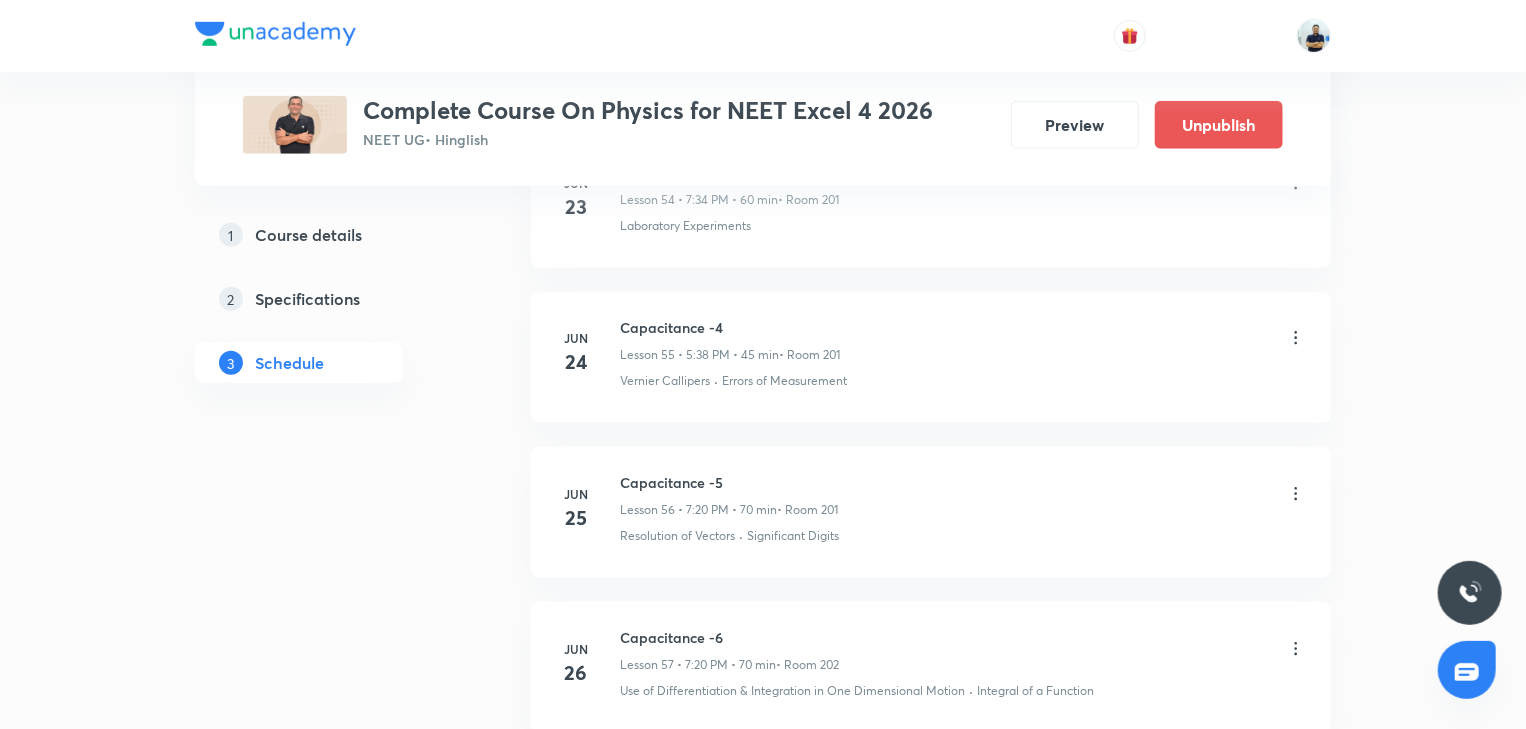 scroll, scrollTop: 10633, scrollLeft: 0, axis: vertical 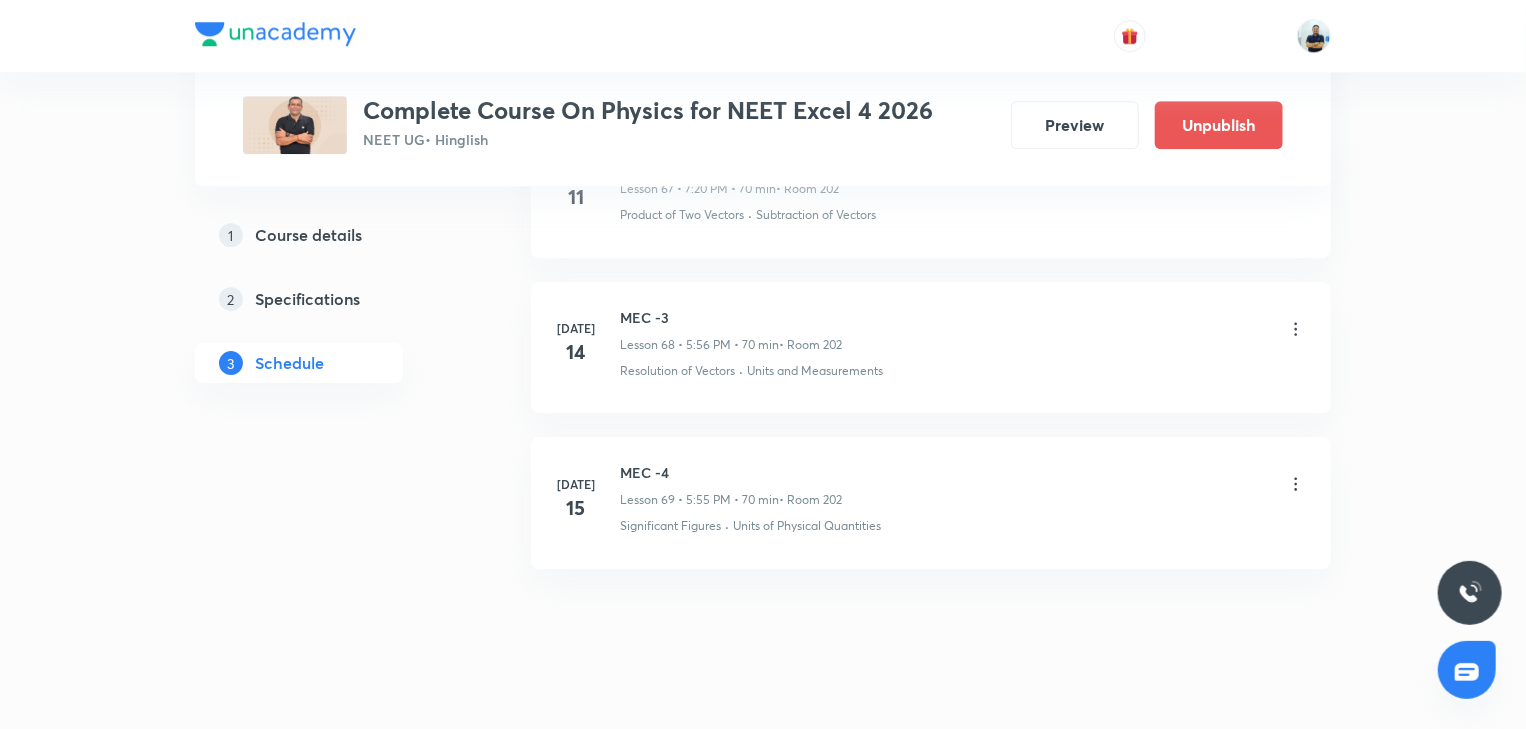 click on "MEC -4" at bounding box center [731, 472] 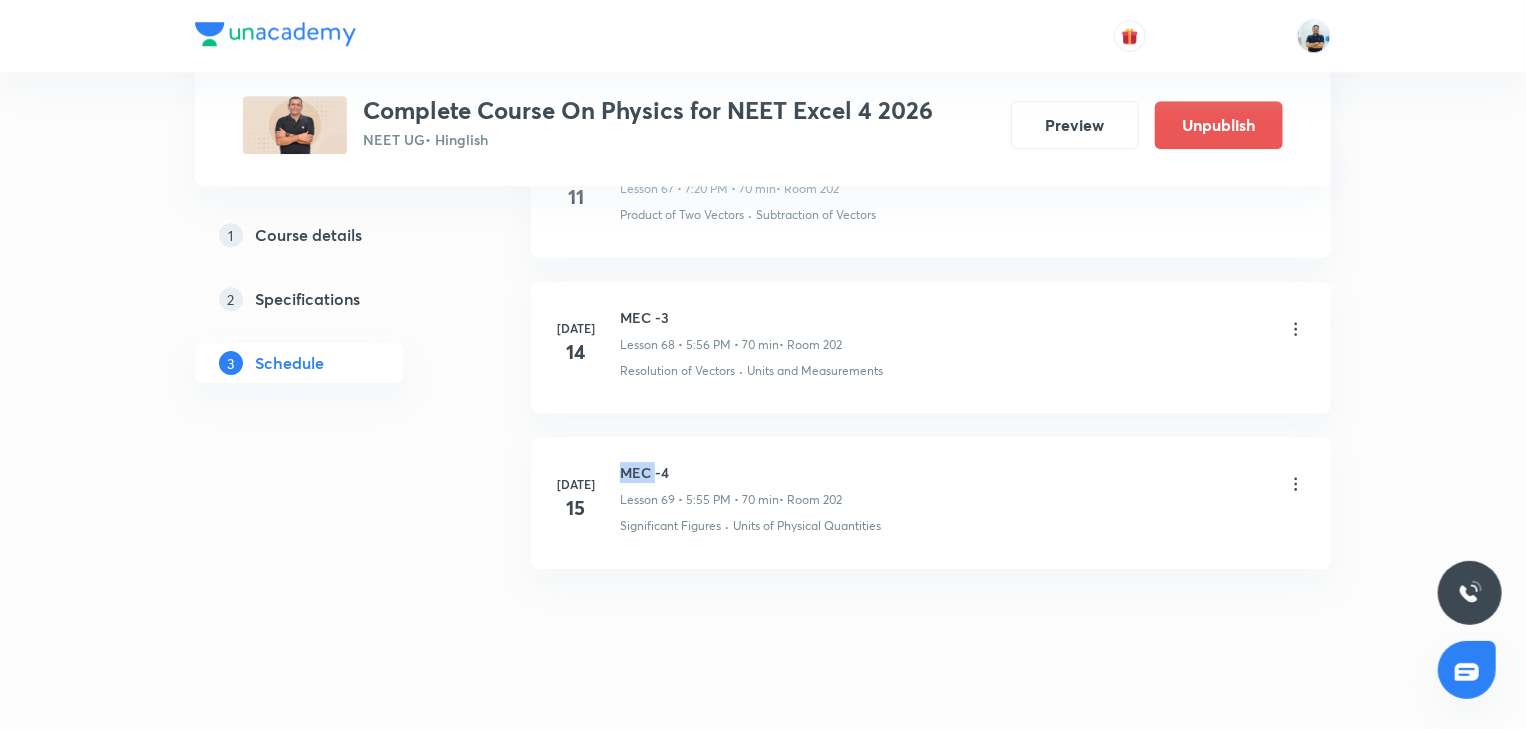 click on "MEC -4" at bounding box center (731, 472) 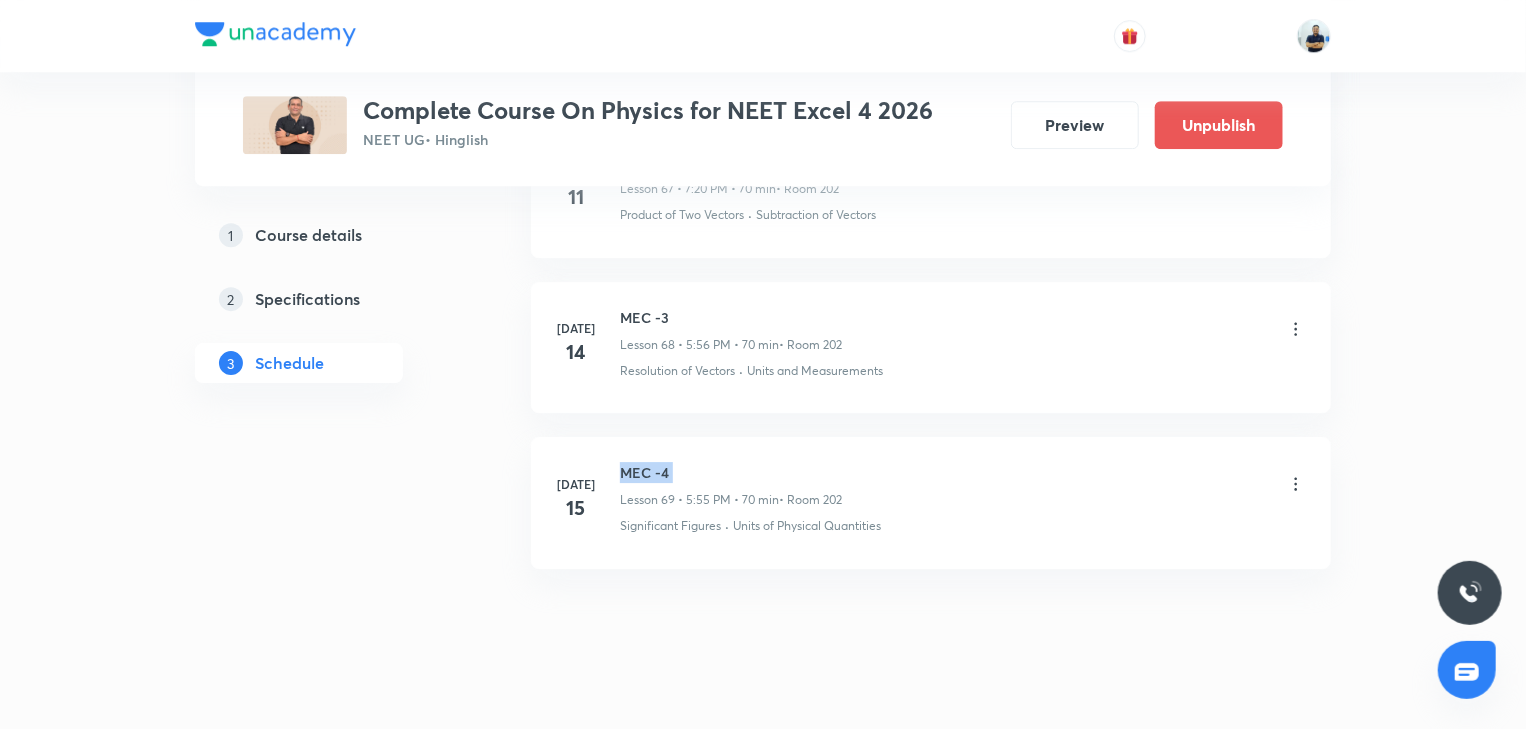 click on "MEC -4" at bounding box center [731, 472] 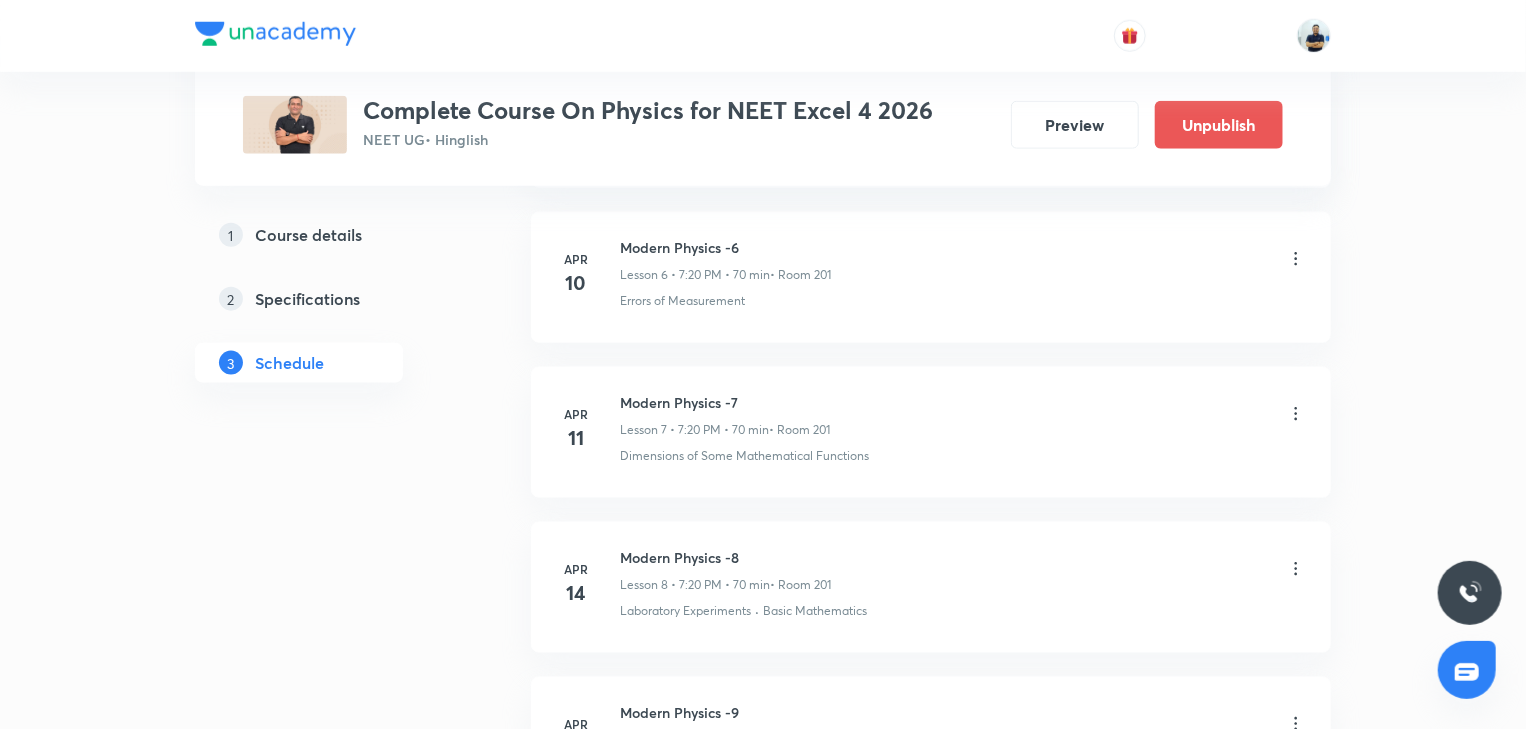 scroll, scrollTop: 0, scrollLeft: 0, axis: both 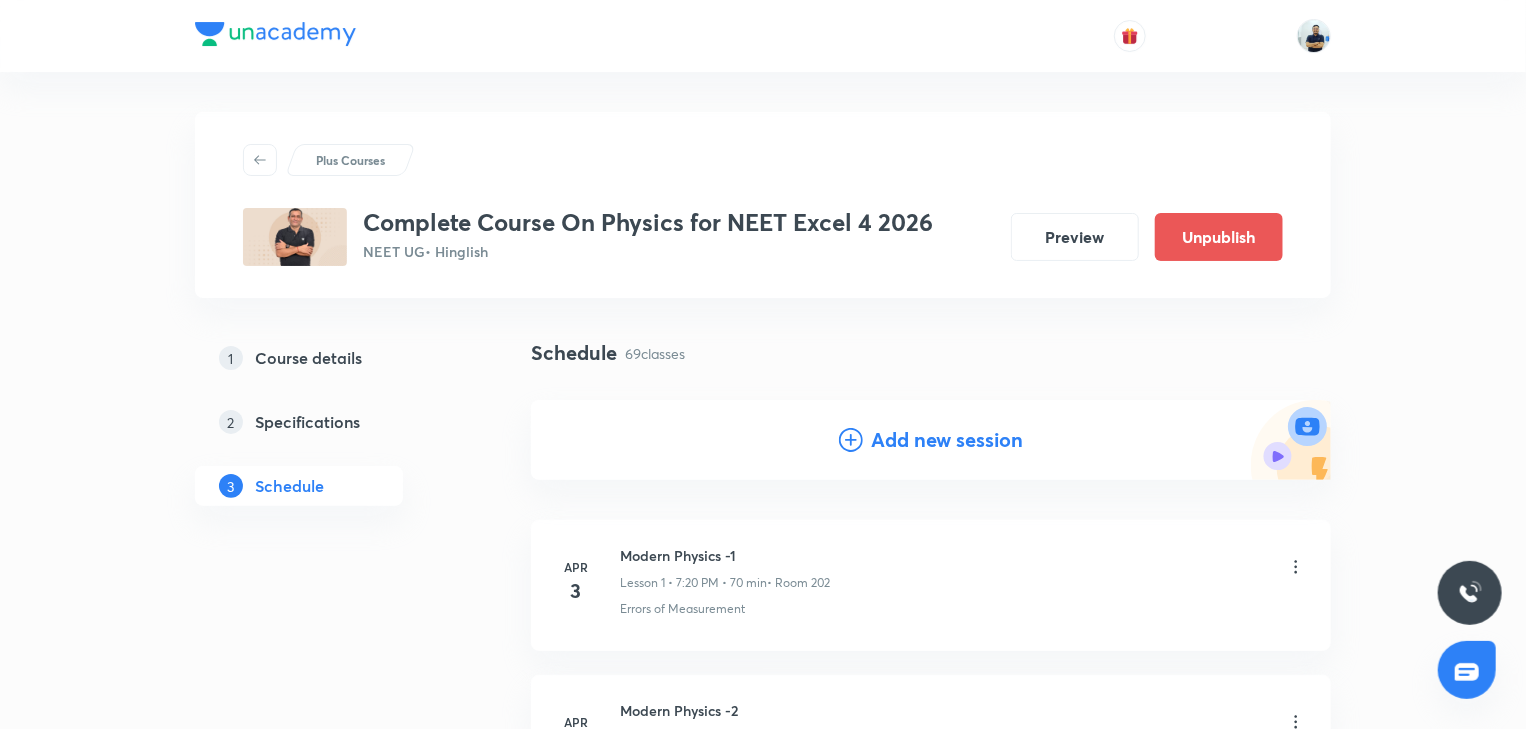 click on "Add new session" at bounding box center (947, 440) 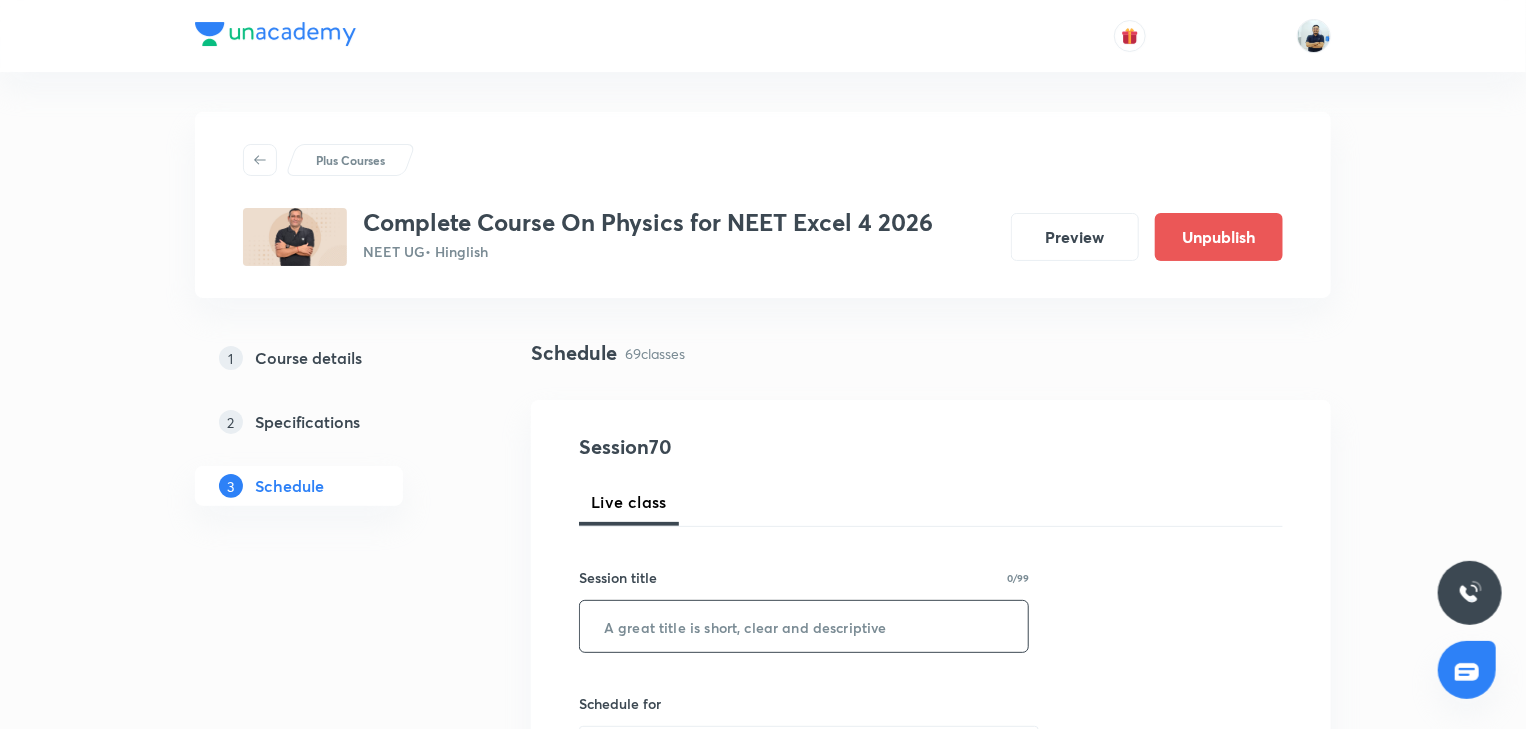 click at bounding box center [804, 626] 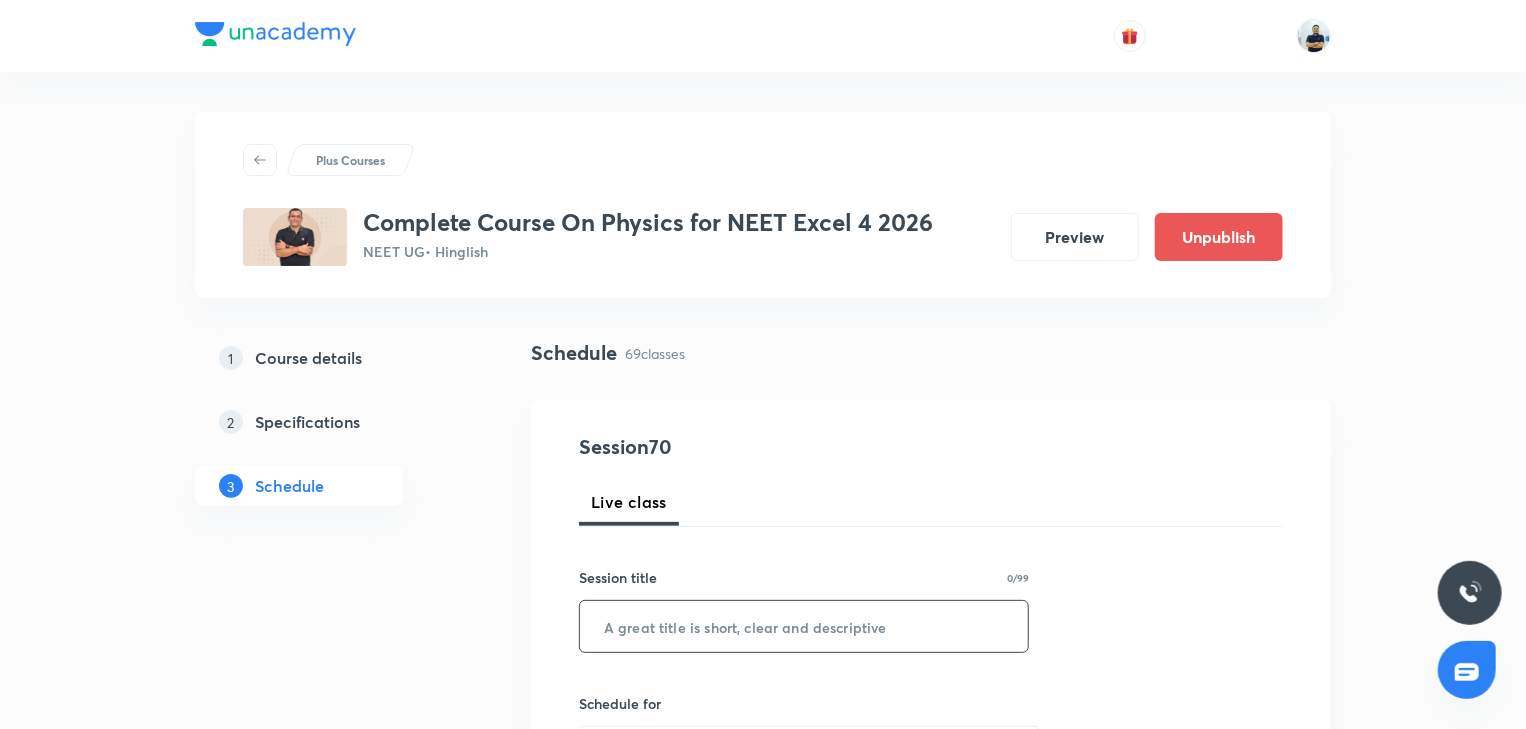 paste on "MEC -4" 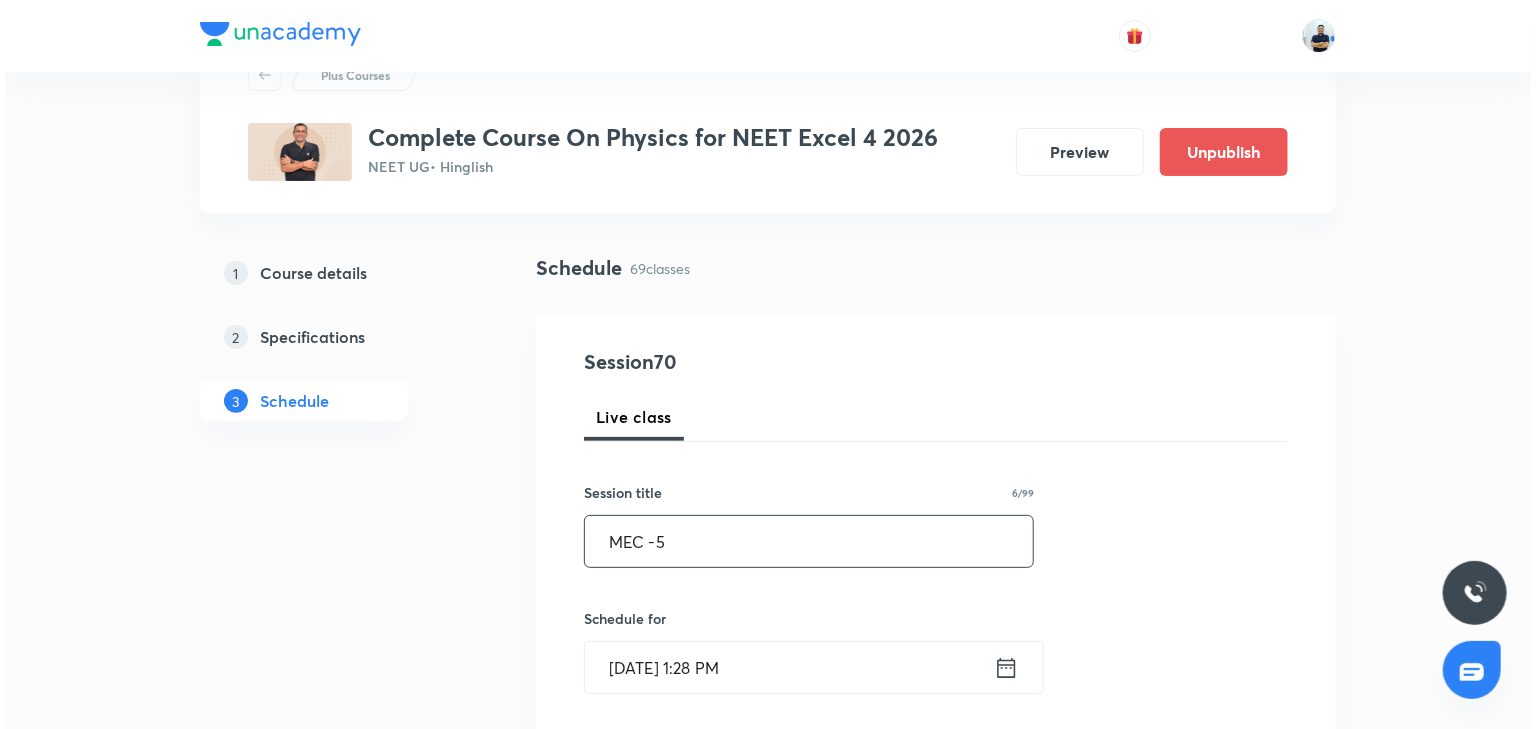 scroll, scrollTop: 429, scrollLeft: 0, axis: vertical 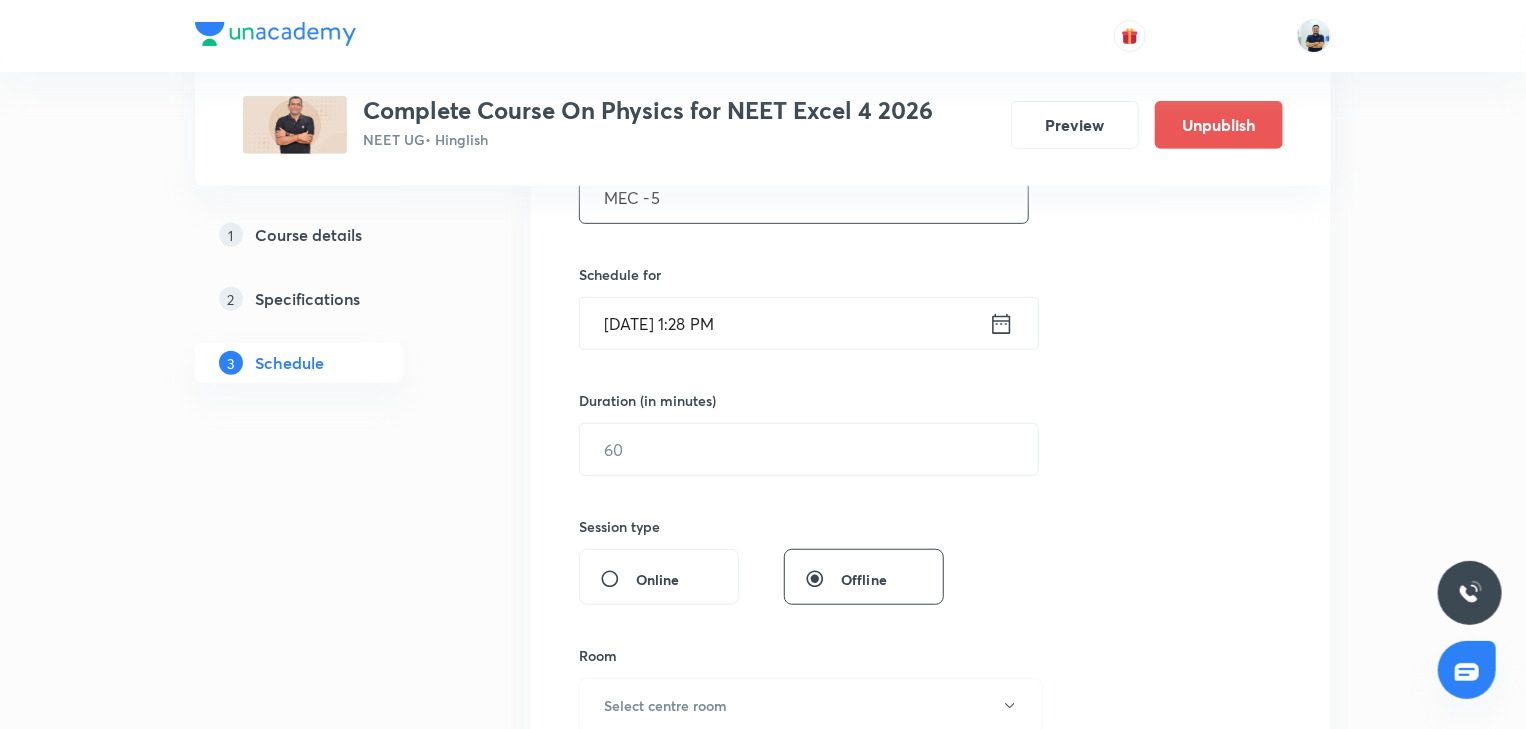 type on "MEC -5" 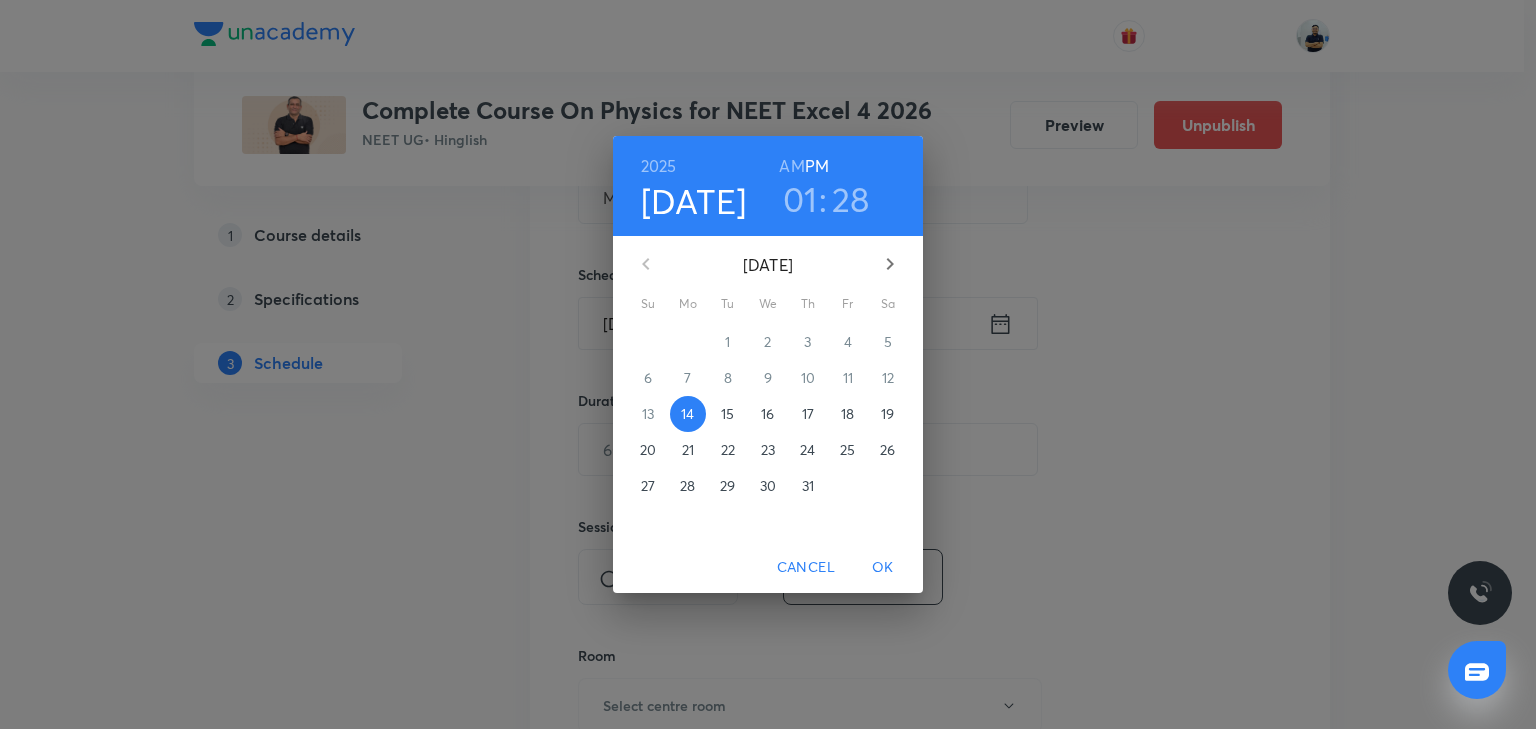 click on "16" at bounding box center (767, 414) 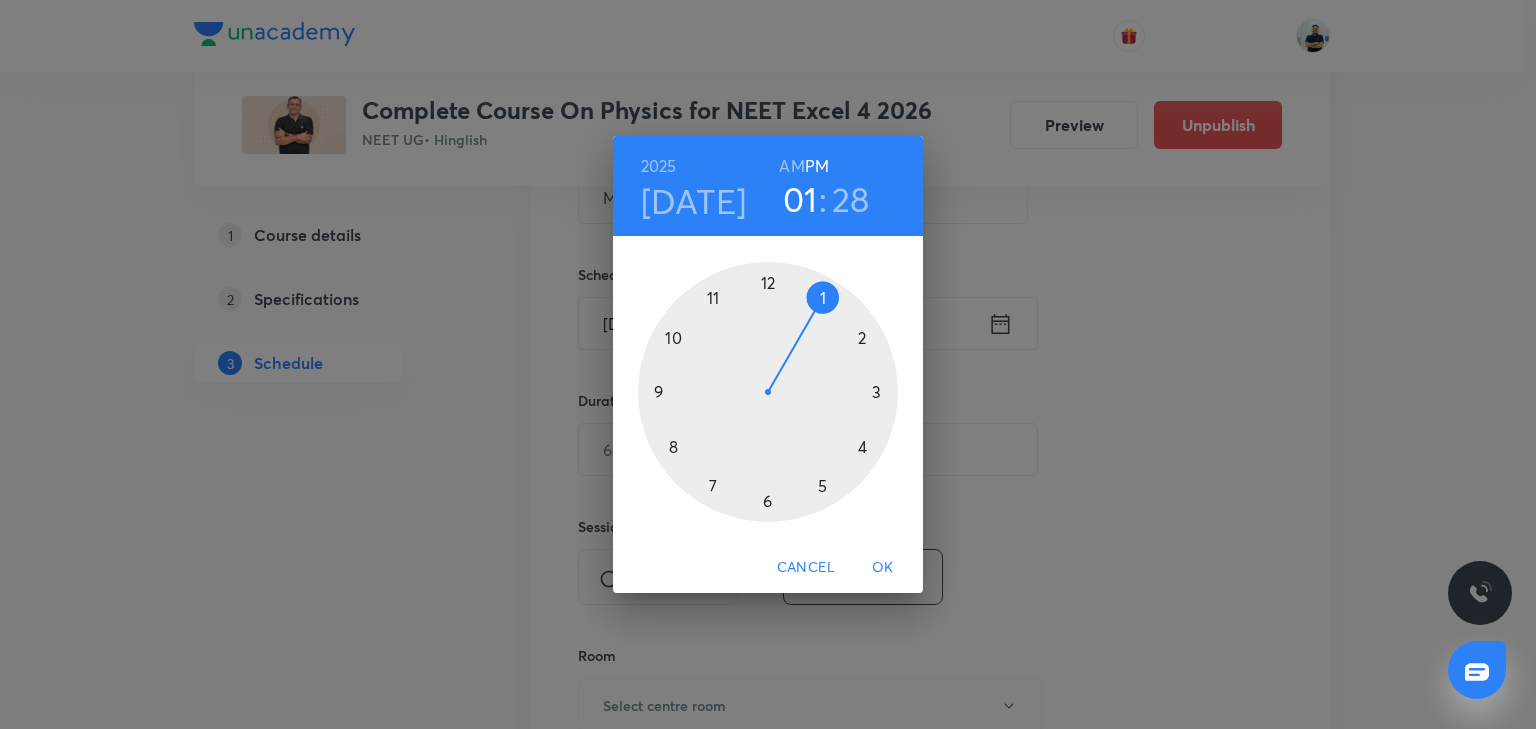 click at bounding box center [768, 392] 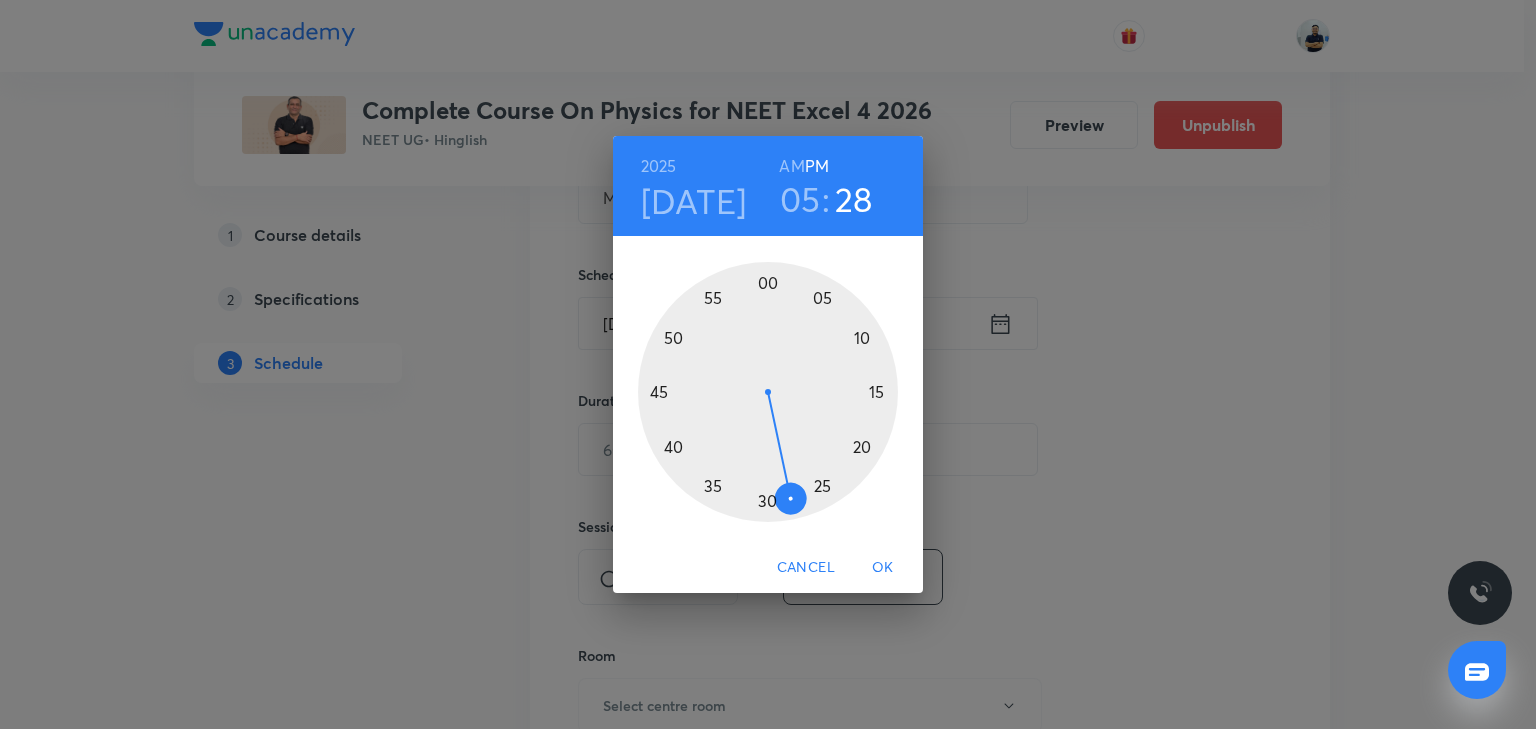 click at bounding box center (768, 392) 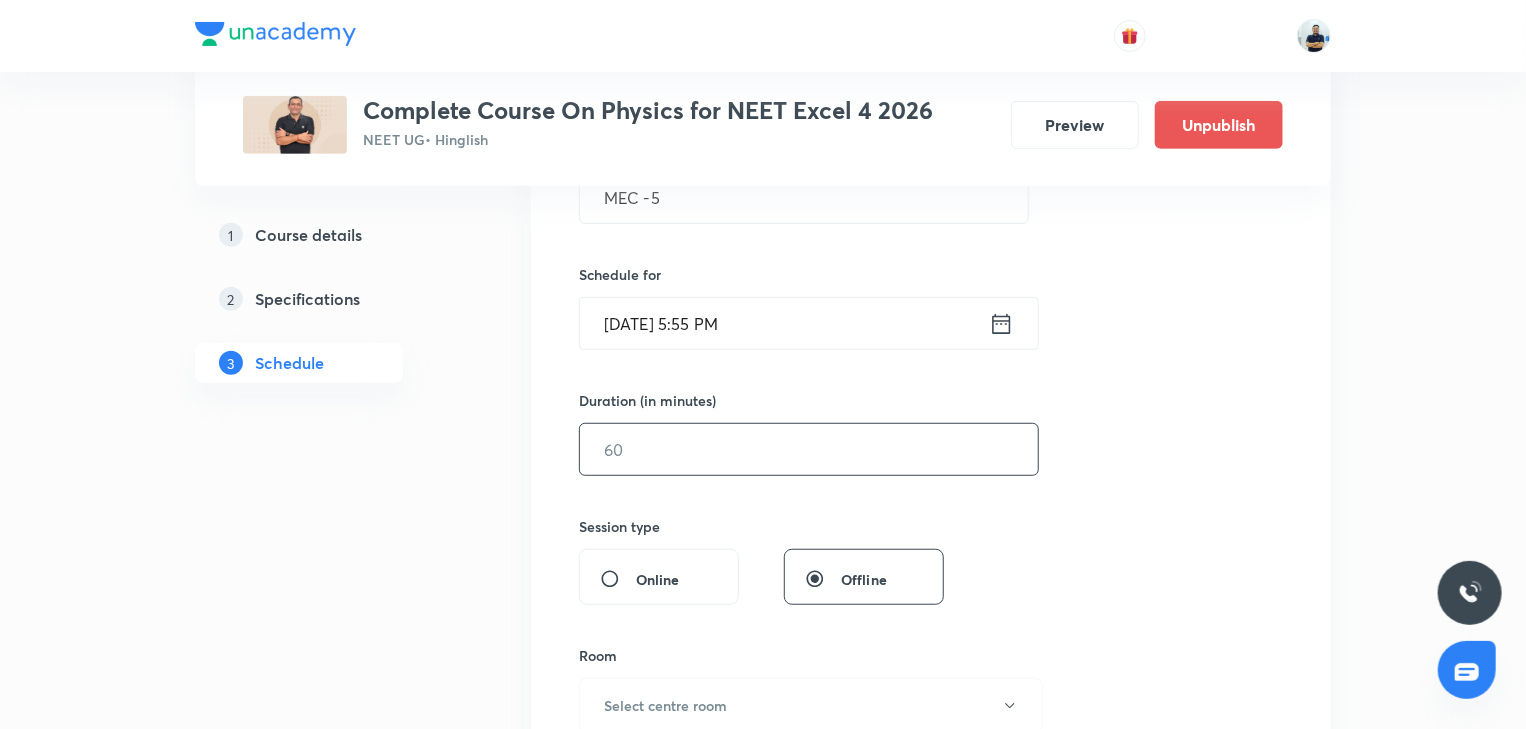 click at bounding box center [809, 449] 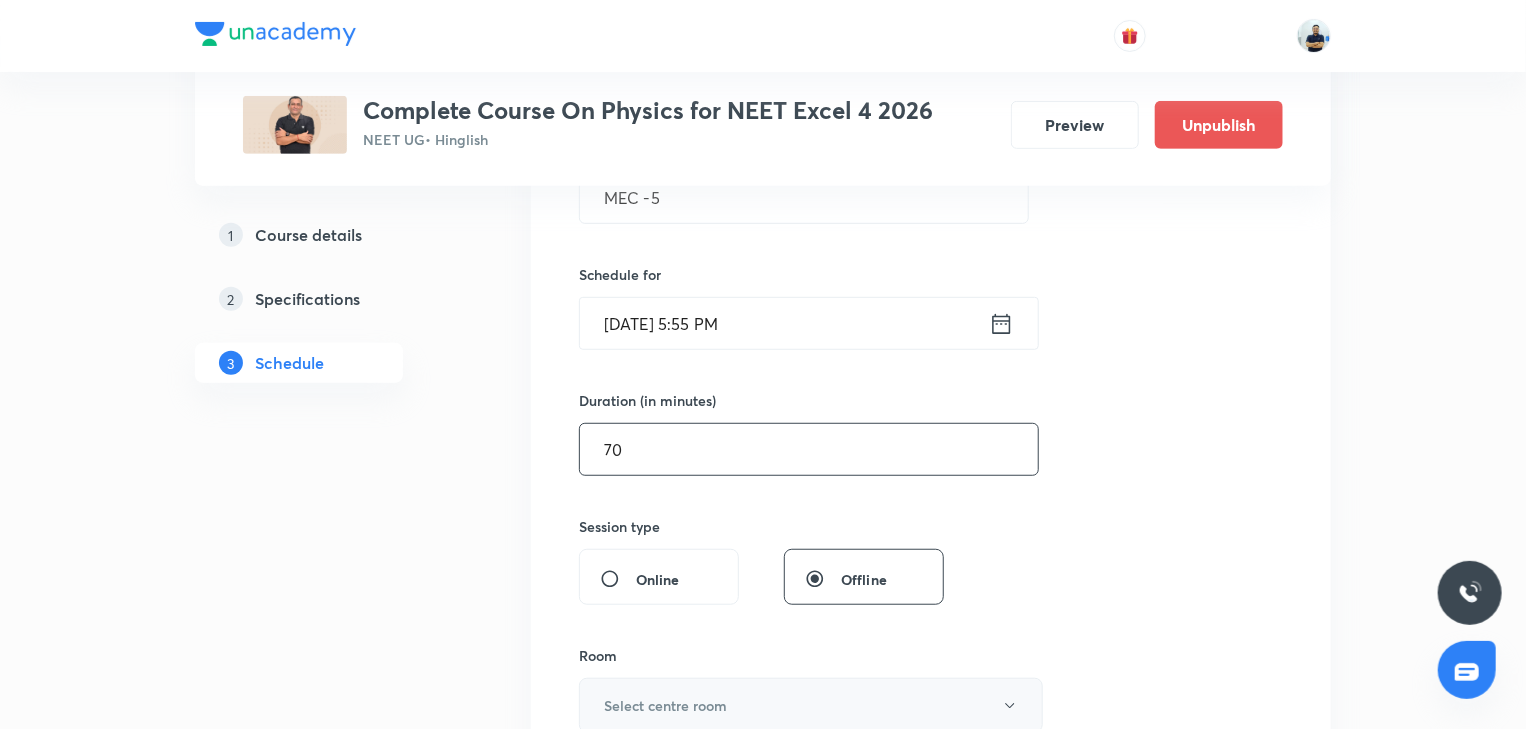 type on "70" 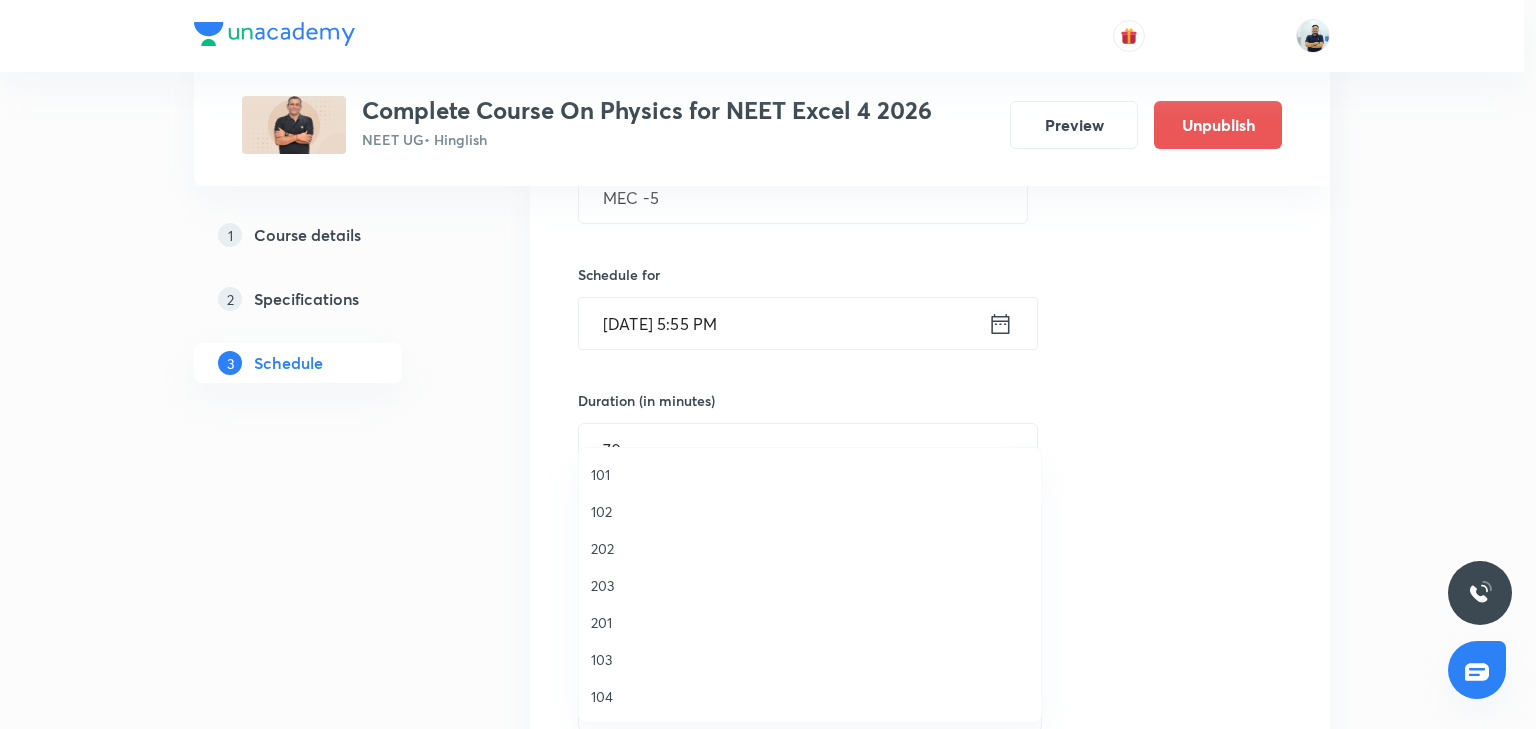 click on "202" at bounding box center (810, 548) 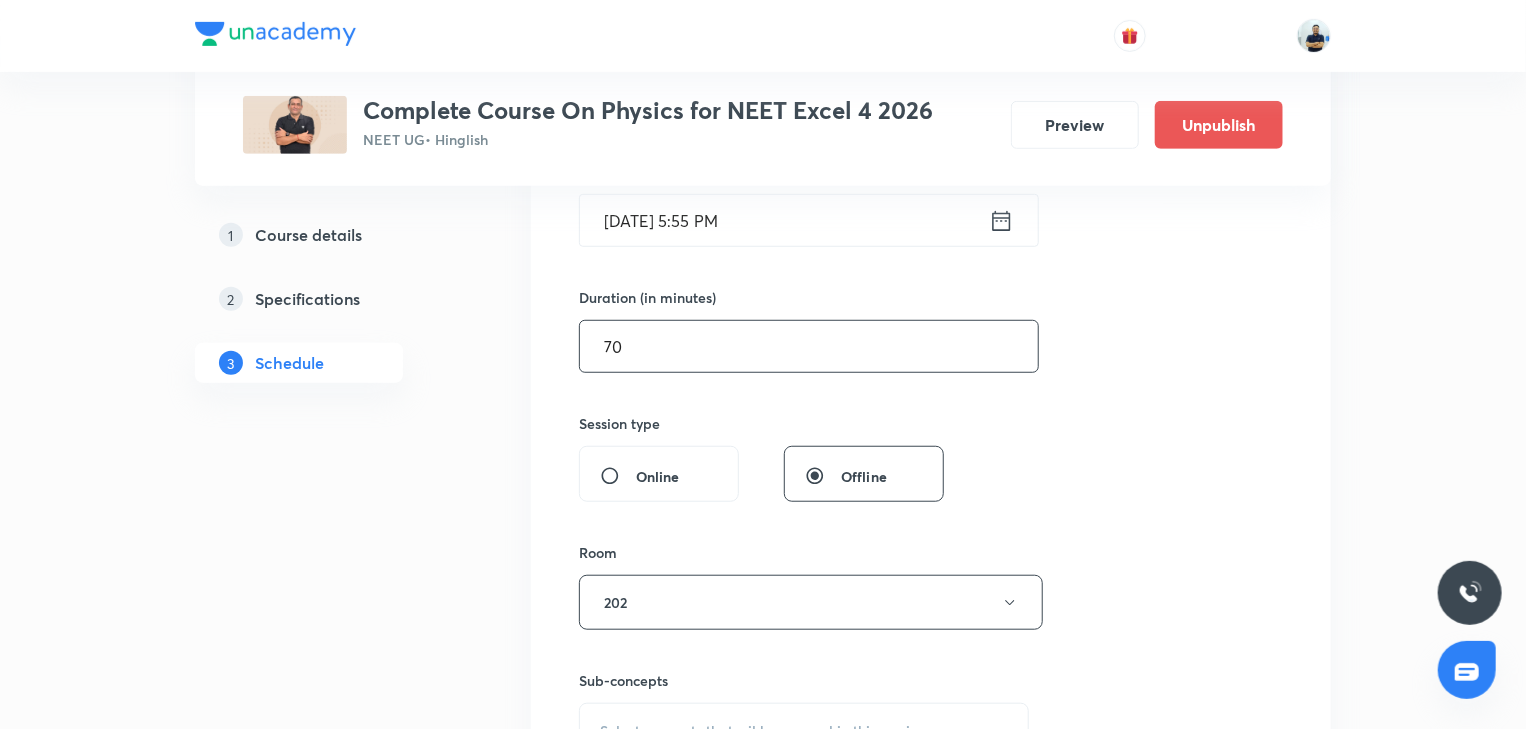 scroll, scrollTop: 692, scrollLeft: 0, axis: vertical 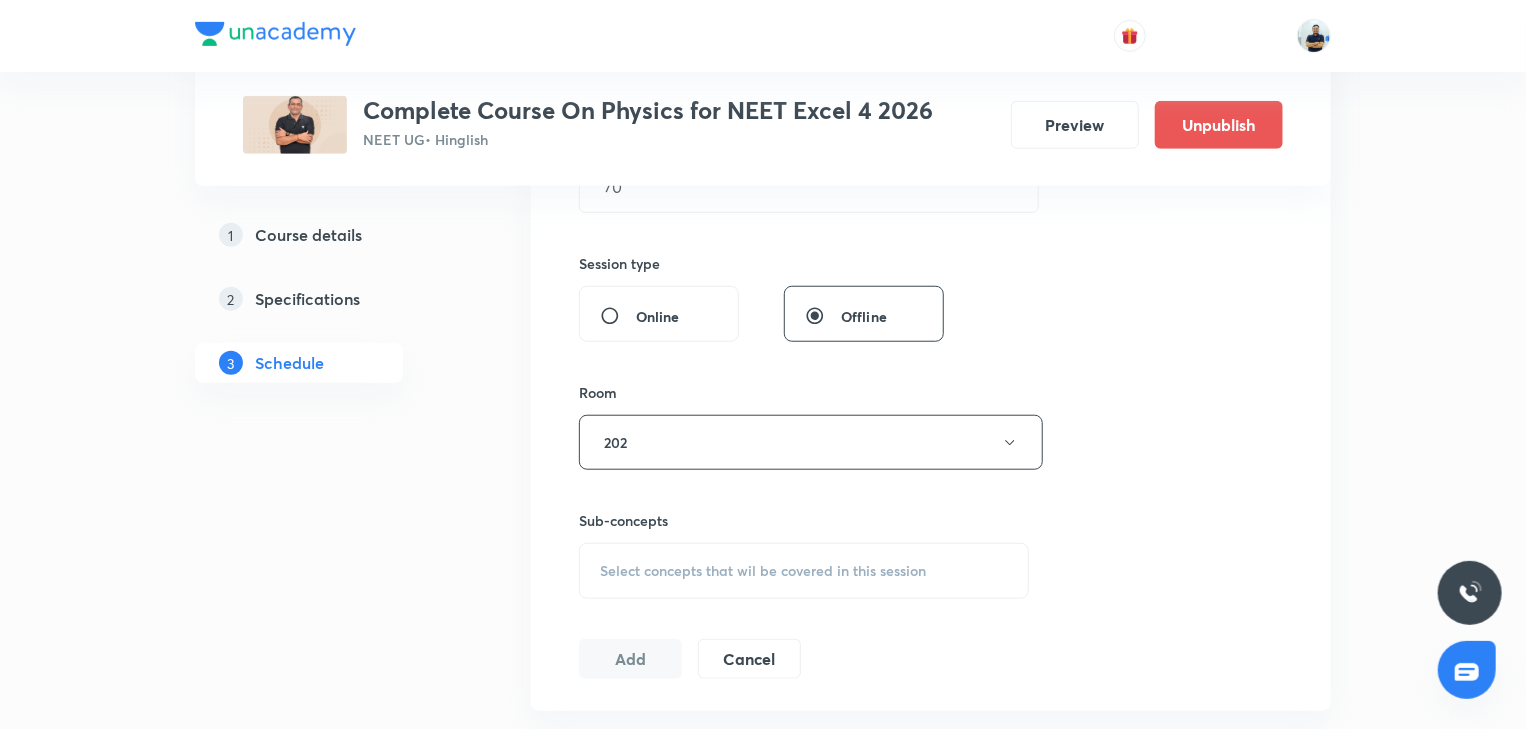 drag, startPoint x: 771, startPoint y: 540, endPoint x: 754, endPoint y: 595, distance: 57.567352 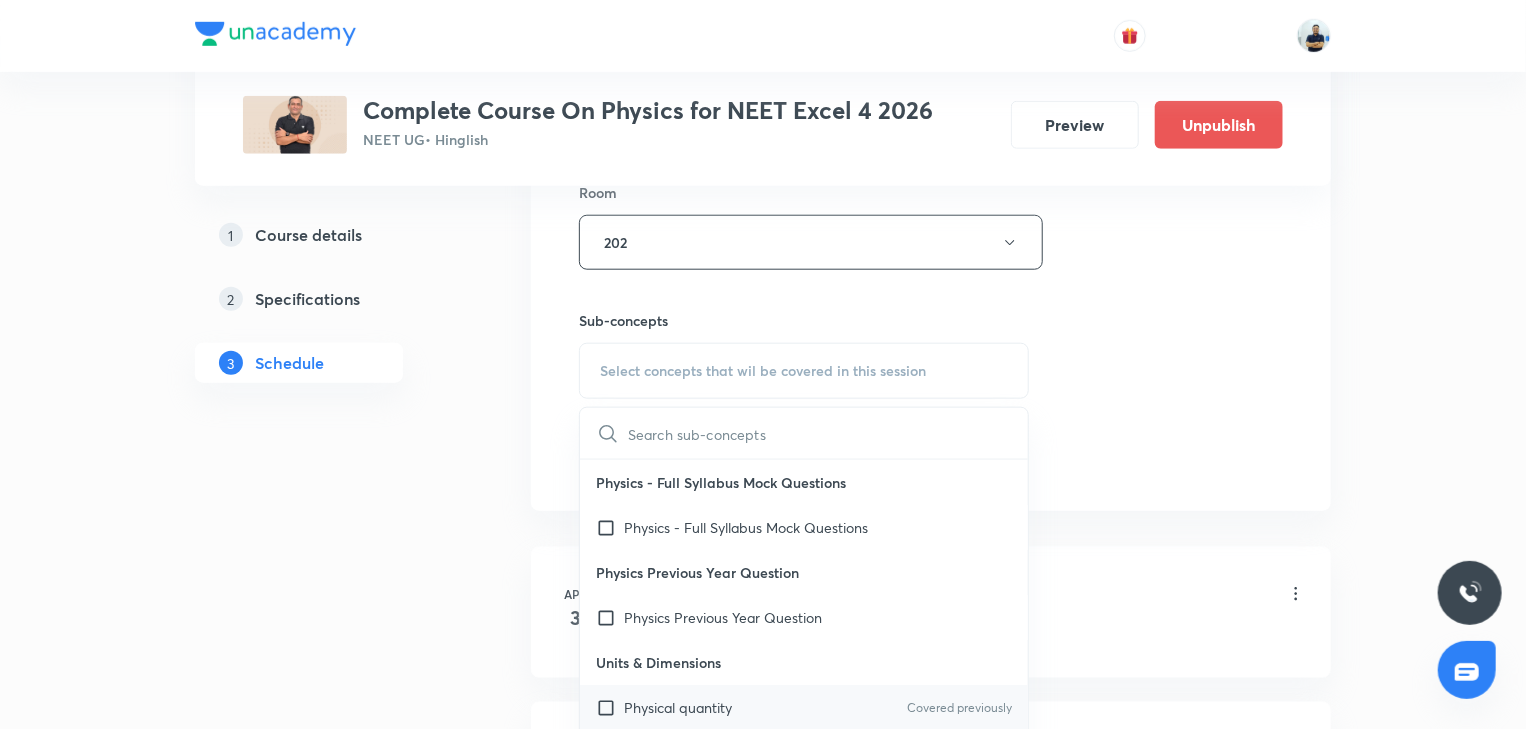 scroll, scrollTop: 972, scrollLeft: 0, axis: vertical 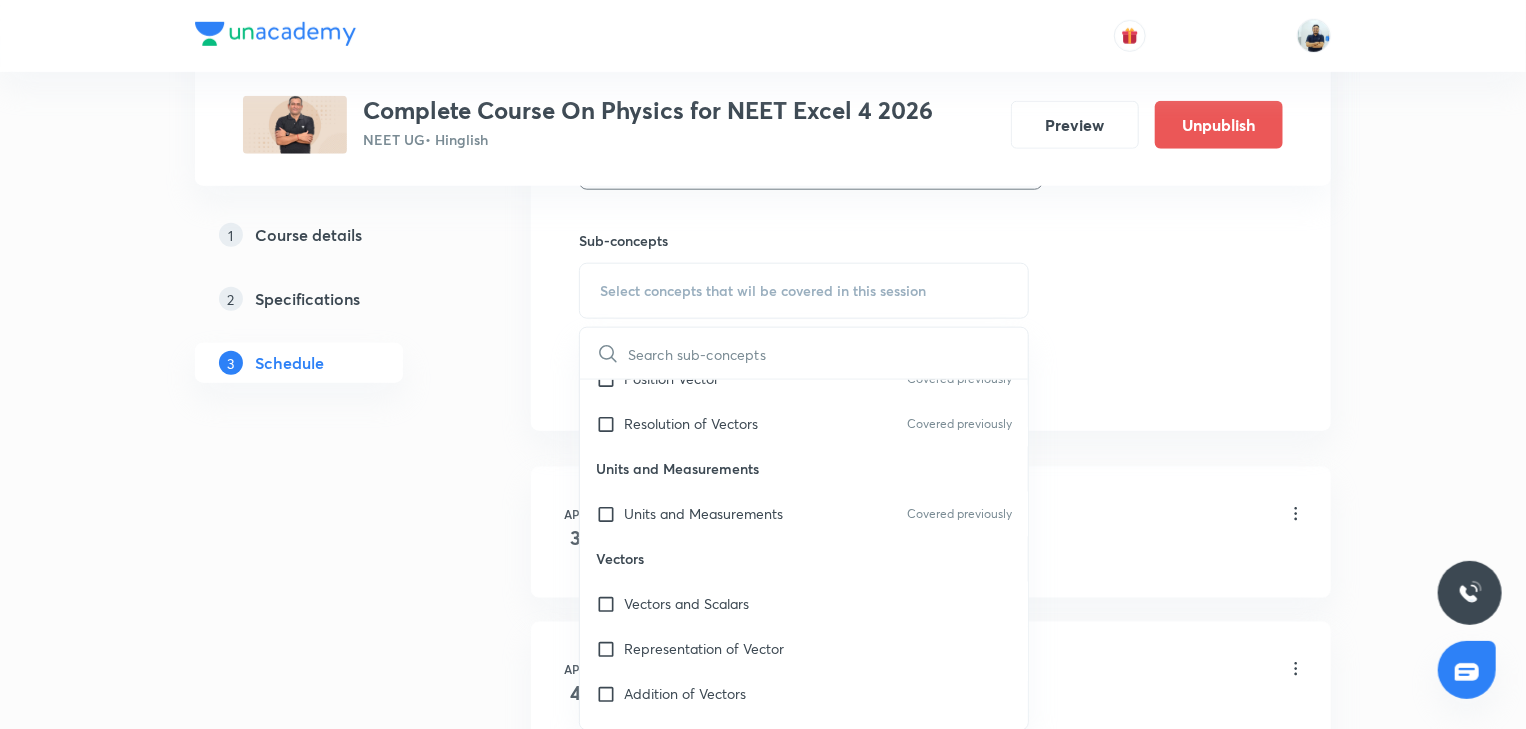 click on "Vectors" at bounding box center [804, 559] 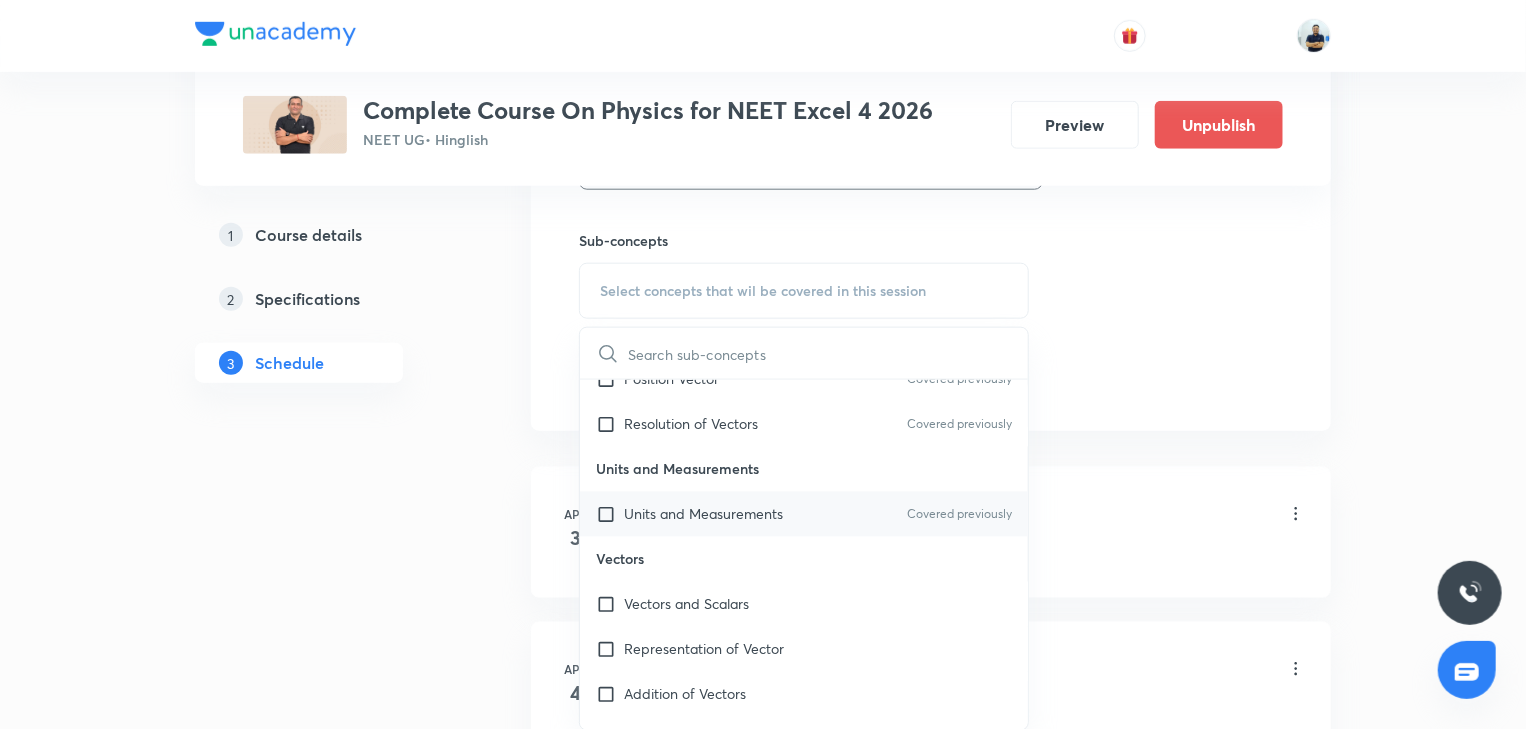 click on "Units and Measurements" at bounding box center (703, 514) 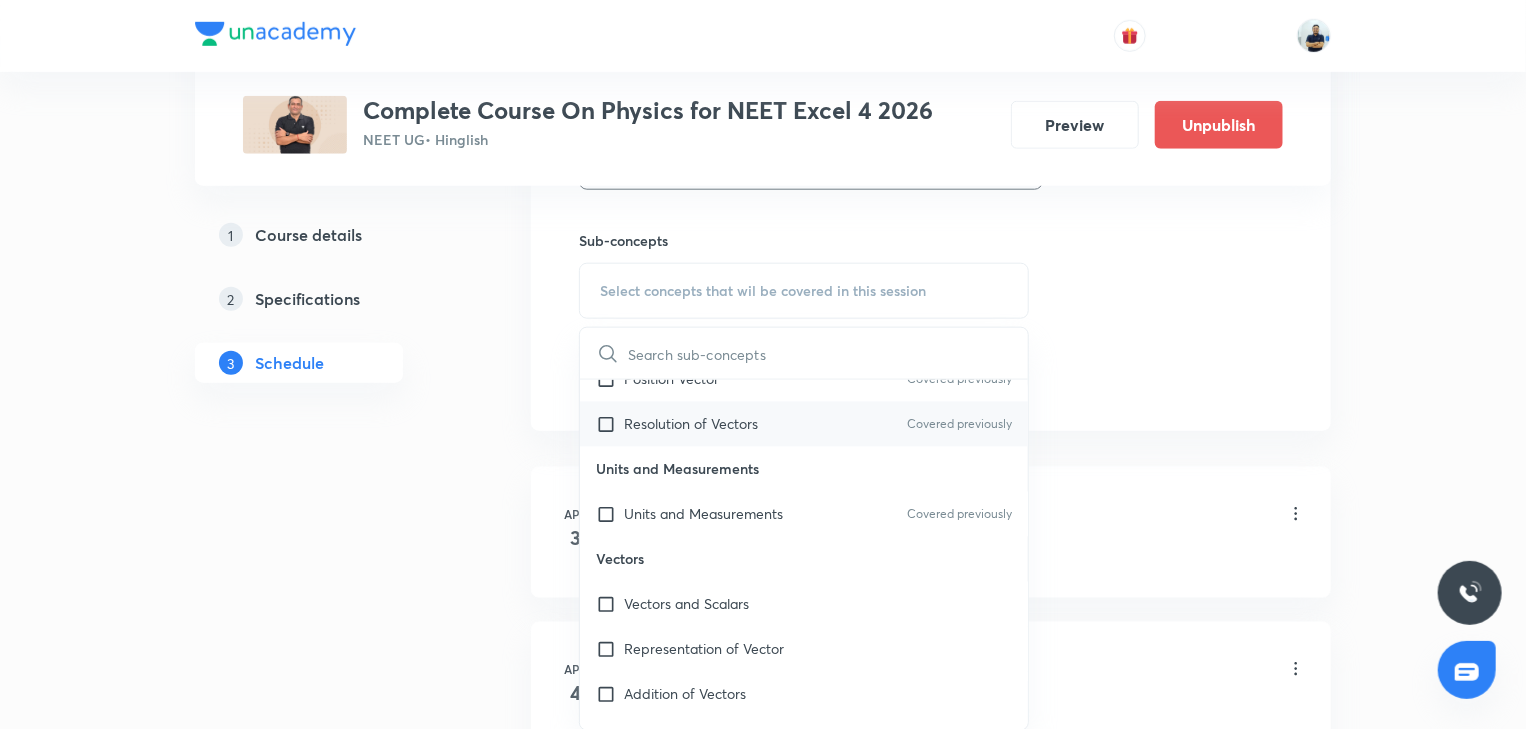 checkbox on "true" 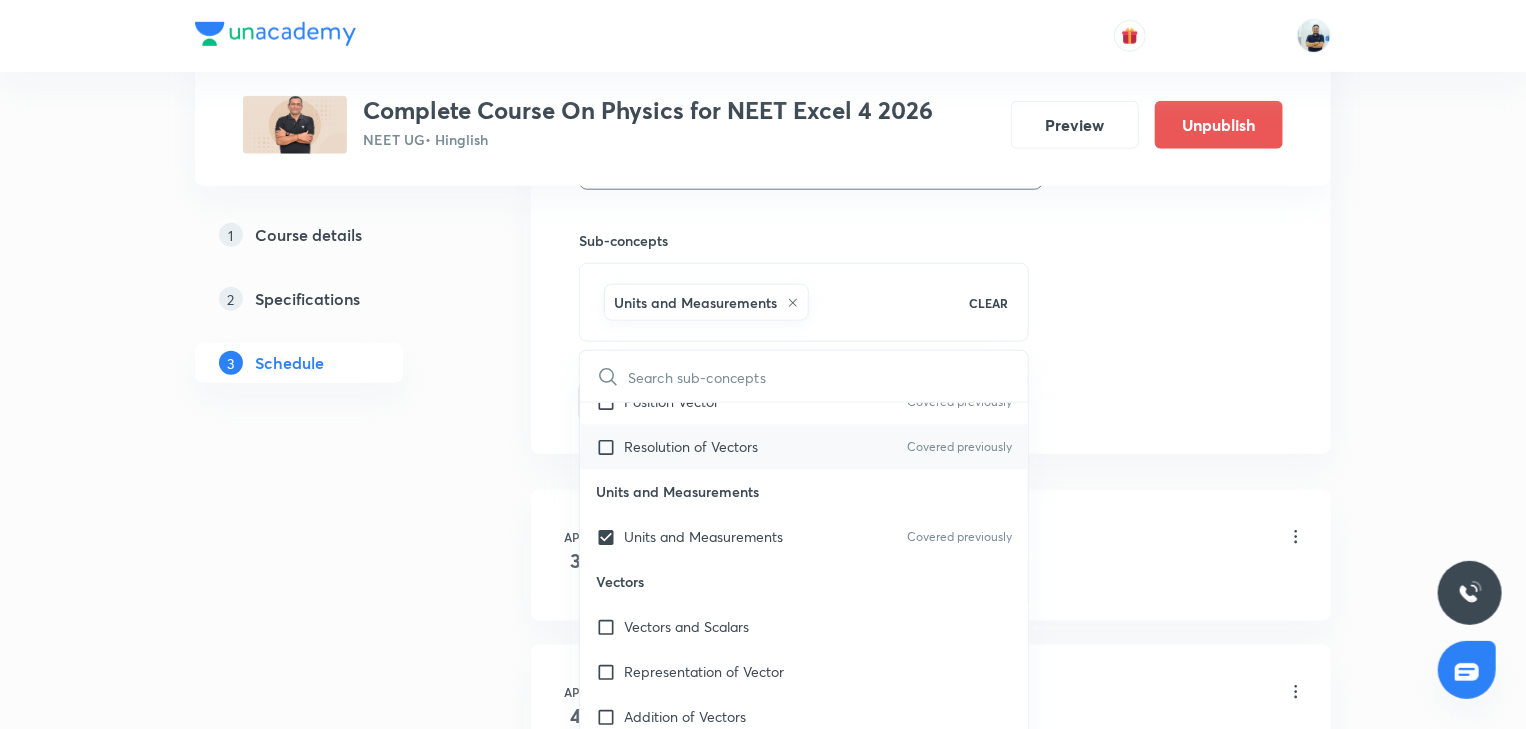 click on "Resolution of Vectors" at bounding box center (691, 447) 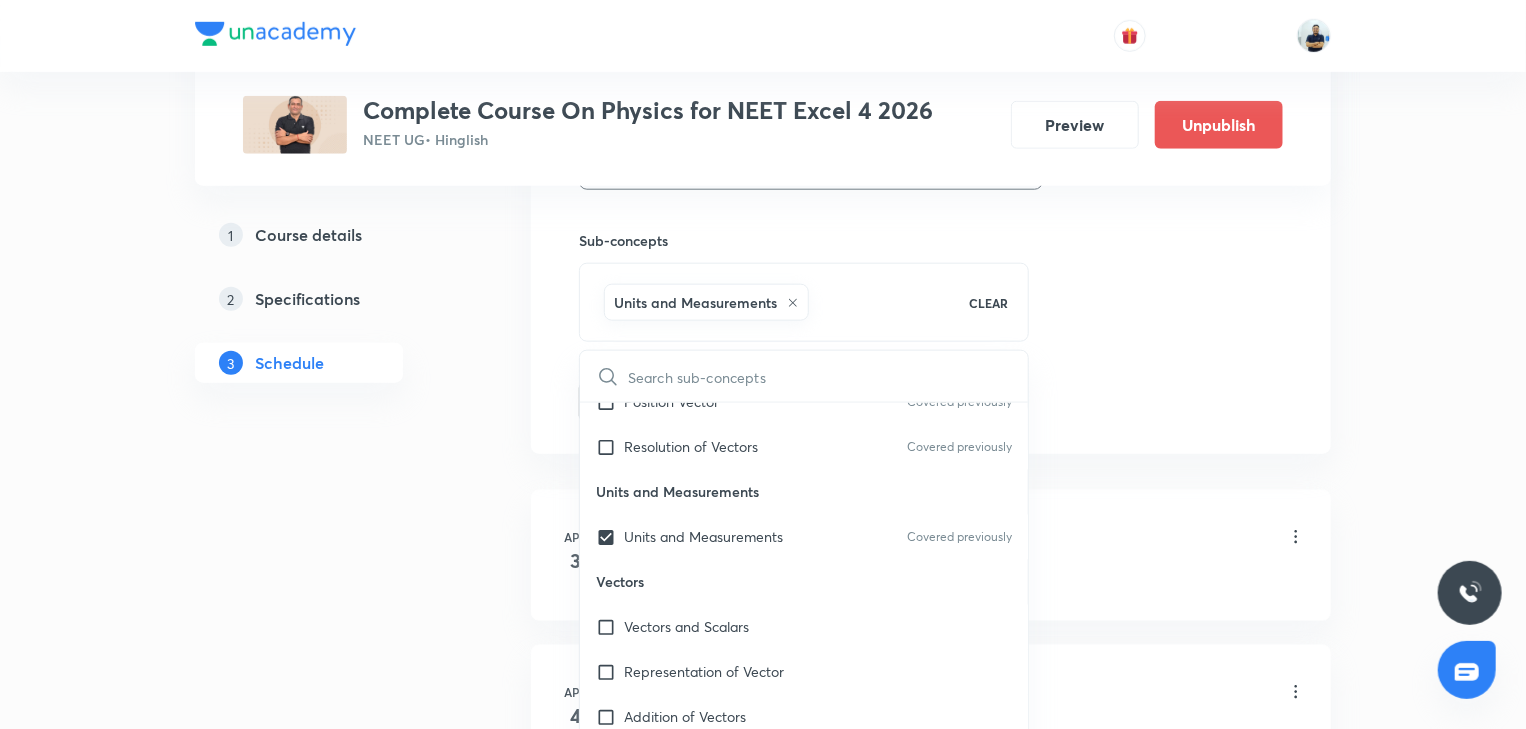 checkbox on "true" 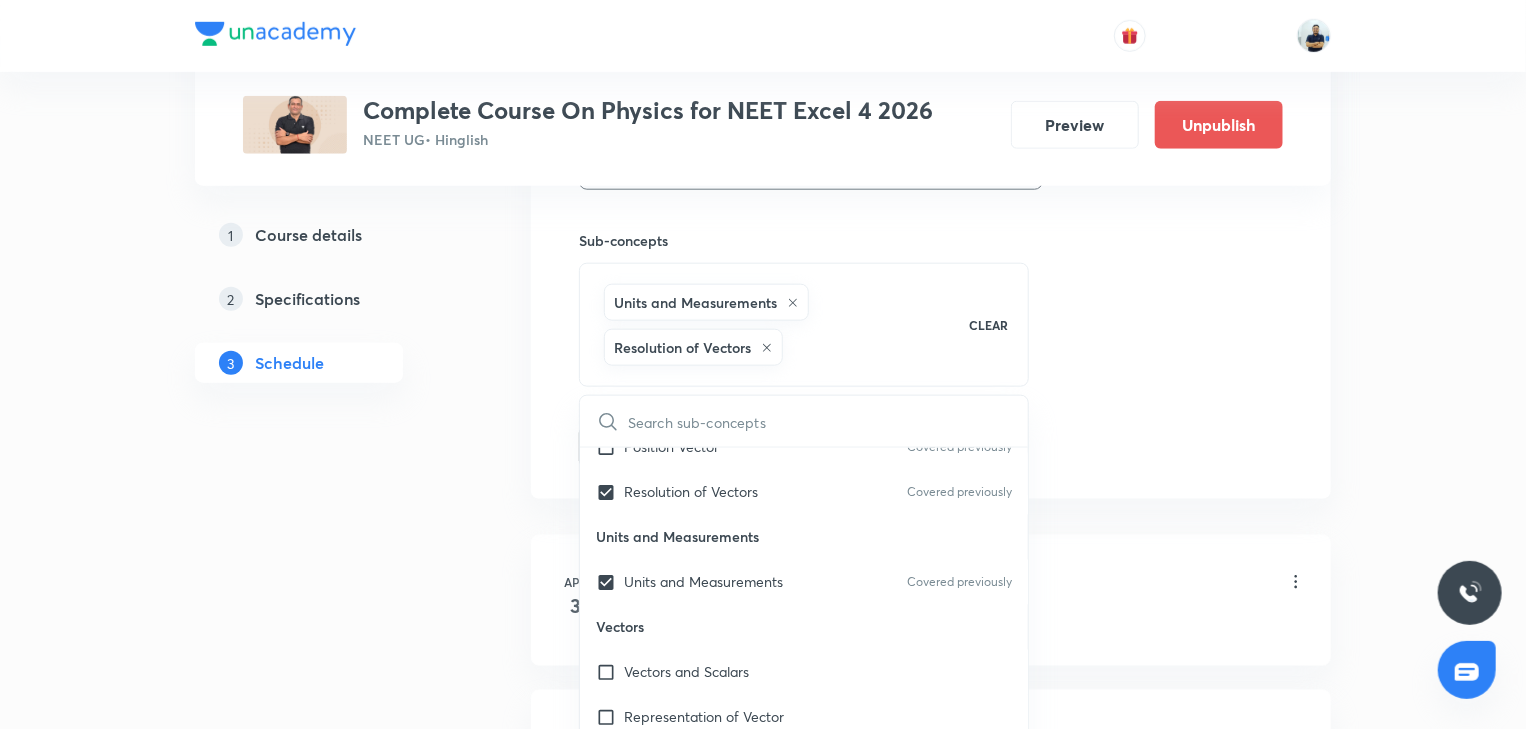 click on "Session  70 Live class Session title 6/99 MEC -5 ​ Schedule for Jul 16, 2025, 5:55 PM ​ Duration (in minutes) 70 ​   Session type Online Offline Room 202 Sub-concepts Units and Measurements Resolution of Vectors CLEAR ​ Physics - Full Syllabus Mock Questions Physics - Full Syllabus Mock Questions Physics Previous Year Question Physics Previous Year Question Units & Dimensions Physical quantity Covered previously Applications of Dimensional Analysis Covered previously Significant Figures Units of Physical Quantities System of Units Dimensions of Some Mathematical Functions Covered previously Unit and Dimension Covered previously Product of Two Vectors Covered previously Subtraction of Vectors Covered previously Cross Product Covered previously Least Count Analysis Errors of Measurement Covered previously Vernier Callipers Covered previously Screw Gauge Covered previously Zero Error Covered previously Basic Mathematics Elementary Algebra Covered previously Elementary Trigonometry Functions Unit Vectors" at bounding box center (931, -37) 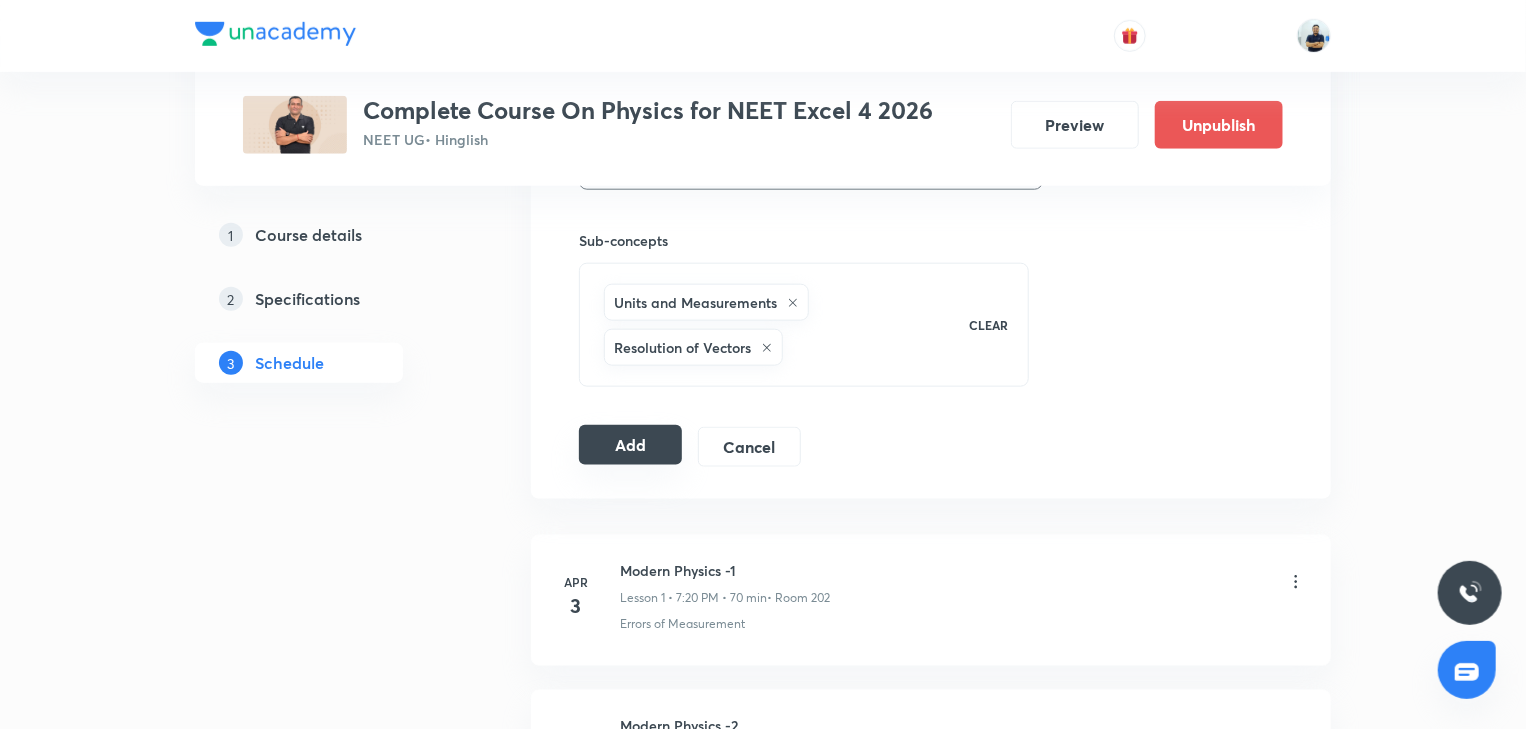 click on "Add" at bounding box center [630, 445] 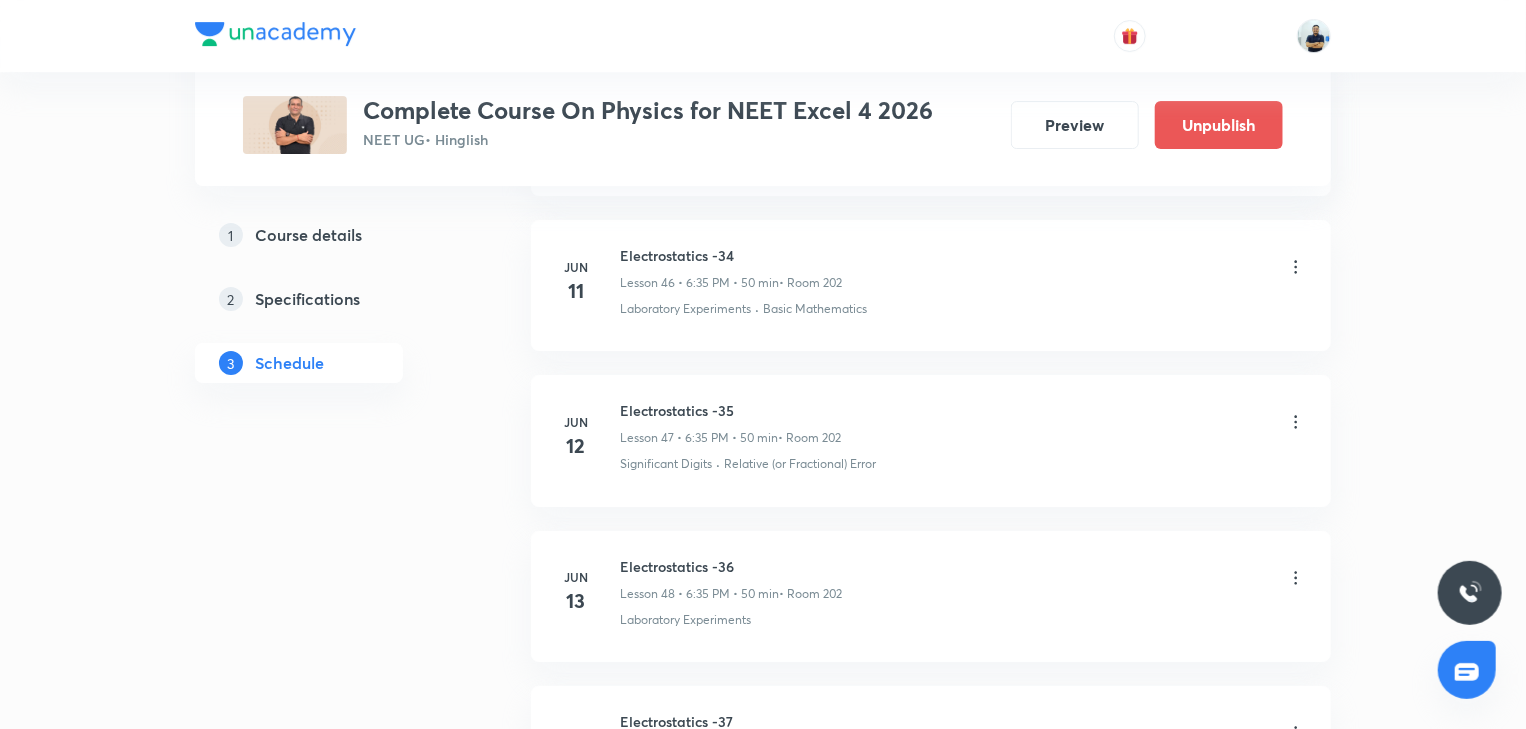 scroll, scrollTop: 10788, scrollLeft: 0, axis: vertical 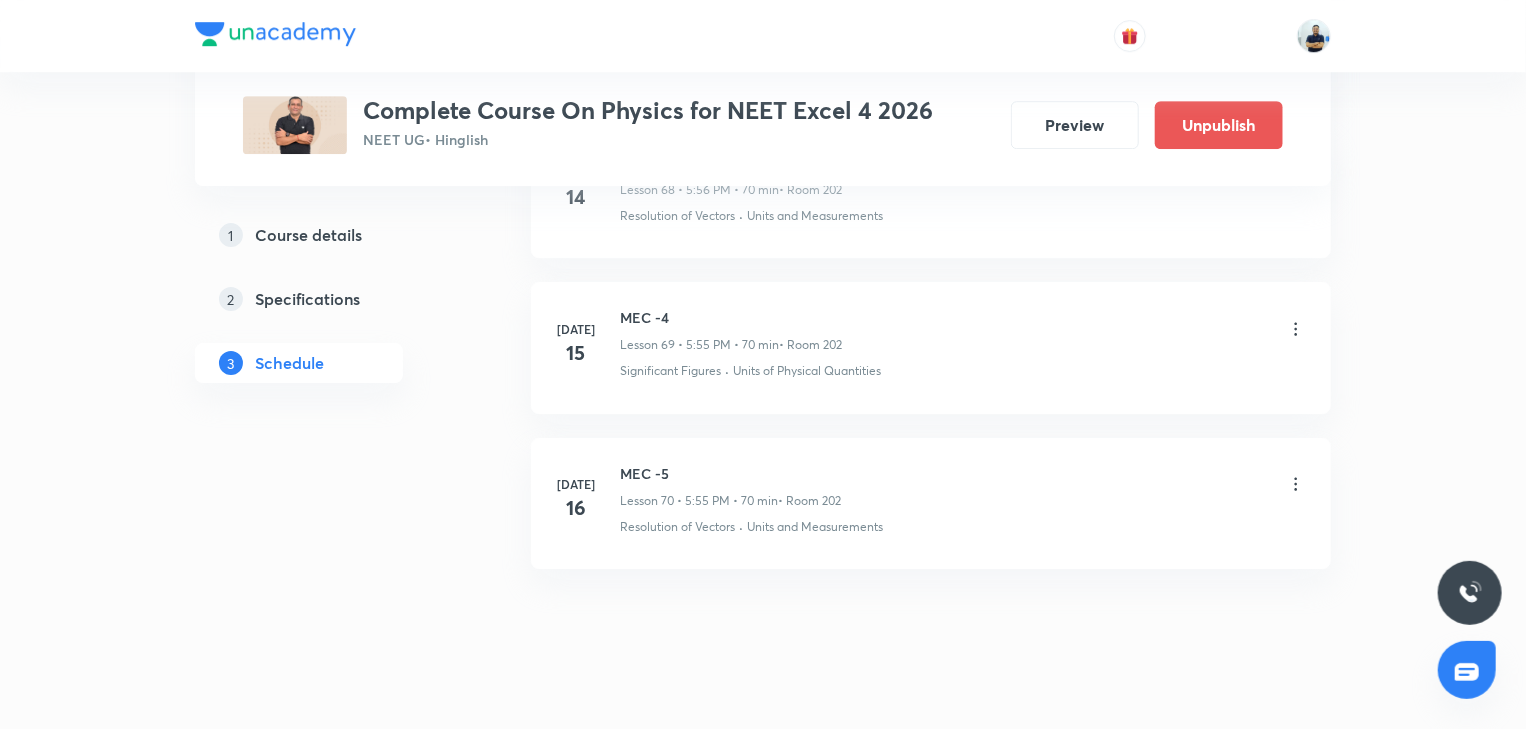 click on "MEC -5" at bounding box center (730, 473) 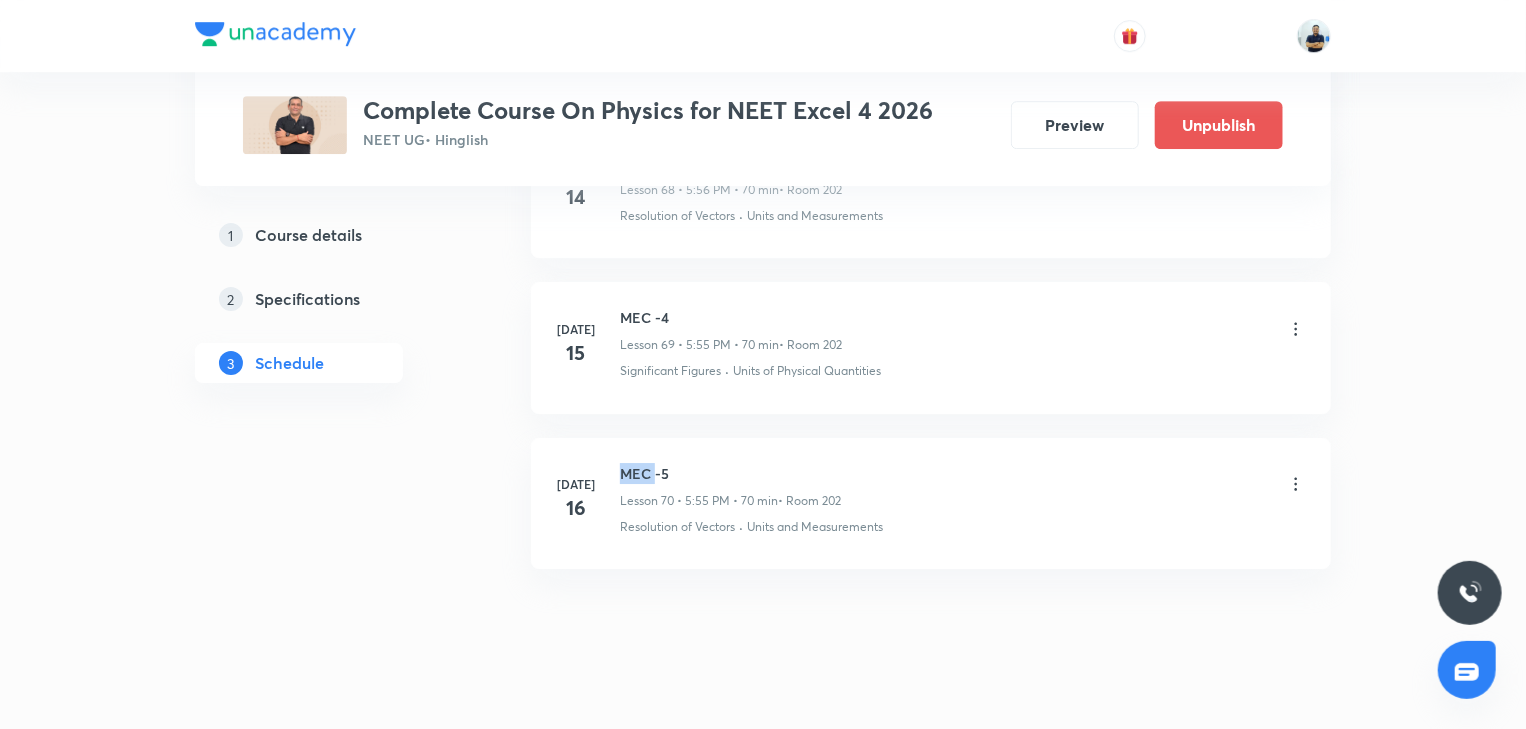 click on "MEC -5" at bounding box center (730, 473) 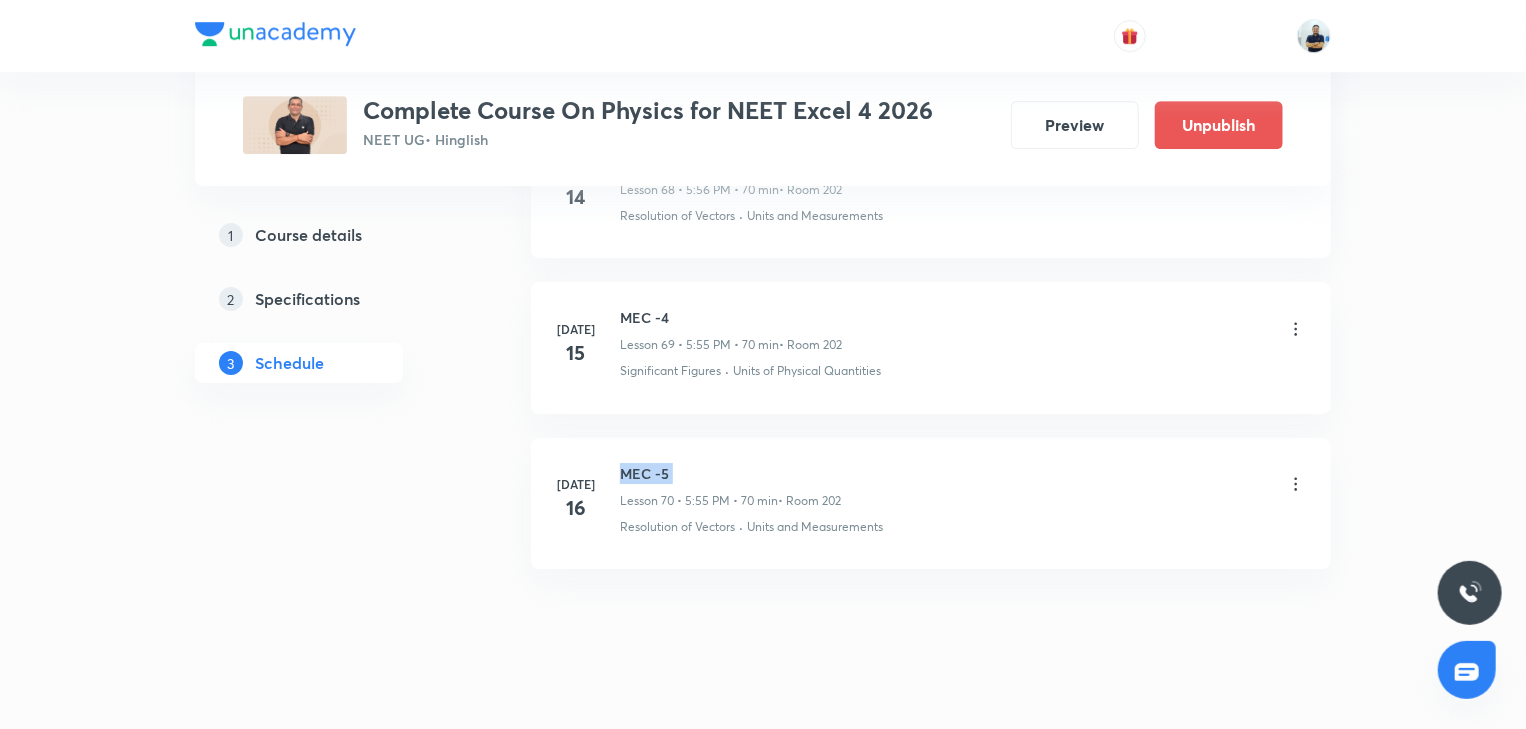 click on "MEC -5" at bounding box center (730, 473) 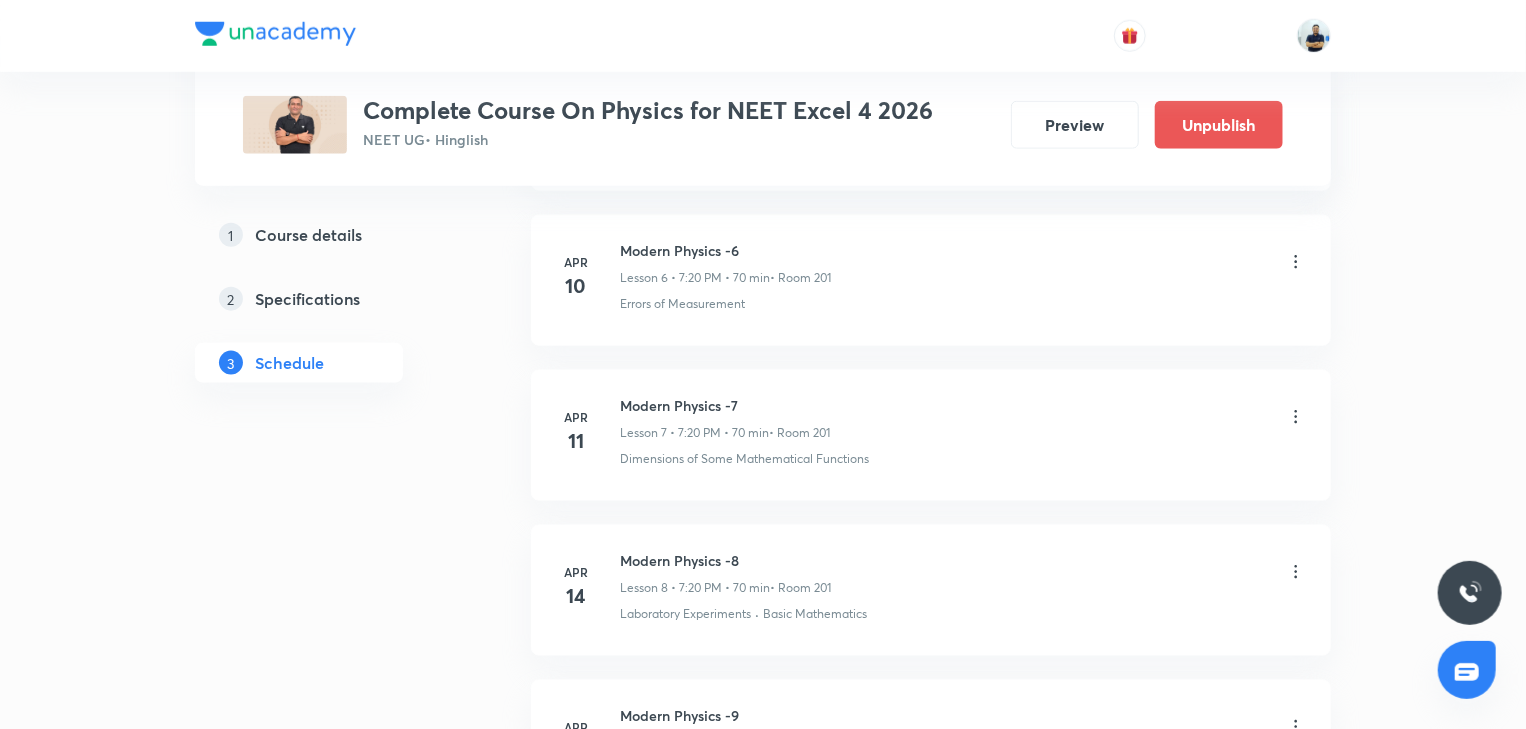 scroll, scrollTop: 148, scrollLeft: 0, axis: vertical 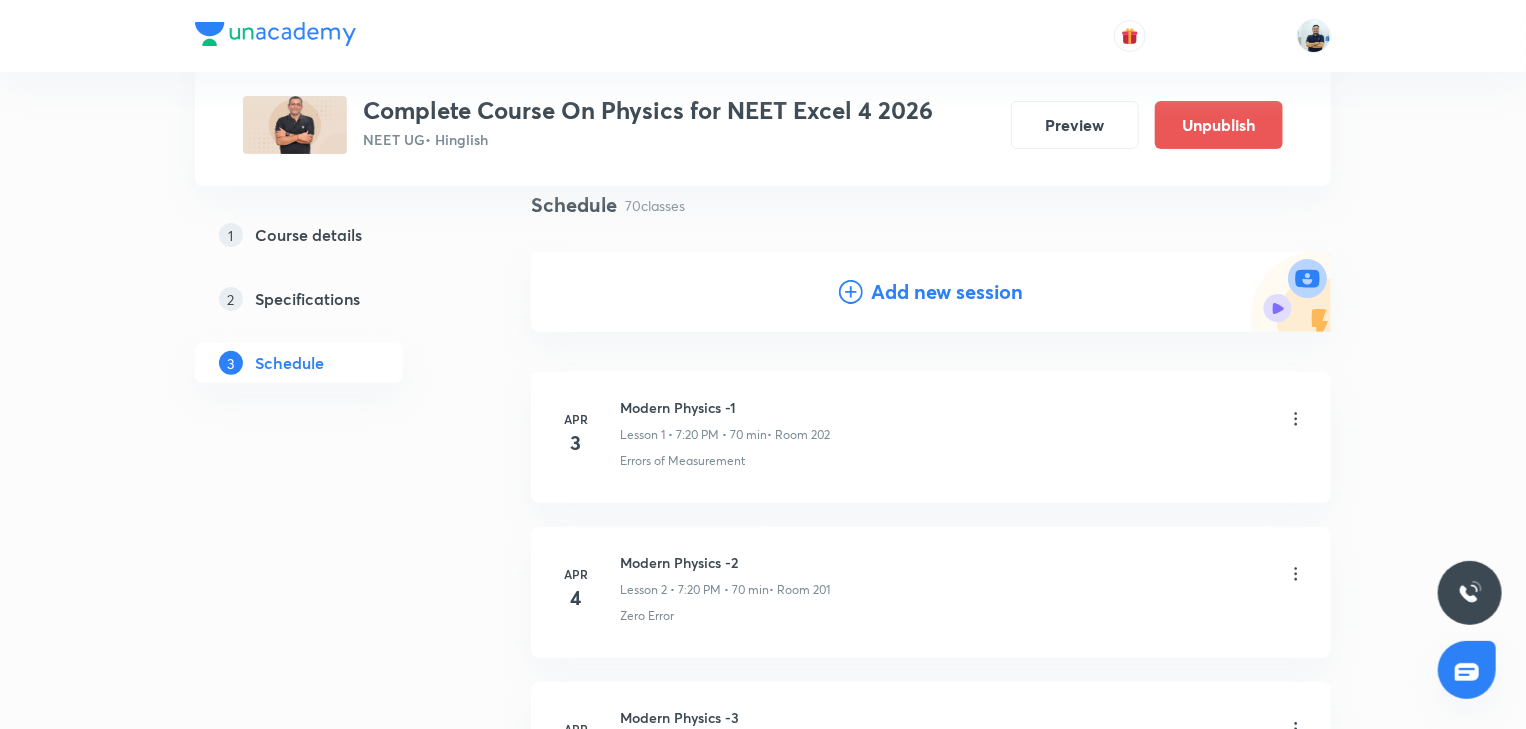 click on "Add new session" at bounding box center [947, 292] 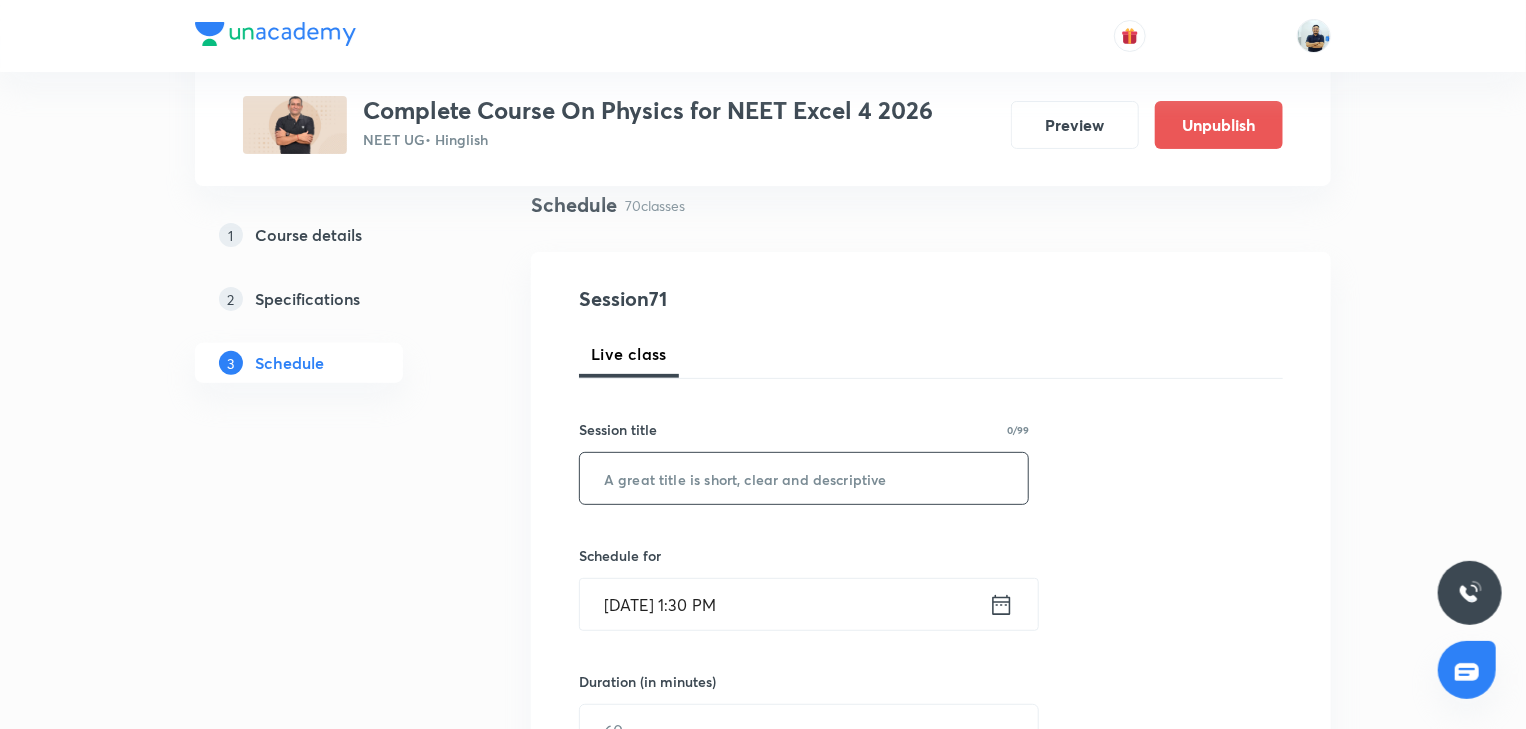 click at bounding box center (804, 478) 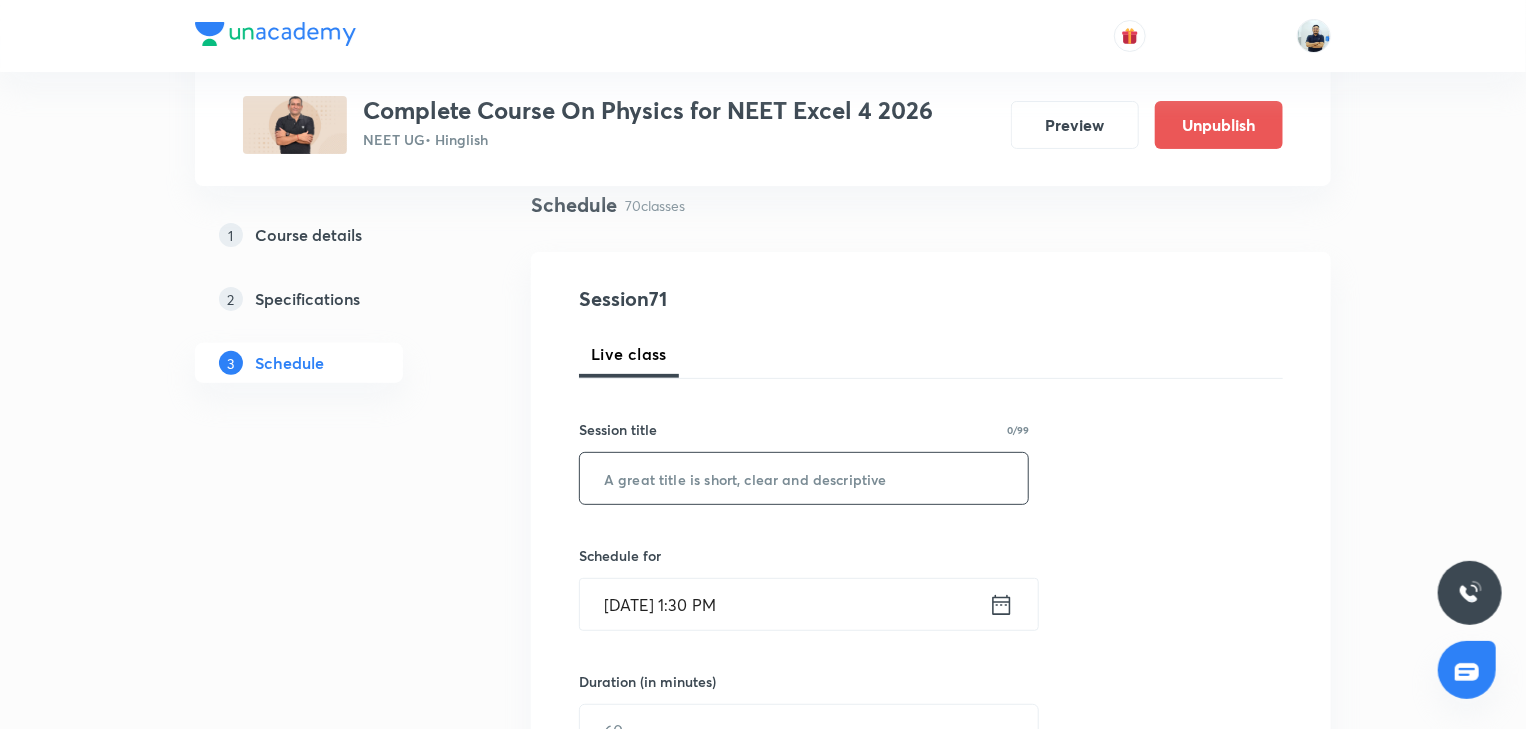 paste on "MEC -5" 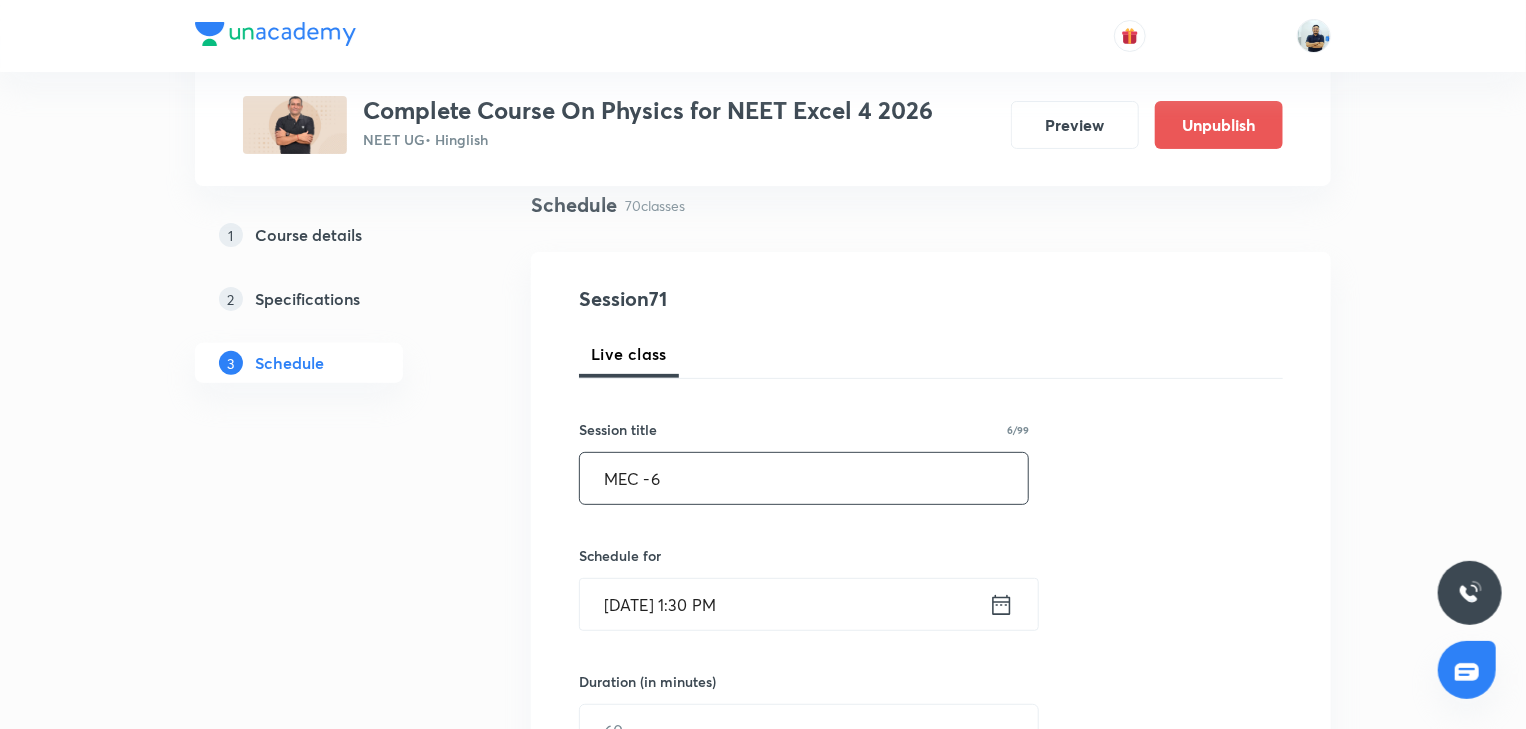 type on "MEC -6" 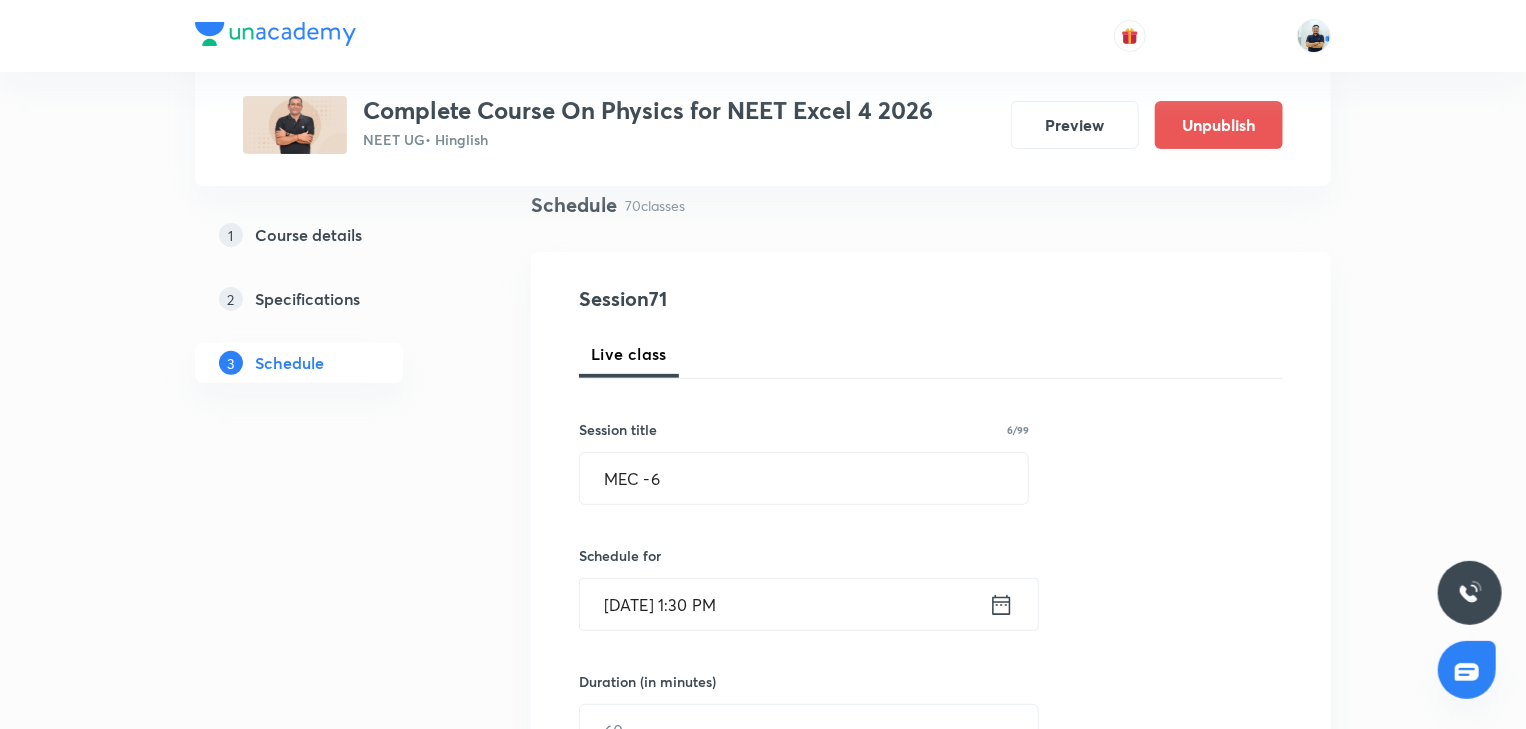 click on "Jul 14, 2025, 1:30 PM" at bounding box center (784, 604) 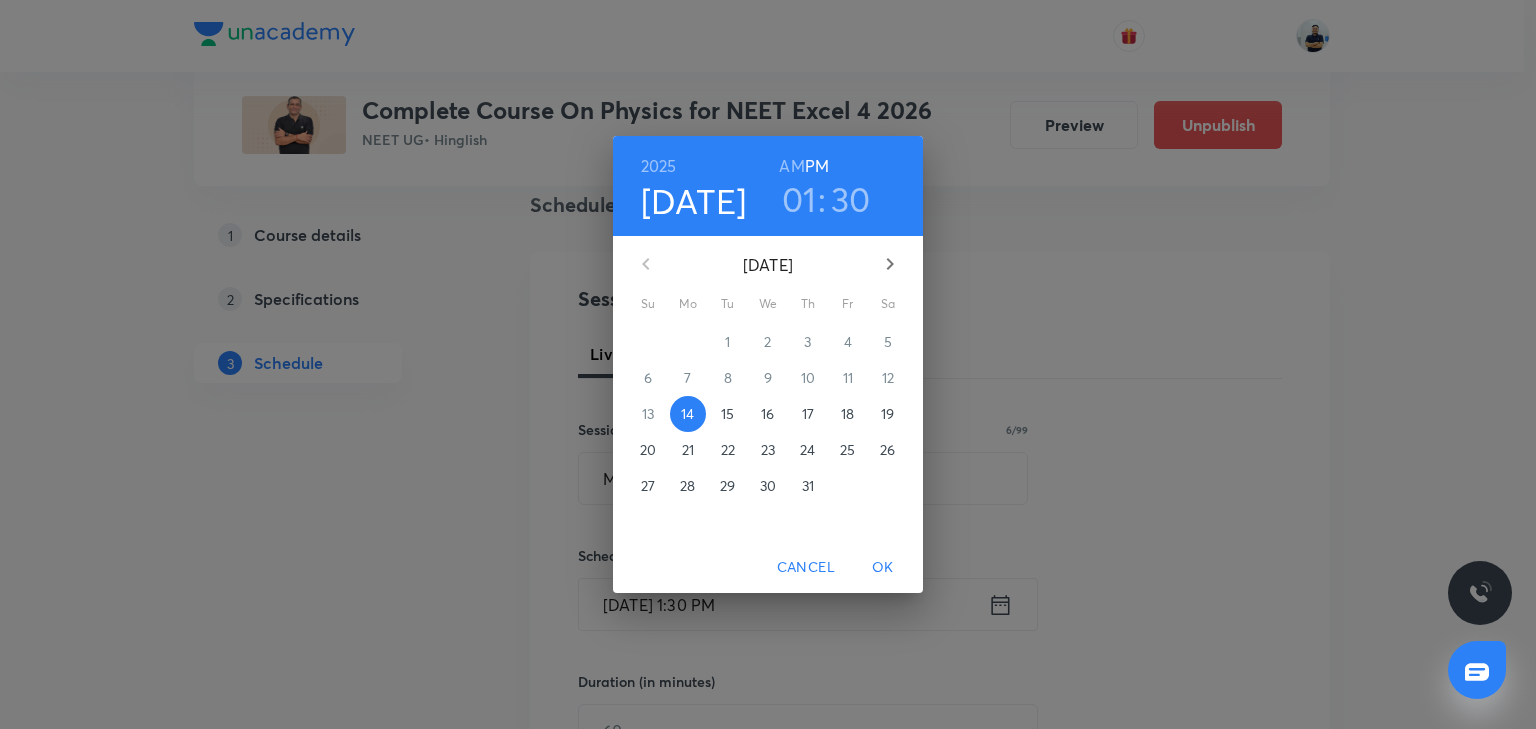 click on "17" at bounding box center [808, 414] 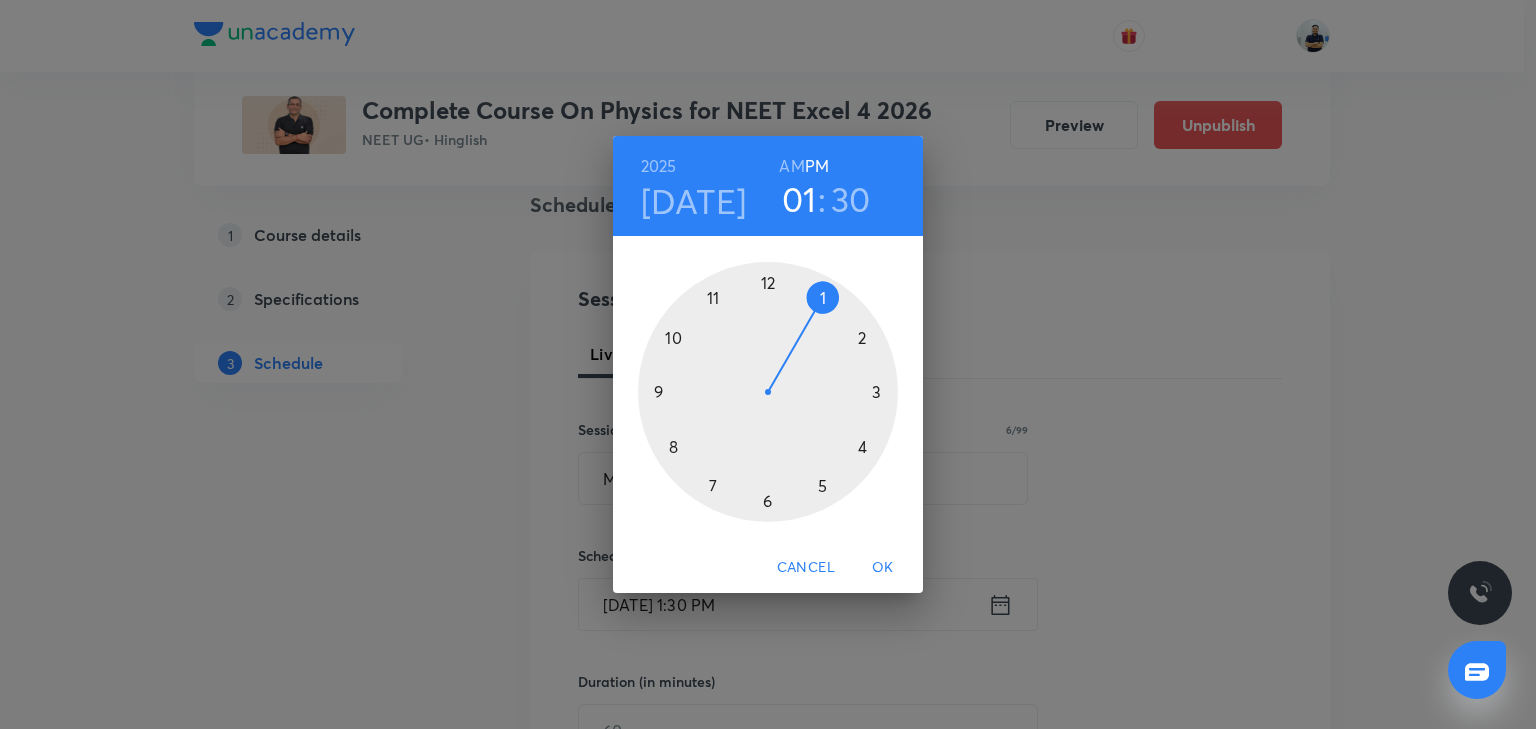 click at bounding box center [768, 392] 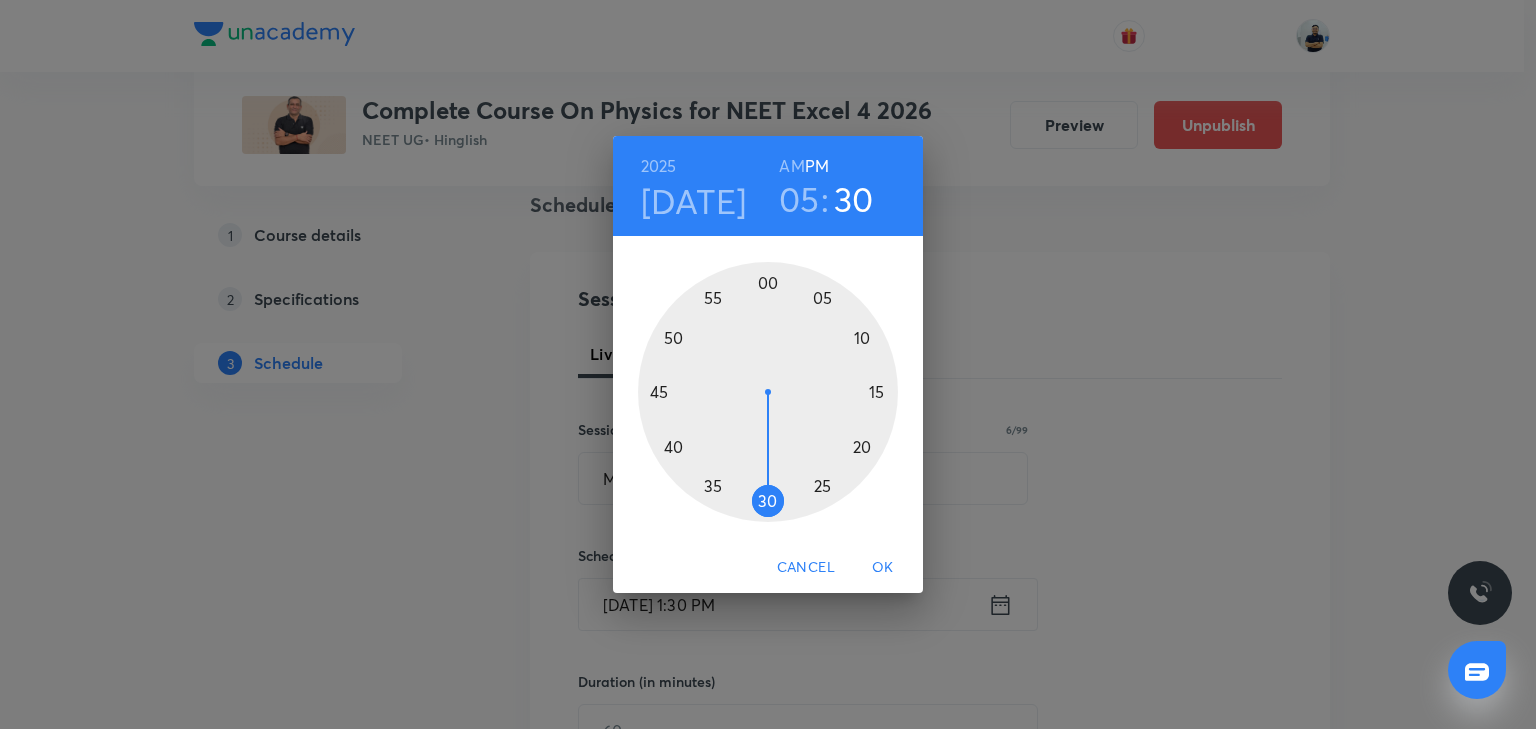 click at bounding box center [768, 392] 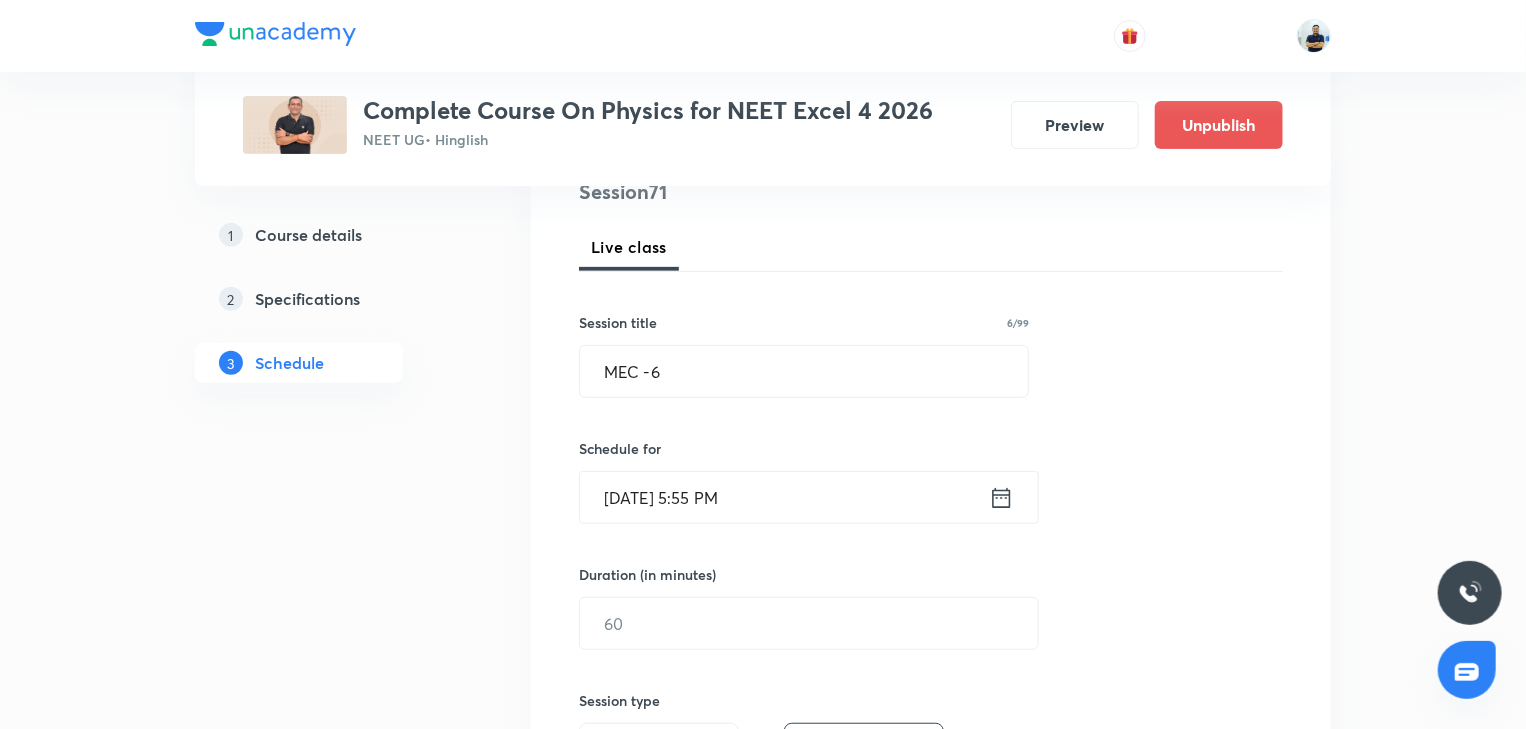 scroll, scrollTop: 260, scrollLeft: 0, axis: vertical 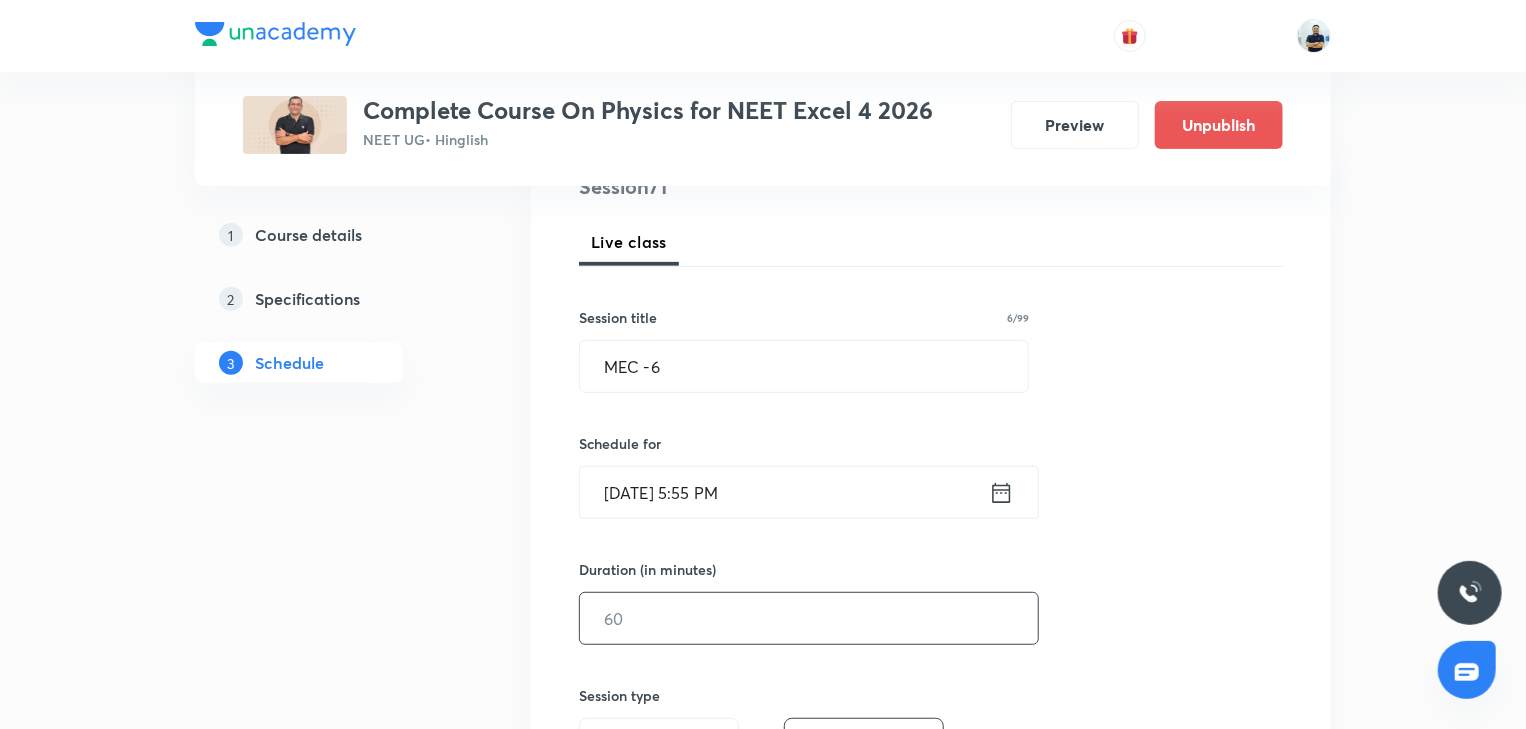 click at bounding box center [809, 618] 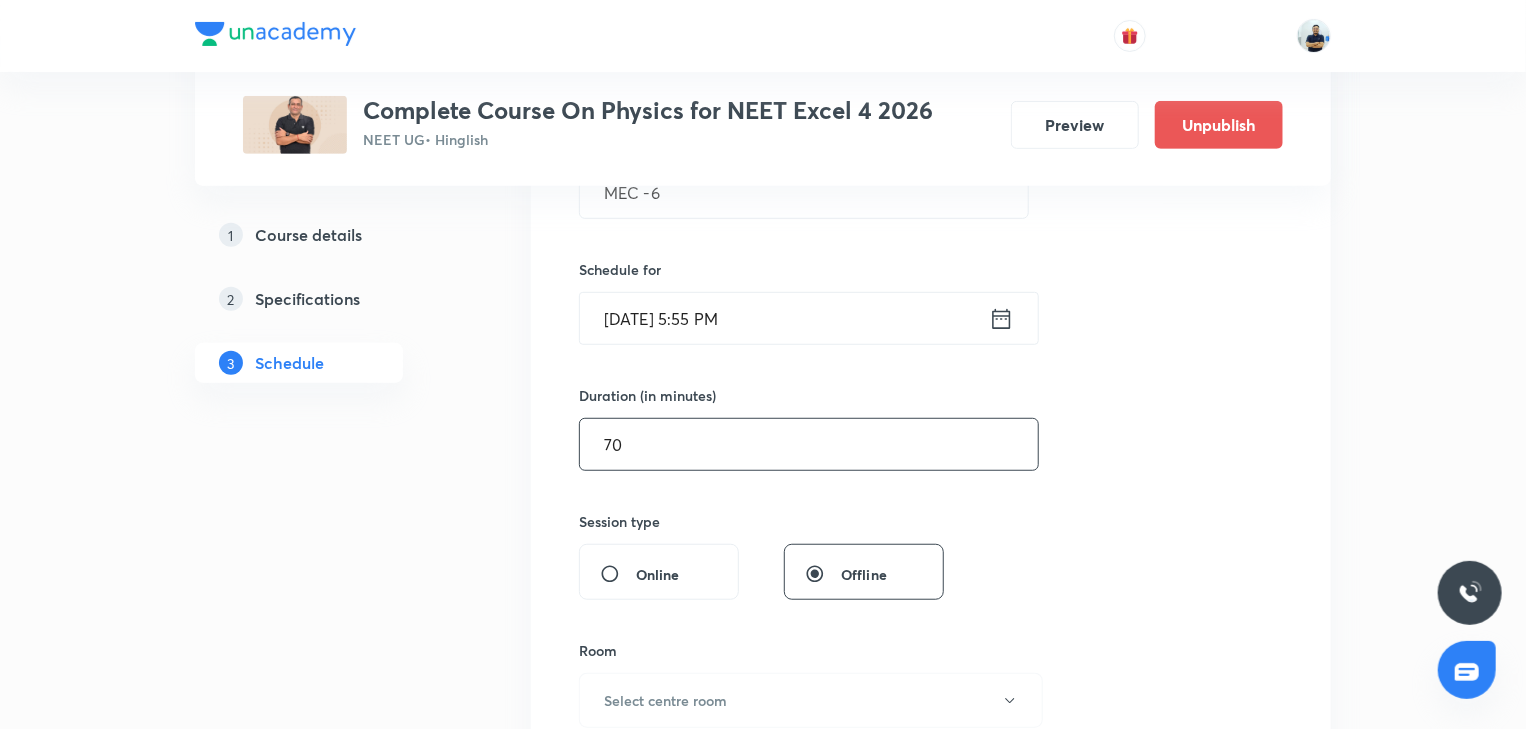 scroll, scrollTop: 466, scrollLeft: 0, axis: vertical 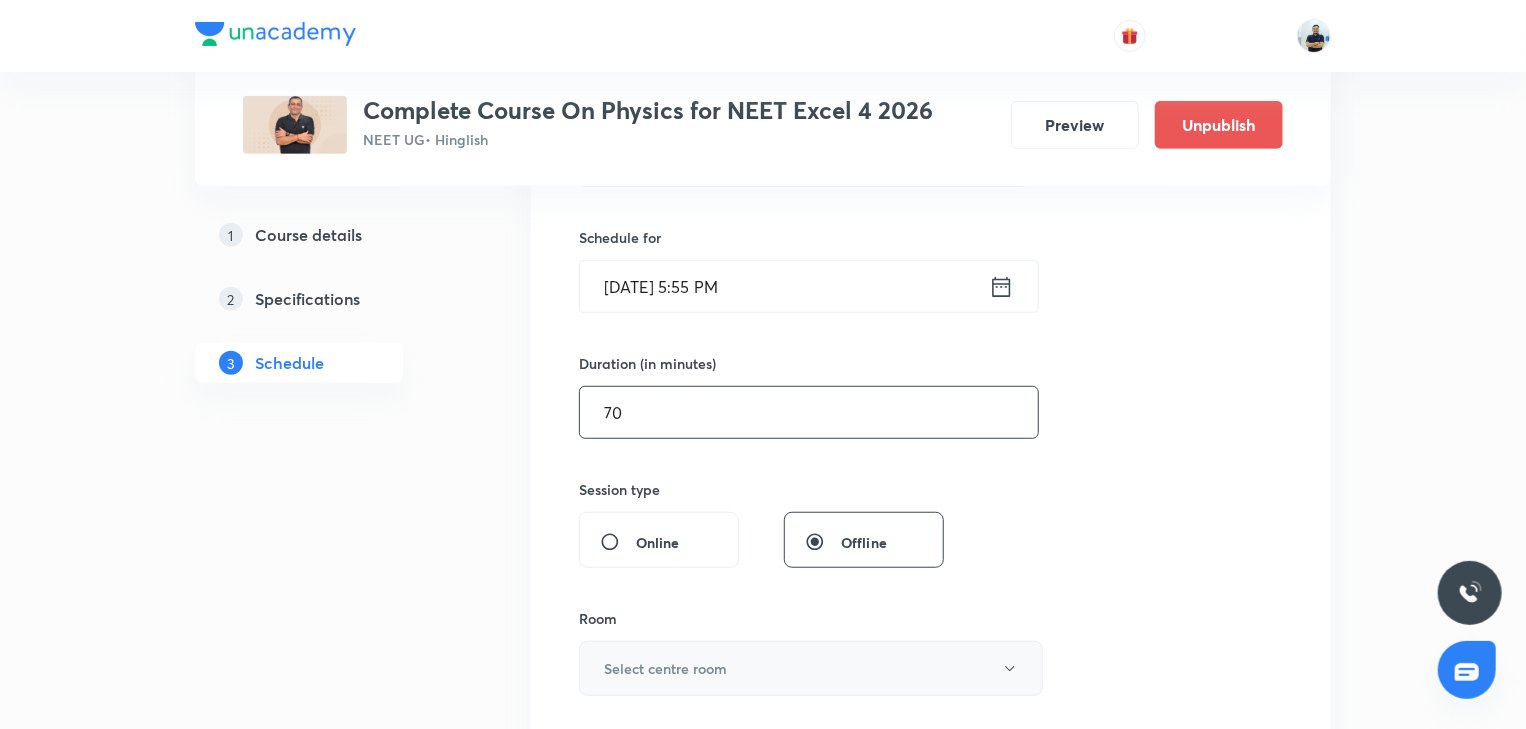 type on "70" 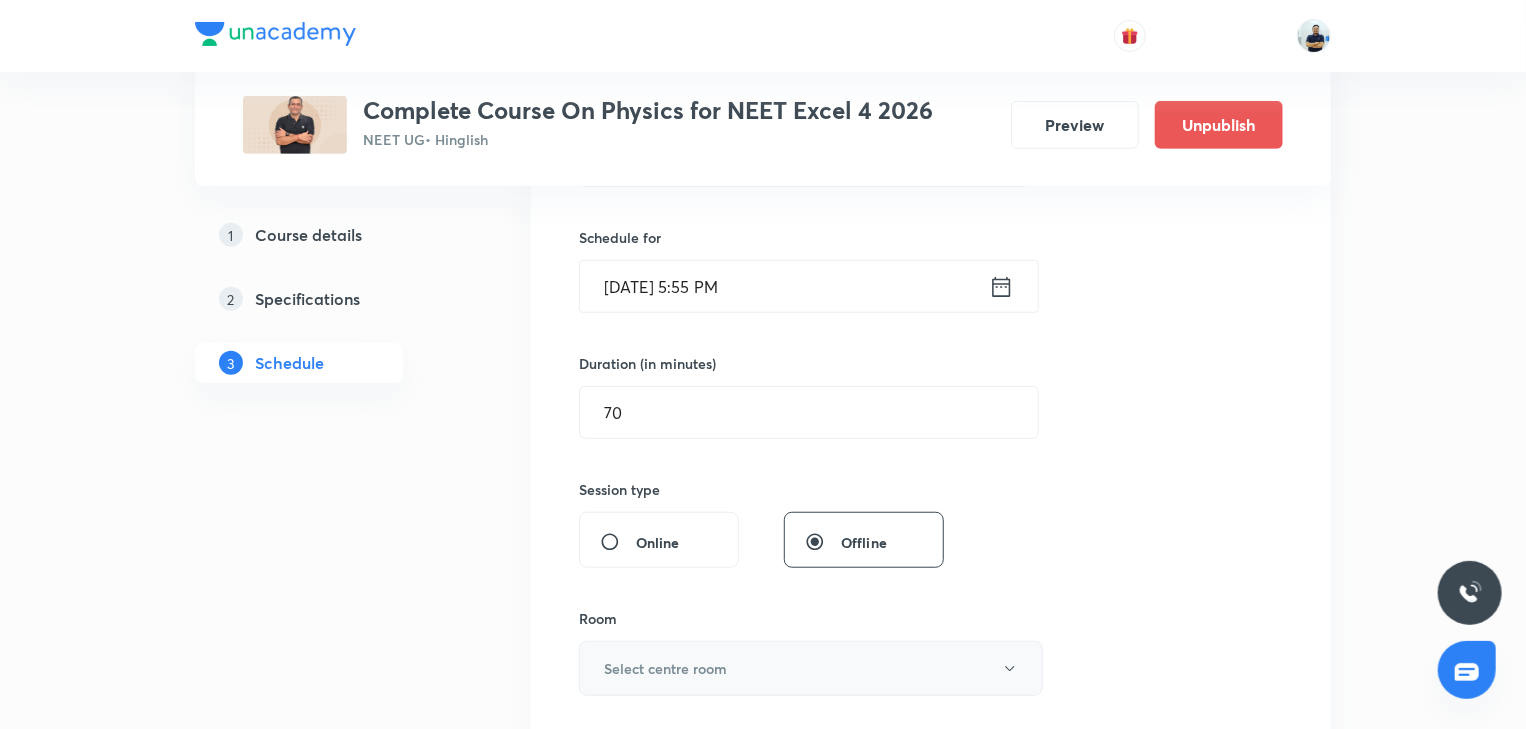 click on "Select centre room" at bounding box center [811, 668] 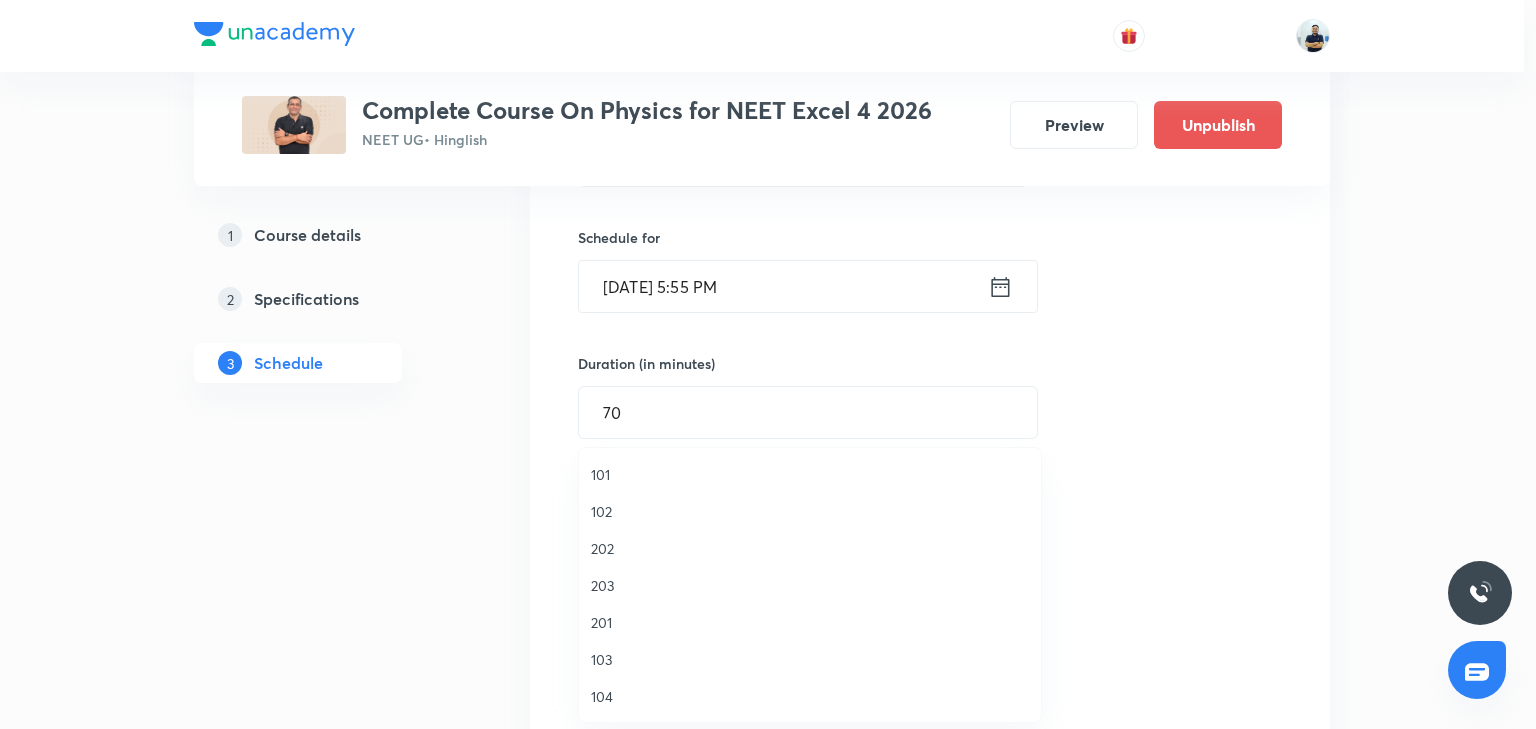 drag, startPoint x: 611, startPoint y: 628, endPoint x: 618, endPoint y: 620, distance: 10.630146 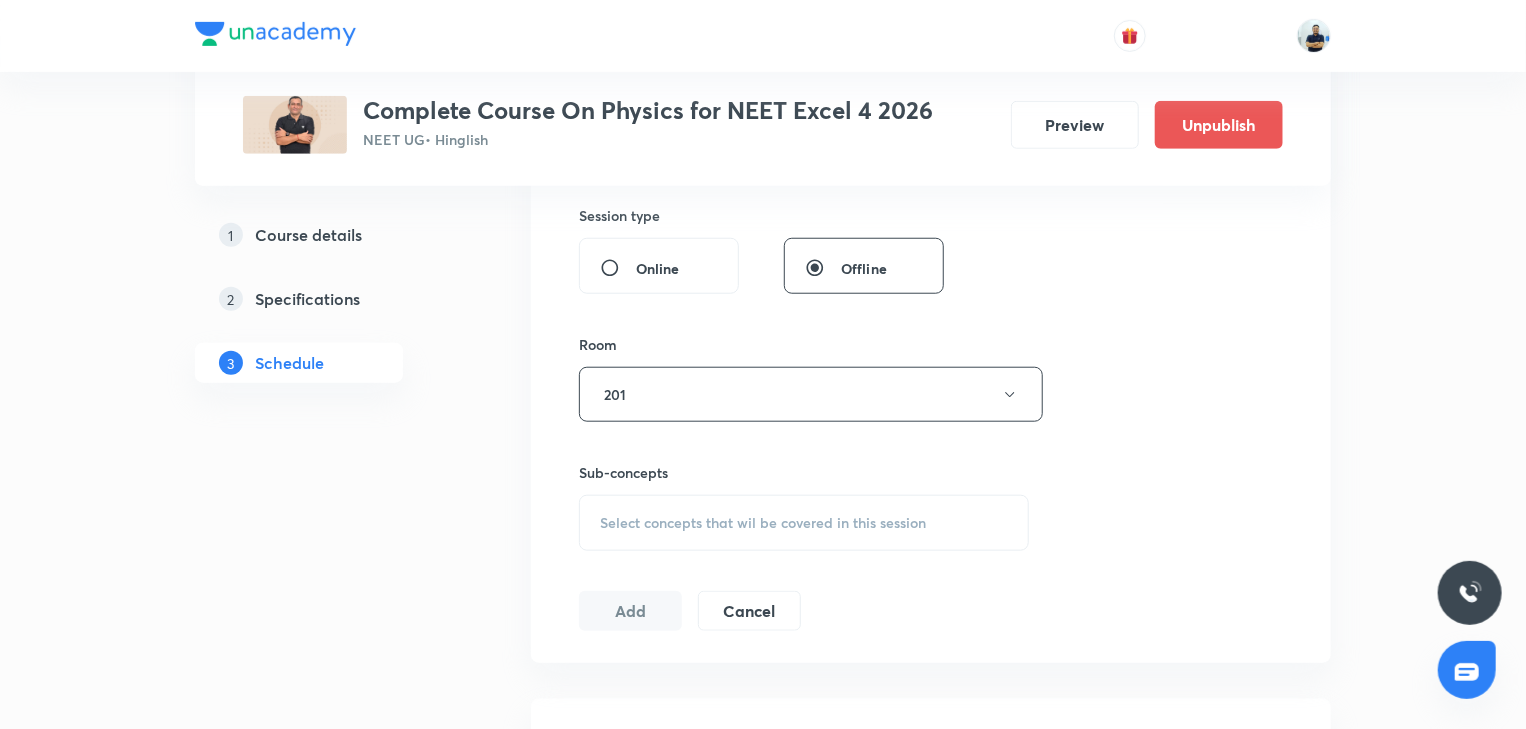 scroll, scrollTop: 746, scrollLeft: 0, axis: vertical 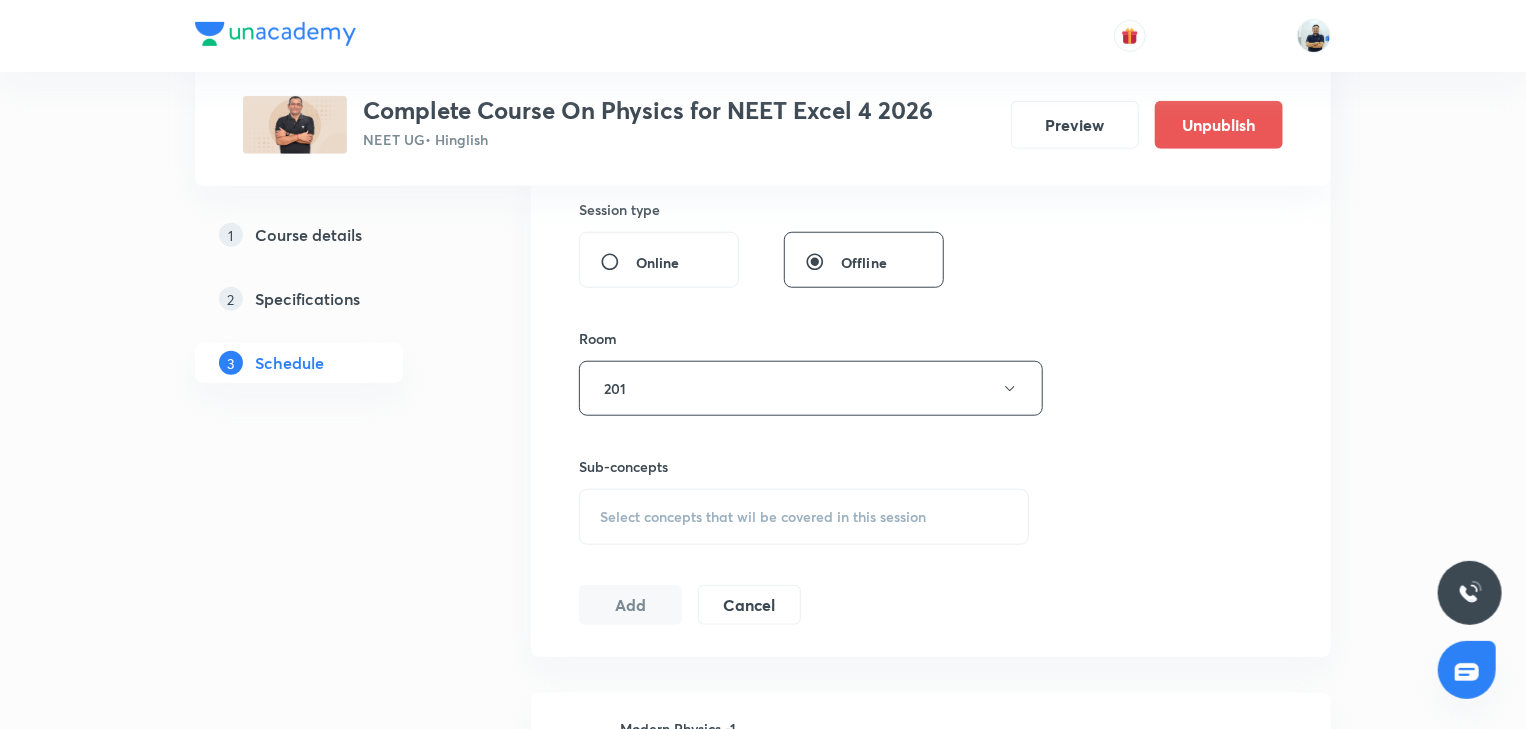 click on "Select concepts that wil be covered in this session" at bounding box center (804, 517) 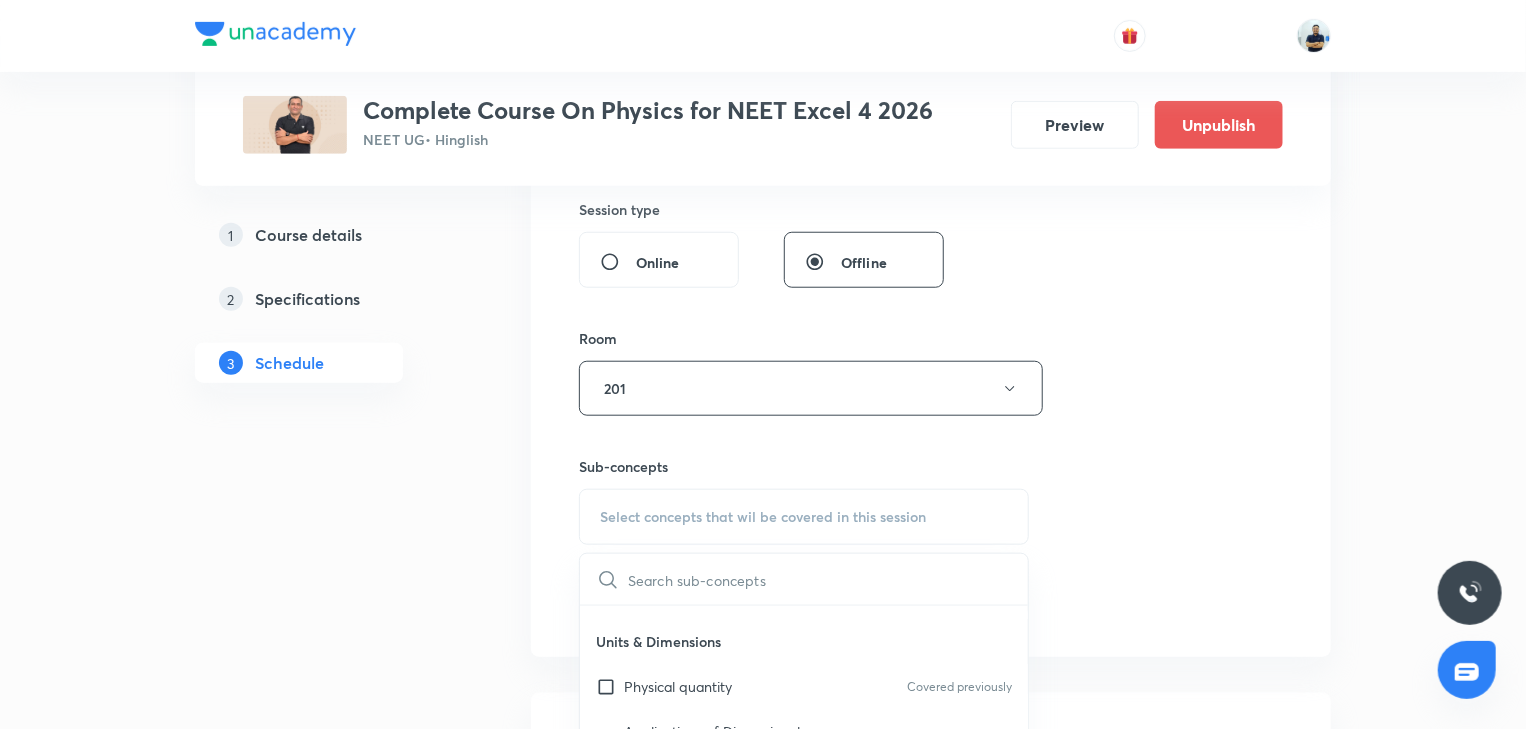 scroll, scrollTop: 168, scrollLeft: 0, axis: vertical 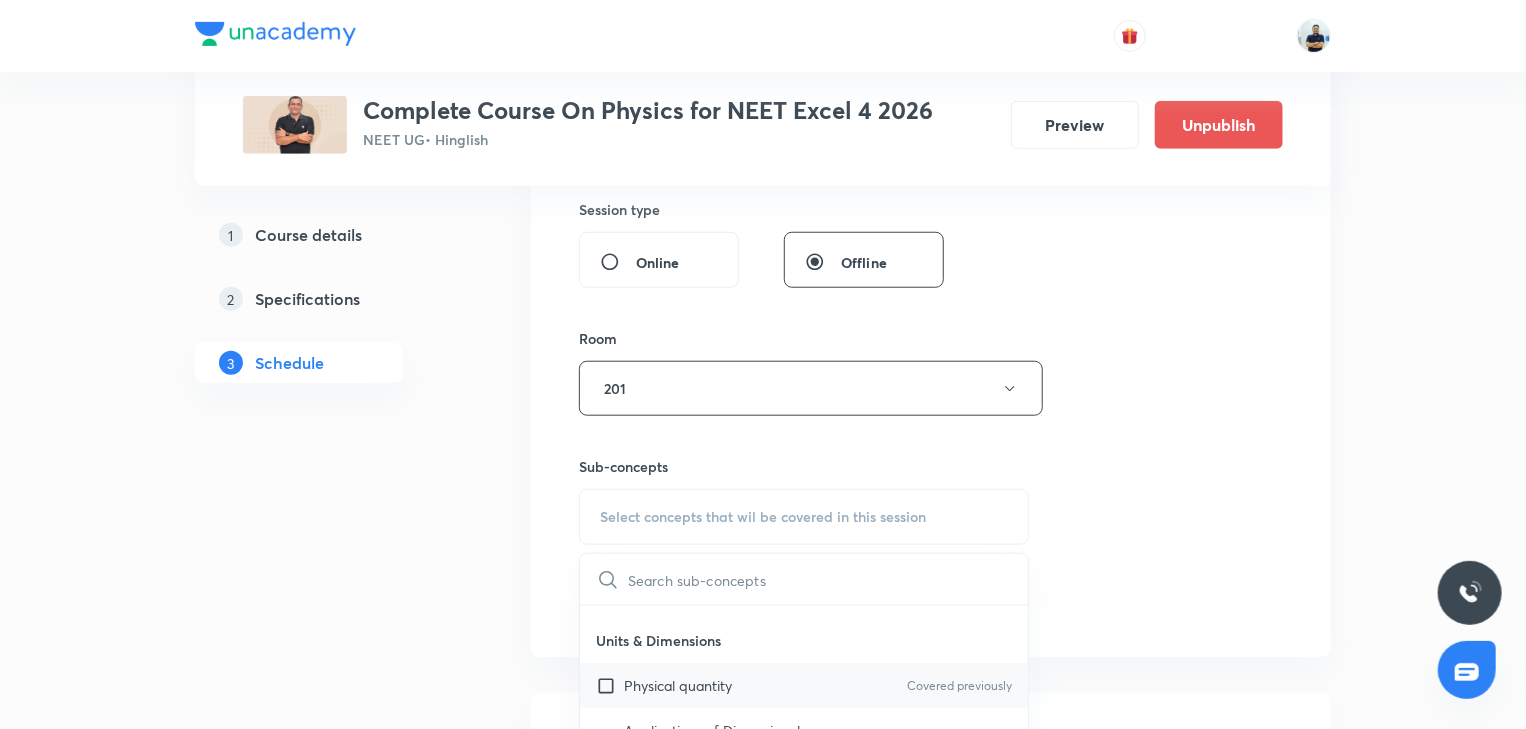 click on "Physical quantity" at bounding box center [678, 685] 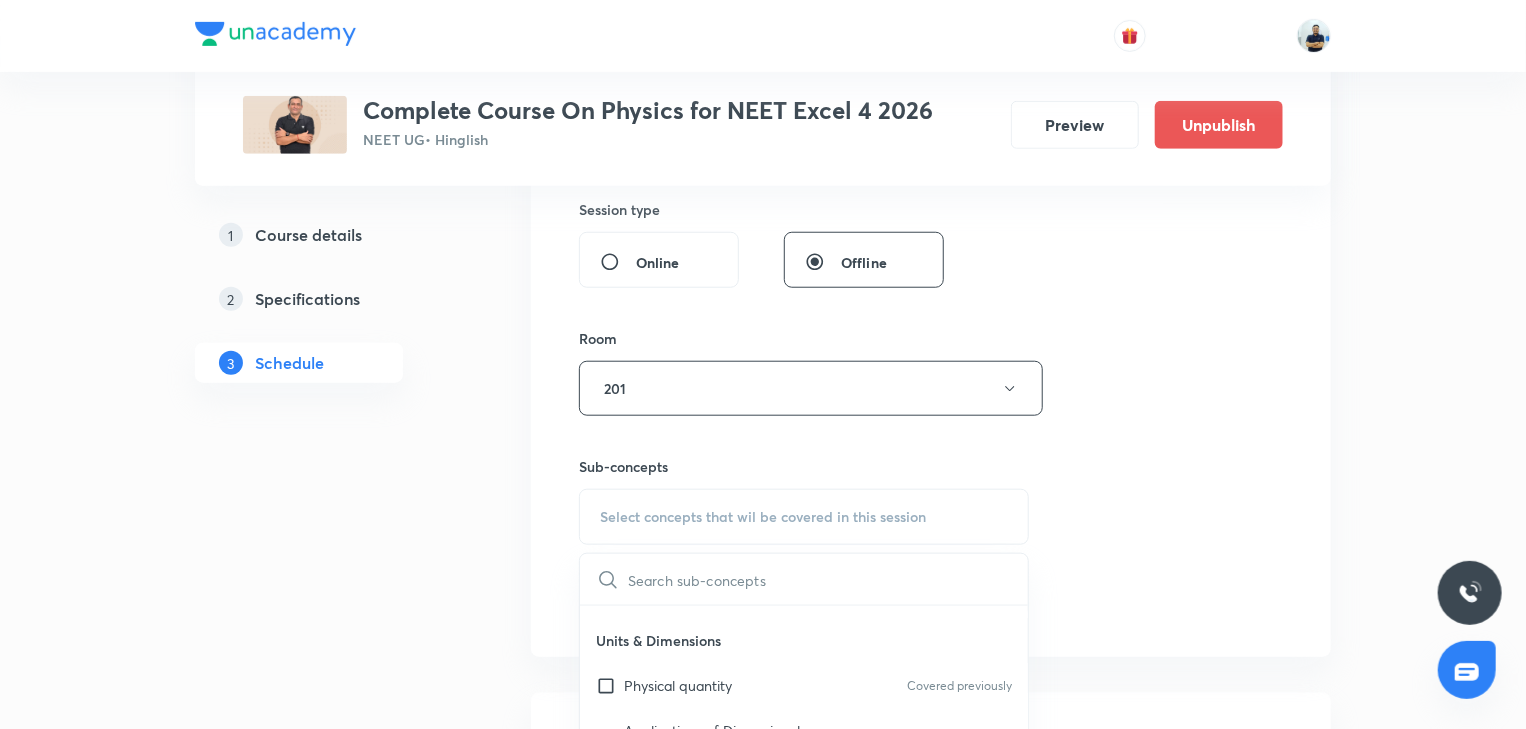 checkbox on "true" 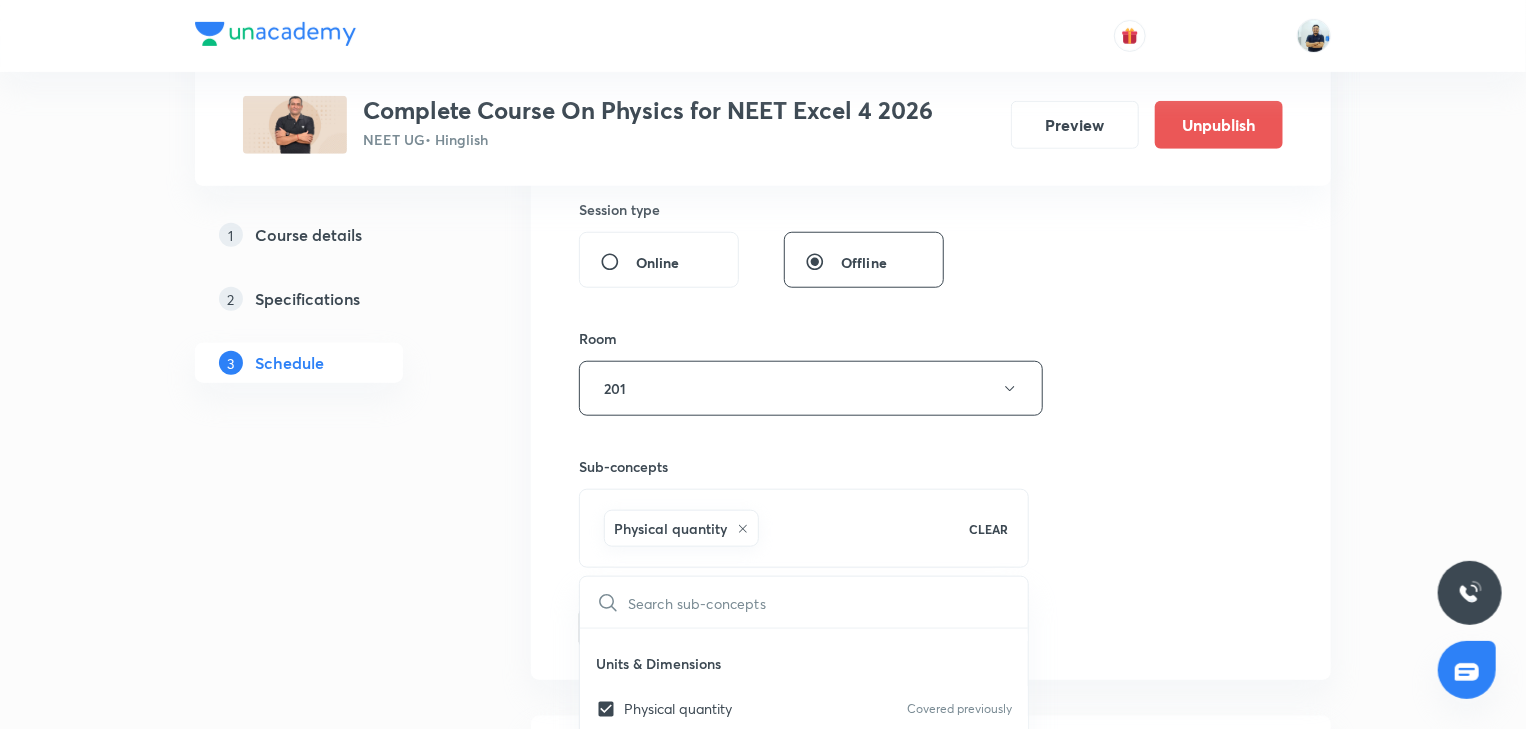 click on "Session  71 Live class Session title 6/99 MEC -6 ​ Schedule for Jul 17, 2025, 5:55 PM ​ Duration (in minutes) 70 ​   Session type Online Offline Room 201 Sub-concepts Physical quantity CLEAR ​ Physics - Full Syllabus Mock Questions Physics - Full Syllabus Mock Questions Physics Previous Year Question Physics Previous Year Question Units & Dimensions Physical quantity Covered previously Applications of Dimensional Analysis Covered previously Significant Figures Covered previously Units of Physical Quantities Covered previously System of Units Dimensions of Some Mathematical Functions Covered previously Unit and Dimension Covered previously Product of Two Vectors Covered previously Subtraction of Vectors Covered previously Cross Product Covered previously Least Count Analysis Errors of Measurement Covered previously Vernier Callipers Covered previously Screw Gauge Covered previously Zero Error Covered previously Basic Mathematics Elementary Algebra Covered previously Elementary Trigonometry Functions" at bounding box center (931, 167) 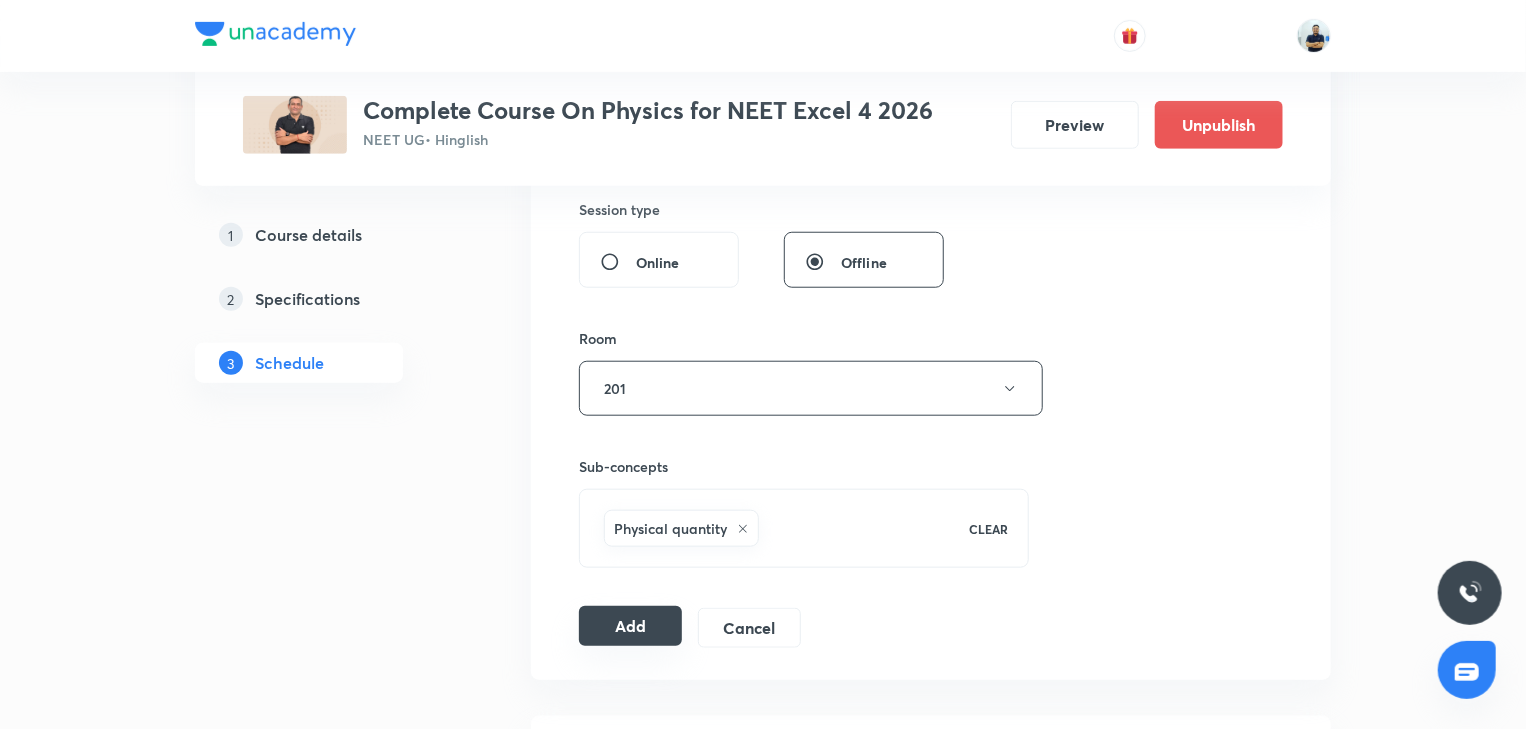 click on "Add" at bounding box center [630, 626] 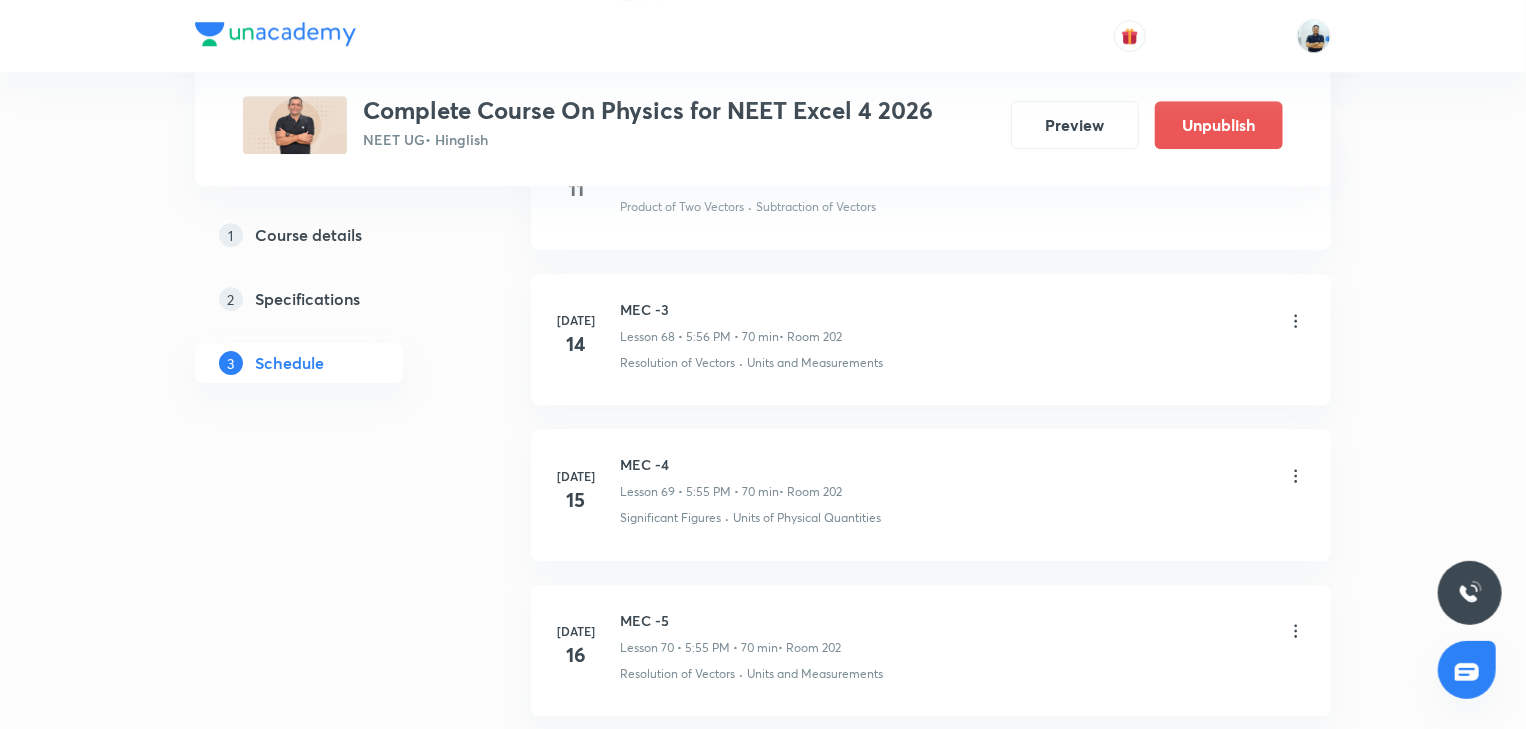 scroll, scrollTop: 10943, scrollLeft: 0, axis: vertical 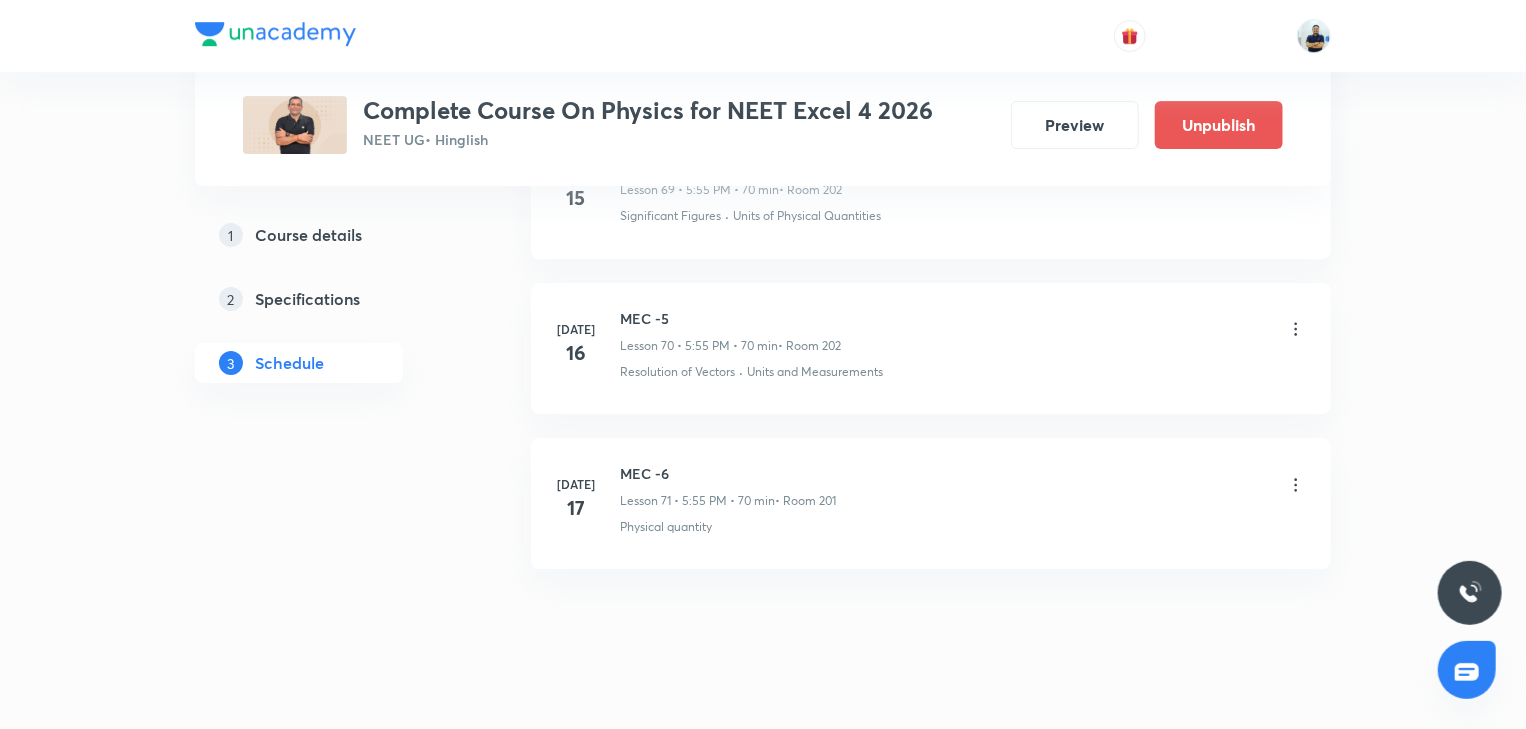 click on "MEC -6" at bounding box center (728, 473) 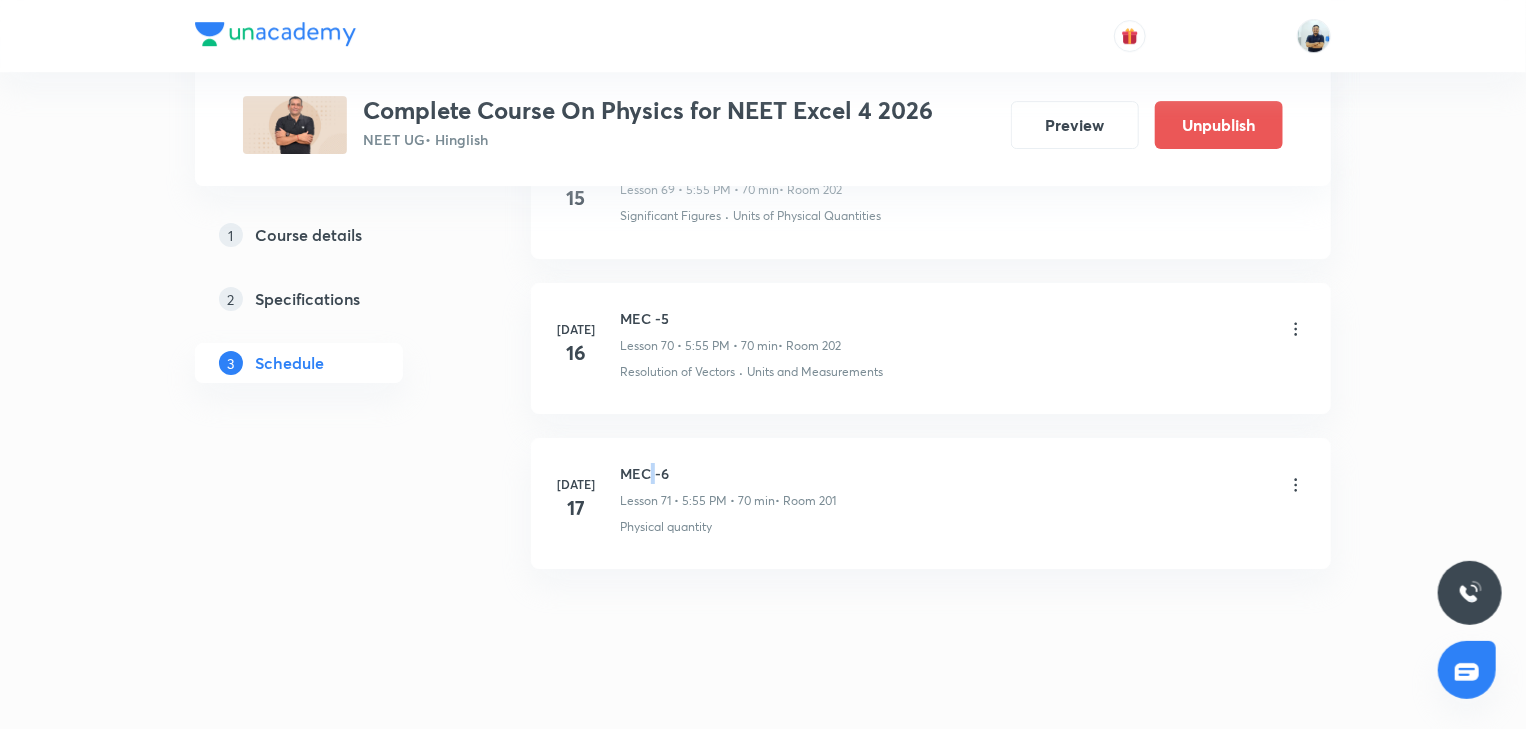 click on "MEC -6" at bounding box center [728, 473] 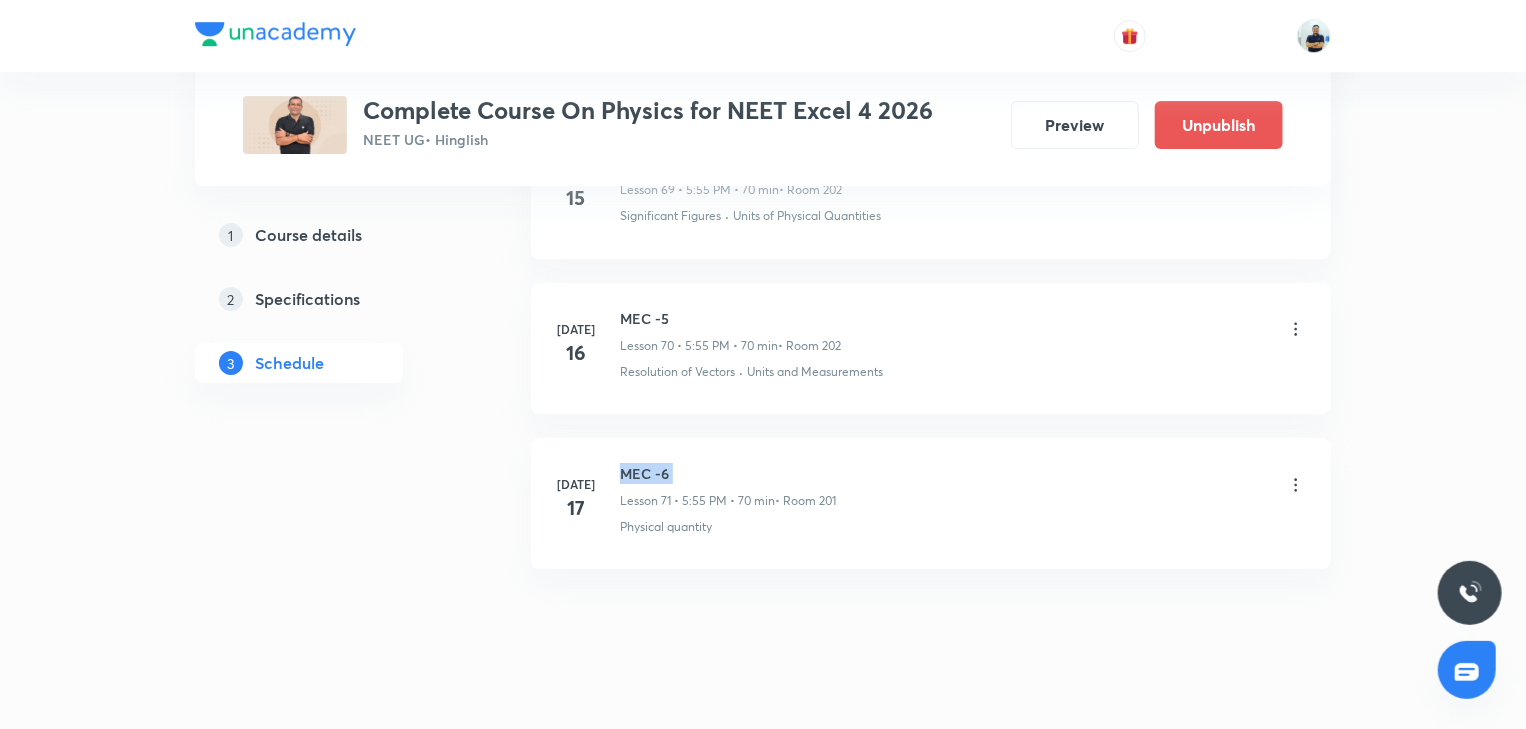 click on "MEC -6" at bounding box center (728, 473) 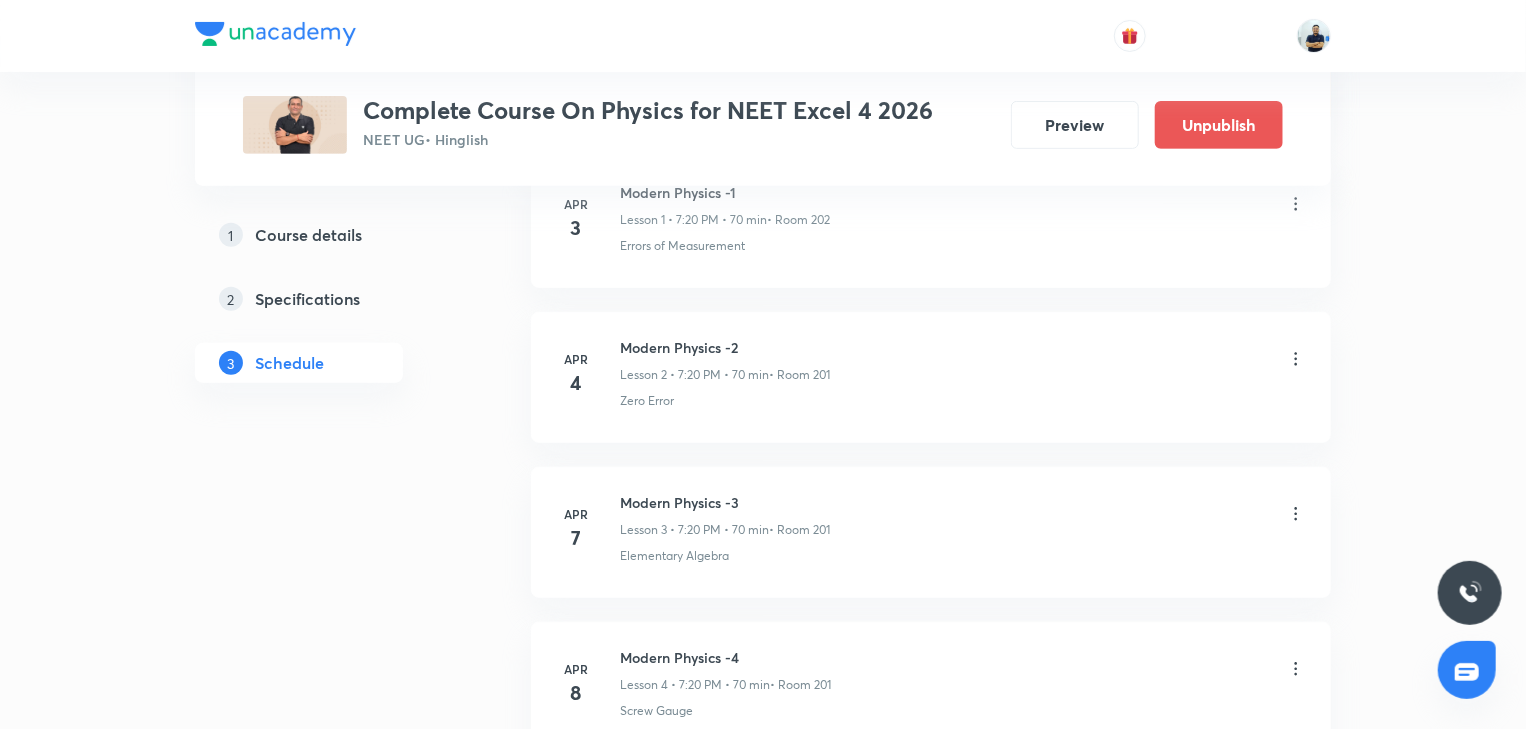 scroll, scrollTop: 0, scrollLeft: 0, axis: both 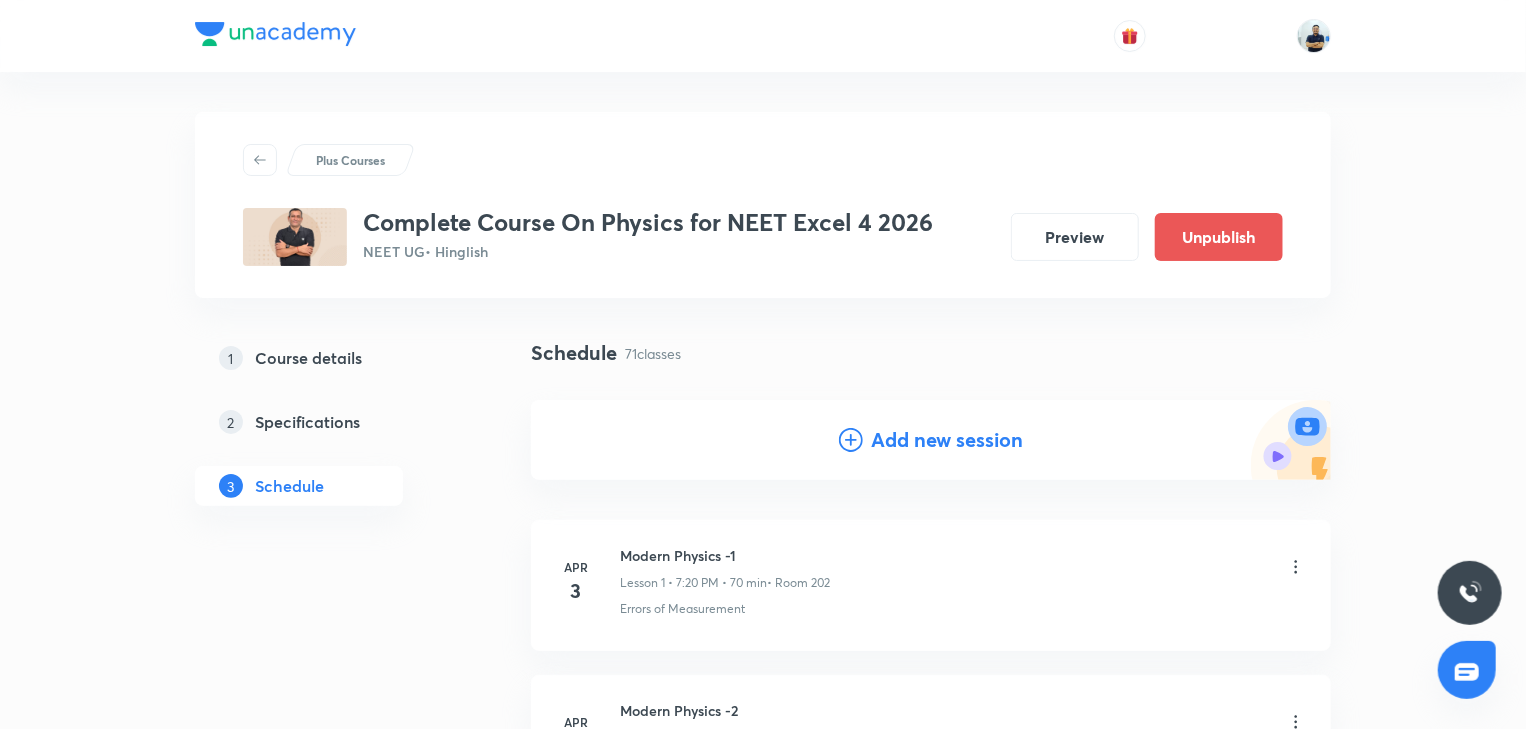 click on "Add new session" at bounding box center (931, 440) 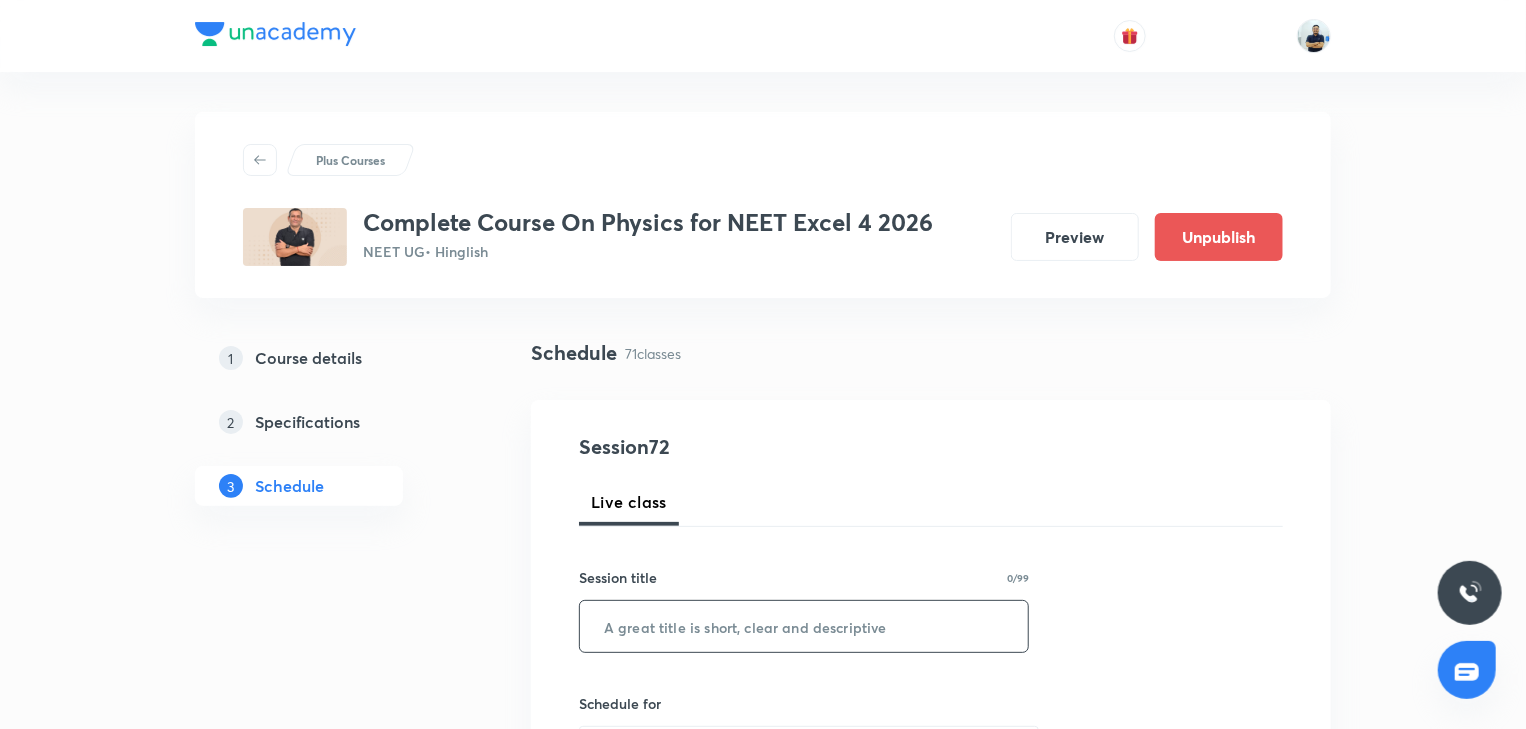 click at bounding box center (804, 626) 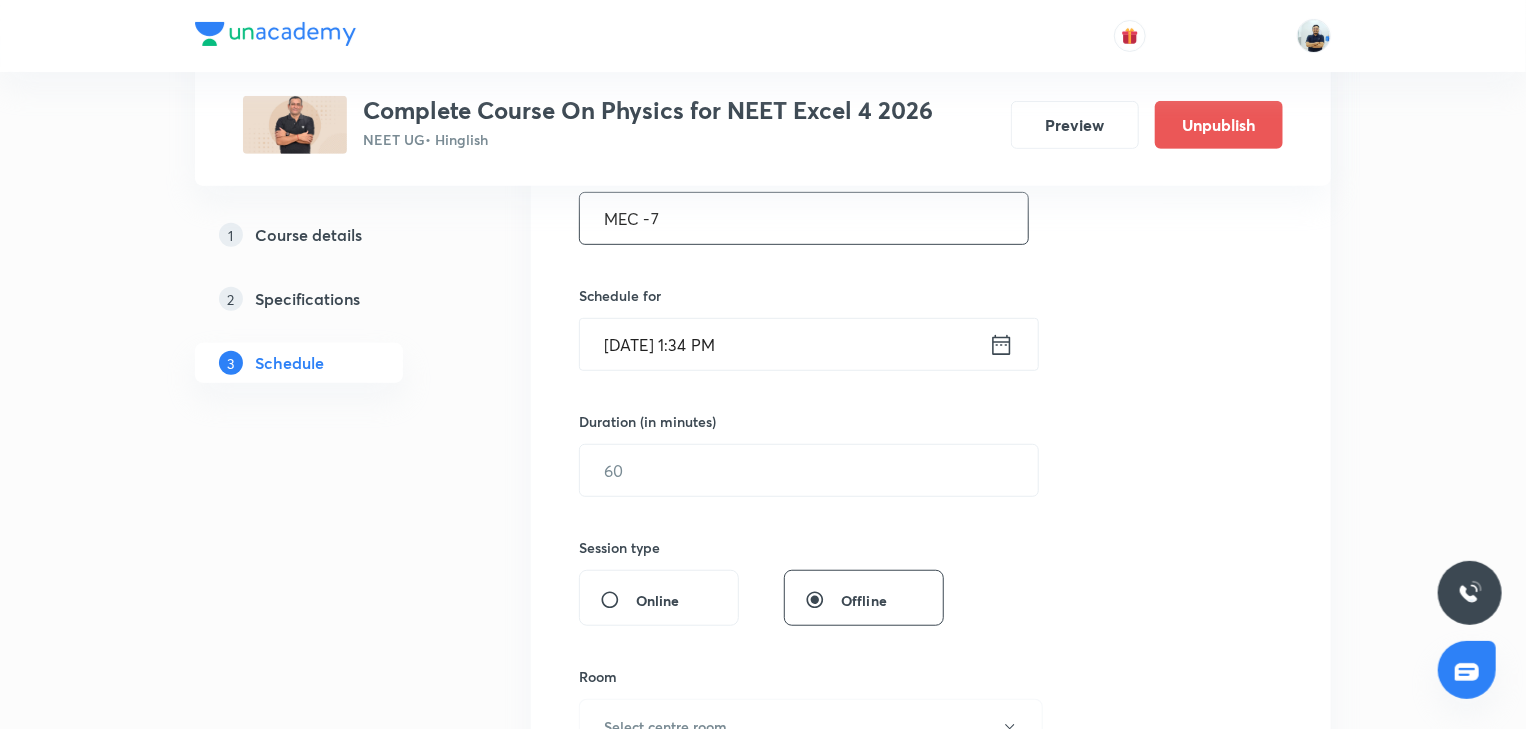scroll, scrollTop: 410, scrollLeft: 0, axis: vertical 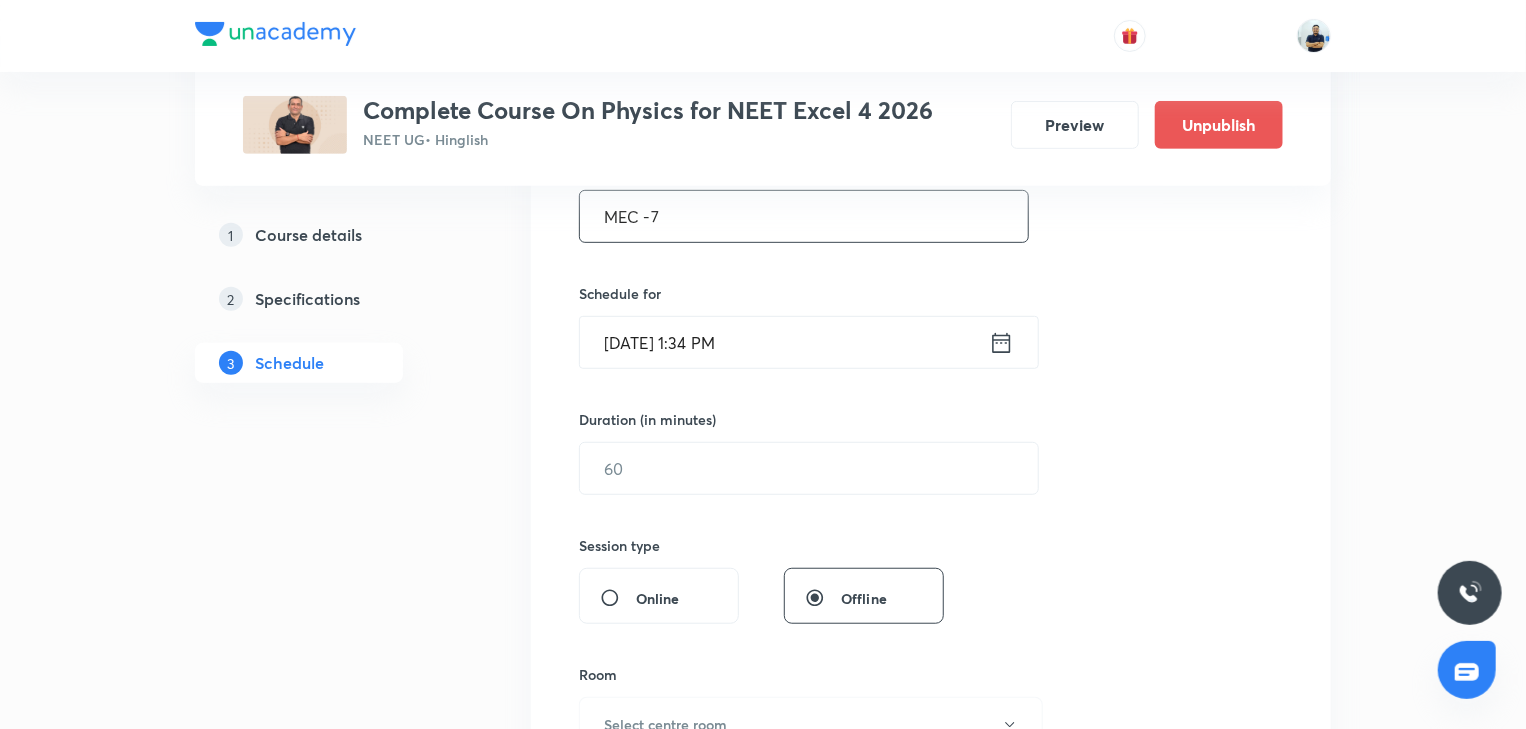 type on "MEC -7" 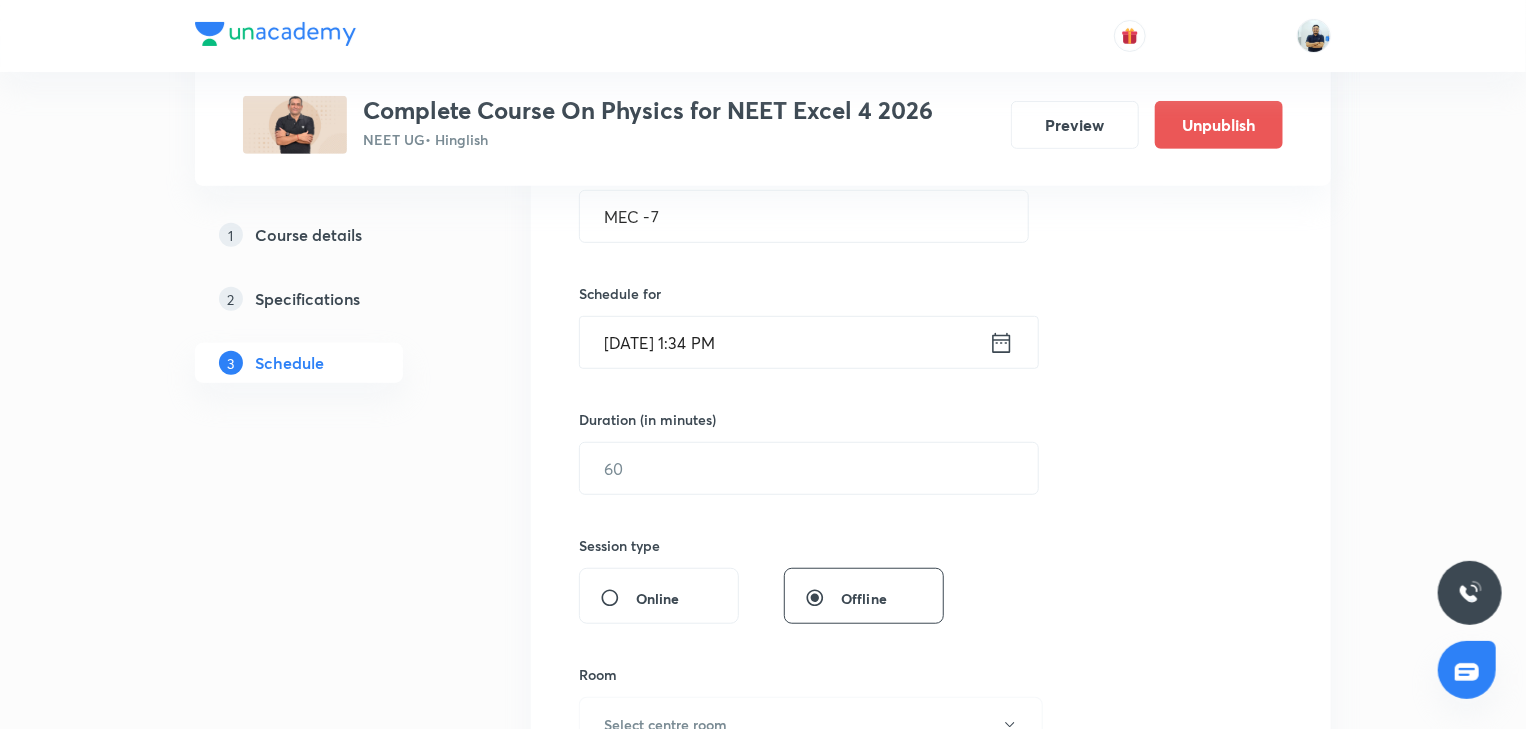 click on "Jul 14, 2025, 1:34 PM" at bounding box center (784, 342) 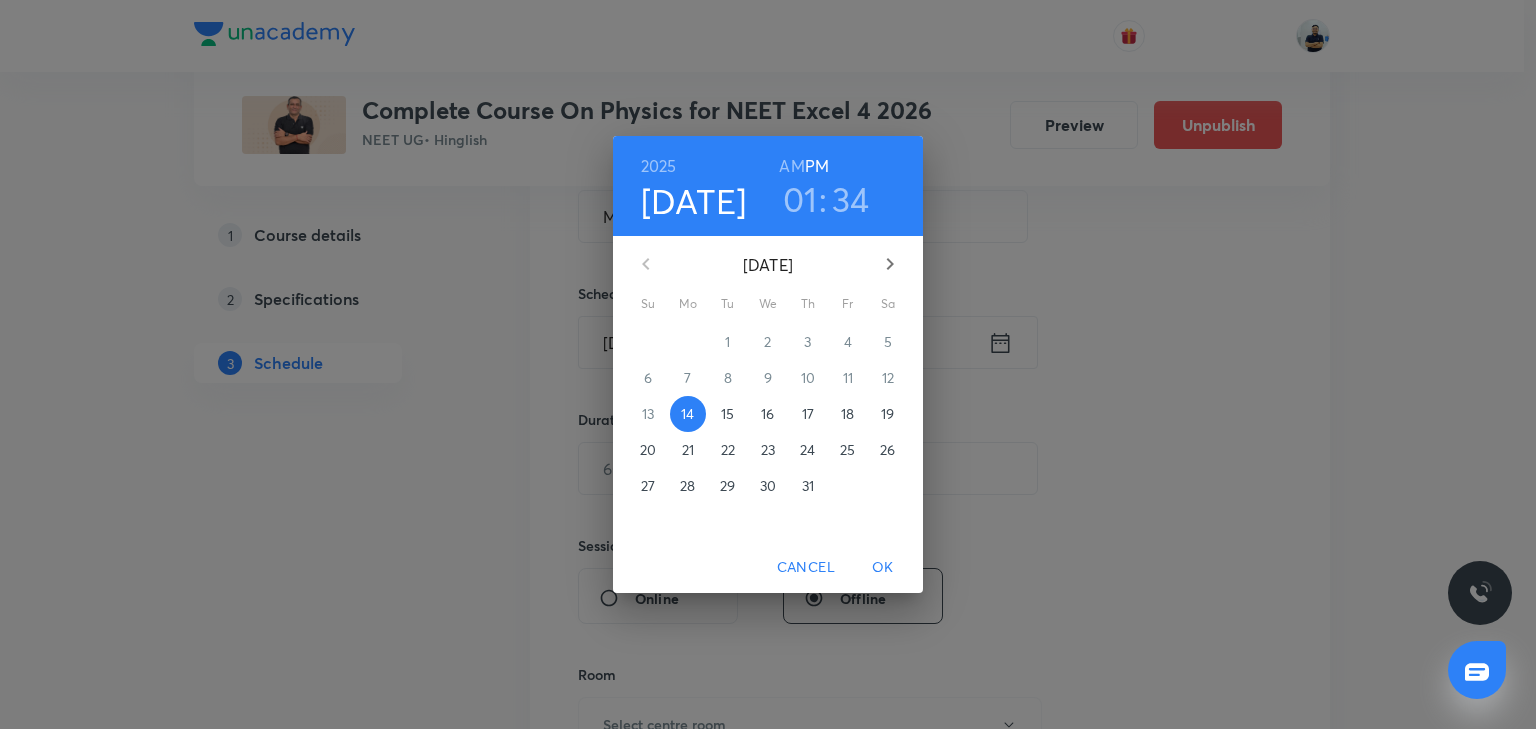 click on "18" at bounding box center [847, 414] 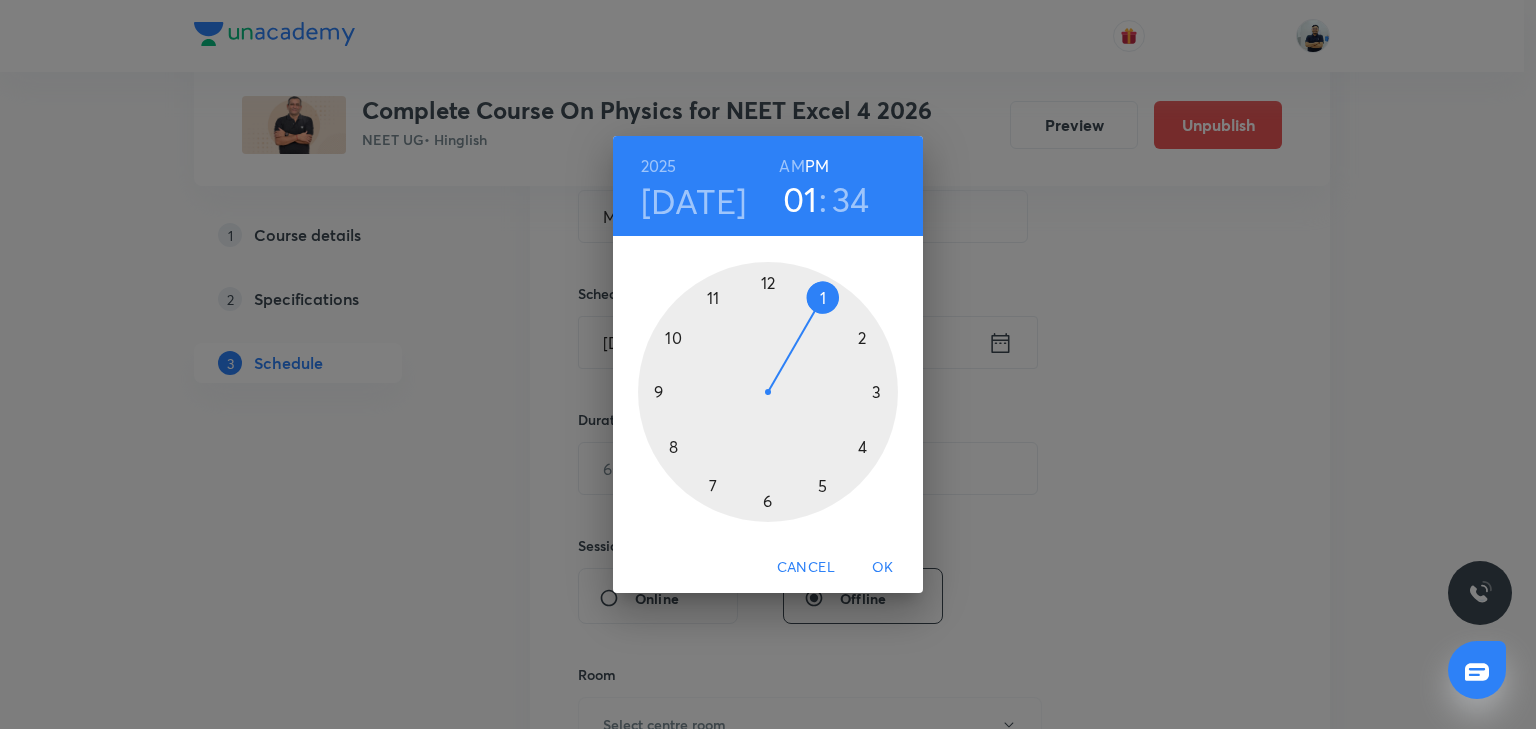 click at bounding box center (768, 392) 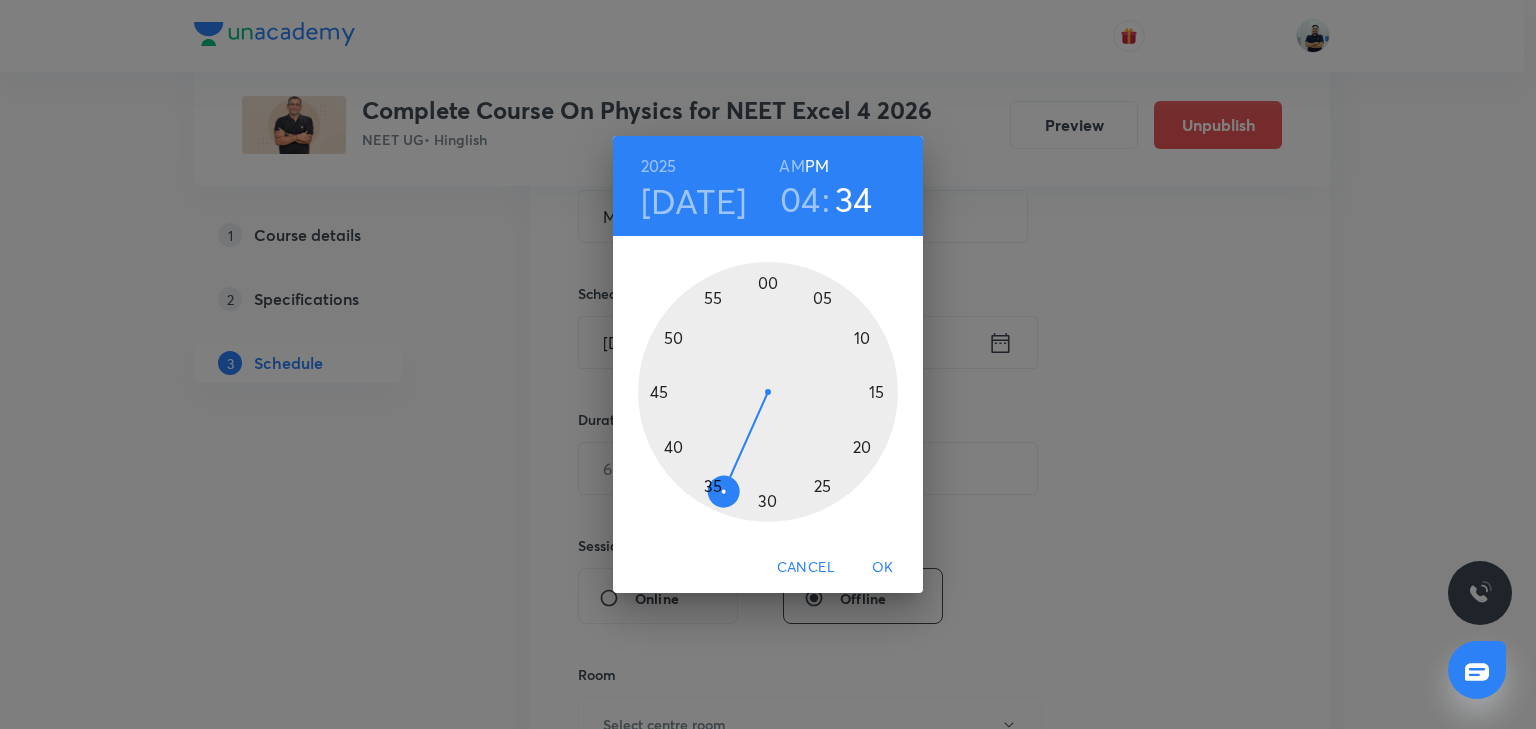 click at bounding box center [768, 392] 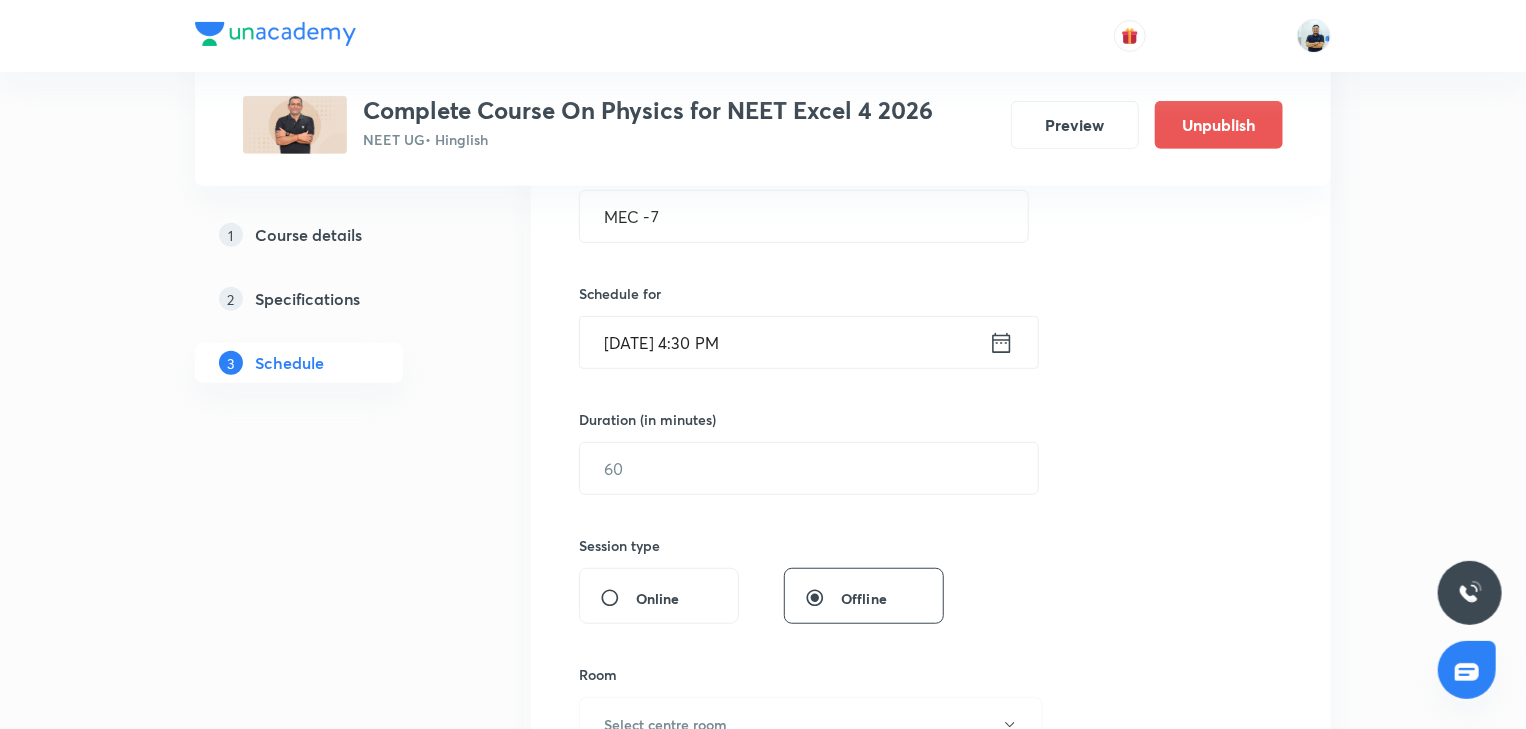 click on "Jul 18, 2025, 4:30 PM" at bounding box center (784, 342) 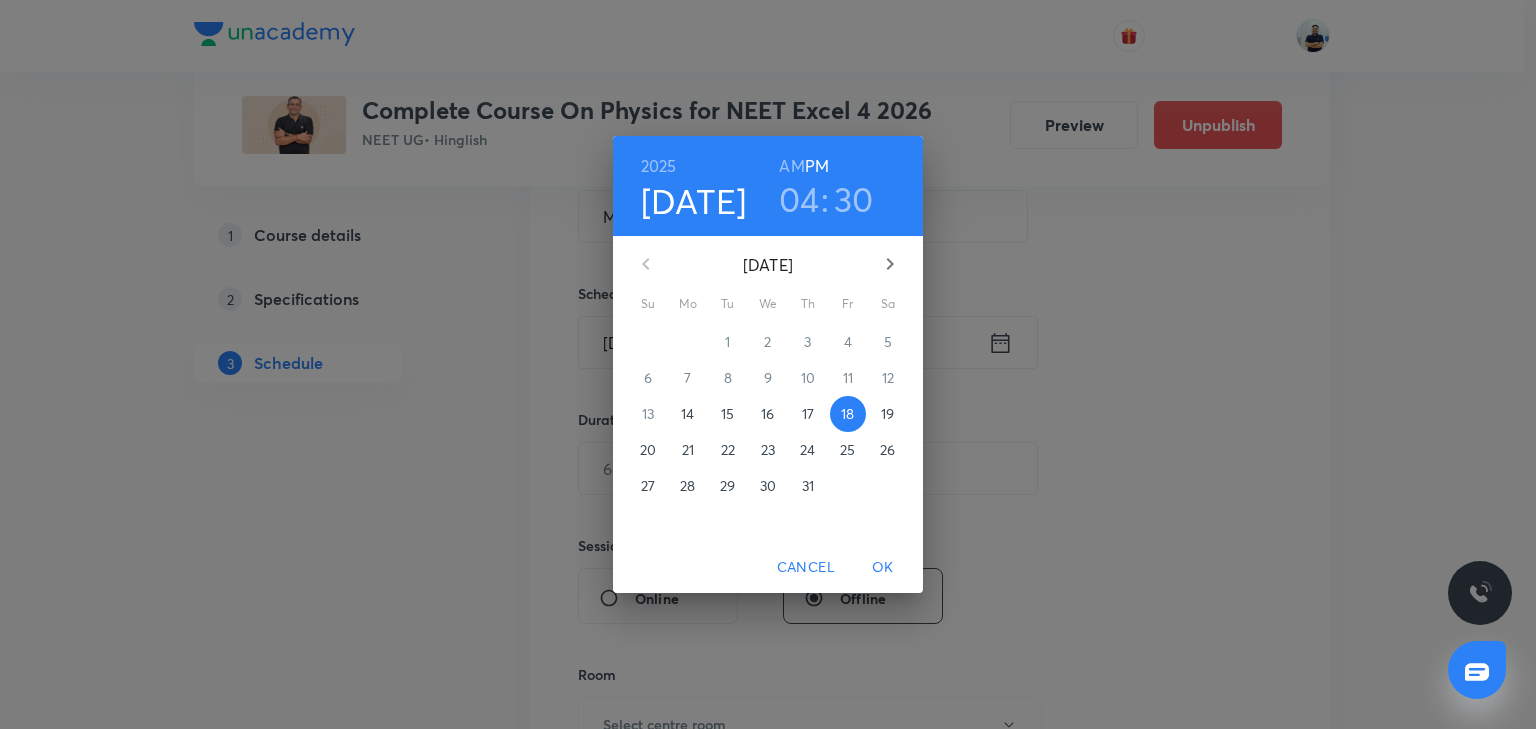 click on "04" at bounding box center [799, 199] 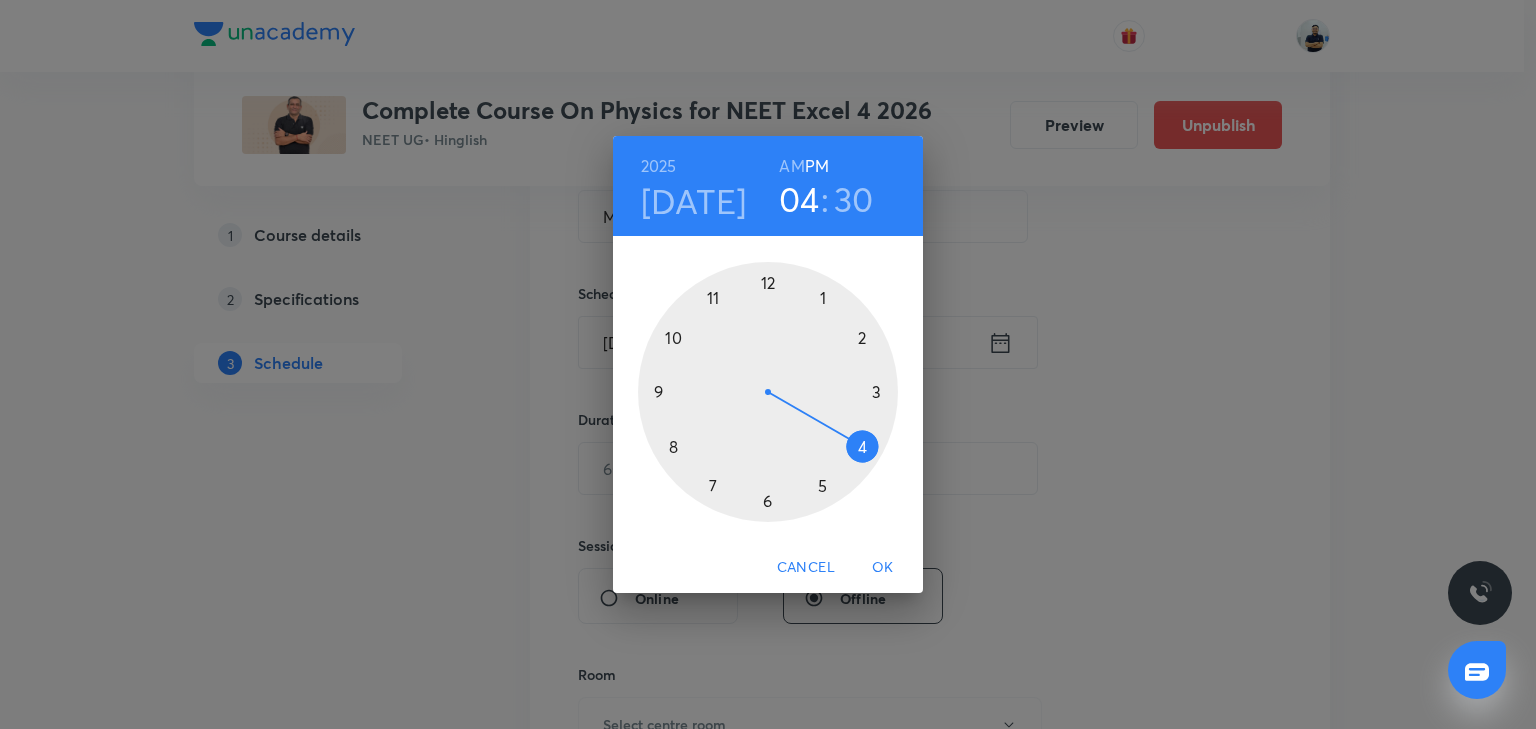 click at bounding box center [768, 392] 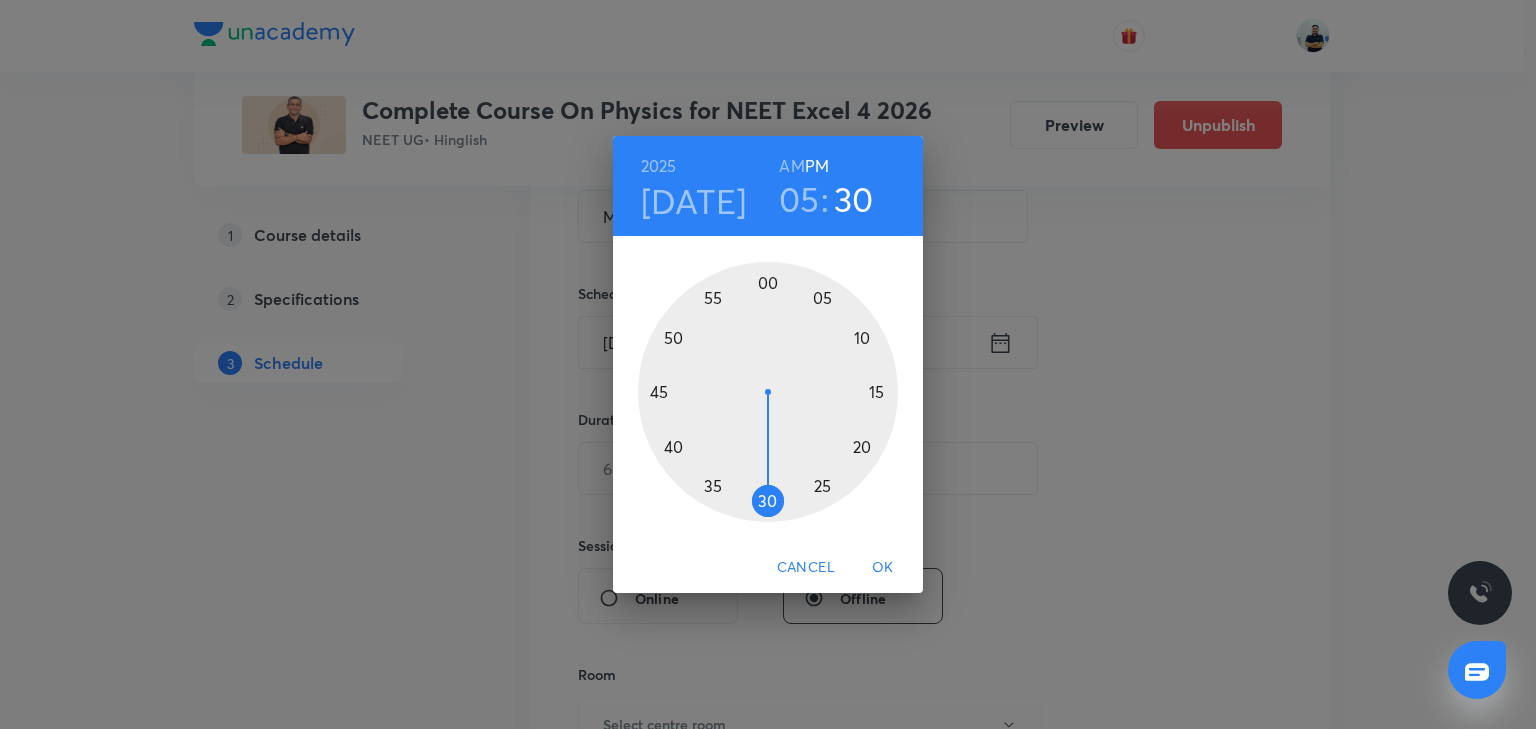 click at bounding box center (768, 392) 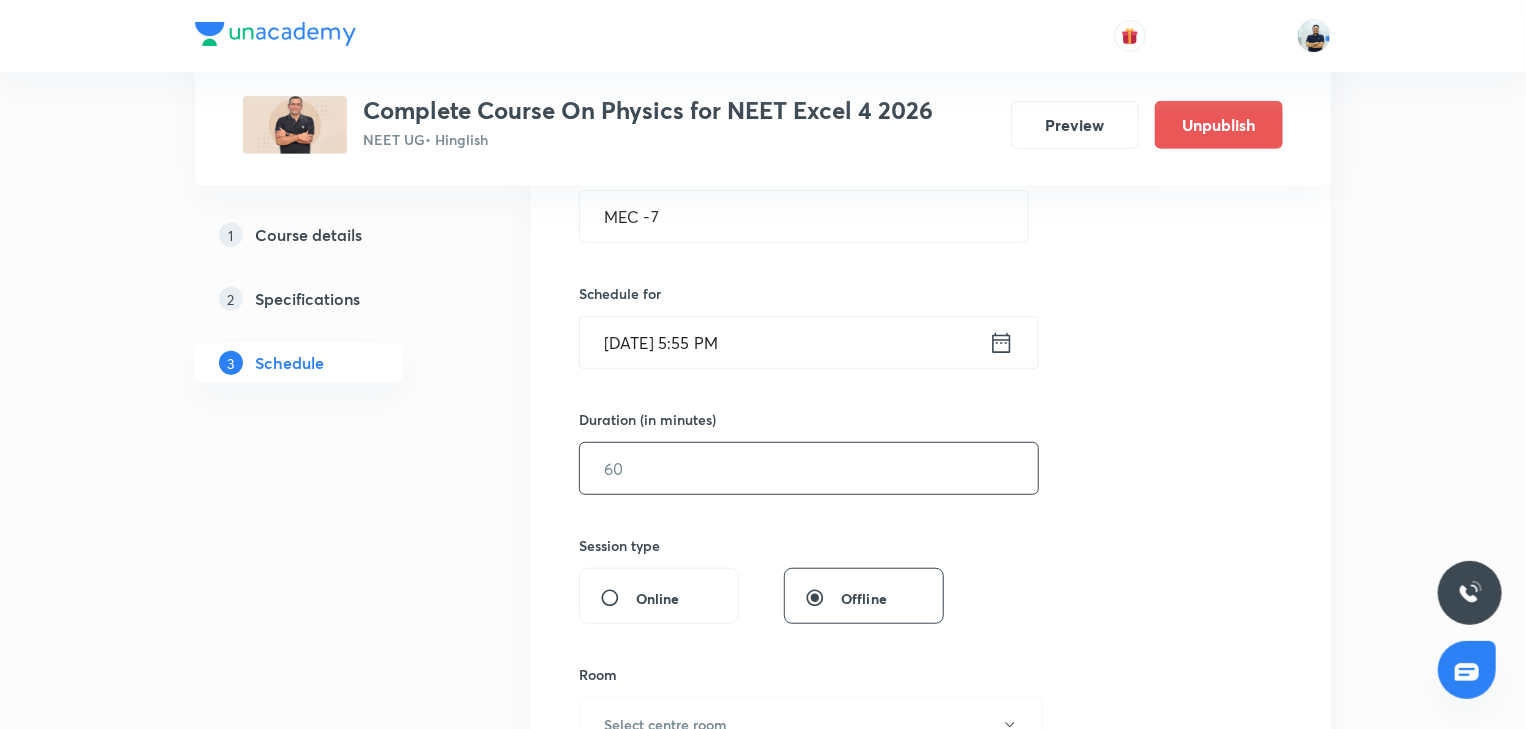 click at bounding box center [809, 468] 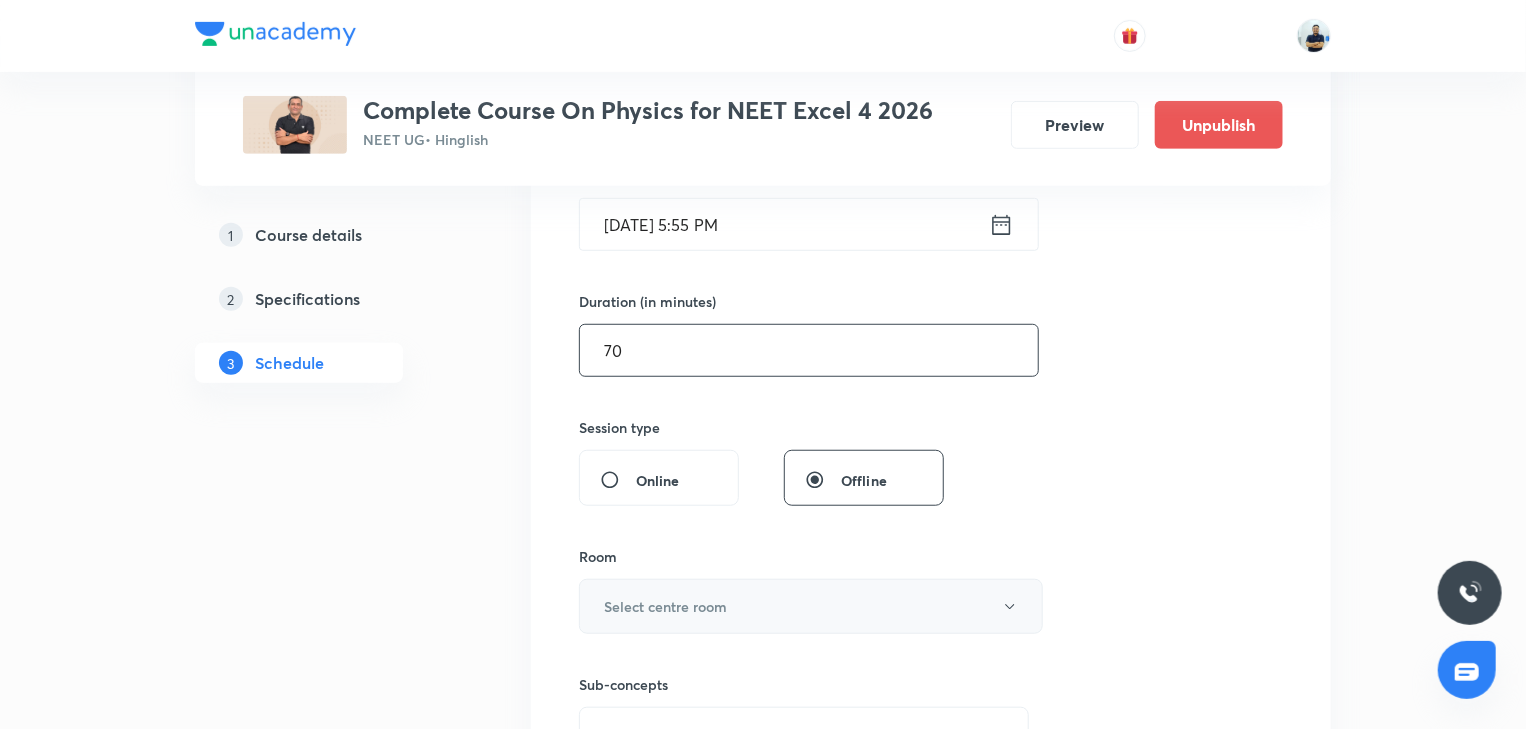 scroll, scrollTop: 597, scrollLeft: 0, axis: vertical 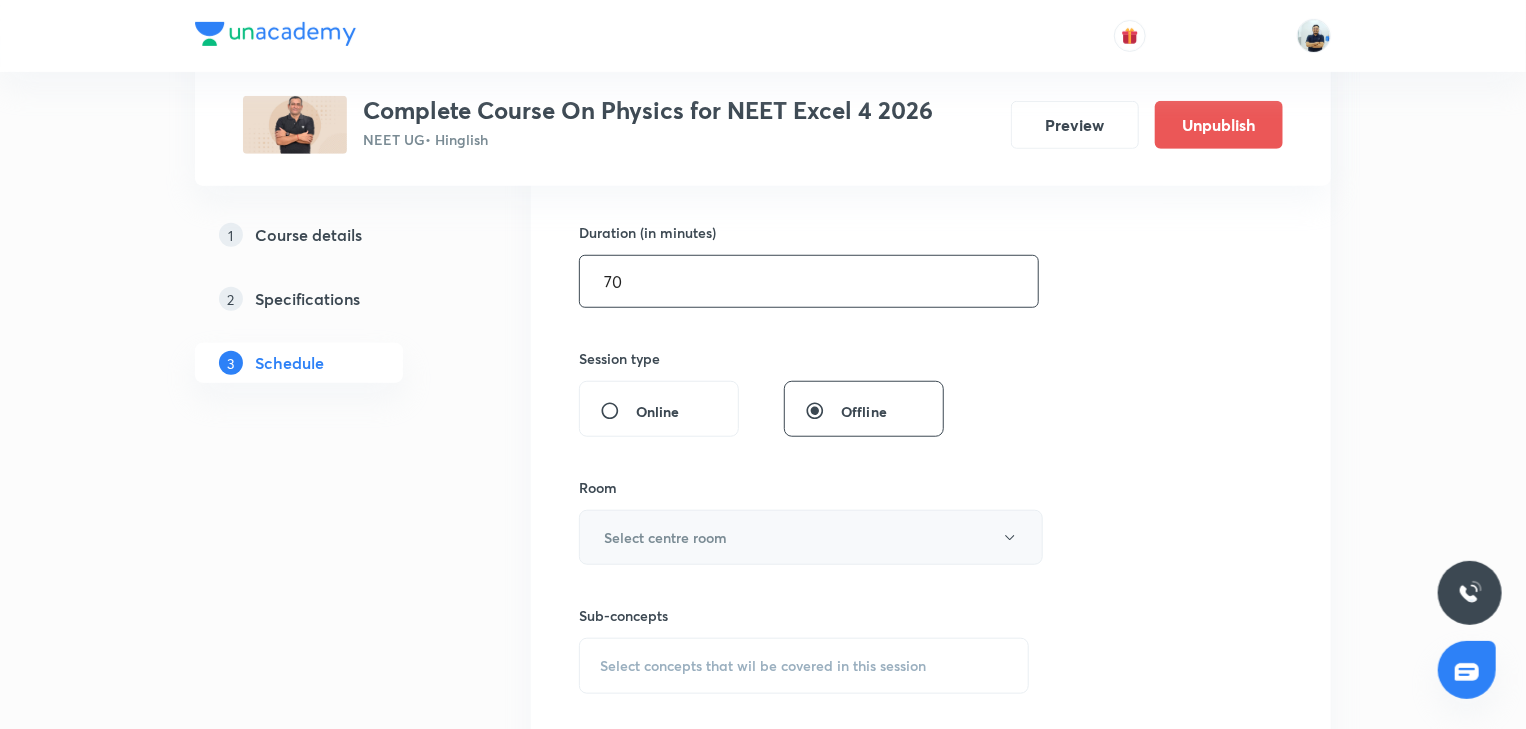 type on "70" 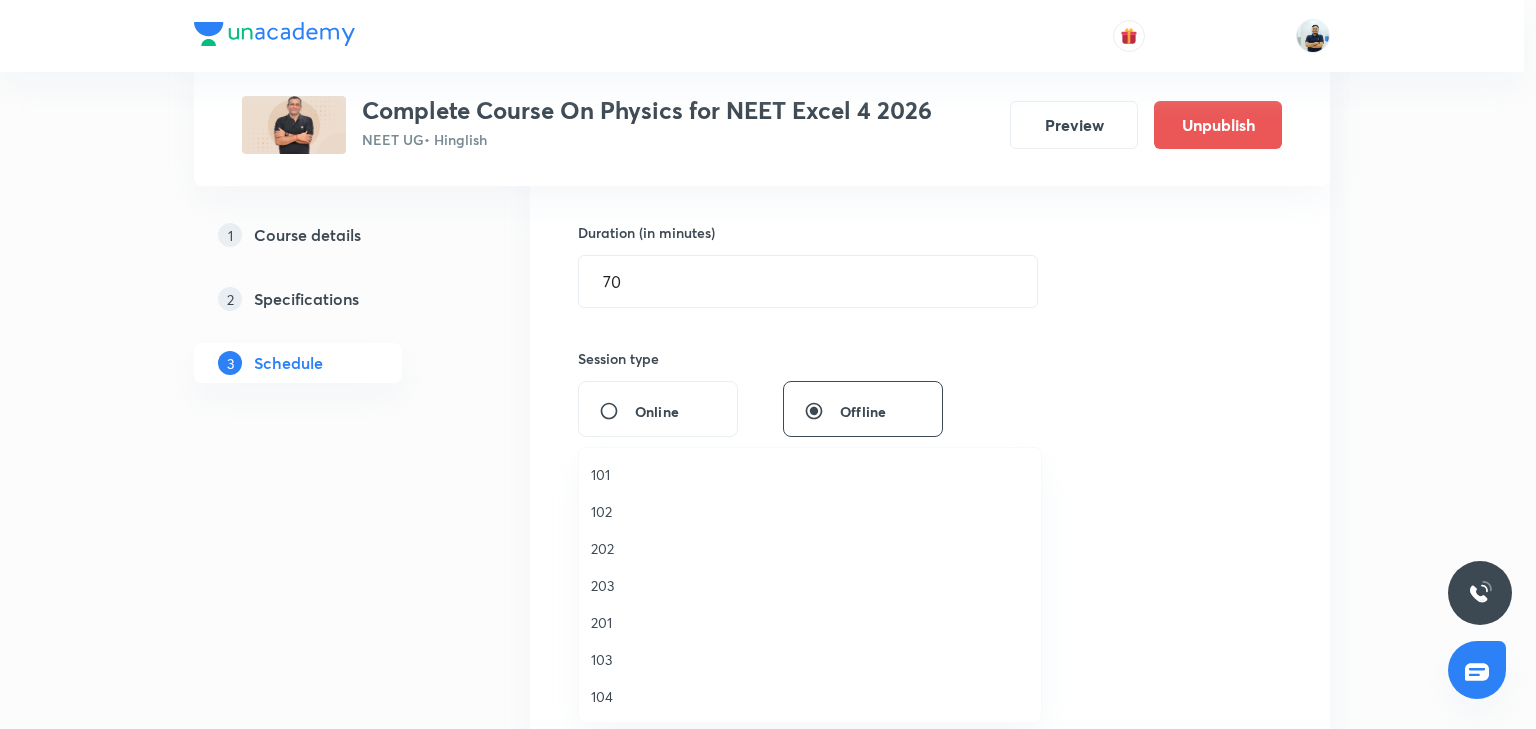 click on "201" at bounding box center [810, 622] 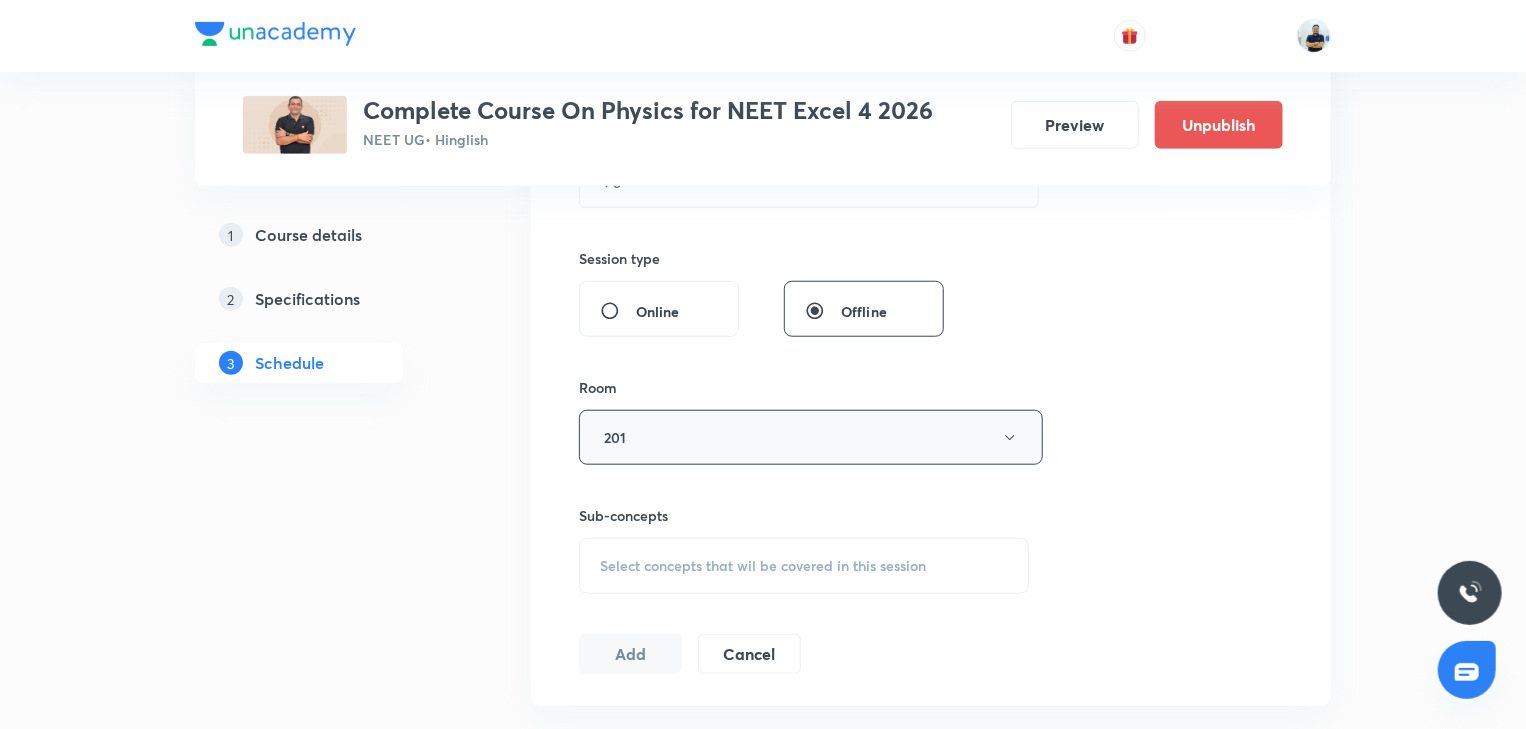scroll, scrollTop: 840, scrollLeft: 0, axis: vertical 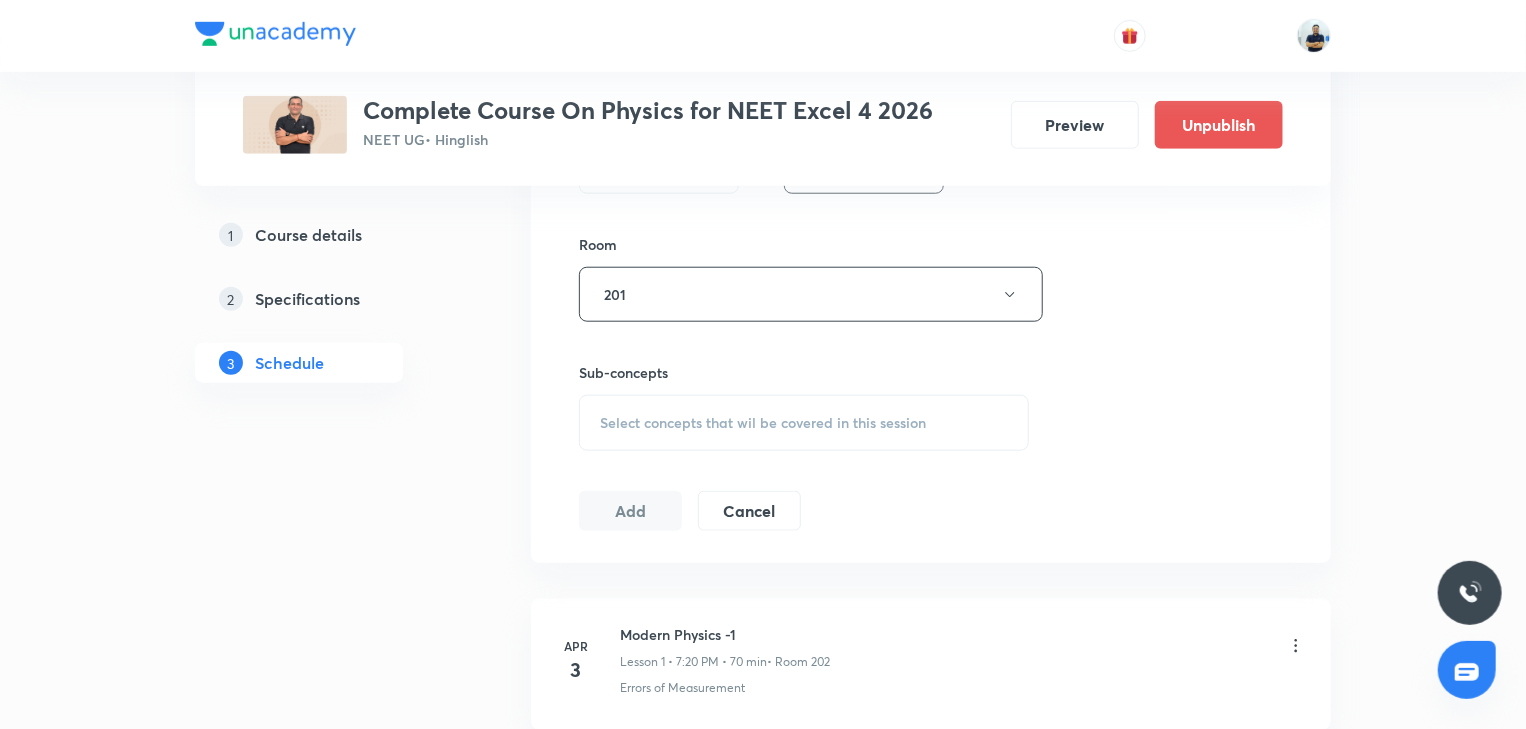 click on "Select concepts that wil be covered in this session" at bounding box center [804, 423] 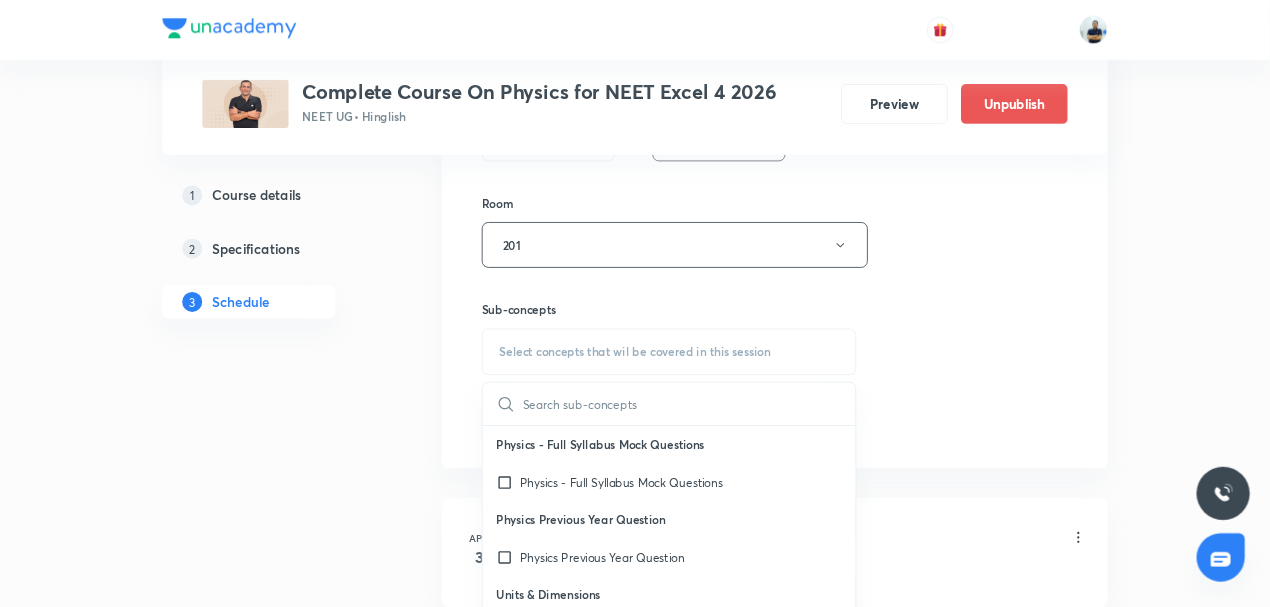 scroll, scrollTop: 1120, scrollLeft: 0, axis: vertical 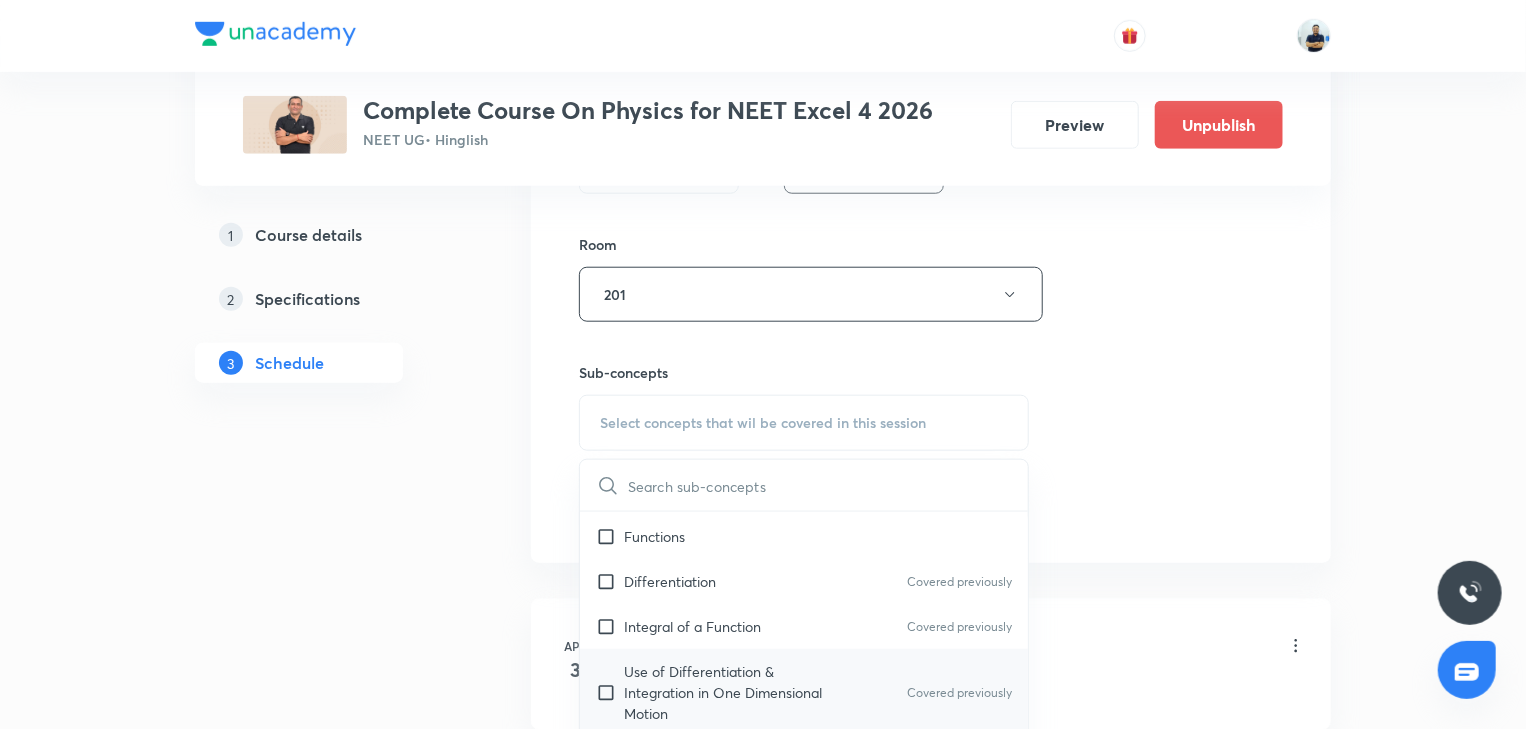 click on "Use of Differentiation & Integration in One Dimensional Motion Covered previously" at bounding box center [804, 692] 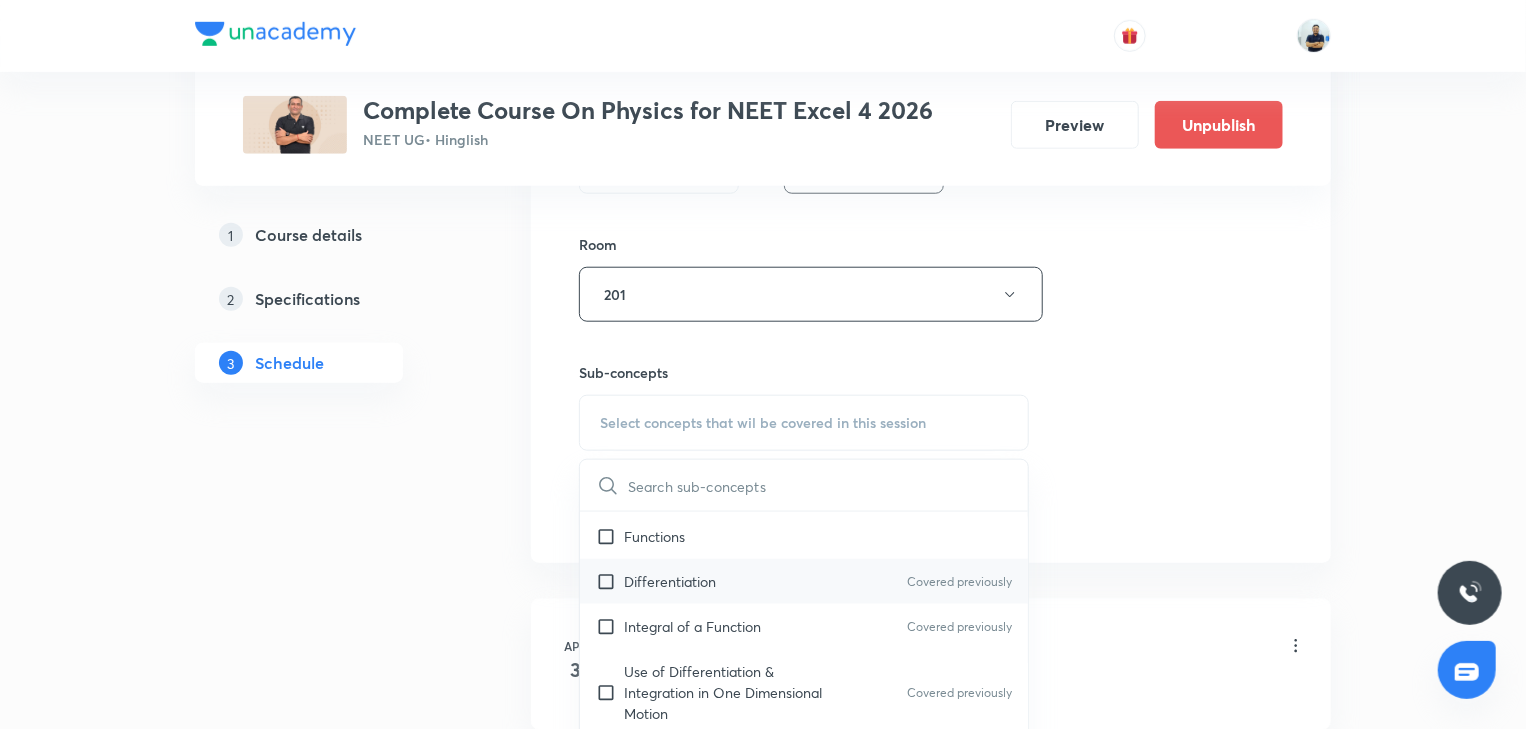 checkbox on "true" 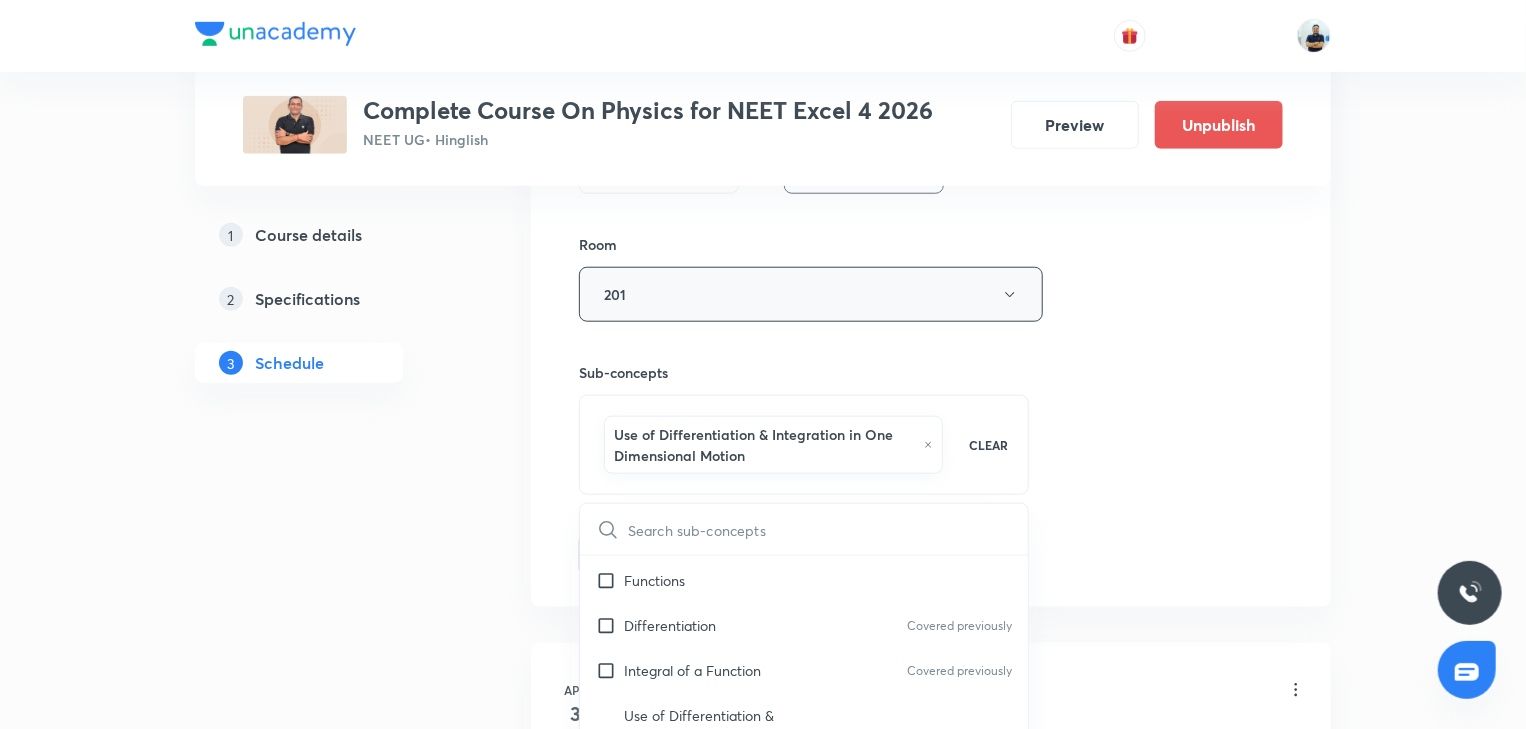 click on "201" at bounding box center [811, 294] 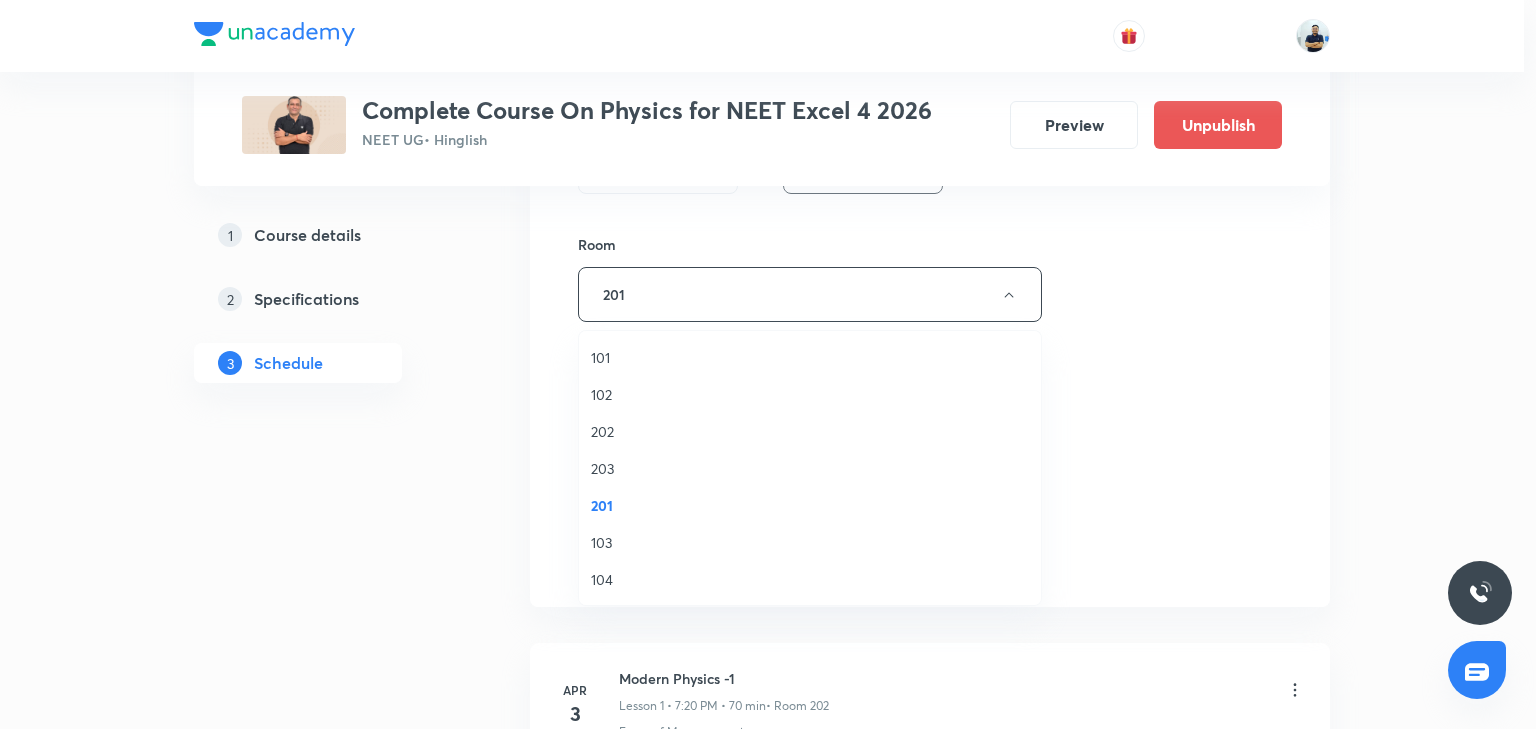 click on "202" at bounding box center (810, 431) 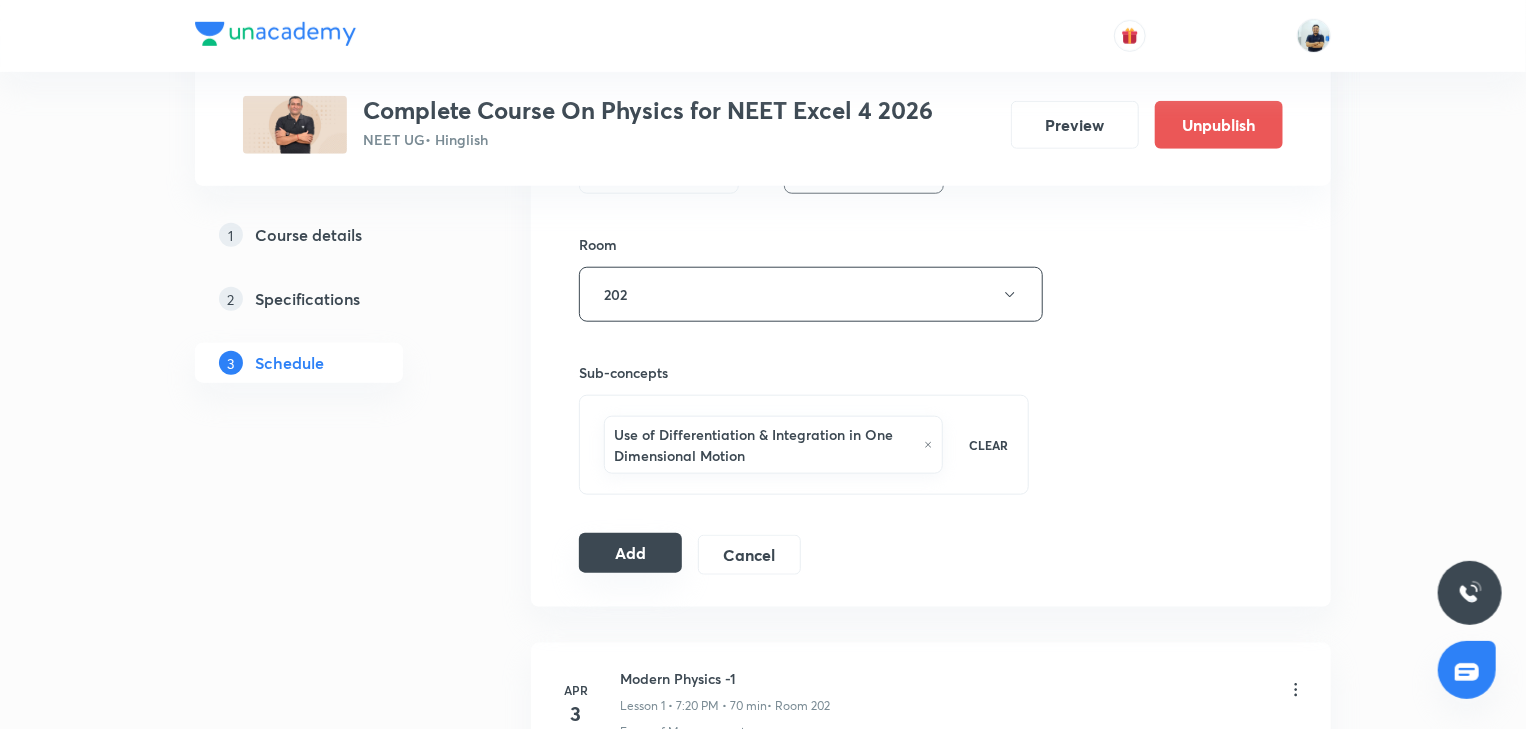 click on "Add" at bounding box center (630, 553) 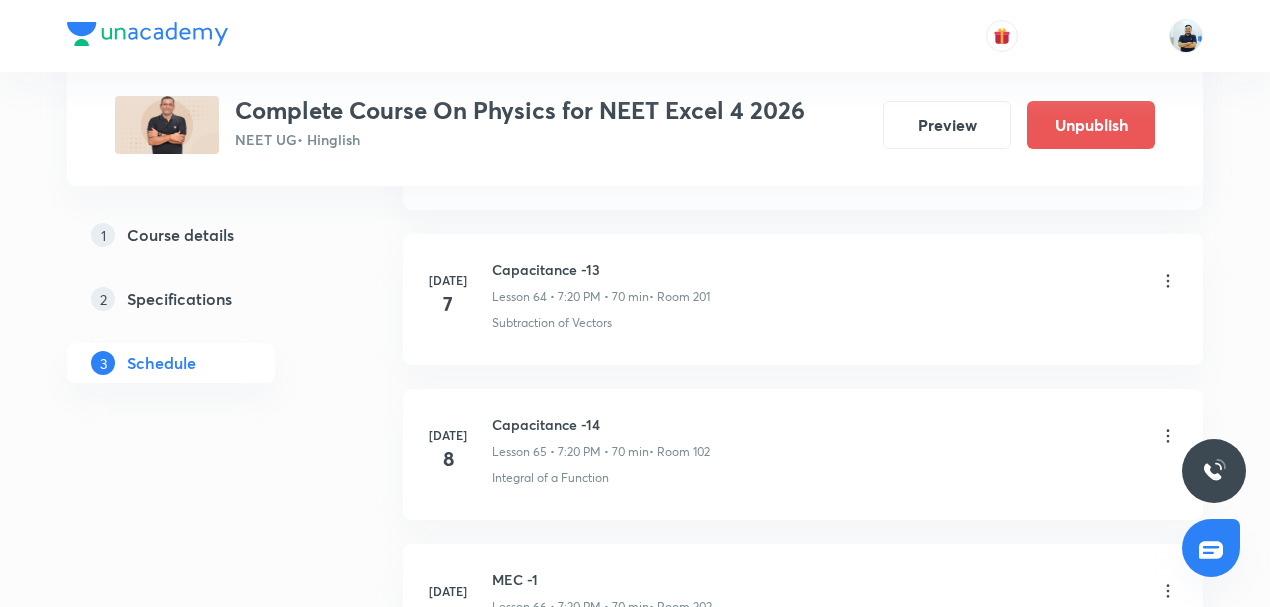scroll, scrollTop: 11200, scrollLeft: 0, axis: vertical 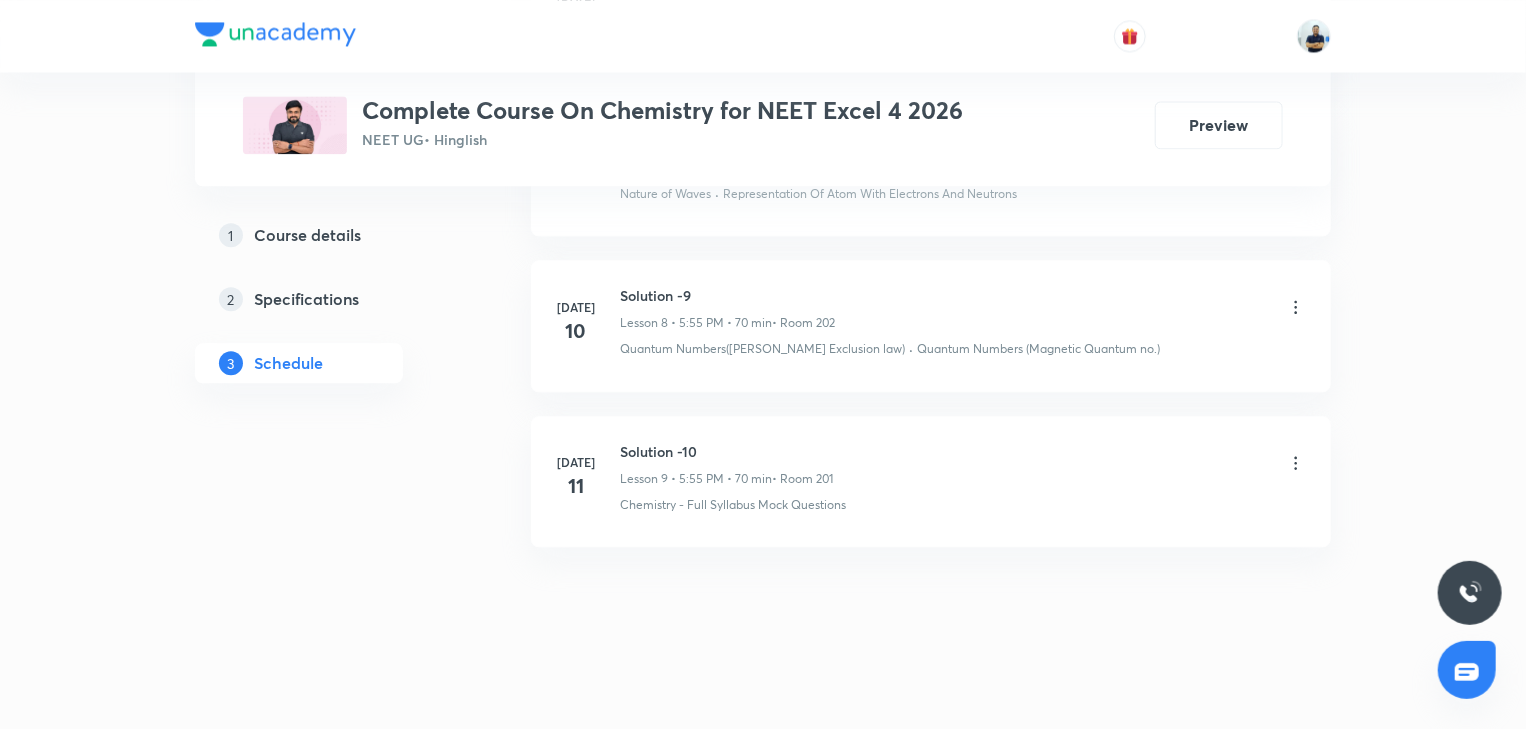 click on "Solution -10" at bounding box center (726, 451) 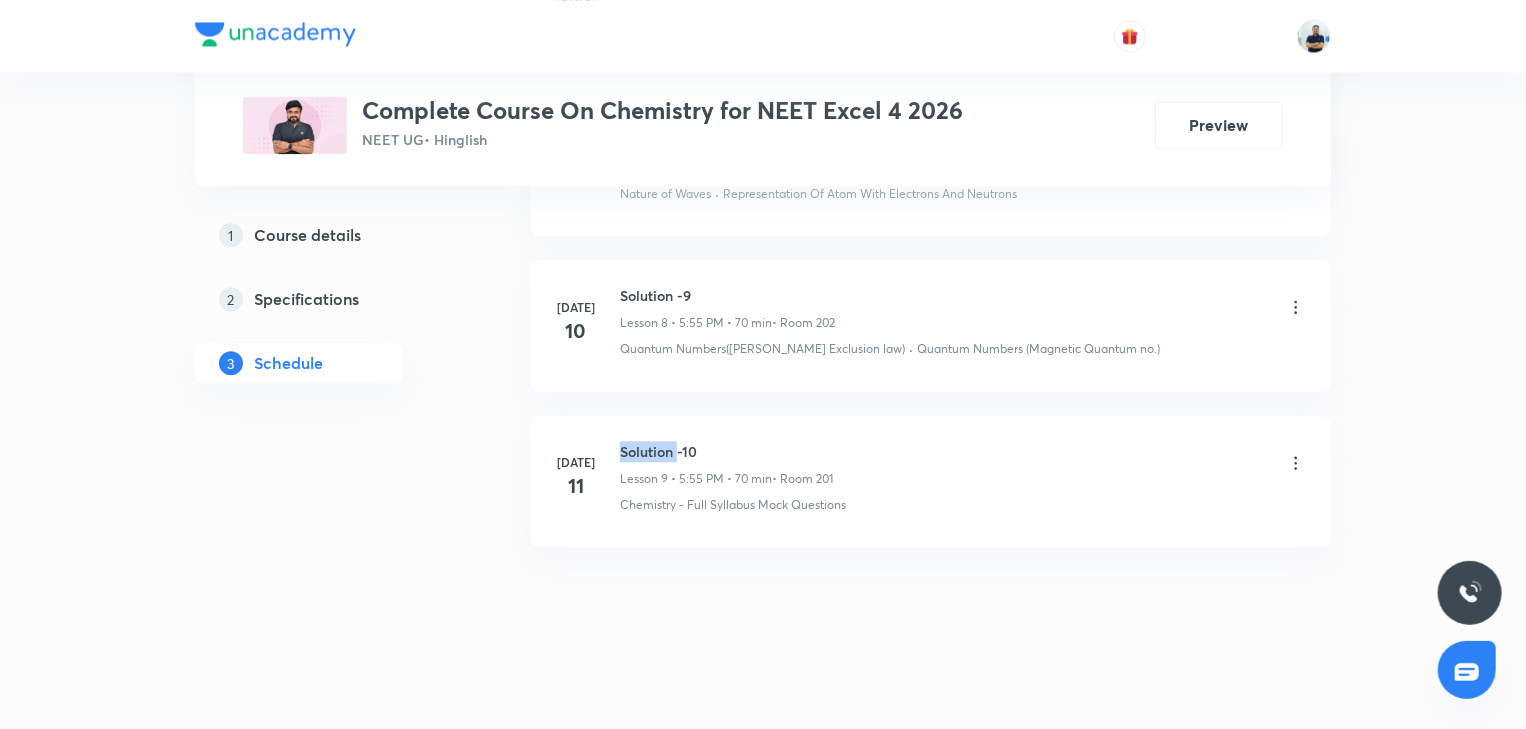 click on "Solution -10" at bounding box center (726, 451) 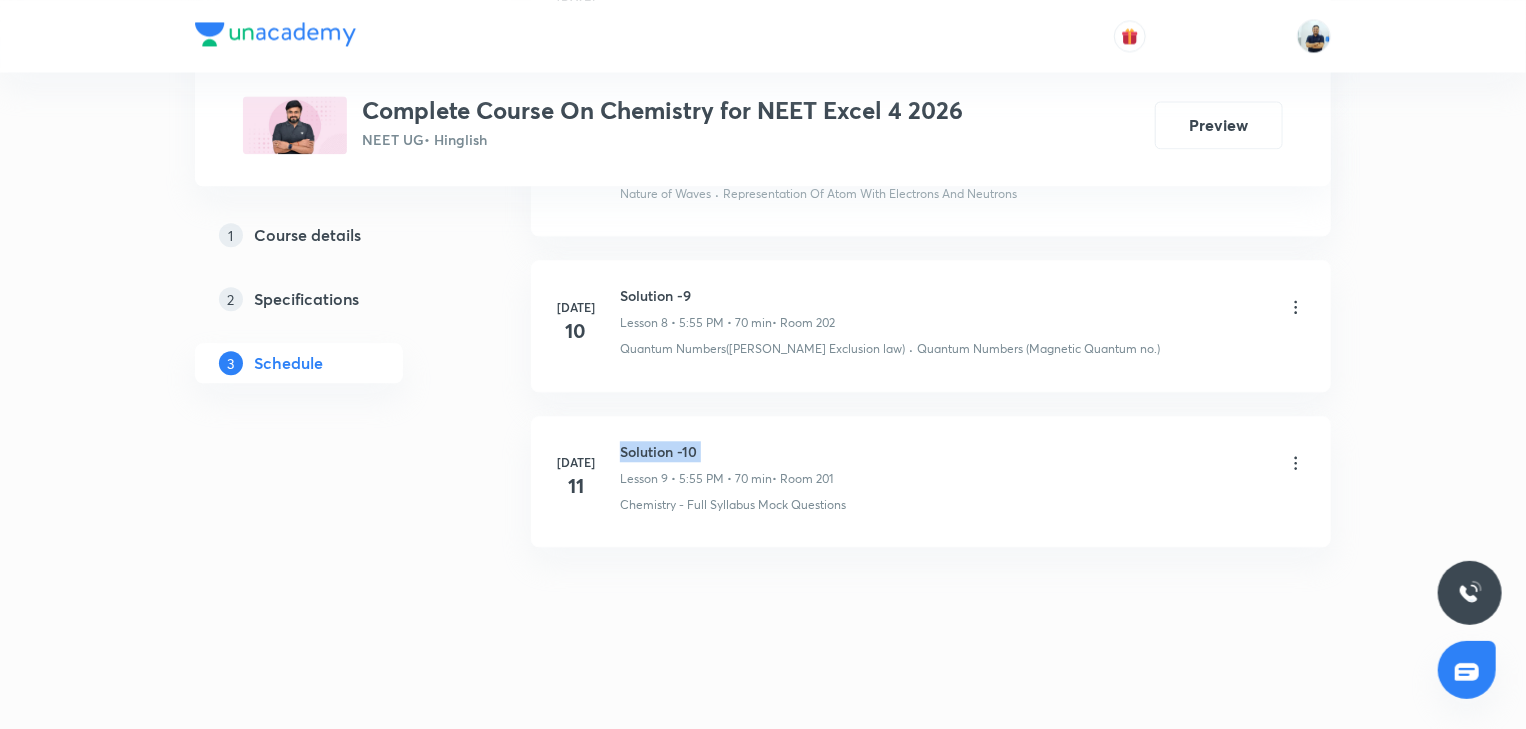 click on "Solution -10" at bounding box center [726, 451] 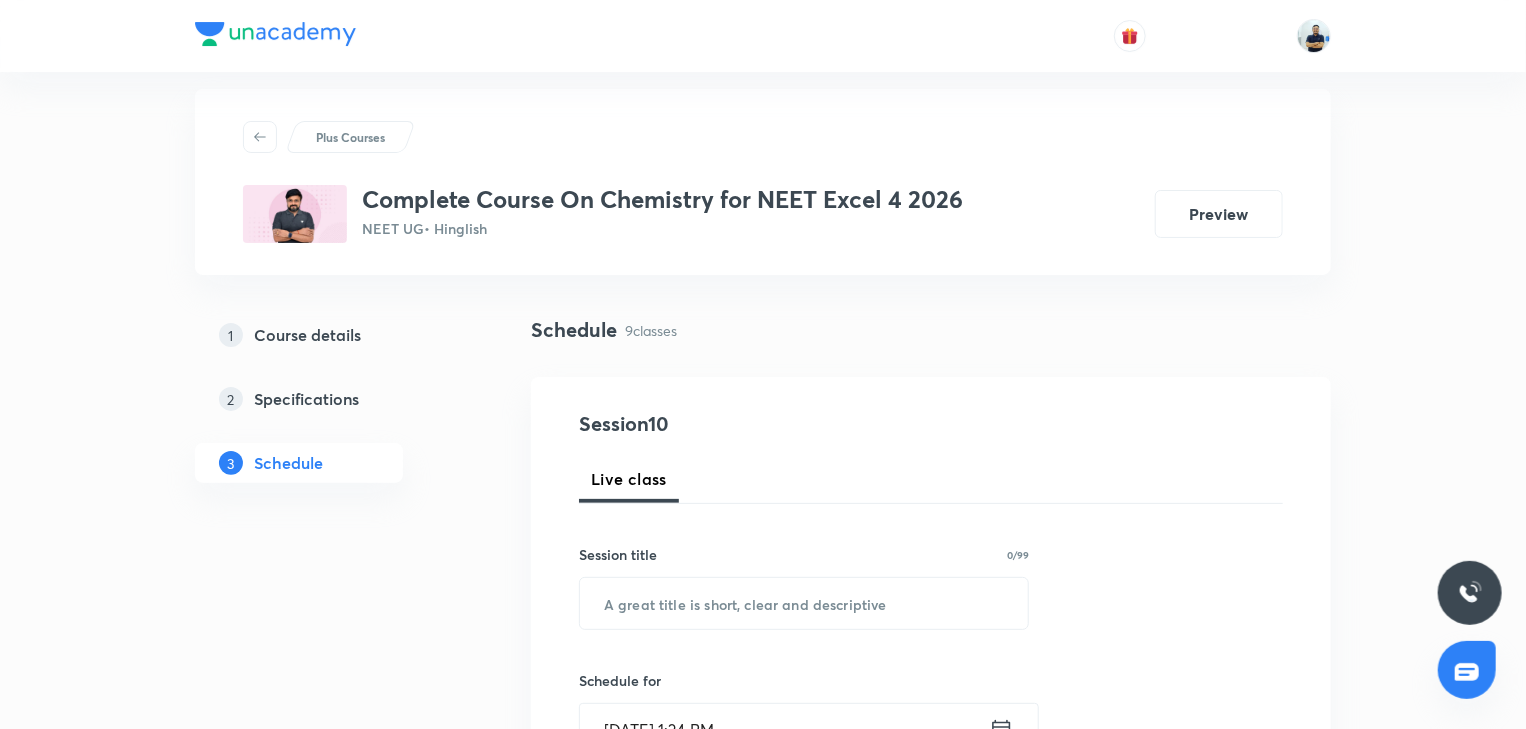 scroll, scrollTop: 0, scrollLeft: 0, axis: both 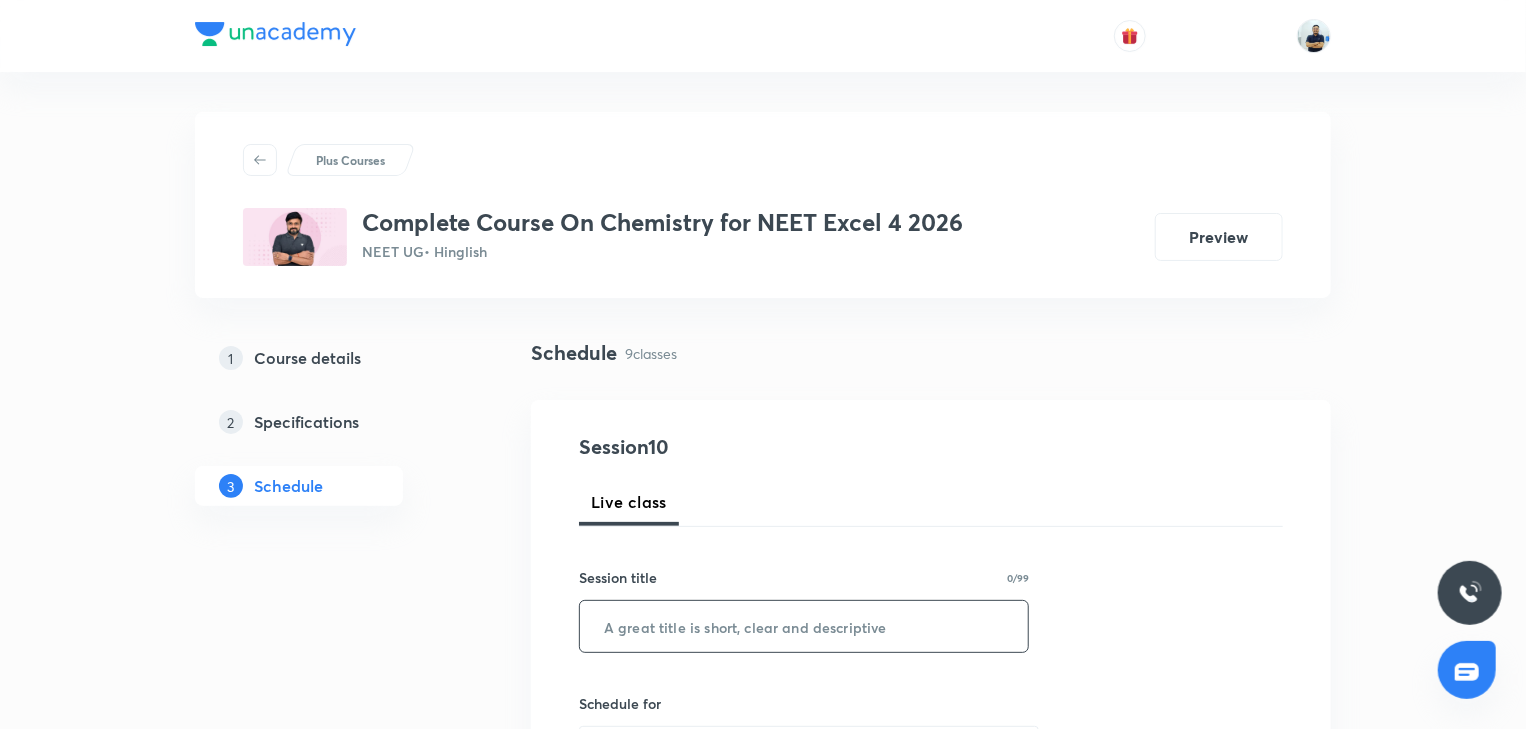 click at bounding box center [804, 626] 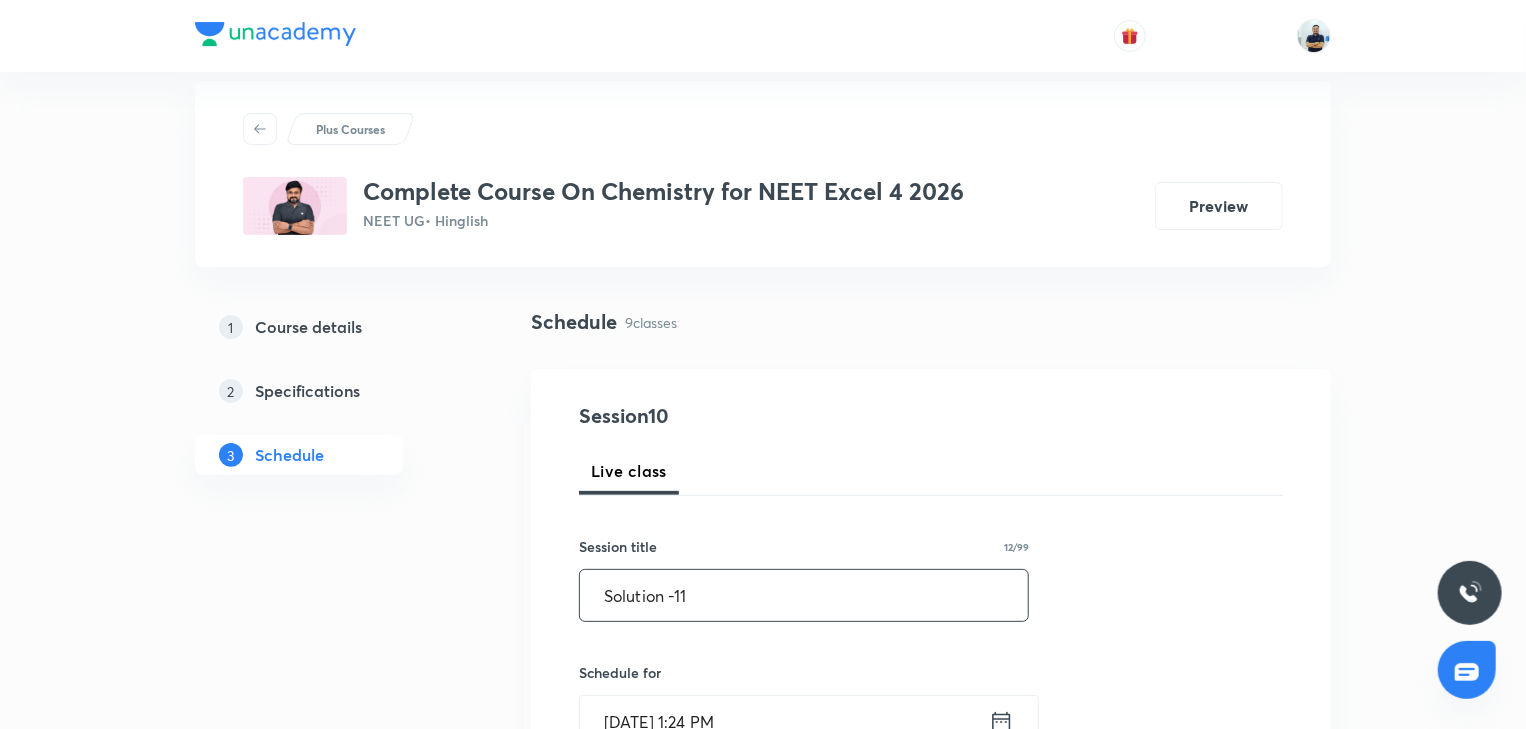 scroll, scrollTop: 37, scrollLeft: 0, axis: vertical 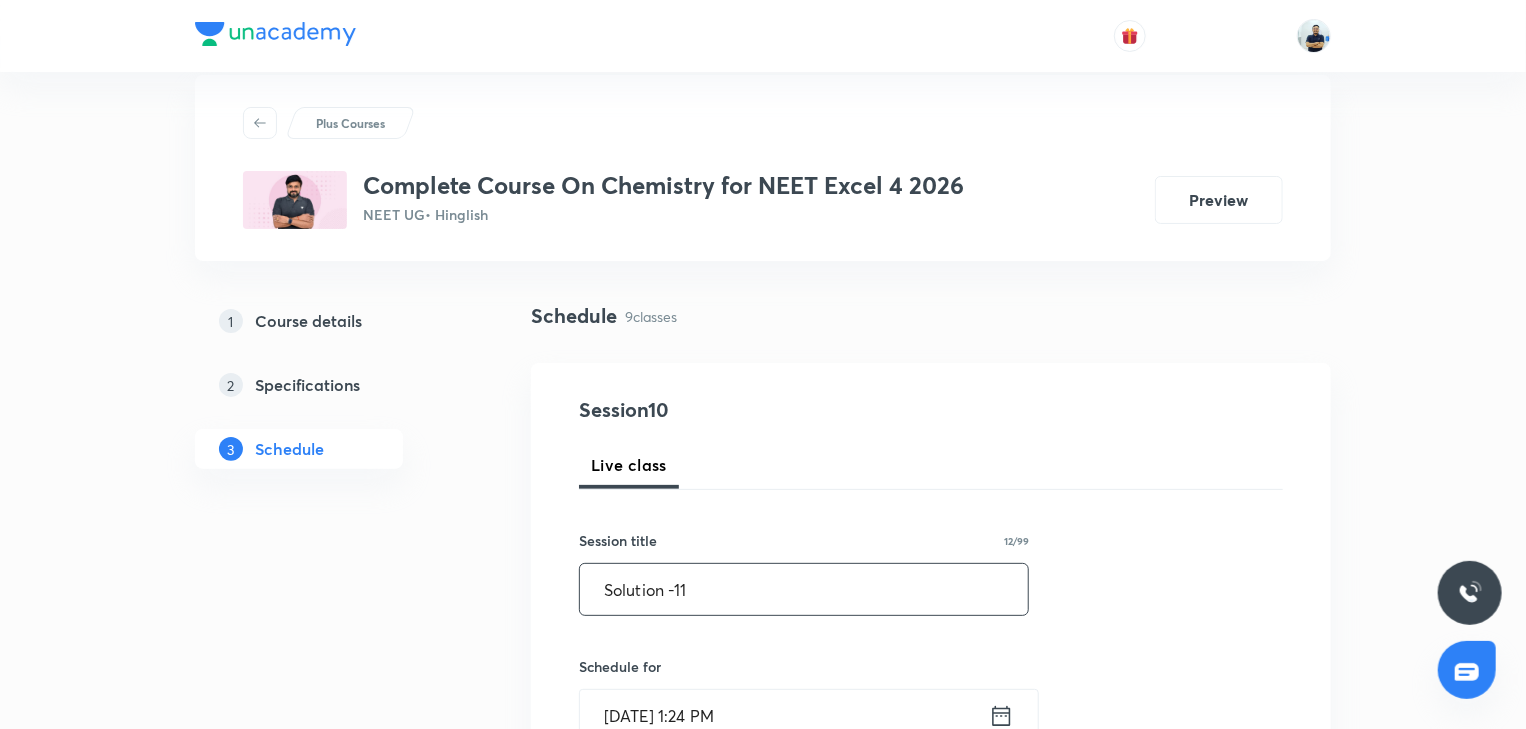 type on "Solution -11" 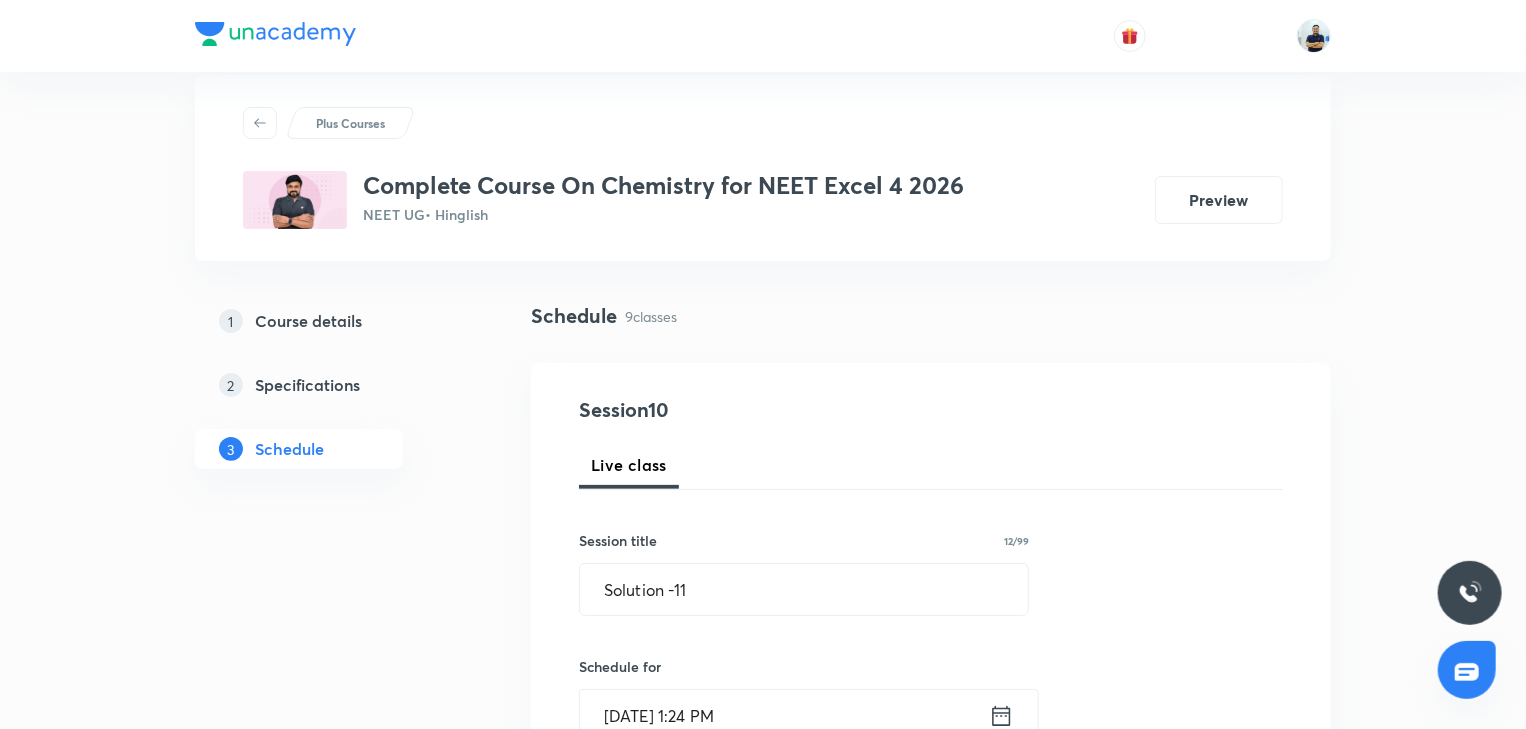 click on "[DATE] 1:24 PM" at bounding box center [784, 715] 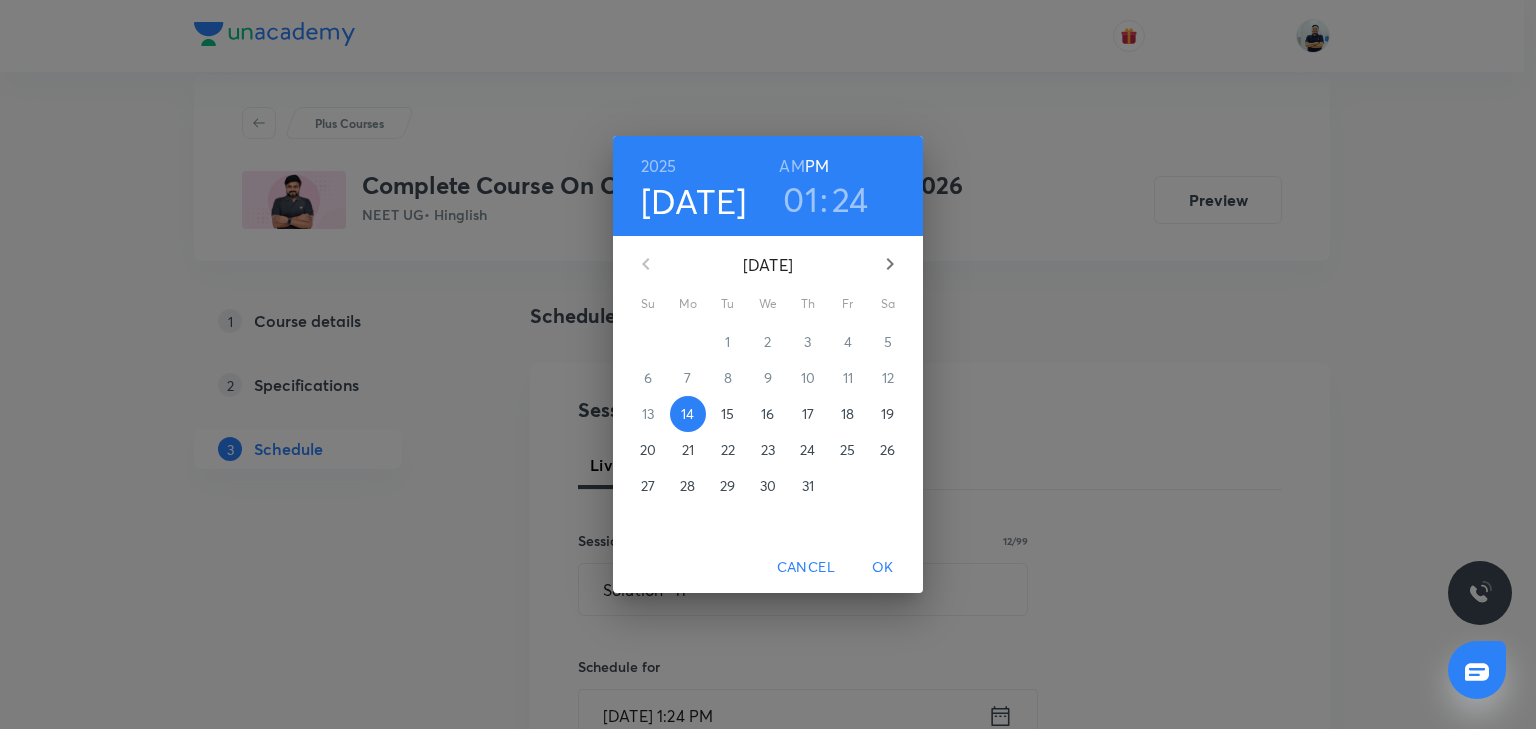 click on "15" at bounding box center (728, 414) 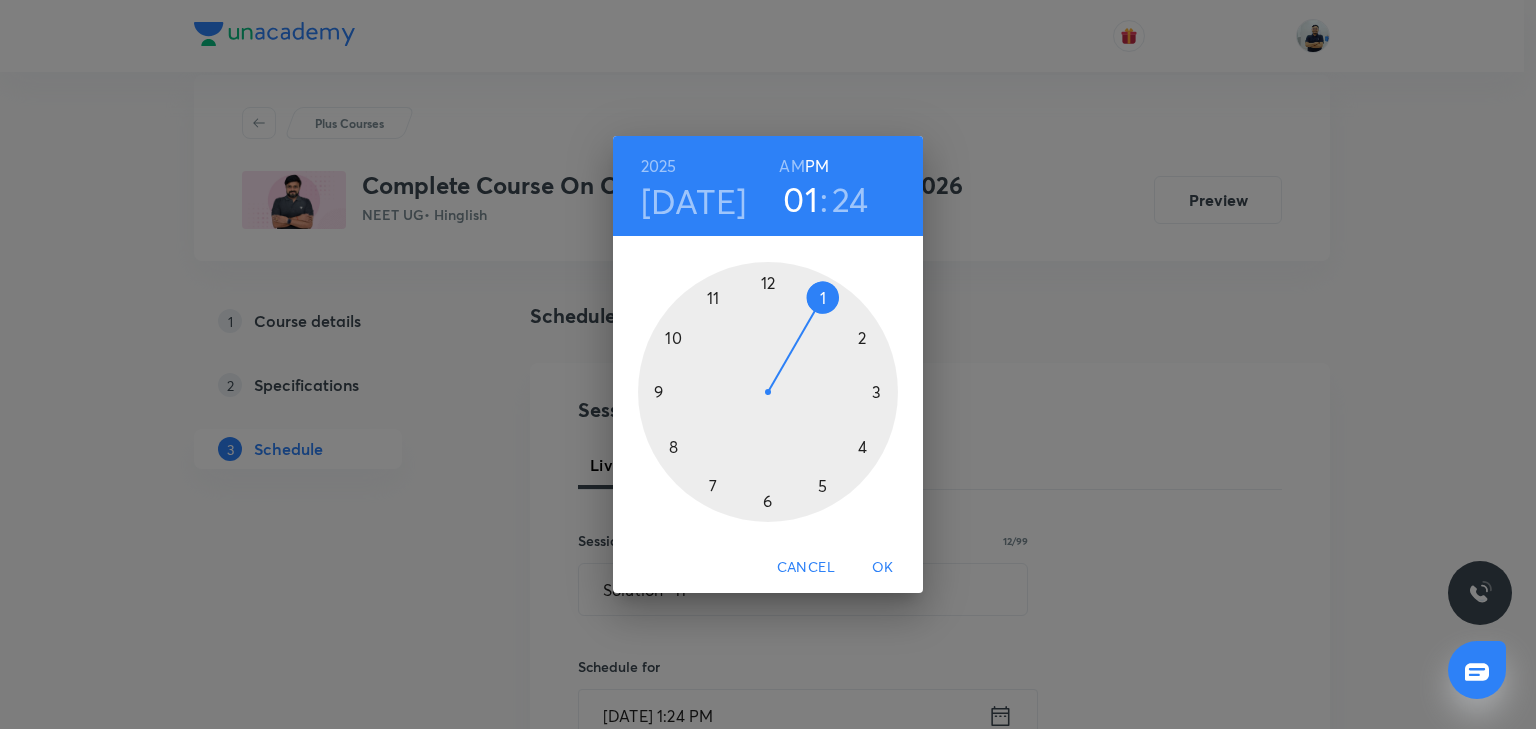 click at bounding box center (768, 392) 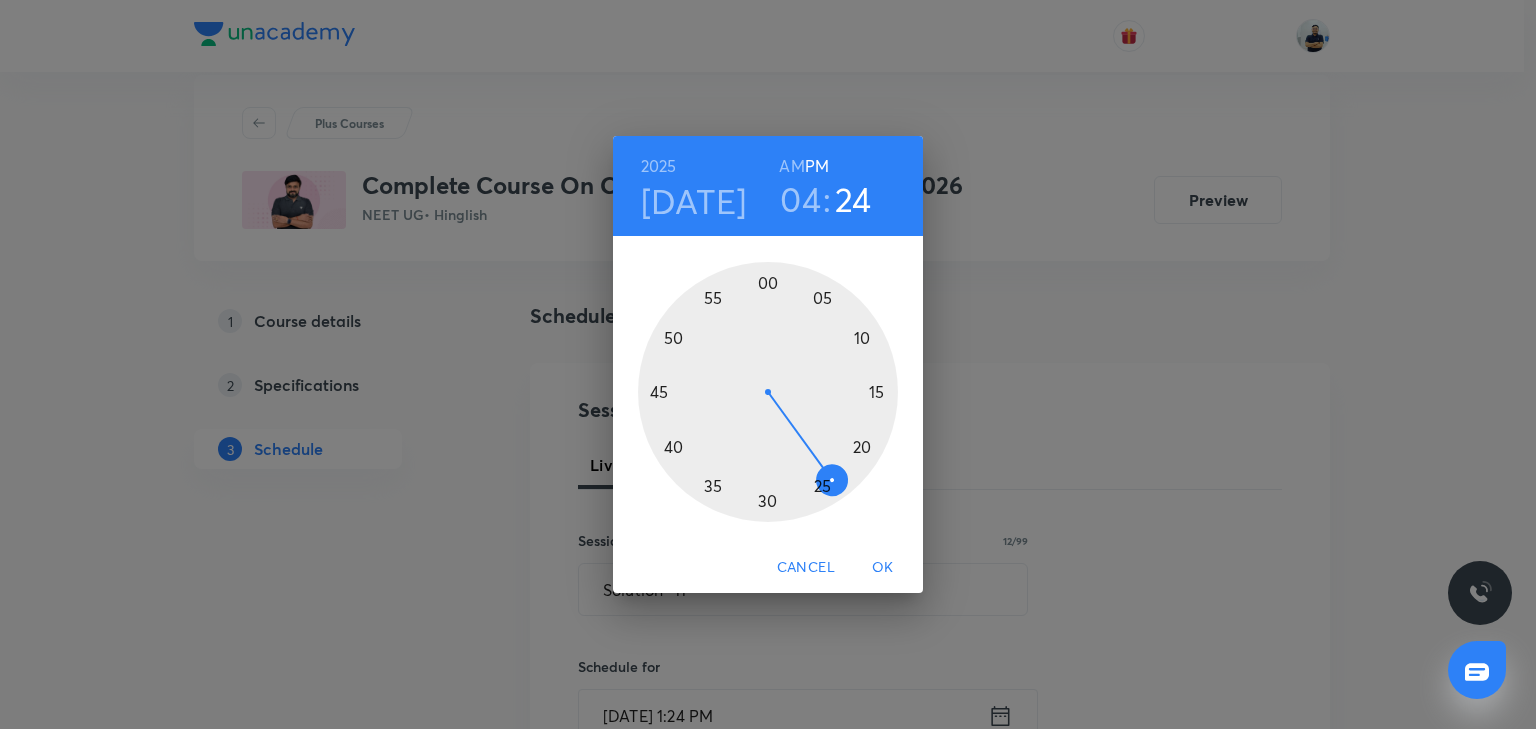 click at bounding box center (768, 392) 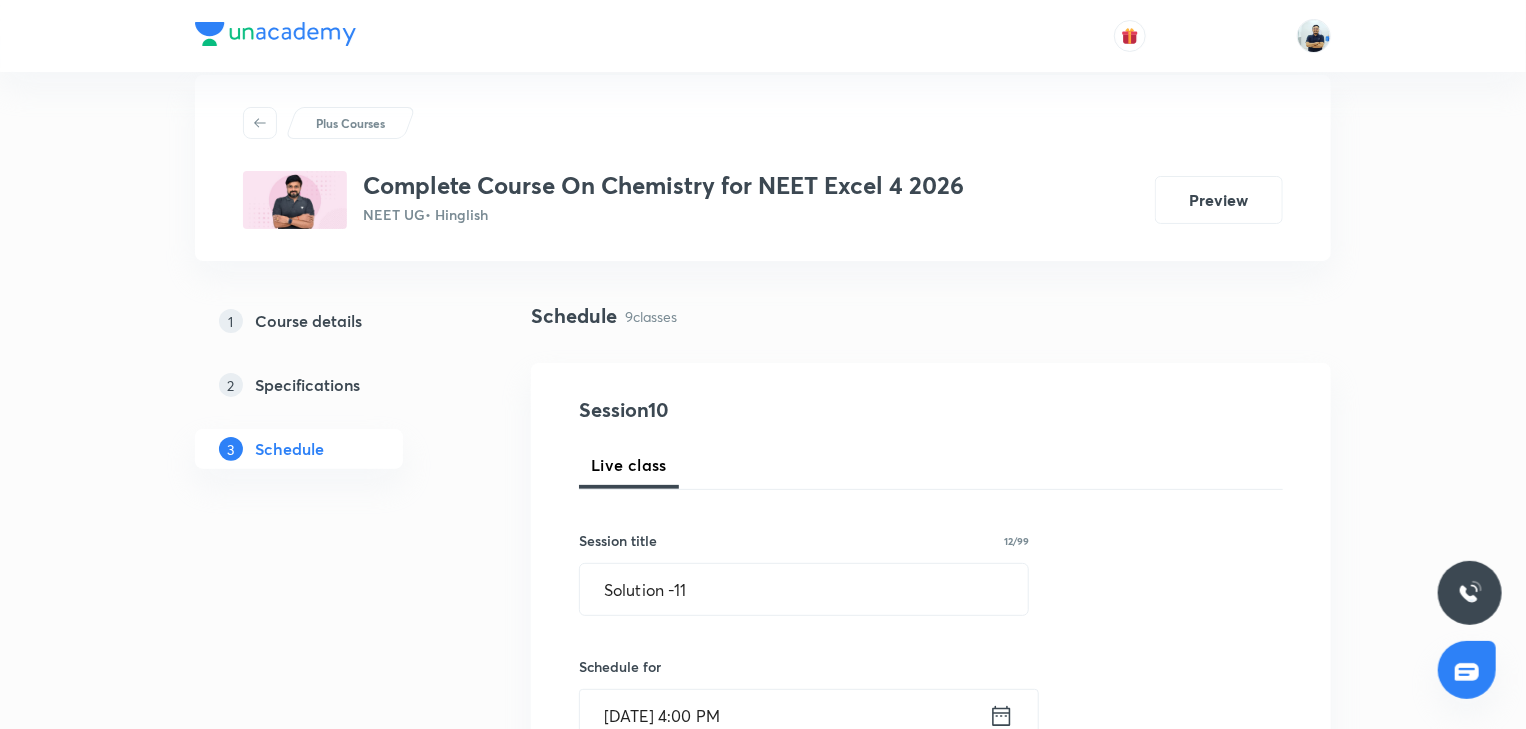 click on "[DATE] 4:00 PM" at bounding box center (784, 715) 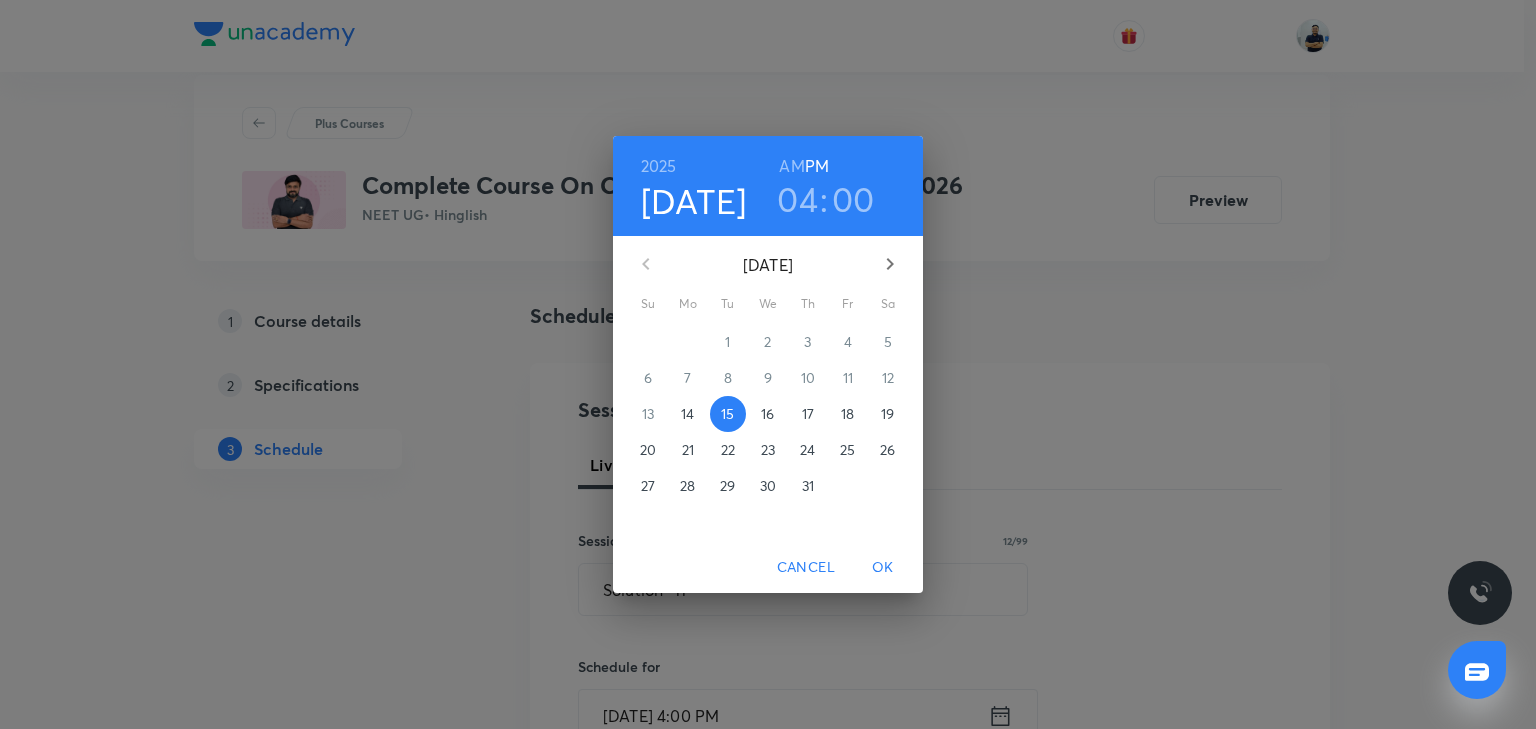 click on "14" at bounding box center [688, 414] 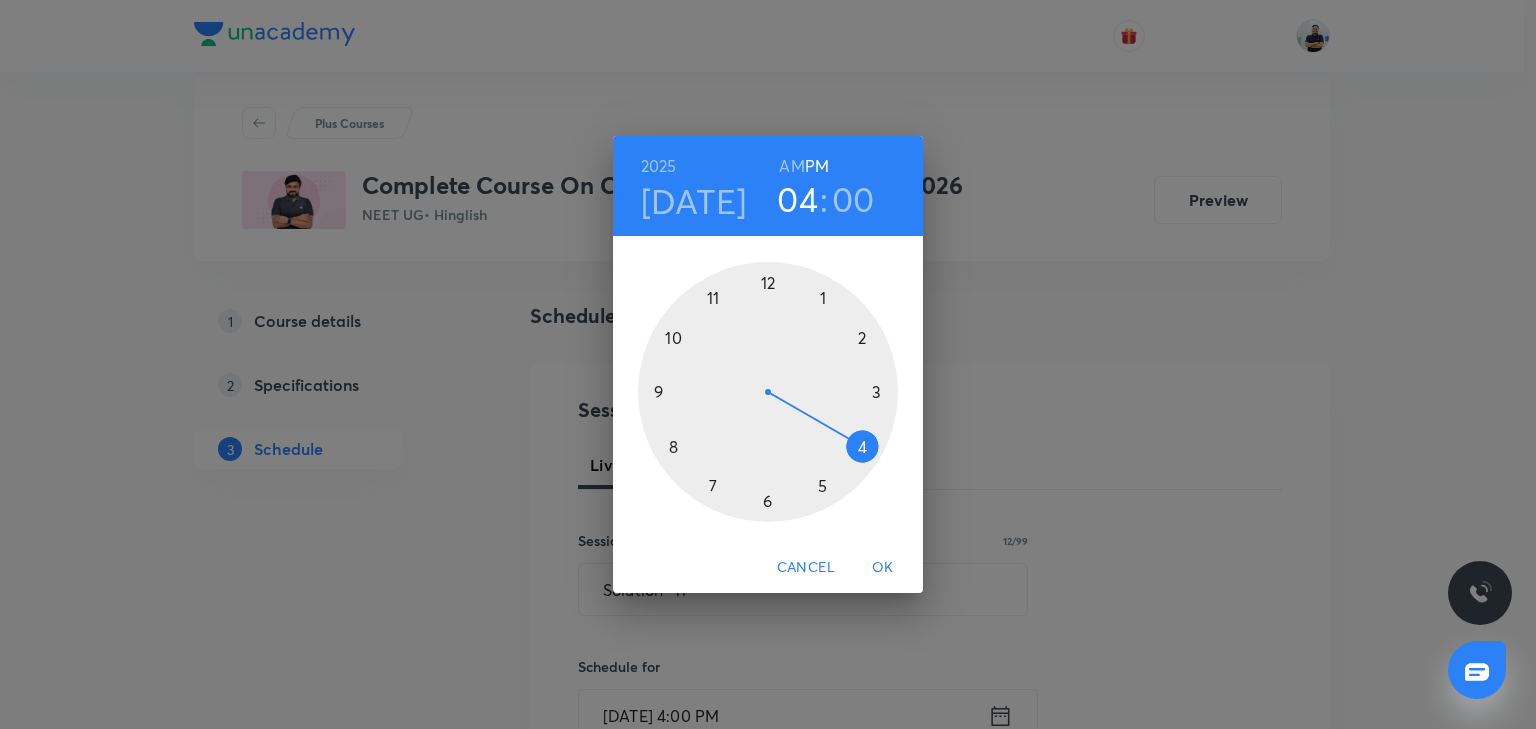 click at bounding box center (768, 392) 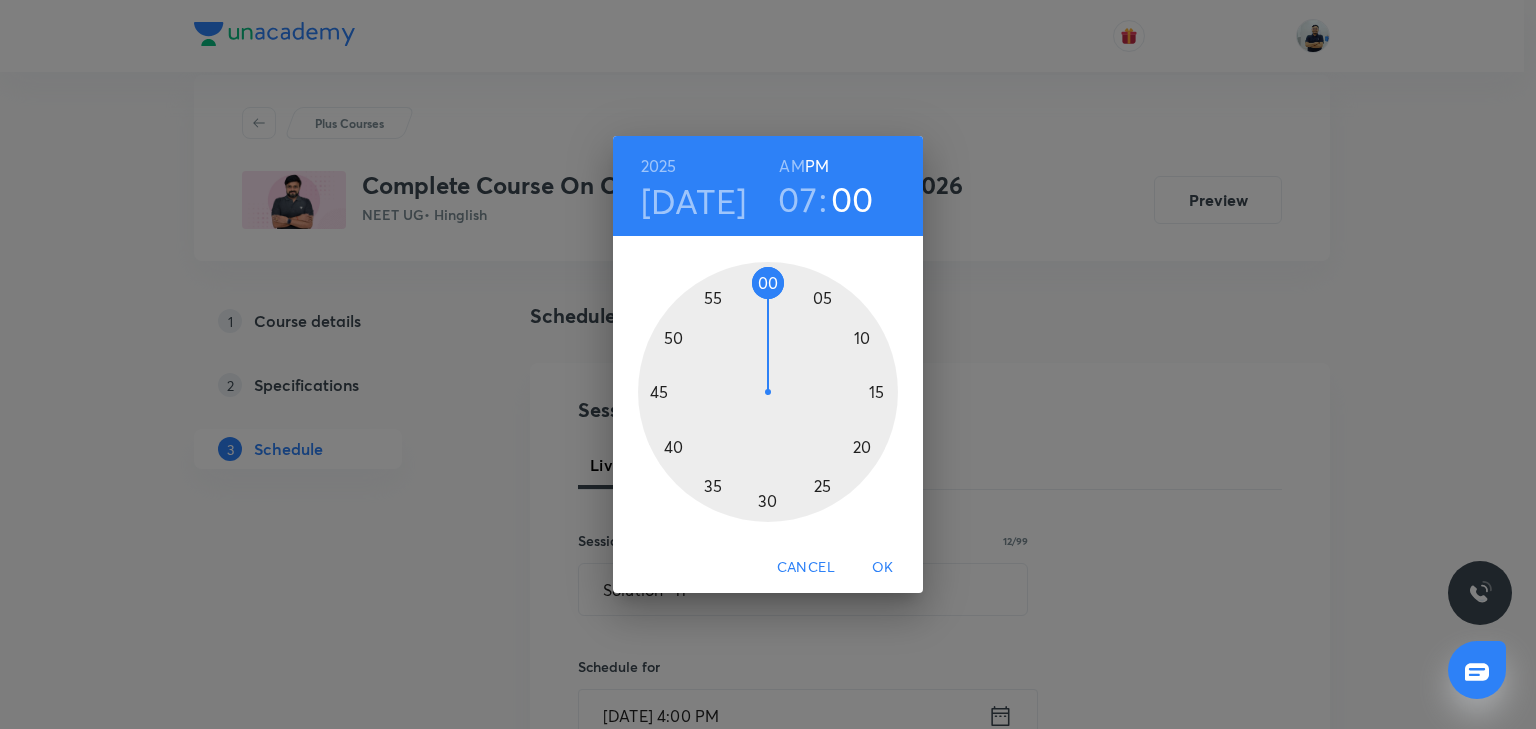 click at bounding box center (768, 392) 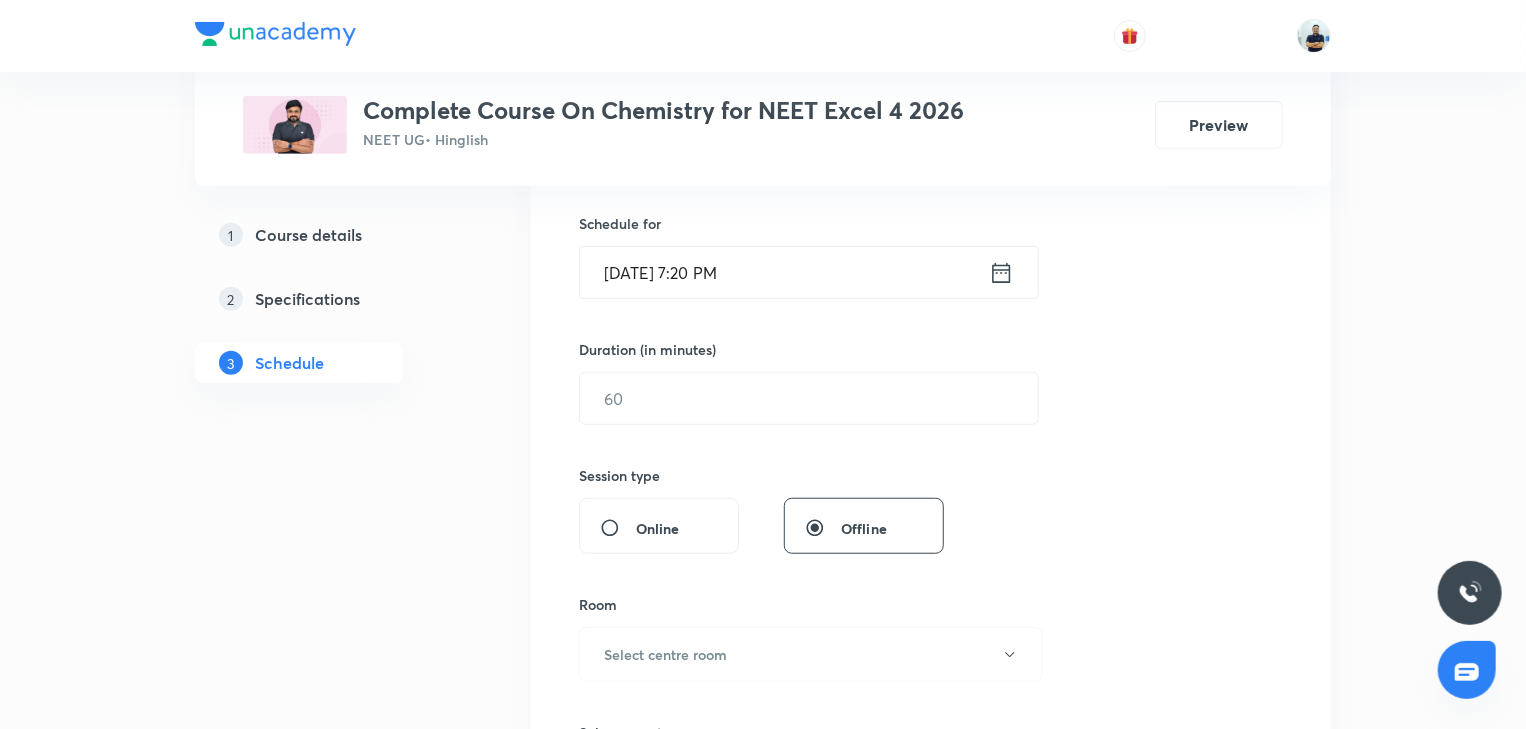 scroll, scrollTop: 485, scrollLeft: 0, axis: vertical 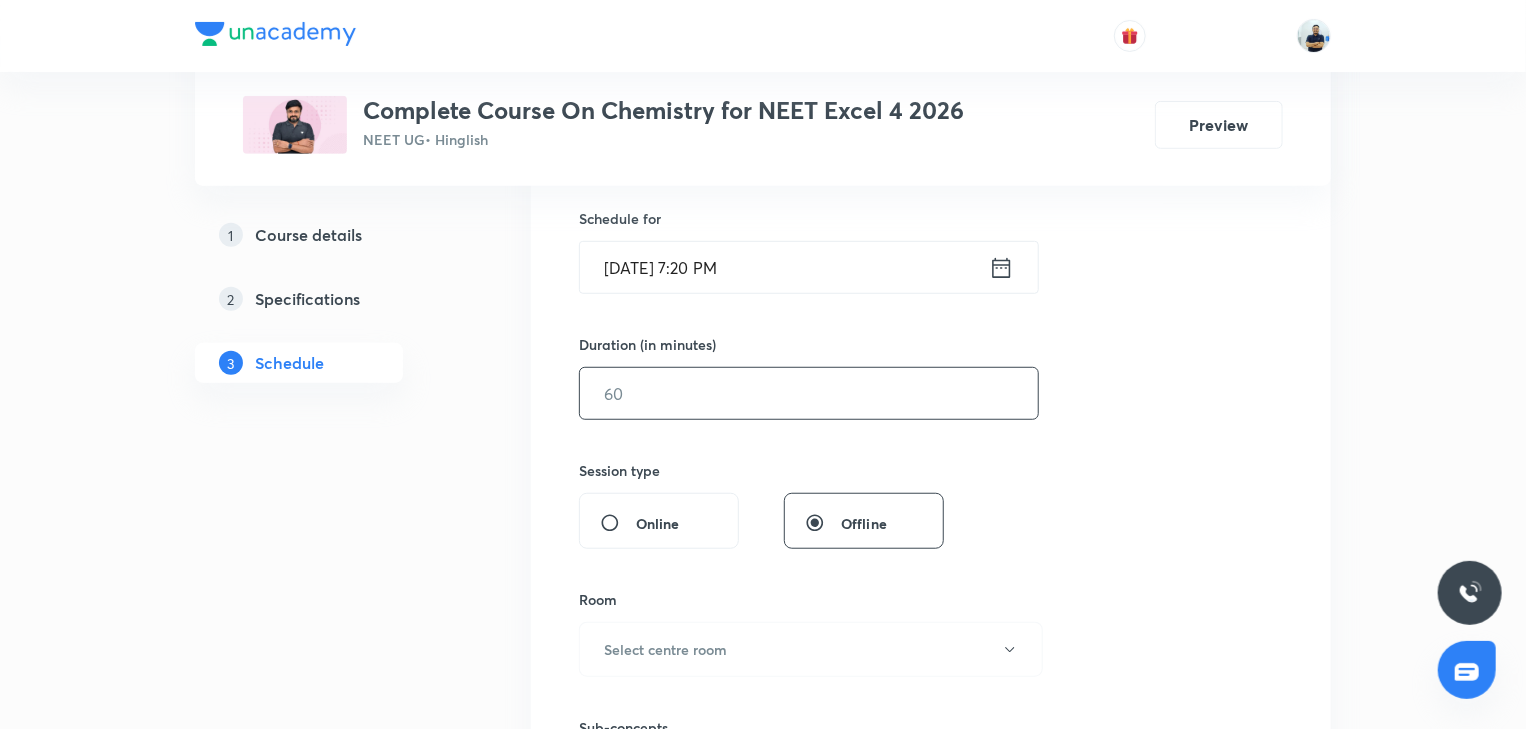 click at bounding box center (809, 393) 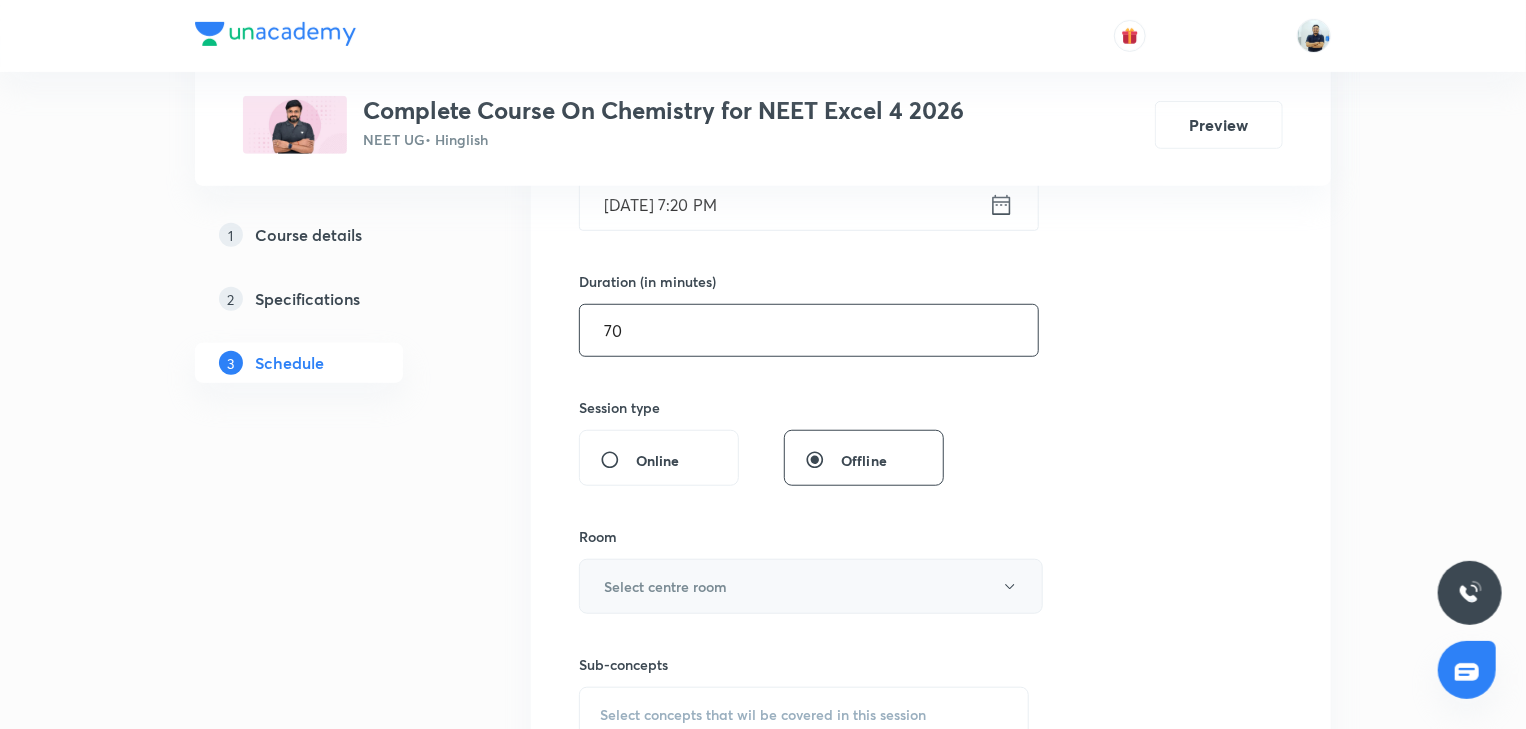 scroll, scrollTop: 578, scrollLeft: 0, axis: vertical 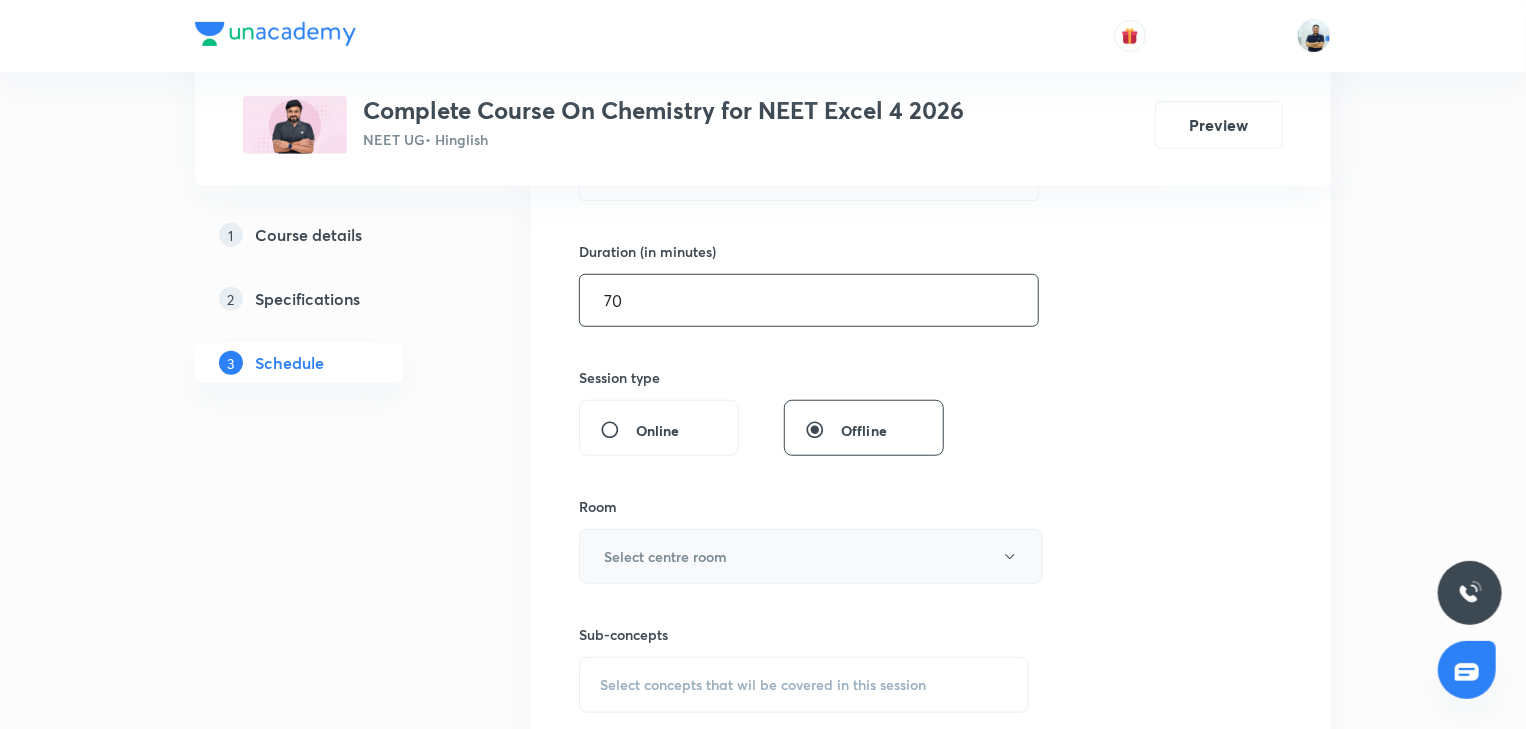 type on "70" 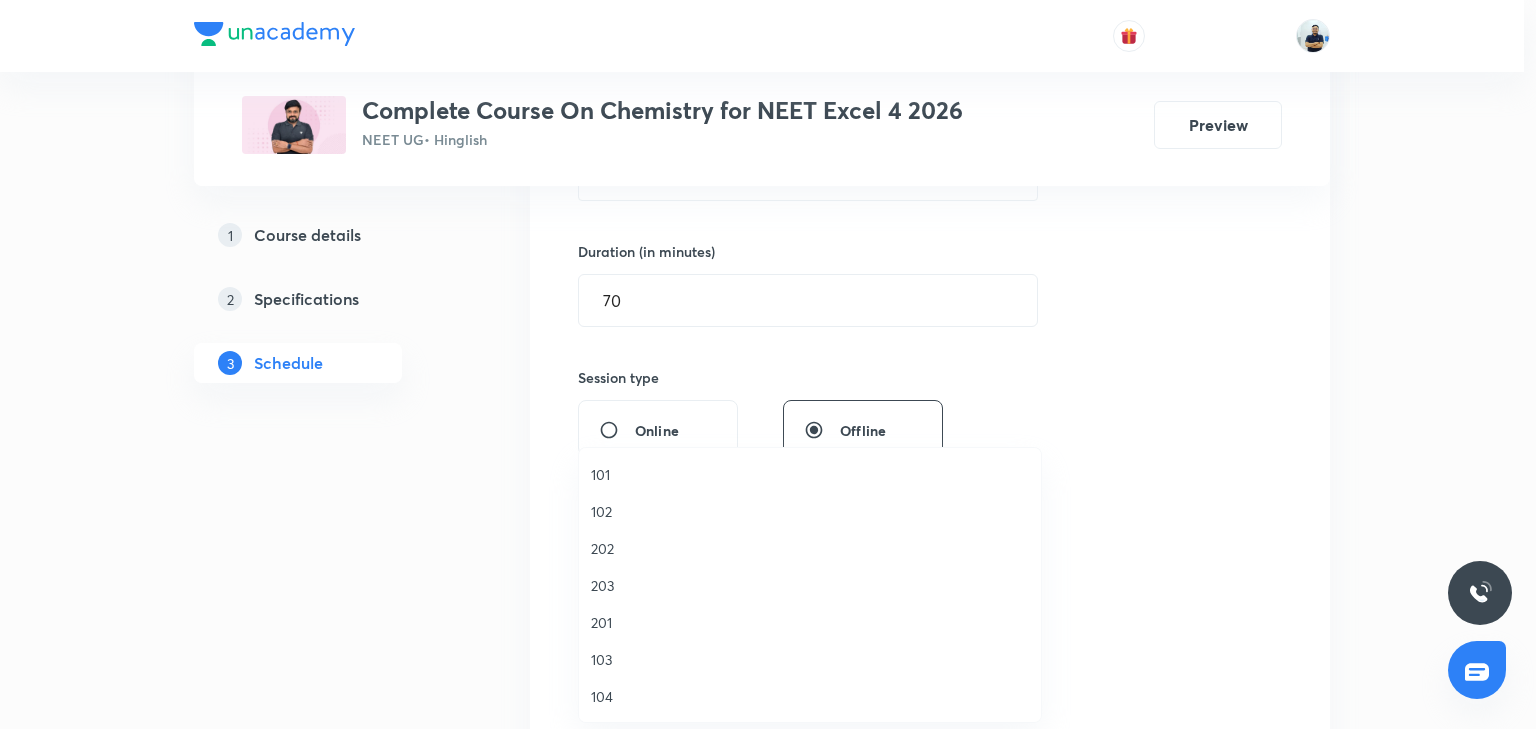 click on "202" at bounding box center [810, 548] 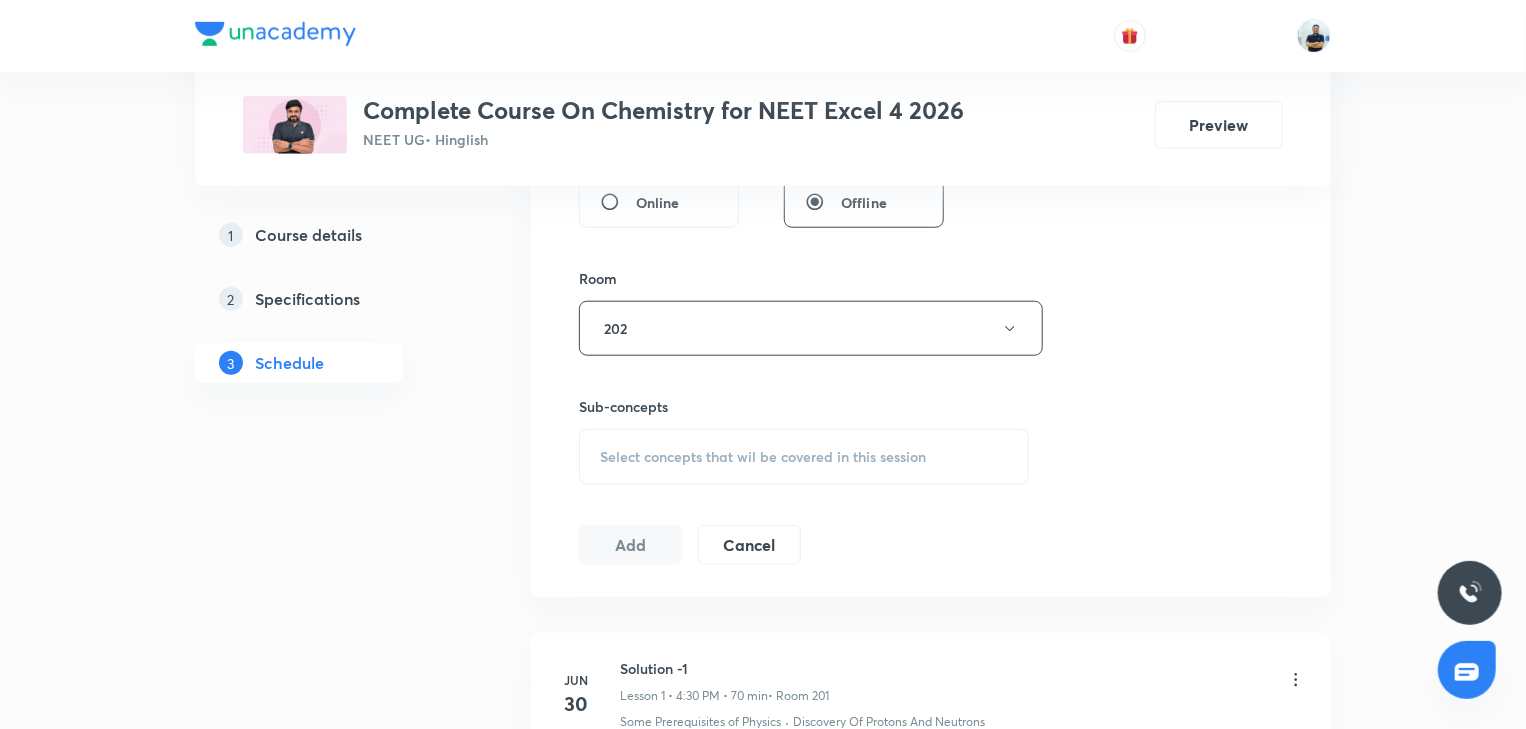 scroll, scrollTop: 821, scrollLeft: 0, axis: vertical 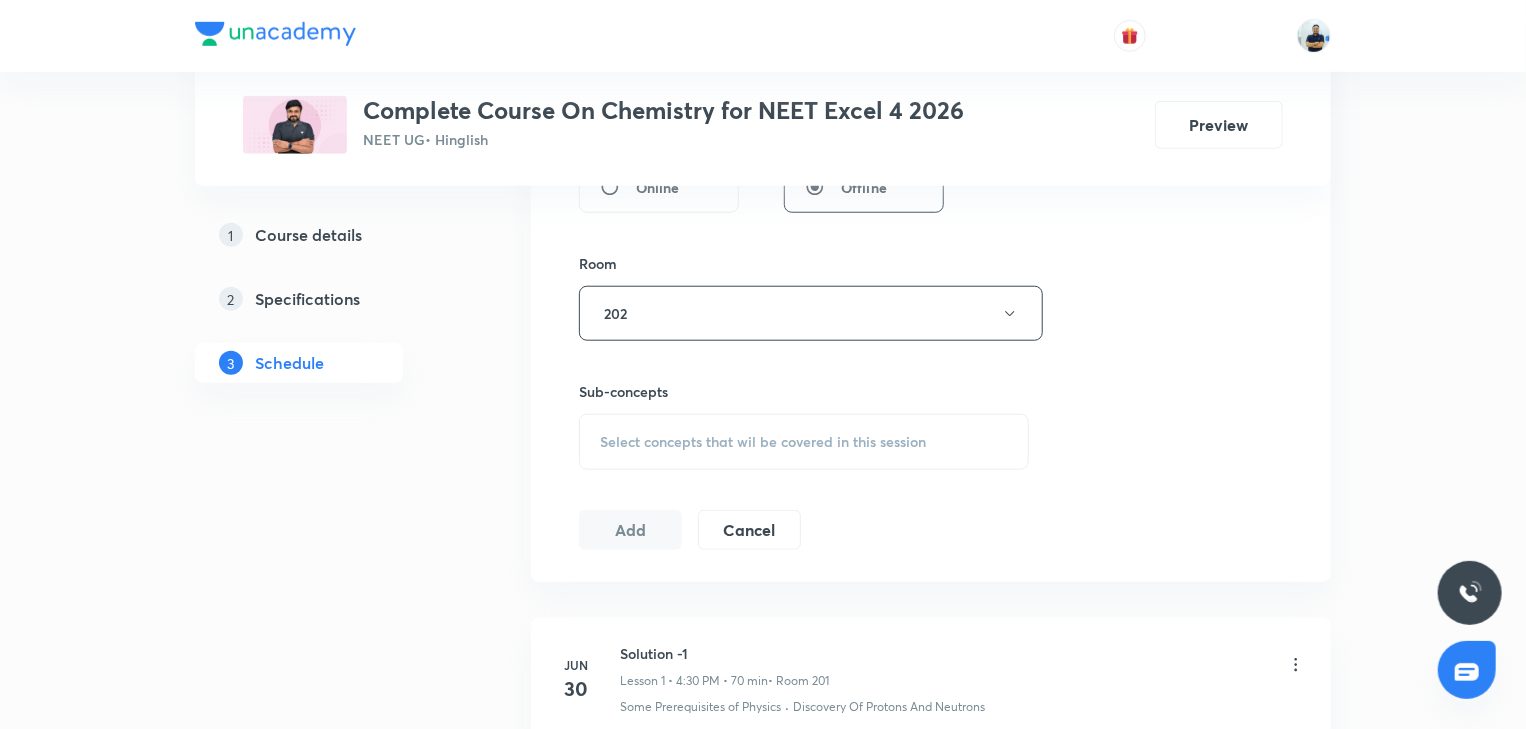 click on "Select concepts that wil be covered in this session" at bounding box center [804, 442] 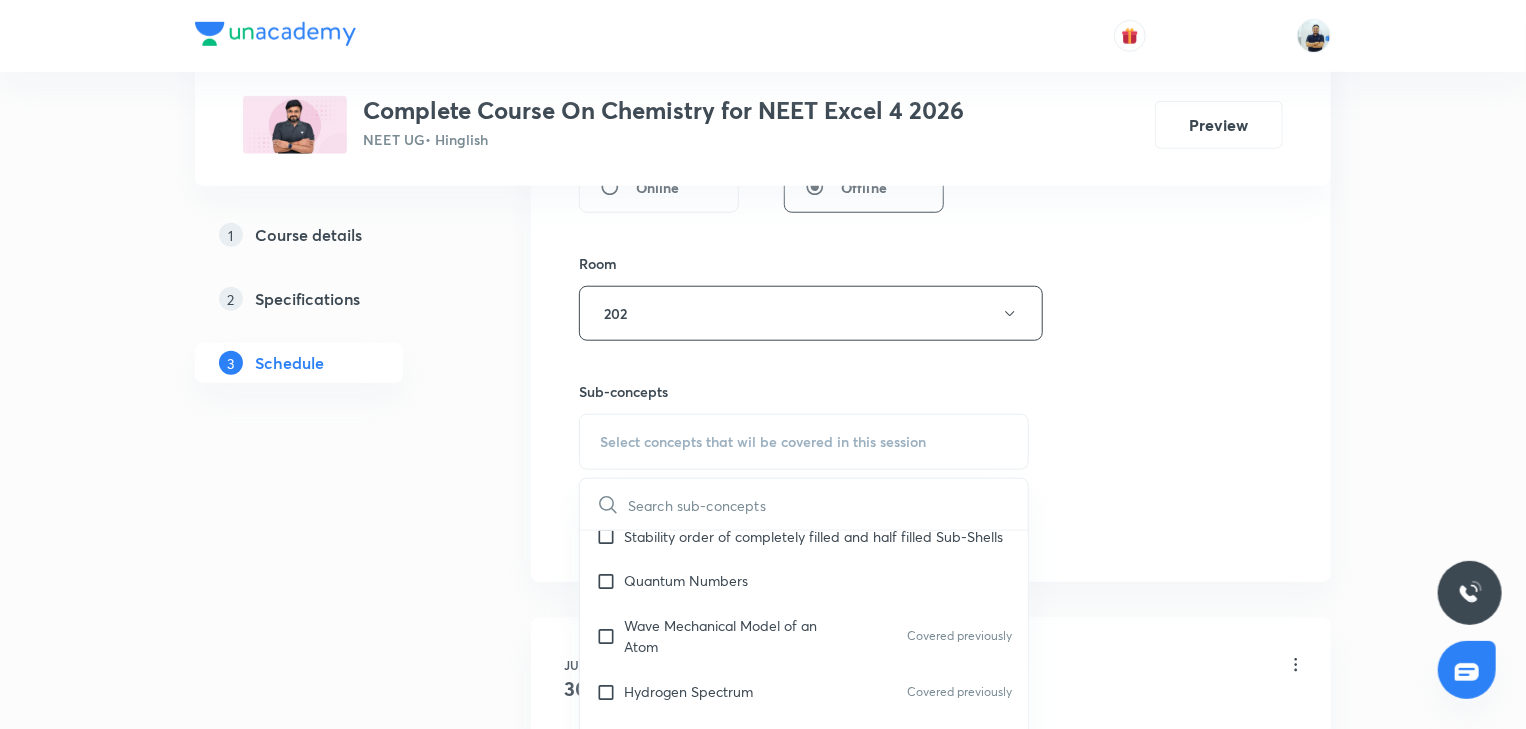 scroll, scrollTop: 2240, scrollLeft: 0, axis: vertical 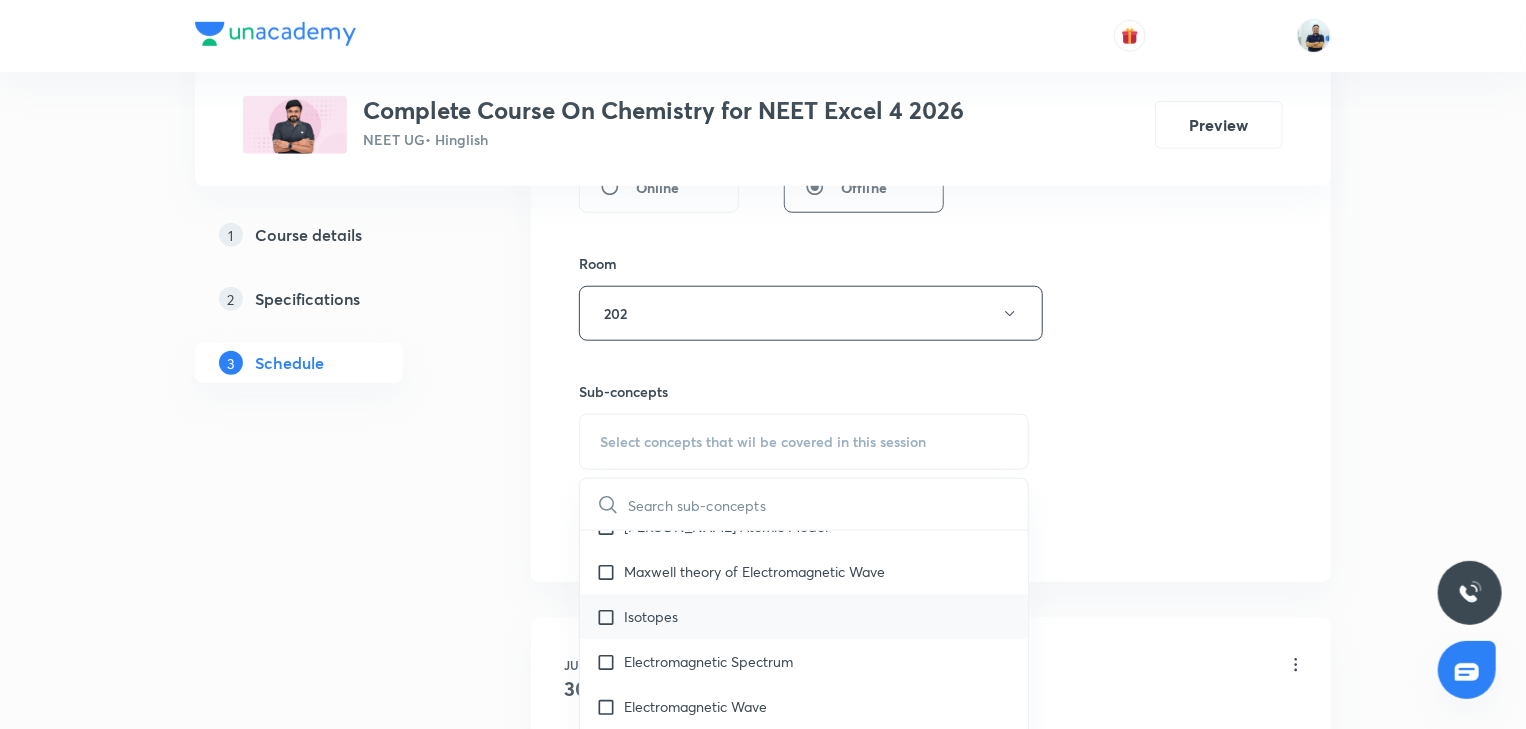 click on "Isotopes" at bounding box center (804, 617) 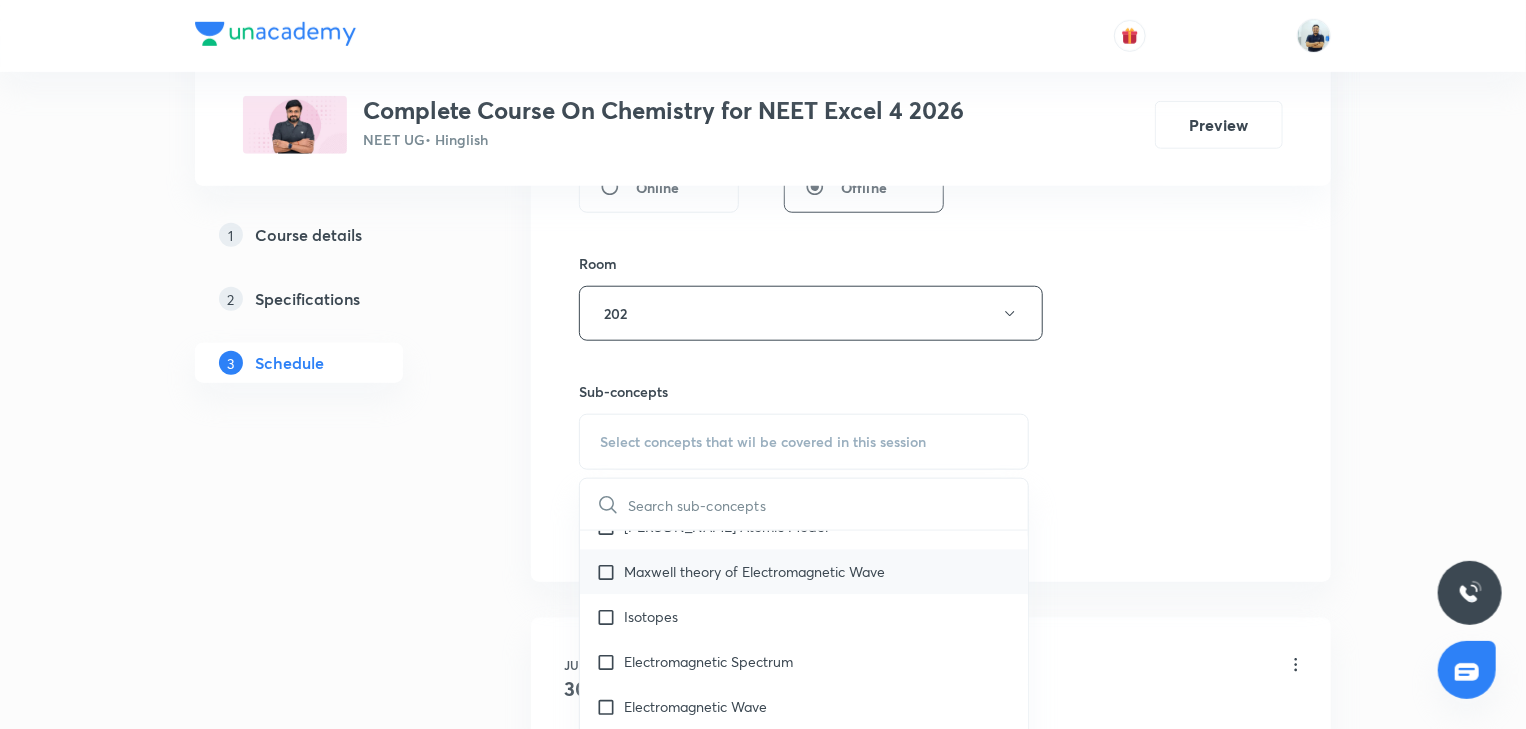 checkbox on "true" 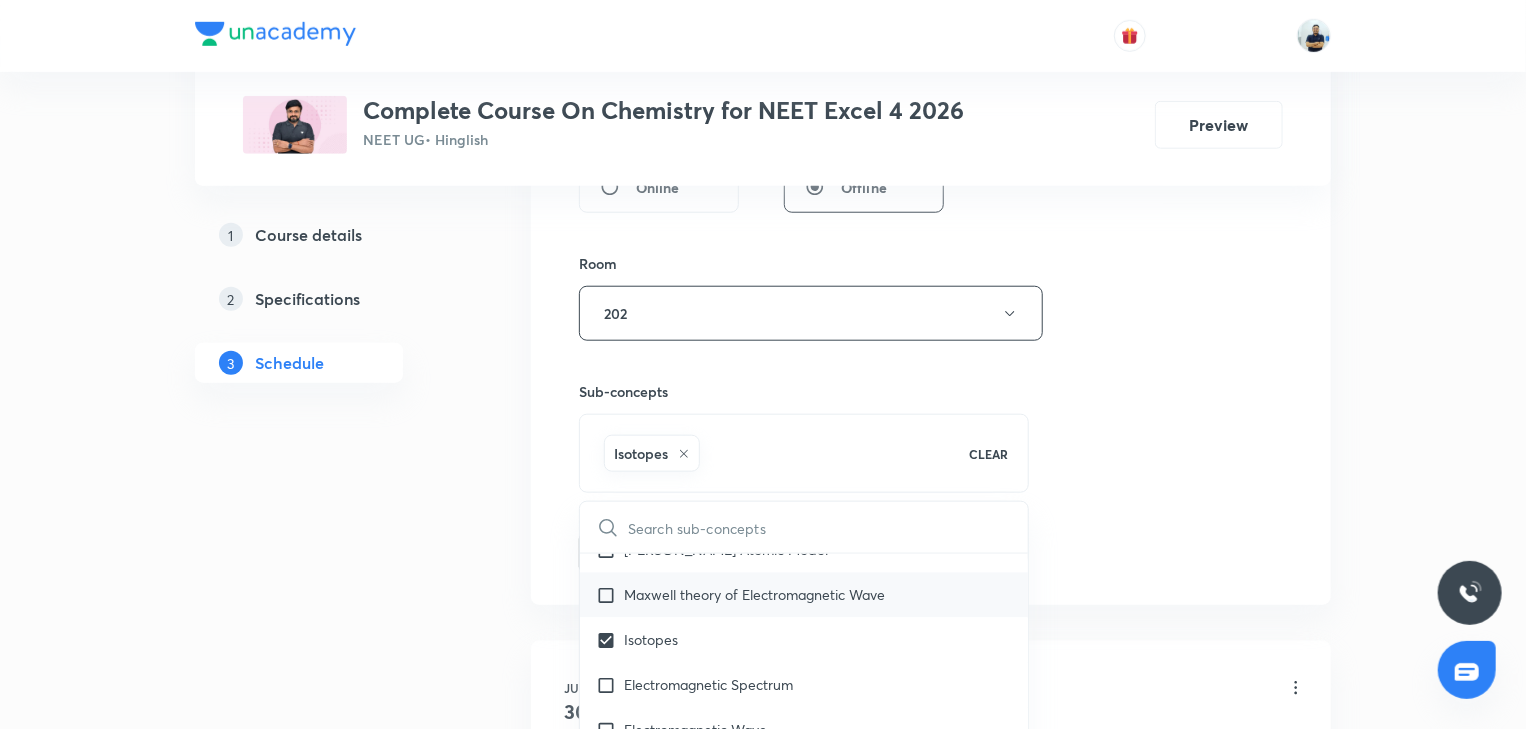 click on "Maxwell theory of Electromagnetic Wave" at bounding box center [754, 595] 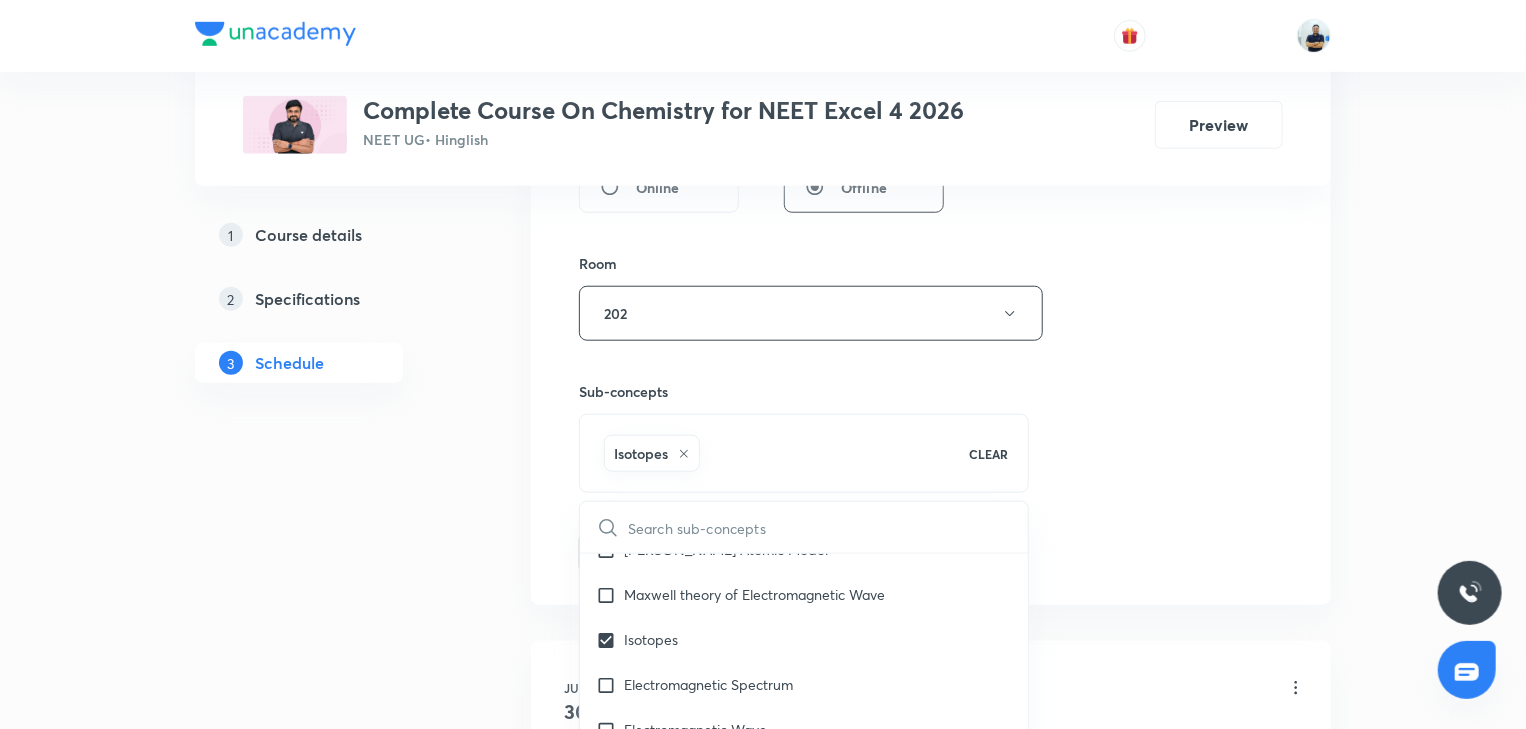 checkbox on "true" 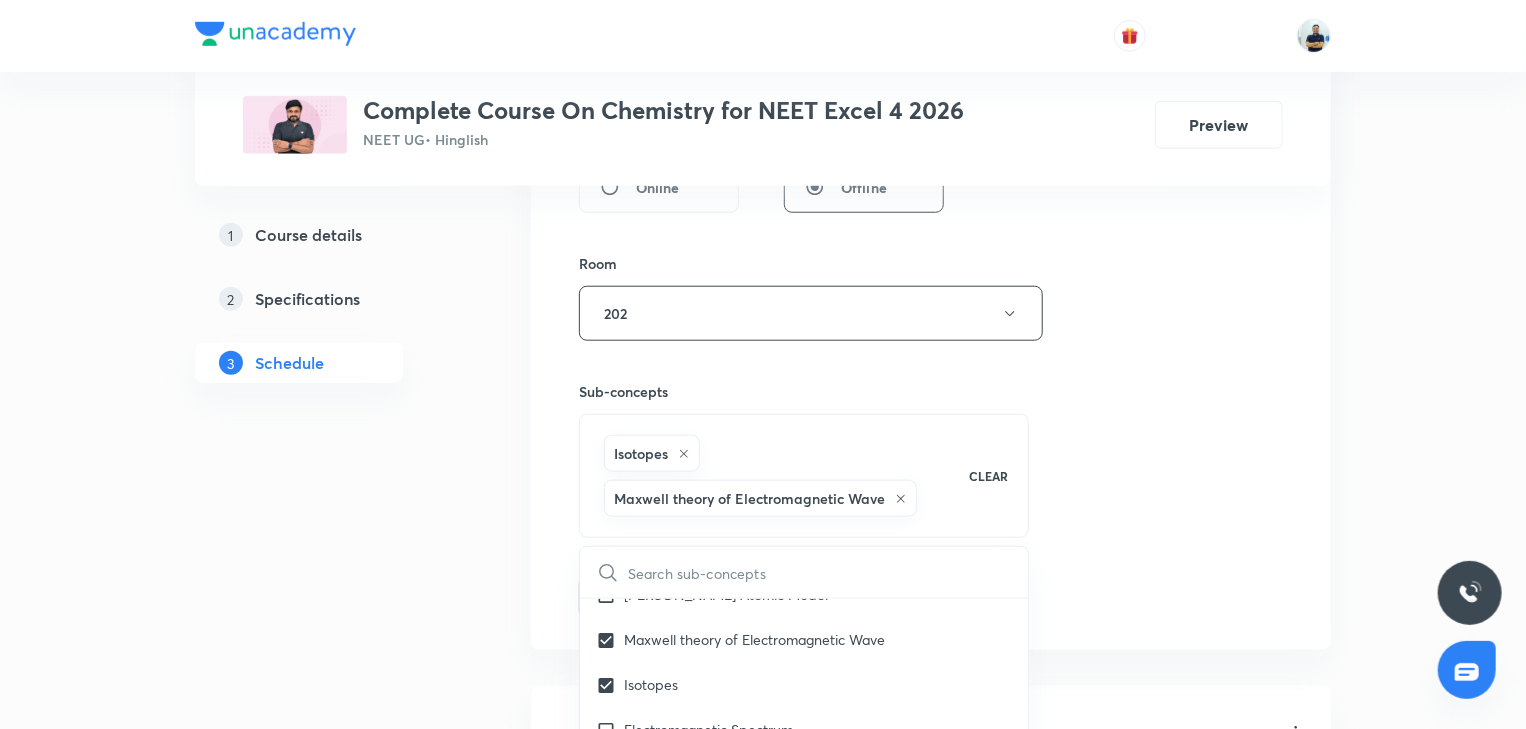 click on "Session  10 Live class Session title 12/99 Solution -11 ​ Schedule for [DATE] 7:20 PM ​ Duration (in minutes) 70 ​   Session type Online Offline Room 202 Sub-concepts Isotopes [PERSON_NAME] theory of Electromagnetic Wave CLEAR ​ Chemistry - Full Syllabus Mock Questions Chemistry - Full Syllabus Mock Questions Covered previously Chemistry Previous Year Chemistry Previous Year Questions Chemistry Previous Year Questions General Topics & Mole Concept Basic Concepts Mole – Basic Introduction Percentage Composition Stoichiometry Principle of Atom Conservation (POAC) Relation between Stoichiometric Quantities Application of Mole Concept: Gravimetric Analysis Electronic Configuration Of Atoms (Hund's rule)  Quantum Numbers (Magnetic Quantum no.) Covered previously Quantum Numbers([PERSON_NAME] Exclusion law) Covered previously Mean [MEDICAL_DATA] Mass or Molecular Mass Variation of Conductivity with Concentration Mechanism of Corrosion Atomic Structure Discovery Of Electron Some Prerequisites of Physics Atomic Models pH" at bounding box center [931, 114] 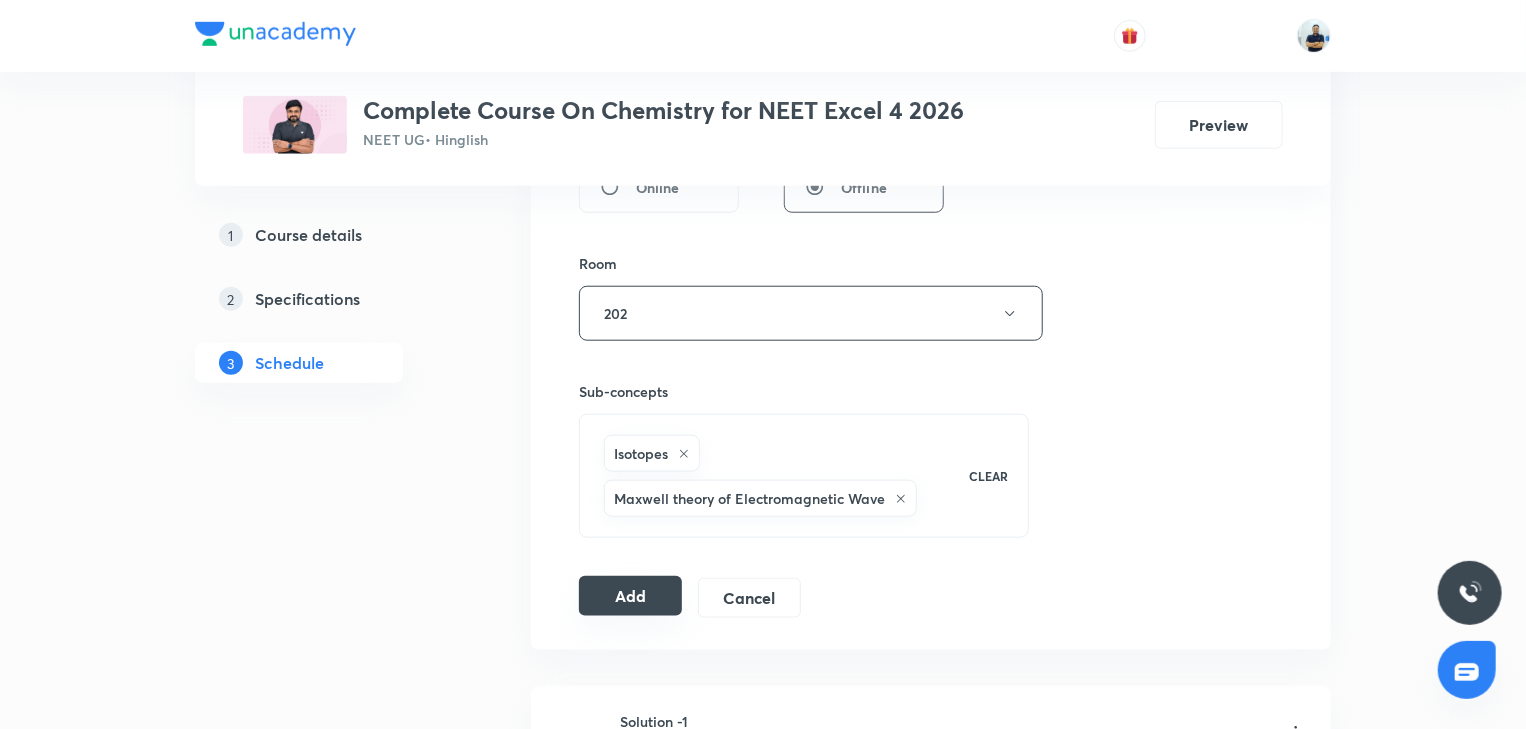 click on "Add" at bounding box center [630, 596] 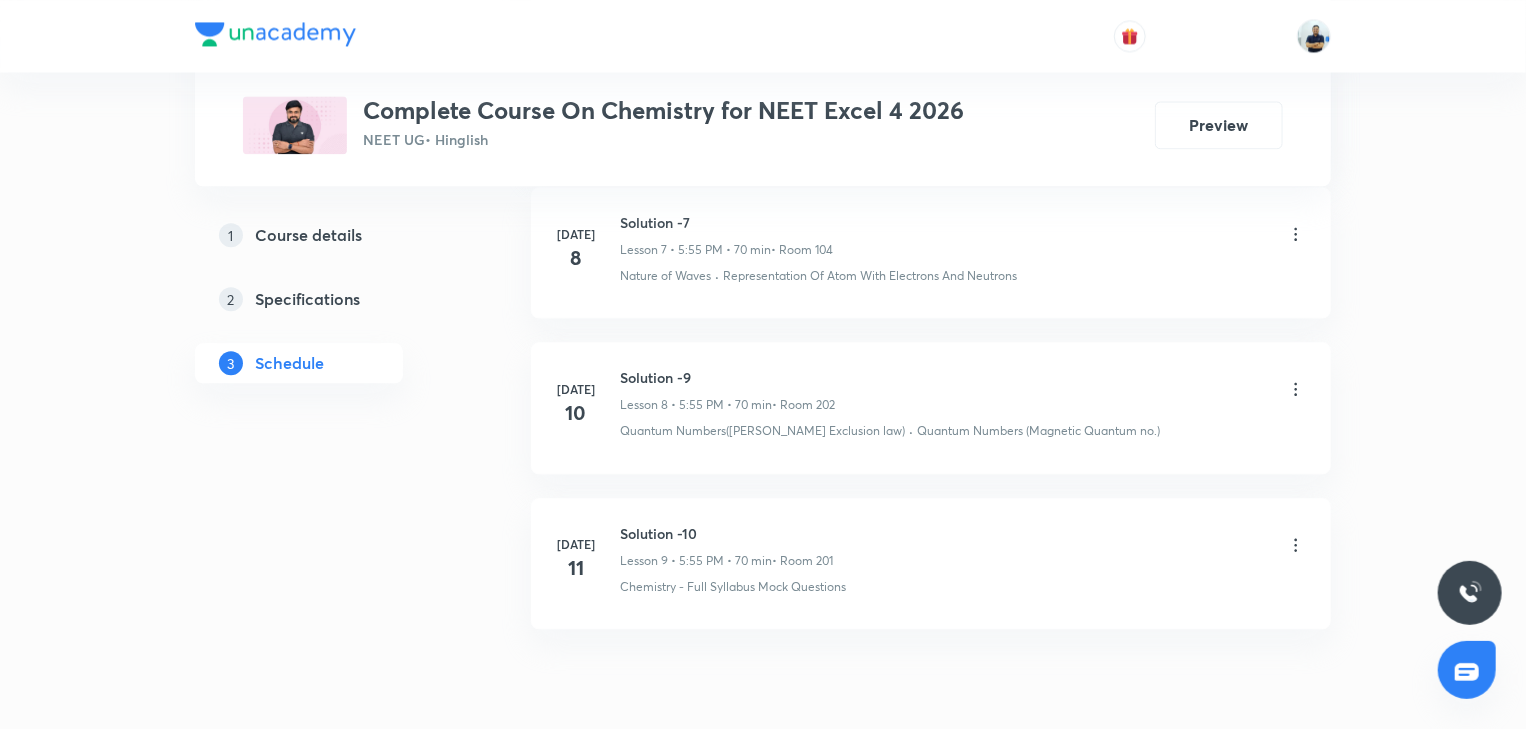 scroll, scrollTop: 2333, scrollLeft: 0, axis: vertical 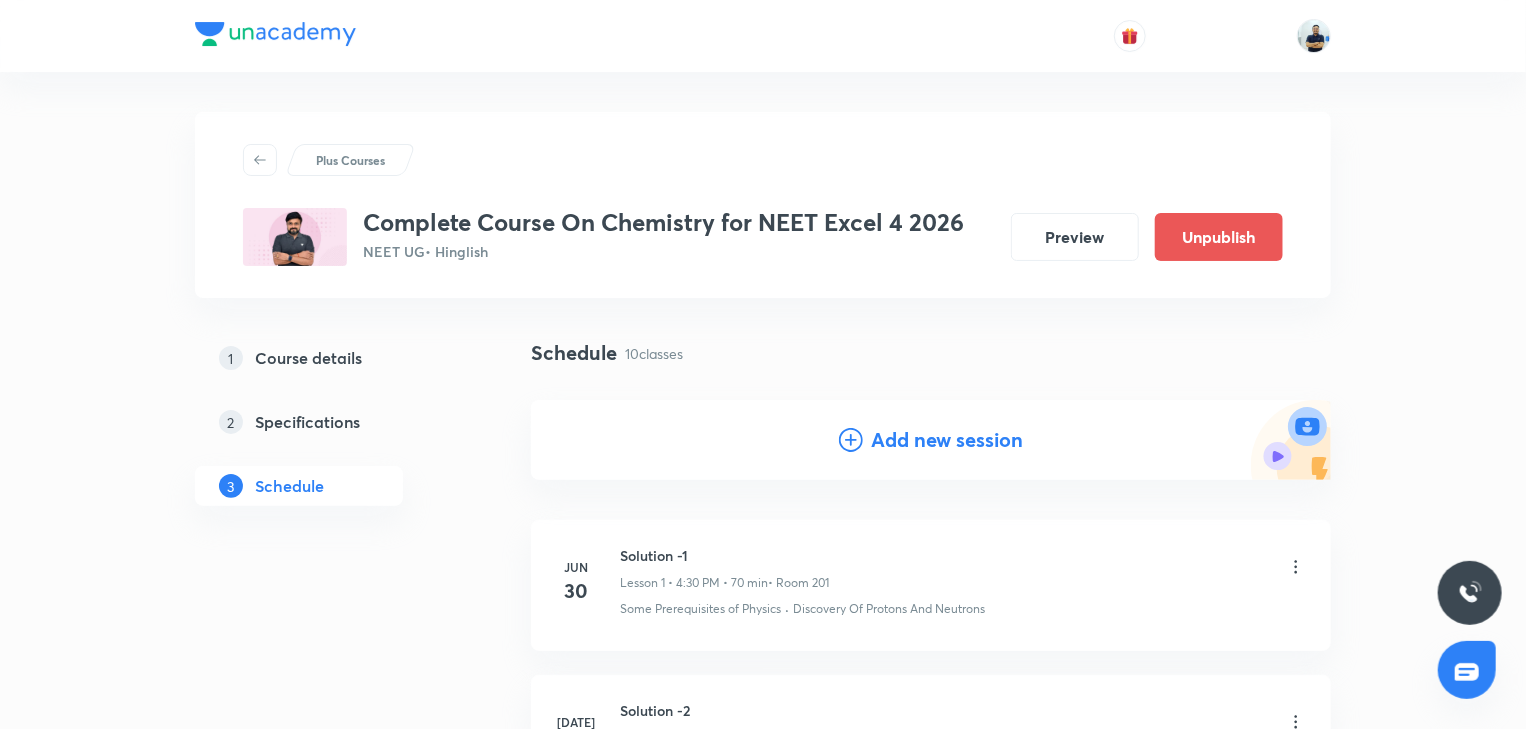 click 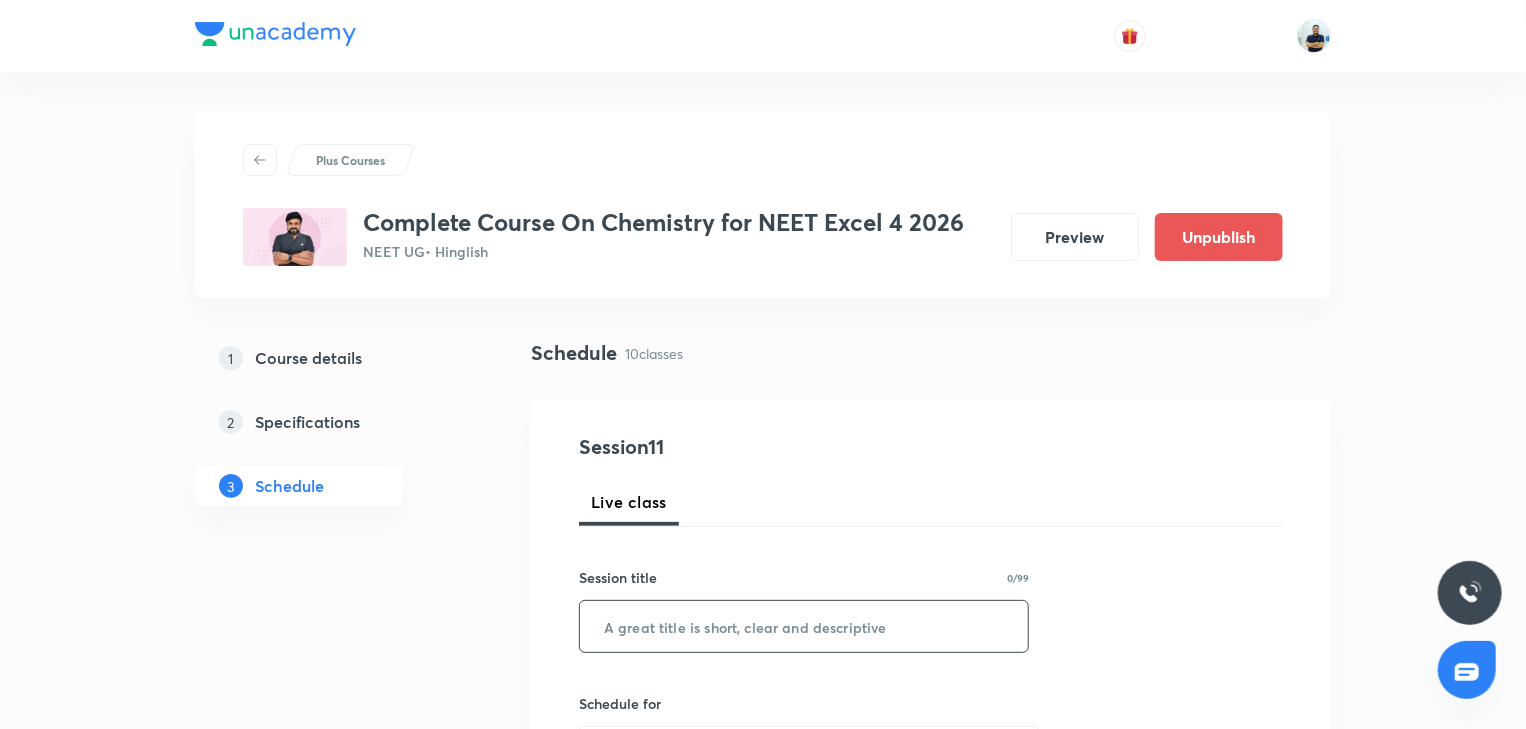 click at bounding box center (804, 626) 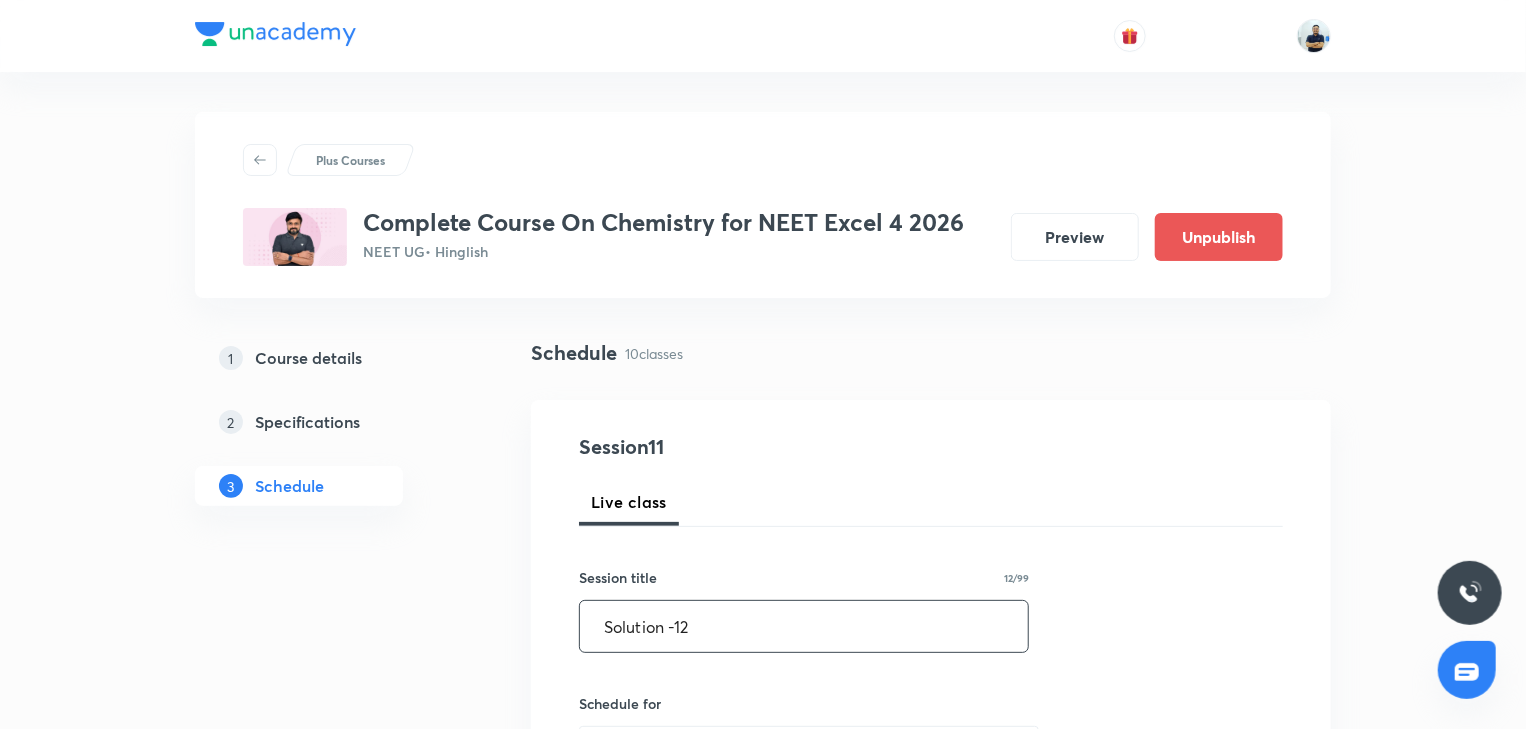 scroll, scrollTop: 560, scrollLeft: 0, axis: vertical 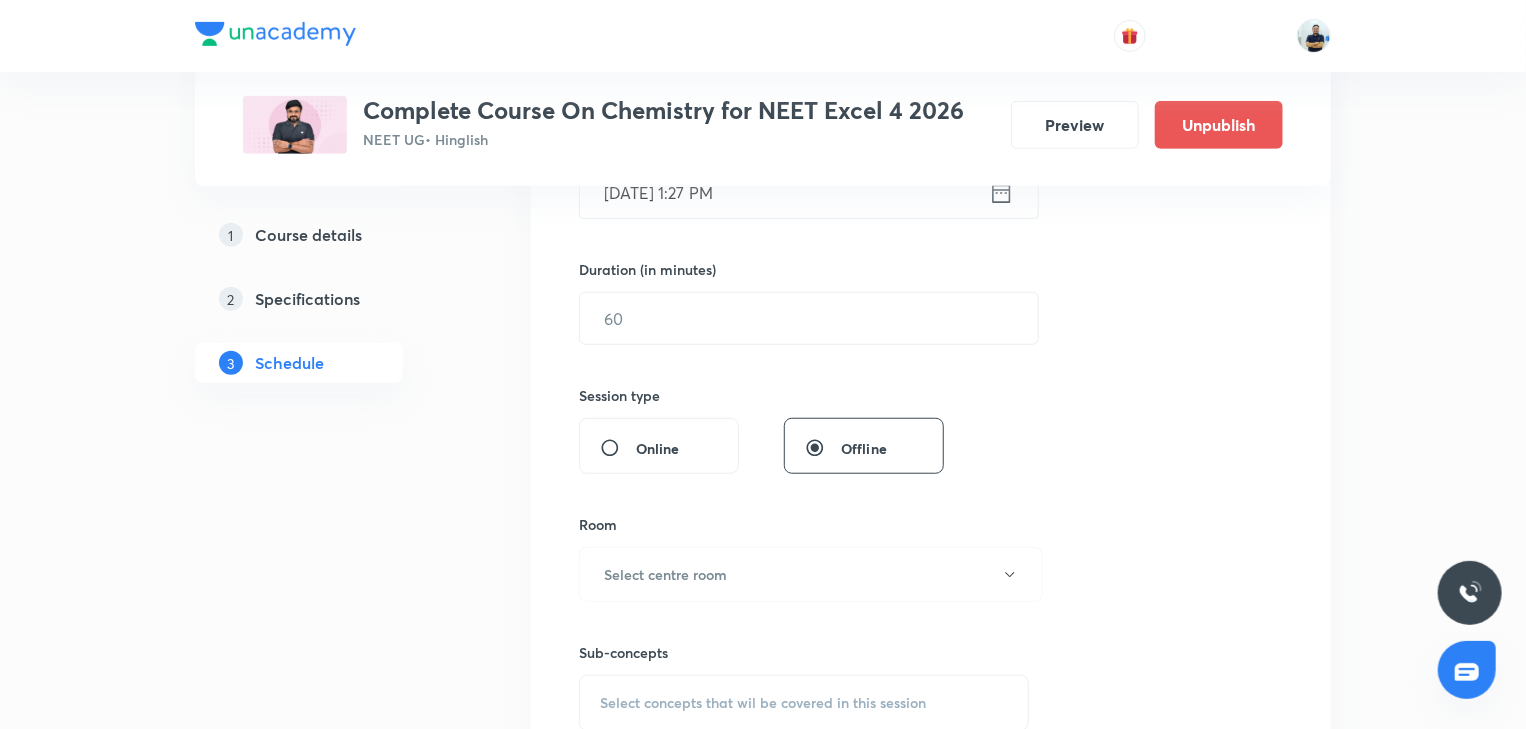 type on "Solution -12" 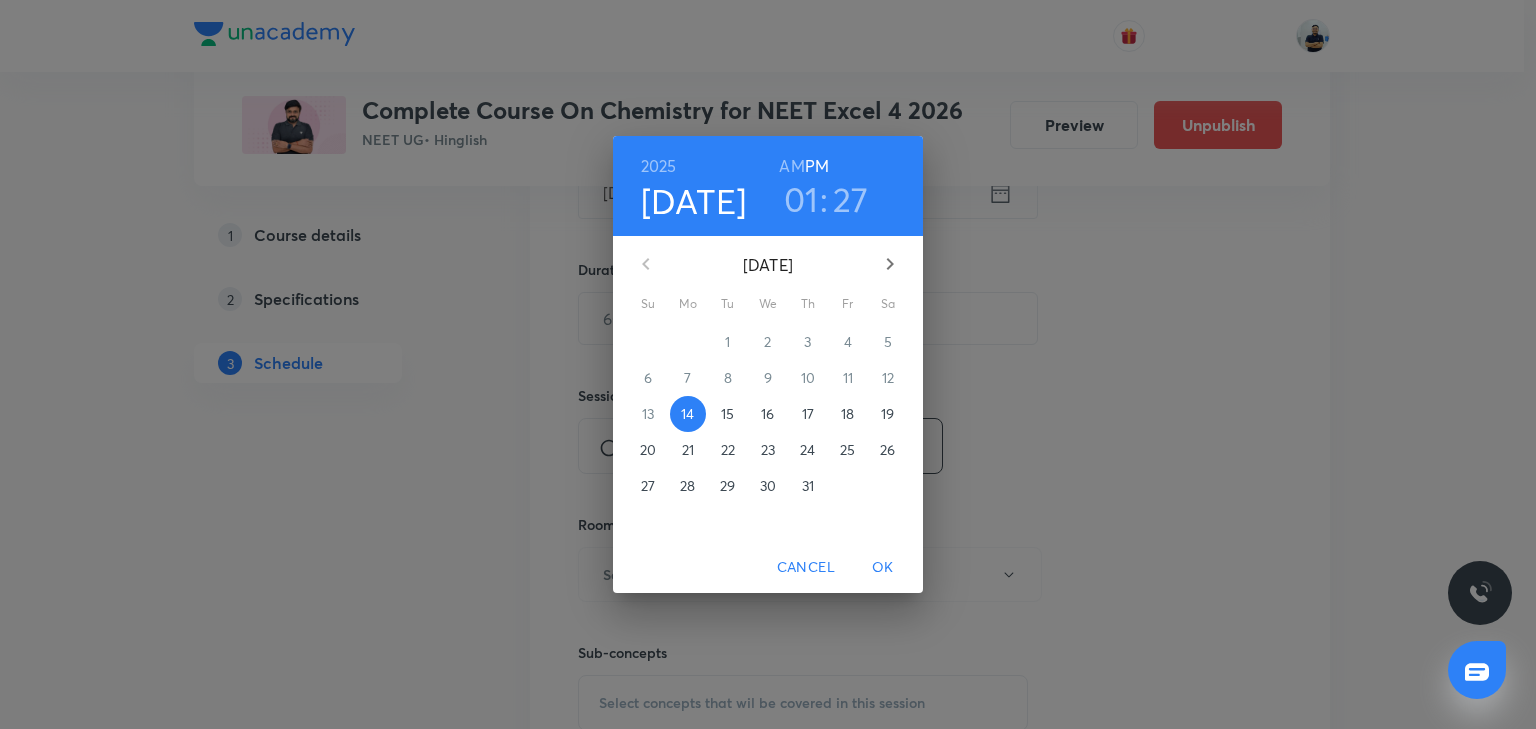 click on "15" at bounding box center [728, 414] 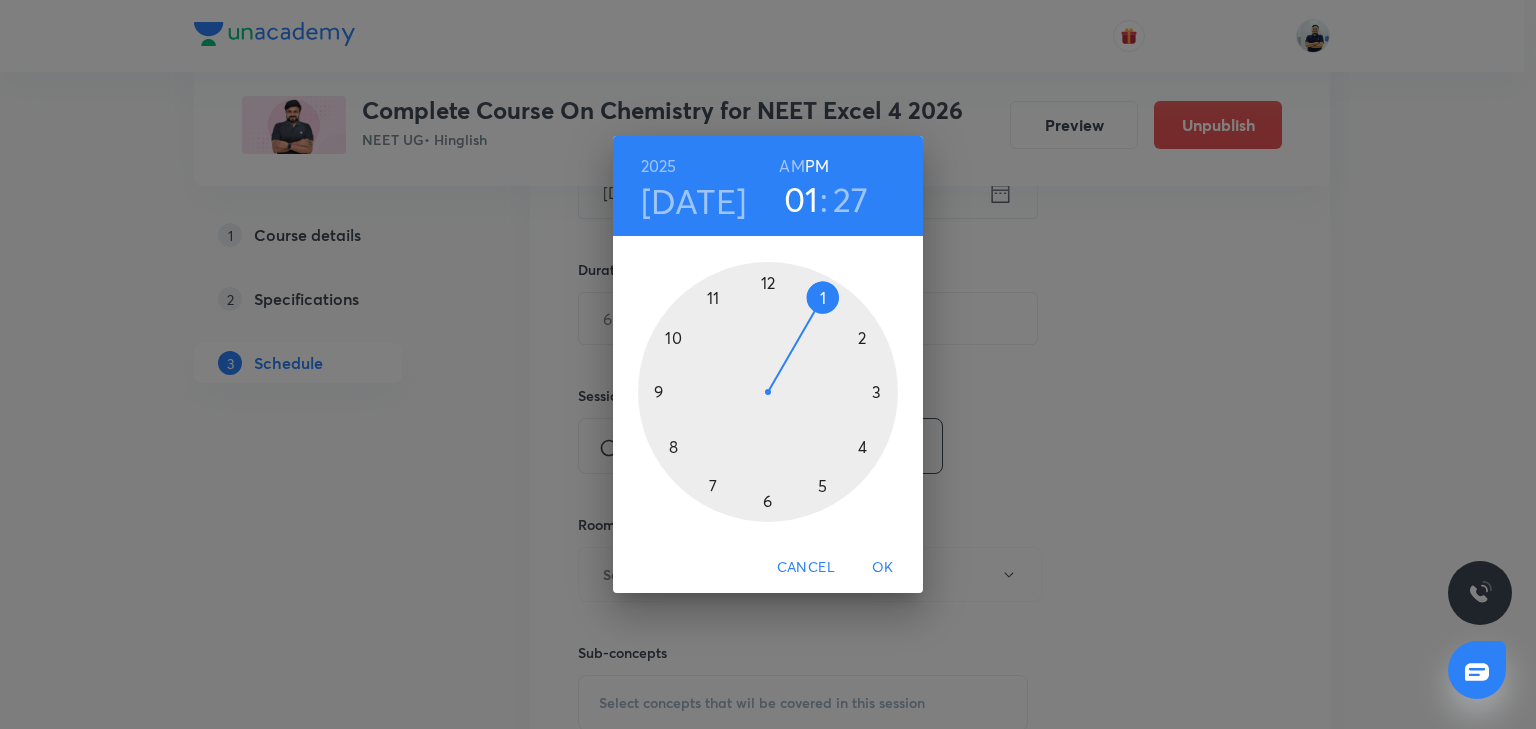 click at bounding box center (768, 392) 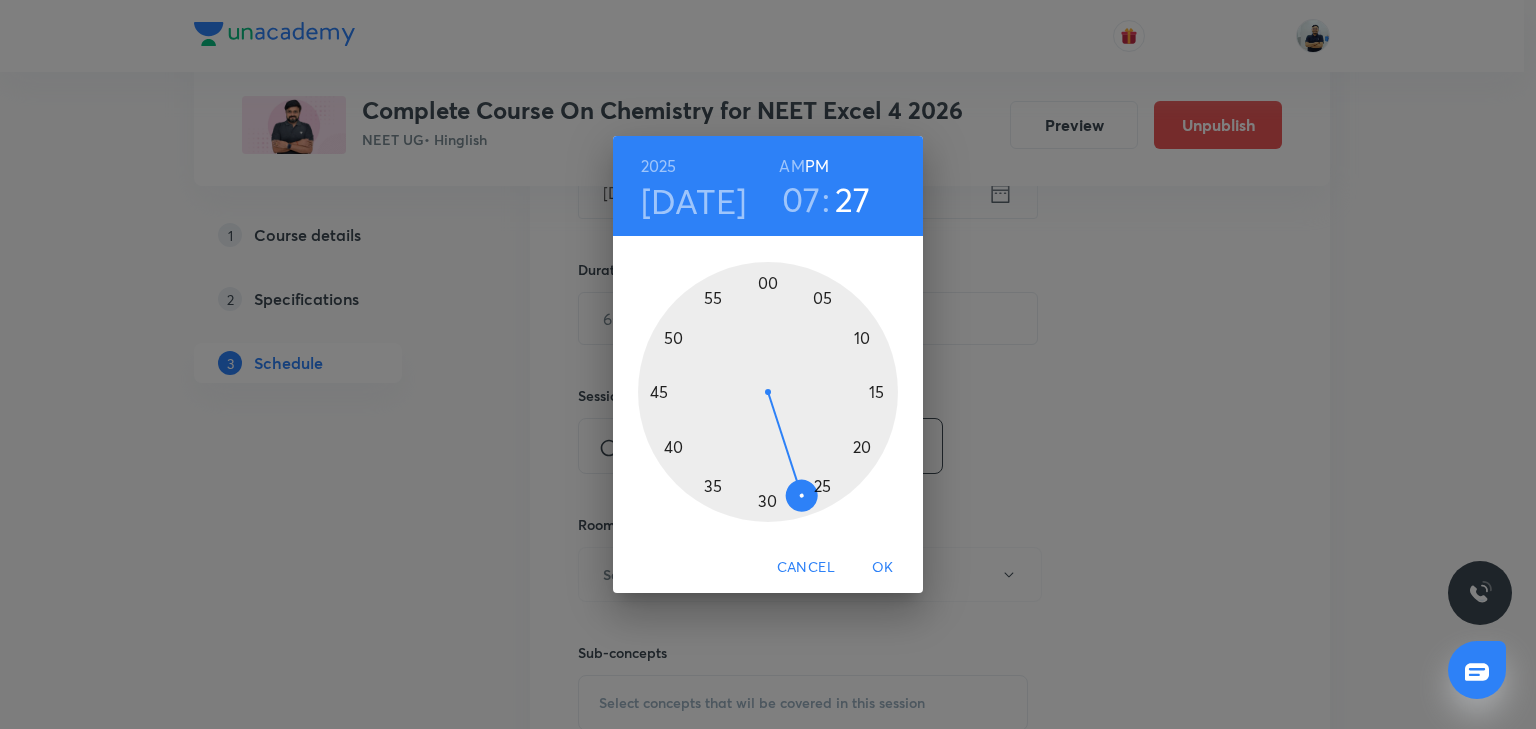 click at bounding box center [768, 392] 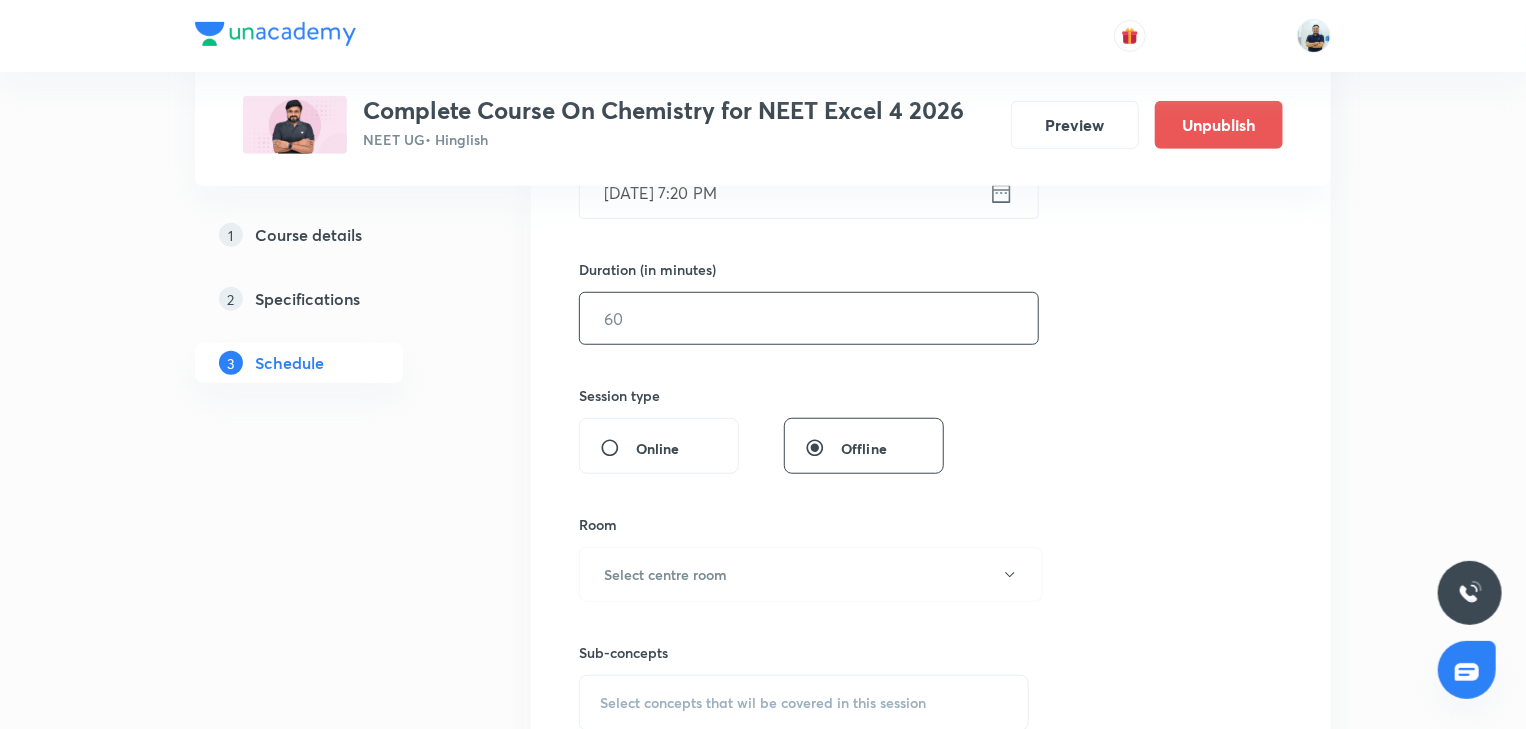 click at bounding box center [809, 318] 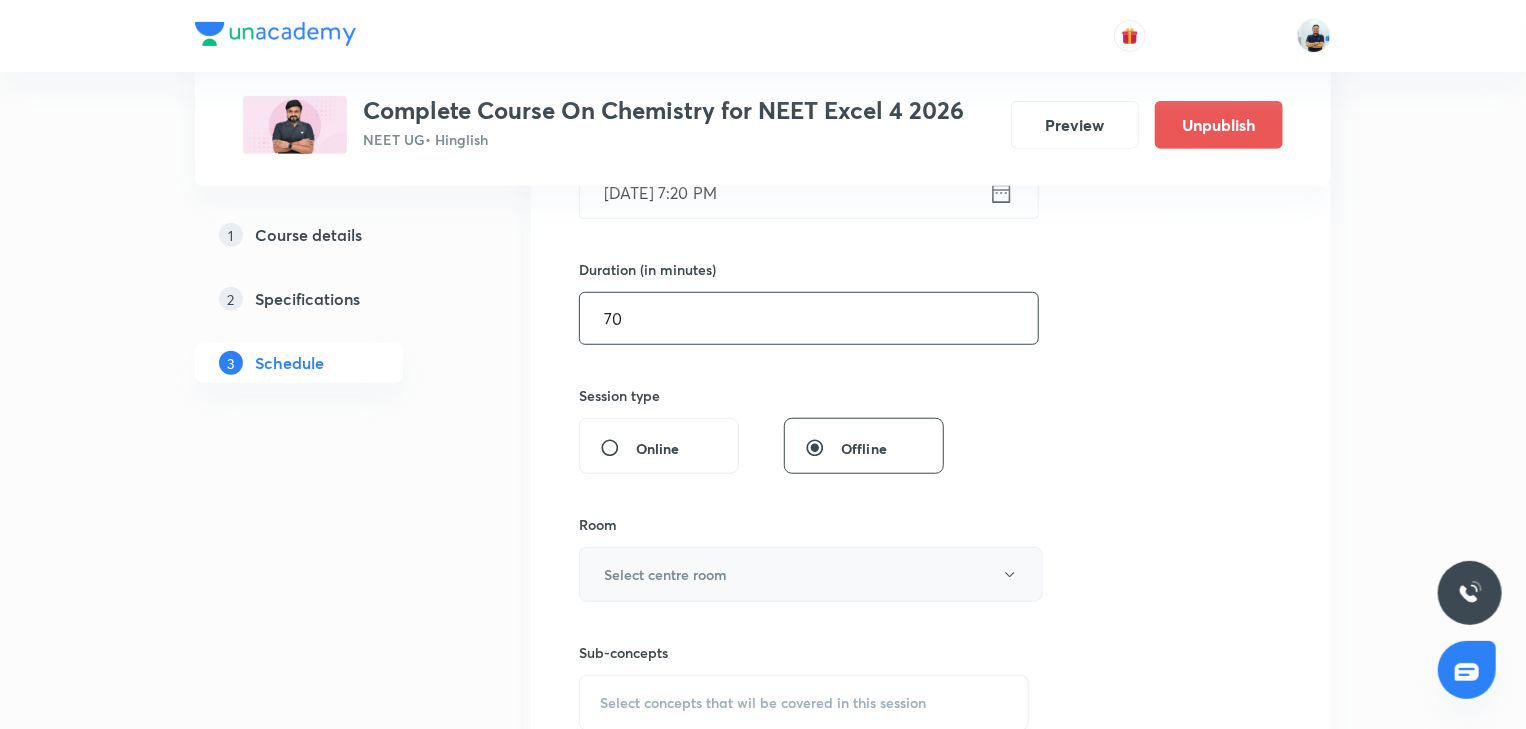 type on "70" 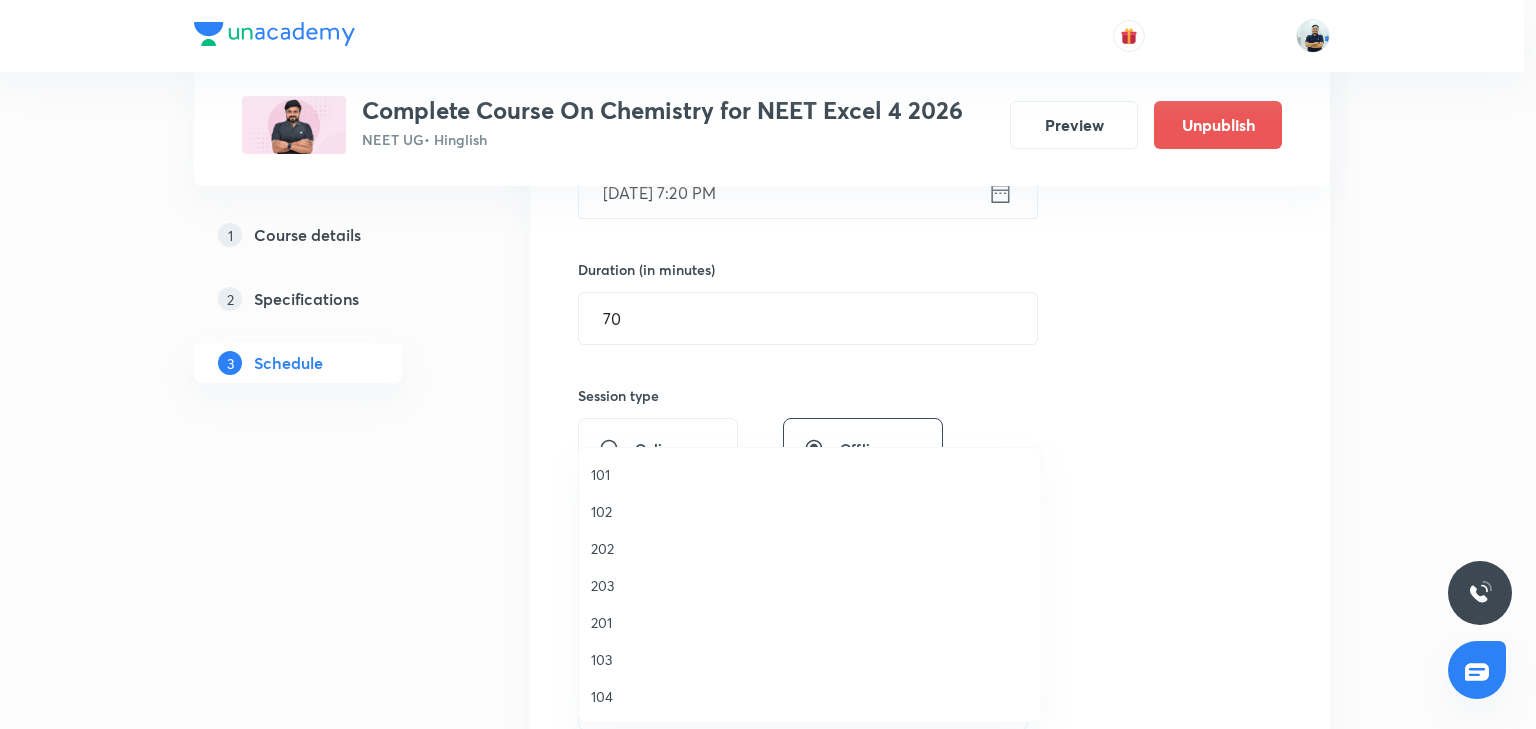 click on "202" at bounding box center (810, 548) 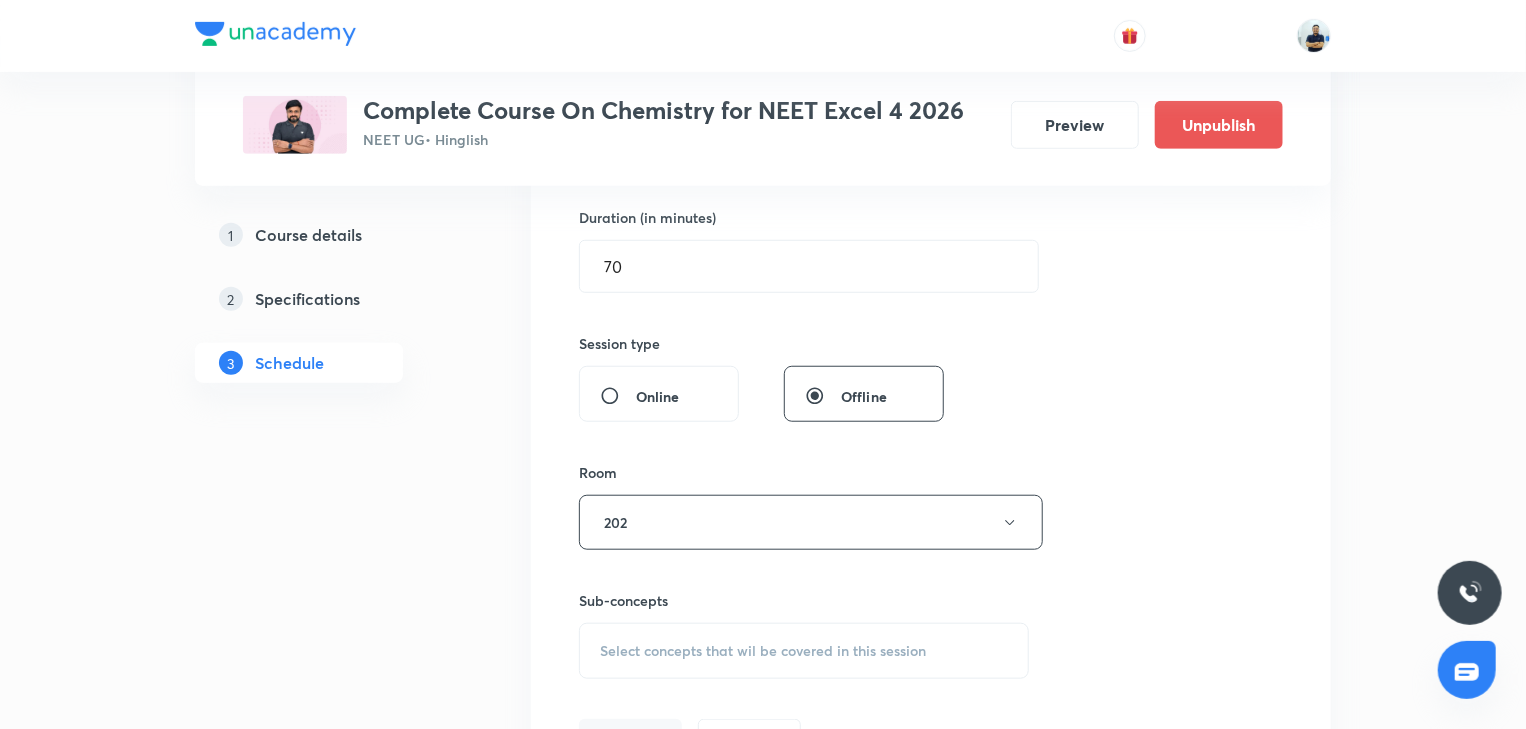scroll, scrollTop: 746, scrollLeft: 0, axis: vertical 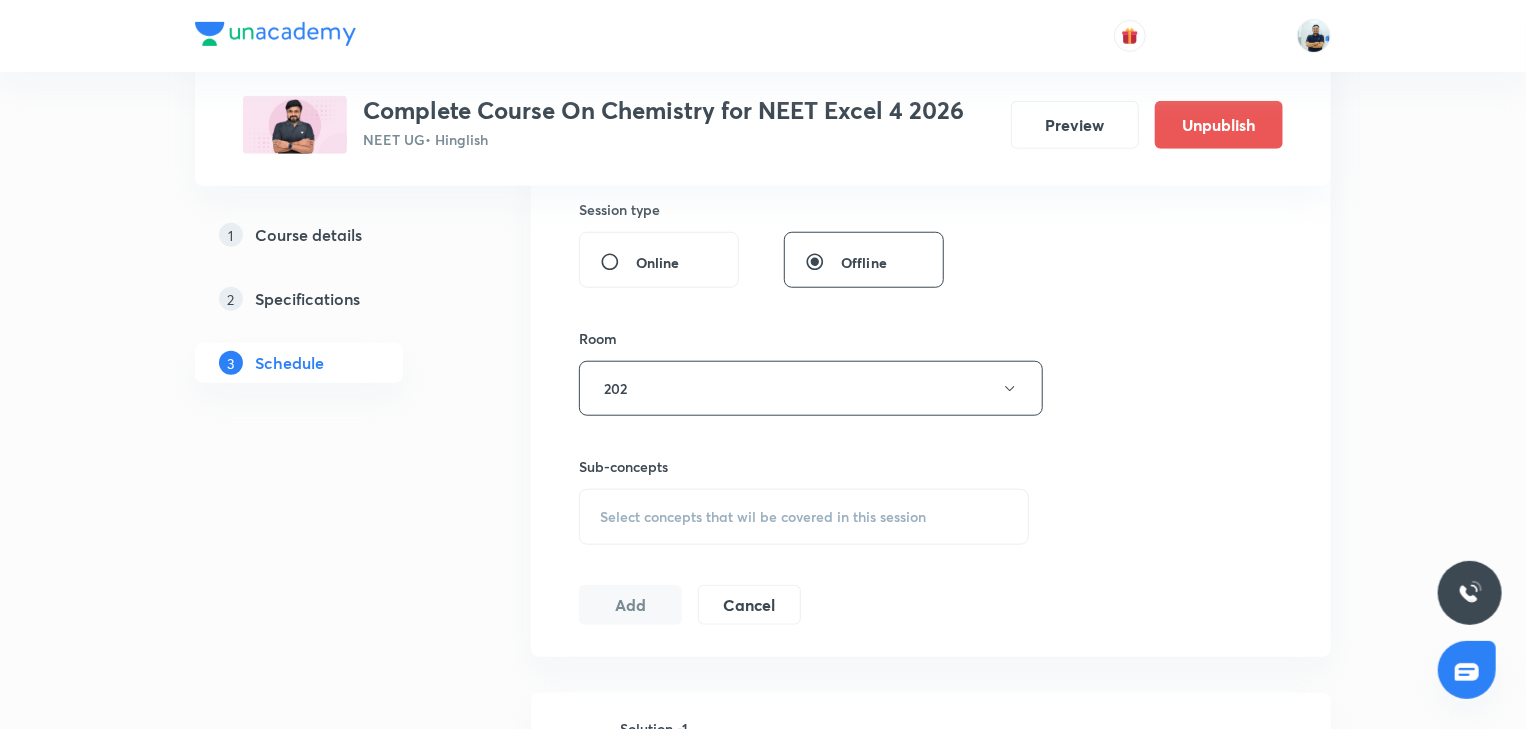 click on "Select concepts that wil be covered in this session" at bounding box center [763, 517] 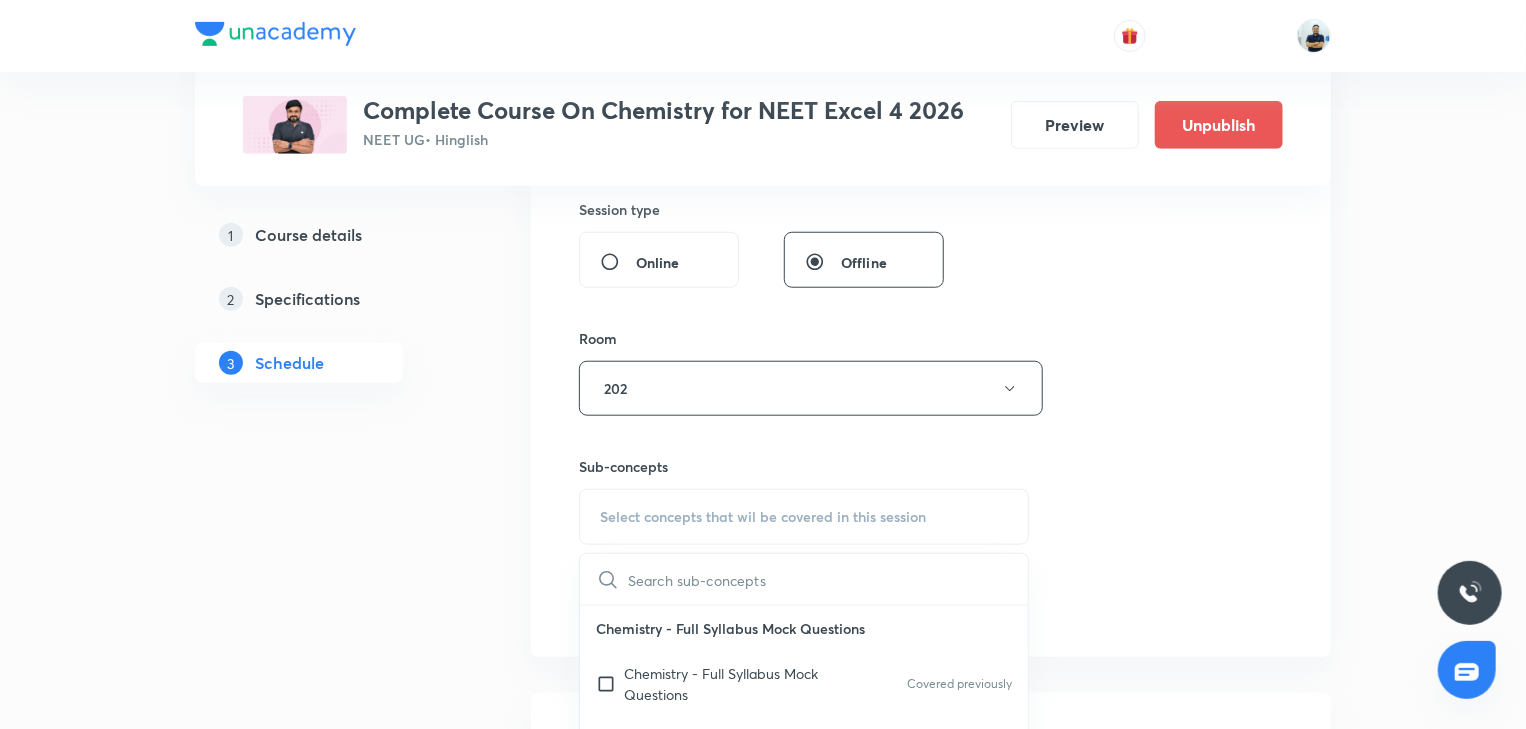scroll, scrollTop: 1138, scrollLeft: 0, axis: vertical 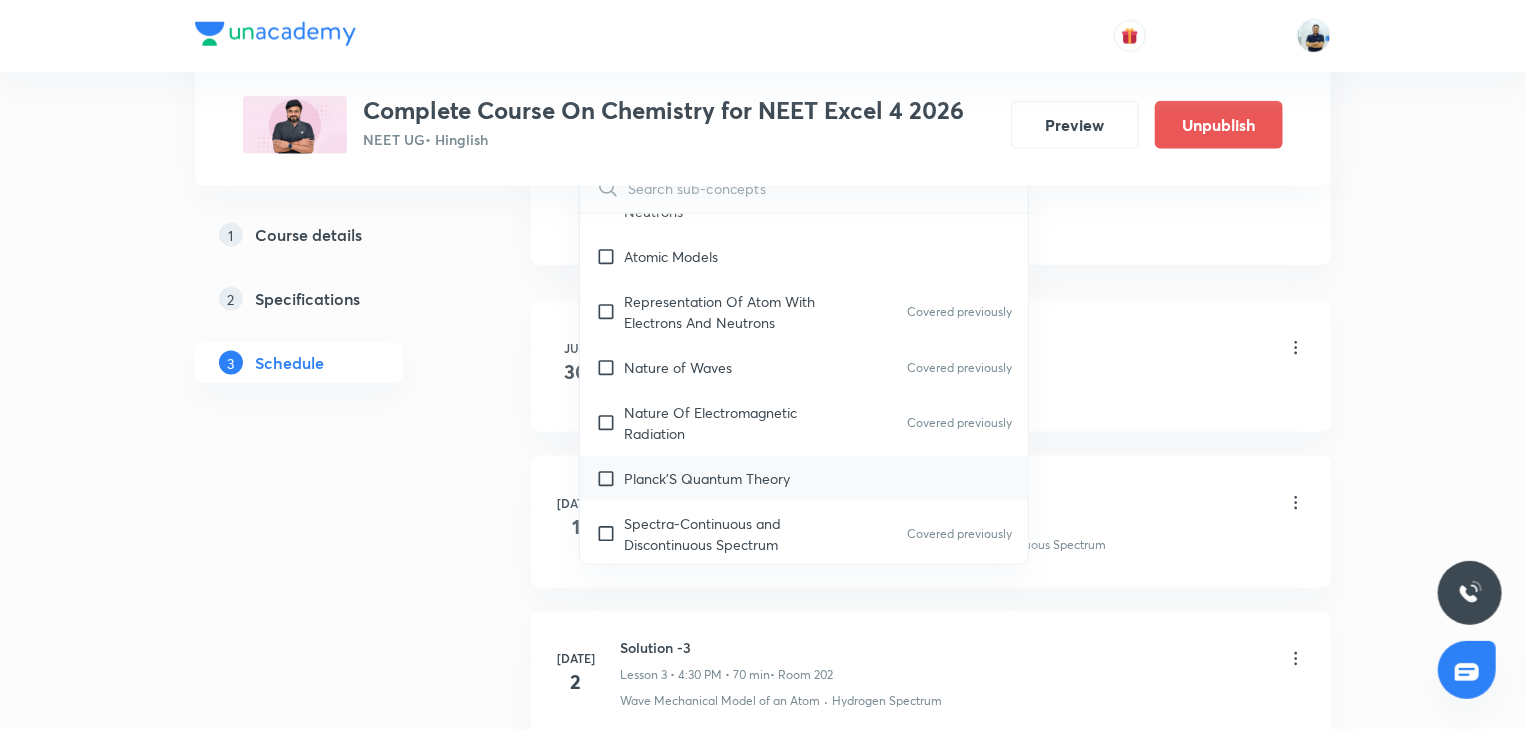 click on "Planck’S Quantum Theory" at bounding box center [707, 478] 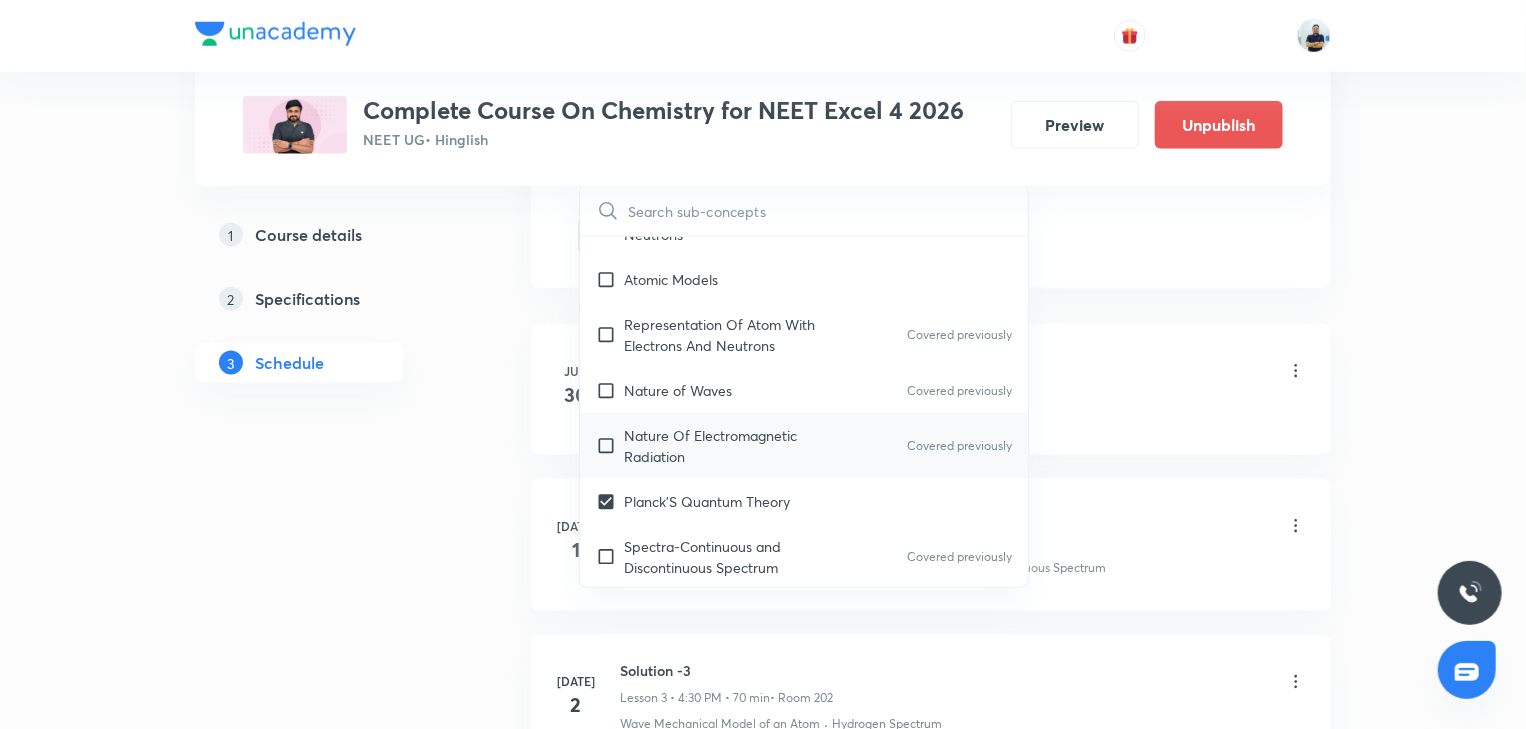 click on "Nature Of Electromagnetic Radiation" at bounding box center (725, 446) 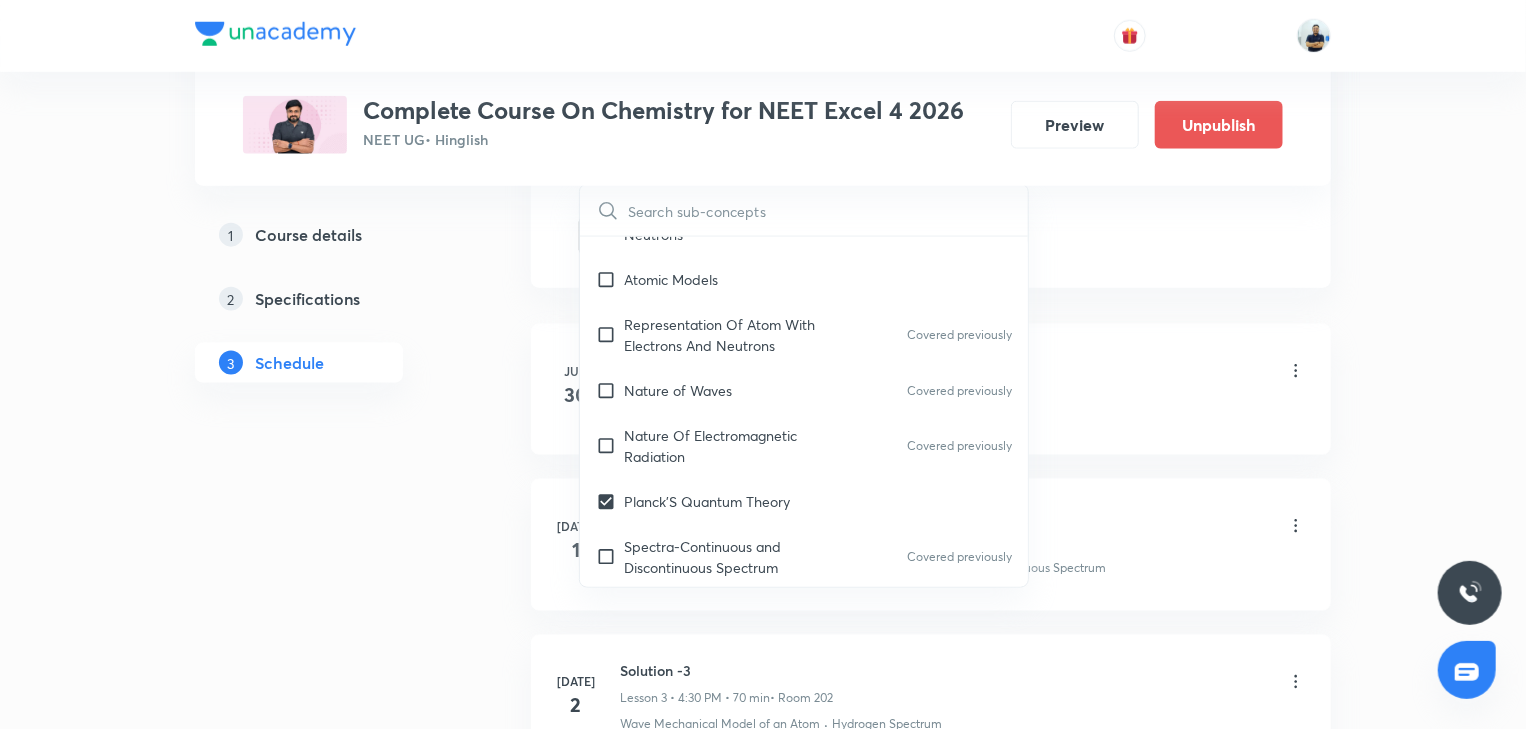 checkbox on "true" 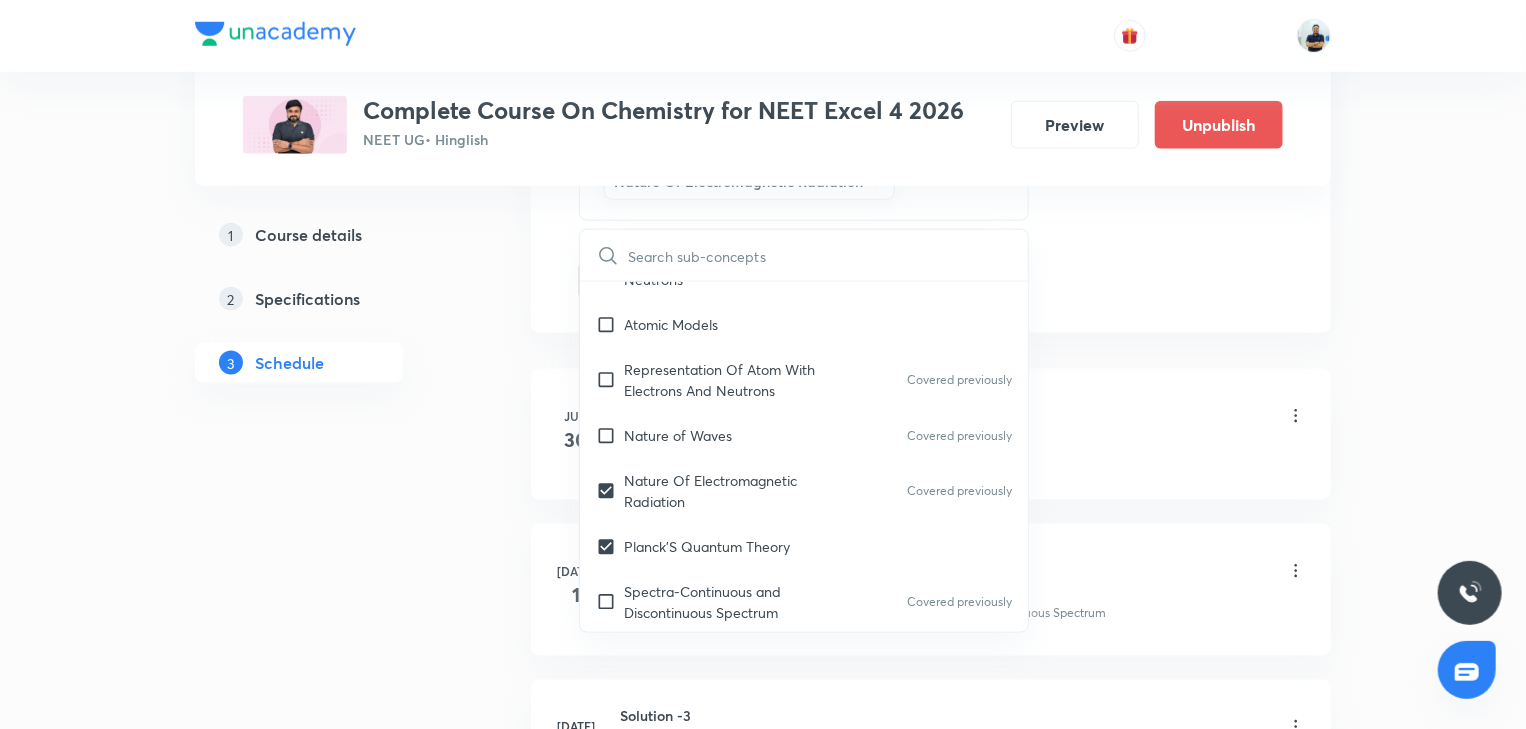 click on "[DATE] Solution -1 Lesson 1 • 4:30 PM • 70 min  • Room 201 Some Prerequisites of Physics · Discovery Of Protons And Neutrons [DATE] Solution -2 Lesson 2 • 4:30 PM • 70 min  • Room 201 Nature Of Electromagnetic Radiation · Spectra-Continuous and Discontinuous Spectrum [DATE] Solution -3 Lesson 3 • 4:30 PM • 70 min  • Room 202 Wave Mechanical Model of an Atom · Hydrogen Spectrum [DATE] Solution -4 Lesson 4 • 4:30 PM • 70 min  • Room 202 Wave Mechanical Model of an Atom · Hydrogen Spectrum [DATE] Solution -5 Lesson 5 • 4:30 PM • 70 min  • Room 202 Nature Of Electromagnetic Radiation · Nature of Waves [DATE] Solution -6 Lesson 6 • 5:55 PM • 70 min  • Room 201  Quantum Numbers (Magnetic Quantum no.) [DATE] Solution -7 Lesson 7 • 5:55 PM • 70 min  • Room 104 Nature of Waves · Representation Of Atom With Electrons And Neutrons [DATE] Solution -9 Lesson 8 • 5:55 PM • 70 min  • Room 202 Quantum Numbers([PERSON_NAME] Exclusion law) · [DATE] Solution -10  • Room 201" at bounding box center [931, 1141] 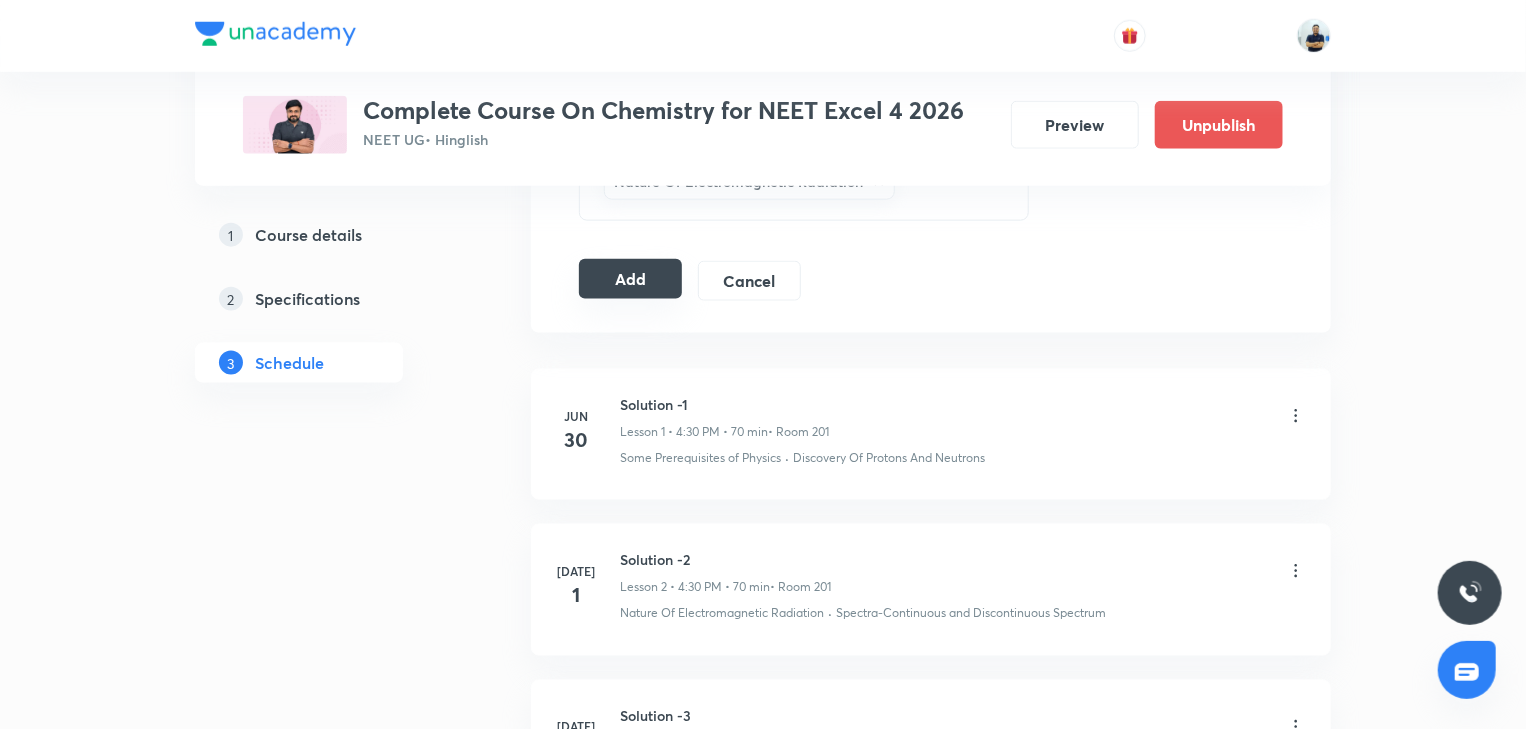 click on "Add" at bounding box center [630, 279] 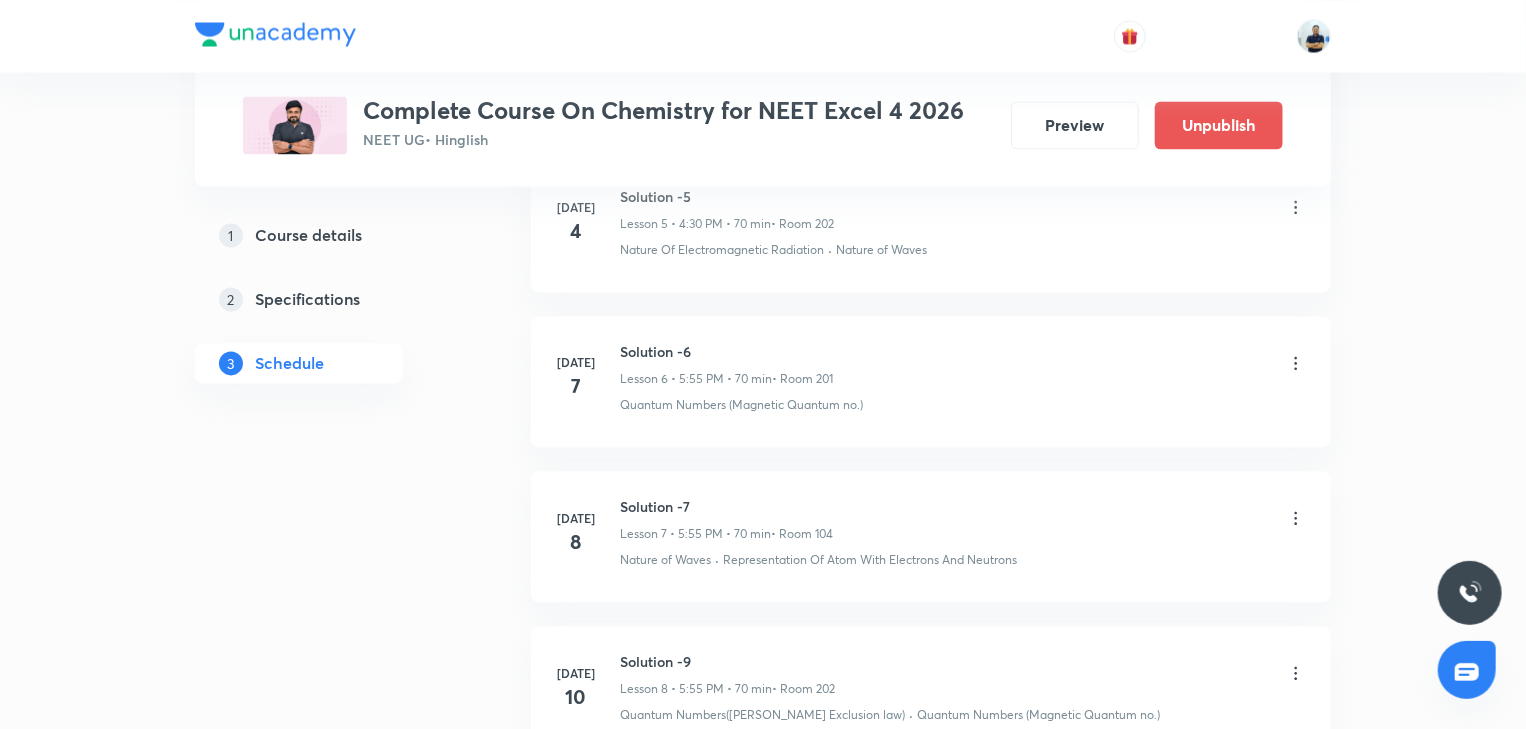 scroll, scrollTop: 2488, scrollLeft: 0, axis: vertical 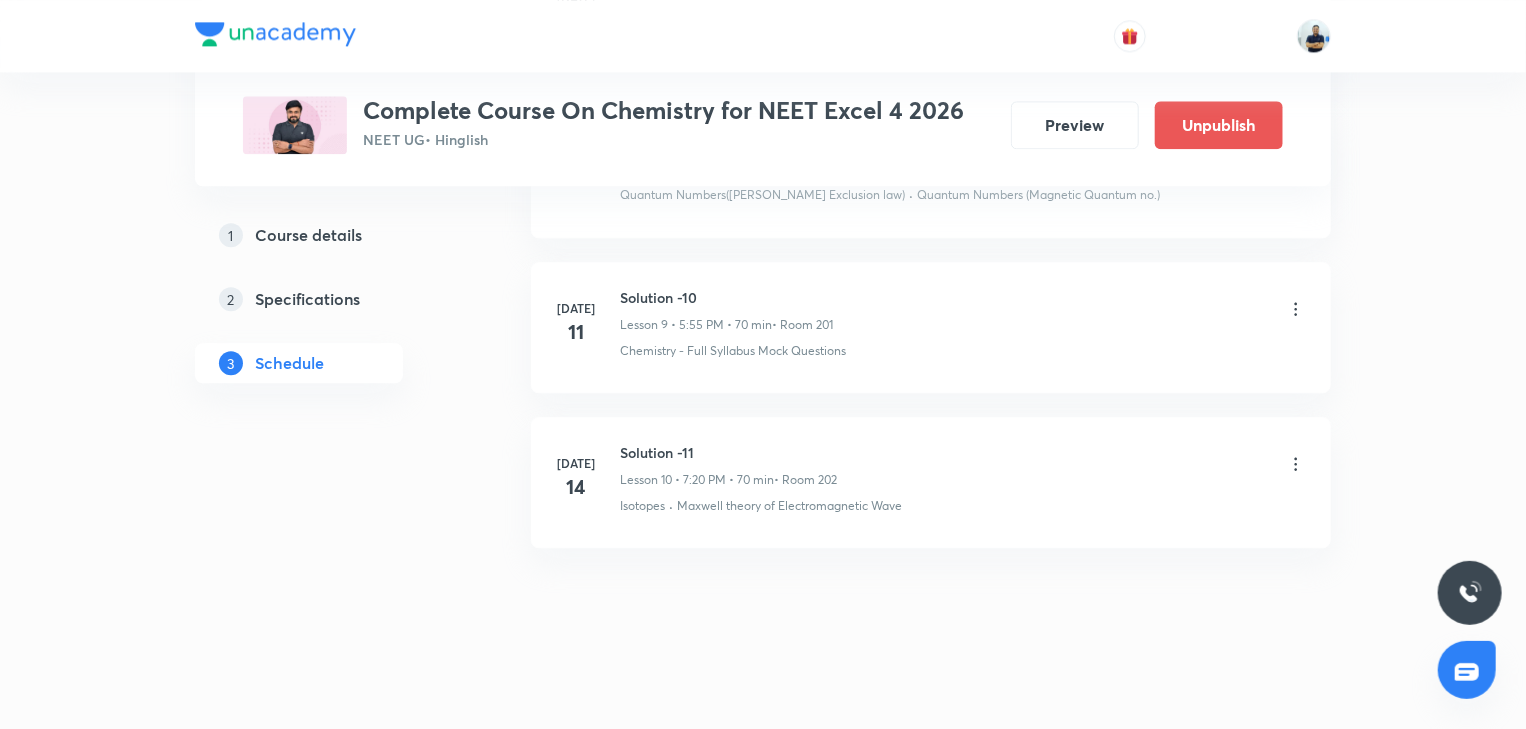 click on "[DATE] Solution -11 Lesson 10 • 7:20 PM • 70 min  • Room 202 Isotopes · [PERSON_NAME] theory of Electromagnetic Wave" at bounding box center (931, 482) 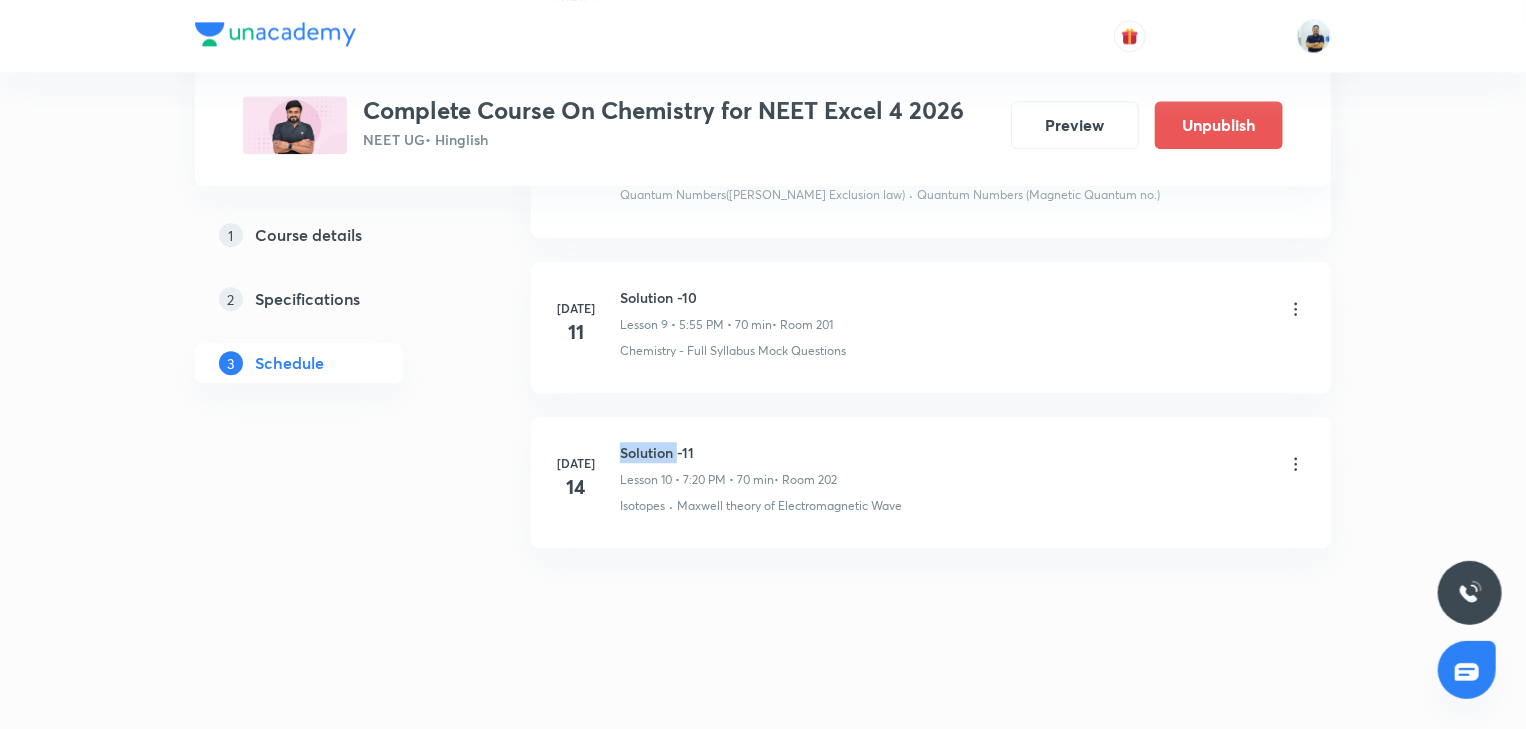 click on "[DATE] Solution -11 Lesson 10 • 7:20 PM • 70 min  • Room 202 Isotopes · [PERSON_NAME] theory of Electromagnetic Wave" at bounding box center (931, 482) 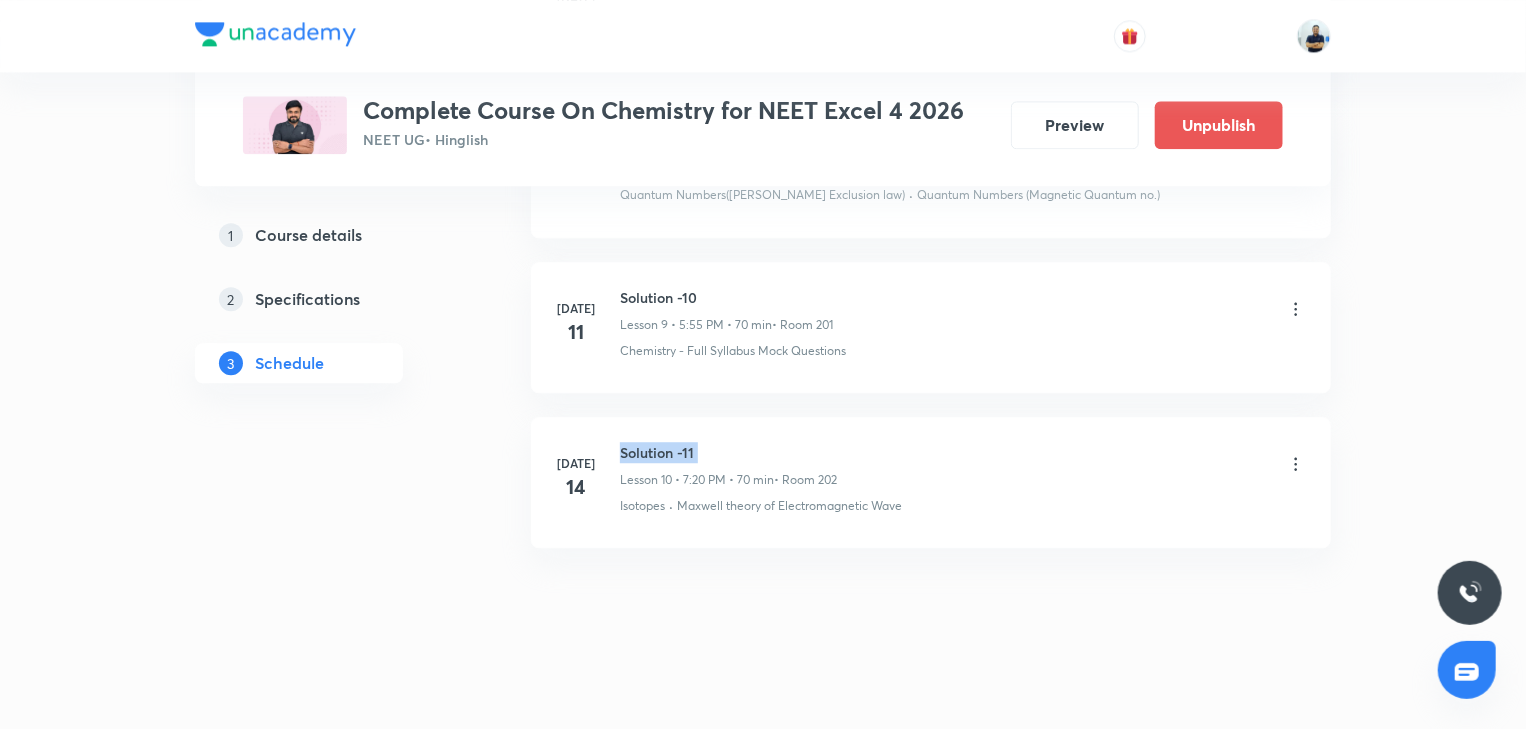click on "[DATE] Solution -11 Lesson 10 • 7:20 PM • 70 min  • Room 202 Isotopes · [PERSON_NAME] theory of Electromagnetic Wave" at bounding box center (931, 482) 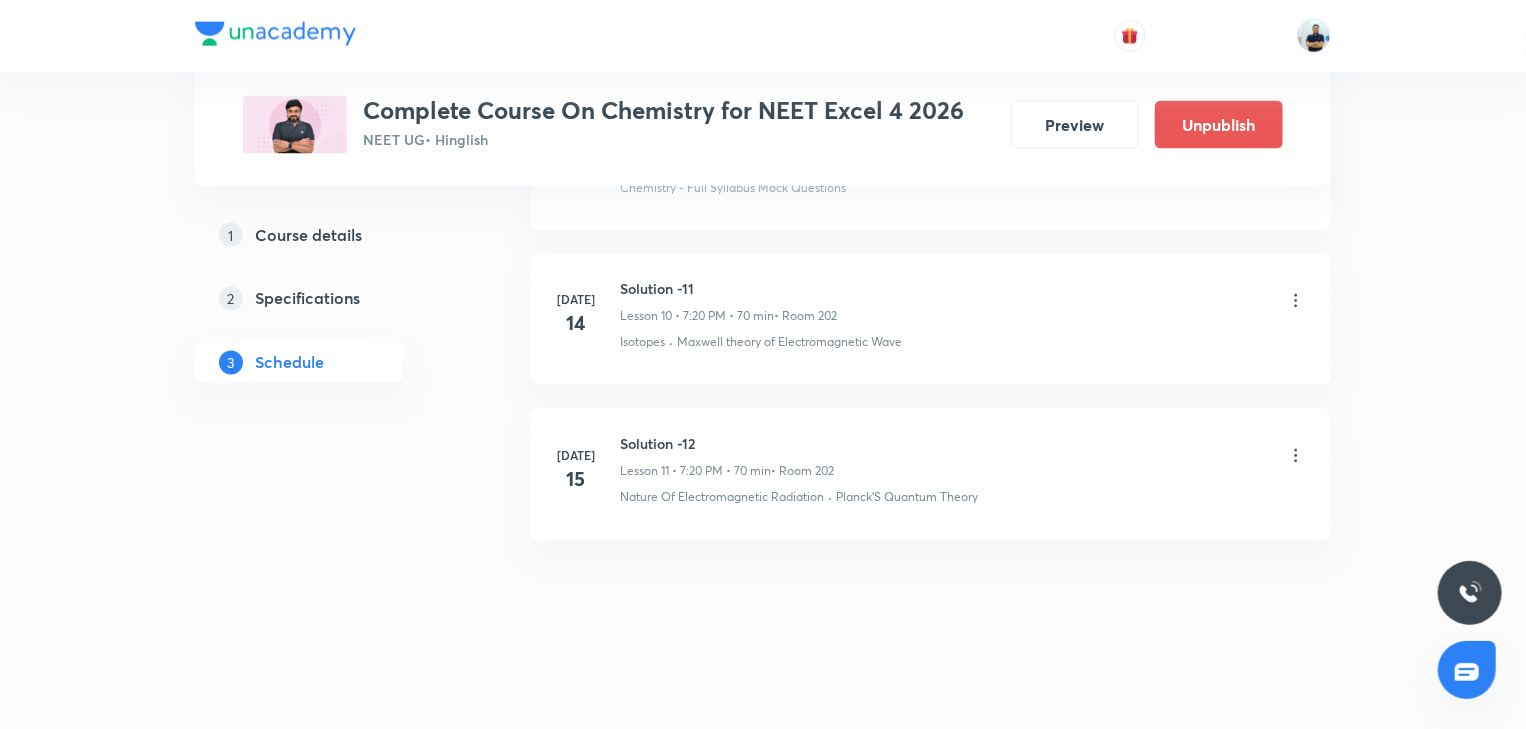 scroll, scrollTop: 1659, scrollLeft: 0, axis: vertical 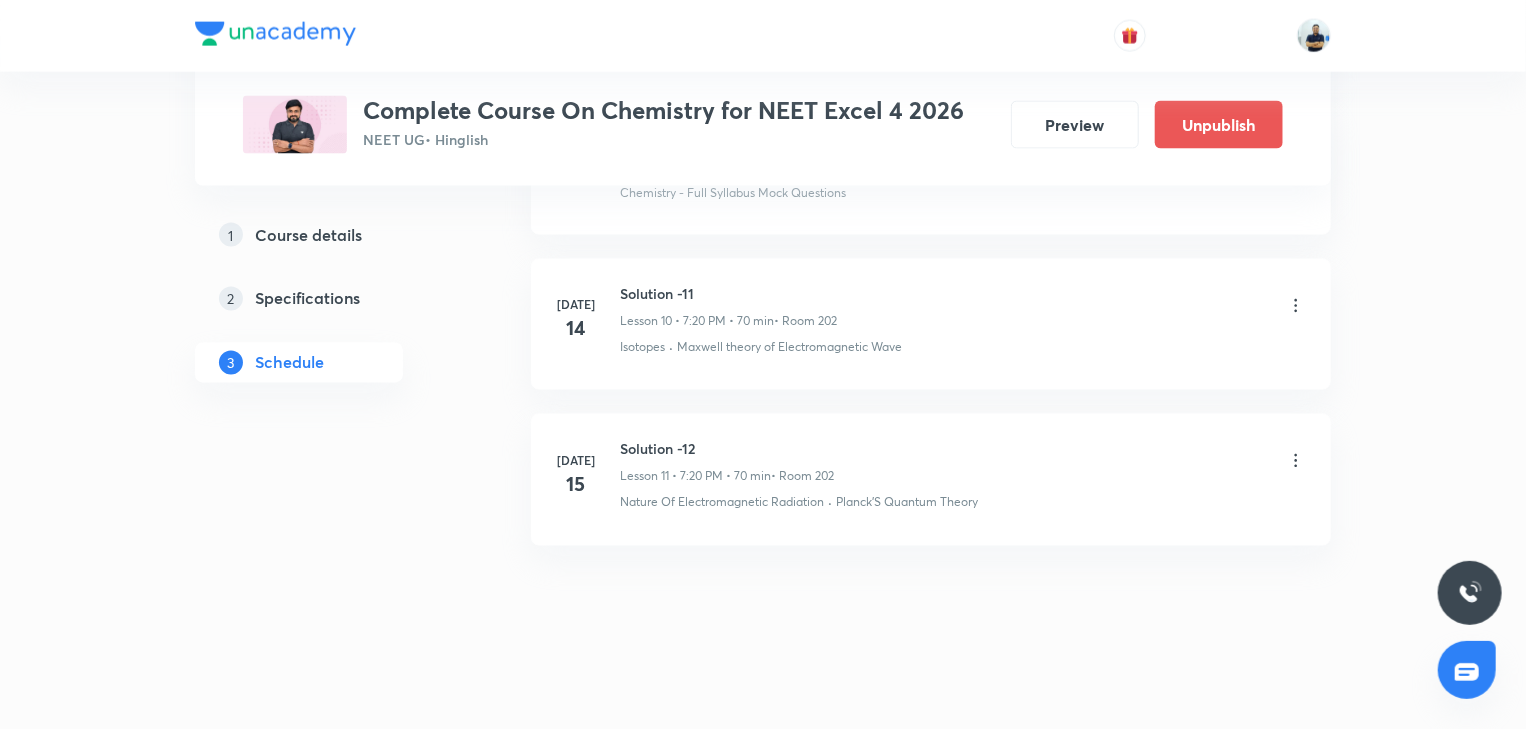 click on "Solution -12" at bounding box center (727, 449) 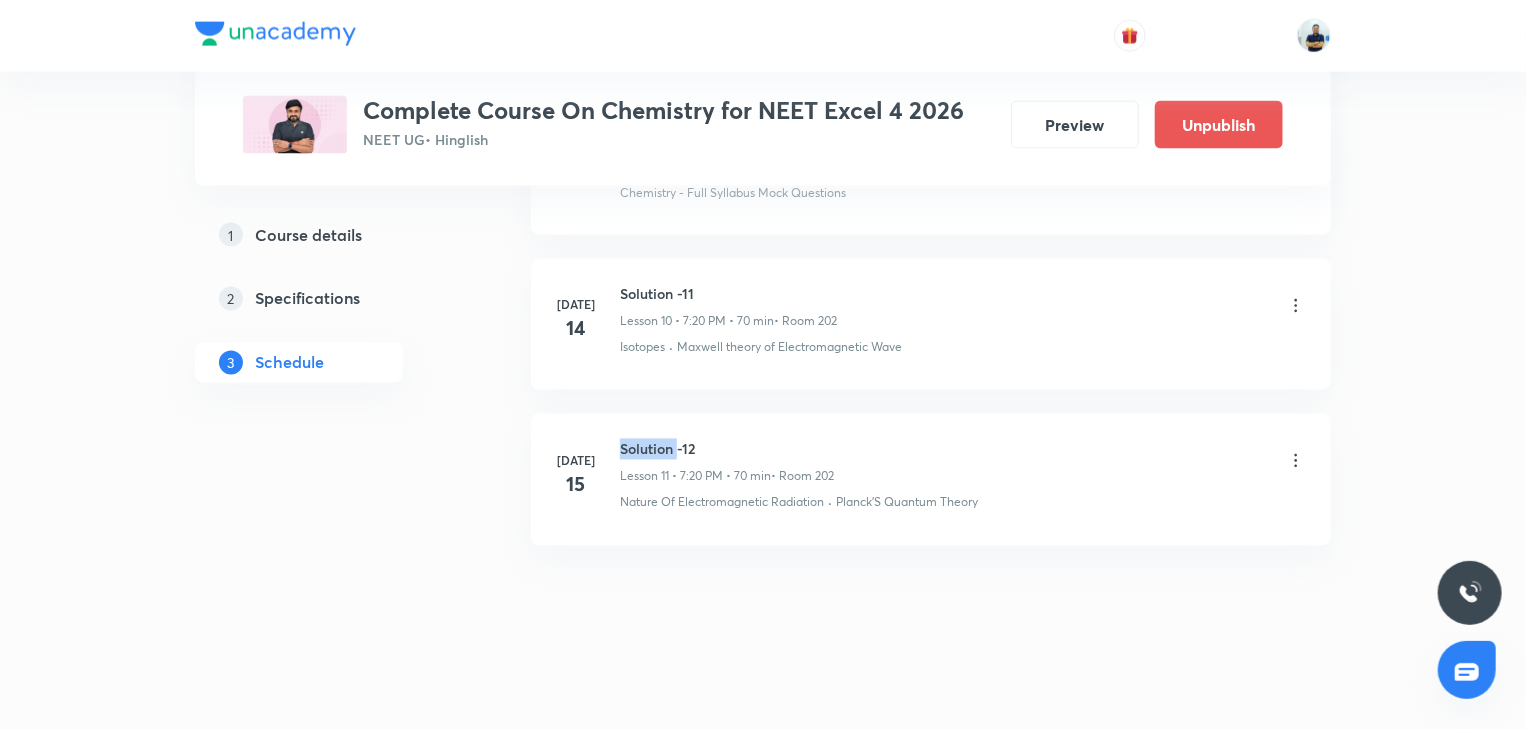 click on "Solution -12" at bounding box center [727, 449] 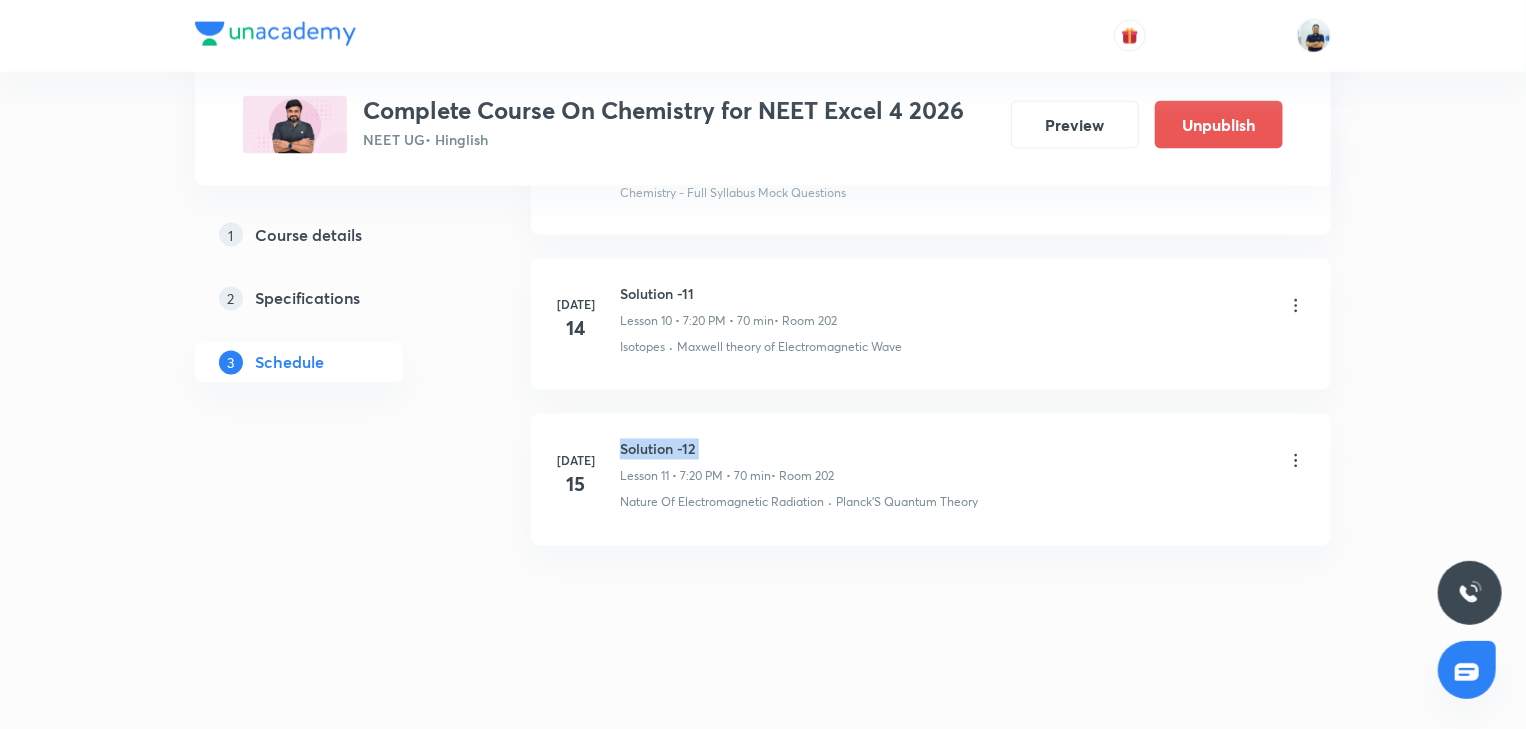 click on "Solution -12" at bounding box center [727, 449] 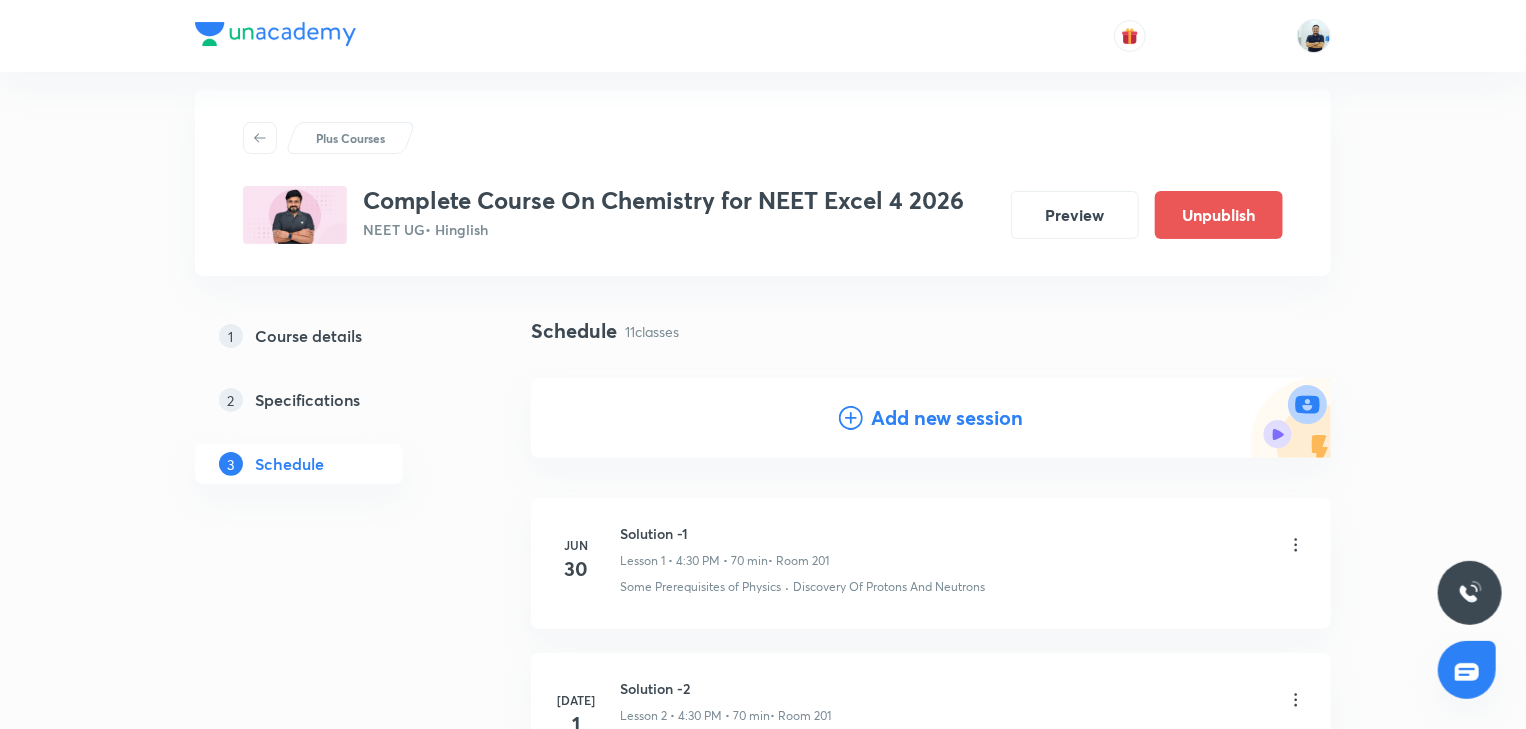 scroll, scrollTop: 0, scrollLeft: 0, axis: both 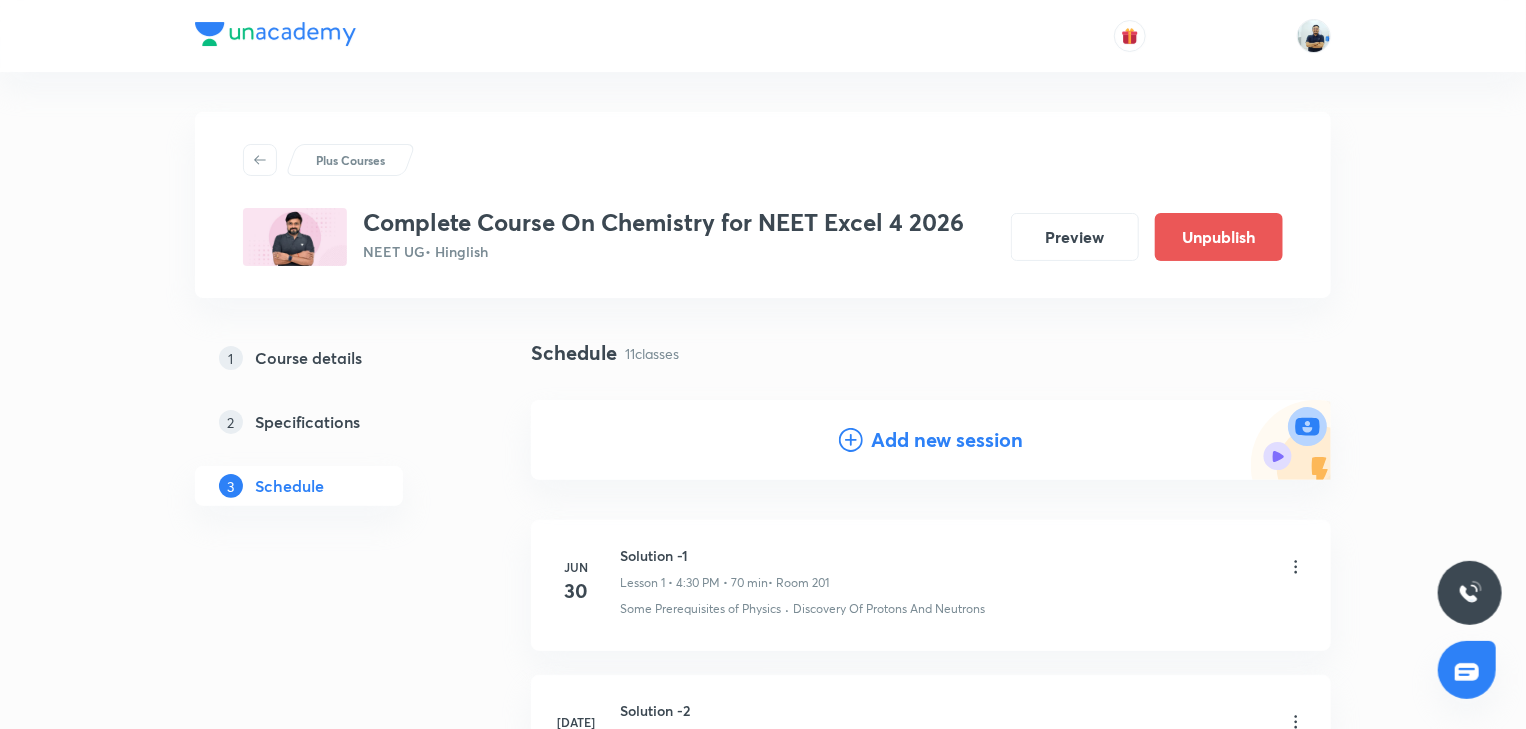 click on "Add new session" at bounding box center [947, 440] 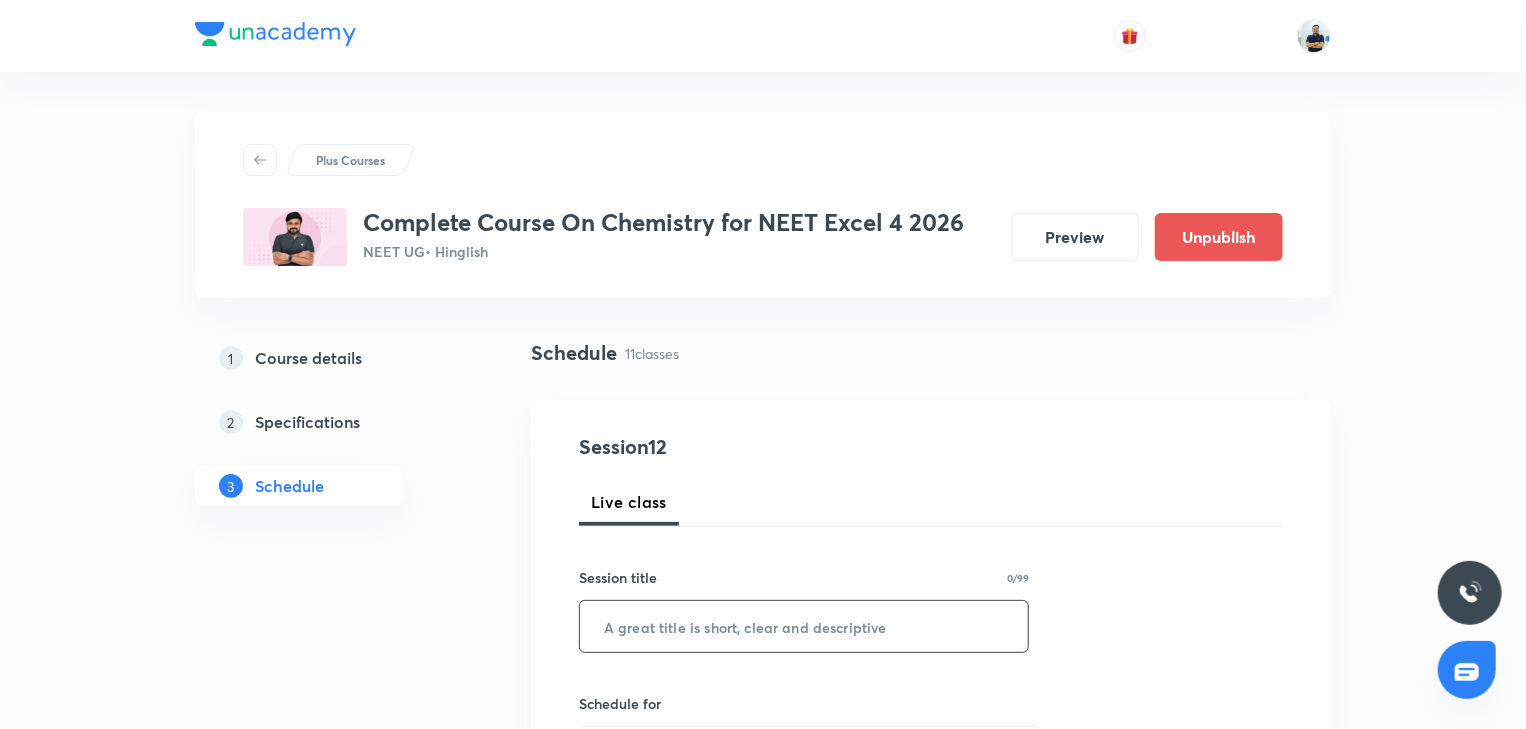 click at bounding box center (804, 626) 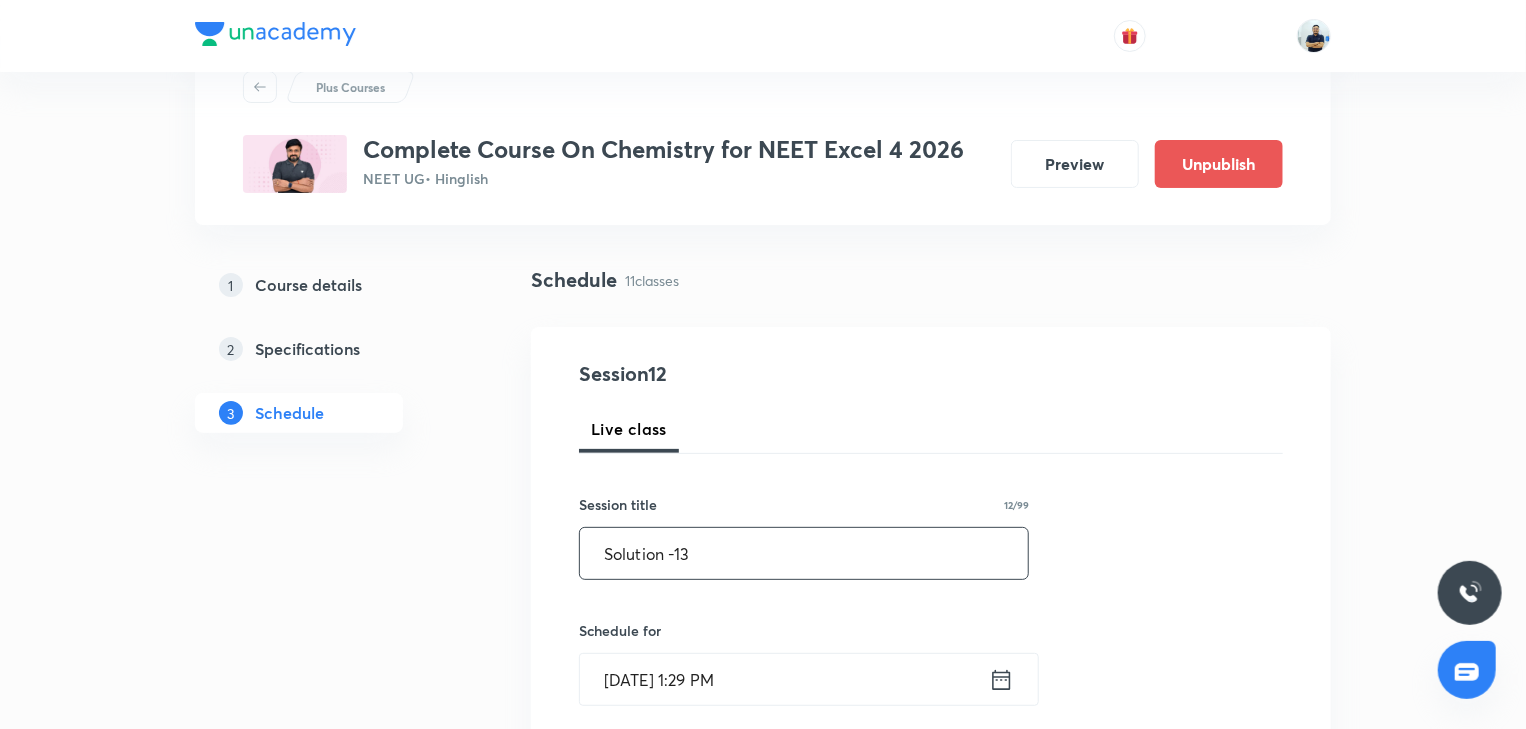 scroll, scrollTop: 74, scrollLeft: 0, axis: vertical 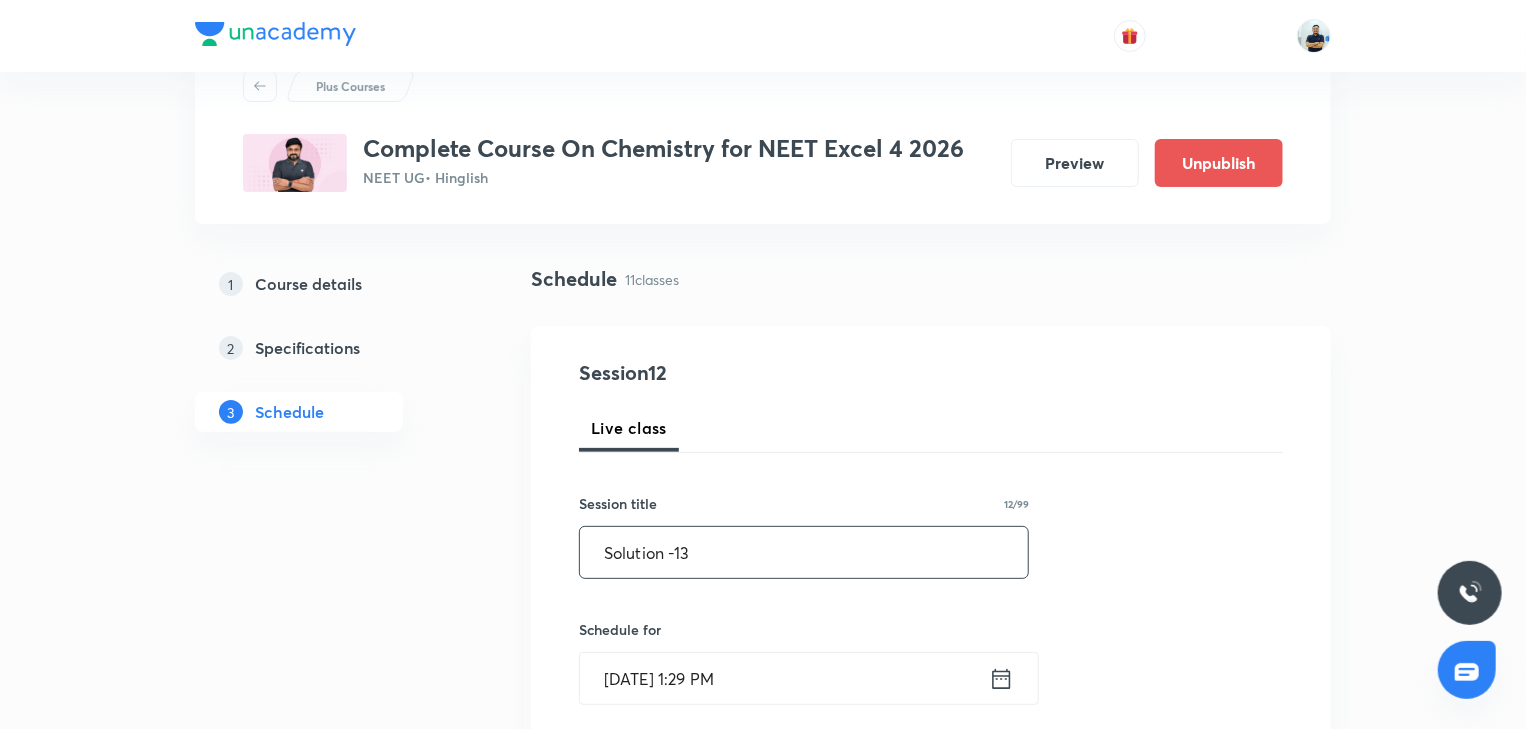 type on "Solution -13" 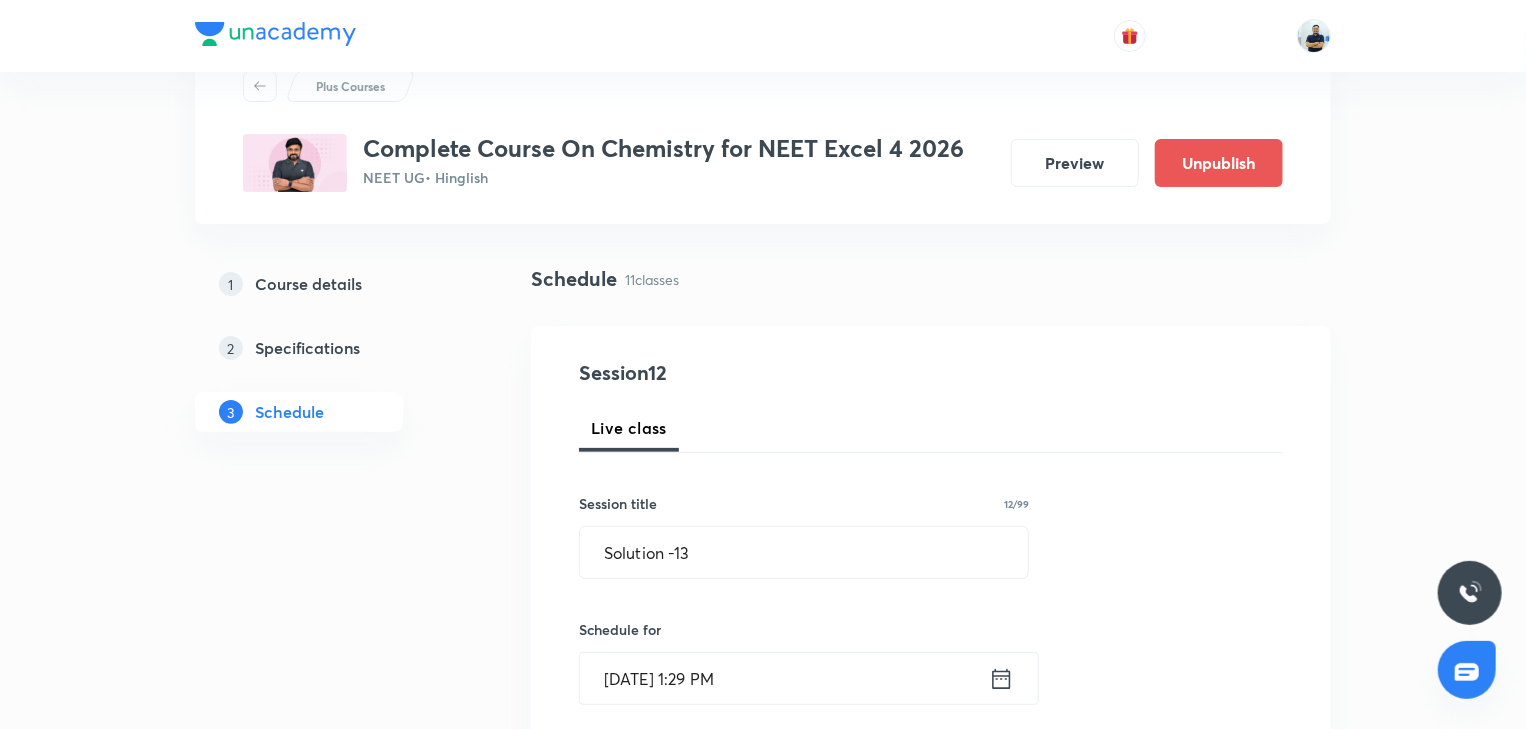 click on "Jul 14, 2025, 1:29 PM" at bounding box center [784, 678] 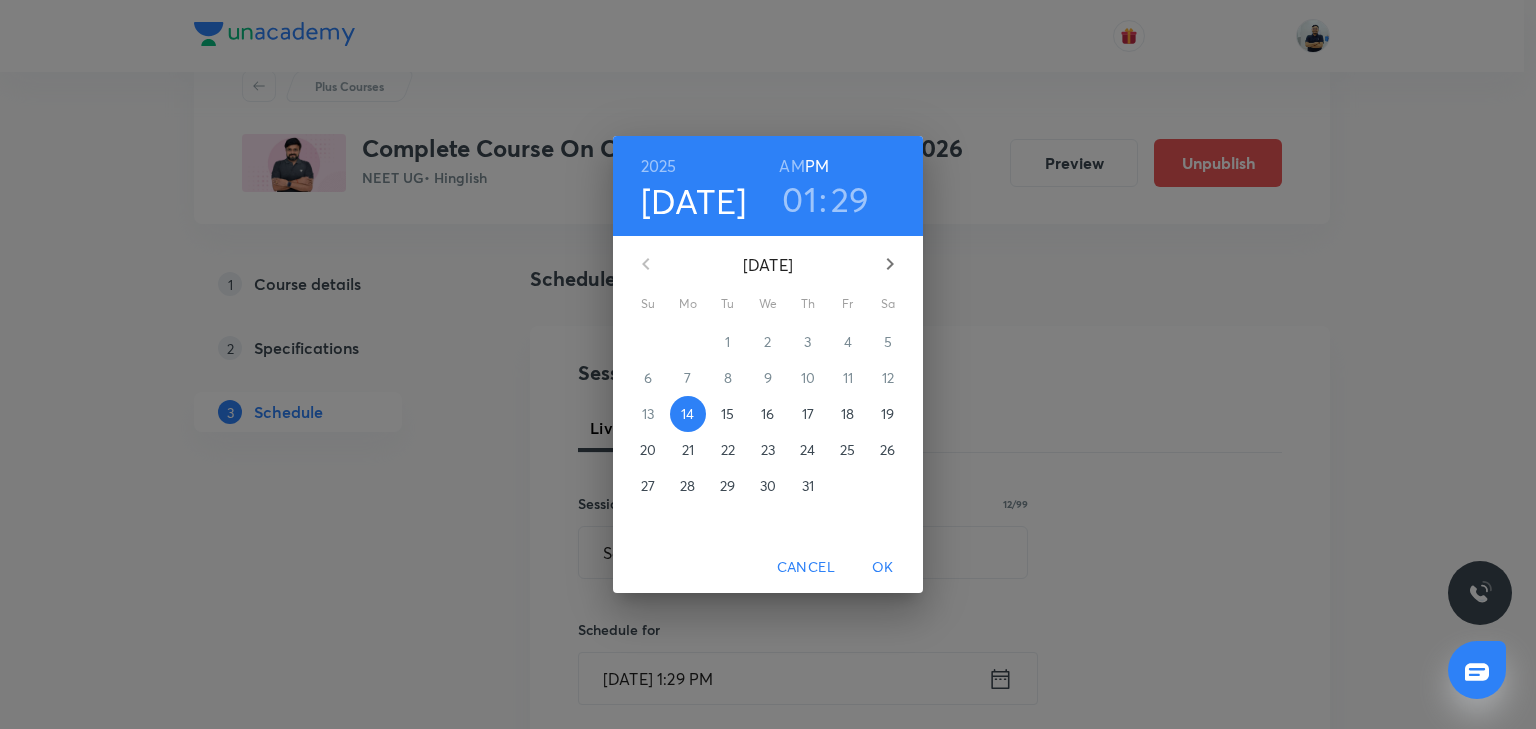 click on "16" at bounding box center [767, 414] 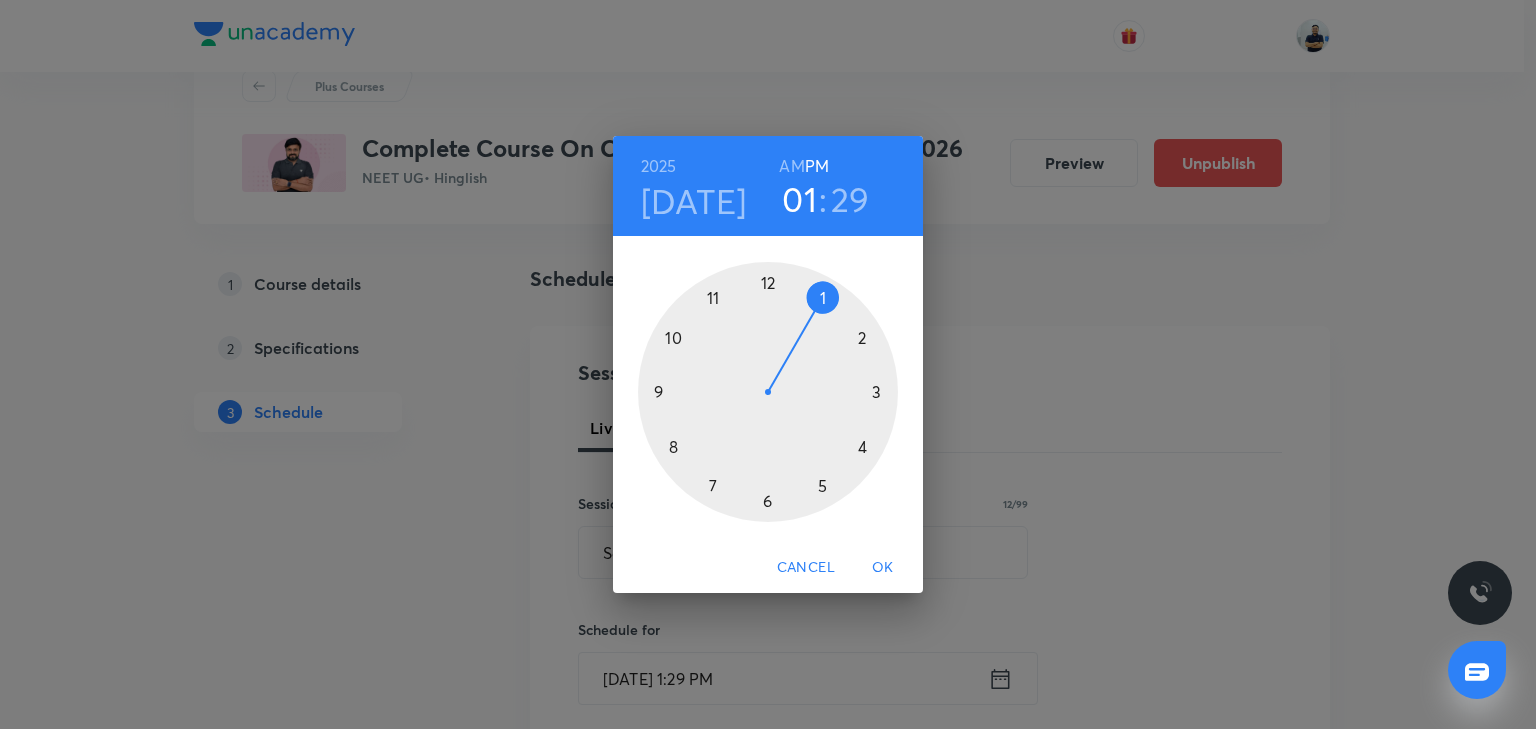 click at bounding box center (768, 392) 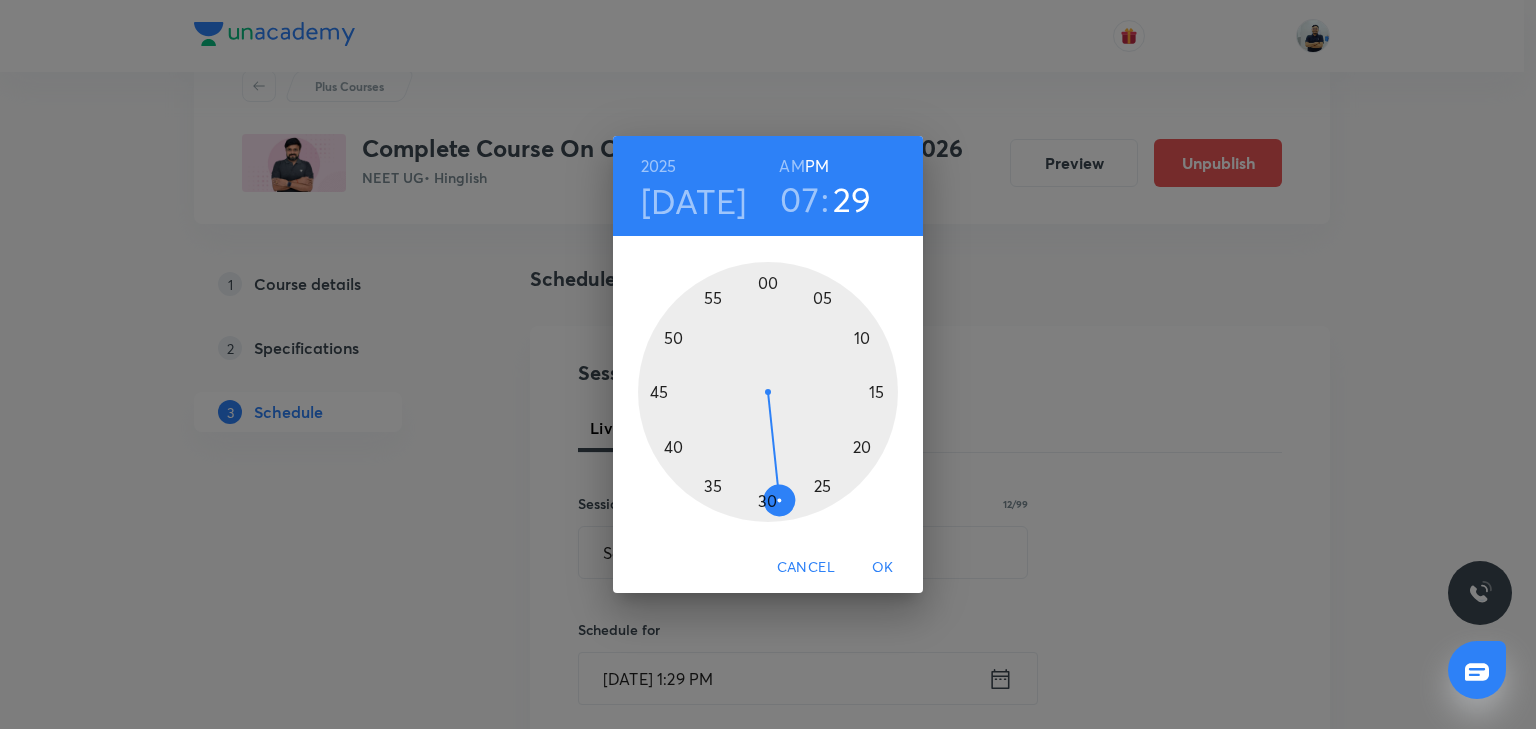 click at bounding box center [768, 392] 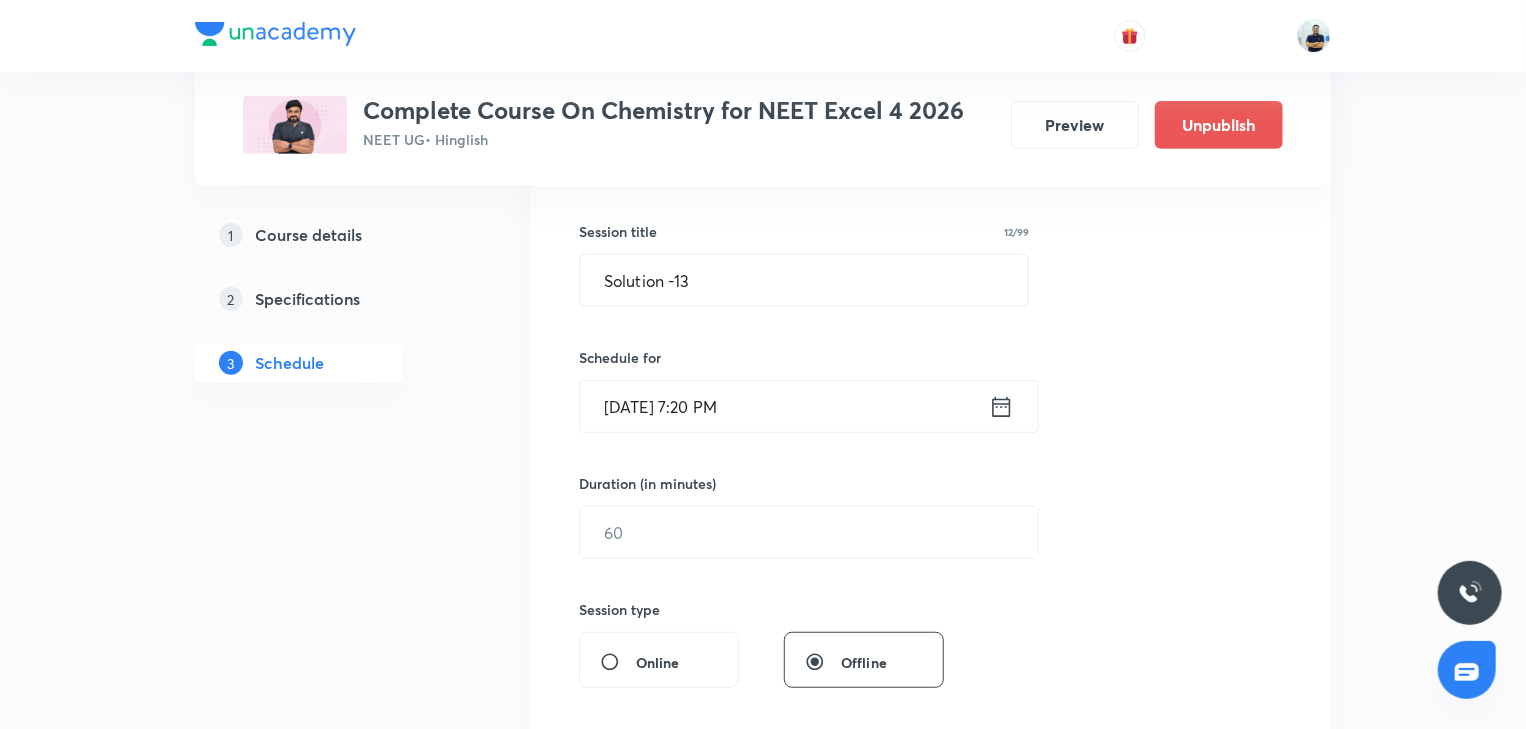 scroll, scrollTop: 392, scrollLeft: 0, axis: vertical 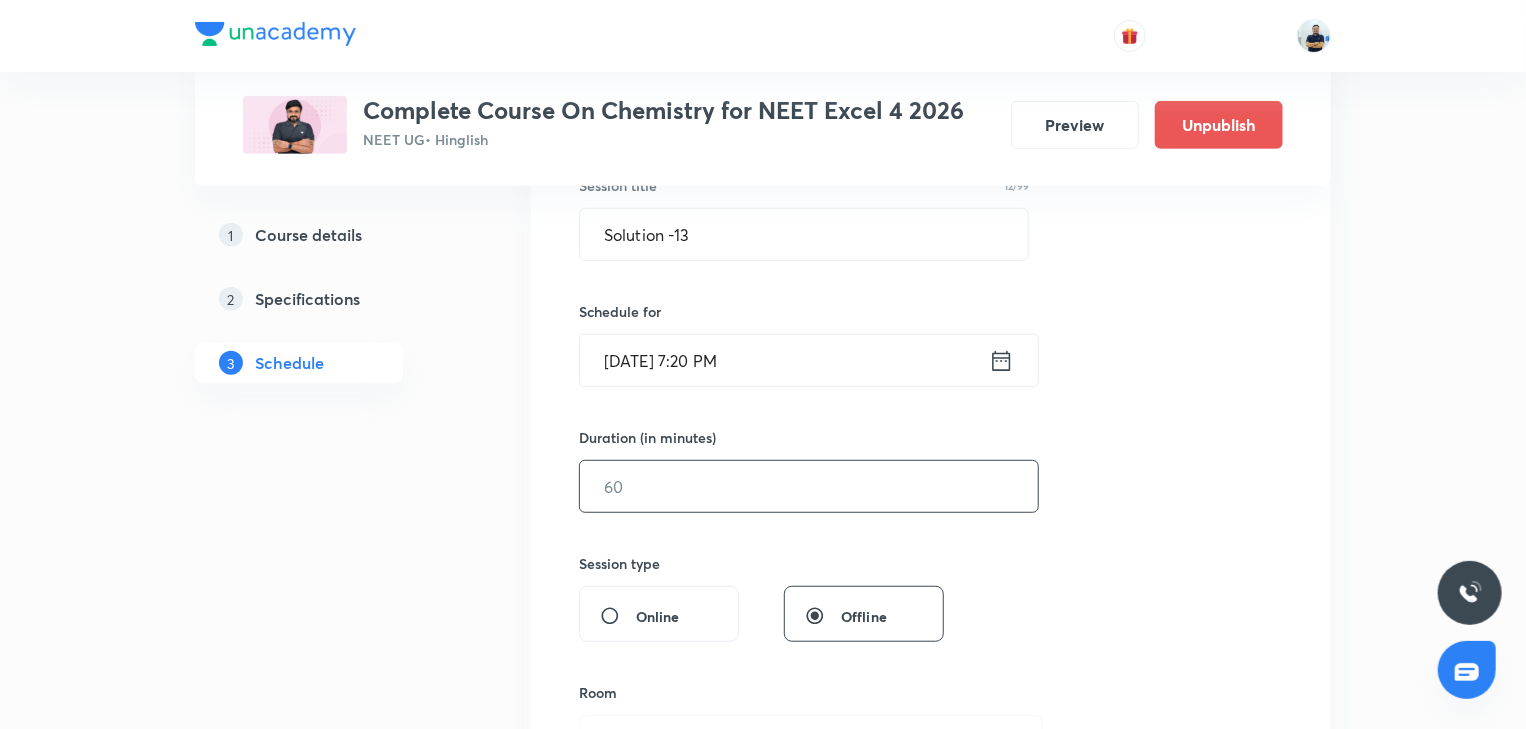 click at bounding box center [809, 486] 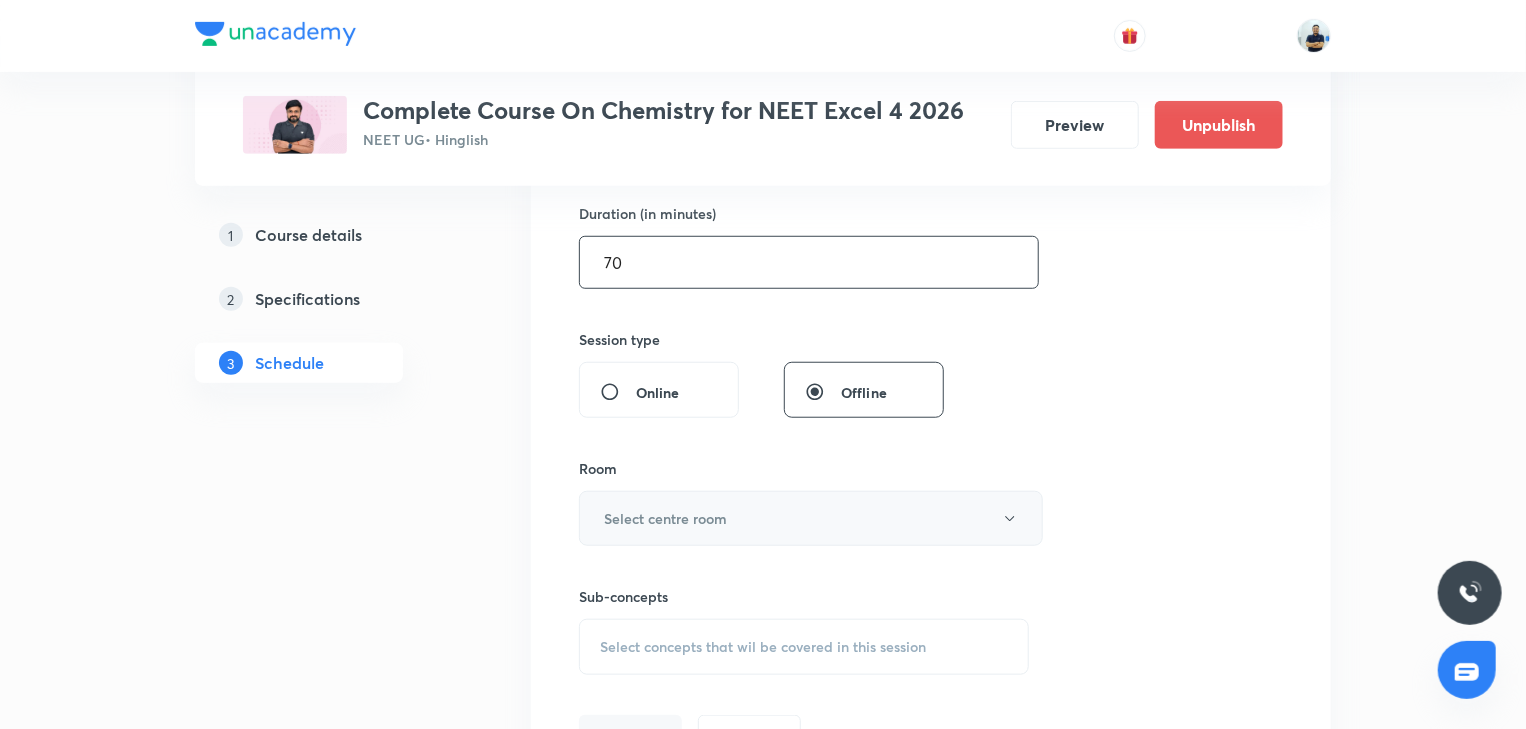 scroll, scrollTop: 653, scrollLeft: 0, axis: vertical 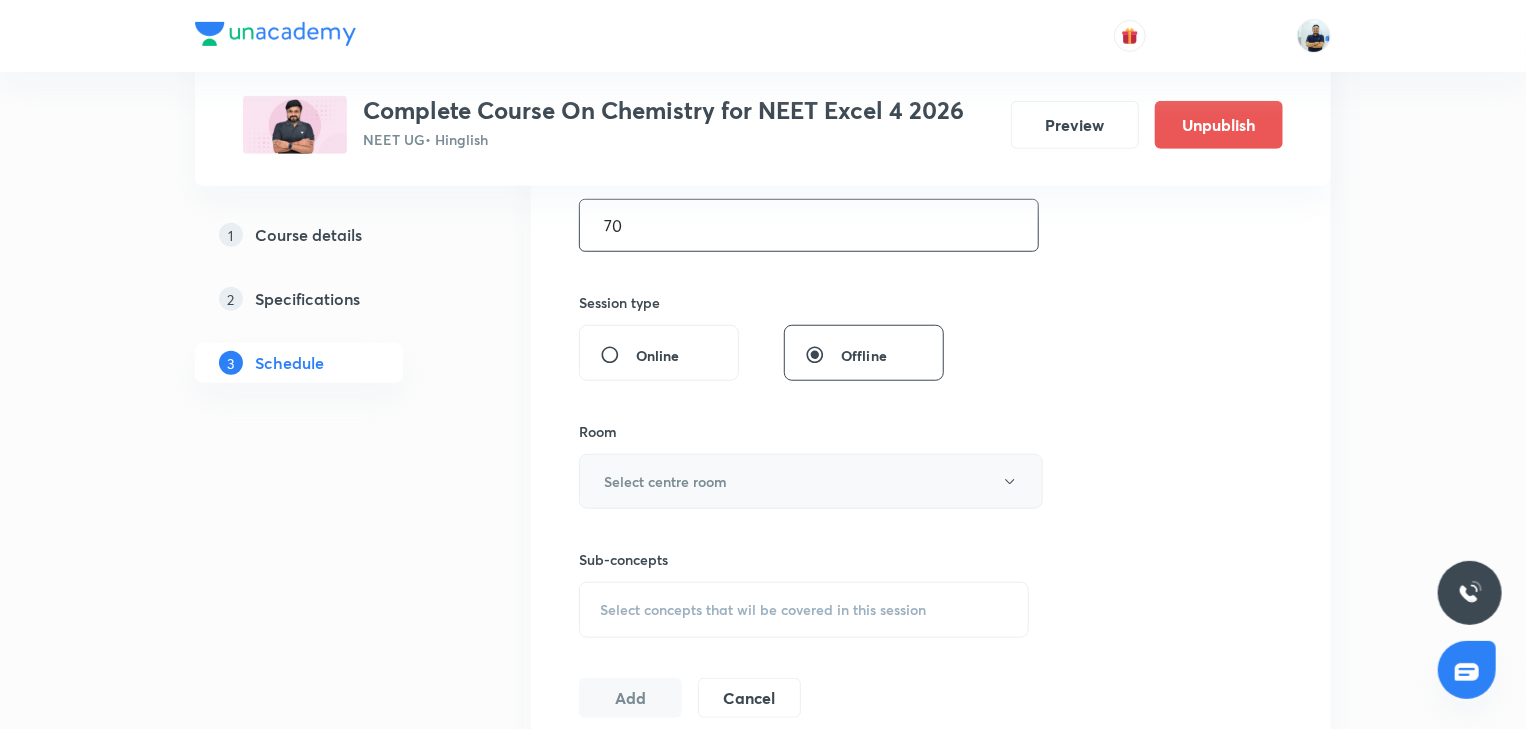 type on "70" 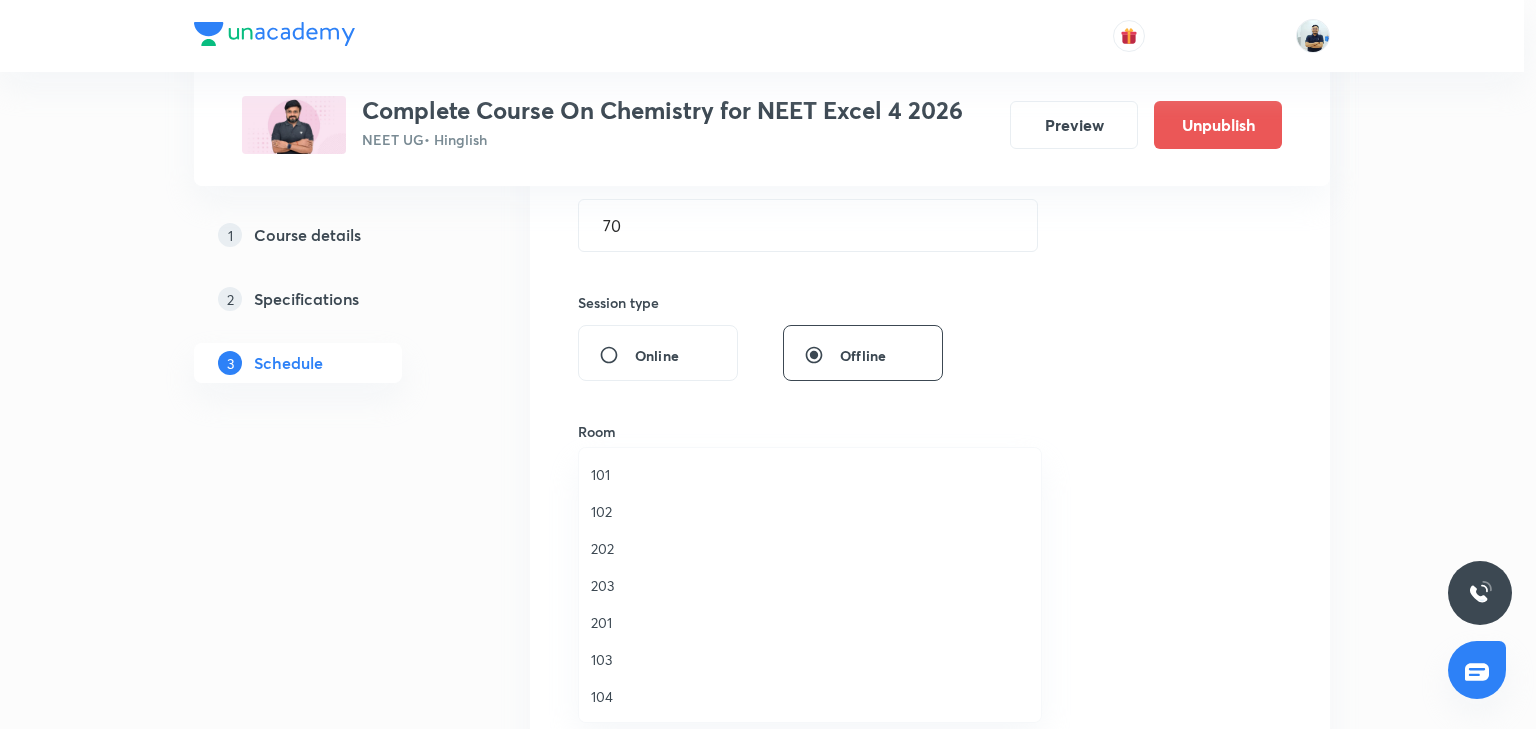 click on "201" at bounding box center [810, 622] 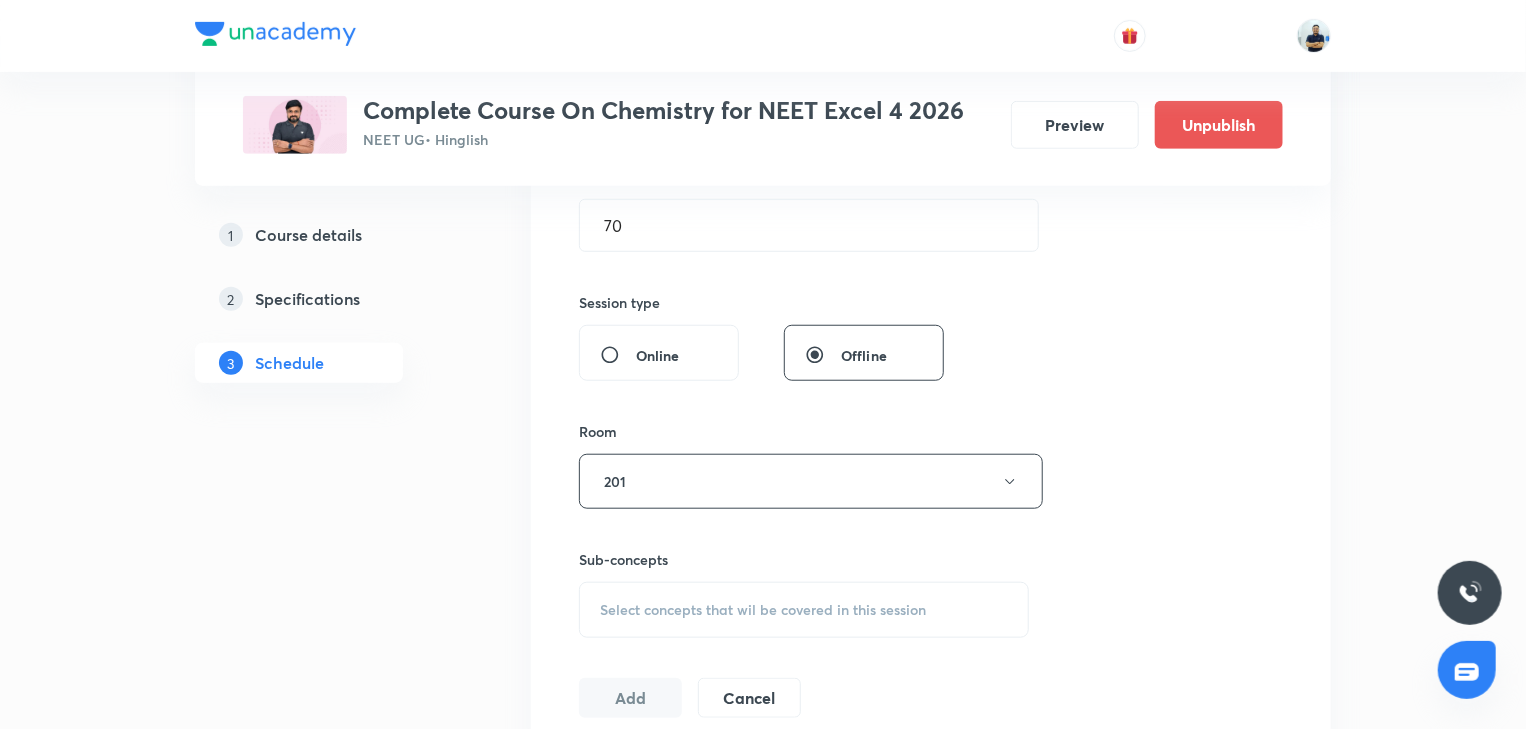 click on "Select concepts that wil be covered in this session" at bounding box center (804, 610) 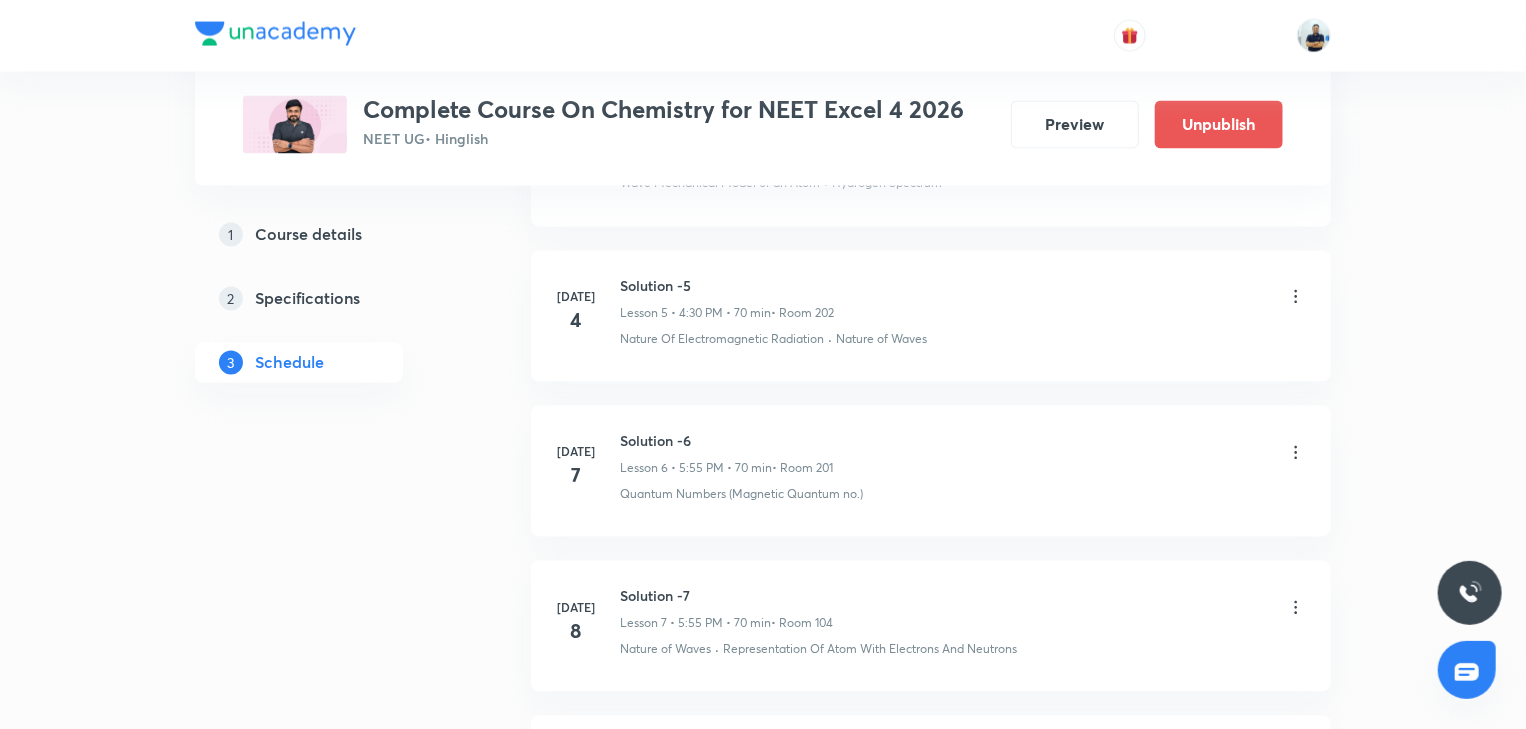 scroll, scrollTop: 1325, scrollLeft: 0, axis: vertical 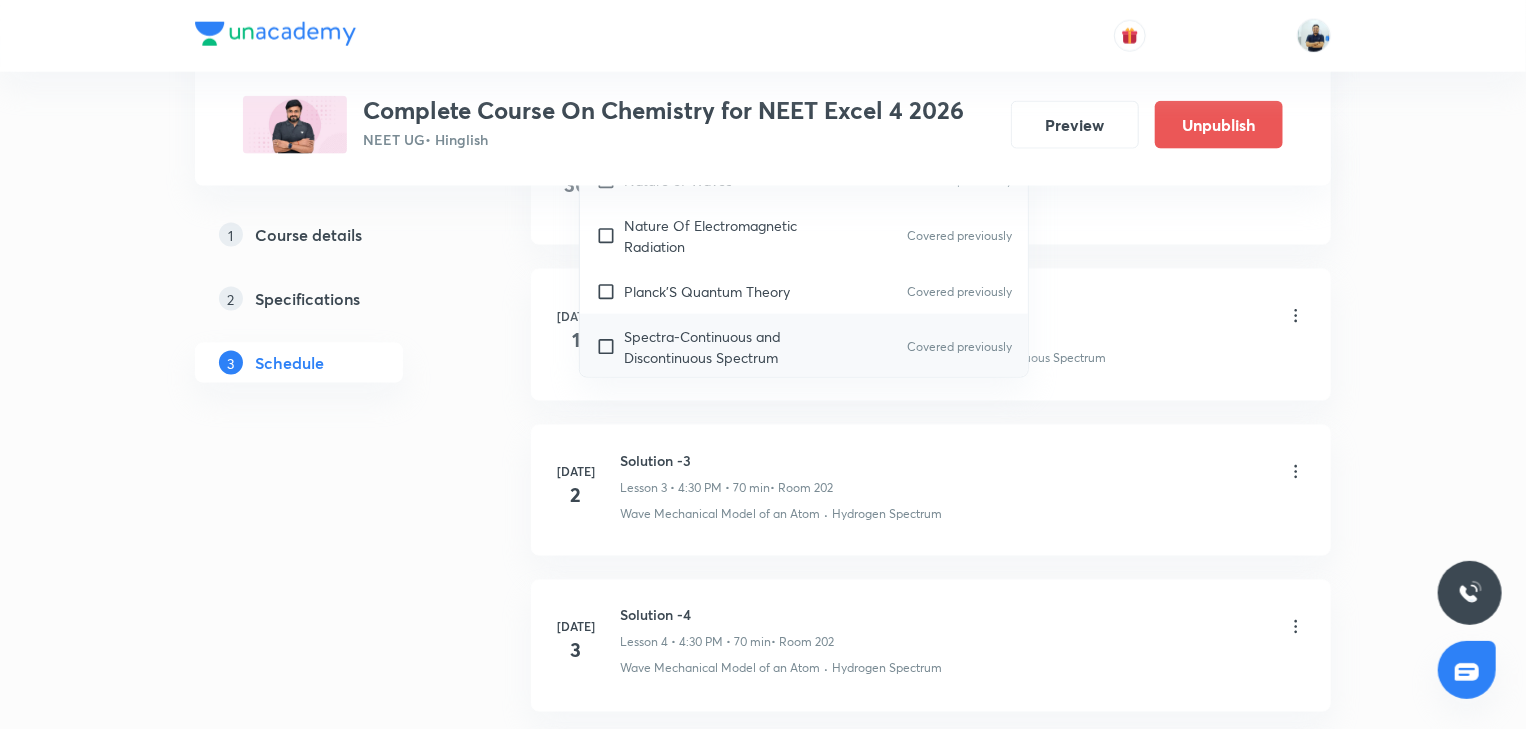 click on "Spectra-Continuous and Discontinuous Spectrum" at bounding box center (725, 347) 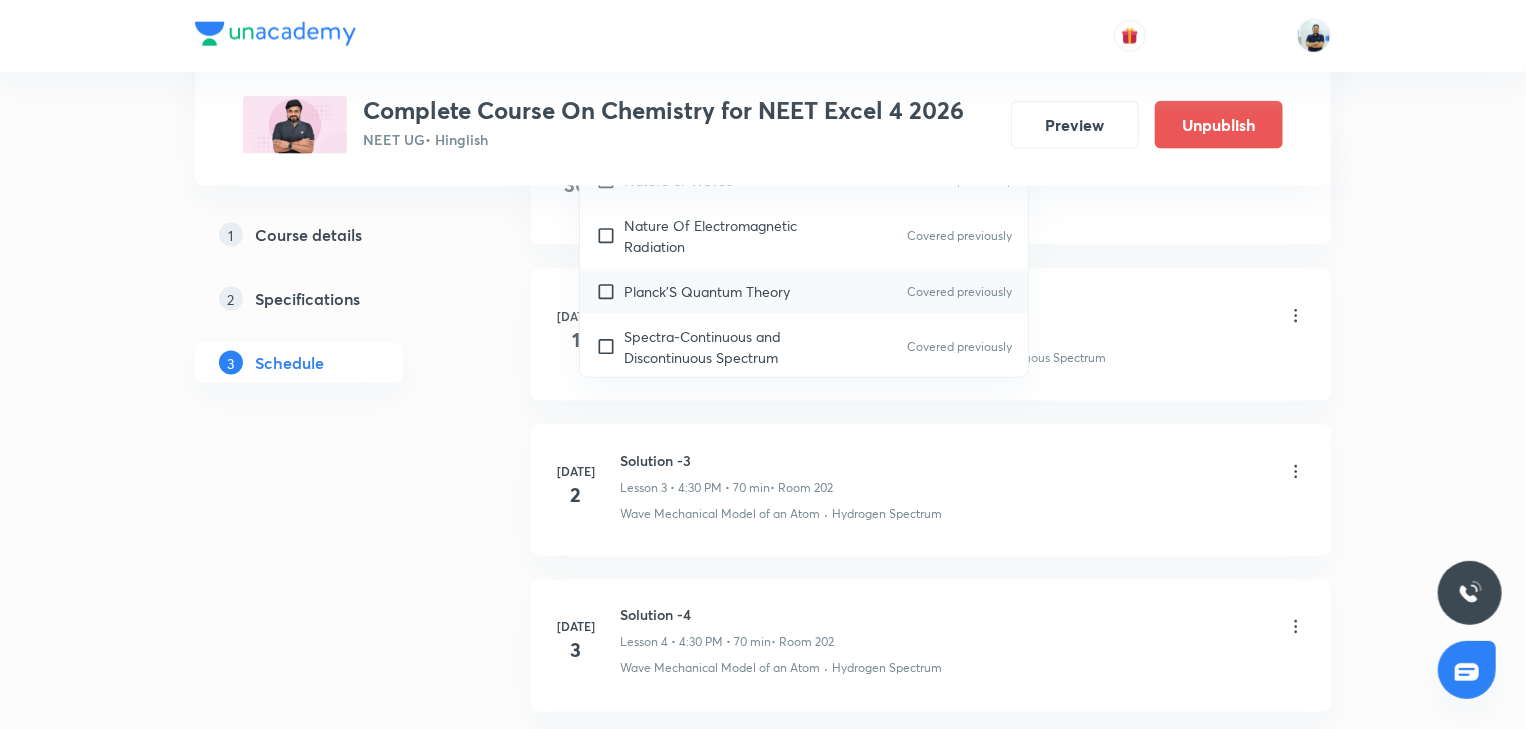 checkbox on "true" 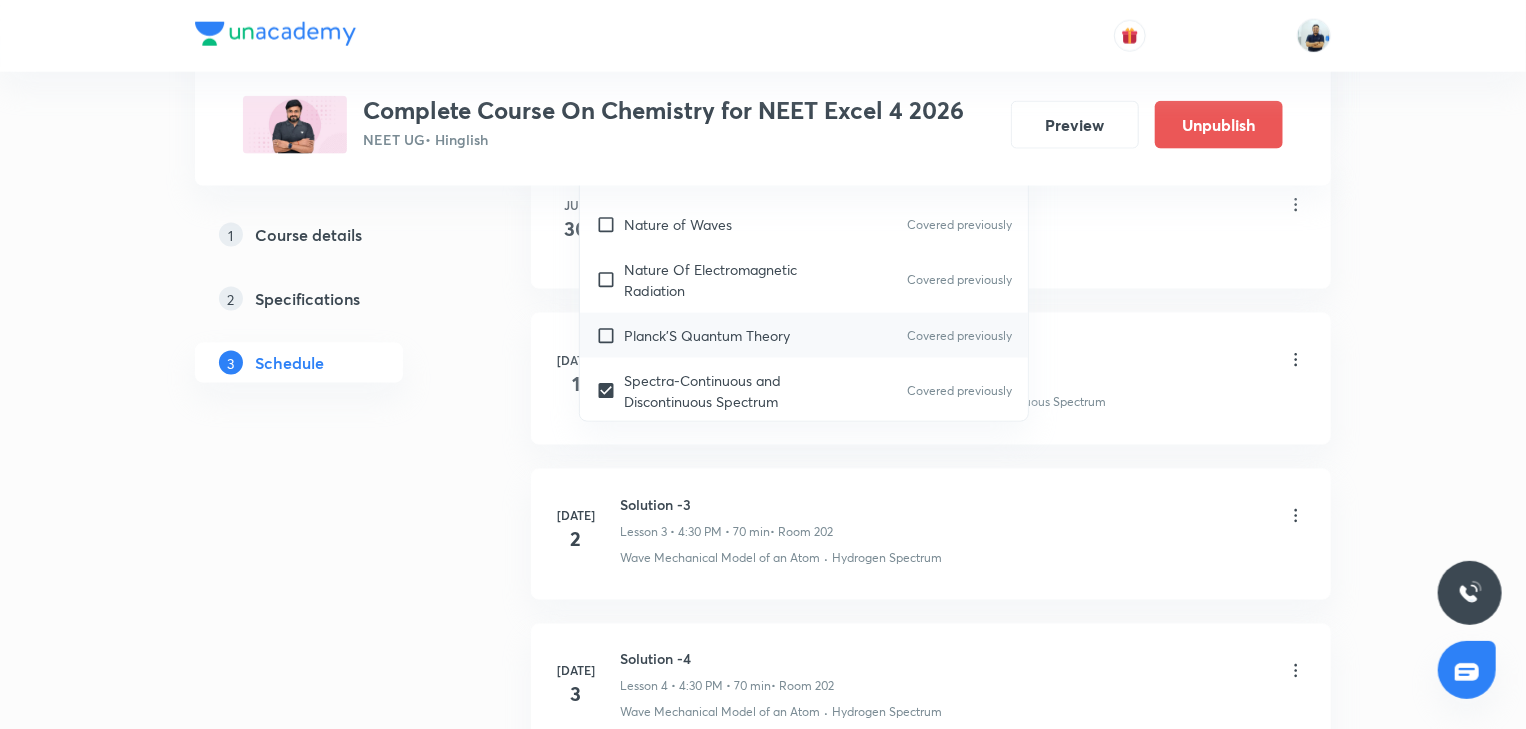 click on "Planck’S Quantum Theory Covered previously" at bounding box center (804, 335) 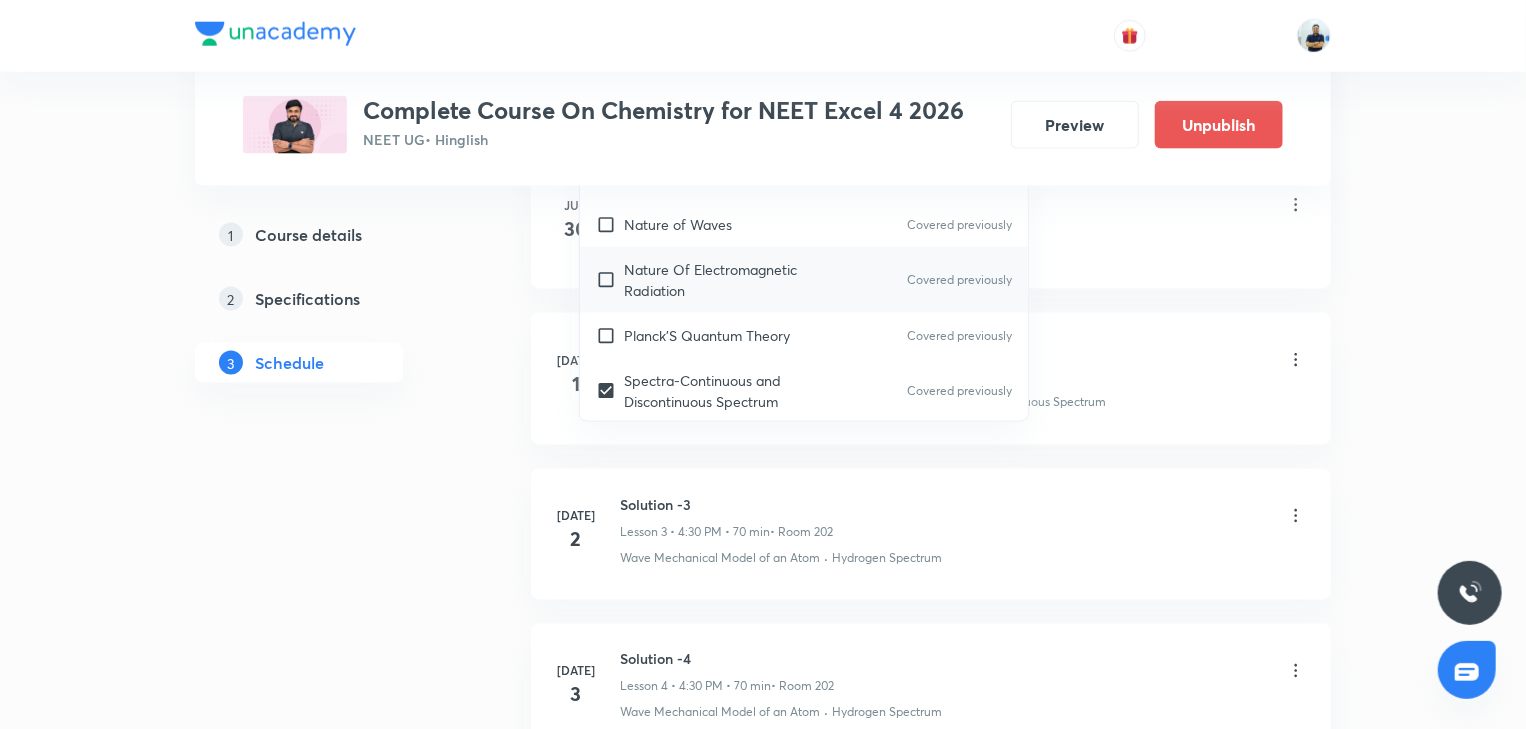 checkbox on "true" 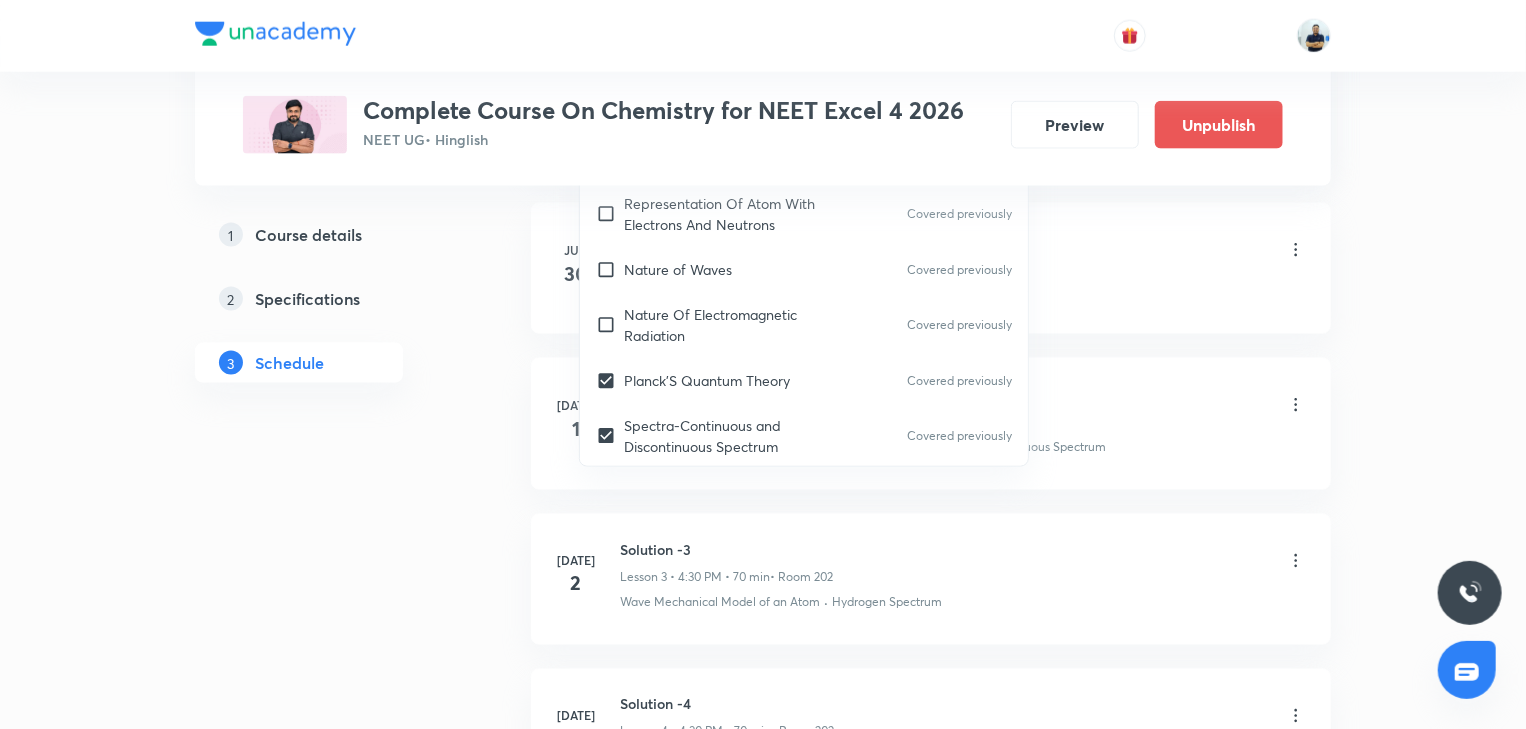 click on "Some Prerequisites of Physics · Discovery Of Protons And Neutrons" at bounding box center [963, 292] 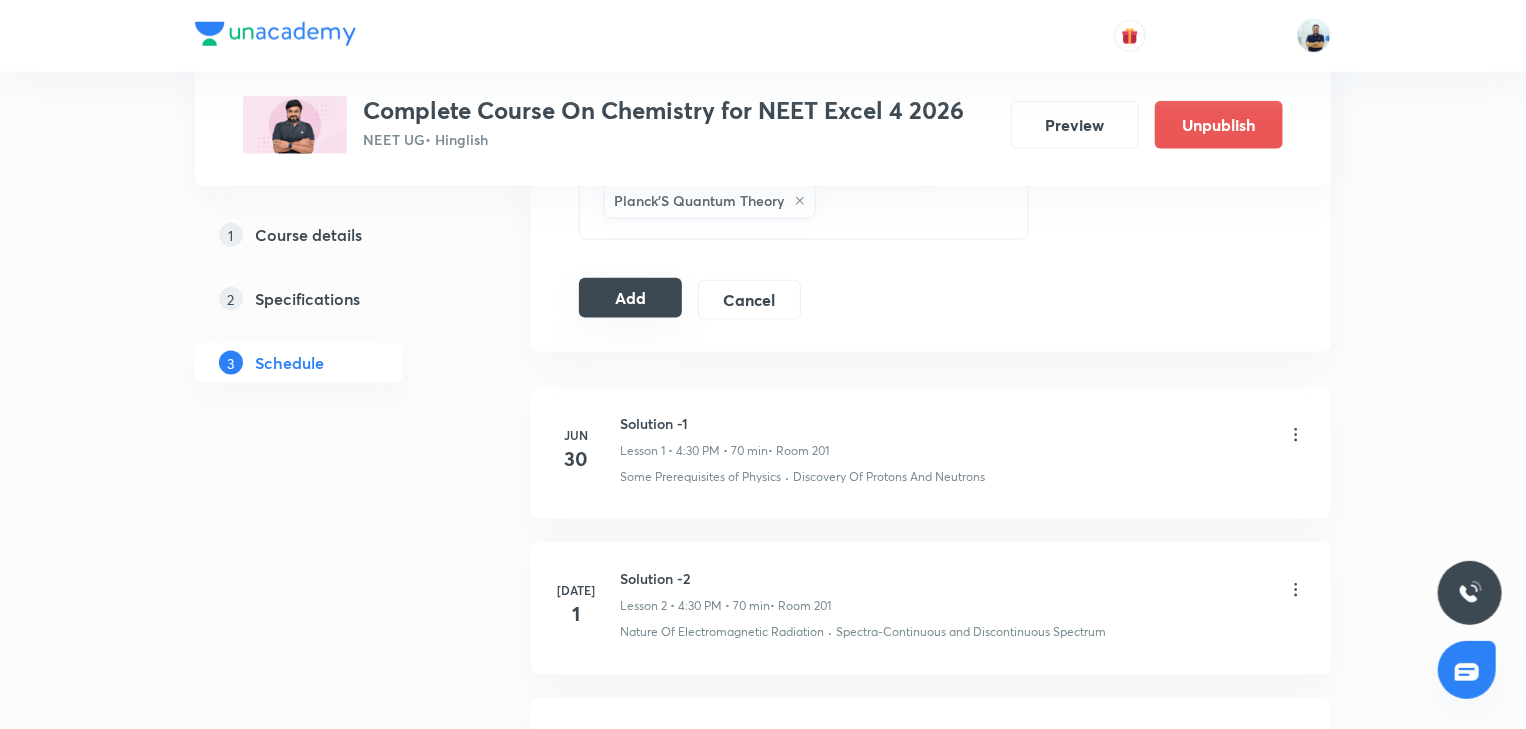 scroll, scrollTop: 1138, scrollLeft: 0, axis: vertical 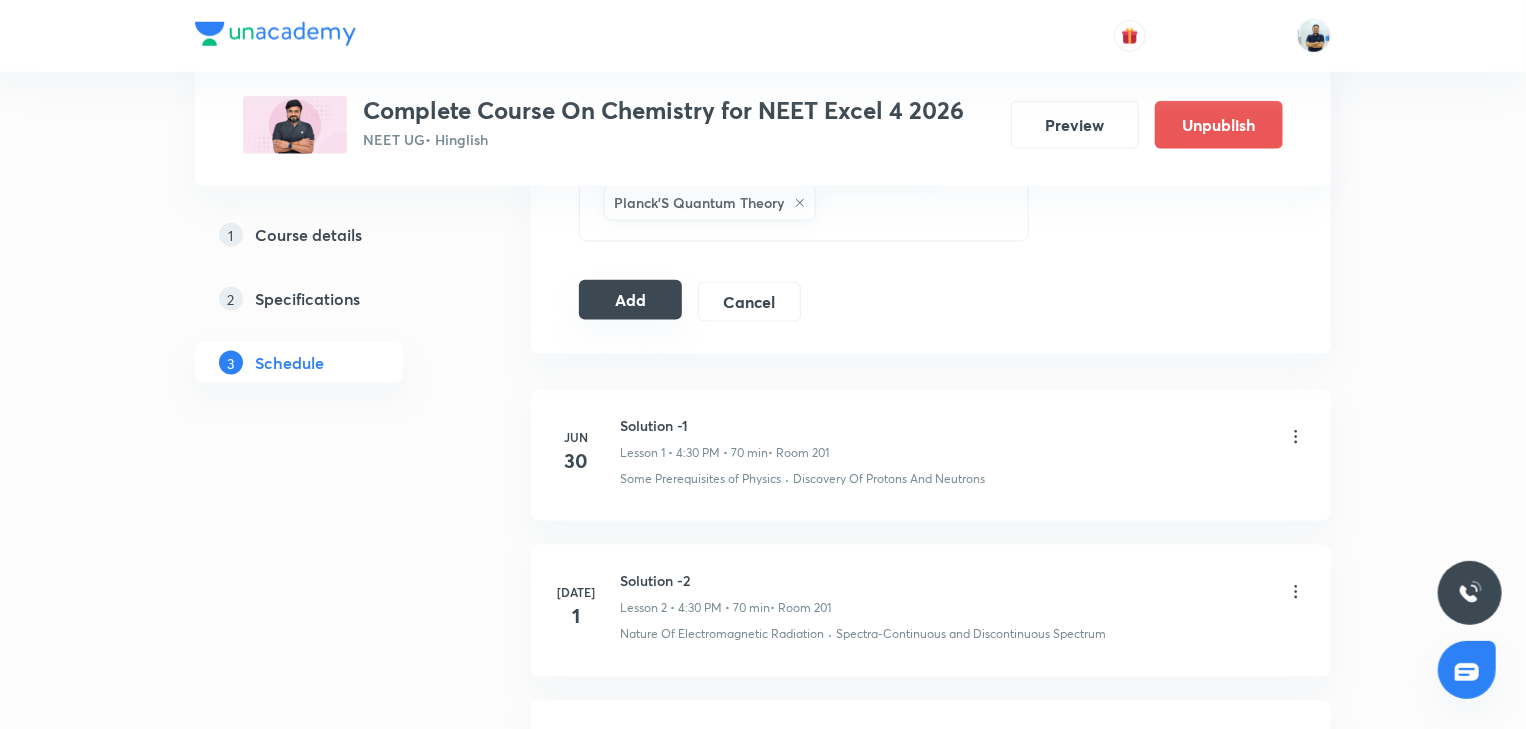 click on "Add" at bounding box center (630, 300) 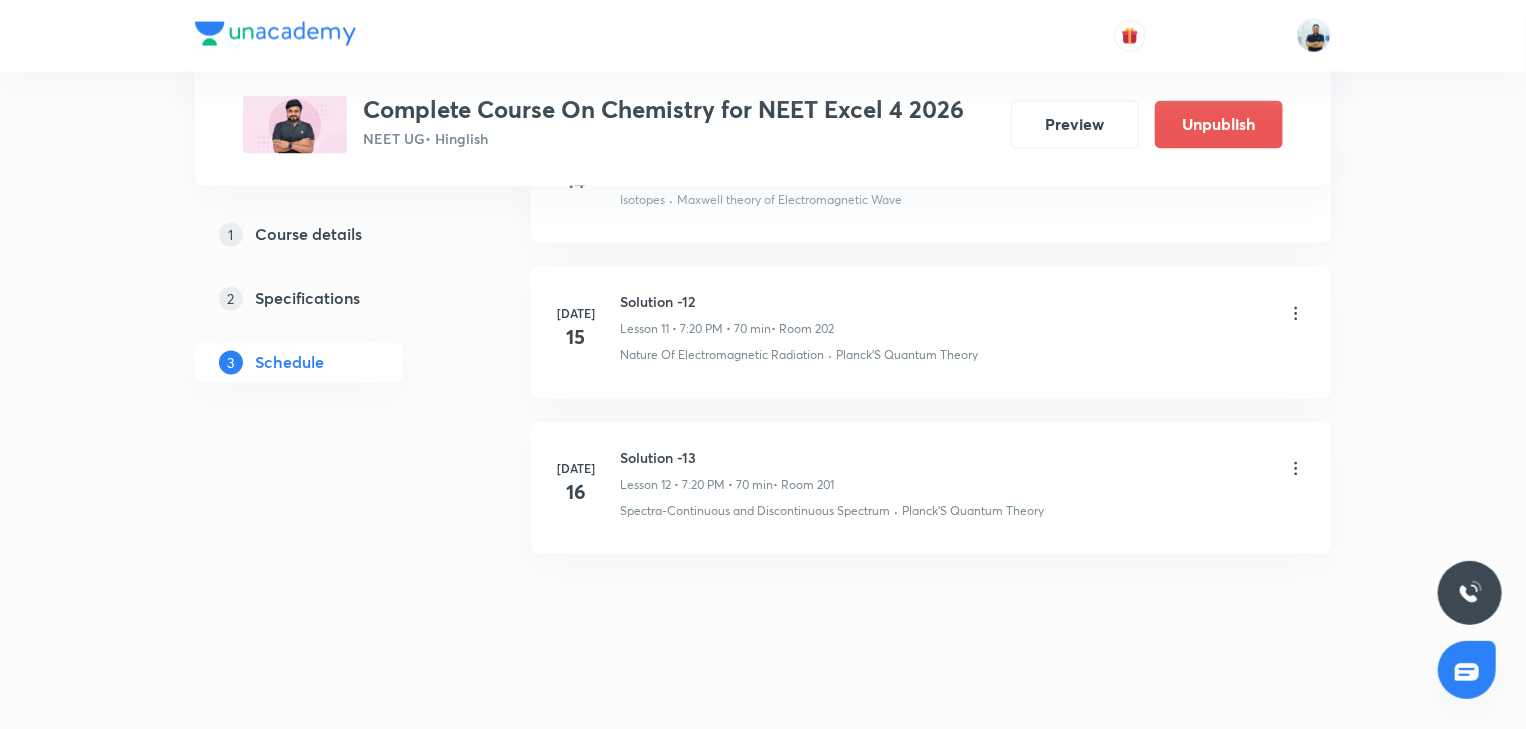 scroll, scrollTop: 1814, scrollLeft: 0, axis: vertical 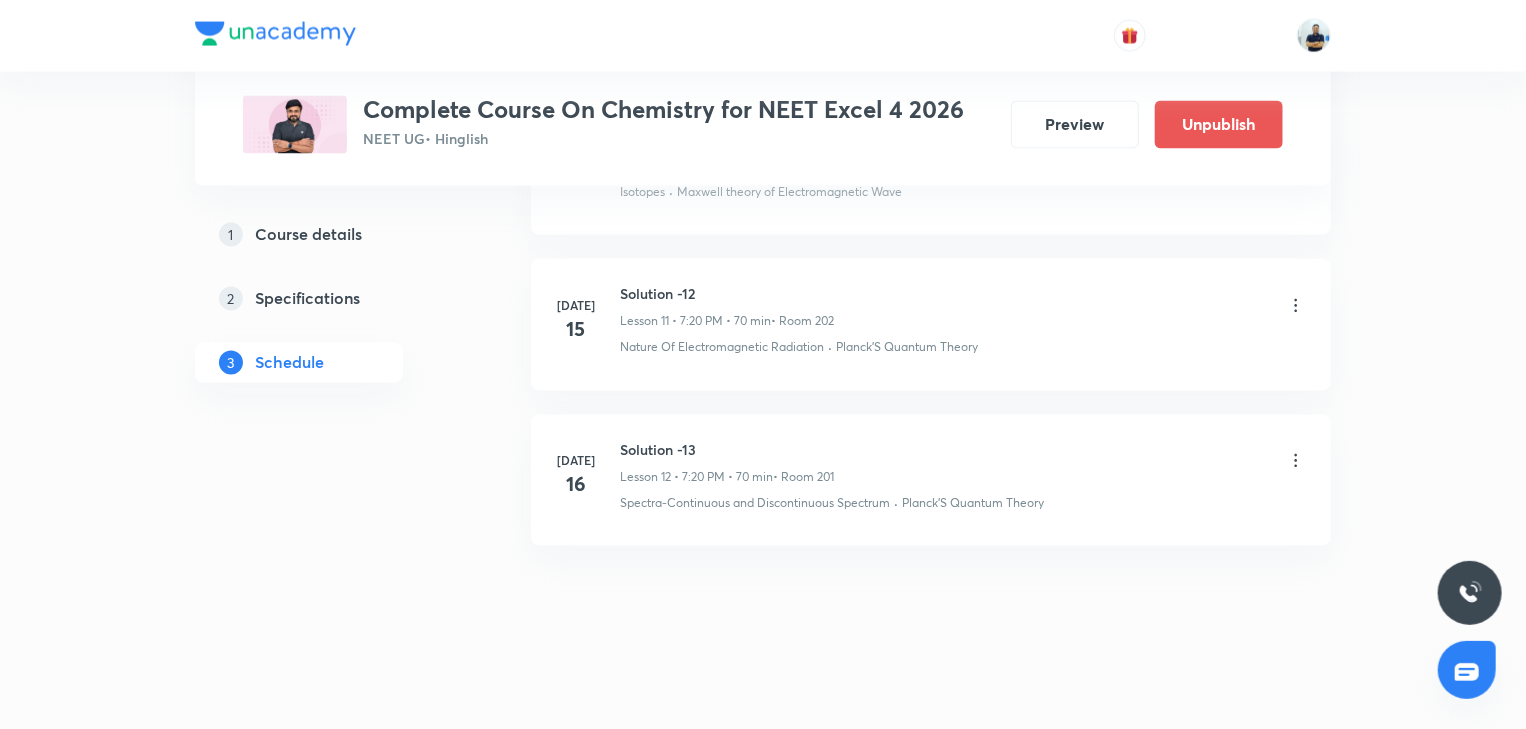 click on "Solution -13" at bounding box center (727, 450) 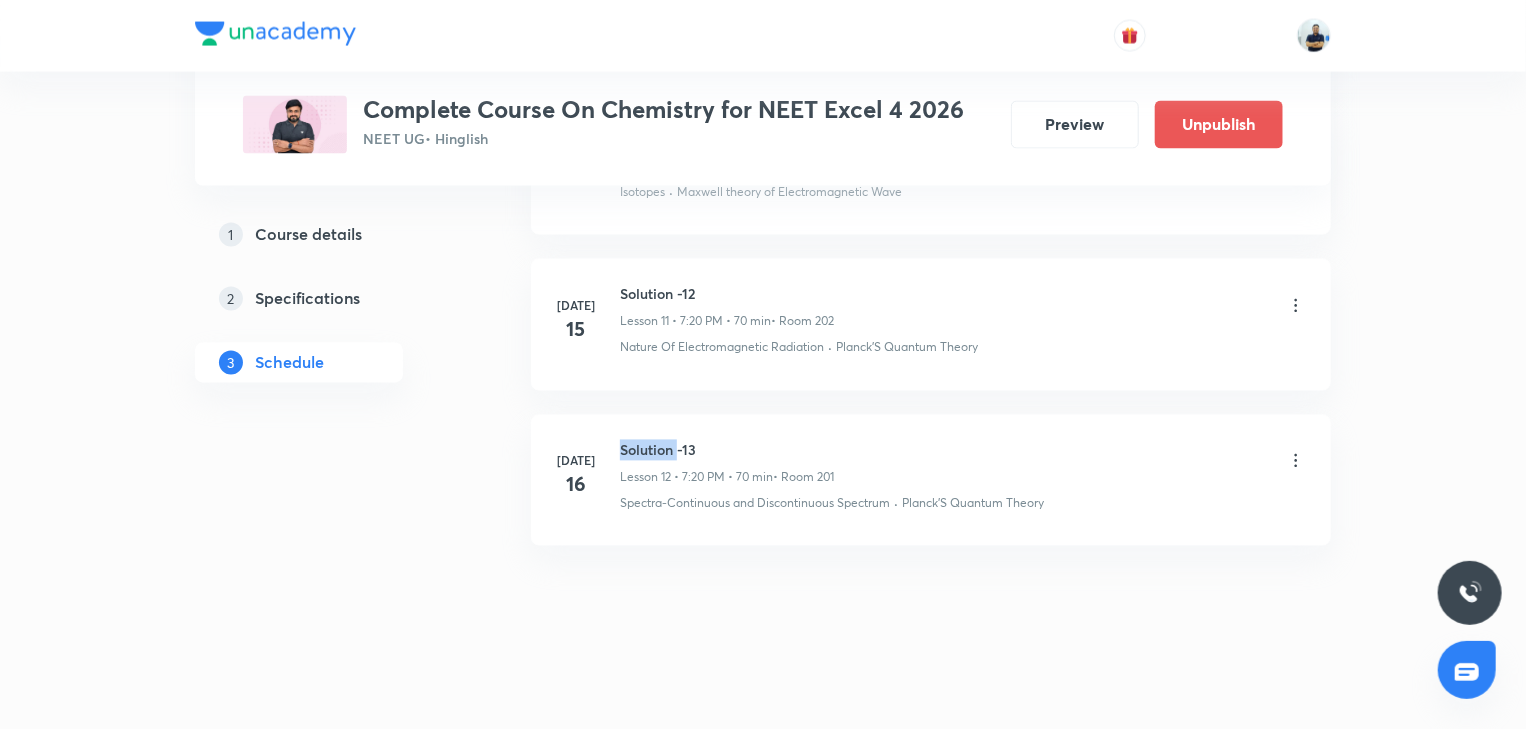 click on "Solution -13" at bounding box center (727, 450) 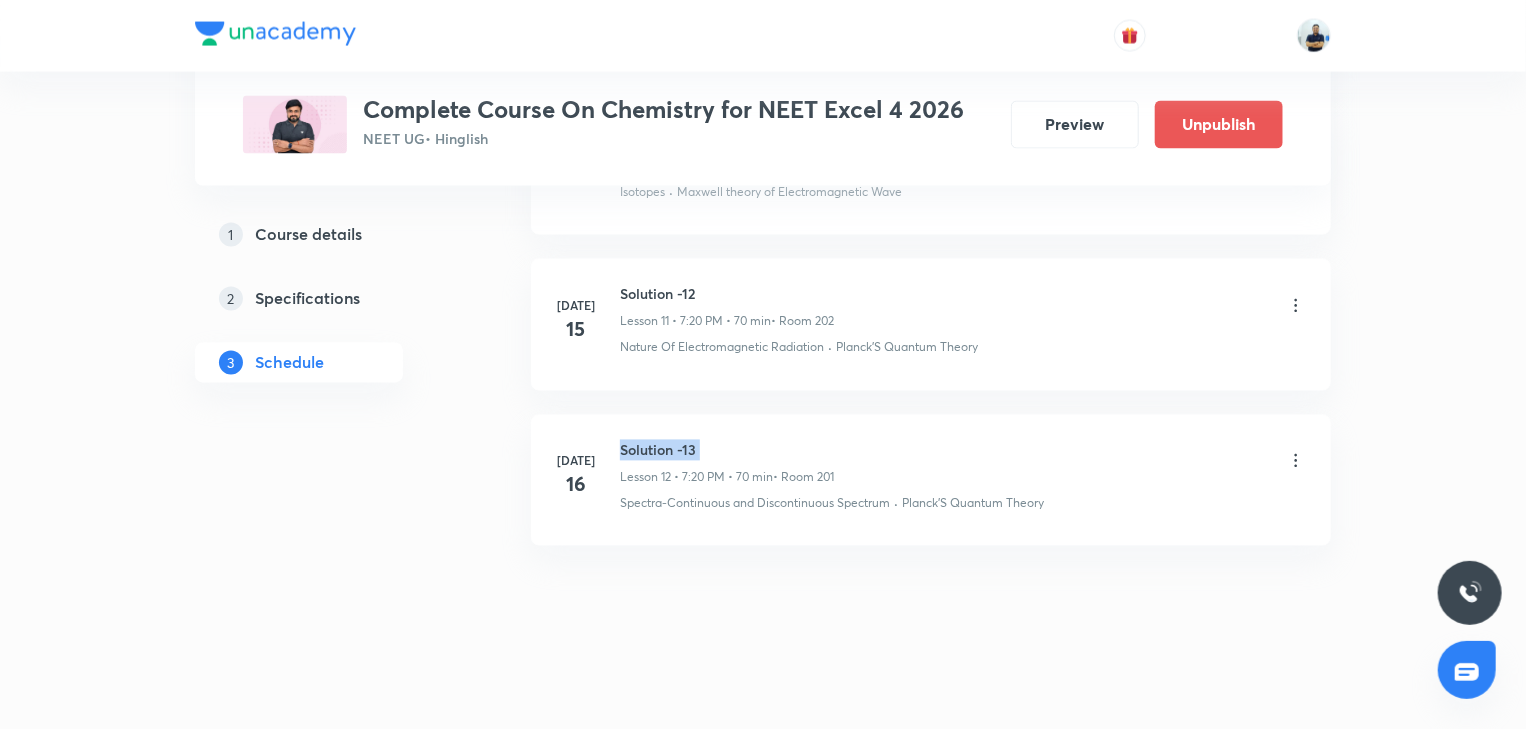 click on "Solution -13" at bounding box center (727, 450) 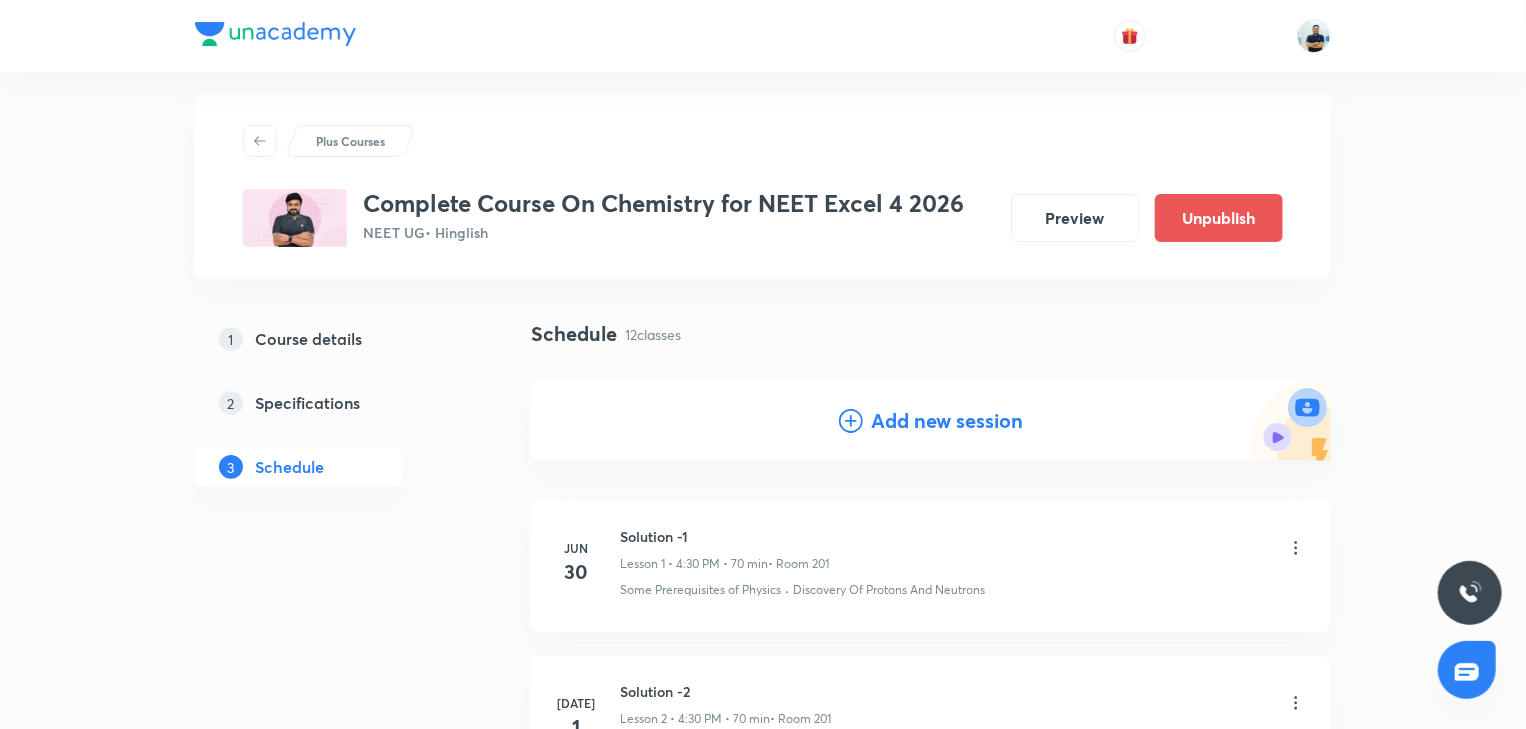 scroll, scrollTop: 0, scrollLeft: 0, axis: both 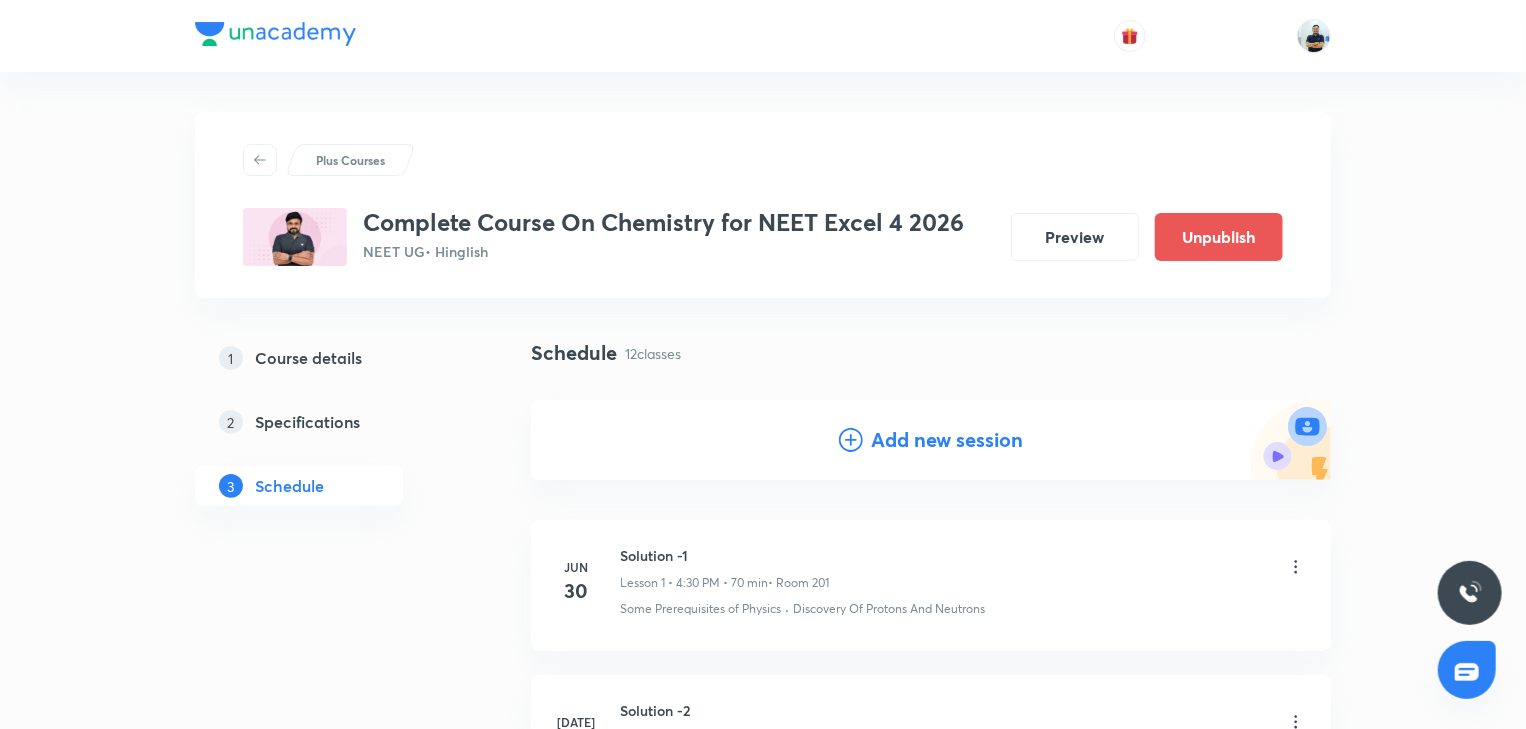 click on "Add new session" at bounding box center [947, 440] 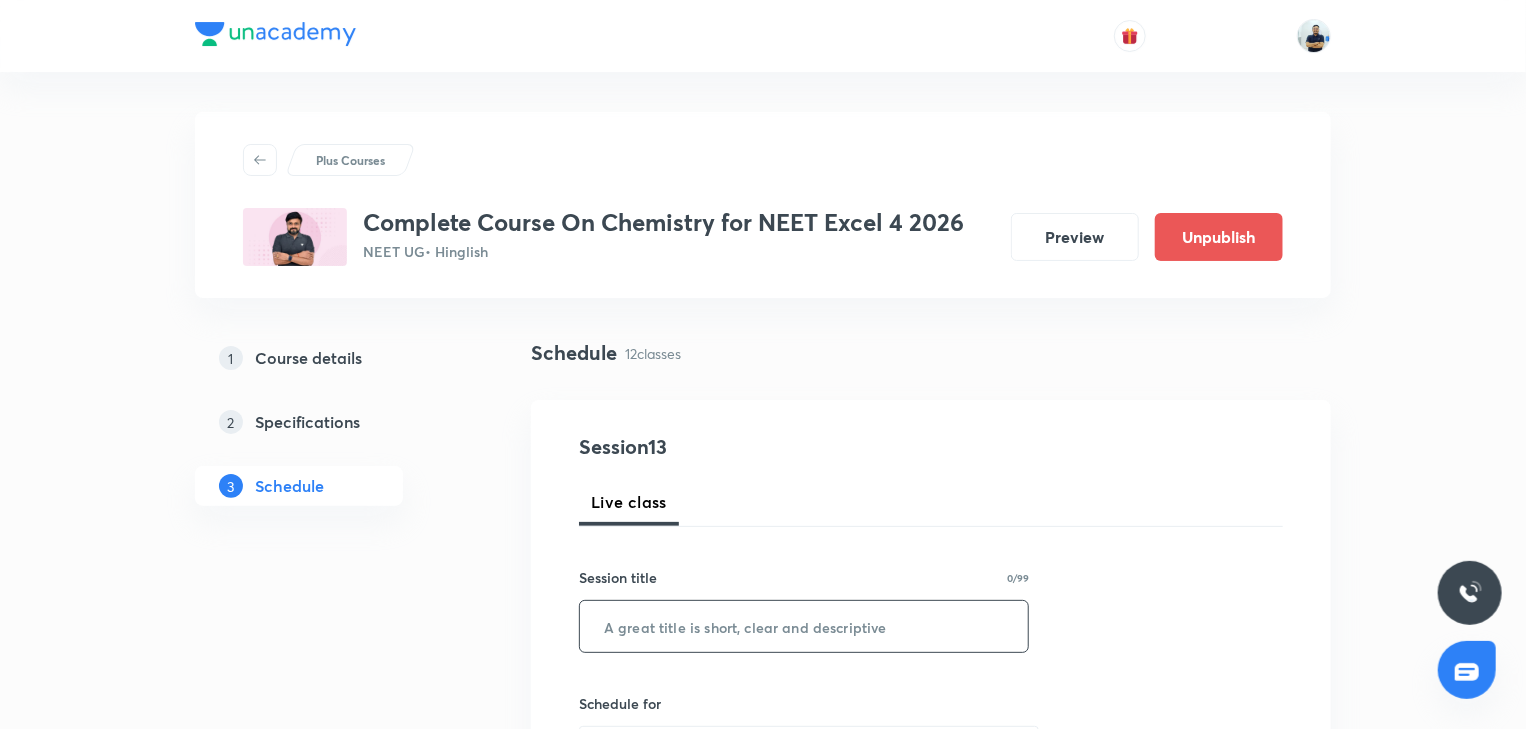 click at bounding box center [804, 626] 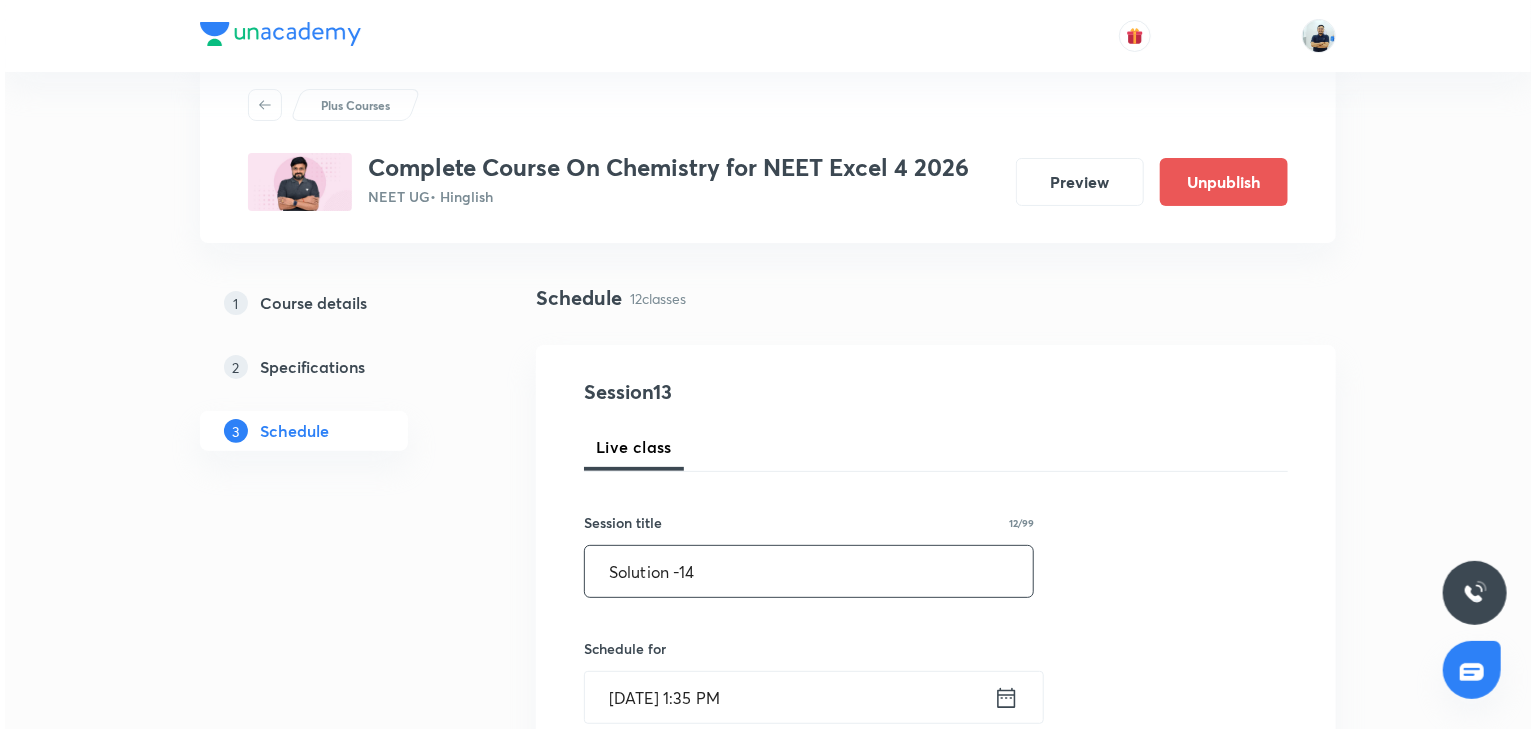 scroll, scrollTop: 56, scrollLeft: 0, axis: vertical 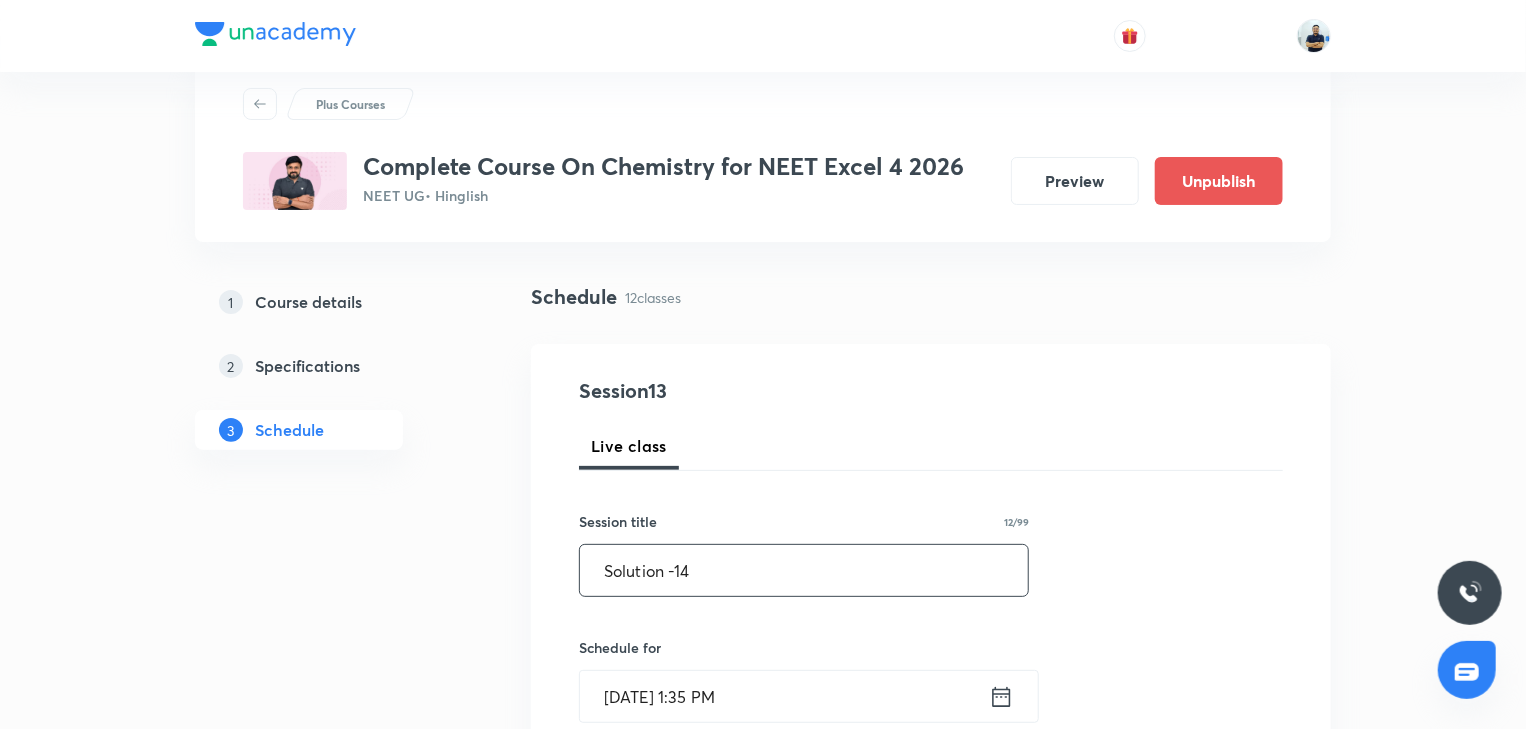 type on "Solution -14" 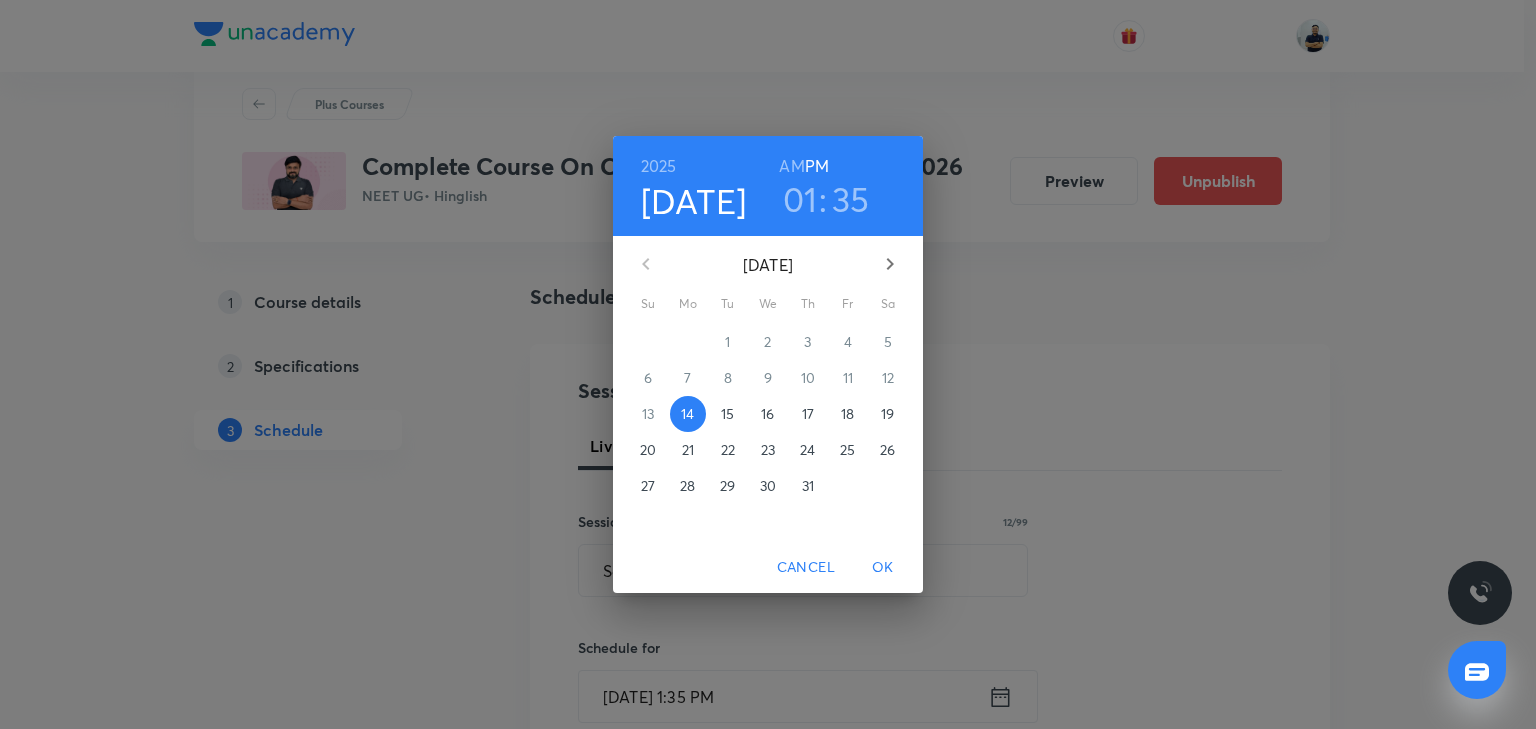 click on "17" at bounding box center [808, 414] 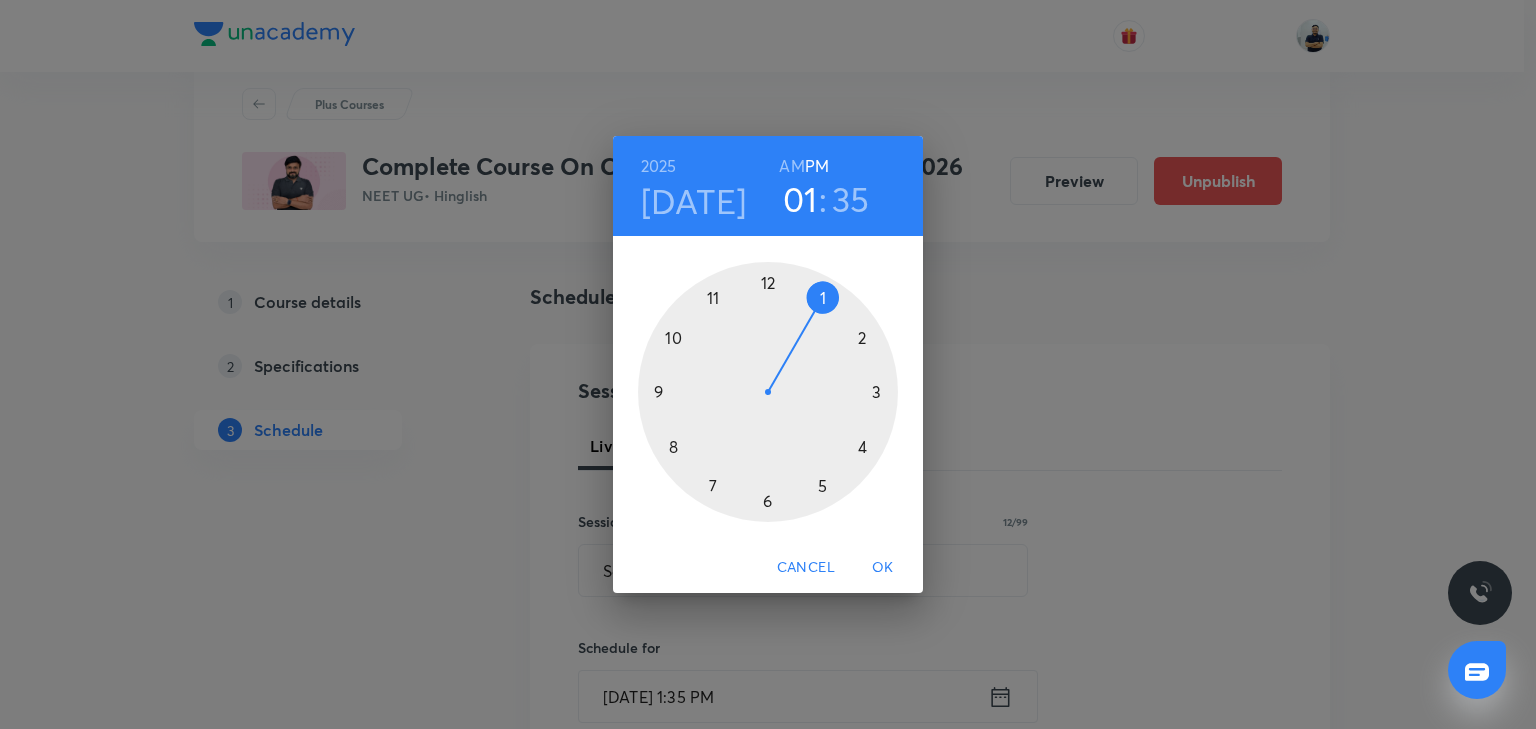 click on "Cancel" at bounding box center [806, 567] 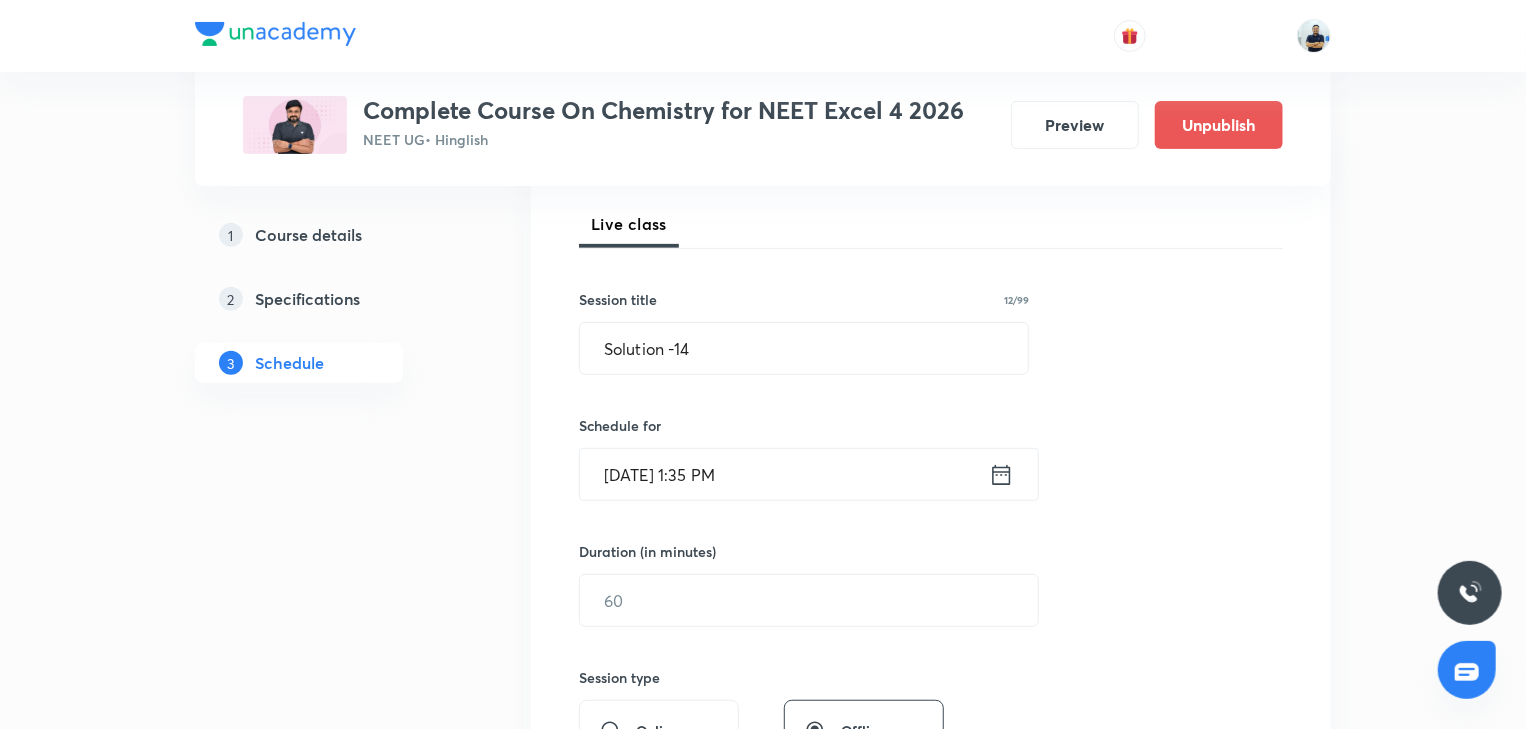 scroll, scrollTop: 280, scrollLeft: 0, axis: vertical 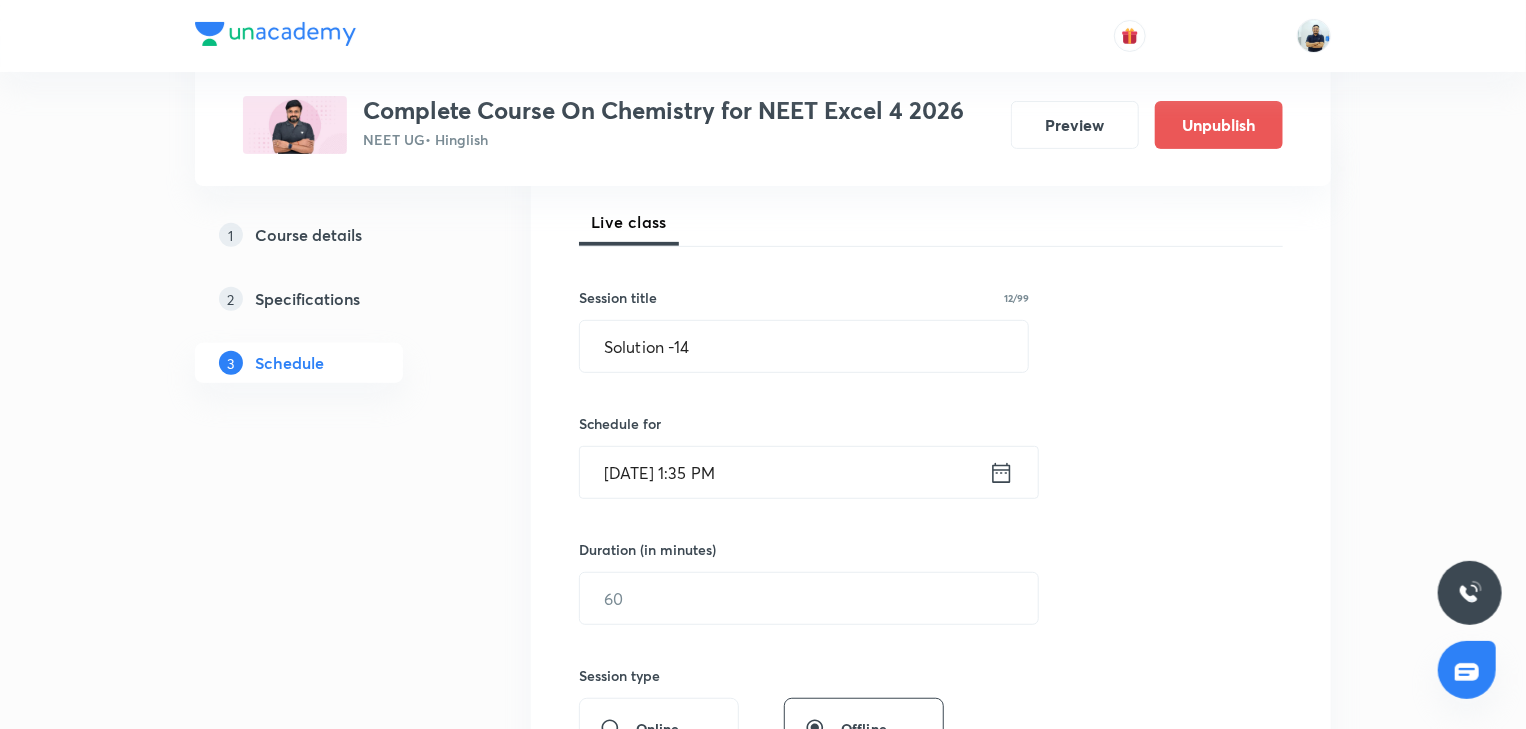 click on "Jul 14, 2025, 1:35 PM" at bounding box center [784, 472] 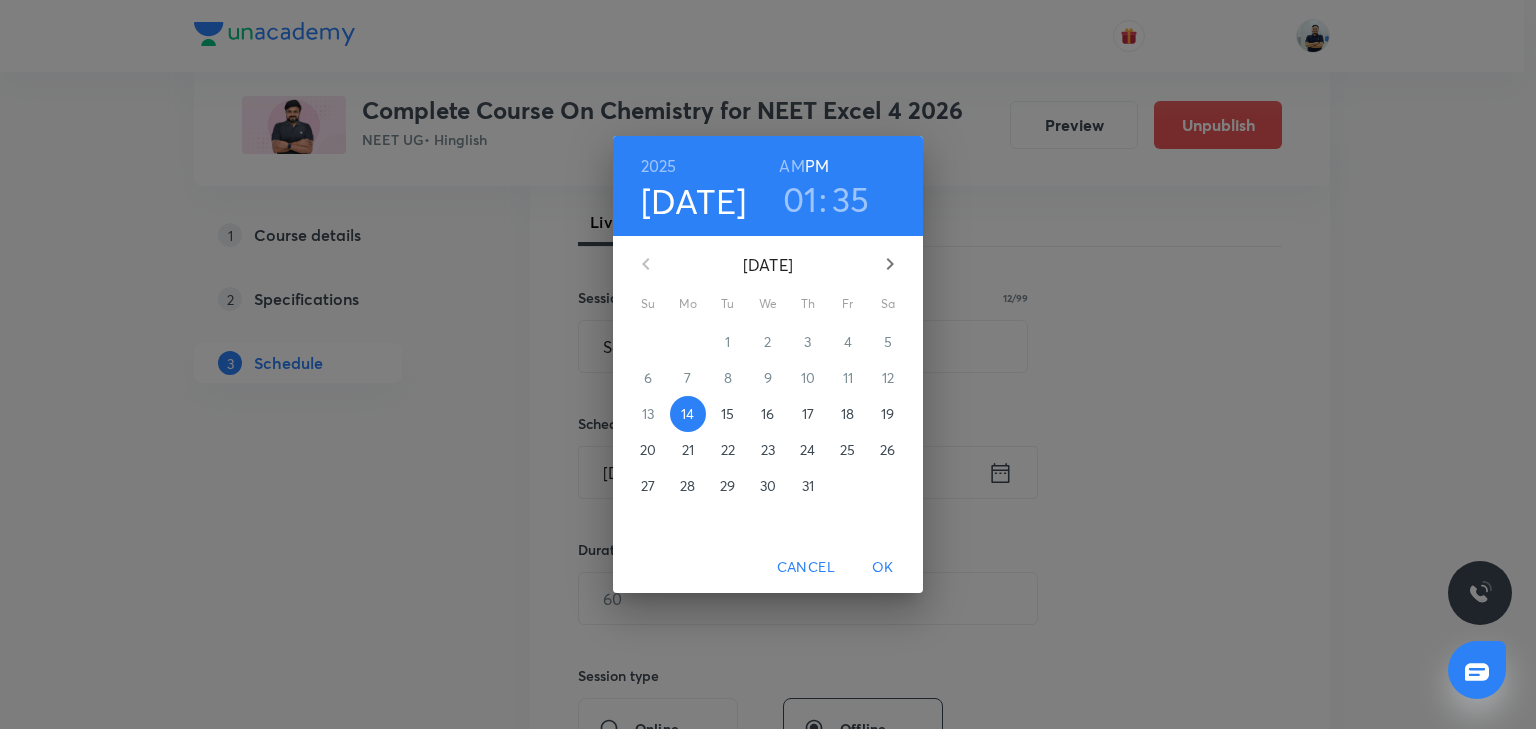 click on "17" at bounding box center [808, 414] 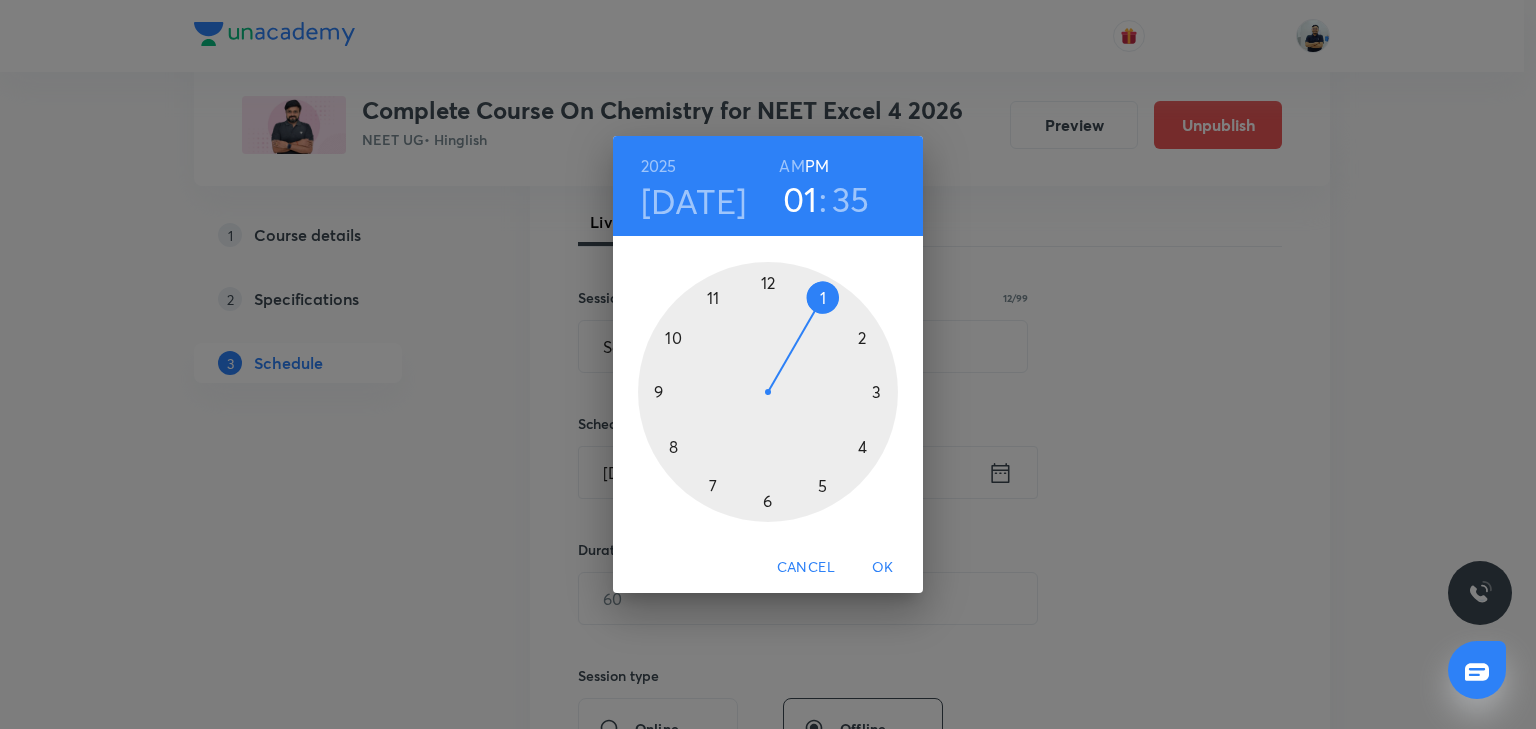 click at bounding box center (768, 392) 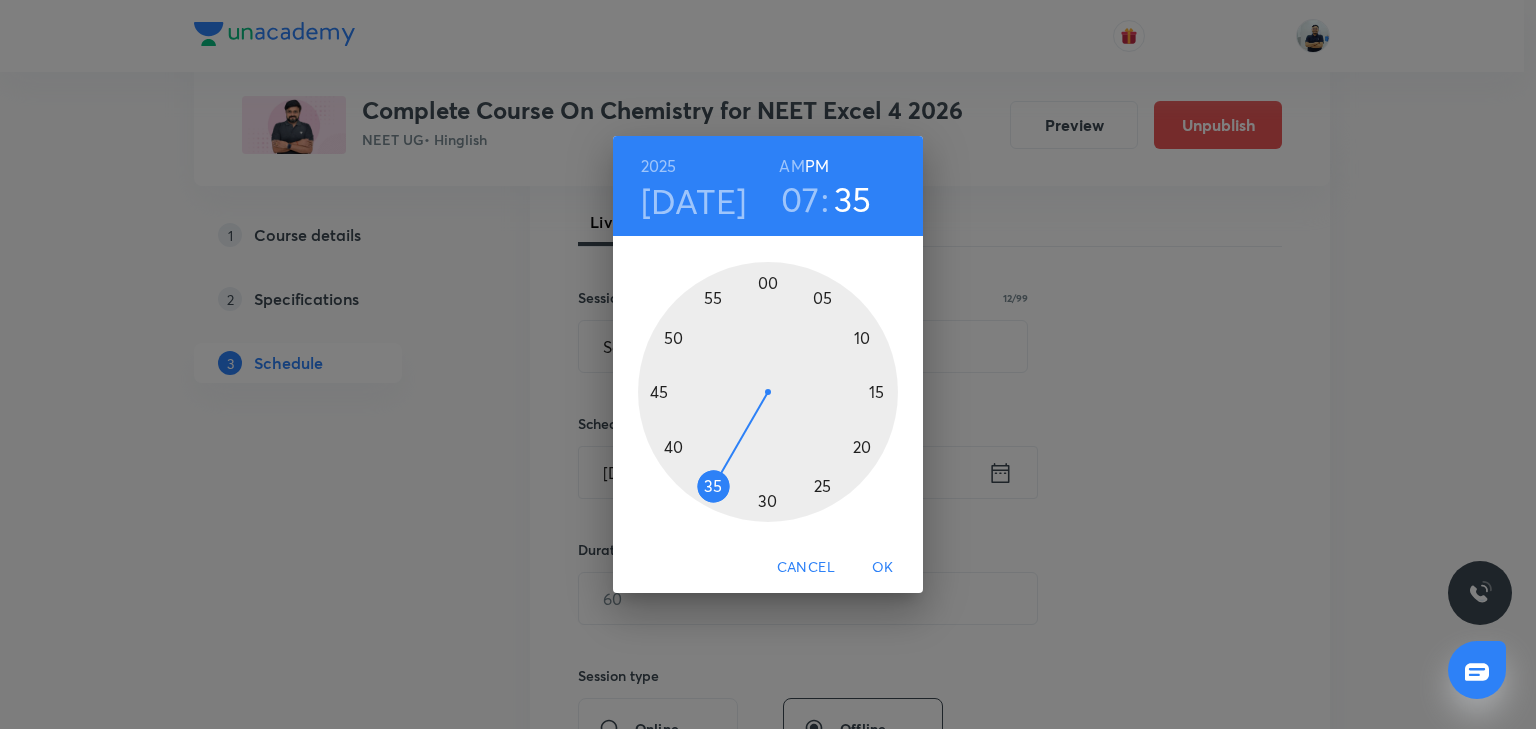 click at bounding box center [768, 392] 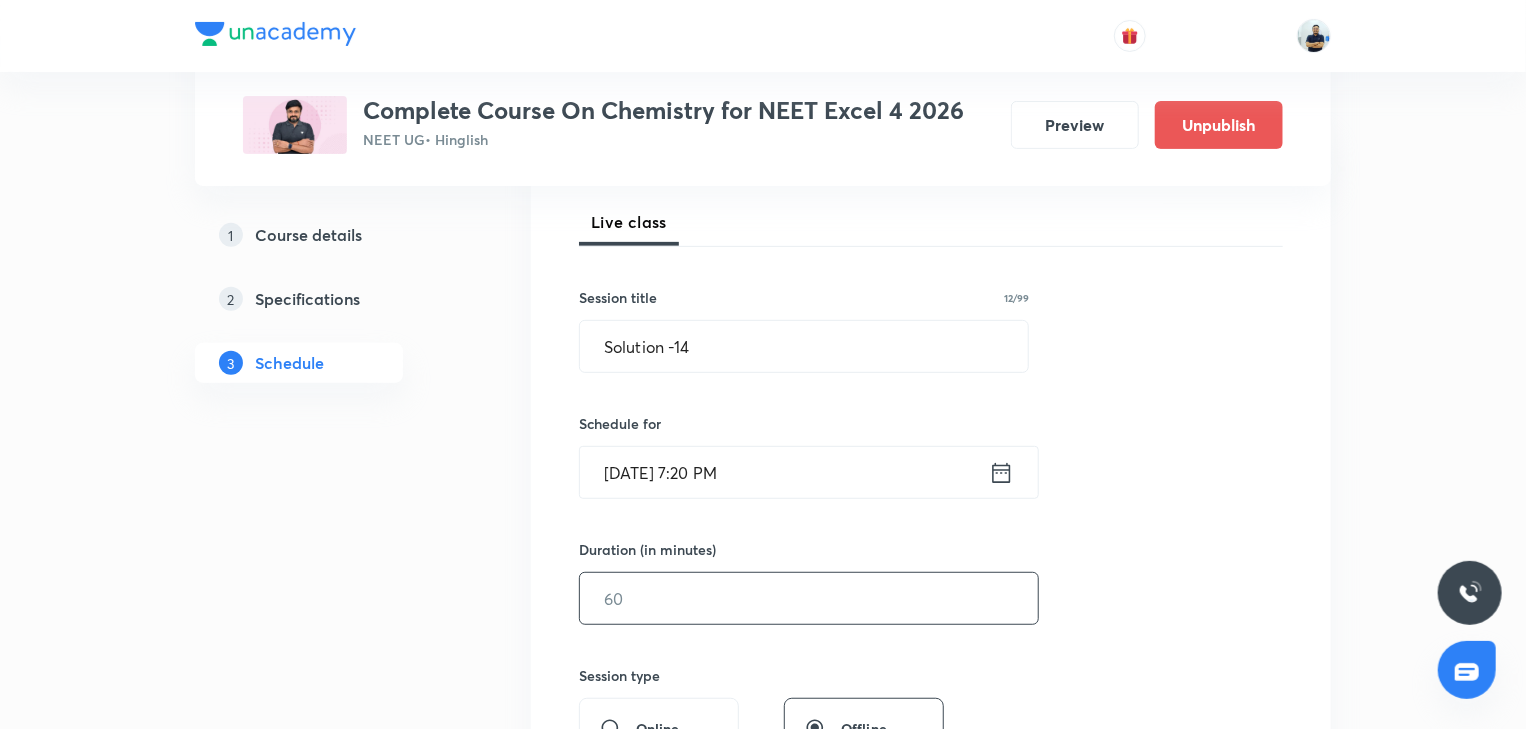 click at bounding box center [809, 598] 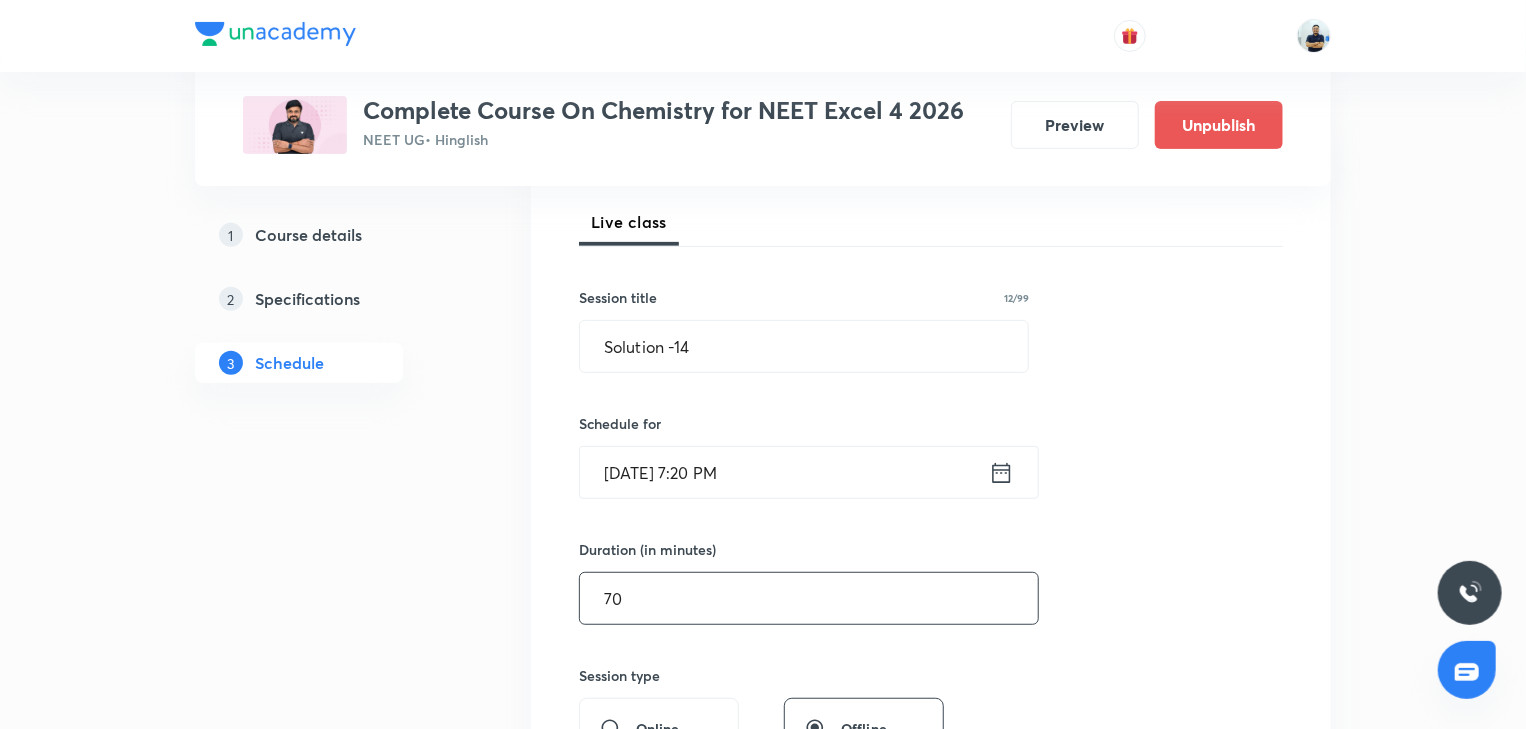 scroll, scrollTop: 840, scrollLeft: 0, axis: vertical 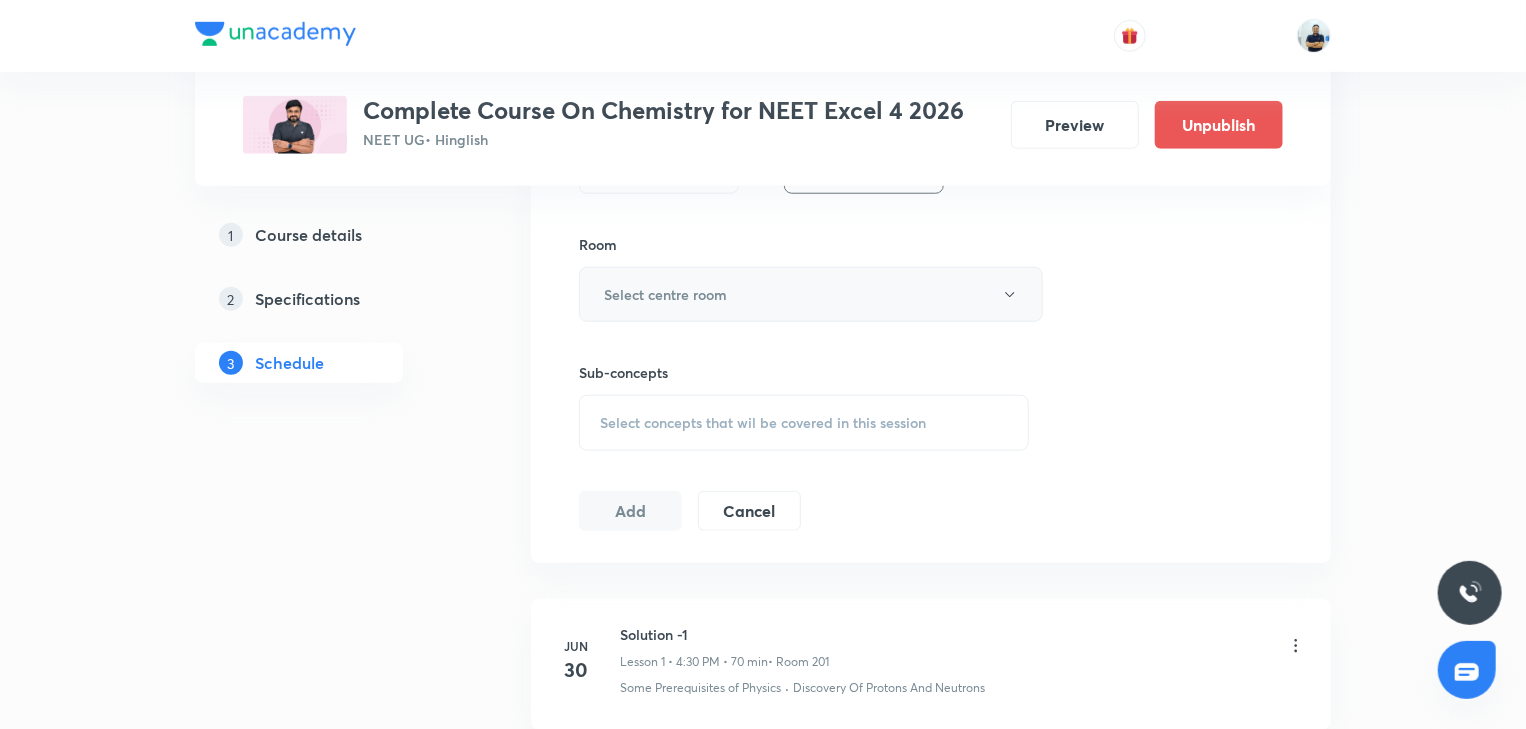 type on "70" 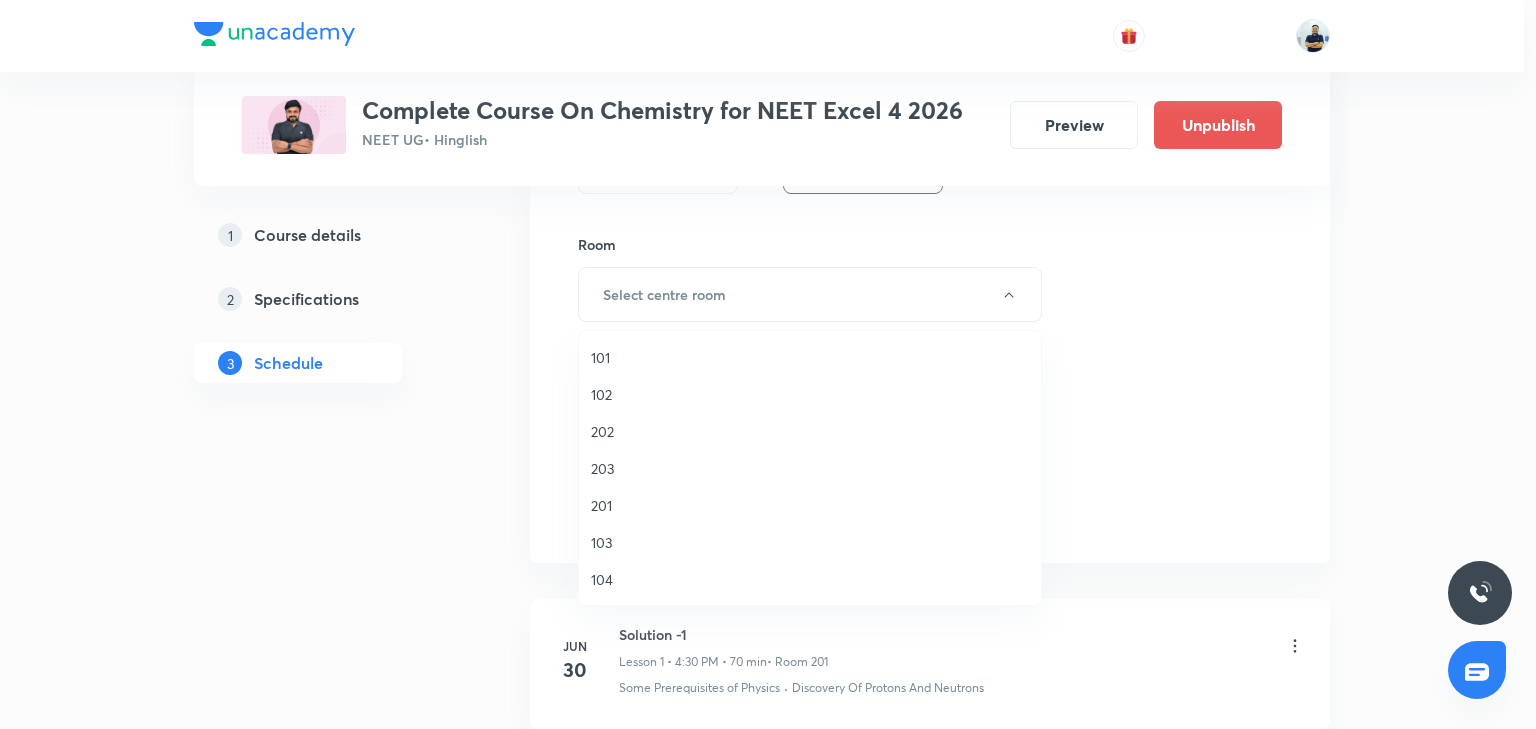 click on "202" at bounding box center (810, 431) 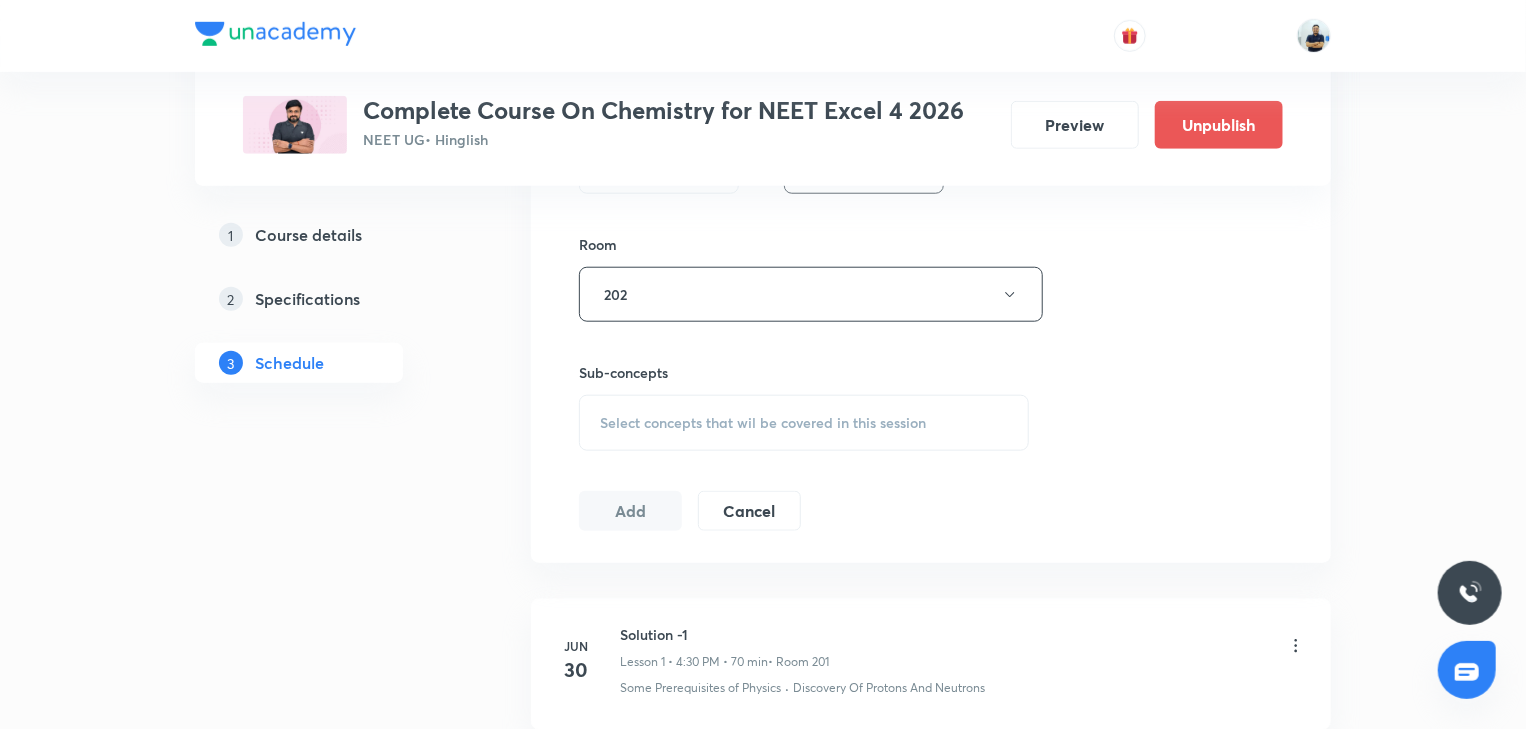 click on "Select concepts that wil be covered in this session" at bounding box center [763, 423] 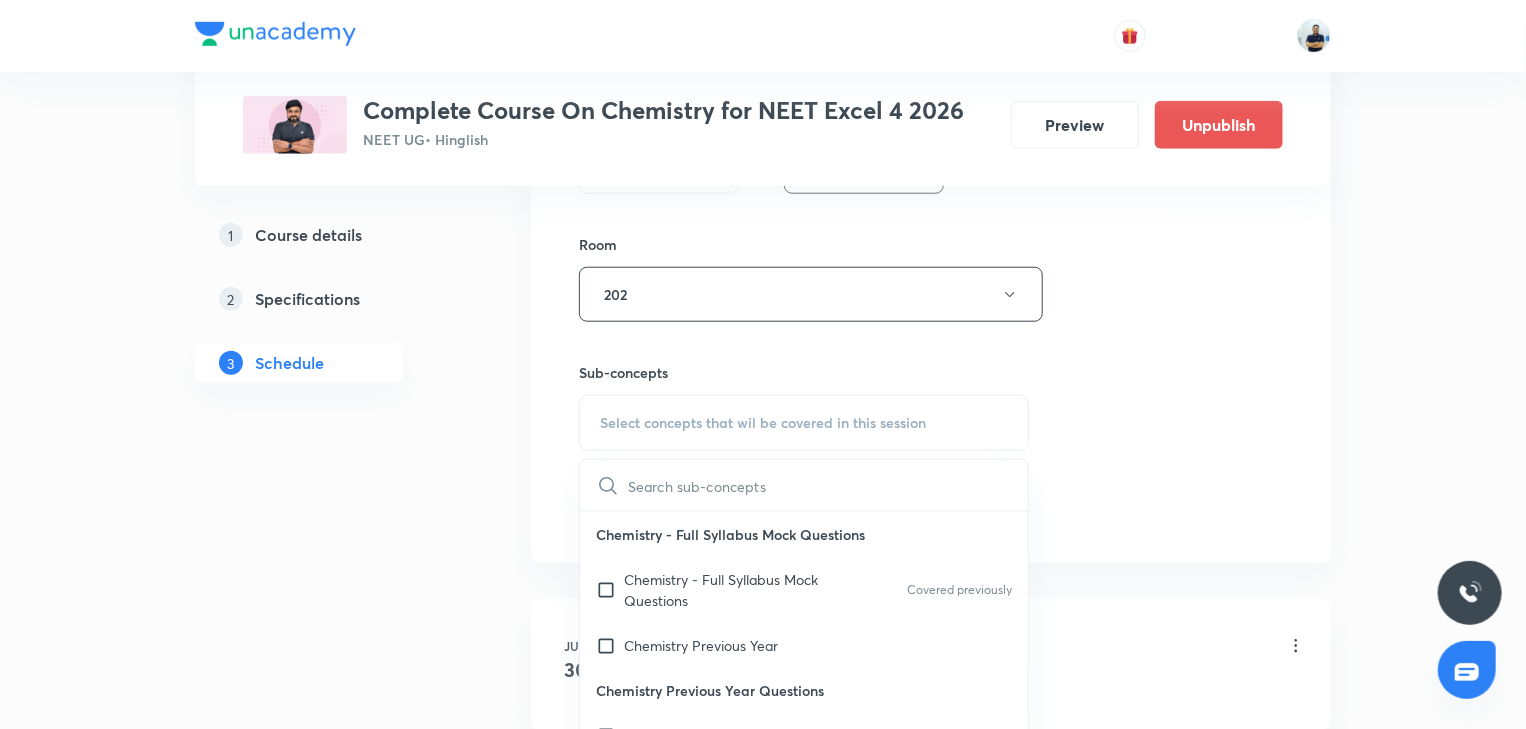 scroll, scrollTop: 560, scrollLeft: 0, axis: vertical 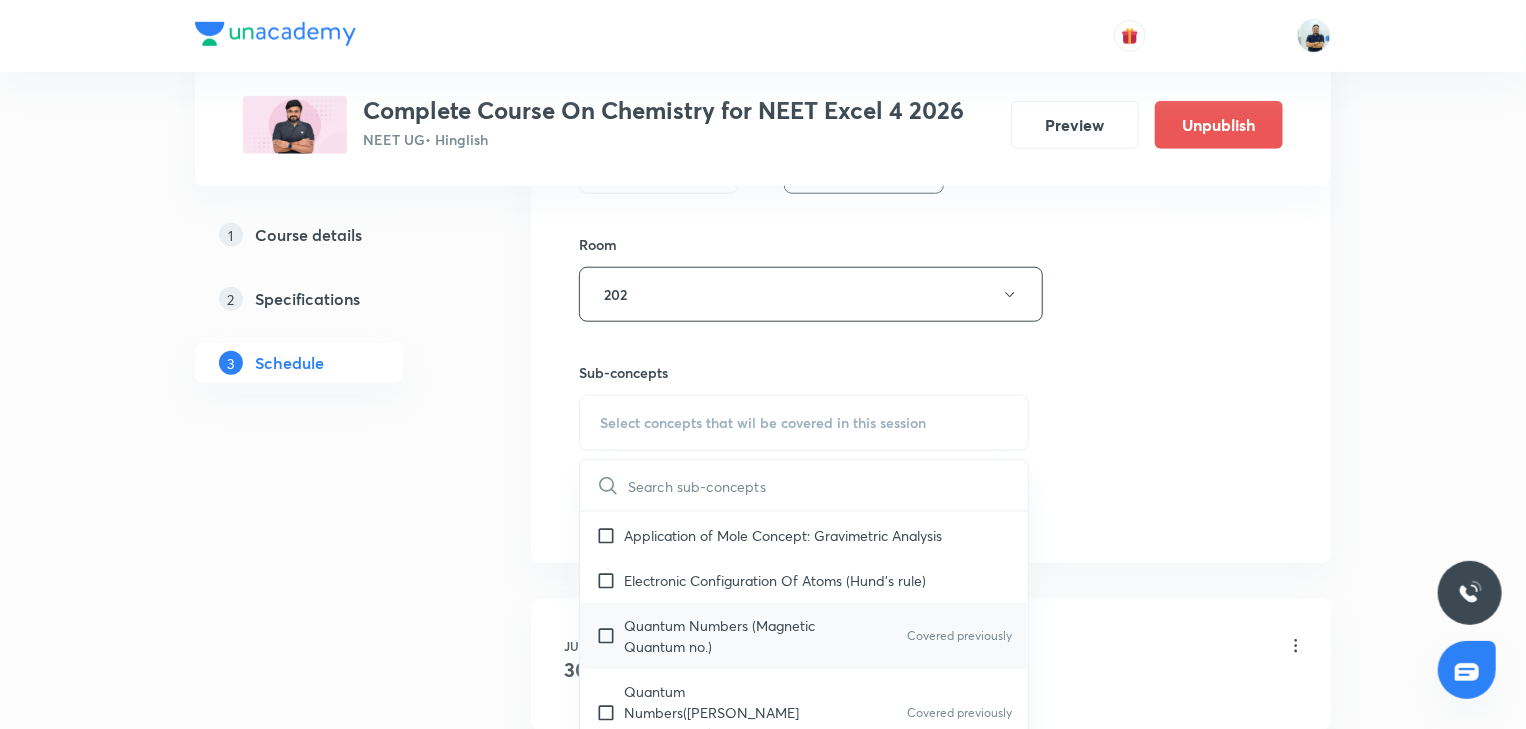 click on "Quantum Numbers (Magnetic Quantum no.) Covered previously" at bounding box center (804, 636) 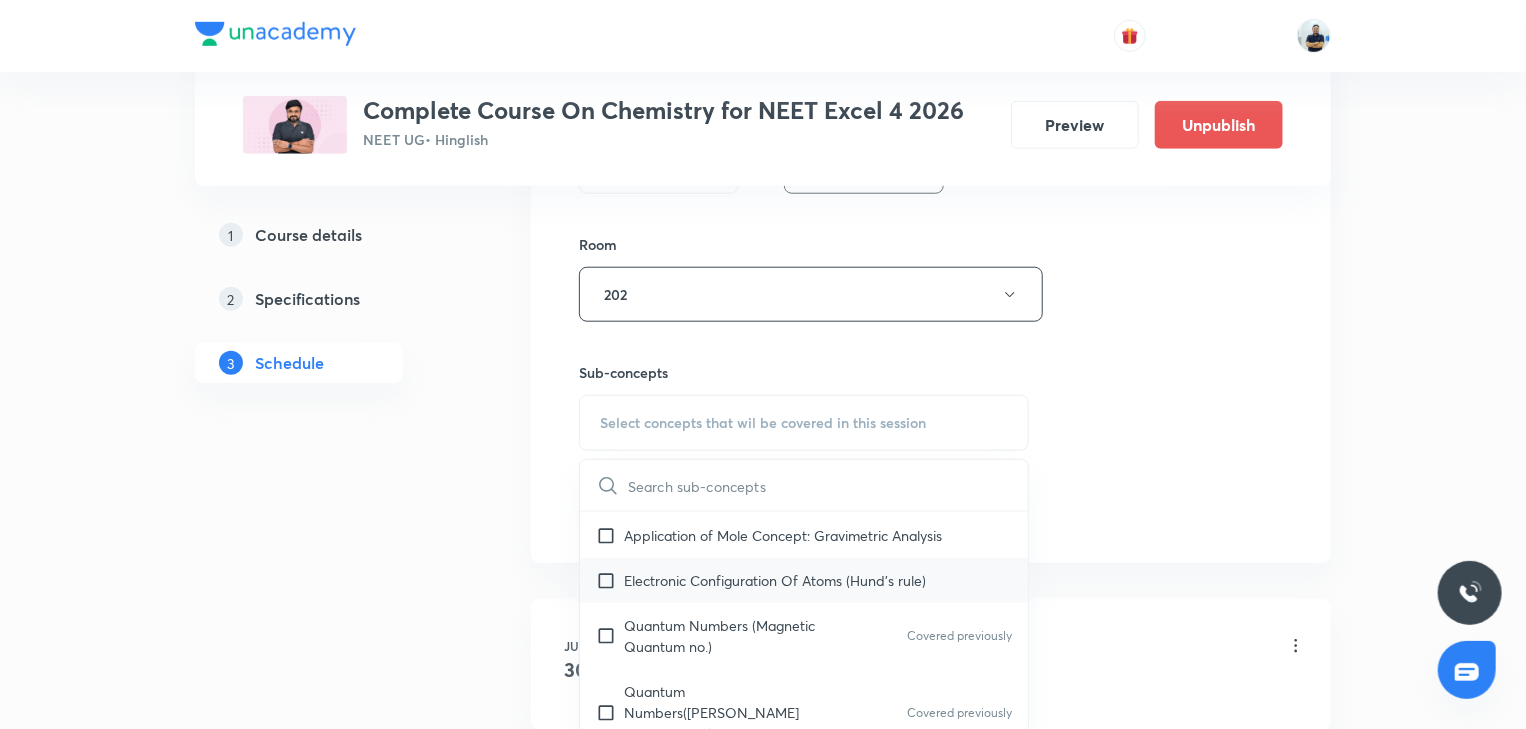 checkbox on "true" 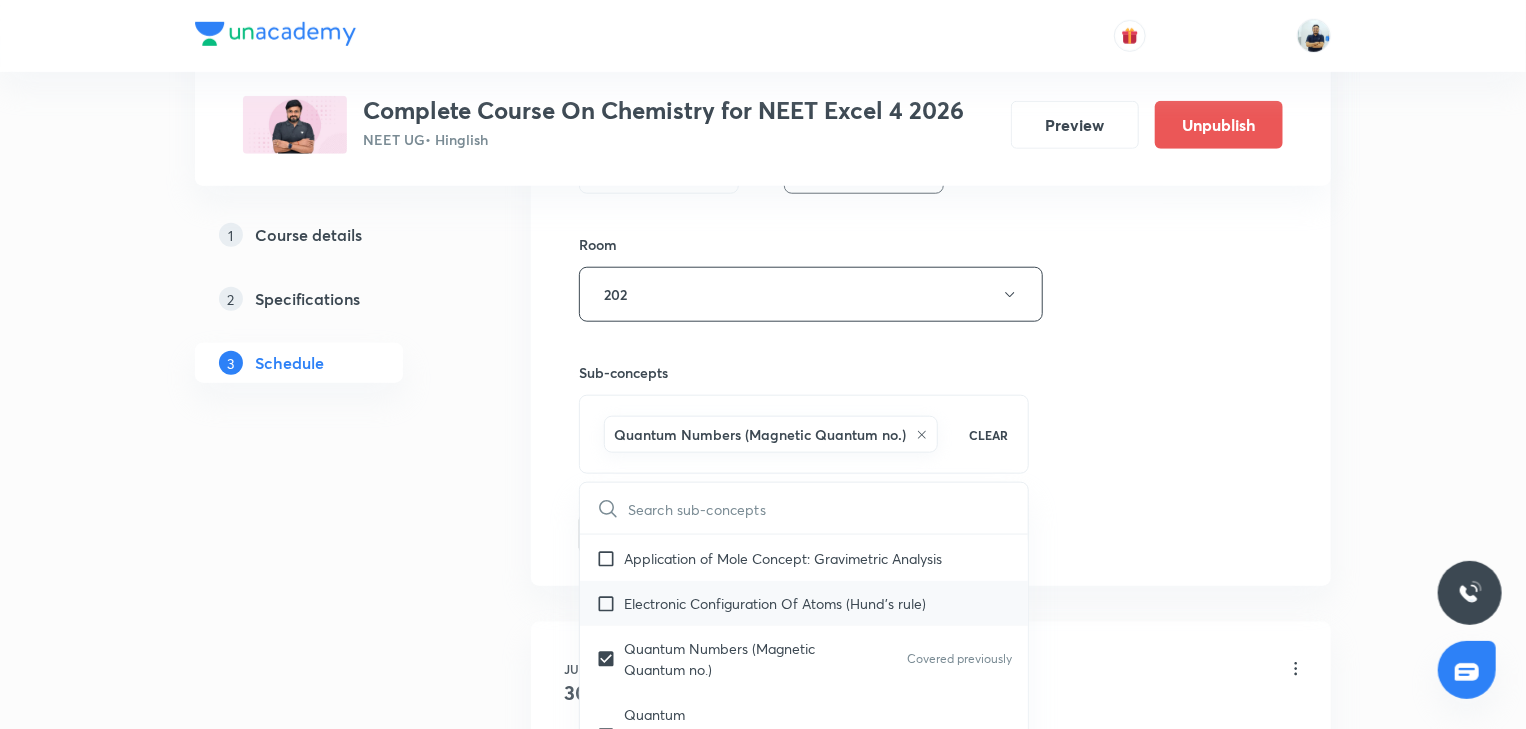 click on "Electronic Configuration Of Atoms (Hund's rule)" at bounding box center (775, 603) 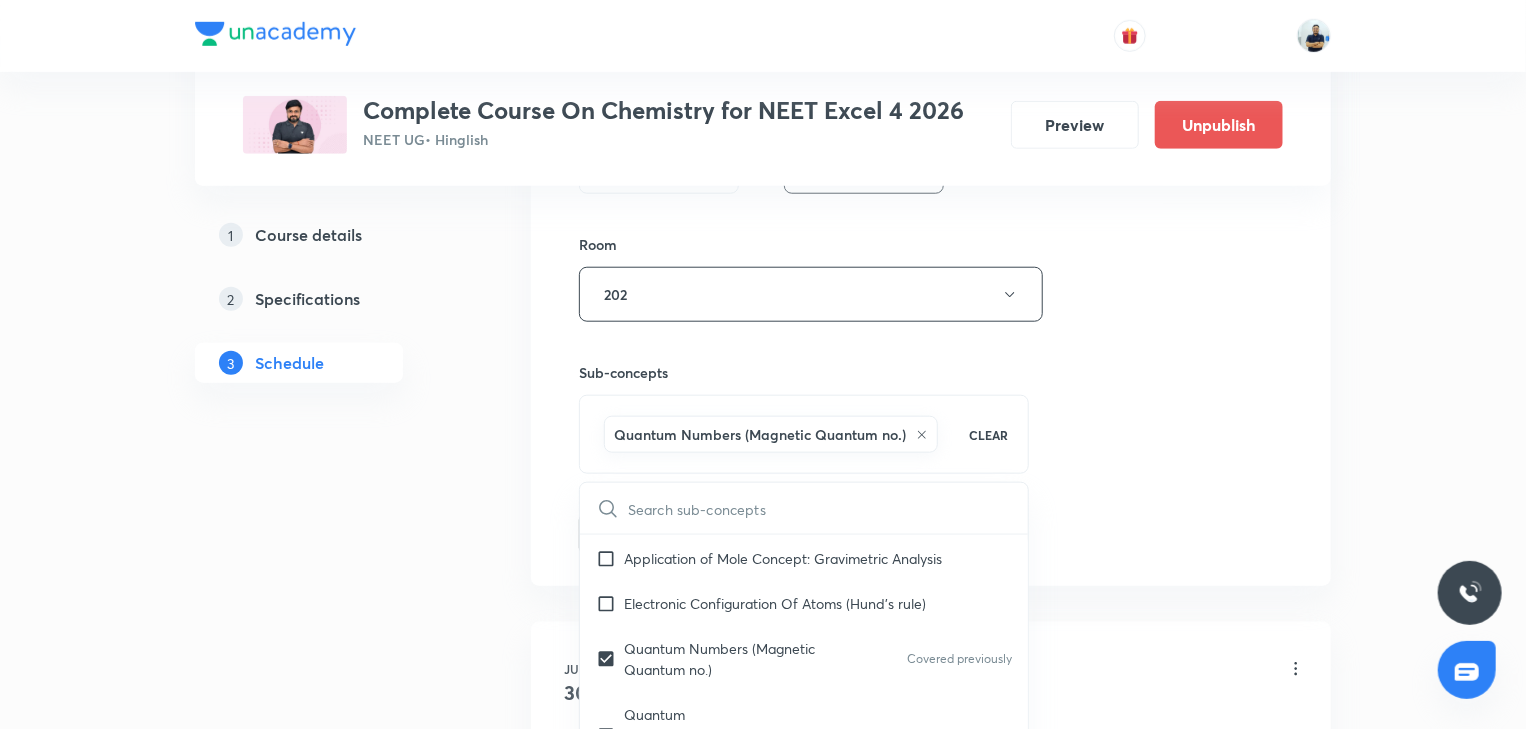 checkbox on "true" 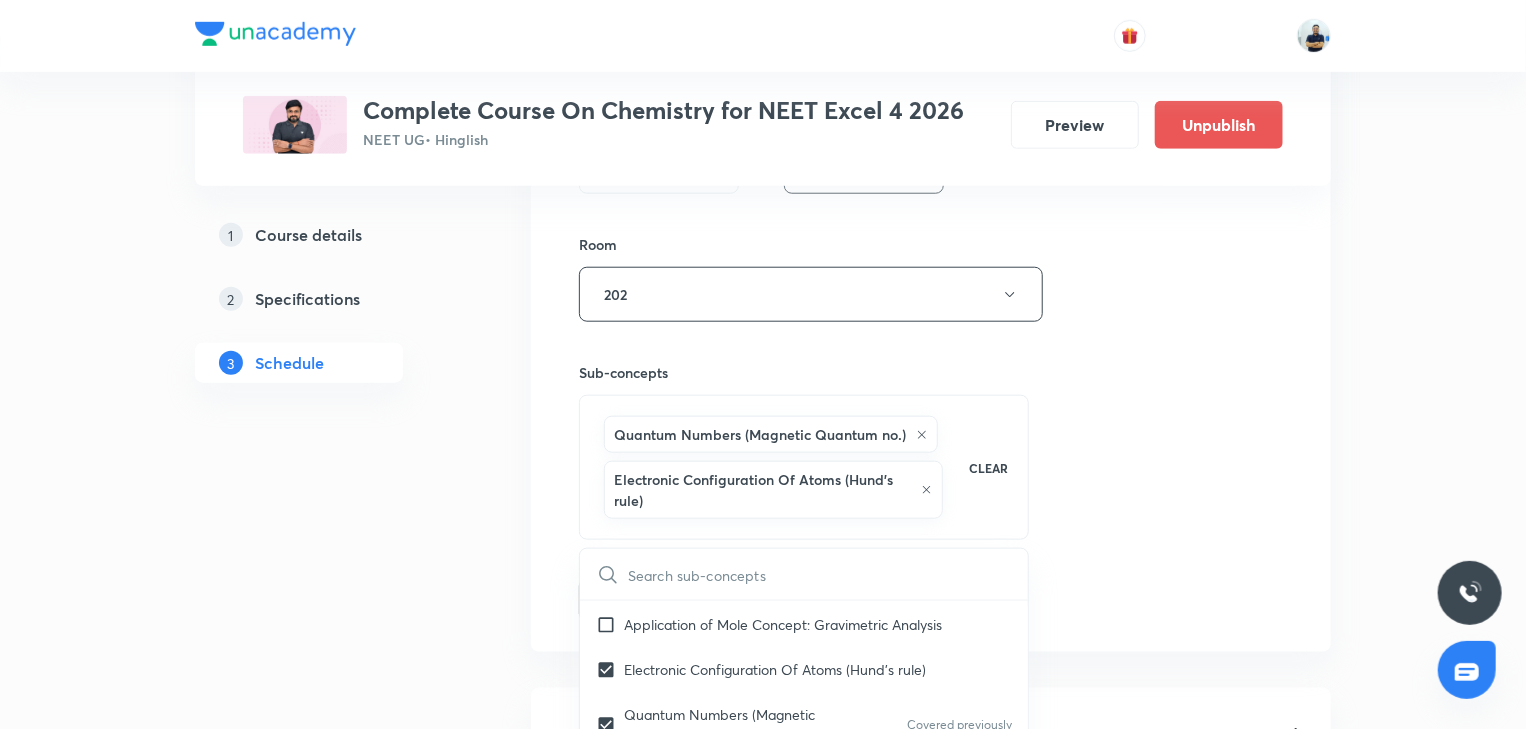 click on "Session  13 Live class Session title 12/99 Solution -14 ​ Schedule for Jul 17, 2025, 7:20 PM ​ Duration (in minutes) 70 ​   Session type Online Offline Room 202 Sub-concepts  Quantum Numbers (Magnetic Quantum no.) Electronic Configuration Of Atoms (Hund's rule) CLEAR ​ Chemistry - Full Syllabus Mock Questions Chemistry - Full Syllabus Mock Questions Covered previously Chemistry Previous Year Chemistry Previous Year Questions Chemistry Previous Year Questions General Topics & Mole Concept Basic Concepts Mole – Basic Introduction Percentage Composition Stoichiometry Principle of Atom Conservation (POAC) Relation between Stoichiometric Quantities Application of Mole Concept: Gravimetric Analysis Electronic Configuration Of Atoms (Hund's rule)  Quantum Numbers (Magnetic Quantum no.) Covered previously Quantum Numbers(Pauli's Exclusion law) Covered previously Mean Molar Mass or Molecular Mass Variation of Conductivity with Concentration Mechanism of Corrosion Atomic Structure Discovery Of Electron Wave" at bounding box center (931, 106) 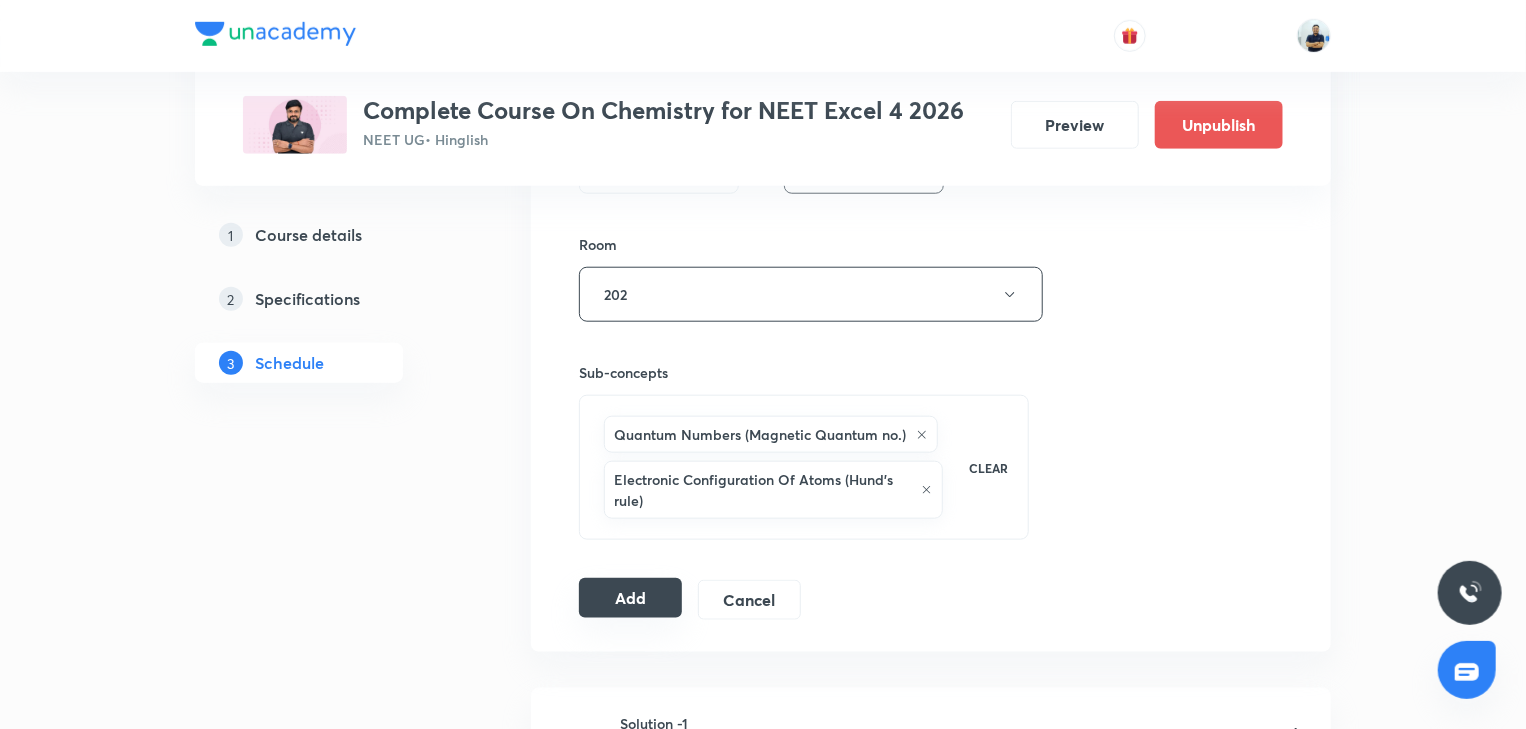 click on "Add" at bounding box center [630, 598] 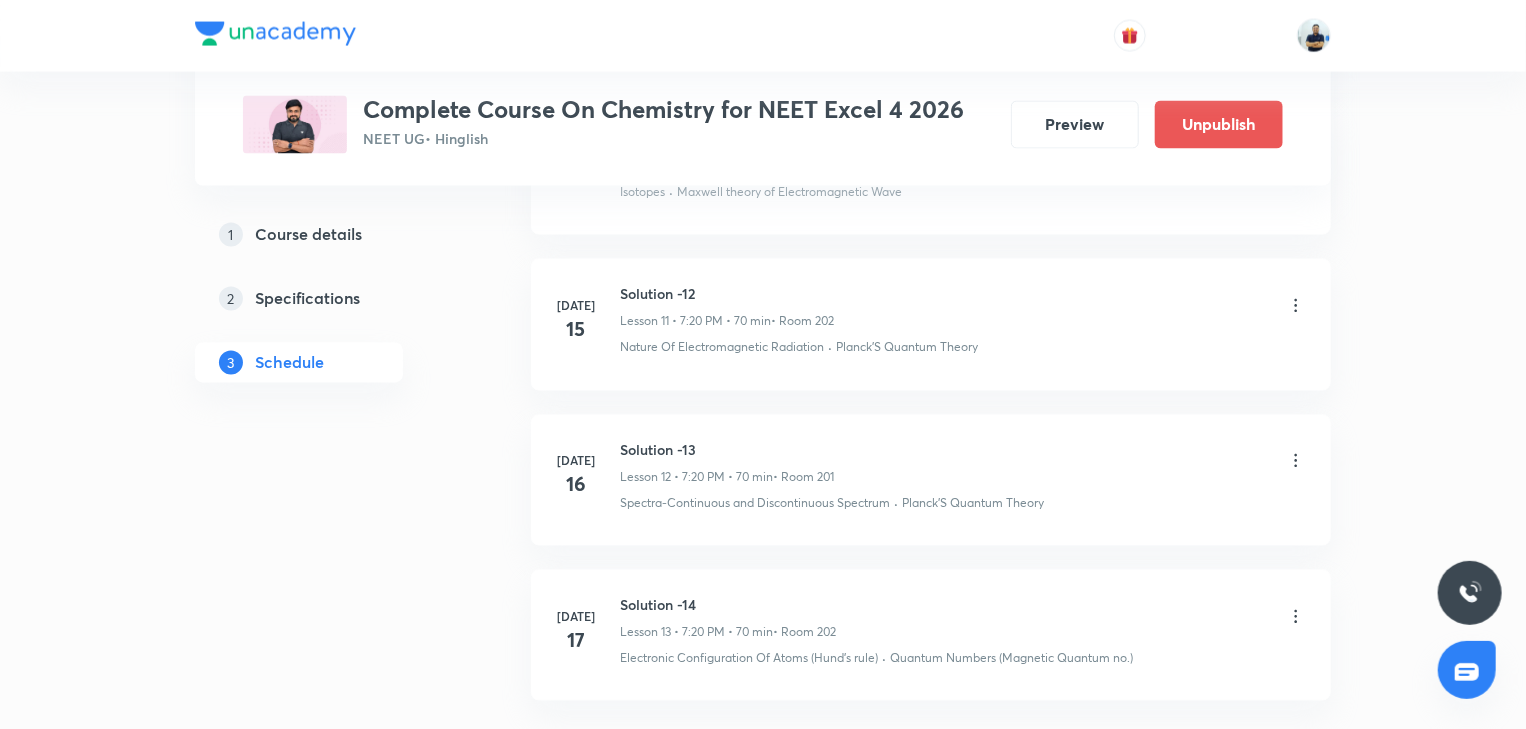 scroll, scrollTop: 1969, scrollLeft: 0, axis: vertical 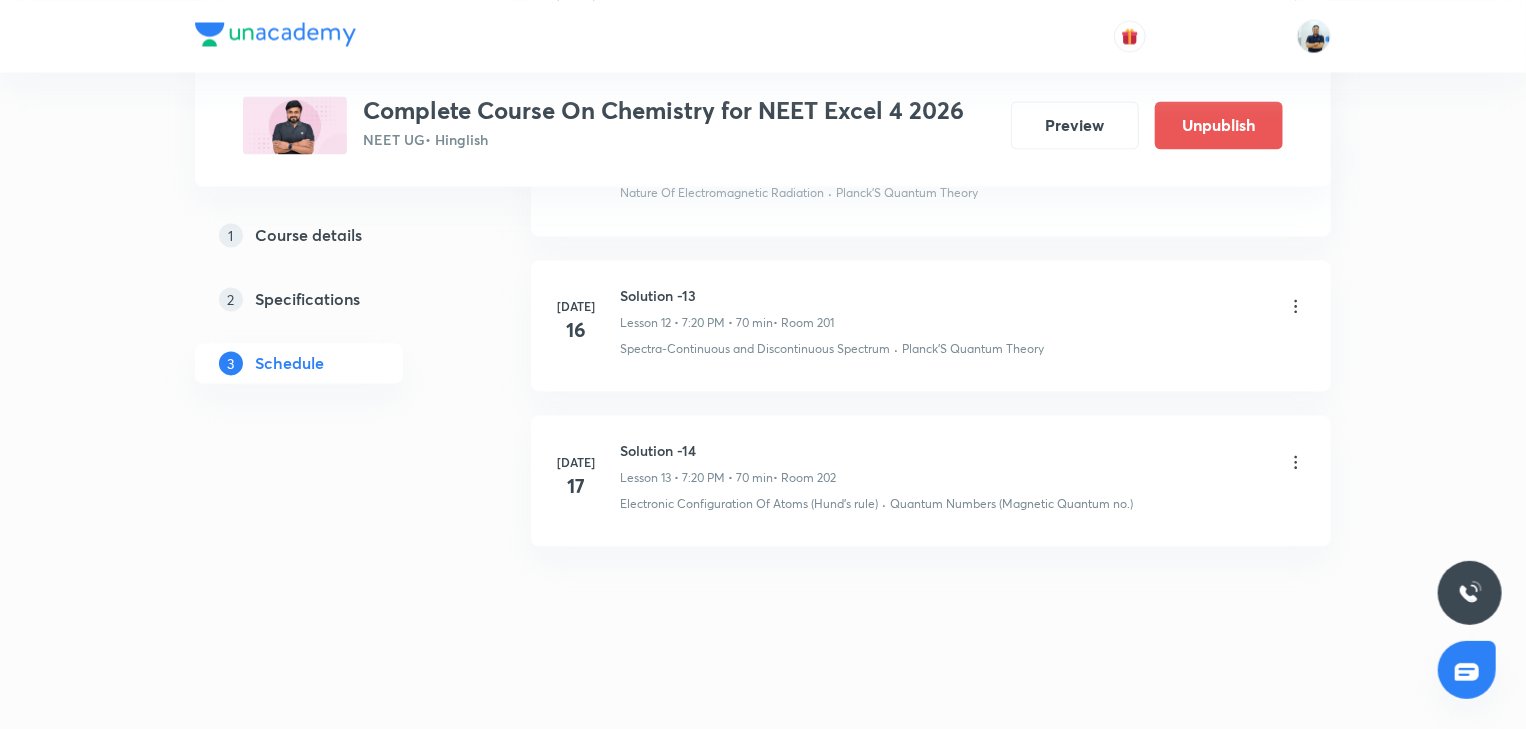 click on "Solution -14" at bounding box center (728, 450) 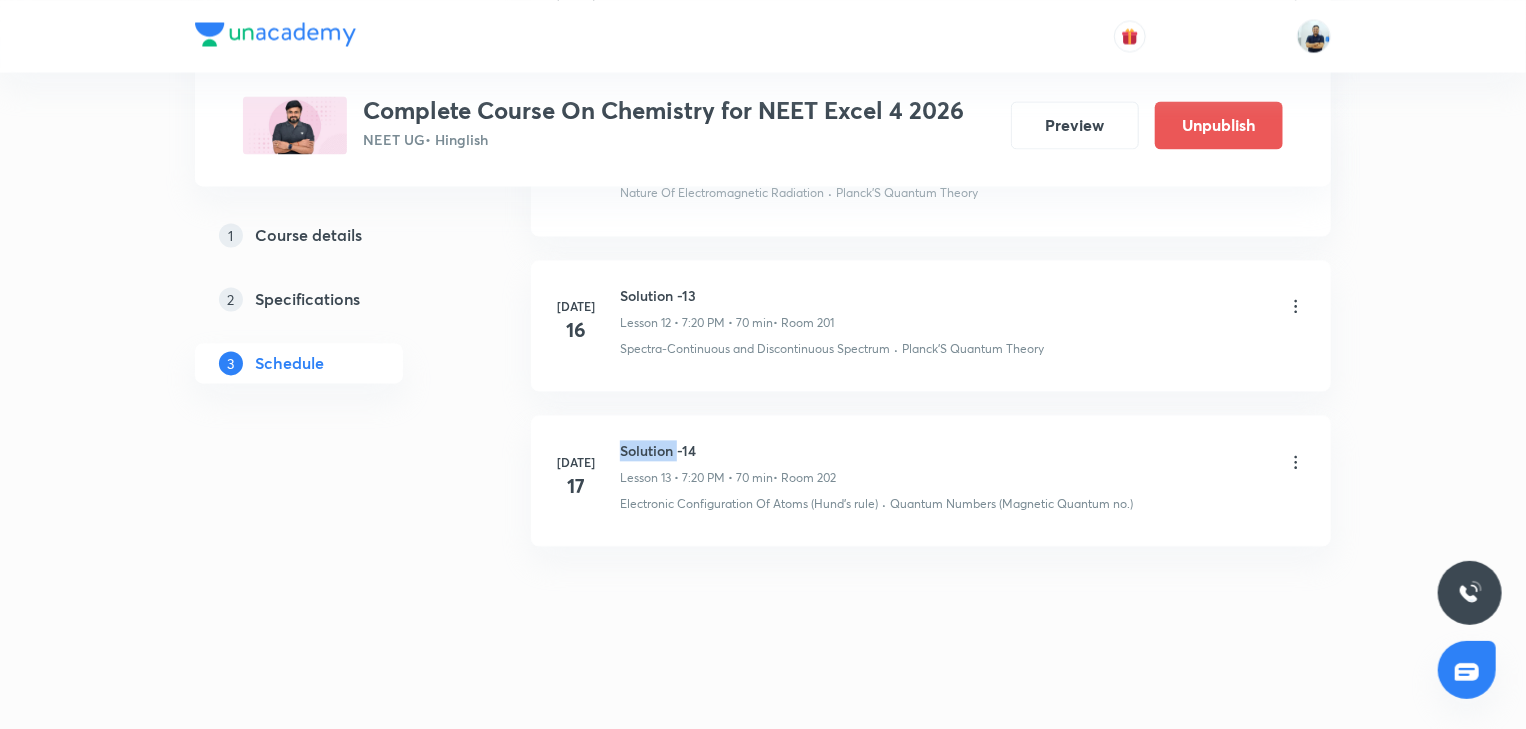 click on "Solution -14" at bounding box center [728, 450] 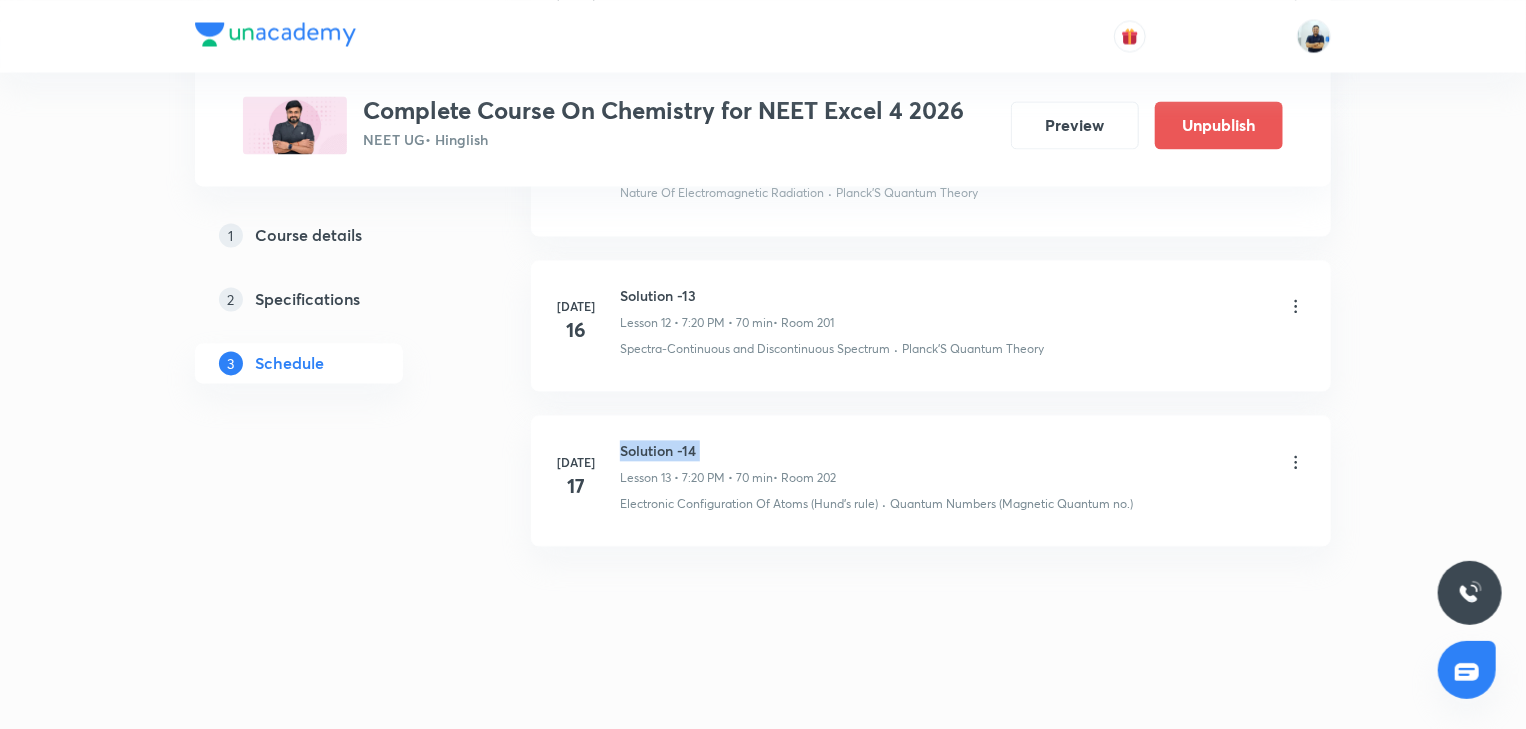 click on "Solution -14" at bounding box center (728, 450) 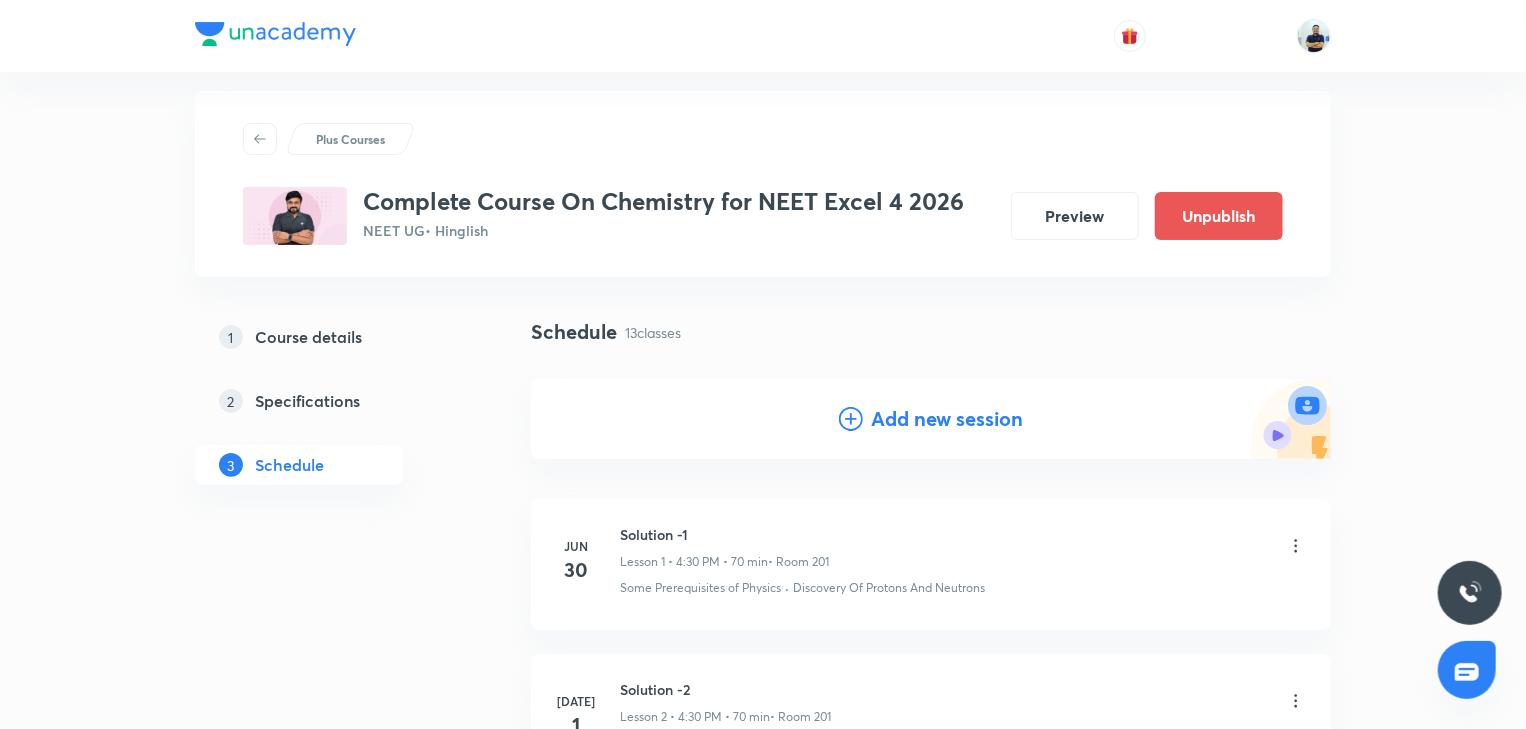 scroll, scrollTop: 0, scrollLeft: 0, axis: both 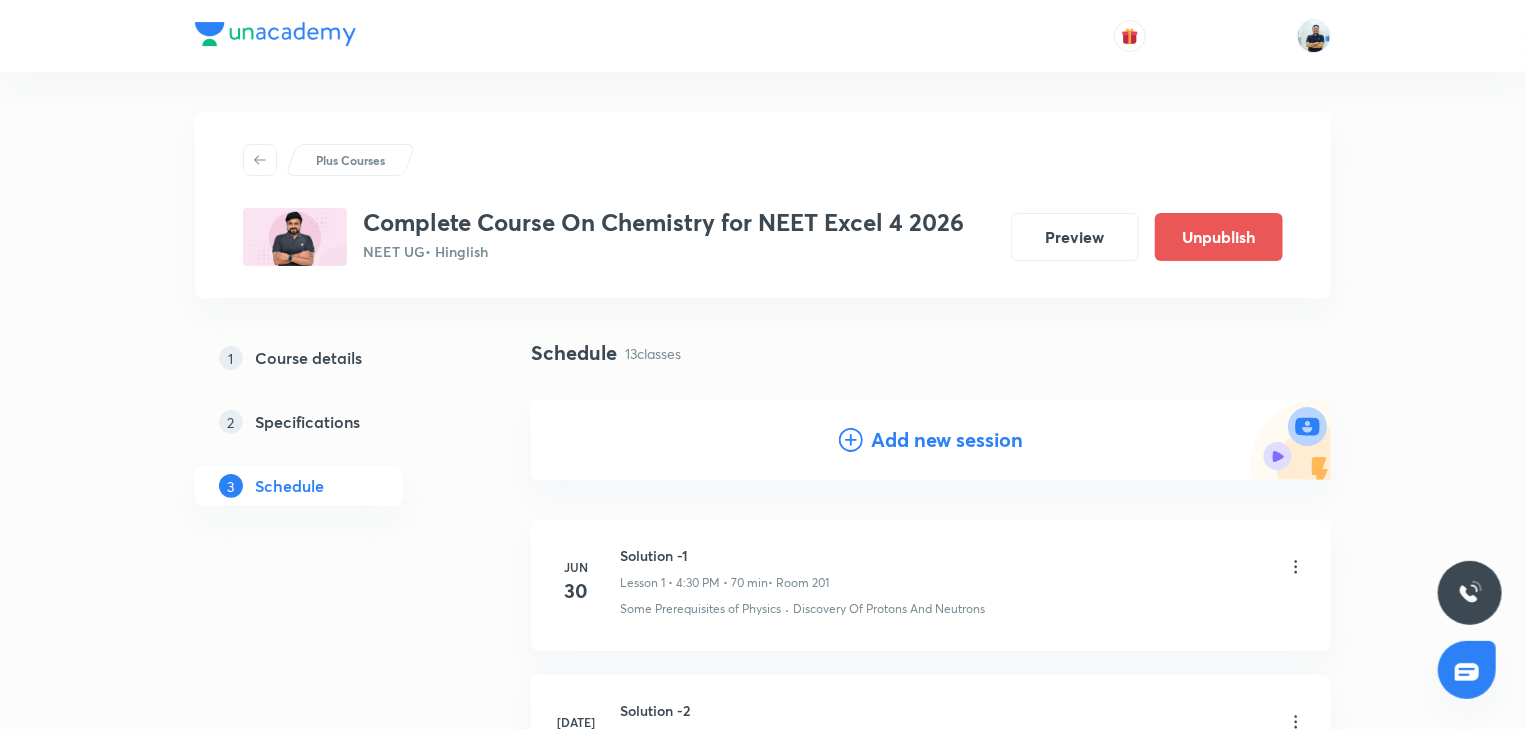 click on "Add new session" at bounding box center (947, 440) 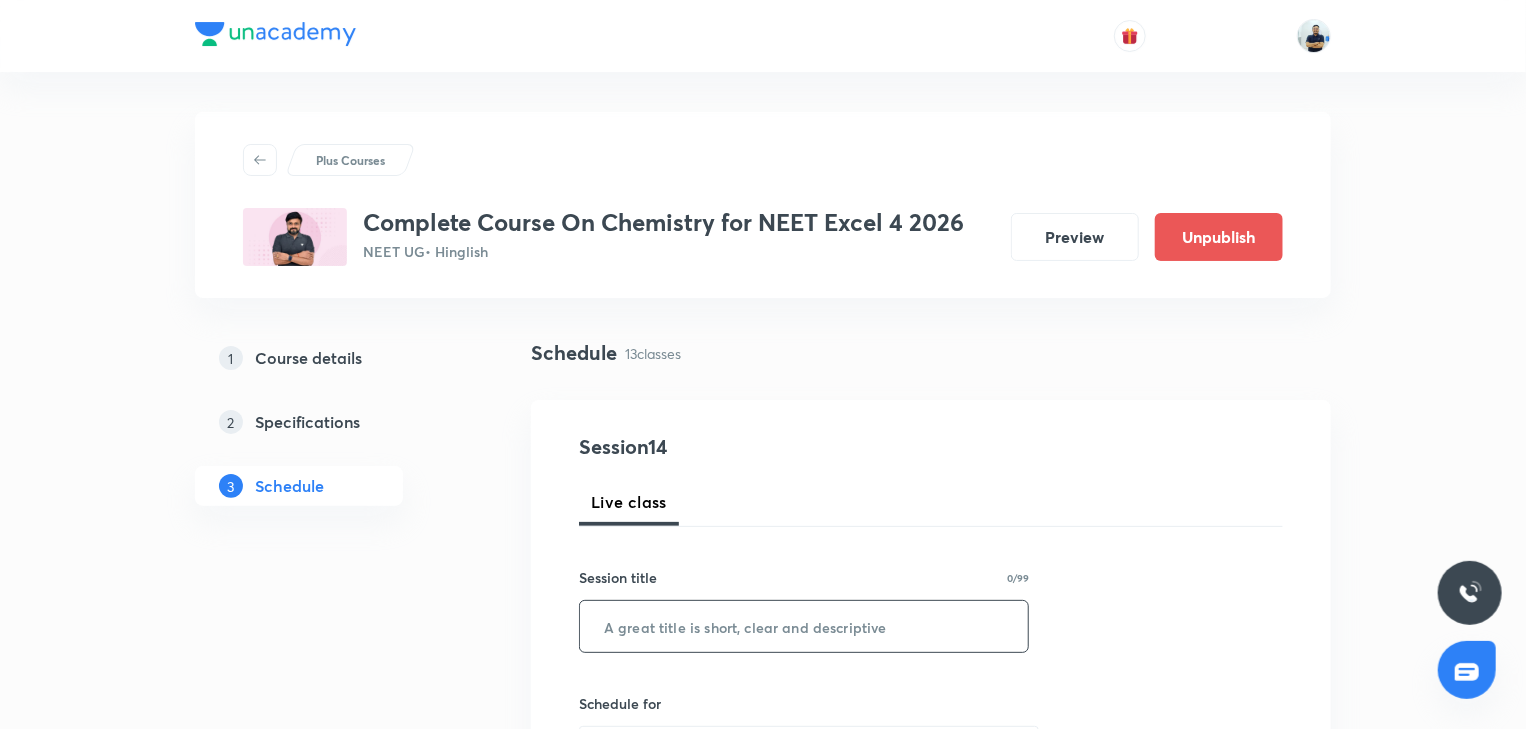 click at bounding box center [804, 626] 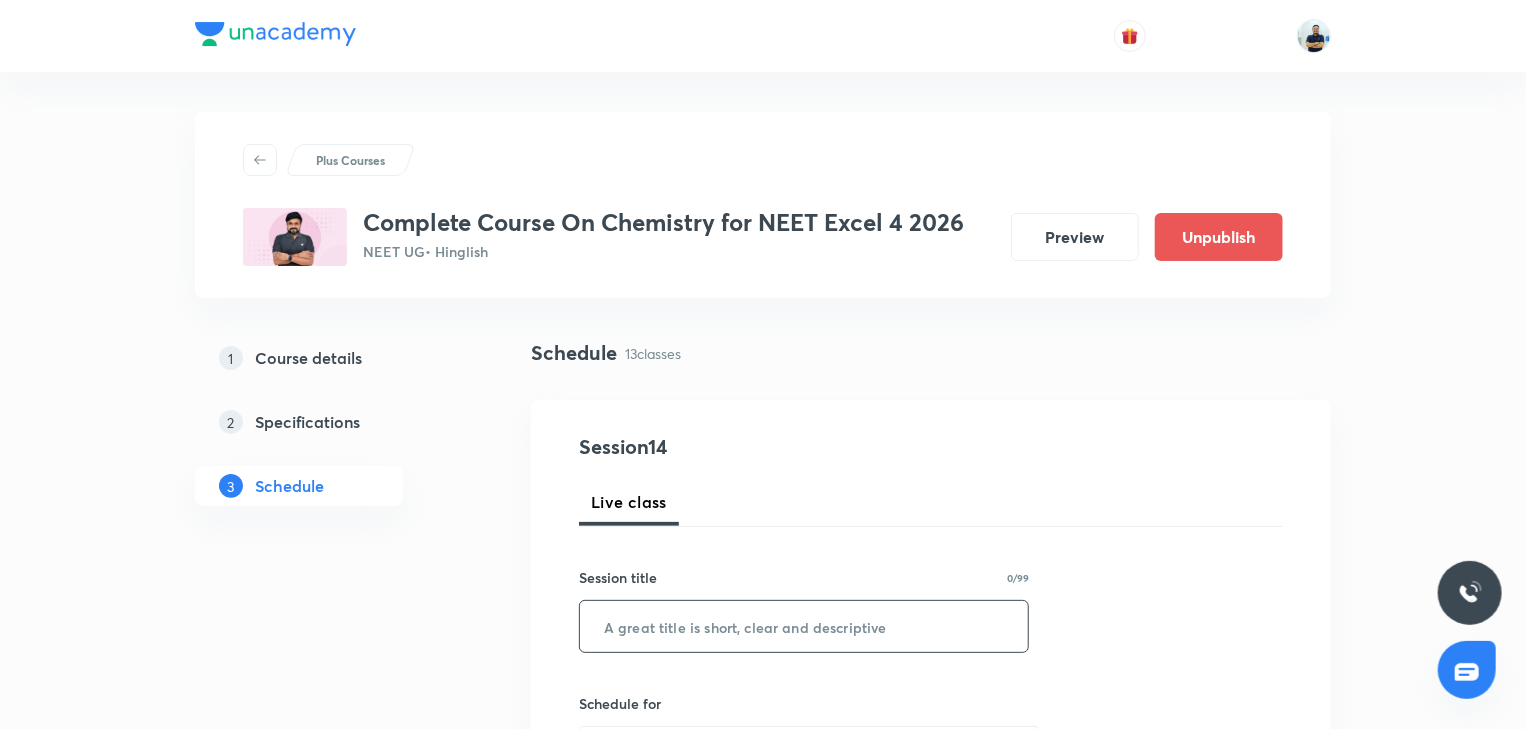 paste on "Solution -14" 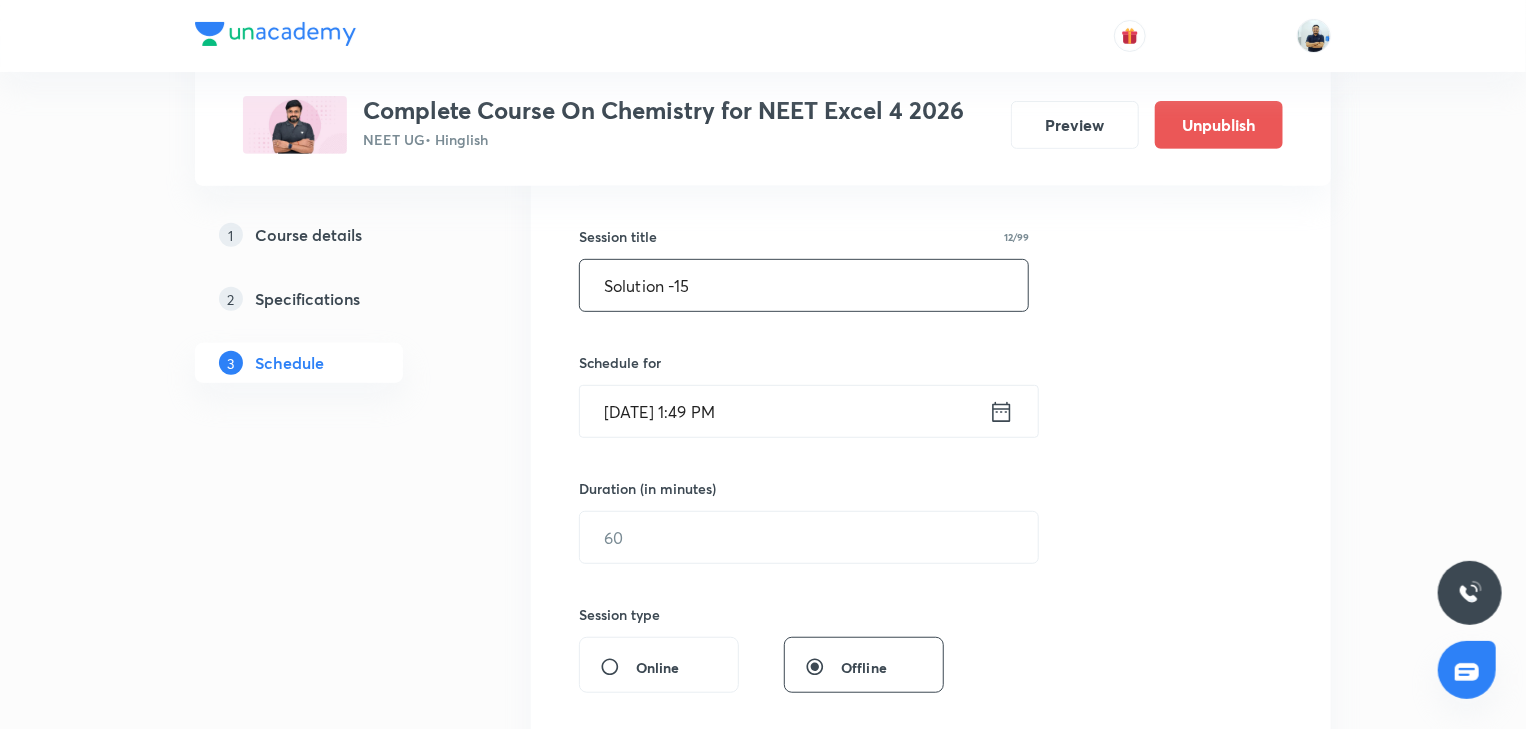scroll, scrollTop: 373, scrollLeft: 0, axis: vertical 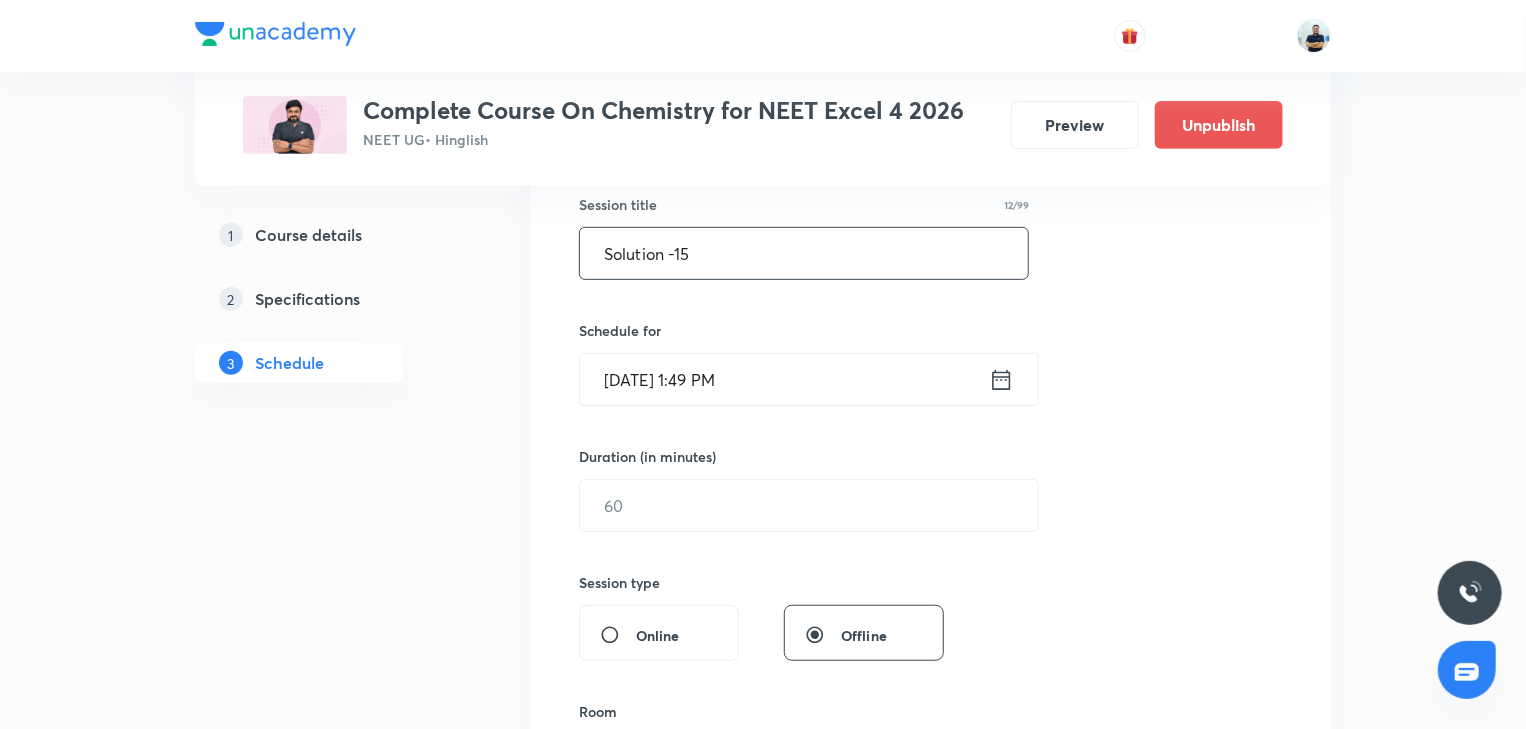 type on "Solution -15" 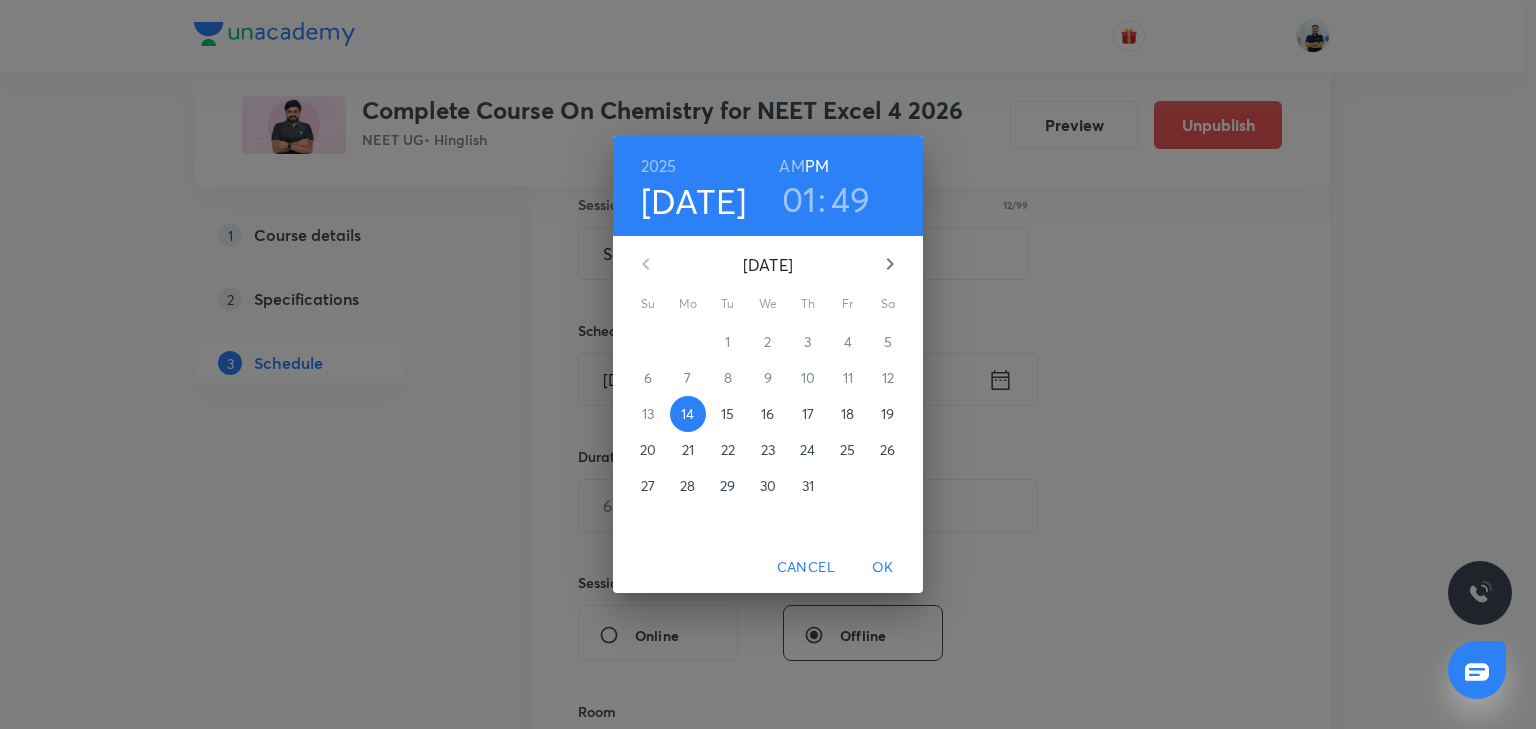 click on "18" at bounding box center [848, 414] 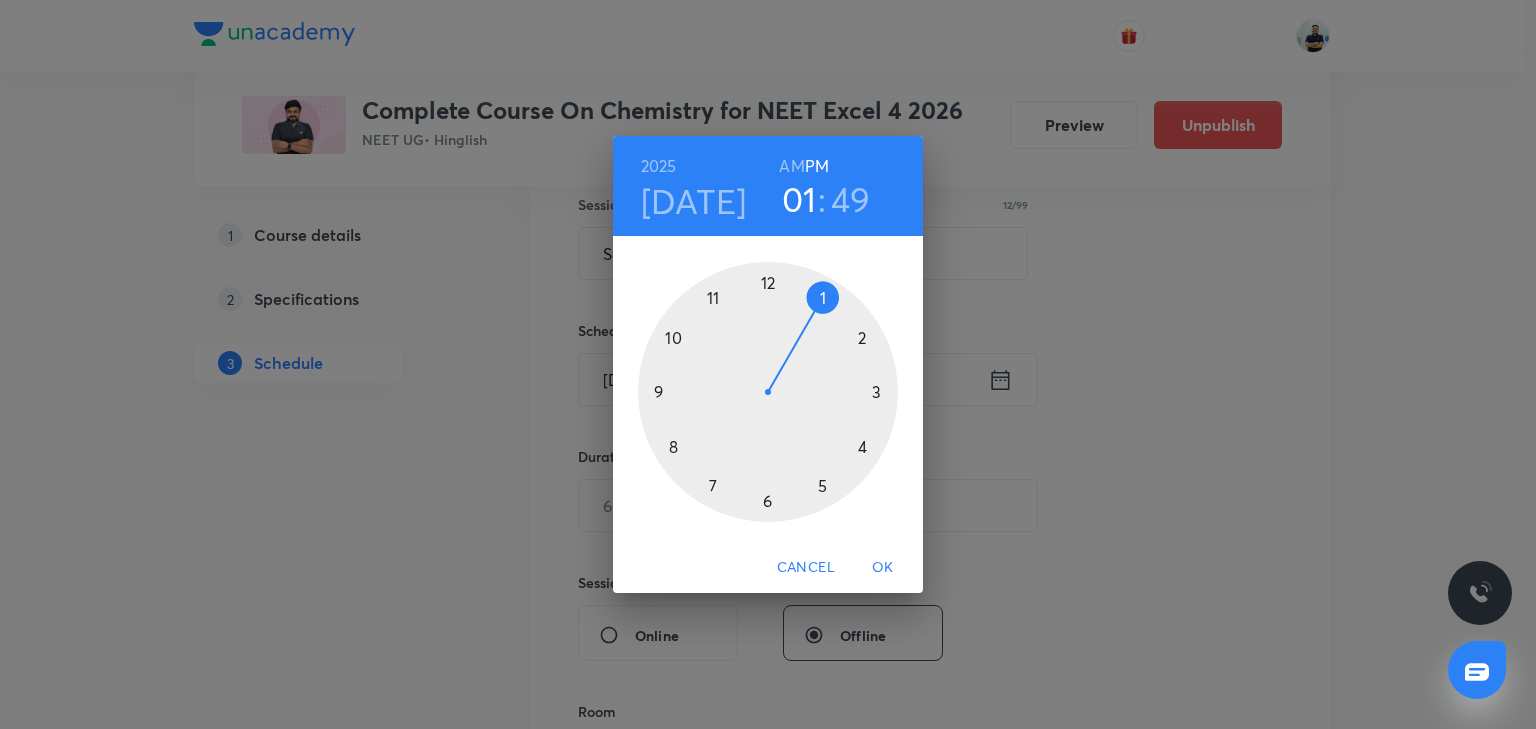 click at bounding box center (768, 392) 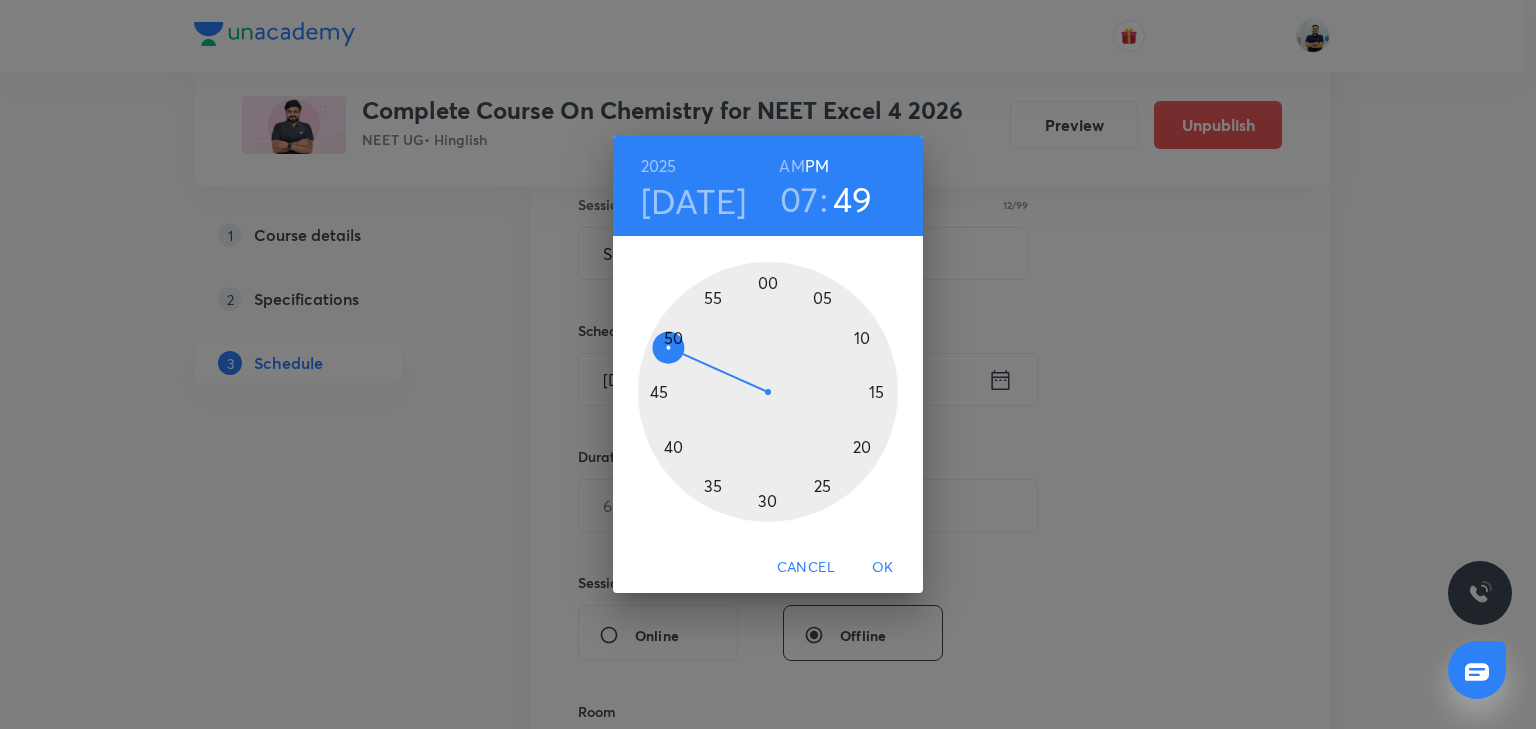 click at bounding box center [768, 392] 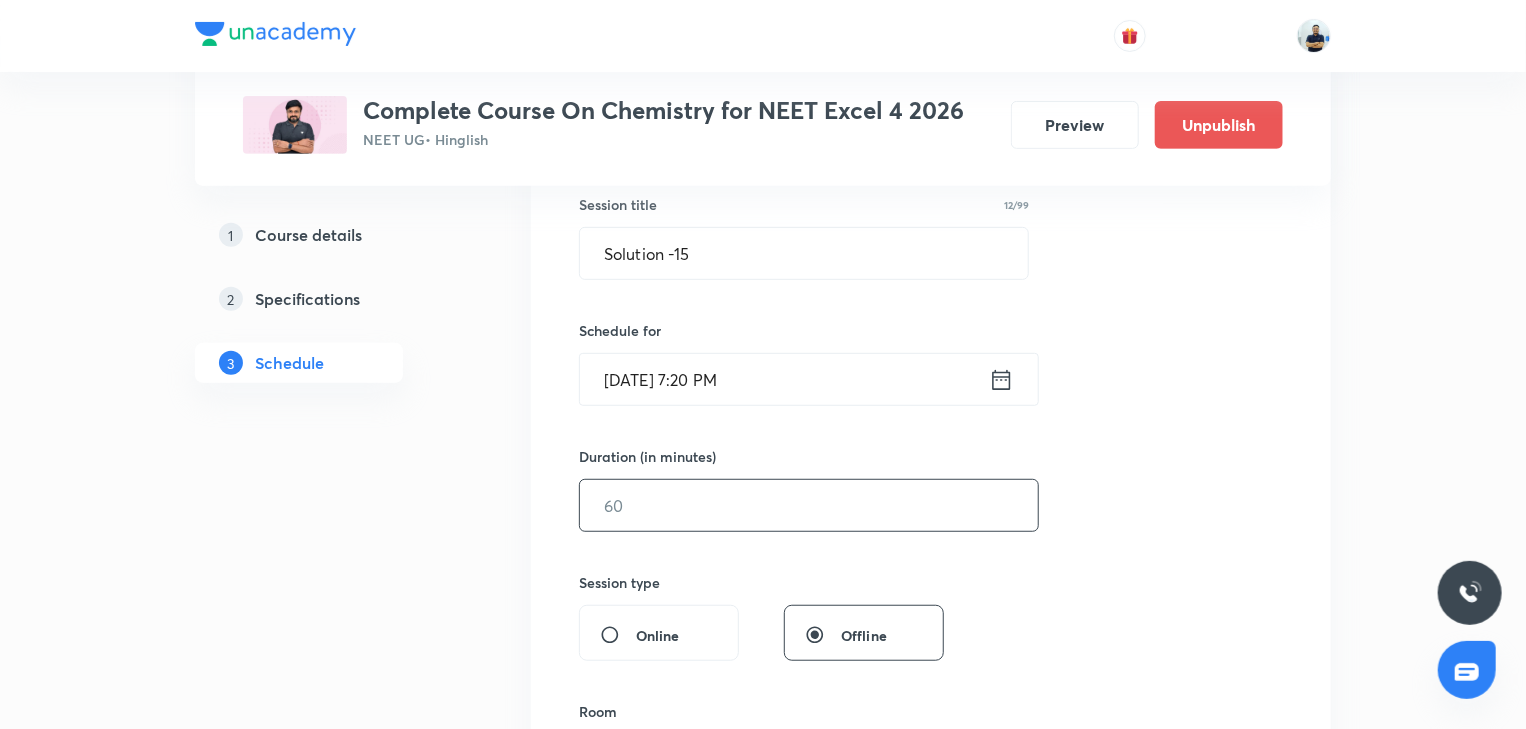 click at bounding box center (809, 505) 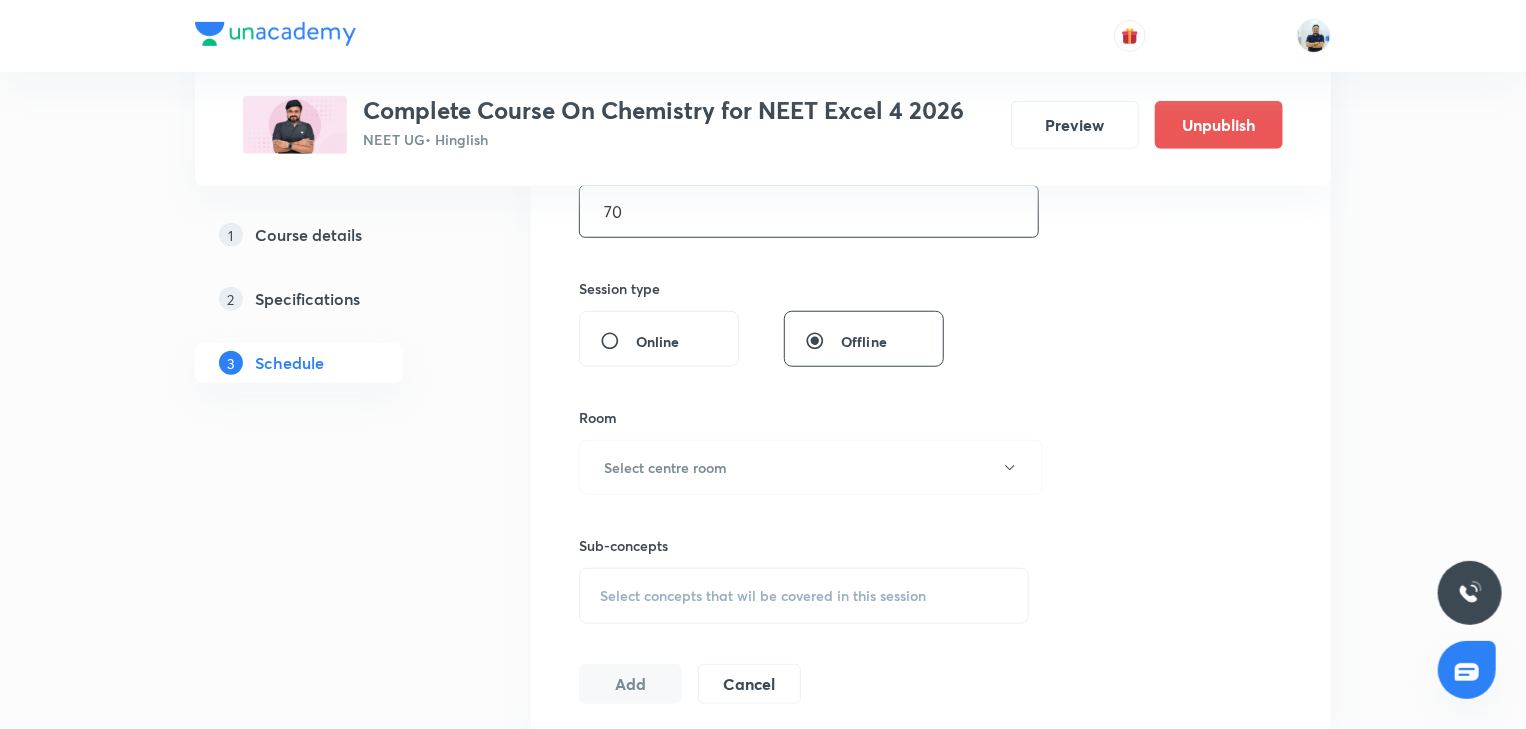scroll, scrollTop: 672, scrollLeft: 0, axis: vertical 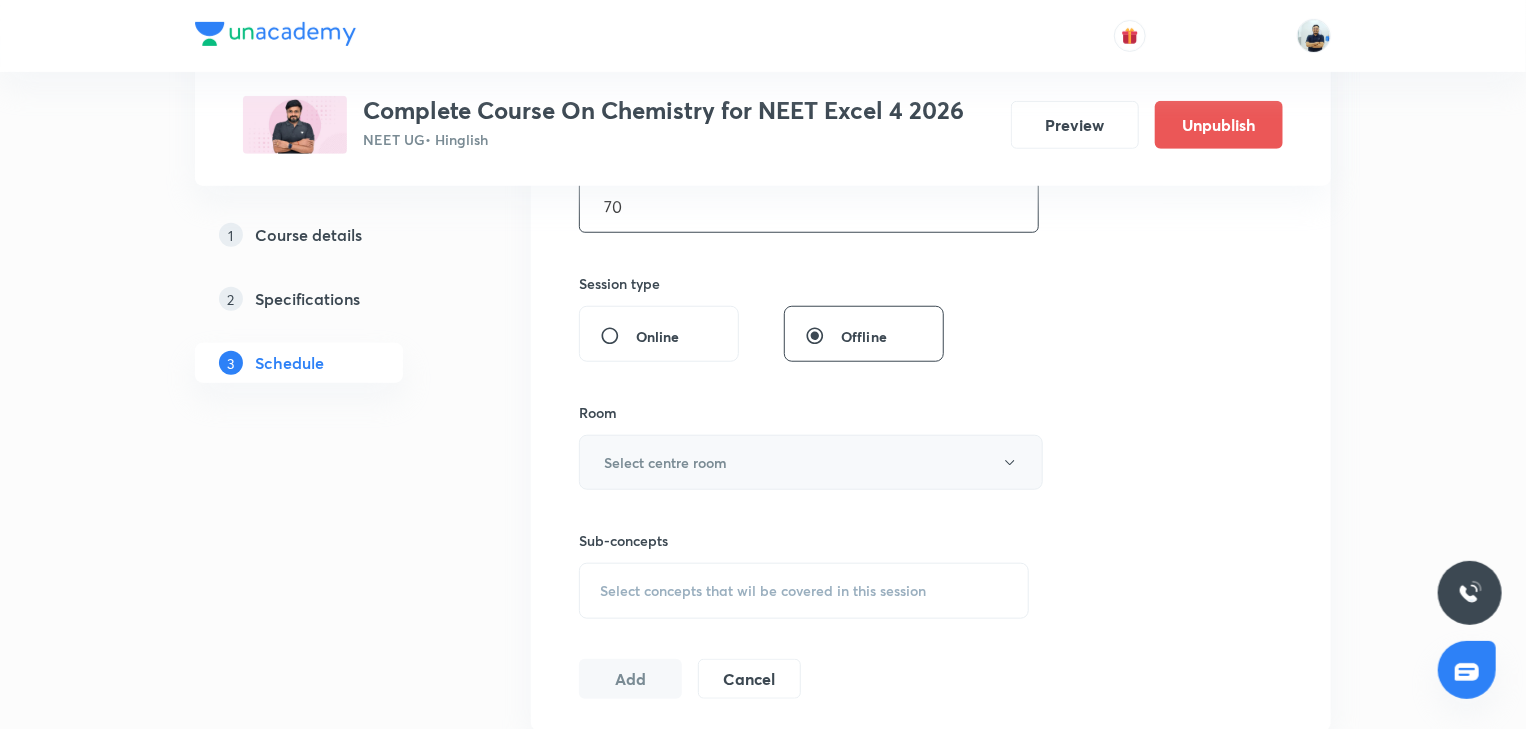 type on "70" 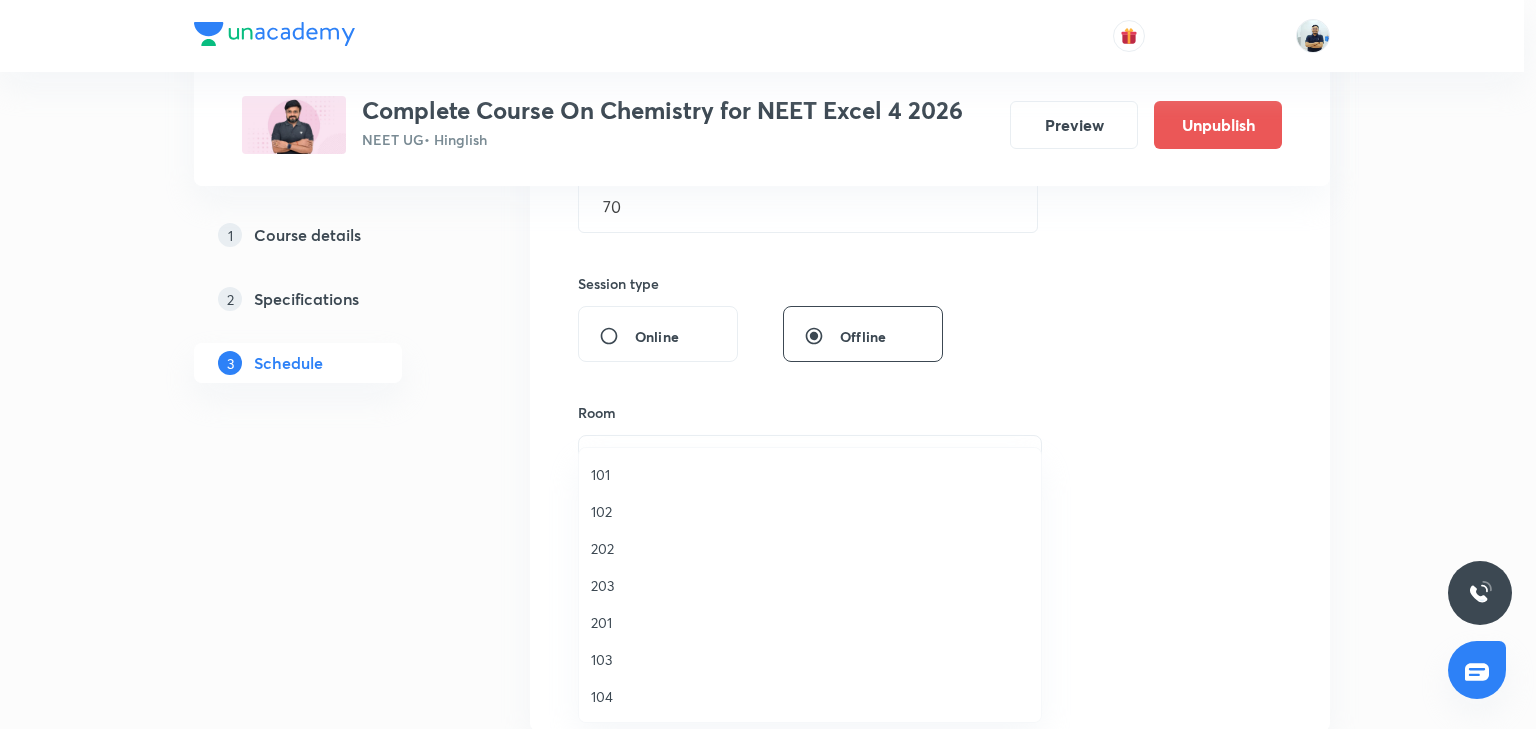 click on "201" at bounding box center (810, 622) 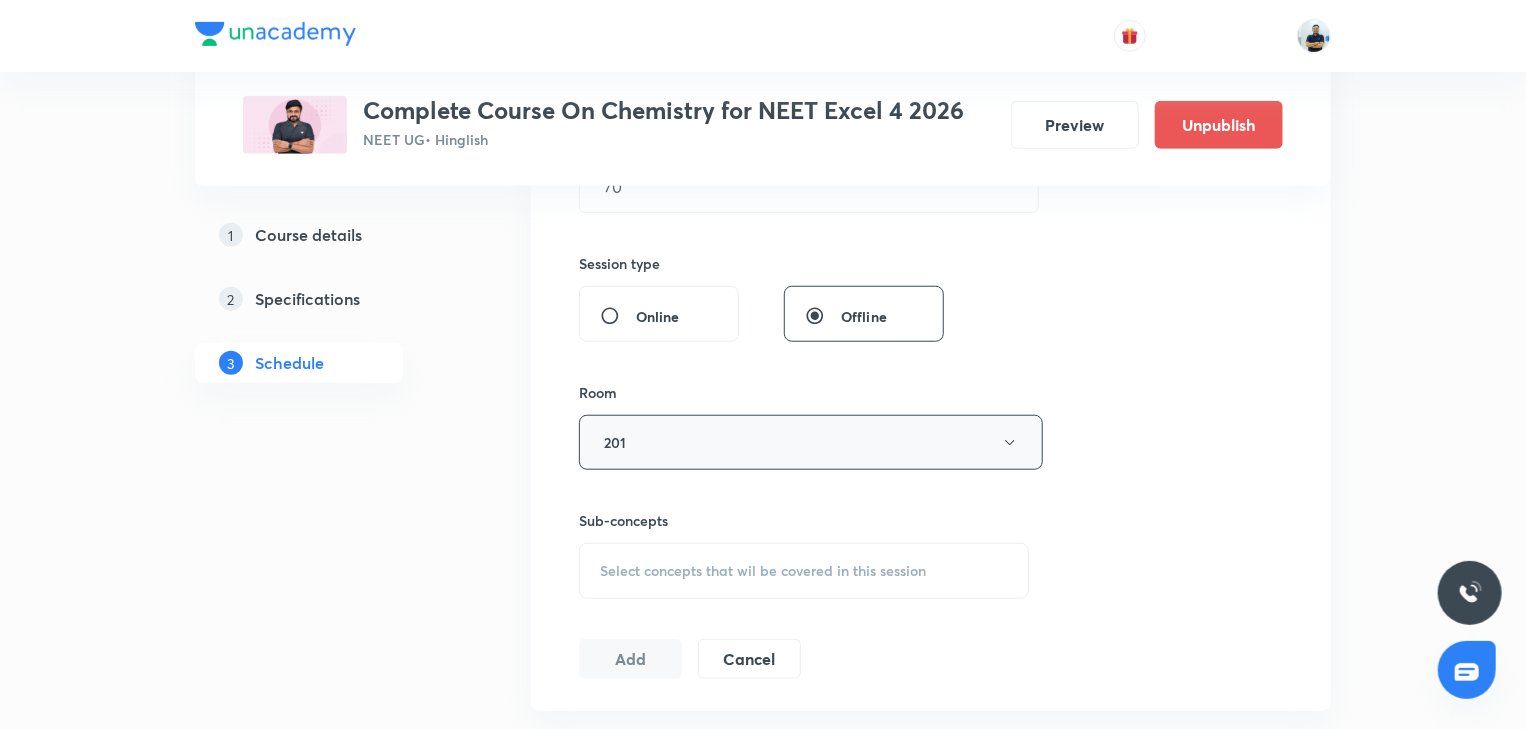 scroll, scrollTop: 728, scrollLeft: 0, axis: vertical 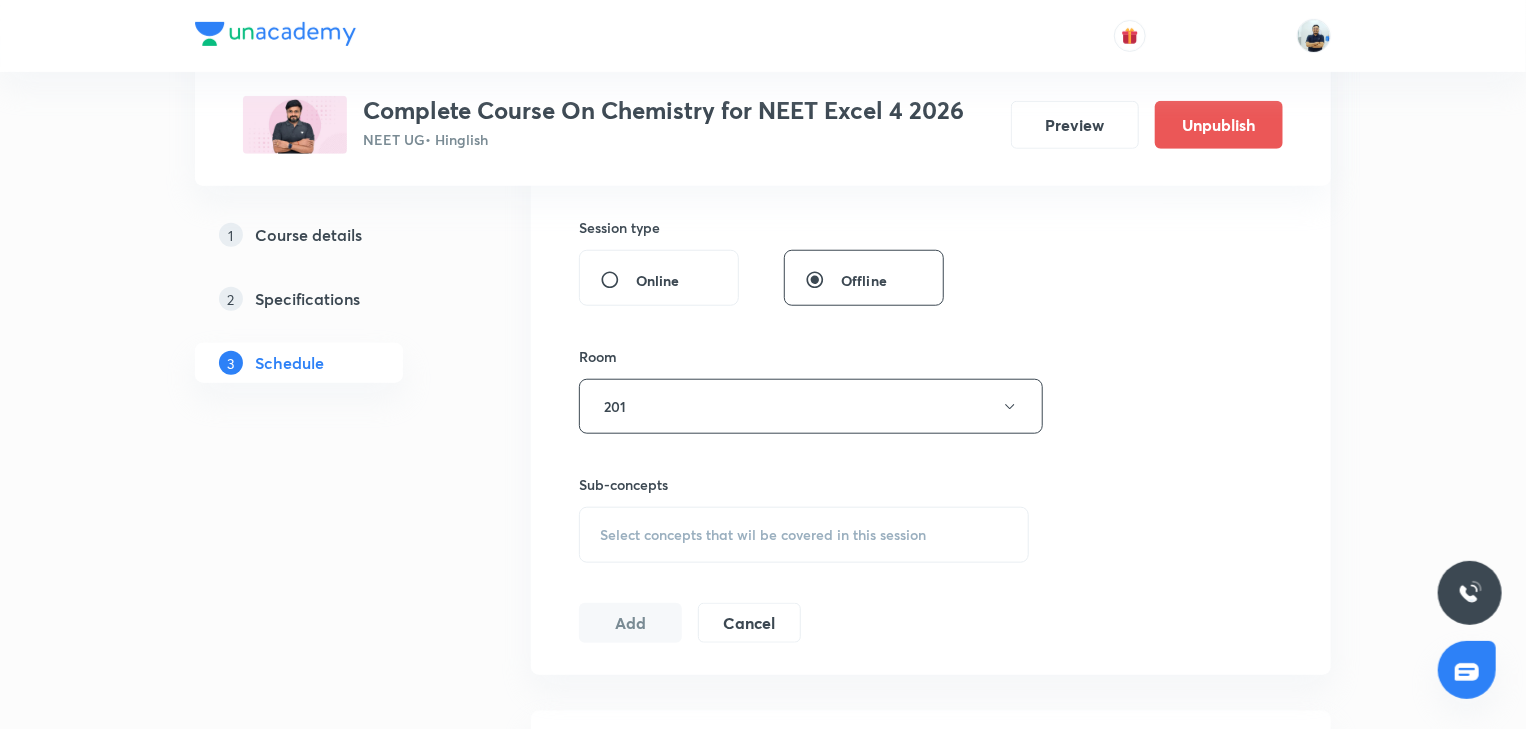 click on "Select concepts that wil be covered in this session" at bounding box center (763, 535) 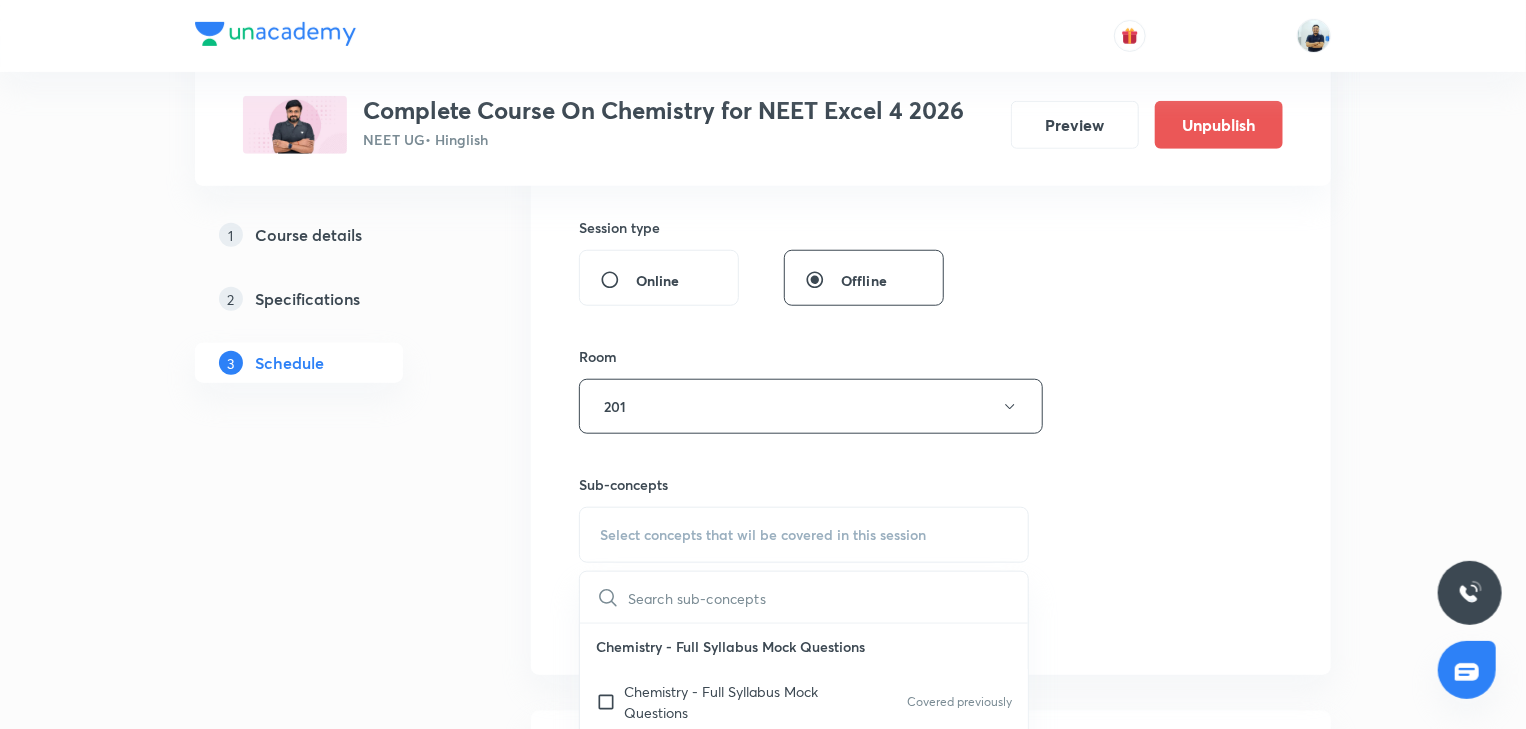 scroll, scrollTop: 933, scrollLeft: 0, axis: vertical 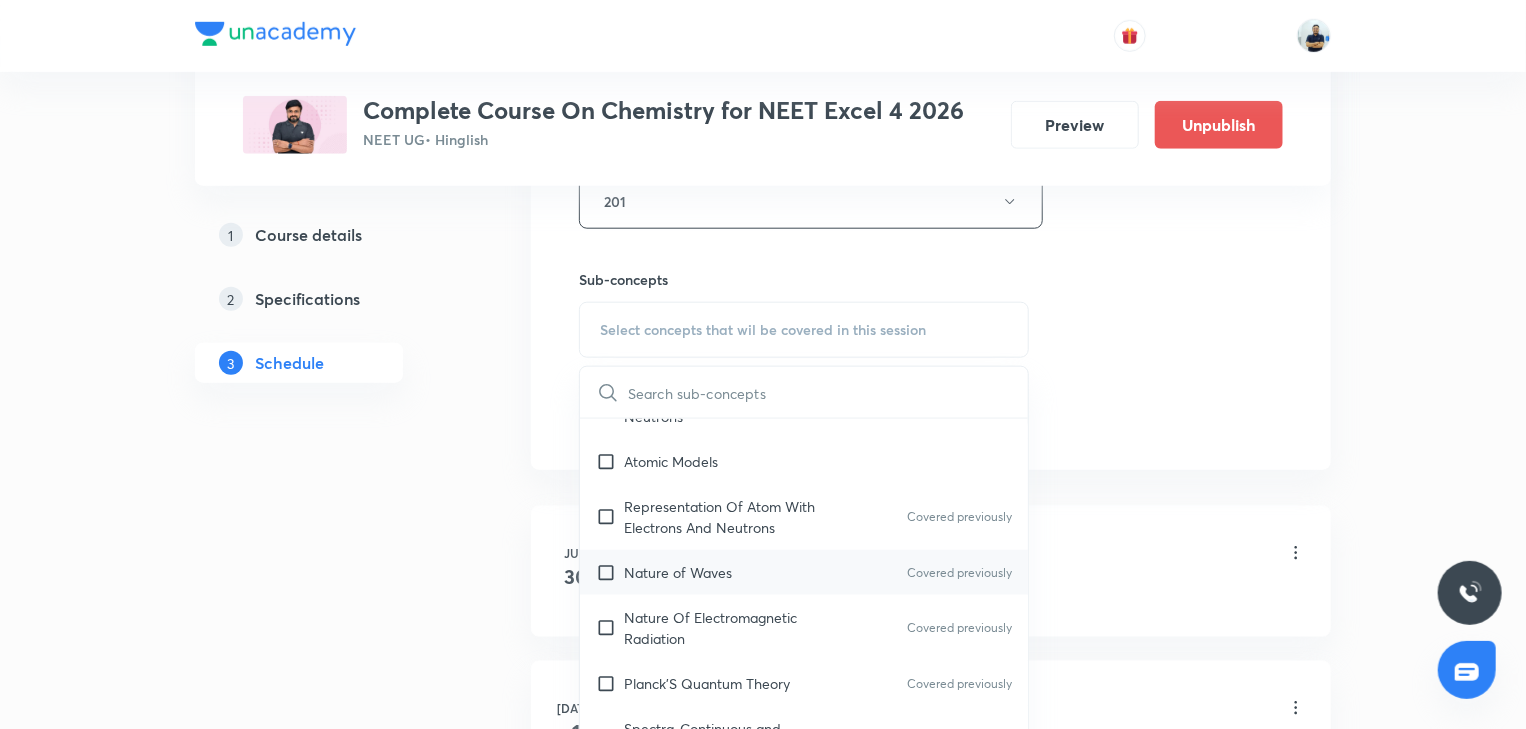 click on "Nature of Waves Covered previously" at bounding box center [804, 572] 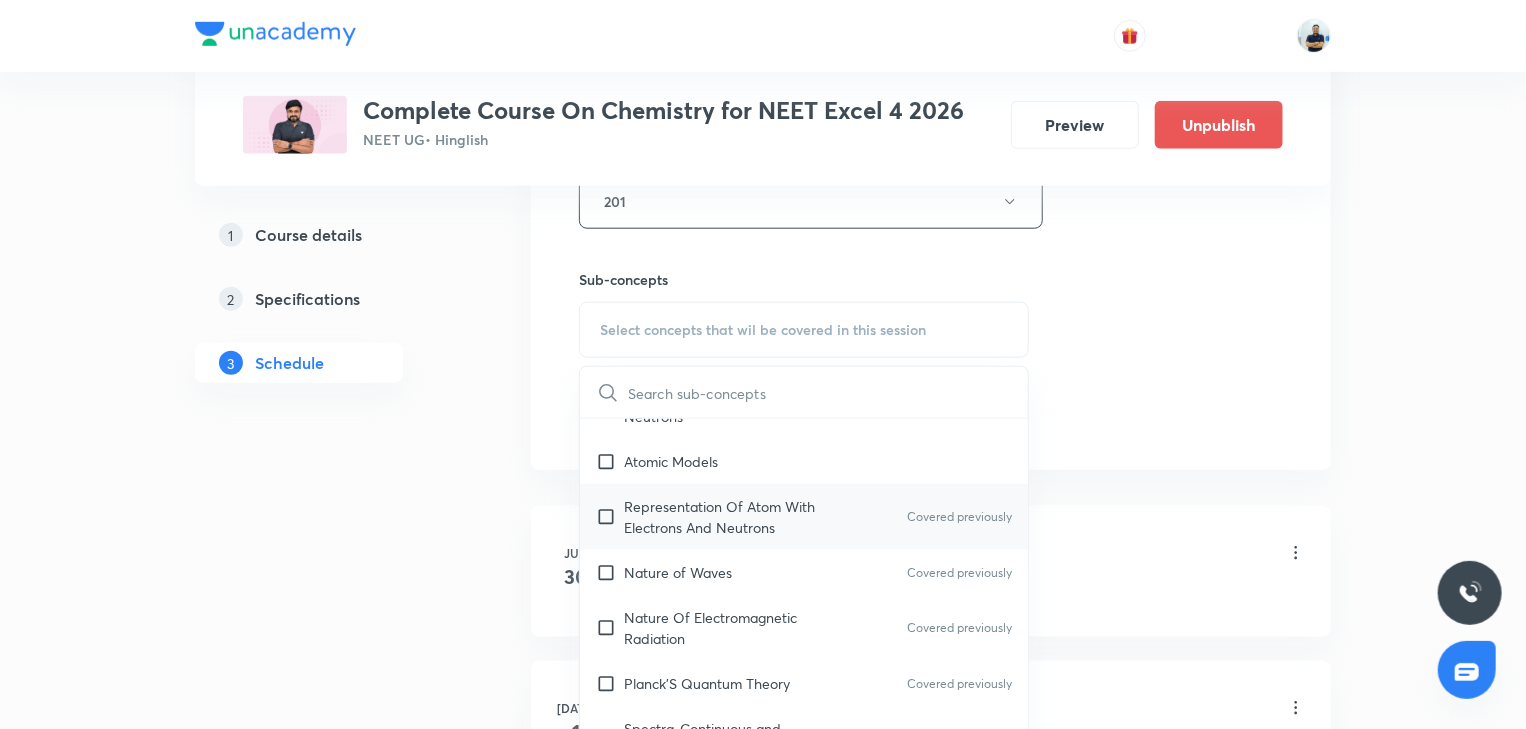 checkbox on "true" 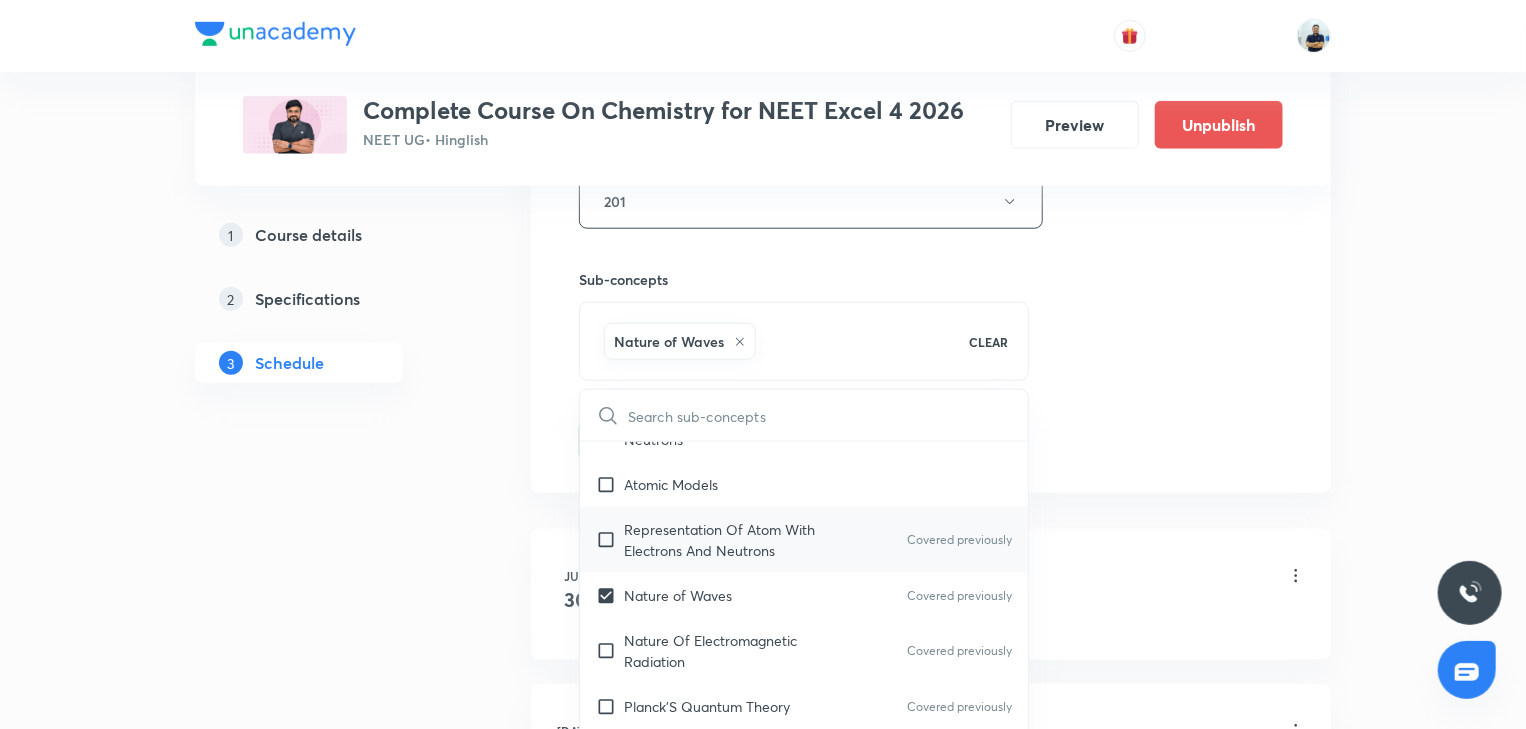 click on "Representation Of Atom With Electrons And Neutrons" at bounding box center [725, 540] 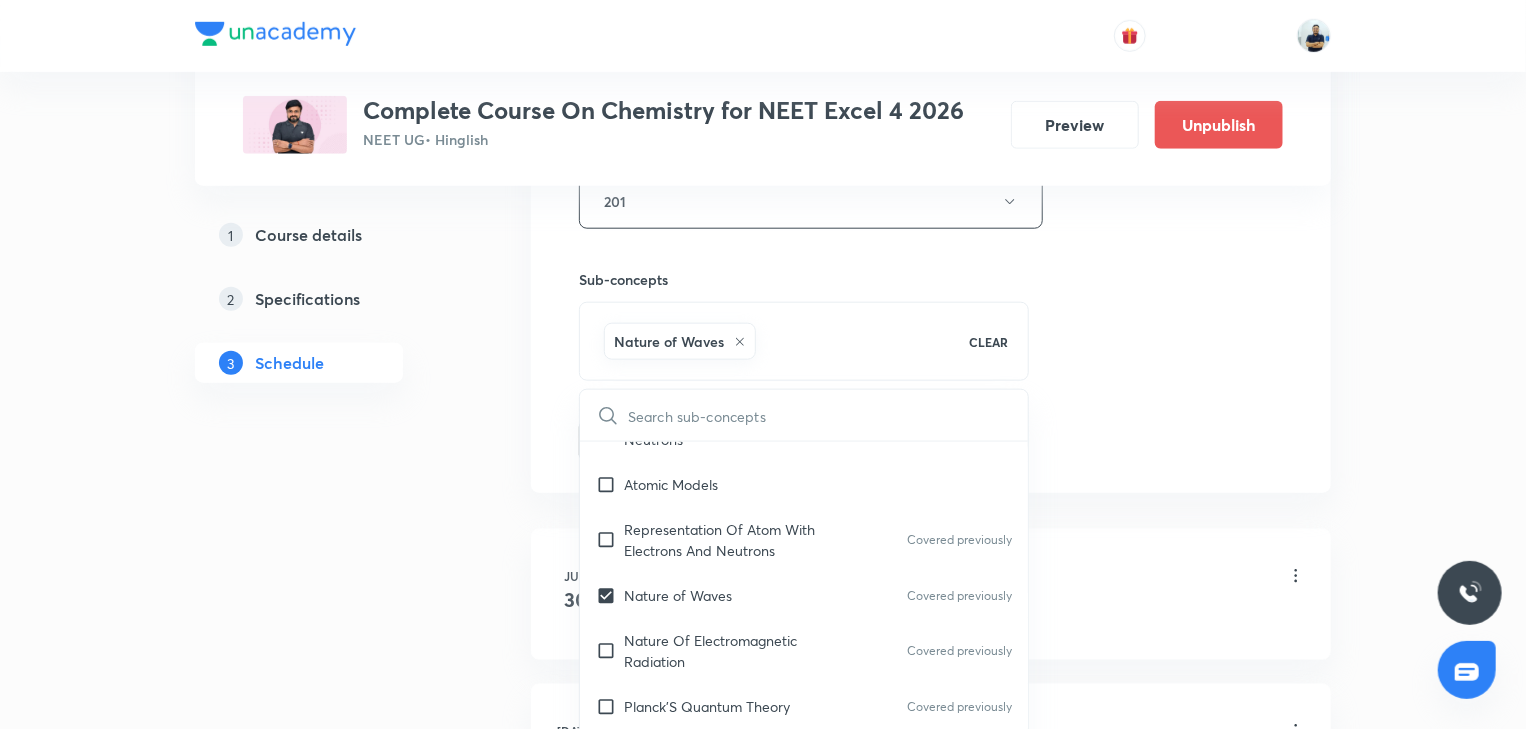 checkbox on "true" 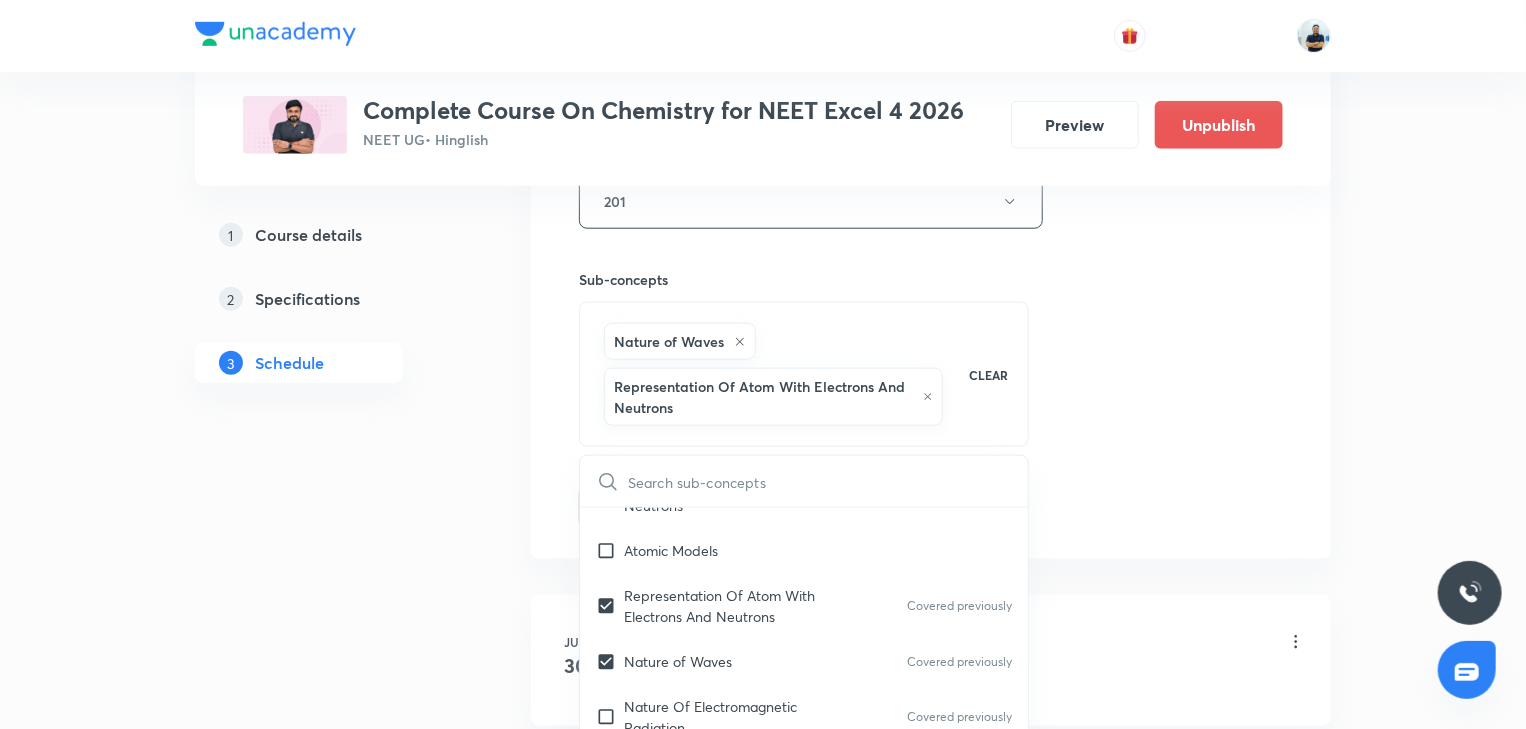 click on "Session  14 Live class Session title 12/99 Solution -15 ​ Schedule for Jul 18, 2025, 7:20 PM ​ Duration (in minutes) 70 ​   Session type Online Offline Room 201 Sub-concepts Nature of Waves Representation Of Atom With Electrons And Neutrons CLEAR ​ Chemistry - Full Syllabus Mock Questions Chemistry - Full Syllabus Mock Questions Covered previously Chemistry Previous Year Chemistry Previous Year Questions Chemistry Previous Year Questions General Topics & Mole Concept Basic Concepts Mole – Basic Introduction Percentage Composition Stoichiometry Principle of Atom Conservation (POAC) Relation between Stoichiometric Quantities Application of Mole Concept: Gravimetric Analysis Electronic Configuration Of Atoms (Hund's rule)  Quantum Numbers (Magnetic Quantum no.) Covered previously Quantum Numbers(Pauli's Exclusion law) Covered previously Mean Molar Mass or Molecular Mass Variation of Conductivity with Concentration Mechanism of Corrosion Atomic Structure Discovery Of Electron Covered previously Spectrum" at bounding box center [931, 13] 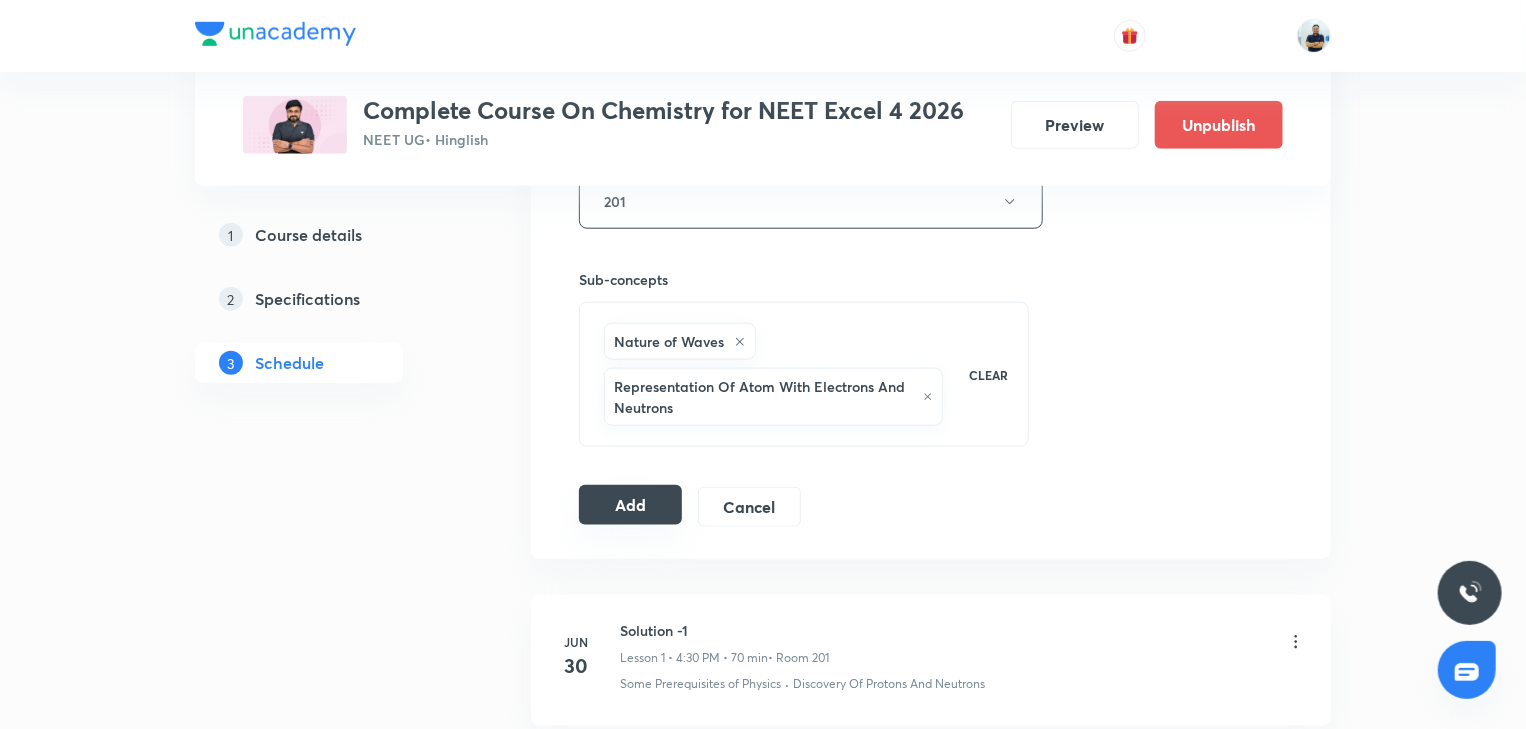 click on "Add" at bounding box center (630, 505) 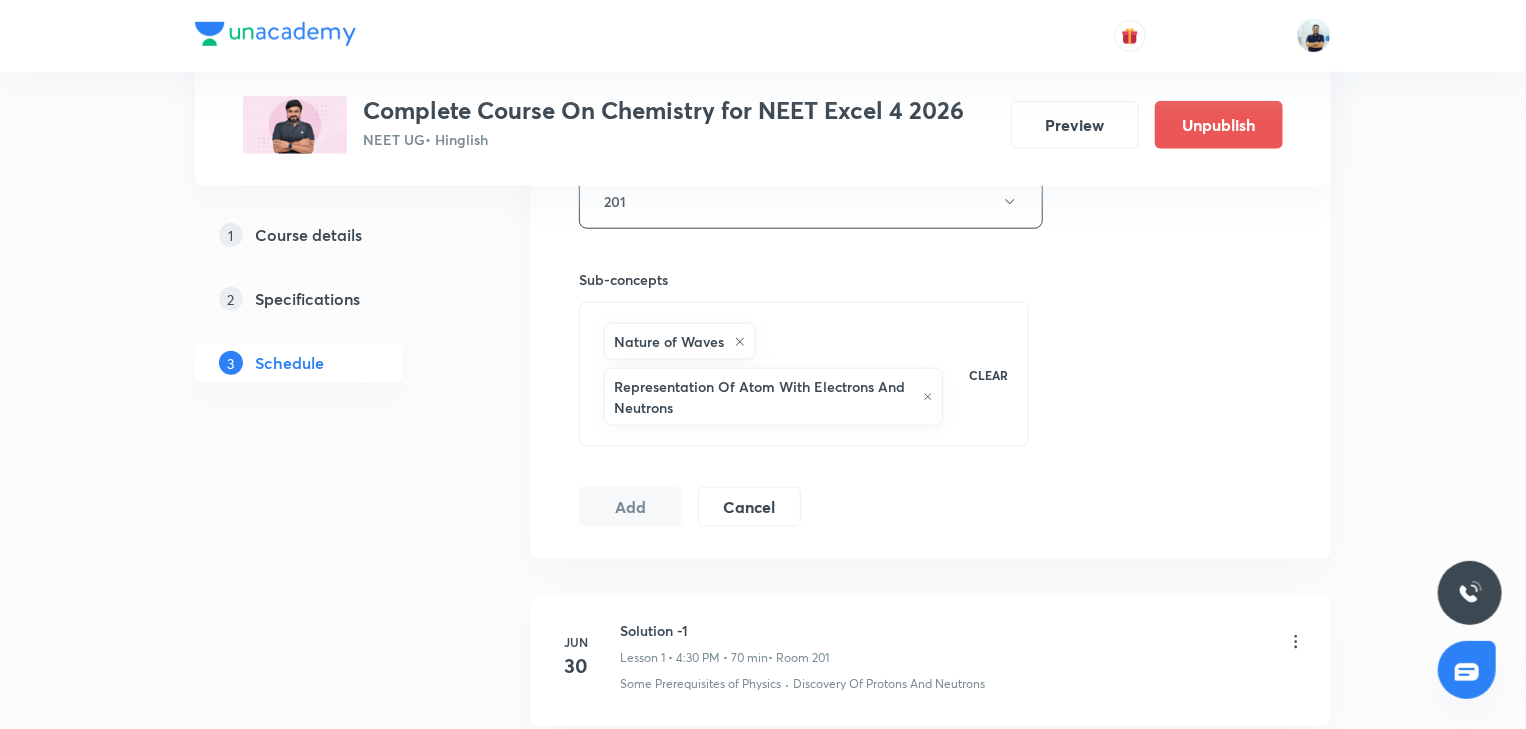 type 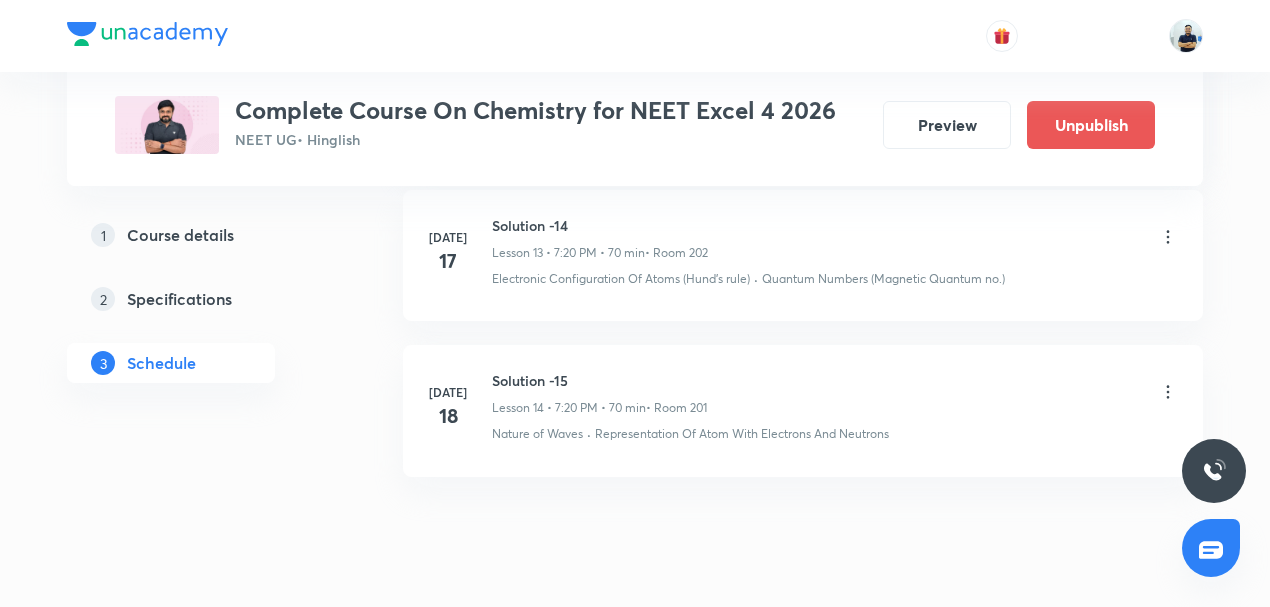 scroll, scrollTop: 2242, scrollLeft: 0, axis: vertical 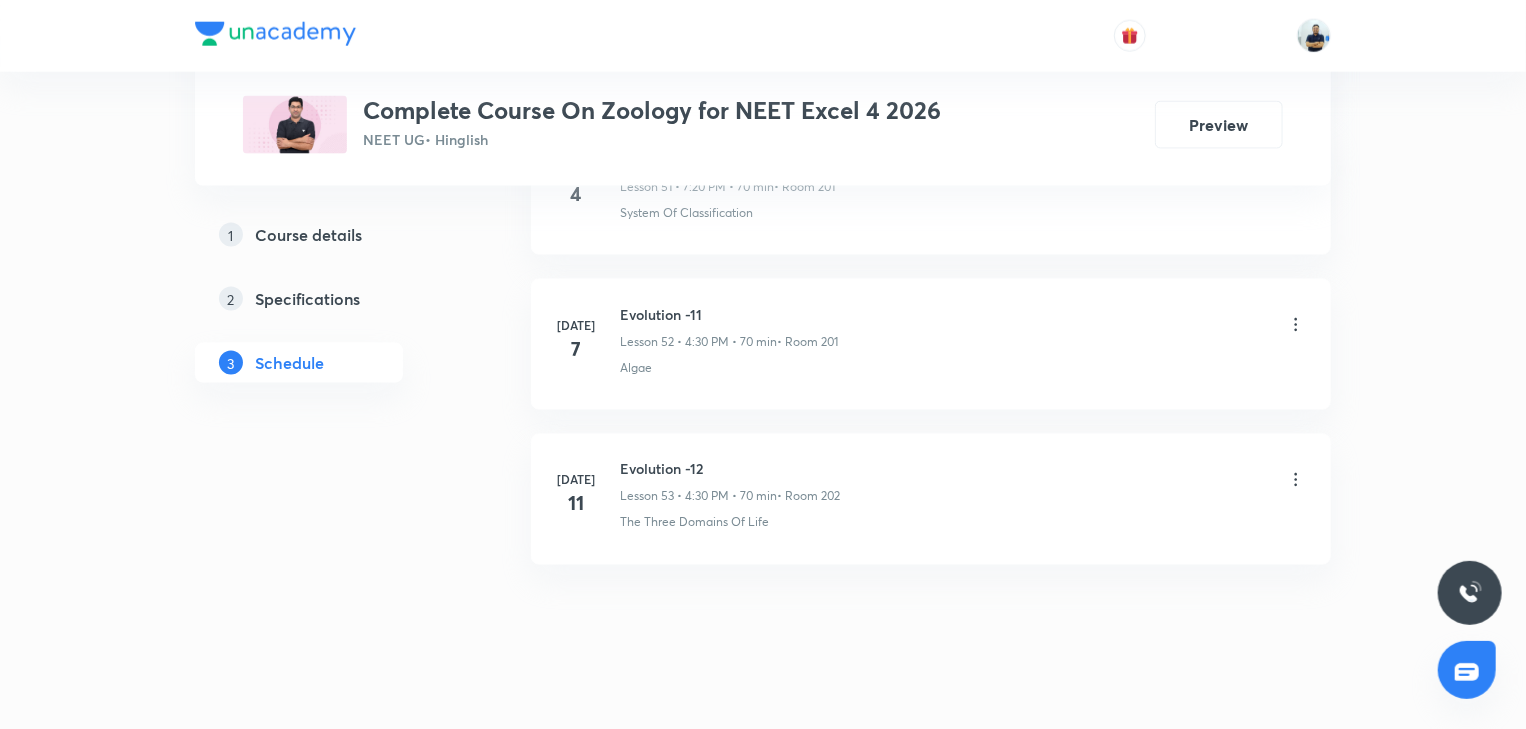 click on "Evolution -12" at bounding box center (730, 469) 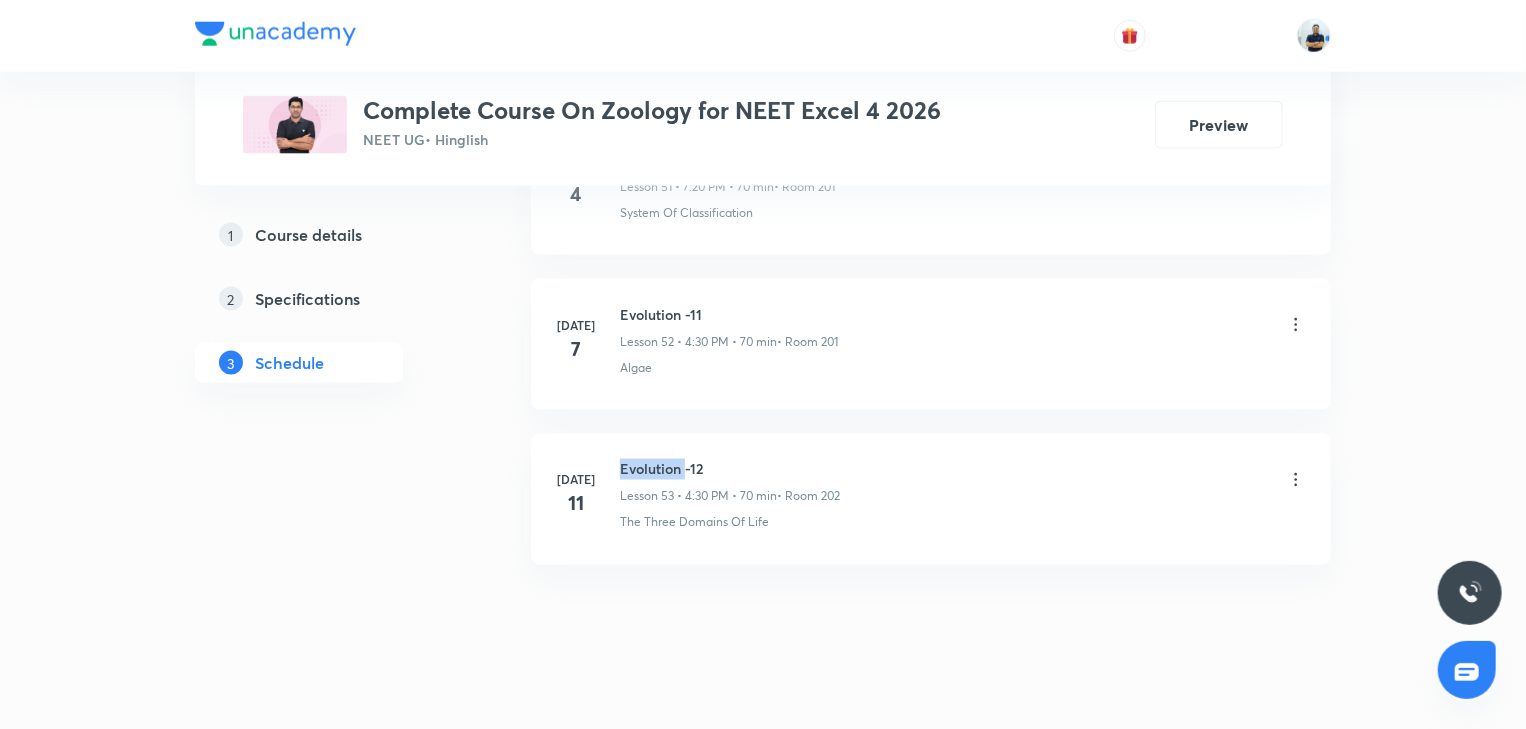click on "Evolution -12" at bounding box center (730, 469) 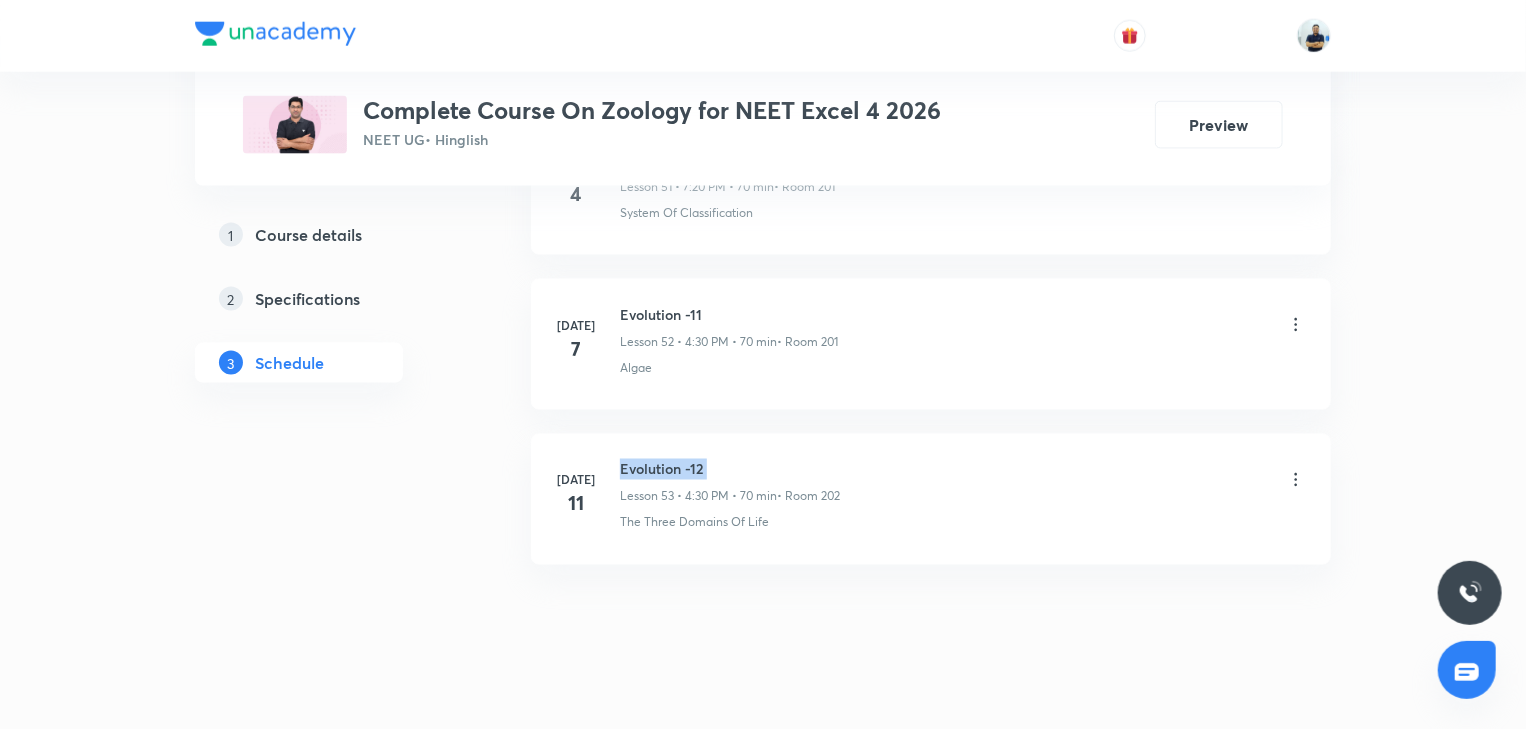 click on "Evolution -12" at bounding box center [730, 469] 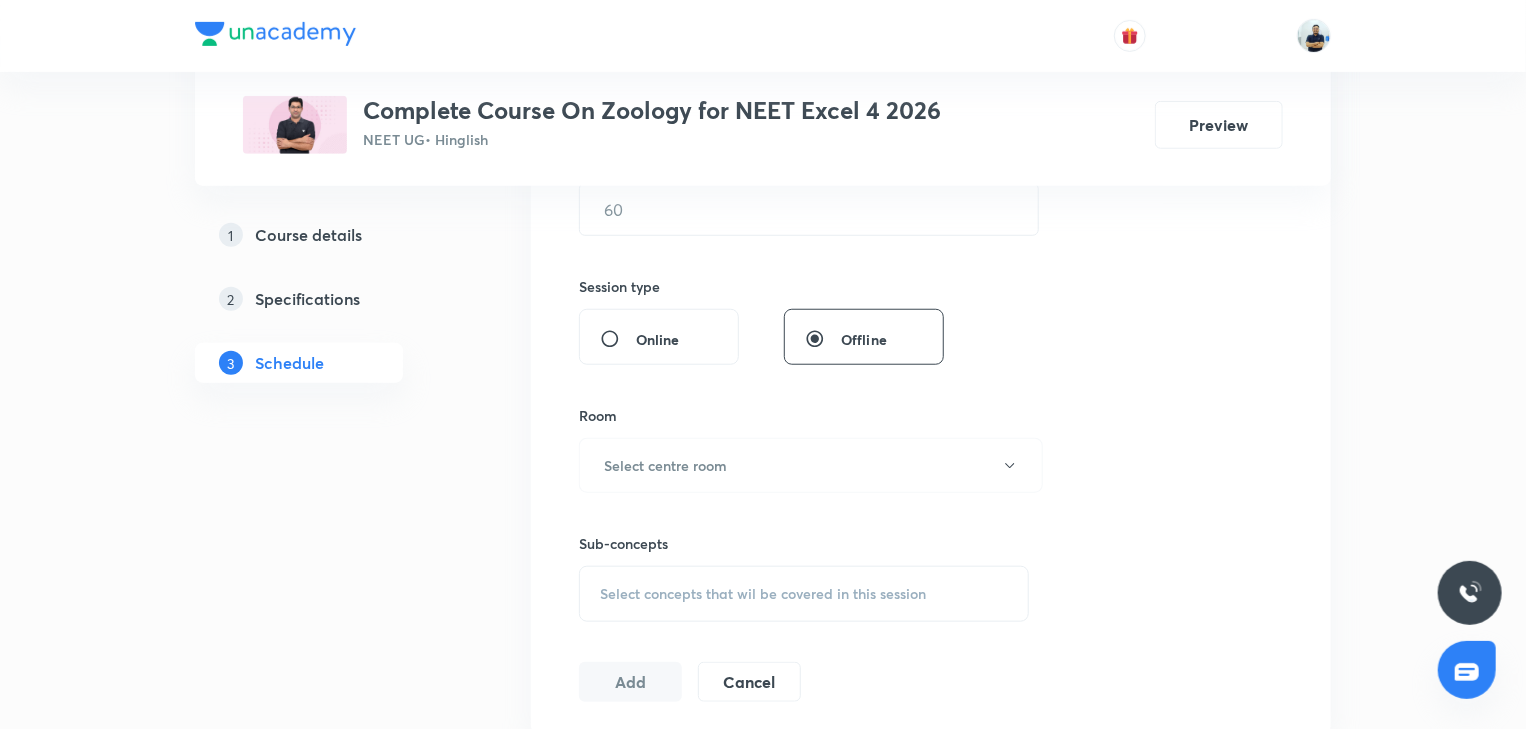 scroll, scrollTop: 0, scrollLeft: 0, axis: both 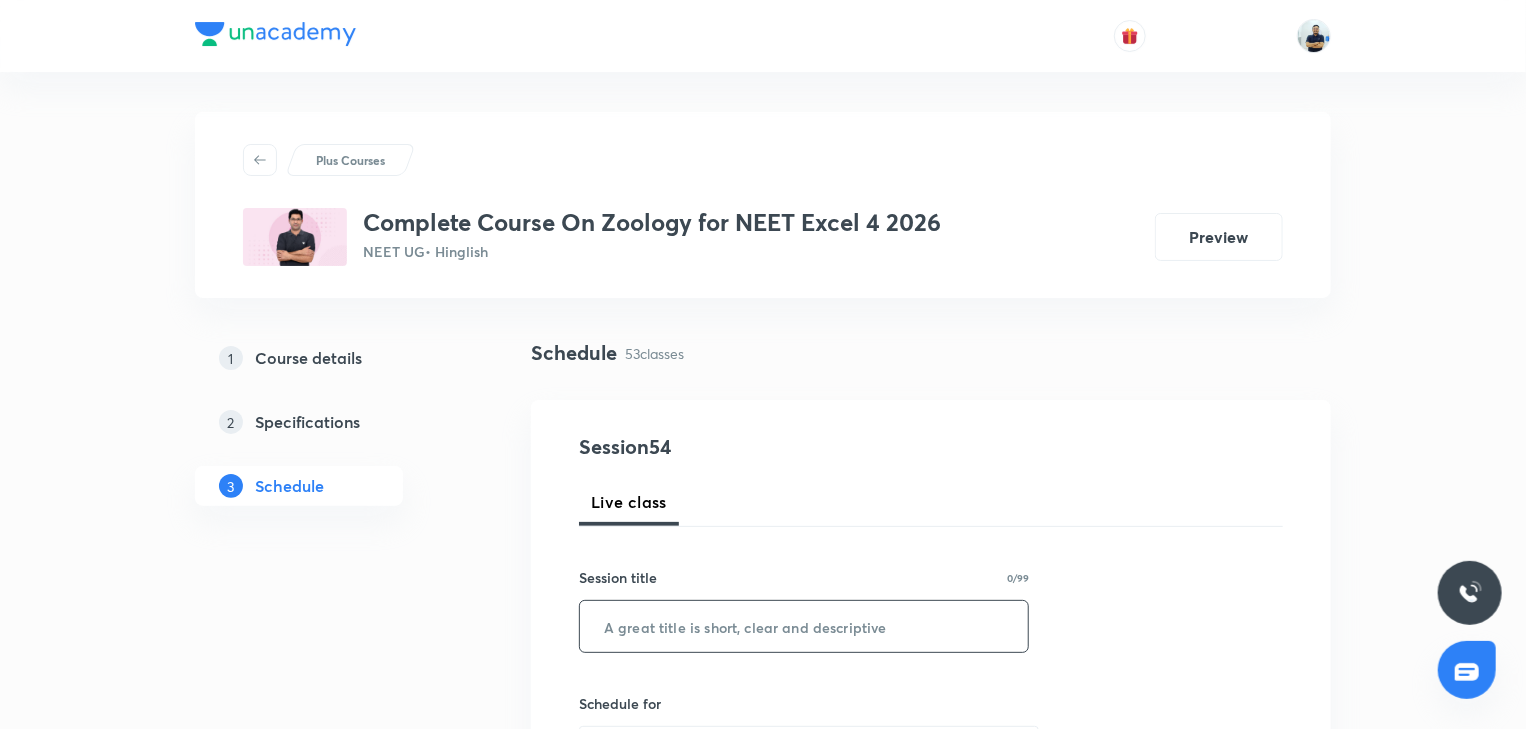 click at bounding box center [804, 626] 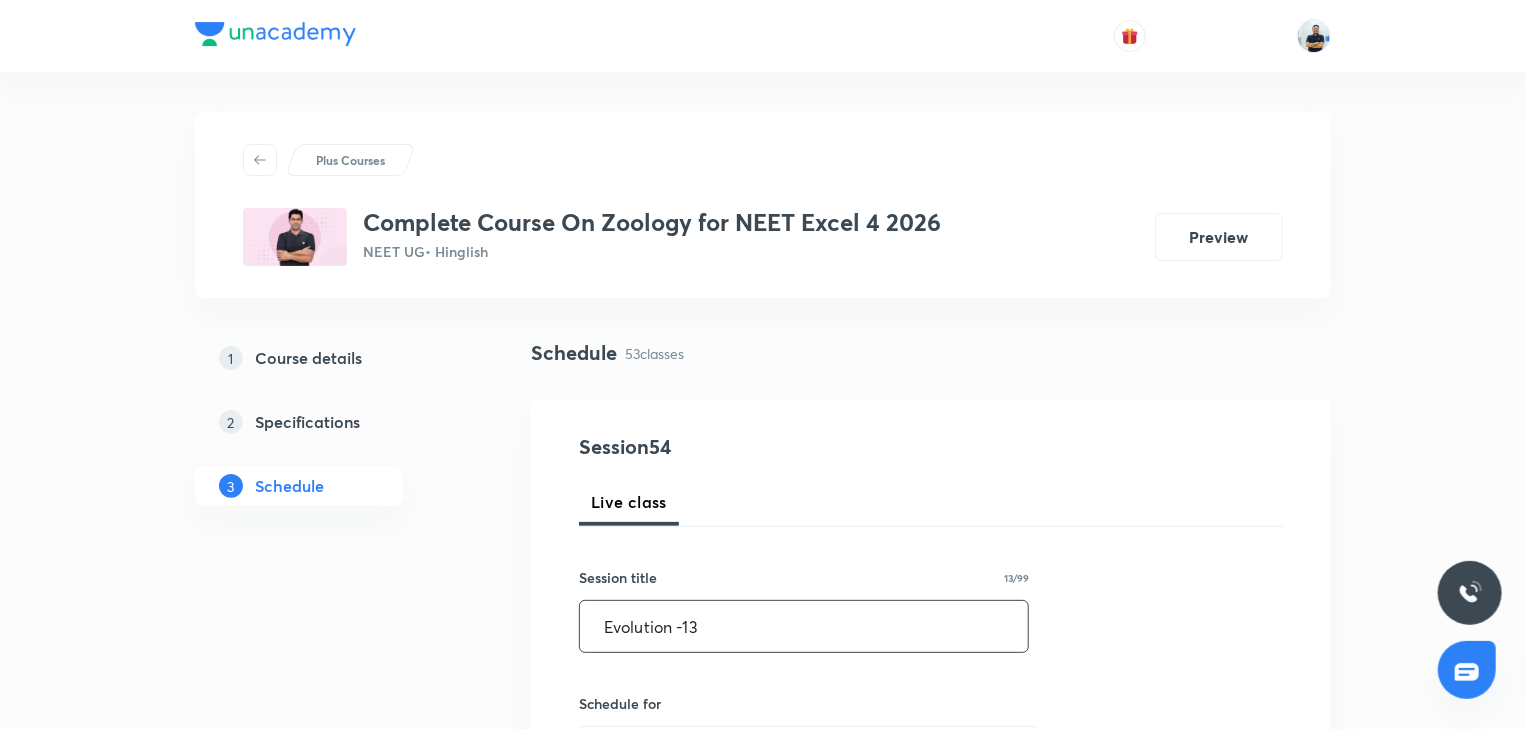 scroll, scrollTop: 74, scrollLeft: 0, axis: vertical 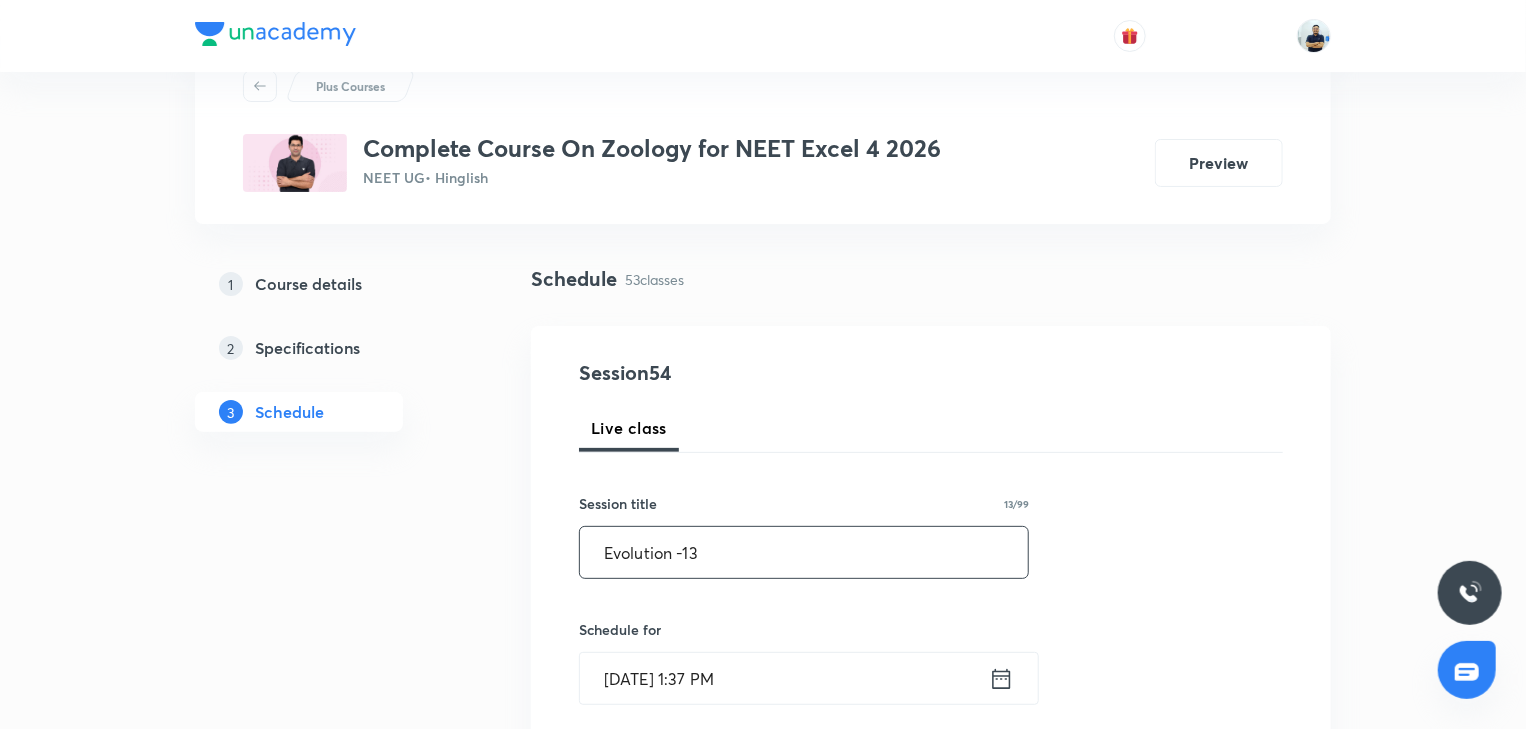 type on "Evolution -13" 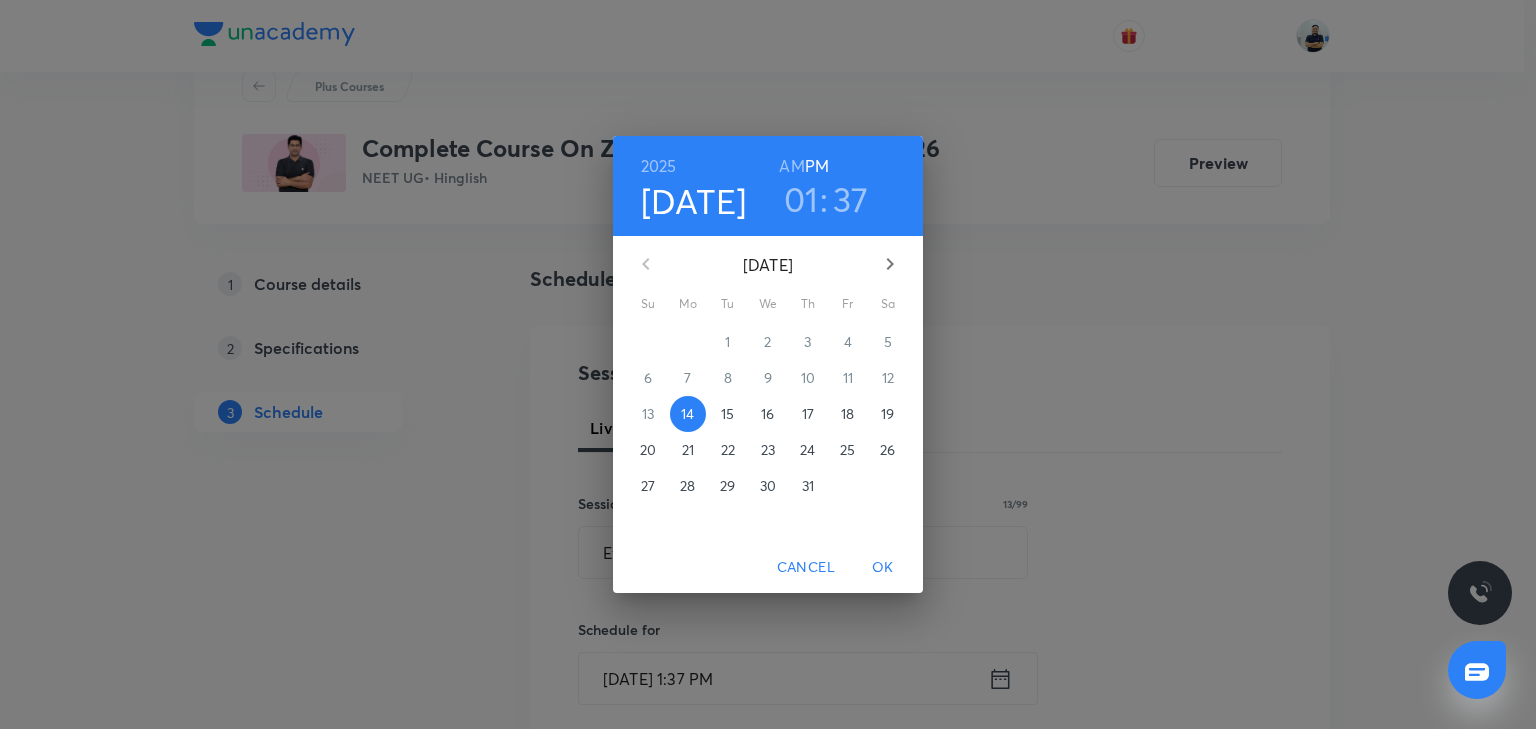 click on "15" at bounding box center (727, 414) 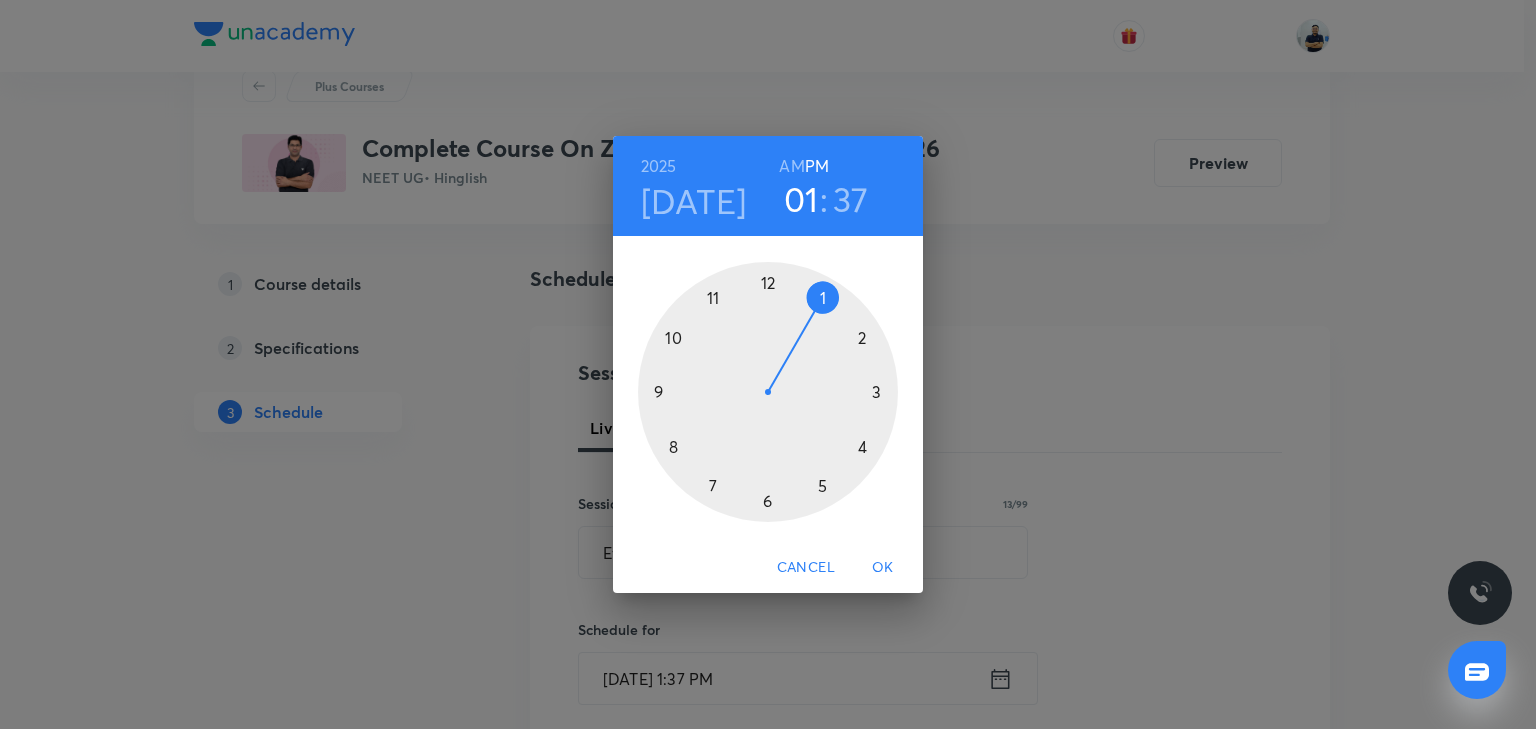 drag, startPoint x: 868, startPoint y: 448, endPoint x: 819, endPoint y: 479, distance: 57.982758 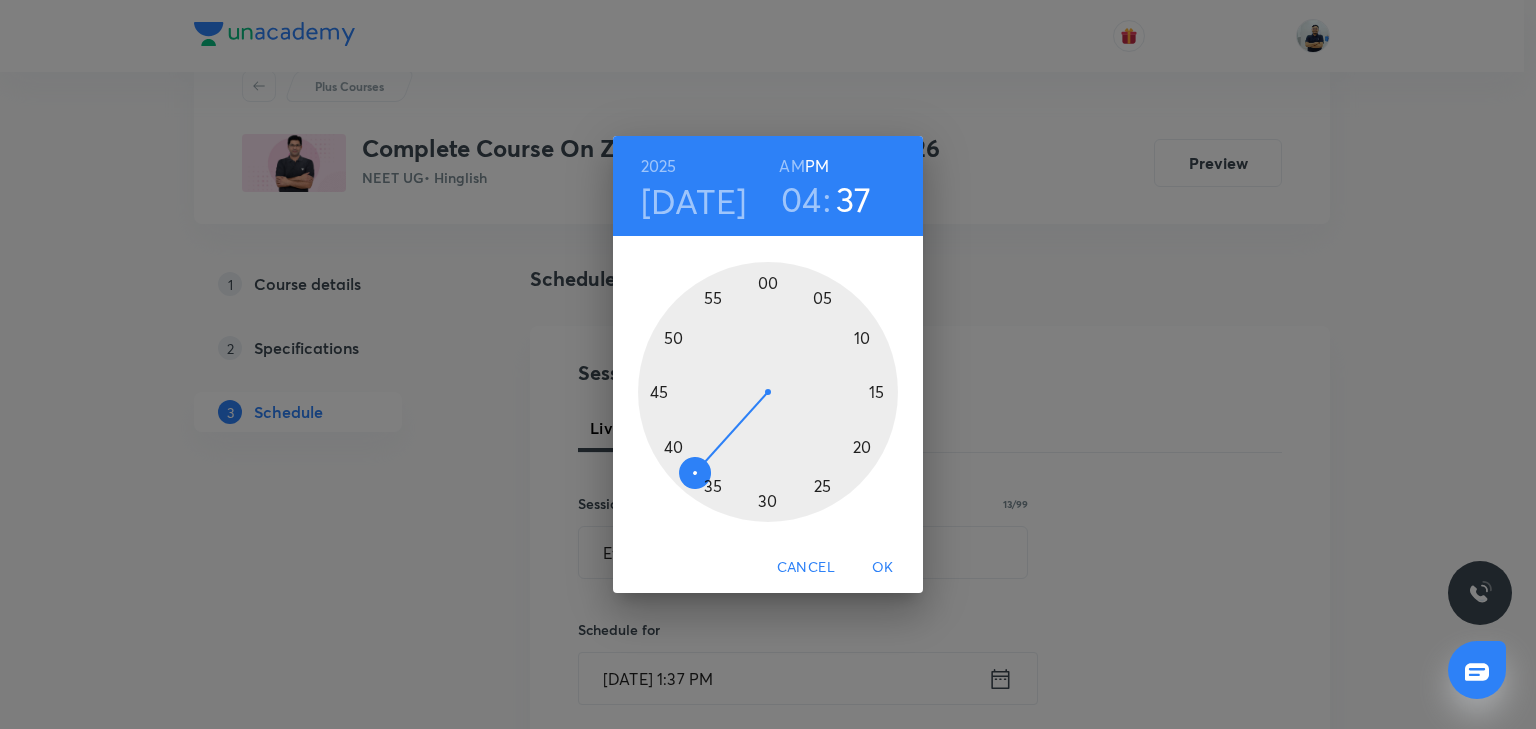 click at bounding box center [768, 392] 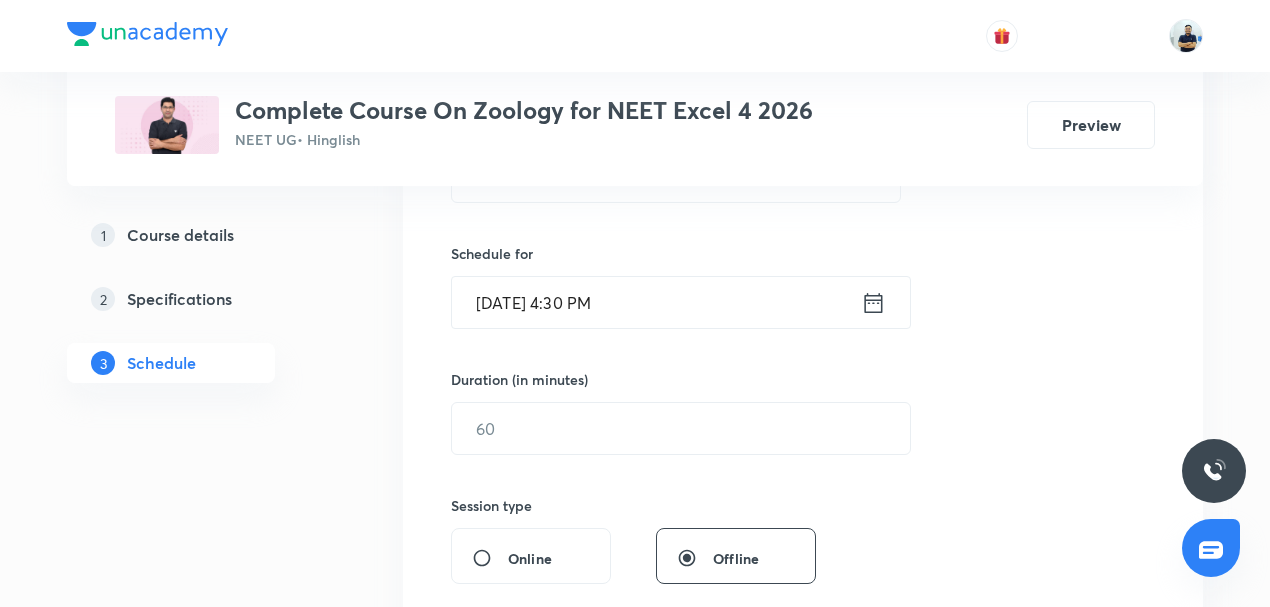 scroll, scrollTop: 494, scrollLeft: 0, axis: vertical 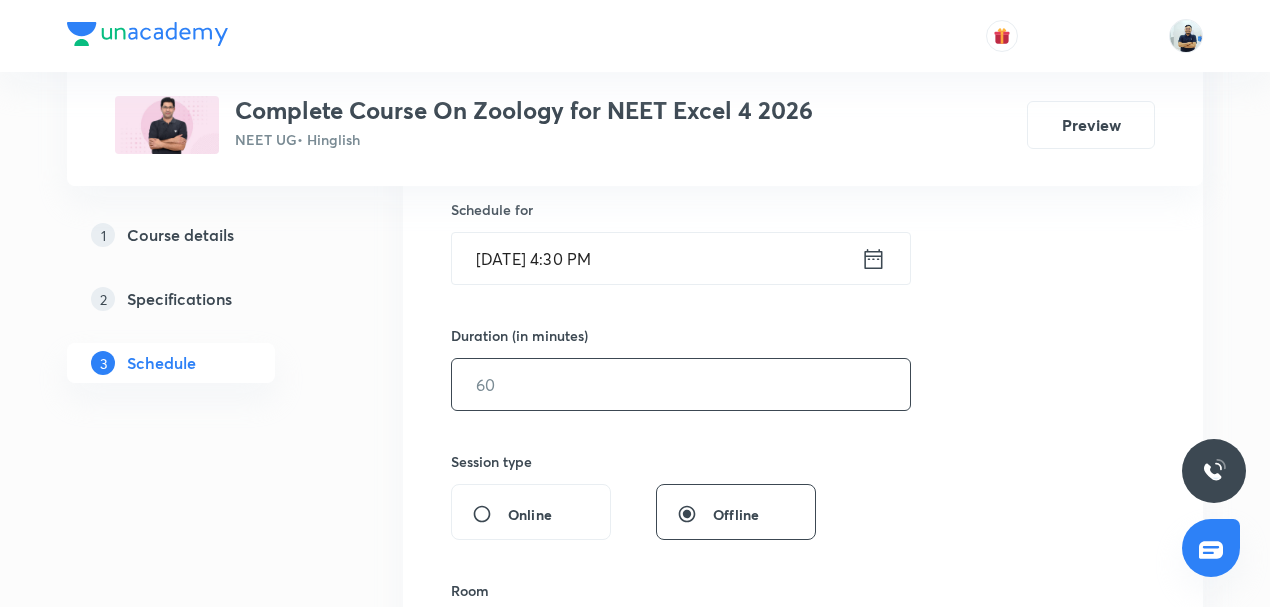 click at bounding box center [681, 384] 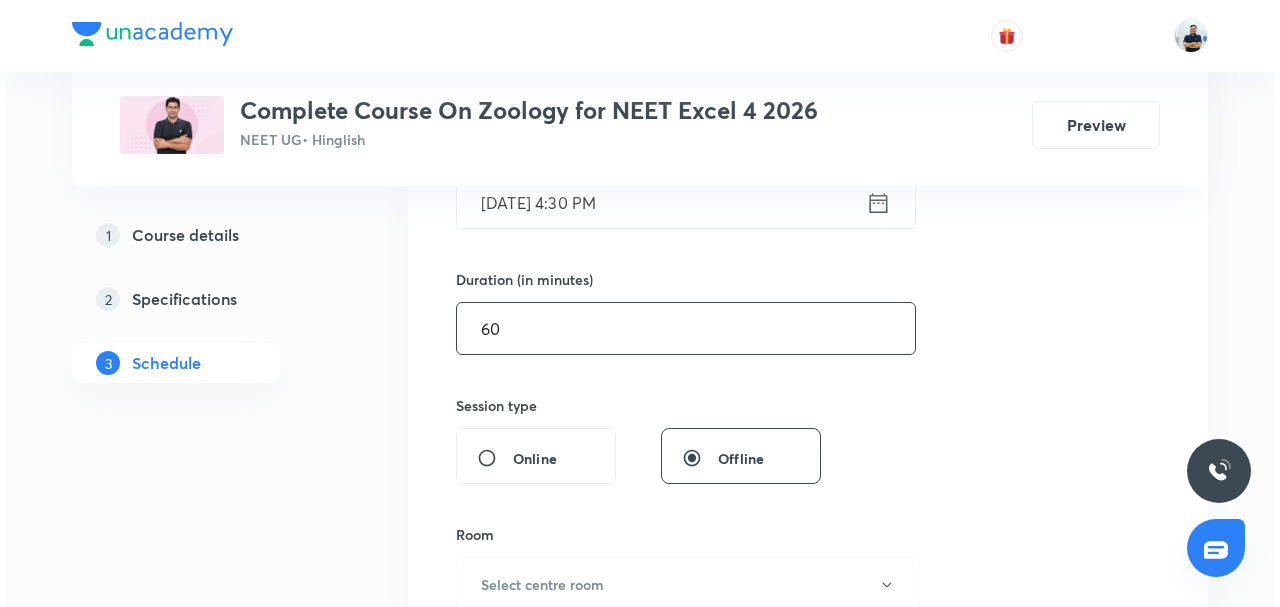 scroll, scrollTop: 557, scrollLeft: 0, axis: vertical 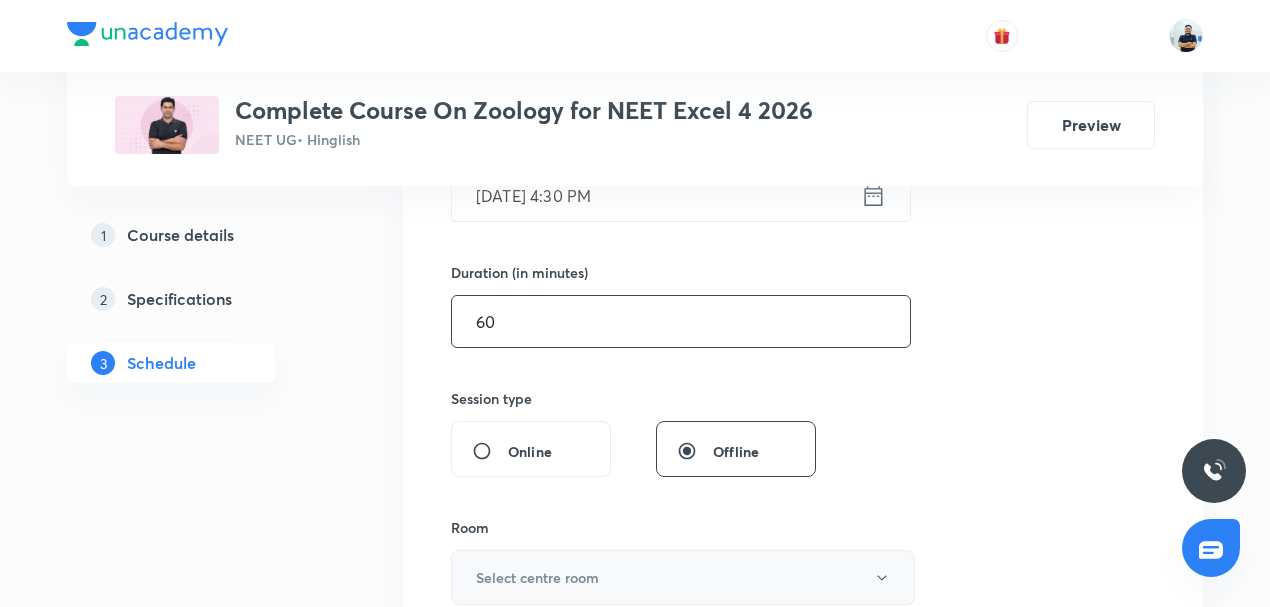type on "60" 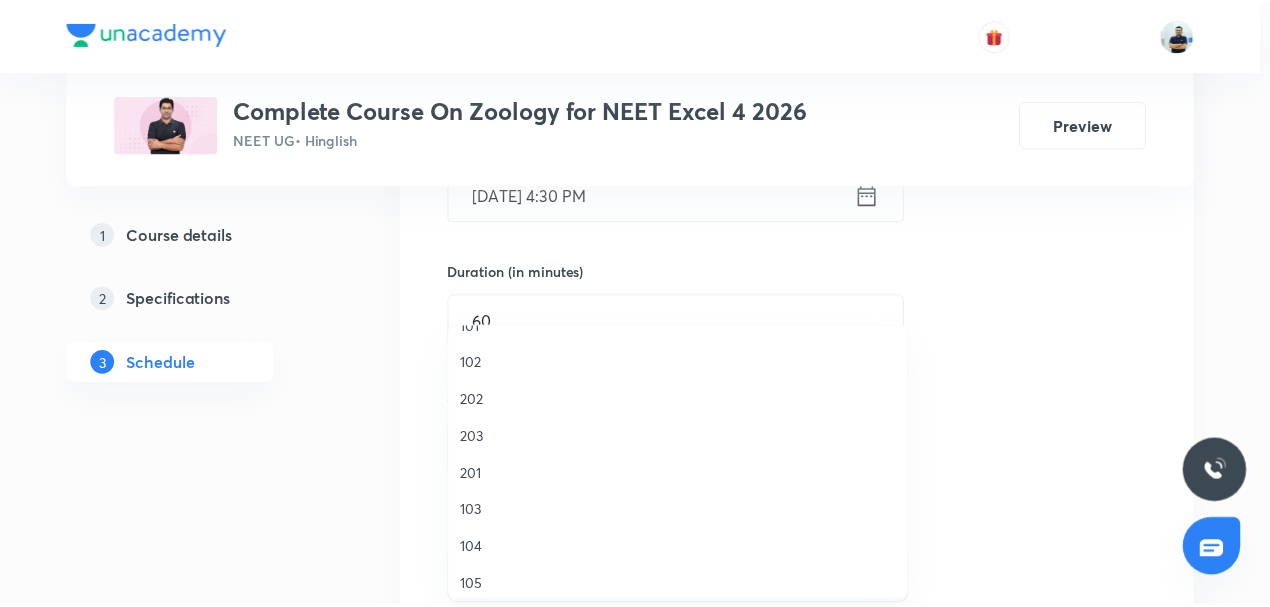 scroll, scrollTop: 78, scrollLeft: 0, axis: vertical 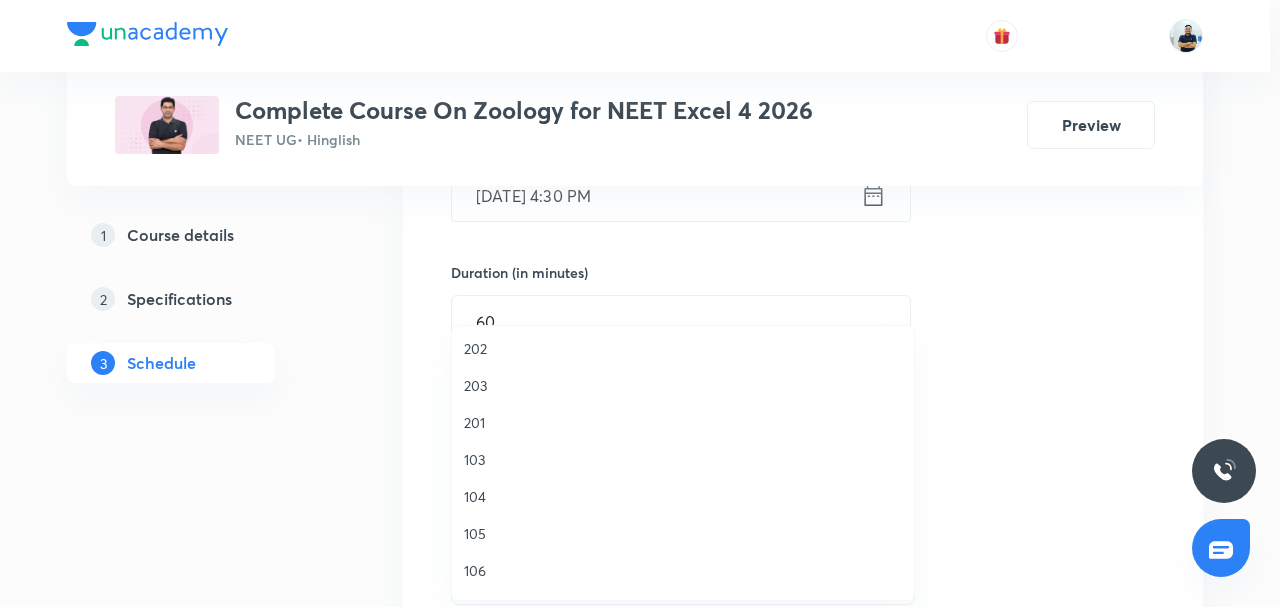 click on "201" at bounding box center (683, 422) 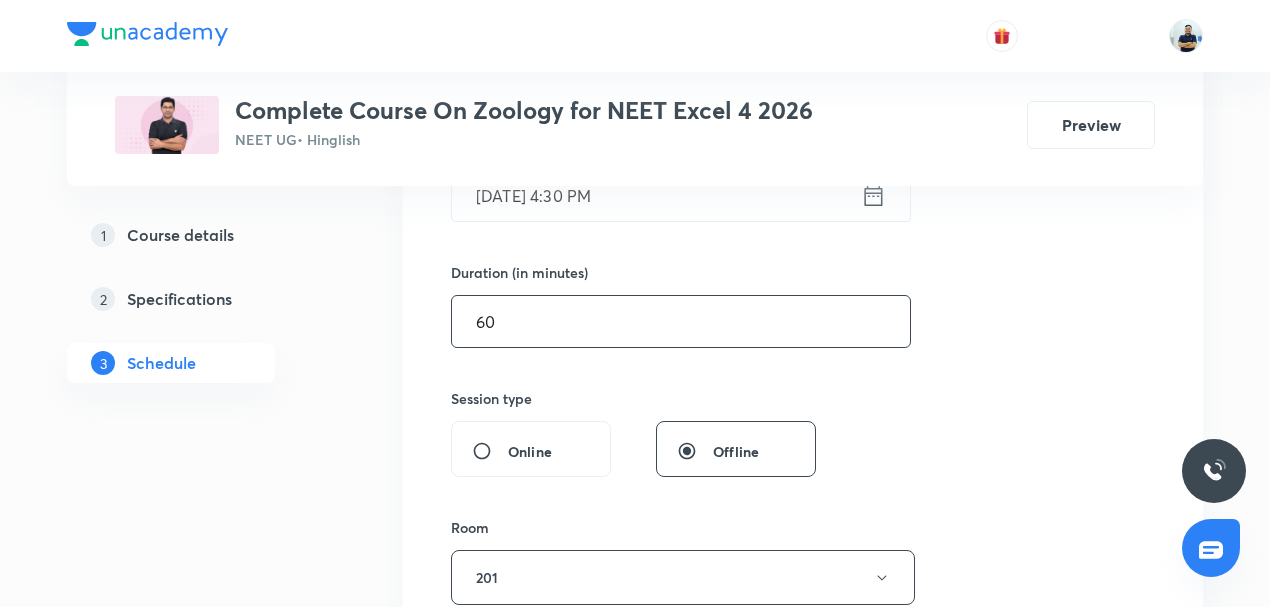 scroll, scrollTop: 946, scrollLeft: 0, axis: vertical 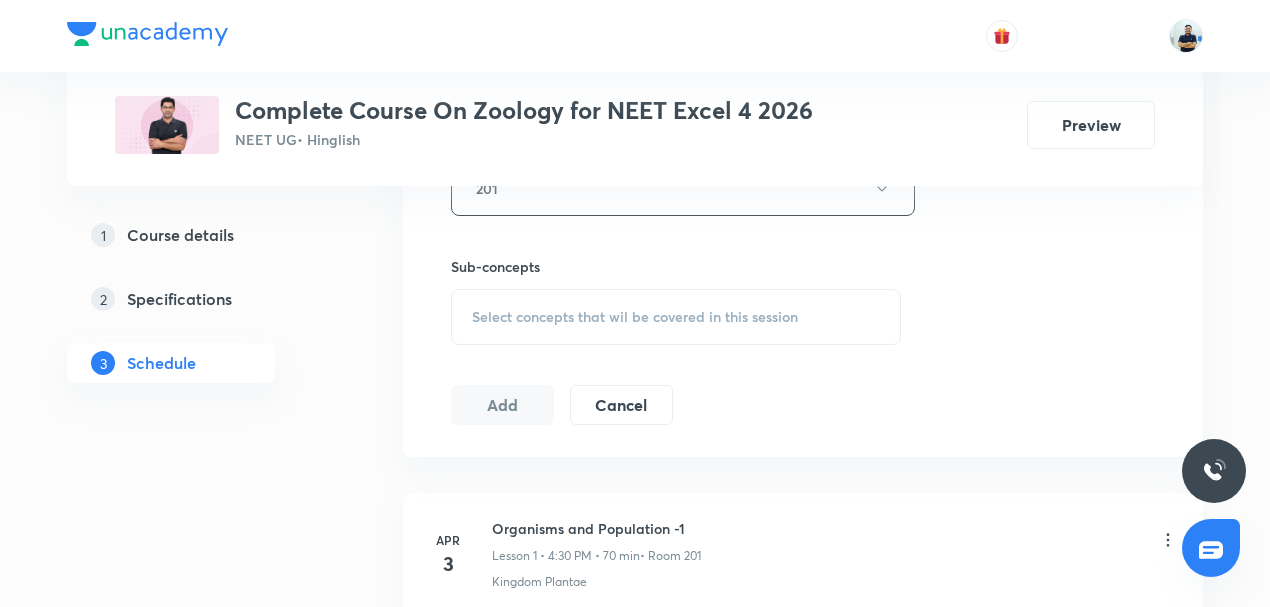 click on "Select concepts that wil be covered in this session" at bounding box center [635, 317] 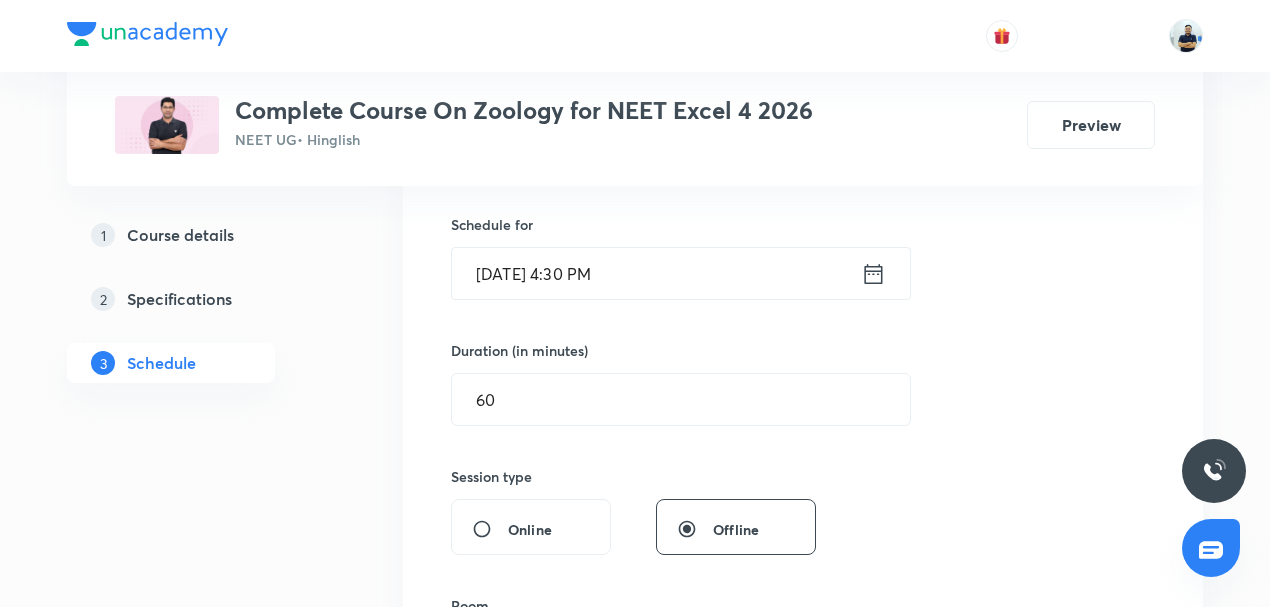 scroll, scrollTop: 946, scrollLeft: 0, axis: vertical 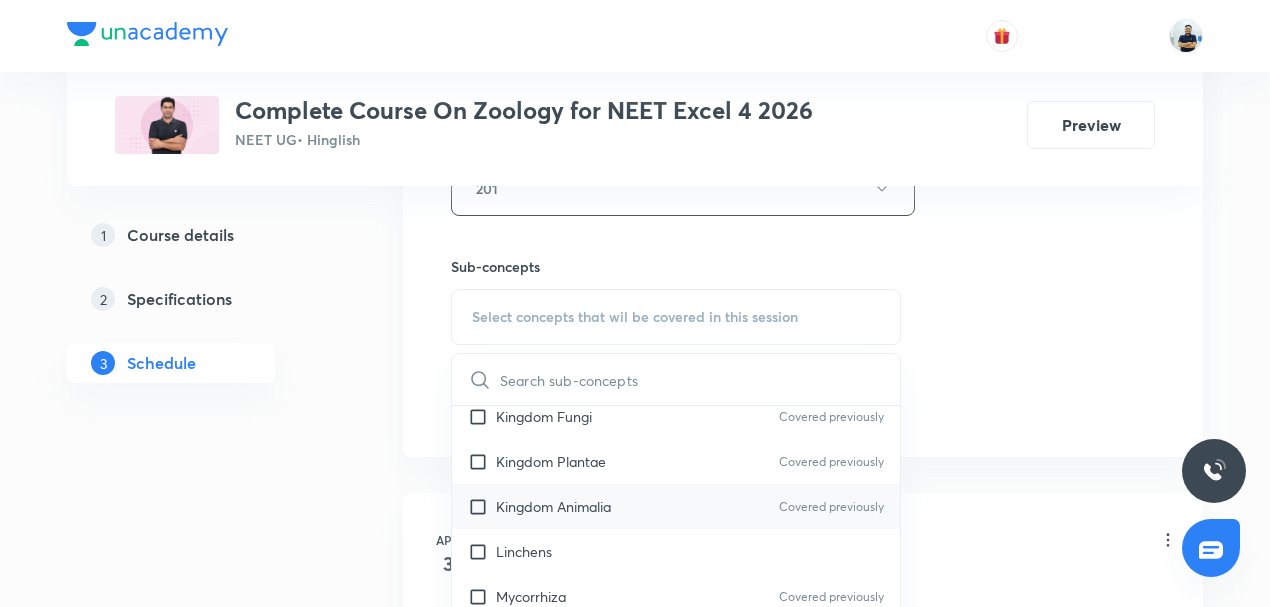 click on "Kingdom Animalia Covered previously" at bounding box center (676, 506) 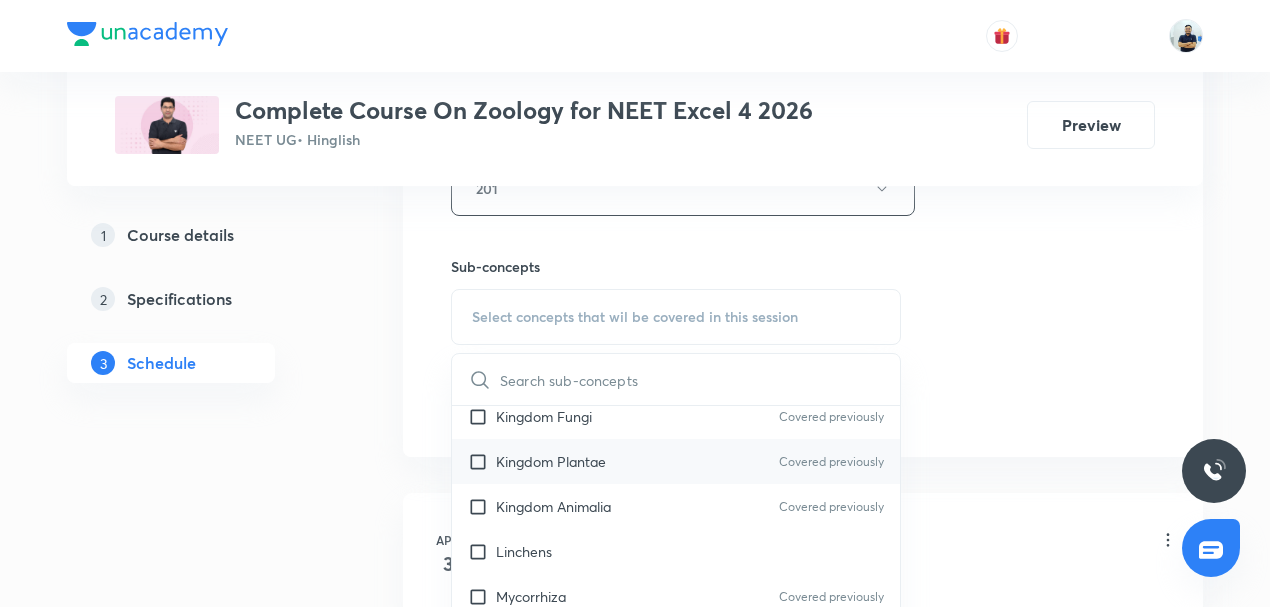 checkbox on "true" 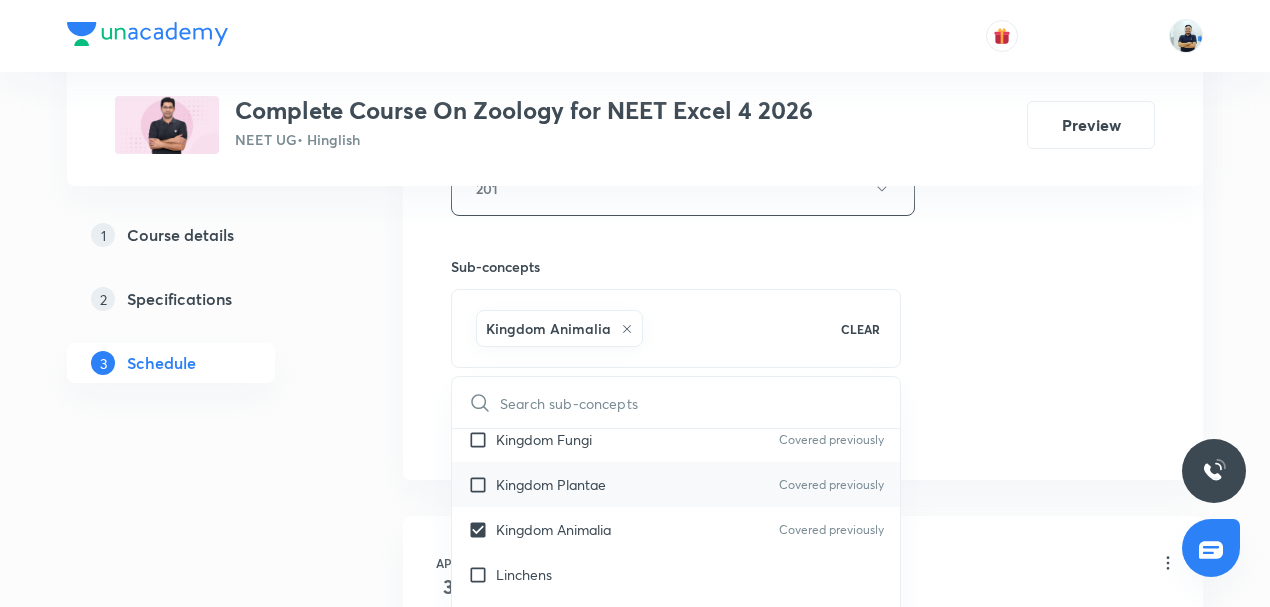 click on "Kingdom Plantae Covered previously" at bounding box center [676, 484] 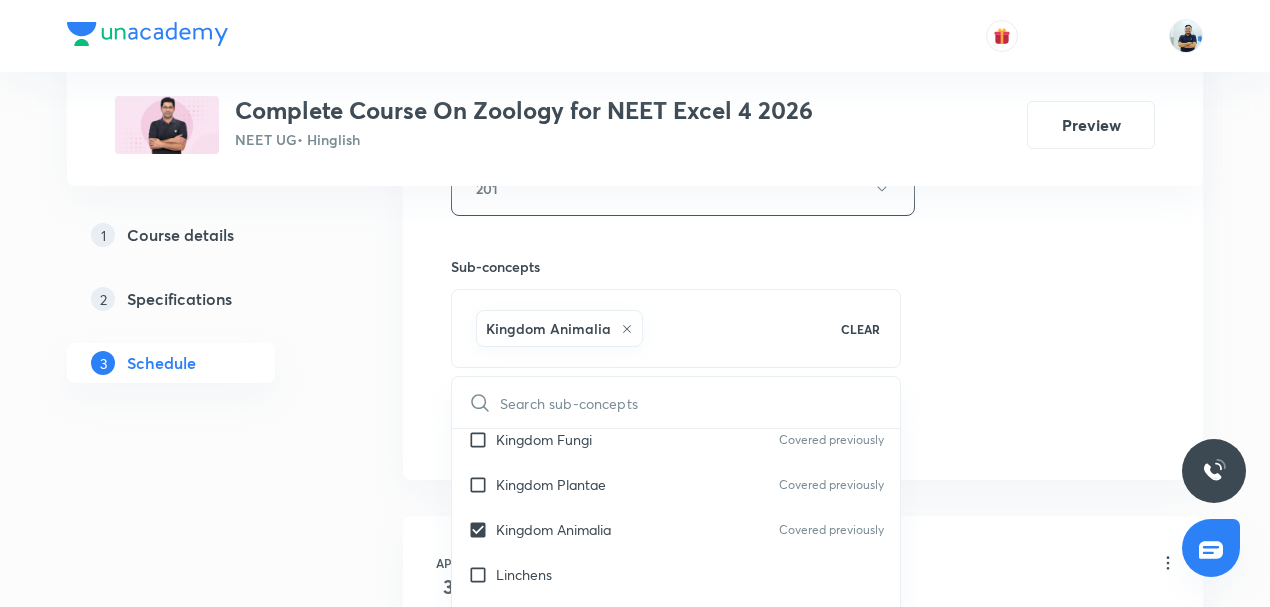 checkbox on "true" 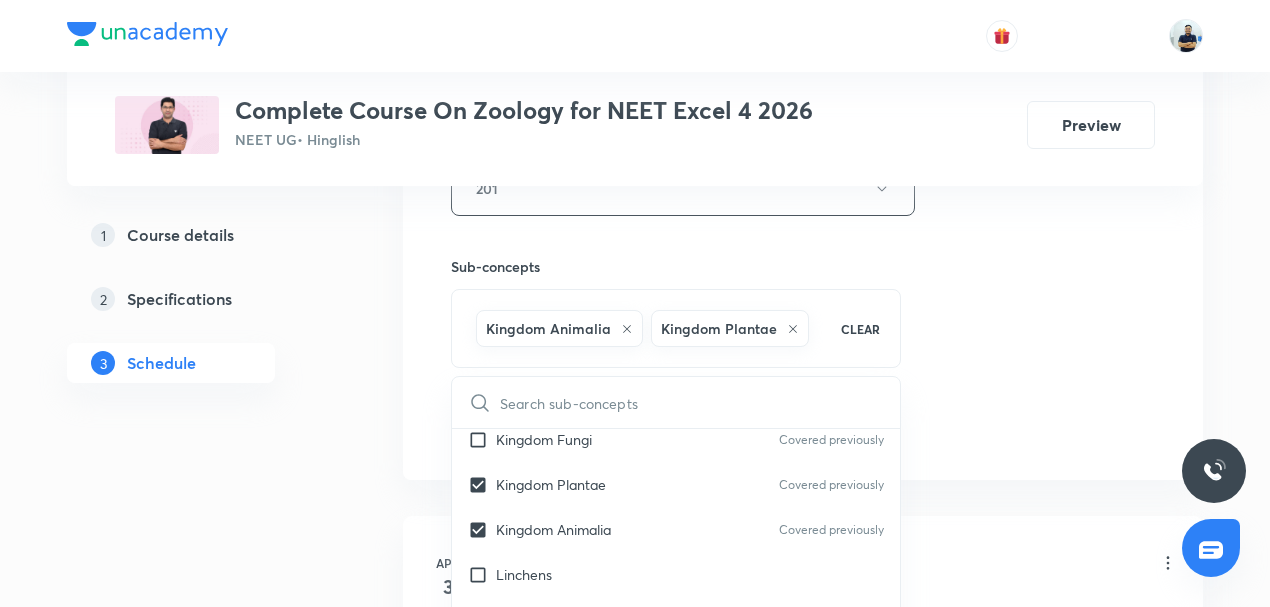 click on "Session  54 Live class Session title 13/99 Evolution -13 ​ Schedule for Jul 15, 2025, 4:30 PM ​ Duration (in minutes) 60 ​   Session type Online Offline Room 201 Sub-concepts Kingdom Animalia Kingdom Plantae CLEAR ​ Biology - Full Syllabus Mock Questions Biology - Full Syllabus Mock Questions Practice questions Practice Questions Covered previously Biology Previous Year Questions Maths Previous Year Questions Living World What Is Living? Diversity In The Living World Systematics Covered previously Types Of Taxonomy Covered previously Fundamental Components Of Taxonomy Covered previously Taxonomic Categories Taxonomical Aids Covered previously The Three Domains Of Life Covered previously Biological Nomenclature  Covered previously Biological Classification System Of Classification Covered previously Kingdom Monera Covered previously Kingdom Protista Covered previously Kingdom Fungi Covered previously Kingdom Plantae Covered previously Kingdom Animalia Covered previously Linchens Mycorrhiza Virus Prions" at bounding box center [803, -33] 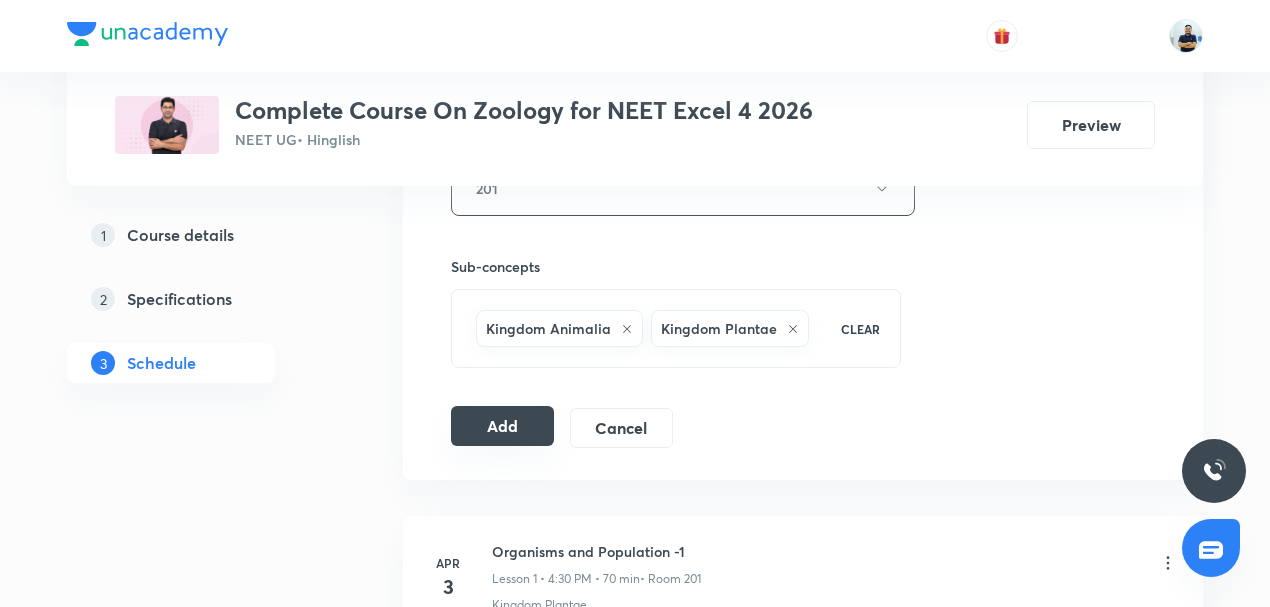 click on "Add" at bounding box center [502, 426] 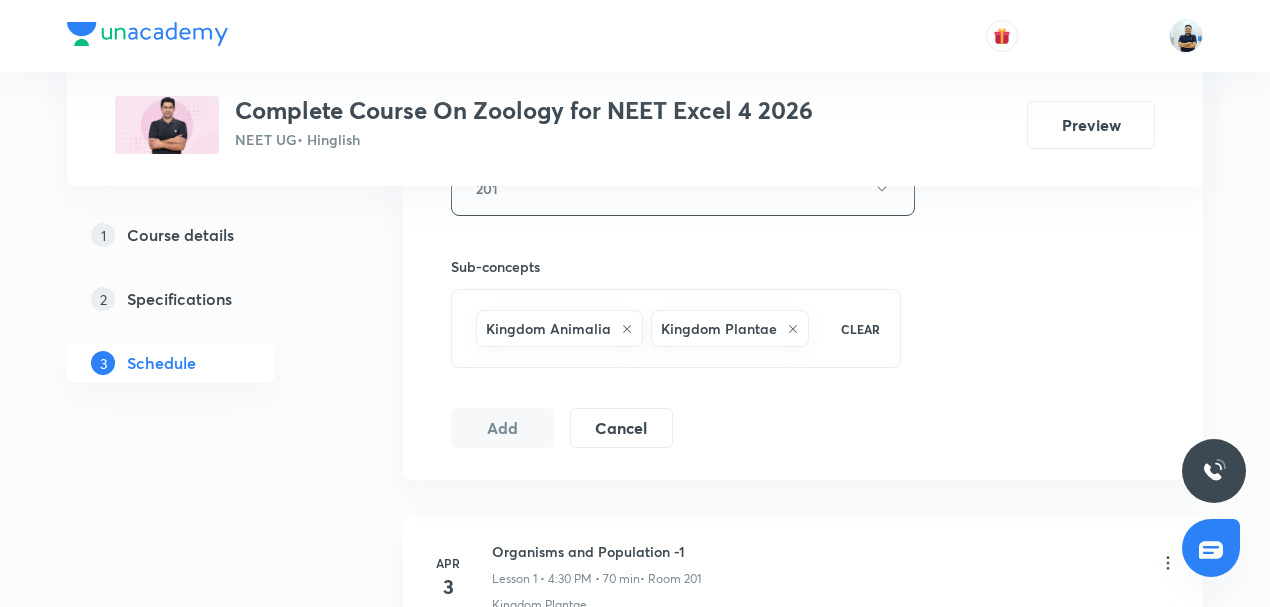 type 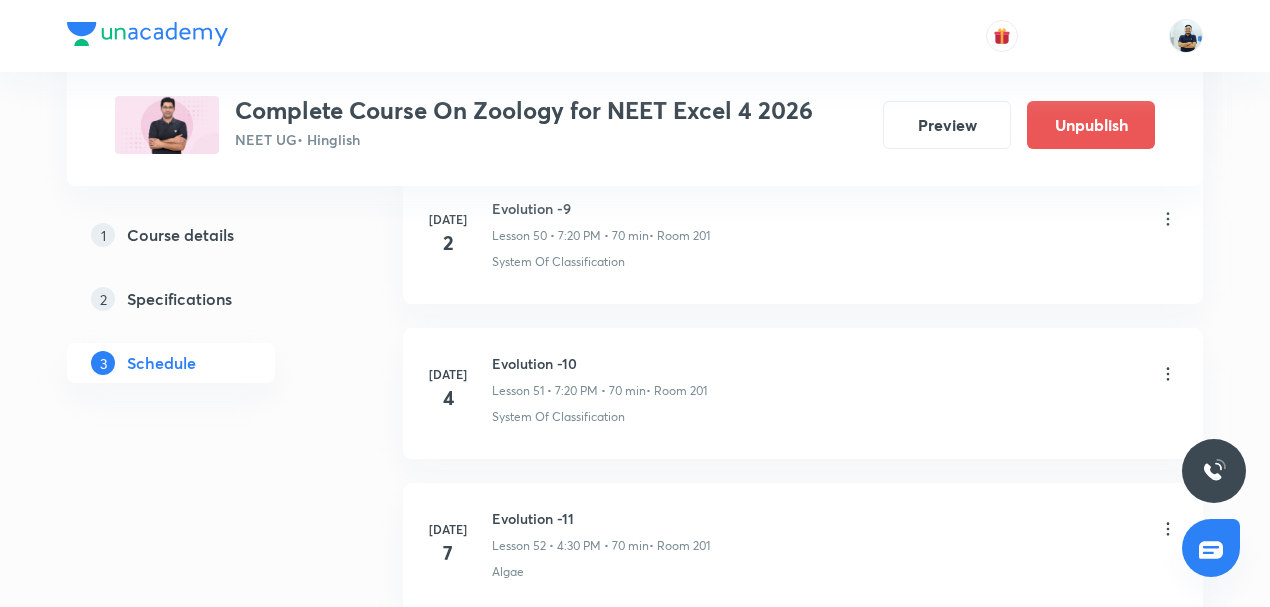scroll, scrollTop: 8414, scrollLeft: 0, axis: vertical 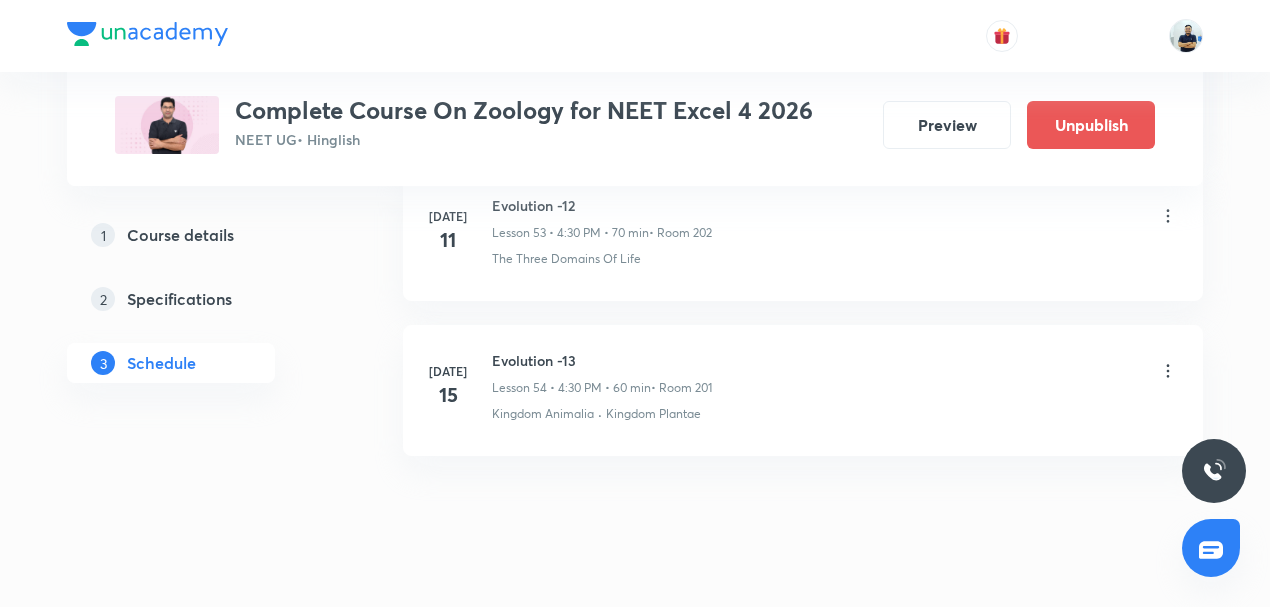 click on "Evolution -13" at bounding box center (602, 360) 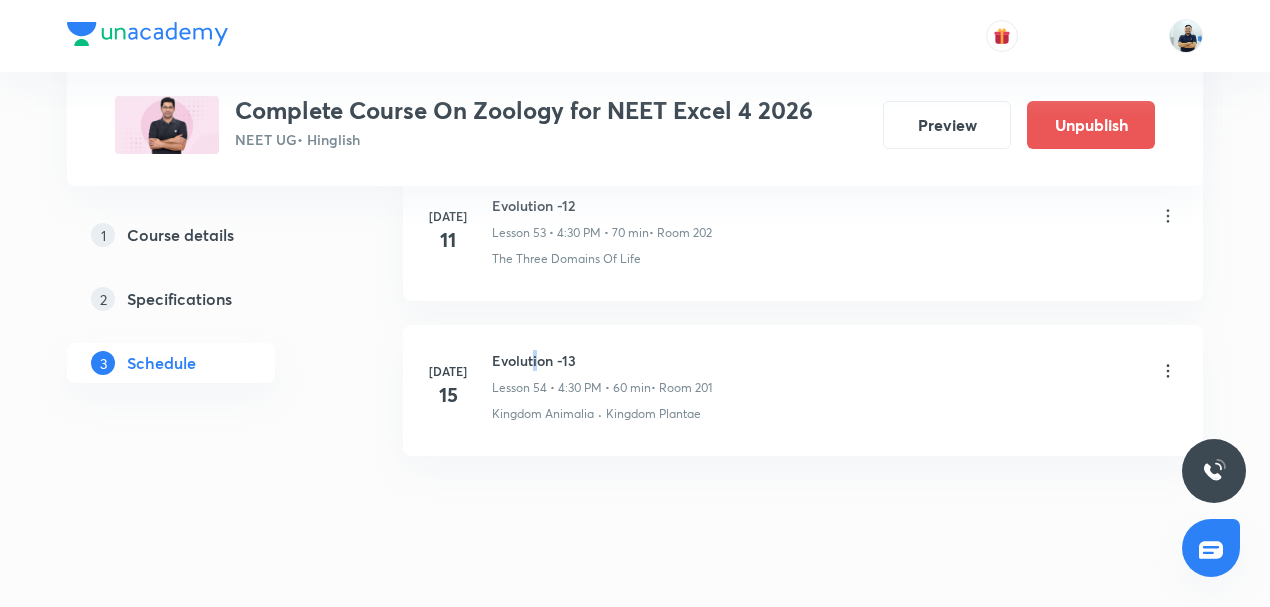 click on "Evolution -13" at bounding box center [602, 360] 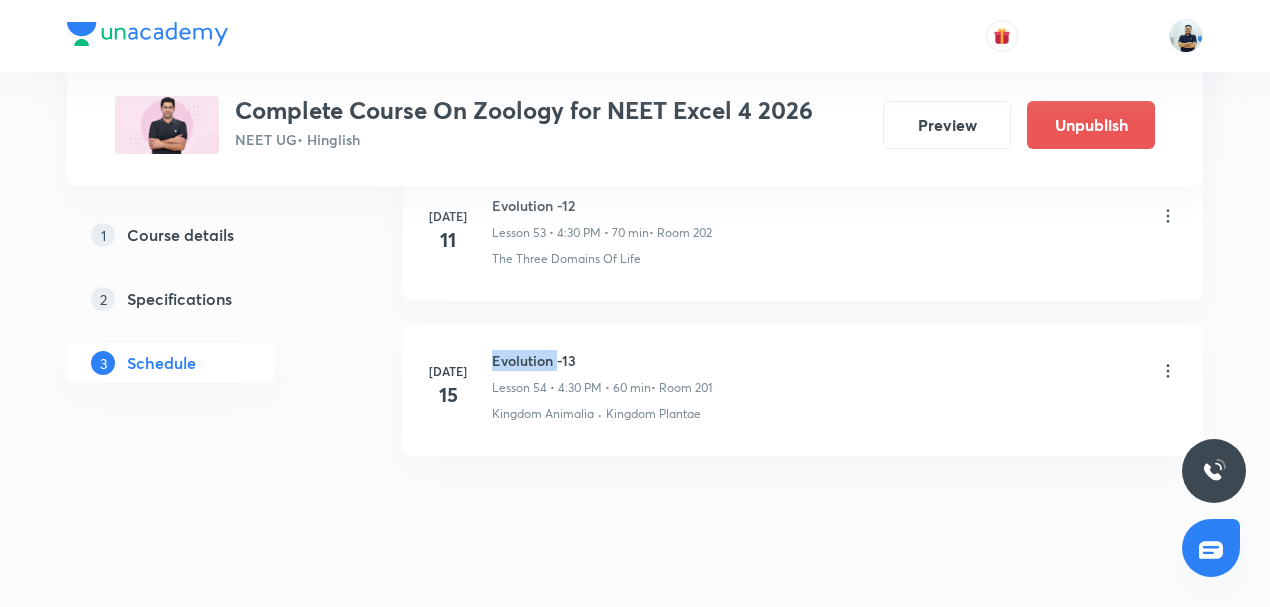click on "Evolution -13" at bounding box center [602, 360] 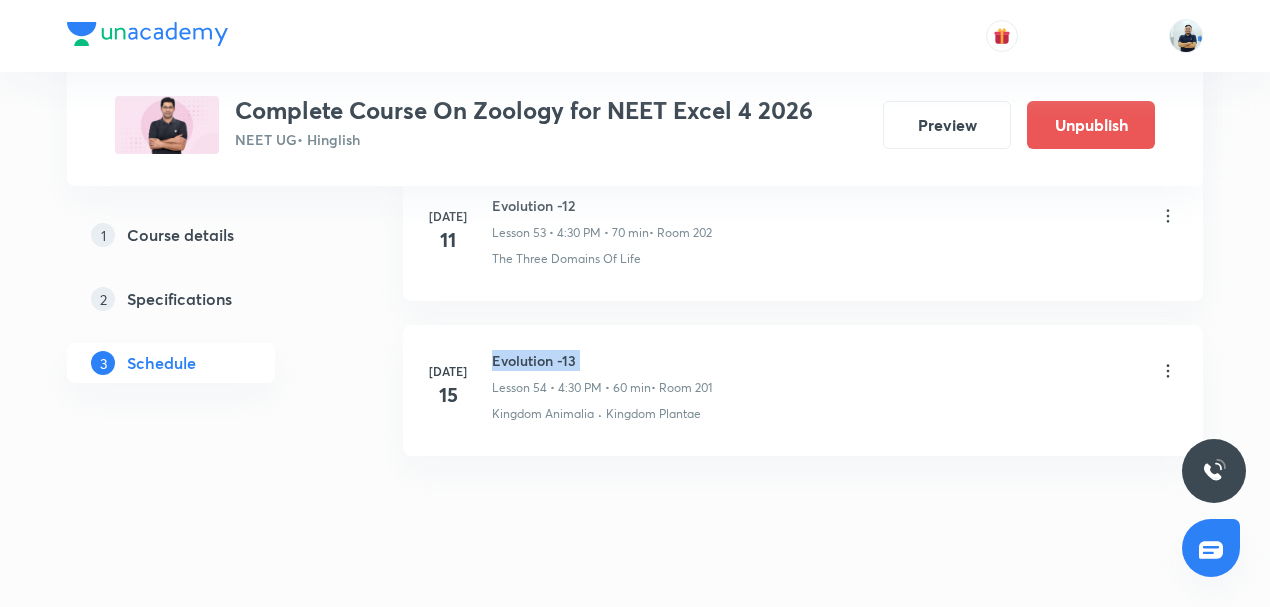 click on "Evolution -13" at bounding box center [602, 360] 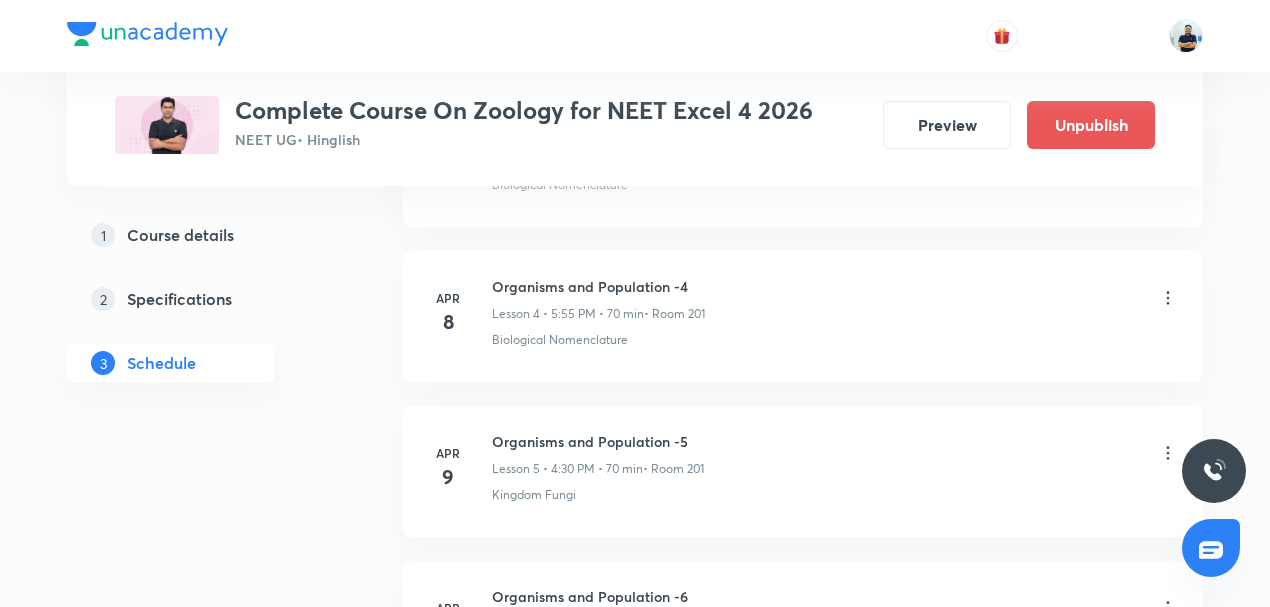 scroll, scrollTop: 0, scrollLeft: 0, axis: both 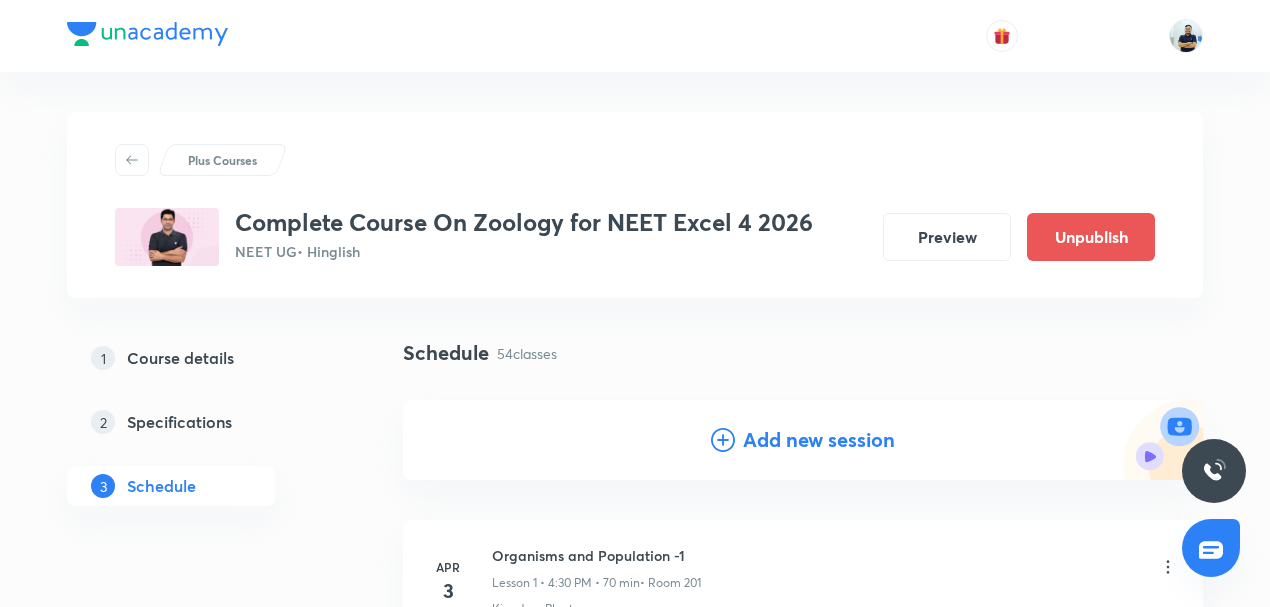 drag, startPoint x: 768, startPoint y: 441, endPoint x: 604, endPoint y: 568, distance: 207.42468 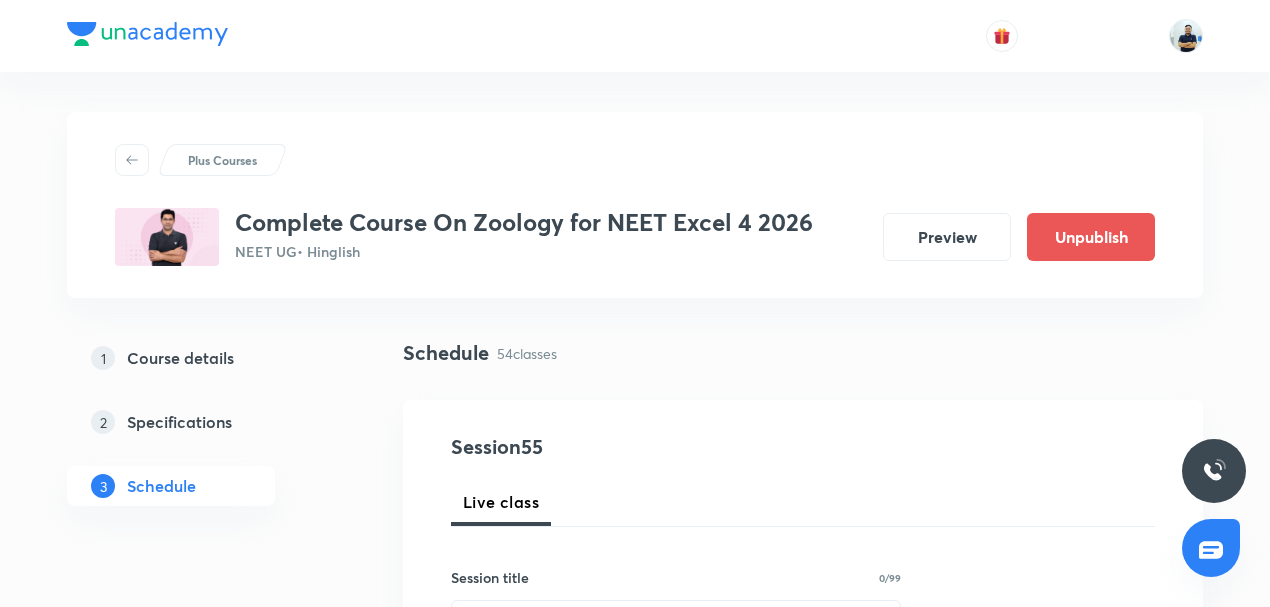 click on "Session title 0/99" at bounding box center [676, 577] 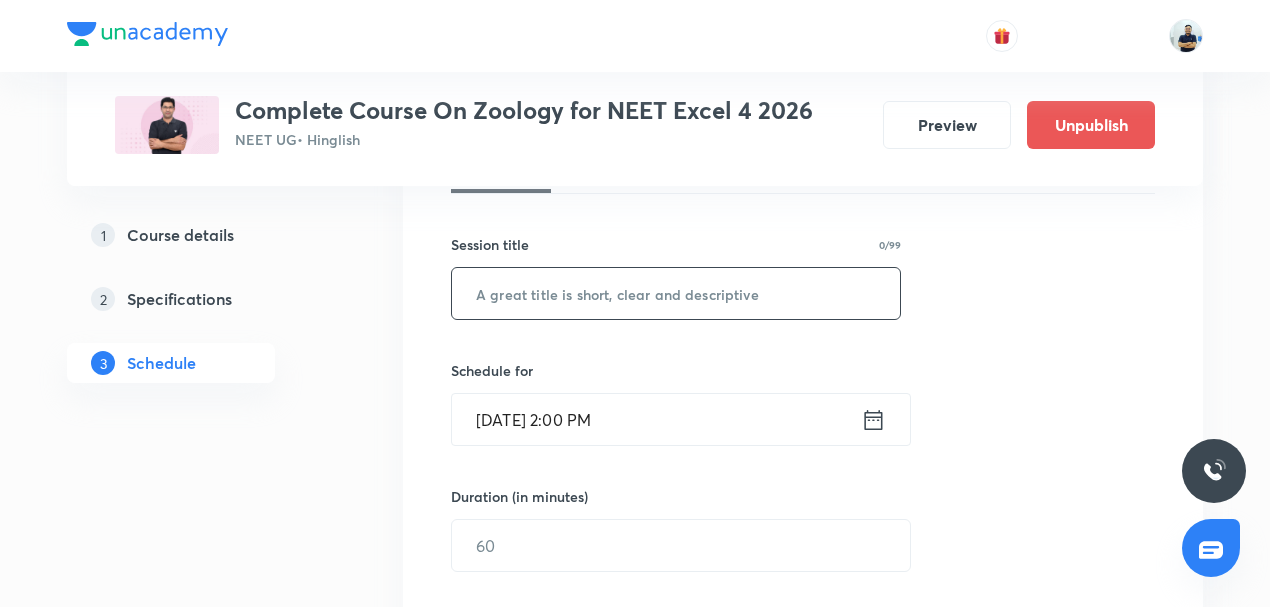 scroll, scrollTop: 311, scrollLeft: 0, axis: vertical 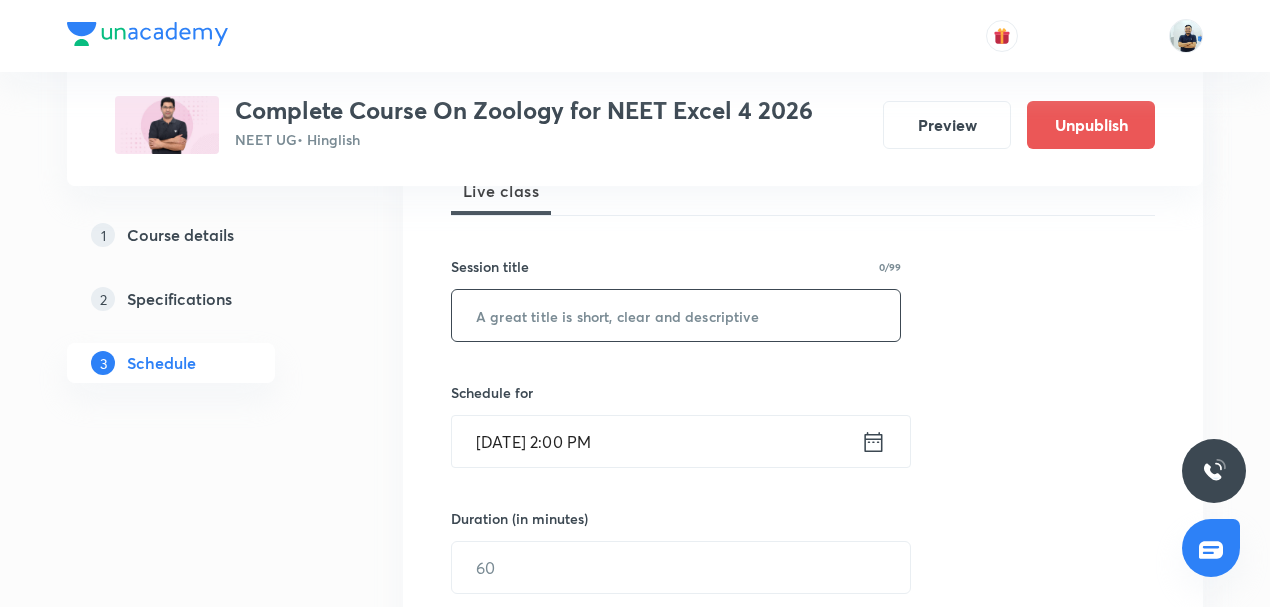 click at bounding box center (676, 315) 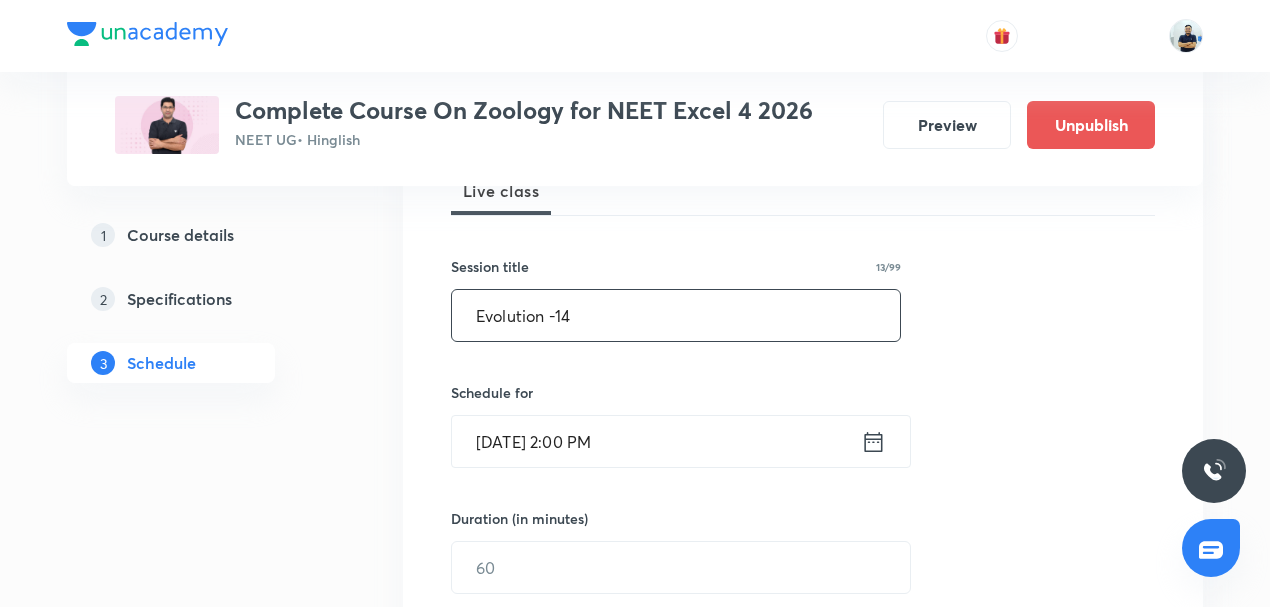 type on "Evolution -14" 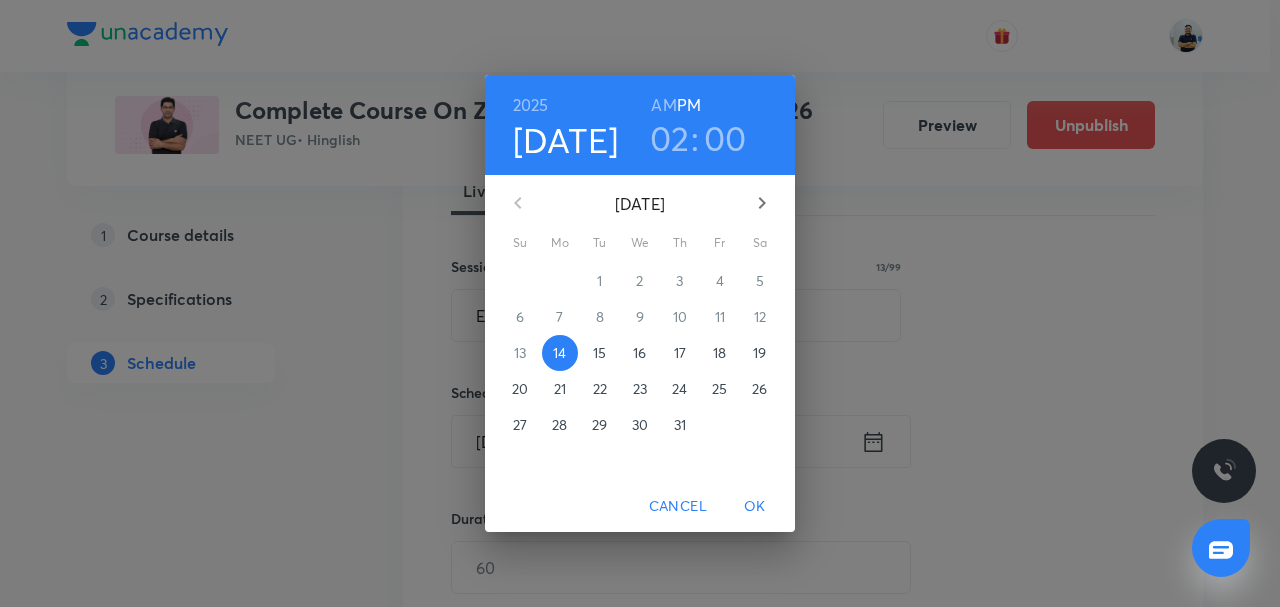 click on "17" at bounding box center (680, 353) 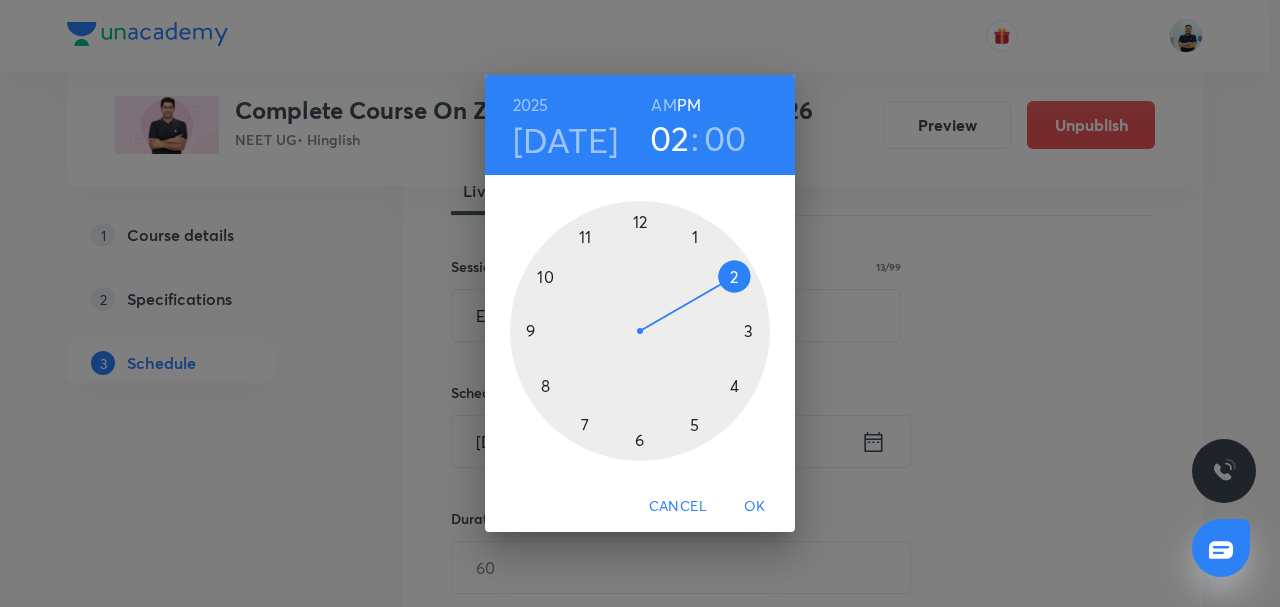 click at bounding box center [640, 331] 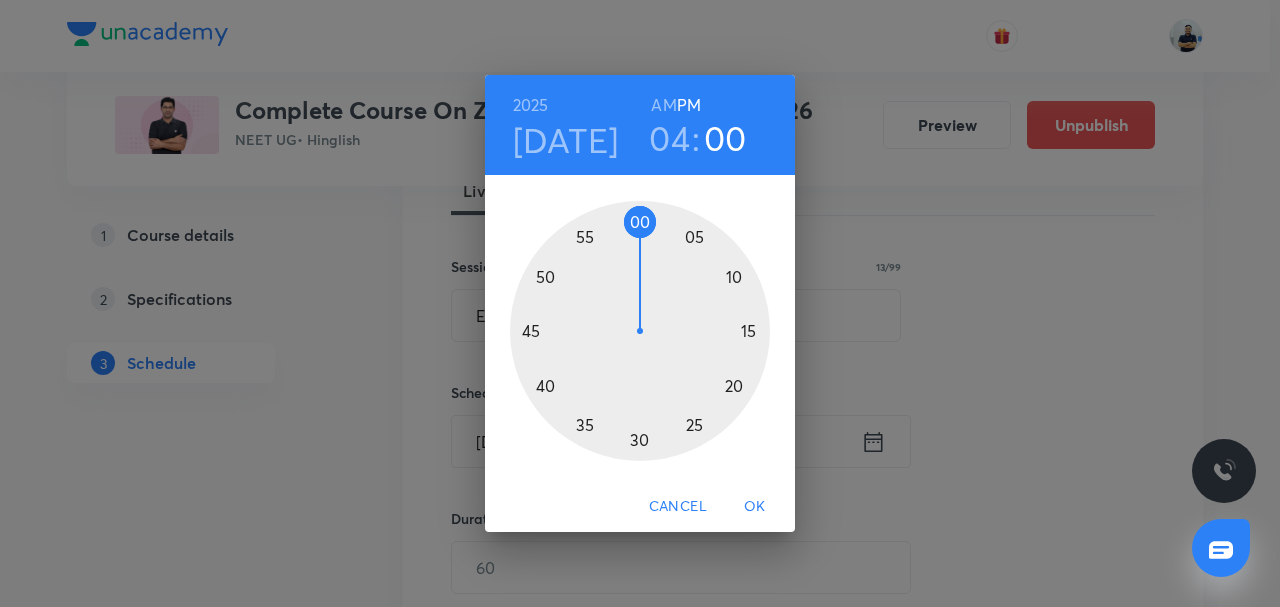 click at bounding box center [640, 331] 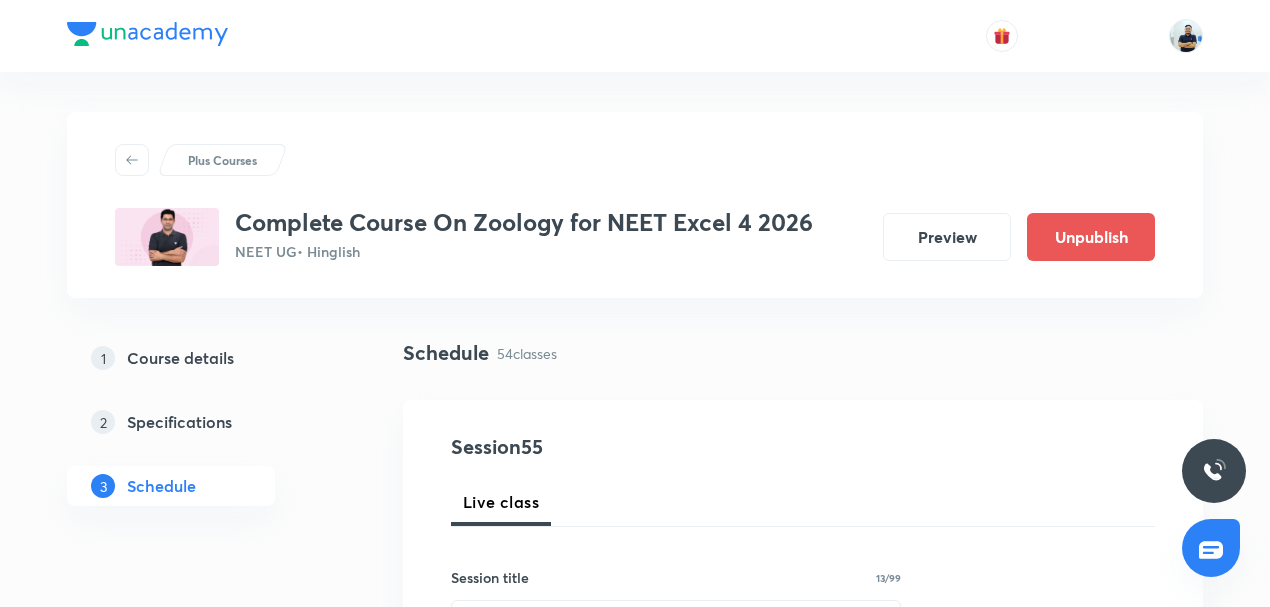 scroll, scrollTop: 466, scrollLeft: 0, axis: vertical 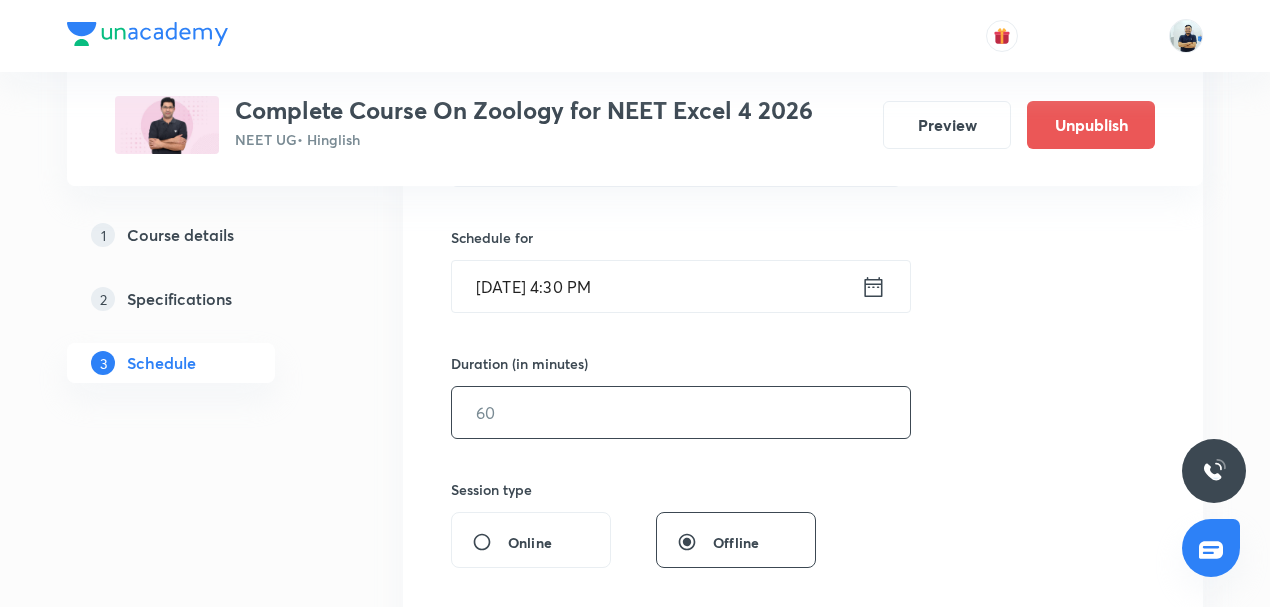 click at bounding box center [681, 412] 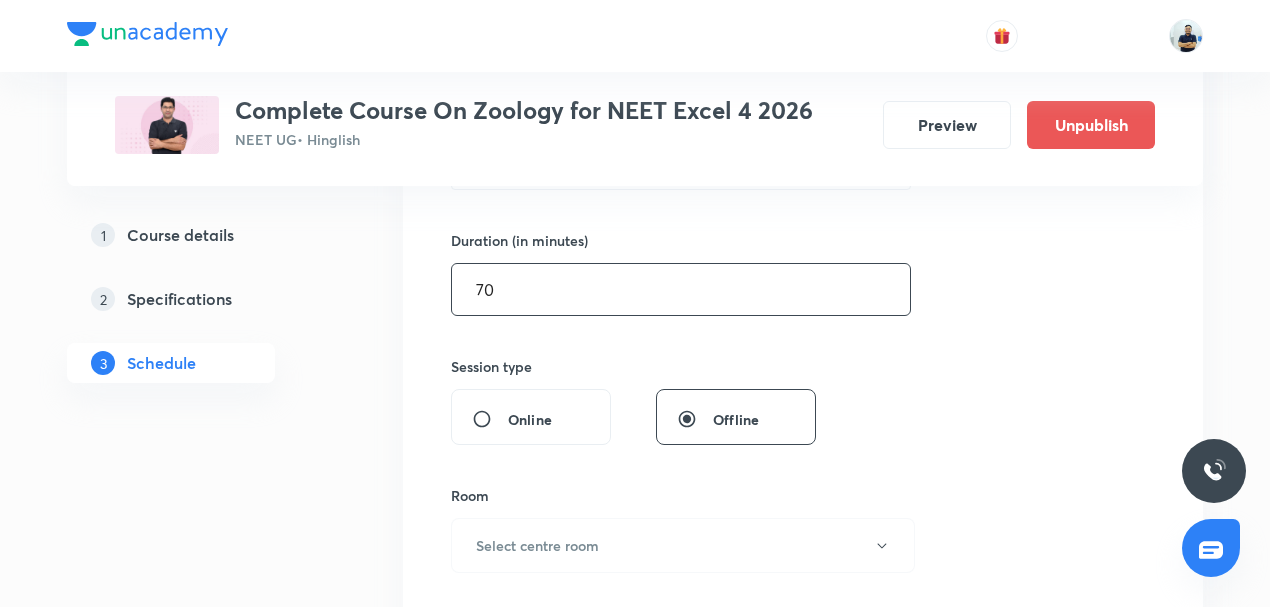 scroll, scrollTop: 591, scrollLeft: 0, axis: vertical 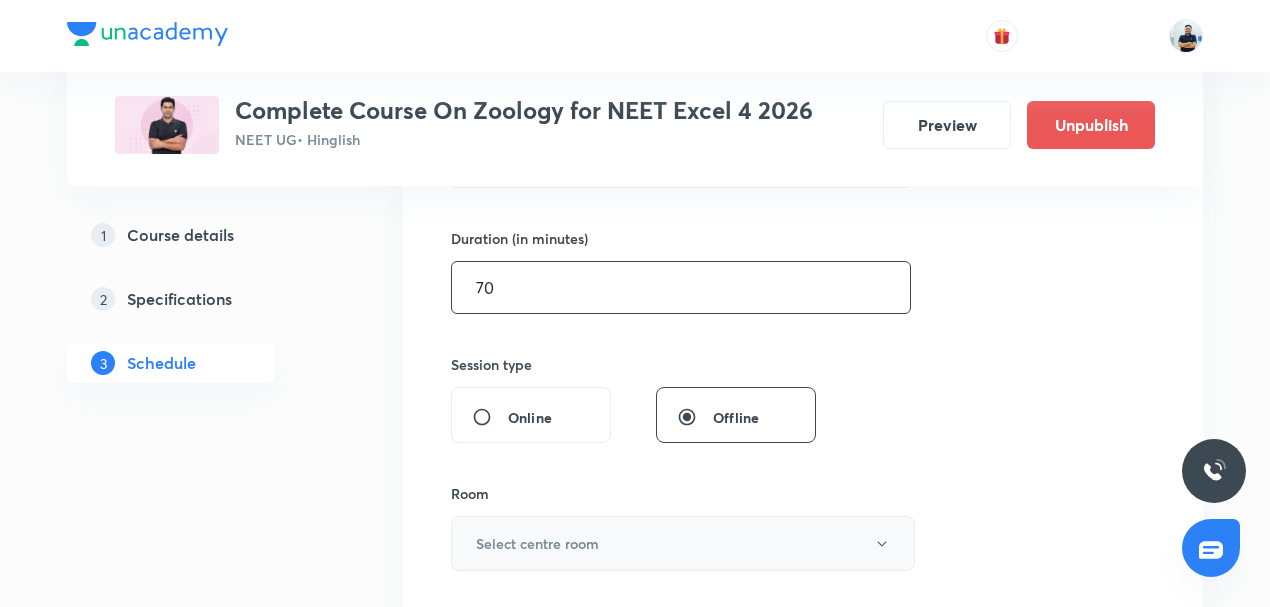 type on "70" 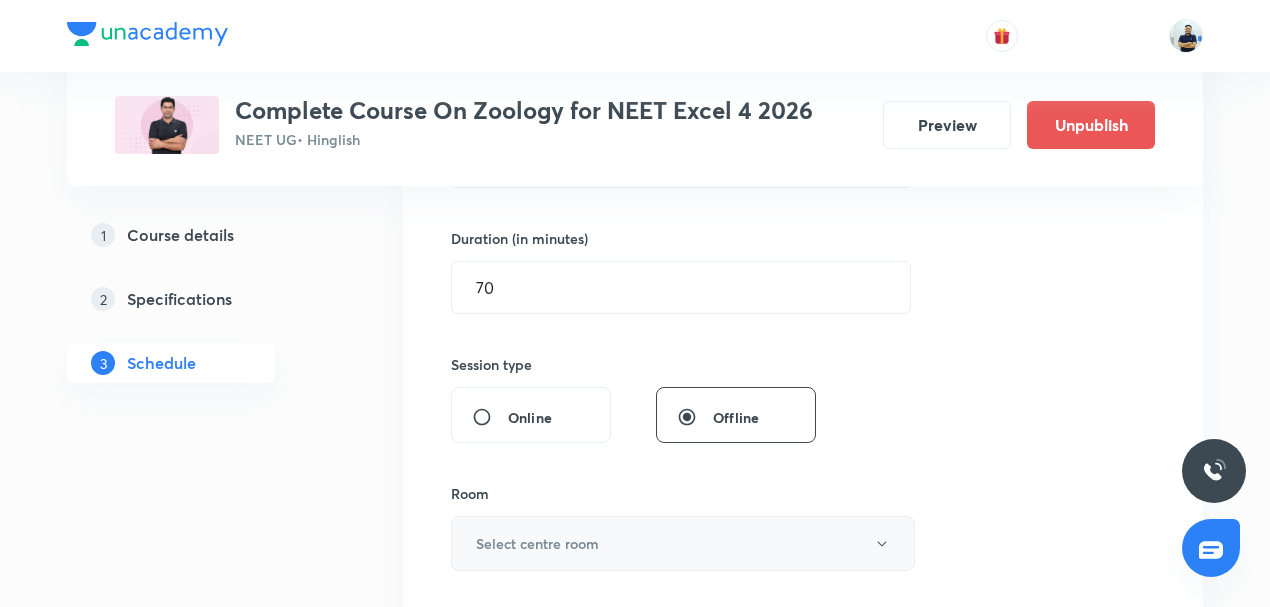 click on "Select centre room" at bounding box center [683, 543] 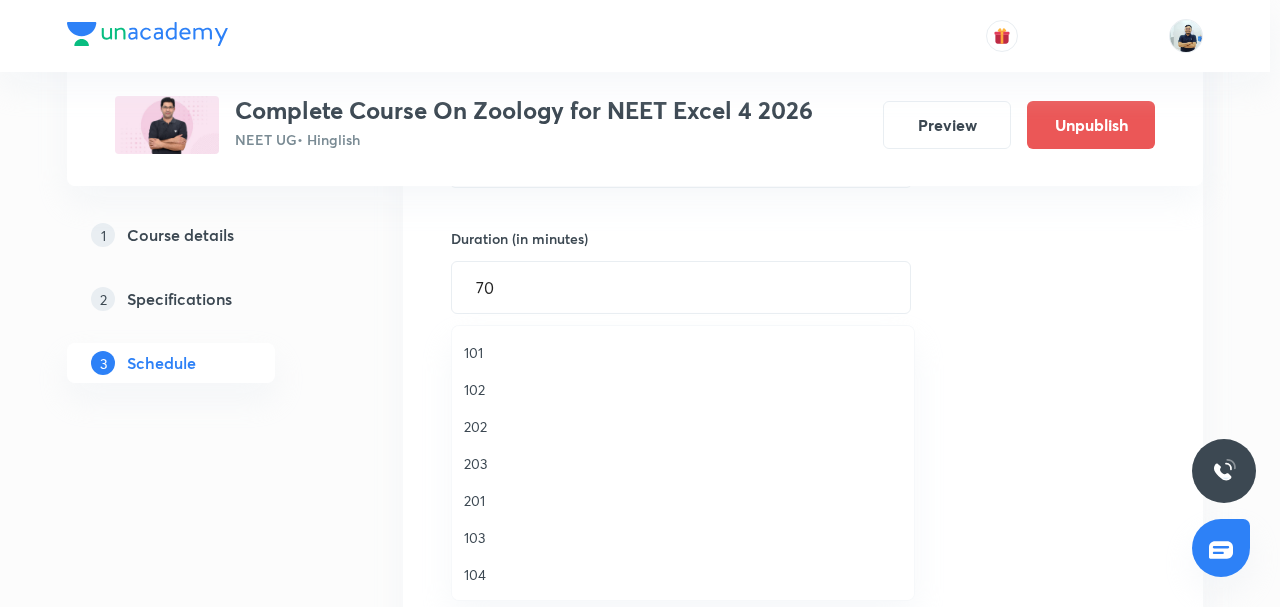 click on "202" at bounding box center (683, 426) 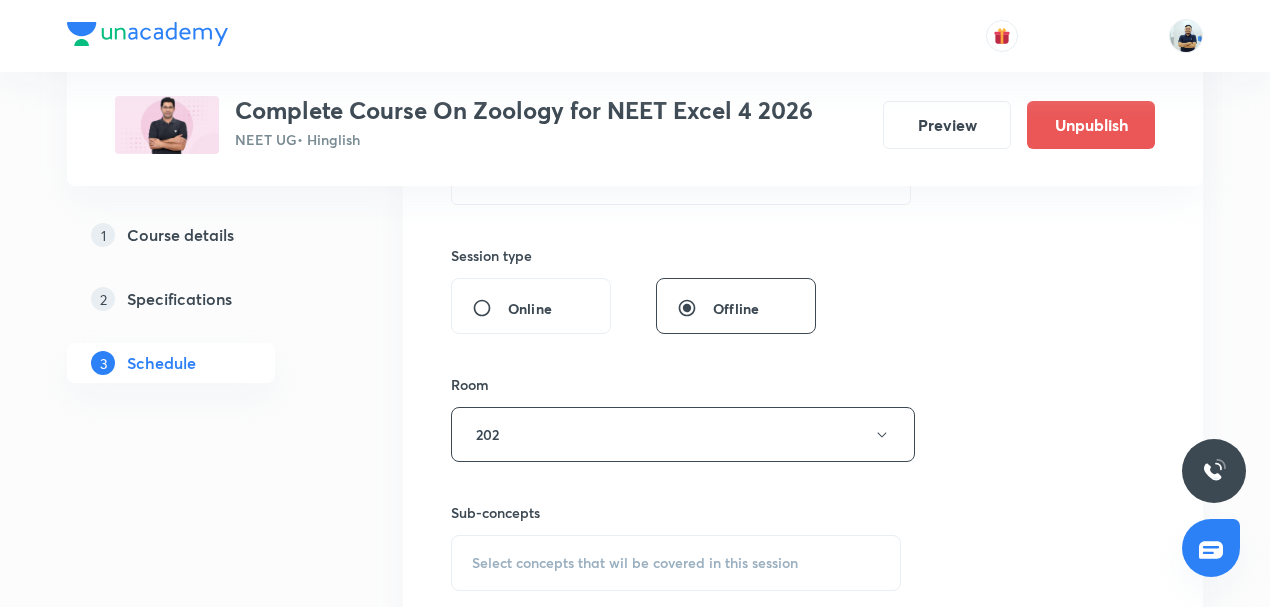 scroll, scrollTop: 886, scrollLeft: 0, axis: vertical 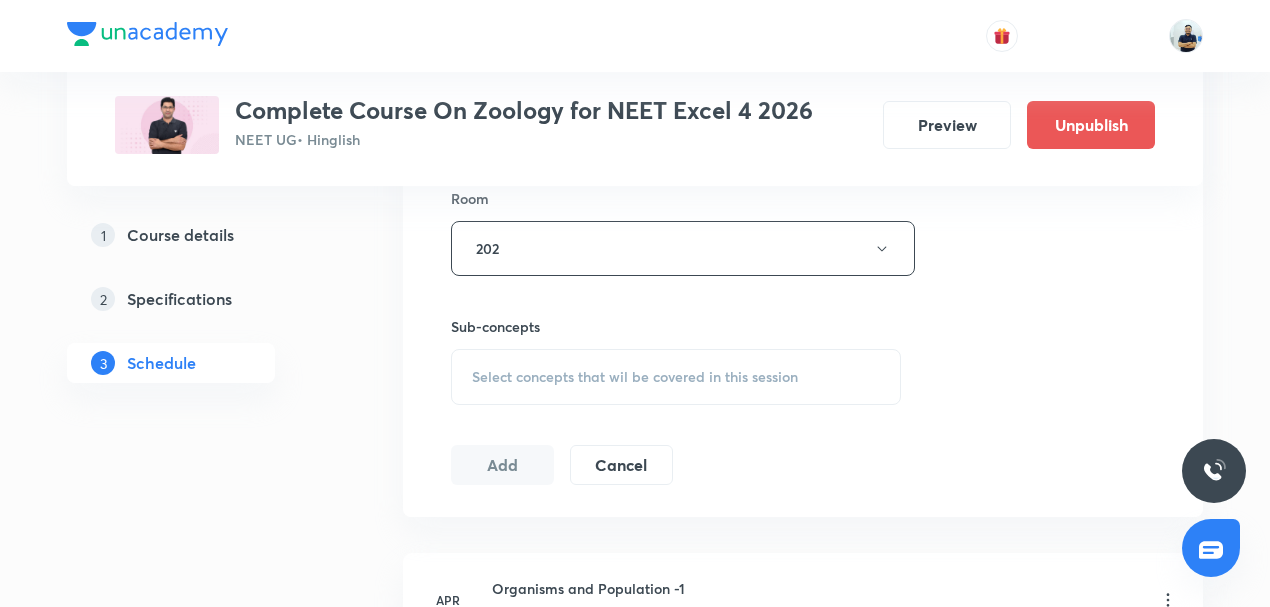 click on "Select concepts that wil be covered in this session" at bounding box center [635, 377] 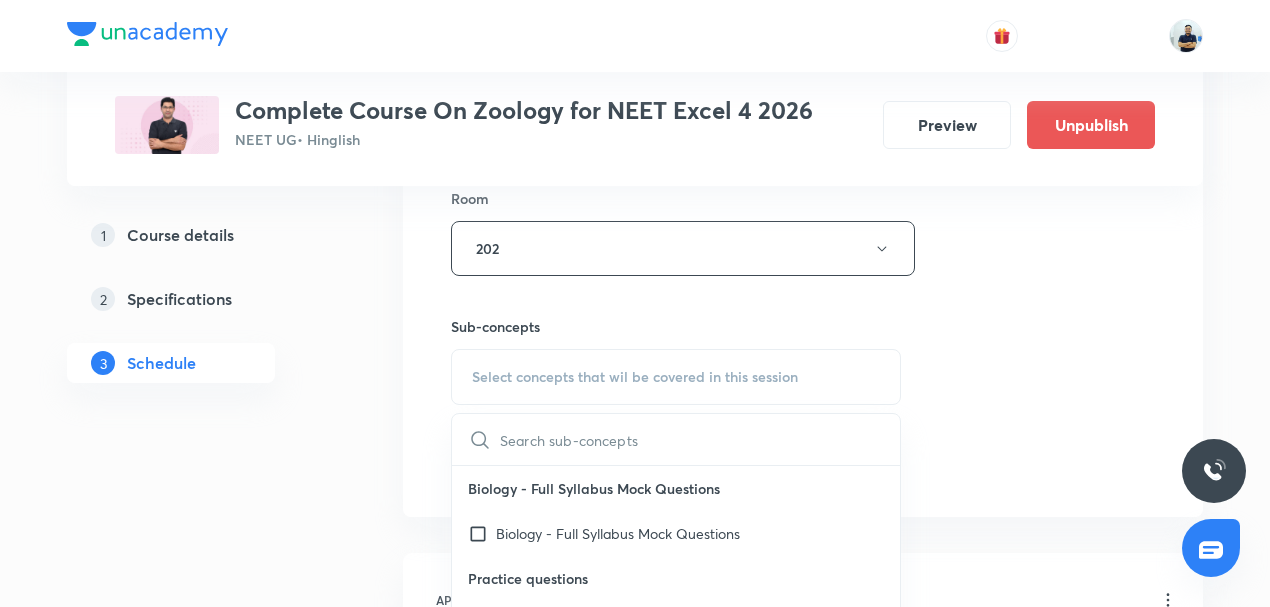 scroll, scrollTop: 1400, scrollLeft: 0, axis: vertical 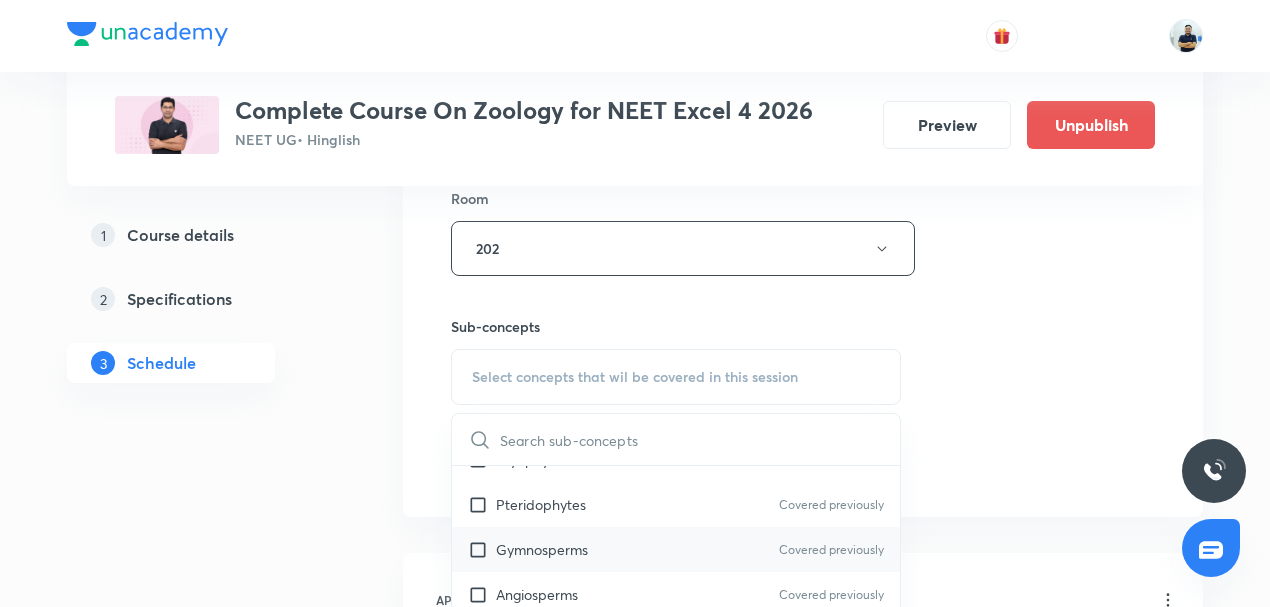 click on "Gymnosperms Covered previously" at bounding box center [676, 549] 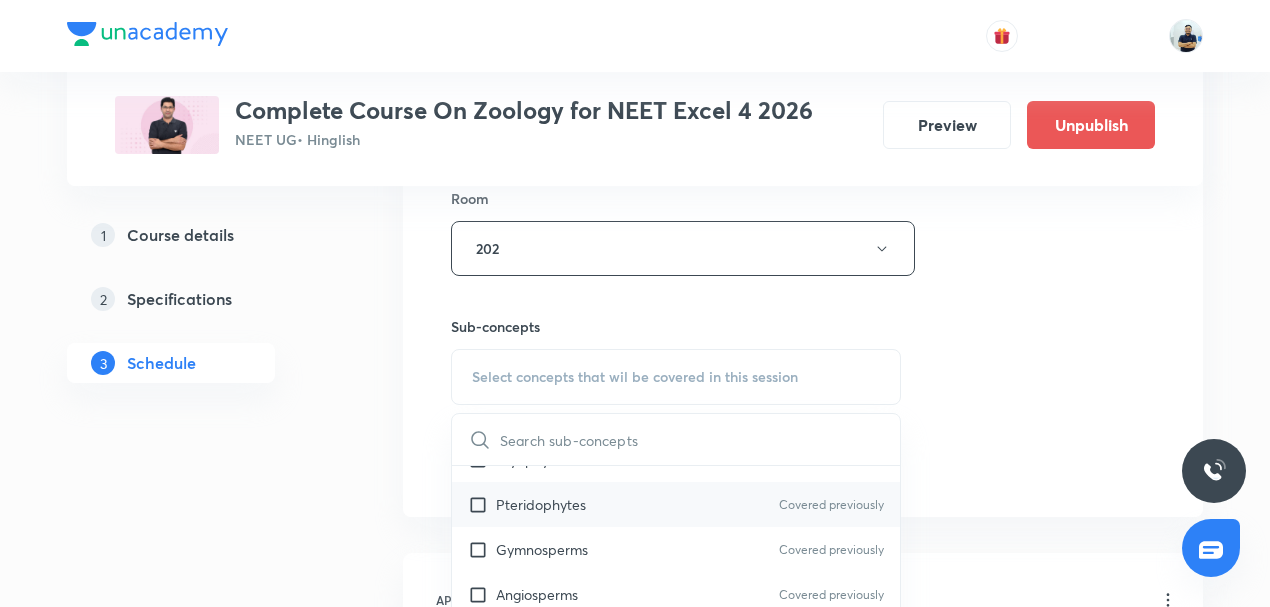 checkbox on "true" 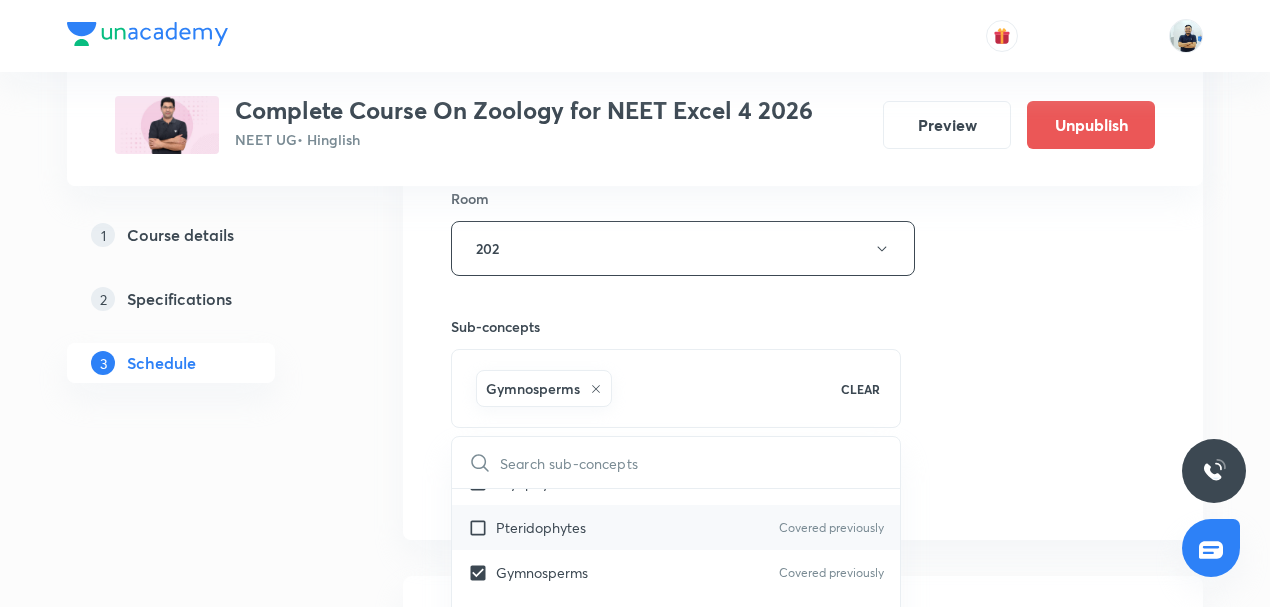 click on "Pteridophytes" at bounding box center (541, 527) 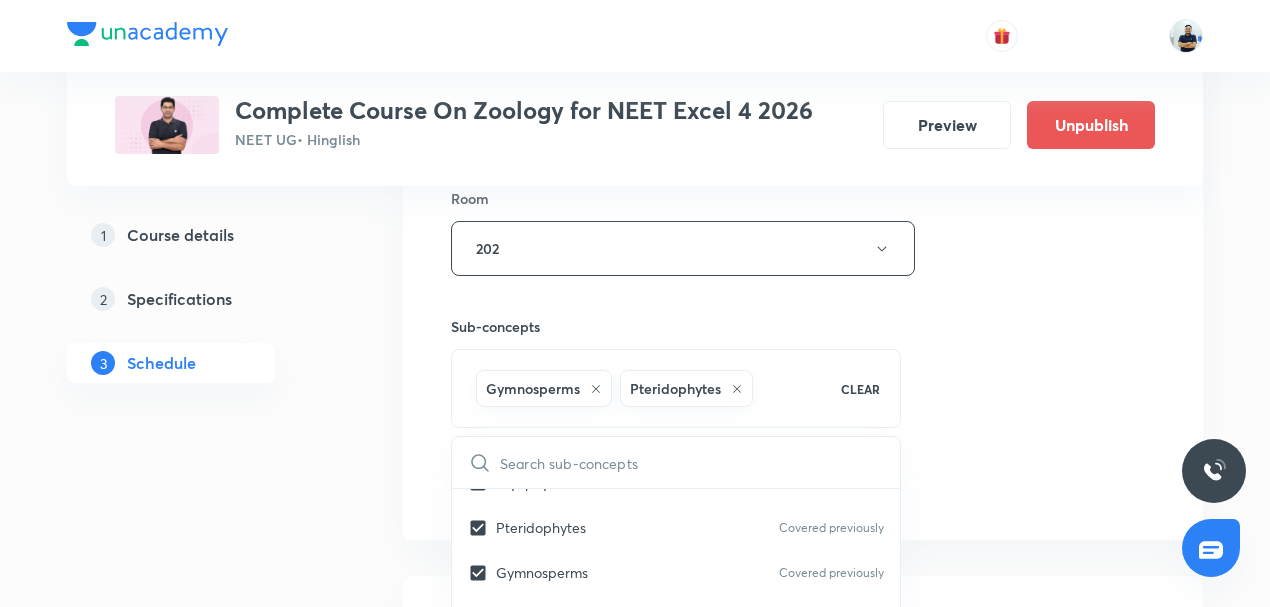 click on "Session  55 Live class Session title 13/99 Evolution -14 ​ Schedule for Jul 17, 2025, 4:30 PM ​ Duration (in minutes) 70 ​   Session type Online Offline Room 202 Sub-concepts Gymnosperms Pteridophytes CLEAR ​ Biology - Full Syllabus Mock Questions Biology - Full Syllabus Mock Questions Practice questions Practice Questions Covered previously Biology Previous Year Questions Maths Previous Year Questions Living World What Is Living? Diversity In The Living World Systematics Covered previously Types Of Taxonomy Covered previously Fundamental Components Of Taxonomy Covered previously Taxonomic Categories Taxonomical Aids Covered previously The Three Domains Of Life Covered previously Biological Nomenclature  Covered previously Biological Classification System Of Classification Covered previously Kingdom Monera Covered previously Kingdom Protista Covered previously Kingdom Fungi Covered previously Kingdom Plantae Covered previously Kingdom Animalia Covered previously Linchens Mycorrhiza Covered previously" at bounding box center (803, 27) 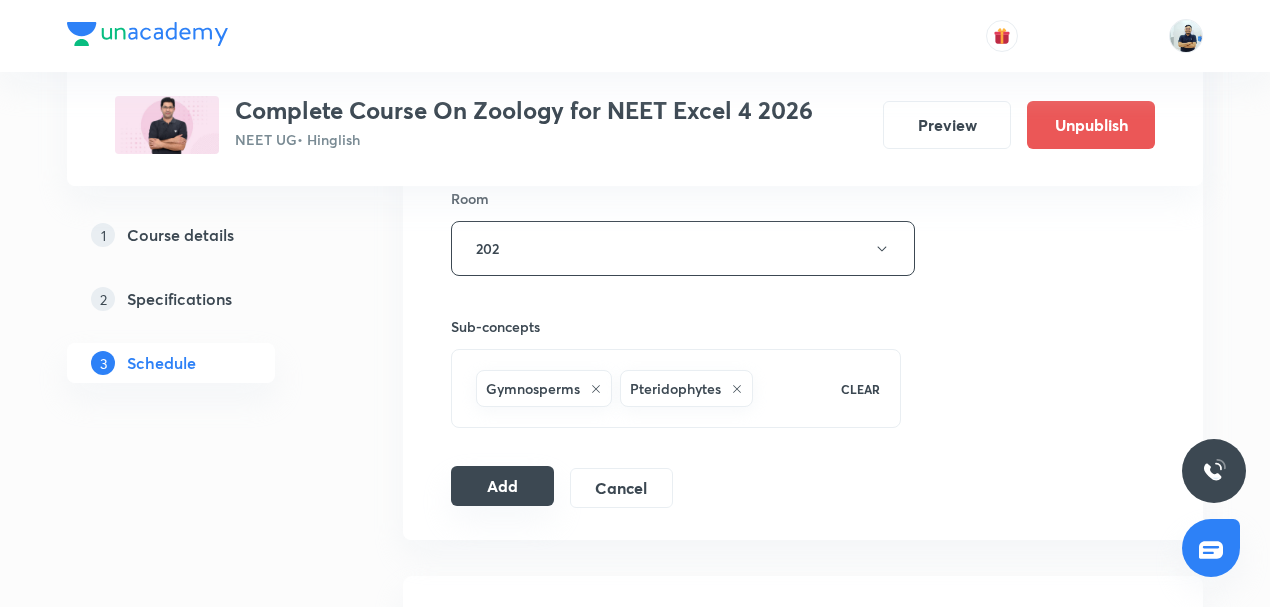 click on "Add" at bounding box center (502, 486) 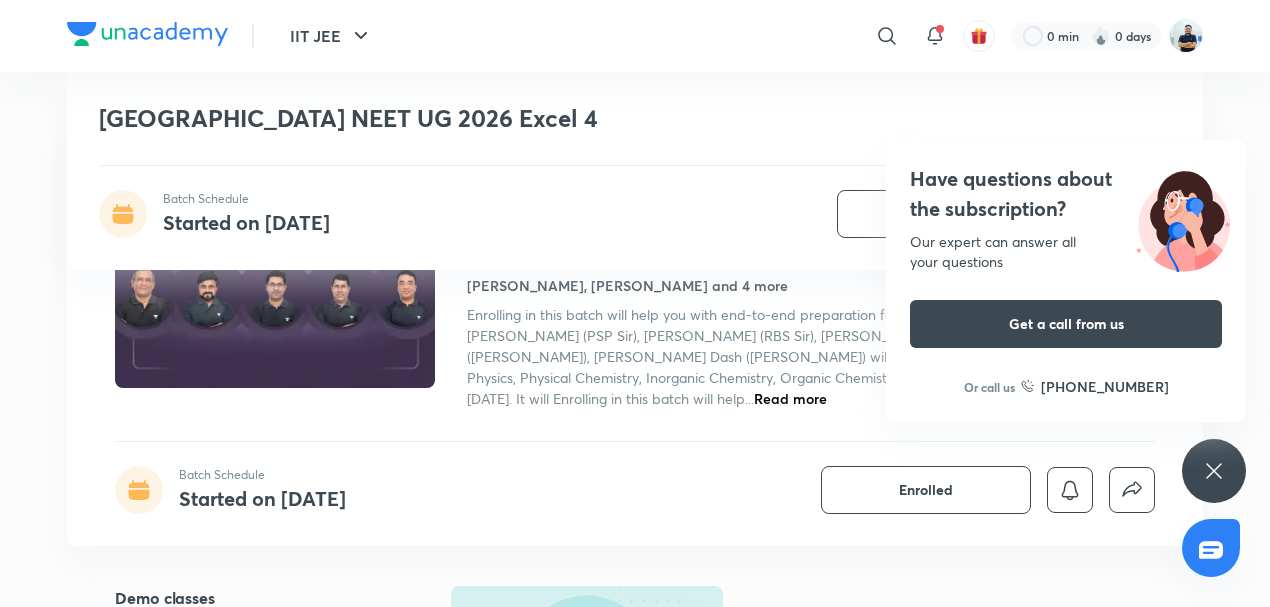 scroll, scrollTop: 0, scrollLeft: 0, axis: both 